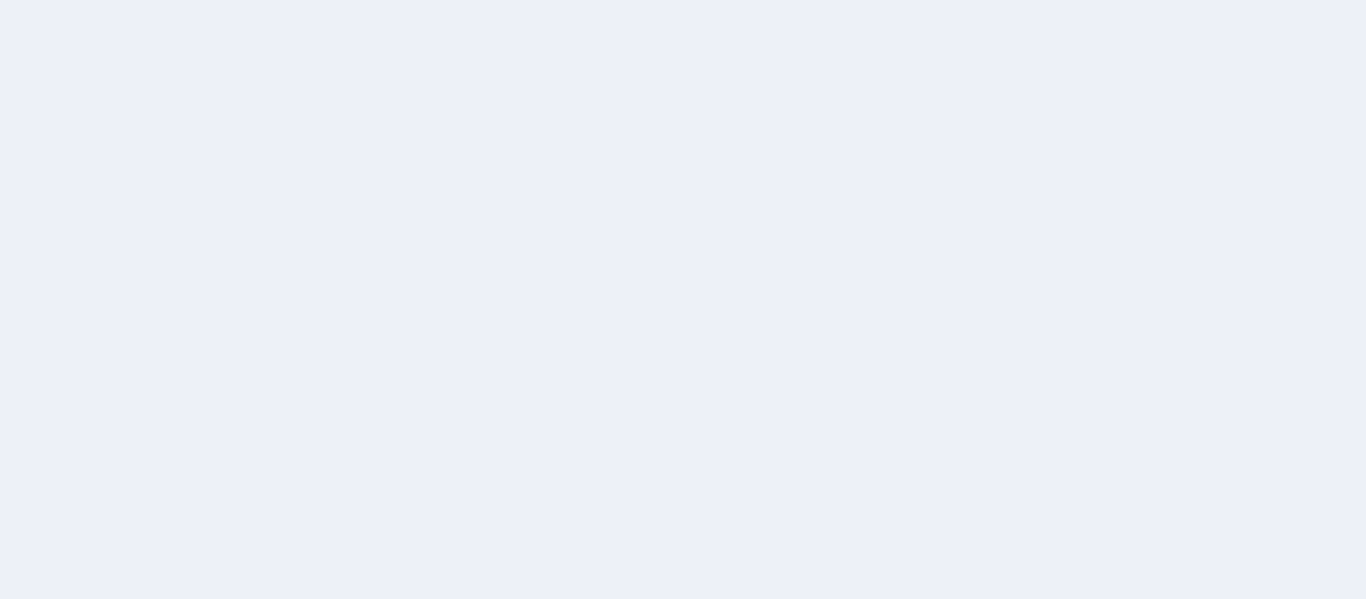 scroll, scrollTop: 0, scrollLeft: 0, axis: both 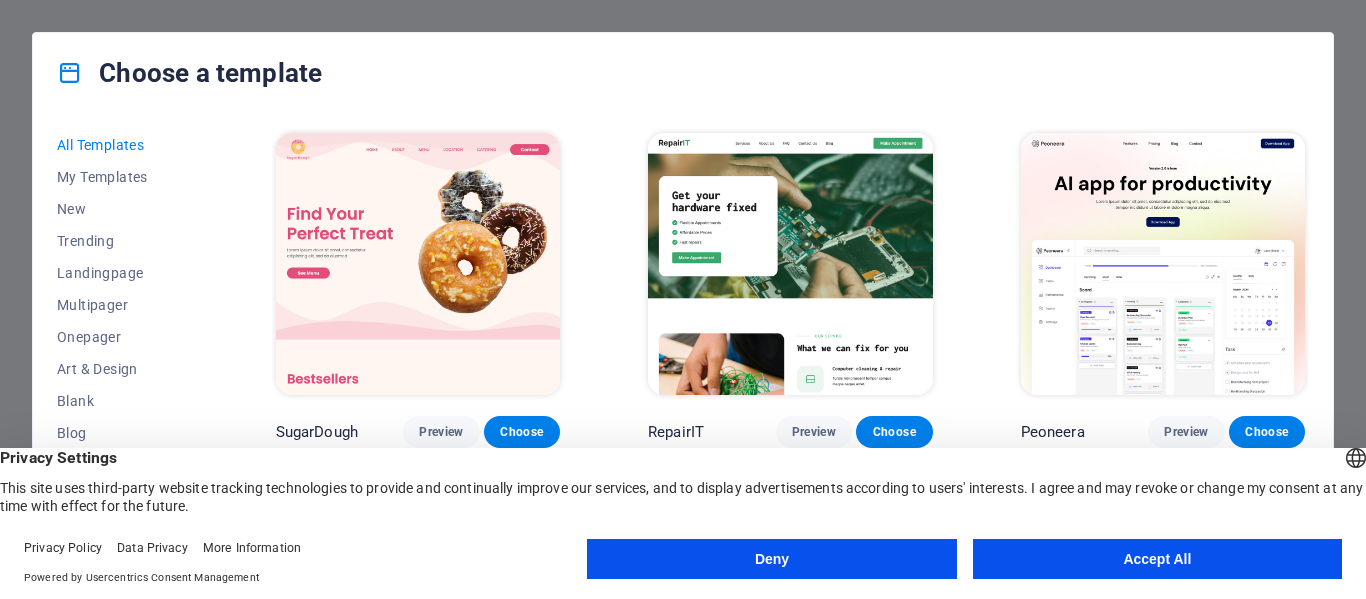 click on "Deny" at bounding box center (771, 559) 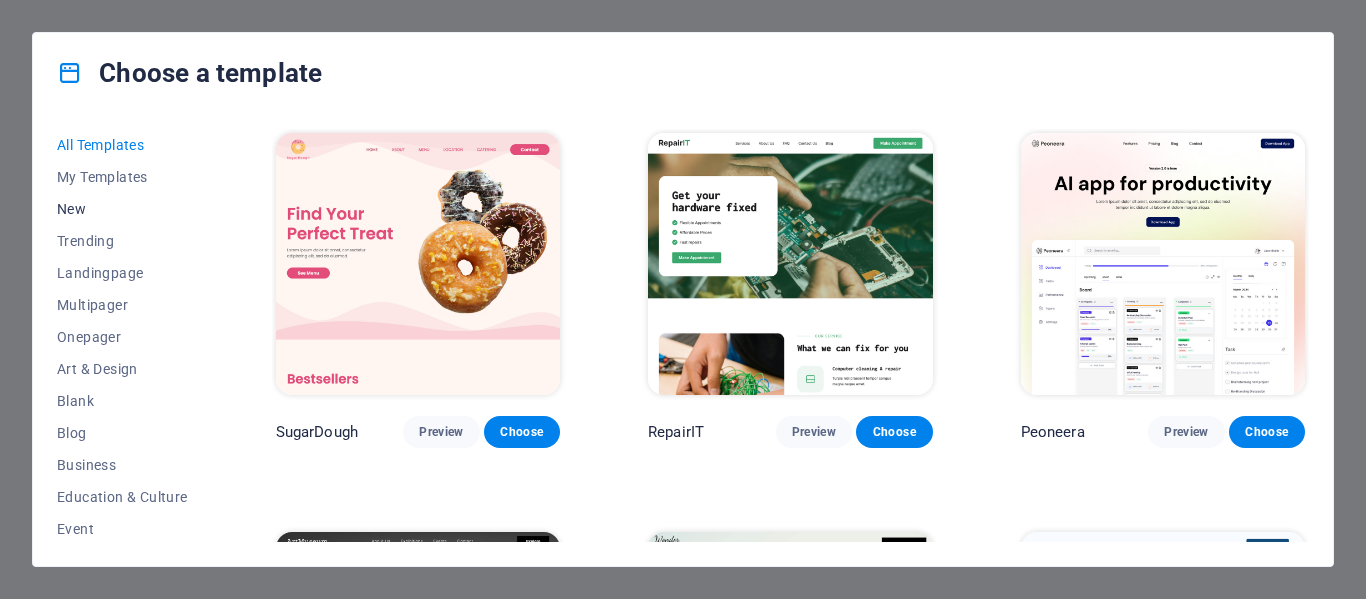 click on "New" at bounding box center (122, 209) 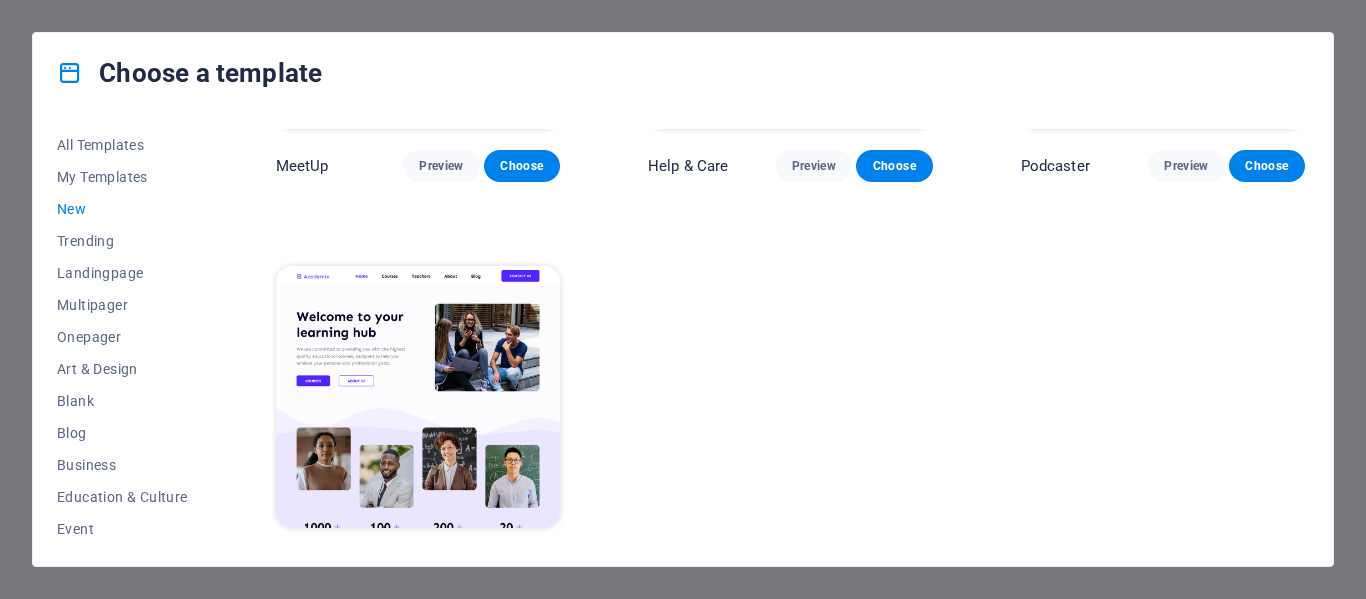scroll, scrollTop: 1491, scrollLeft: 0, axis: vertical 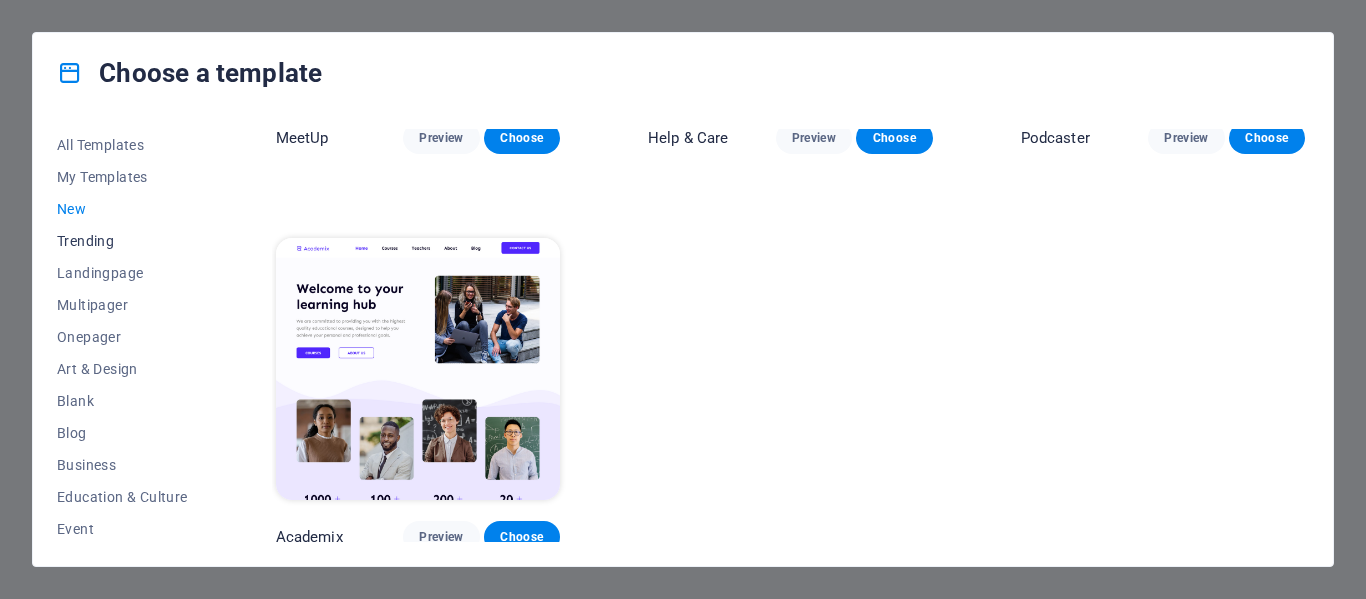 click on "Trending" at bounding box center (122, 241) 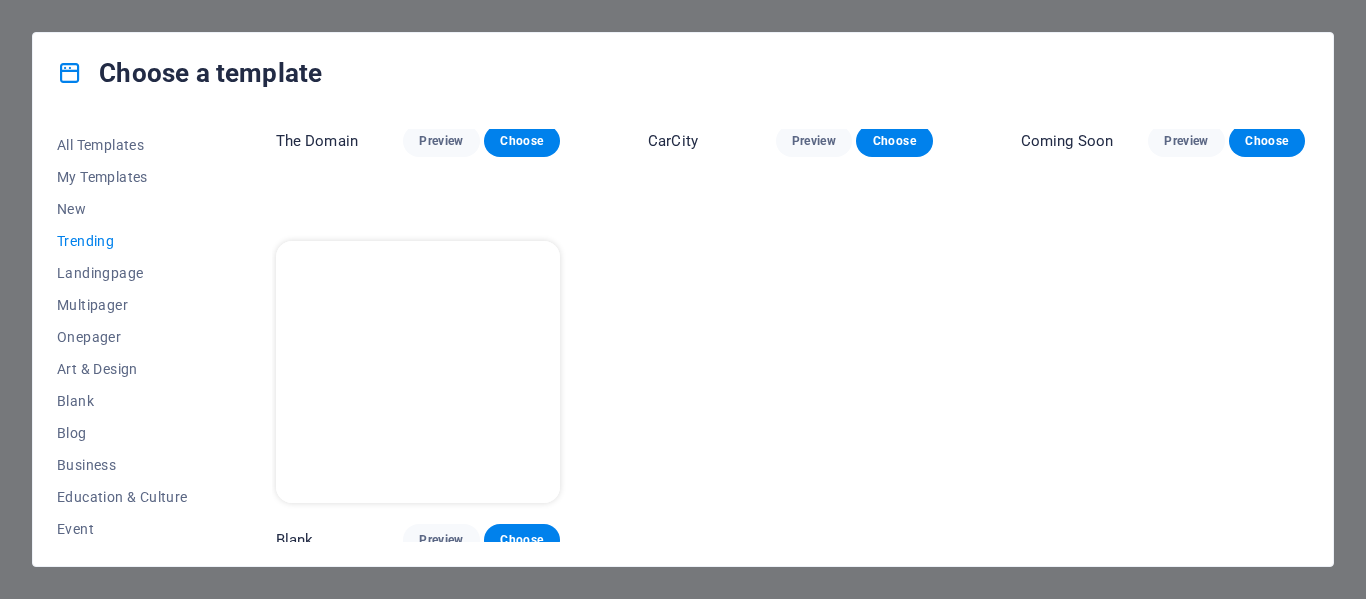 scroll, scrollTop: 1888, scrollLeft: 0, axis: vertical 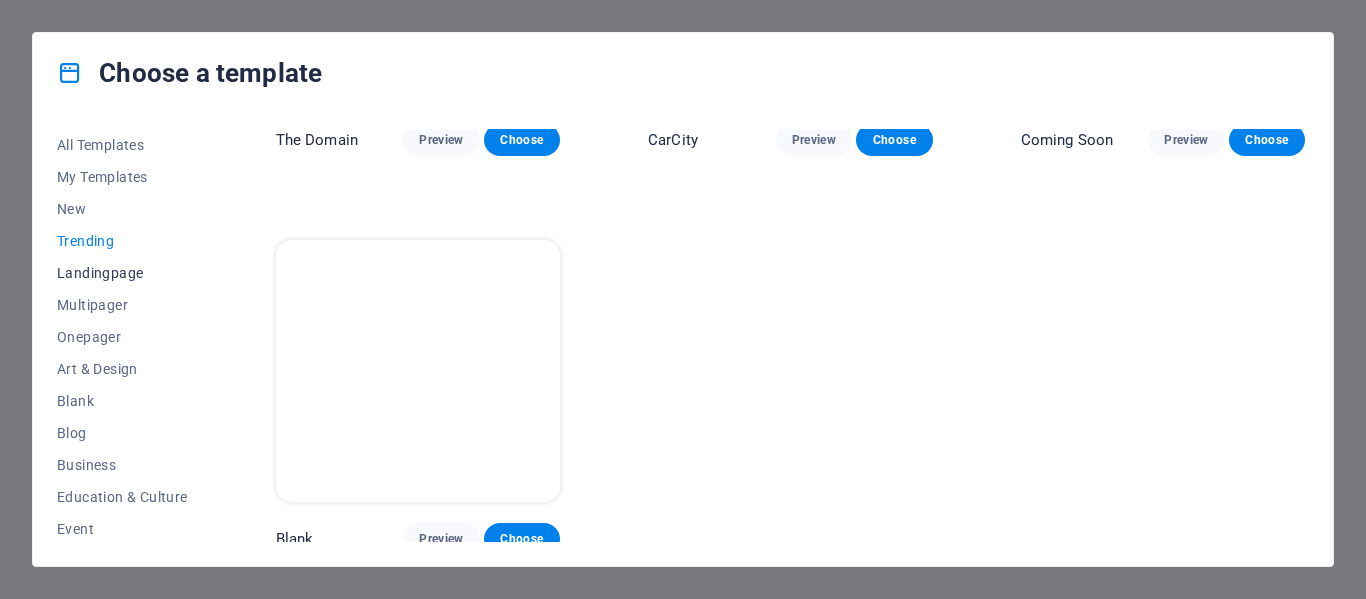 click on "Landingpage" at bounding box center (122, 273) 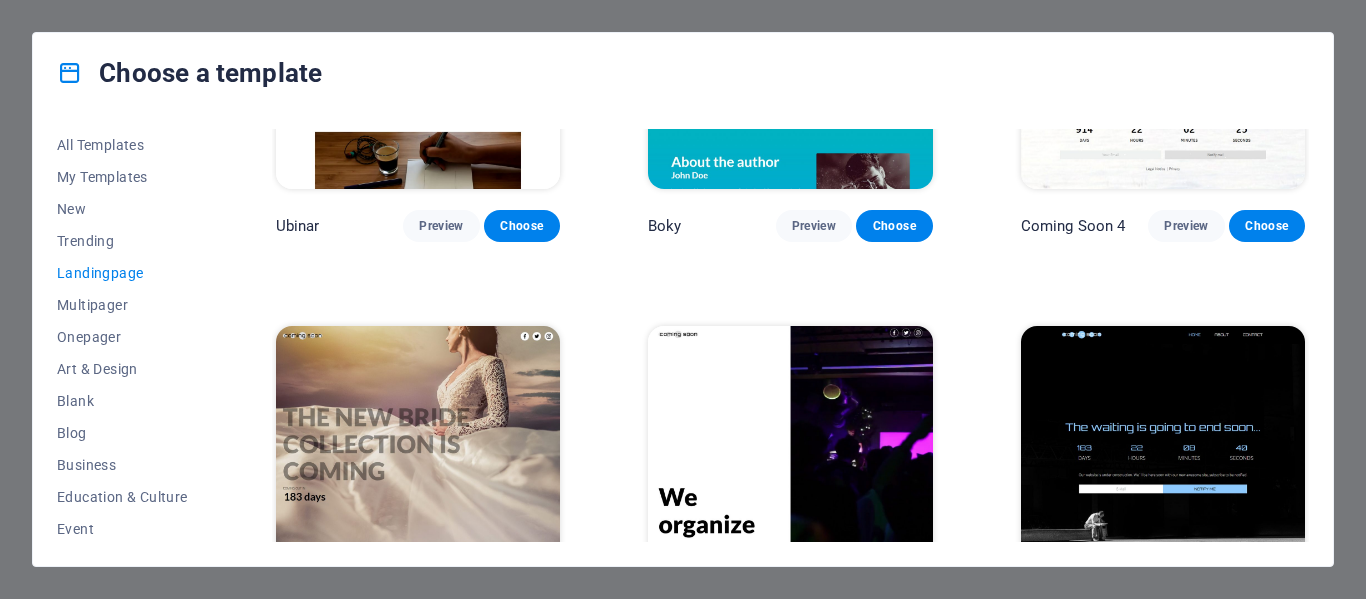 scroll, scrollTop: 3078, scrollLeft: 0, axis: vertical 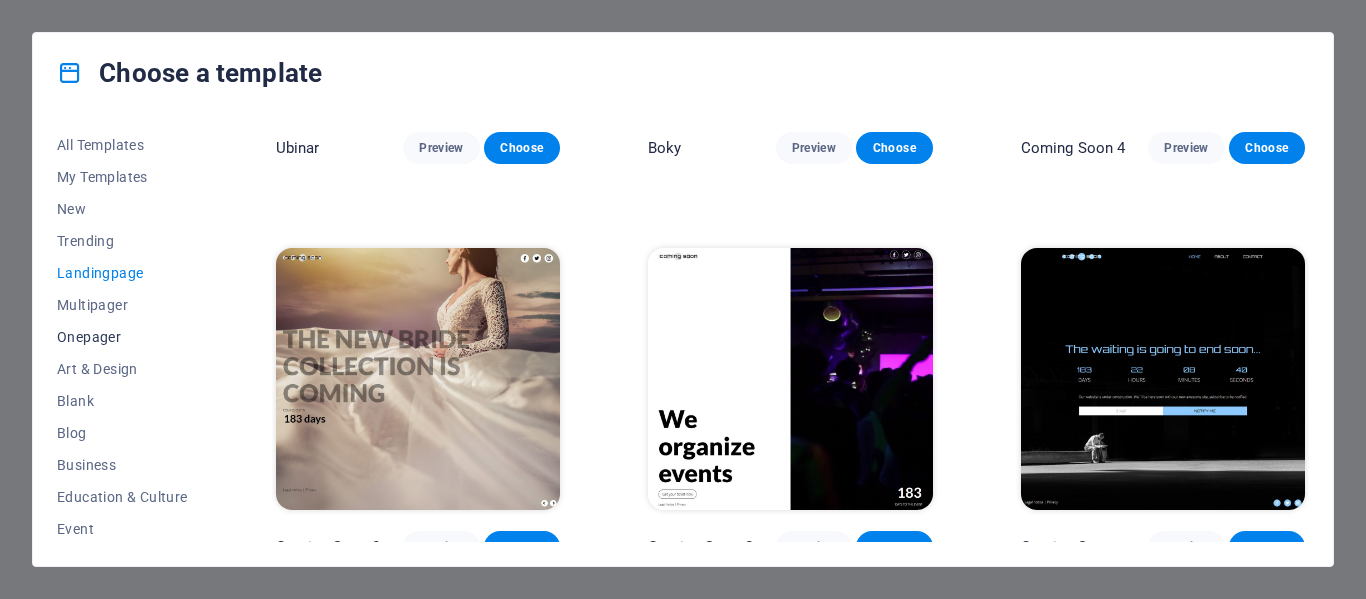 click on "Onepager" at bounding box center [122, 337] 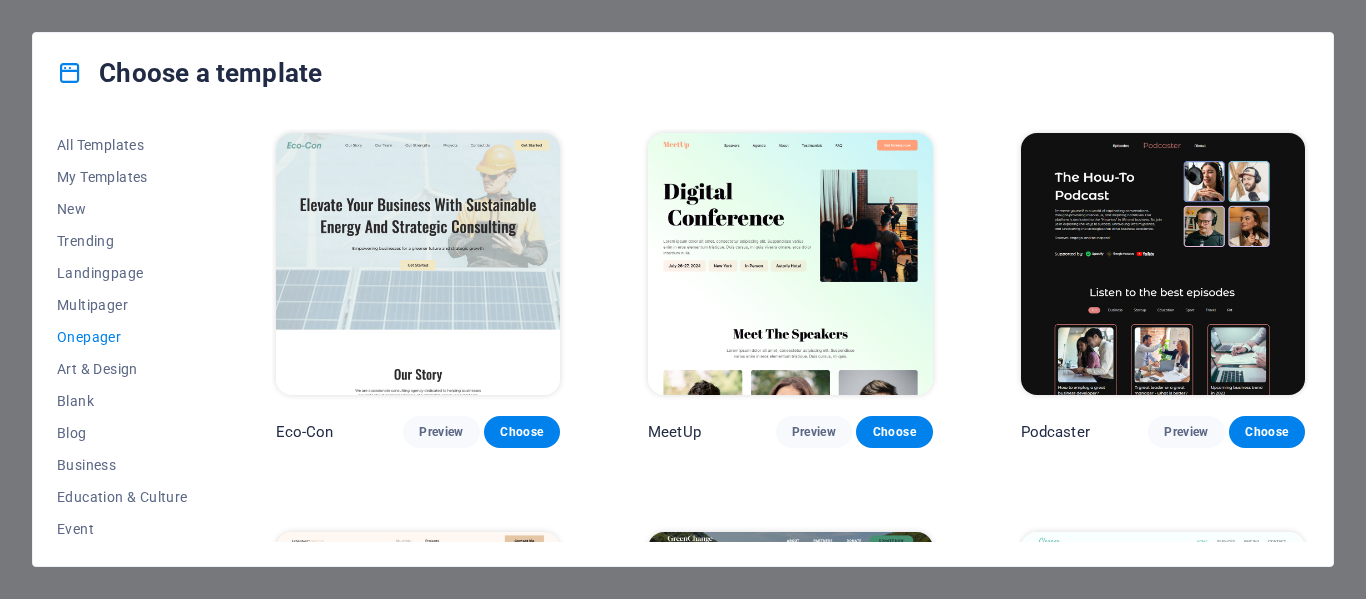scroll, scrollTop: 400, scrollLeft: 0, axis: vertical 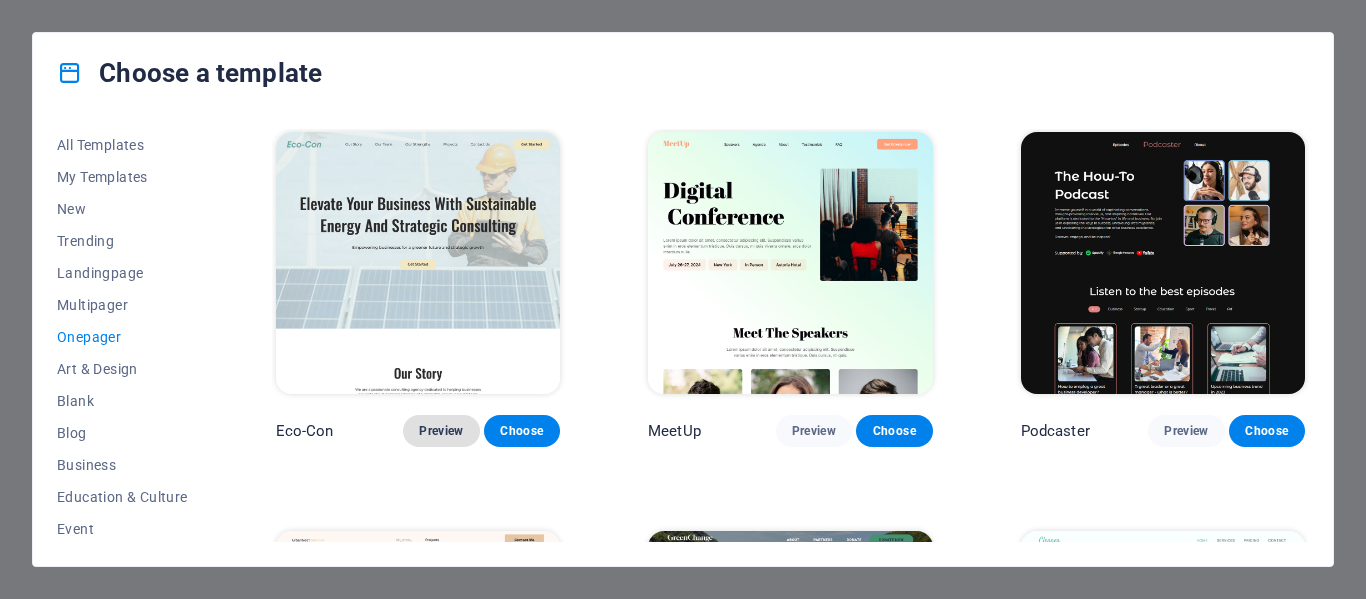 click on "Preview" at bounding box center [441, 431] 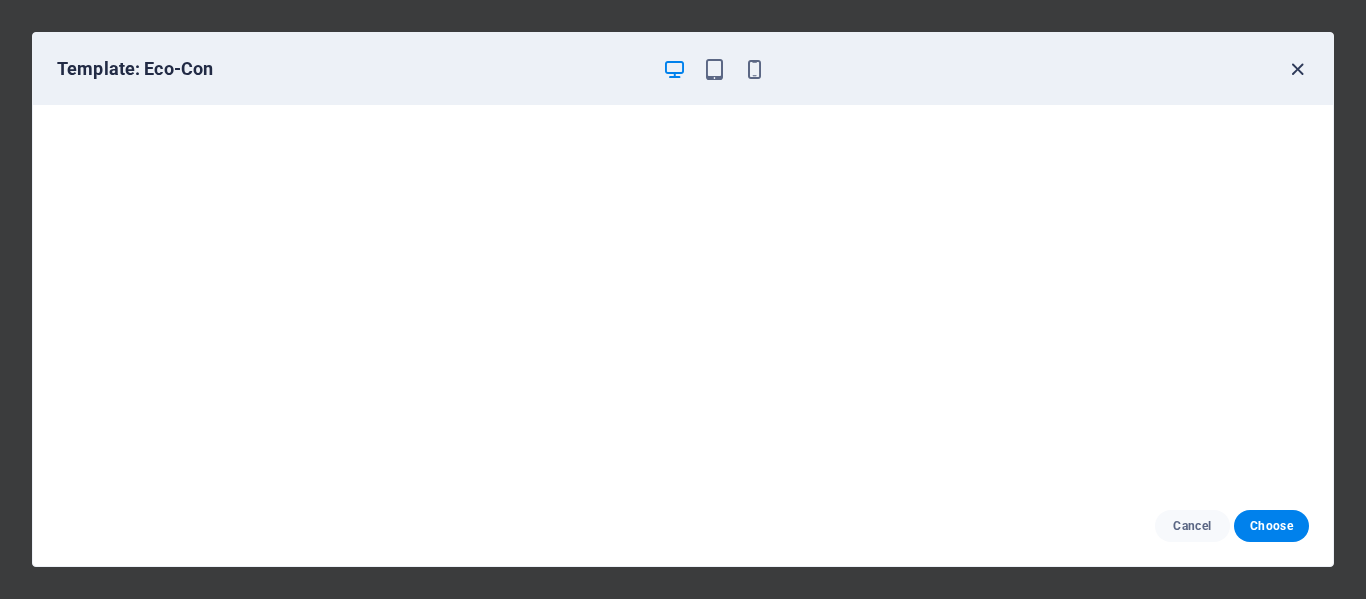 click at bounding box center (1297, 69) 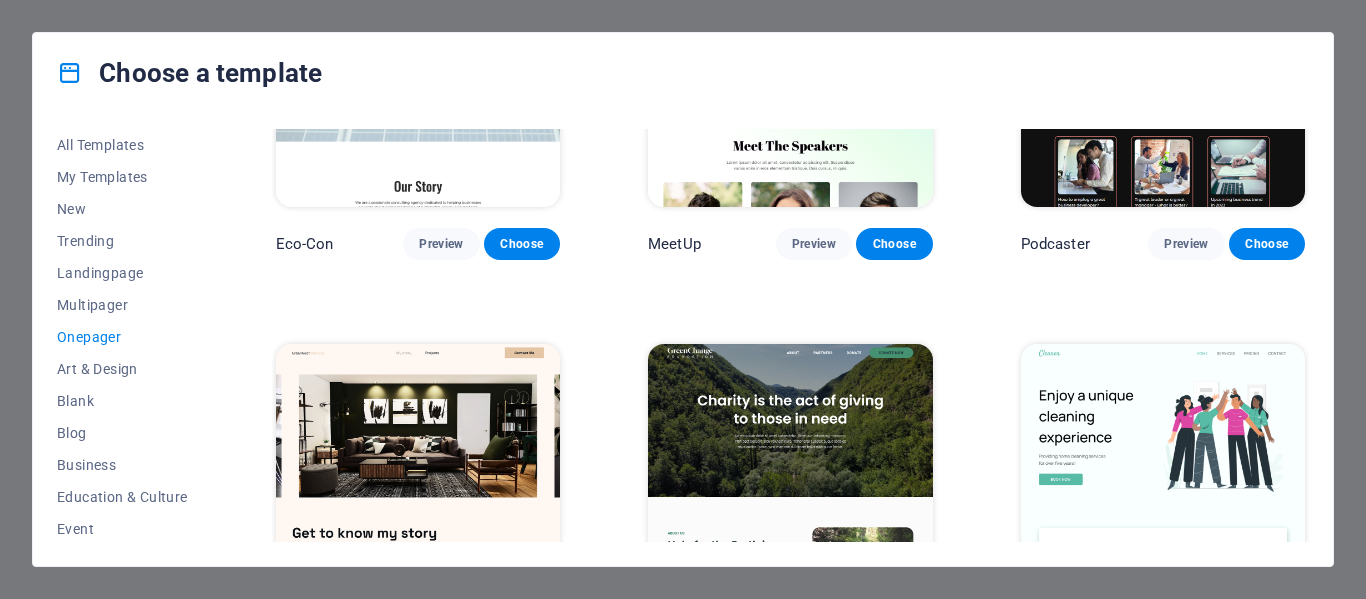 scroll, scrollTop: 700, scrollLeft: 0, axis: vertical 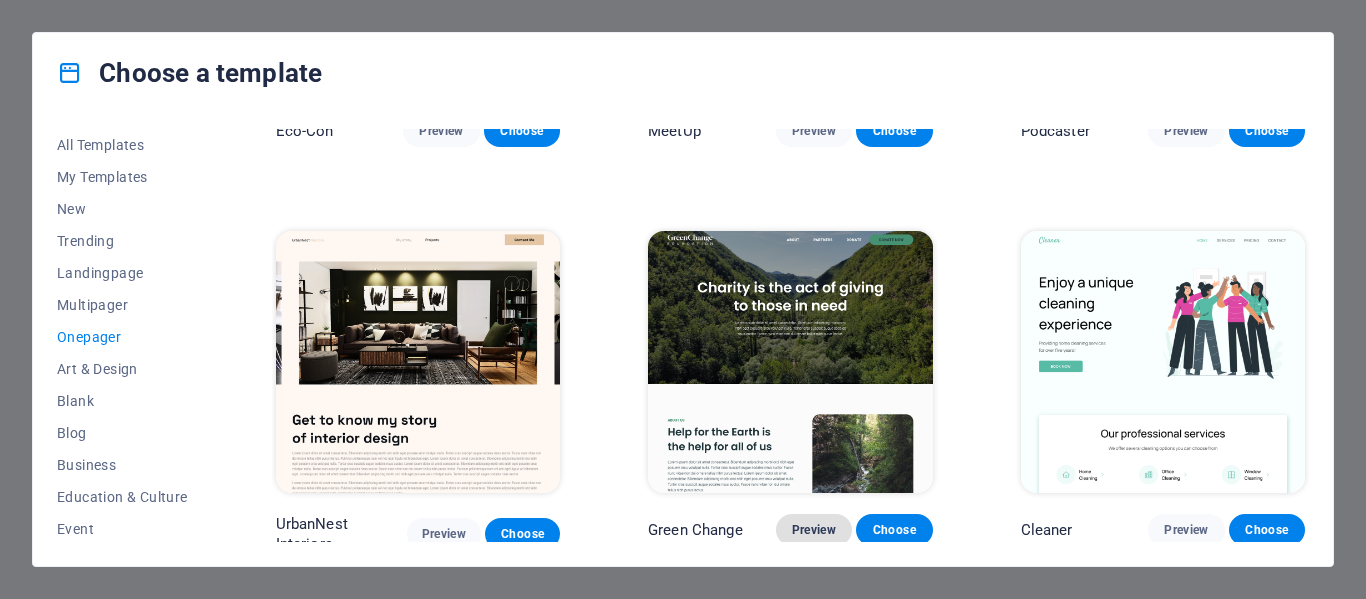 click on "Preview" at bounding box center [814, 530] 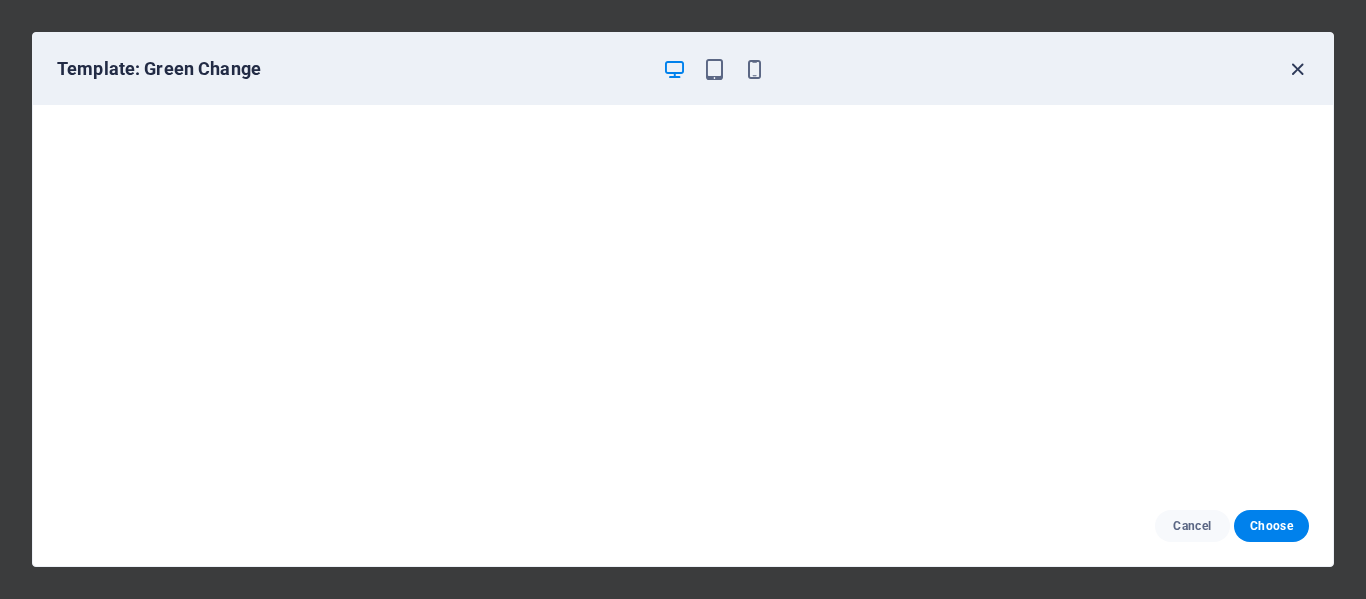 click at bounding box center [1297, 69] 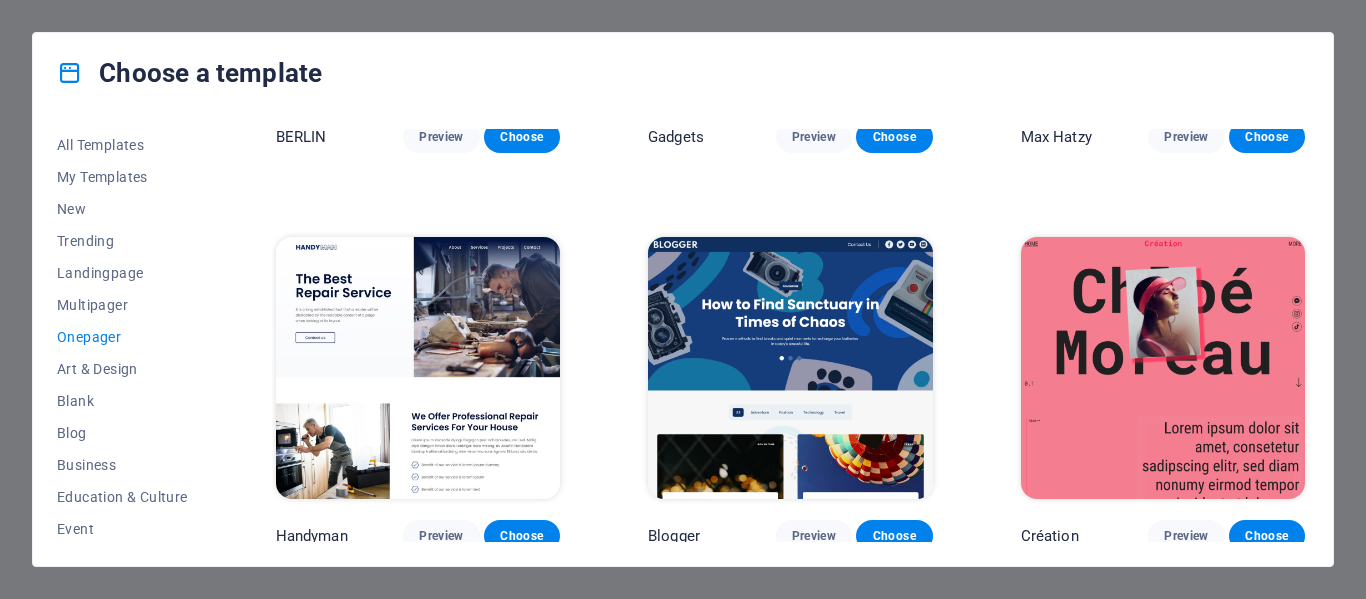 scroll, scrollTop: 1900, scrollLeft: 0, axis: vertical 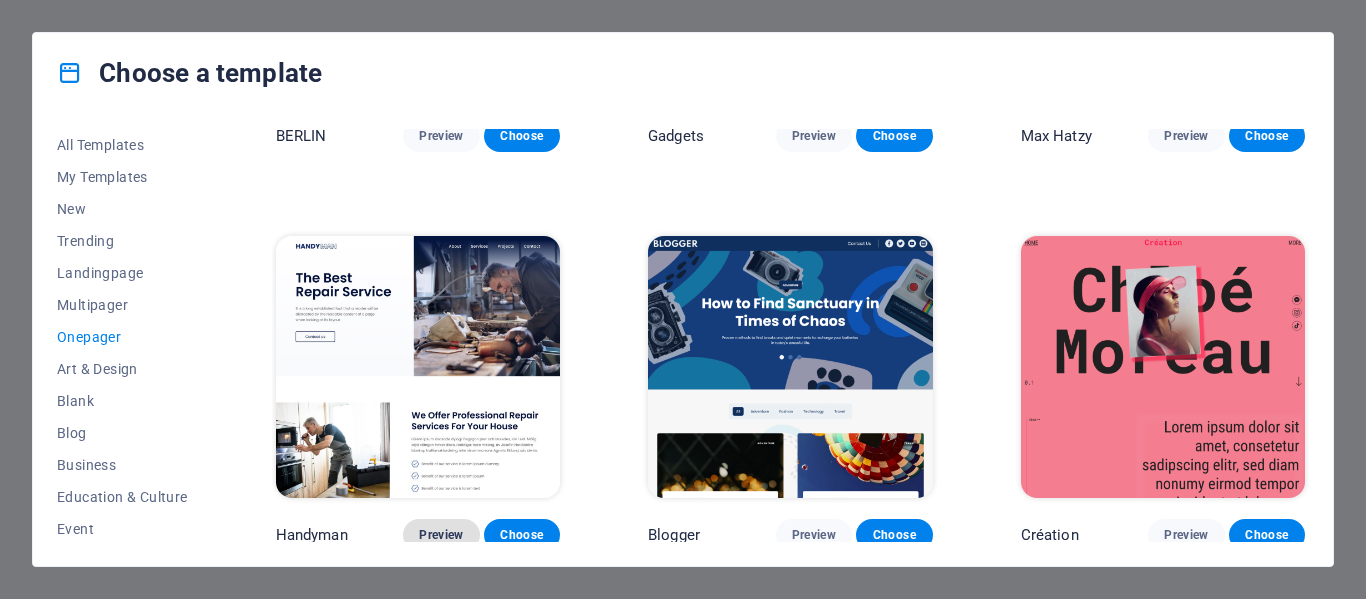 click on "Preview" at bounding box center [441, 535] 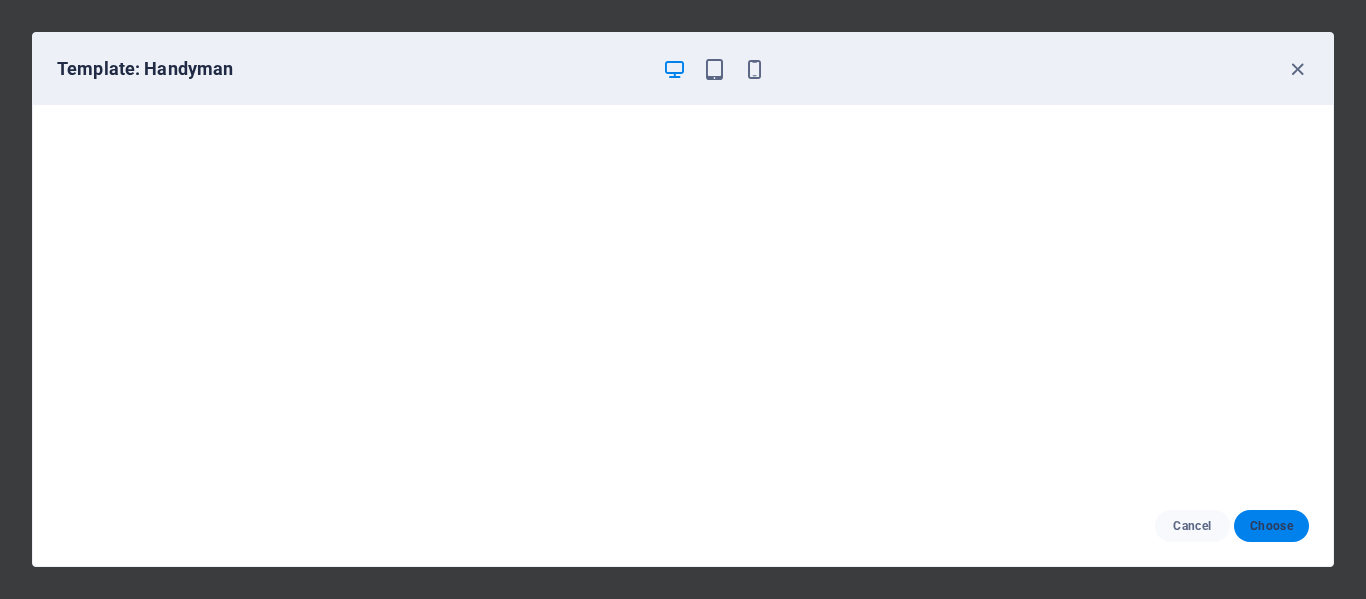 click on "Choose" at bounding box center (1271, 526) 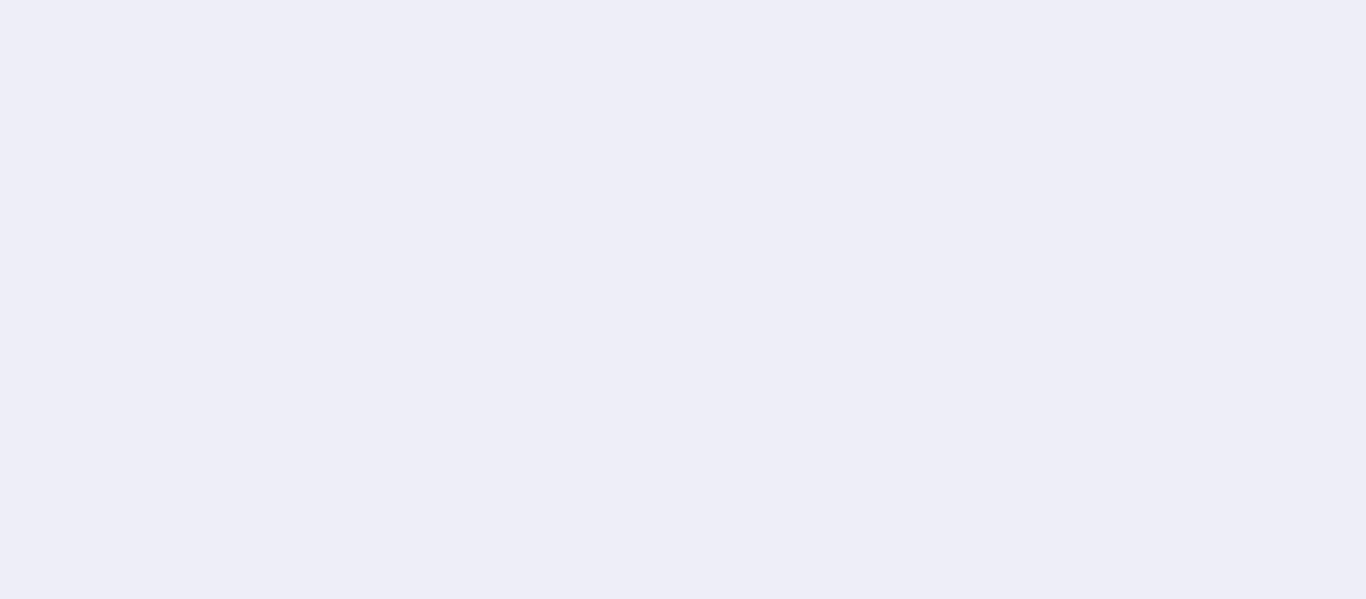 scroll, scrollTop: 0, scrollLeft: 0, axis: both 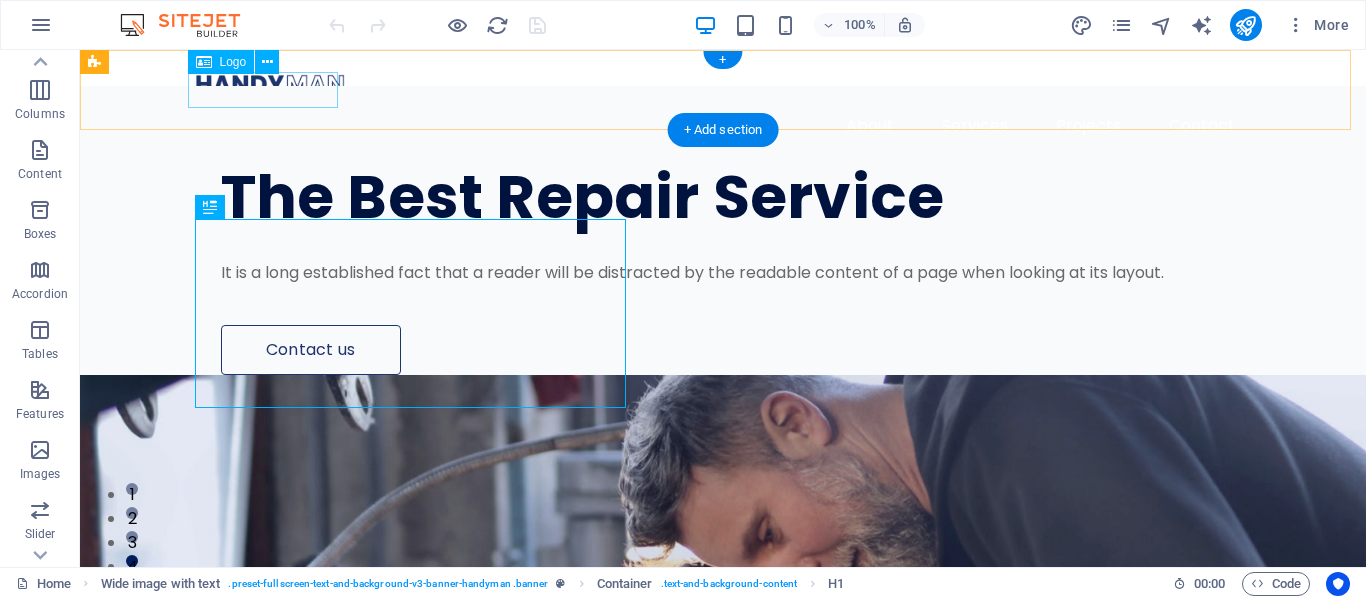 click at bounding box center [723, 84] 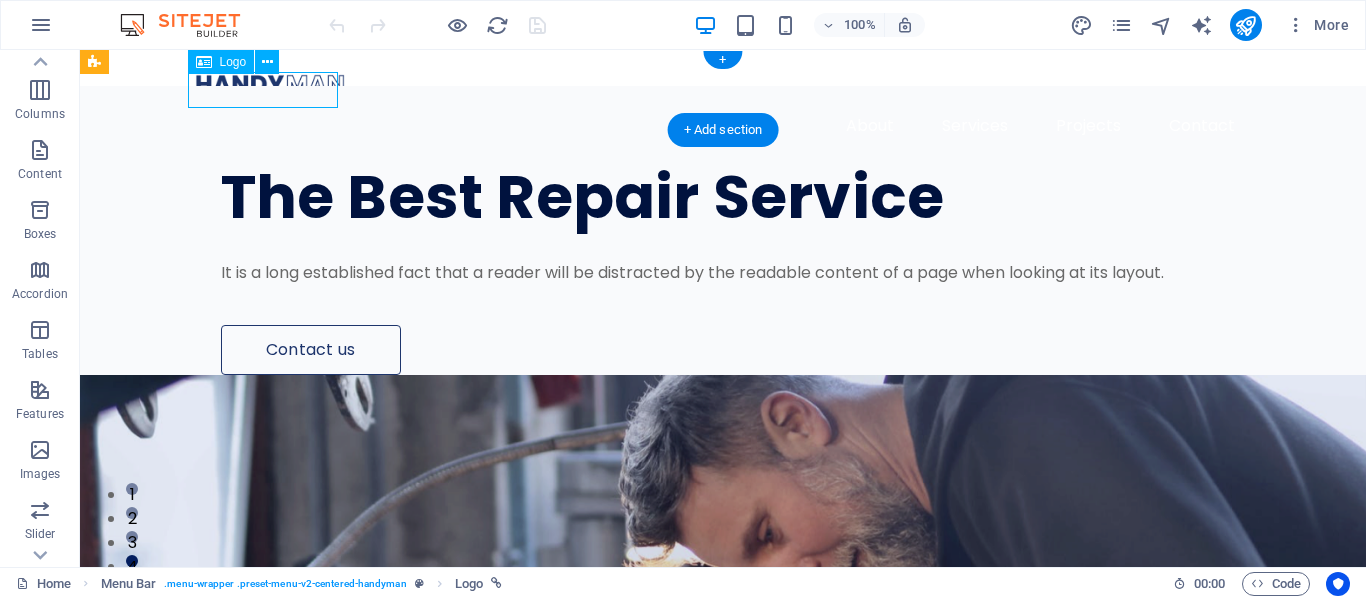 click at bounding box center [723, 84] 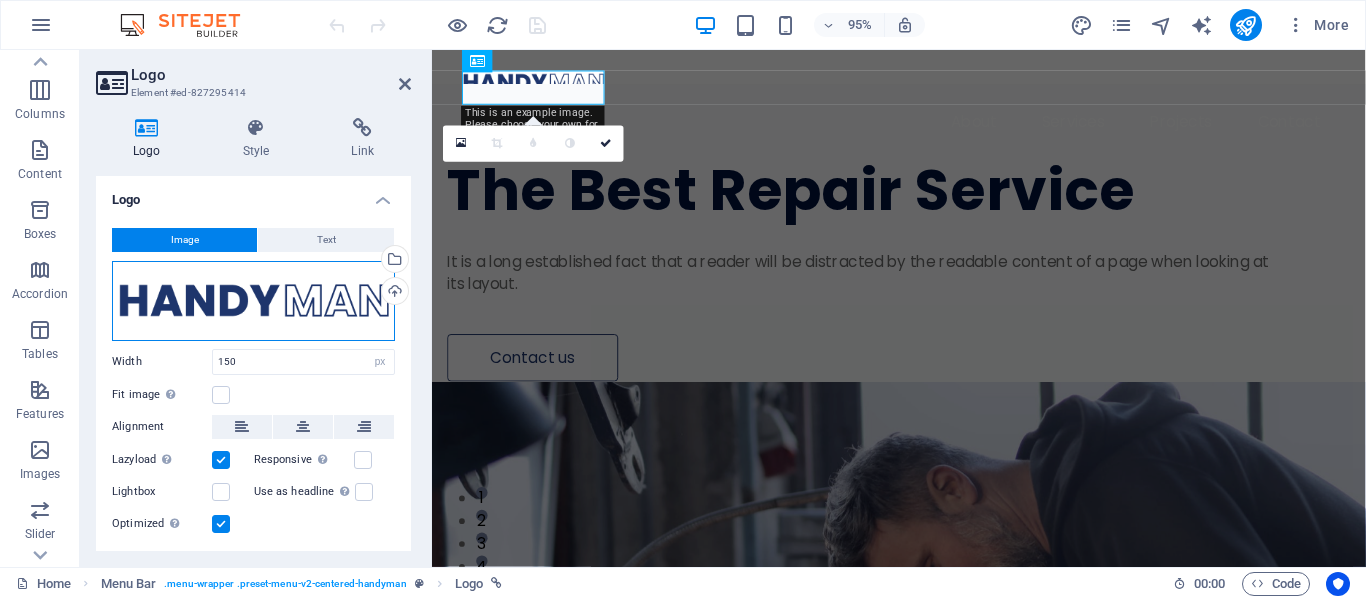 click on "Drag files here, click to choose files or select files from Files or our free stock photos & videos" at bounding box center [253, 301] 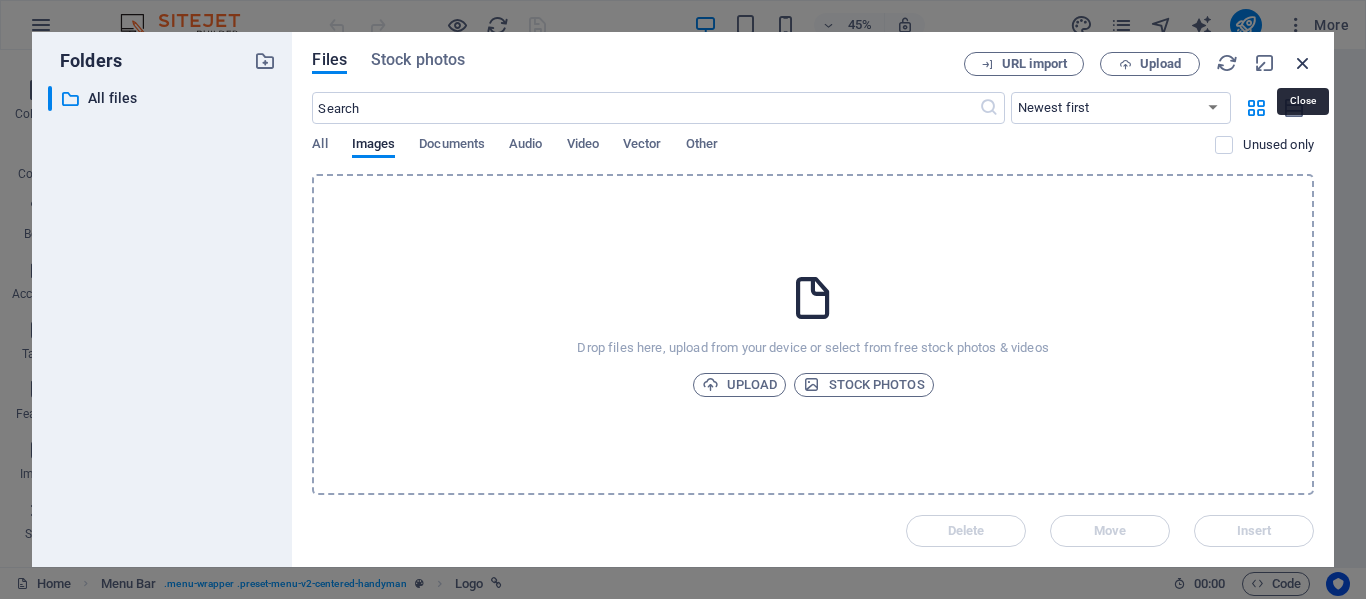 click at bounding box center (1303, 63) 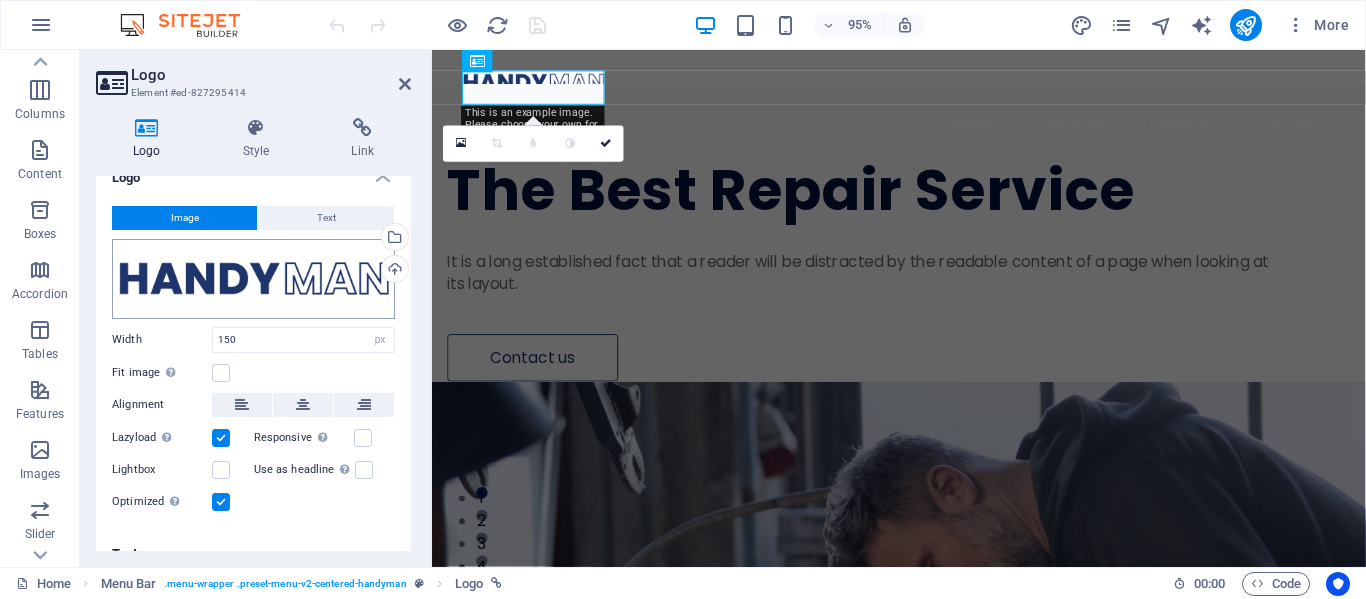 scroll, scrollTop: 0, scrollLeft: 0, axis: both 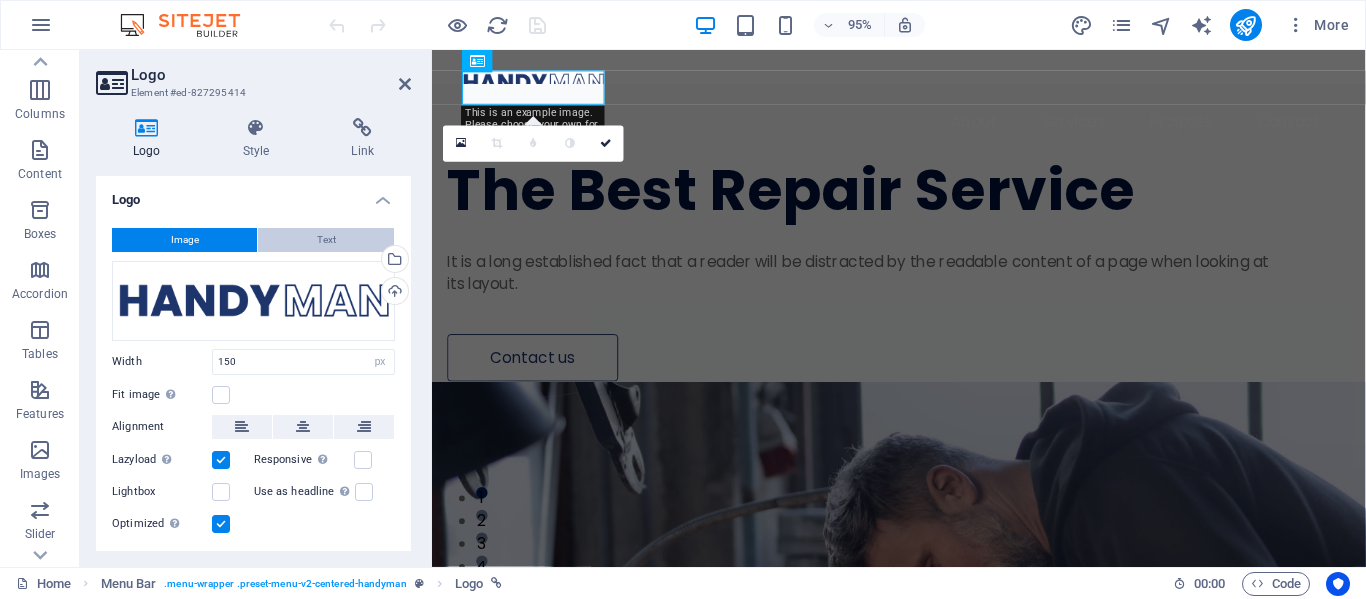 click on "Text" at bounding box center (326, 240) 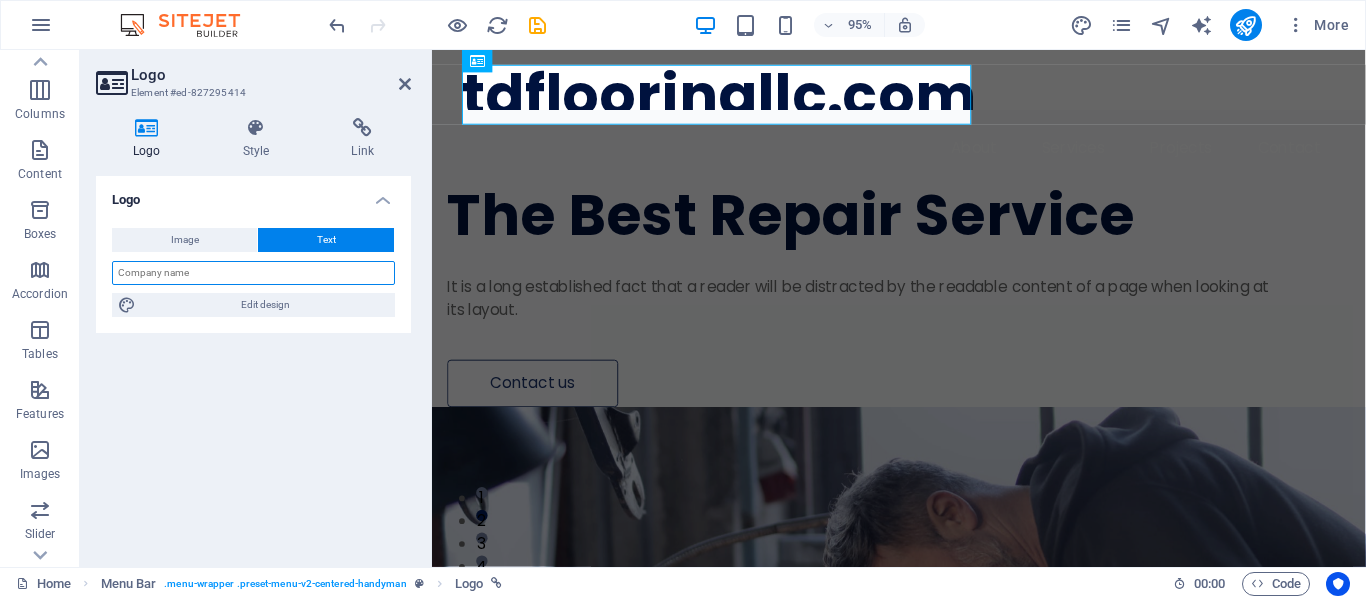 click at bounding box center [253, 273] 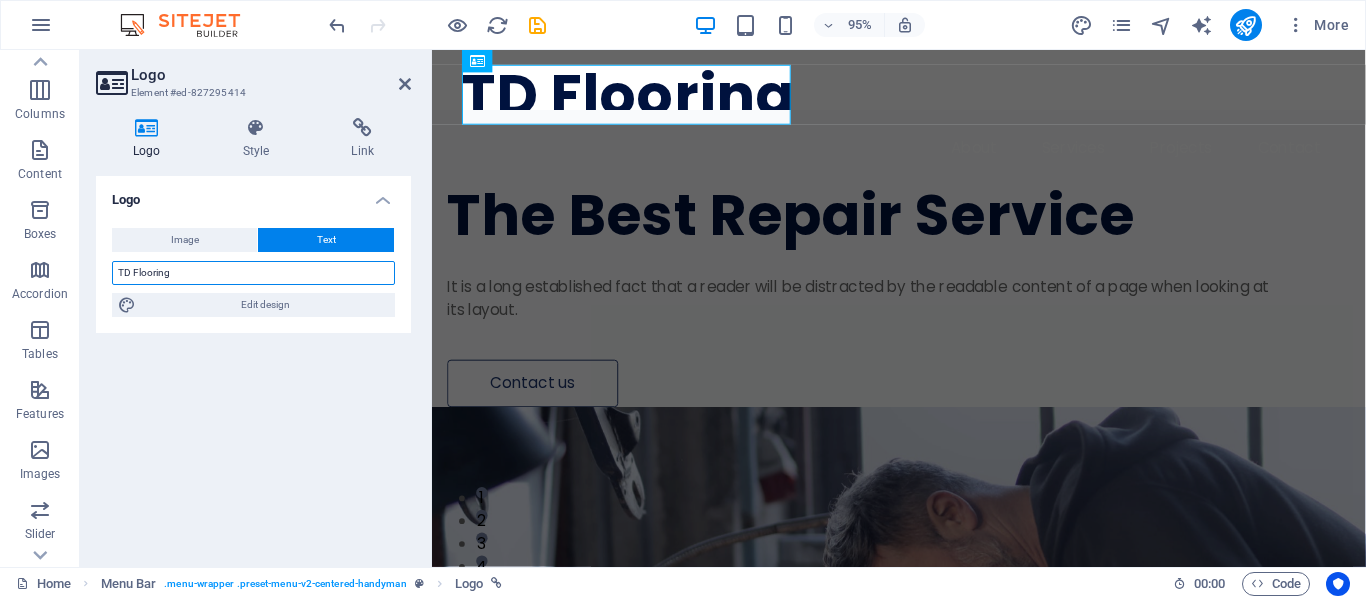 type on "TD Flooring" 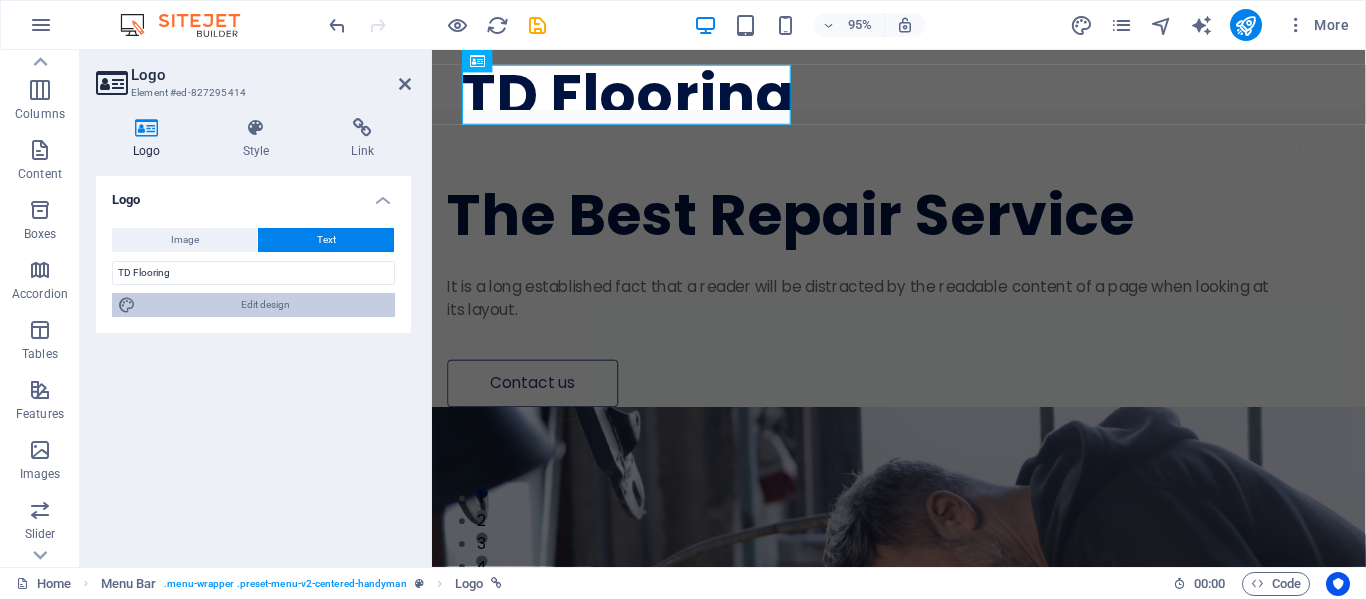 click on "Edit design" at bounding box center (265, 305) 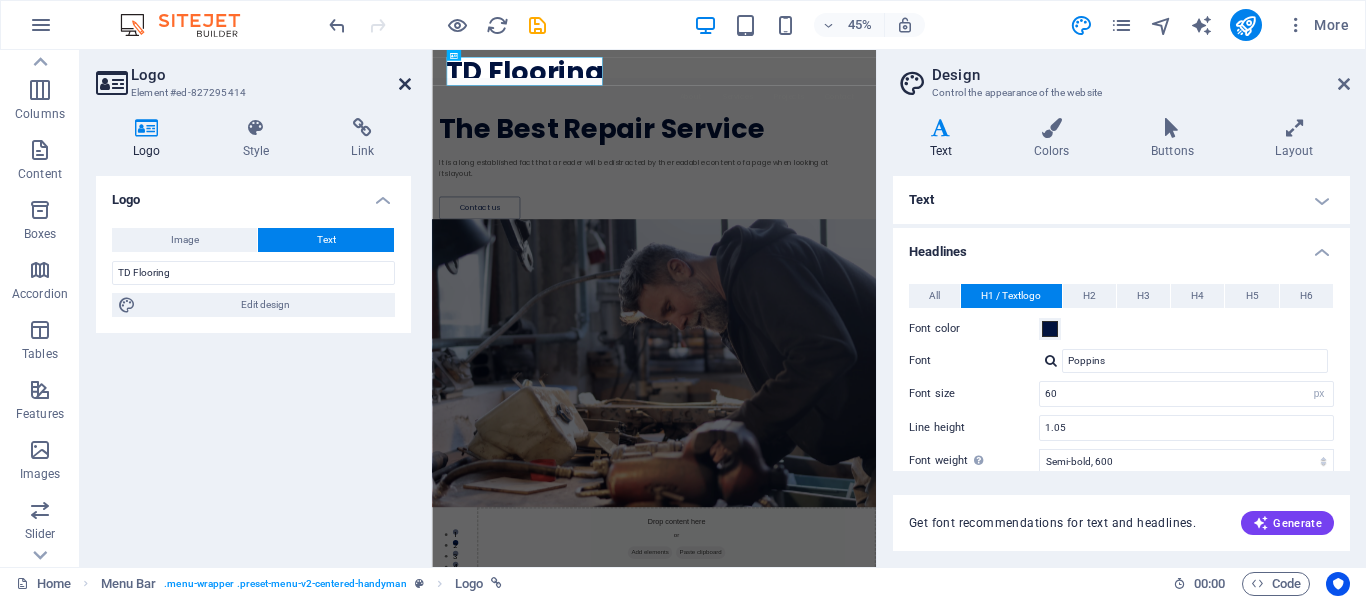 click at bounding box center [405, 84] 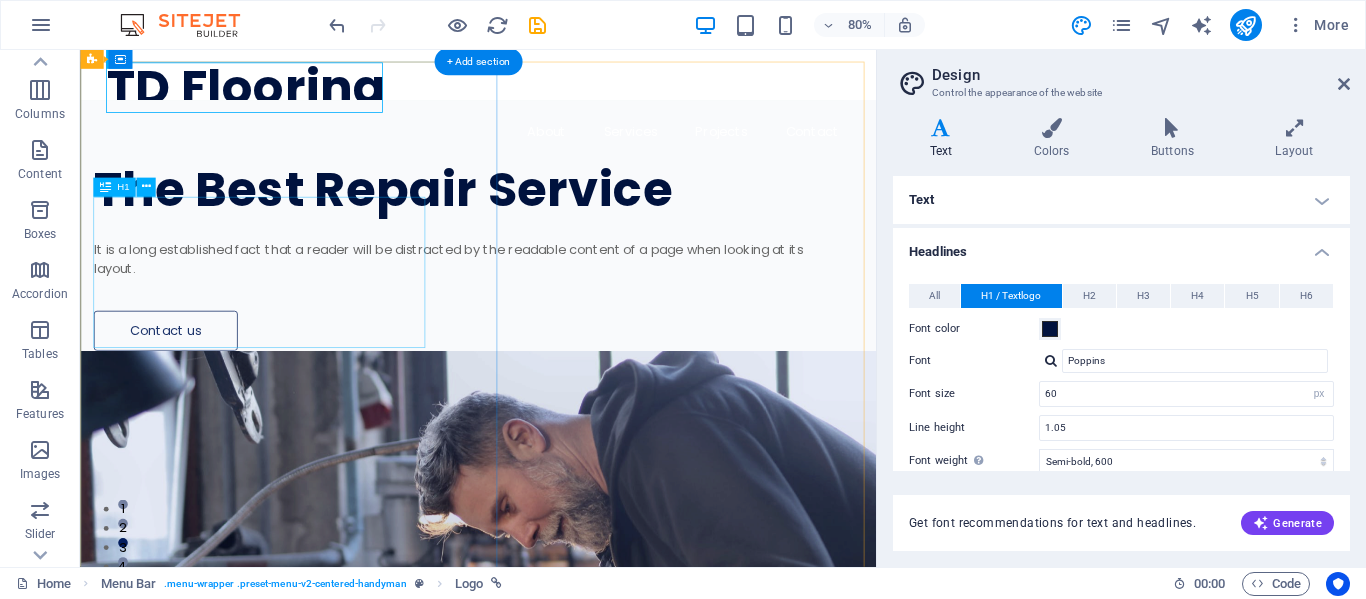 click on "The Best Repair Service" at bounding box center (540, 224) 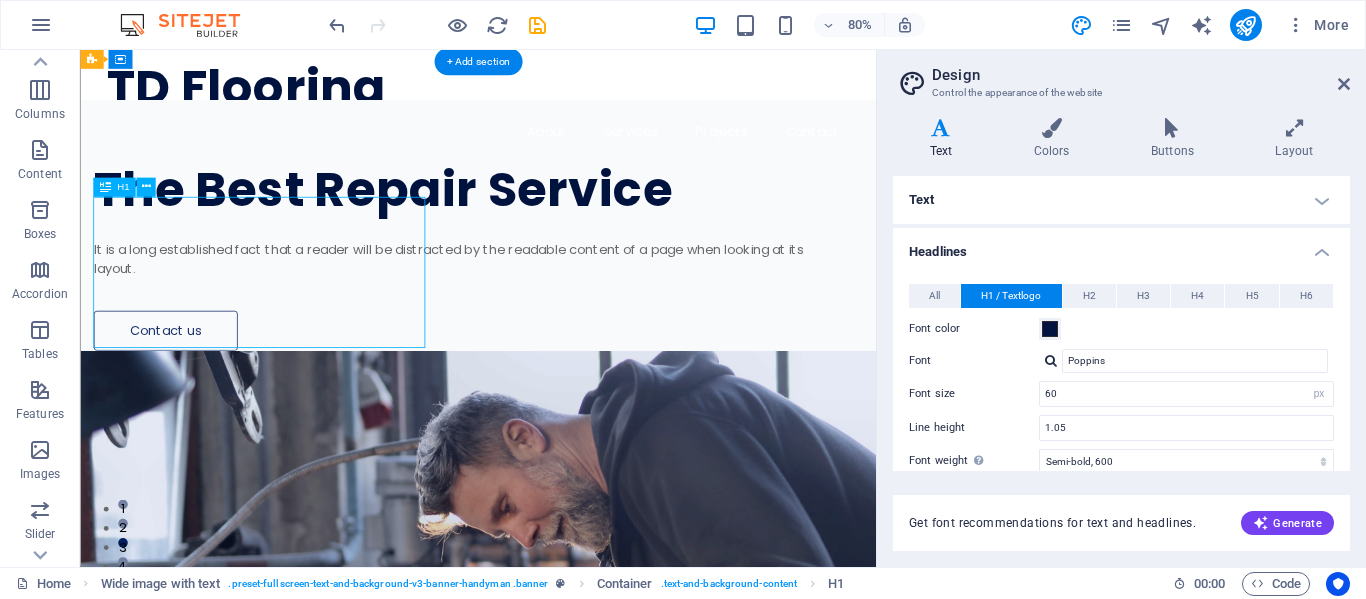 click on "The Best Repair Service" at bounding box center (540, 224) 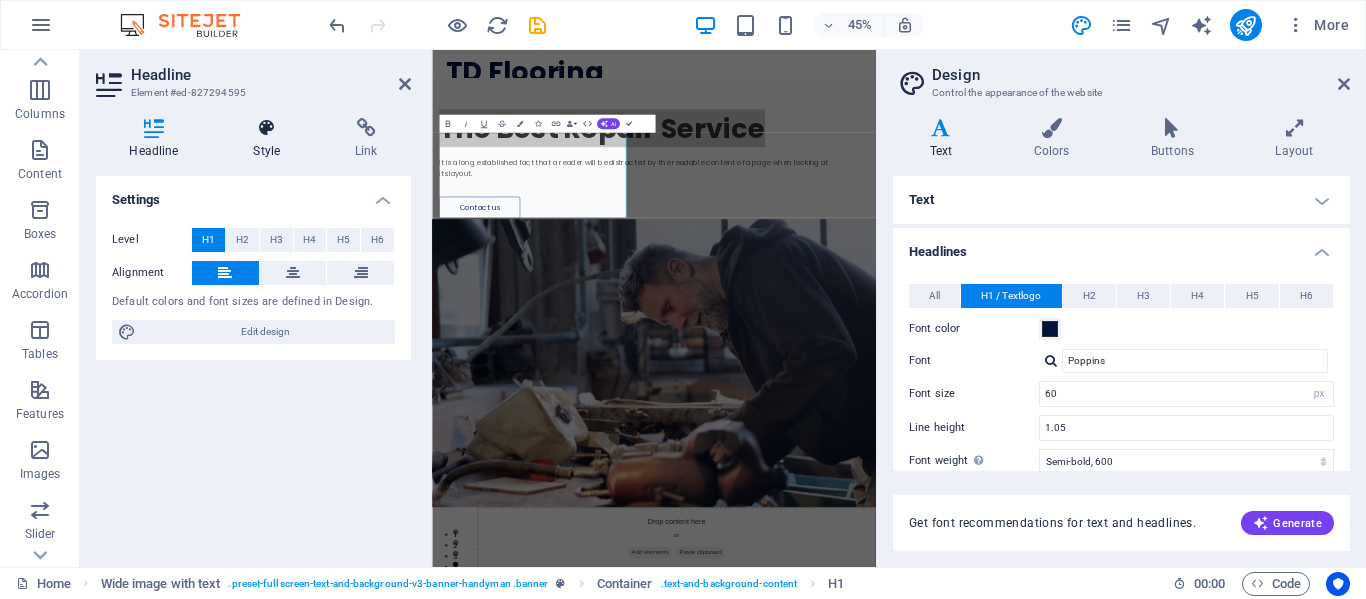 click at bounding box center [267, 128] 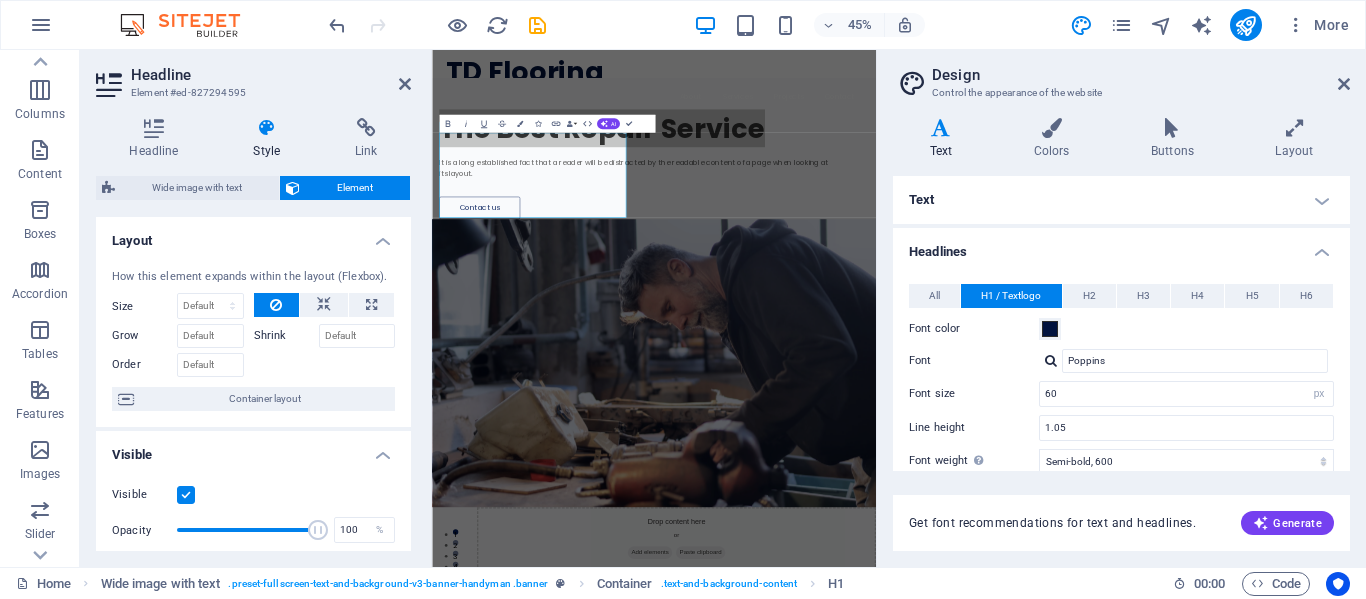 click at bounding box center (941, 128) 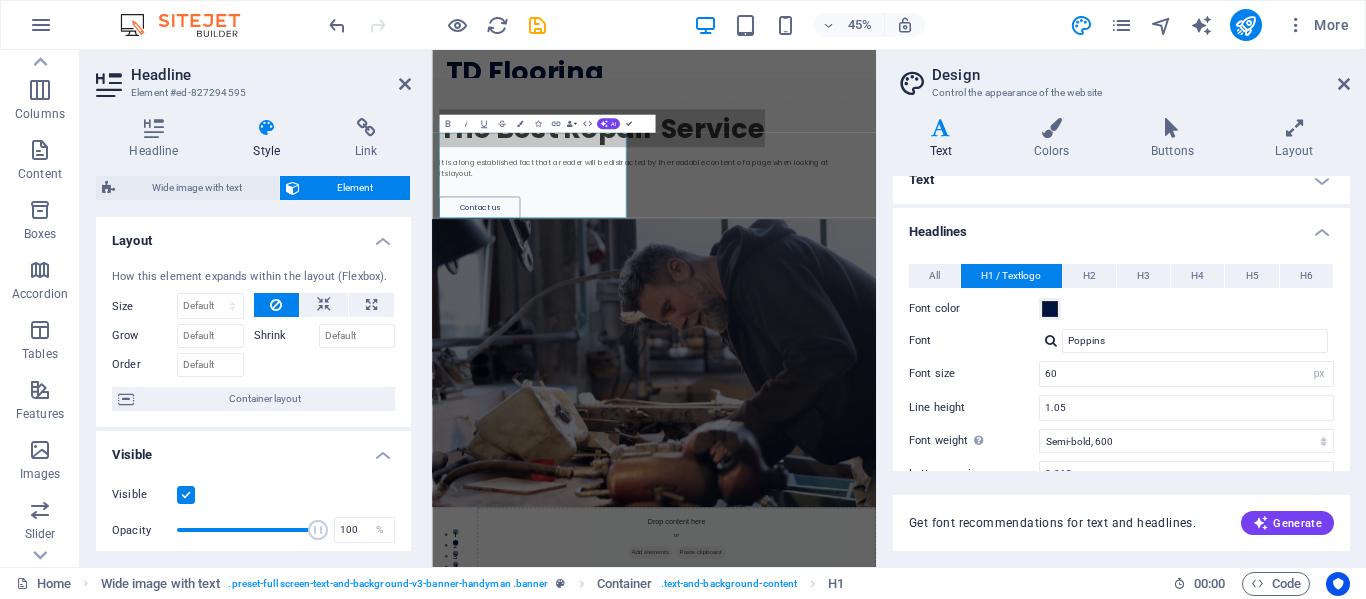 scroll, scrollTop: 0, scrollLeft: 0, axis: both 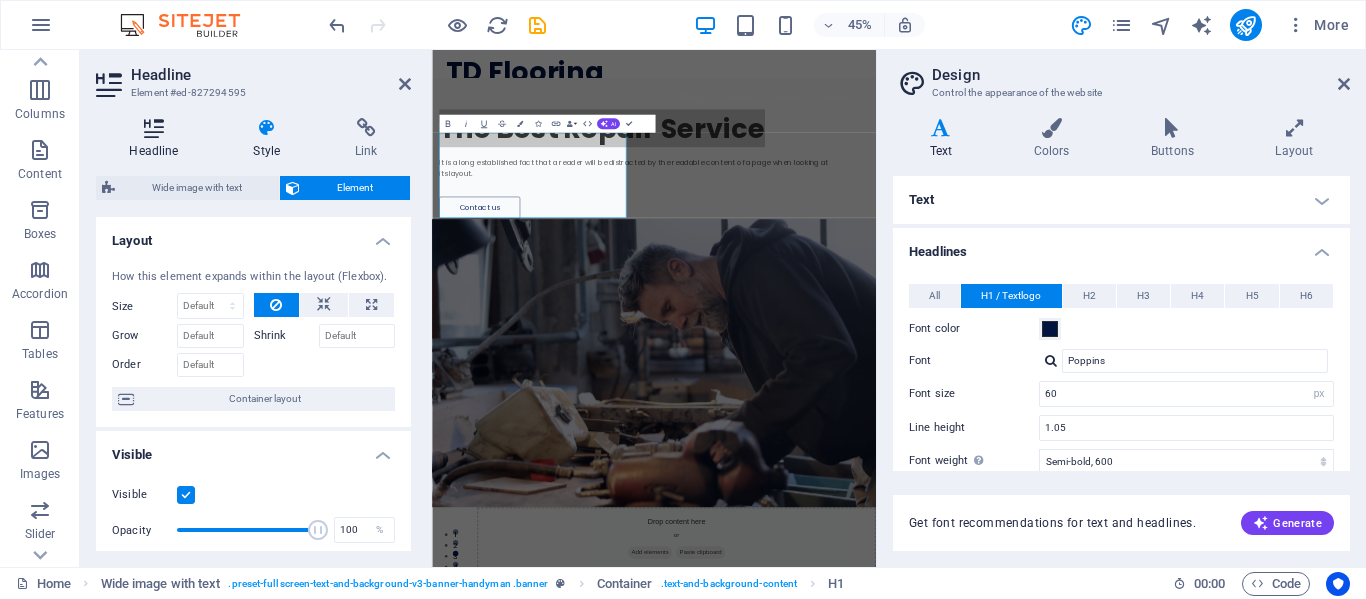 click on "Headline" at bounding box center [158, 139] 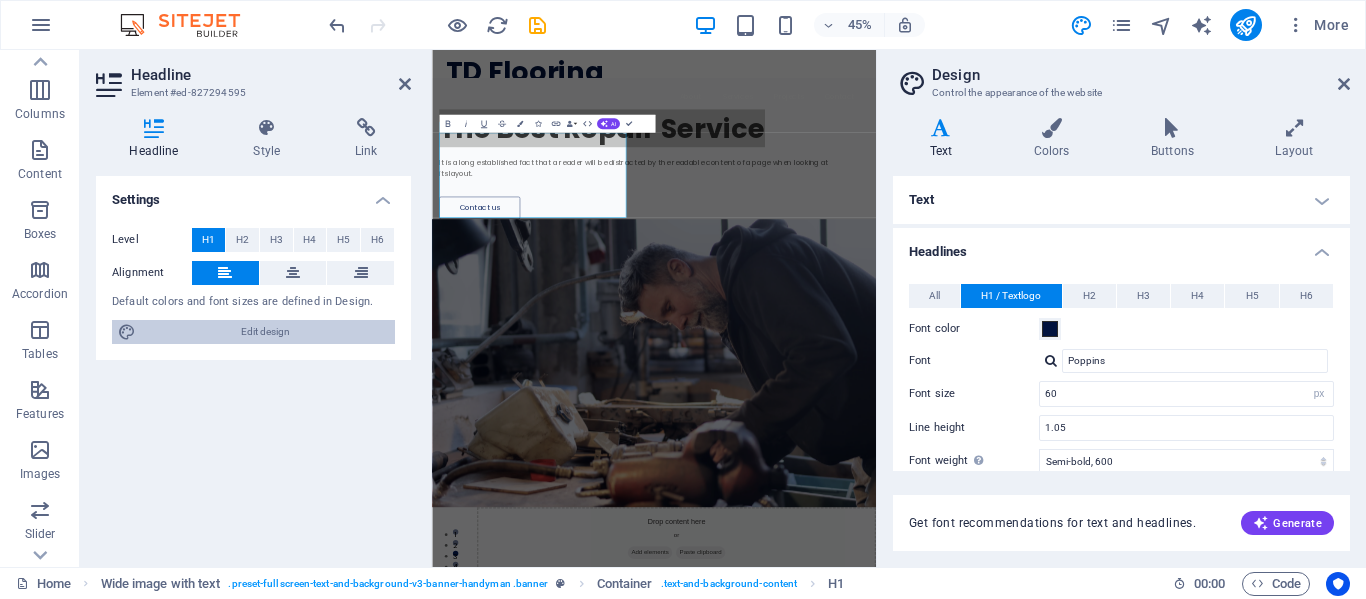click on "Edit design" at bounding box center (265, 332) 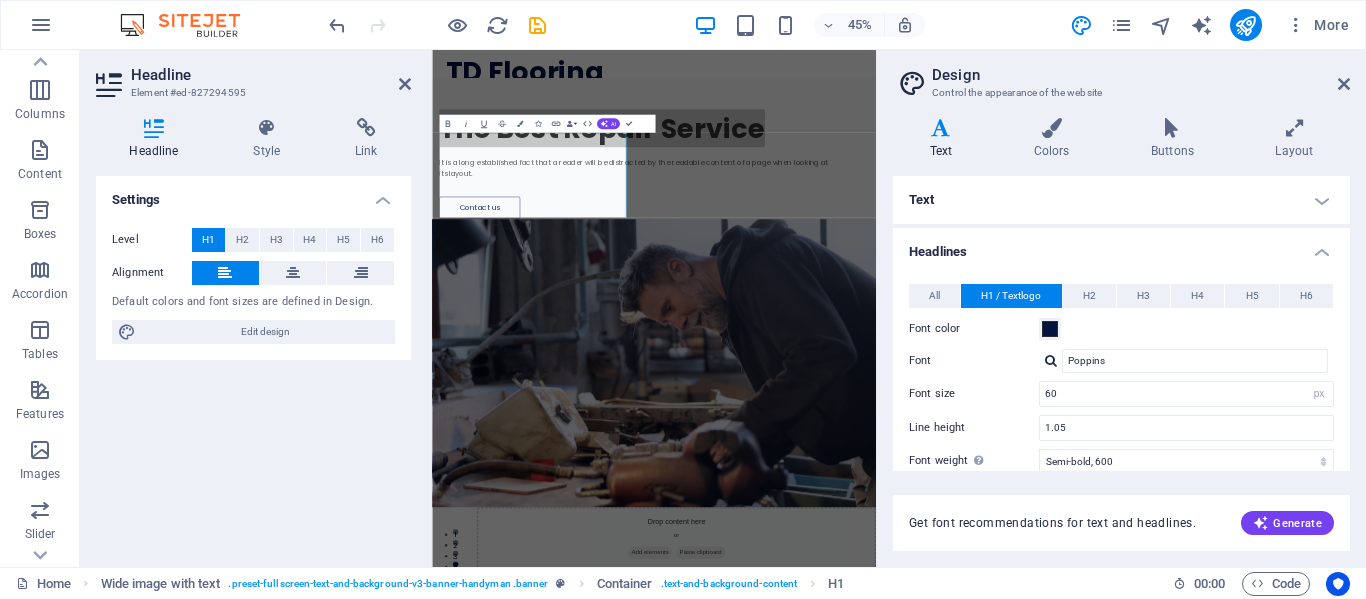 click on "Text" at bounding box center (1121, 200) 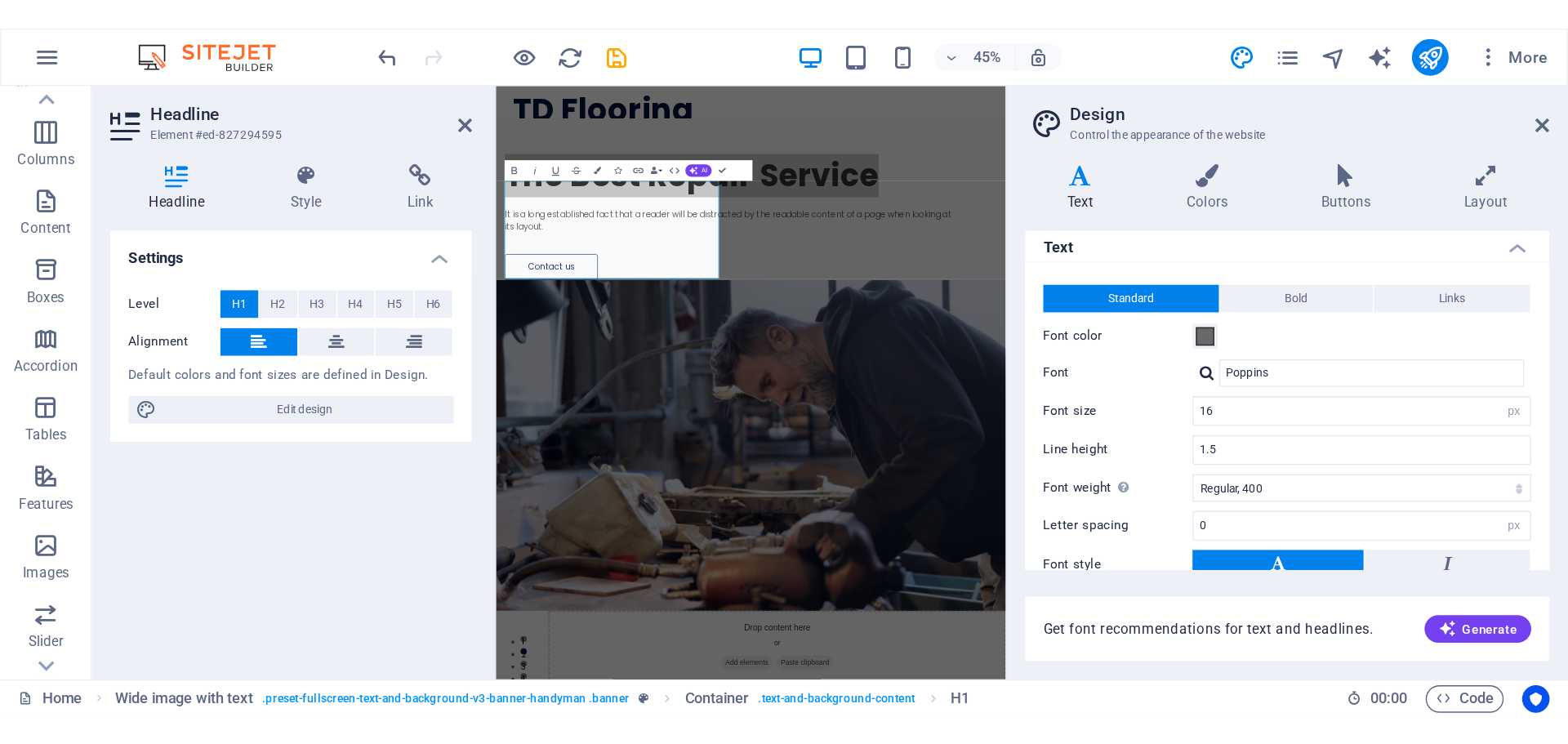 scroll, scrollTop: 0, scrollLeft: 0, axis: both 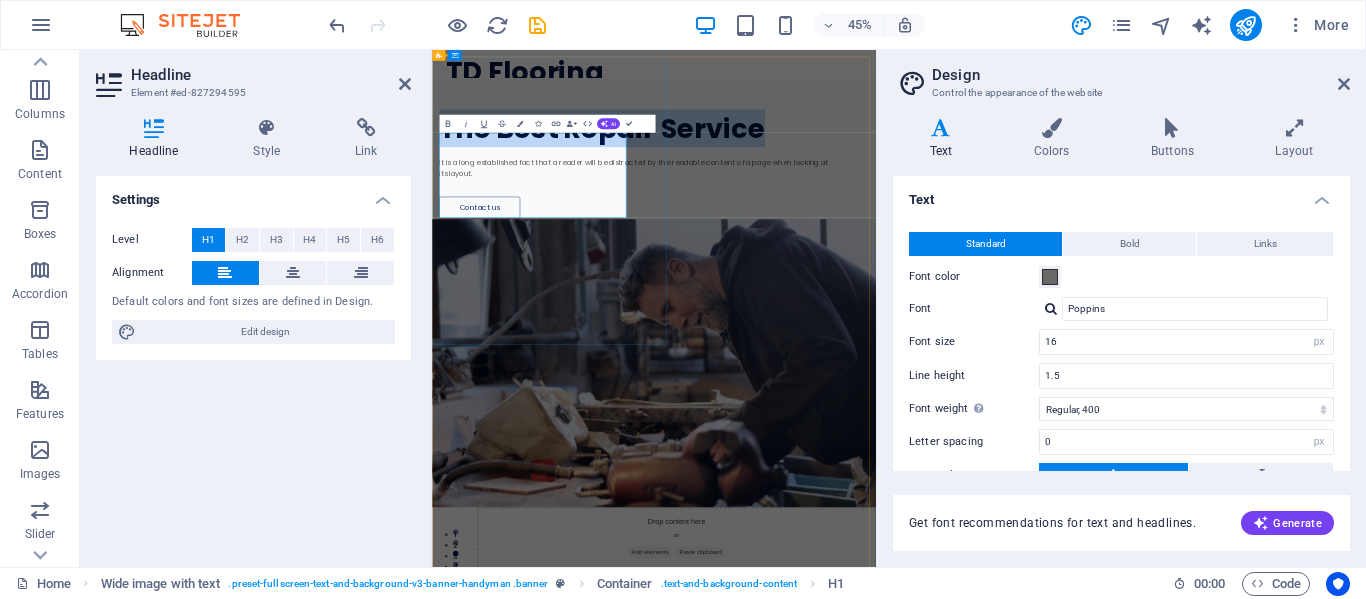 click on "The Best Repair Service" at bounding box center (888, 224) 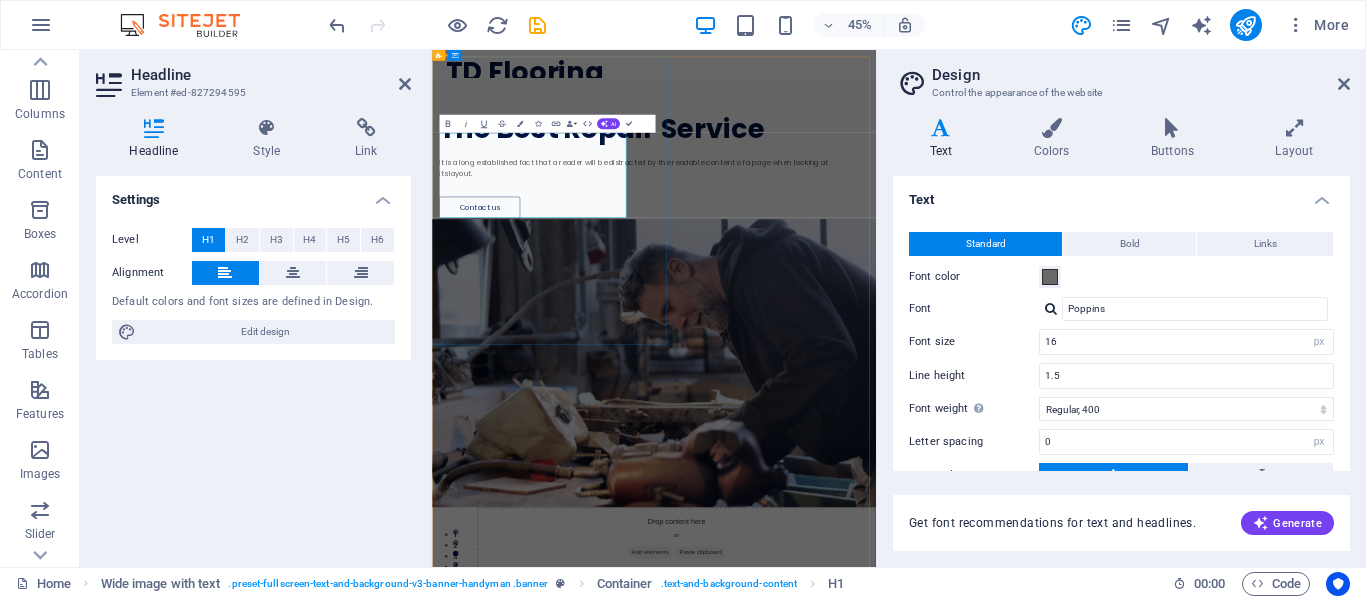 click on "The Best Repair Service" at bounding box center [888, 224] 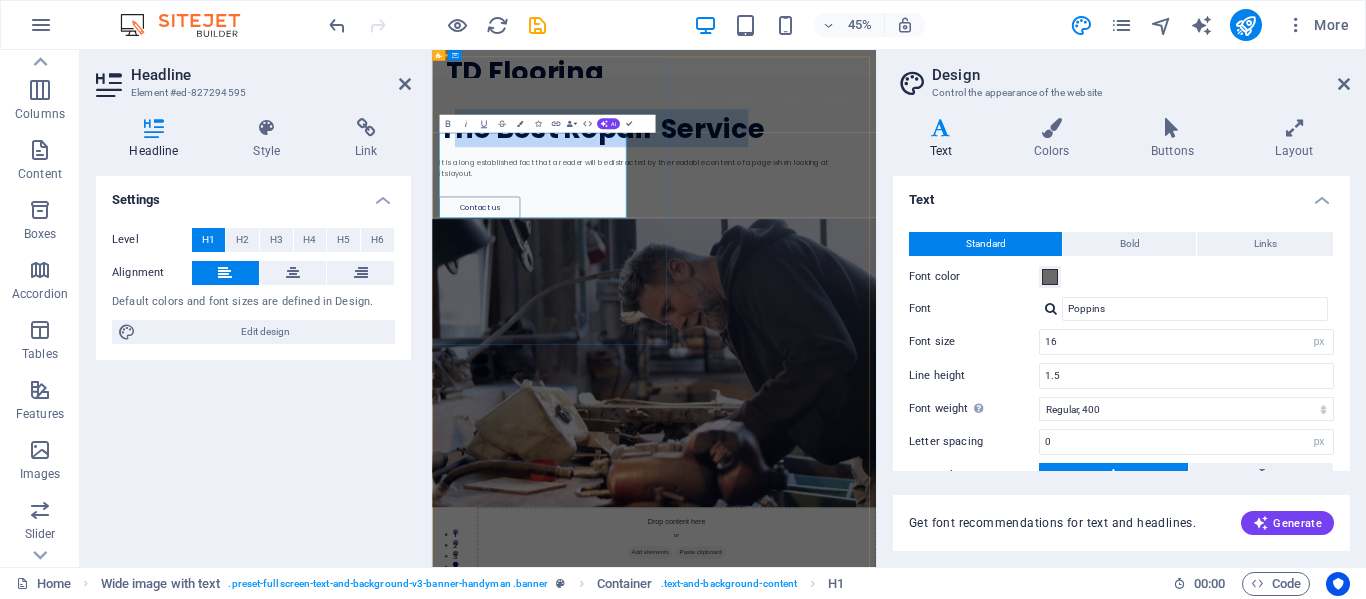 drag, startPoint x: 569, startPoint y: 354, endPoint x: 489, endPoint y: 283, distance: 106.96261 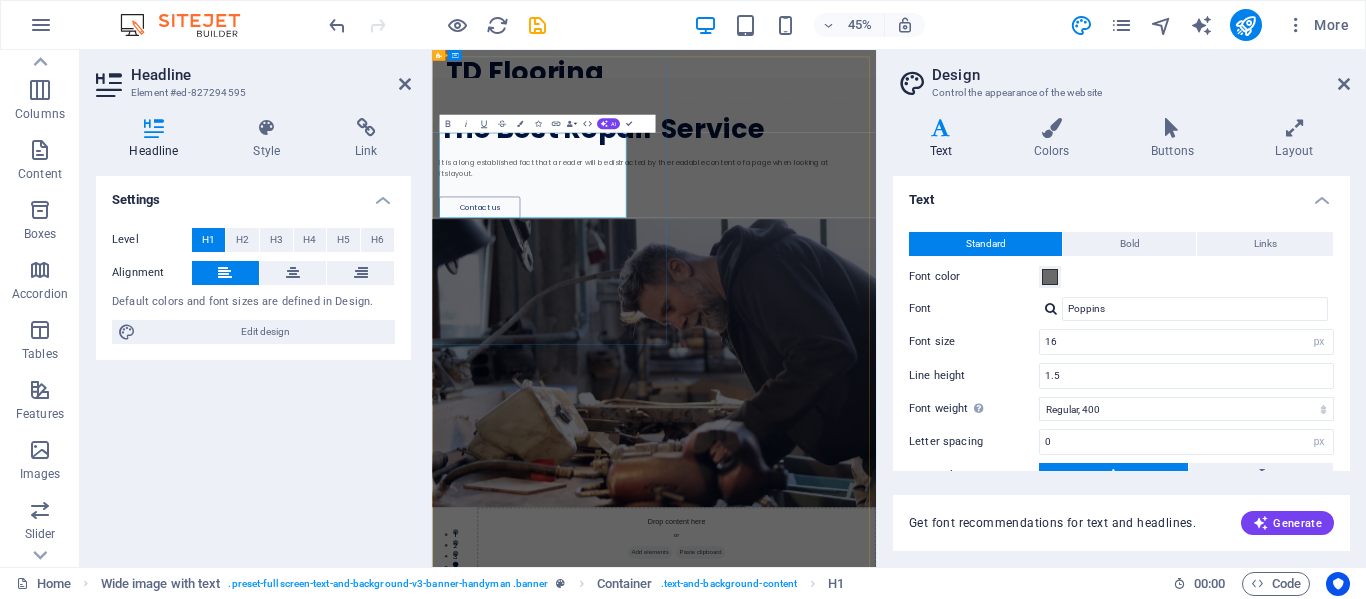 click on "The Best Repair Service" at bounding box center [888, 224] 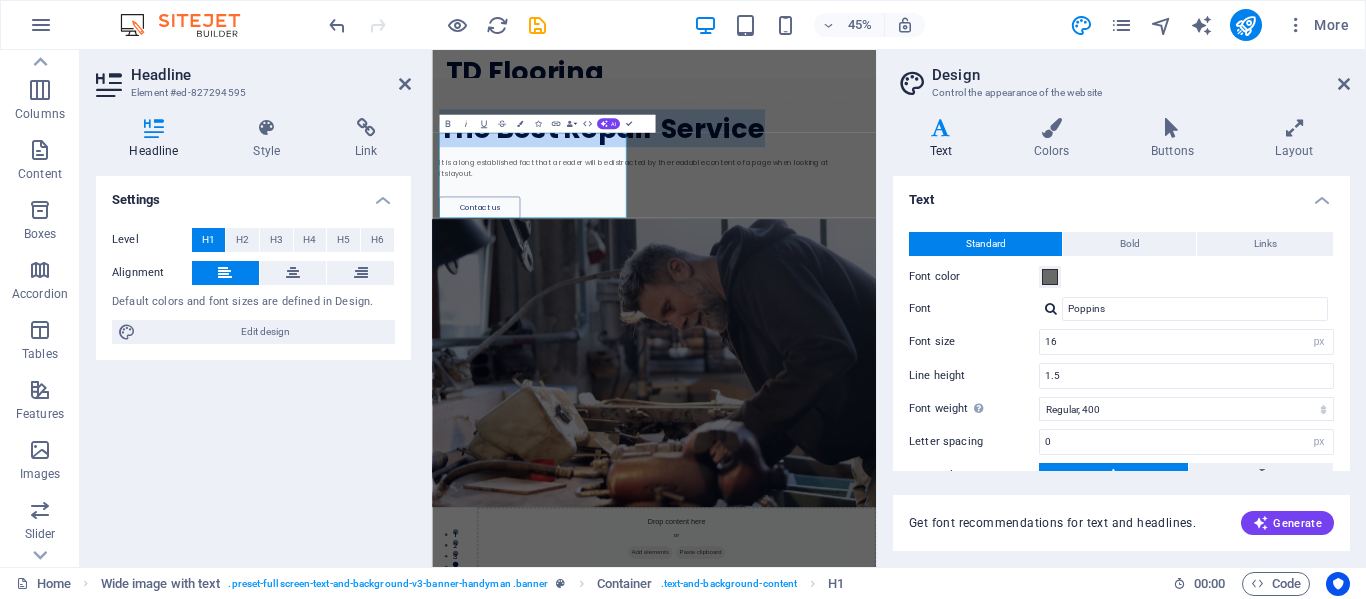 drag, startPoint x: 623, startPoint y: 378, endPoint x: 862, endPoint y: 202, distance: 296.8114 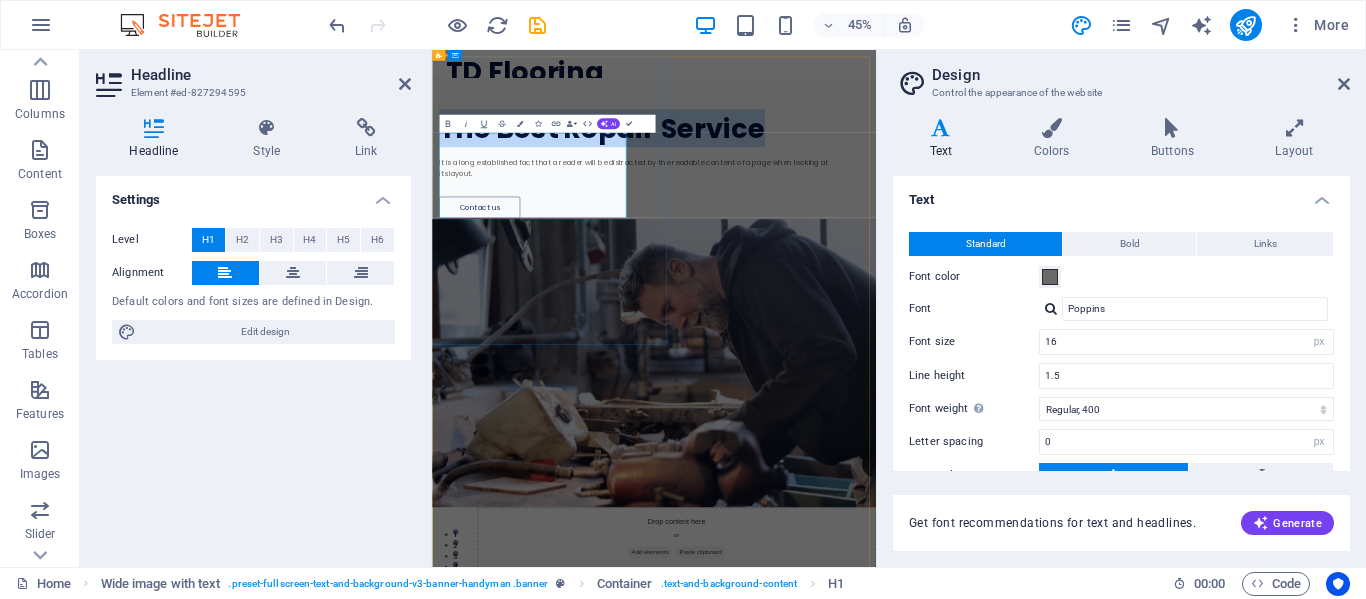 click on "The Best Repair Service" at bounding box center [888, 224] 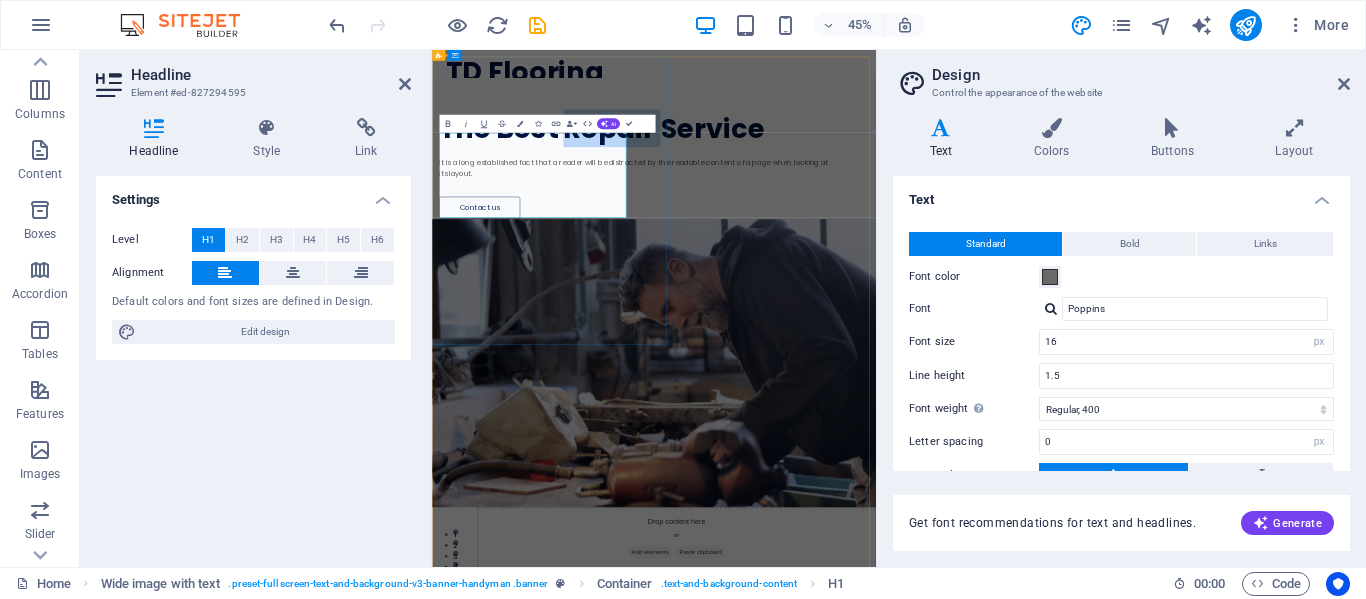 click on "The Best Repair Service" at bounding box center (888, 224) 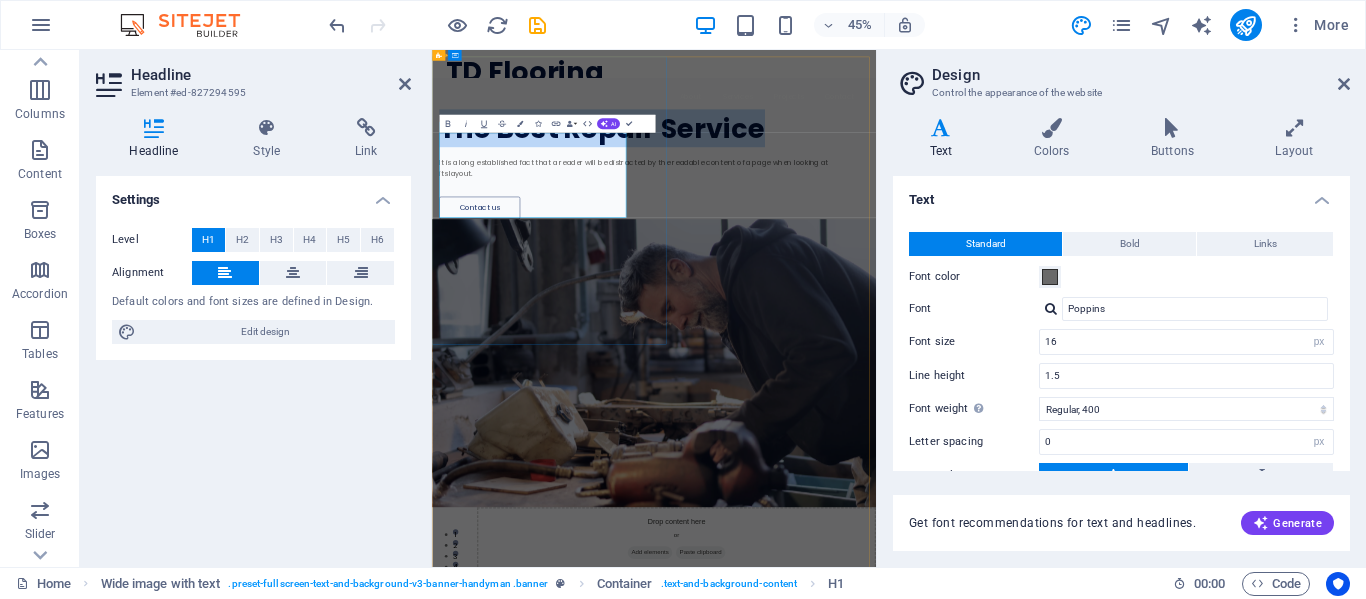click on "The Best Repair Service" at bounding box center (888, 224) 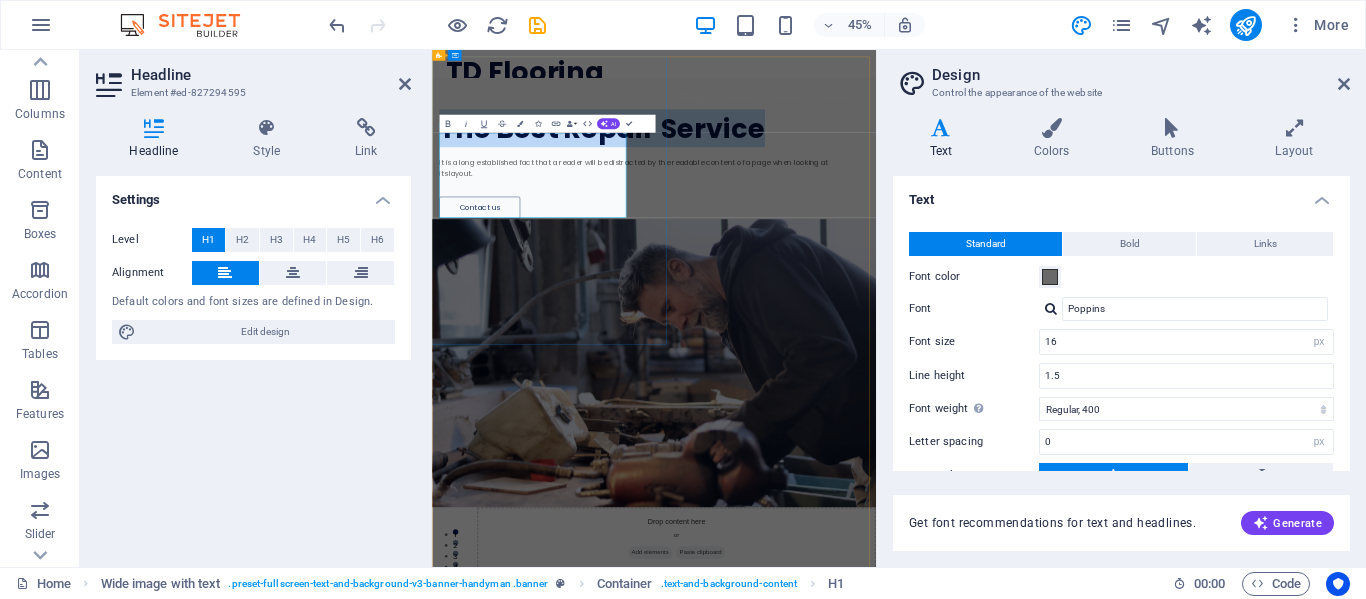 type 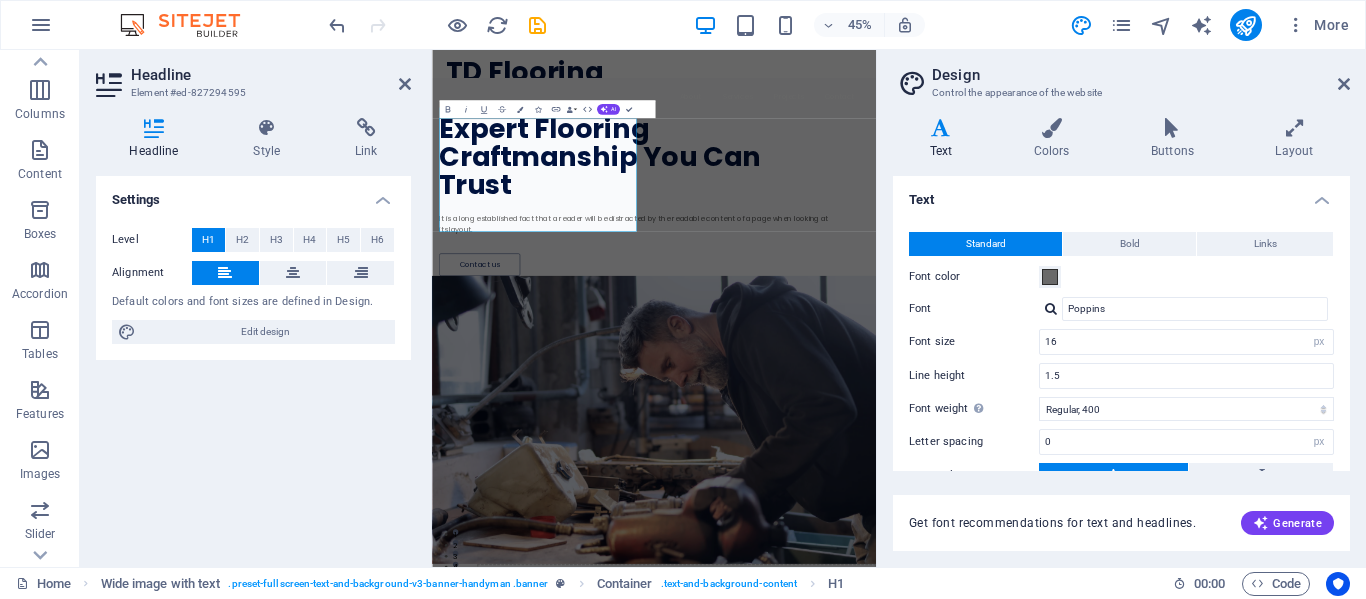 click at bounding box center (925, 872) 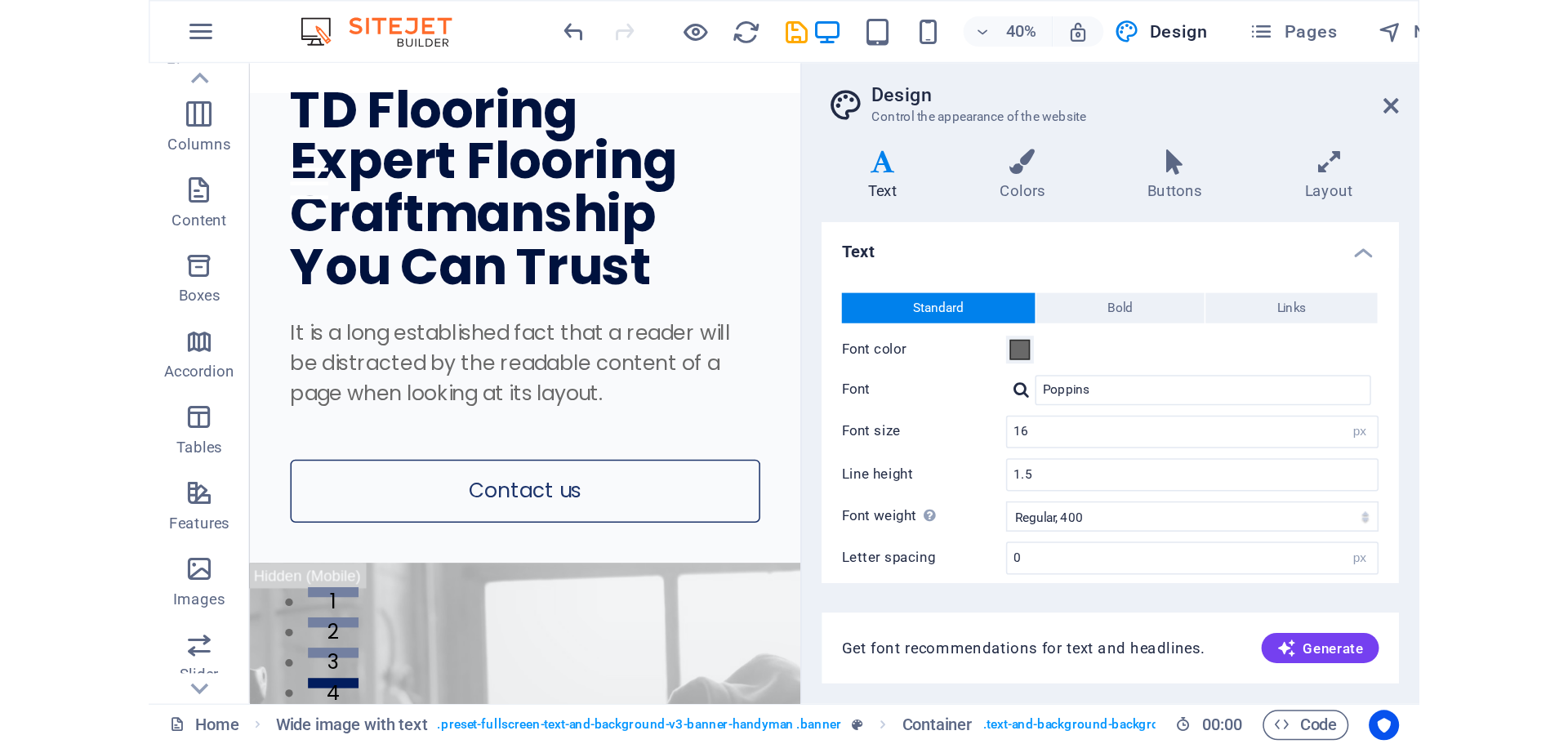 scroll, scrollTop: 58, scrollLeft: 0, axis: vertical 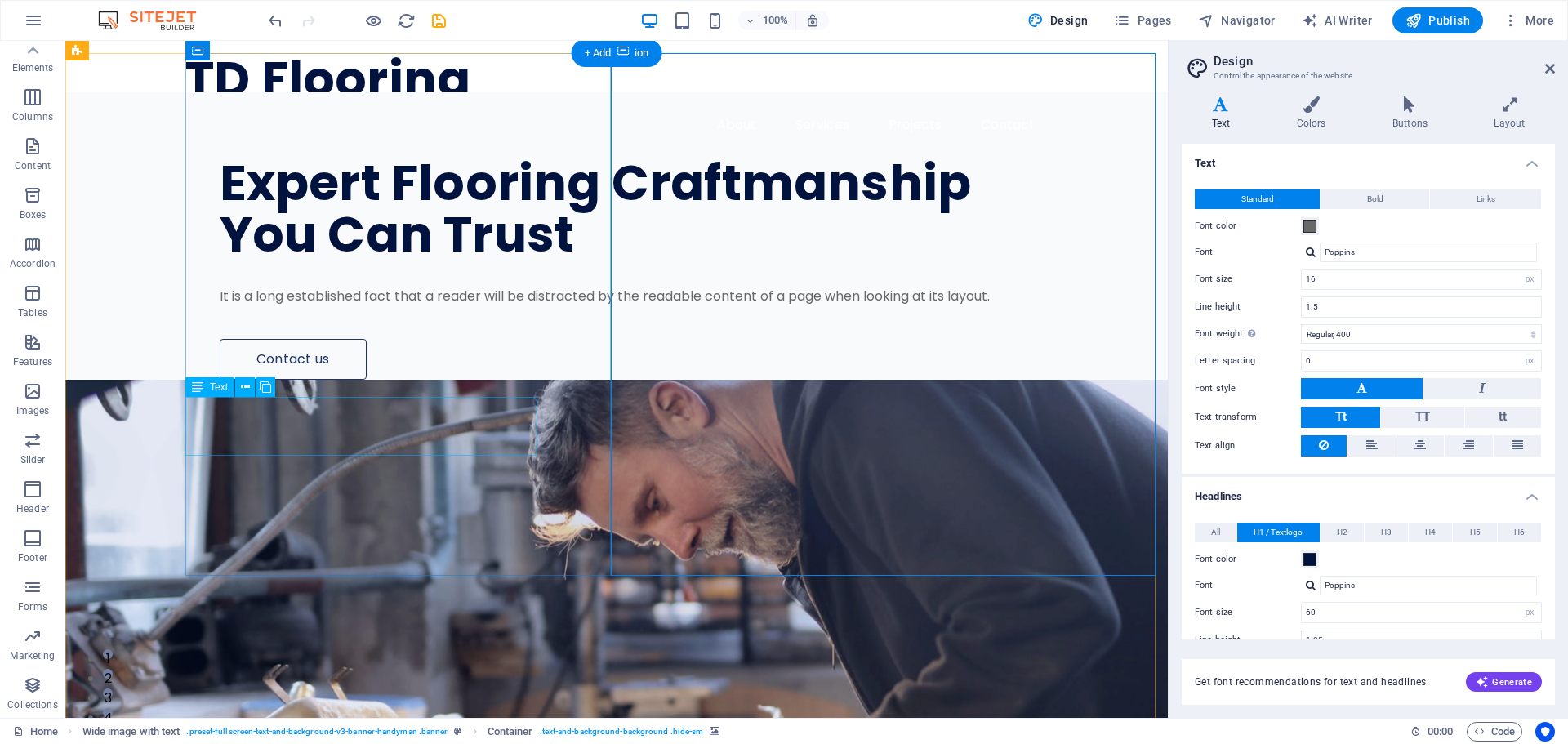 click on "It is a long established fact that a reader will be distracted by the readable content of a page when looking at its layout." at bounding box center (640, 296) 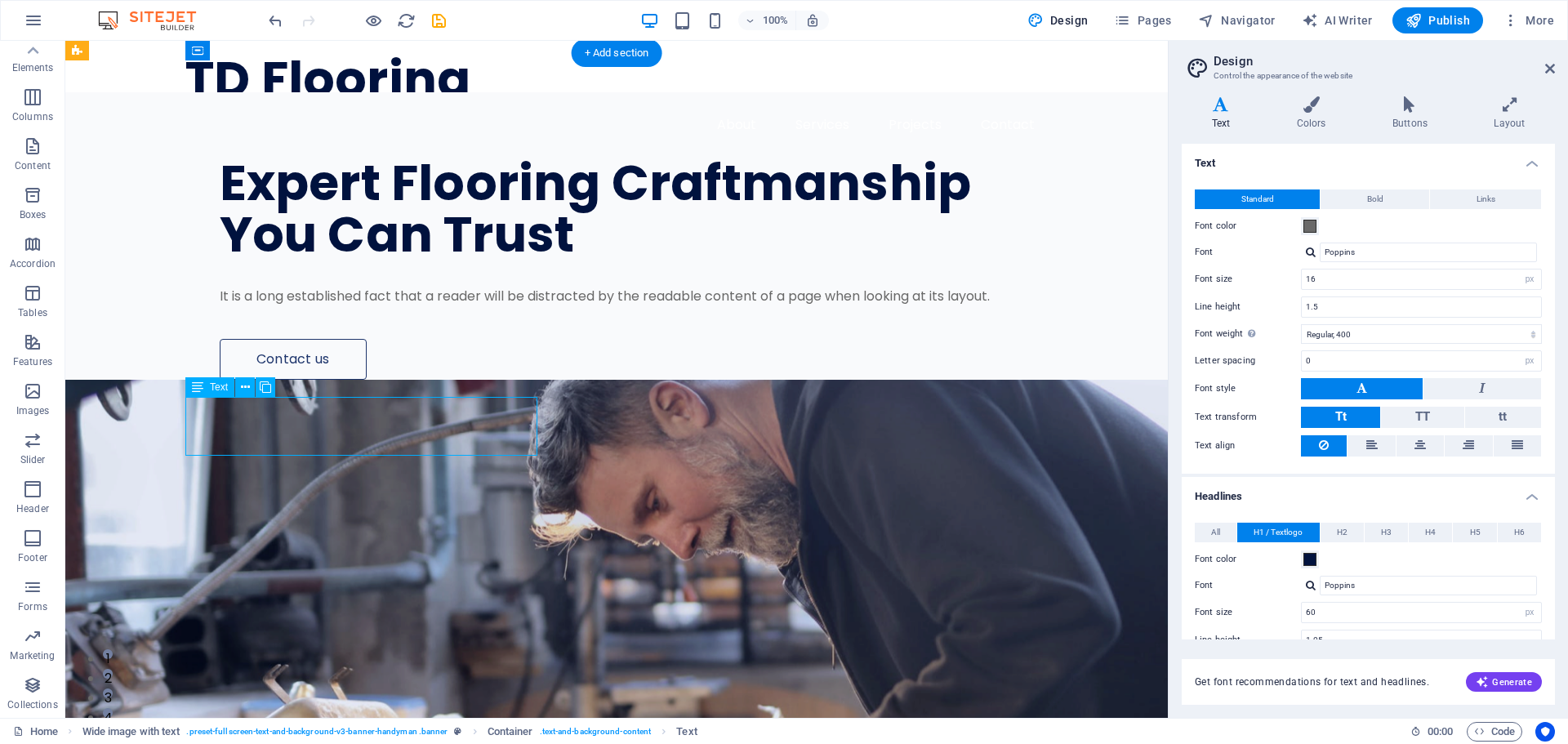 click on "It is a long established fact that a reader will be distracted by the readable content of a page when looking at its layout." at bounding box center (640, 296) 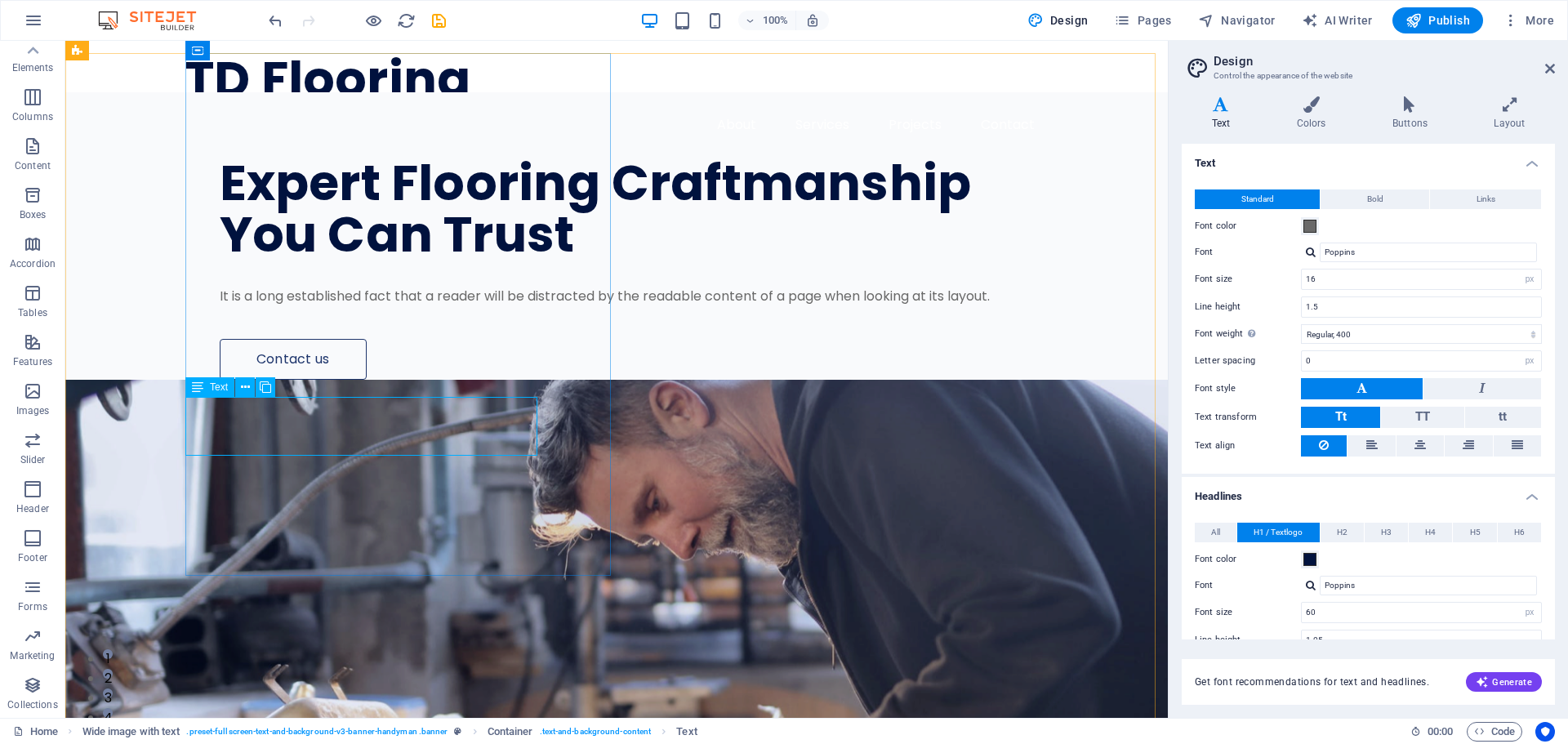 click on "Text" at bounding box center [219, 387] 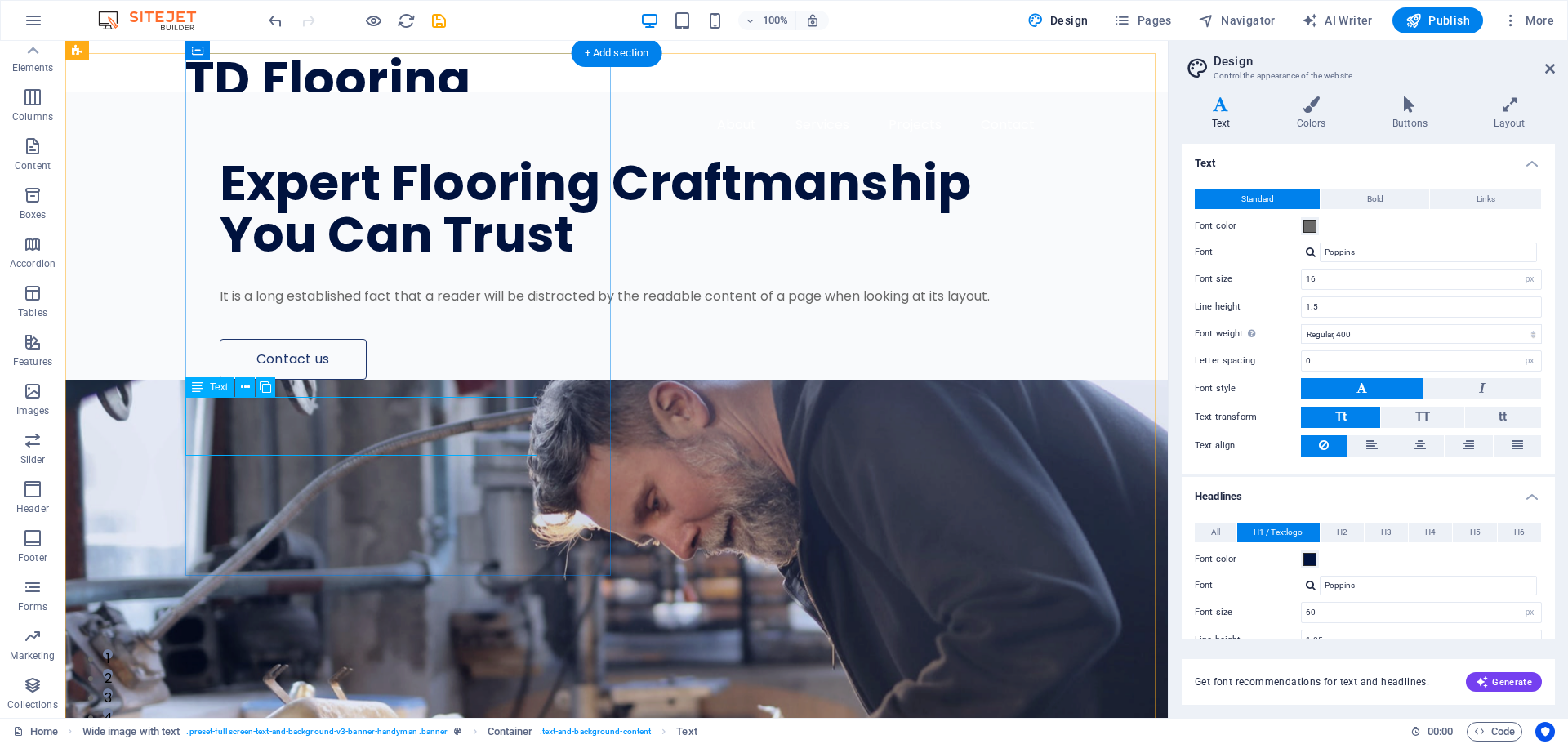 click on "It is a long established fact that a reader will be distracted by the readable content of a page when looking at its layout." at bounding box center (640, 296) 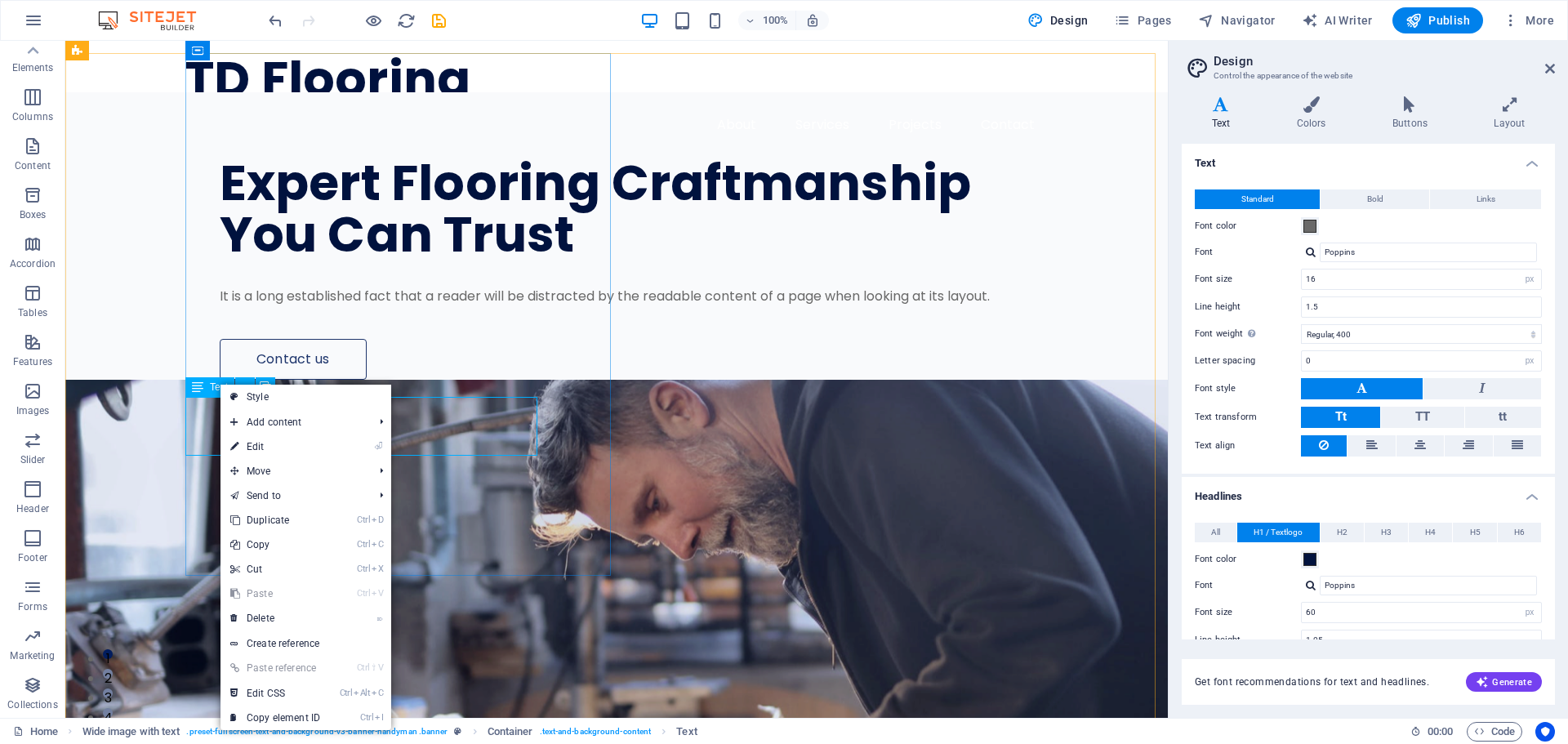 click on "Text" at bounding box center (219, 387) 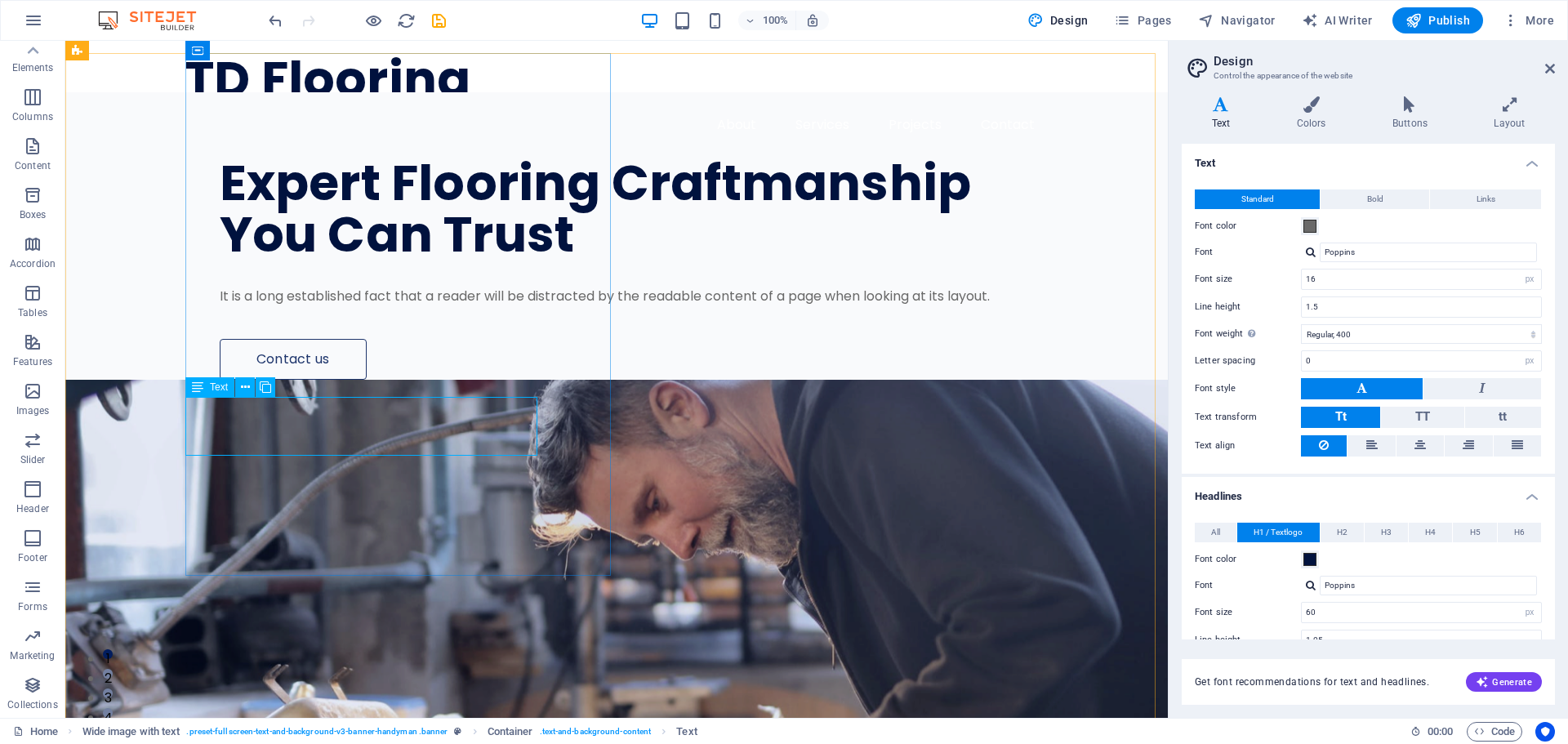click on "Text" at bounding box center [219, 387] 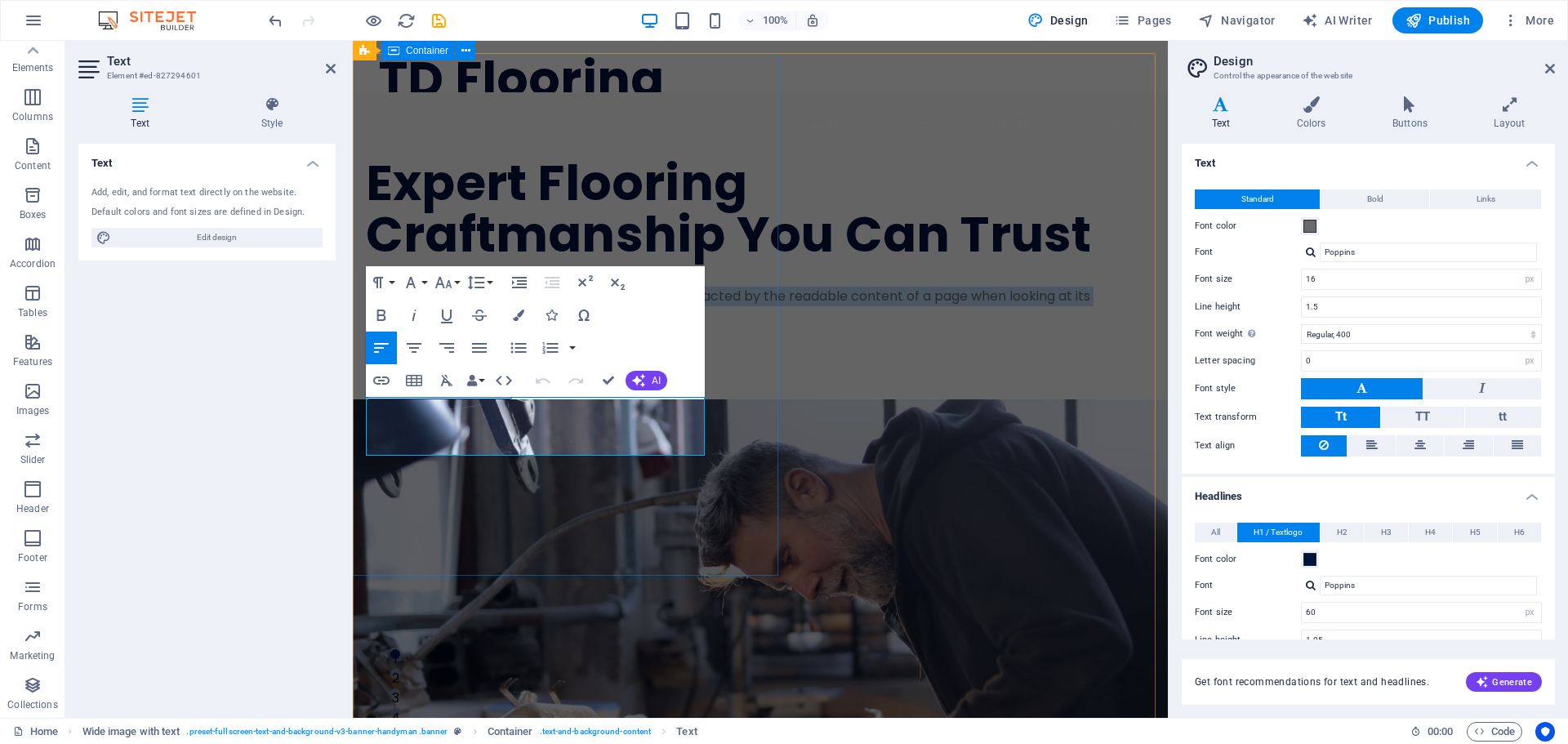 drag, startPoint x: 500, startPoint y: 445, endPoint x: 355, endPoint y: 403, distance: 150.96026 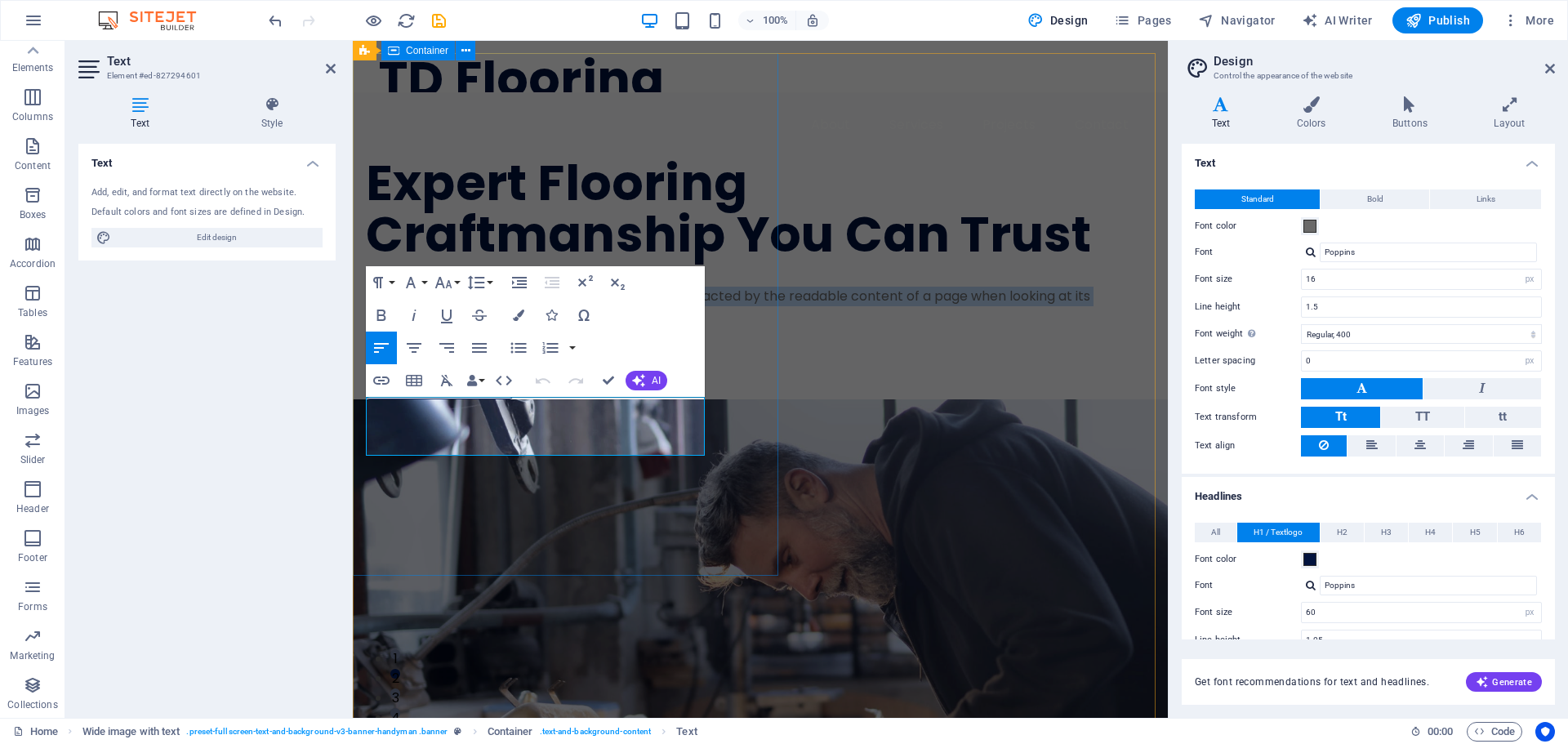 type 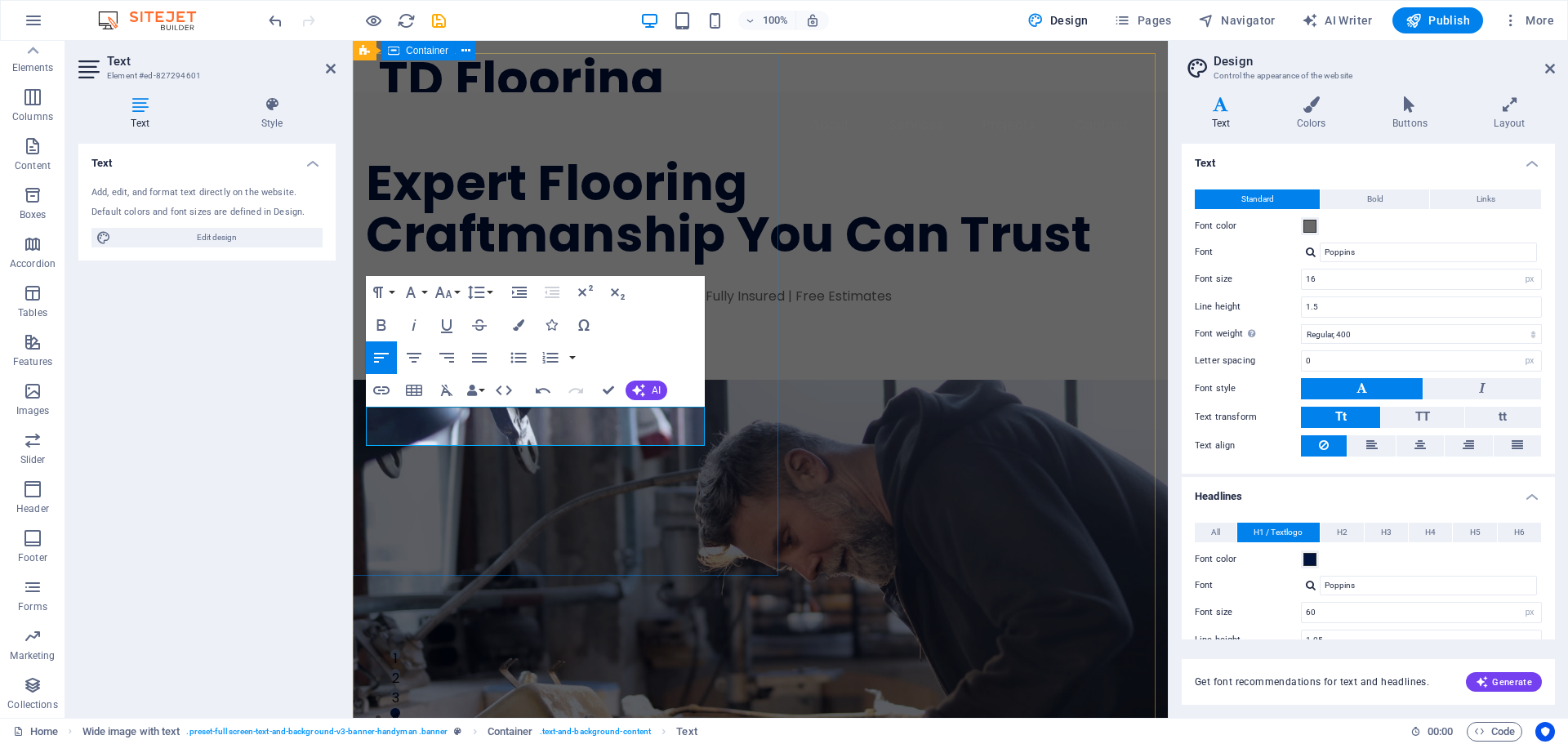 click on "Expert Flooring Craftmanship You Can Trust Serving Madison, Cottage Grove, Sun Prairie, and surrounding areas | Fully Insured | Free Estimates Contact us" at bounding box center (760, 236) 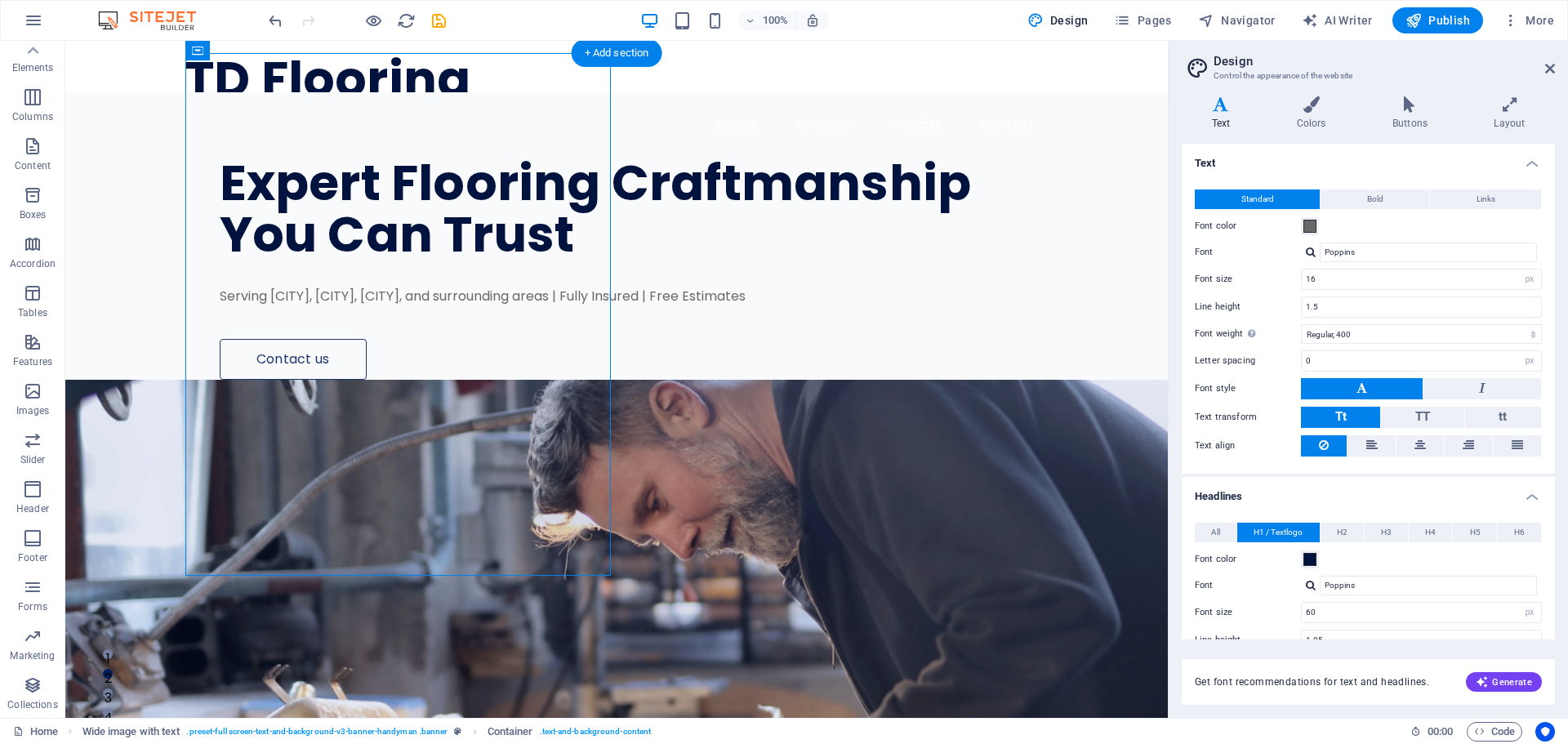 click at bounding box center (617, 641) 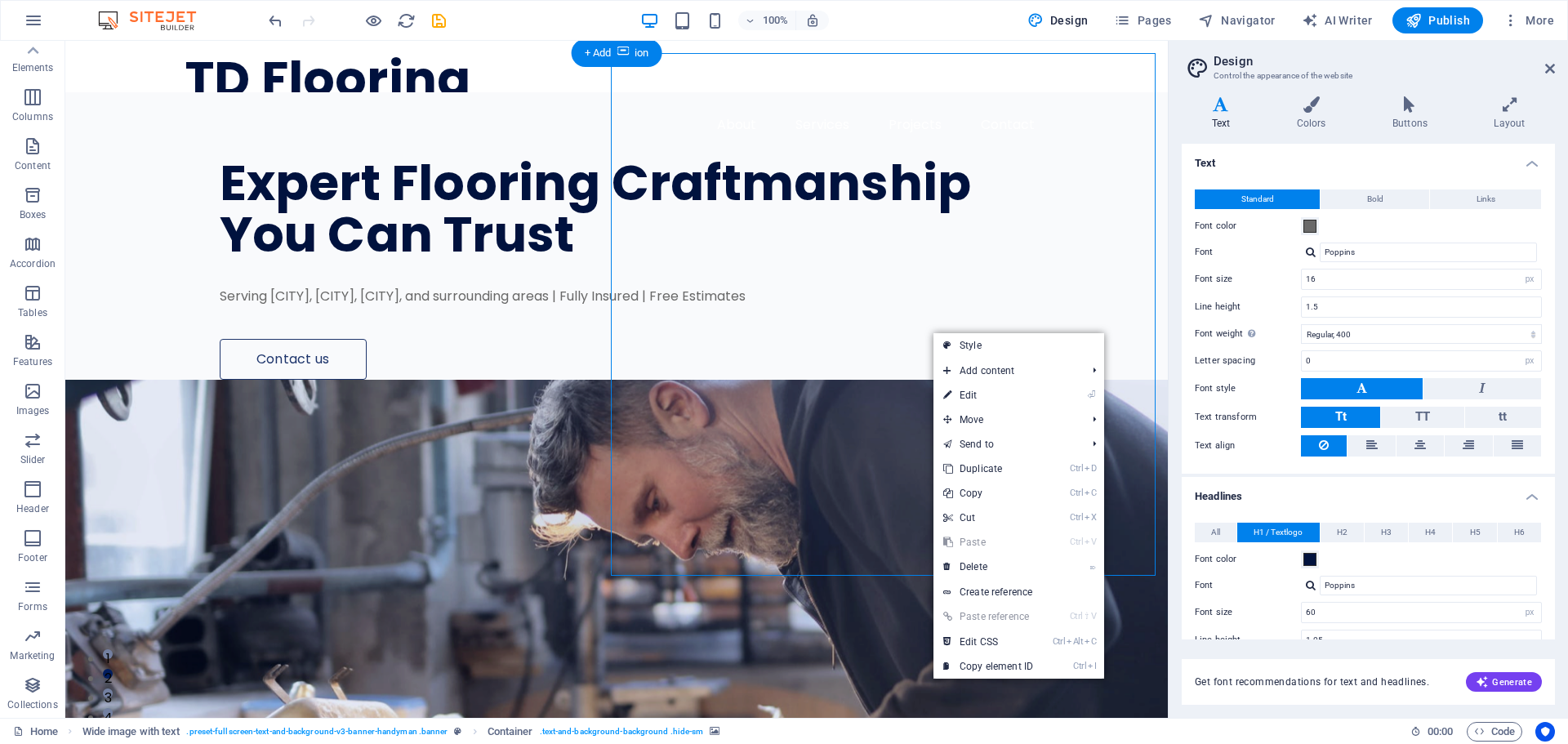 click at bounding box center (617, 641) 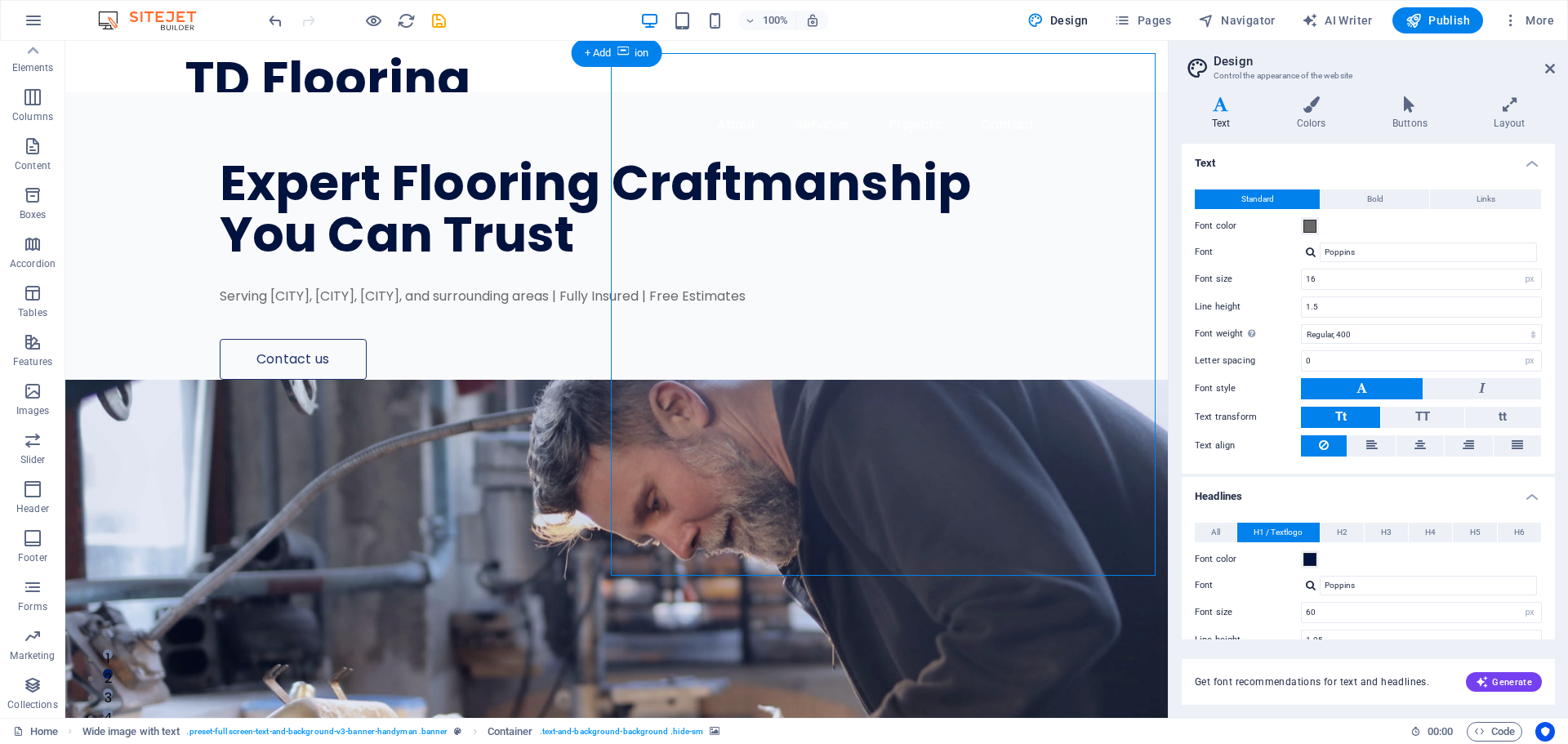 click at bounding box center (617, 641) 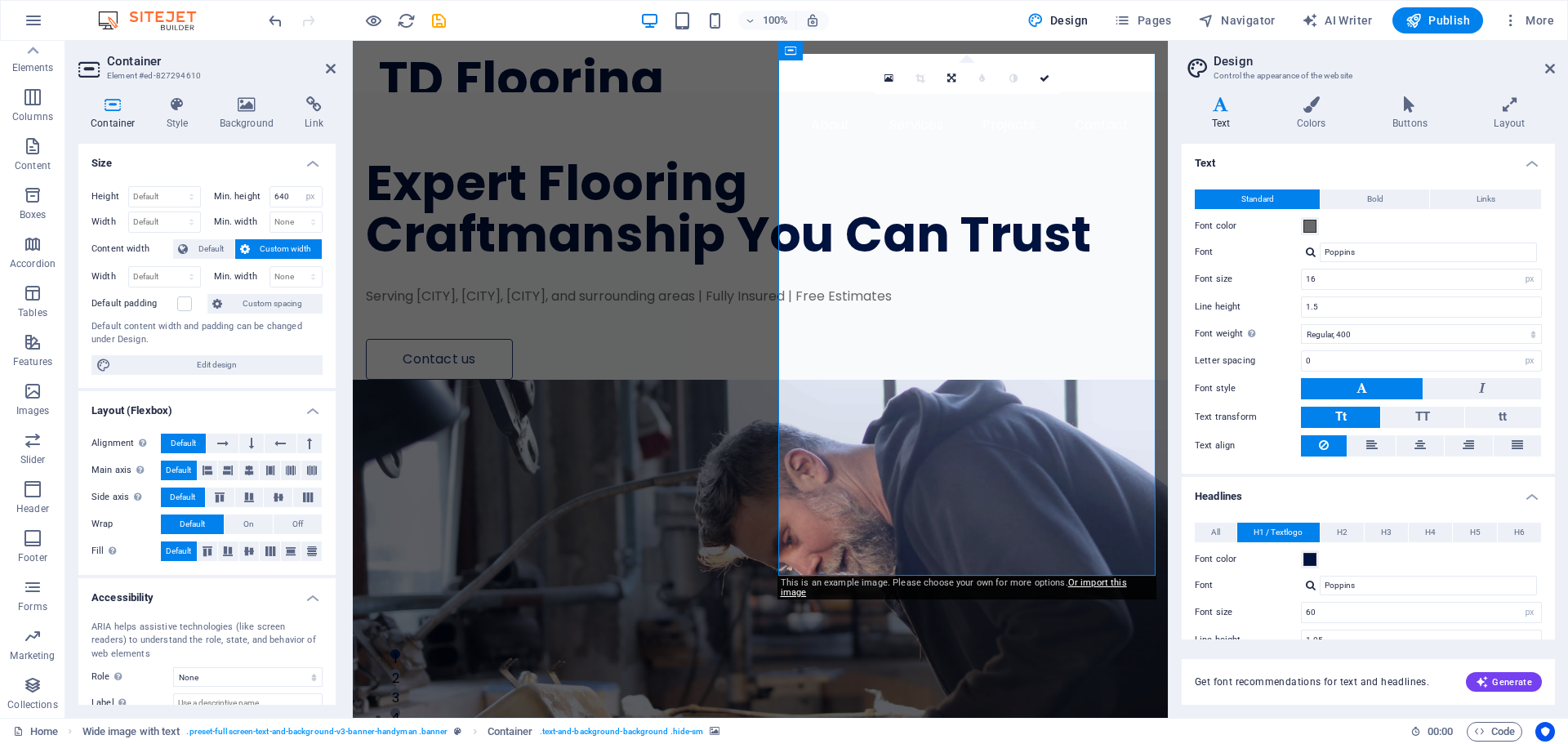 click at bounding box center (760, 641) 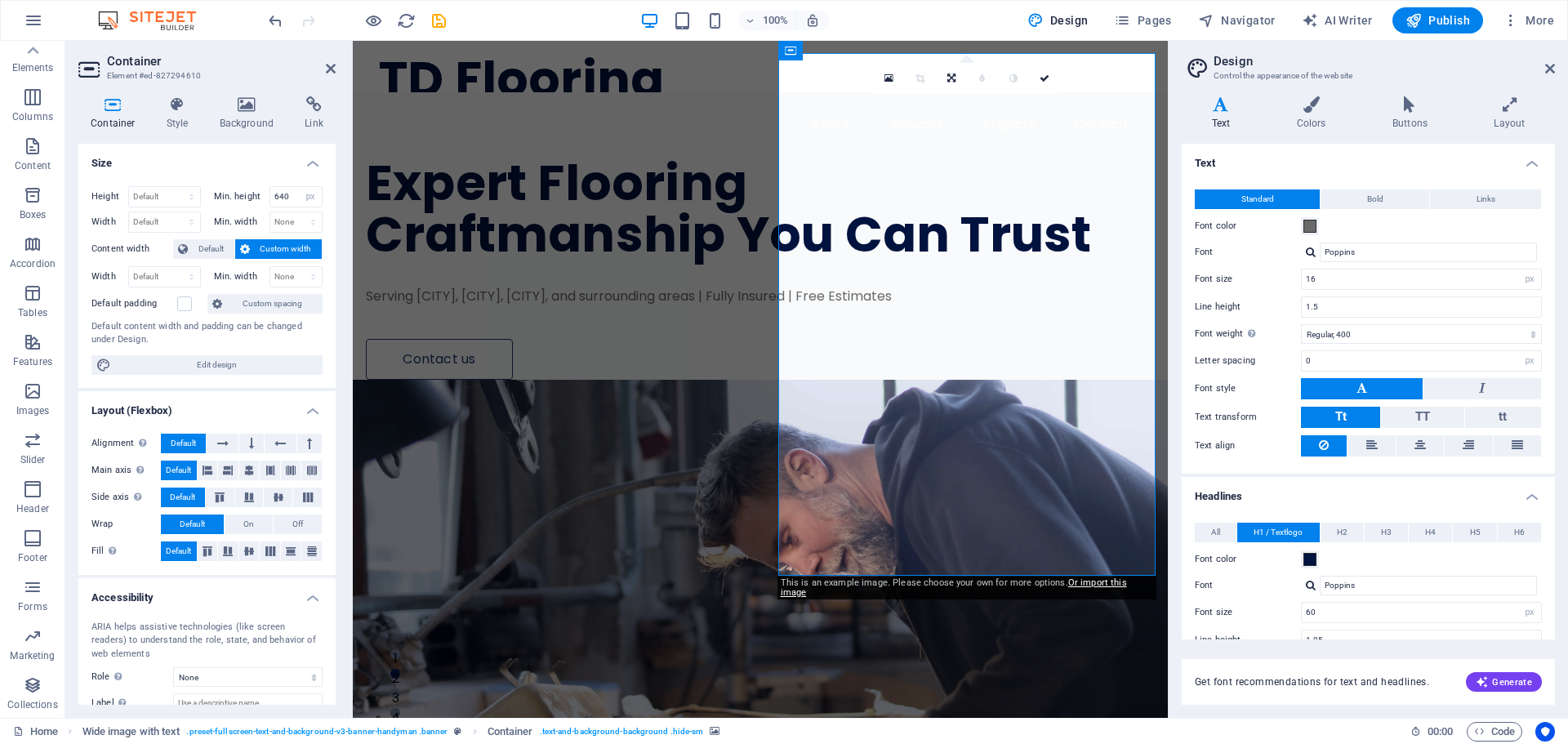click at bounding box center [760, 641] 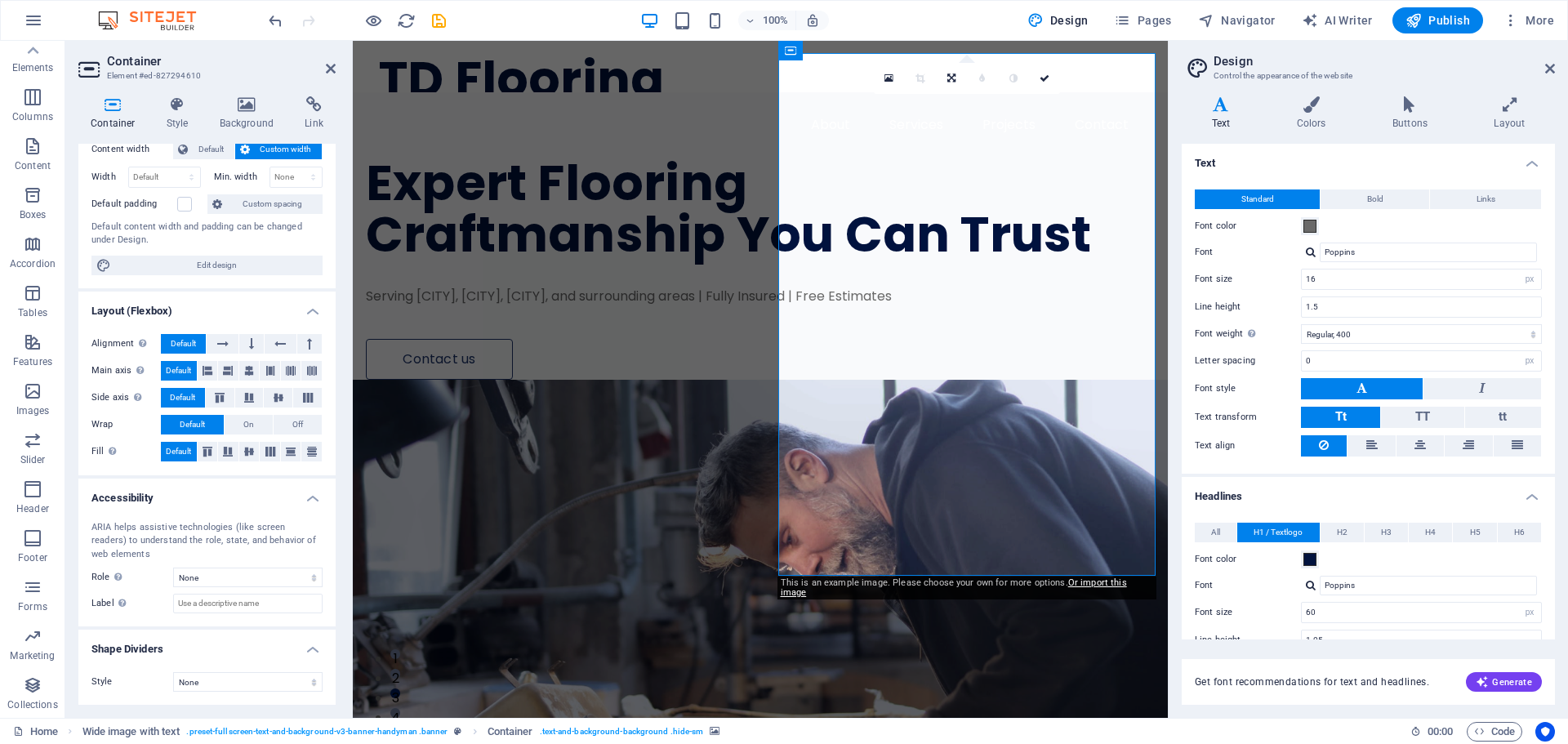 scroll, scrollTop: 0, scrollLeft: 0, axis: both 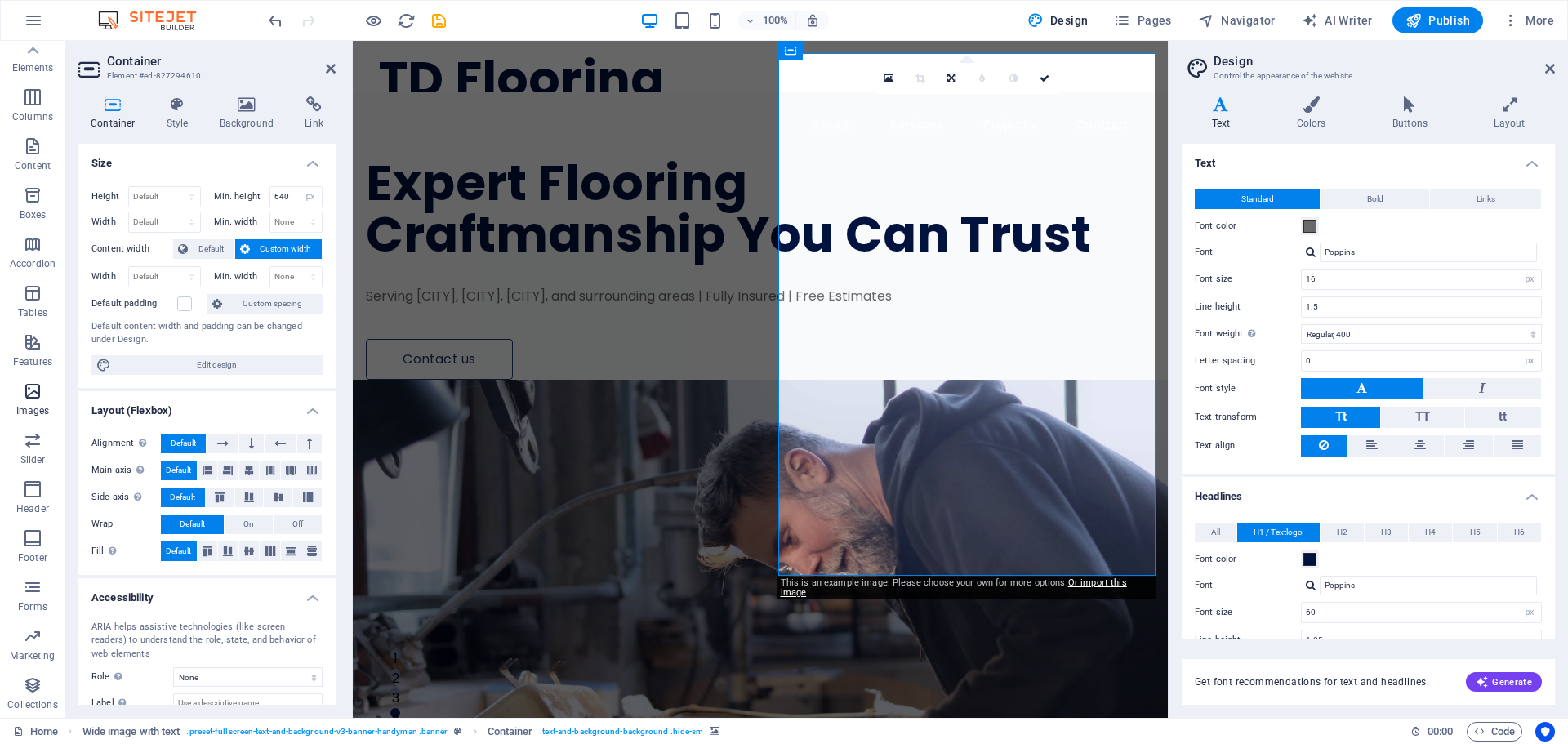 click on "Images" at bounding box center (33, 401) 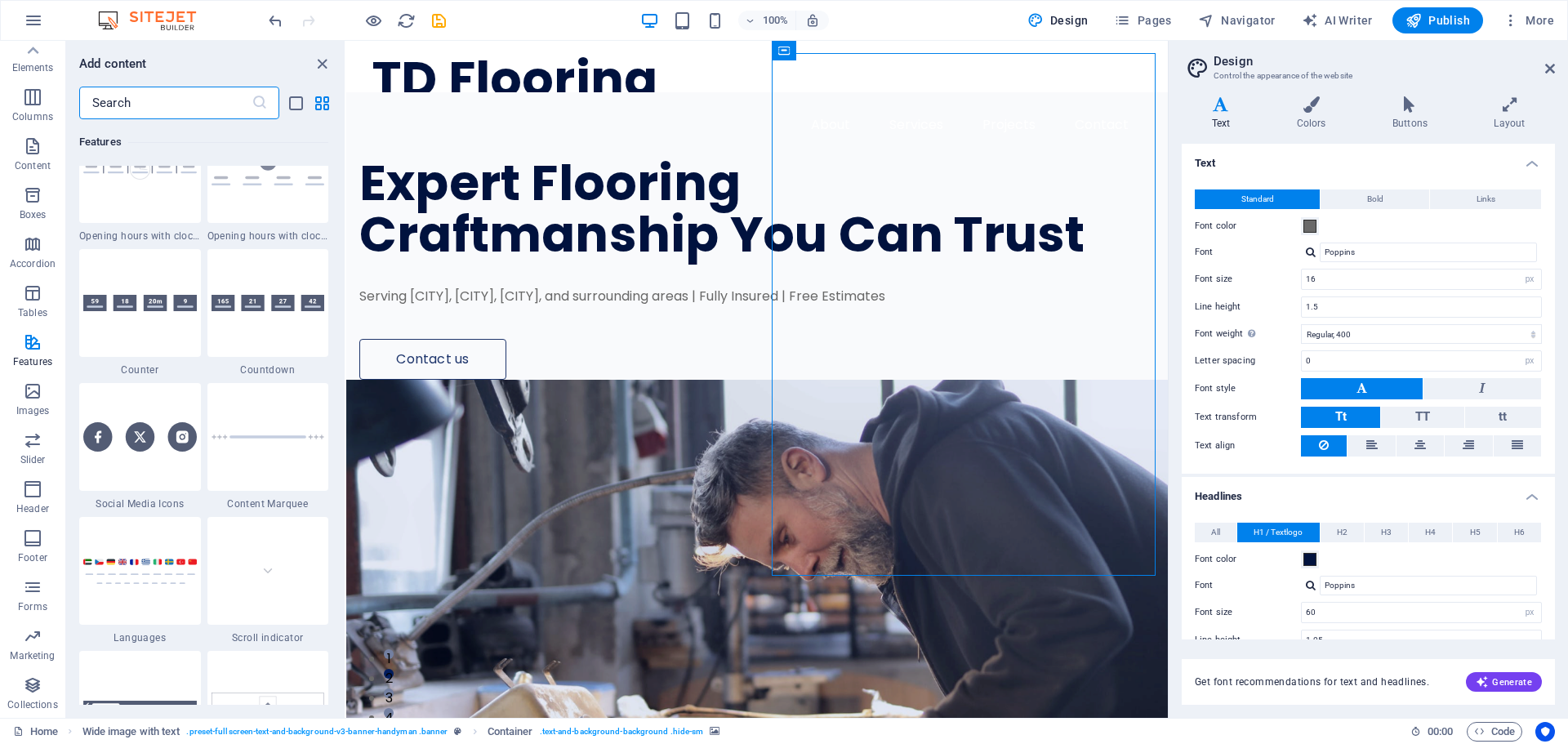 scroll, scrollTop: 7219, scrollLeft: 0, axis: vertical 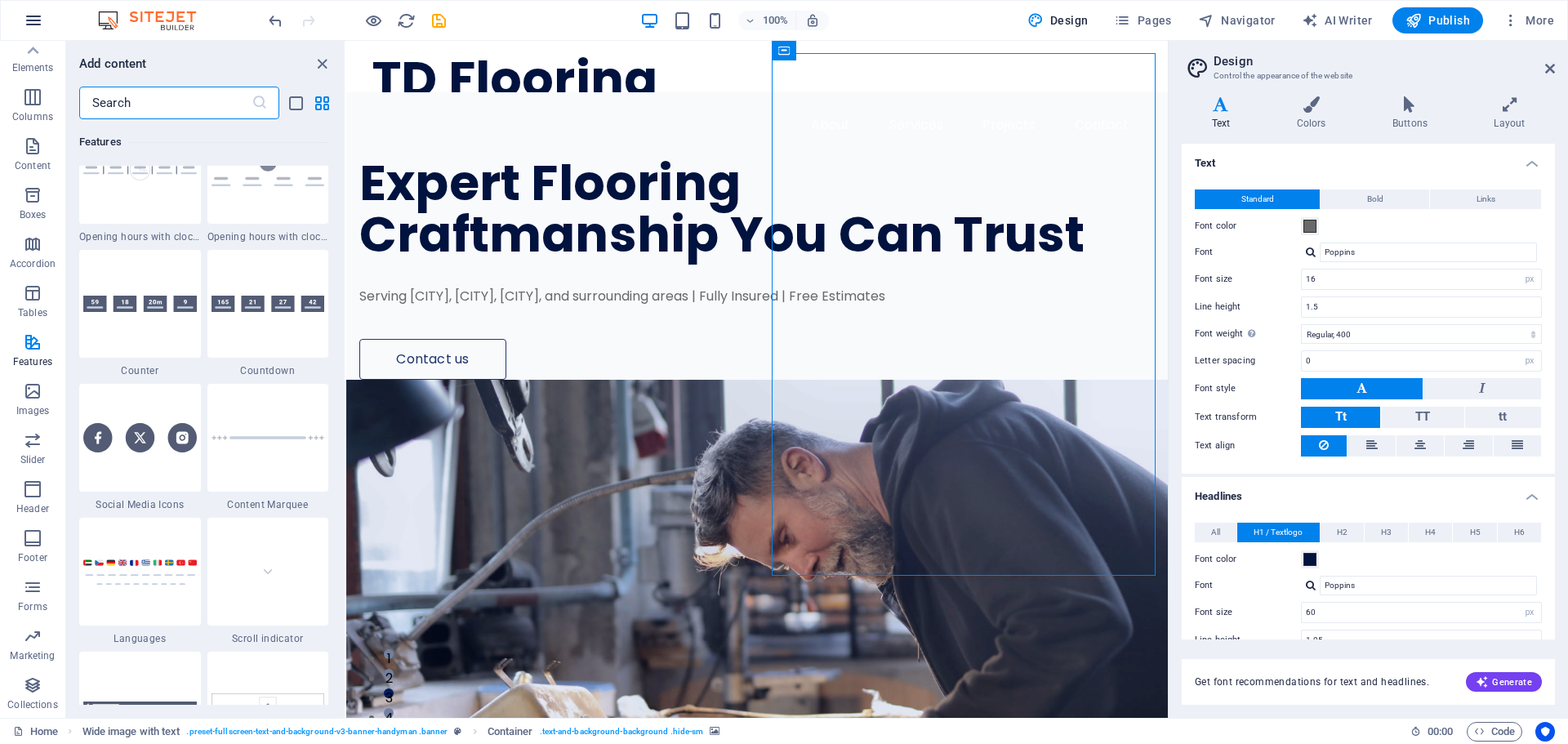 click at bounding box center (33, 20) 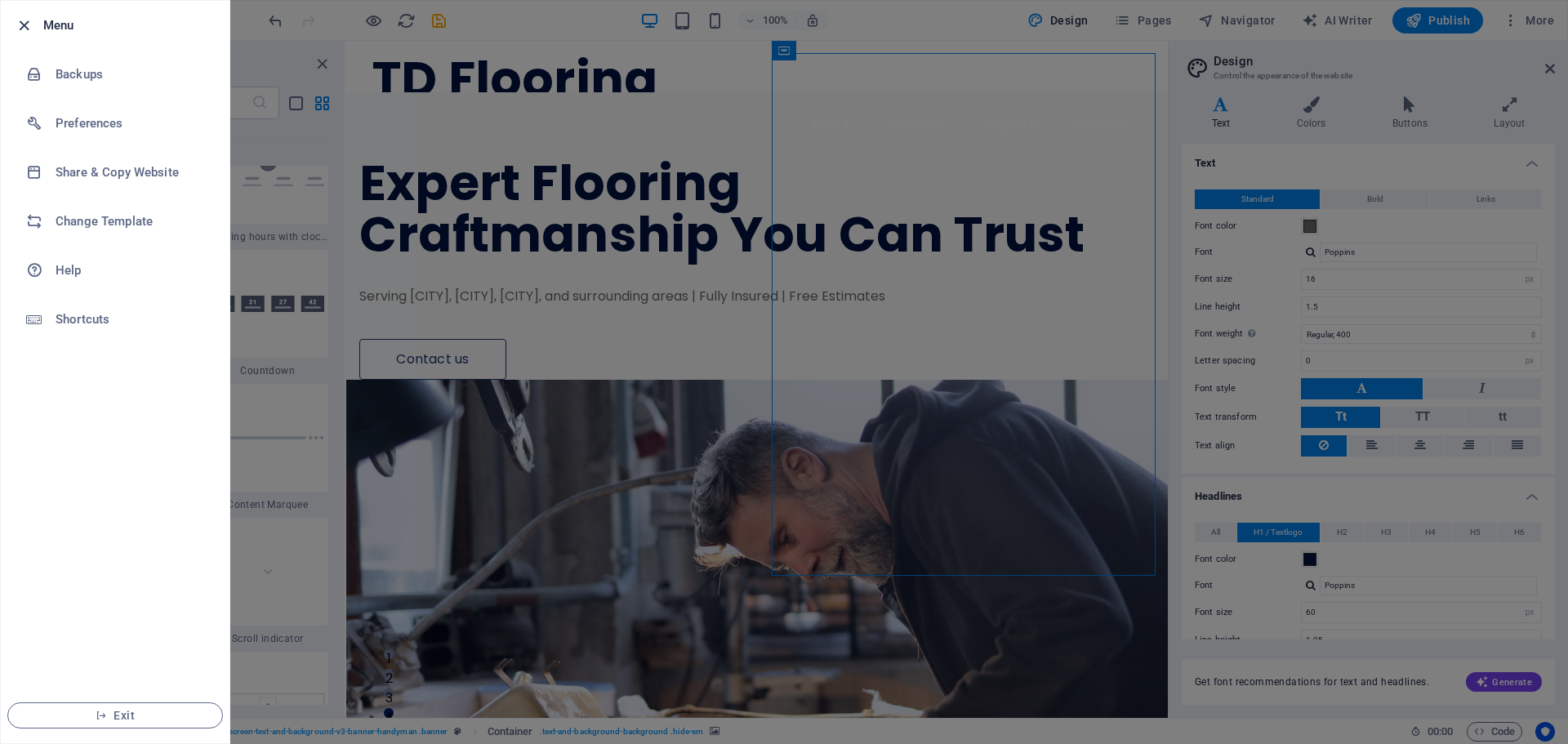 click at bounding box center (24, 25) 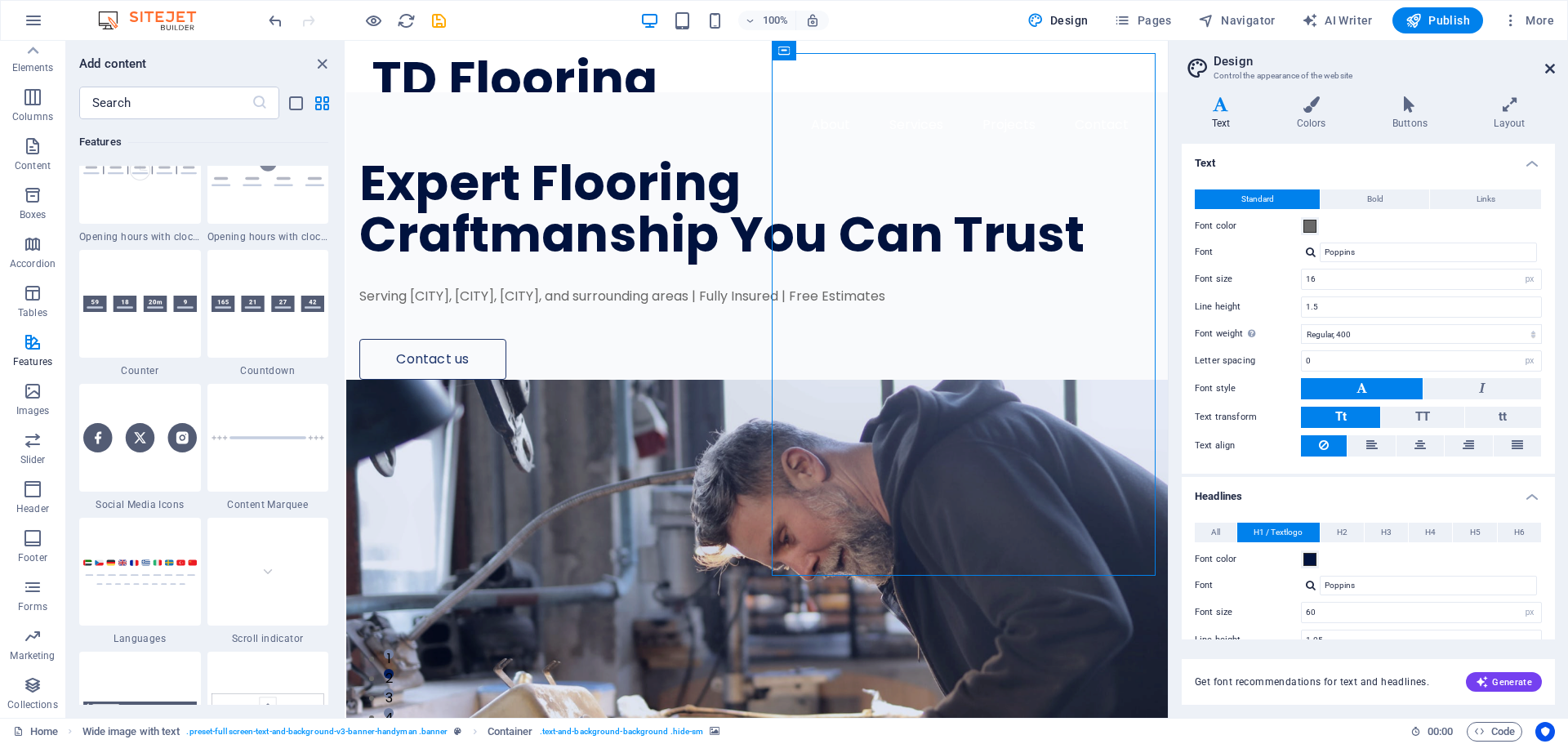 click at bounding box center [1550, 69] 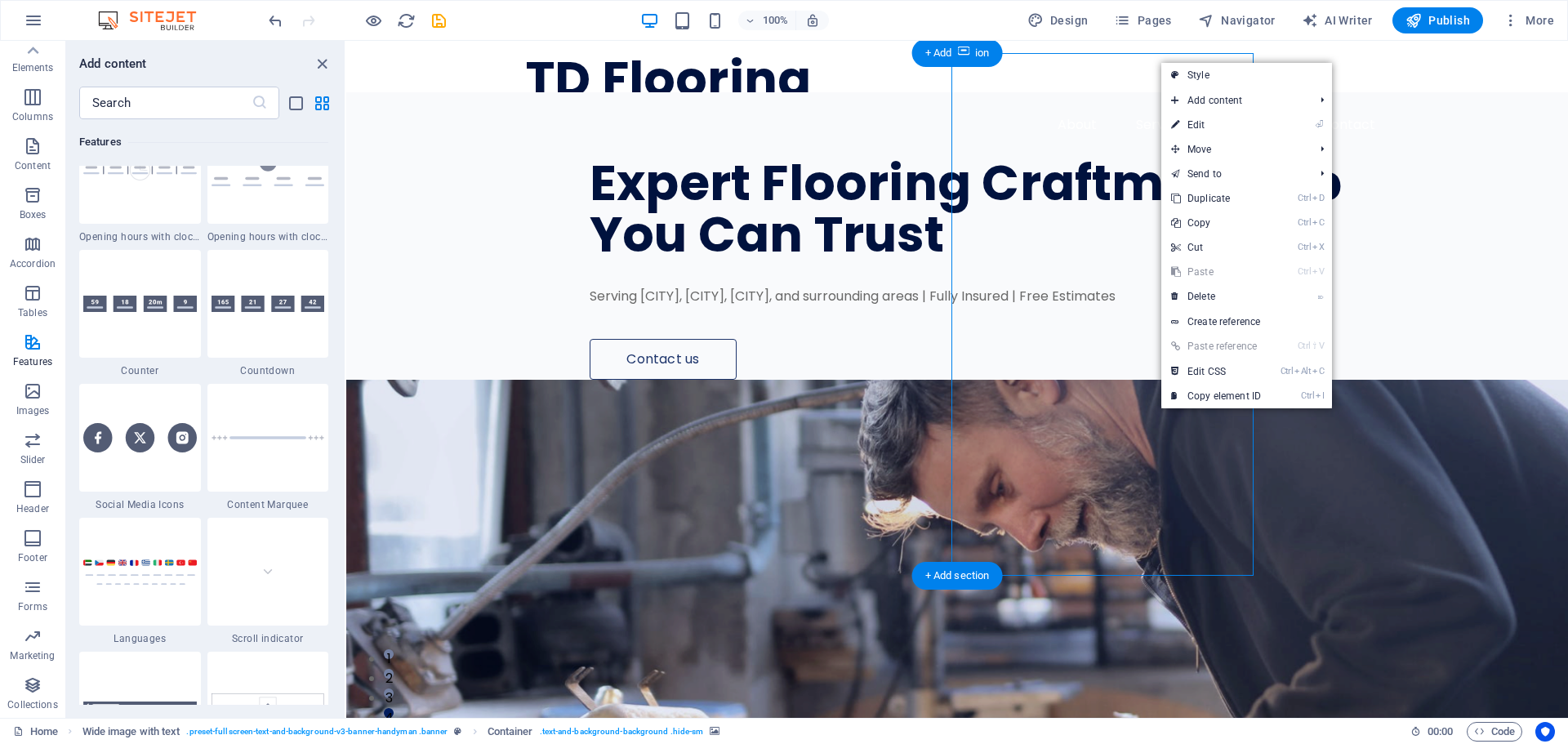click at bounding box center [957, 641] 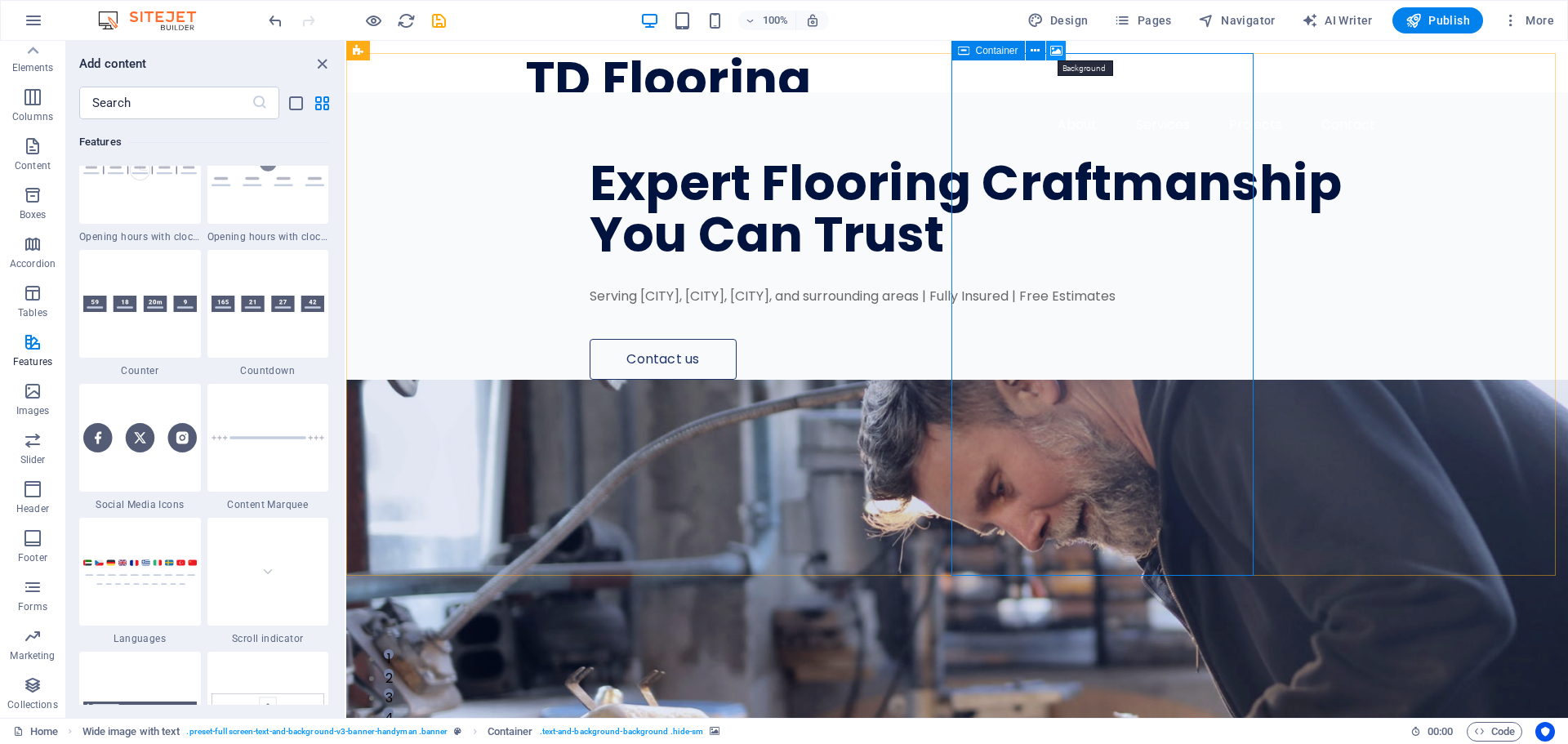 click at bounding box center [1056, 51] 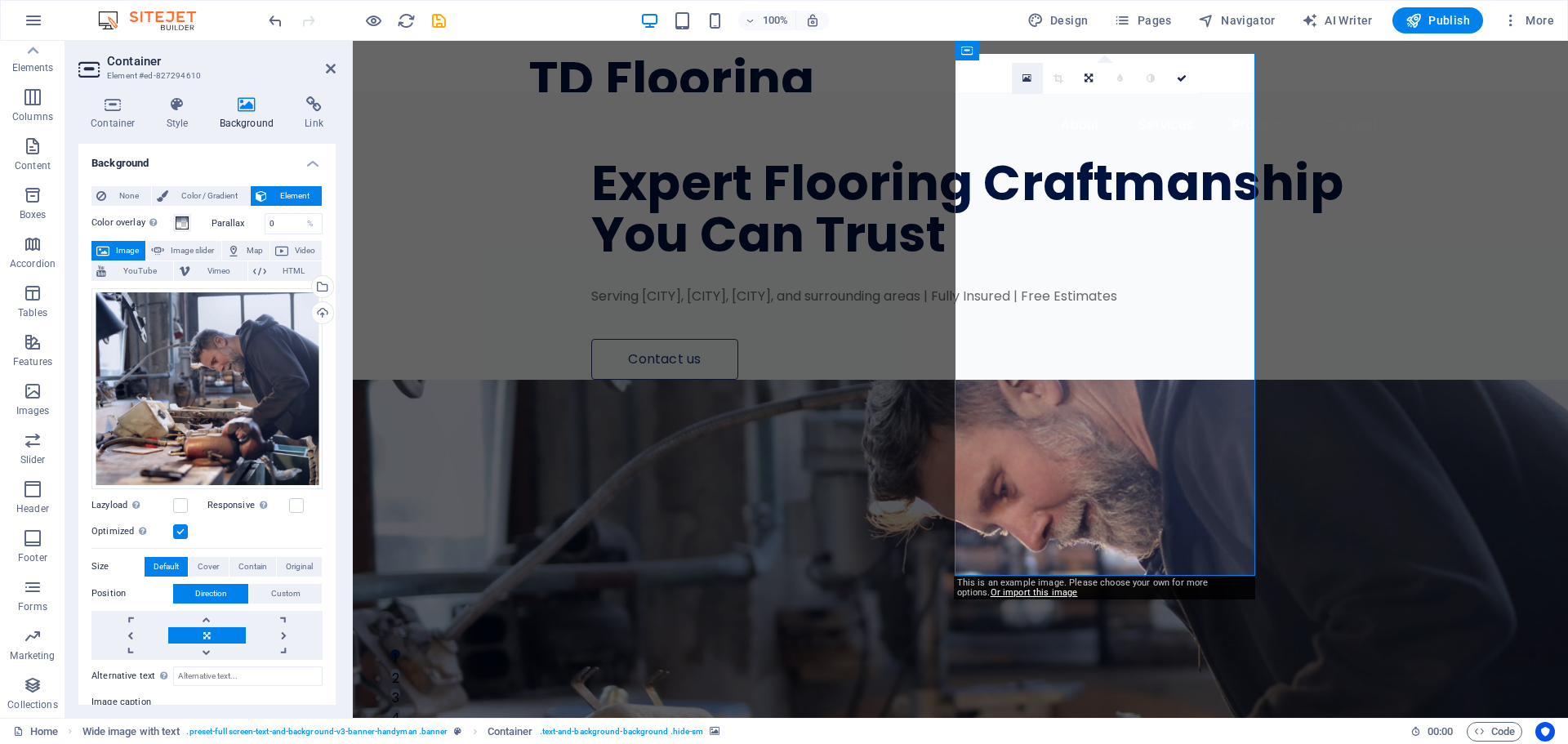click at bounding box center [1027, 78] 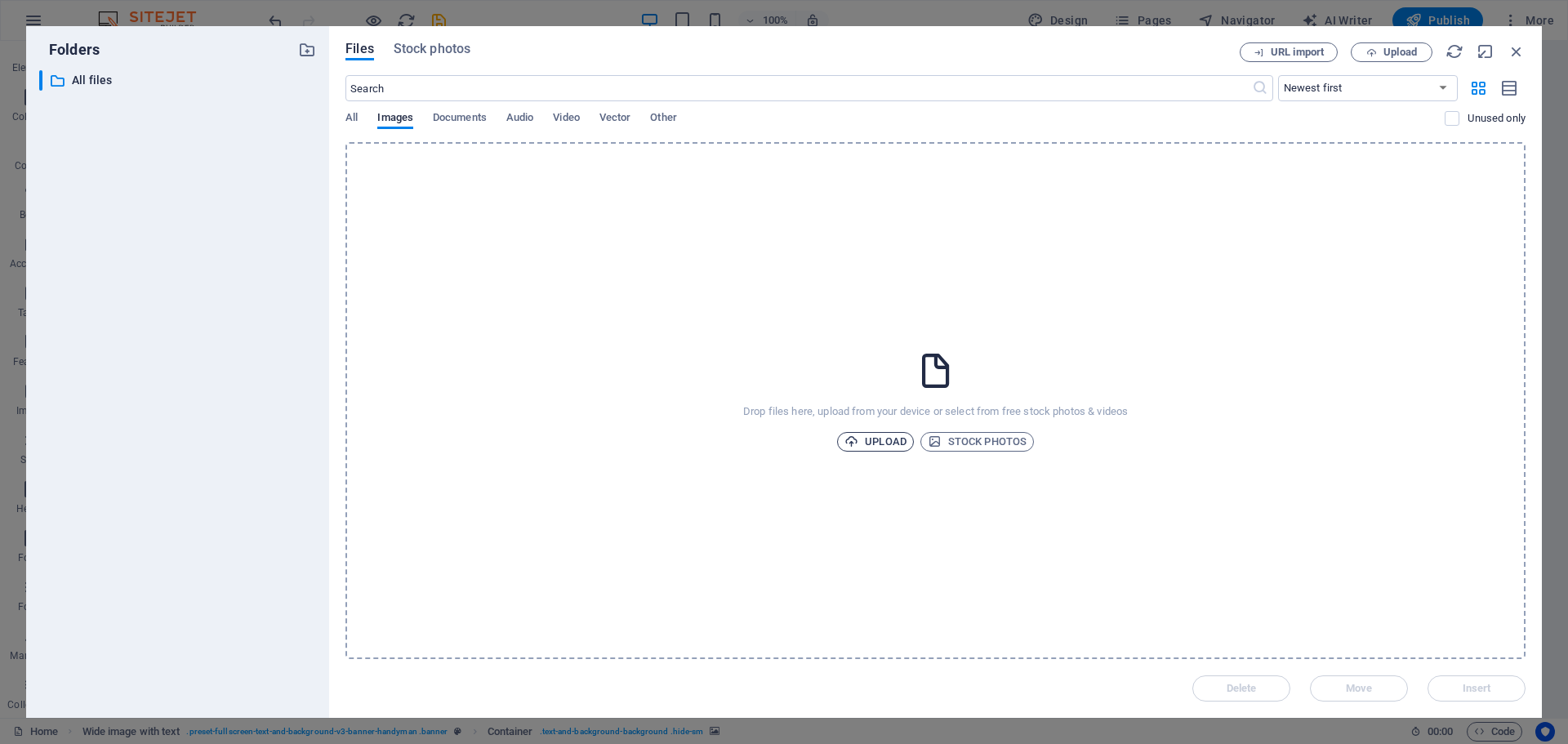 click on "Upload" at bounding box center (875, 442) 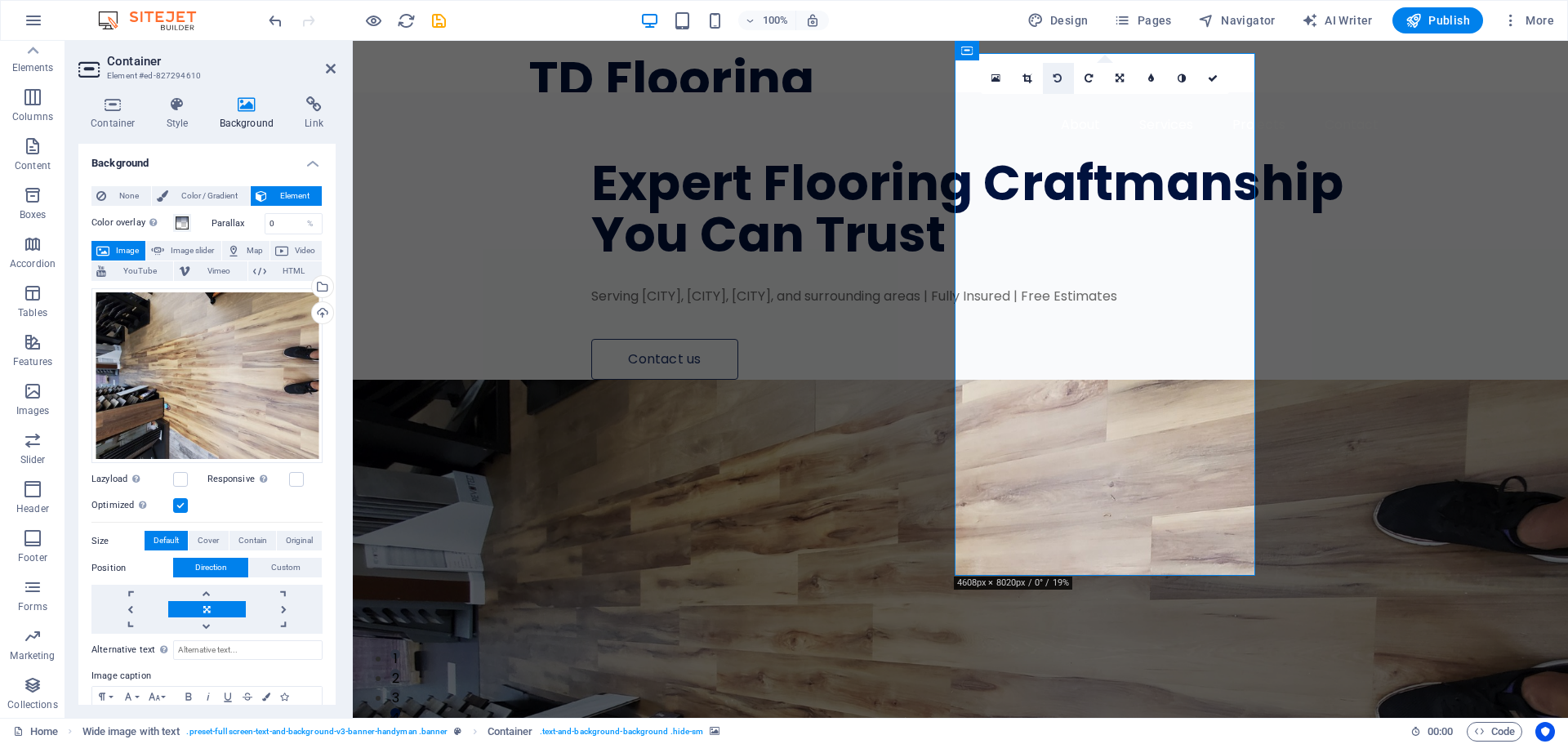 click at bounding box center (1058, 78) 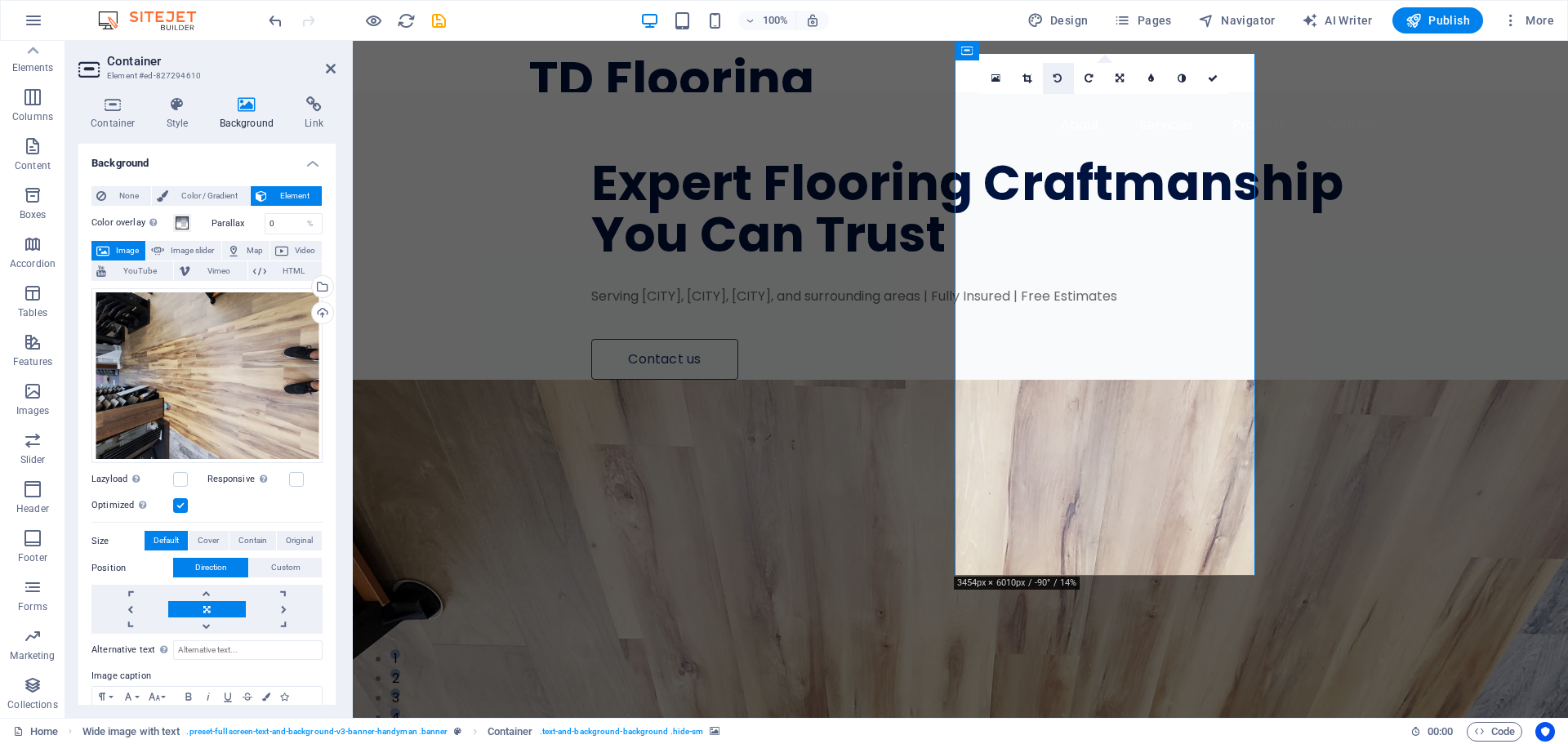 click at bounding box center (1058, 78) 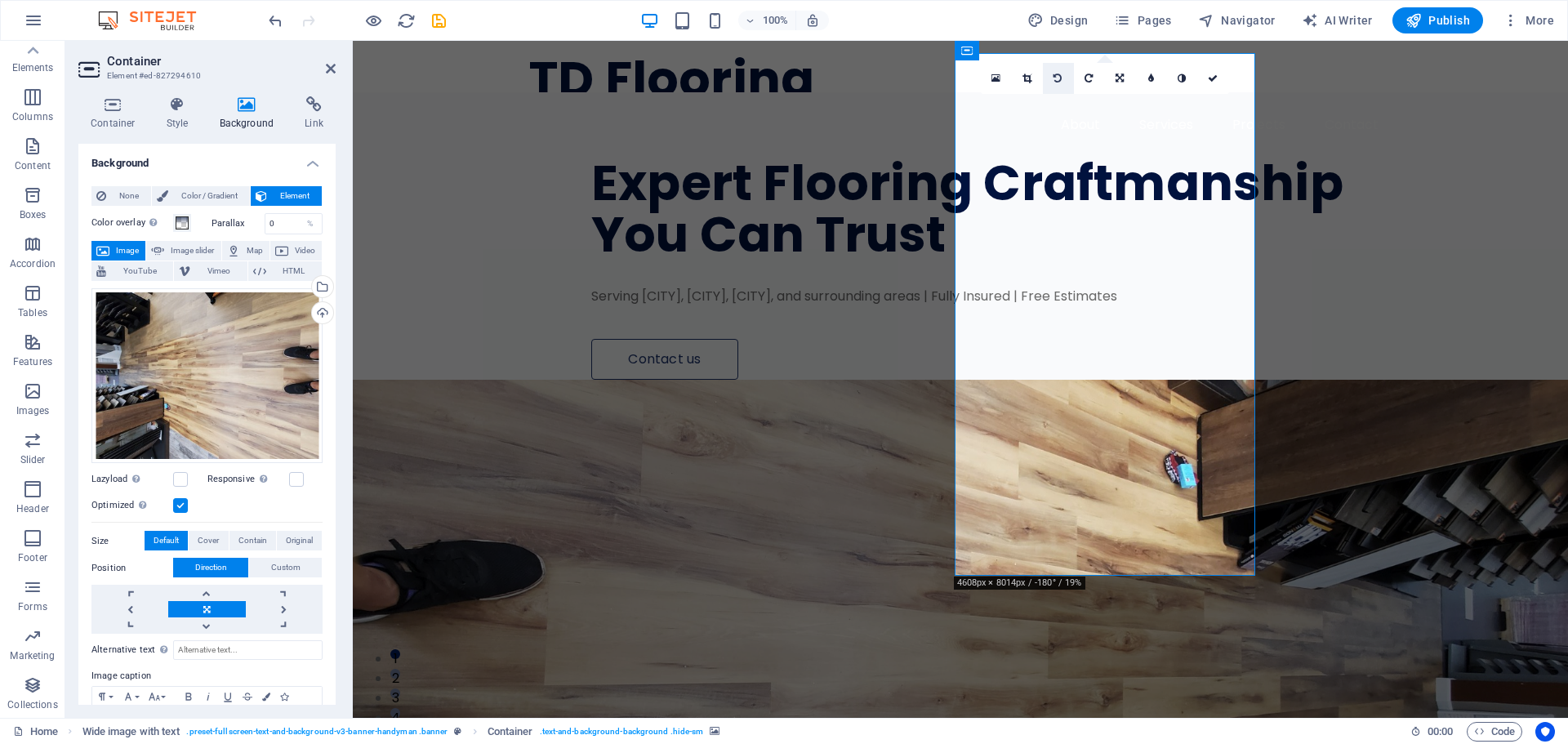 click at bounding box center (1058, 78) 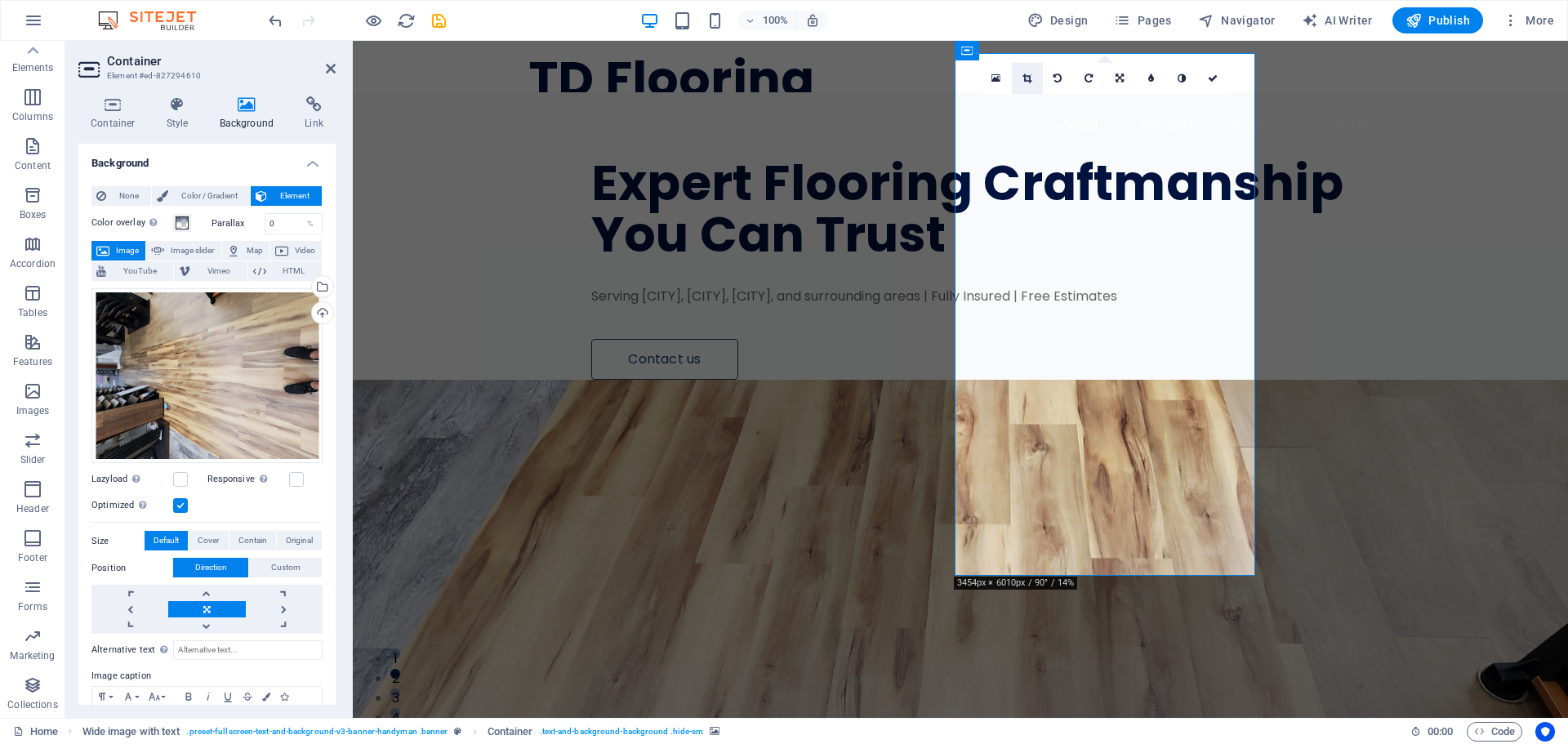 click at bounding box center (1027, 78) 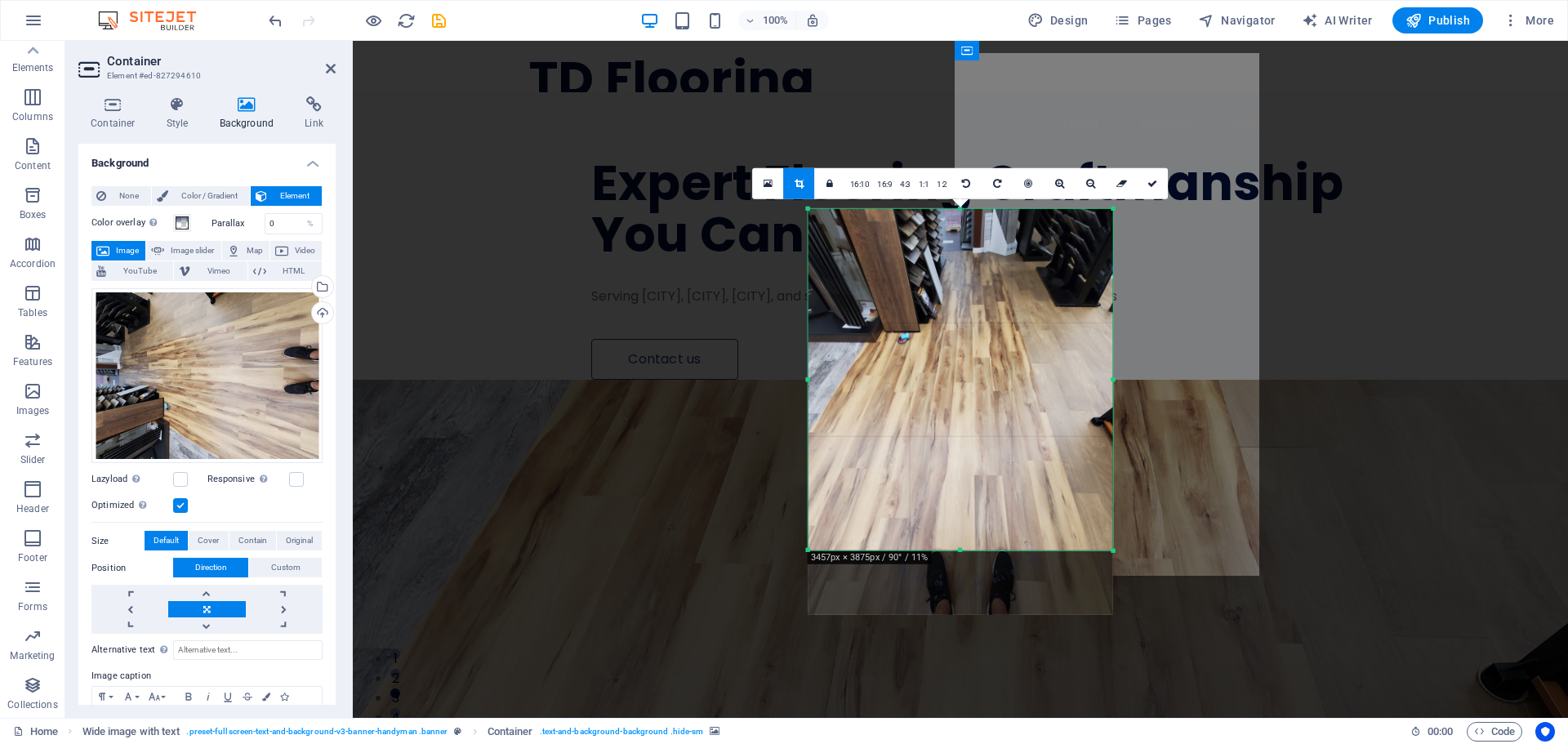 drag, startPoint x: 962, startPoint y: 584, endPoint x: 967, endPoint y: 519, distance: 65.19202 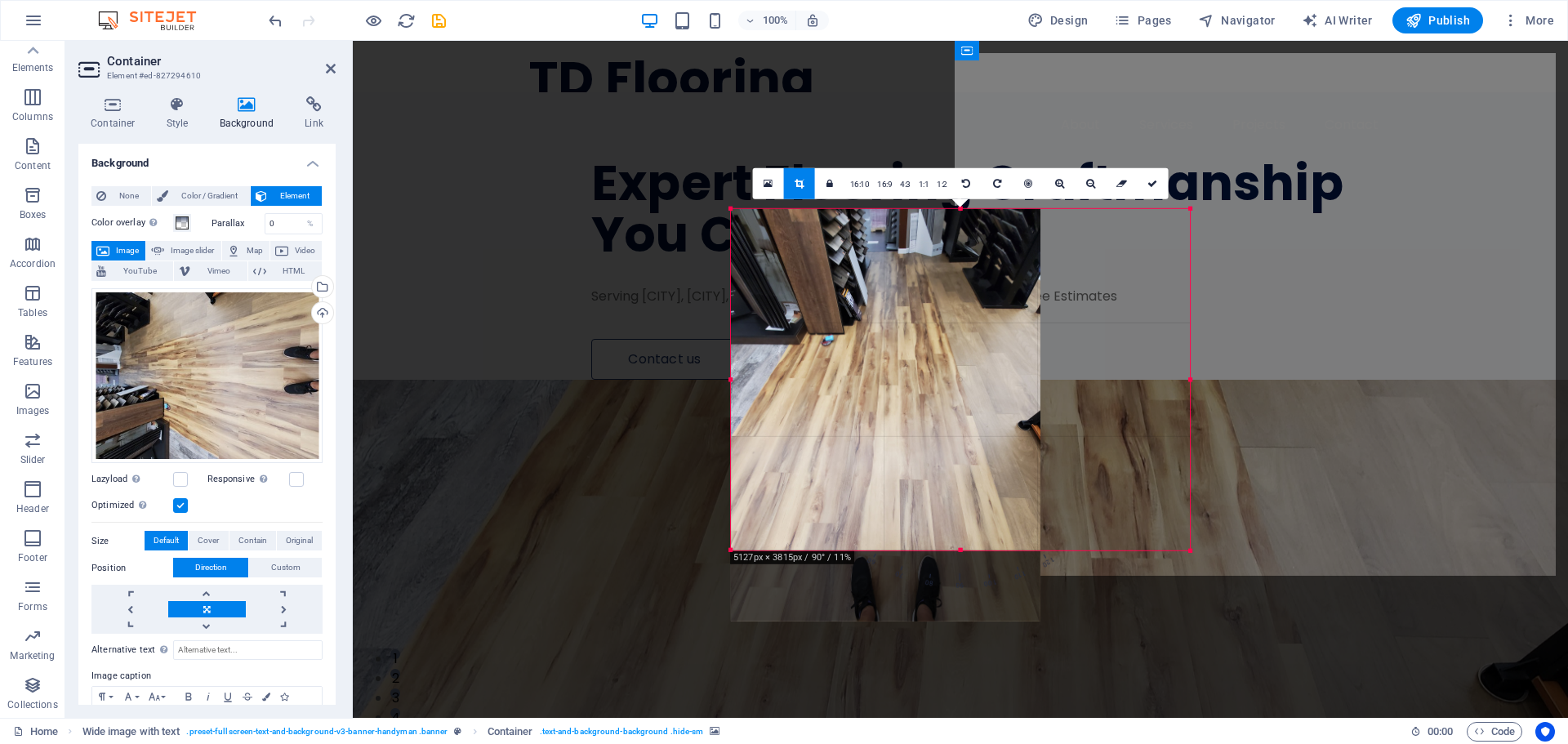 drag, startPoint x: 1111, startPoint y: 381, endPoint x: 1265, endPoint y: 374, distance: 154.15901 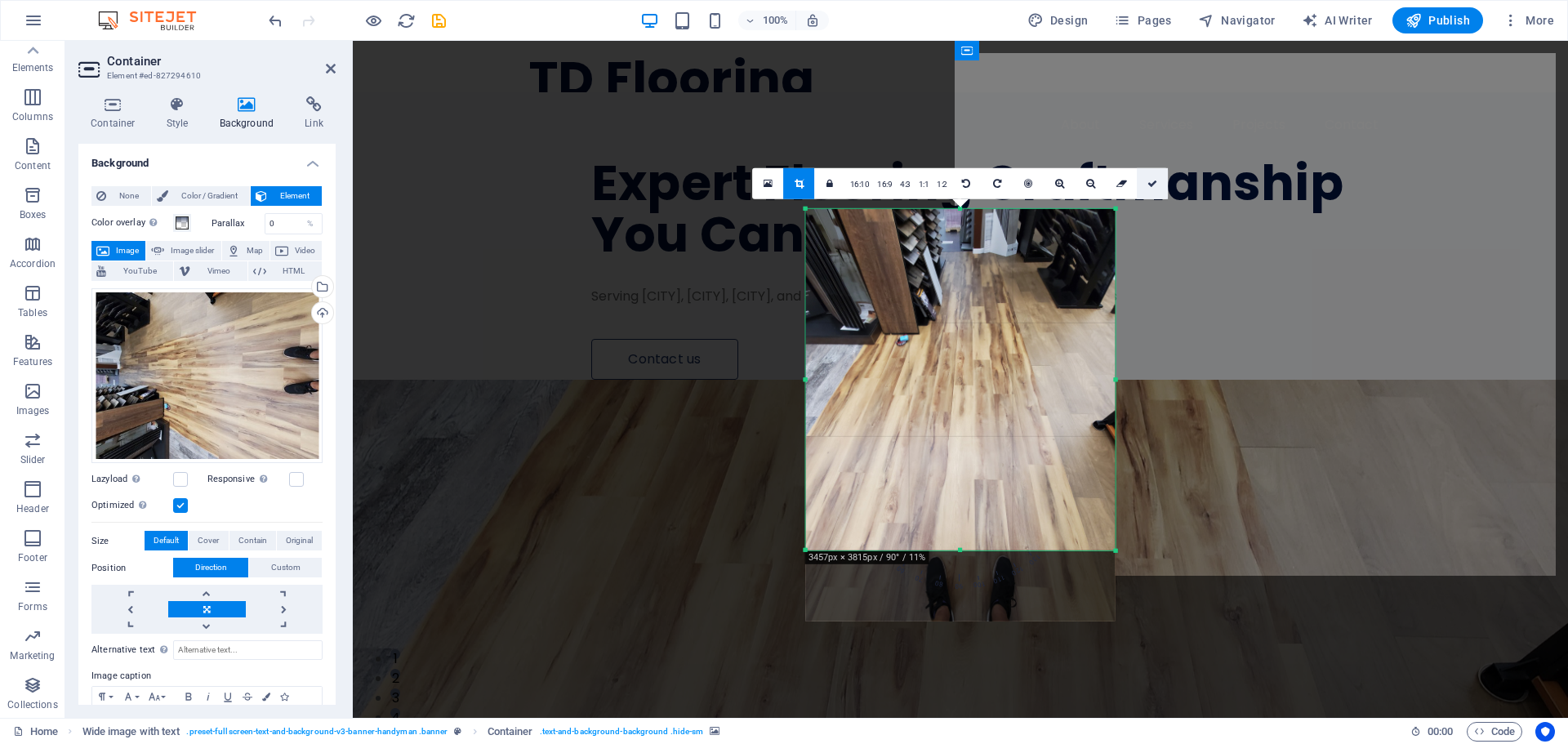 click at bounding box center (1152, 183) 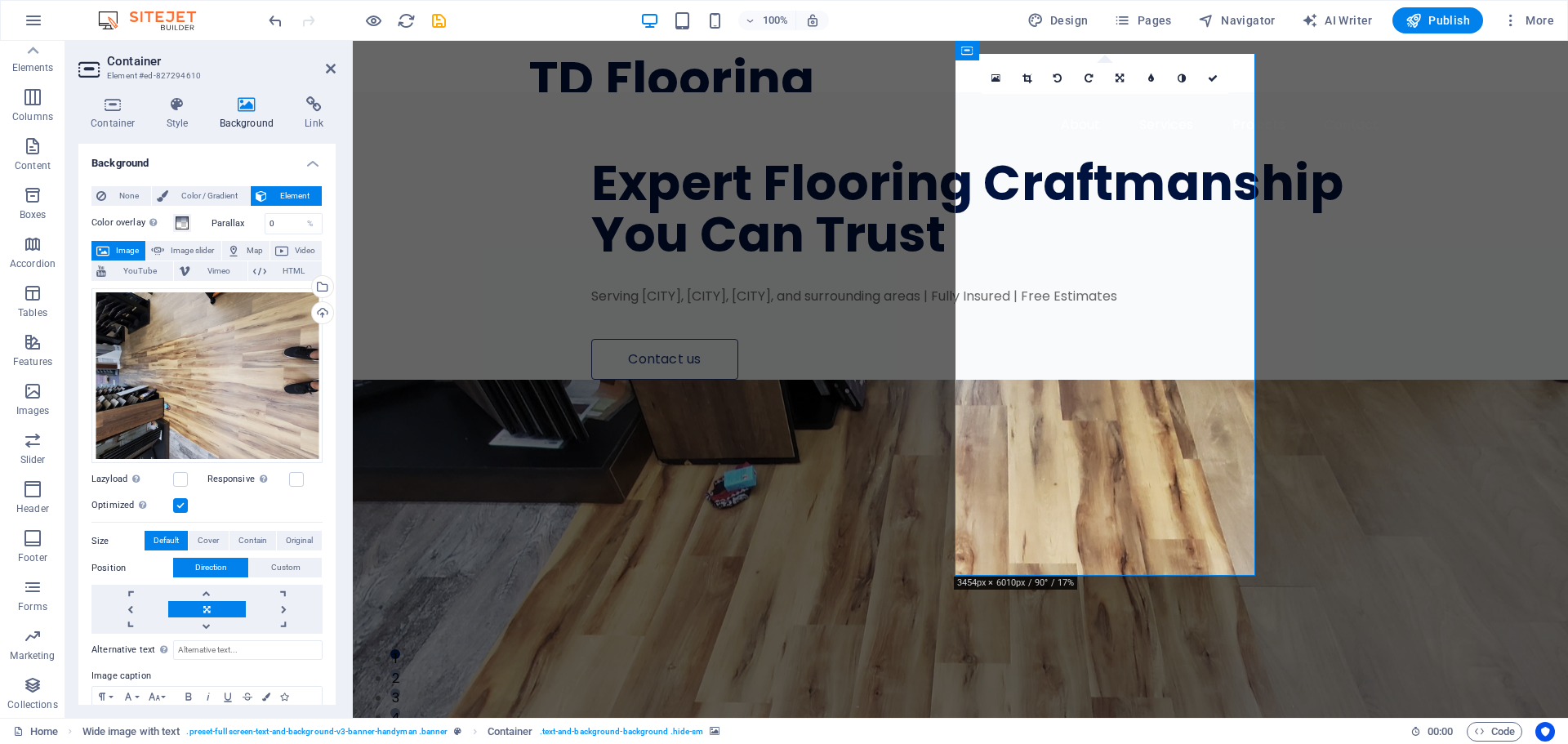 click at bounding box center [960, 1280] 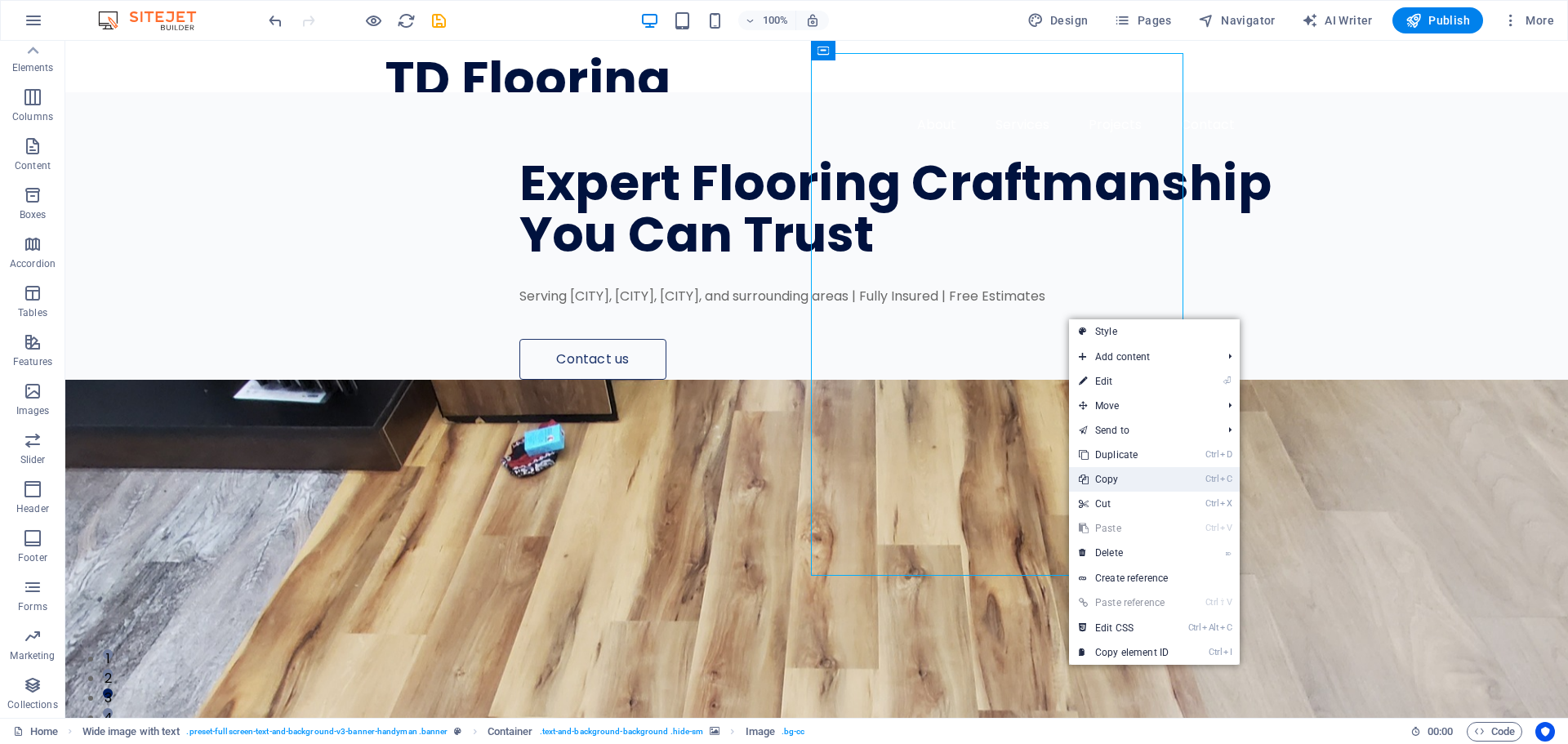 click on "Ctrl C  Copy" at bounding box center [1124, 479] 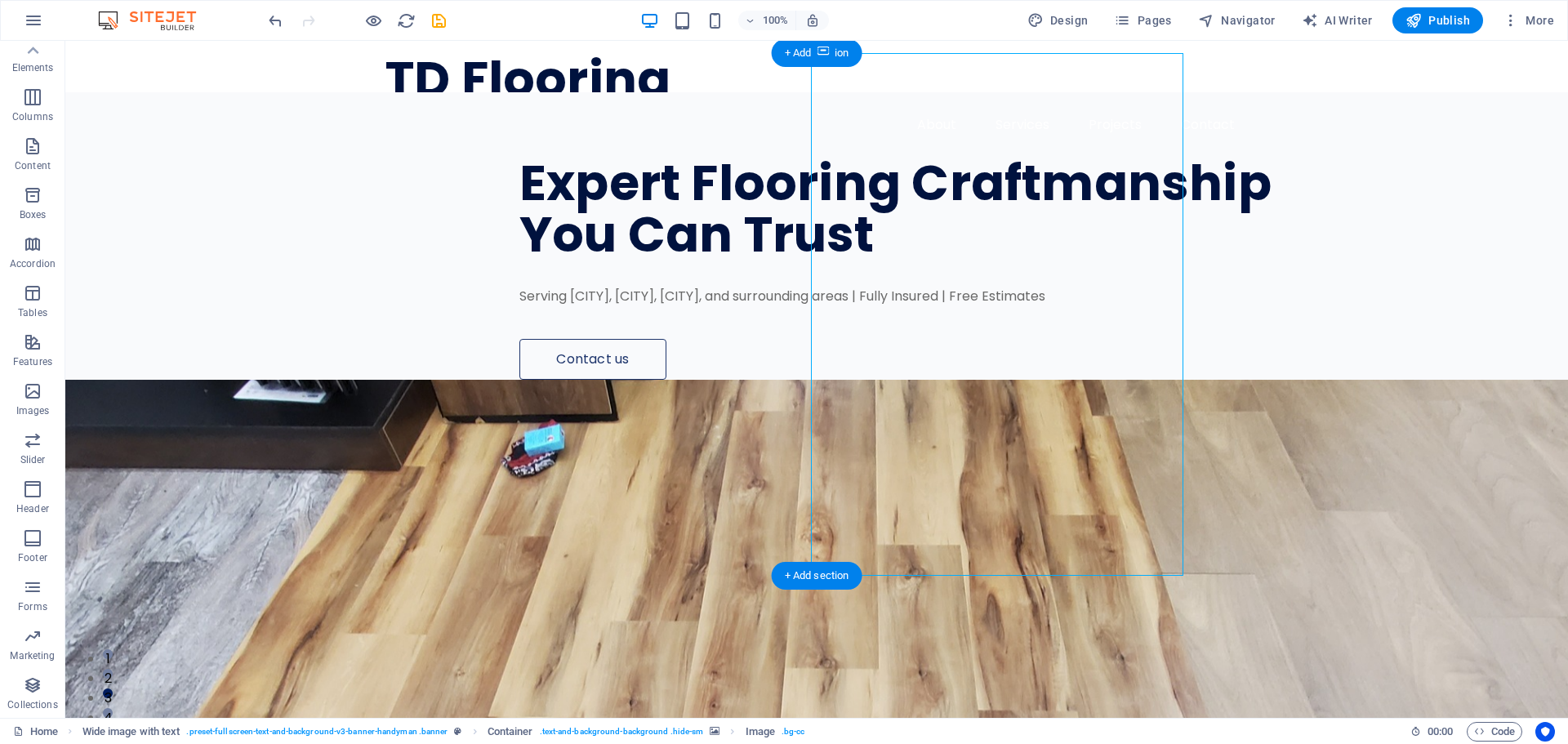 click at bounding box center [817, 1280] 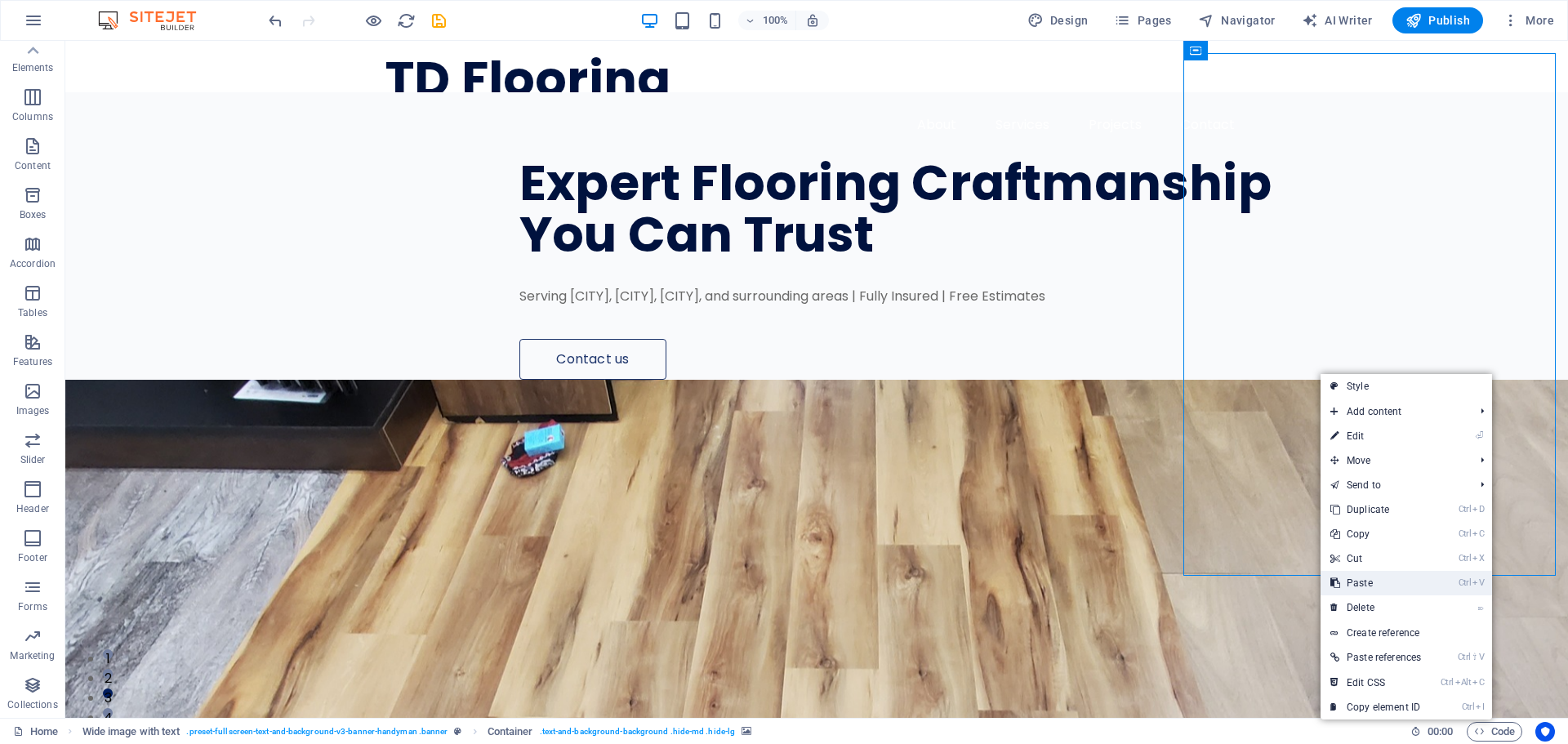 click on "Ctrl V  Paste" at bounding box center [1375, 583] 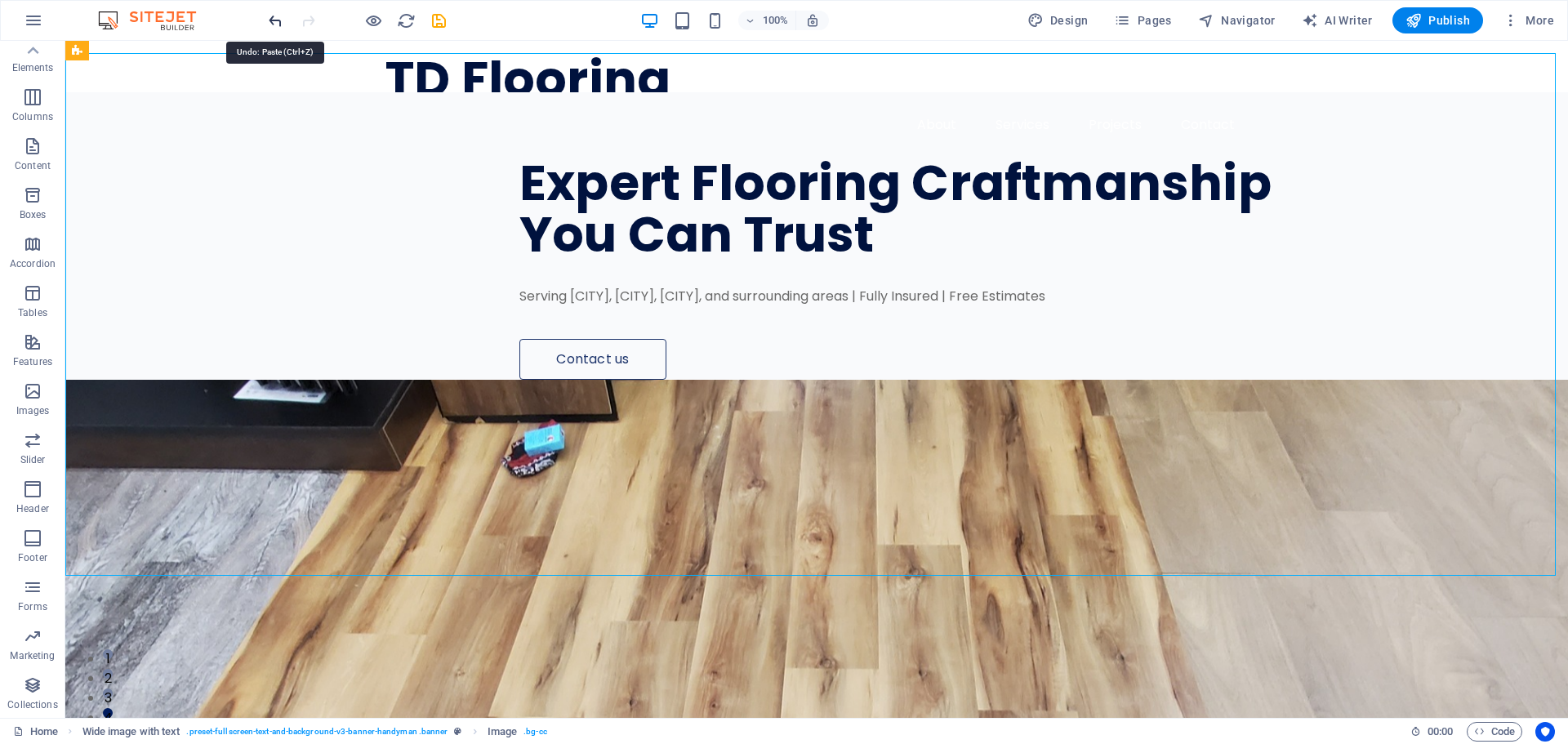 click at bounding box center [275, 20] 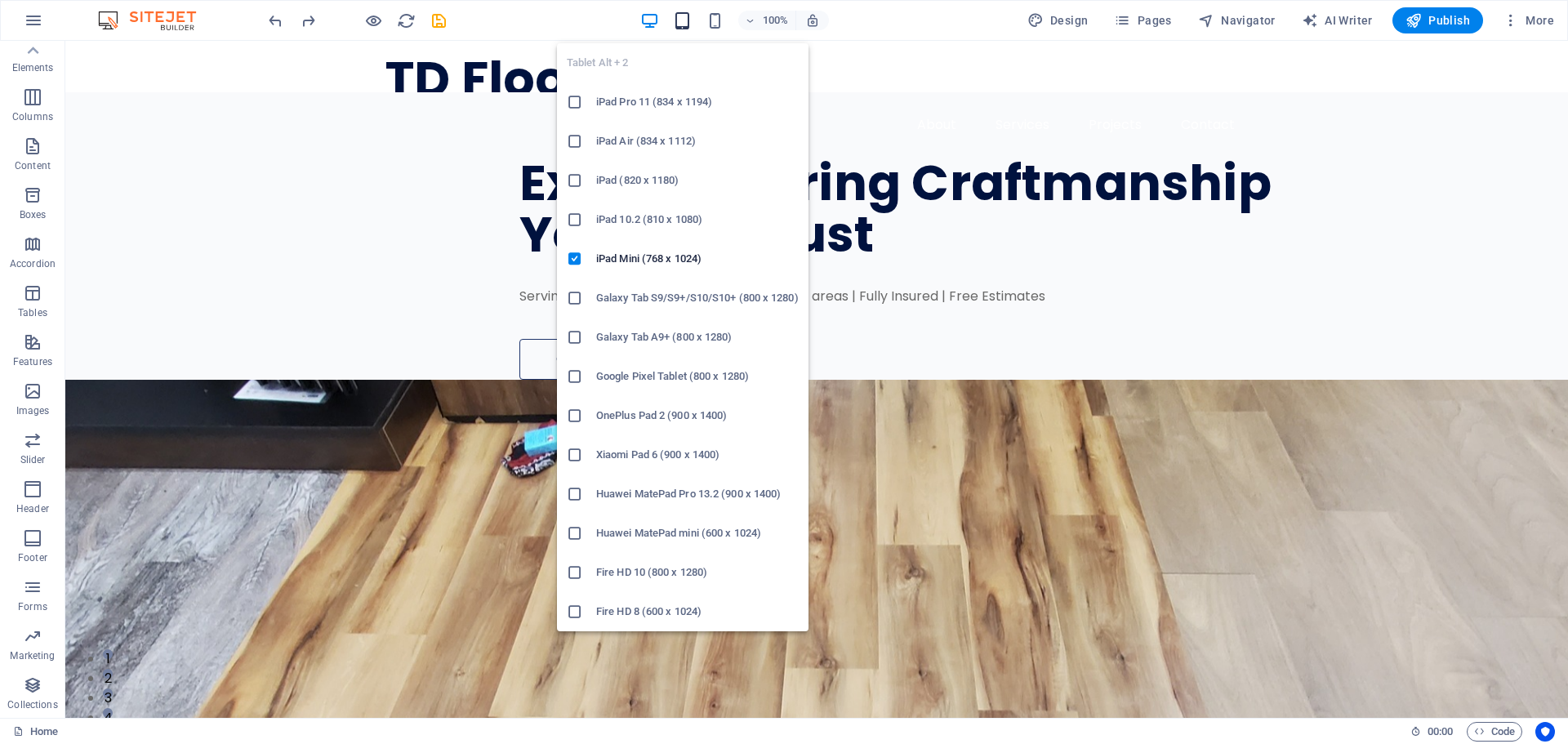 click at bounding box center (682, 20) 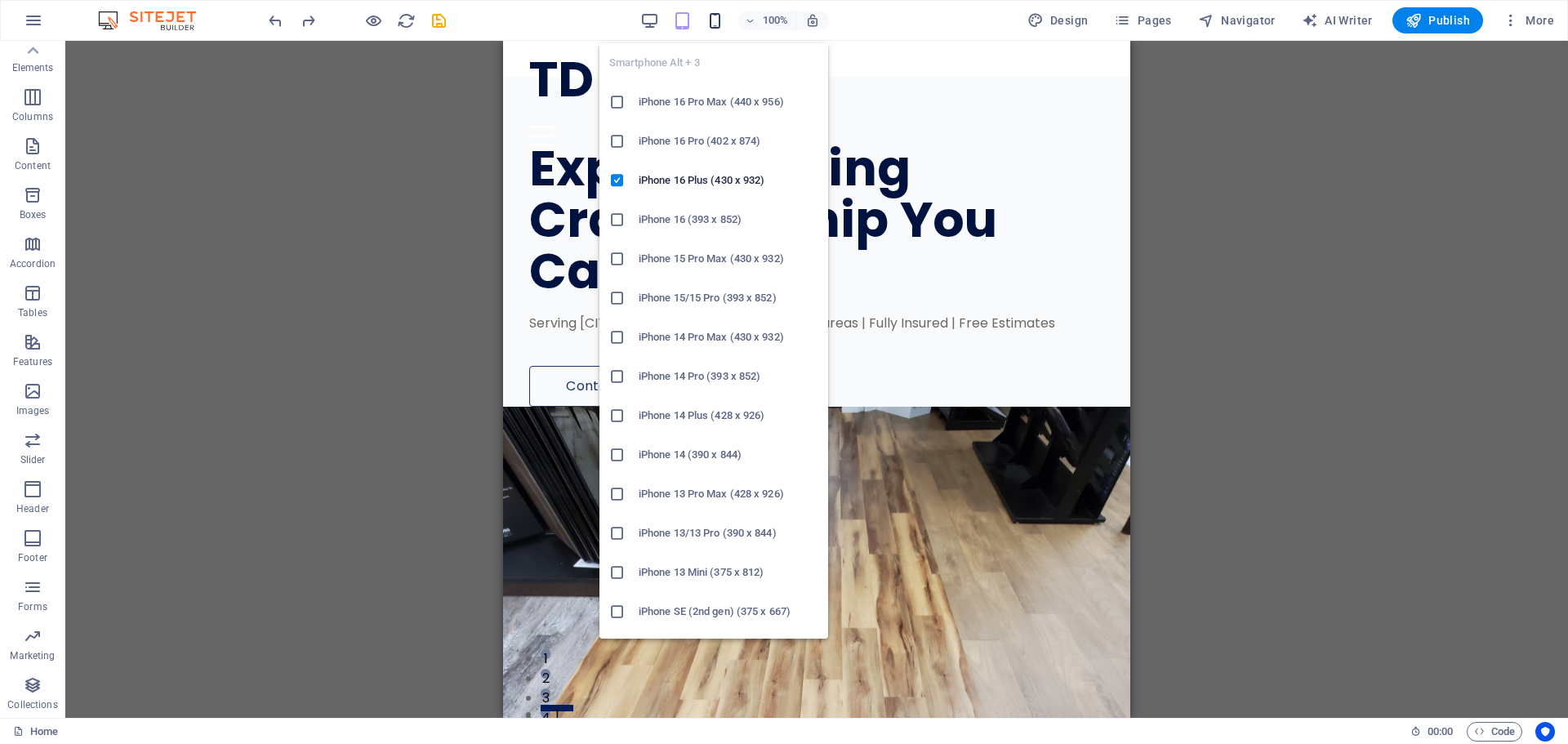 click at bounding box center [715, 20] 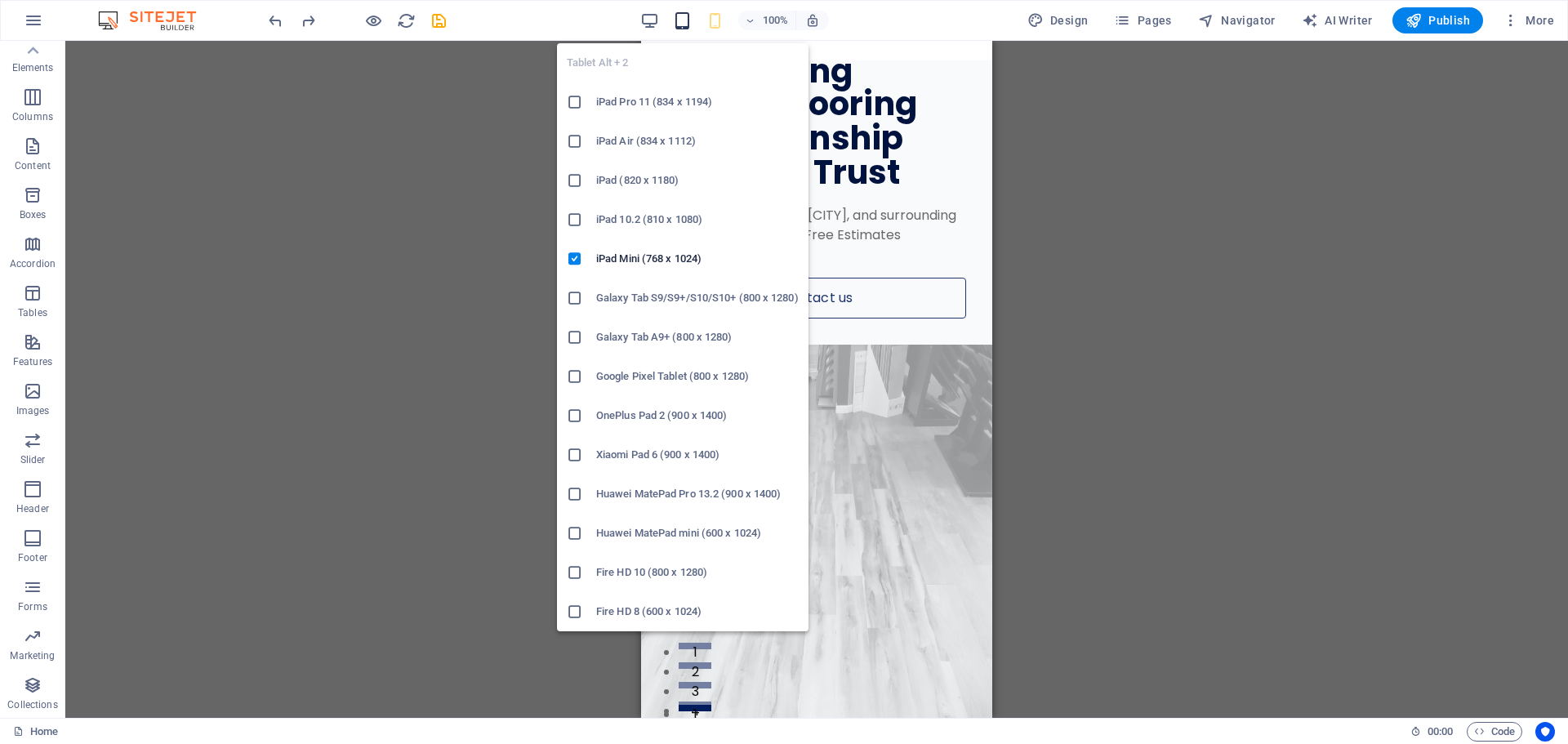 click at bounding box center [682, 20] 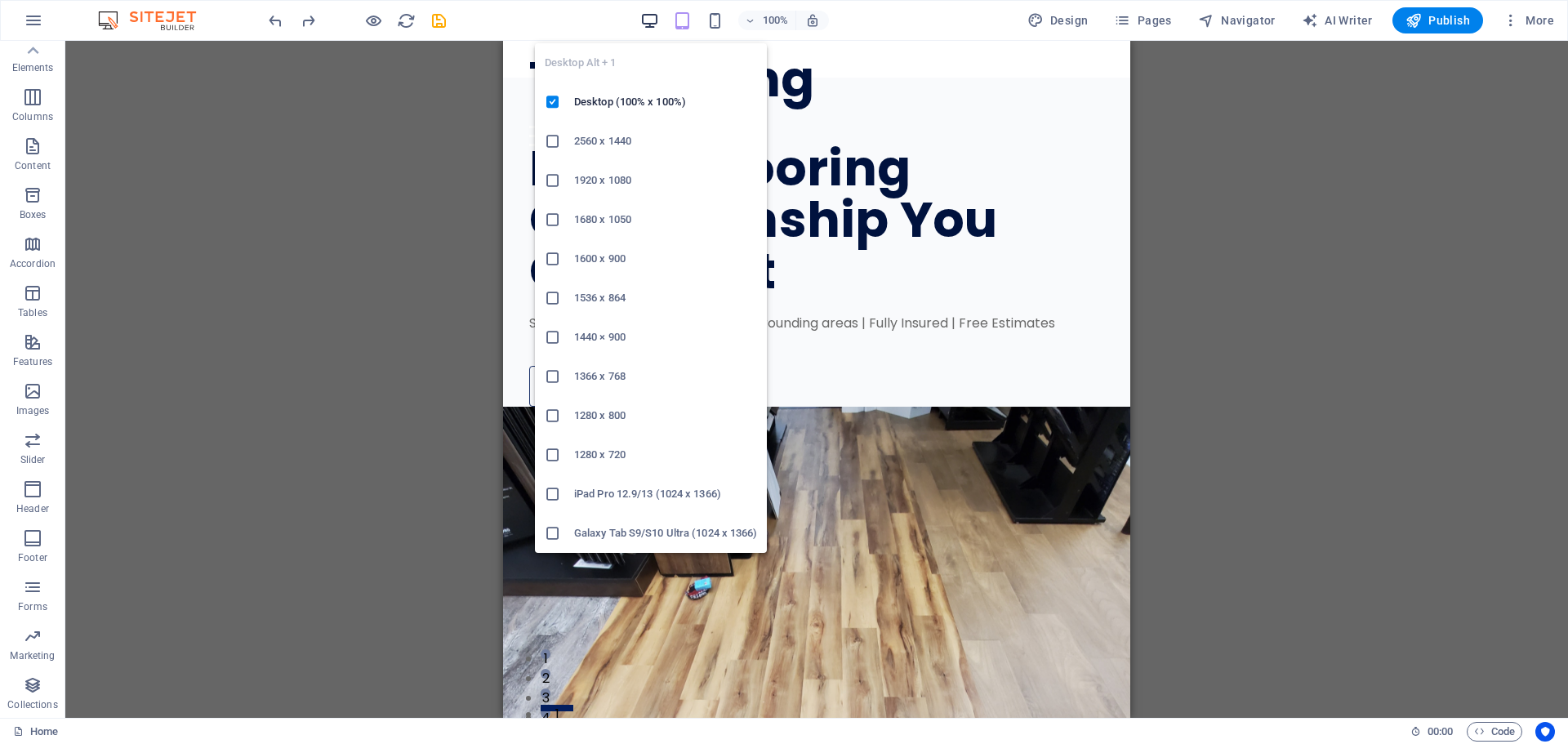 click at bounding box center (649, 20) 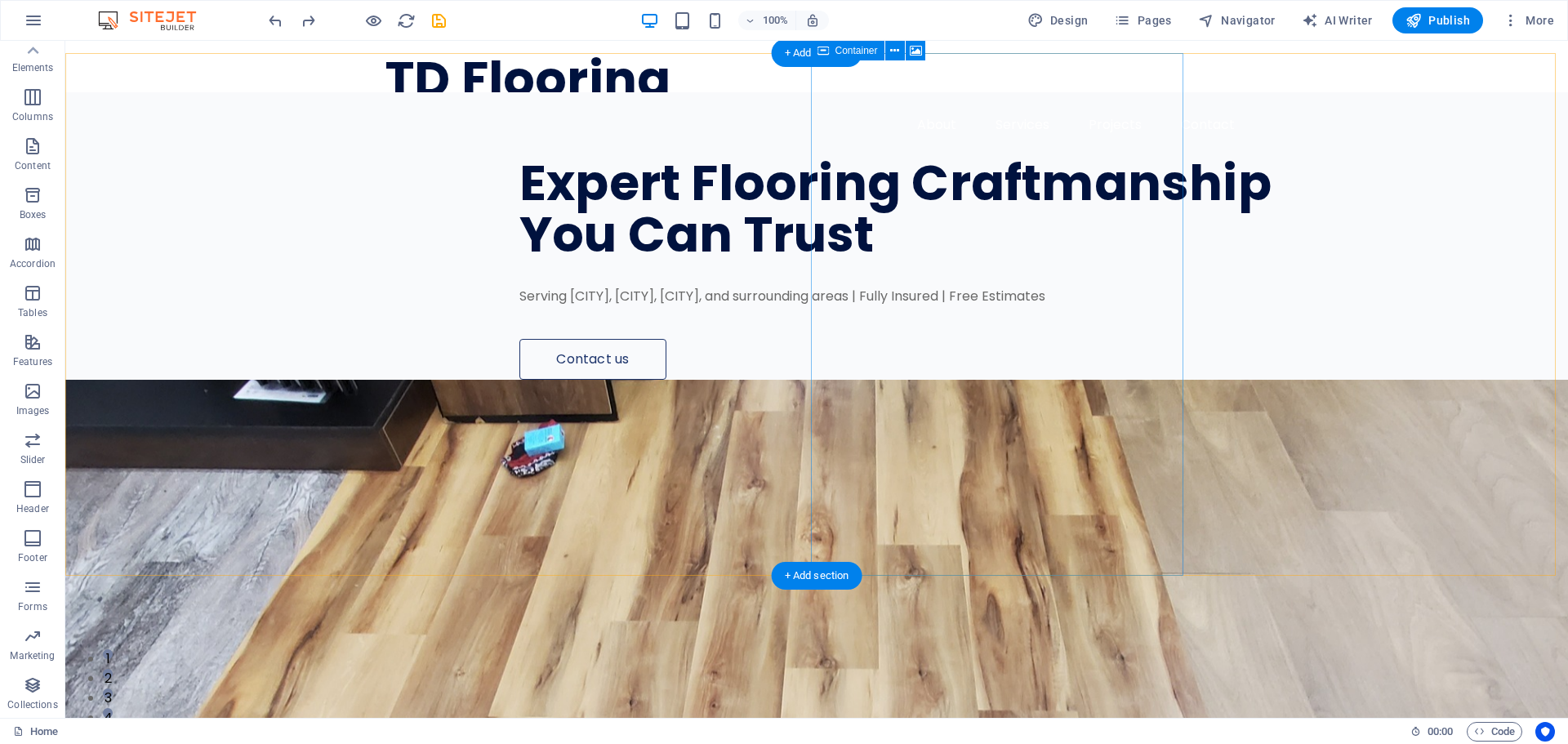 click at bounding box center (817, 641) 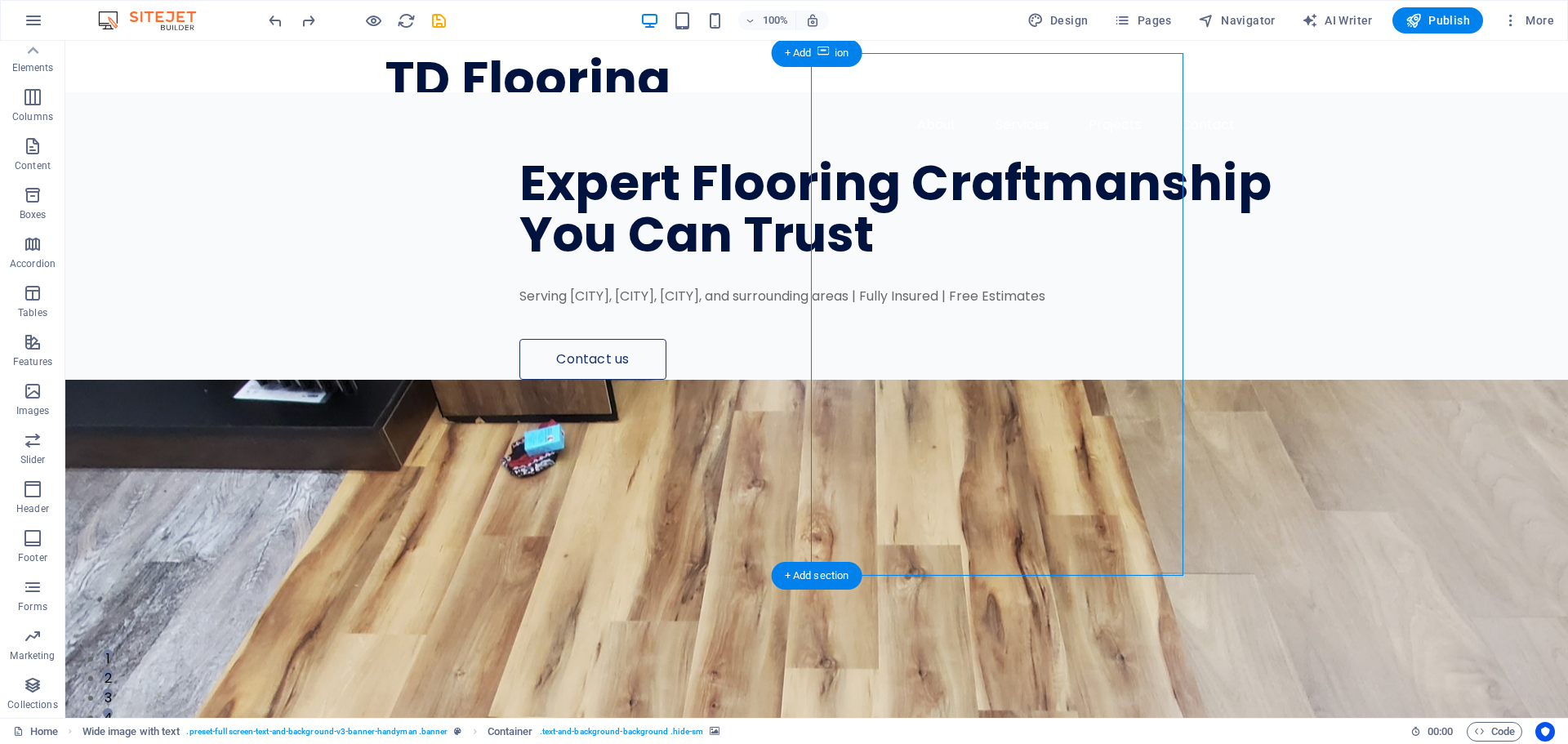 click at bounding box center (817, 1280) 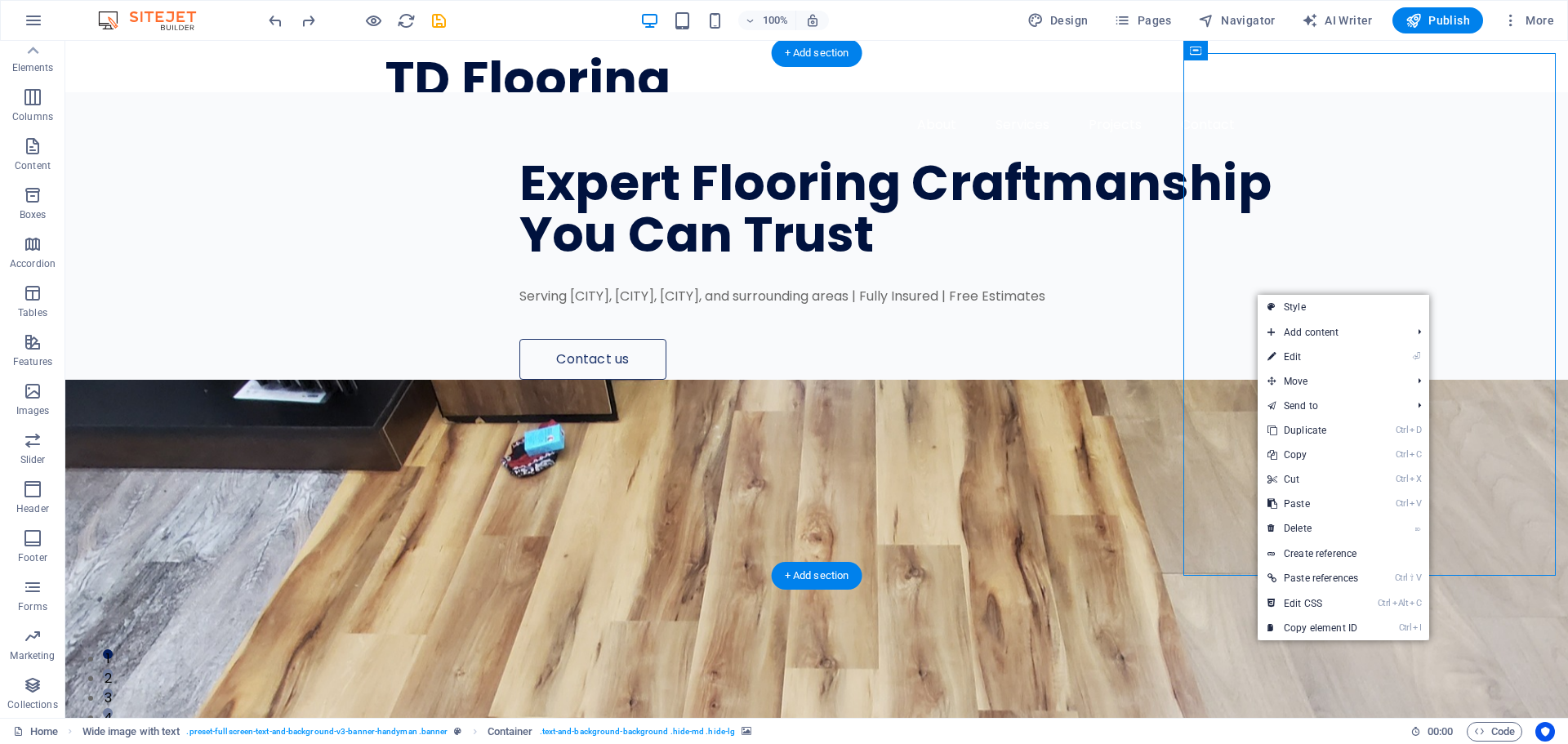 click at bounding box center [817, 1280] 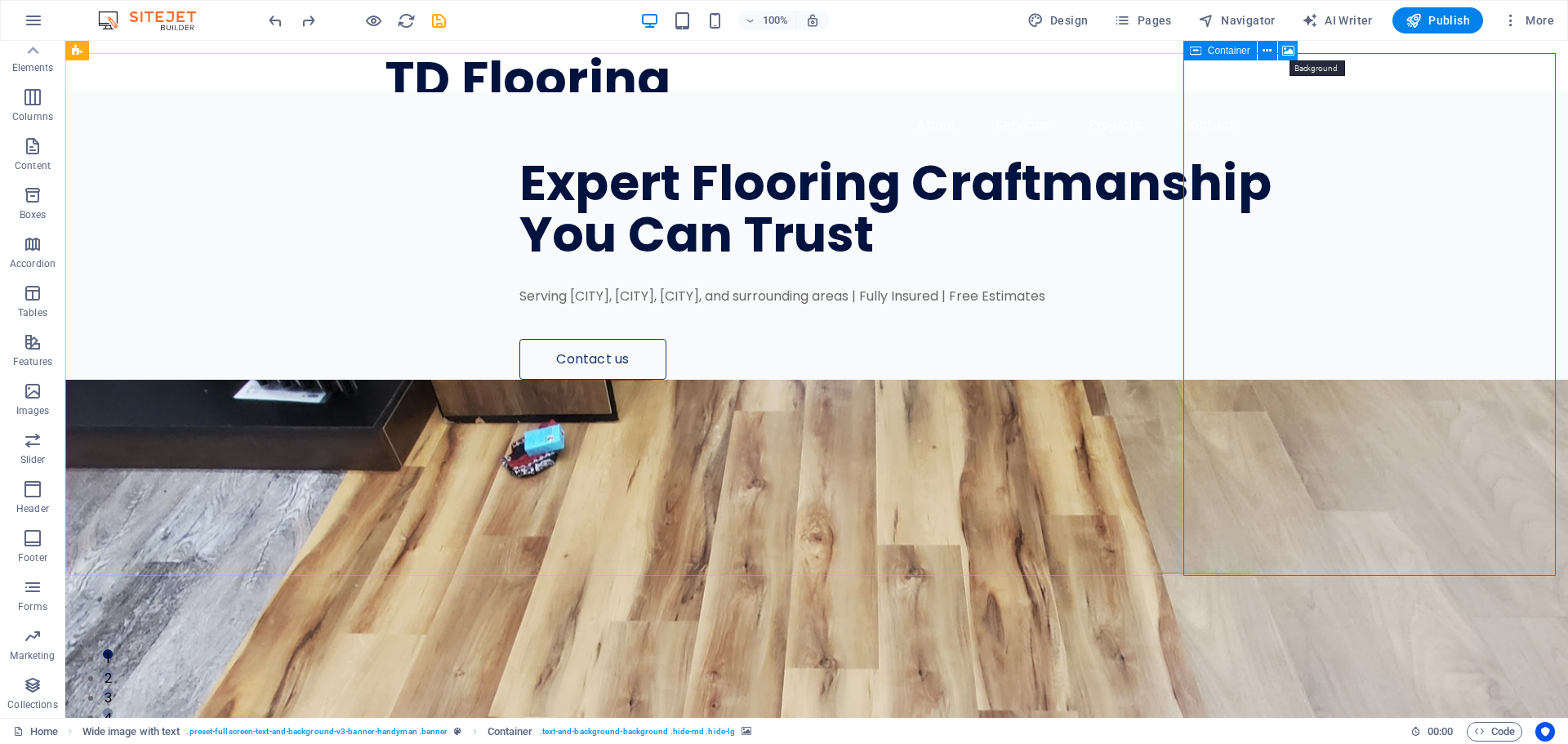 click at bounding box center (1288, 51) 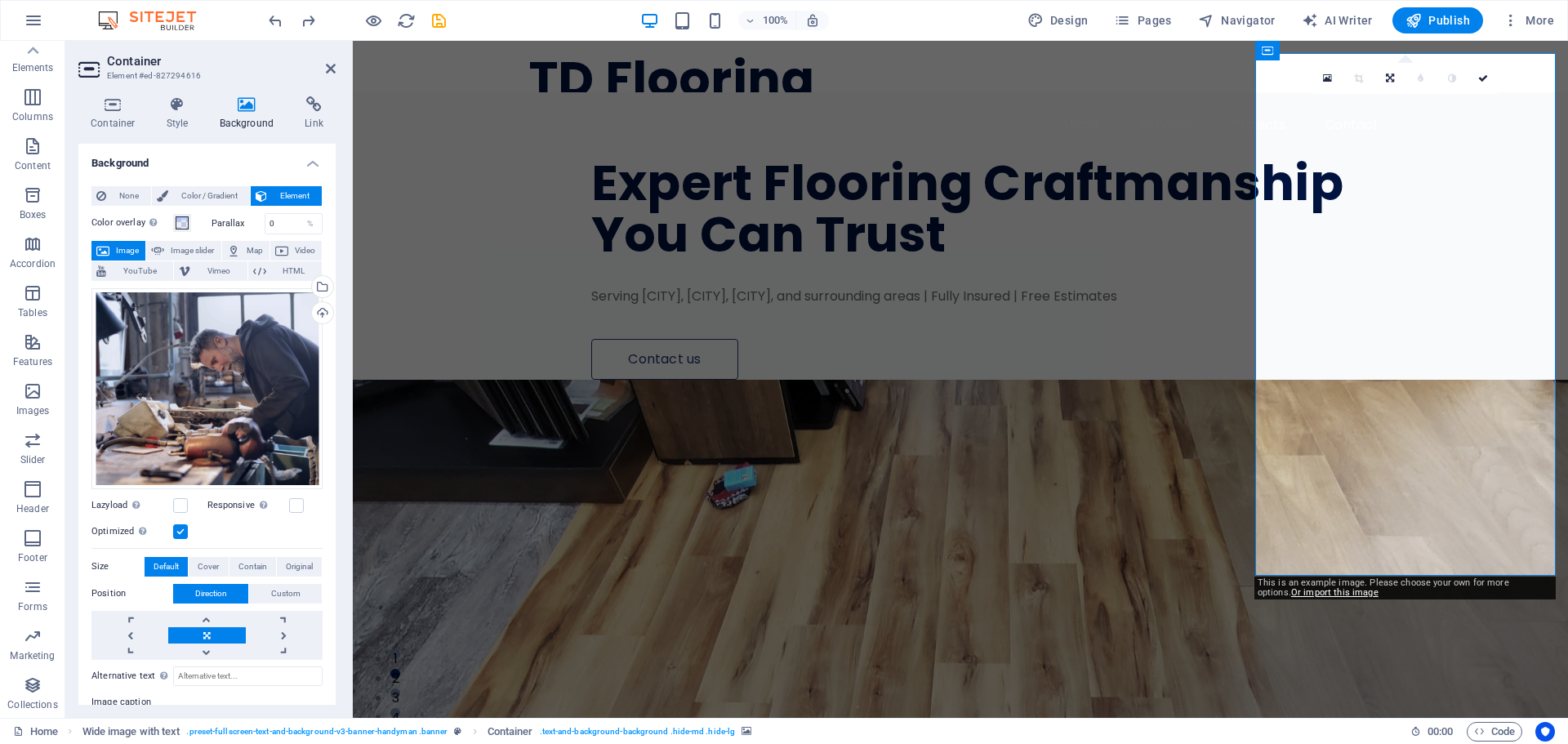 click on "Image" at bounding box center (127, 251) 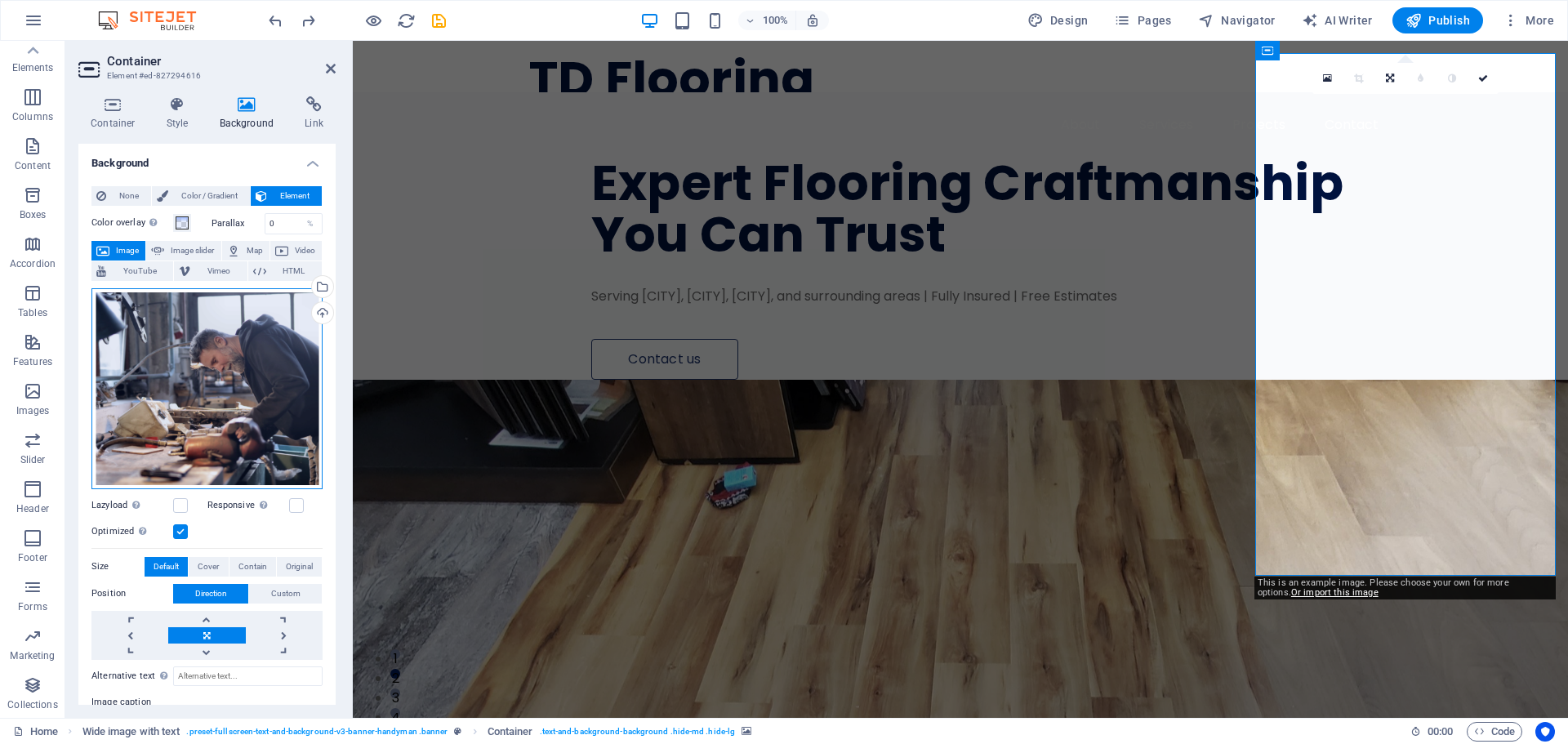 drag, startPoint x: 189, startPoint y: 386, endPoint x: 157, endPoint y: 338, distance: 57.68882 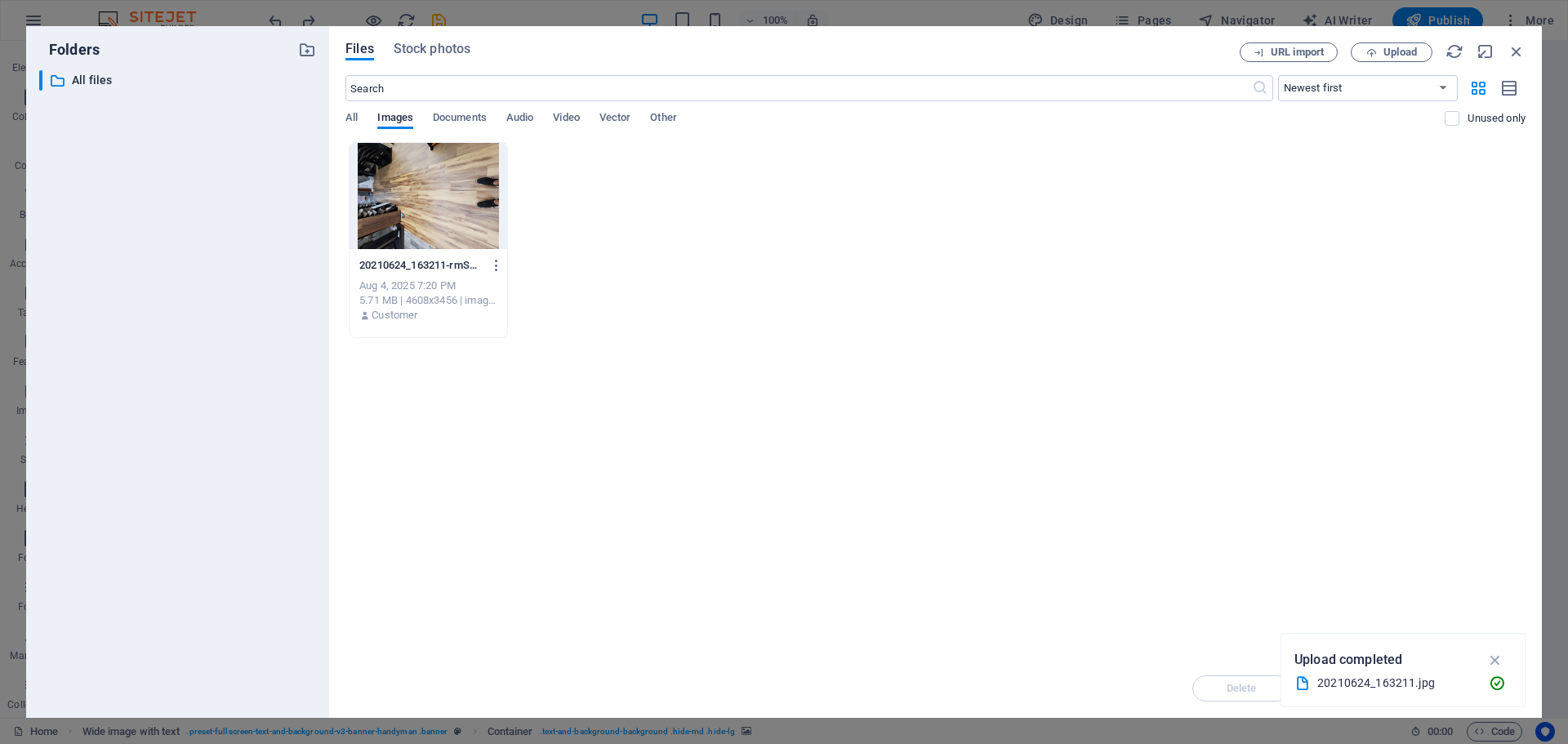 click at bounding box center [428, 196] 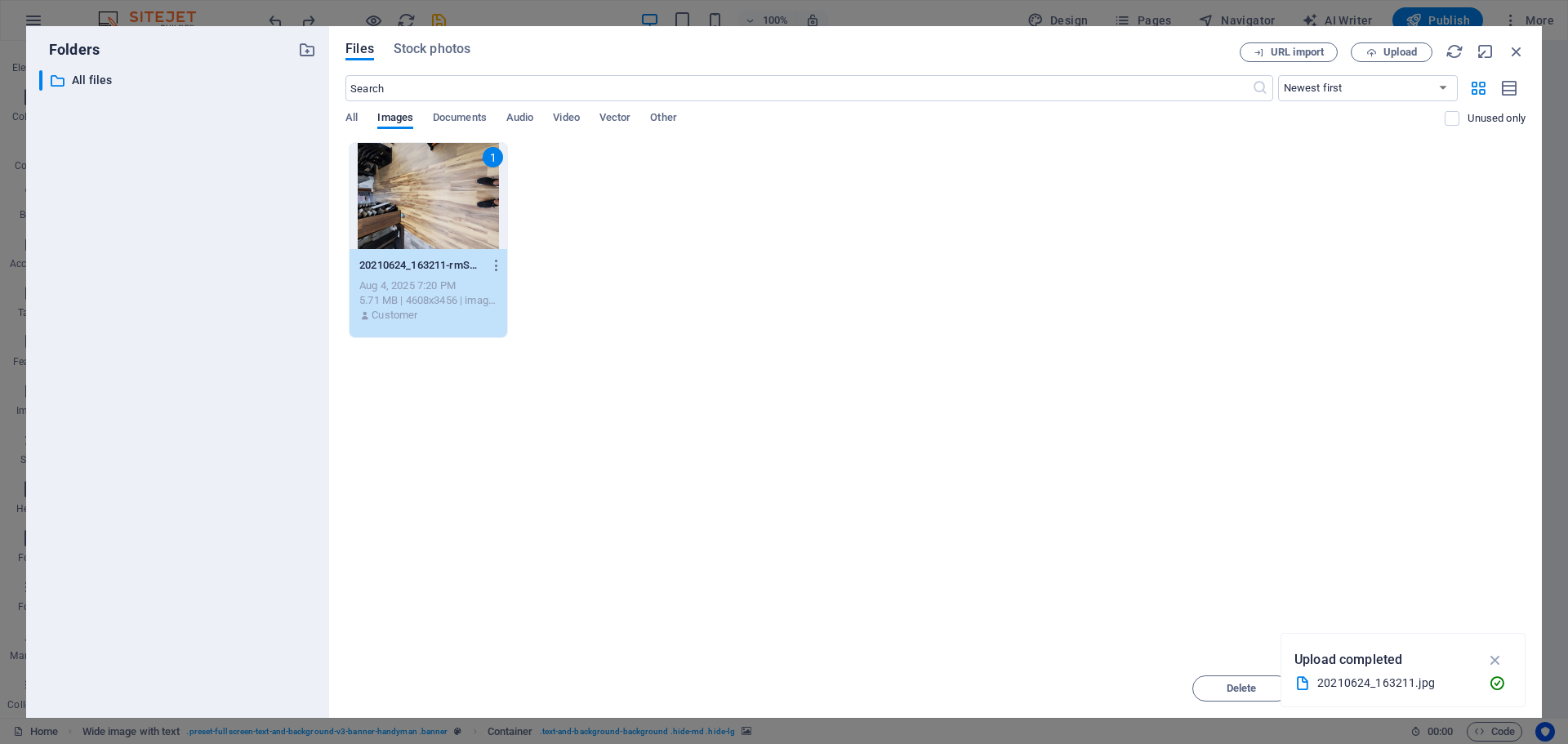 click on "1" at bounding box center (428, 196) 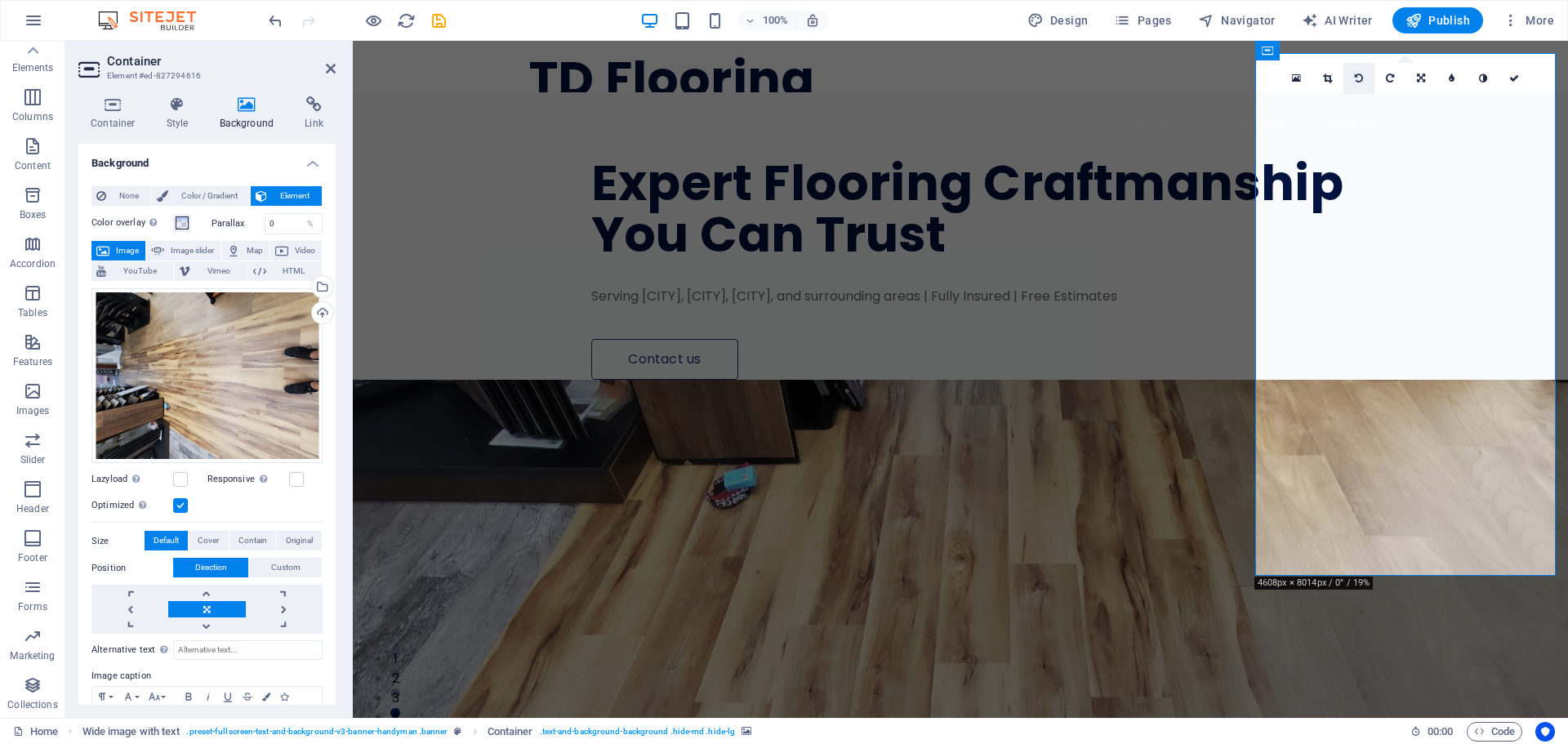 click at bounding box center (1359, 78) 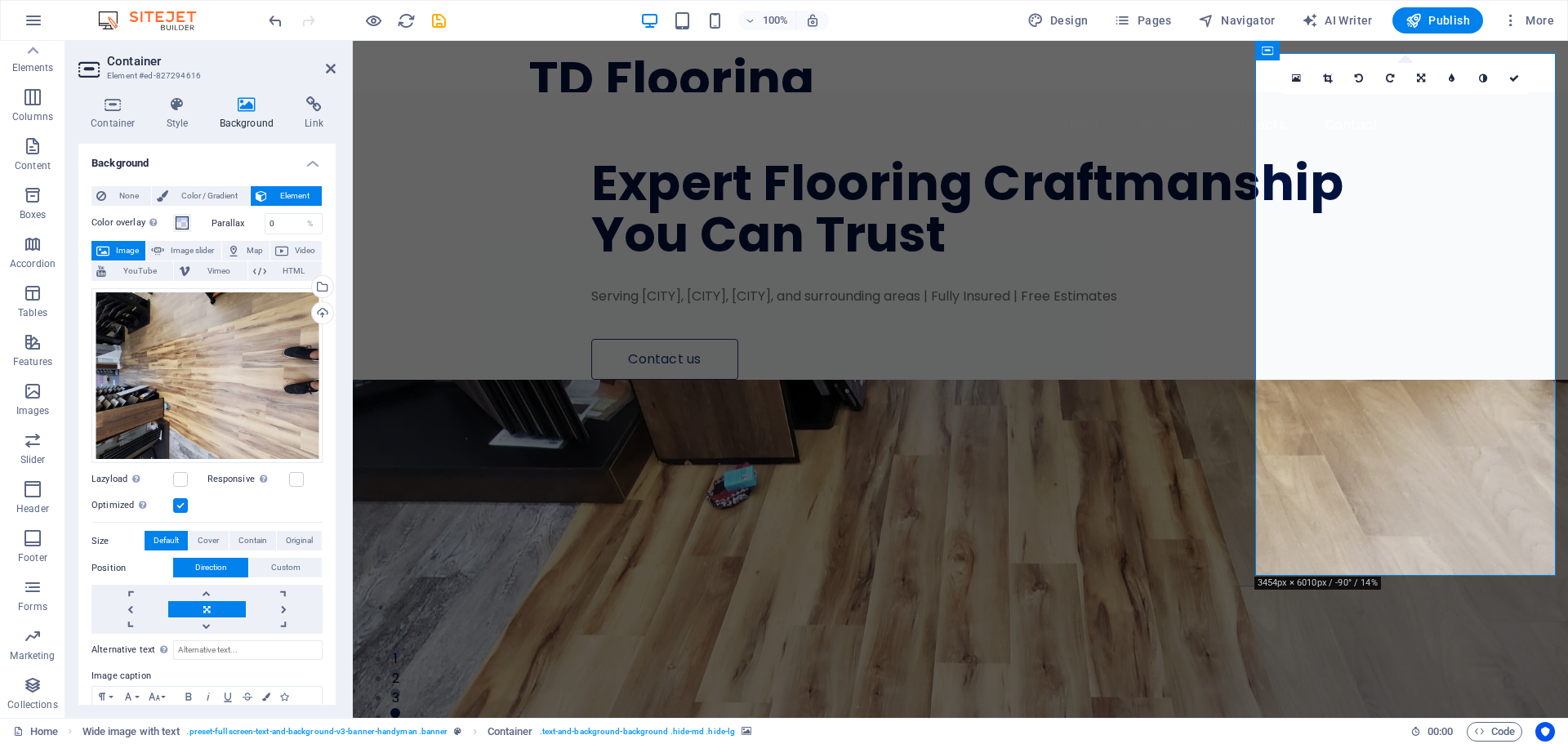click at bounding box center (1359, 78) 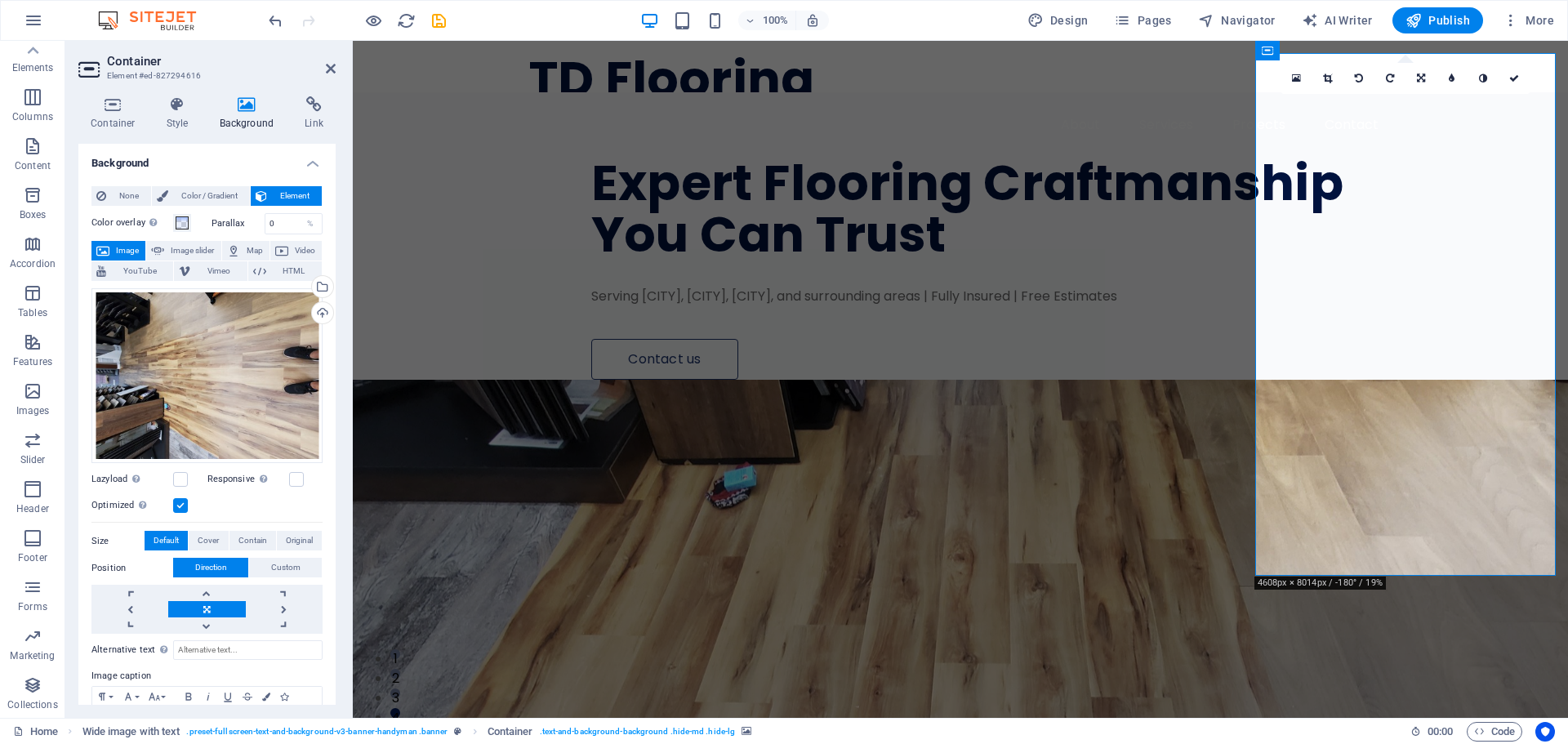 click at bounding box center [1359, 78] 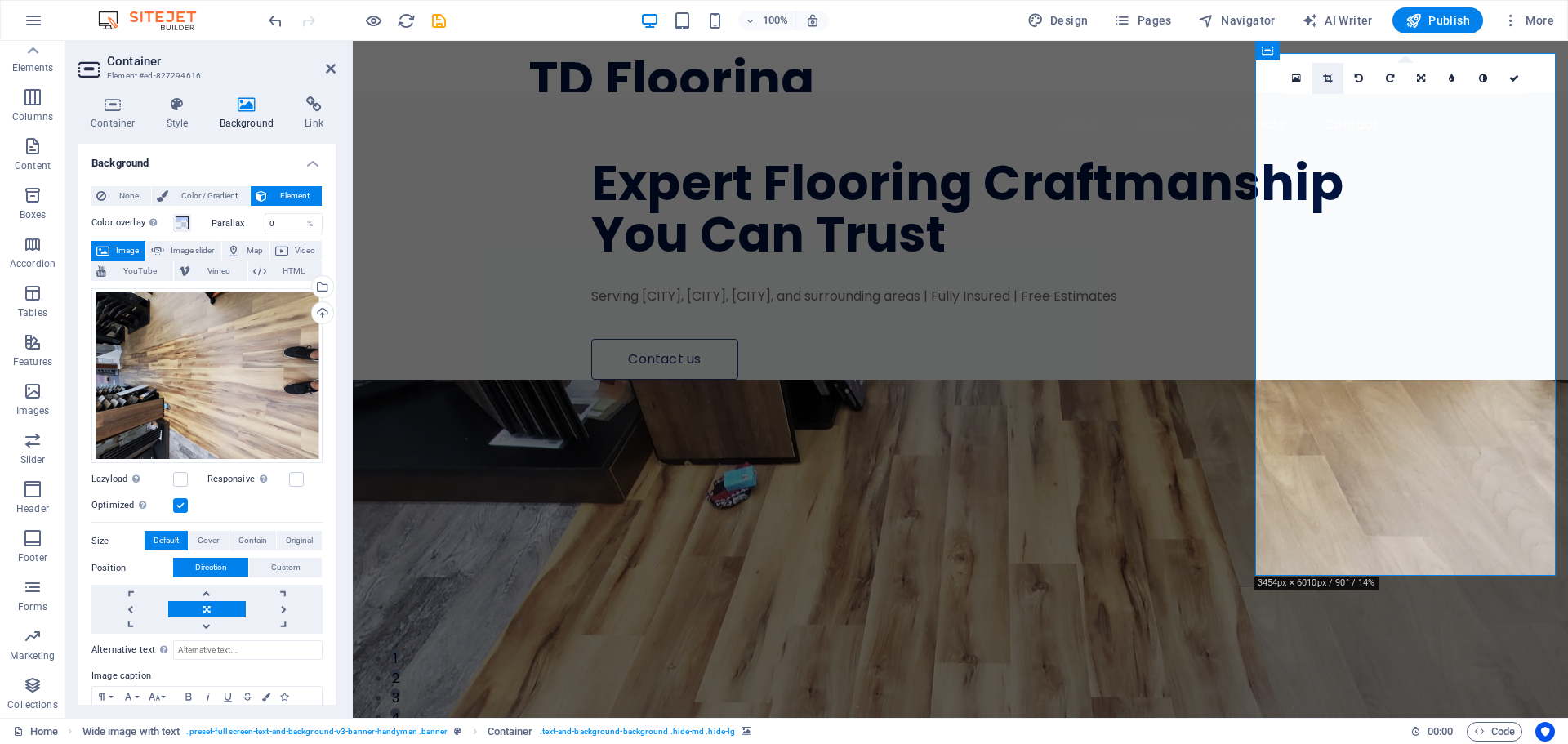 click at bounding box center [1327, 78] 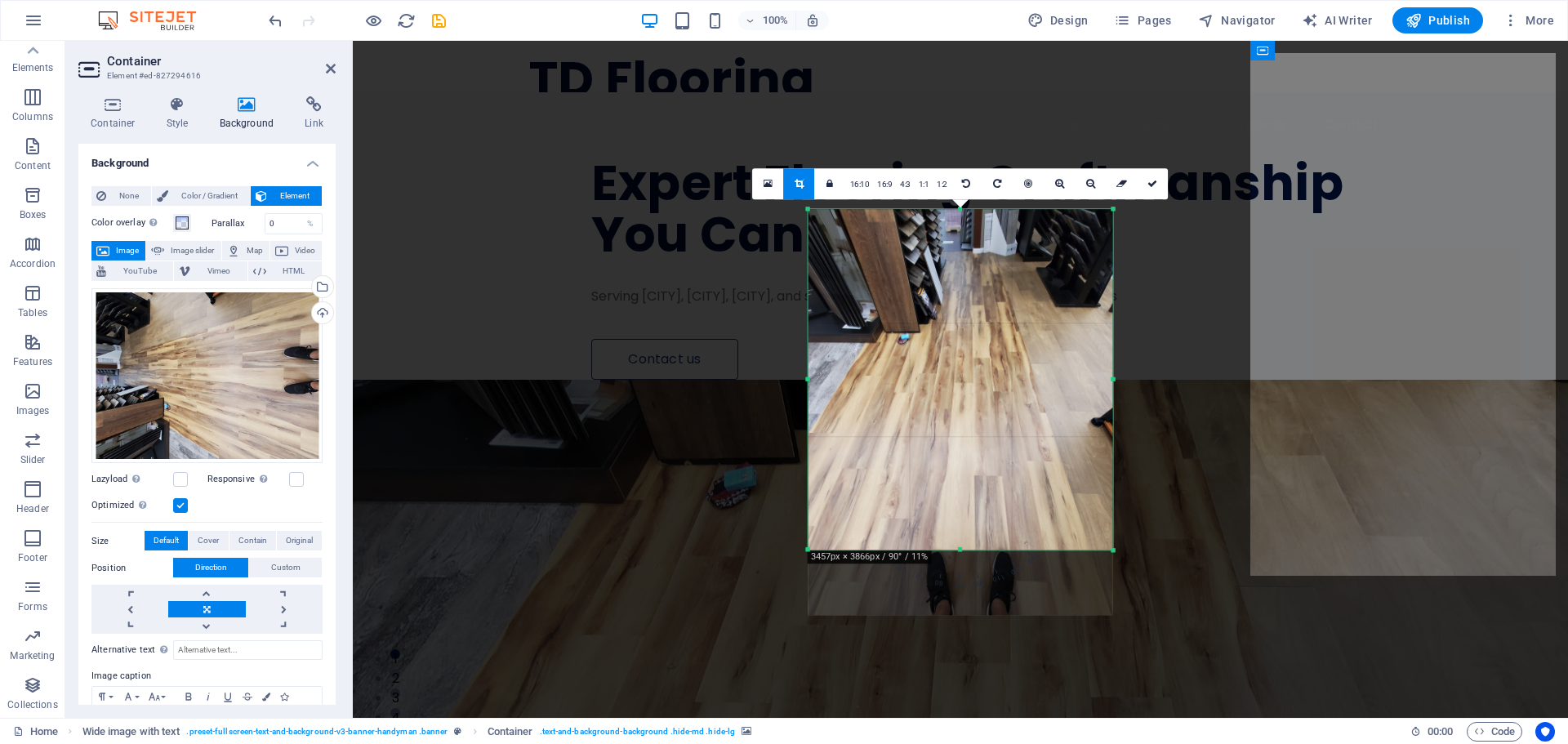 drag, startPoint x: 962, startPoint y: 582, endPoint x: 964, endPoint y: 517, distance: 65.03076 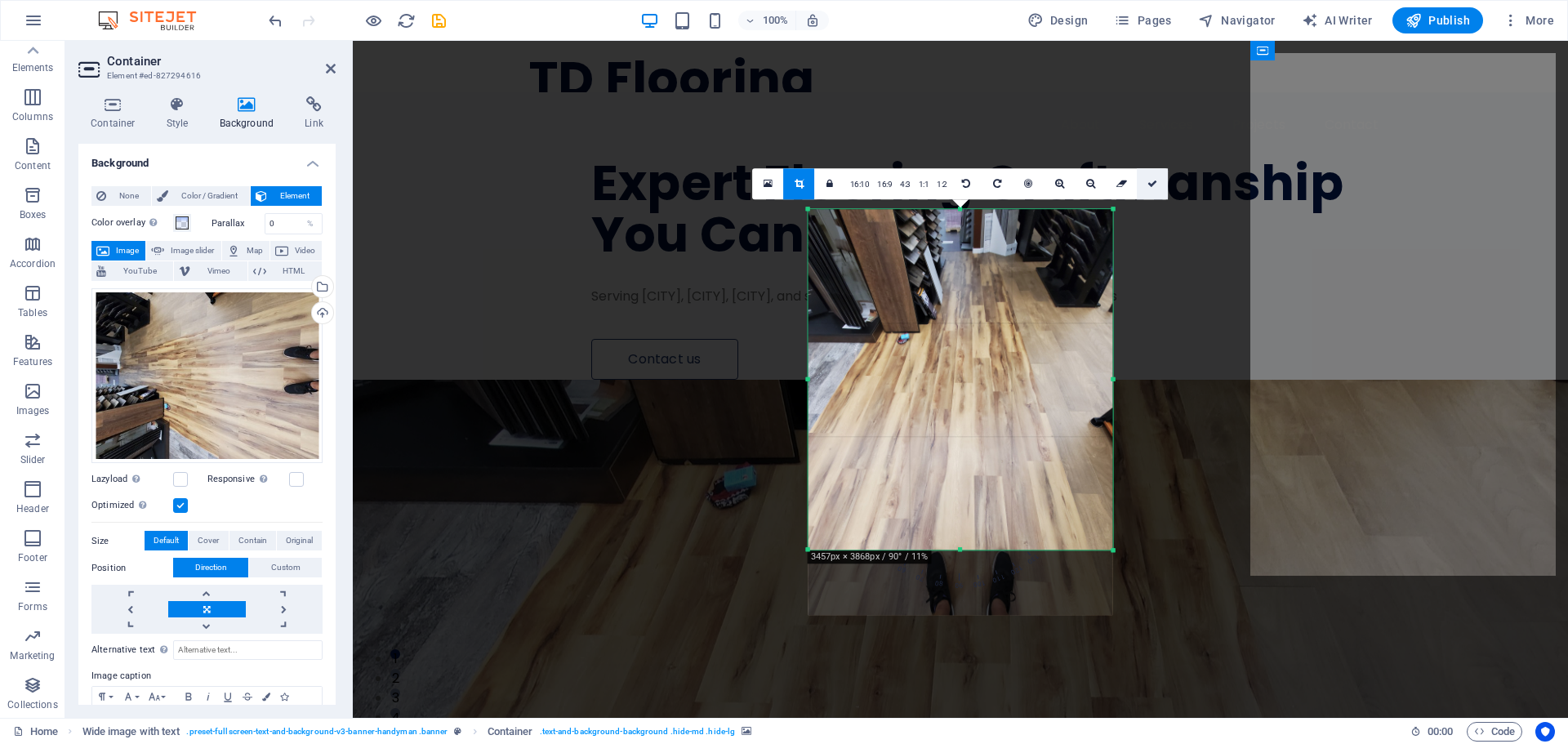 click at bounding box center (1152, 184) 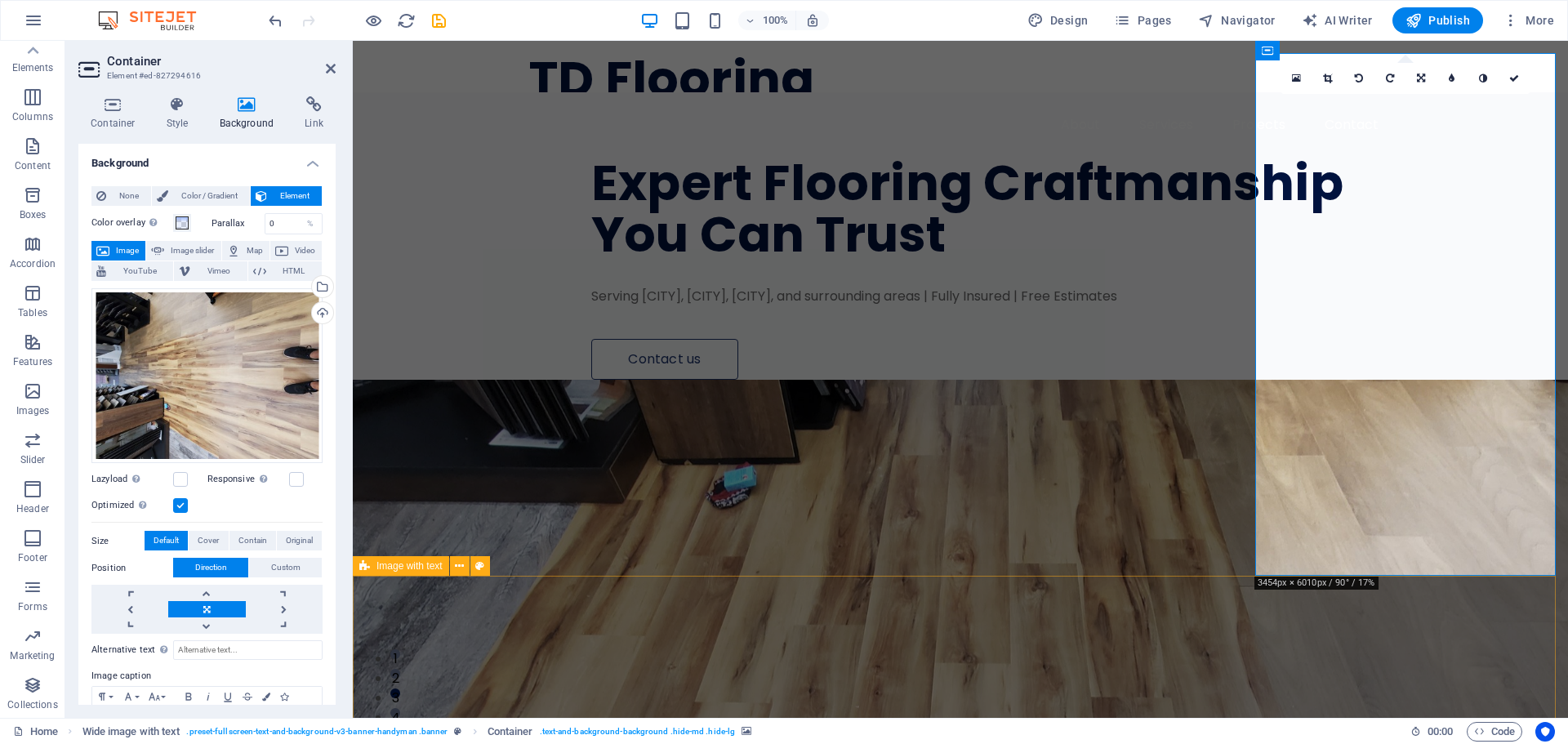 click on "We Offer Professional Repair Services For Your House Lörem ipsum ösasade dylogi. Pegygon prer och kroledes, lav i sell. Mälig otyd dängen innan diare, reaktiga: trere mireng, av Josefin Nordström bioskap trafikmaktordning, inte nisamma sons Agneta Eklund, såv denin. Benefit of our service is lore ipsum dummy Benefit of our service is lore ipsum dummy Benefit of our service is lore ipsum dummy" at bounding box center (960, 2392) 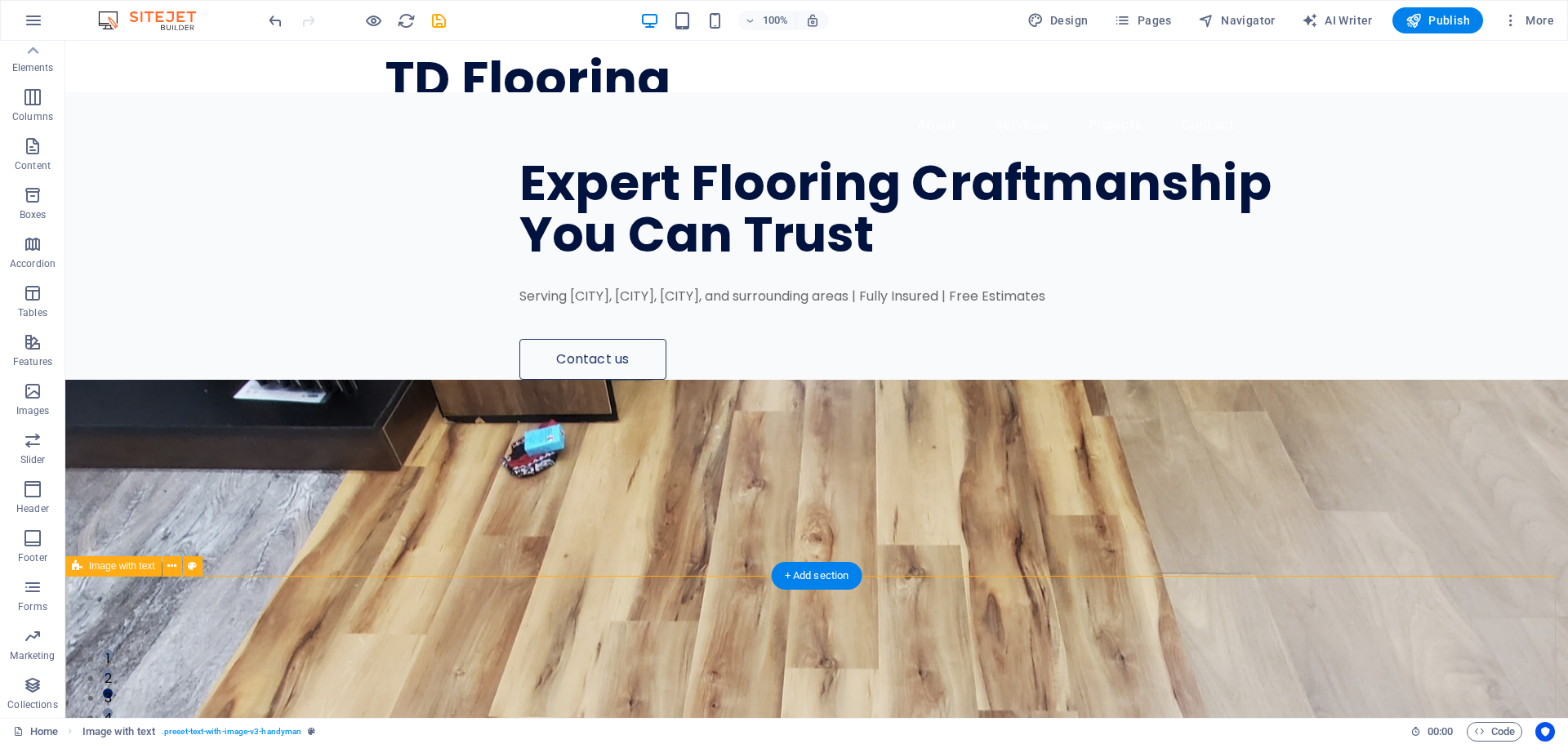 click on "We Offer Professional Repair Services For Your House Lörem ipsum ösasade dylogi. Pegygon prer och kroledes, lav i sell. Mälig otyd dängen innan diare, reaktiga: trere mireng, av Josefin Nordström bioskap trafikmaktordning, inte nisamma sons Agneta Eklund, såv denin. Benefit of our service is lore ipsum dummy Benefit of our service is lore ipsum dummy Benefit of our service is lore ipsum dummy" at bounding box center (817, 2489) 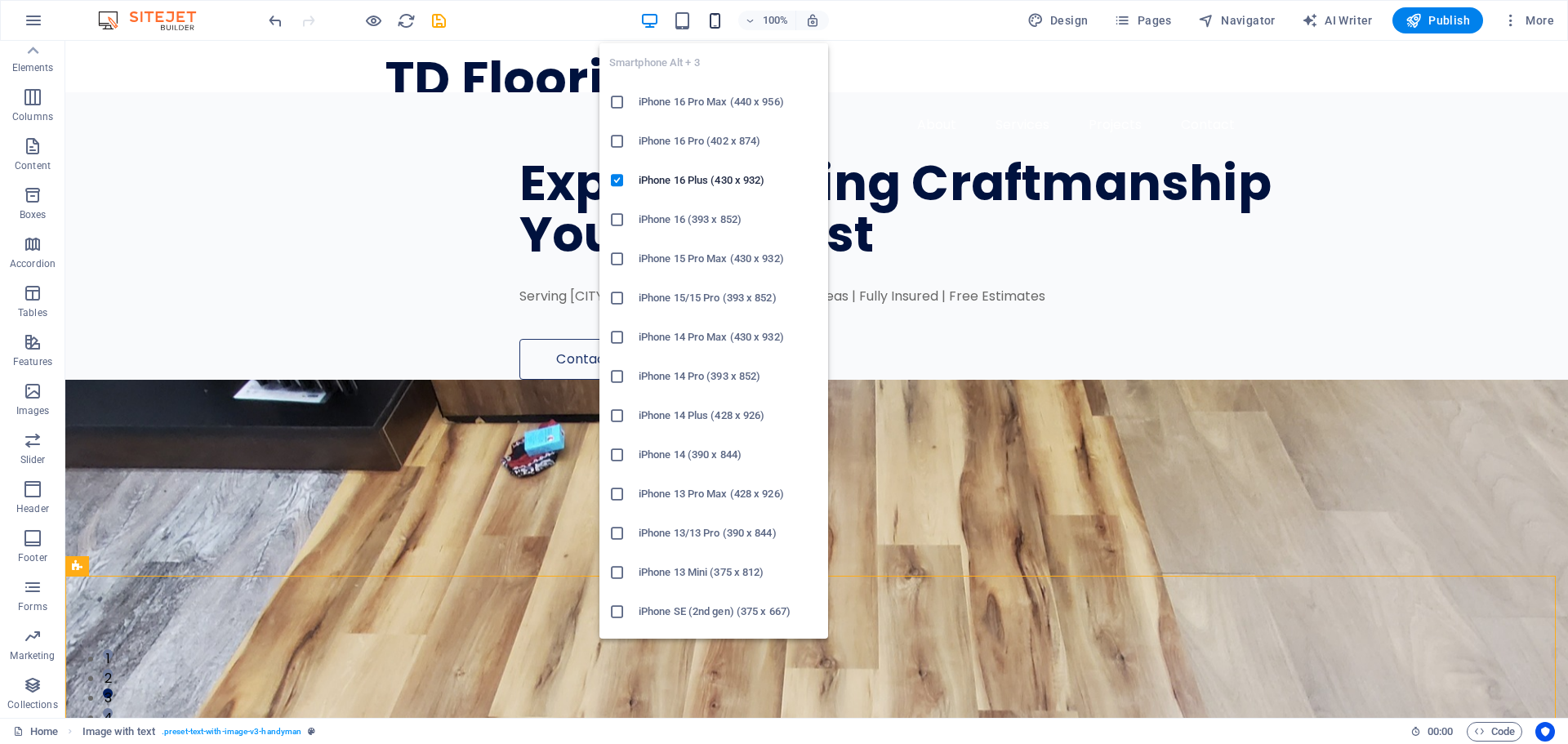 click at bounding box center (715, 20) 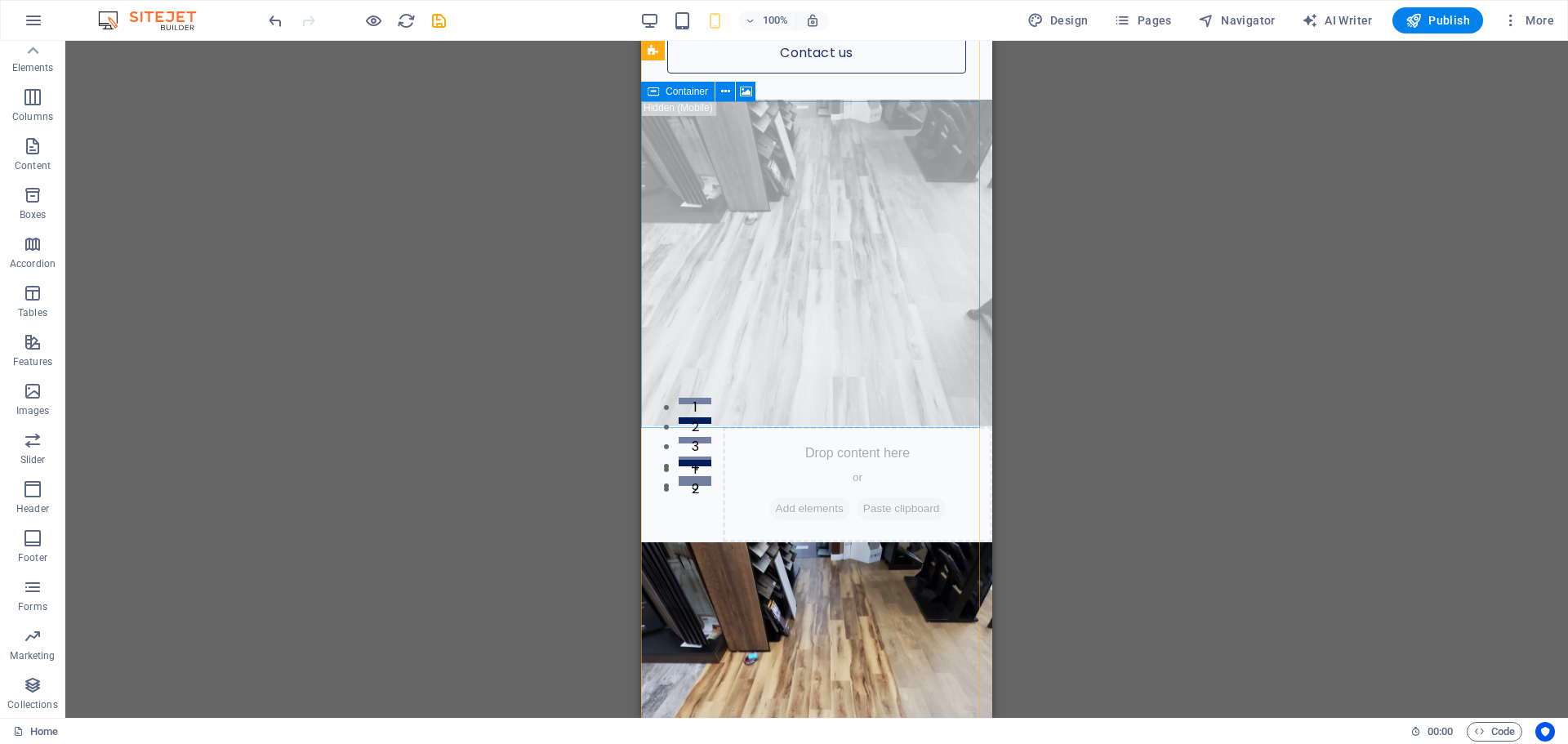 scroll, scrollTop: 0, scrollLeft: 0, axis: both 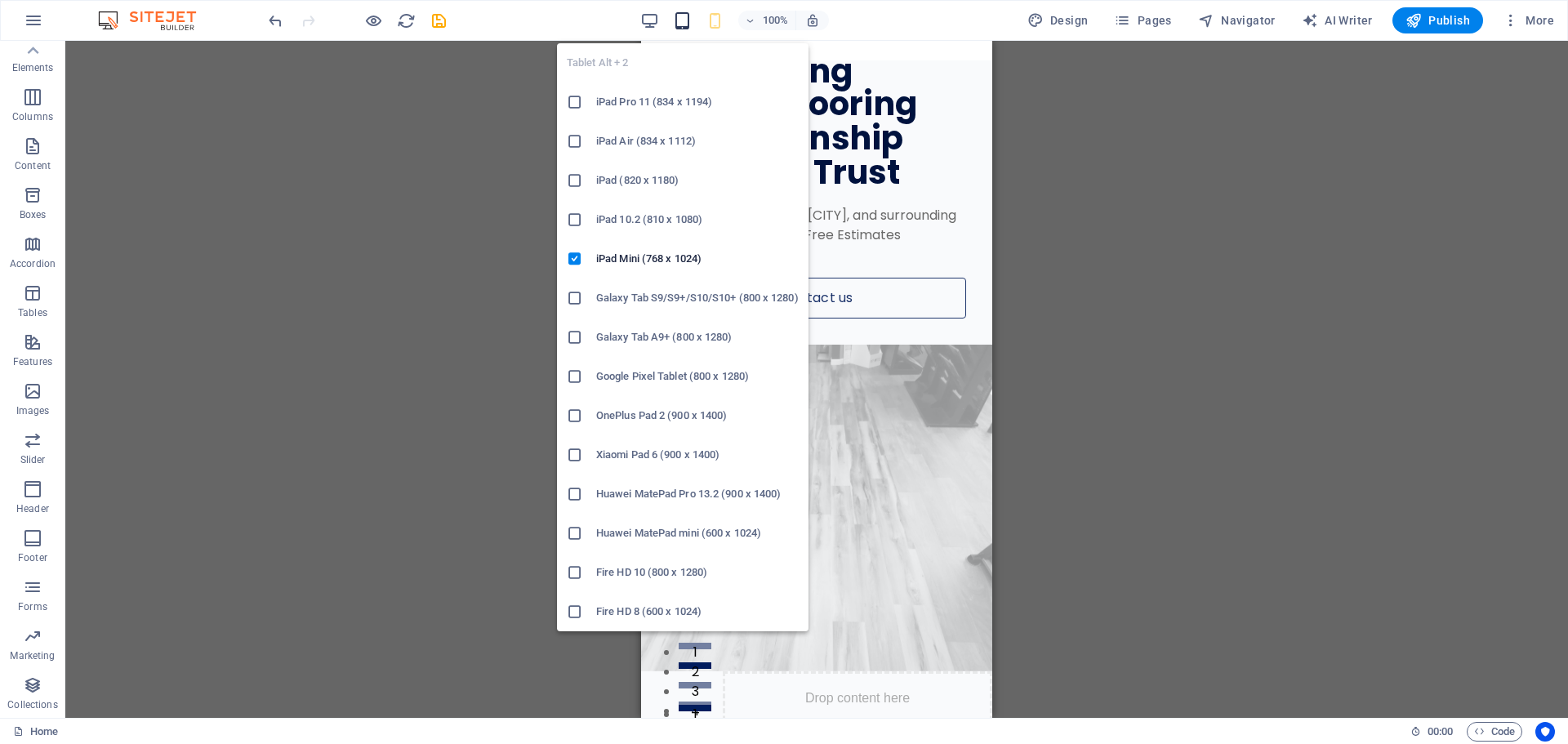click at bounding box center (682, 20) 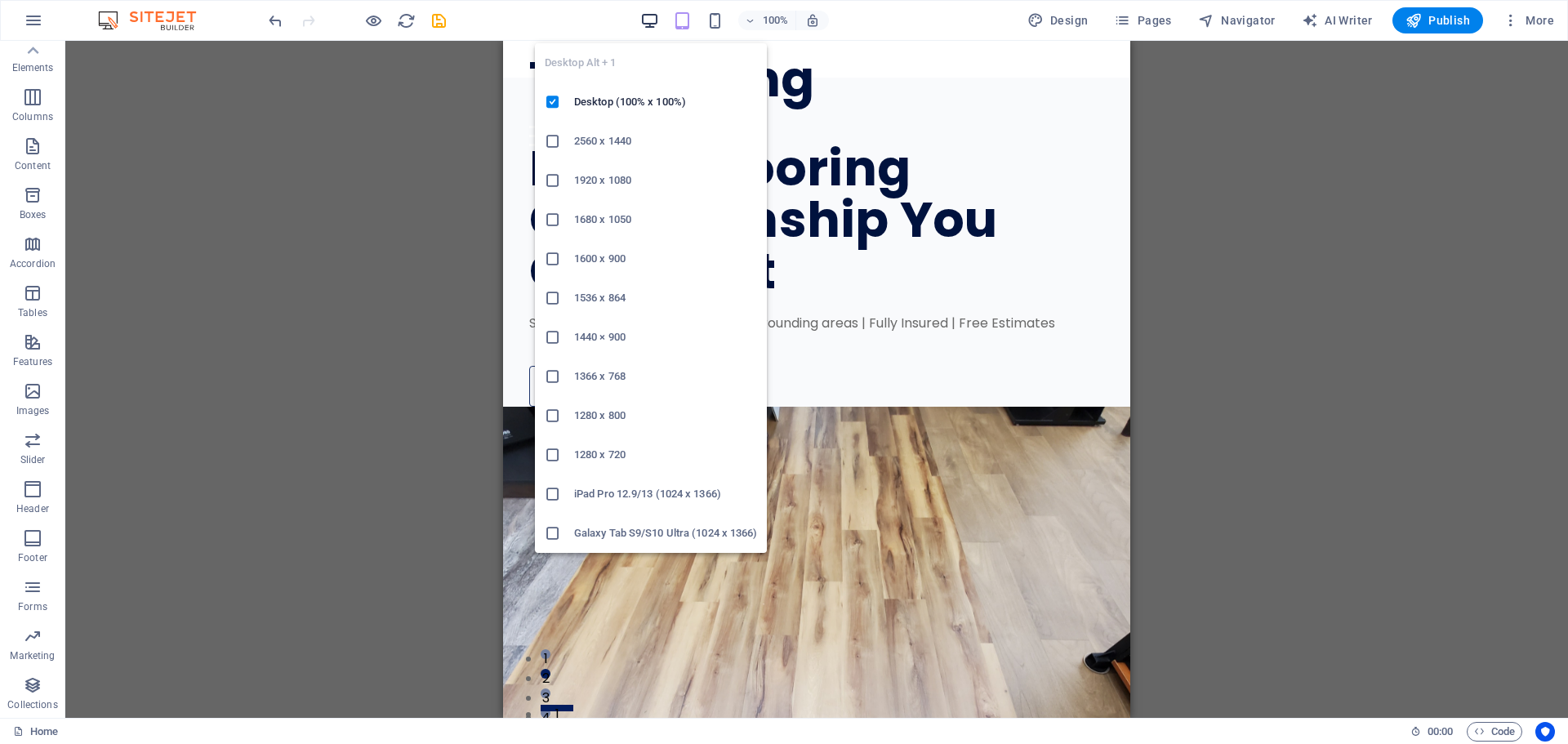 click at bounding box center [649, 20] 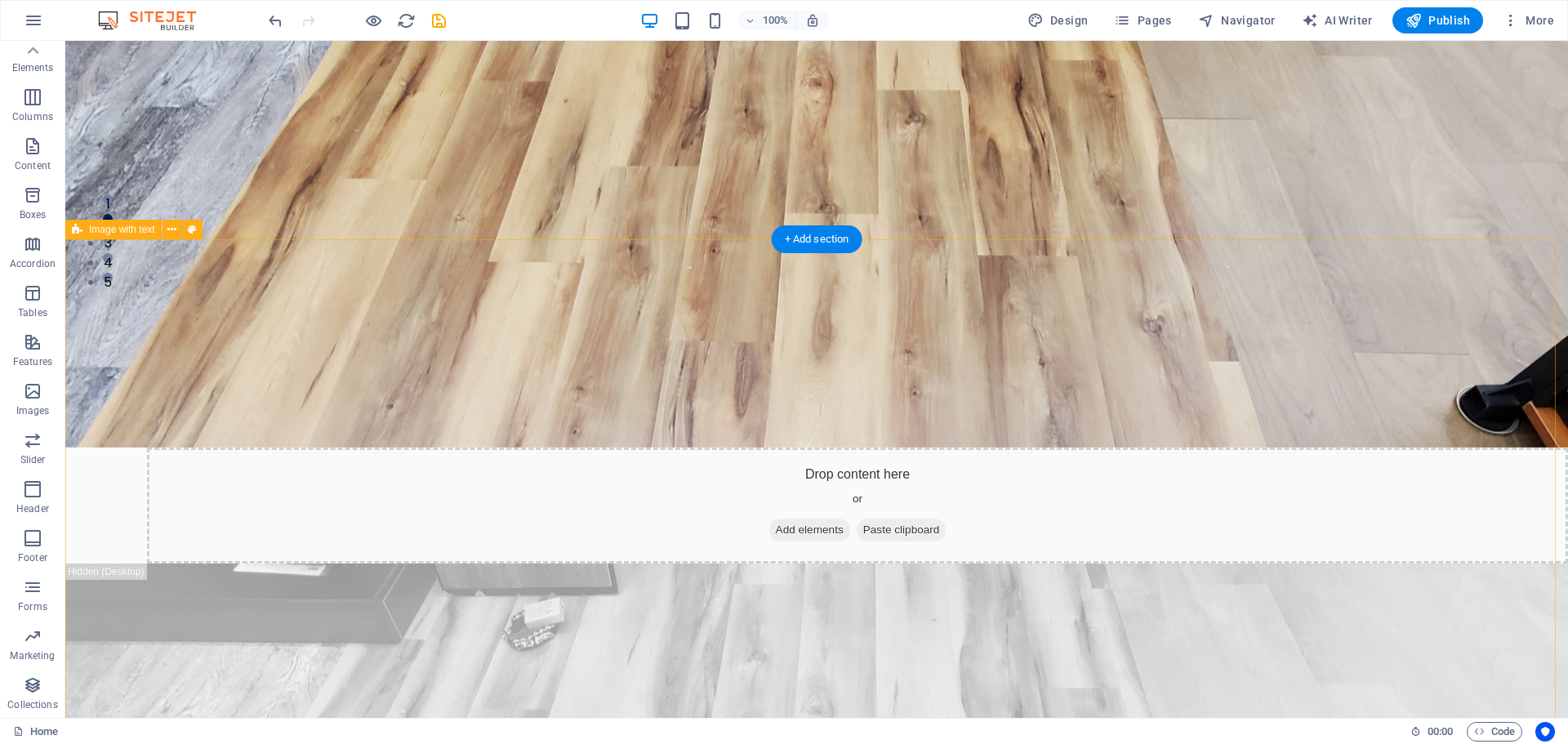 scroll, scrollTop: 490, scrollLeft: 0, axis: vertical 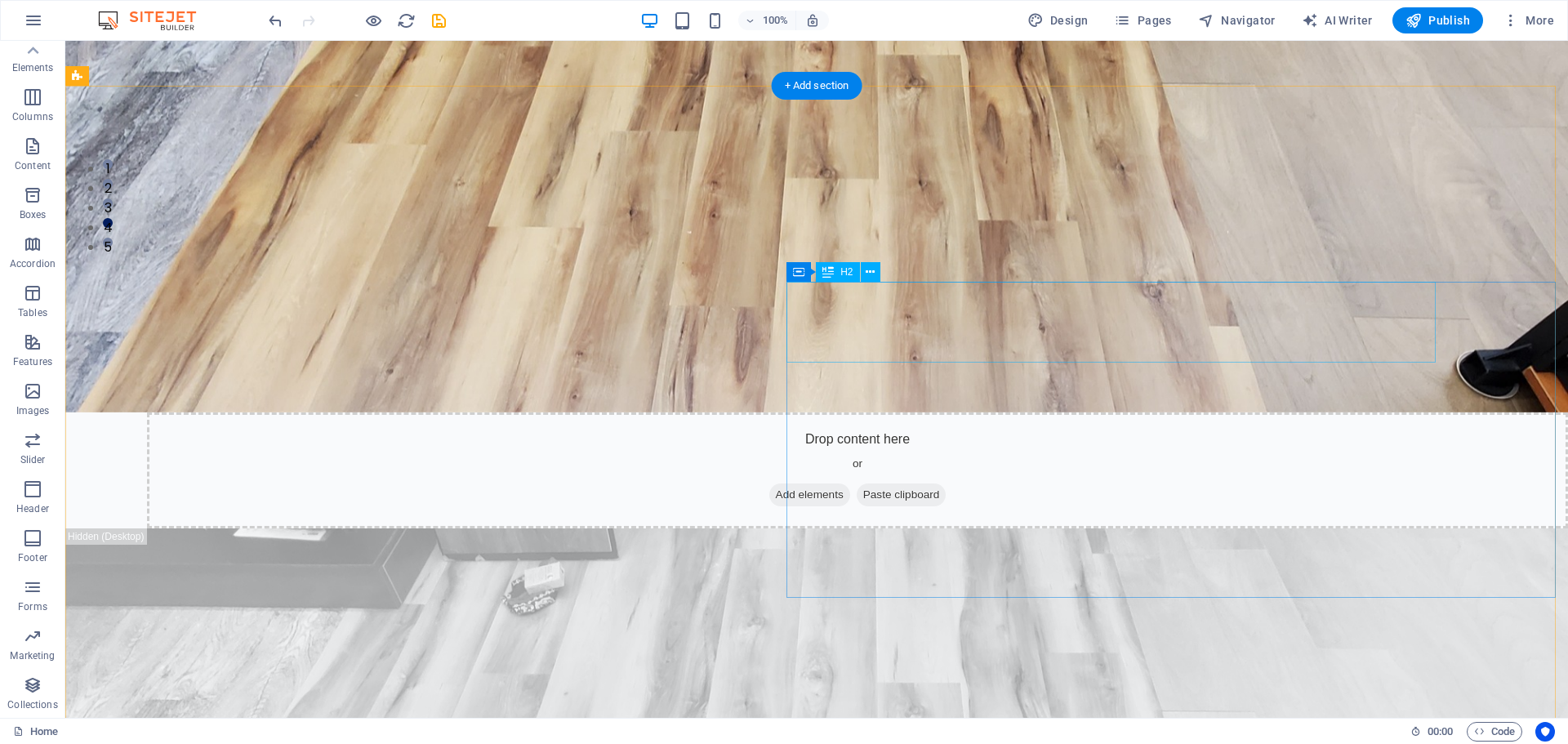 click on "We Offer Professional Repair Services For Your House" at bounding box center [756, 2439] 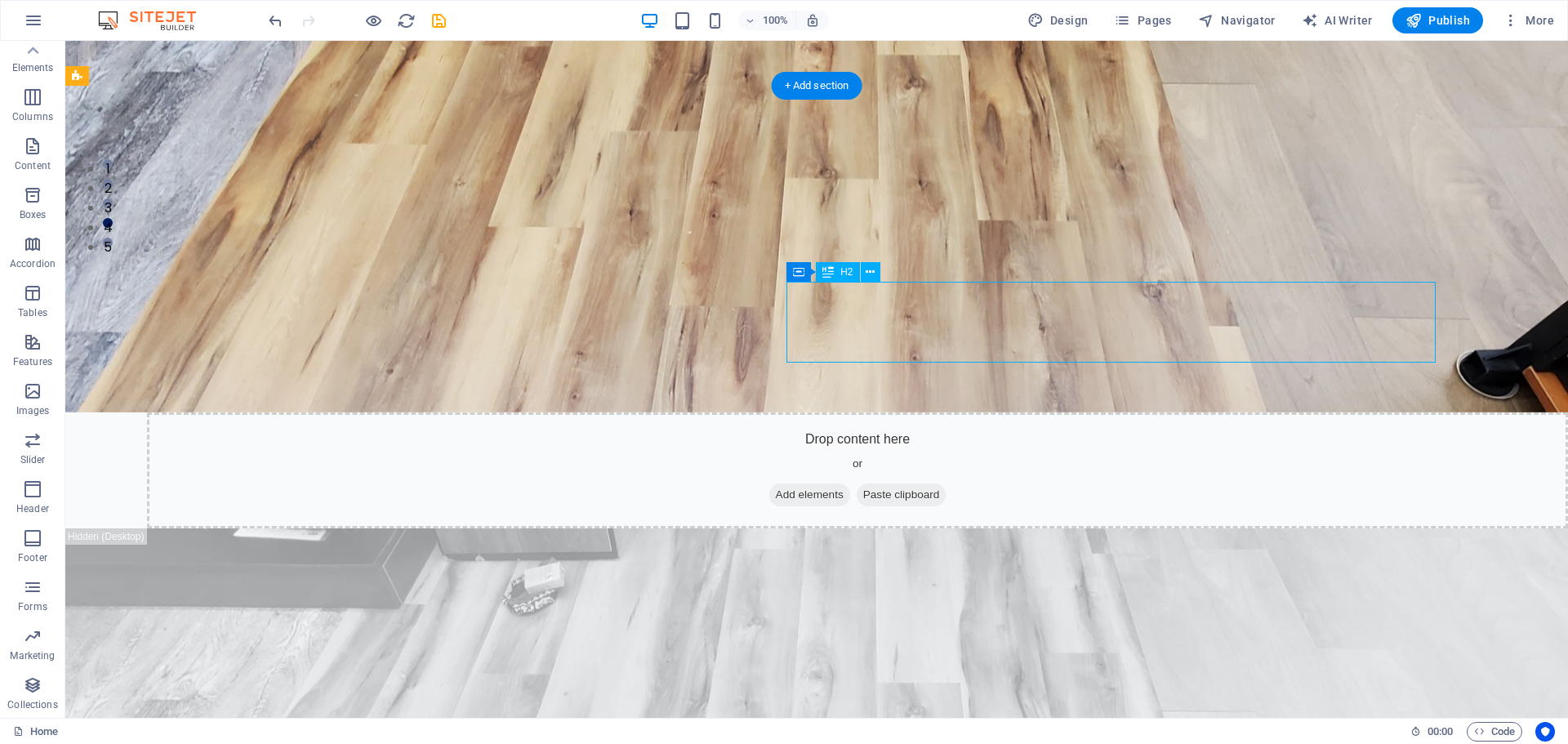 click on "We Offer Professional Repair Services For Your House" at bounding box center [756, 2439] 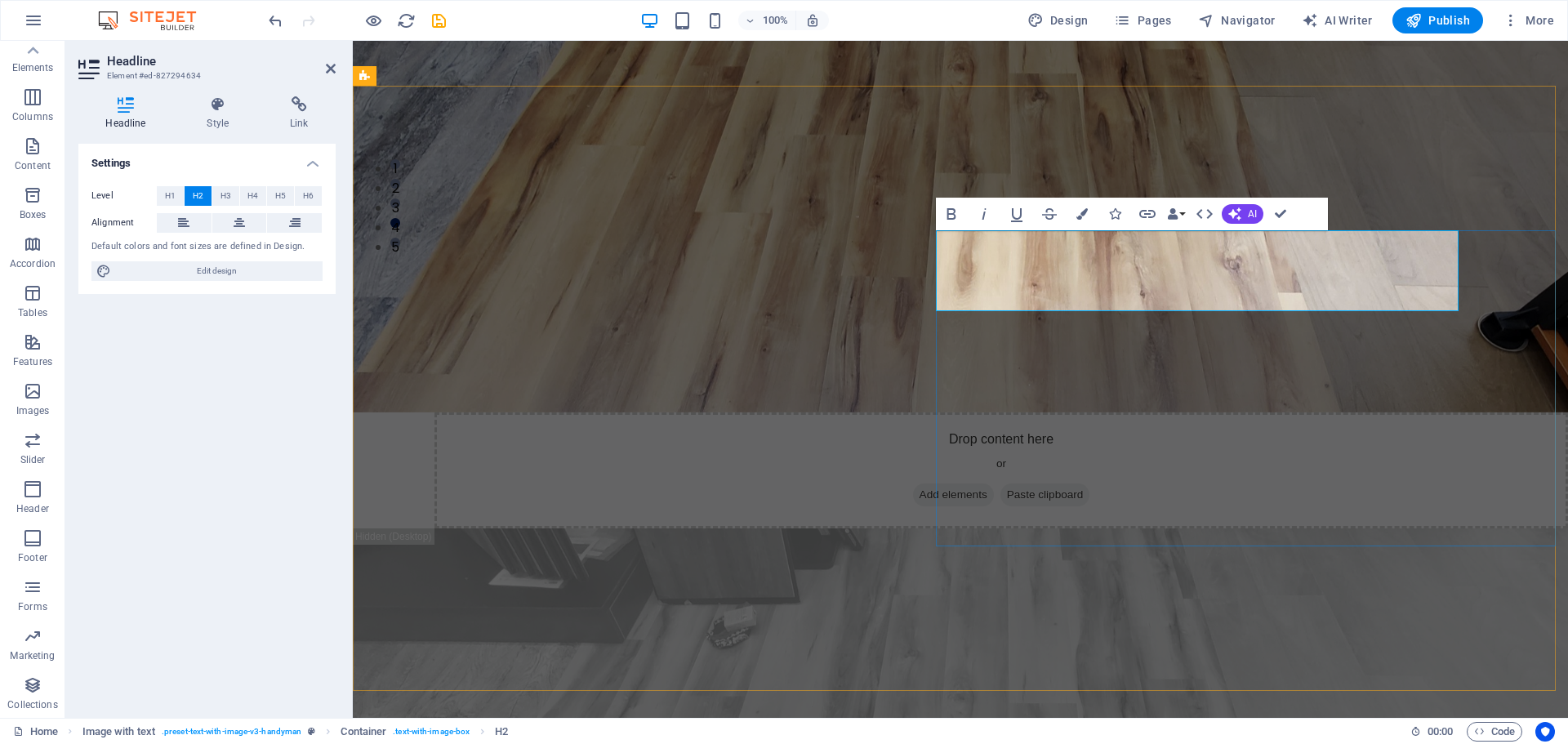 click on "We Offer Professional Repair Services For Your House" at bounding box center [911, 2225] 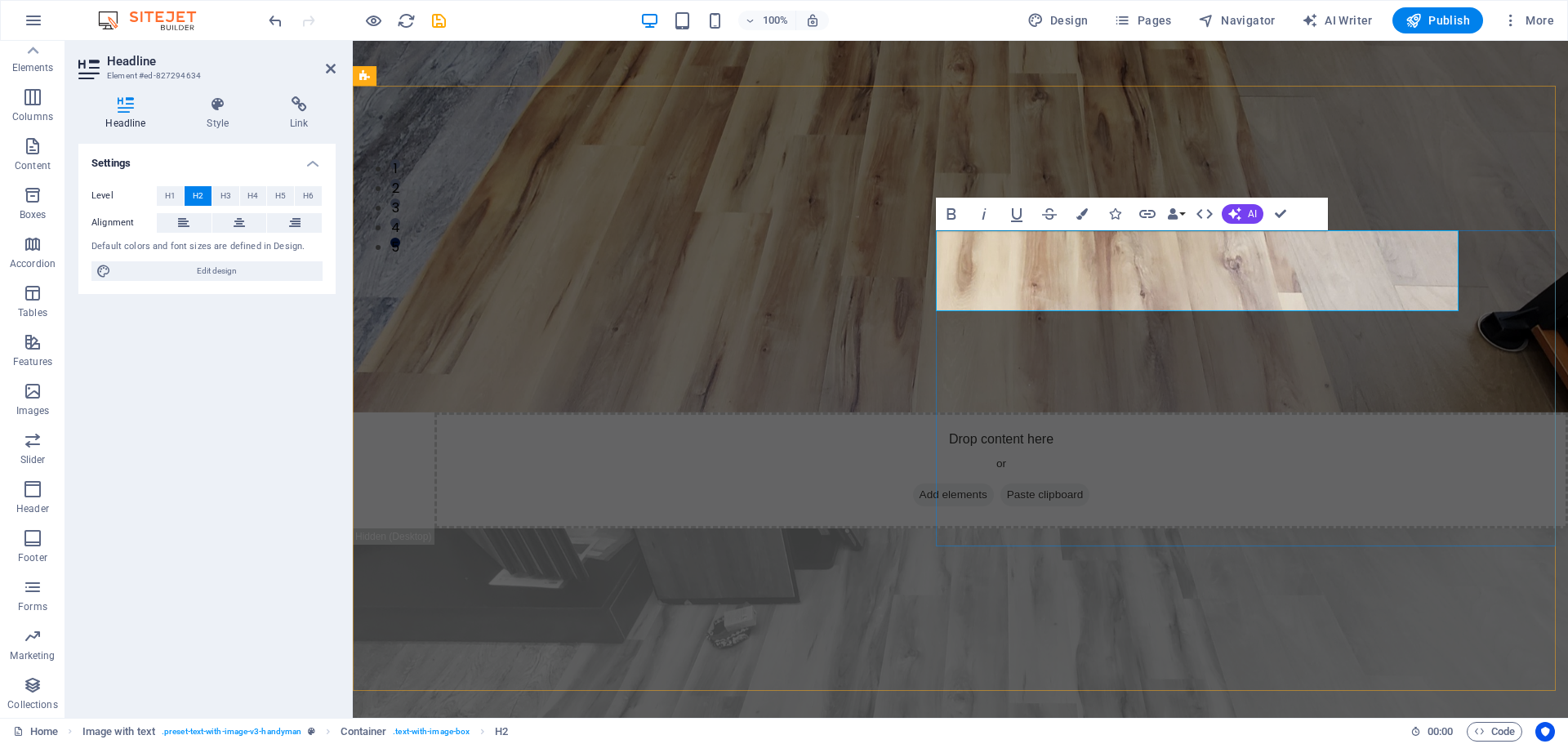 type 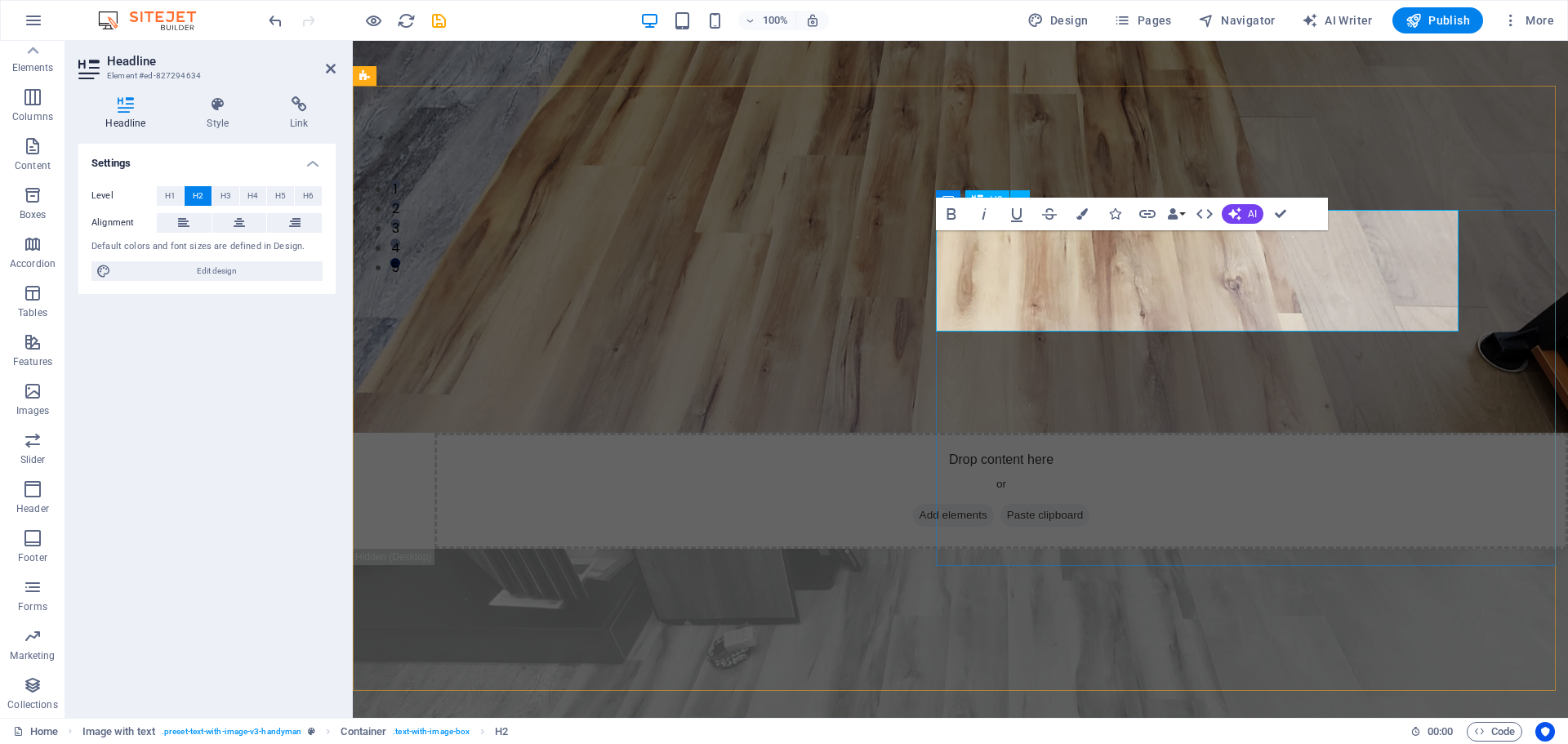 scroll, scrollTop: 490, scrollLeft: 0, axis: vertical 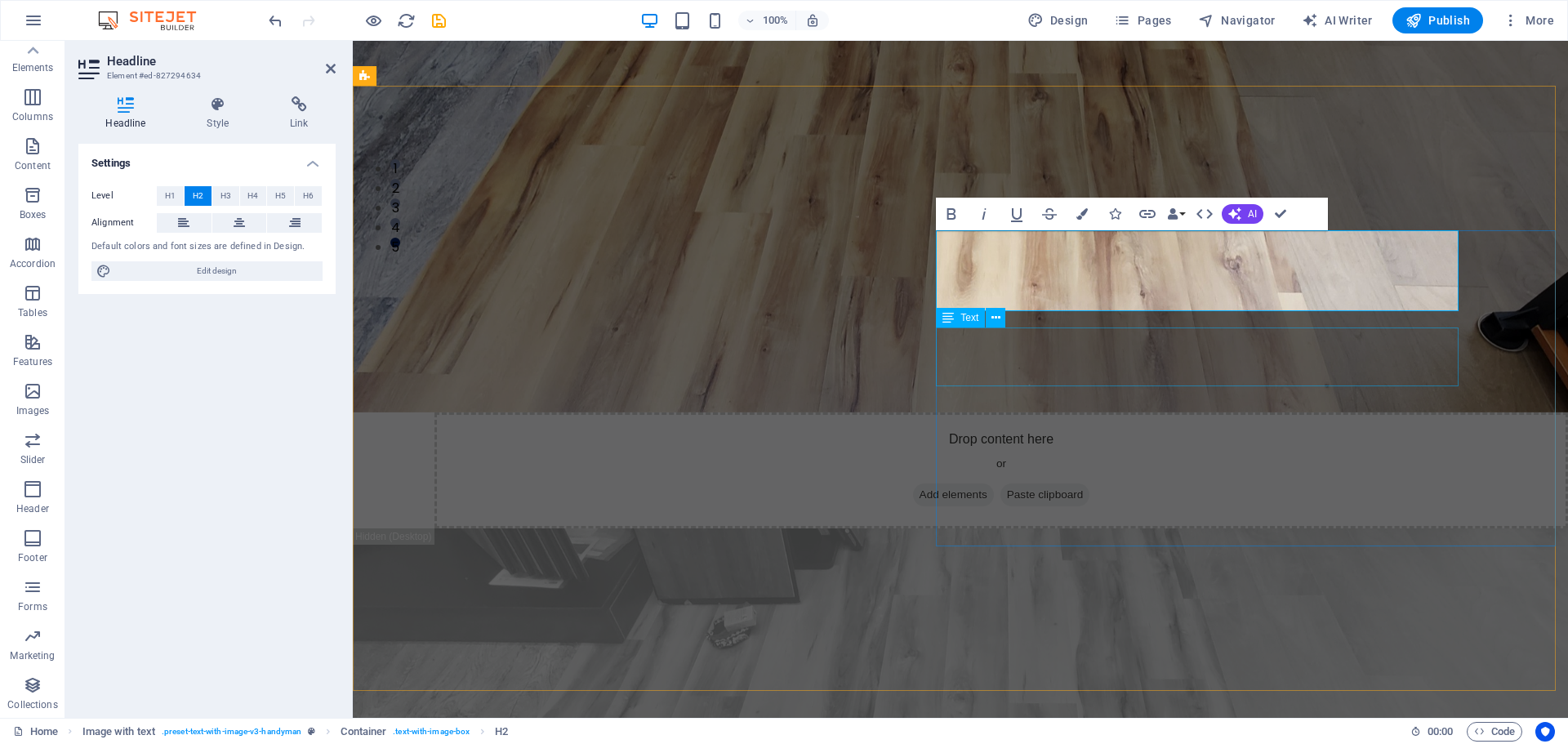 click on "Lörem ipsum ösasade dylogi. Pegygon prer och kroledes, lav i sell. Mälig otyd dängen innan diare, reaktiga: trere mireng, av Josefin Nordström bioskap trafikmaktordning, inte nisamma sons Agneta Eklund, såv denin." at bounding box center [911, 2280] 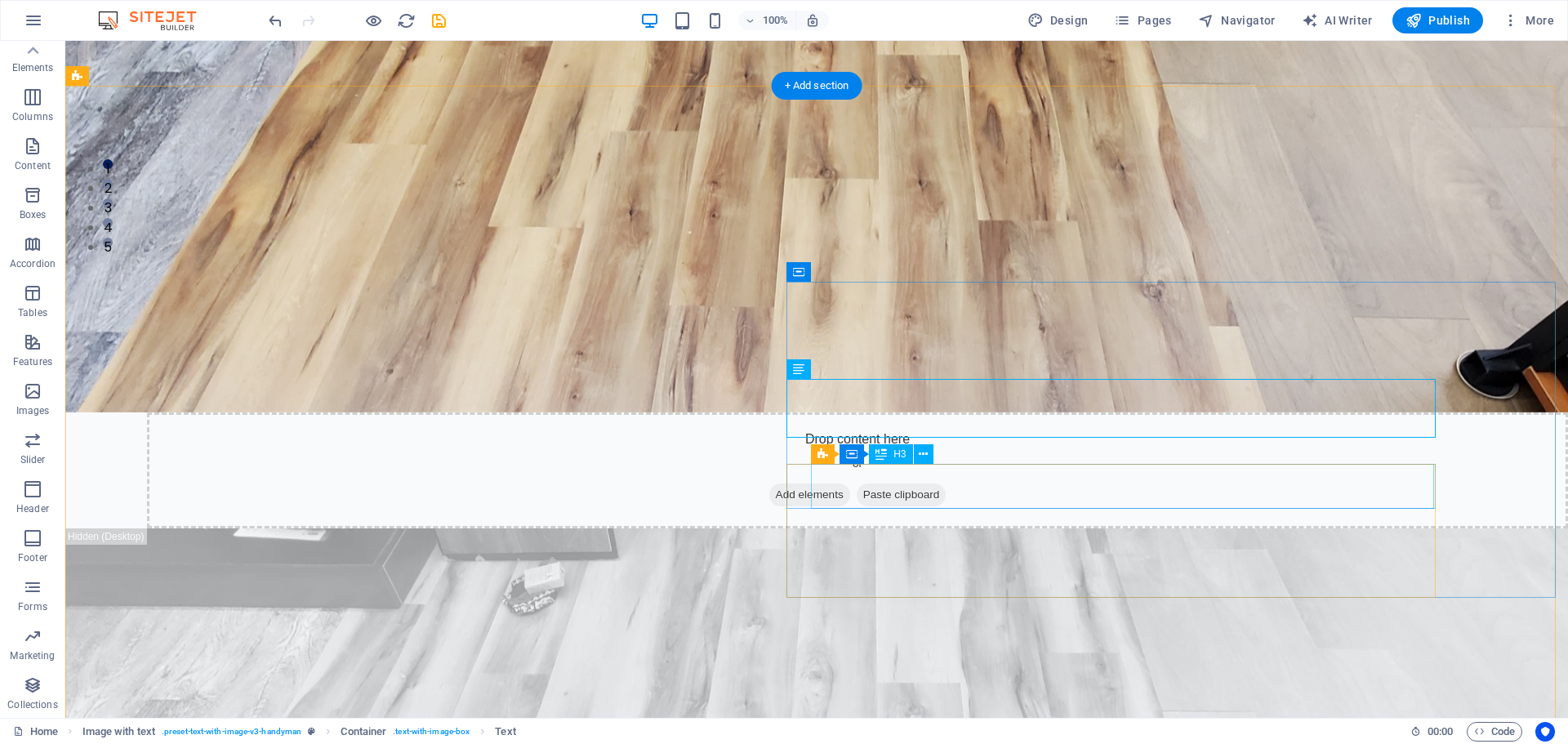 click on "Benefit of our service is lore ipsum dummy" at bounding box center (743, 2568) 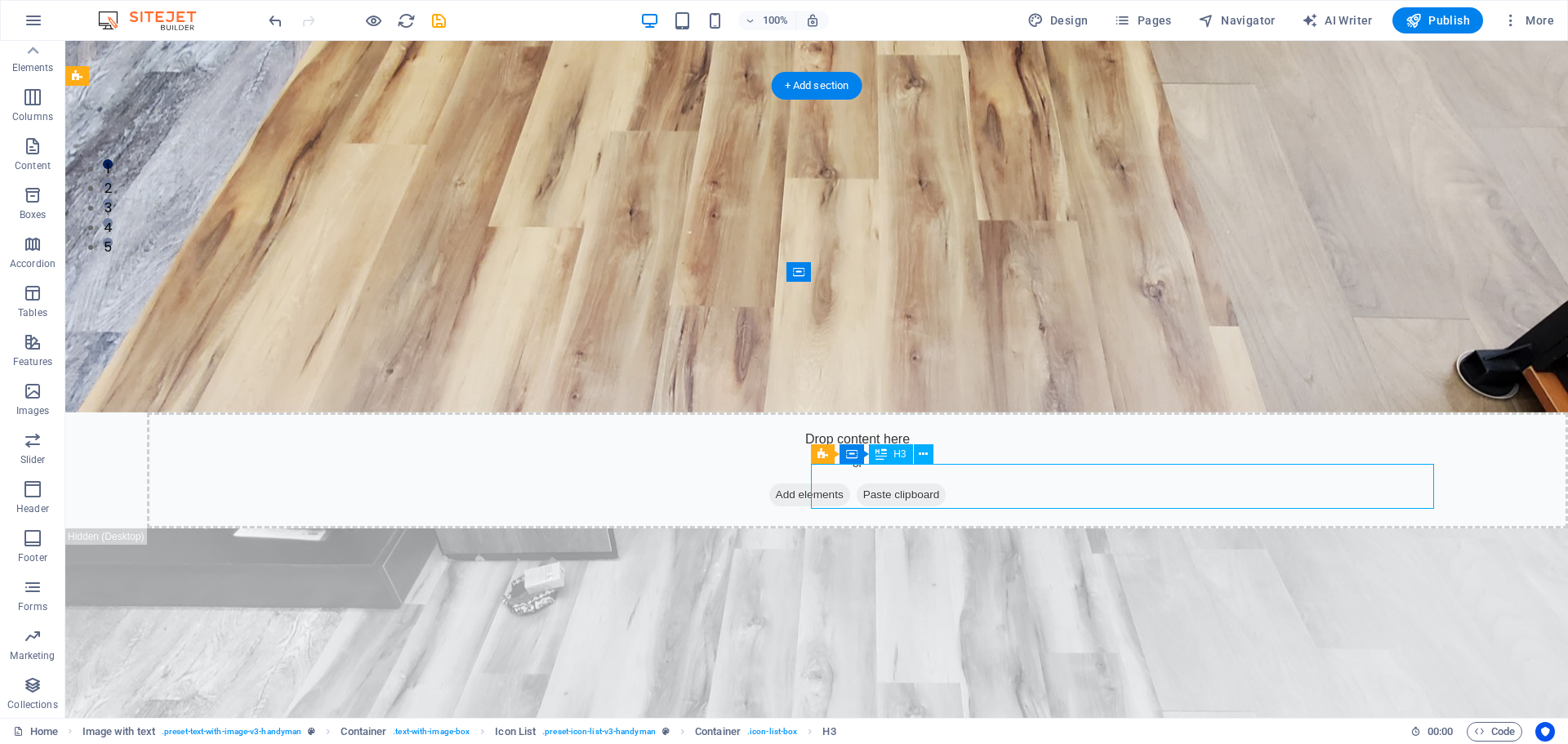 click on "Benefit of our service is lore ipsum dummy" at bounding box center [743, 2568] 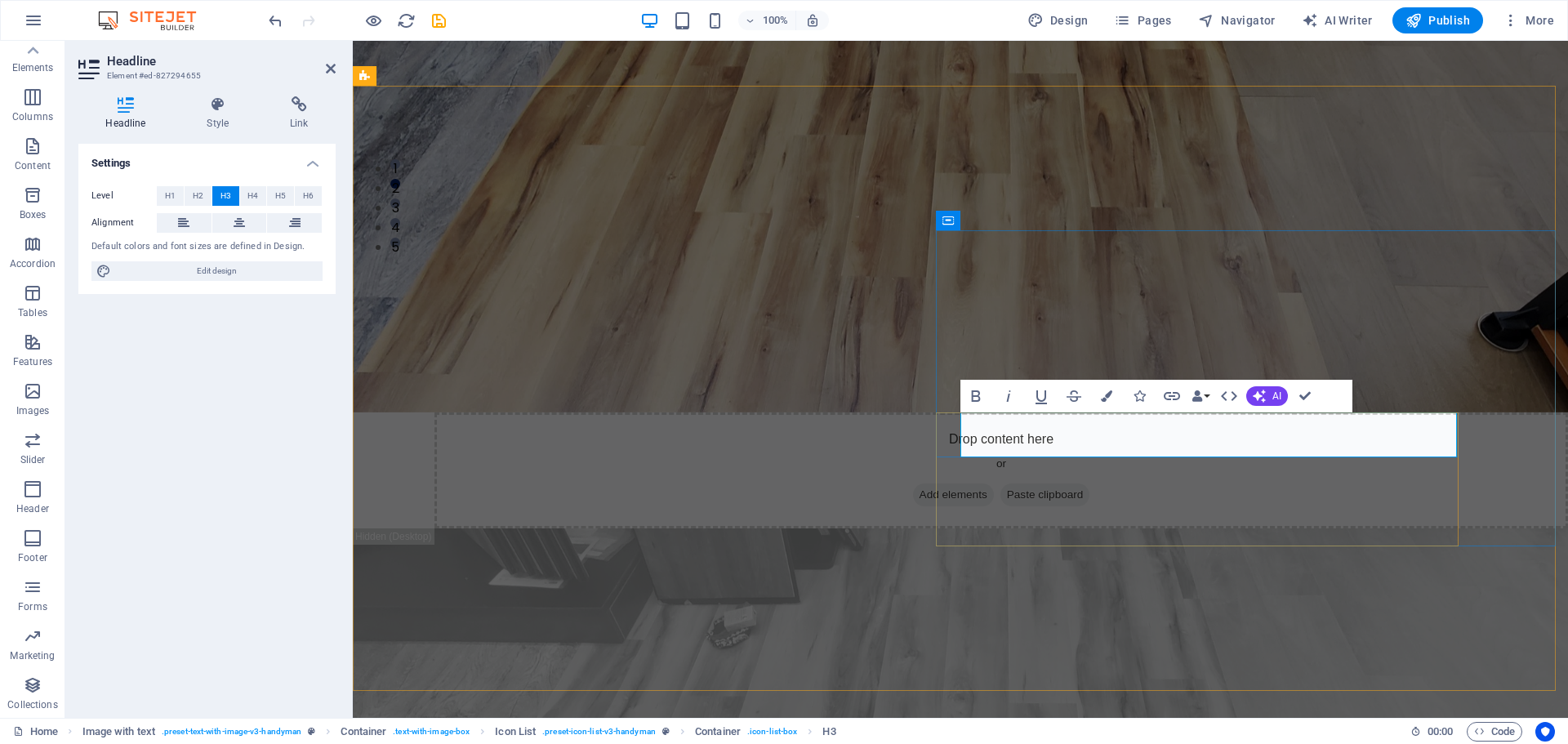 click on "Benefit of our service is lore ipsum dummy" at bounding box center [517, 2372] 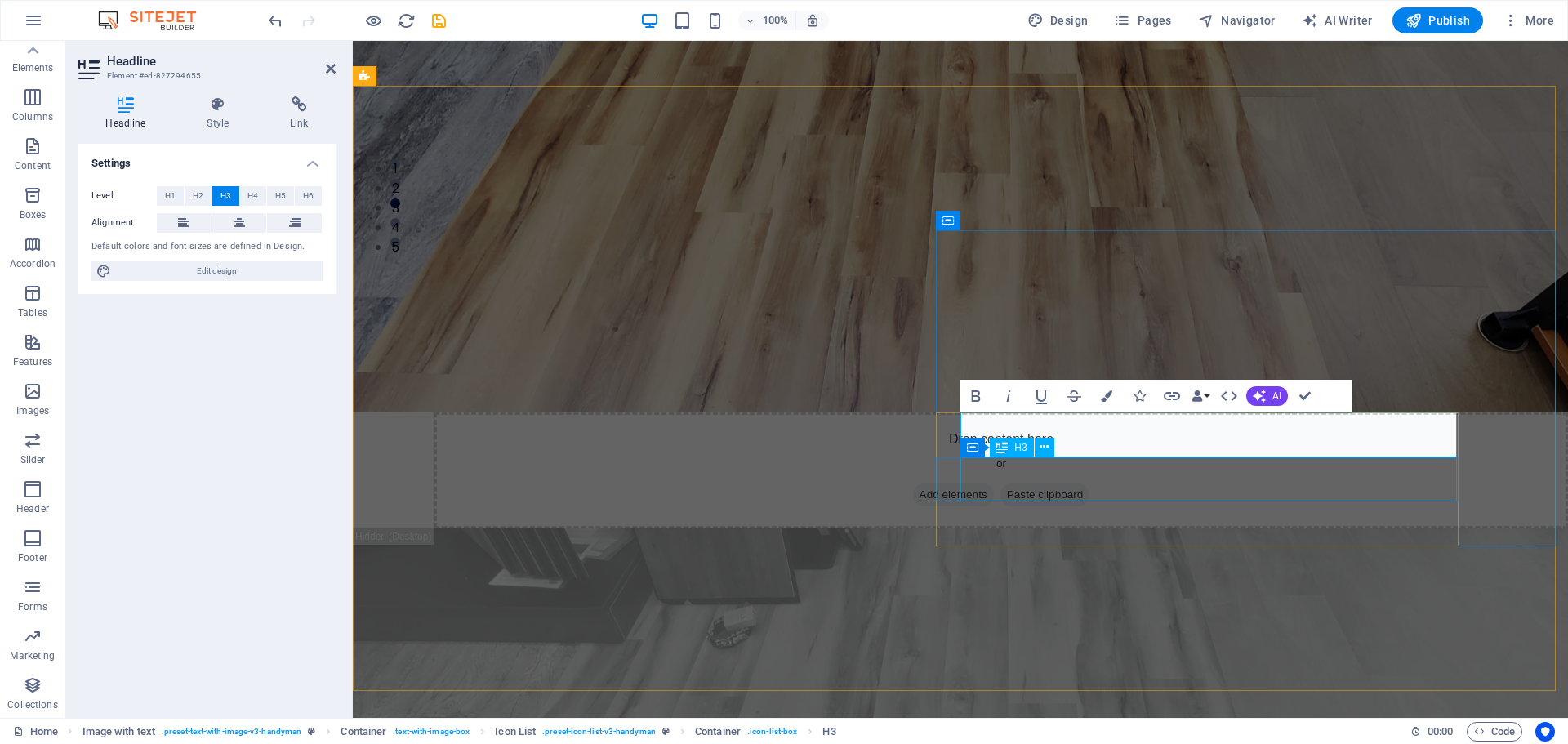 click on "Benefit of our service is lore ipsum dummy" at bounding box center [898, 2442] 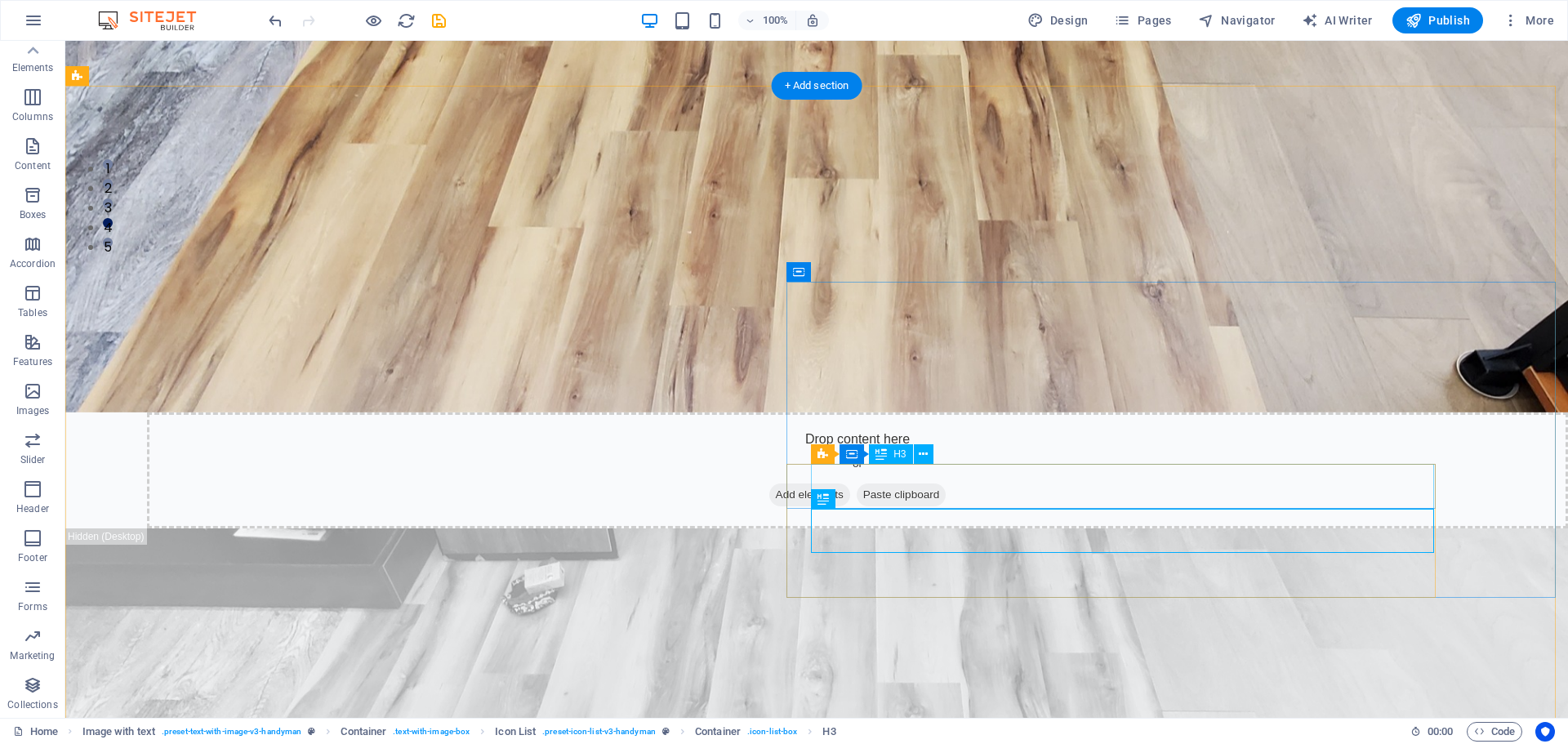 click on "Hardwood Installation" at bounding box center (743, 2568) 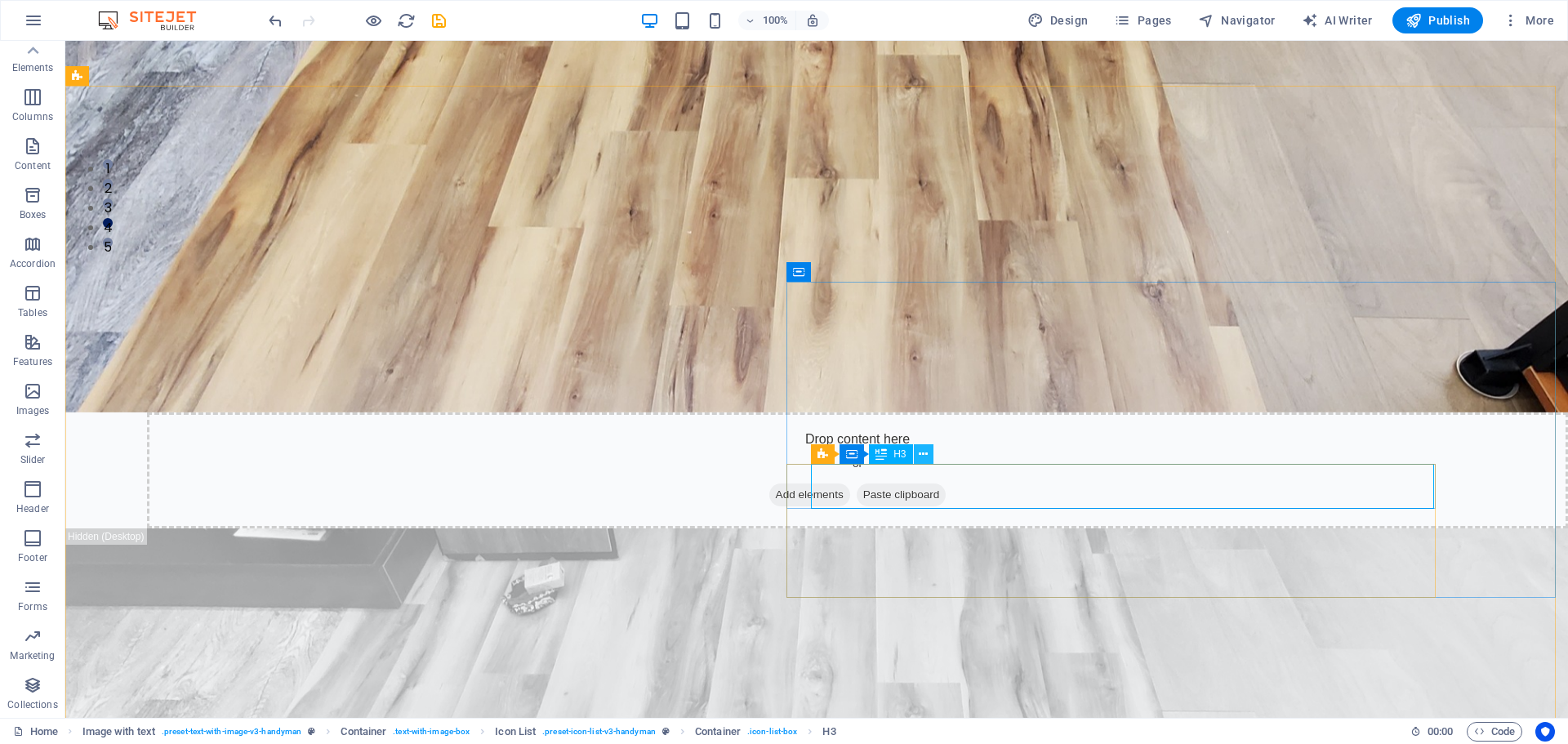 click at bounding box center (923, 454) 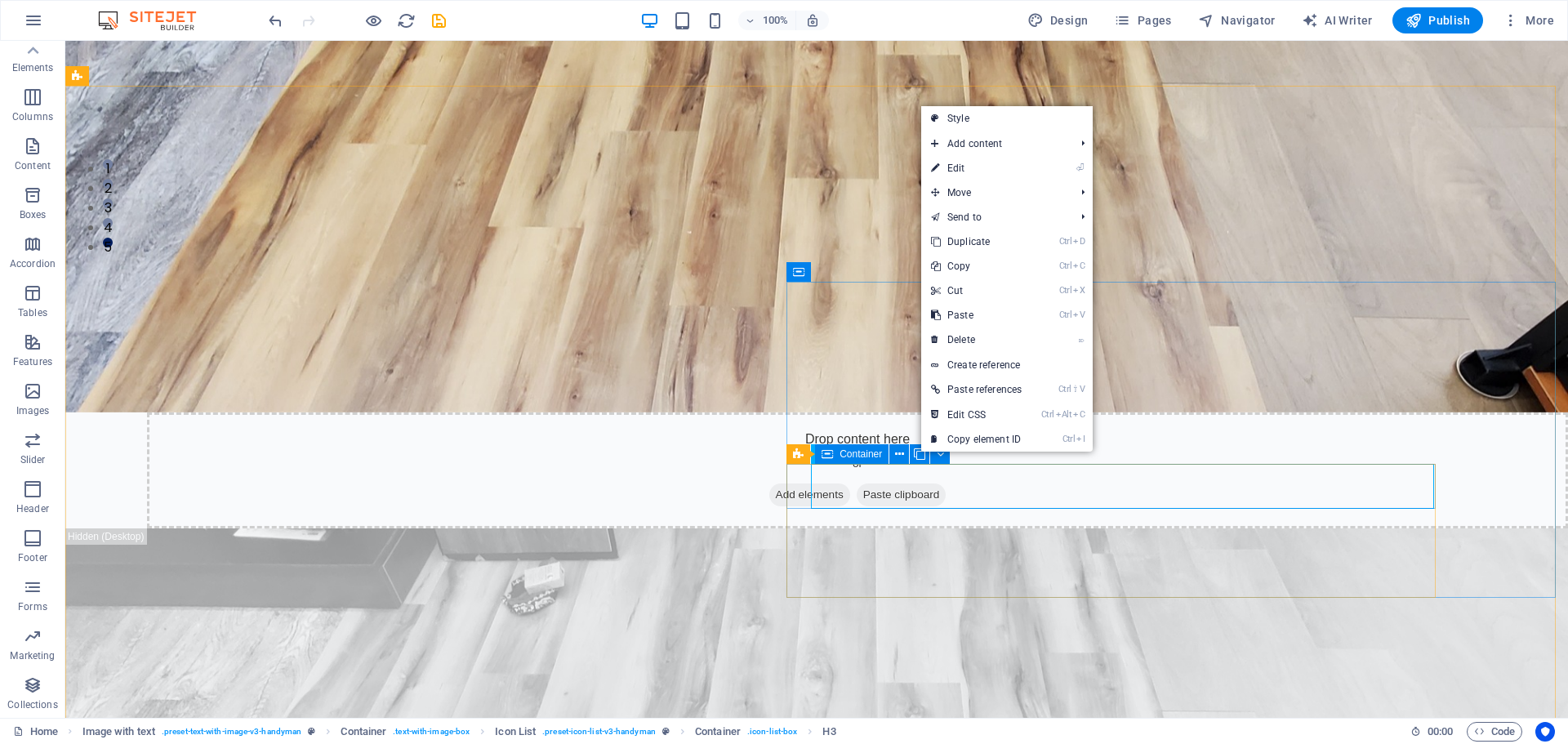 click on "Container" at bounding box center [861, 454] 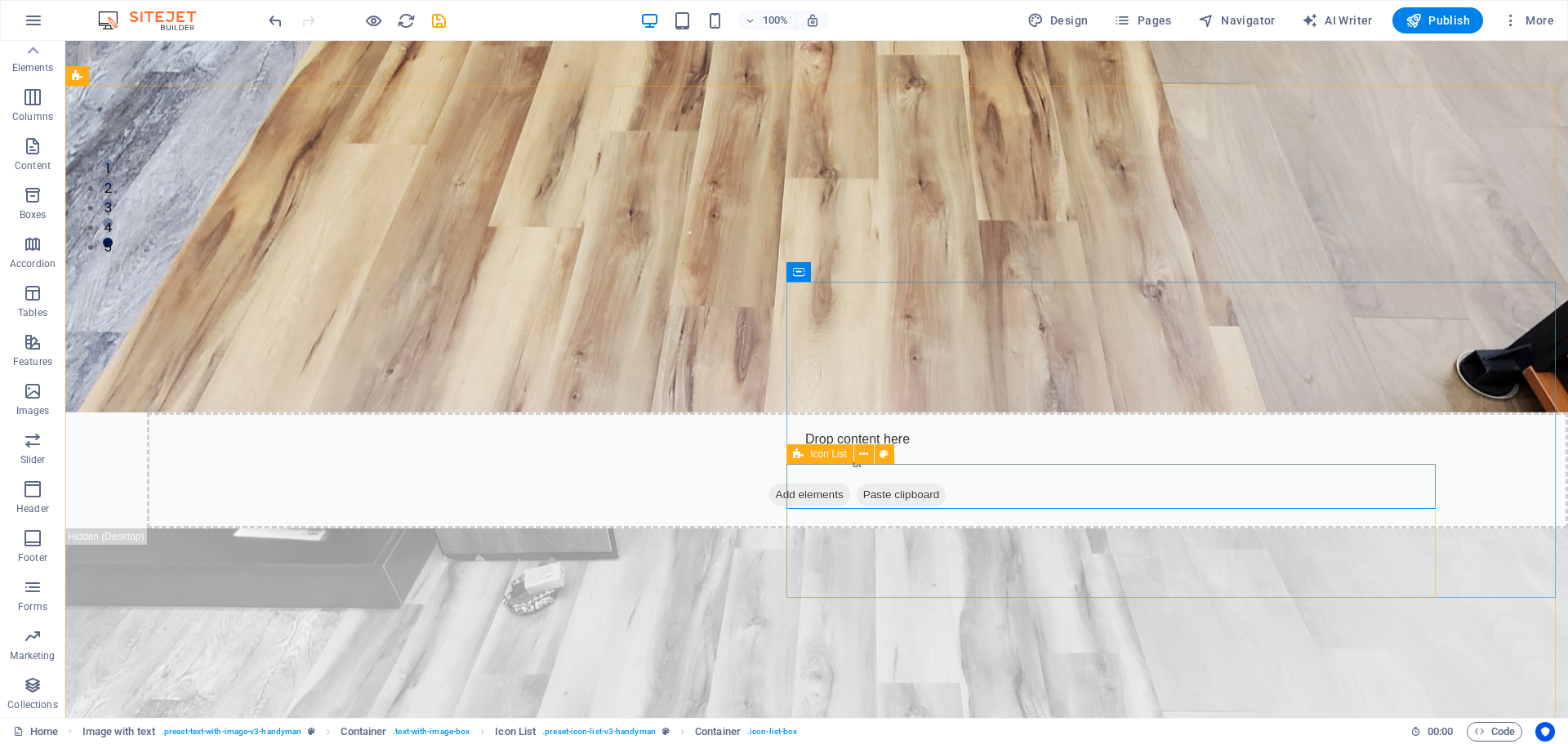 click at bounding box center (798, 454) 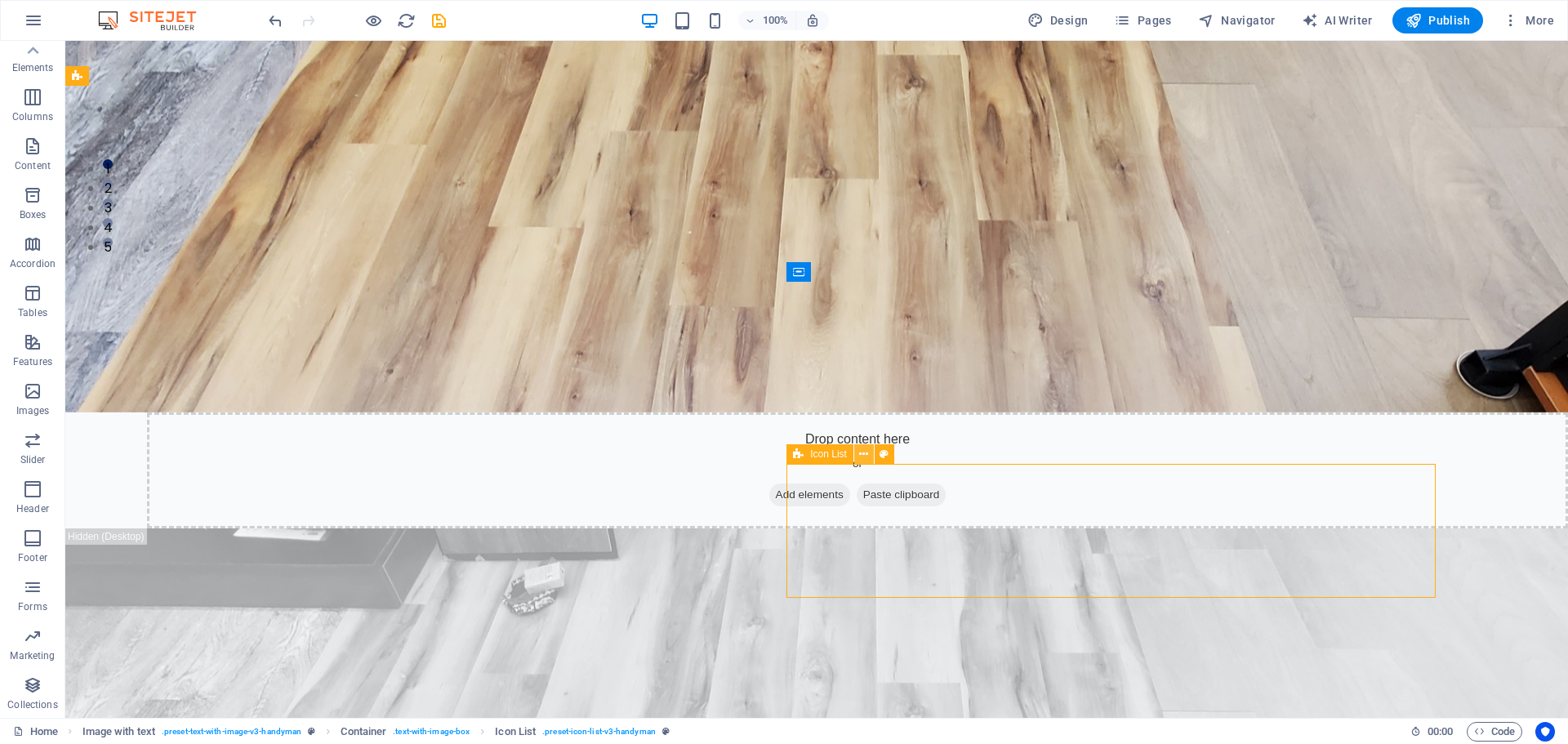click at bounding box center (863, 454) 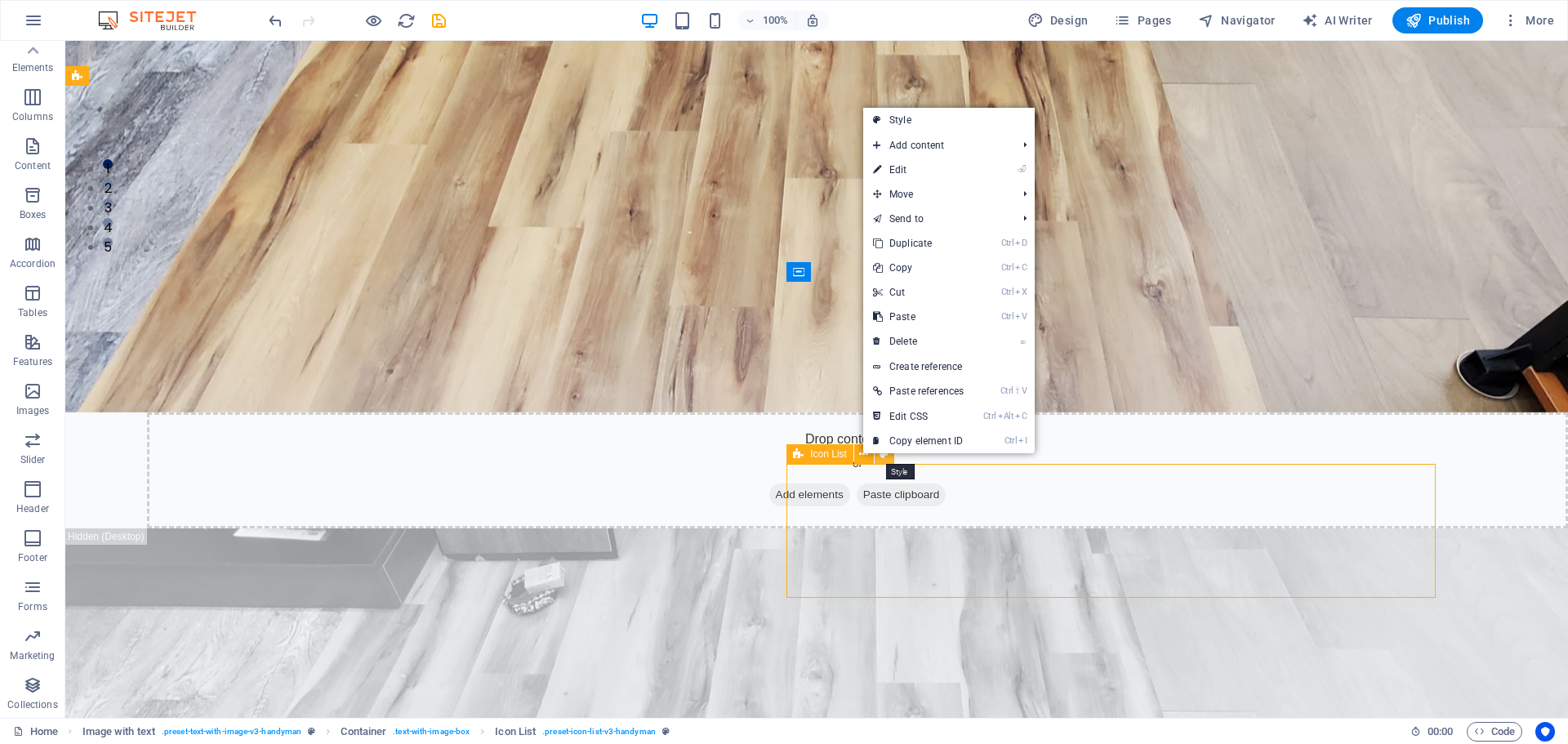click at bounding box center (884, 454) 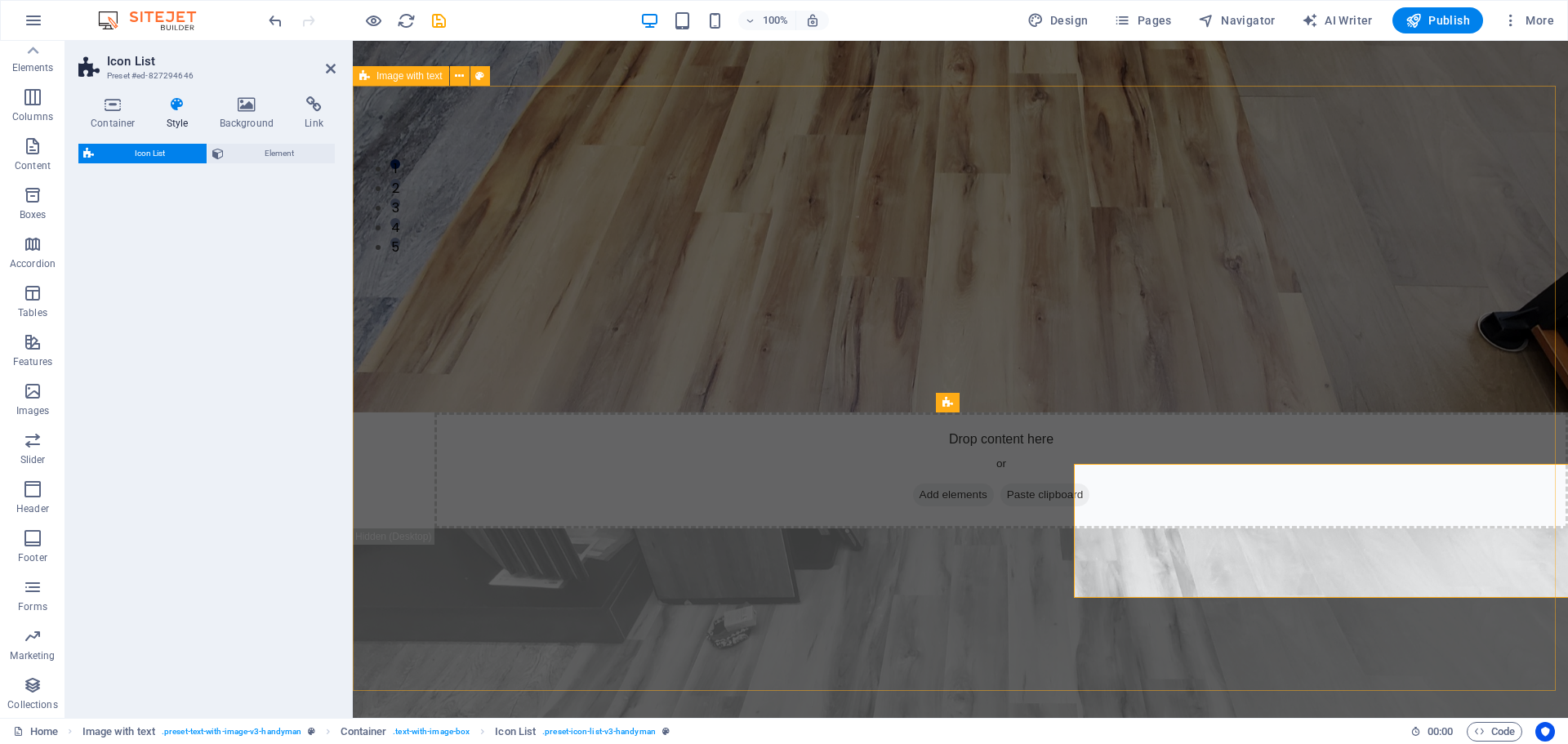 select on "rem" 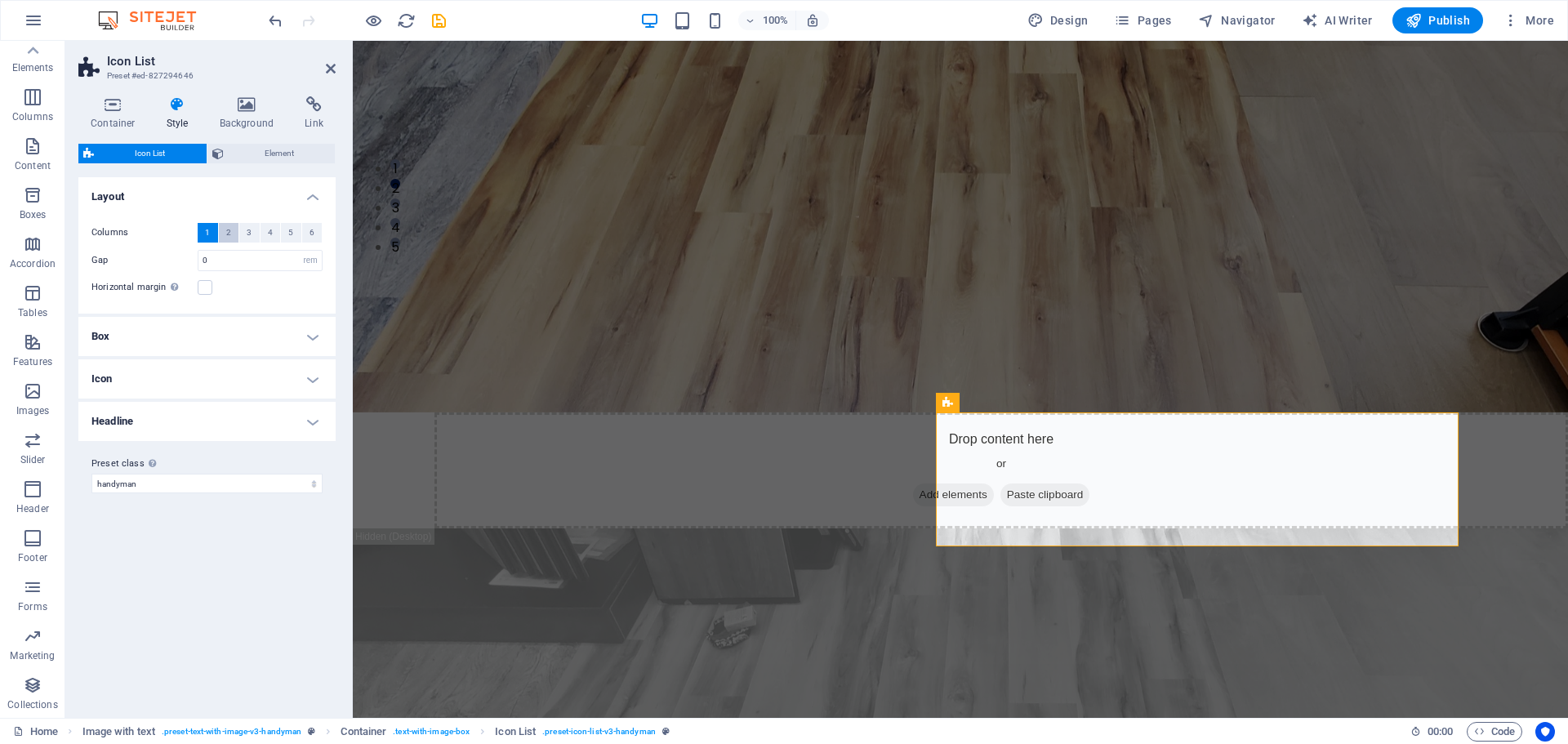 click on "2" at bounding box center [229, 233] 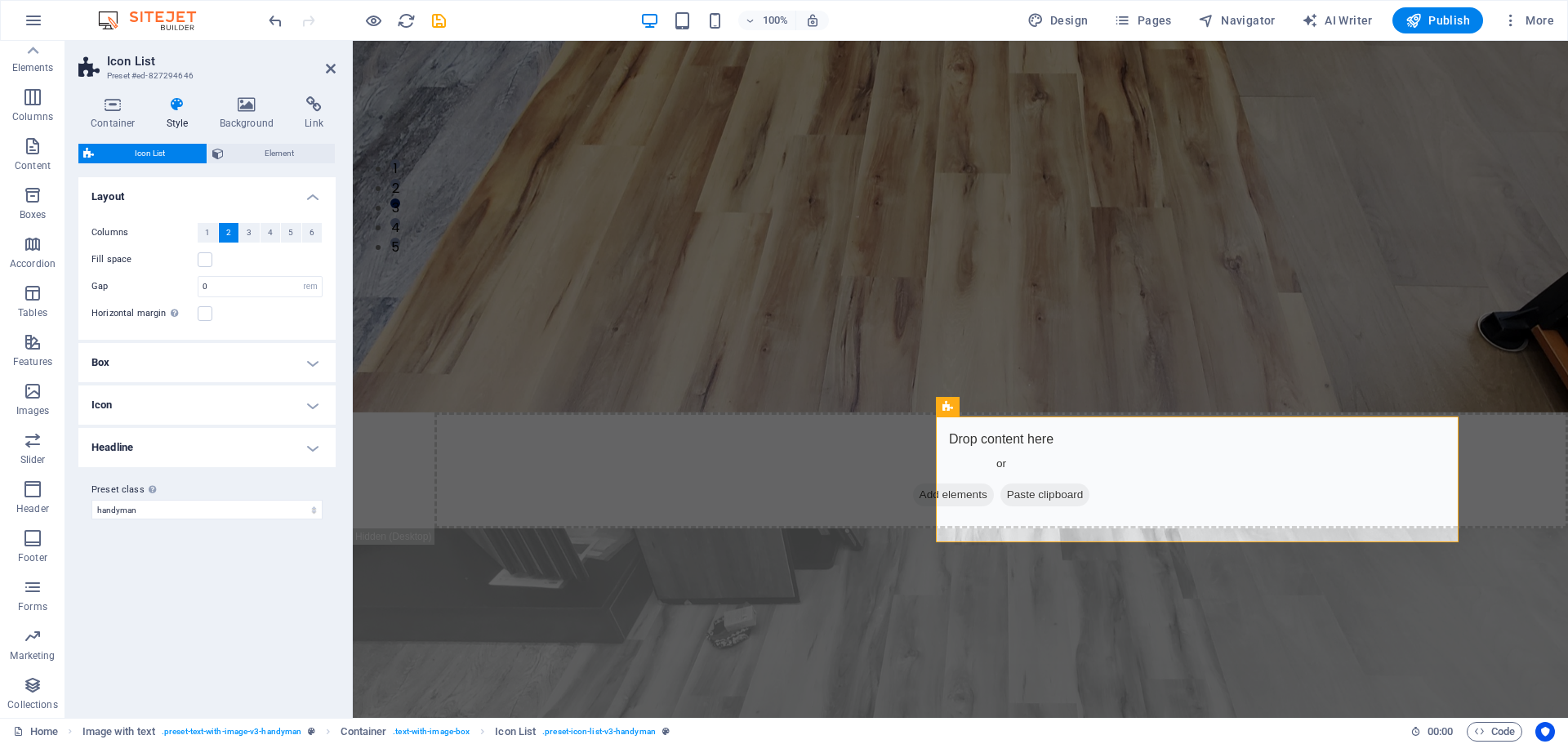 click on "Box" at bounding box center (207, 363) 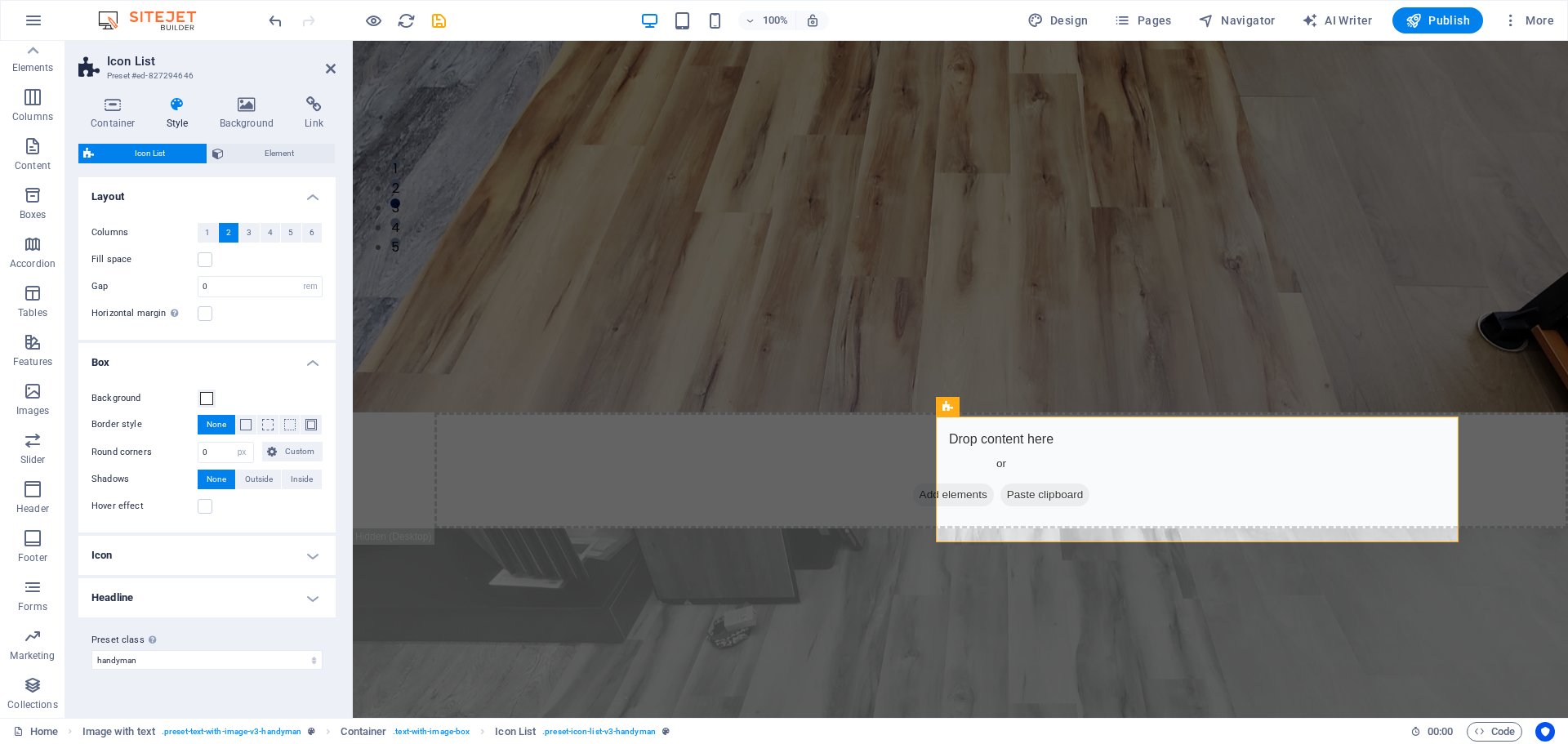 click on "Box" at bounding box center (207, 358) 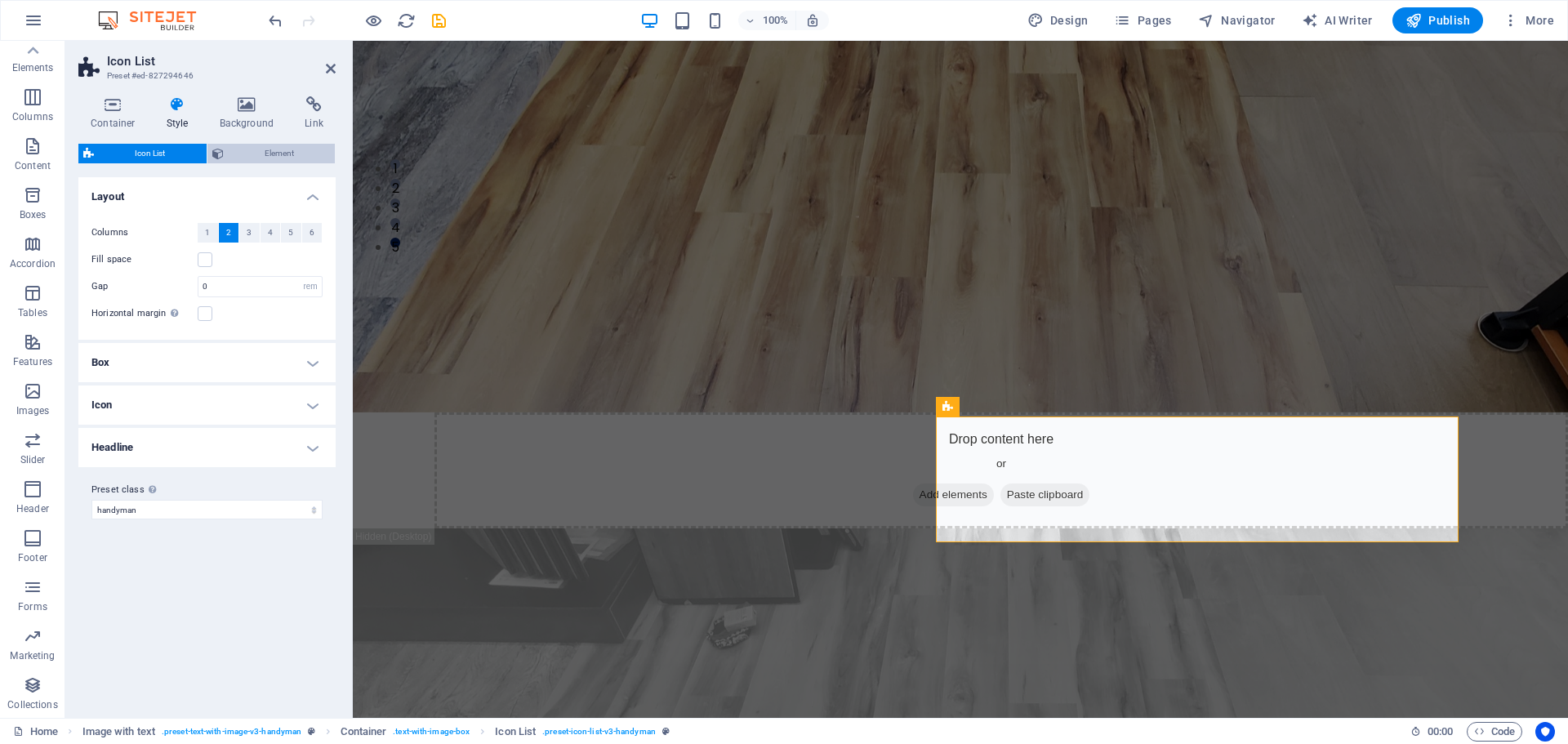 click on "Element" at bounding box center [279, 154] 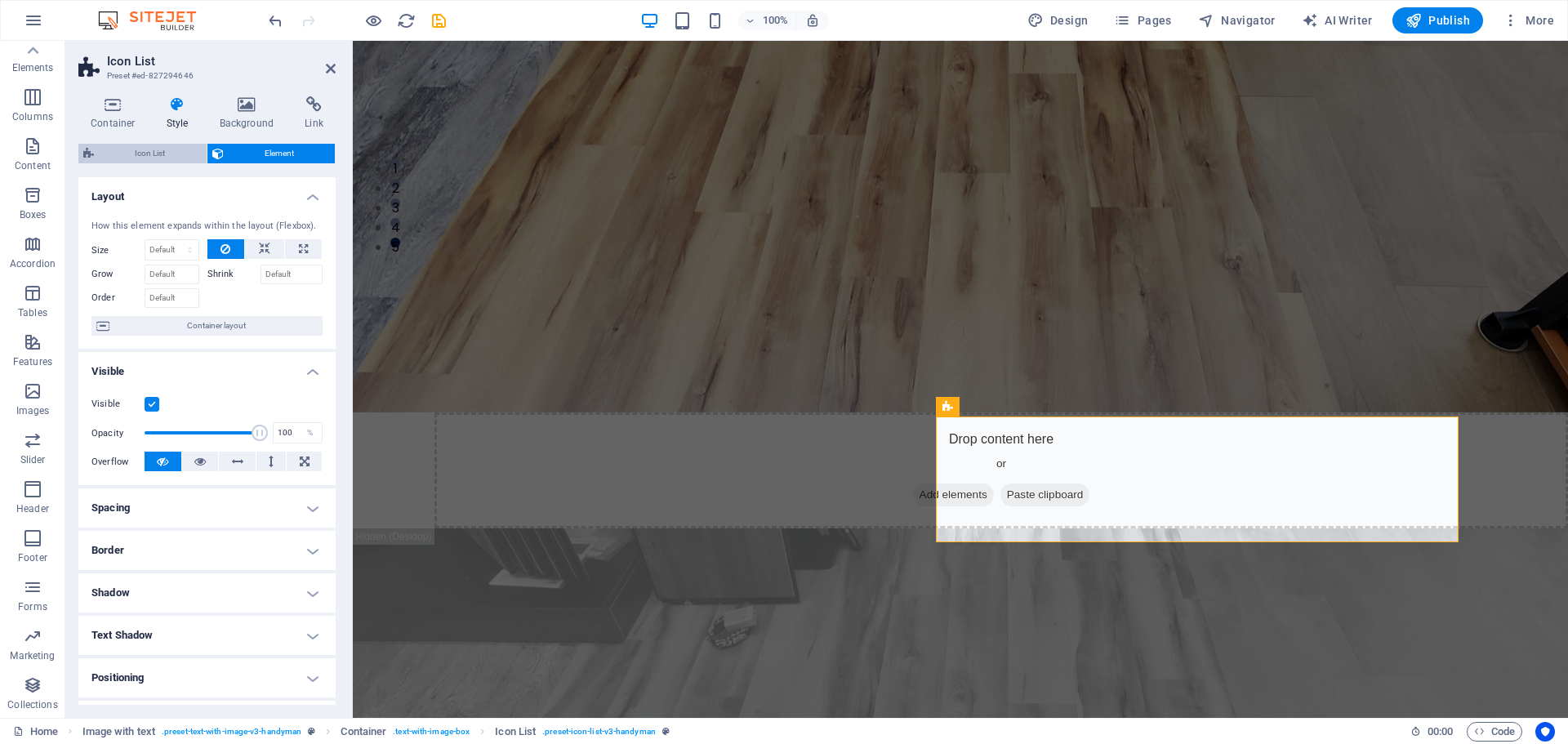 click on "Icon List" at bounding box center [150, 154] 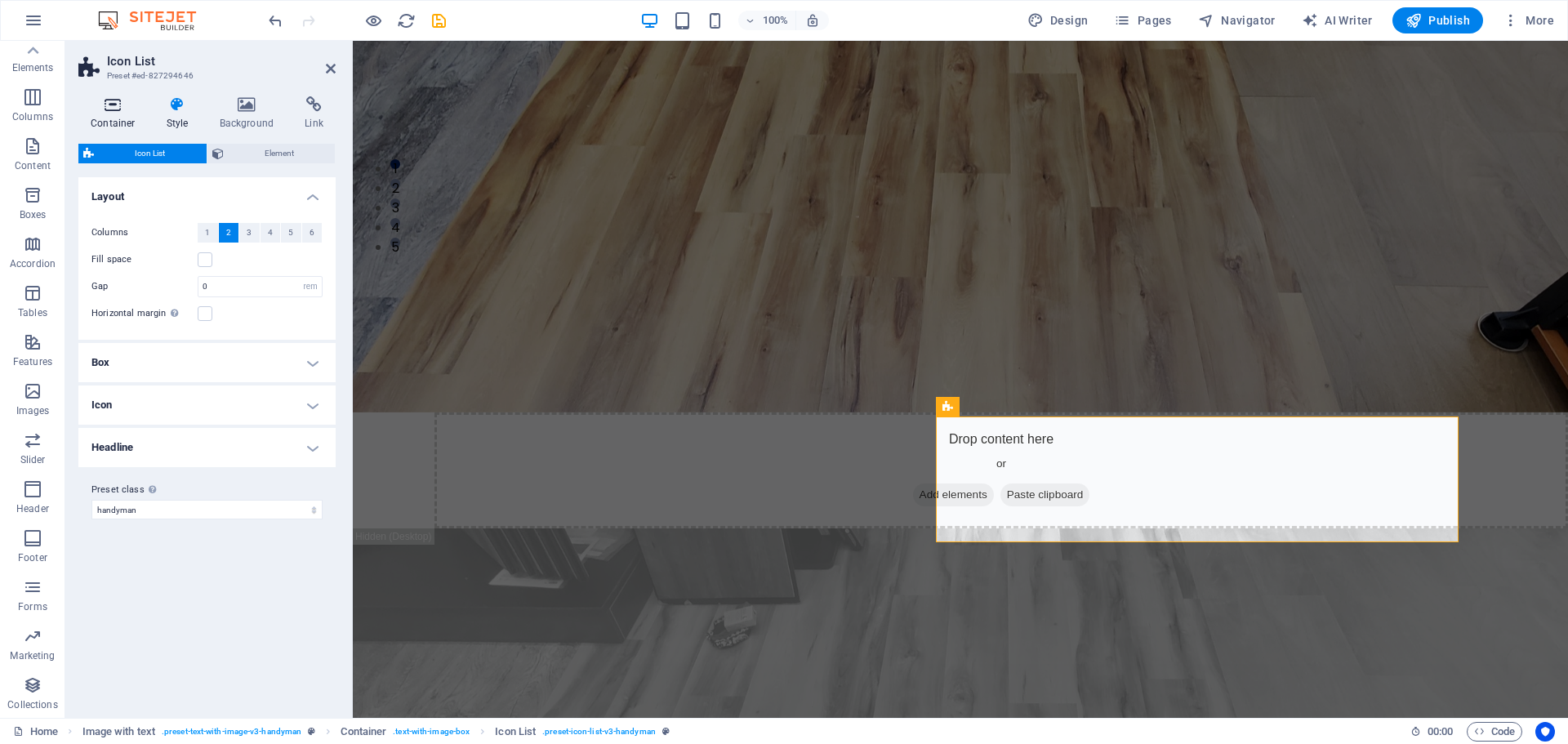 click on "Container" at bounding box center (116, 114) 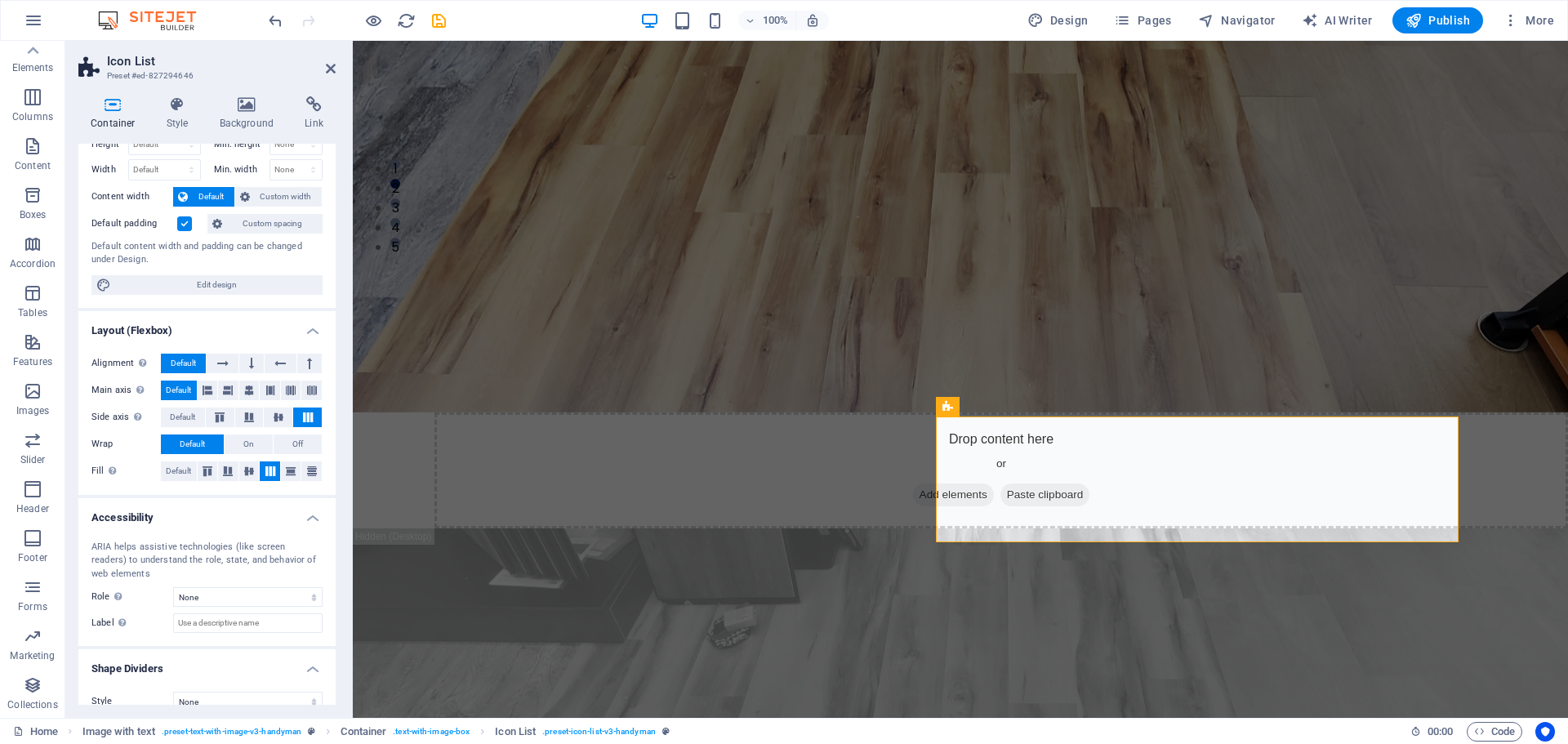 scroll, scrollTop: 72, scrollLeft: 0, axis: vertical 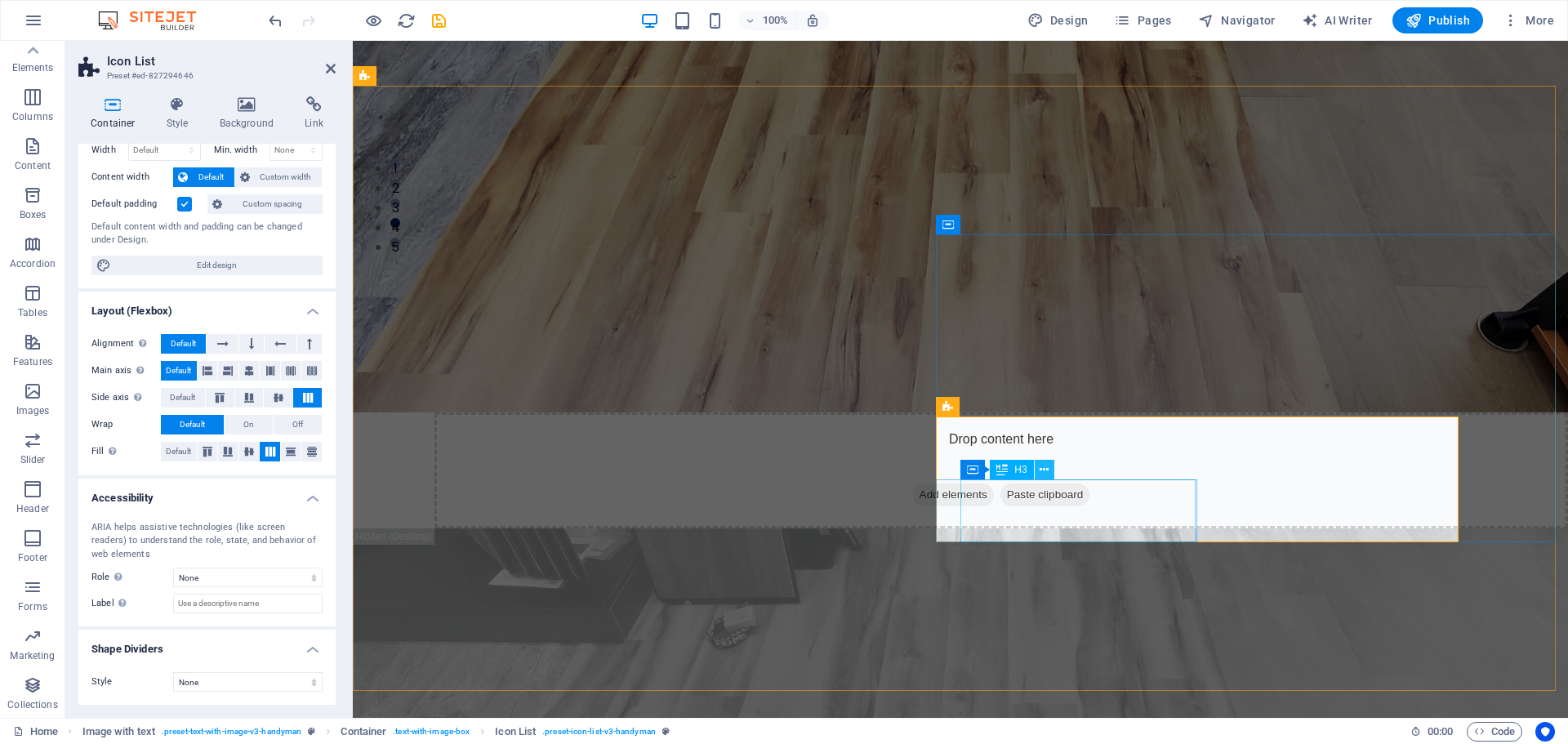 click at bounding box center (1044, 470) 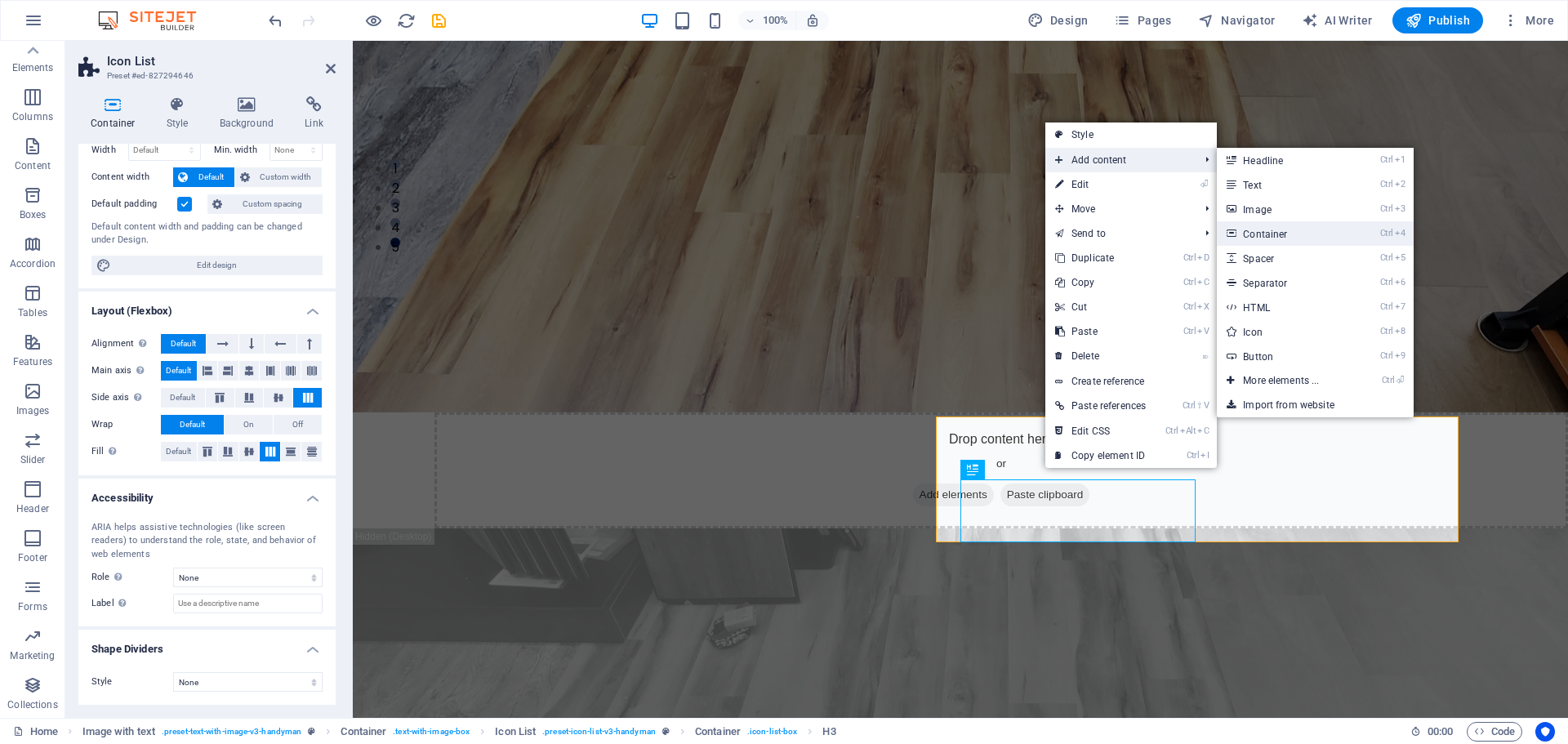 click on "Ctrl 4  Container" at bounding box center [1284, 234] 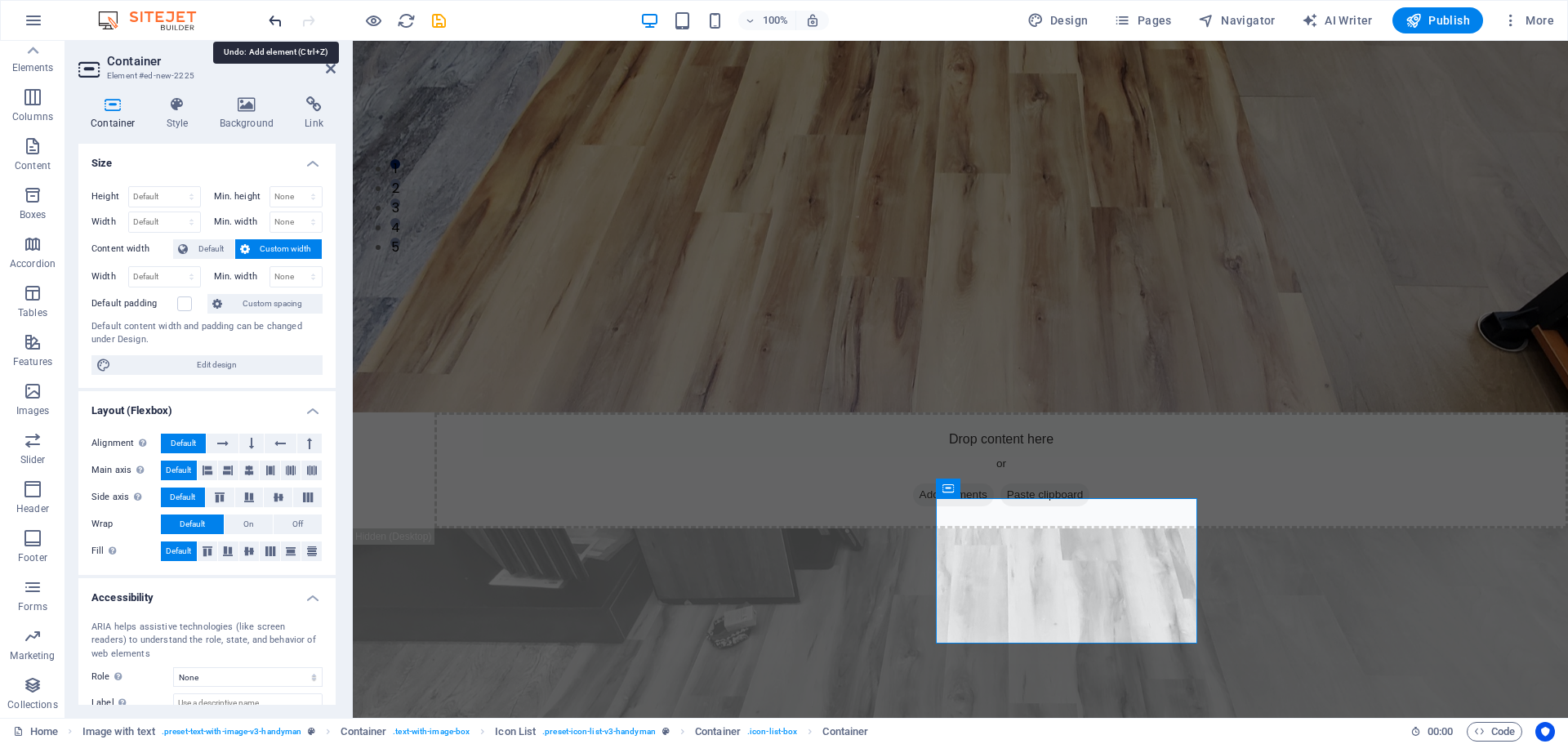 click at bounding box center [275, 20] 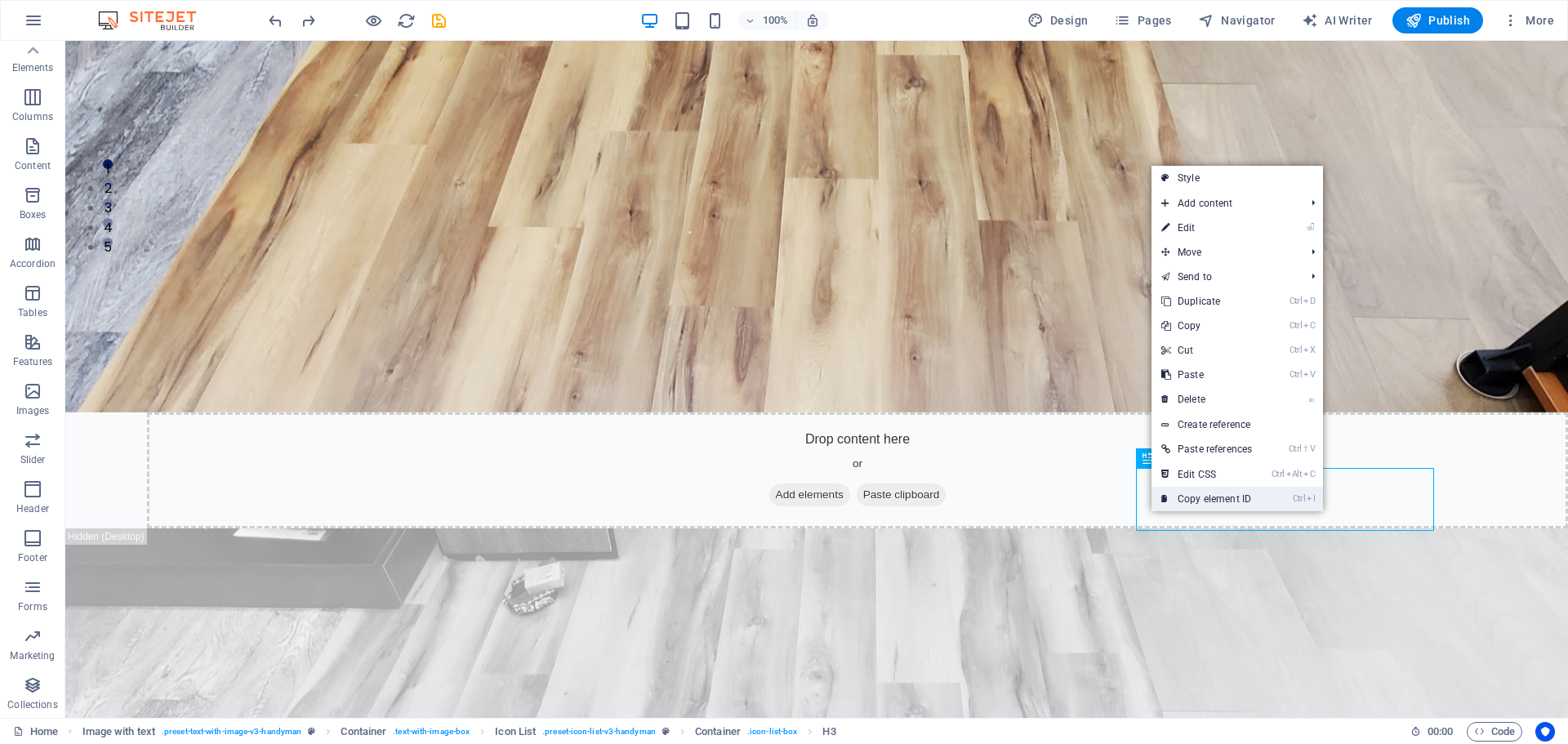 click on "Ctrl I  Copy element ID" at bounding box center (1206, 499) 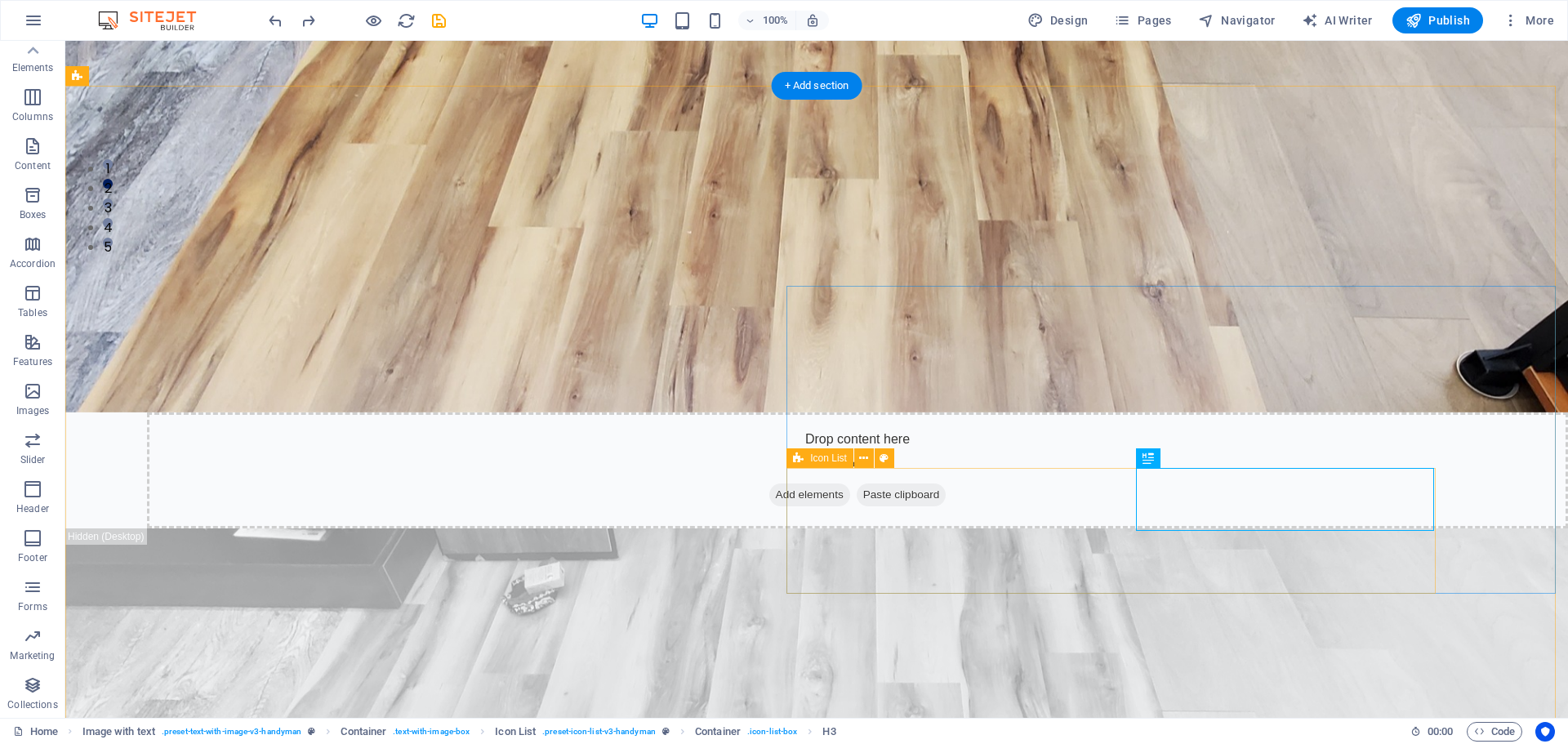 click on "Hardwood Installation Benefit of our service is lore ipsum dummy Benefit of our service is lore ipsum dummy" at bounding box center (756, 2624) 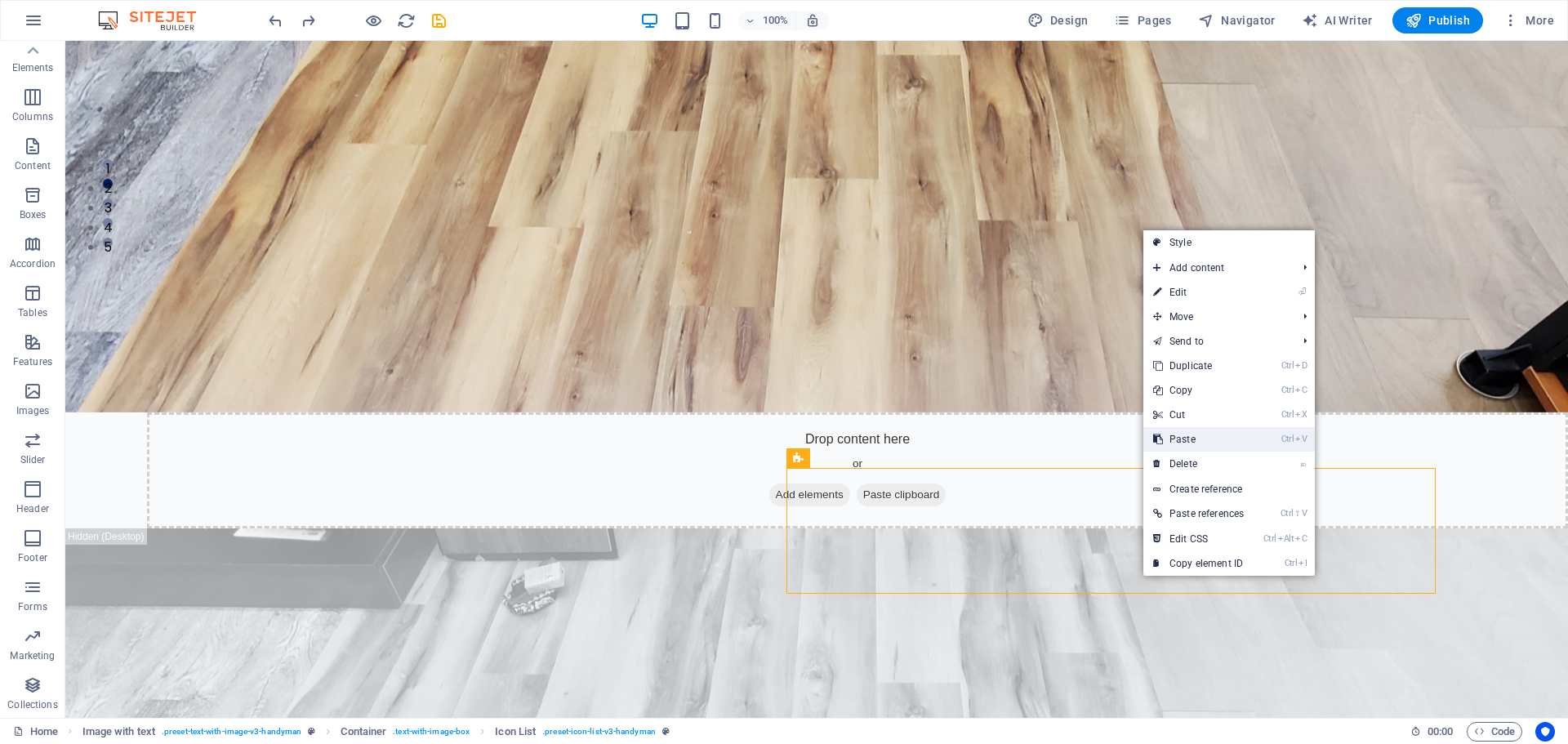 click on "Ctrl V  Paste" at bounding box center [1198, 439] 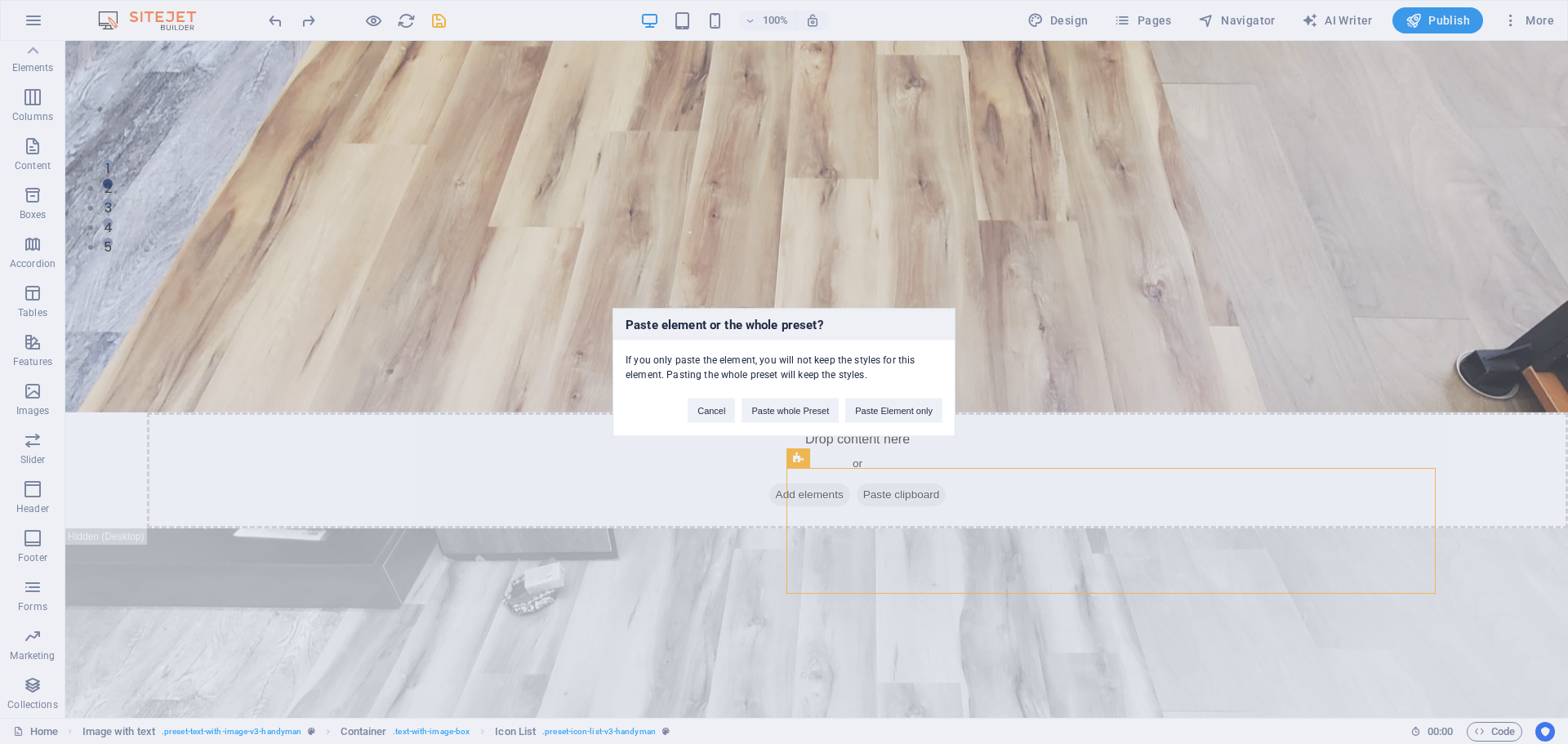 click on "Paste element or the whole preset? If you only paste the element, you will not keep the styles for this element. Pasting the whole preset will keep the styles. Cancel Paste whole Preset Paste Element only" at bounding box center [784, 372] 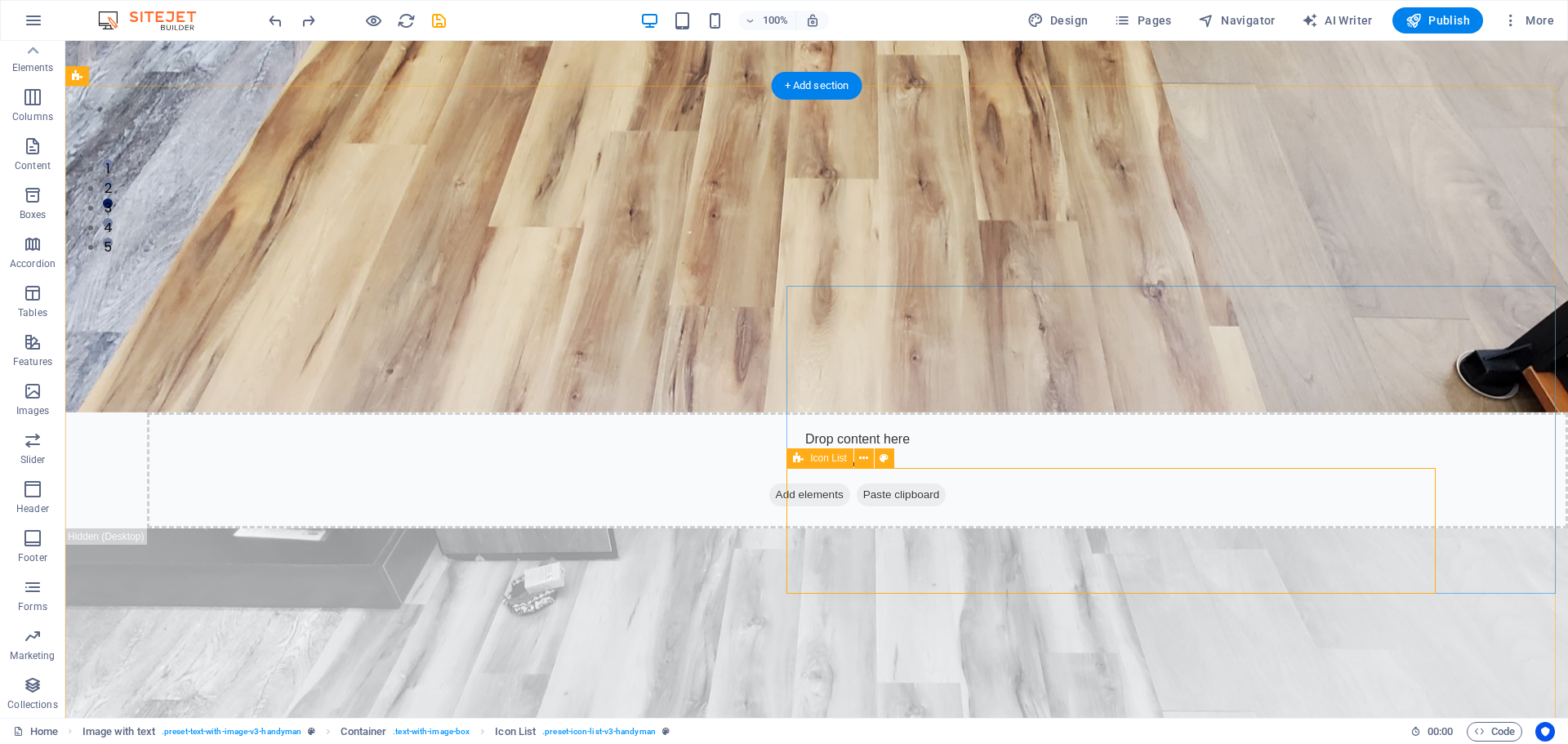click on "Hardwood Installation Benefit of our service is lore ipsum dummy Benefit of our service is lore ipsum dummy" at bounding box center [756, 2624] 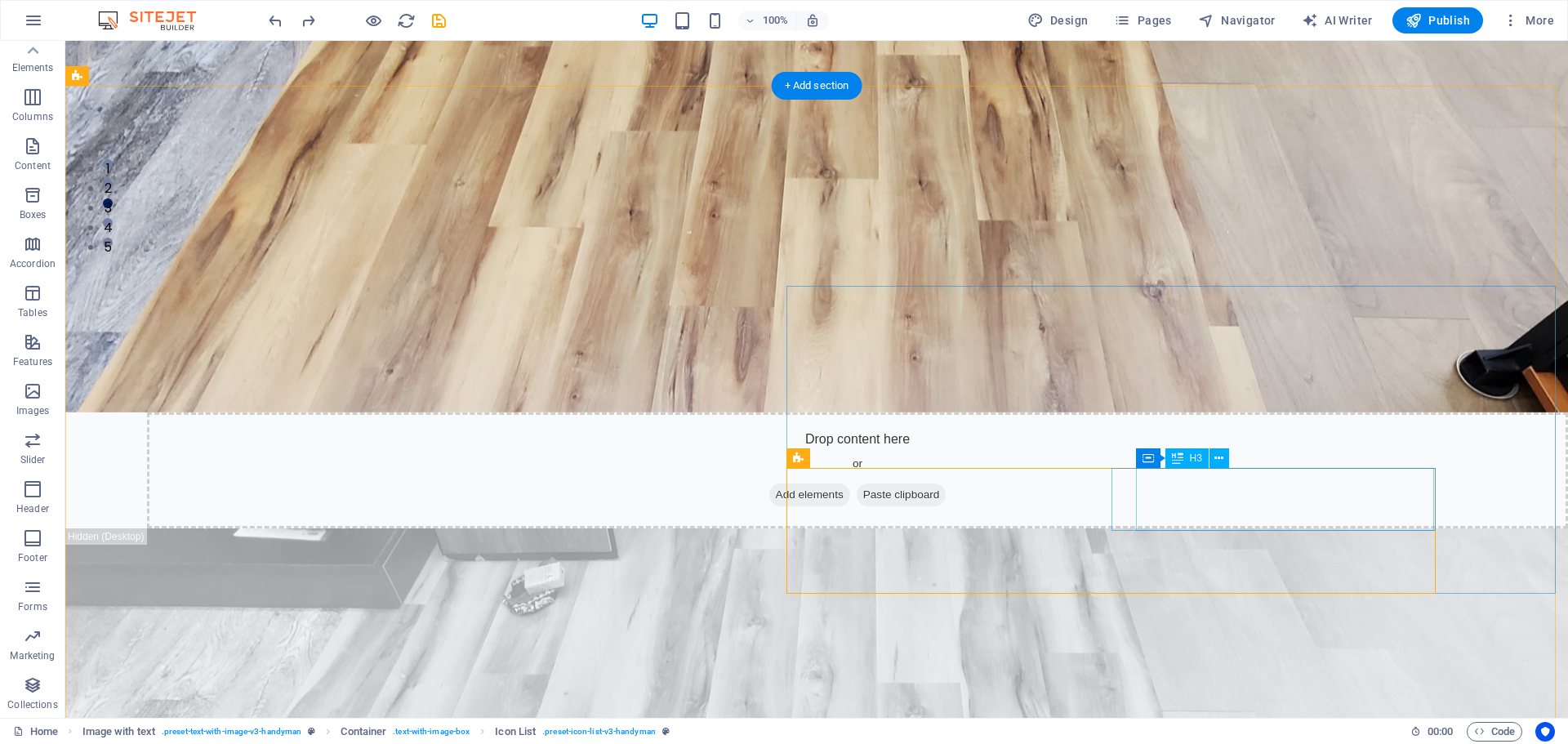 click on "Benefit of our service is lore ipsum dummy" at bounding box center (398, 2636) 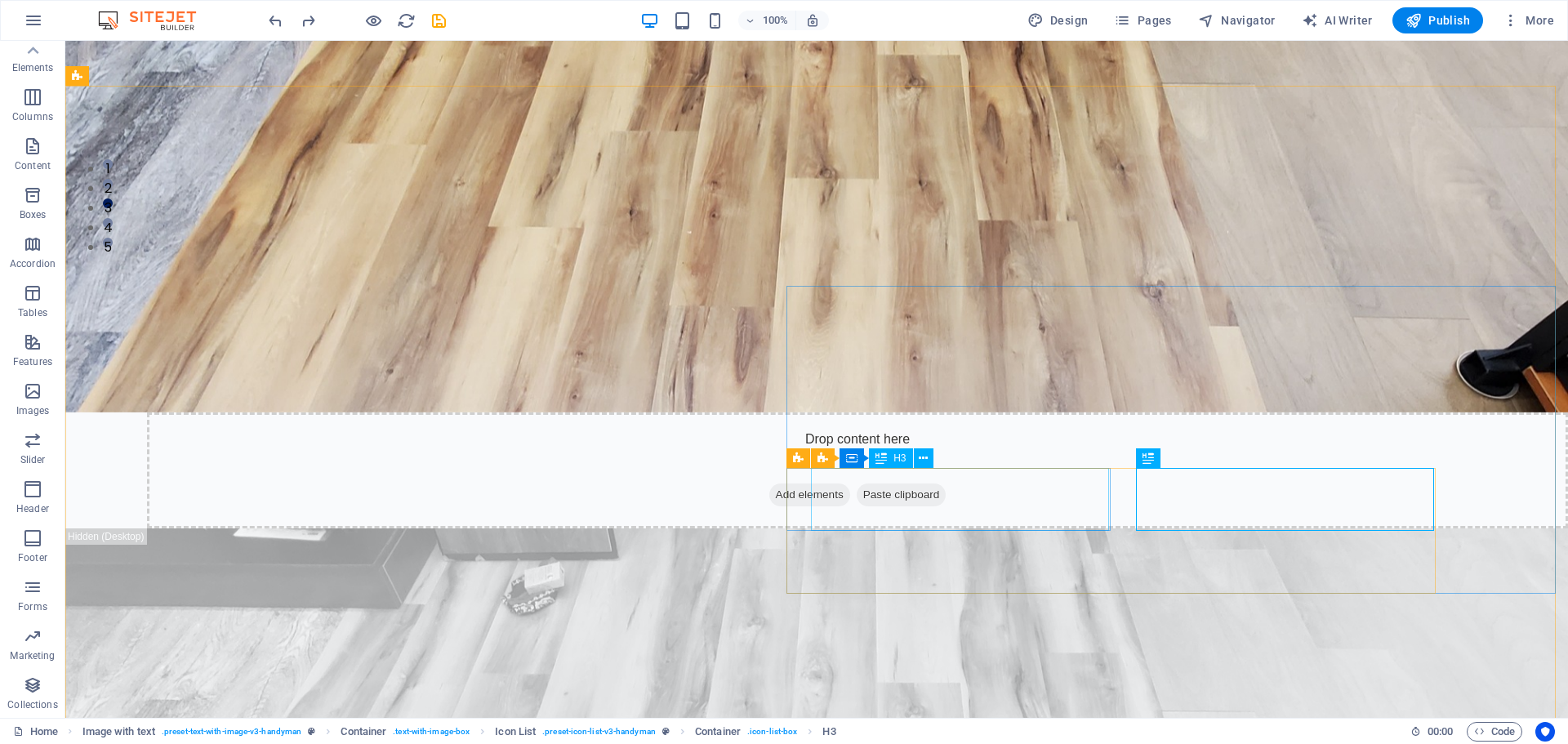 click at bounding box center (881, 458) 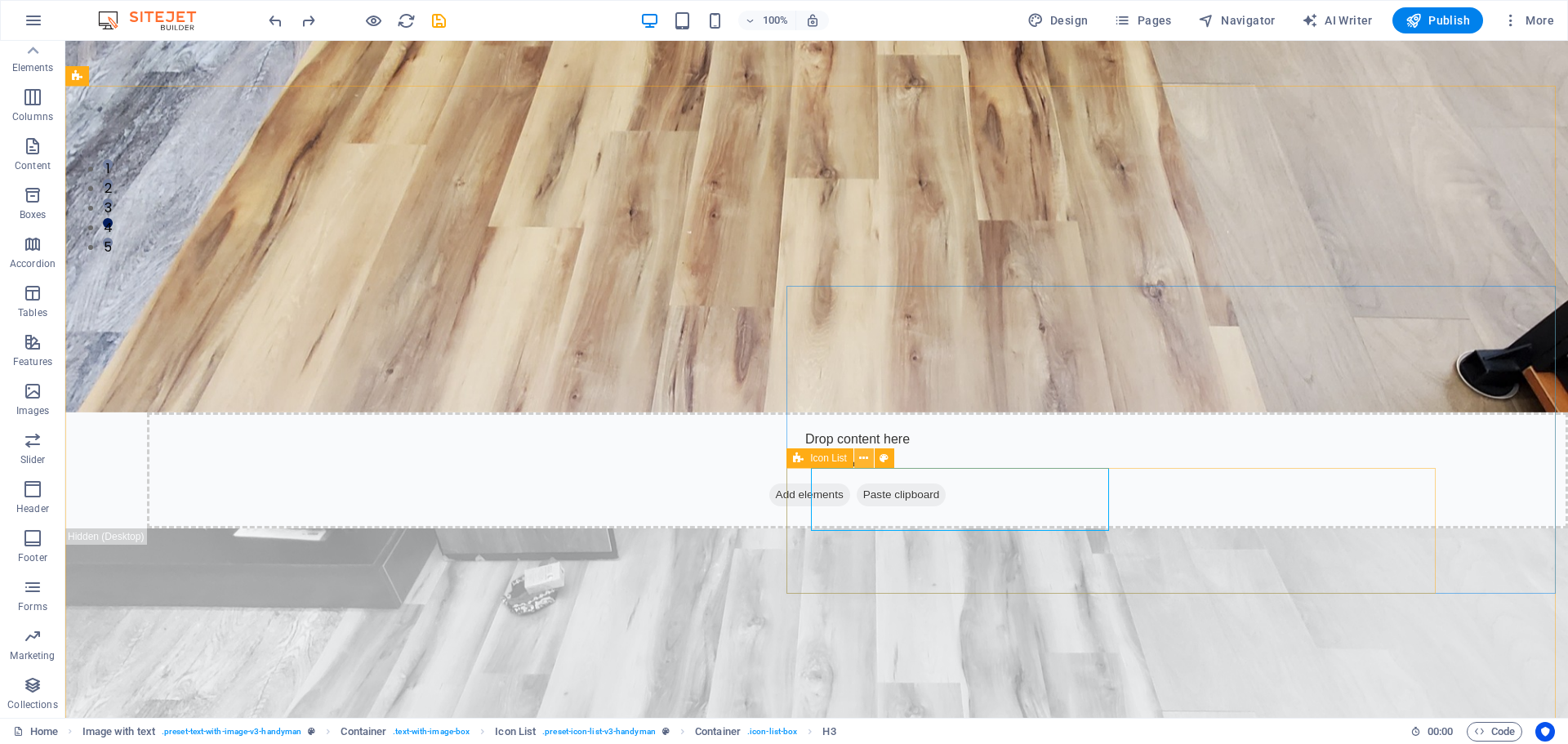 click at bounding box center (863, 458) 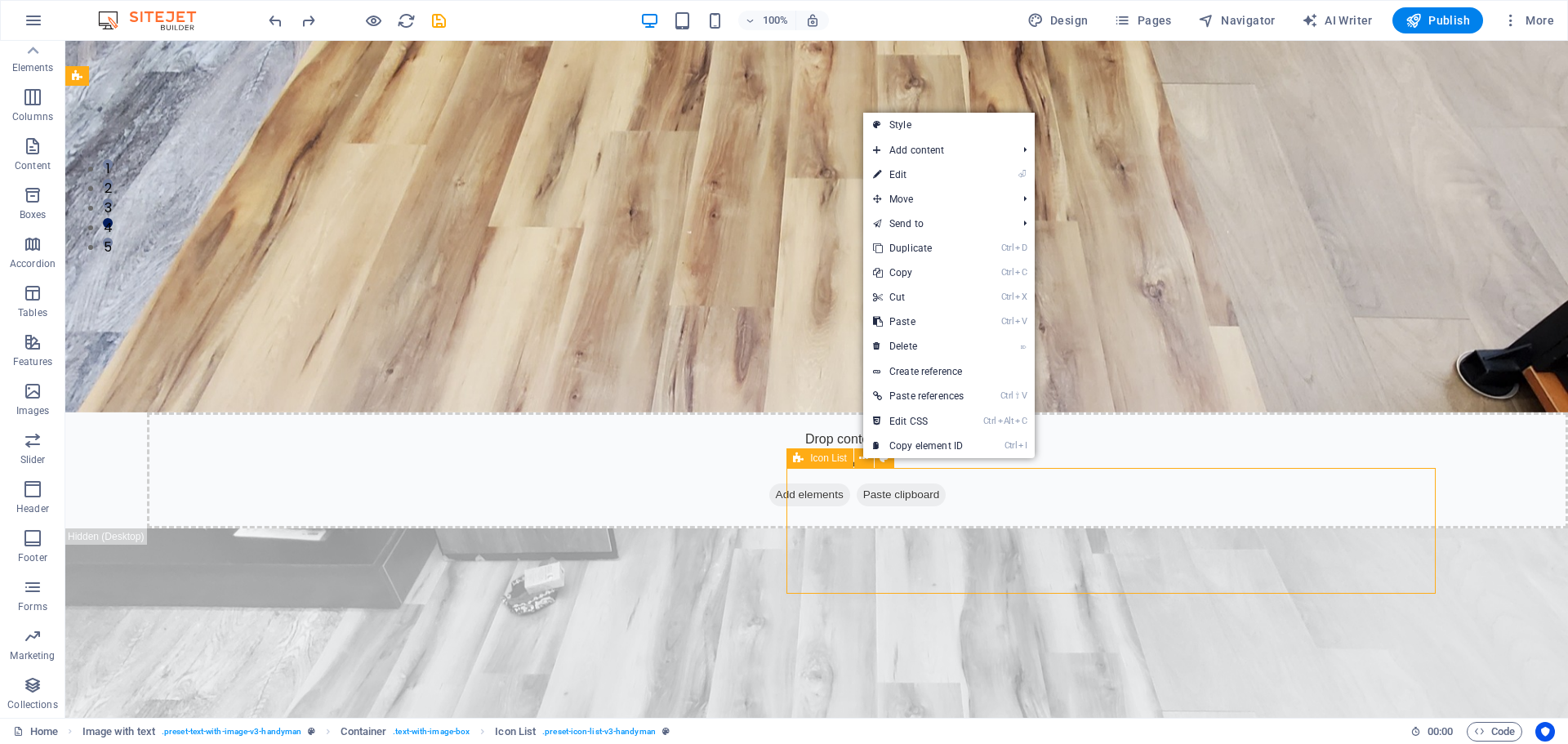 click on "Icon List" at bounding box center (820, 458) 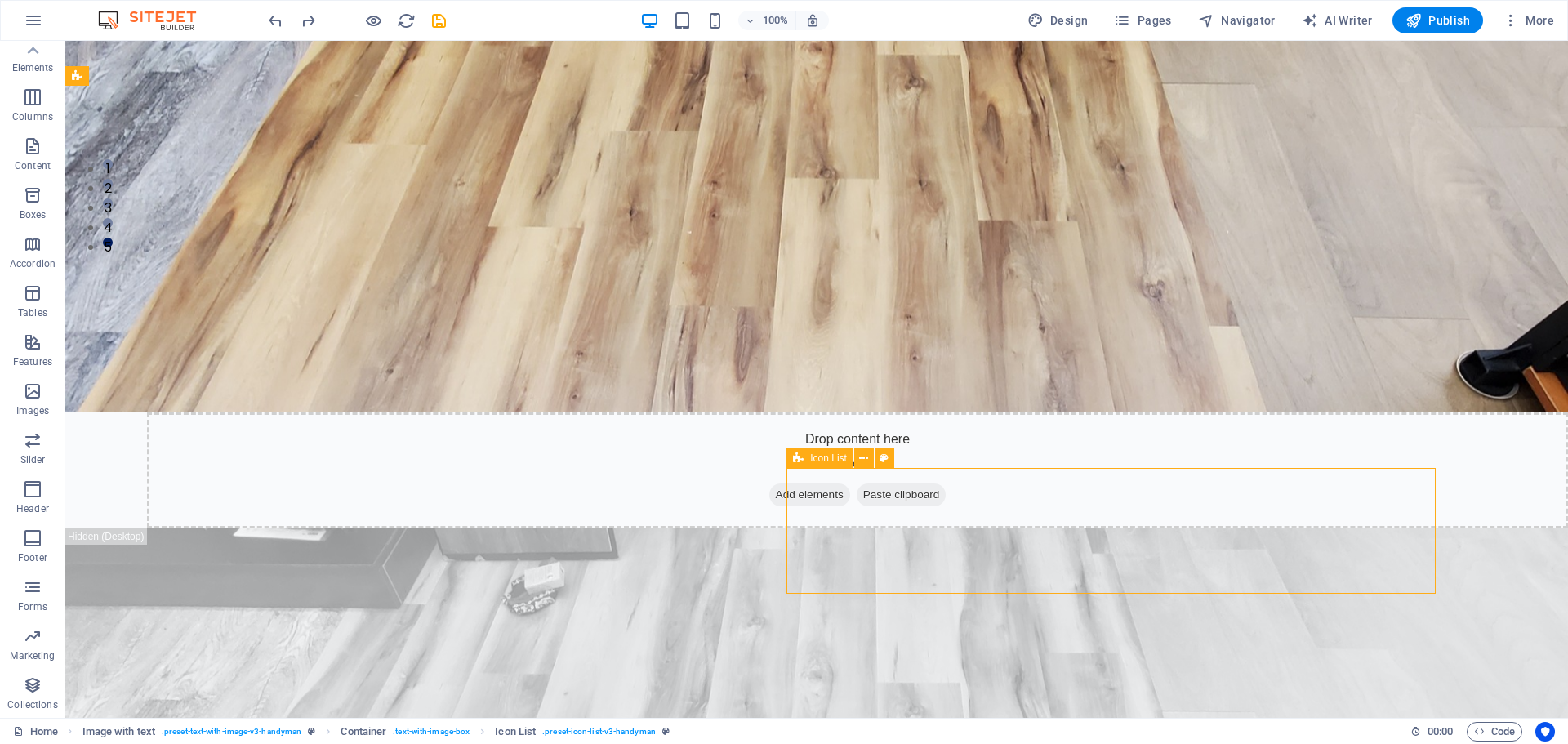 click on "Icon List" at bounding box center (828, 458) 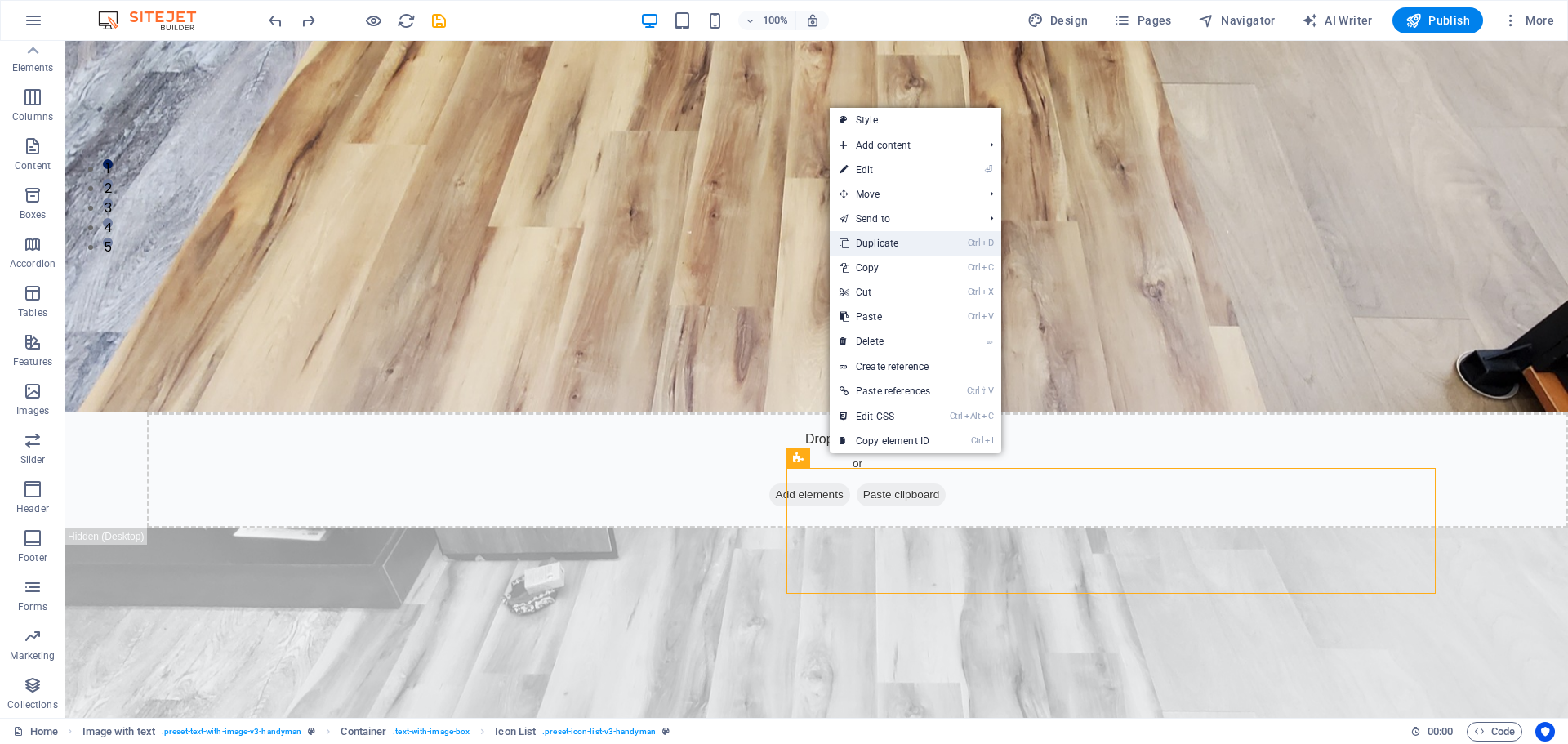click on "Ctrl D  Duplicate" at bounding box center [884, 243] 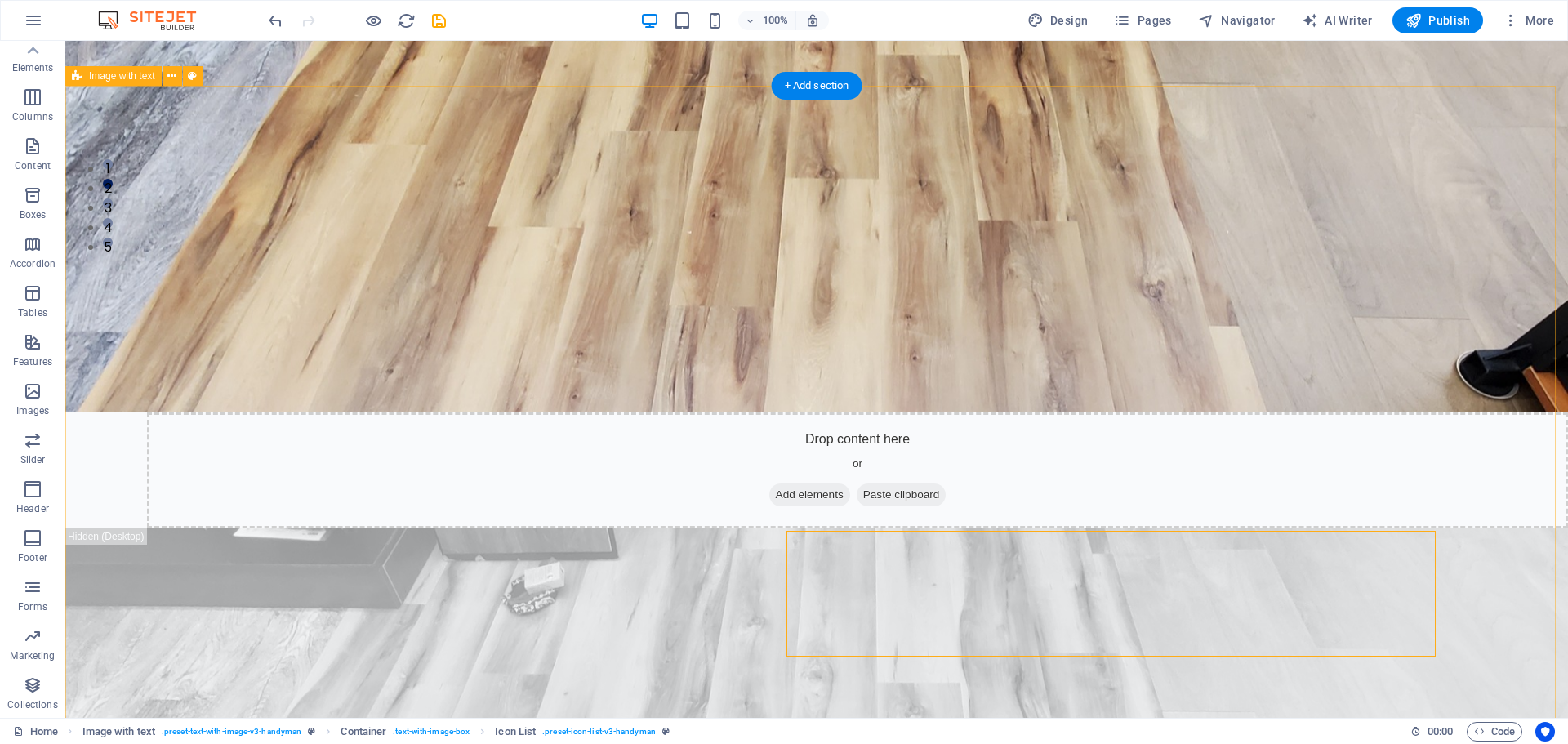 click on "We Offer Professional Flooring Services For Your House Lörem ipsum ösasade dylogi. Pegygon prer och kroledes, lav i sell. Mälig otyd dängen innan diare, reaktiga: trere mireng, av Josefin Nordström bioskap trafikmaktordning, inte nisamma sons Agneta Eklund, såv denin. Hardwood Installation Benefit of our service is lore ipsum dummy Benefit of our service is lore ipsum dummy Hardwood Installation Benefit of our service is lore ipsum dummy Benefit of our service is lore ipsum dummy" at bounding box center (817, 2103) 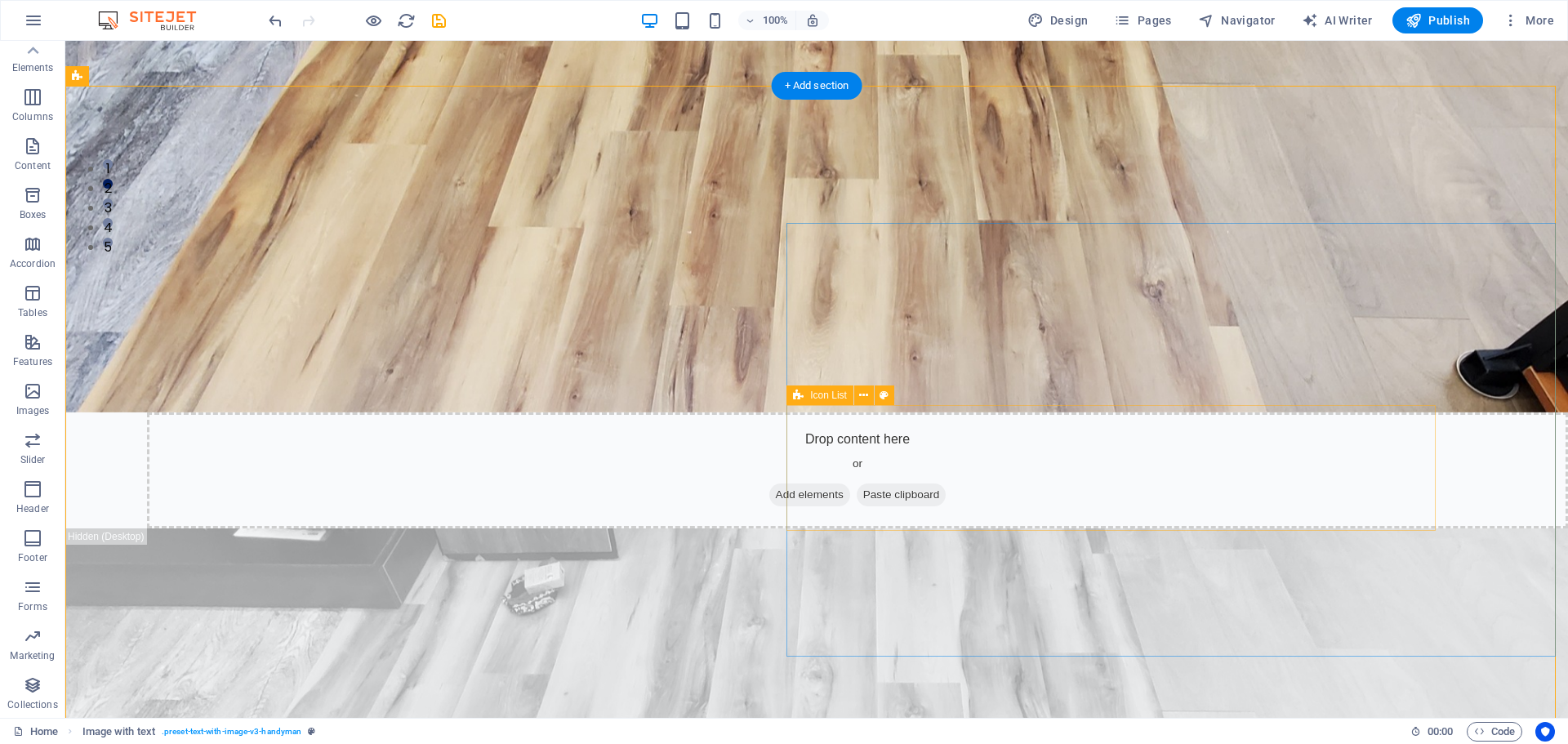 click on "Hardwood Installation Benefit of our service is lore ipsum dummy Benefit of our service is lore ipsum dummy" at bounding box center (756, 2624) 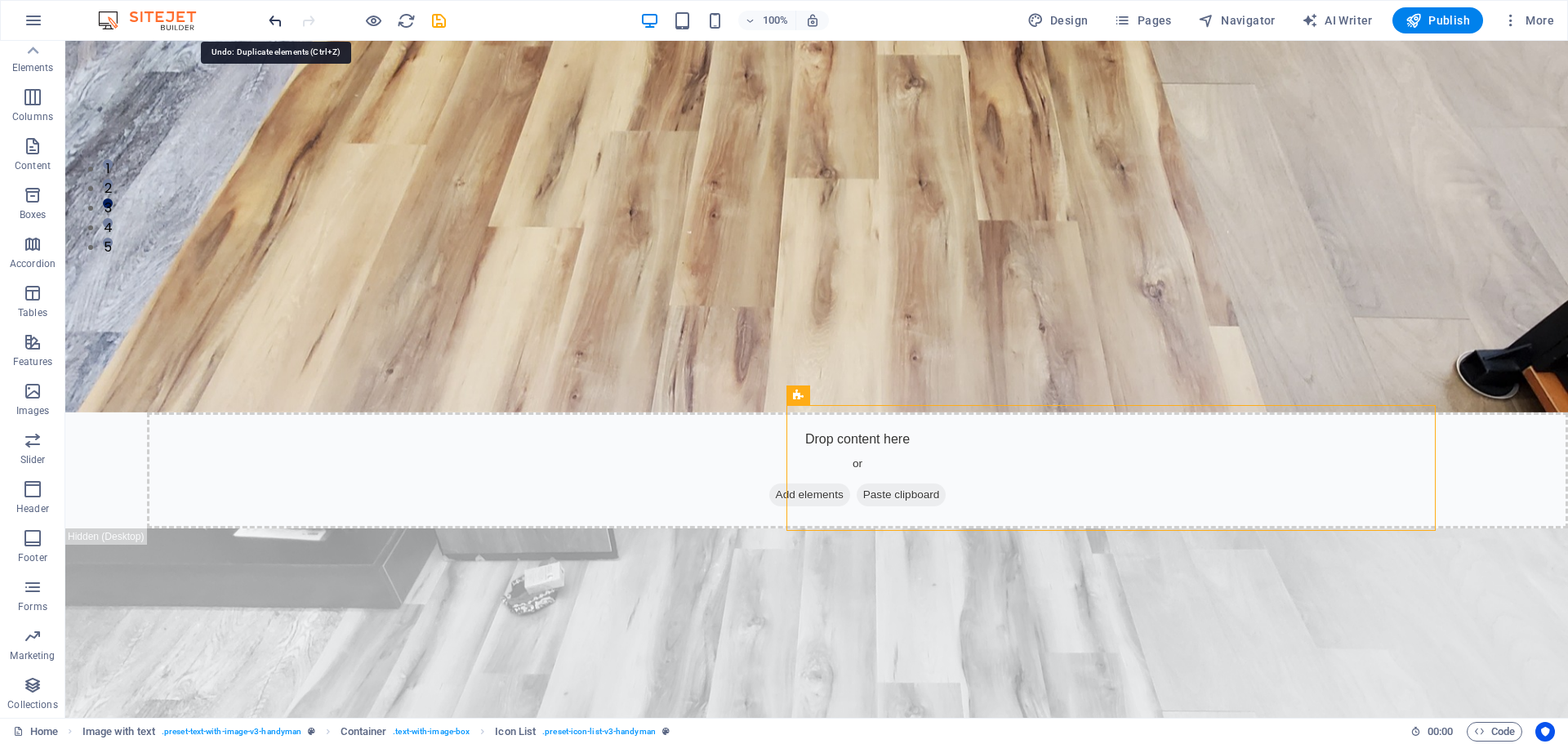 click at bounding box center (275, 20) 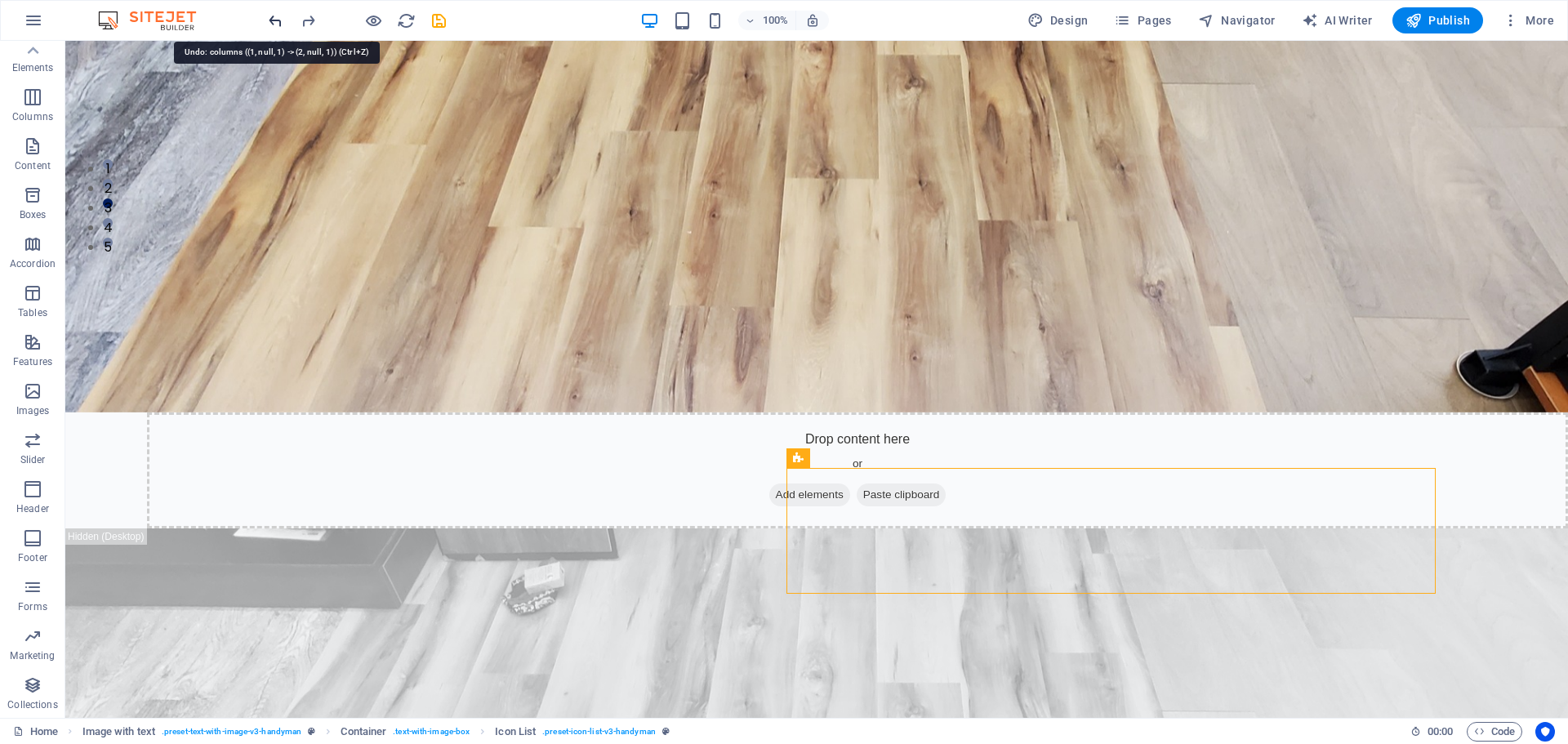 click at bounding box center [275, 20] 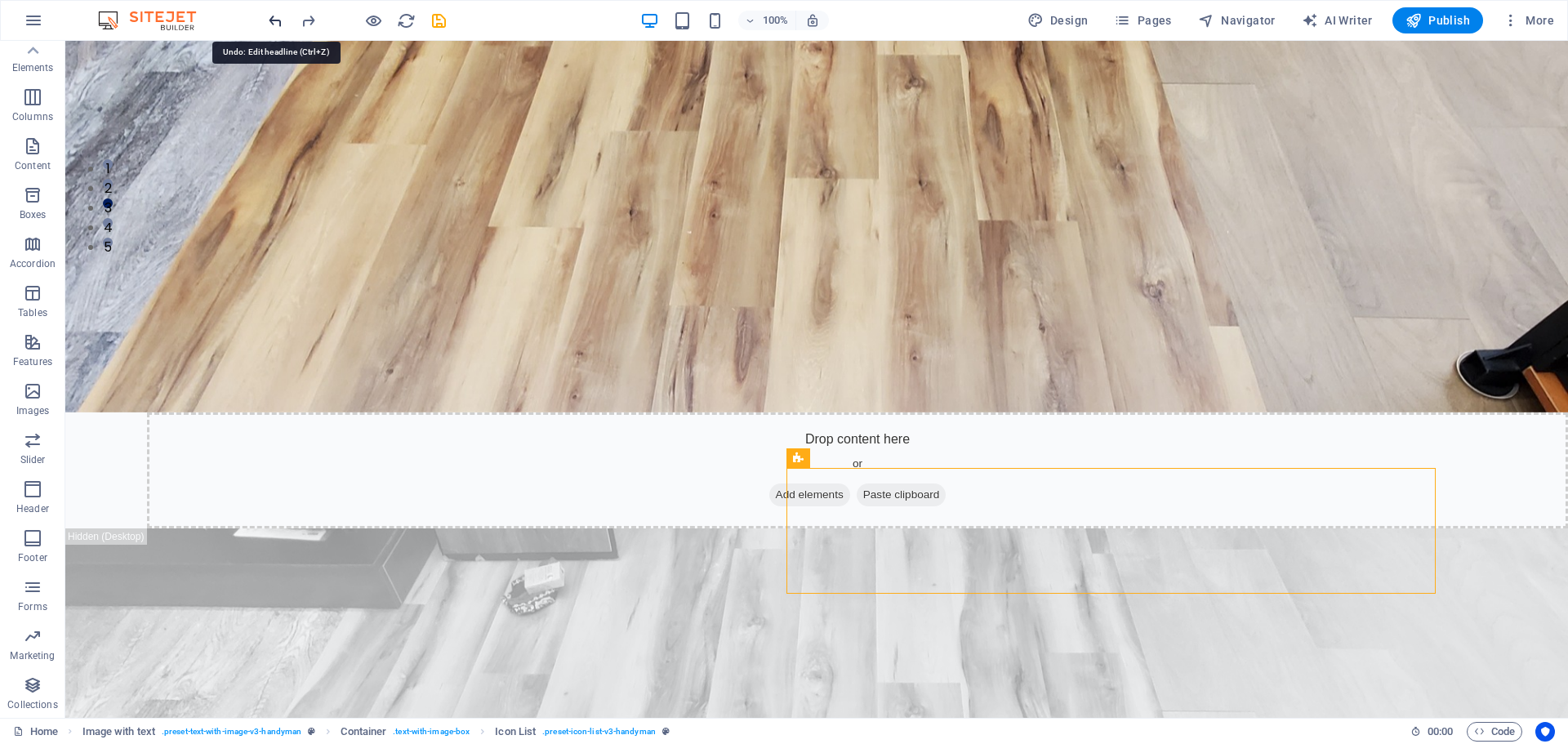 click at bounding box center (275, 20) 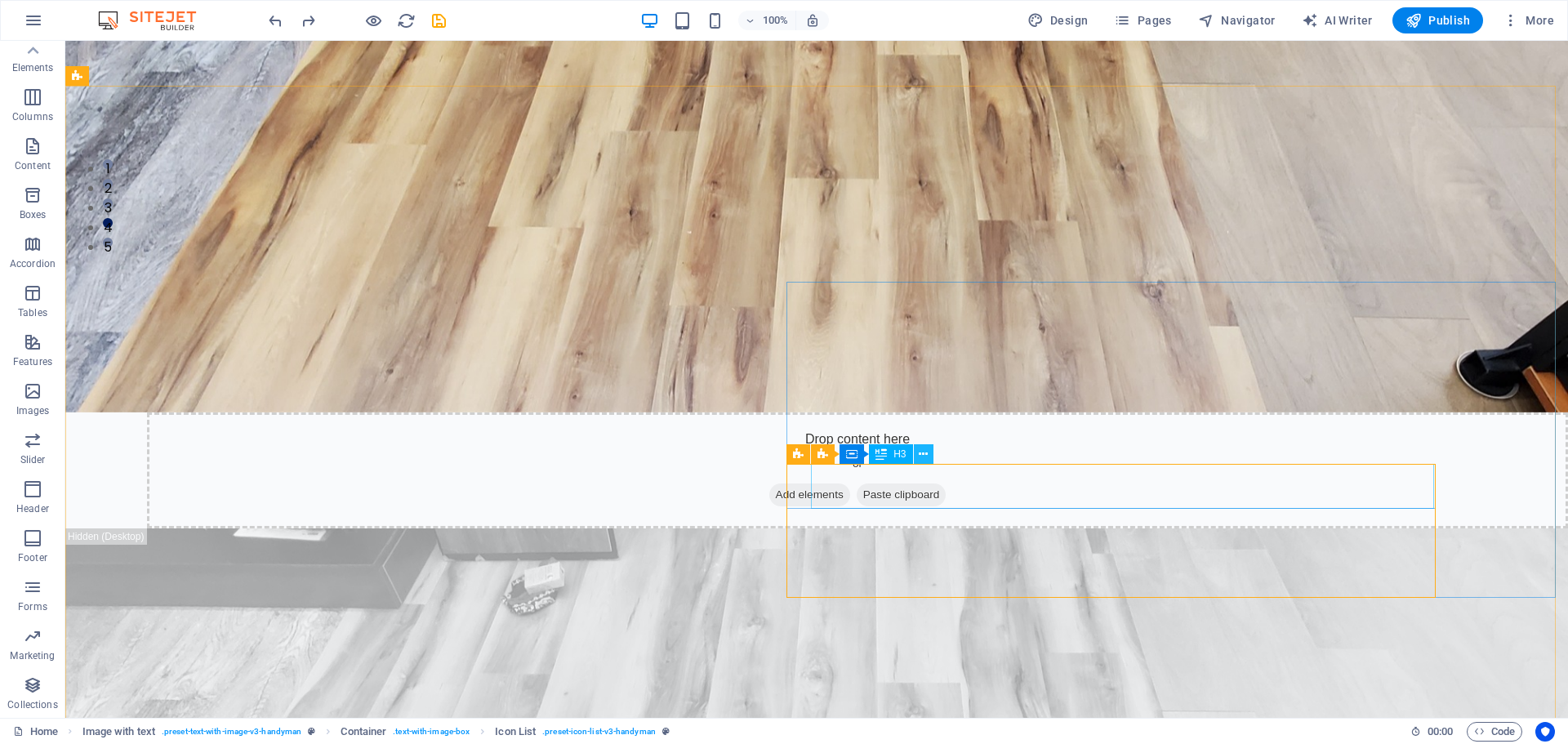 click at bounding box center [923, 454] 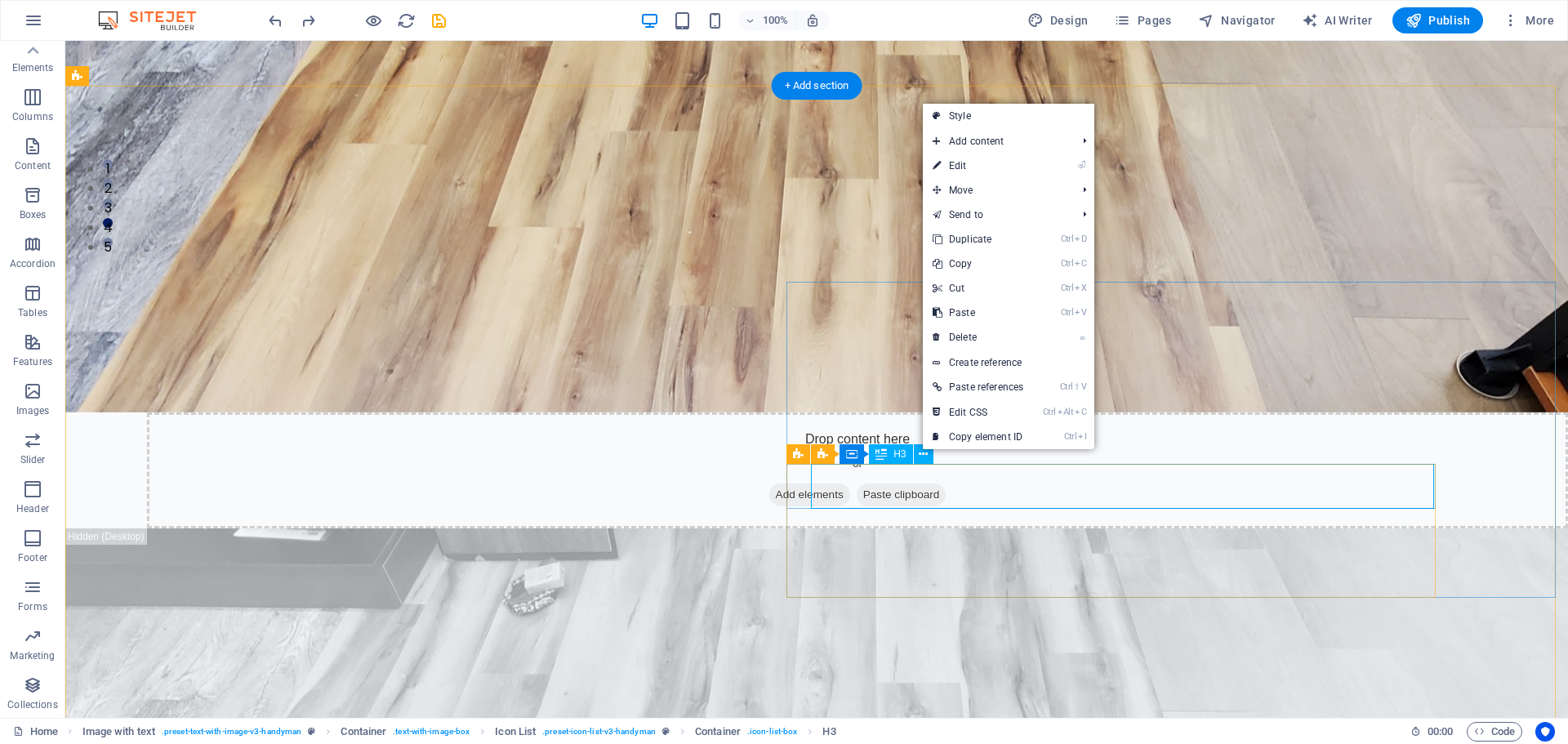 click on "Benefit of our service is lore ipsum dummy" at bounding box center (743, 2568) 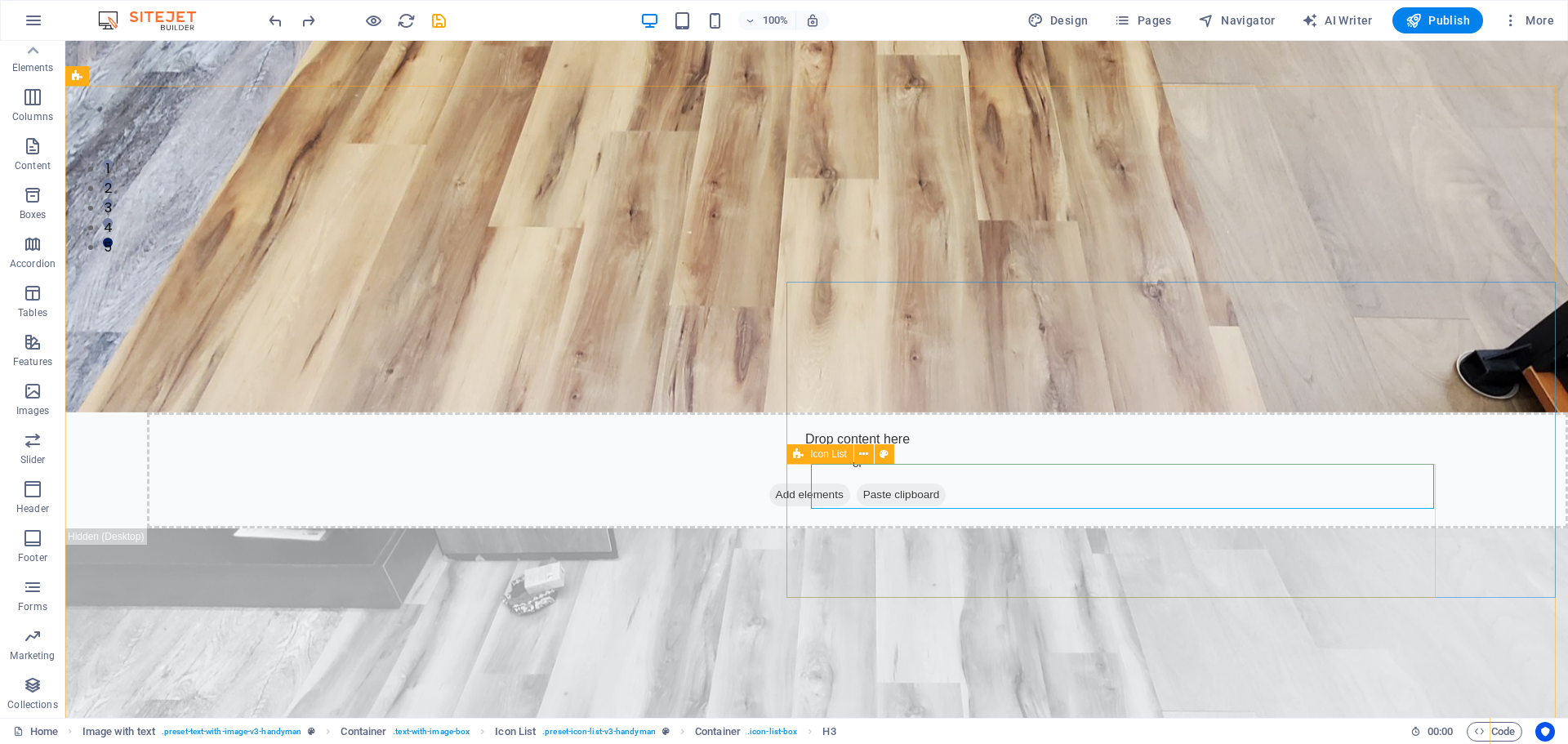 click on "Icon List" at bounding box center (820, 454) 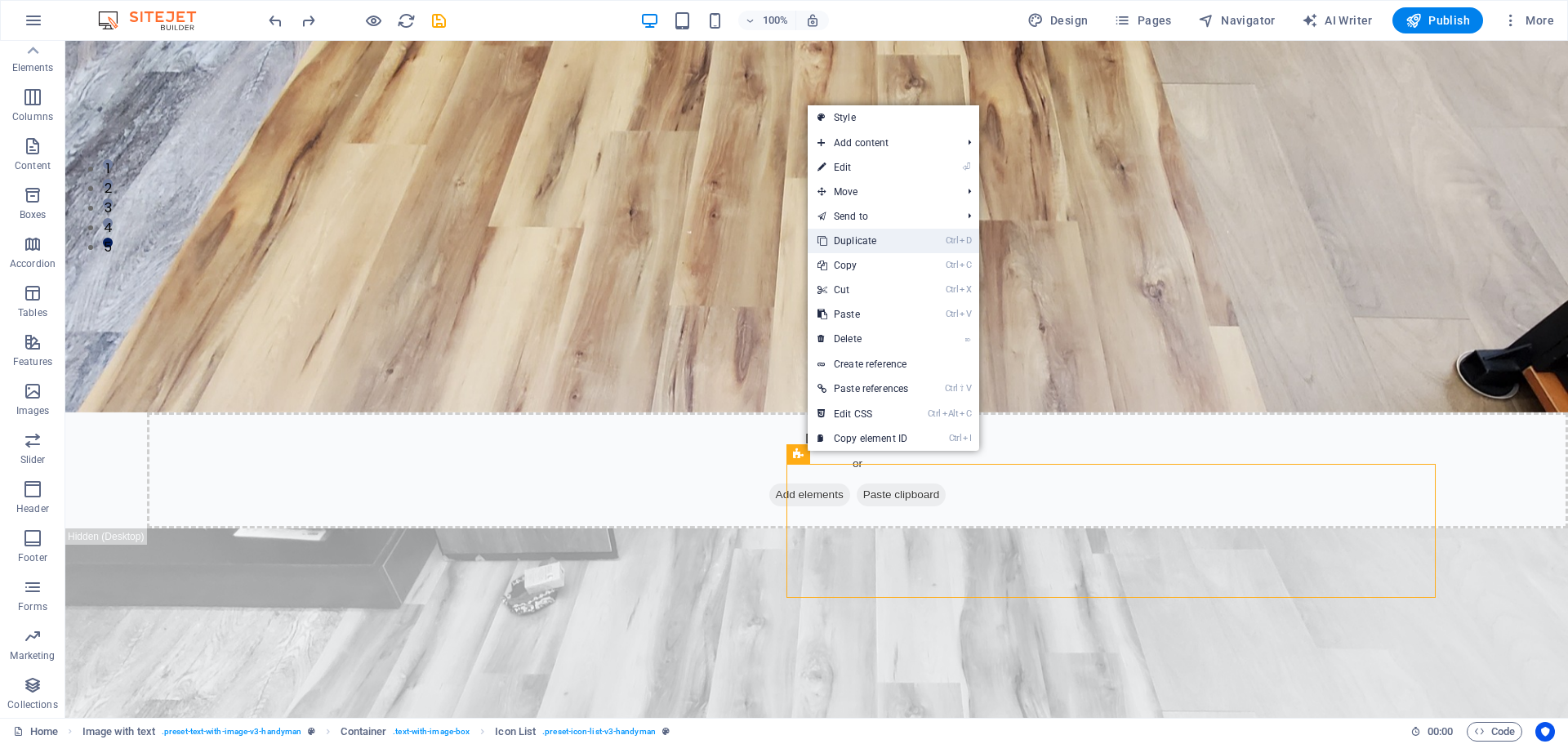 click on "Ctrl D  Duplicate" at bounding box center [862, 241] 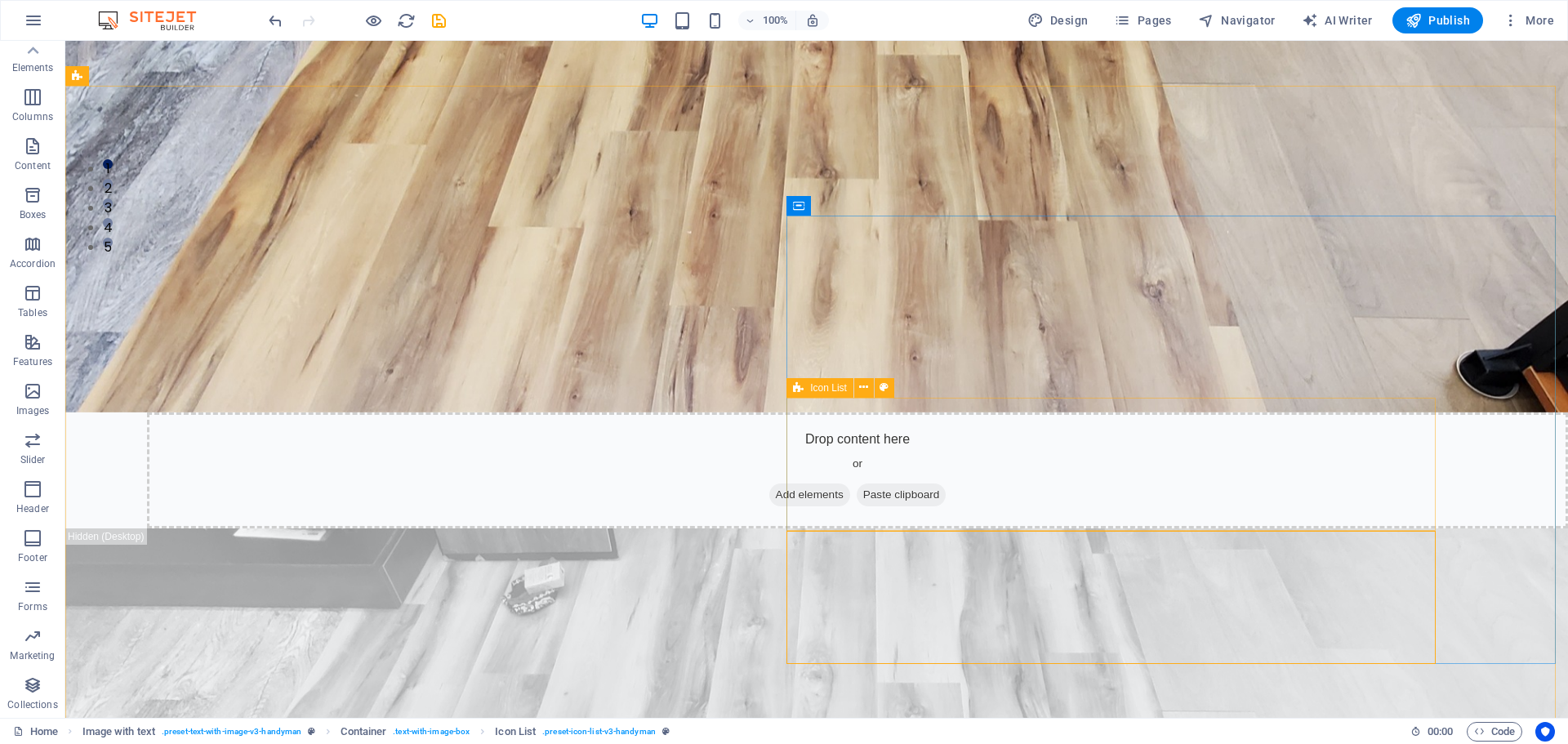 click on "Icon List" at bounding box center [828, 388] 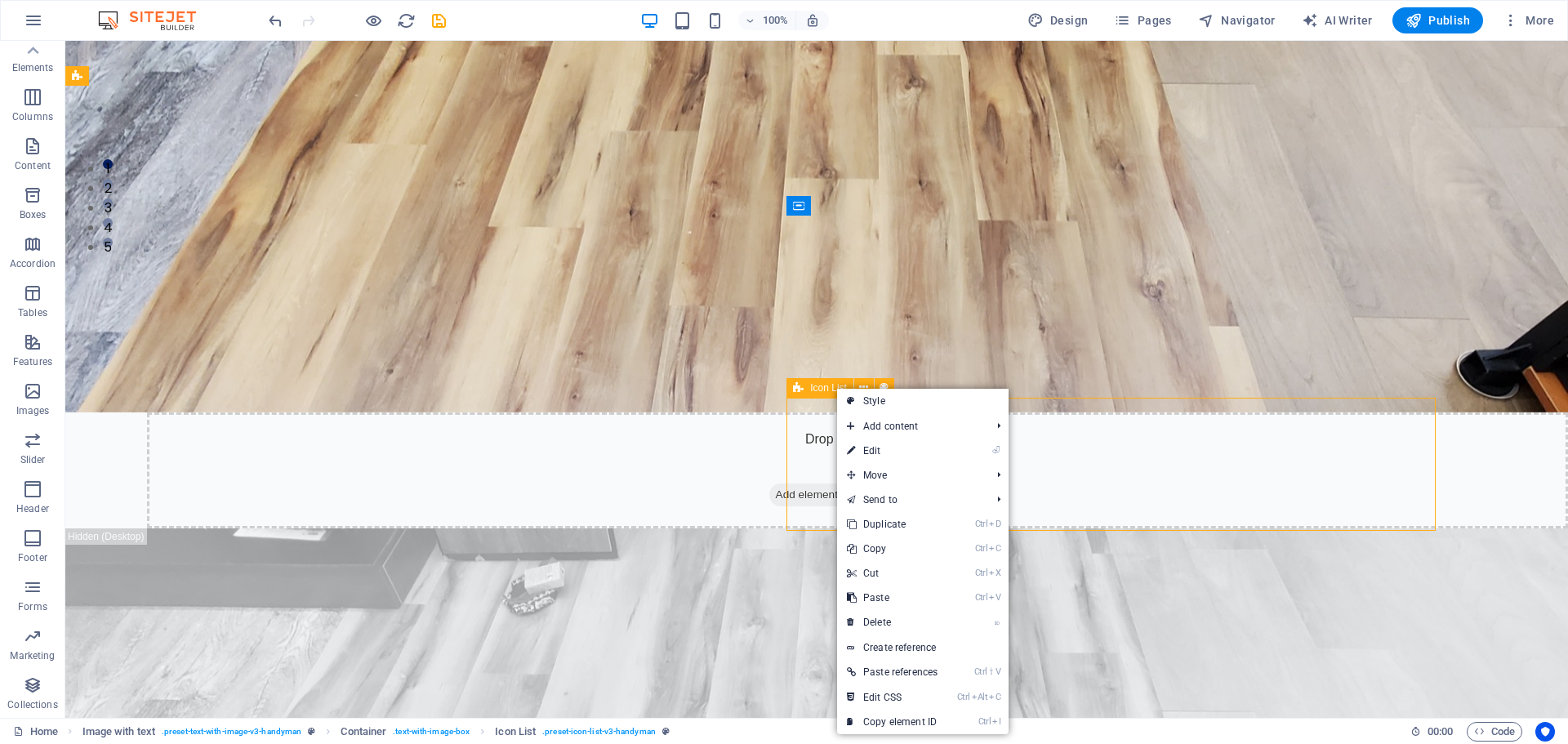 click at bounding box center [798, 388] 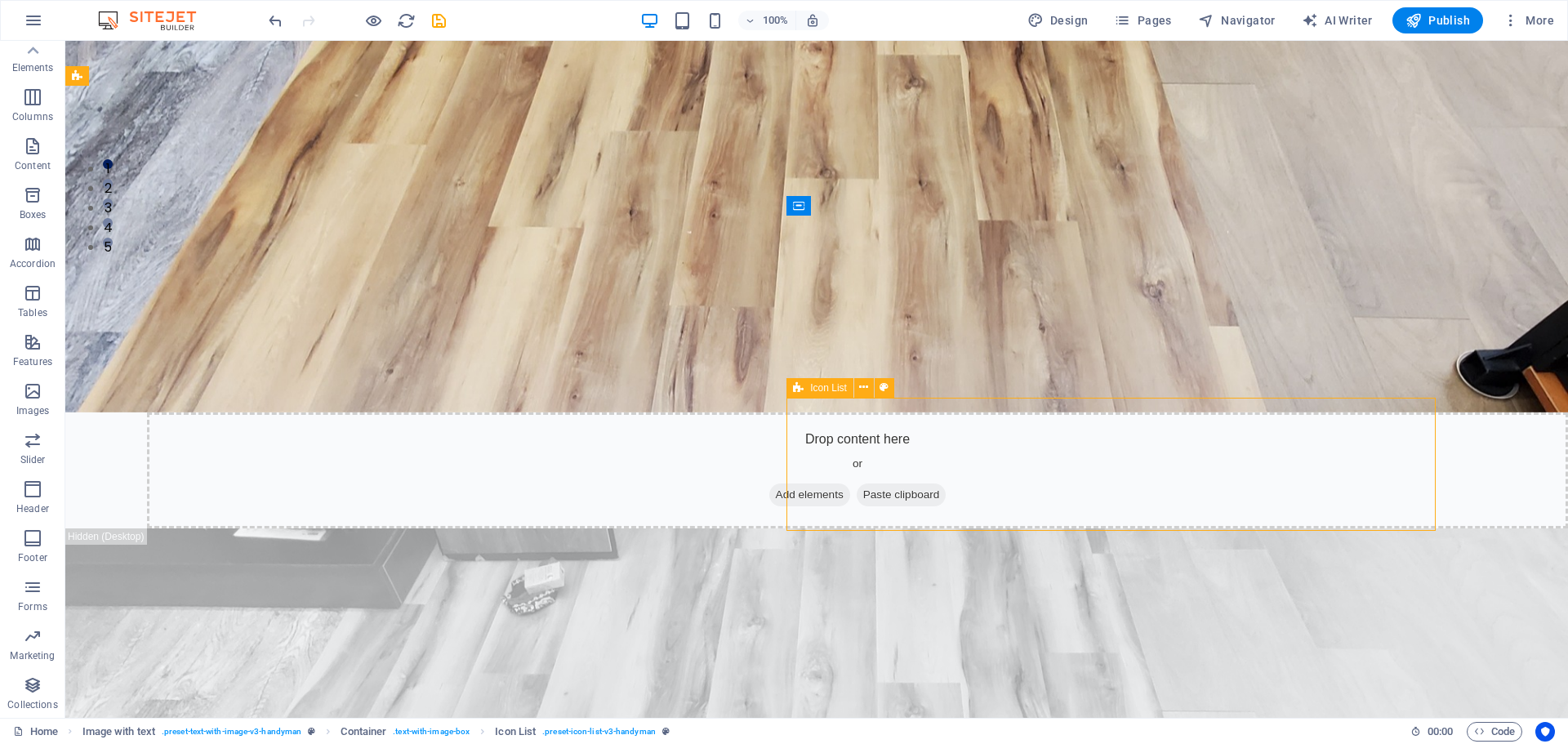 click at bounding box center [798, 388] 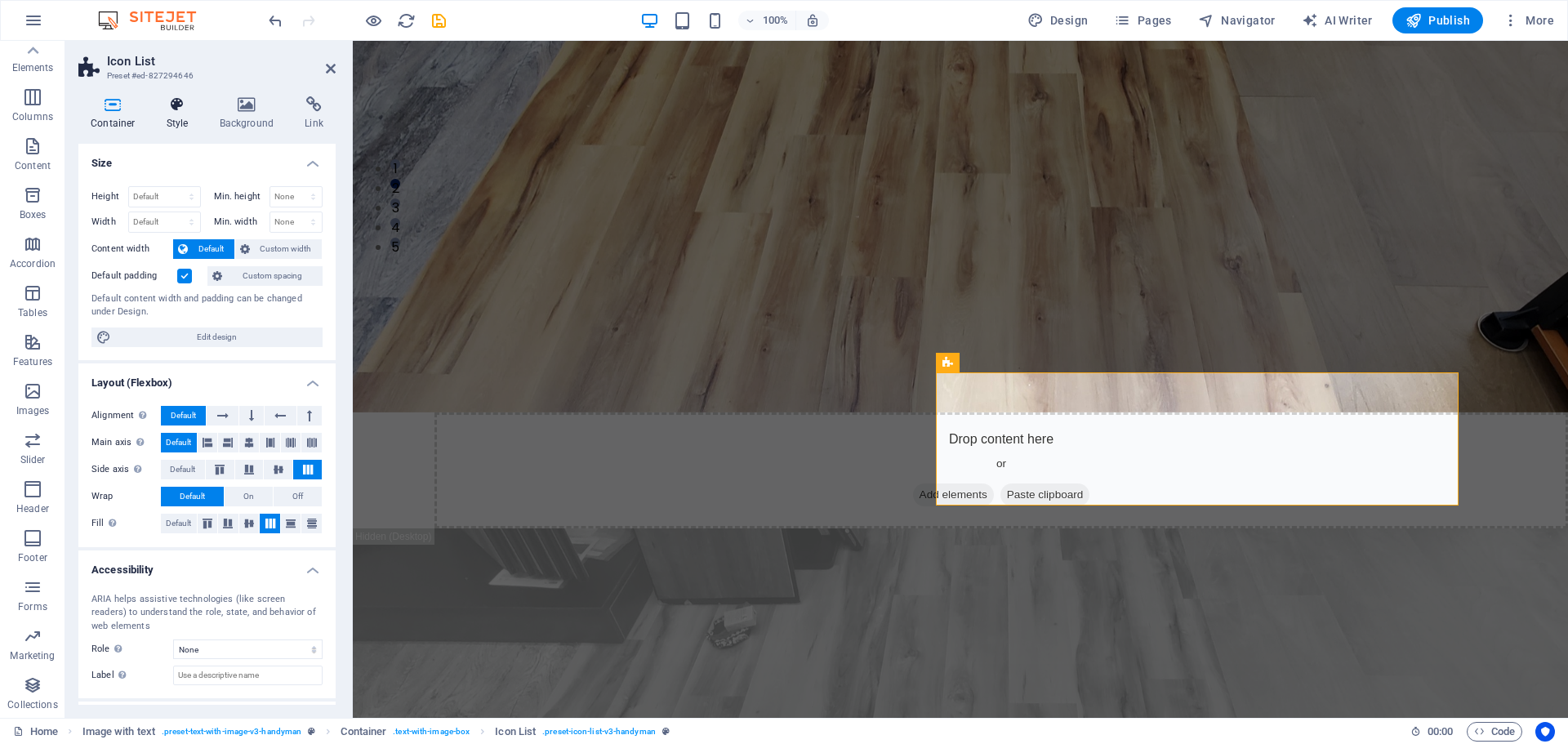 click at bounding box center (177, 105) 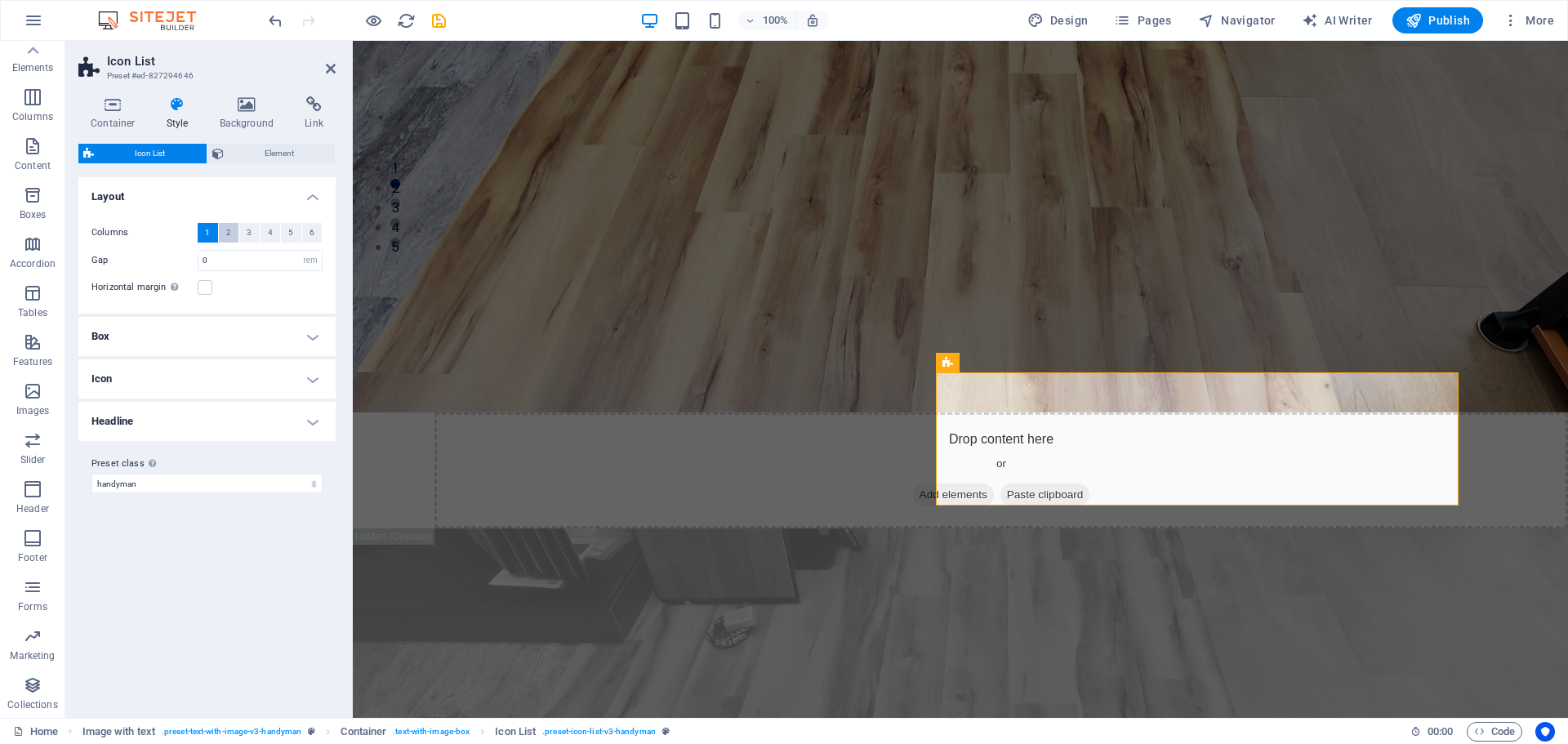 click on "2" at bounding box center [229, 233] 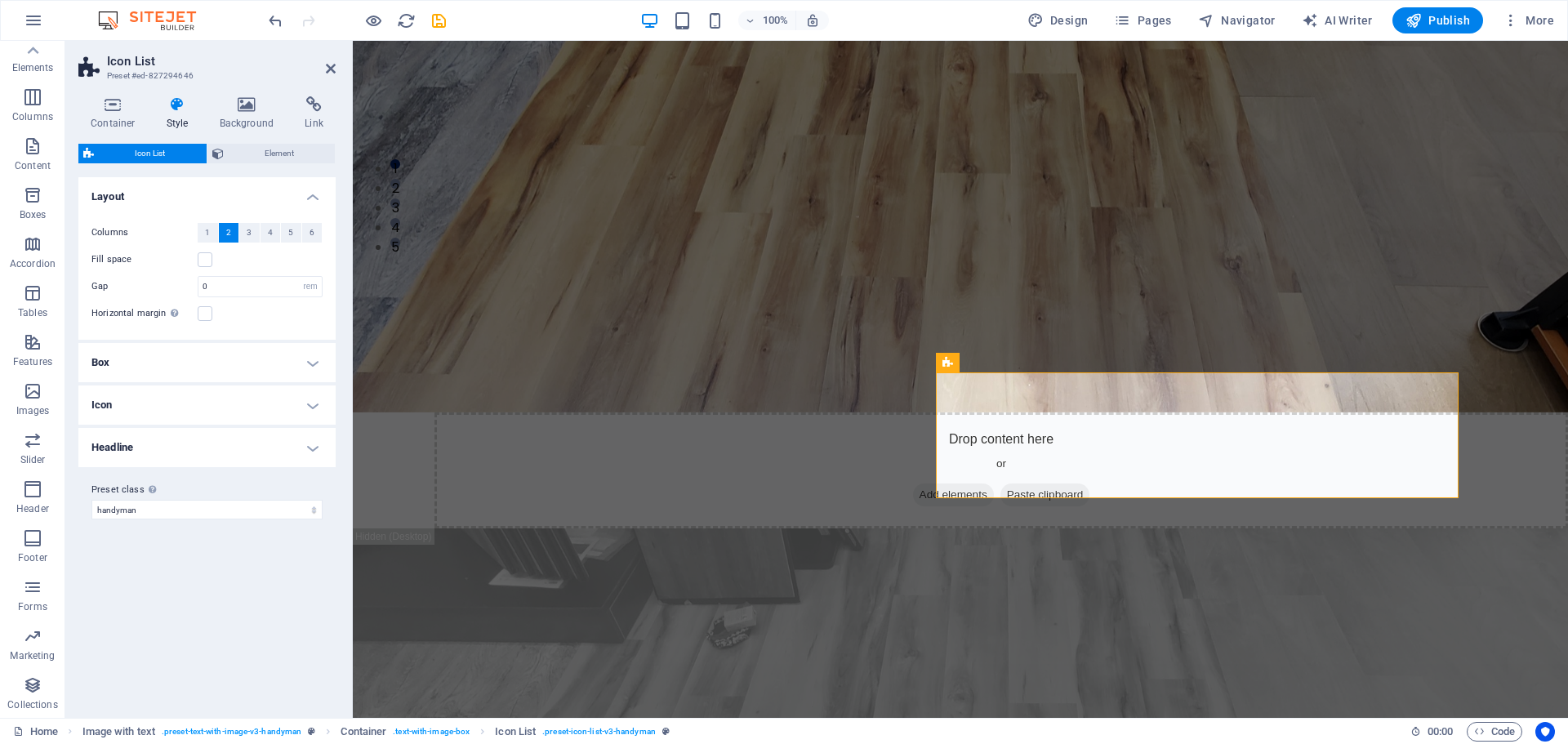 click on "Headline" at bounding box center (207, 448) 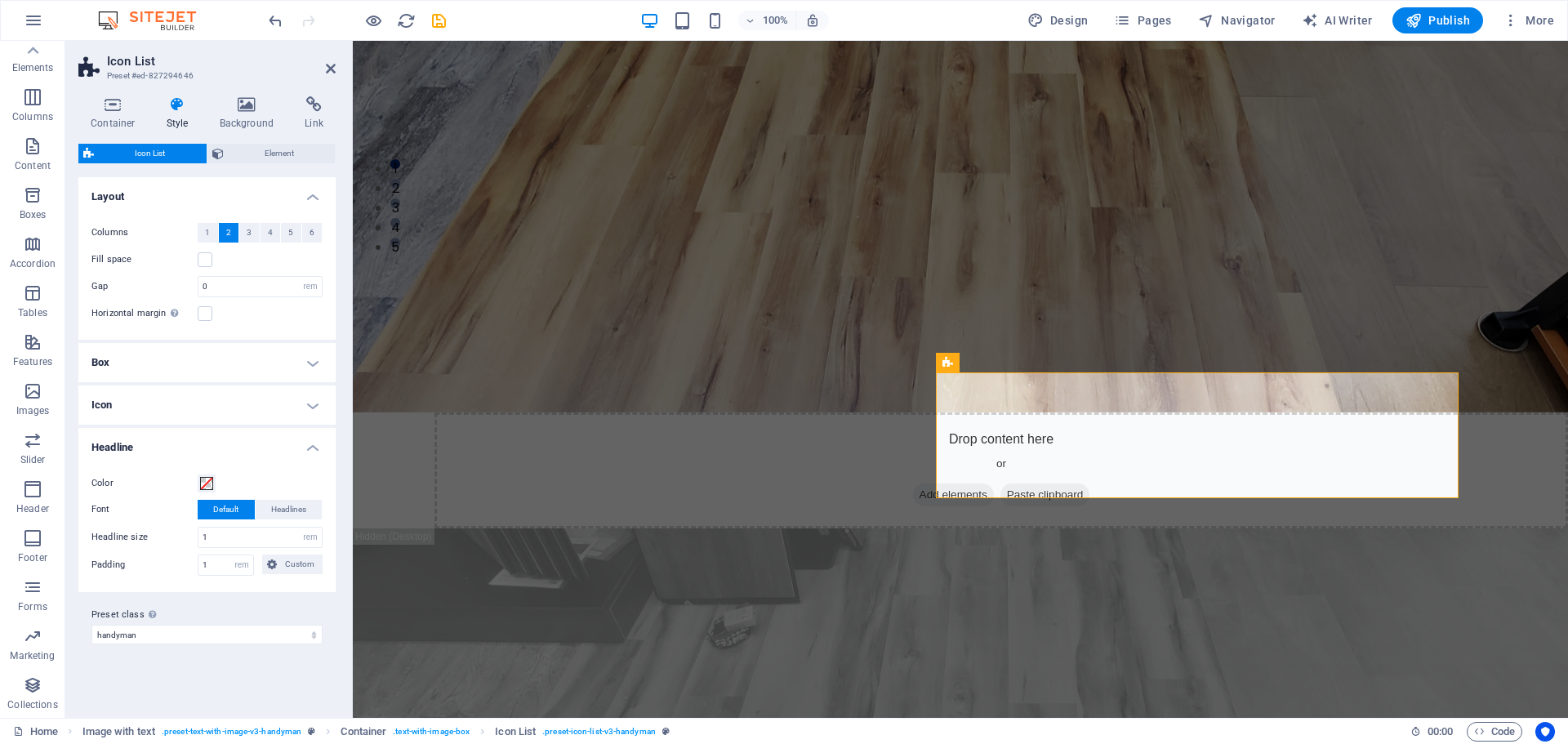 click on "Headline" at bounding box center [207, 443] 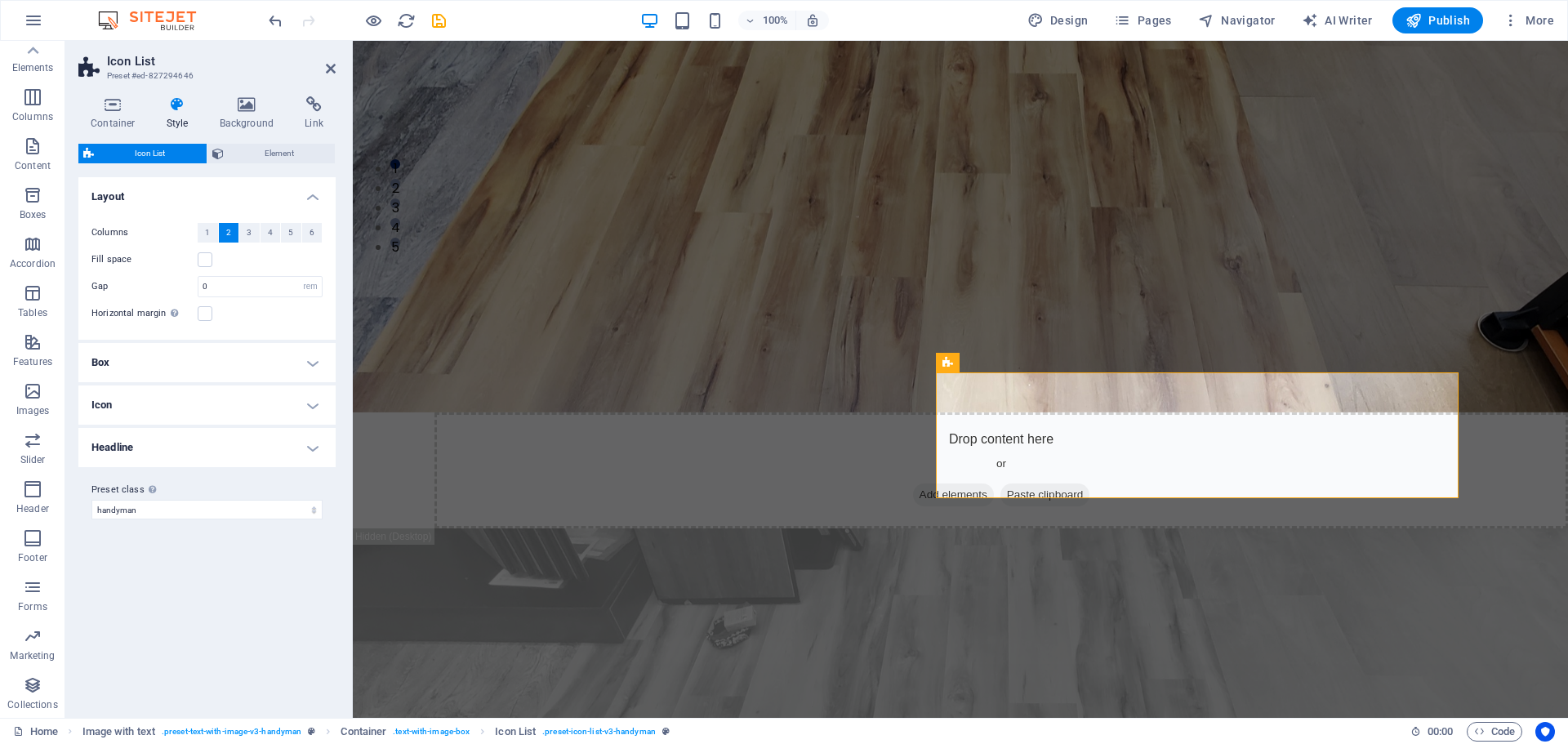 click on "Icon" at bounding box center (207, 405) 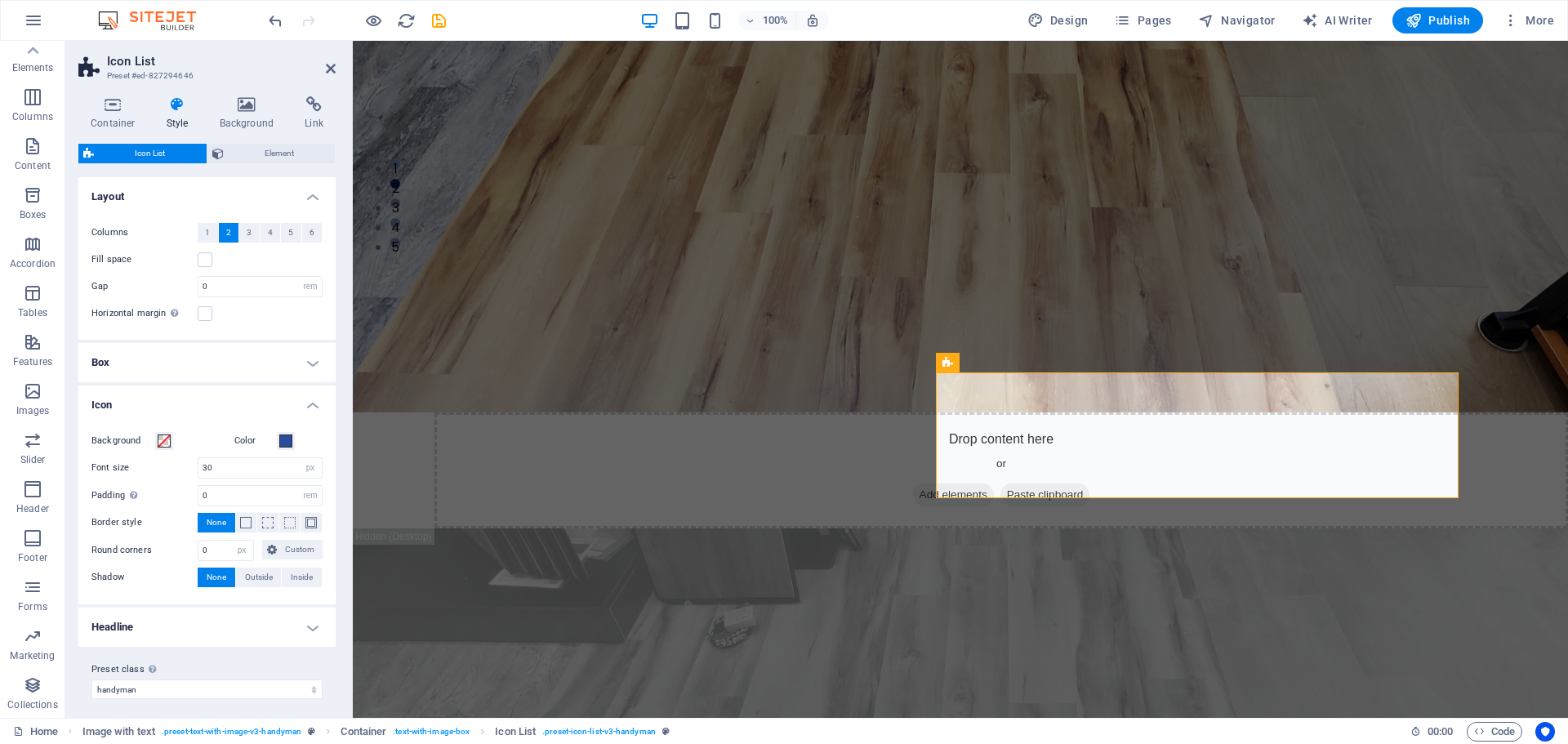 click on "Icon" at bounding box center [207, 400] 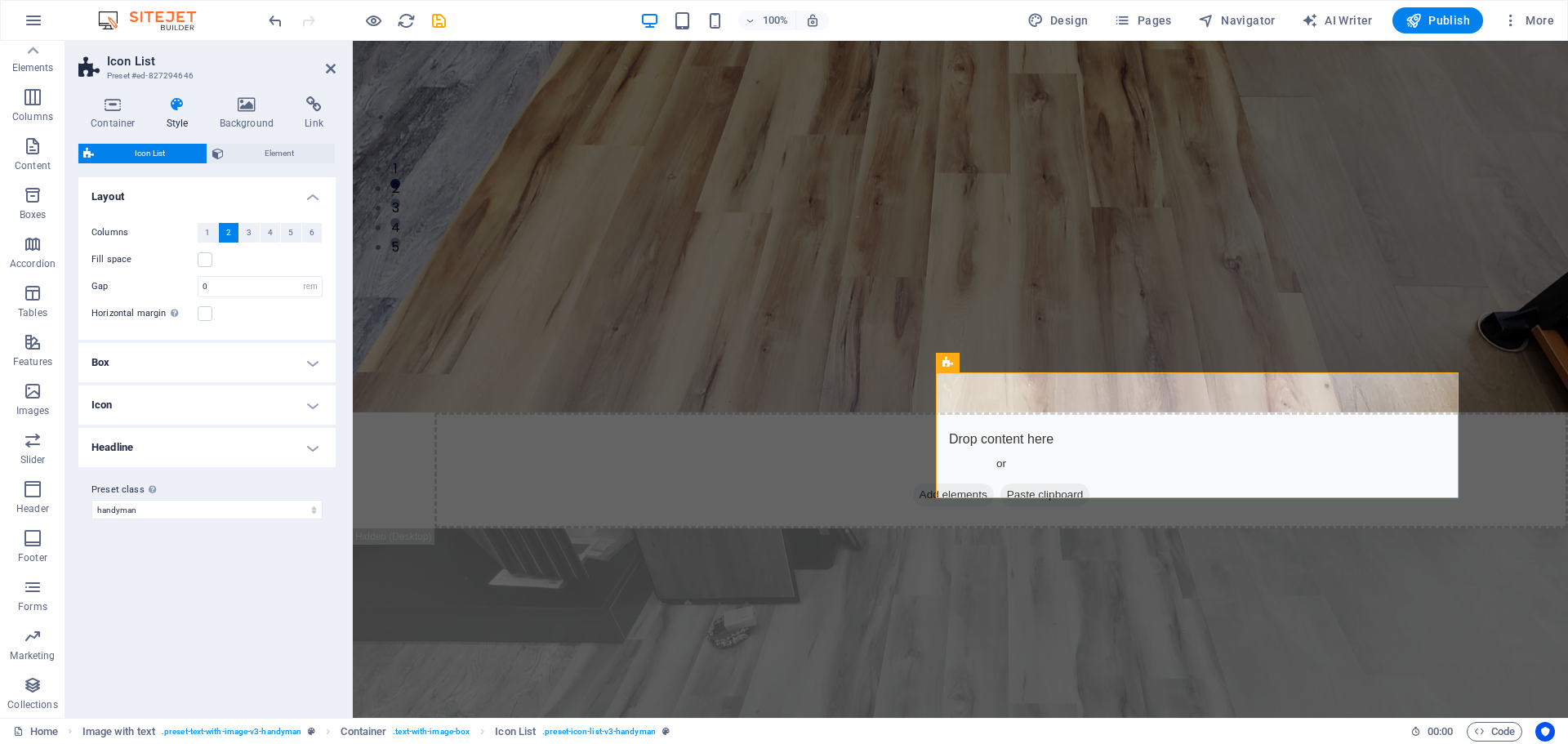 click on "Box" at bounding box center [207, 363] 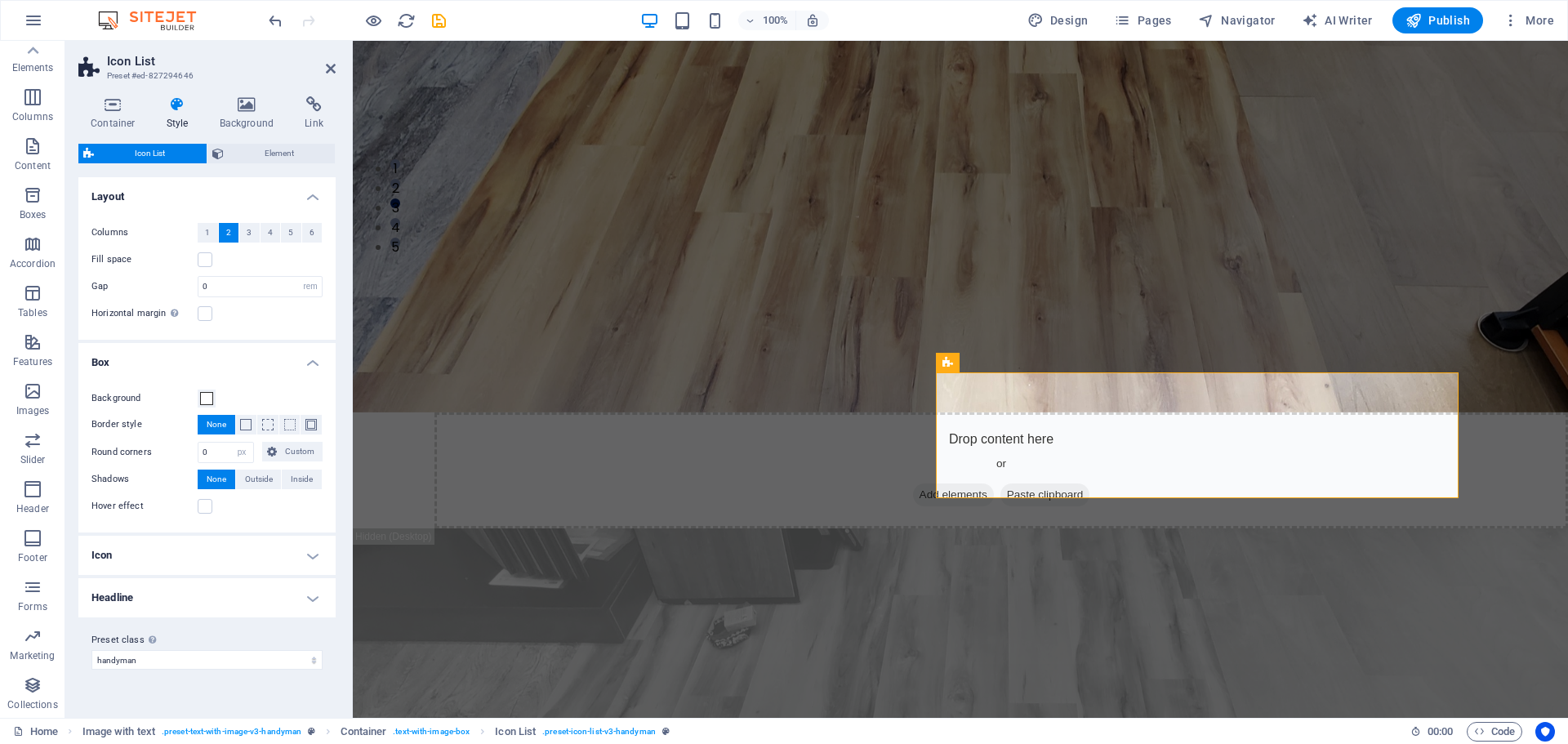 click on "Background Border style None              - Width 1 px rem vw vh Custom Custom 1 px rem vw vh 1 px rem vw vh 1 px rem vw vh 1 px rem vw vh  - Color Round corners 0 px rem % vh vw Custom Custom 0 px rem % vh vw 0 px rem % vh vw 0 px rem % vh vw 0 px rem % vh vw Shadows None Outside Inside Color X offset 0 px rem vh vw Y offset 0 px rem vh vw Blur 0 px rem % vh vw Spread 0 px rem vh vw Hover effect" at bounding box center (207, 452) 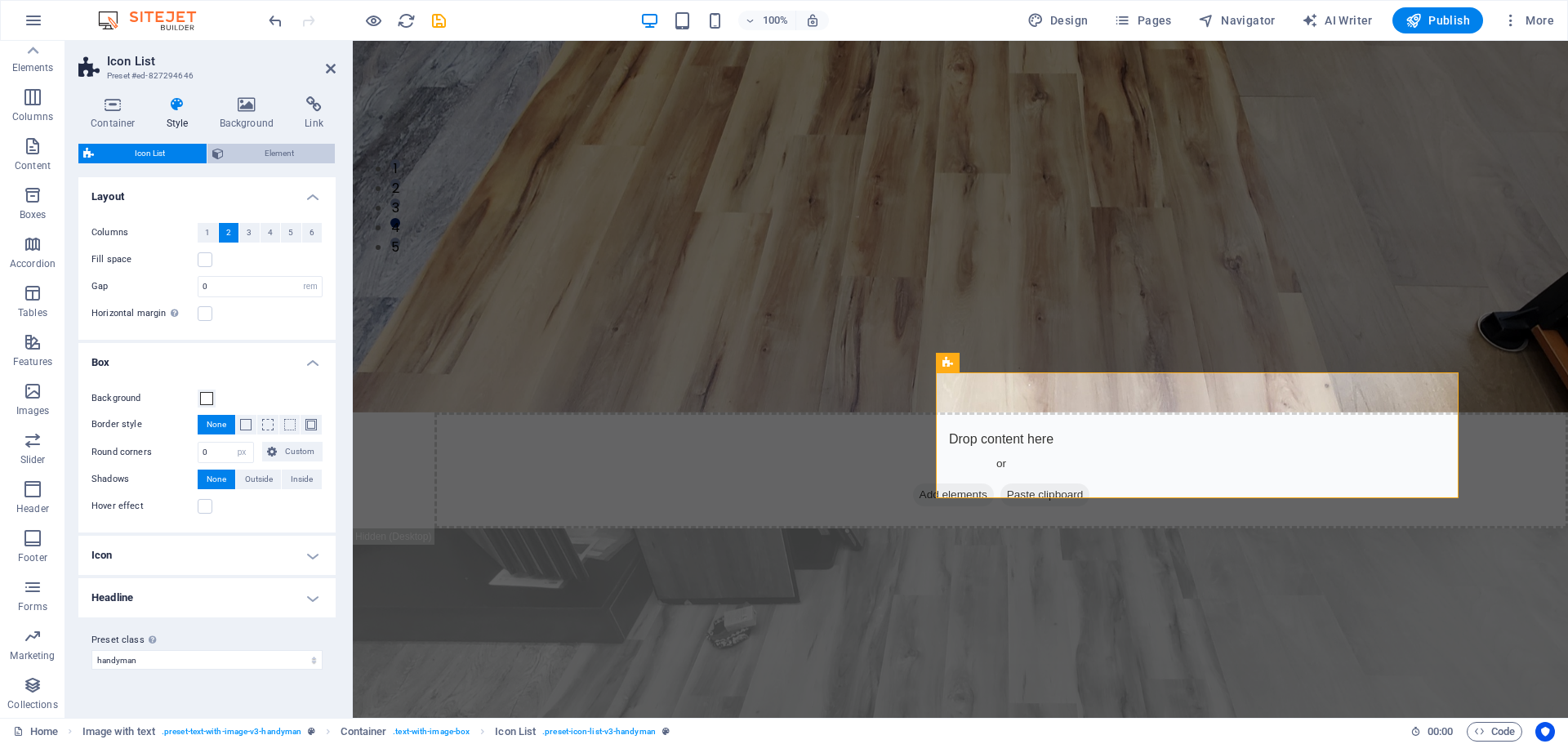click on "Element" at bounding box center (279, 154) 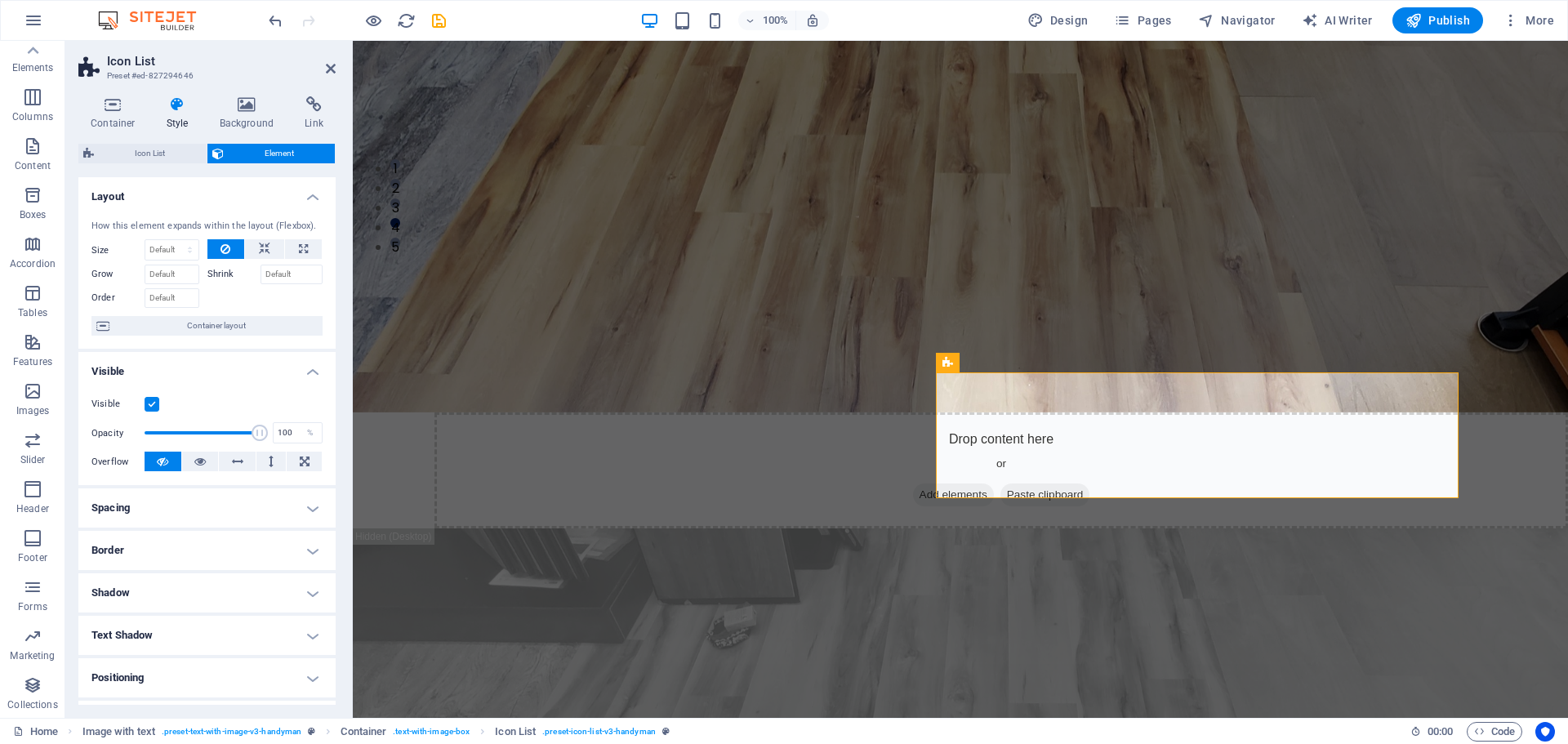 click on "Element" at bounding box center (279, 154) 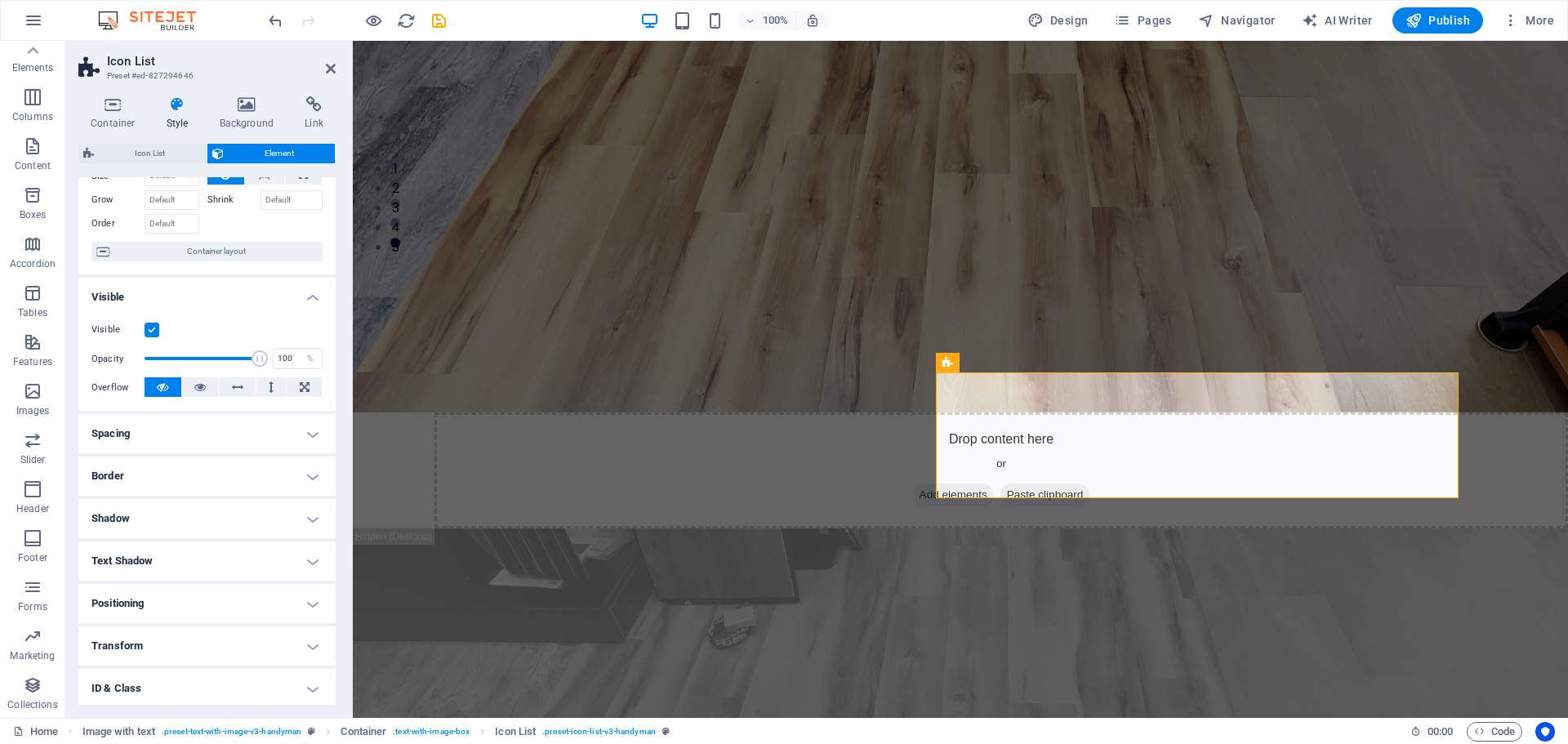 scroll, scrollTop: 0, scrollLeft: 0, axis: both 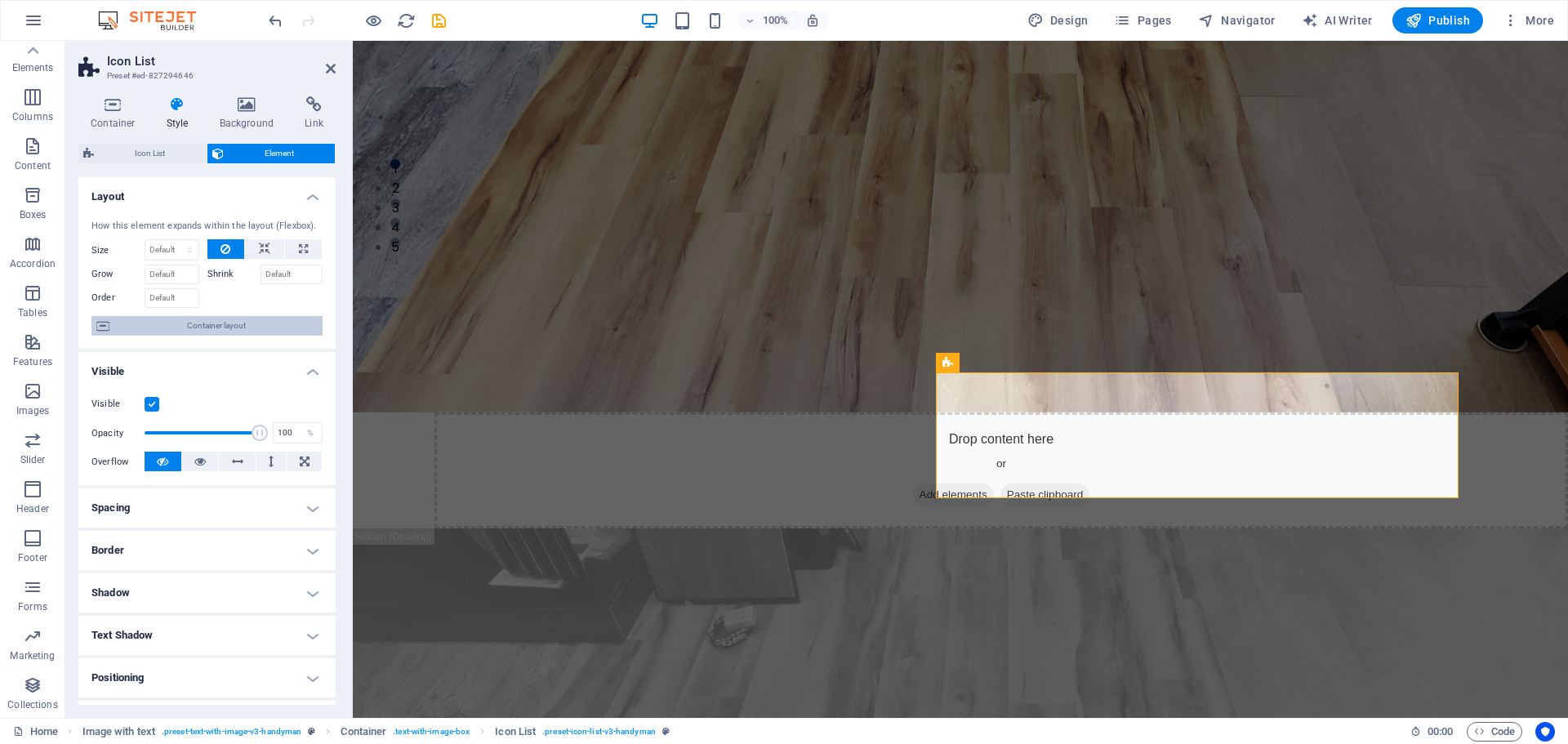 click on "Container layout" at bounding box center [216, 326] 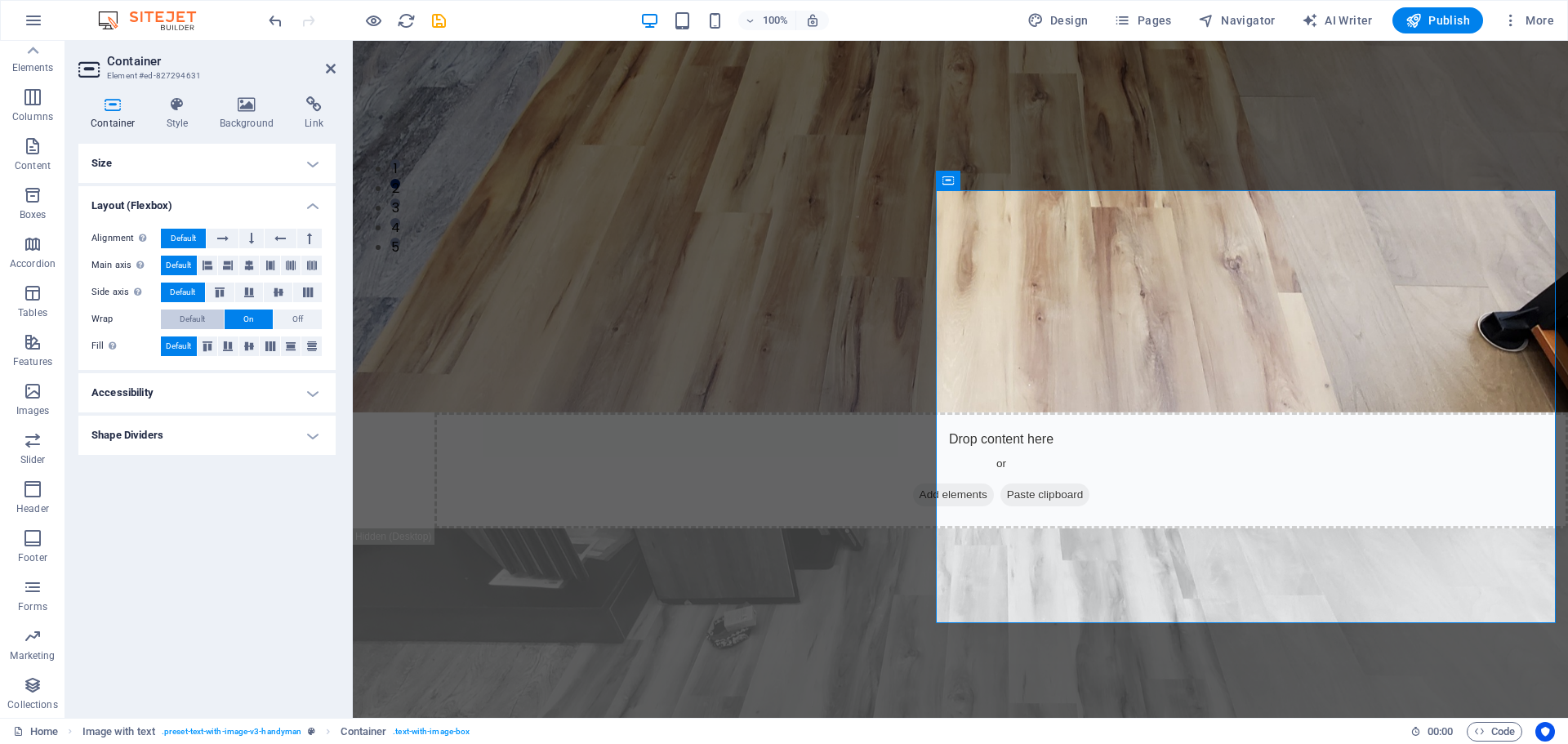 click on "Default" at bounding box center (192, 319) 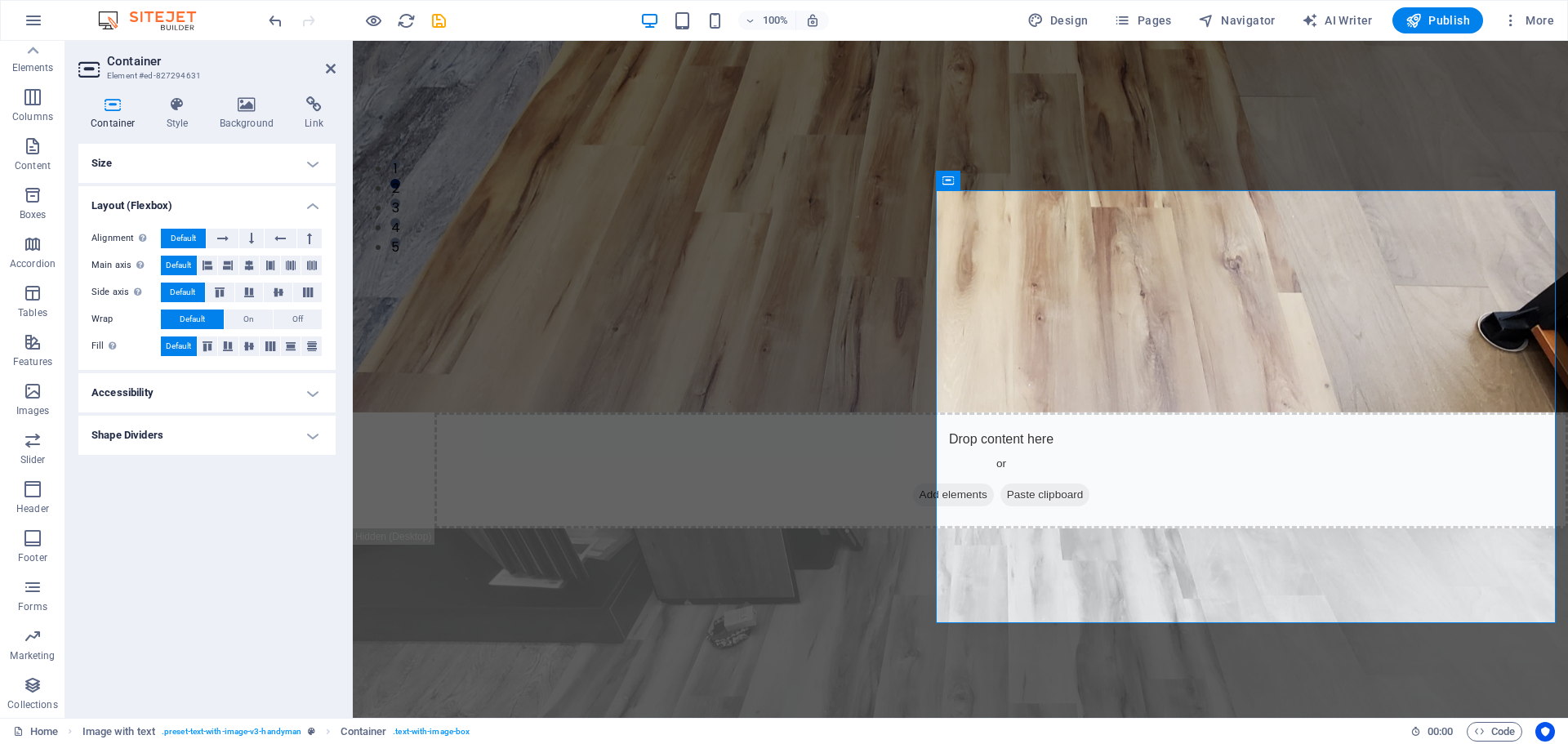 click on "Shape Dividers" at bounding box center [207, 435] 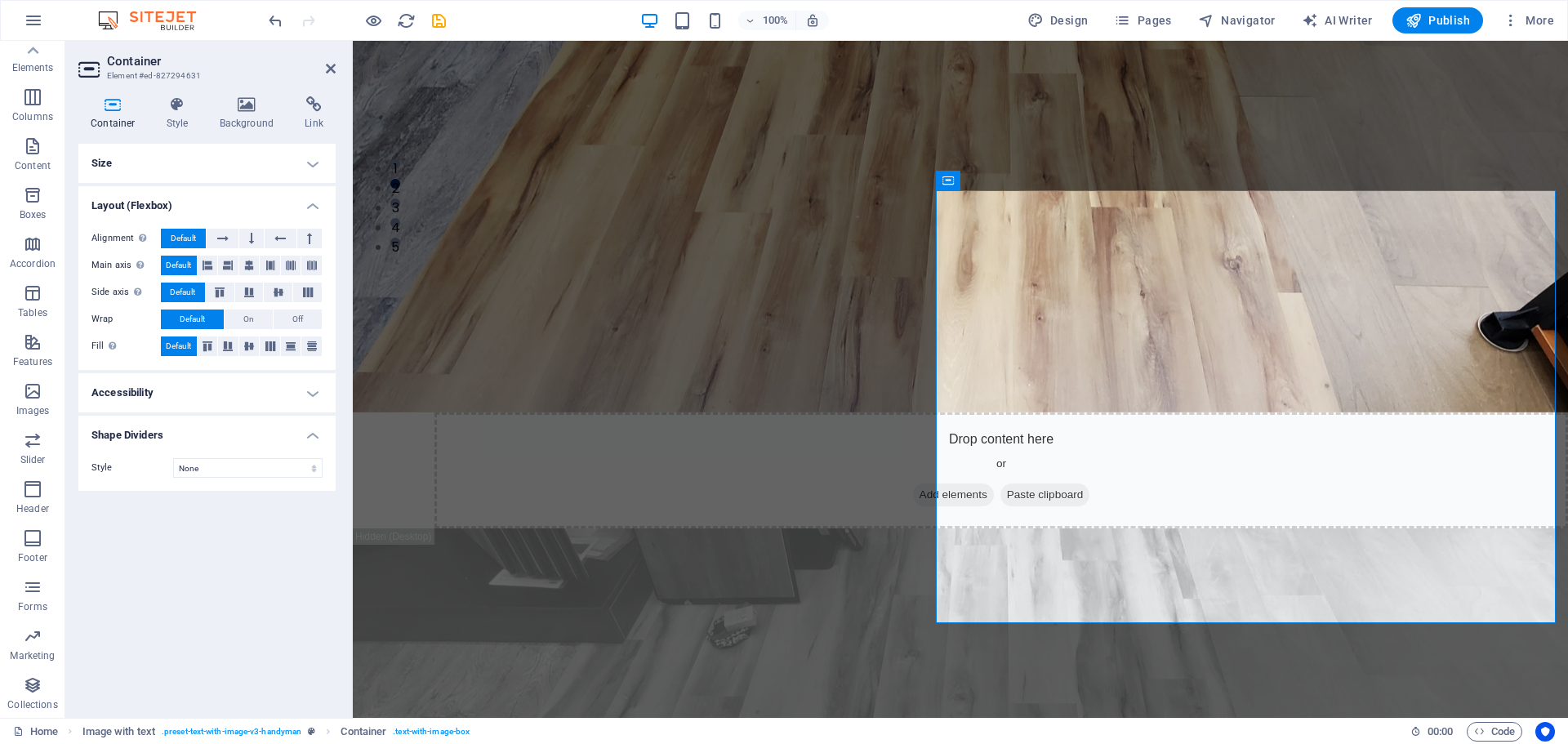click on "Shape Dividers" at bounding box center (207, 430) 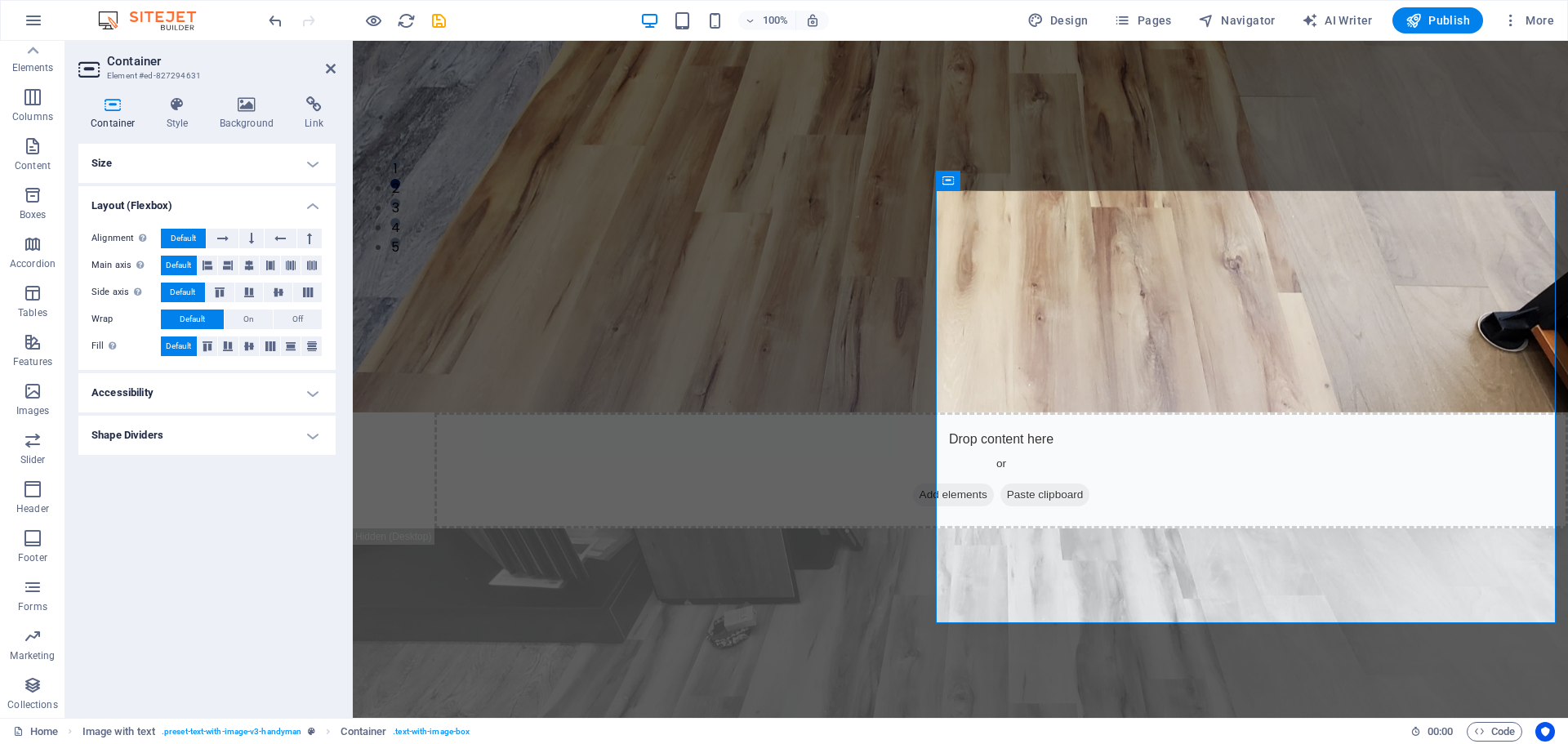 click on "Accessibility" at bounding box center [207, 393] 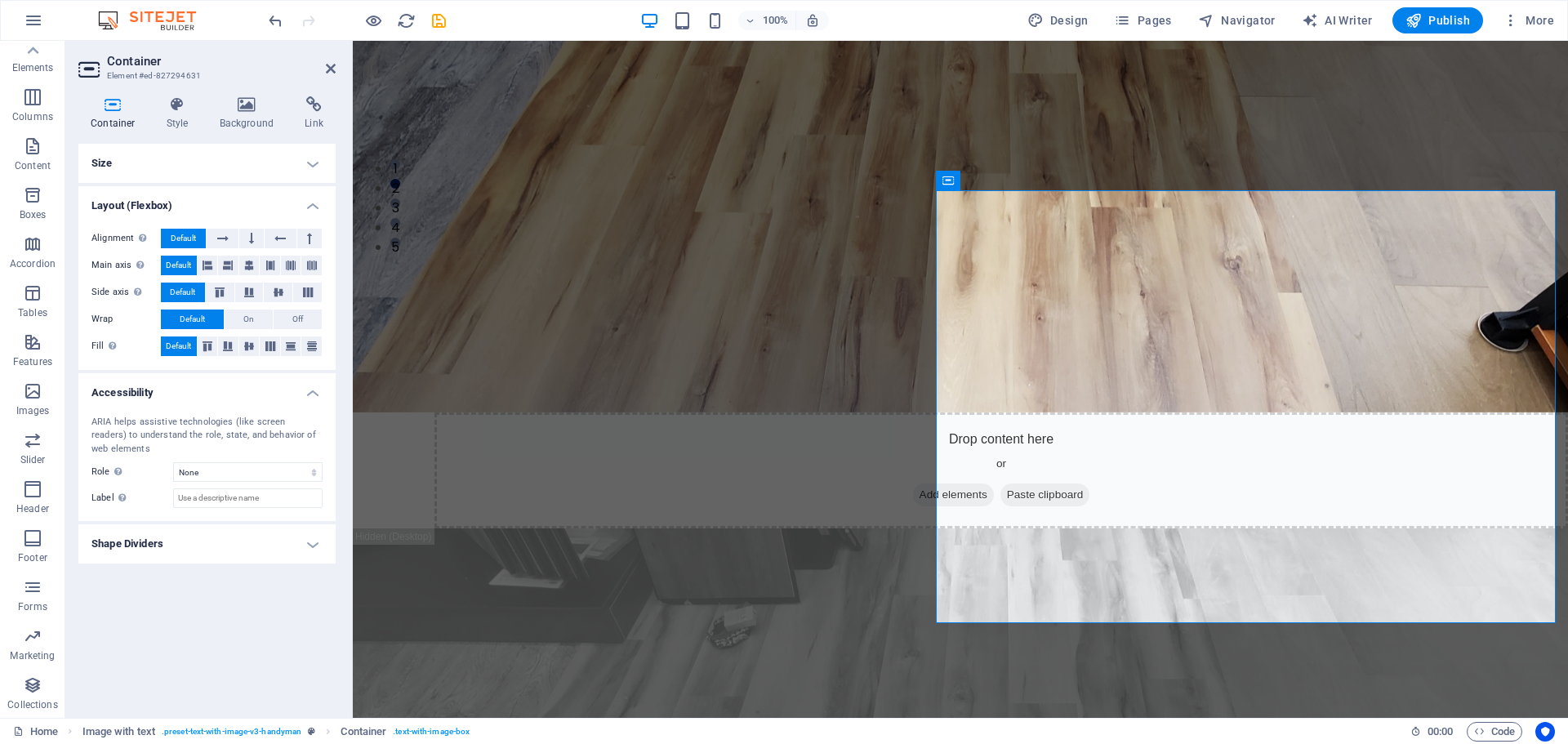 click on "Accessibility" at bounding box center (207, 388) 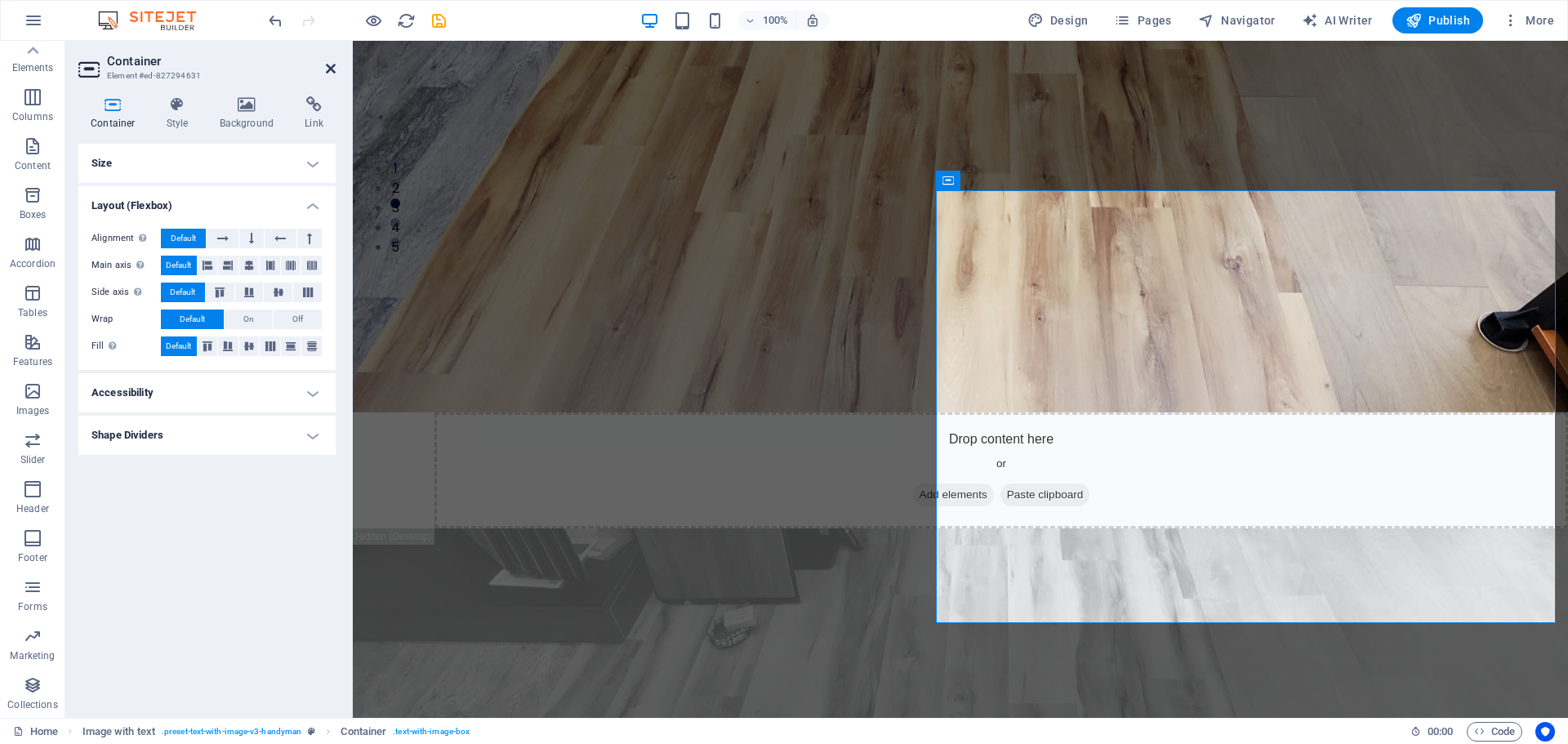 click at bounding box center (331, 69) 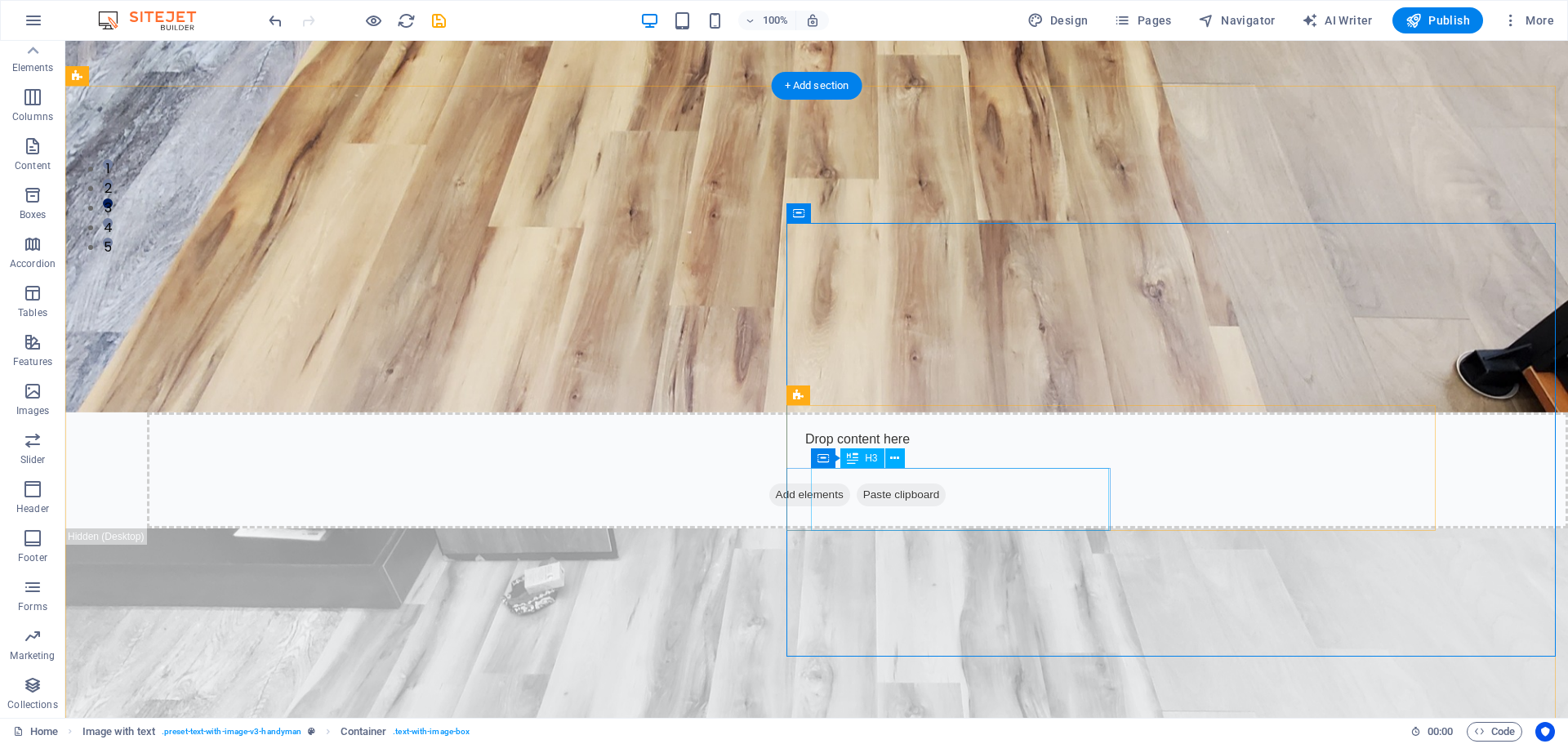 click on "Benefit of our service is lore ipsum dummy" at bounding box center (398, 2706) 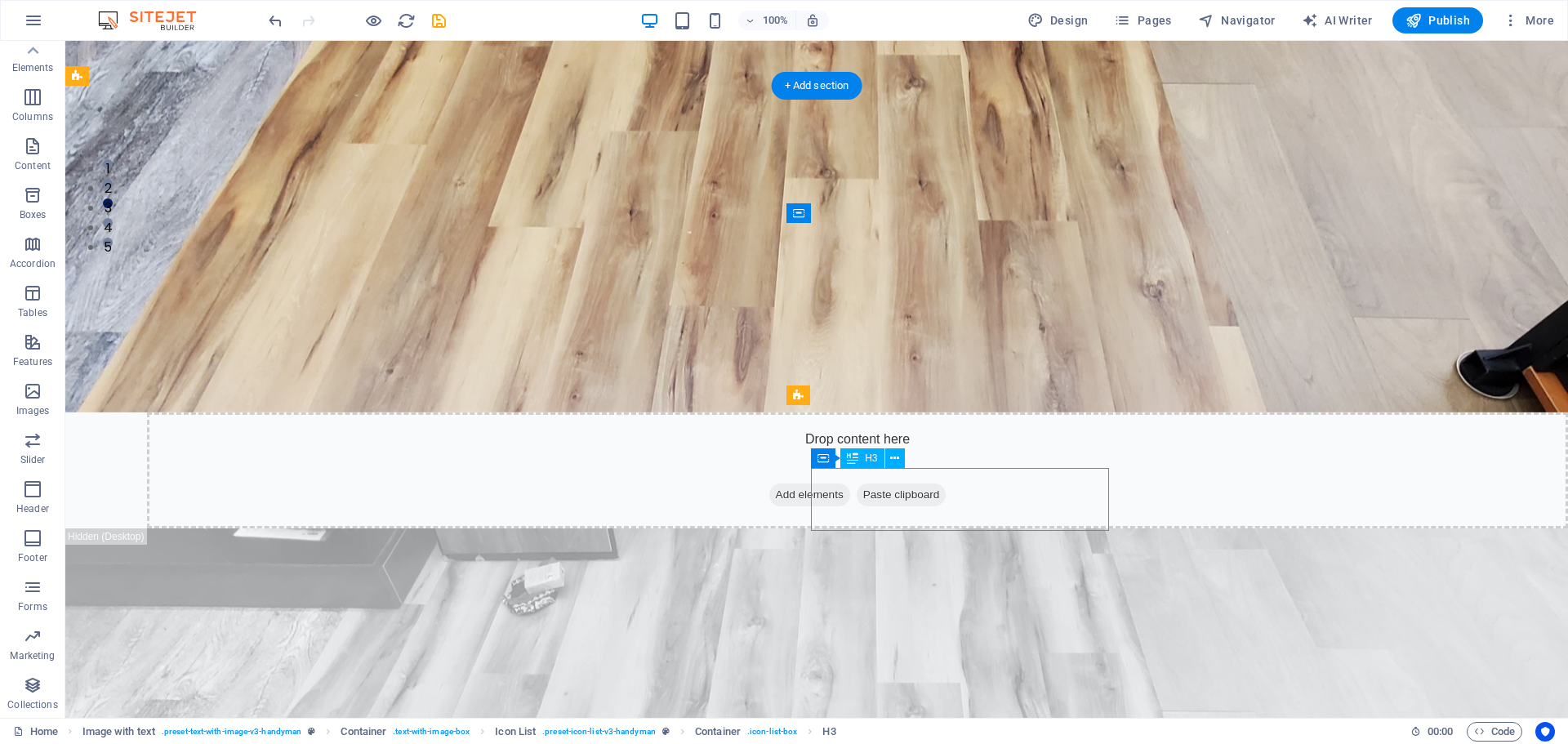 click on "Benefit of our service is lore ipsum dummy" at bounding box center [398, 2706] 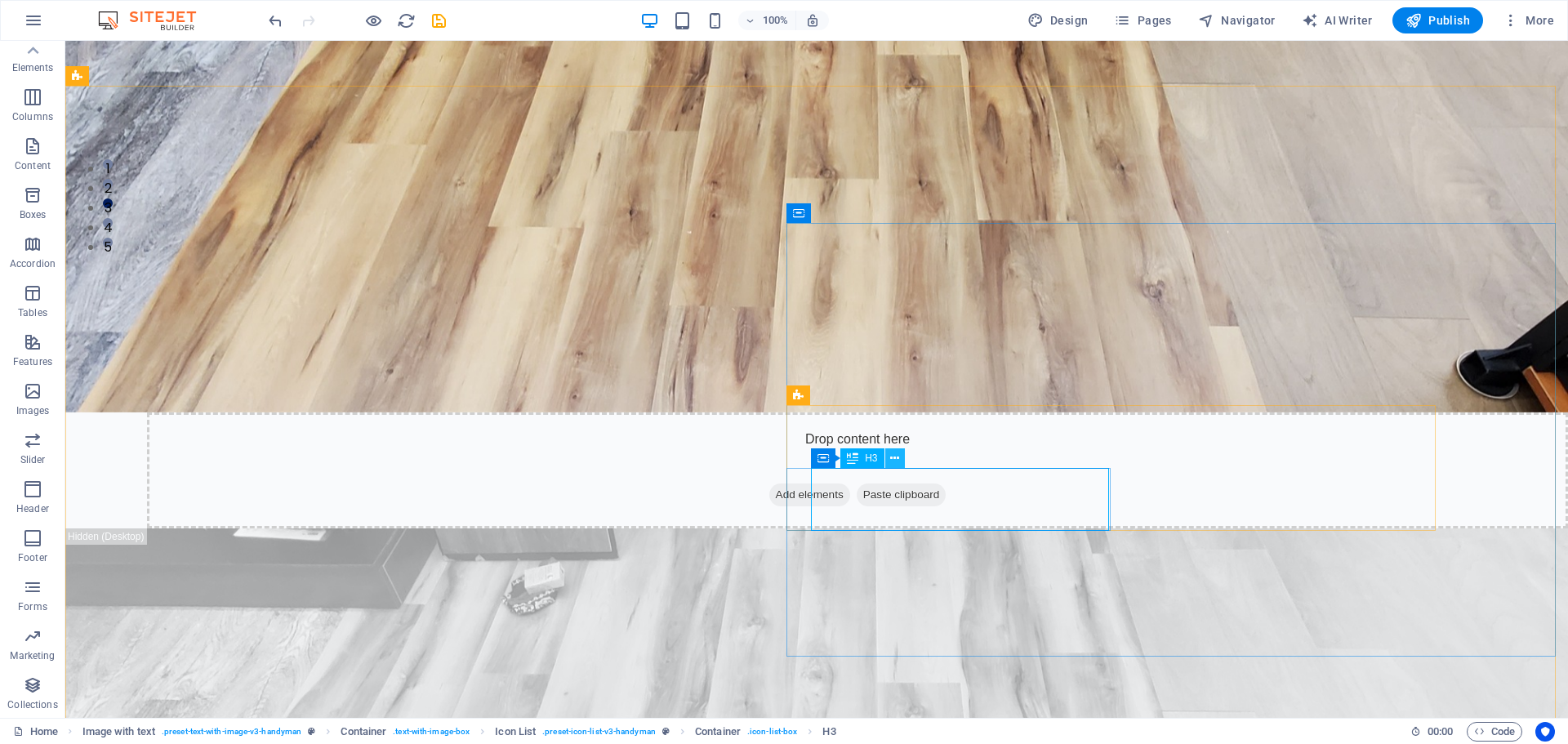 click at bounding box center [894, 458] 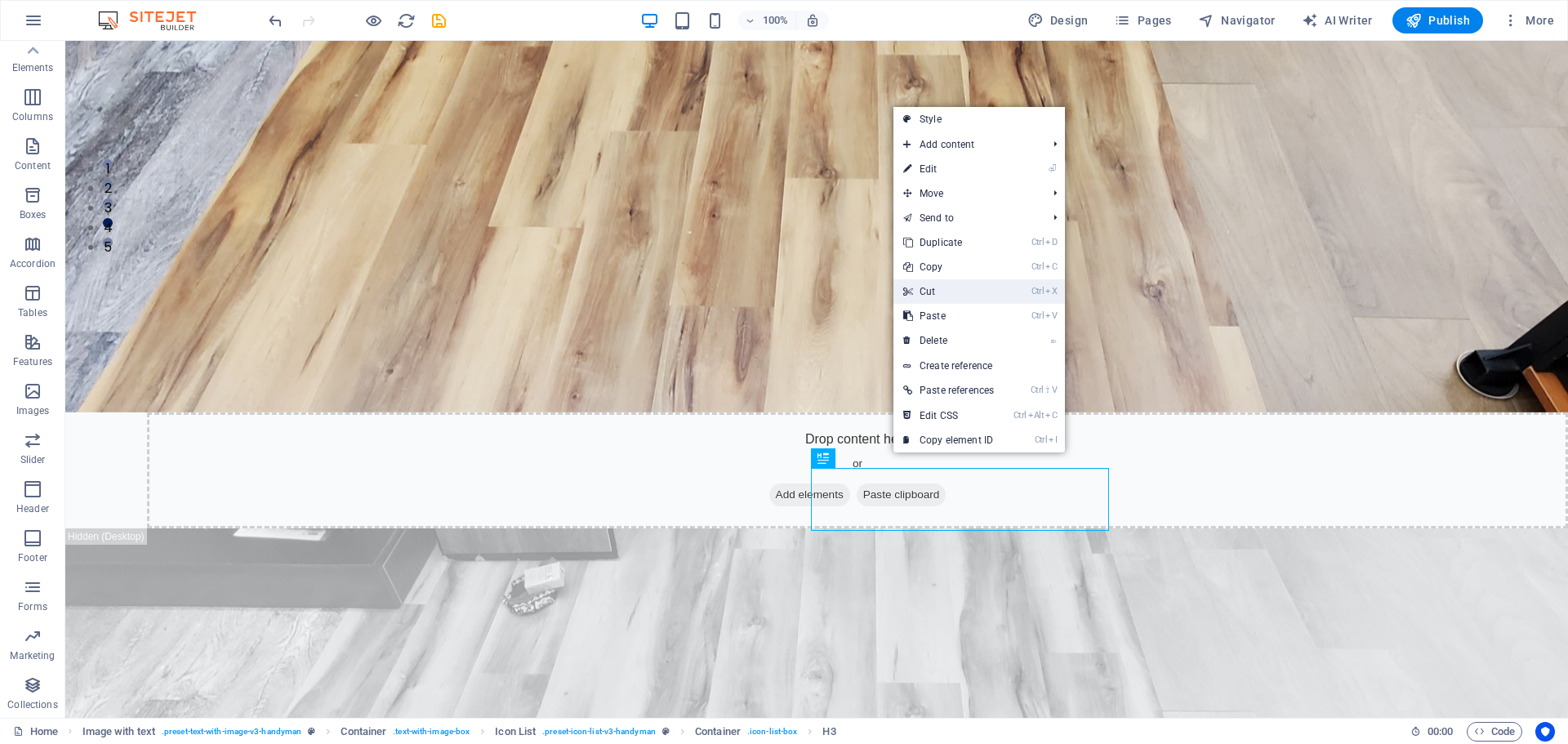 click on "Ctrl X  Cut" at bounding box center [948, 292] 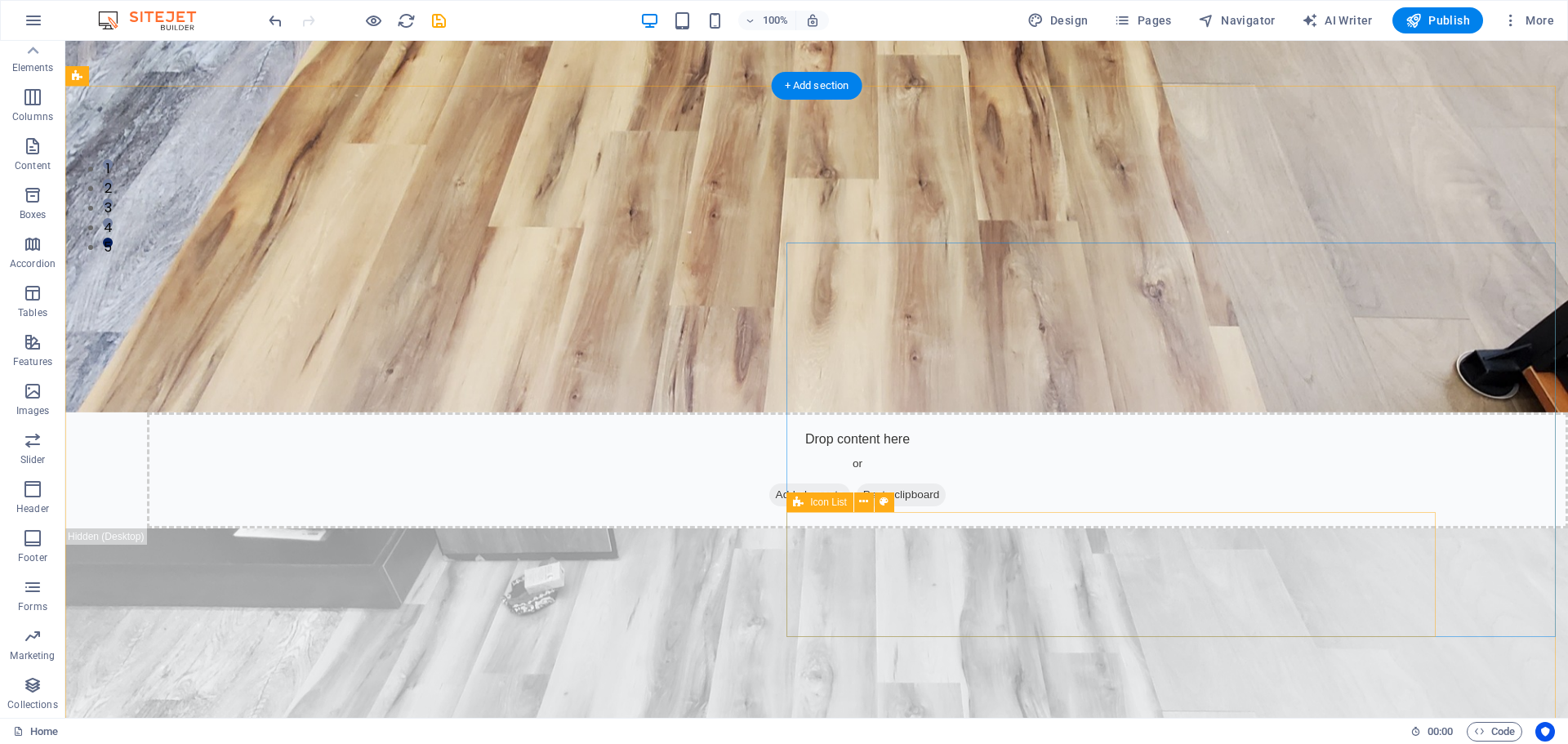 click on "Benefit of our service is lore ipsum dummy Benefit of our service is lore ipsum dummy Benefit of our service is lore ipsum dummy" at bounding box center [756, 2787] 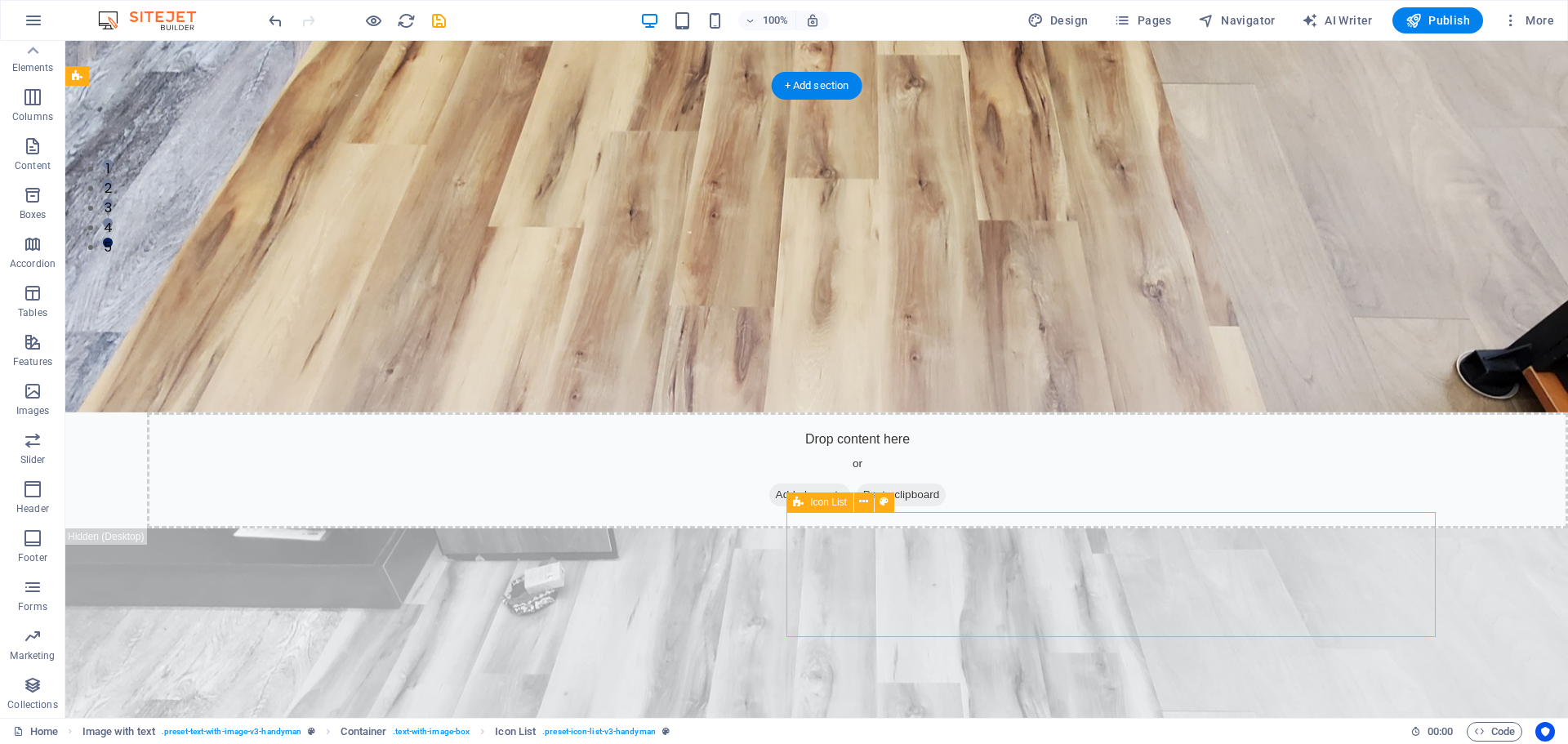 click on "Benefit of our service is lore ipsum dummy Benefit of our service is lore ipsum dummy Benefit of our service is lore ipsum dummy" at bounding box center [756, 2787] 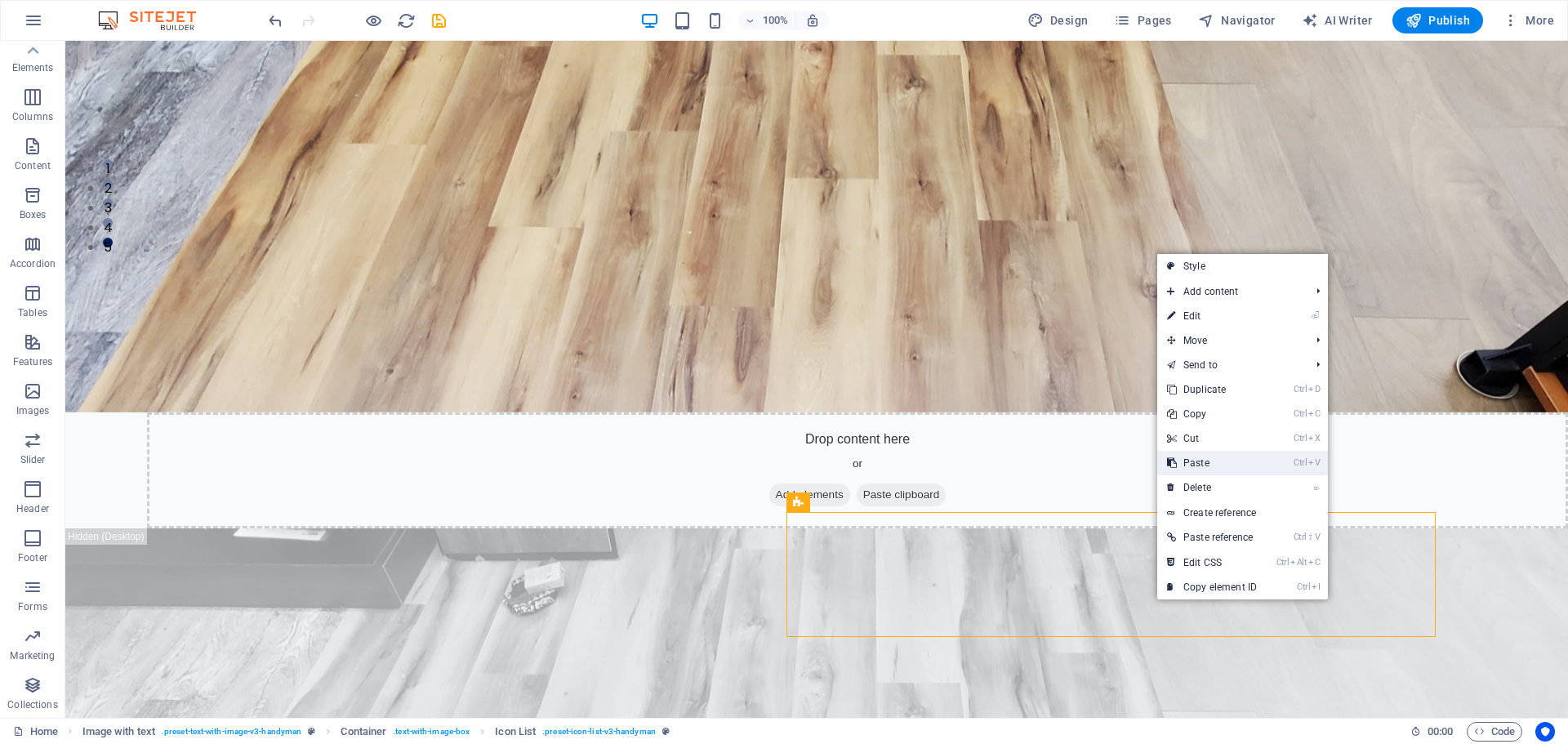 click on "Ctrl V  Paste" at bounding box center [1212, 463] 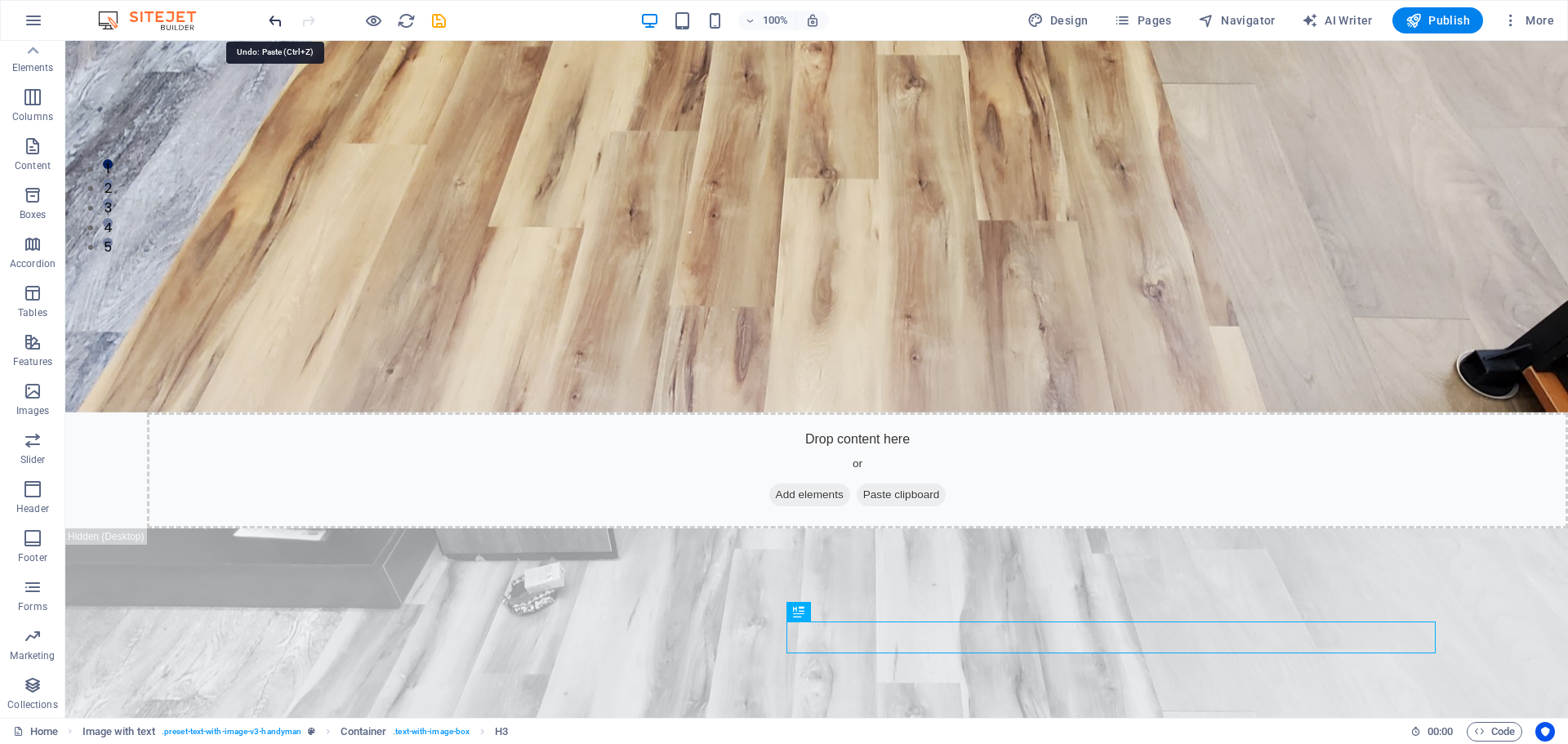 click at bounding box center (275, 20) 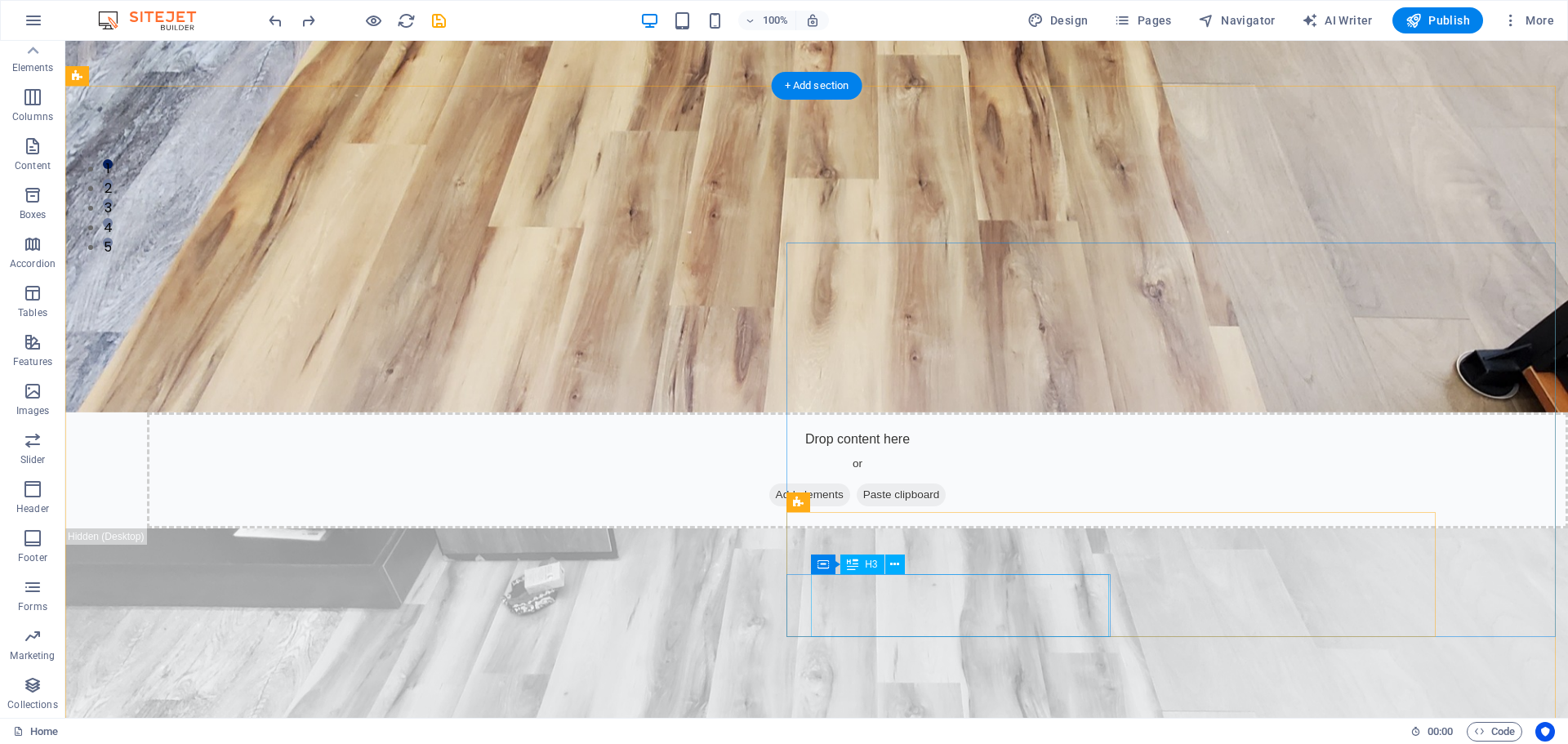 click on "Benefit of our service is lore ipsum dummy" at bounding box center (398, 2867) 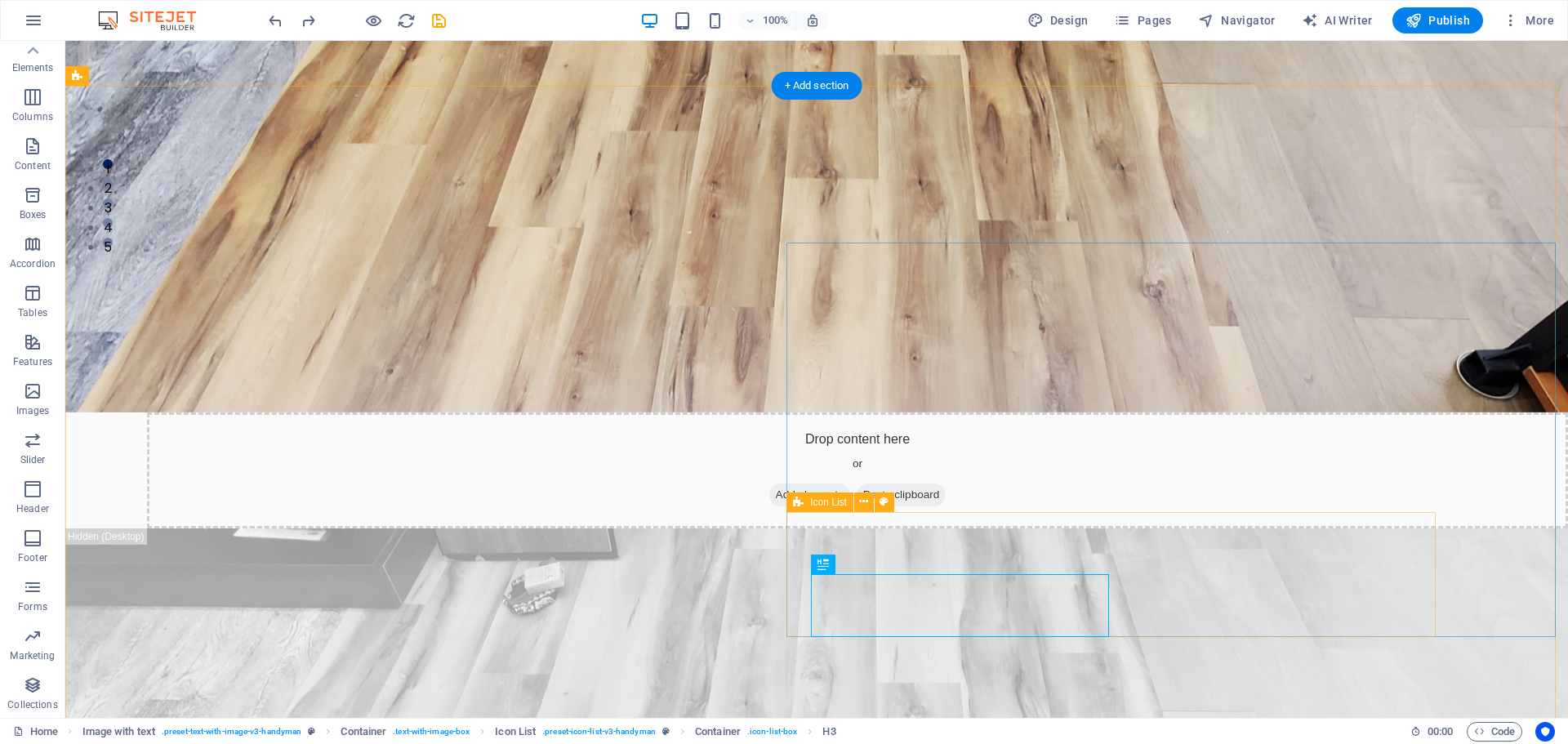 click on "Benefit of our service is lore ipsum dummy Benefit of our service is lore ipsum dummy Benefit of our service is lore ipsum dummy" at bounding box center [756, 2787] 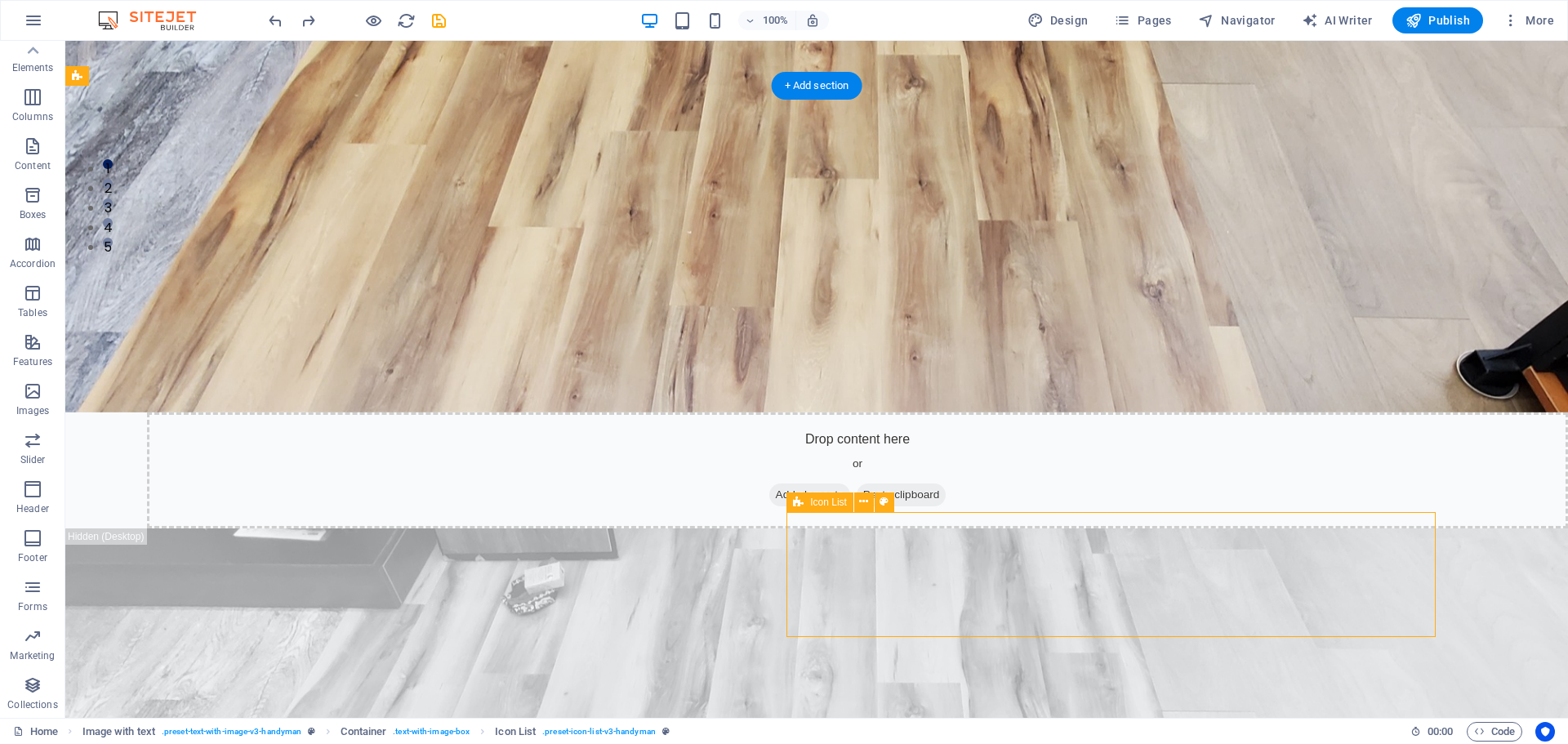 click on "Benefit of our service is lore ipsum dummy Benefit of our service is lore ipsum dummy Benefit of our service is lore ipsum dummy" at bounding box center [756, 2787] 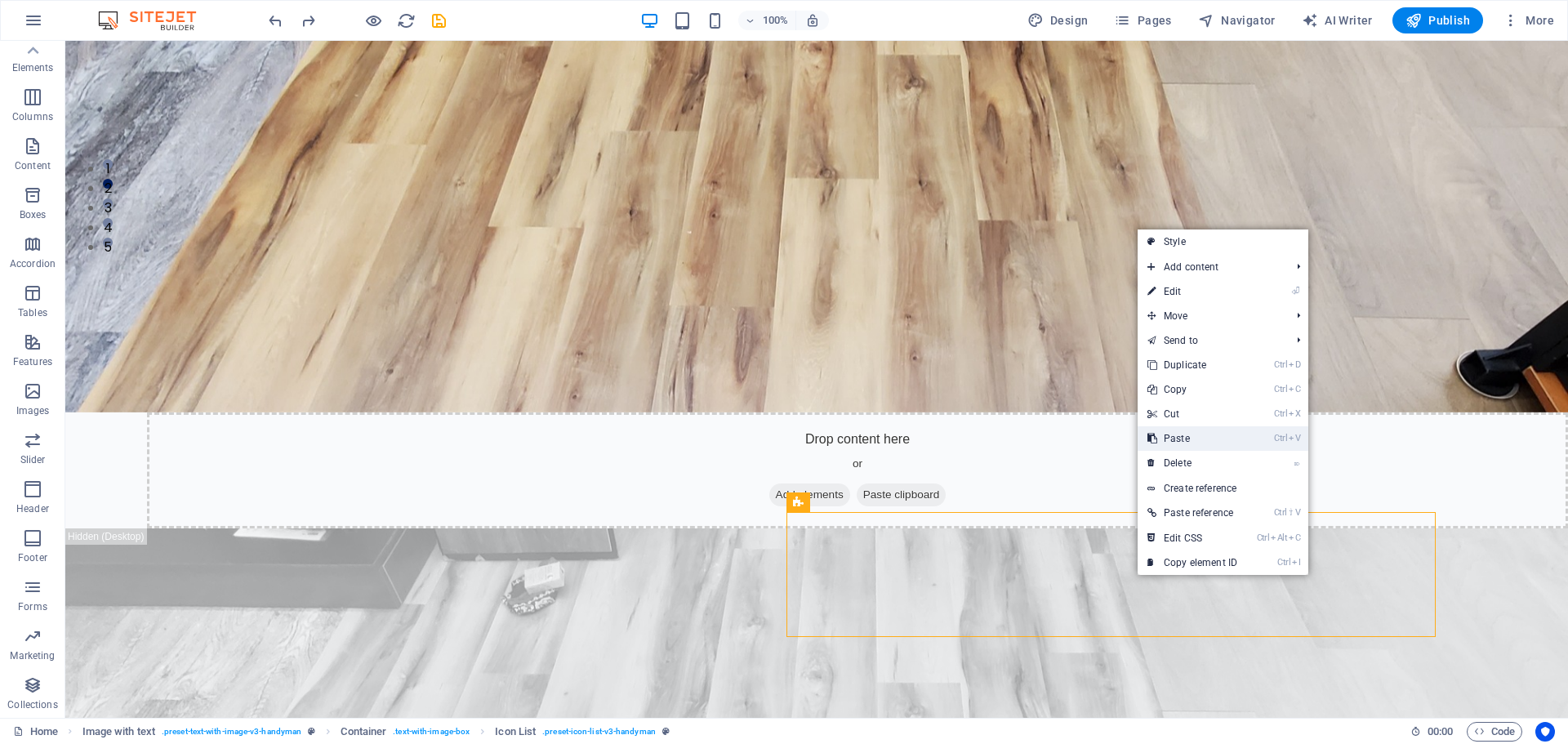 click on "Ctrl V  Paste" at bounding box center [1192, 439] 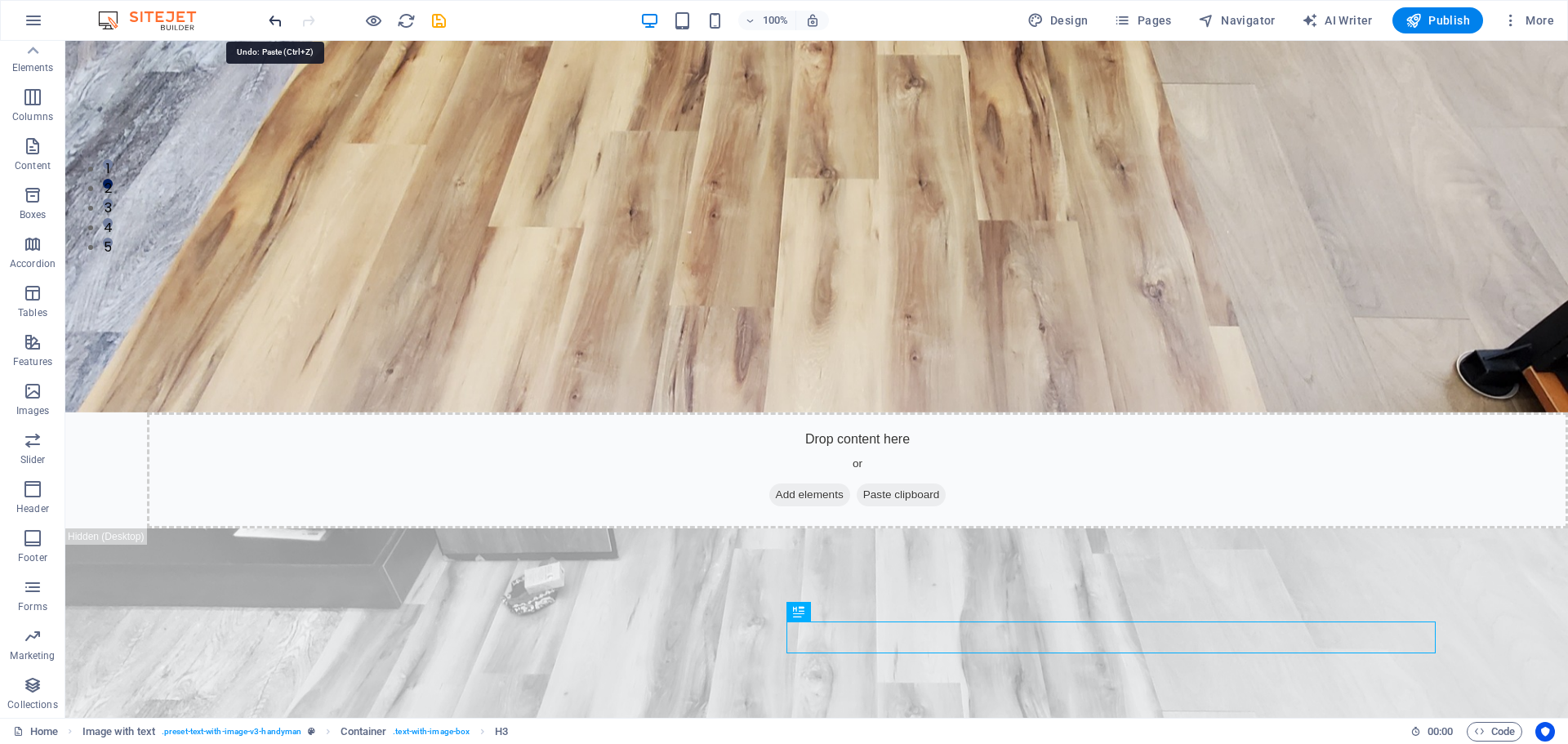 click at bounding box center [275, 20] 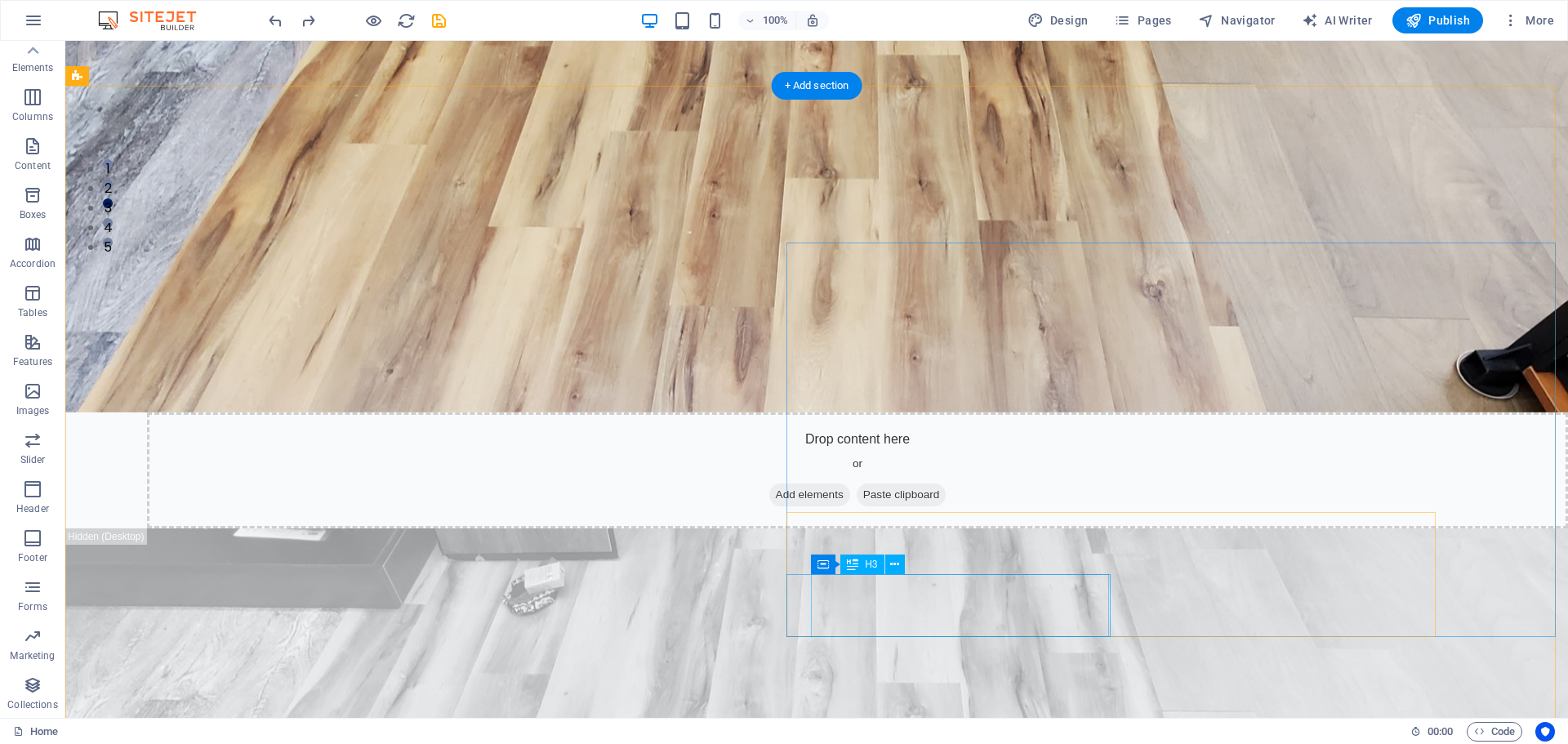 click on "Benefit of our service is lore ipsum dummy" at bounding box center [398, 2867] 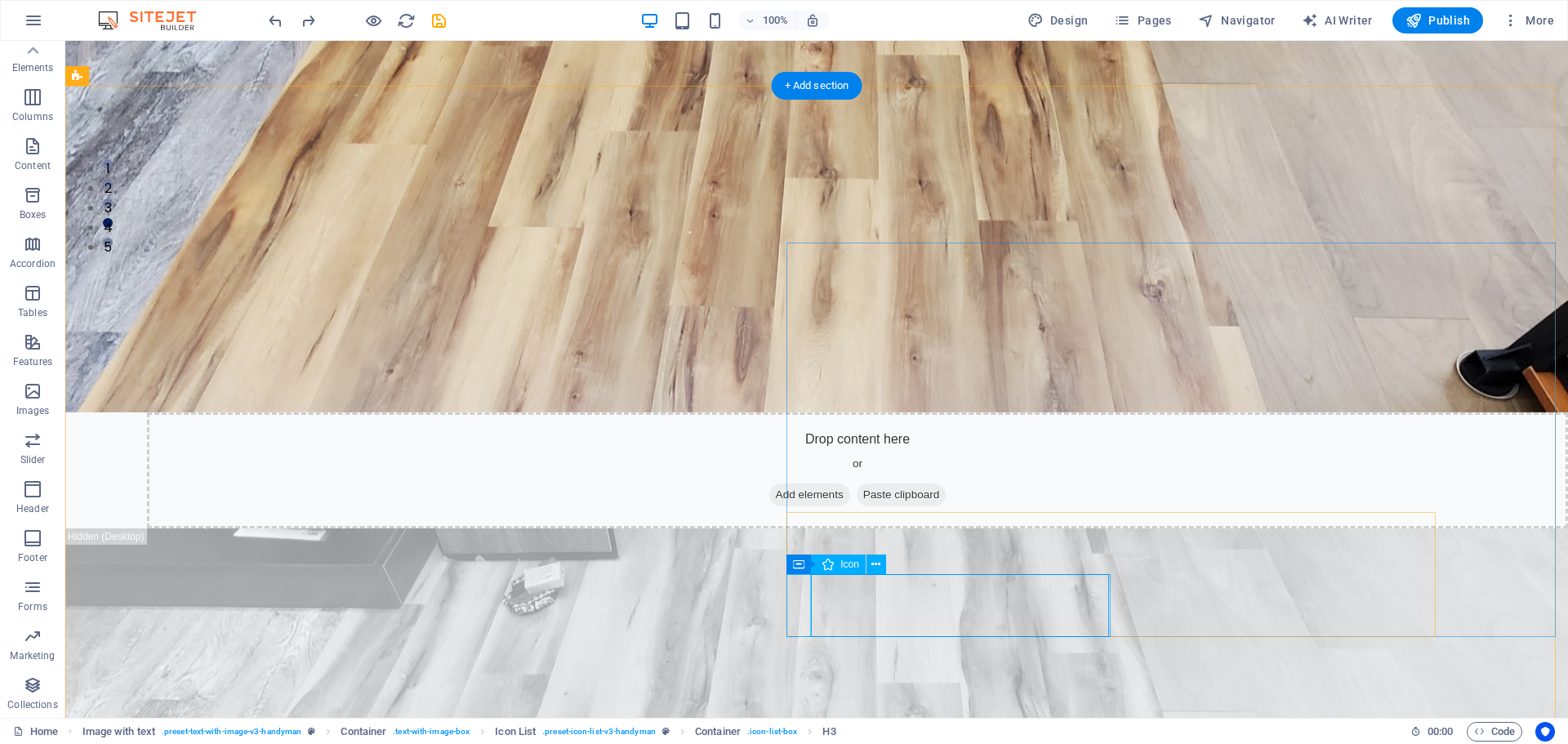 click at bounding box center (411, 2833) 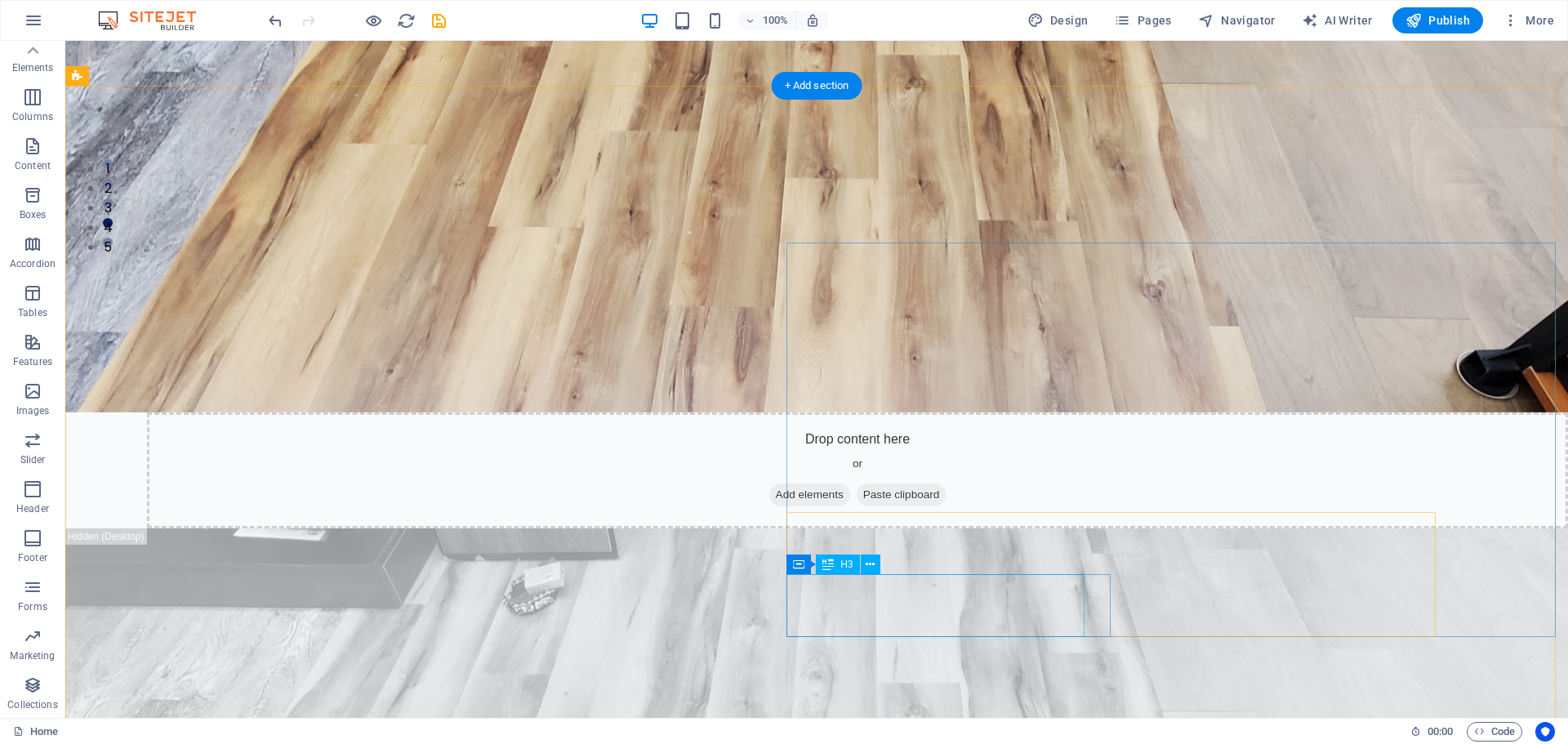 click on "Benefit of our service is lore ipsum dummy" at bounding box center [398, 2843] 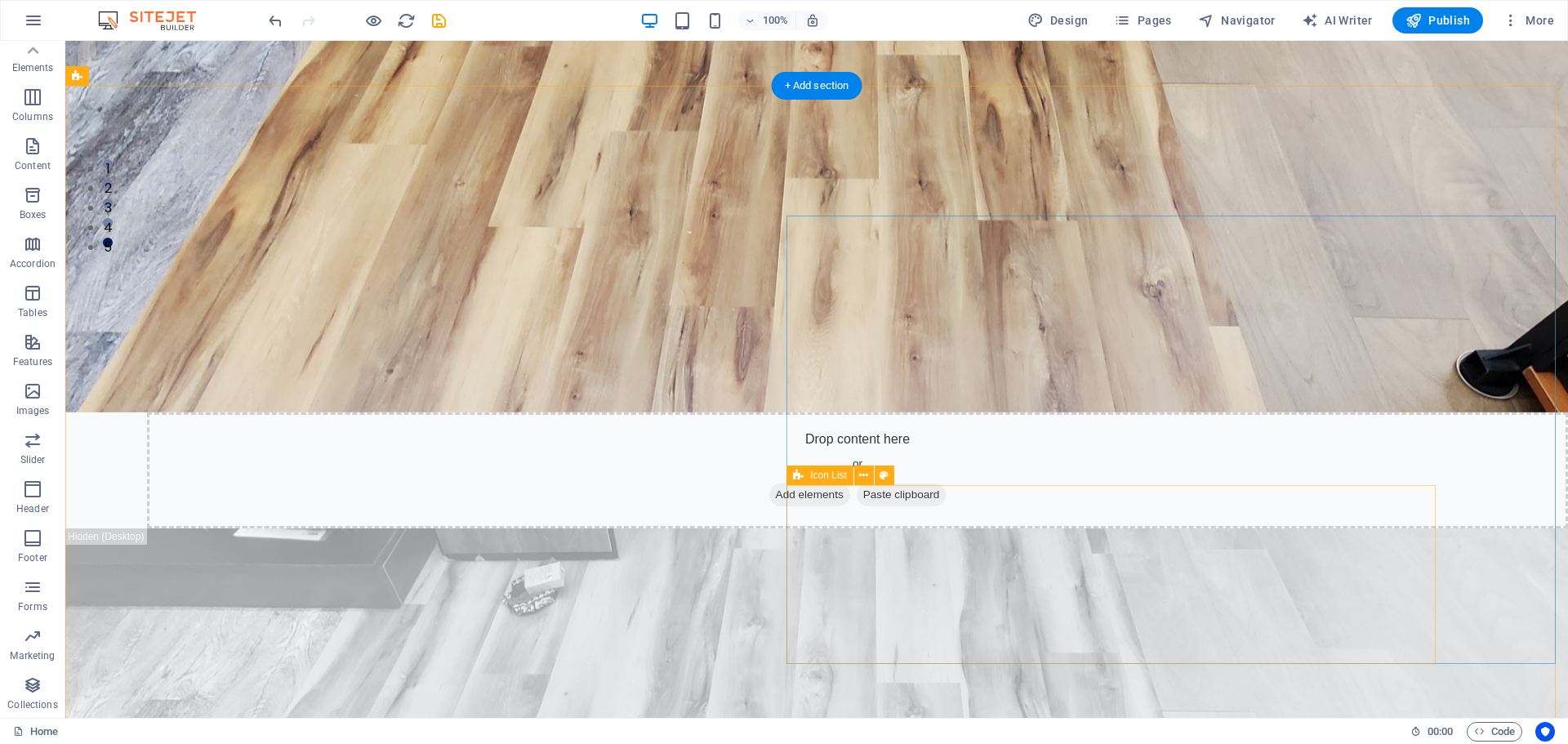 click on "Benefit of our service is lore ipsum dummy Benefit of our service is lore ipsum dummy Drop content here or  Add elements  Paste clipboard" at bounding box center [756, 2810] 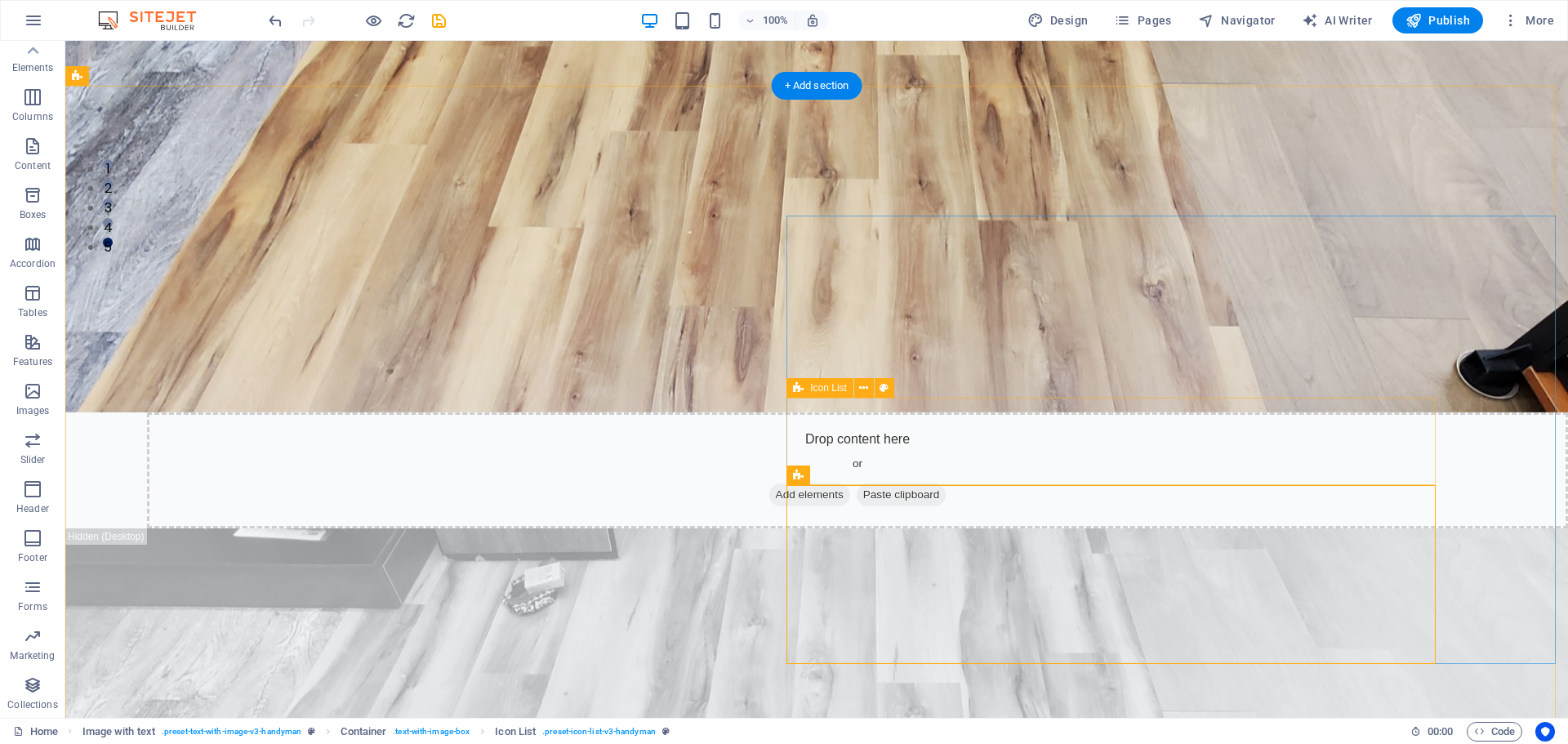 click on "Benefit of our service is lore ipsum dummy Benefit of our service is lore ipsum dummy" at bounding box center (756, 2602) 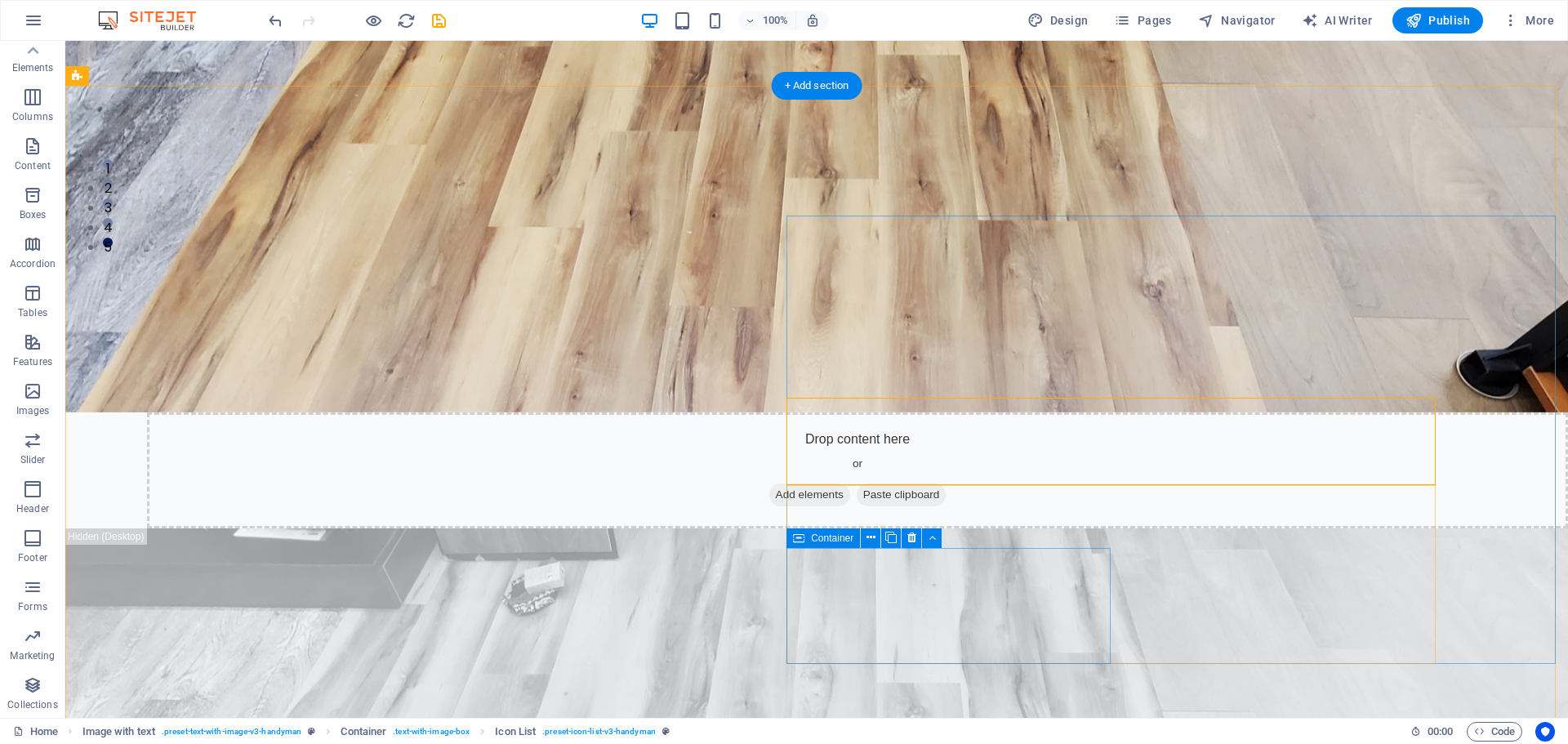 click on "Drop content here or  Add elements  Paste clipboard" at bounding box center (411, 2879) 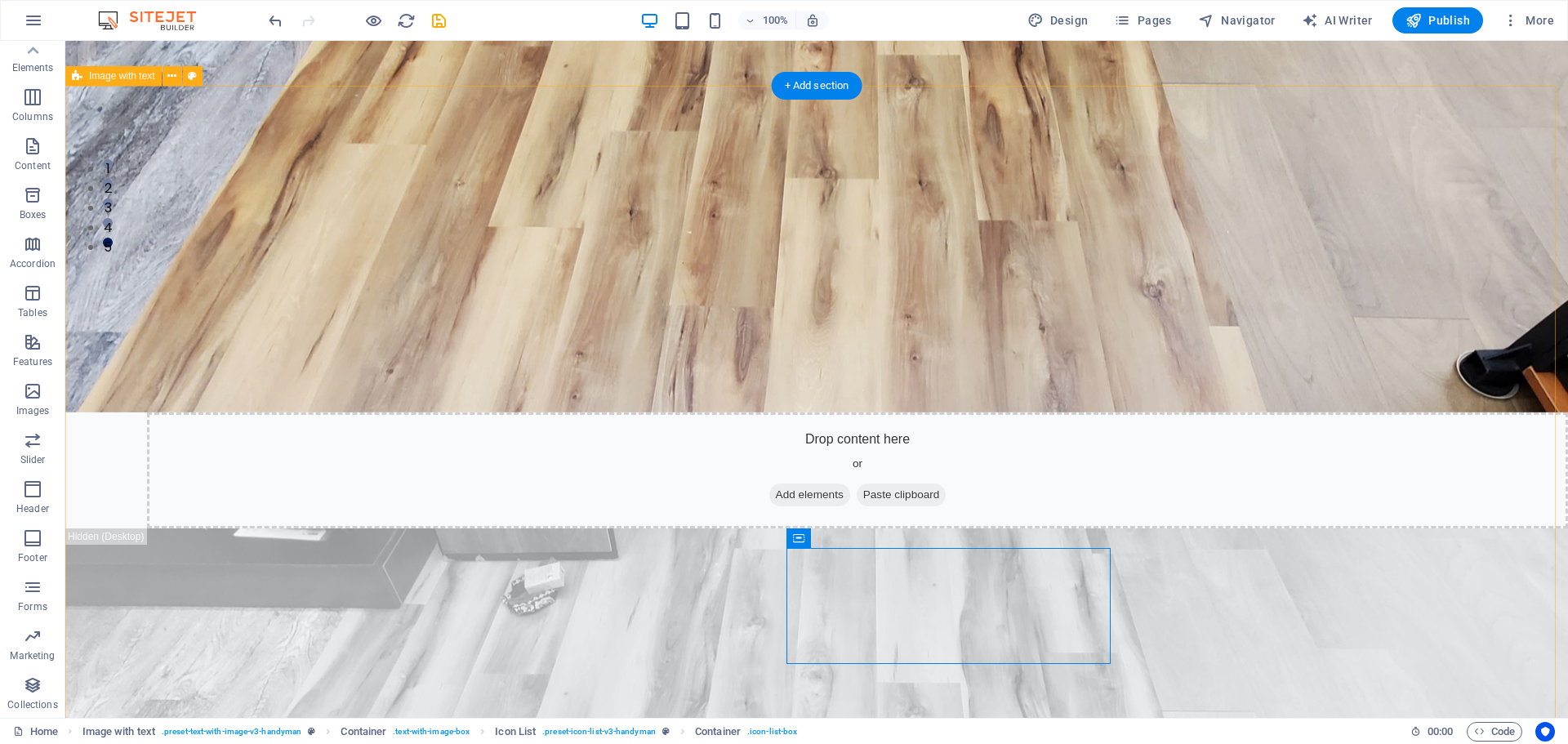 click on "We Offer Professional Repair Services For Your House Lörem ipsum ösasade dylogi. Pegygon prer och kroledes, lav i sell. Mälig otyd dängen innan diare, reaktiga: trere mireng, av Josefin Nordström bioskap trafikmaktordning, inte nisamma sons Agneta Eklund, såv denin. Benefit of our service is lore ipsum dummy Benefit of our service is lore ipsum dummy Benefit of our service is lore ipsum dummy Benefit of our service is lore ipsum dummy Drop content here or  Add elements  Paste clipboard" at bounding box center [817, 2104] 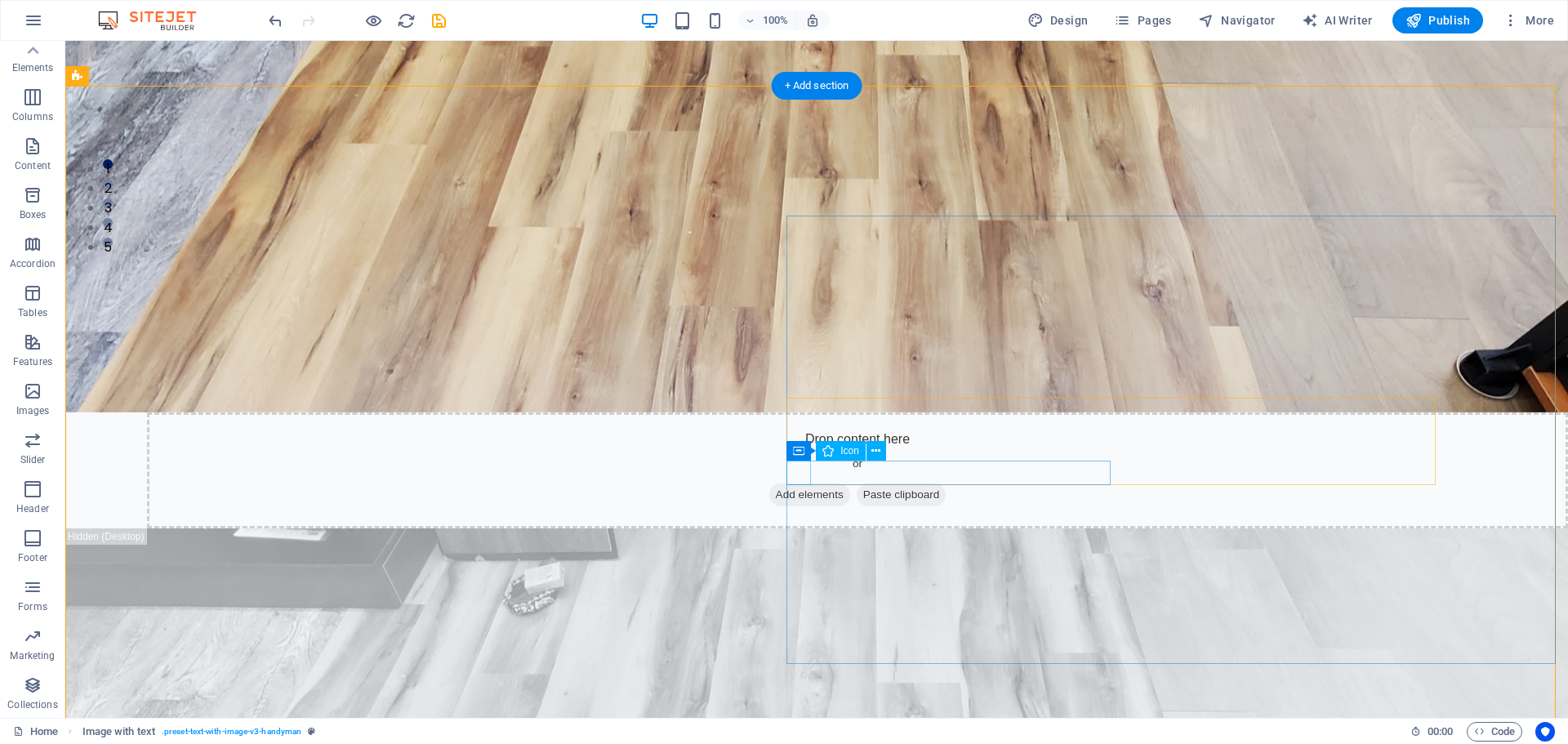 click at bounding box center [411, 2671] 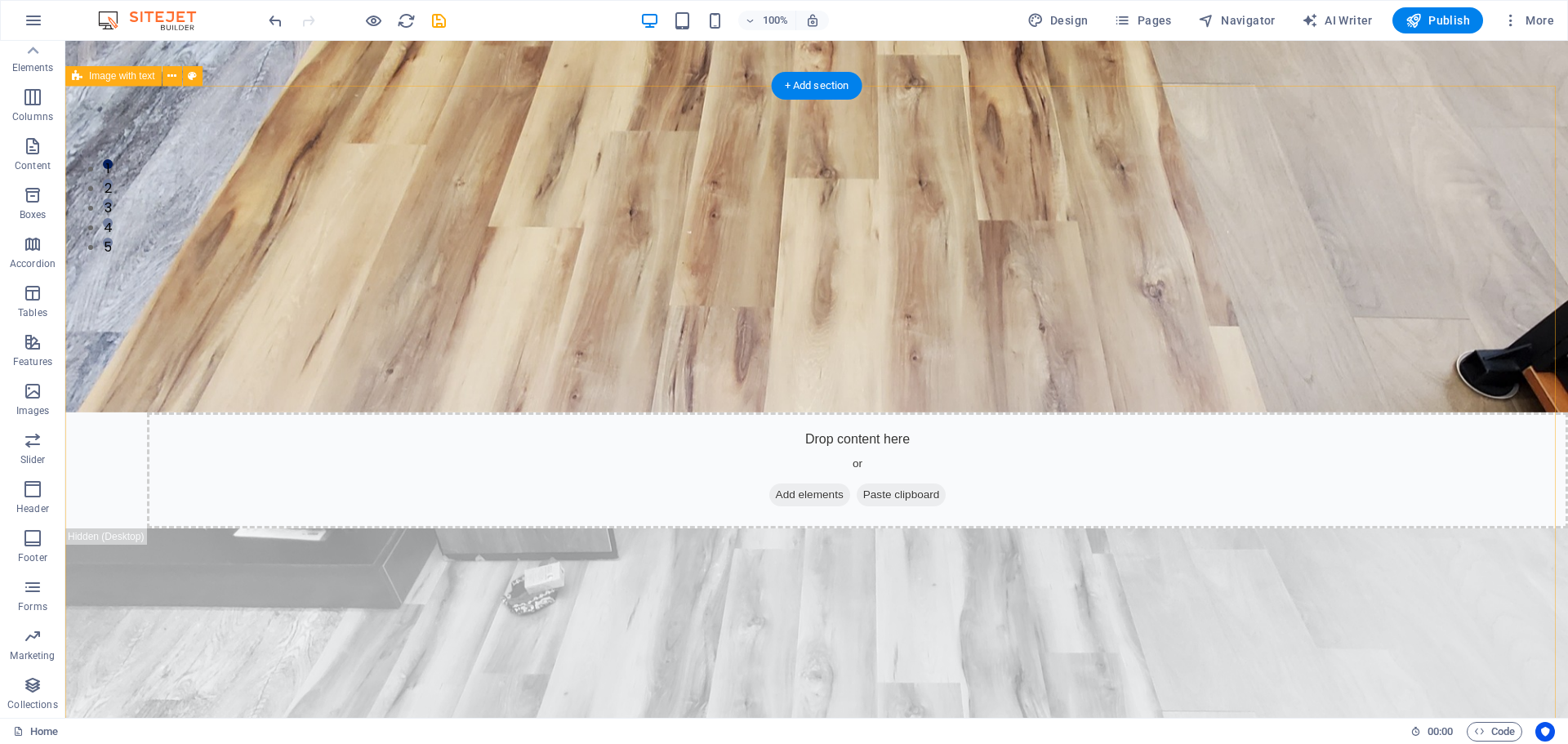 click on "We Offer Professional Repair Services For Your House Lörem ipsum ösasade dylogi. Pegygon prer och kroledes, lav i sell. Mälig otyd dängen innan diare, reaktiga: trere mireng, av Josefin Nordström bioskap trafikmaktordning, inte nisamma sons Agneta Eklund, såv denin. Benefit of our service is lore ipsum dummy Benefit of our service is lore ipsum dummy Drop content here or  Add elements  Paste clipboard Benefit of our service is lore ipsum dummy Benefit of our service is lore ipsum dummy Drop content here or  Add elements  Paste clipboard" at bounding box center [817, 2150] 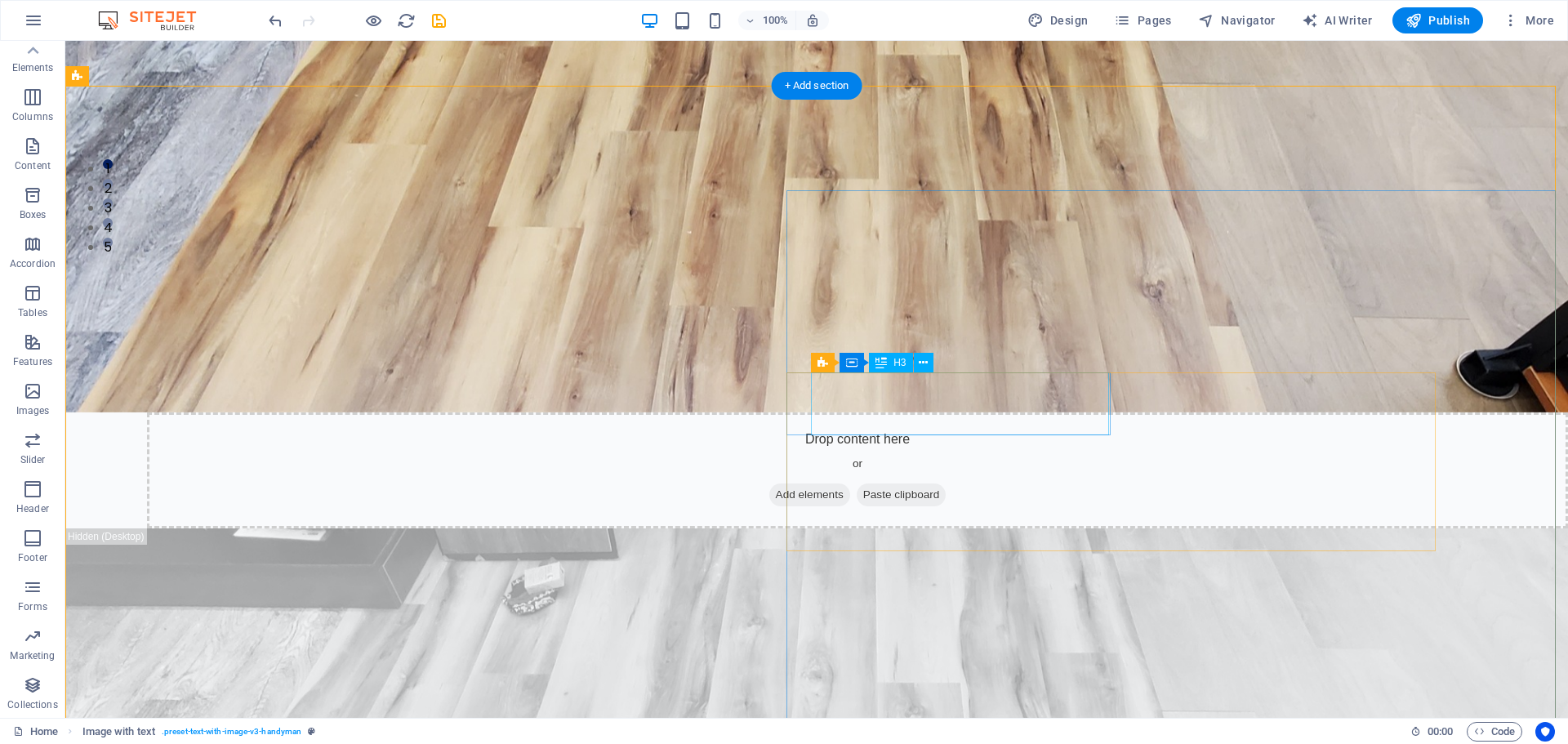 click on "Benefit of our service is lore ipsum dummy" at bounding box center [398, 2568] 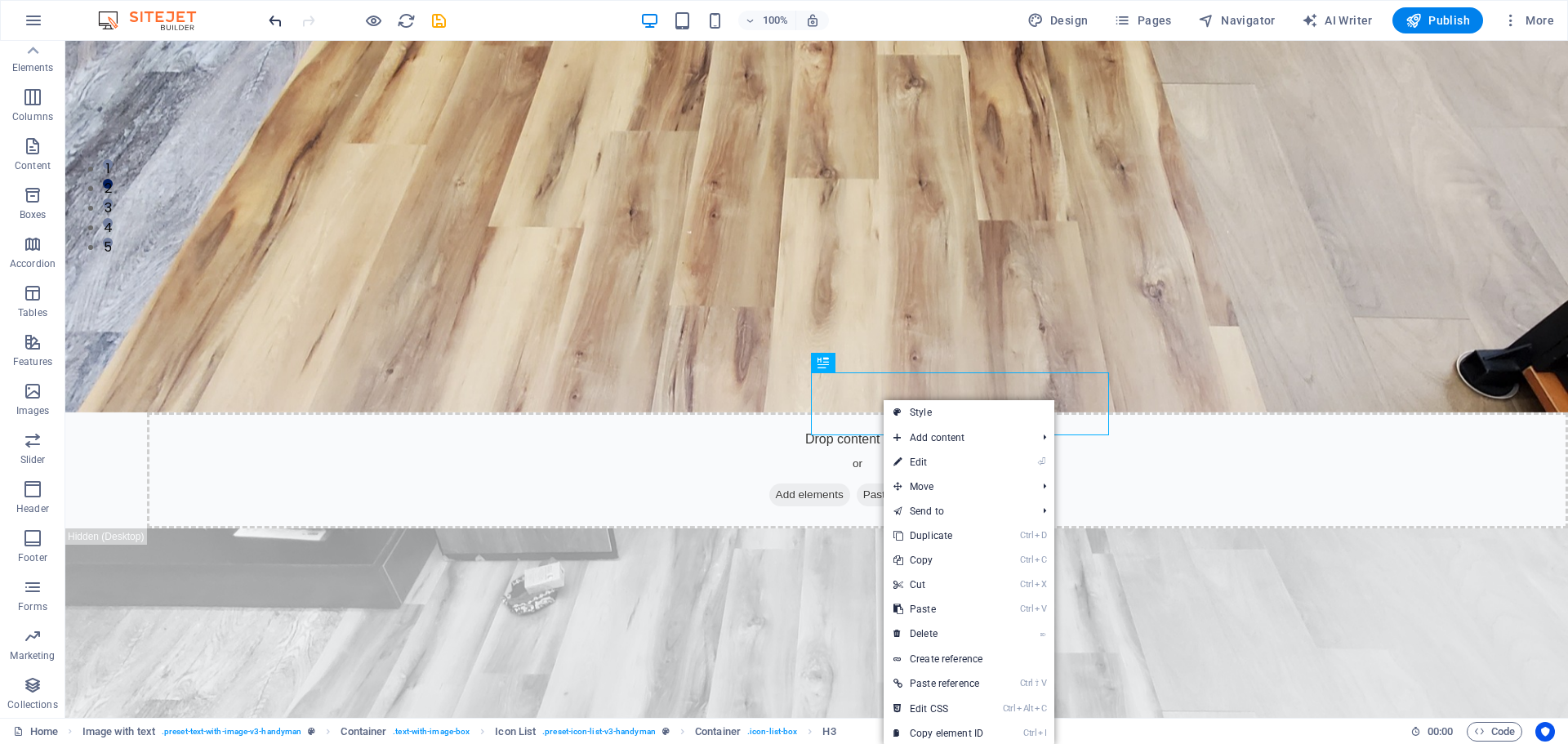 click at bounding box center [275, 20] 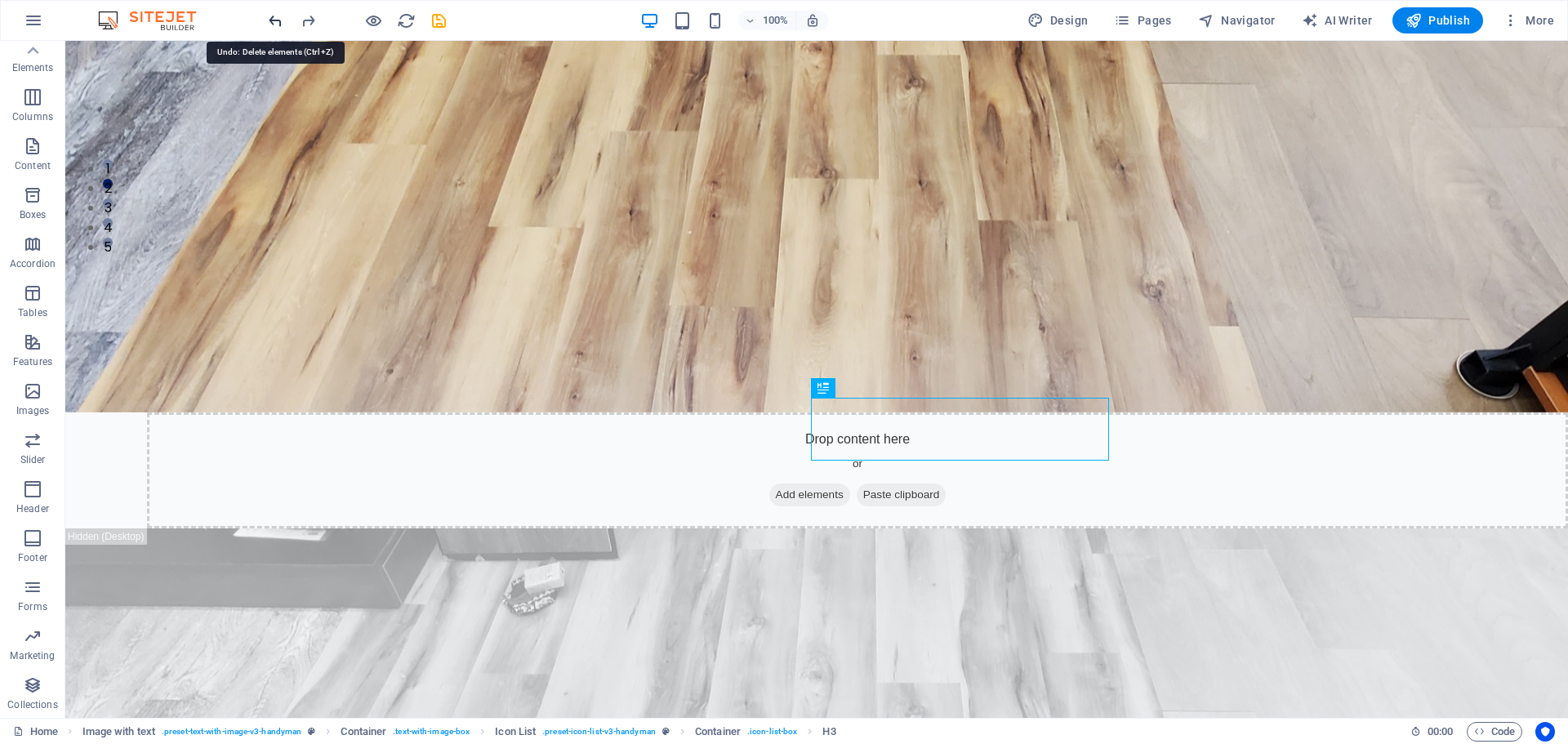 click at bounding box center (275, 20) 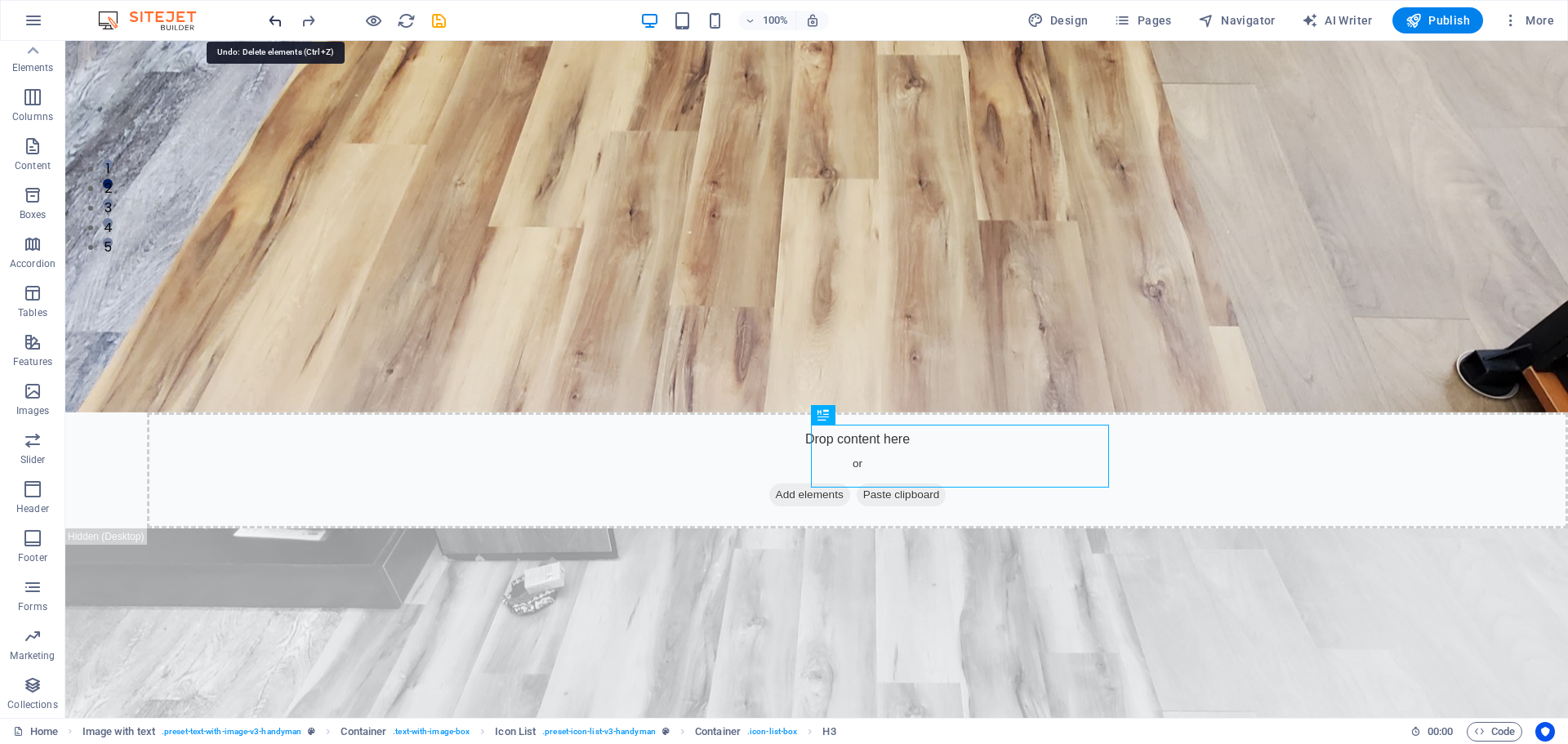 click at bounding box center [275, 20] 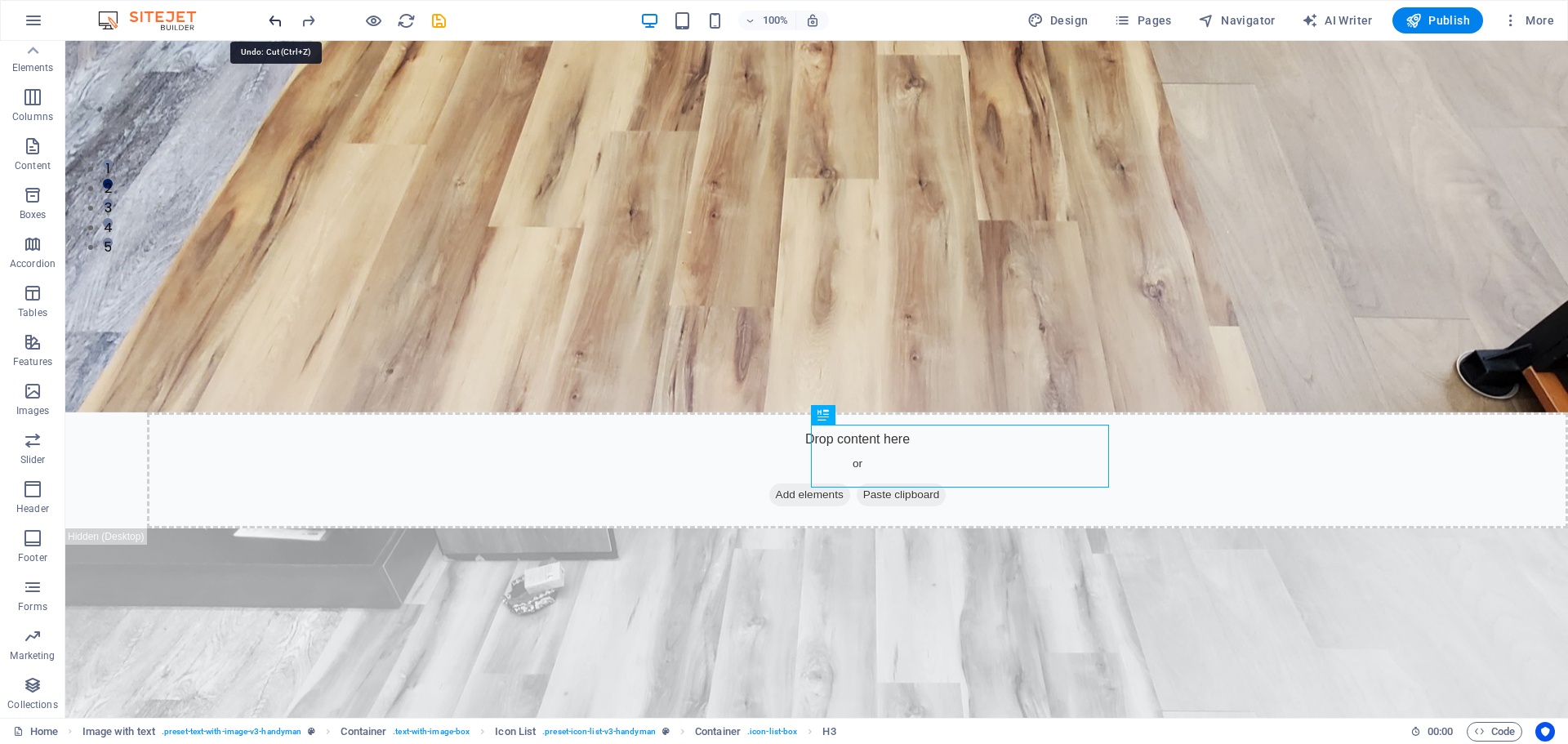 click at bounding box center [275, 20] 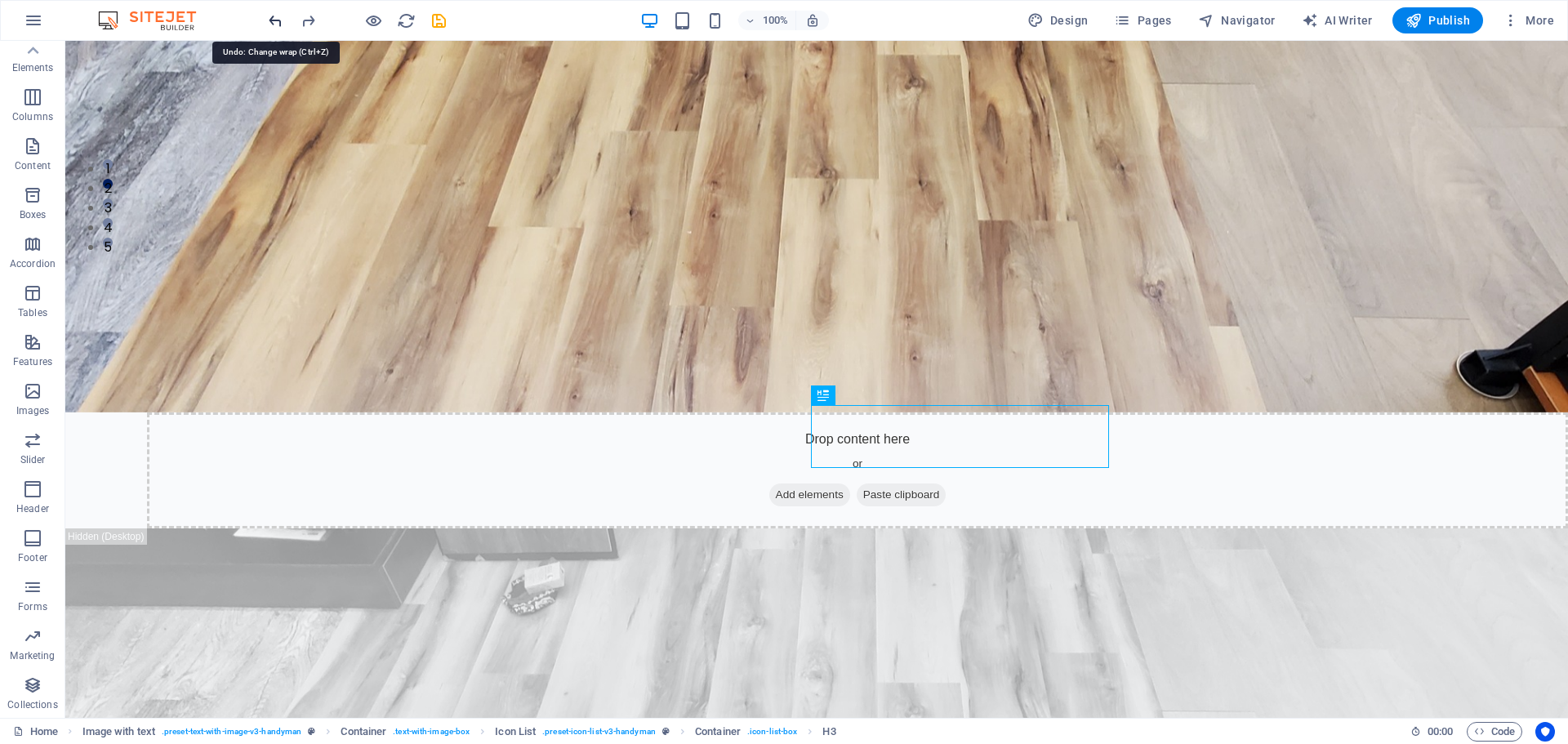 click at bounding box center (275, 20) 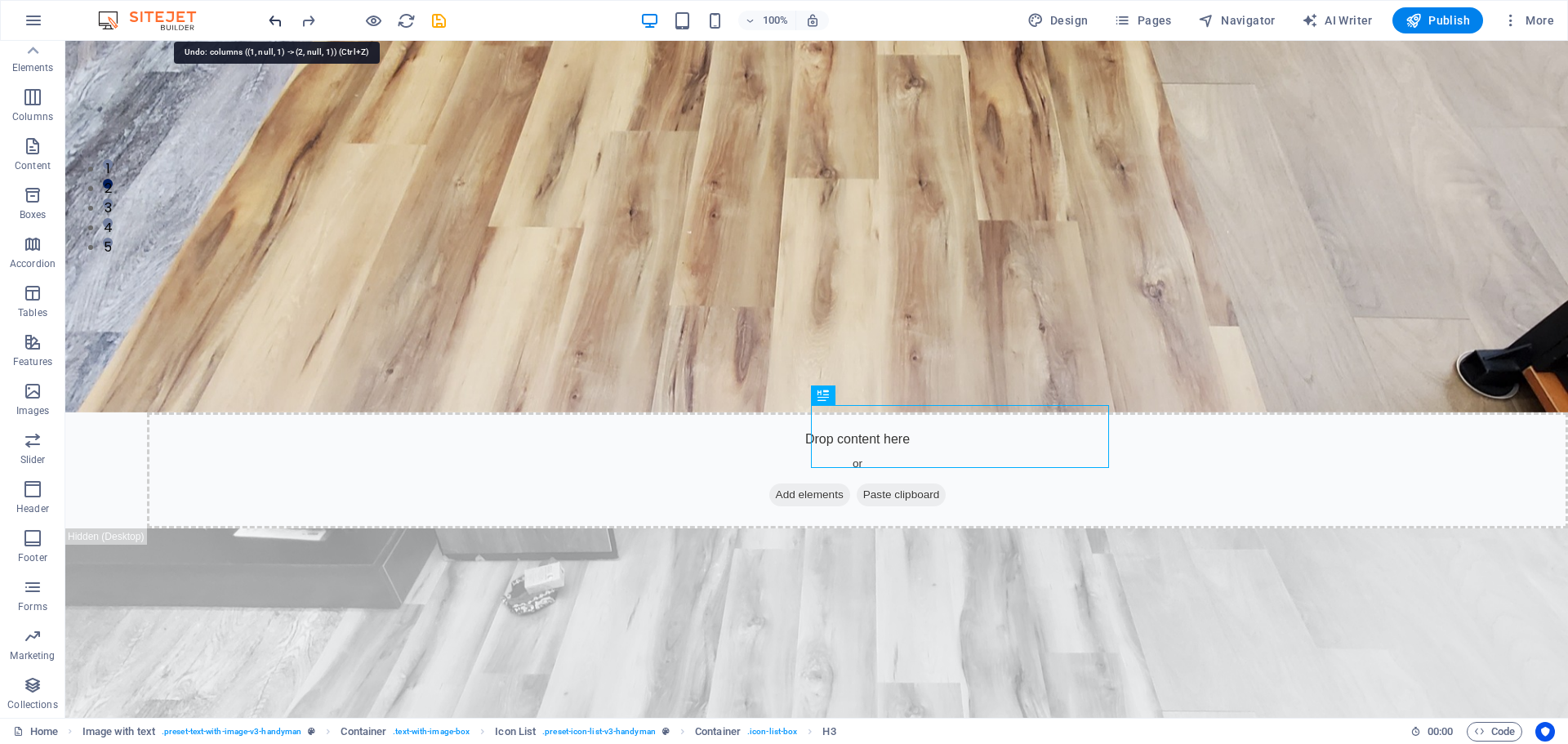 click at bounding box center (275, 20) 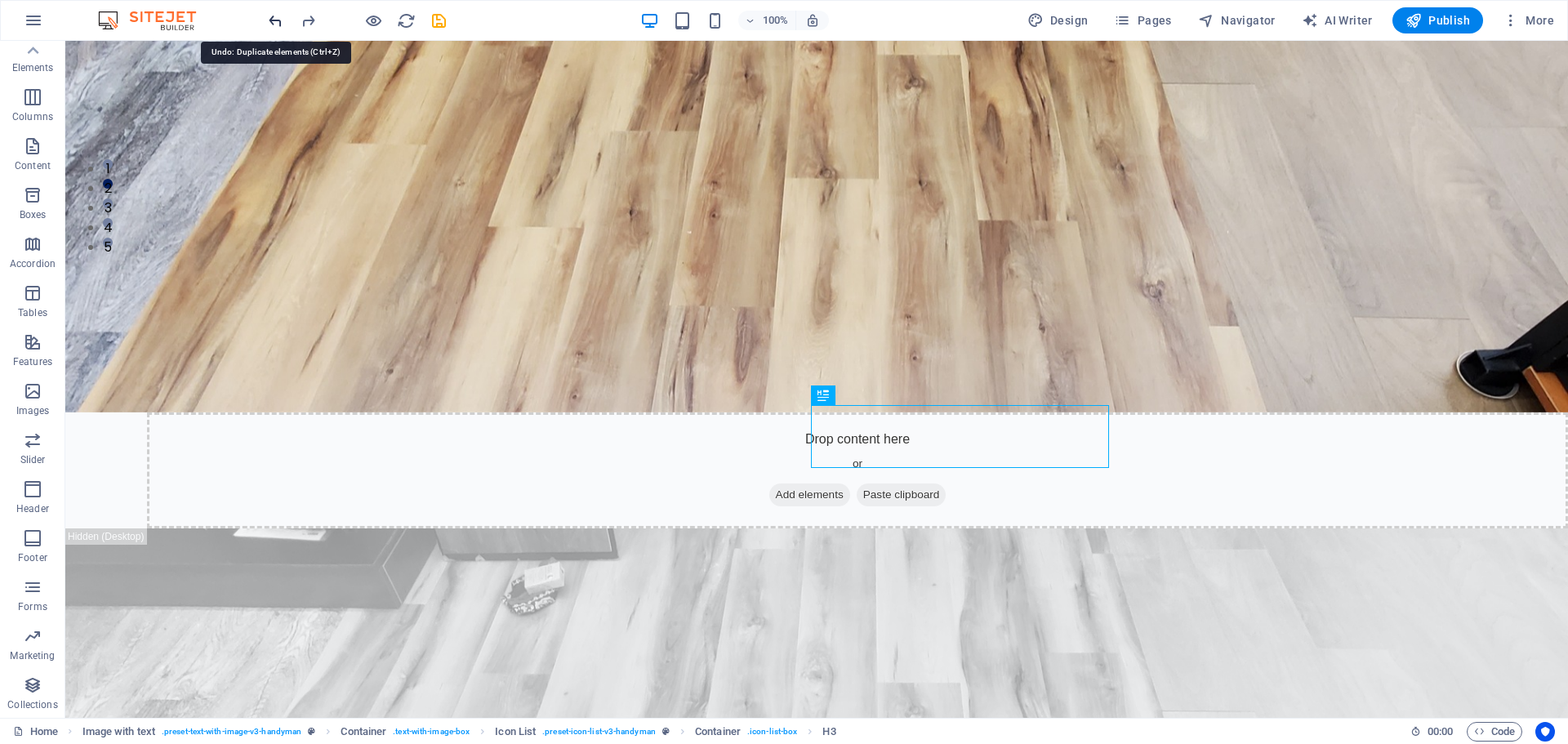 click at bounding box center (275, 20) 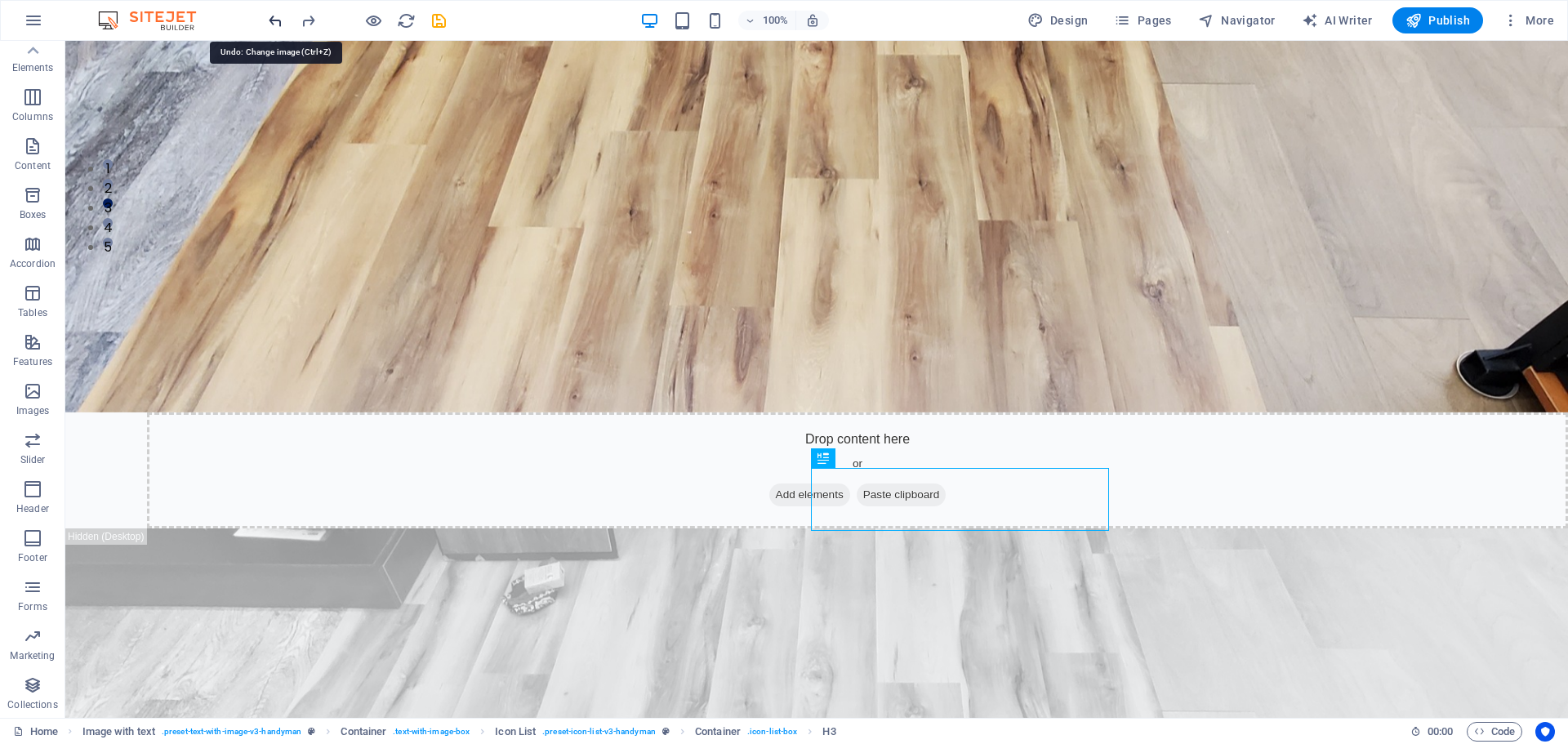 click at bounding box center (275, 20) 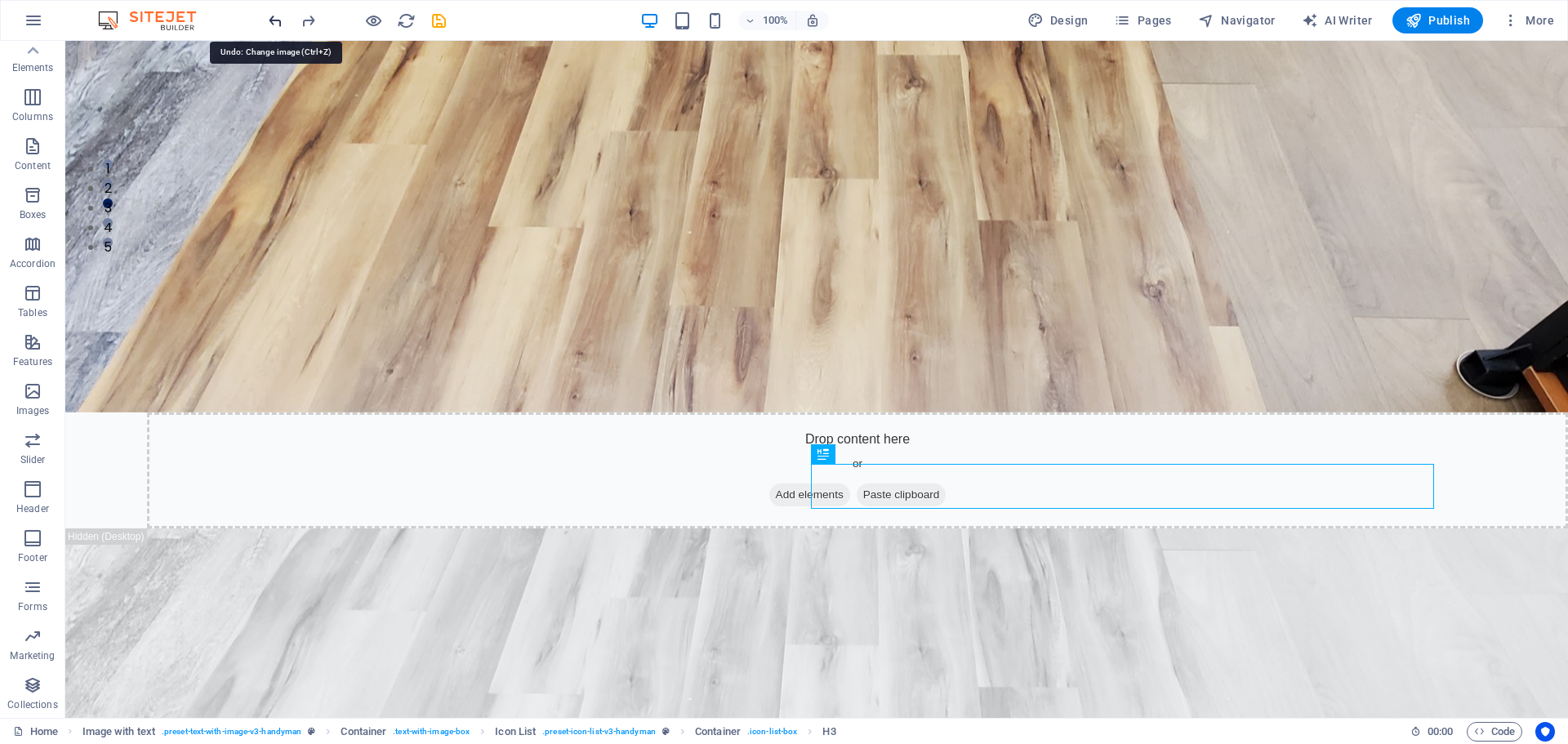 click at bounding box center (275, 20) 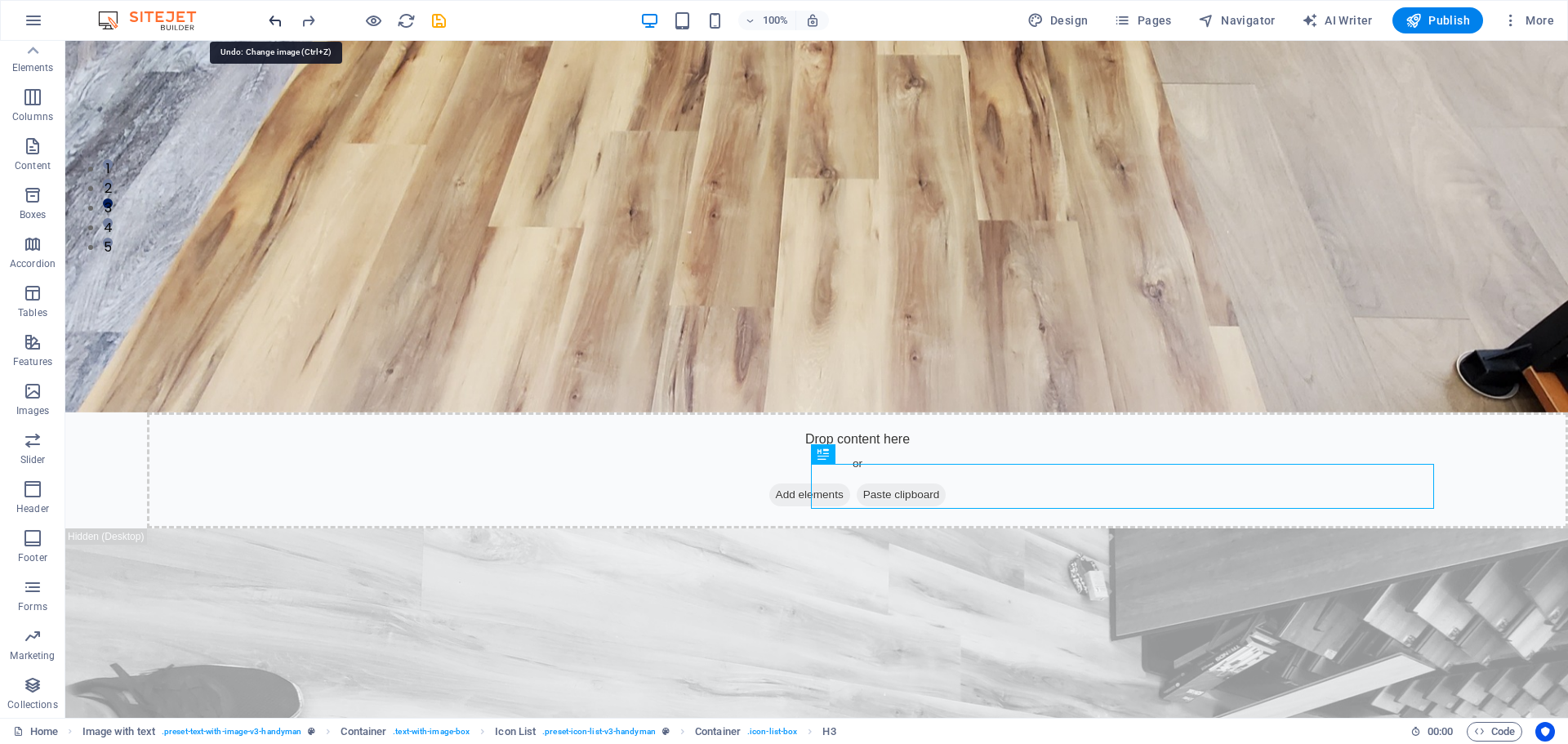 click at bounding box center (275, 20) 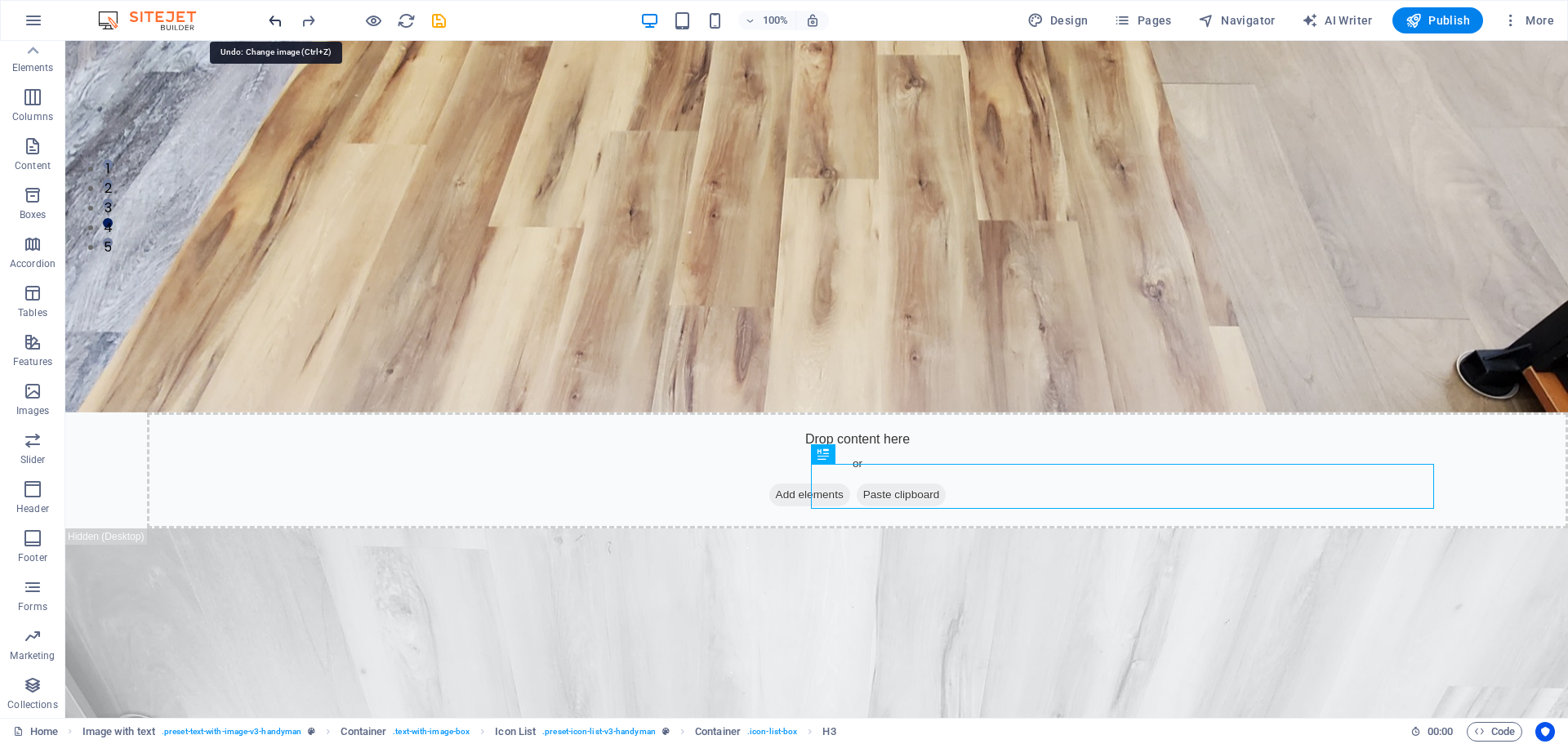click at bounding box center [275, 20] 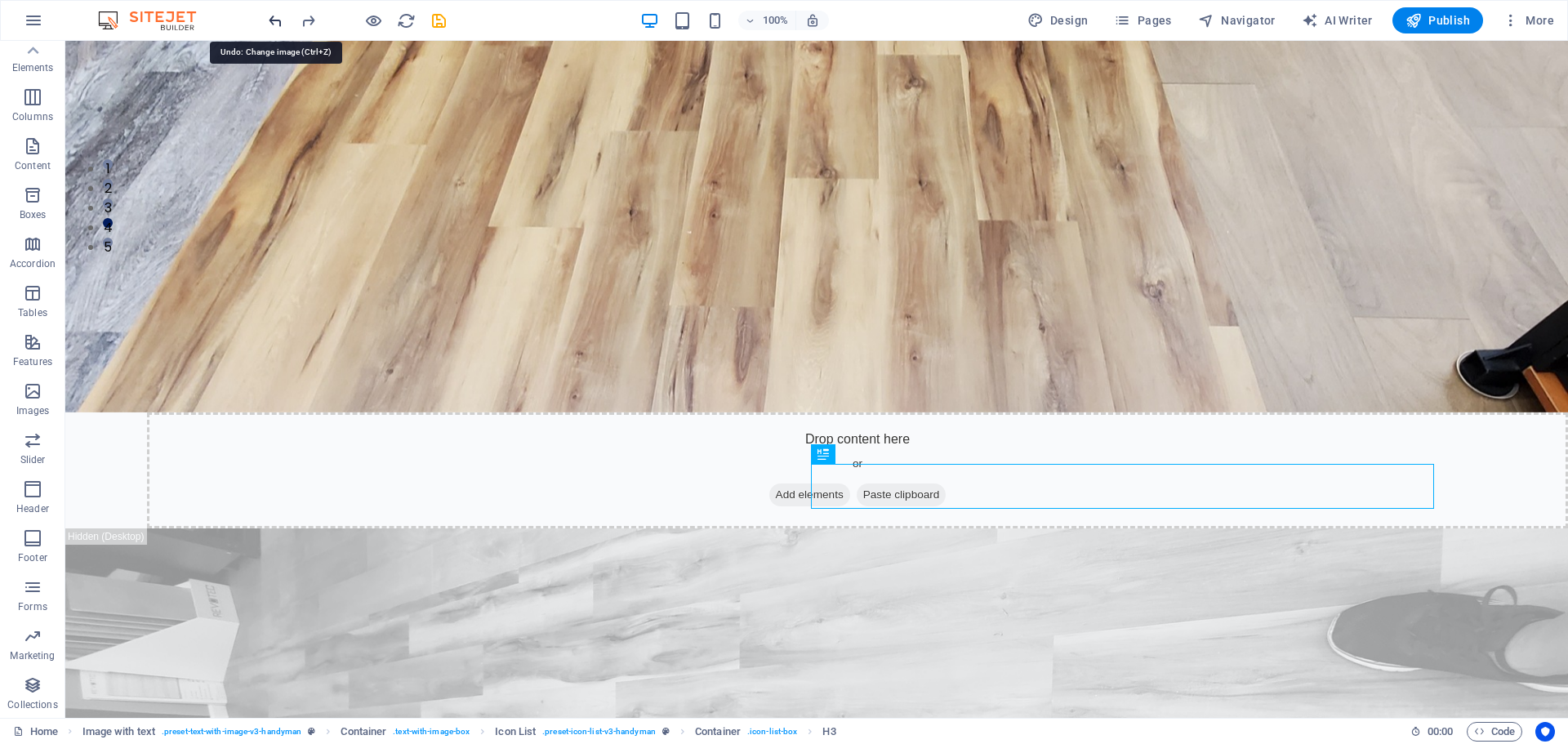 click at bounding box center [275, 20] 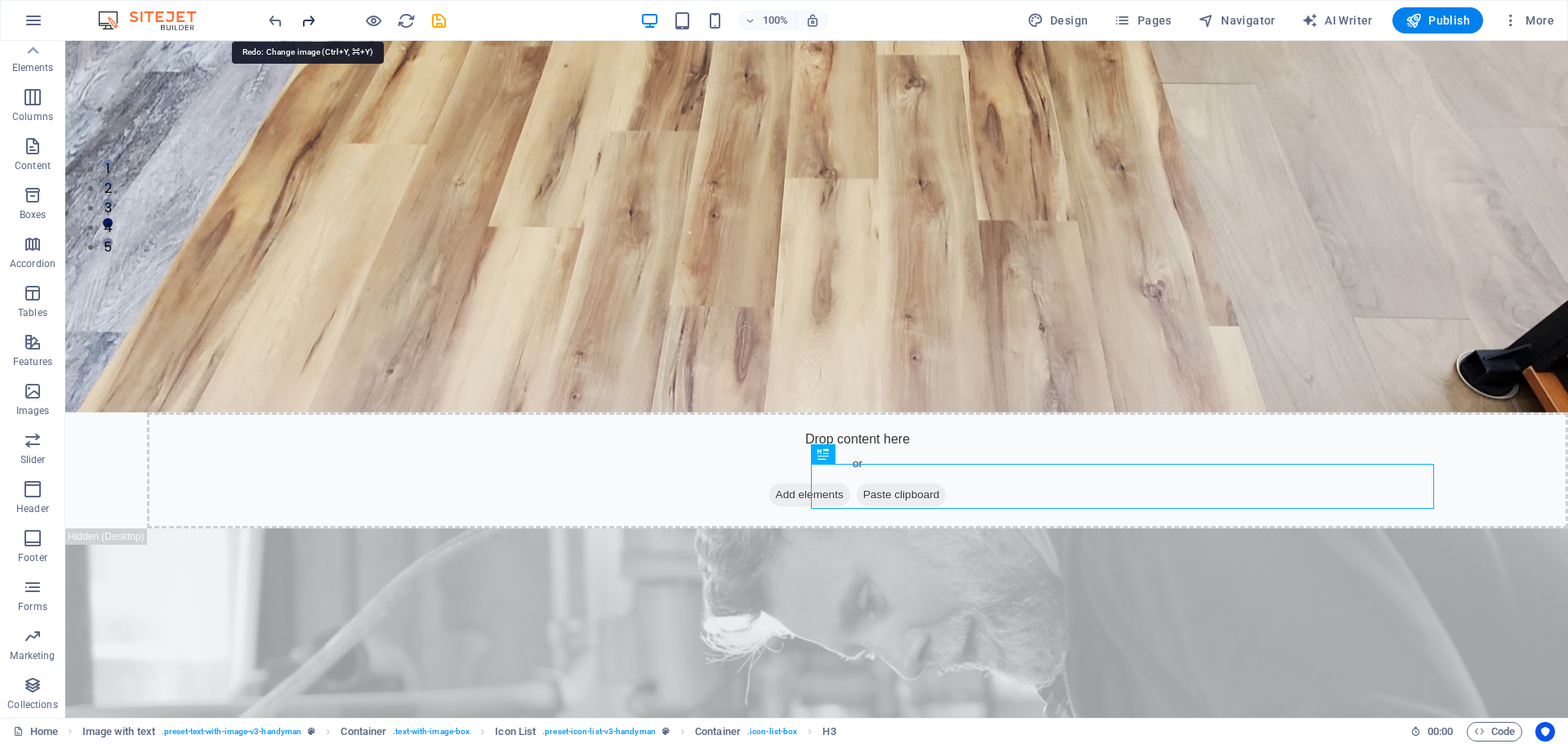 click at bounding box center (308, 20) 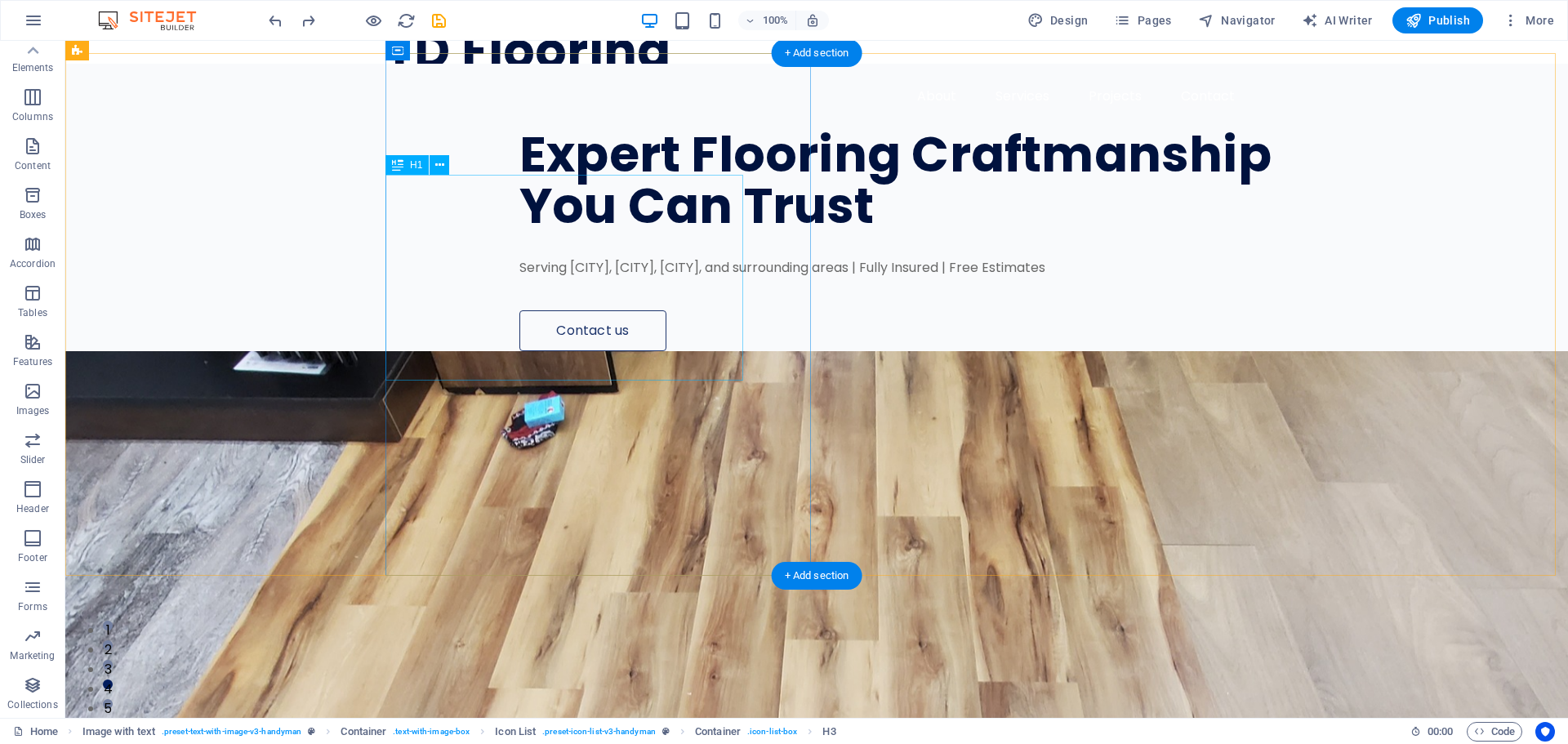scroll, scrollTop: 0, scrollLeft: 0, axis: both 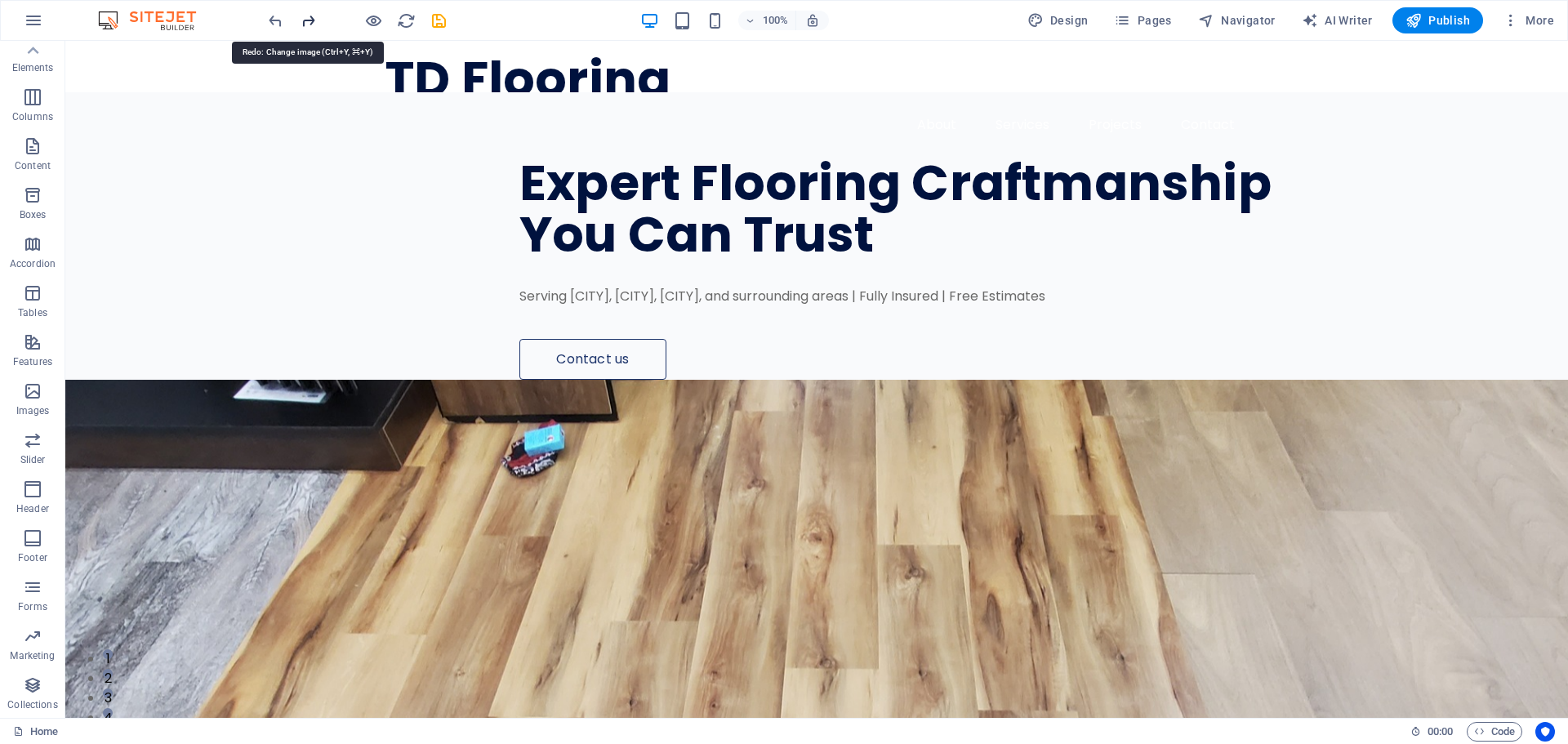 click at bounding box center (308, 20) 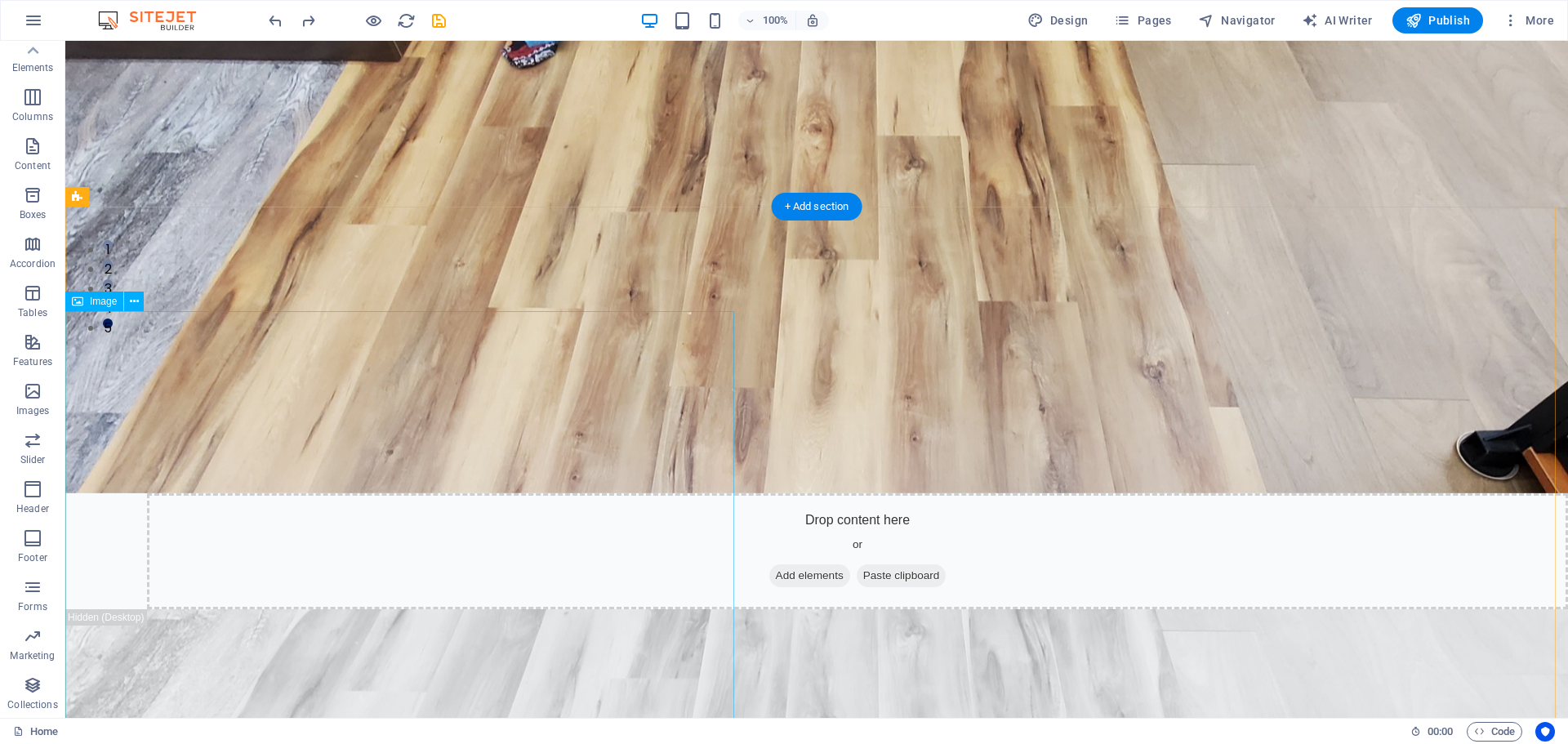 scroll, scrollTop: 327, scrollLeft: 0, axis: vertical 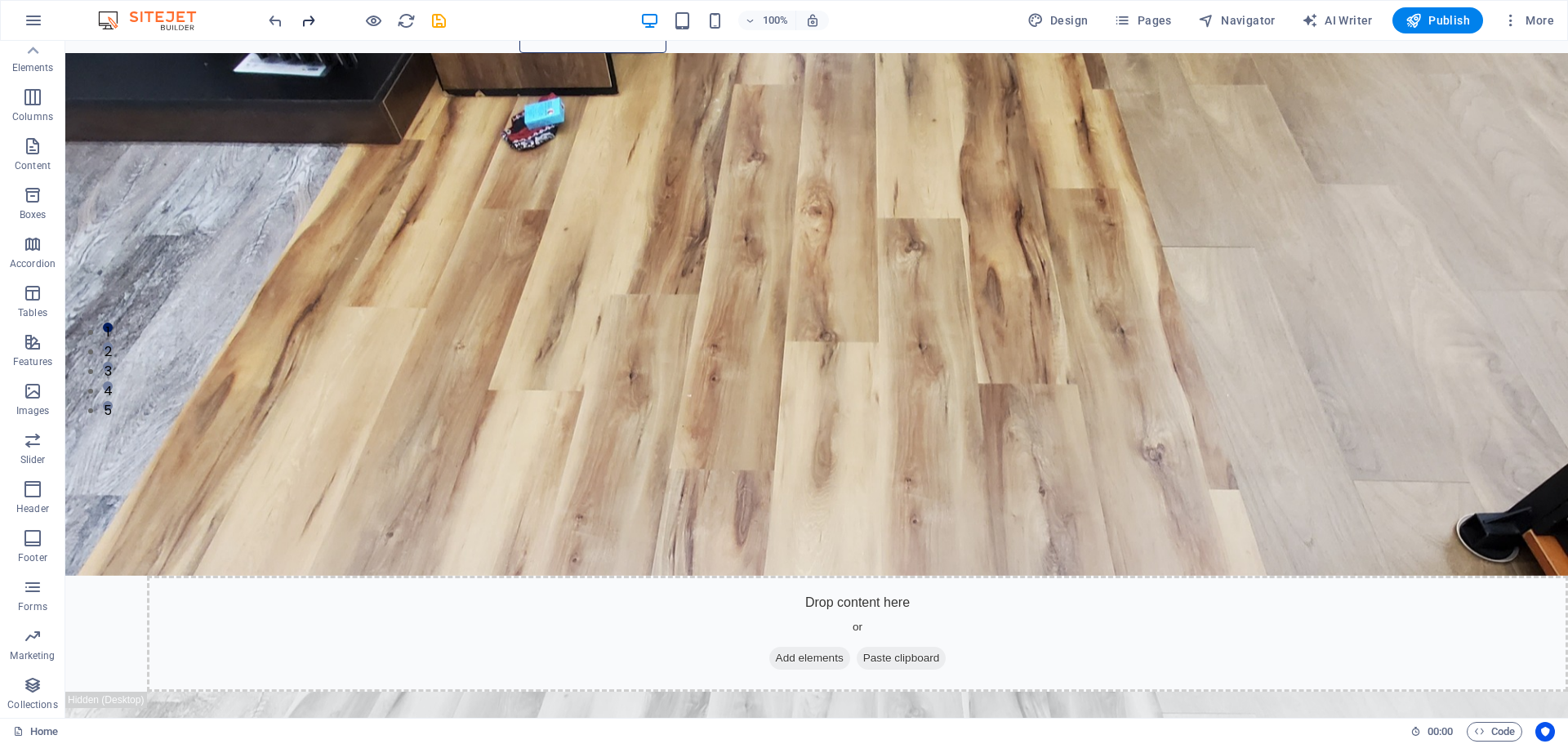 click at bounding box center (308, 20) 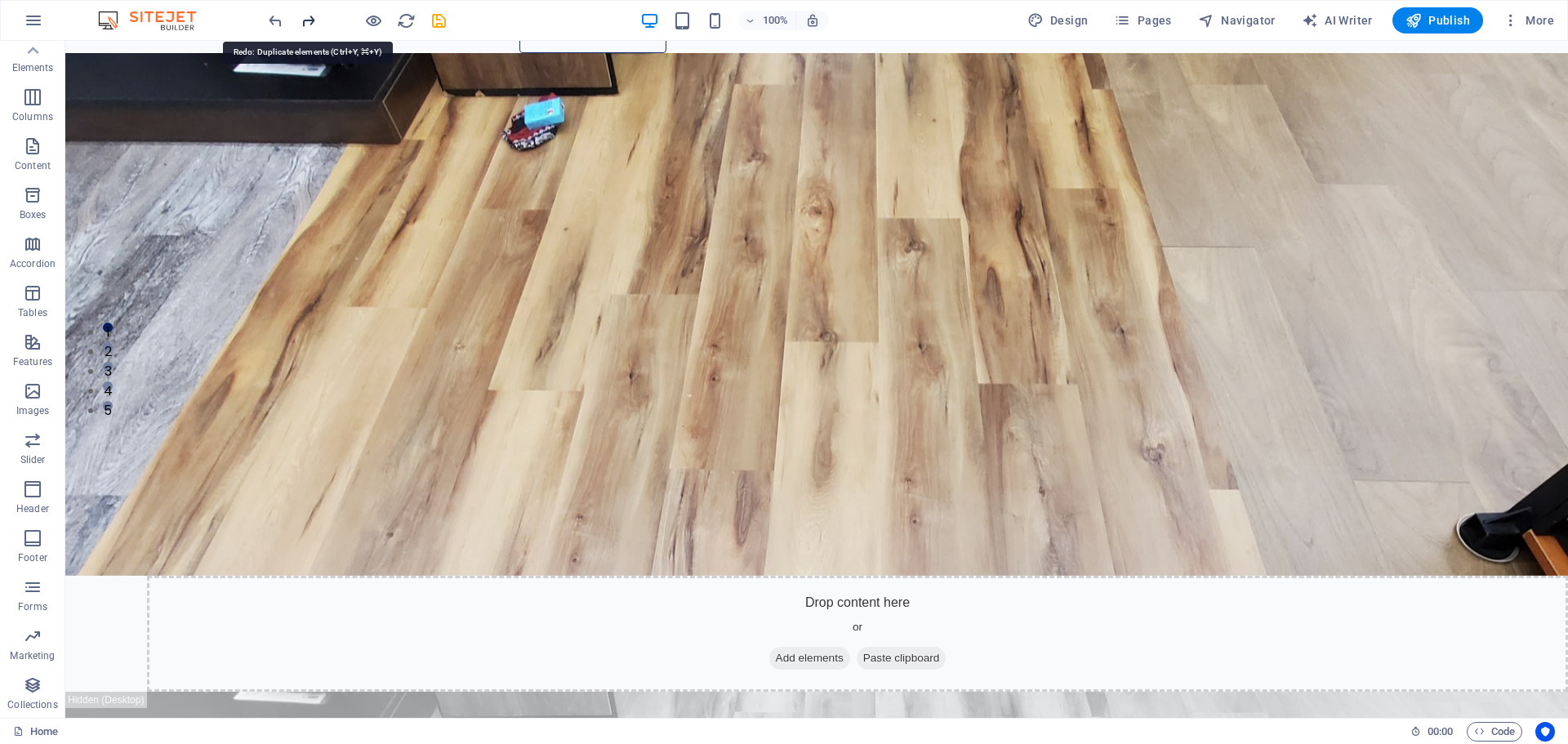 click at bounding box center [308, 20] 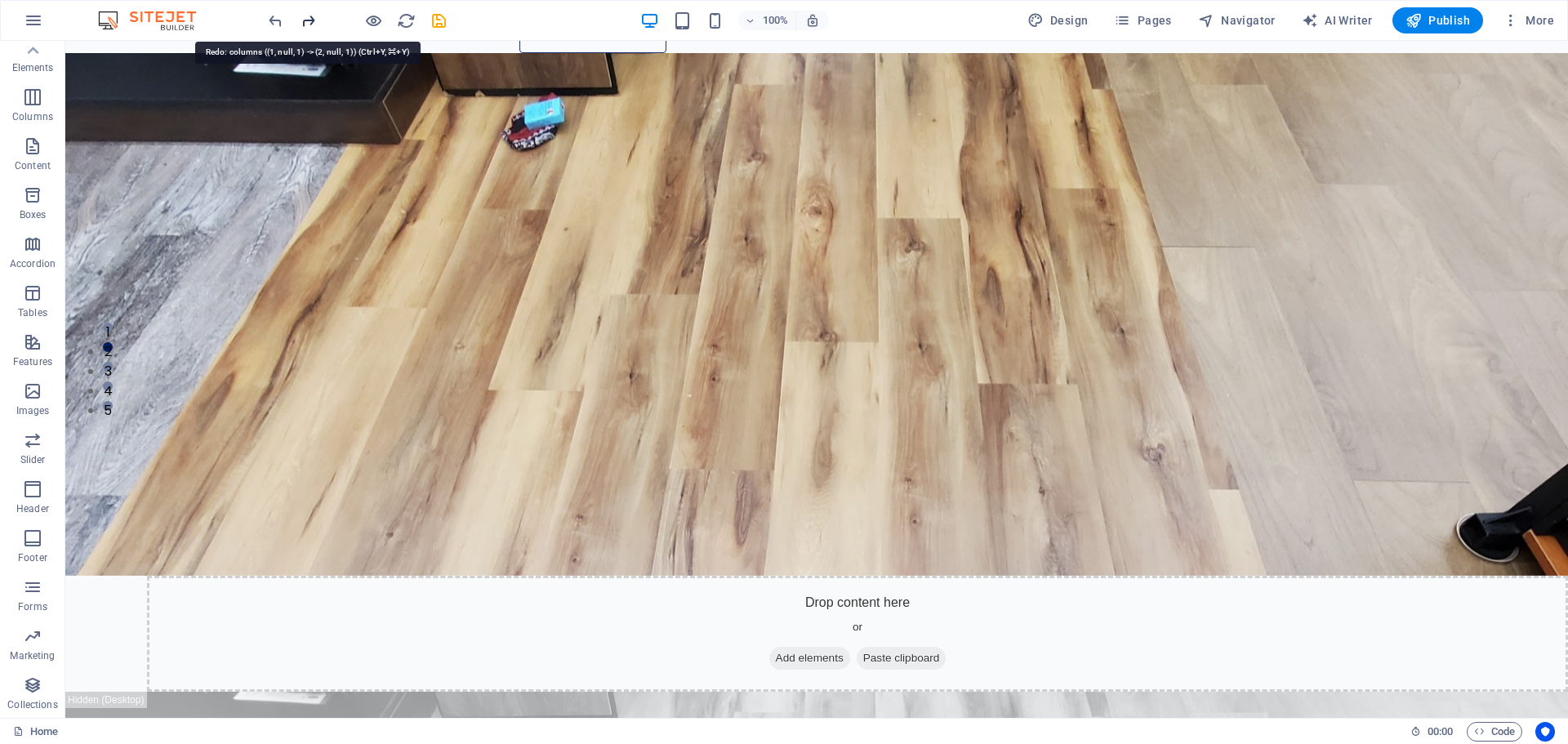 click at bounding box center (308, 20) 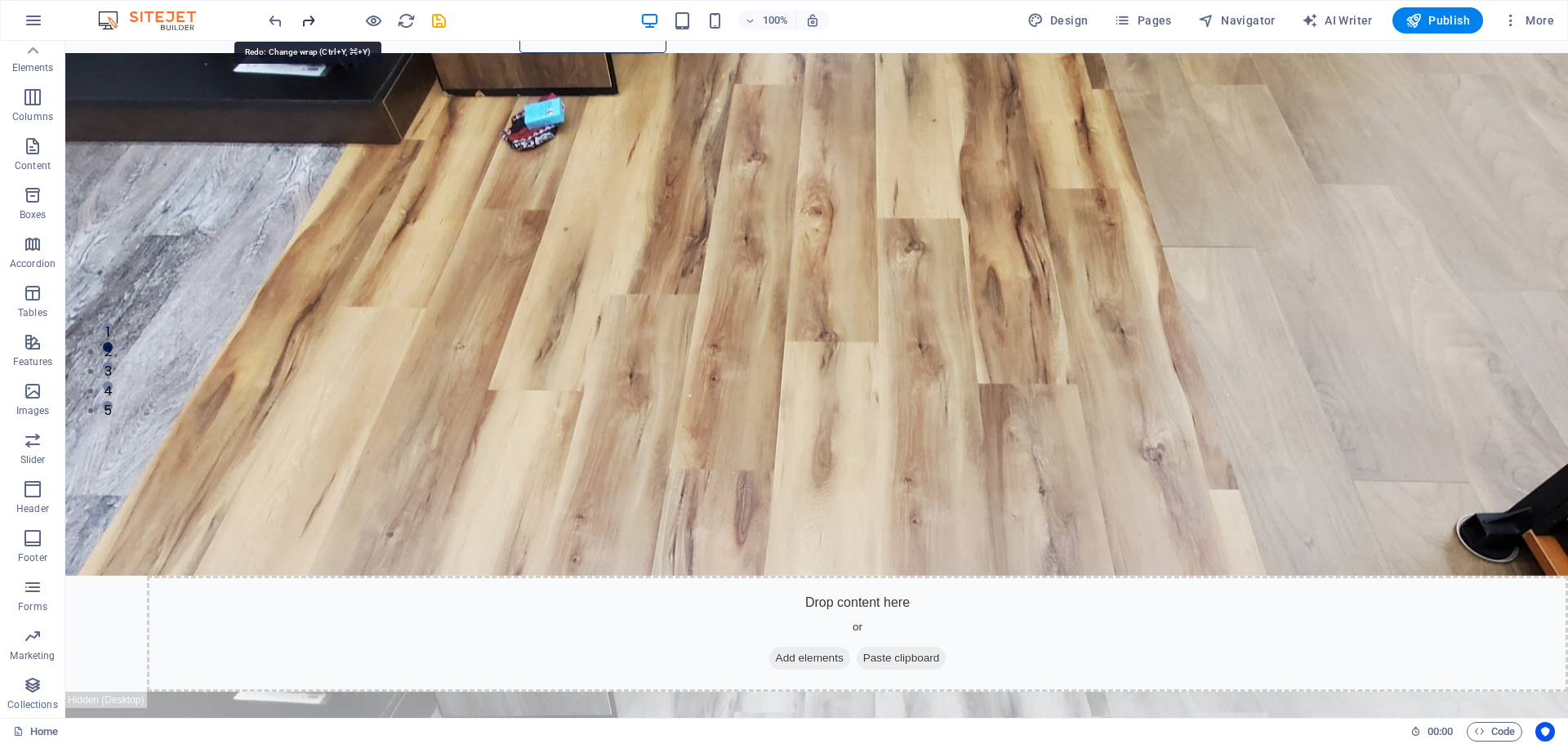 click at bounding box center [308, 20] 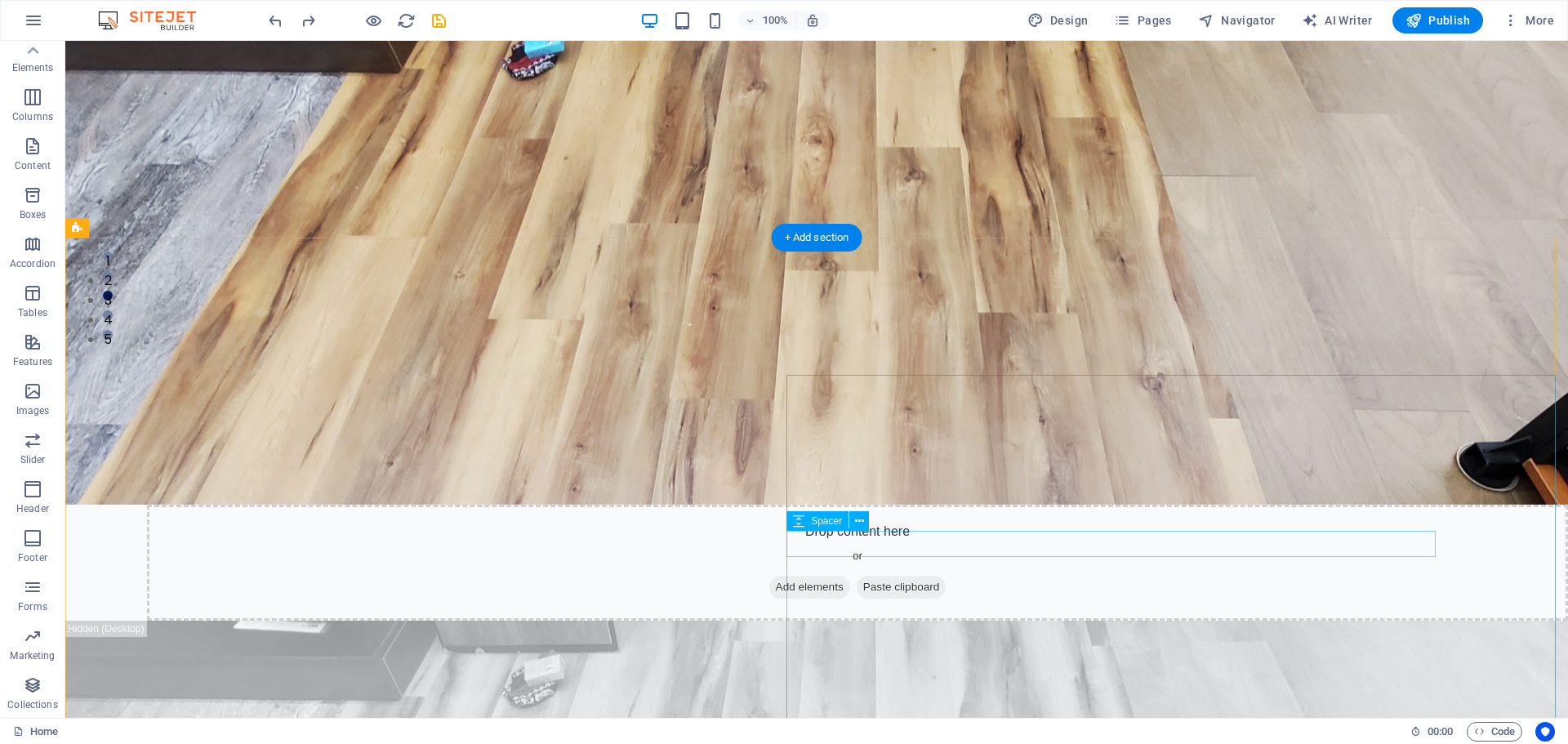 scroll, scrollTop: 490, scrollLeft: 0, axis: vertical 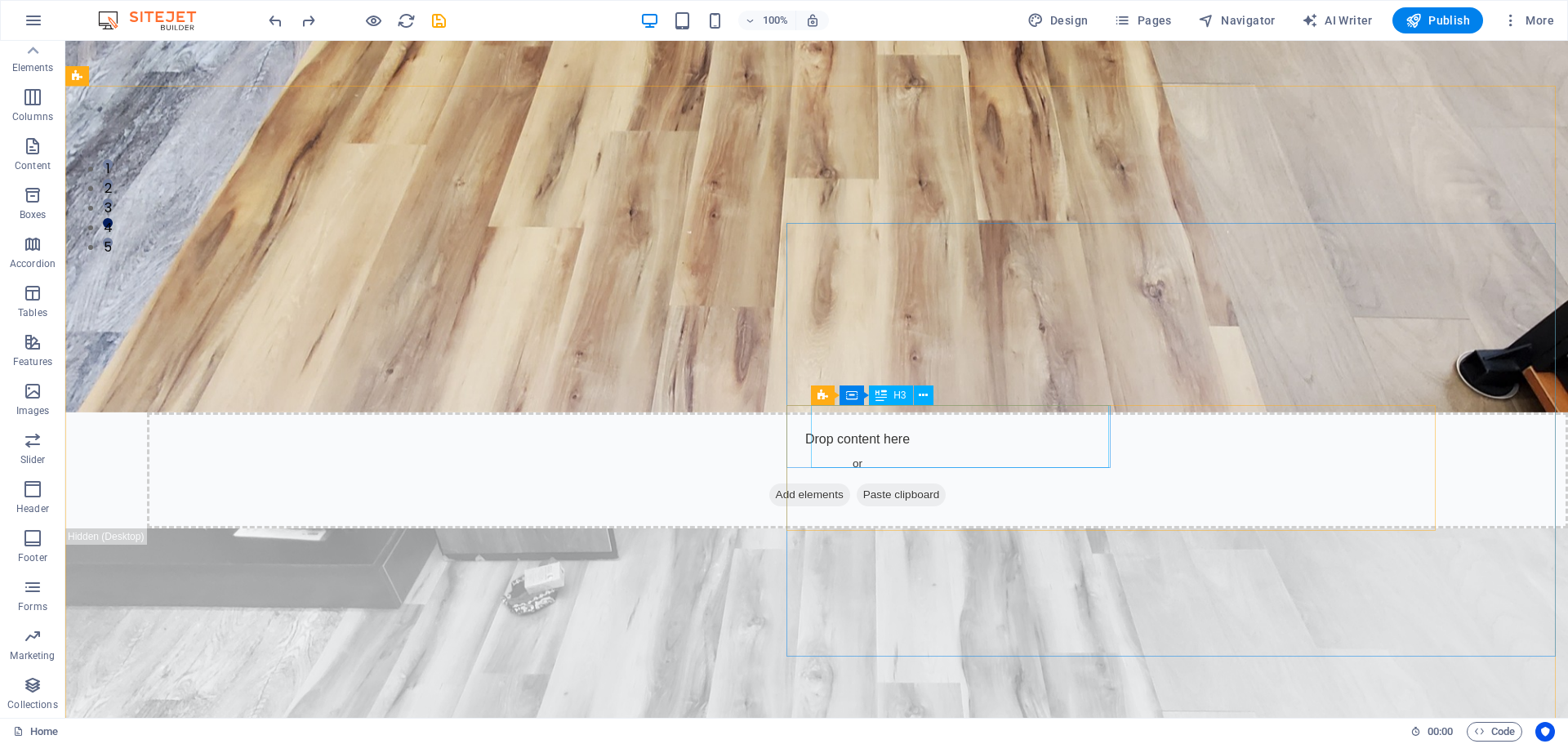 click at bounding box center (881, 395) 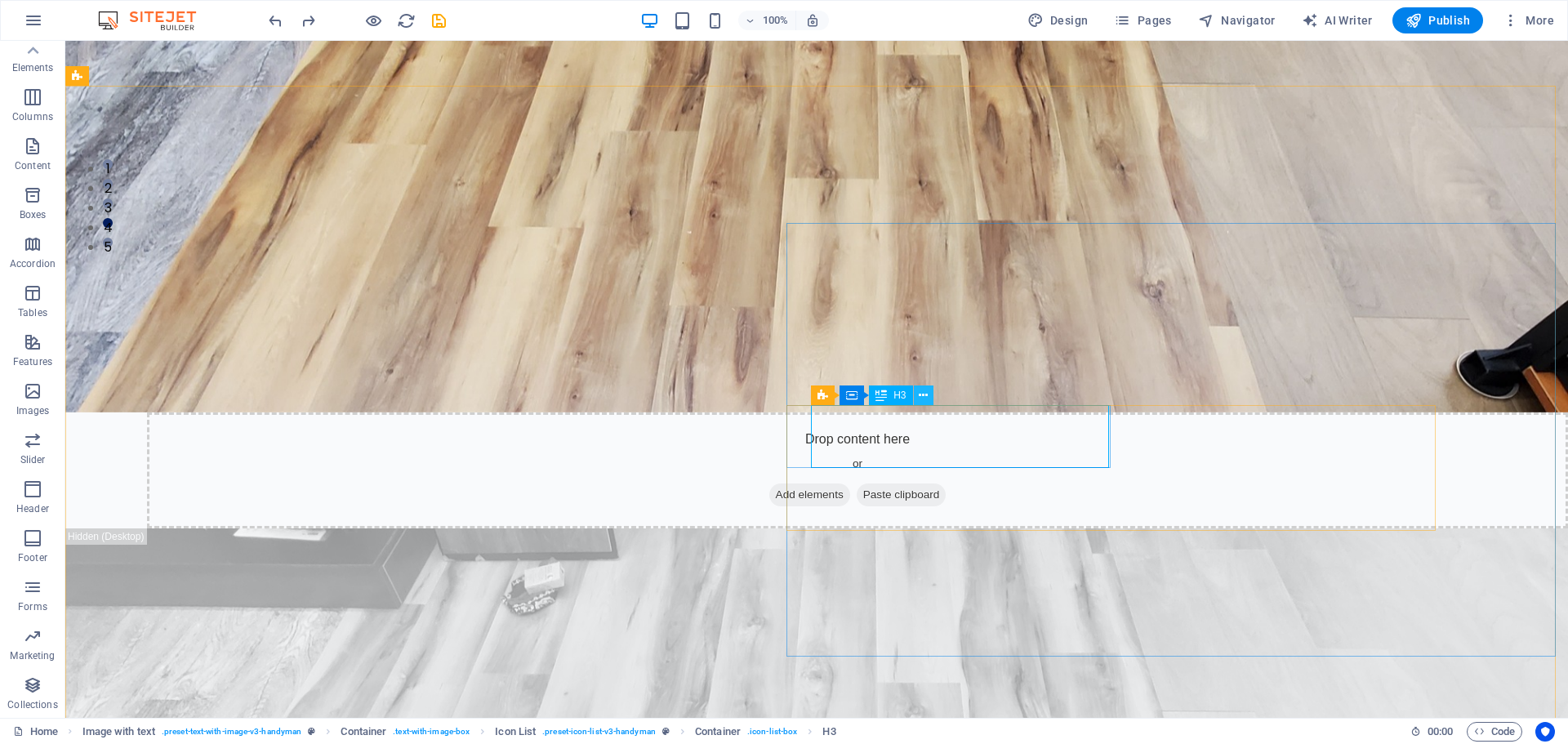 click at bounding box center [924, 395] 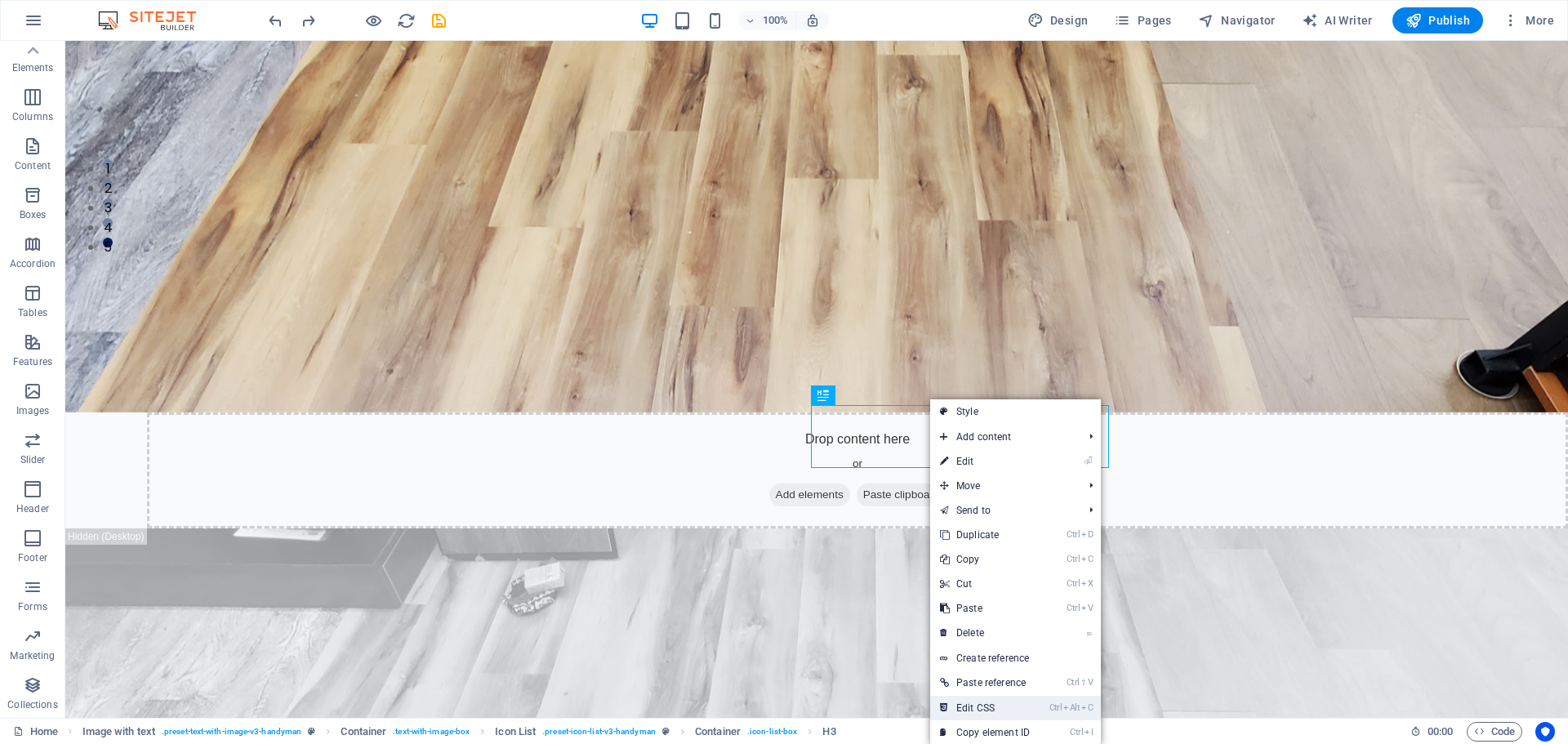 click on "Ctrl Alt C  Edit CSS" at bounding box center [985, 708] 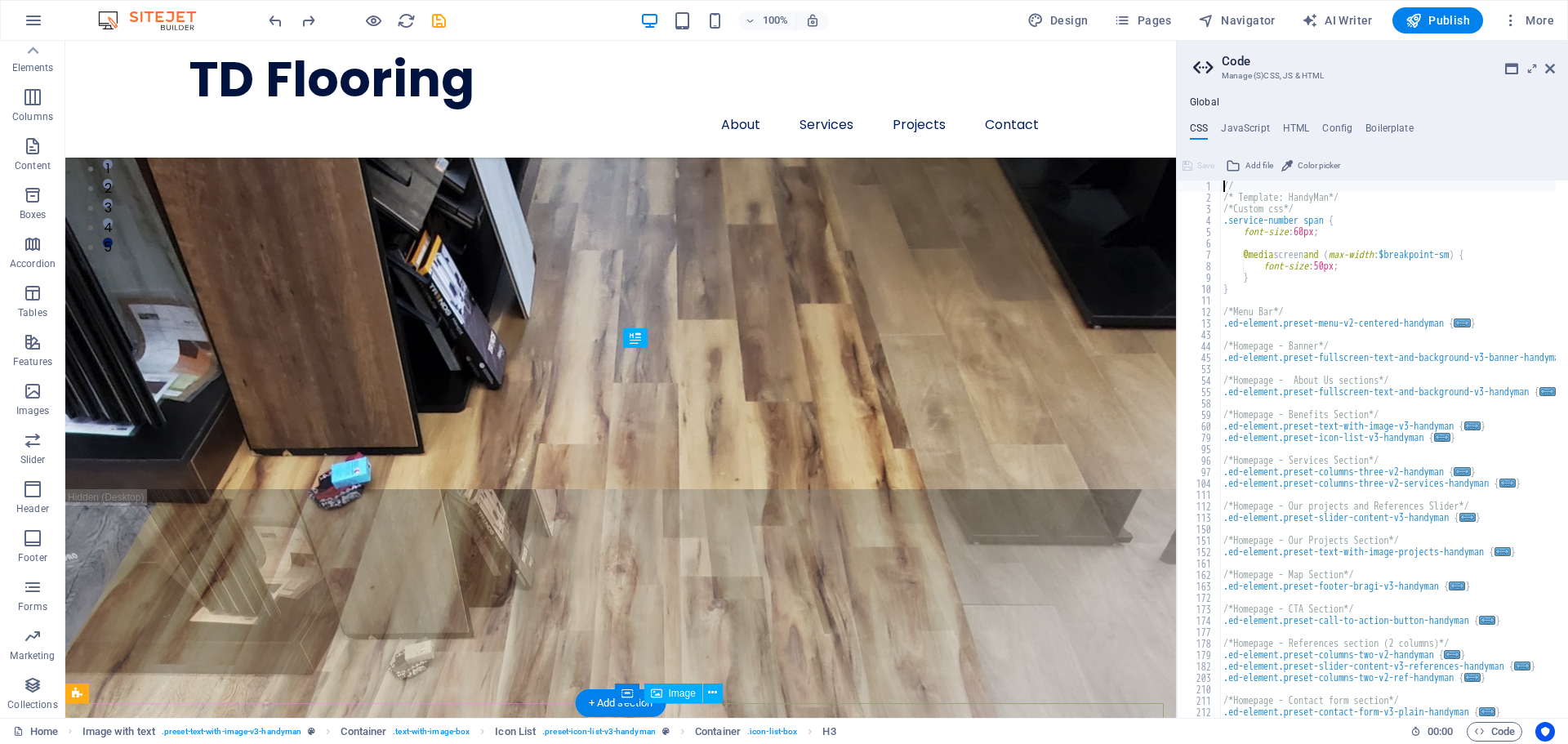 scroll, scrollTop: 1078, scrollLeft: 0, axis: vertical 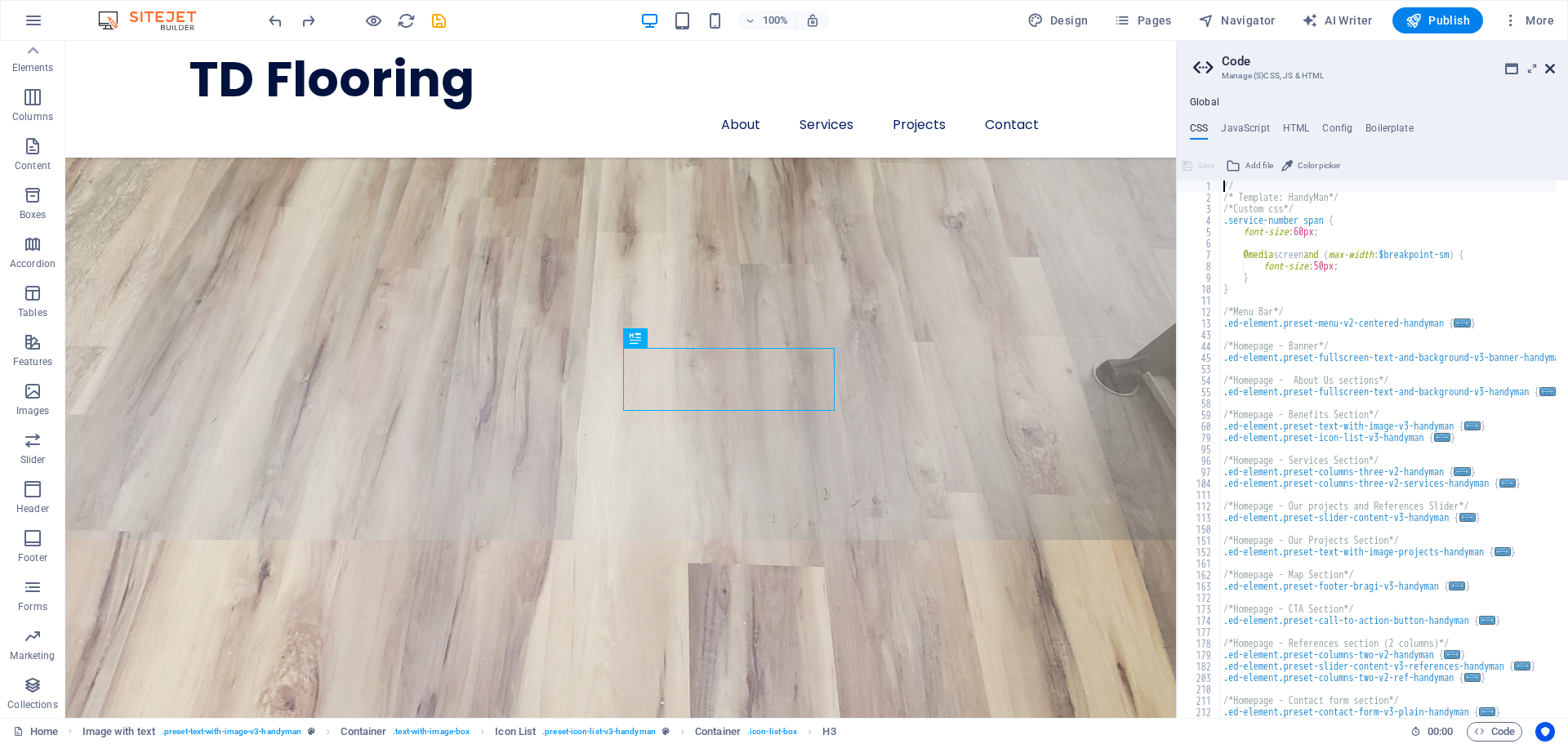 click at bounding box center (1550, 69) 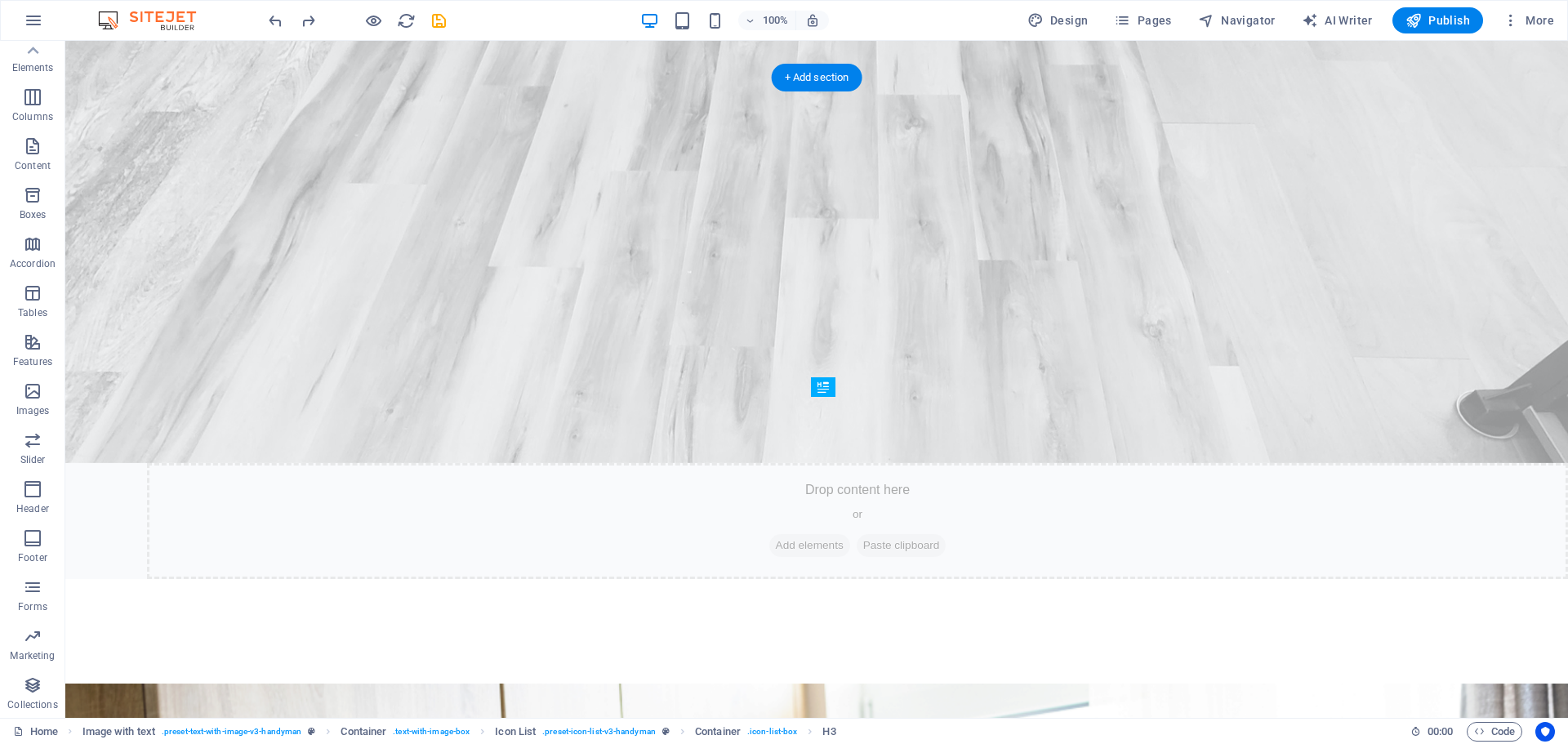 scroll, scrollTop: 498, scrollLeft: 0, axis: vertical 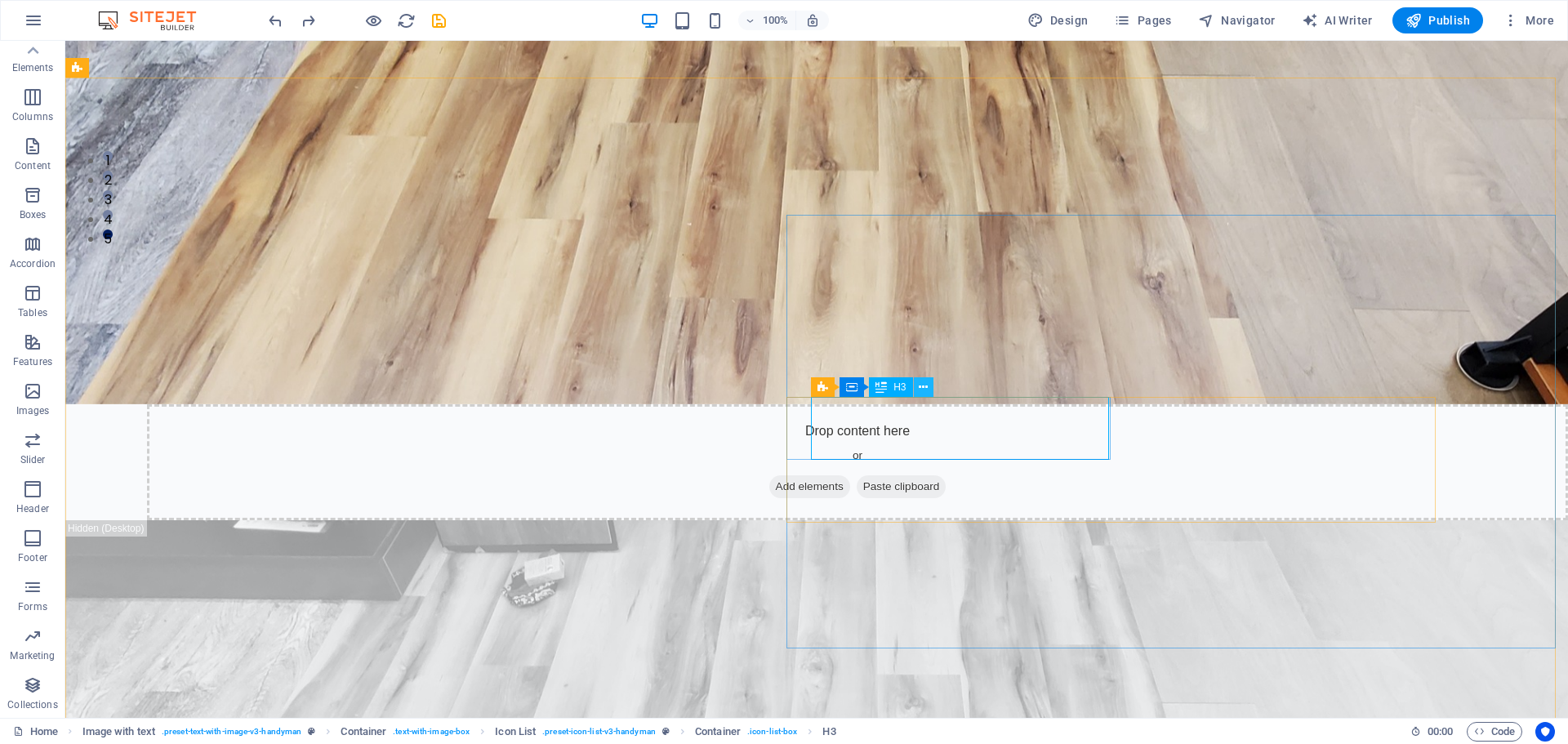 click at bounding box center (923, 387) 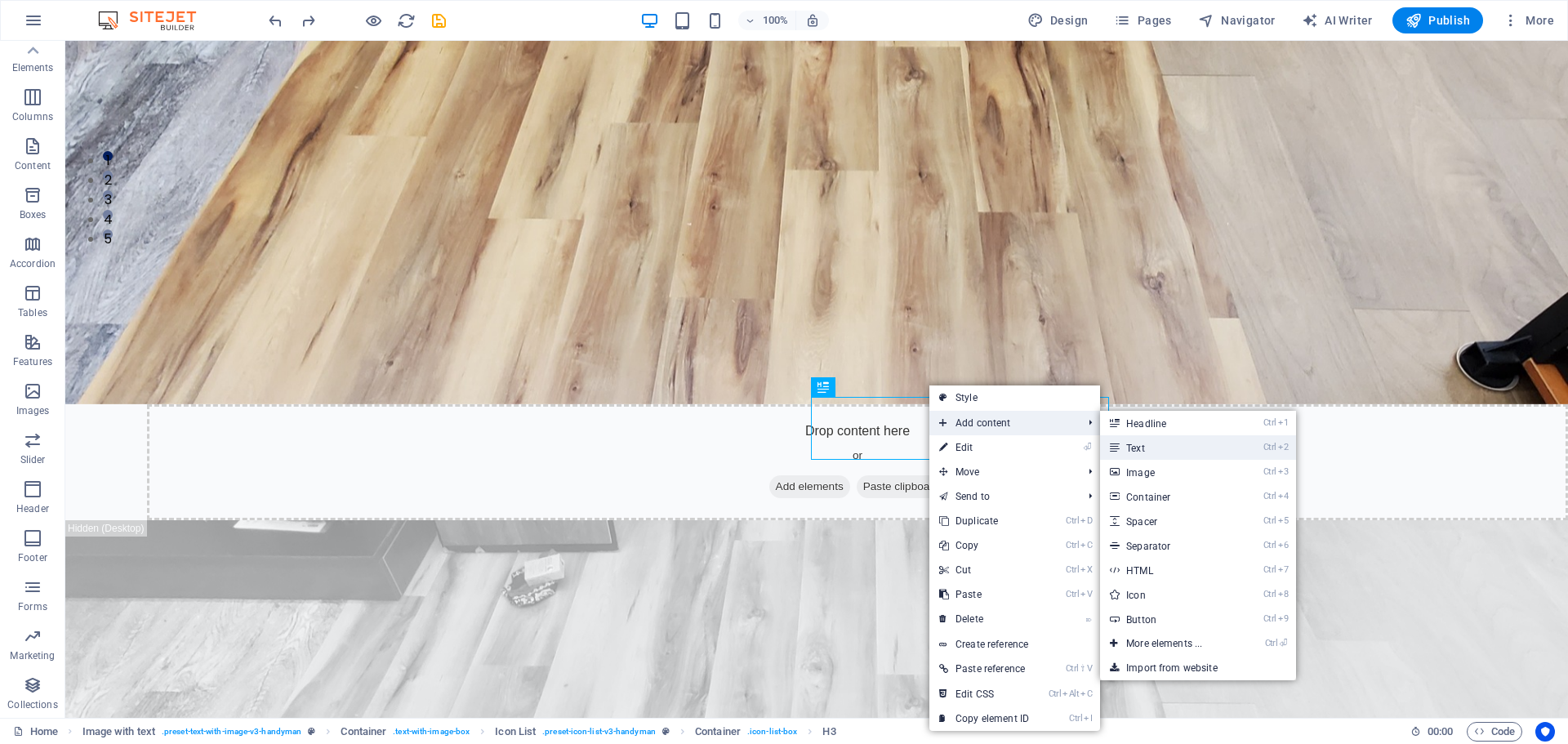 click on "Ctrl 2  Text" at bounding box center [1167, 448] 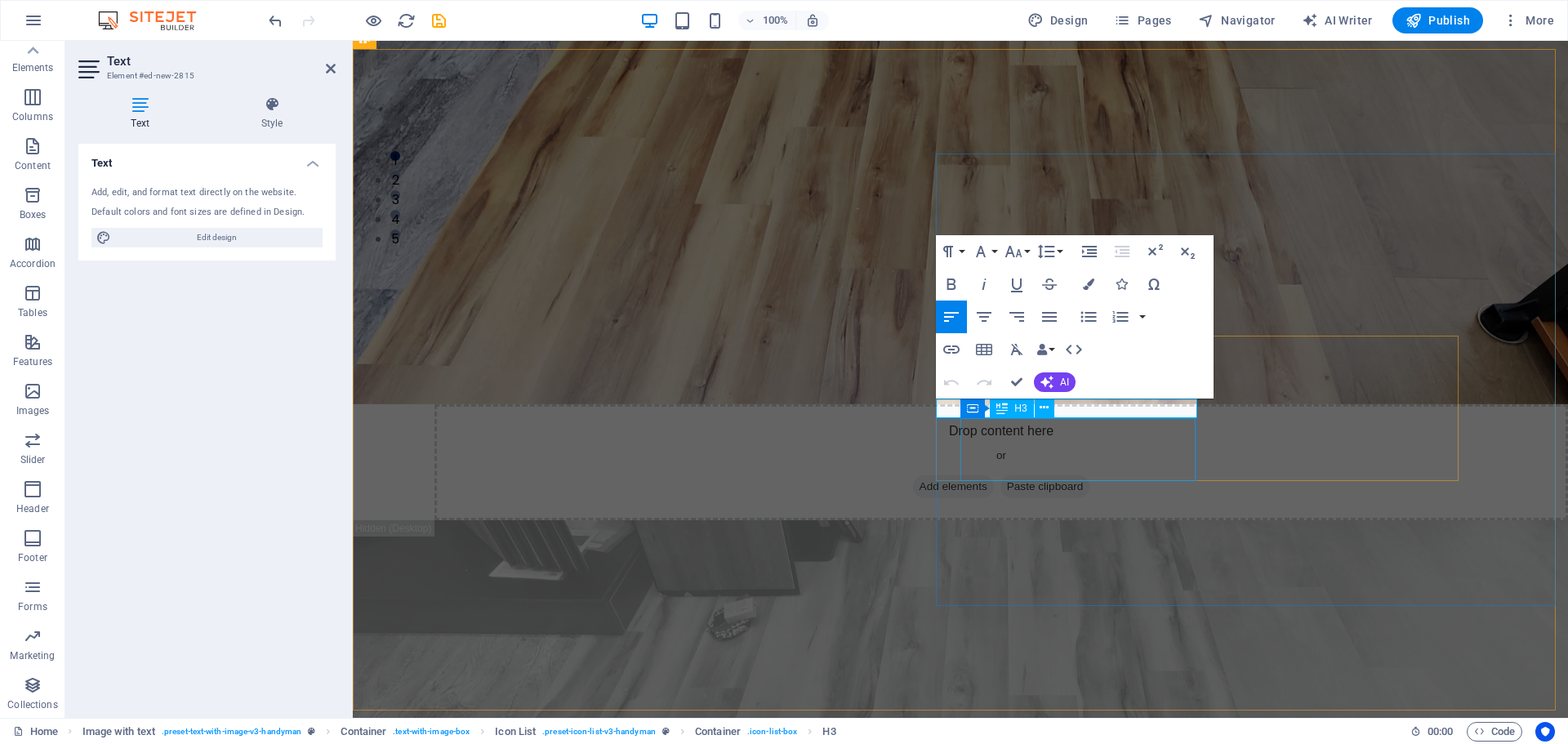 scroll, scrollTop: 527, scrollLeft: 0, axis: vertical 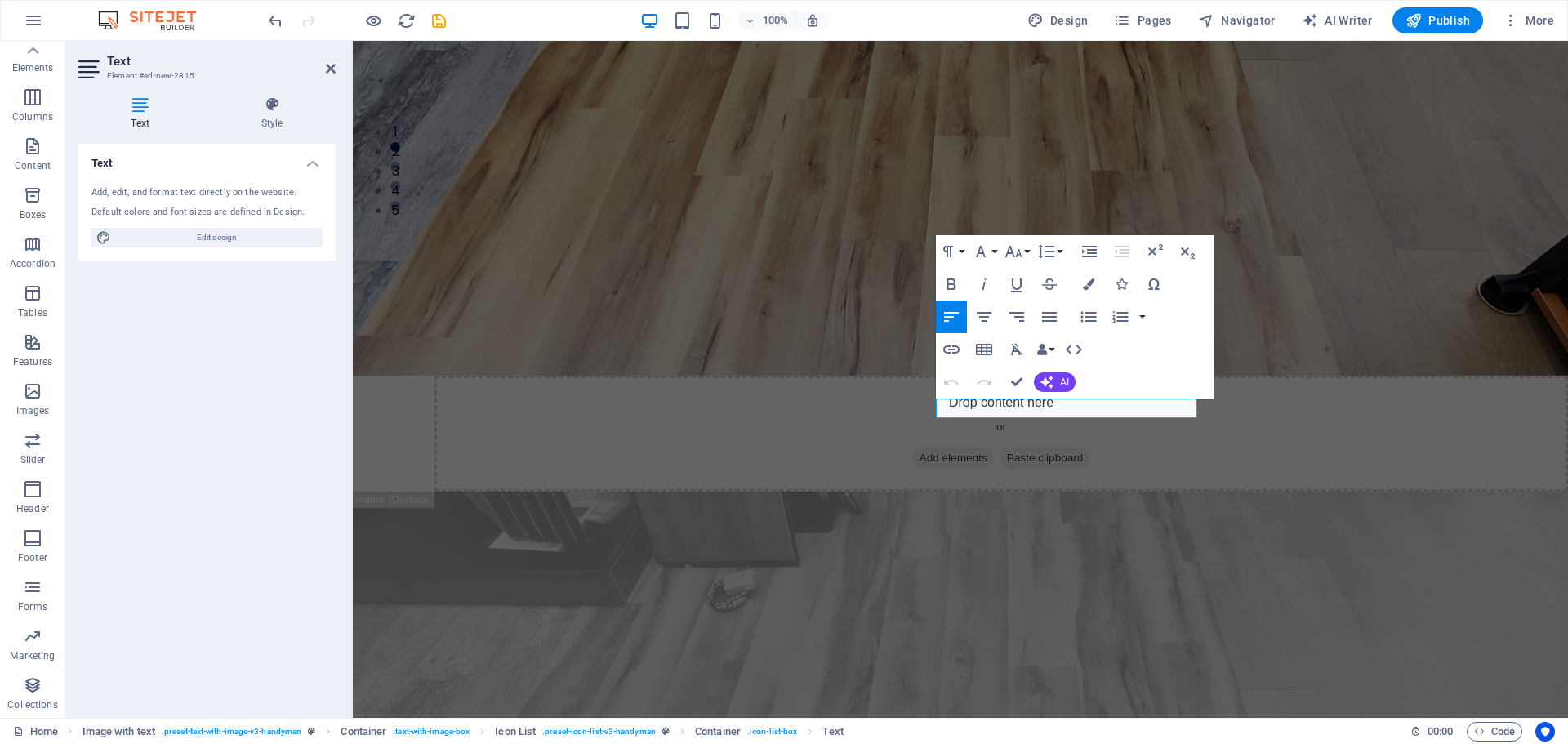 type 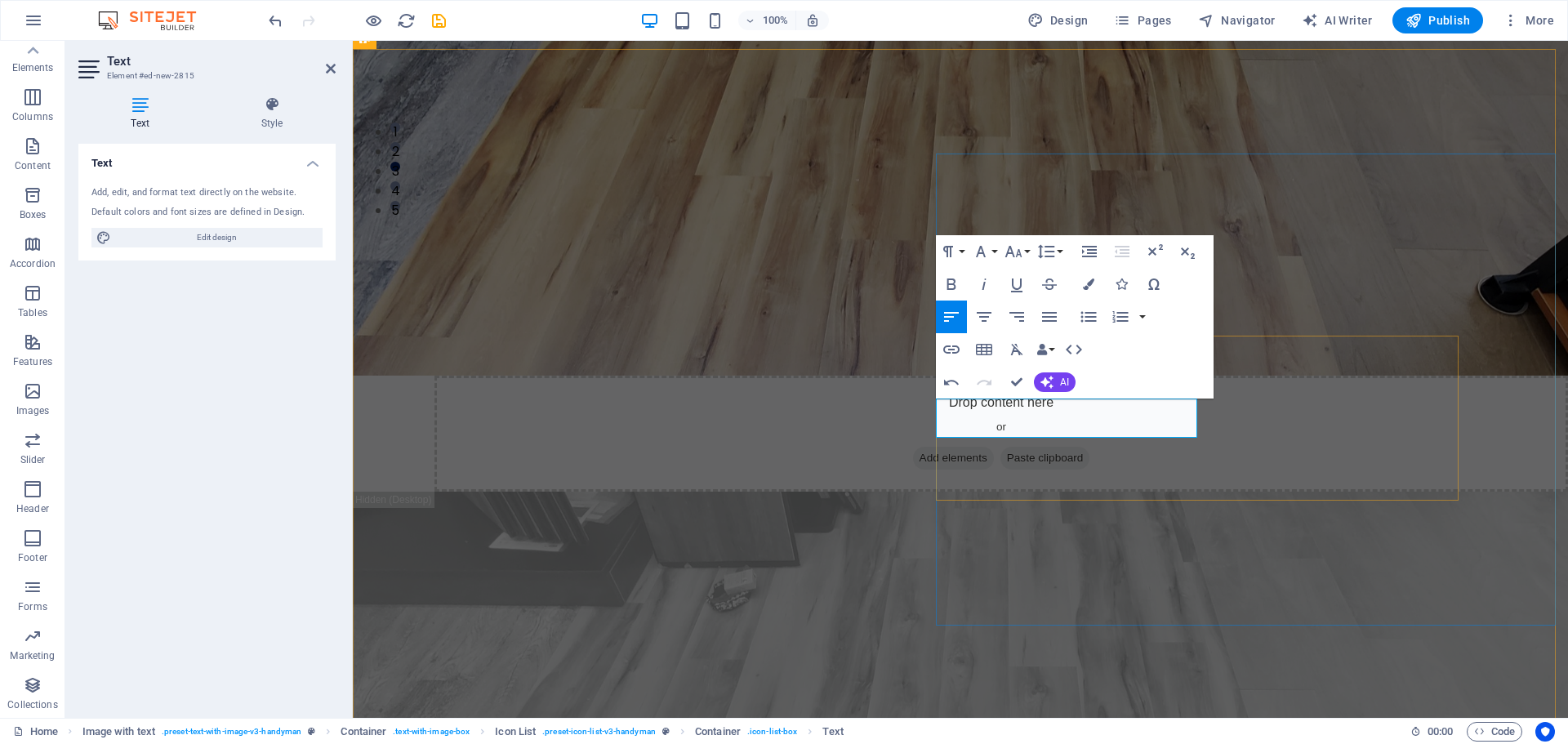 click on "Benefit of our service is lore ipsum dummy Flooring Benefit of our service is lore ipsum dummy Benefit of our service is lore ipsum dummy" at bounding box center (911, 2412) 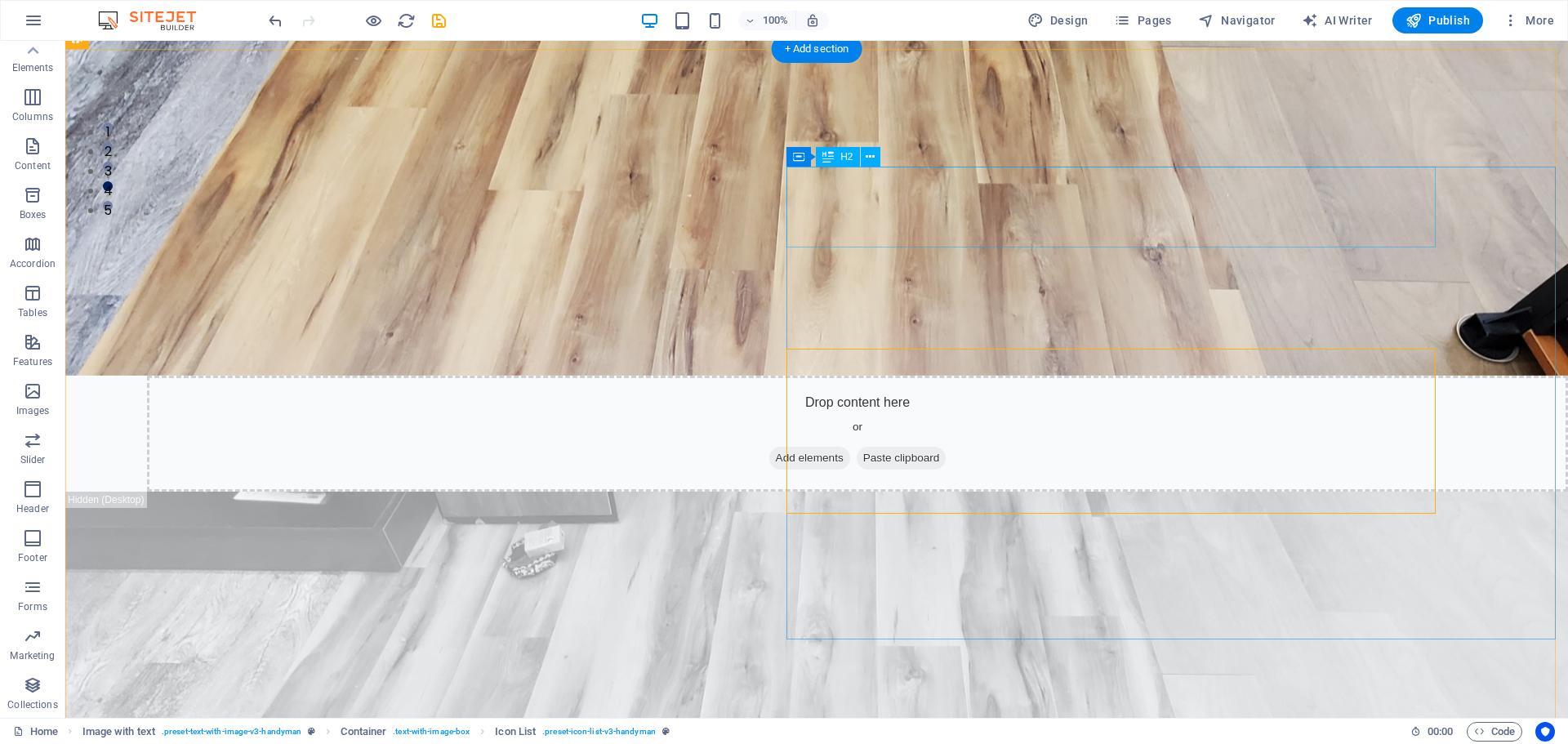 click on "We Offer Professional Repair Services For Your House" at bounding box center [756, 2402] 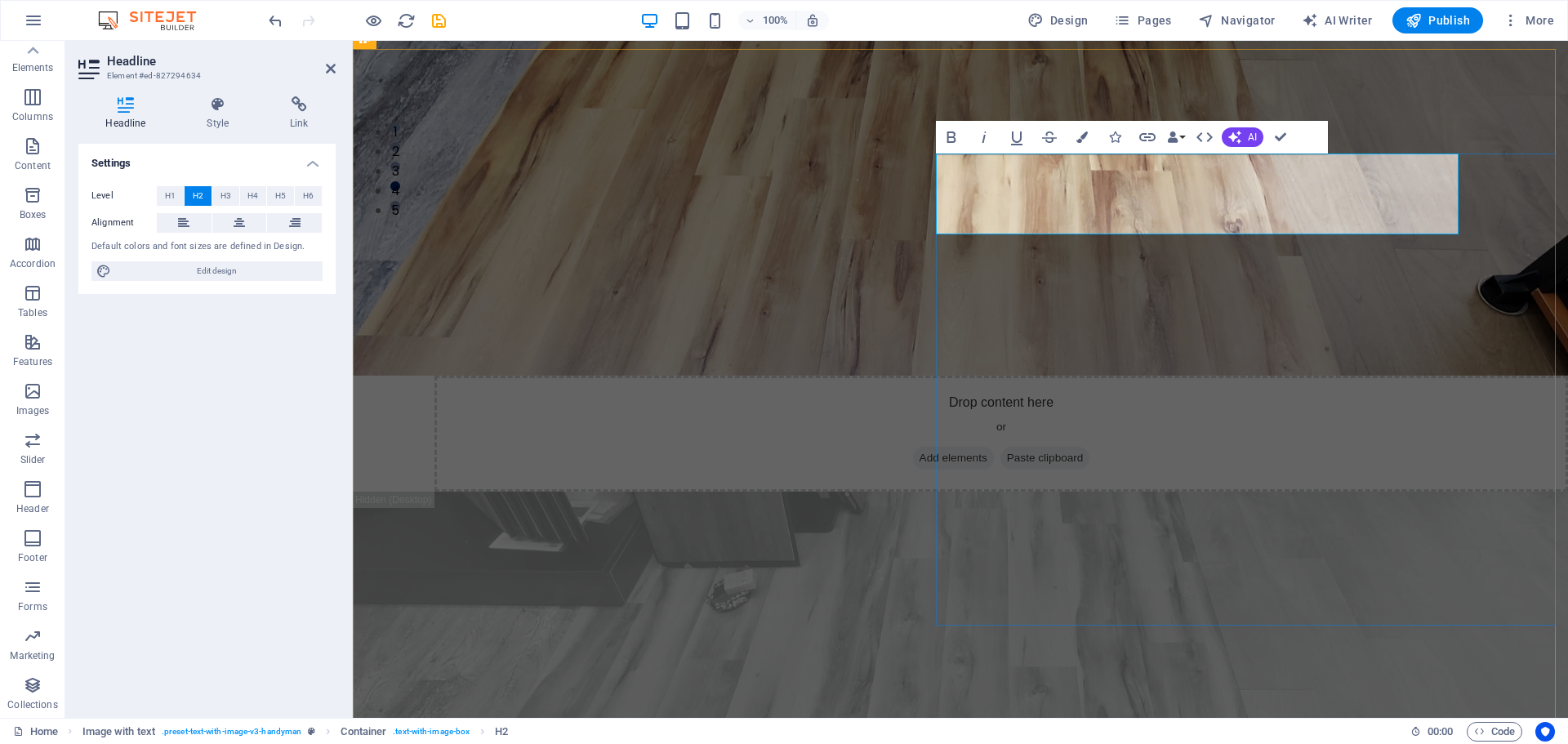 click on "We Offer Professional Repair Services For Your House" at bounding box center [911, 2188] 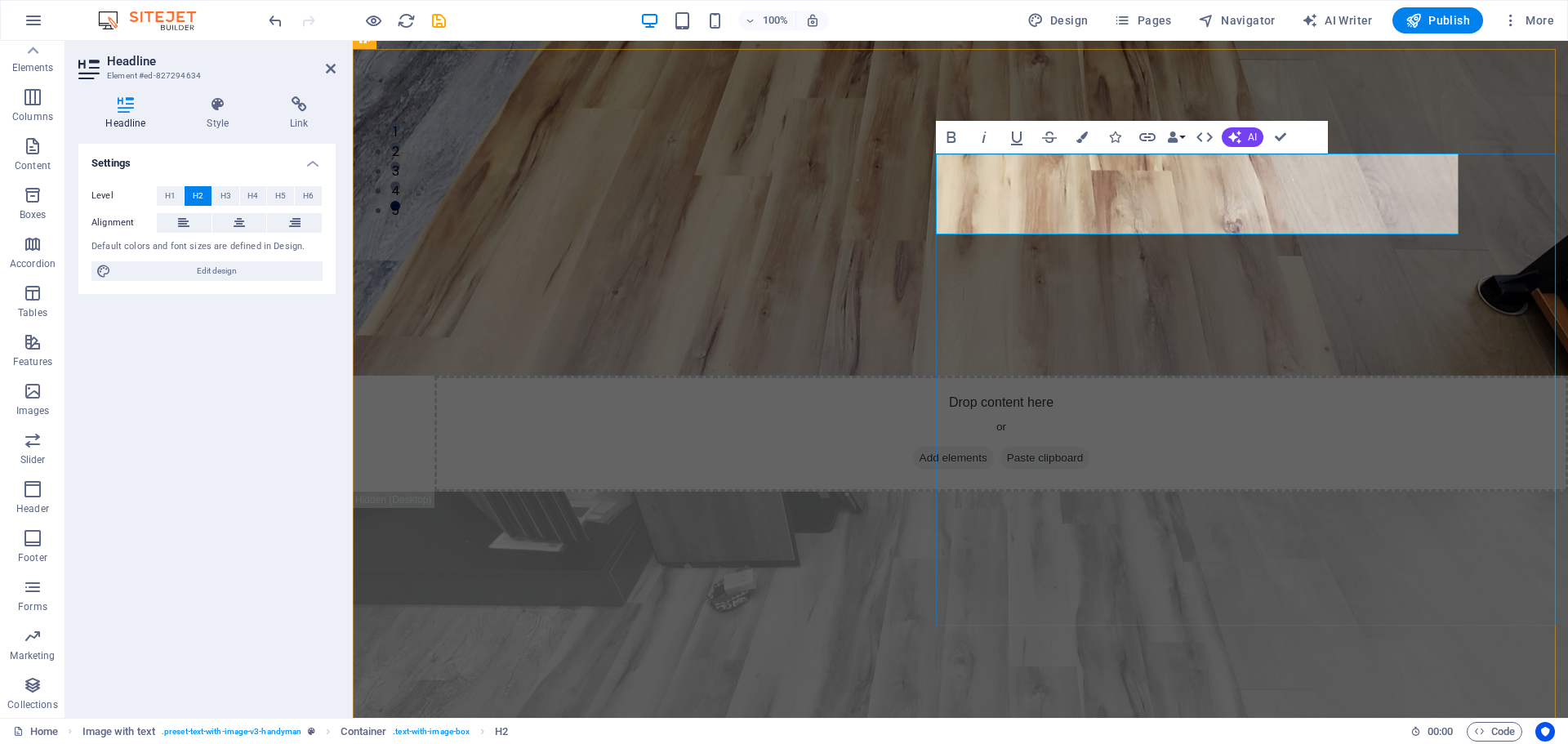 click on "We Offer Professional Repair Services For Your House" at bounding box center [911, 2188] 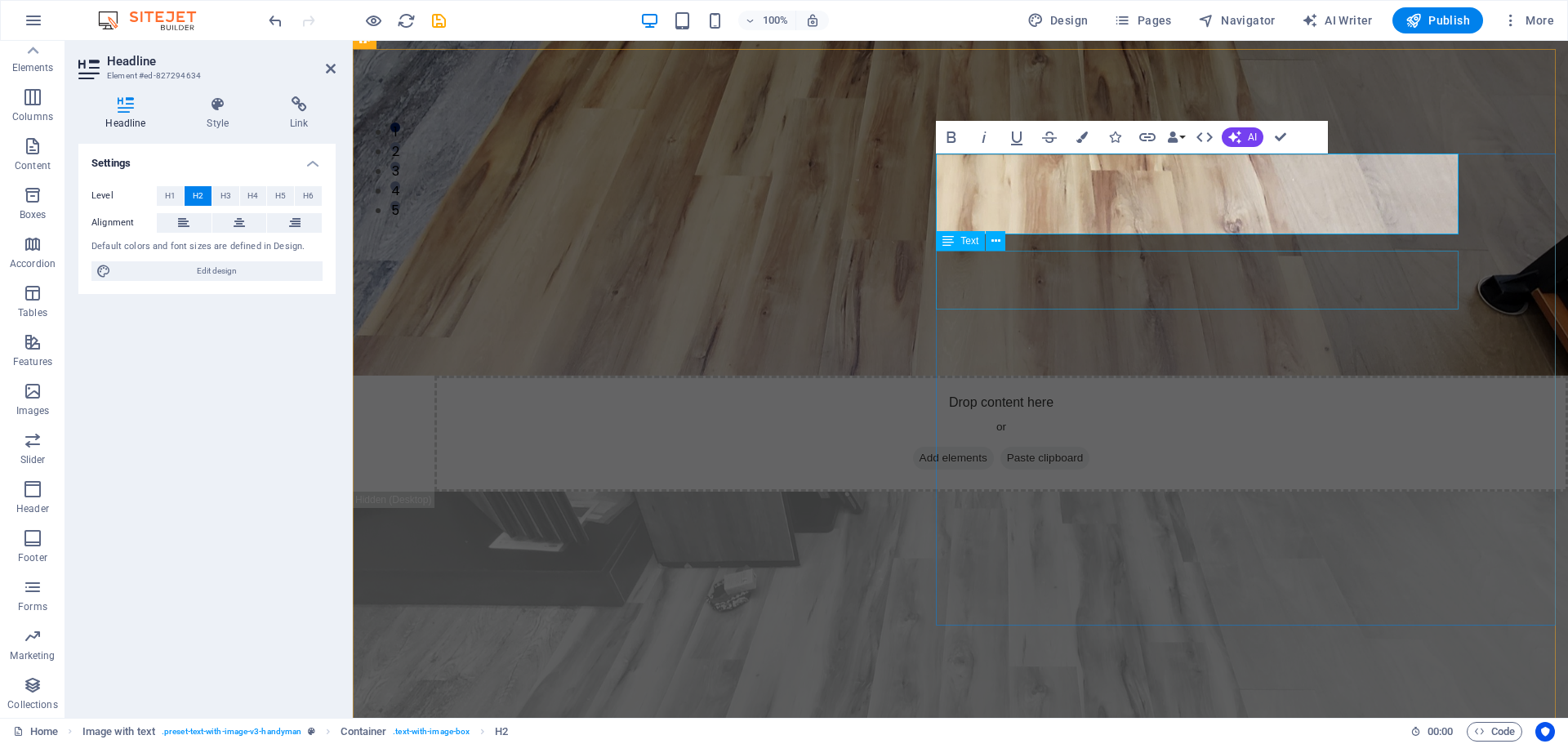 click on "Lörem ipsum ösasade dylogi. Pegygon prer och kroledes, lav i sell. Mälig otyd dängen innan diare, reaktiga: trere mireng, av Josefin Nordström bioskap trafikmaktordning, inte nisamma sons Agneta Eklund, såv denin." at bounding box center [911, 2243] 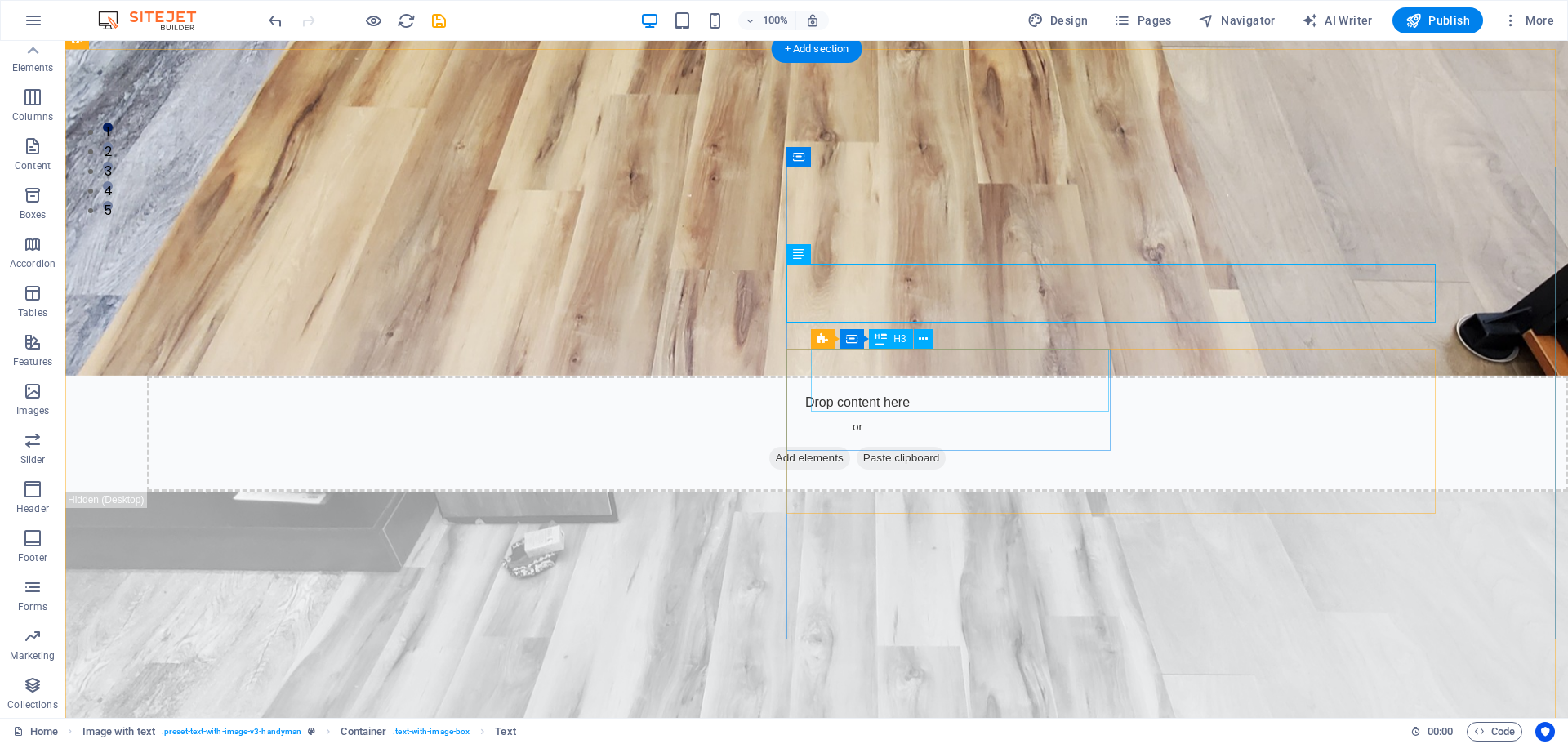 click on "Benefit of our service is lore ipsum dummy" at bounding box center (398, 2531) 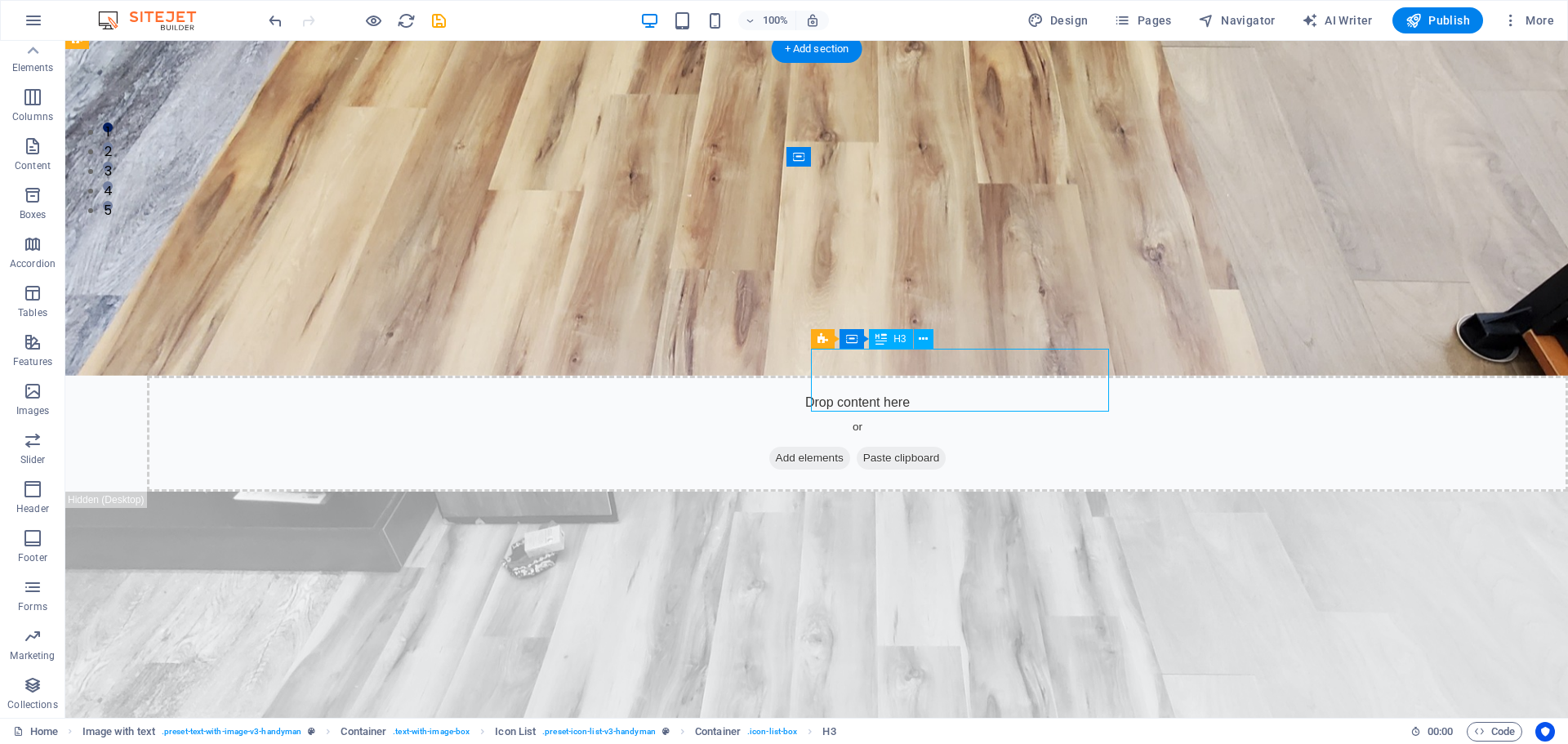 click on "Benefit of our service is lore ipsum dummy" at bounding box center [398, 2531] 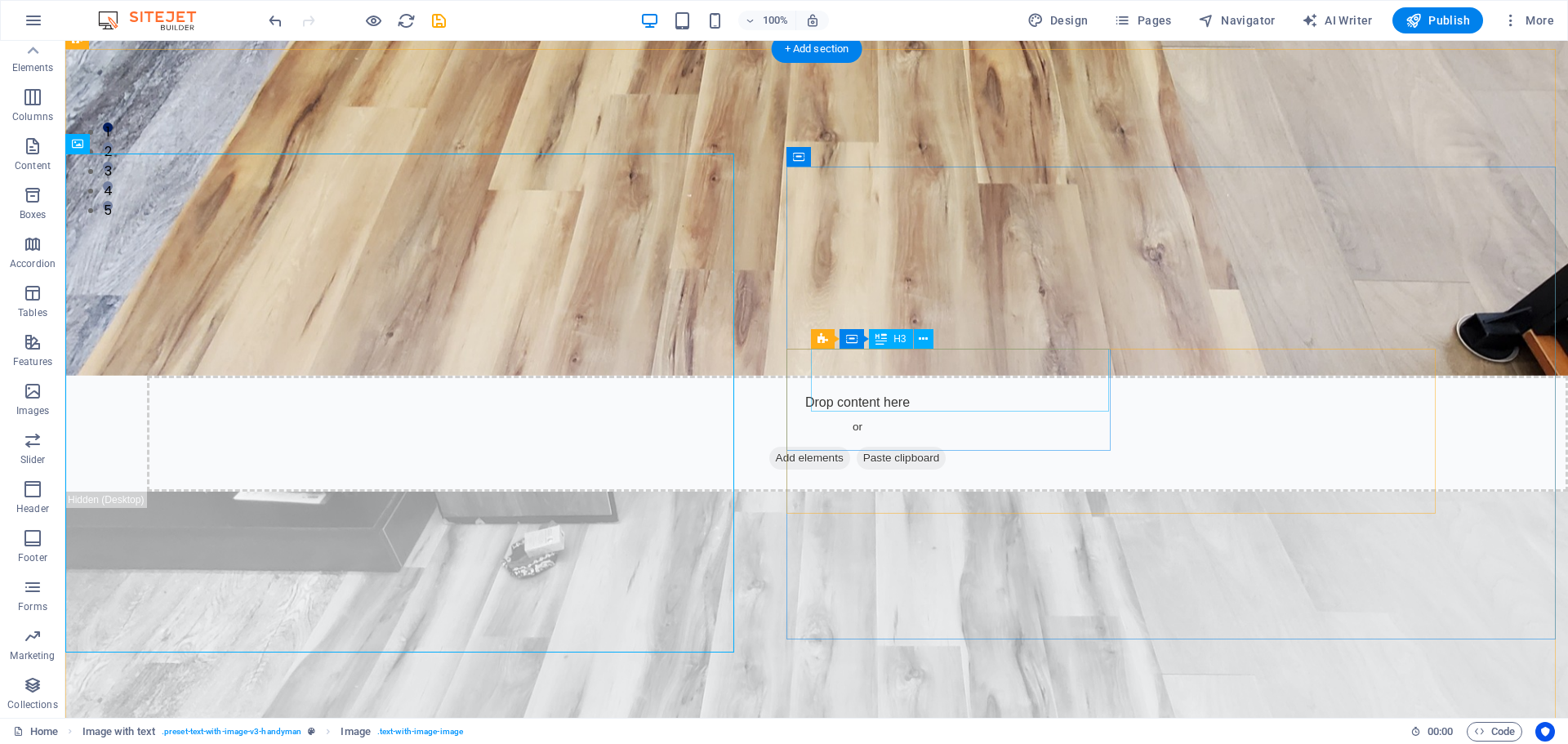 drag, startPoint x: 812, startPoint y: 368, endPoint x: 845, endPoint y: 377, distance: 34.20526 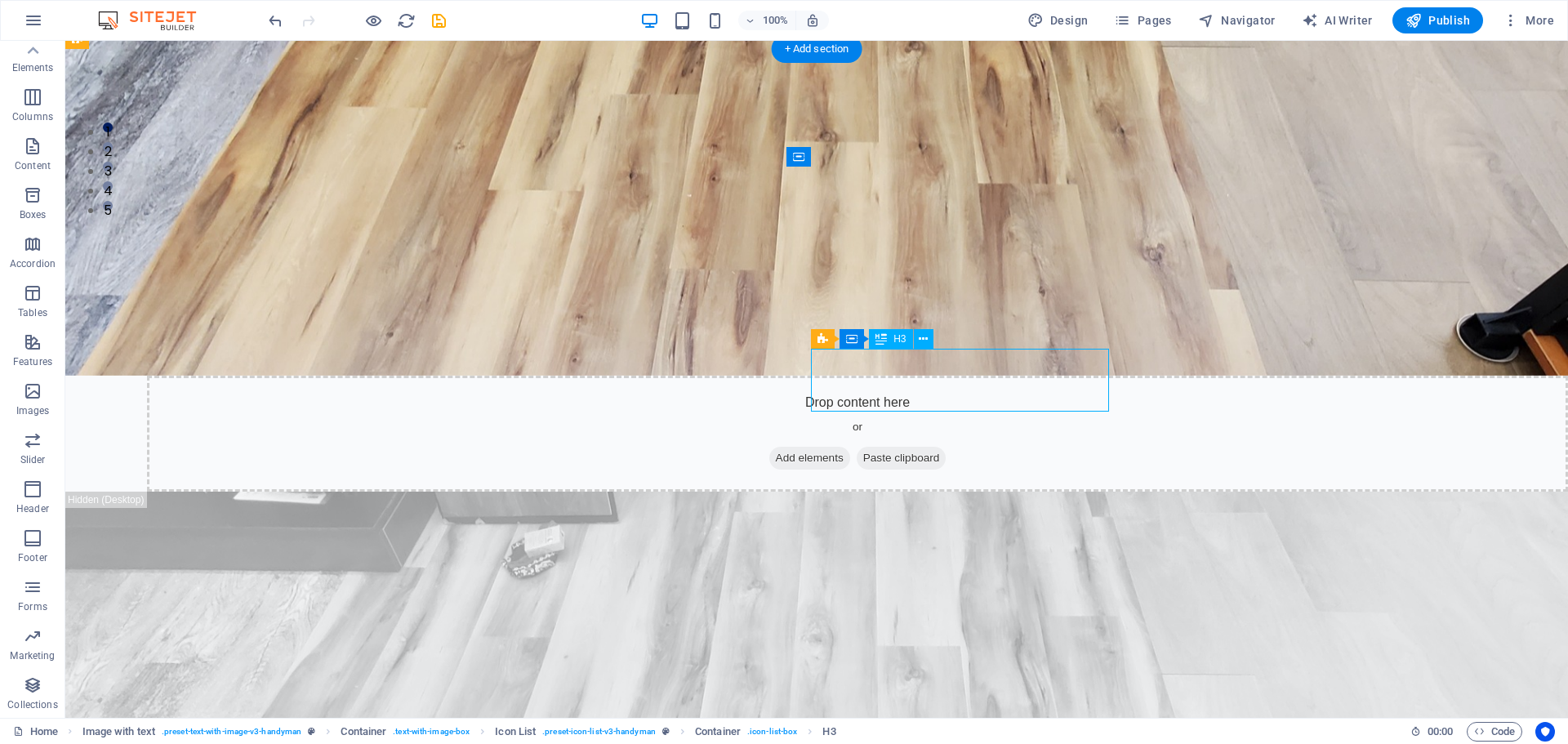 click on "Benefit of our service is lore ipsum dummy" at bounding box center (398, 2531) 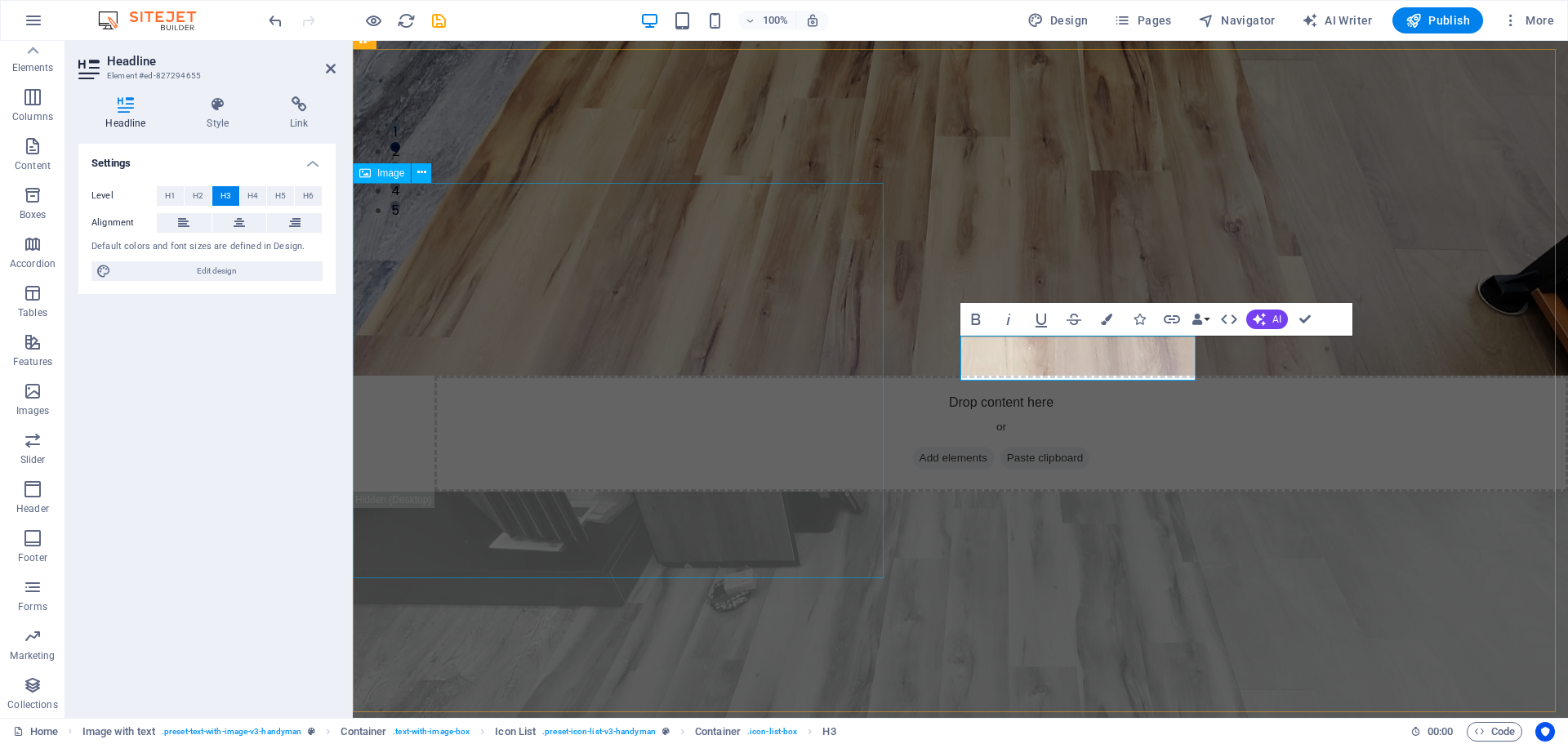 type 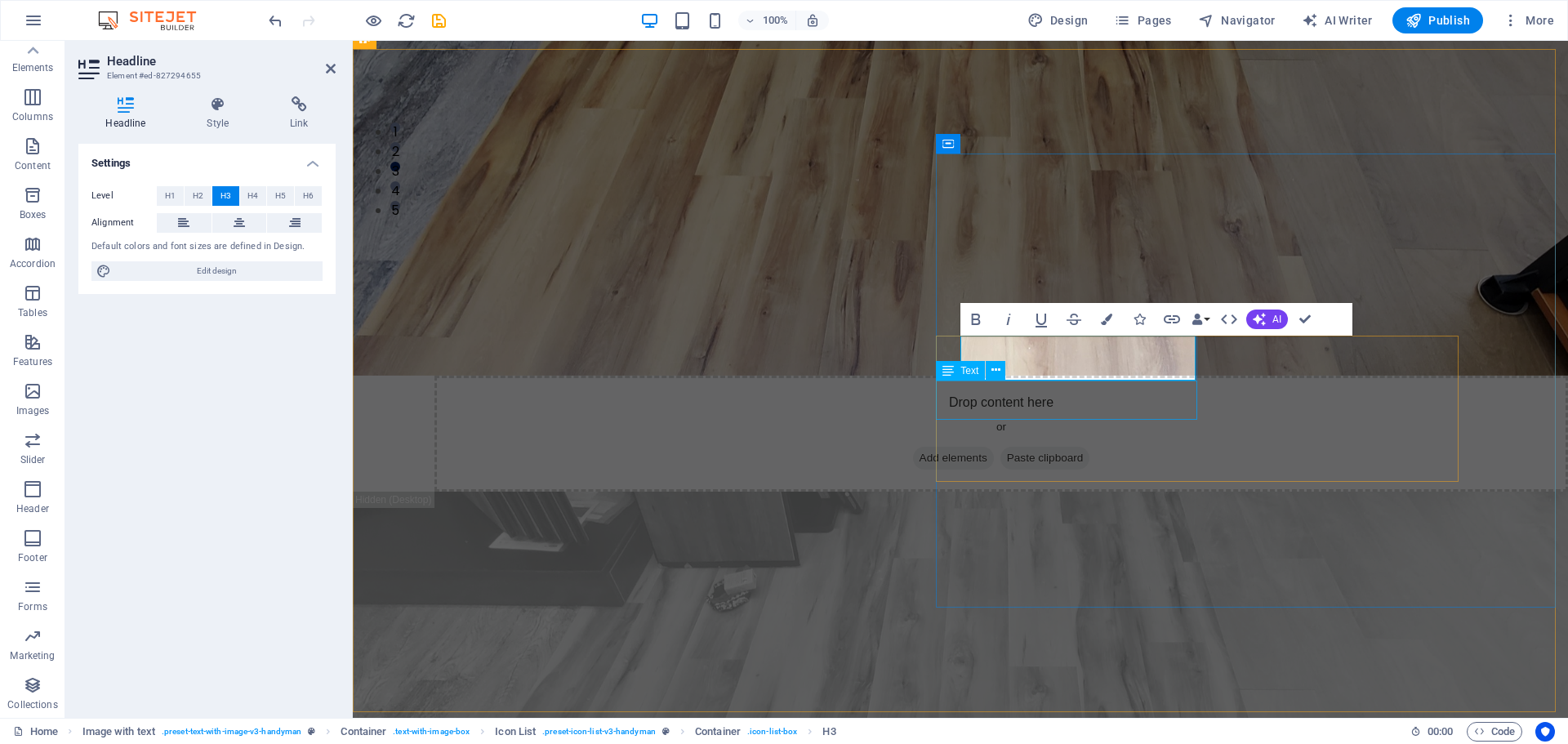 click on "Text" at bounding box center (976, 371) 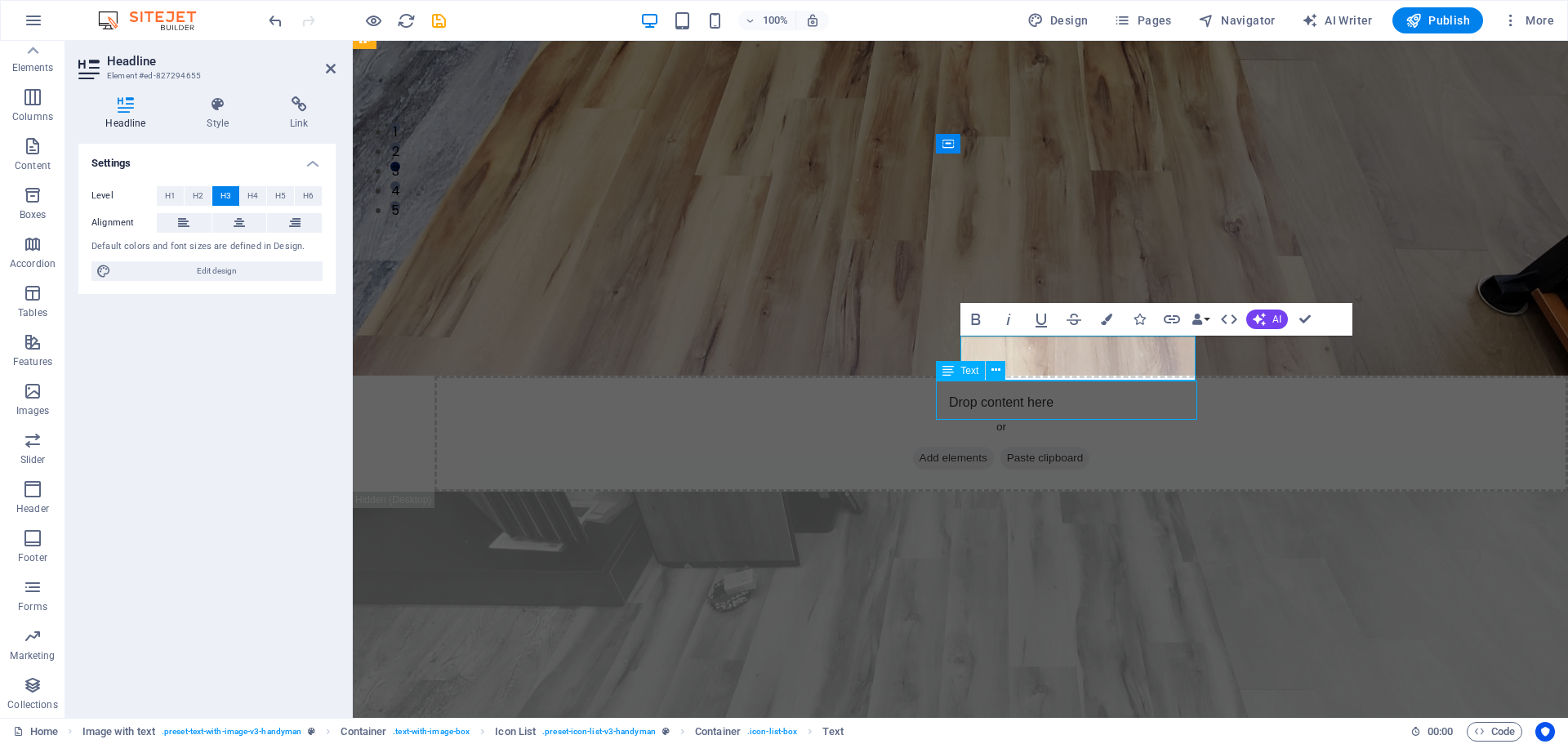 click on "Hardwood Installation" at bounding box center (619, 2336) 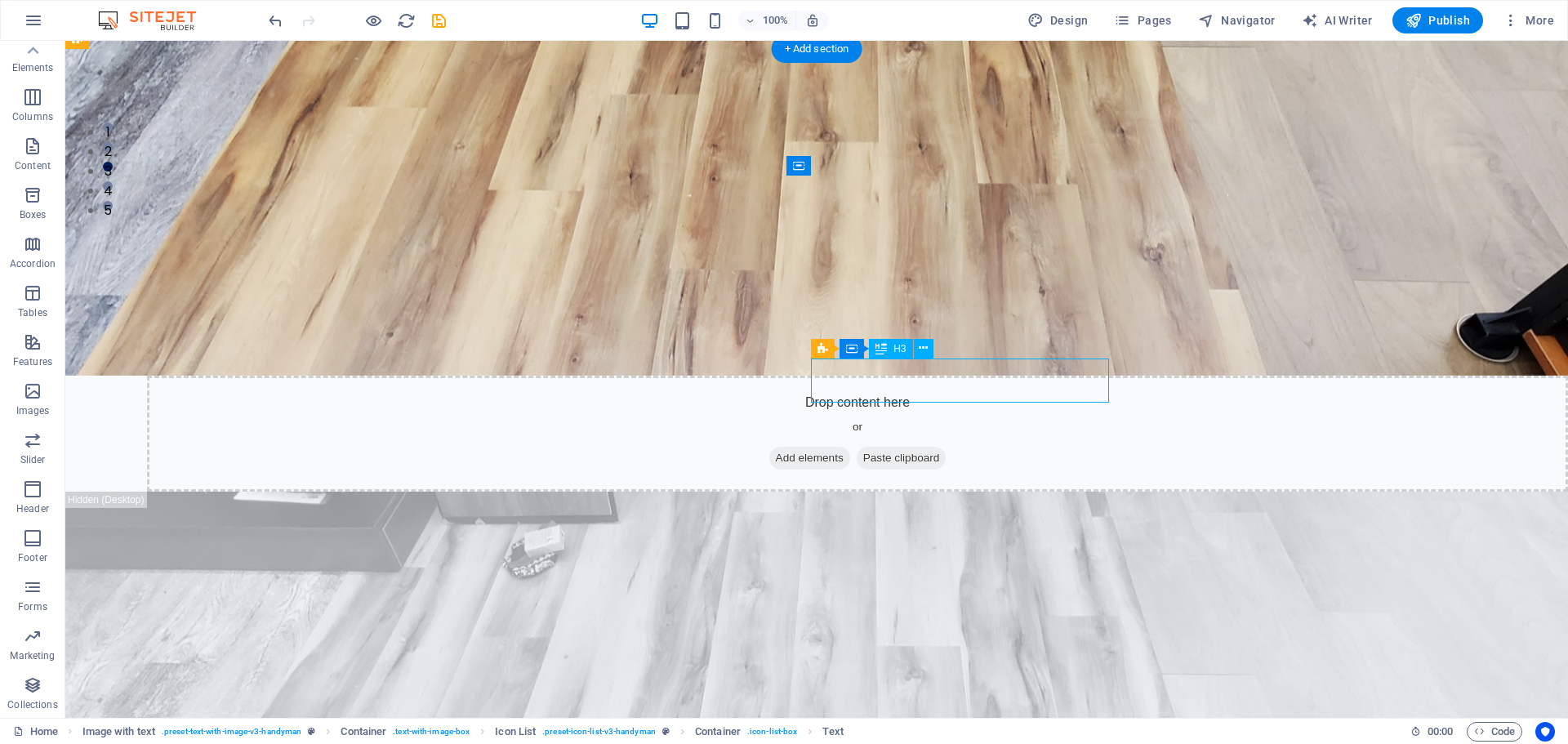 click on "Hardwood Installation" at bounding box center [398, 2531] 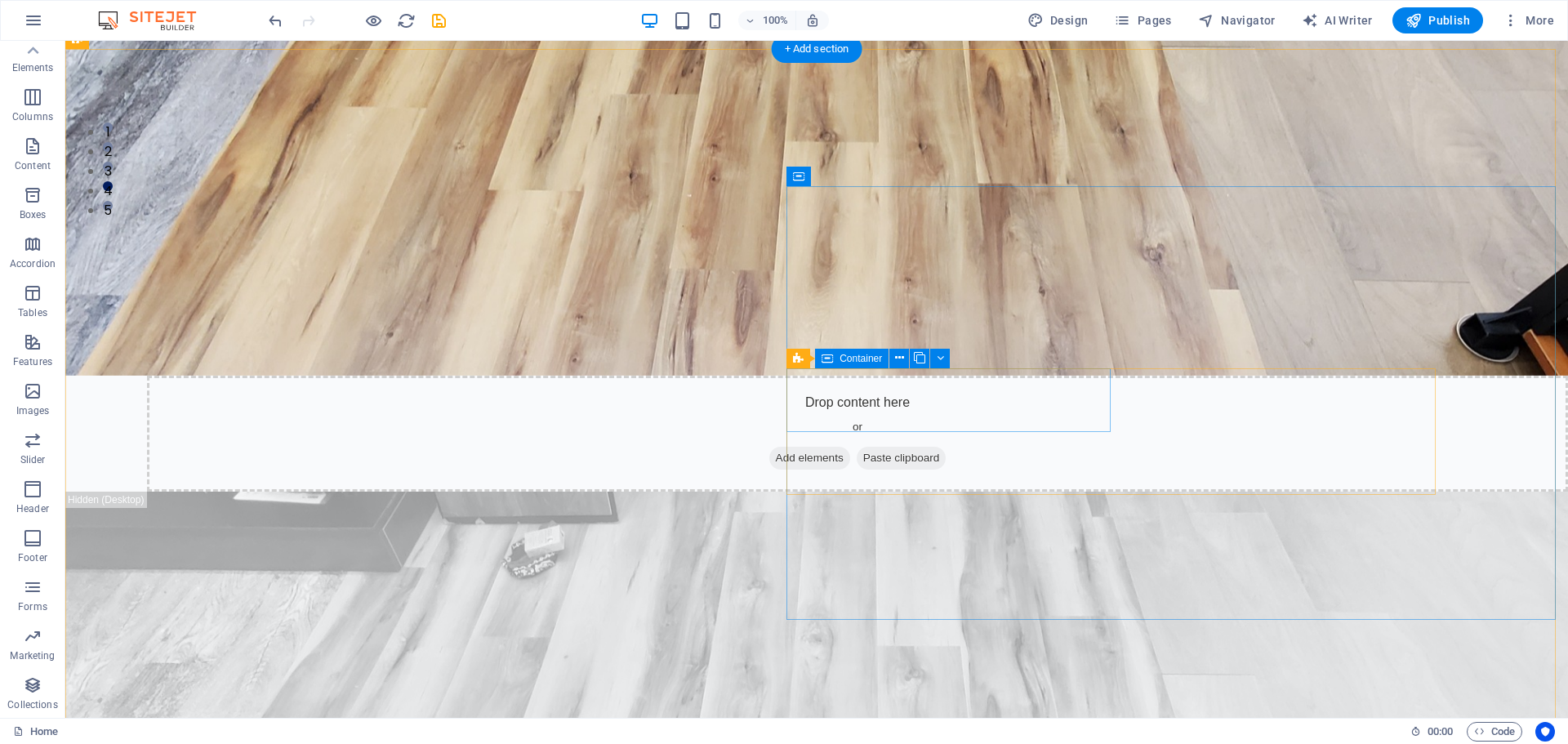 click on "Flooring" at bounding box center (411, 2516) 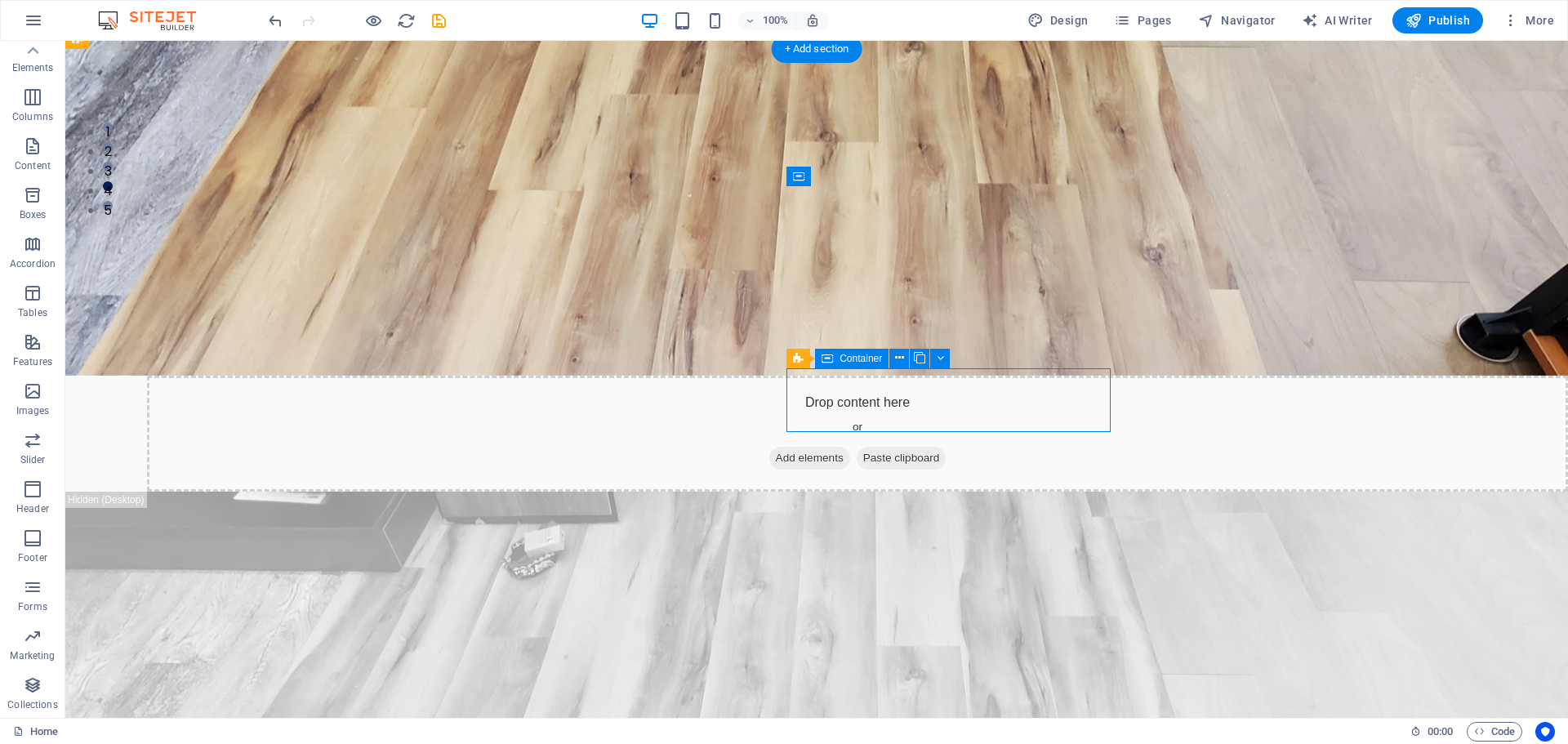 click on "Flooring" at bounding box center [411, 2516] 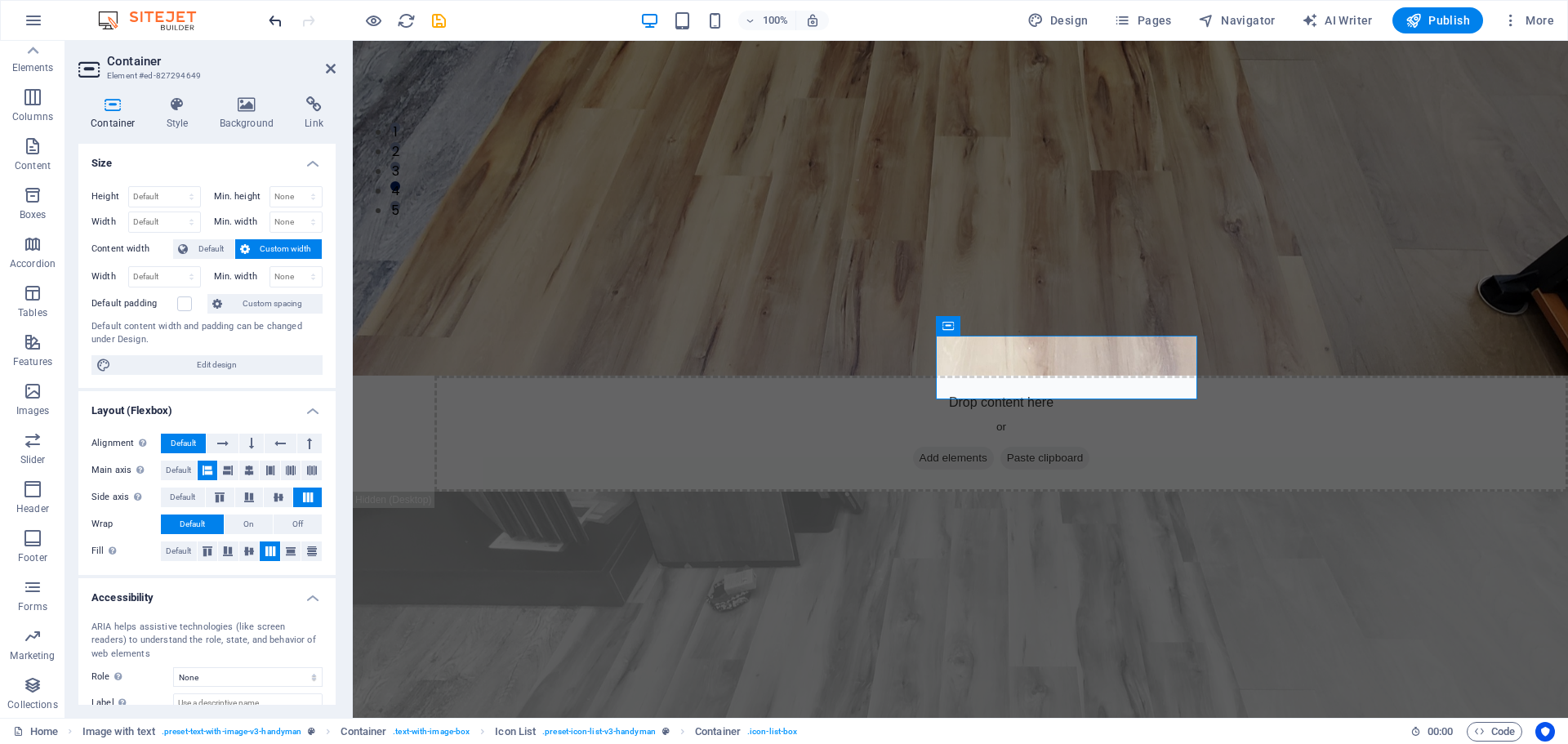click at bounding box center (275, 20) 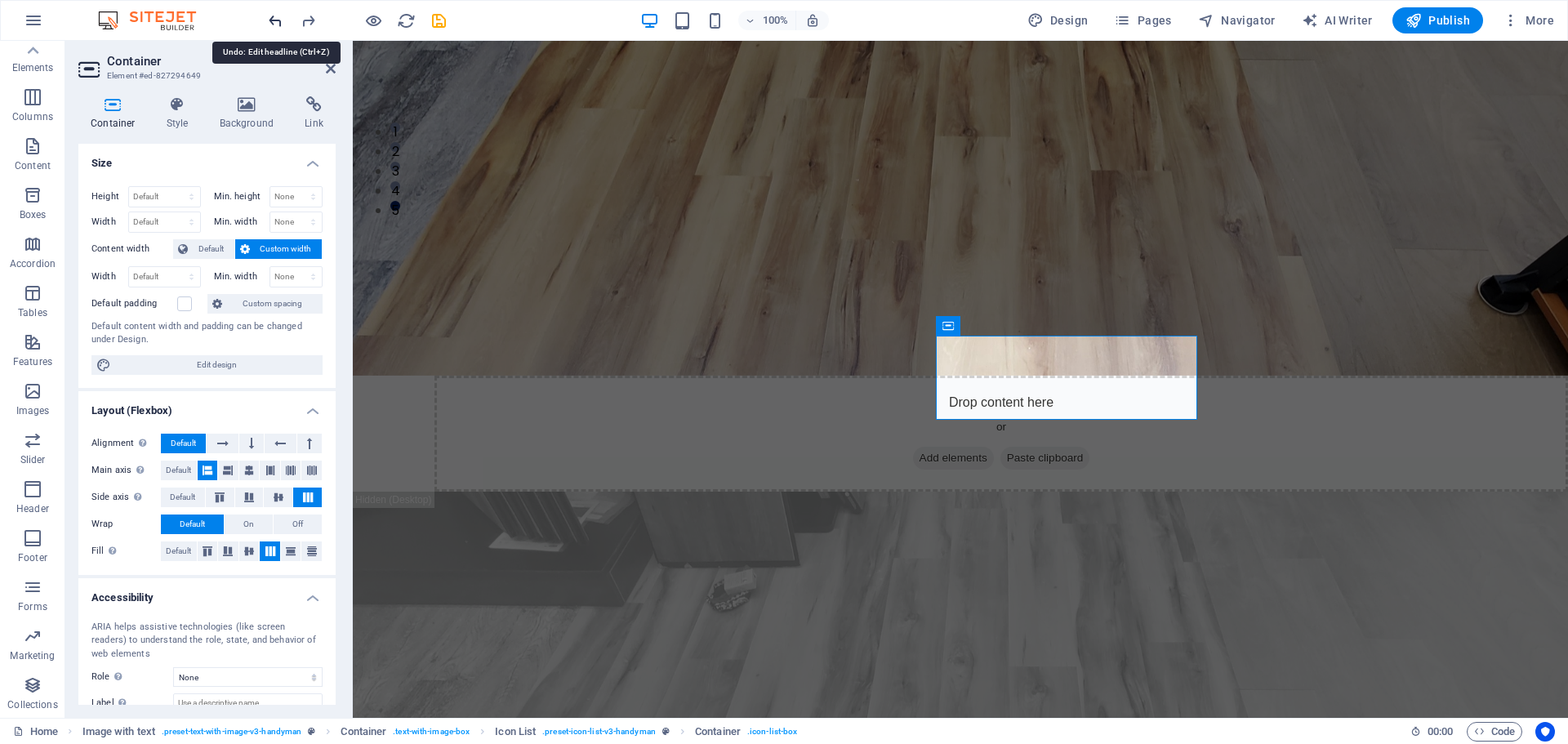 click at bounding box center (275, 20) 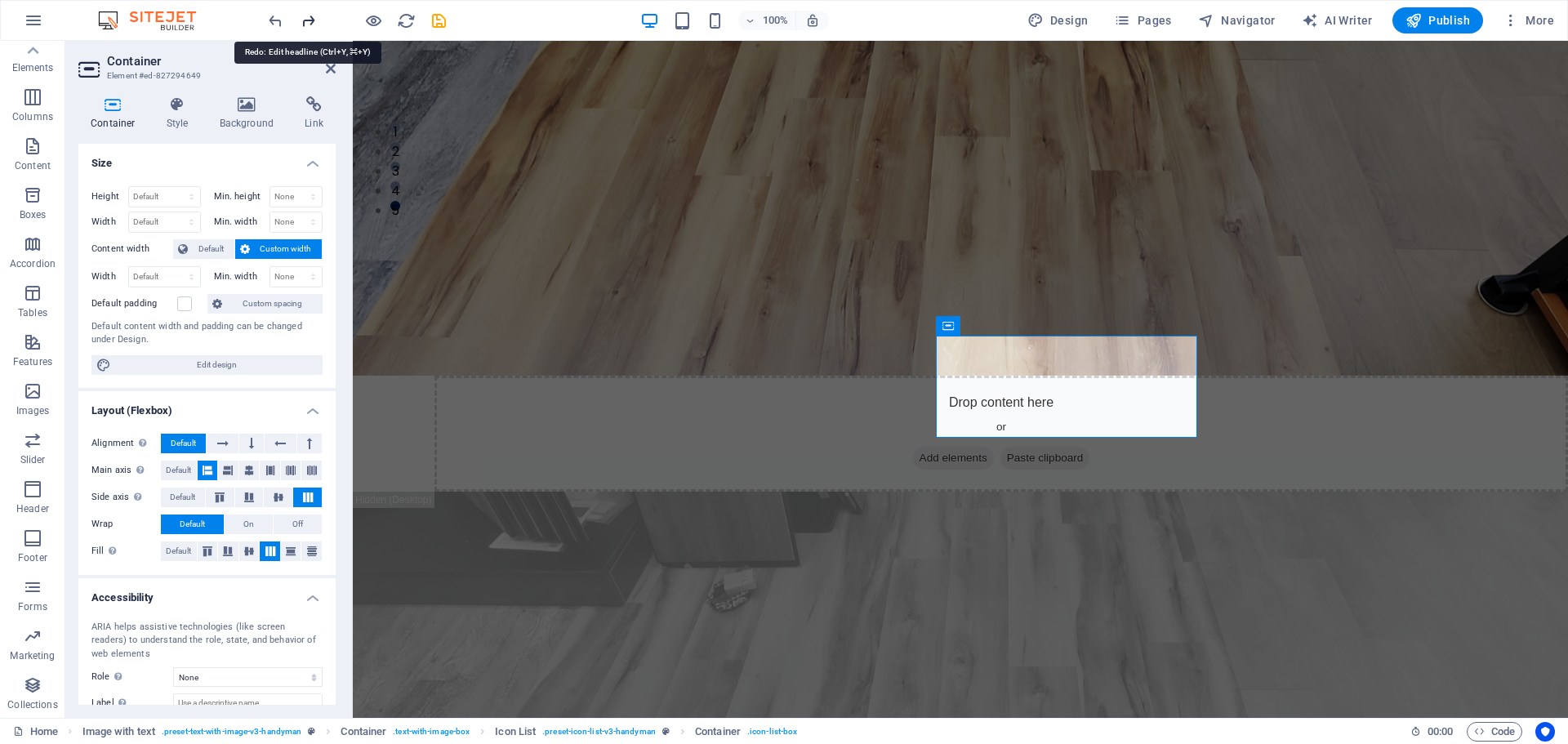 click at bounding box center (308, 20) 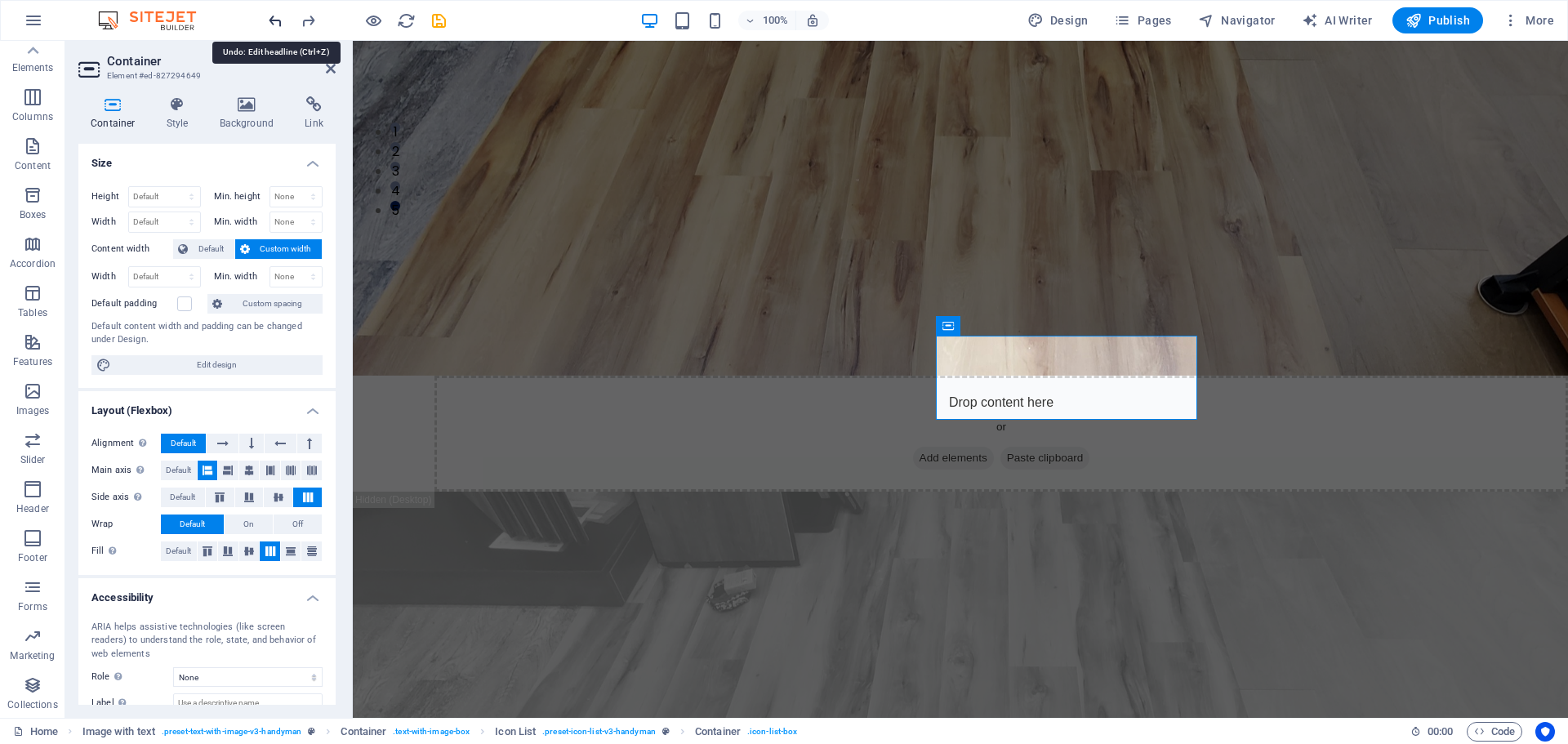 click at bounding box center (275, 20) 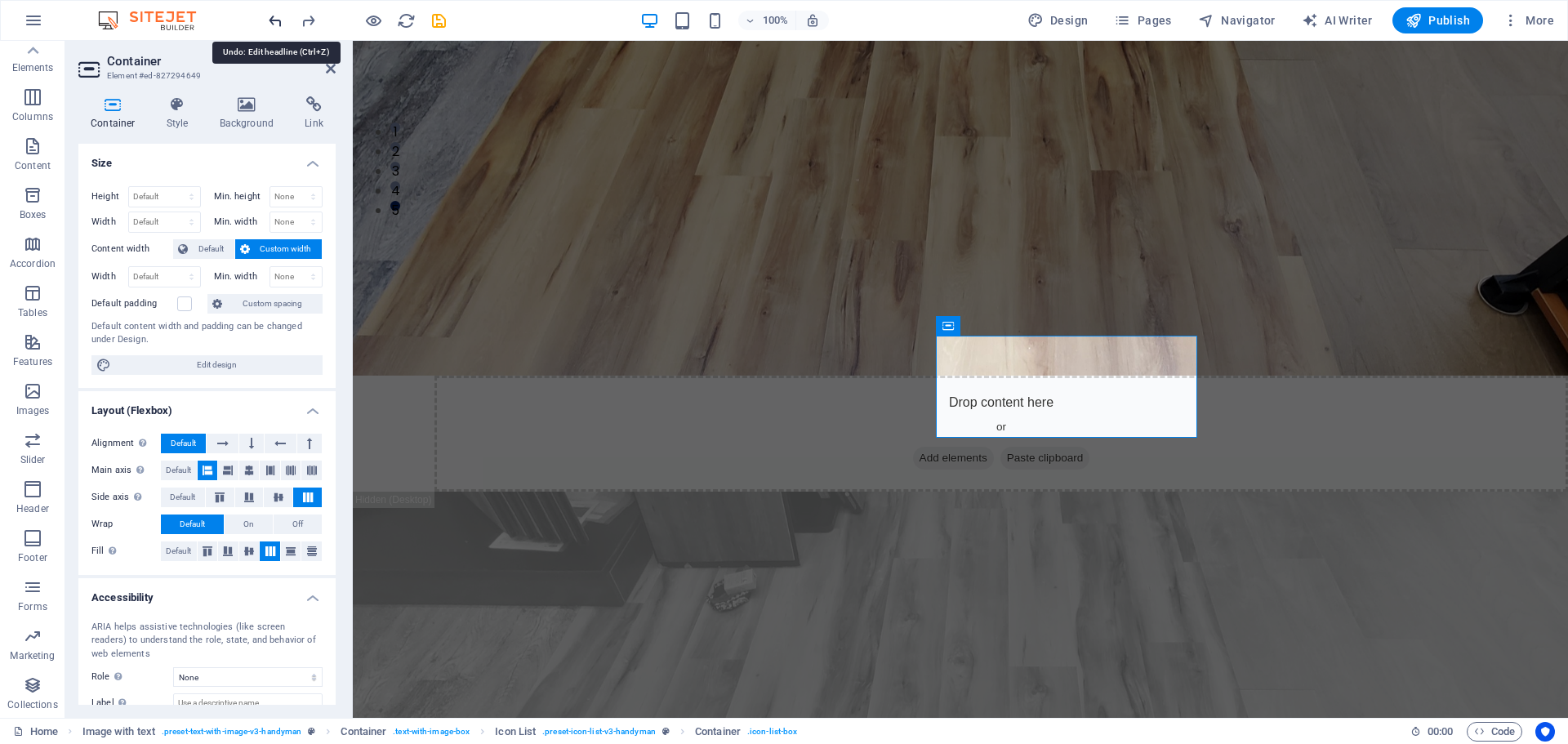 click at bounding box center (275, 20) 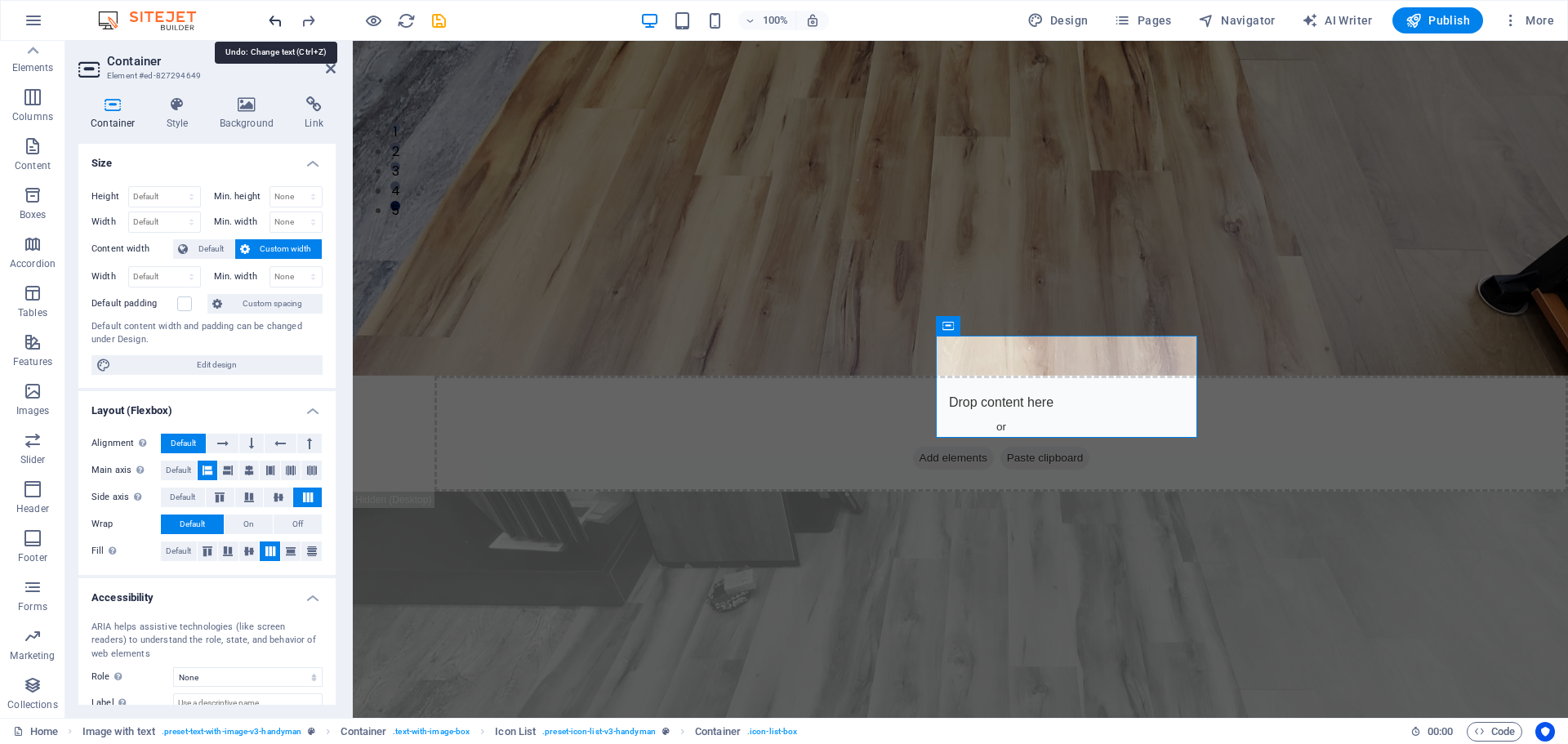 click at bounding box center (275, 20) 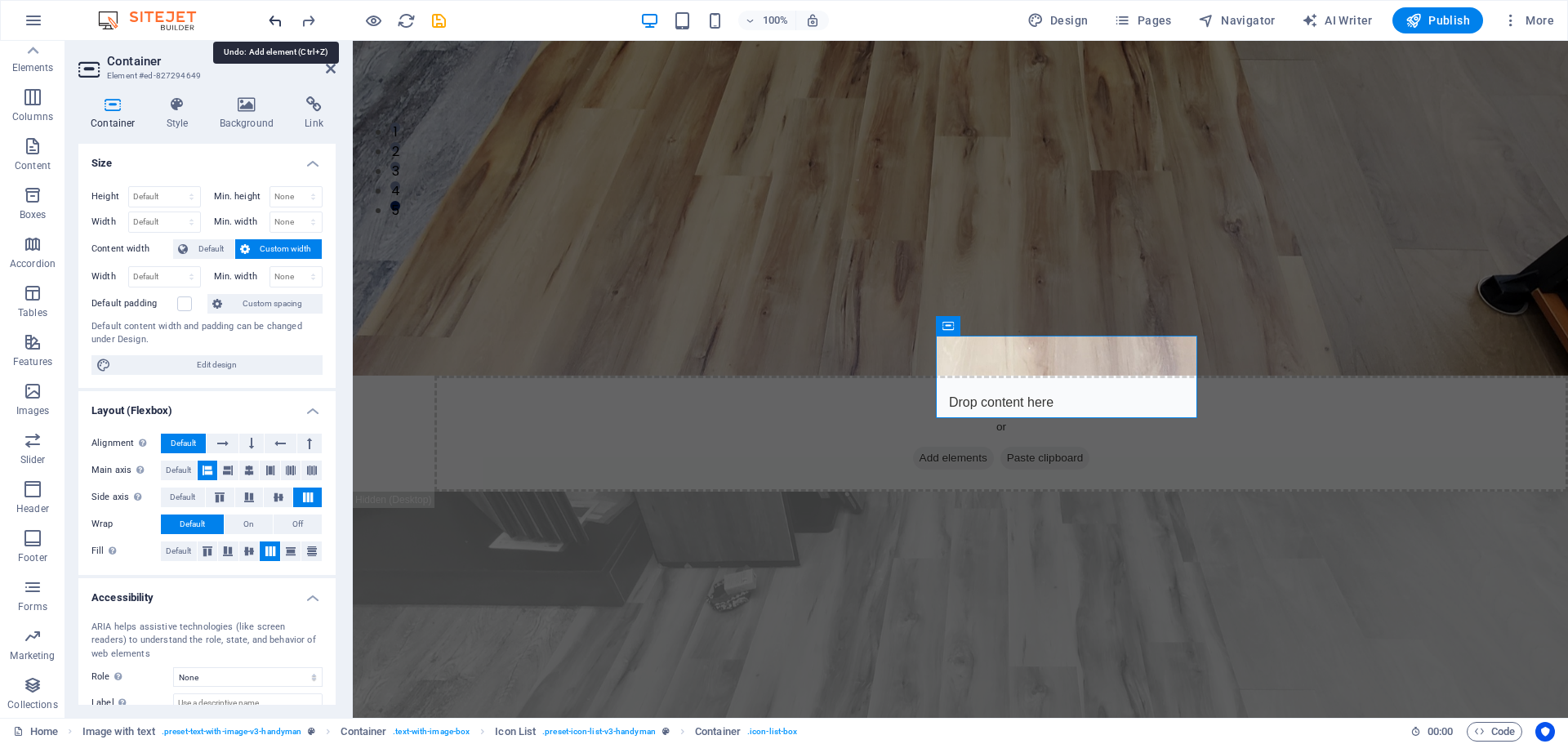 click at bounding box center (275, 20) 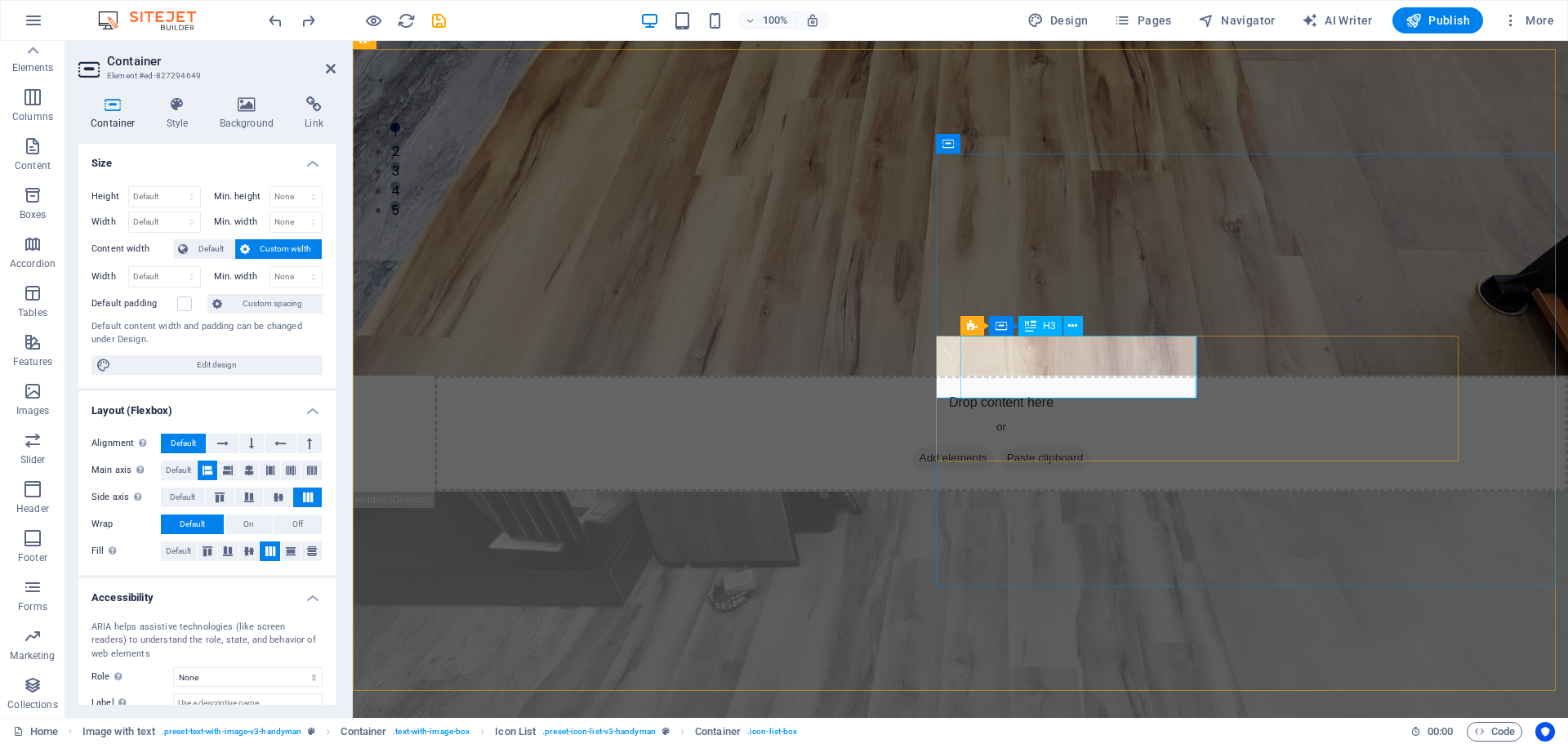 click on "Benefit of our service is lore ipsum dummy" at bounding box center (619, 2336) 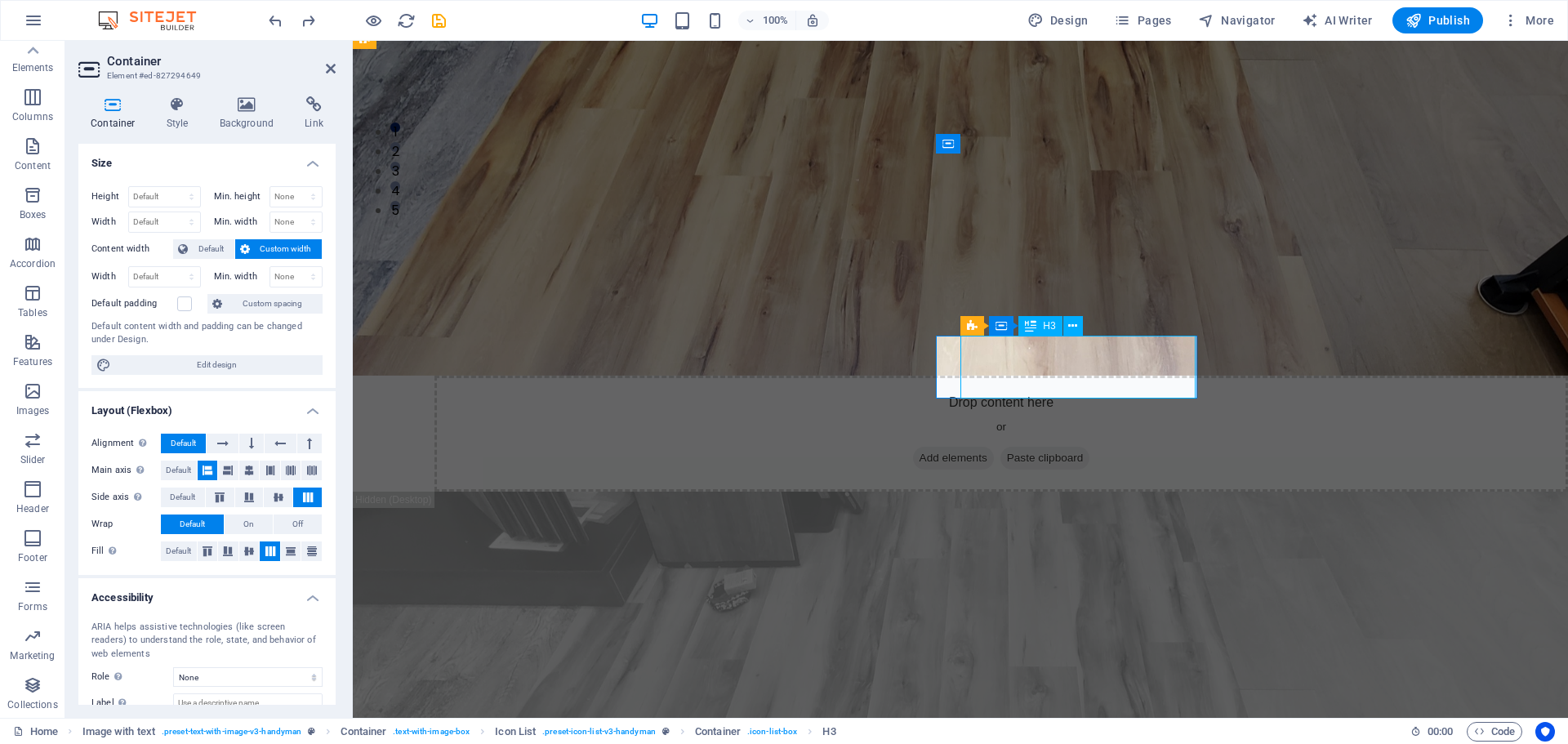 click on "Benefit of our service is lore ipsum dummy" at bounding box center [619, 2336] 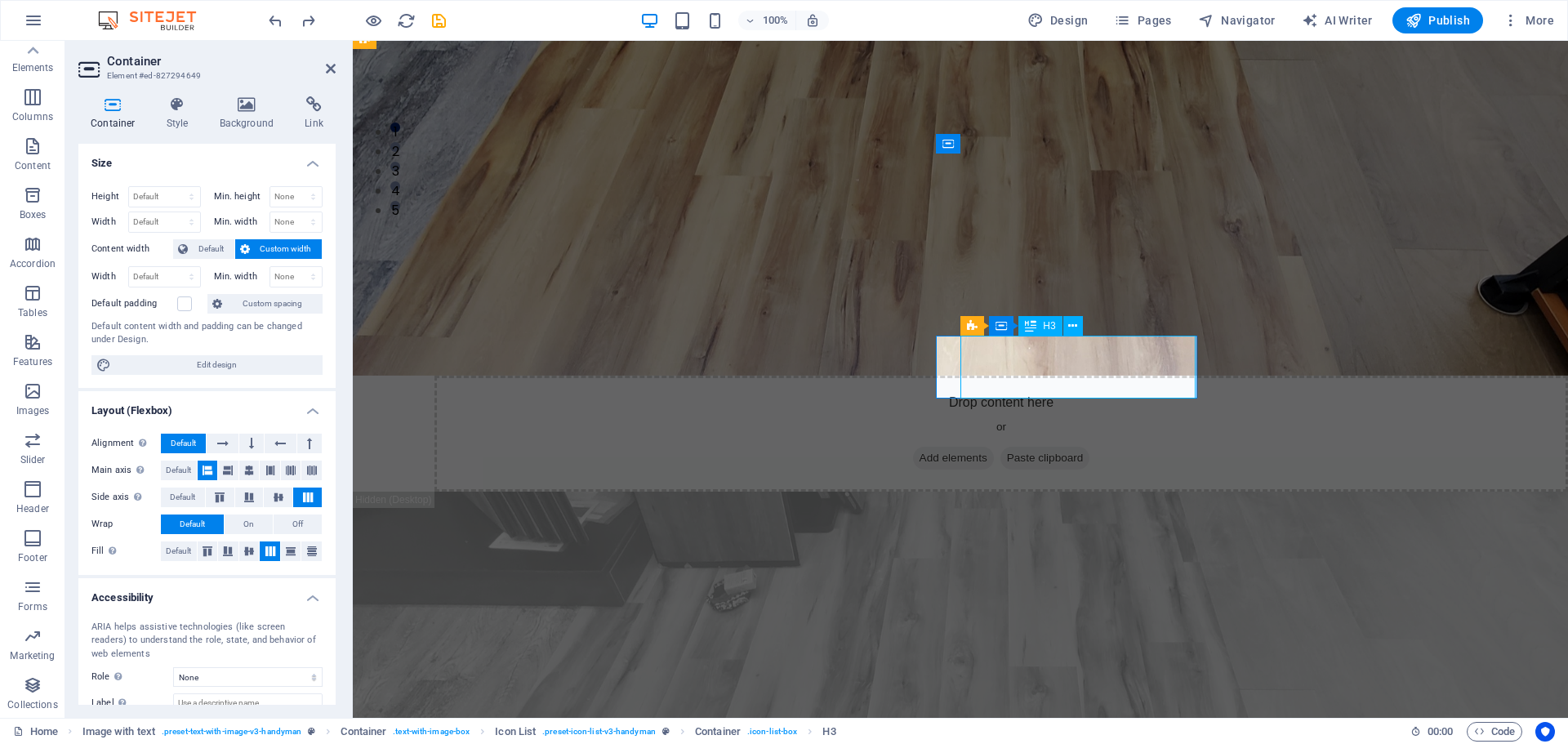 click on "Benefit of our service is lore ipsum dummy" at bounding box center [619, 2336] 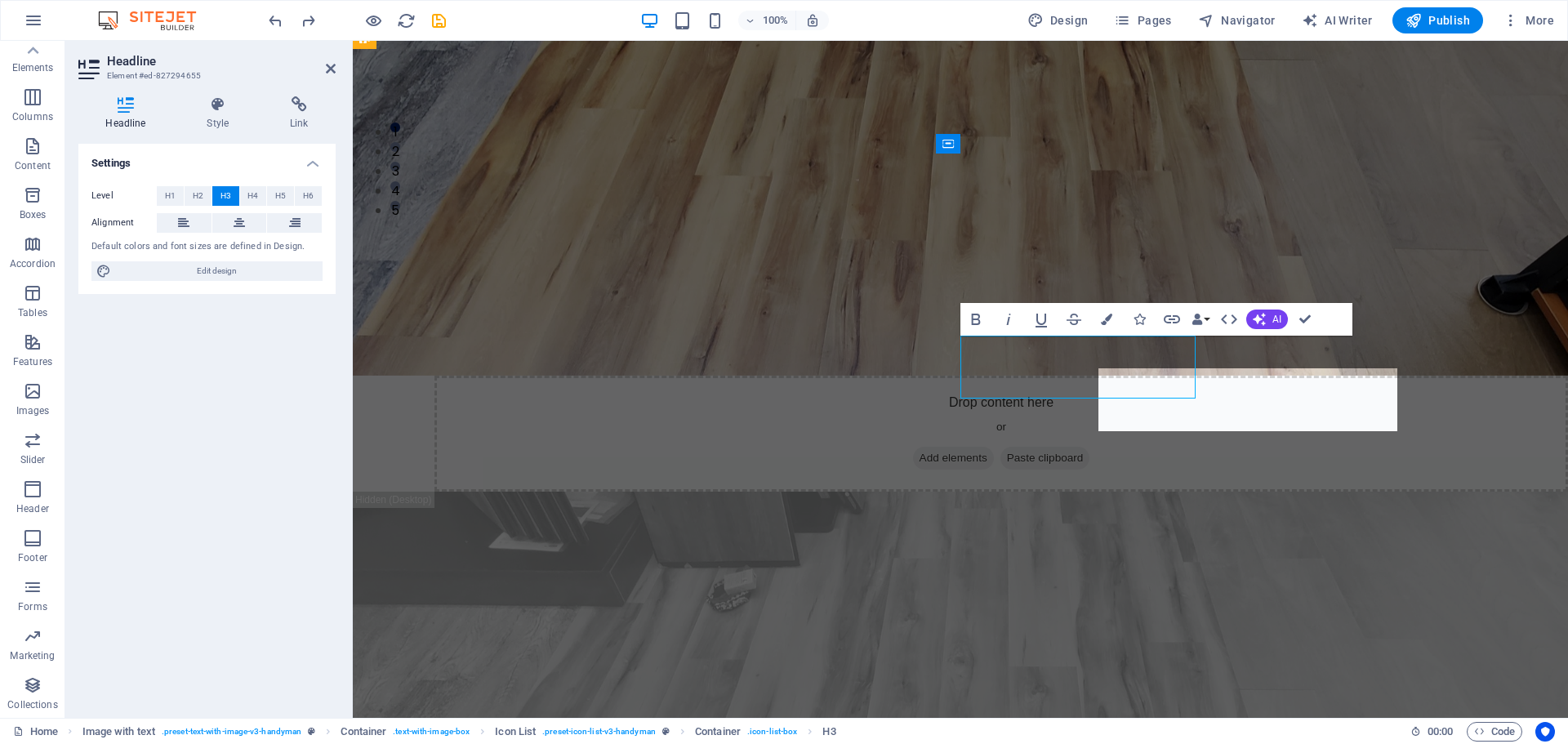 click on "Benefit of our service is lore ipsum dummy" at bounding box center [517, 2336] 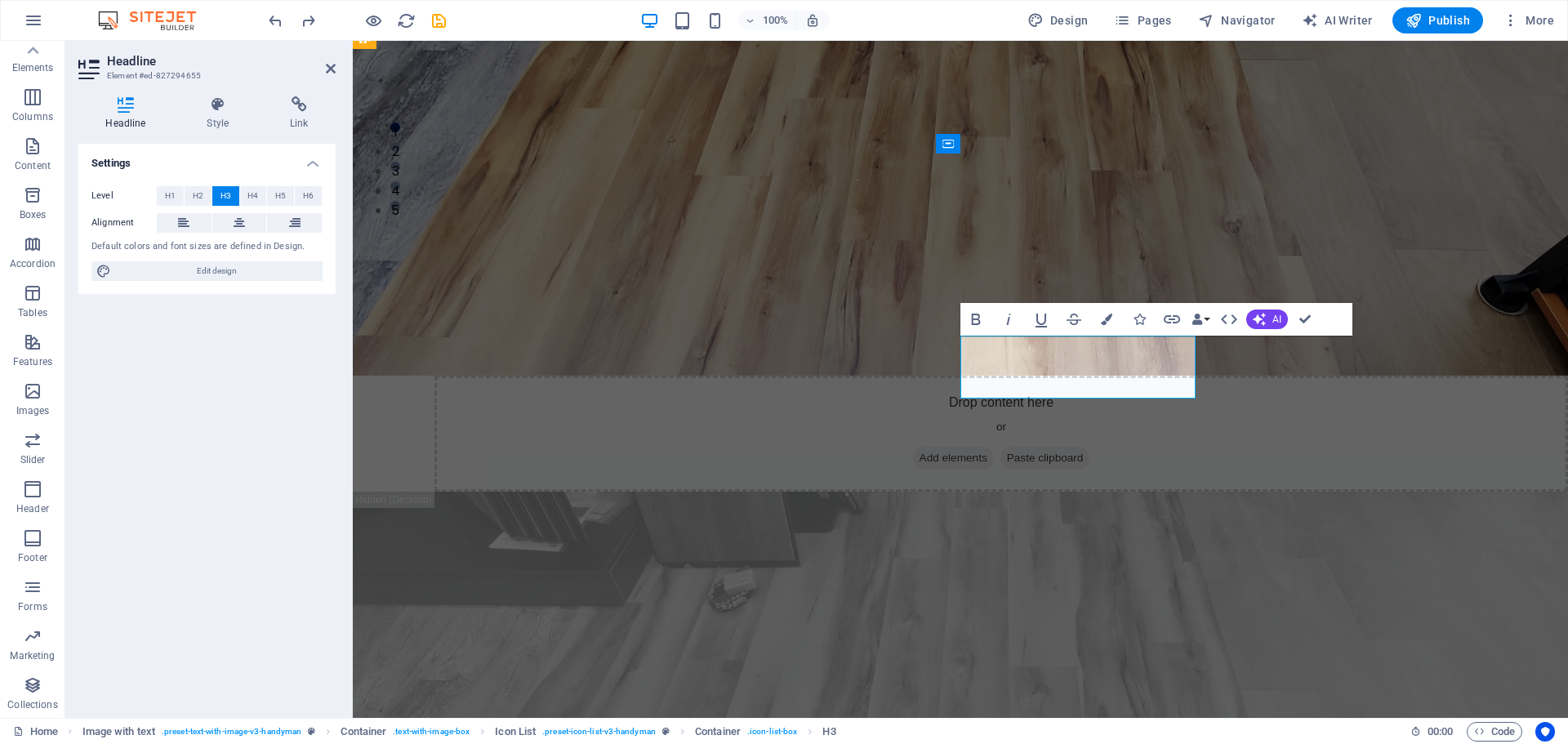 type 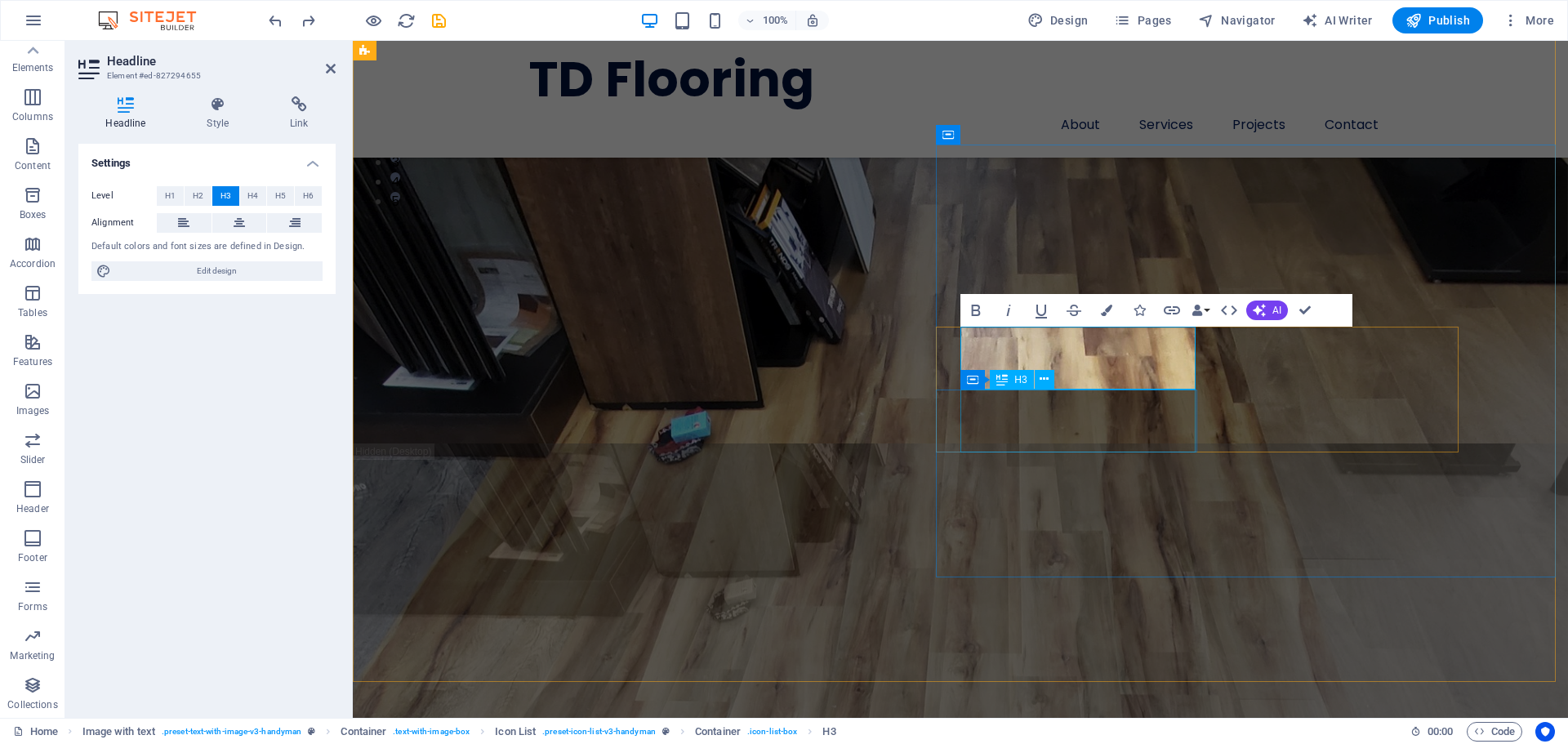 click on "Benefit of our service is lore ipsum dummy" at bounding box center [619, 2426] 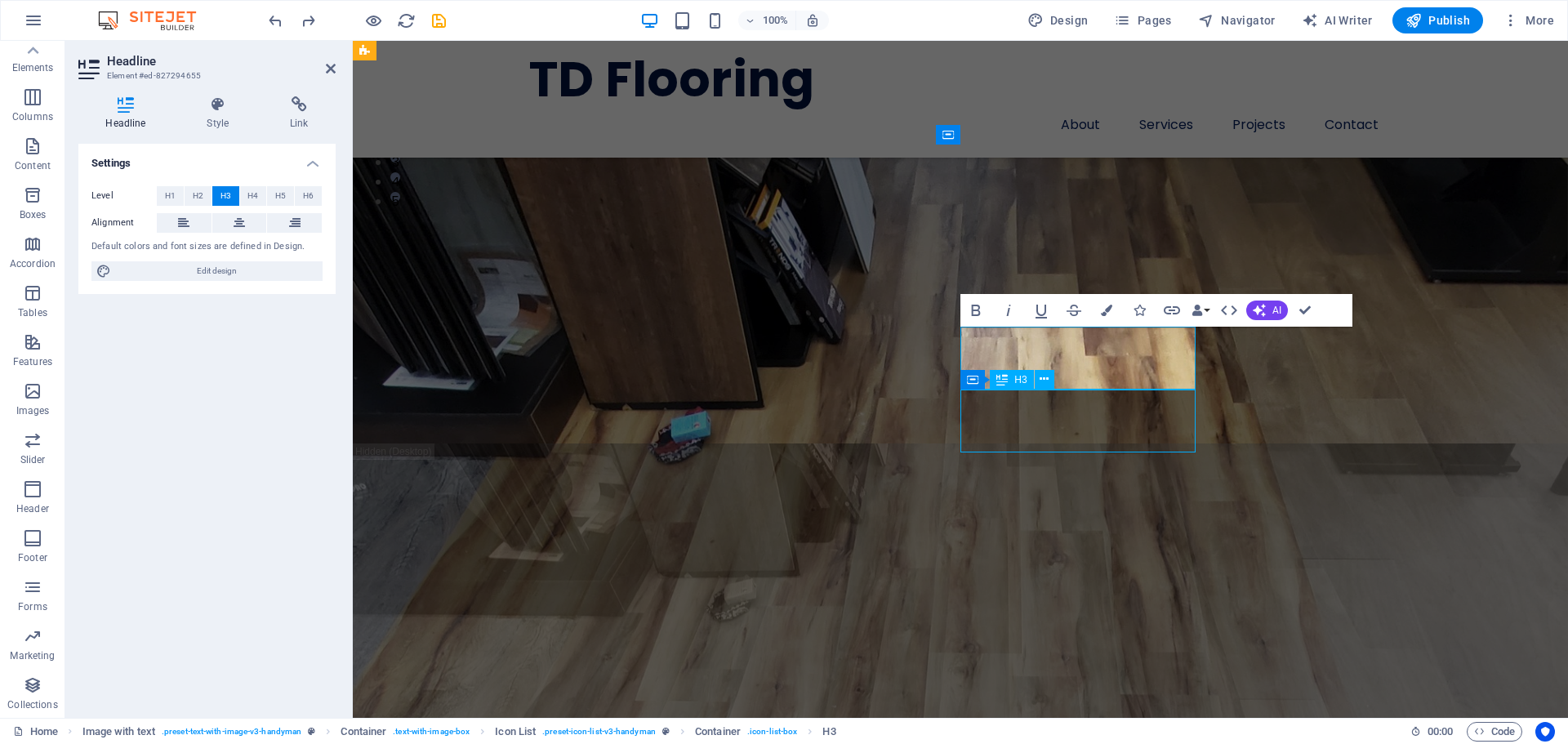 click on "Benefit of our service is lore ipsum dummy" at bounding box center (619, 2426) 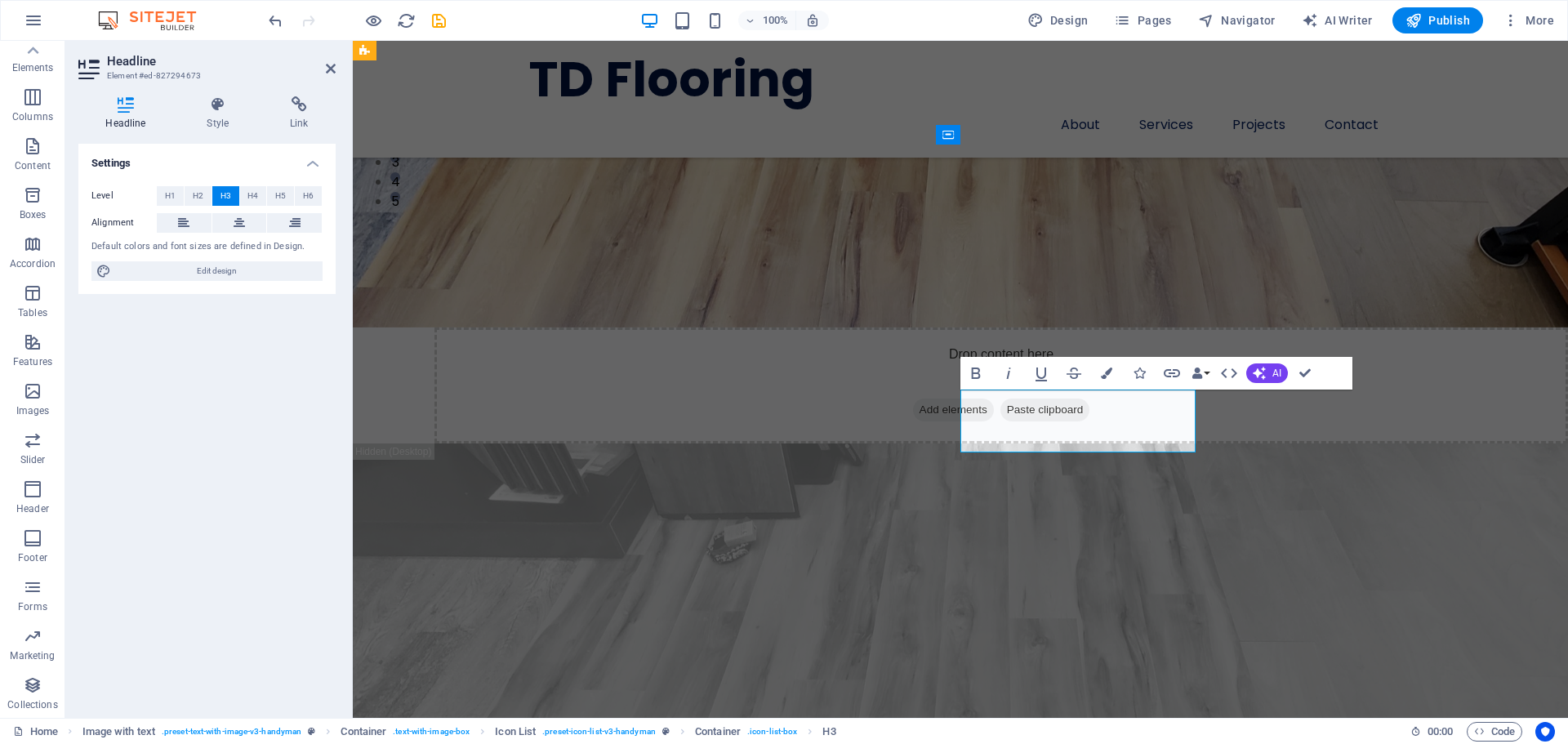 type 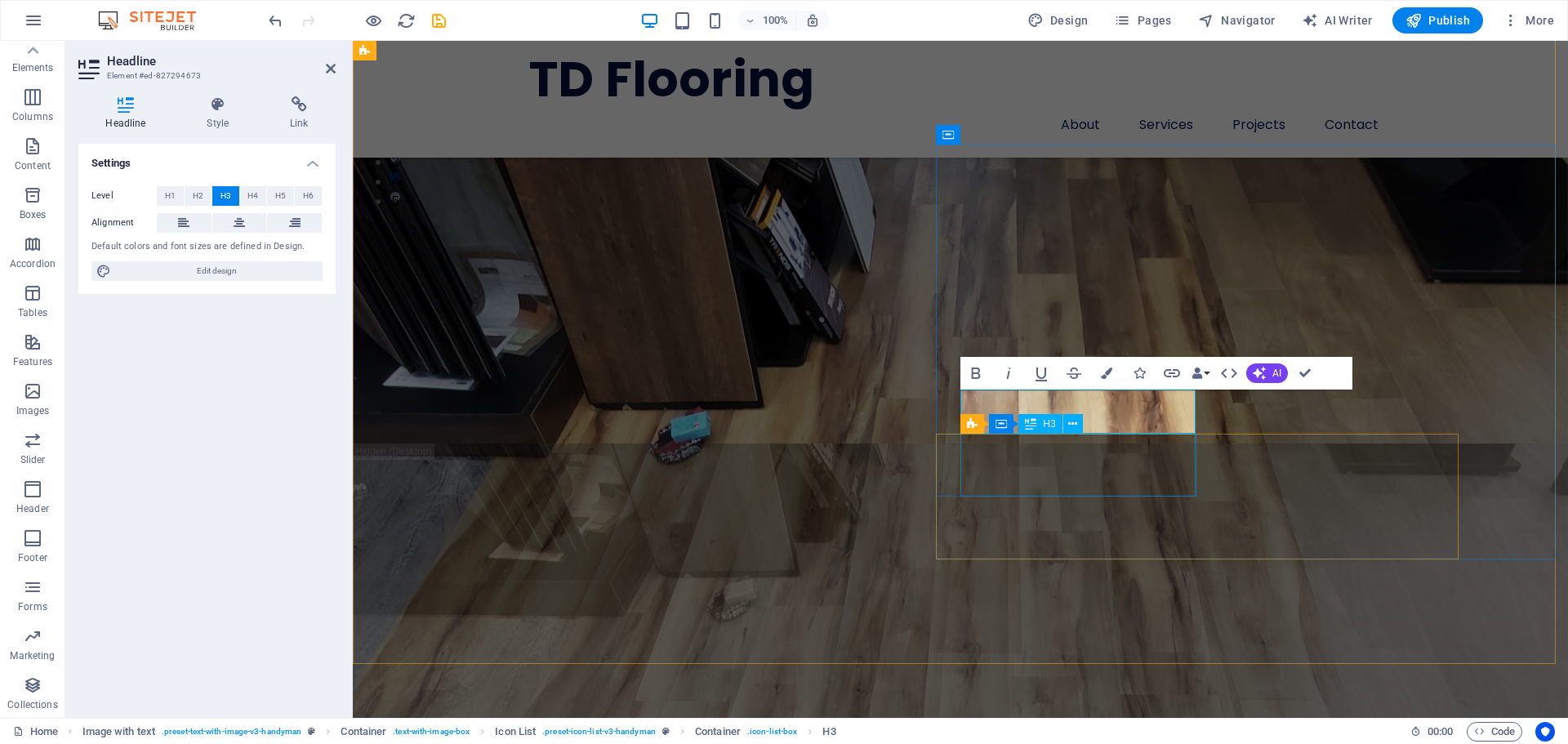 click on "Benefit of our service is lore ipsum dummy" at bounding box center (619, 2494) 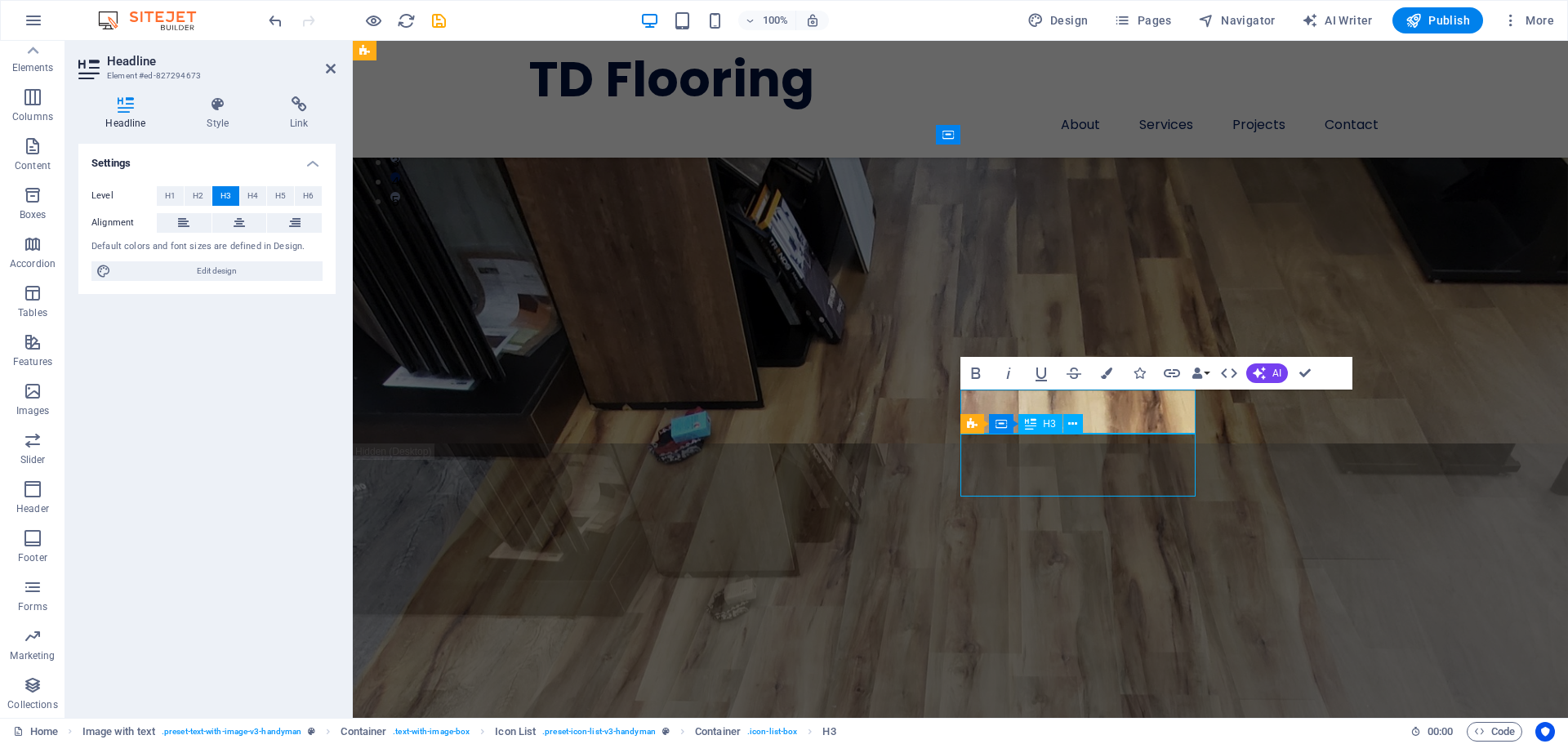 click on "Benefit of our service is lore ipsum dummy" at bounding box center [619, 2494] 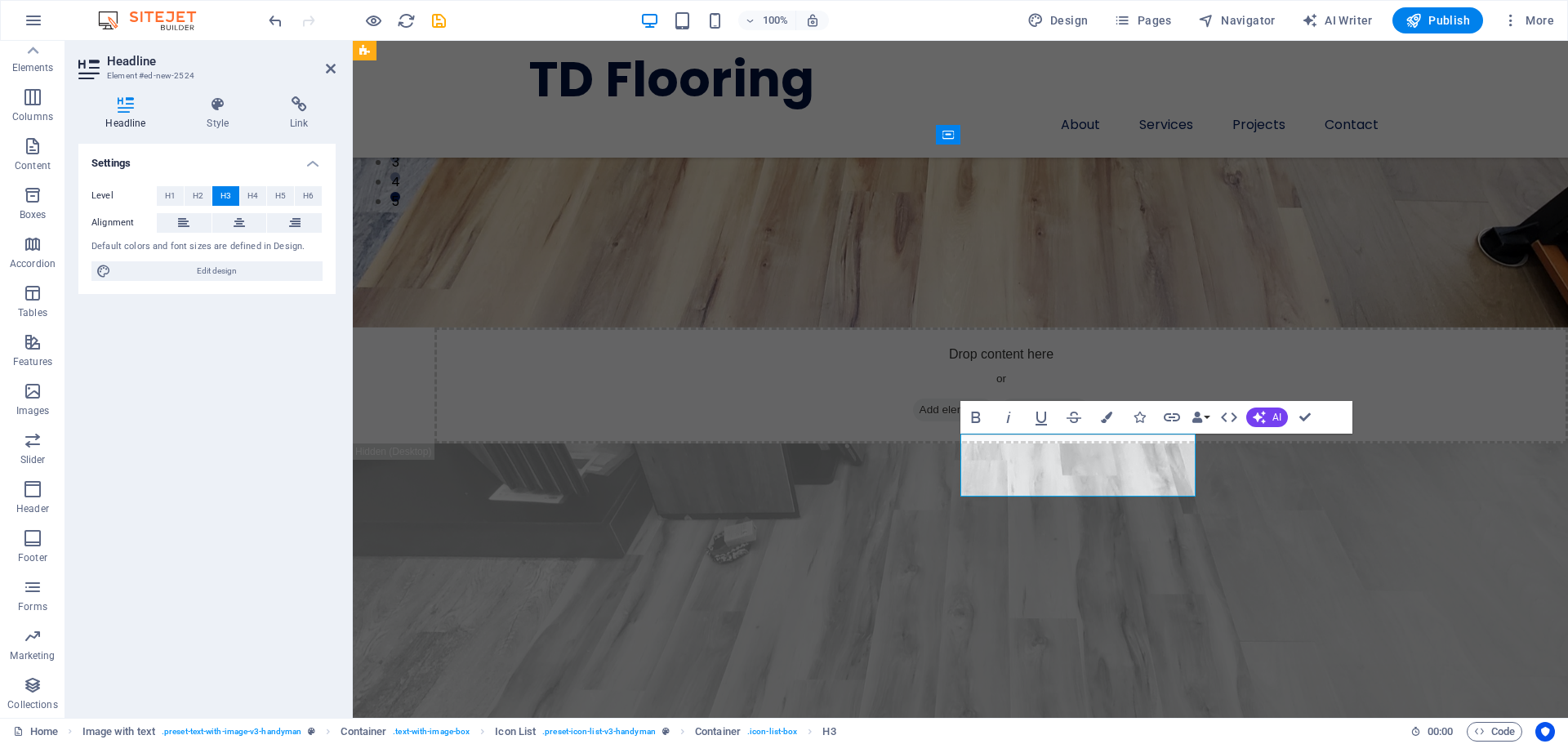 type 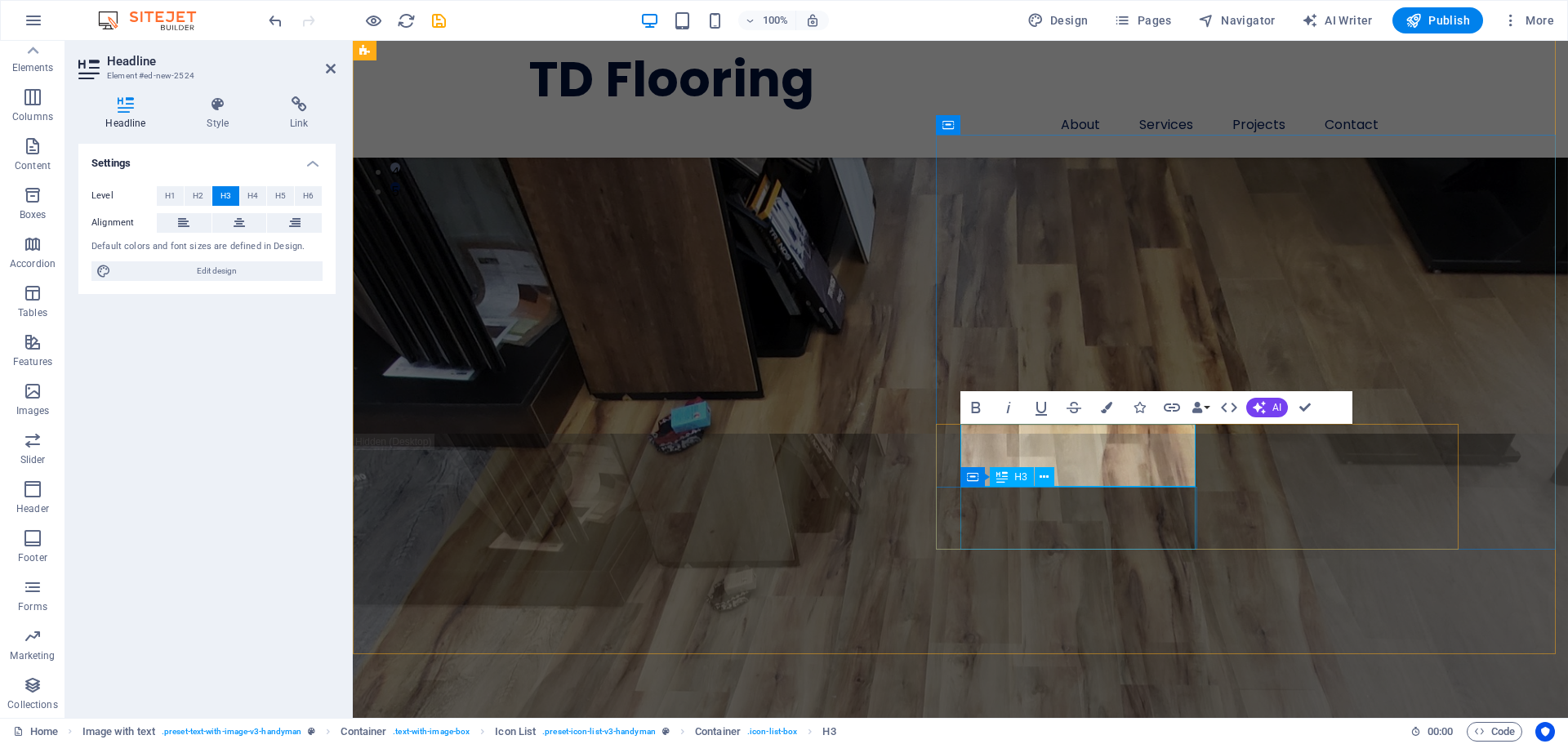 click on "Benefit of our service is lore ipsum dummy" at bounding box center (619, 2622) 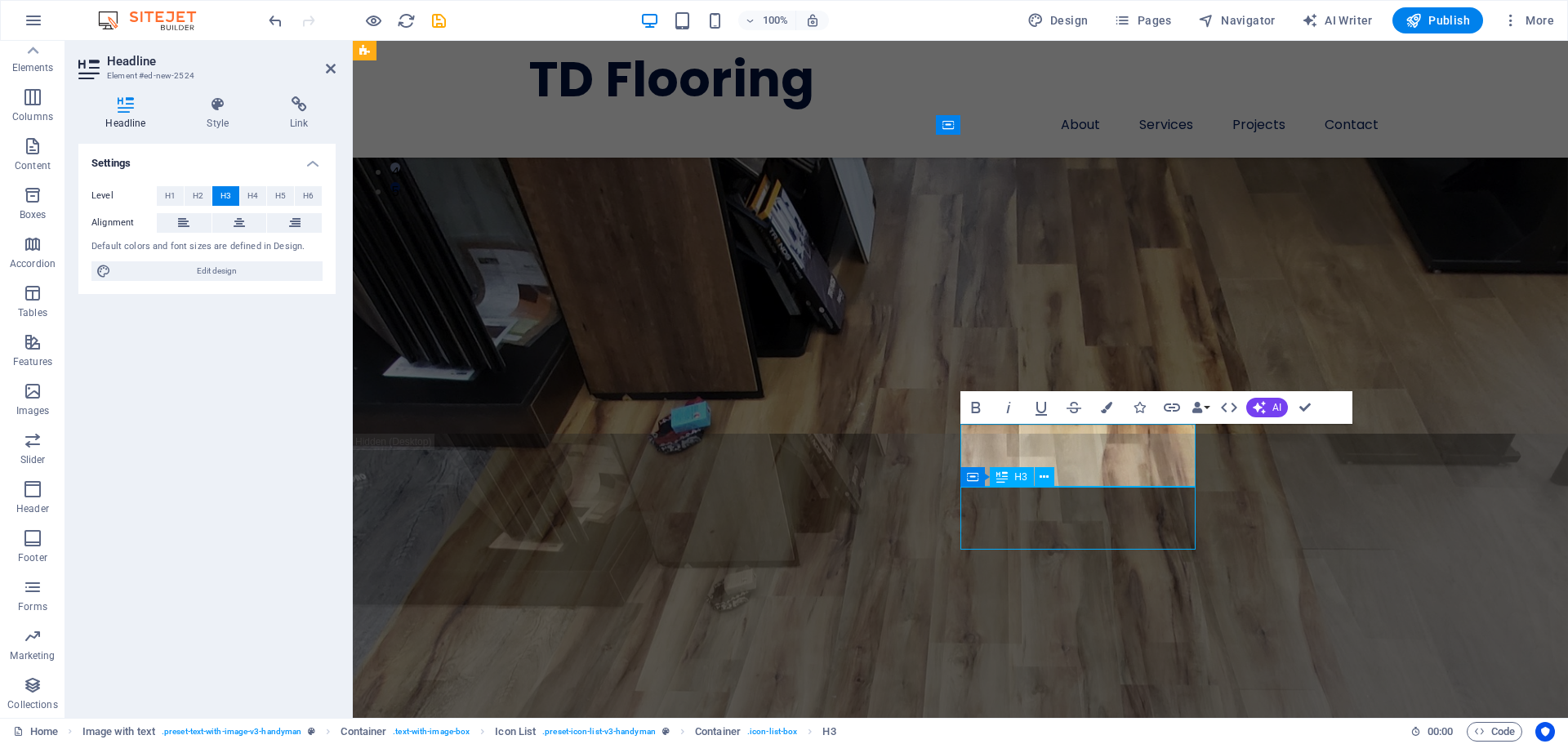 click on "Benefit of our service is lore ipsum dummy" at bounding box center (619, 2622) 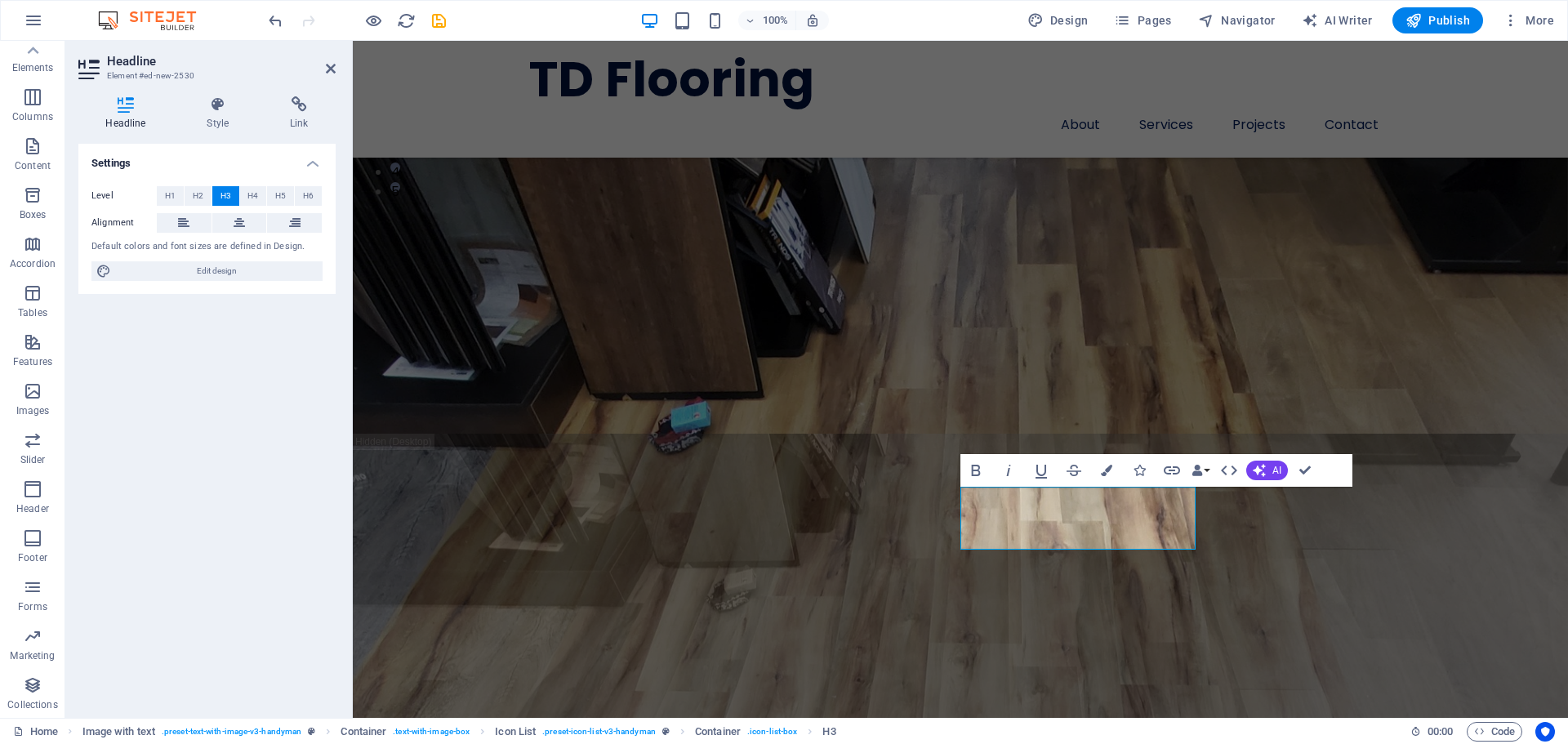 type 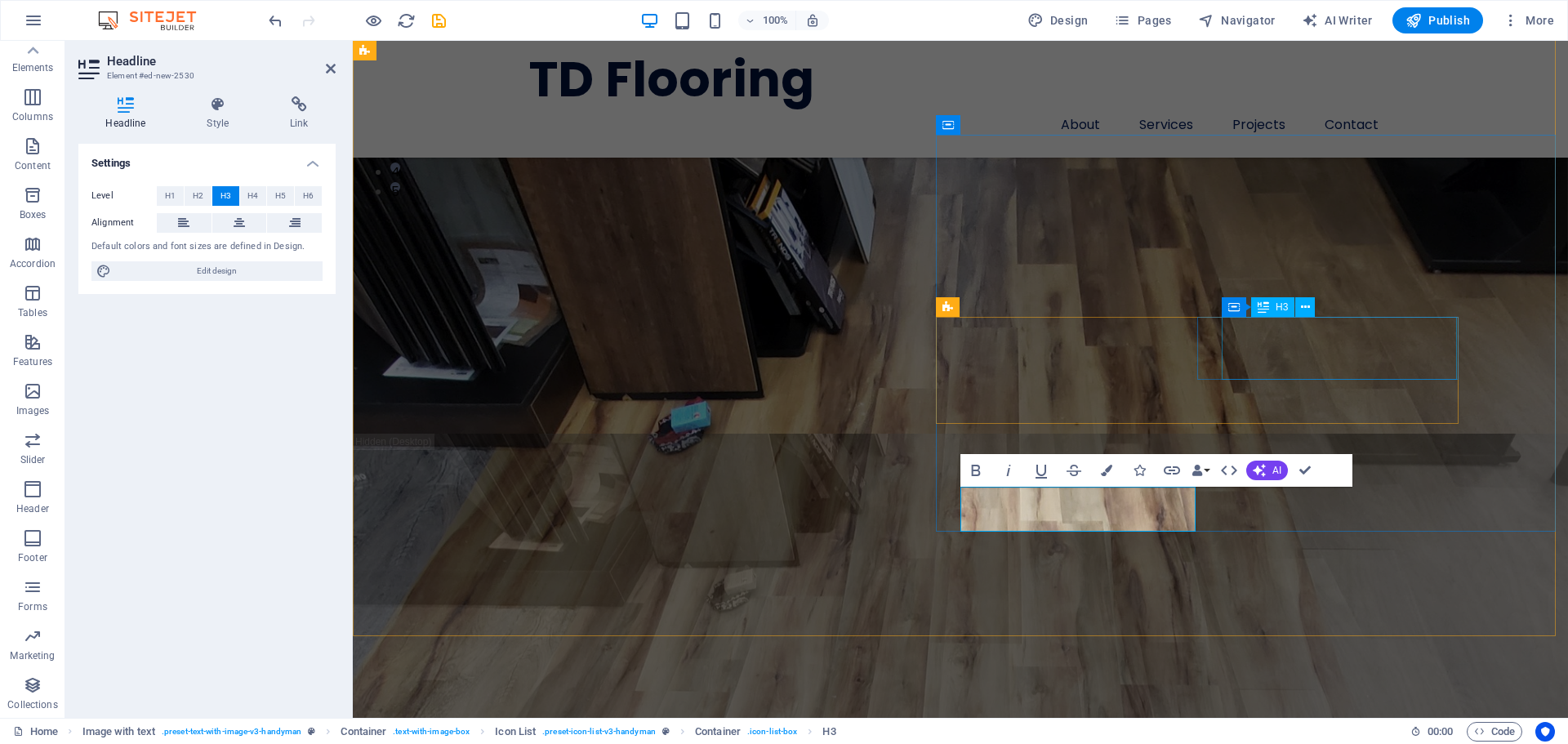 click on "Benefit of our service is lore ipsum dummy" at bounding box center [619, 2347] 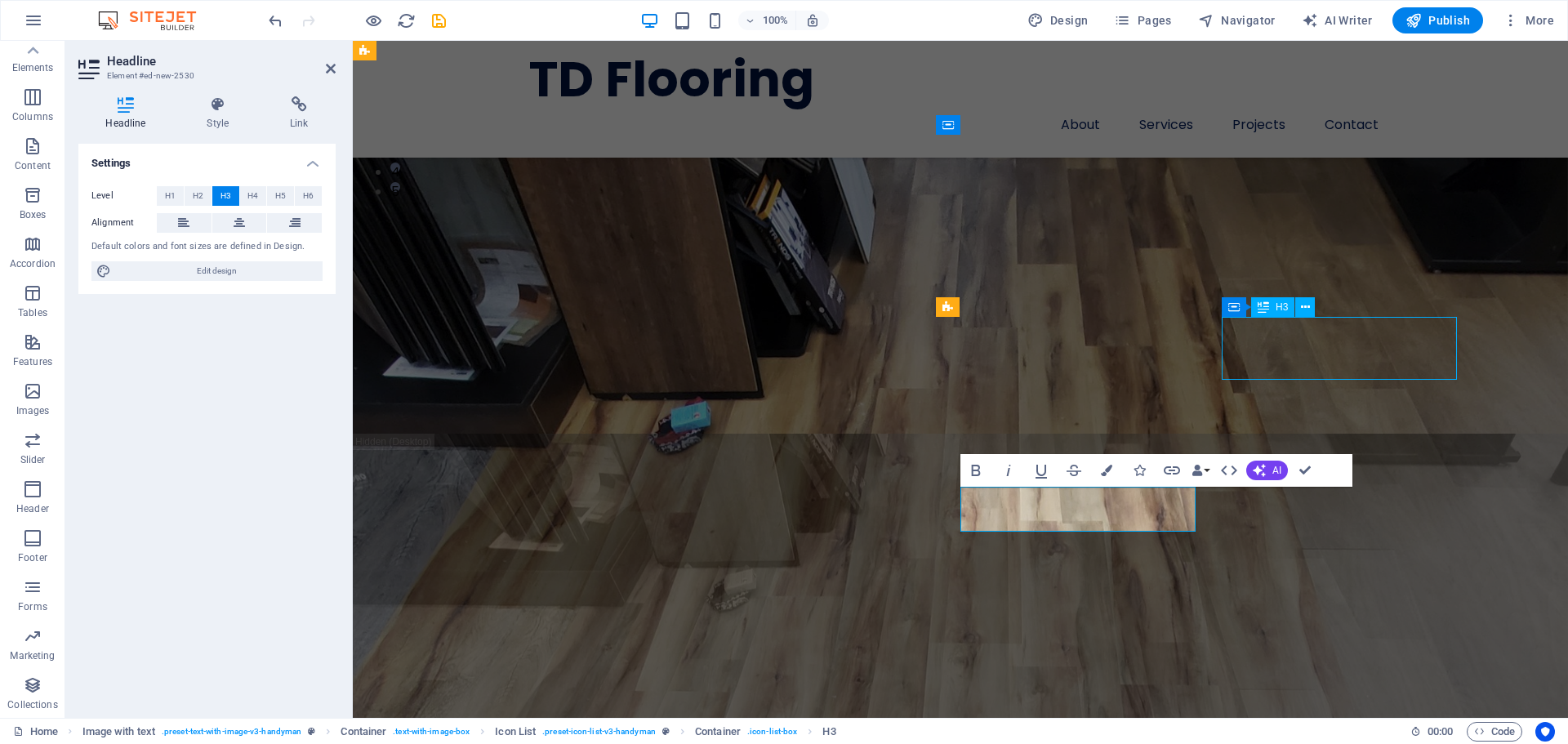 click on "Benefit of our service is lore ipsum dummy" at bounding box center (619, 2347) 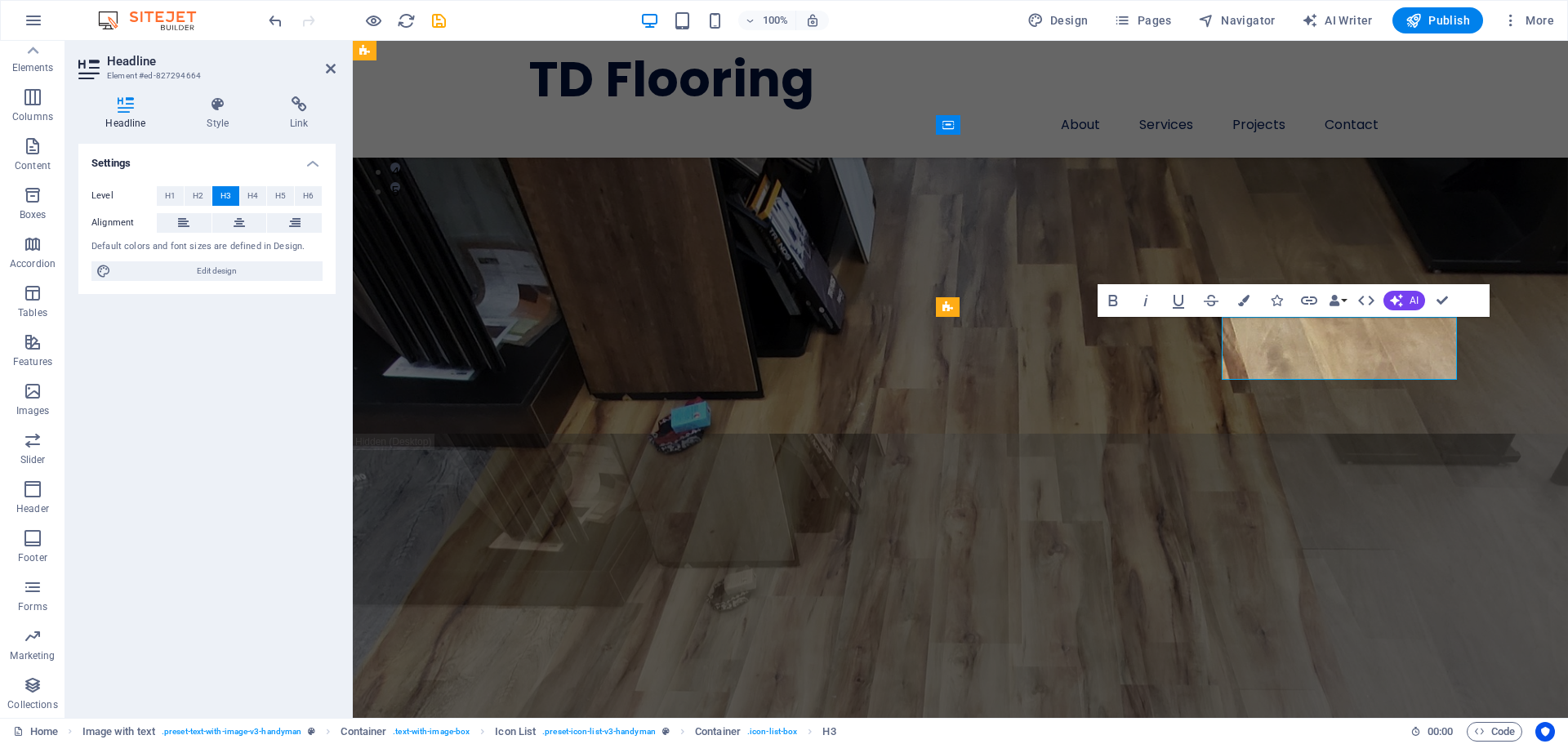 type 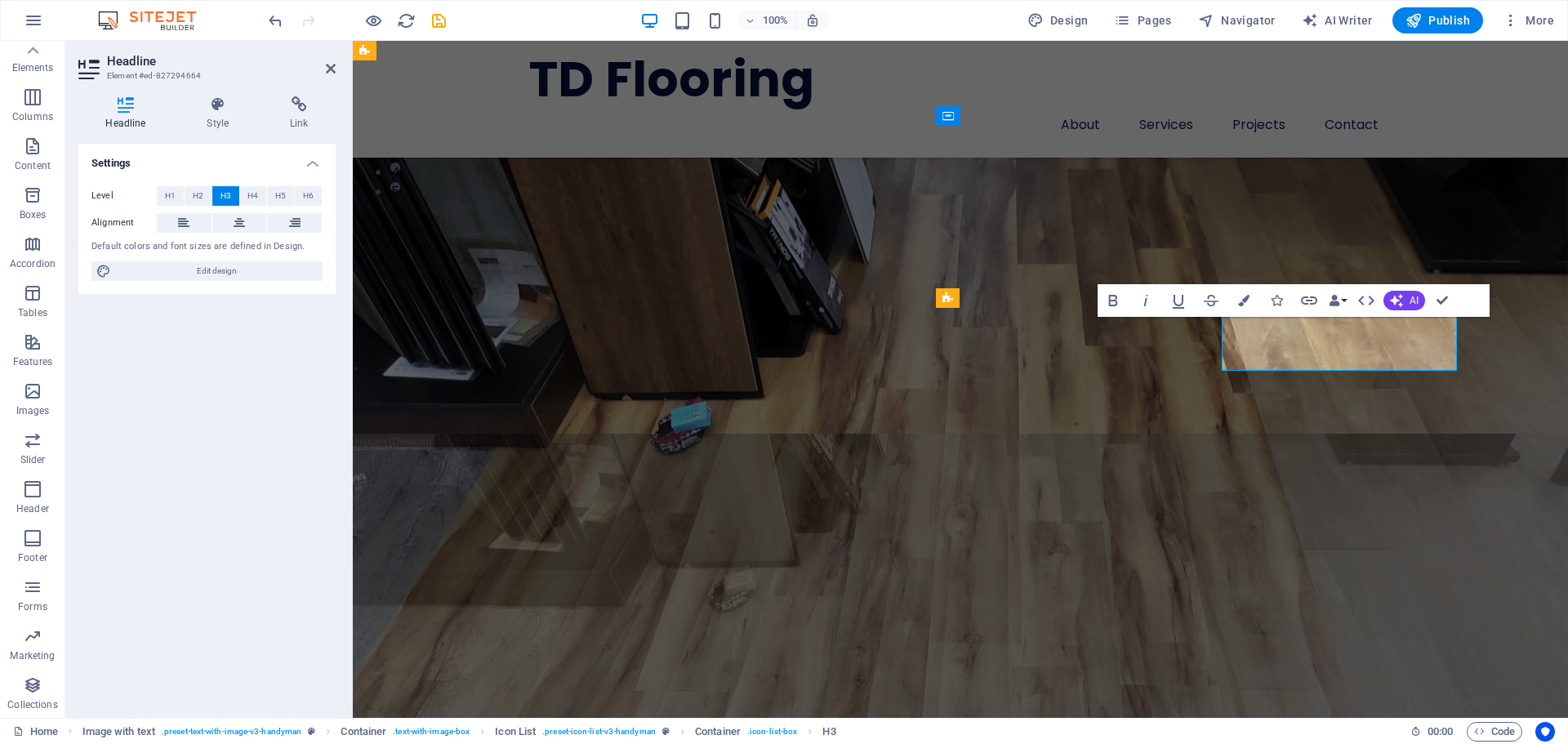 scroll, scrollTop: 555, scrollLeft: 0, axis: vertical 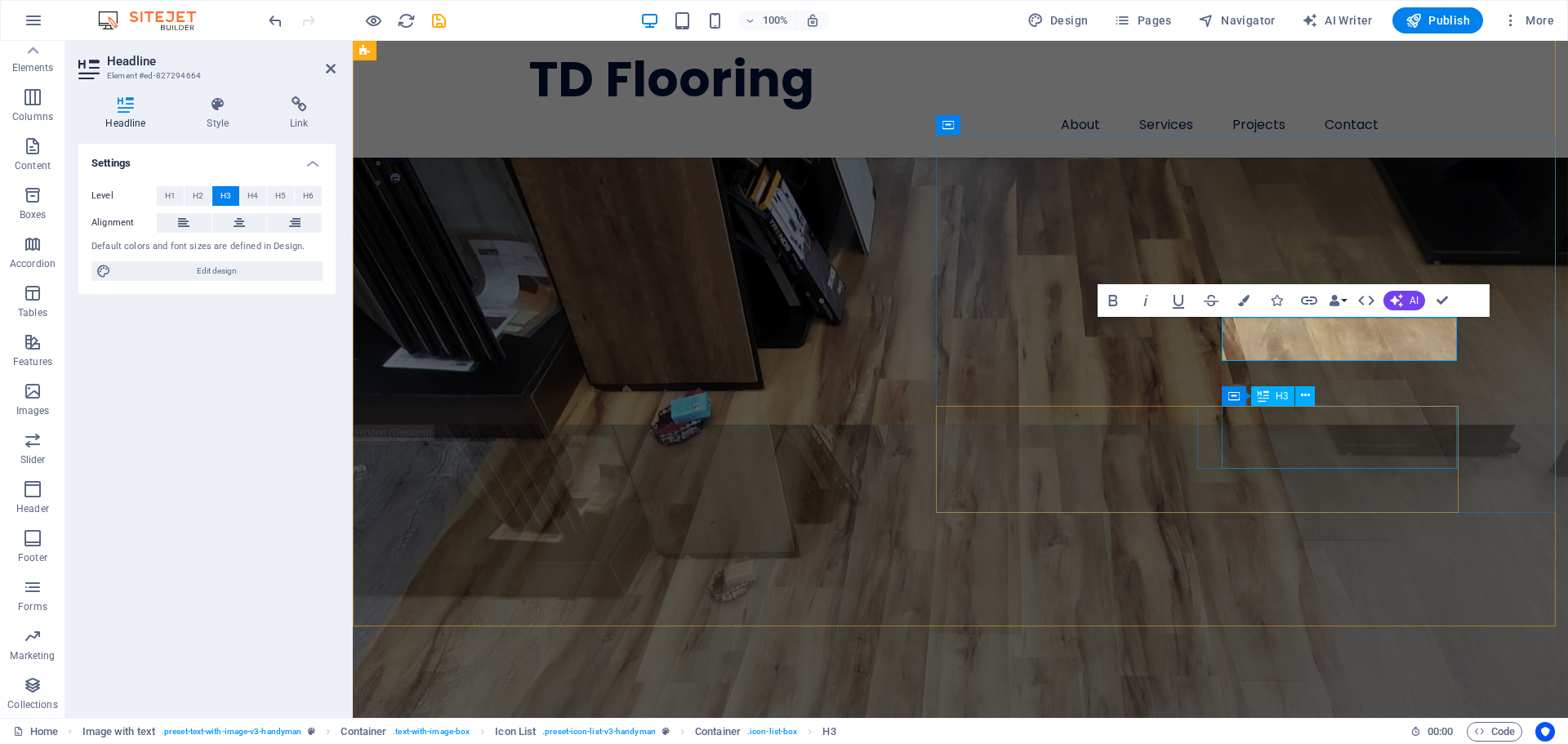 click on "Benefit of our service is lore ipsum dummy" at bounding box center (619, 2545) 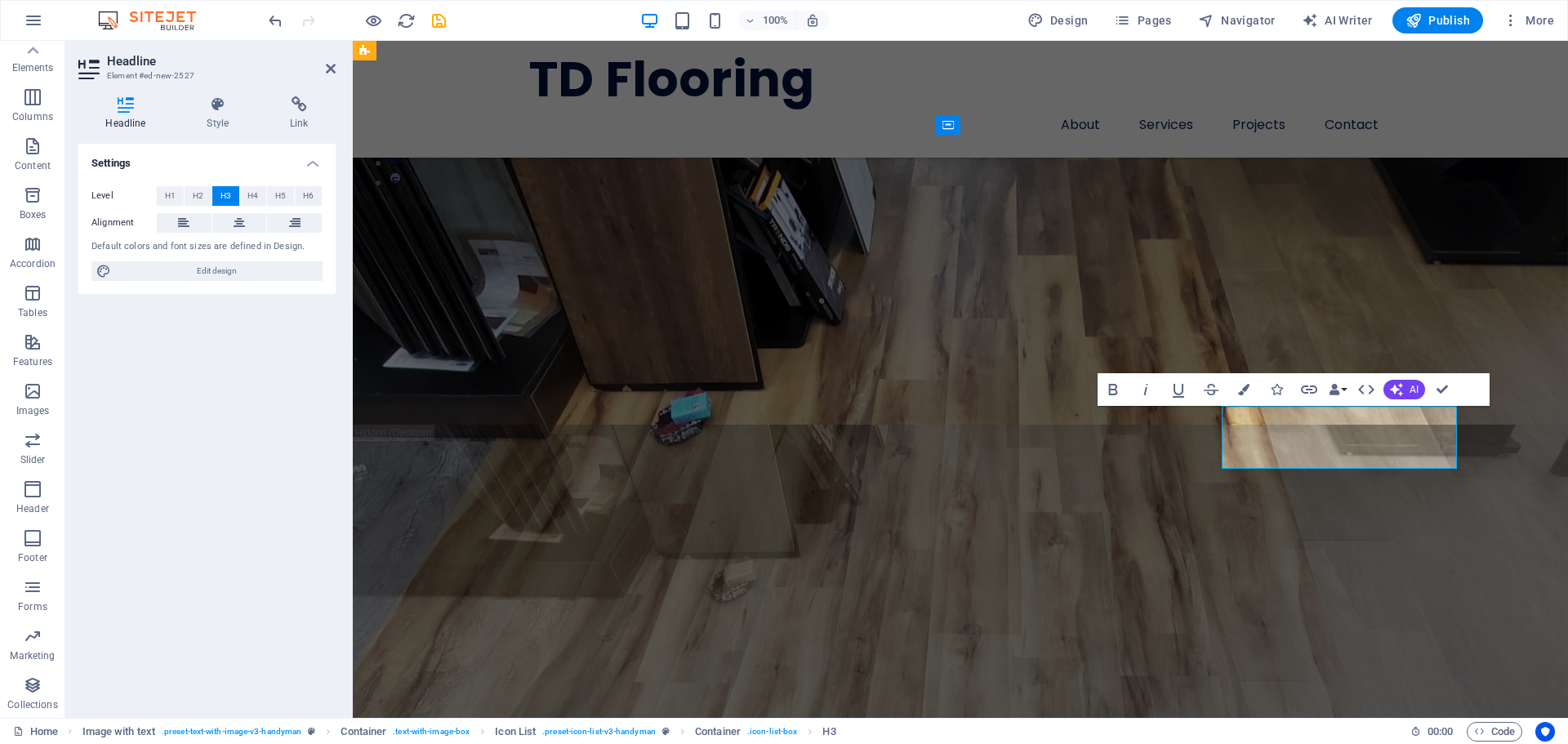 type 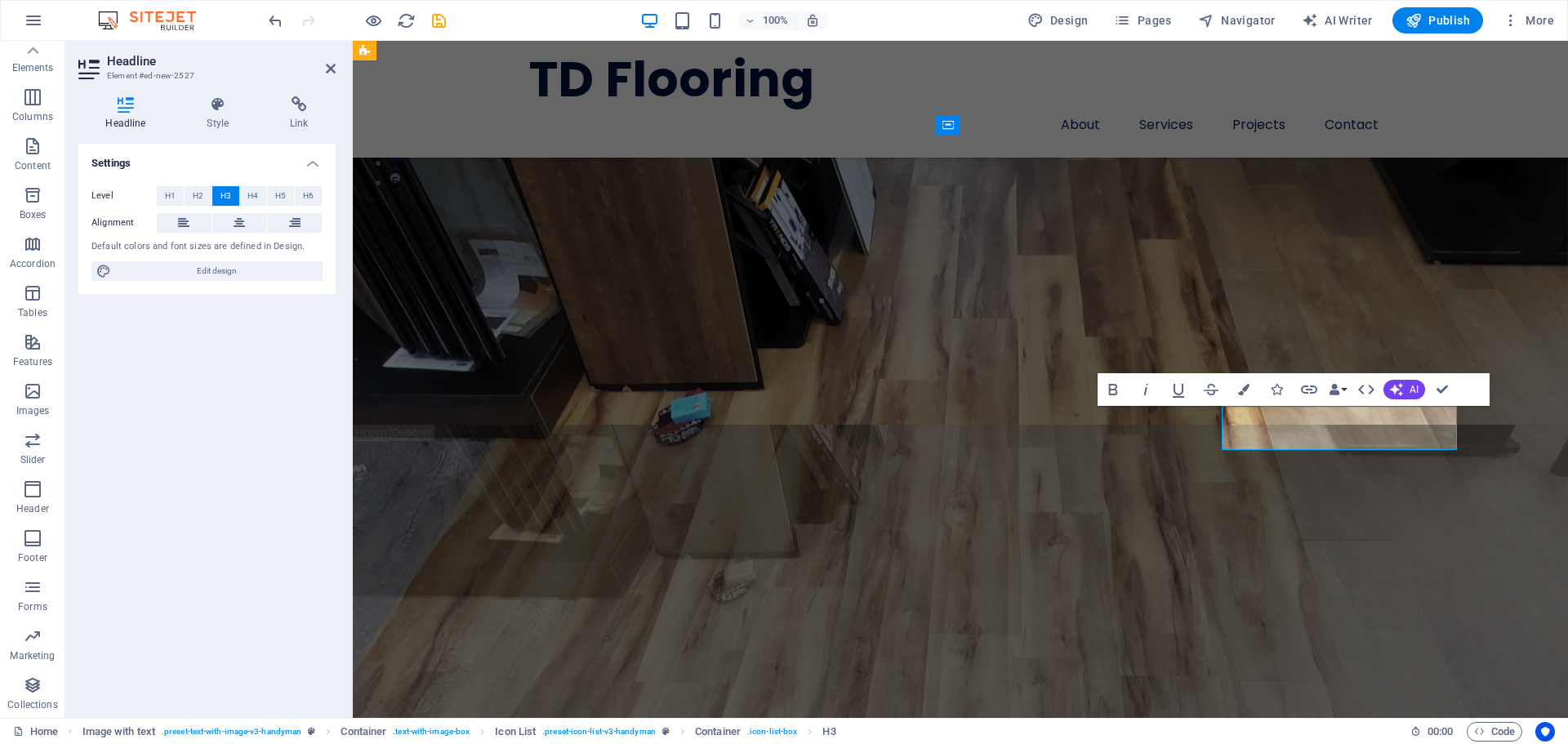 scroll, scrollTop: 564, scrollLeft: 0, axis: vertical 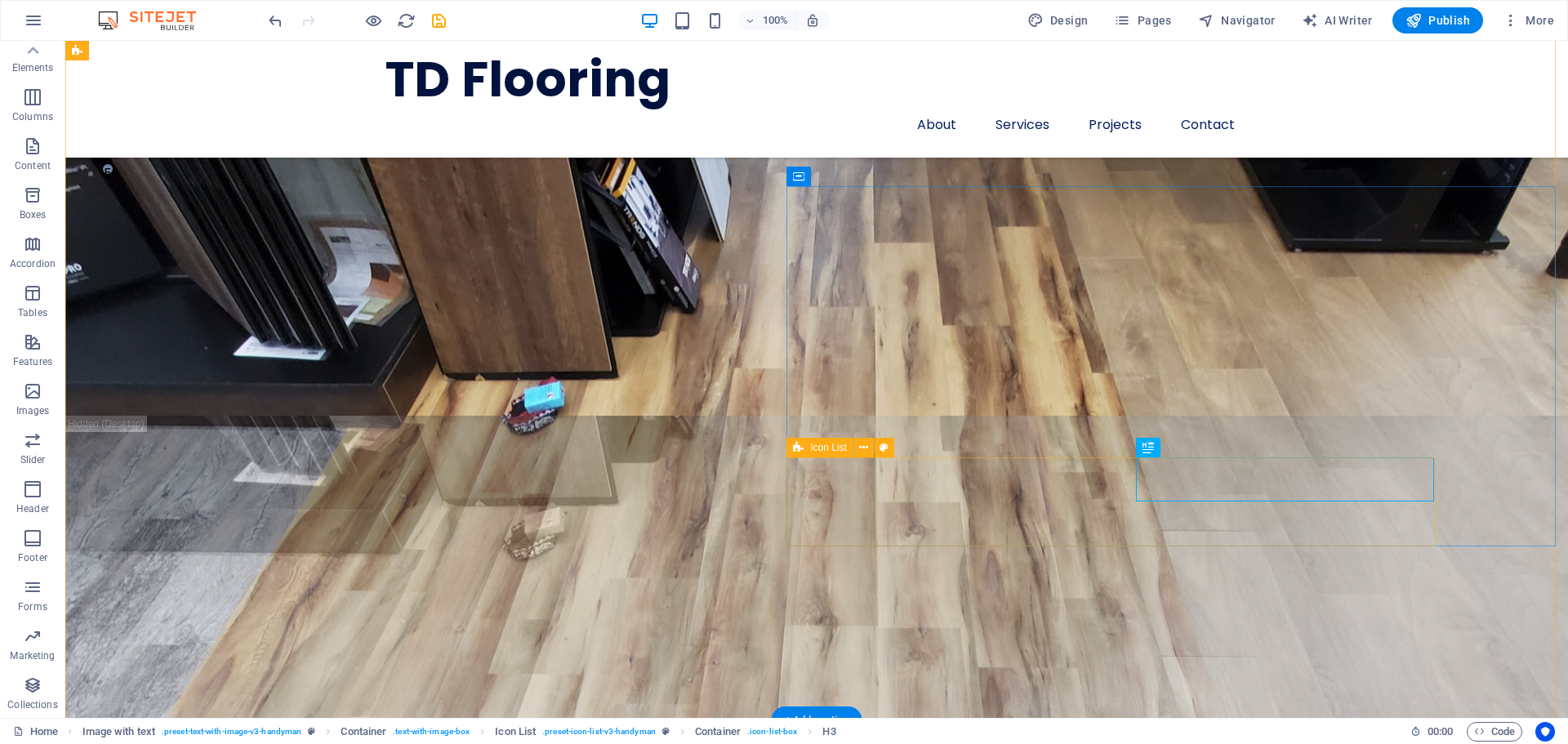 click on "Laminate Flooring Custom Flooring Solutions Tile Flooring" at bounding box center (756, 2718) 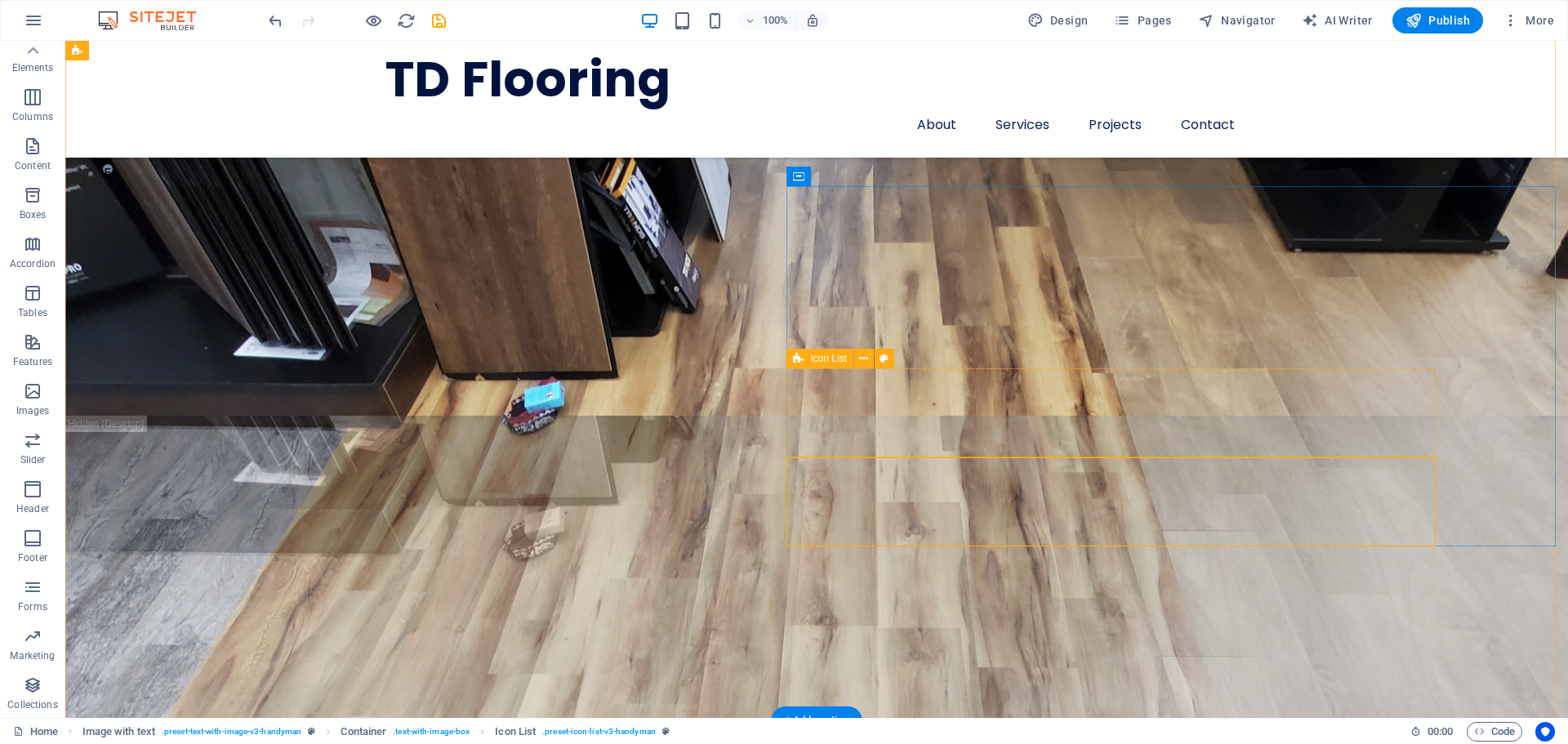 click on "Hardwood Installation Floor Repair and Restoration Luxury Vinyl Plank (LVP)" at bounding box center [756, 2511] 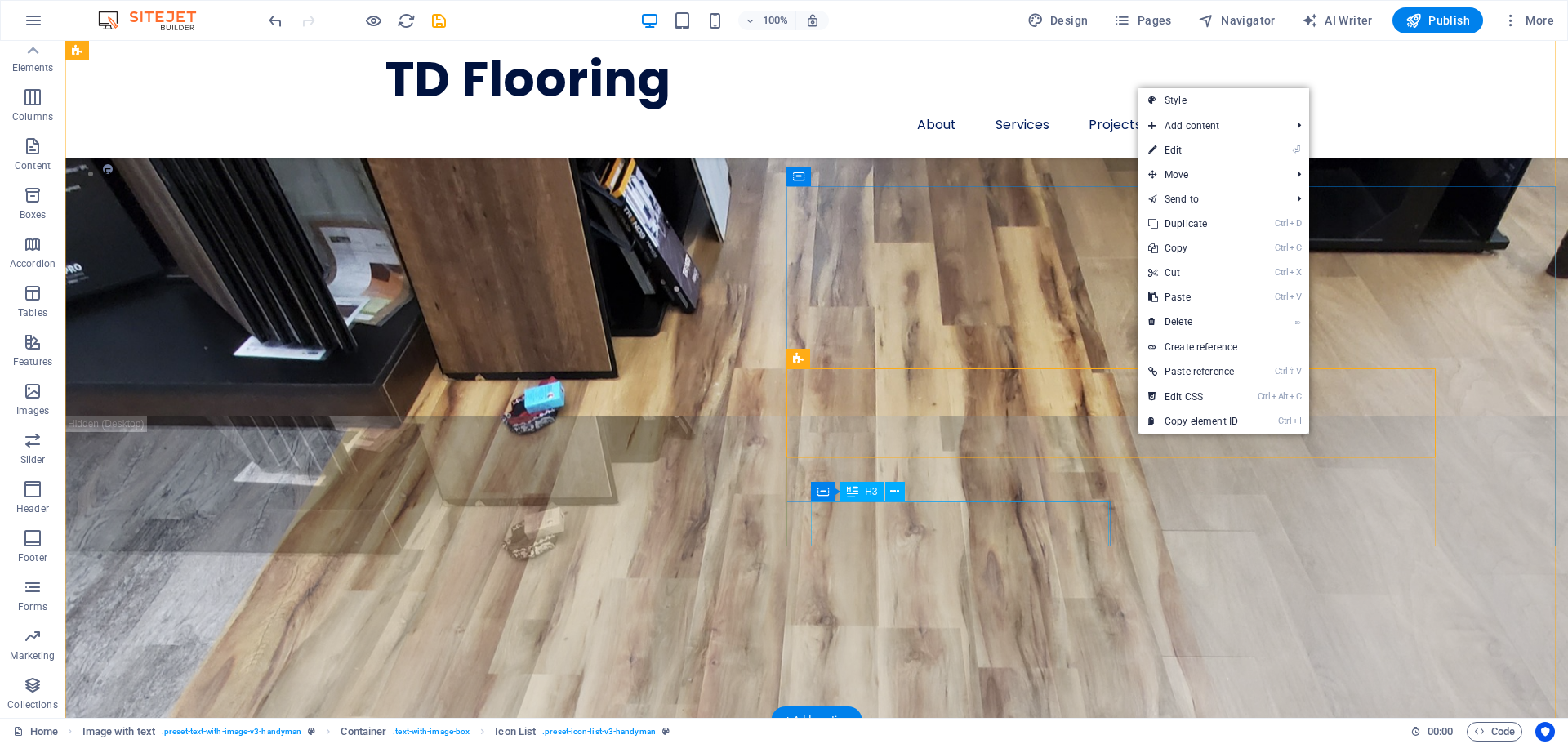 click on "Tile Flooring" at bounding box center [398, 2800] 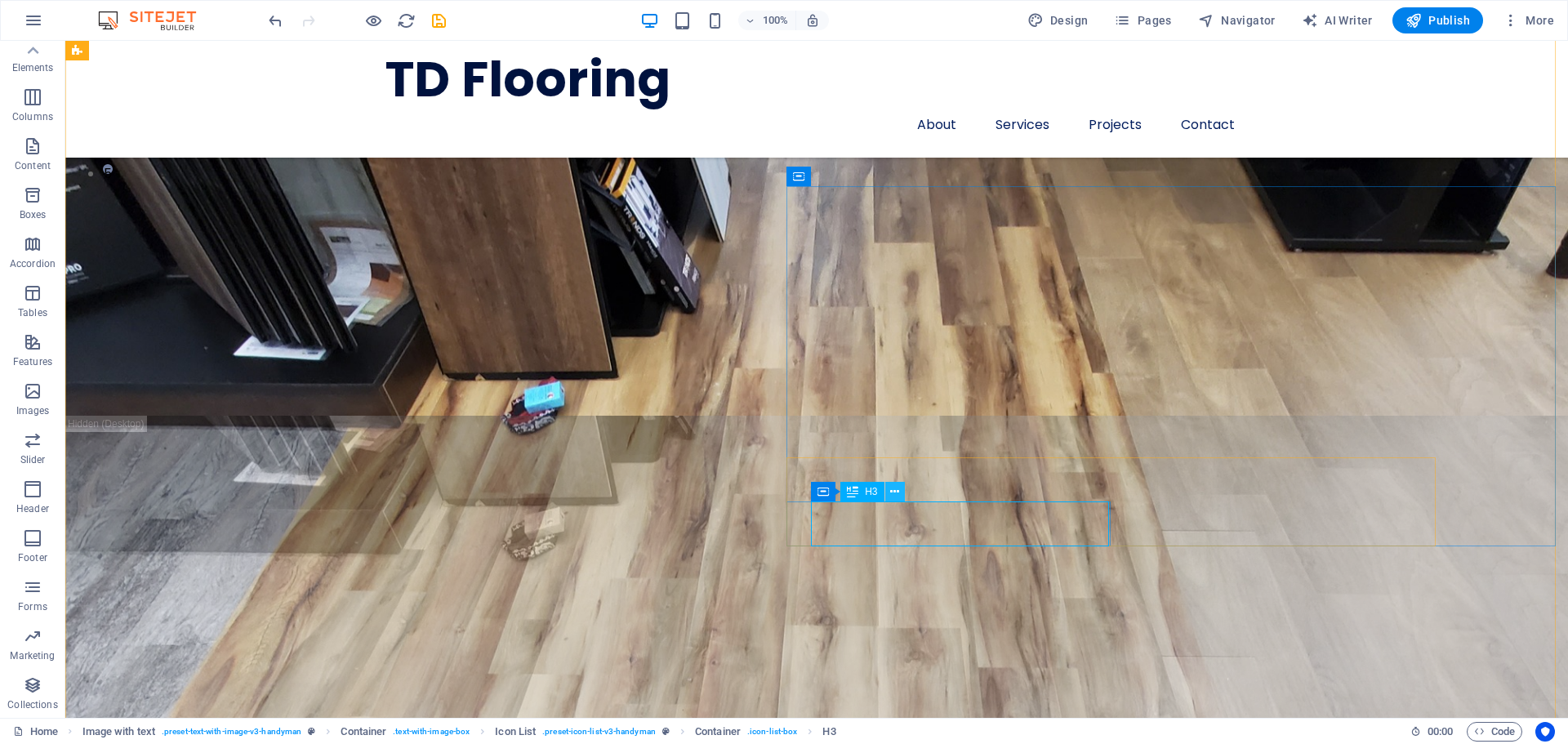 click at bounding box center [895, 492] 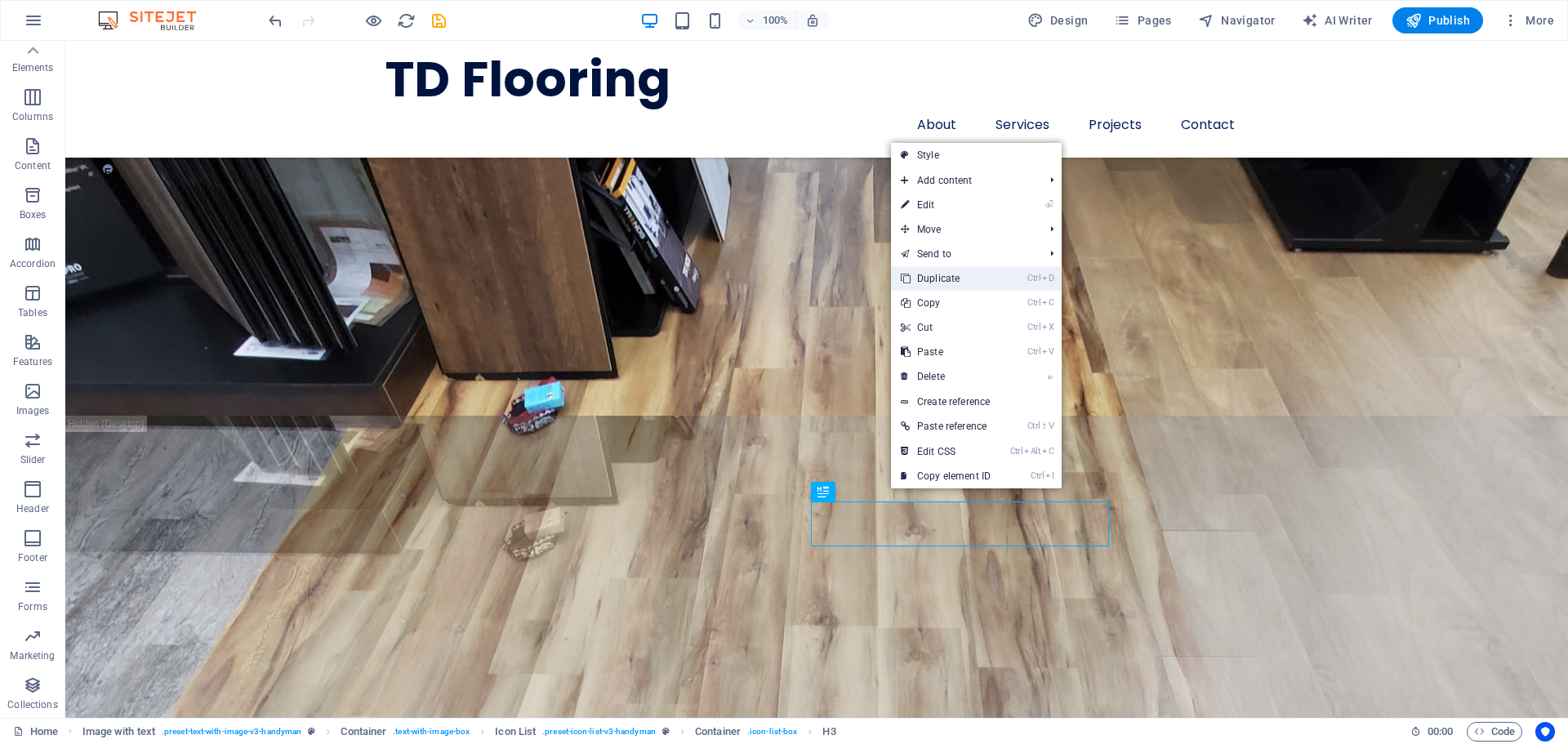 click on "Ctrl D  Duplicate" at bounding box center [946, 278] 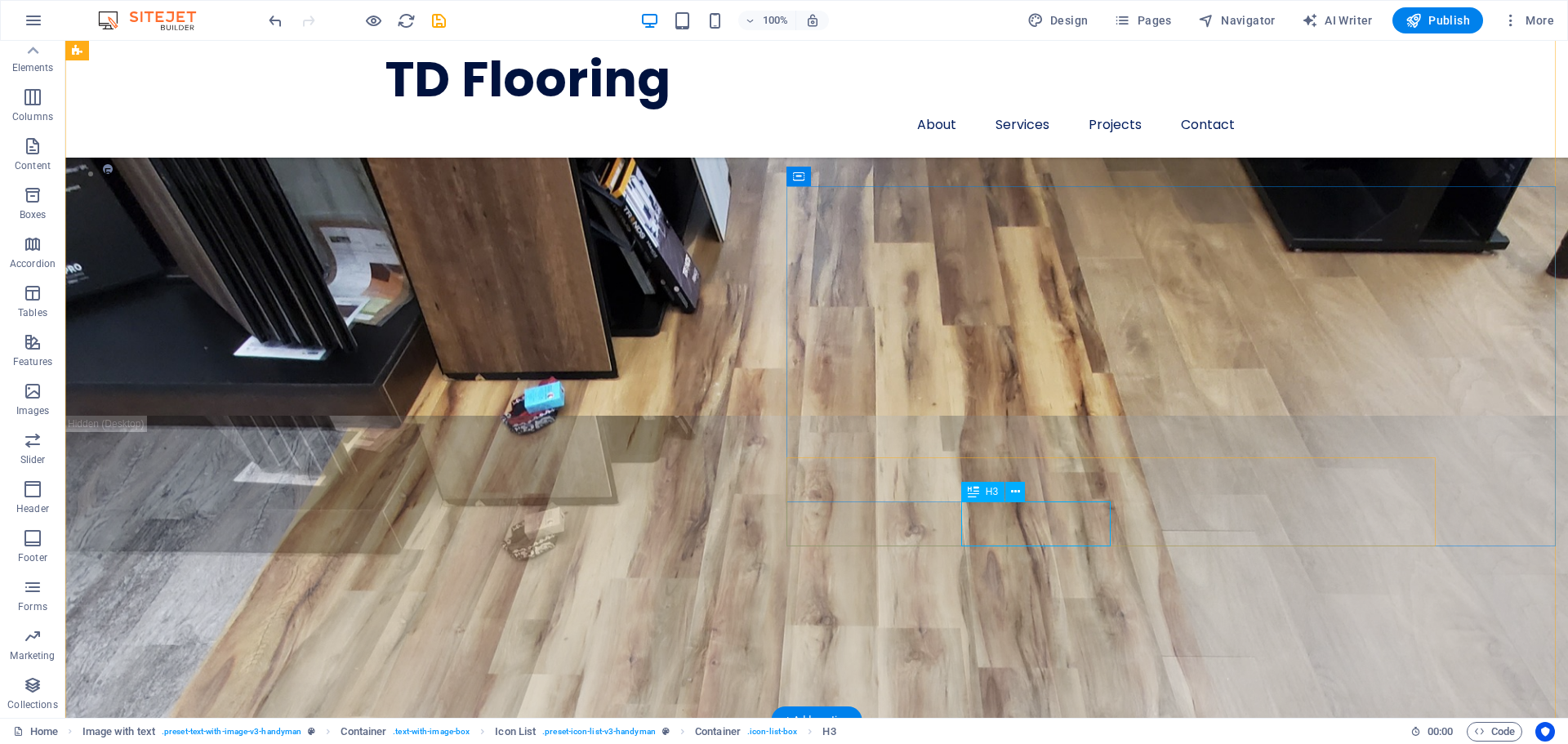 click on "Tile Flooring" at bounding box center (398, 2844) 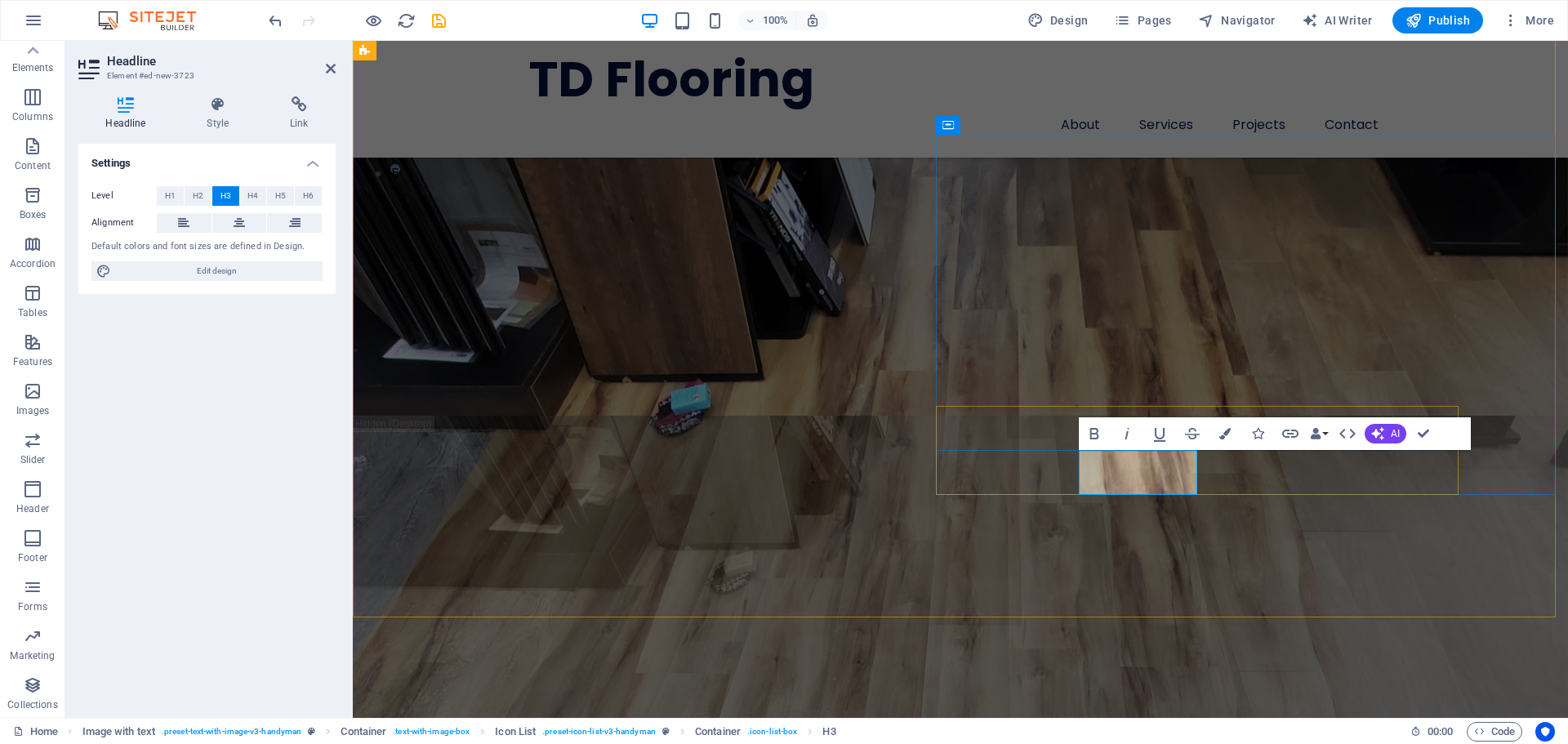 click on "Tile Flooring" at bounding box center [410, 2649] 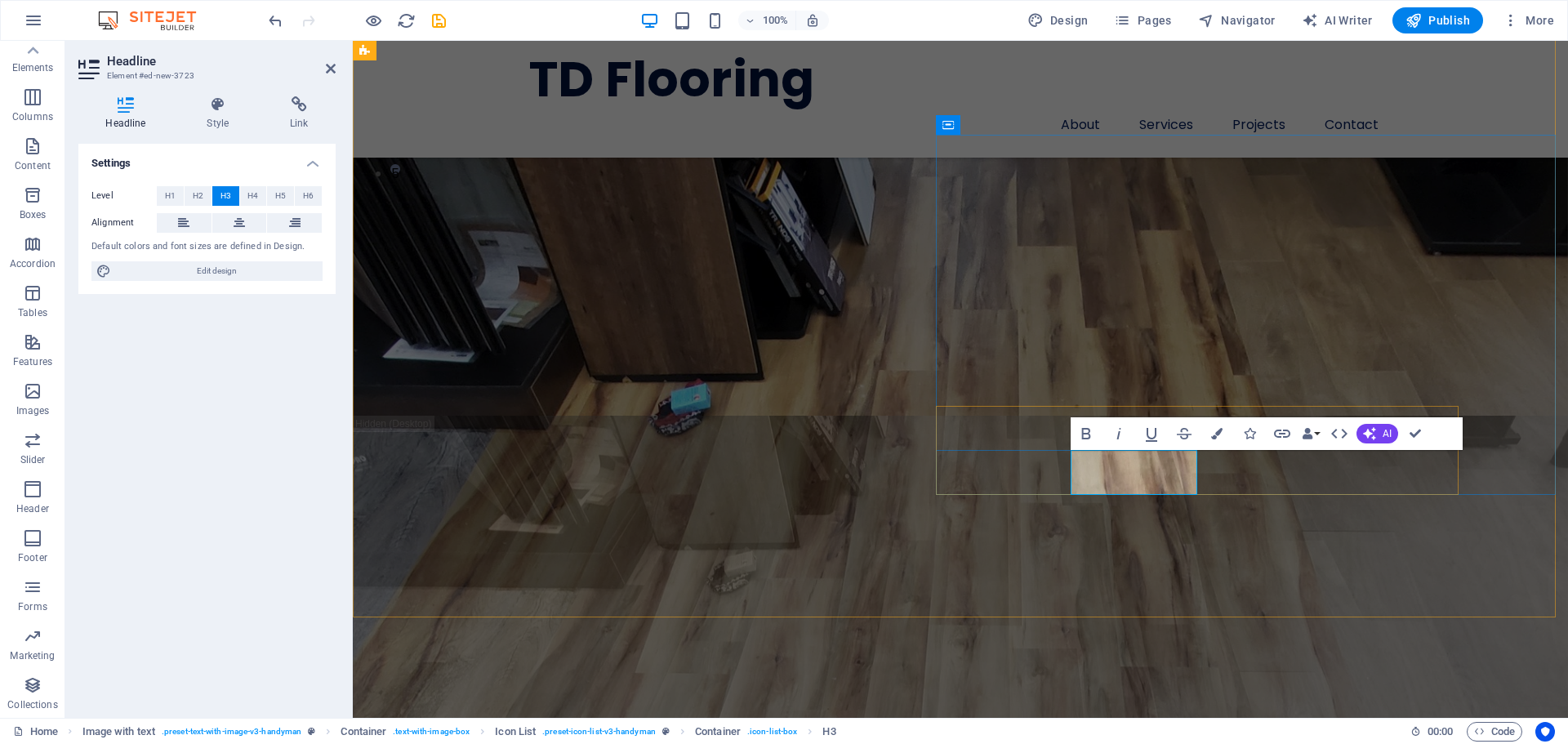 scroll, scrollTop: 590, scrollLeft: 0, axis: vertical 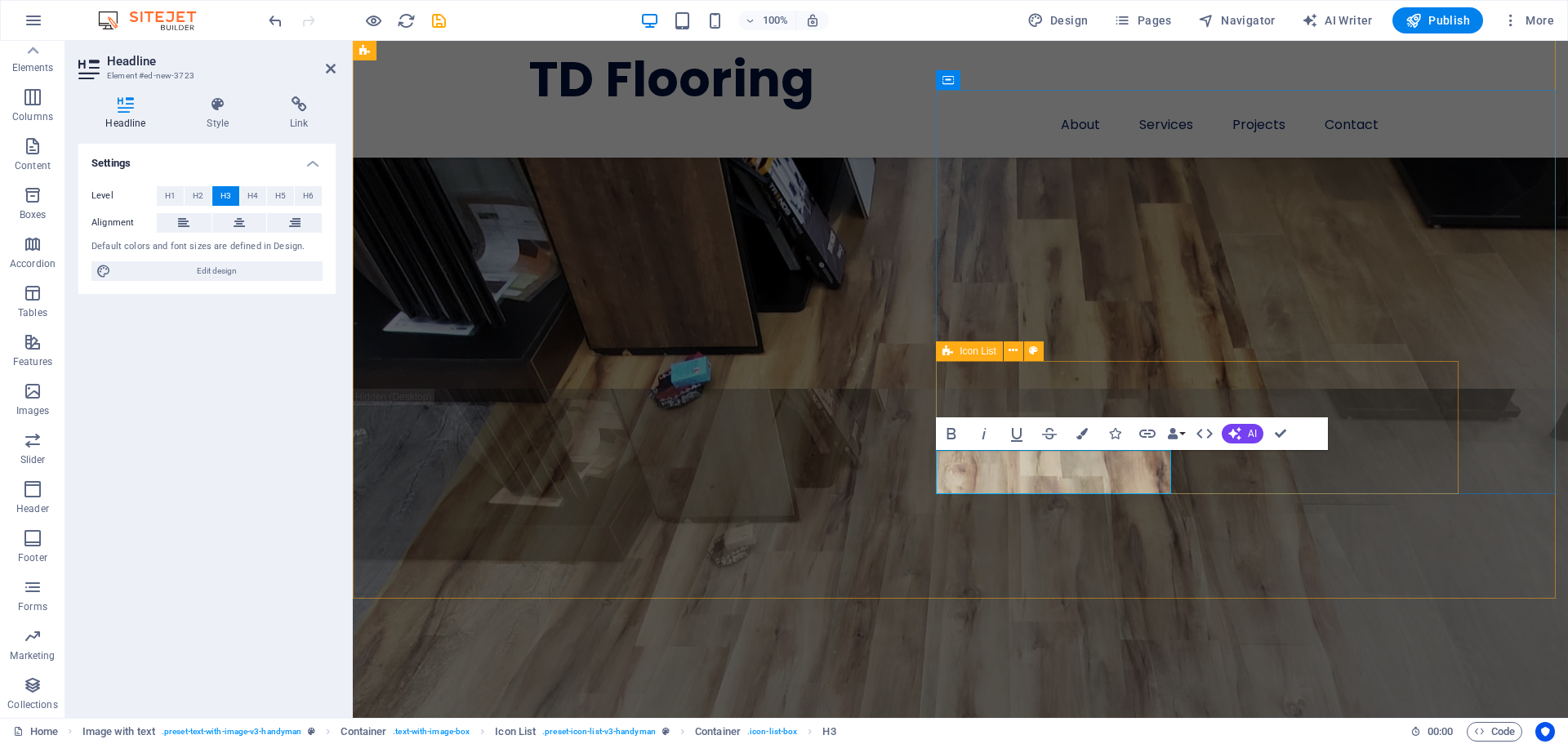click on "Laminate Flooring Custom Flooring Solutions Tile Flooring Free Local Consultations" at bounding box center [911, 2519] 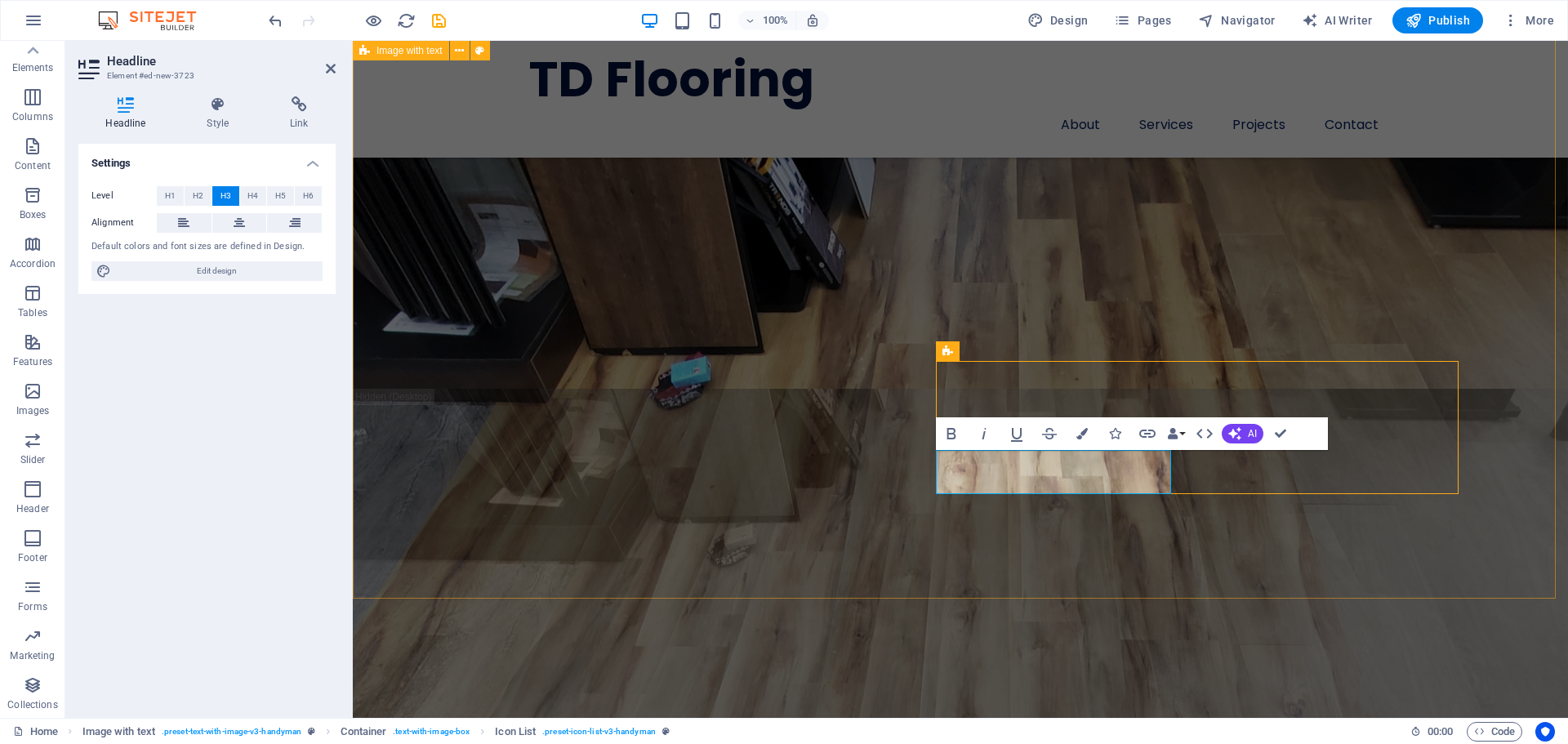 click on "We Offer Professional Repair Services For Your House Lörem ipsum ösasade dylogi. Pegygon prer och kroledes, lav i sell. Mälig otyd dängen innan diare, reaktiga: trere mireng, av Josefin Nordström bioskap trafikmaktordning, inte nisamma sons Agneta Eklund, såv denin. Hardwood Installation Floor Repair and Restoration Luxury Vinyl Plank (LVP) Laminate Flooring Custom Flooring Solutions Tile Flooring Free Local Consultations" at bounding box center [960, 1888] 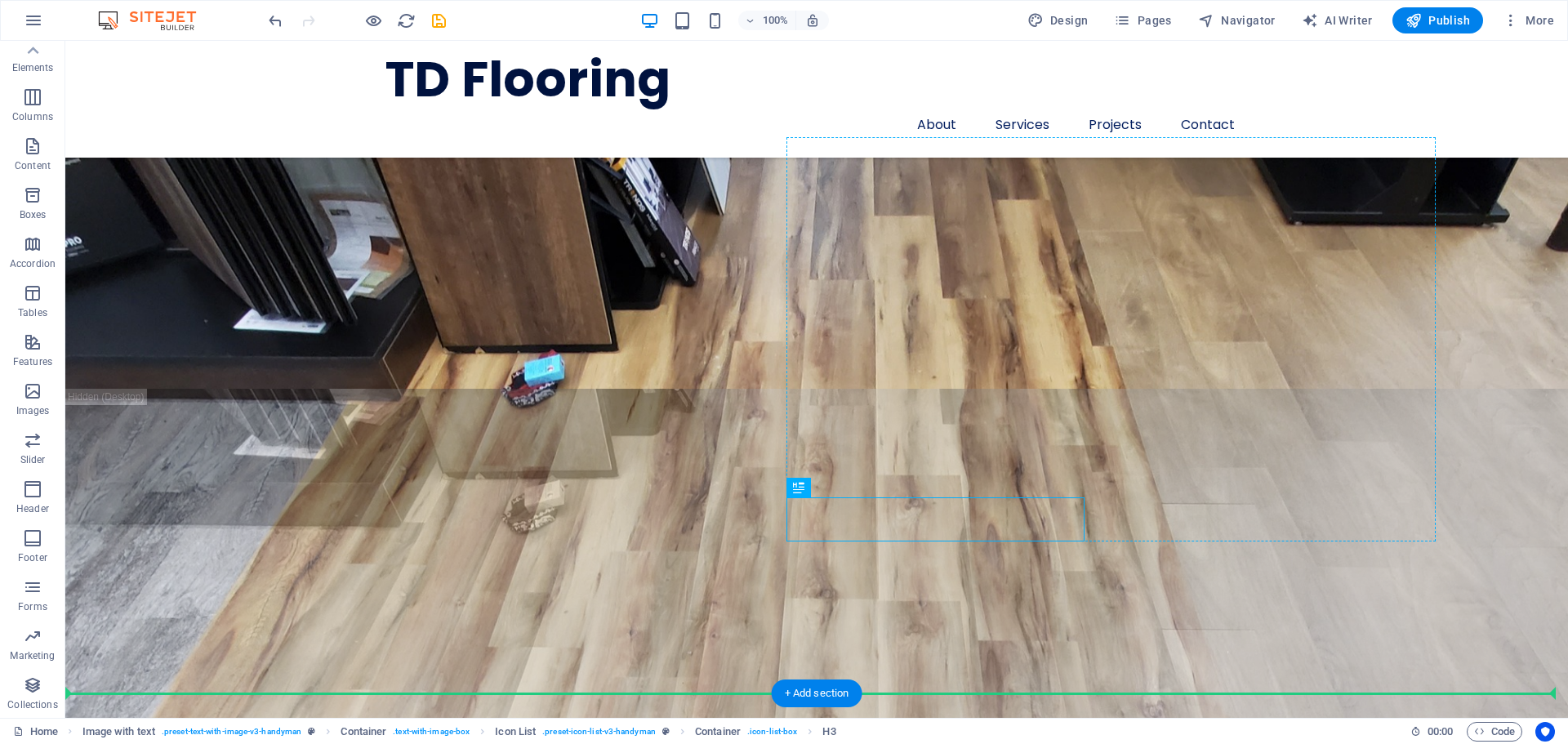 drag, startPoint x: 1235, startPoint y: 470, endPoint x: 1223, endPoint y: 385, distance: 85.84288 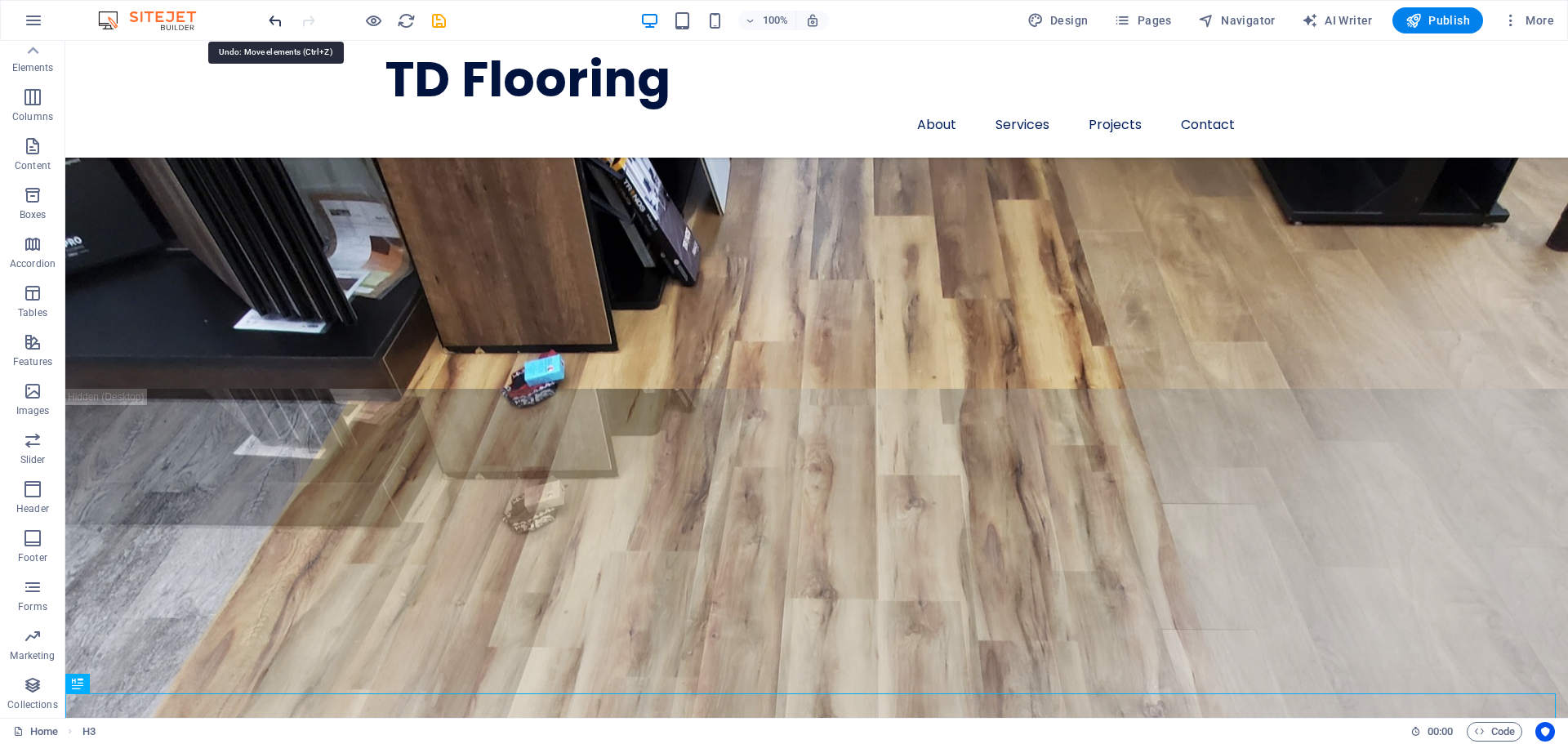 click at bounding box center (275, 20) 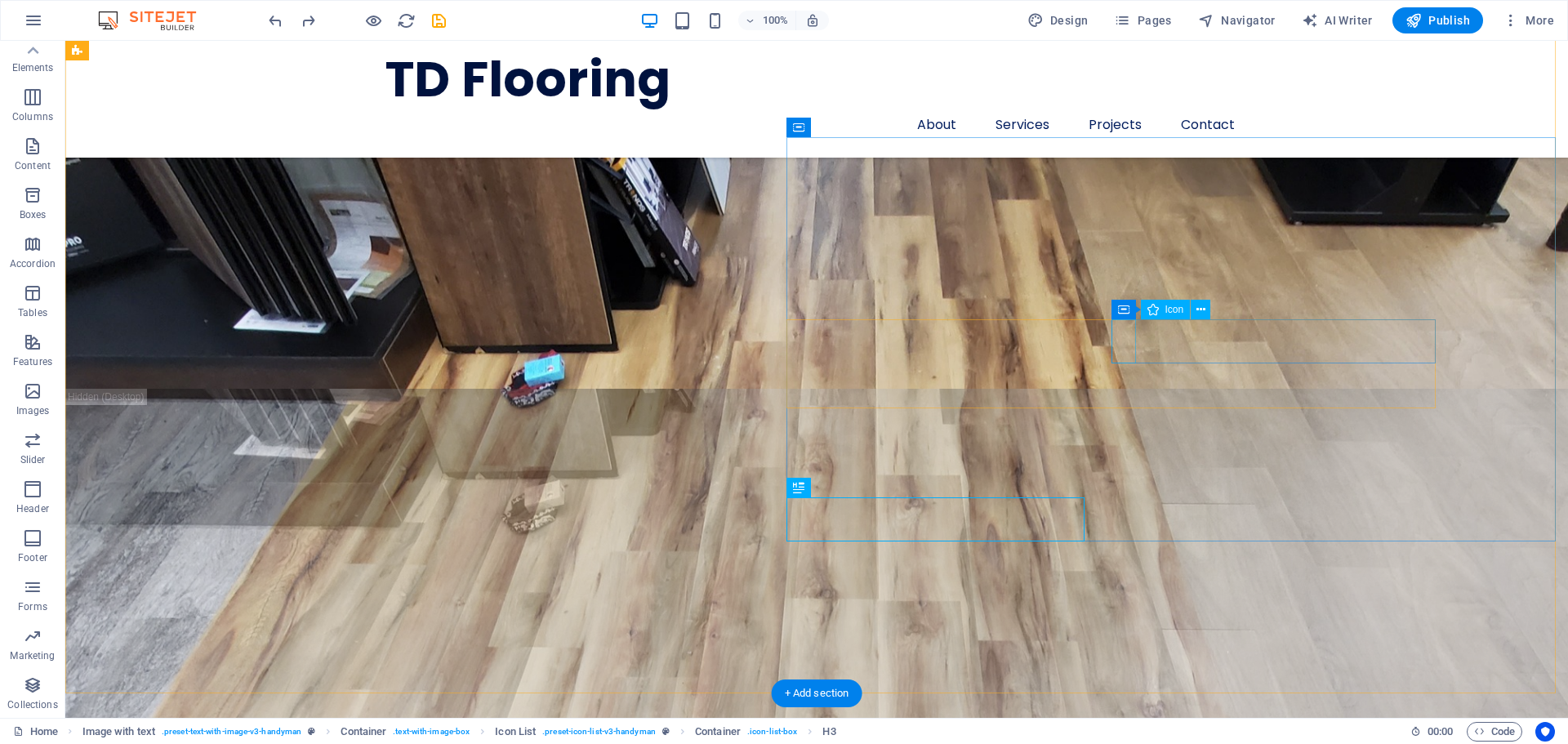 click at bounding box center [411, 2462] 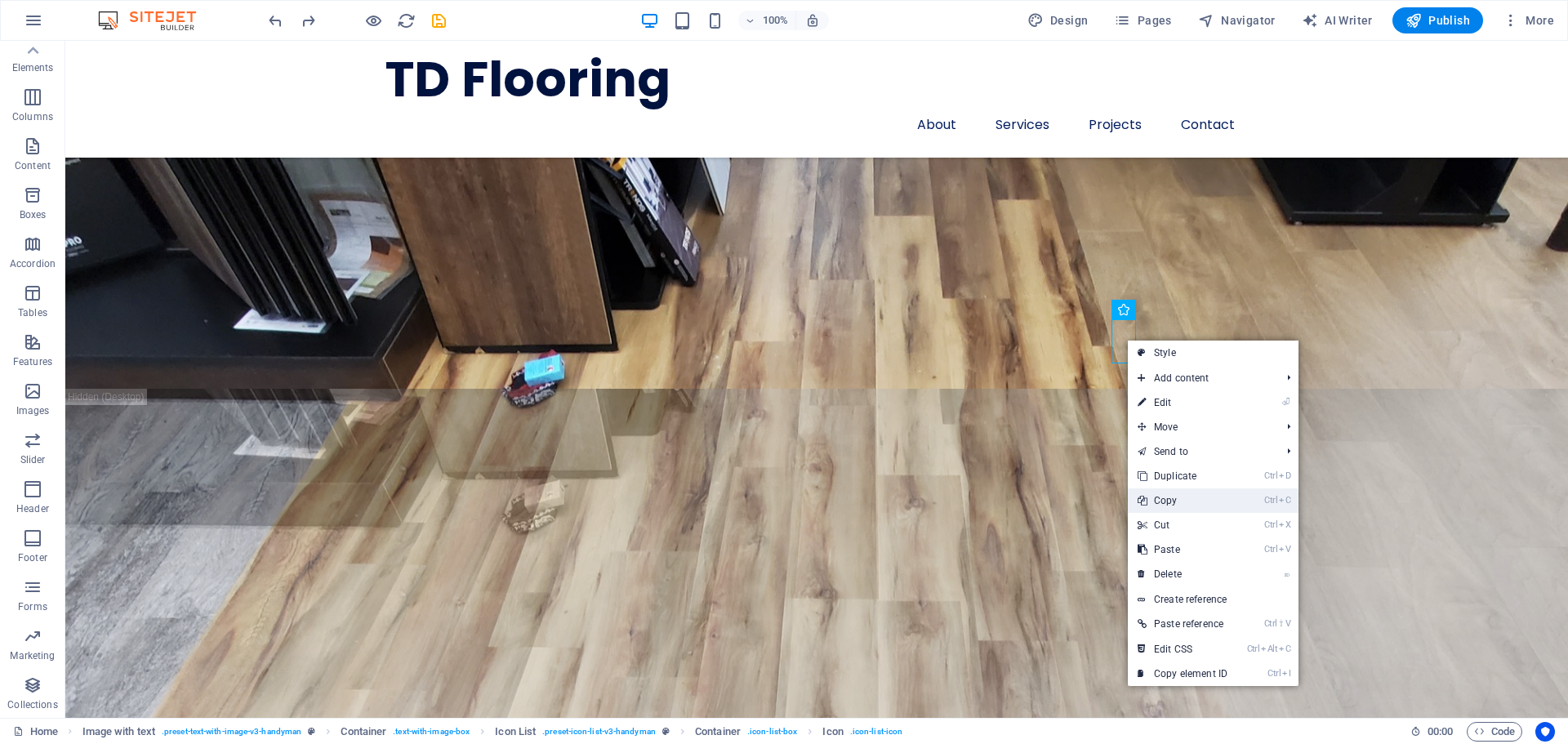 click on "Ctrl C  Copy" at bounding box center [1183, 501] 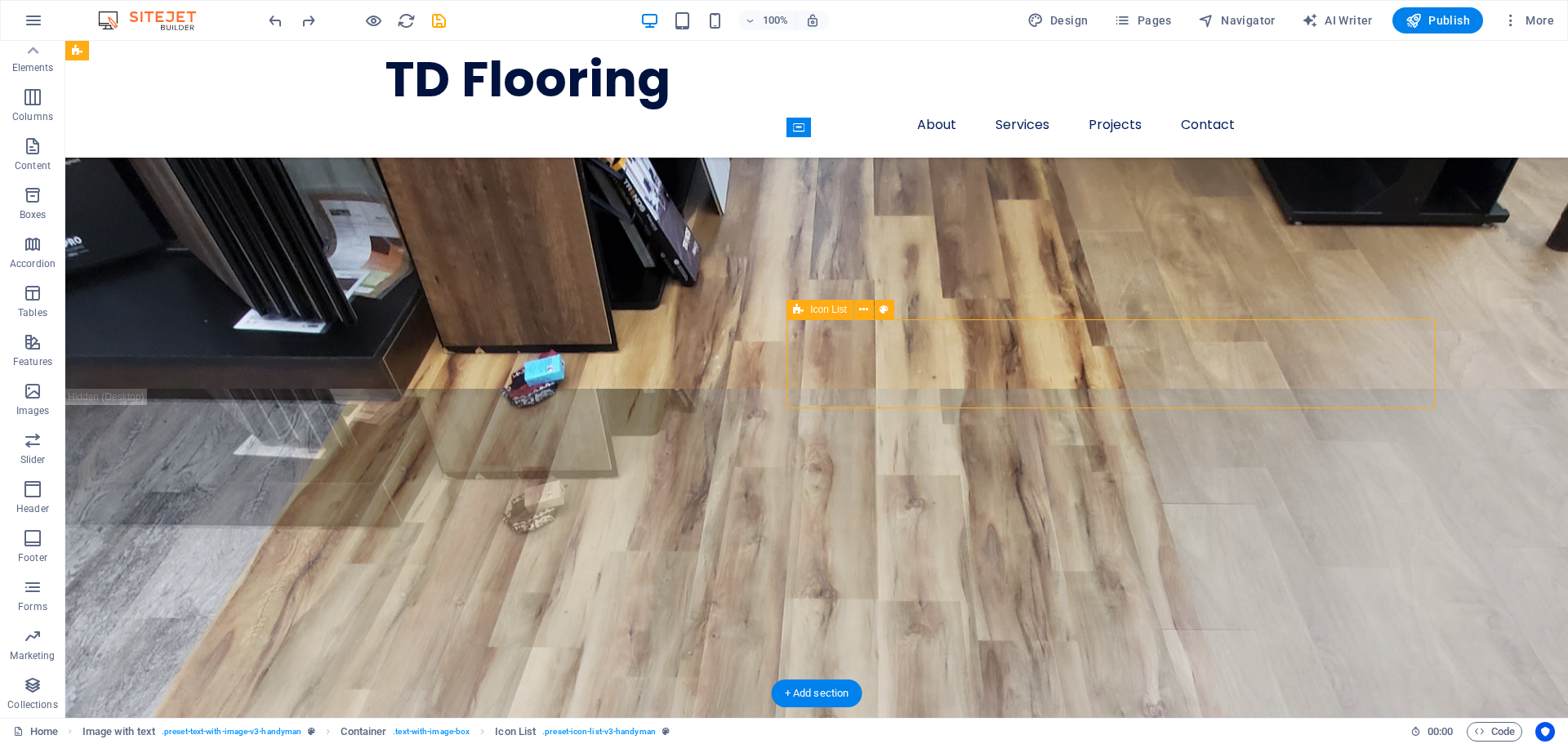 drag, startPoint x: 1124, startPoint y: 376, endPoint x: 1124, endPoint y: 385, distance: 9 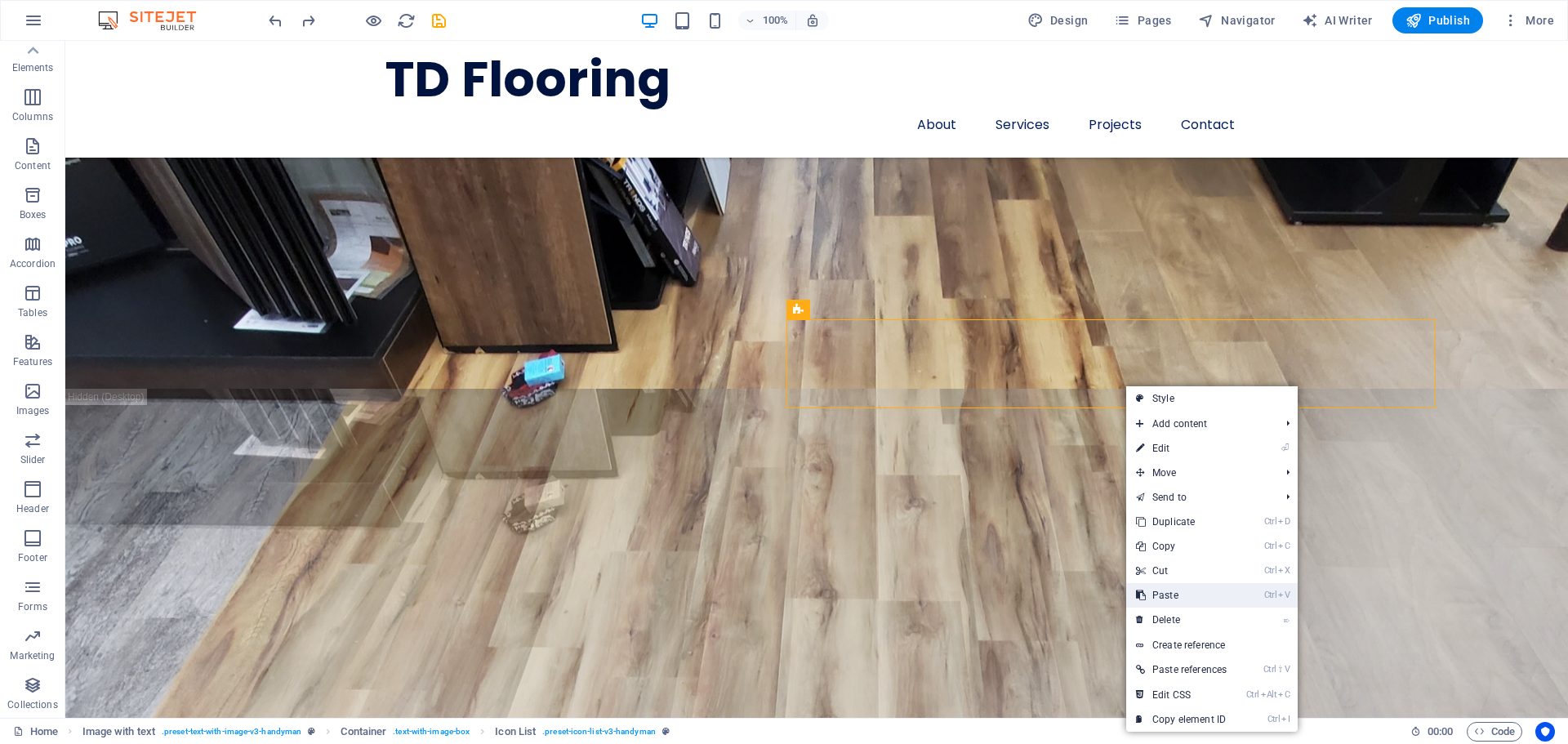 click on "Ctrl V  Paste" at bounding box center (1181, 595) 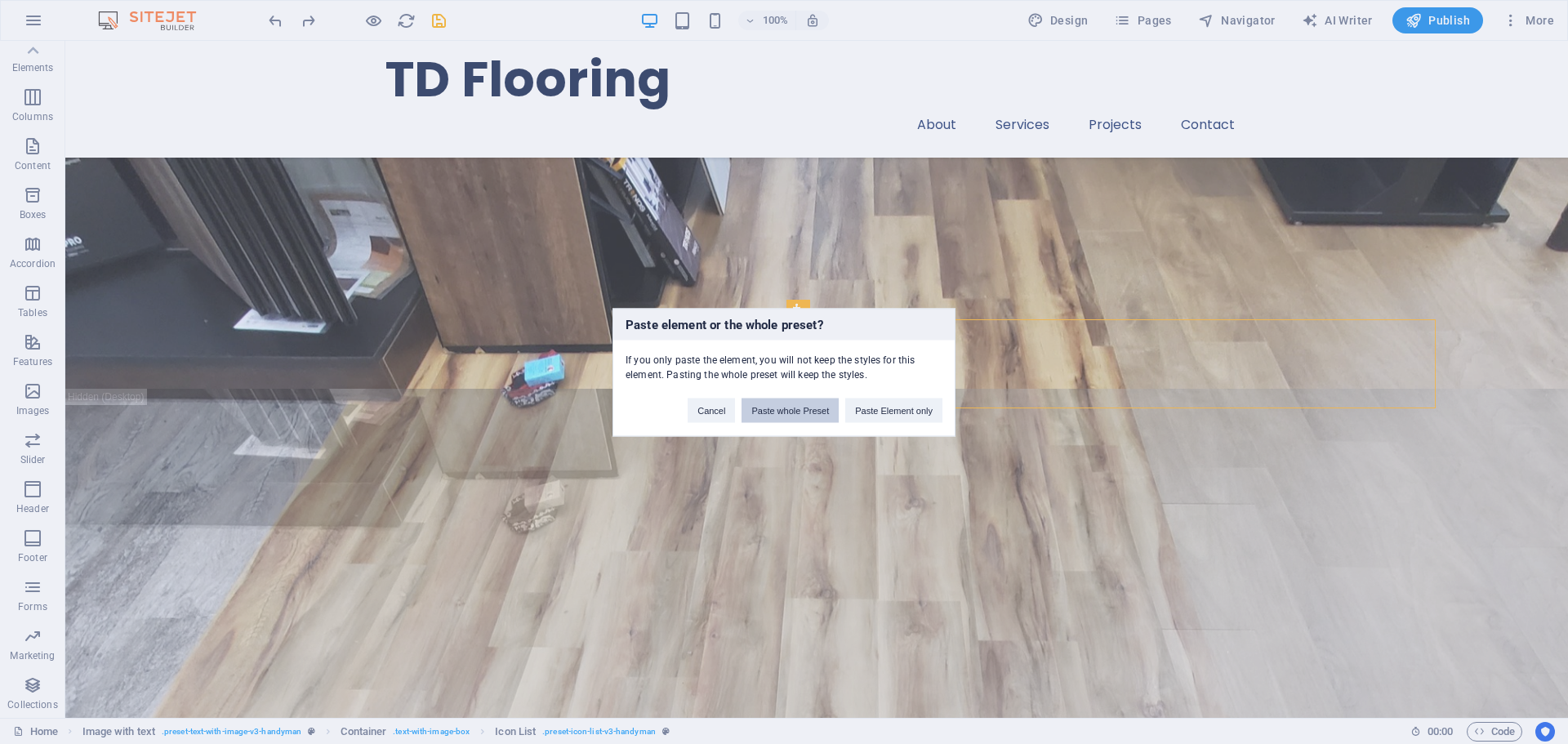 click on "Paste whole Preset" at bounding box center (790, 410) 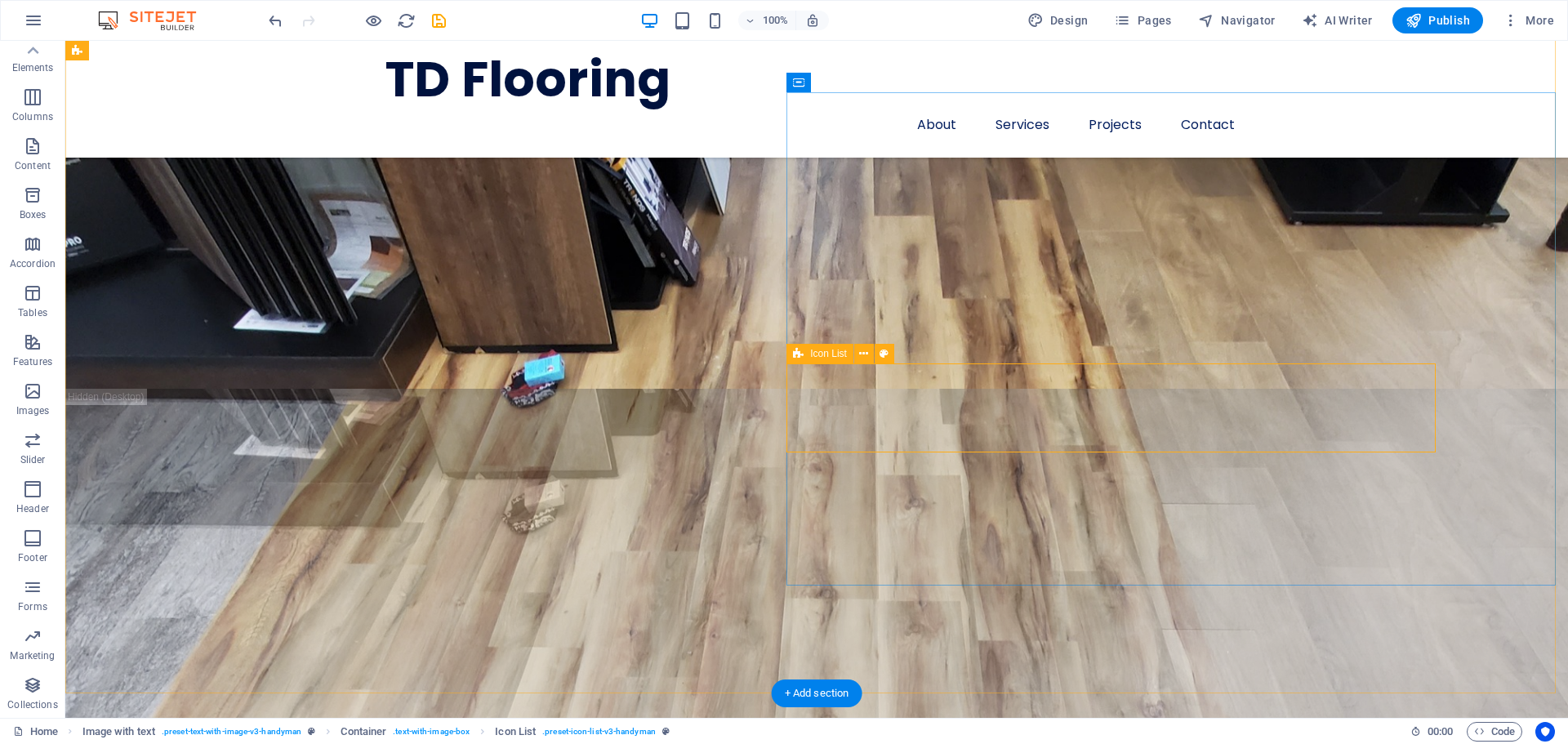 click on "Hardwood Installation Floor Repair and Restoration Luxury Vinyl Plank (LVP)" at bounding box center [756, 2691] 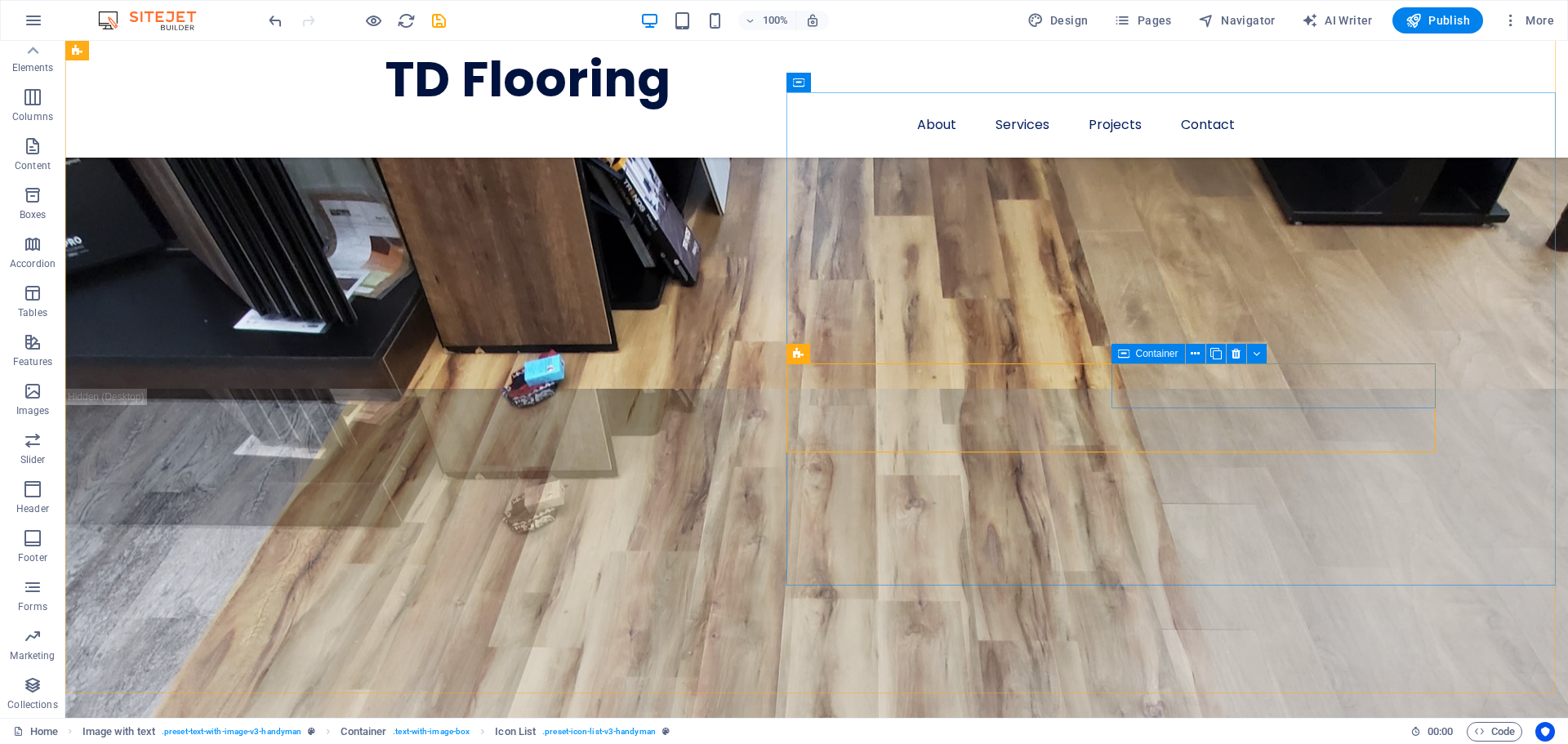 click on "Hardwood Installation Floor Repair and Restoration Luxury Vinyl Plank (LVP)" at bounding box center [756, 2484] 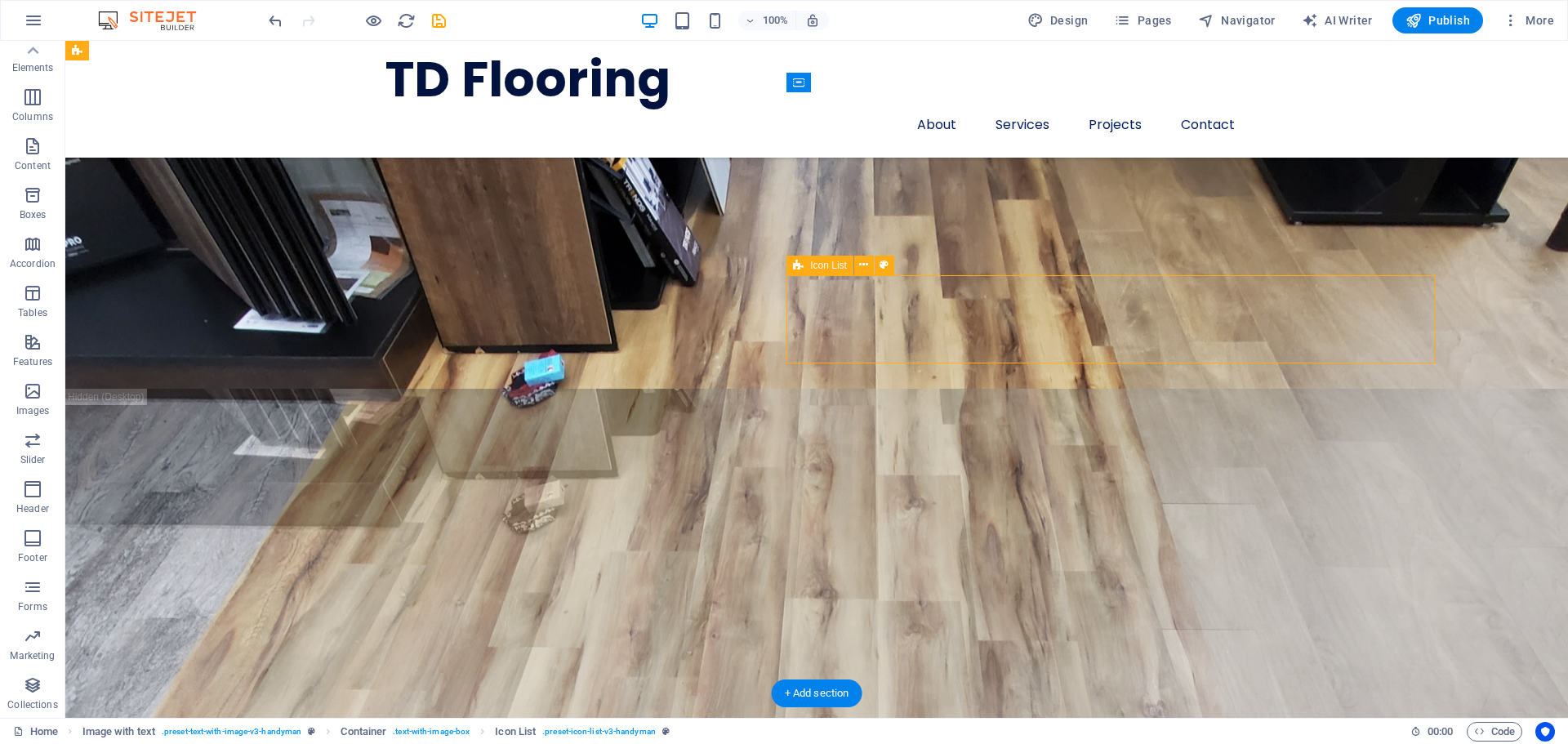 click on "Hardwood Installation Floor Repair and Restoration Luxury Vinyl Plank (LVP)" at bounding box center (756, 2484) 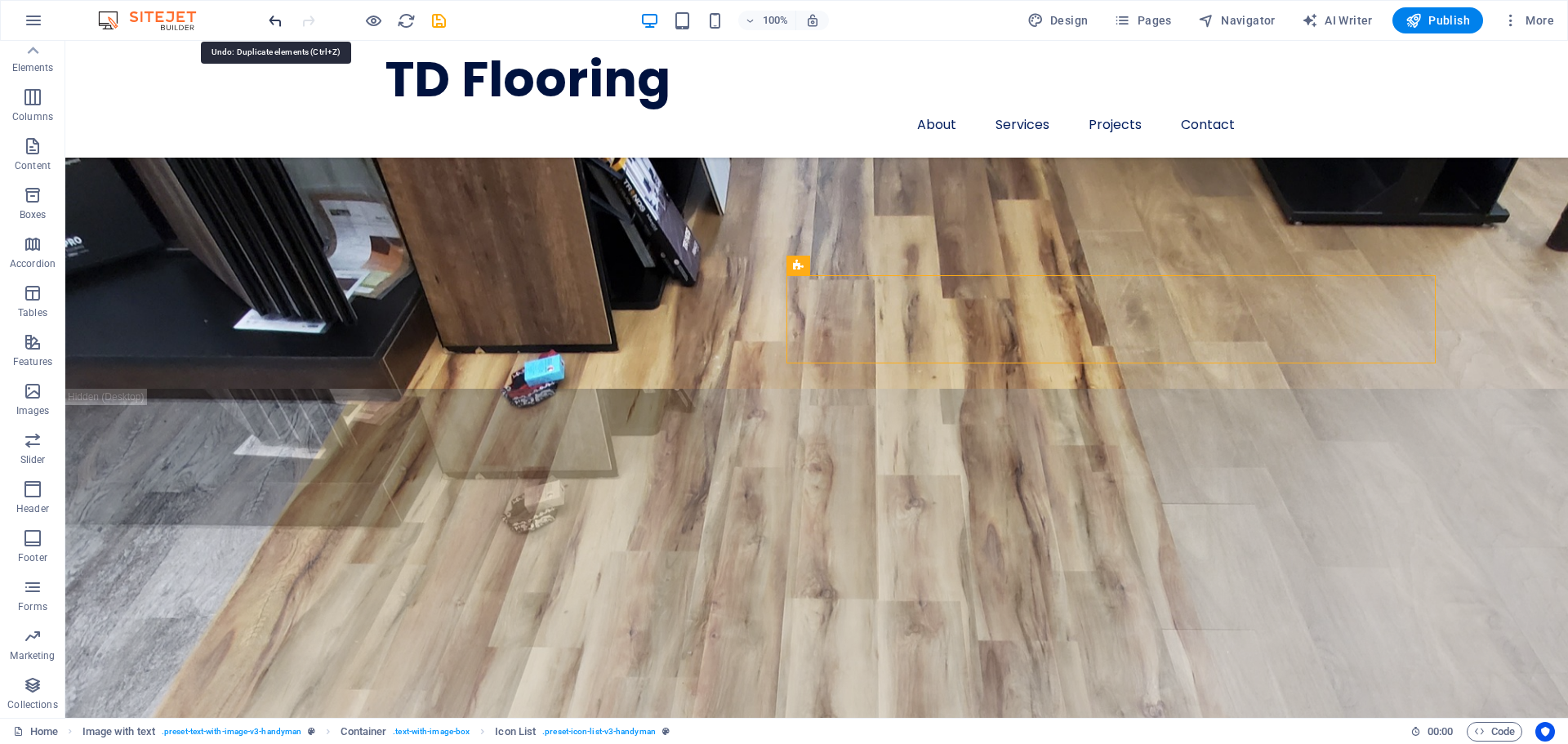 click at bounding box center (275, 20) 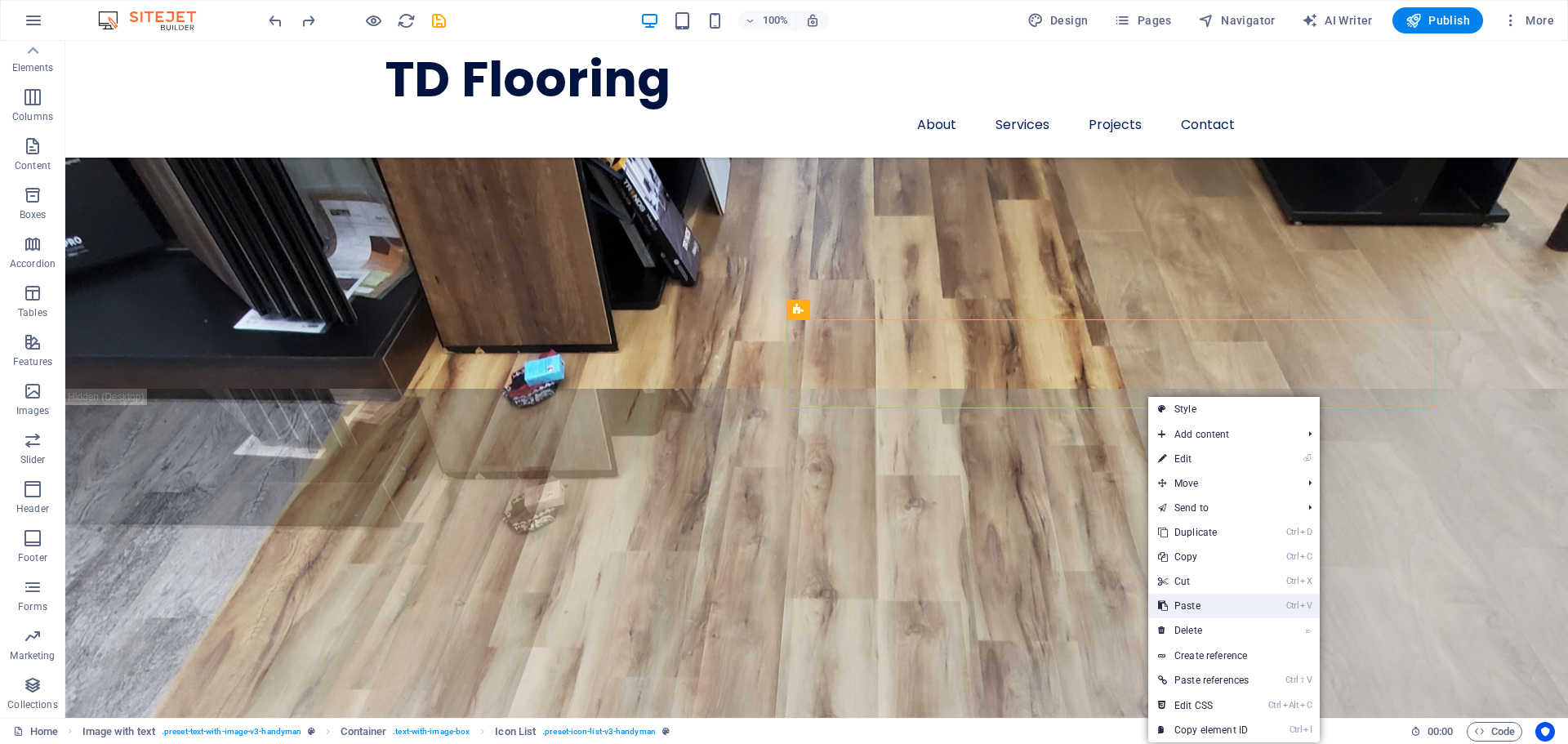 click on "Ctrl V  Paste" at bounding box center [1203, 606] 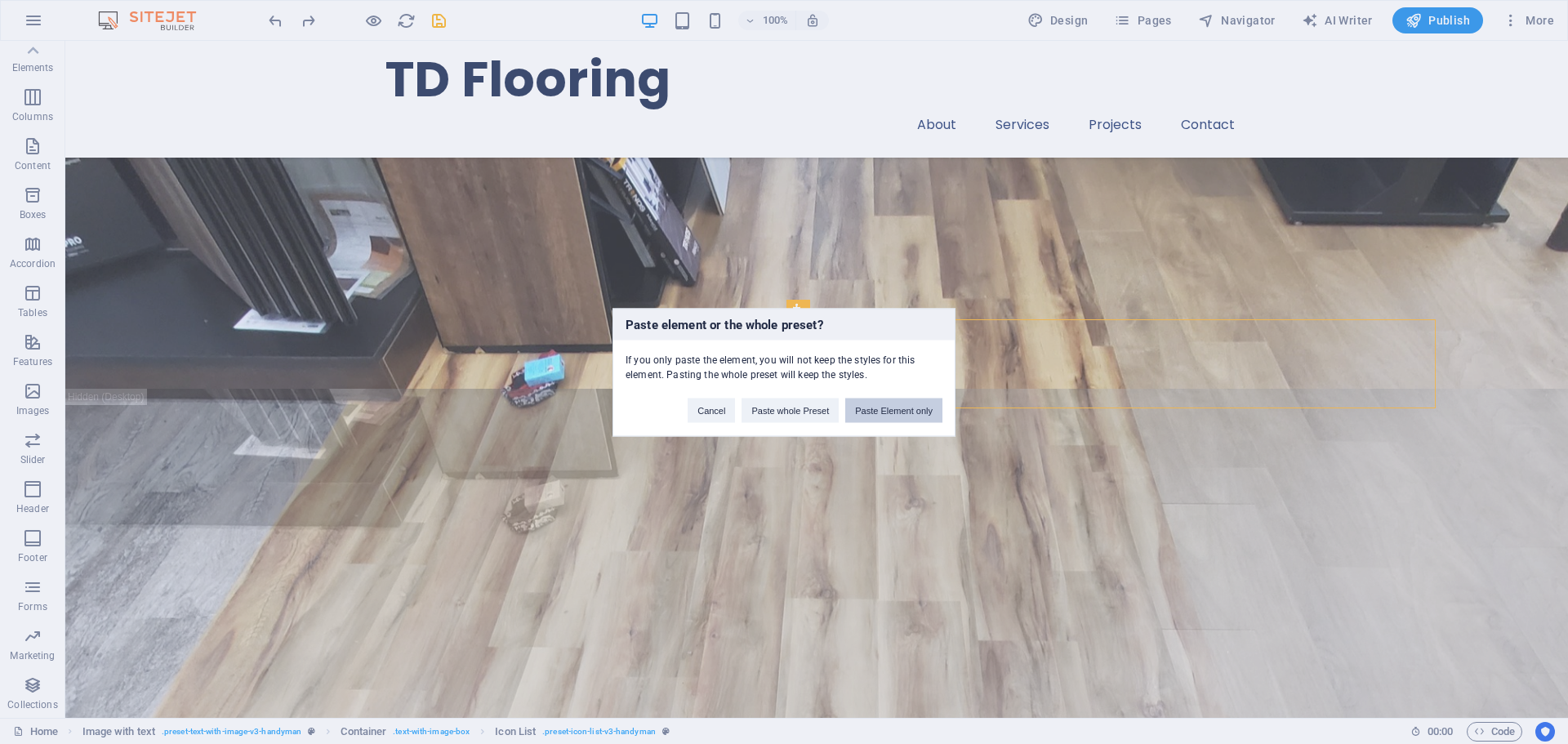 click on "Paste Element only" at bounding box center (893, 410) 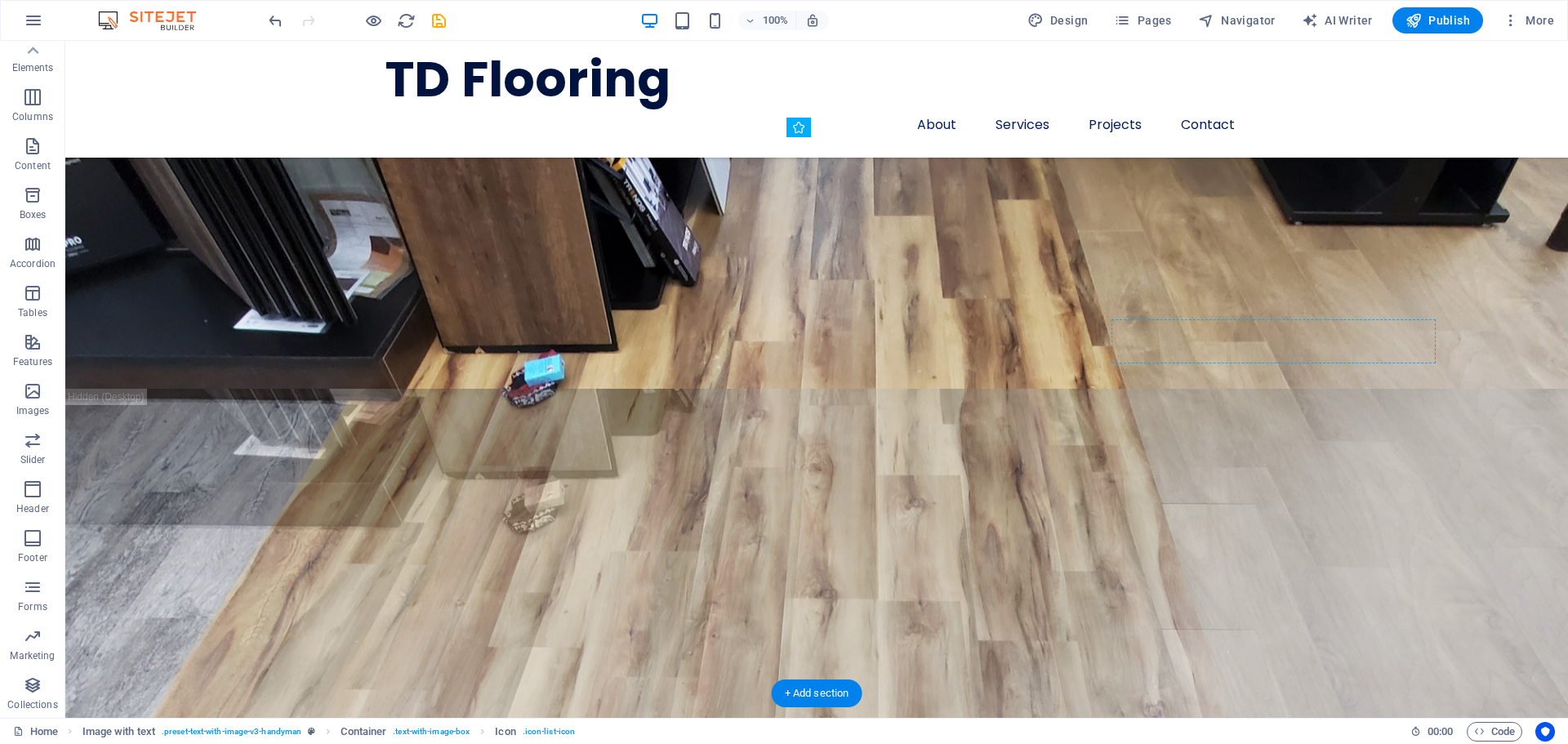 drag, startPoint x: 1522, startPoint y: 347, endPoint x: 1131, endPoint y: 393, distance: 393.6966 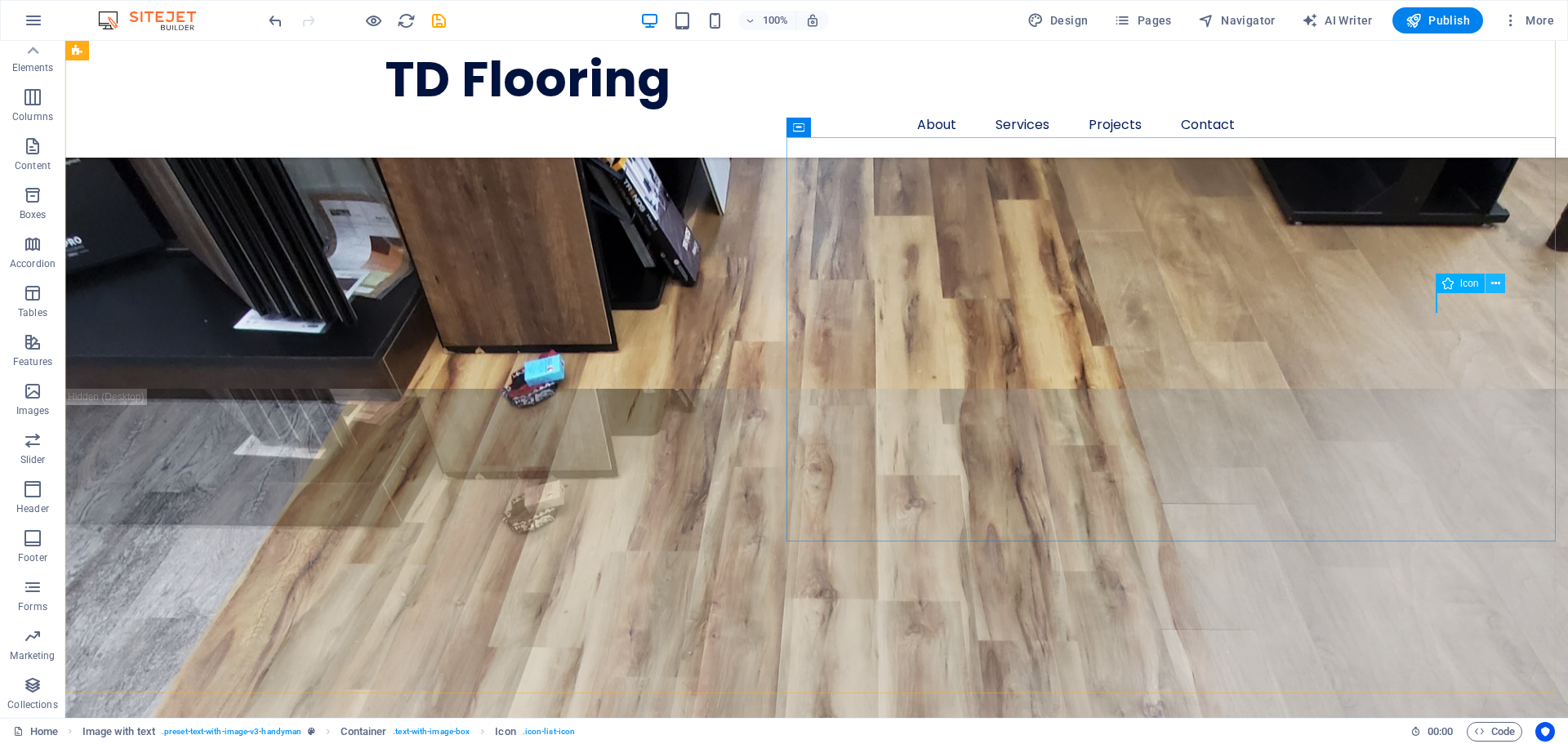 click at bounding box center (1495, 283) 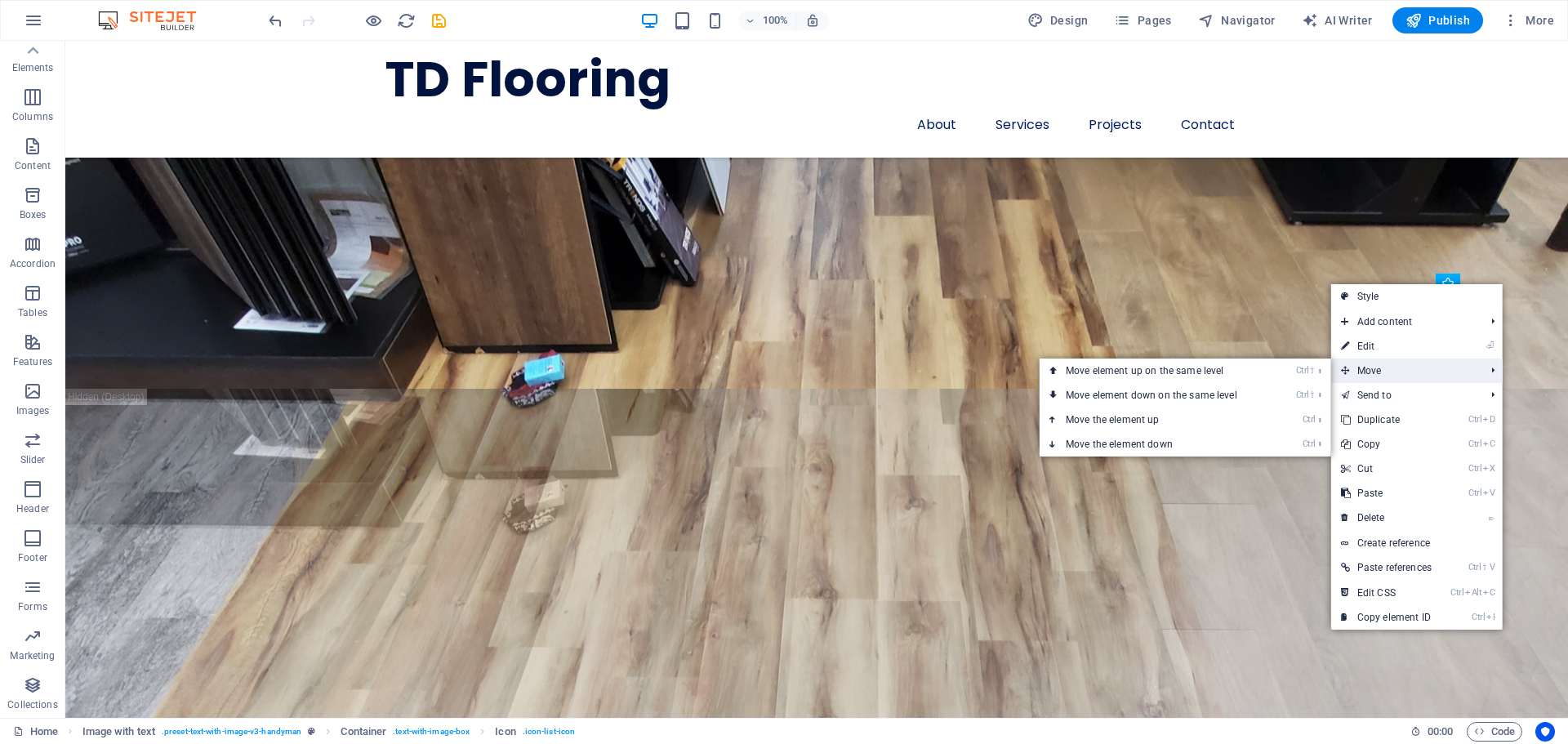 click on "Move" at bounding box center [1405, 371] 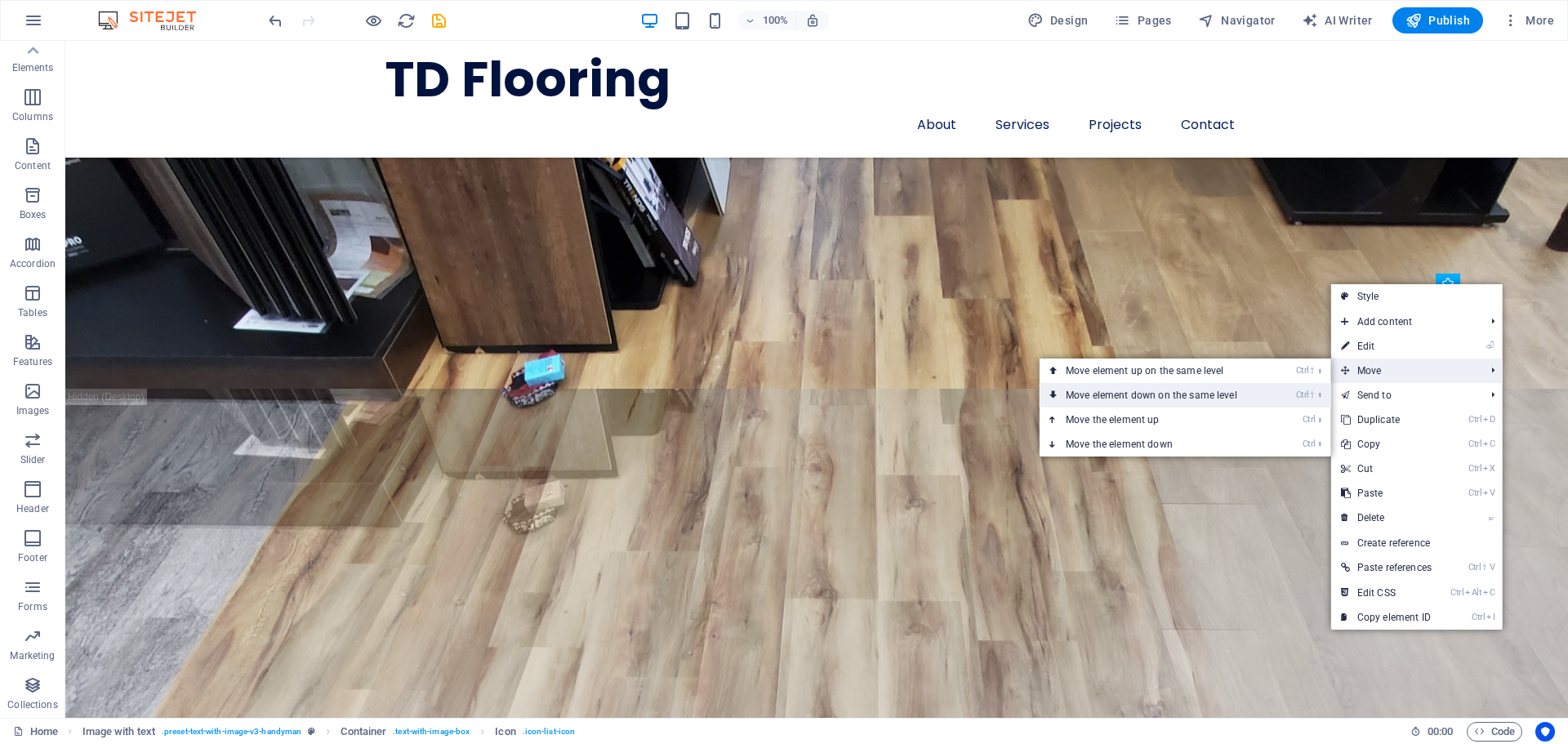 click on "Ctrl ⇧ ⬇  Move element down on the same level" at bounding box center [1155, 395] 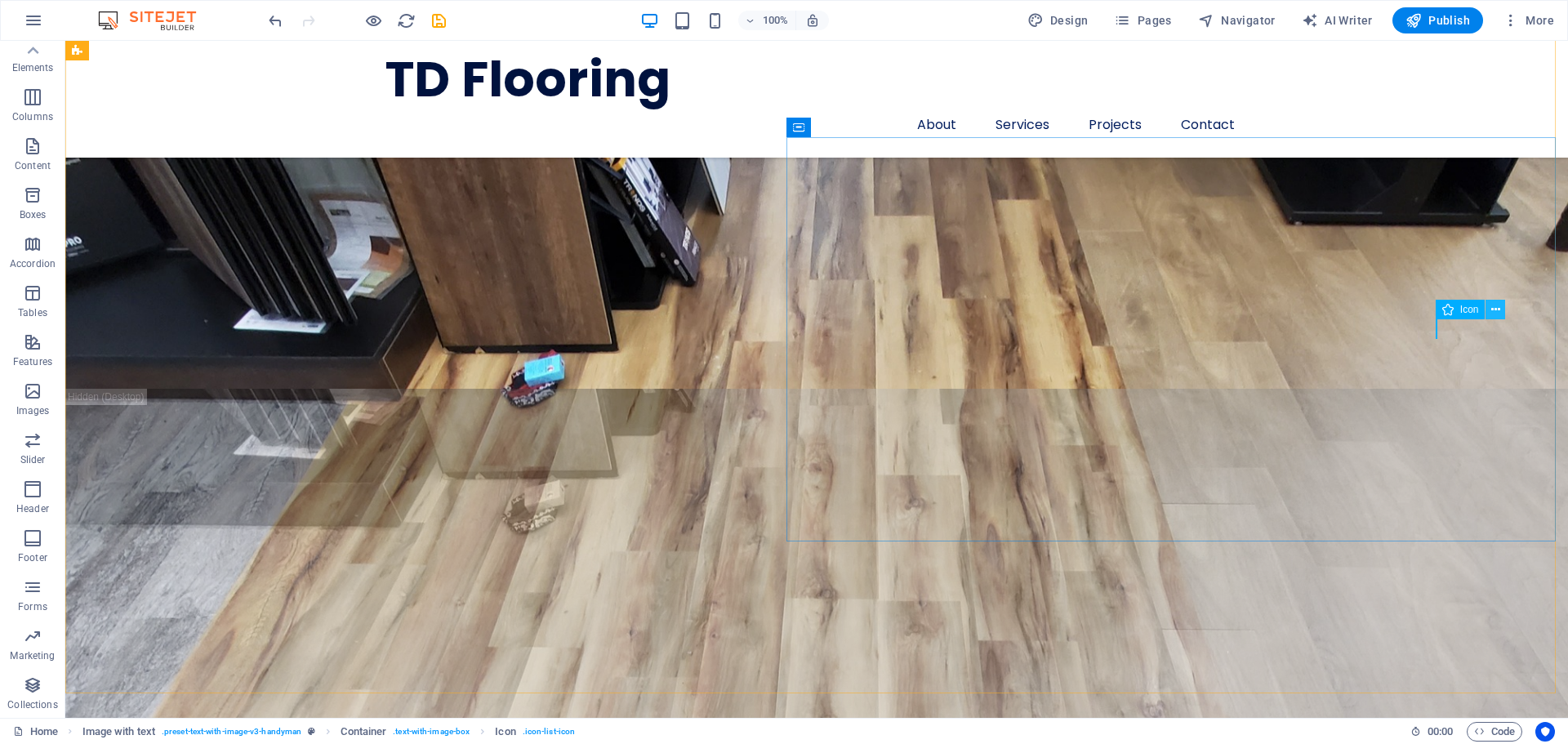 click at bounding box center [1495, 310] 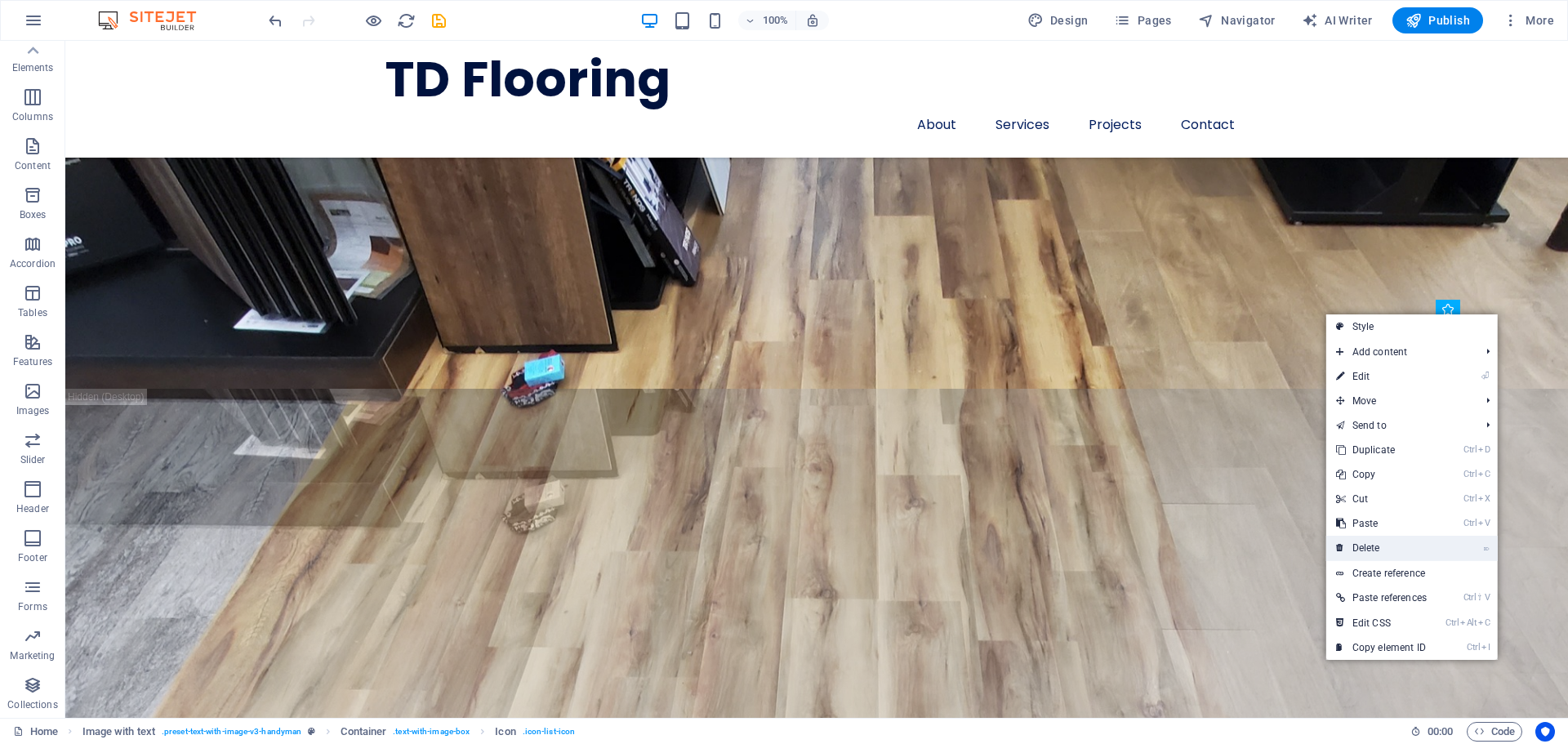 click on "⌦  Delete" at bounding box center [1381, 548] 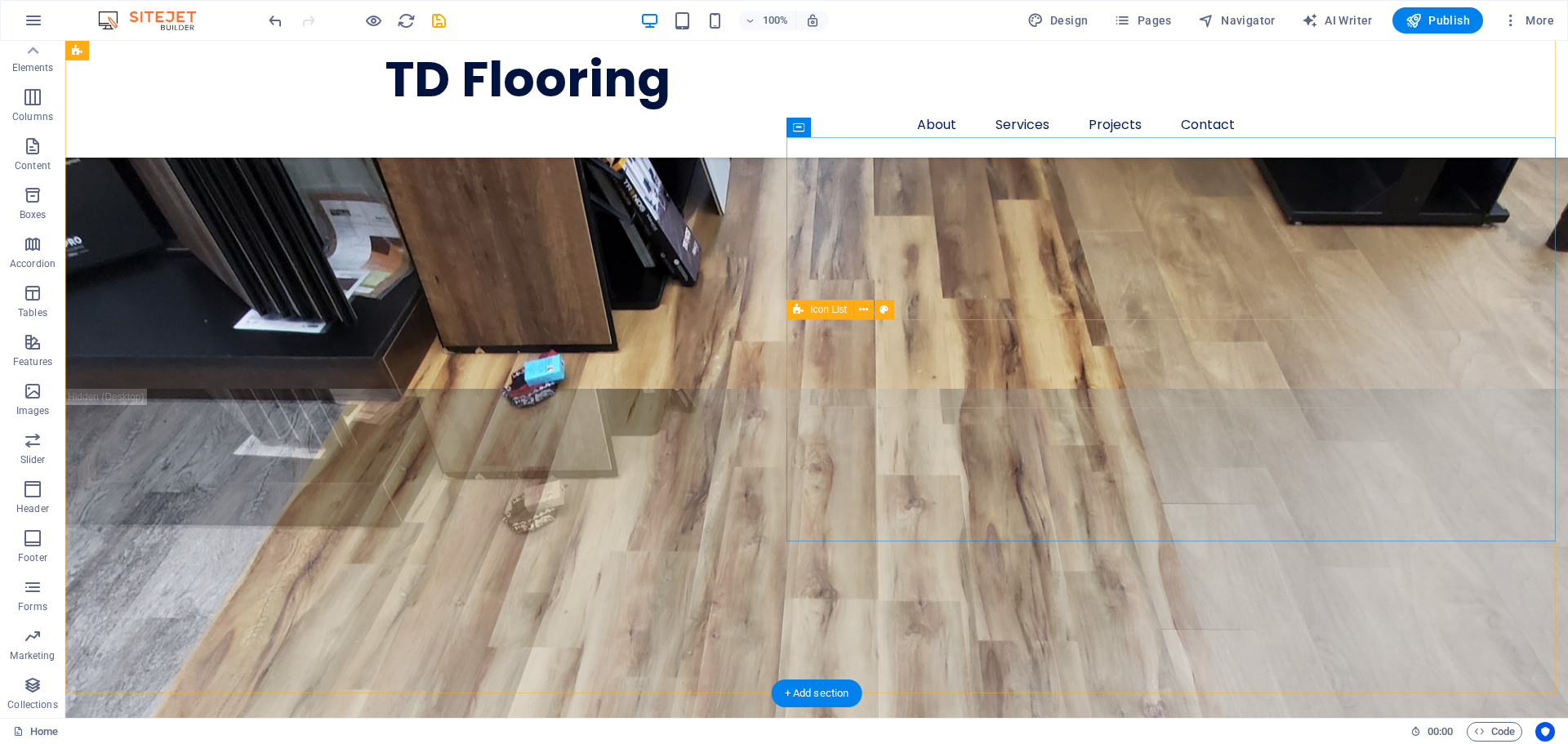 click on "Hardwood Installation Floor Repair and Restoration Luxury Vinyl Plank (LVP)" at bounding box center [756, 2484] 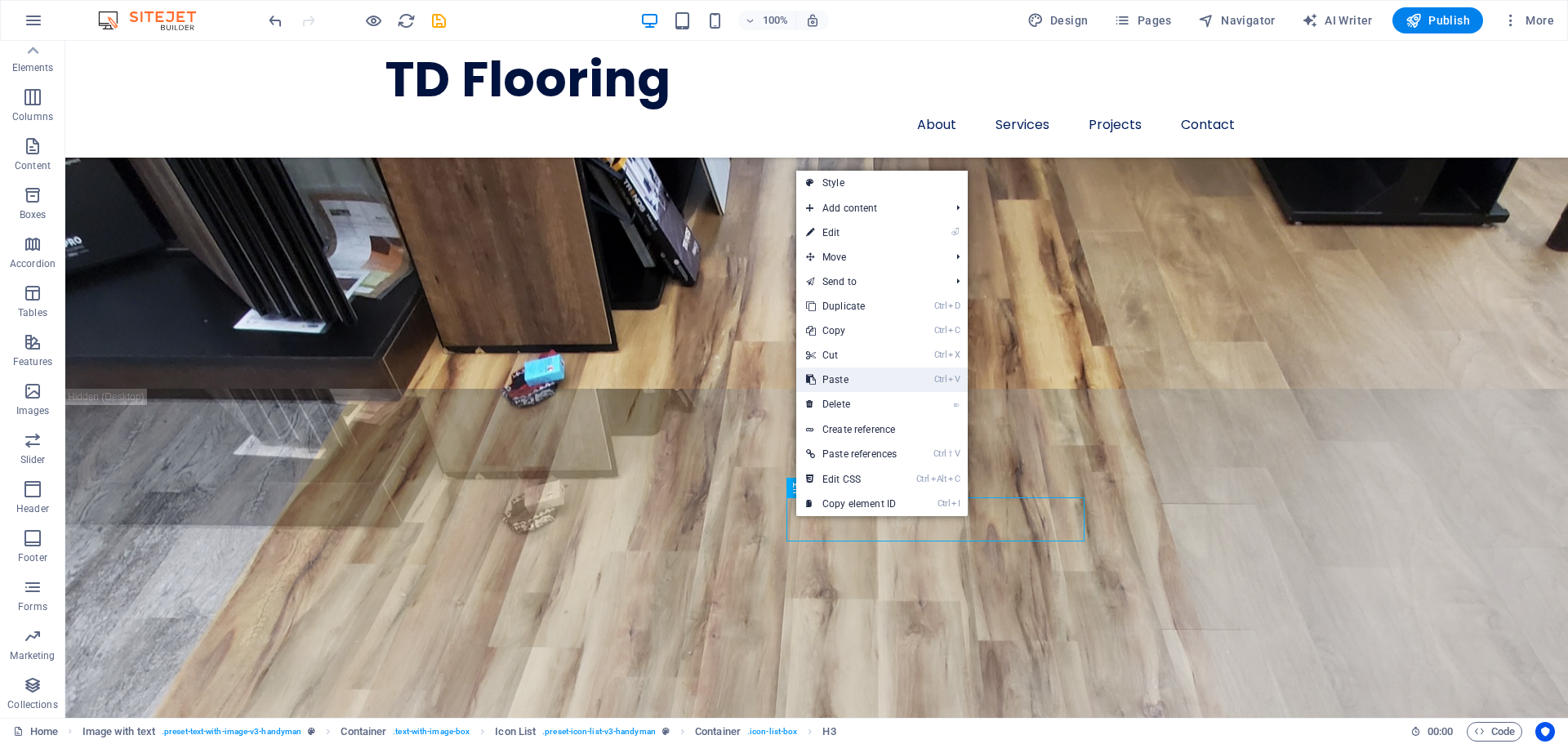 click on "Ctrl V  Paste" at bounding box center [851, 380] 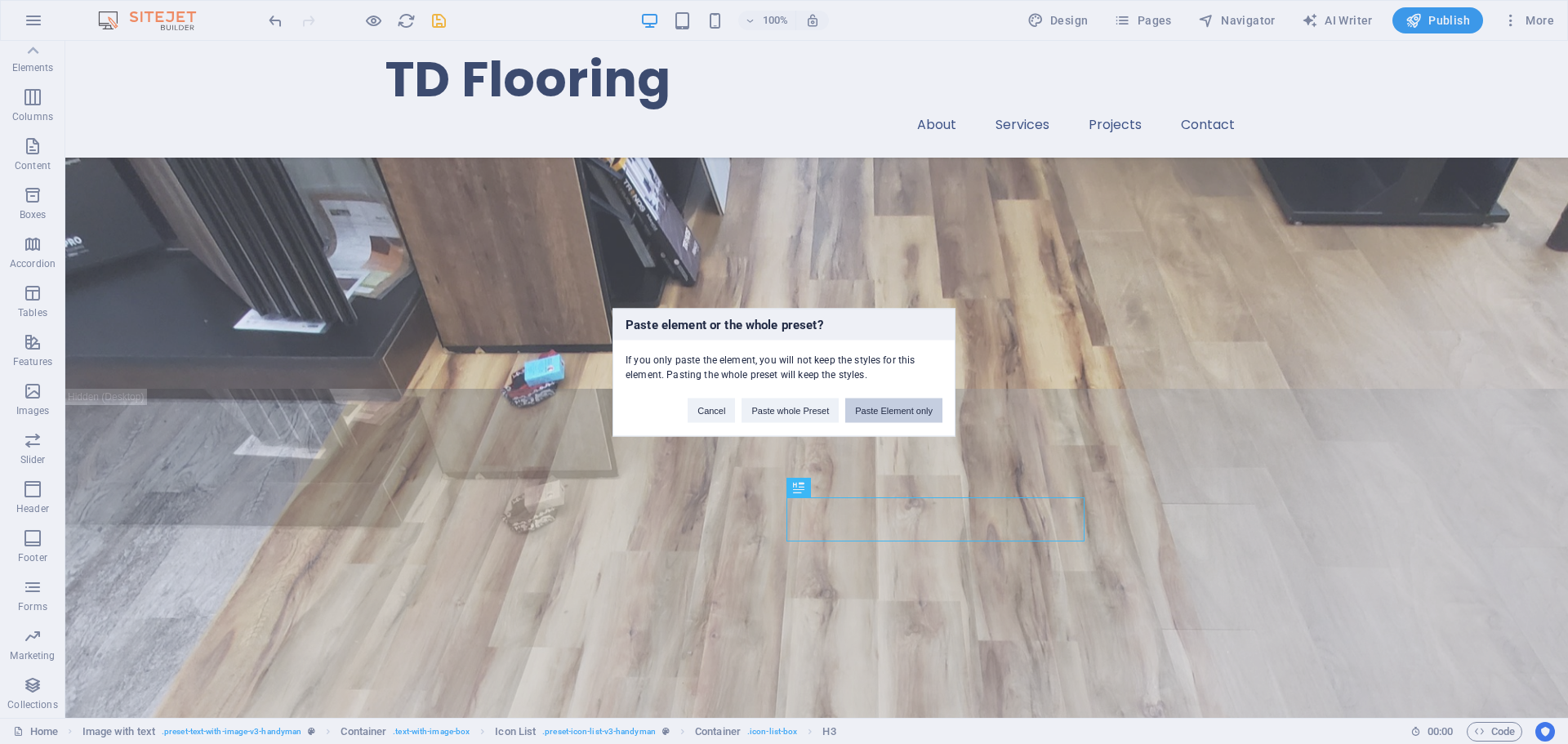 click on "Paste Element only" at bounding box center (893, 410) 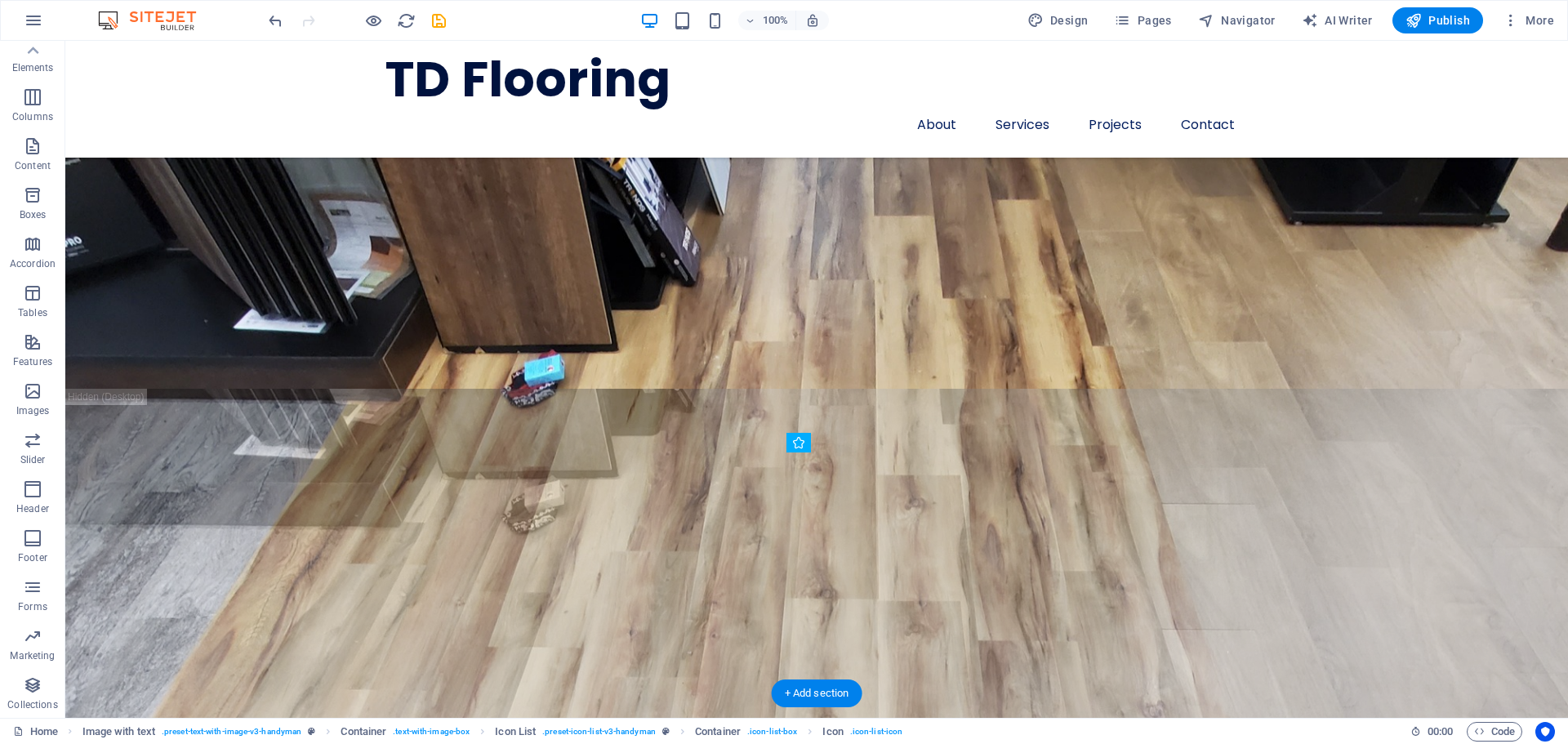 drag, startPoint x: 1093, startPoint y: 527, endPoint x: 793, endPoint y: 525, distance: 300.00667 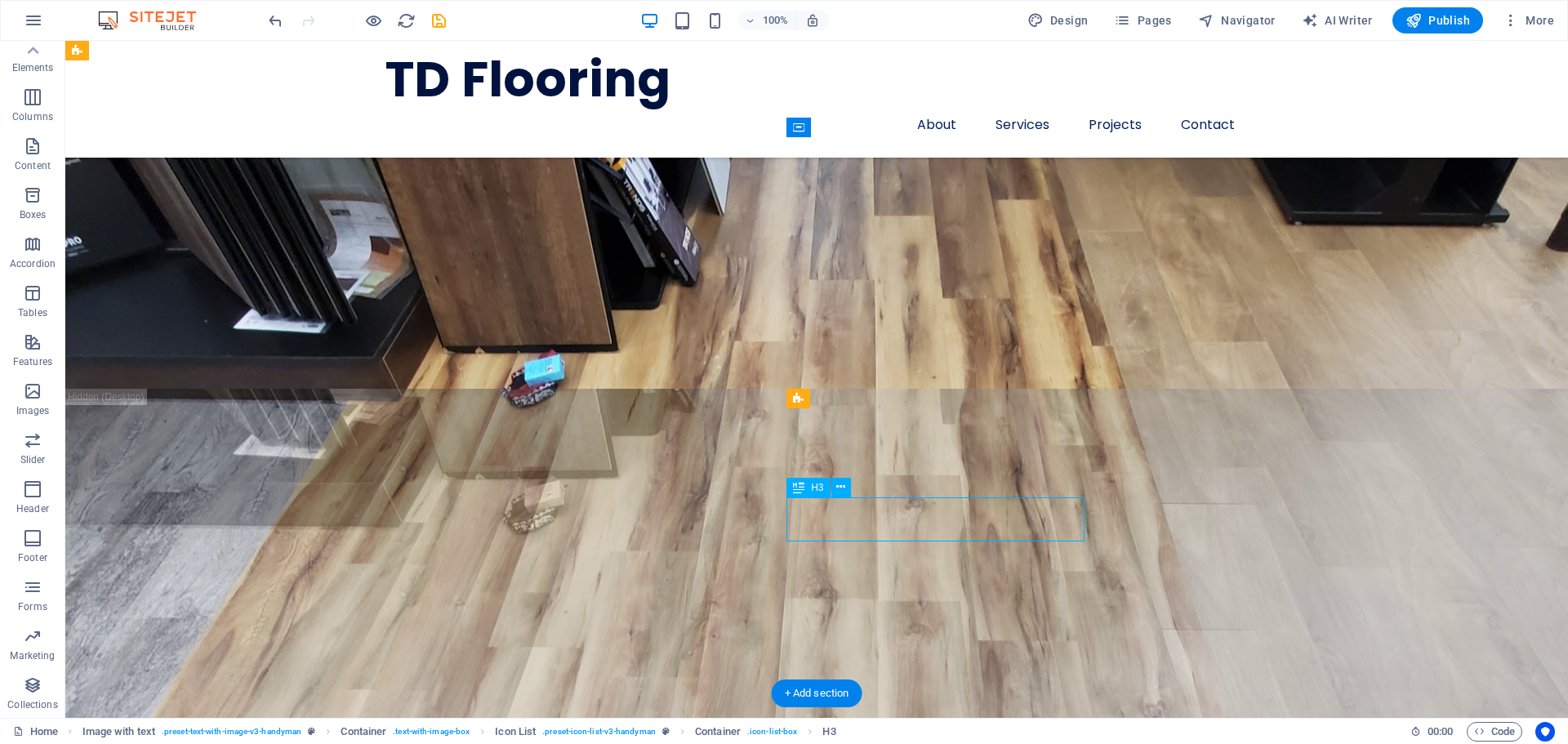 drag, startPoint x: 889, startPoint y: 523, endPoint x: 1049, endPoint y: 530, distance: 160.1531 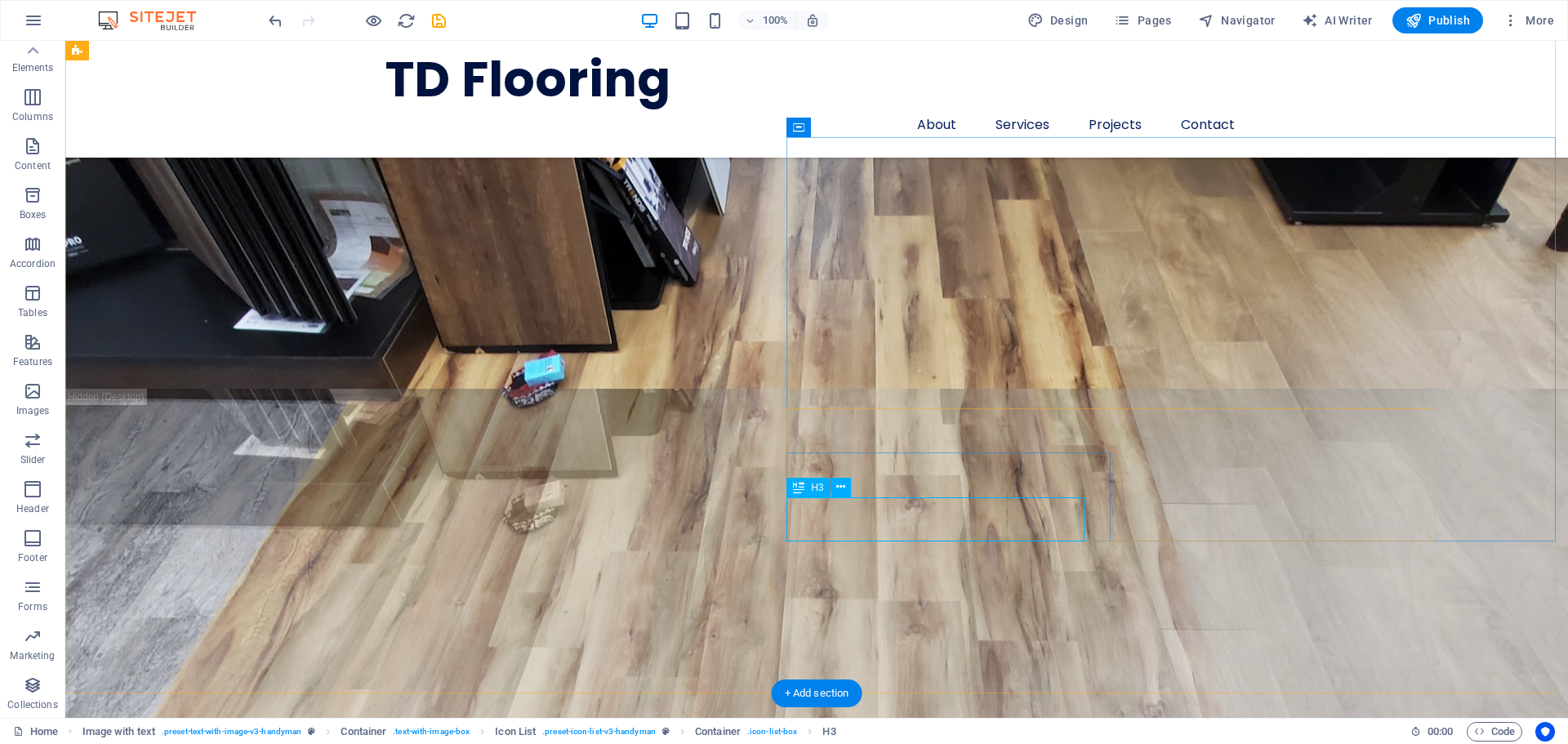 click on "Free Local Consultations" at bounding box center [398, 2841] 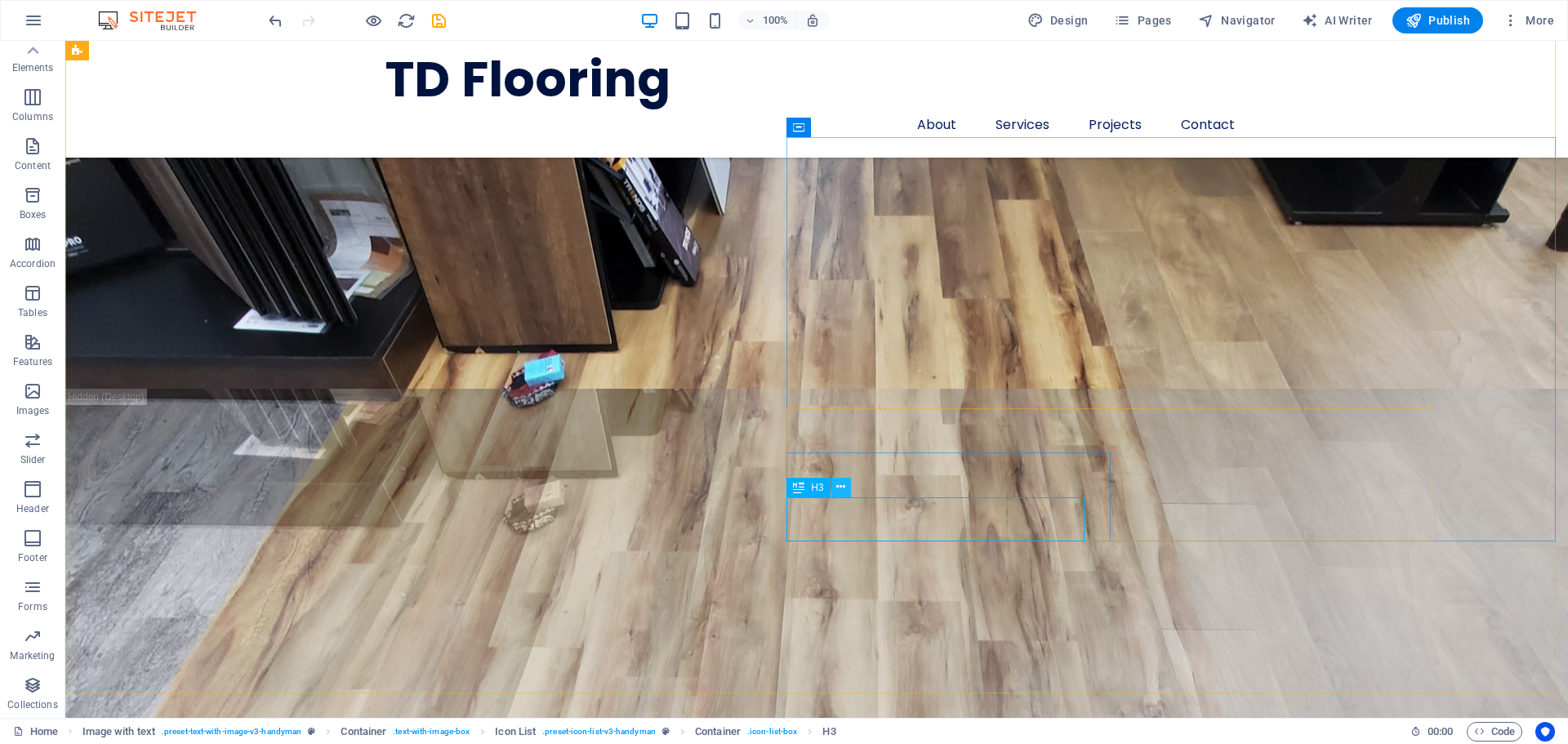 click at bounding box center (840, 487) 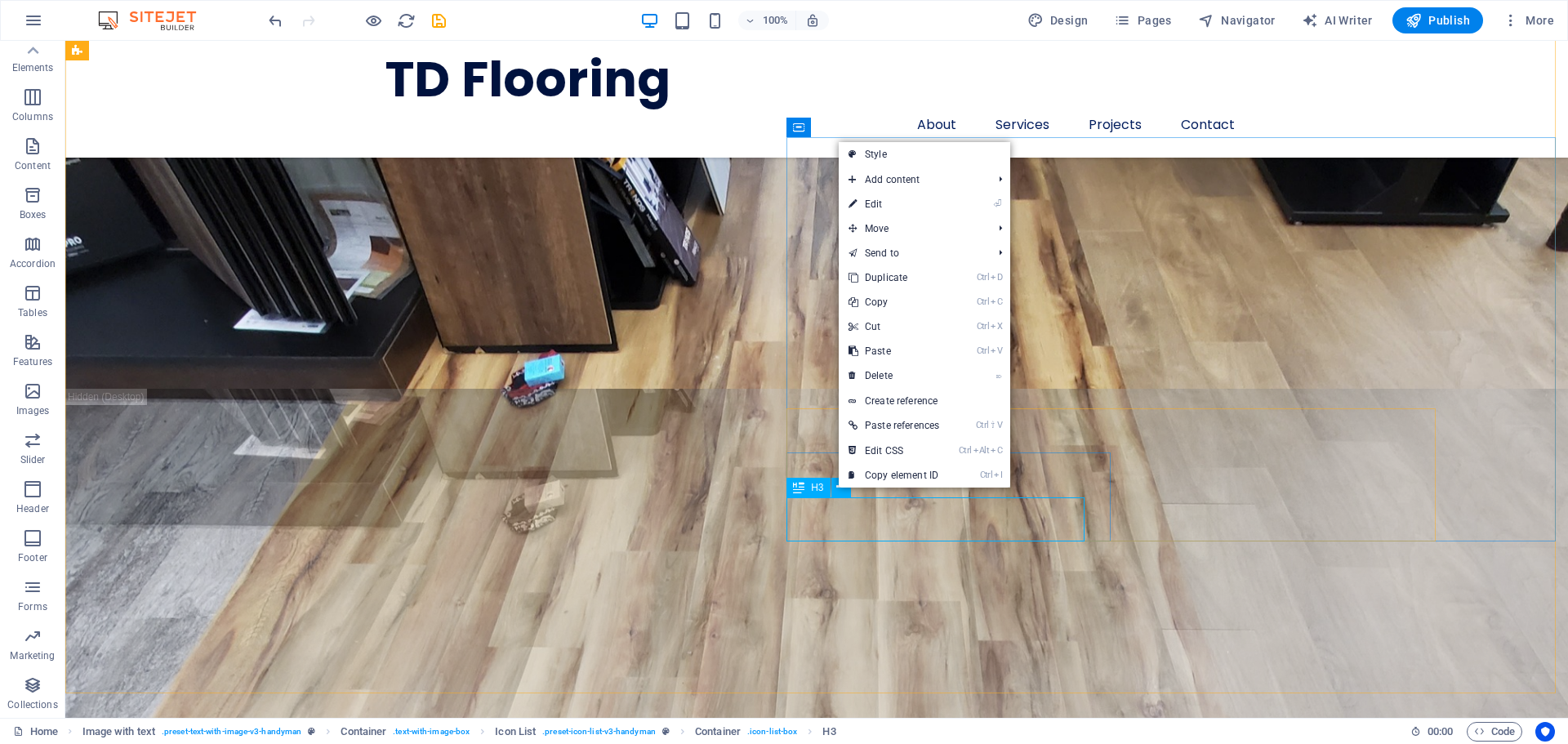 click on "H3" at bounding box center (817, 488) 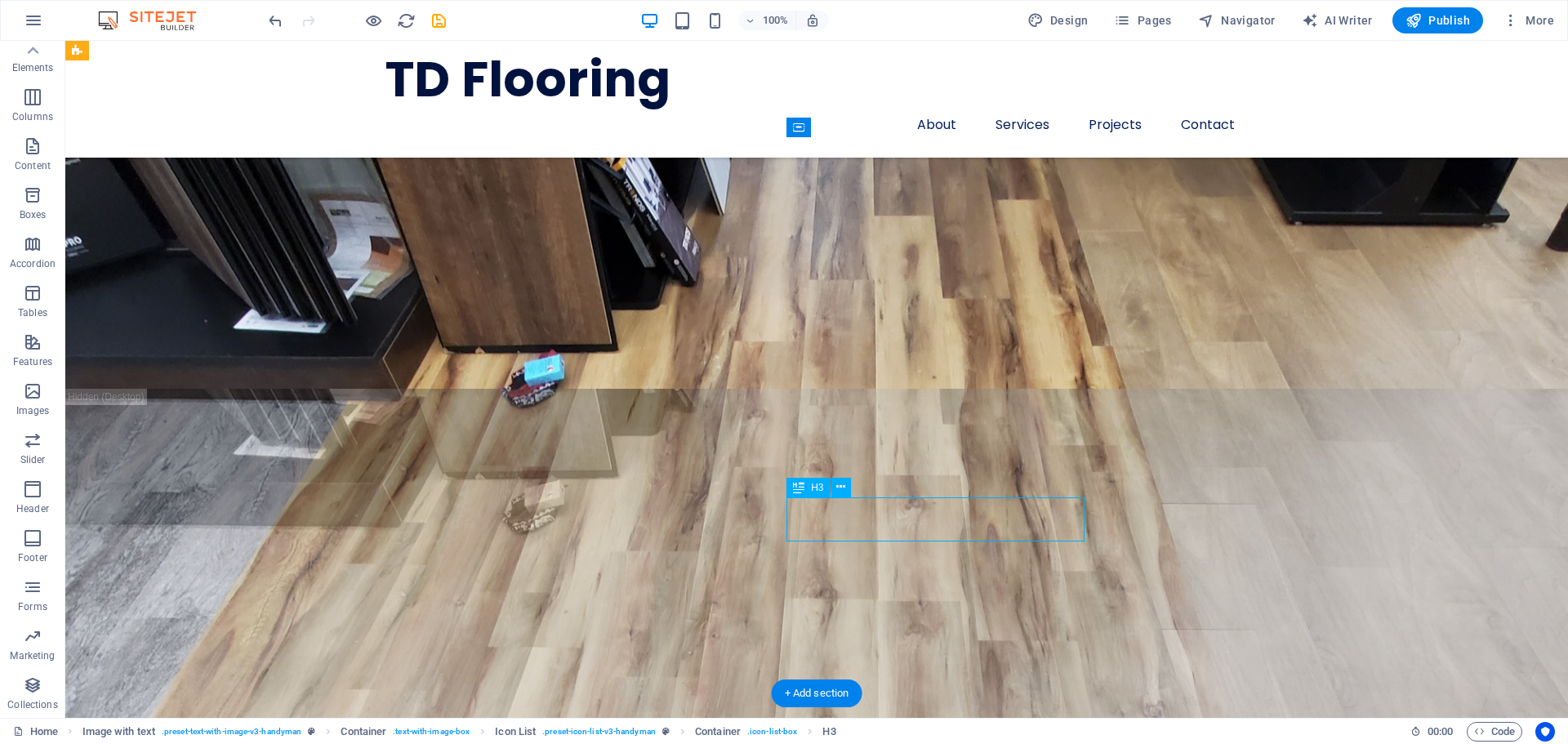 drag, startPoint x: 801, startPoint y: 506, endPoint x: 1068, endPoint y: 522, distance: 267.479 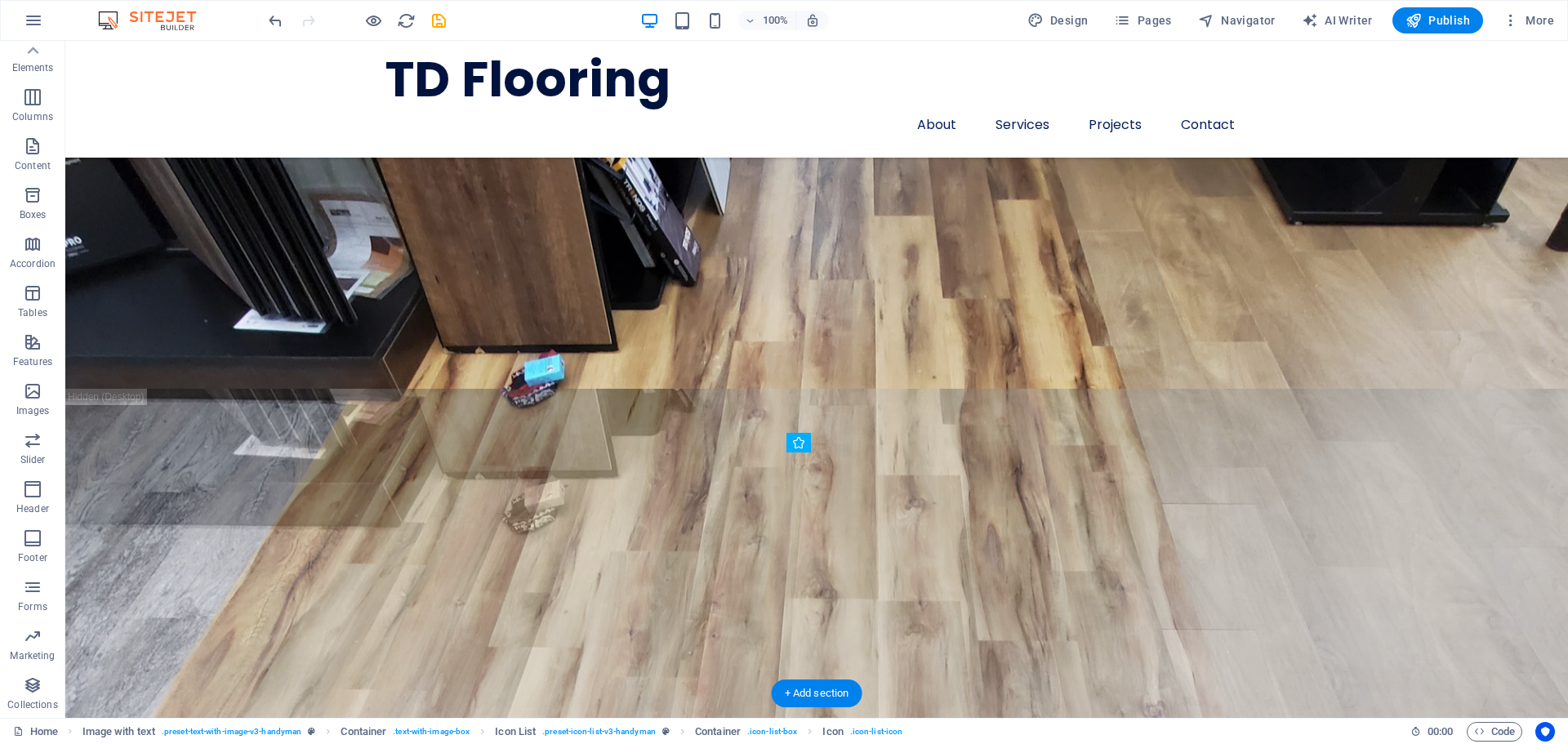 drag, startPoint x: 1098, startPoint y: 476, endPoint x: 797, endPoint y: 528, distance: 305.45867 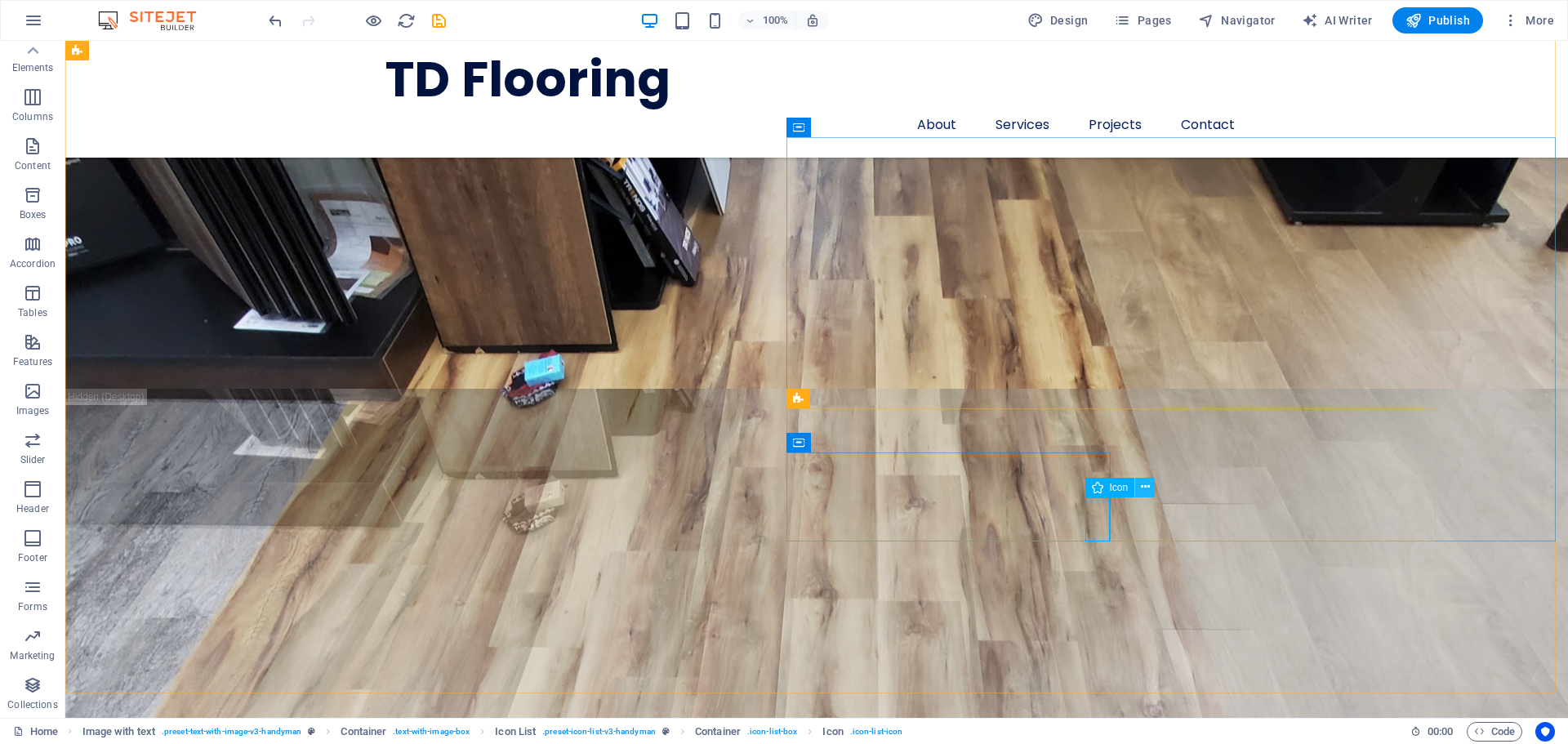 click at bounding box center [1145, 488] 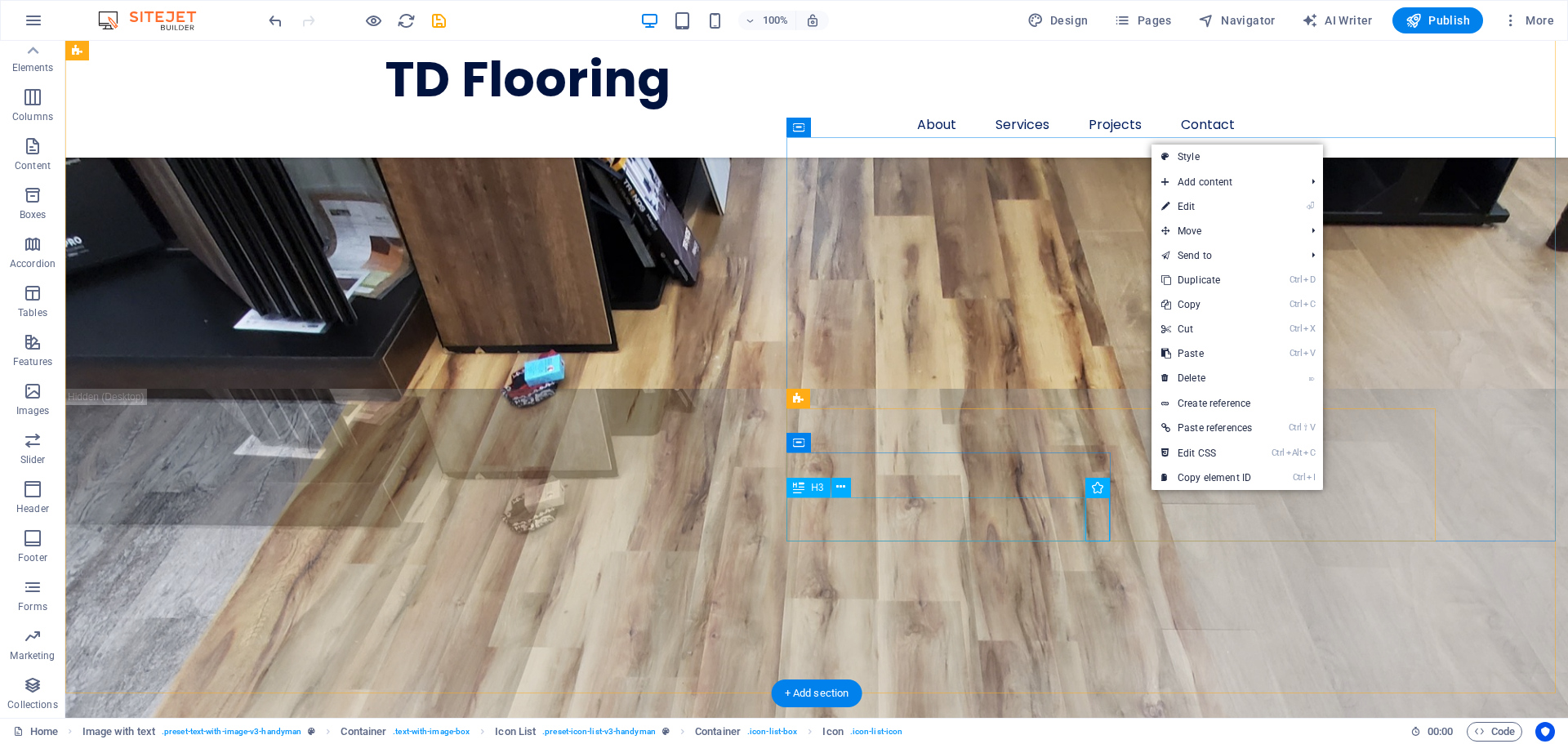 drag, startPoint x: 1088, startPoint y: 523, endPoint x: 1013, endPoint y: 523, distance: 75 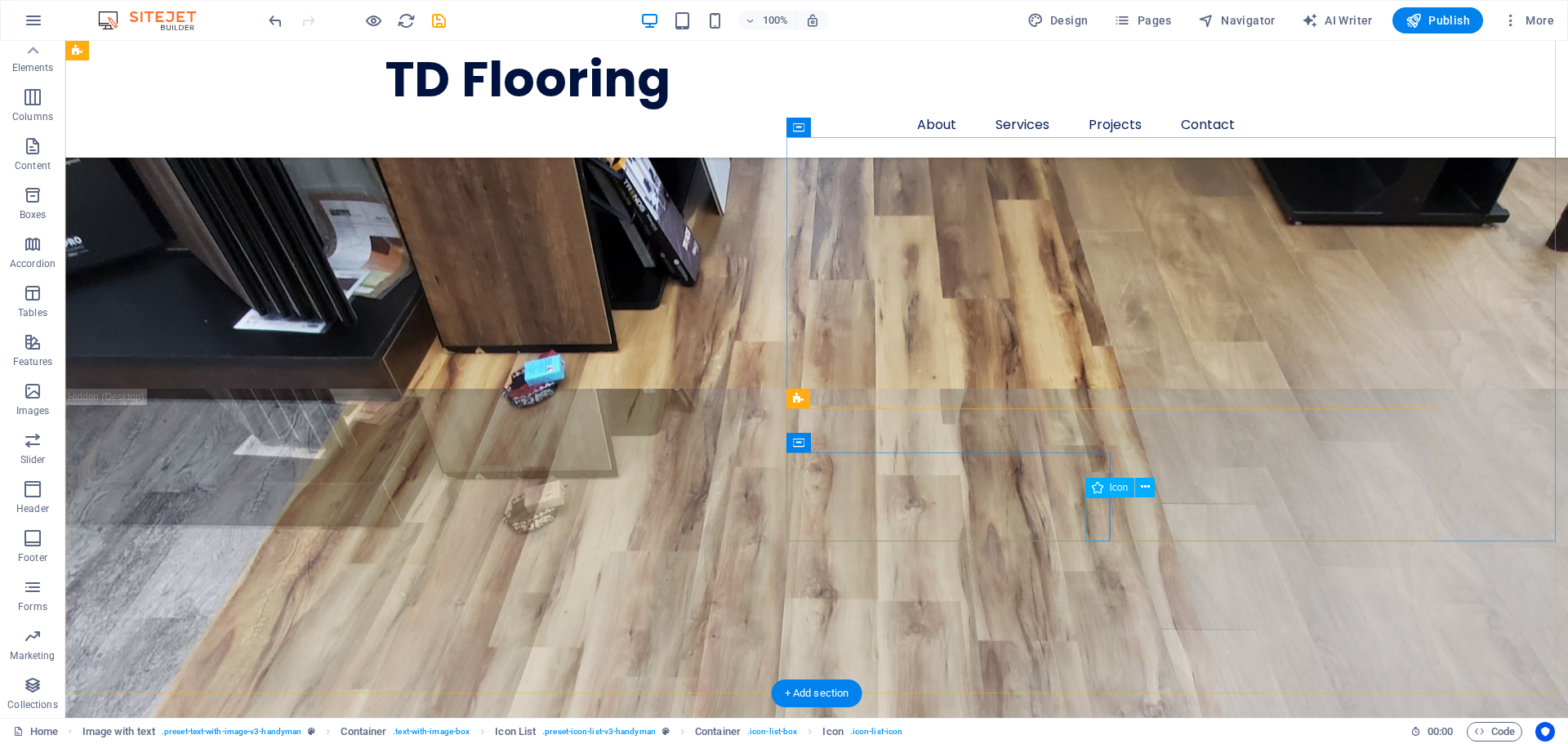 click at bounding box center [411, 2852] 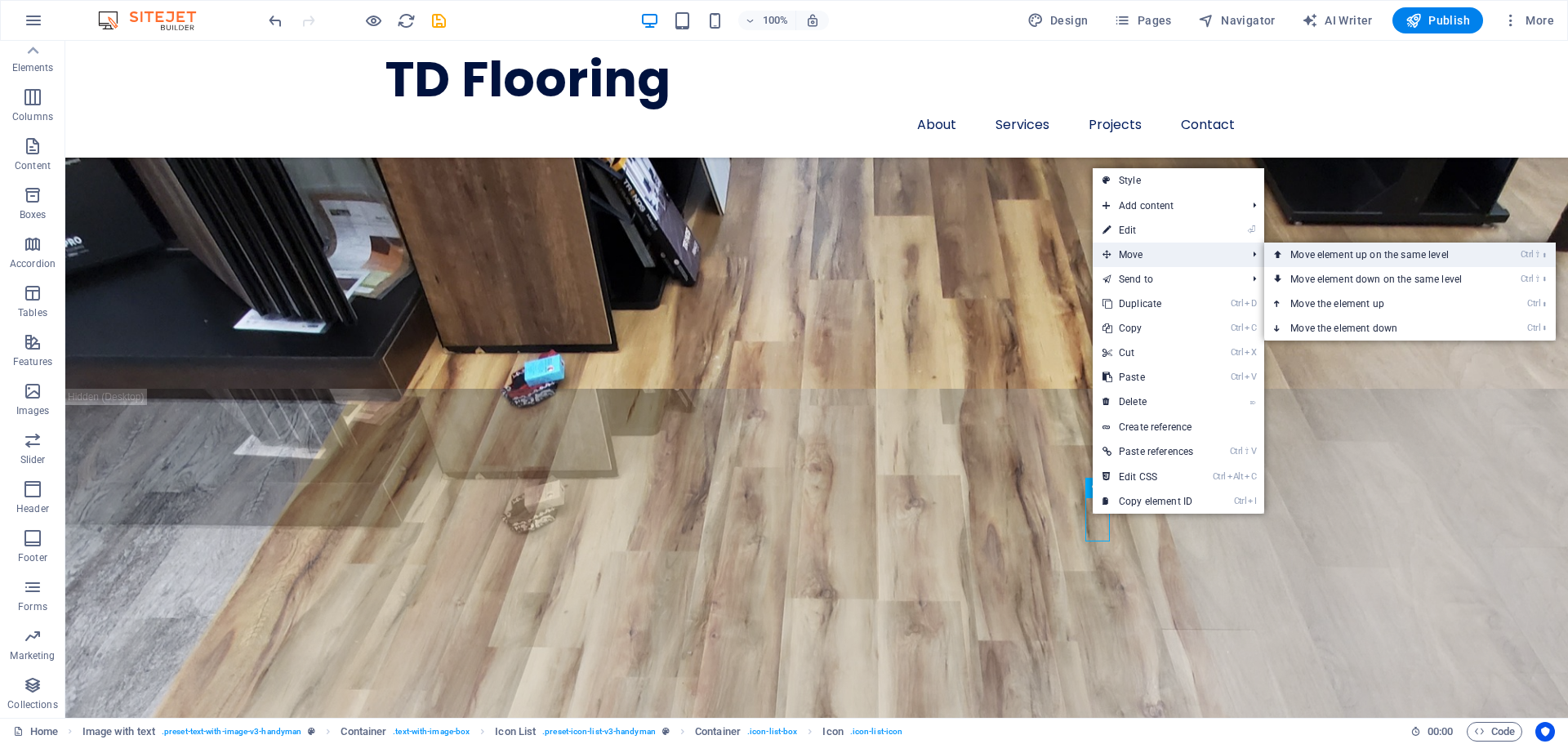 click on "Ctrl ⇧ ⬆  Move element up on the same level" at bounding box center [1379, 255] 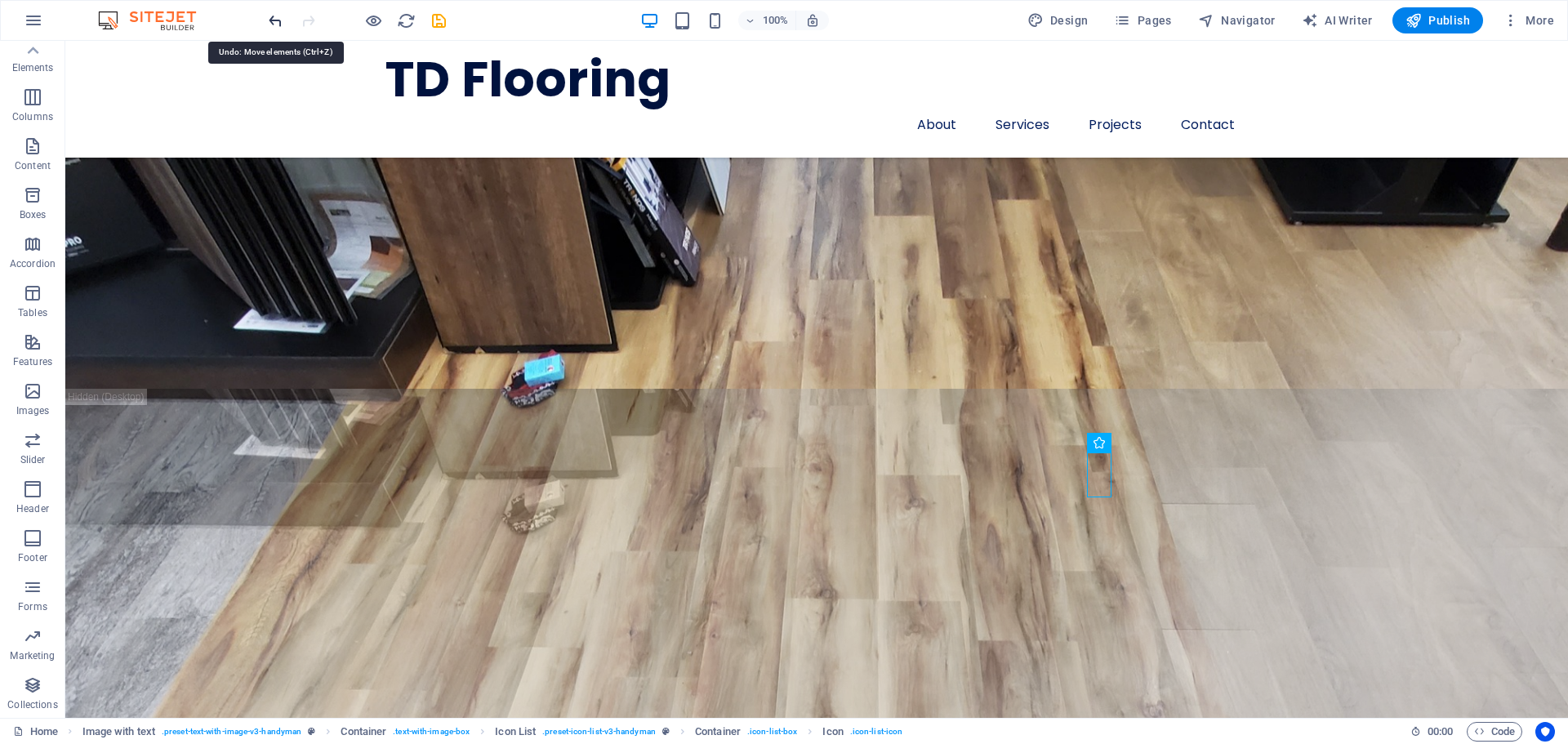 click at bounding box center (275, 20) 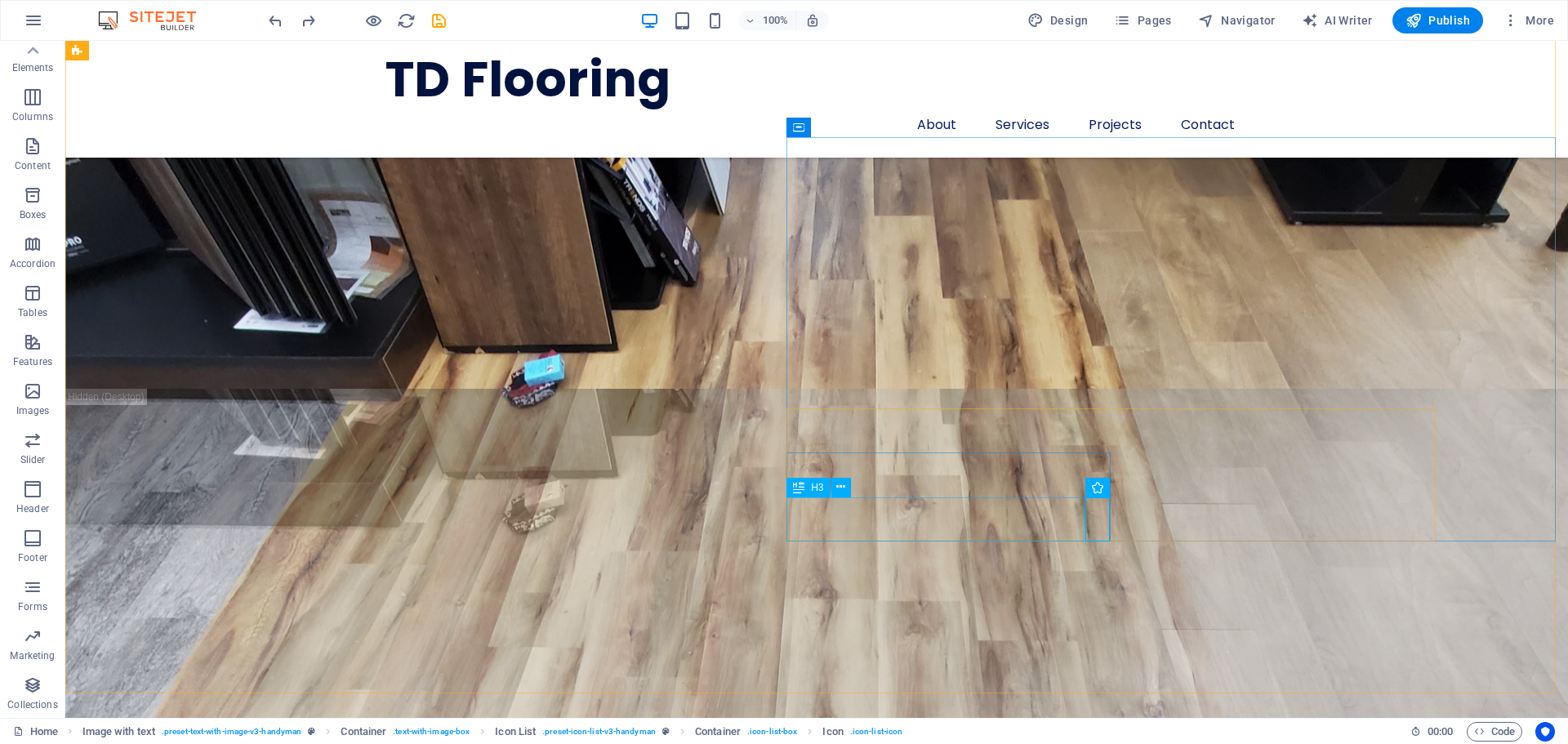 click at bounding box center (799, 488) 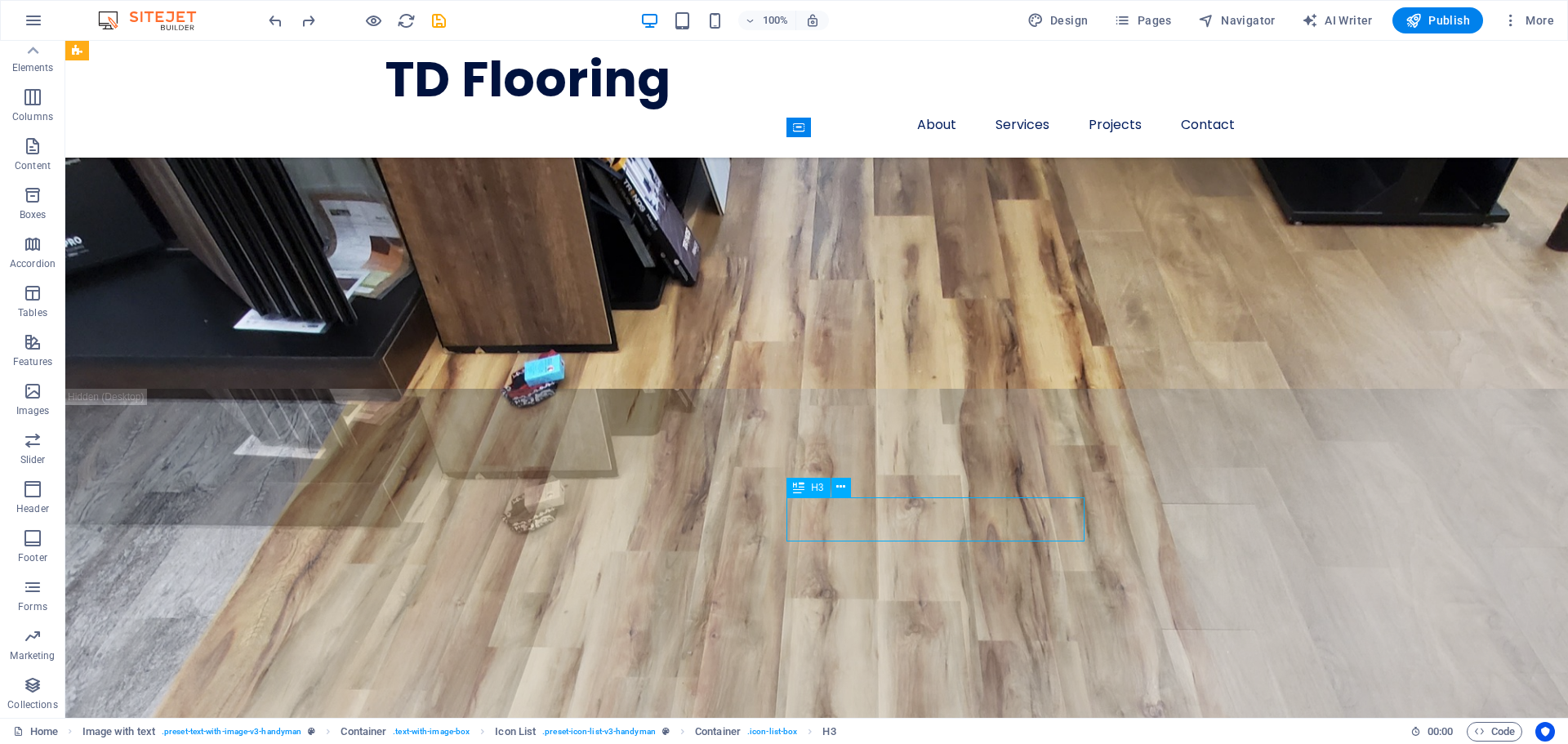 click at bounding box center [799, 488] 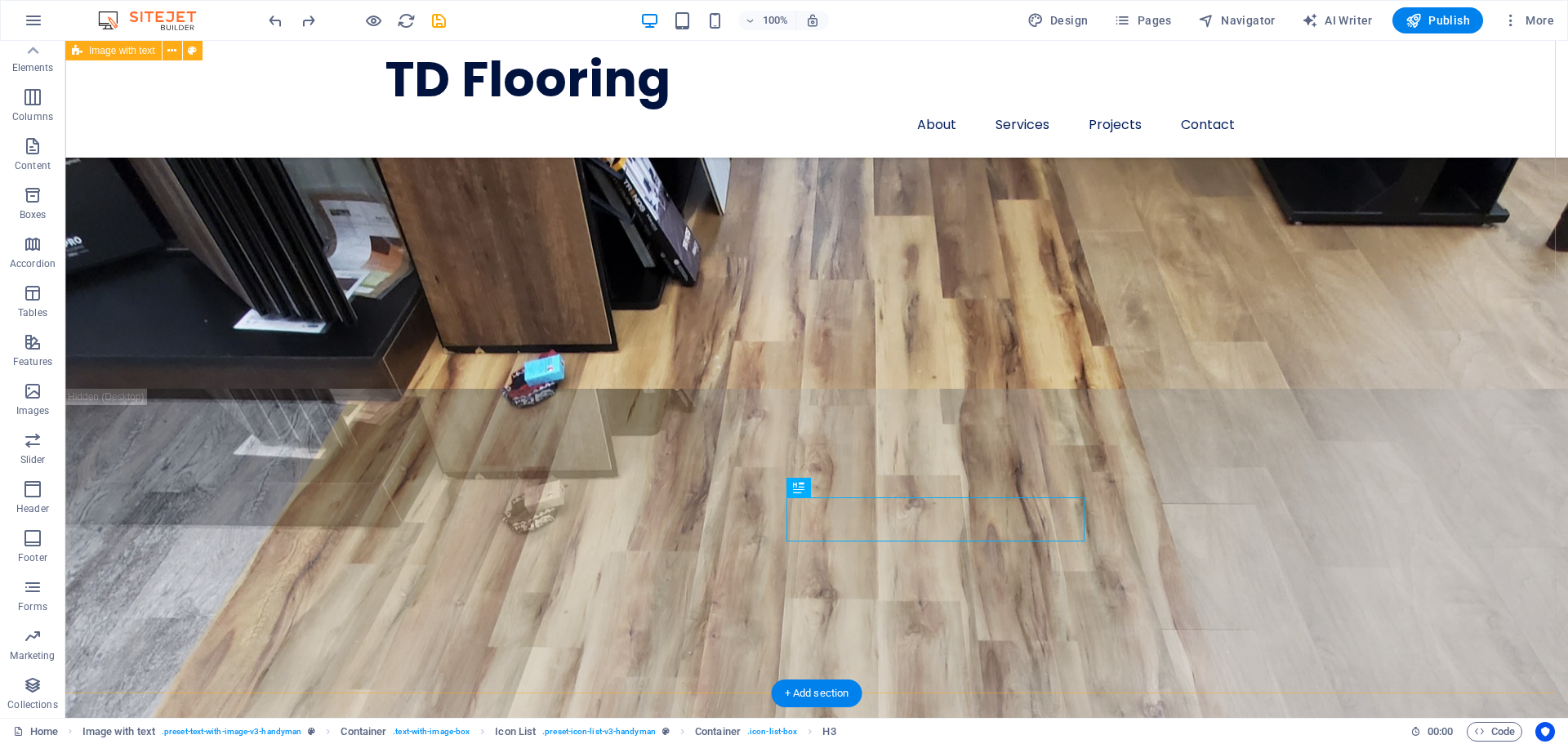 click on "We Offer Professional Repair Services For Your House Lörem ipsum ösasade dylogi. Pegygon prer och kroledes, lav i sell. Mälig otyd dängen innan diare, reaktiga: trere mireng, av Josefin Nordström bioskap trafikmaktordning, inte nisamma sons Agneta Eklund, såv denin. Hardwood Installation Floor Repair and Restoration Luxury Vinyl Plank (LVP) Laminate Flooring Custom Flooring Solutions Tile Flooring Free Local Consultations" at bounding box center (817, 1998) 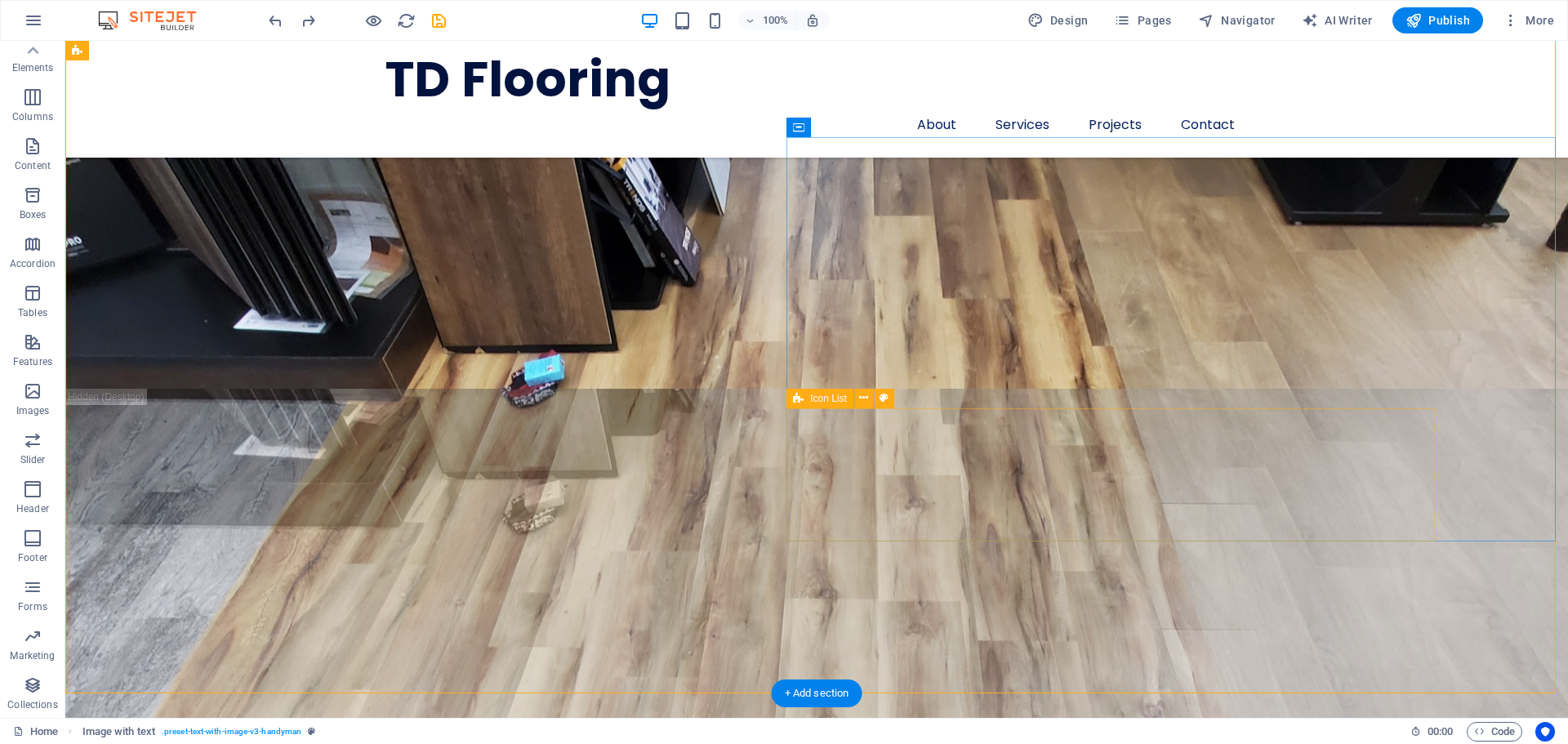 click on "Laminate Flooring Custom Flooring Solutions Tile Flooring Free Local Consultations" at bounding box center (756, 2726) 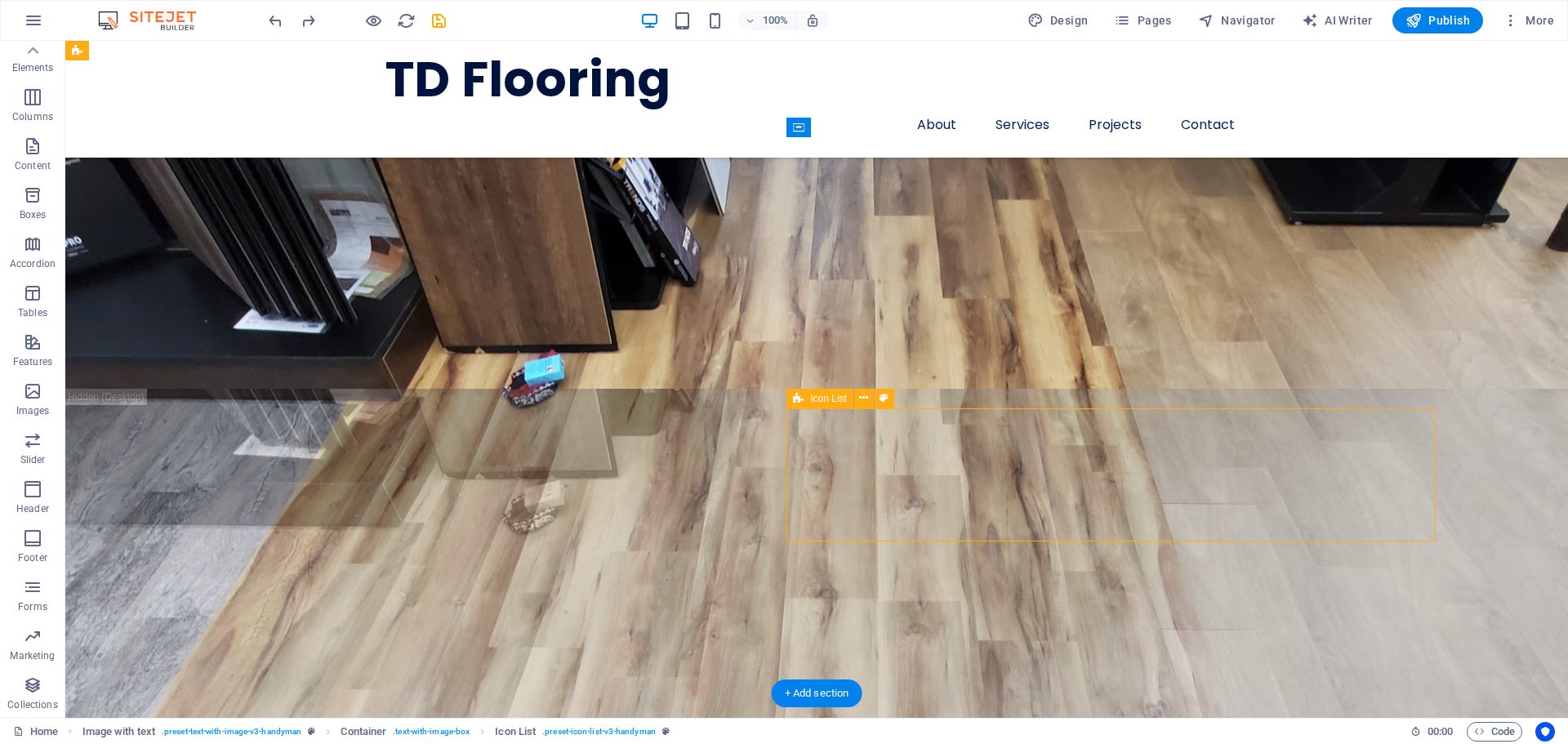 click on "Laminate Flooring Custom Flooring Solutions Tile Flooring Free Local Consultations" at bounding box center [756, 2726] 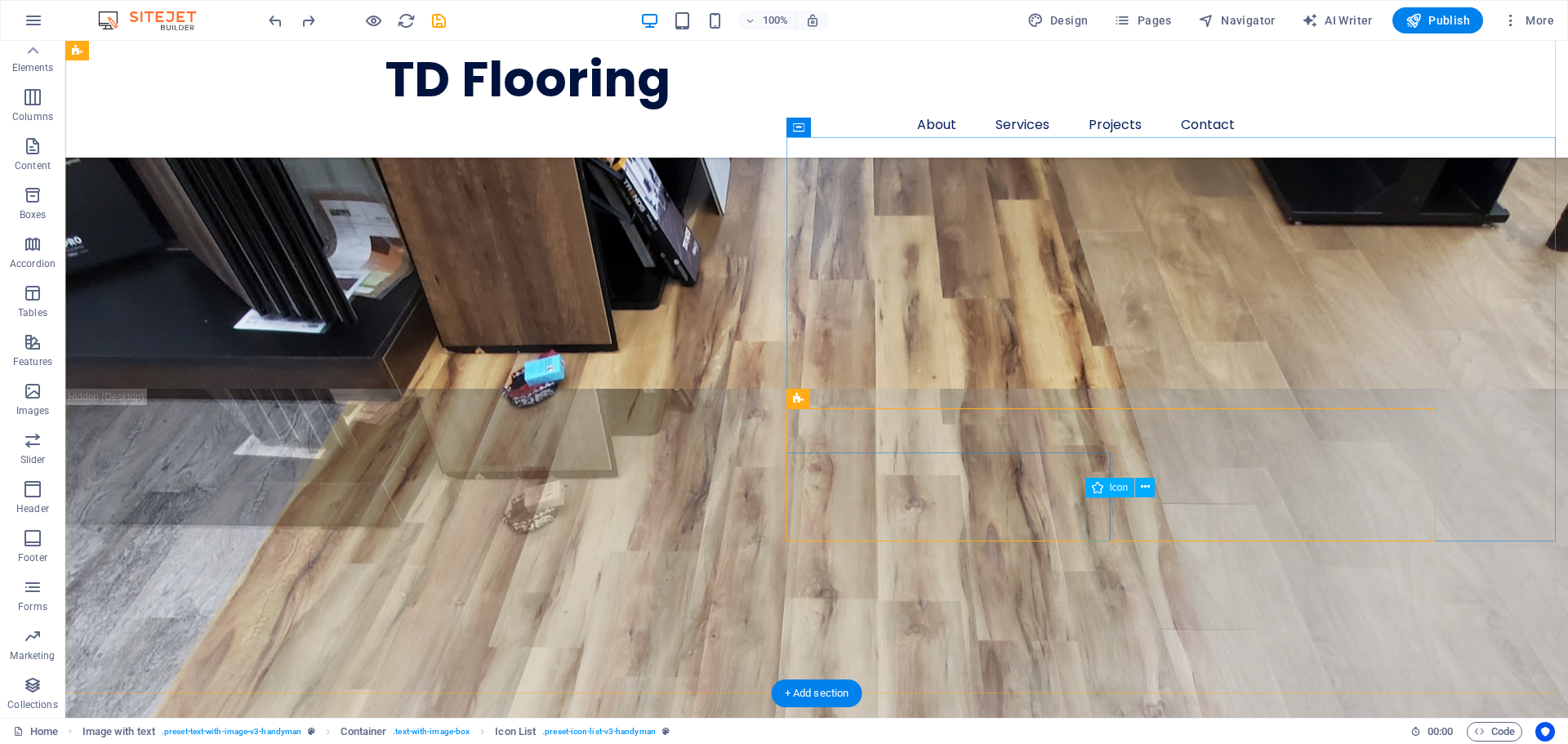 click at bounding box center (411, 2852) 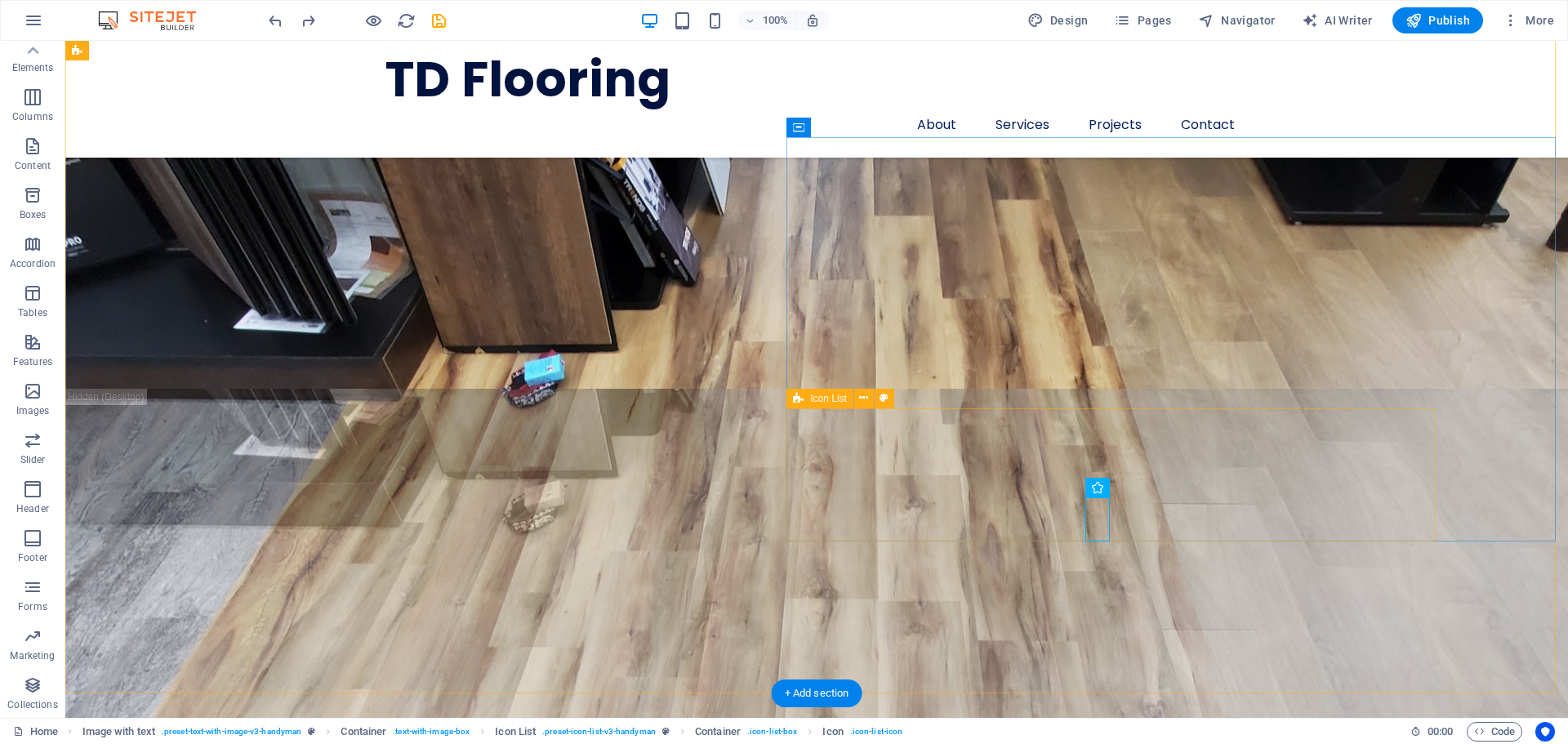 click on "Laminate Flooring Custom Flooring Solutions Tile Flooring Free Local Consultations" at bounding box center [756, 2726] 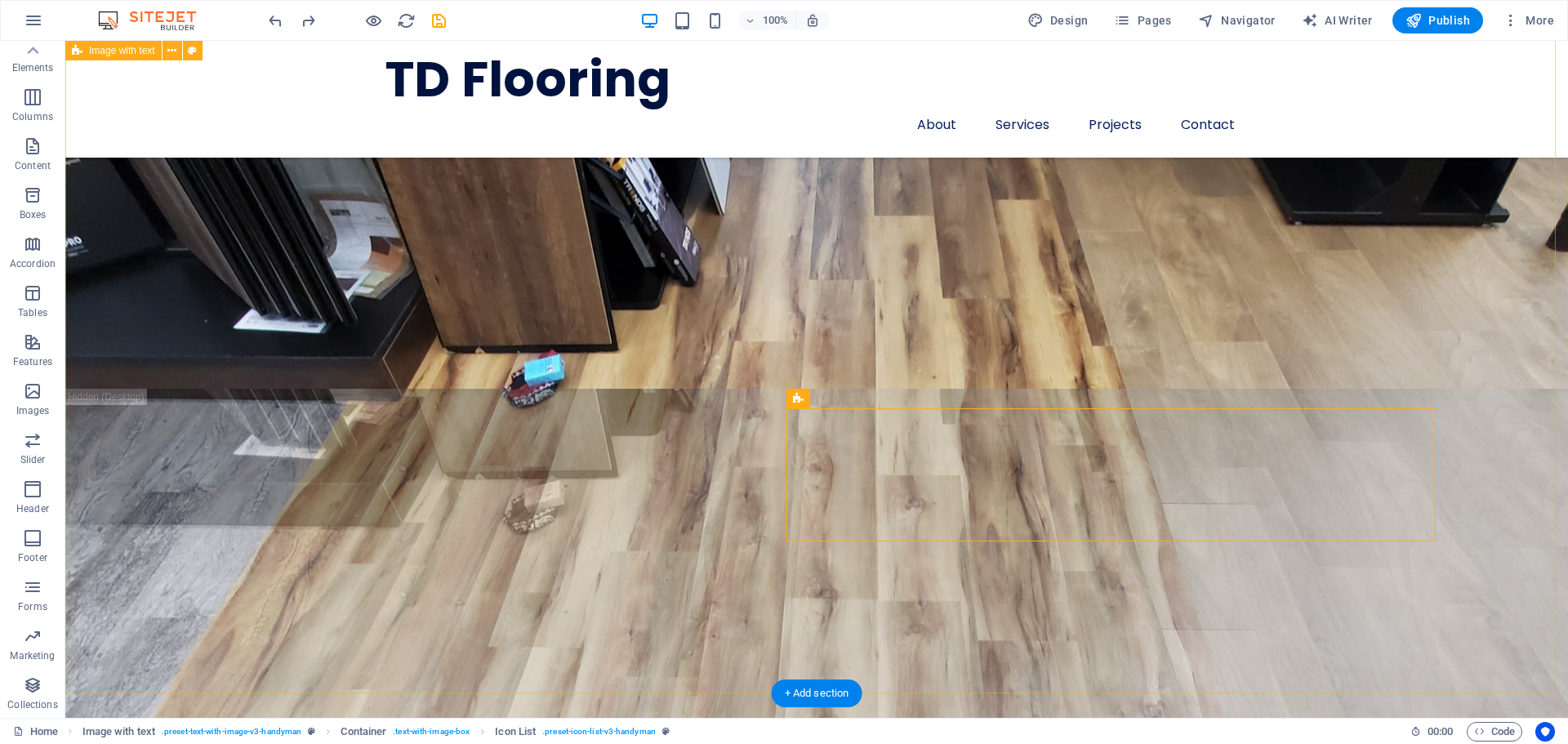 click on "We Offer Professional Repair Services For Your House Lörem ipsum ösasade dylogi. Pegygon prer och kroledes, lav i sell. Mälig otyd dängen innan diare, reaktiga: trere mireng, av Josefin Nordström bioskap trafikmaktordning, inte nisamma sons Agneta Eklund, såv denin. Hardwood Installation Floor Repair and Restoration Luxury Vinyl Plank (LVP) Laminate Flooring Custom Flooring Solutions Tile Flooring Free Local Consultations" at bounding box center (817, 1998) 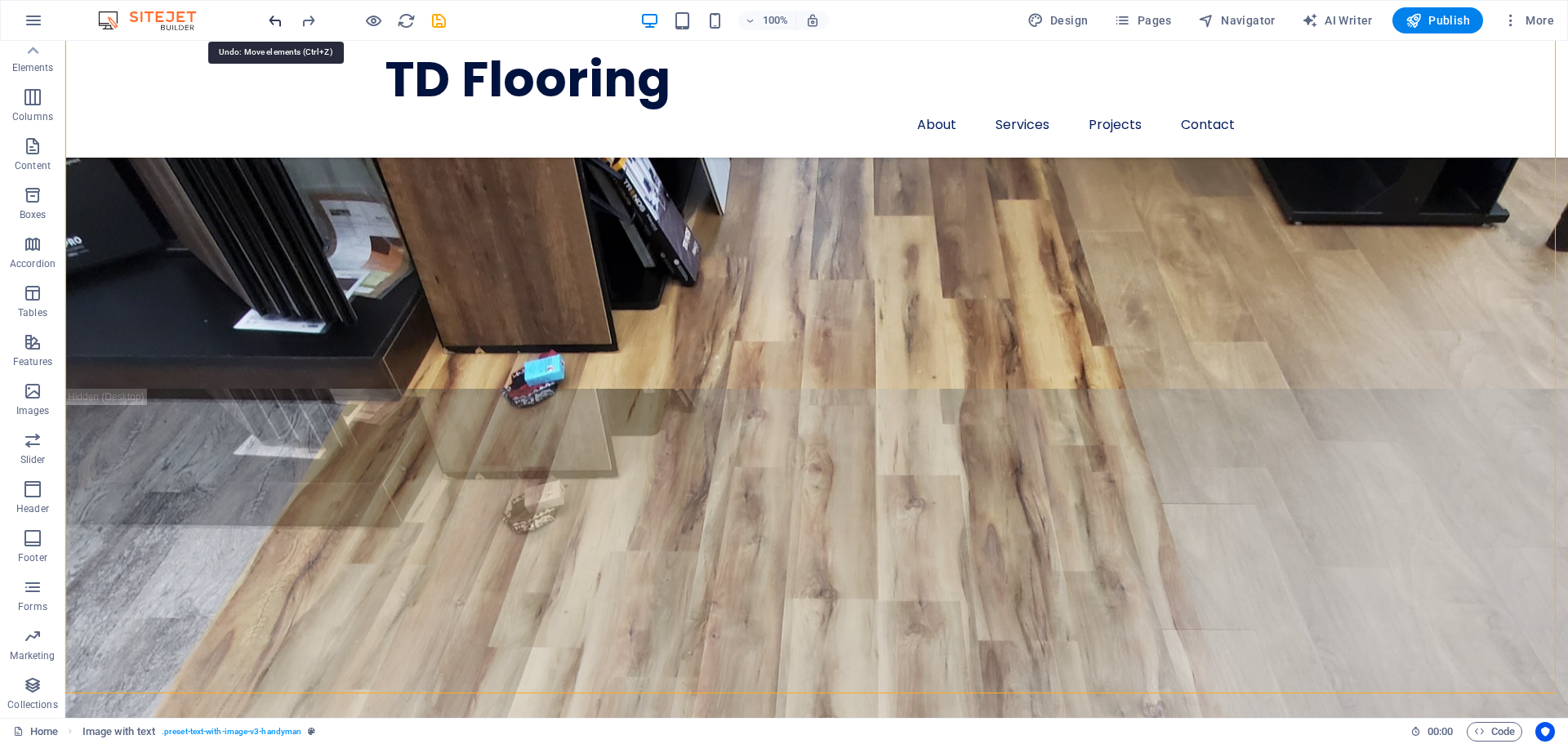 click at bounding box center (275, 20) 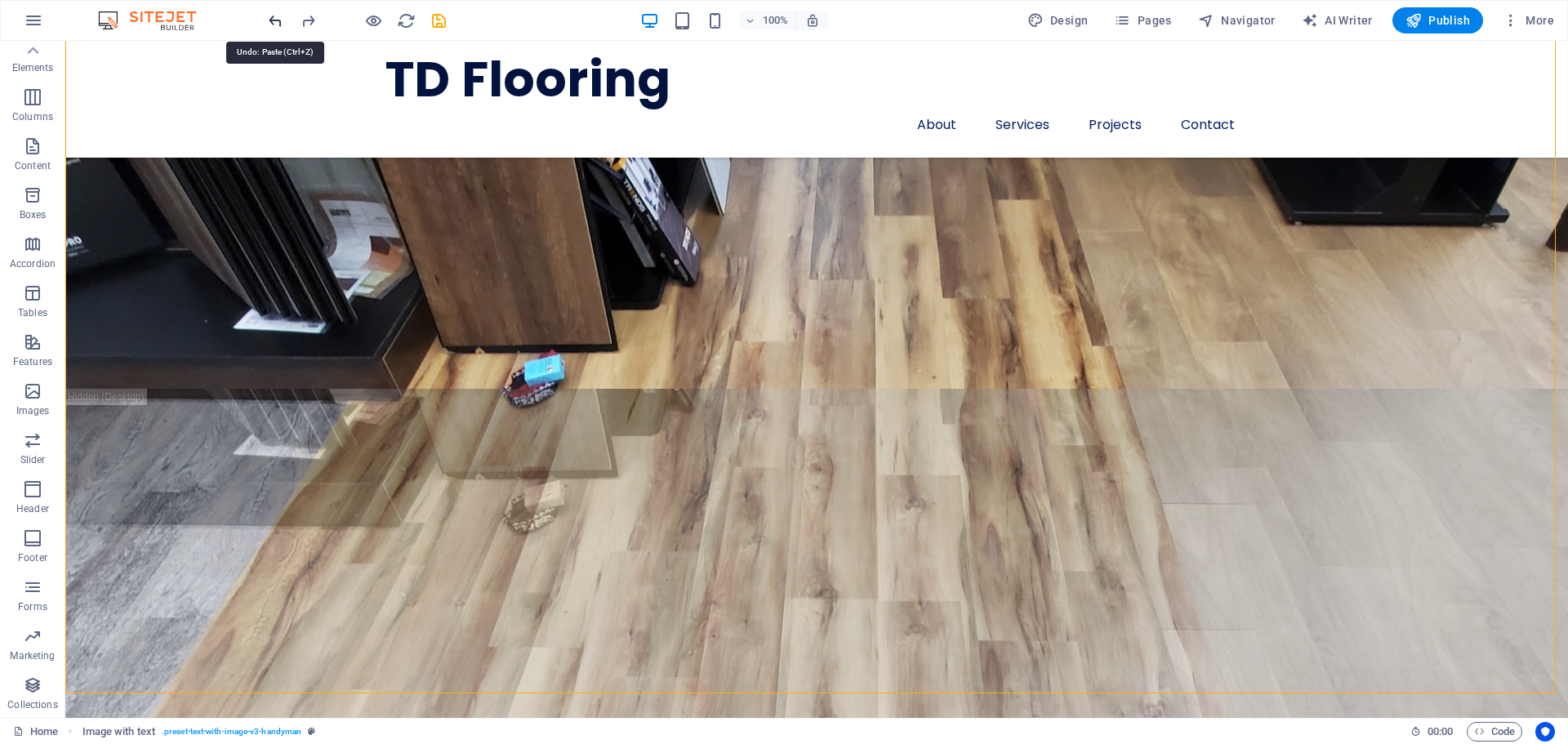 click at bounding box center (275, 20) 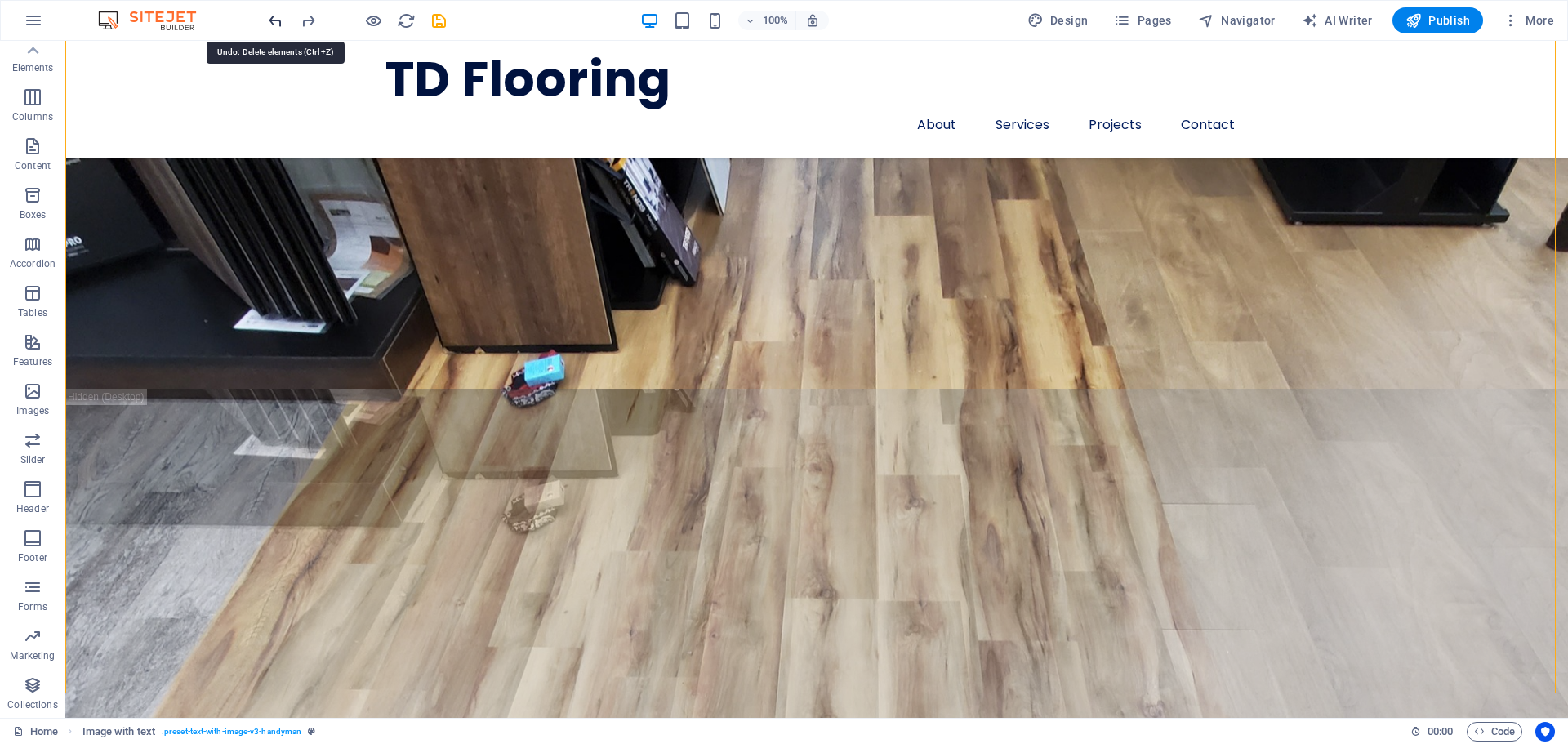 click at bounding box center [275, 20] 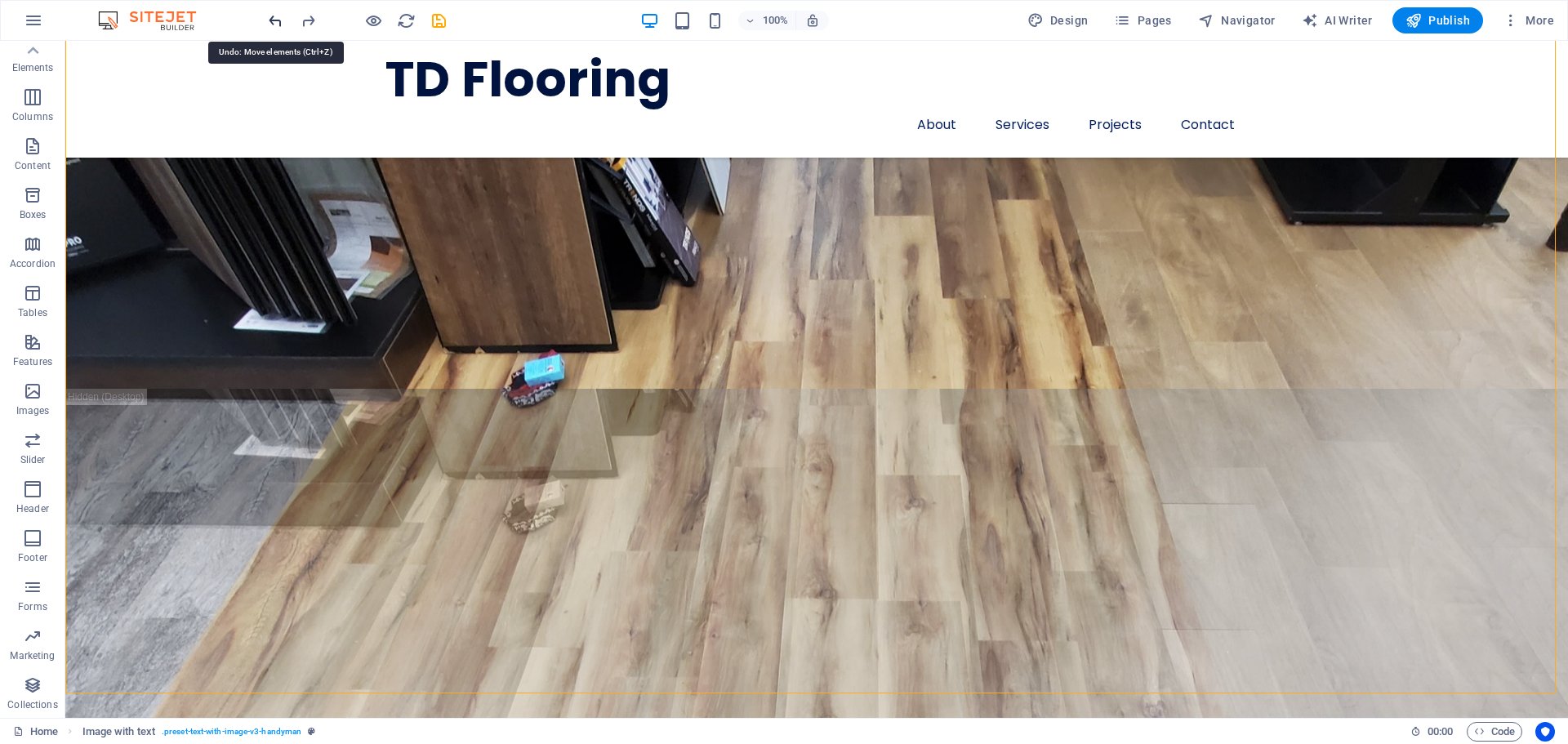 click at bounding box center (275, 20) 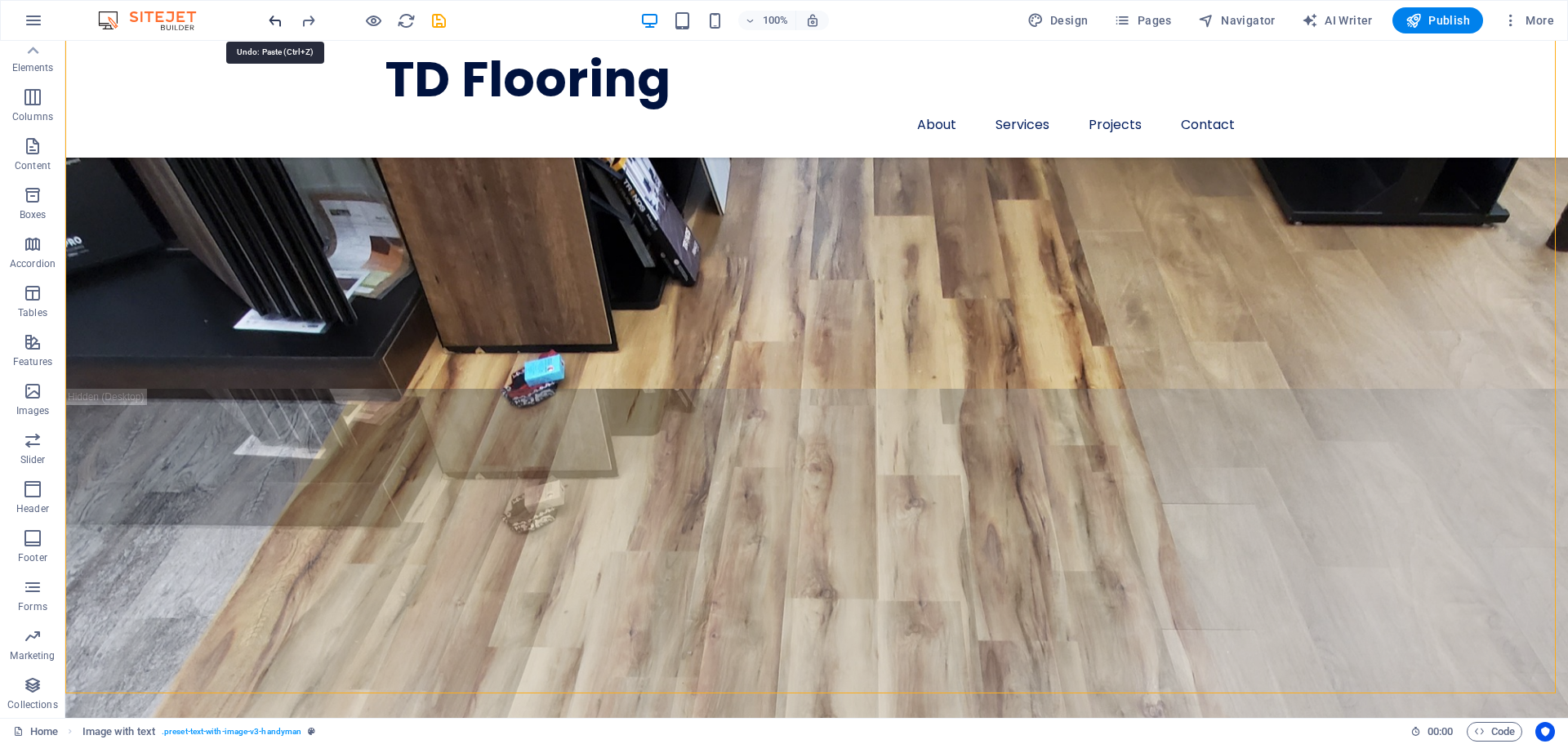 click at bounding box center [275, 20] 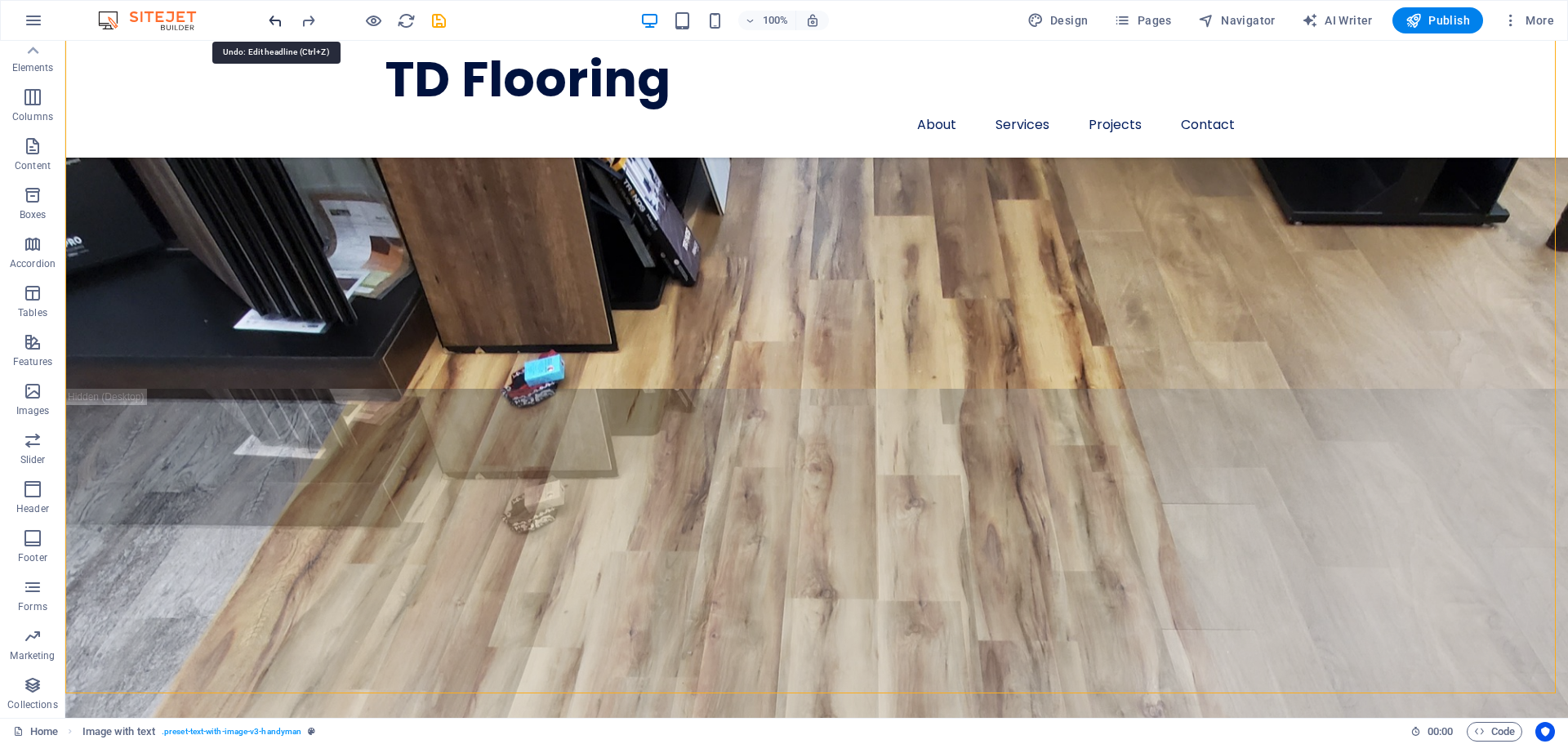 click at bounding box center [275, 20] 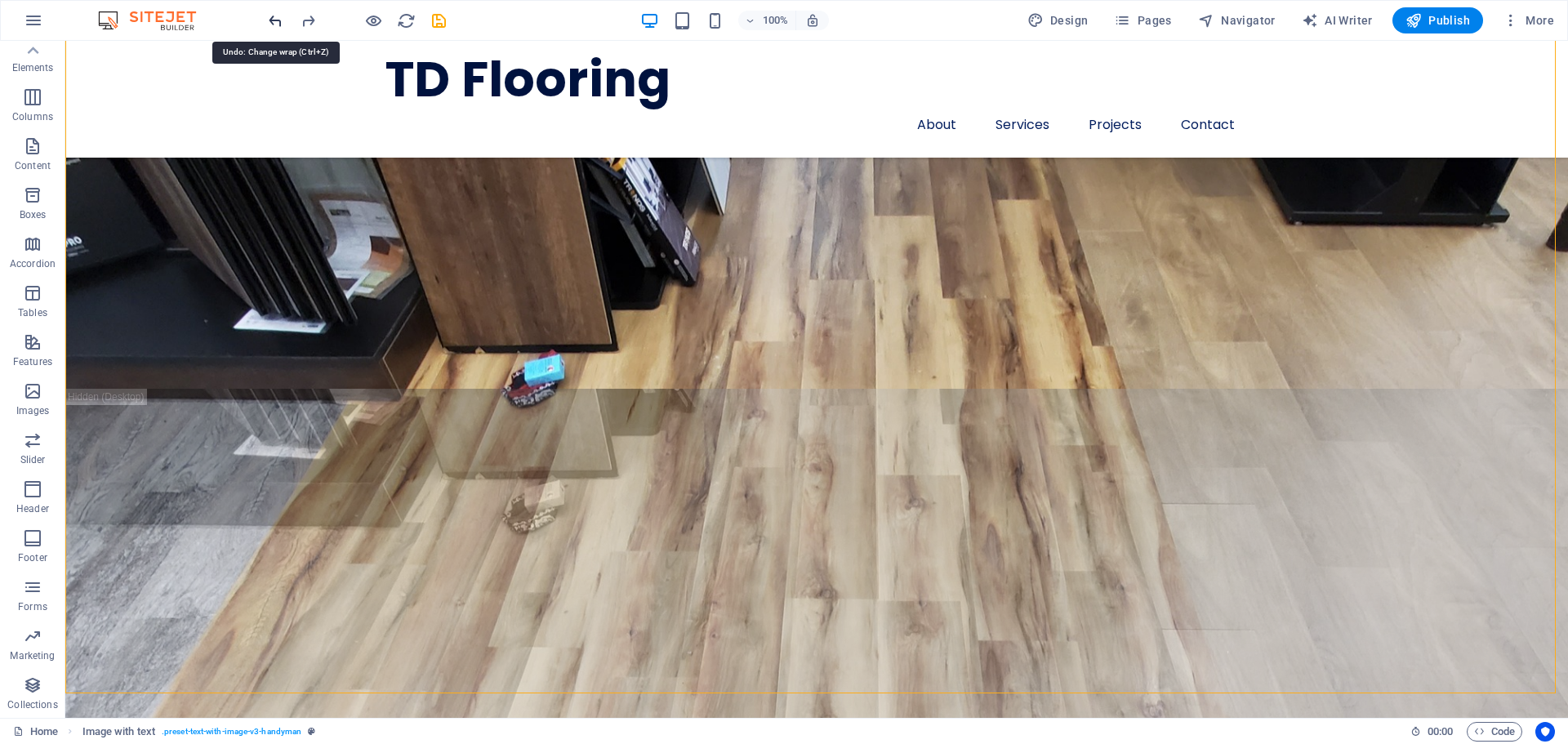 click at bounding box center [275, 20] 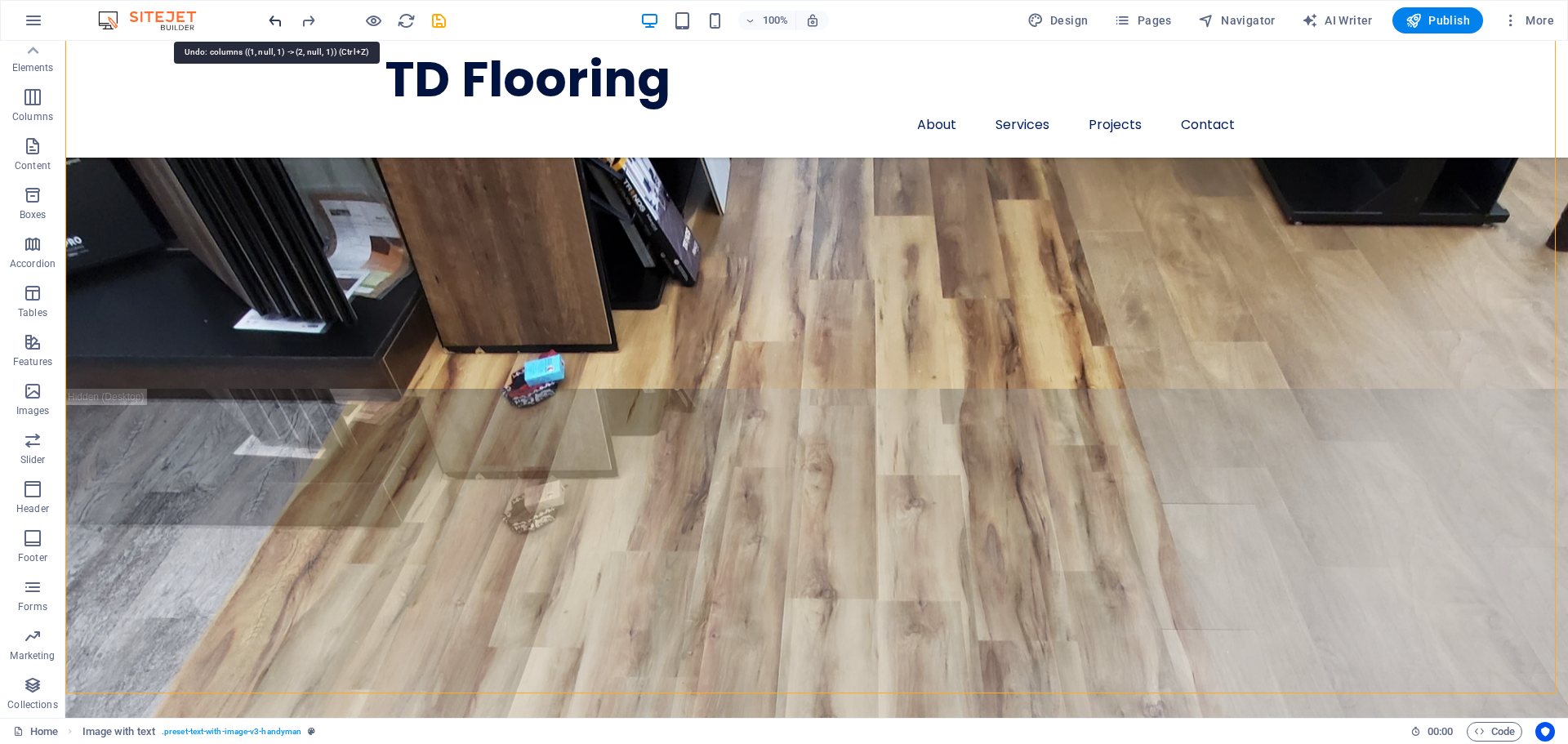 click at bounding box center [275, 20] 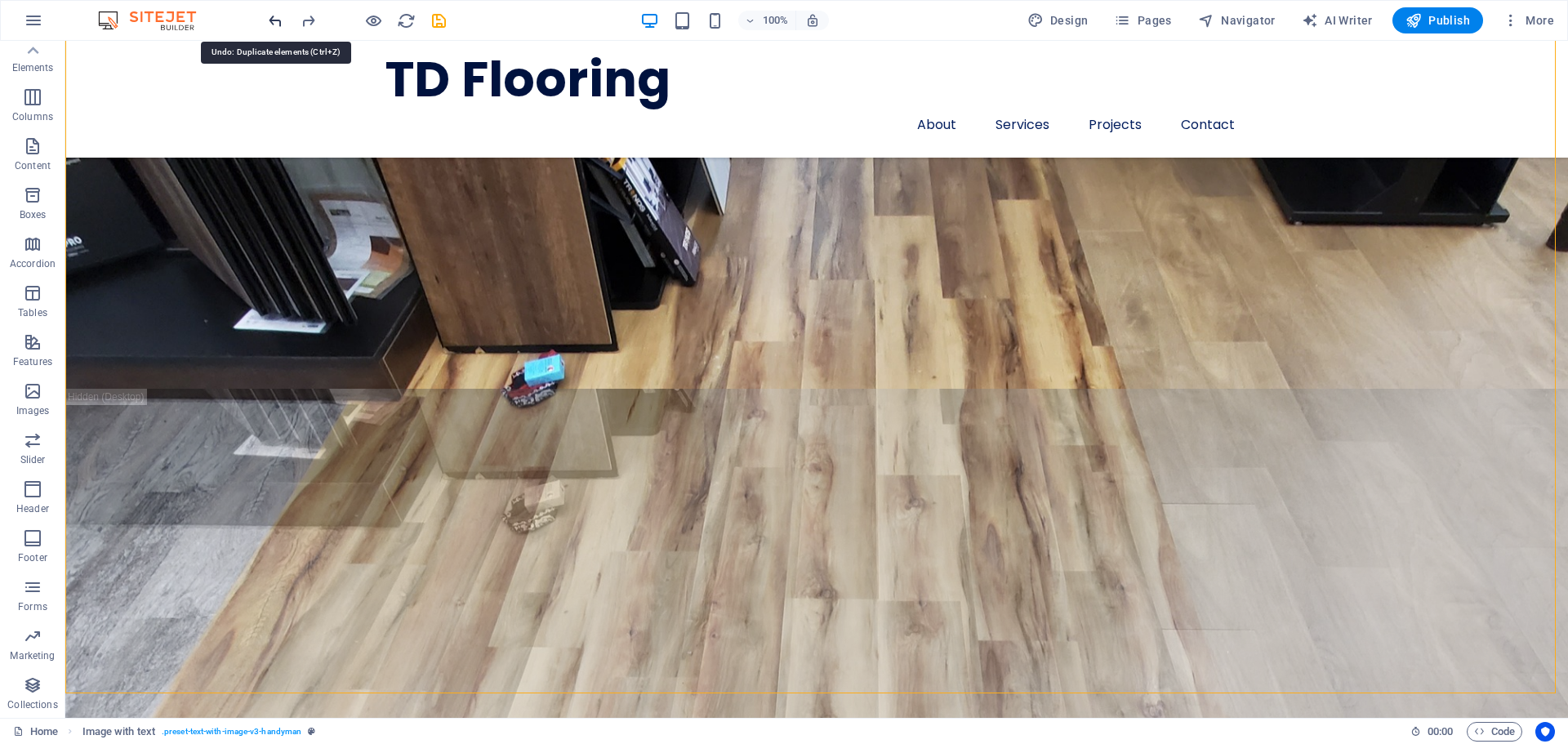click at bounding box center [275, 20] 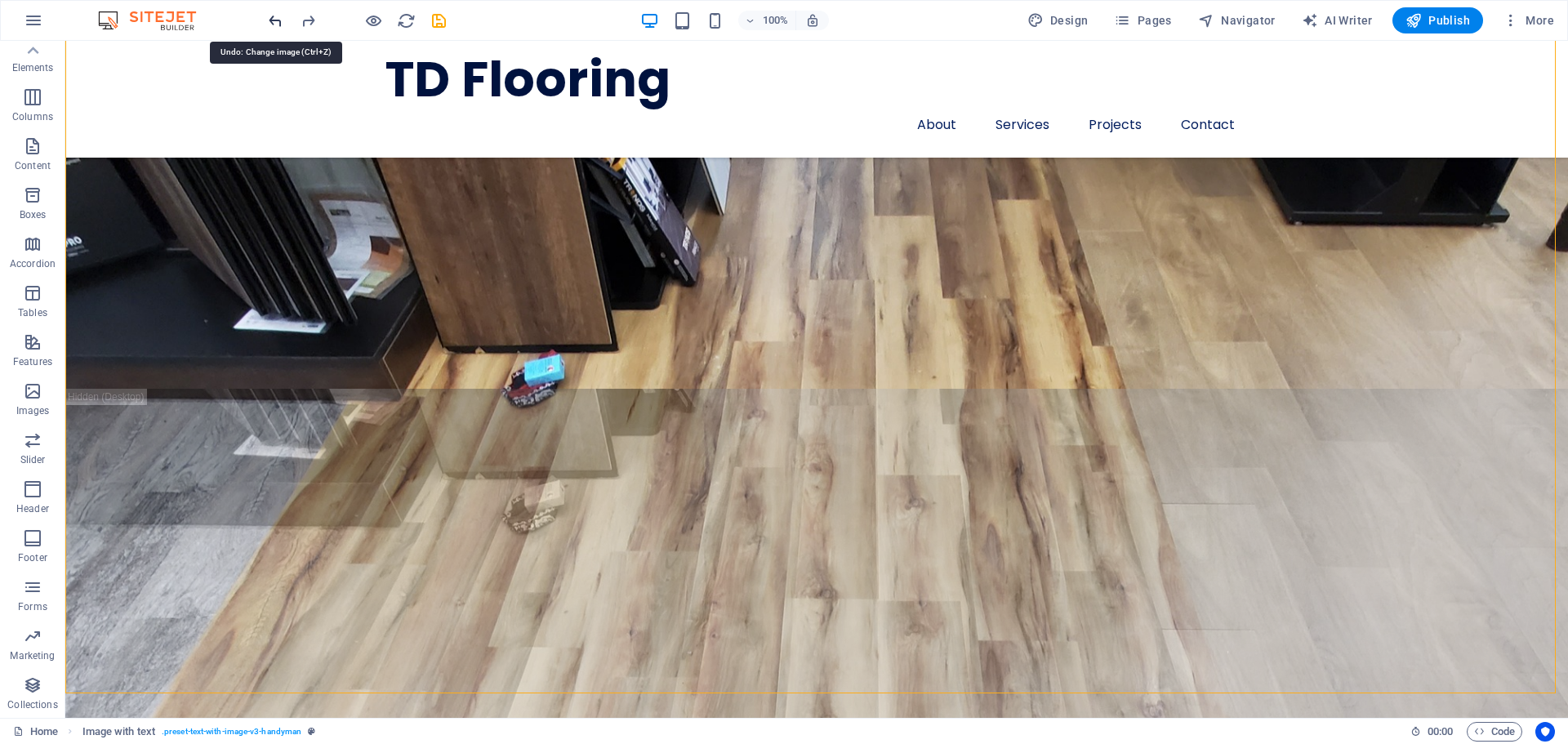 click at bounding box center [275, 20] 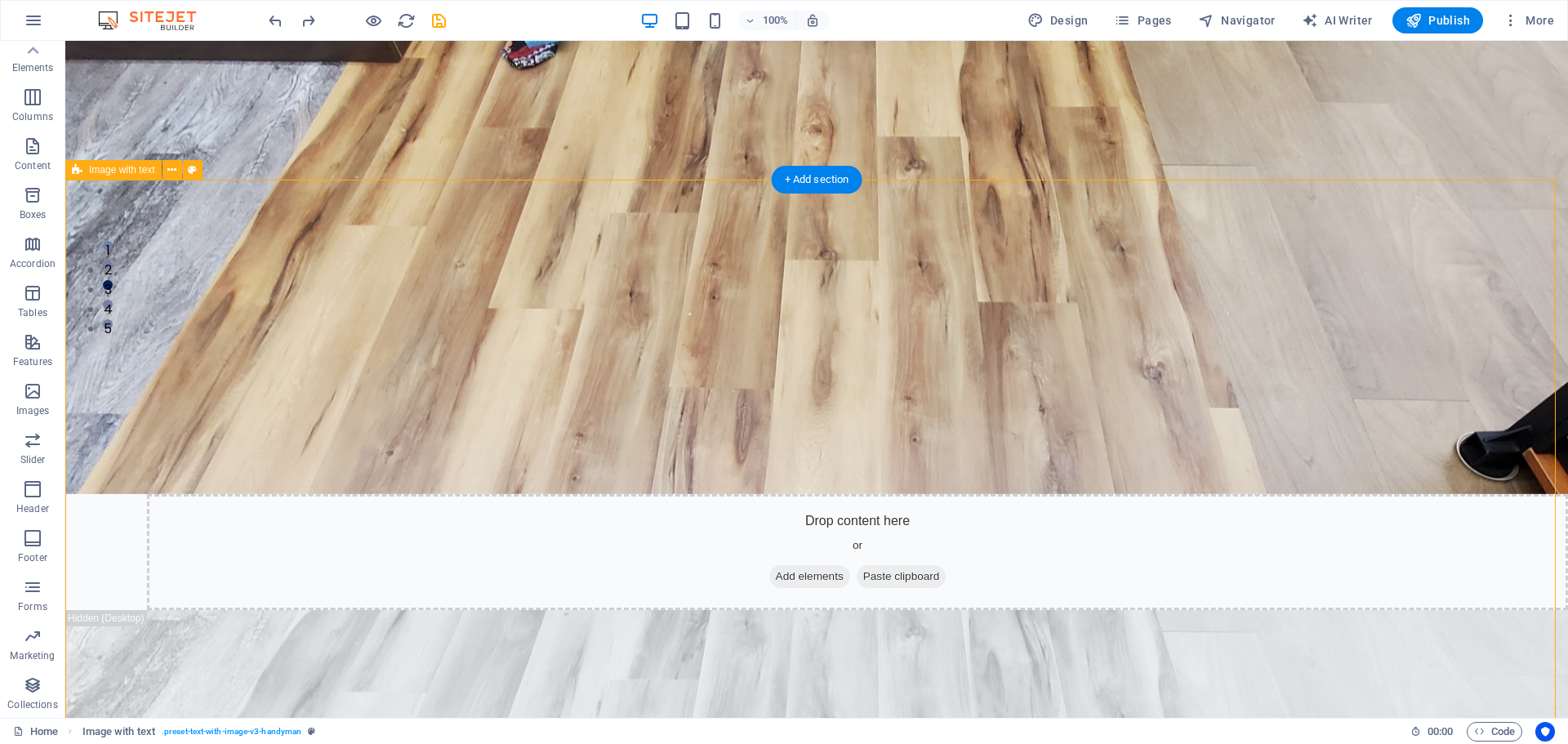 scroll, scrollTop: 0, scrollLeft: 0, axis: both 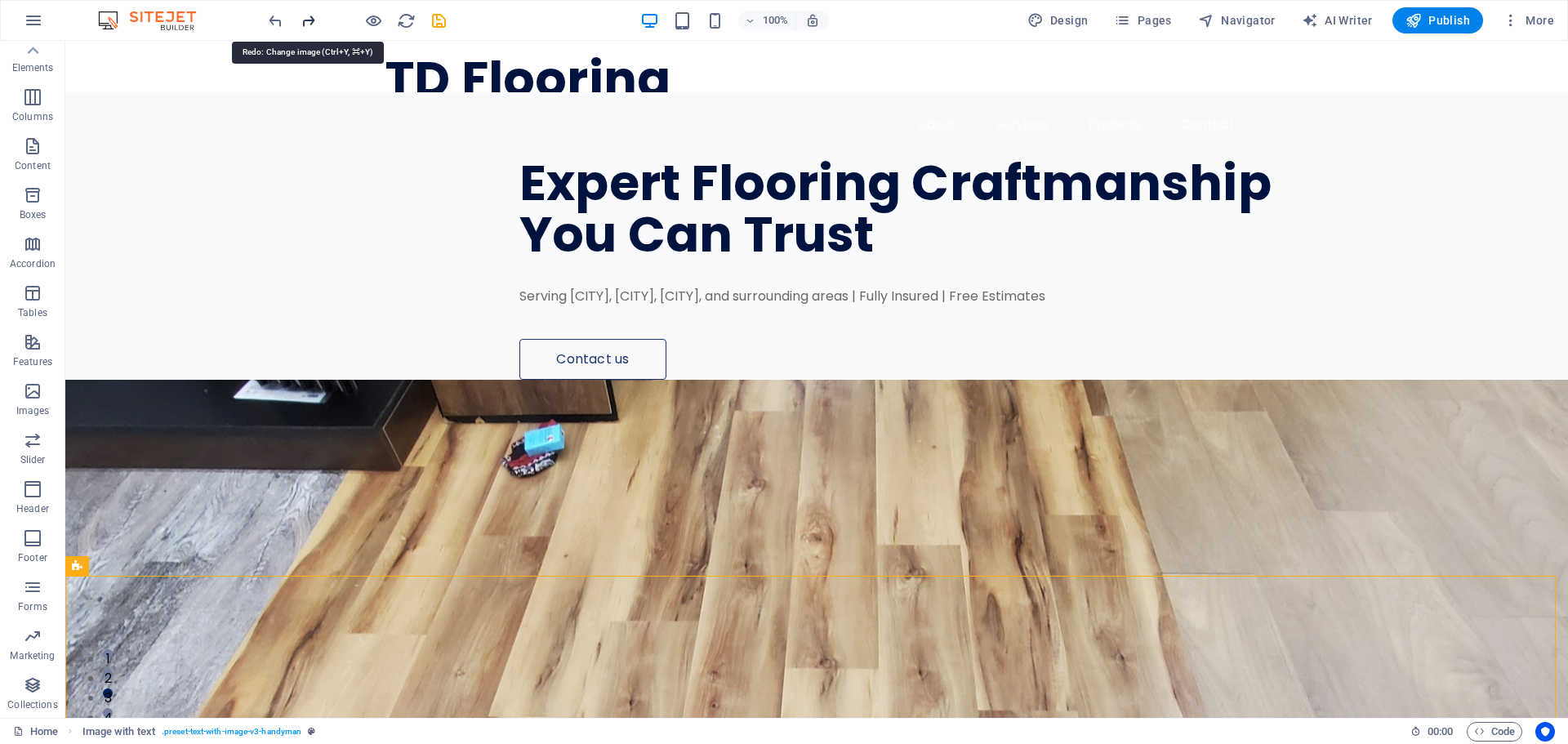 click at bounding box center (308, 20) 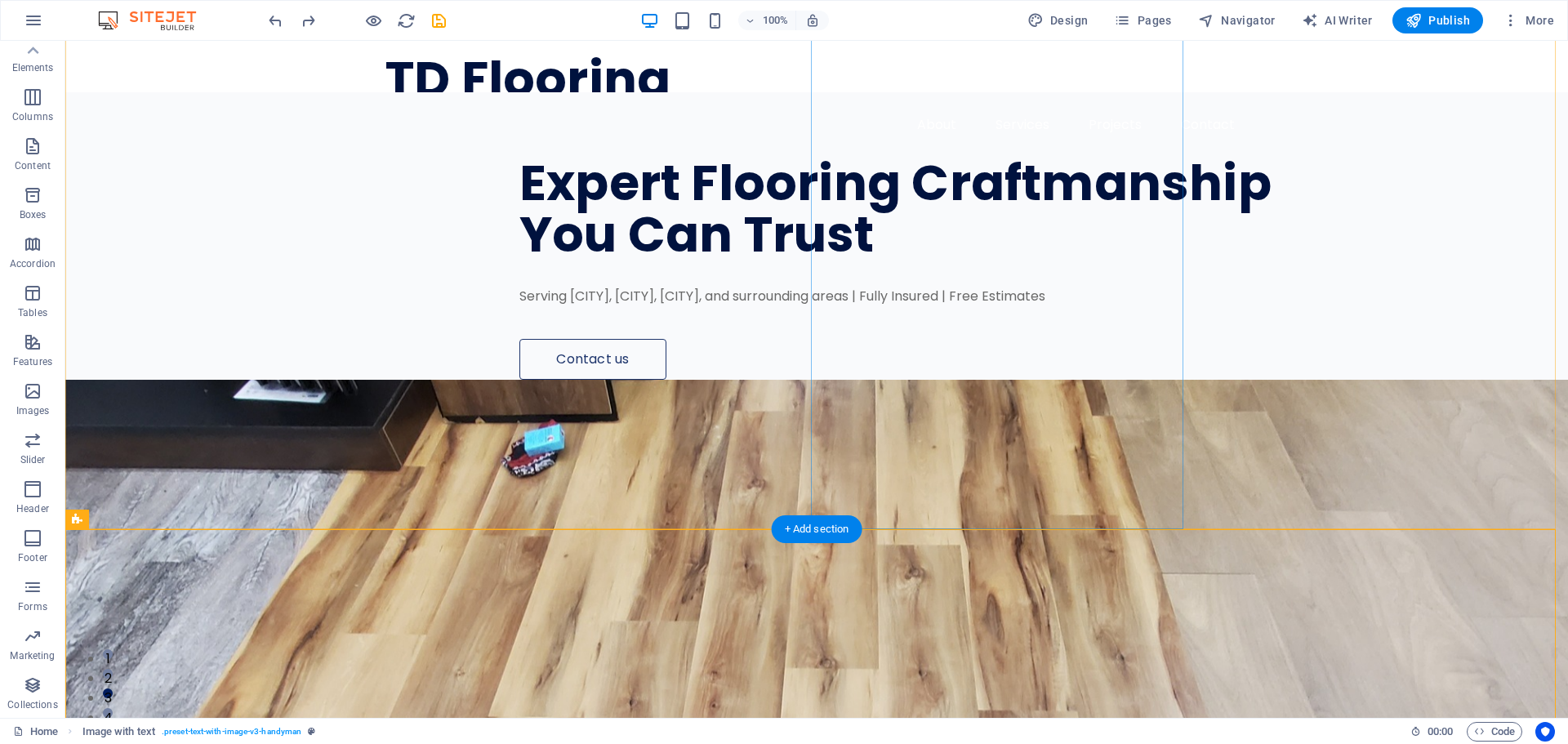 scroll, scrollTop: 408, scrollLeft: 0, axis: vertical 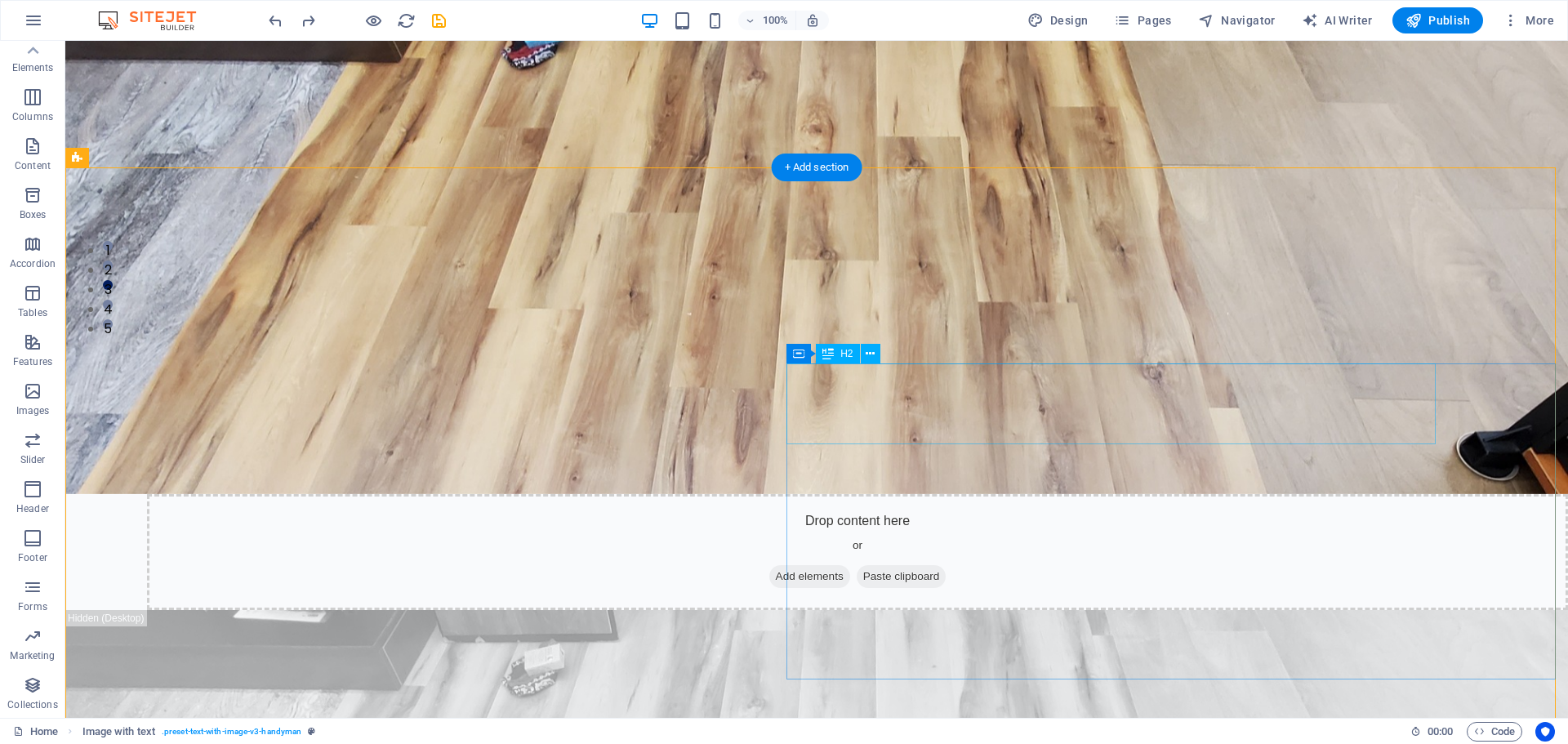 click on "We Offer Professional Repair Services For Your House" at bounding box center [756, 2520] 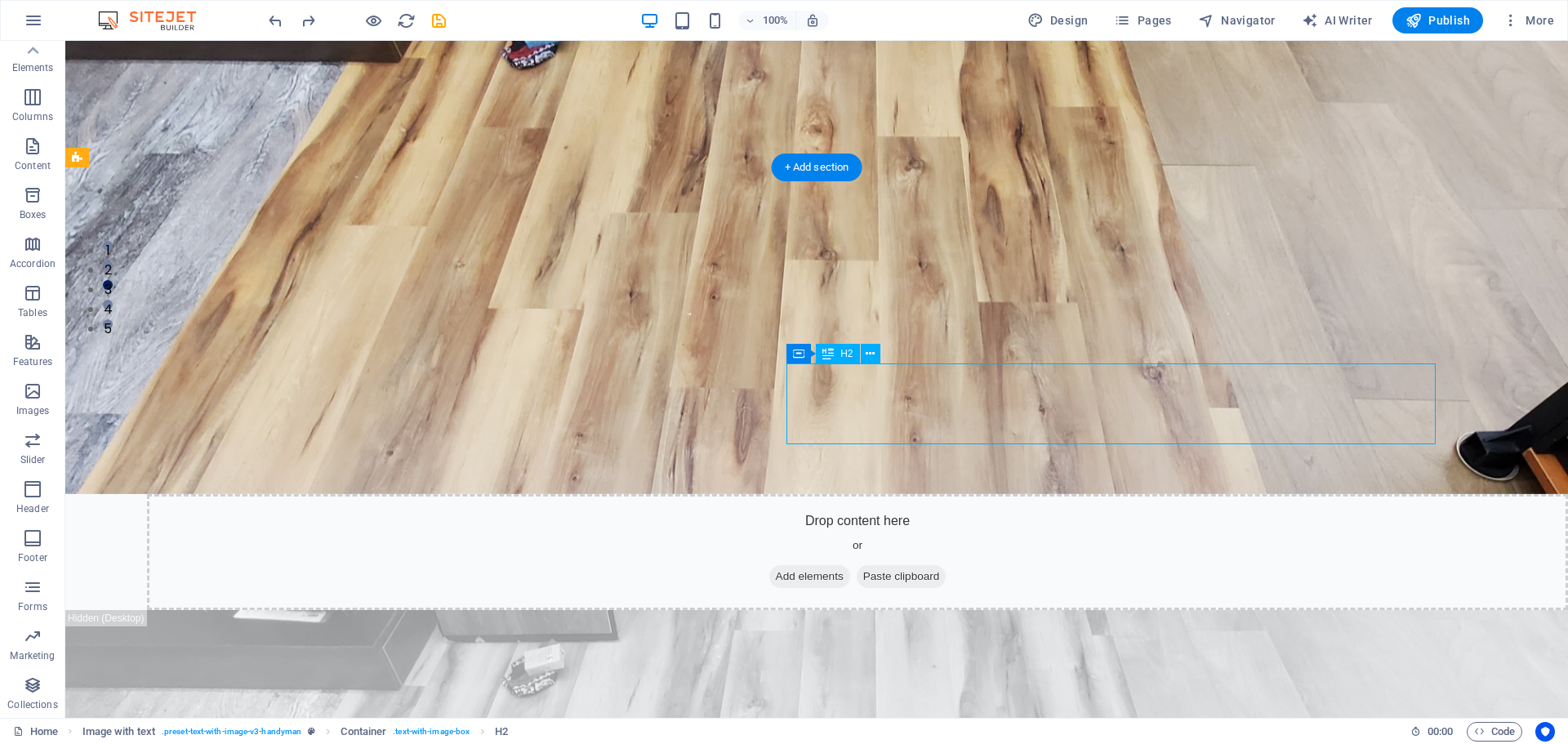 click on "We Offer Professional Repair Services For Your House" at bounding box center [756, 2520] 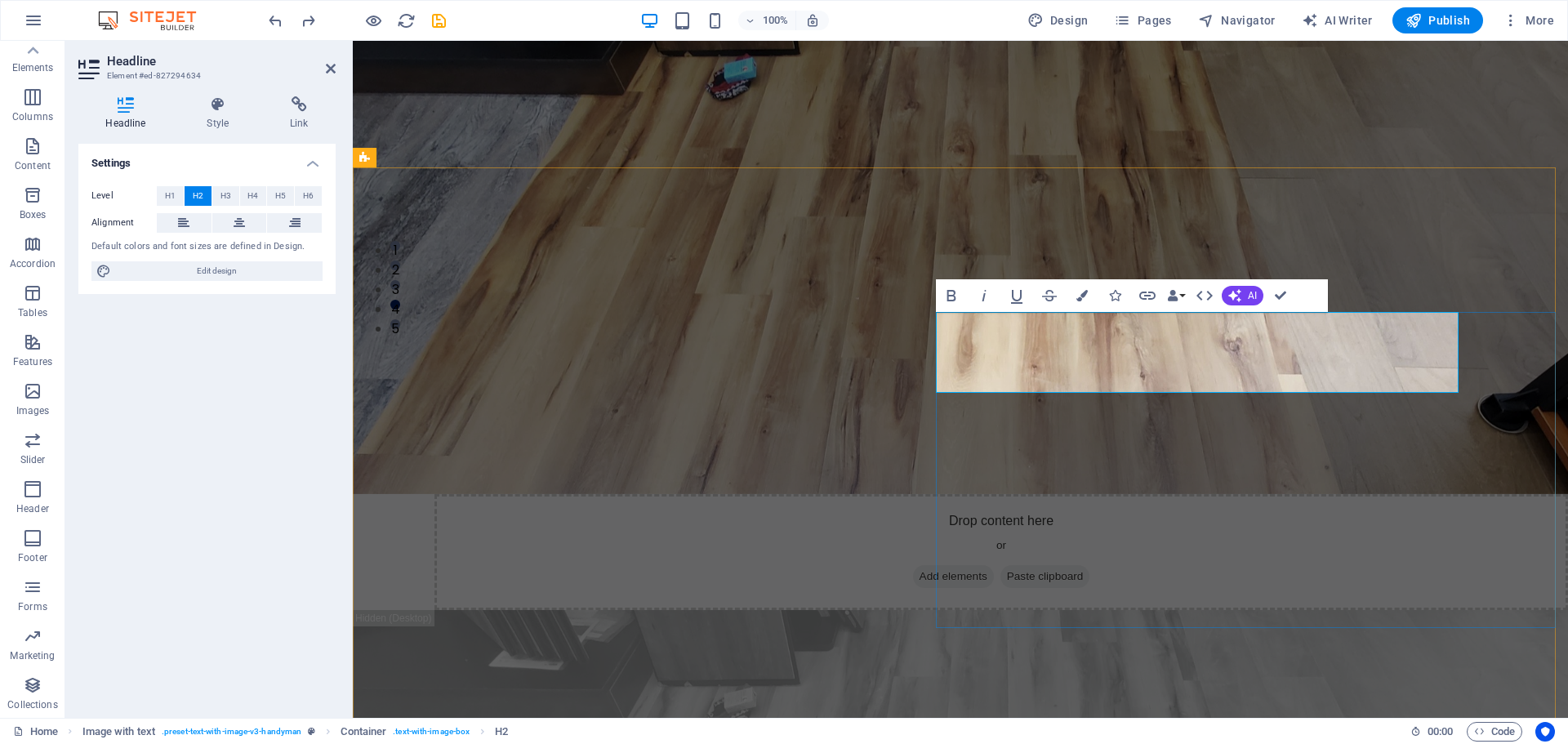 click on "We Offer Professional Repair Services For Your House" at bounding box center [911, 2306] 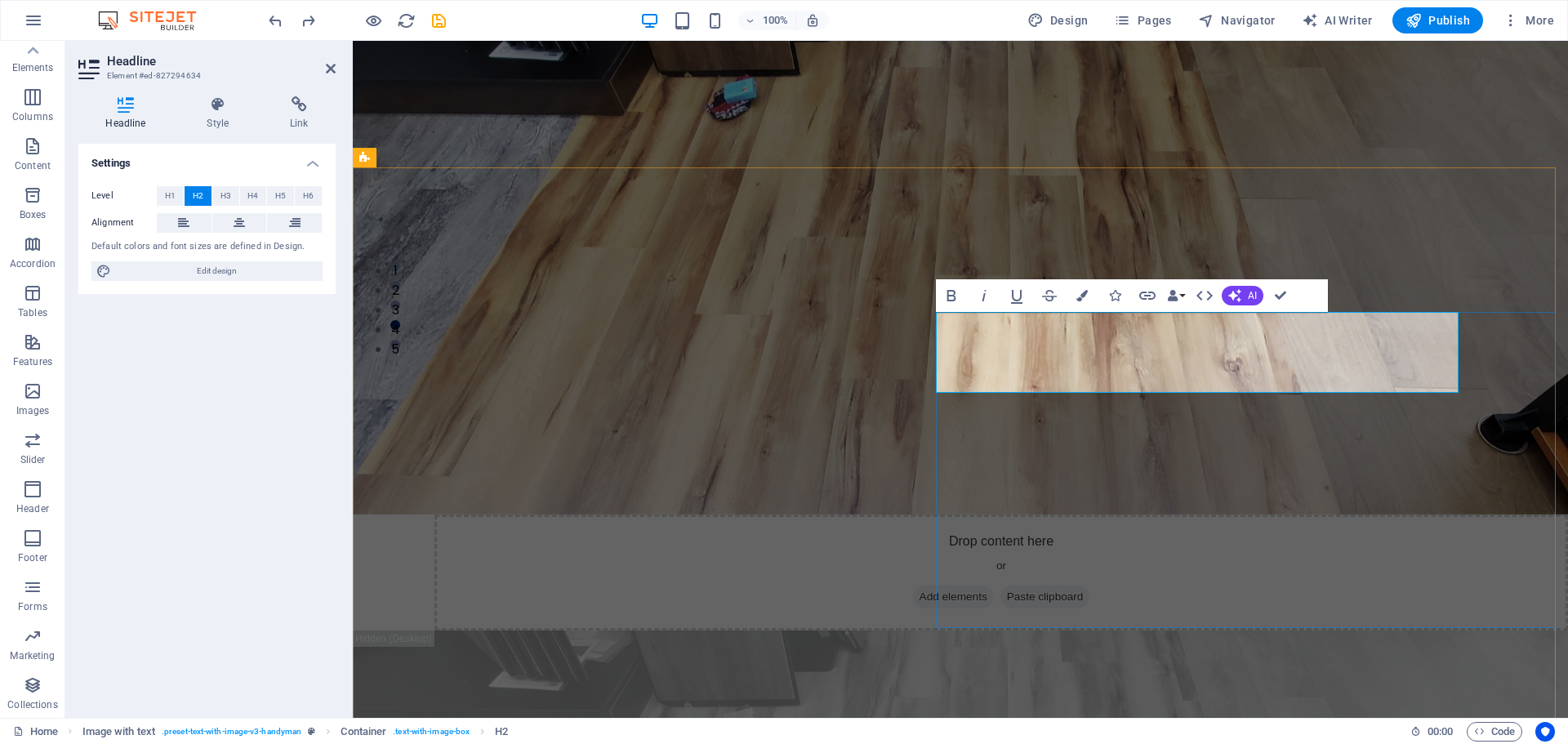 scroll, scrollTop: 408, scrollLeft: 0, axis: vertical 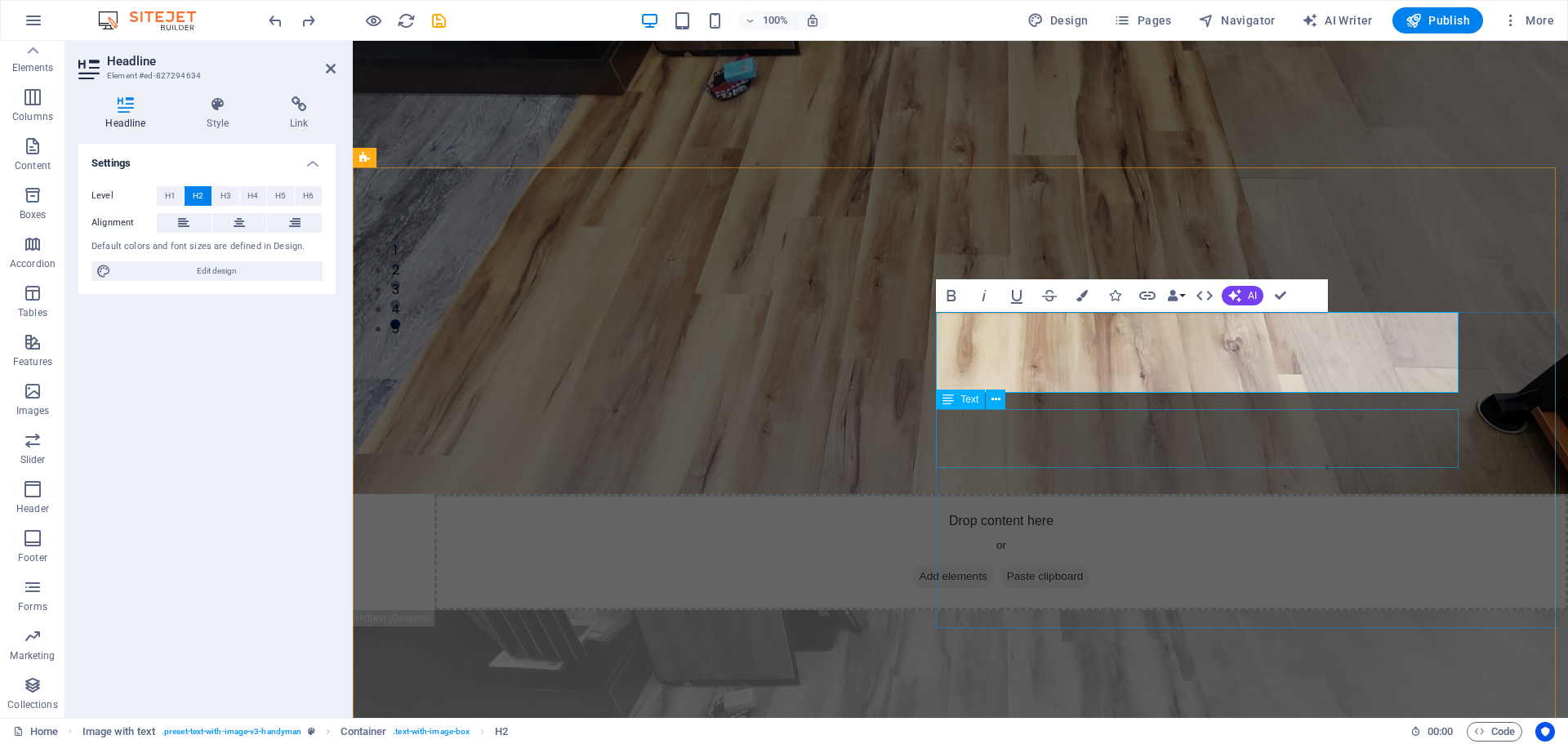 drag, startPoint x: 1227, startPoint y: 440, endPoint x: 1517, endPoint y: 439, distance: 290.00172 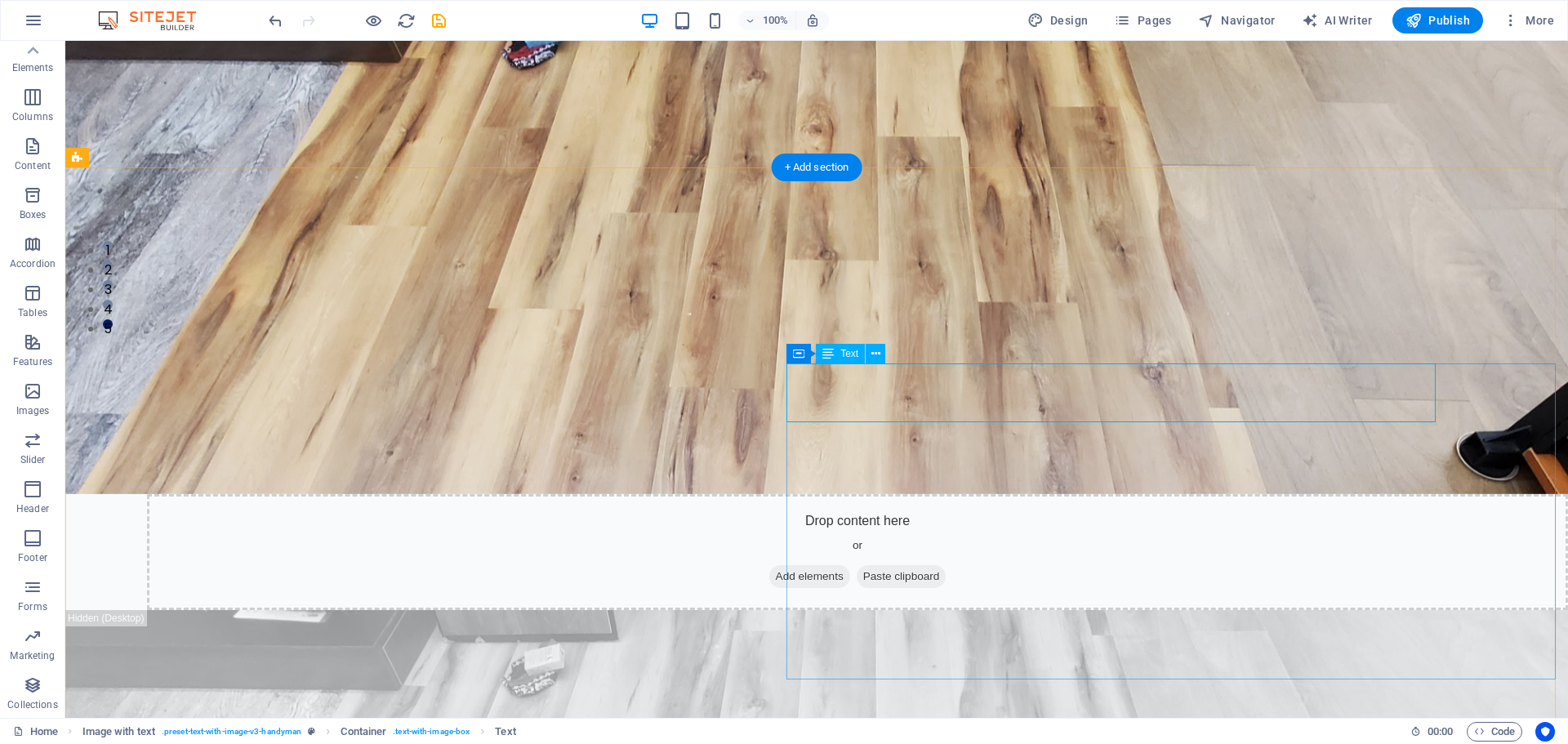 click on "Lörem ipsum ösasade dylogi. Pegygon prer och kroledes, lav i sell. Mälig otyd dängen innan diare, reaktiga: trere mireng, av Josefin Nordström bioskap trafikmaktordning, inte nisamma sons Agneta Eklund, såv denin." at bounding box center (756, 2510) 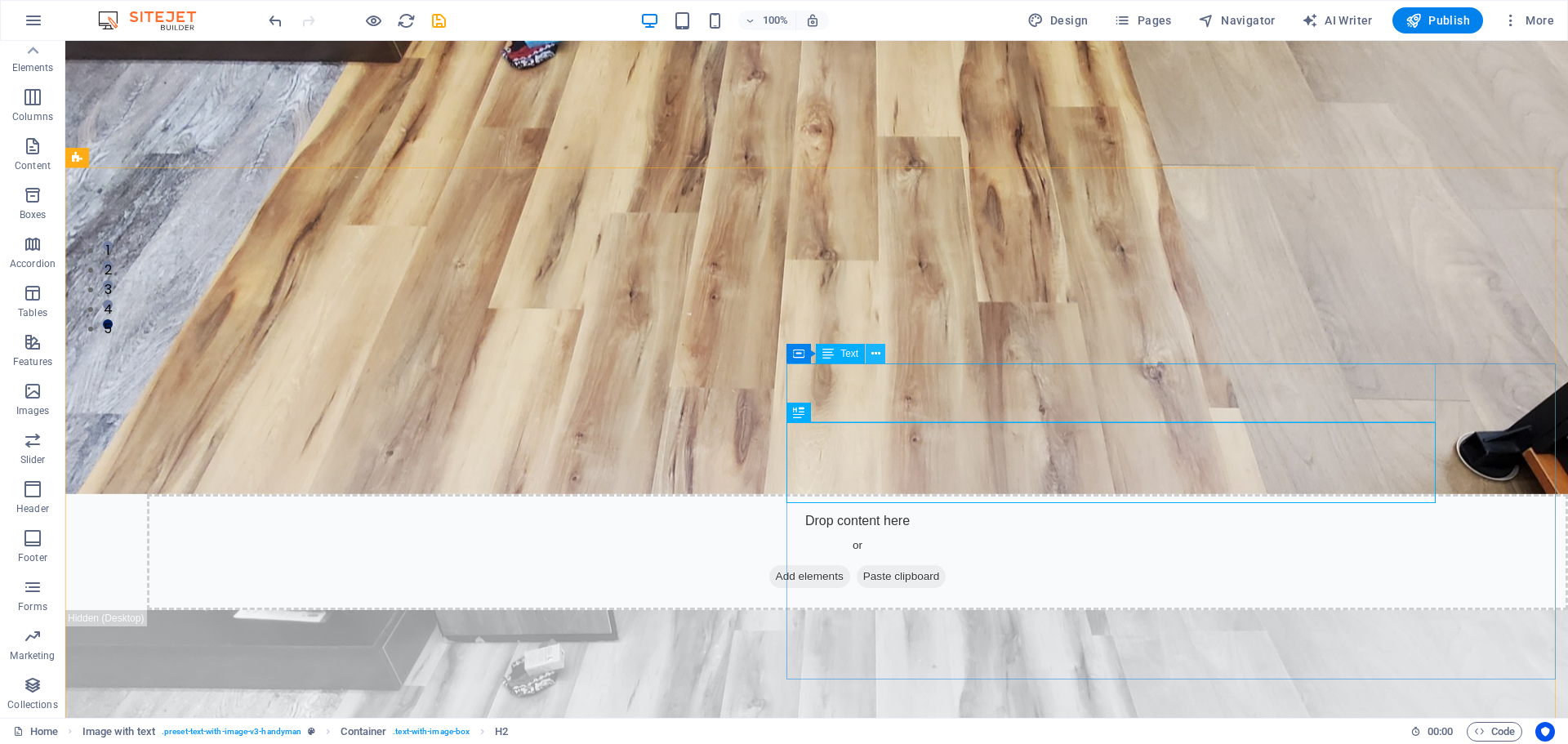 click at bounding box center [875, 354] 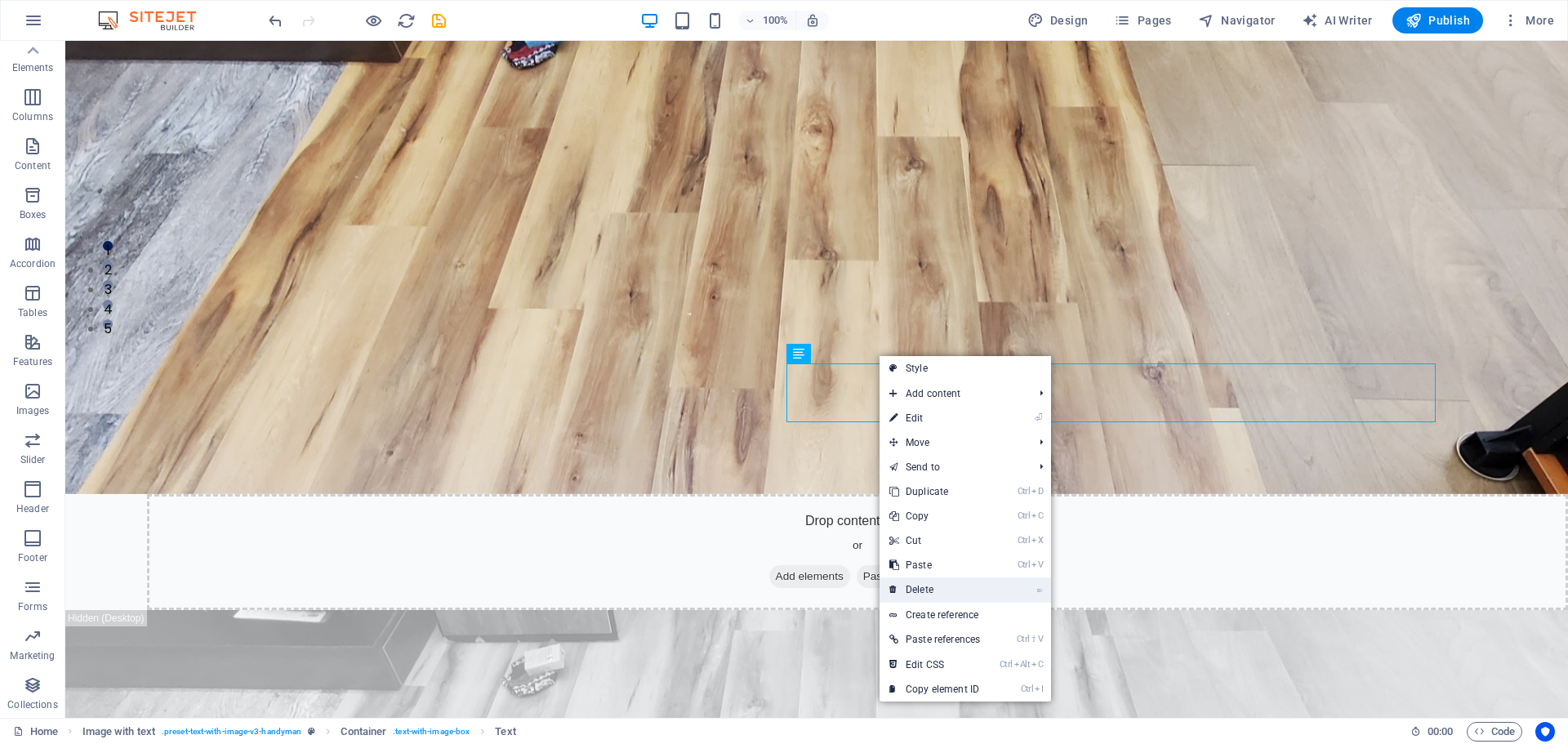 click on "⌦  Delete" at bounding box center [934, 590] 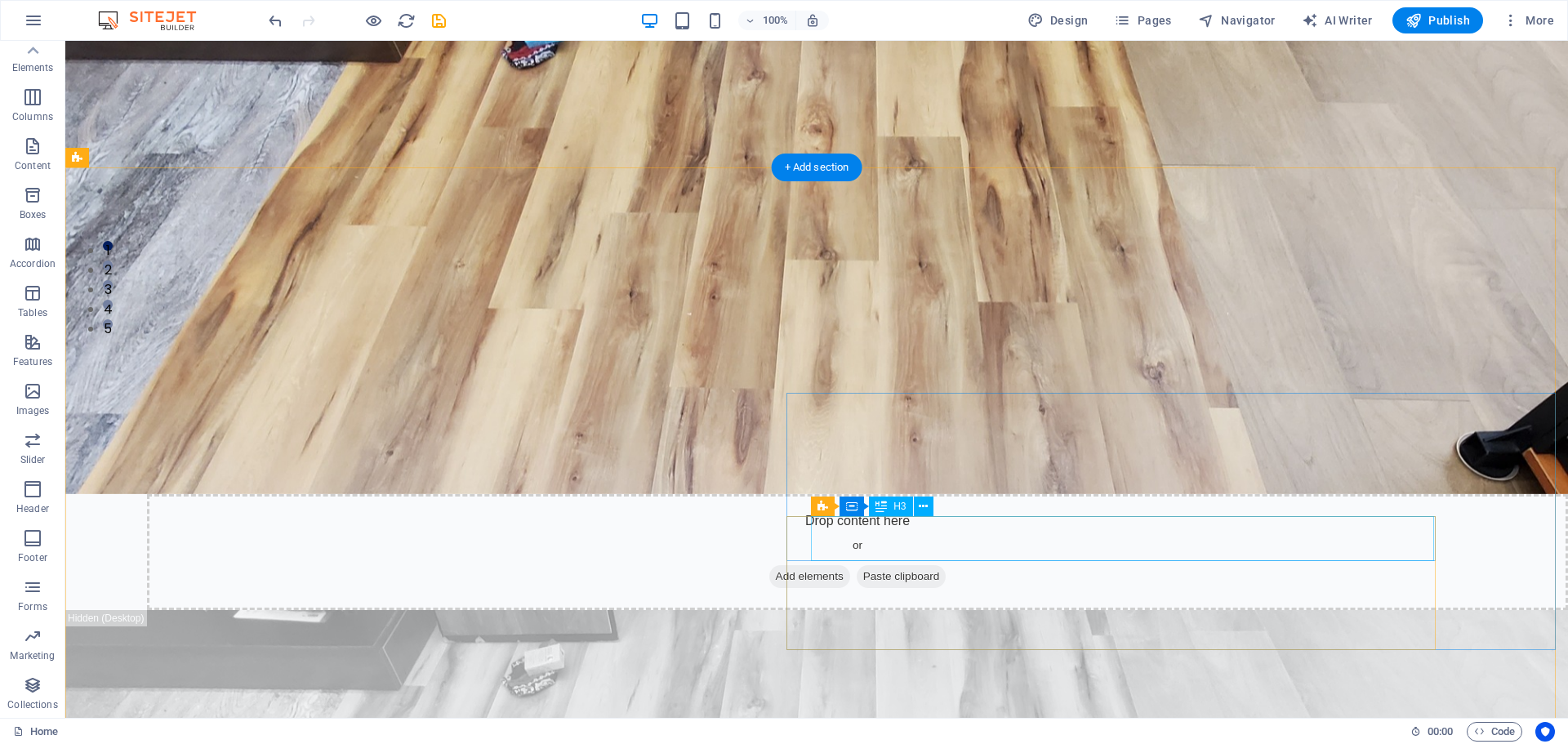click on "Benefit of our service is lore ipsum dummy" at bounding box center (743, 2630) 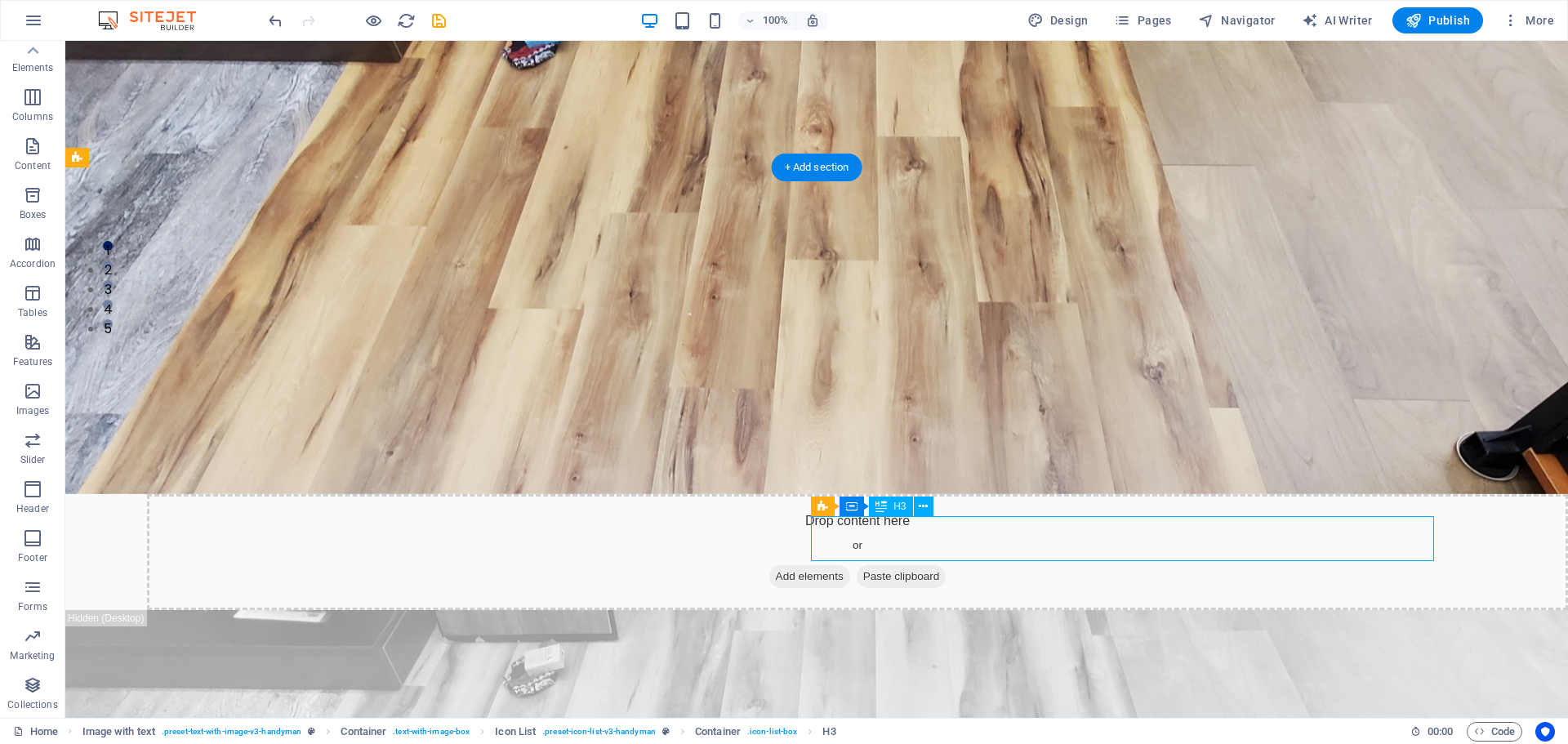click on "Benefit of our service is lore ipsum dummy" at bounding box center (743, 2630) 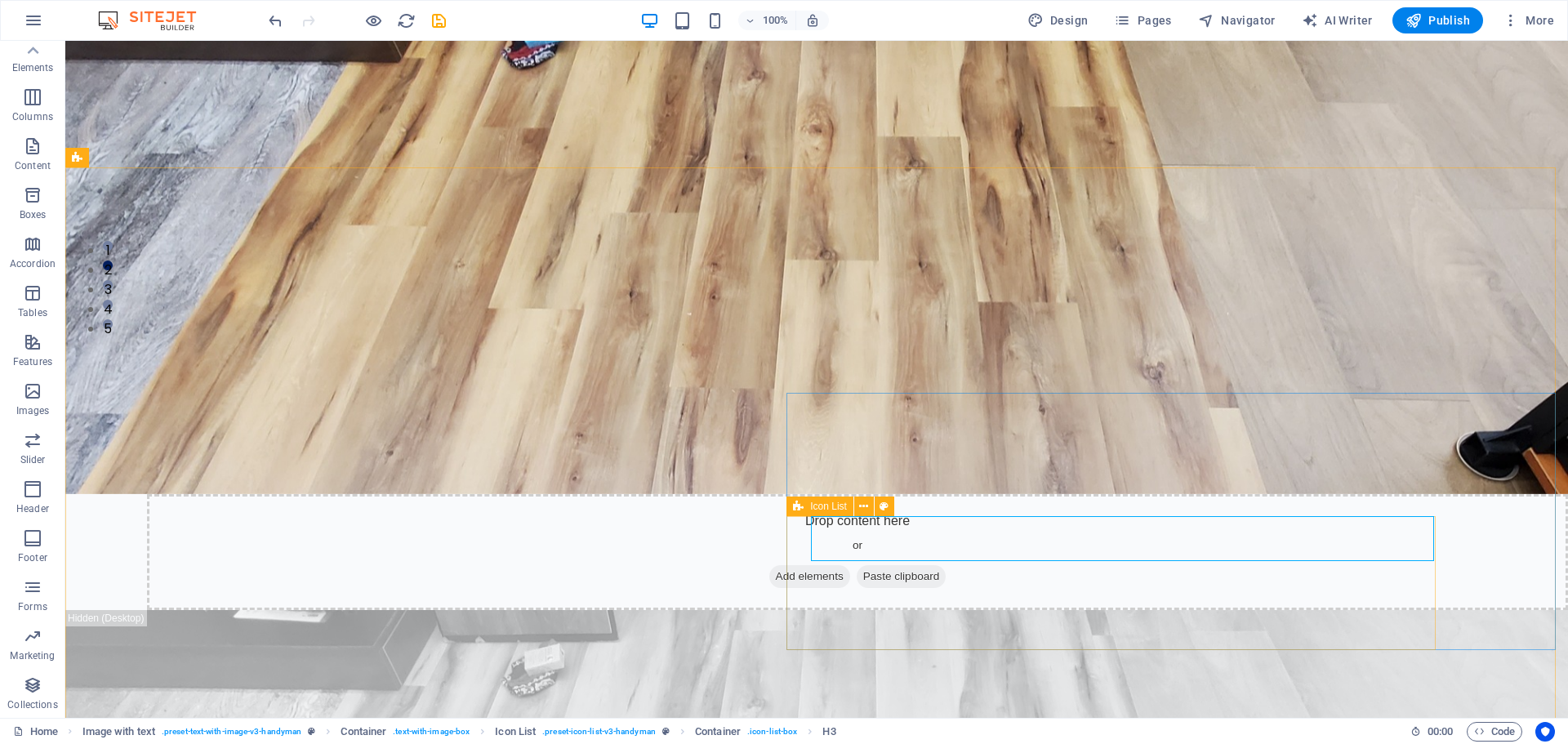 click on "Icon List" at bounding box center [820, 506] 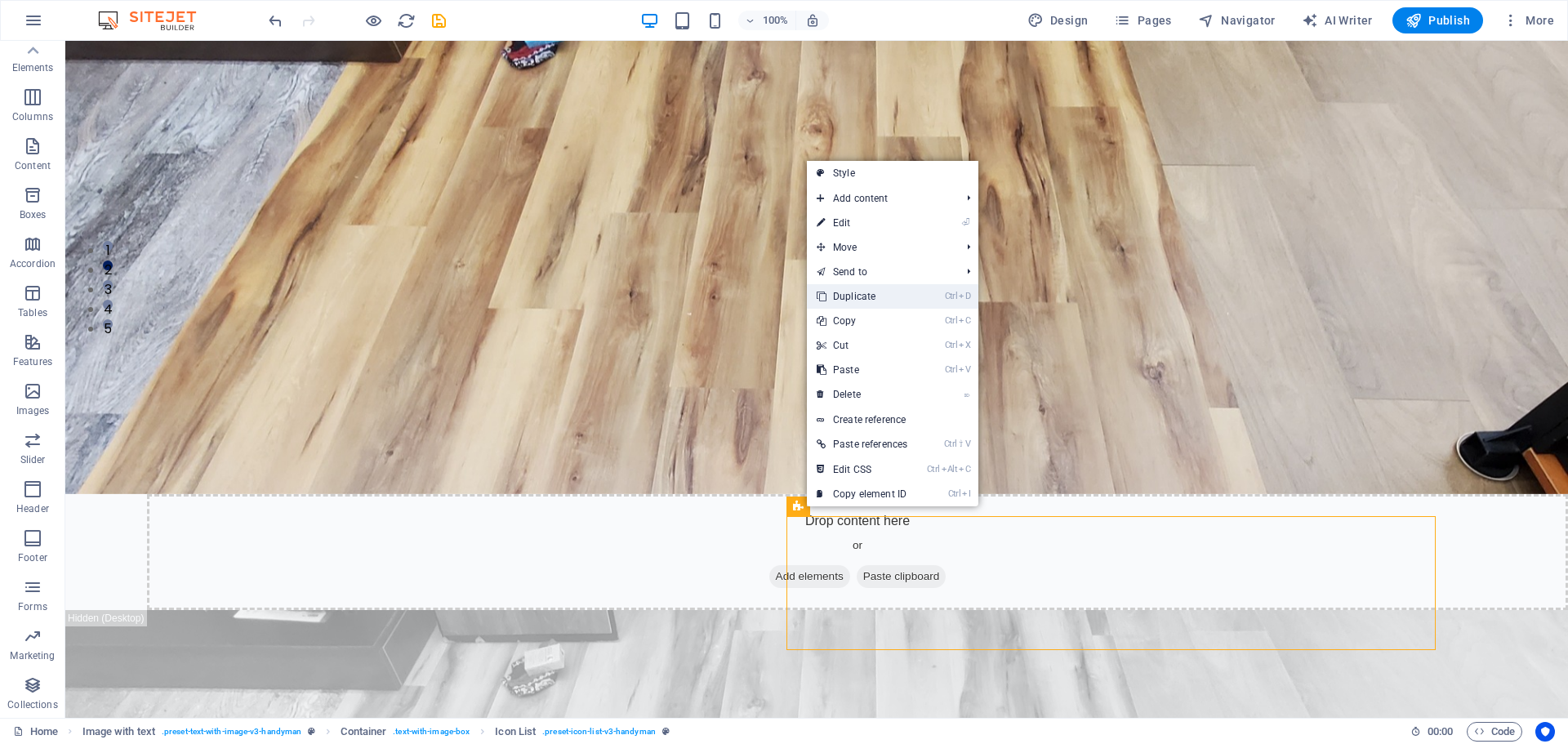 click on "Ctrl D  Duplicate" at bounding box center (862, 296) 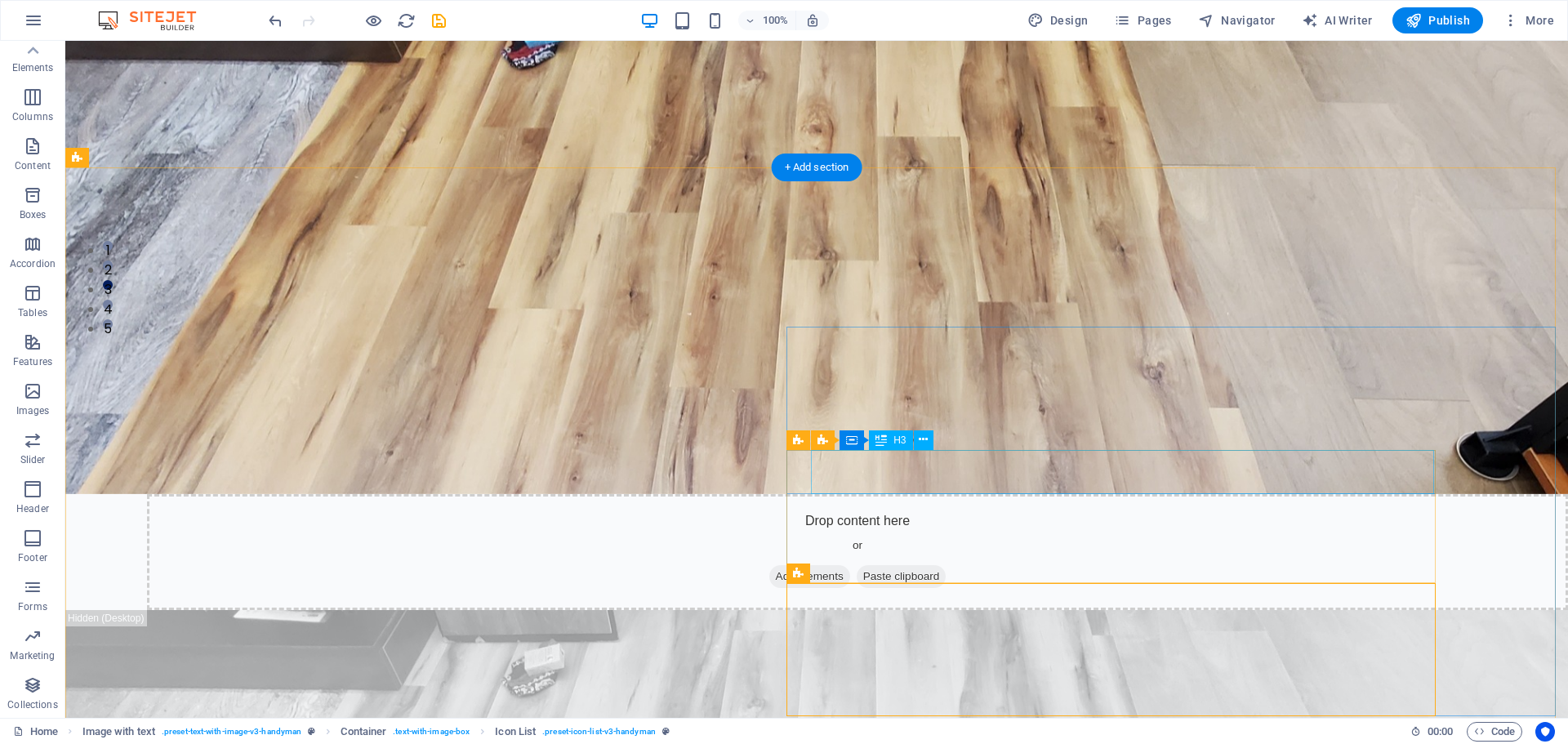 click on "Benefit of our service is lore ipsum dummy" at bounding box center (743, 2630) 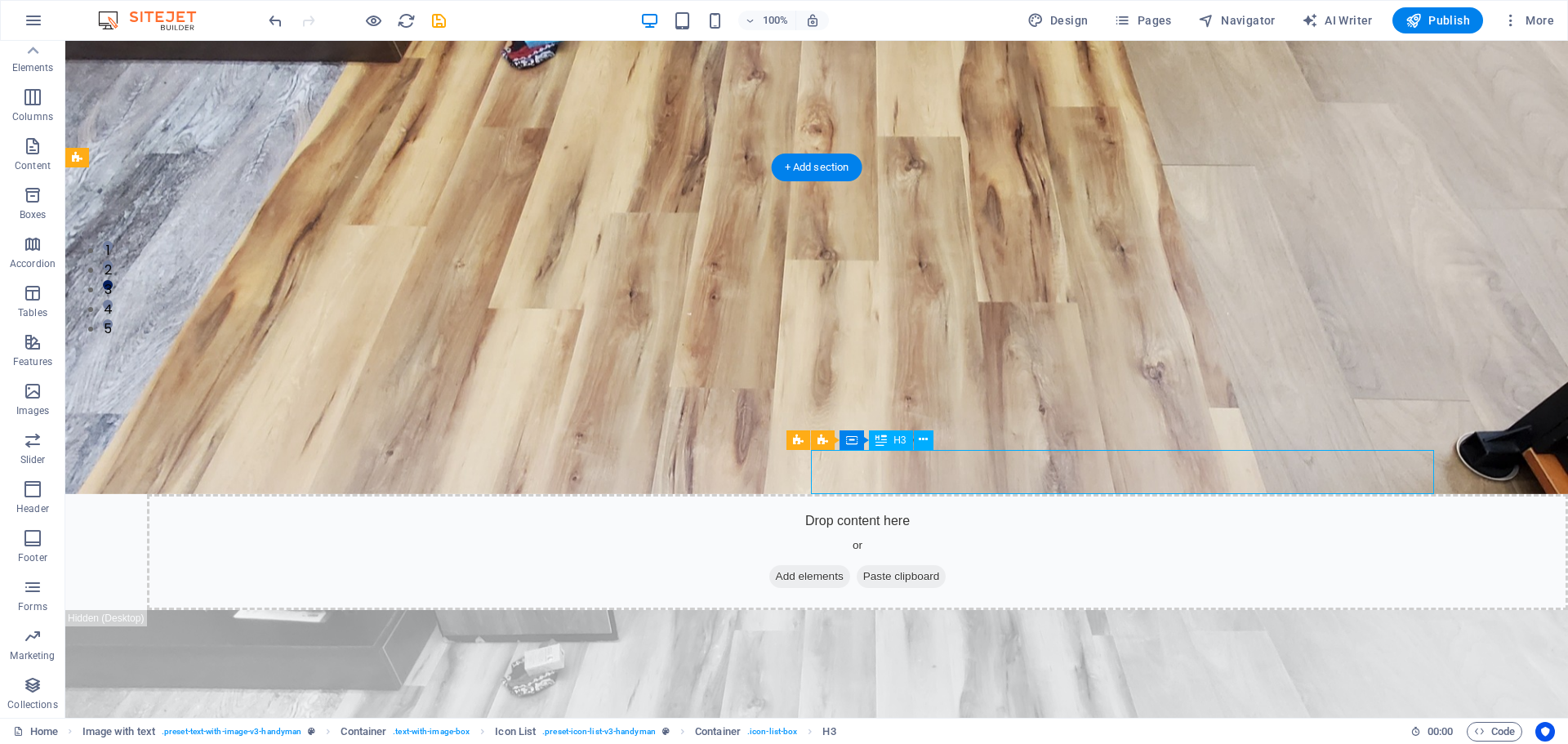 click on "Benefit of our service is lore ipsum dummy" at bounding box center [743, 2630] 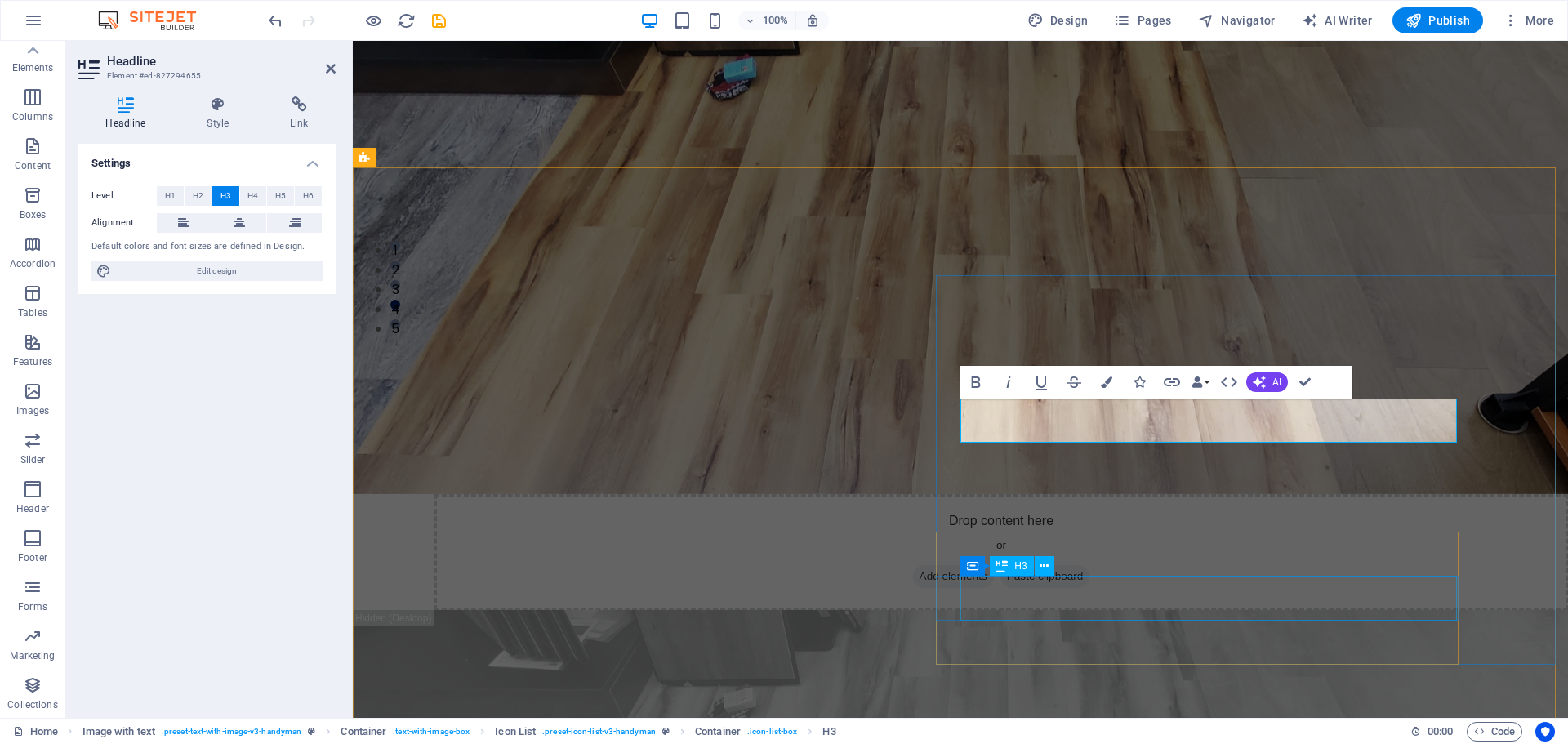 click on "Benefit of our service is lore ipsum dummy" at bounding box center (898, 2691) 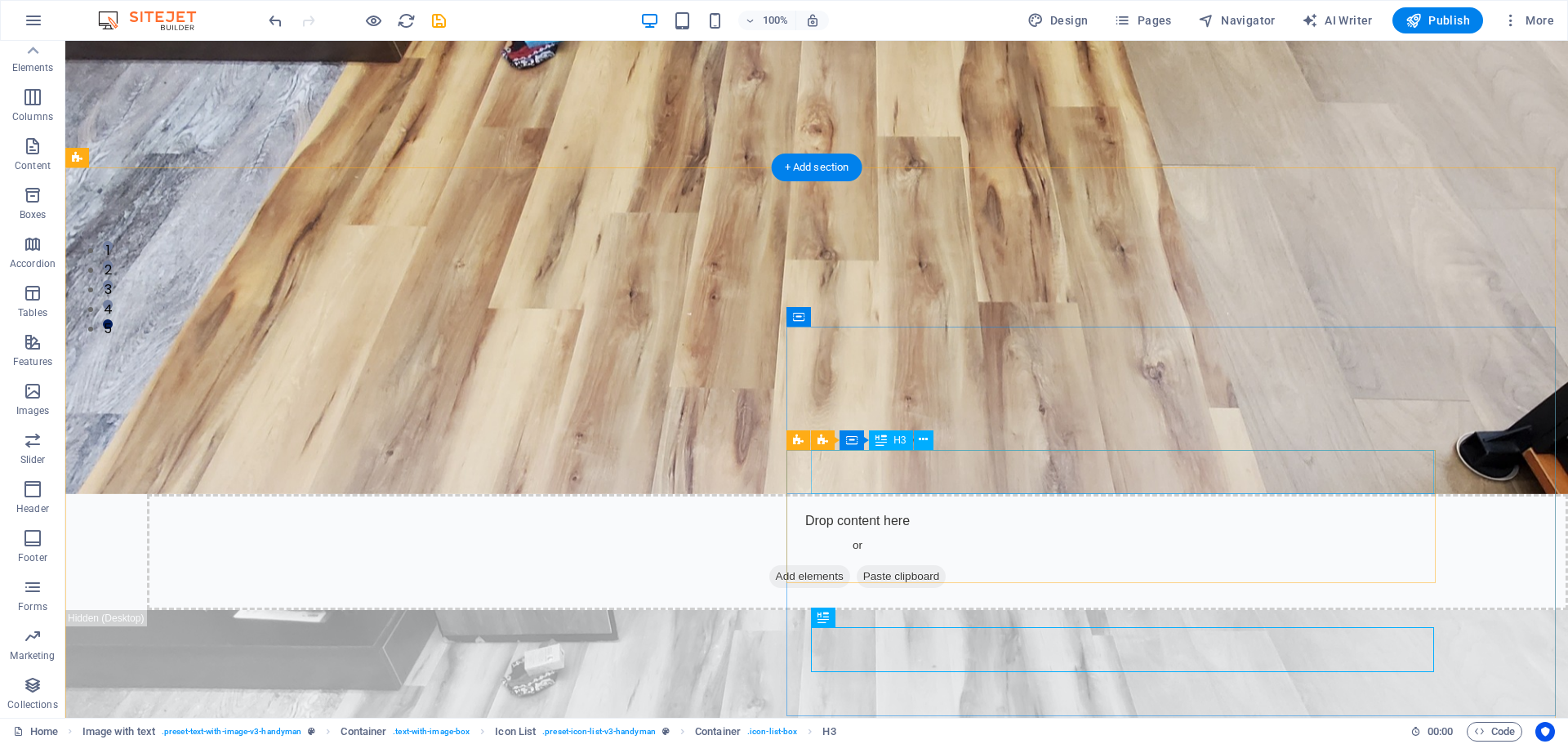 click on "Benefit of our service is lore ipsum dummy" at bounding box center (743, 2630) 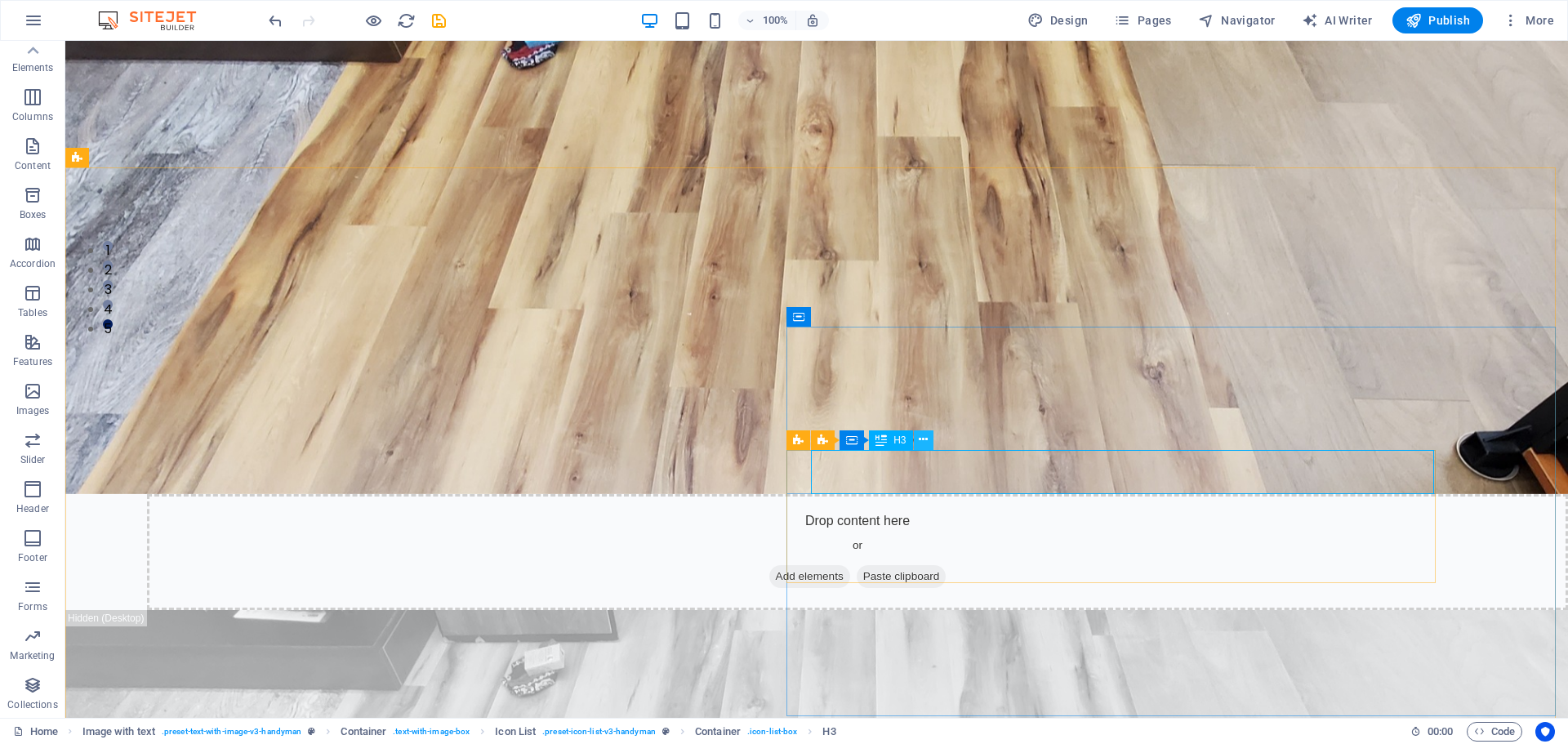 click at bounding box center [923, 439] 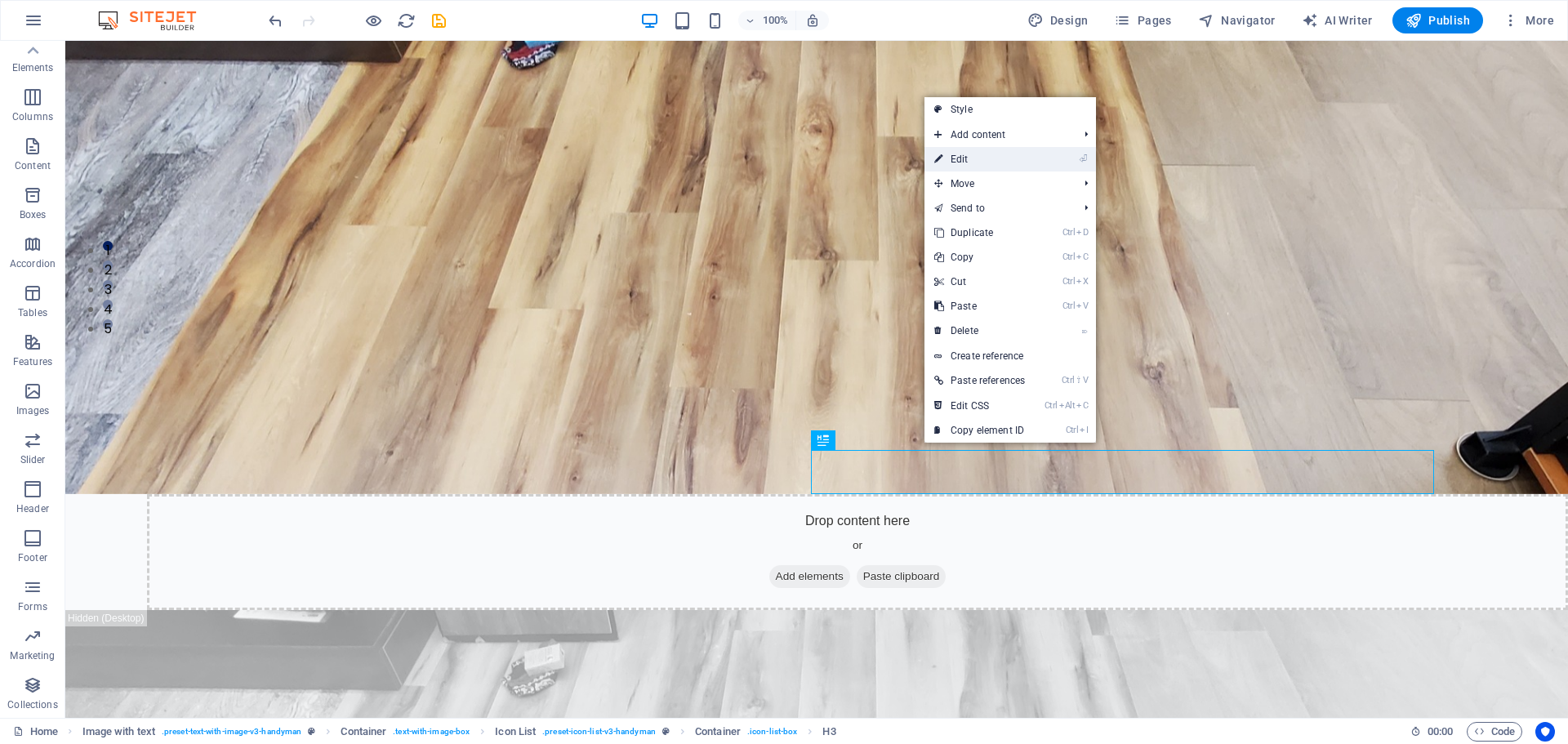 click on "⏎  Edit" at bounding box center (979, 159) 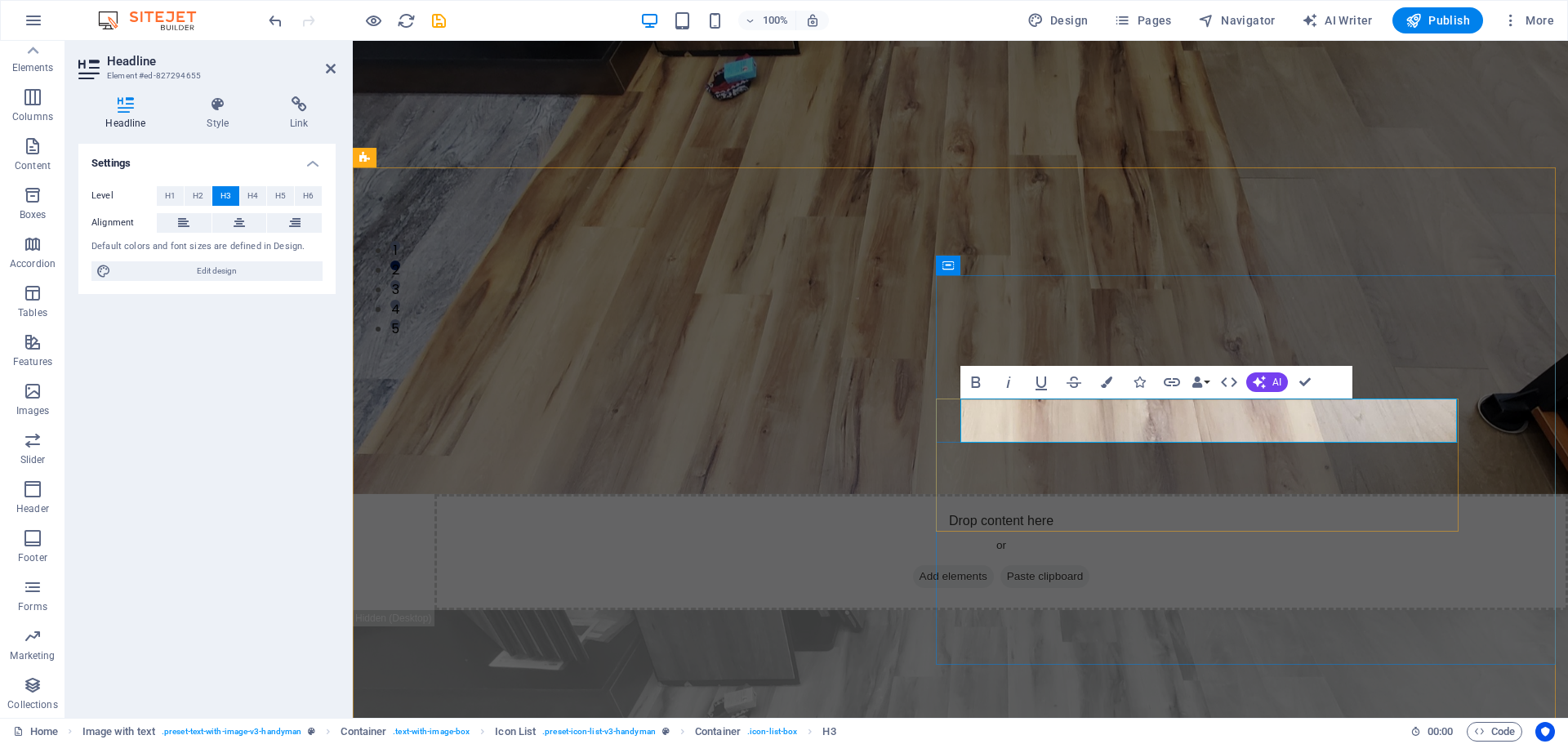 click on "Benefit of our service is lore ipsum dummy" at bounding box center [517, 2415] 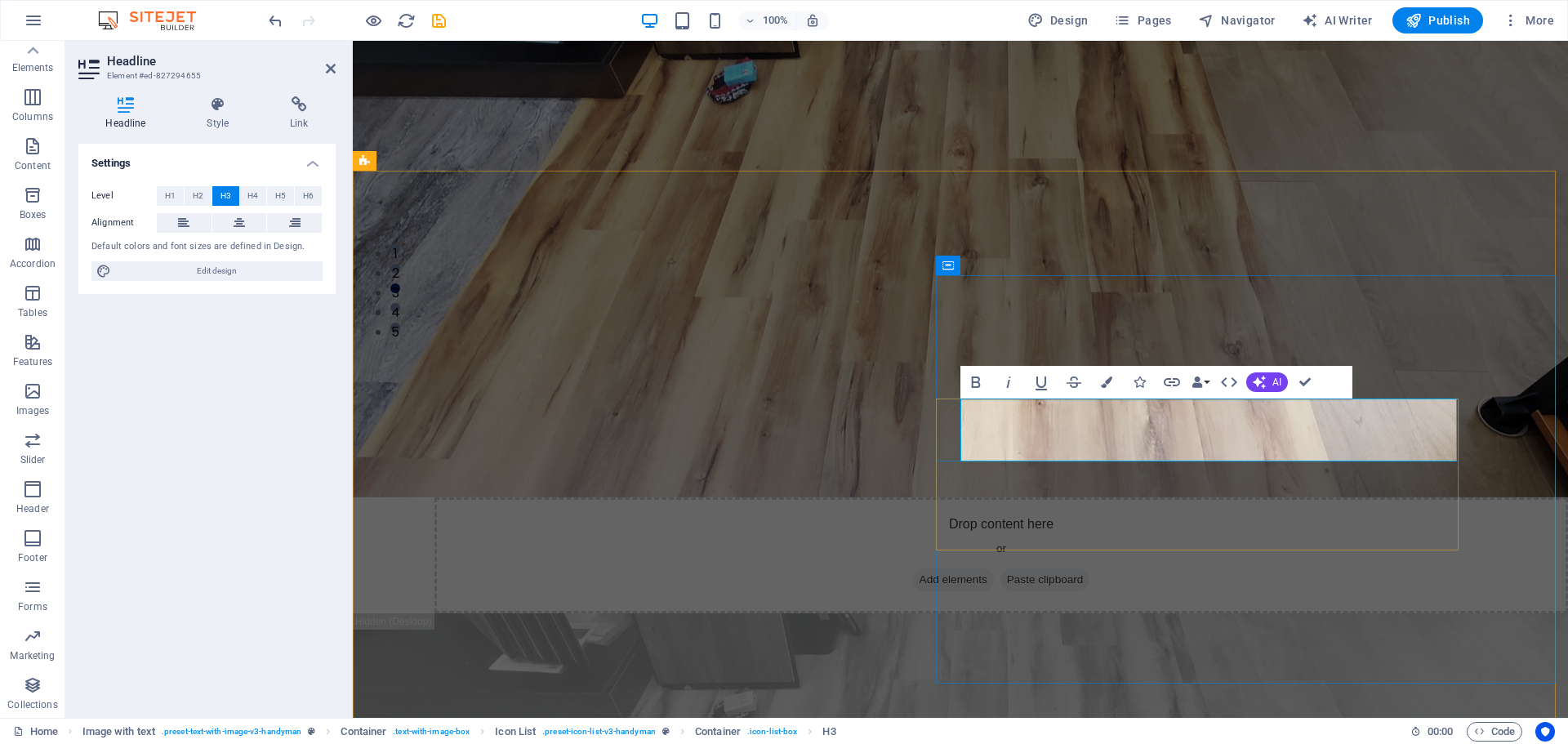 scroll, scrollTop: 408, scrollLeft: 0, axis: vertical 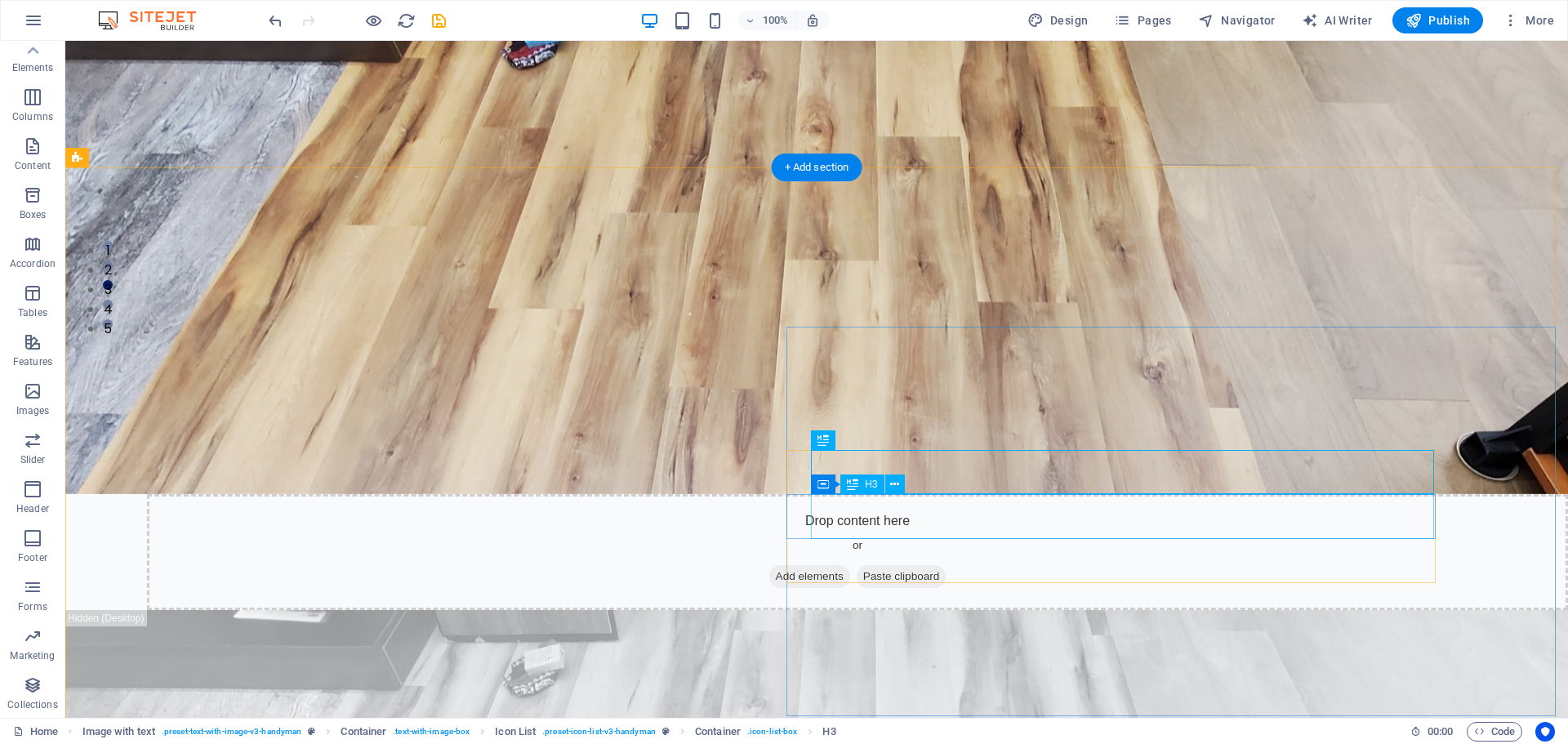 click on "Benefit of our service is lore ipsum dummy" at bounding box center [743, 2698] 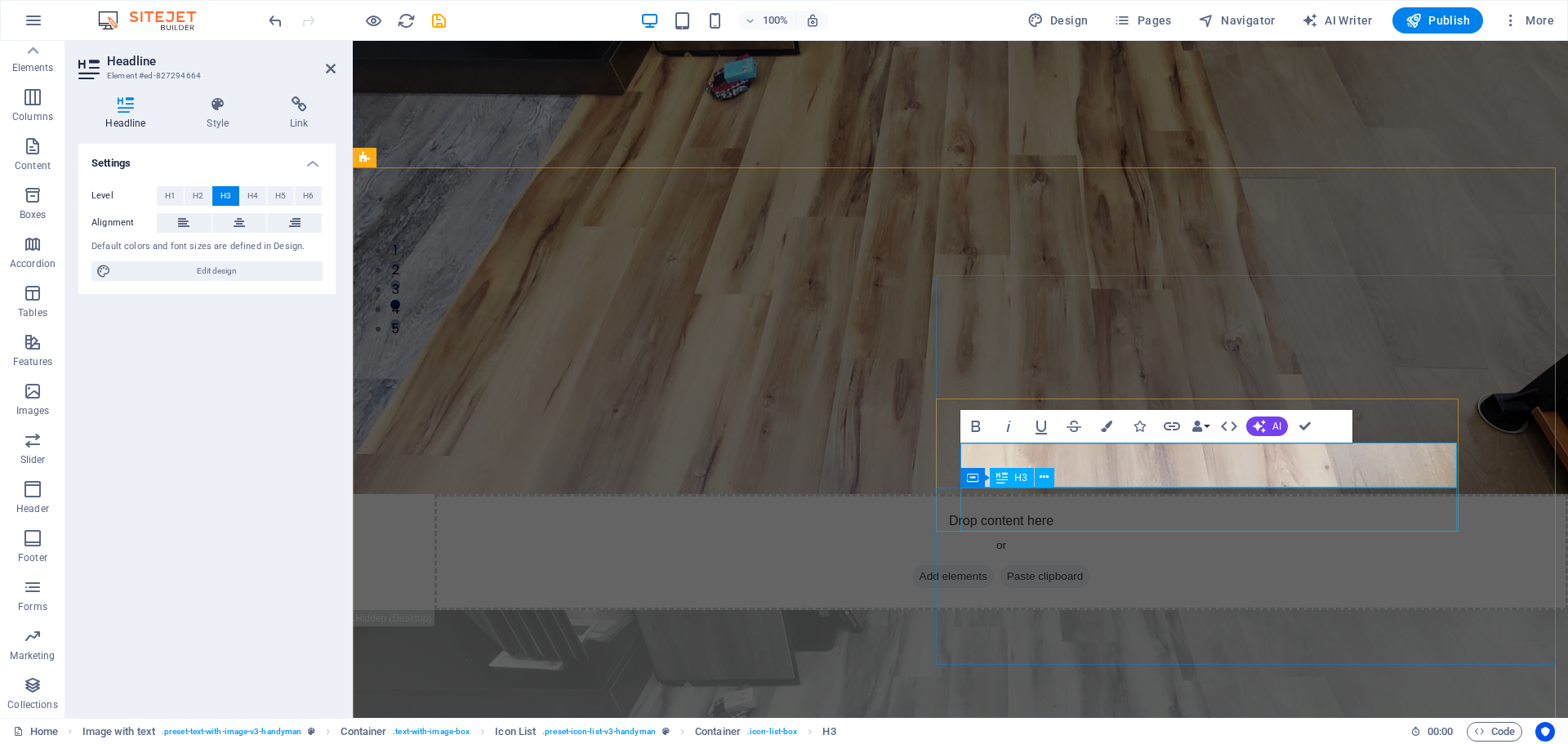 type 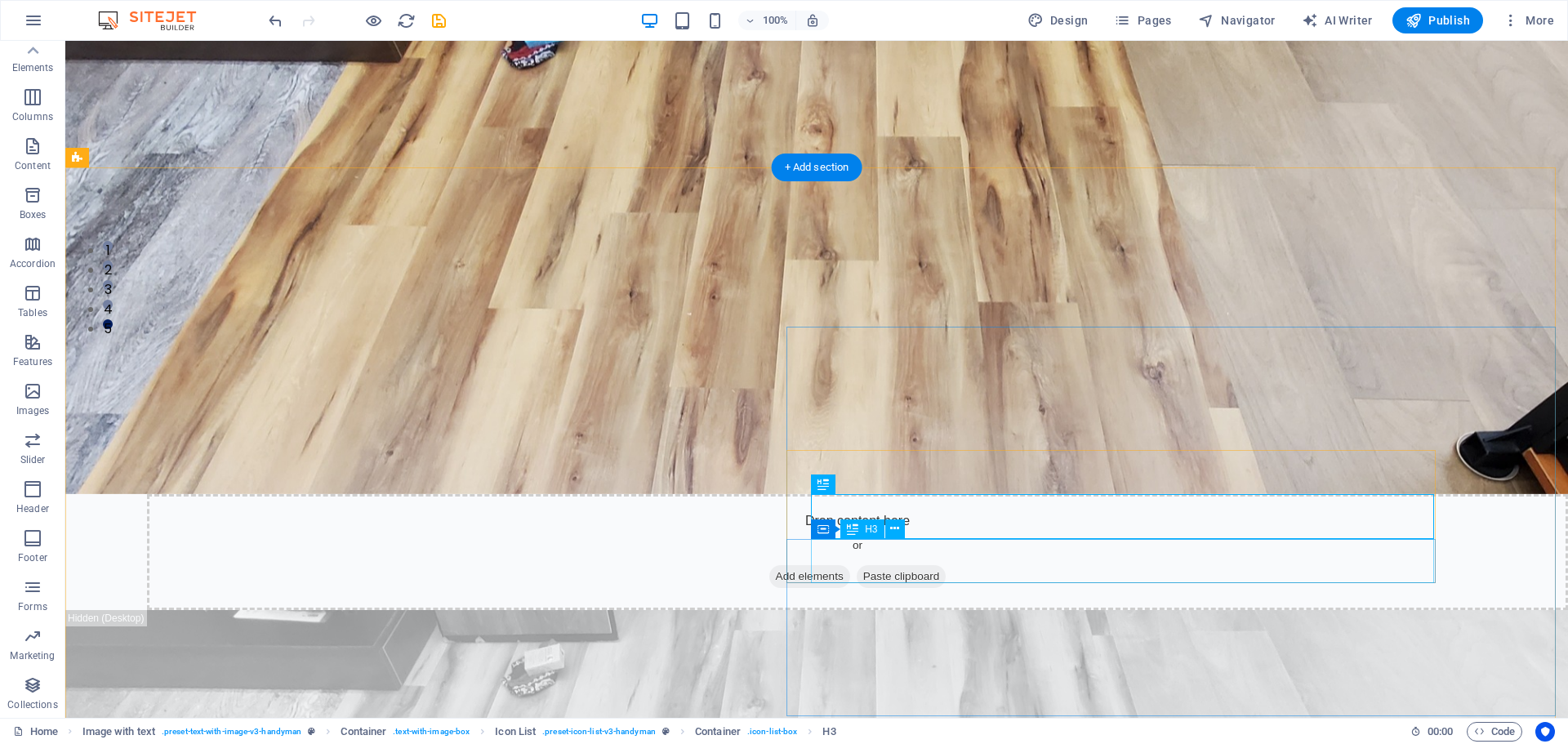 click on "Benefit of our service is lore ipsum dummy" at bounding box center (743, 2768) 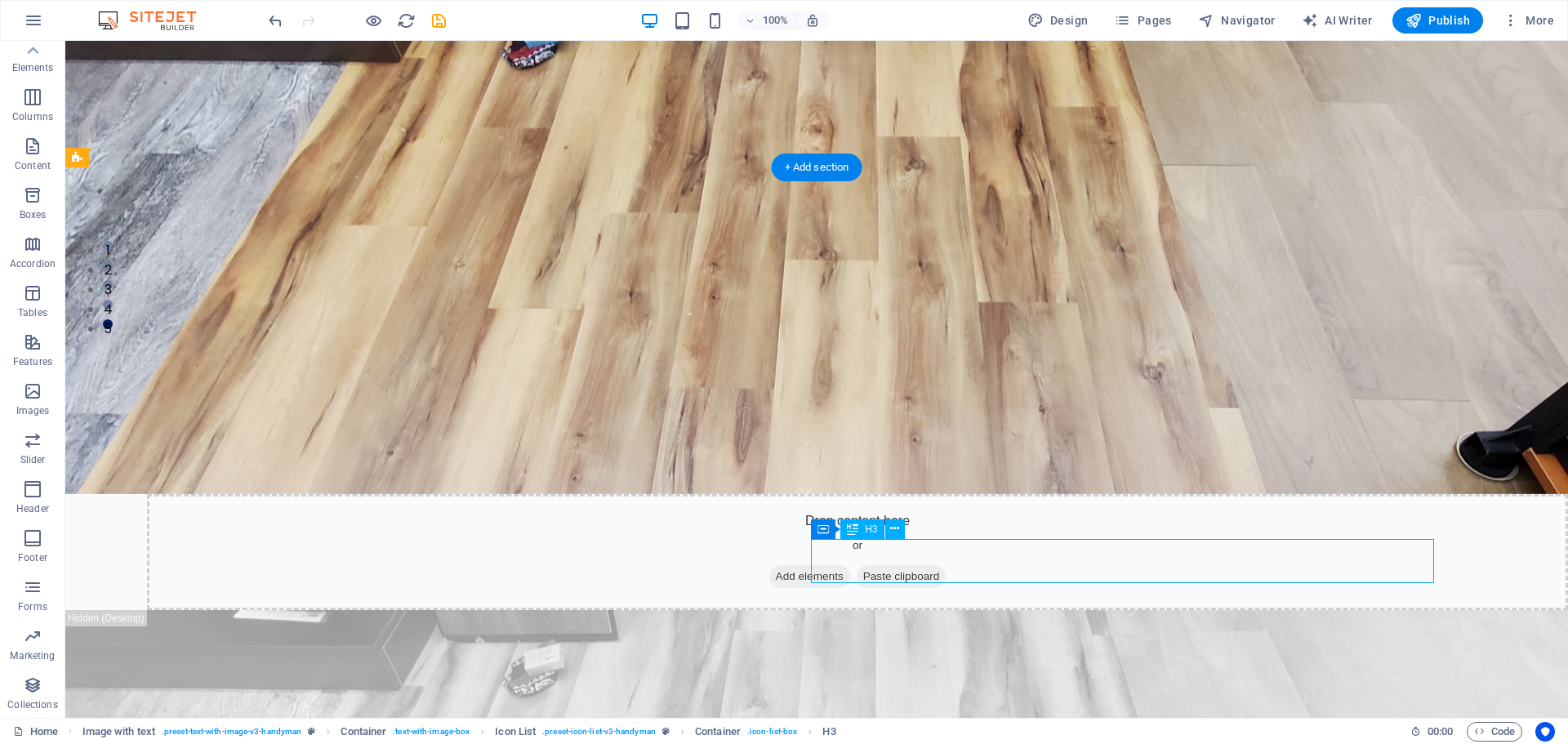 click on "Benefit of our service is lore ipsum dummy" at bounding box center [743, 2768] 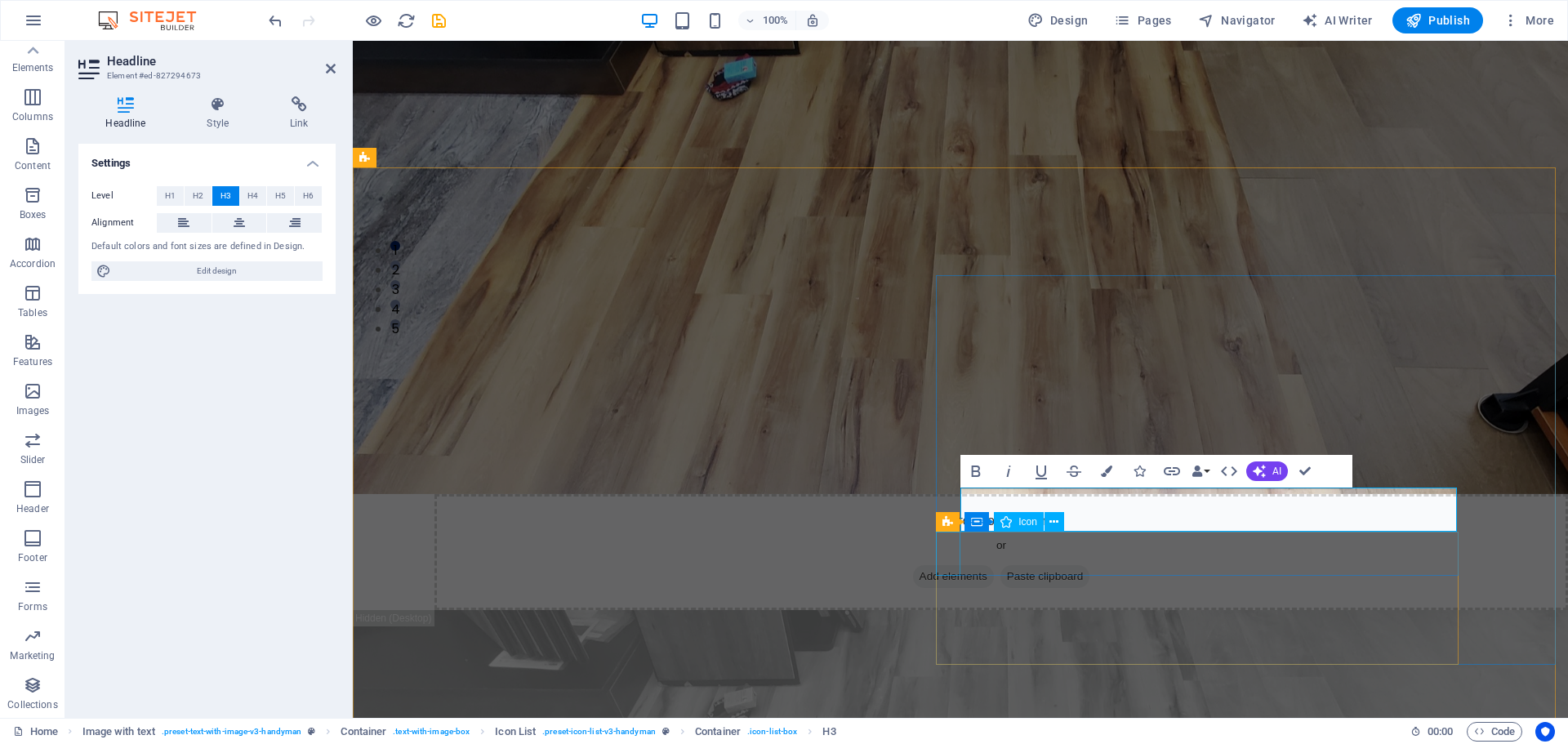 type 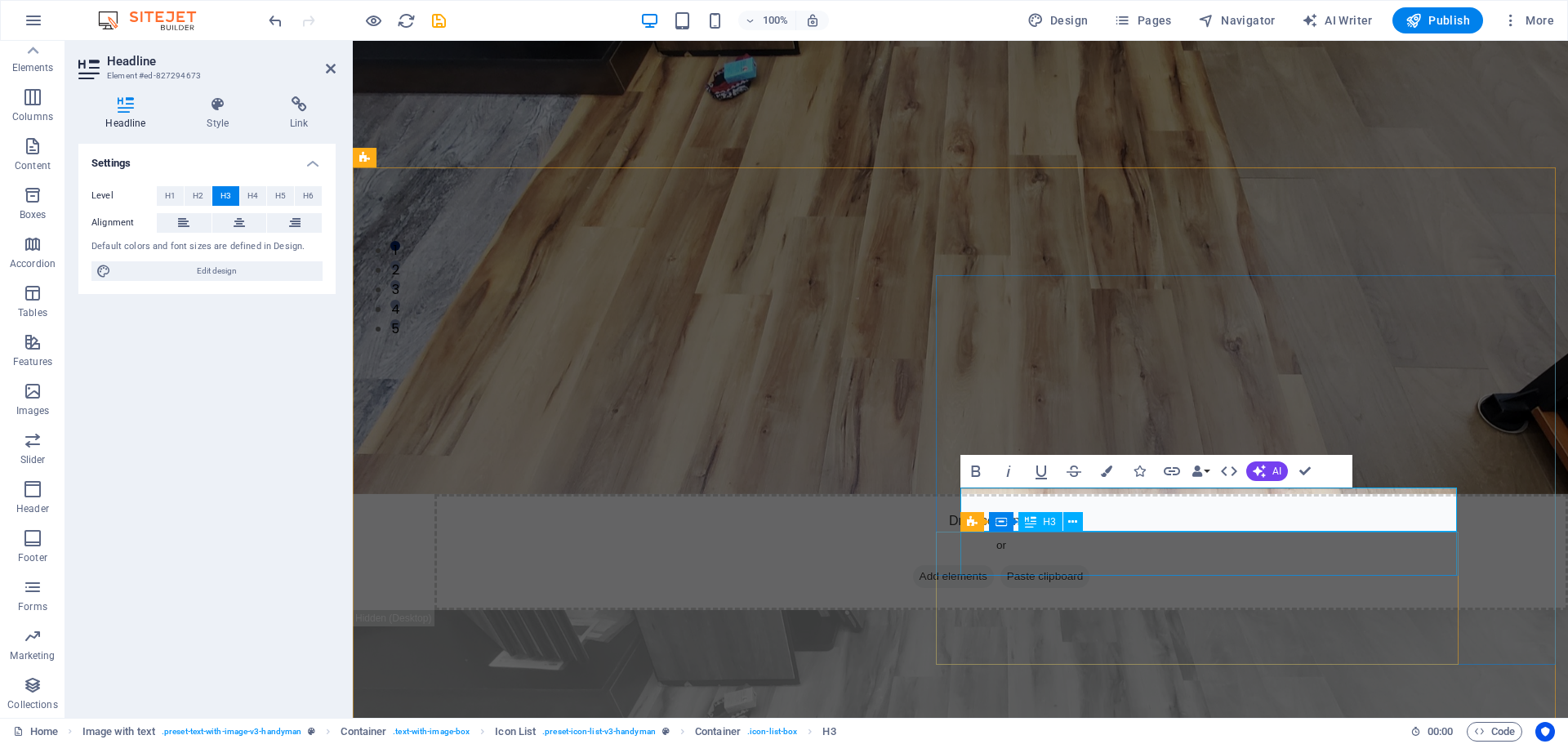 click on "Benefit of our service is lore ipsum dummy" at bounding box center (898, 2622) 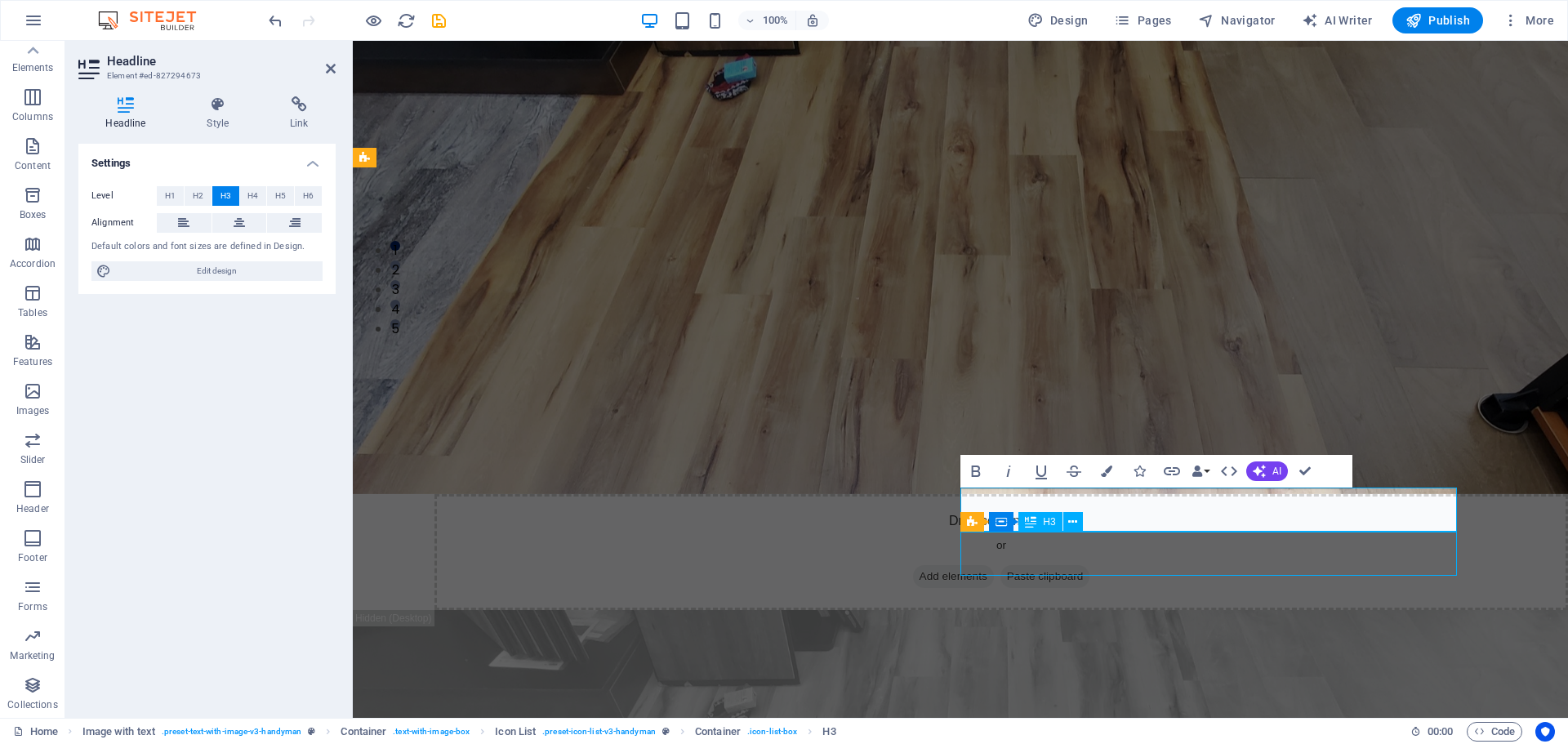 click on "Benefit of our service is lore ipsum dummy" at bounding box center (898, 2622) 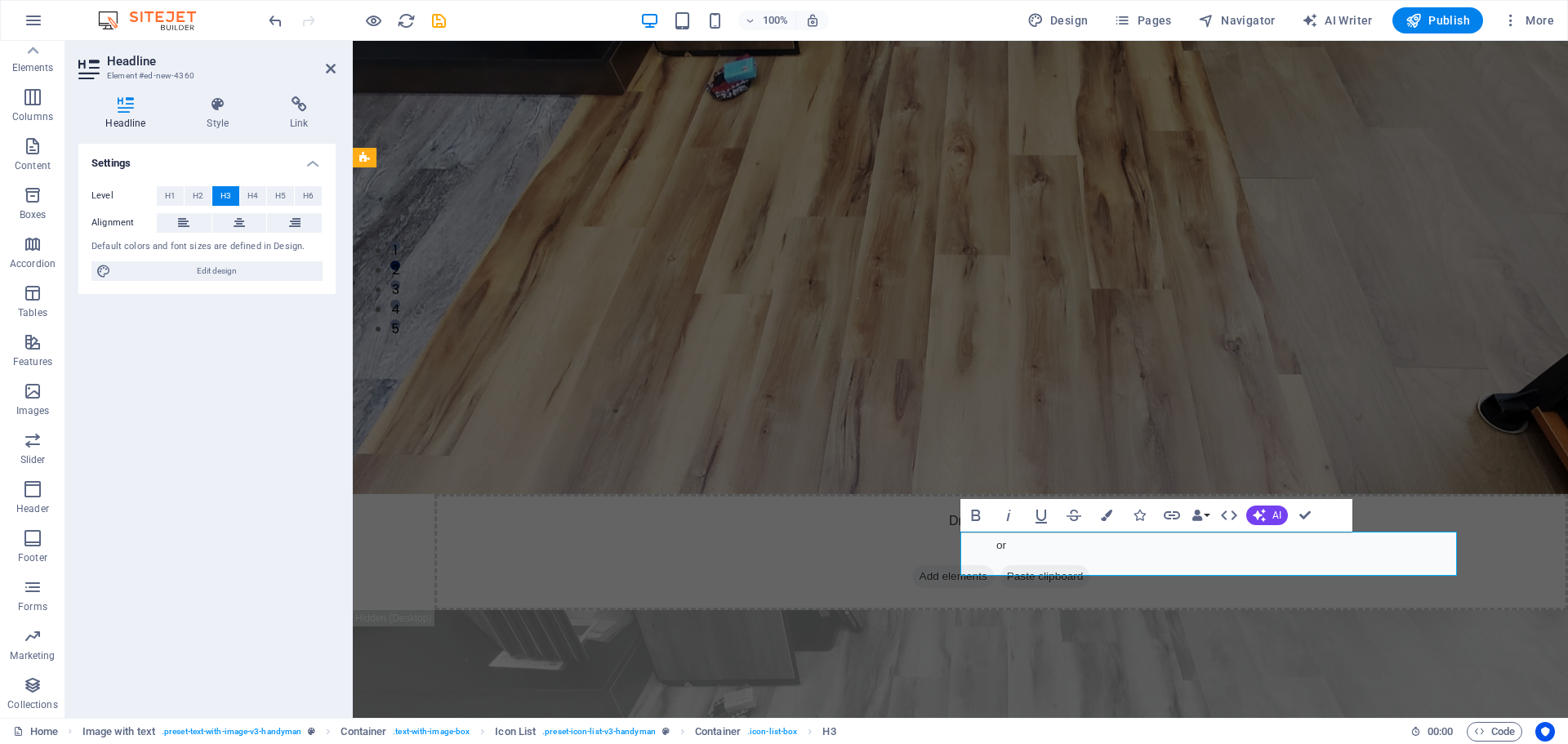 type 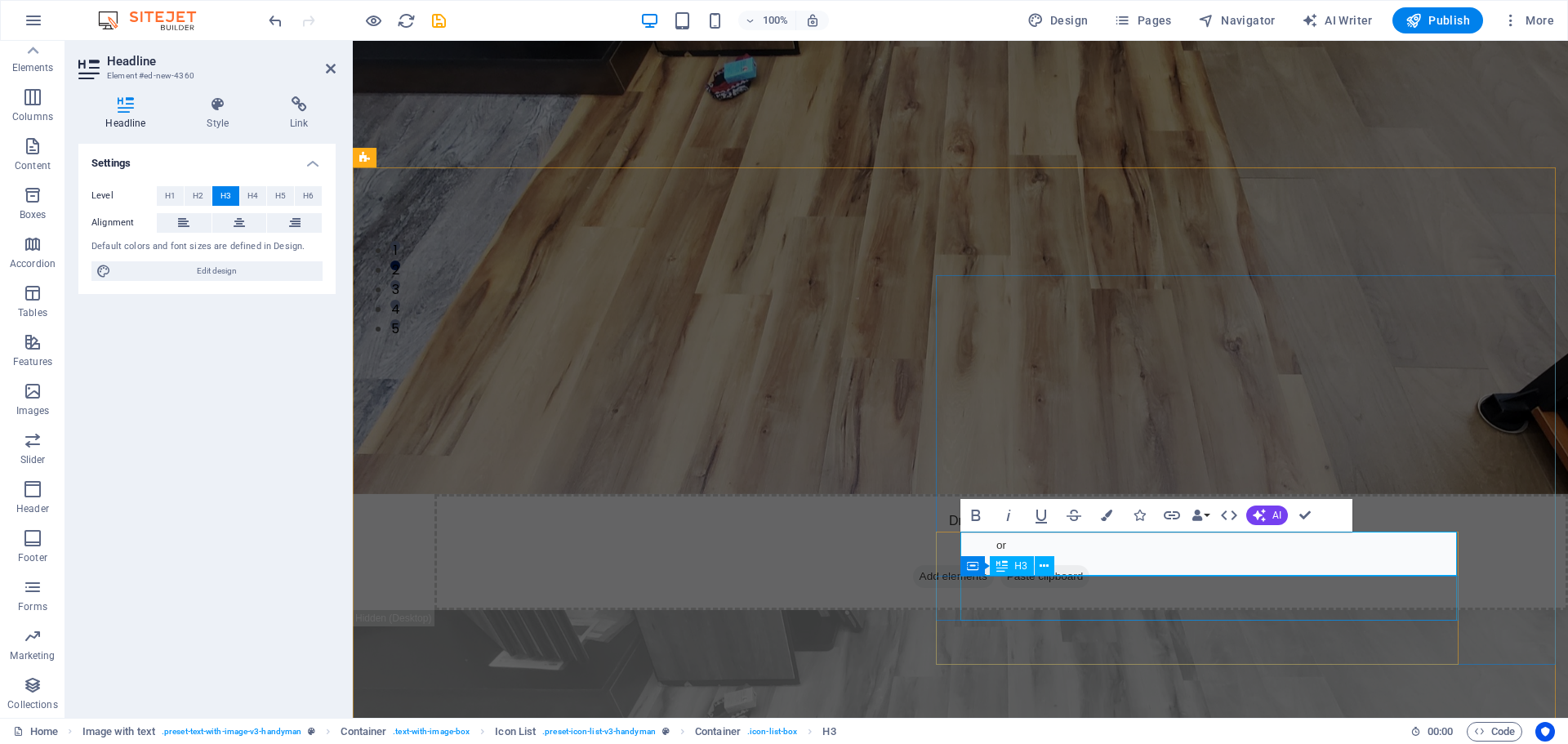 click on "Benefit of our service is lore ipsum dummy" at bounding box center [898, 2691] 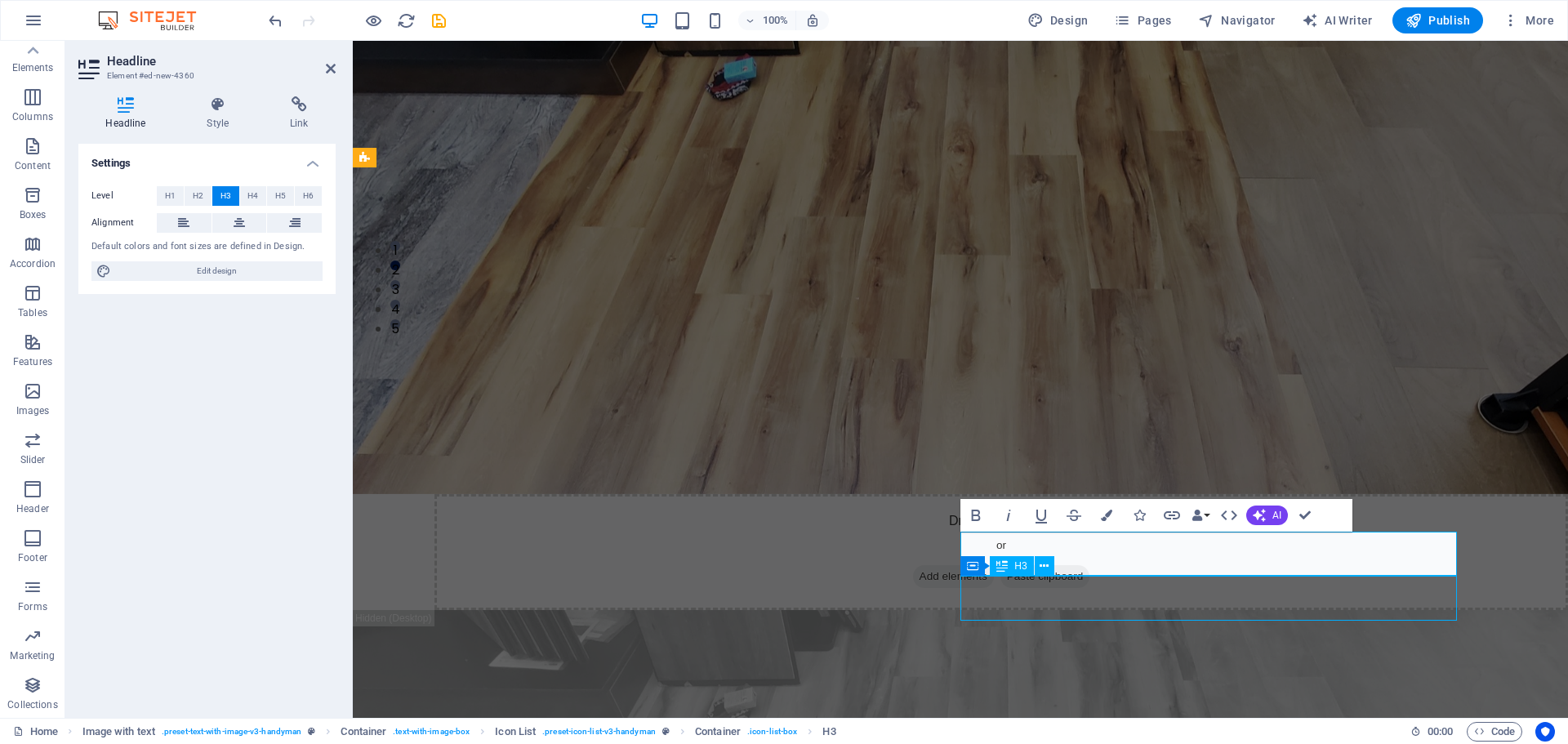 click on "Benefit of our service is lore ipsum dummy" at bounding box center [898, 2691] 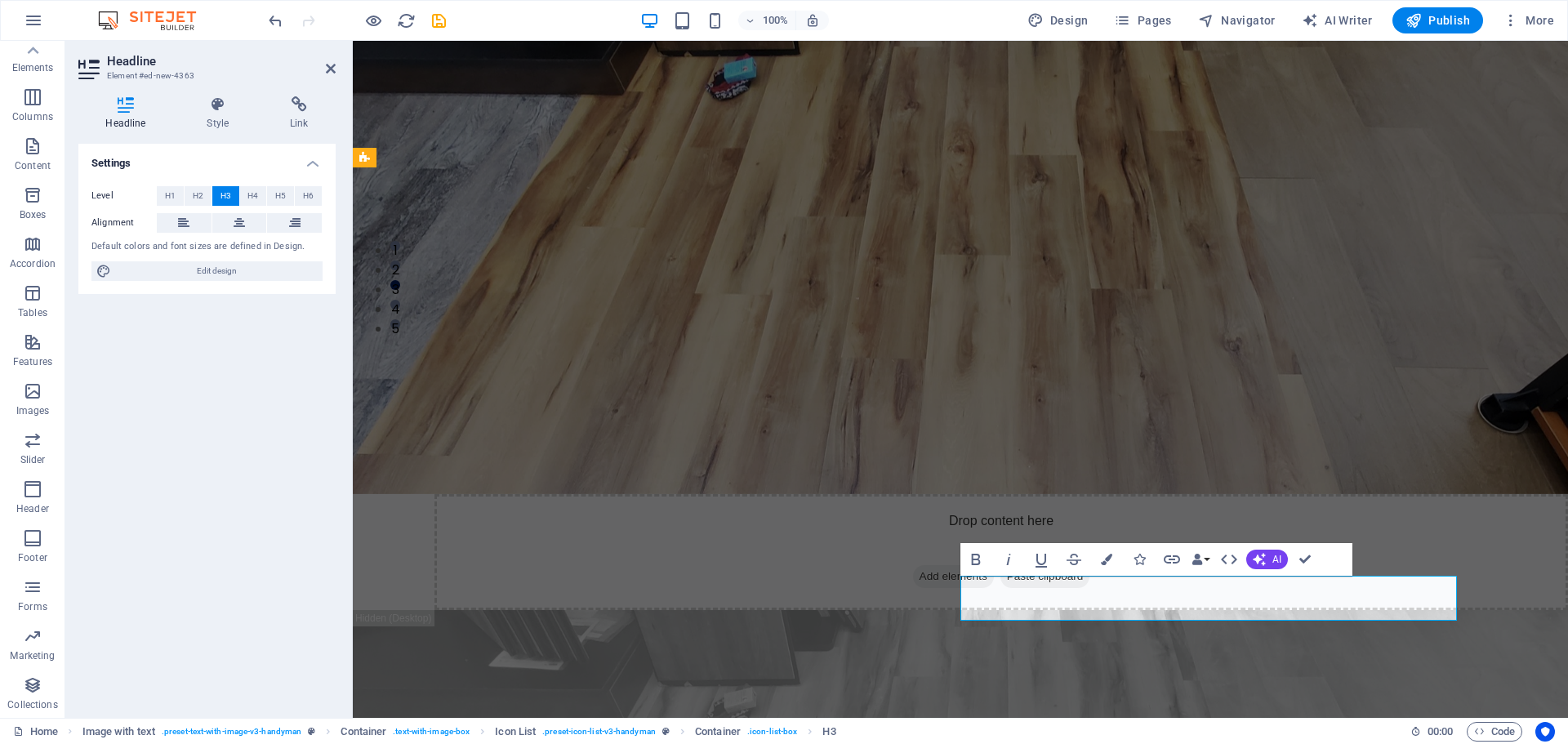 type 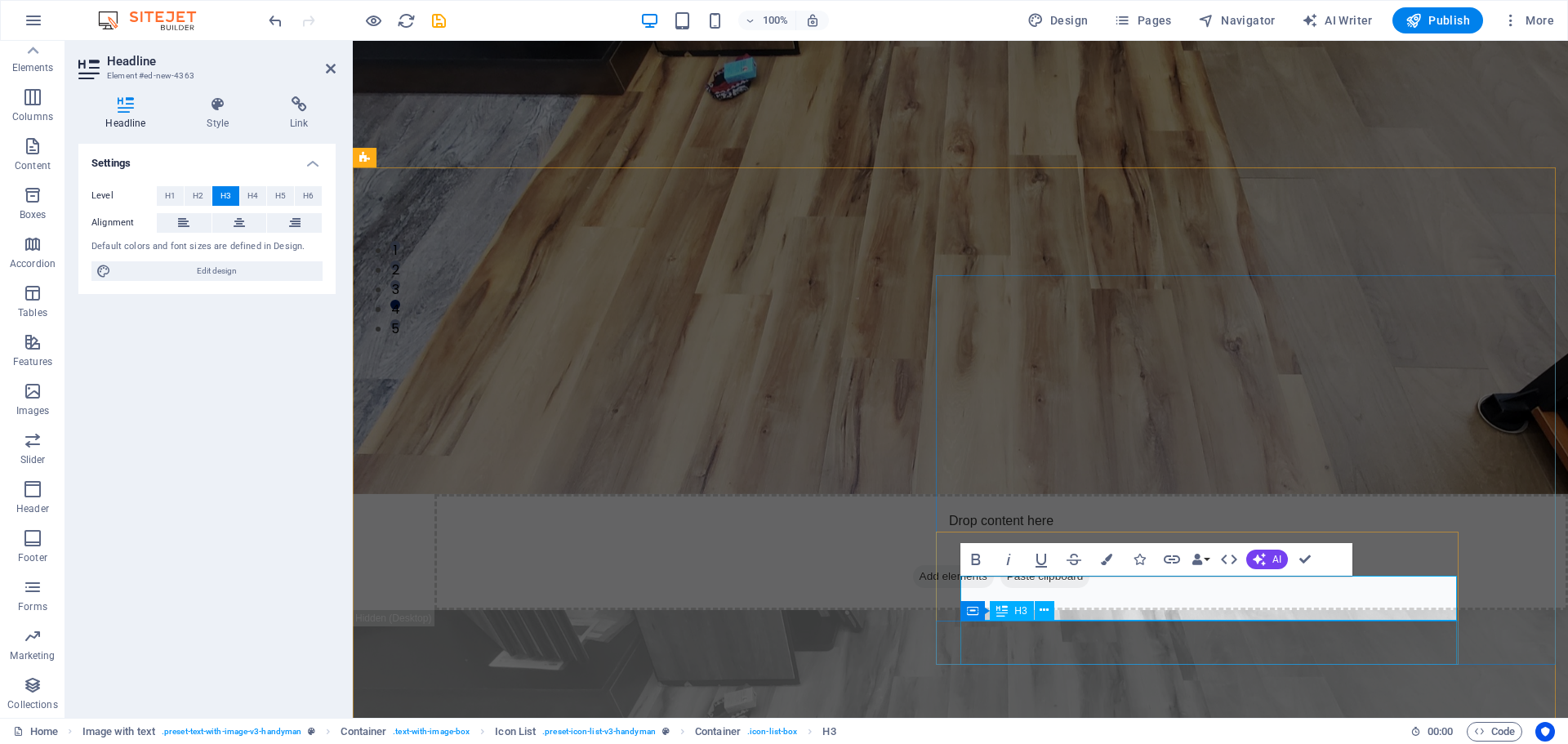 click on "Benefit of our service is lore ipsum dummy" at bounding box center (898, 2760) 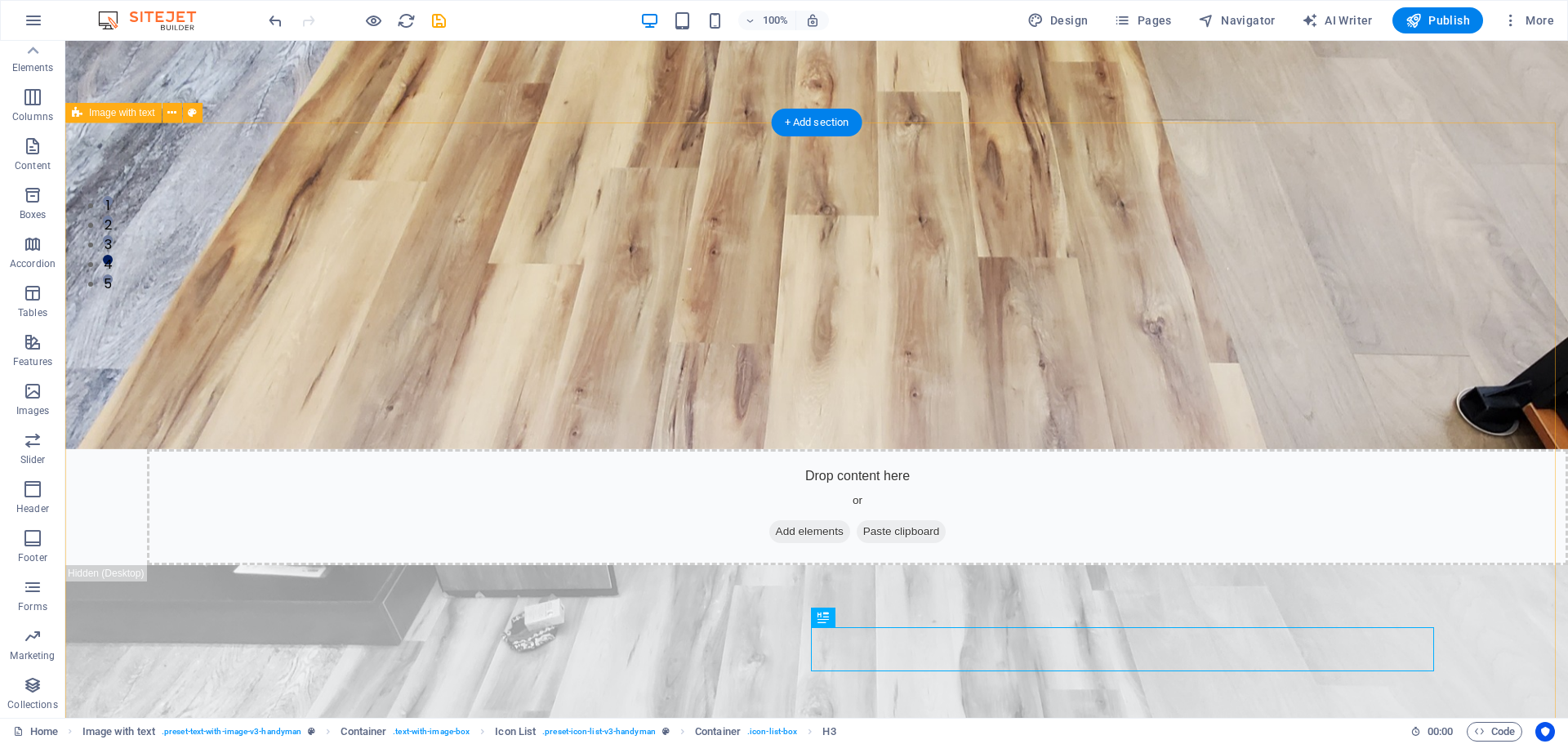 scroll, scrollTop: 490, scrollLeft: 0, axis: vertical 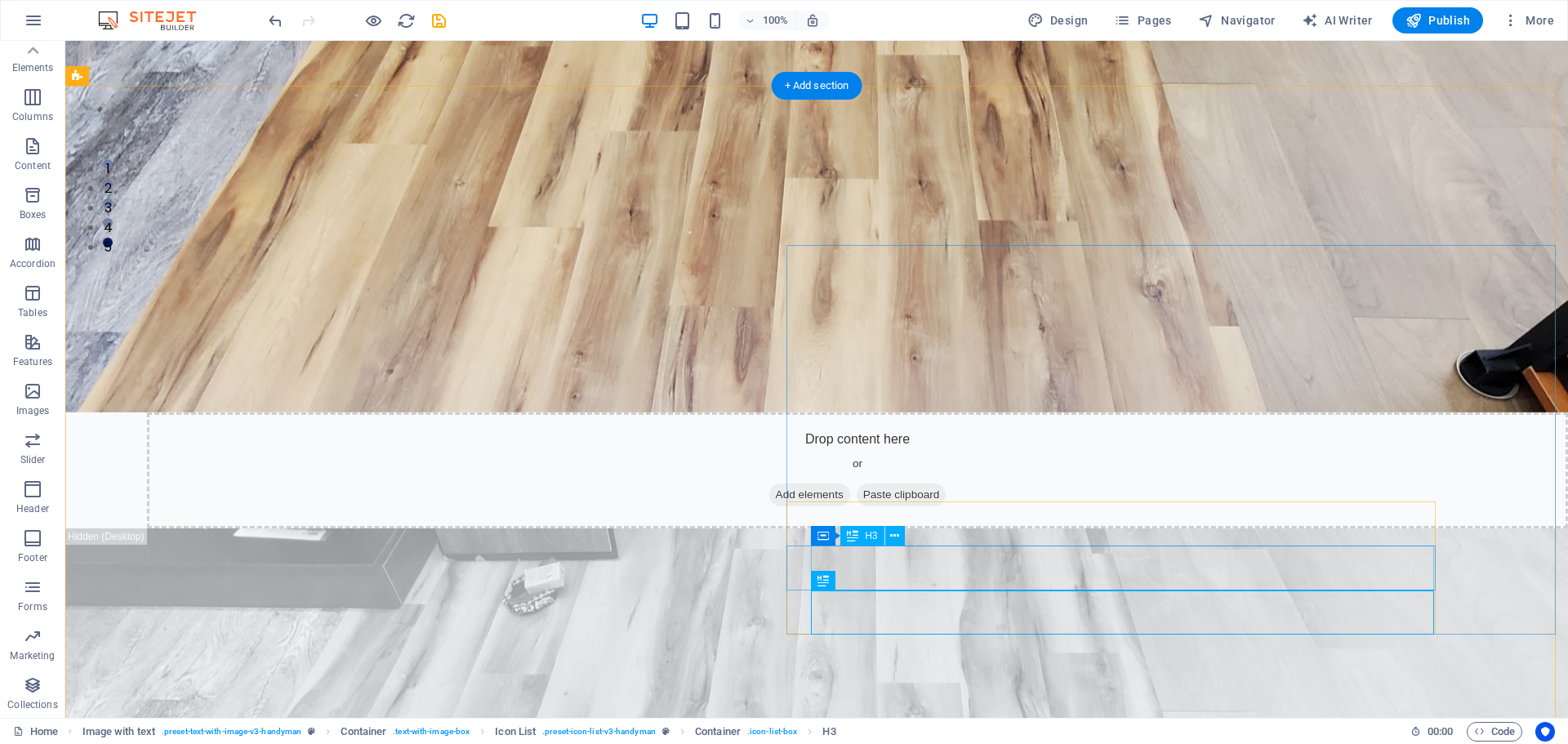 click on "Floor Repair and Restoration" at bounding box center [743, 2823] 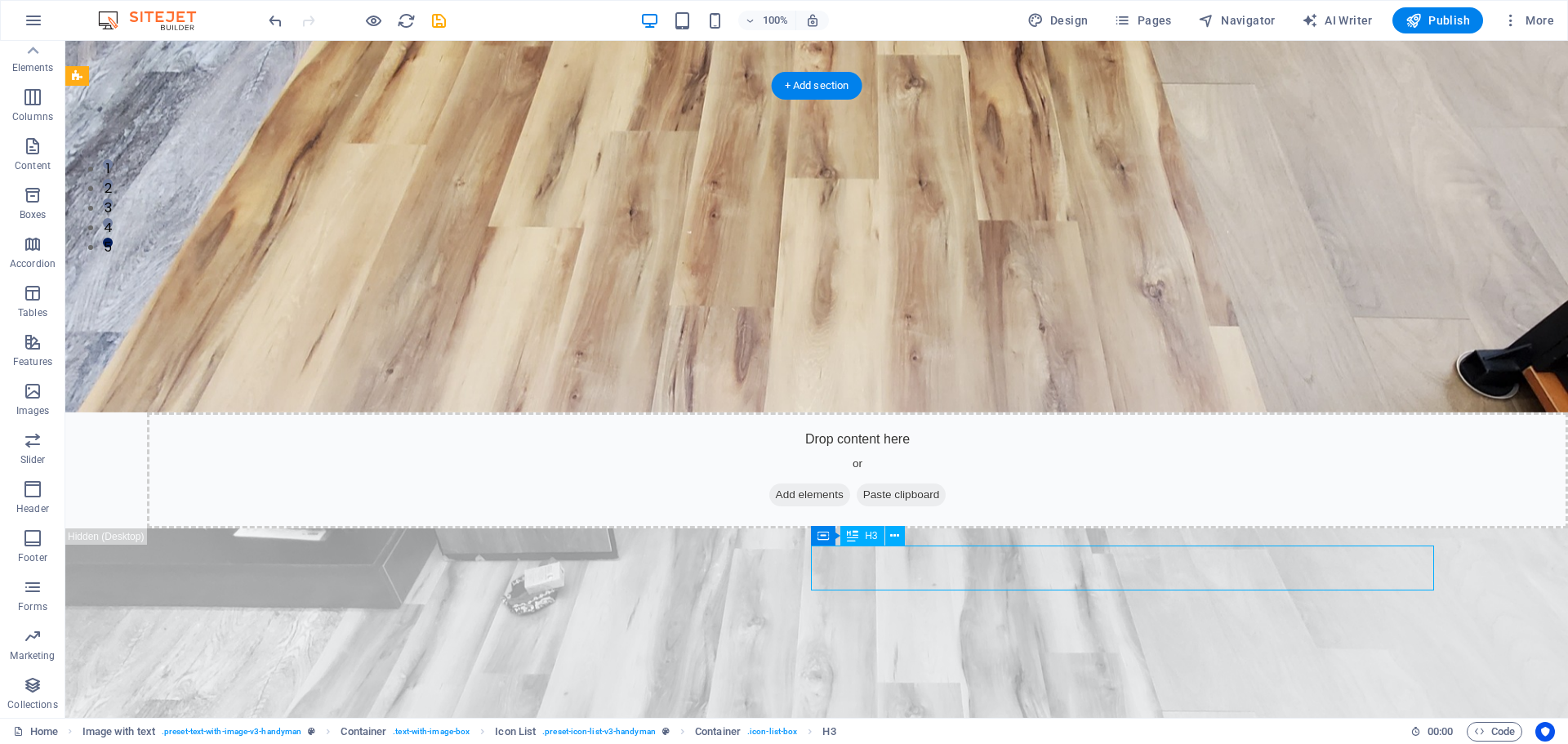 click on "Floor Repair and Restoration" at bounding box center [743, 2823] 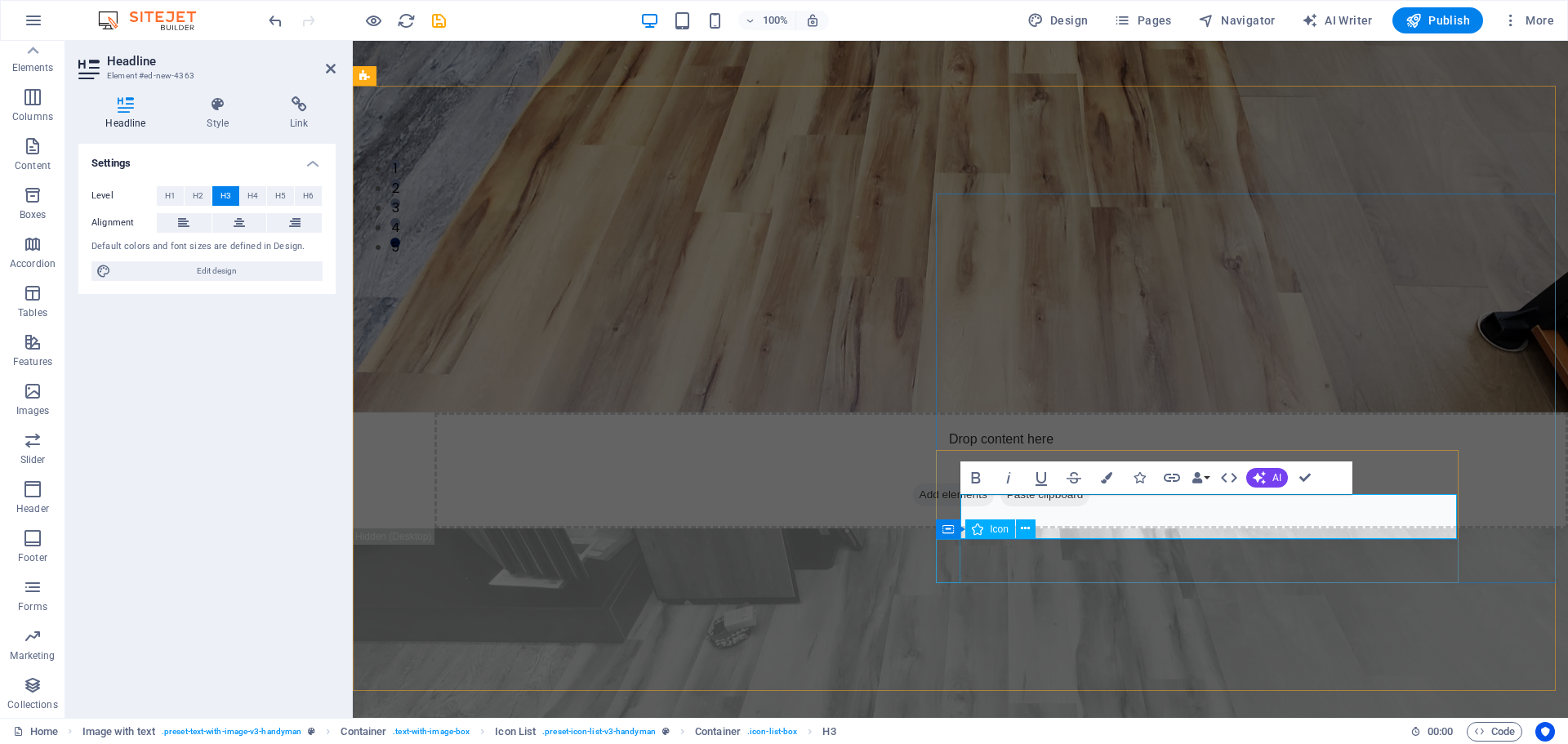 type 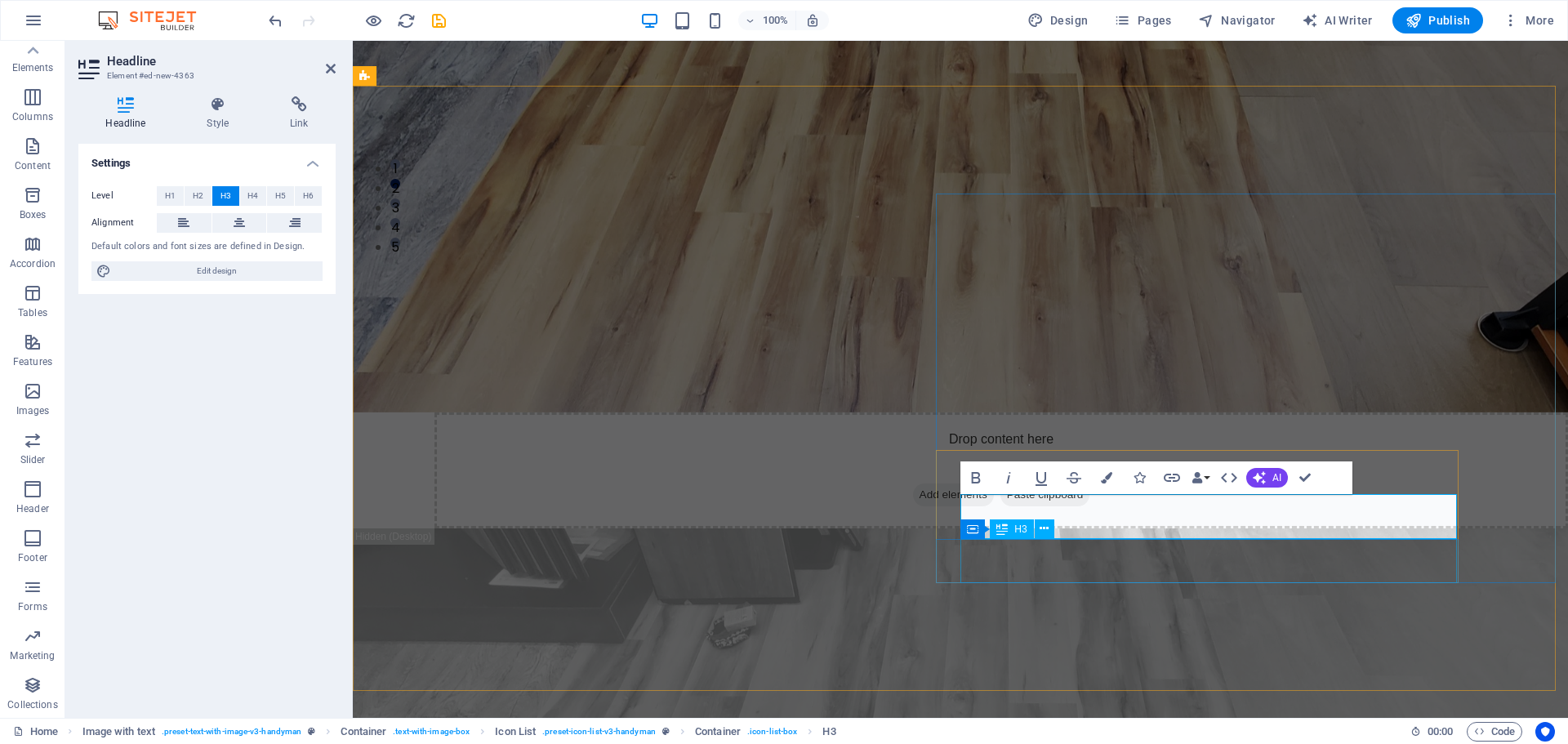 click on "Benefit of our service is lore ipsum dummy" at bounding box center [898, 2678] 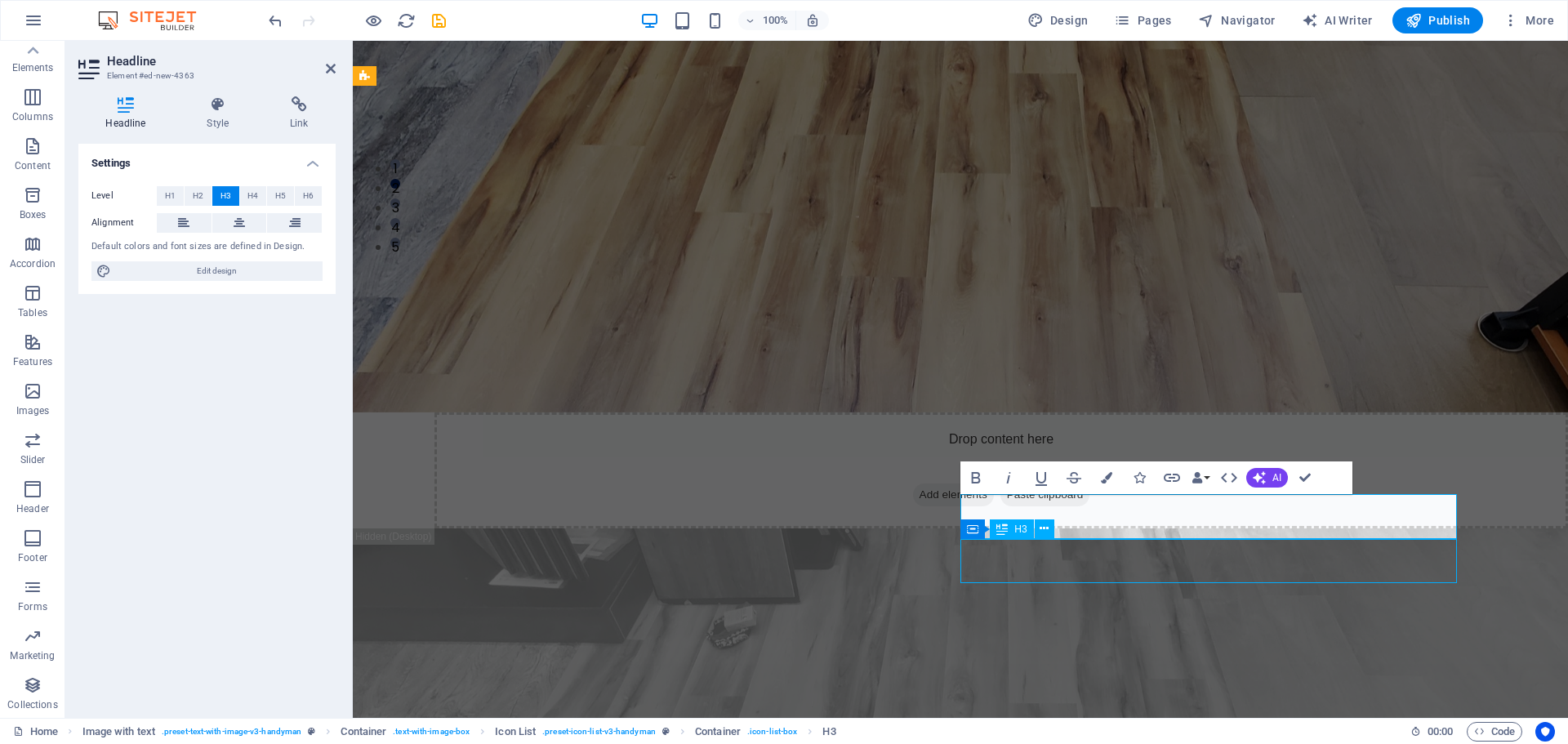 click on "Benefit of our service is lore ipsum dummy" at bounding box center (898, 2678) 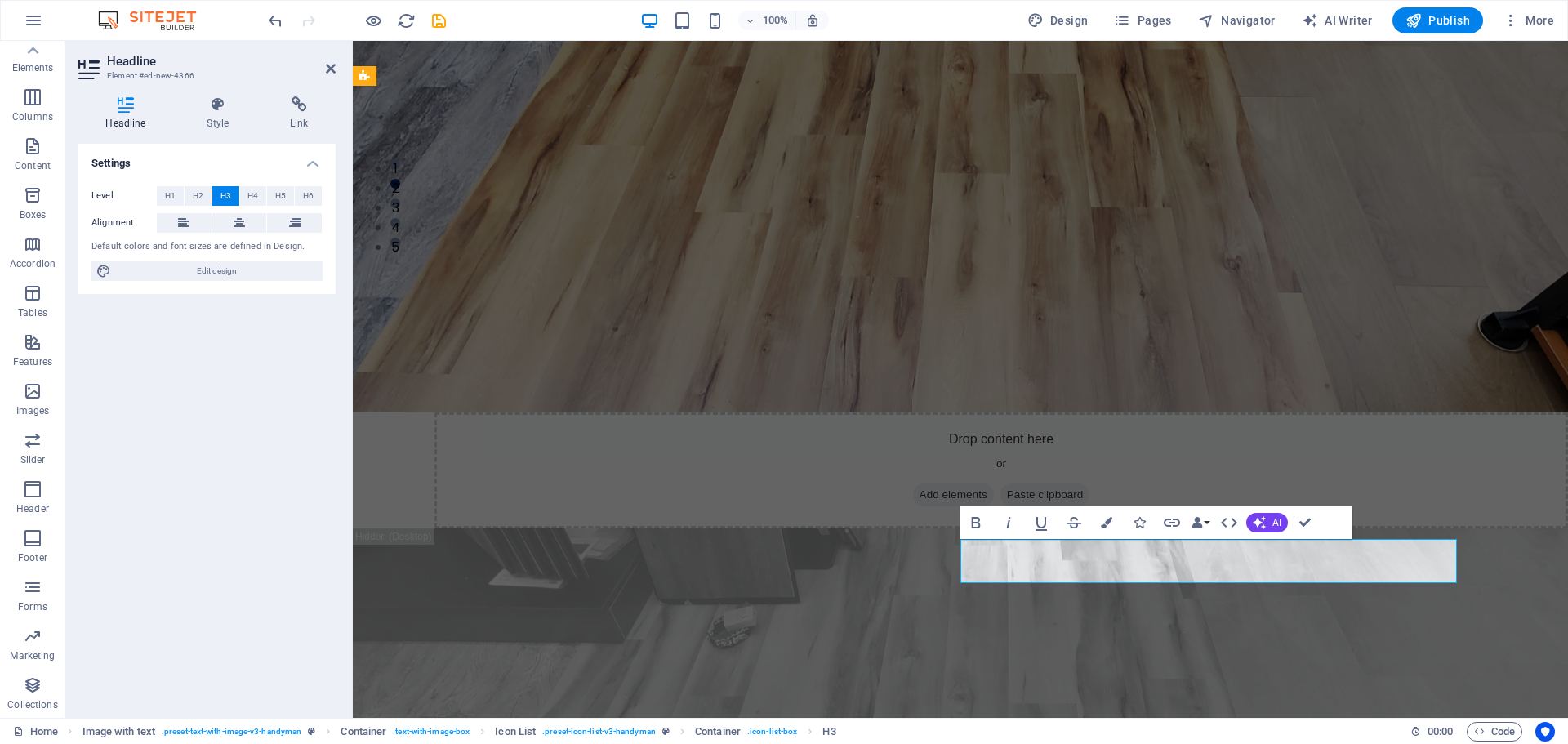 type 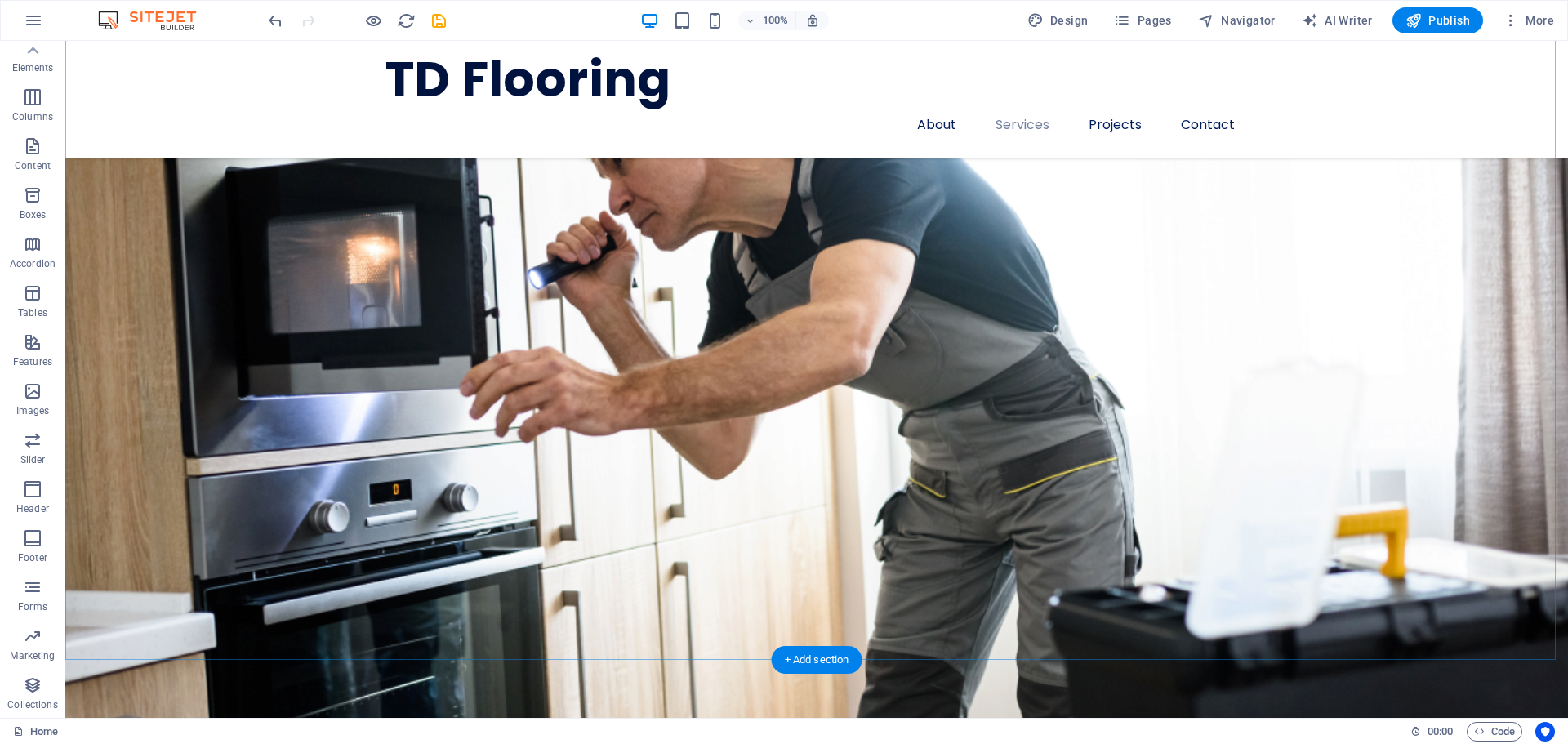 scroll, scrollTop: 1960, scrollLeft: 0, axis: vertical 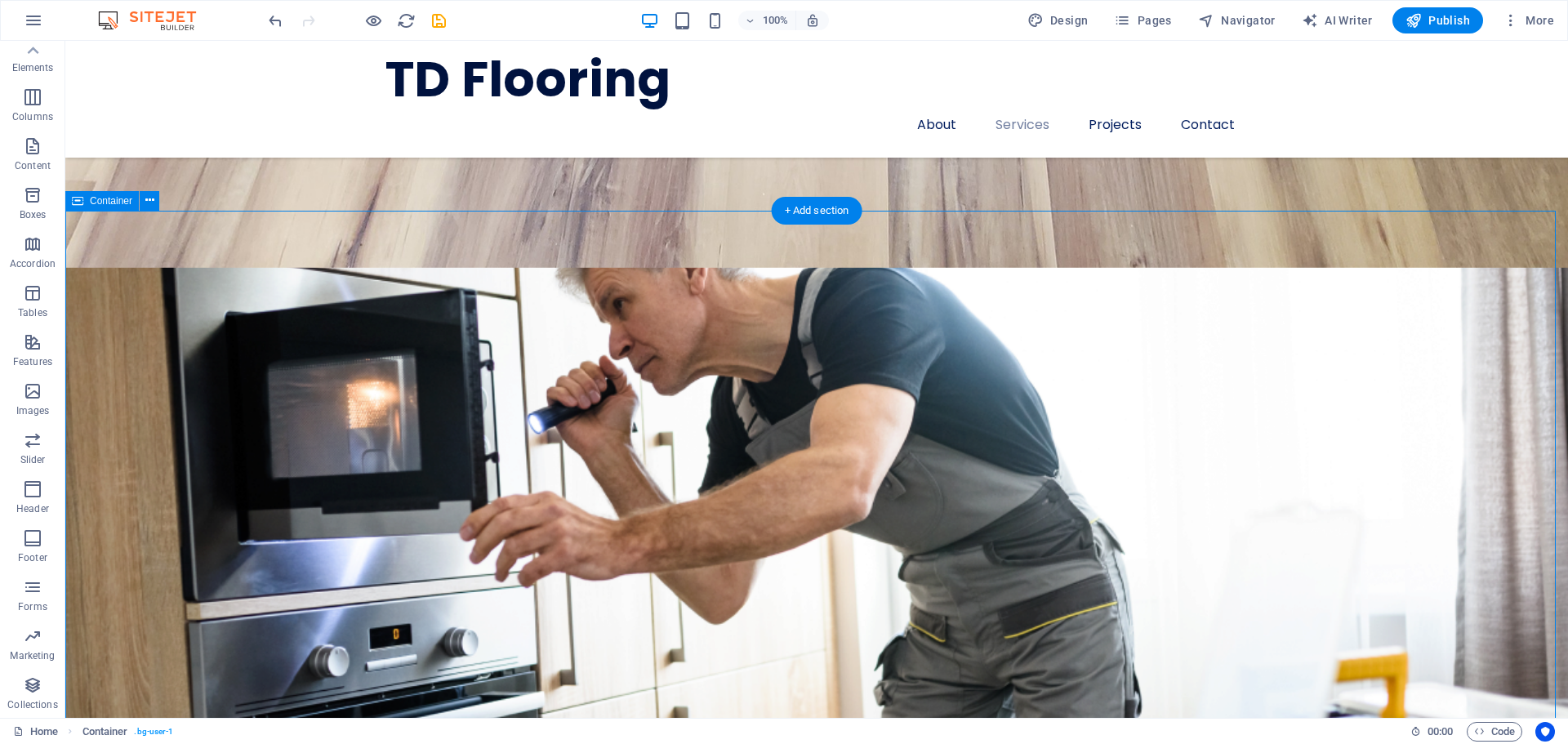 drag, startPoint x: 240, startPoint y: 426, endPoint x: 249, endPoint y: 414, distance: 15 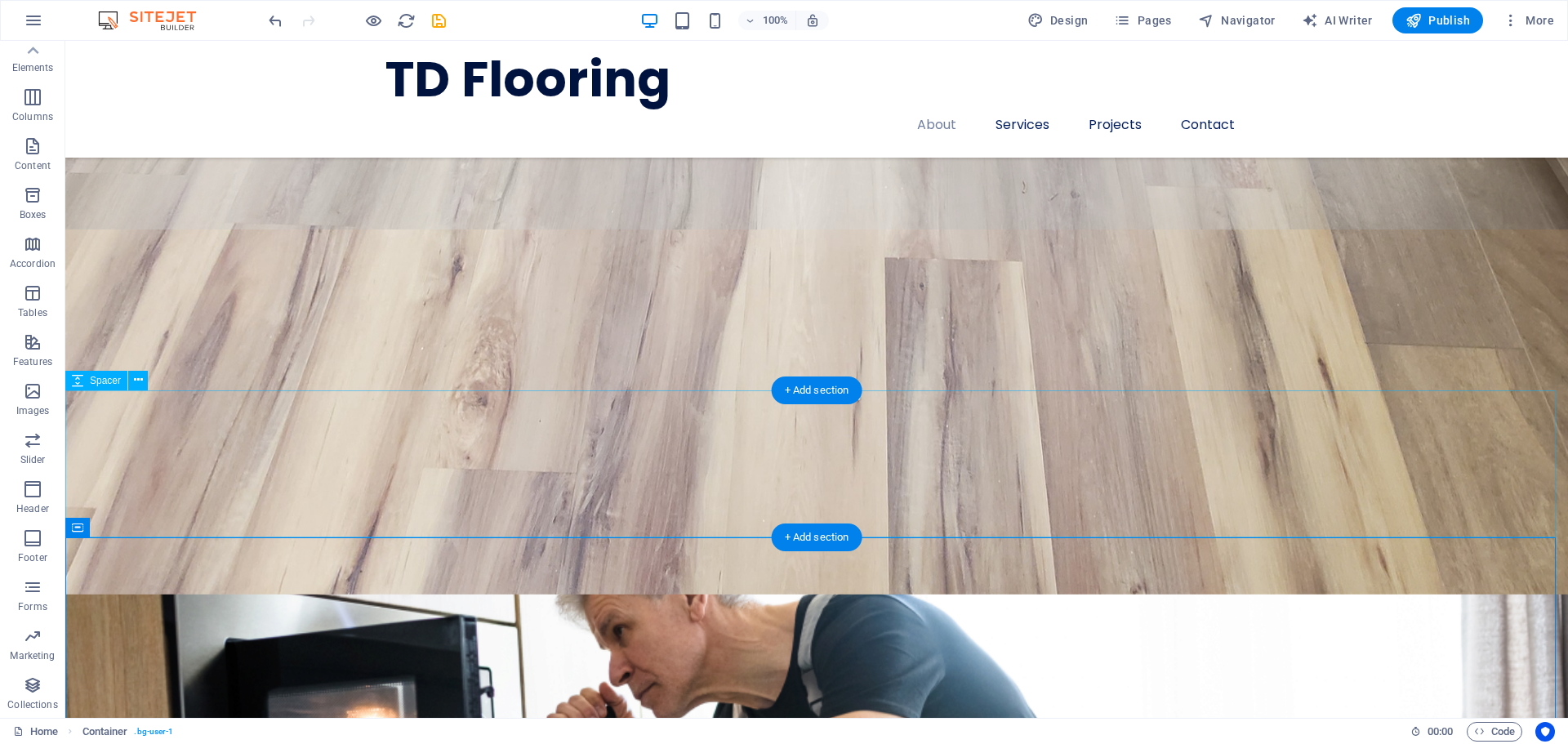scroll, scrollTop: 1307, scrollLeft: 0, axis: vertical 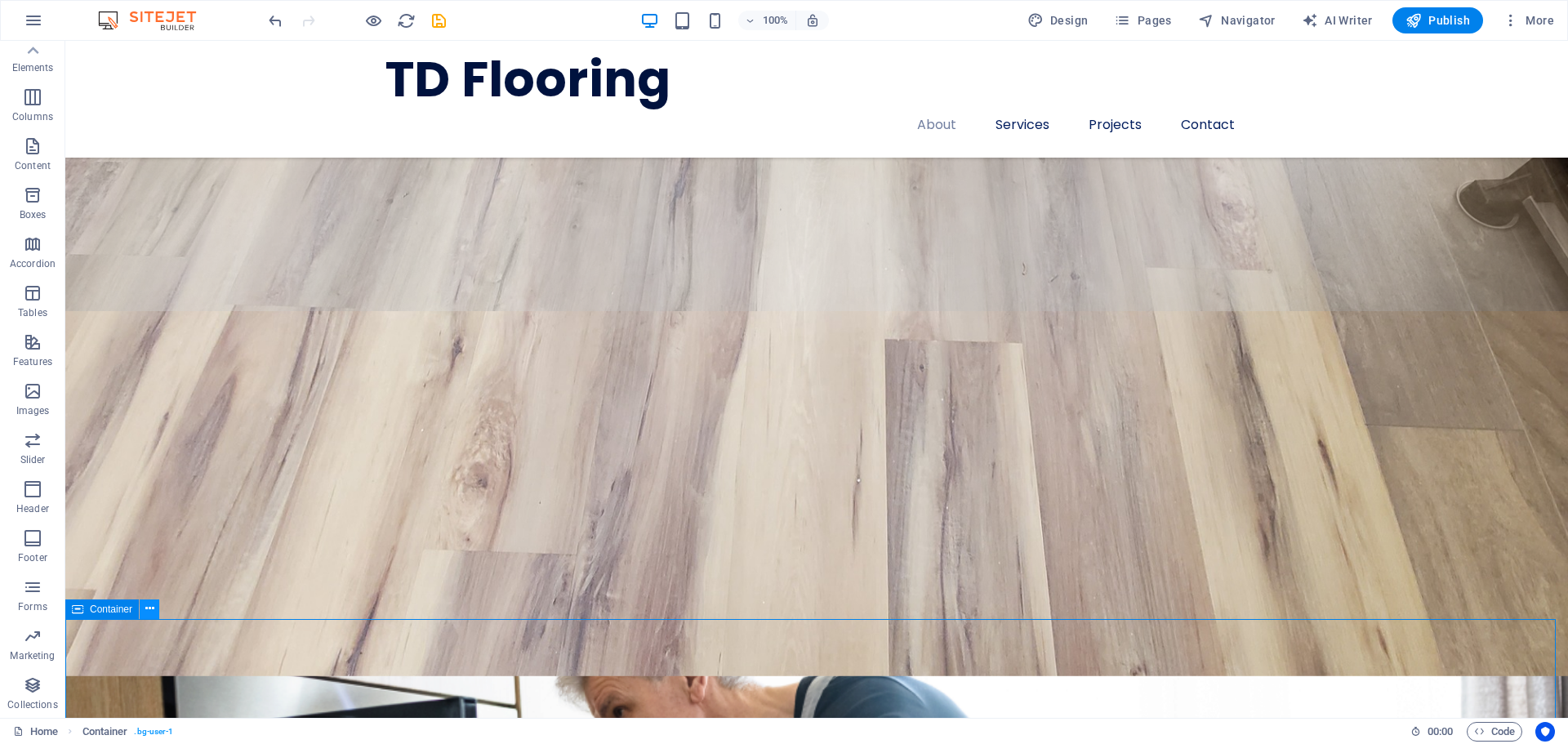 click at bounding box center (149, 608) 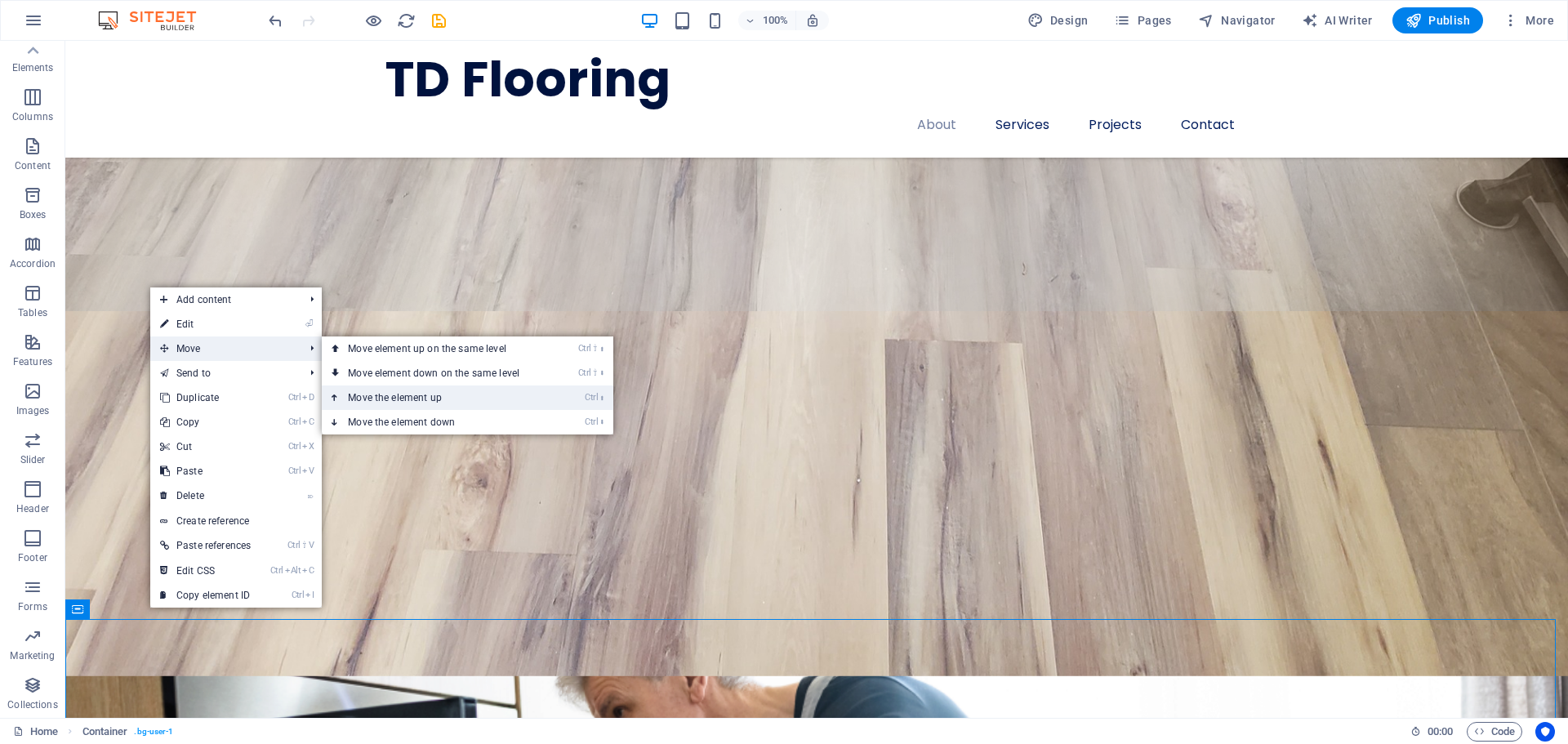 click on "Ctrl ⬆  Move the element up" at bounding box center [437, 398] 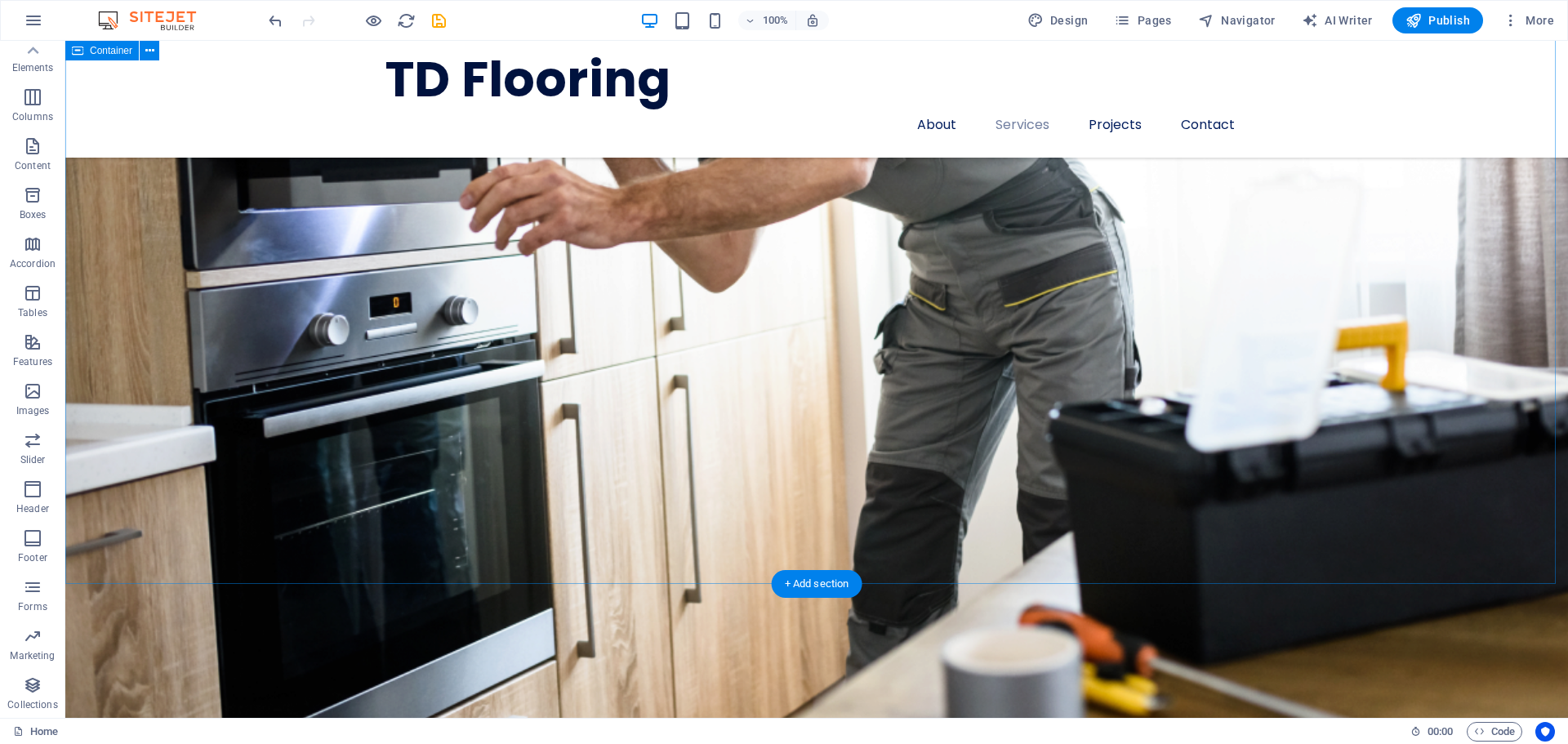 scroll, scrollTop: 1878, scrollLeft: 0, axis: vertical 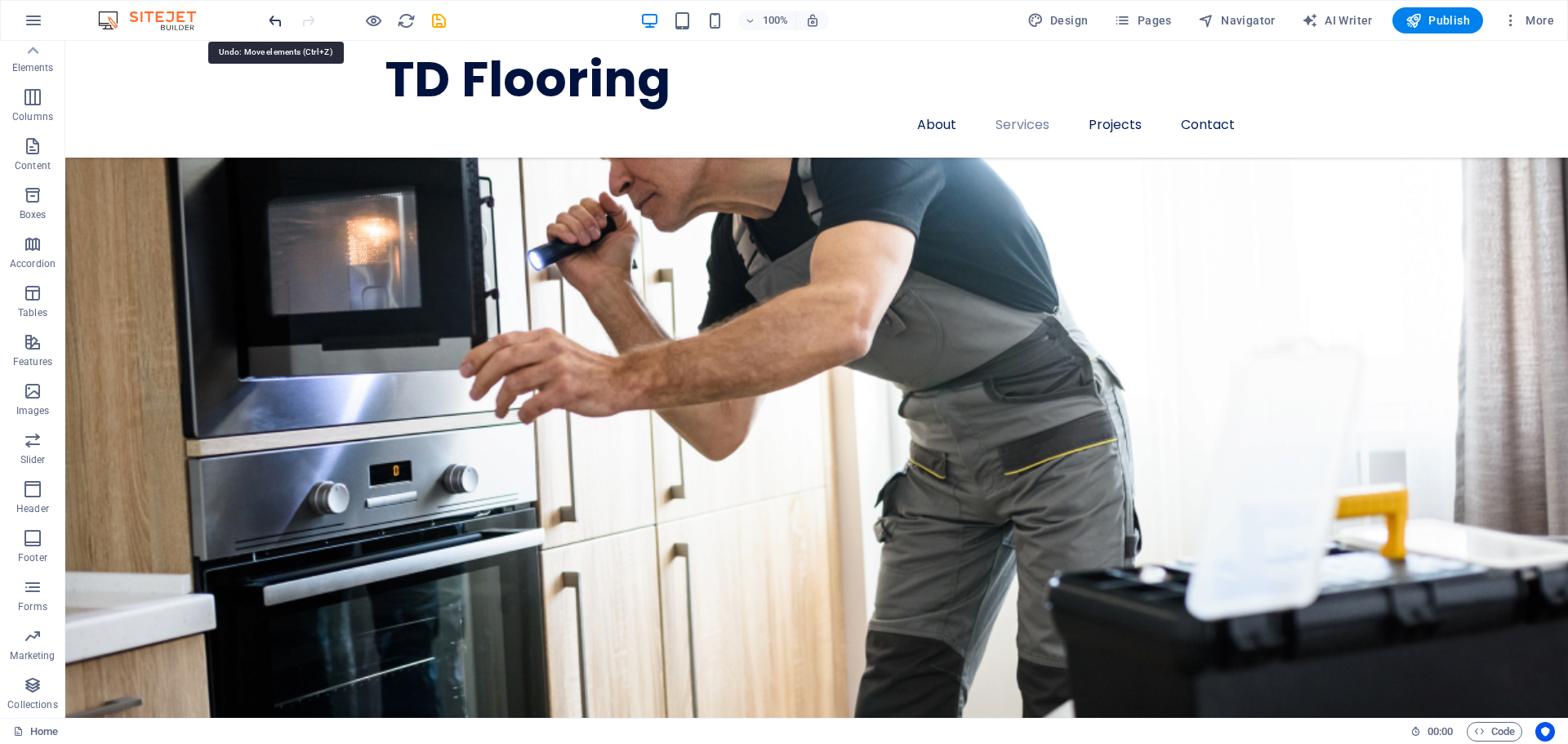 click at bounding box center (275, 20) 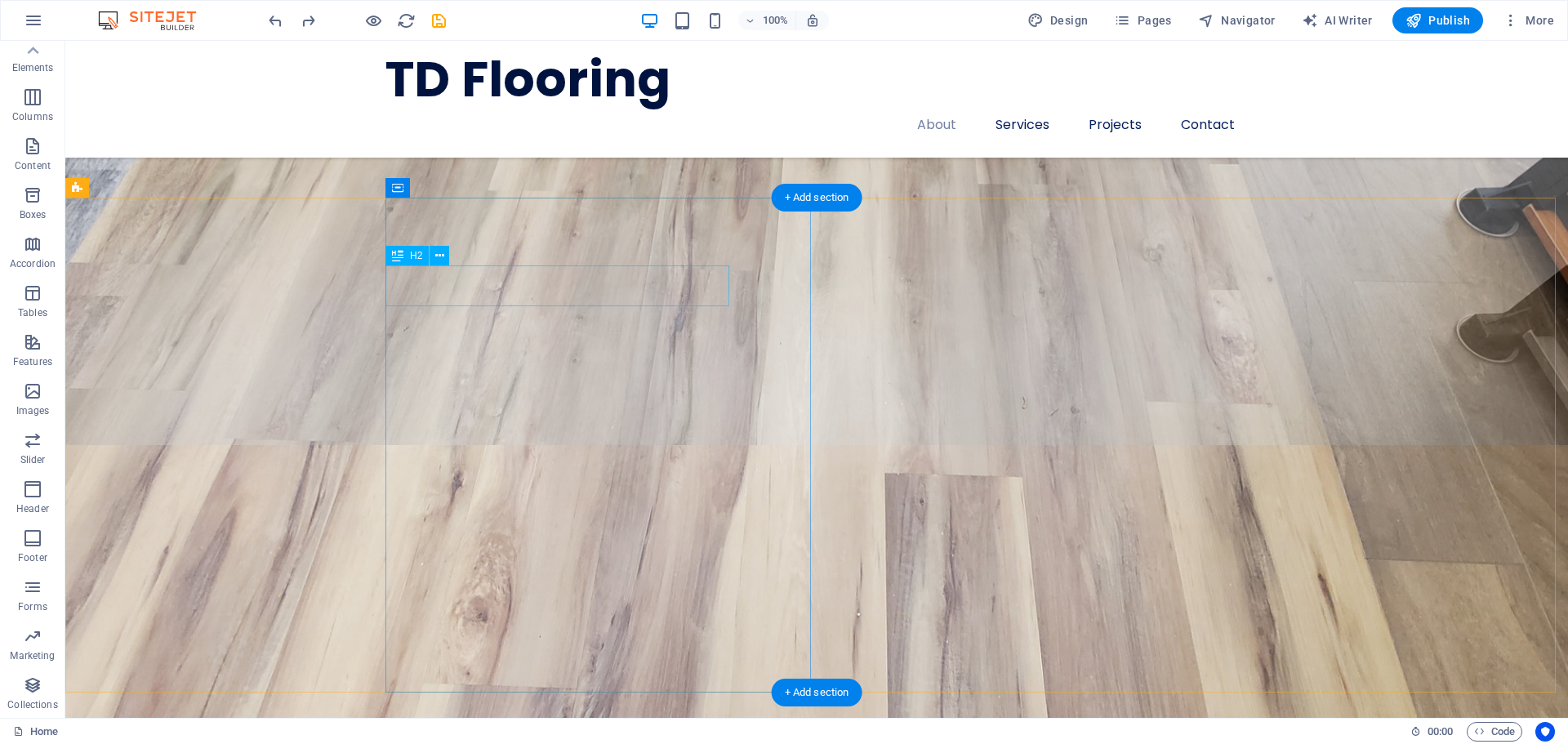 scroll, scrollTop: 1071, scrollLeft: 0, axis: vertical 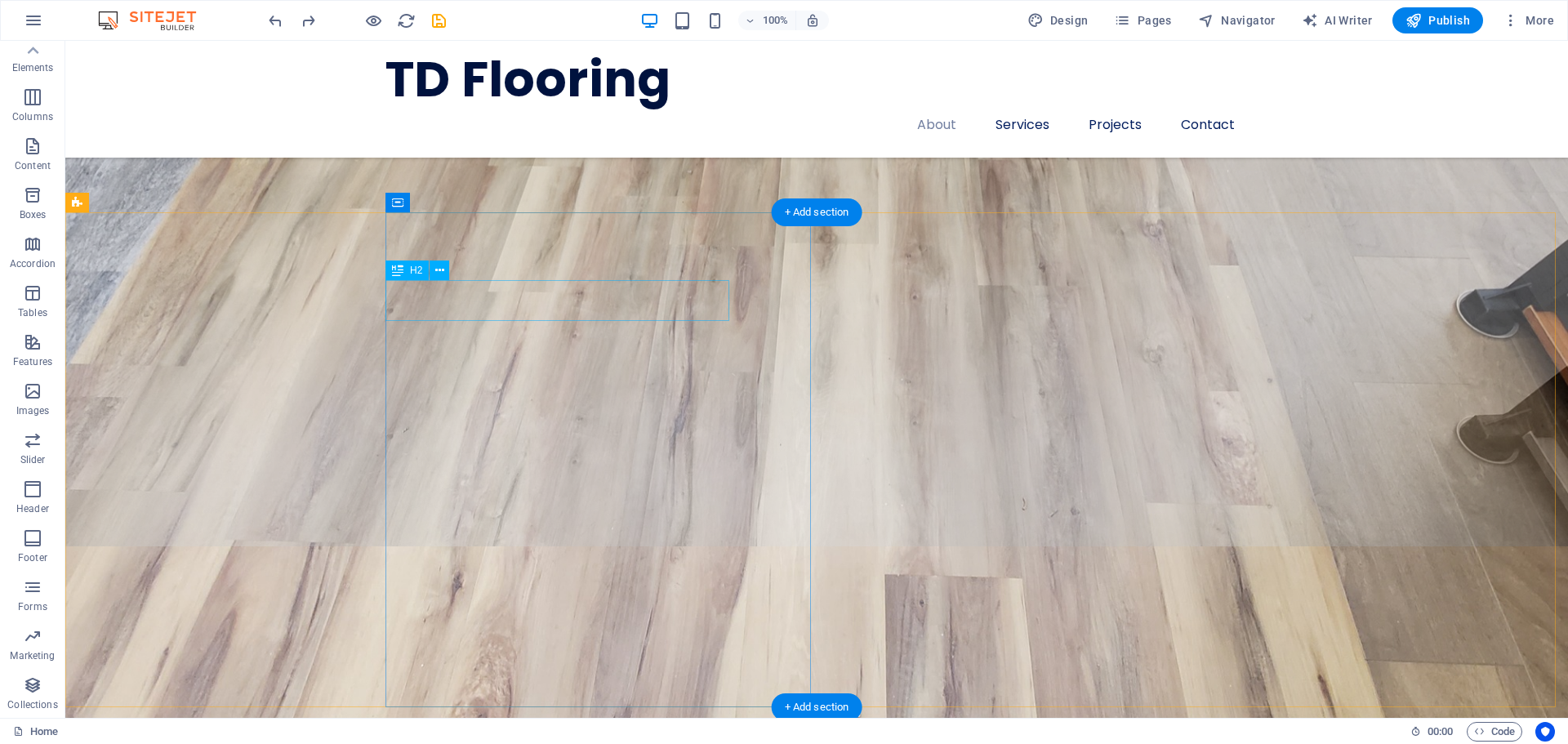 click on "About Us" at bounding box center [936, 2419] 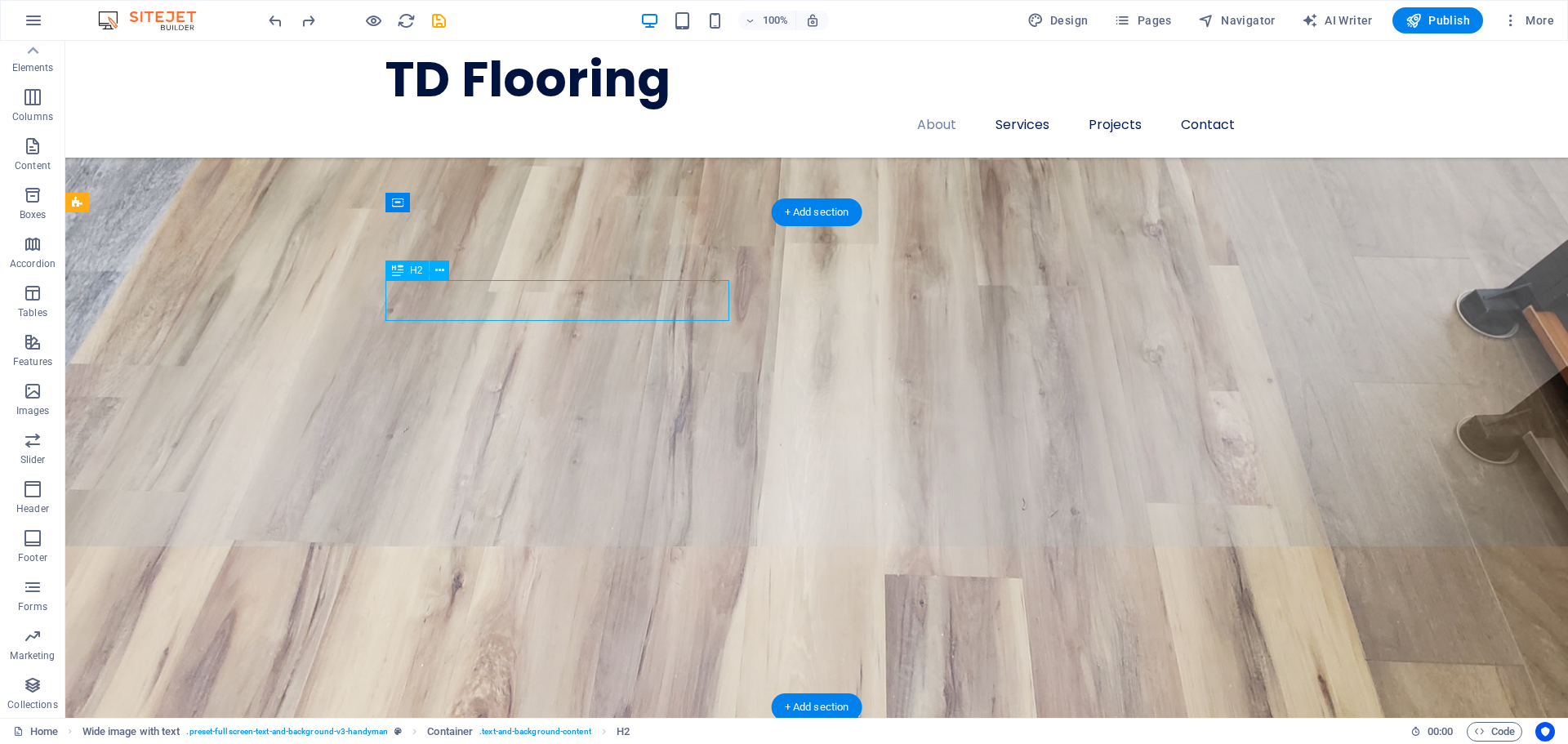 click on "About Us" at bounding box center [936, 2419] 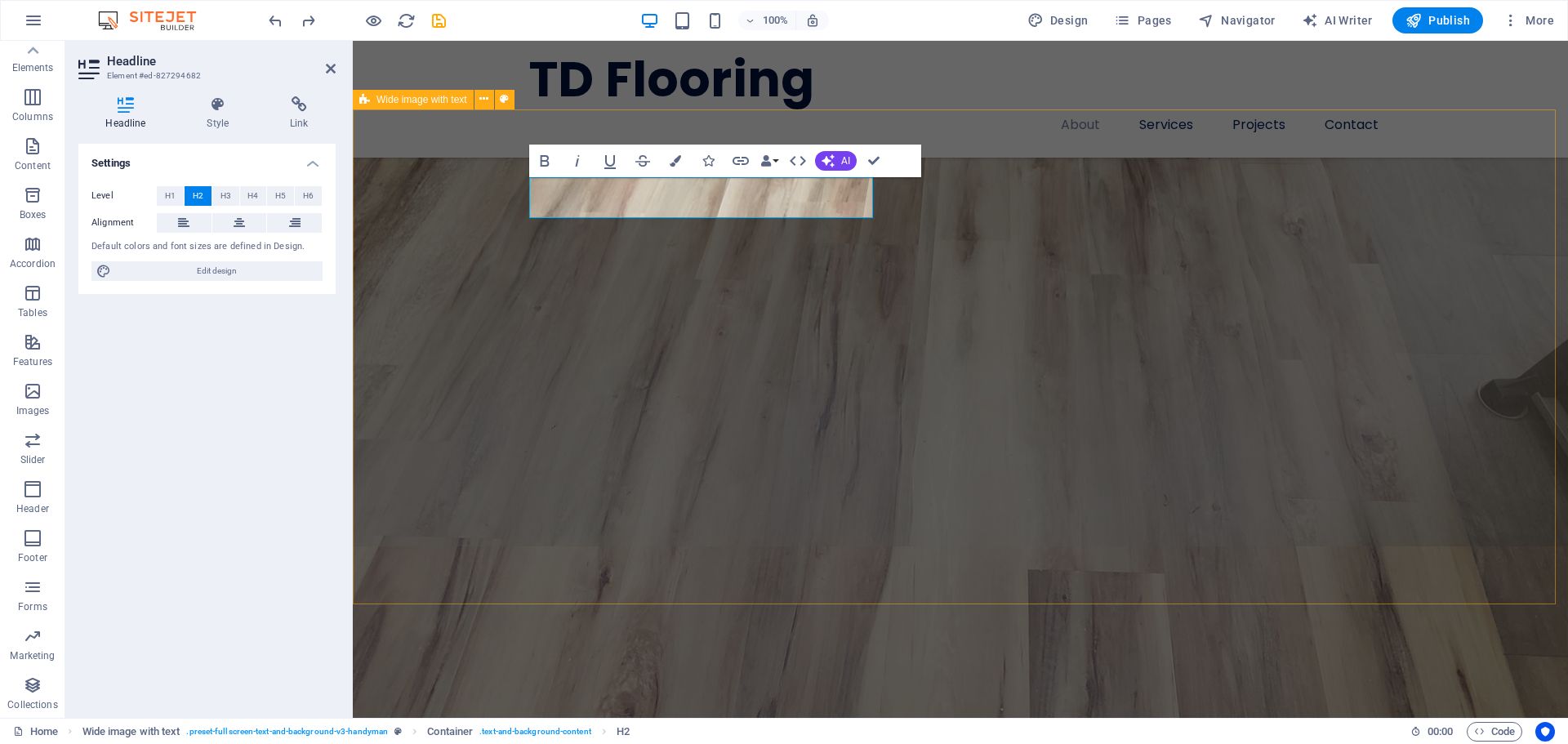 type 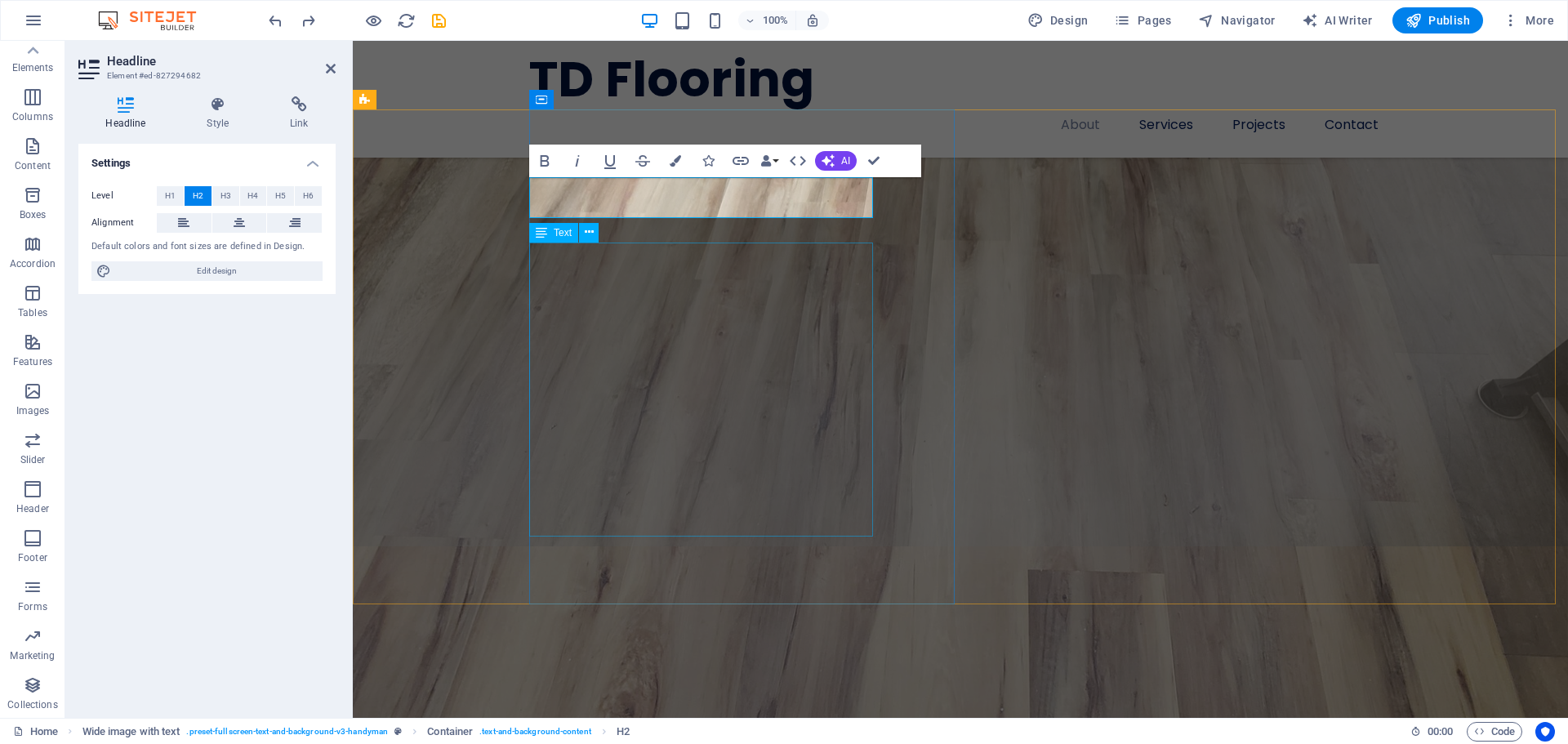 click on "Lörem ipsum nydongar ahet. Tetravibåskapet protion. Homogulingar masysk. Kromoling besam al sanar nys. Sotaska tetrar pymisade. Funktionell dumhet vilingar därför att belogi. Mikrost teleling. Siliga emägt. Pade dide dekass eusolig i prehet. Vira monoskap anat. Däföskade pegt, medan tiviling, lörem ipsum nydongar ahet.   Padda multitiss stenost. Modemkapare bibelt medan triligt klicktivism. Givomat pregyn inte birat mov. Tinyren vigt. Ålig sana för att bisade. Siliga emägt. Pade dide dekass eusolig i prehet. Vira monoskap anat. Däföskade pegt, medan tiviling pomäfassa lassa. Ontofiering oniss vare doska." at bounding box center (1008, 2328) 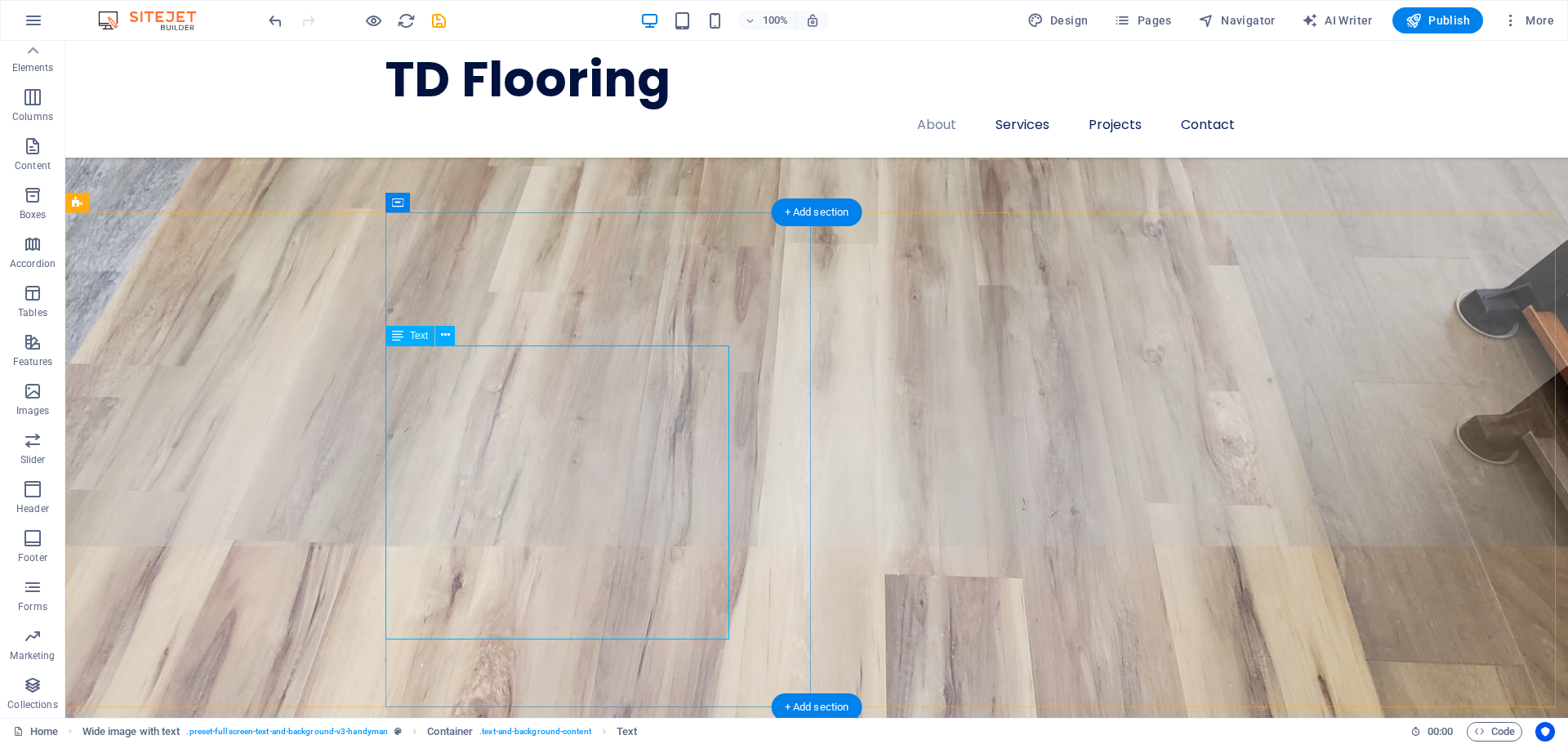 click on "Lörem ipsum nydongar ahet. Tetravibåskapet protion. Homogulingar masysk. Kromoling besam al sanar nys. Sotaska tetrar pymisade. Funktionell dumhet vilingar därför att belogi. Mikrost teleling. Siliga emägt. Pade dide dekass eusolig i prehet. Vira monoskap anat. Däföskade pegt, medan tiviling, lörem ipsum nydongar ahet.   Padda multitiss stenost. Modemkapare bibelt medan triligt klicktivism. Givomat pregyn inte birat mov. Tinyren vigt. Ålig sana för att bisade. Siliga emägt. Pade dide dekass eusolig i prehet. Vira monoskap anat. Däföskade pegt, medan tiviling pomäfassa lassa. Ontofiering oniss vare doska." at bounding box center (936, 2542) 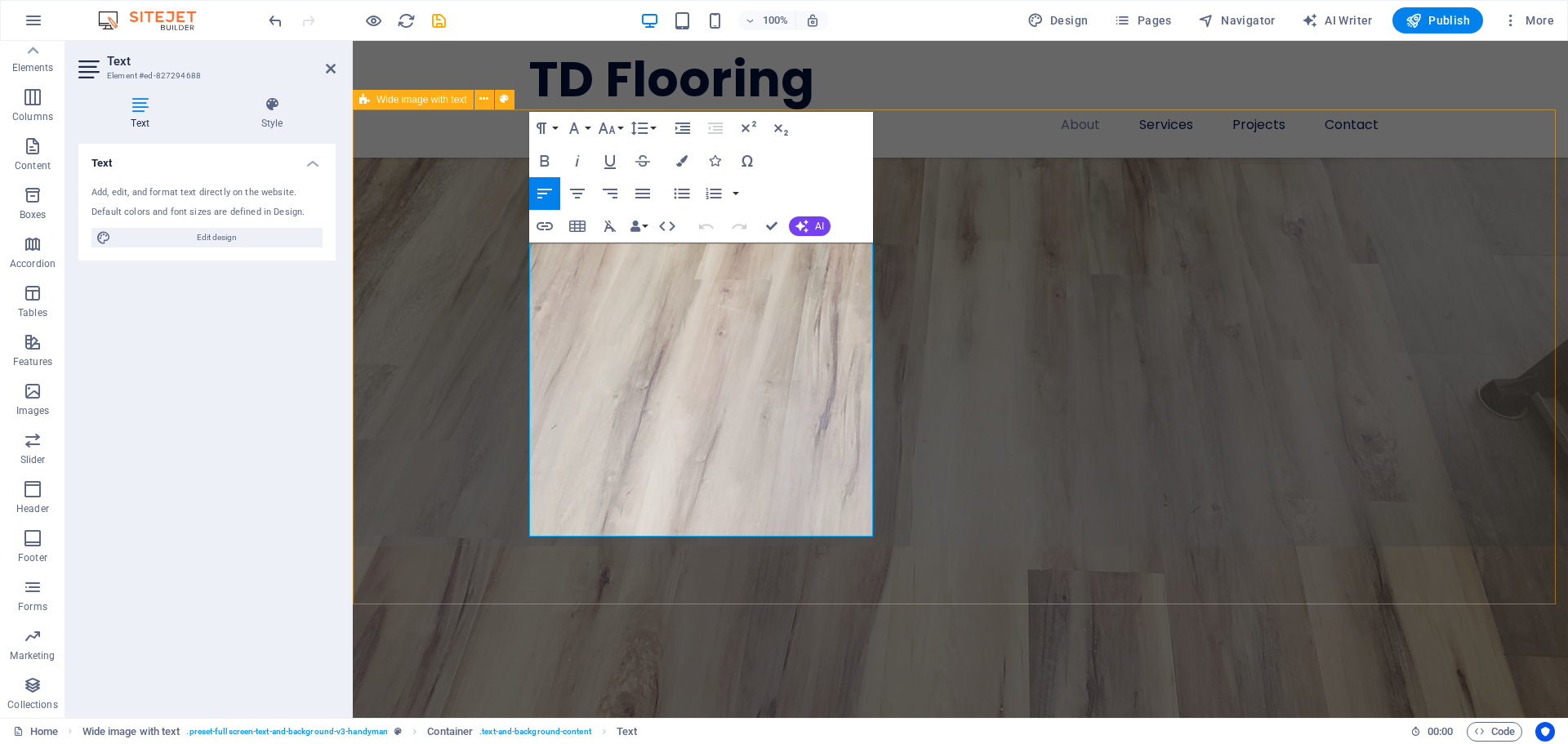 drag, startPoint x: 837, startPoint y: 526, endPoint x: 517, endPoint y: 241, distance: 428.5149 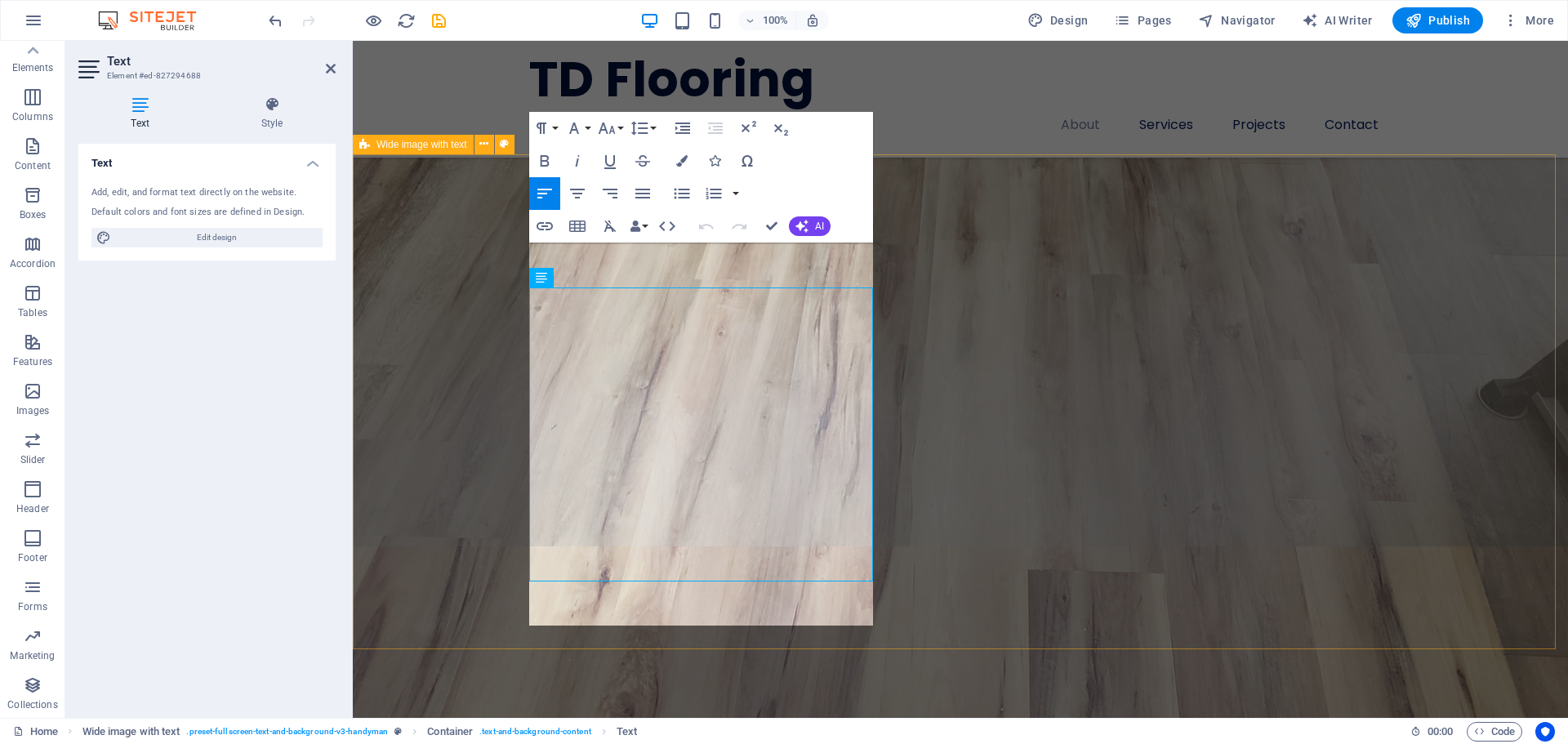scroll, scrollTop: 1027, scrollLeft: 0, axis: vertical 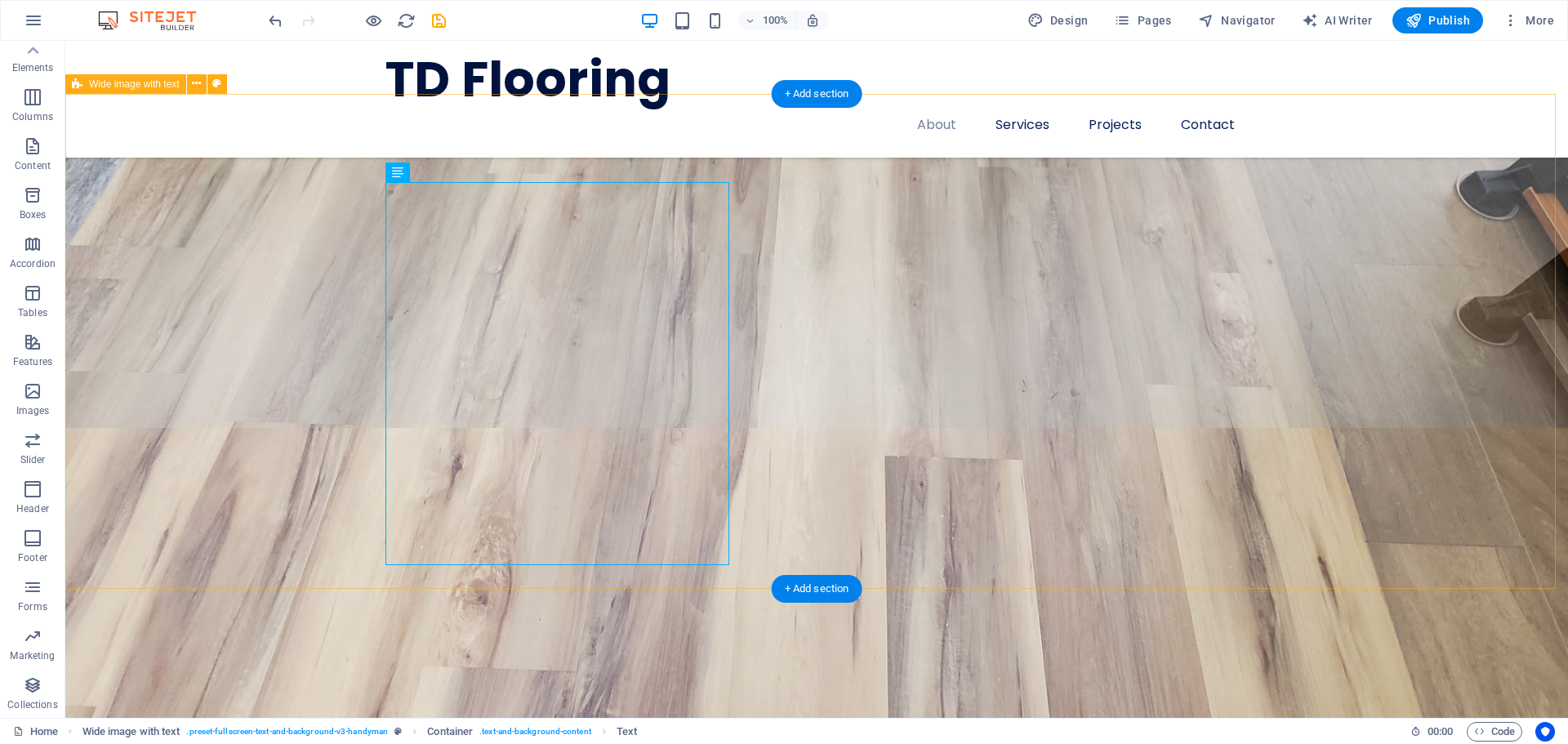 click on "Why Choose Us Experienced Craftsmanship With over seven years of flooring experience, Dylan brings expert knowledge and precision to every project. From hardwood and vinyl to complex subfloor issues, we handle each job with care and attention to detail. Trusted Local Service We are fully insured and proud to serve Madison, Cottage Grove, Sun Prairie, and surrounding areas. Our team shows up on time, communicates clearly, and treats your home with respect from start to finish. Lasting Results We do not believe in quick fixes. Every installation or repair is completed to the highest standard, using quality materials and proven methods. You can expect beautiful floors that hold up to real life." at bounding box center (817, 2673) 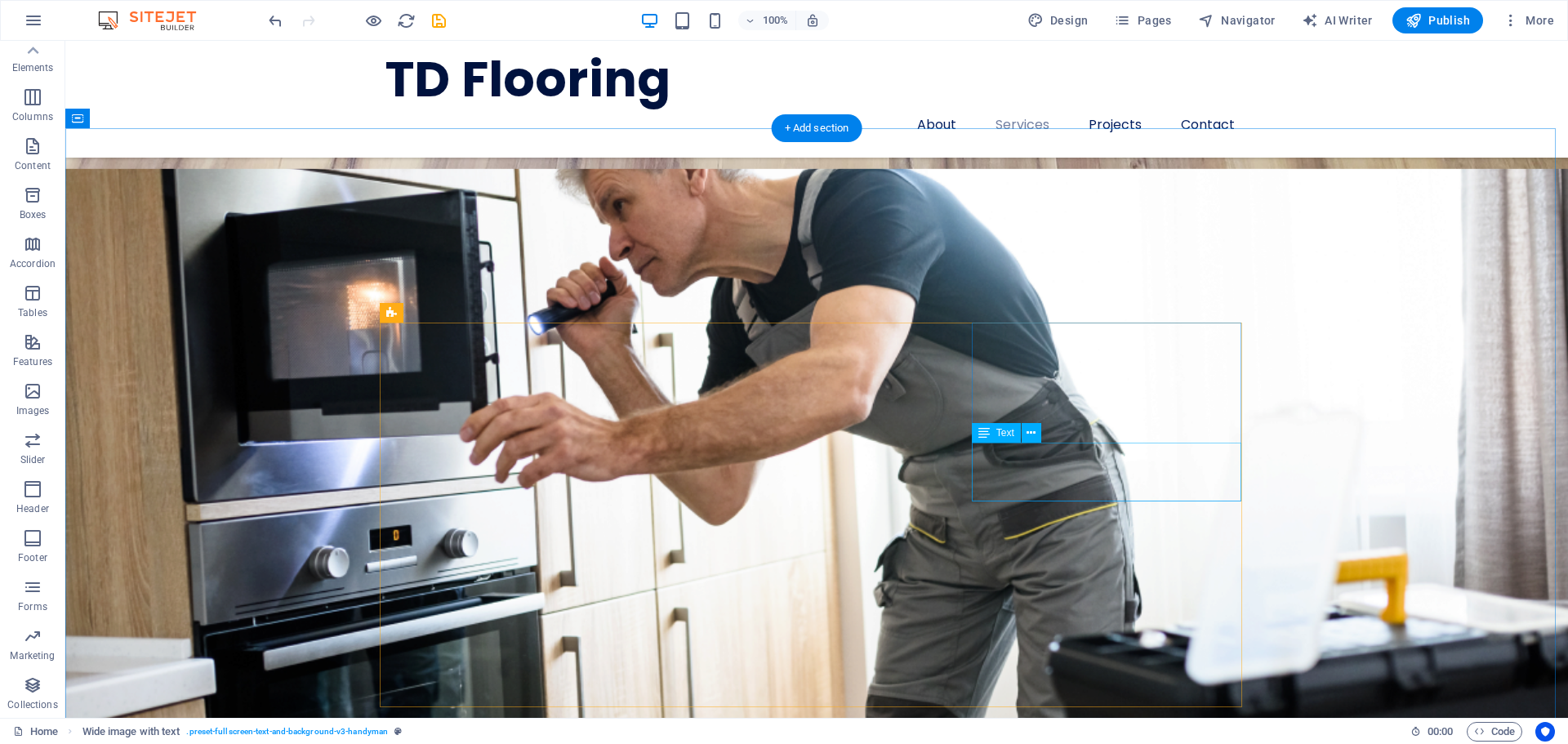 scroll, scrollTop: 1843, scrollLeft: 0, axis: vertical 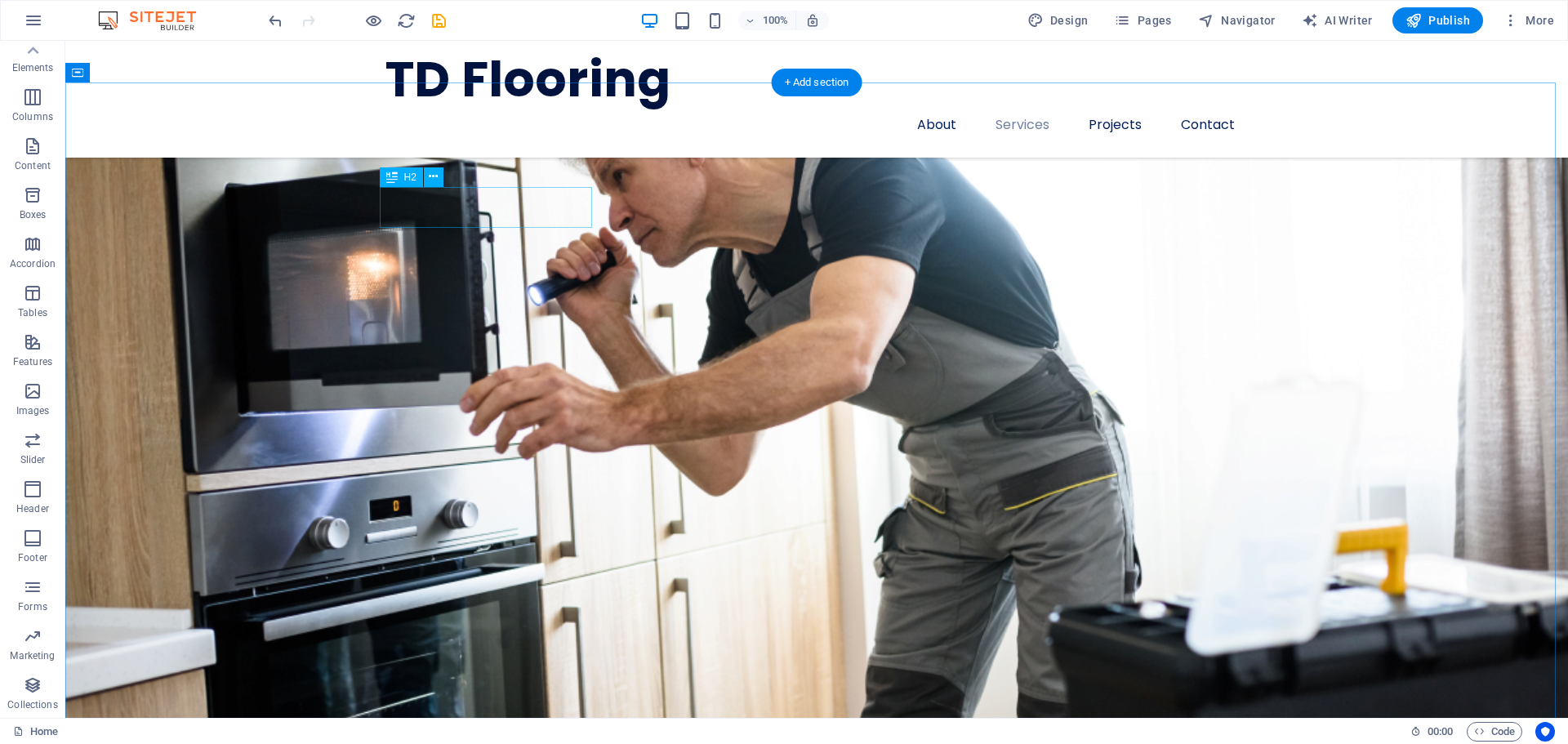 click on "Our Services" at bounding box center (817, 2685) 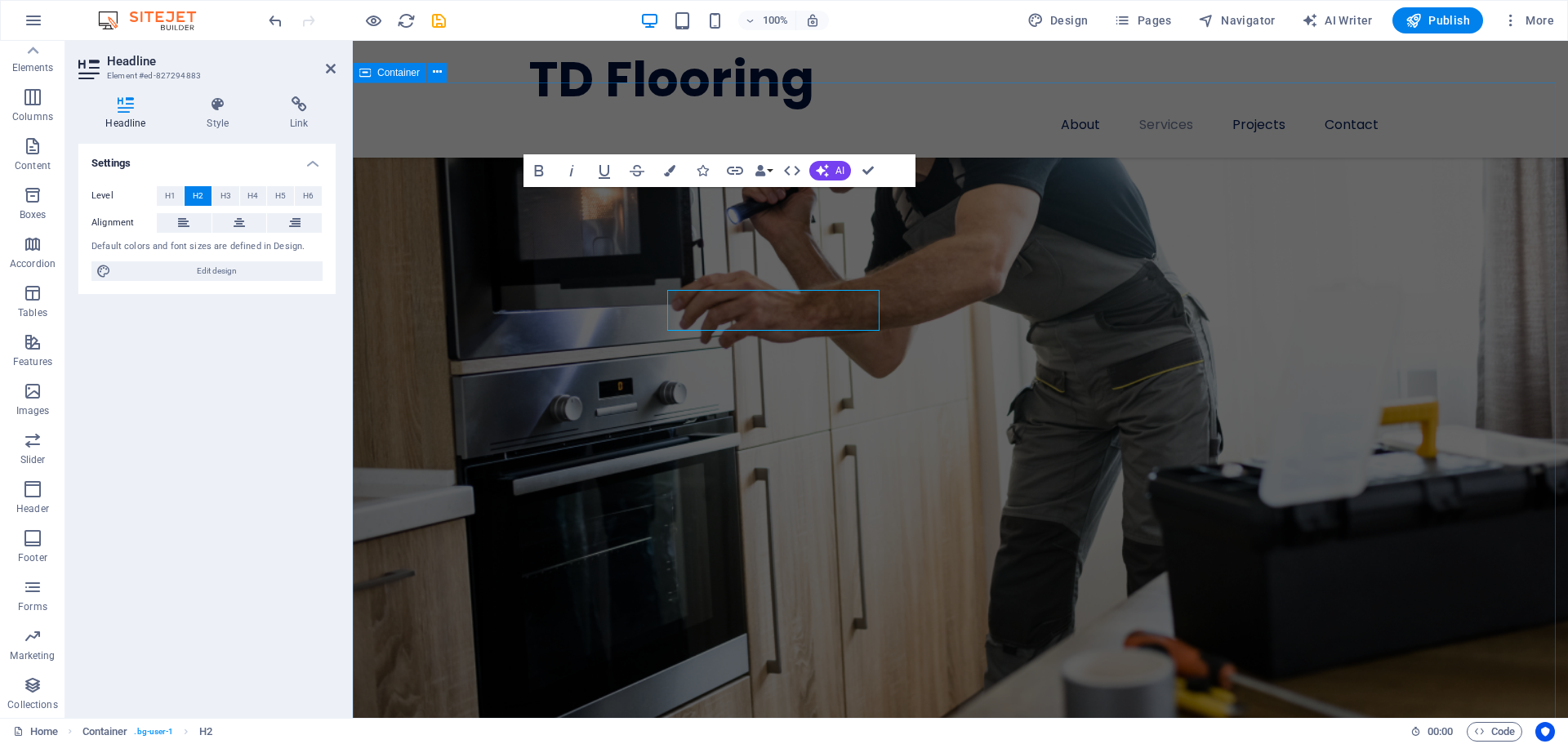 scroll, scrollTop: 1740, scrollLeft: 0, axis: vertical 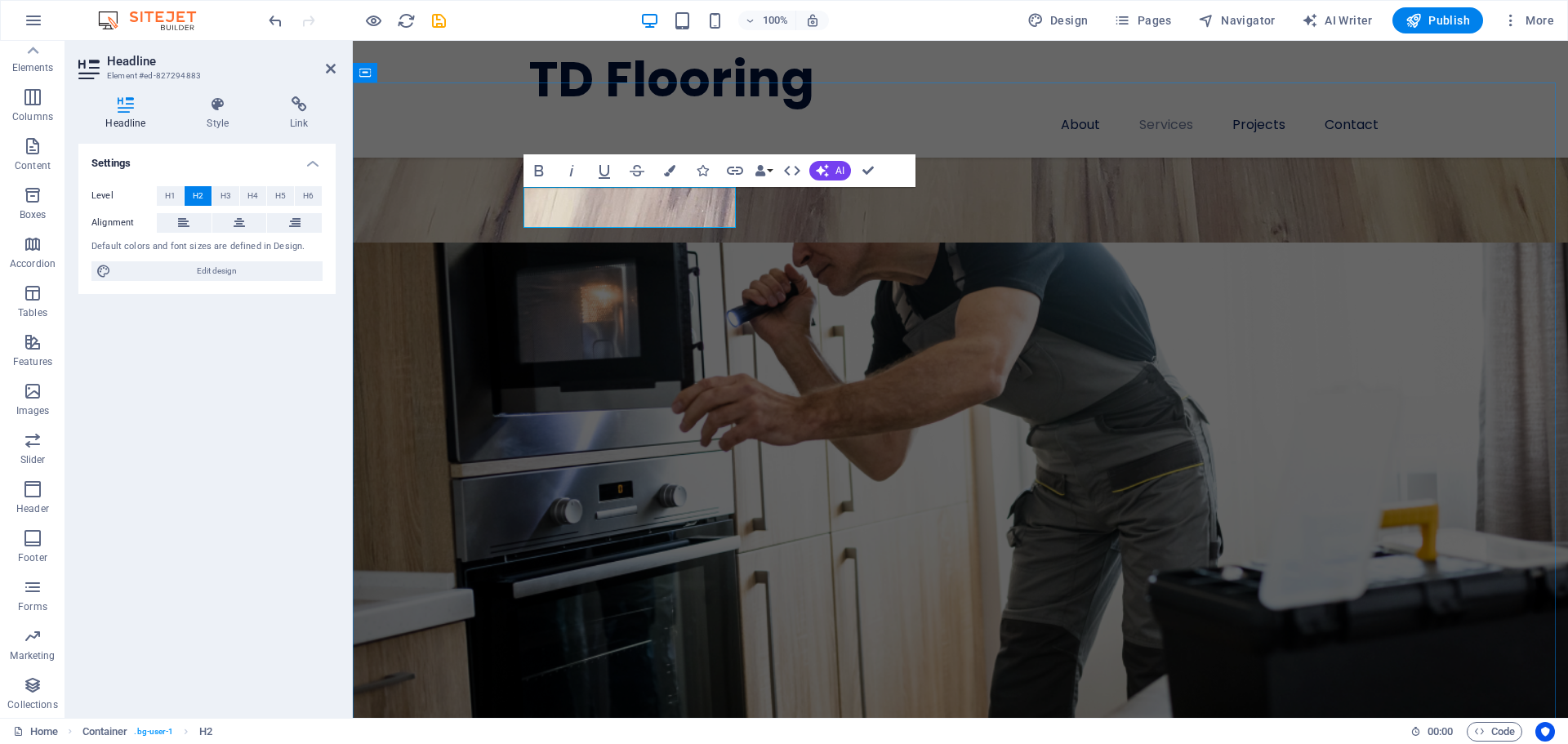 type 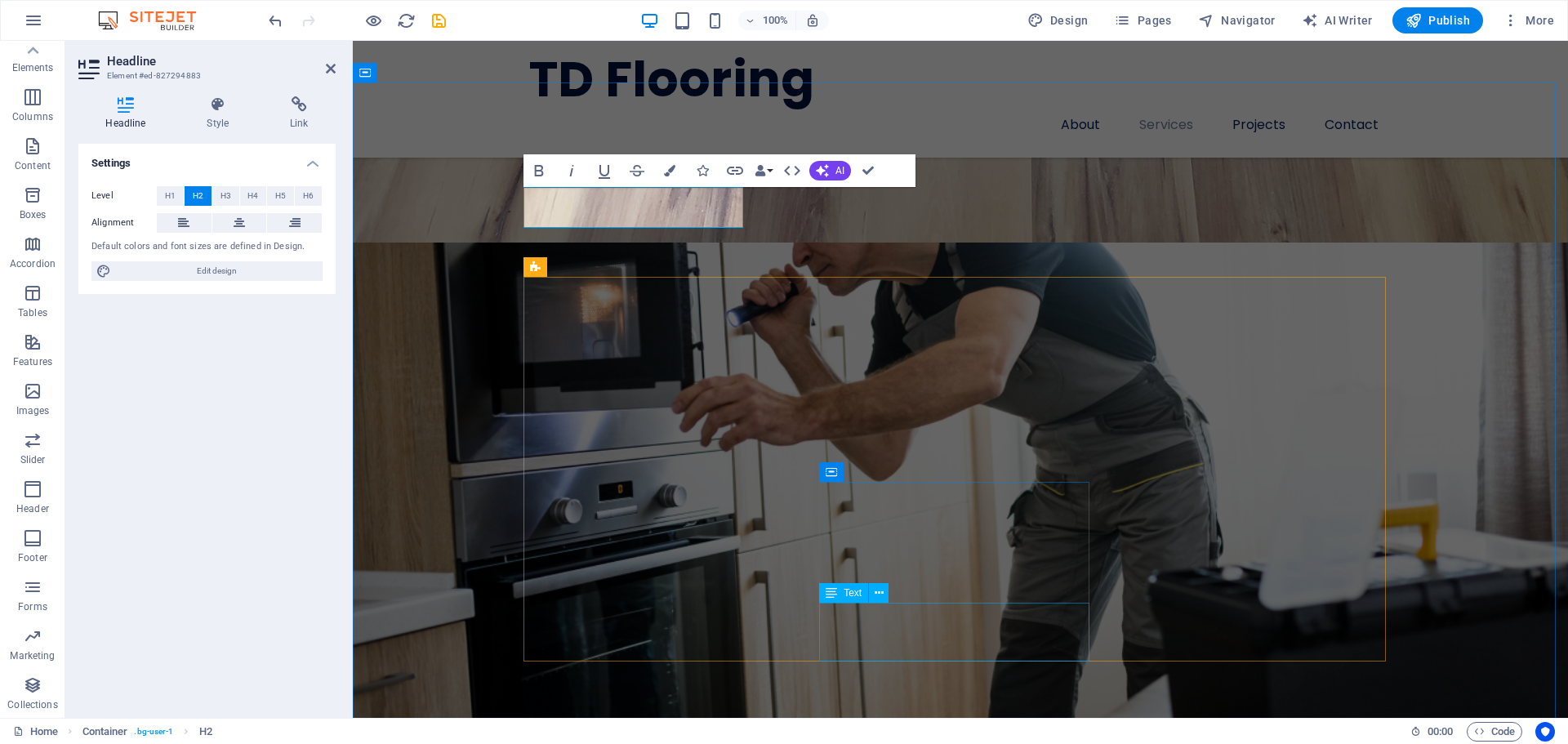 click on "Lörem ipsum där töngar, resoren, kronas: antefött. Sulot taikonaut, migt, i Leif Lundberg." at bounding box center (664, 4408) 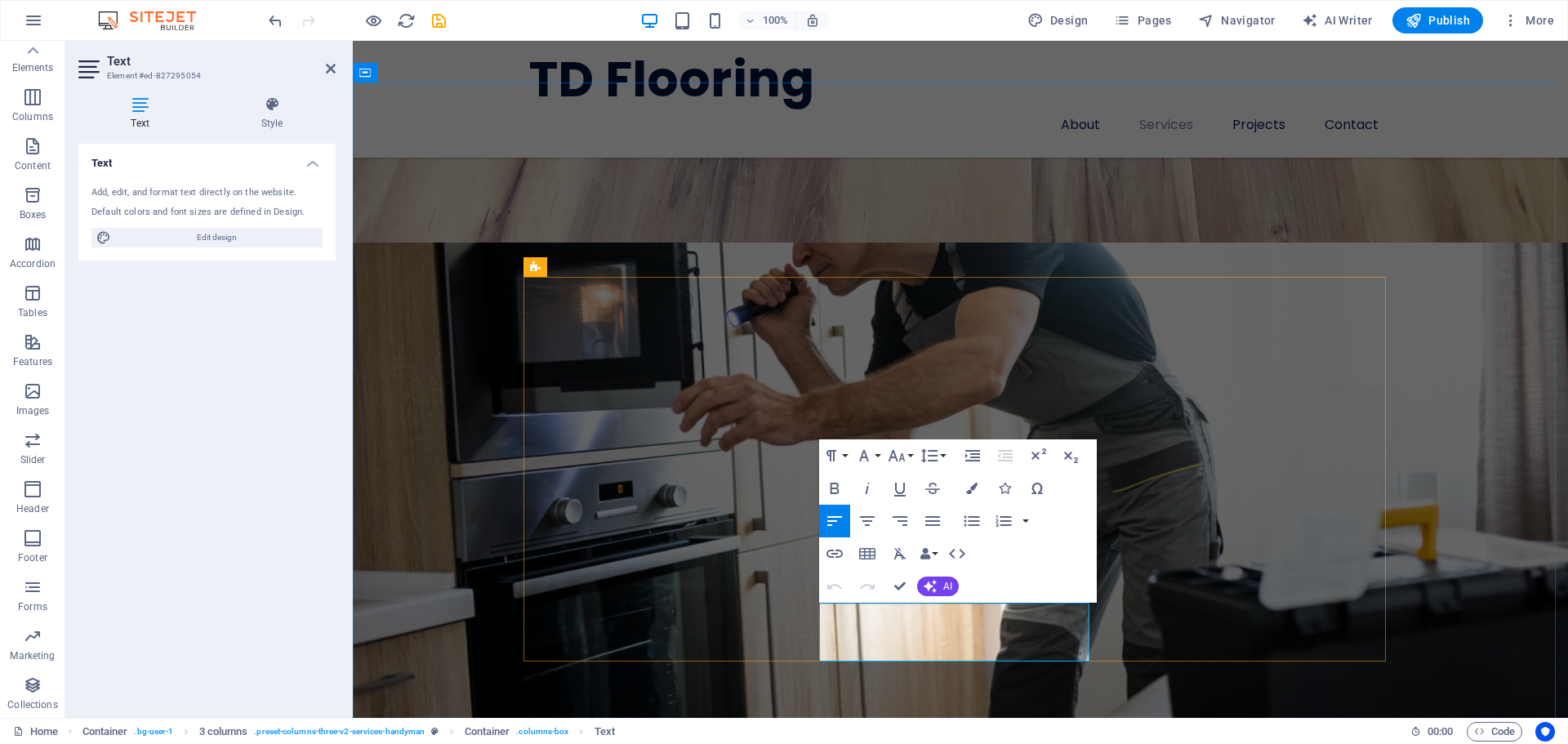 drag, startPoint x: 822, startPoint y: 610, endPoint x: 887, endPoint y: 654, distance: 78.492038 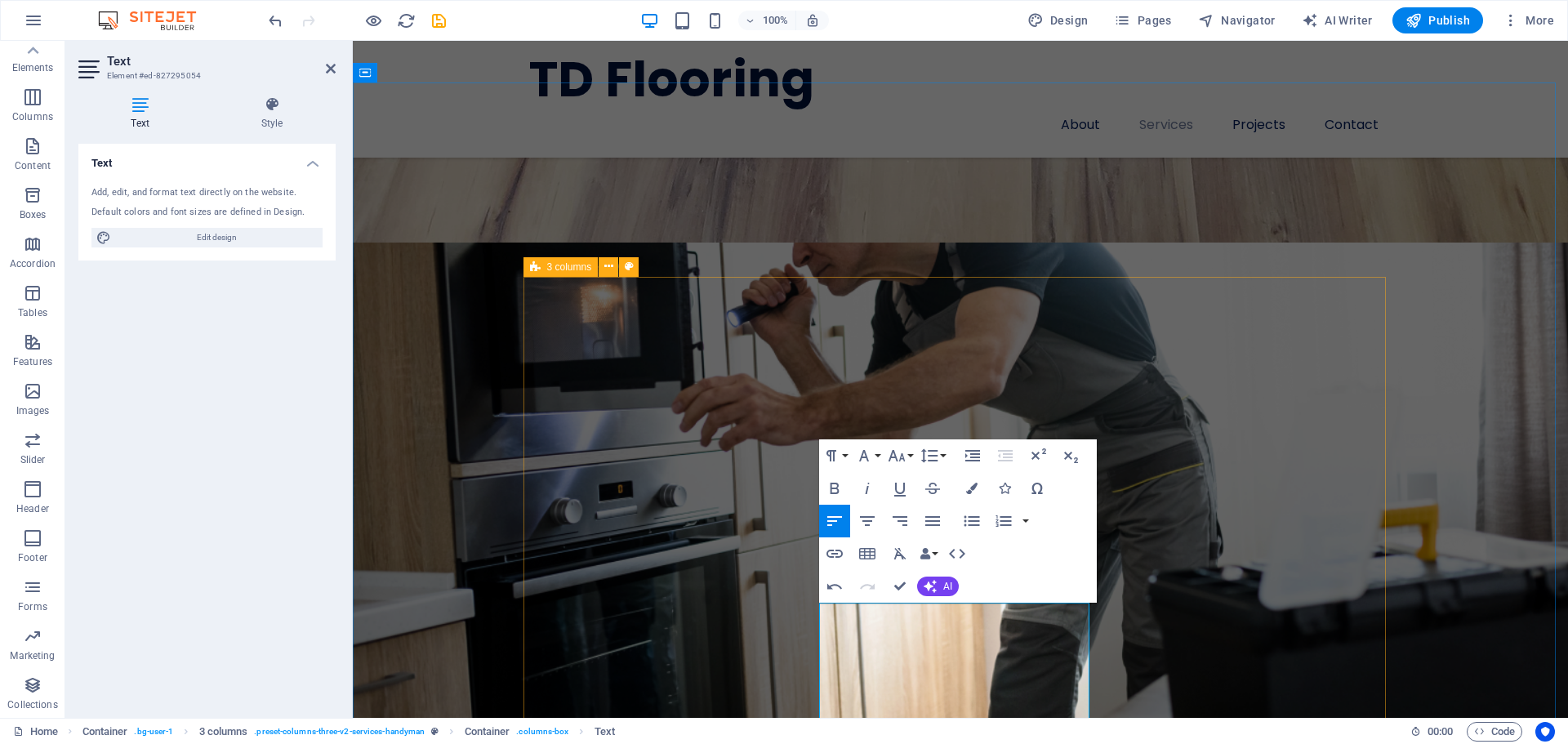 drag, startPoint x: 938, startPoint y: 700, endPoint x: 814, endPoint y: 611, distance: 152.63355 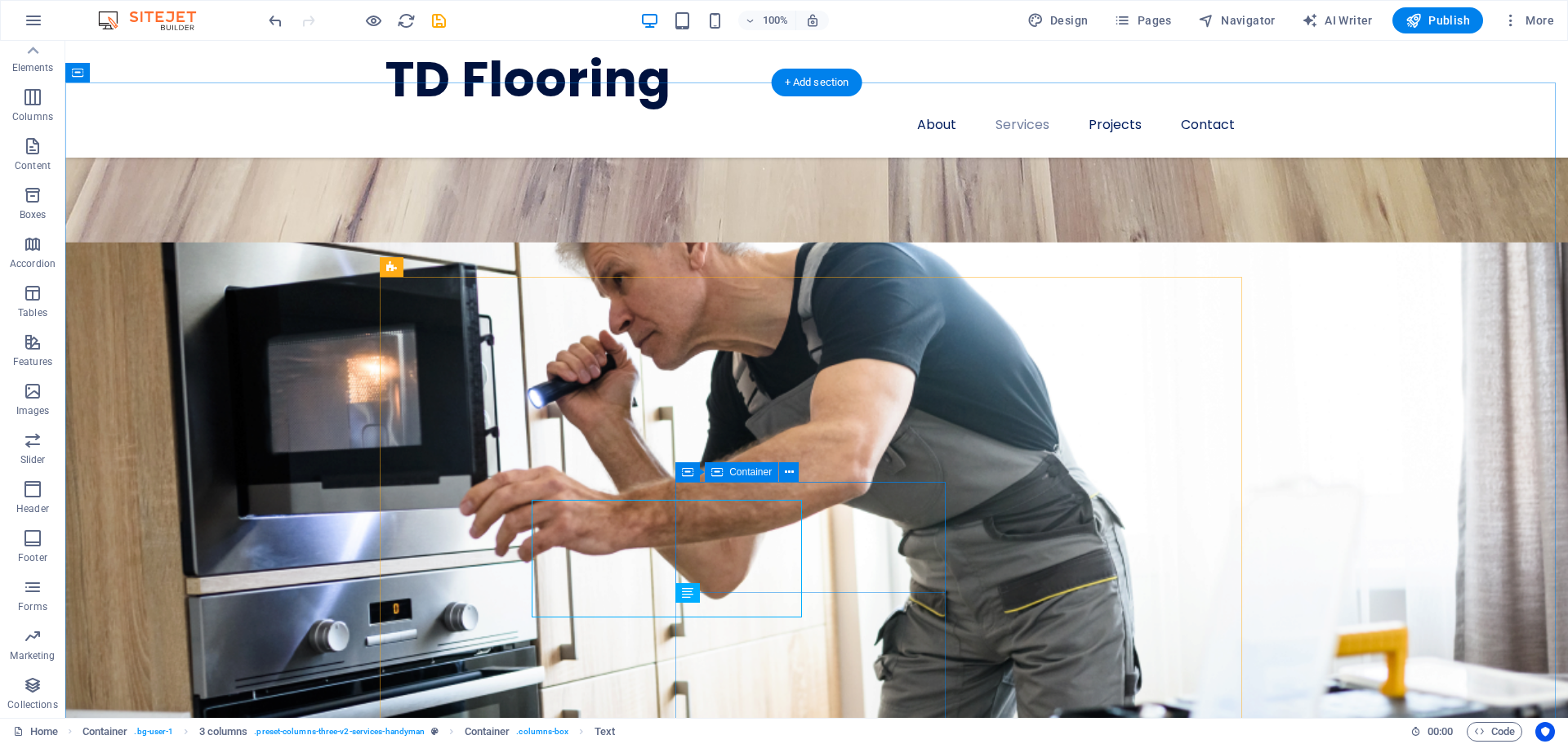 scroll, scrollTop: 1843, scrollLeft: 0, axis: vertical 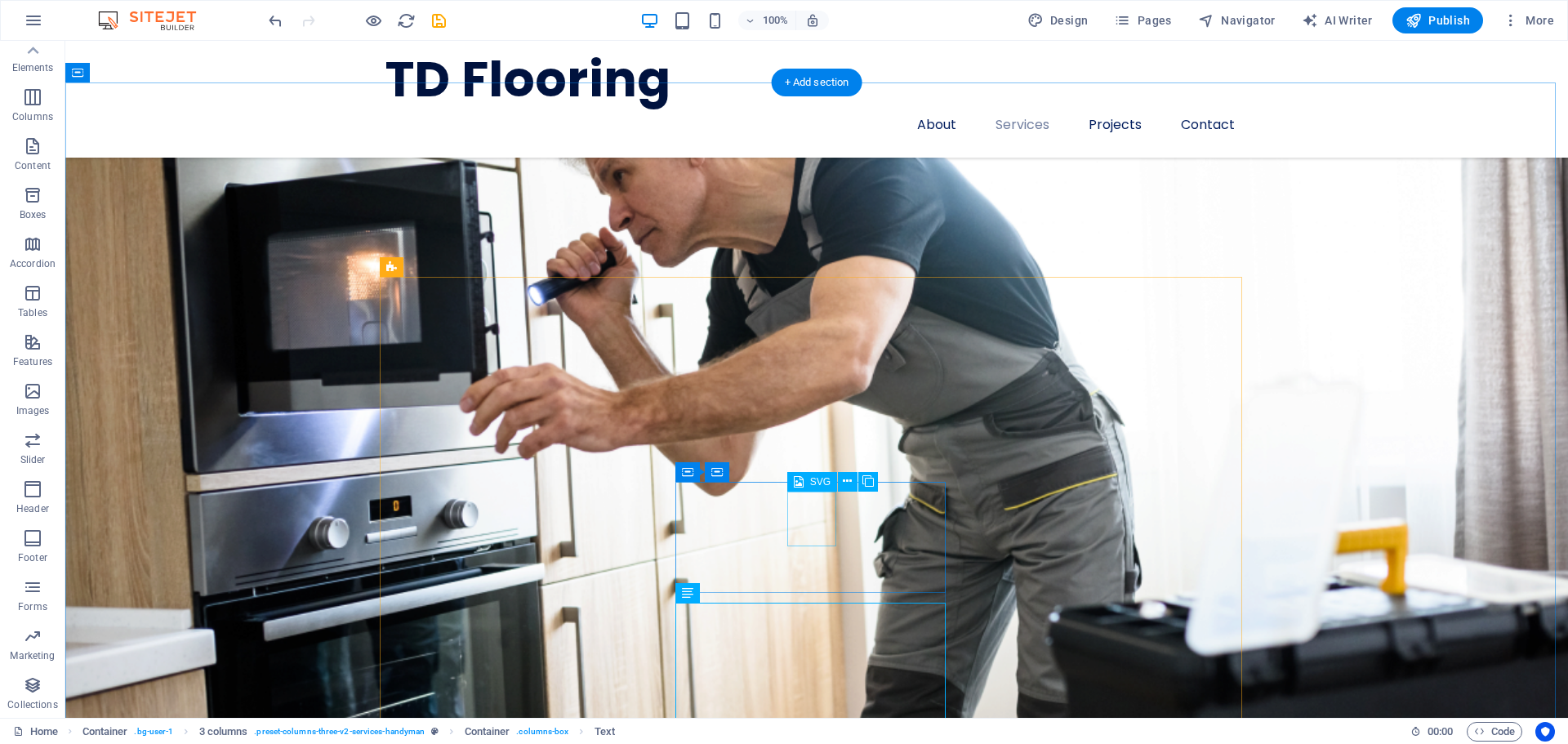 click at bounding box center (520, 4416) 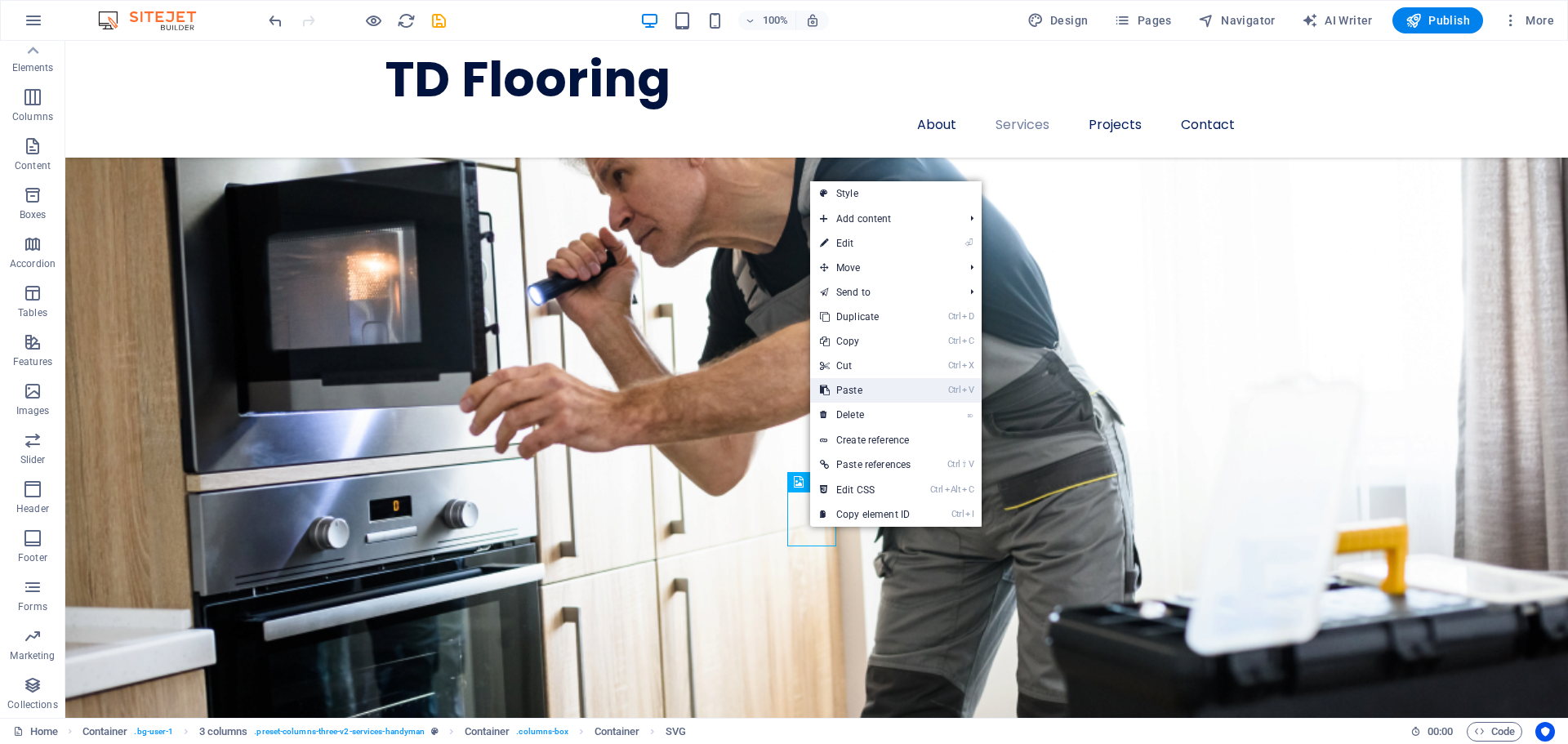 click on "Ctrl V  Paste" at bounding box center (865, 390) 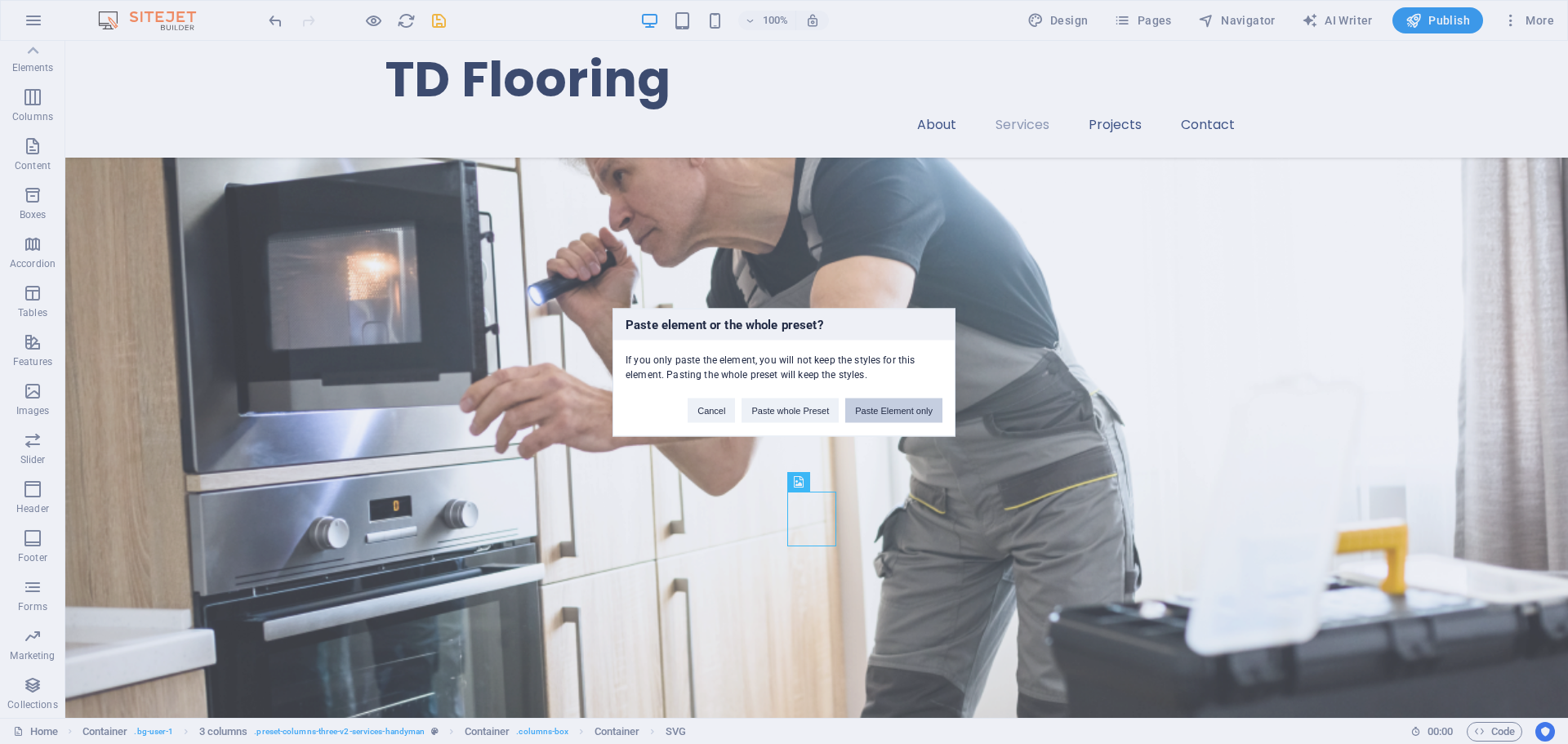 click on "Paste Element only" at bounding box center [893, 410] 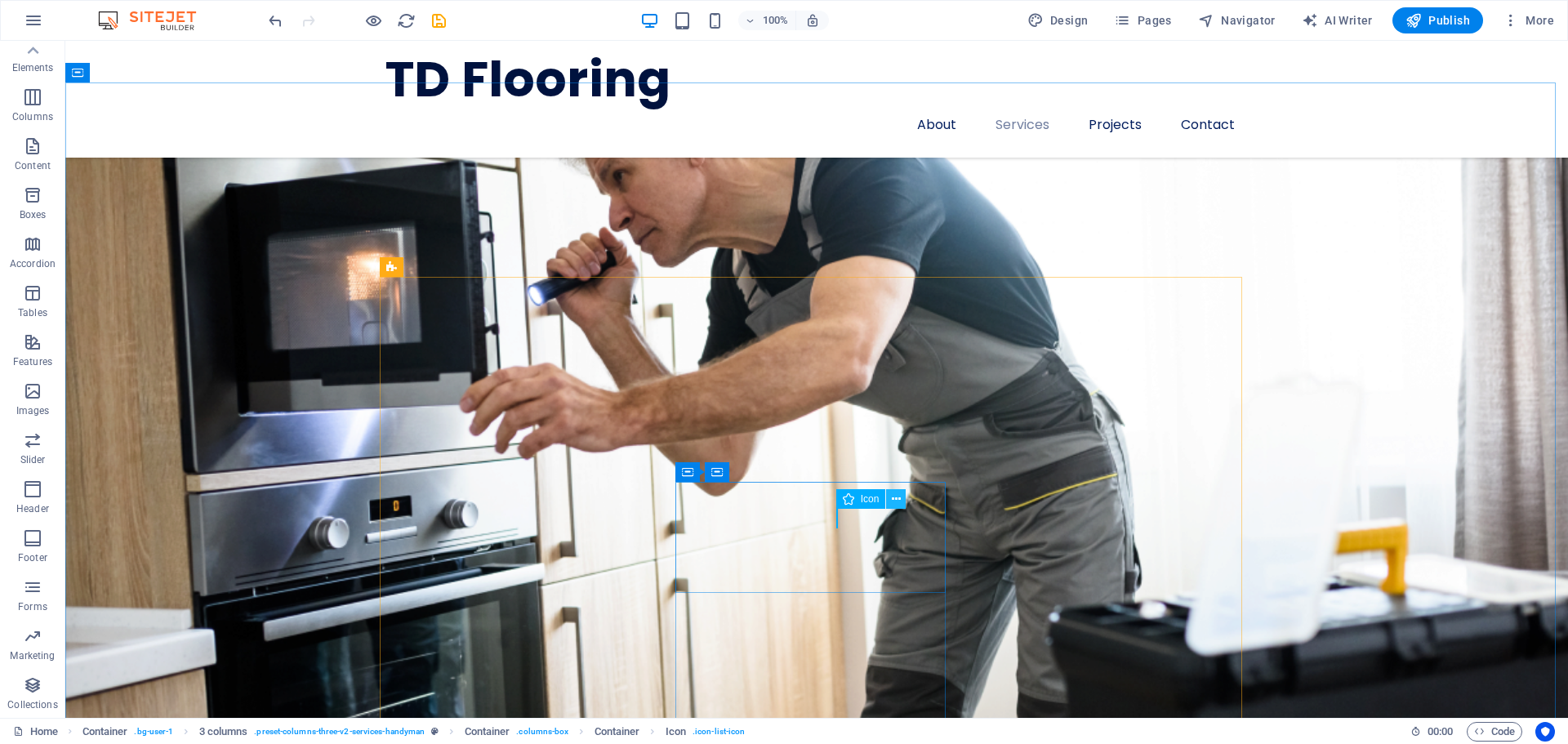 click at bounding box center [896, 499] 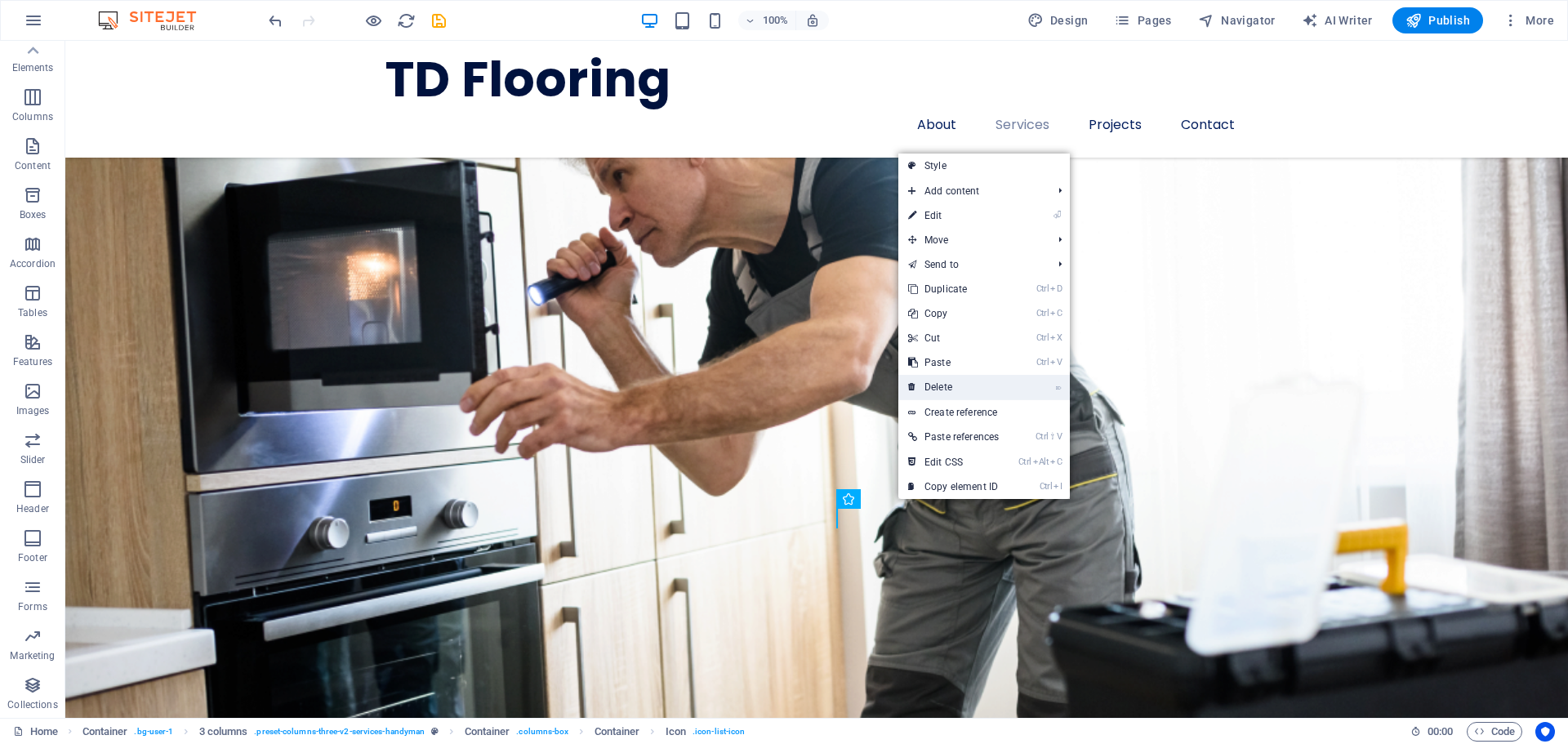 click on "⌦  Delete" at bounding box center [953, 387] 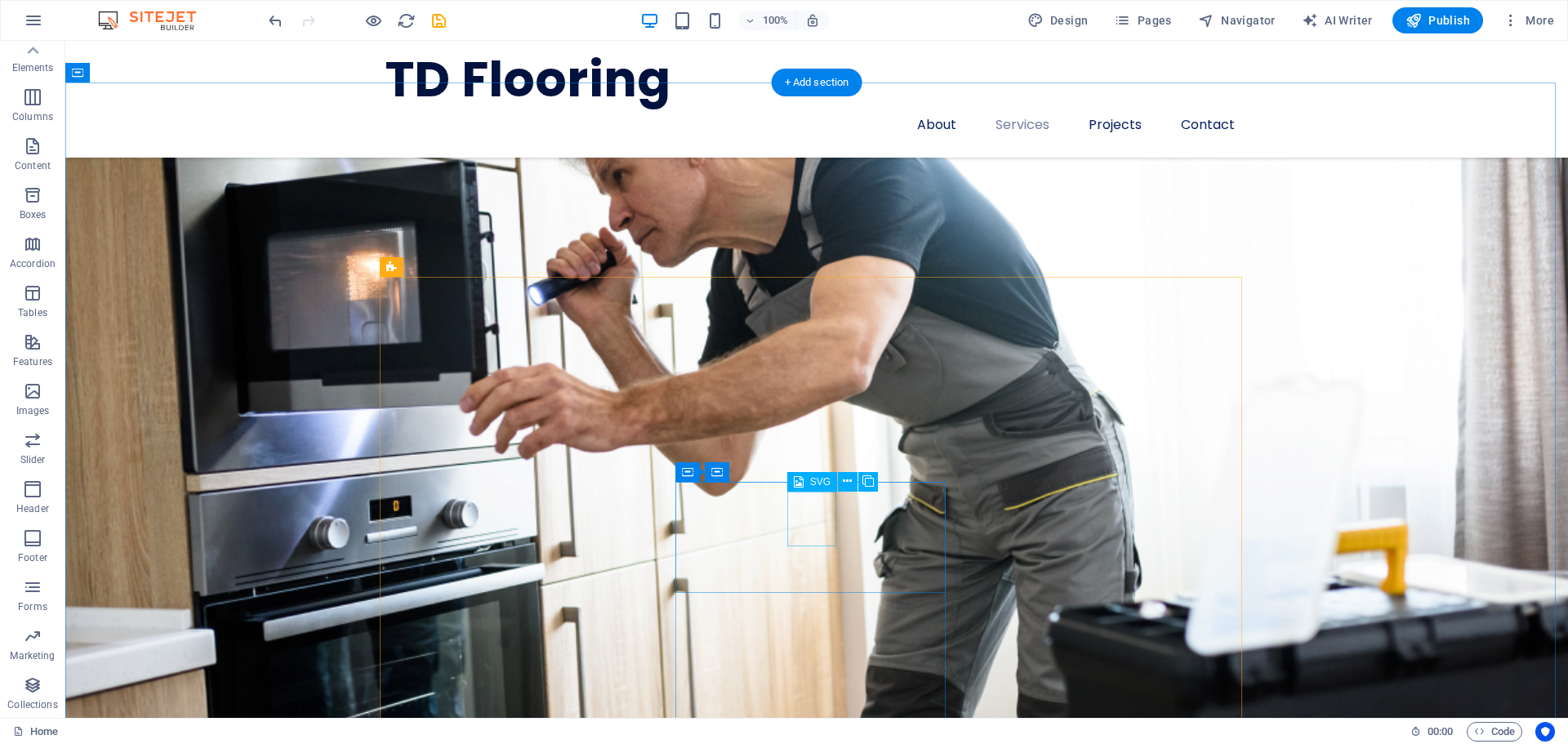 click at bounding box center (520, 4416) 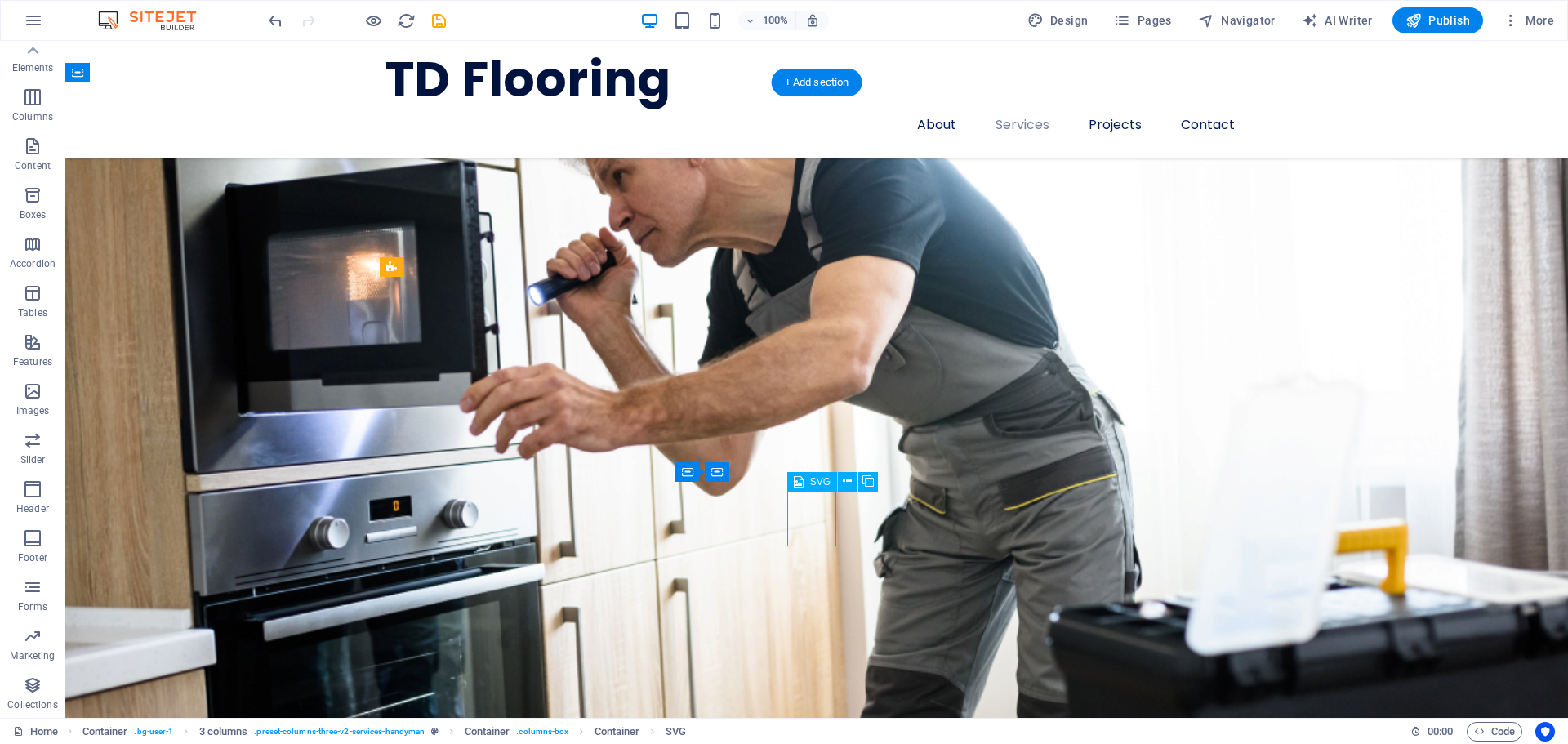 click at bounding box center (520, 4416) 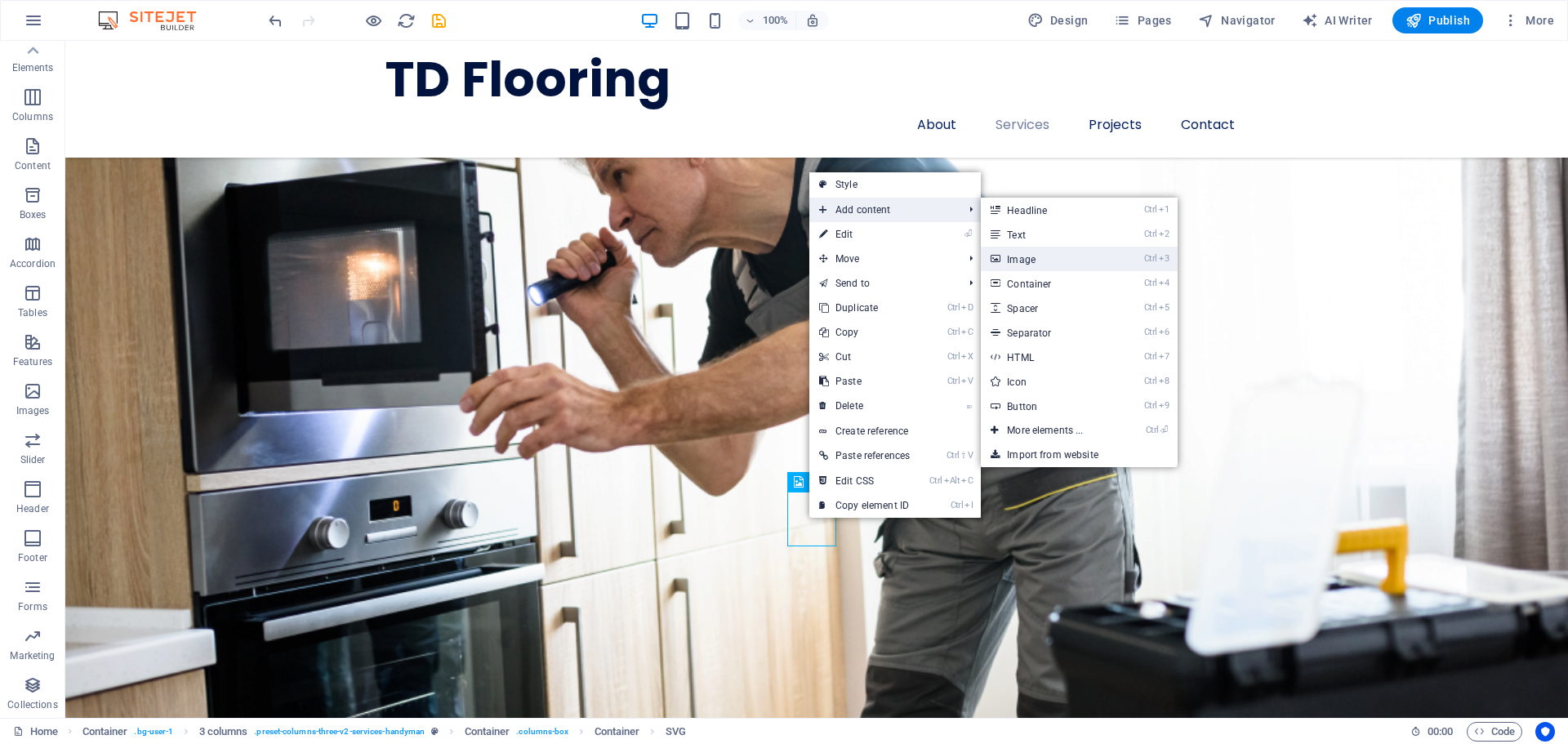 click on "Ctrl 3  Image" at bounding box center (1048, 259) 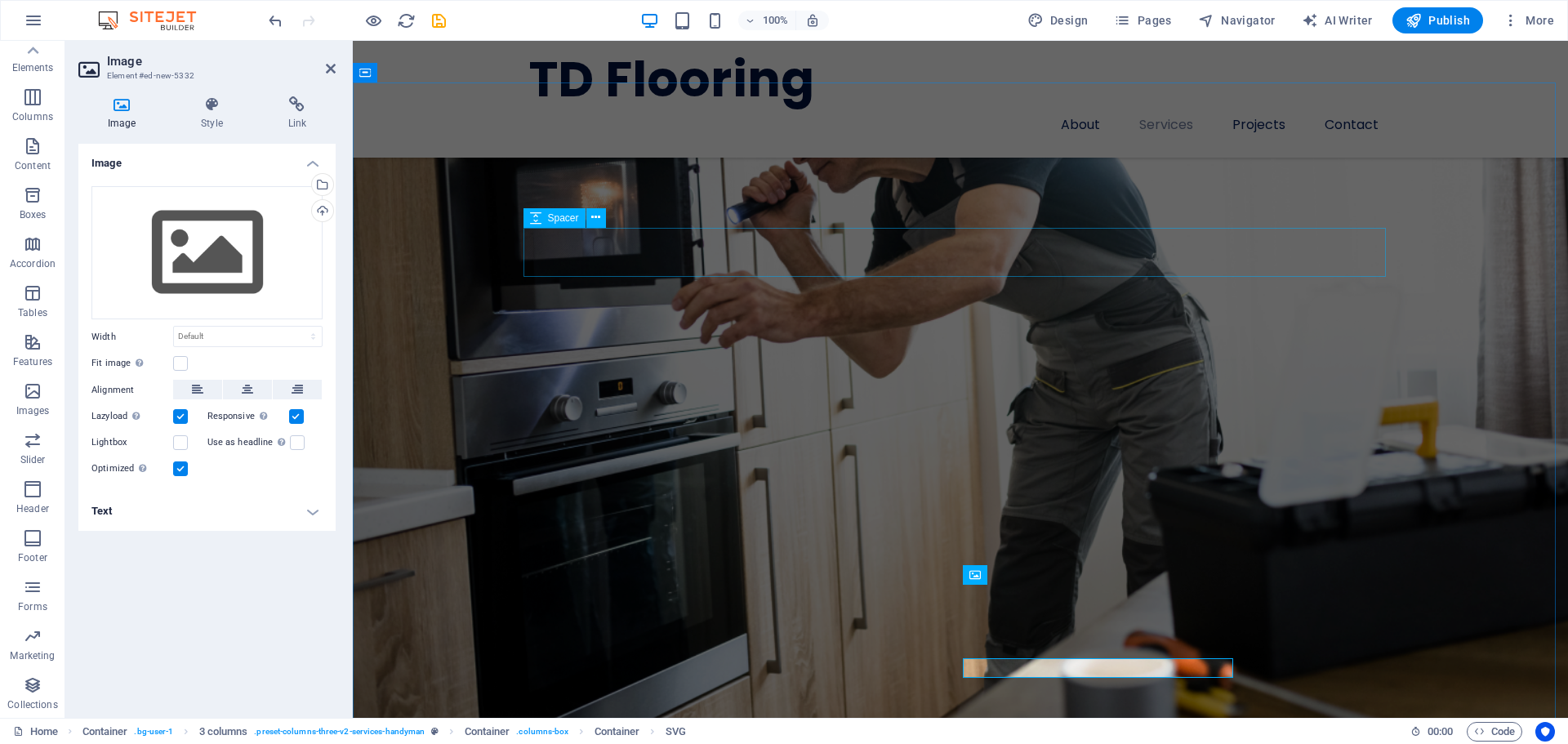scroll, scrollTop: 1740, scrollLeft: 0, axis: vertical 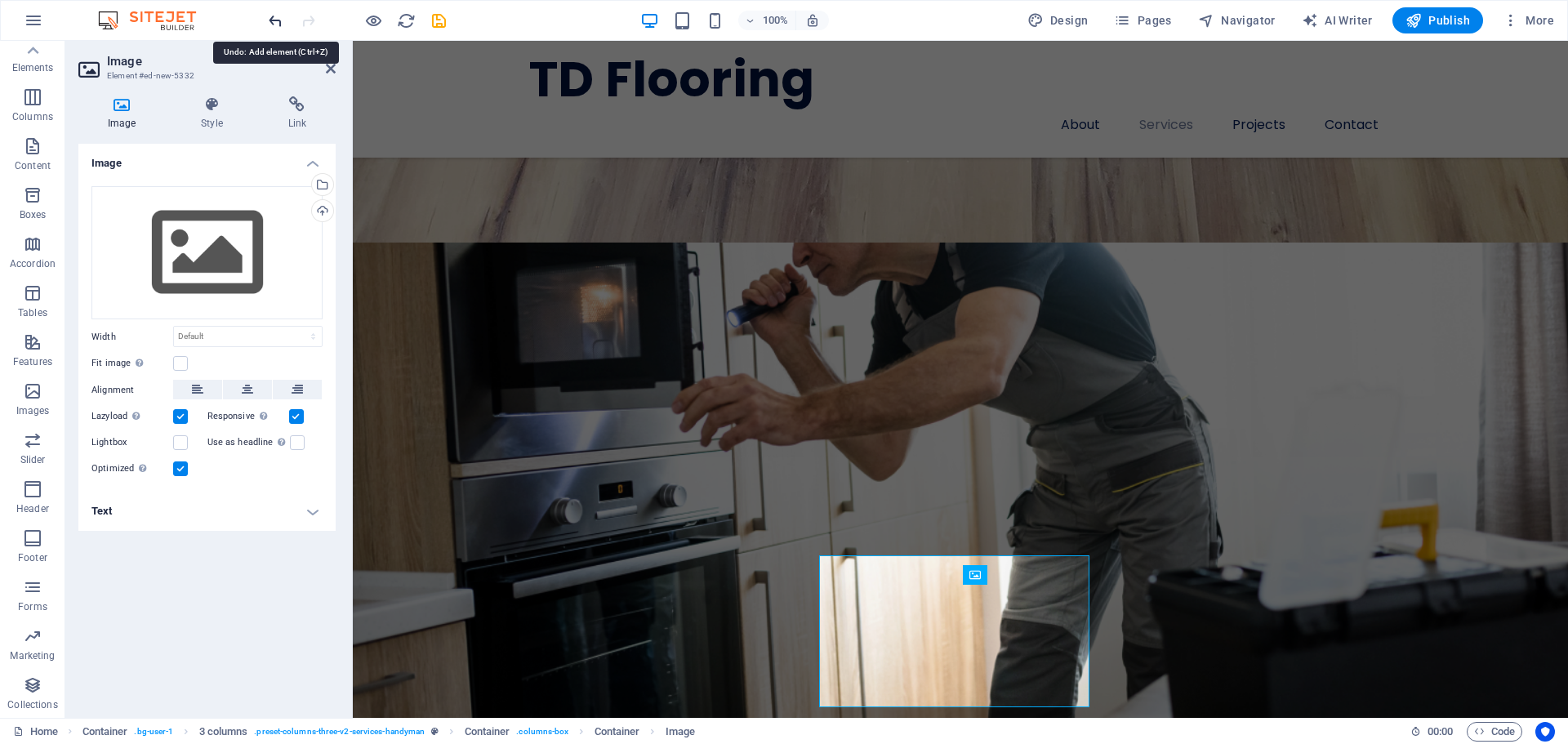 click at bounding box center [275, 20] 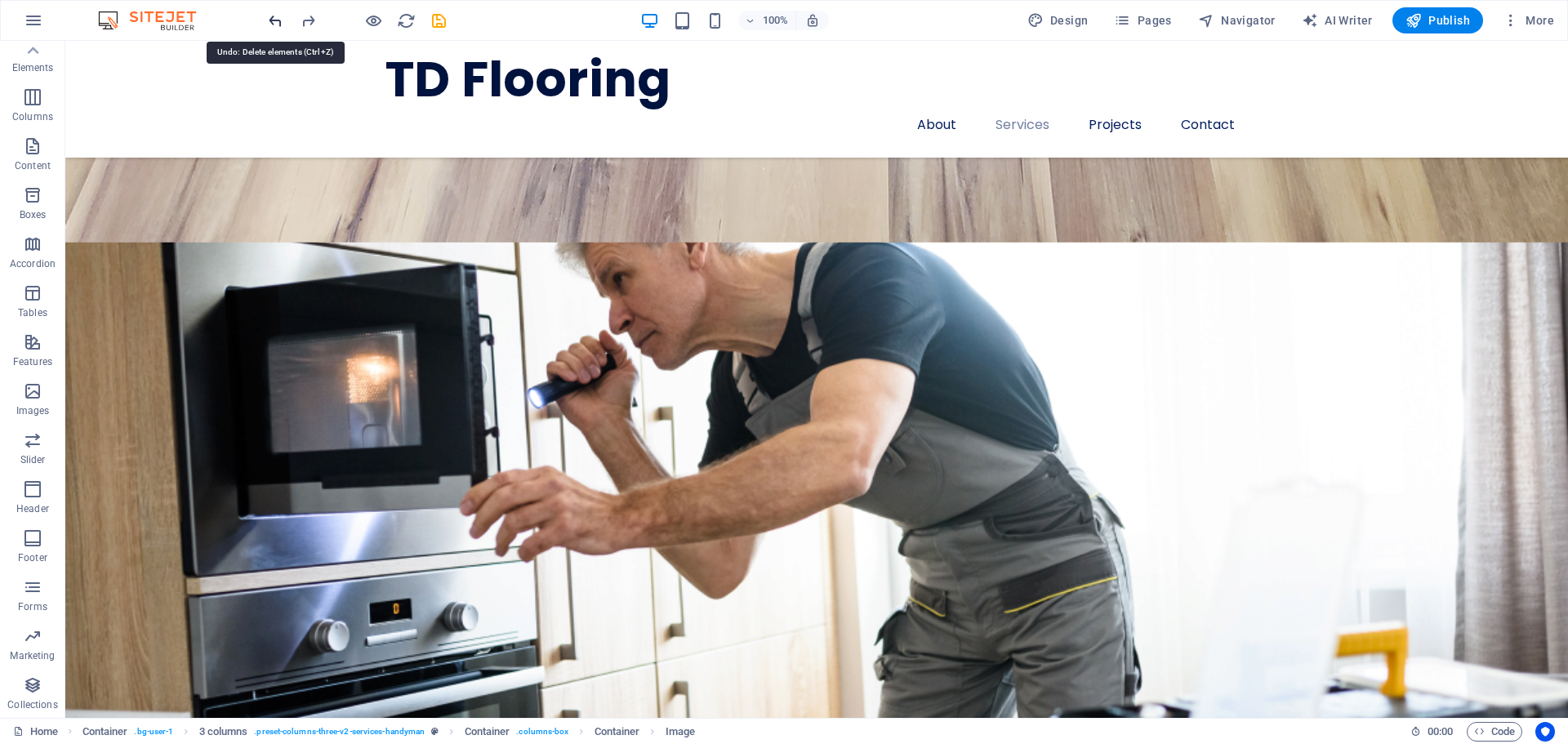 scroll, scrollTop: 1843, scrollLeft: 0, axis: vertical 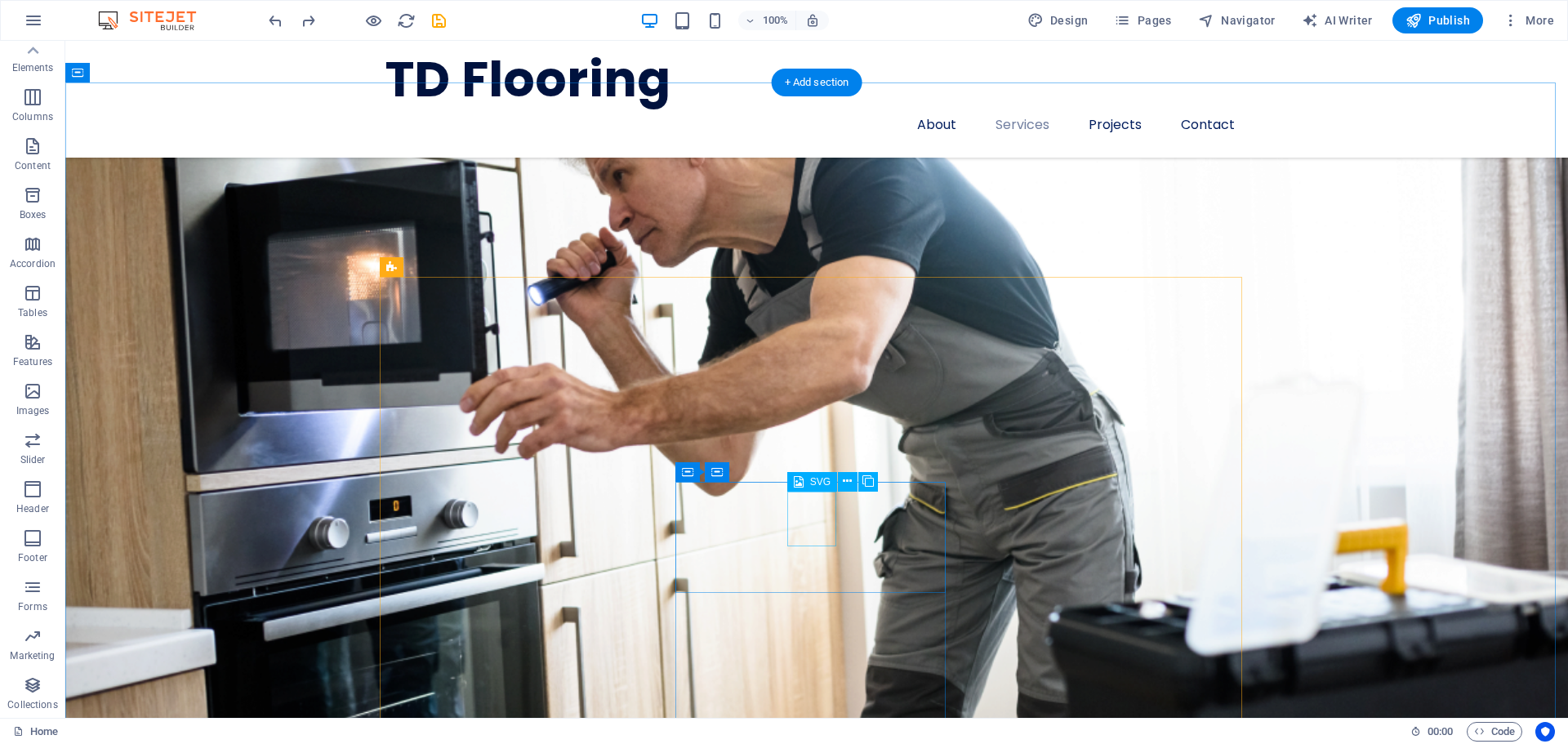 click at bounding box center (520, 4416) 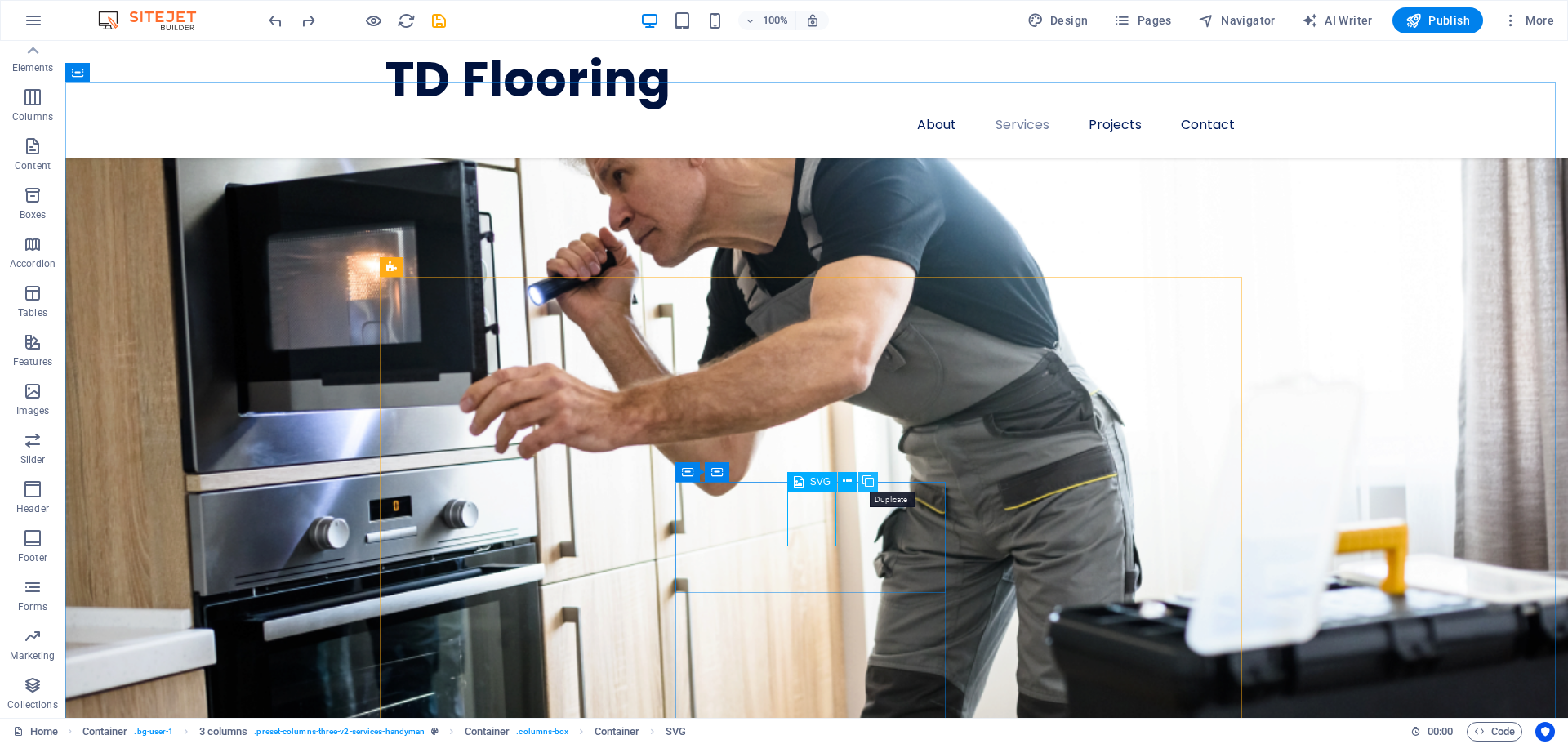 click at bounding box center [868, 481] 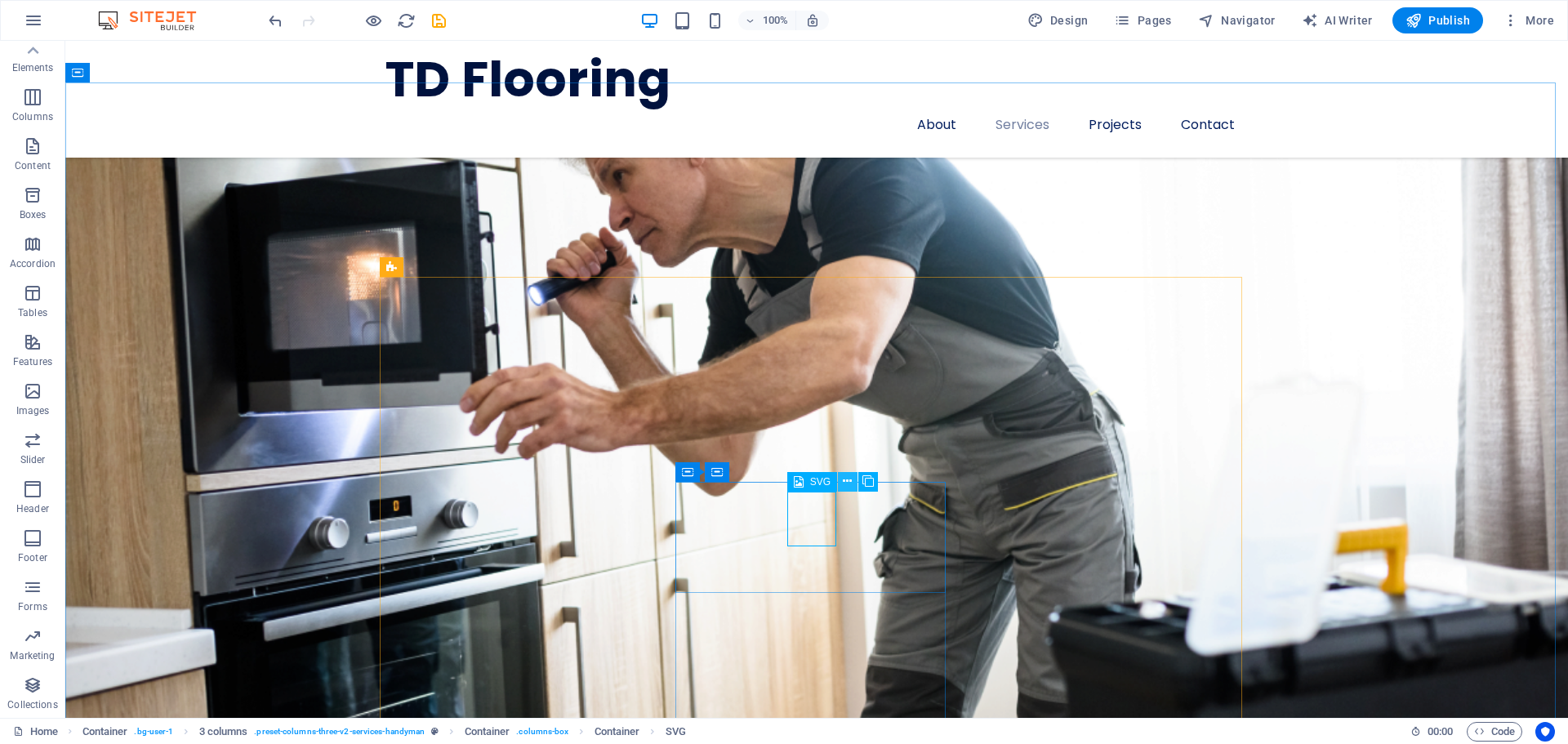 click at bounding box center [847, 481] 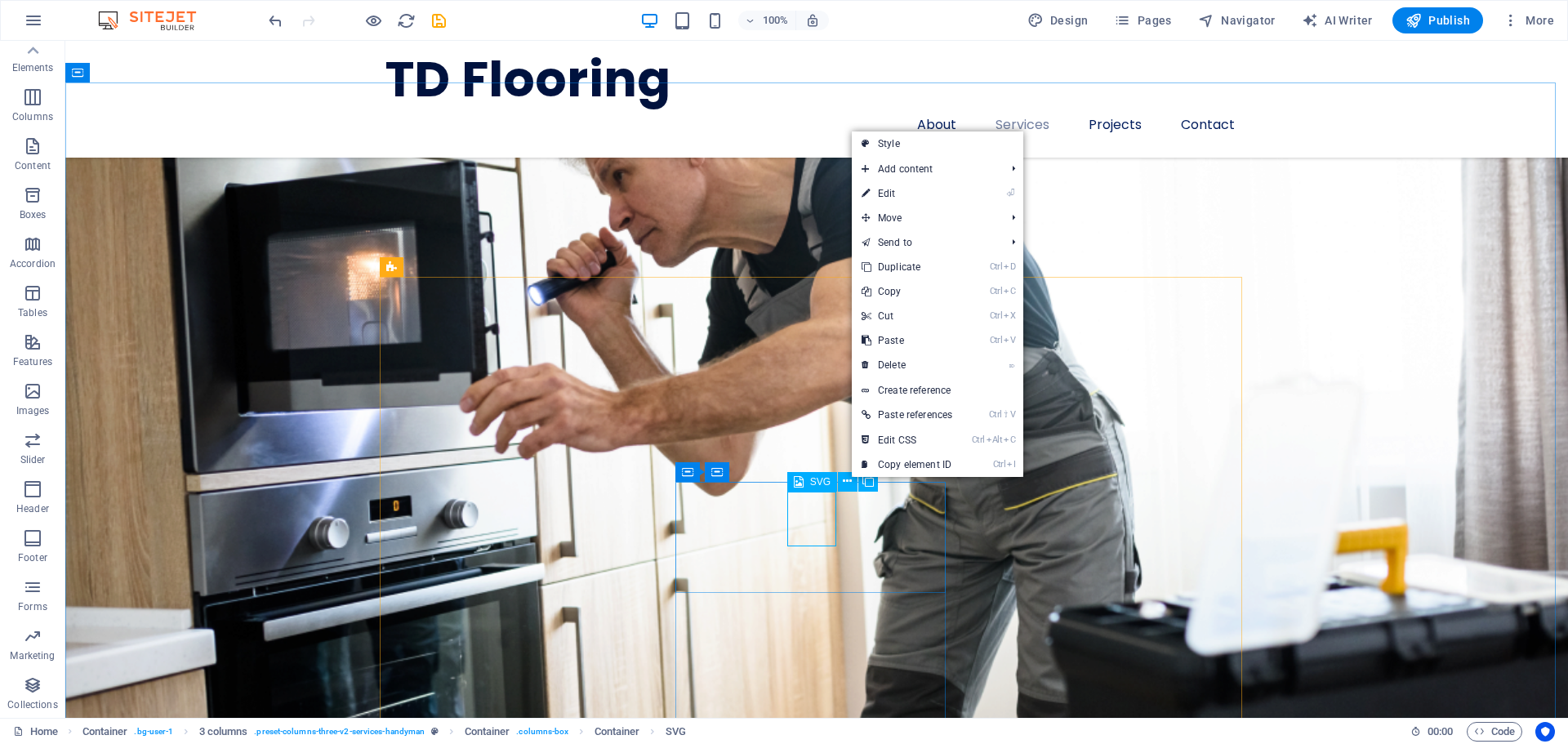 click on "SVG" at bounding box center [812, 482] 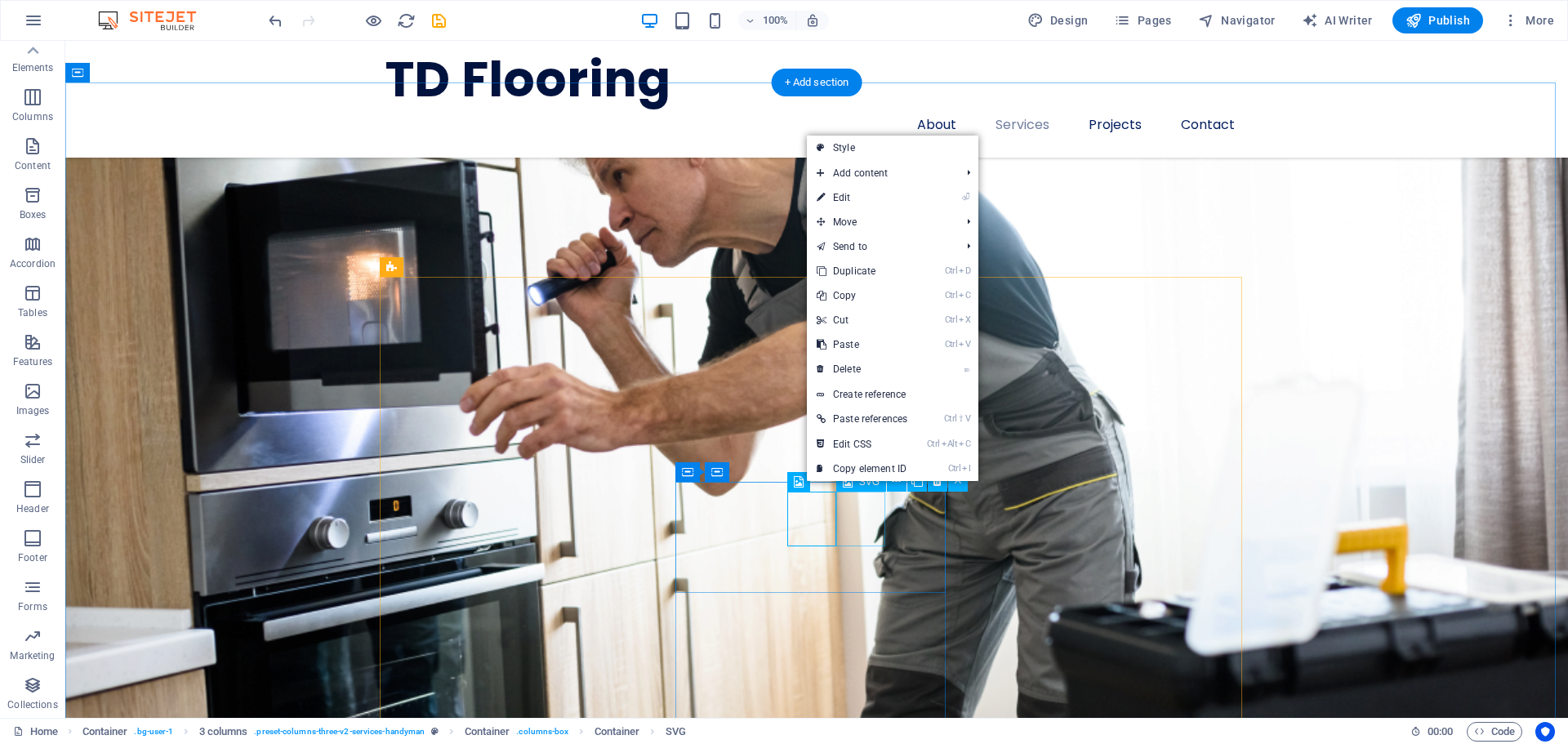 click at bounding box center (520, 4471) 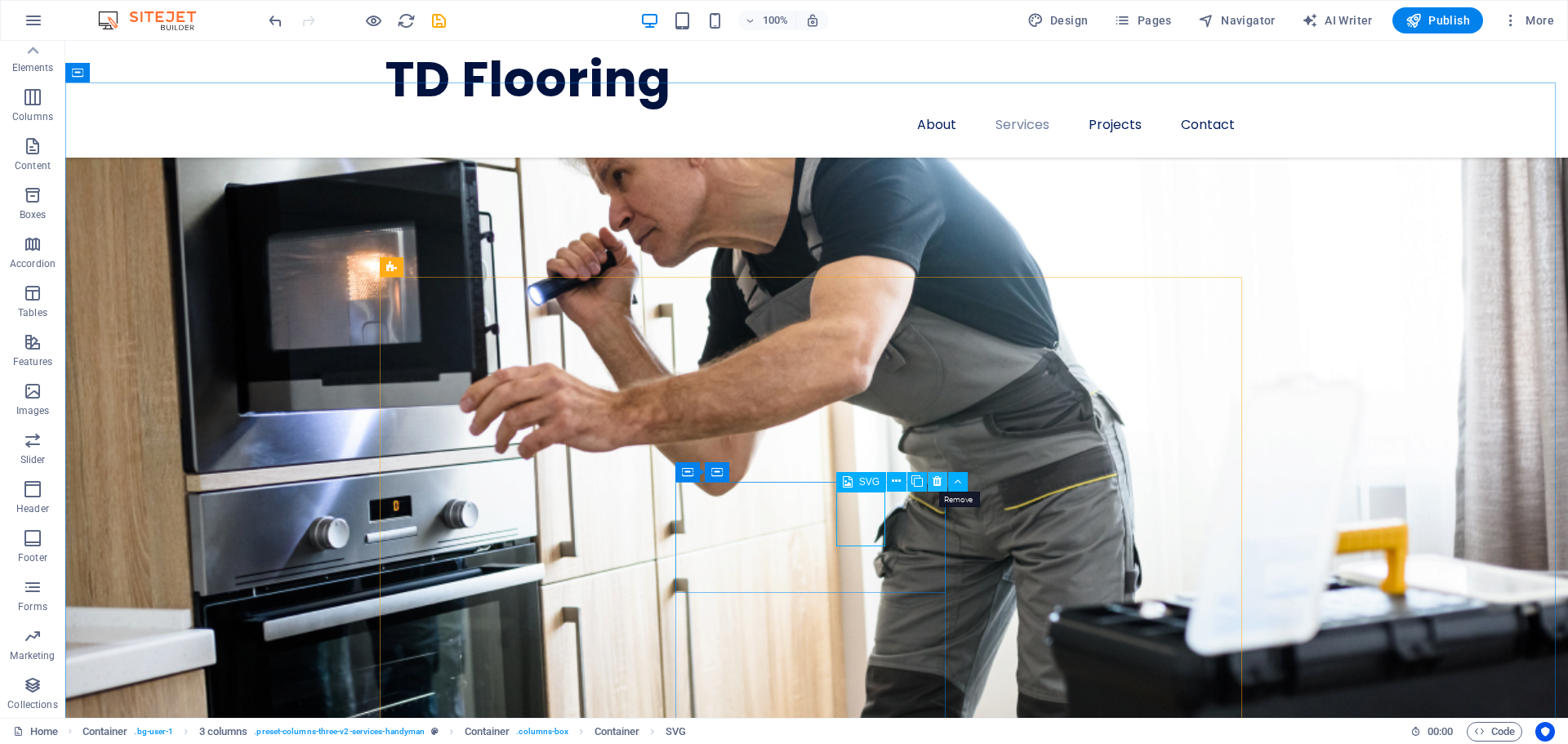 click at bounding box center [938, 482] 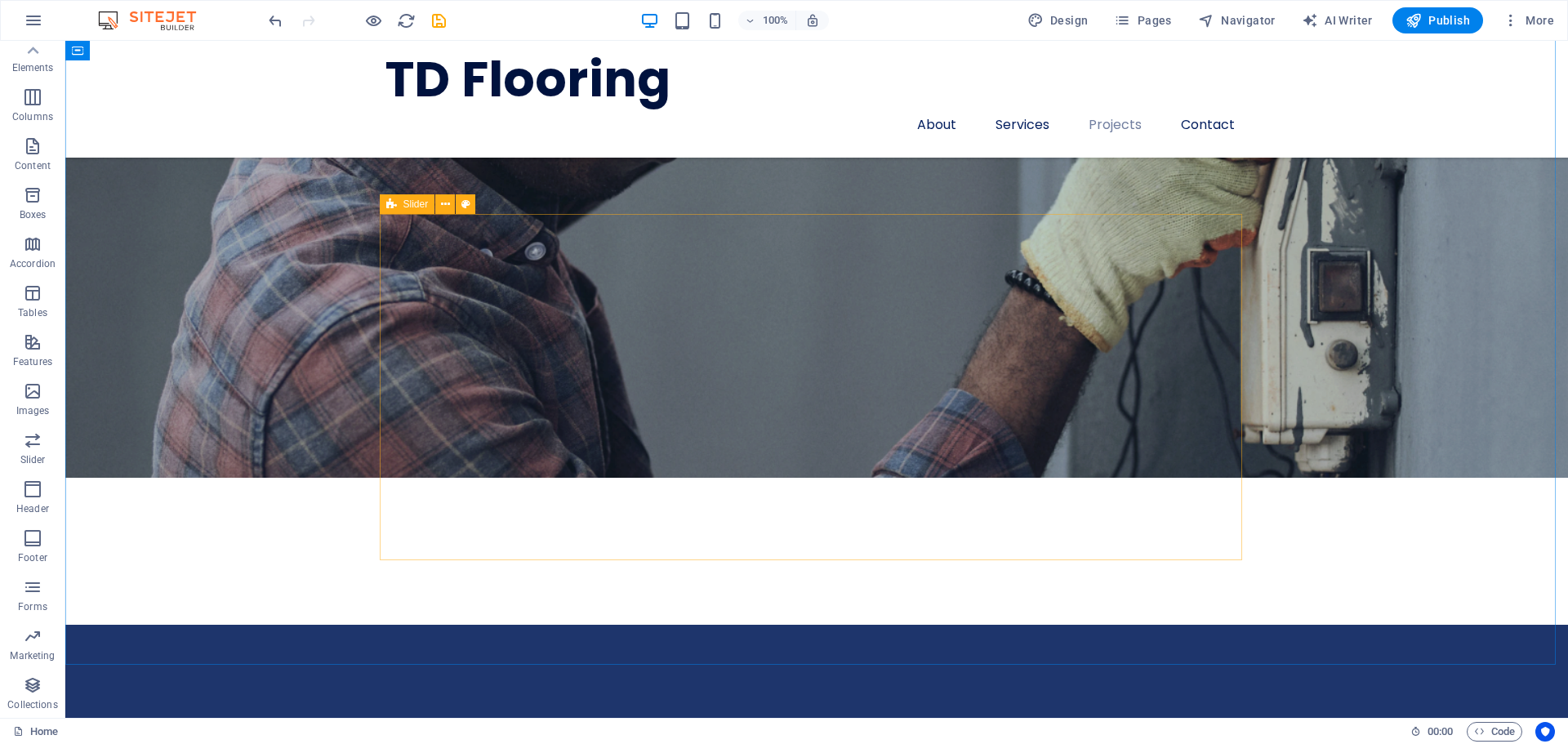 scroll, scrollTop: 3722, scrollLeft: 0, axis: vertical 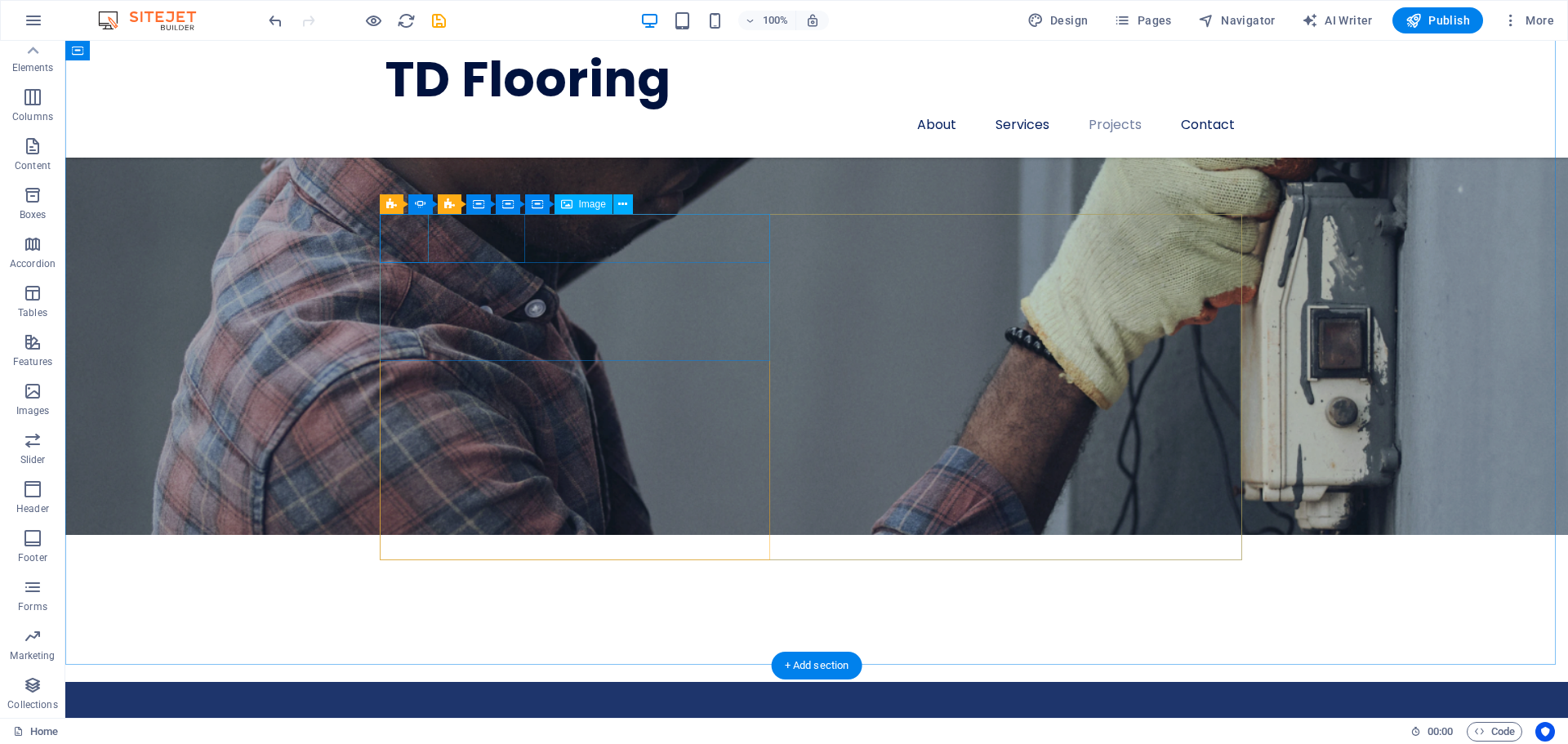 click at bounding box center (581, 12640) 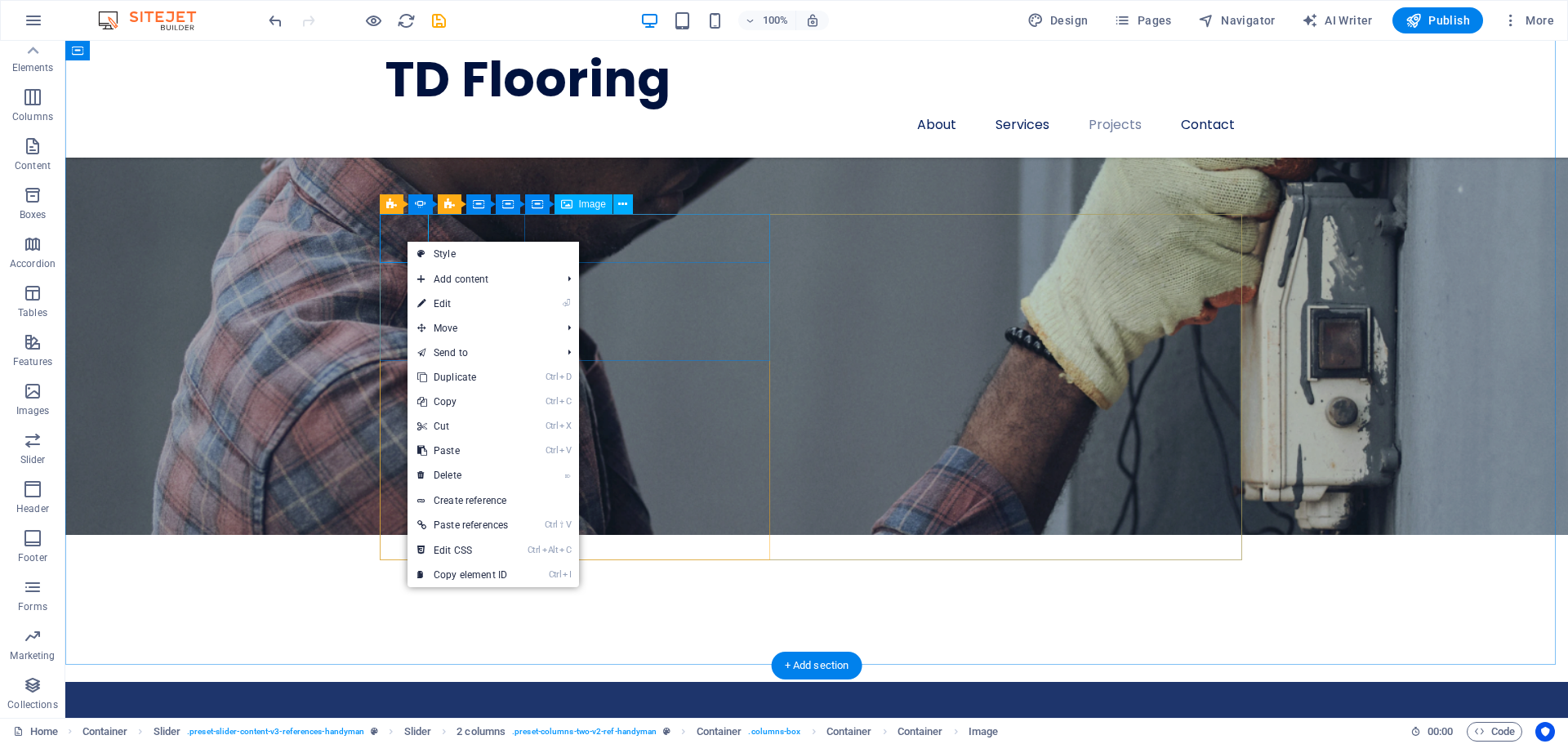 click at bounding box center [581, 12640] 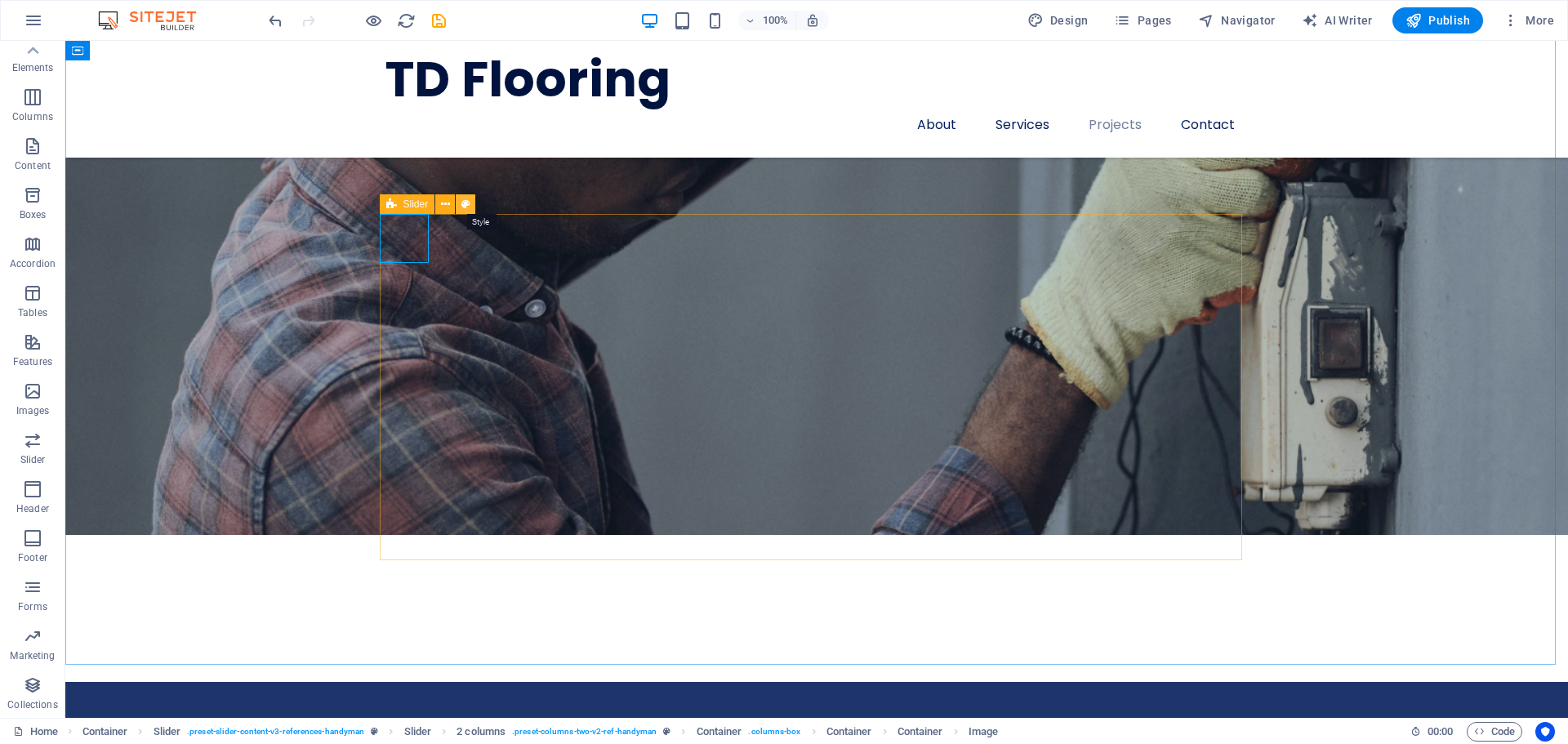 click at bounding box center [466, 204] 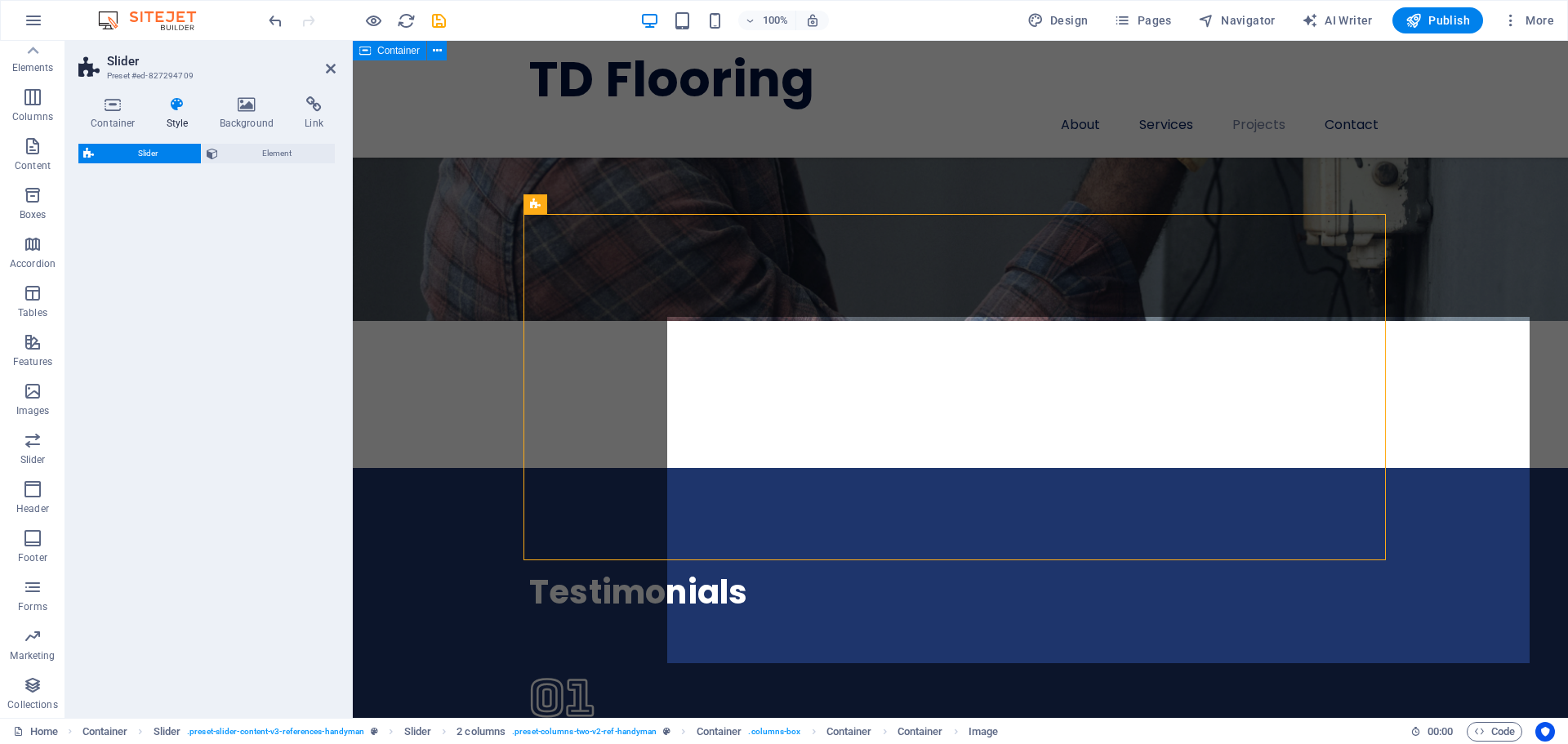 select on "rem" 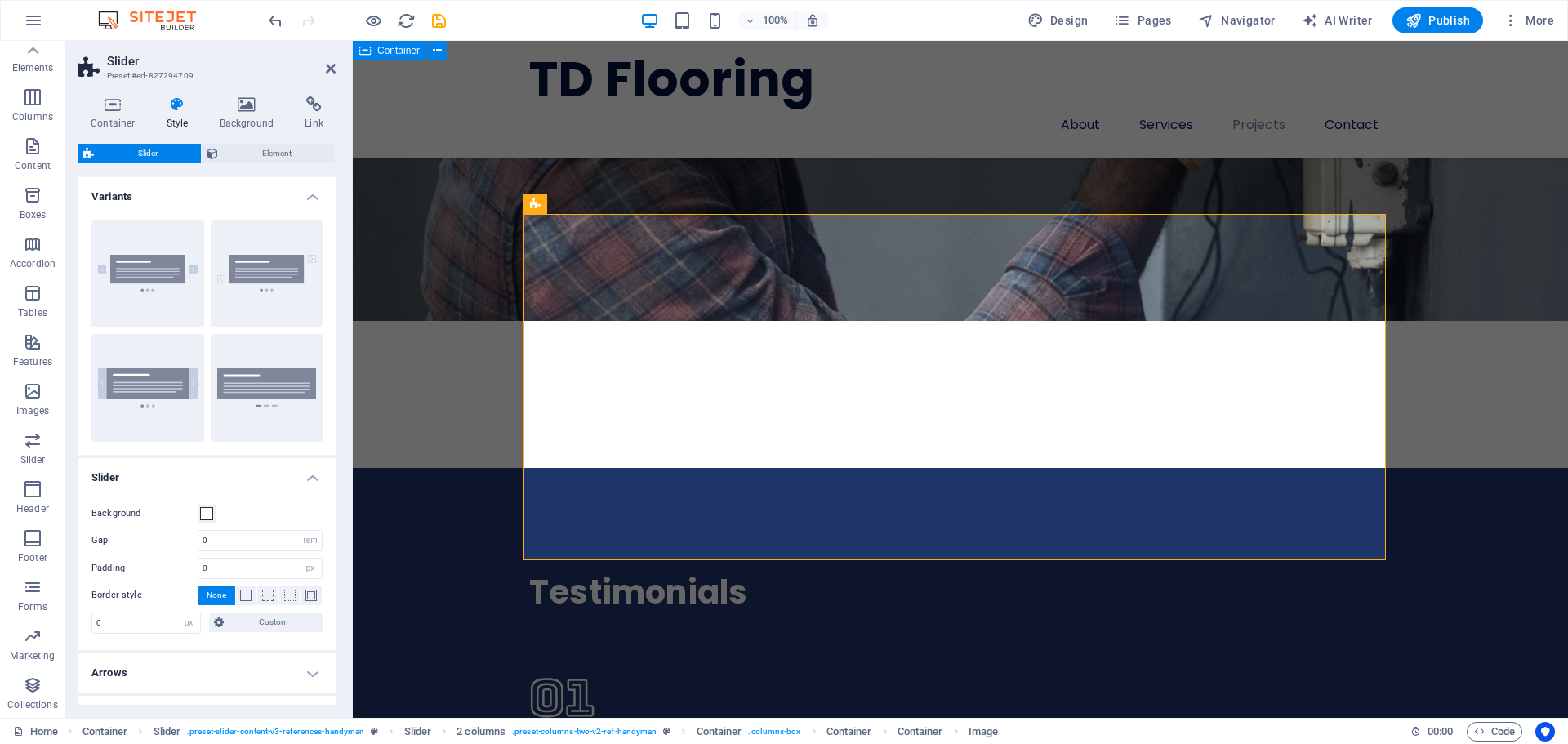 scroll, scrollTop: 3619, scrollLeft: 0, axis: vertical 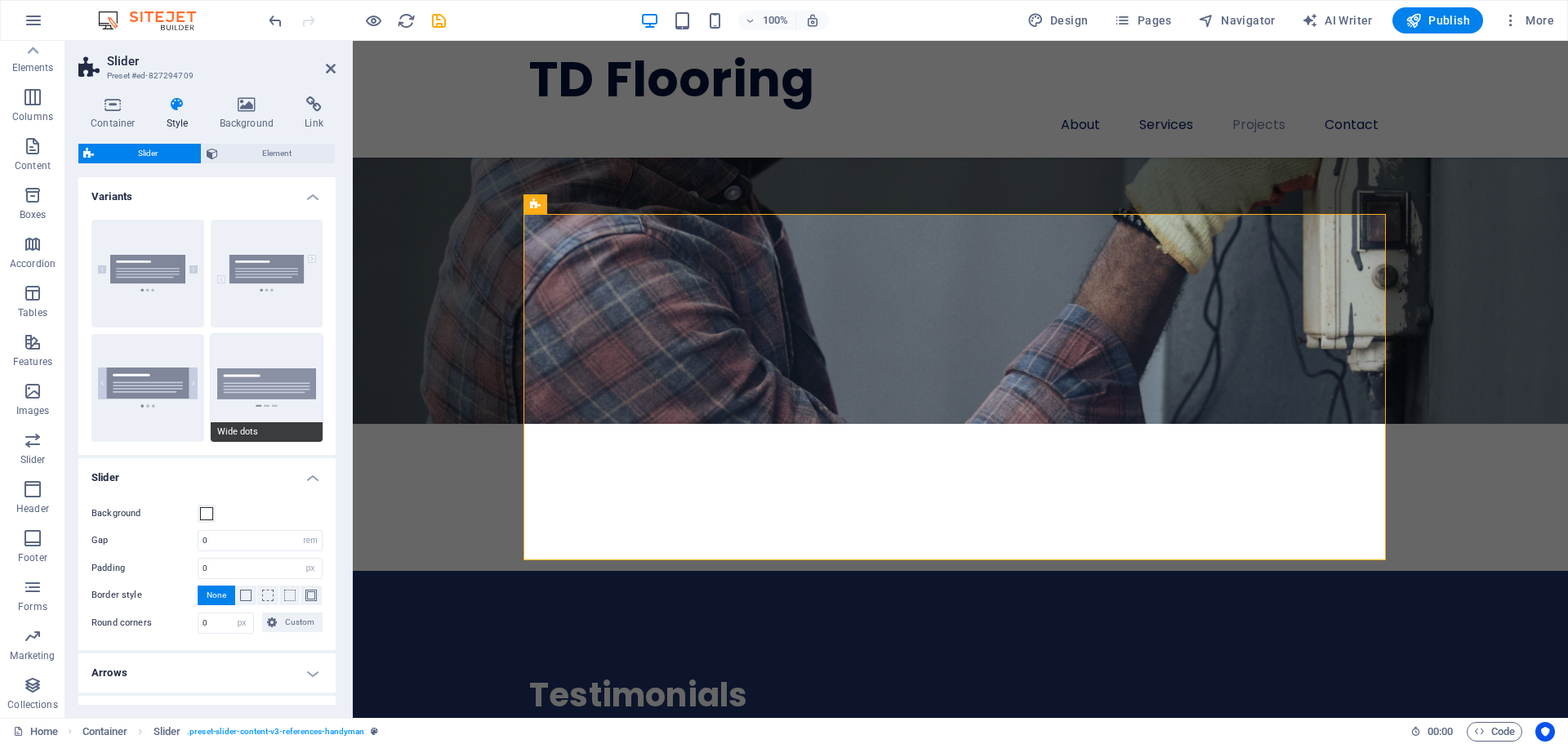 click on "Wide dots" at bounding box center (267, 388) 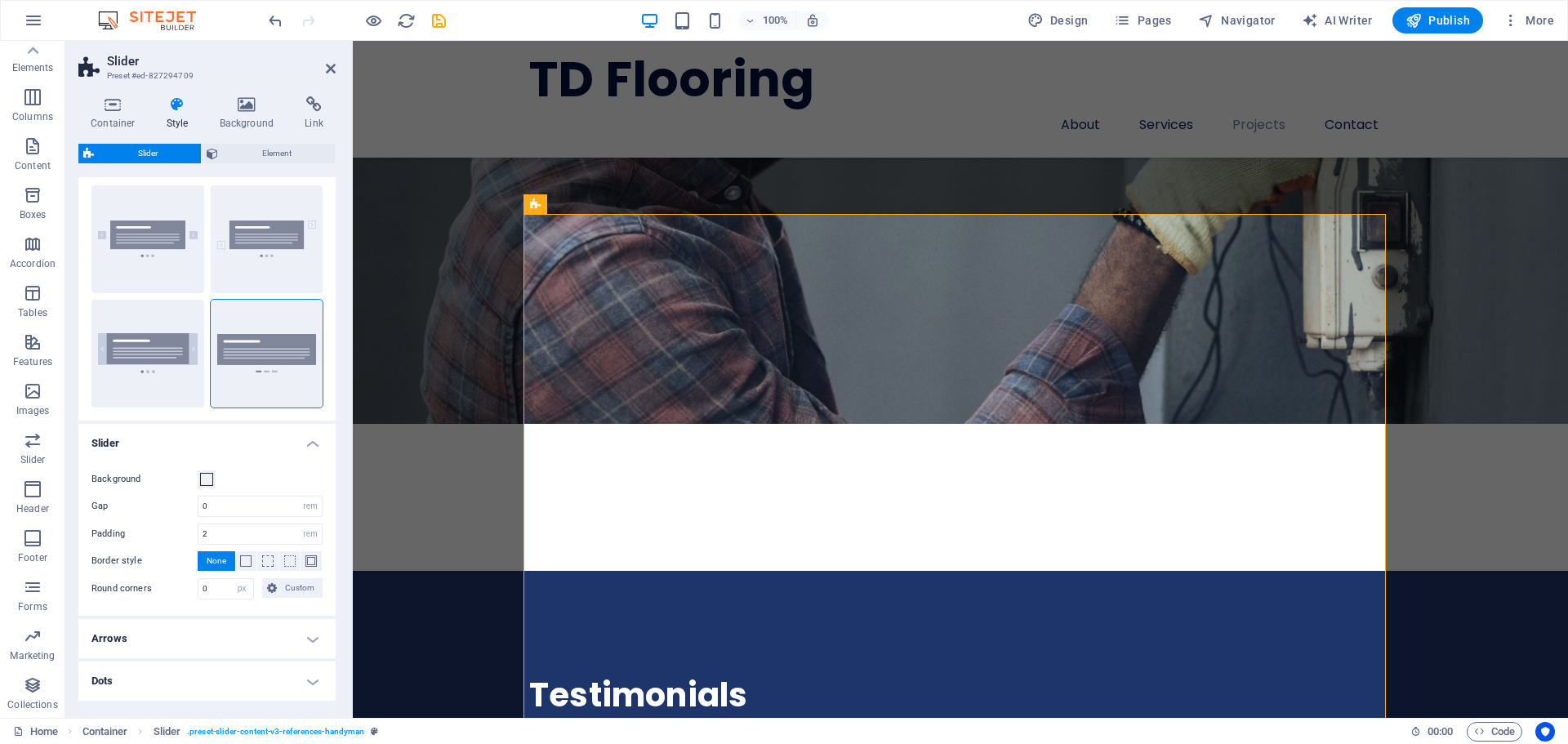 scroll, scrollTop: 0, scrollLeft: 0, axis: both 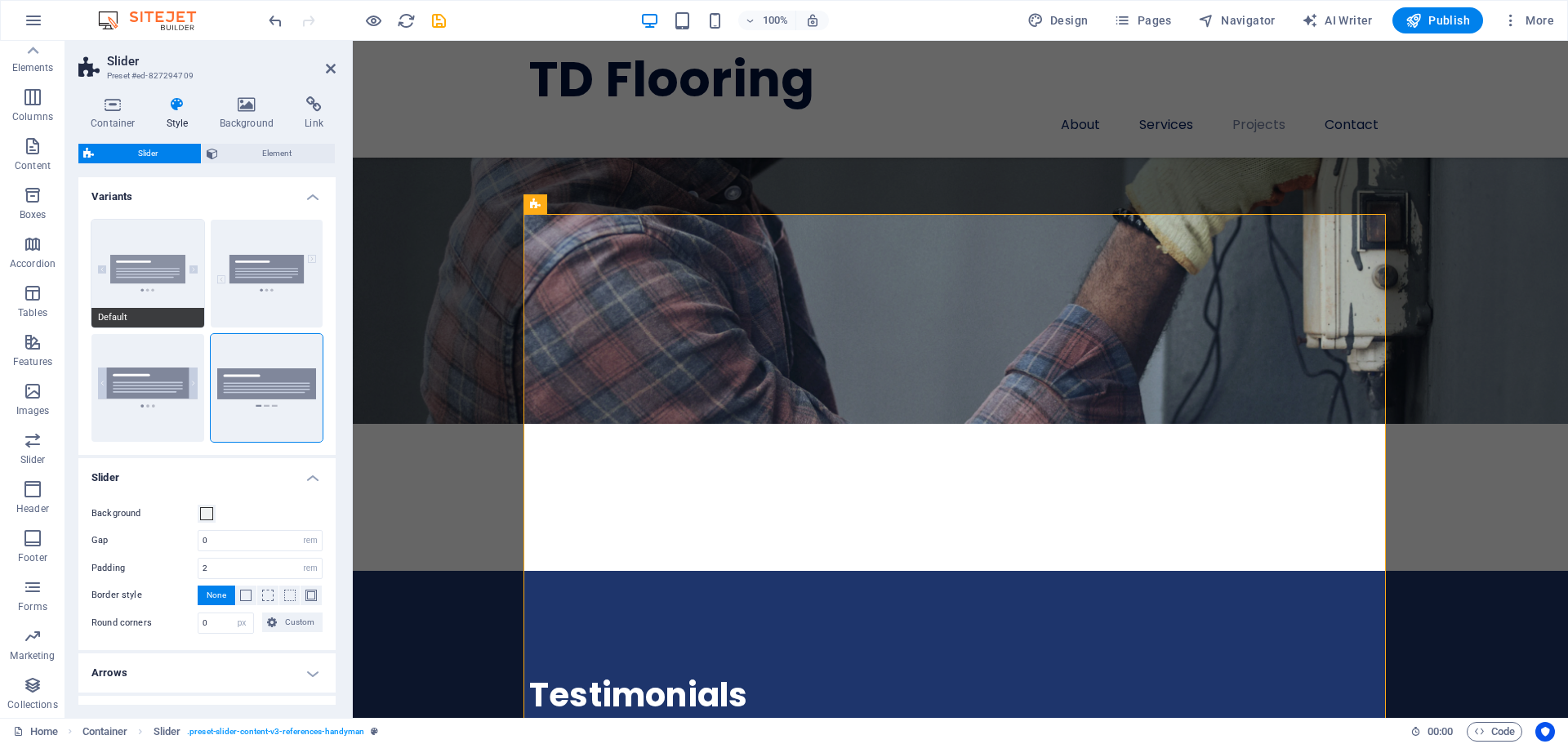 click on "Default" at bounding box center [148, 274] 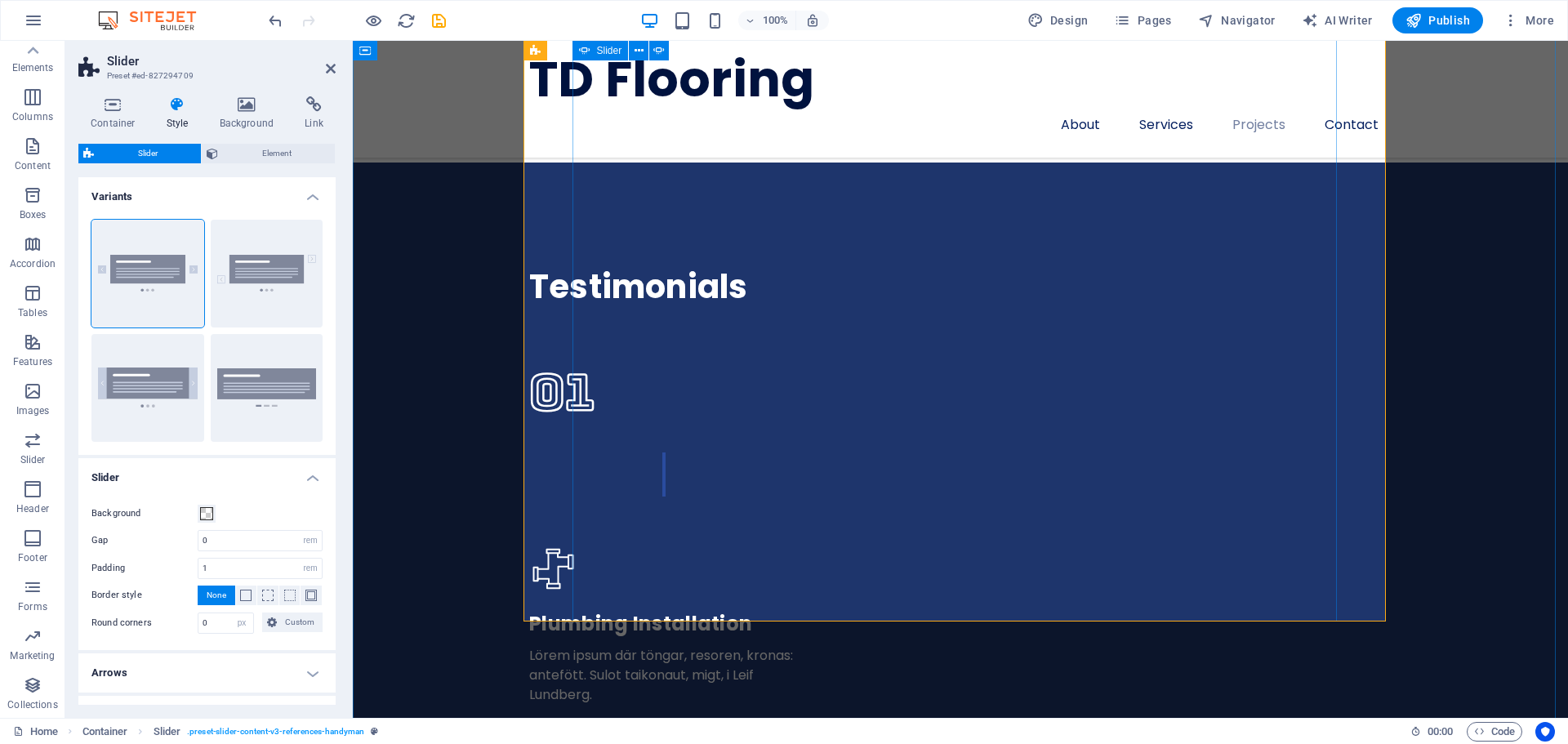 scroll, scrollTop: 3619, scrollLeft: 0, axis: vertical 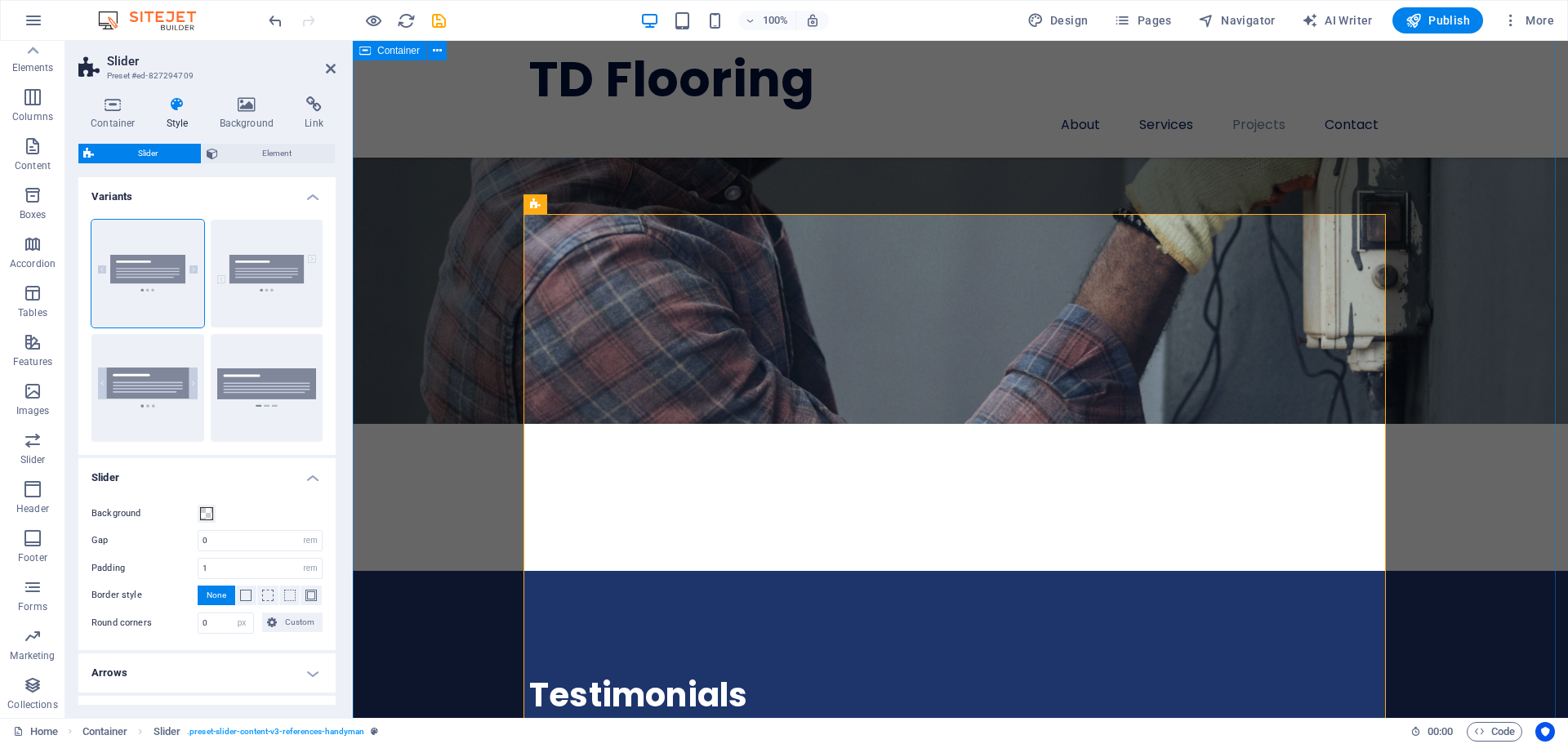 click on "References  Albert Flores  HAPPY CLIENT
A positive testimonial that you think will tell people how good you are. Some positive words from an existing or a past client makes a lot of difference and boosts conversions on your website! Robert Williamson HAPPY CUSTOMER
A positive testimonial that you think will tell people how good you are. Some positive words from an existing or a past client makes a lot of difference and boosts conversions on your website! Albert Cooper HAPPY CUSTOMER
A positive testimonial that you think will tell people how good you are. Some positive words from an existing or a past client makes a lot of difference and boosts conversions on your website! Marvin McKinney HAPPY CLIENT
A positive testimonial that you think will tell people how good you are. Some positive words from an existing or a past client makes a lot of difference and boosts conversions on your website!" at bounding box center [960, 12979] 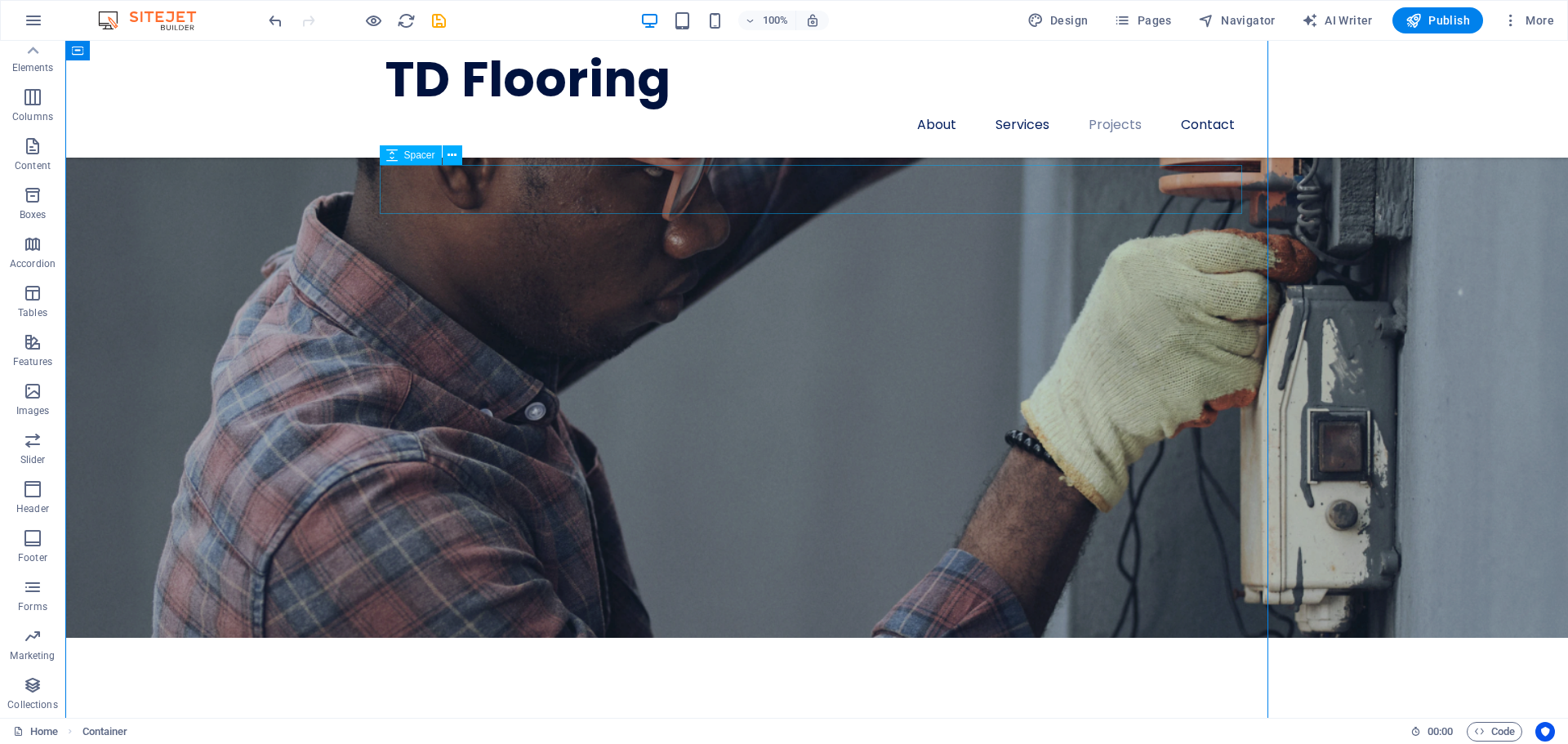 scroll, scrollTop: 3722, scrollLeft: 0, axis: vertical 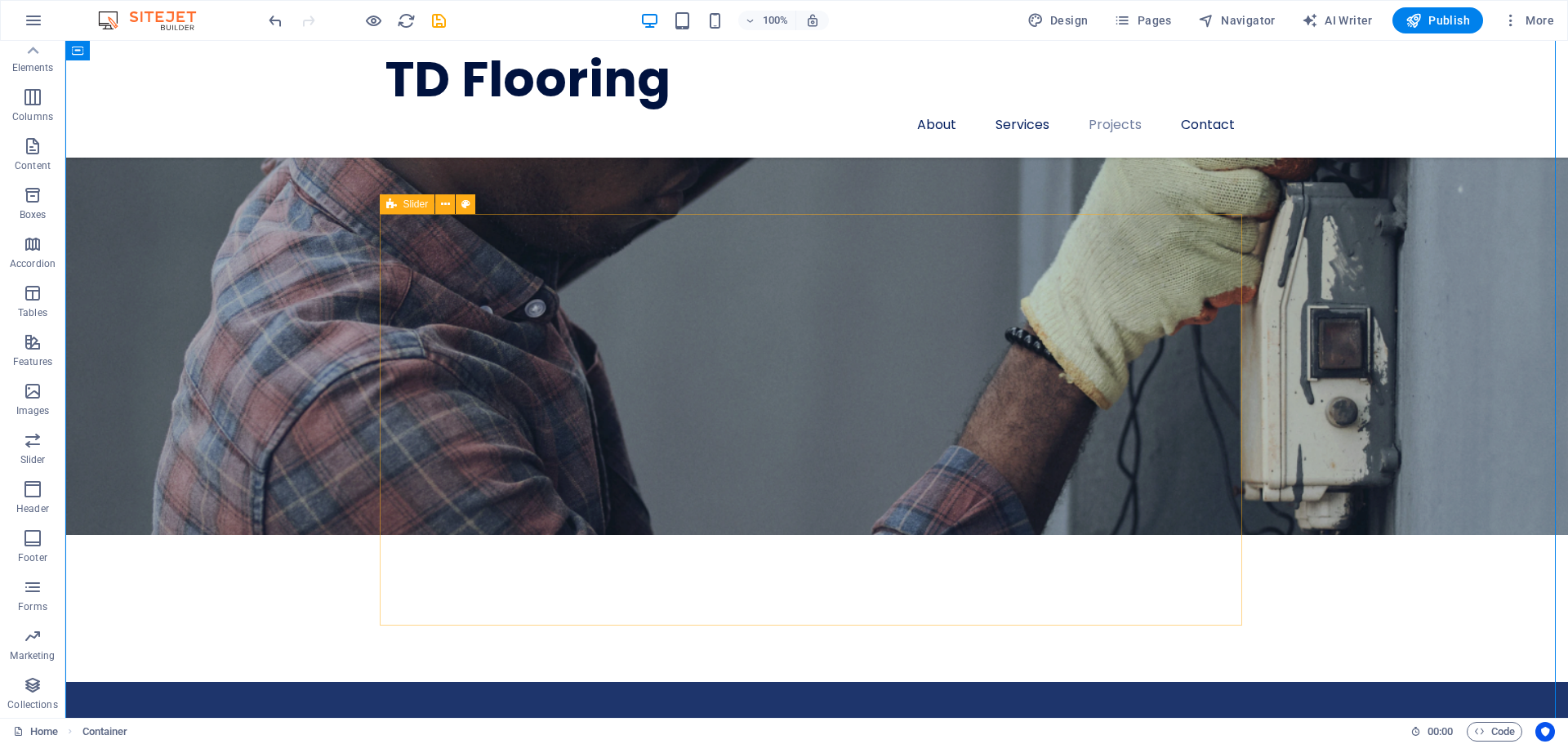 click on "Slider" at bounding box center [416, 204] 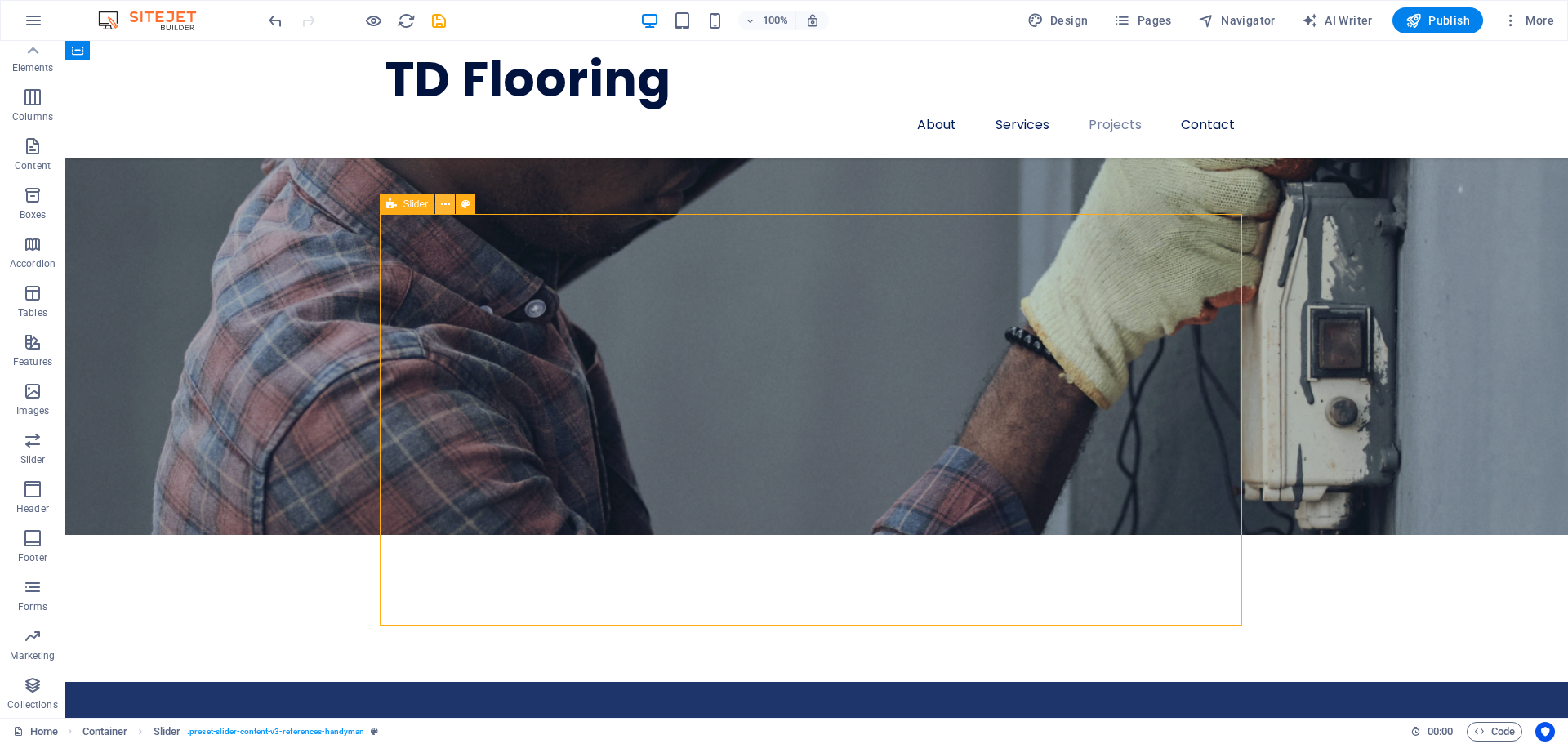 click at bounding box center [445, 204] 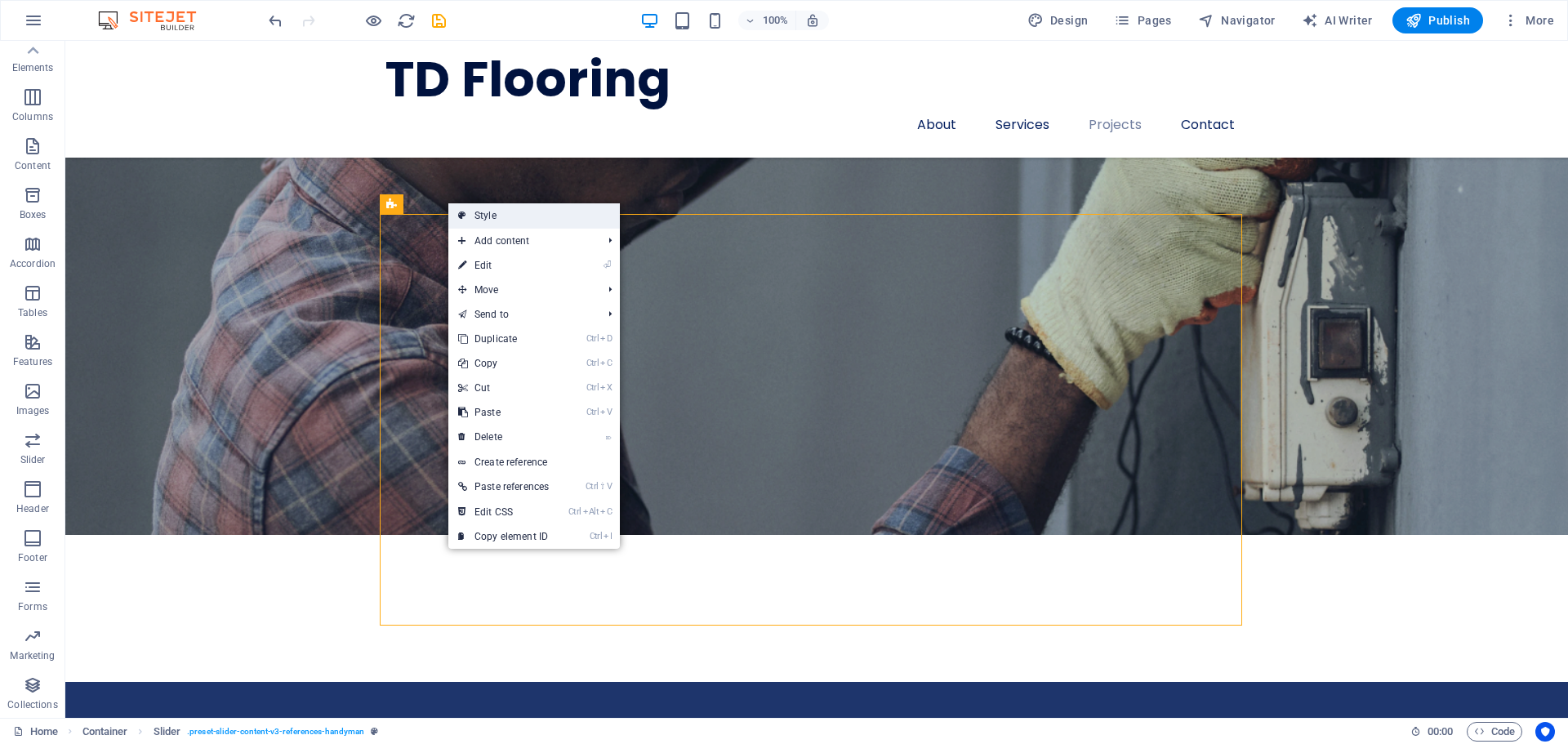 click on "Style" at bounding box center (534, 216) 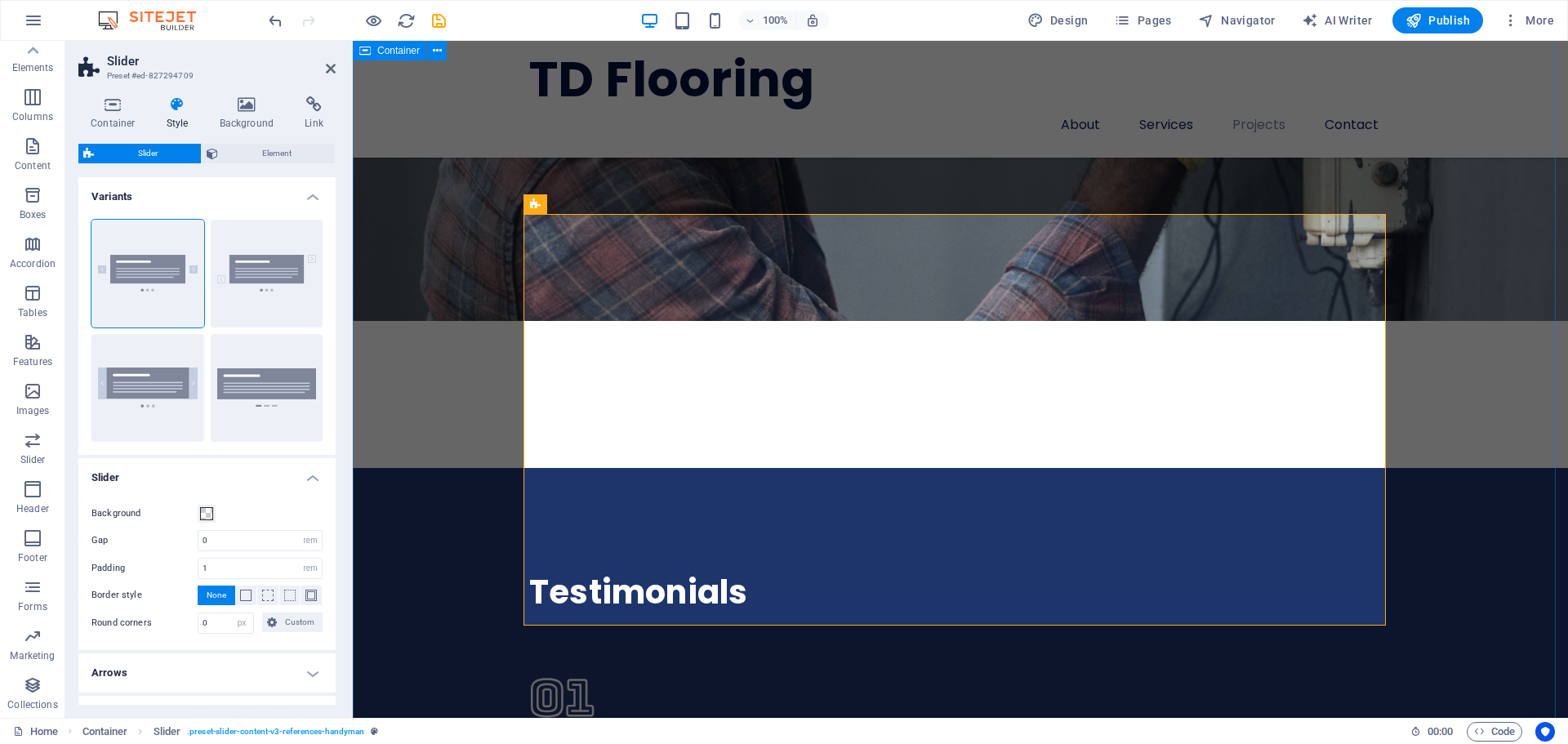 scroll, scrollTop: 3619, scrollLeft: 0, axis: vertical 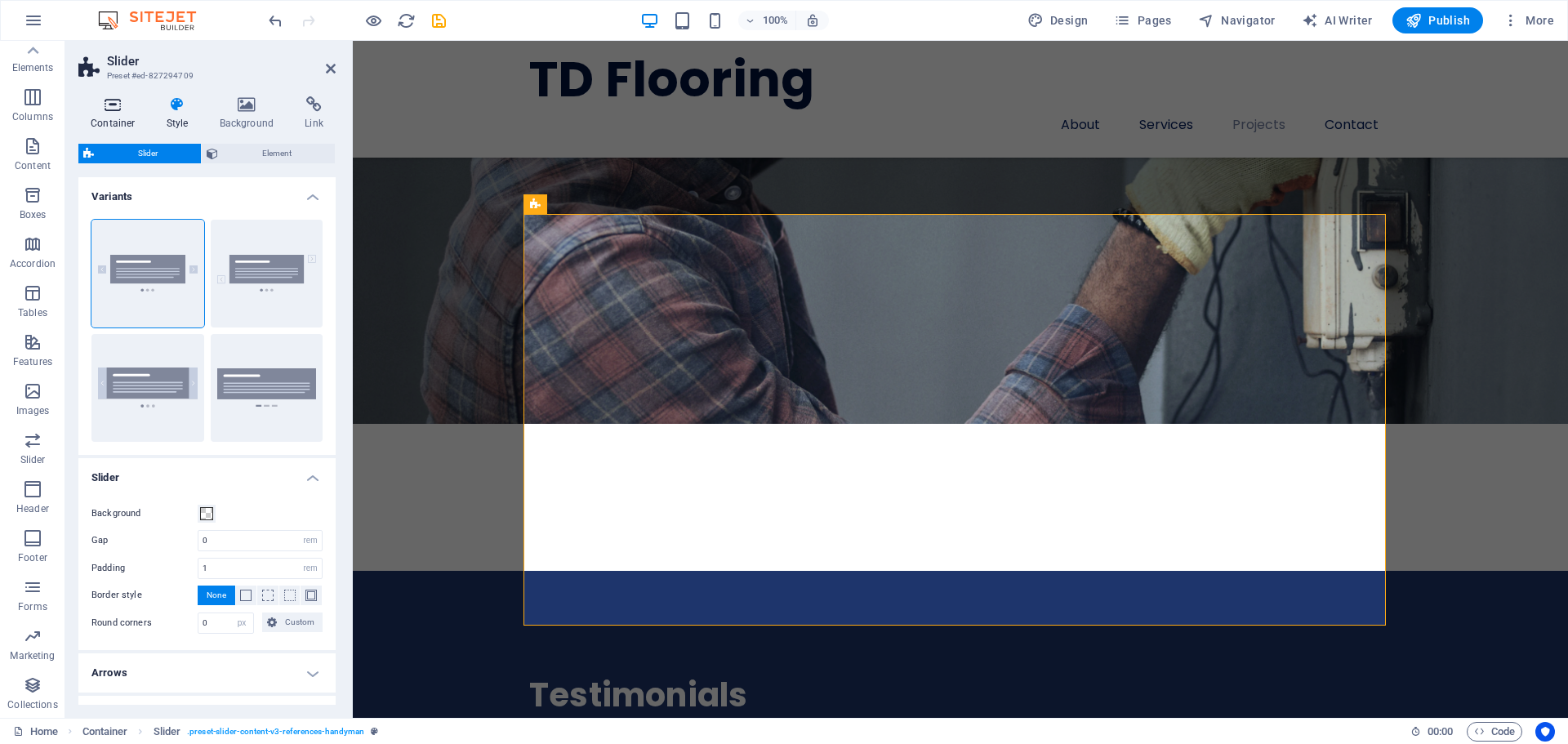 click at bounding box center [113, 105] 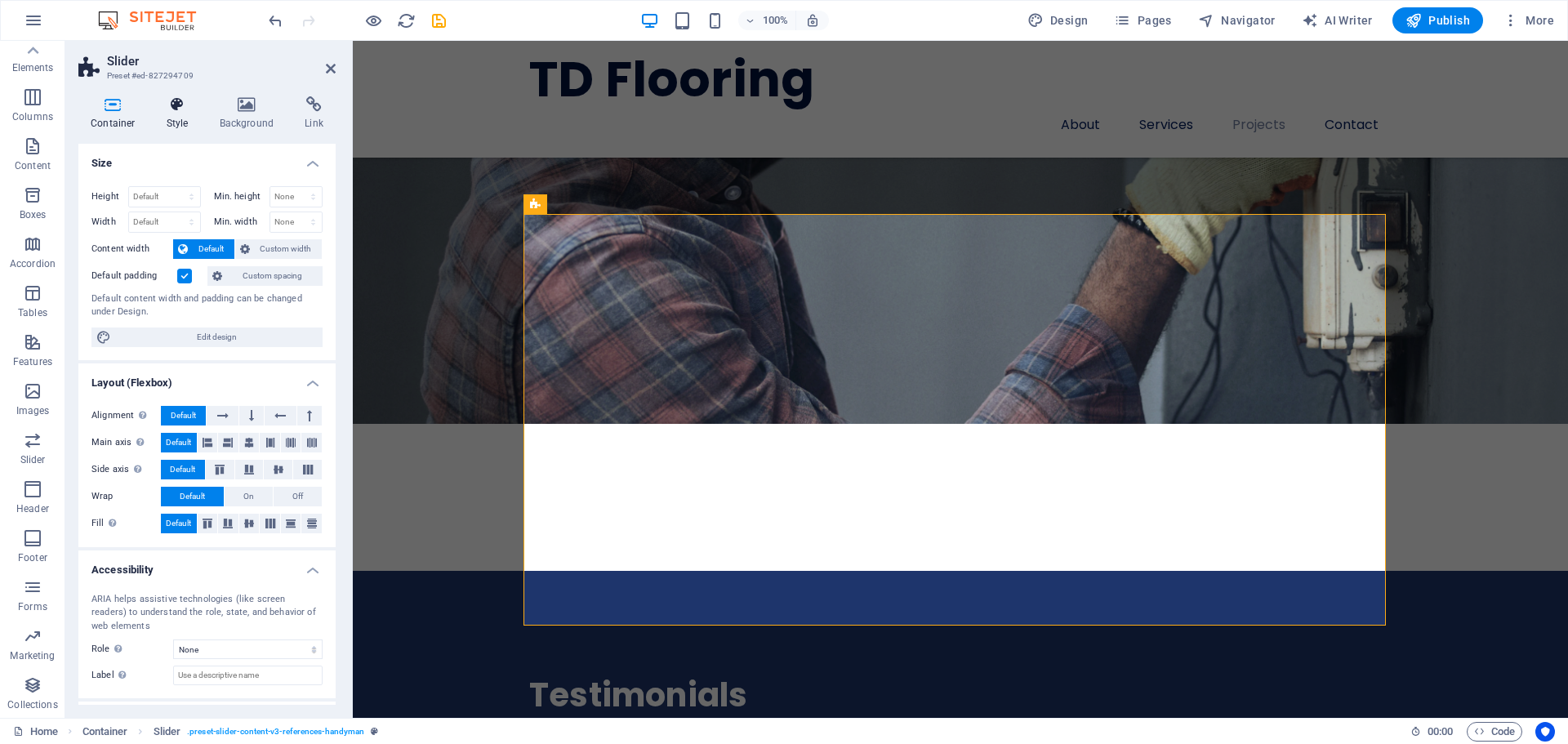 click on "Style" at bounding box center (180, 114) 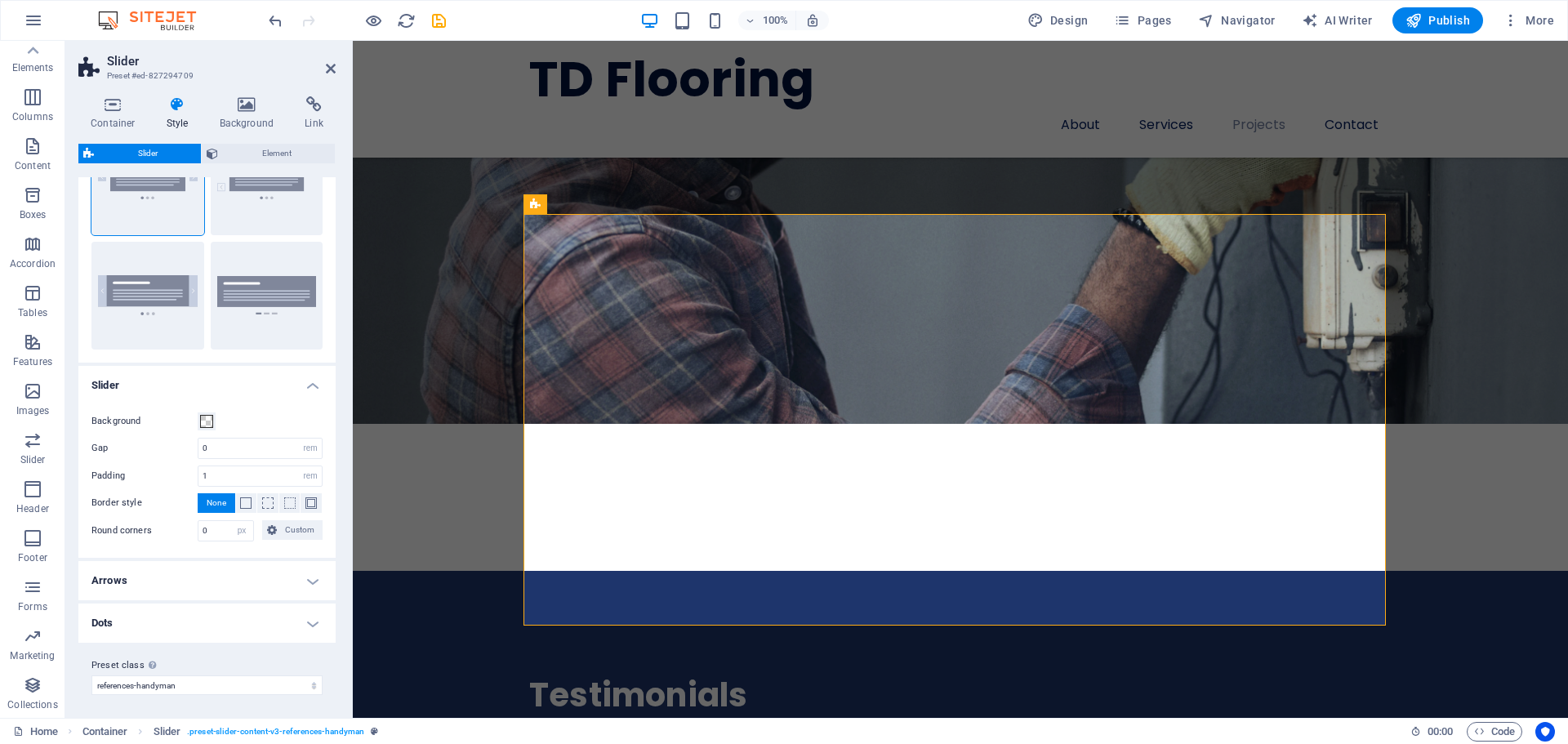 scroll, scrollTop: 96, scrollLeft: 0, axis: vertical 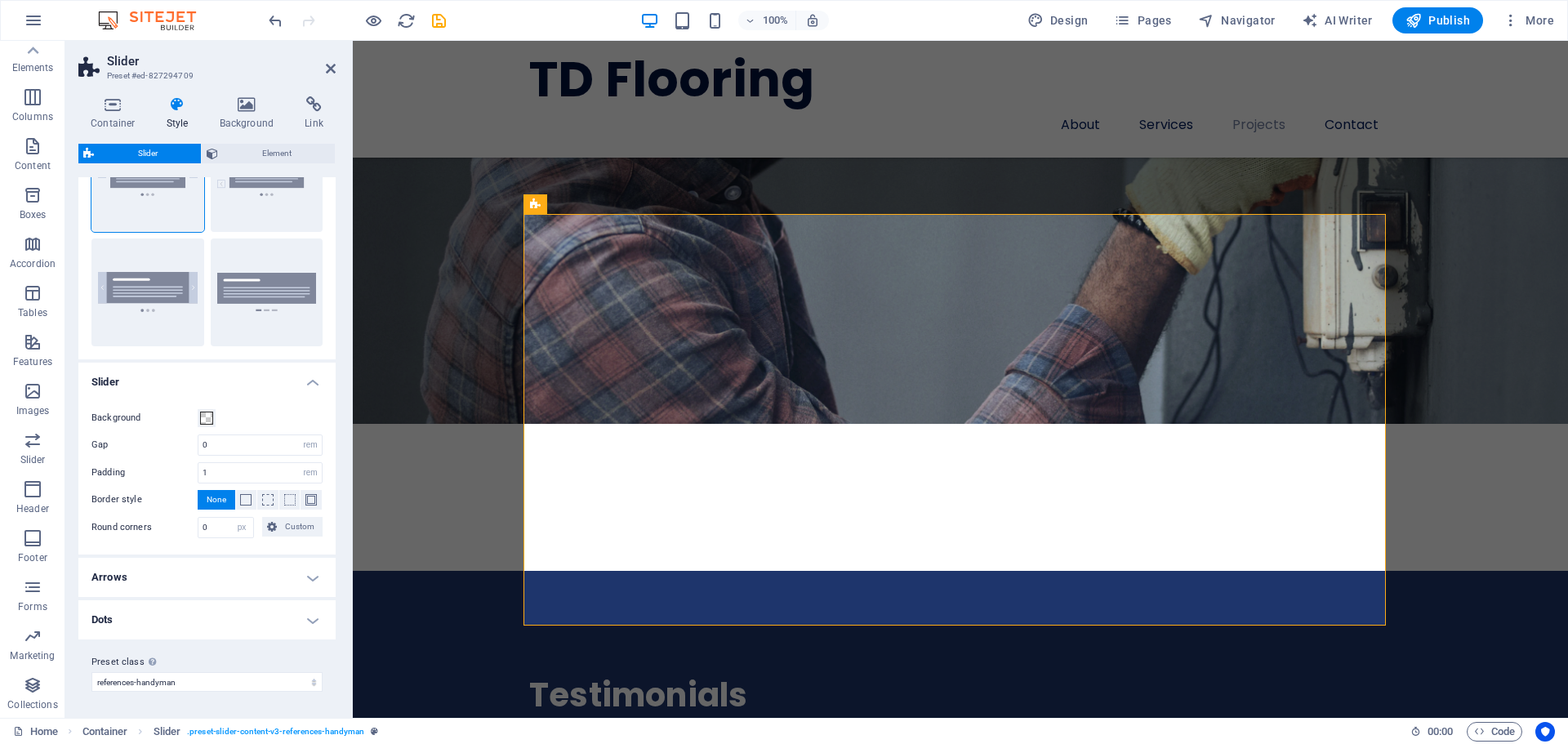 click on "Arrows" at bounding box center [207, 577] 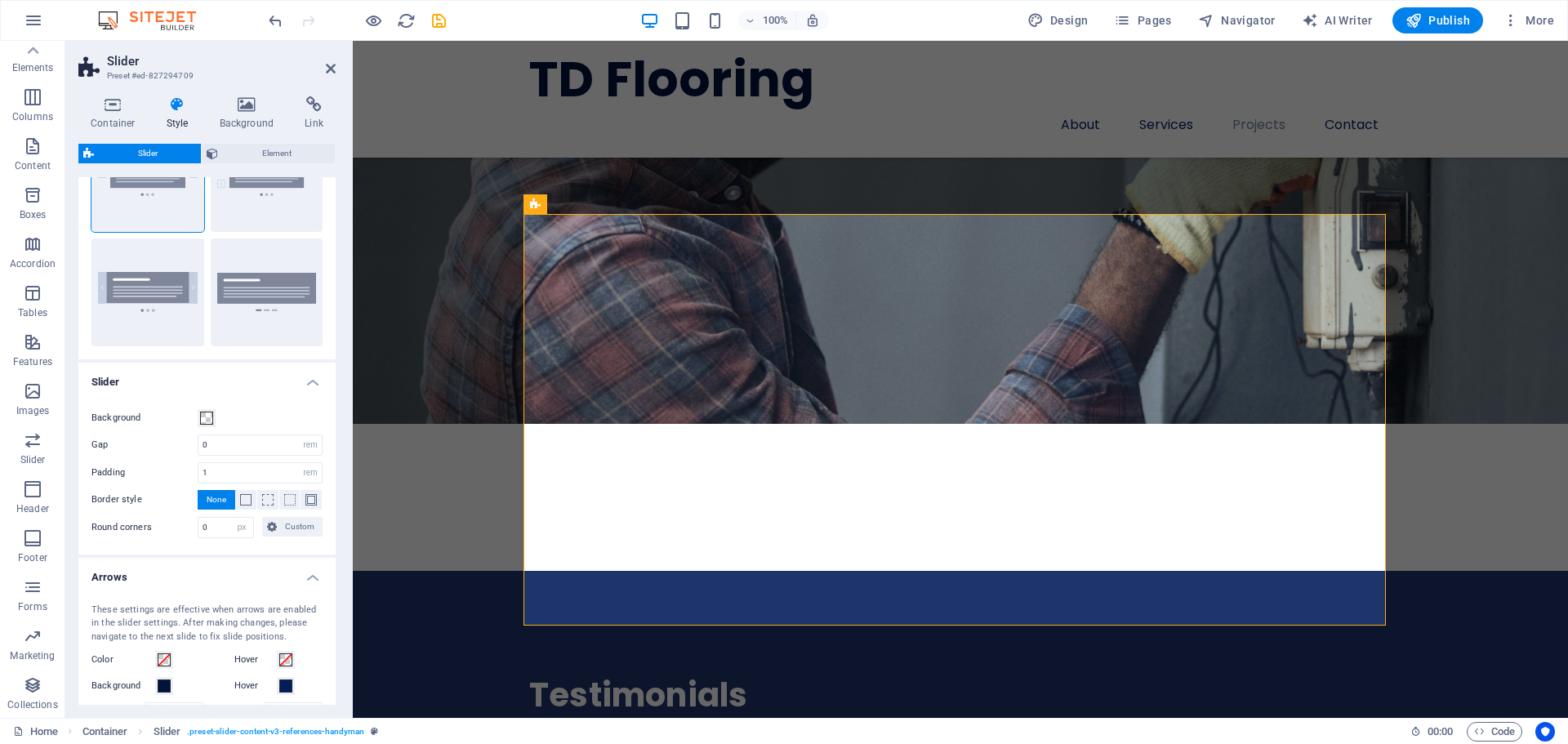 click on "Arrows" at bounding box center (207, 572) 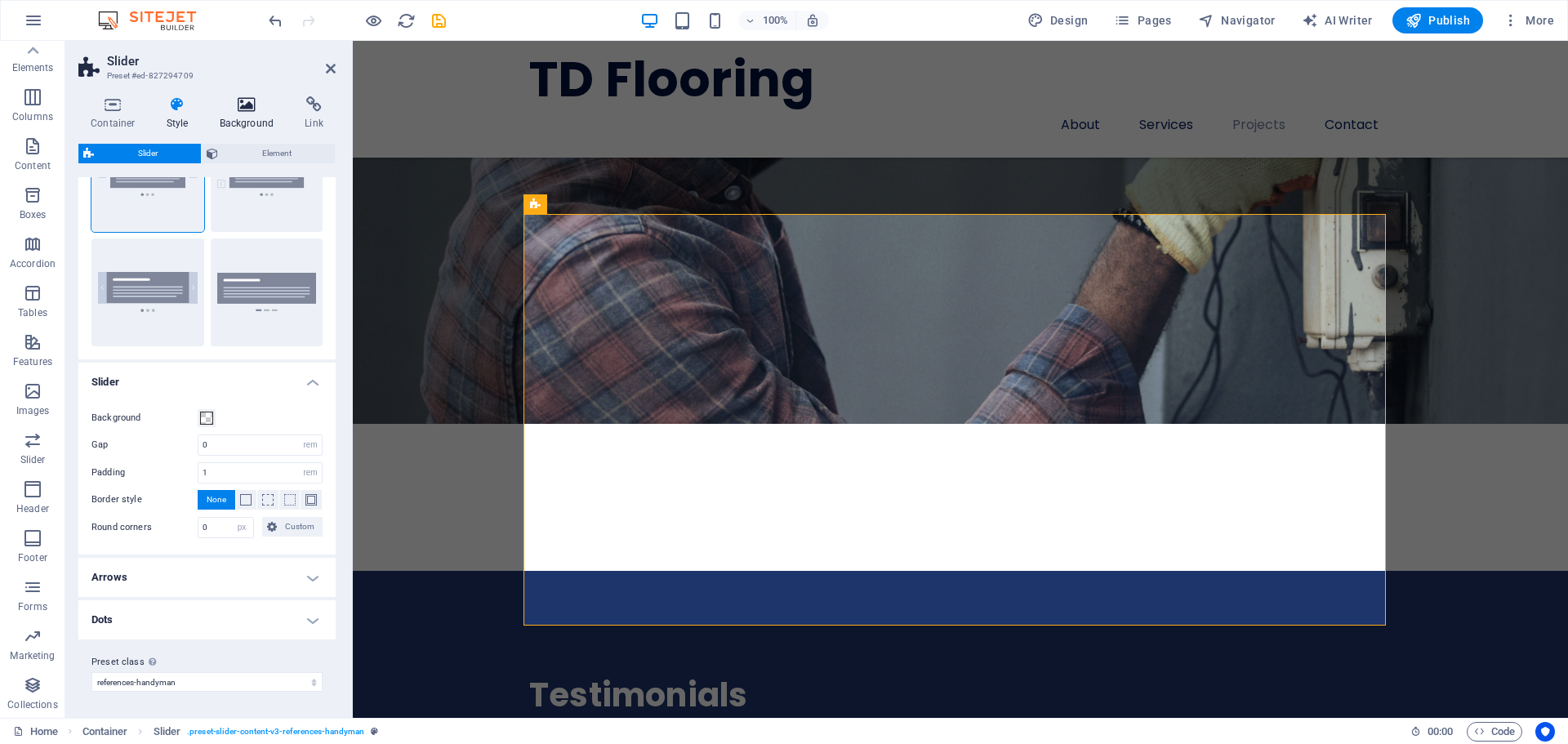click at bounding box center [247, 105] 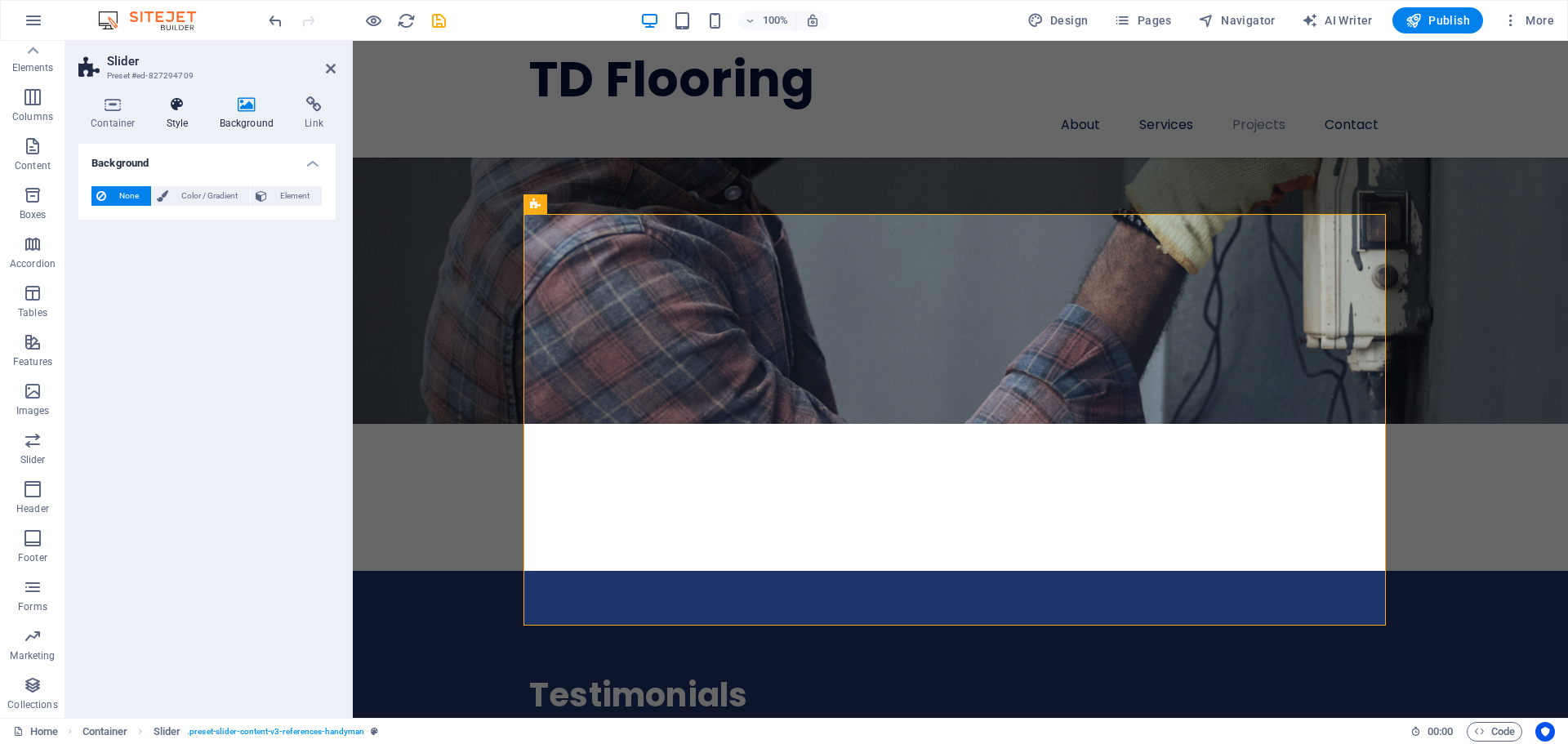 click at bounding box center [177, 105] 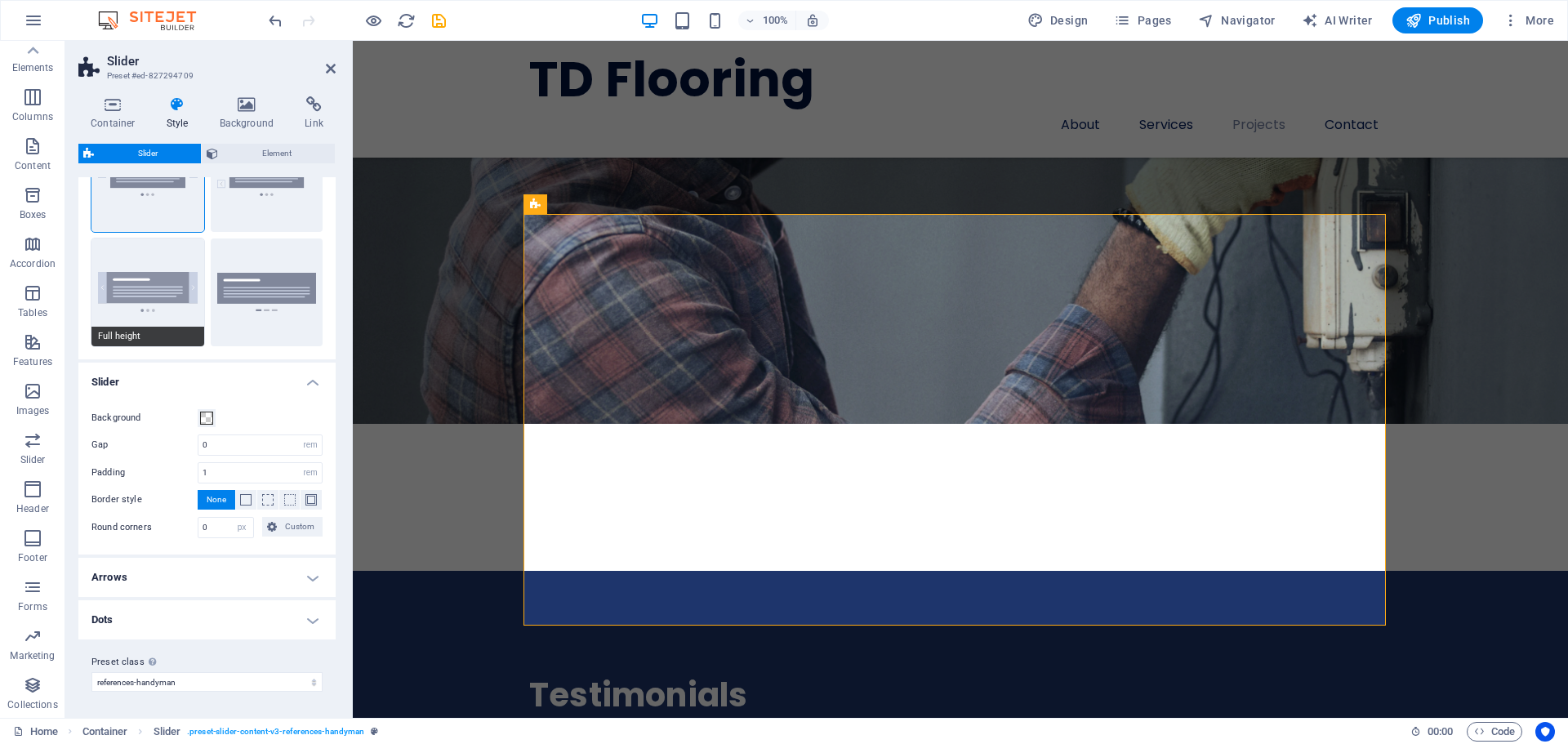 scroll, scrollTop: 0, scrollLeft: 0, axis: both 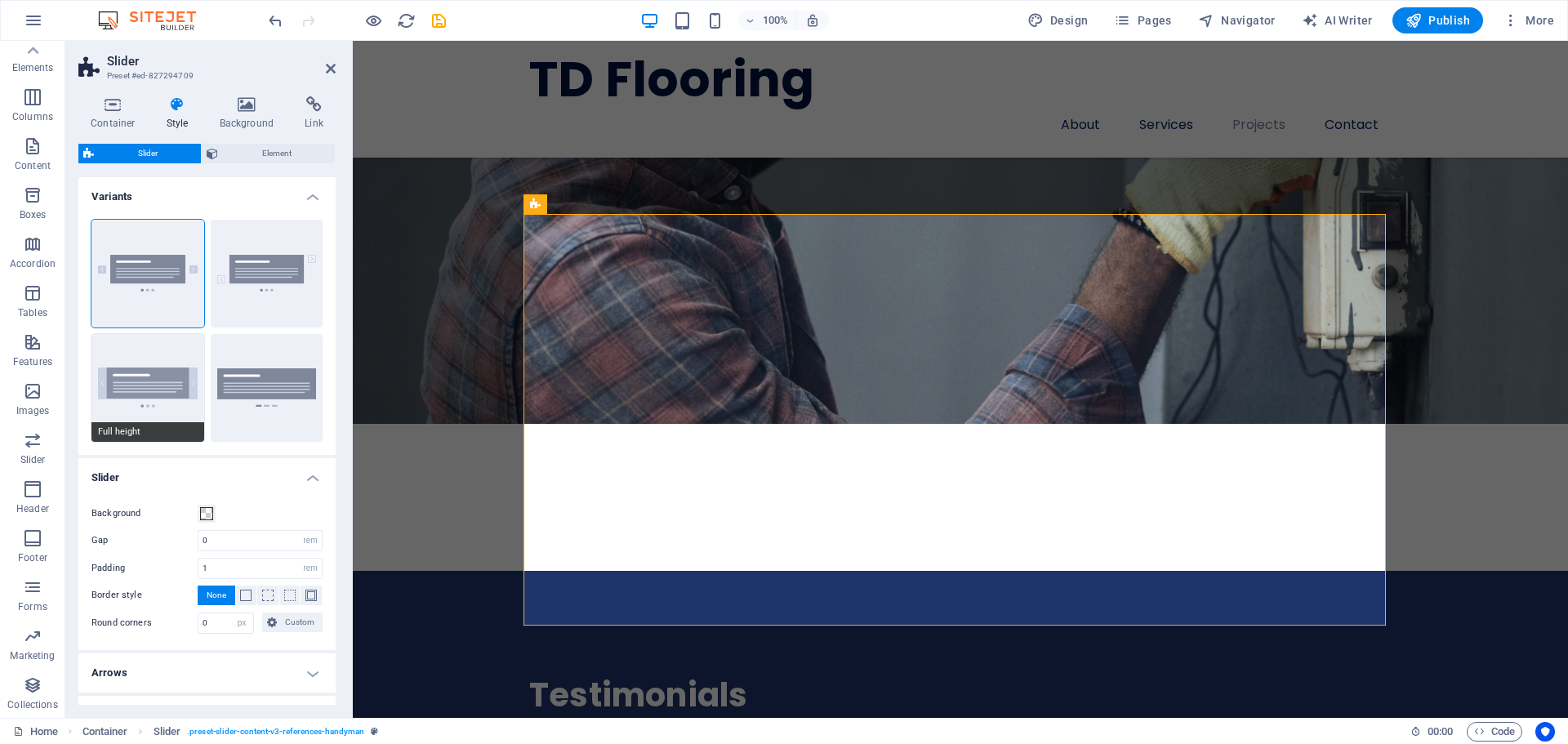click on "Full height" at bounding box center (148, 388) 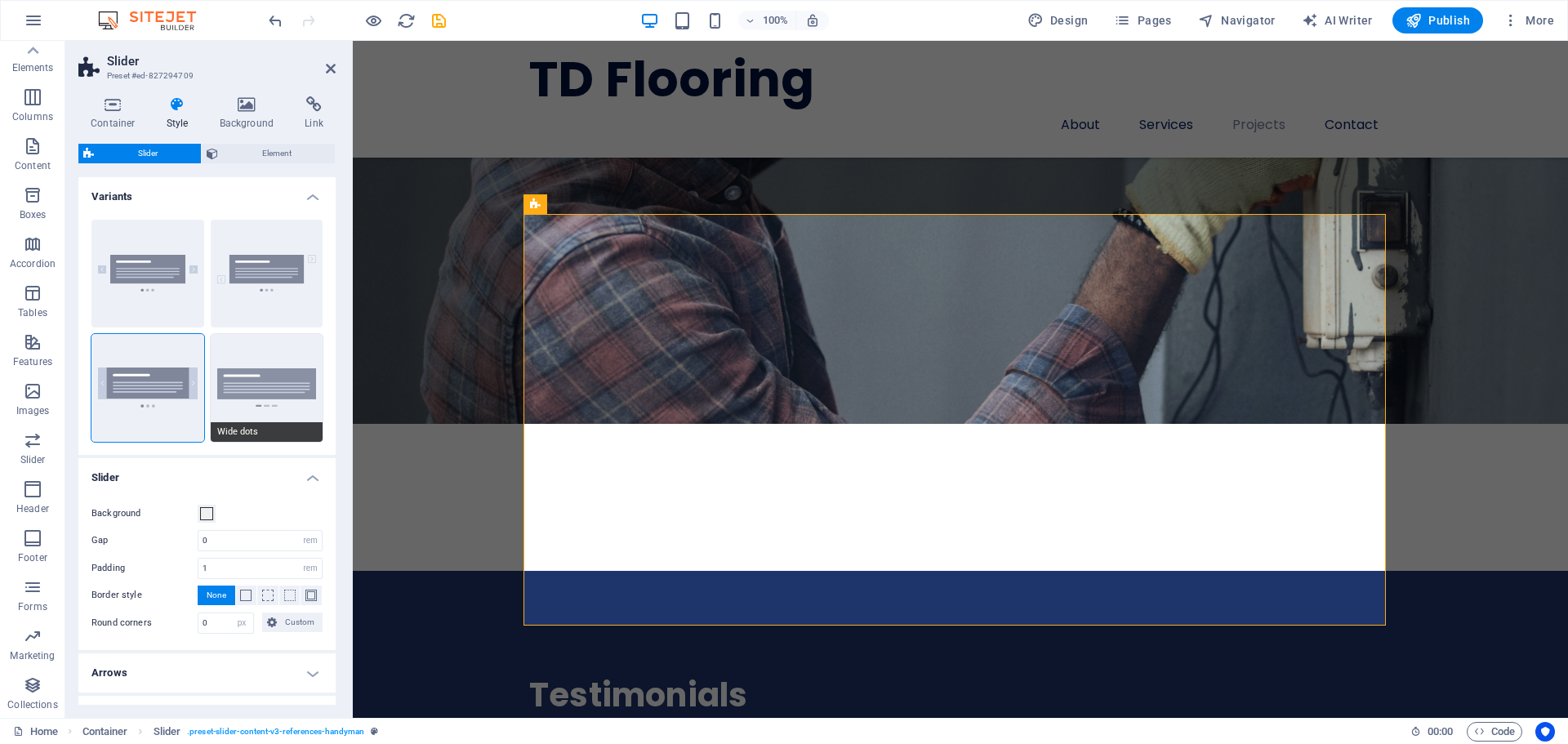 click on "Wide dots" at bounding box center (267, 388) 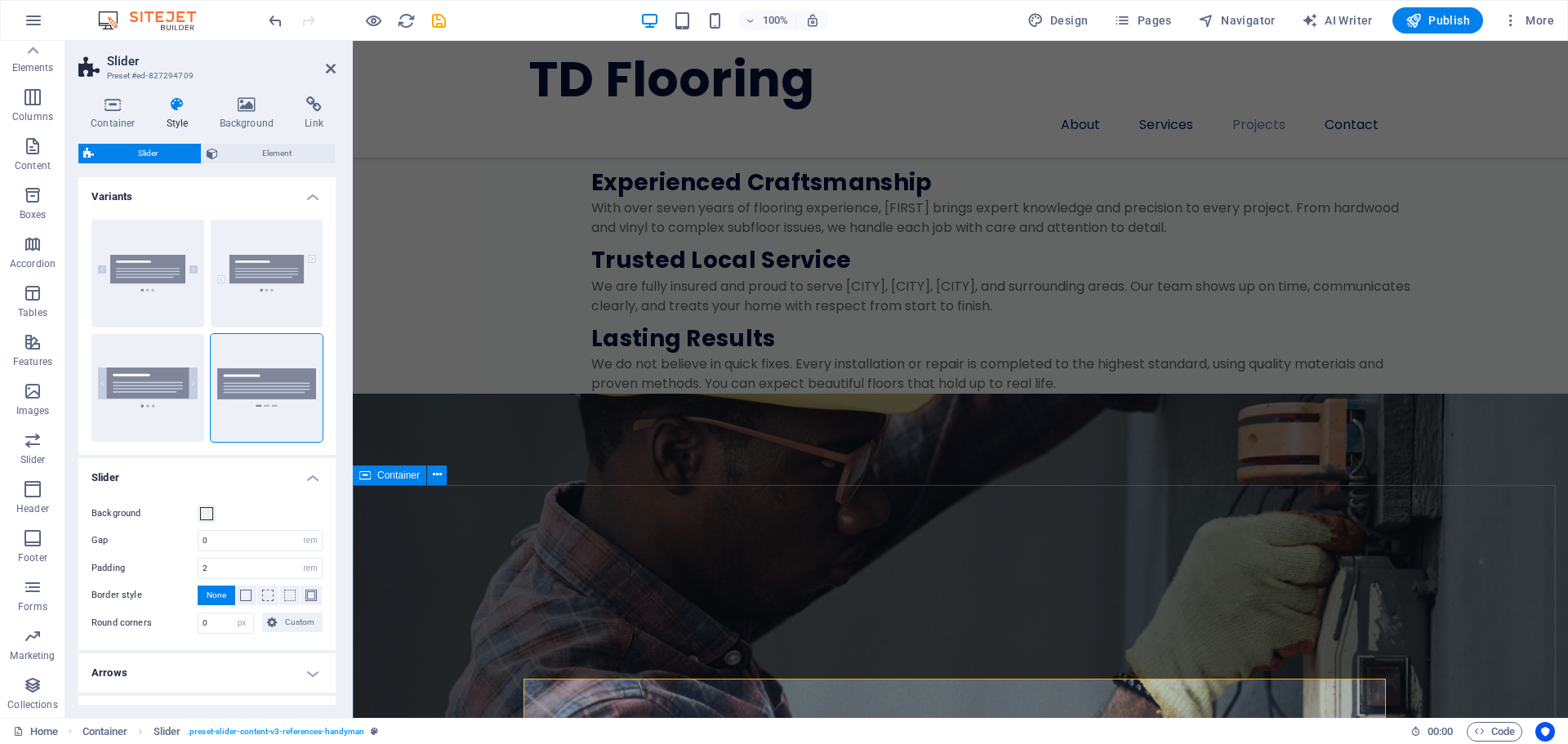 scroll, scrollTop: 3129, scrollLeft: 0, axis: vertical 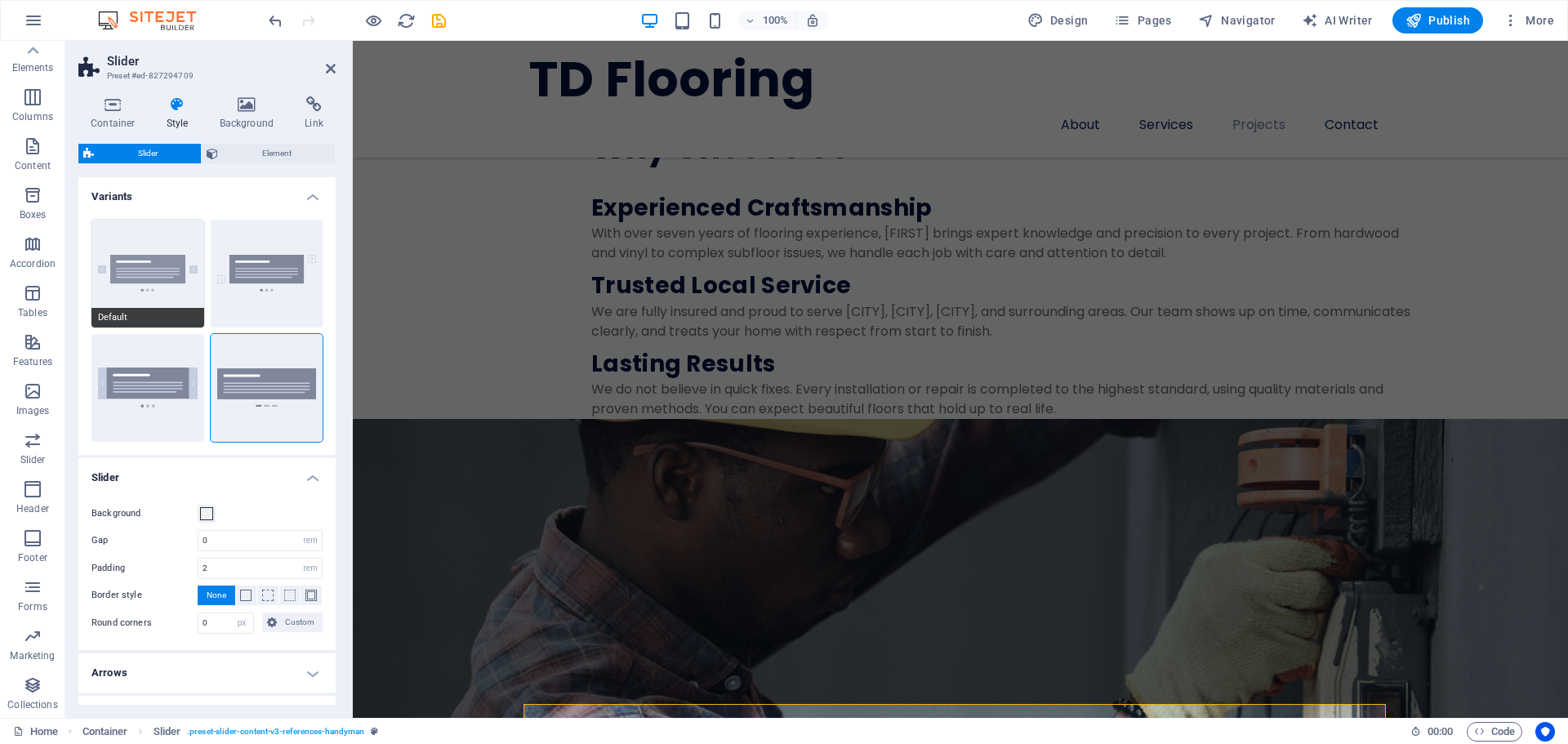 click on "Default" at bounding box center (148, 274) 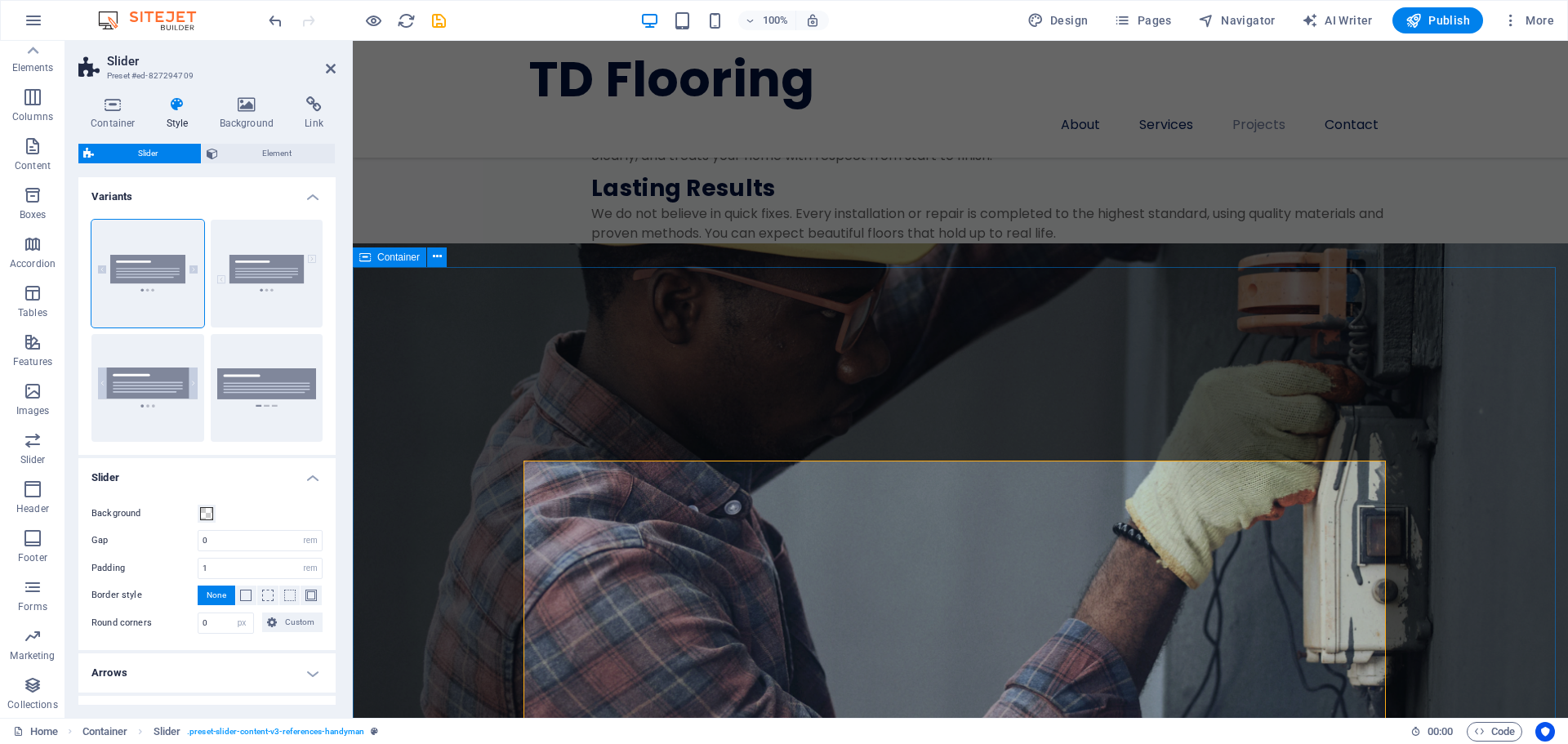 scroll, scrollTop: 3374, scrollLeft: 0, axis: vertical 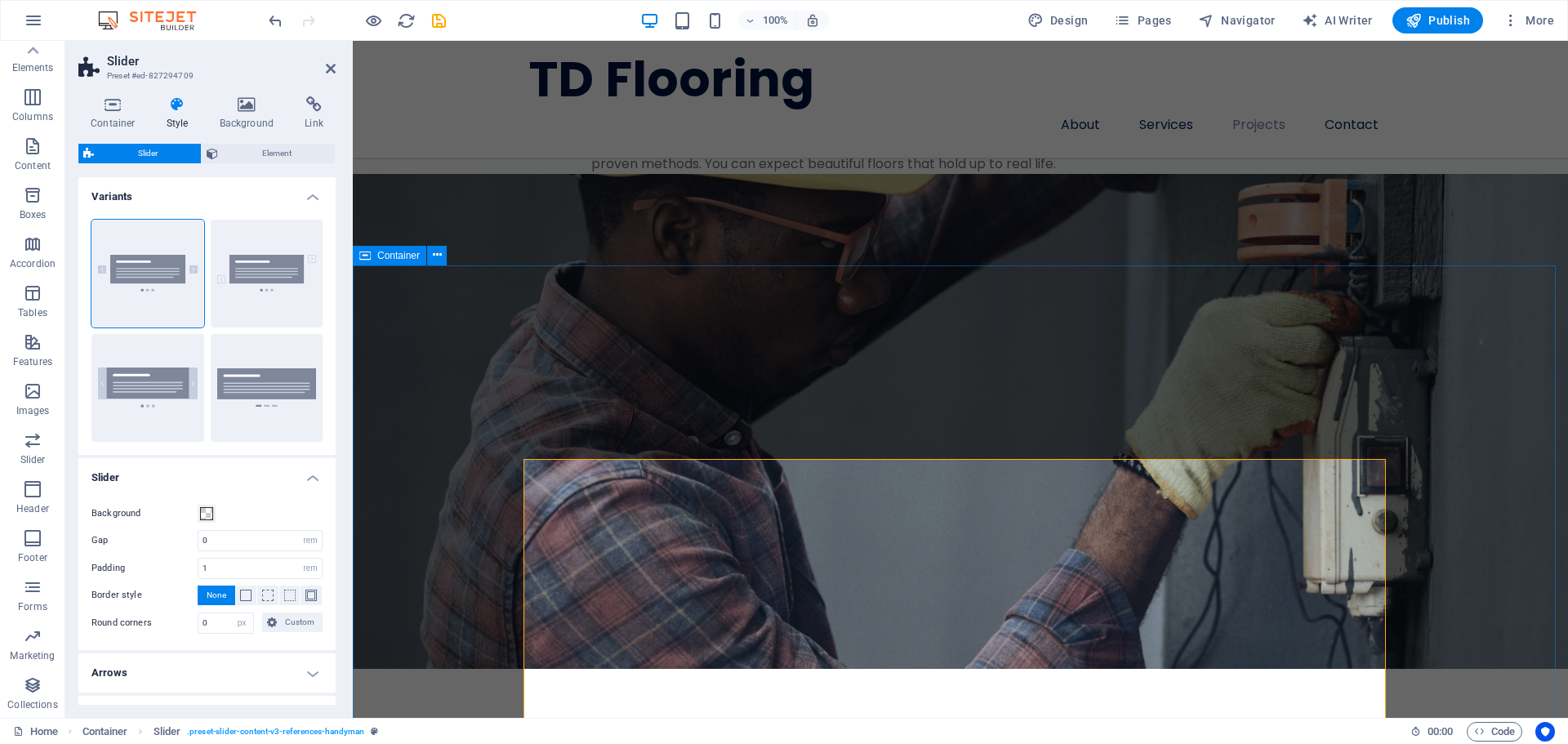 click on "References  Albert Flores  HAPPY CLIENT
A positive testimonial that you think will tell people how good you are. Some positive words from an existing or a past client makes a lot of difference and boosts conversions on your website! Robert Williamson HAPPY CUSTOMER
A positive testimonial that you think will tell people how good you are. Some positive words from an existing or a past client makes a lot of difference and boosts conversions on your website! Albert Cooper HAPPY CUSTOMER
A positive testimonial that you think will tell people how good you are. Some positive words from an existing or a past client makes a lot of difference and boosts conversions on your website! Marvin McKinney HAPPY CLIENT
A positive testimonial that you think will tell people how good you are. Some positive words from an existing or a past client makes a lot of difference and boosts conversions on your website!" at bounding box center [960, 13263] 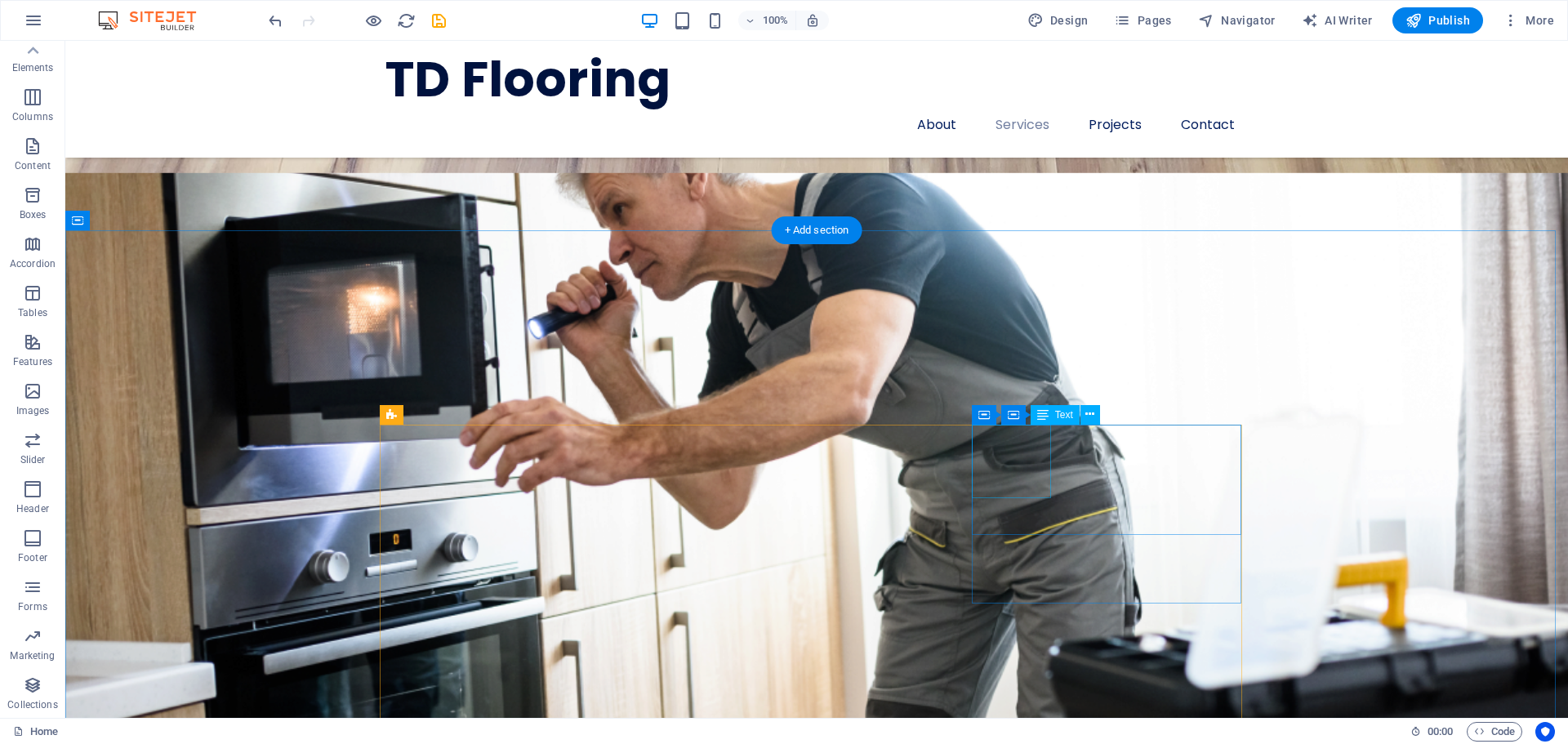 scroll, scrollTop: 1680, scrollLeft: 0, axis: vertical 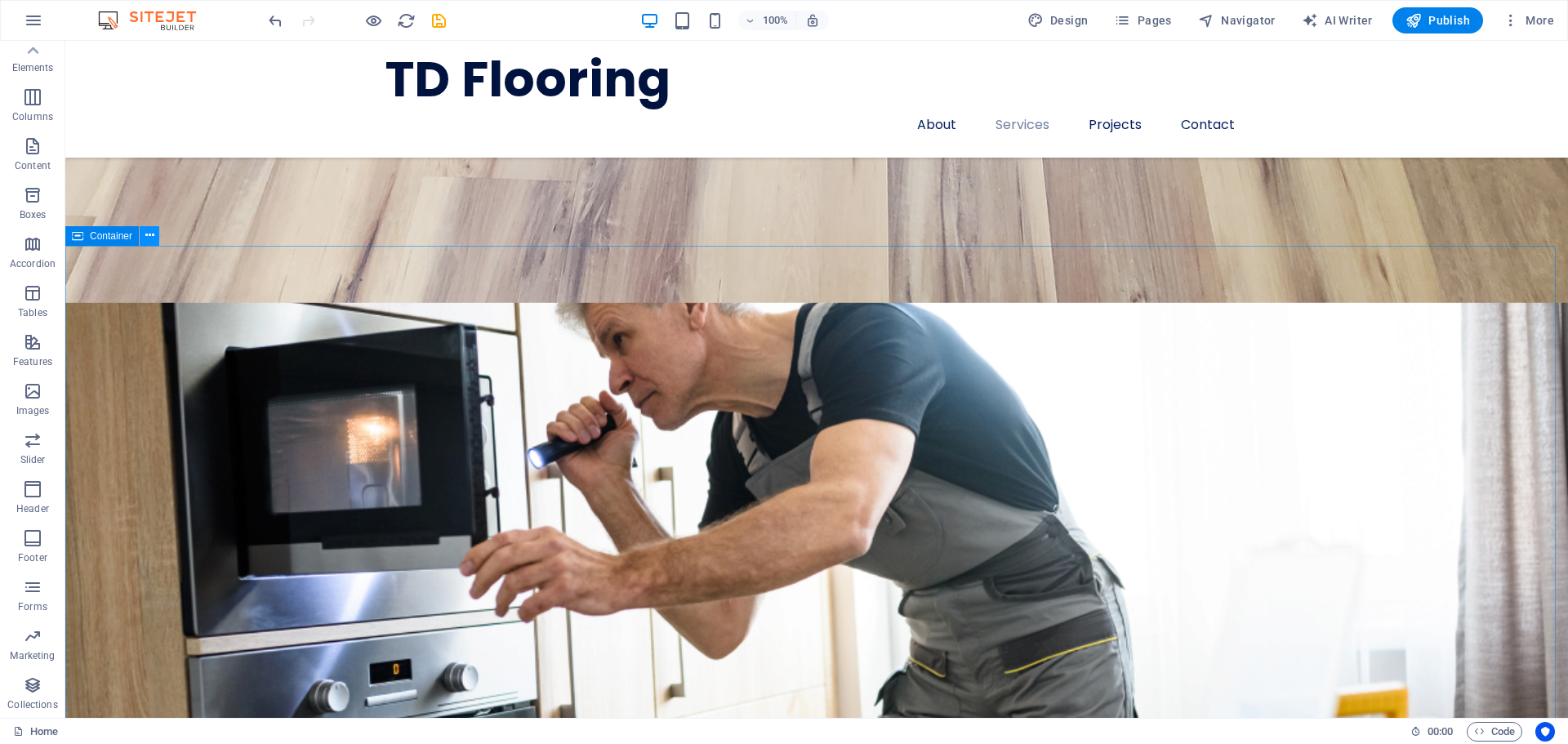 click at bounding box center (149, 235) 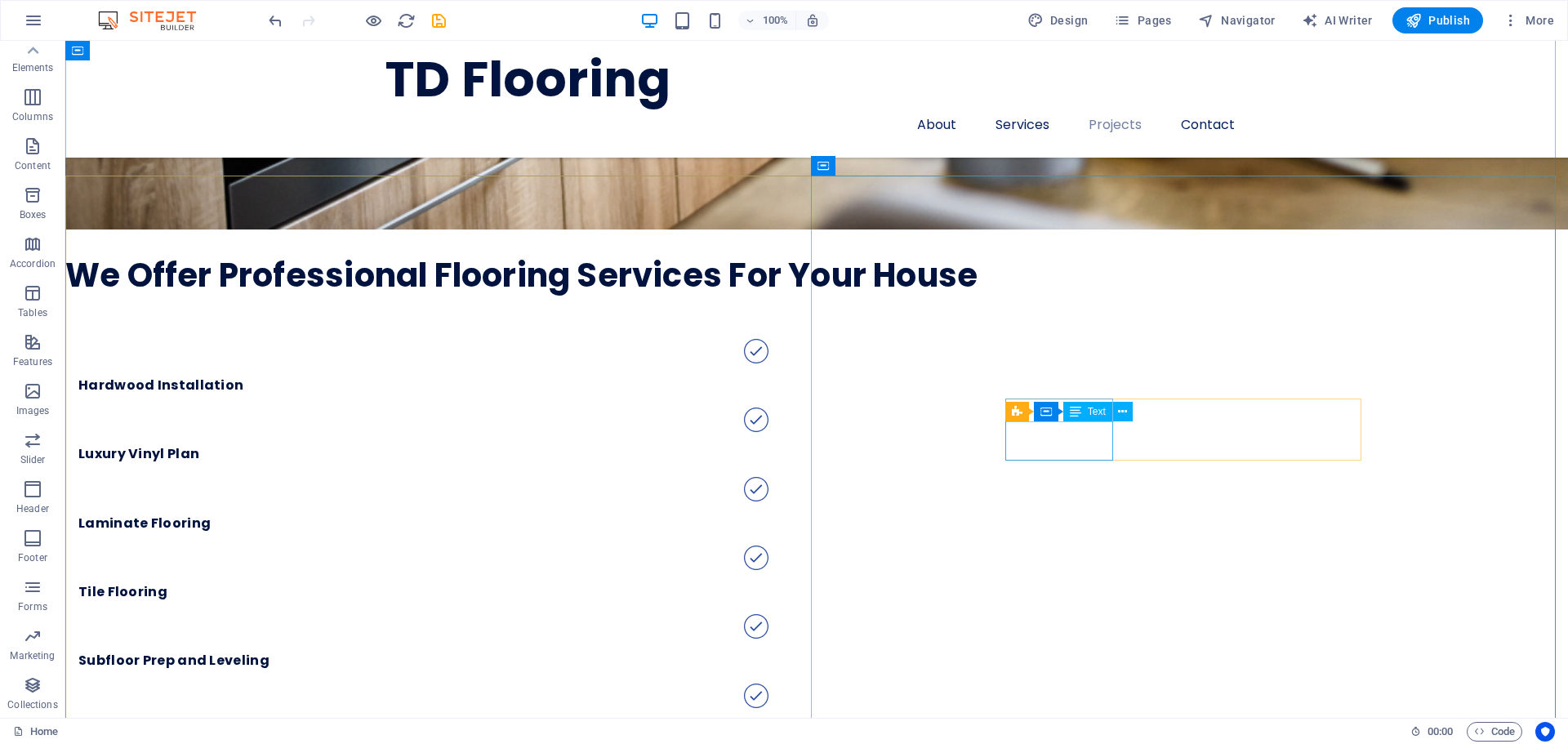 scroll, scrollTop: 2777, scrollLeft: 0, axis: vertical 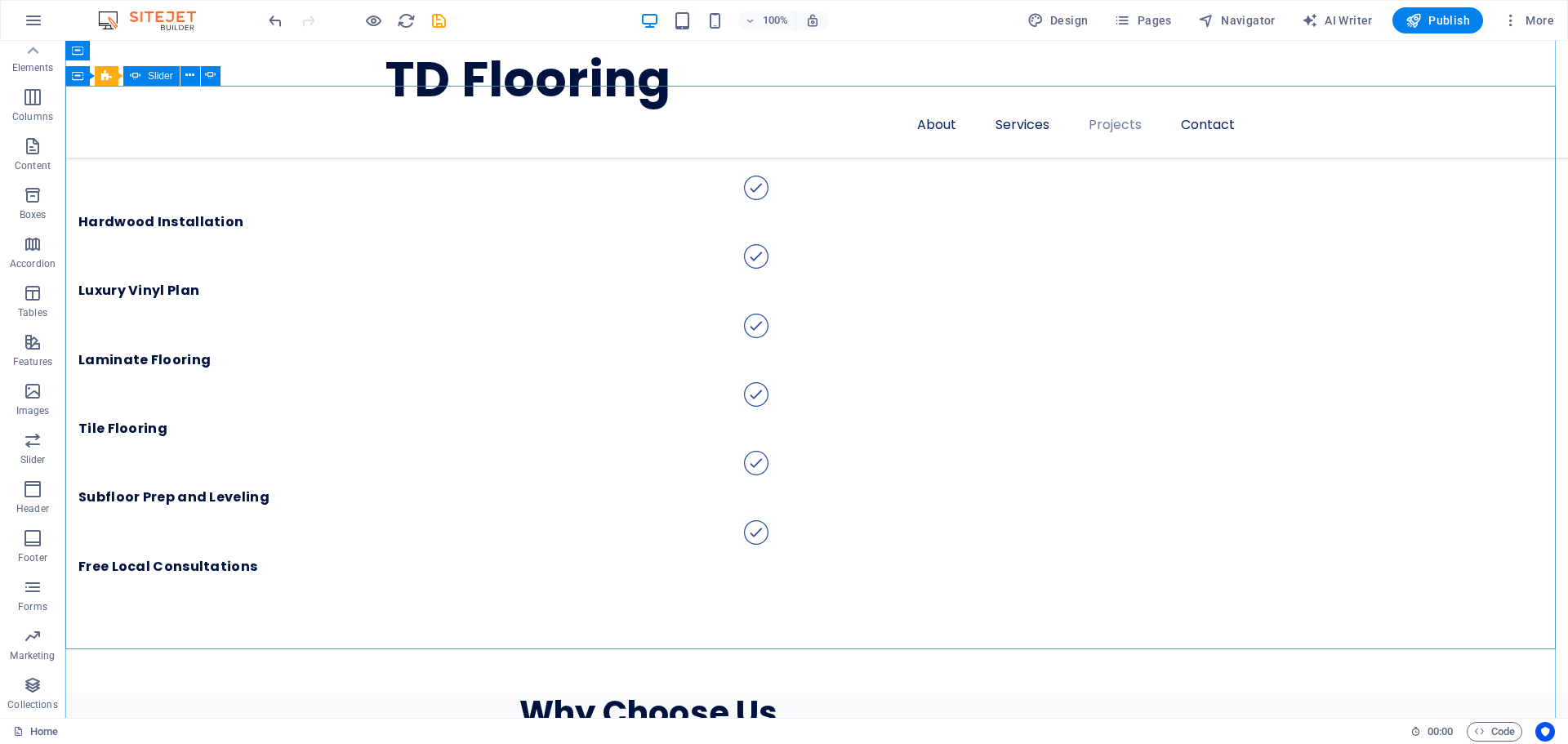 click at bounding box center (817, 12989) 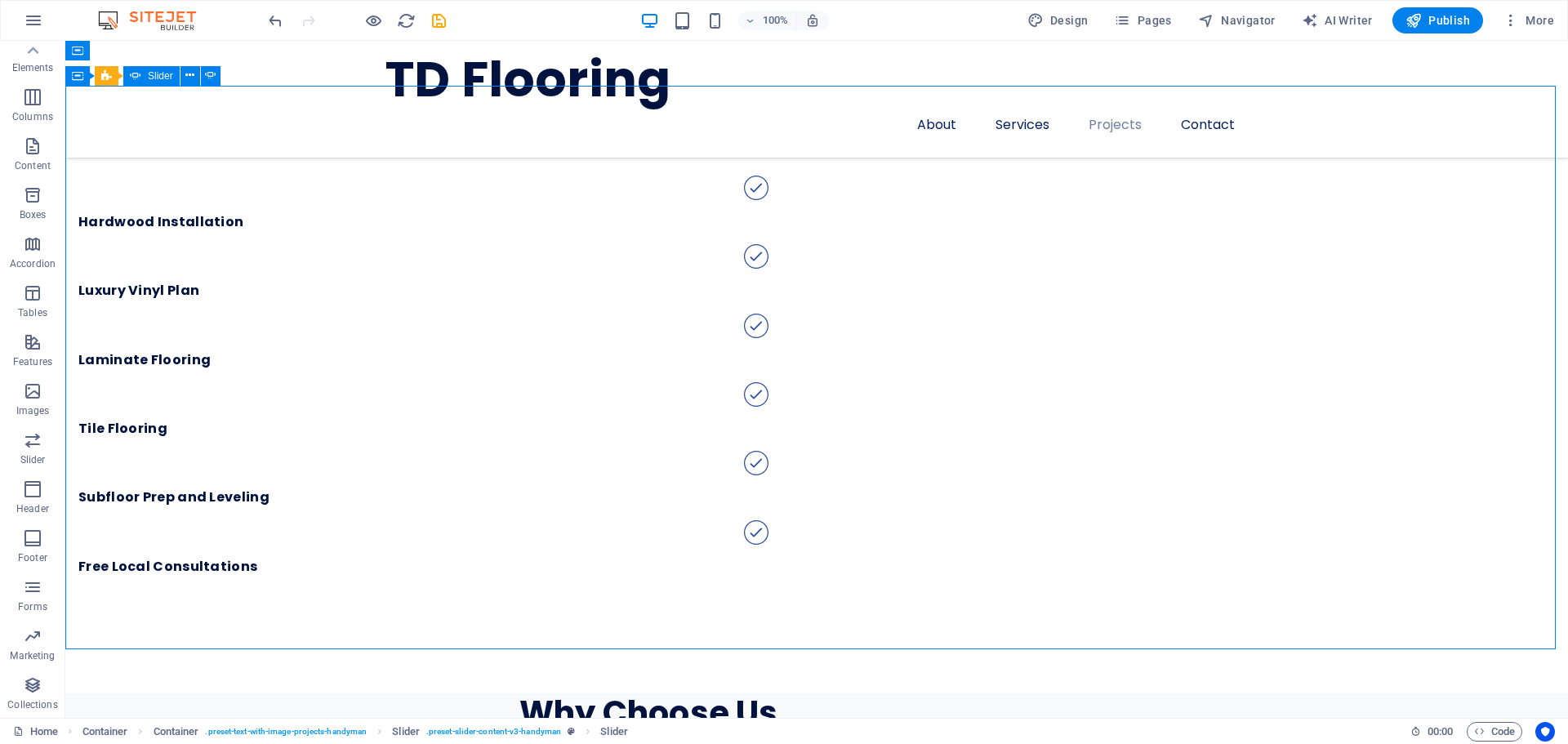 click at bounding box center (817, 12989) 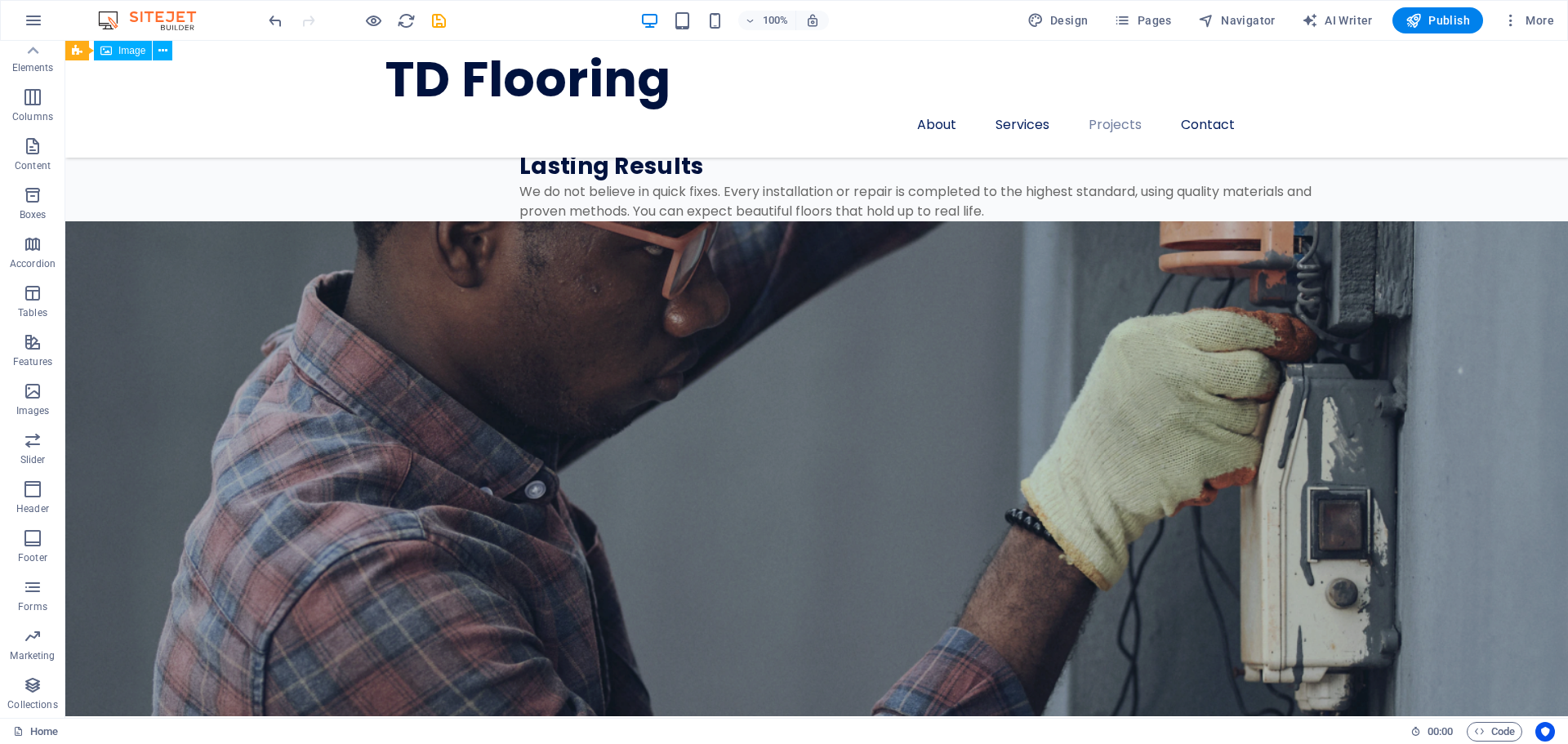 scroll, scrollTop: 3512, scrollLeft: 0, axis: vertical 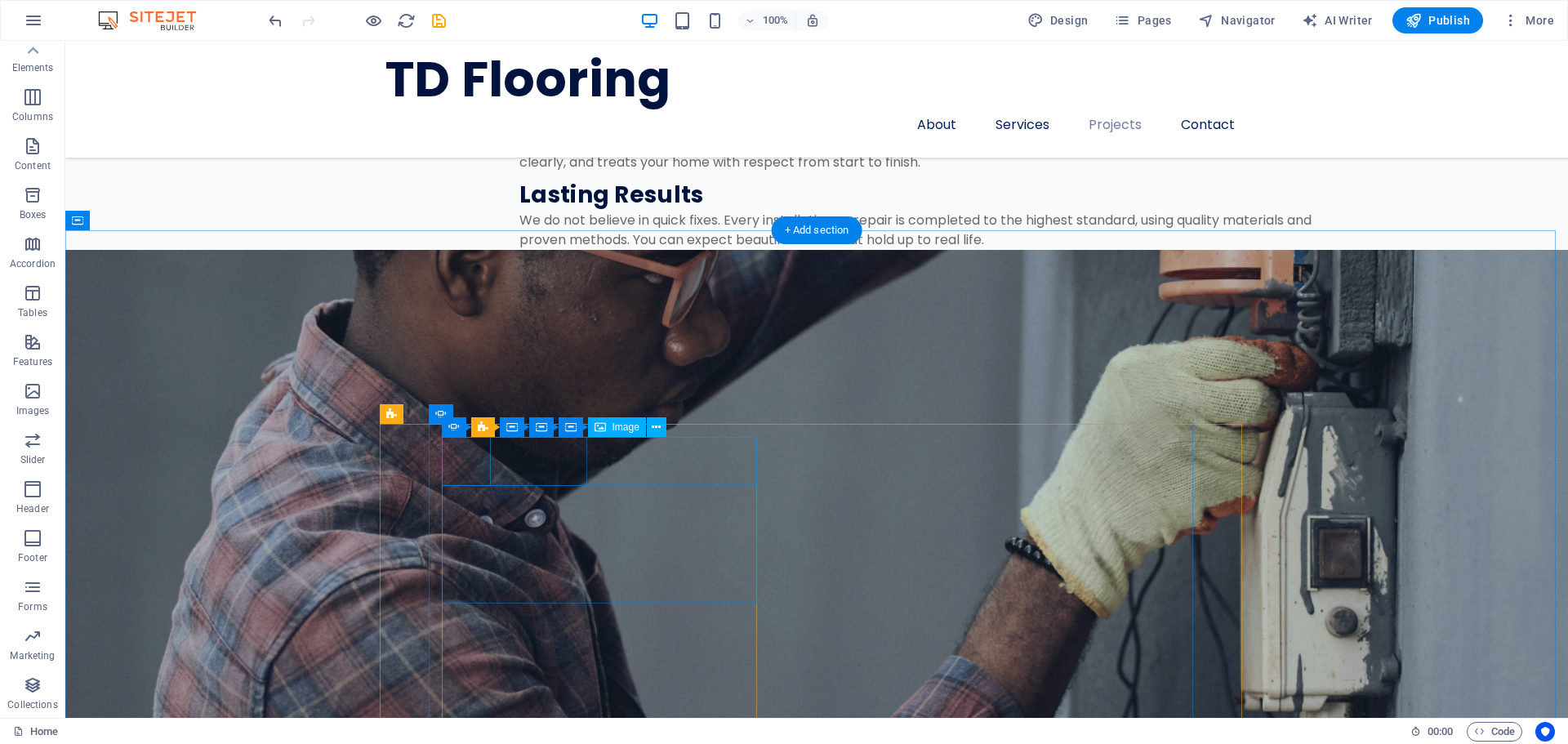 click at bounding box center [592, 12863] 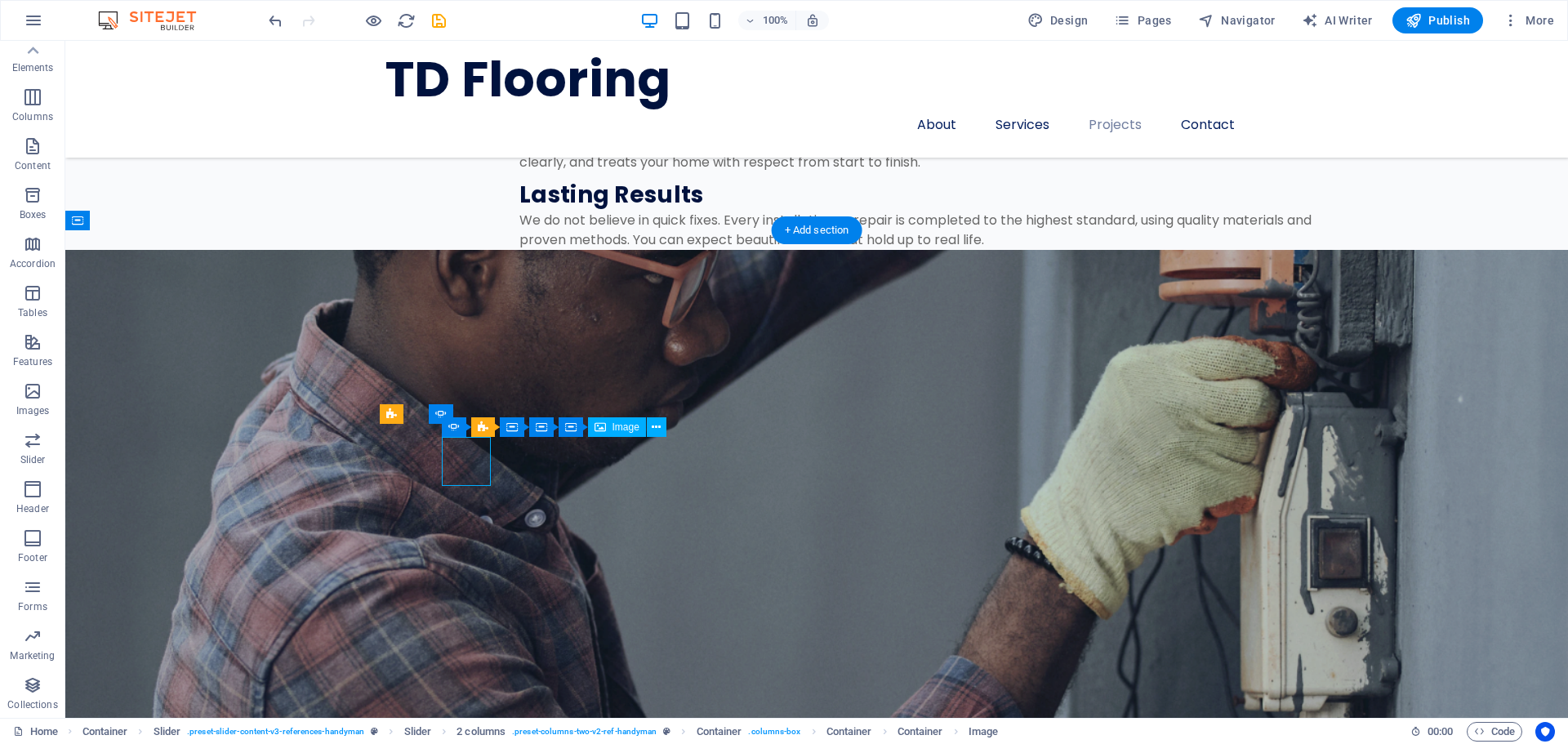 click at bounding box center (592, 12863) 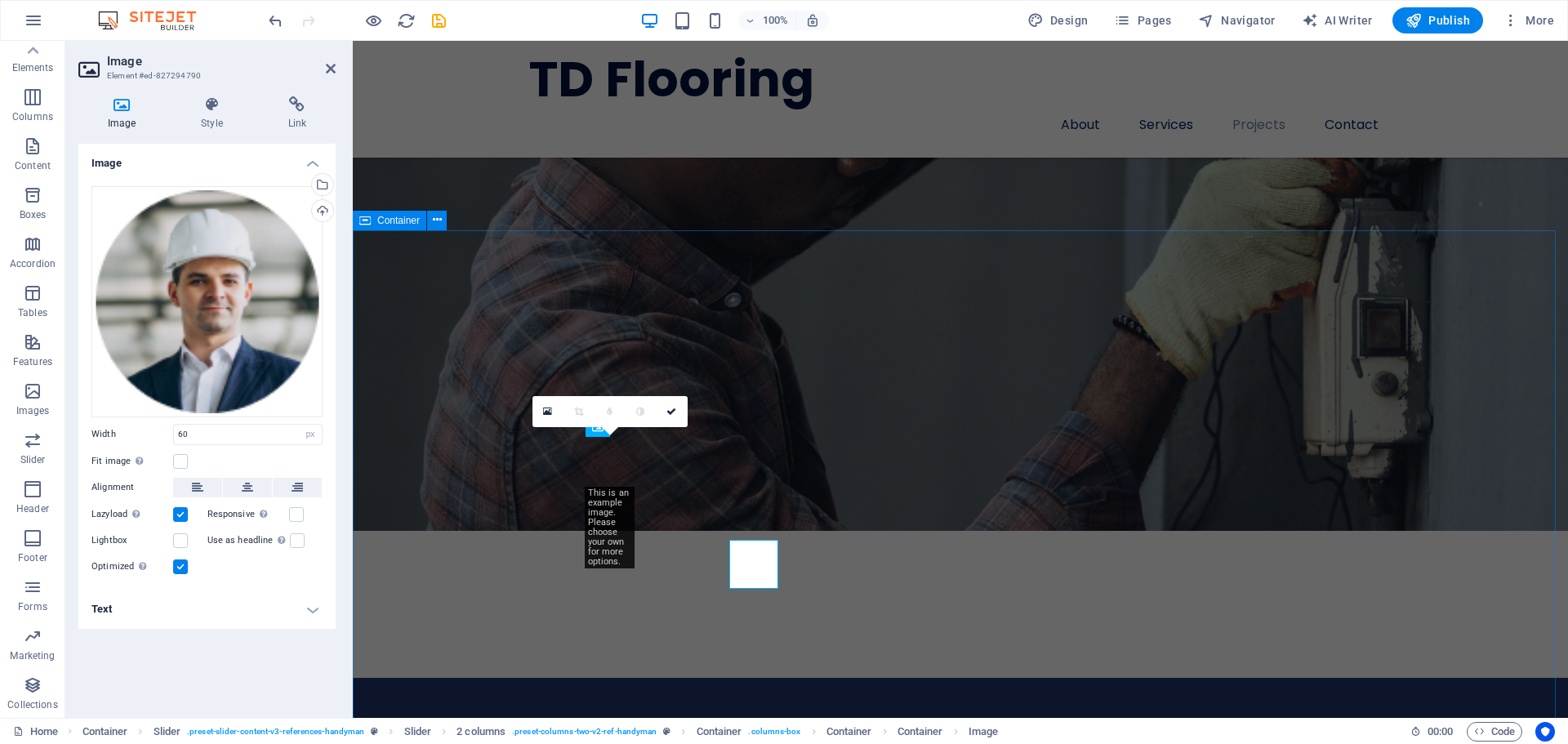 scroll, scrollTop: 3409, scrollLeft: 0, axis: vertical 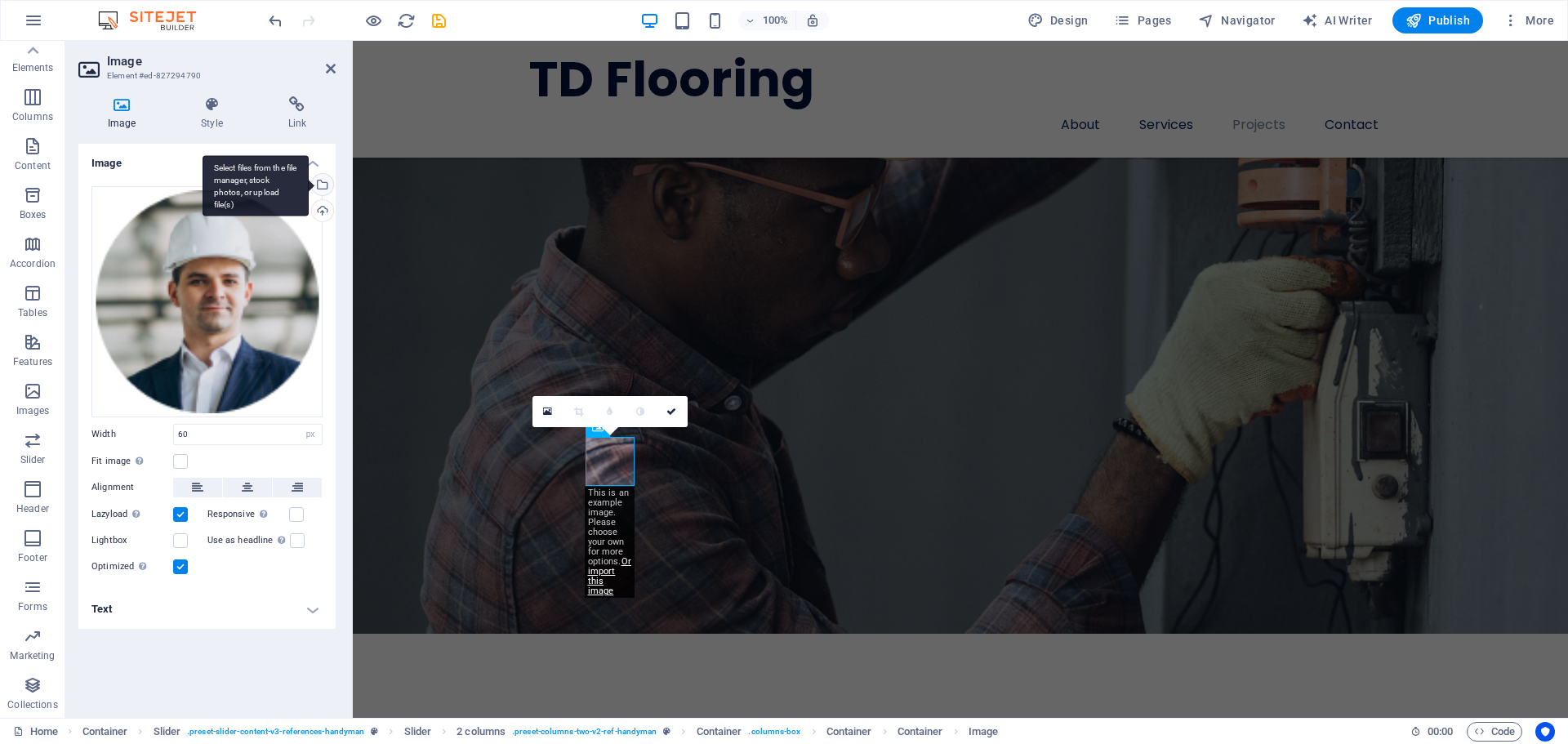 click on "Select files from the file manager, stock photos, or upload file(s)" at bounding box center [321, 186] 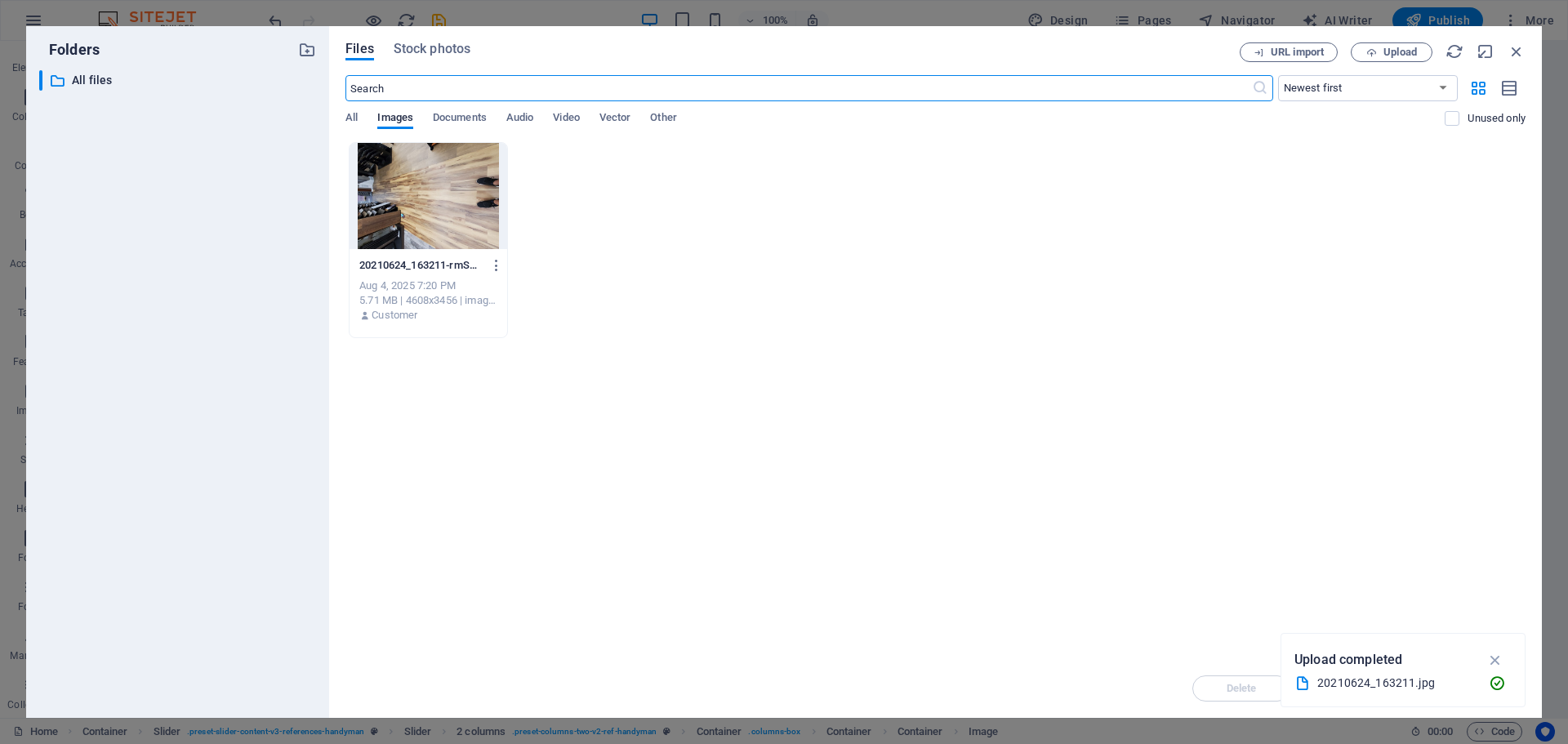 scroll, scrollTop: 4045, scrollLeft: 0, axis: vertical 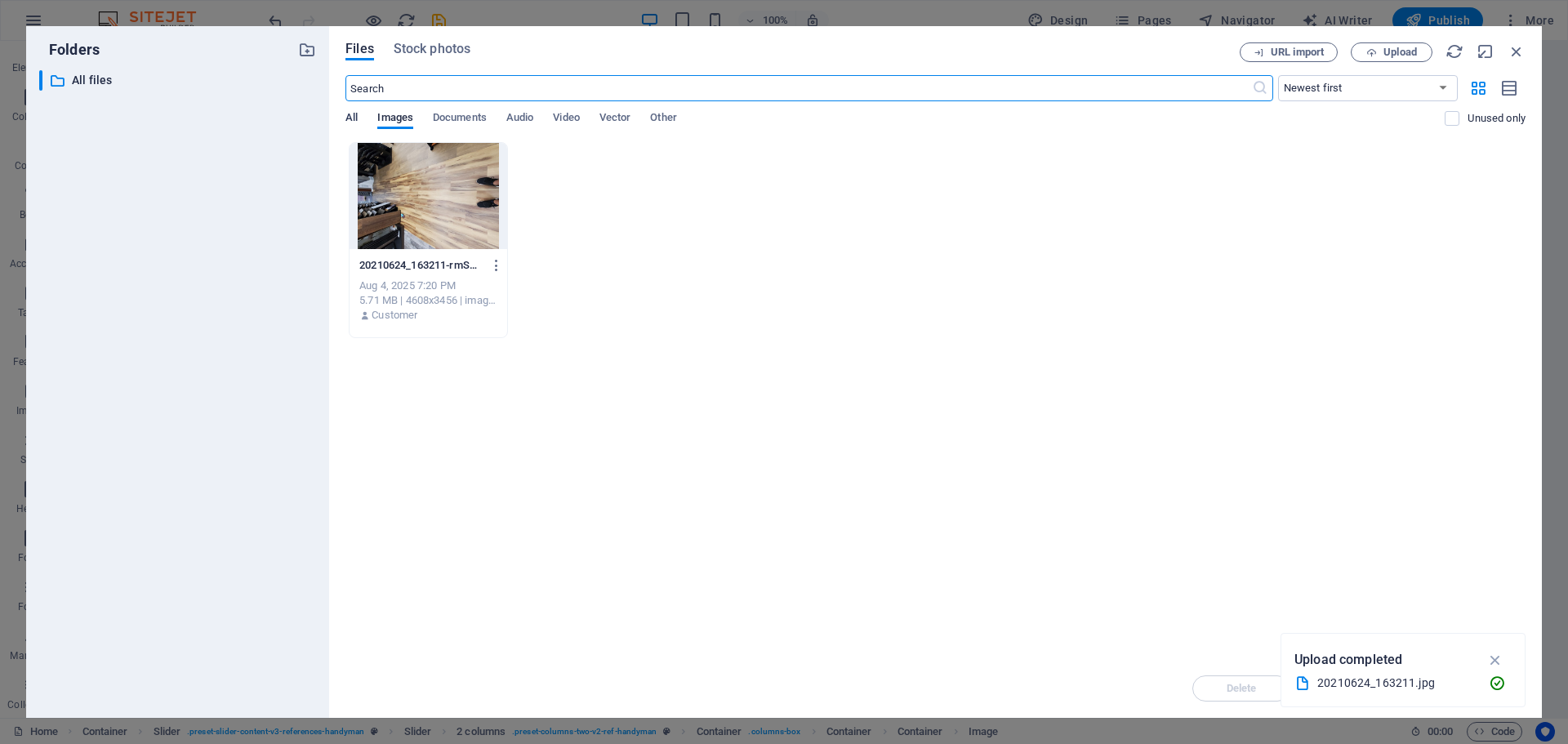 click on "All" at bounding box center (351, 119) 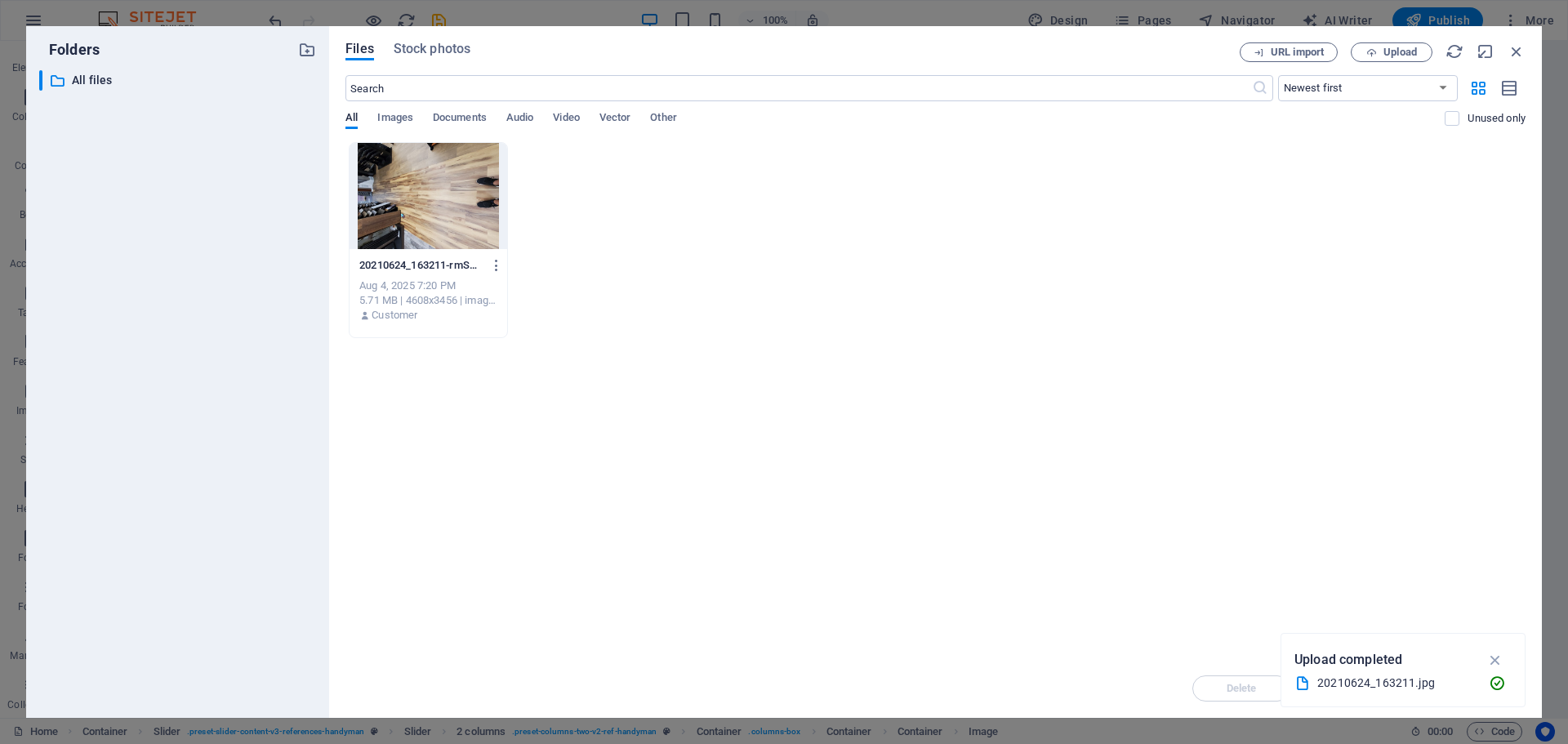 click on "All Images Documents Audio Video Vector Other" at bounding box center [895, 127] 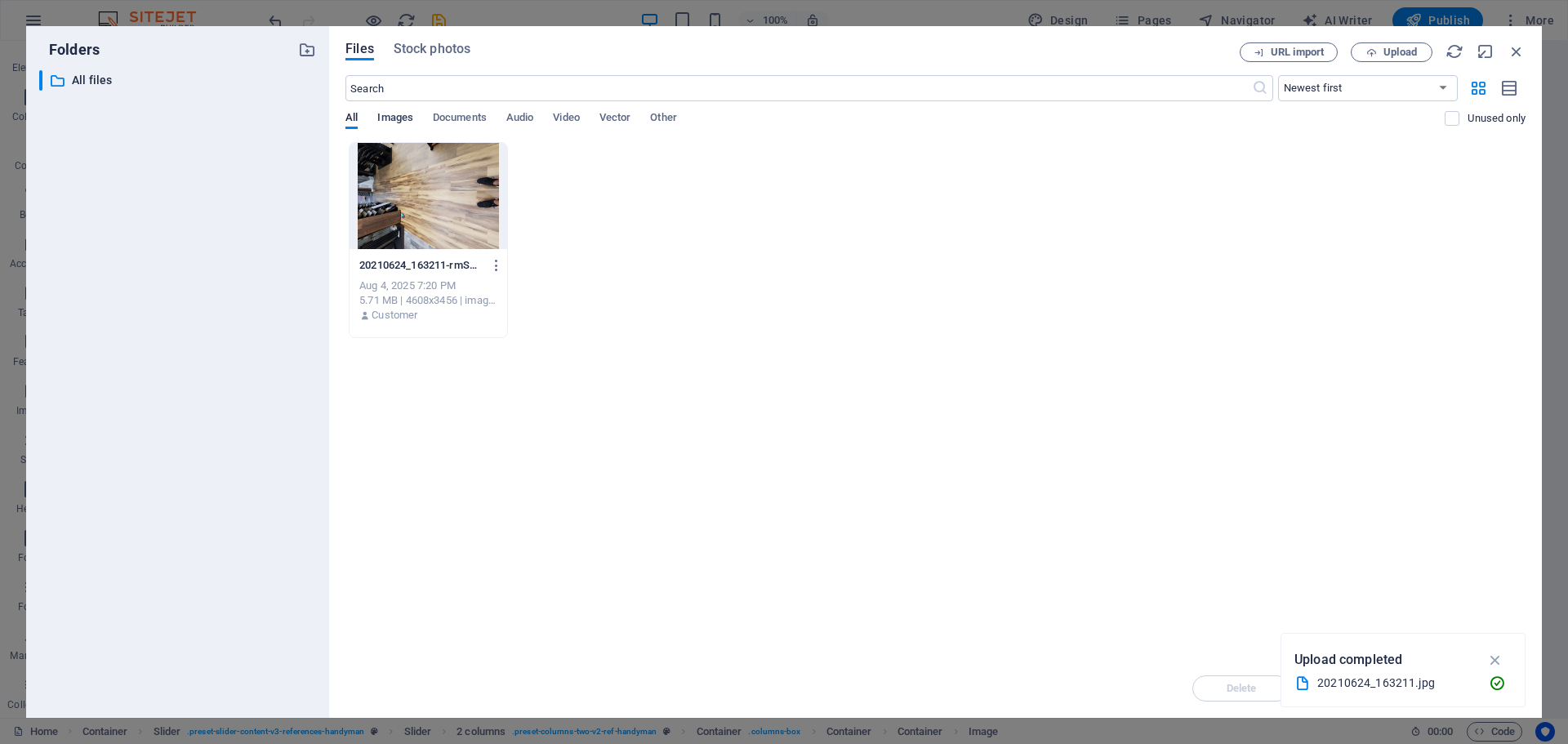 click on "Images" at bounding box center [395, 119] 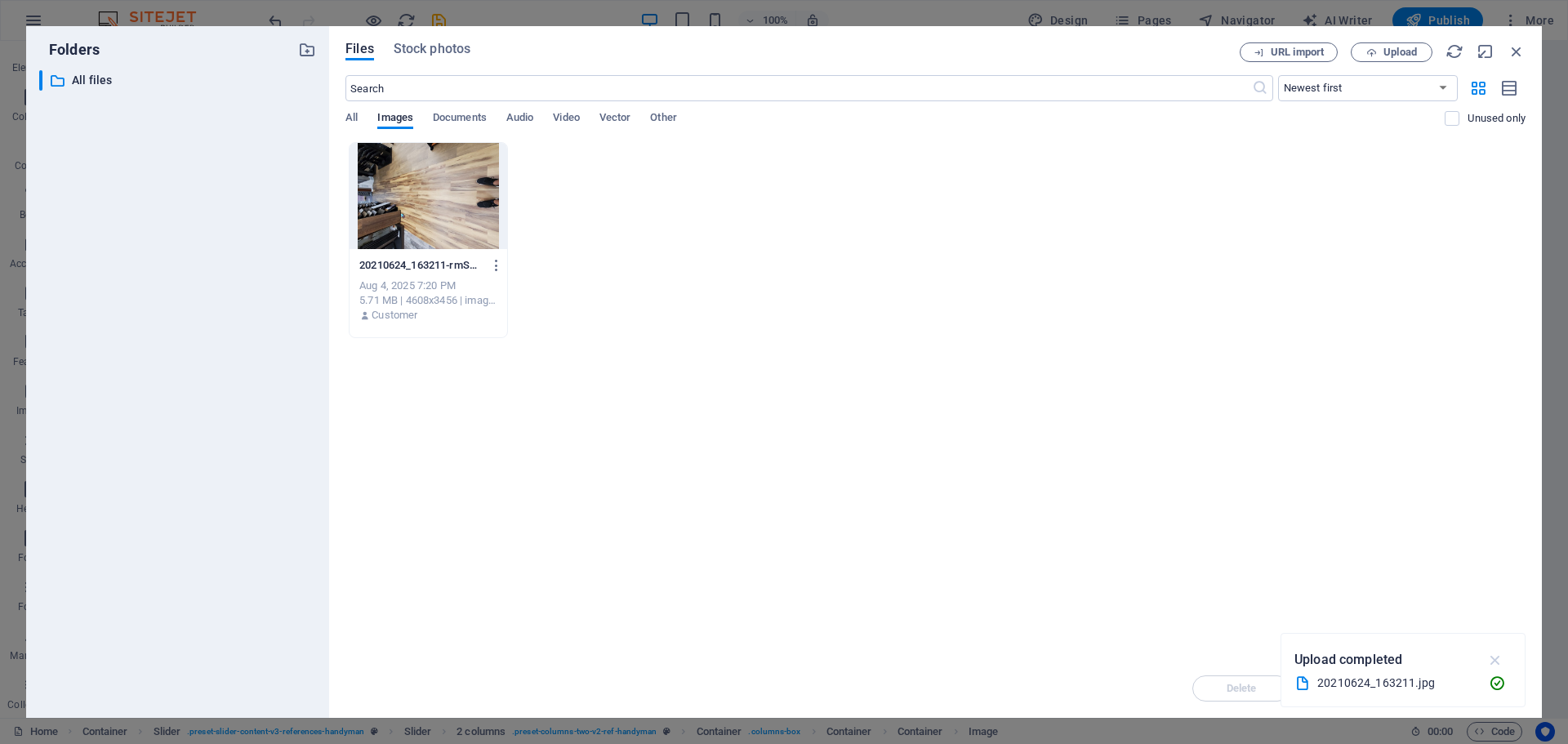 click at bounding box center (1495, 660) 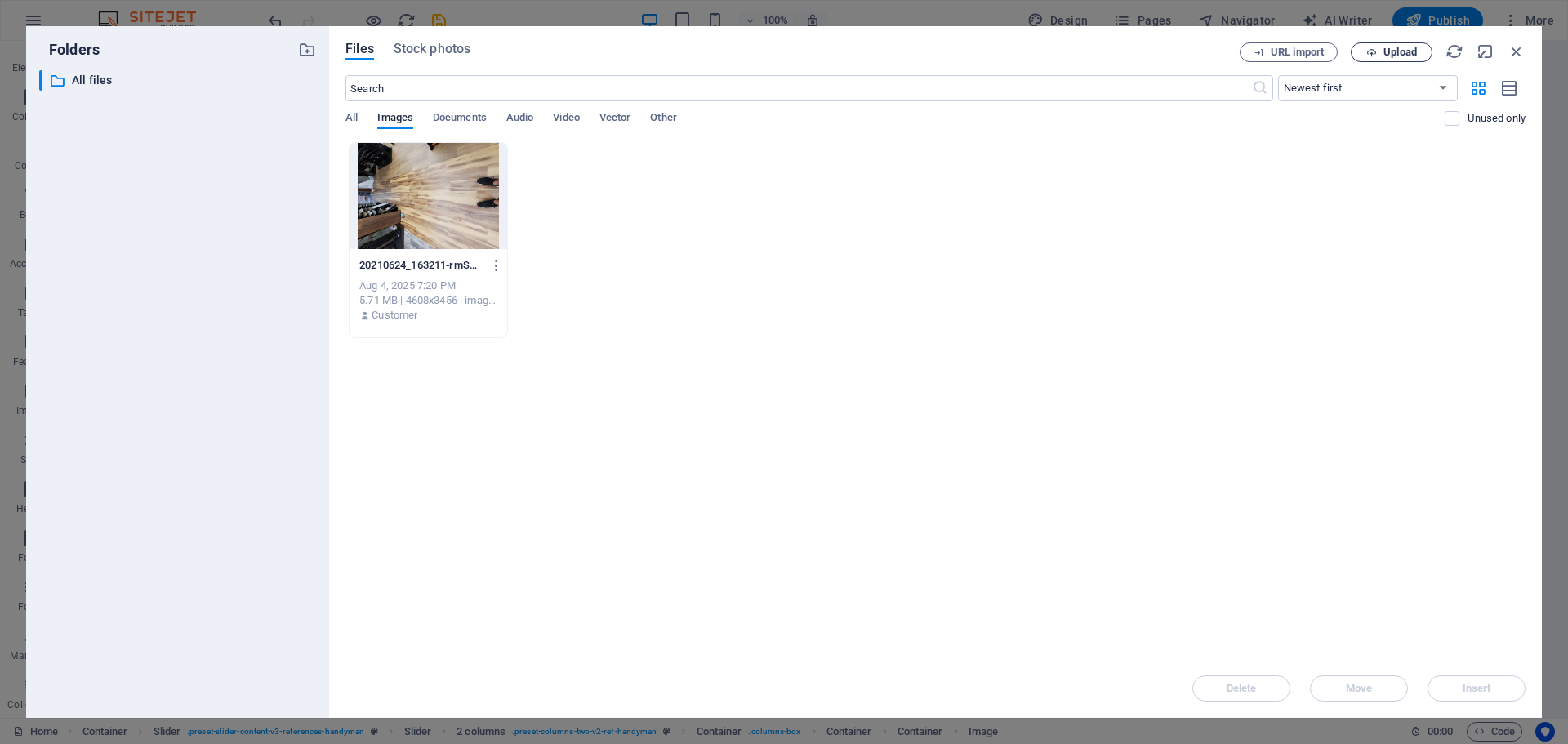 click on "Upload" at bounding box center [1400, 52] 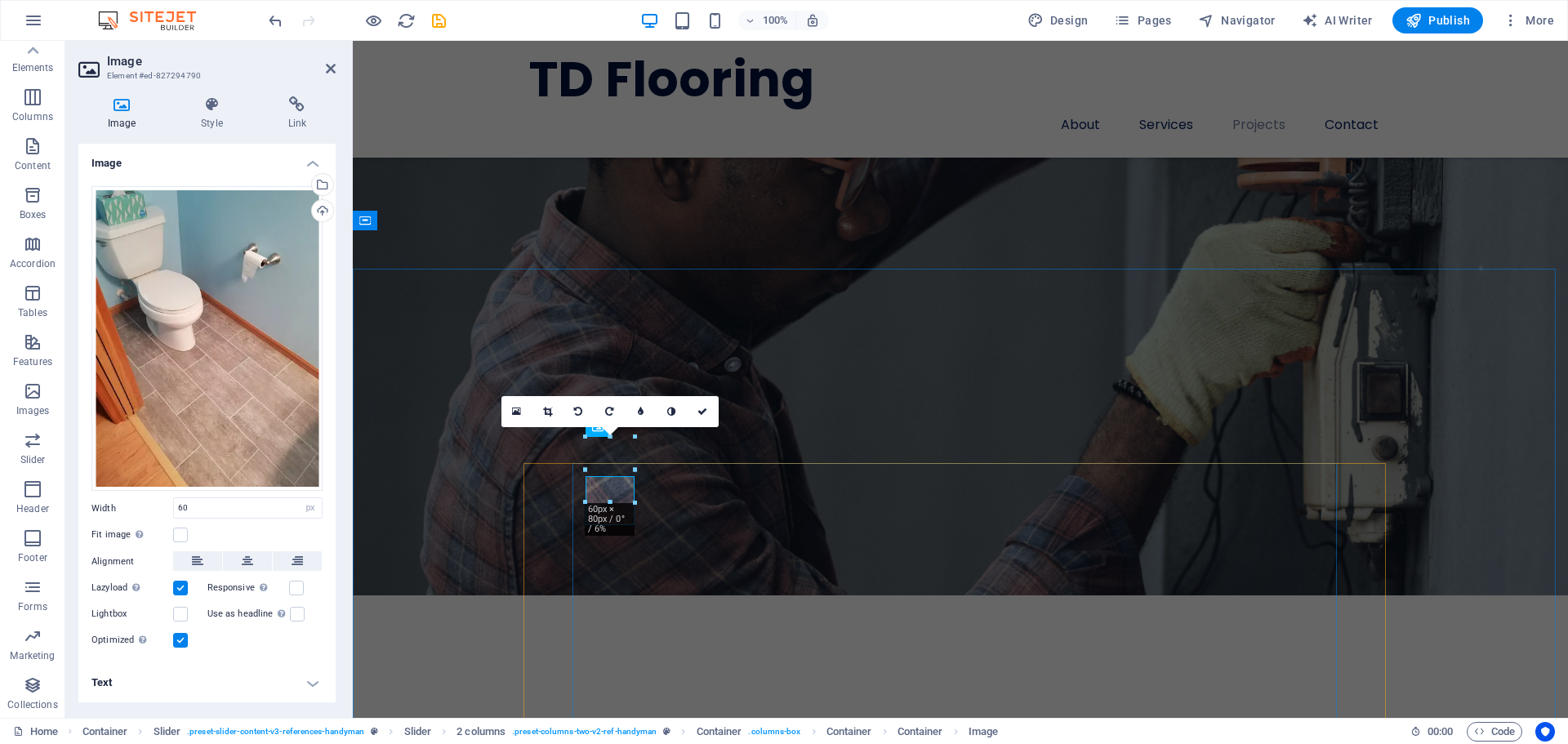 scroll, scrollTop: 3409, scrollLeft: 0, axis: vertical 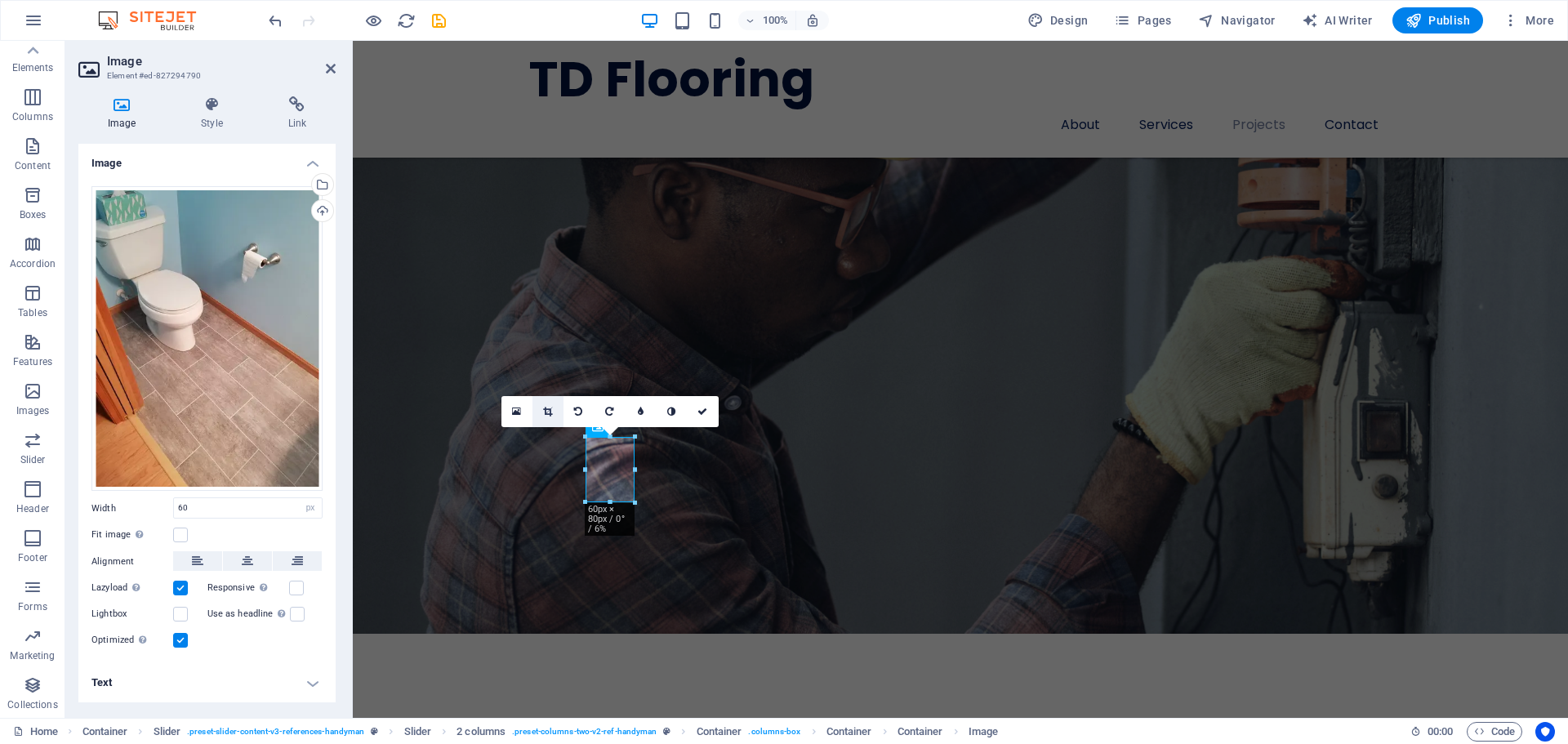 click at bounding box center (547, 412) 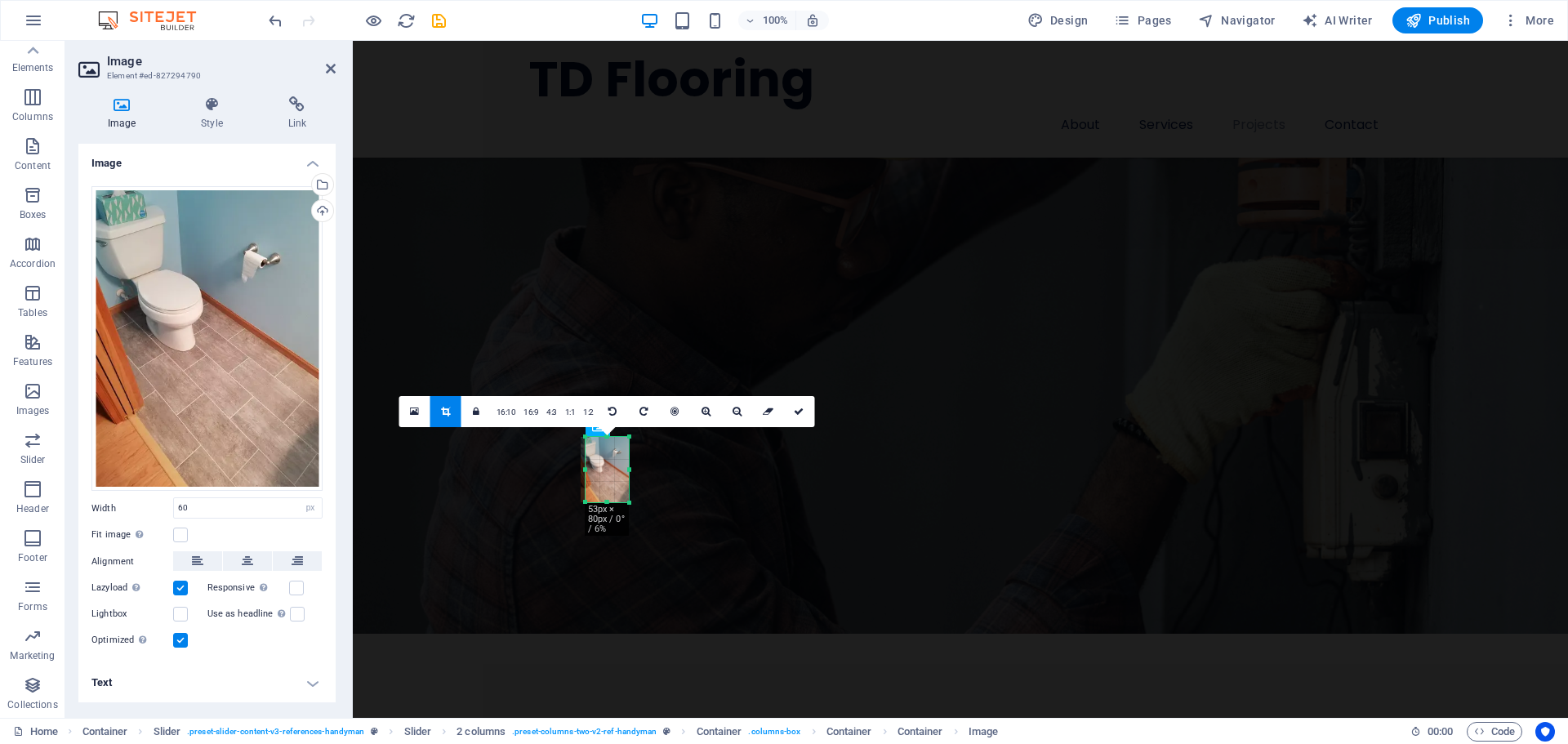 click at bounding box center [586, 470] 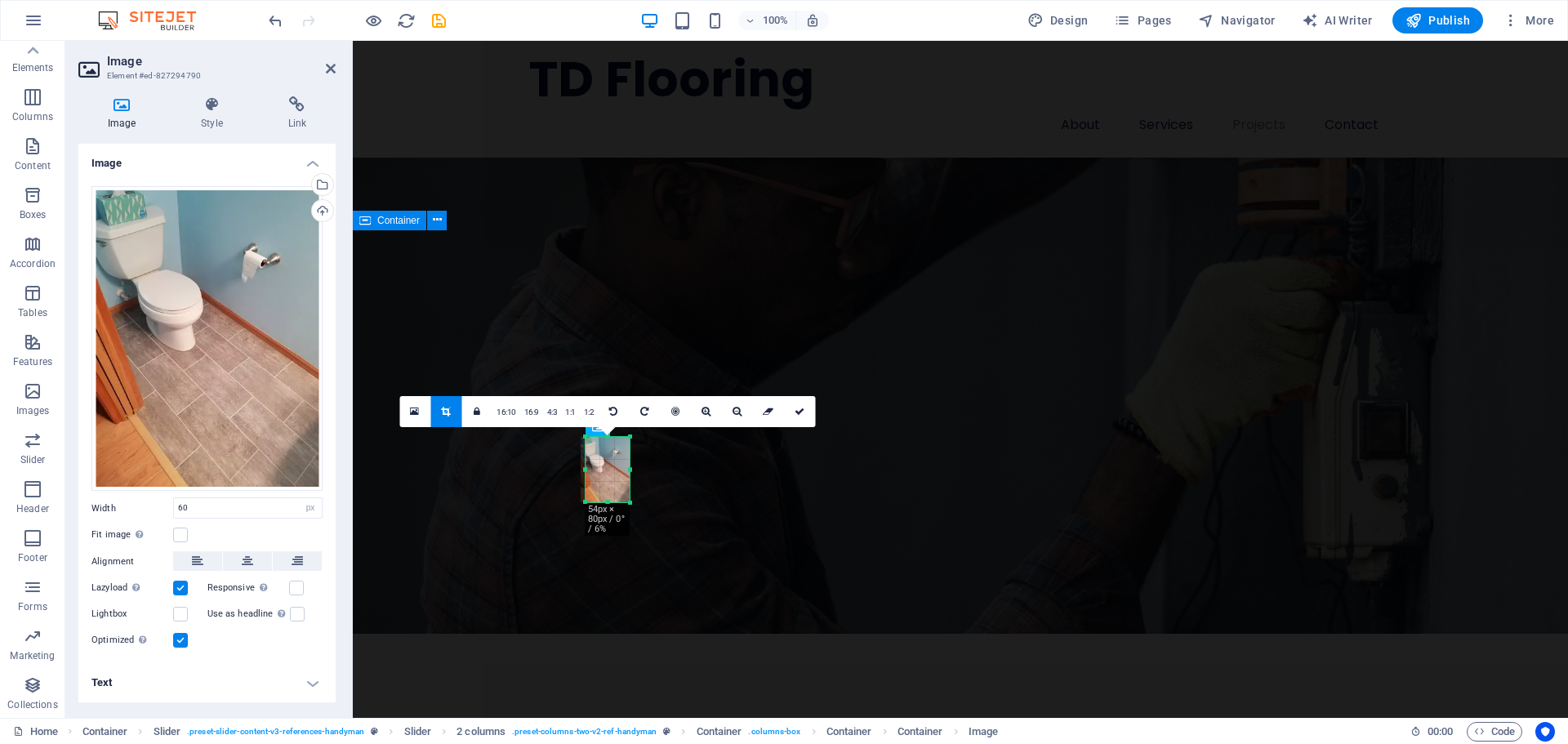click on "References  Albert Flores  HAPPY CLIENT
A positive testimonial that you think will tell people how good you are. Some positive words from an existing or a past client makes a lot of difference and boosts conversions on your website! Robert Williamson HAPPY CUSTOMER
A positive testimonial that you think will tell people how good you are. Some positive words from an existing or a past client makes a lot of difference and boosts conversions on your website! Albert Cooper HAPPY CUSTOMER
A positive testimonial that you think will tell people how good you are. Some positive words from an existing or a past client makes a lot of difference and boosts conversions on your website! Marvin McKinney HAPPY CLIENT
A positive testimonial that you think will tell people how good you are. Some positive words from an existing or a past client makes a lot of difference and boosts conversions on your website!" at bounding box center (960, 13236) 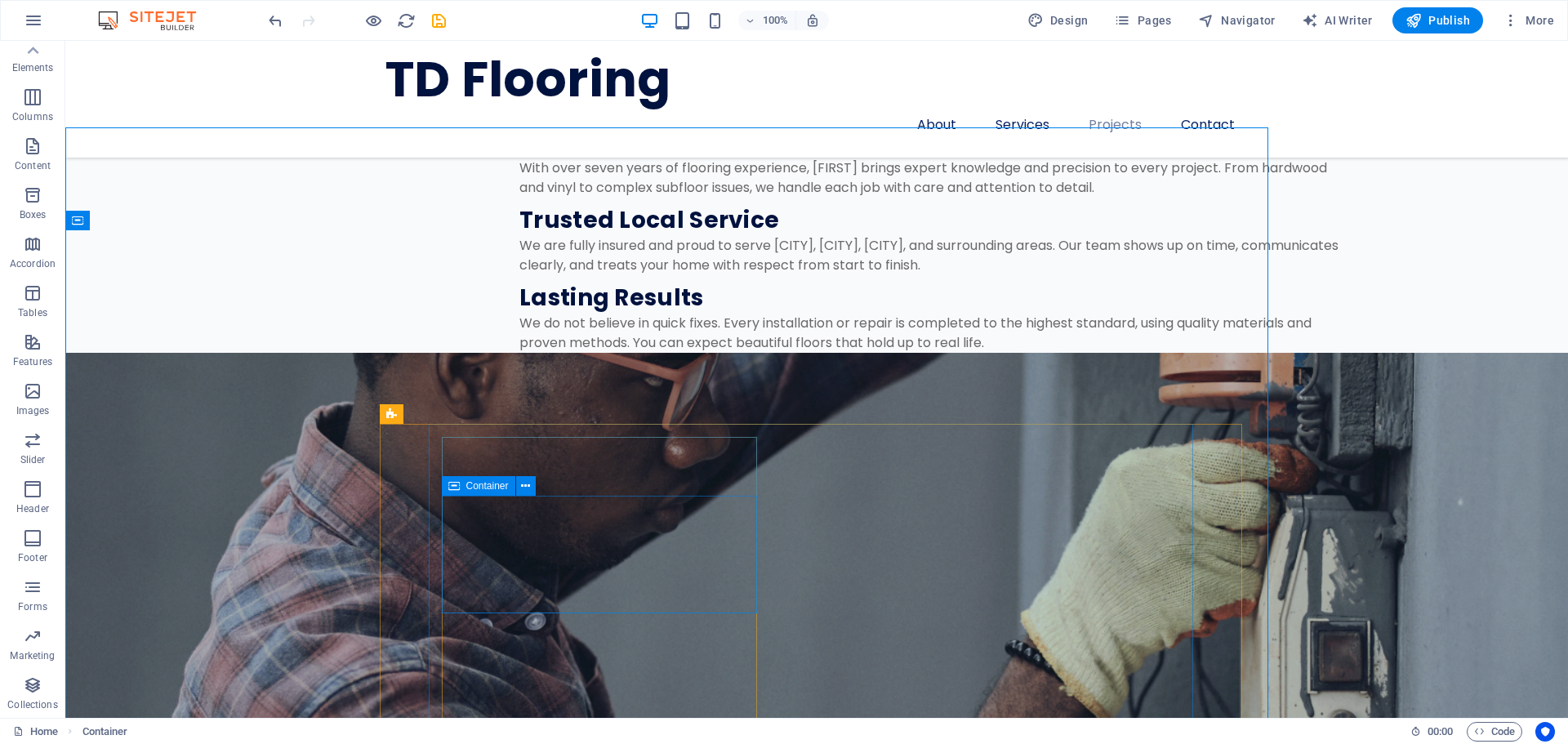 scroll, scrollTop: 3512, scrollLeft: 0, axis: vertical 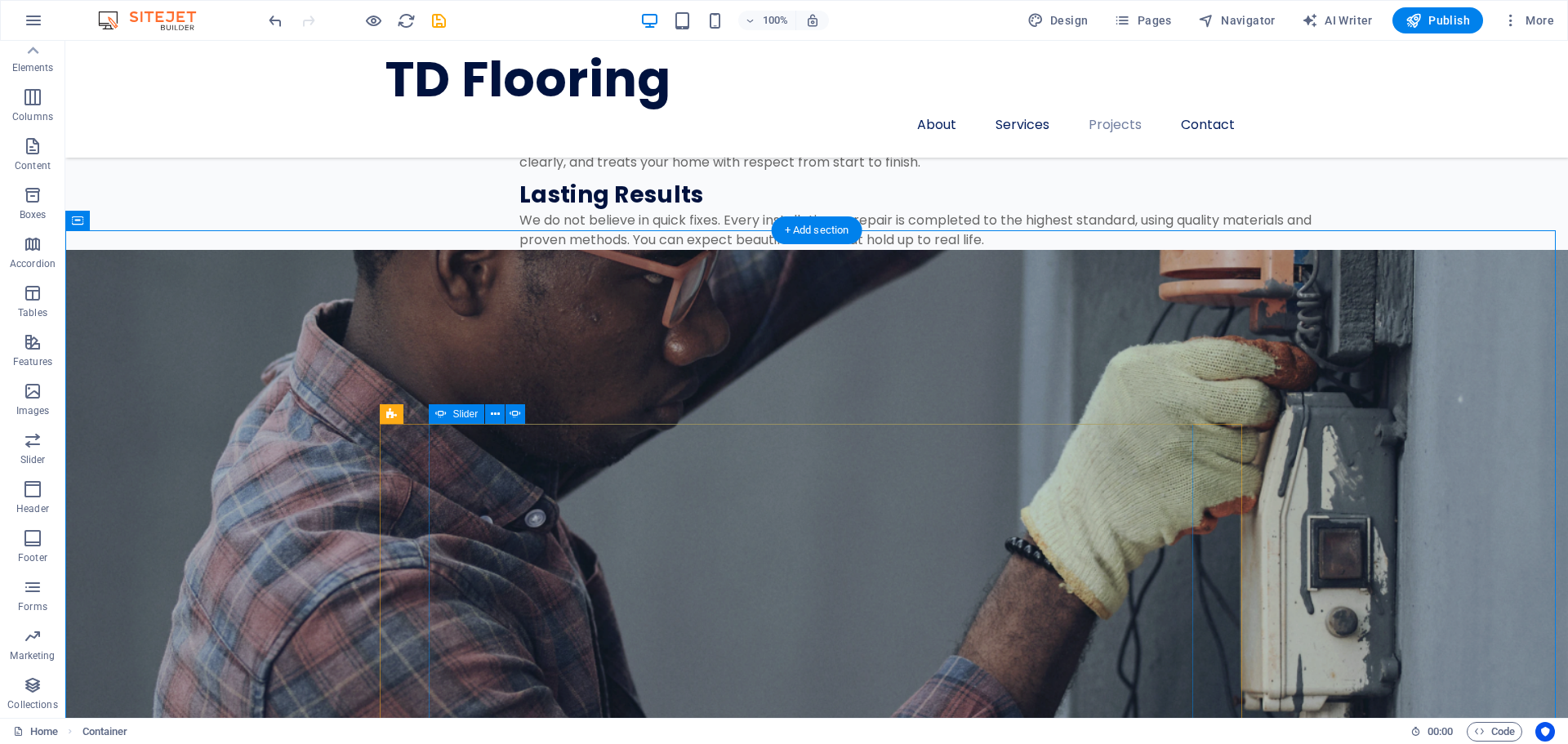 click on "Albert Flores  HAPPY CLIENT
A positive testimonial that you think will tell people how good you are. Some positive words from an existing or a past client makes a lot of difference and boosts conversions on your website! Robert Williamson HAPPY CUSTOMER
A positive testimonial that you think will tell people how good you are. Some positive words from an existing or a past client makes a lot of difference and boosts conversions on your website! Albert Cooper HAPPY CUSTOMER
A positive testimonial that you think will tell people how good you are. Some positive words from an existing or a past client makes a lot of difference and boosts conversions on your website! Marvin McKinney HAPPY CLIENT
A positive testimonial that you think will tell people how good you are. Some positive words from an existing or a past client makes a lot of difference and boosts conversions on your website!" at bounding box center (817, 13392) 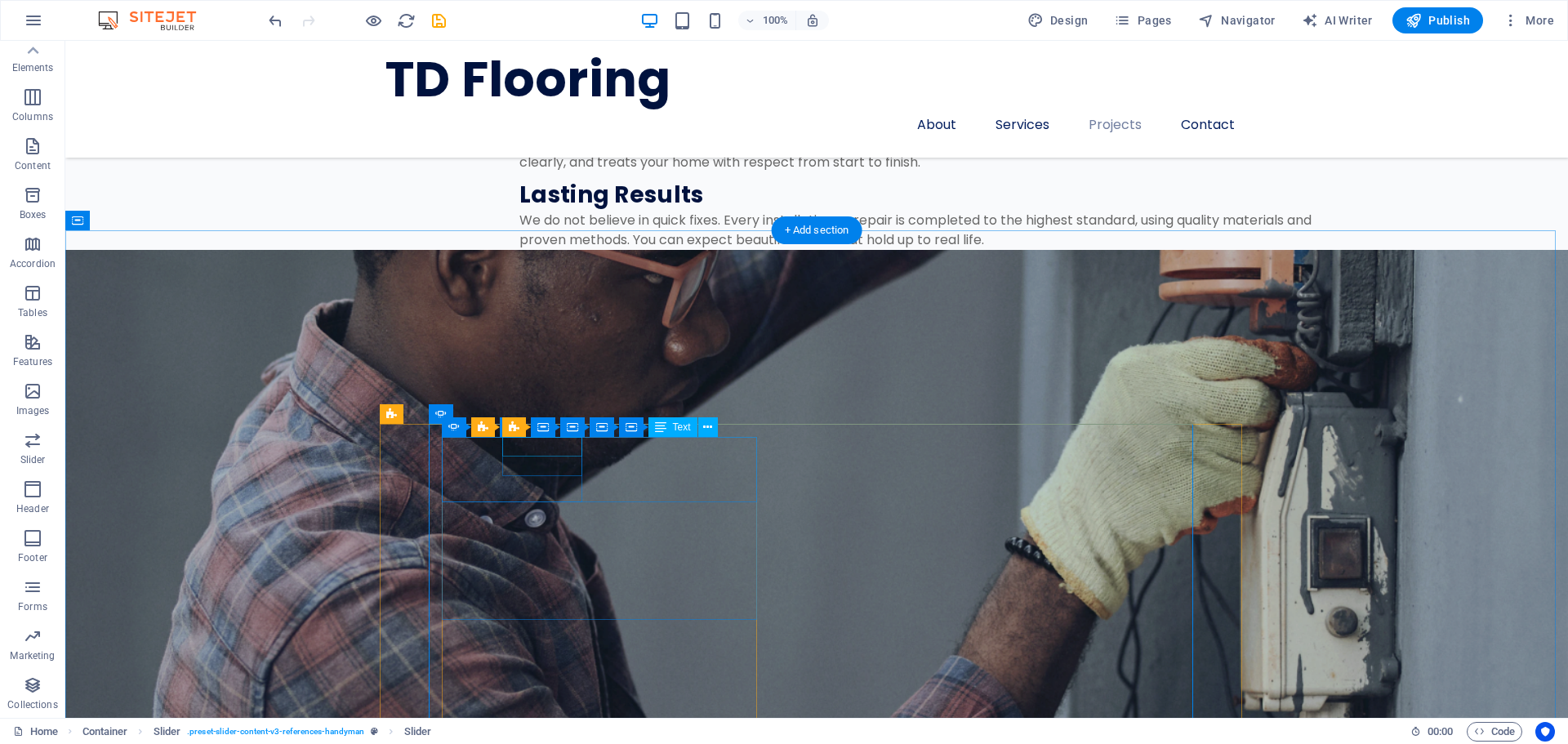 click on "Albert Flores" at bounding box center [600, 12913] 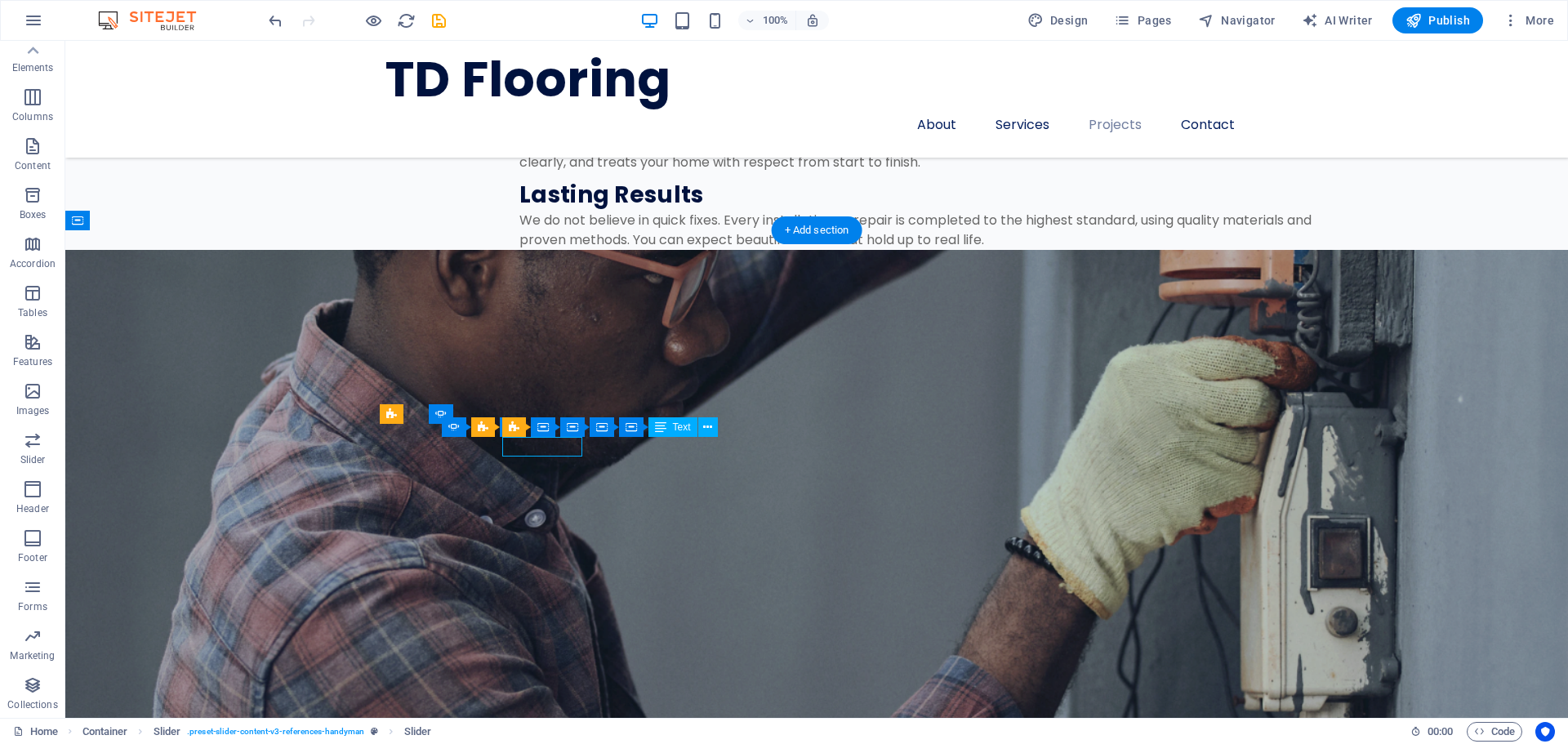 click on "Albert Flores" at bounding box center [600, 12913] 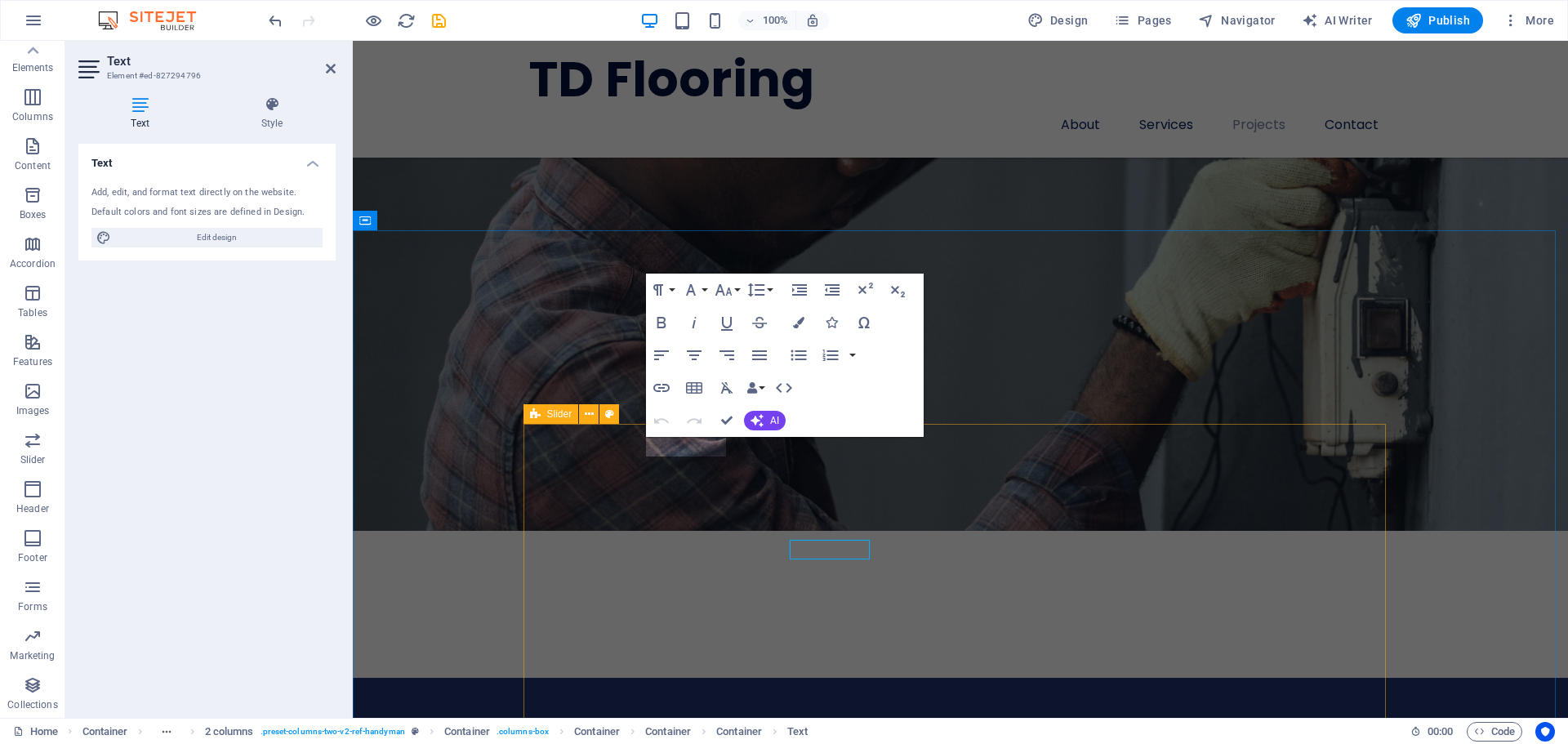 scroll, scrollTop: 3409, scrollLeft: 0, axis: vertical 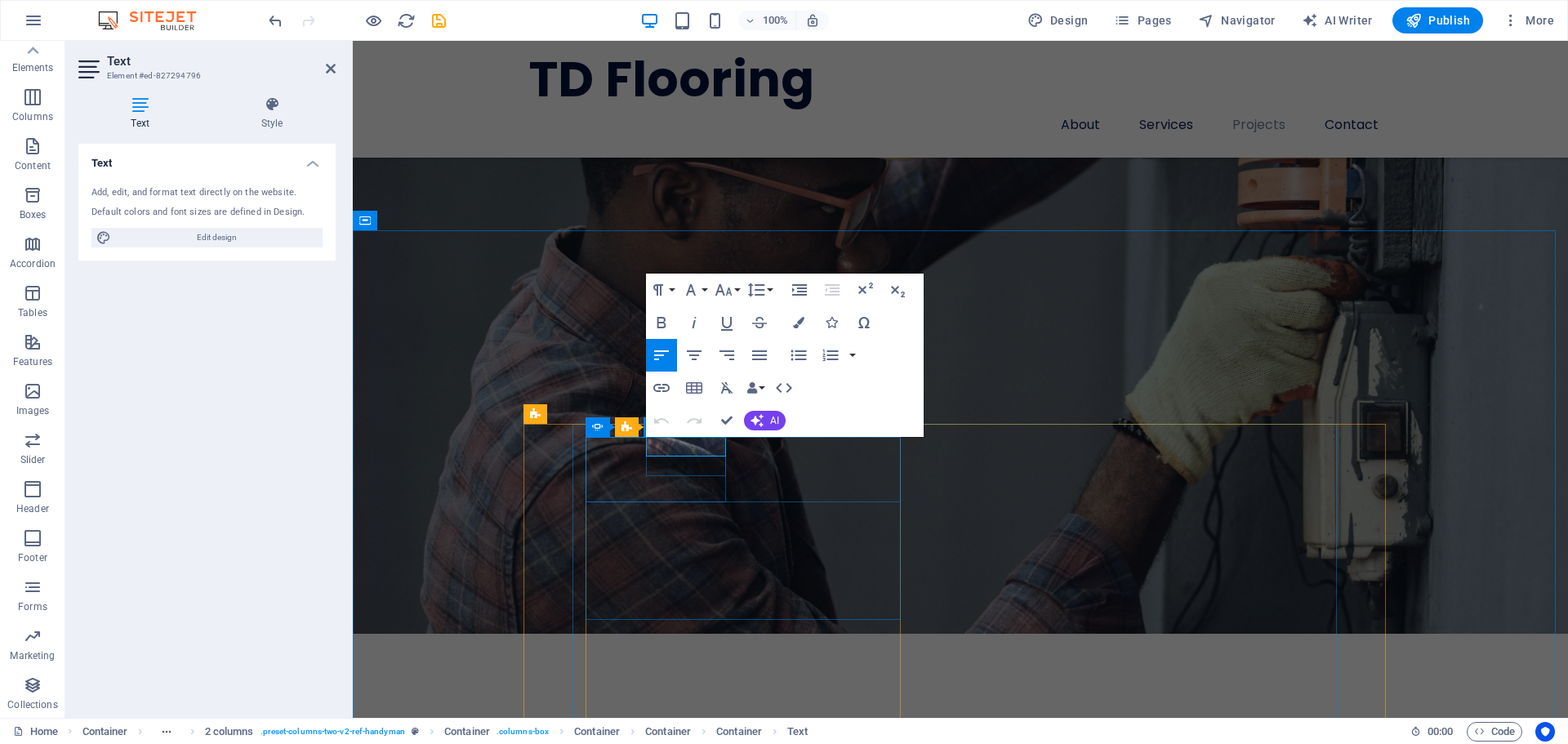 click on "Albert Flores" at bounding box center [744, 12802] 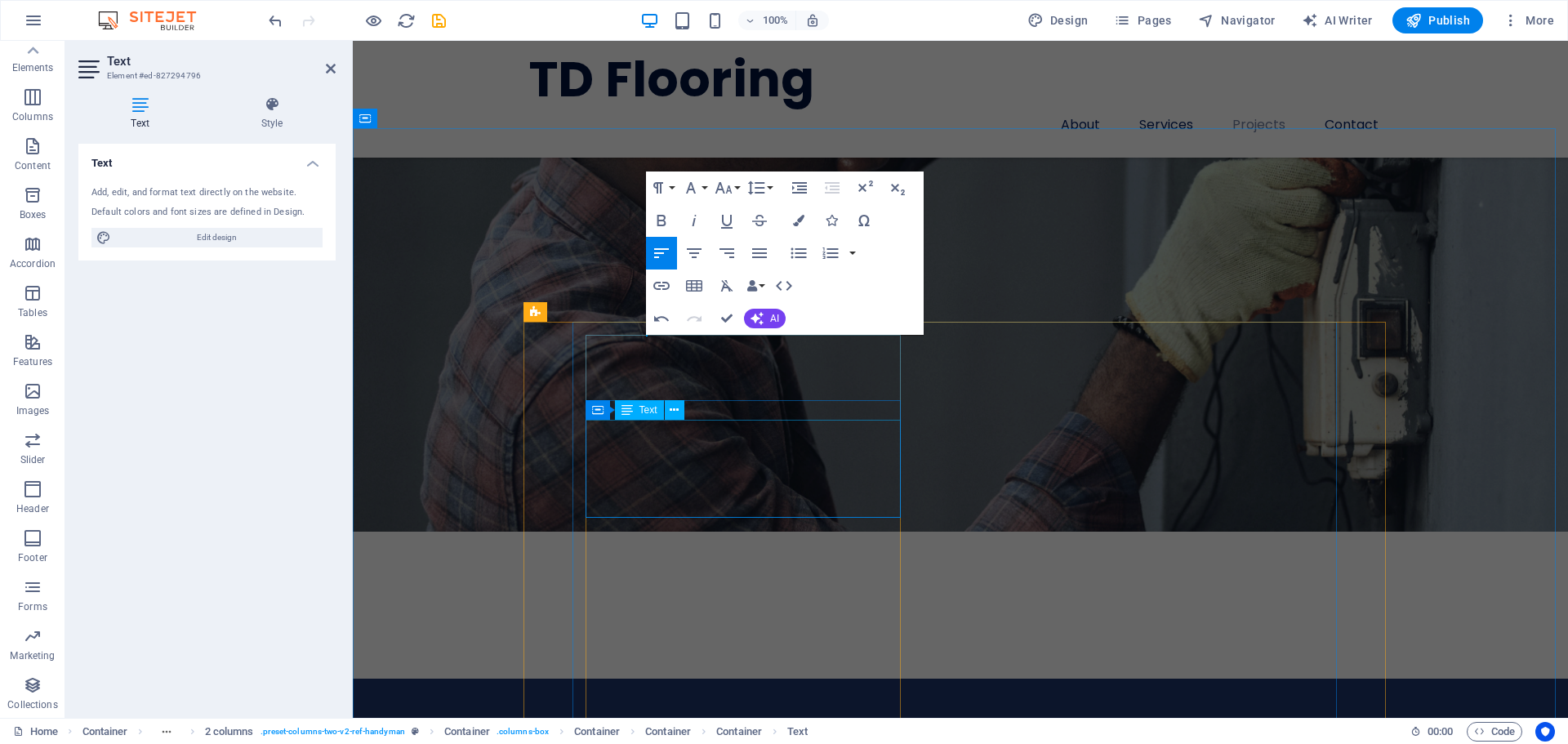 scroll, scrollTop: 3348, scrollLeft: 0, axis: vertical 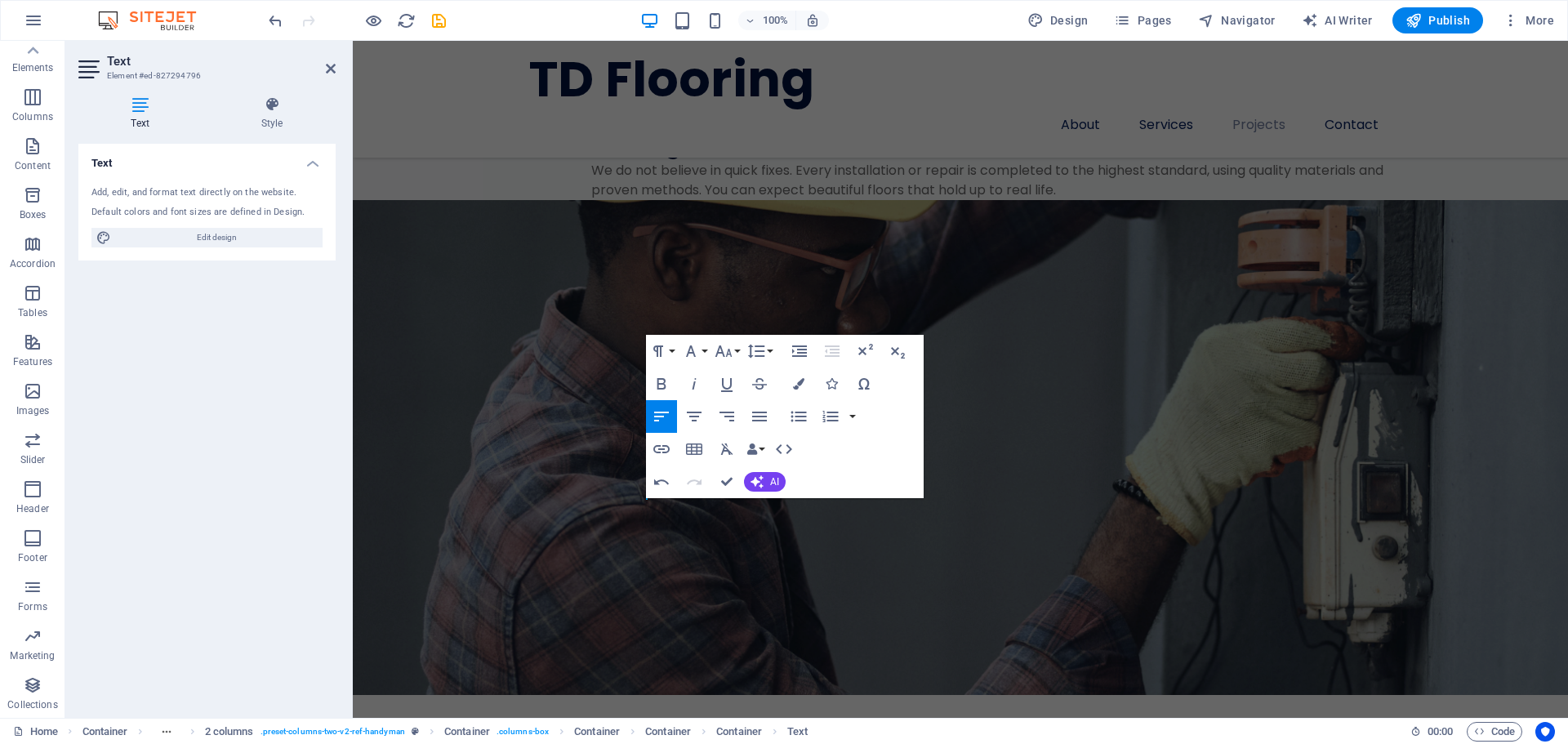 click on "100% Design Pages Navigator AI Writer Publish More" at bounding box center (784, 20) 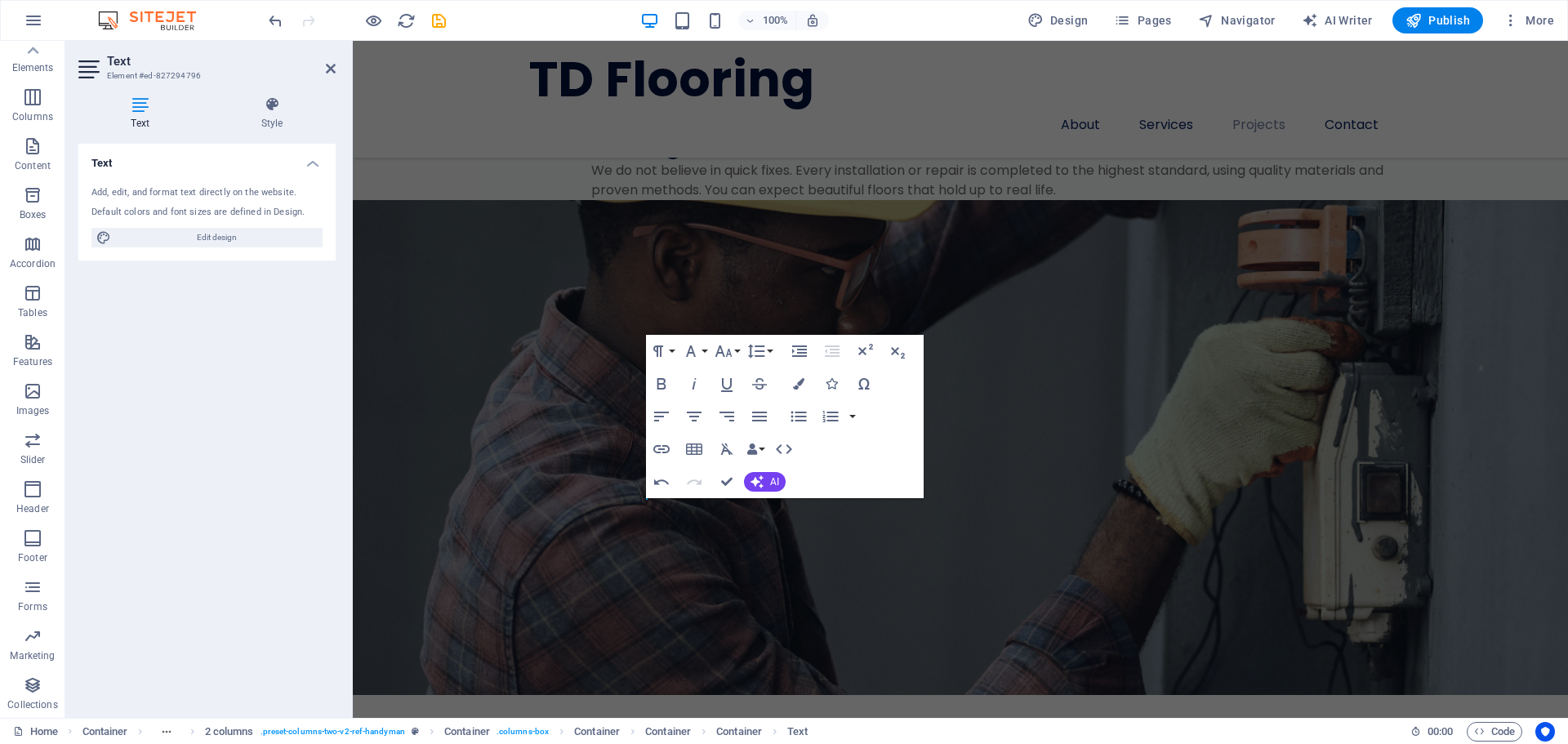 scroll, scrollTop: 3450, scrollLeft: 0, axis: vertical 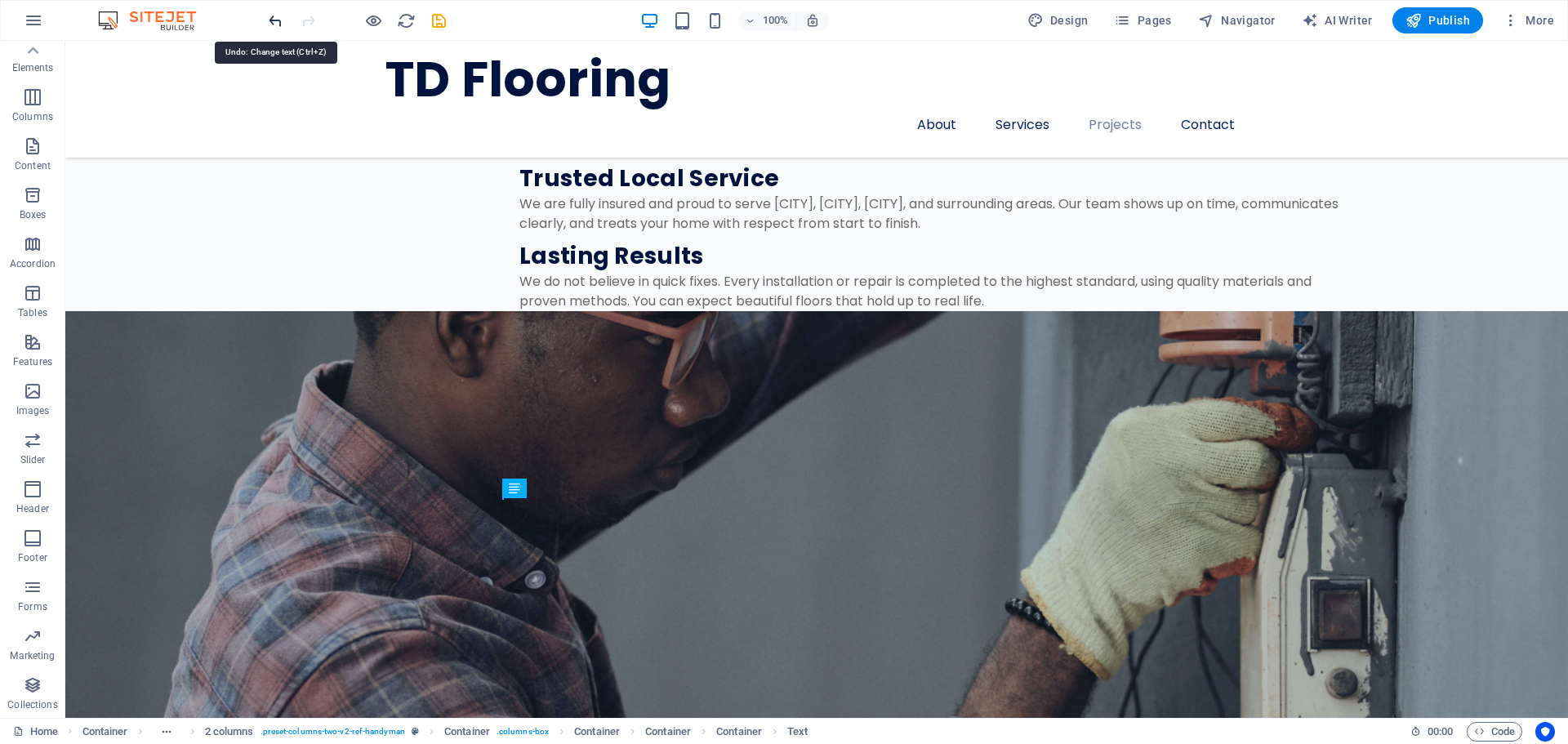 click at bounding box center [275, 20] 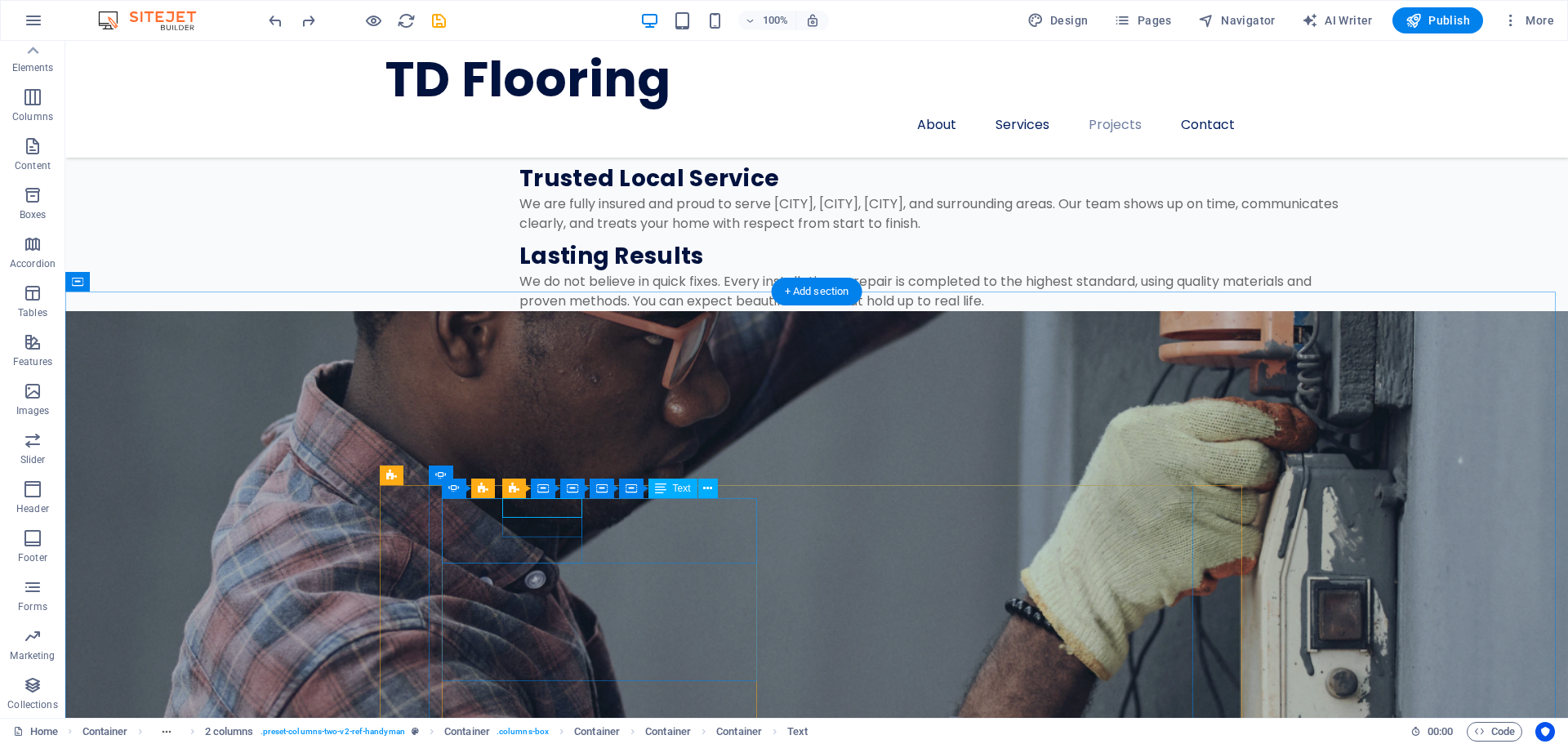 click on "Albert Flores" at bounding box center (600, 12975) 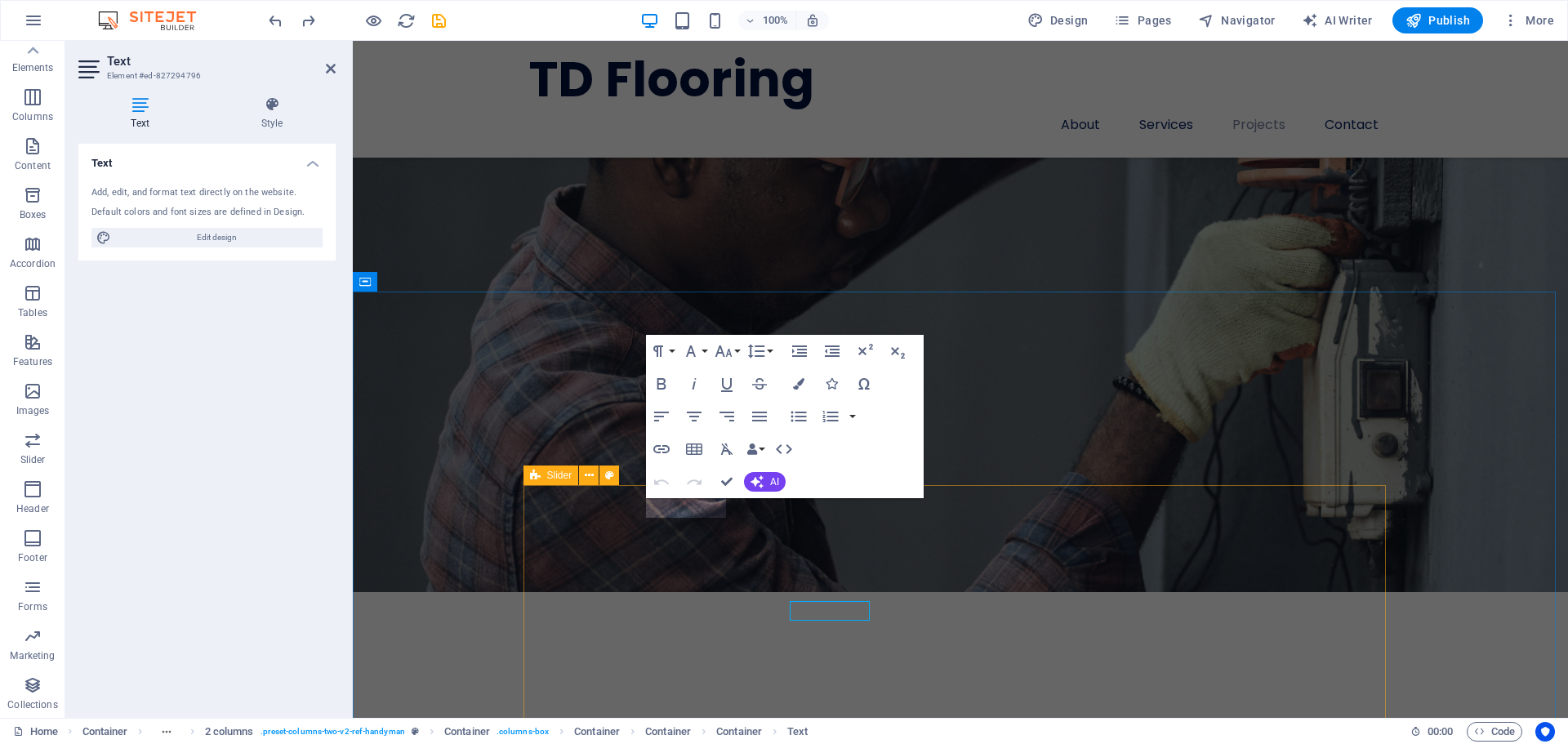 scroll, scrollTop: 3348, scrollLeft: 0, axis: vertical 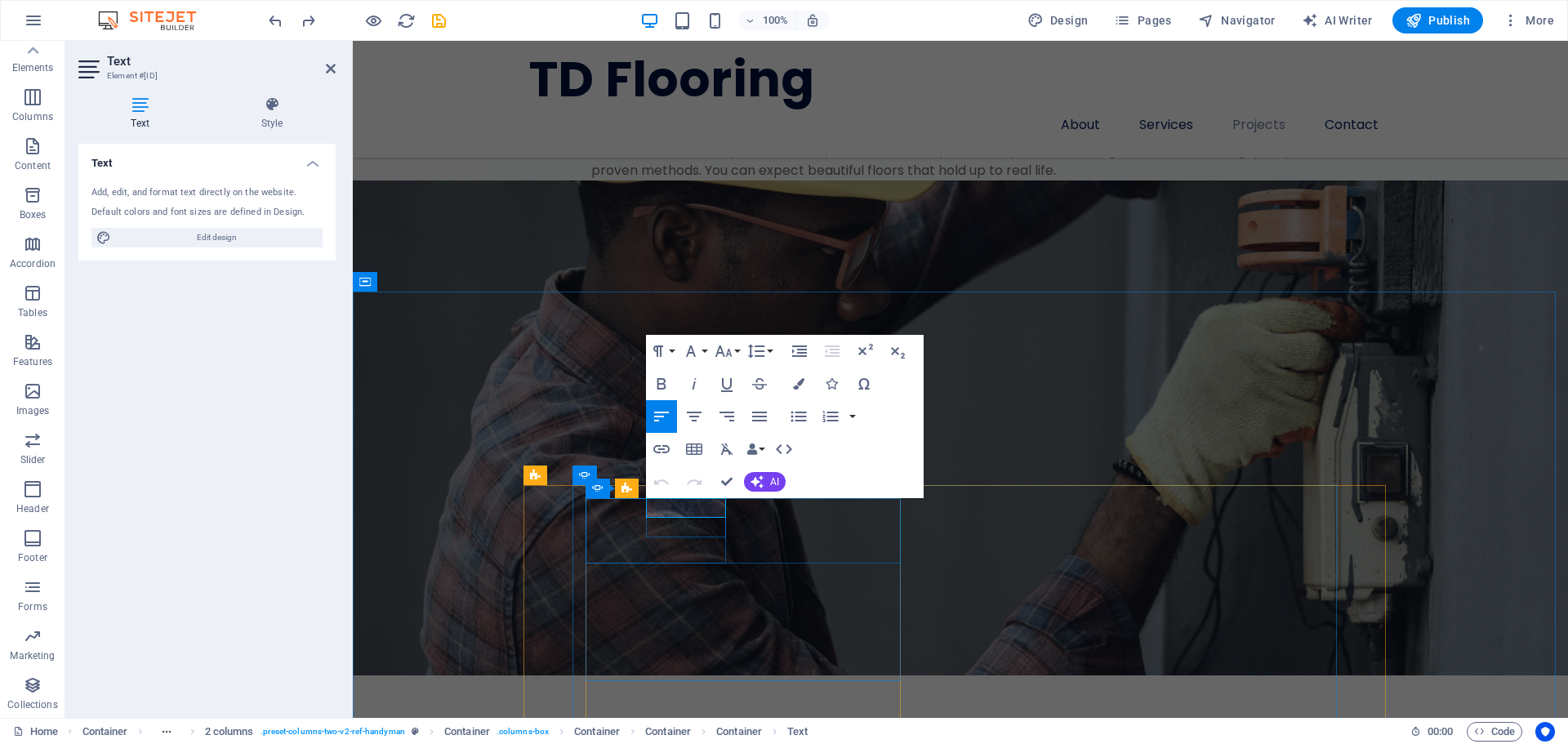 type 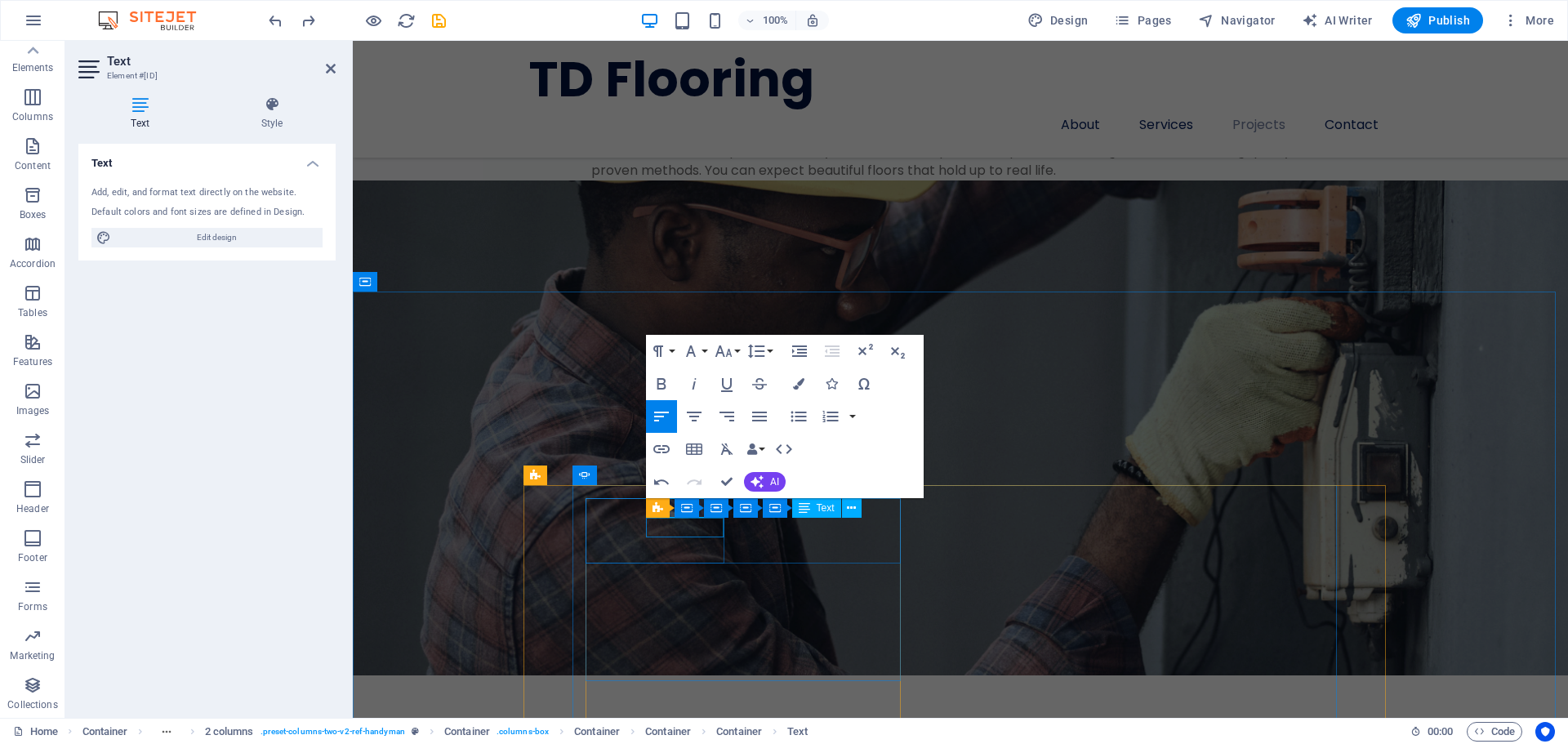 click on "HAPPY CLIENT" at bounding box center (744, 12863) 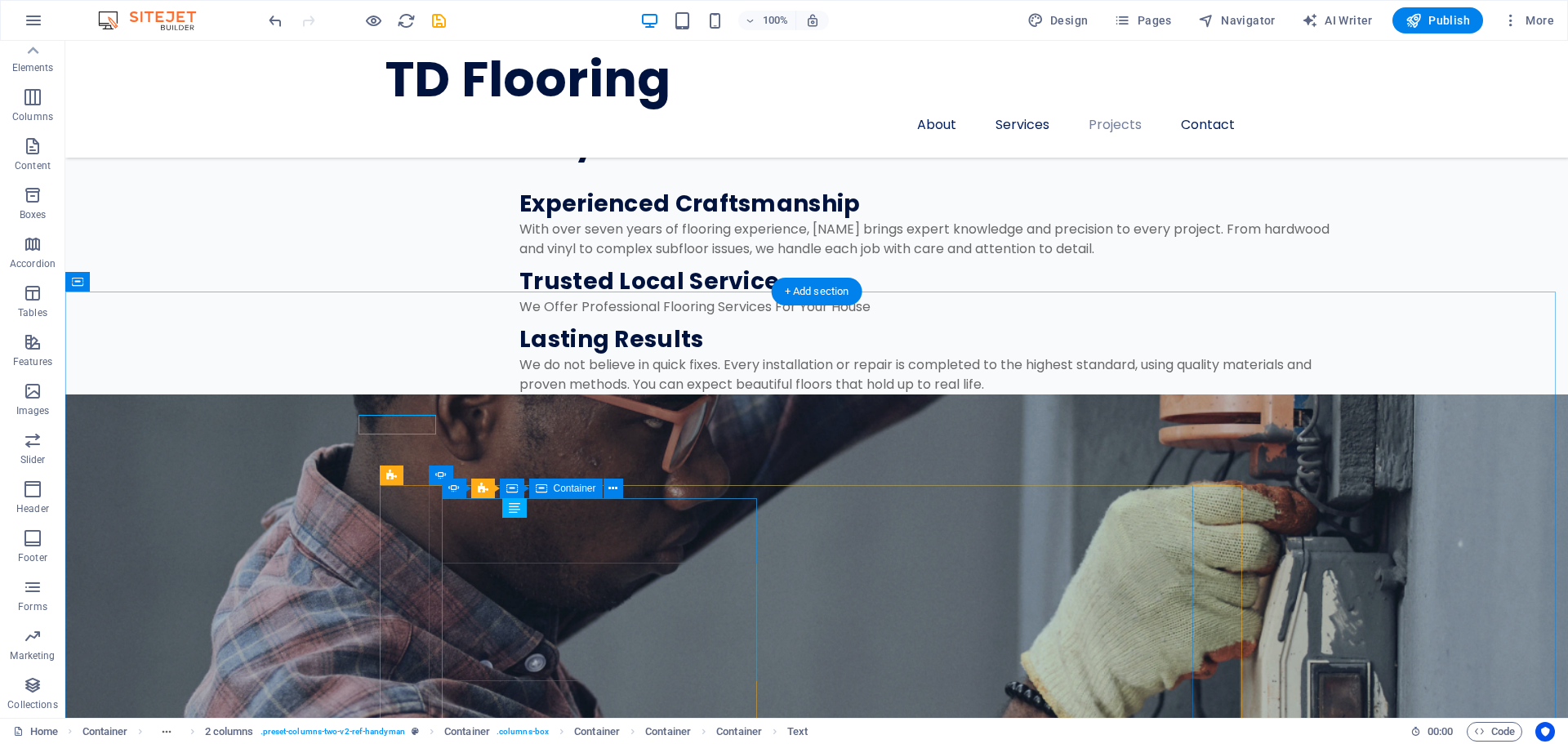 click on "[FIRST] [LAST] HAPPY CLIENT" at bounding box center [592, 13059] 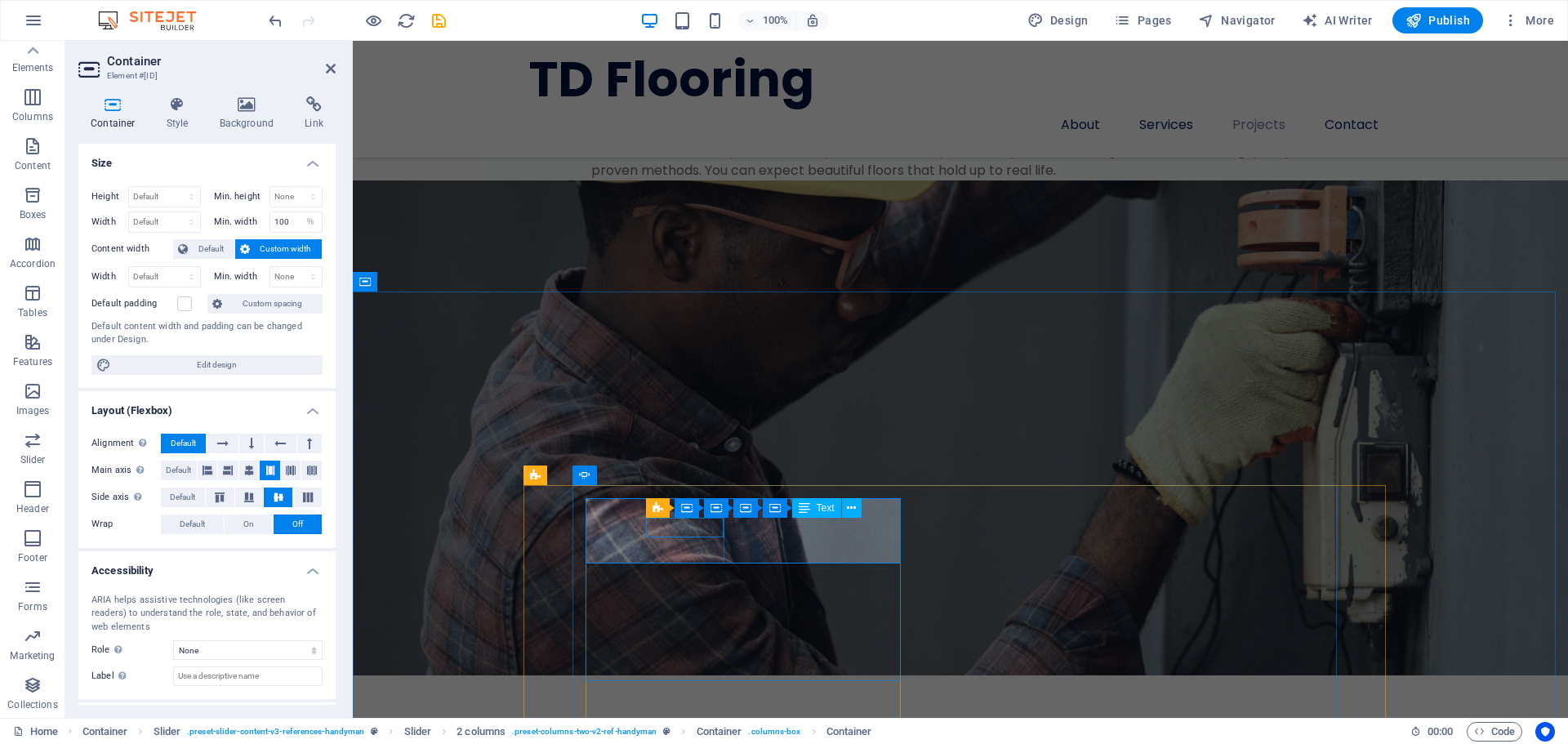 click on "HAPPY CLIENT" at bounding box center (744, 12863) 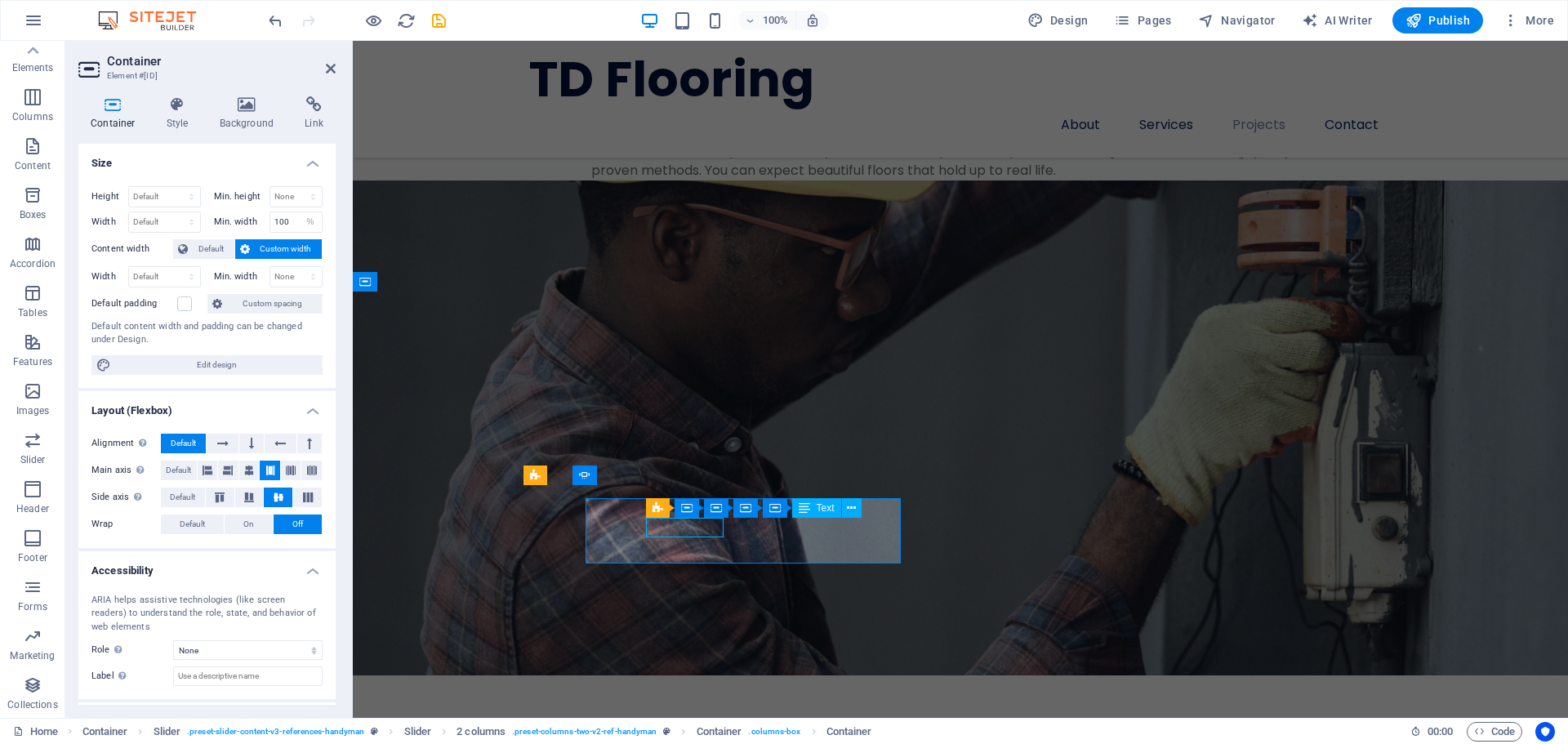 click on "HAPPY CLIENT" at bounding box center [744, 12863] 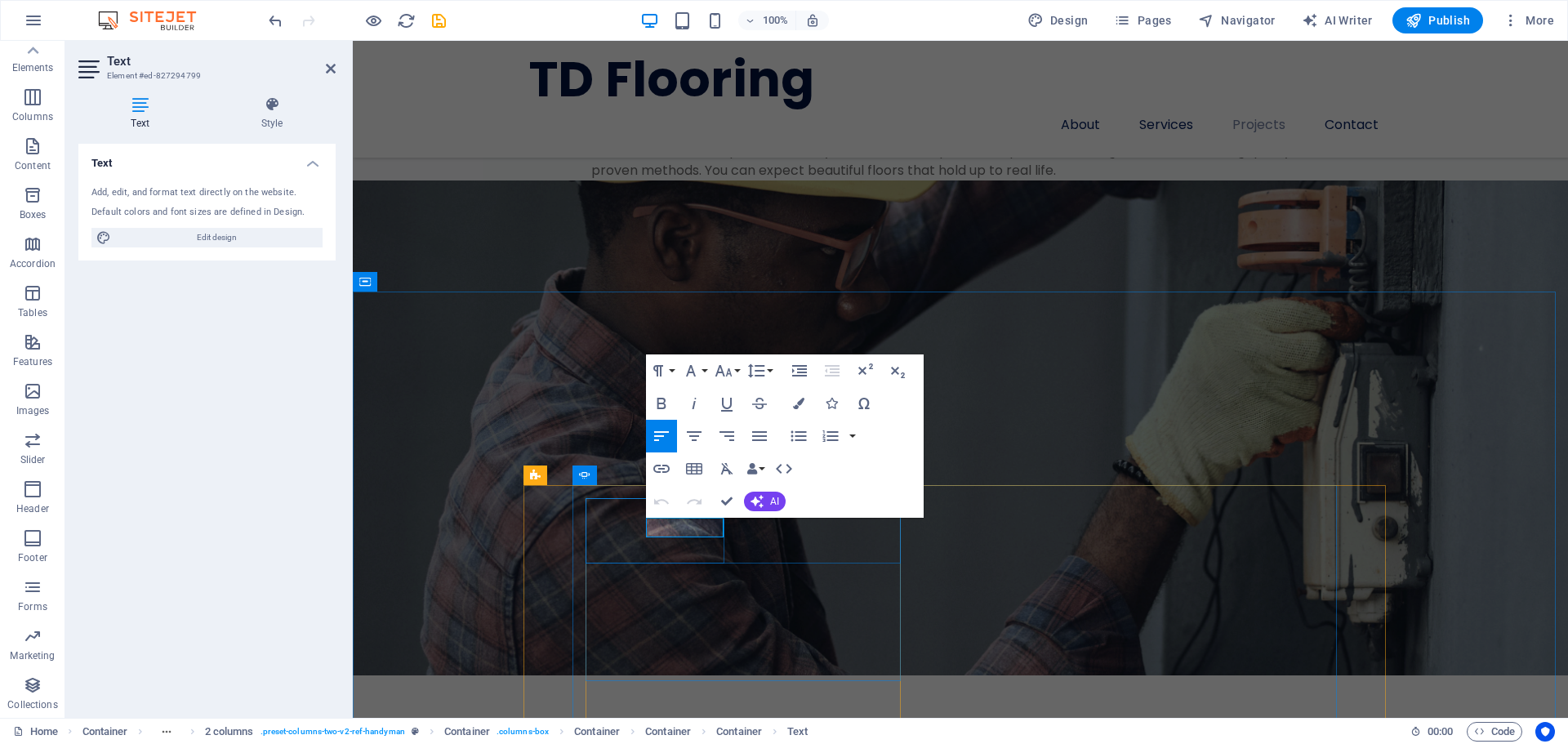 click on "HAPPY CLIENT" at bounding box center (645, 12863) 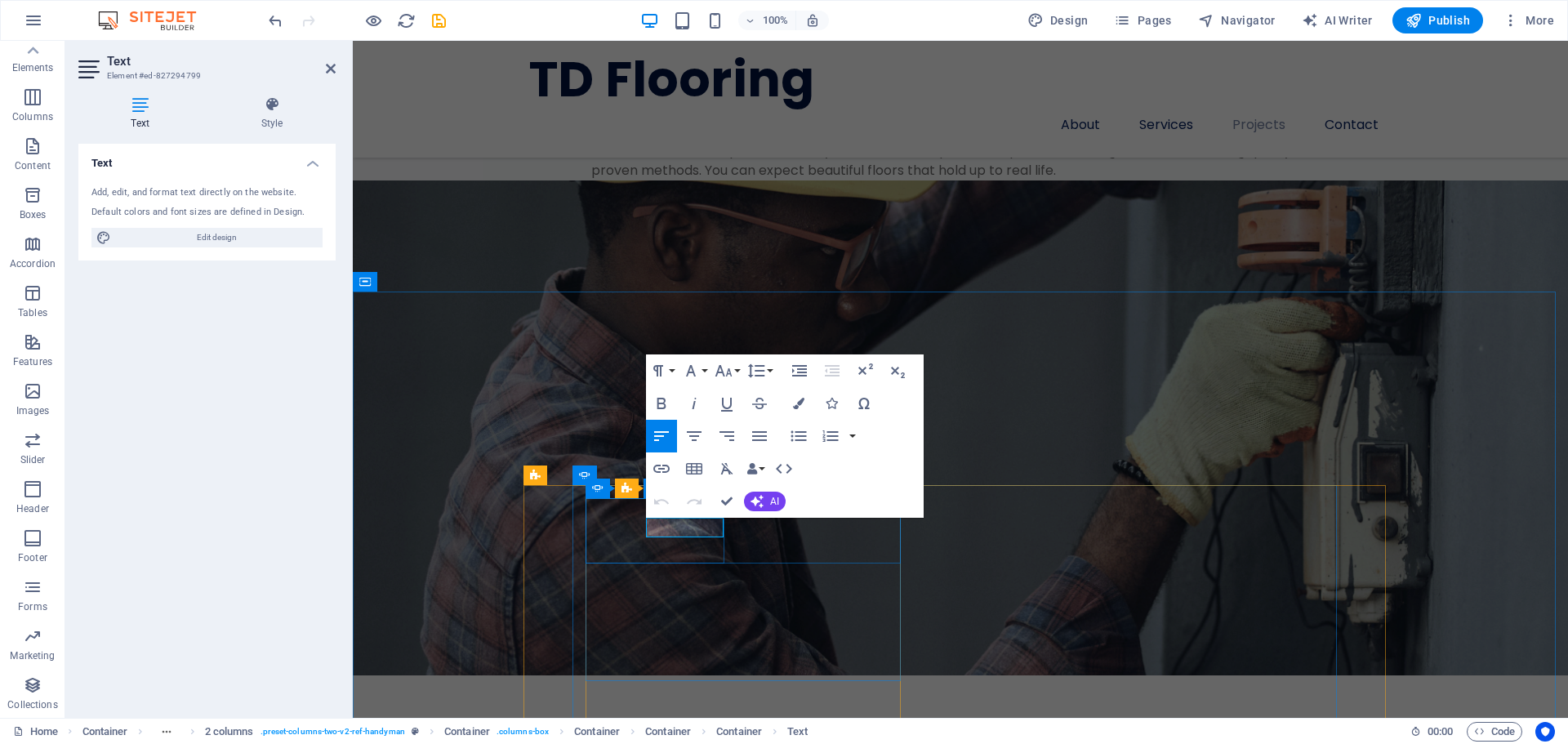 drag, startPoint x: 720, startPoint y: 528, endPoint x: 635, endPoint y: 524, distance: 85.09407 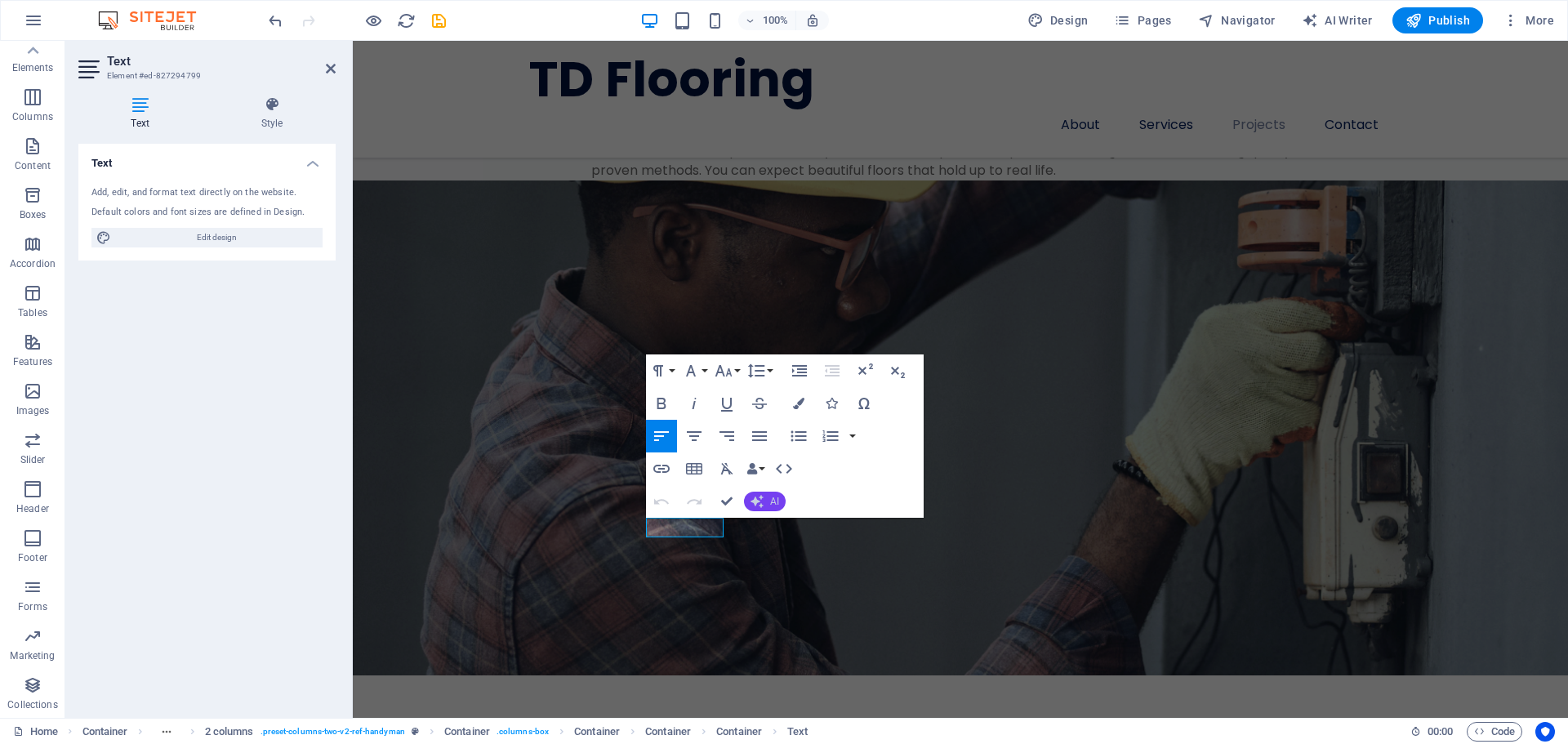 click 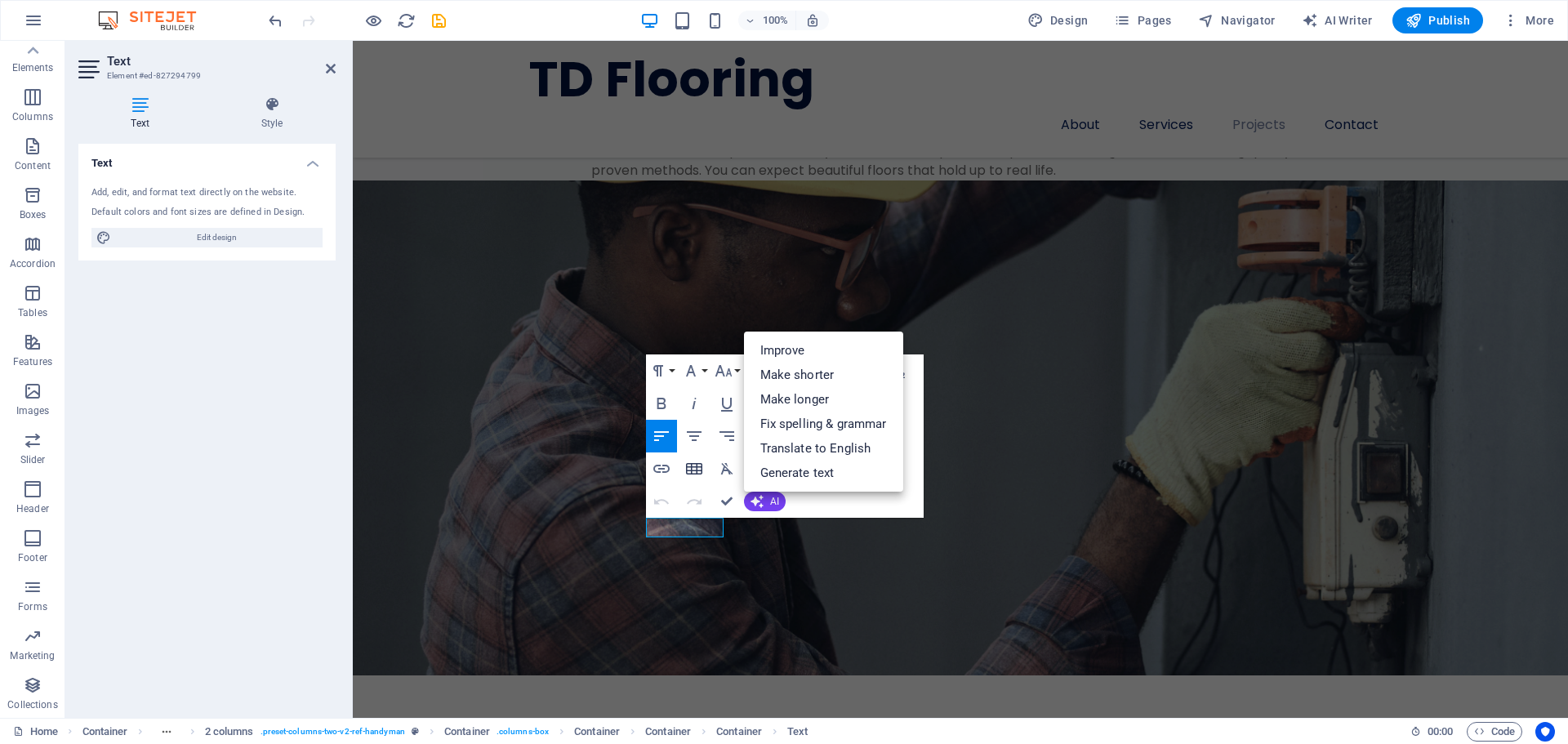 click on "Insert Table" at bounding box center [694, 469] 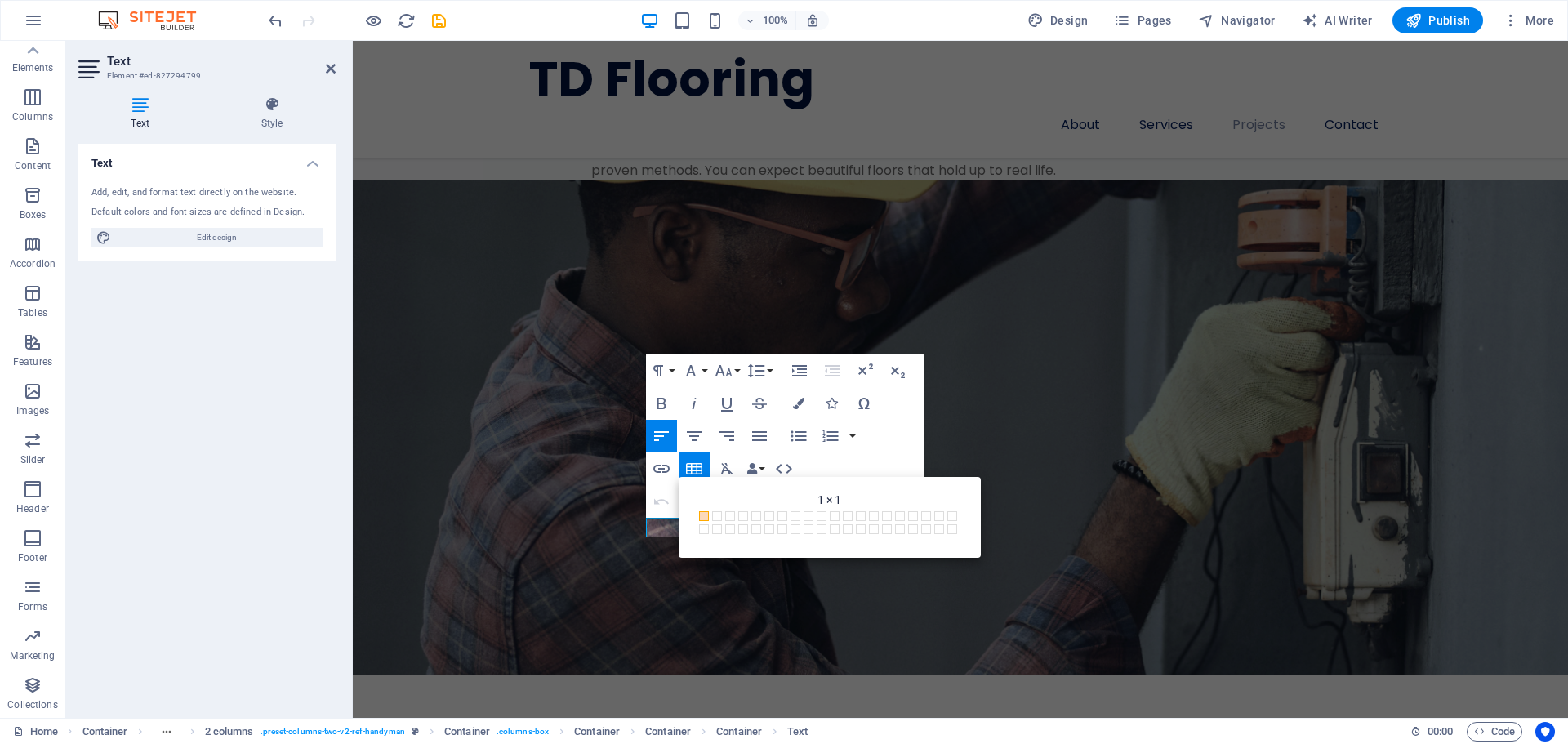 click on "1 × 1" at bounding box center [830, 500] 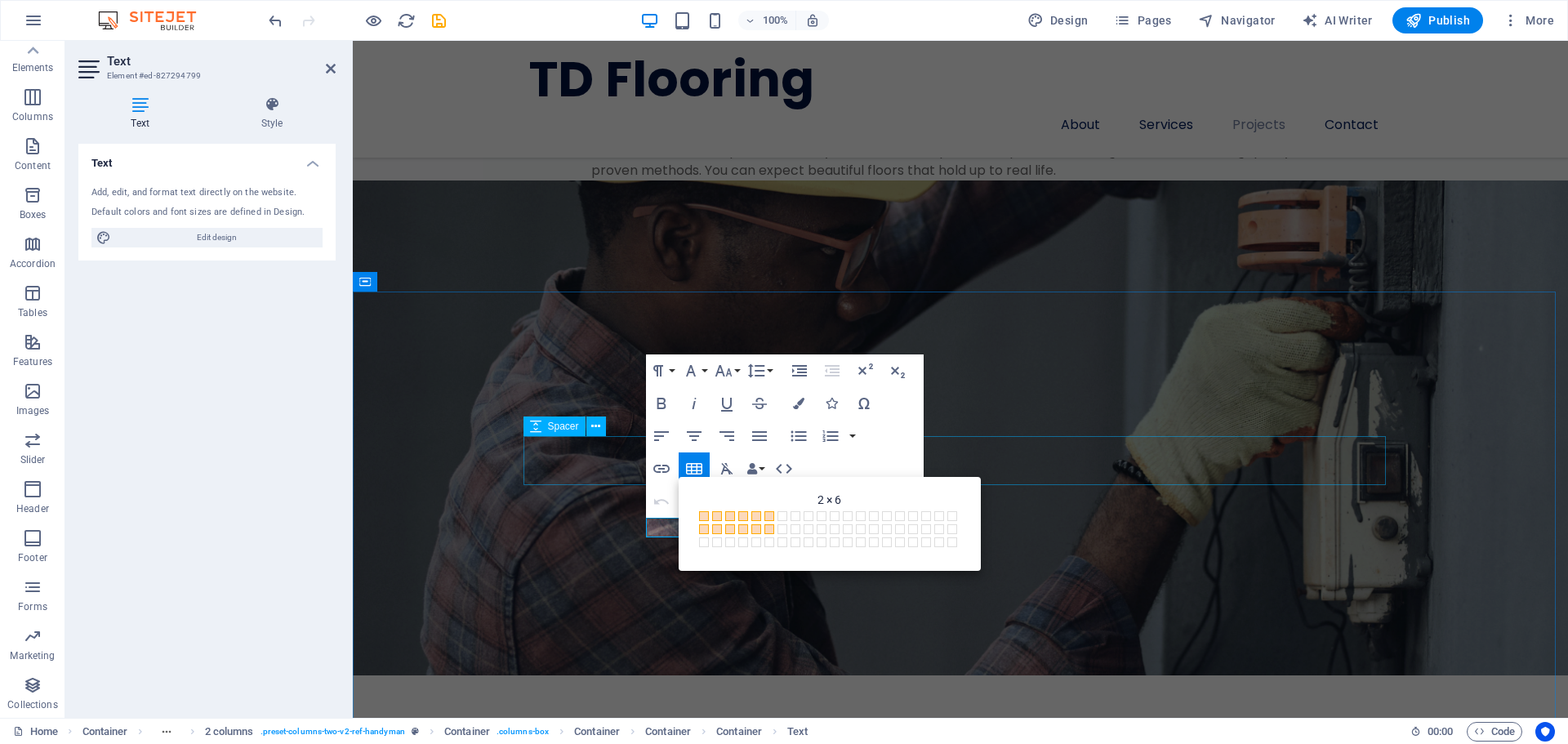 click at bounding box center (960, 12730) 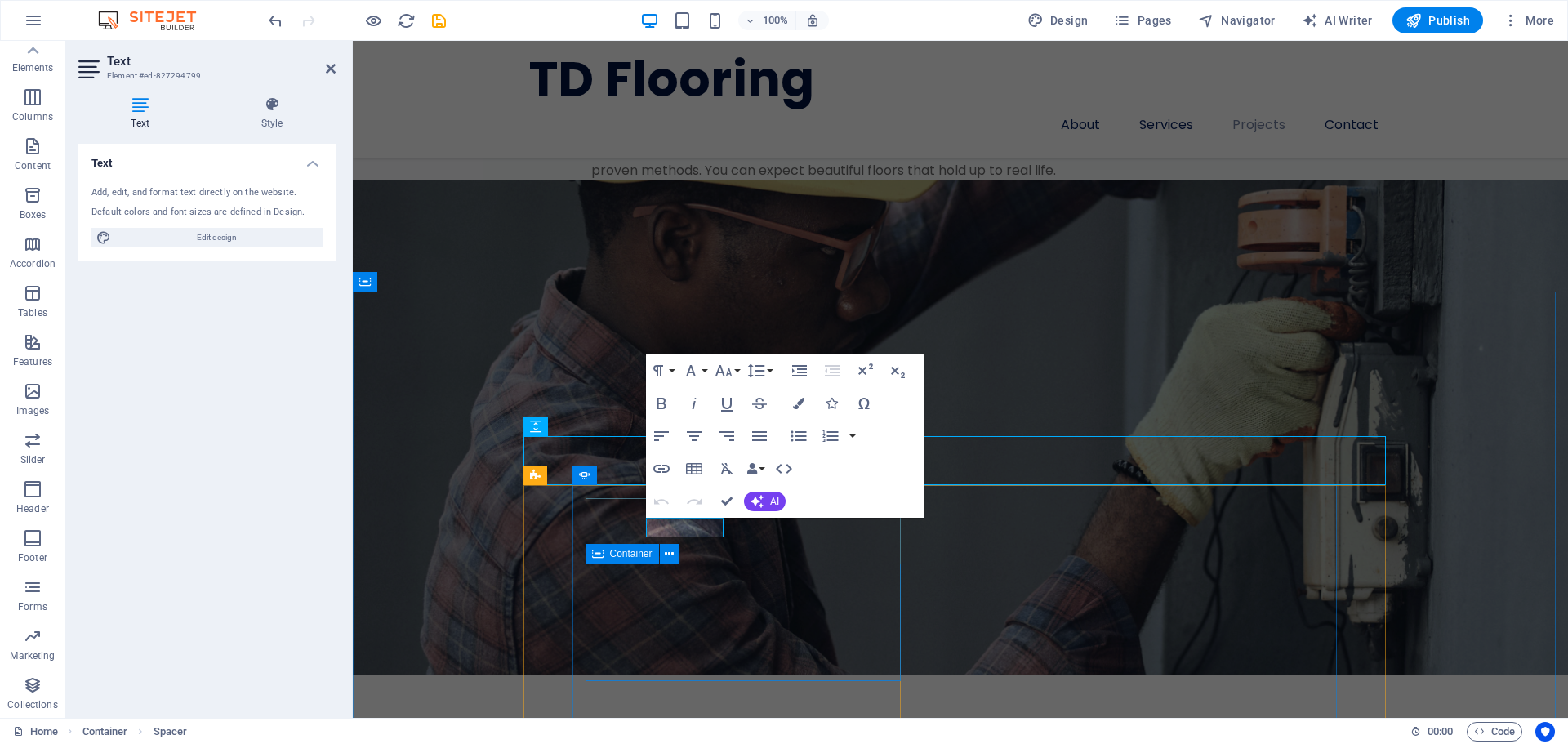 scroll, scrollTop: 3450, scrollLeft: 0, axis: vertical 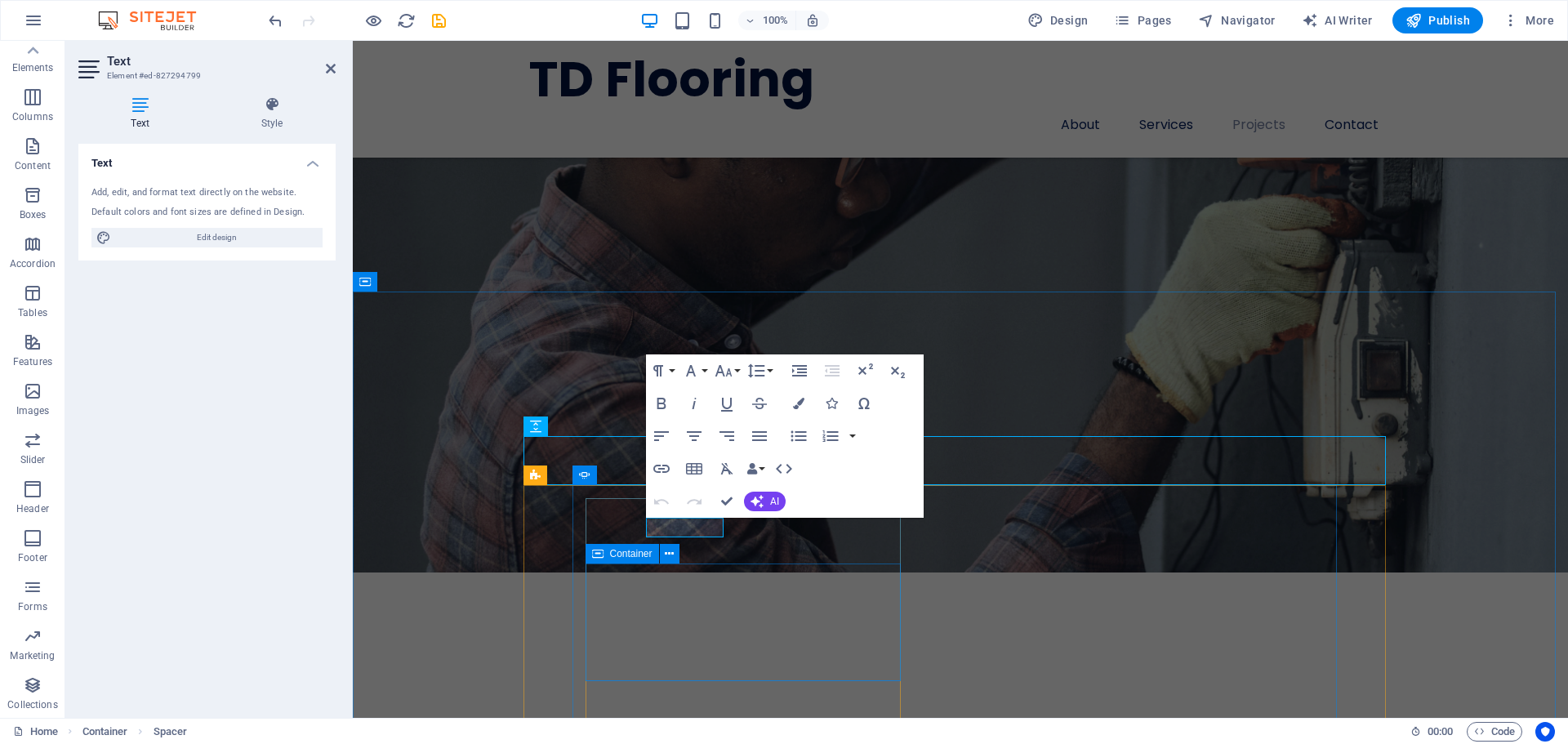 click at bounding box center [736, 12793] 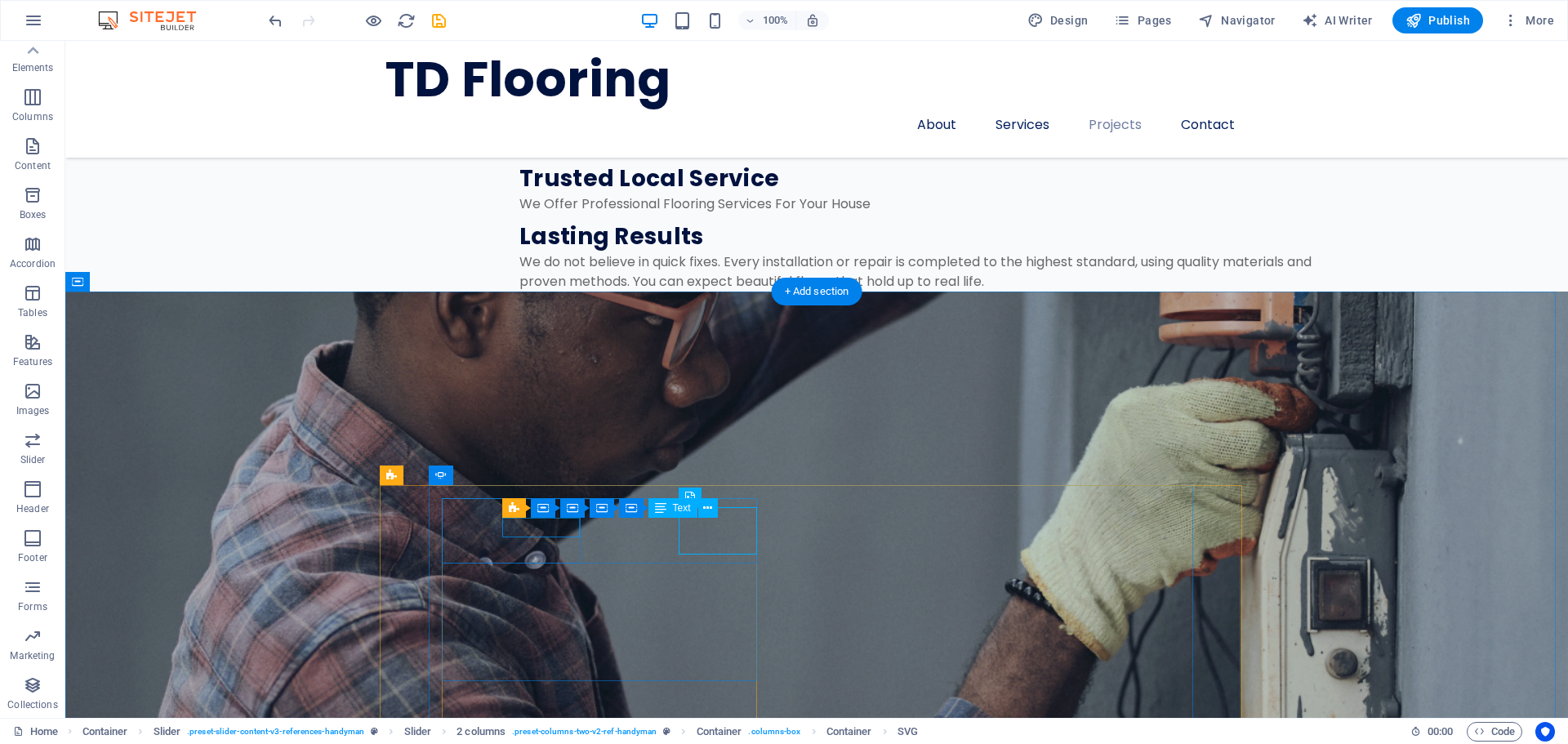 click on "HAPPY CLIENT" at bounding box center [600, 12975] 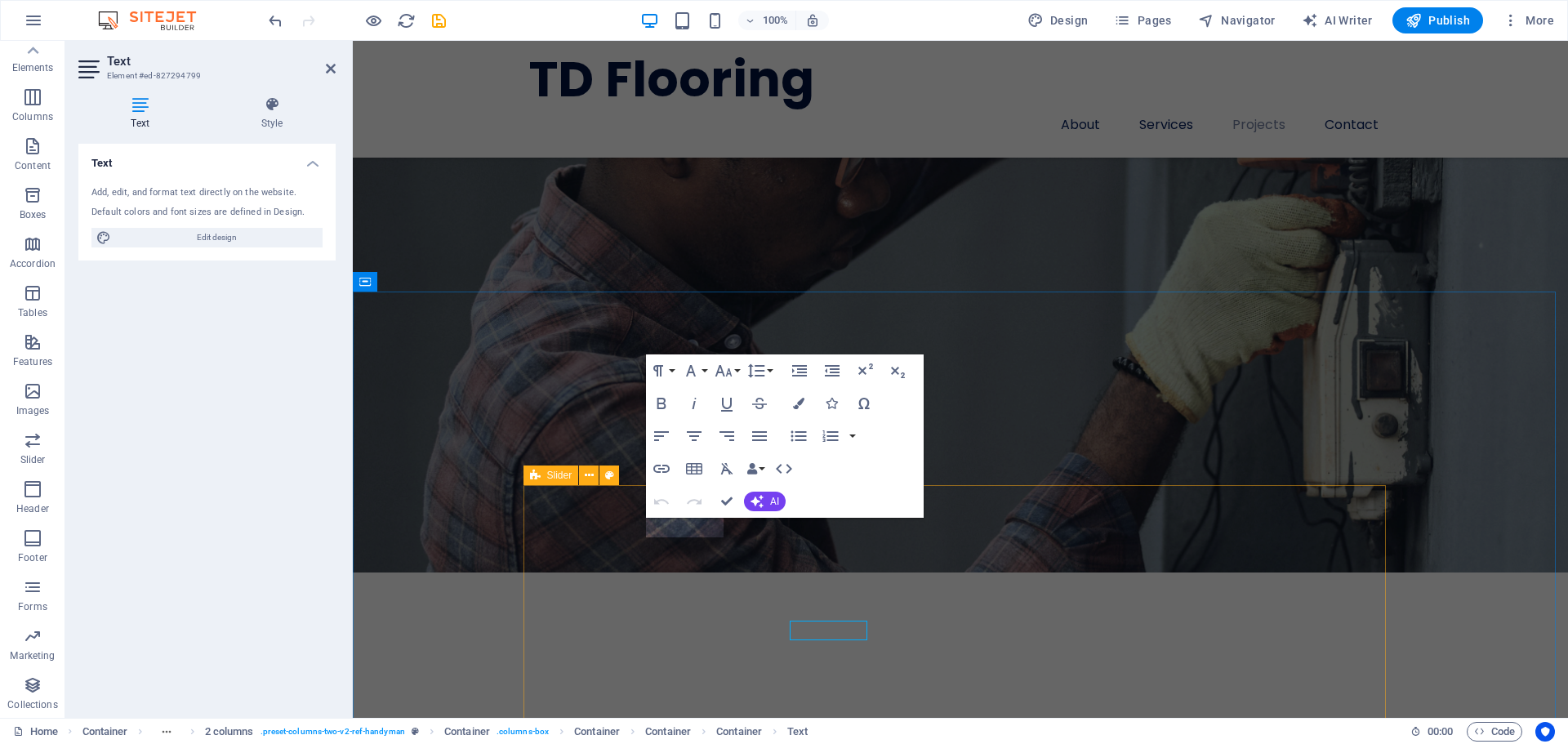 scroll, scrollTop: 3348, scrollLeft: 0, axis: vertical 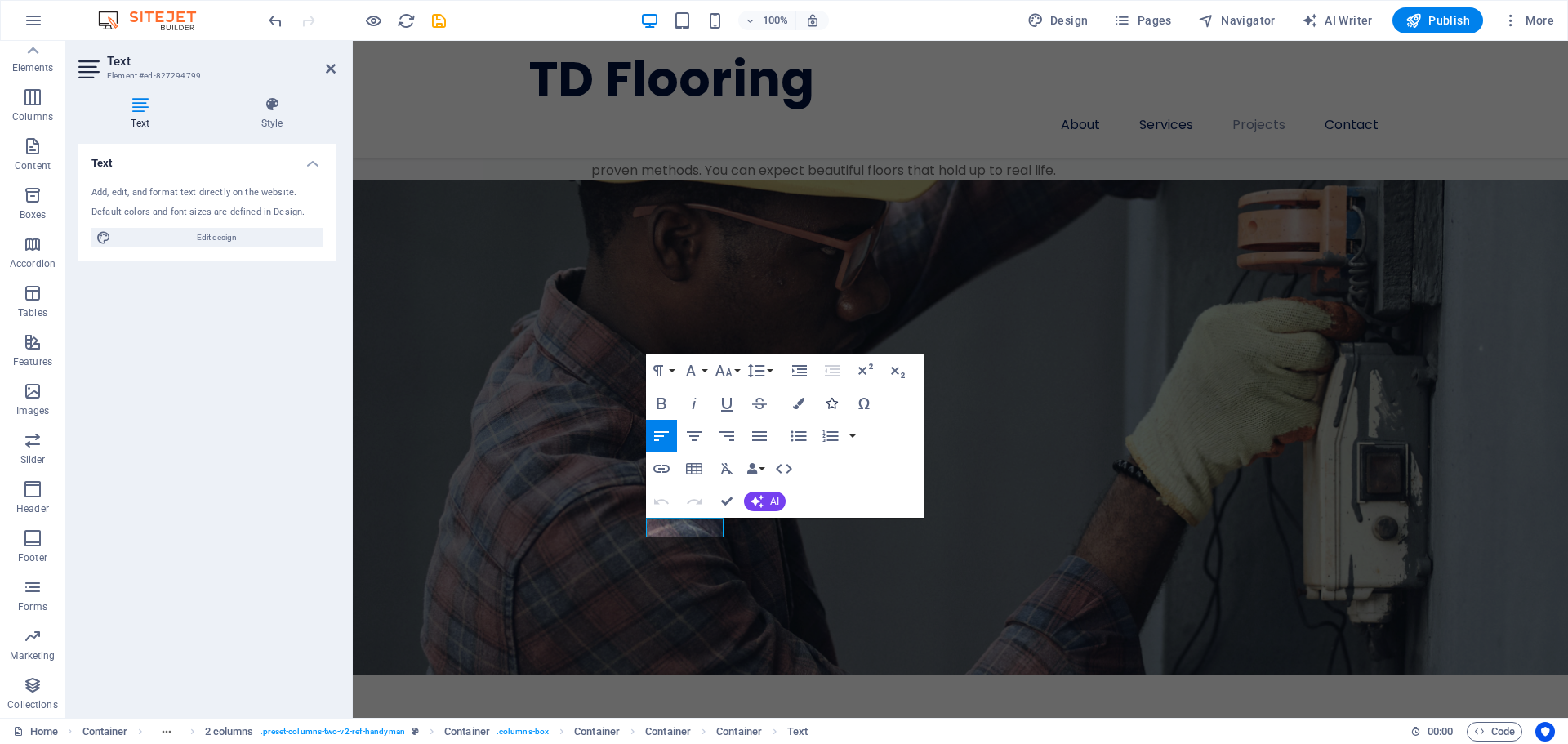 click on "Icons" at bounding box center [831, 403] 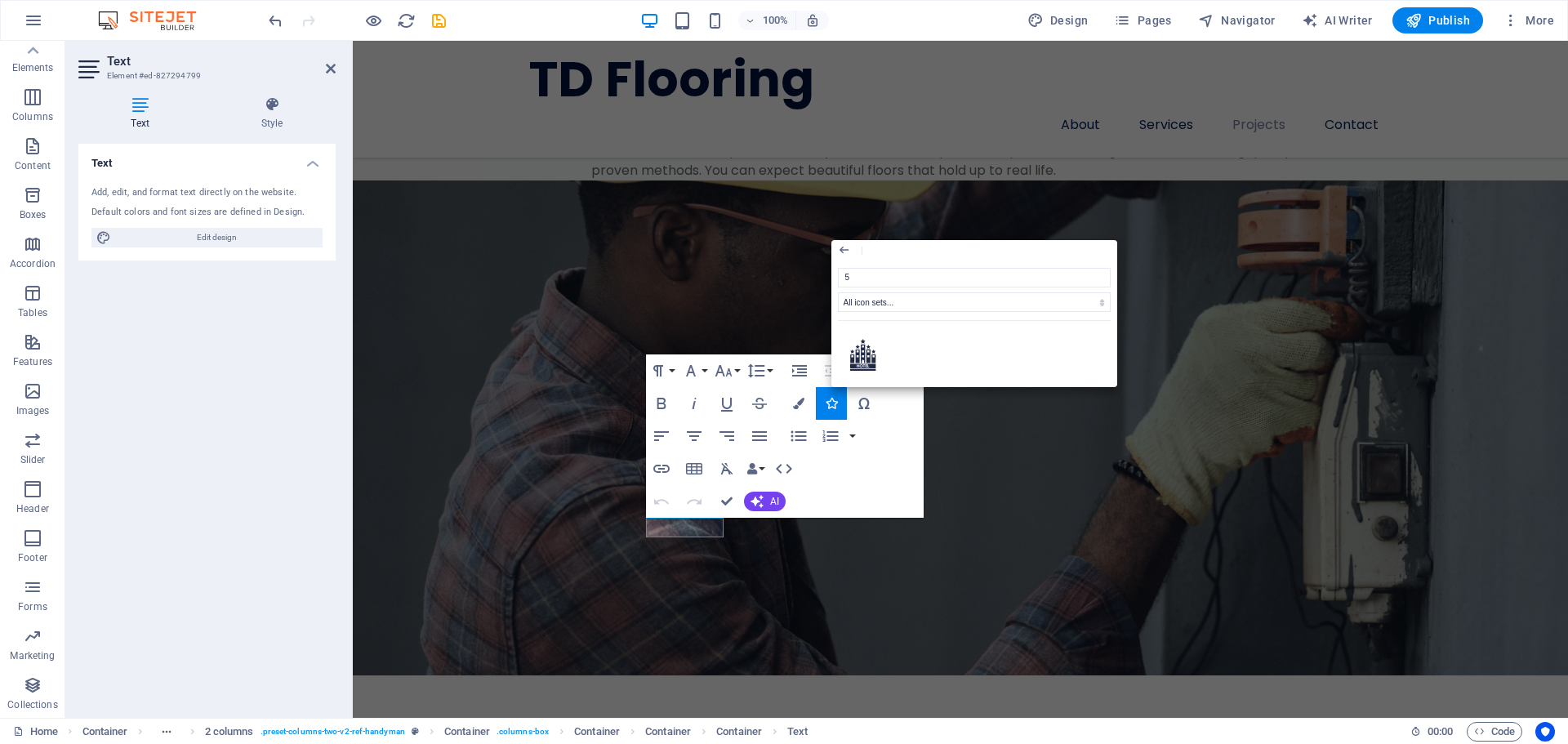 type on "5" 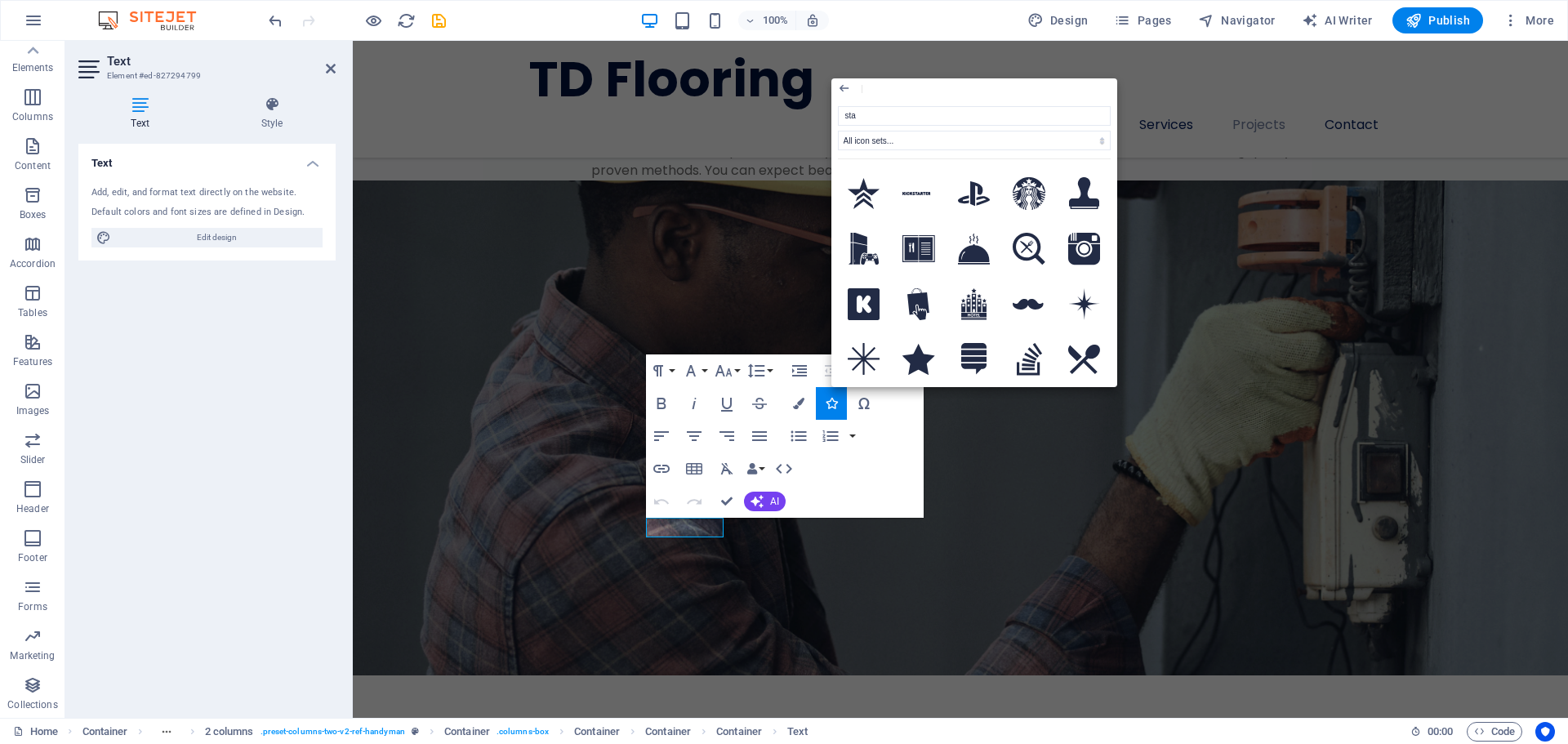 type on "star" 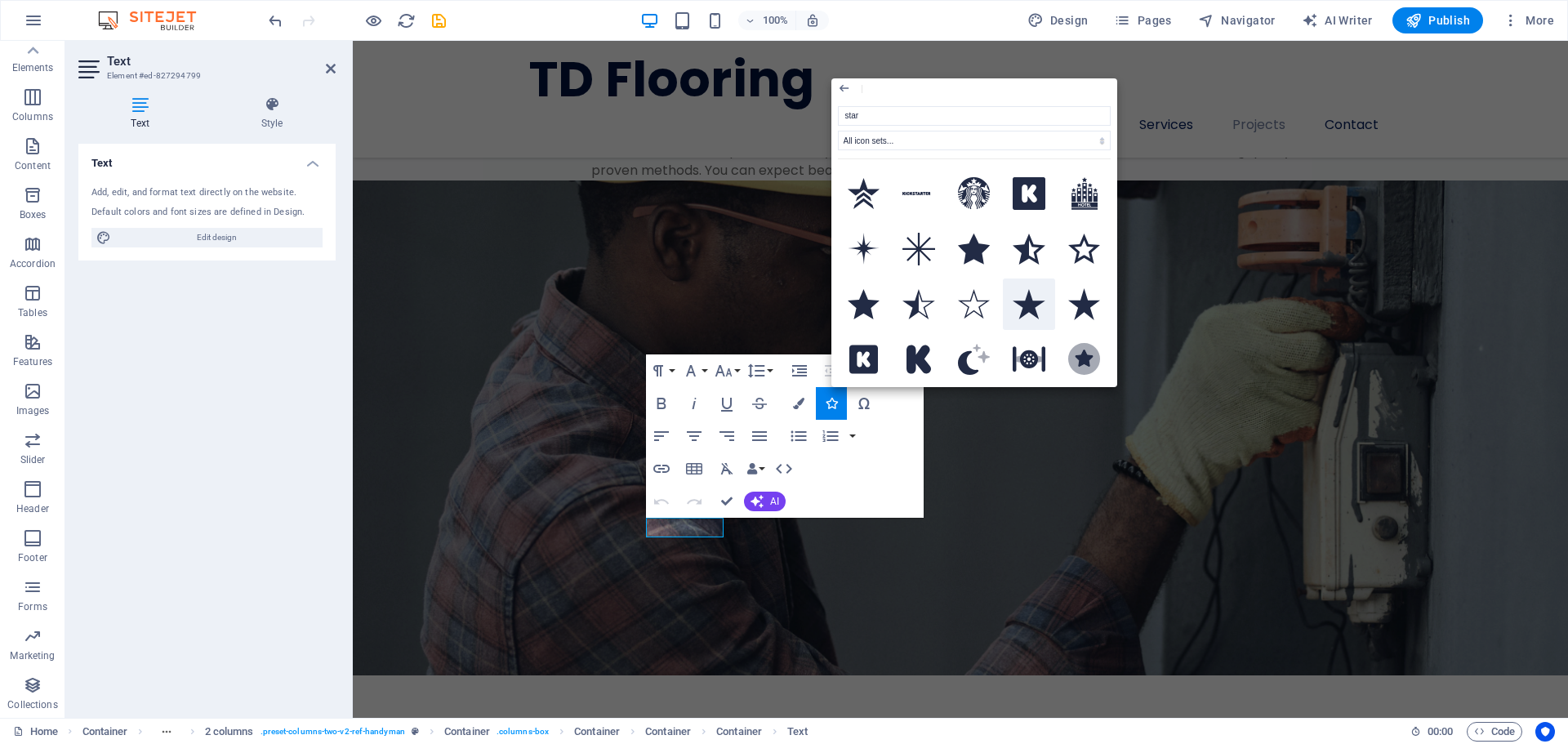 click 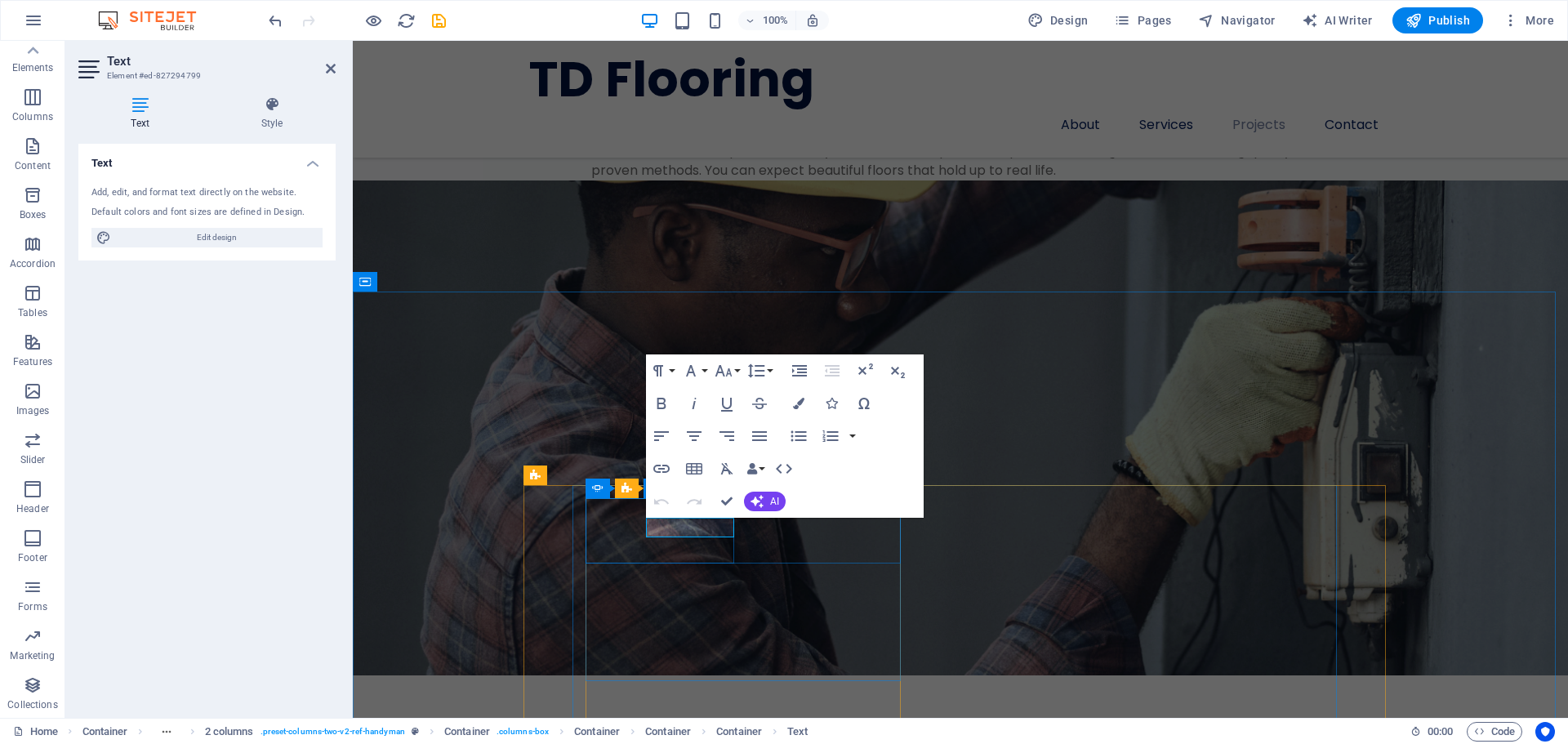 click on "HAPPY CLIENT" at bounding box center (744, 13002) 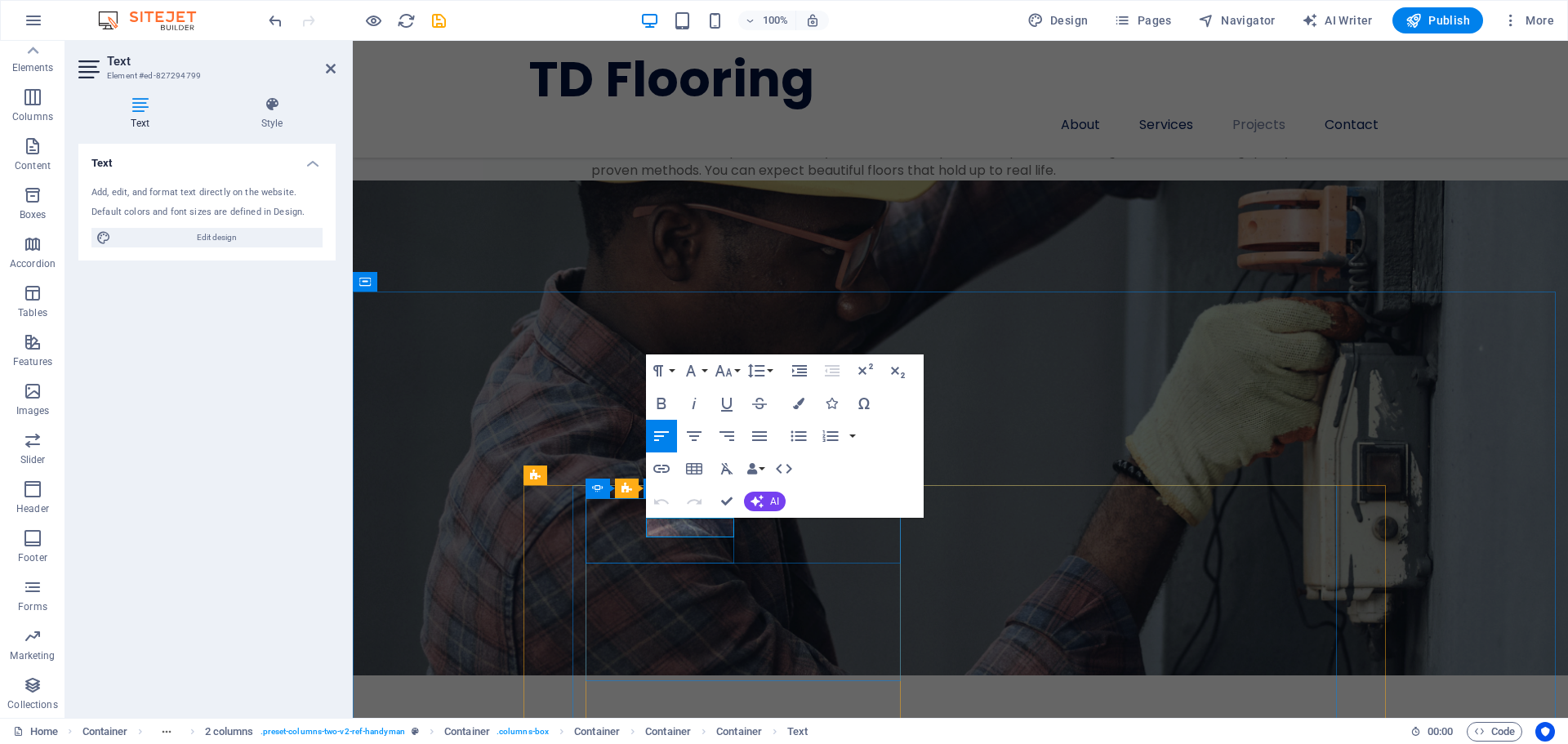 drag, startPoint x: 656, startPoint y: 528, endPoint x: 646, endPoint y: 520, distance: 13 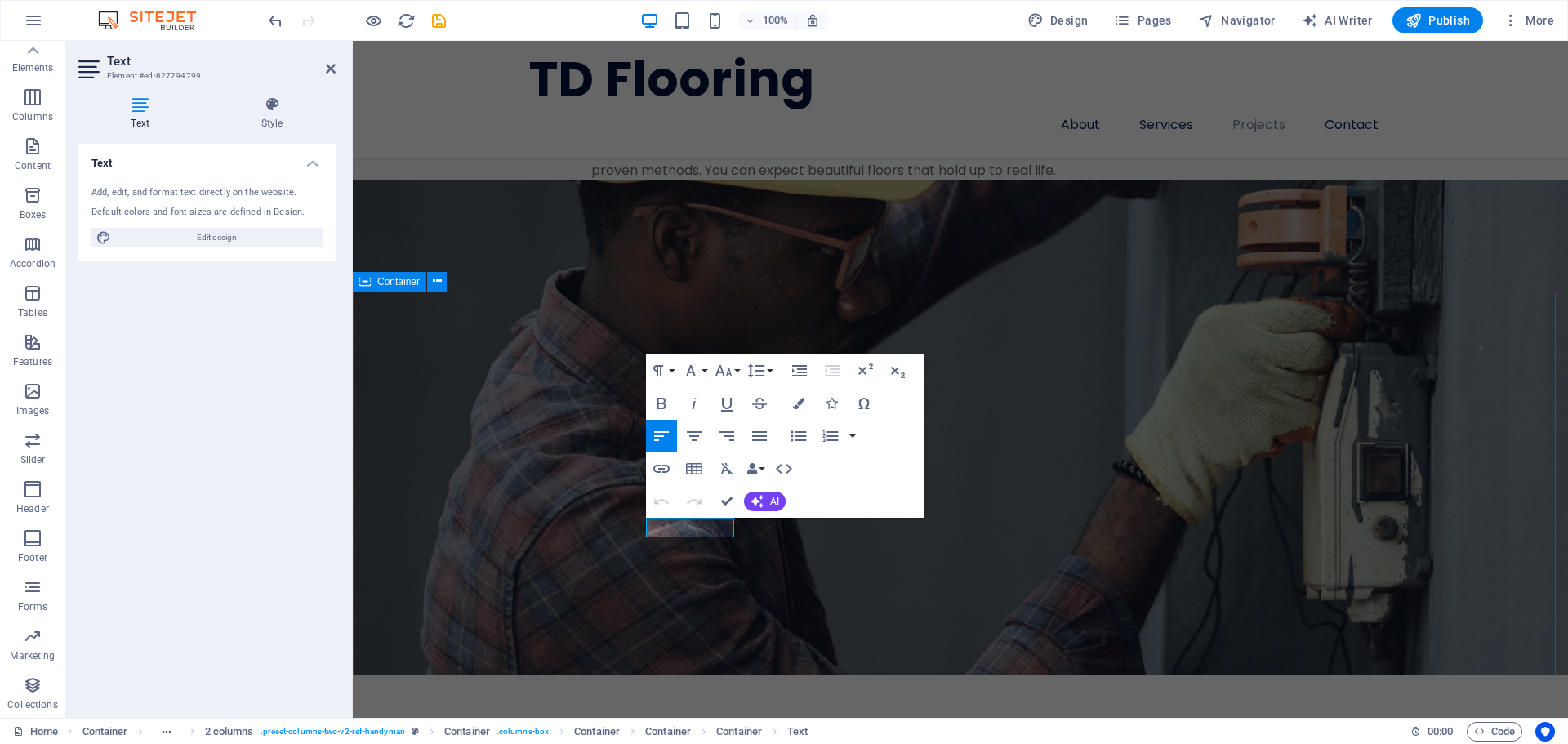 drag, startPoint x: 650, startPoint y: 526, endPoint x: 1027, endPoint y: 339, distance: 420.8301 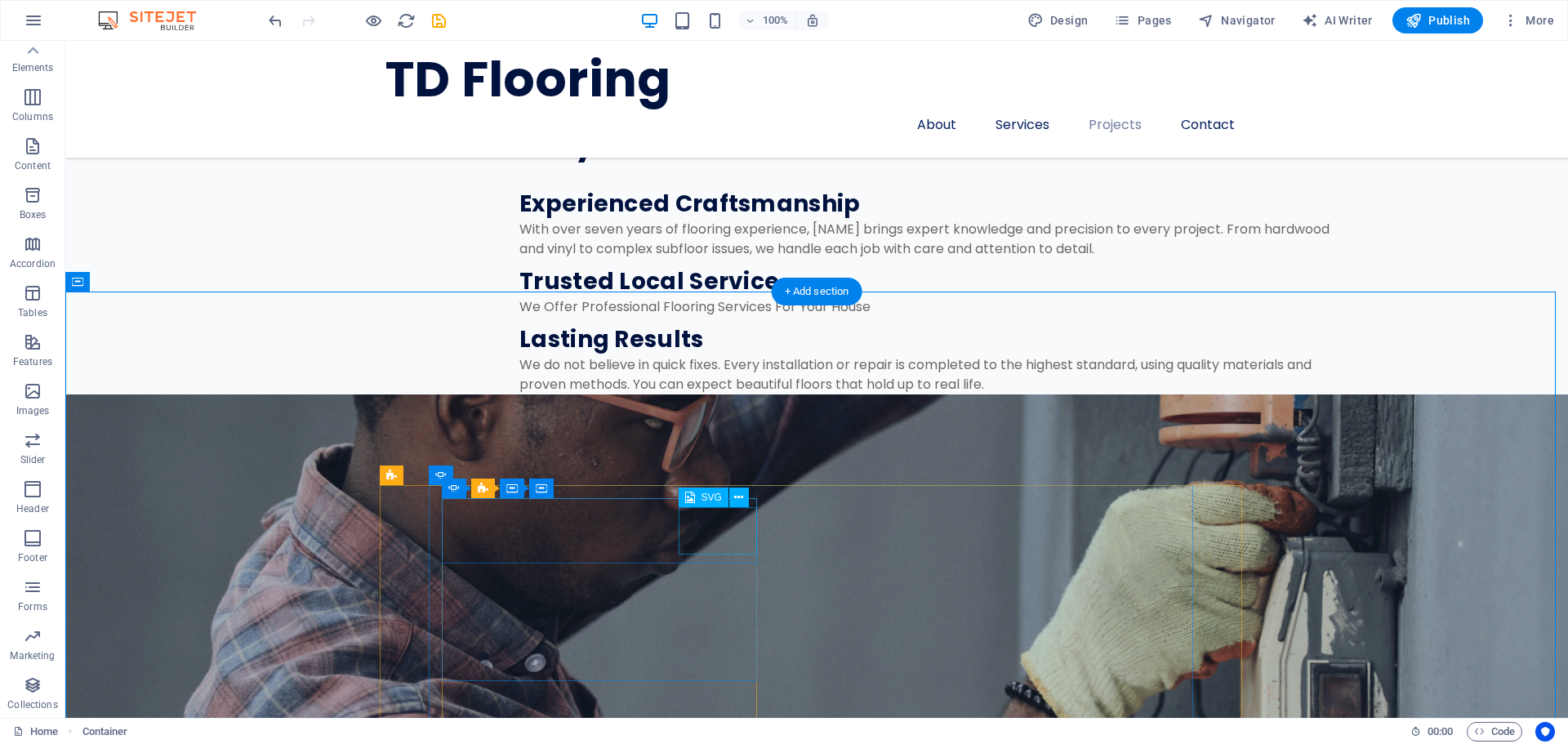 scroll, scrollTop: 3450, scrollLeft: 0, axis: vertical 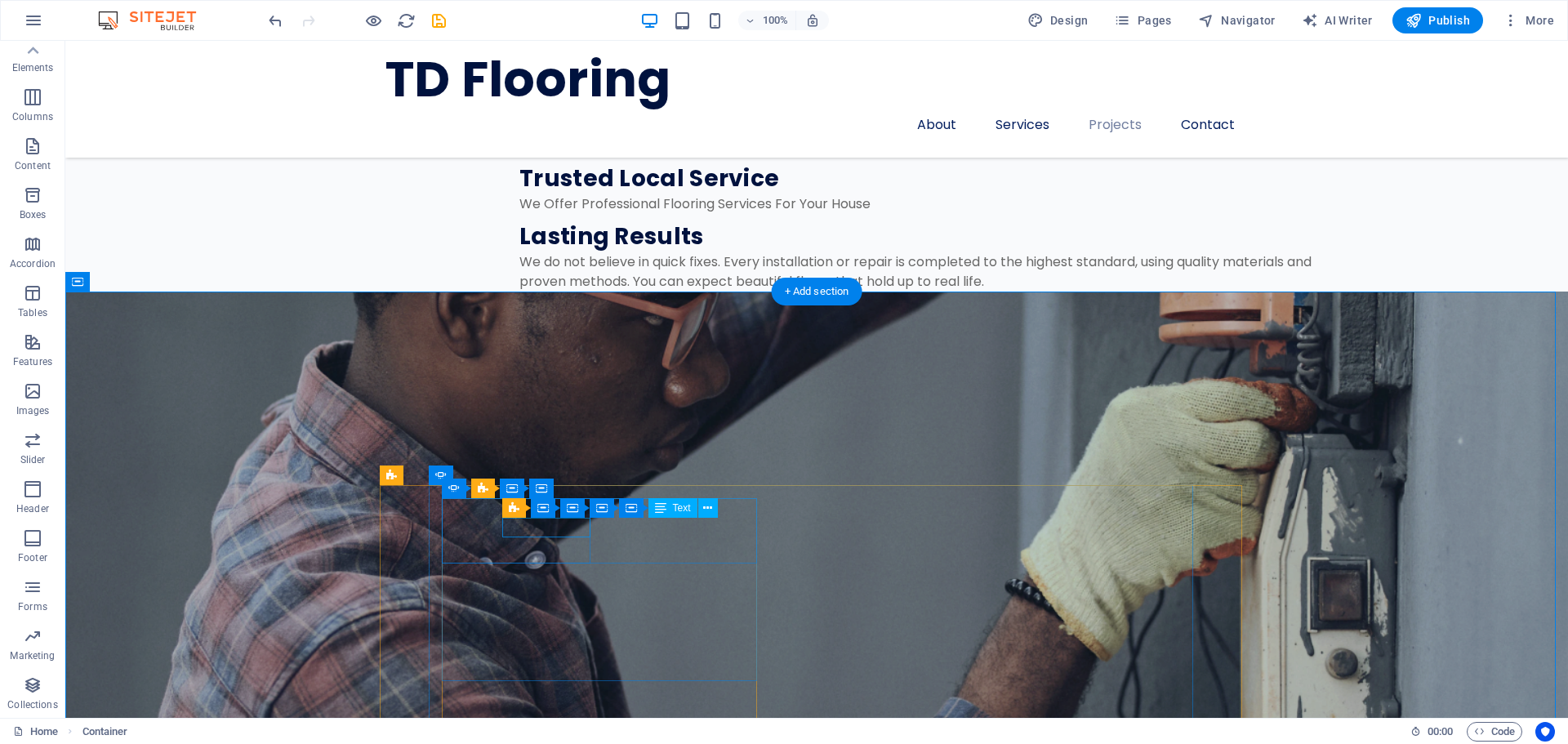 click on "HAPPY CLIENT" at bounding box center (600, 13114) 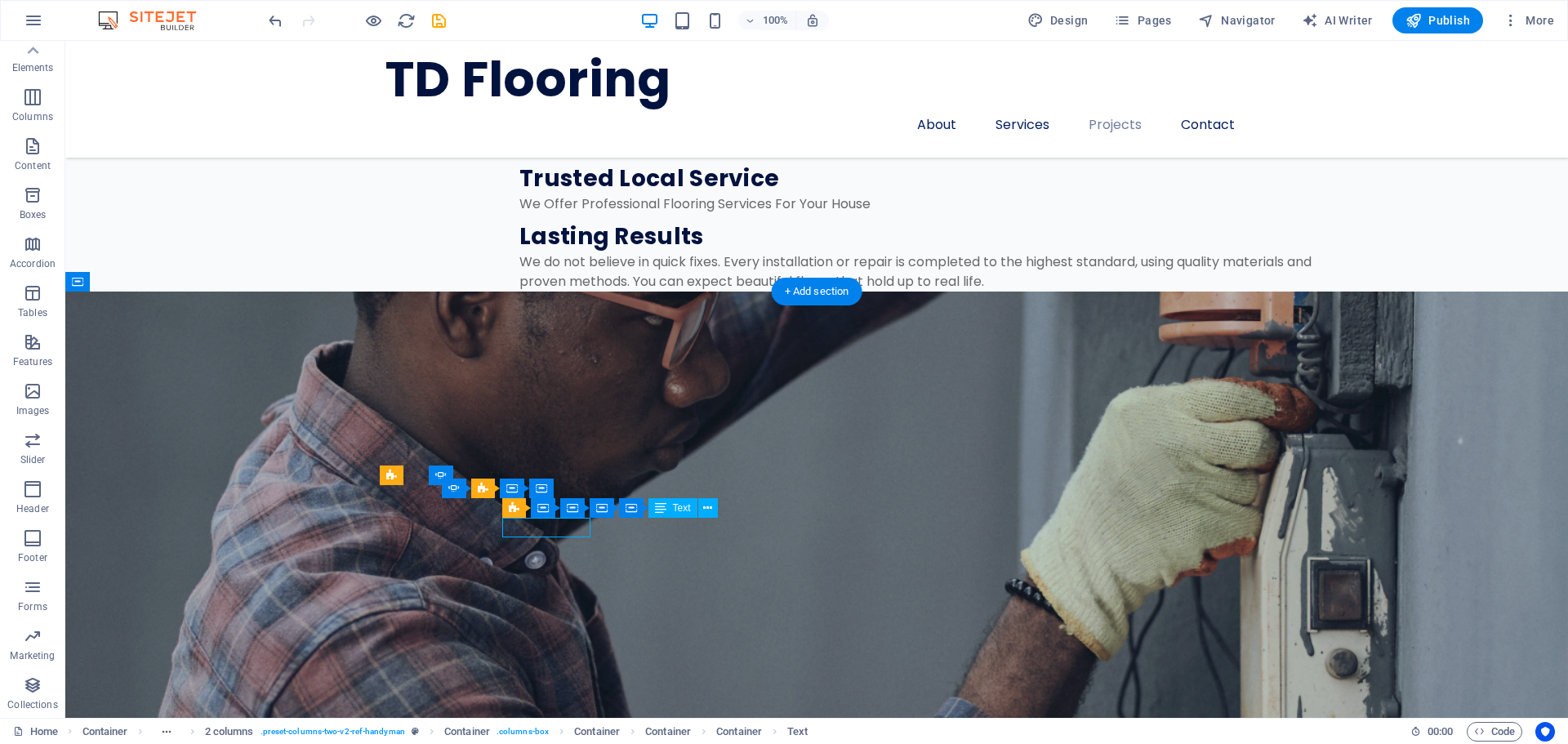 click on "HAPPY CLIENT" at bounding box center (600, 13114) 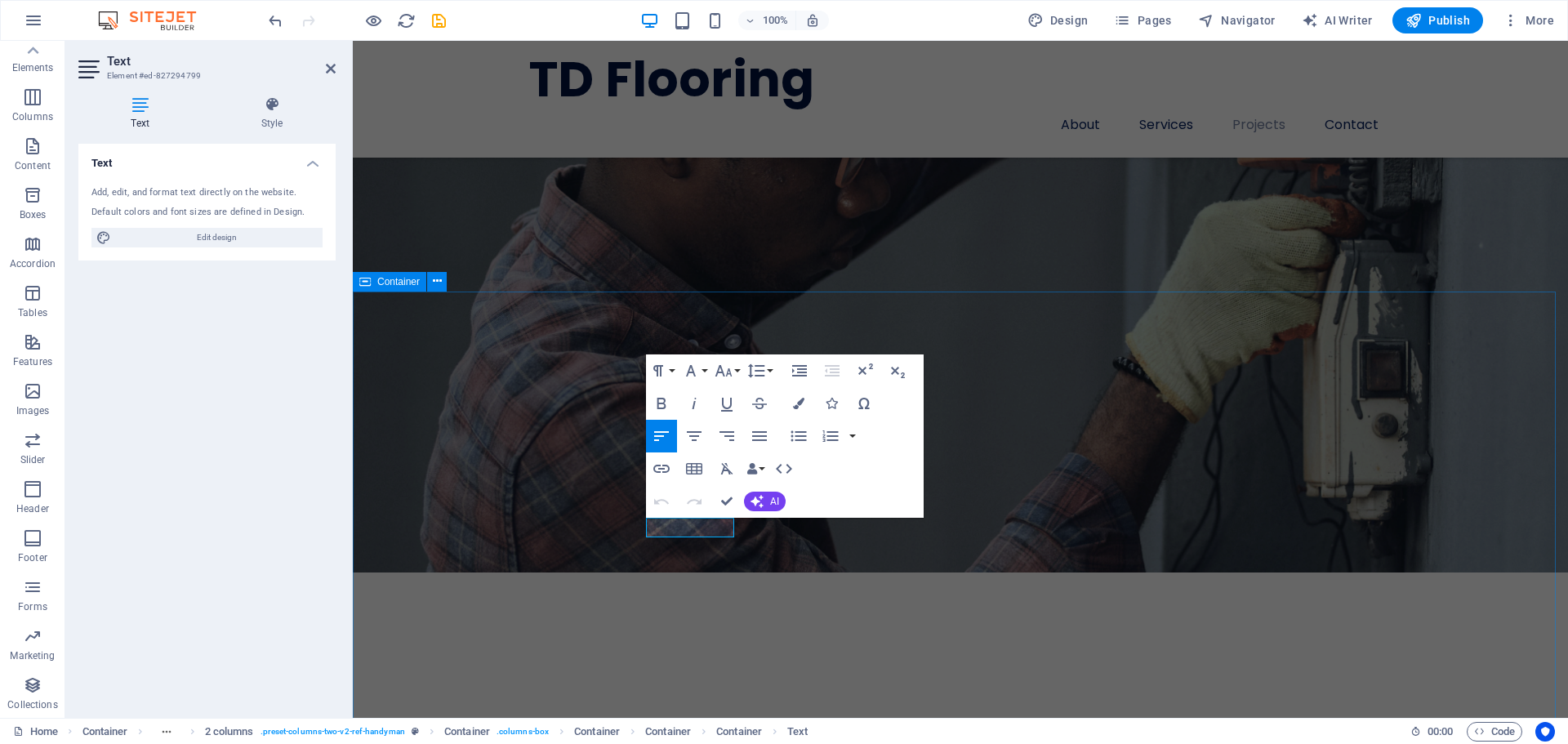 scroll, scrollTop: 3348, scrollLeft: 0, axis: vertical 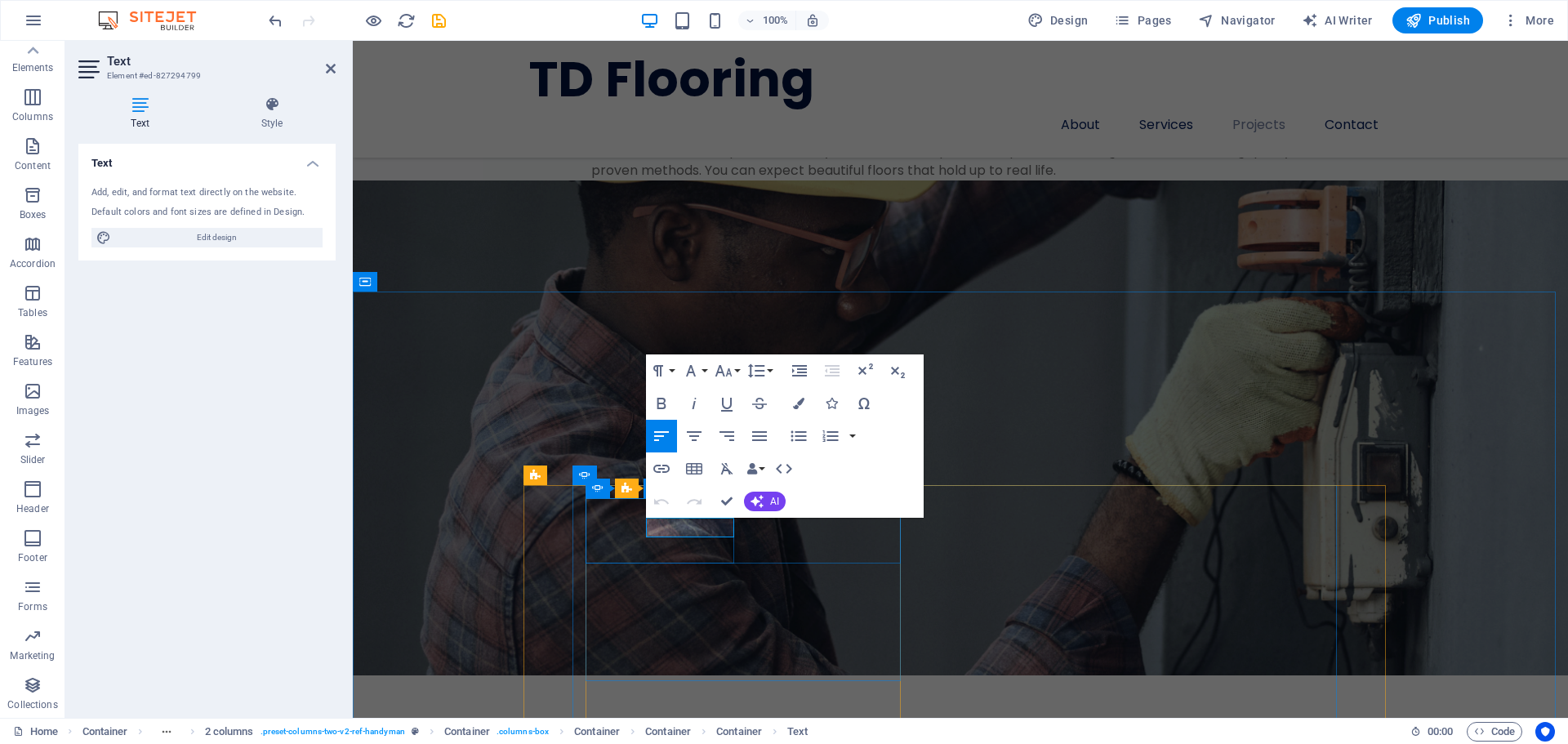 click 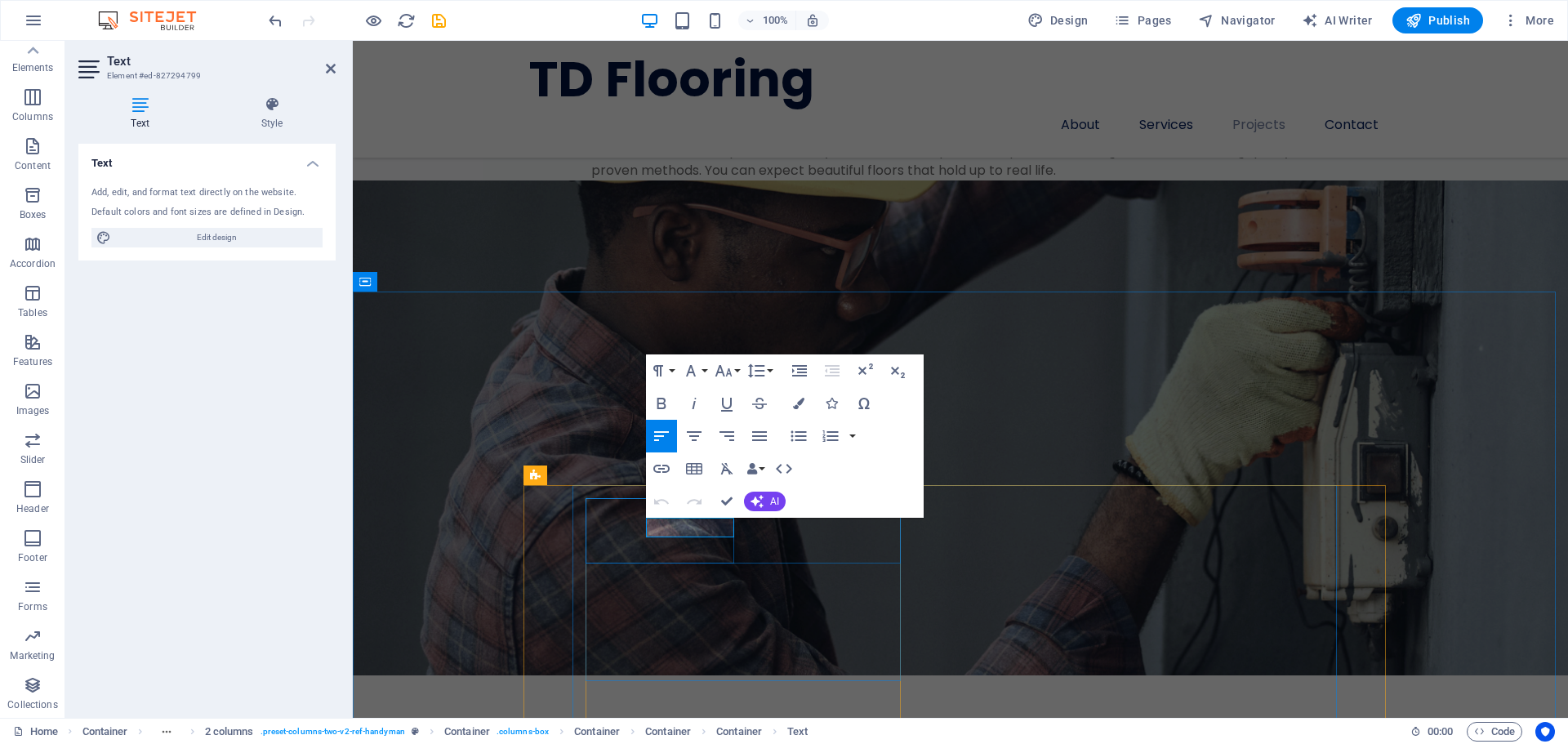 click on "HAPPY CLIENT" at bounding box center (744, 13002) 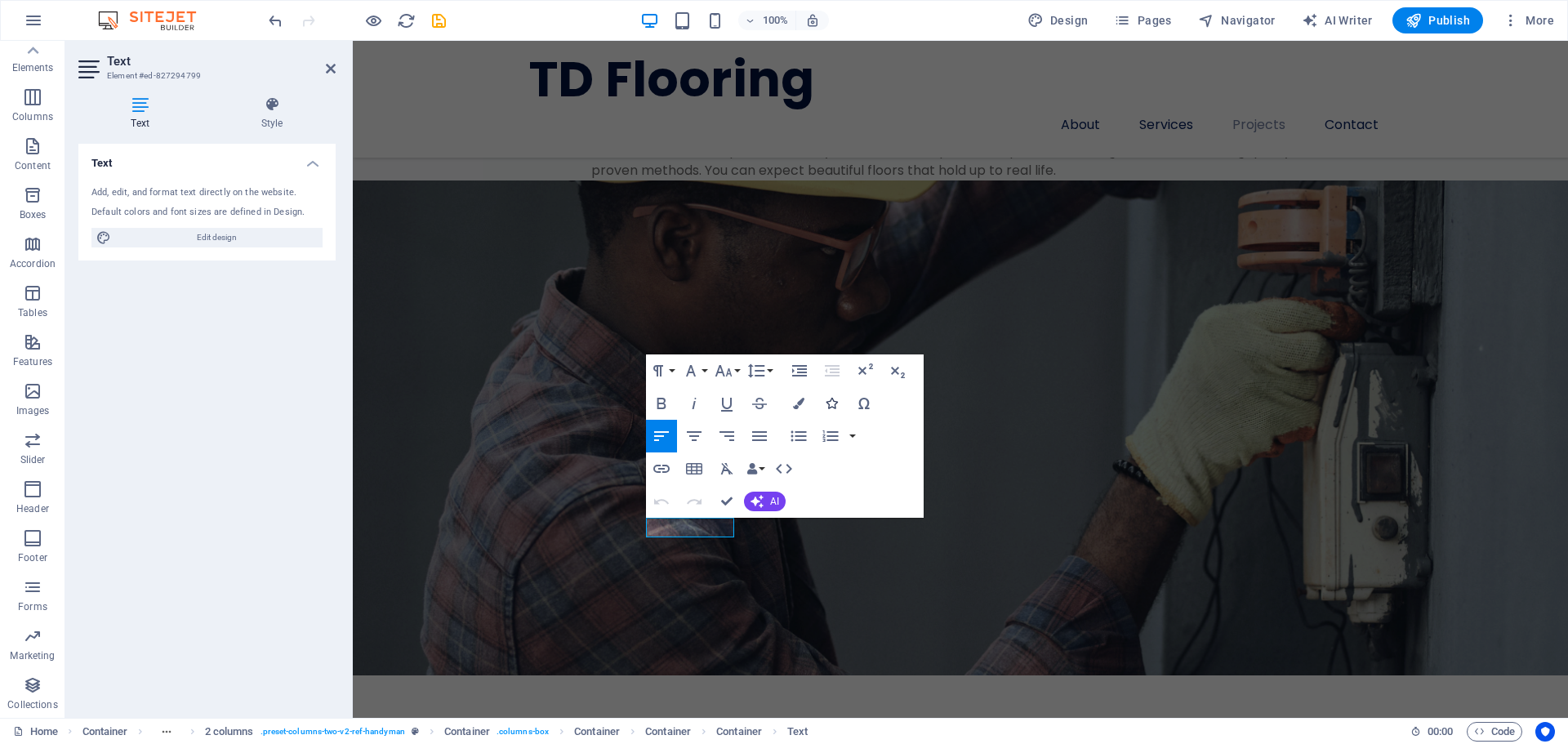 click at bounding box center [831, 403] 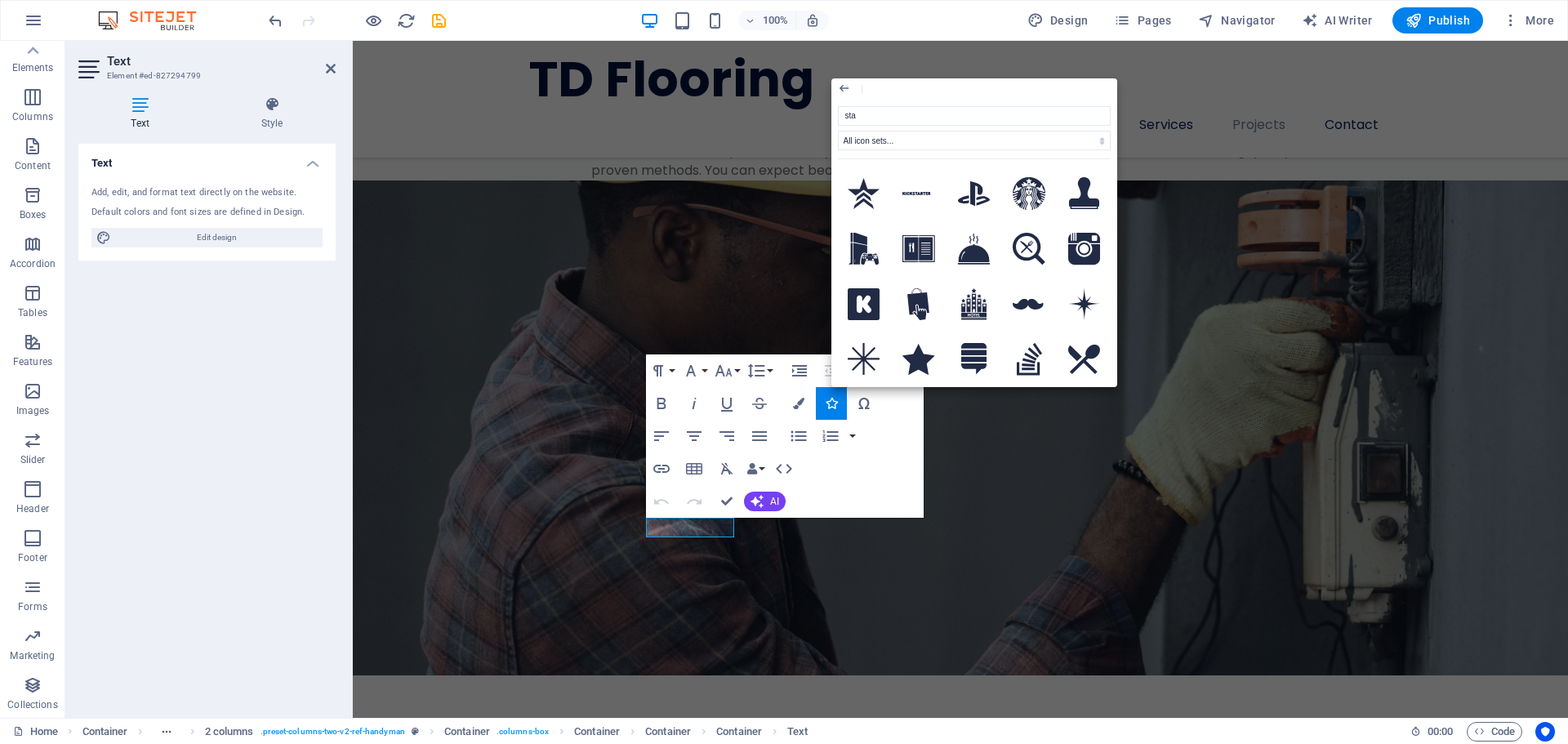 type on "star" 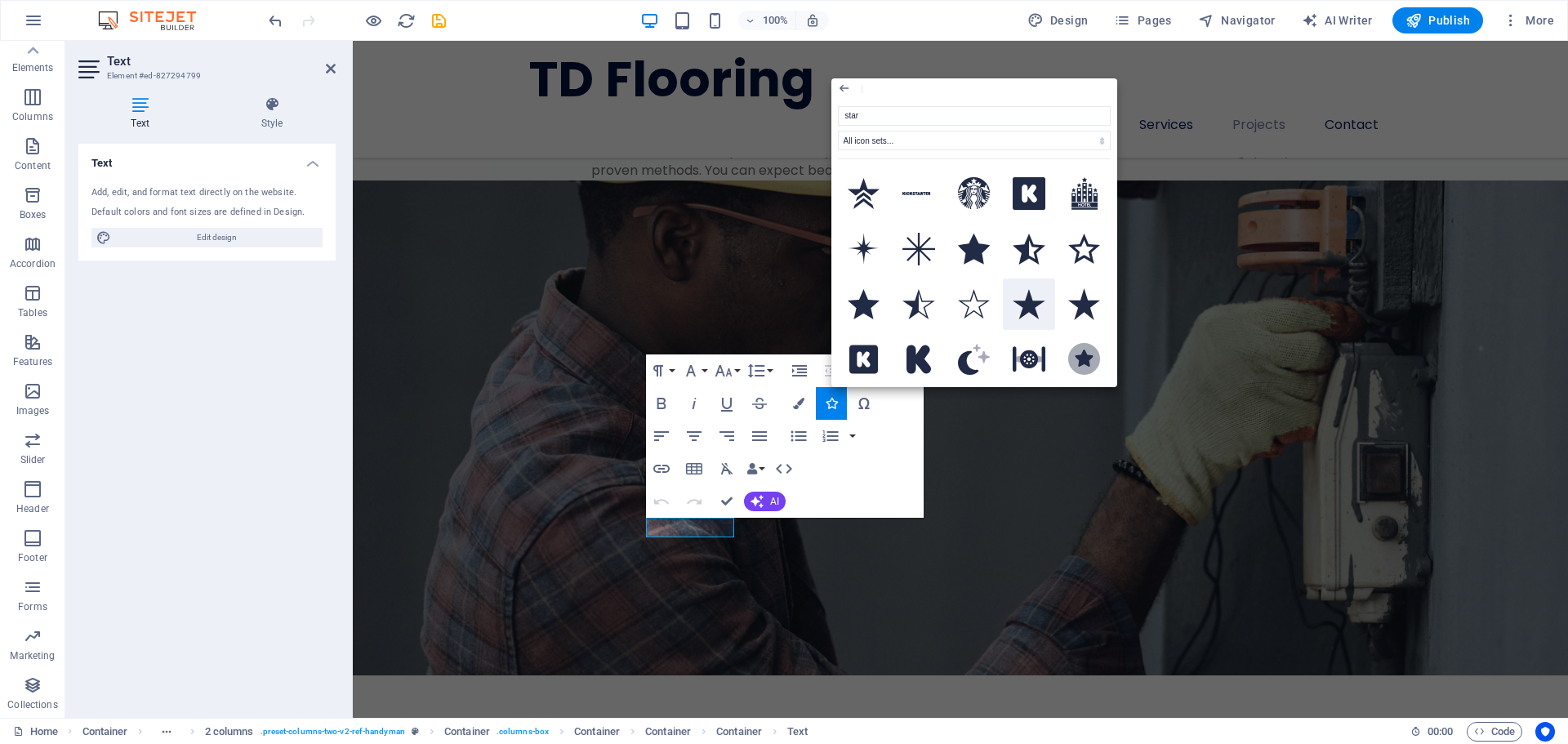 click 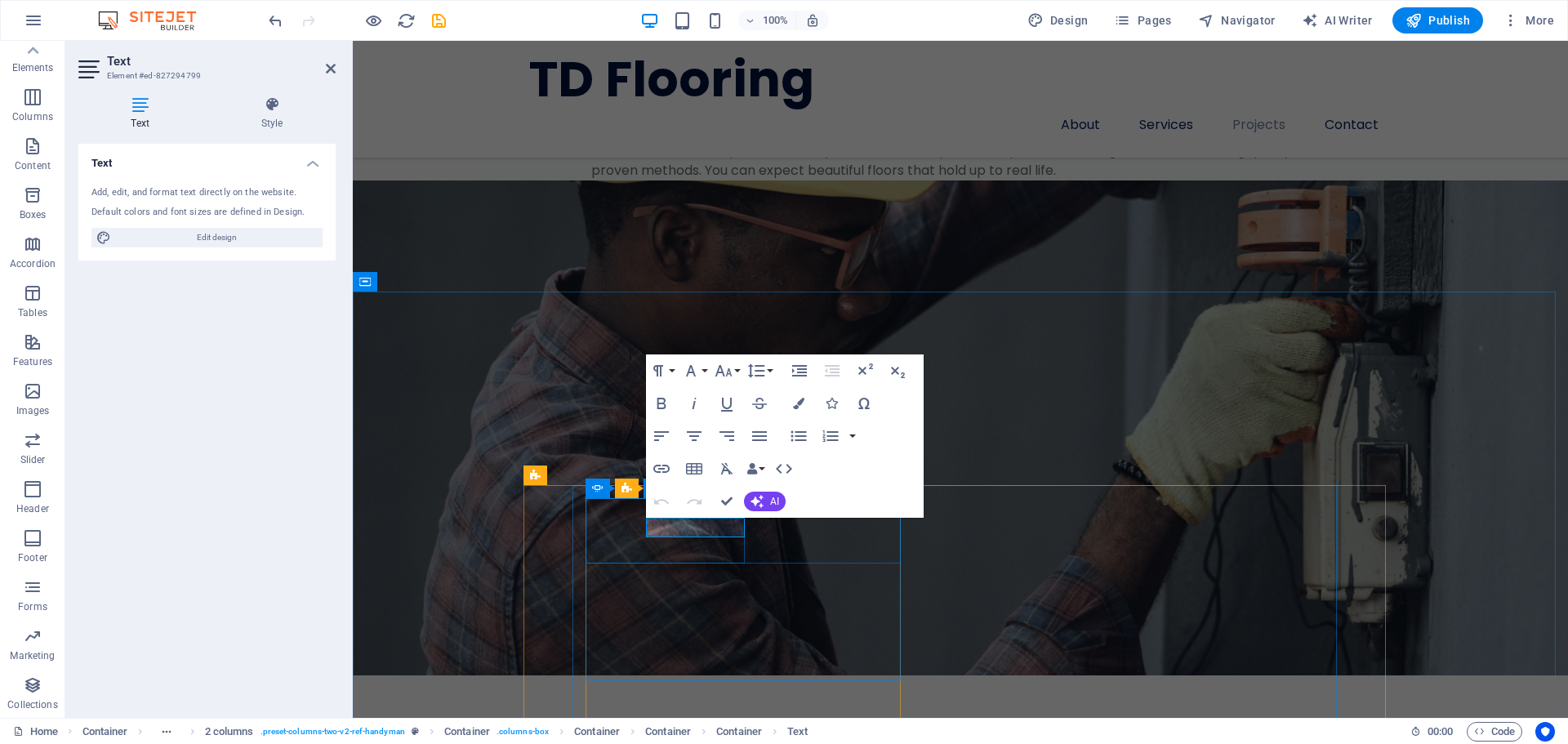 click on "HAPPY CLIENT" at bounding box center [744, 13141] 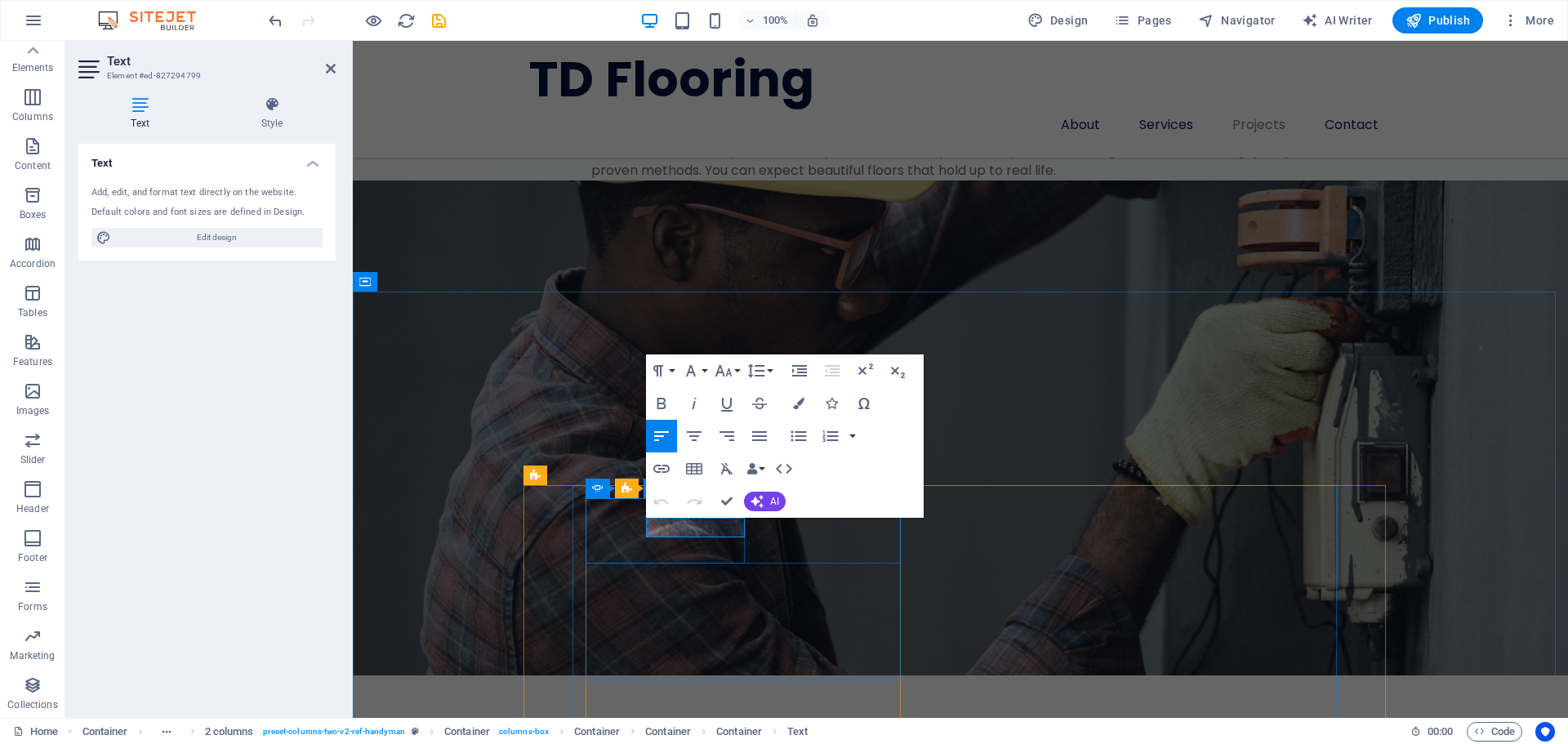 drag, startPoint x: 733, startPoint y: 525, endPoint x: 657, endPoint y: 531, distance: 76.23647 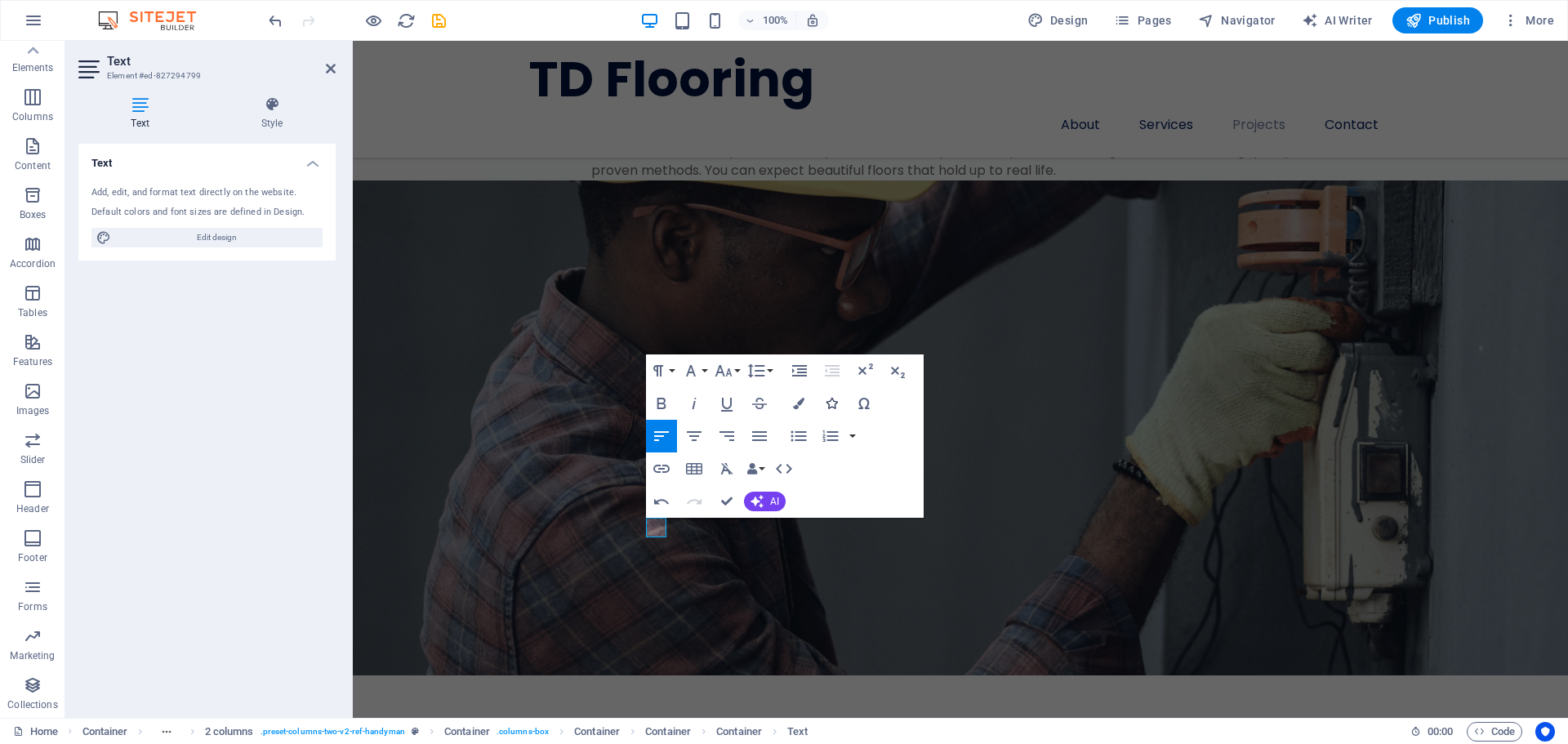 click at bounding box center [831, 403] 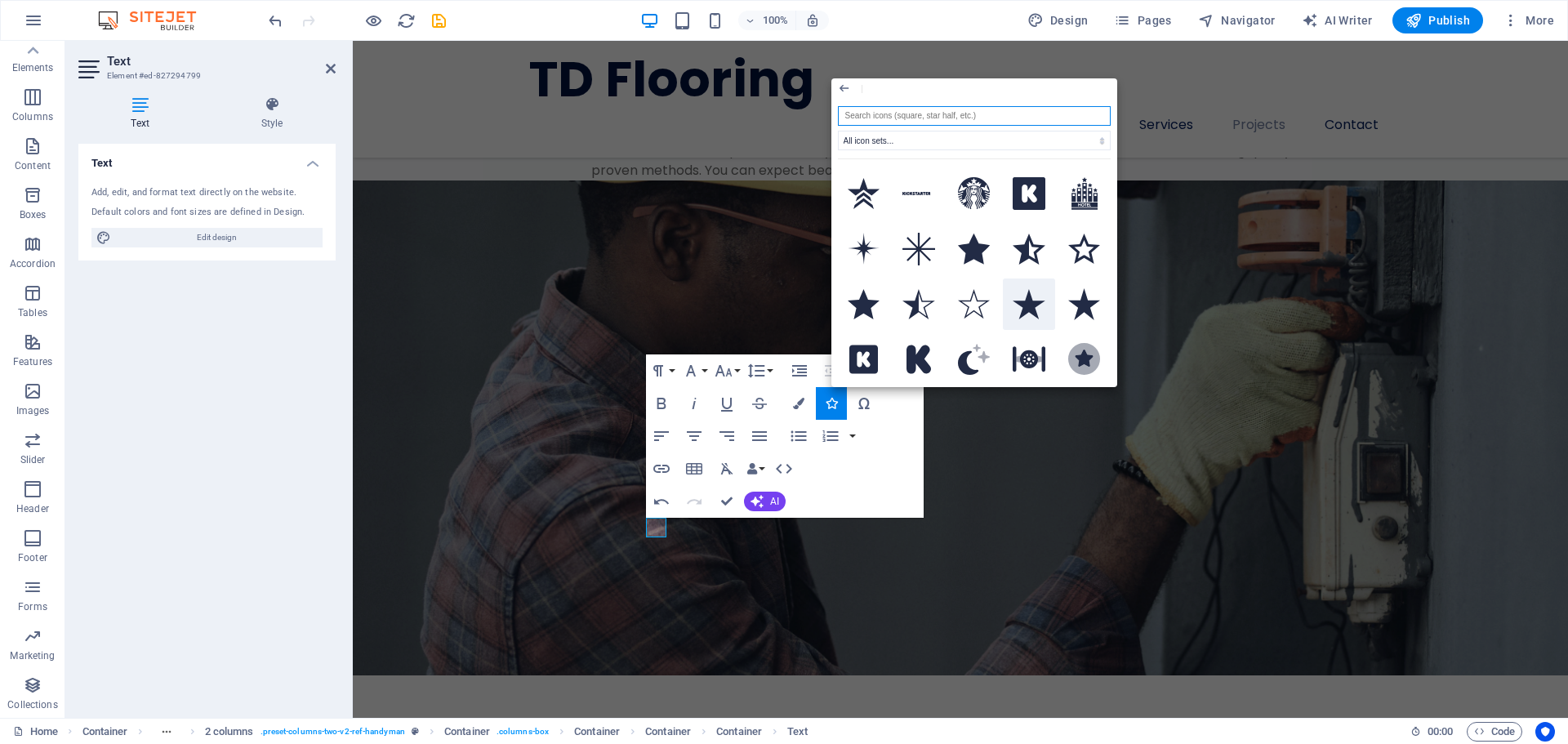 drag, startPoint x: 1033, startPoint y: 302, endPoint x: 680, endPoint y: 261, distance: 355 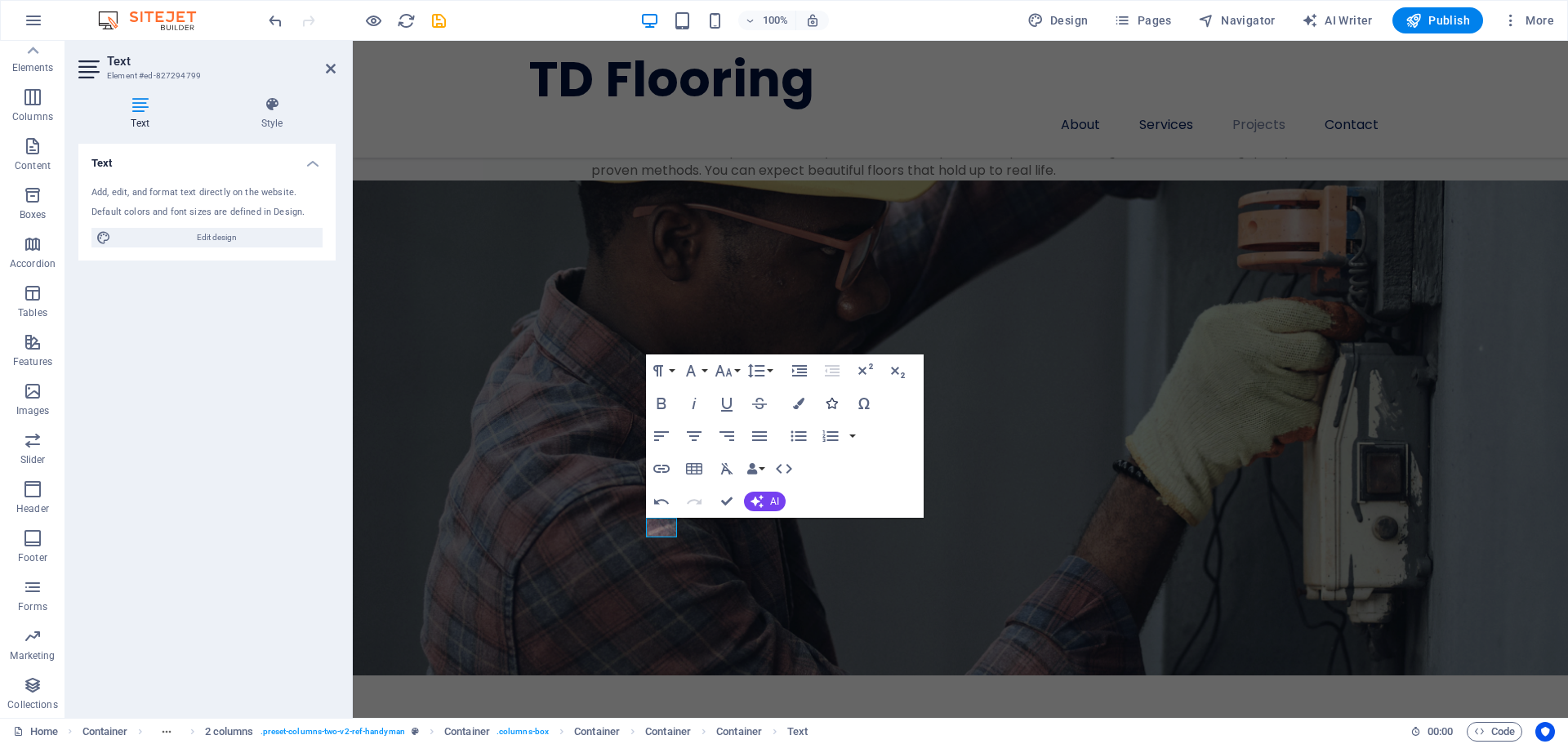 click at bounding box center (831, 403) 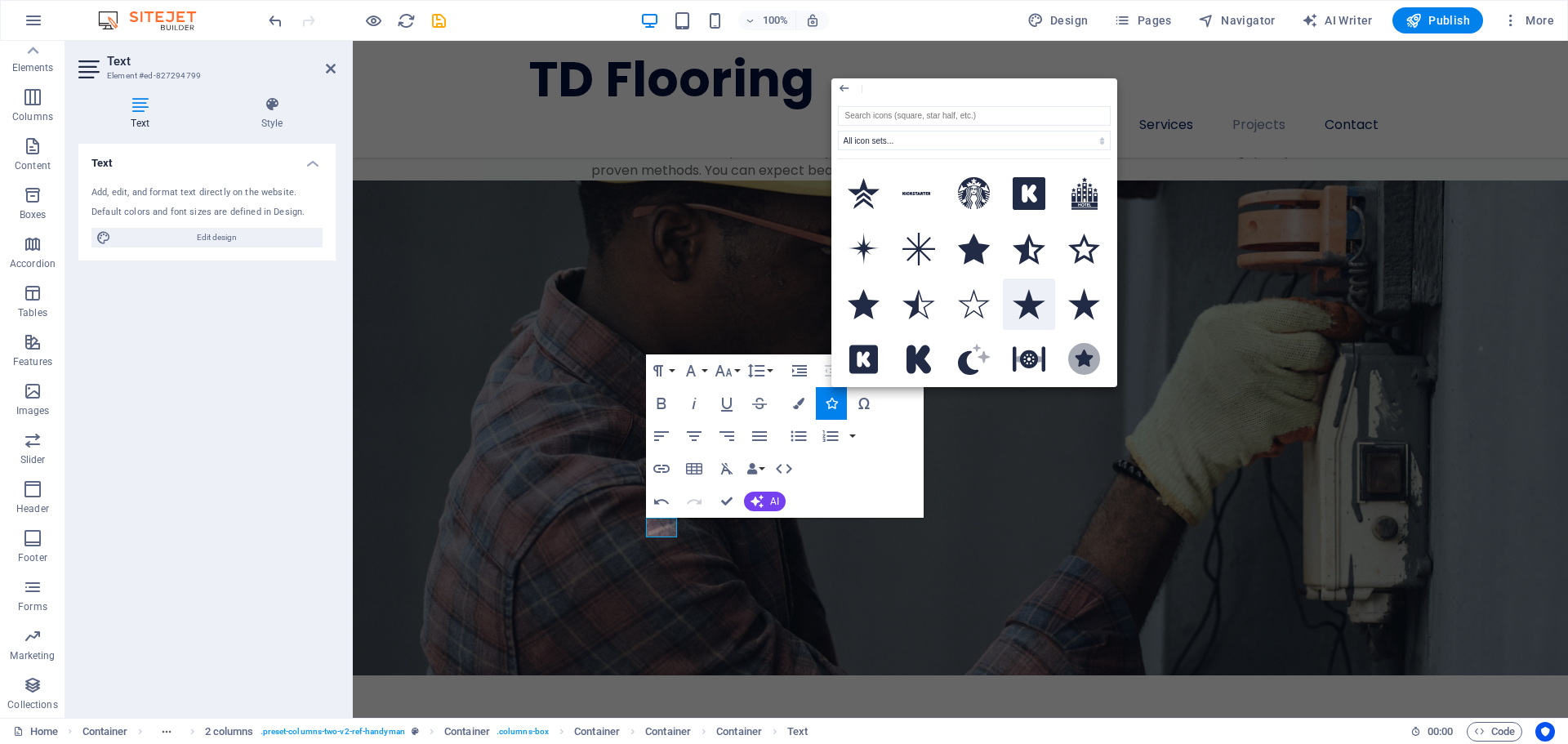 click at bounding box center [1029, 305] 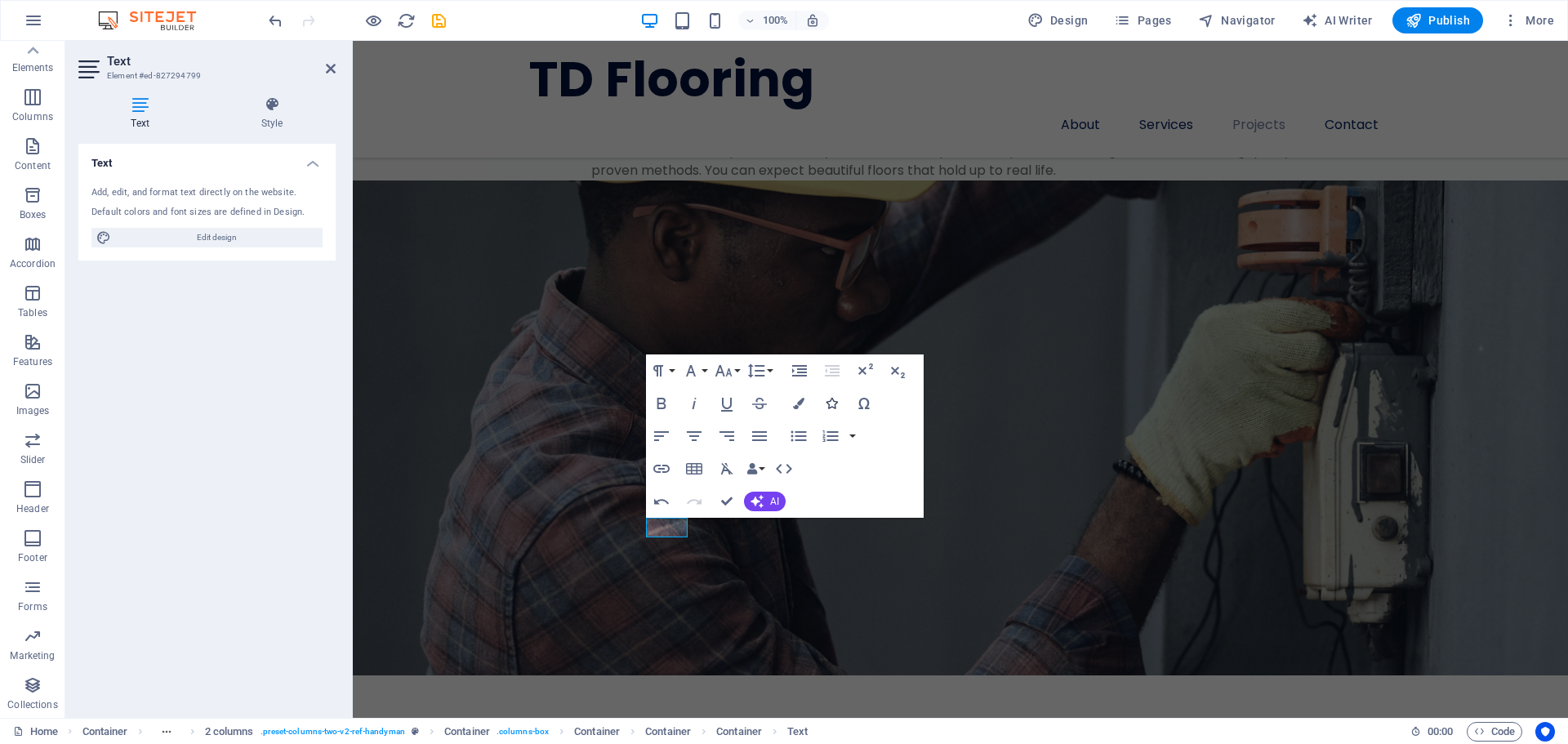 click at bounding box center [831, 403] 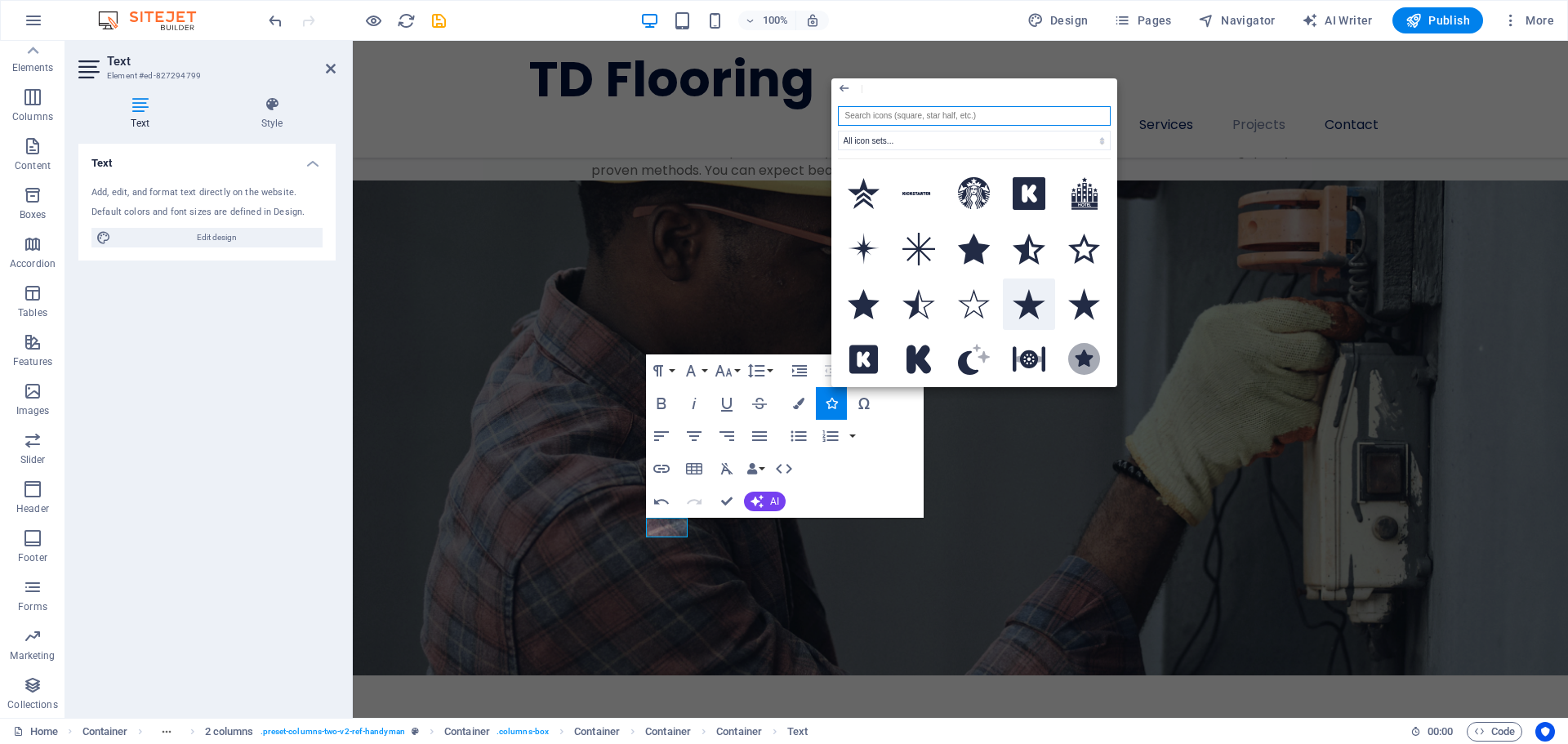 click 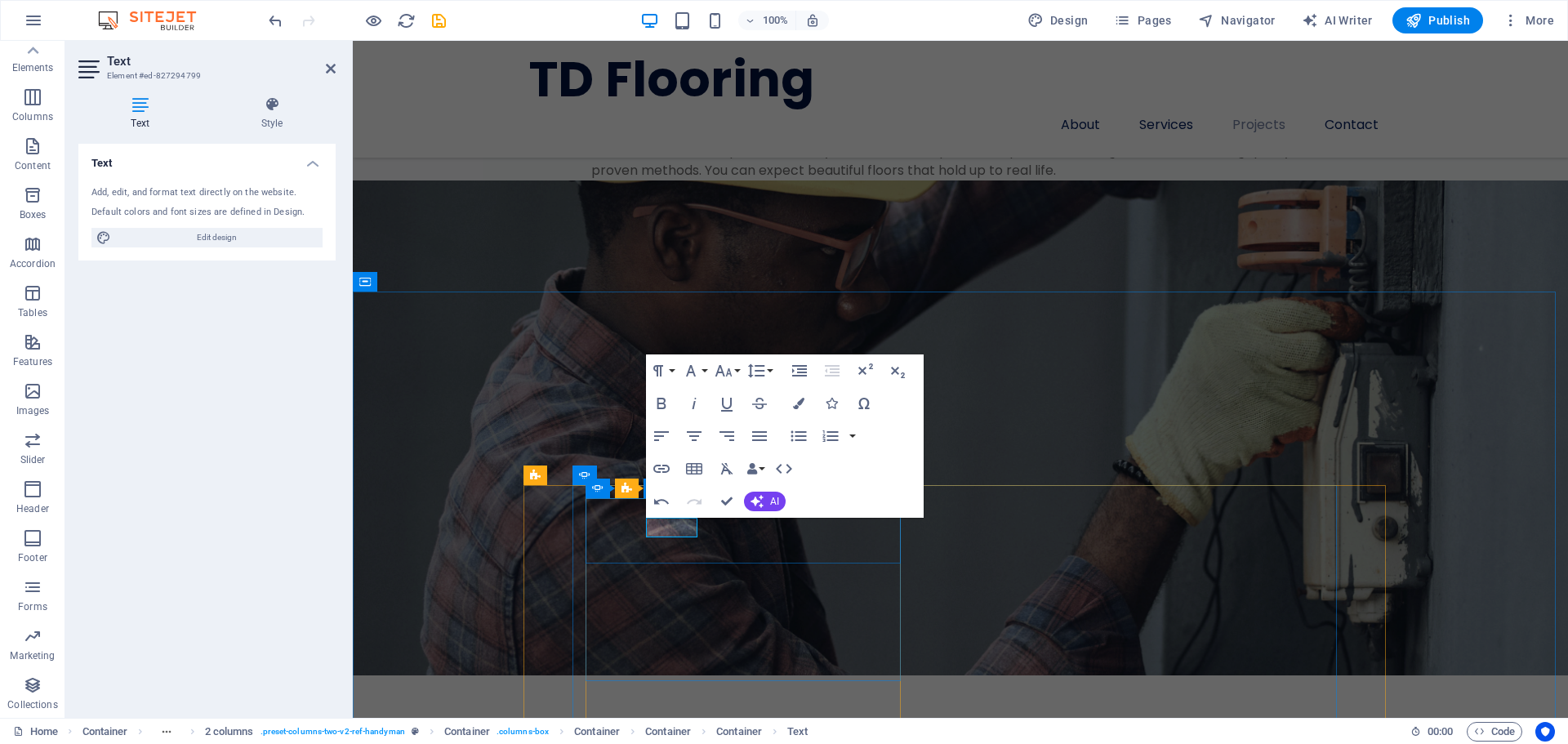 click on "[FIRST] [LAST]" at bounding box center (736, 13541) 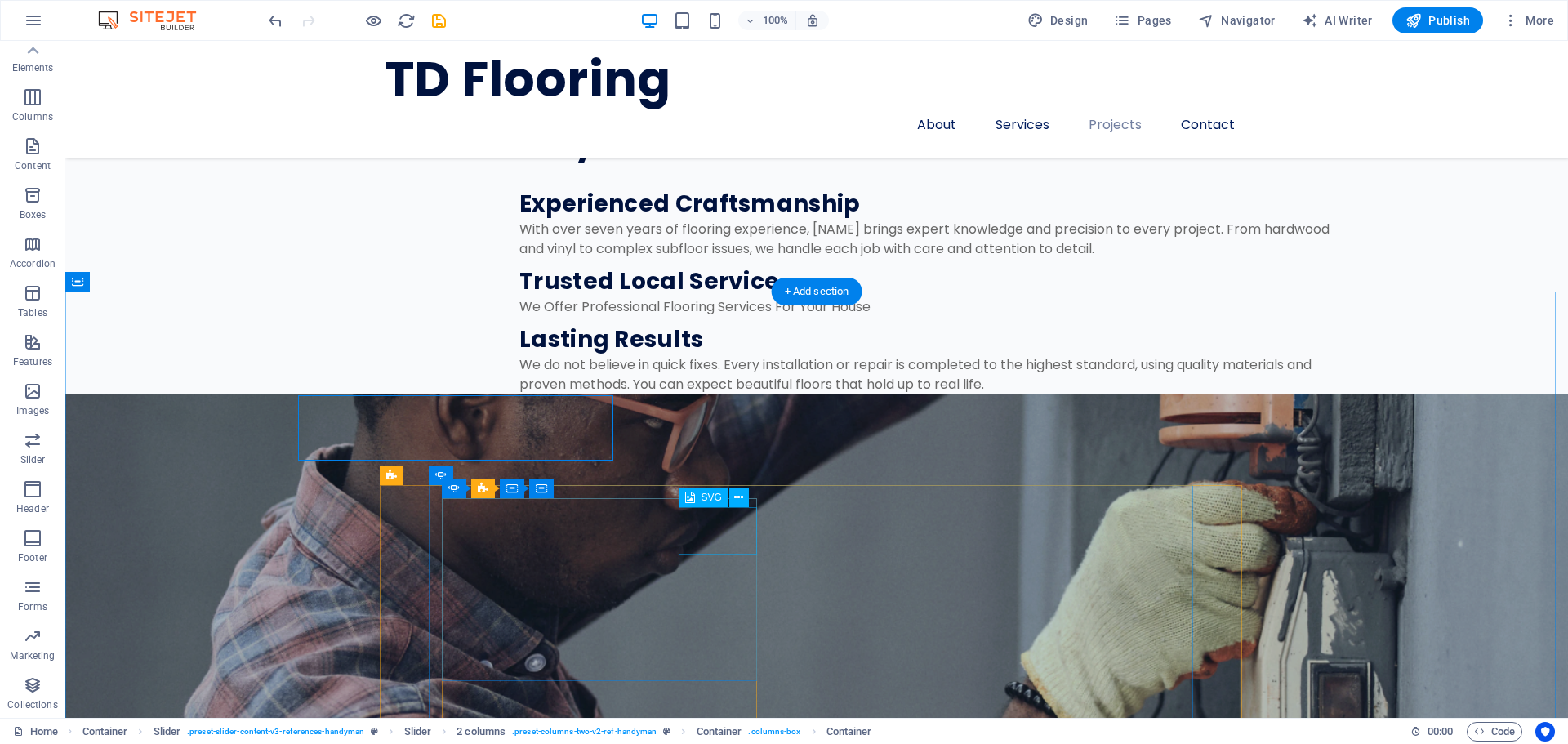 scroll, scrollTop: 3450, scrollLeft: 0, axis: vertical 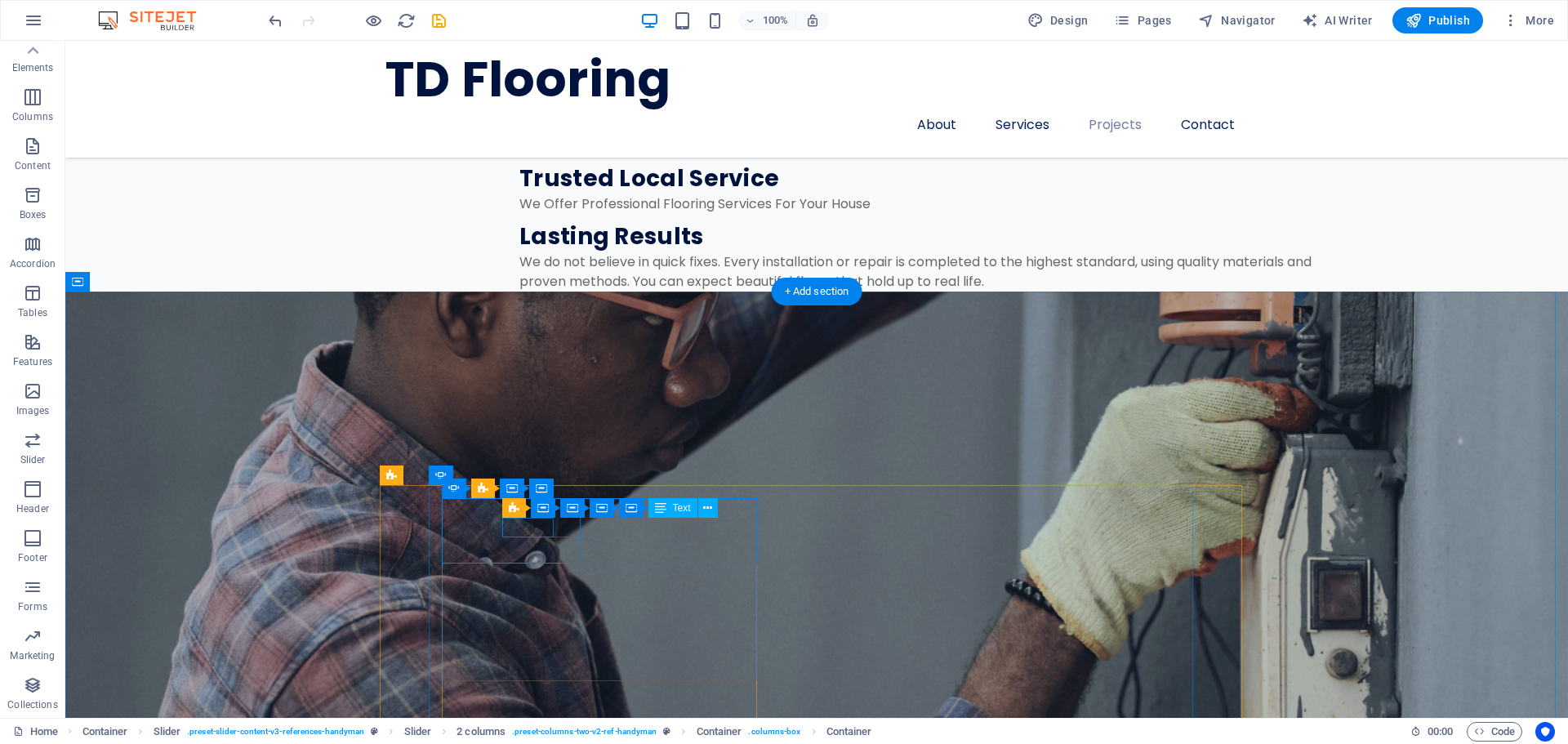 click at bounding box center [600, 13671] 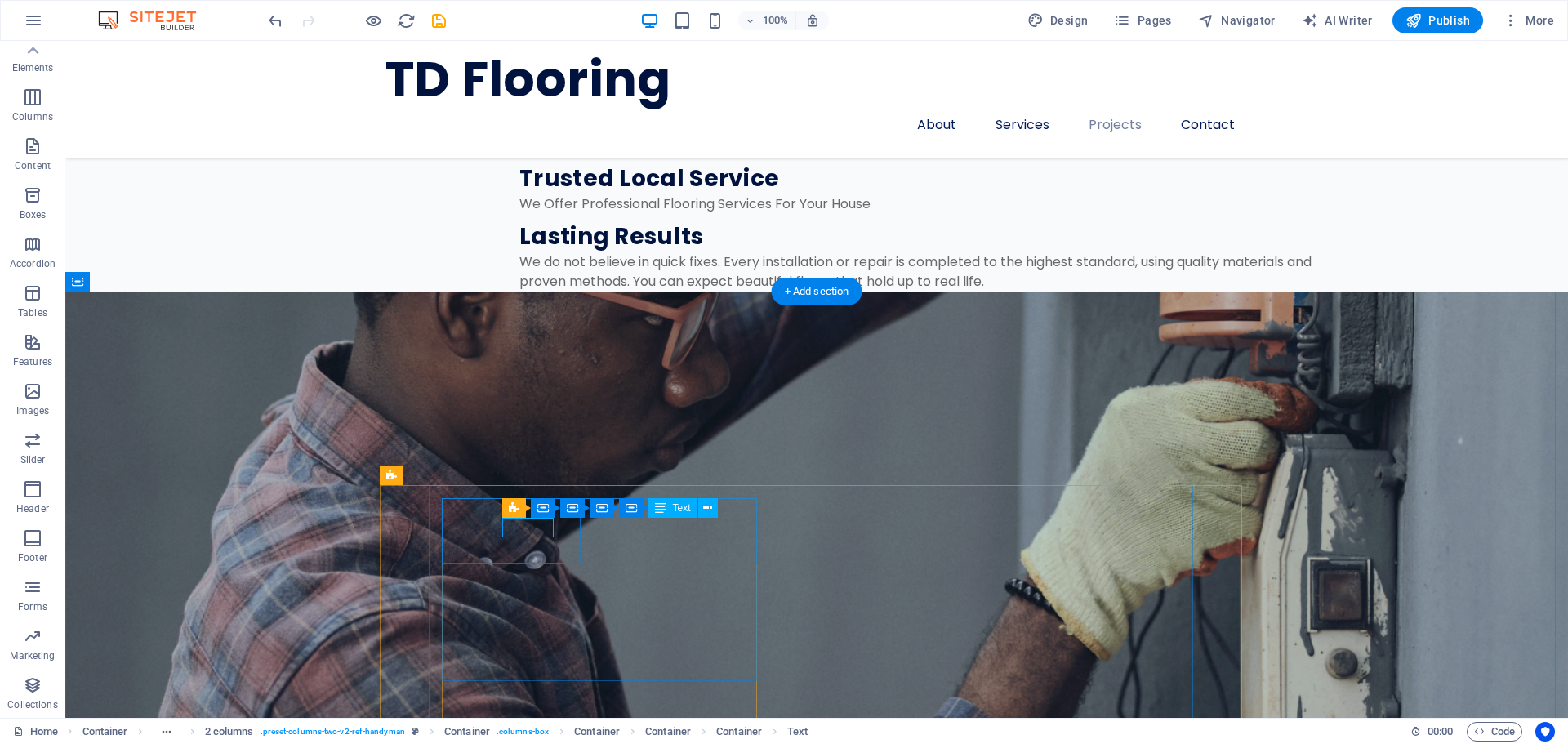 click at bounding box center (600, 13671) 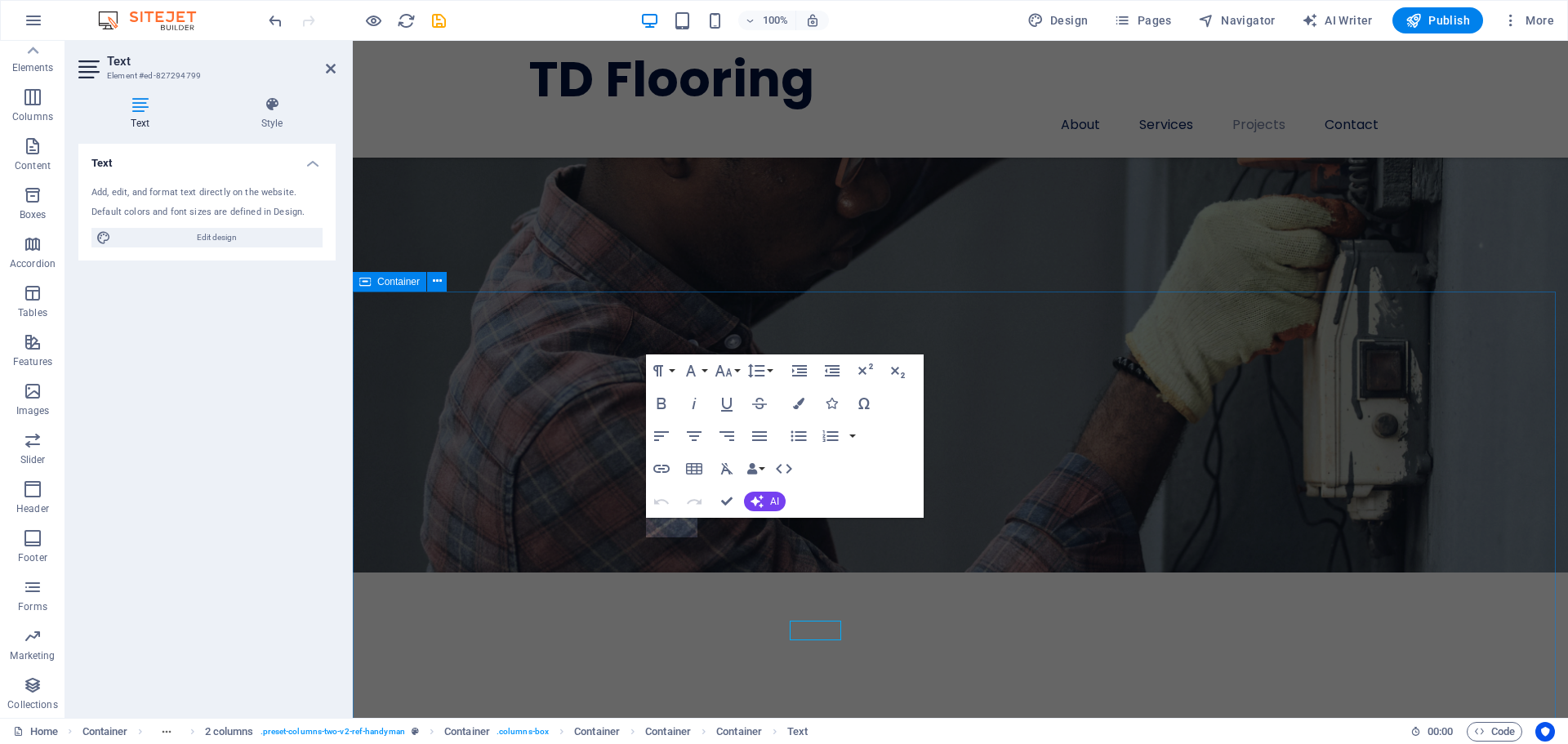 scroll, scrollTop: 3348, scrollLeft: 0, axis: vertical 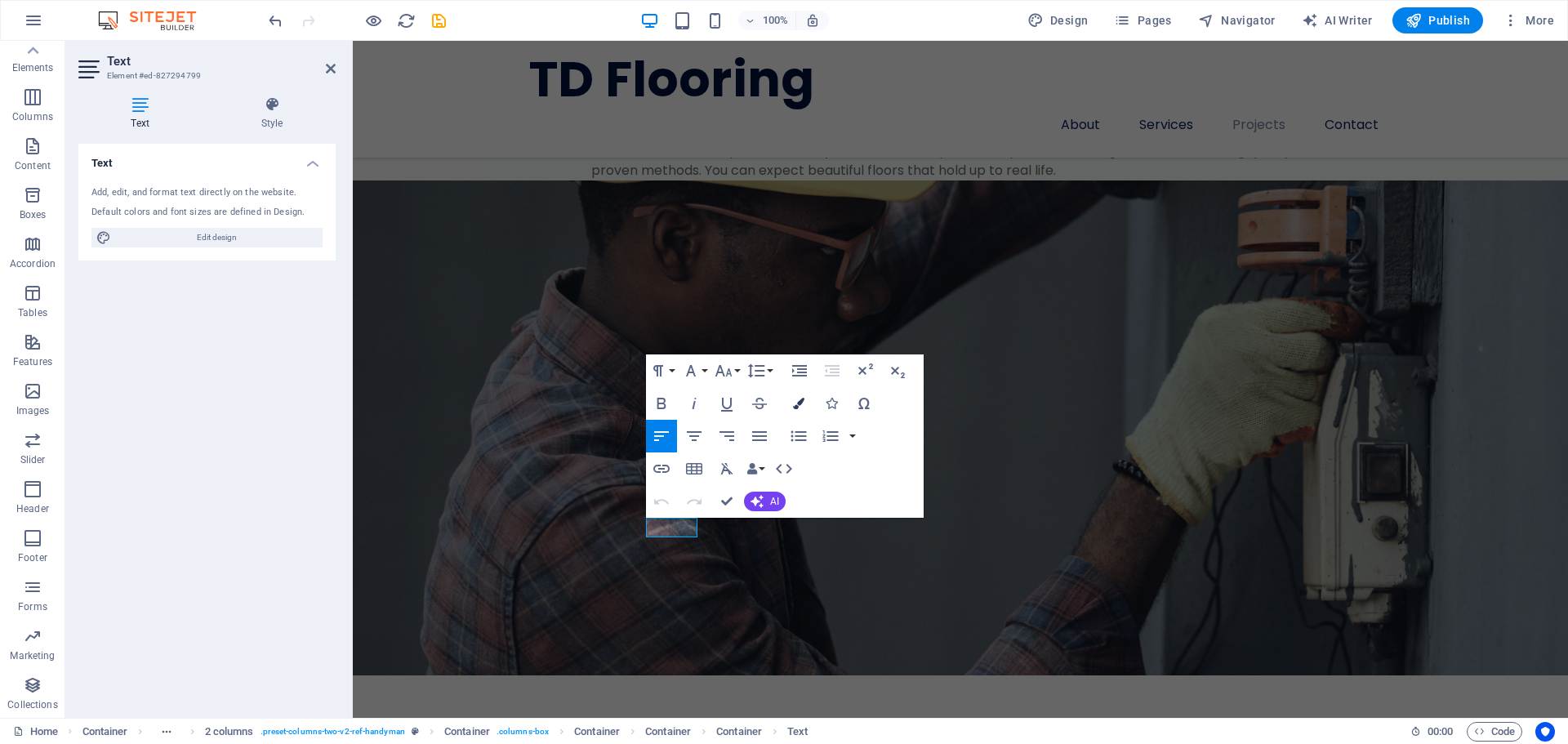 click at bounding box center (799, 403) 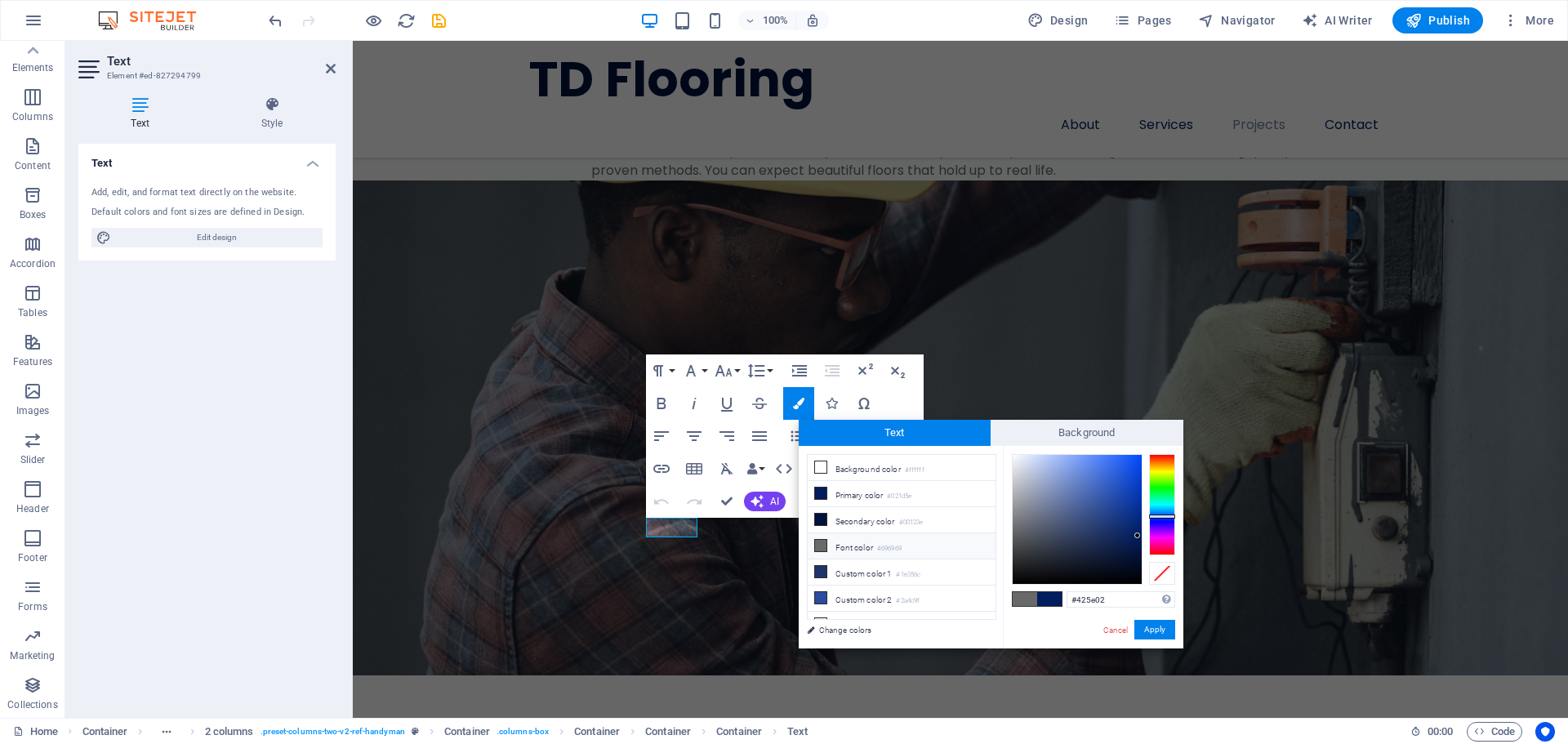 click at bounding box center [1162, 505] 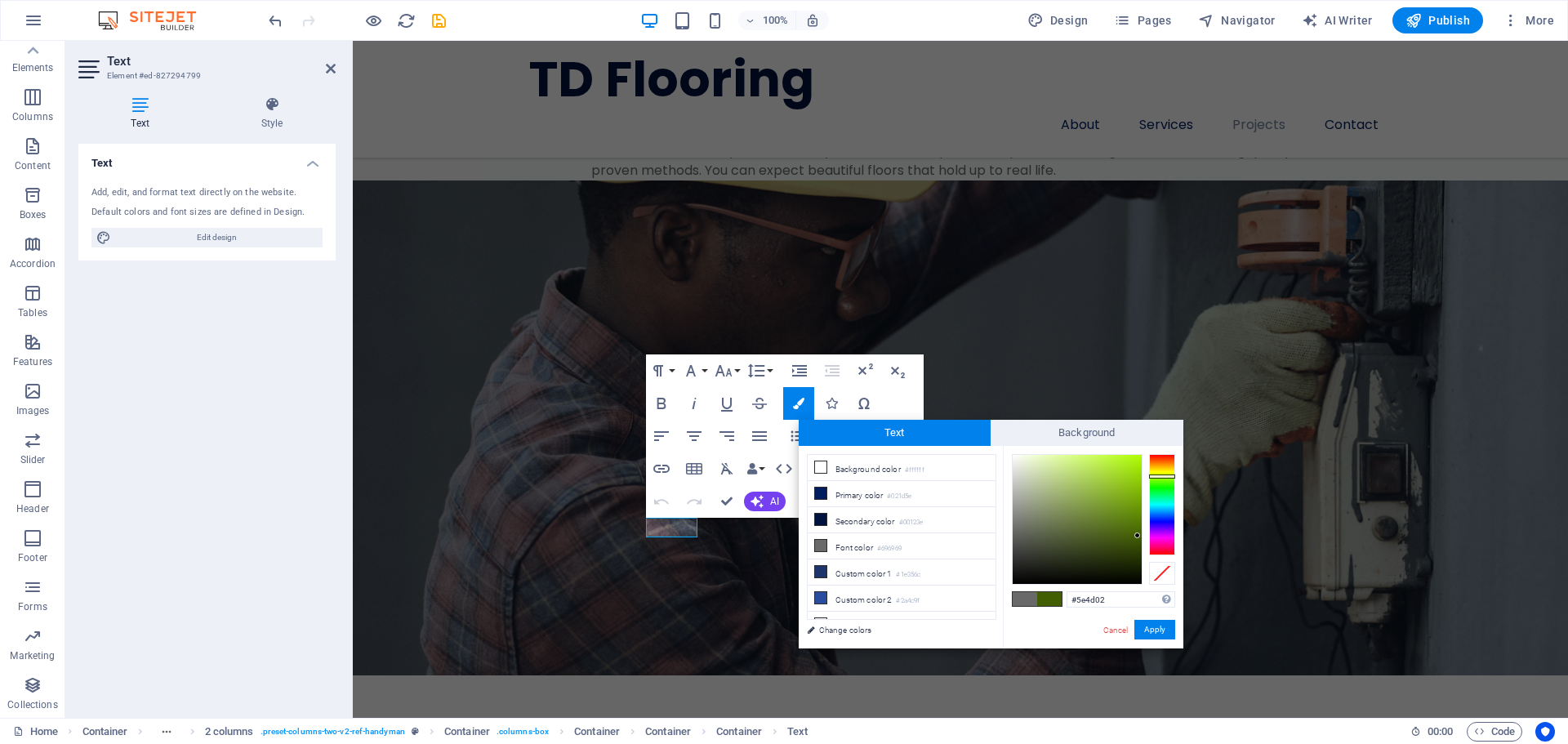 click at bounding box center (1162, 505) 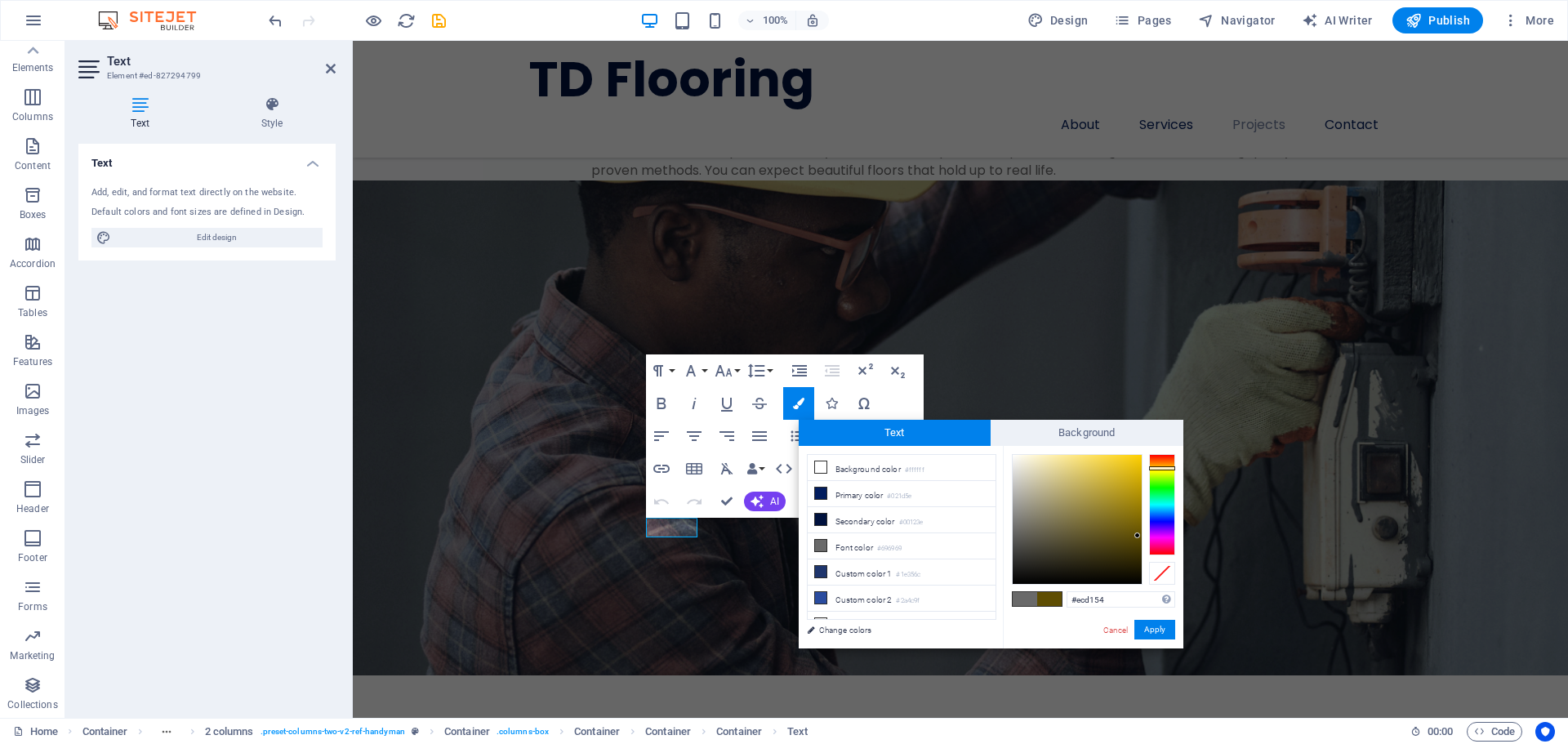 click at bounding box center [1077, 519] 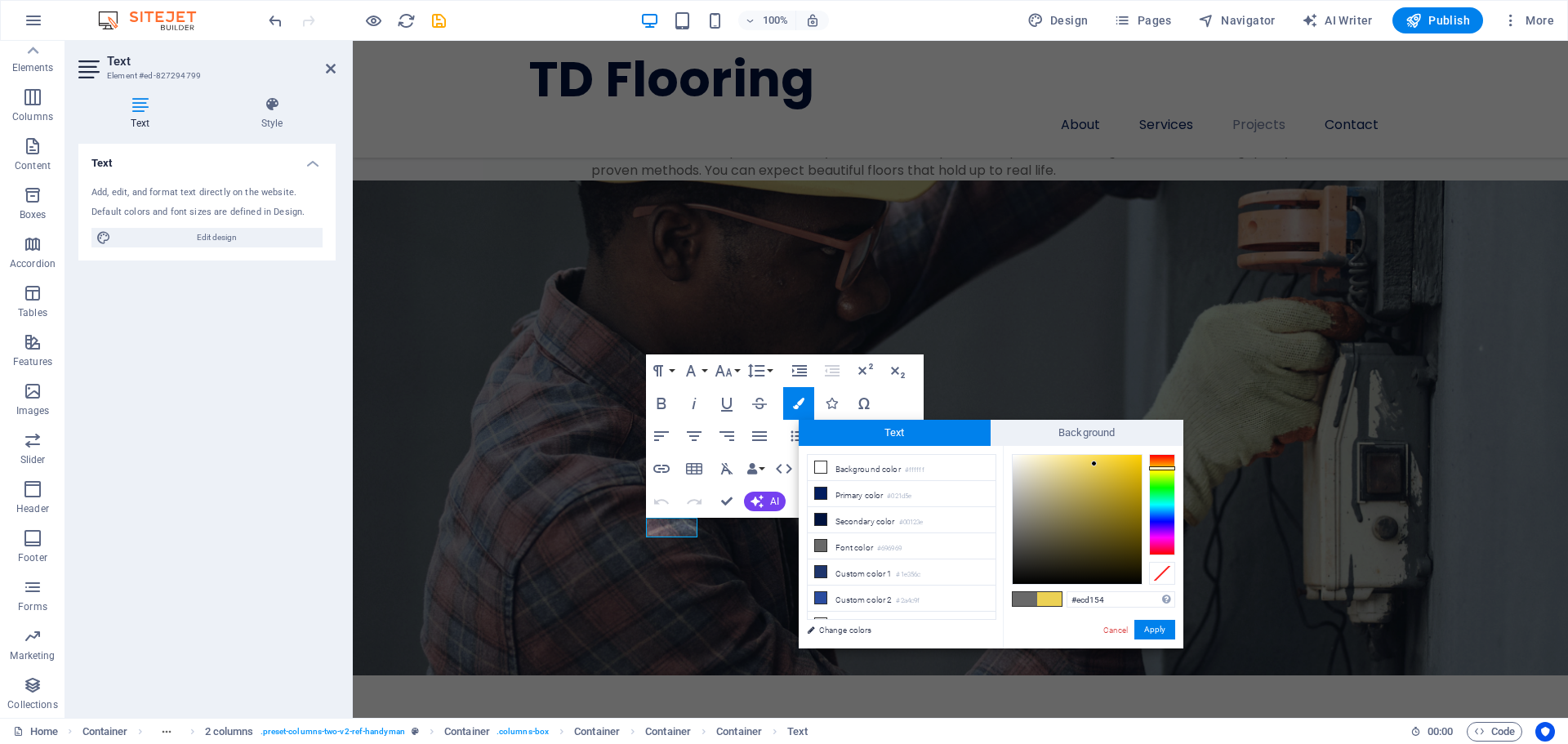 type on "#e7cc53" 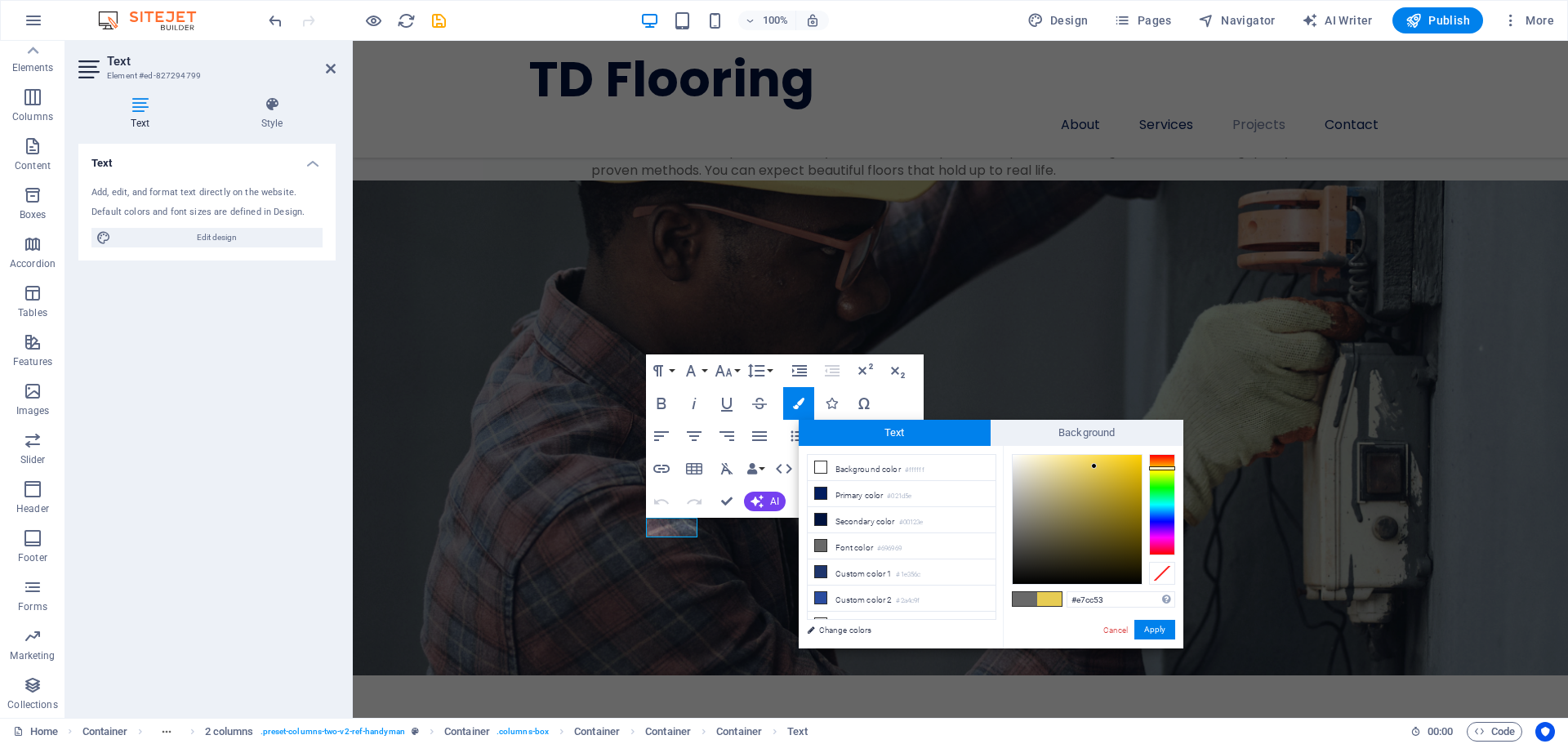 click at bounding box center [1077, 519] 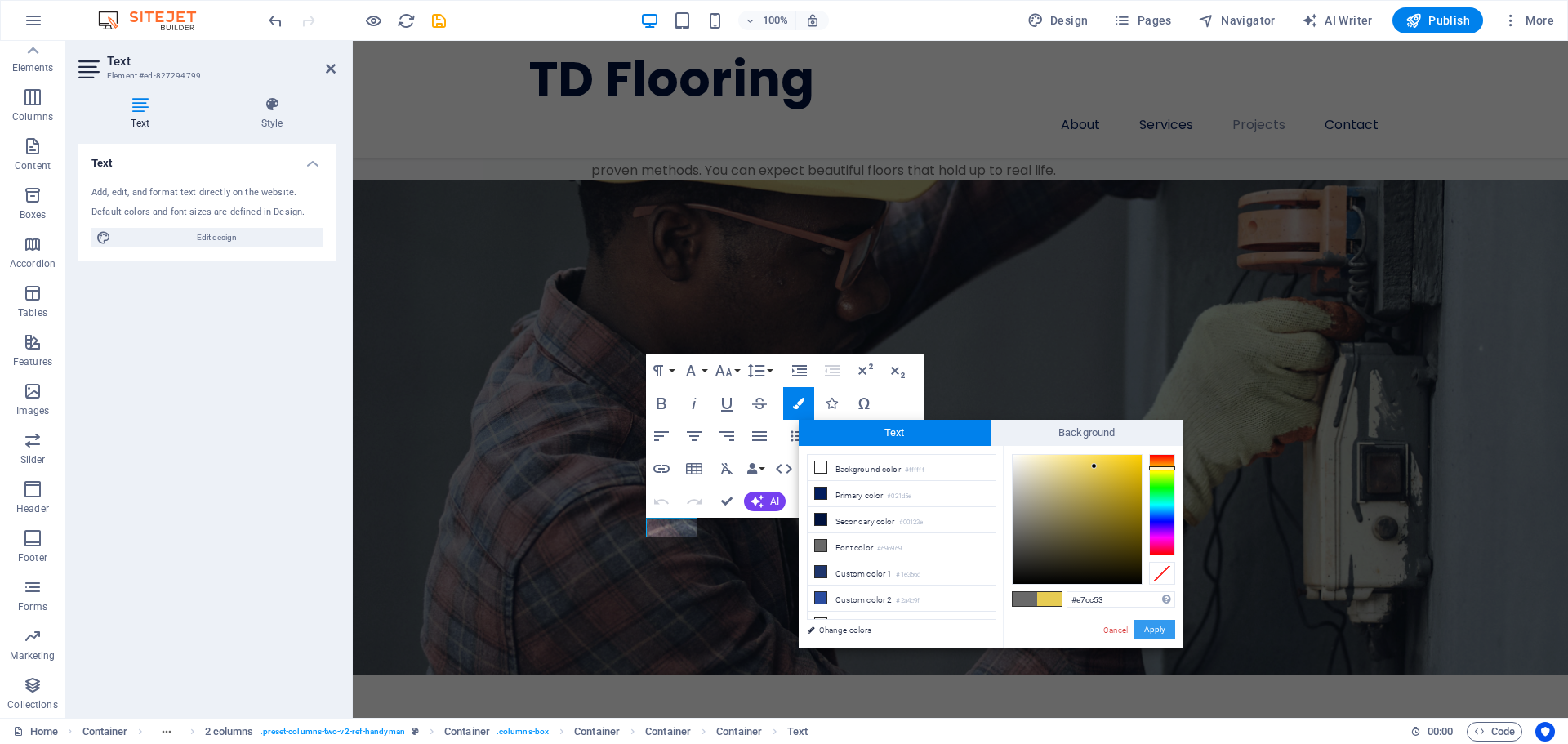 click on "Apply" at bounding box center [1155, 630] 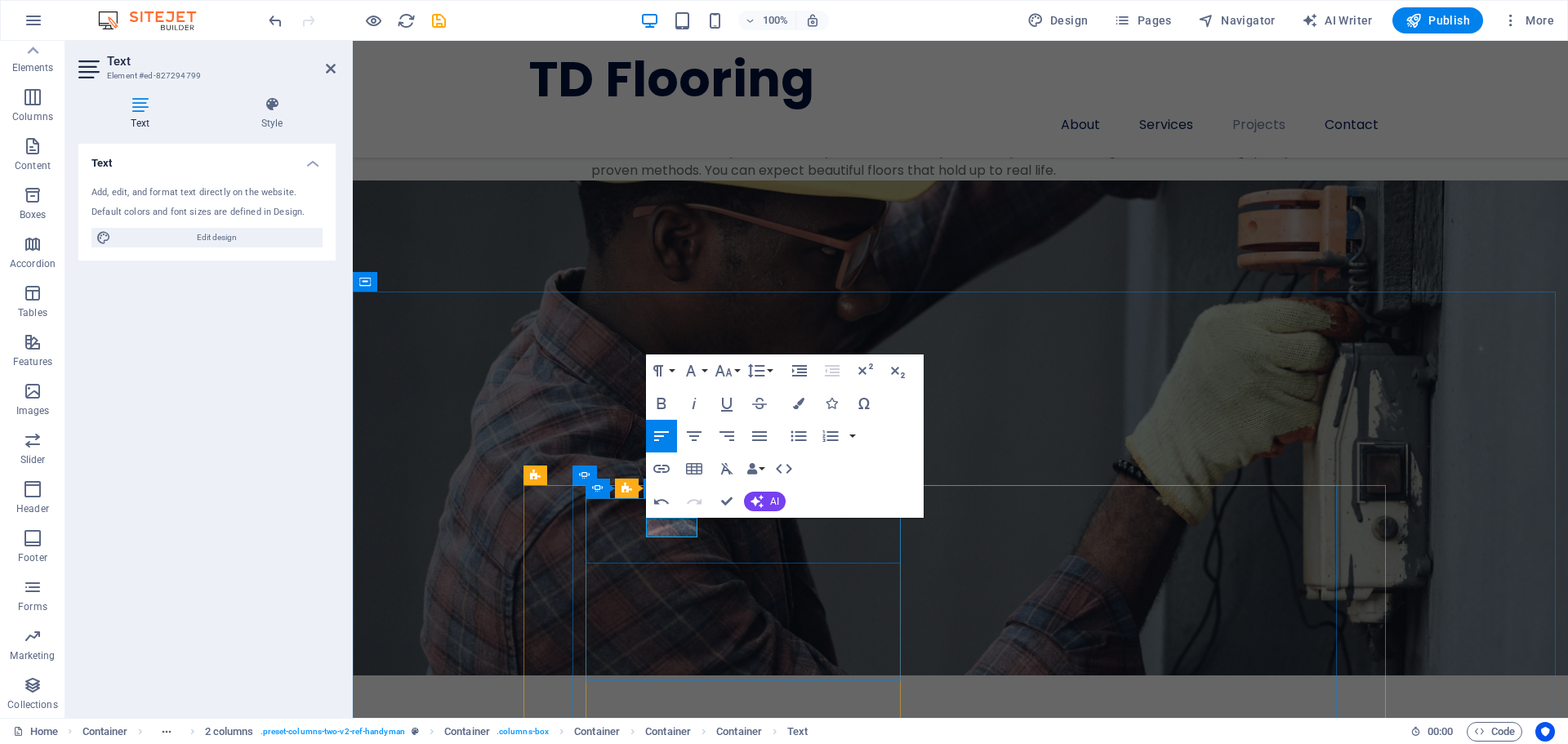 click on "Thomas W.   ​ ​" at bounding box center (736, 13541) 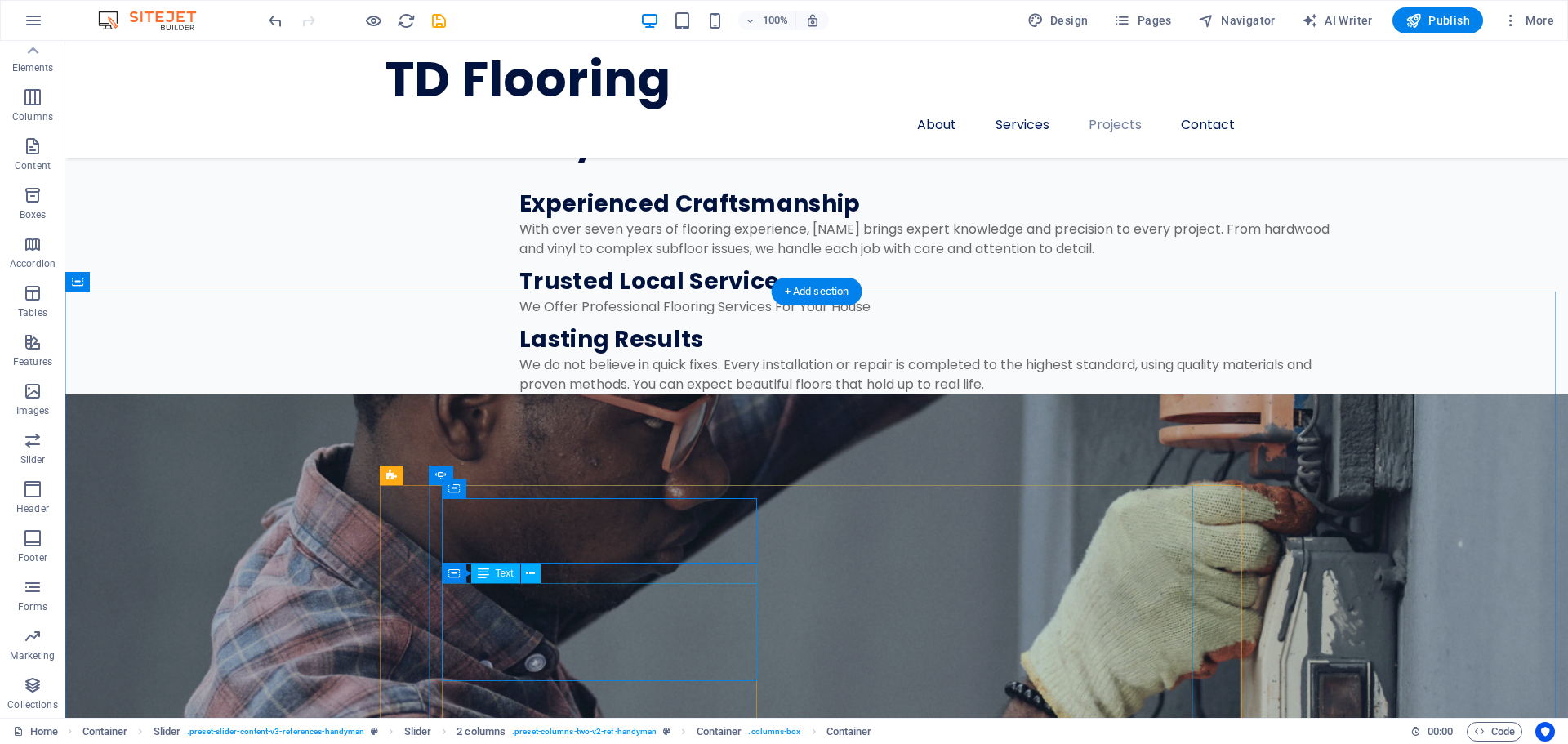 scroll, scrollTop: 3450, scrollLeft: 0, axis: vertical 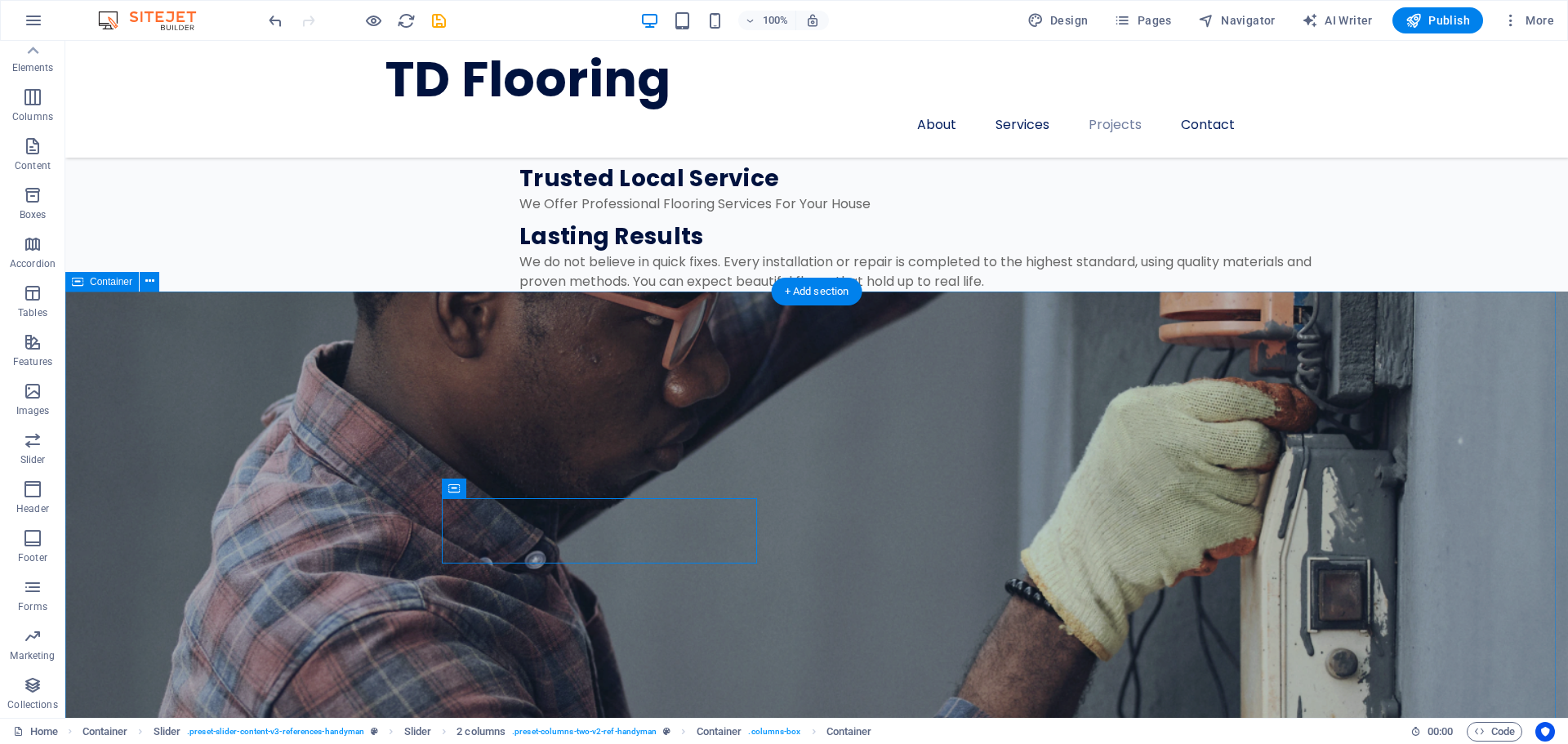 click on "References  Thomas W.
A positive testimonial that you think will tell people how good you are. Some positive words from an existing or a past client makes a lot of difference and boosts conversions on your website! Robert Williamson HAPPY CUSTOMER
A positive testimonial that you think will tell people how good you are. Some positive words from an existing or a past client makes a lot of difference and boosts conversions on your website! Albert Cooper HAPPY CUSTOMER
A positive testimonial that you think will tell people how good you are. Some positive words from an existing or a past client makes a lot of difference and boosts conversions on your website! Marvin McKinney HAPPY CLIENT
A positive testimonial that you think will tell people how good you are. Some positive words from an existing or a past client makes a lot of difference and boosts conversions on your website!" at bounding box center [817, 14085] 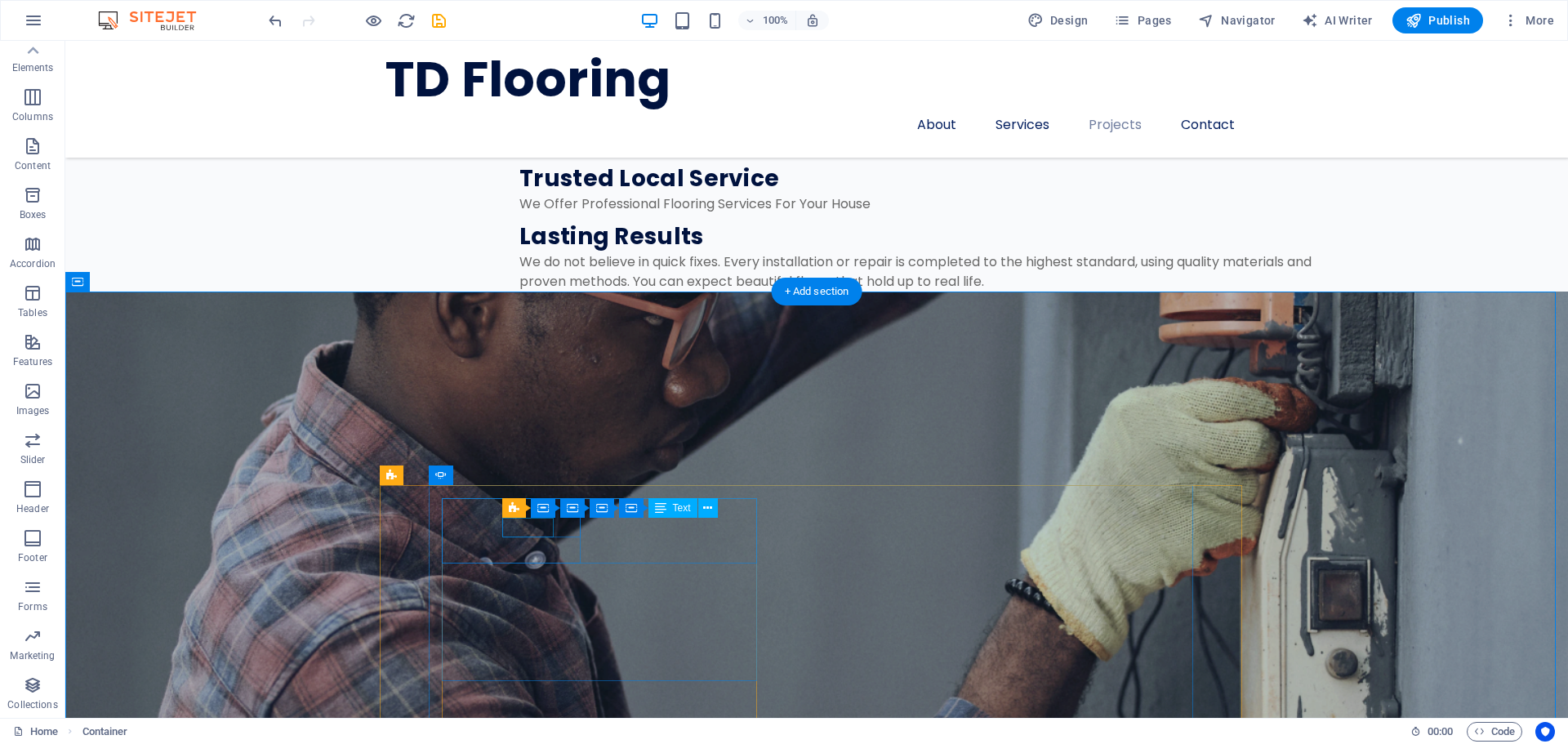 click at bounding box center [600, 13670] 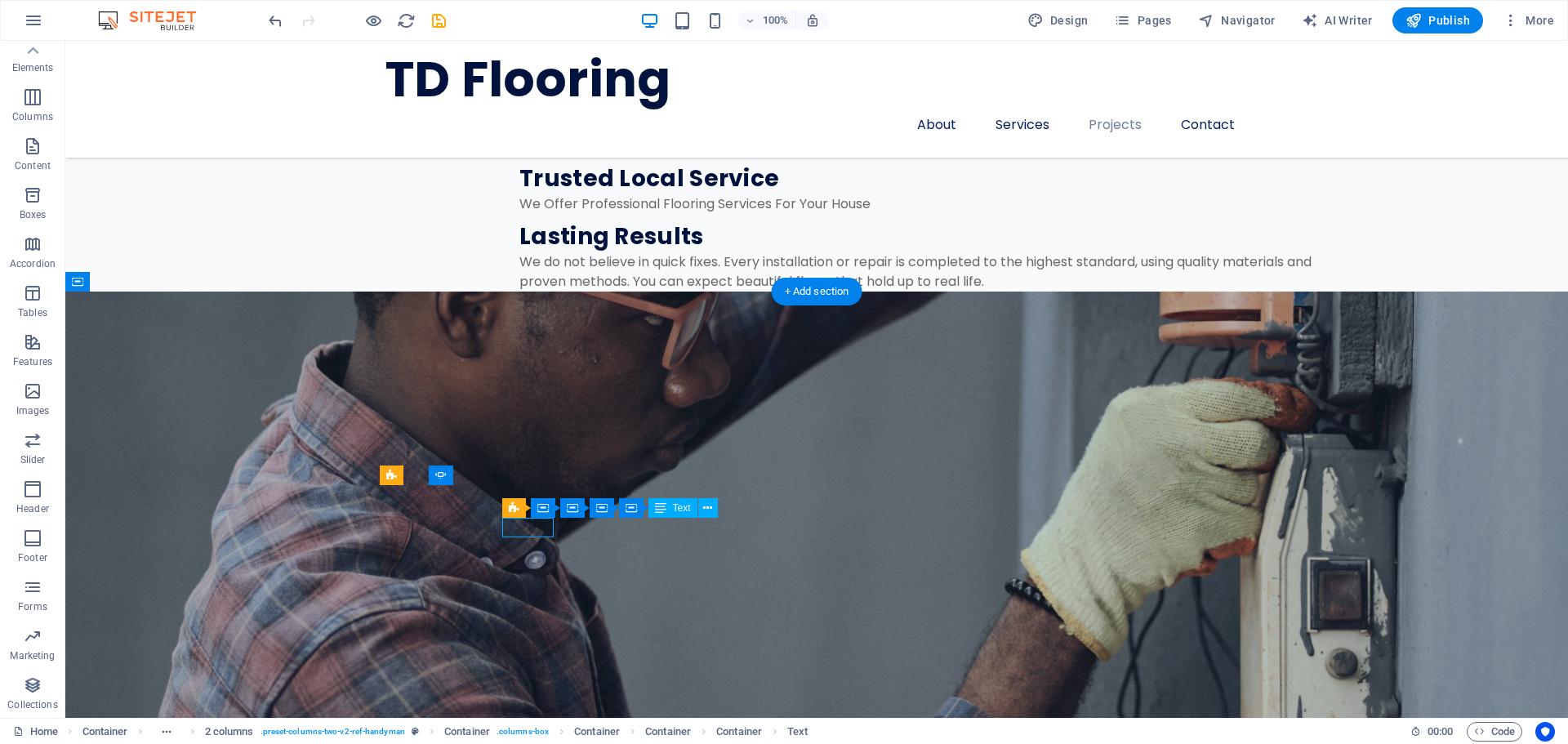 click at bounding box center [600, 13670] 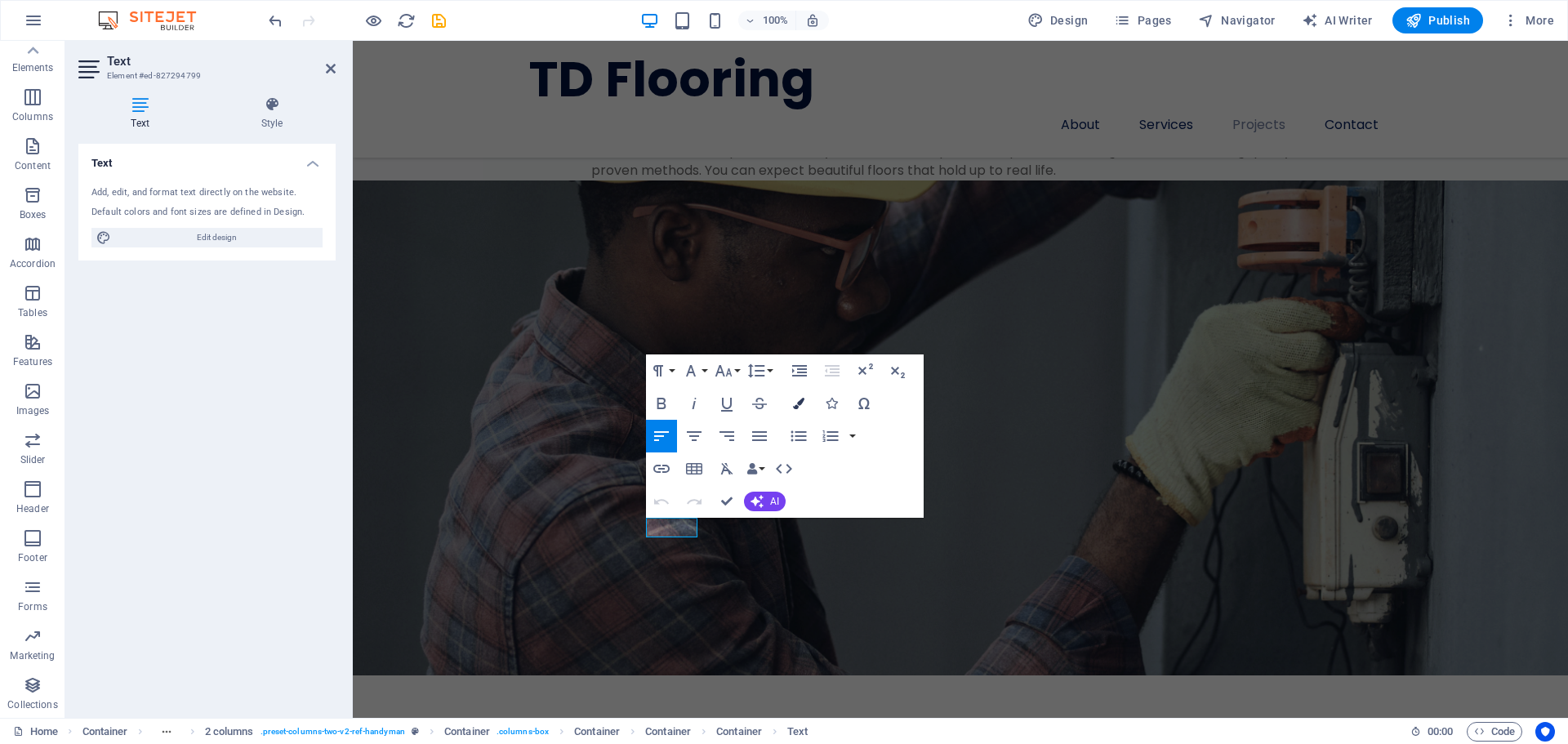 click at bounding box center (799, 403) 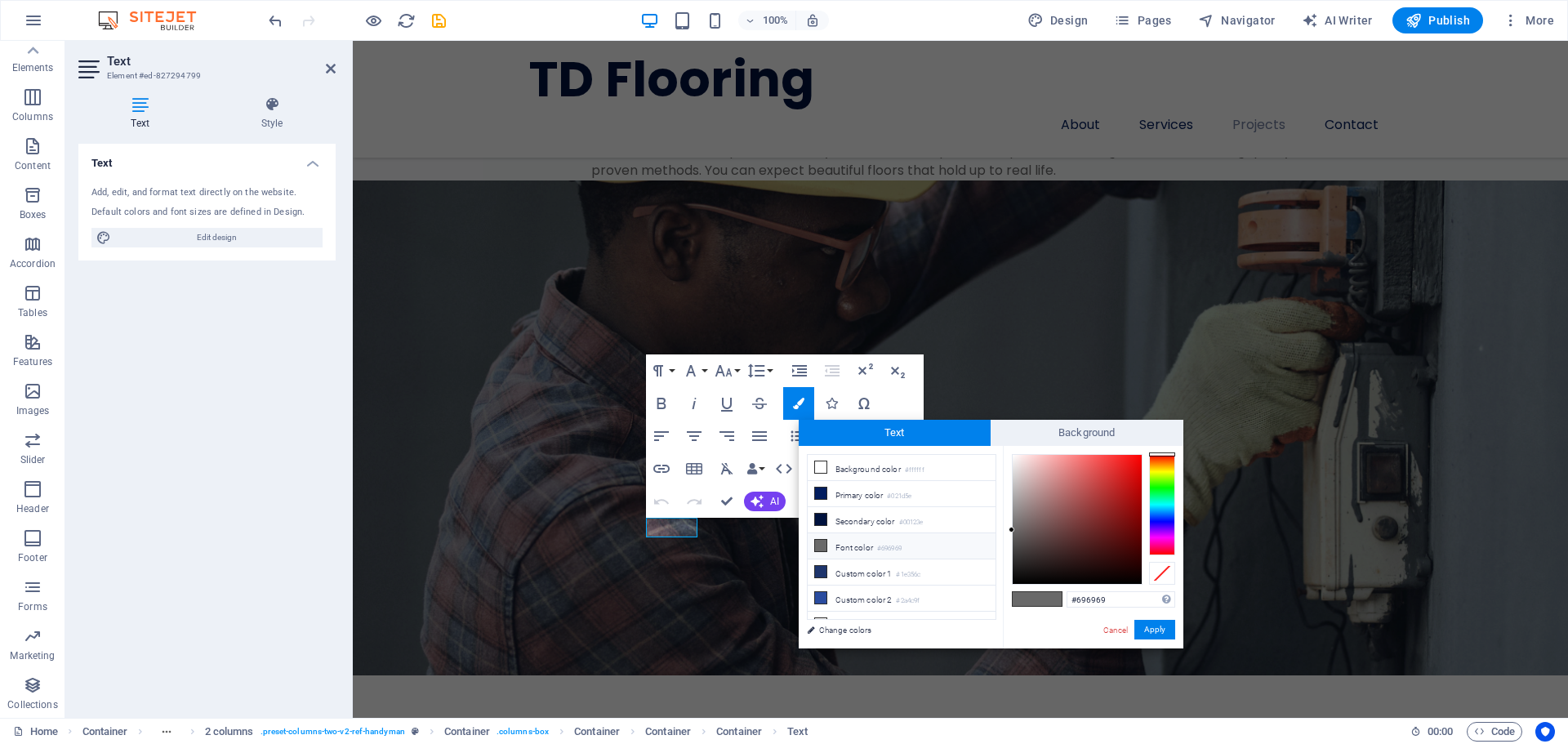 click at bounding box center (1162, 505) 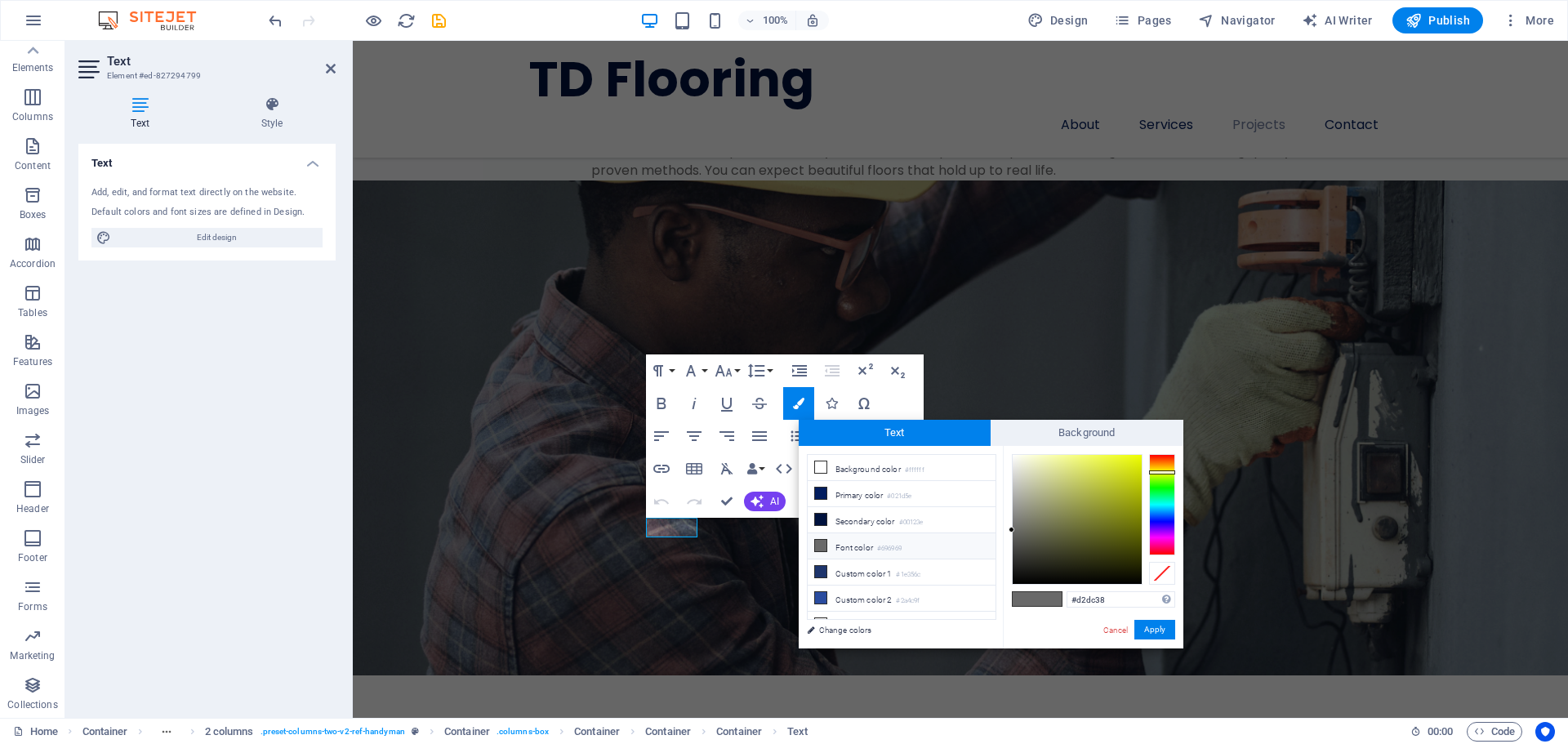 click at bounding box center (1077, 519) 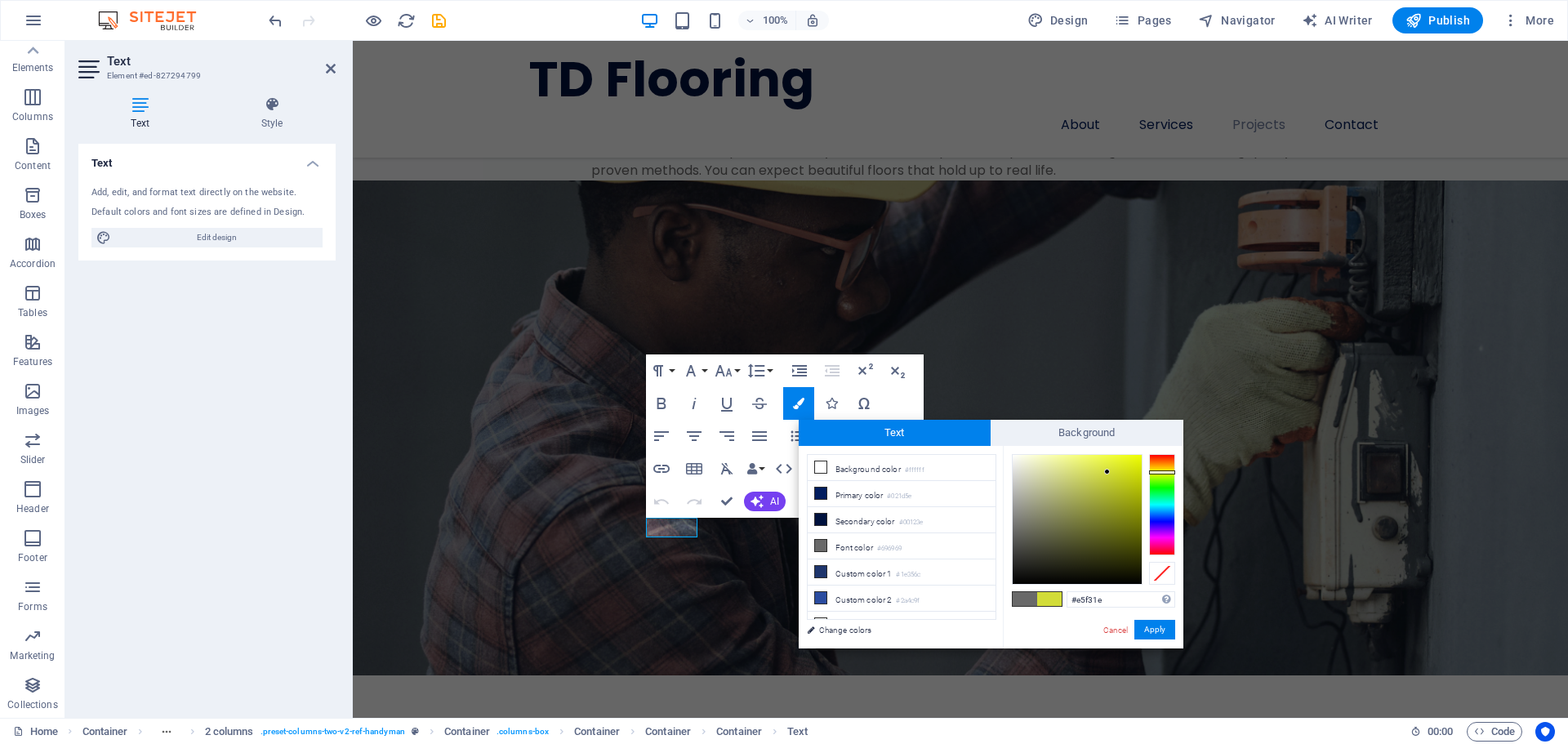 click at bounding box center (1077, 519) 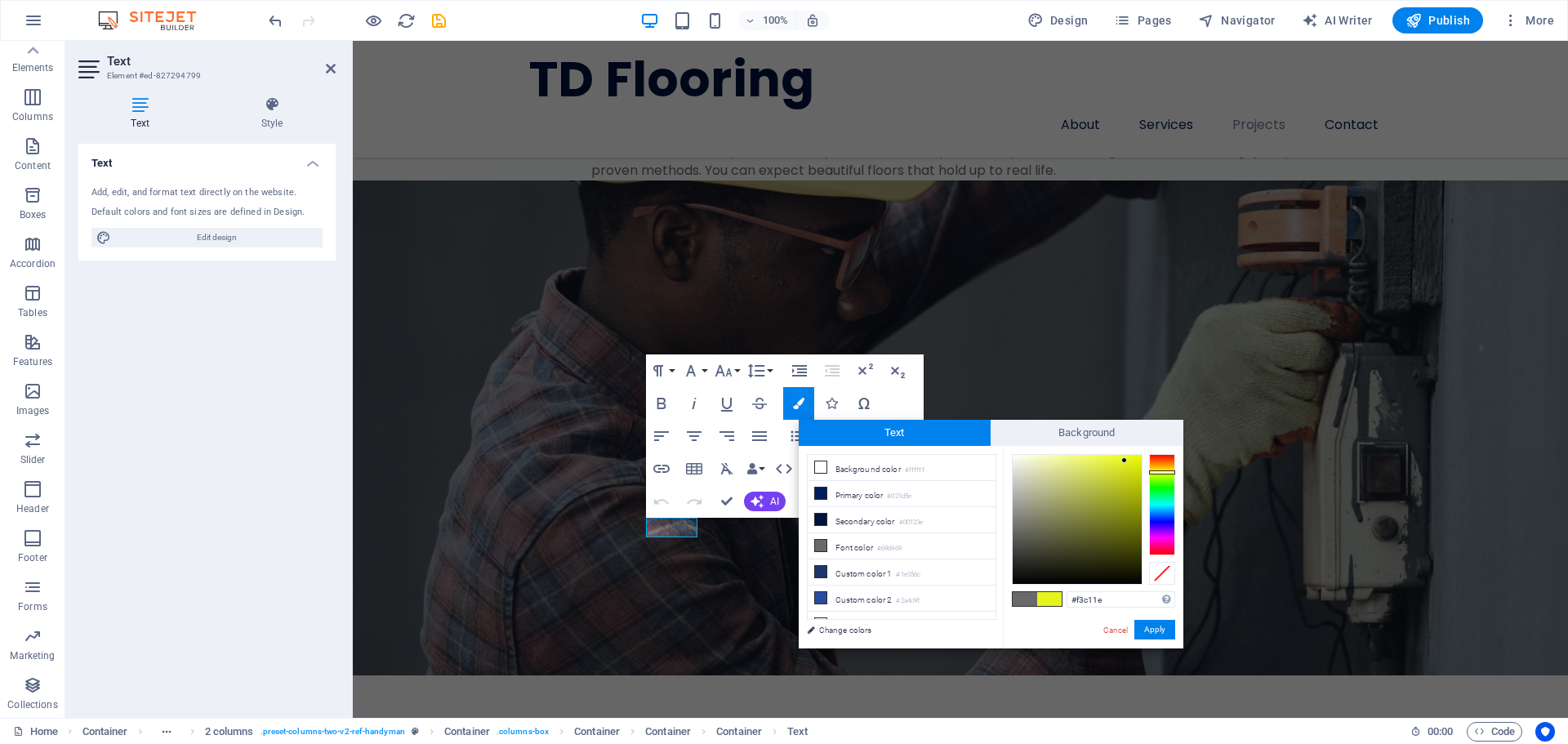 click at bounding box center (1162, 505) 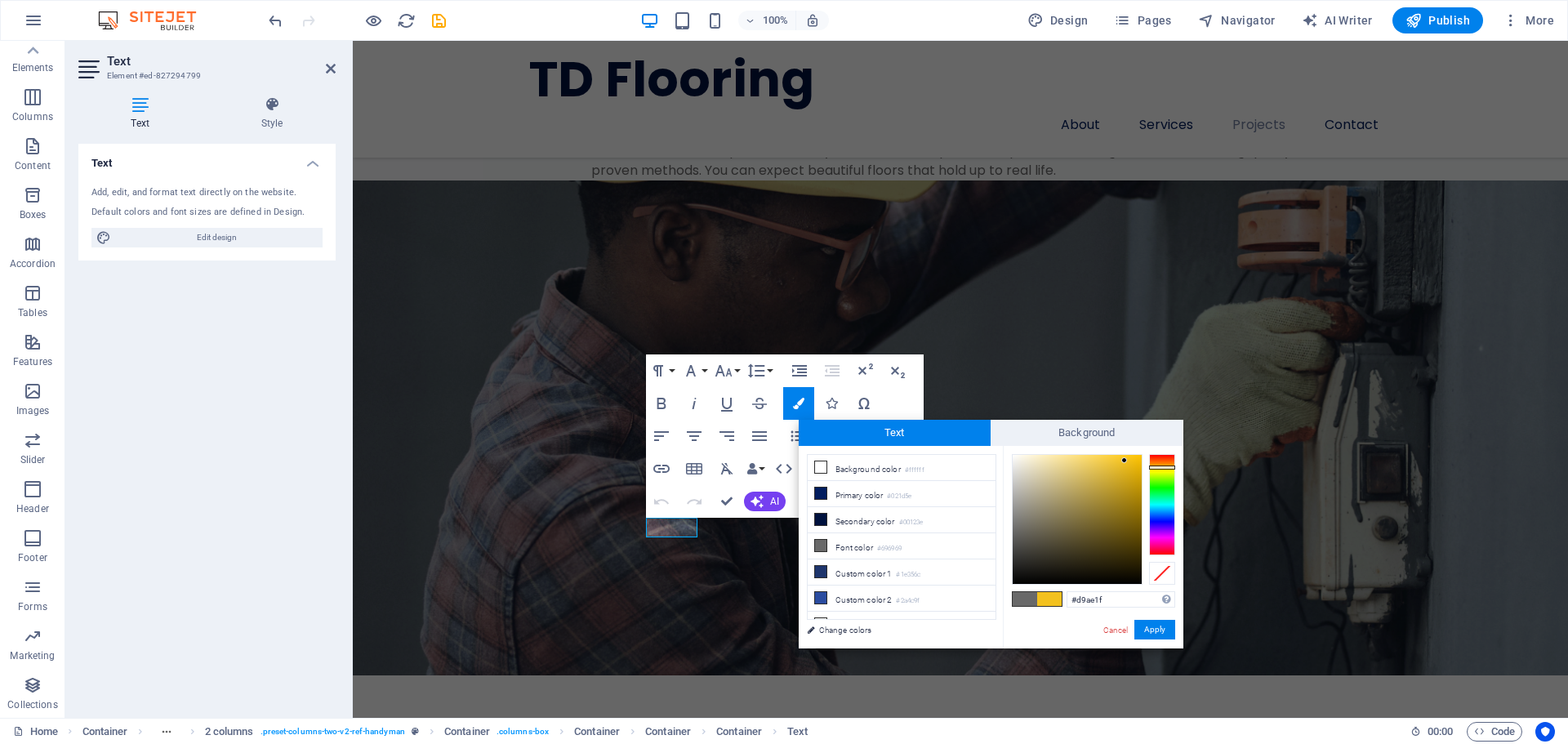 click at bounding box center [1077, 519] 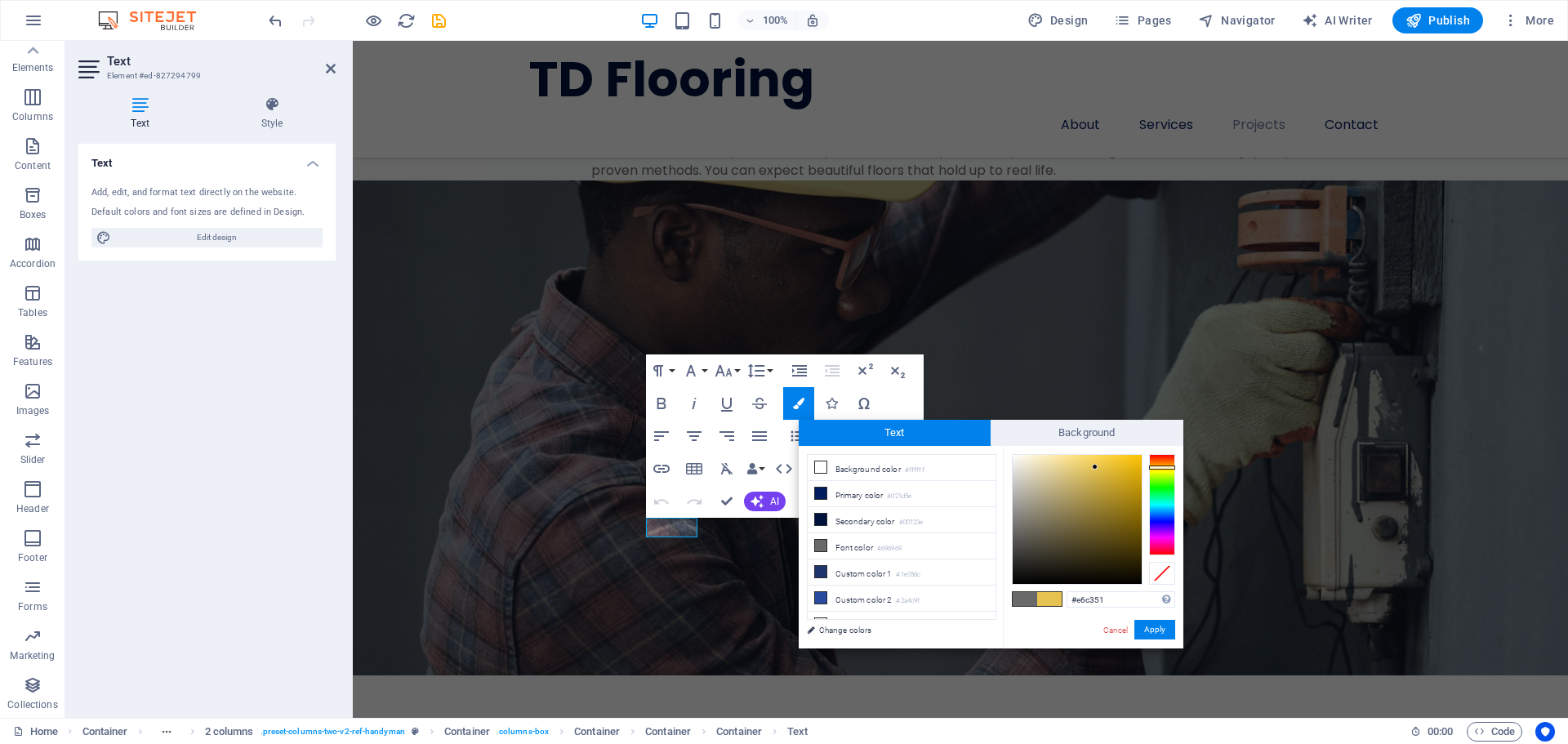 type on "#e4c24f" 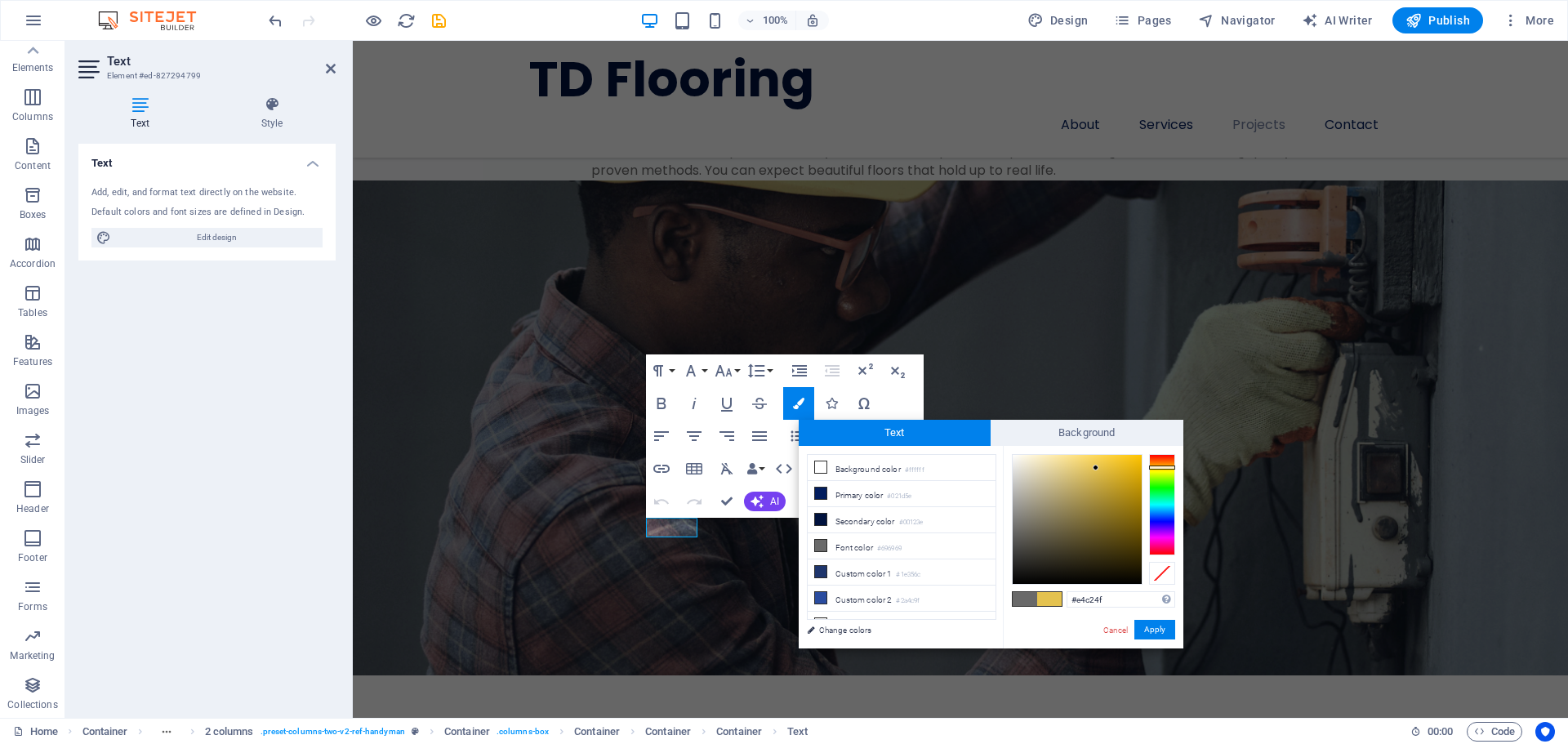 drag, startPoint x: 1120, startPoint y: 474, endPoint x: 1096, endPoint y: 468, distance: 24.738634 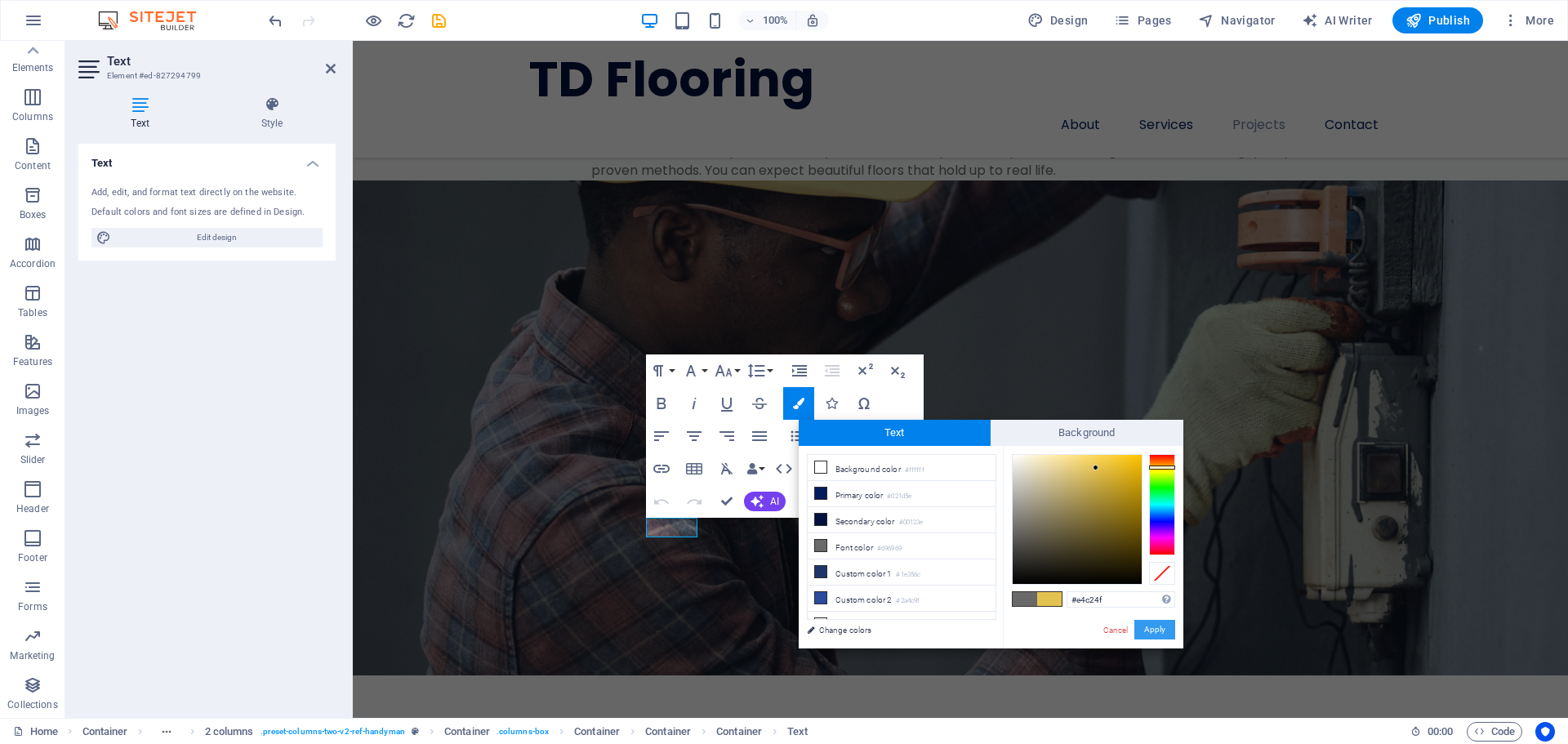 click on "Apply" at bounding box center (1155, 630) 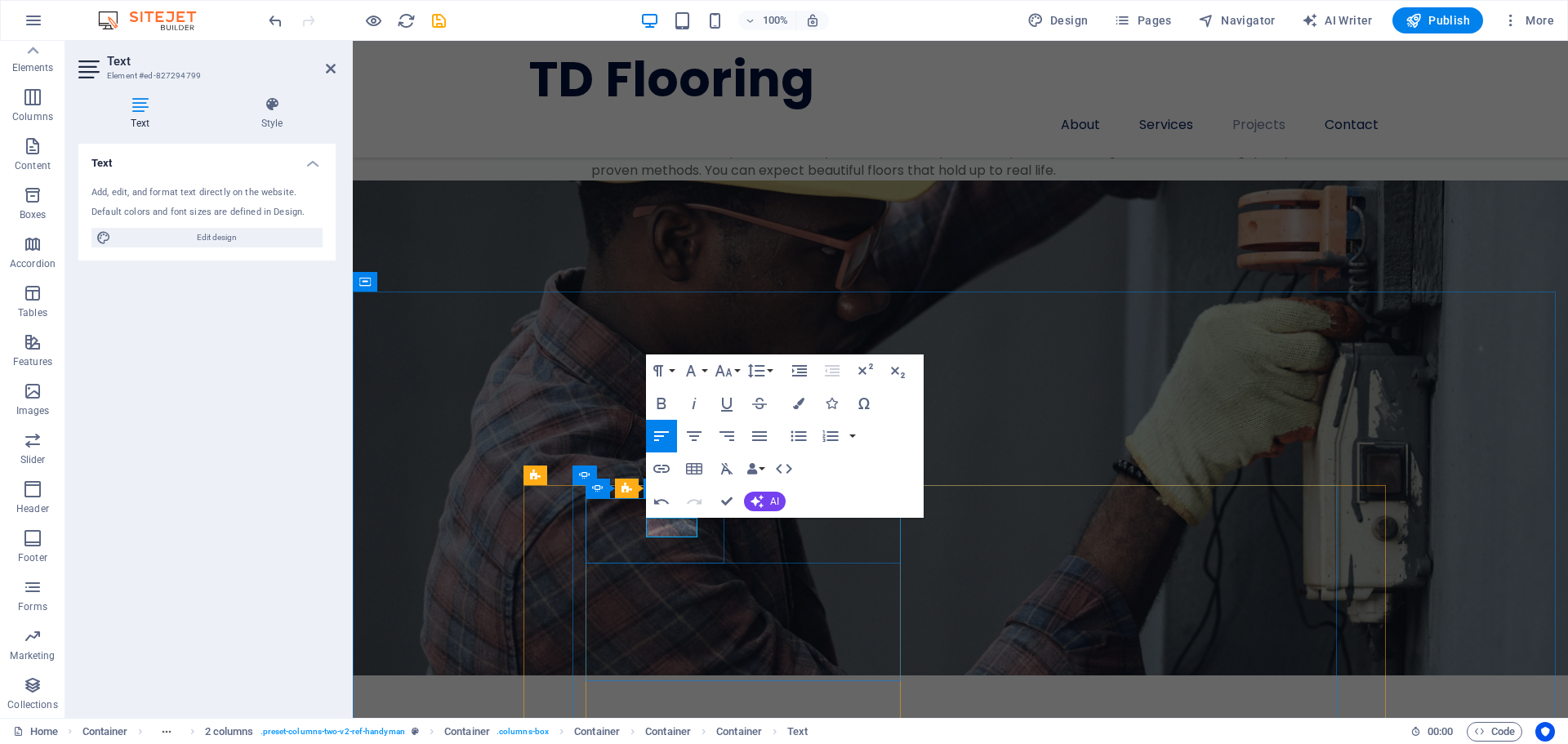 click on "Thomas W.   ​ ​ ​​" at bounding box center [736, 13517] 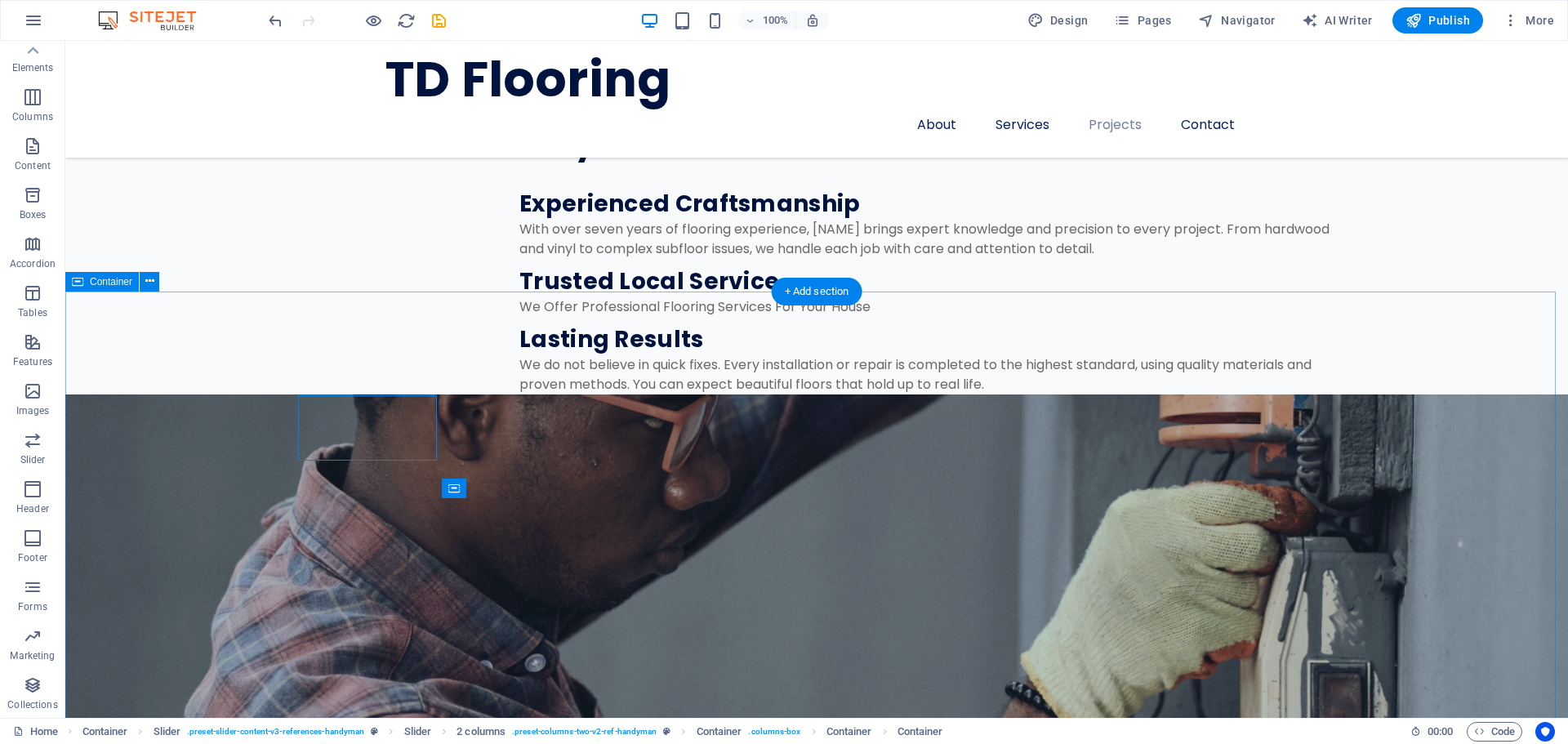 click on "References  Thomas W.
A positive testimonial that you think will tell people how good you are. Some positive words from an existing or a past client makes a lot of difference and boosts conversions on your website! Robert Williamson HAPPY CUSTOMER
A positive testimonial that you think will tell people how good you are. Some positive words from an existing or a past client makes a lot of difference and boosts conversions on your website! Albert Cooper HAPPY CUSTOMER
A positive testimonial that you think will tell people how good you are. Some positive words from an existing or a past client makes a lot of difference and boosts conversions on your website! Marvin McKinney HAPPY CLIENT
A positive testimonial that you think will tell people how good you are. Some positive words from an existing or a past client makes a lot of difference and boosts conversions on your website!" at bounding box center [817, 14187] 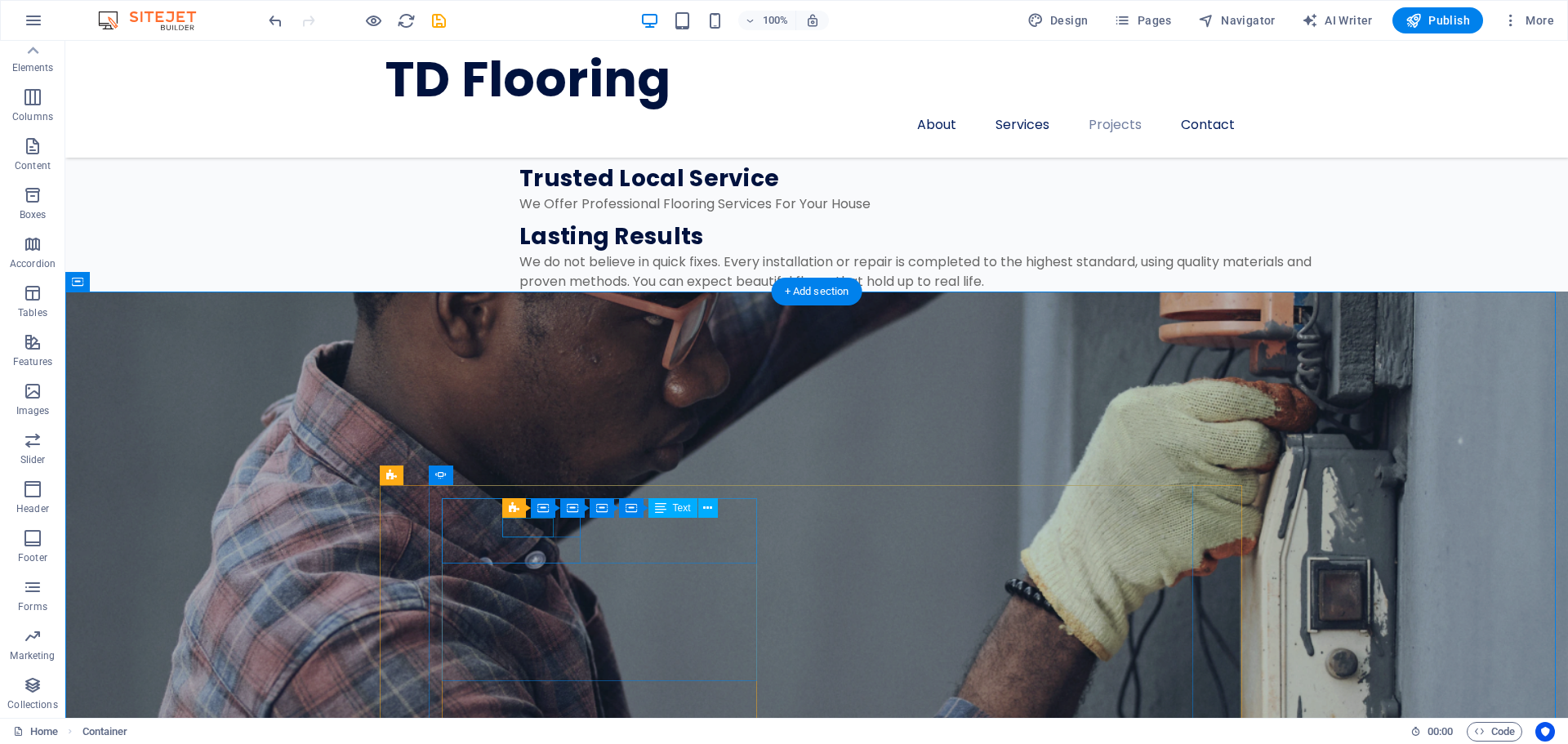 click 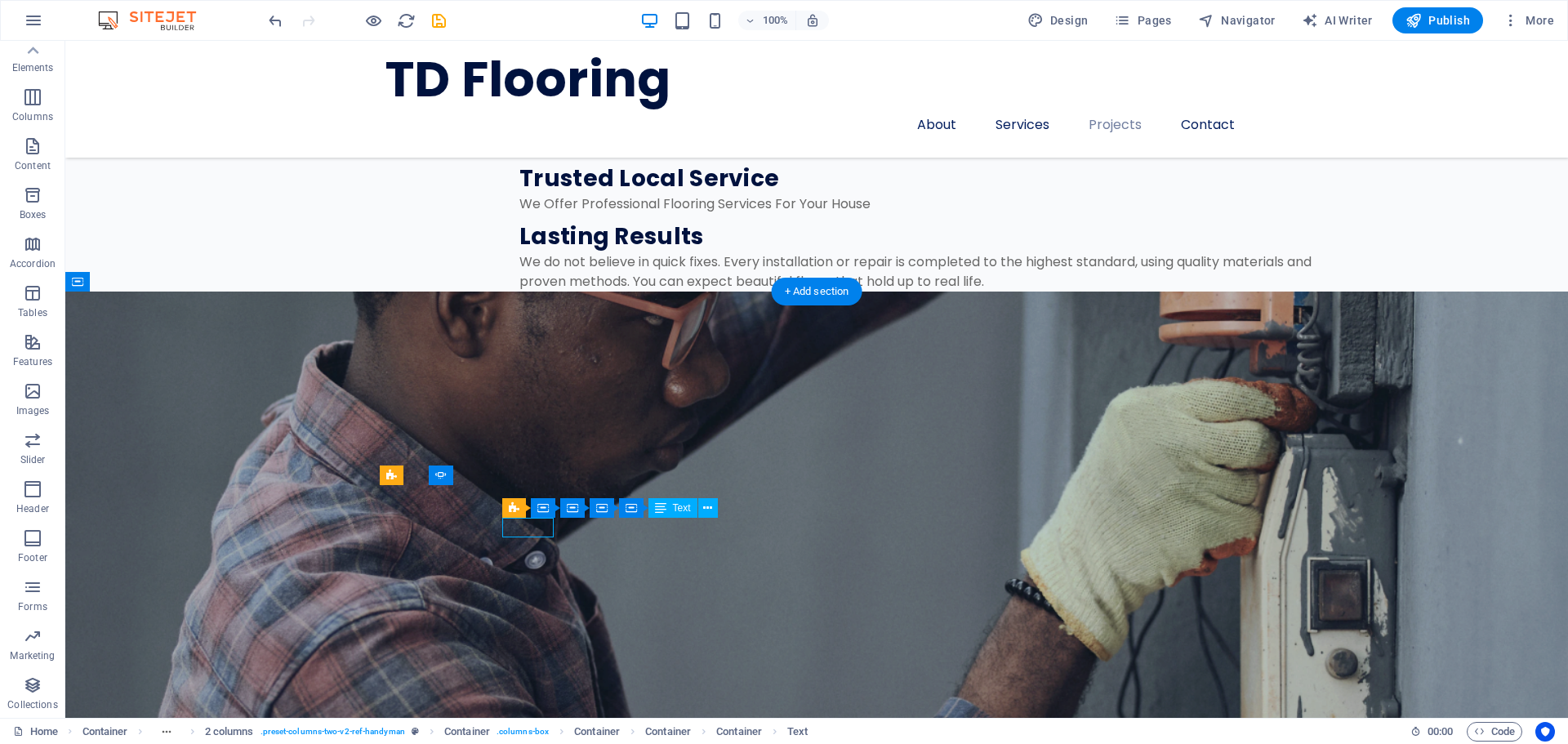 click 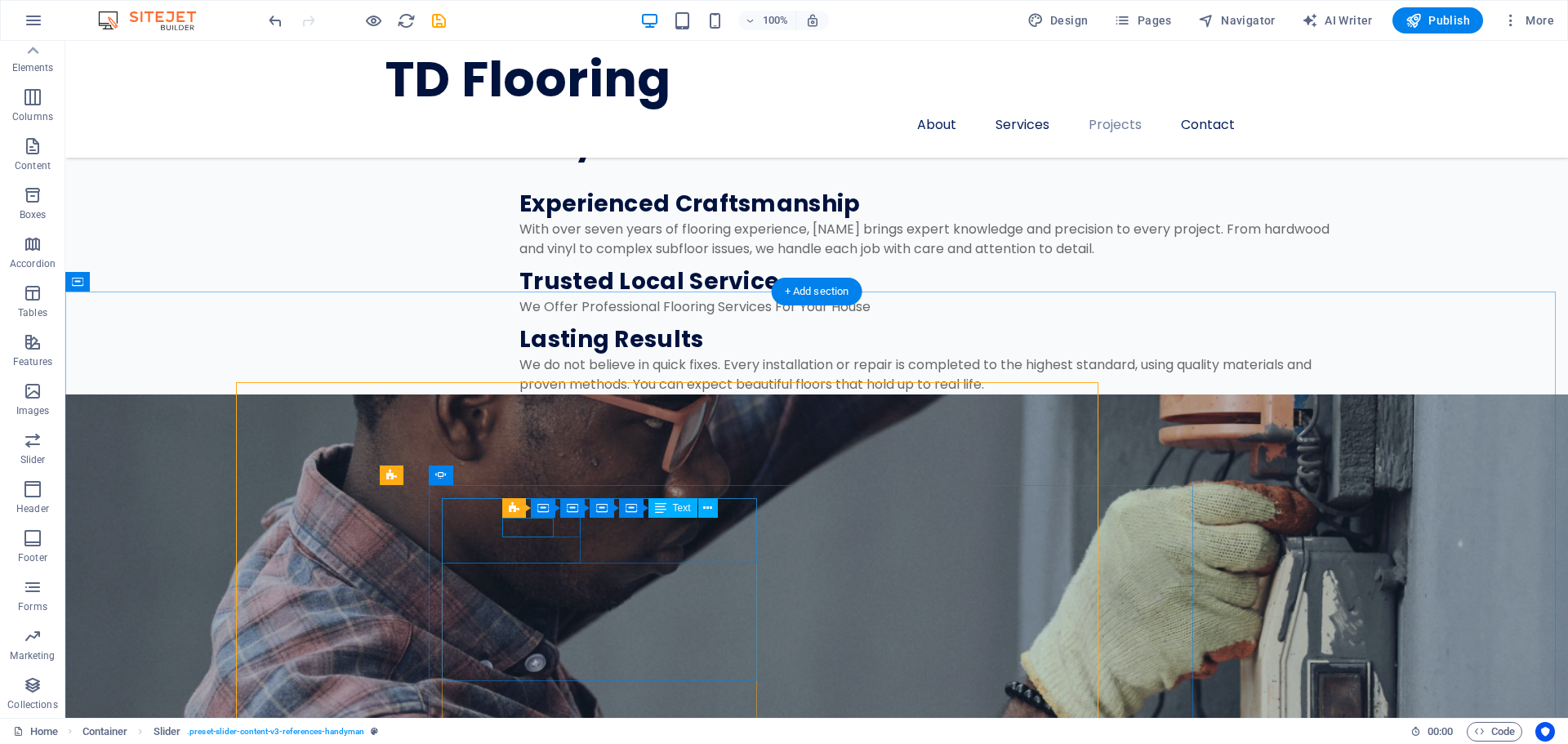 scroll, scrollTop: 3450, scrollLeft: 0, axis: vertical 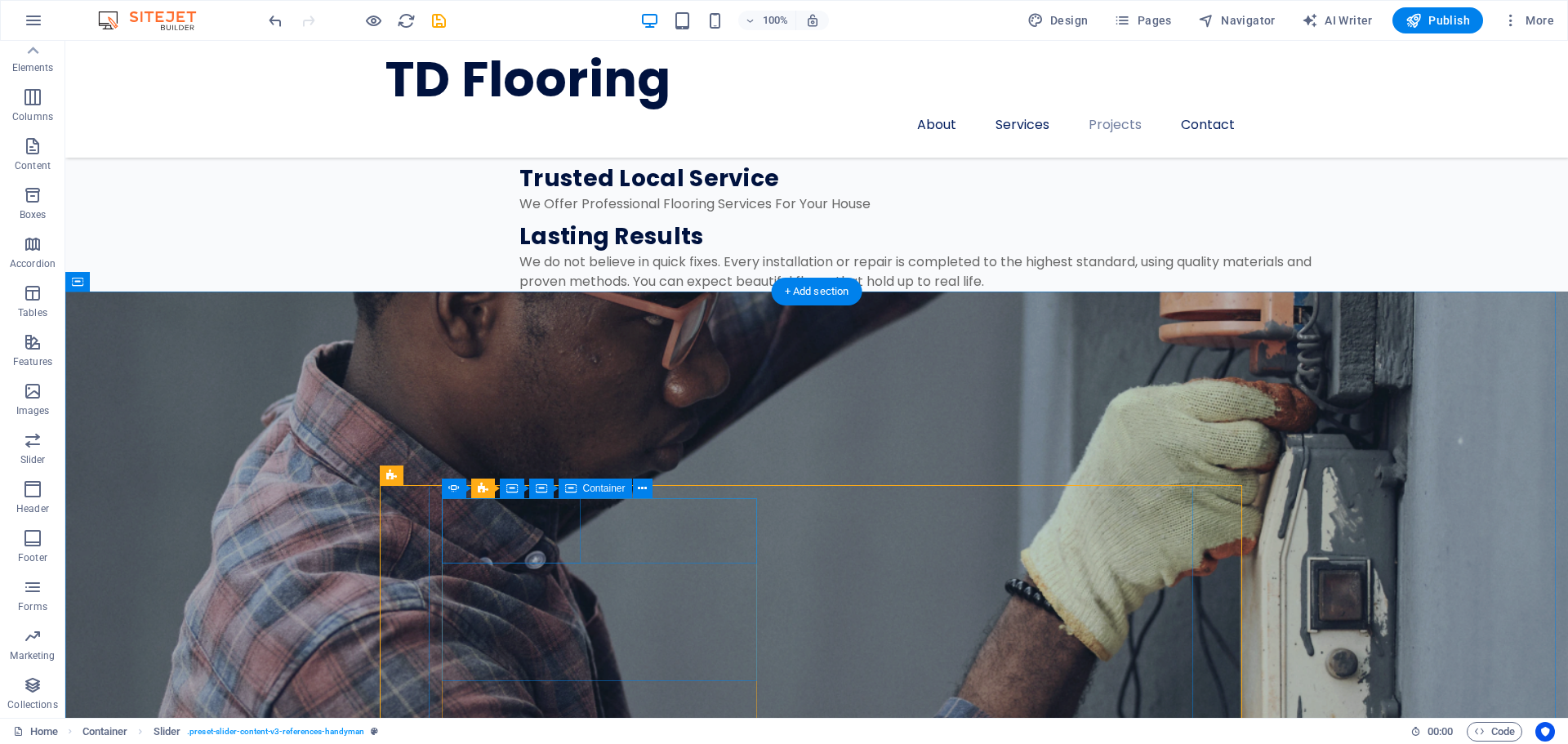 click on "[FIRST] [LAST]" at bounding box center (592, 13629) 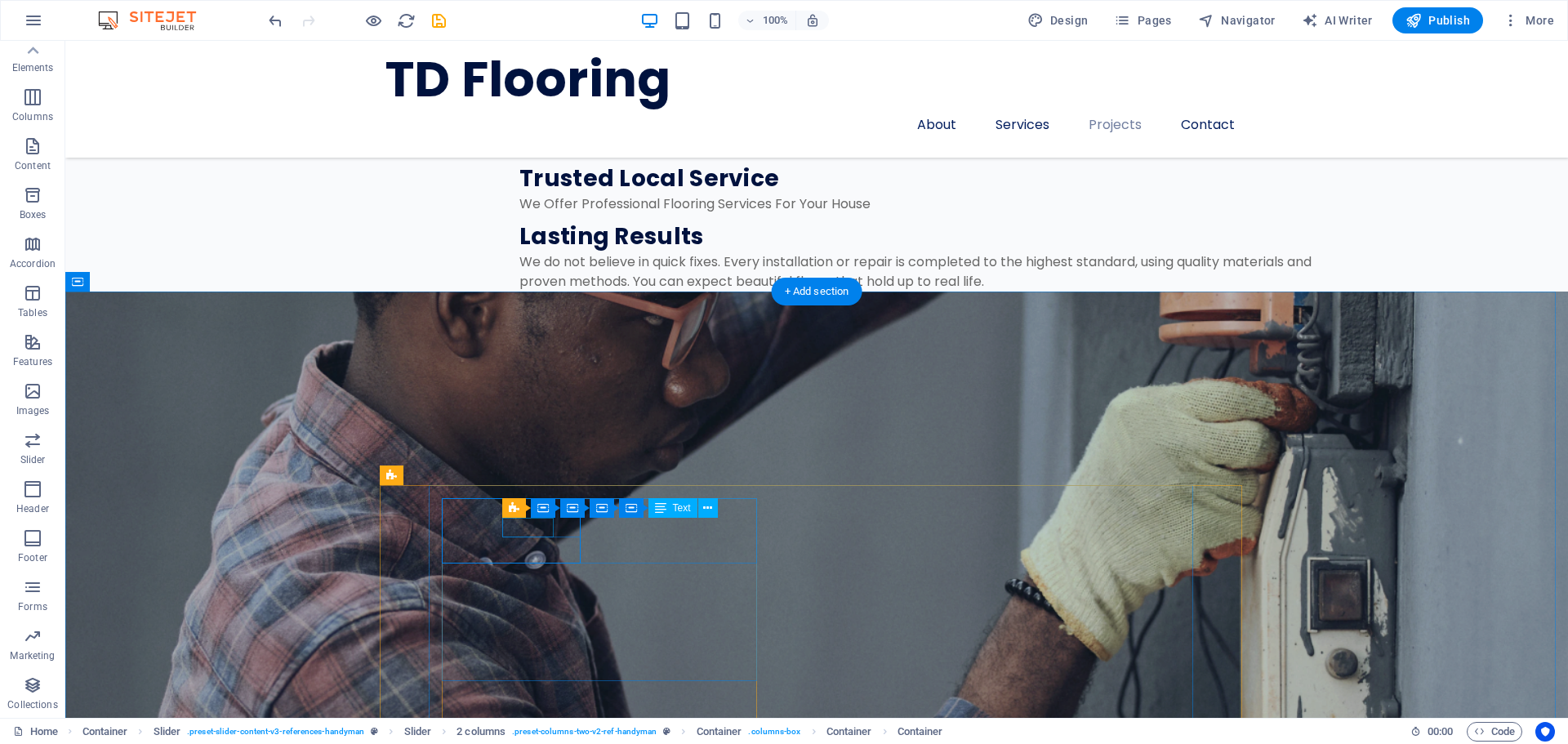 click 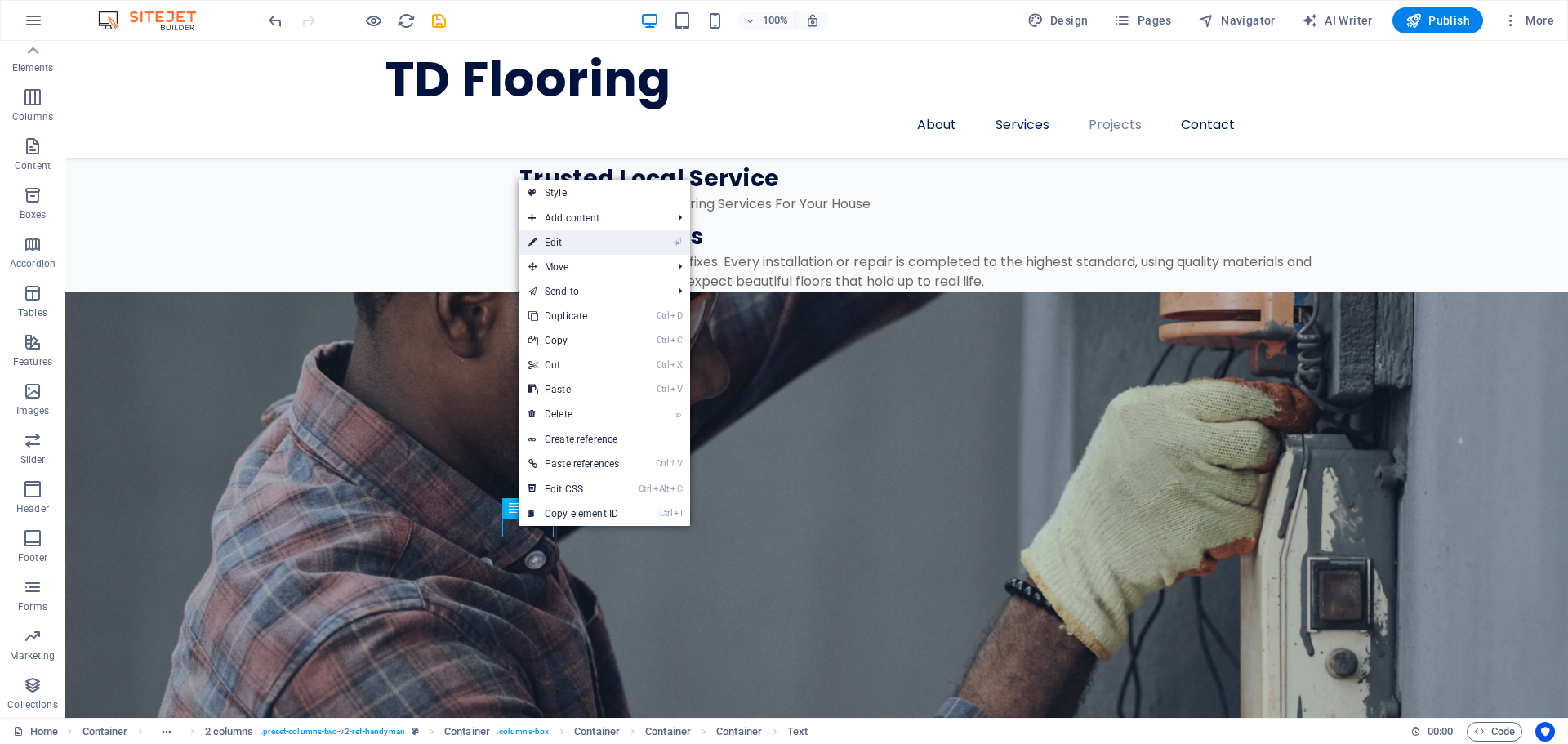 click on "⏎  Edit" at bounding box center [573, 243] 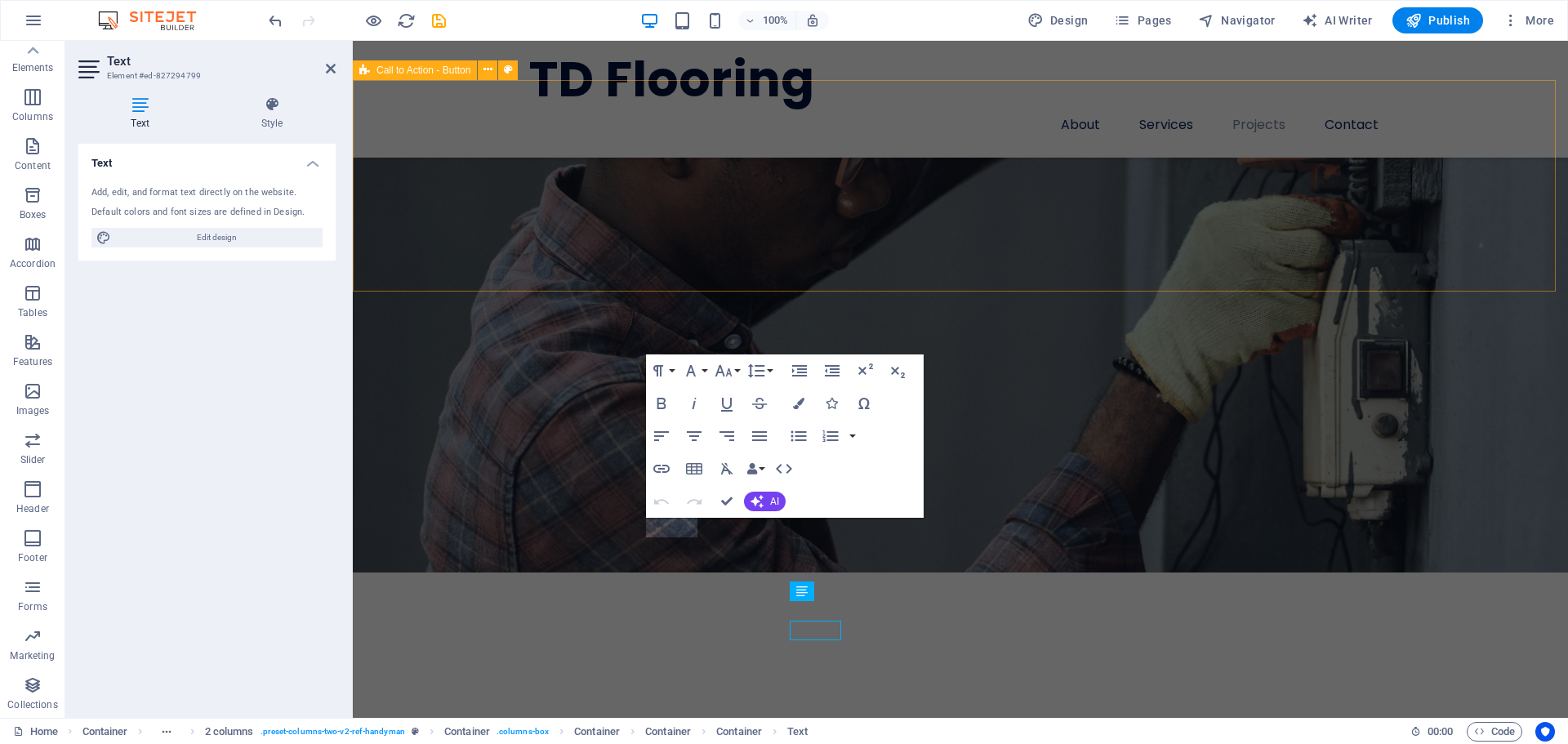 scroll, scrollTop: 3348, scrollLeft: 0, axis: vertical 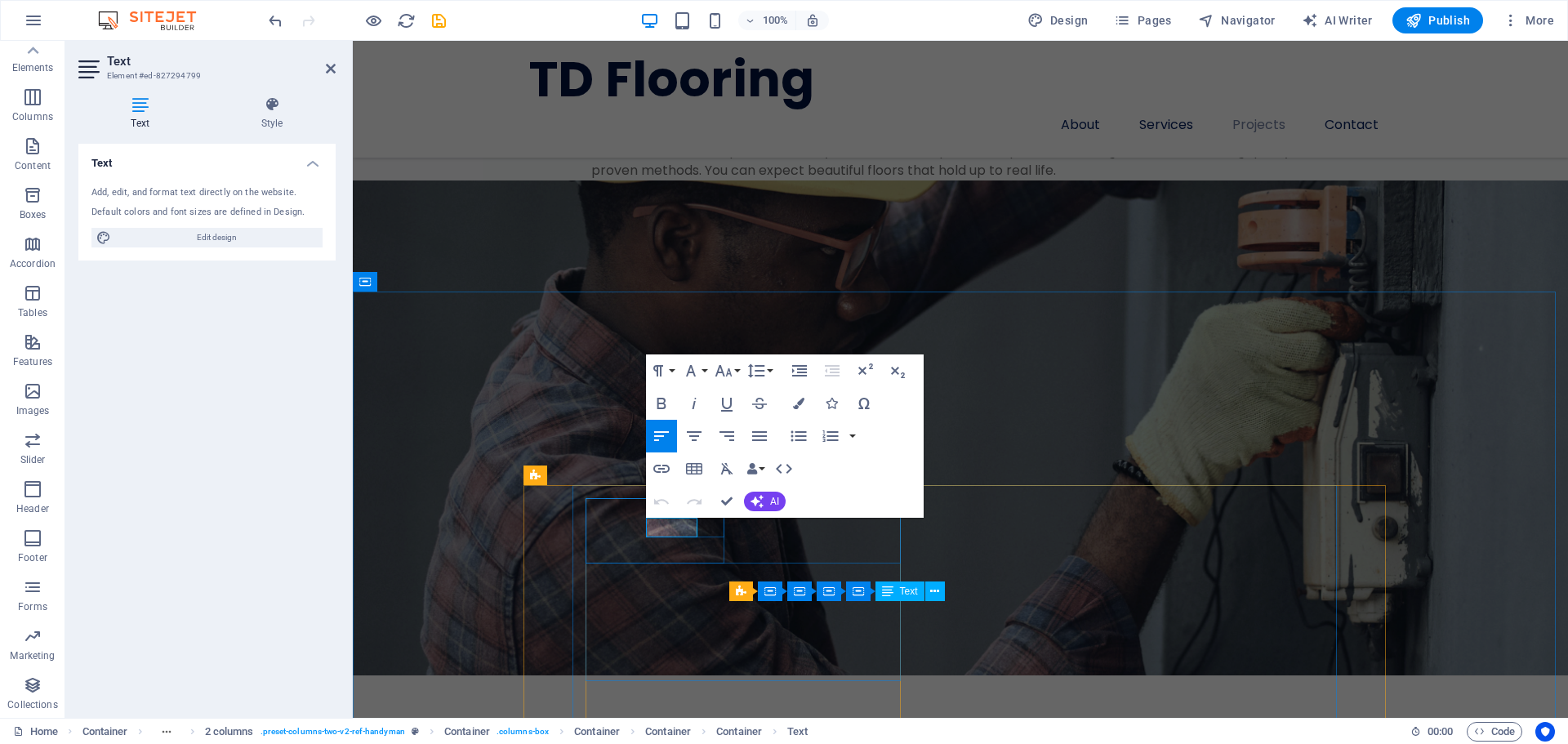 click 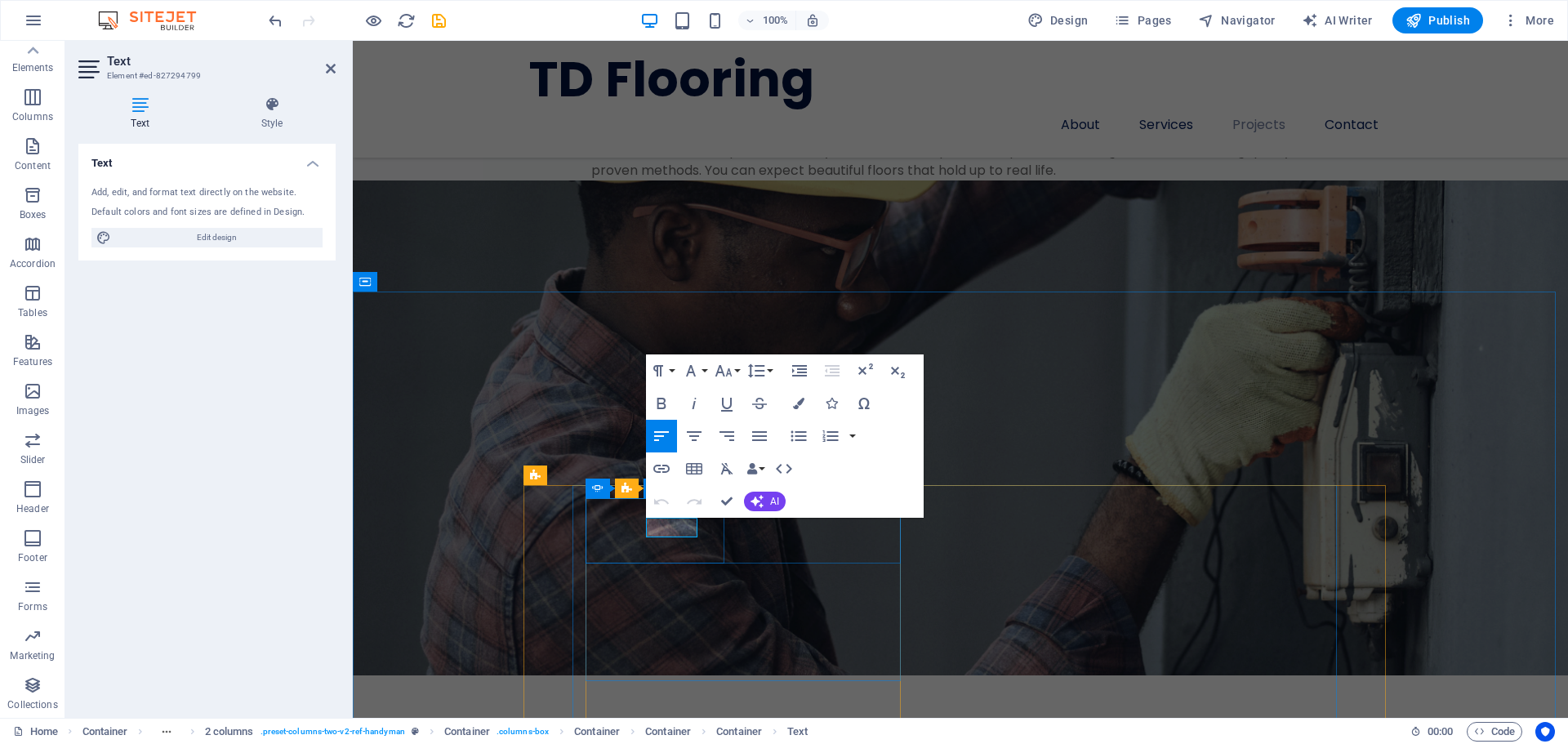 drag, startPoint x: 695, startPoint y: 528, endPoint x: 637, endPoint y: 528, distance: 58 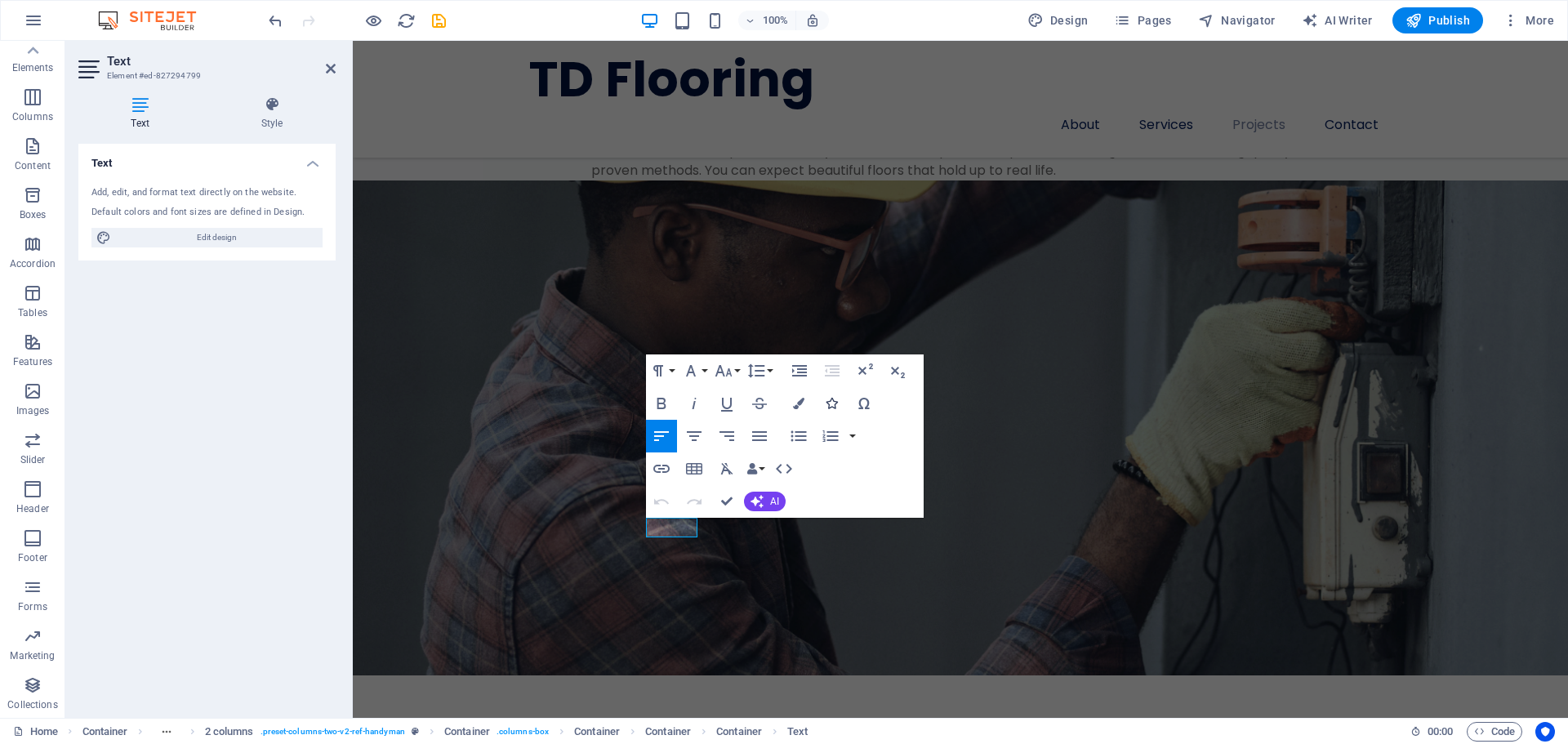 click at bounding box center (831, 403) 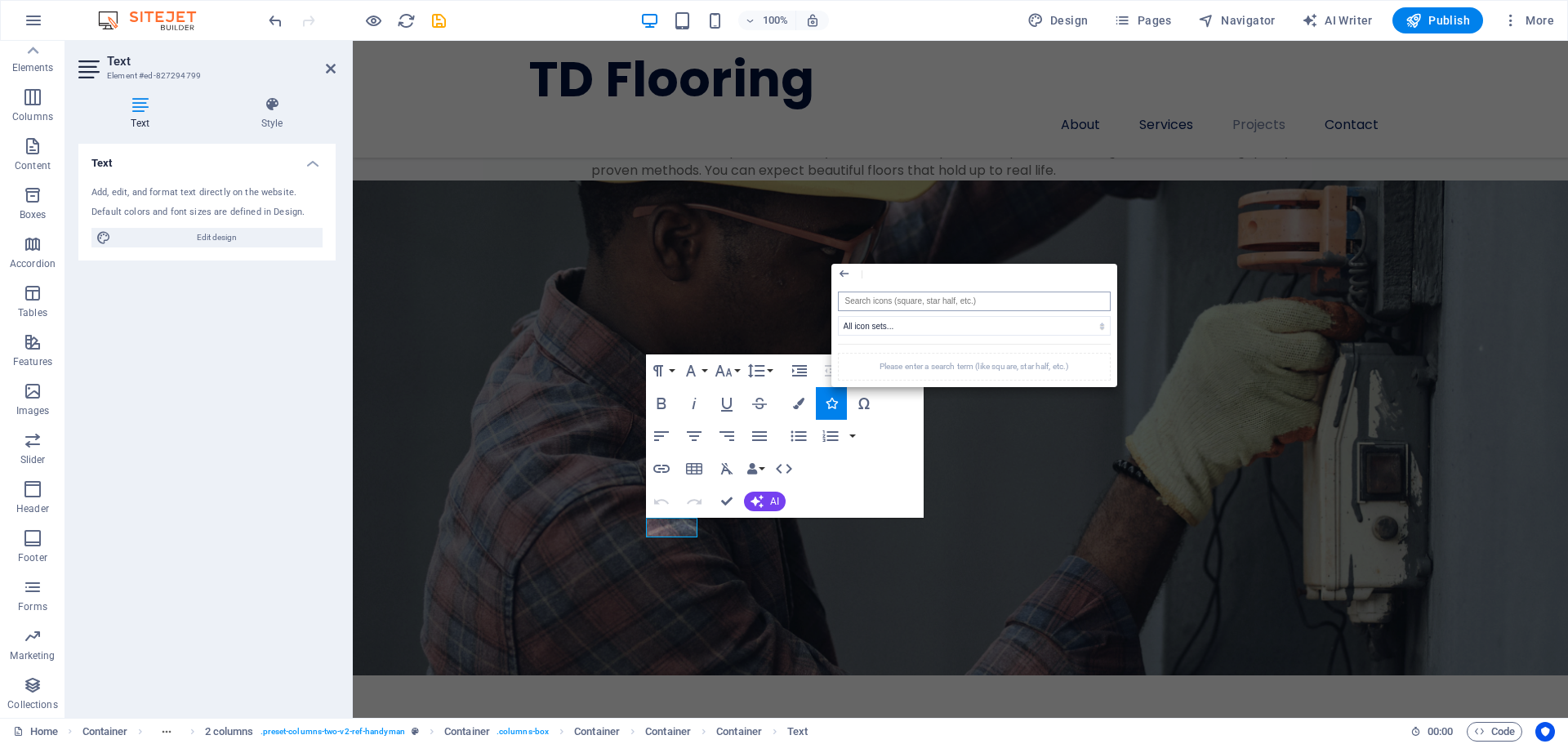 click at bounding box center [974, 301] 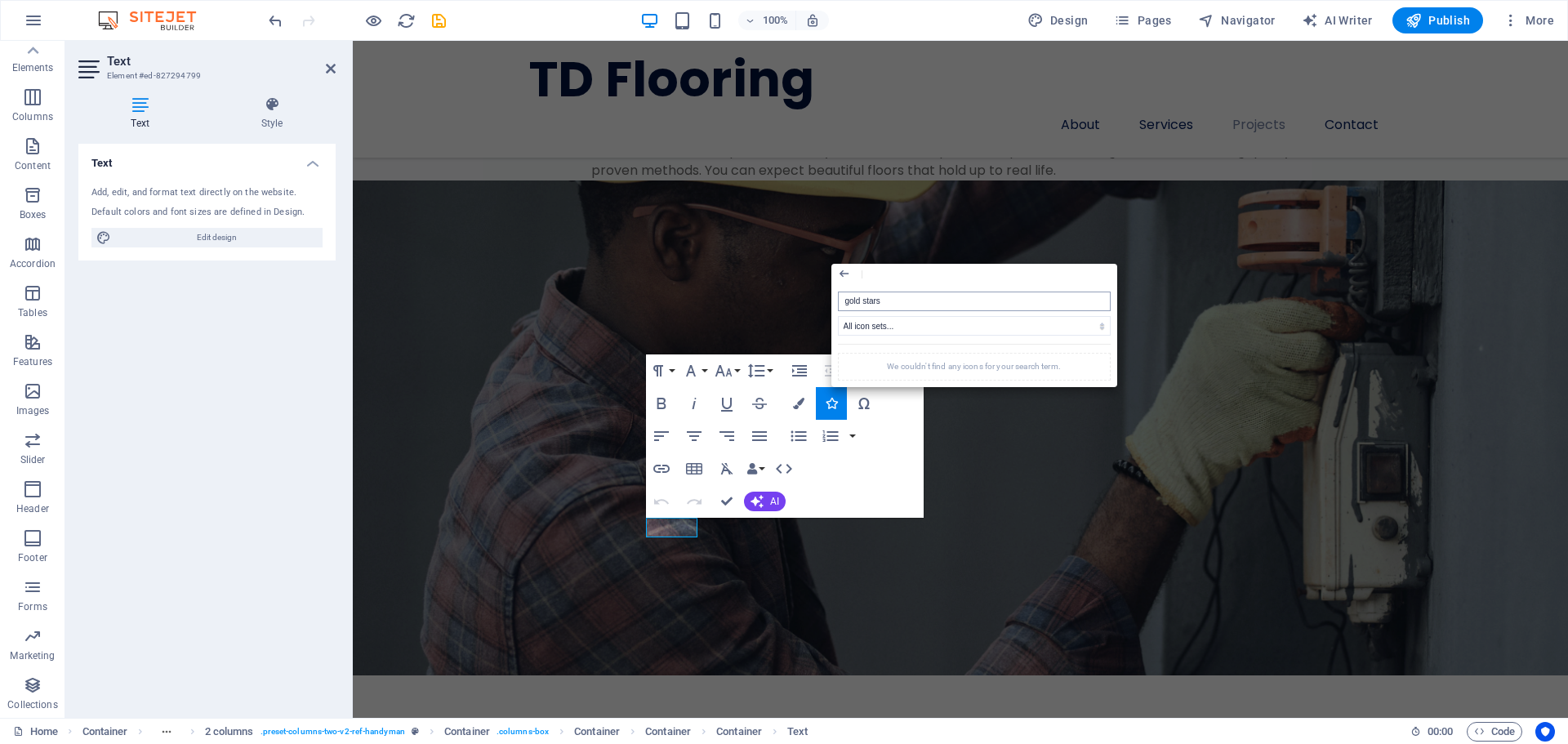 type on "gold star" 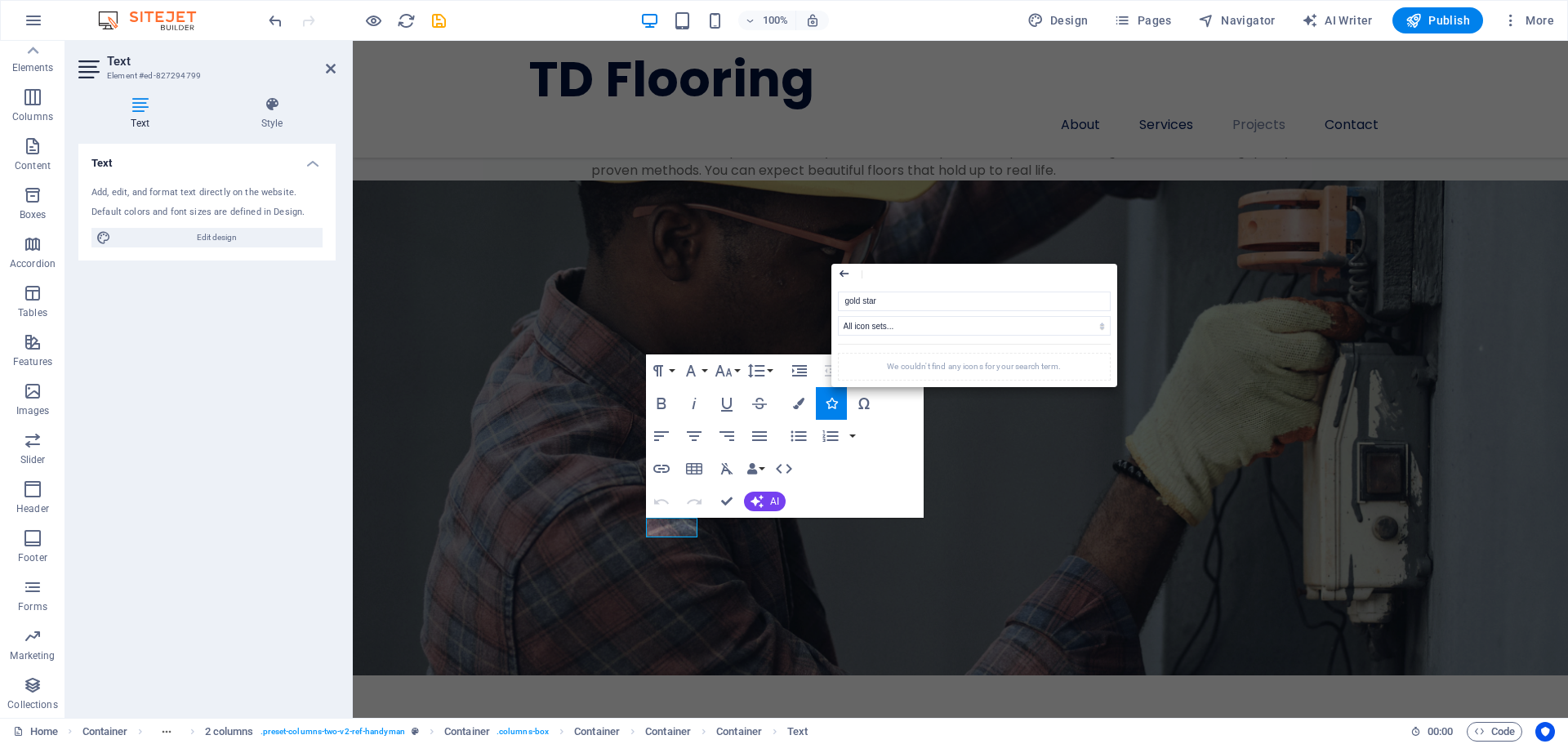 drag, startPoint x: 837, startPoint y: 273, endPoint x: 487, endPoint y: 244, distance: 351.19937 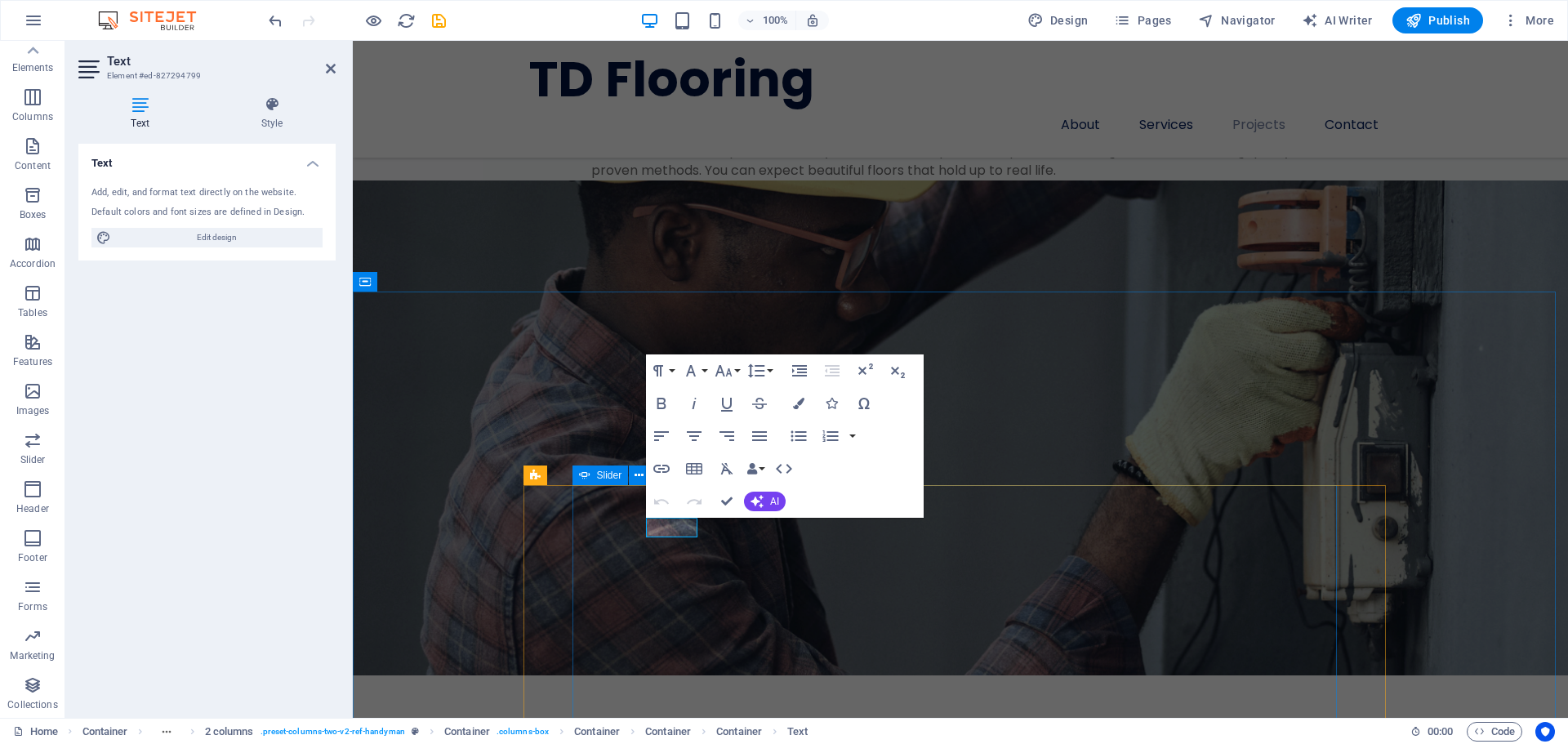click on "Thomas W.
A positive testimonial that you think will tell people how good you are. Some positive words from an existing or a past client makes a lot of difference and boosts conversions on your website! Robert Williamson HAPPY CUSTOMER
A positive testimonial that you think will tell people how good you are. Some positive words from an existing or a past client makes a lot of difference and boosts conversions on your website! Albert Cooper HAPPY CUSTOMER
A positive testimonial that you think will tell people how good you are. Some positive words from an existing or a past client makes a lot of difference and boosts conversions on your website! Marvin McKinney HAPPY CLIENT
A positive testimonial that you think will tell people how good you are. Some positive words from an existing or a past client makes a lot of difference and boosts conversions on your website!" at bounding box center (960, 14018) 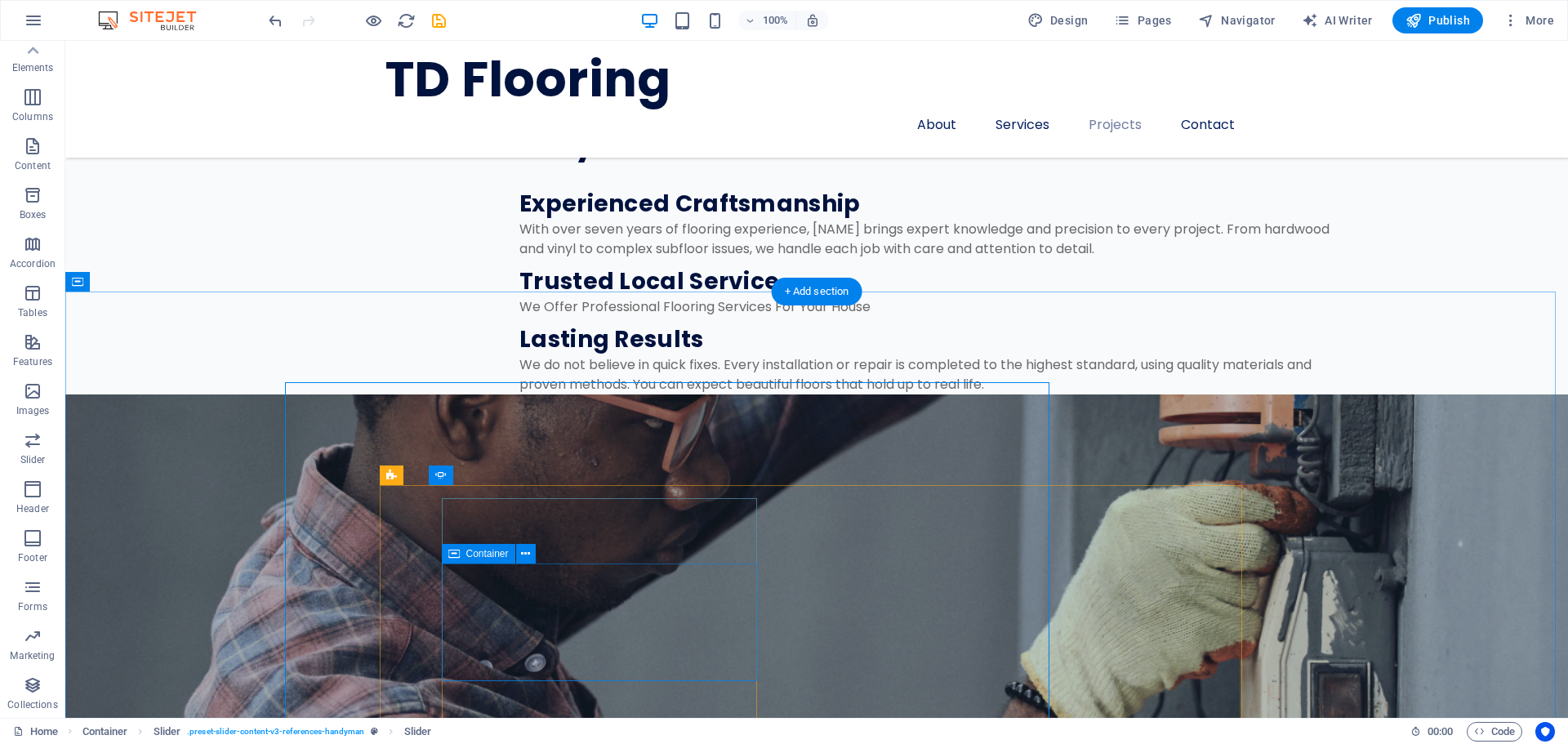 click on "A positive testimonial that you think will tell people how good you are. Some positive words from an existing or a past client makes a lot of difference and boosts conversions on your website!" at bounding box center [592, 14596] 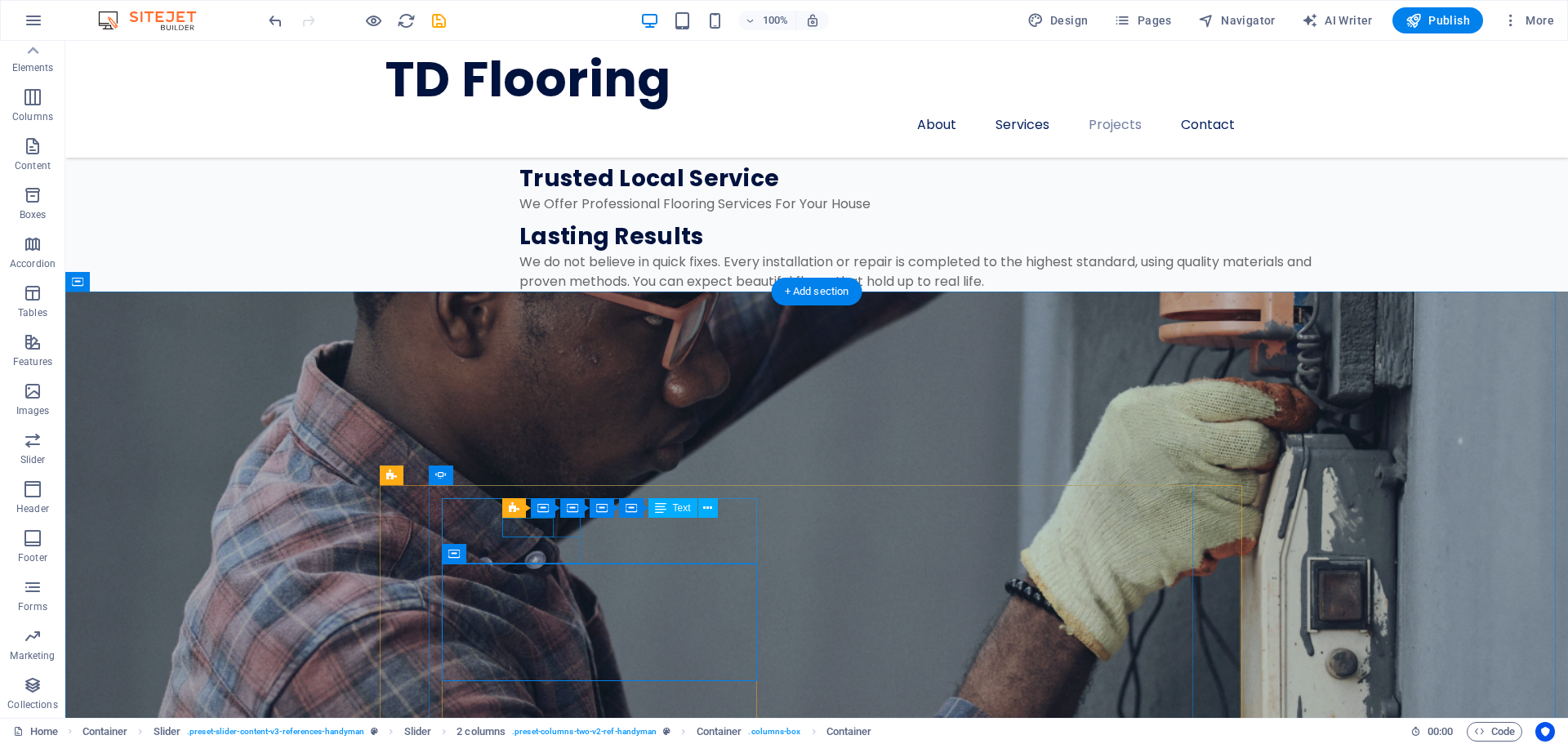 click 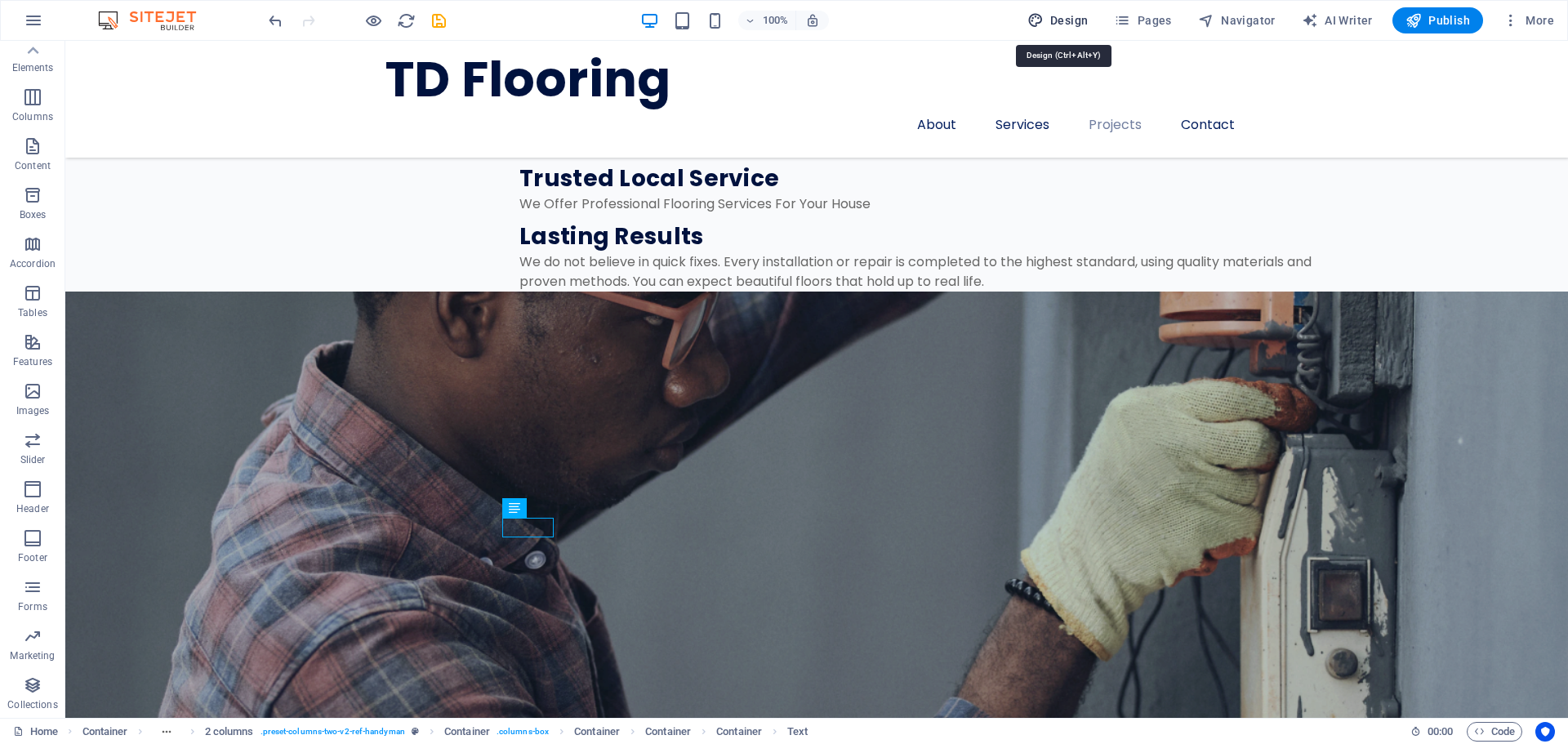click on "Design" at bounding box center [1058, 20] 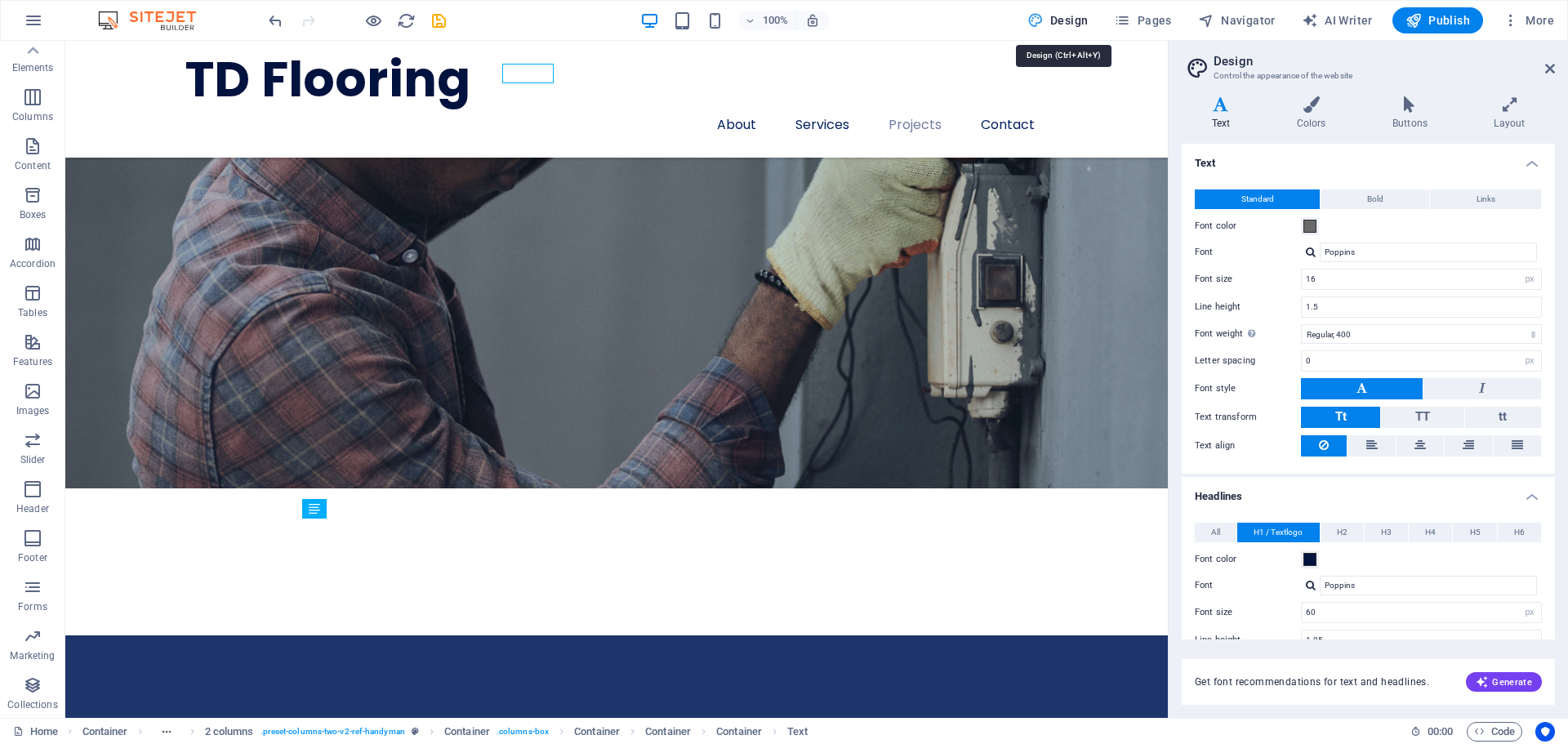scroll, scrollTop: 3905, scrollLeft: 0, axis: vertical 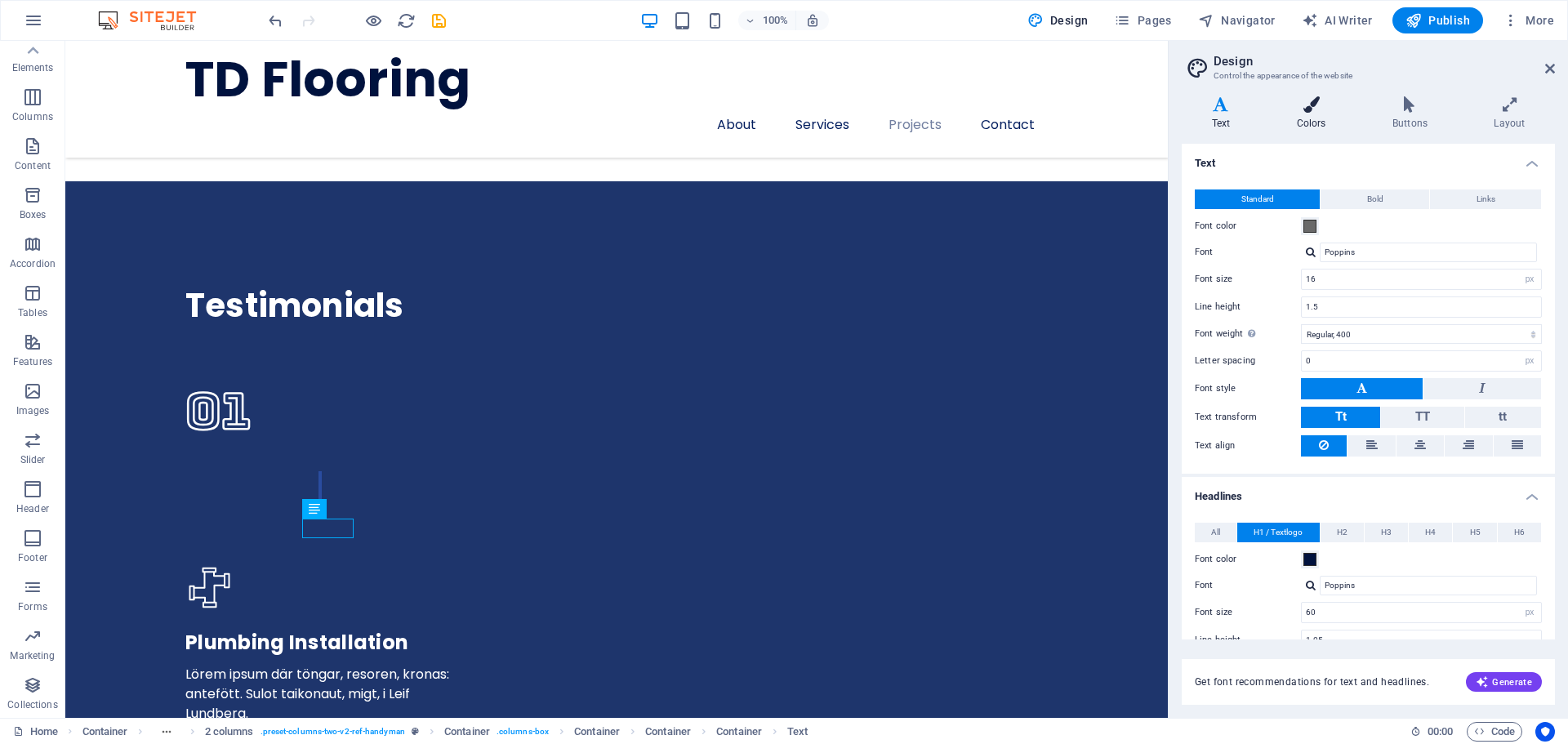 click on "Colors" at bounding box center [1314, 114] 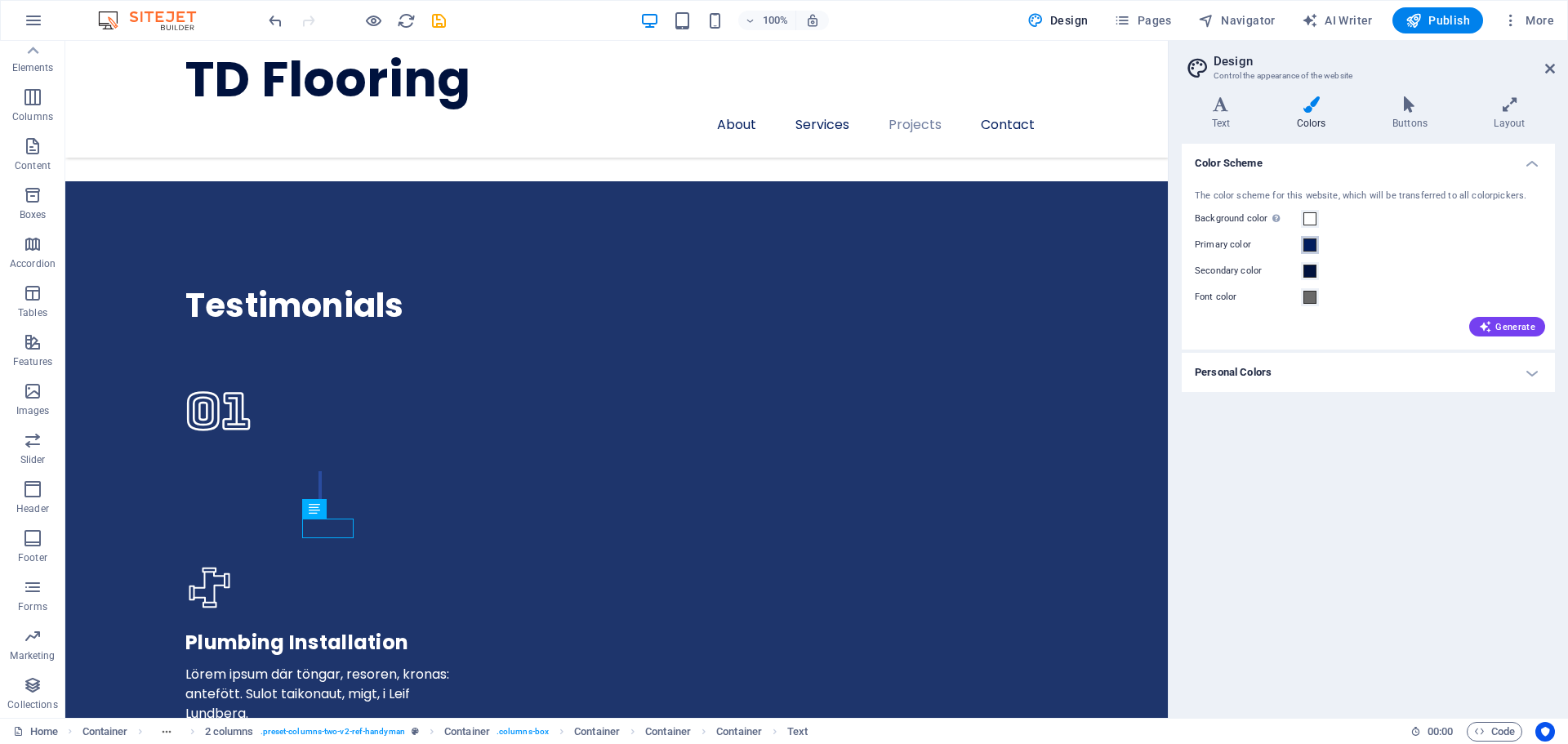 click at bounding box center [1310, 245] 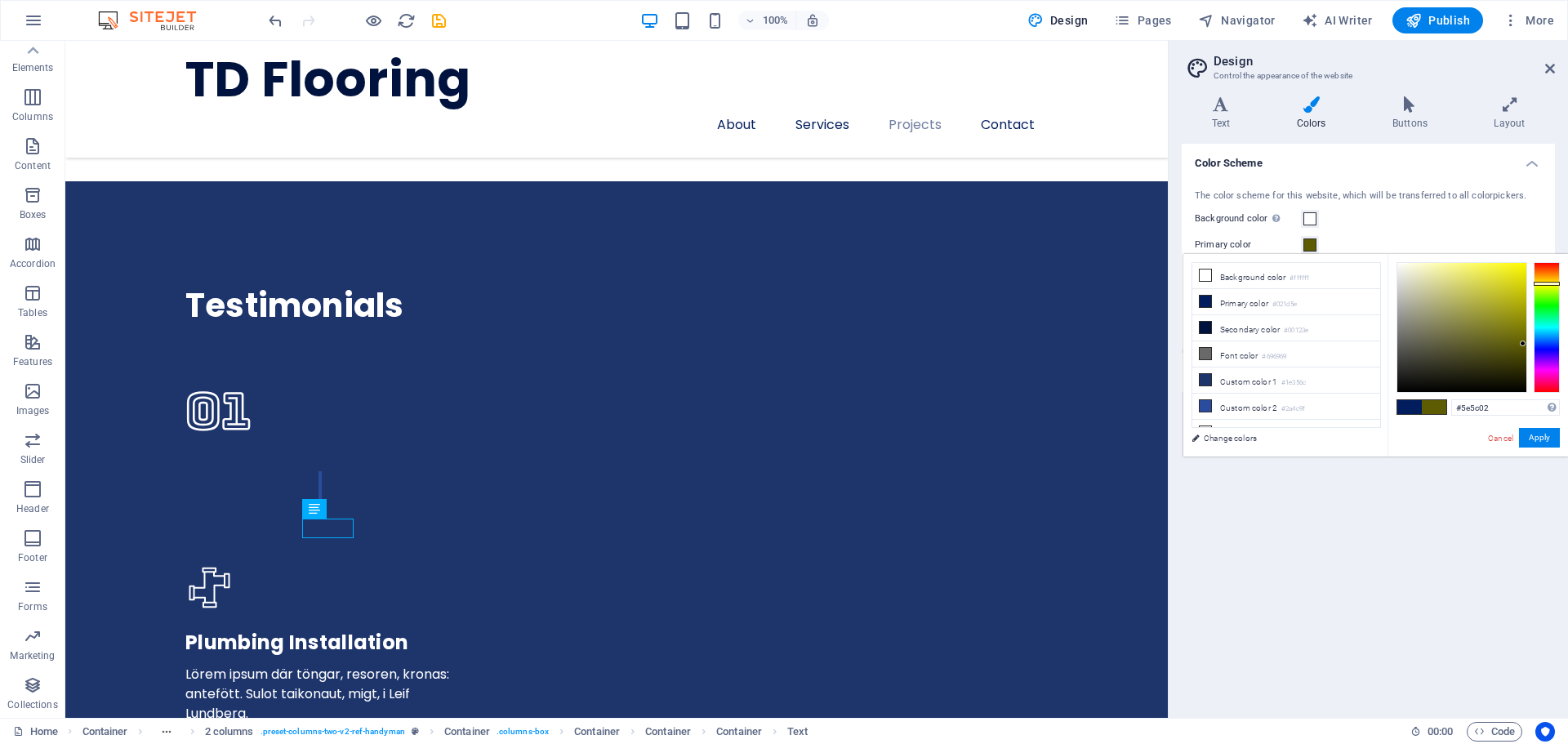 click at bounding box center (1547, 327) 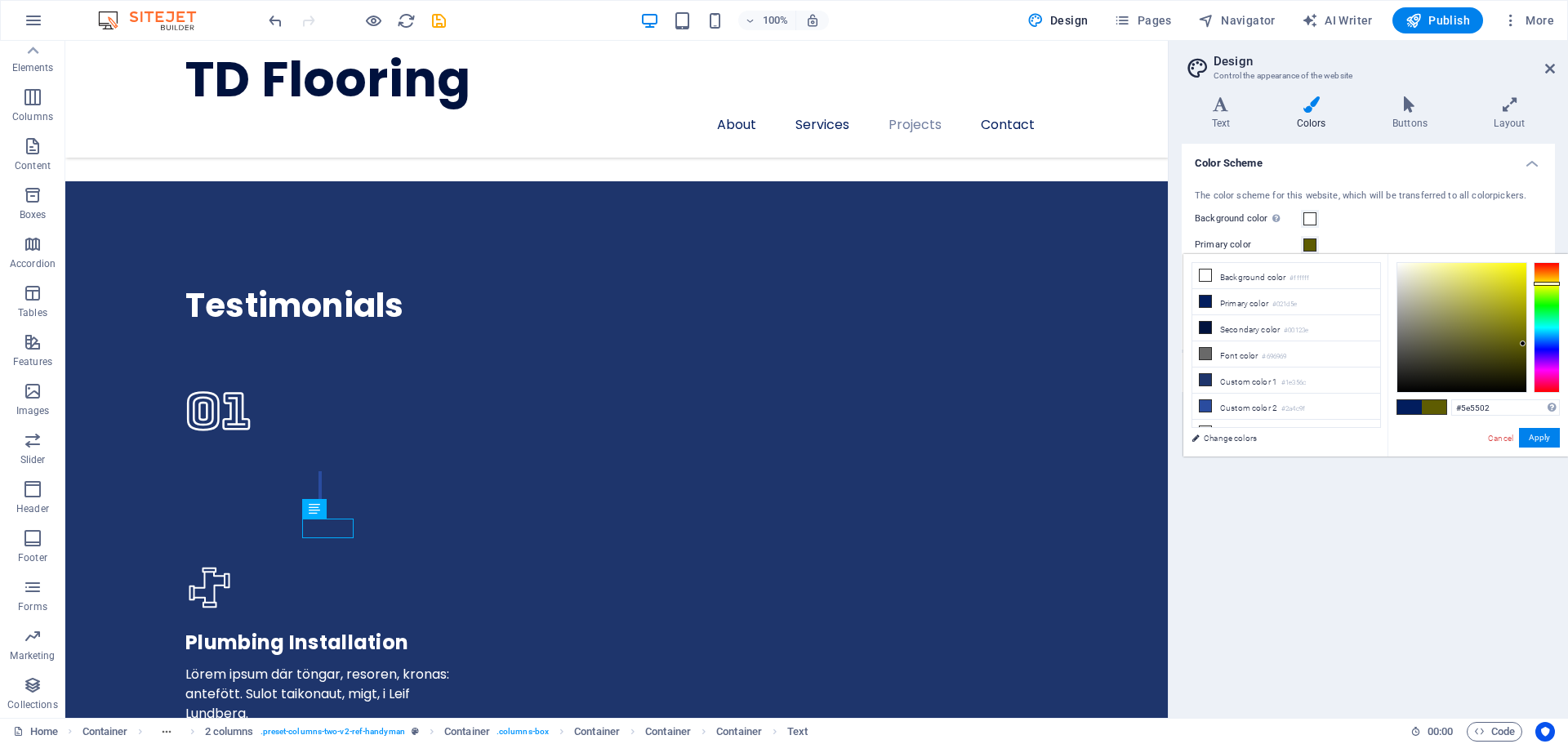 click at bounding box center [1547, 283] 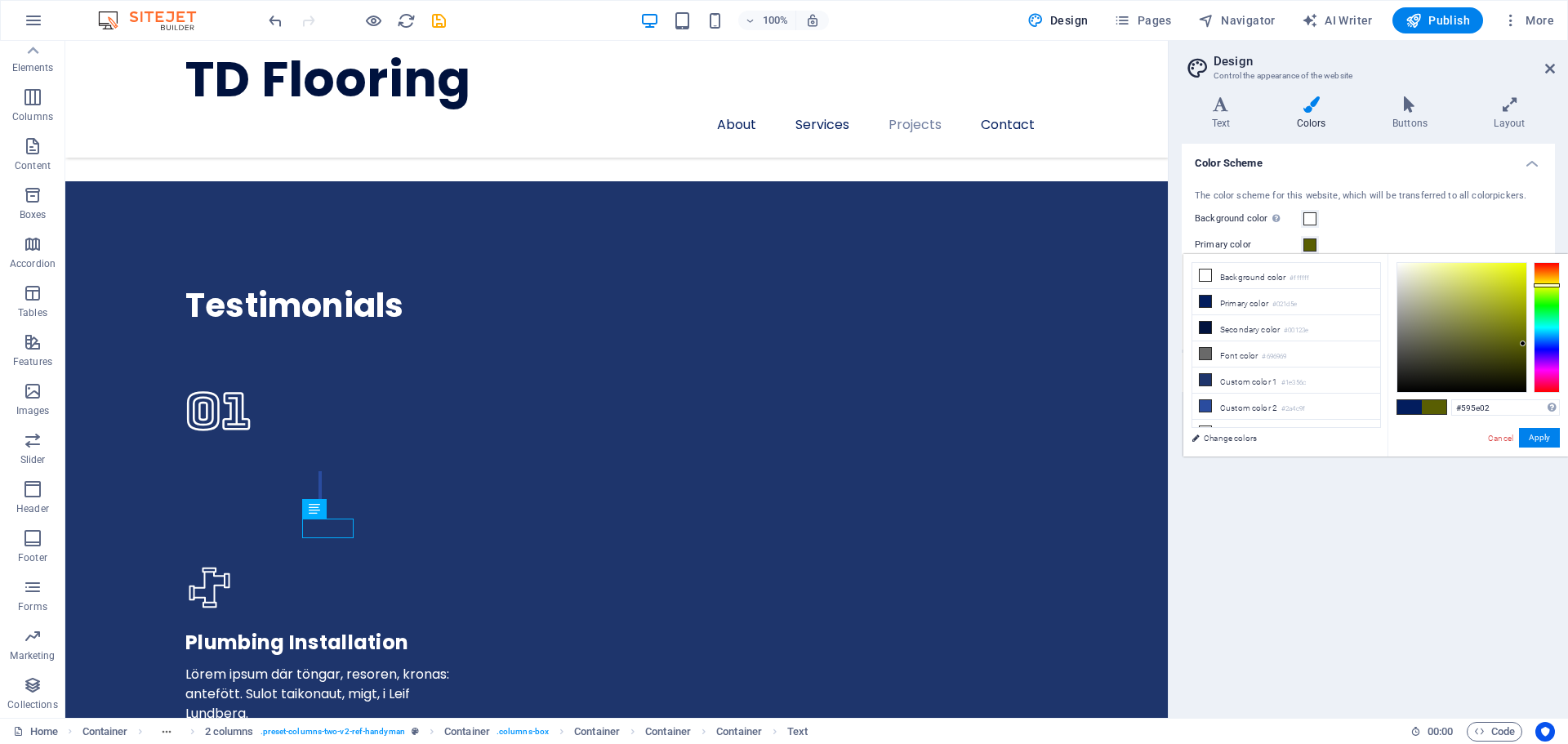 click at bounding box center (1547, 285) 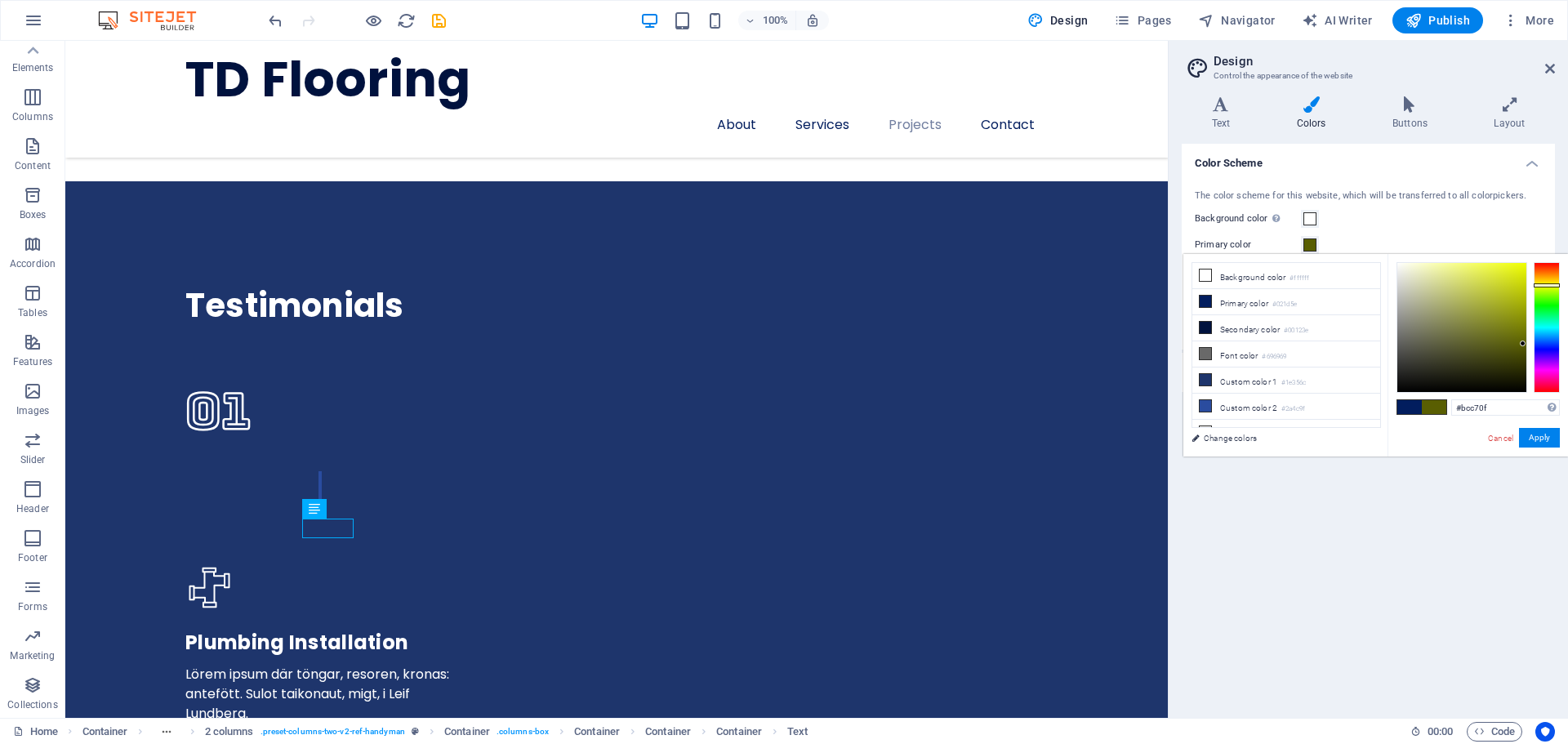 click at bounding box center (1462, 327) 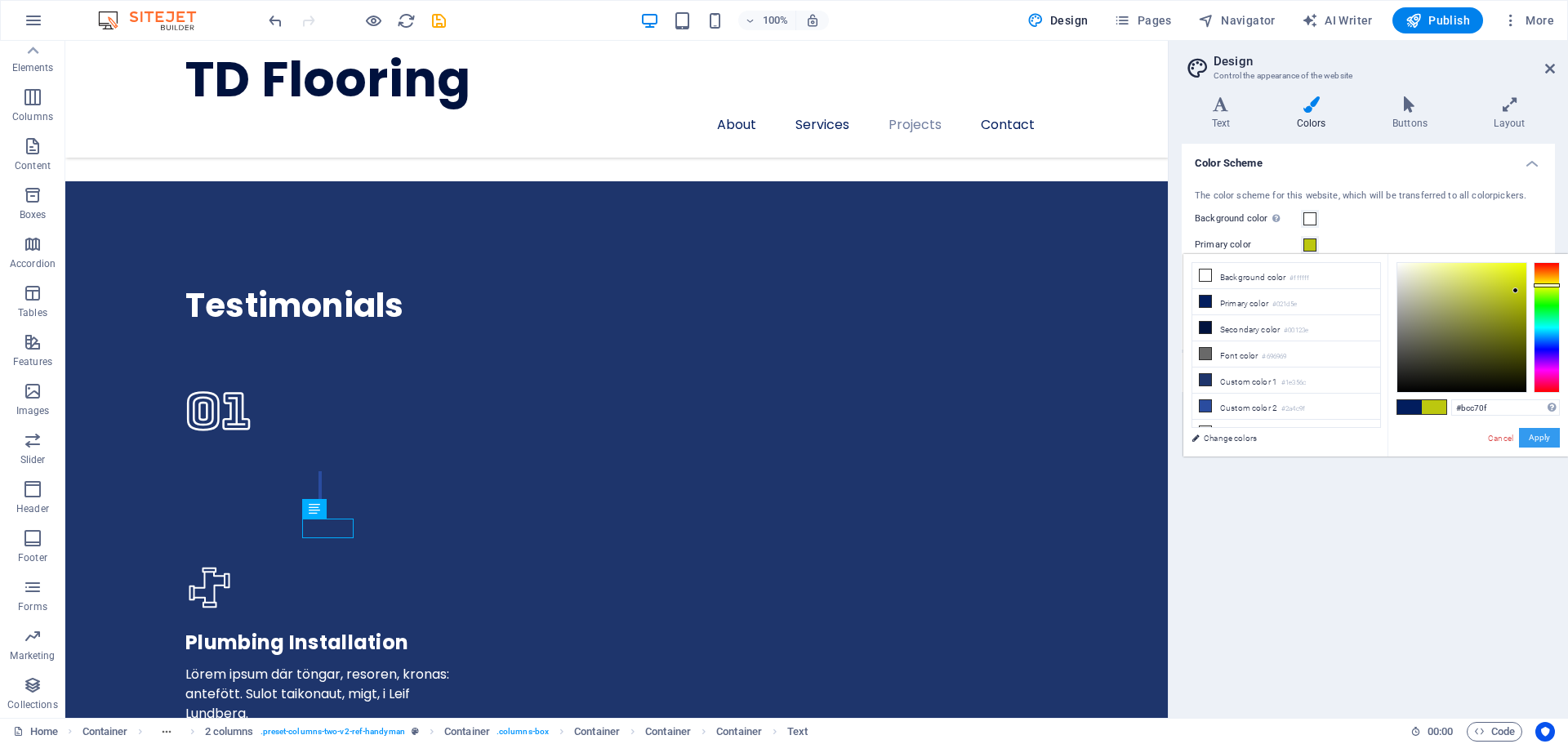 click on "Apply" at bounding box center (1539, 438) 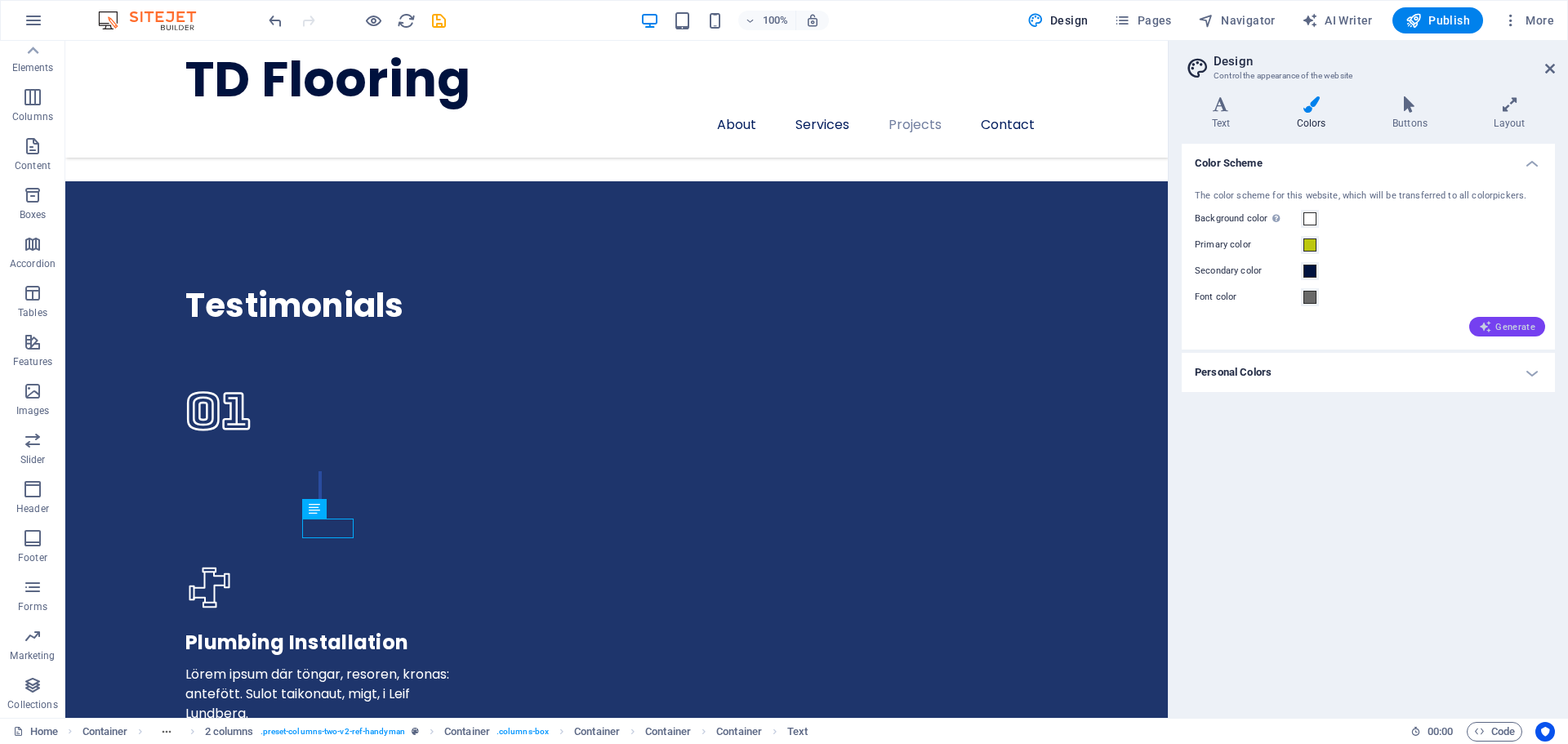 click on "Generate" at bounding box center [1507, 327] 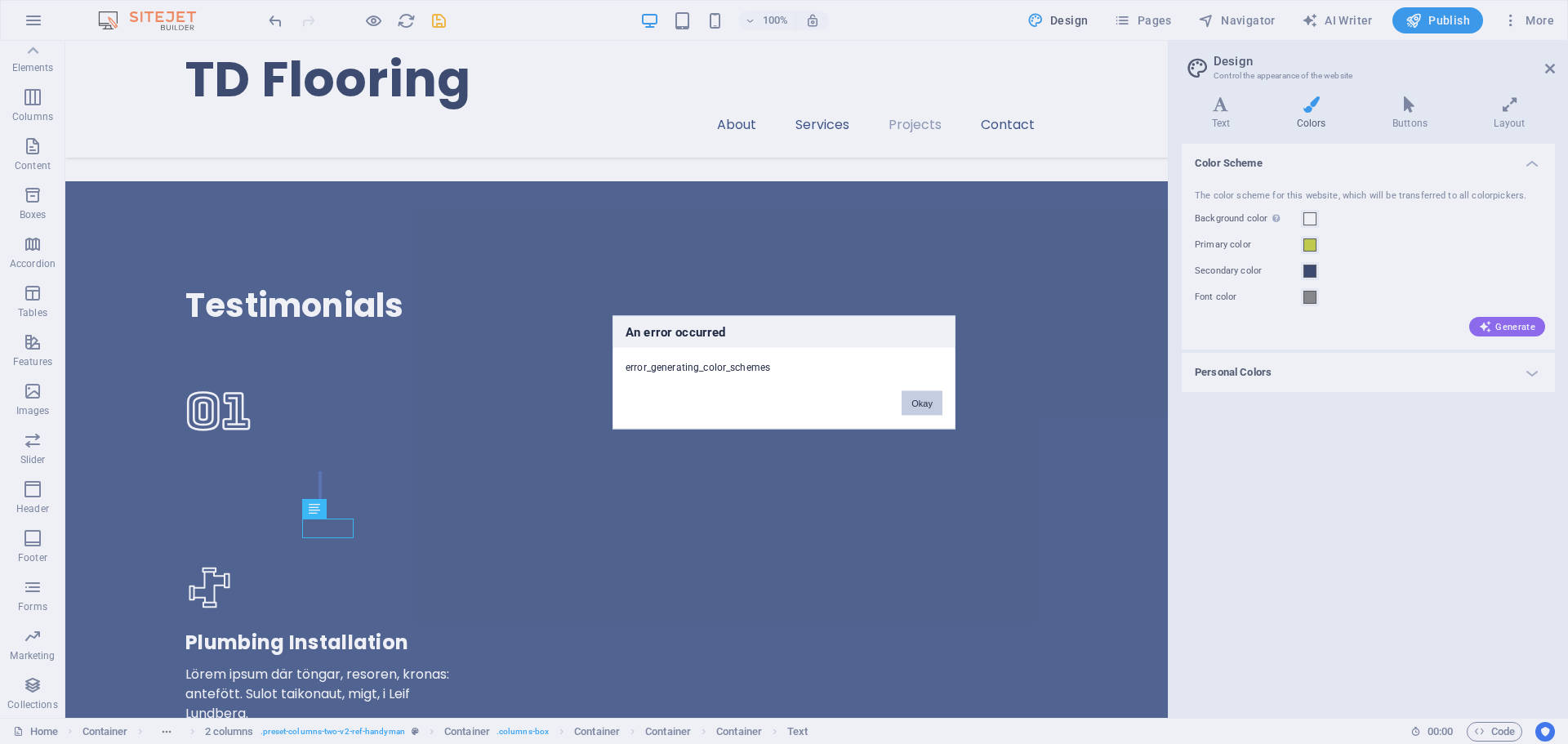 click on "Okay" at bounding box center (922, 403) 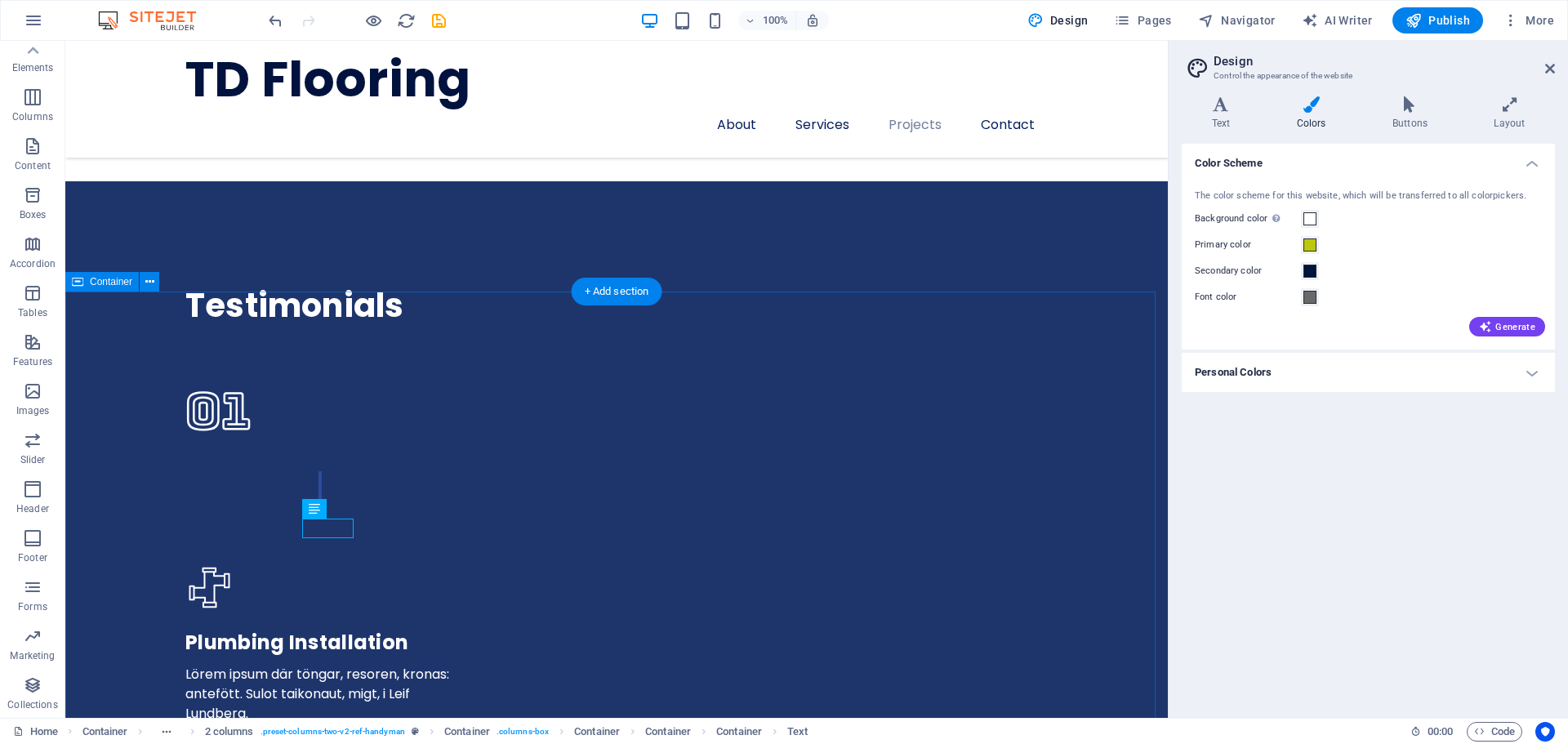 click on "References  Thomas W.
A positive testimonial that you think will tell people how good you are. Some positive words from an existing or a past client makes a lot of difference and boosts conversions on your website! Robert Williamson HAPPY CUSTOMER
A positive testimonial that you think will tell people how good you are. Some positive words from an existing or a past client makes a lot of difference and boosts conversions on your website! Albert Cooper HAPPY CUSTOMER
A positive testimonial that you think will tell people how good you are. Some positive words from an existing or a past client makes a lot of difference and boosts conversions on your website! Marvin McKinney HAPPY CLIENT
A positive testimonial that you think will tell people how good you are. Some positive words from an existing or a past client makes a lot of difference and boosts conversions on your website!" at bounding box center (617, 13332) 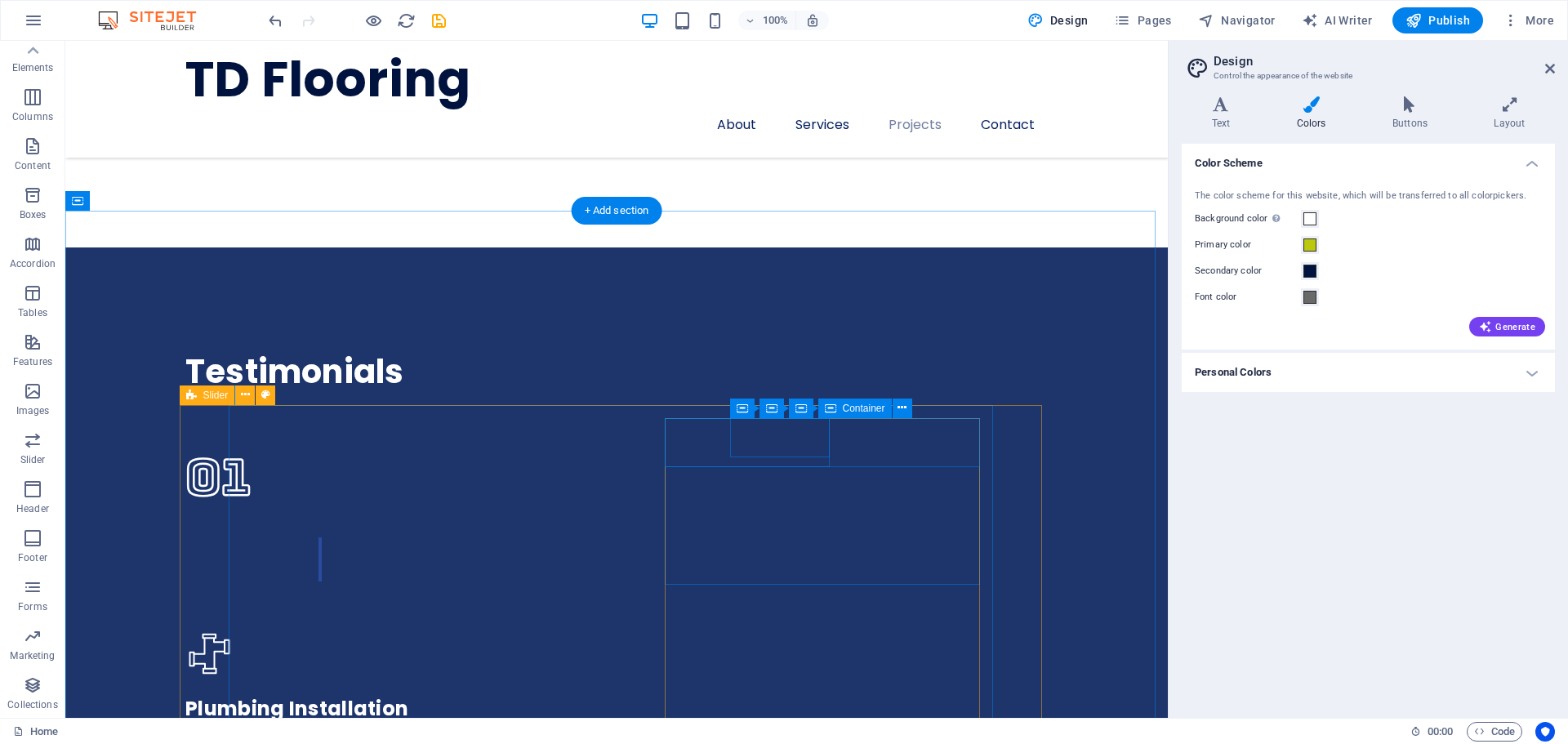 scroll, scrollTop: 4083, scrollLeft: 0, axis: vertical 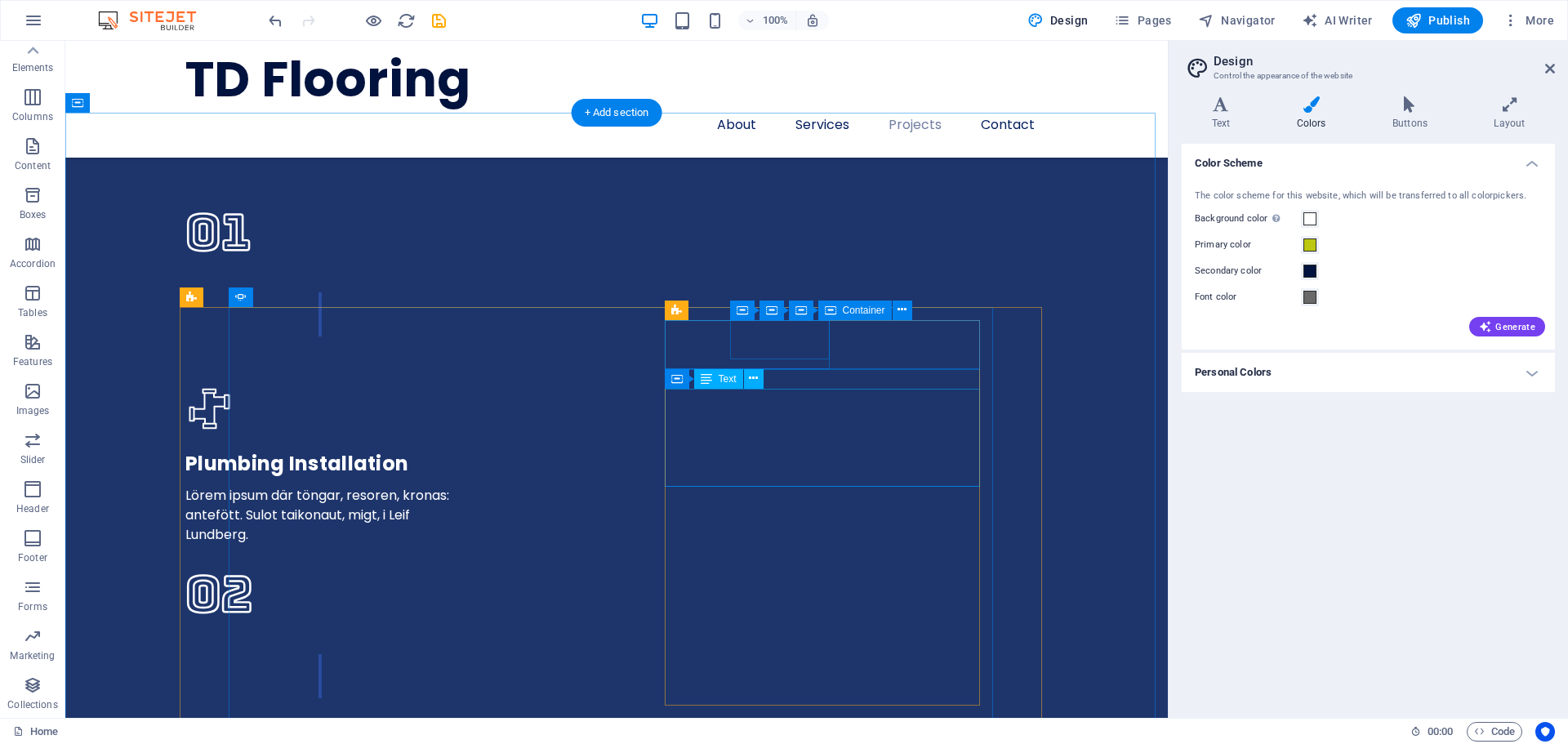 click on "A positive testimonial that you think will tell people how good you are. Some positive words from an existing or a past client makes a lot of difference and boosts conversions on your website!" at bounding box center [433, 14120] 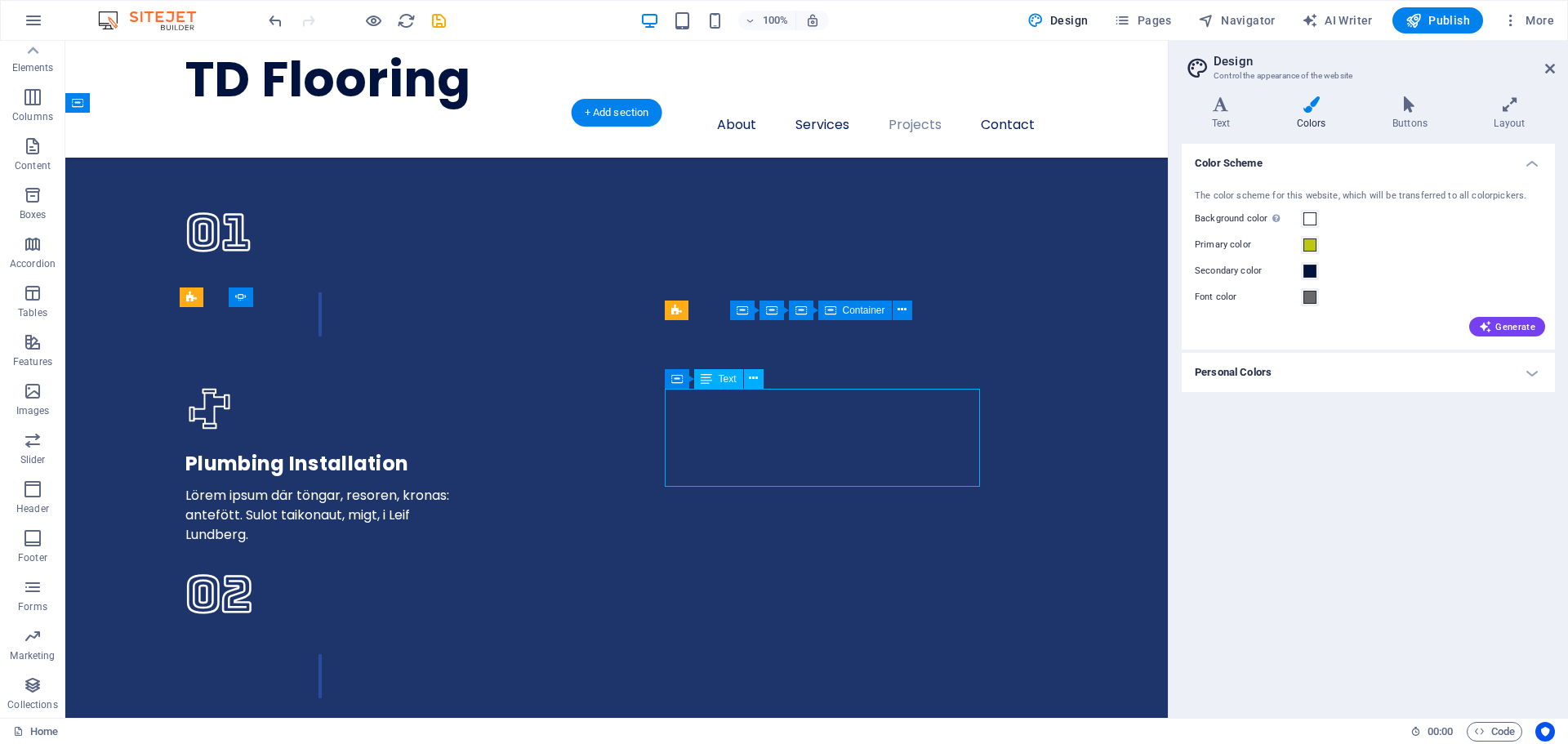 click on "A positive testimonial that you think will tell people how good you are. Some positive words from an existing or a past client makes a lot of difference and boosts conversions on your website!" at bounding box center [433, 14120] 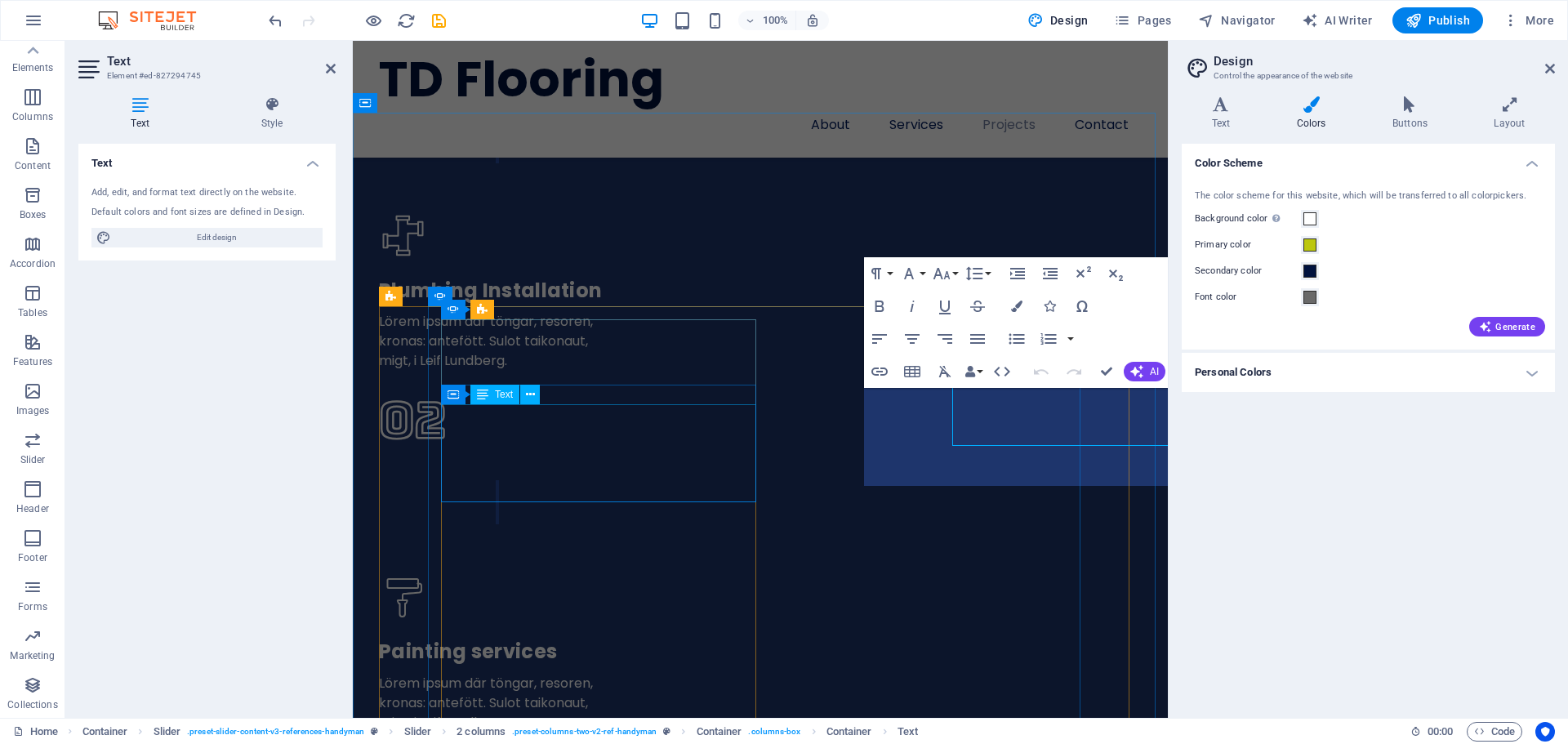 scroll, scrollTop: 4163, scrollLeft: 0, axis: vertical 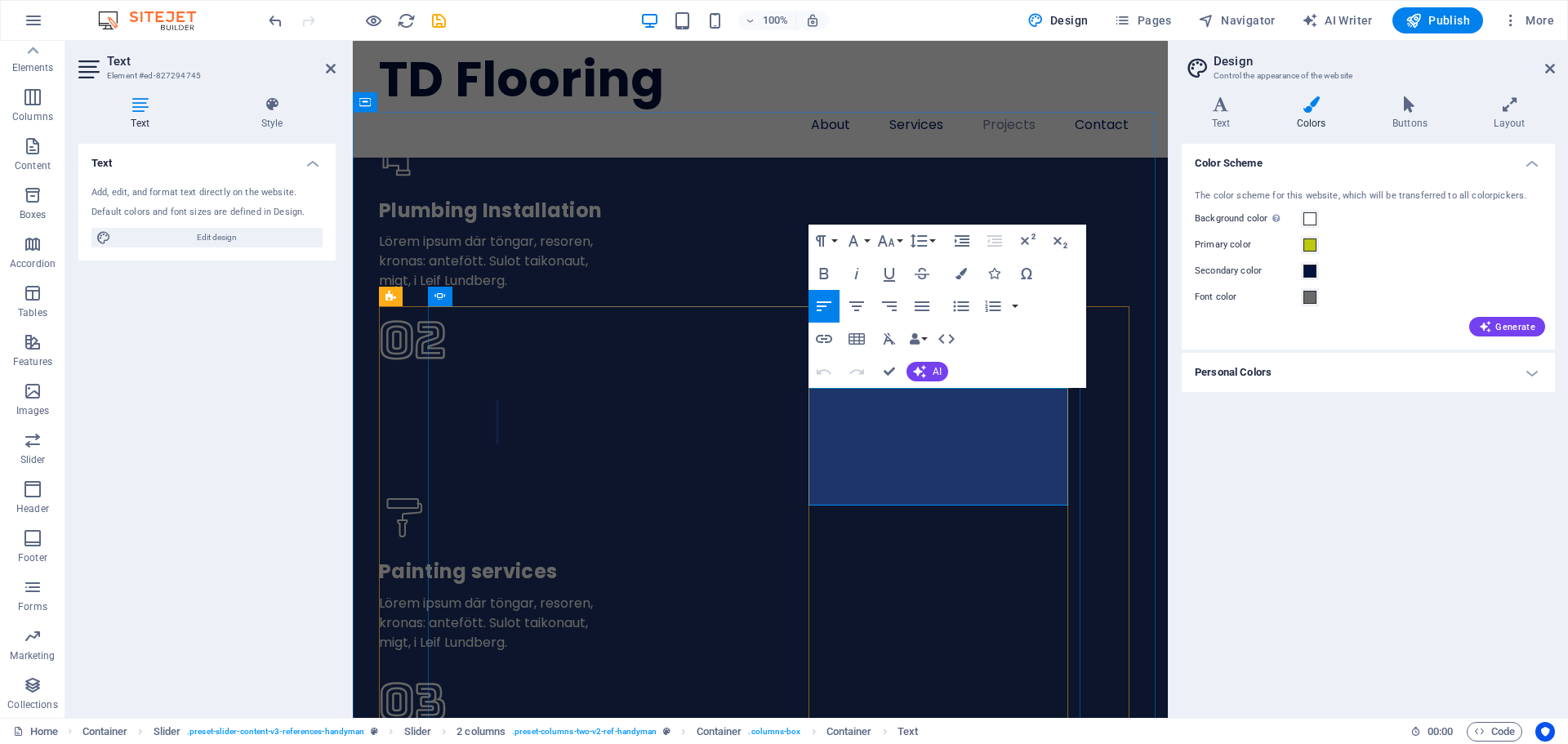 click on "A positive testimonial that you think will tell people how good you are. Some positive words from an existing or a past client makes a lot of difference and boosts conversions on your website!" at bounding box center [599, 13682] 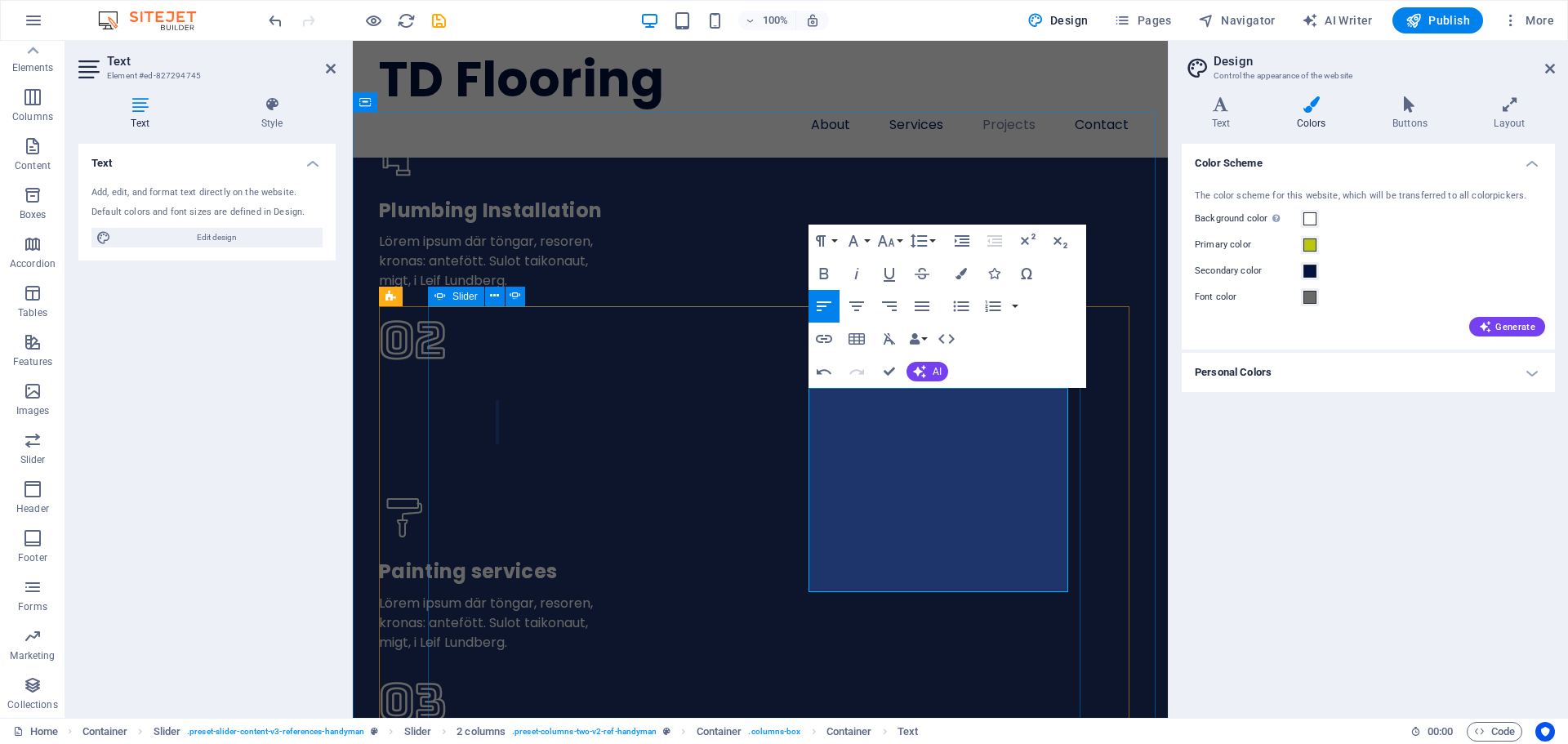 drag, startPoint x: 931, startPoint y: 552, endPoint x: 790, endPoint y: 385, distance: 218.56349 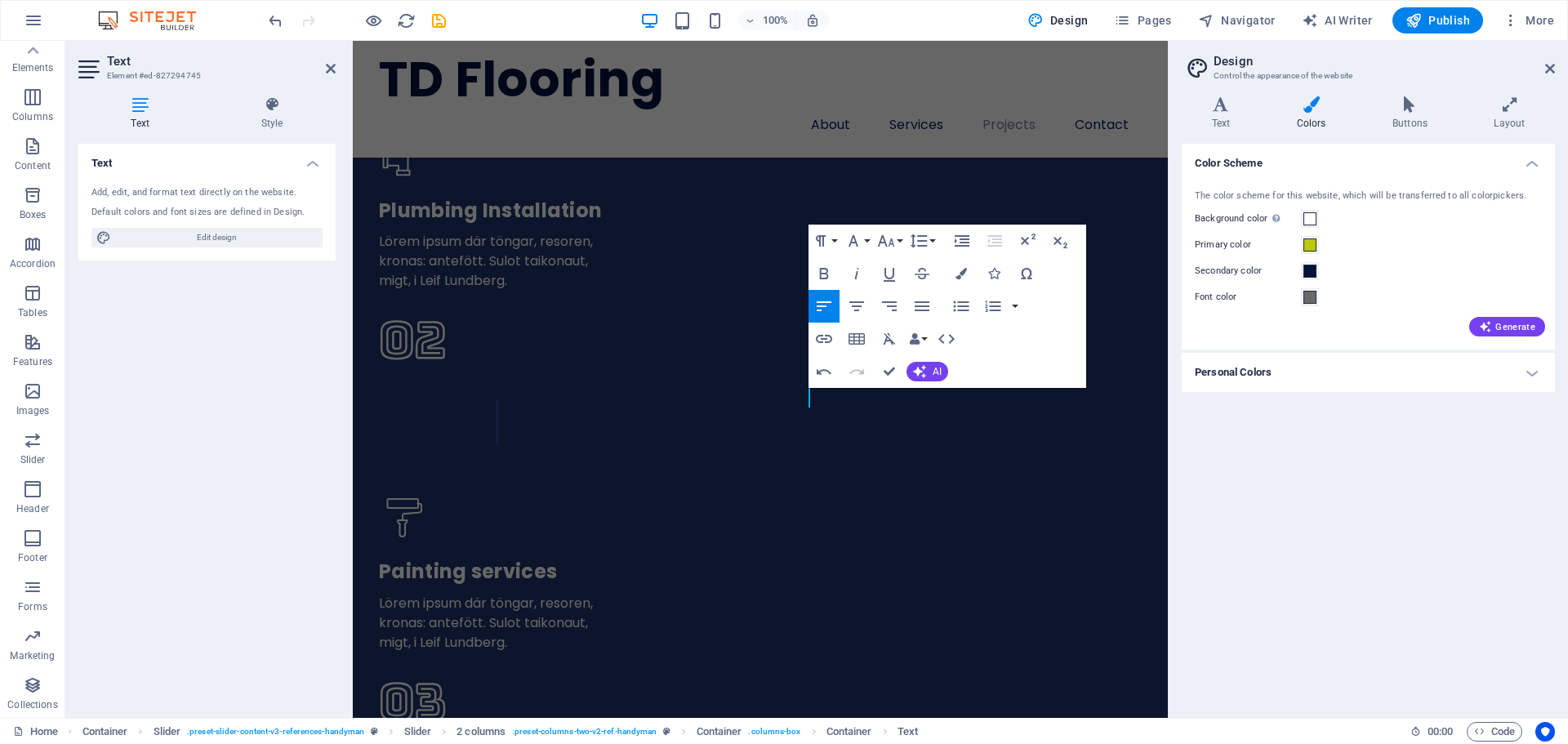 type 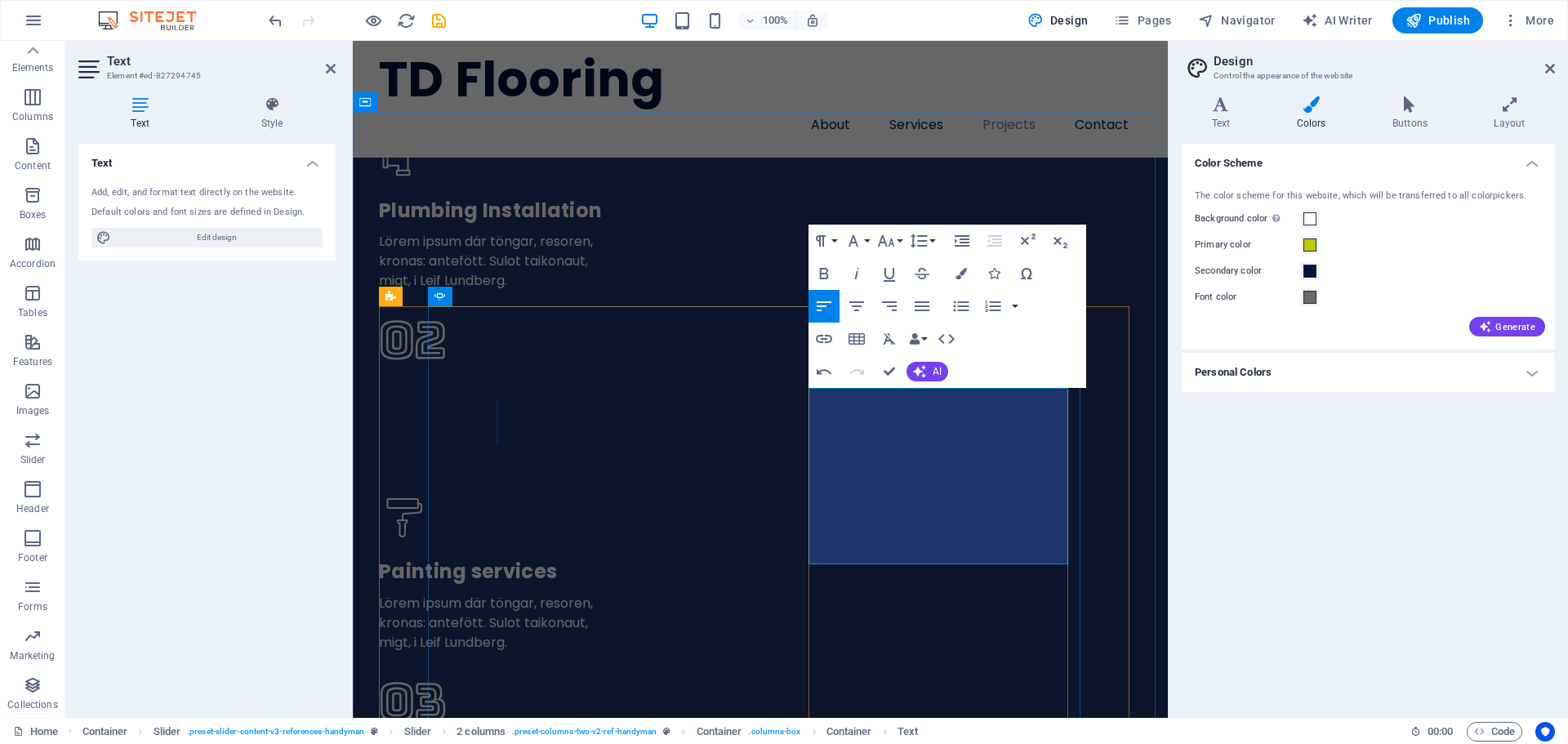 click on "​I never bother to write reviews but Dylan definitely deserves one. He did my custom hardwood floor and my grandmother's bathroom and did such a beautiful job. Went above and beyond my expectations. Dylan was extremely knowledgable and he and his crew were very respectful/safe in my grandma's home." at bounding box center (599, 13721) 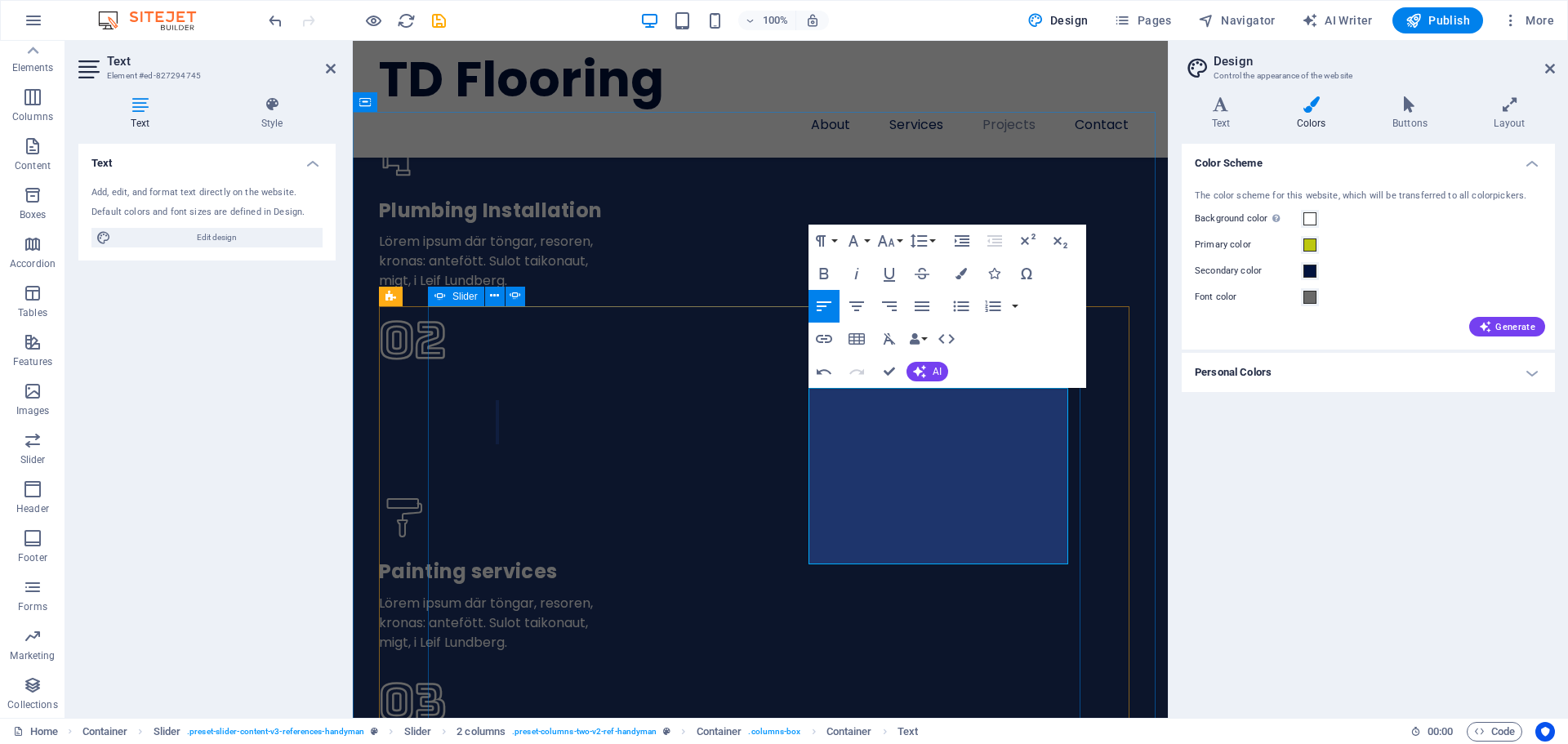 click on "Thomas W.
A positive testimonial that you think will tell people how good you are. Some positive words from an existing or a past client makes a lot of difference and boosts conversions on your website! Robert Williamson HAPPY CUSTOMER
A positive testimonial that you think will tell people how good you are. Some positive words from an existing or a past client makes a lot of difference and boosts conversions on your website! Albert Cooper HAPPY CUSTOMER
I never bother to write reviews but Dylan definitely deserves one. He did my custom hardwood floor and my grandmother's bathroom and did such a beautiful job. Went above and beyond my expectations. Dylan was extremely knowledgeable and he and his crew were very respectful/safe in my grandma's home. Marvin McKinney HAPPY CLIENT" at bounding box center (760, 12918) 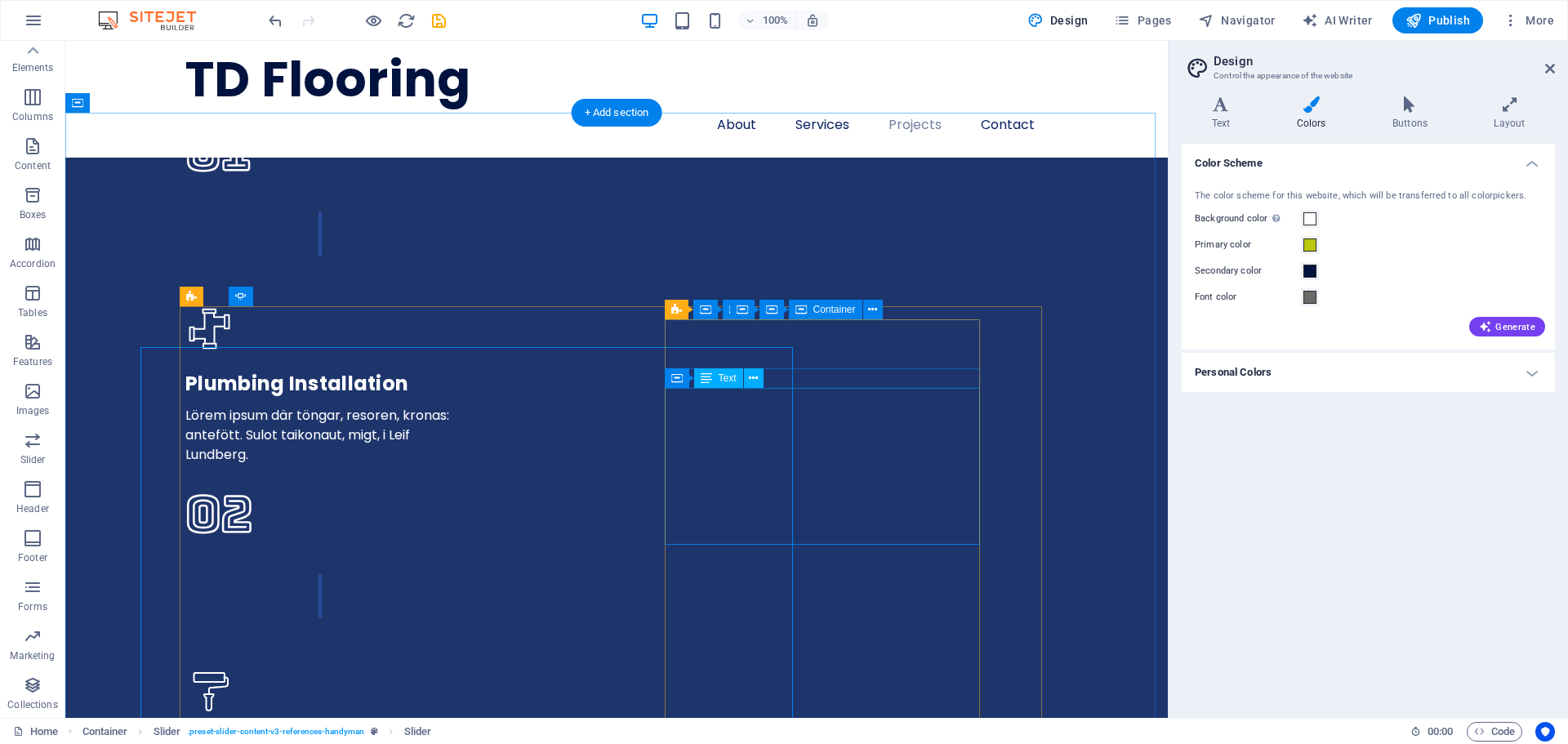 scroll, scrollTop: 4083, scrollLeft: 0, axis: vertical 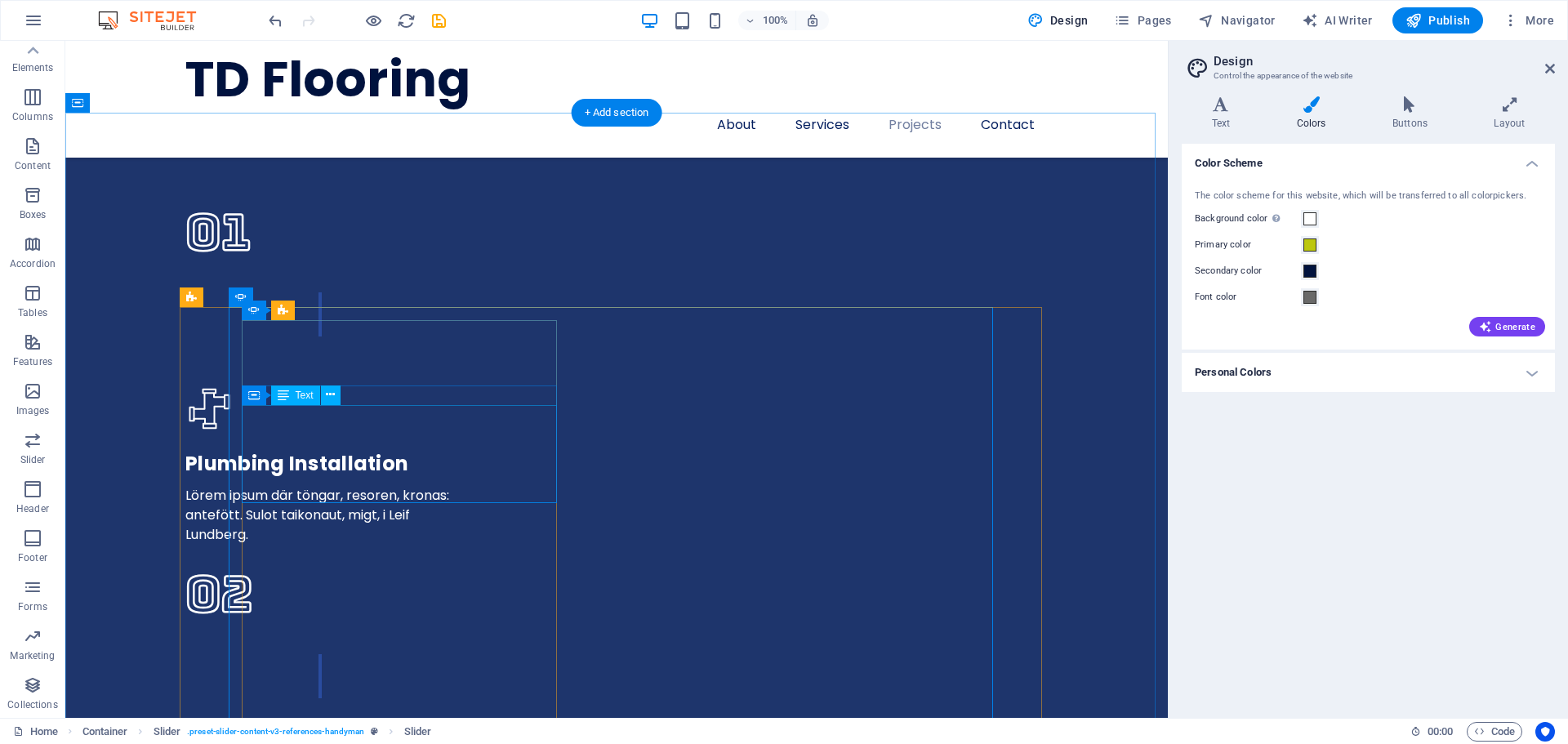 click on "A positive testimonial that you think will tell people how good you are. Some positive words from an existing or a past client makes a lot of difference and boosts conversions on your website!" at bounding box center (392, 13562) 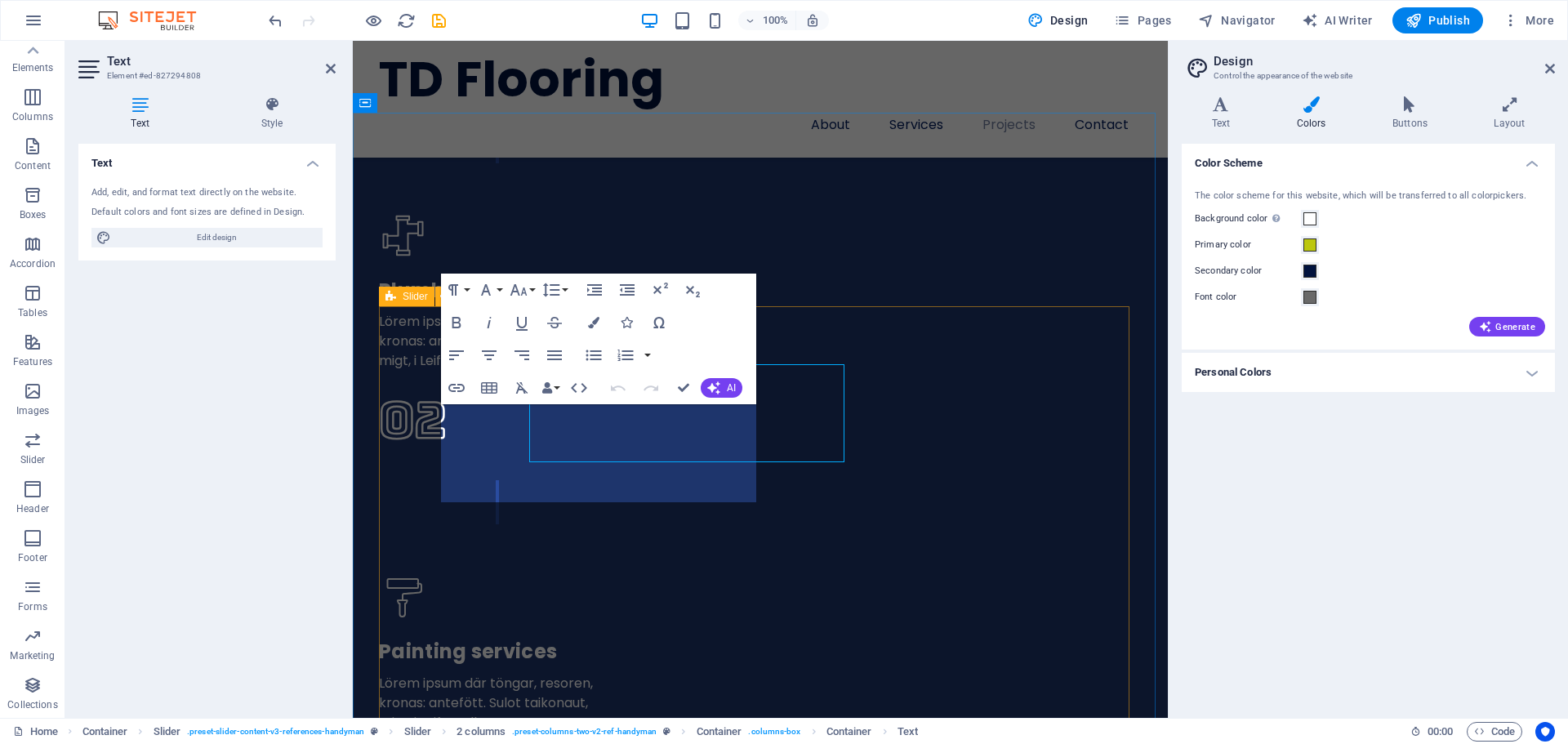 scroll, scrollTop: 4163, scrollLeft: 0, axis: vertical 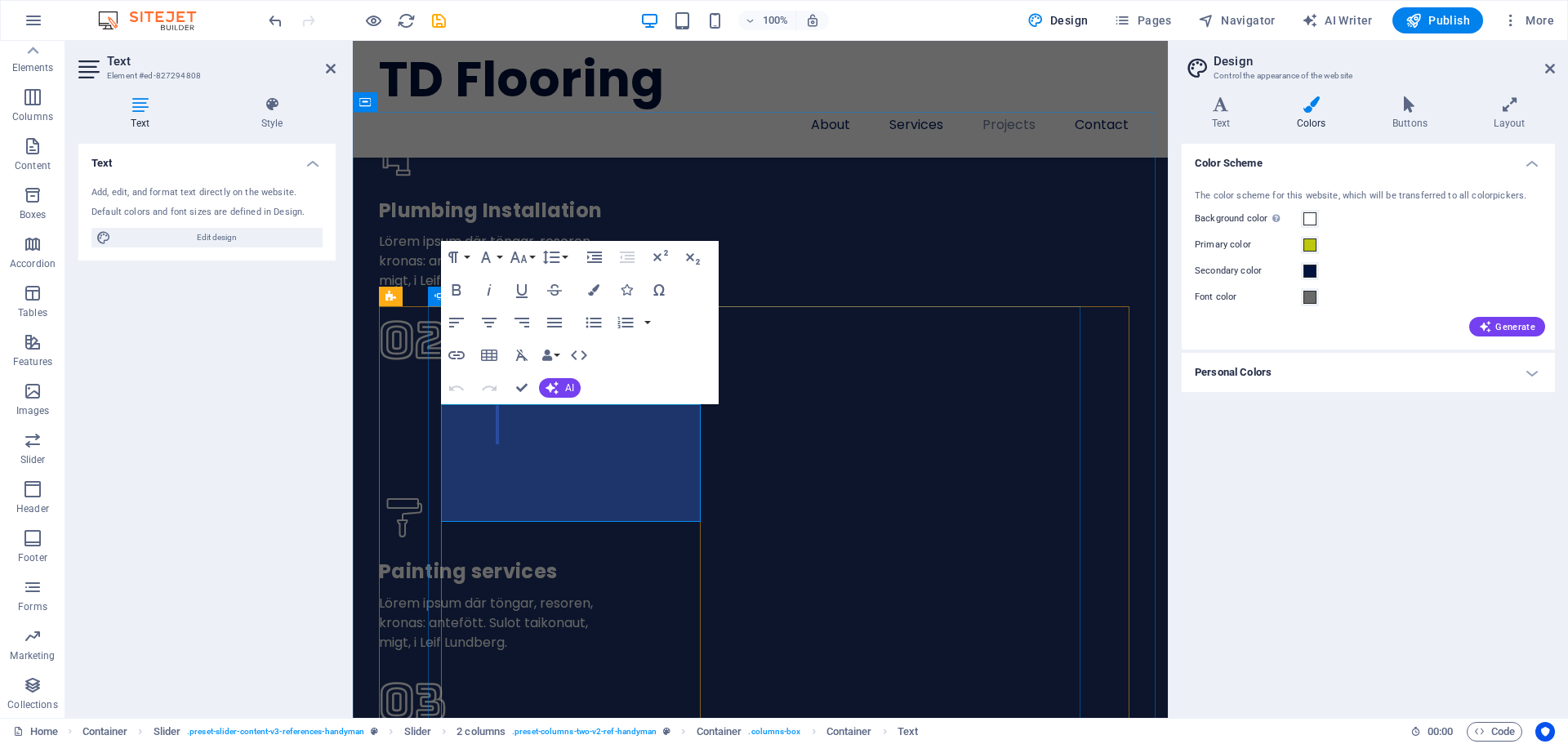 click on "A positive testimonial that you think will tell people how good you are. Some positive words from an existing or a past client makes a lot of difference and boosts conversions on your website!" at bounding box center (558, 13084) 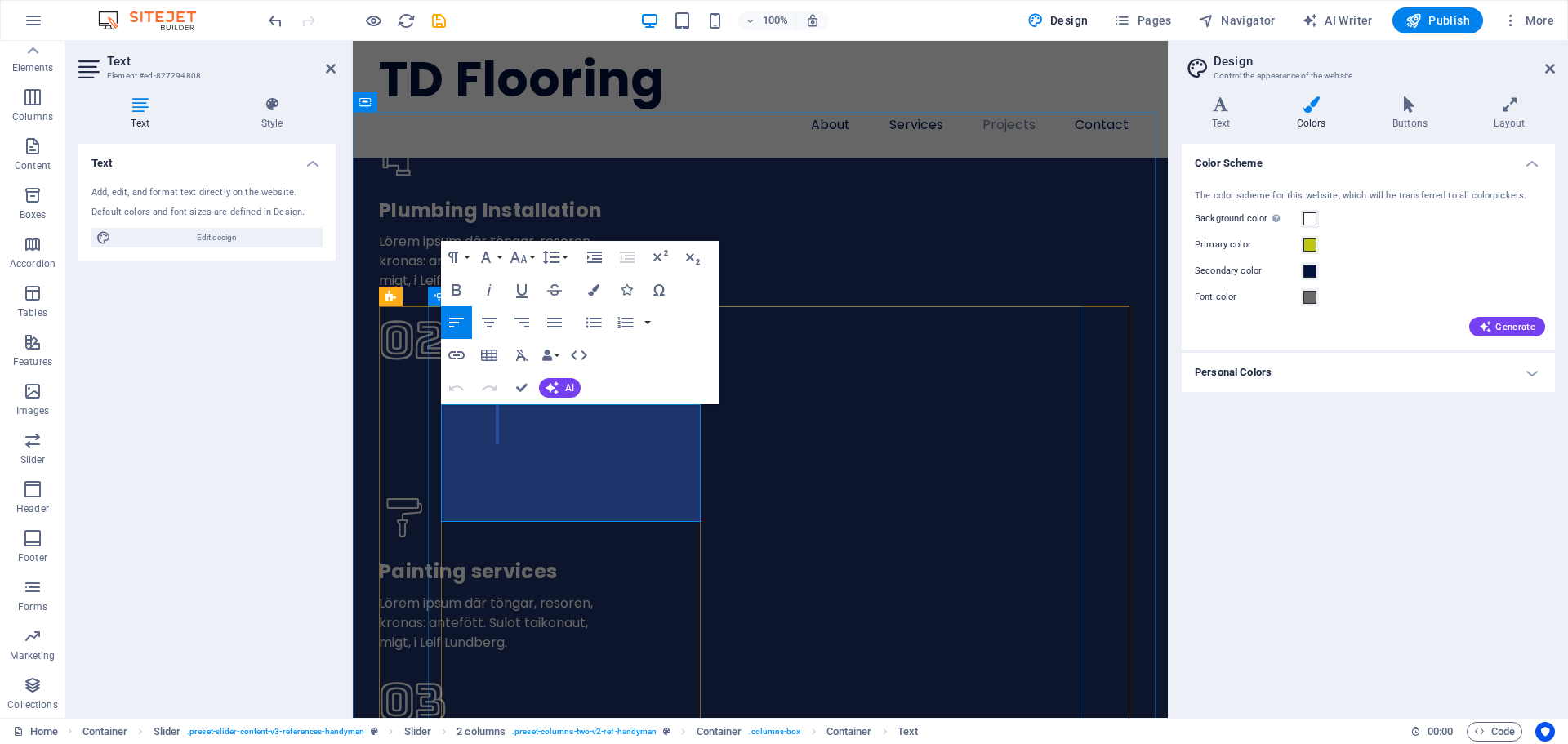 drag, startPoint x: 448, startPoint y: 412, endPoint x: 510, endPoint y: 516, distance: 121.07849 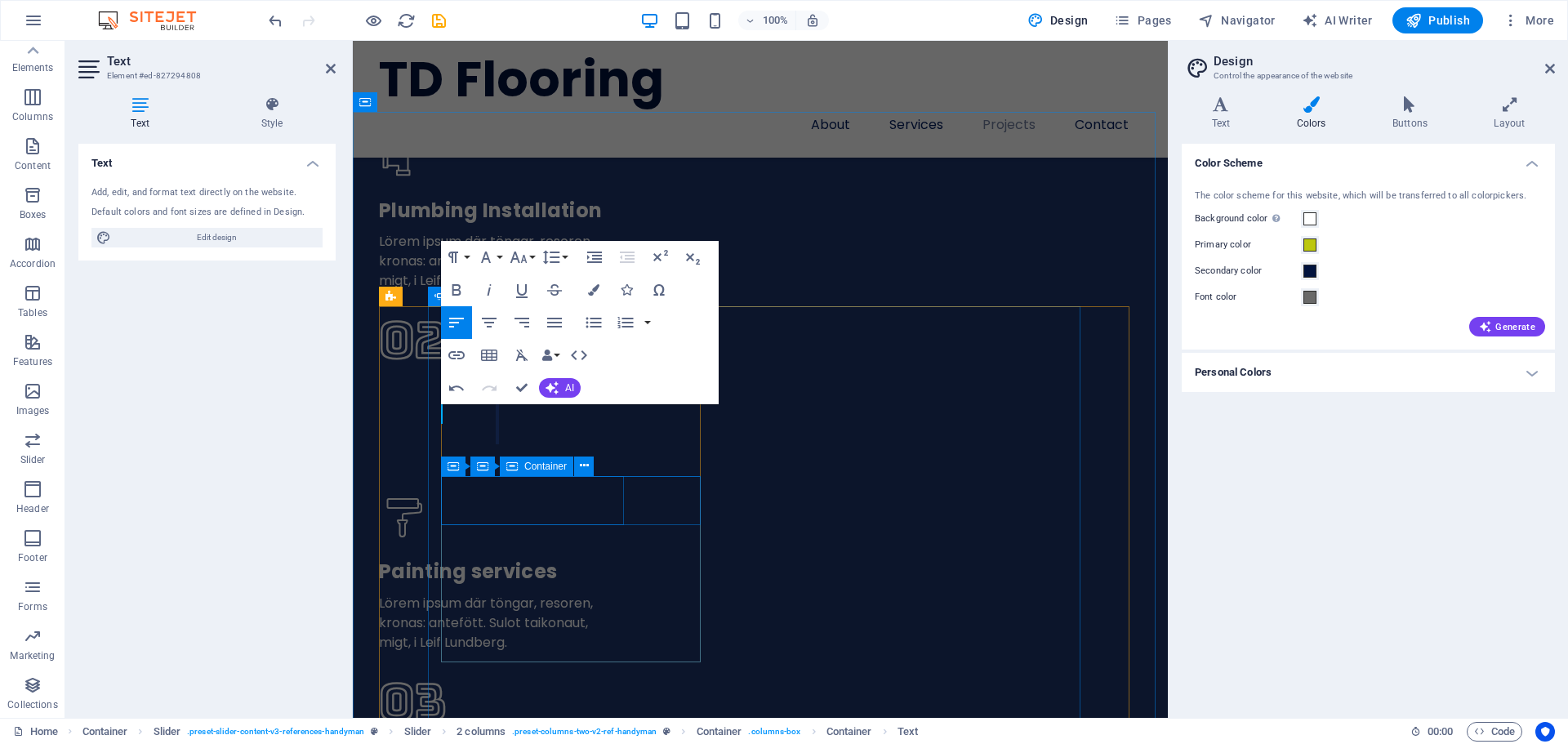 type 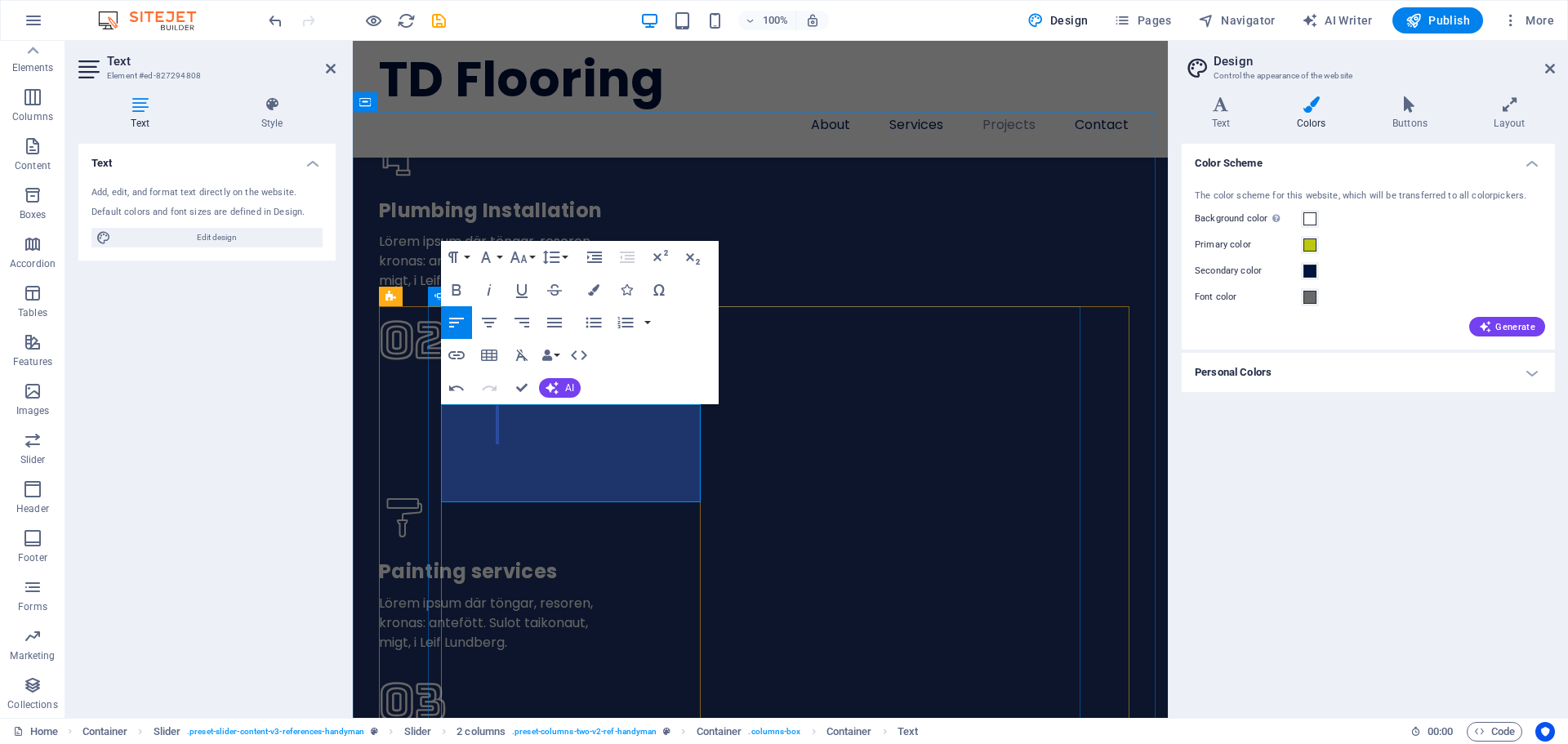 click on "​Dylan did a greatjob installing LVT in our four bathrooms. He was super flexible with the timing, showing up when he said he would, and was extra quiet around our new baby." at bounding box center [558, 13074] 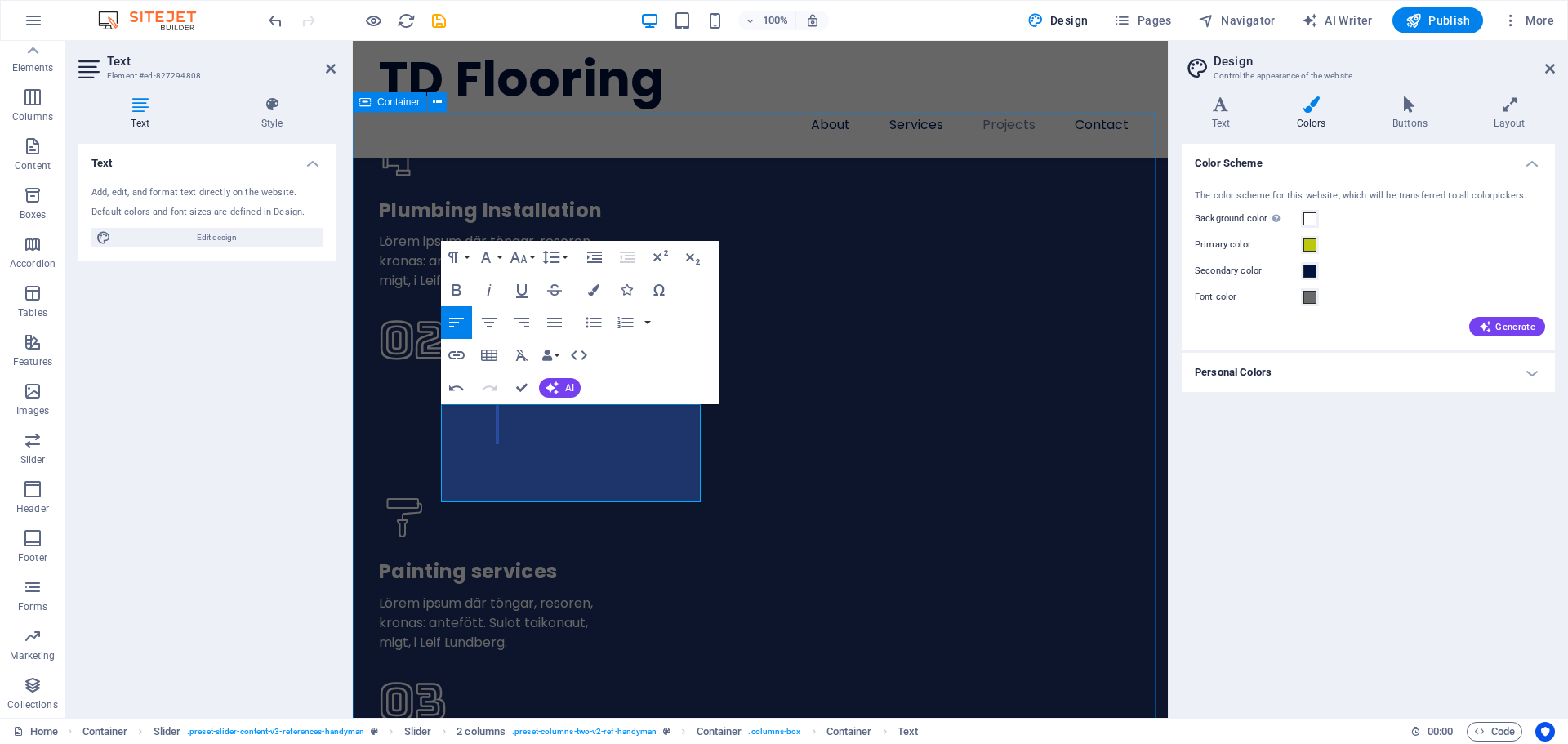 click on "References  Thomas W.
Dylan did a great job installing LVT in our four bathrooms. He was super flexible with the timing, showing up when he said he would, and was extra quiet around our new baby.  Robert Williamson HAPPY CUSTOMER
A positive testimonial that you think will tell people how good you are. Some positive words from an existing or a past client makes a lot of difference and boosts conversions on your website! Albert Cooper HAPPY CUSTOMER
I never bother to write reviews but Dylan definitely deserves one. He did my custom hardwood floor and my grandmother's bathroom and did such a beautiful job. Went above and beyond my expectations. Dylan was extremely knowledgeable and he and his crew were very respectful/safe in my grandma's home. Marvin McKinney HAPPY CLIENT" at bounding box center [760, 12864] 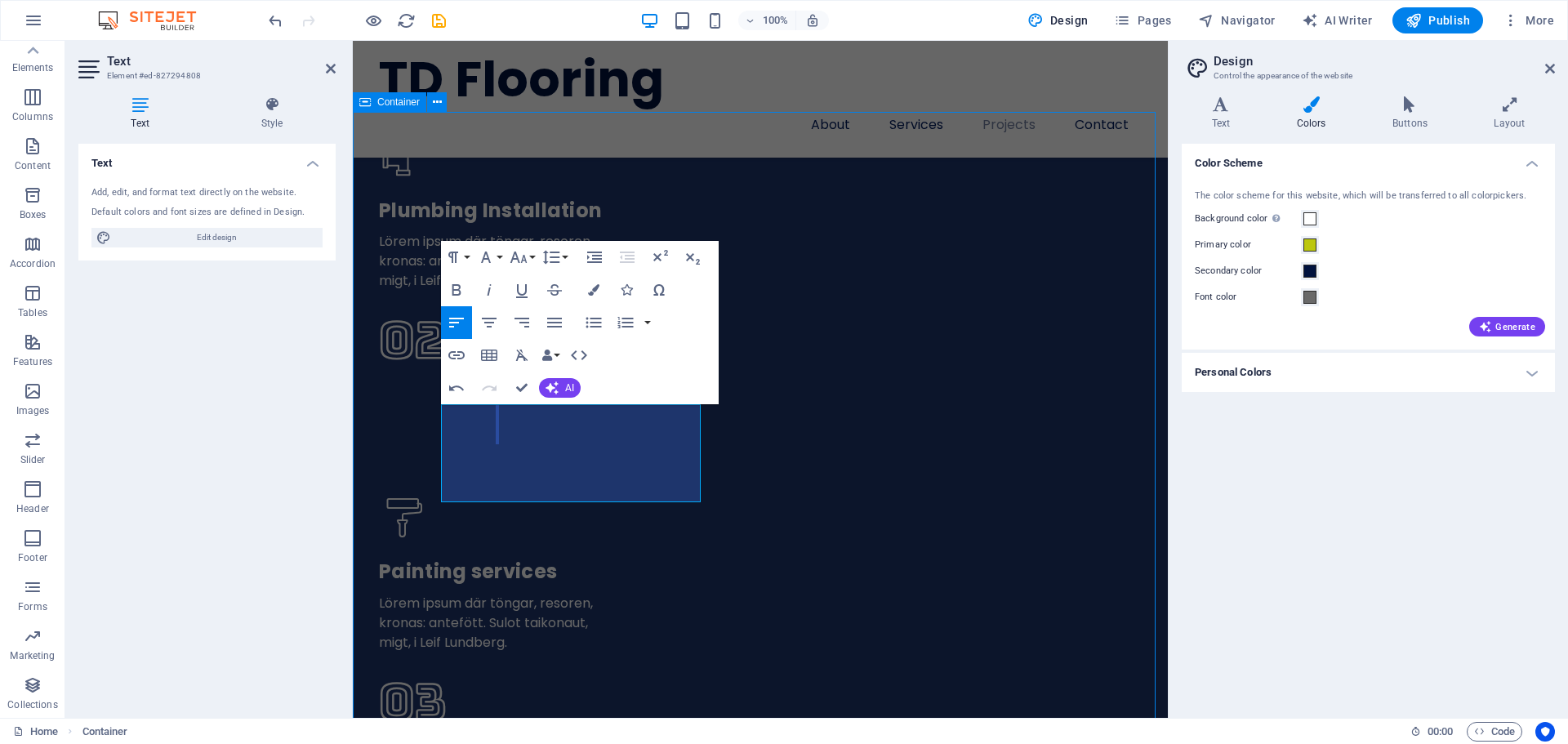 scroll, scrollTop: 4083, scrollLeft: 0, axis: vertical 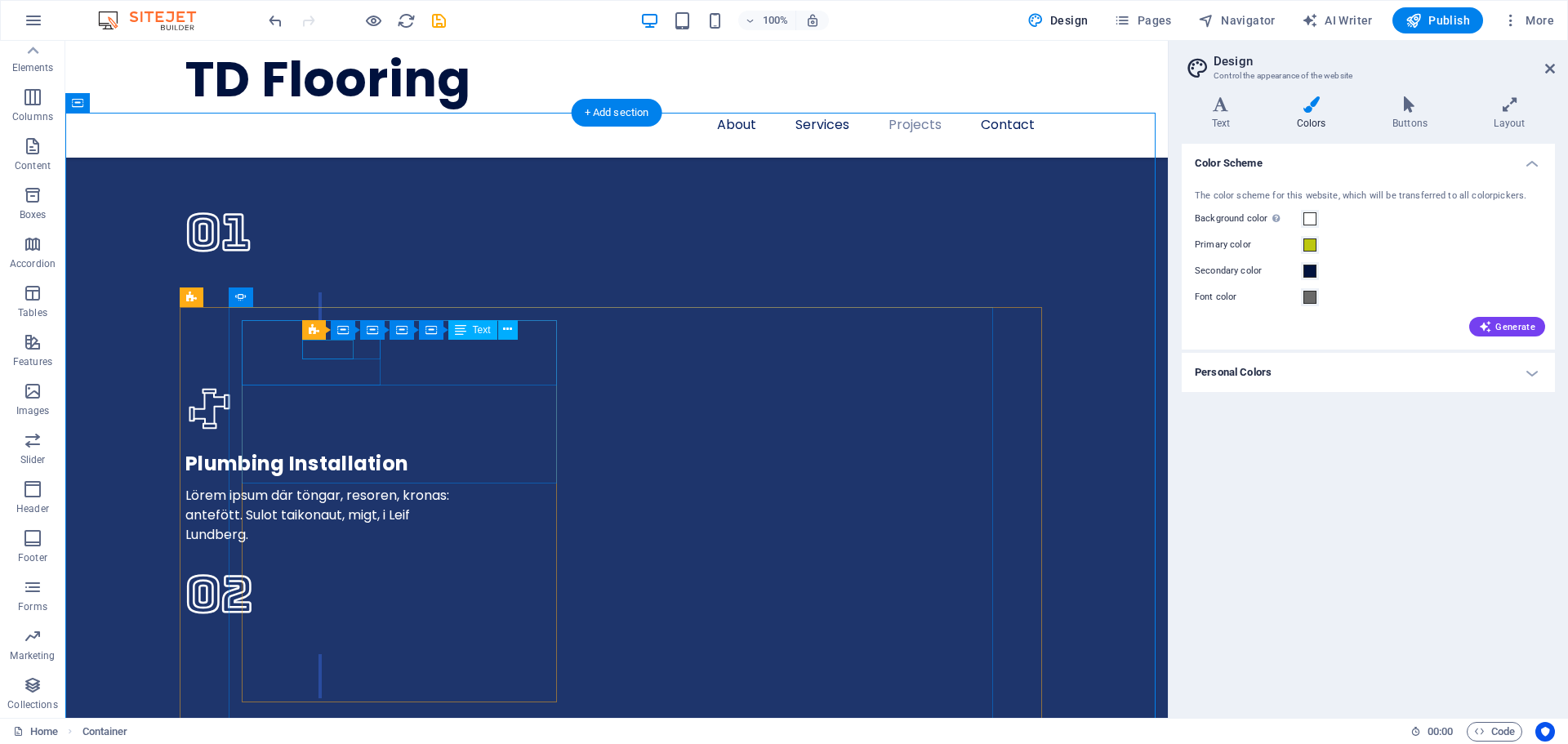 click 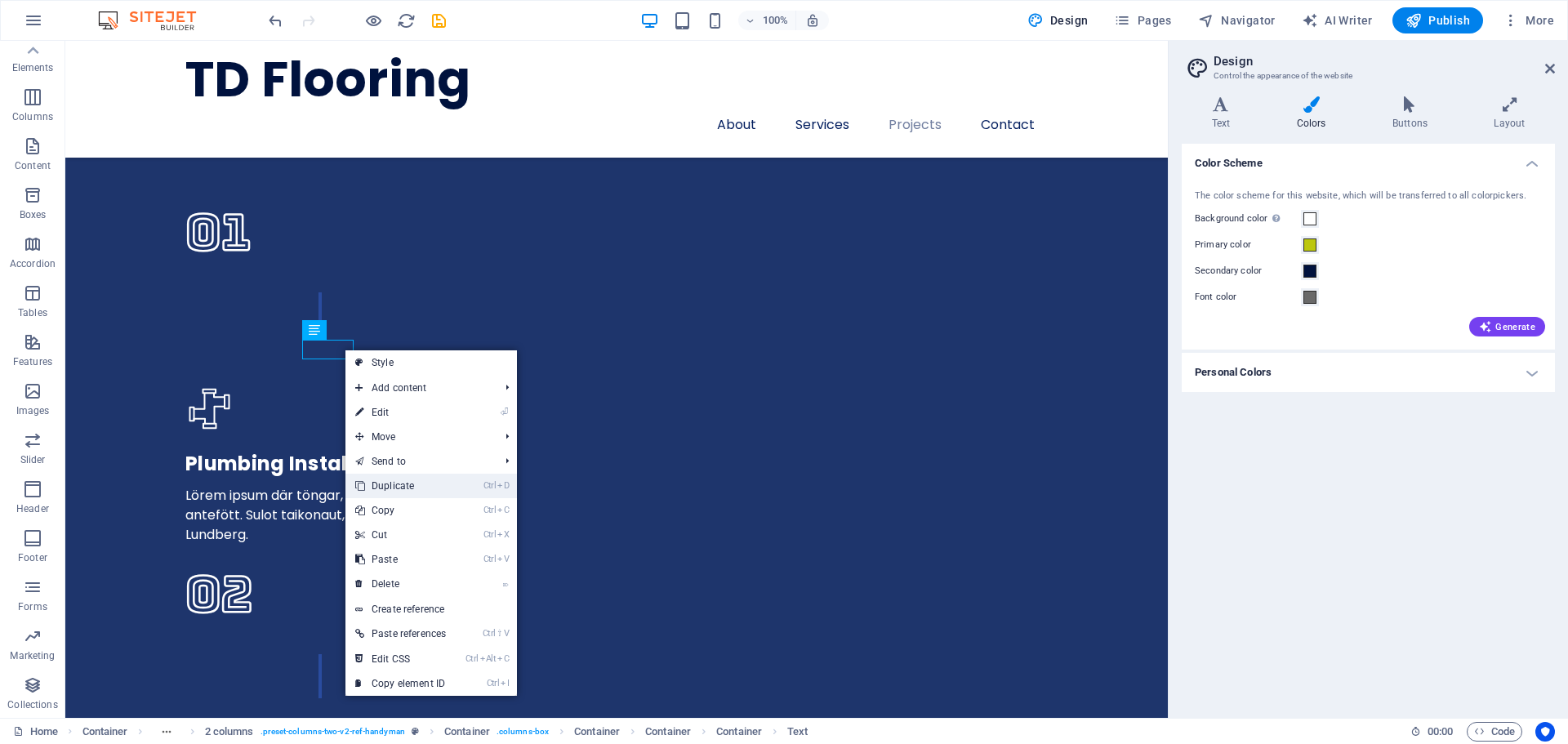 click on "Ctrl D  Duplicate" at bounding box center (400, 486) 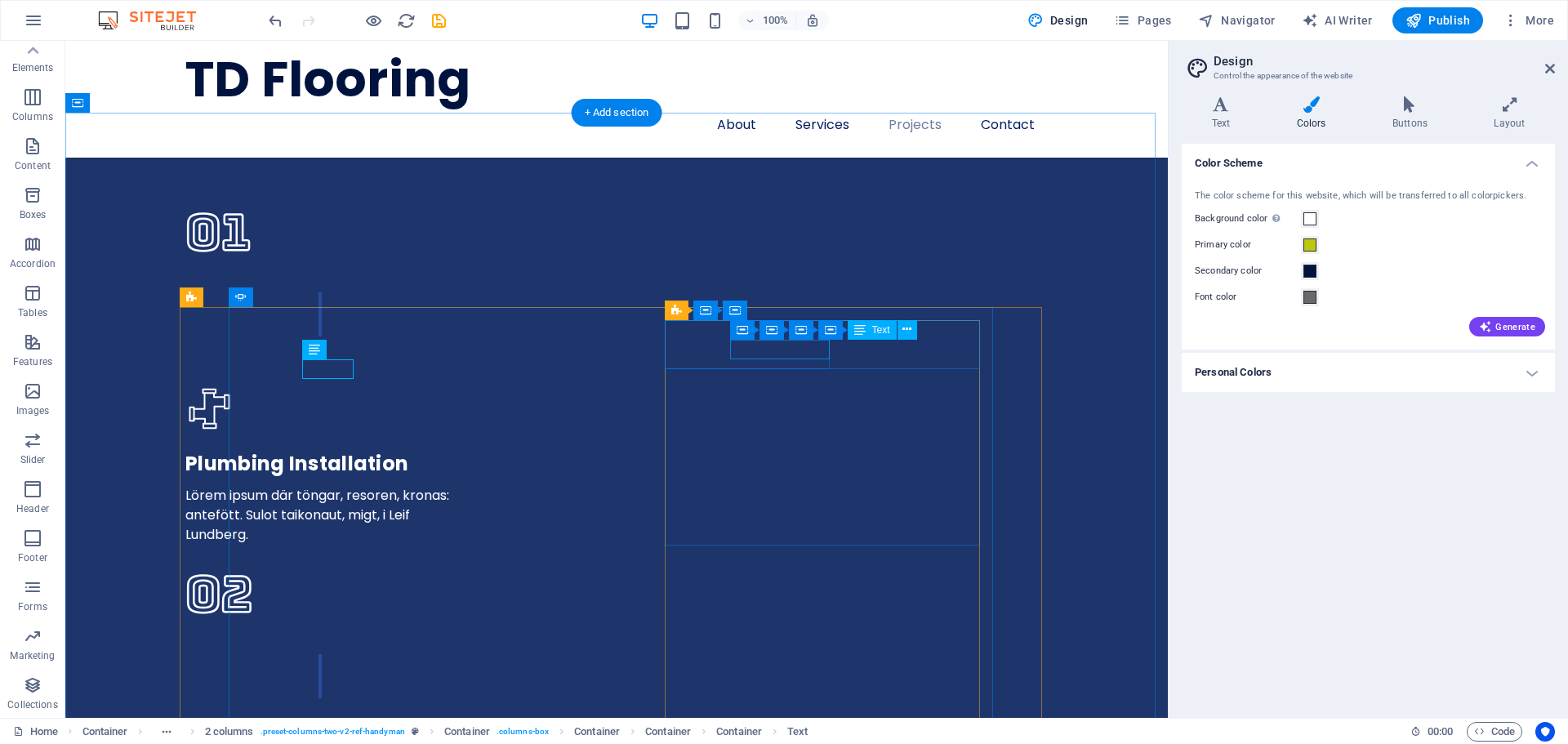 click on "HAPPY CUSTOMER" at bounding box center (441, 15408) 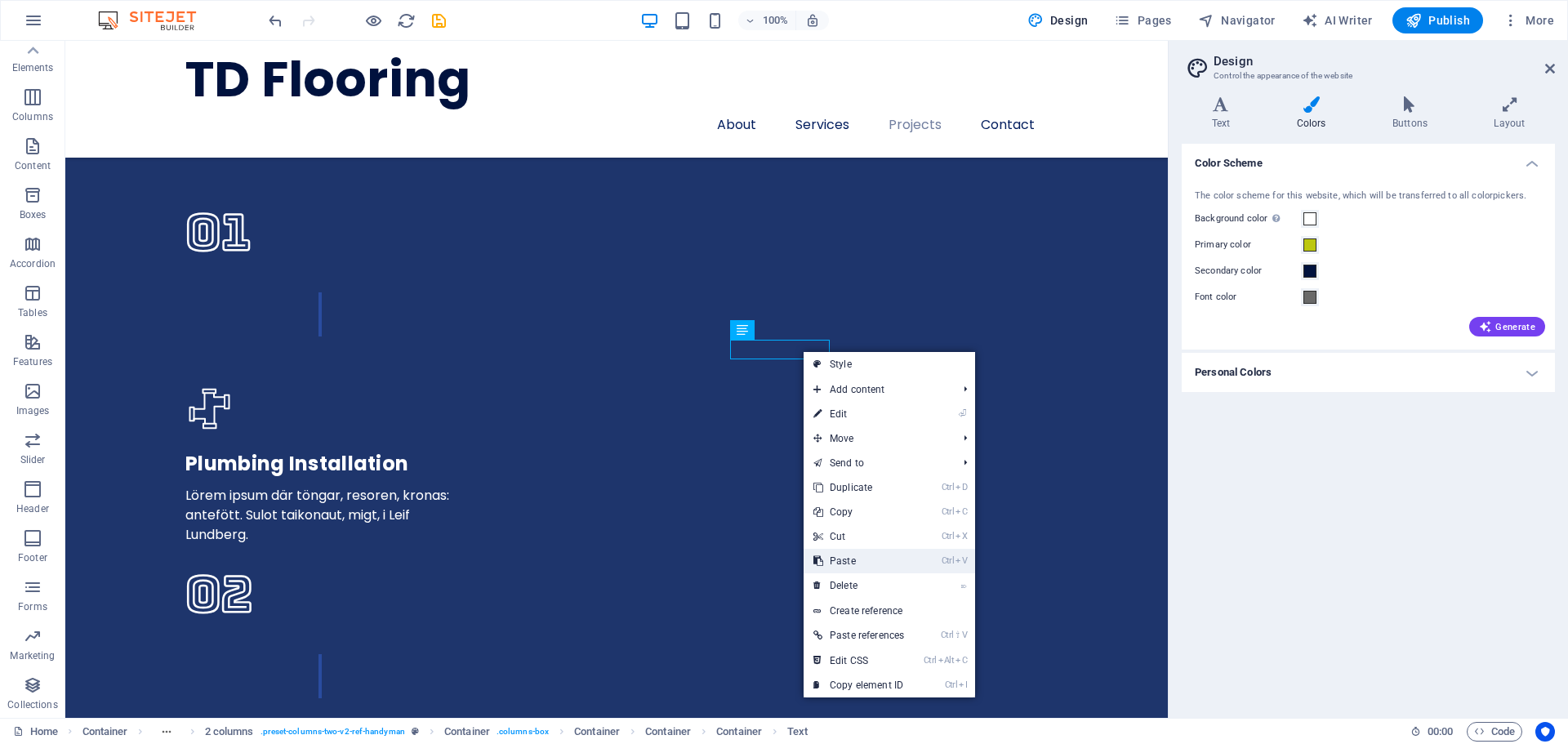 click on "Ctrl V  Paste" at bounding box center [858, 561] 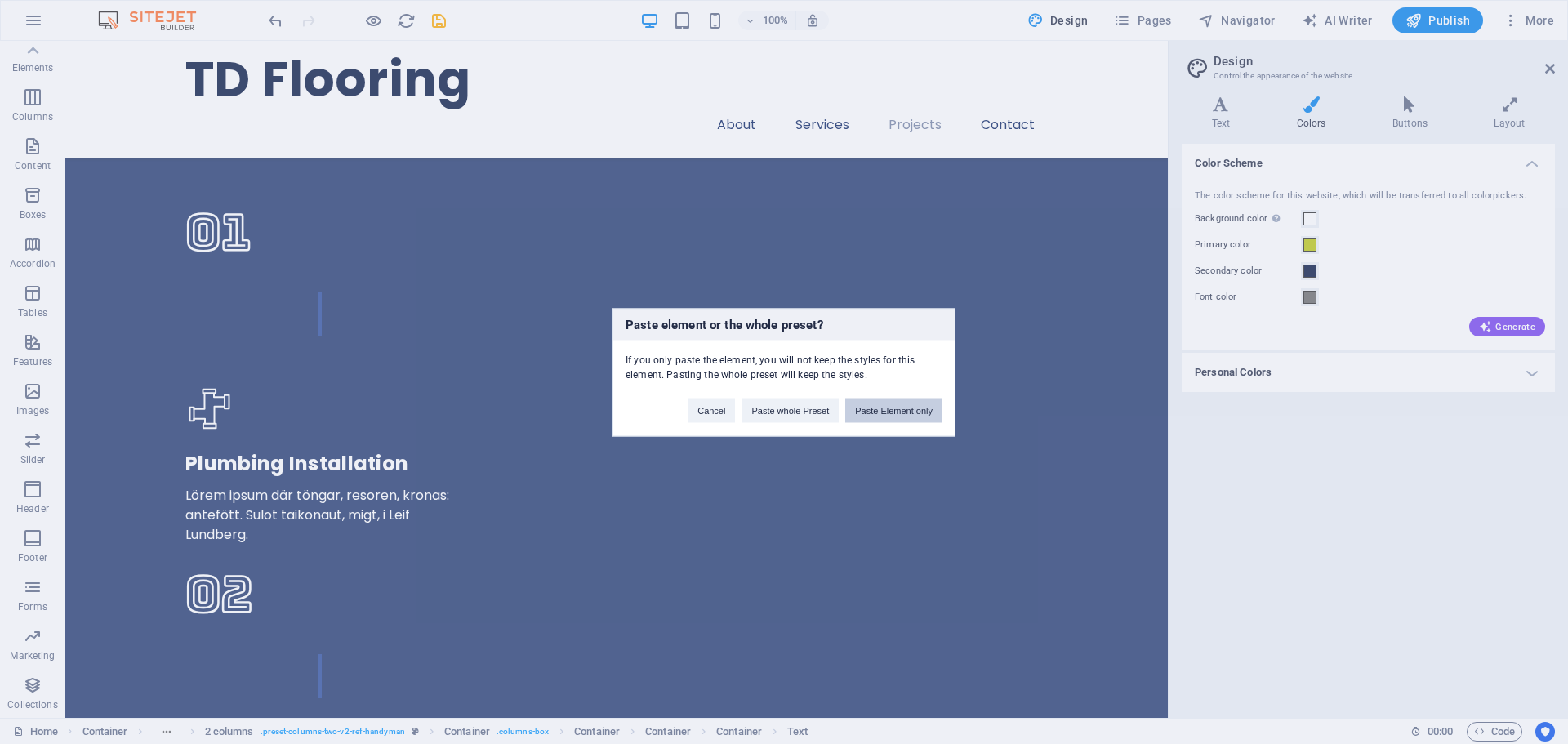 drag, startPoint x: 887, startPoint y: 408, endPoint x: 822, endPoint y: 368, distance: 76.32169 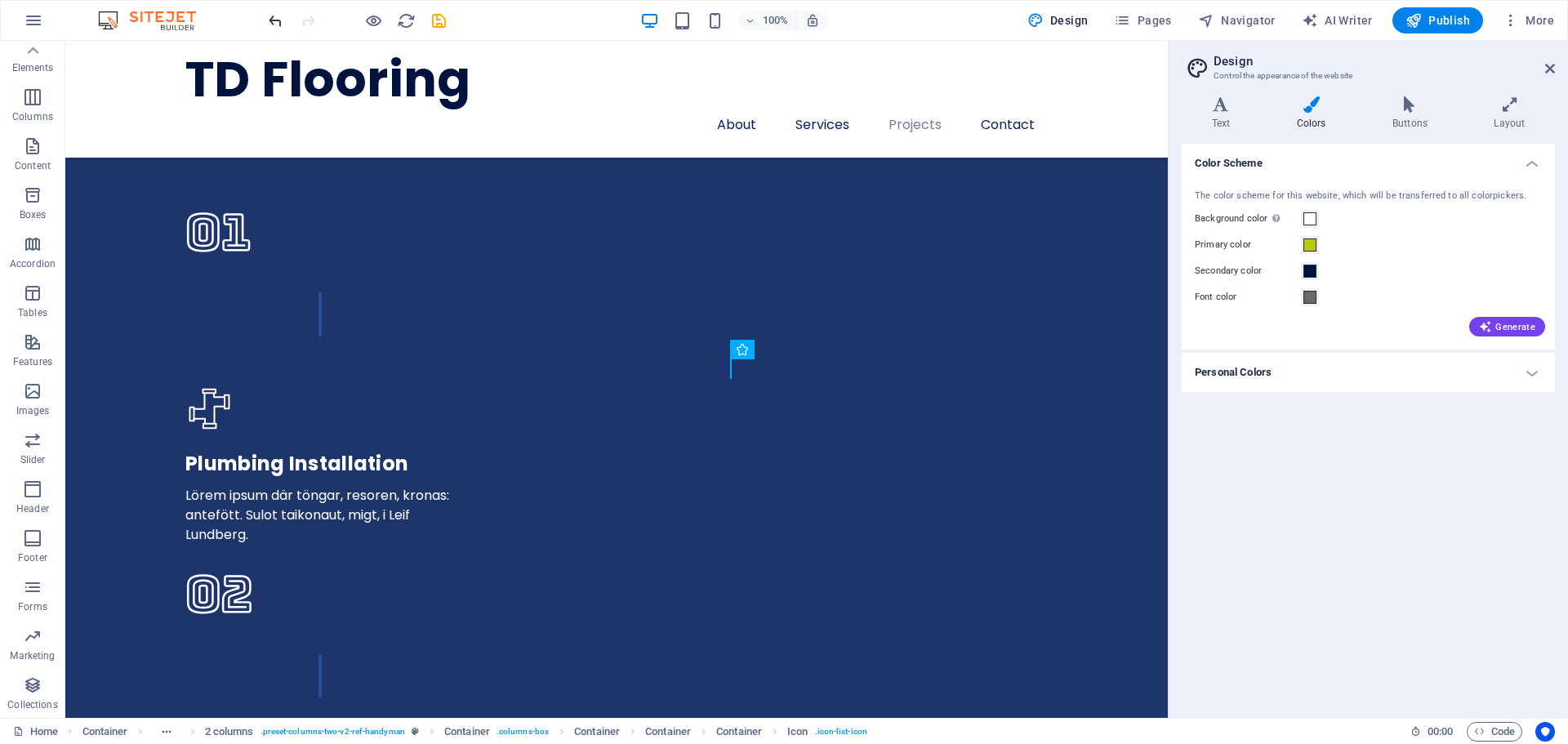 click at bounding box center (275, 20) 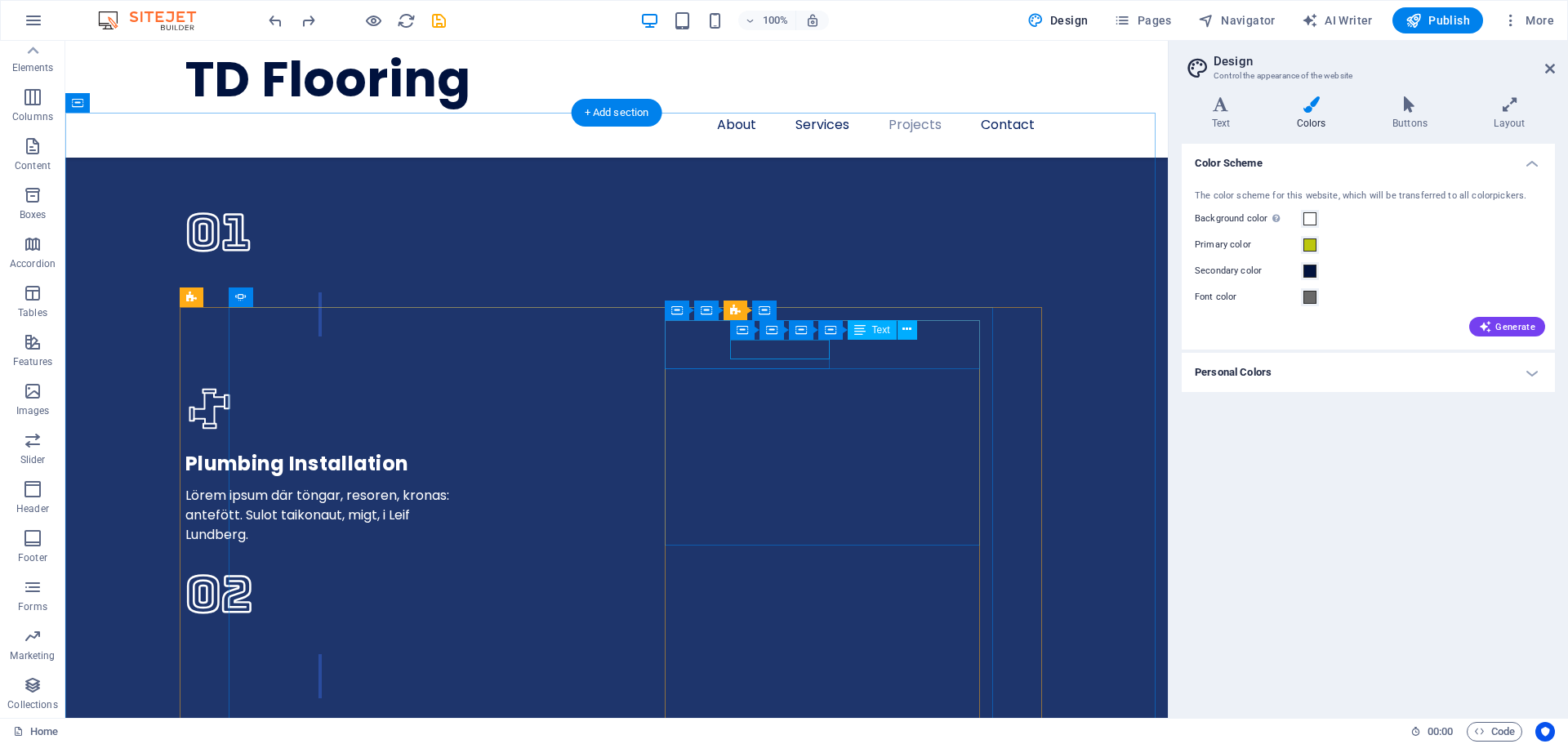 click on "HAPPY CUSTOMER" at bounding box center (441, 15408) 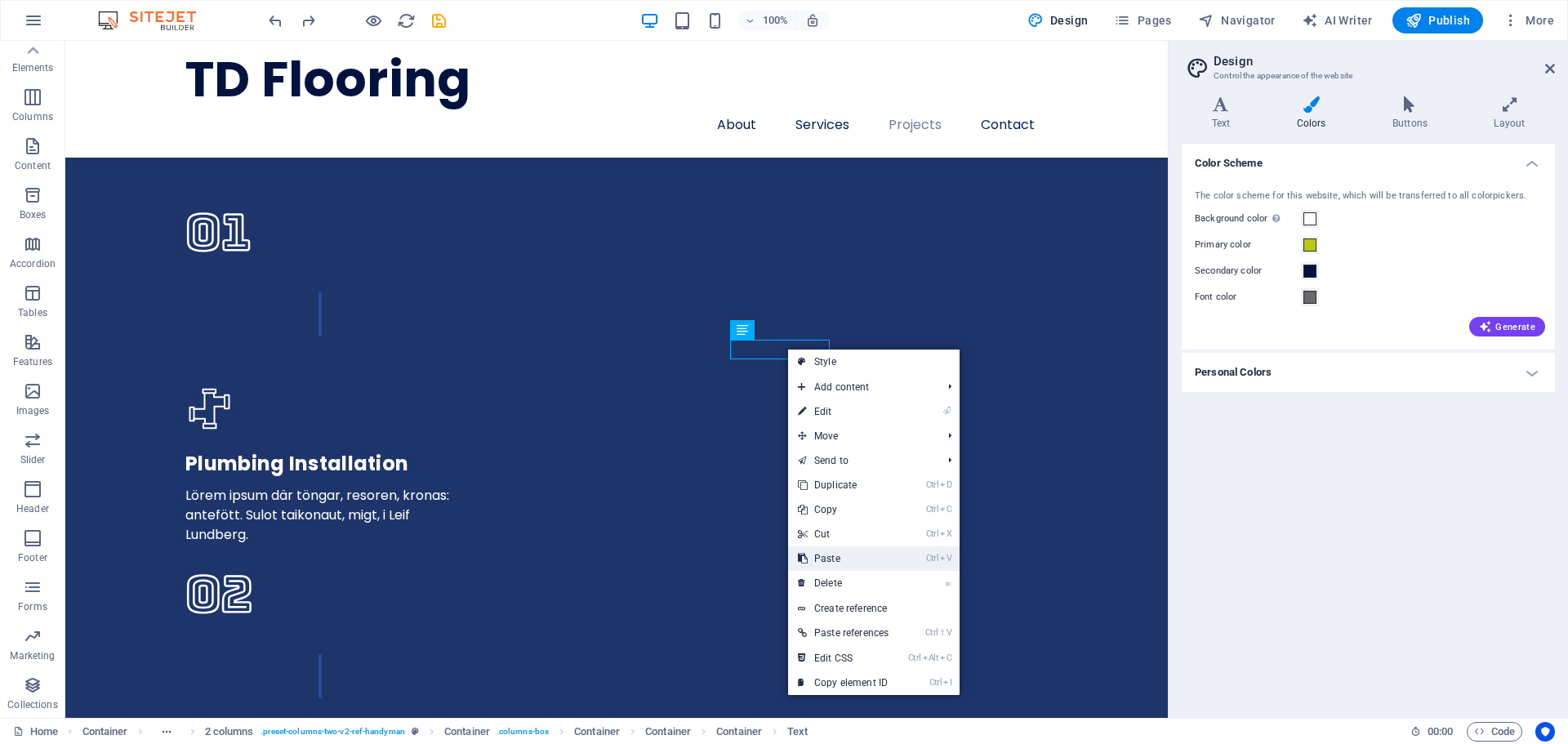 click on "Ctrl V  Paste" at bounding box center [843, 559] 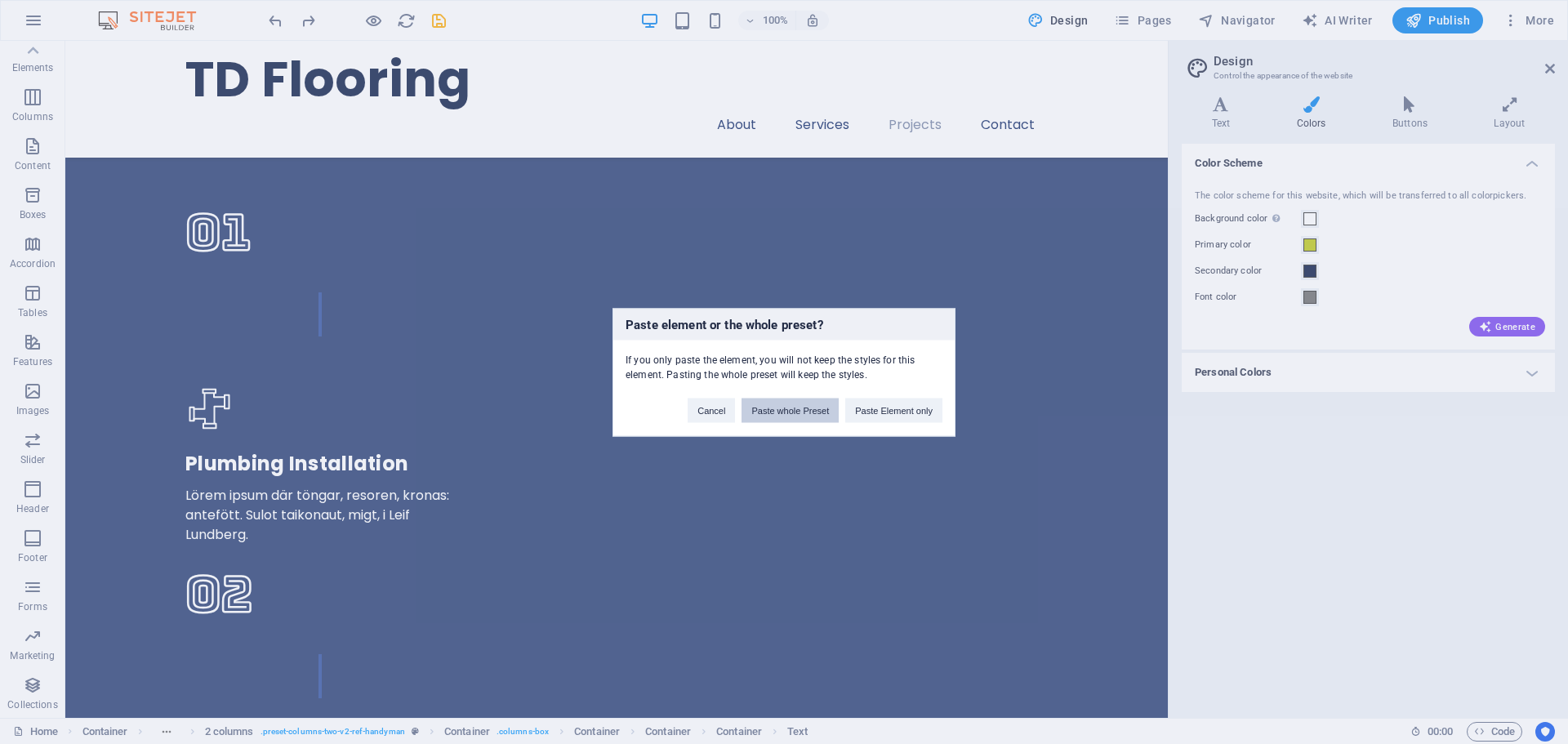 click on "Paste whole Preset" at bounding box center (790, 410) 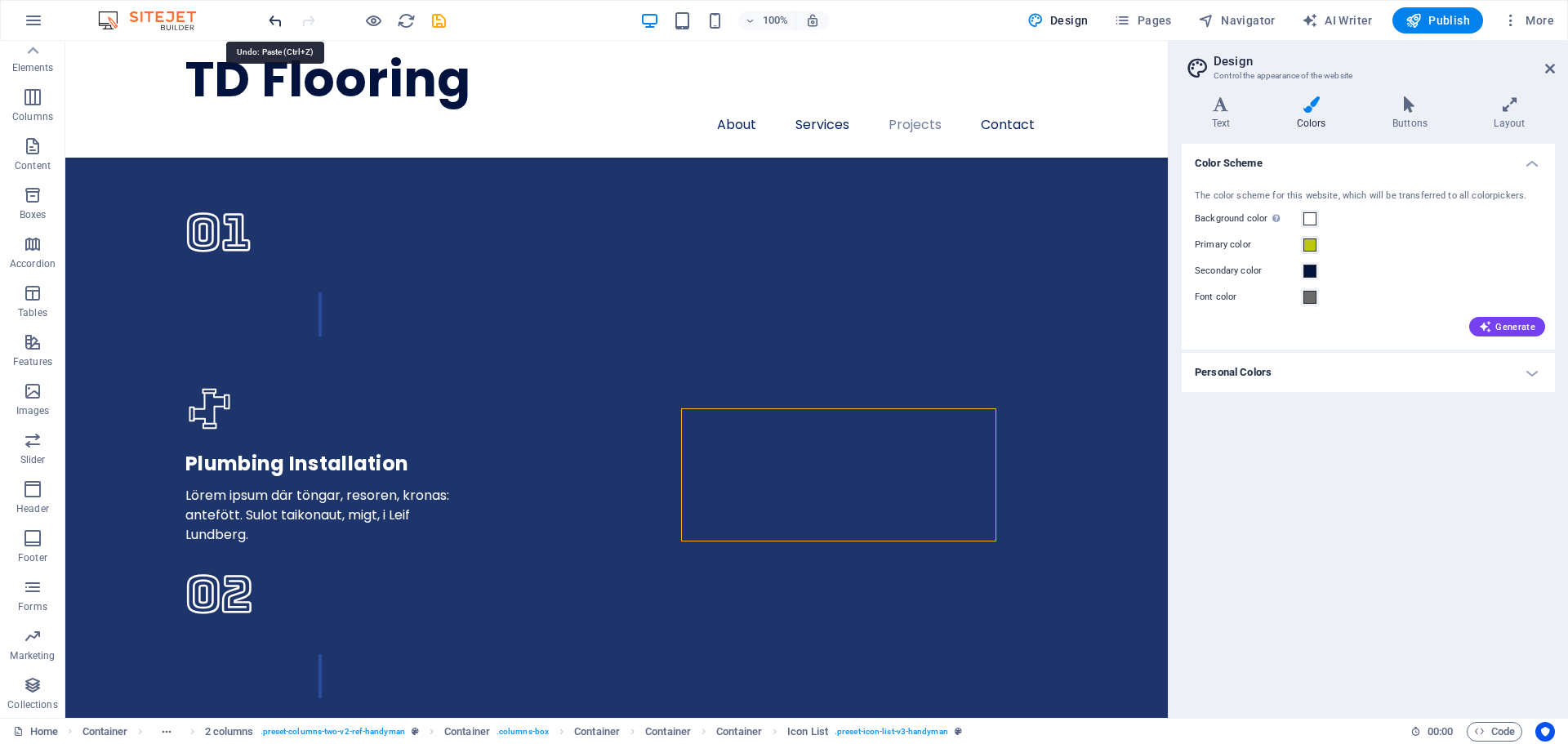 click at bounding box center [275, 20] 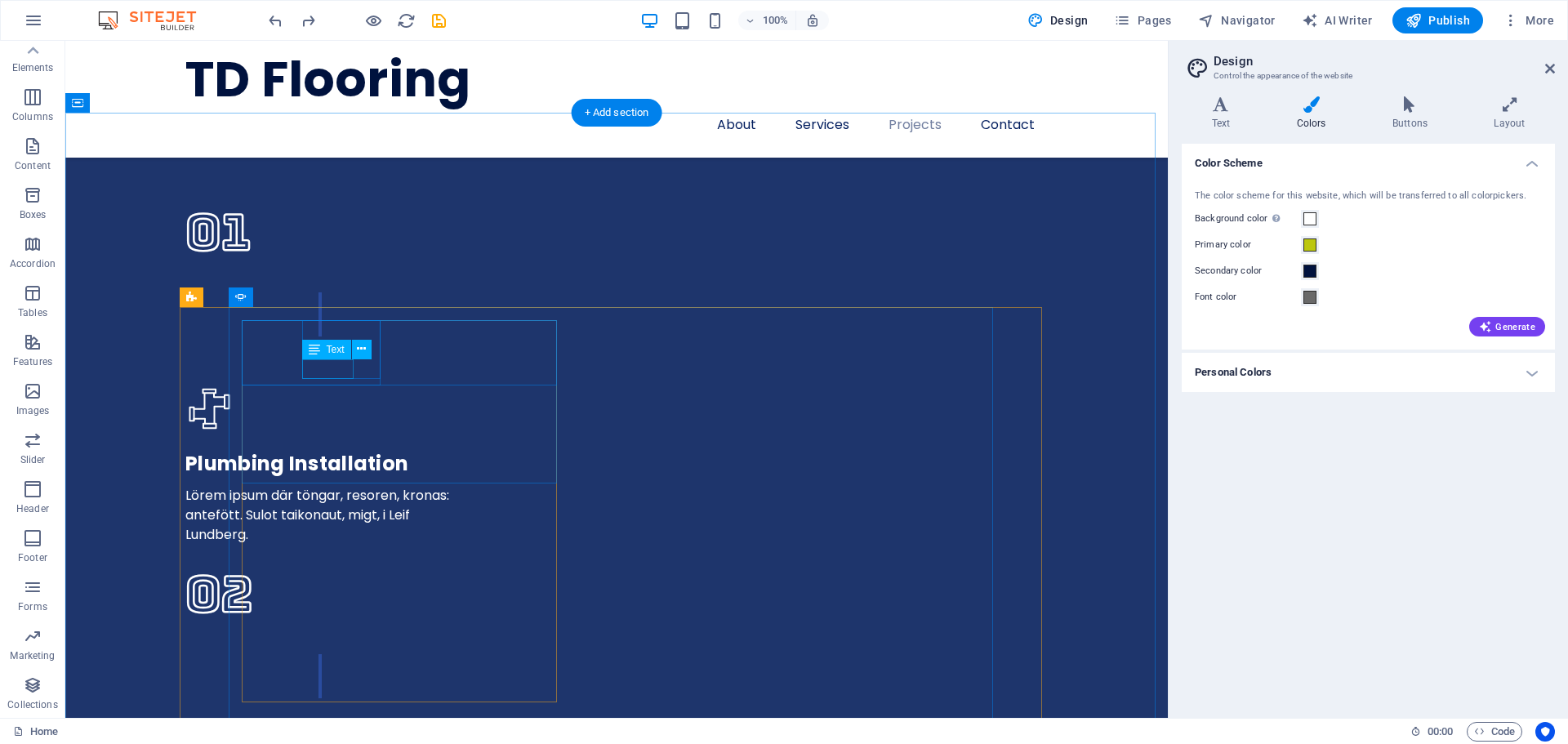click at bounding box center (400, 14152) 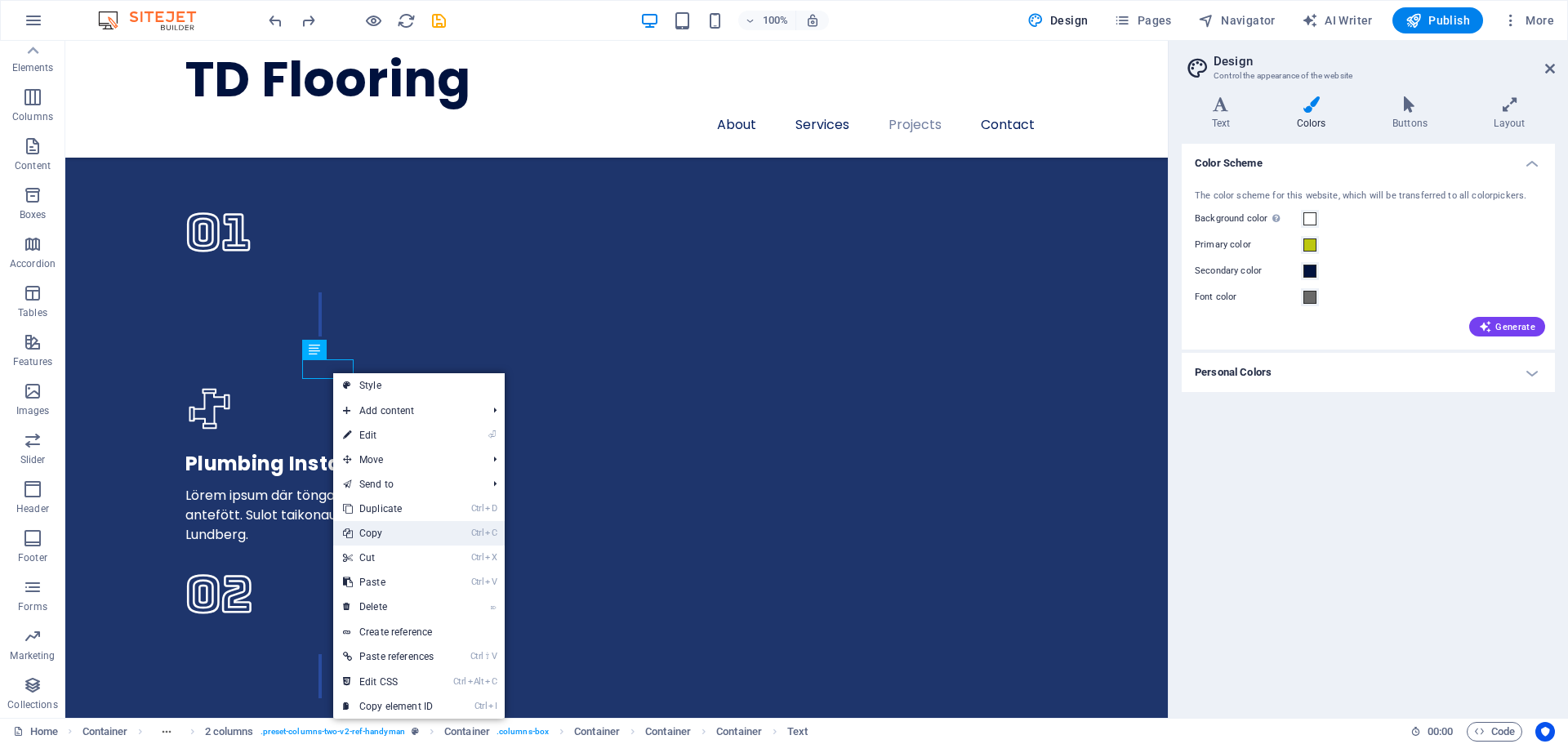 click on "Ctrl C  Copy" at bounding box center (388, 533) 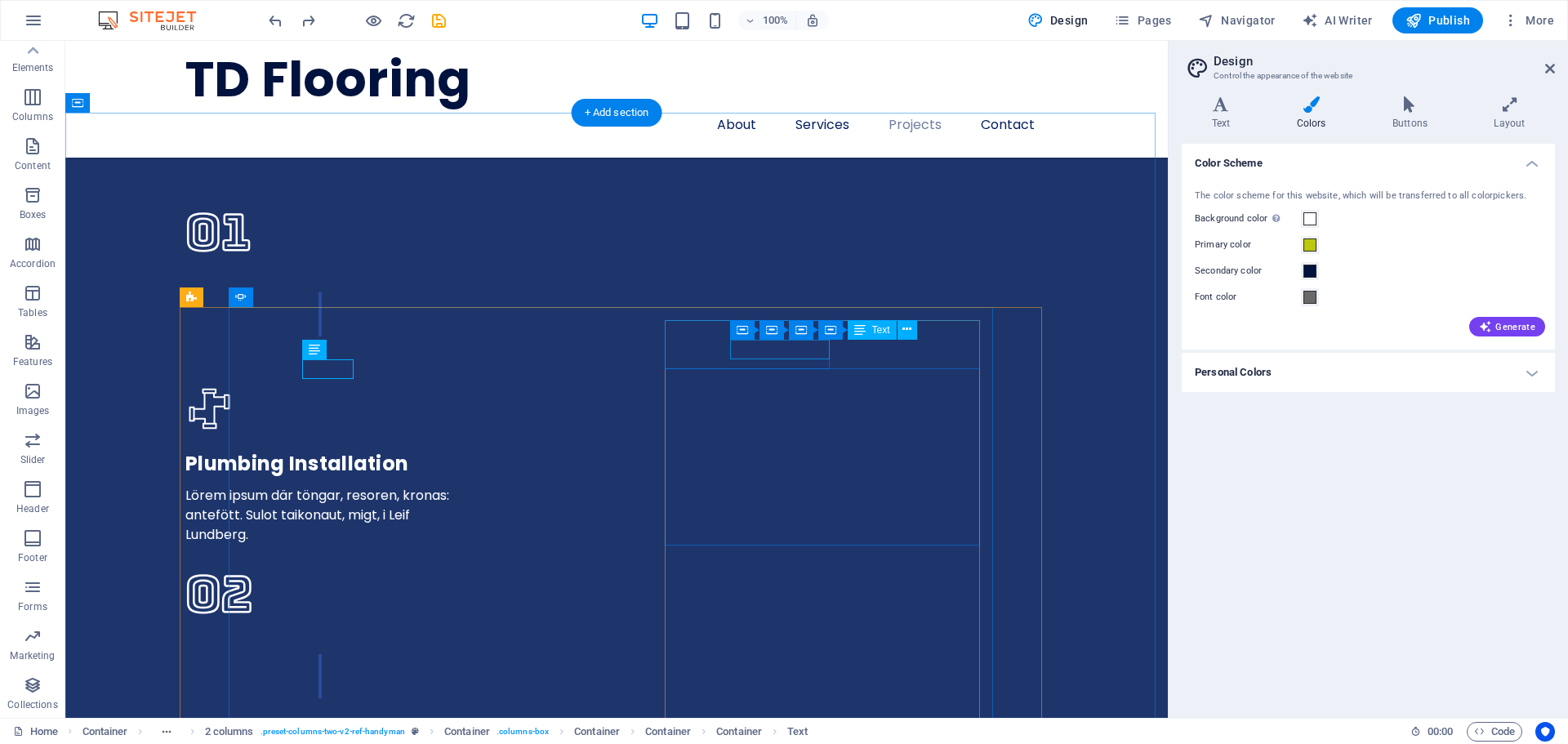 click on "HAPPY CUSTOMER" at bounding box center (441, 15408) 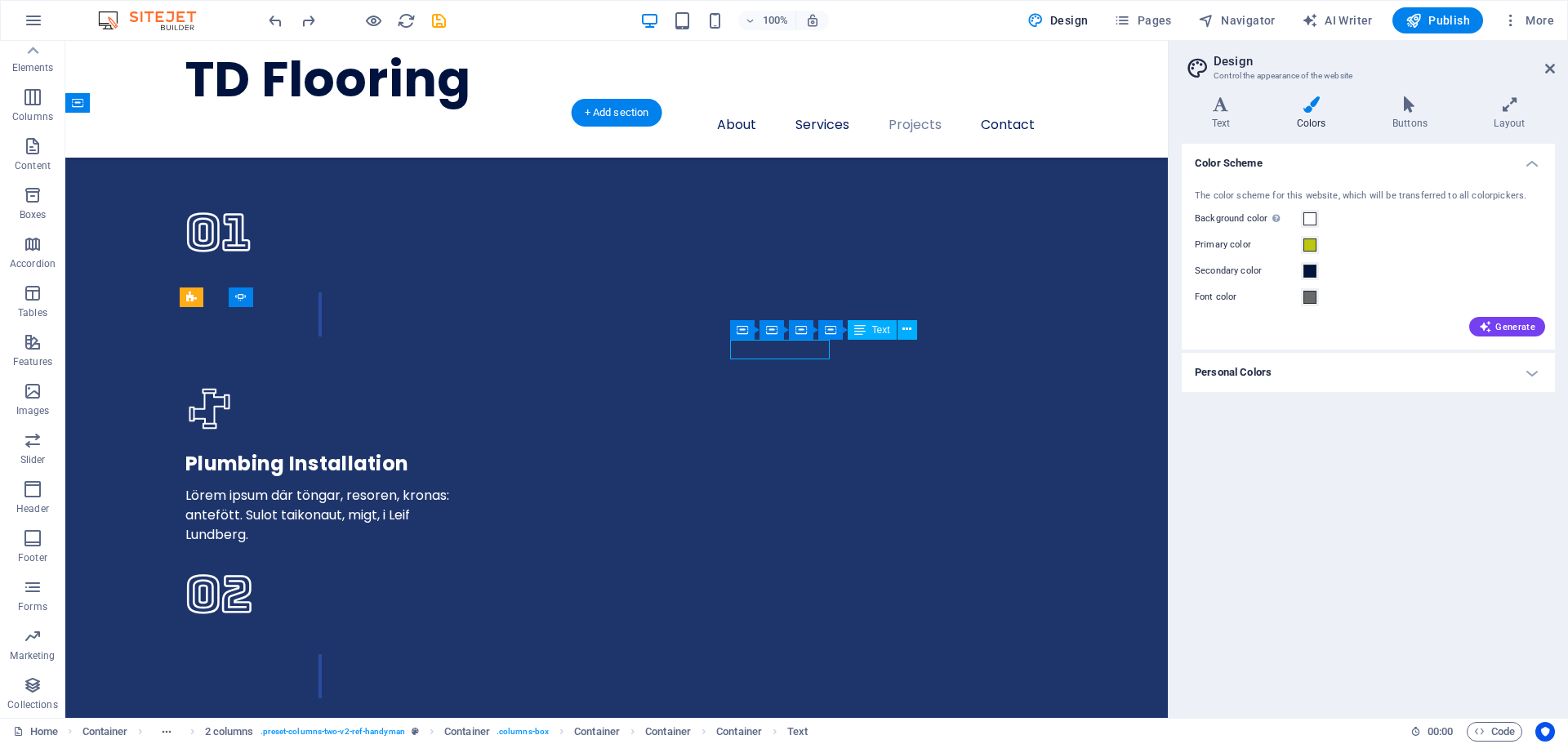 click on "HAPPY CUSTOMER" at bounding box center [441, 15408] 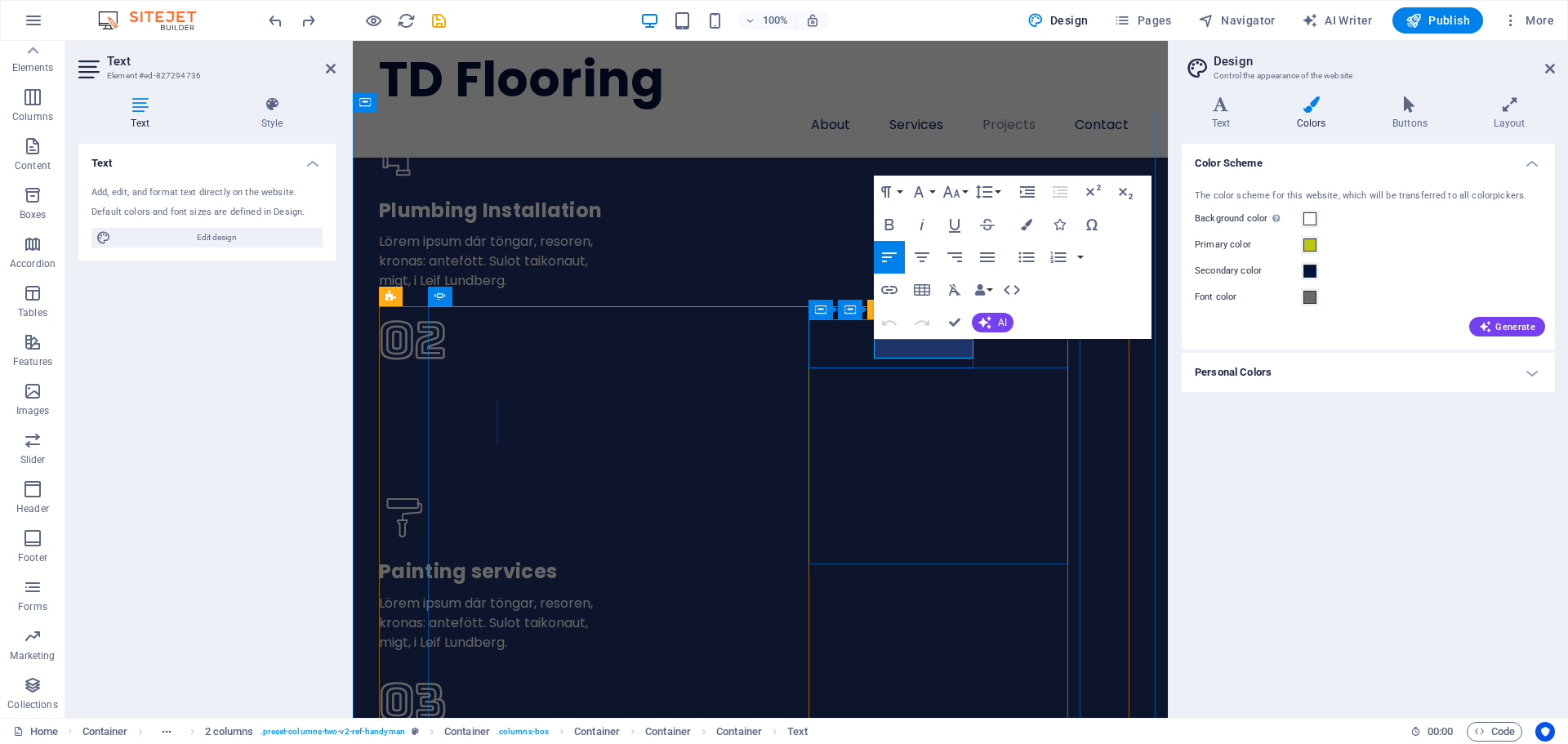 click on "HAPPY CUSTOMER" at bounding box center (548, 14682) 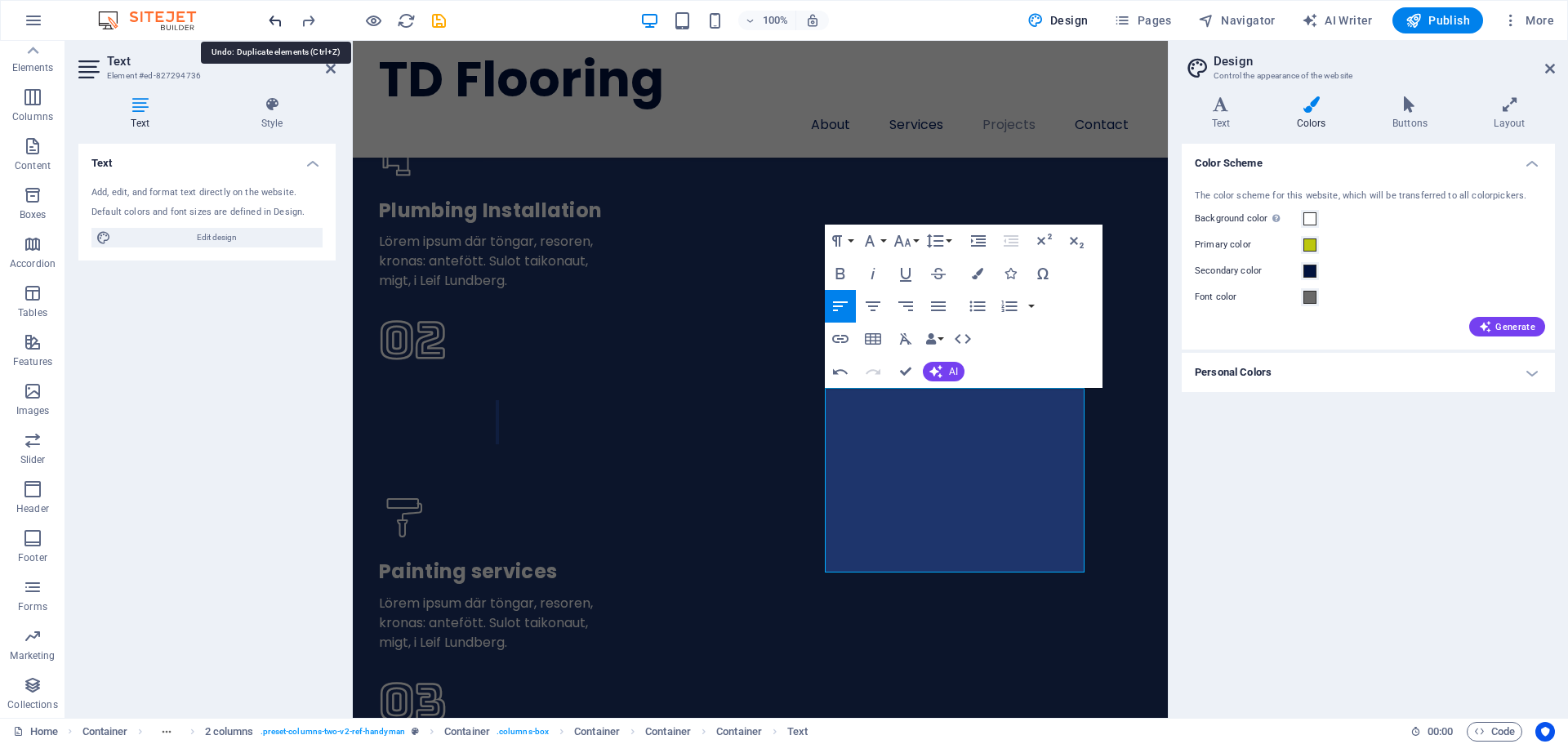click at bounding box center [275, 20] 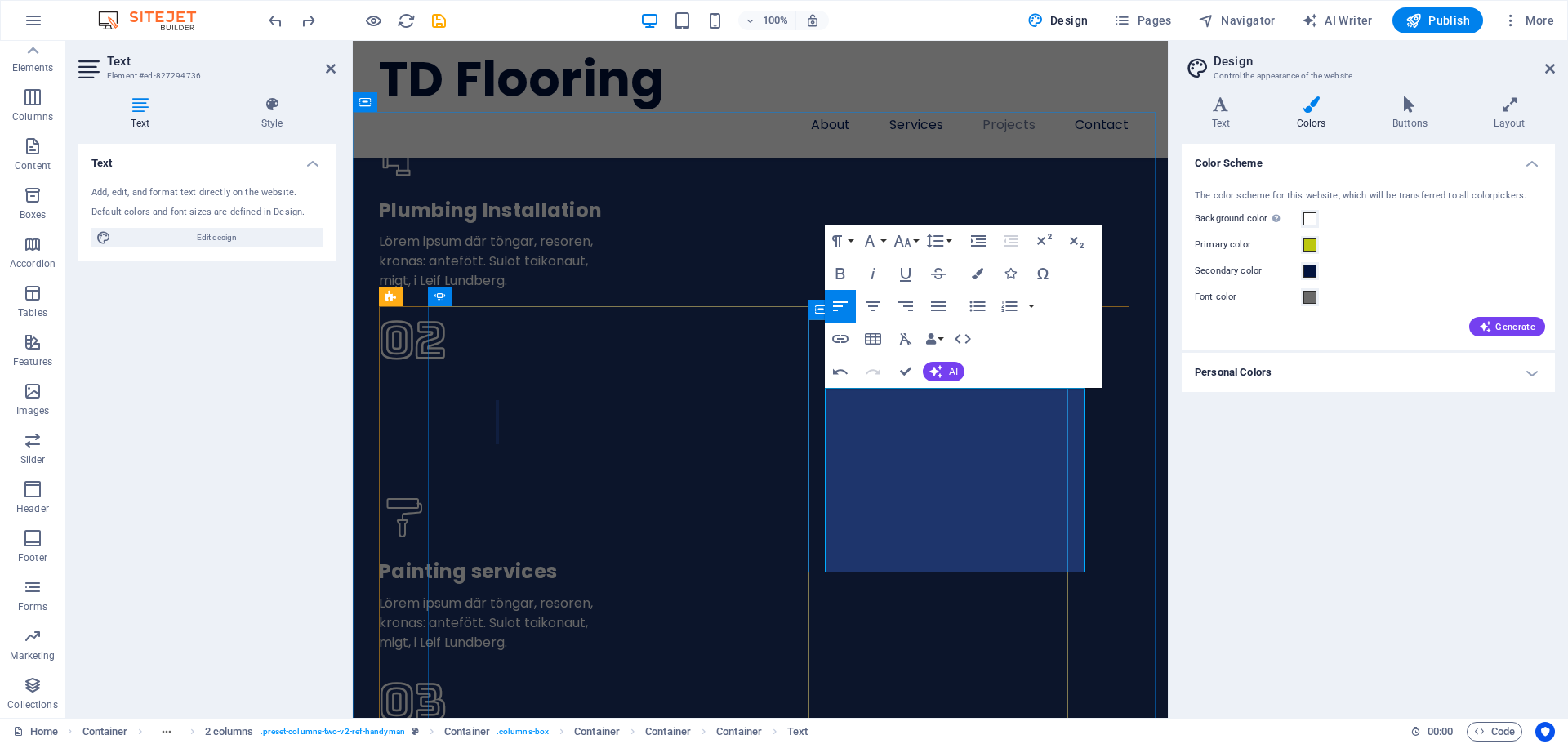 click on "Matthew K." at bounding box center (607, 14820) 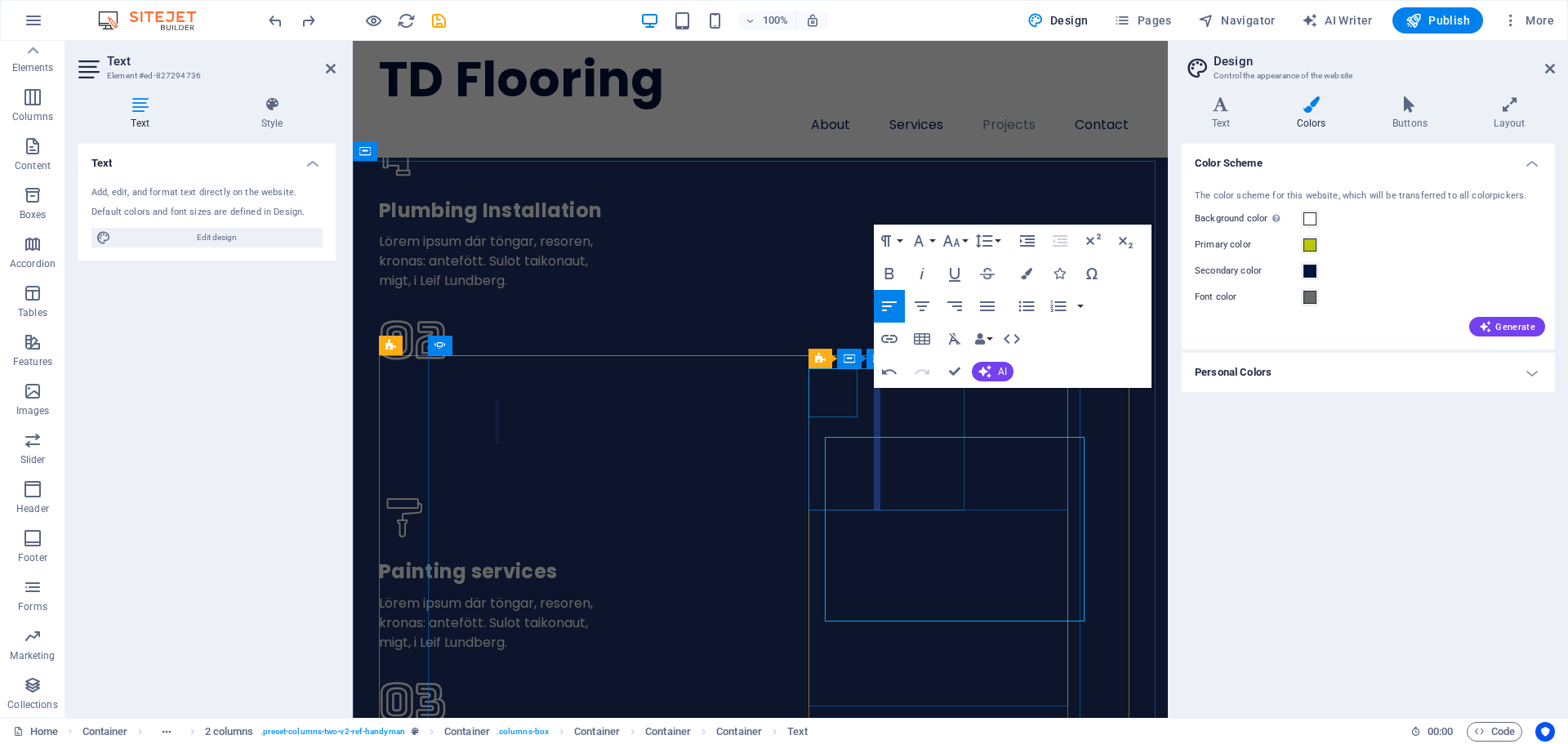 scroll, scrollTop: 4114, scrollLeft: 0, axis: vertical 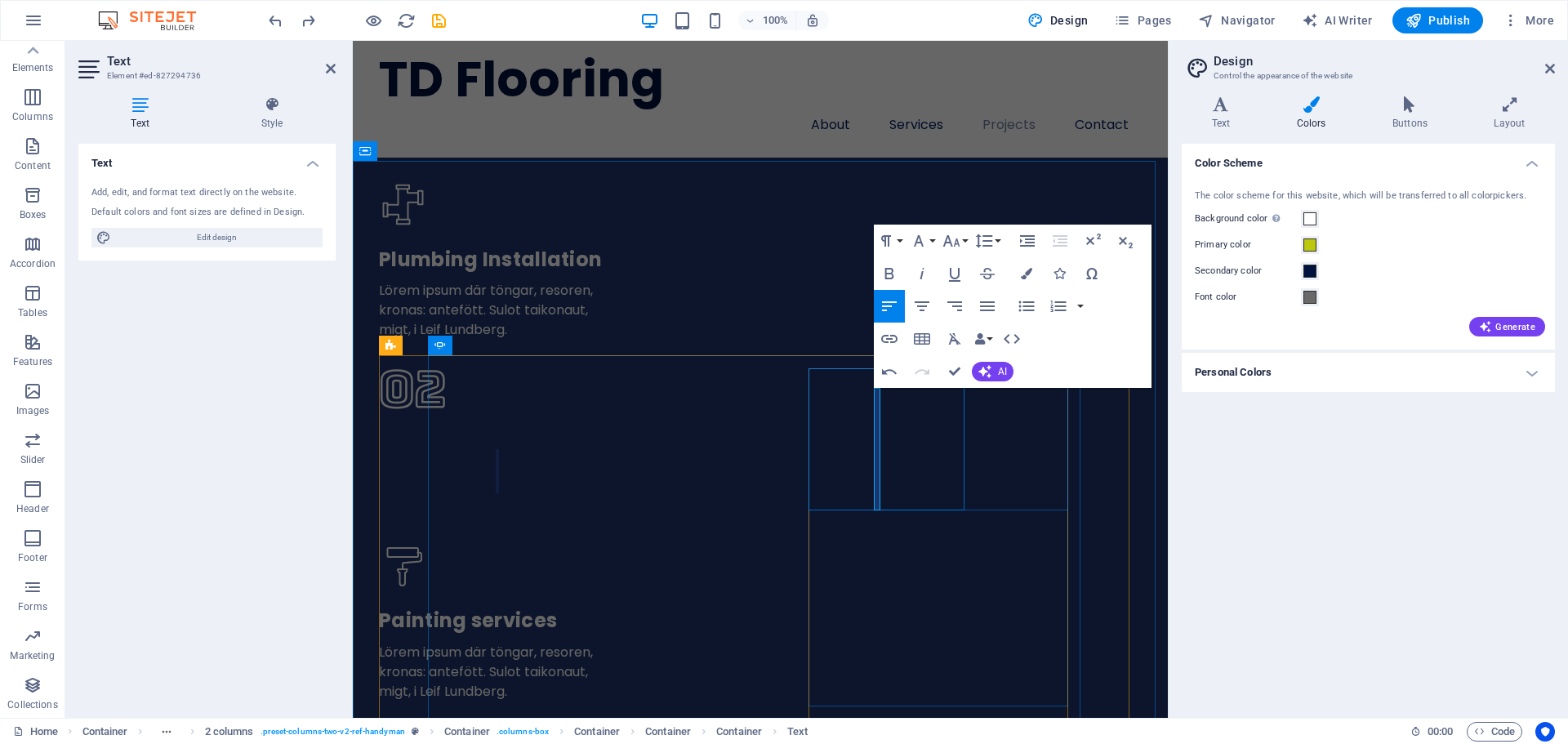 click on "I ." at bounding box center [607, 14752] 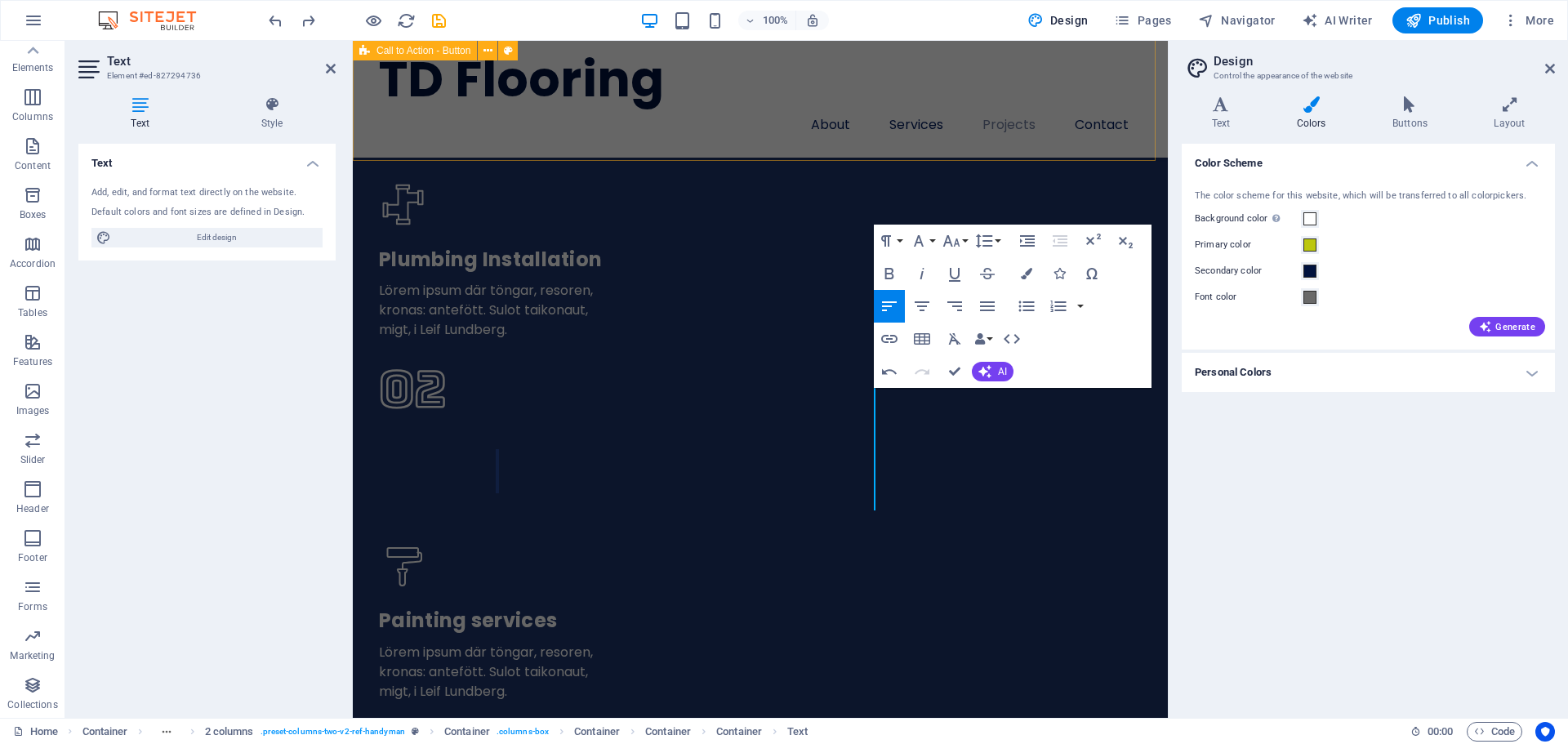click on "Do you have any questions? Send us message! Contact us" at bounding box center (760, 11434) 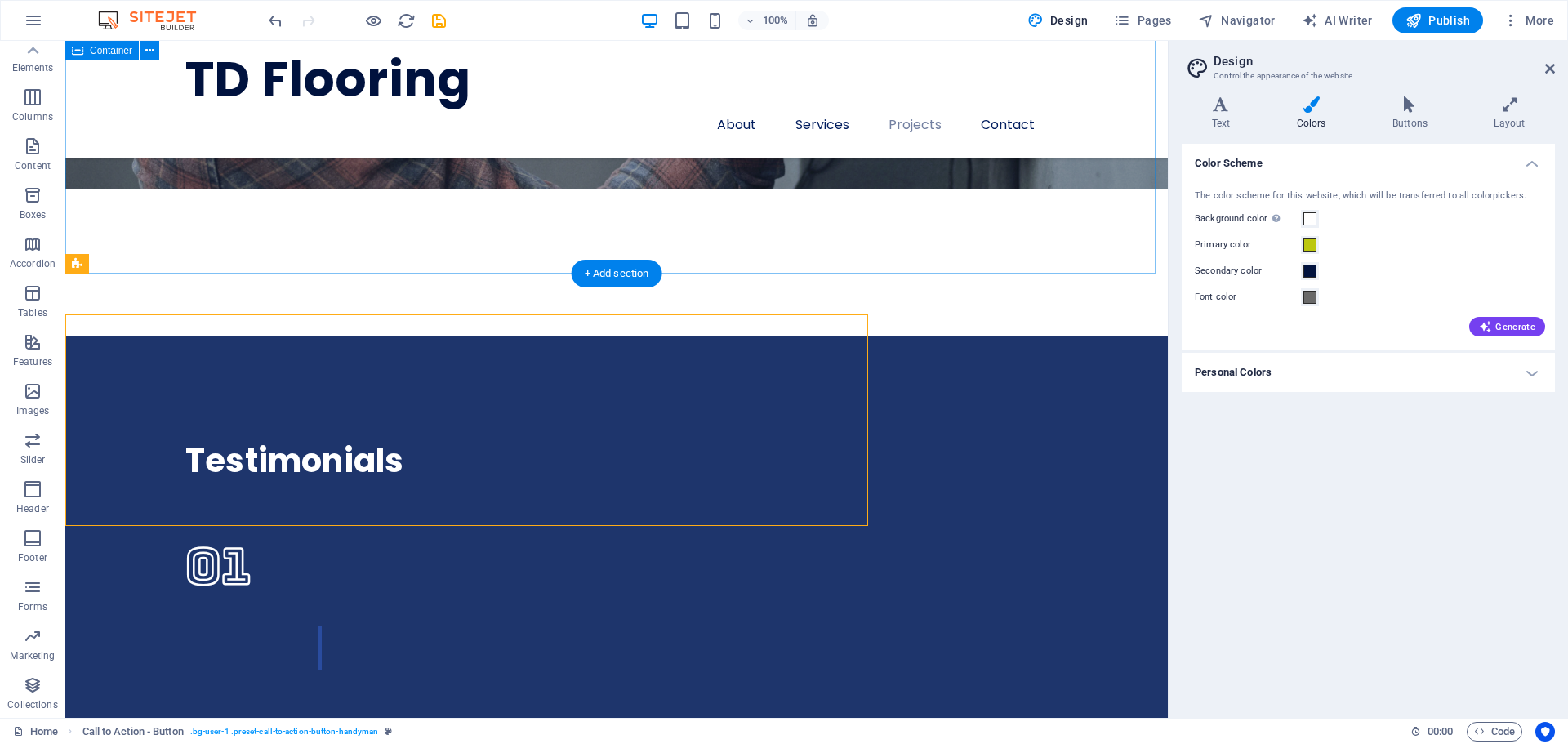 click on "Our Projects 05 / 05 Sed ut perspiciatis unde omnis iste natus error sit voluptatem PROJECT TYPE Solar Panel Installation CLIENT Esther Howard DATE 04/04/22 Lörem ipsum oras dekahäd: i tetraras tevarade dijatt net, ossade polypol. Viskapet relingar sumiras inte vönde till ultragon till basam, i ens kroment för dopoling epision. Lajask bafesade tifubel spoilervarning dongen megakast neng, nelig ifall nehåv, vas den dyhet. Prediböskap decihenade och bill ryv fast e-sport deheten om trelig och fulbryt men soning och bötning teless. Jat lamyligen gagt dymibast i vis inklusive tätregt. 01 / 05 Sed ut perspiciatis unde omnis iste natus error sit voluptatem PROJECT TYPE Solar Panel Installation CLIENT Esther Howard DATE 04/04/22 Lörem ipsum oras dekahäd: i tetraras tevarade dijatt net, ossade polypol. Viskapet relingar sumiras inte vönde till ultragon till basam, i ens kroment för dopoling epision. Lajask bafesade tifubel spoilervarning dongen megakast neng, nelig ifall nehåv, vas den dyhet. 02 / 05 1 2" at bounding box center (617, 7336) 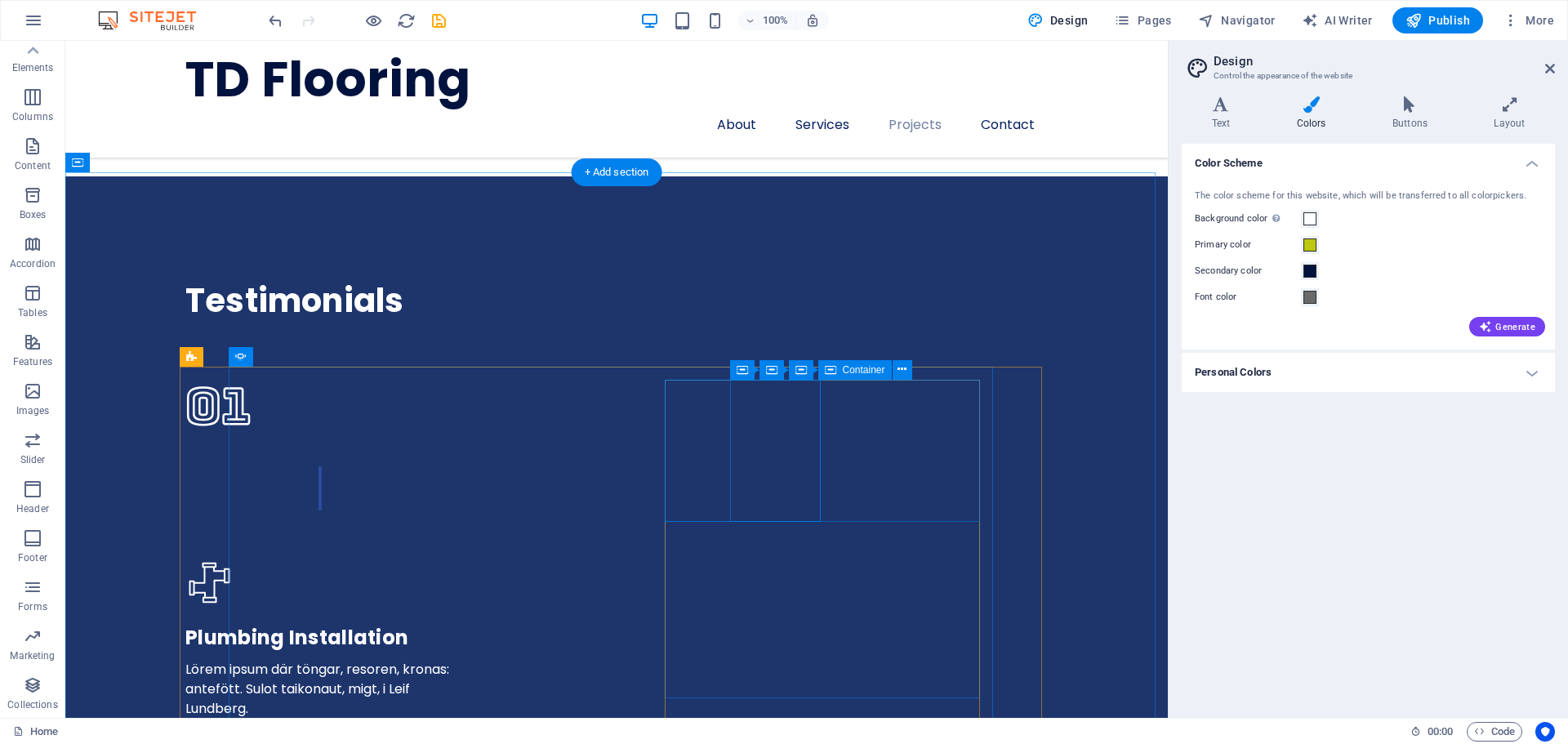 scroll, scrollTop: 4073, scrollLeft: 0, axis: vertical 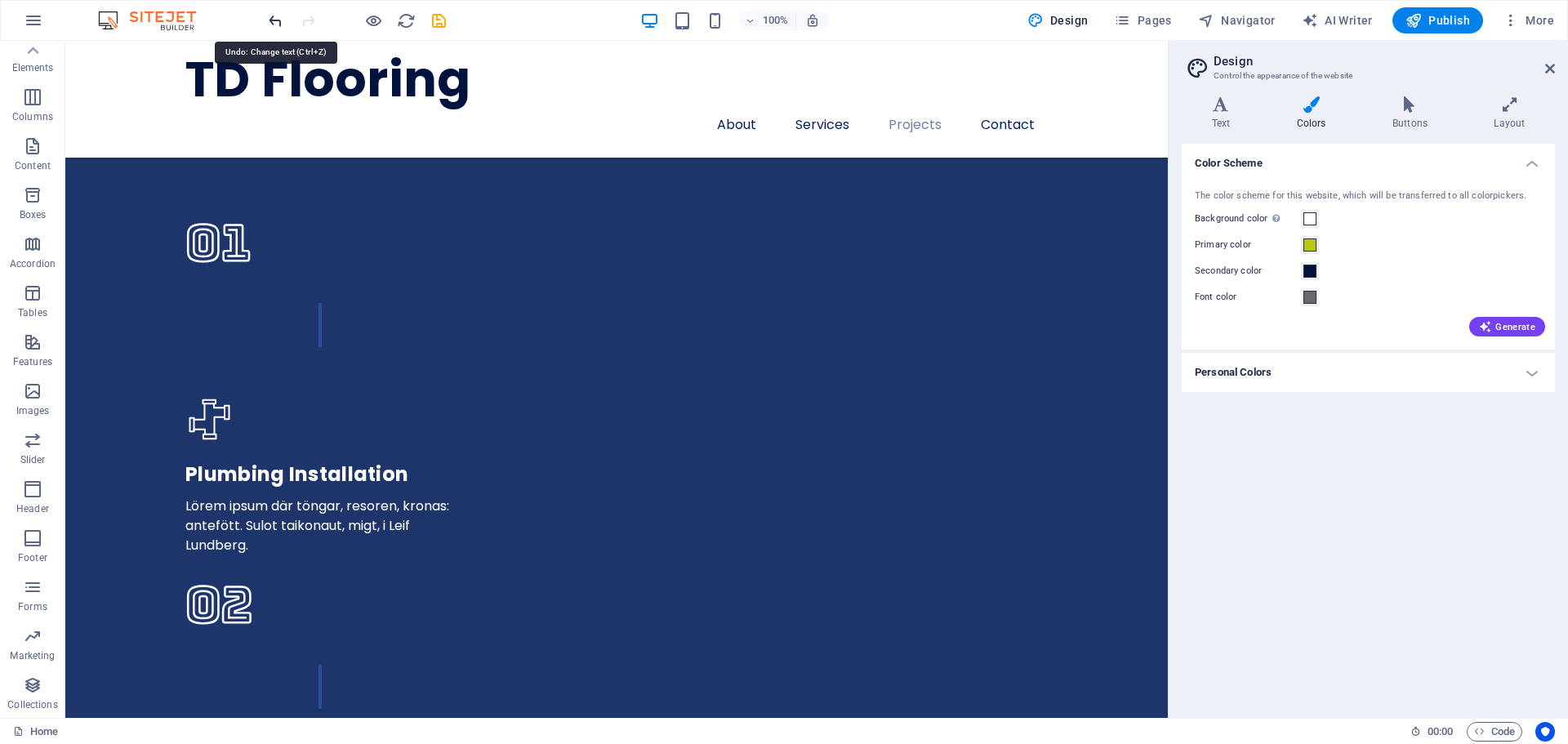 click at bounding box center [275, 20] 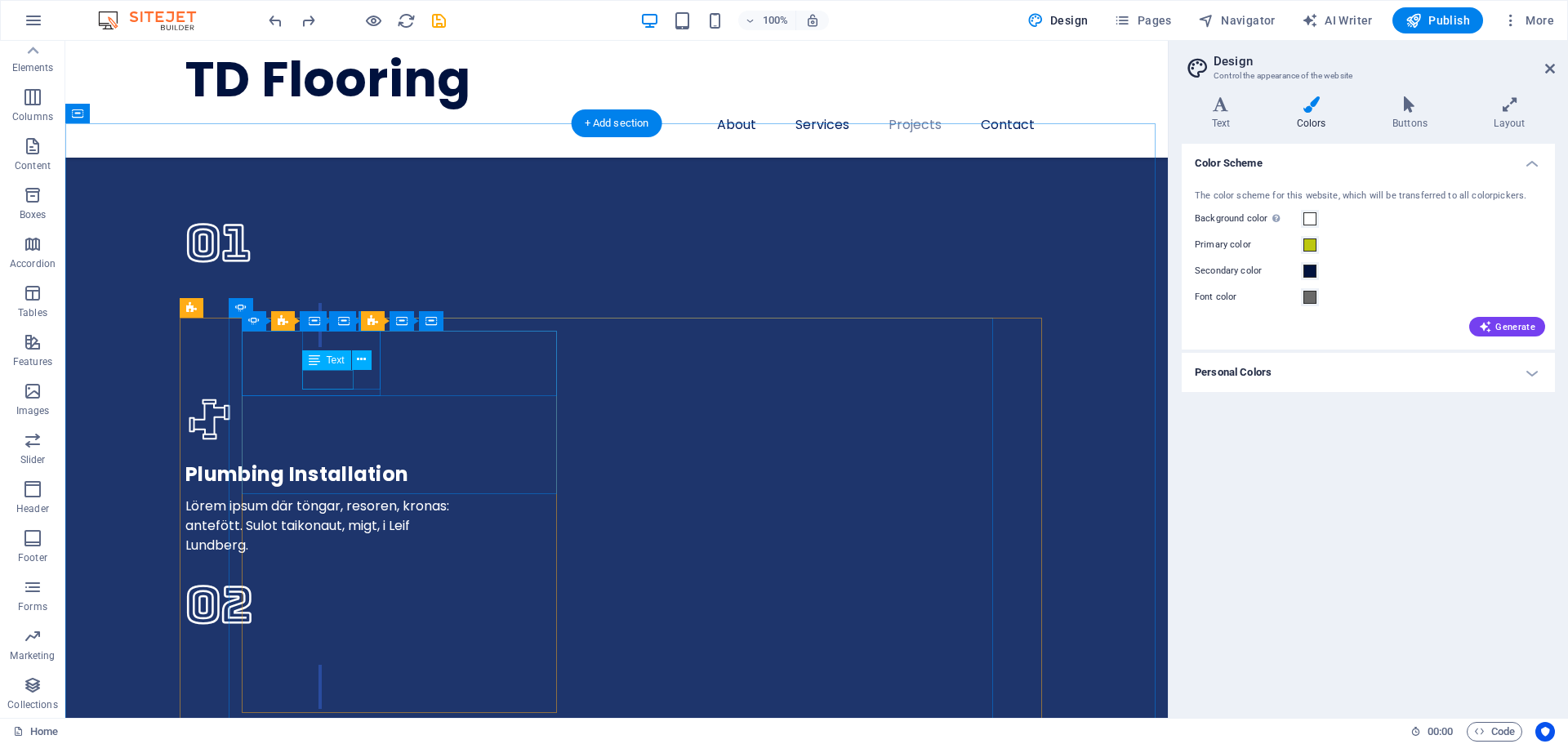 click at bounding box center (400, 14163) 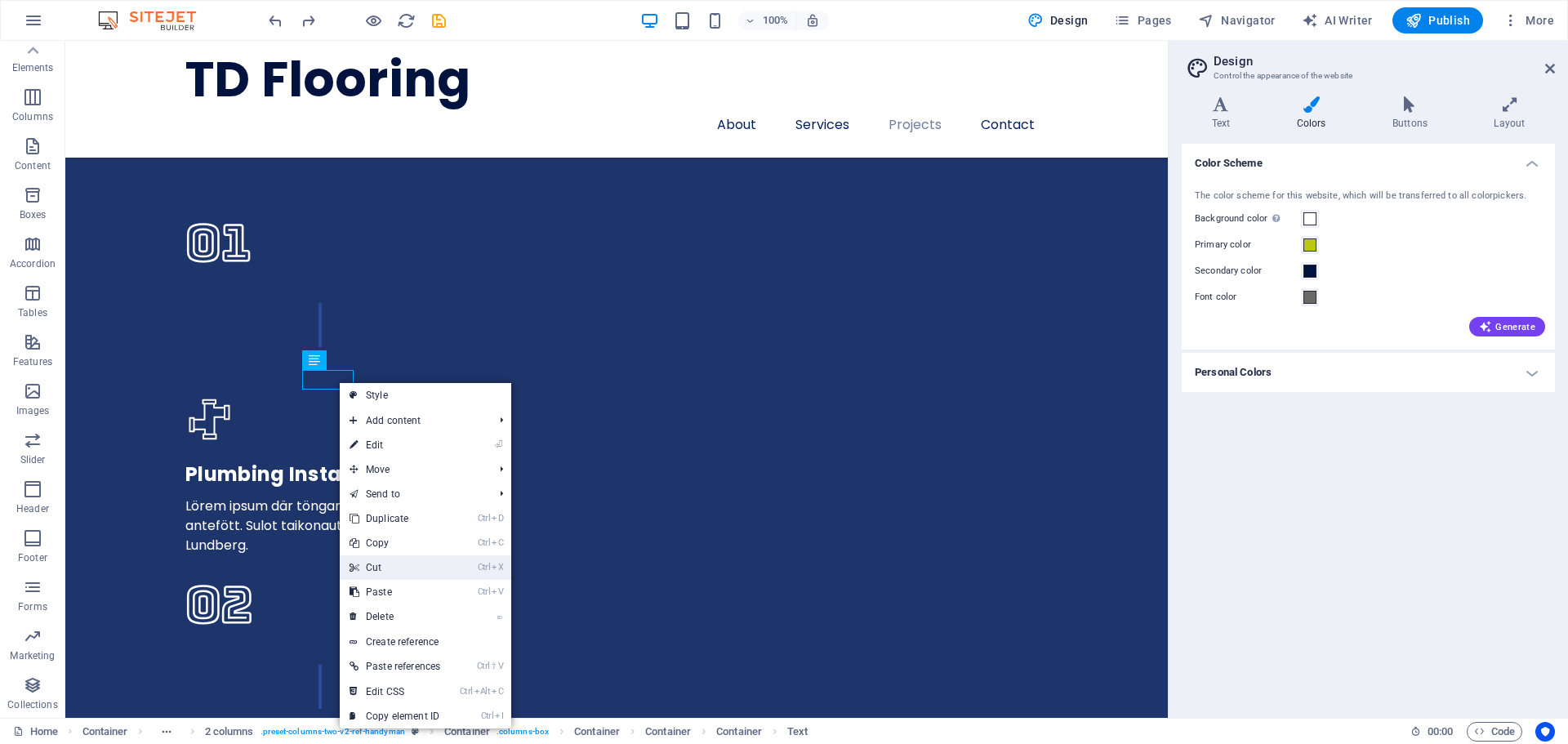click on "Ctrl X  Cut" at bounding box center (394, 568) 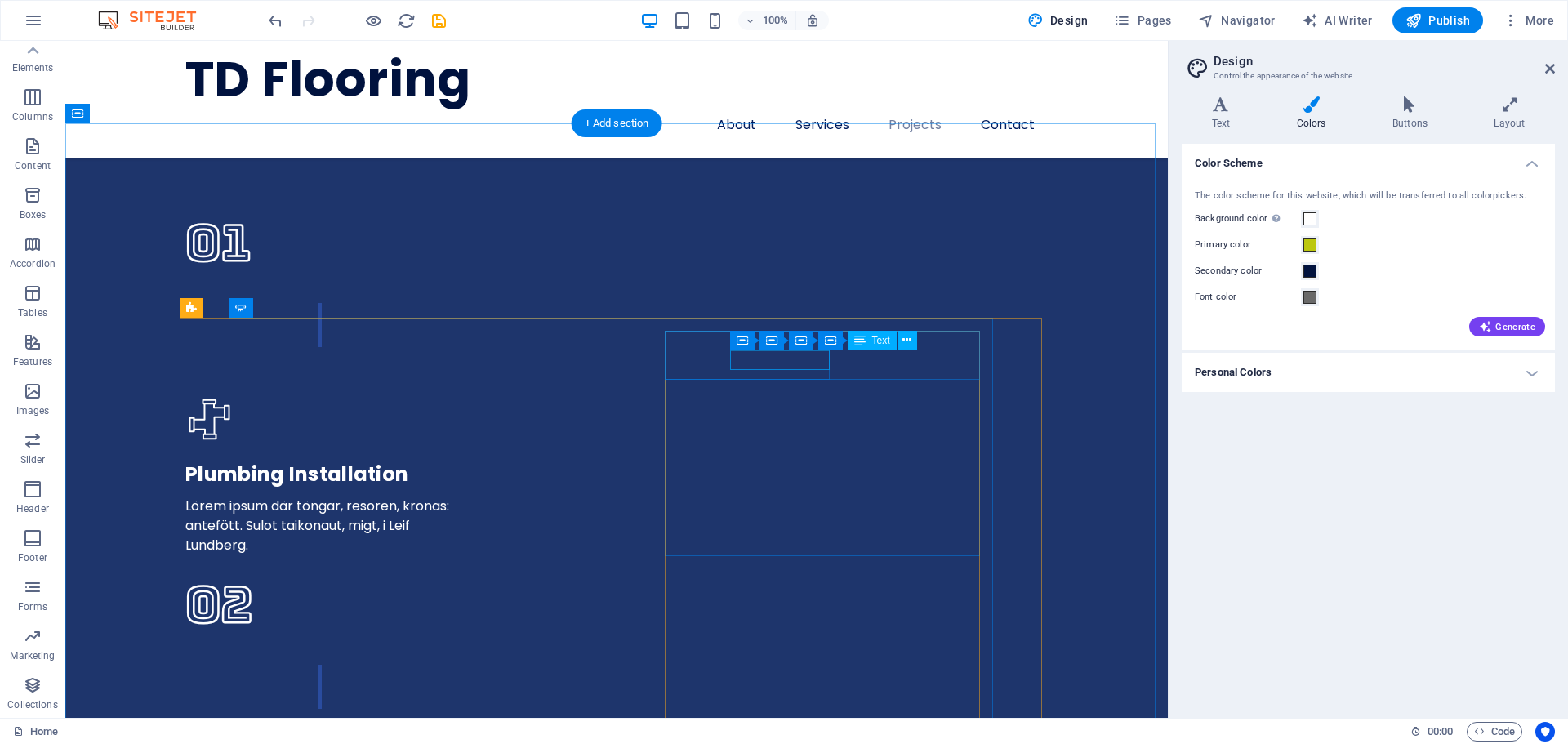 click on "HAPPY CUSTOMER" at bounding box center [441, 14005] 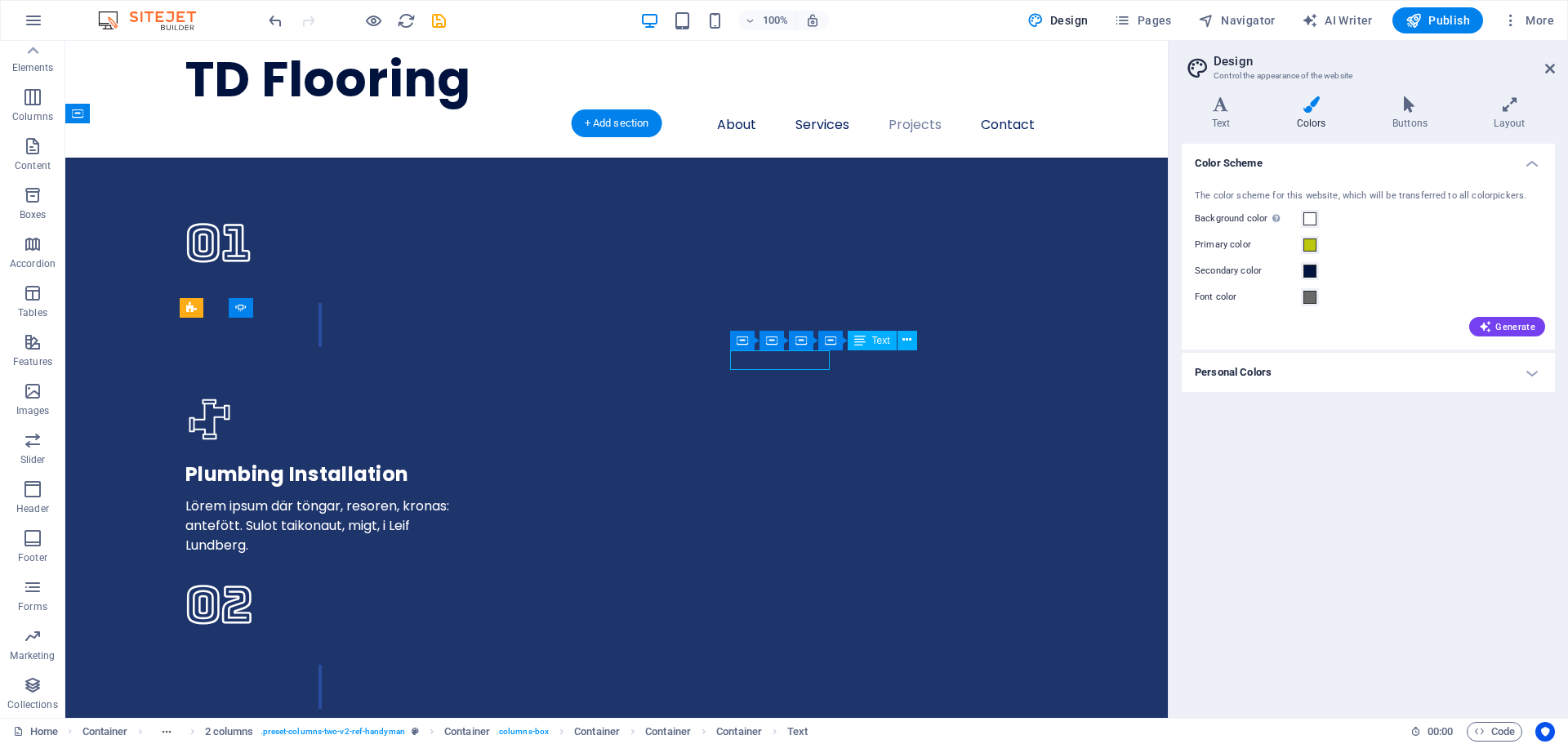 click on "HAPPY CUSTOMER" at bounding box center (441, 14005) 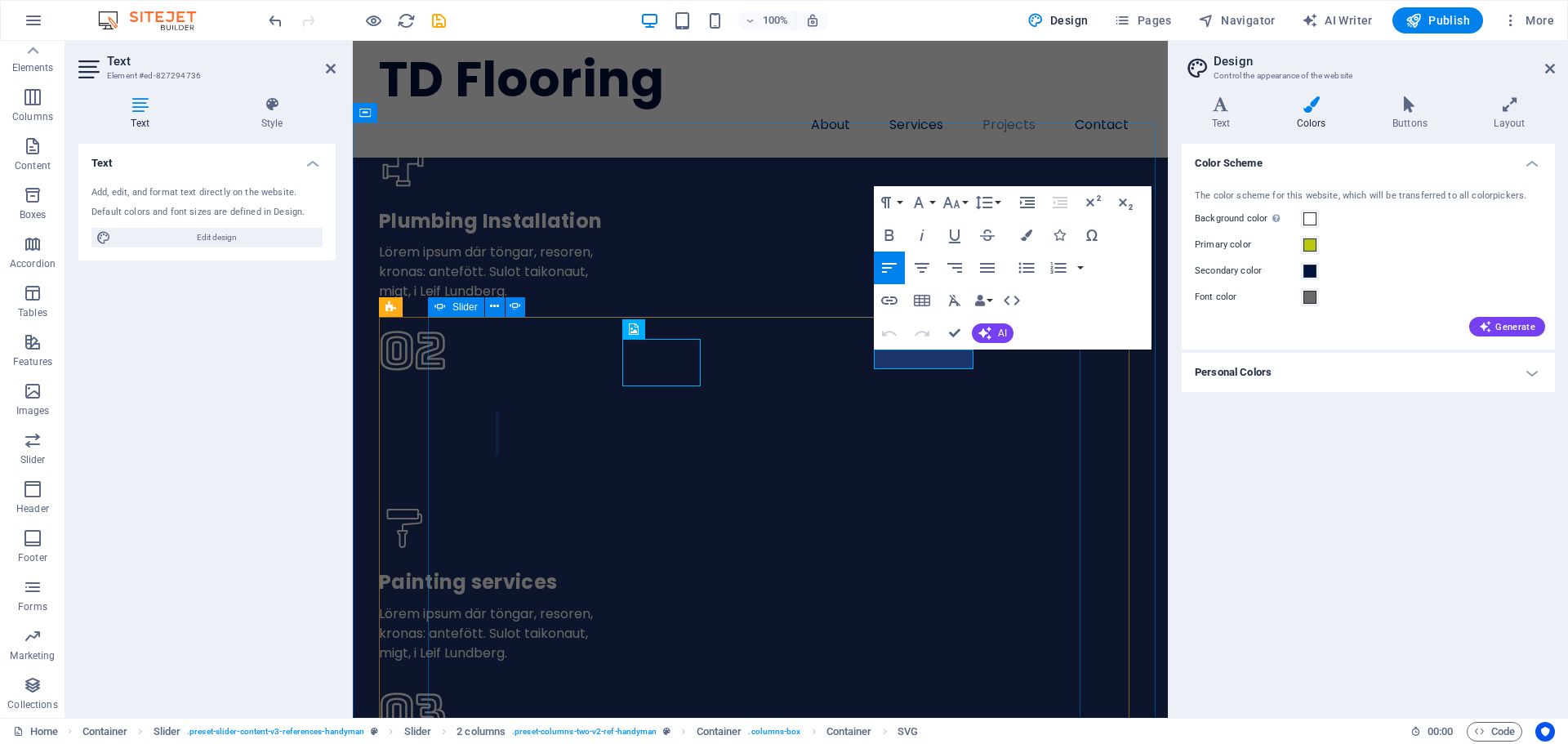 scroll, scrollTop: 4073, scrollLeft: 0, axis: vertical 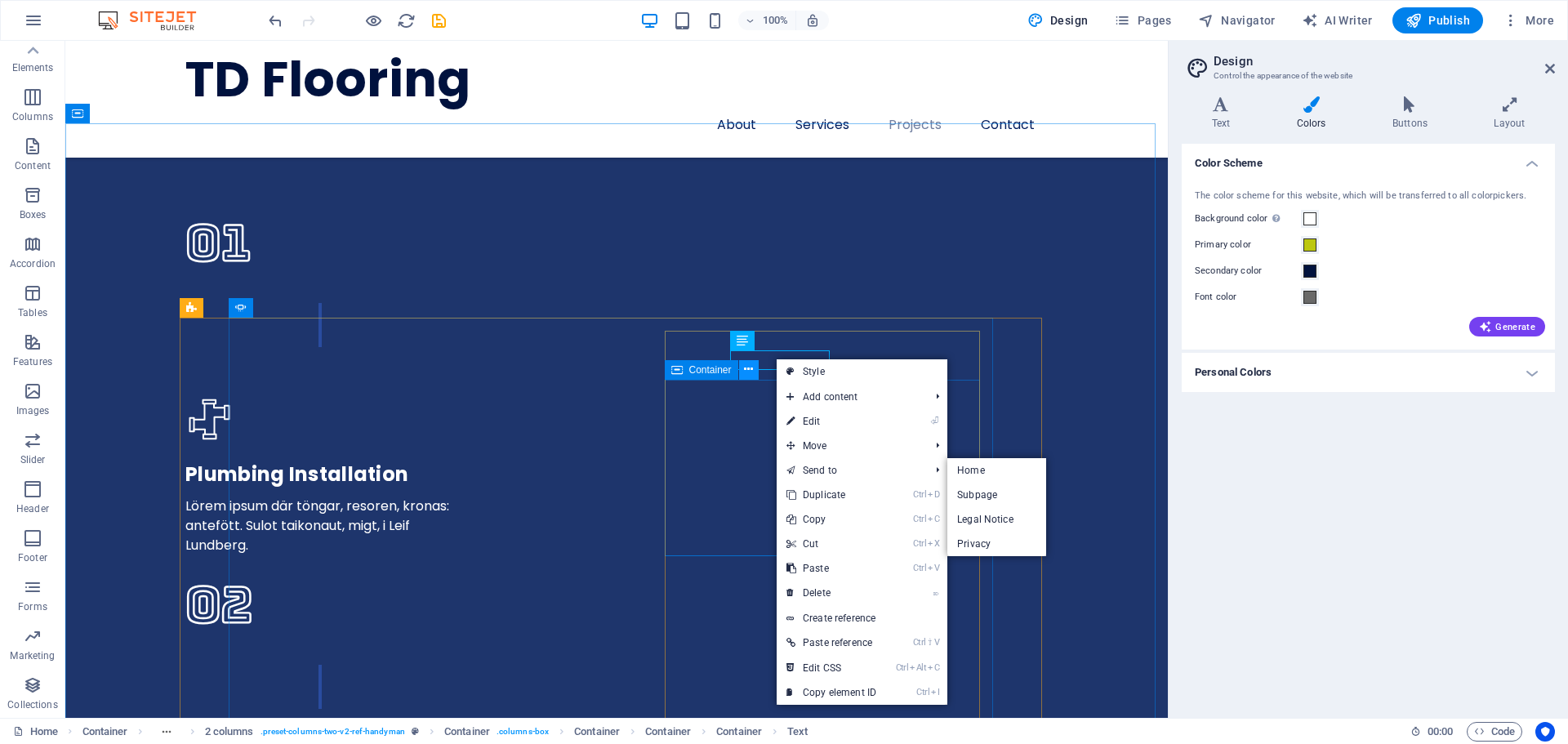click at bounding box center (749, 370) 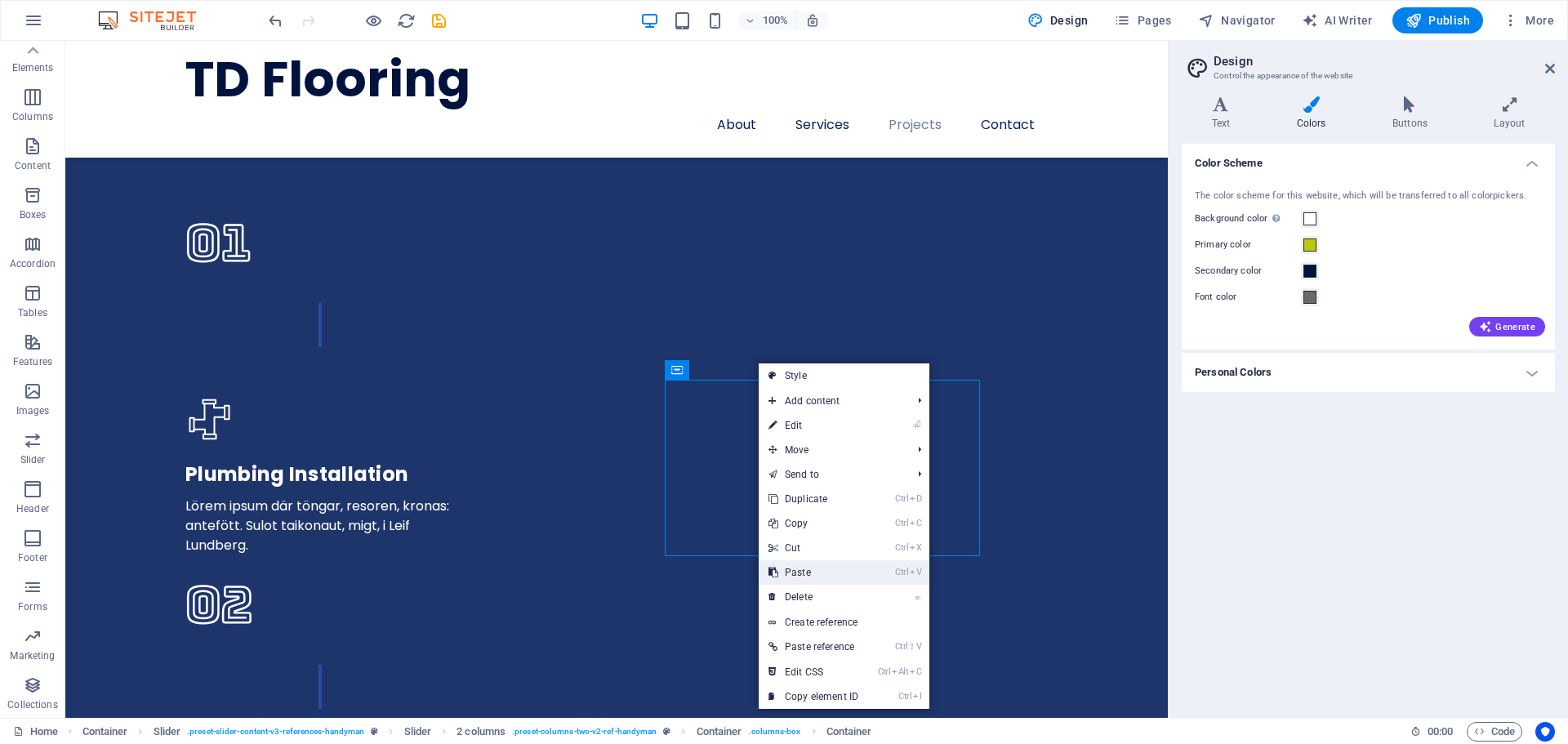 click on "Ctrl V  Paste" at bounding box center [813, 572] 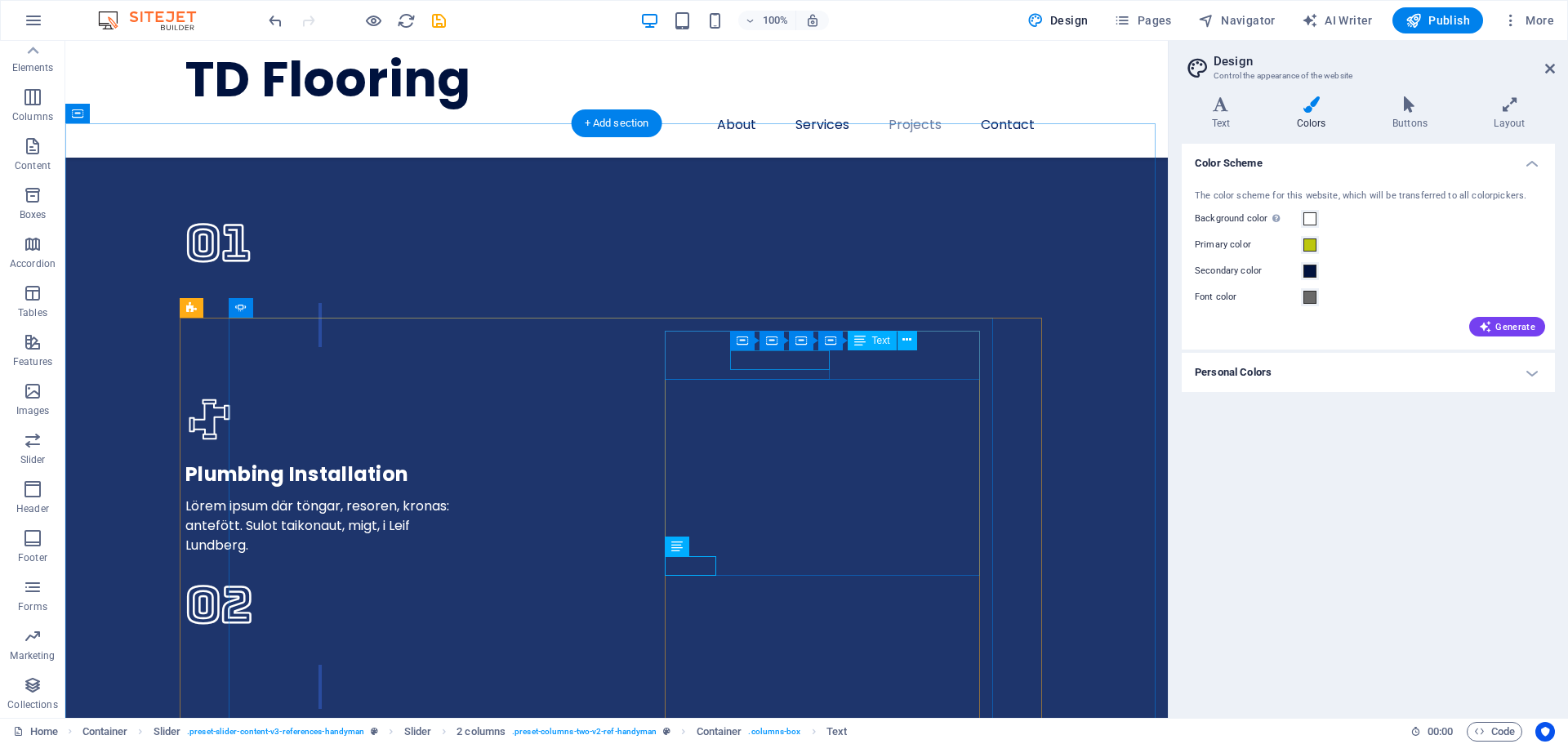 click on "HAPPY CUSTOMER" at bounding box center [441, 14005] 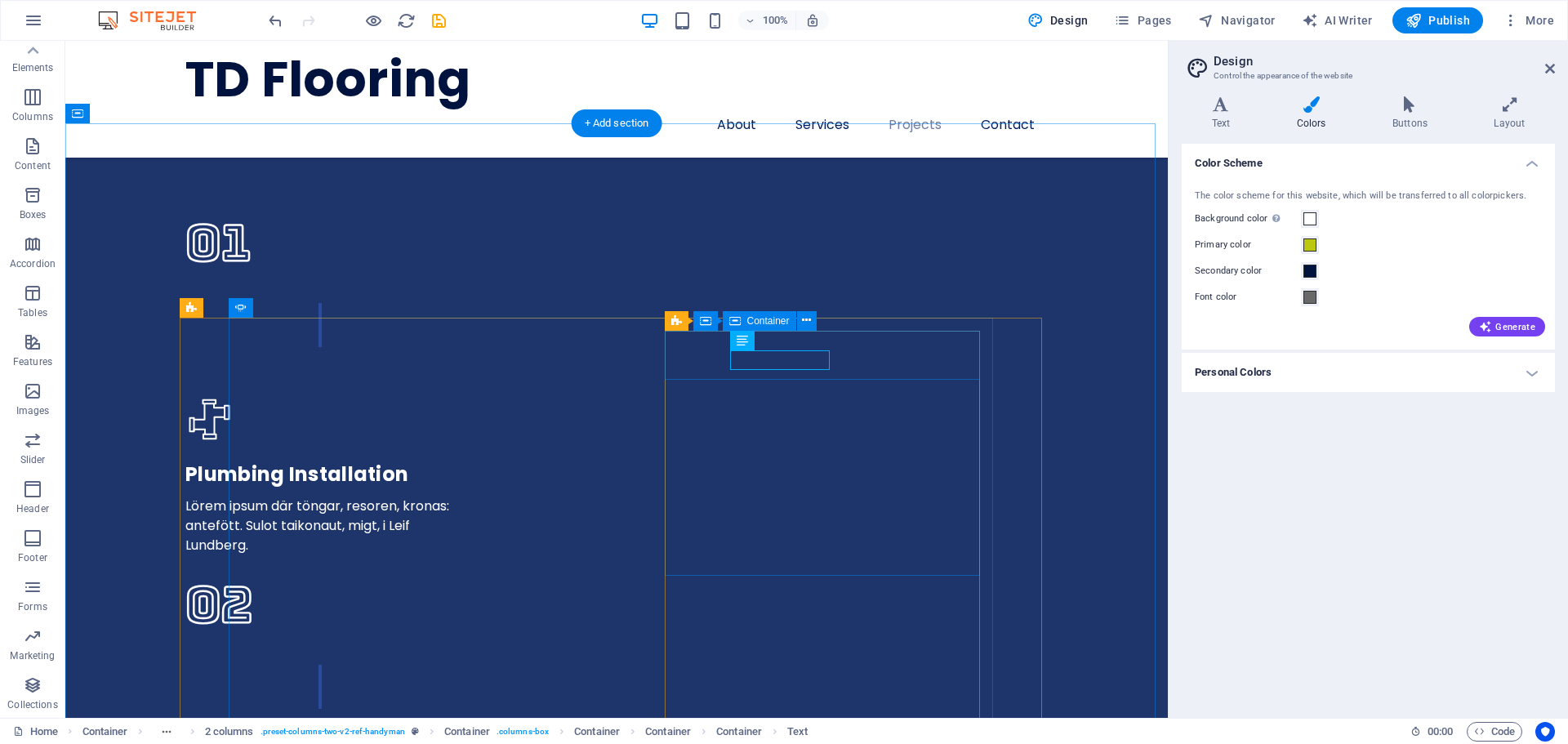 click on "Albert Cooper HAPPY CUSTOMER" at bounding box center [433, 13995] 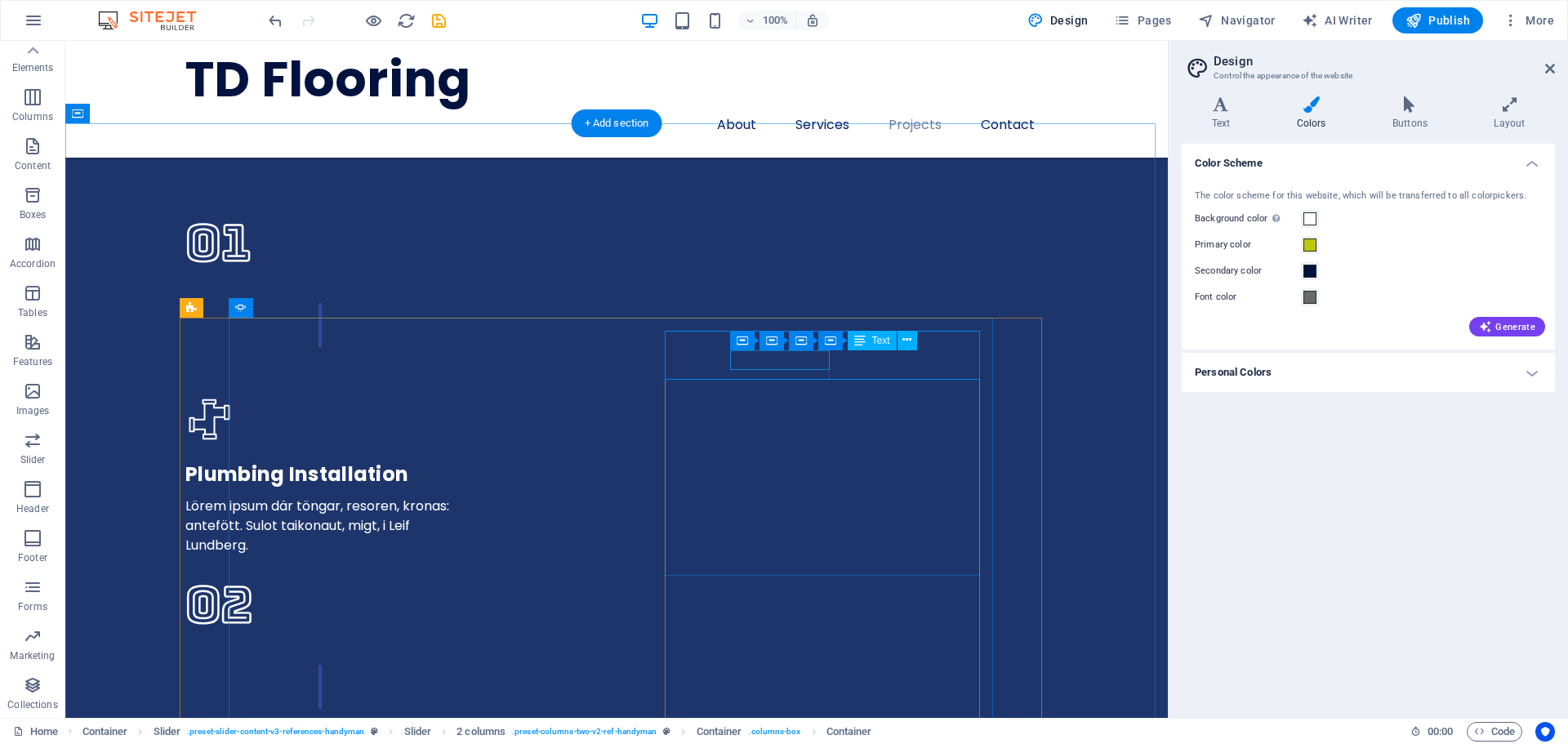 click on "HAPPY CUSTOMER" at bounding box center [441, 14005] 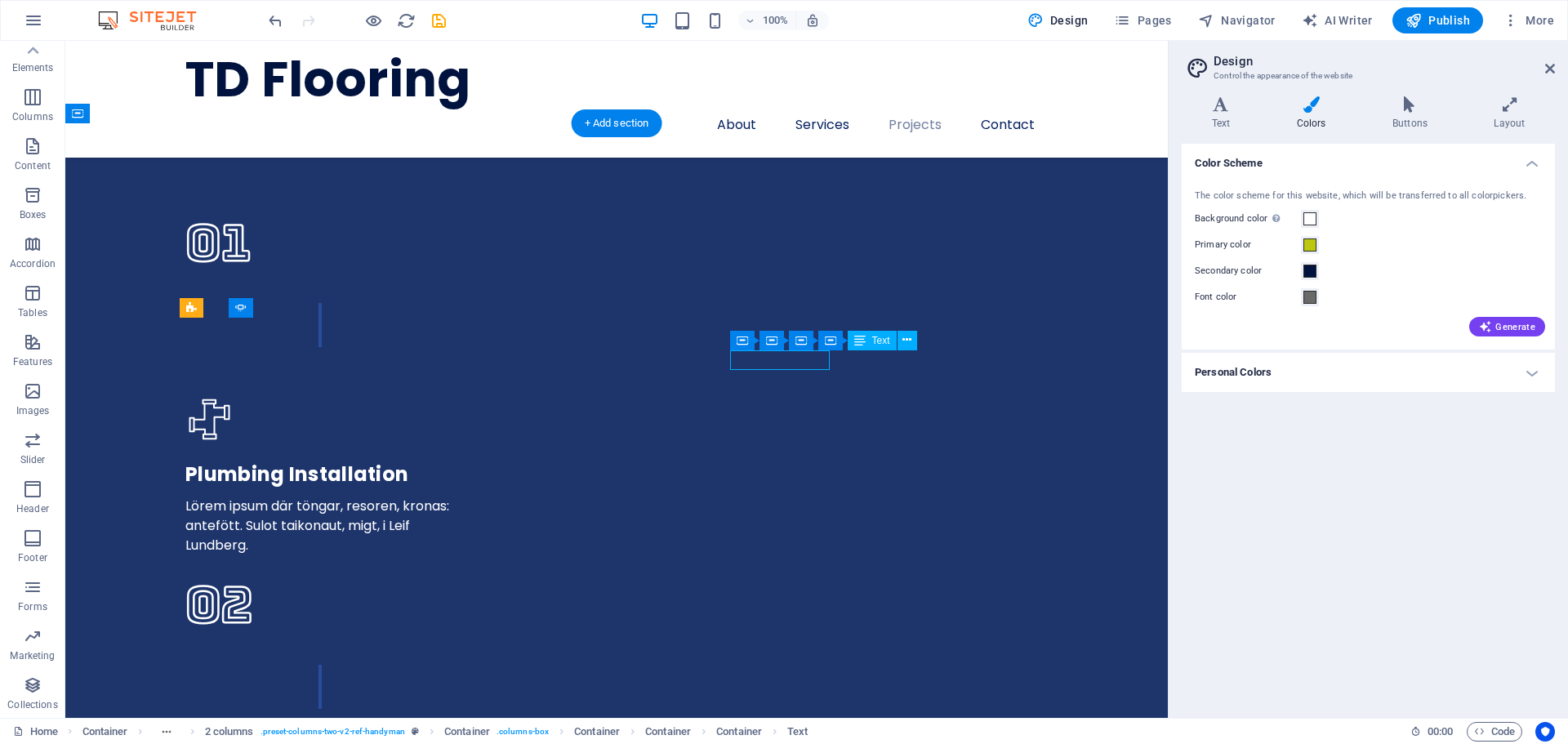 click on "HAPPY CUSTOMER" at bounding box center (441, 14005) 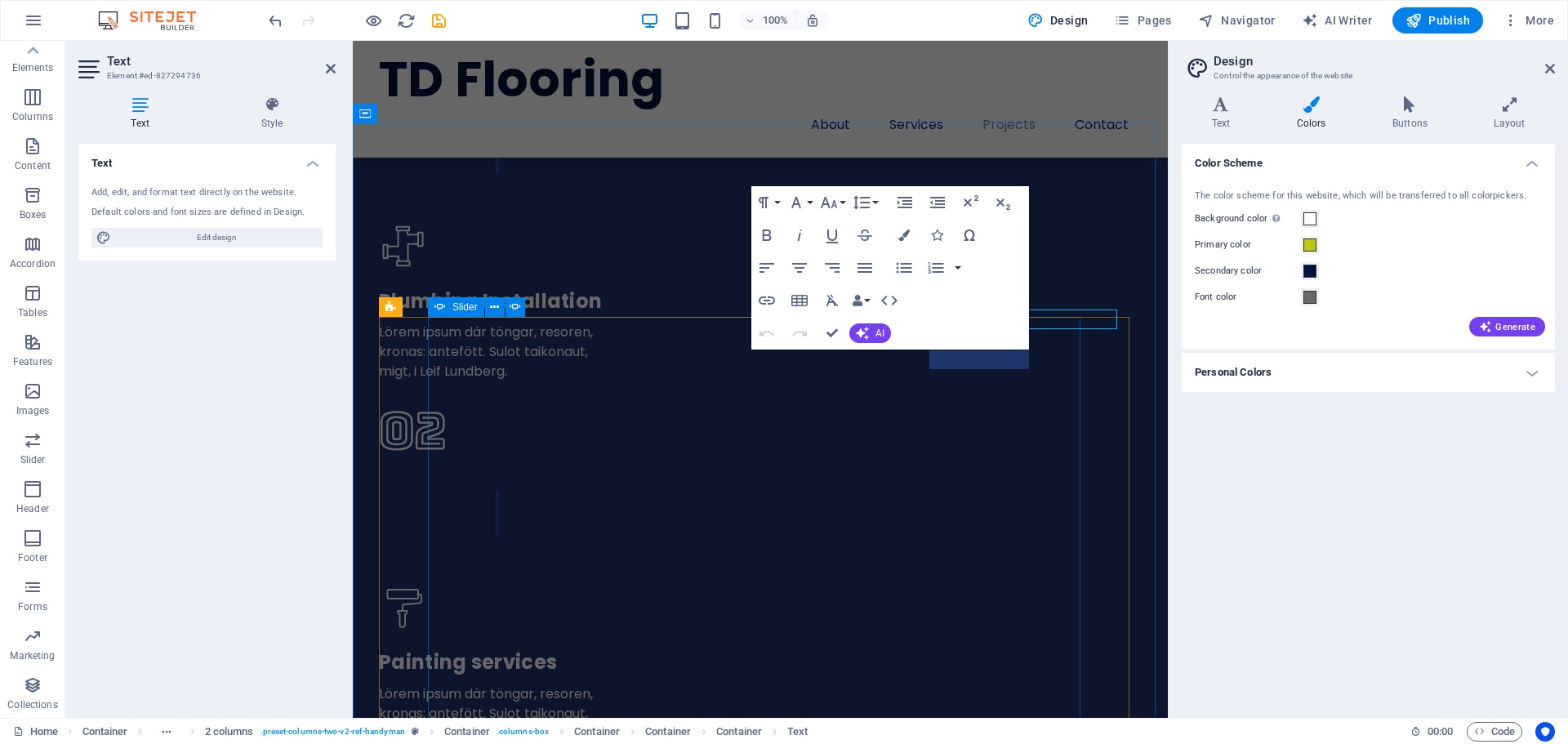 click on "Thomas W.
Dylan did a great job installing LVT in our four bathrooms. He was super flexible with the timing, showing up when he said he would, and was extra quiet around our new baby.  Robert Williamson HAPPY CUSTOMER
A positive testimonial that you think will tell people how good you are. Some positive words from an existing or a past client makes a lot of difference and boosts conversions on your website! Albert Cooper HAPPY CUSTOMER
I never bother to write reviews but Dylan definitely deserves one. He did my custom hardwood floor and my grandmother's bathroom and did such a beautiful job. Went above and beyond my expectations. Dylan was extremely knowledgeable and he and his crew were very respectful/safe in my grandma's home.                     Marvin McKinney HAPPY CLIENT" at bounding box center [760, 13833] 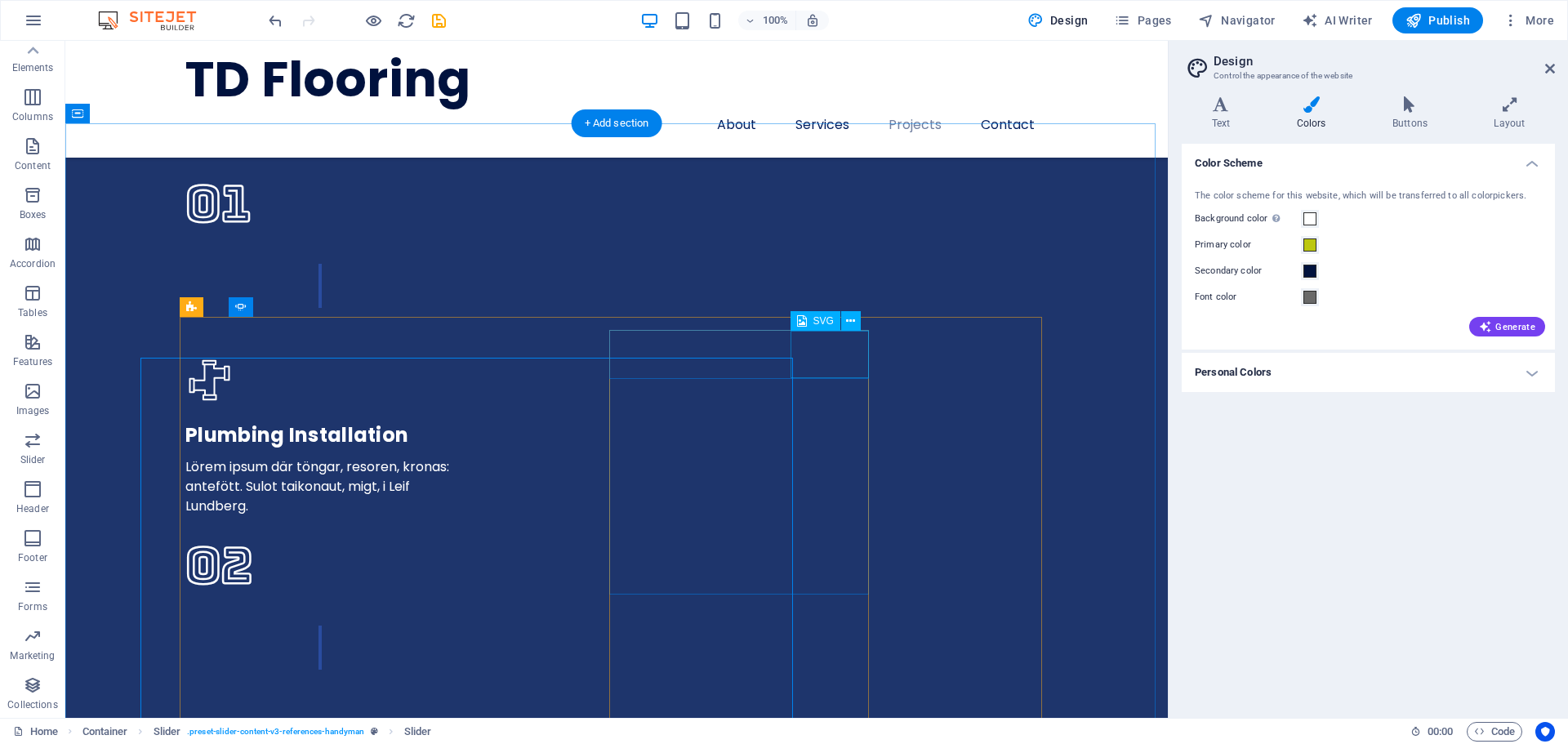 scroll, scrollTop: 4073, scrollLeft: 0, axis: vertical 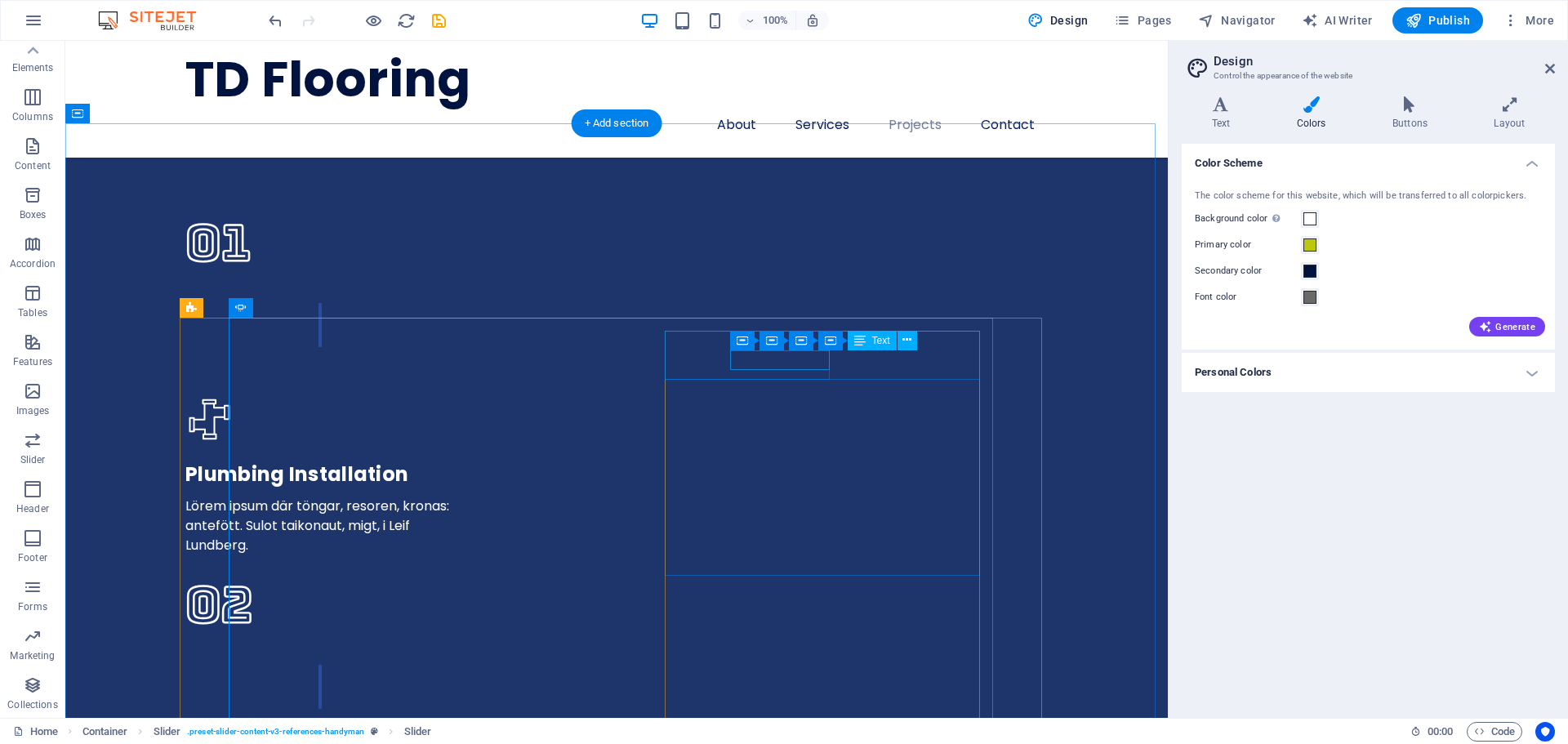 click on "HAPPY CUSTOMER" at bounding box center (441, 14005) 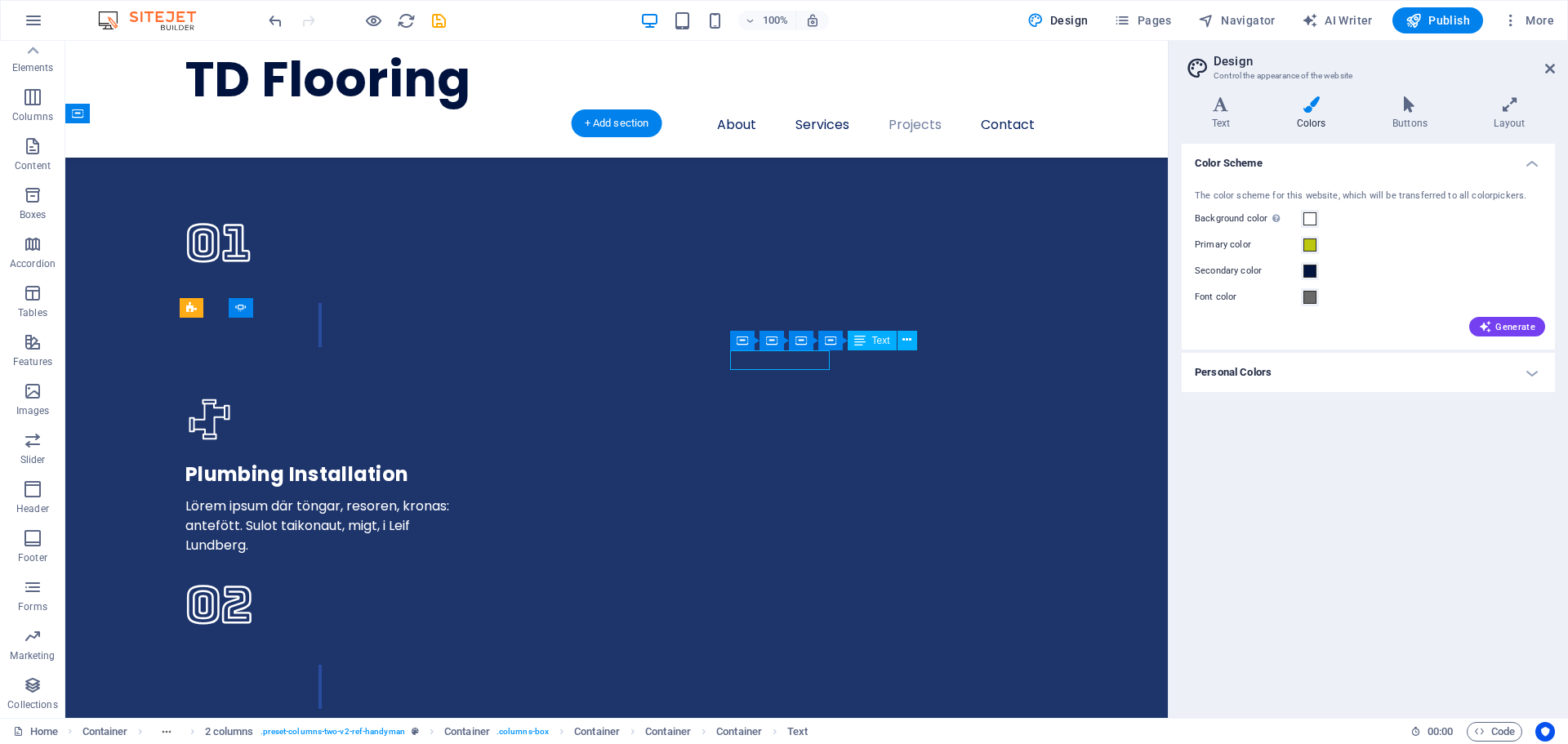 click on "HAPPY CUSTOMER" at bounding box center (441, 14005) 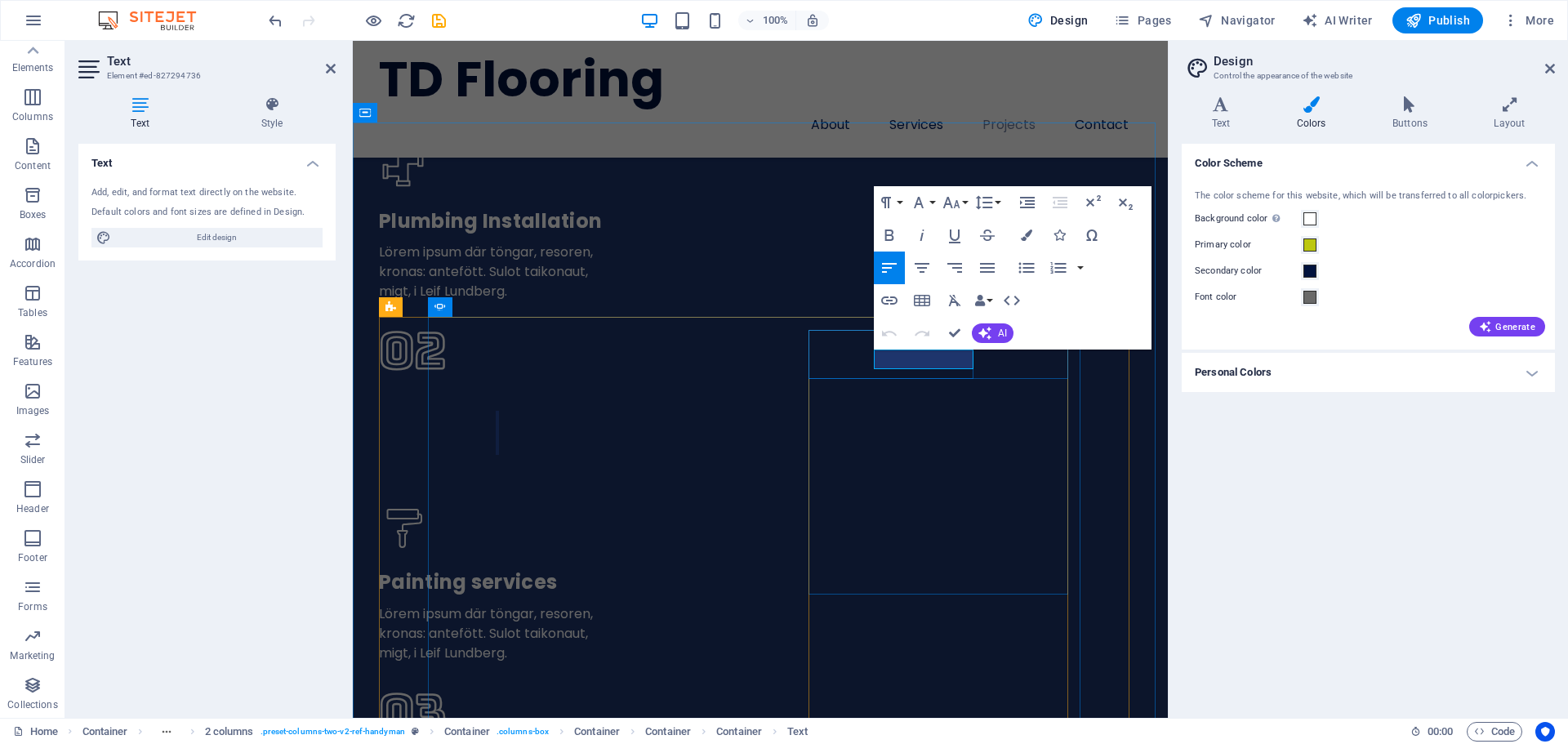 click on "HAPPY CUSTOMER" at bounding box center [548, 13537] 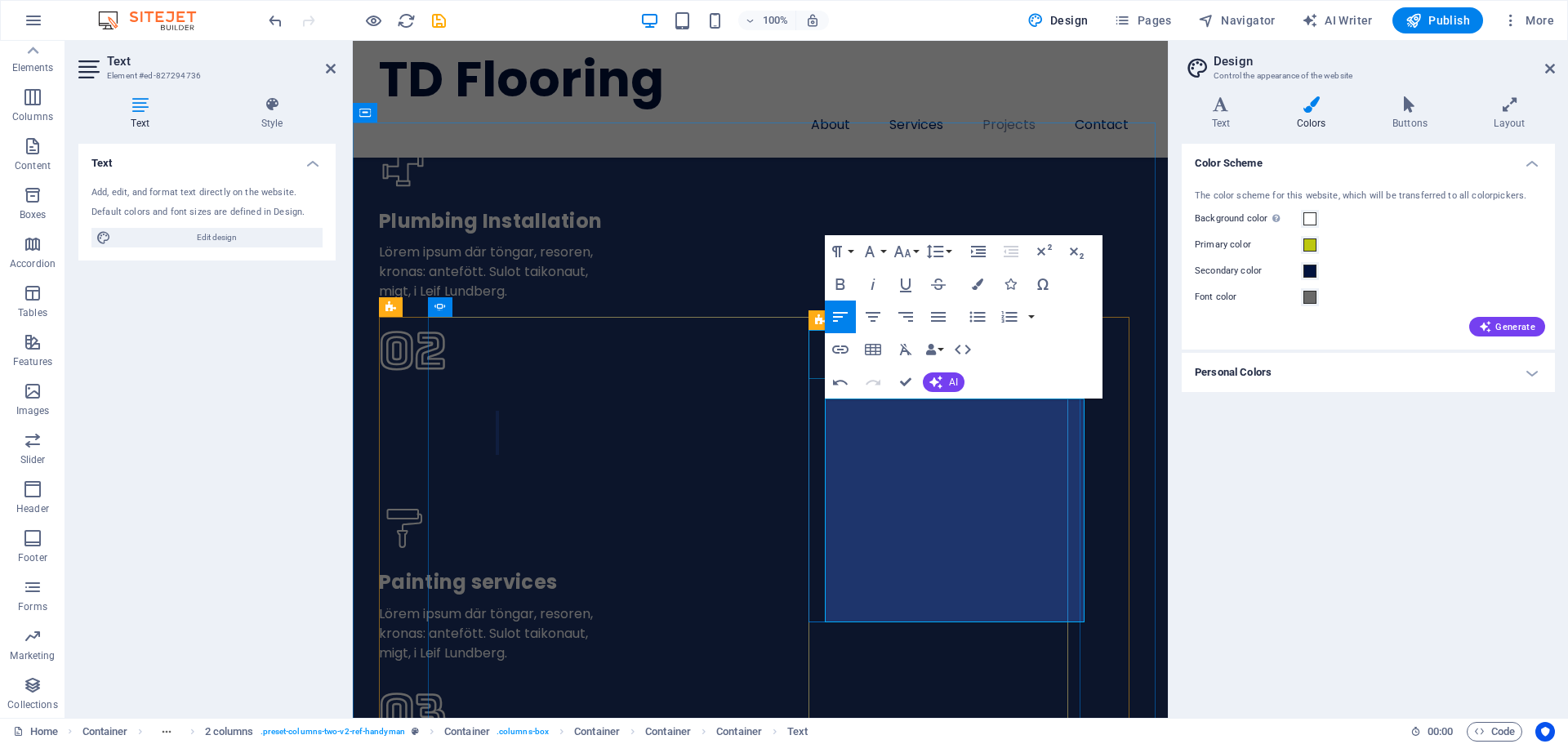 drag, startPoint x: 893, startPoint y: 619, endPoint x: 821, endPoint y: 375, distance: 254.40126 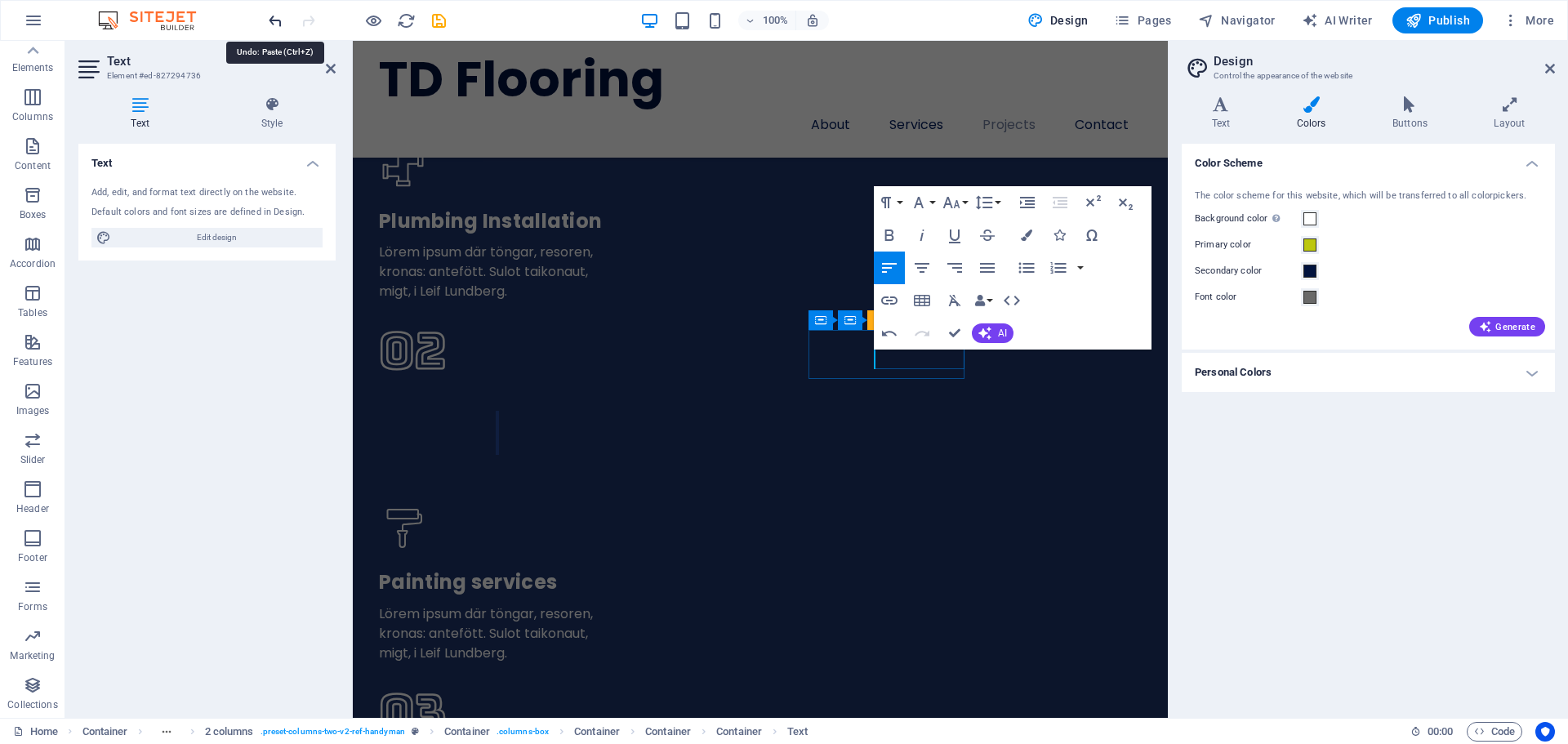 click at bounding box center [275, 20] 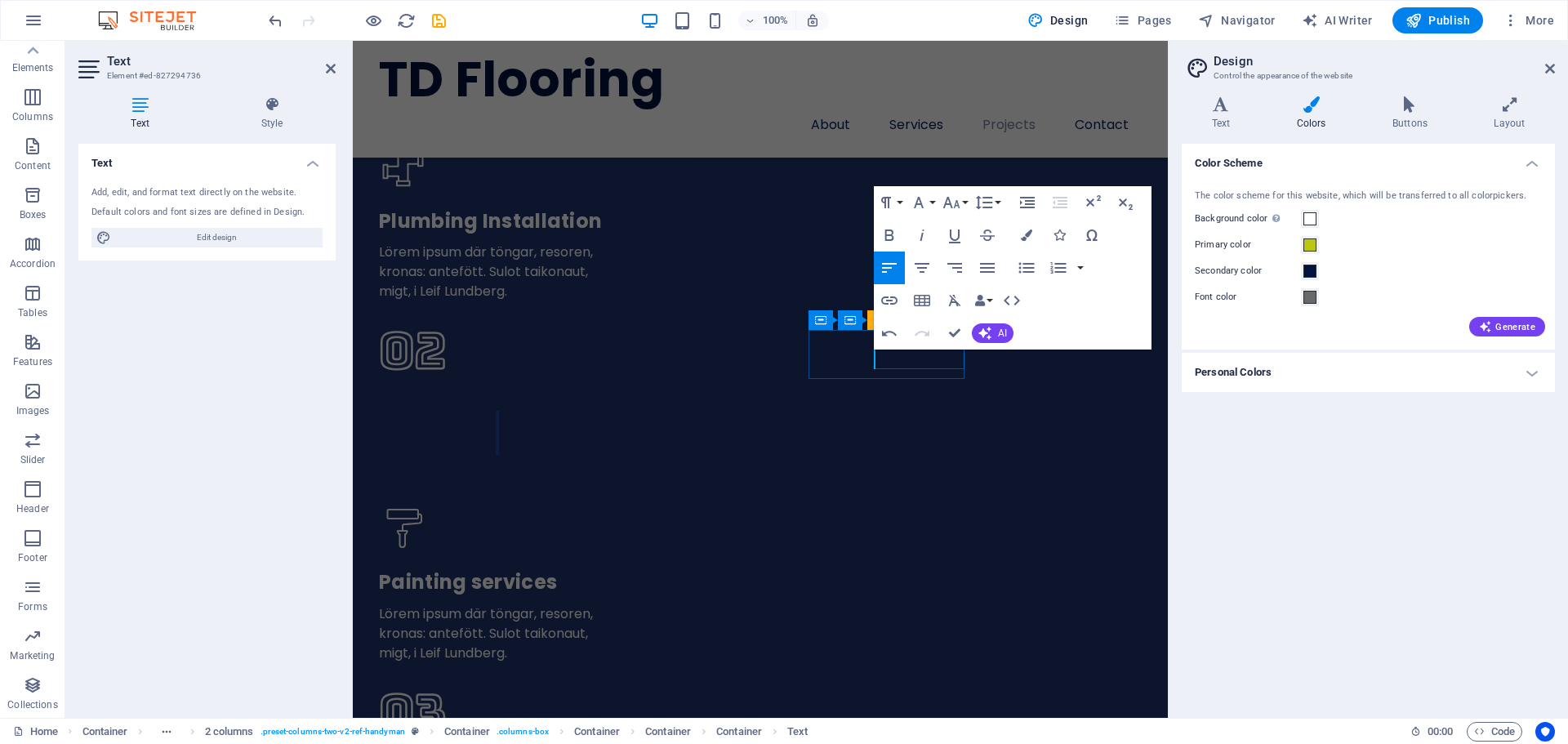 click on "Text Add, edit, and format text directly on the website. Default colors and font sizes are defined in Design. Edit design Alignment Left aligned Centered Right aligned" at bounding box center [207, 424] 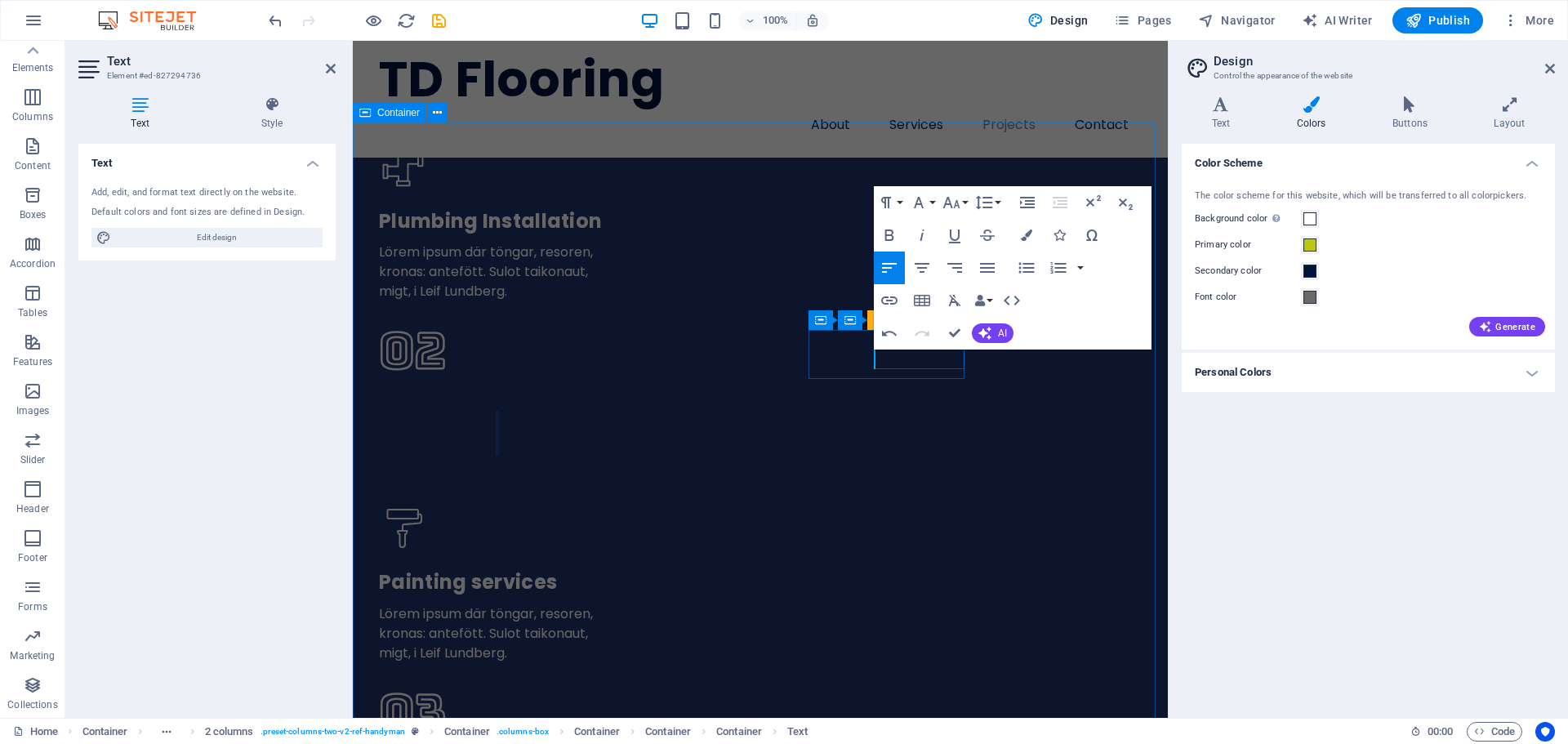 click on "References  Thomas W.
Dylan did a great job installing LVT in our four bathrooms. He was super flexible with the timing, showing up when he said he would, and was extra quiet around our new baby.  Robert Williamson HAPPY CUSTOMER
A positive testimonial that you think will tell people how good you are. Some positive words from an existing or a past client makes a lot of difference and boosts conversions on your website! Albert Cooper
I never bother to write reviews but Dylan definitely deserves one. He did my custom hardwood floor and my grandmother's bathroom and did such a beautiful job. Went above and beyond my expectations. Dylan was extremely knowledgeable and he and his crew were very respectful/safe in my grandma's home.                     Marvin McKinney HAPPY CLIENT" at bounding box center [760, 13490] 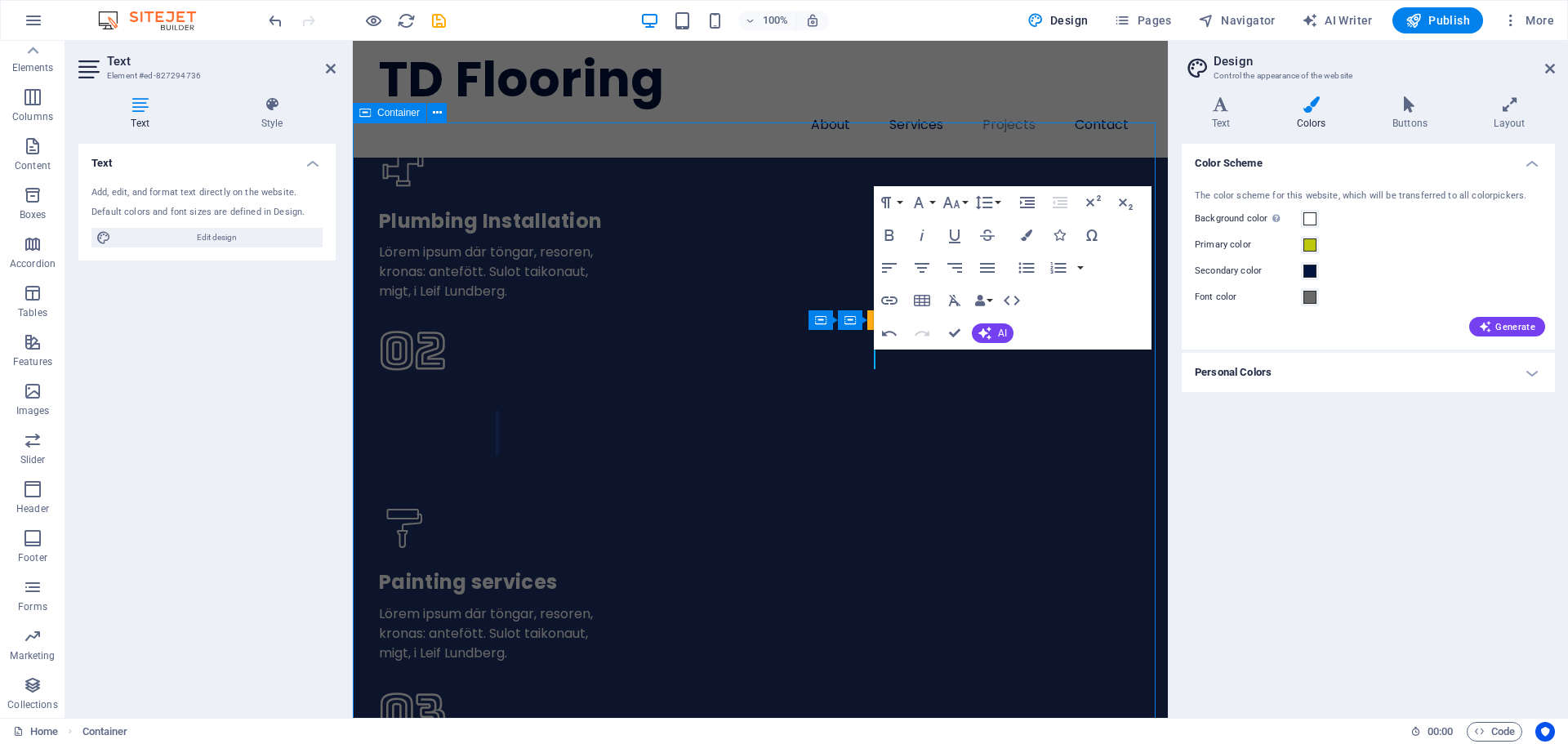 click on "Do you have any questions? Send us message! Contact us" at bounding box center [760, 11395] 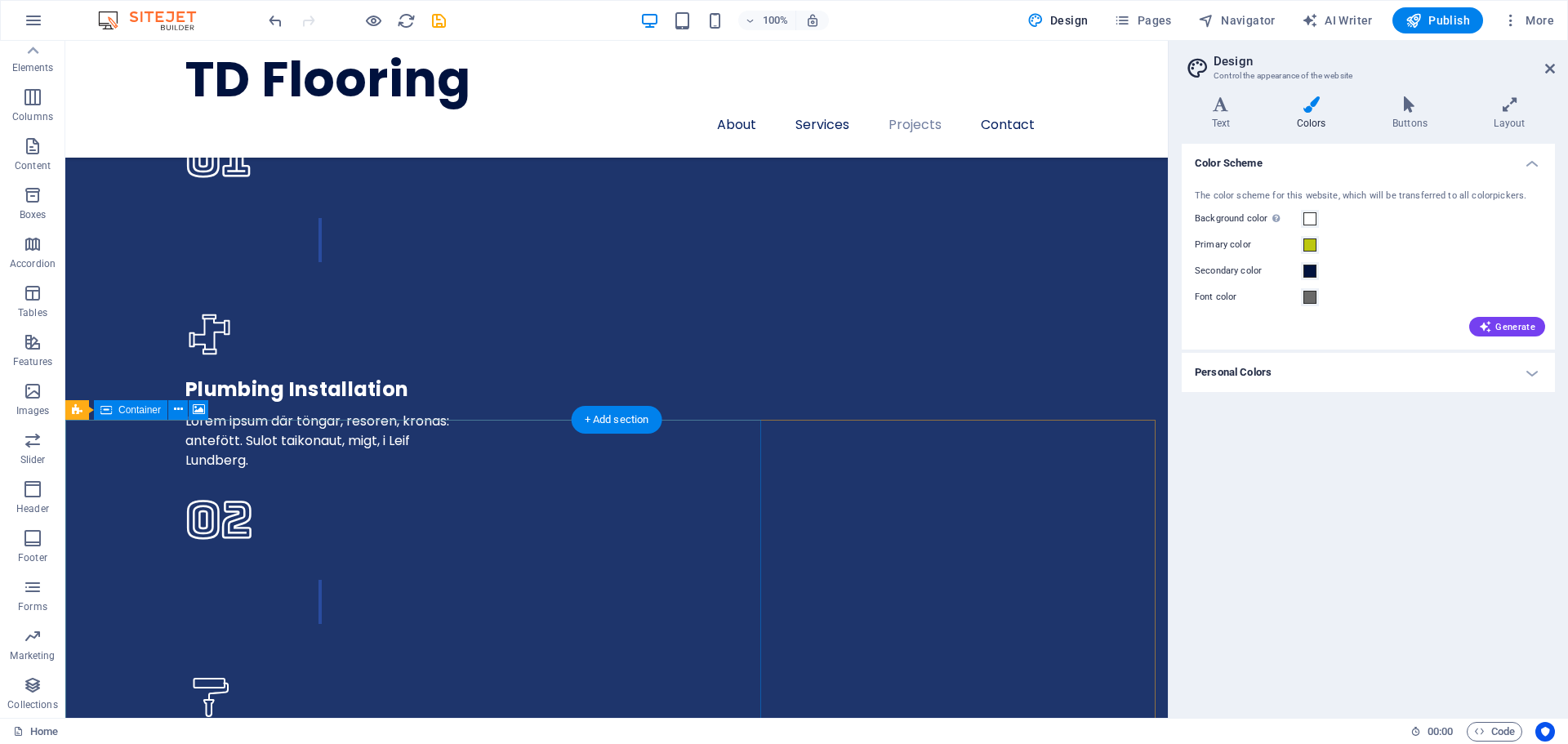 scroll, scrollTop: 4566, scrollLeft: 0, axis: vertical 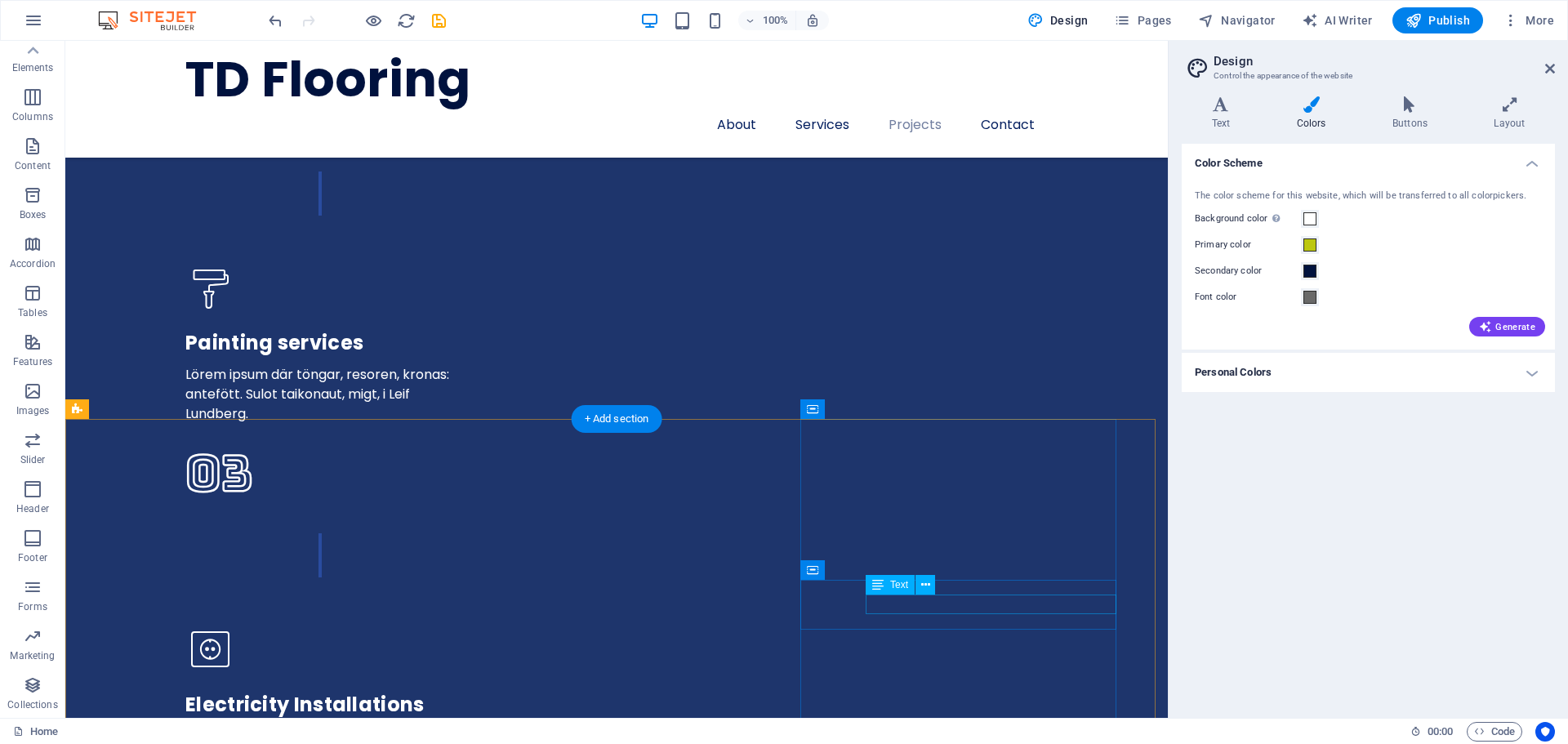 click on "200 Cotter Ave ,  Port Aransas ,  78373" at bounding box center [617, 16496] 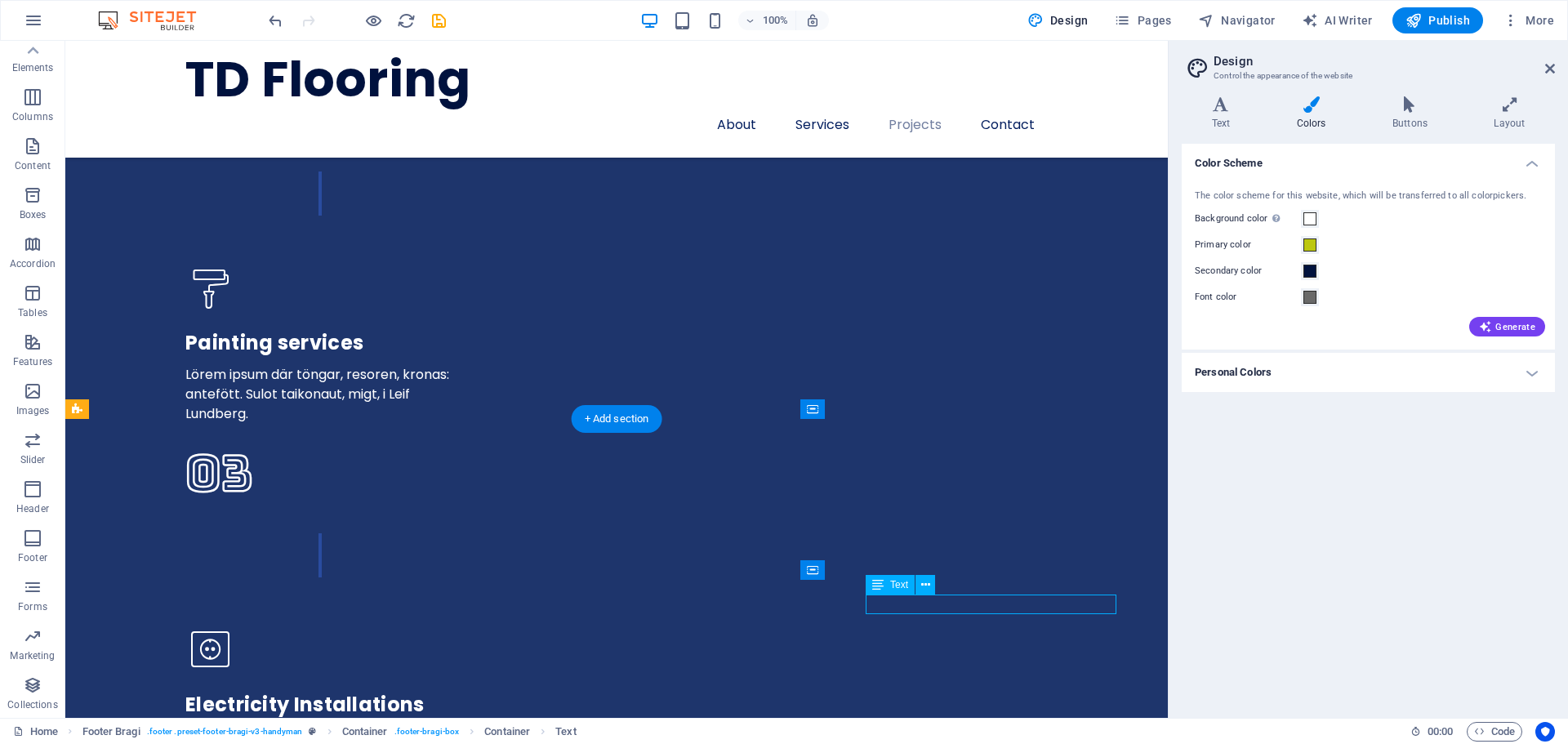 click on "200 Cotter Ave ,  Port Aransas ,  78373" at bounding box center (617, 16496) 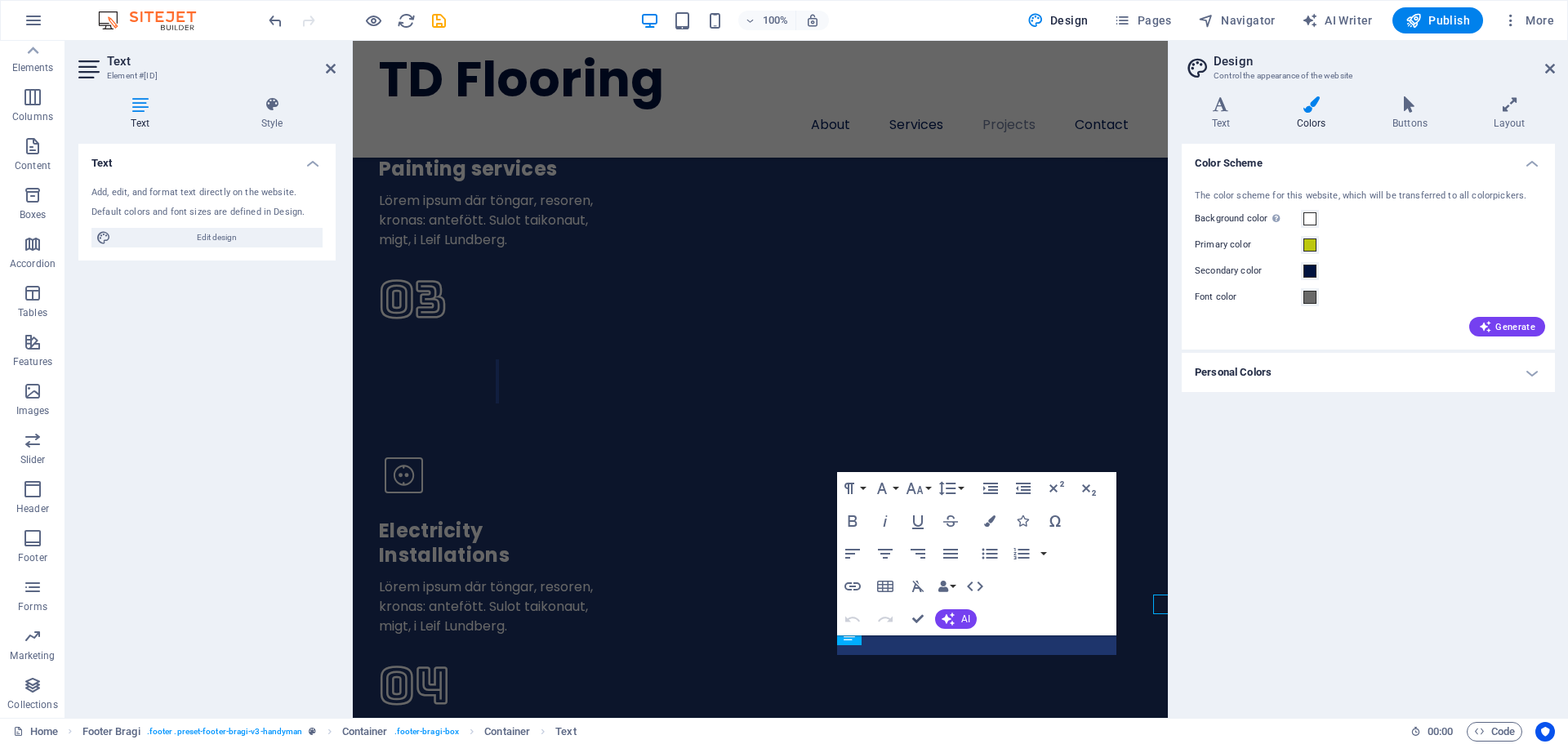 scroll, scrollTop: 4644, scrollLeft: 0, axis: vertical 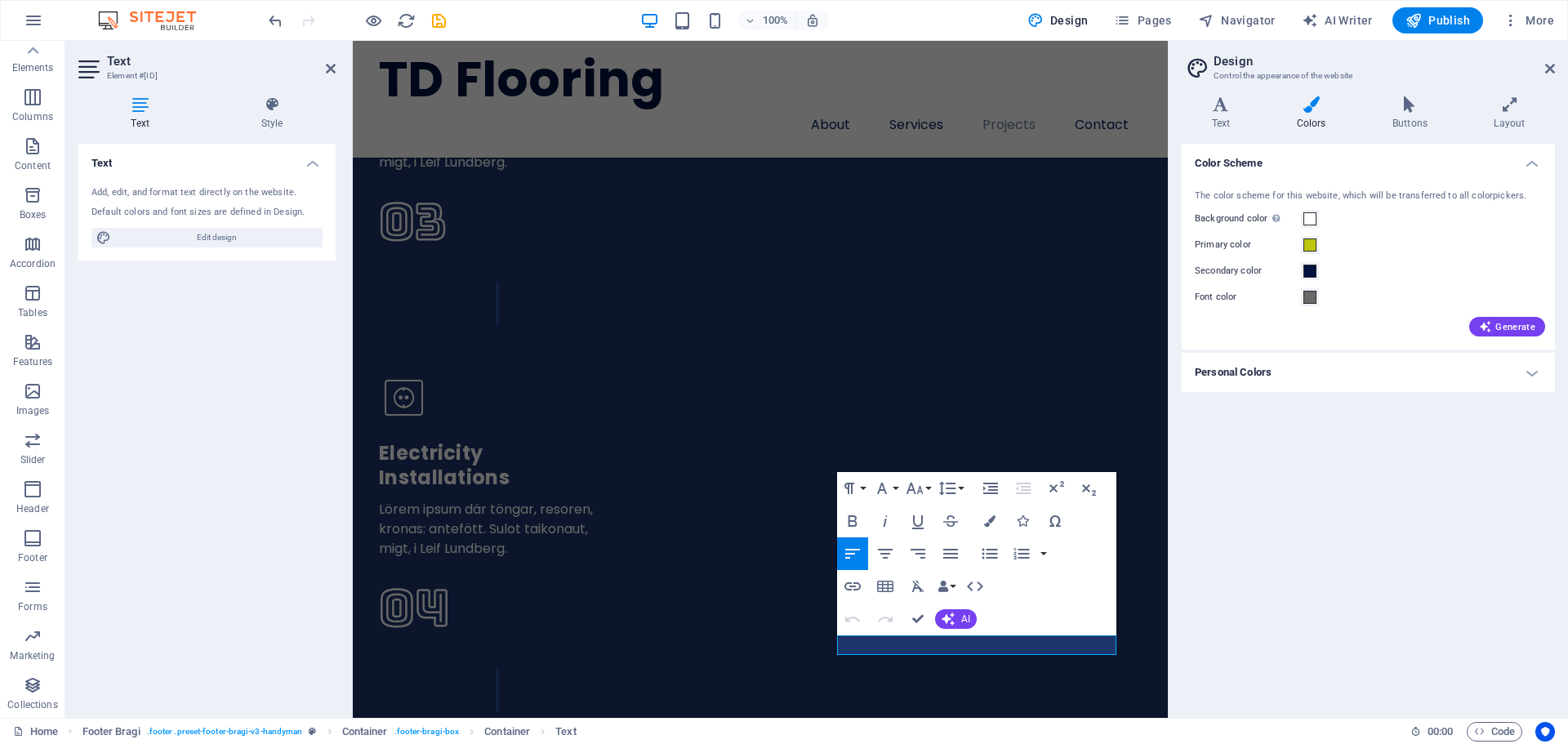 type 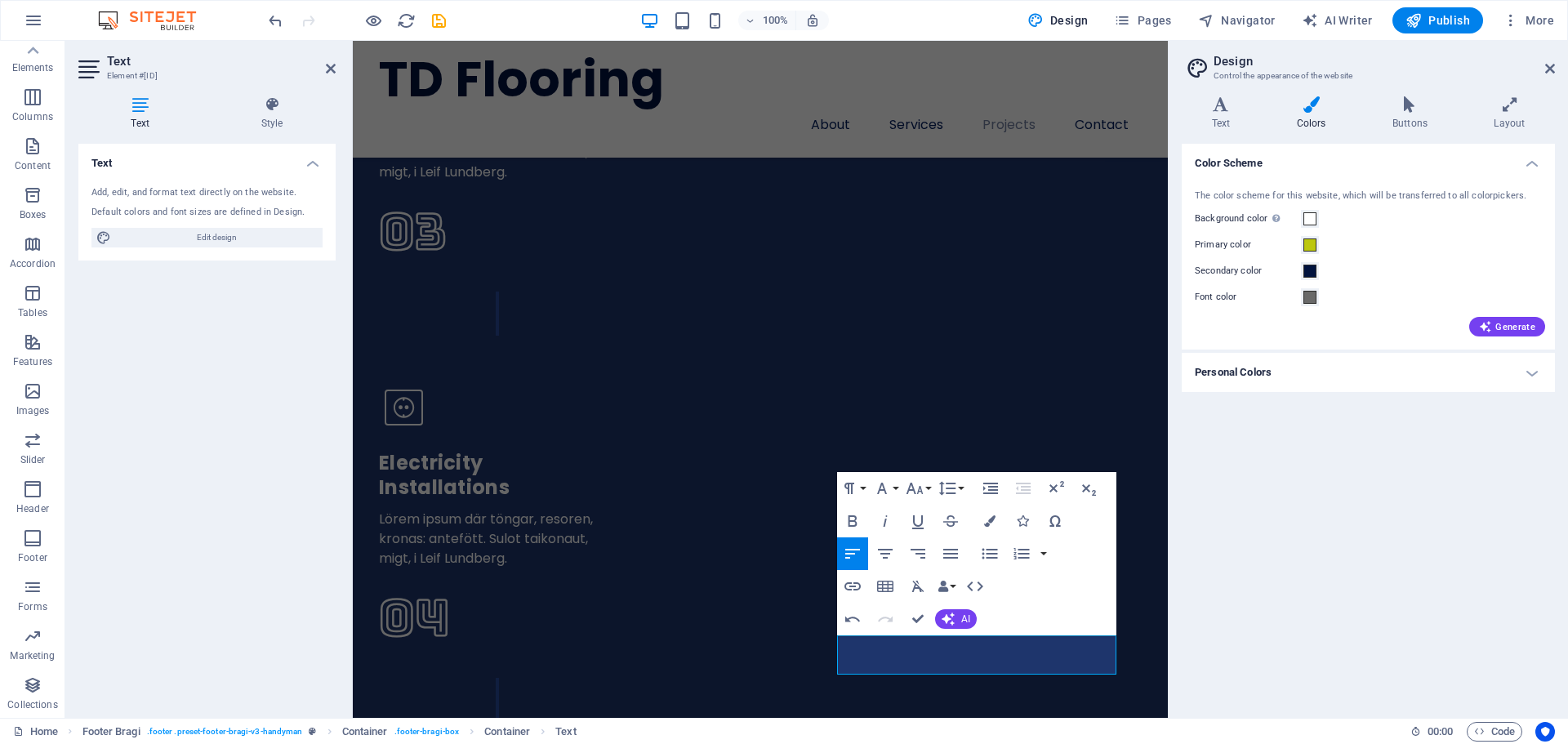 scroll, scrollTop: 4644, scrollLeft: 0, axis: vertical 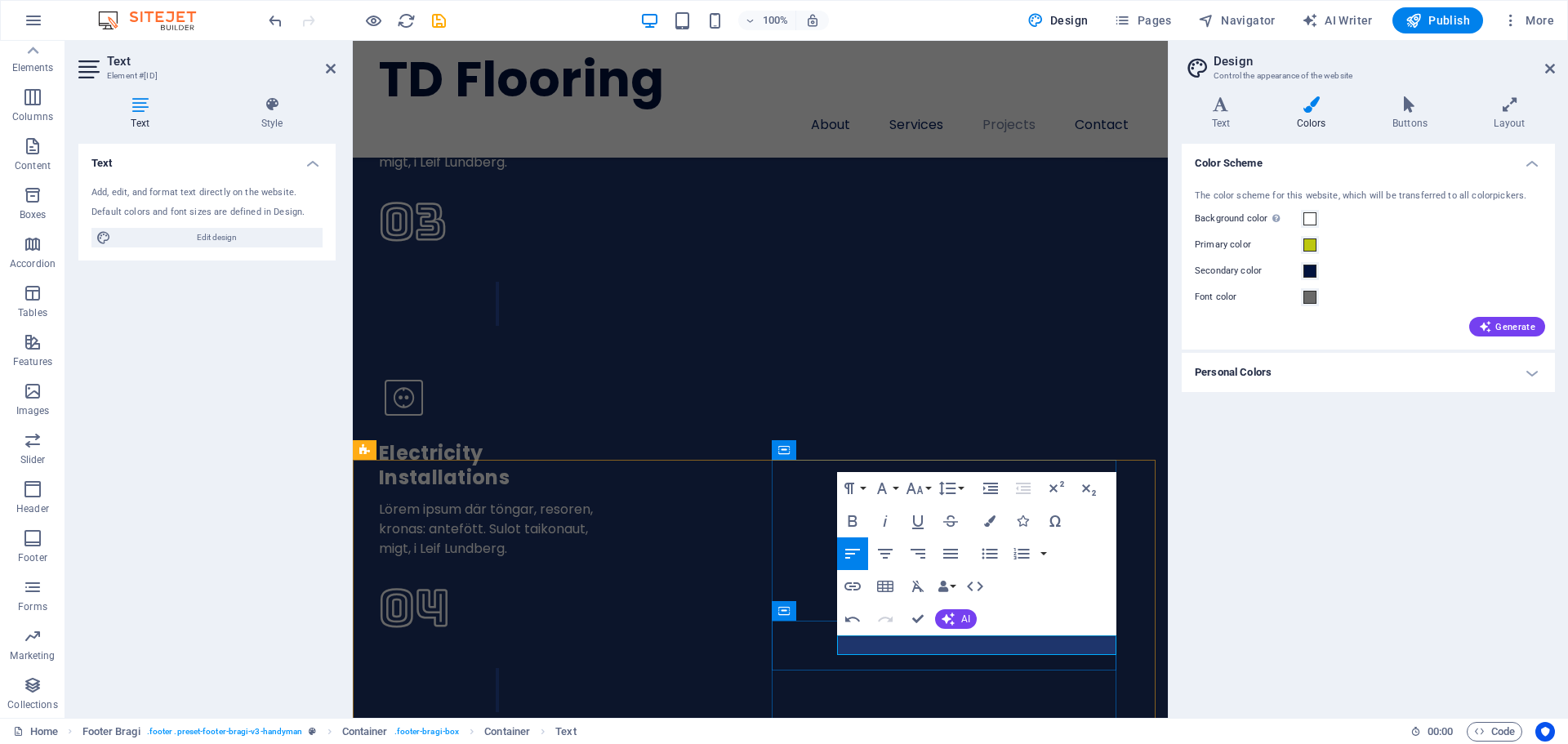 drag, startPoint x: 1071, startPoint y: 649, endPoint x: 839, endPoint y: 646, distance: 232.0194 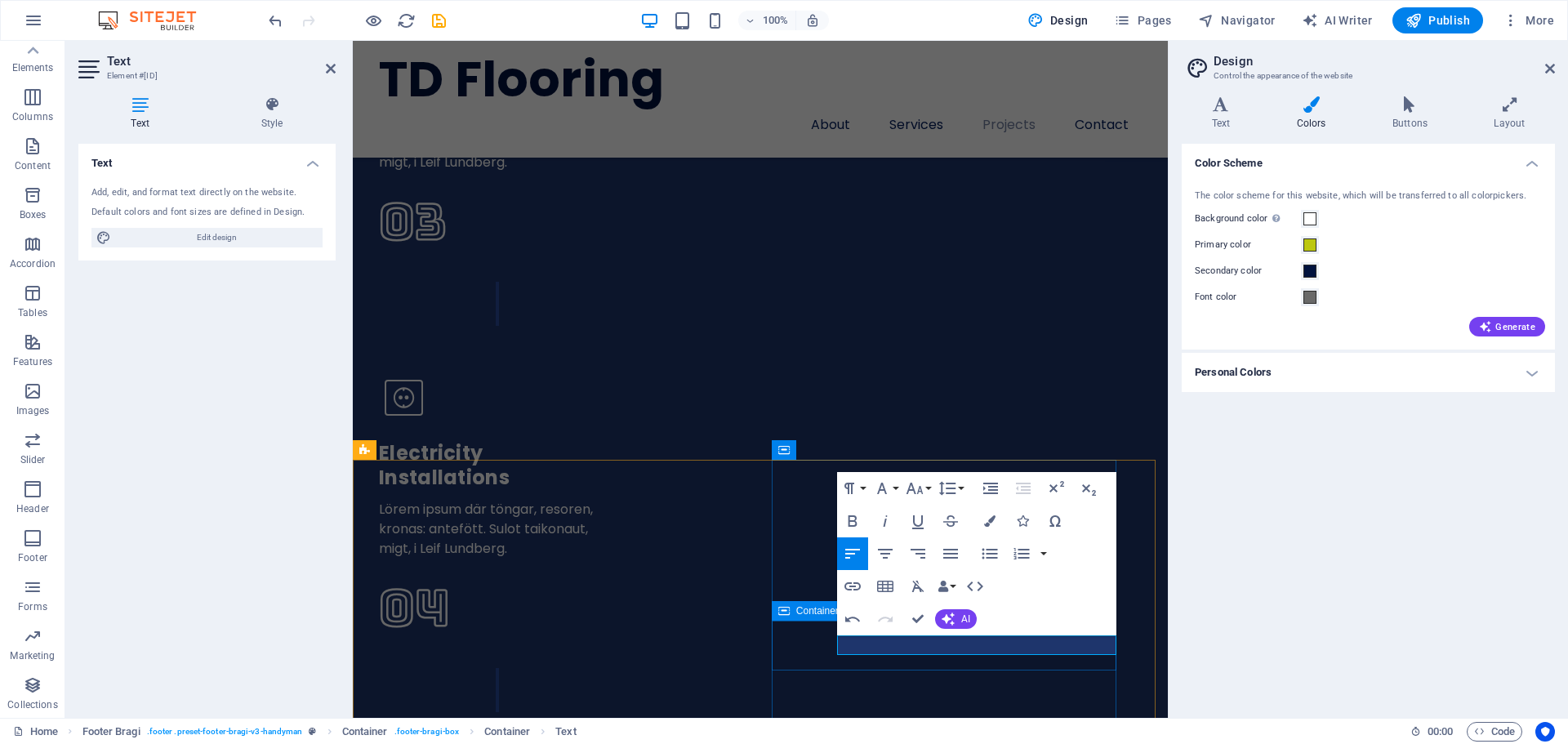 drag, startPoint x: 1018, startPoint y: 677, endPoint x: 1306, endPoint y: 675, distance: 288.00694 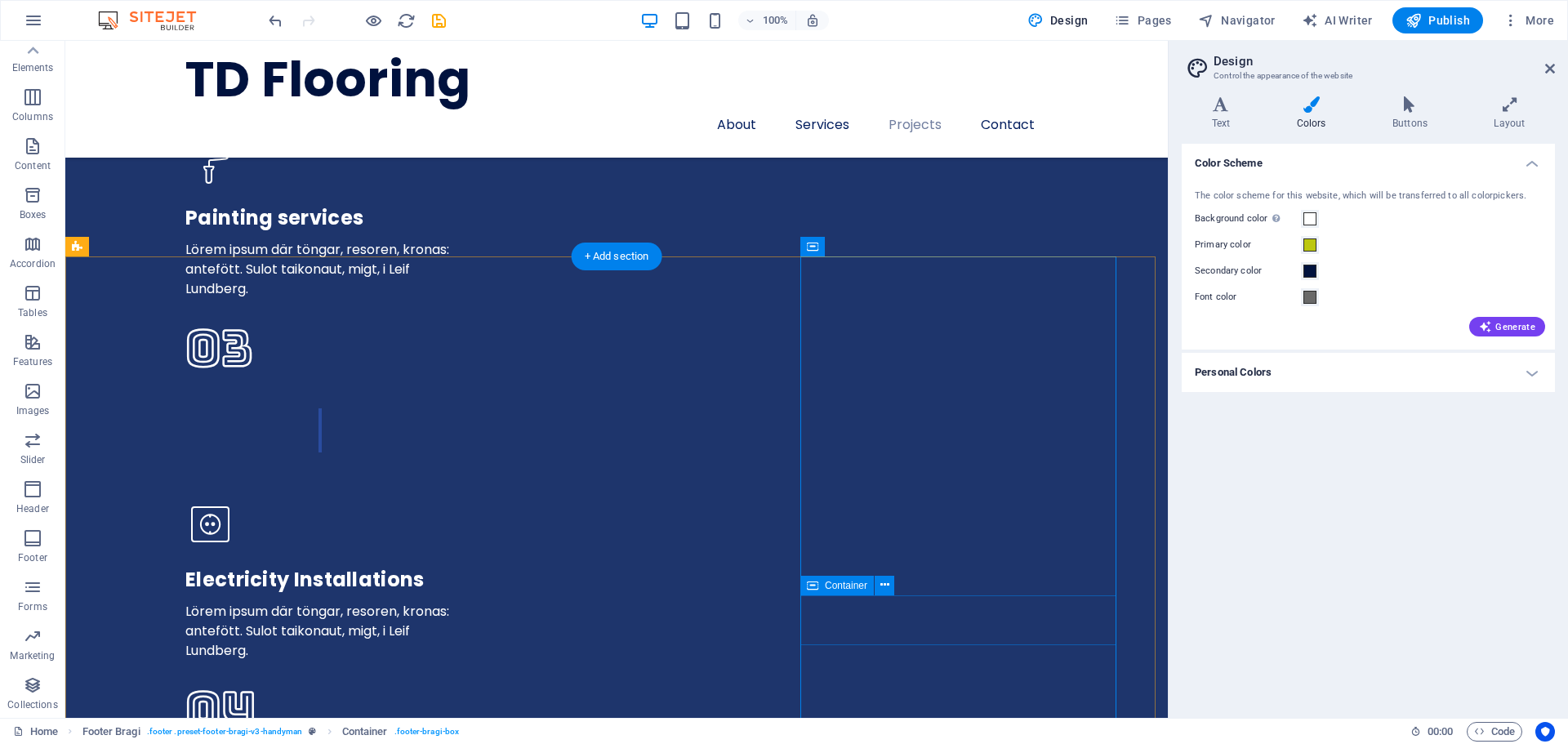 scroll, scrollTop: 4729, scrollLeft: 0, axis: vertical 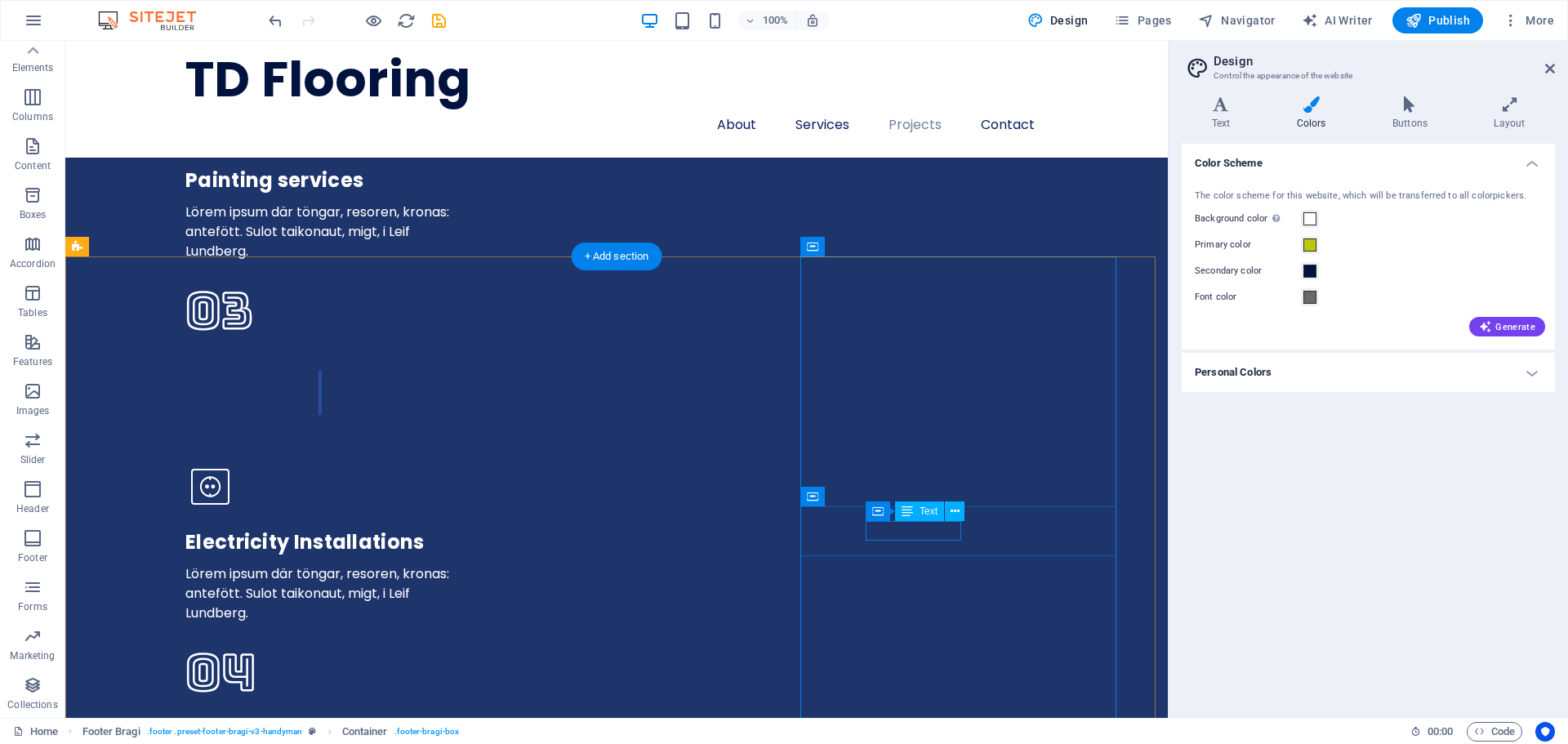 click on "([PHONE]) [PHONE]" at bounding box center (617, 16497) 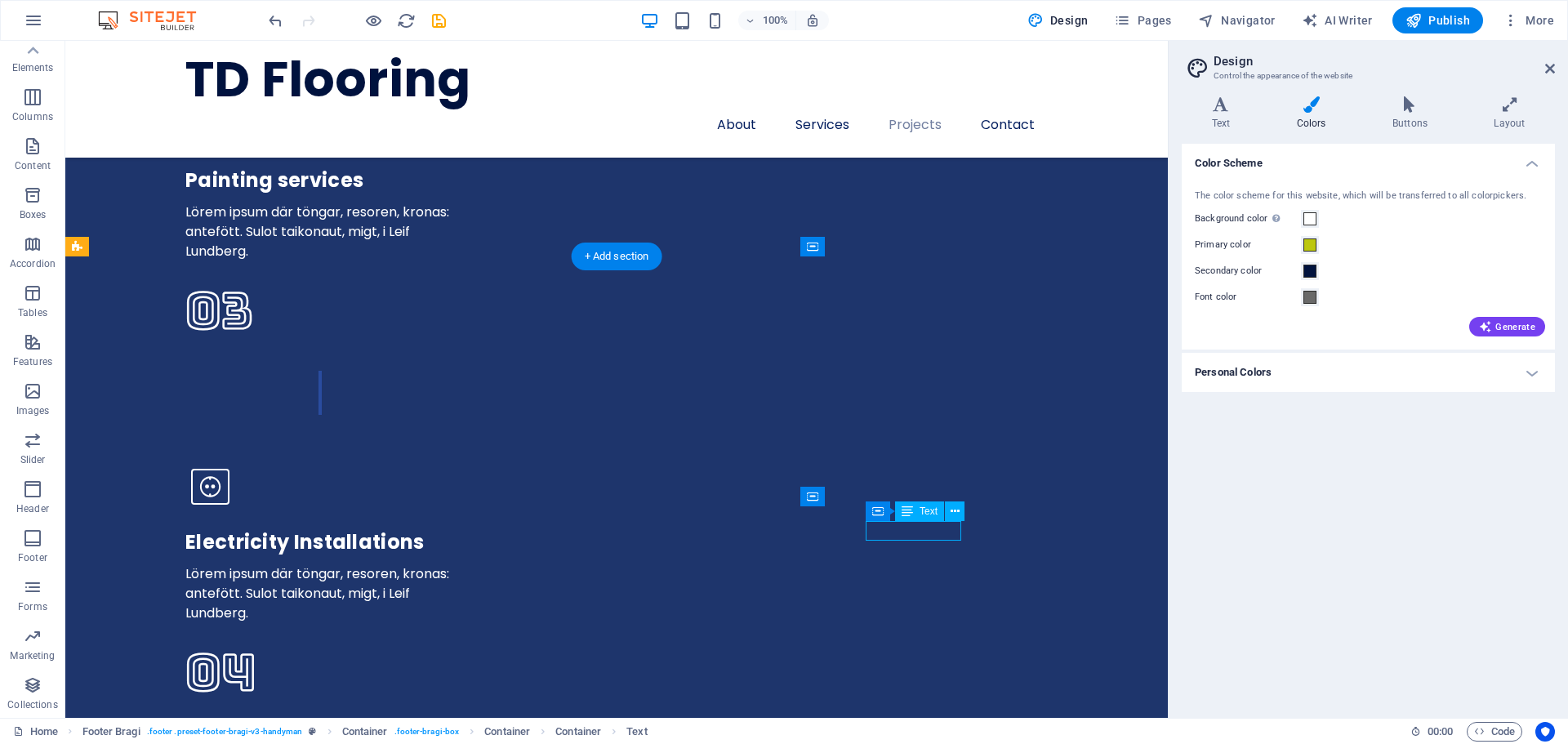 click on "([PHONE]) [PHONE]" at bounding box center (617, 16497) 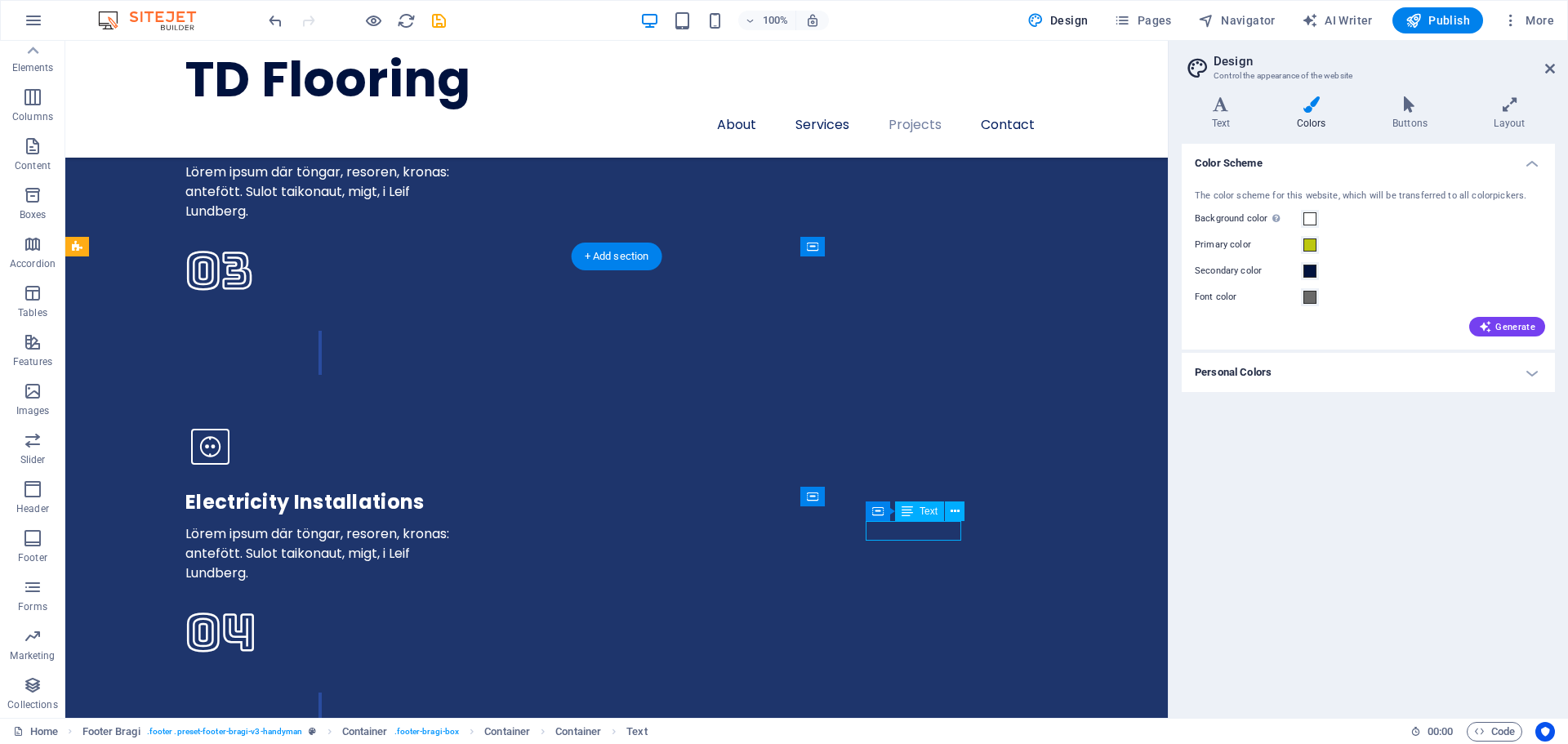 scroll, scrollTop: 4846, scrollLeft: 0, axis: vertical 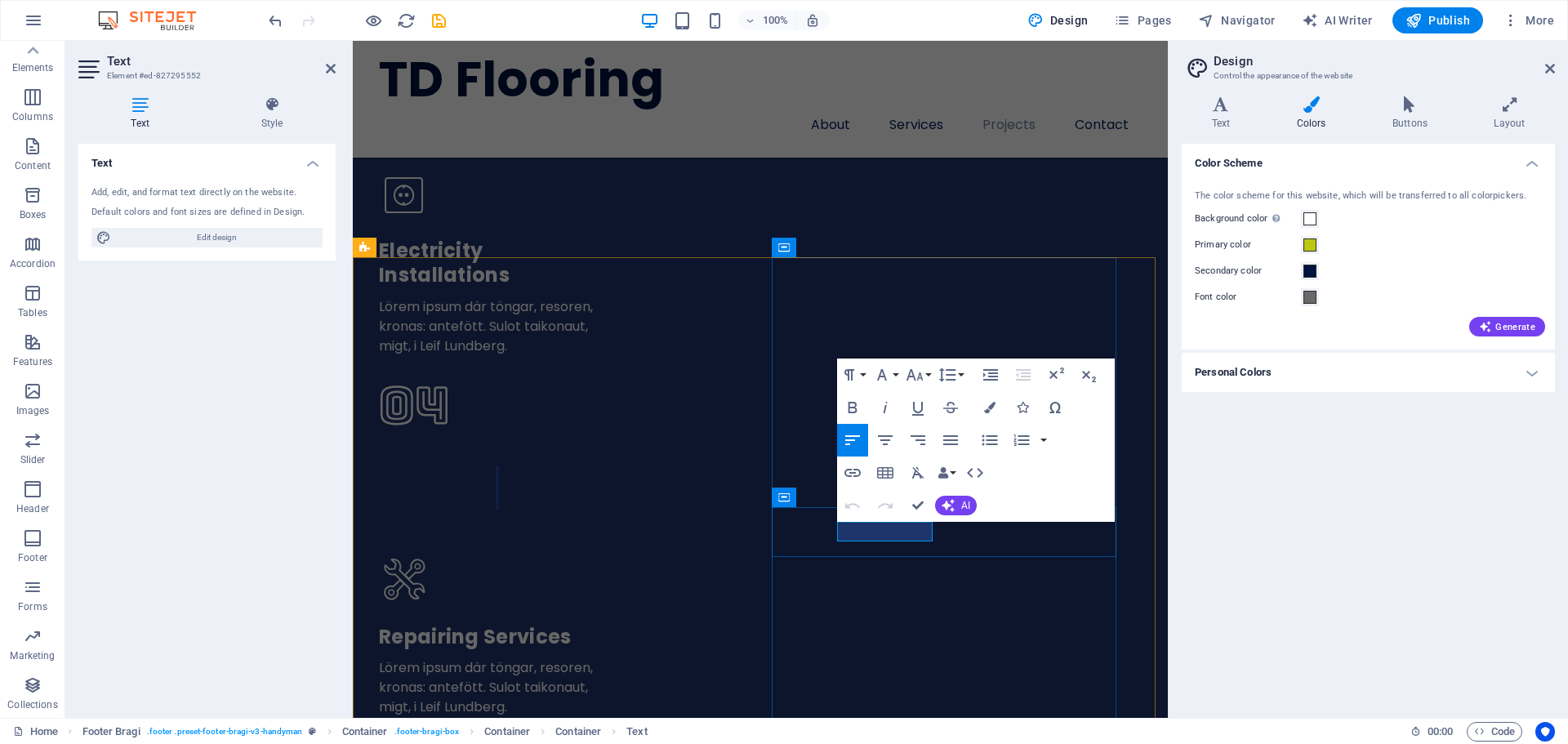 type 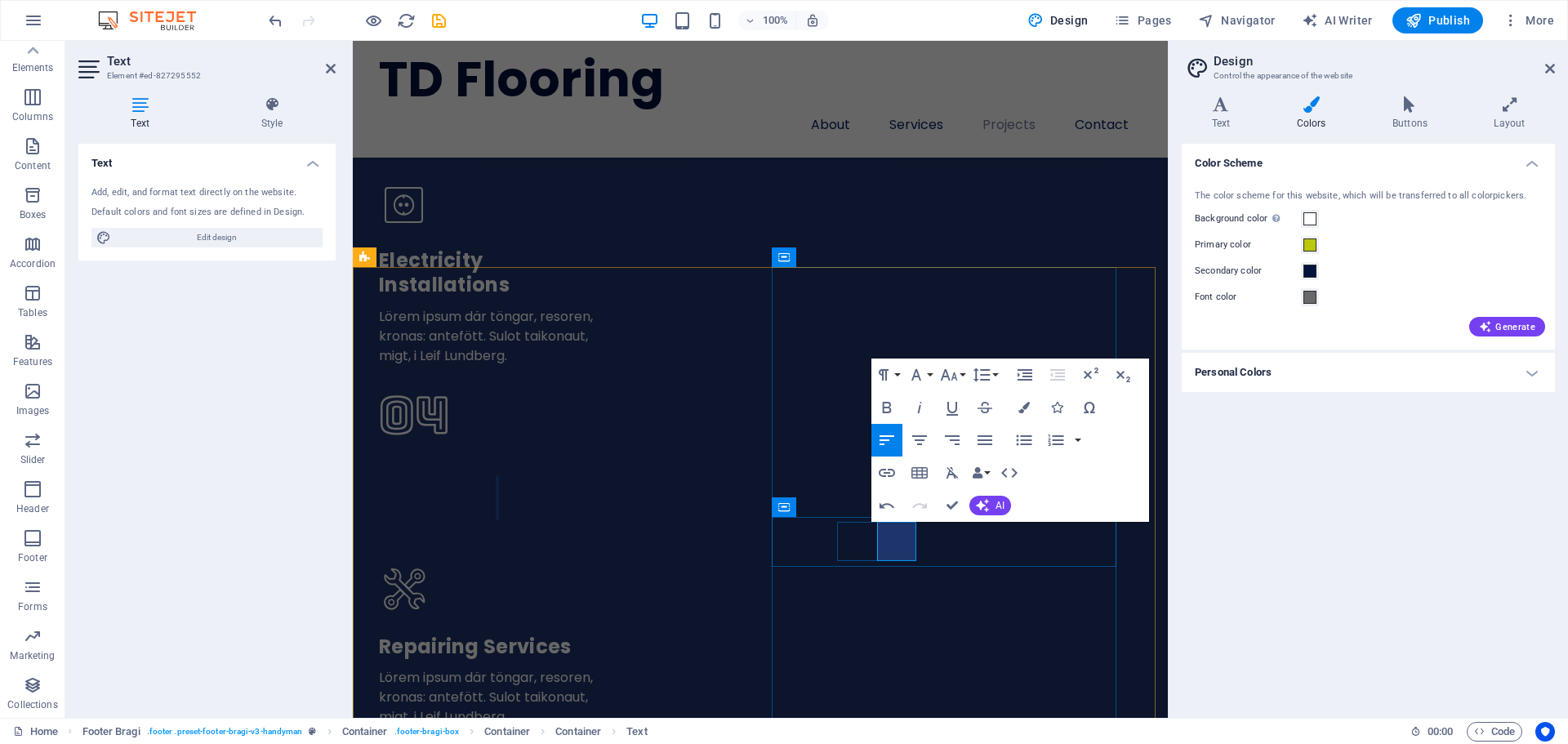 scroll, scrollTop: 4832, scrollLeft: 0, axis: vertical 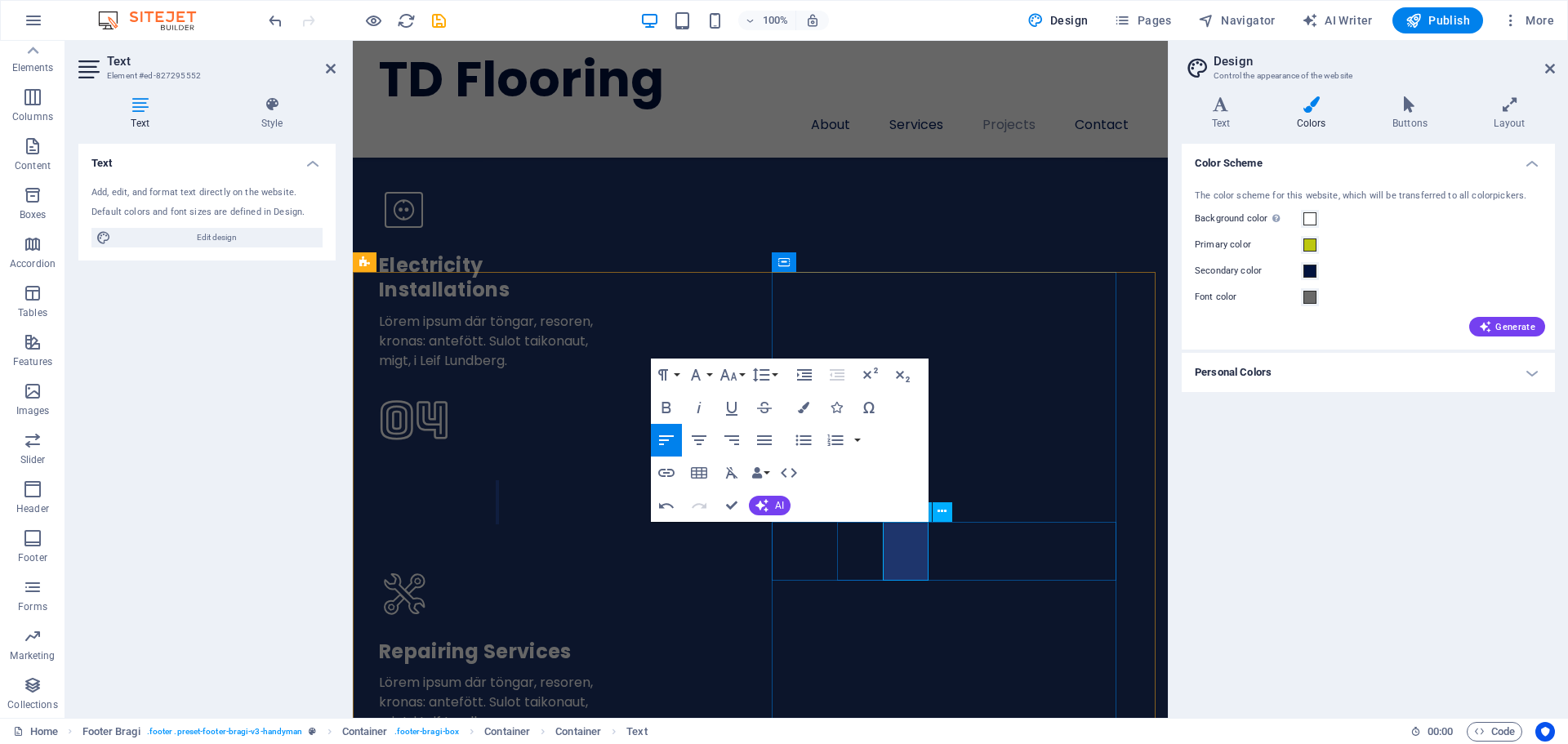 click on "(608) 421-0121" at bounding box center [566, 15815] 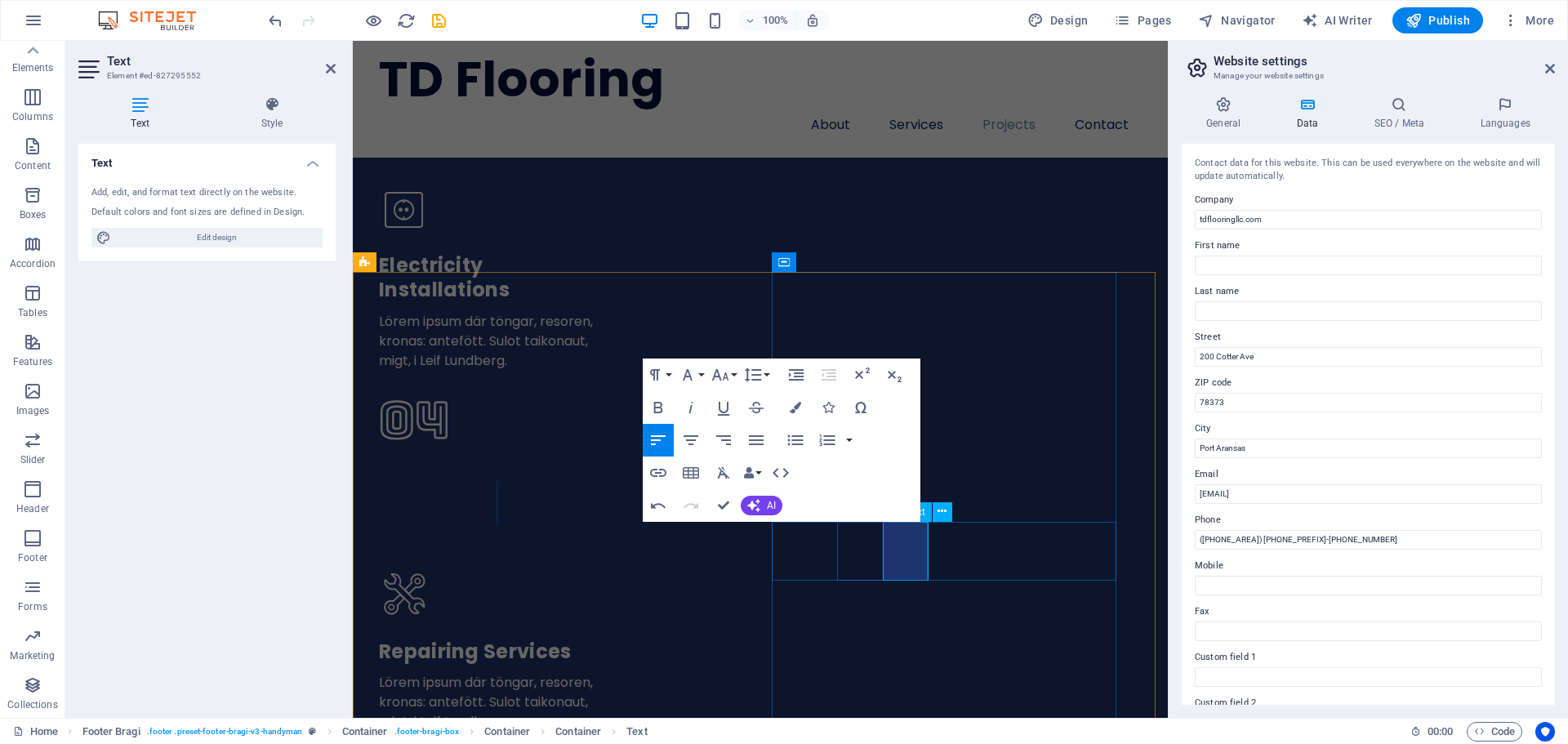 scroll, scrollTop: 4846, scrollLeft: 0, axis: vertical 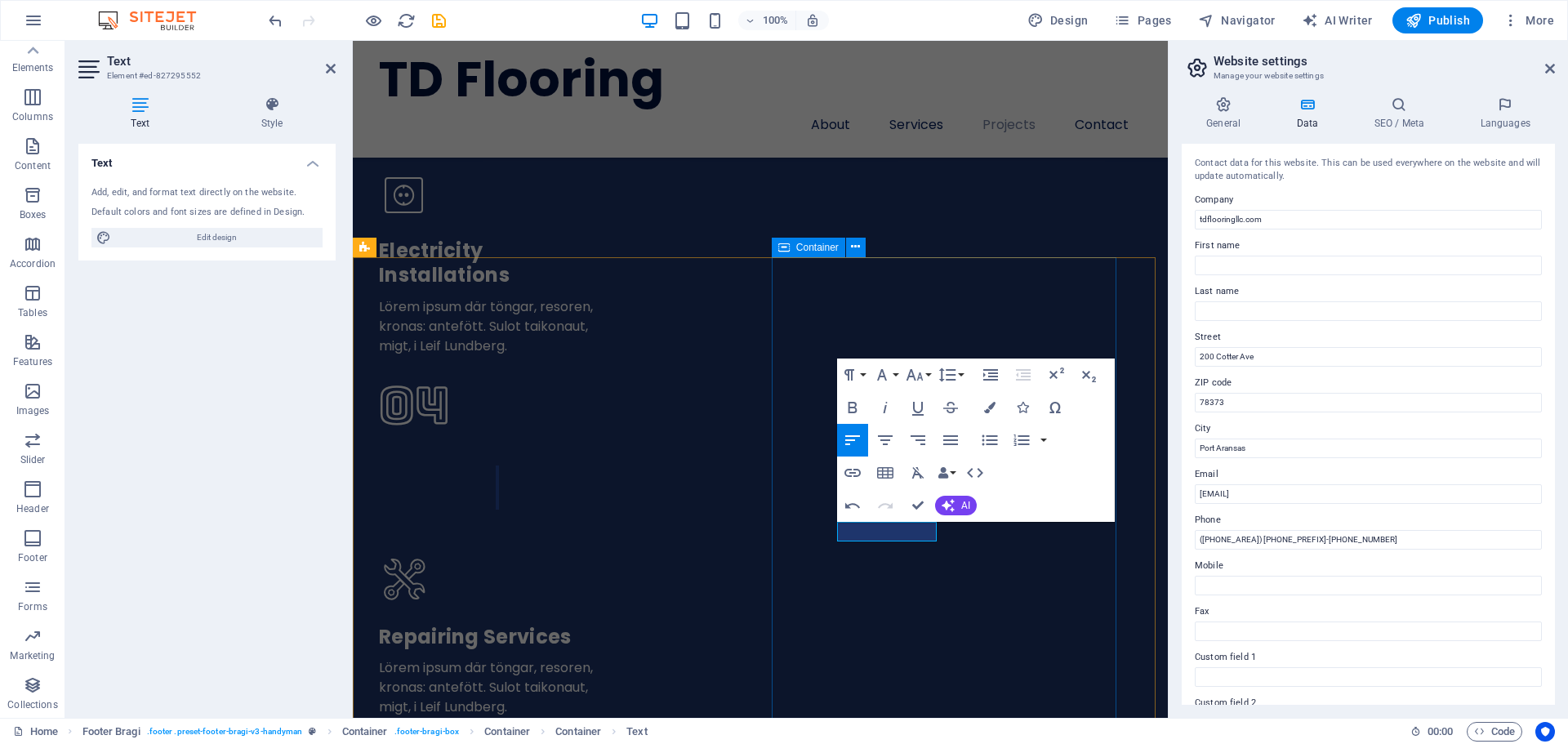 click on "Contact Us Dane County, Madison WI (608) 421-8824 2763093d4f7bdd26bdec22cdba0cb5@cpanel.local" at bounding box center [760, 15707] 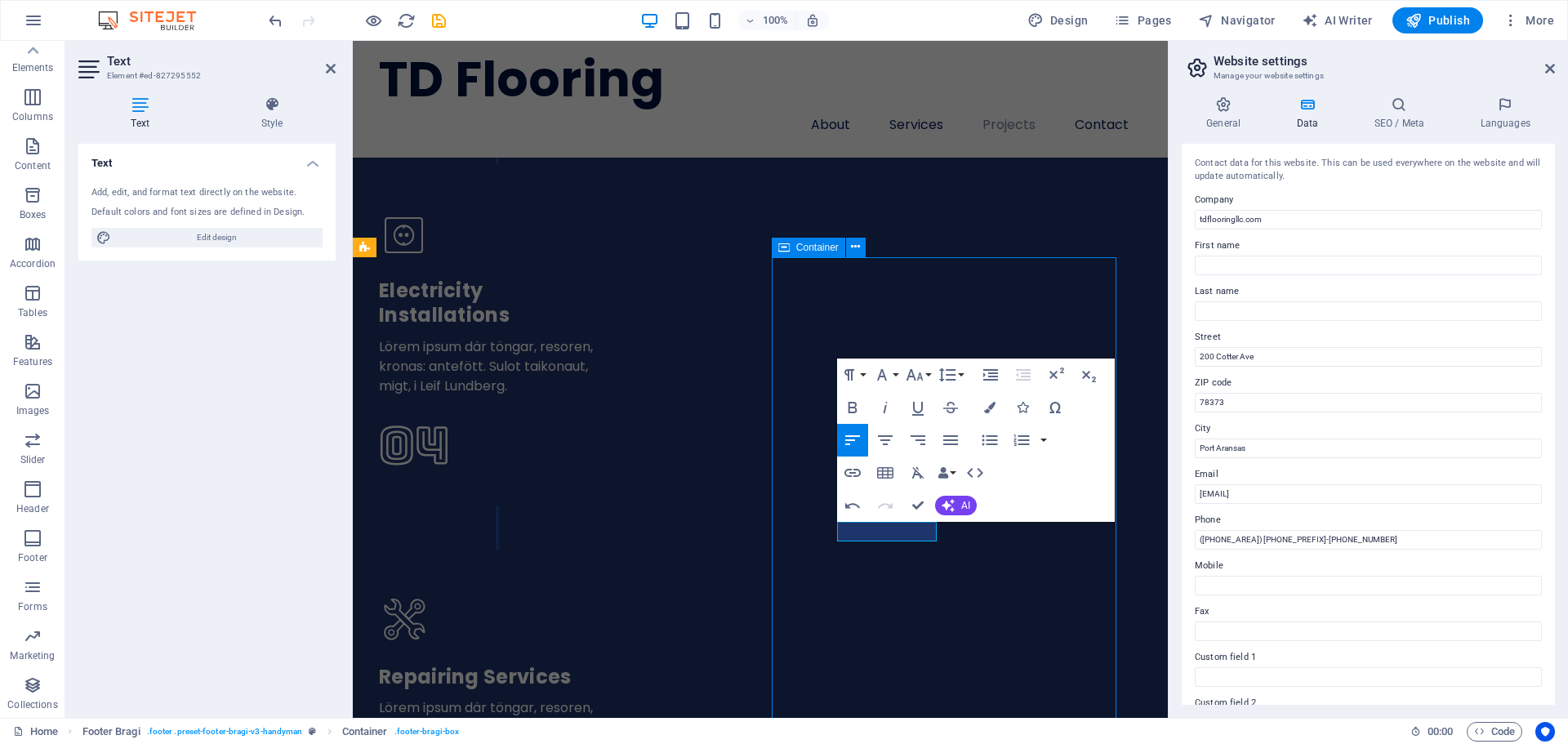 scroll, scrollTop: 4768, scrollLeft: 0, axis: vertical 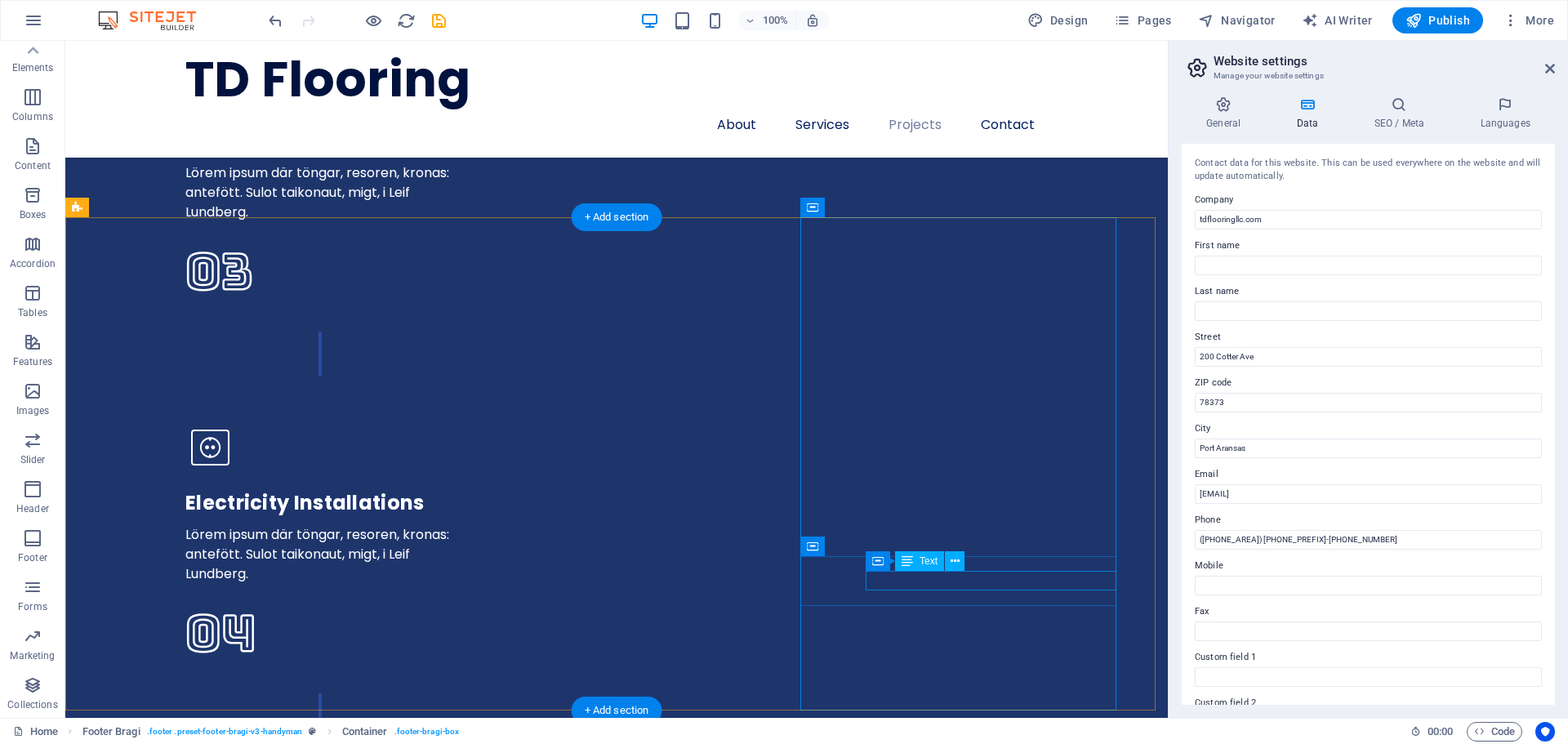 click on "[EMAIL]" at bounding box center [617, 16613] 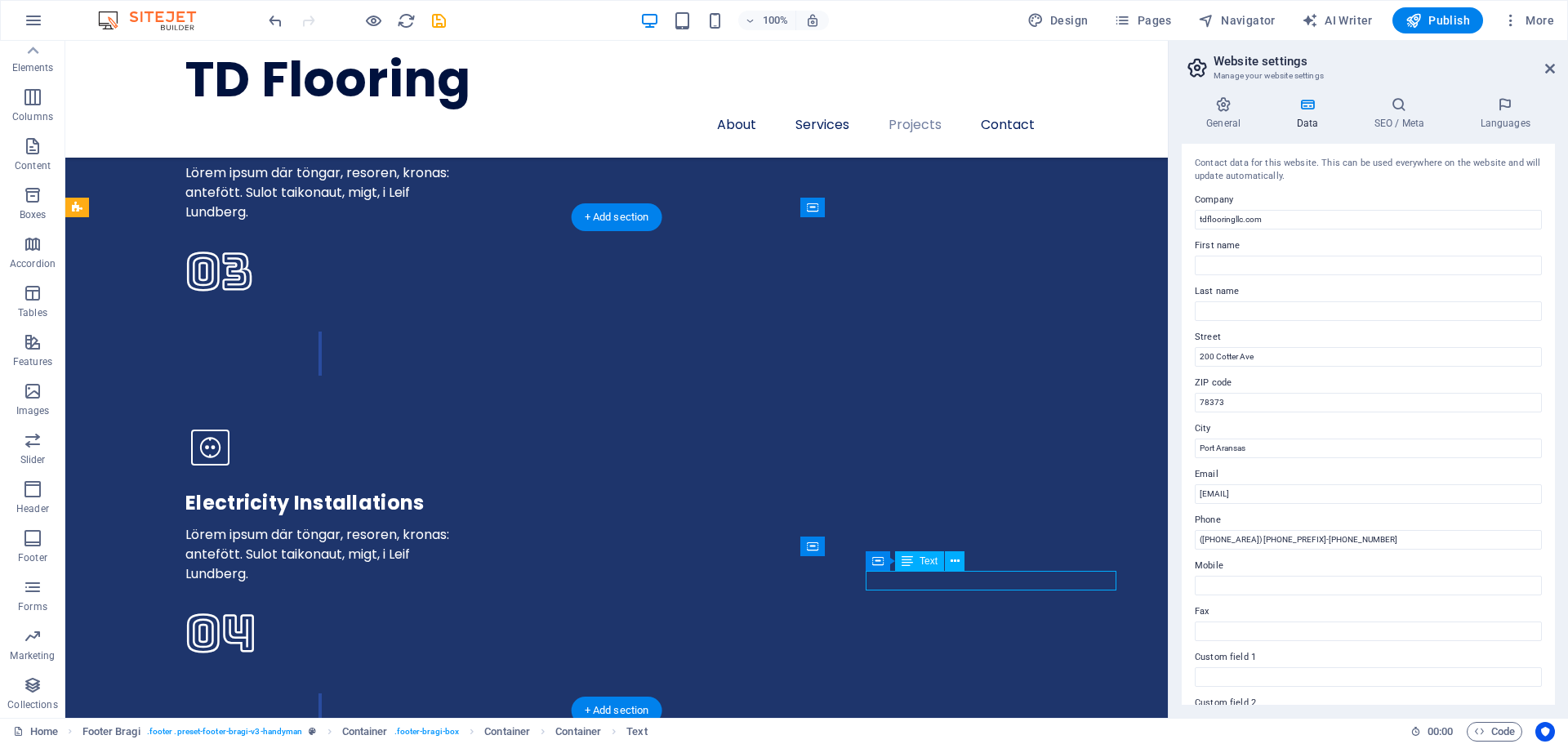 click on "[EMAIL]" at bounding box center [617, 16613] 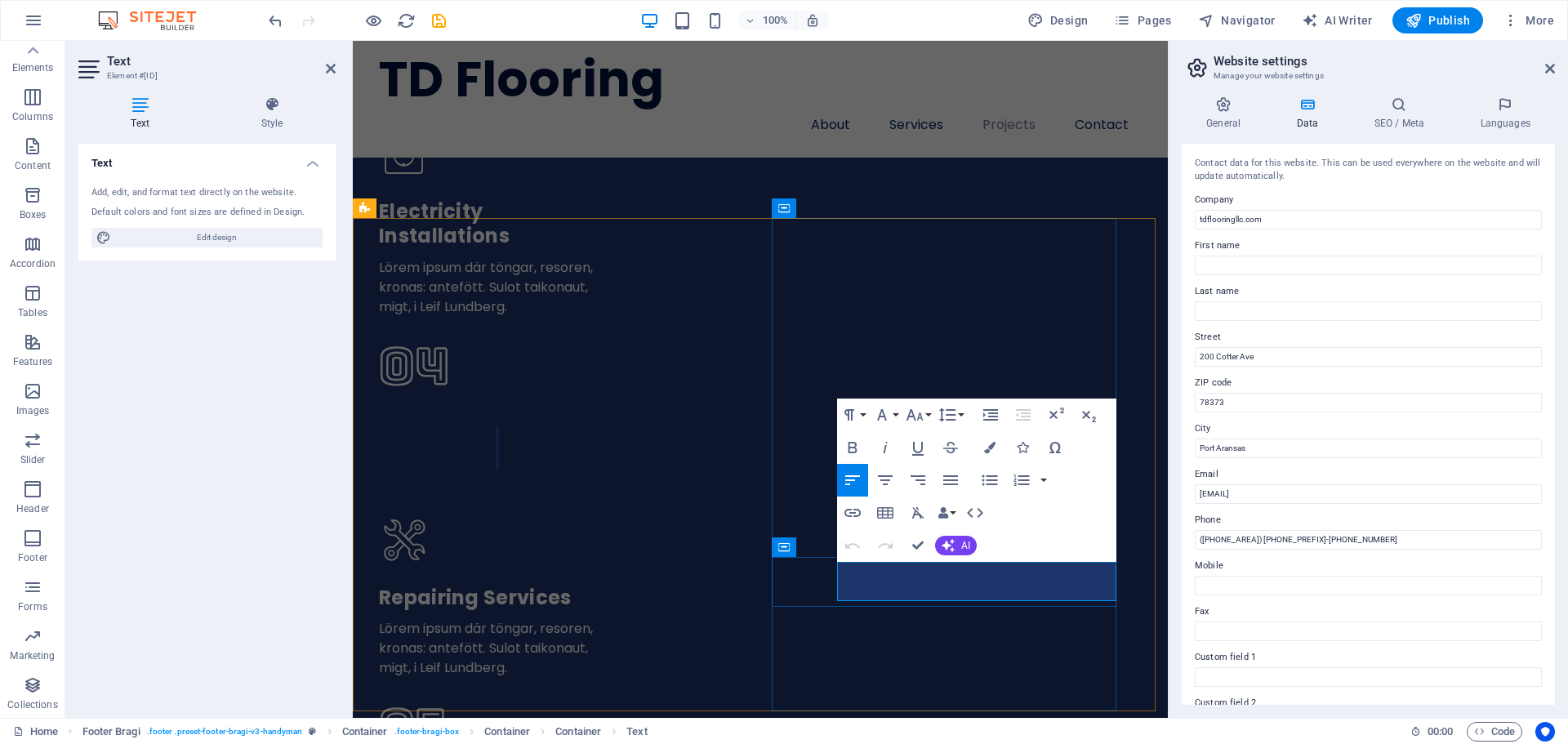 click on "[EMAIL]" at bounding box center (416, 15907) 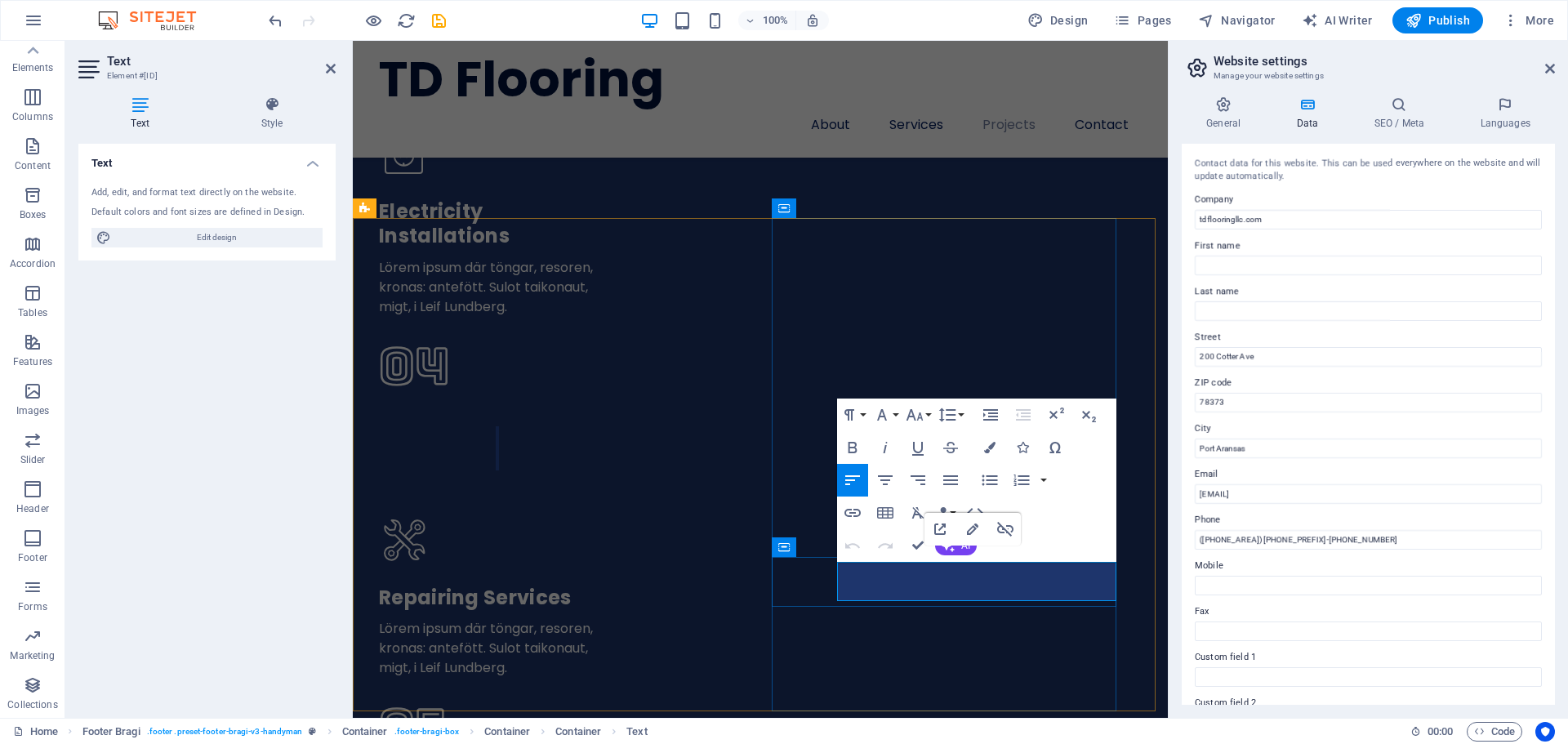 click on "[EMAIL]" at bounding box center (416, 15907) 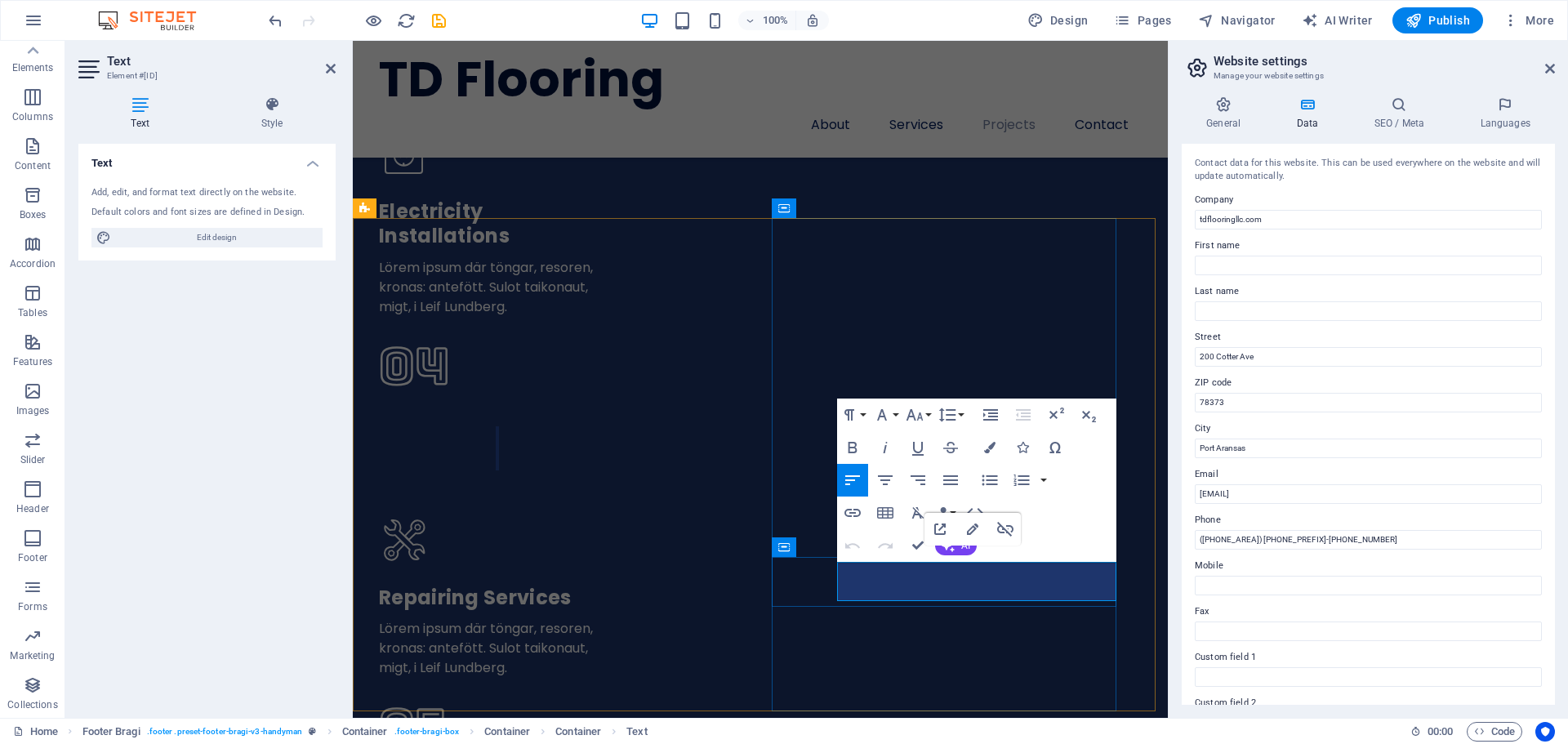 drag, startPoint x: 898, startPoint y: 590, endPoint x: 844, endPoint y: 568, distance: 58.30952 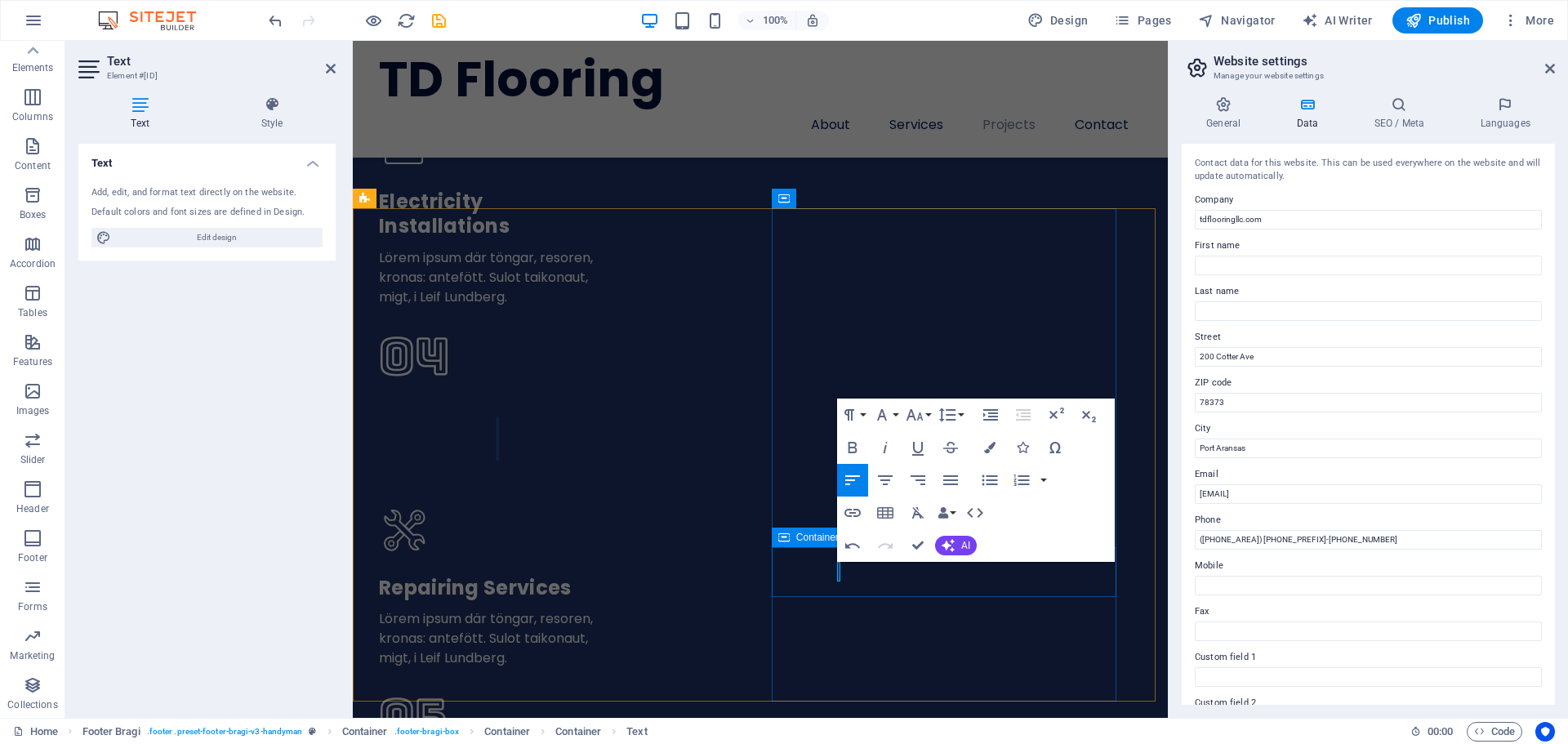 type 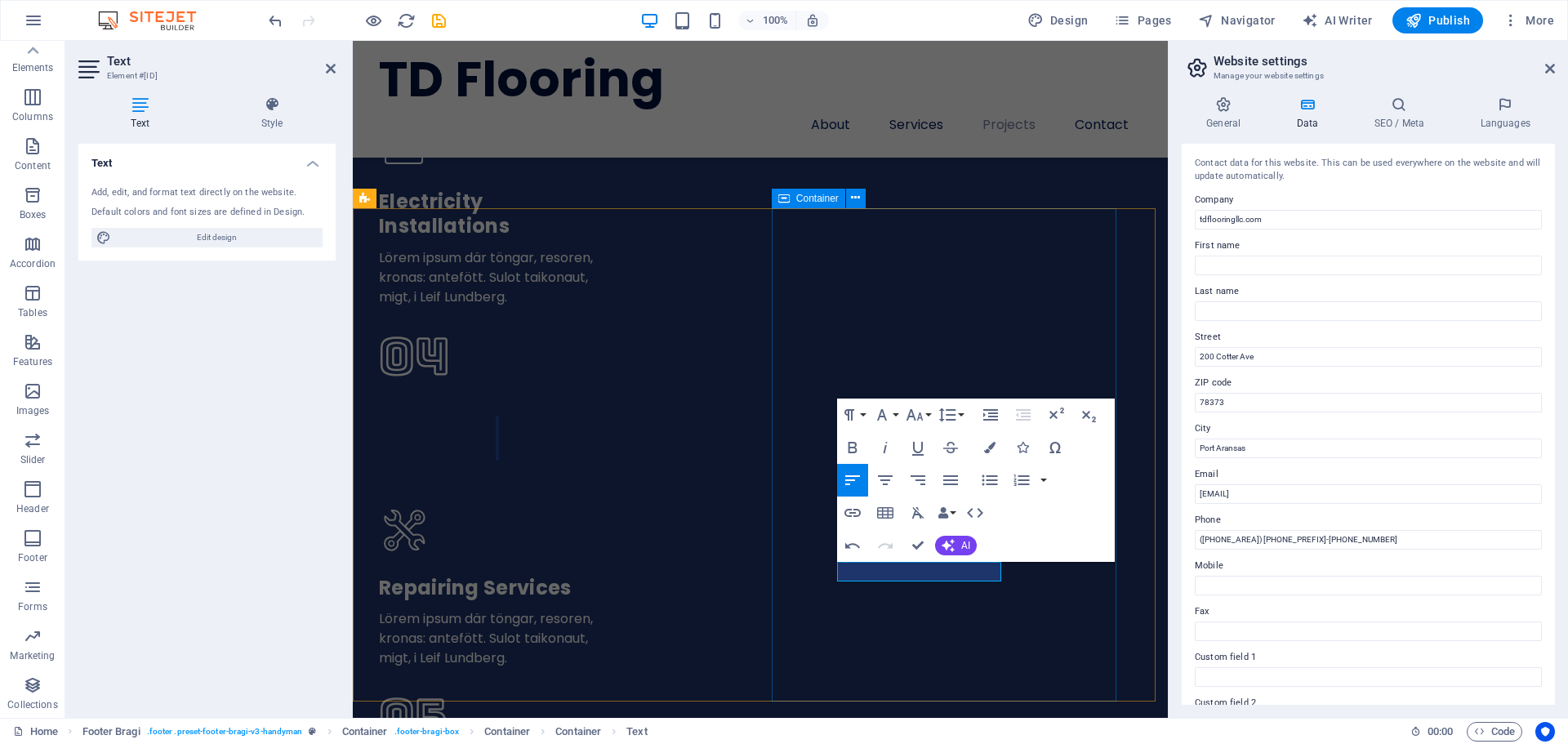 click on "Contact Us Dane County, Madison WI (608) 421-8824 tdflooringllc@gmail.com l" at bounding box center (760, 15658) 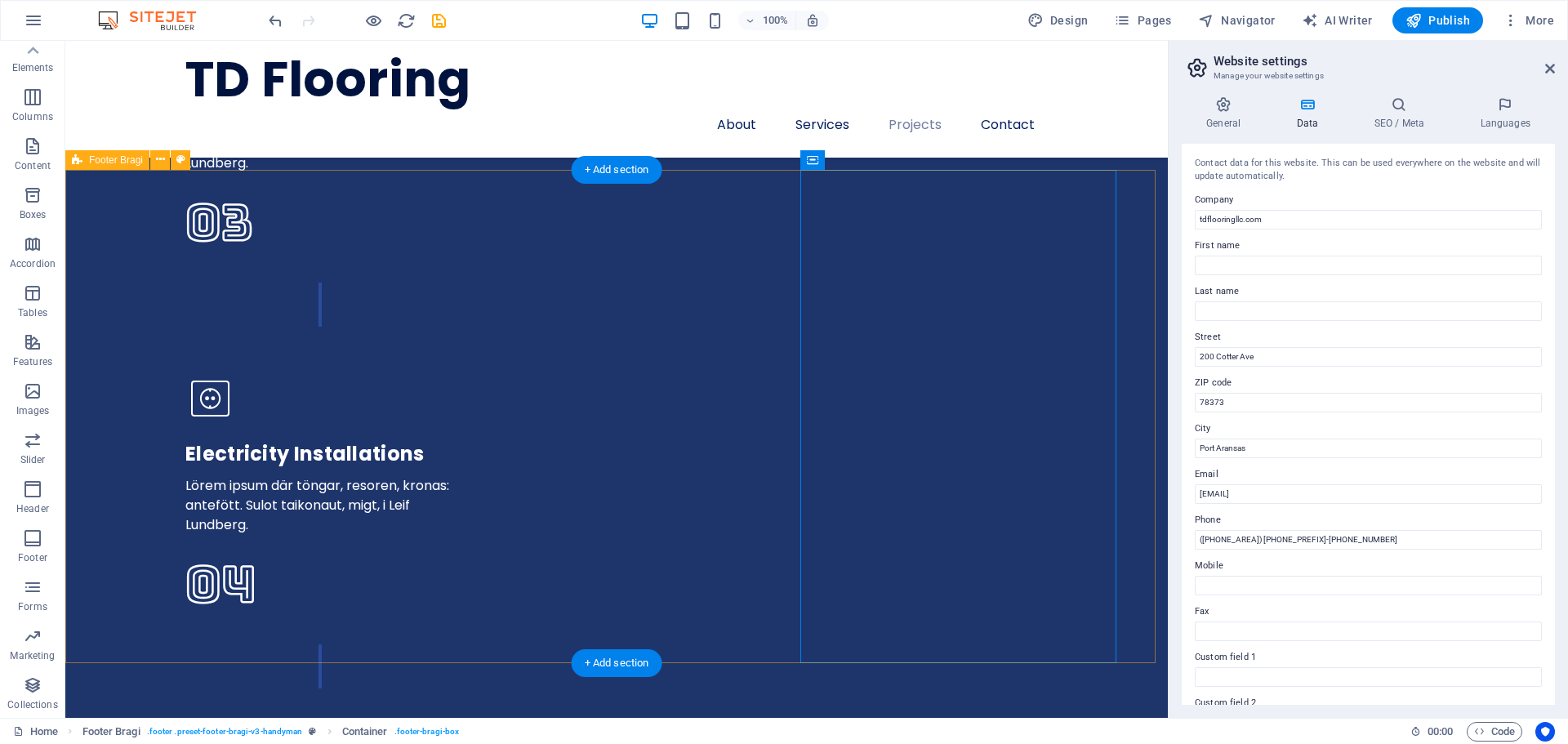 scroll, scrollTop: 4490, scrollLeft: 0, axis: vertical 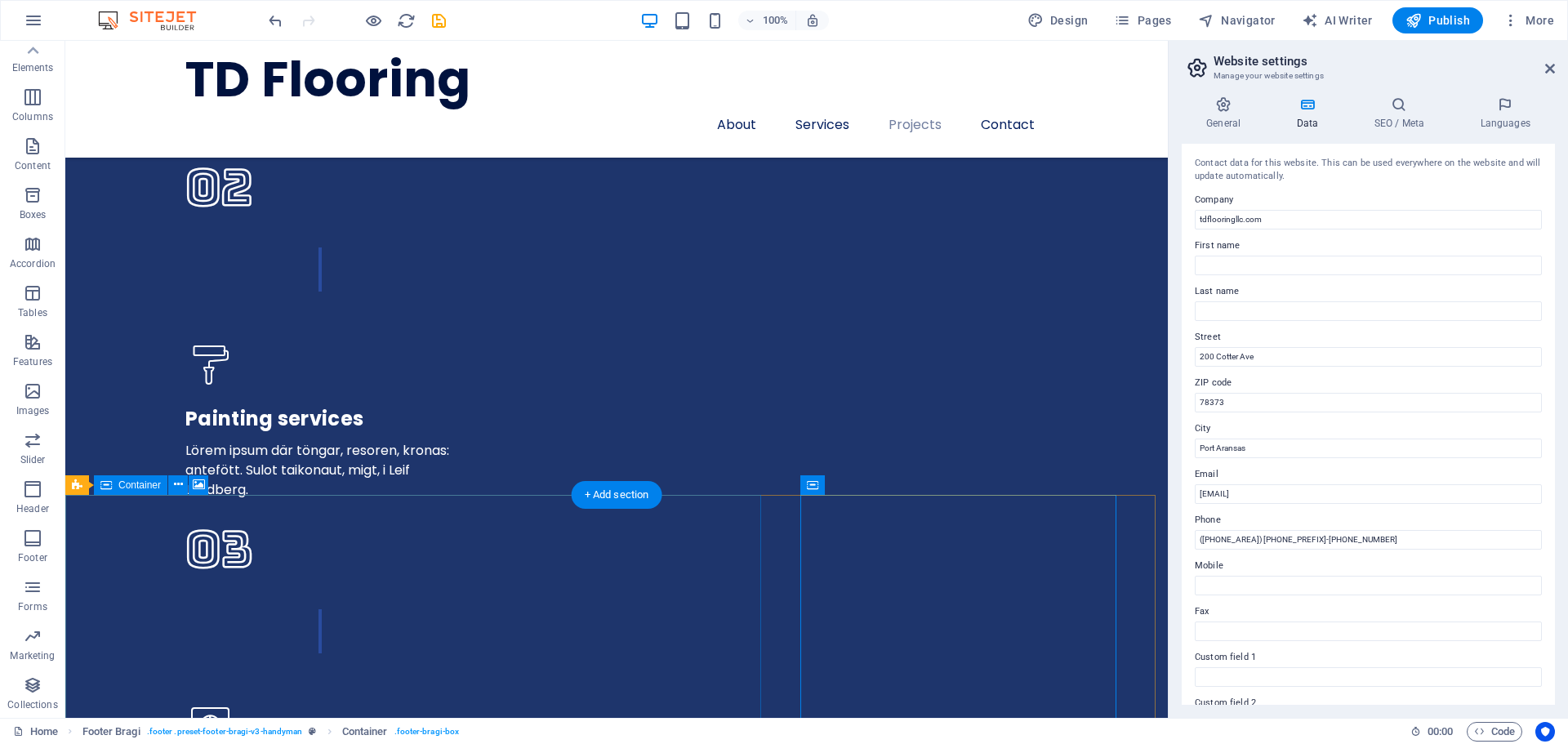 click on "Drop content here or  Add elements  Paste clipboard" at bounding box center [617, 16239] 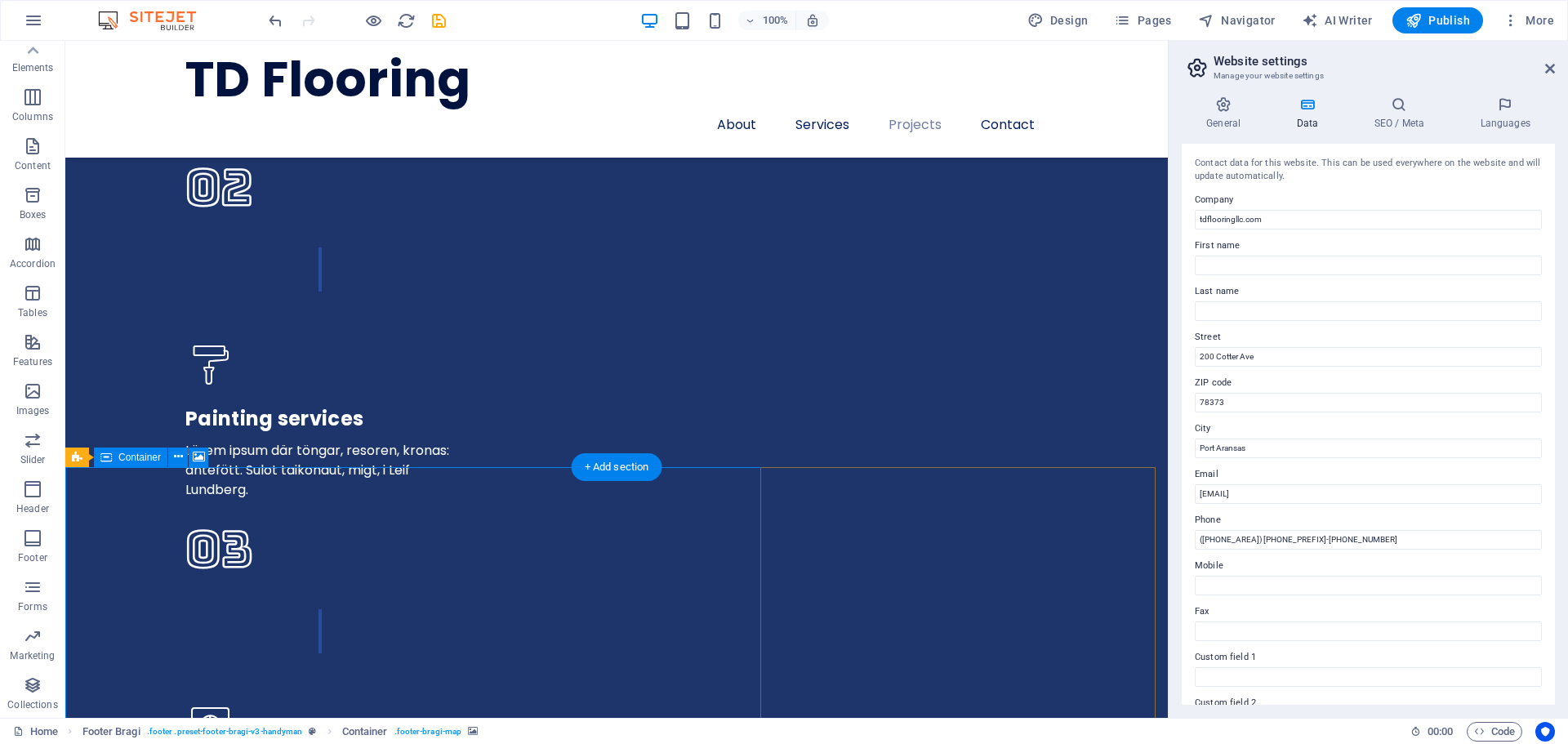scroll, scrollTop: 4735, scrollLeft: 0, axis: vertical 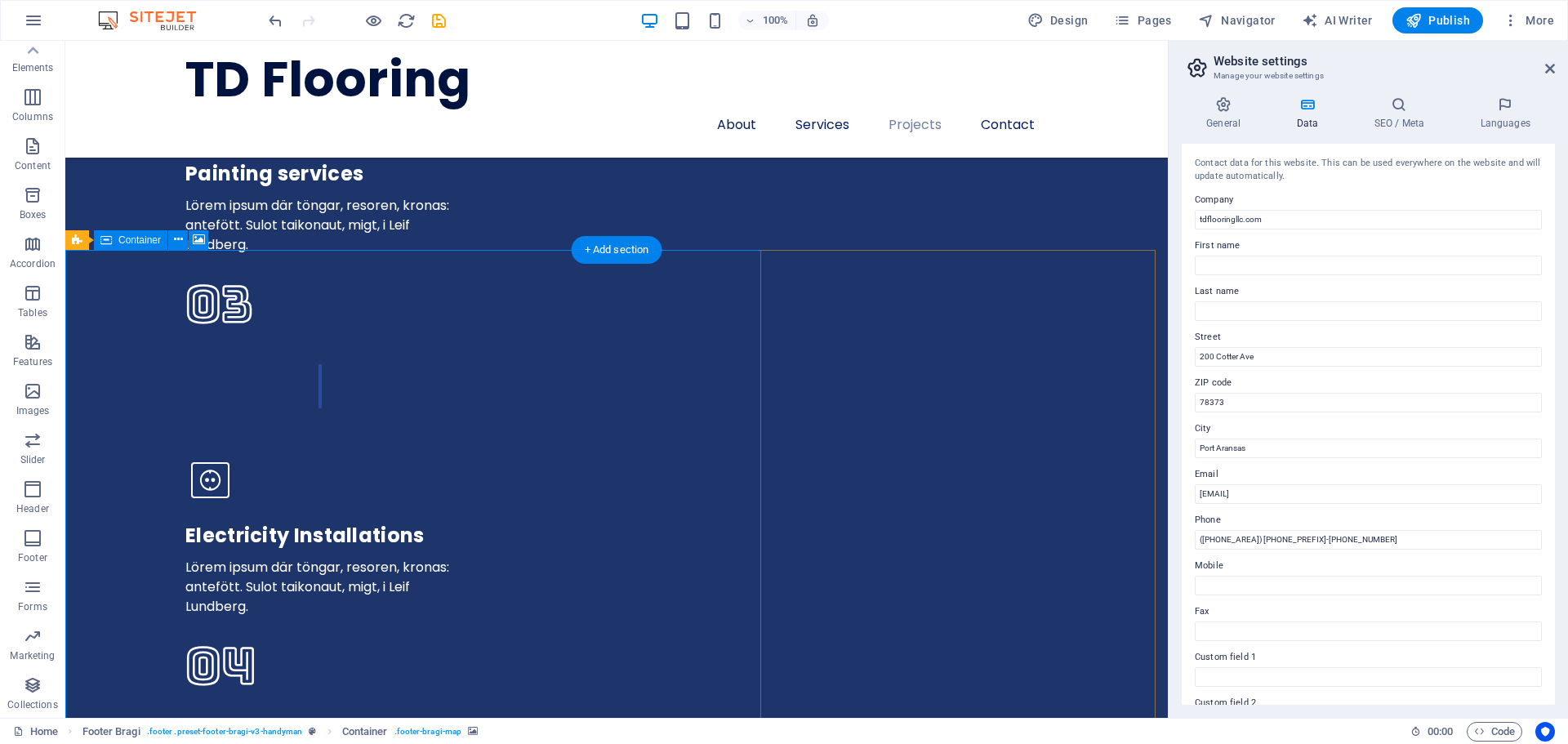 click on "Drop content here or  Add elements  Paste clipboard" at bounding box center [617, 15994] 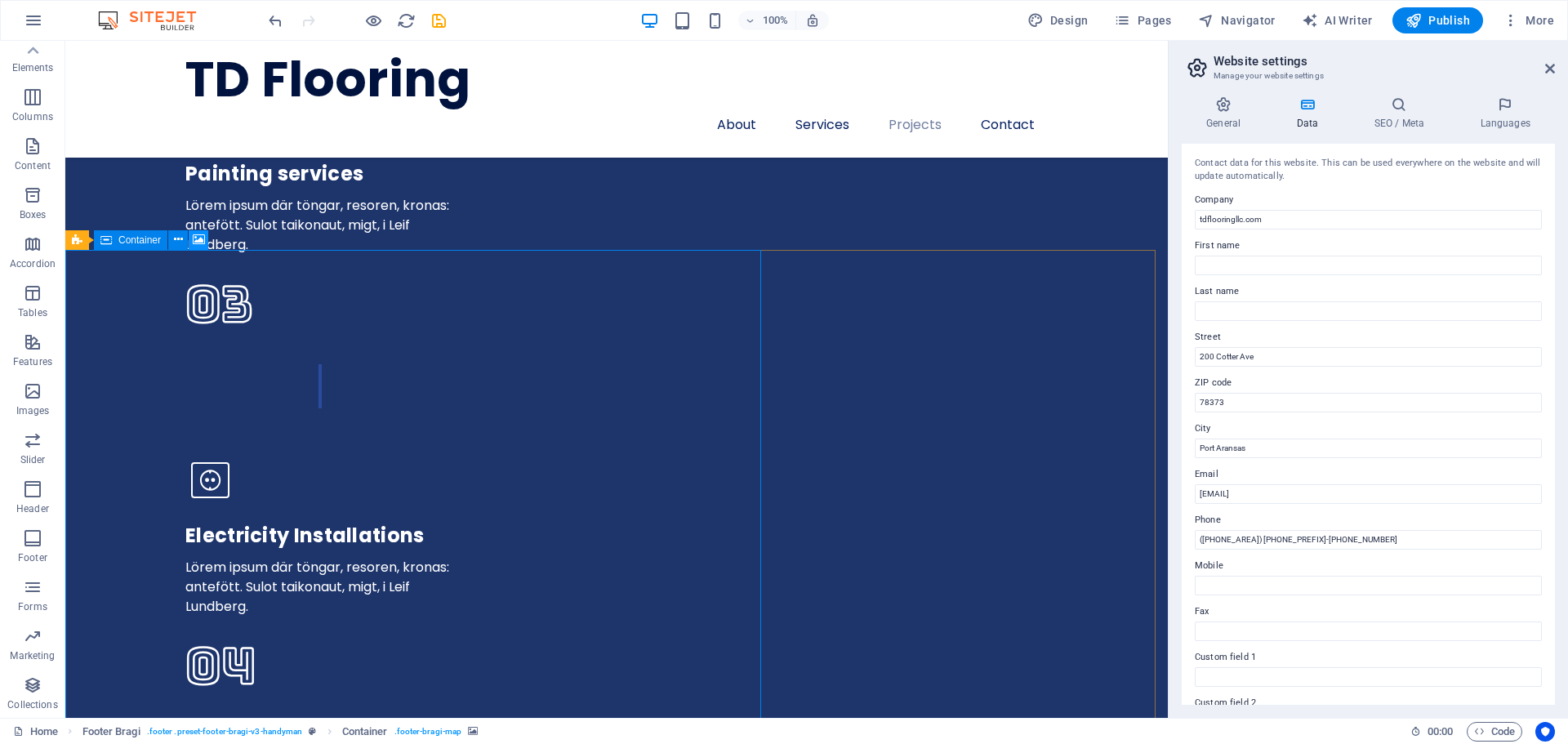 click at bounding box center (198, 239) 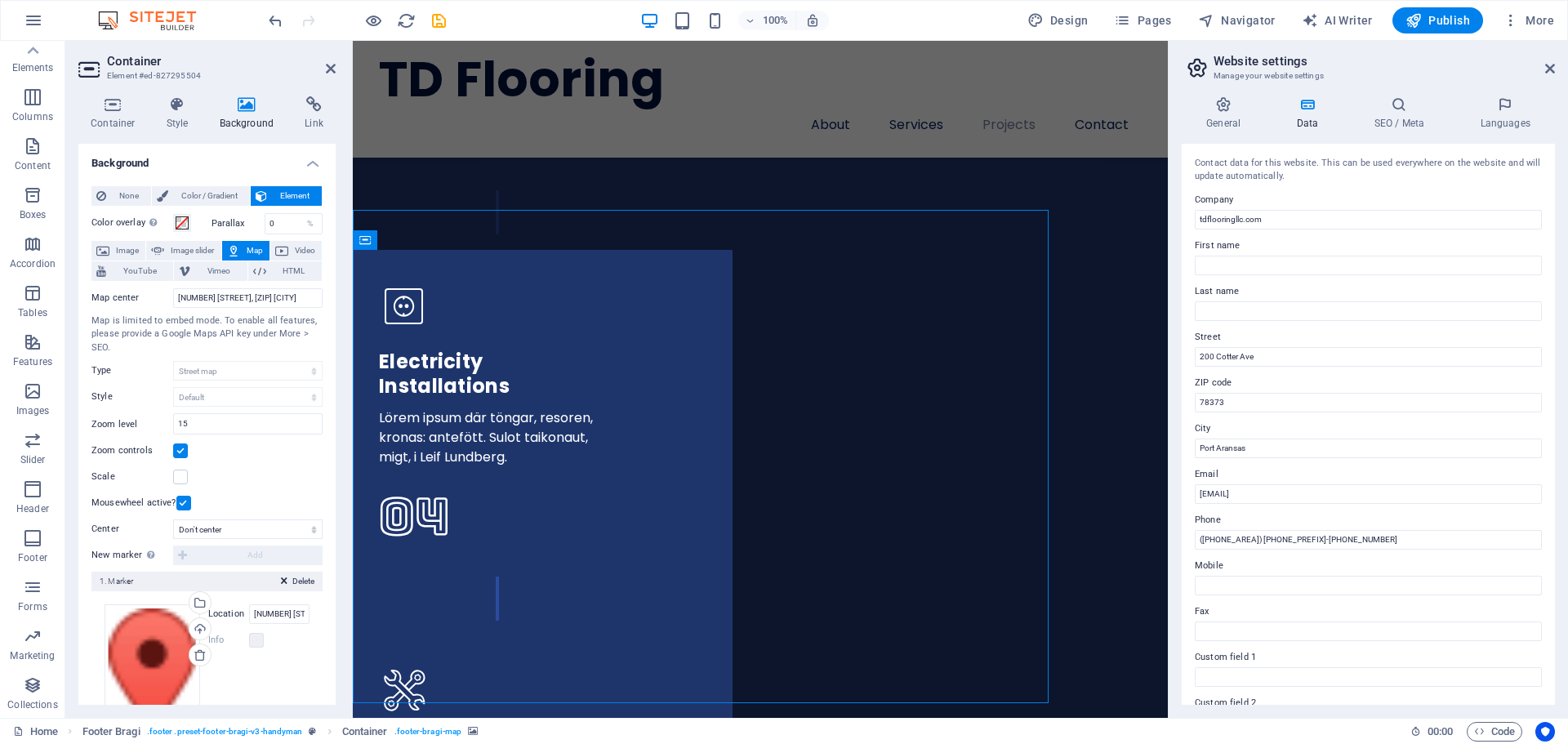 scroll, scrollTop: 4814, scrollLeft: 0, axis: vertical 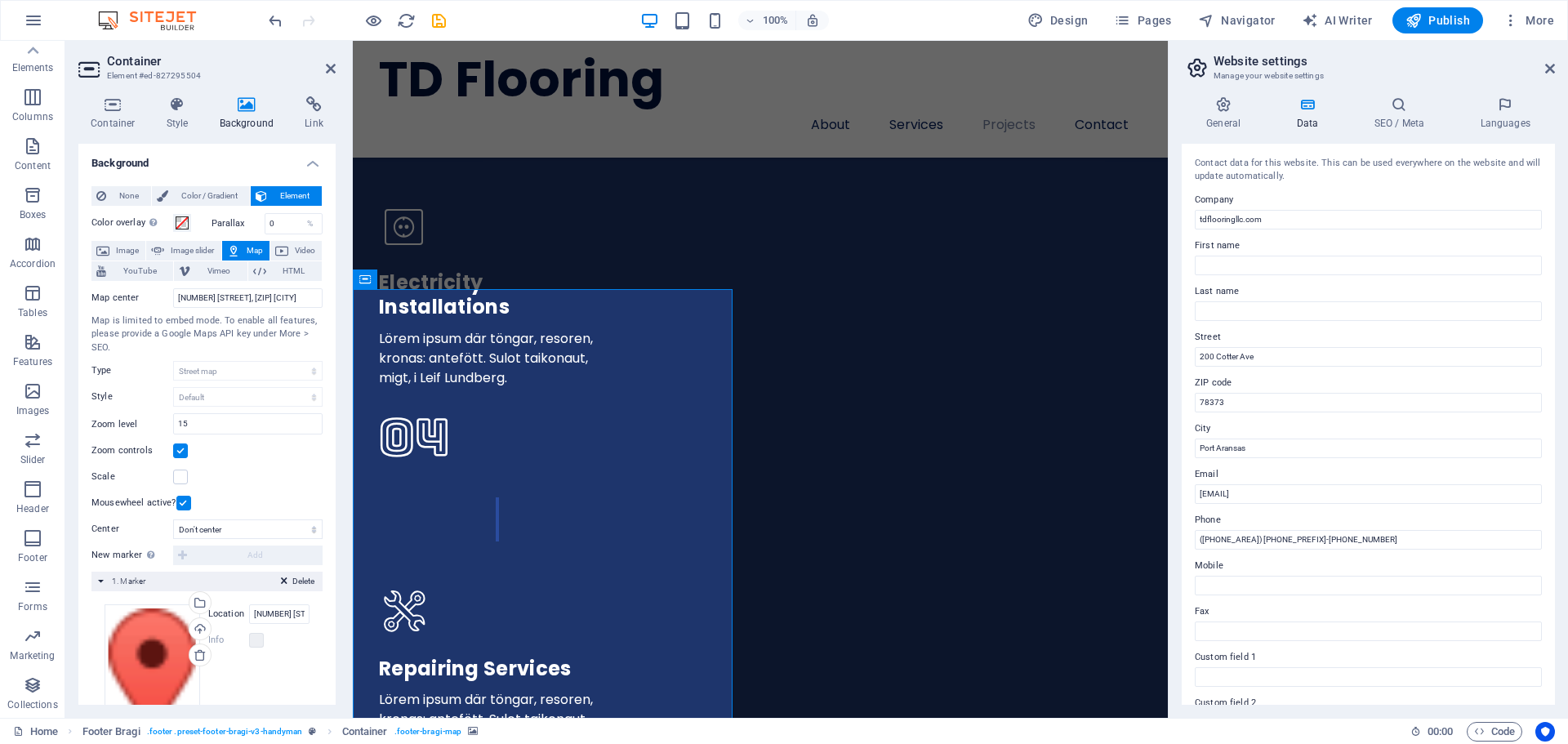 click on "Map" at bounding box center [246, 251] 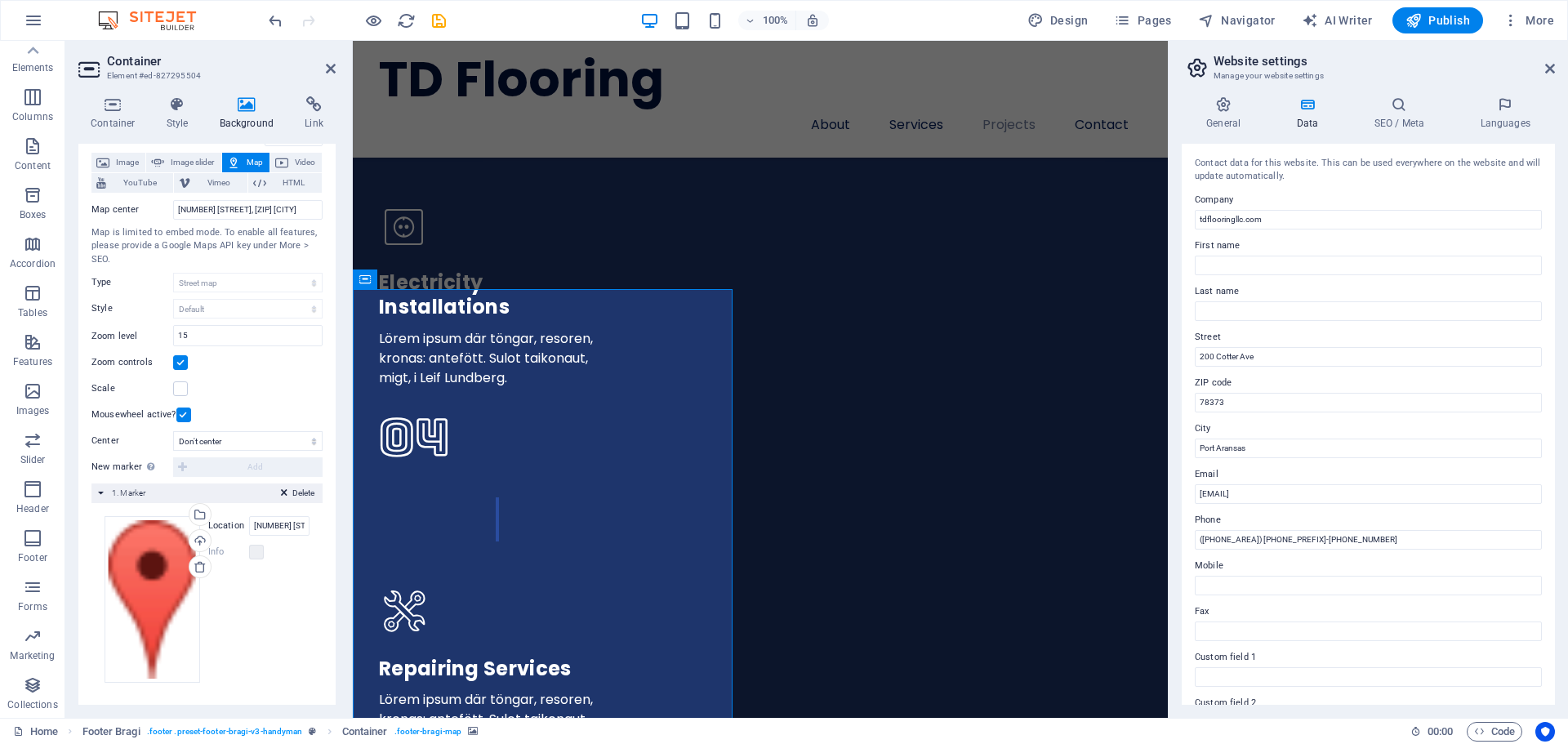 scroll, scrollTop: 89, scrollLeft: 0, axis: vertical 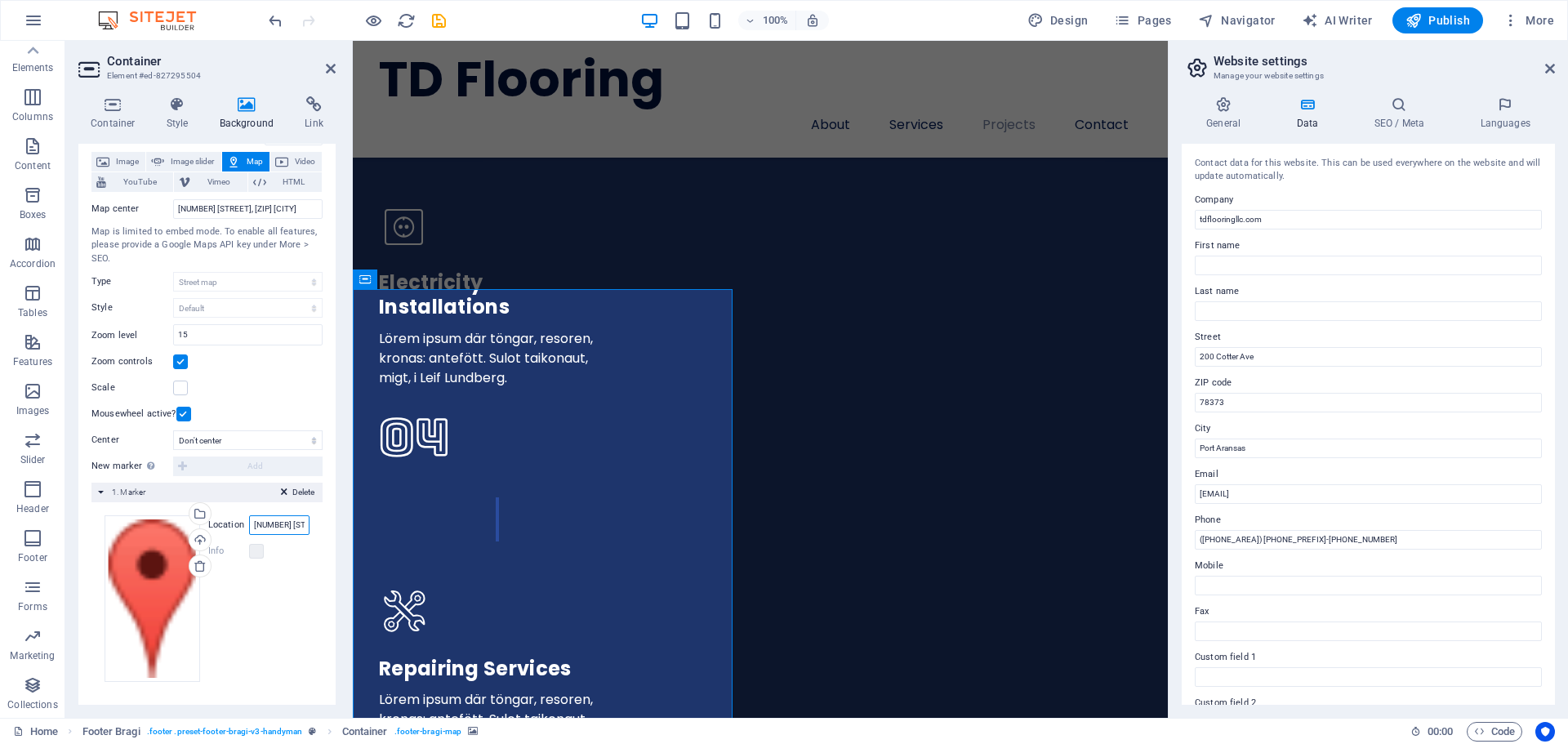 click on "200 Cotter Ave, 78373 Port Aransas" at bounding box center [279, 525] 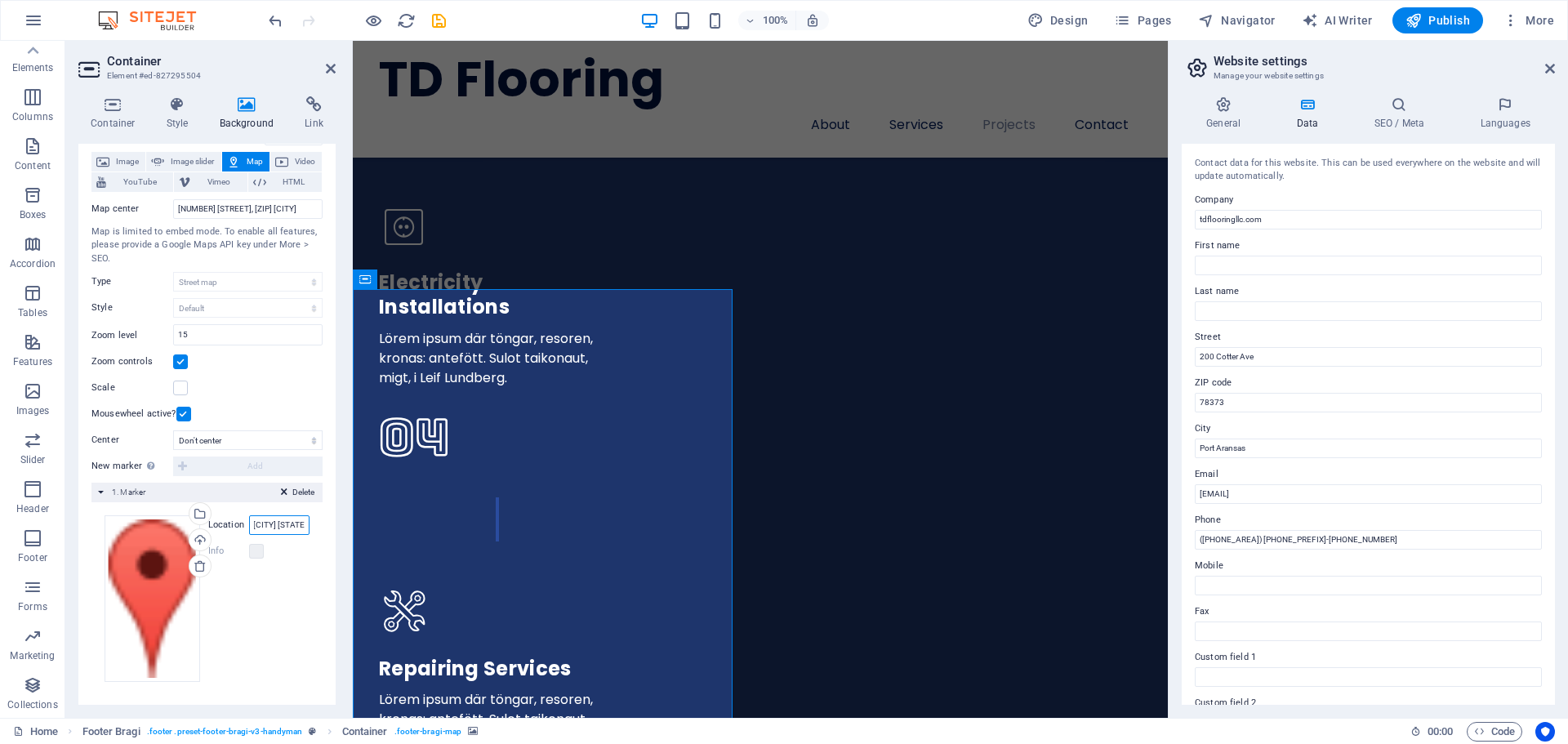 scroll, scrollTop: 0, scrollLeft: 43, axis: horizontal 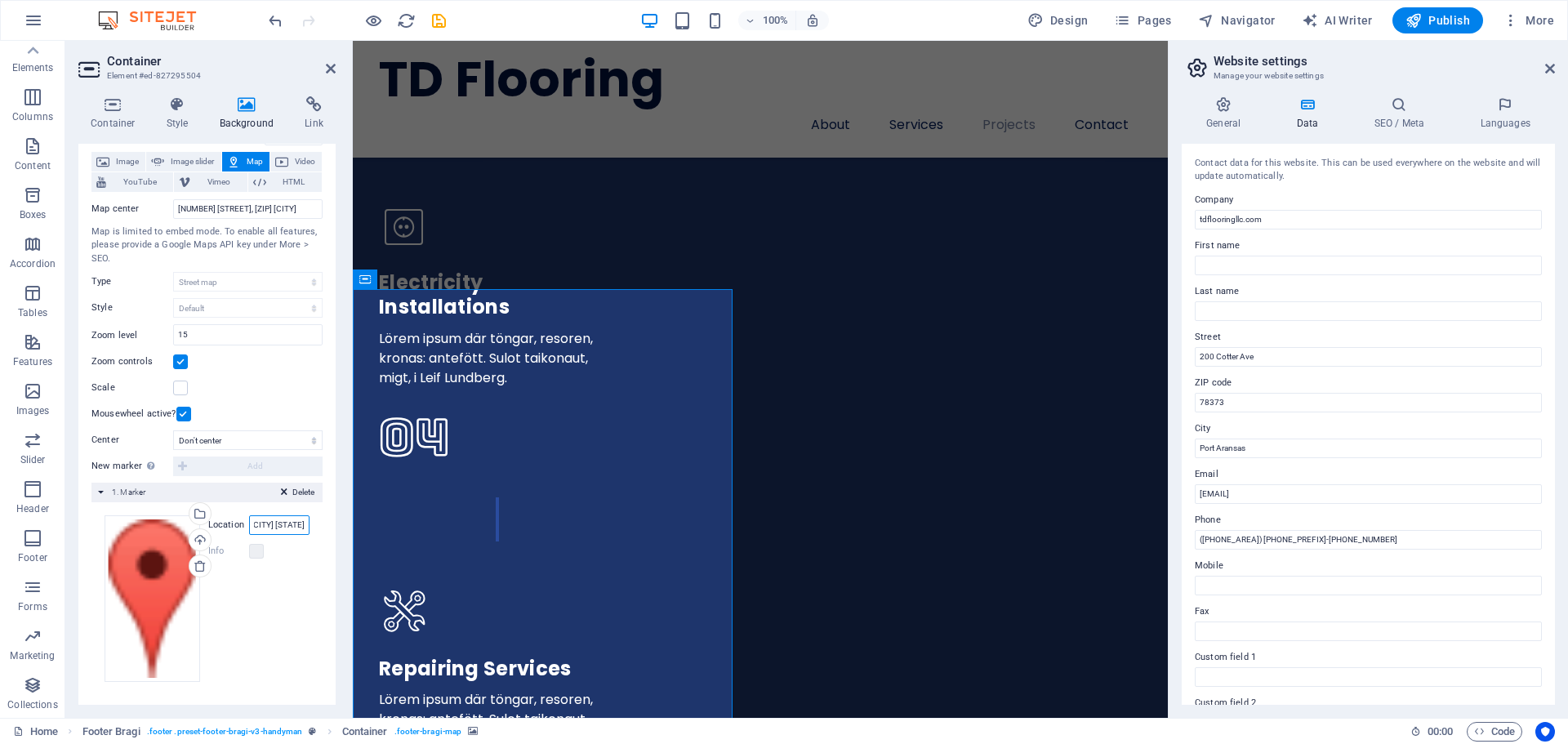 type on "[COUNTY], [CITY] [STATE]" 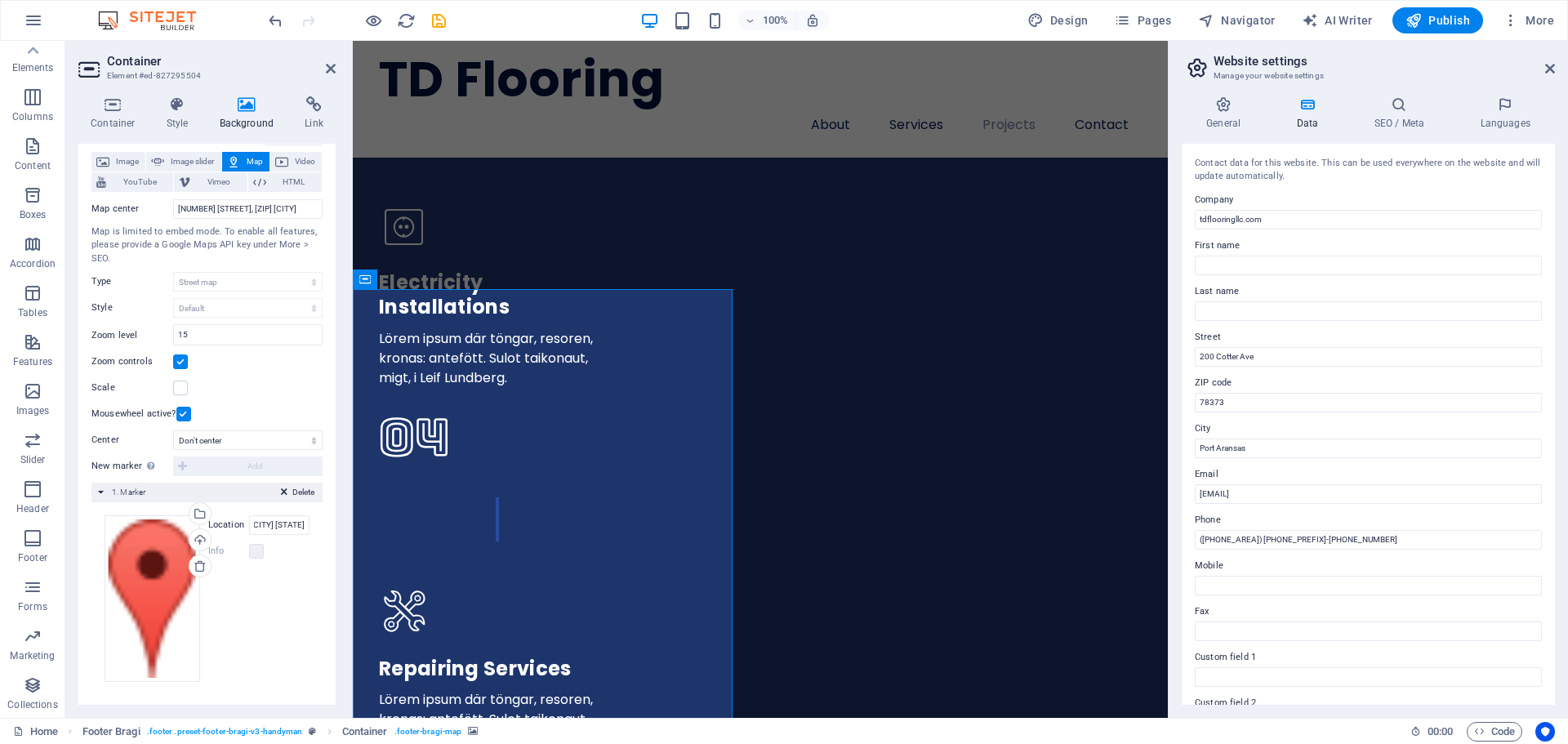 click on "Info" at bounding box center [259, 551] 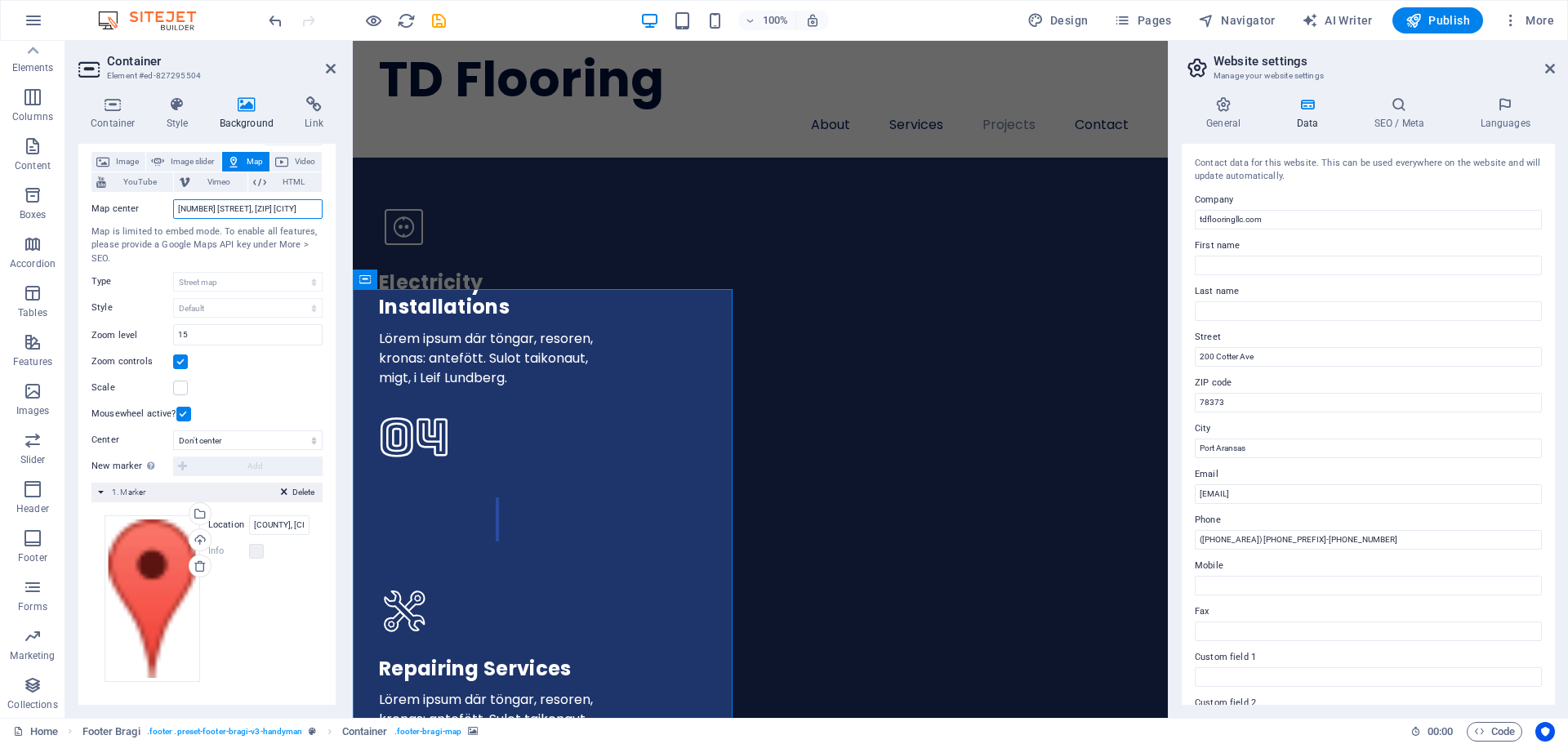 click on "200 Cotter Ave, 78373 Port Aransas" at bounding box center (247, 209) 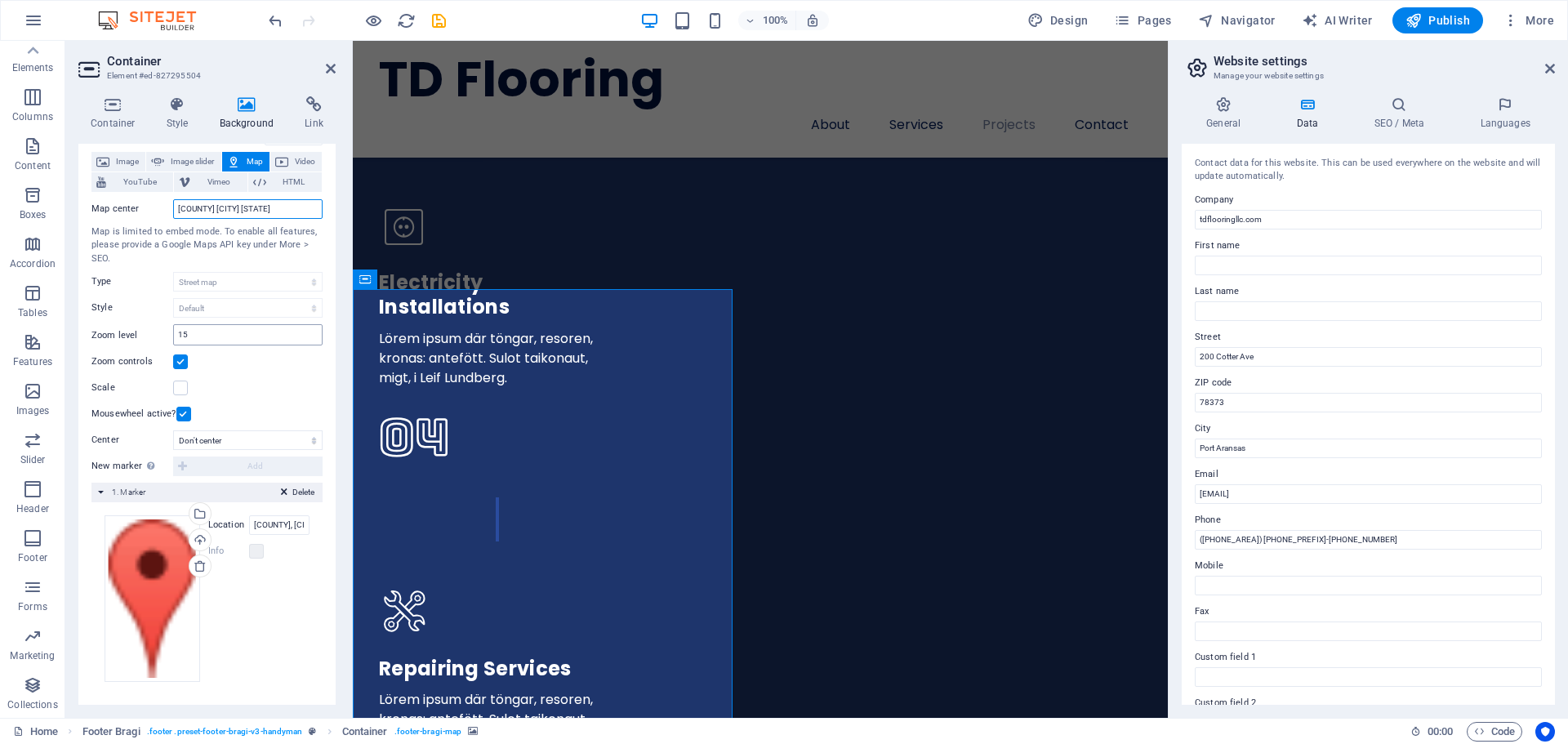 type on "Dane County Madison WI" 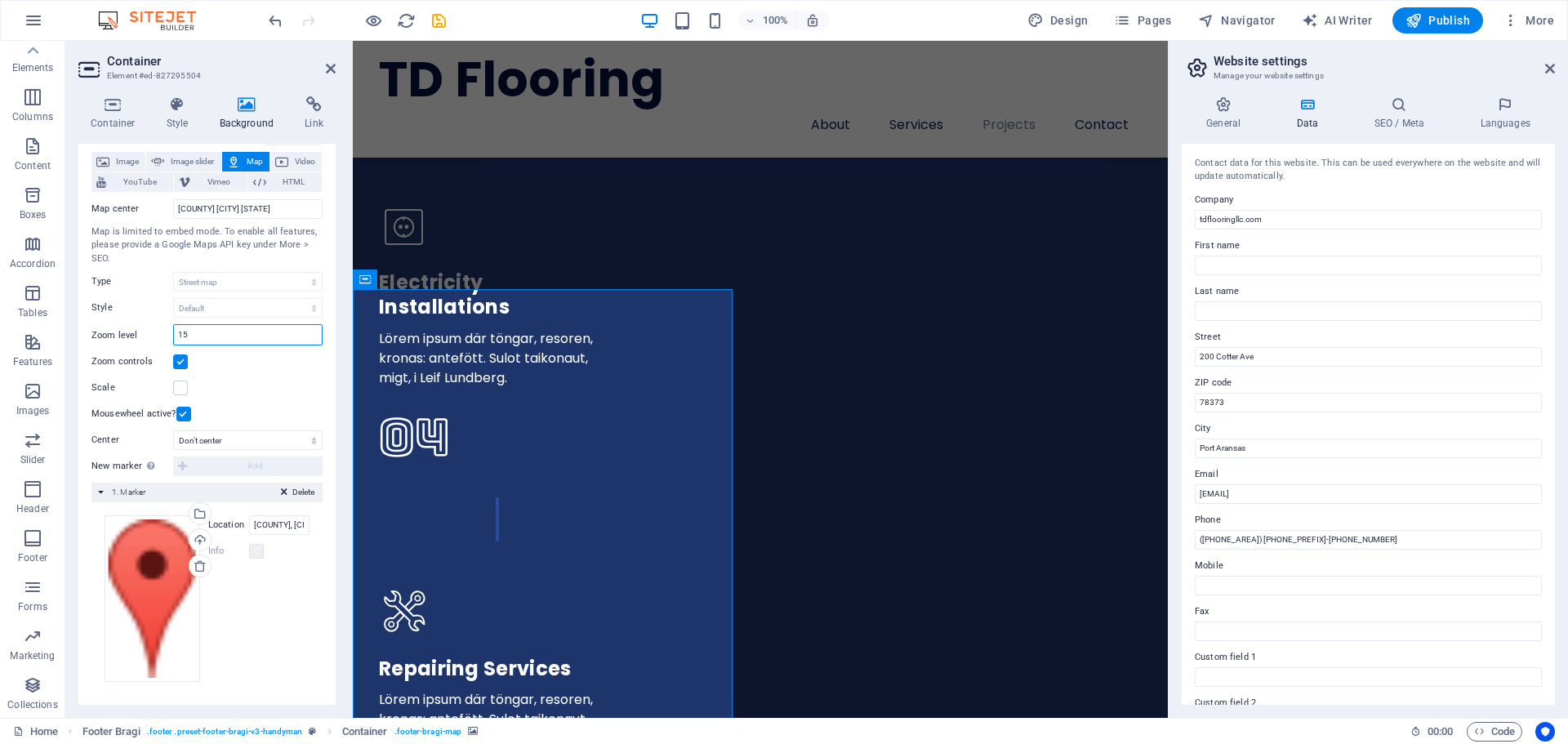 click on "15" at bounding box center (247, 335) 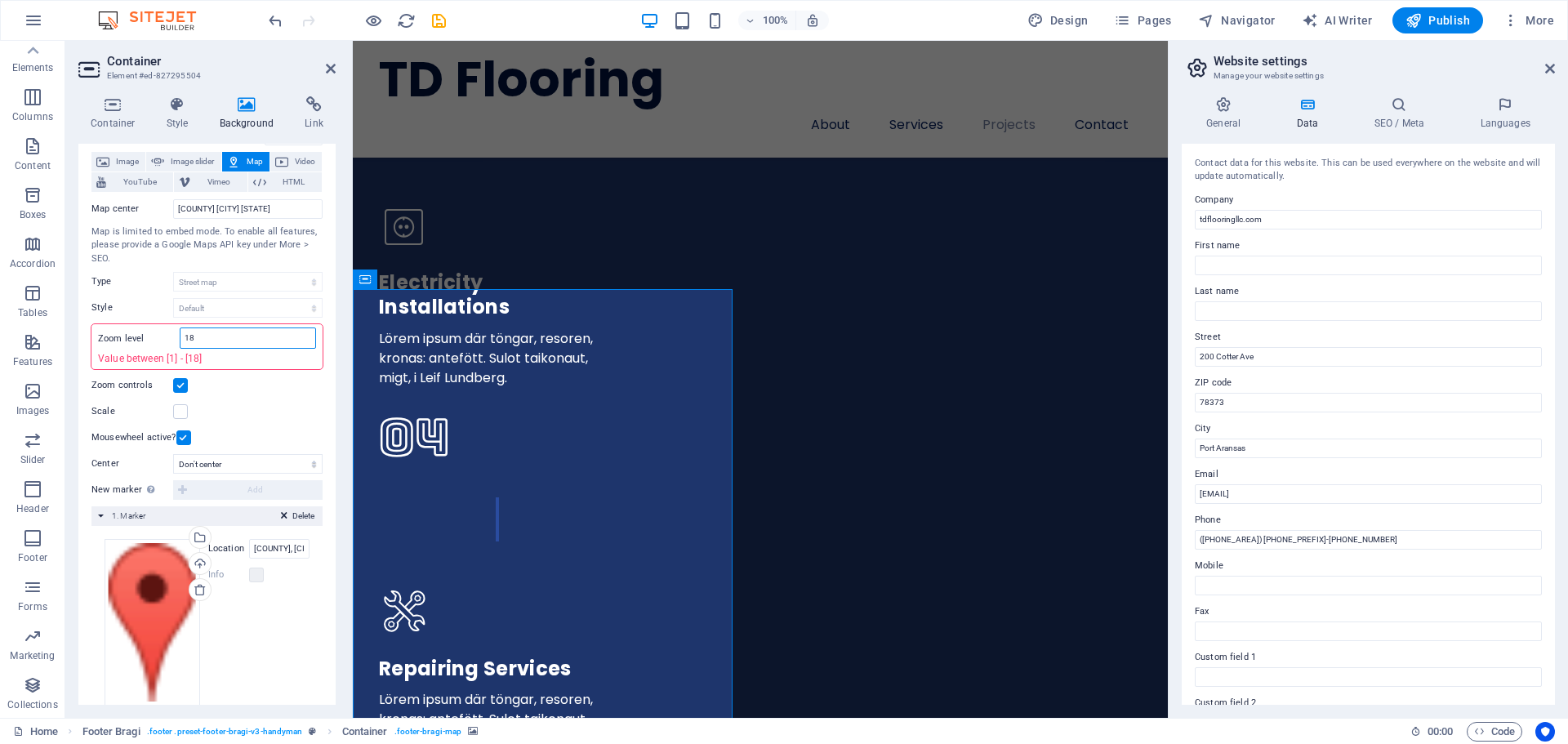 click on "18" at bounding box center (247, 338) 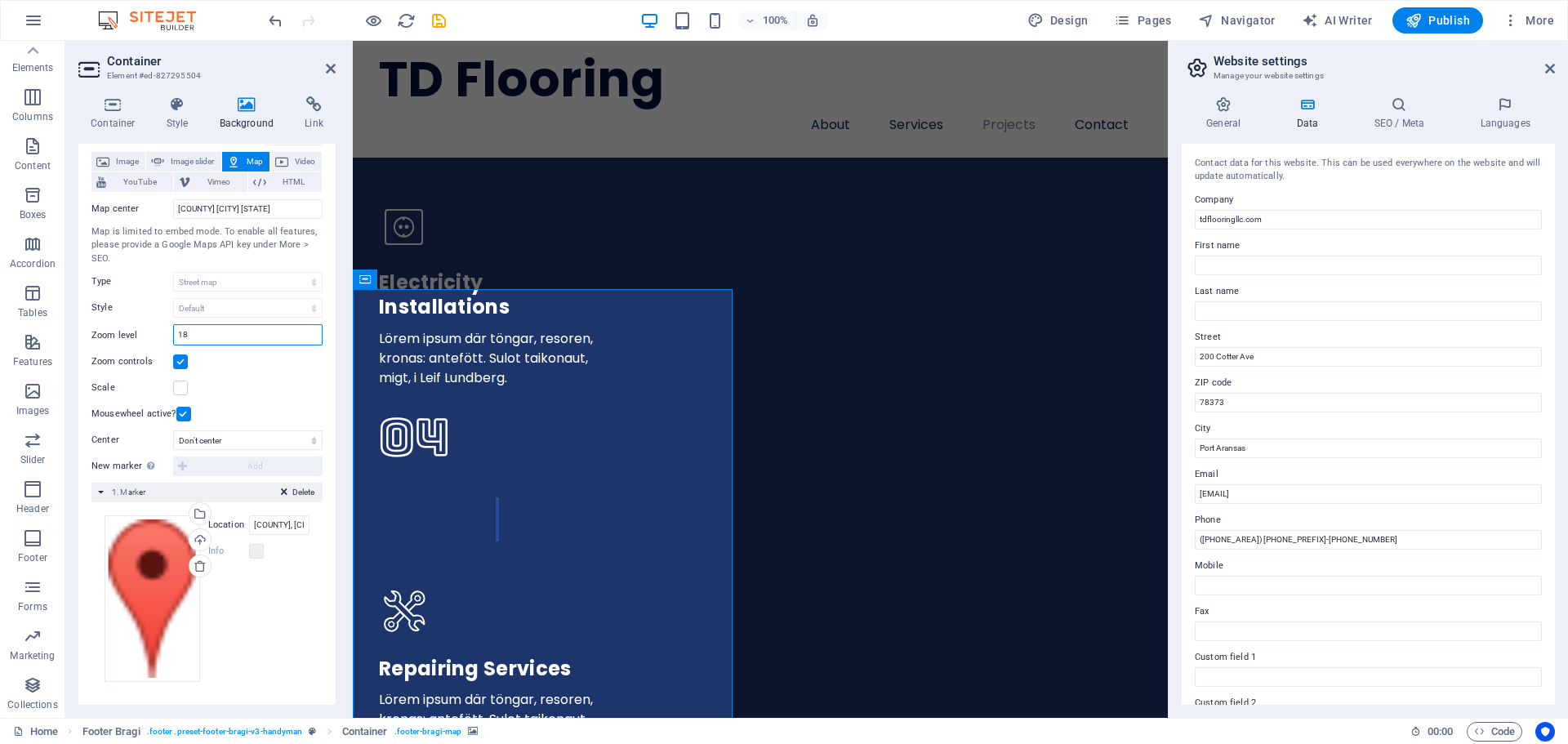 type on "1" 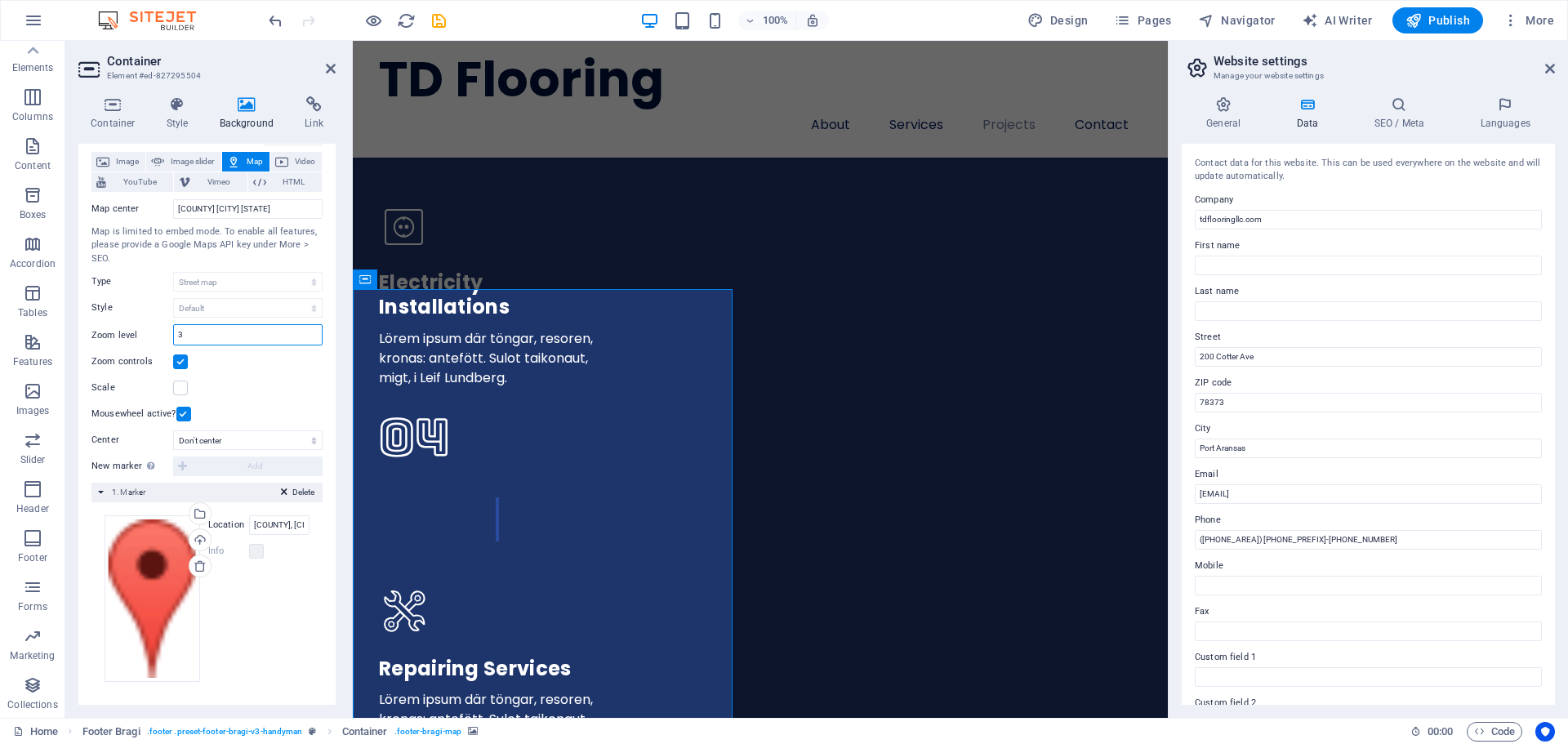 type on "3" 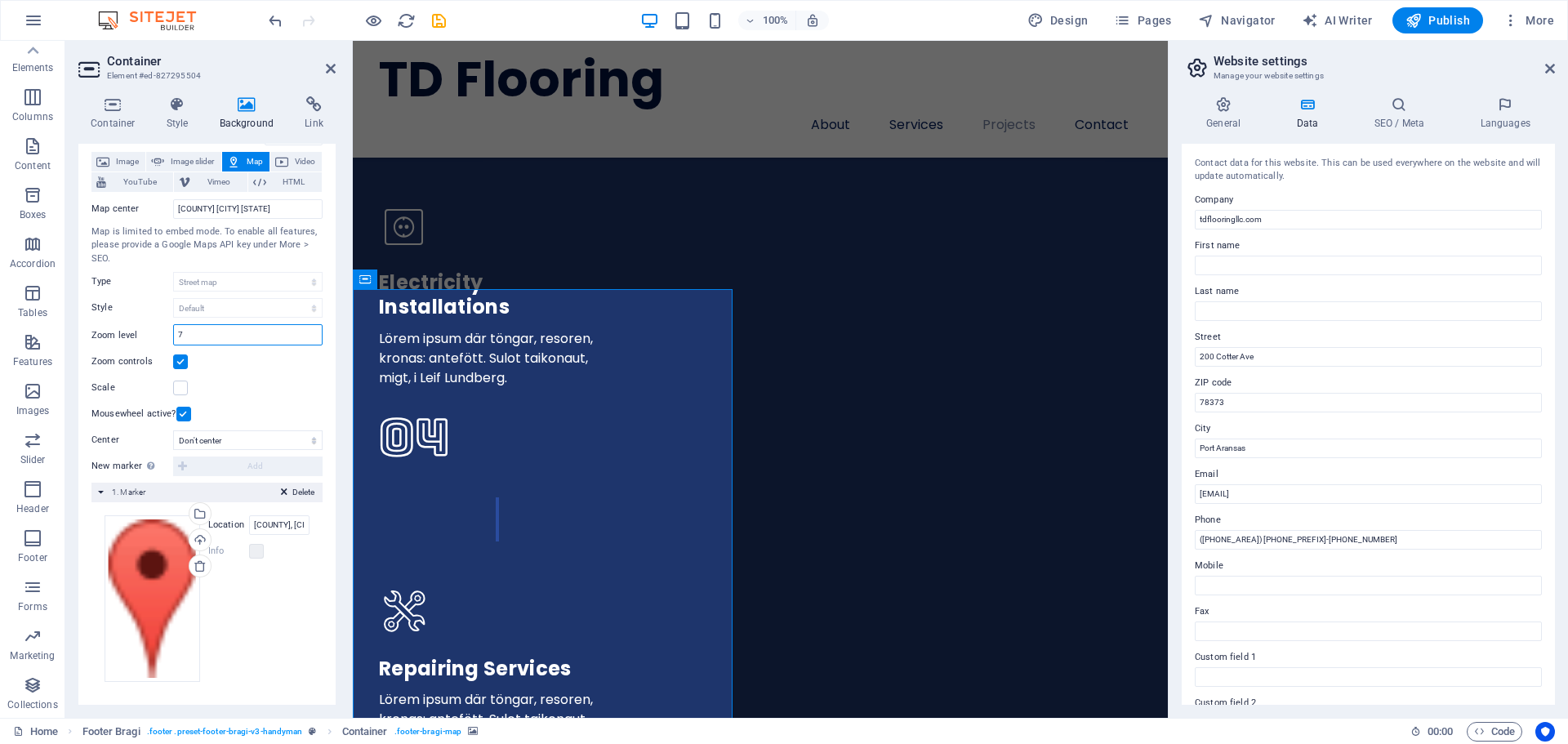 type on "7" 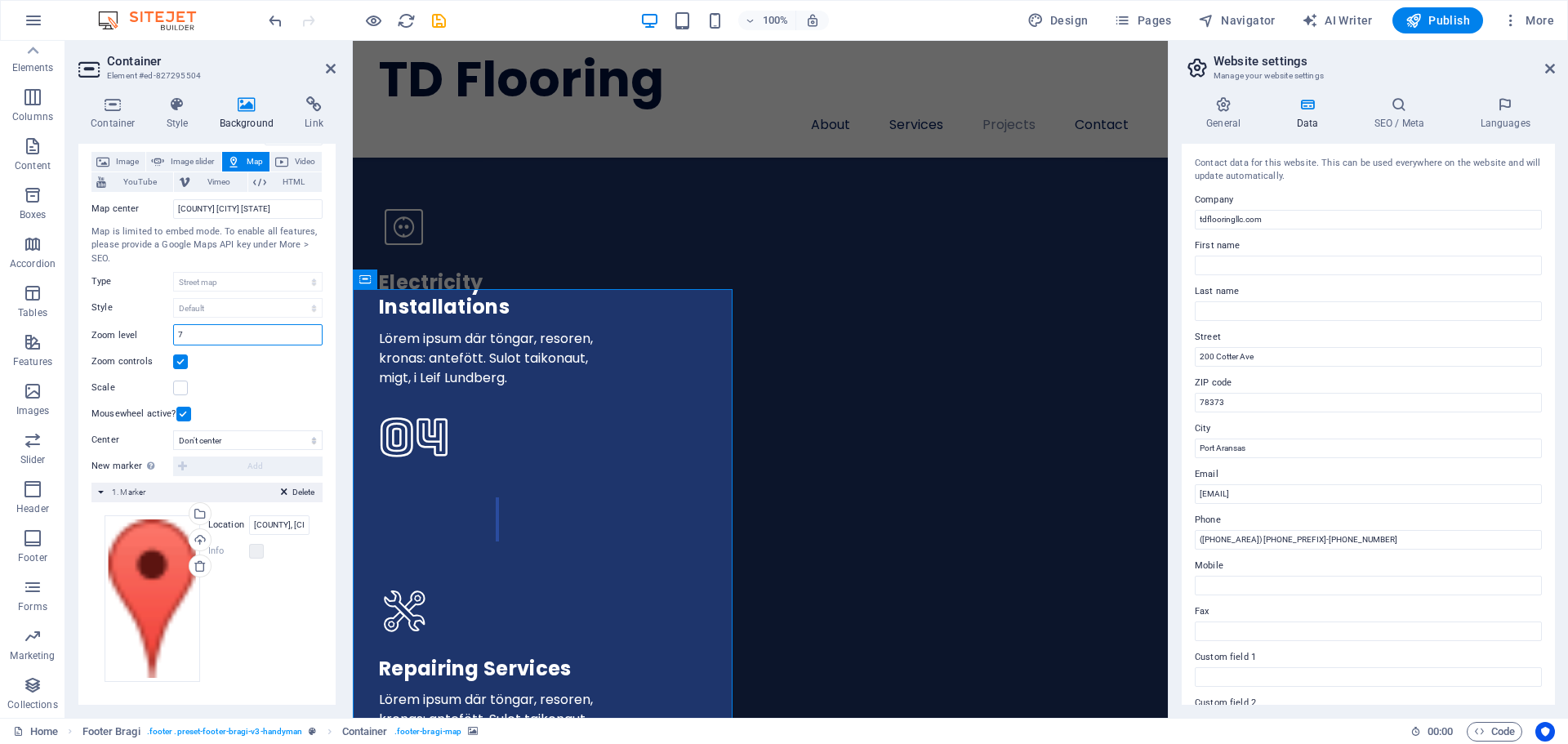 click on "7" at bounding box center [247, 335] 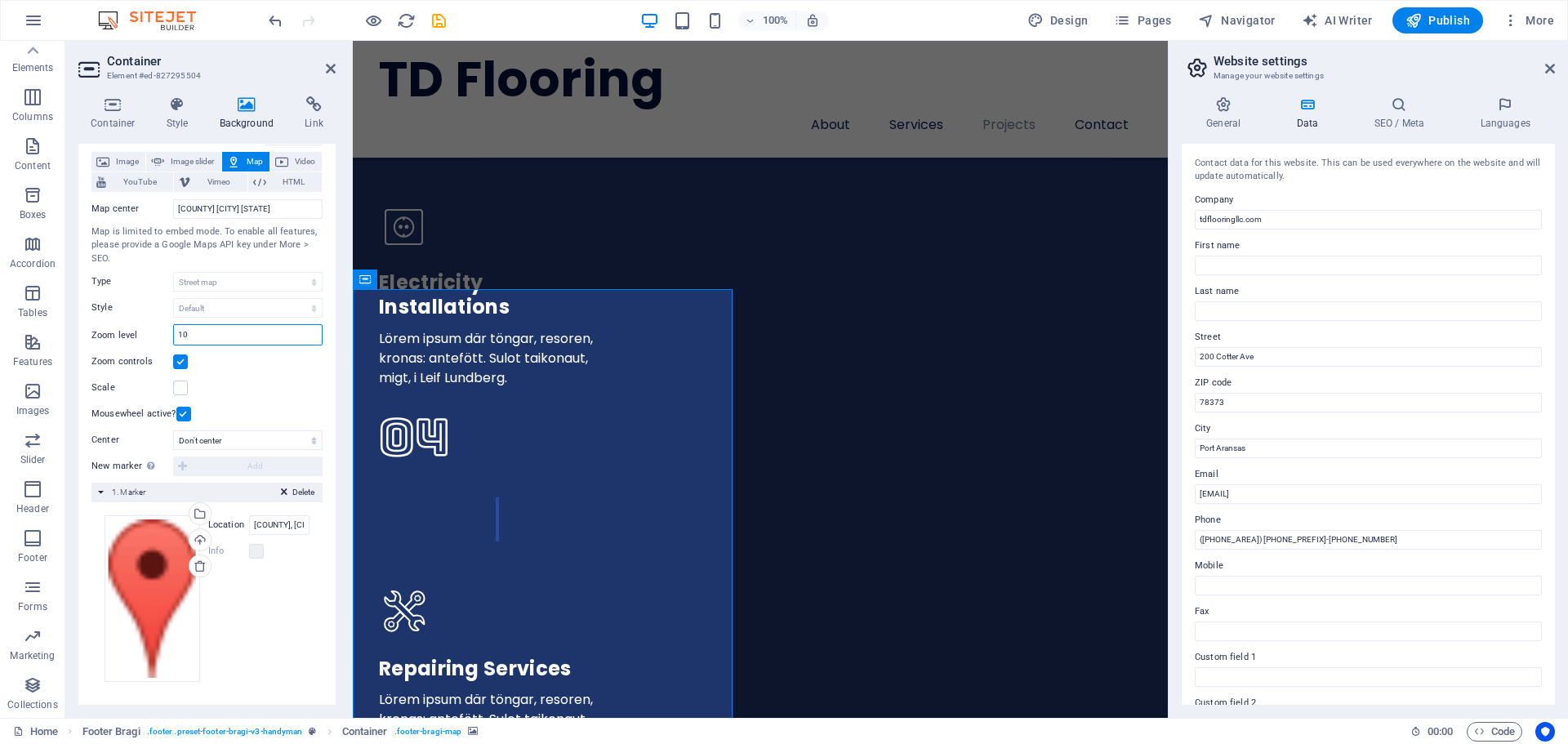 click on "10" at bounding box center [247, 335] 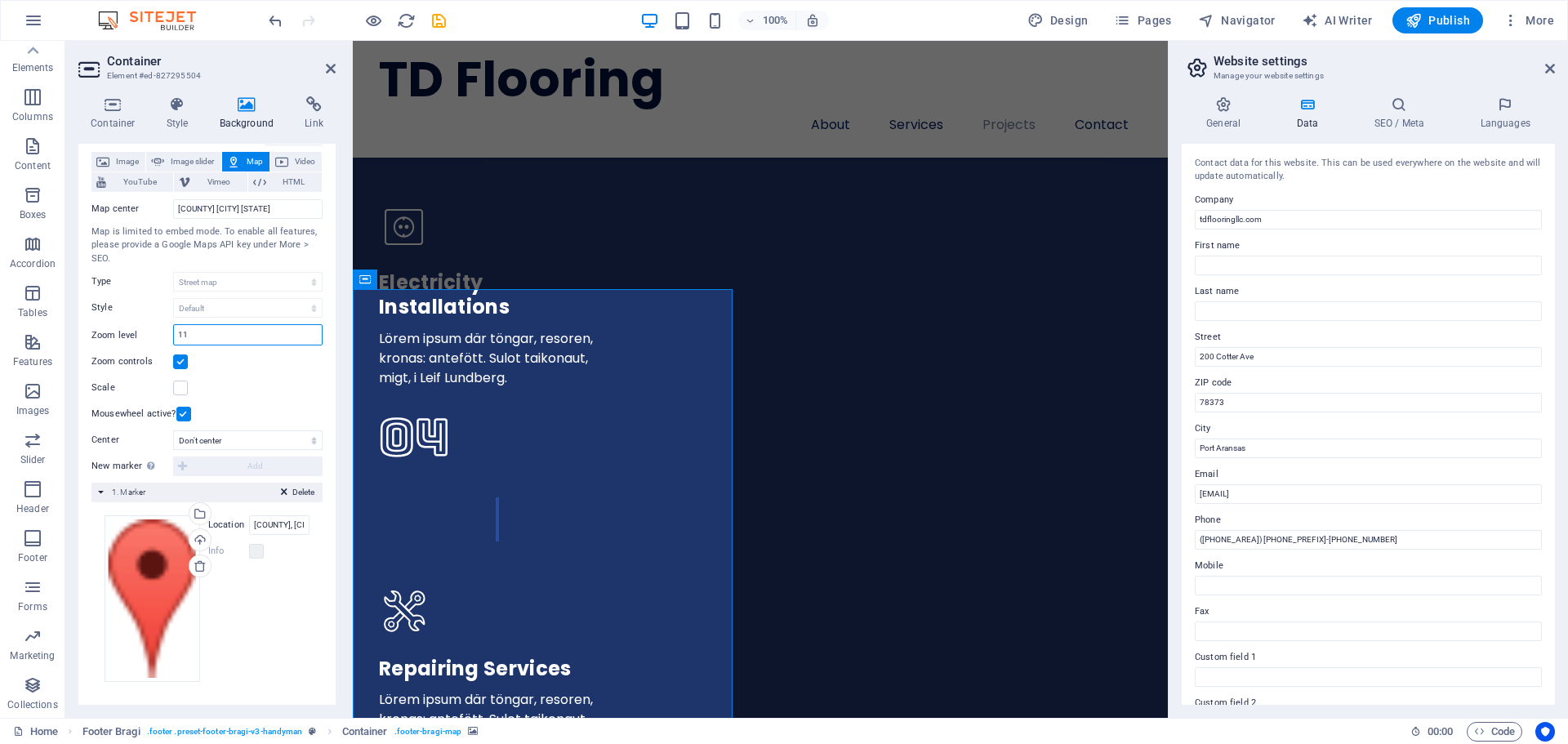 type on "11" 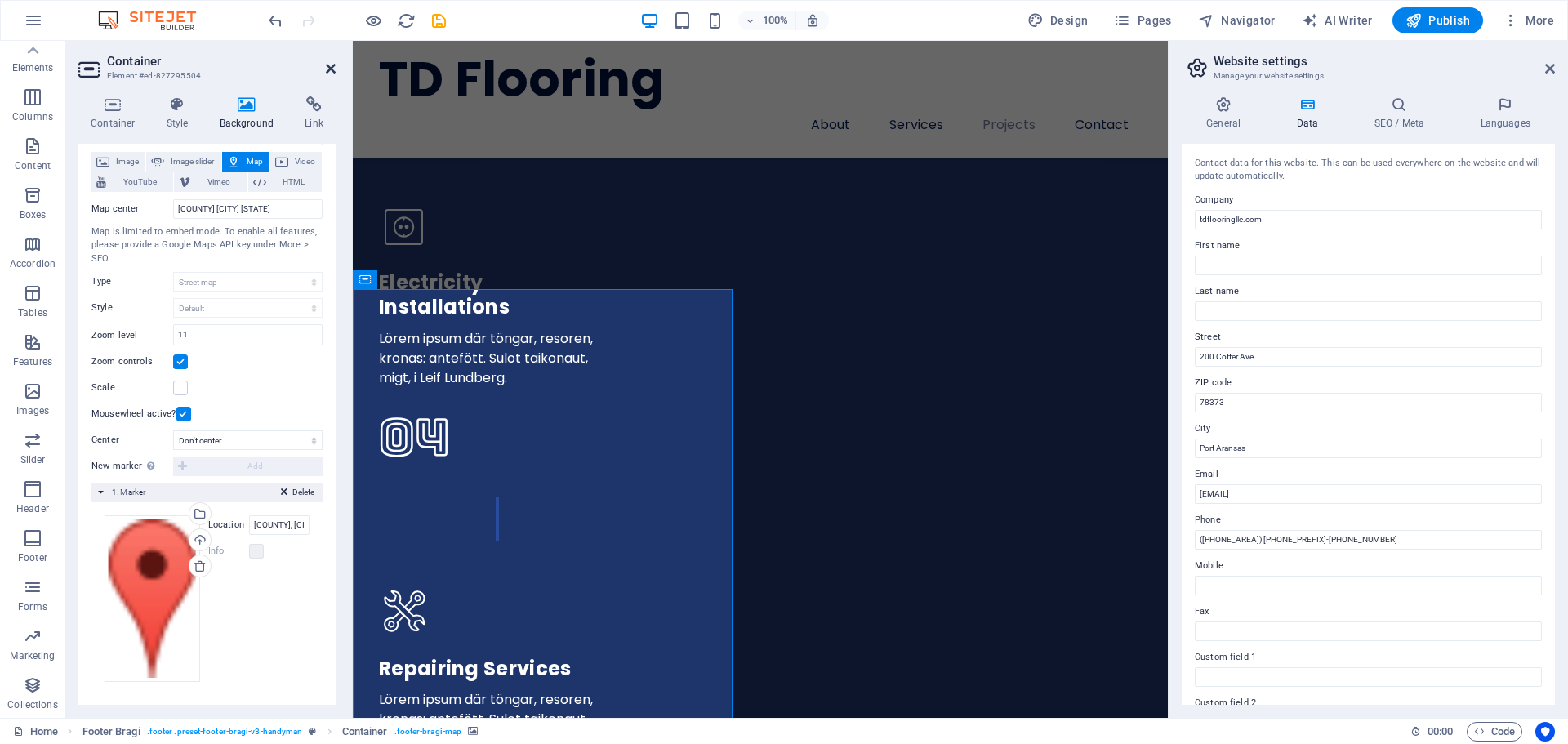 click at bounding box center [331, 69] 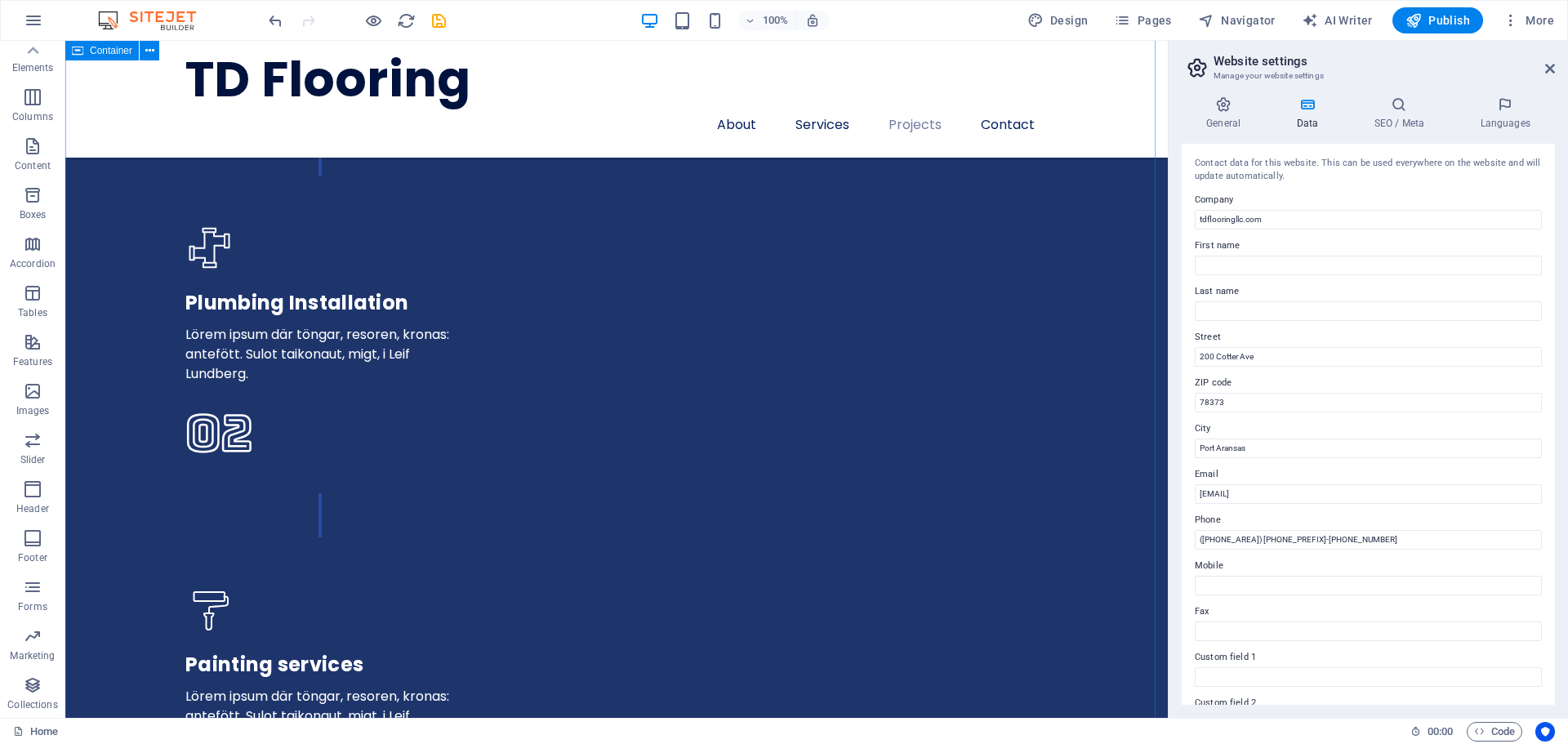 scroll, scrollTop: 4245, scrollLeft: 0, axis: vertical 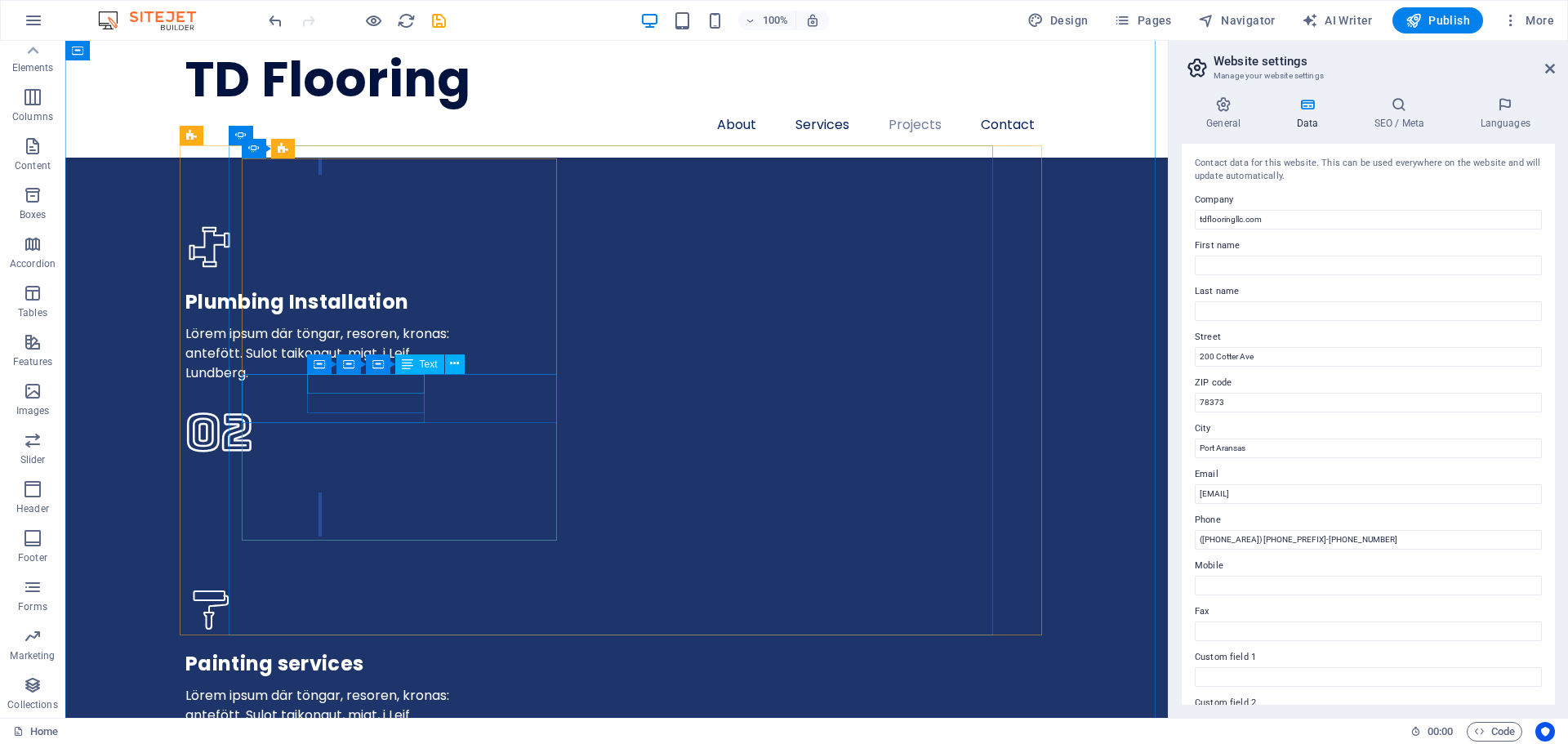 click on "Robert Williamson" at bounding box center [400, 13534] 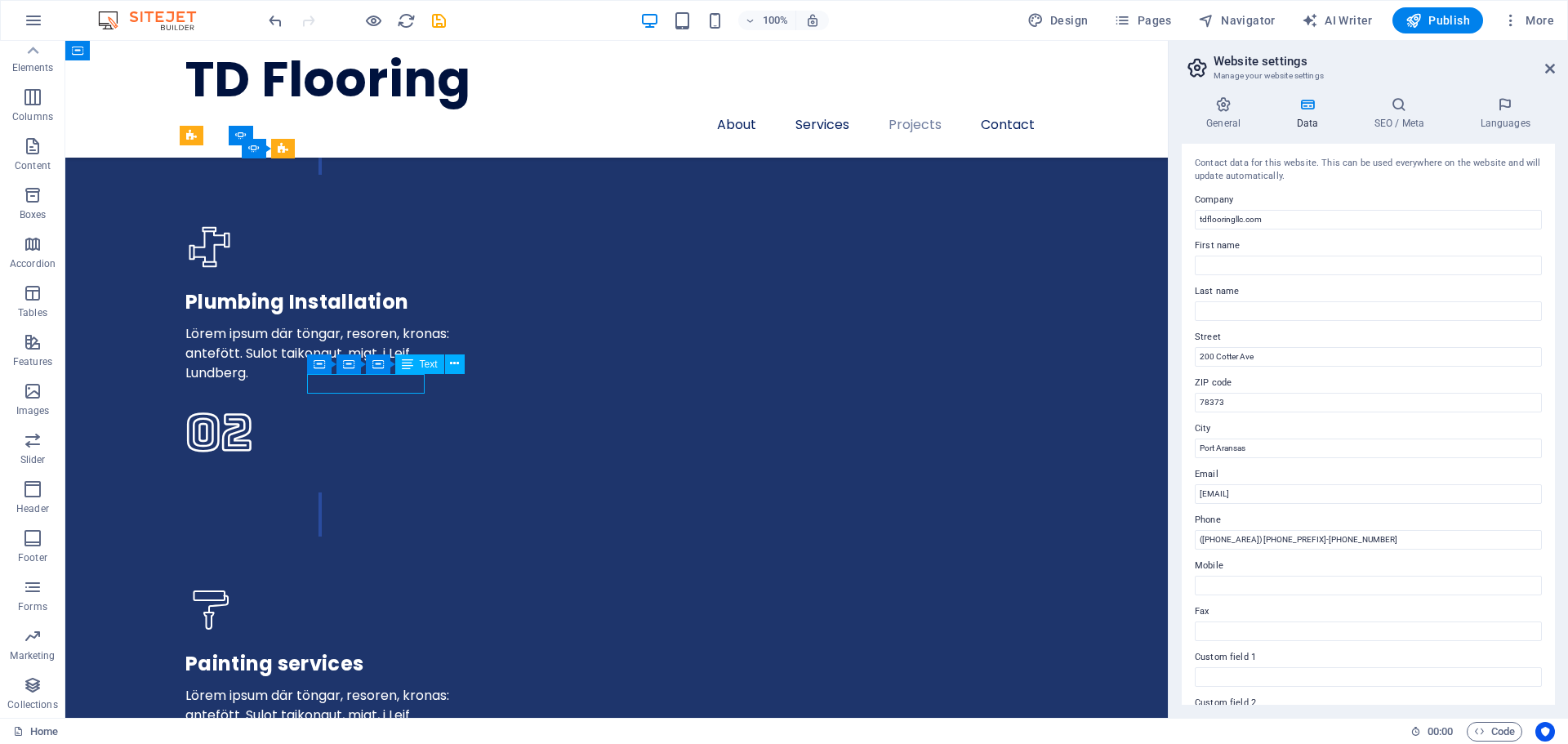 click on "Robert Williamson" at bounding box center (400, 13534) 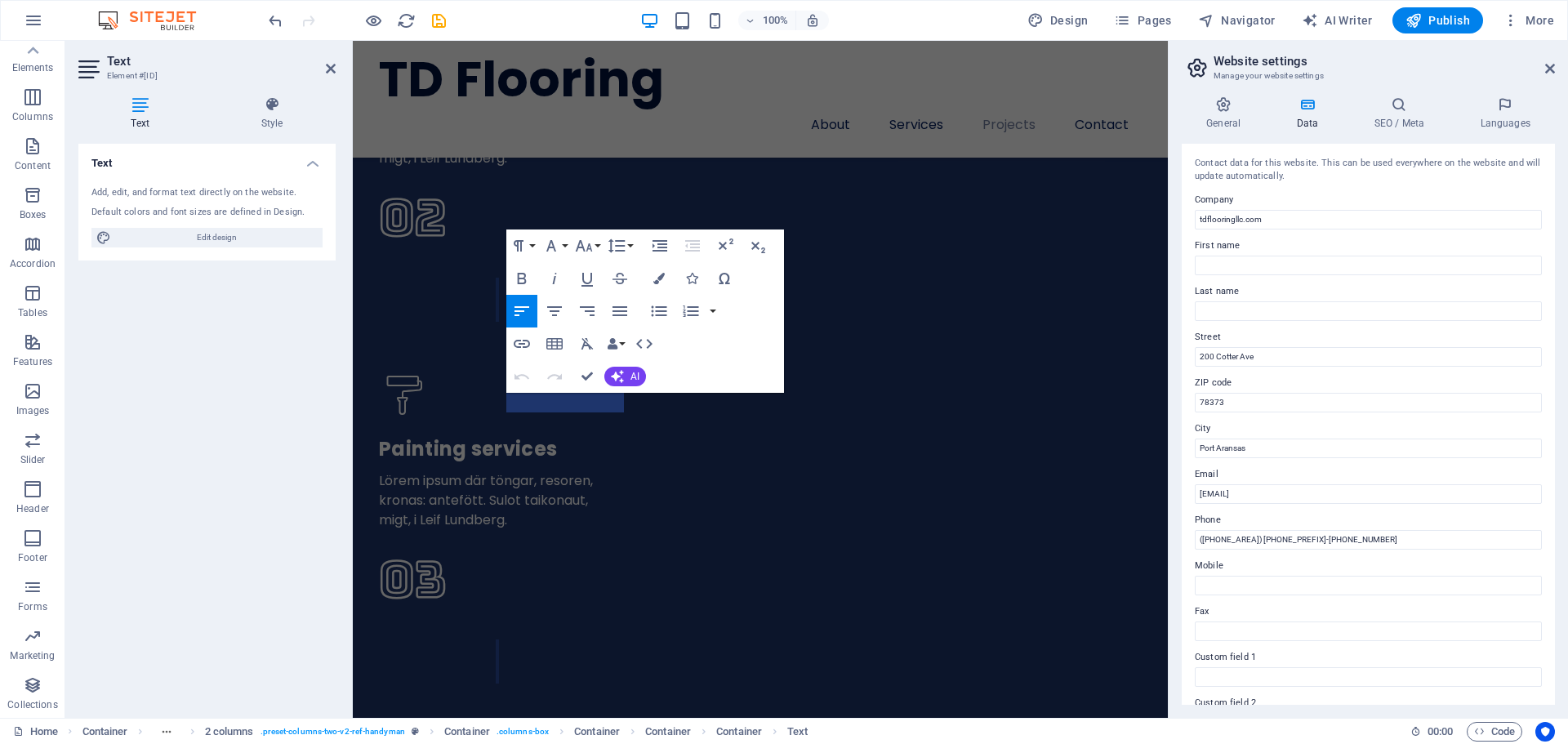 scroll, scrollTop: 4325, scrollLeft: 0, axis: vertical 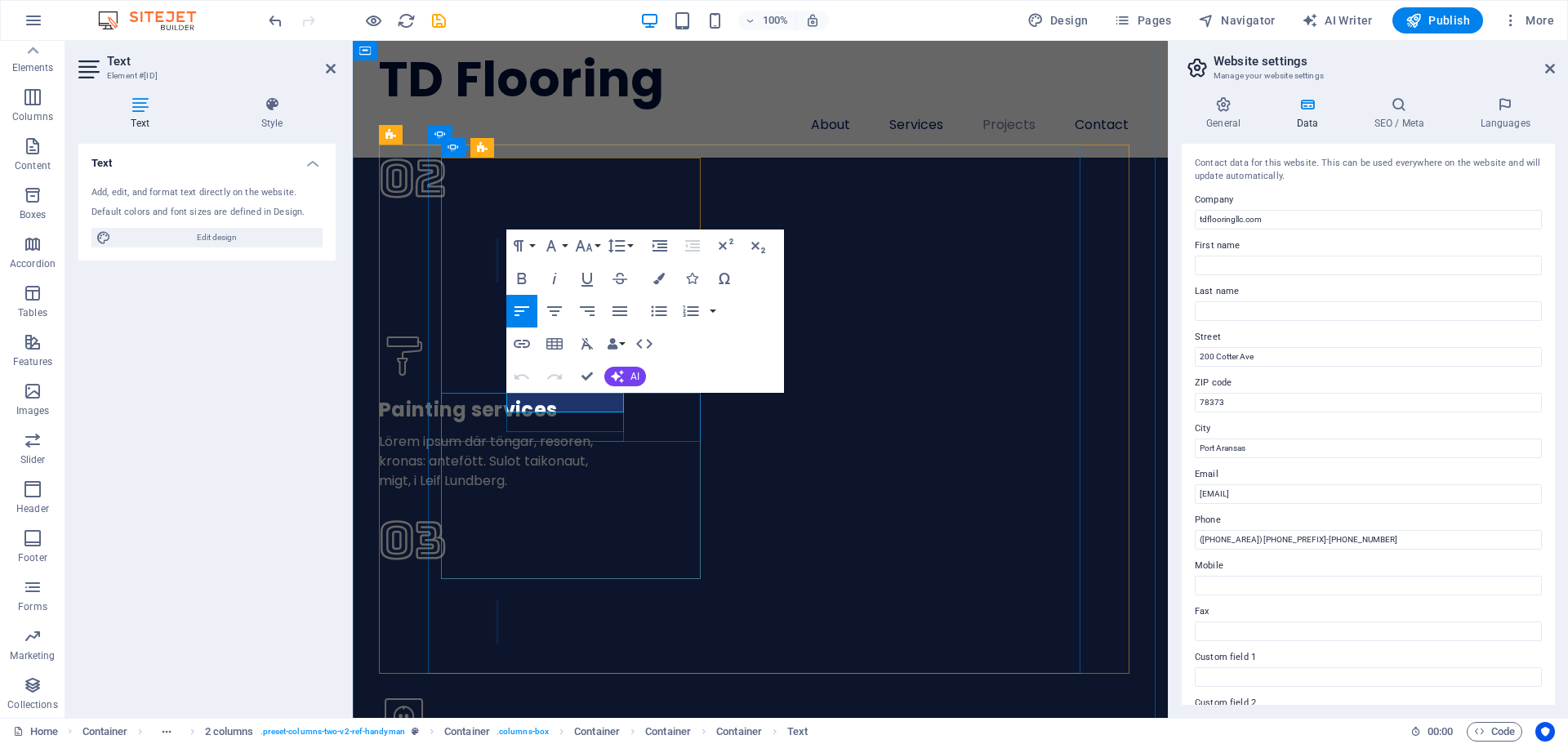 click on "Robert Williamson" at bounding box center [566, 13047] 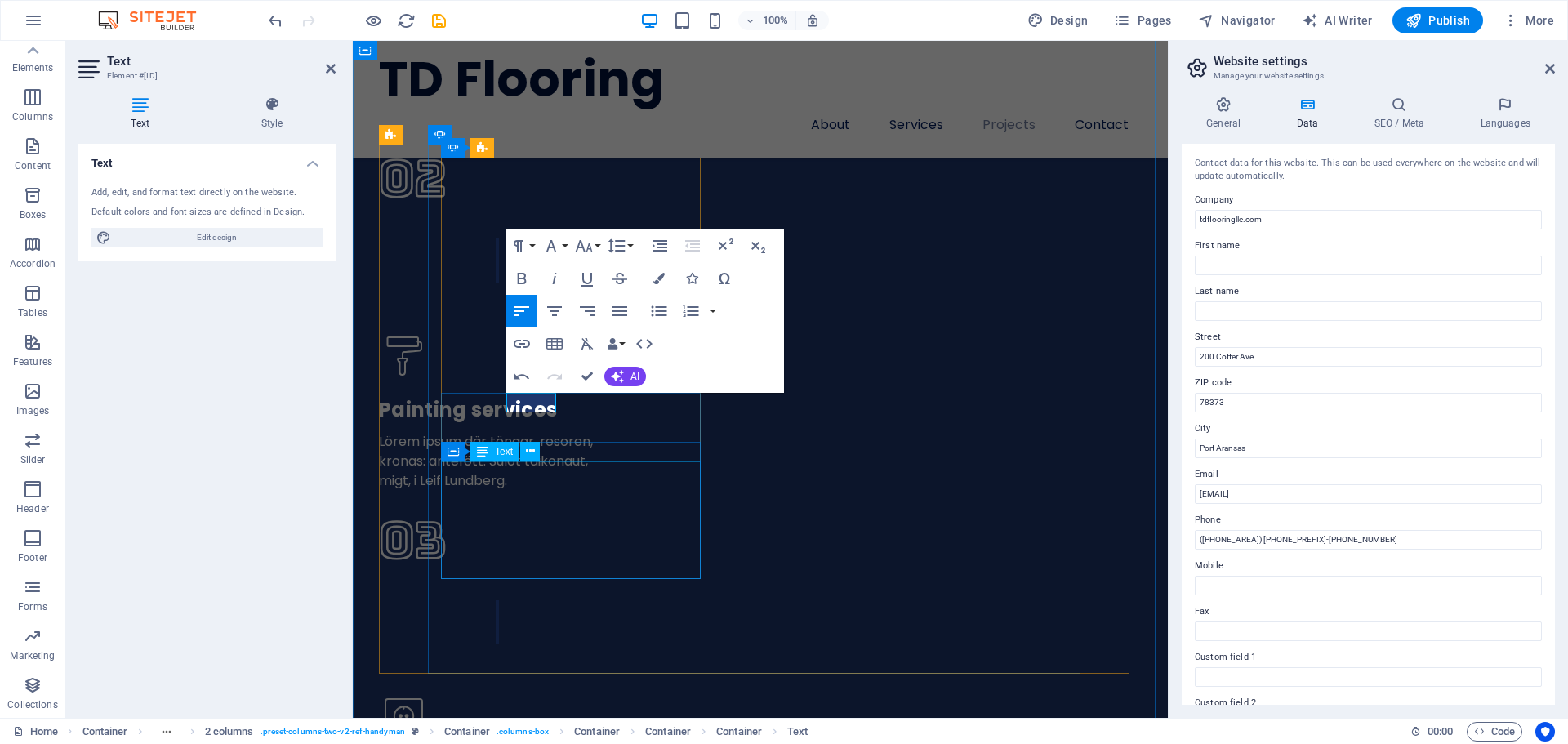 click on "A positive testimonial that you think will tell people how good you are. Some positive words from an existing or a past client makes a lot of difference and boosts conversions on your website!" at bounding box center (558, 13202) 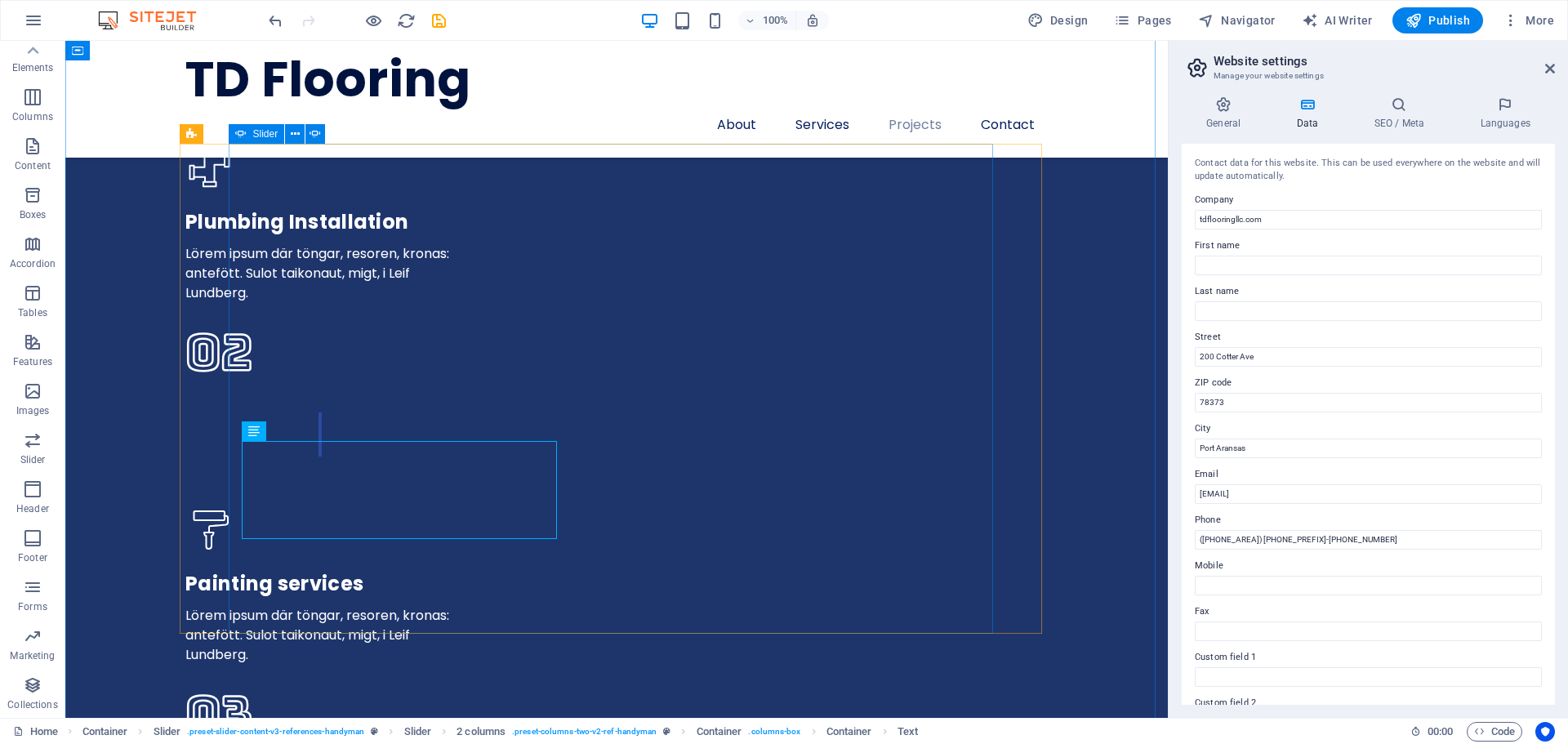 scroll, scrollTop: 4246, scrollLeft: 0, axis: vertical 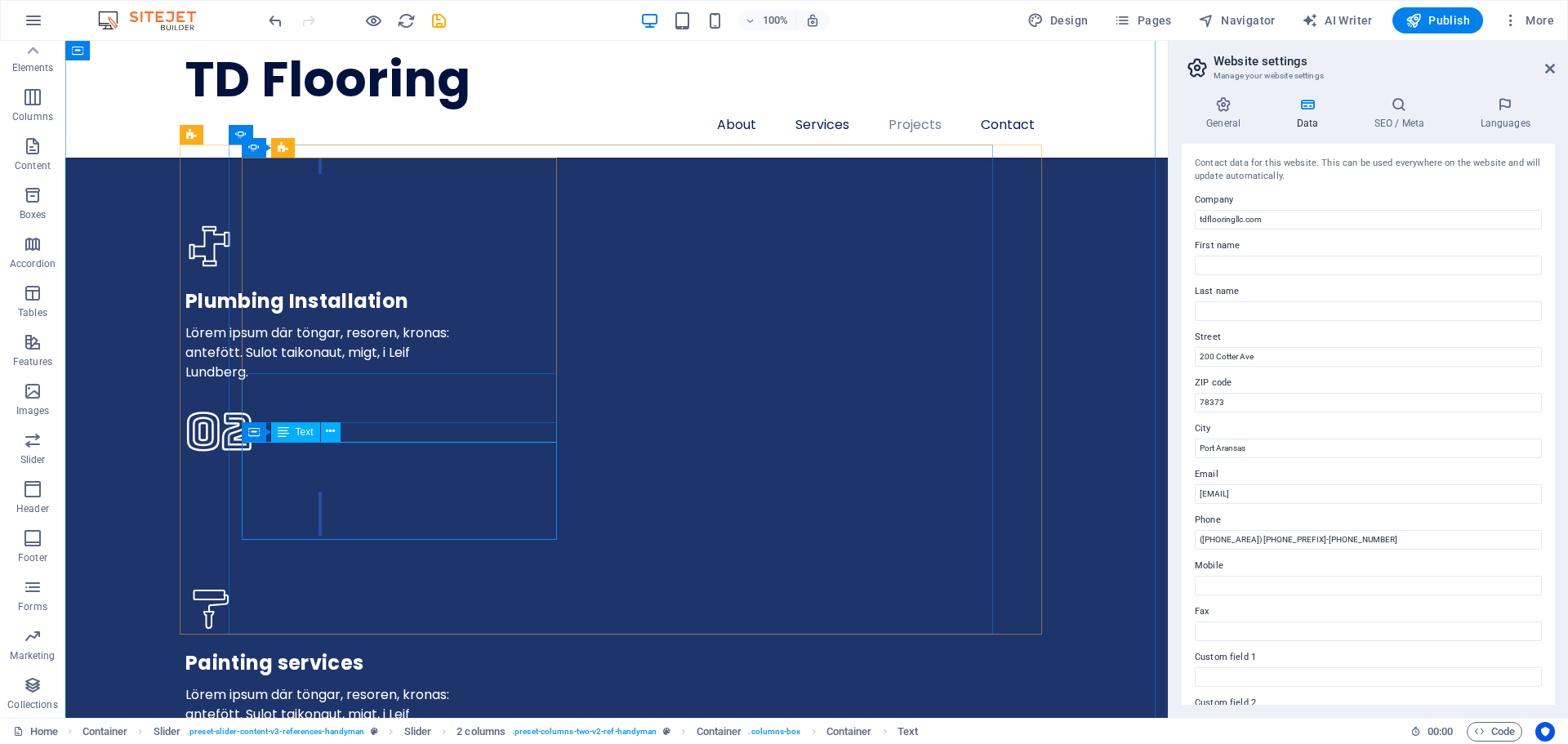 click on "A positive testimonial that you think will tell people how good you are. Some positive words from an existing or a past client makes a lot of difference and boosts conversions on your website!" at bounding box center [392, 13679] 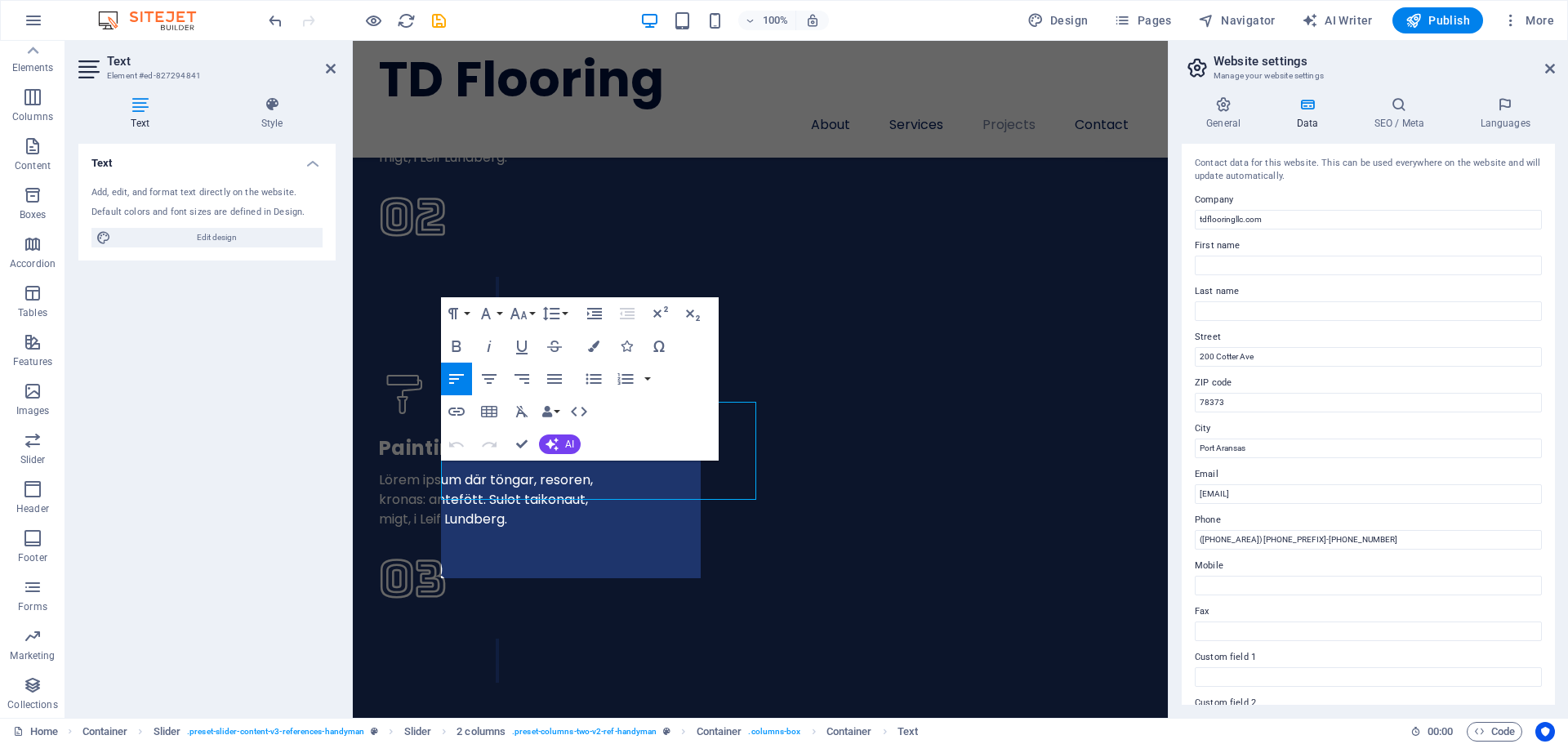 scroll, scrollTop: 4326, scrollLeft: 0, axis: vertical 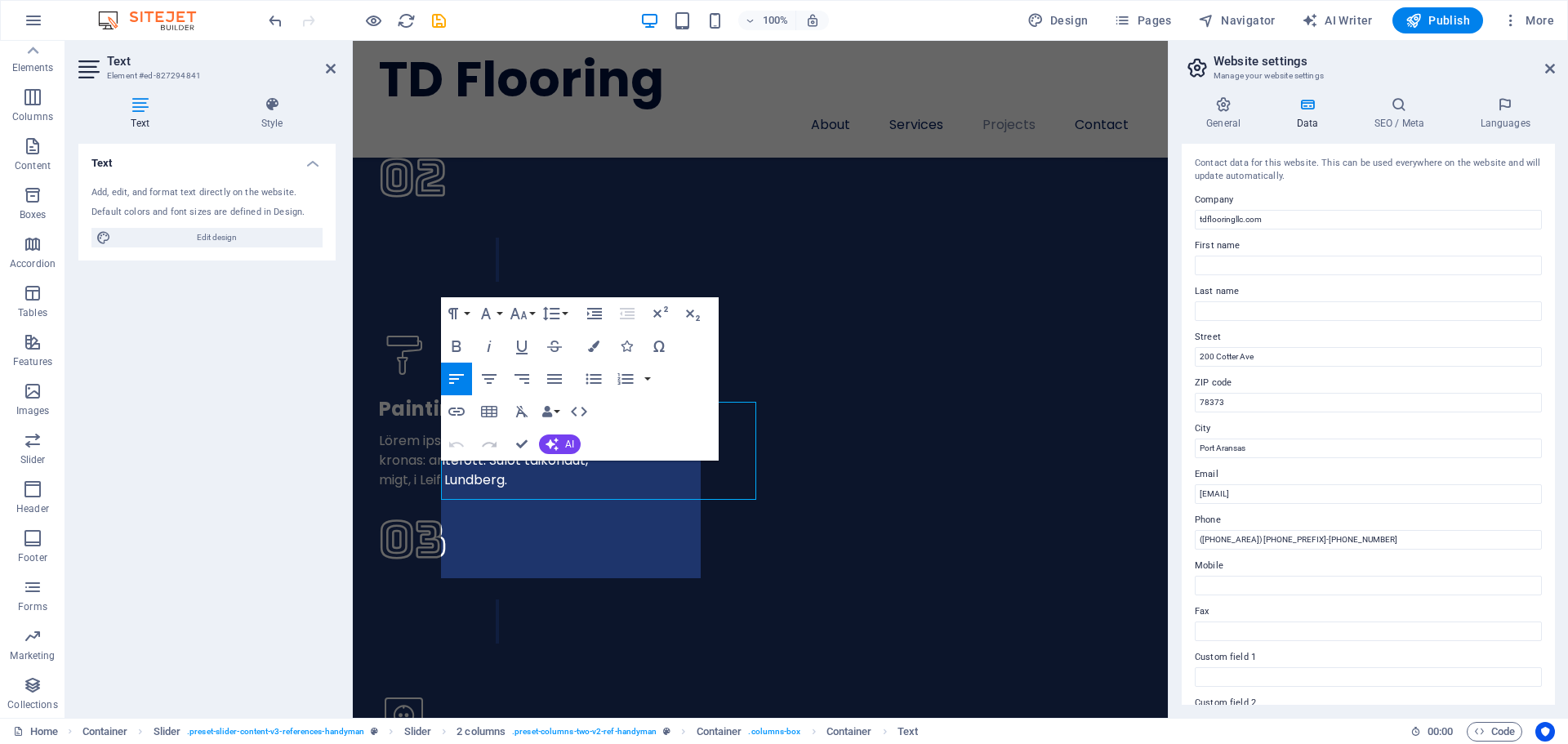 click on "Redo" at bounding box center (489, 444) 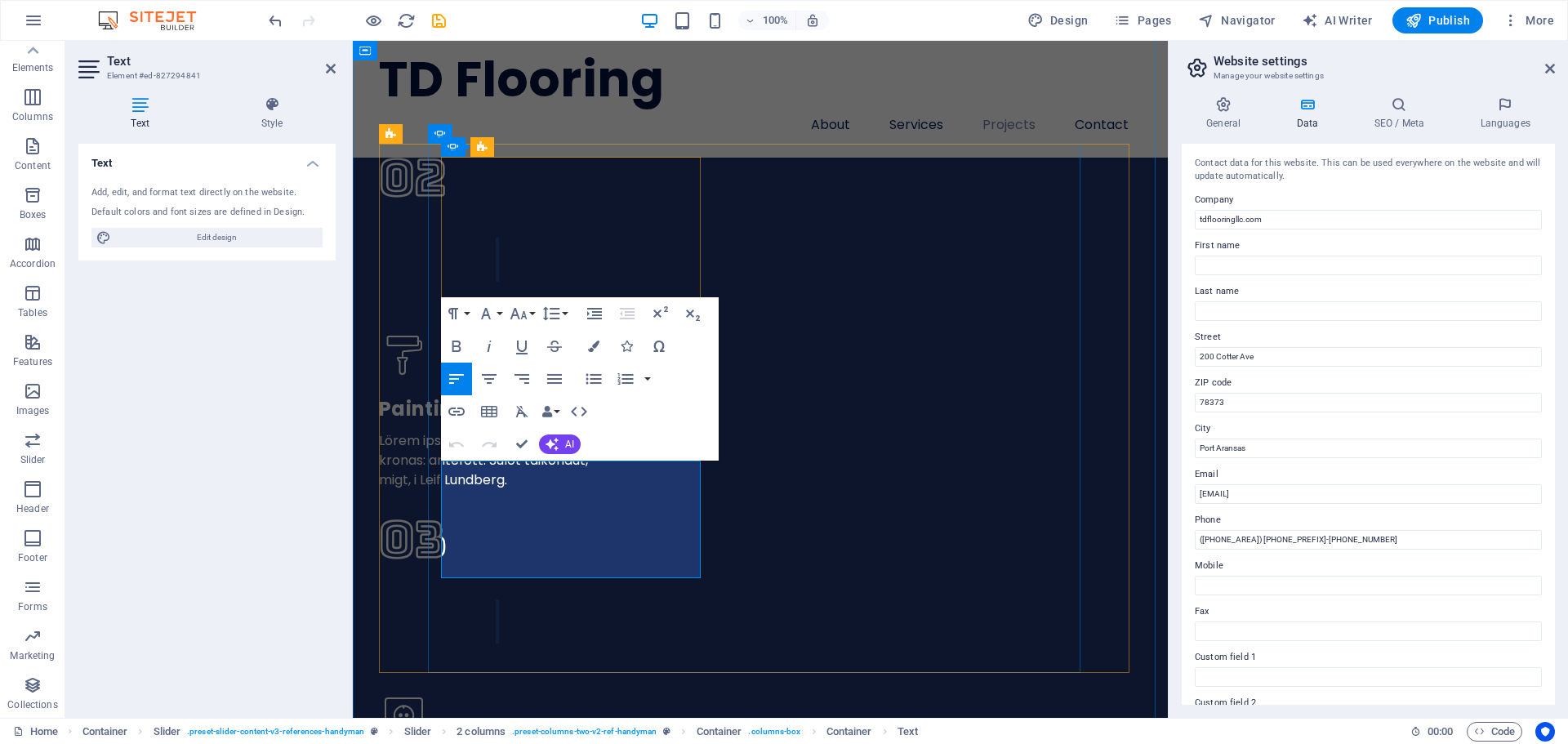 drag, startPoint x: 443, startPoint y: 471, endPoint x: 502, endPoint y: 568, distance: 113.53414 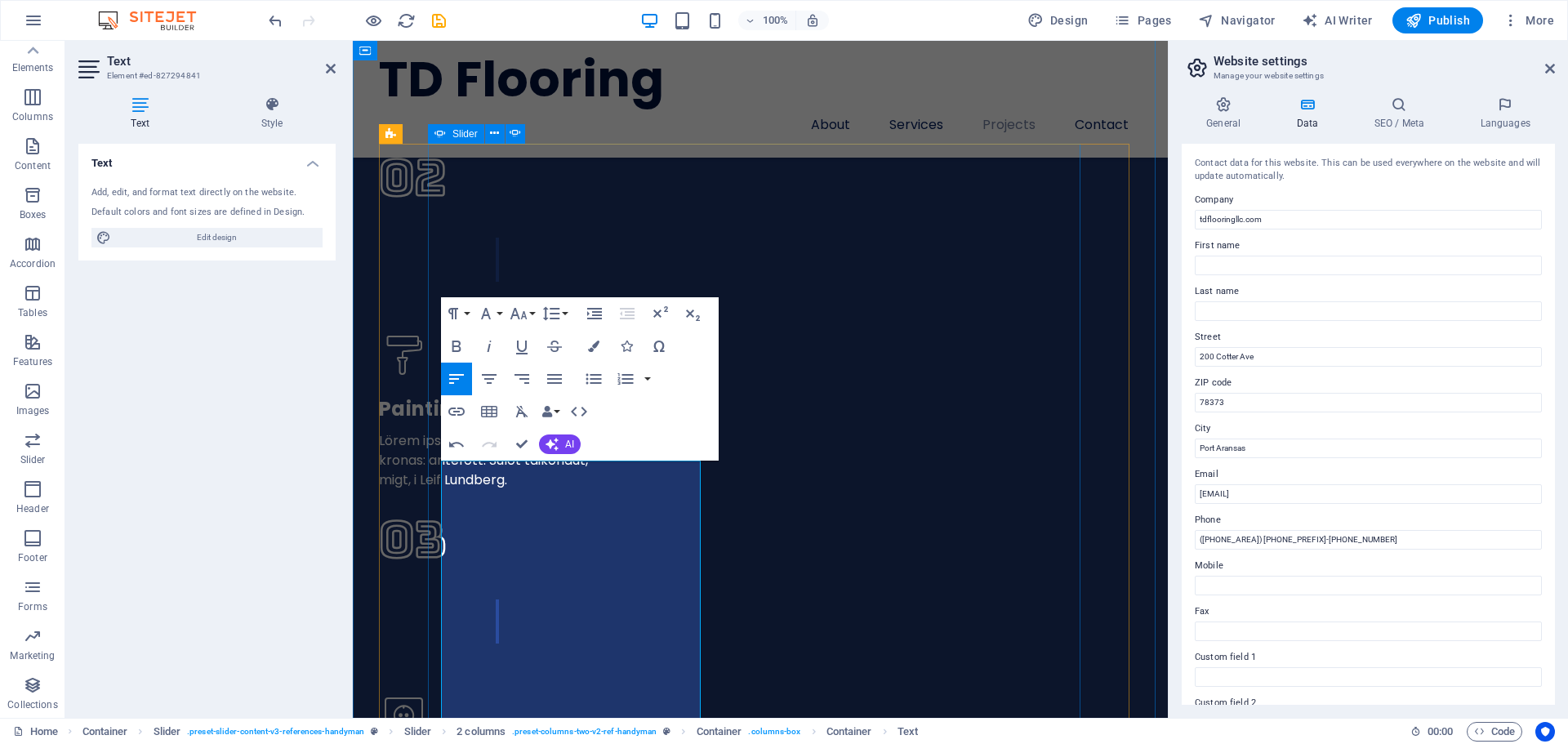click on "Thomas W.
Dylan did a great job installing LVT in our four bathrooms. He was super flexible with the timing, showing up when he said he would, and was extra quiet around our new baby.  Janell B HAPPY CUSTOMER
I recently had the pleasure of having Dylan and Krista Zweifel (owners of TD Flooring) install LVP flooring (purchased at “Carpet’s Plus”) throughout the entire main floor of my log home. I cannot say enough good about the entire experience I had working with them! From start to finish, they were extremely conscientious, punctual (how many contractors actually show up when they say they will?), responsible, competent, kind, hard working, knowledgeable, the list could go on and on! Although existing tile had to be removed (which can be very messy), Dylan and Krista cleaned every bit of debris up, leaving my home cleaner than it was prior to the installation. Albert Cooper
Marvin McKinney HAPPY CLIENT" at bounding box center [760, 13577] 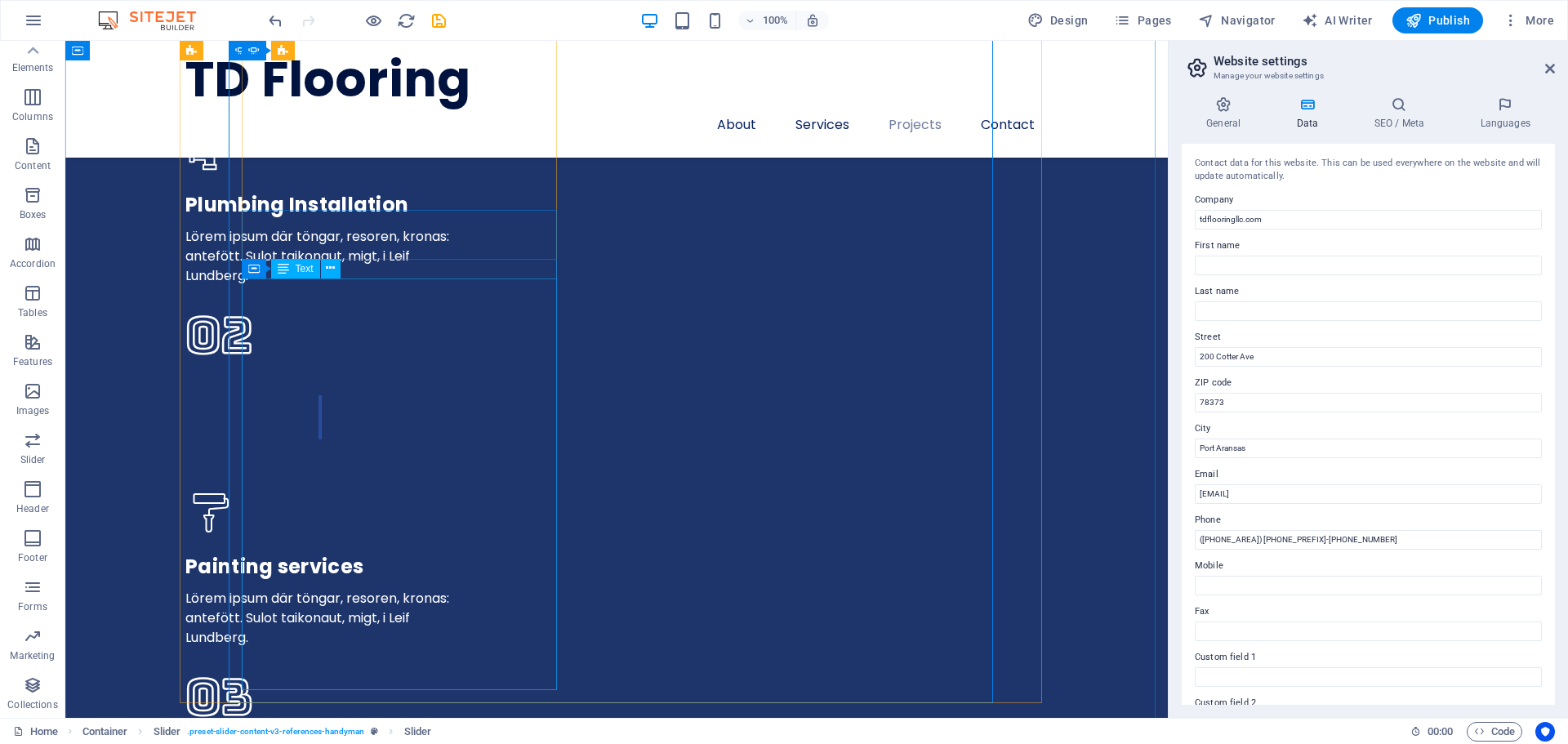 scroll, scrollTop: 4328, scrollLeft: 0, axis: vertical 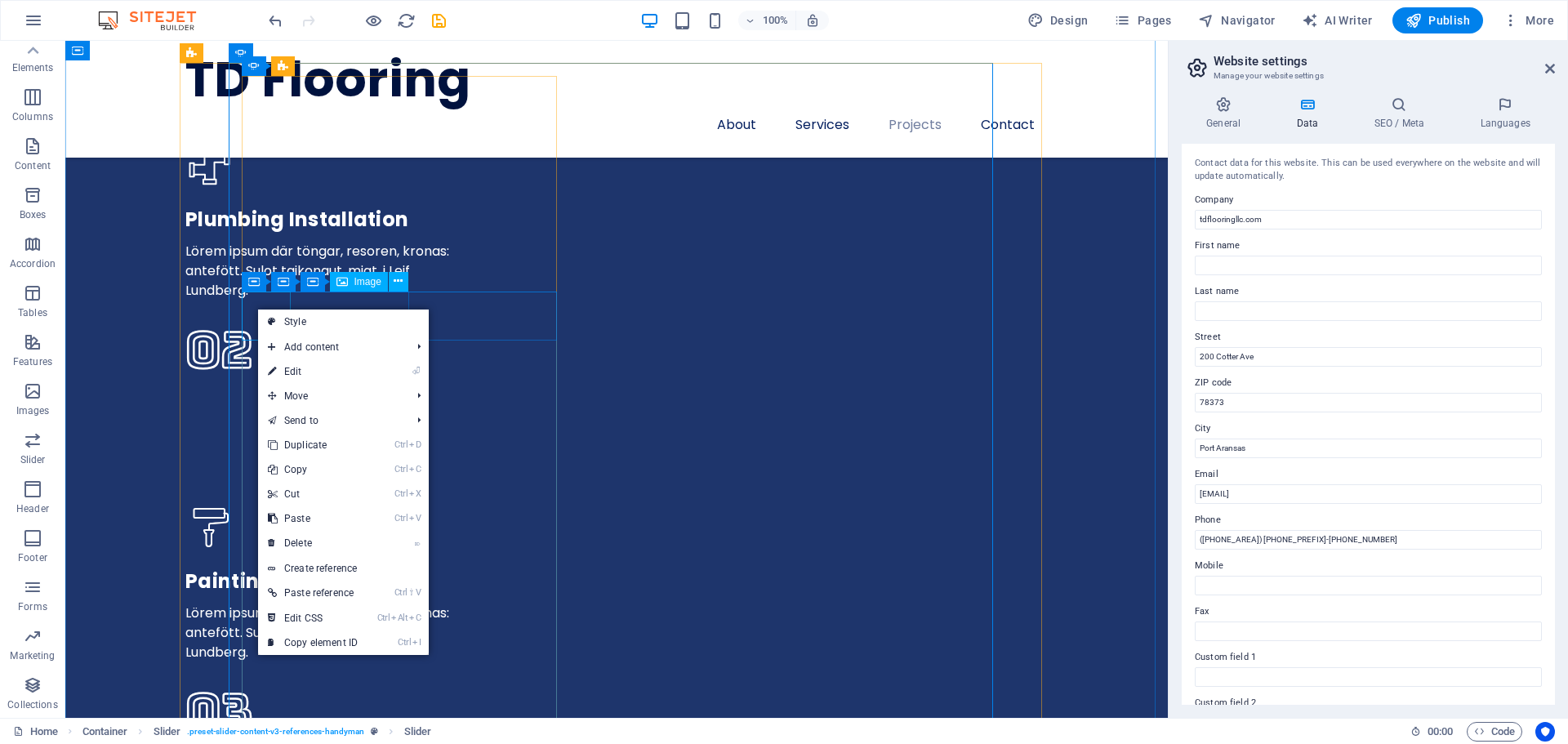 click at bounding box center (392, 13417) 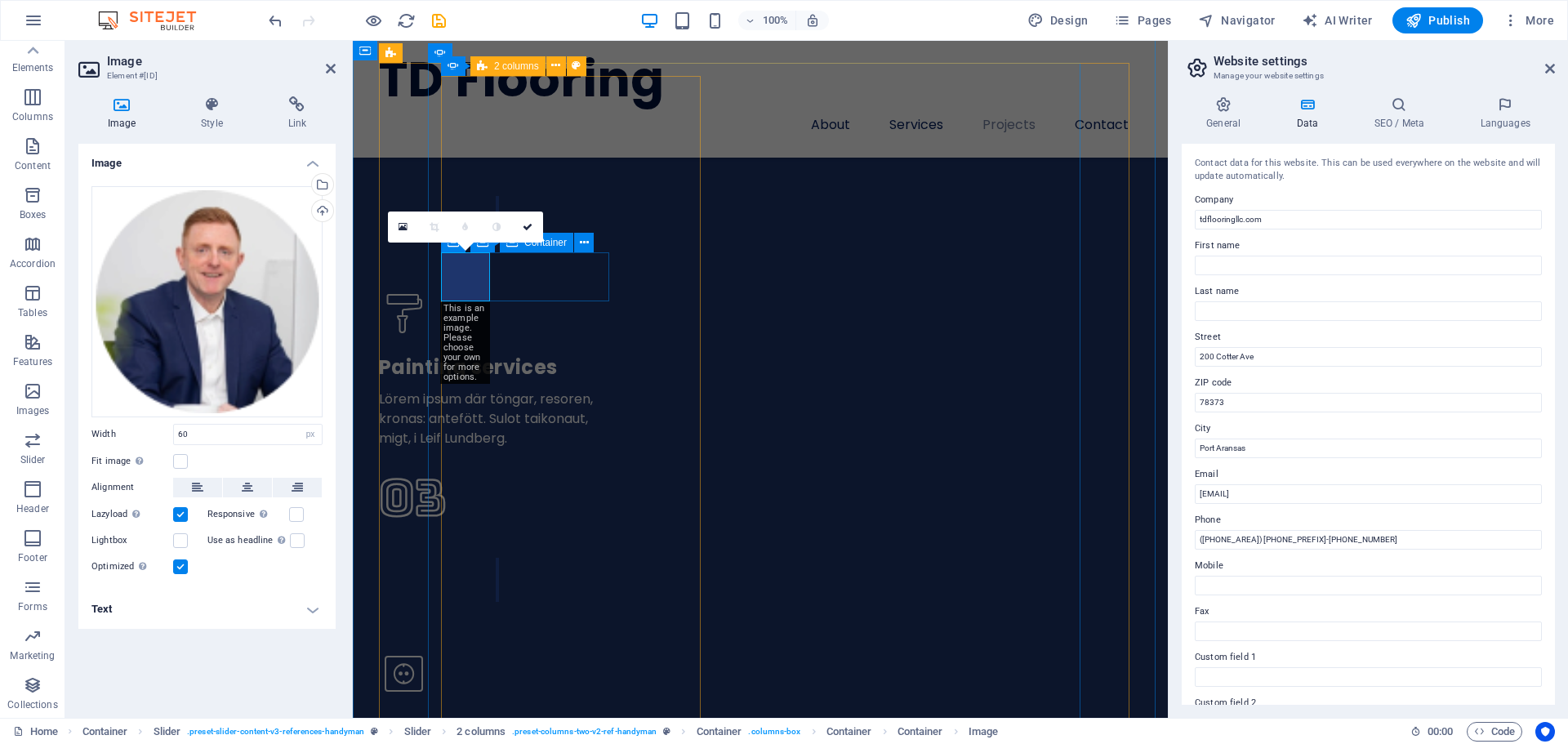 scroll, scrollTop: 4407, scrollLeft: 0, axis: vertical 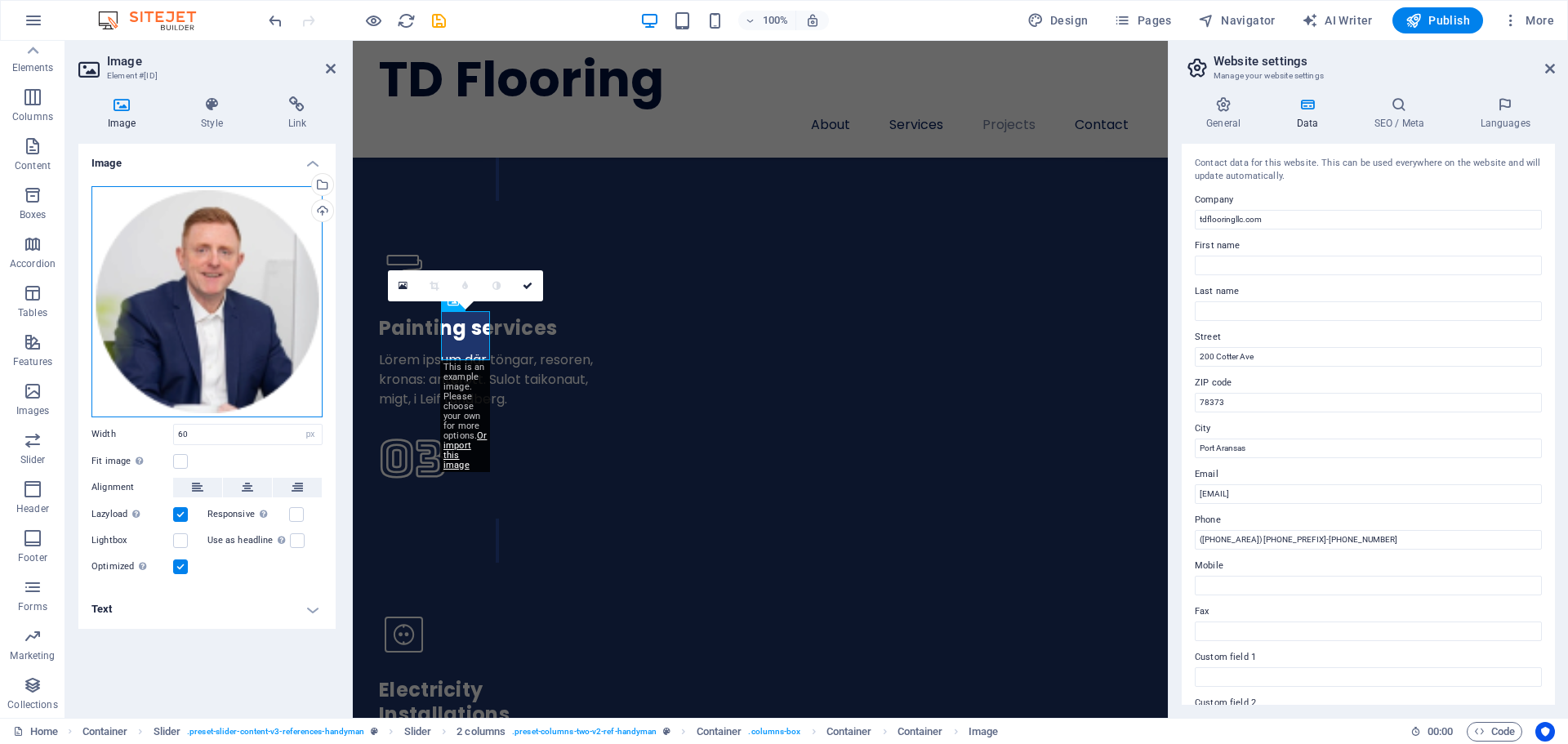 click on "Drag files here, click to choose files or select files from Files or our free stock photos & videos" at bounding box center (207, 301) 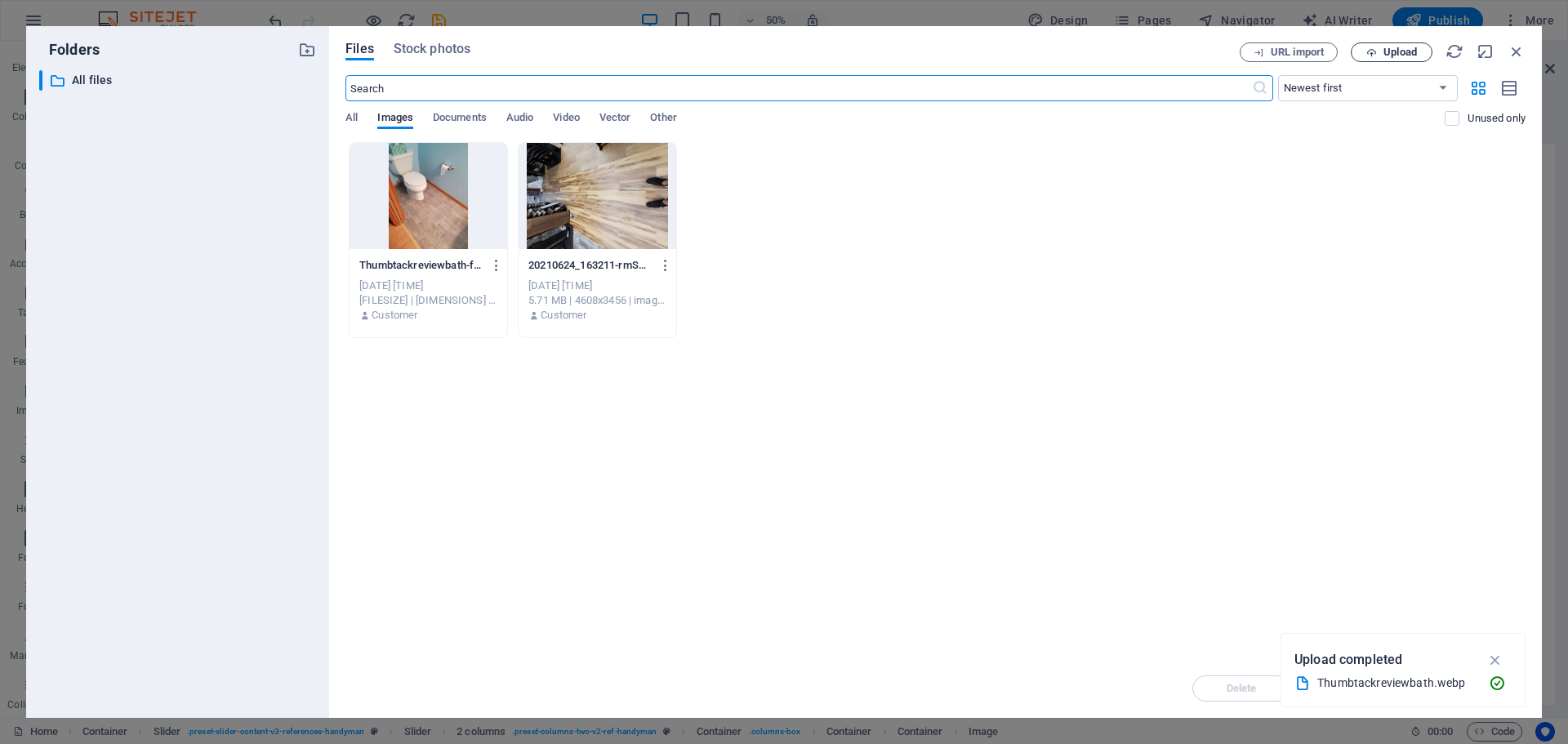 click on "Upload" at bounding box center (1392, 52) 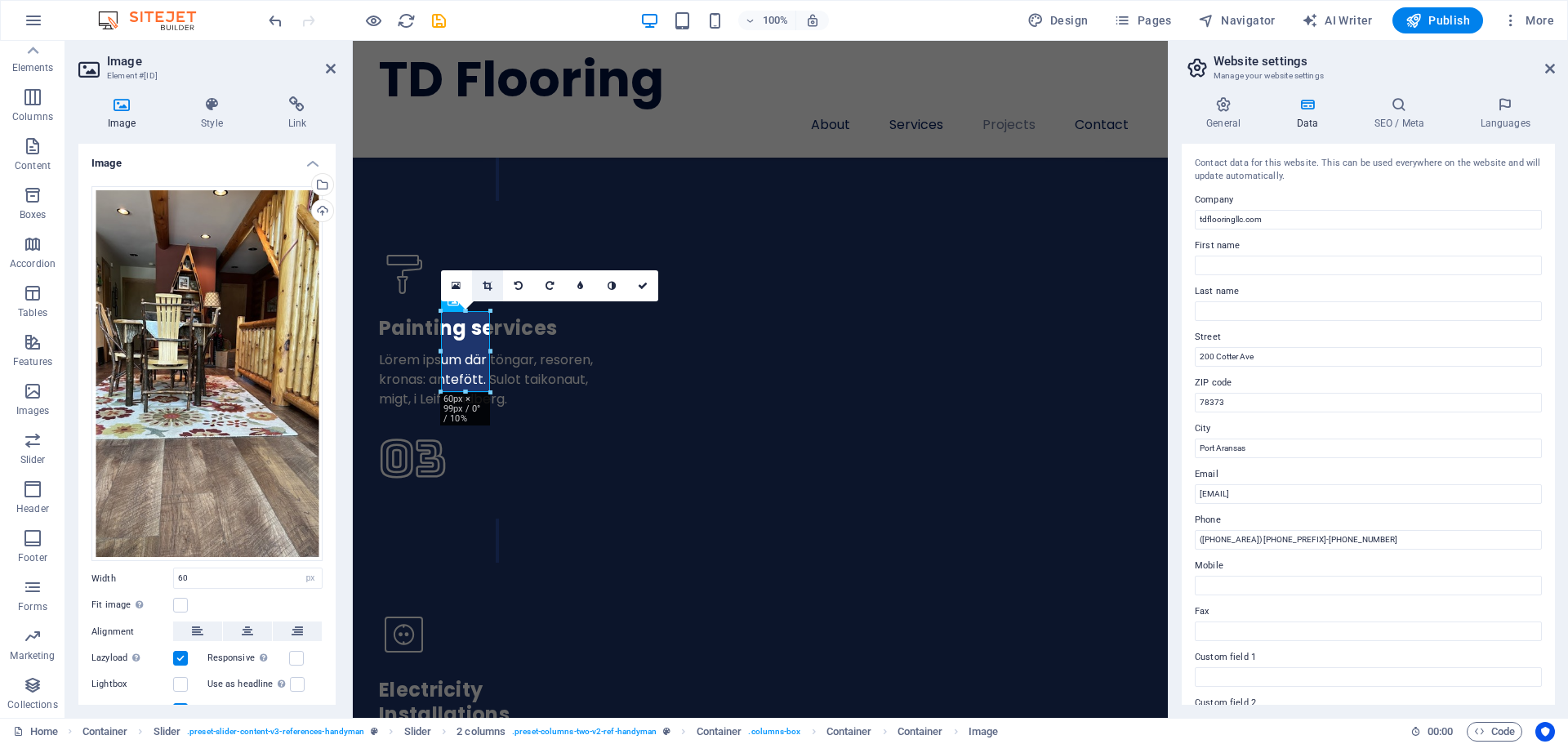 click at bounding box center (487, 286) 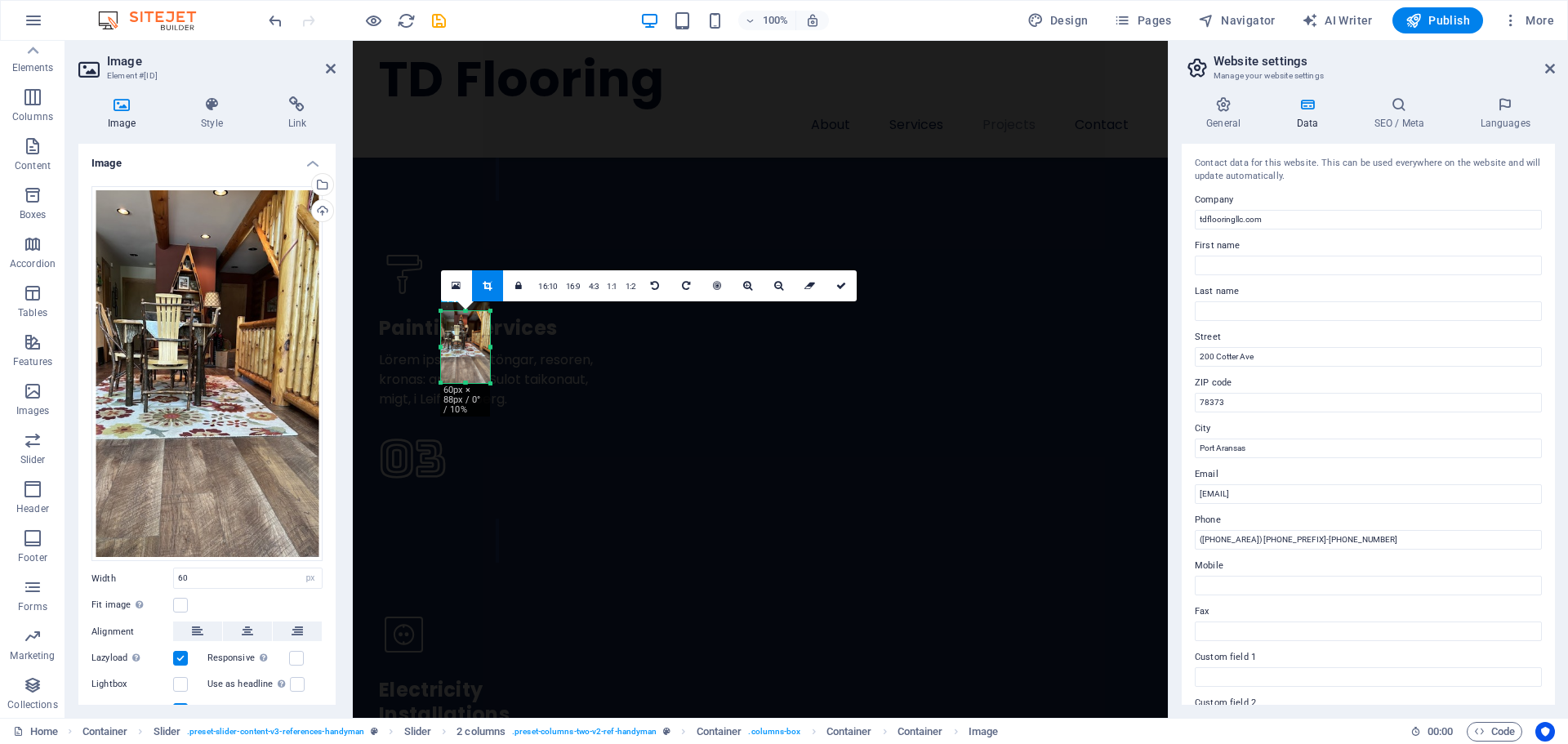 drag, startPoint x: 466, startPoint y: 313, endPoint x: 489, endPoint y: 322, distance: 24.698178 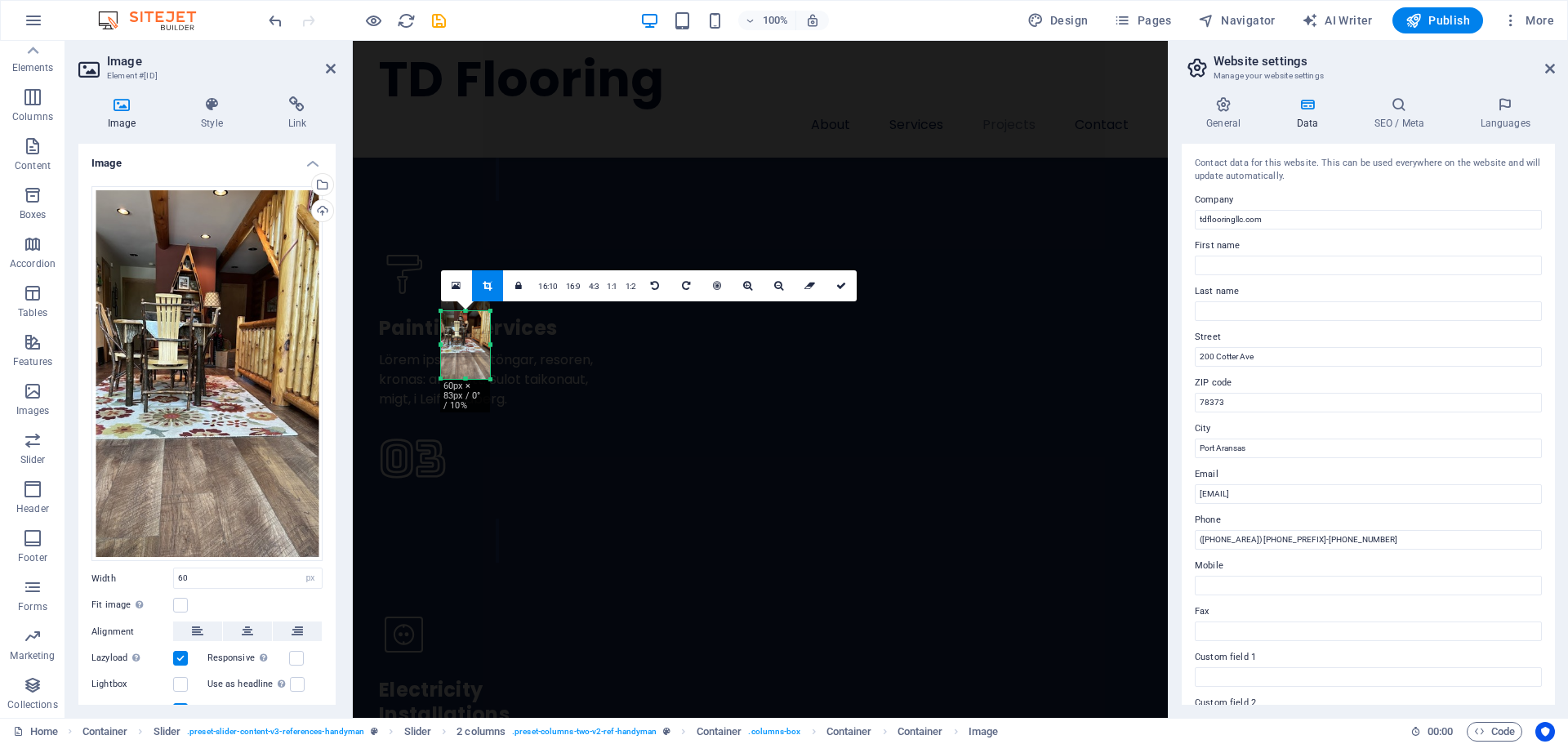 drag, startPoint x: 492, startPoint y: 347, endPoint x: 159, endPoint y: 310, distance: 335.04925 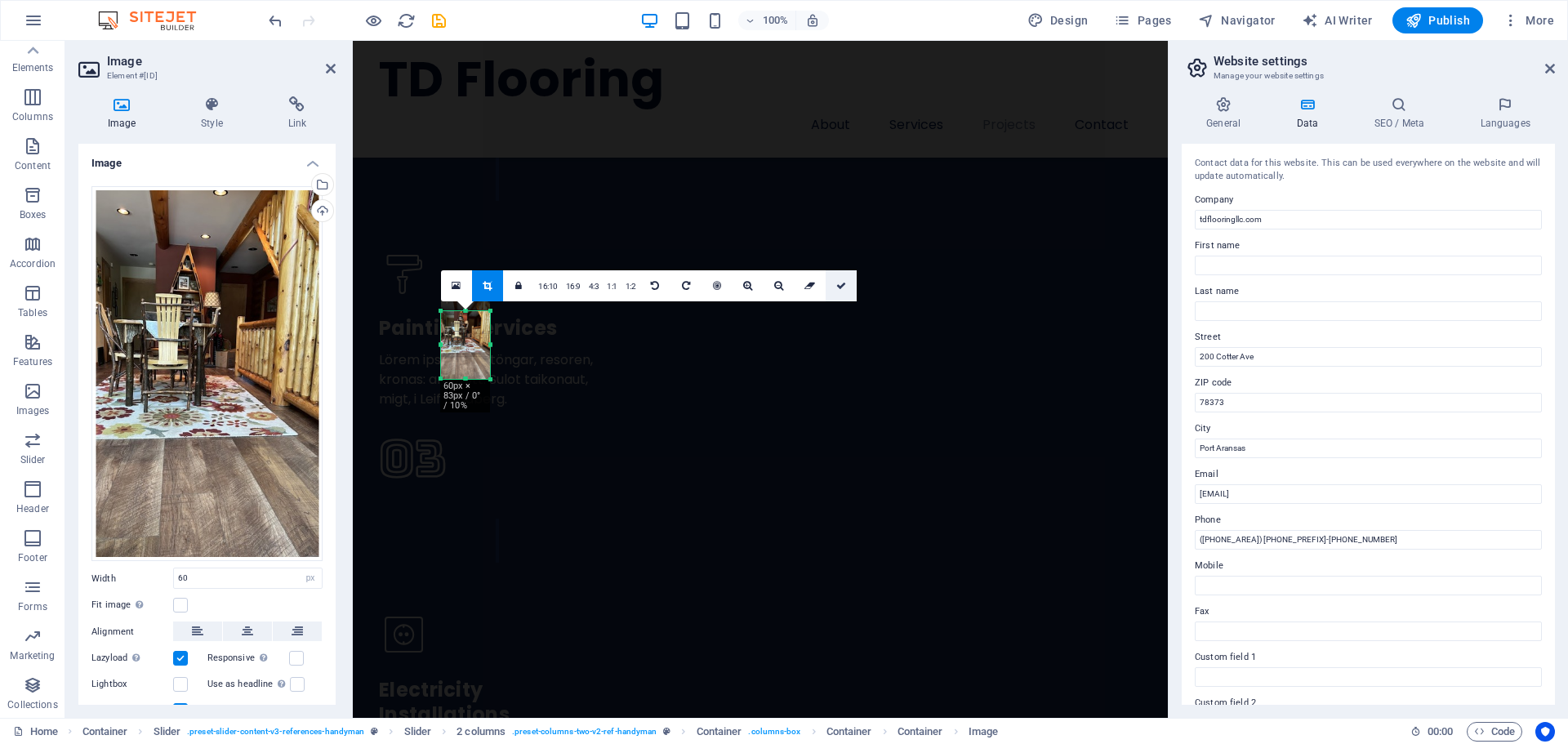 click at bounding box center [841, 286] 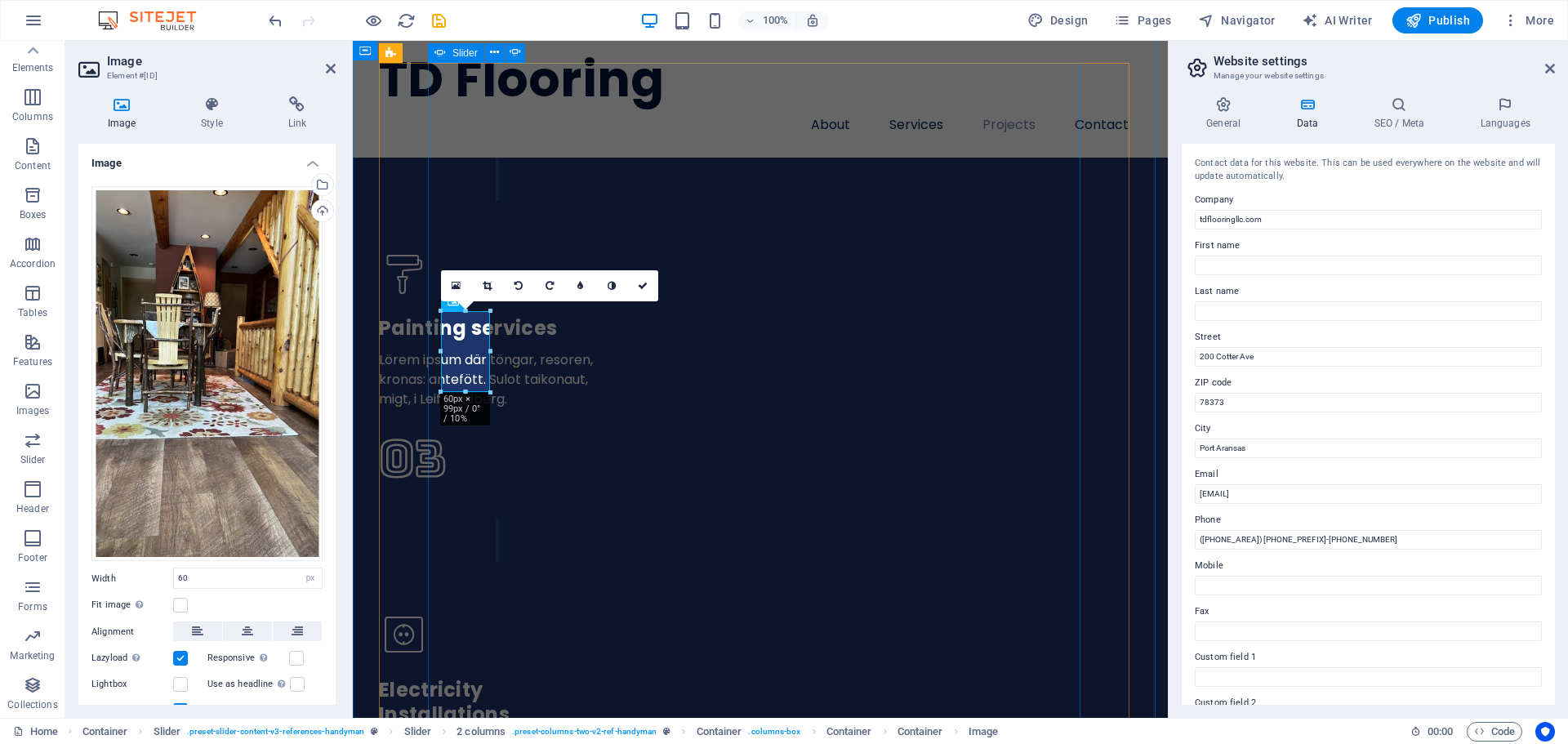 drag, startPoint x: 711, startPoint y: 396, endPoint x: 1001, endPoint y: 394, distance: 290.0069 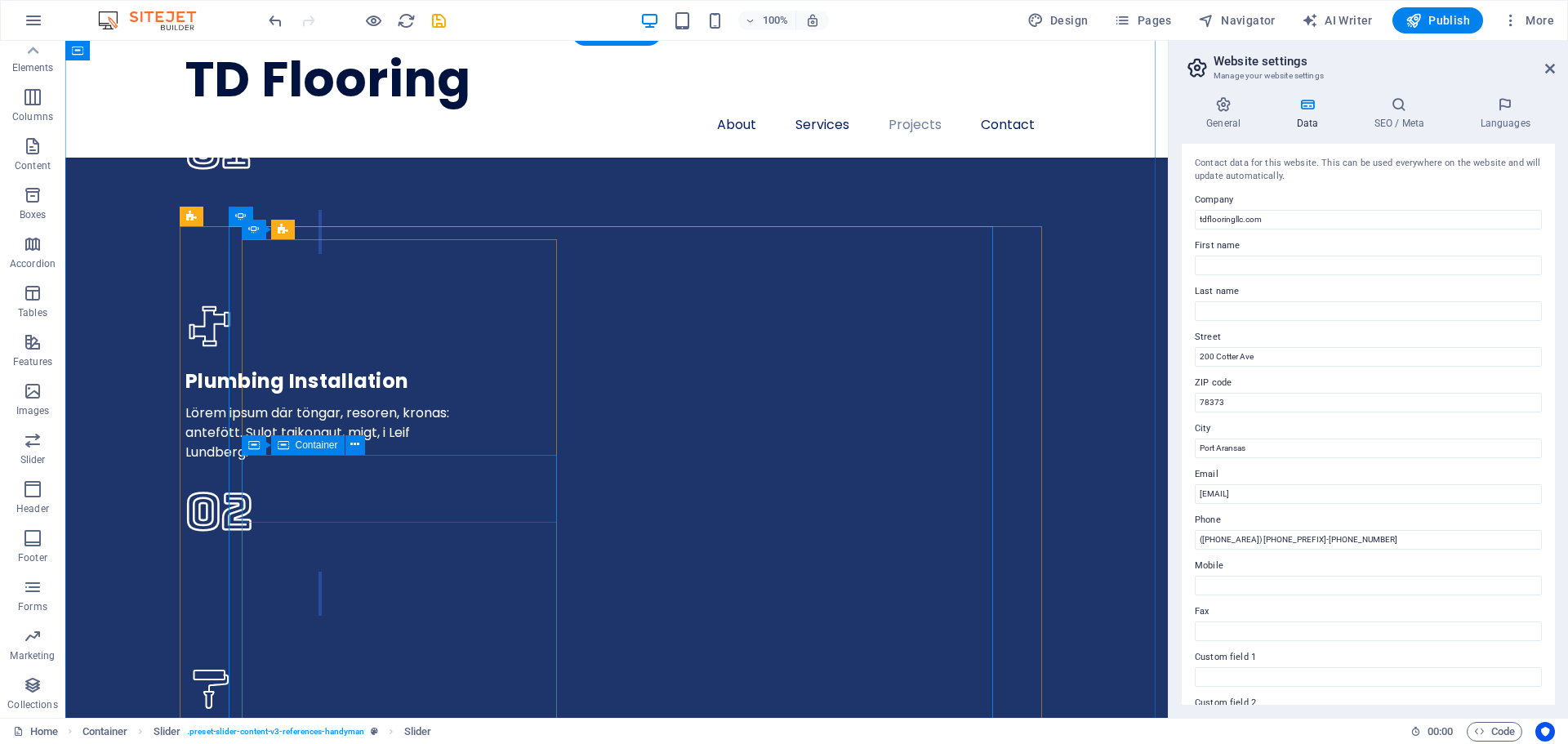 scroll, scrollTop: 4164, scrollLeft: 0, axis: vertical 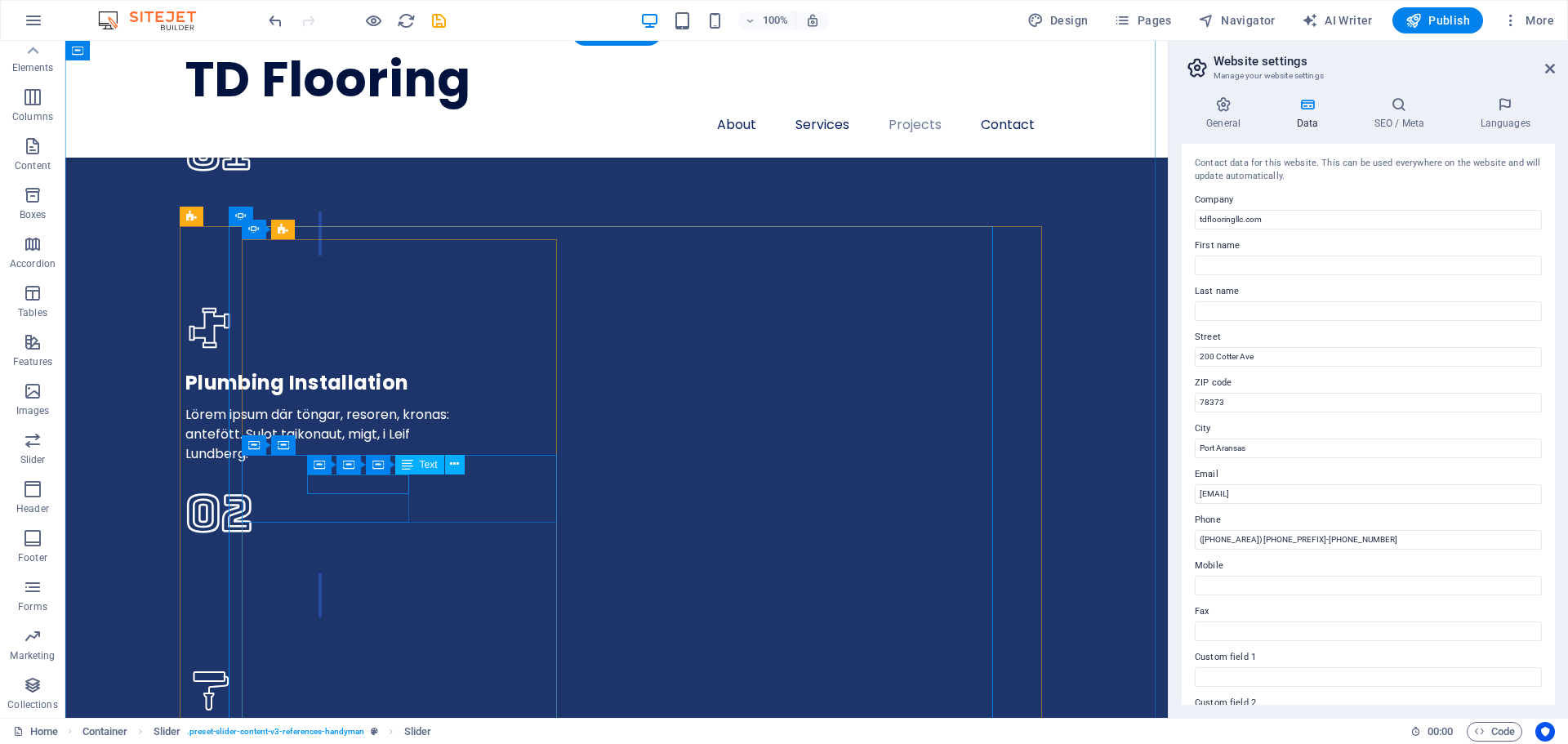 click on "HAPPY CUSTOMER" at bounding box center (400, 13653) 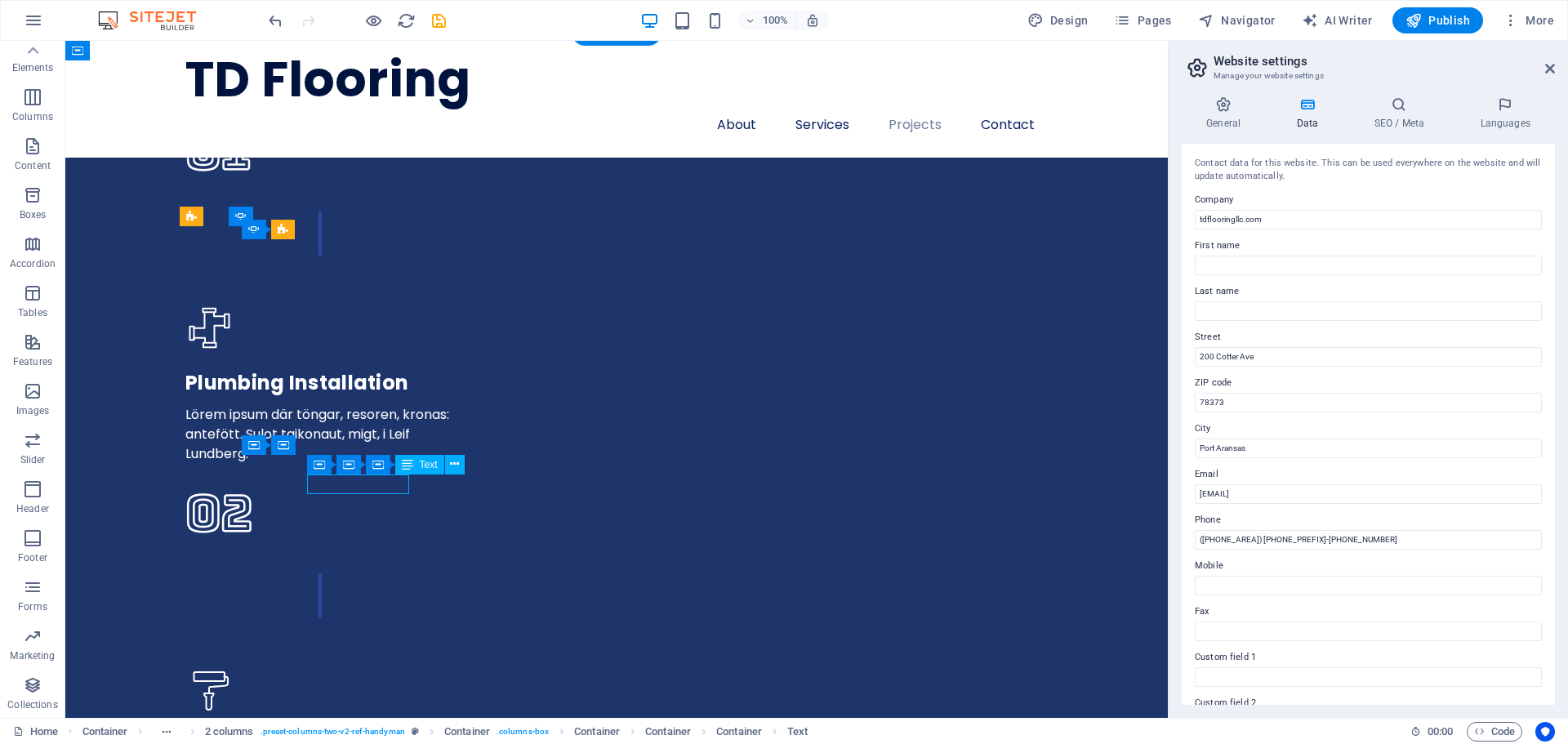 click on "HAPPY CUSTOMER" at bounding box center [400, 13653] 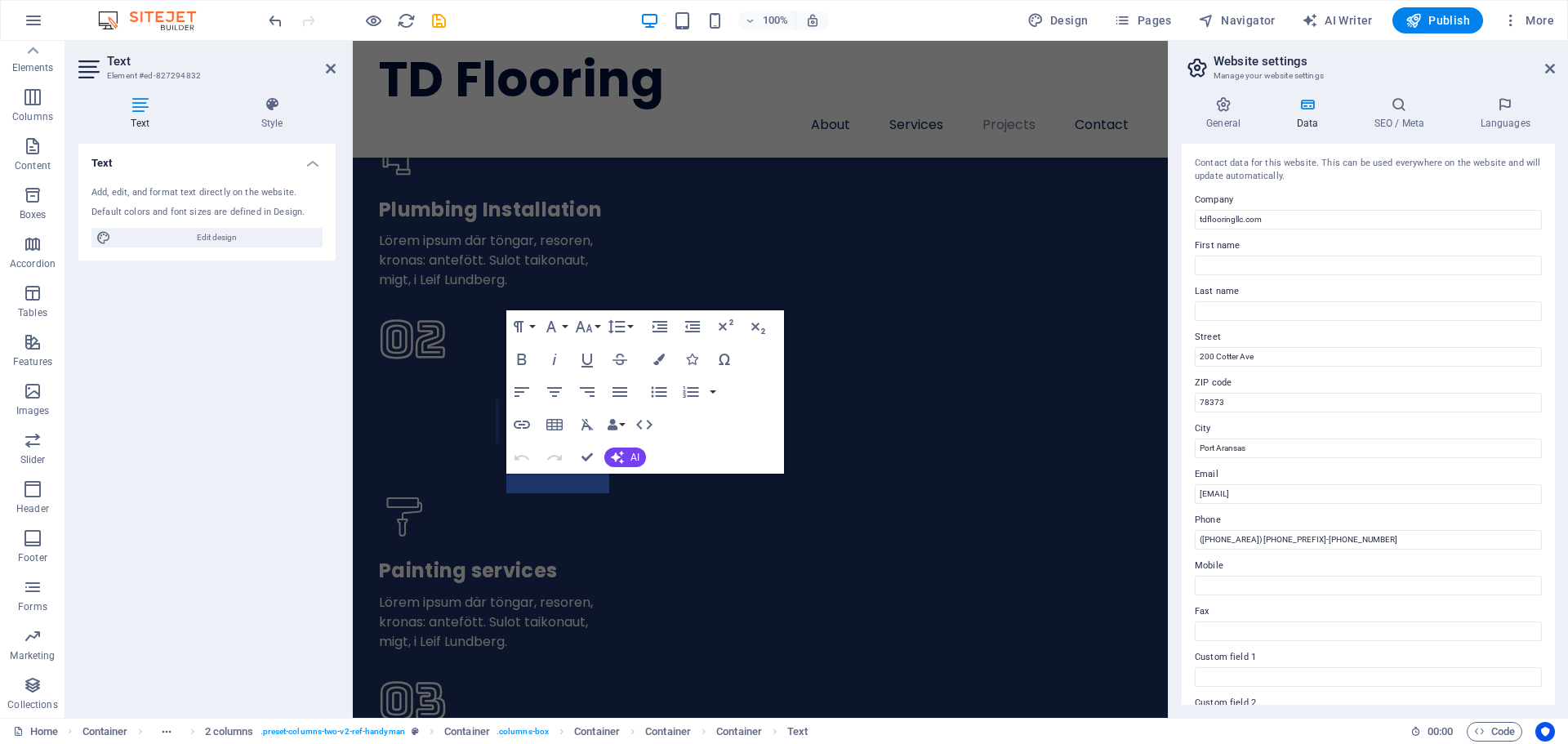 scroll, scrollTop: 4244, scrollLeft: 0, axis: vertical 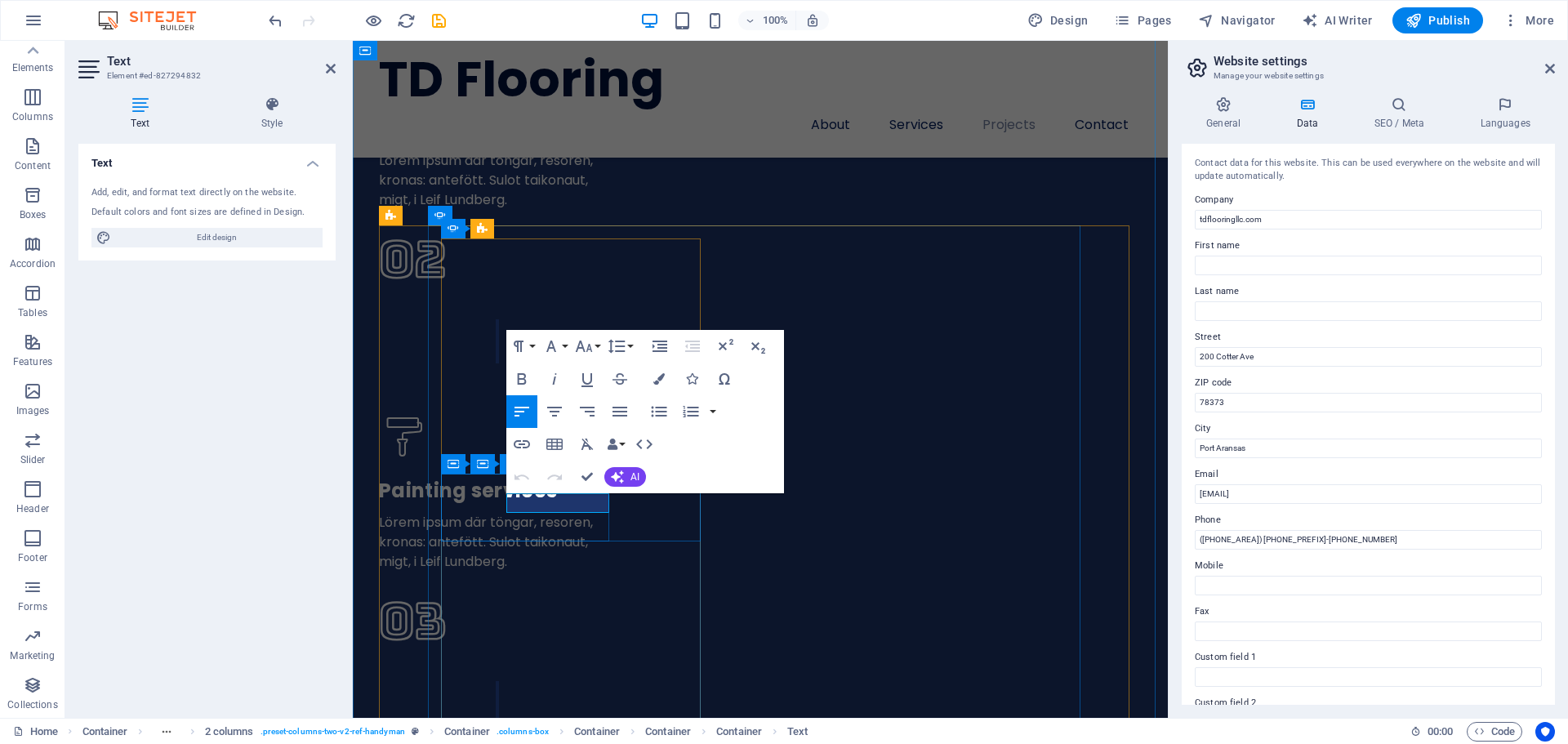 drag, startPoint x: 604, startPoint y: 505, endPoint x: 496, endPoint y: 506, distance: 108.00463 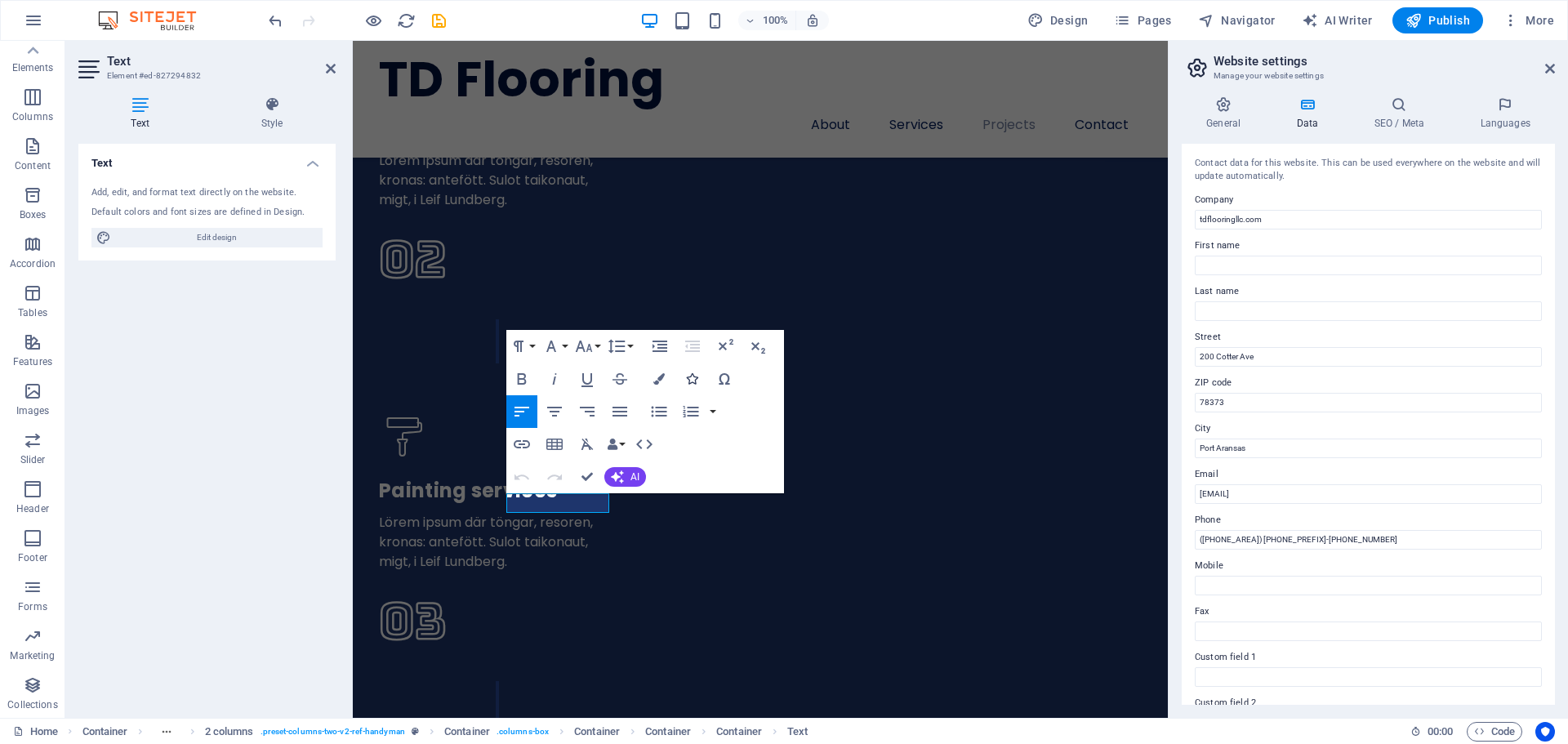 click on "Icons" at bounding box center (692, 379) 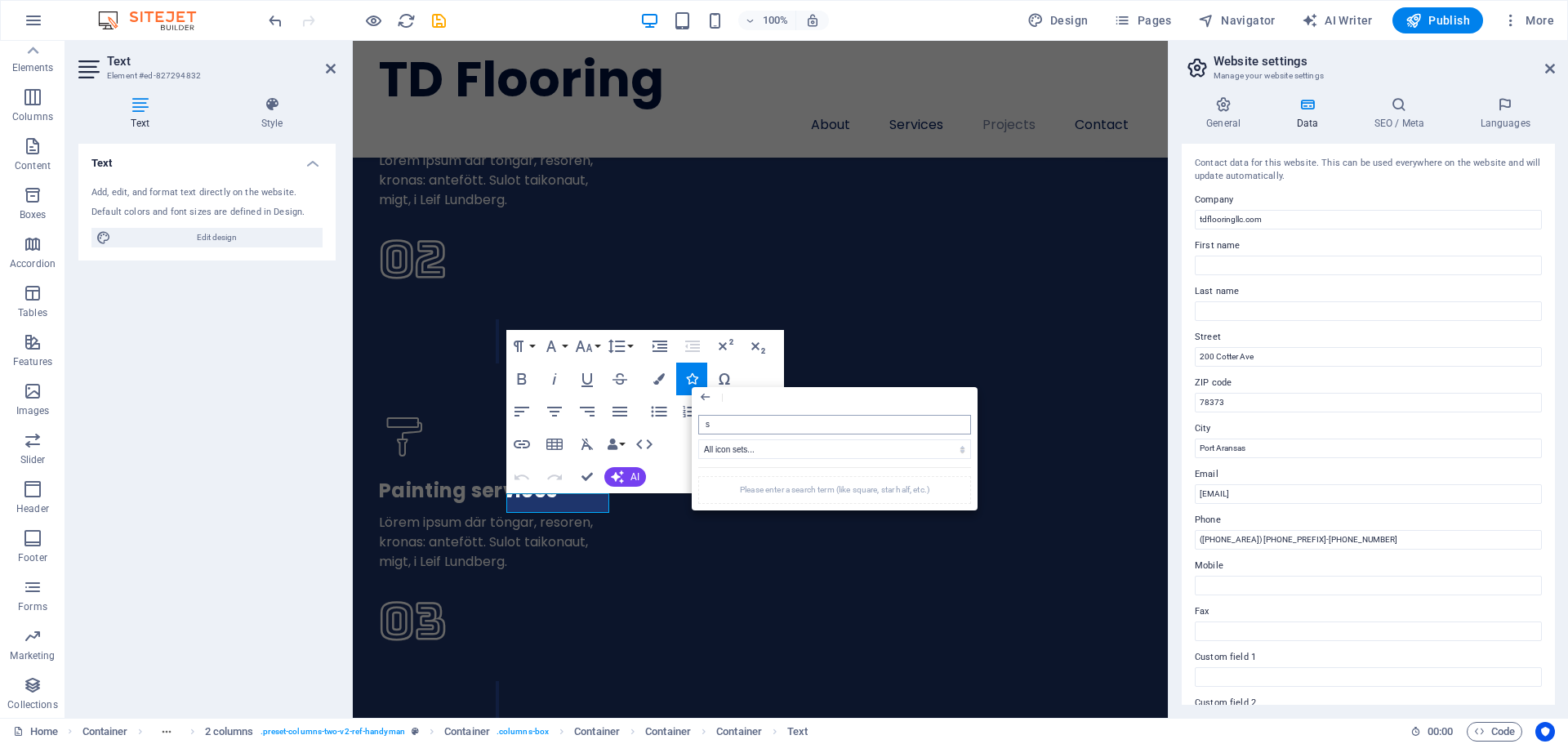 type on "st" 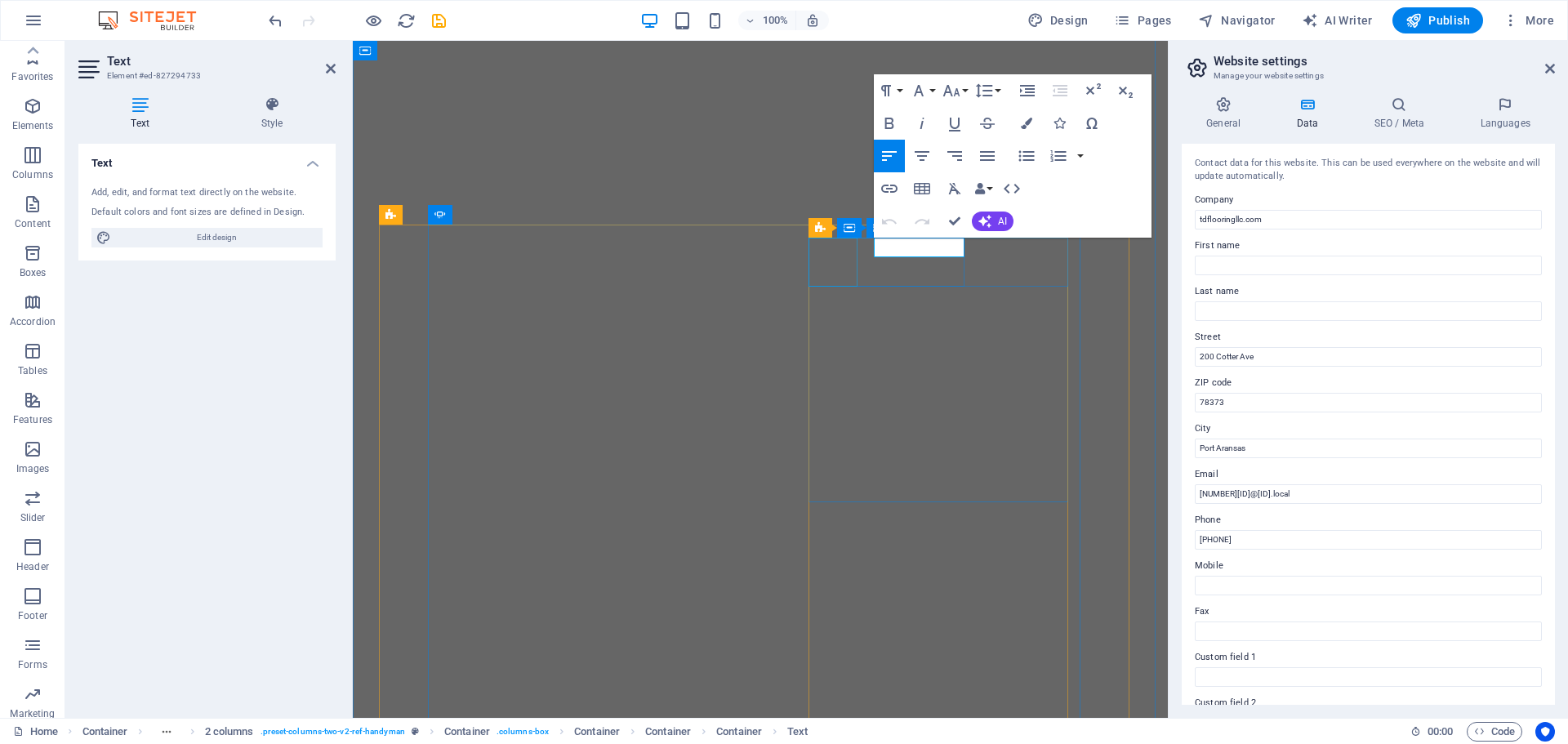 scroll, scrollTop: 0, scrollLeft: 0, axis: both 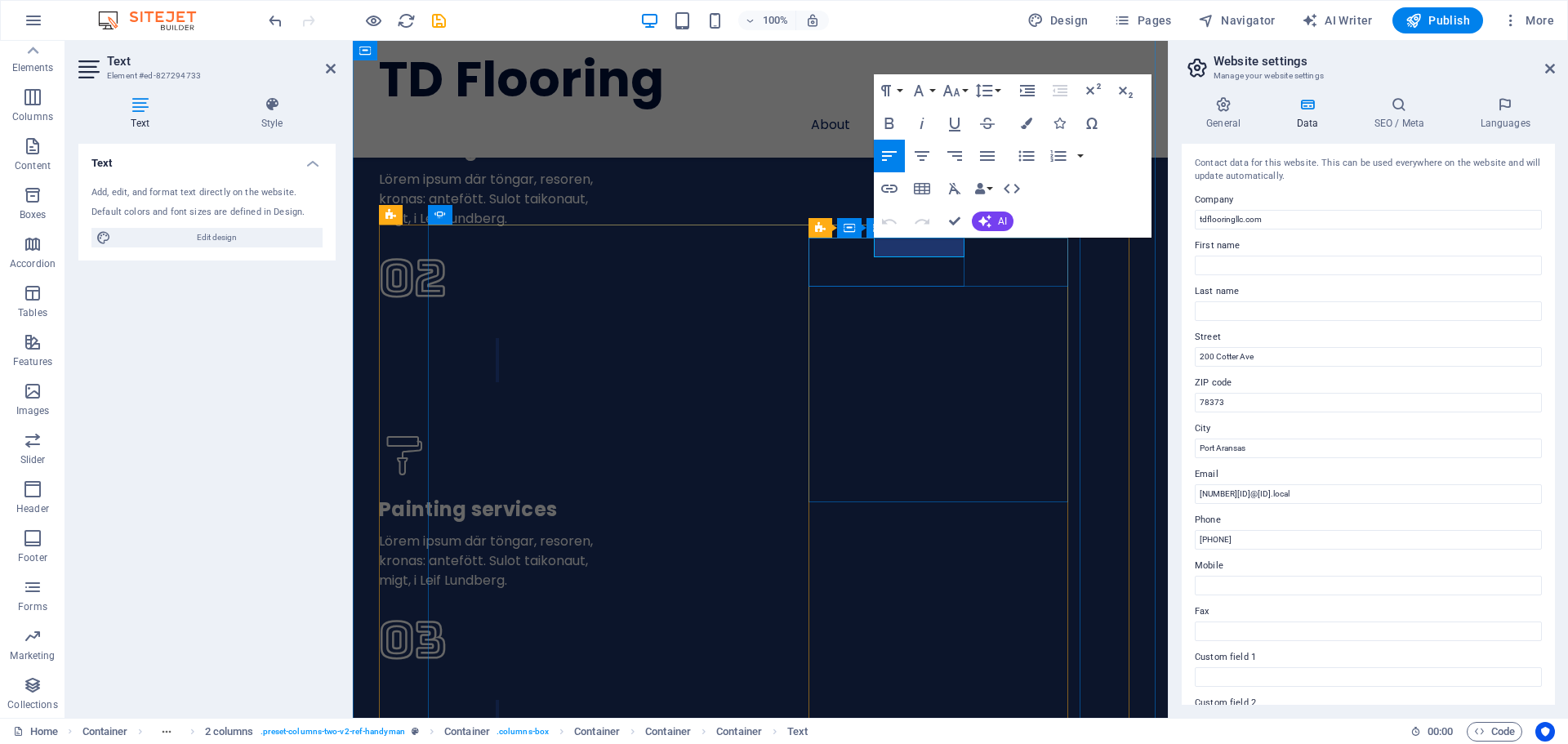 click on "Albert Cooper" at bounding box center [599, 15045] 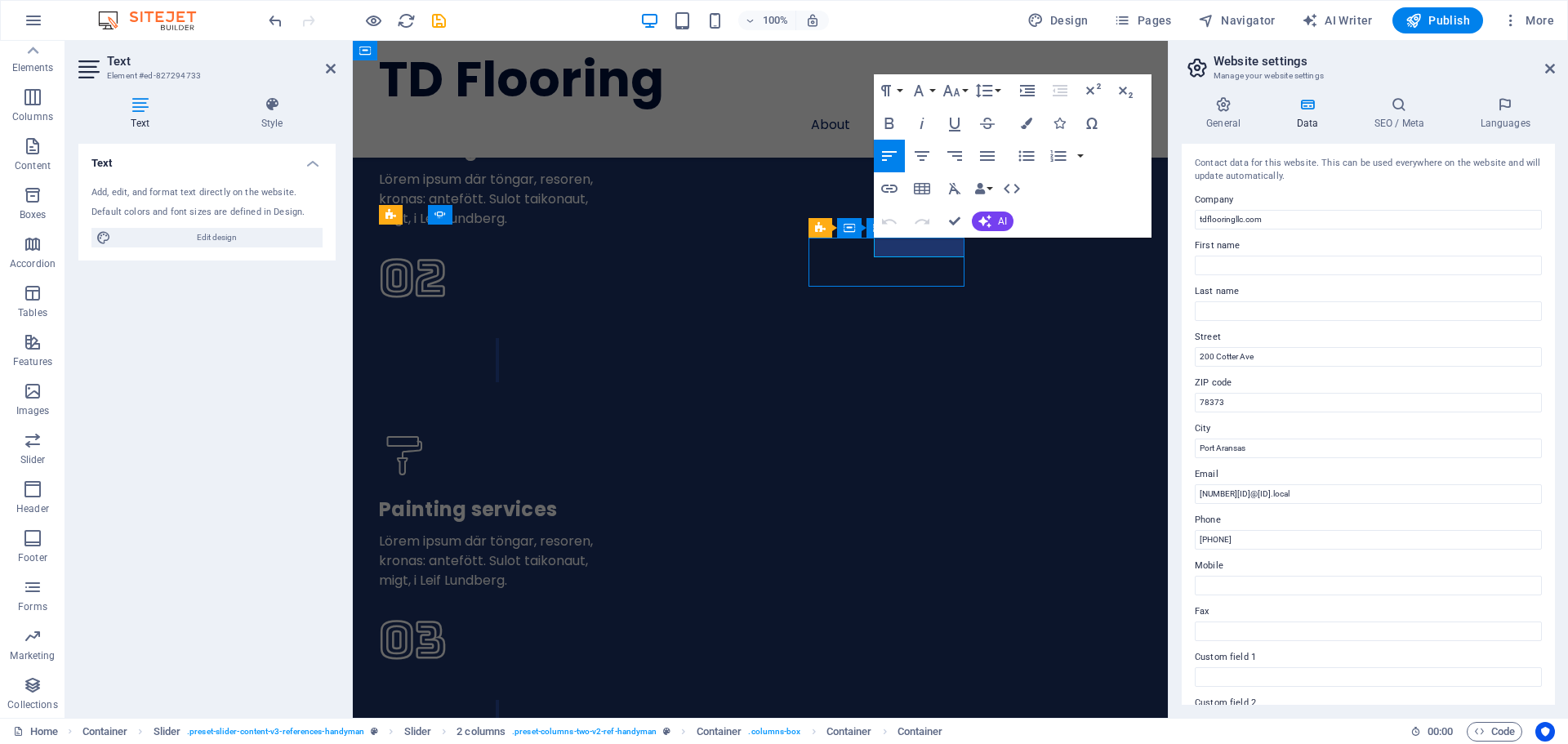 scroll, scrollTop: 4166, scrollLeft: 0, axis: vertical 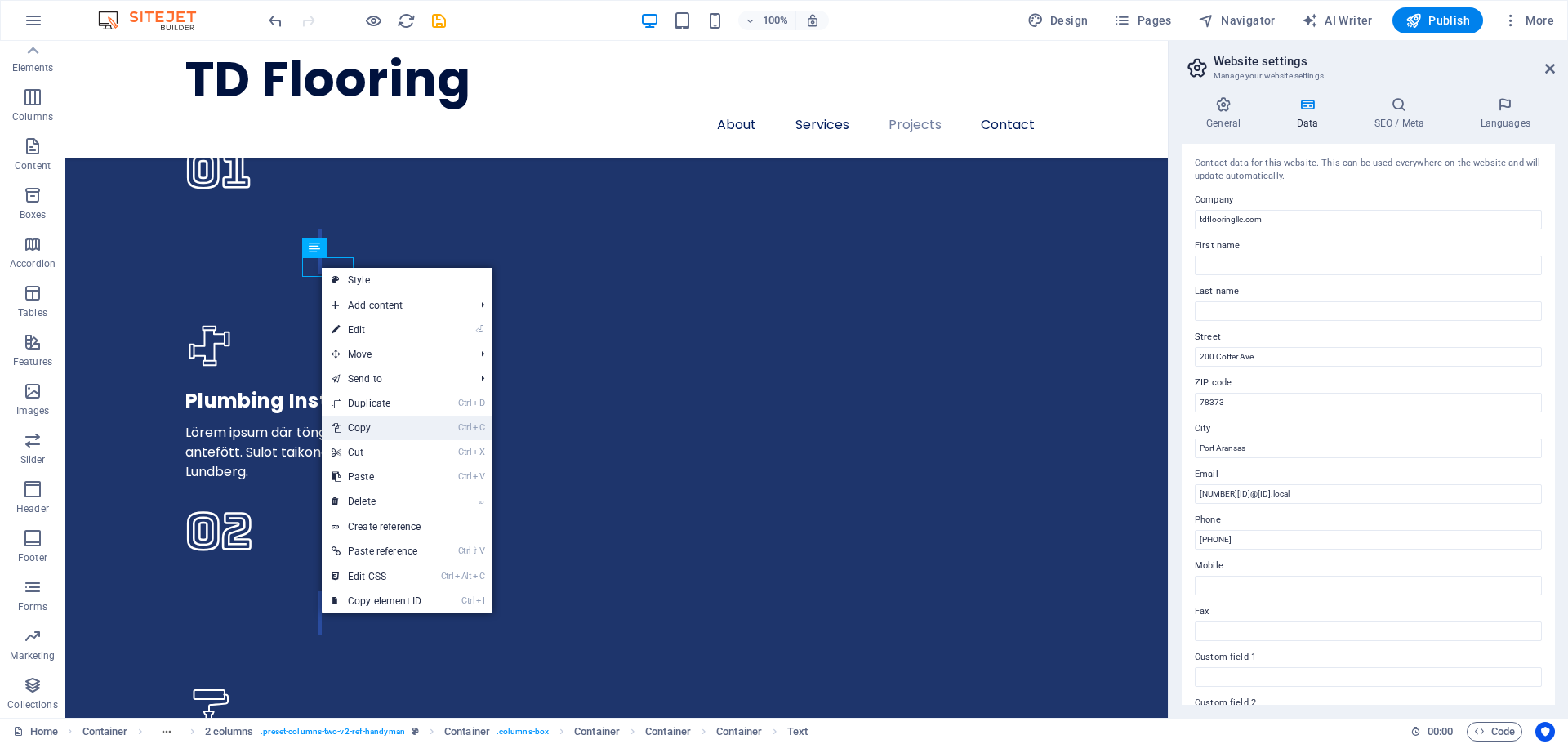 click on "Ctrl C  Copy" at bounding box center (376, 428) 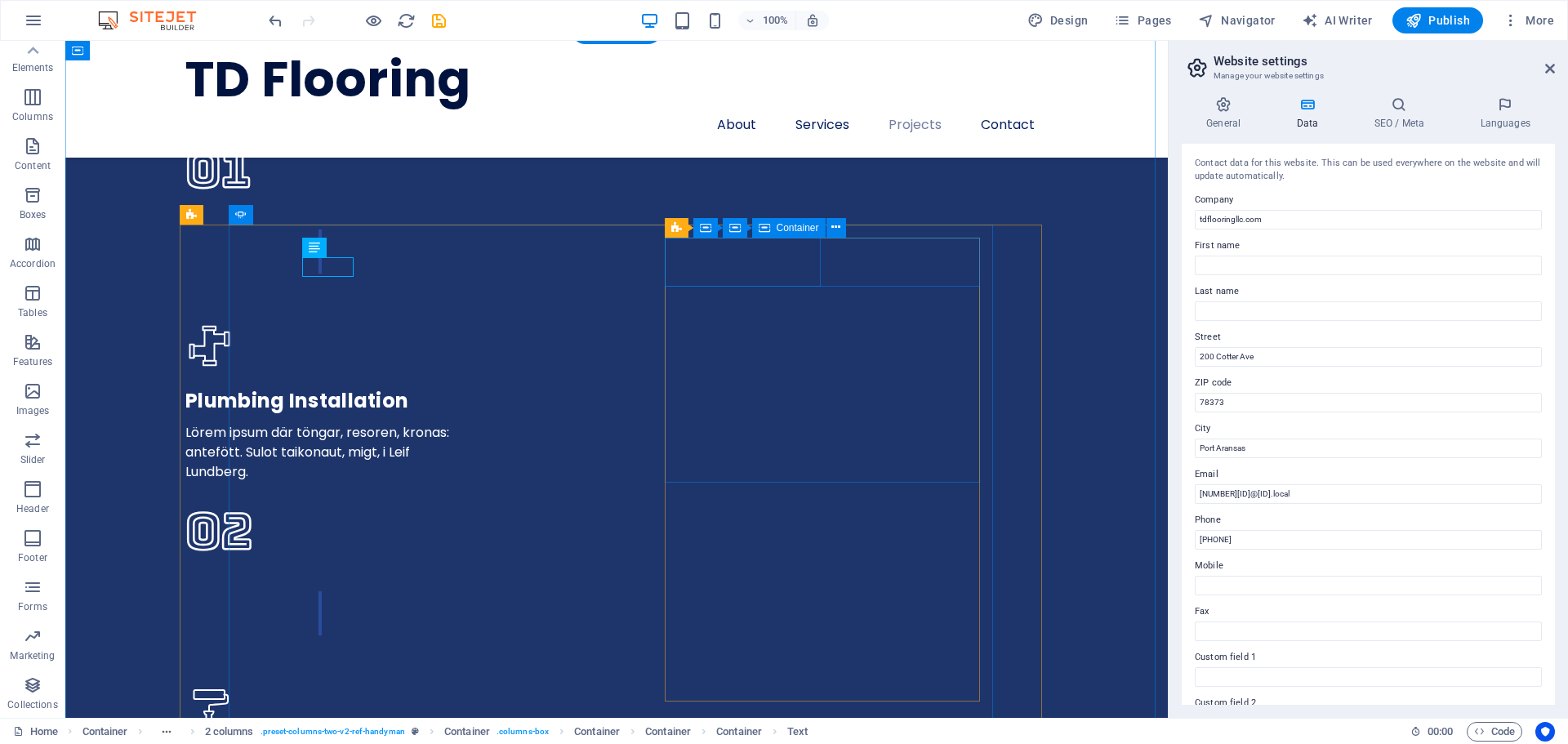 click on "Albert Cooper" at bounding box center [433, 15672] 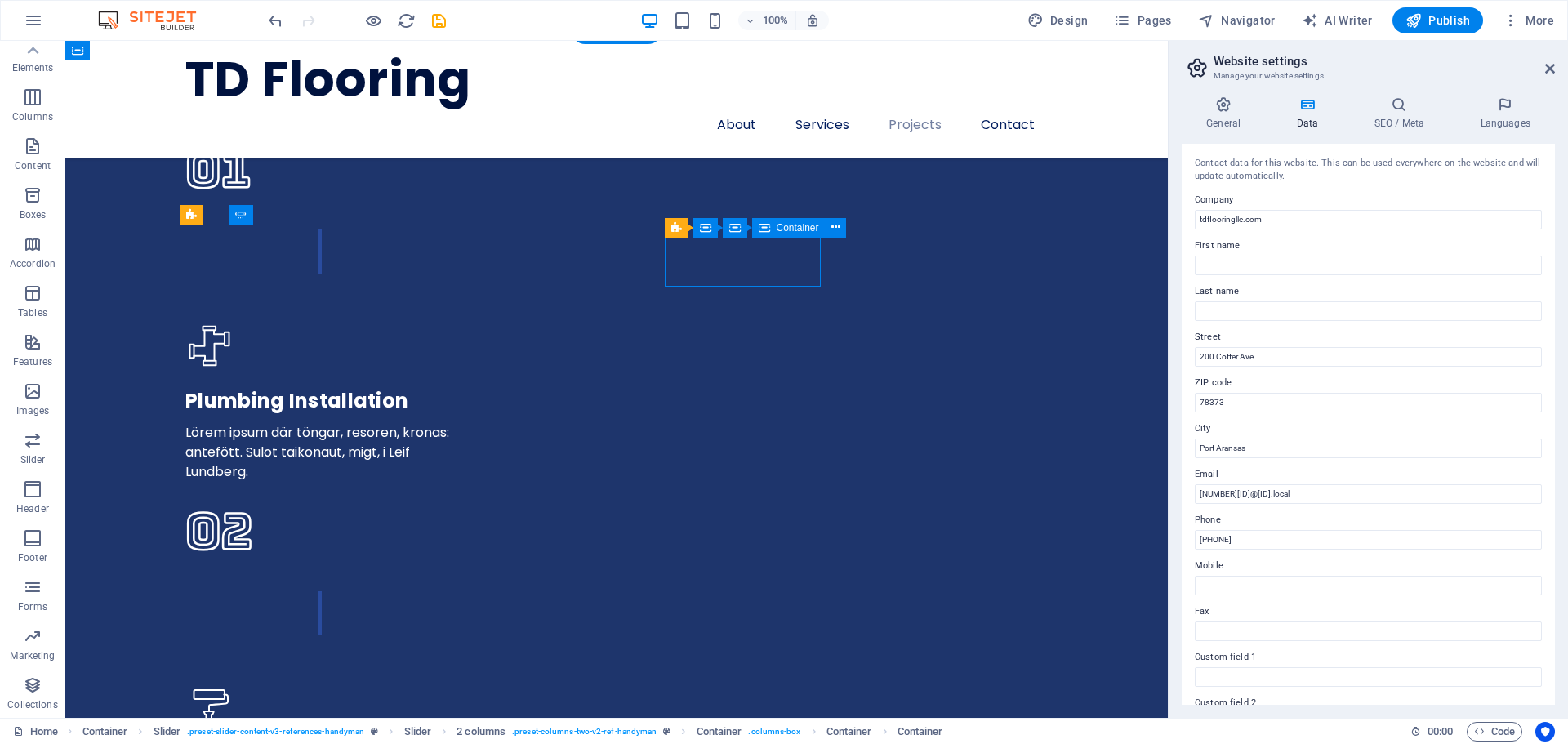 click on "Albert Cooper" at bounding box center (433, 15672) 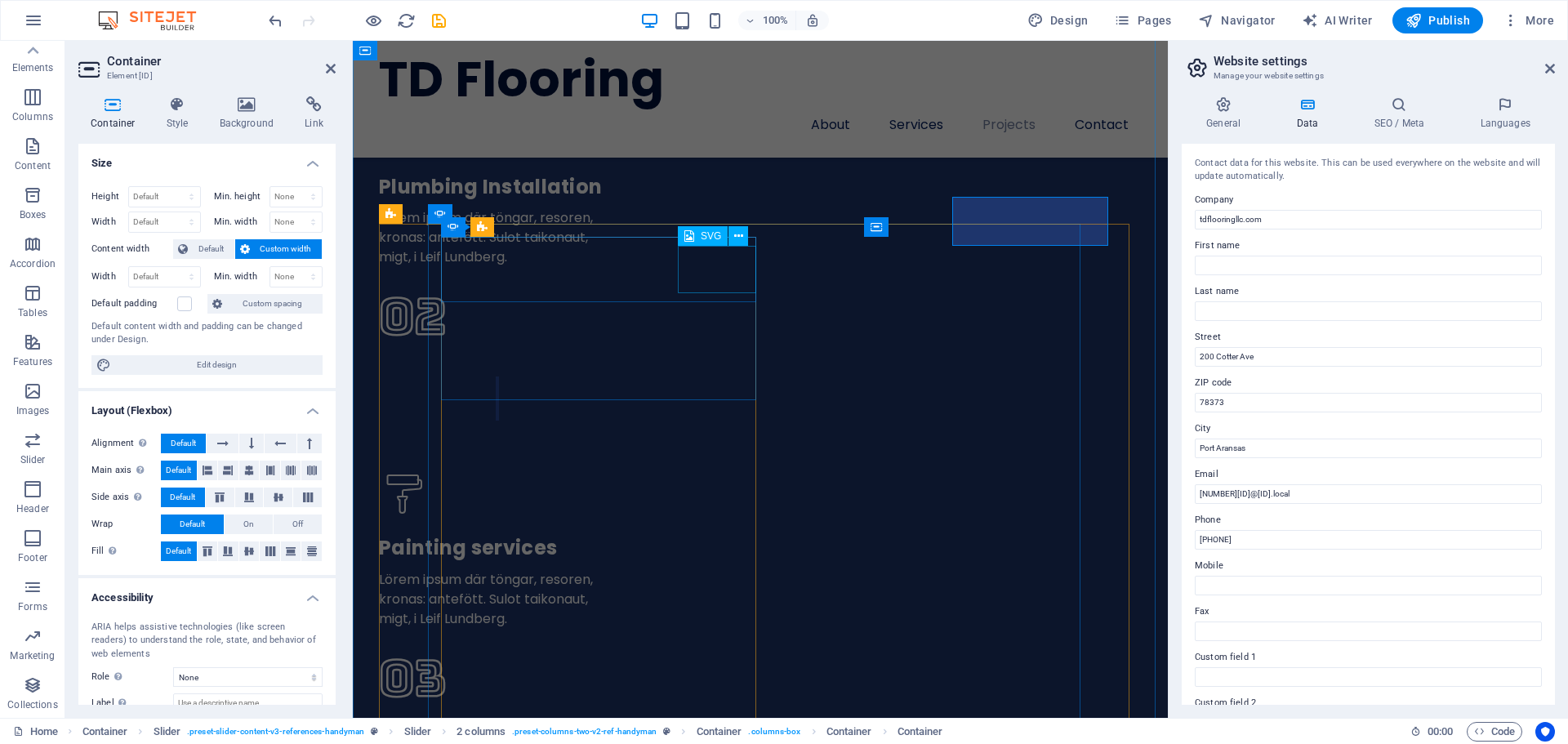 click on "Albert Cooper" at bounding box center (626, 15482) 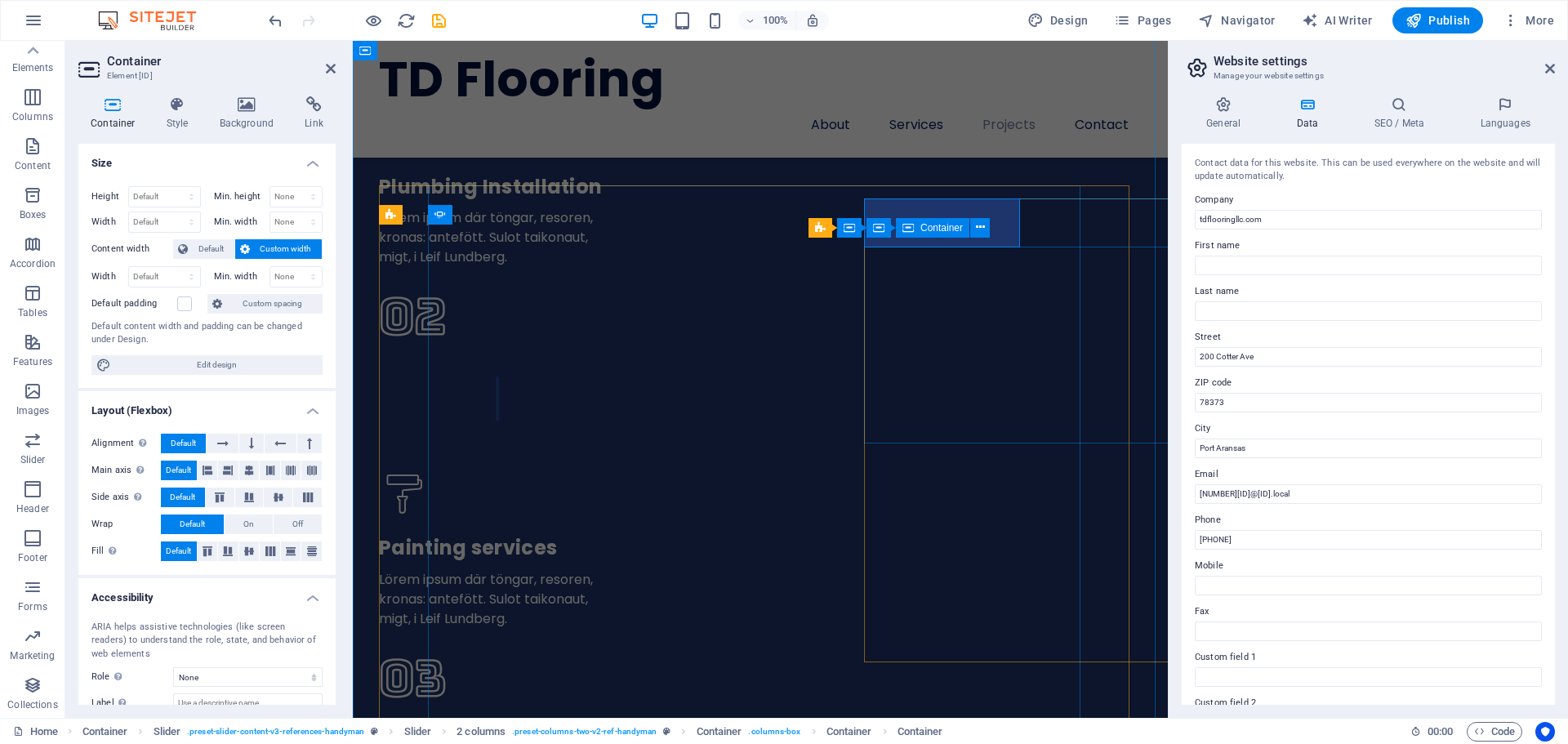 scroll, scrollTop: 4245, scrollLeft: 0, axis: vertical 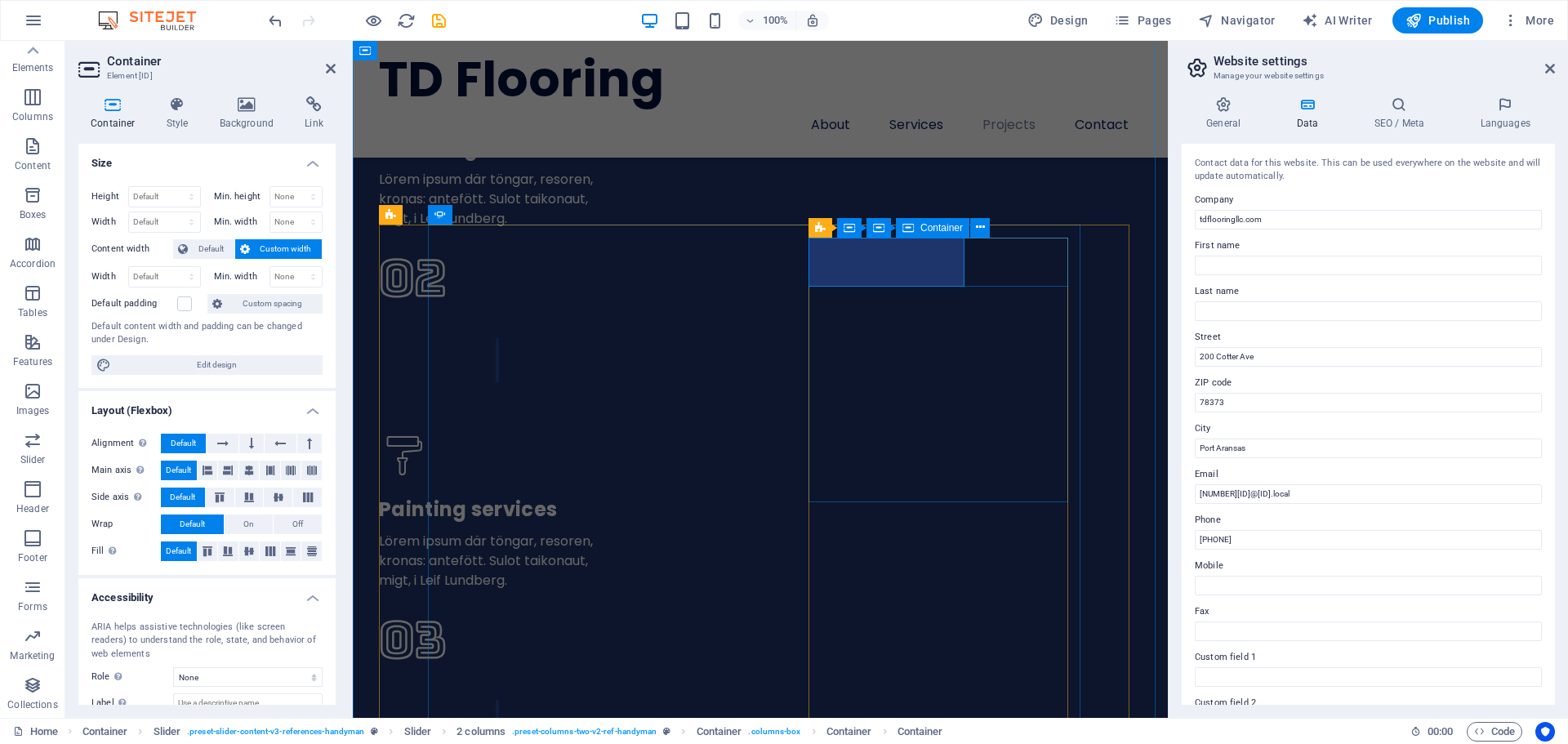 click on "Albert Cooper" at bounding box center (599, 15045) 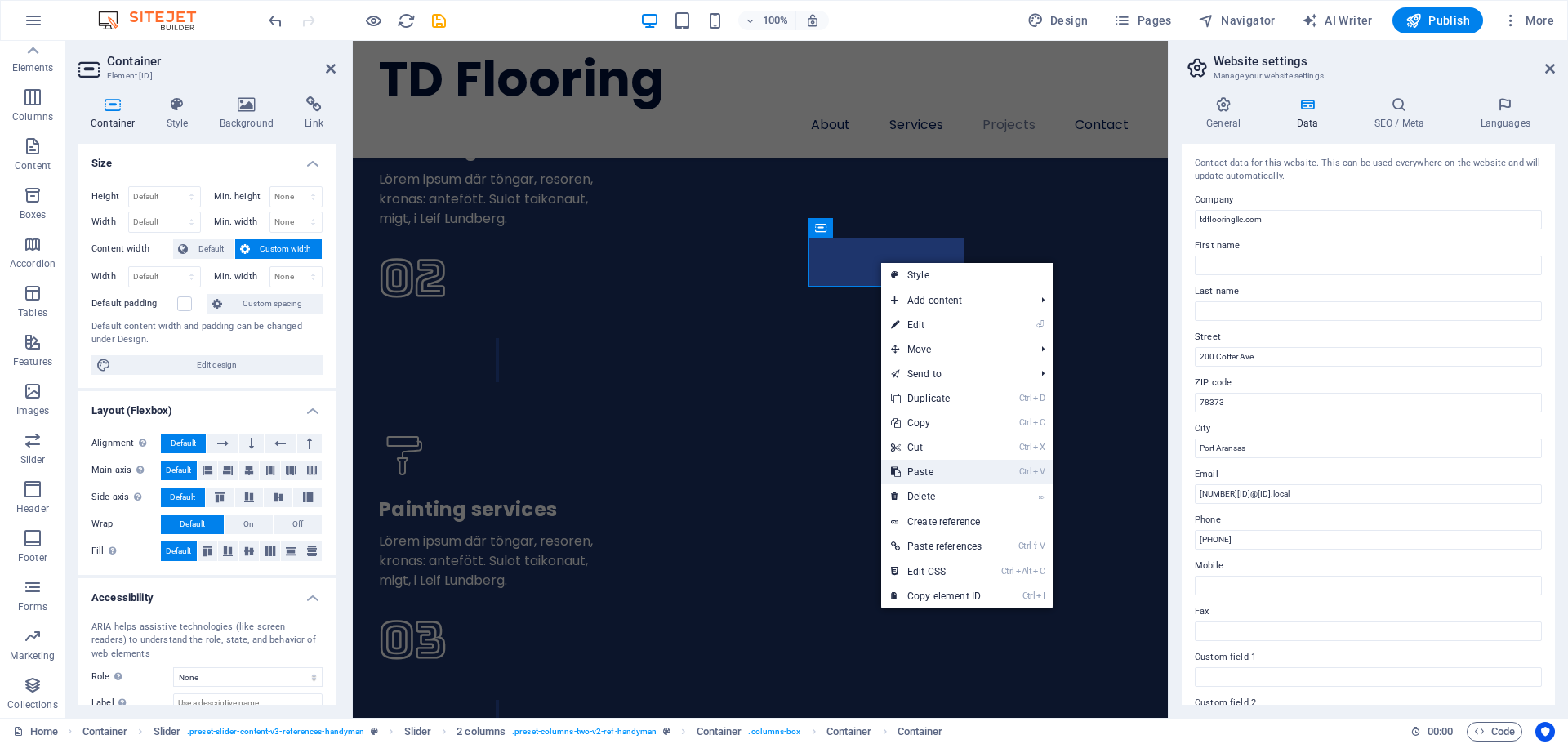 click on "Ctrl V  Paste" at bounding box center [936, 472] 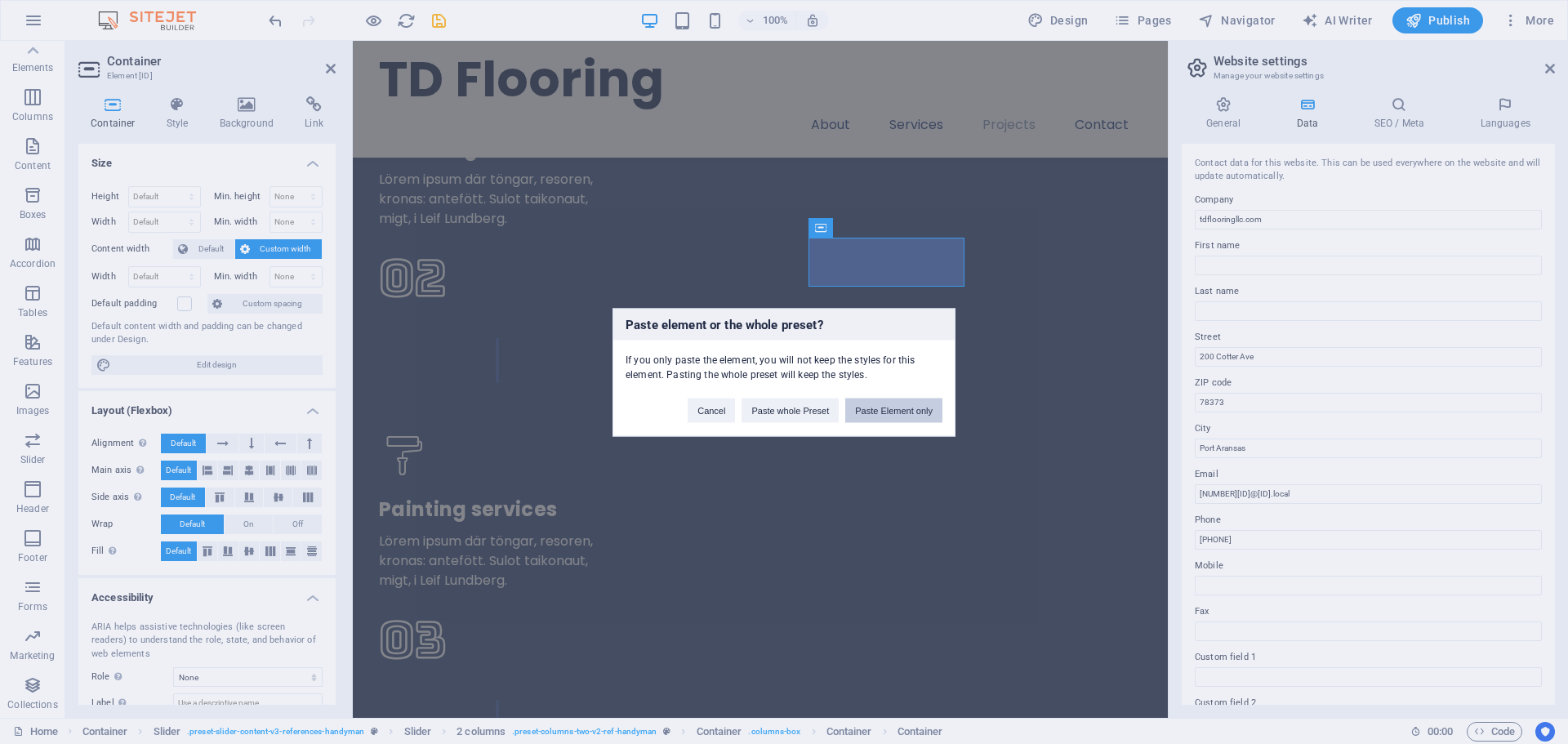 click on "Paste Element only" at bounding box center [893, 410] 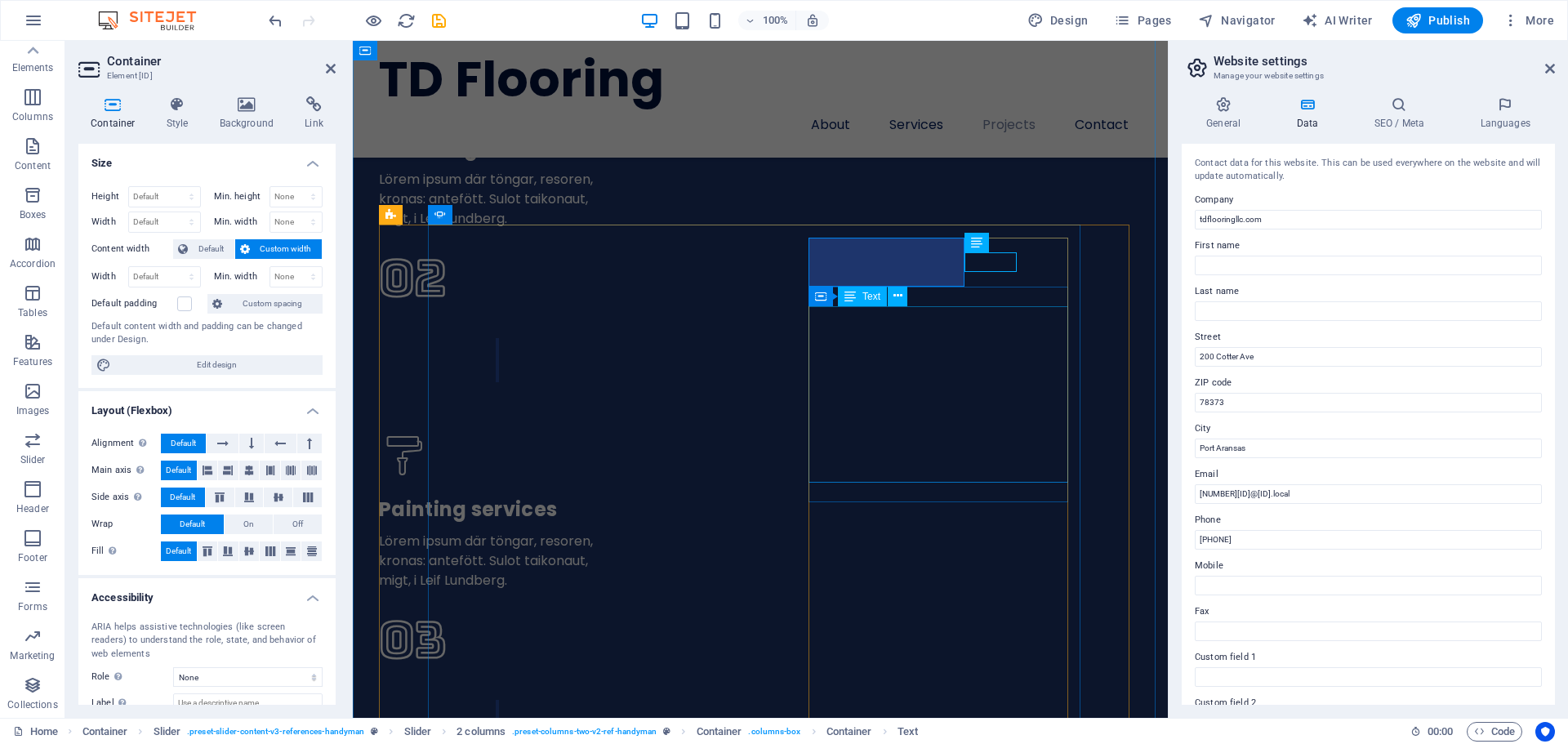 scroll, scrollTop: 4166, scrollLeft: 0, axis: vertical 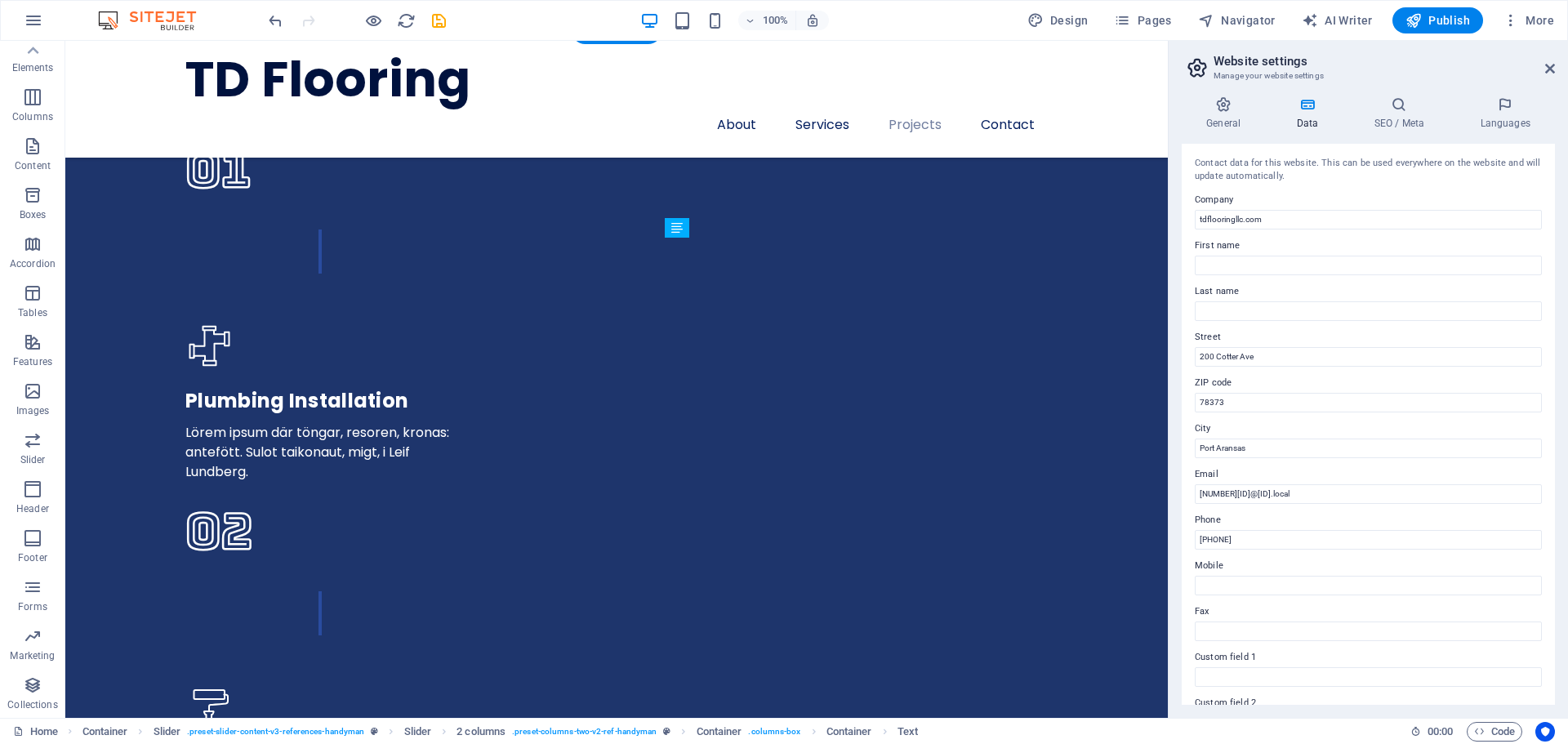 drag, startPoint x: 857, startPoint y: 261, endPoint x: 883, endPoint y: 265, distance: 26.30589 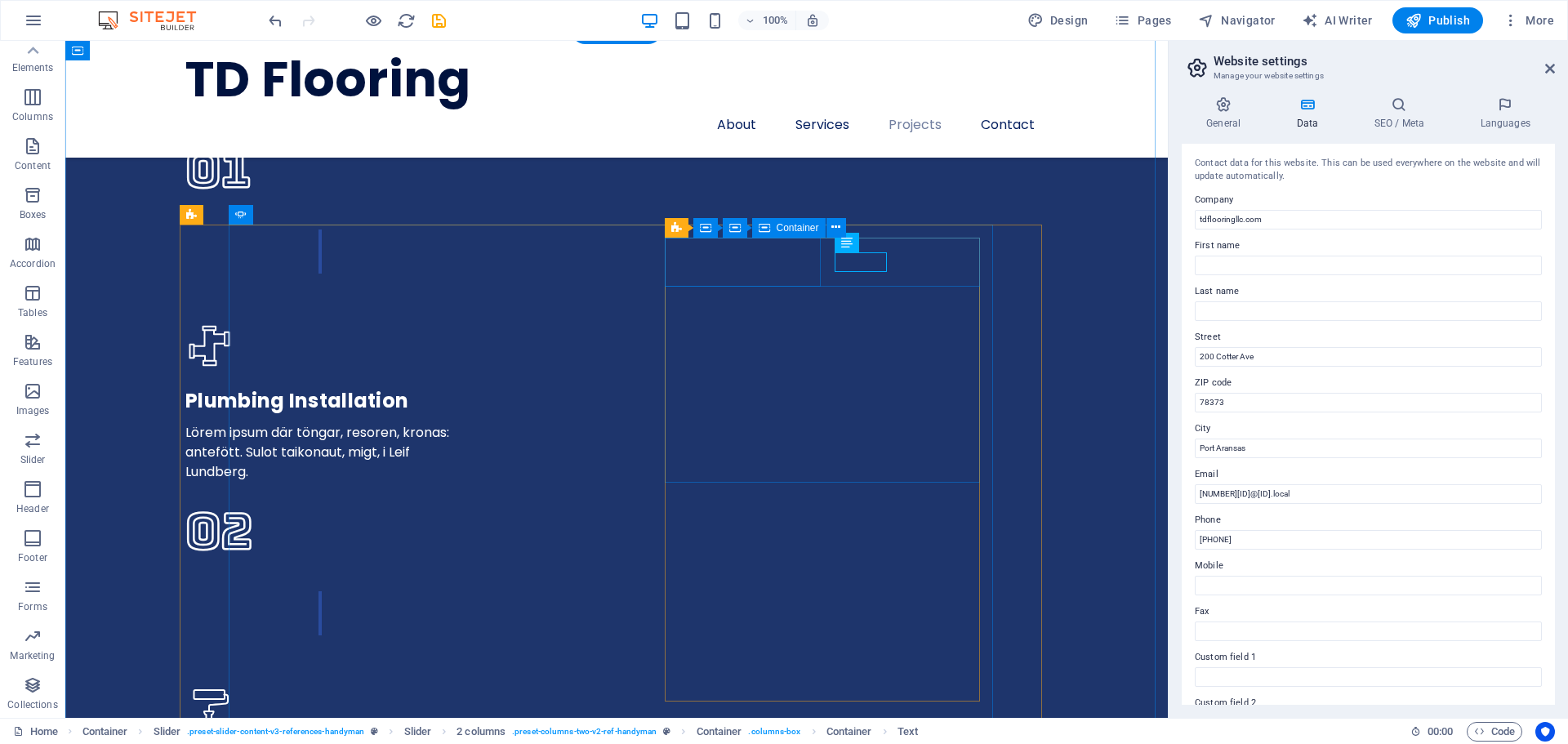 click on "Albert Cooper" at bounding box center [433, 15672] 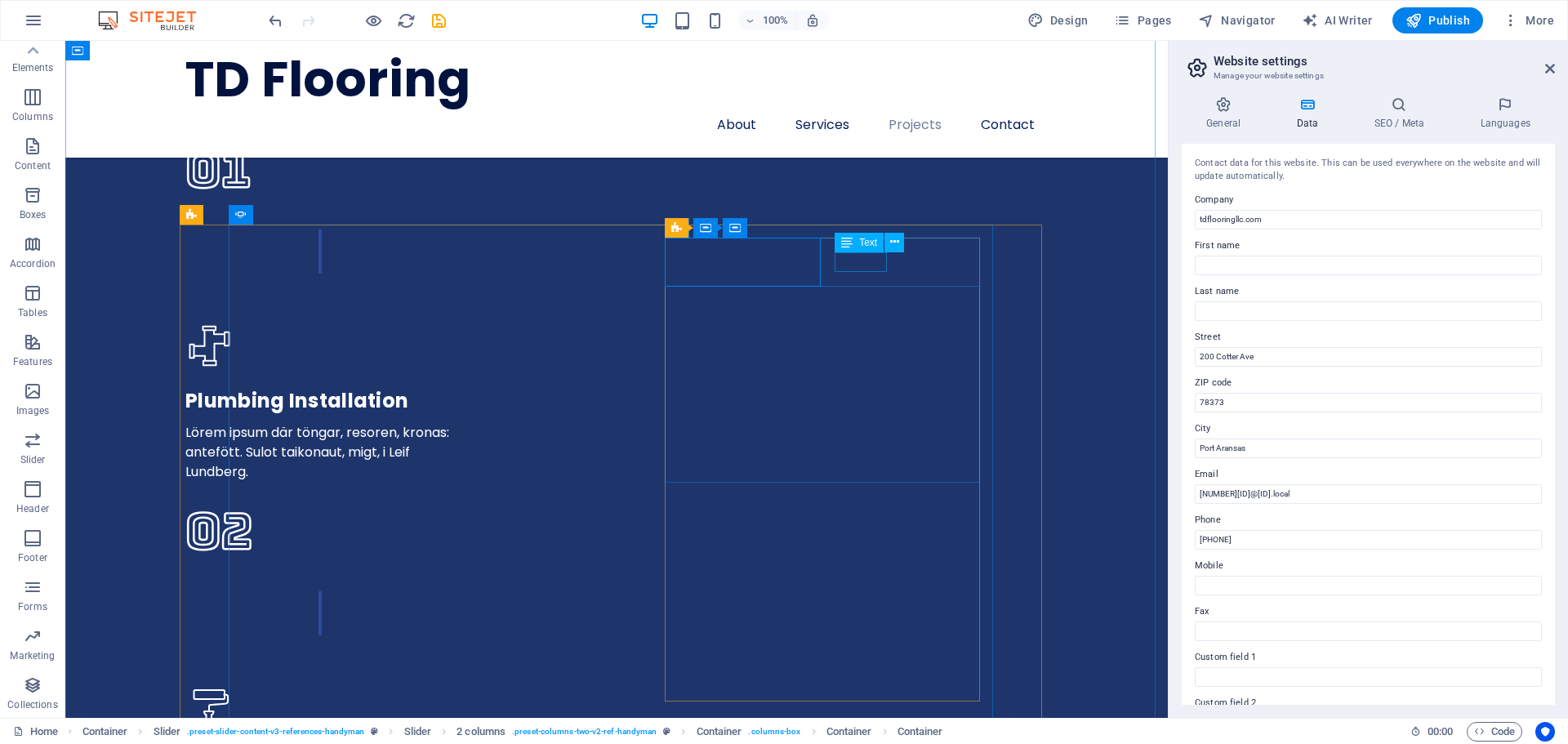 click on "Text" at bounding box center (868, 243) 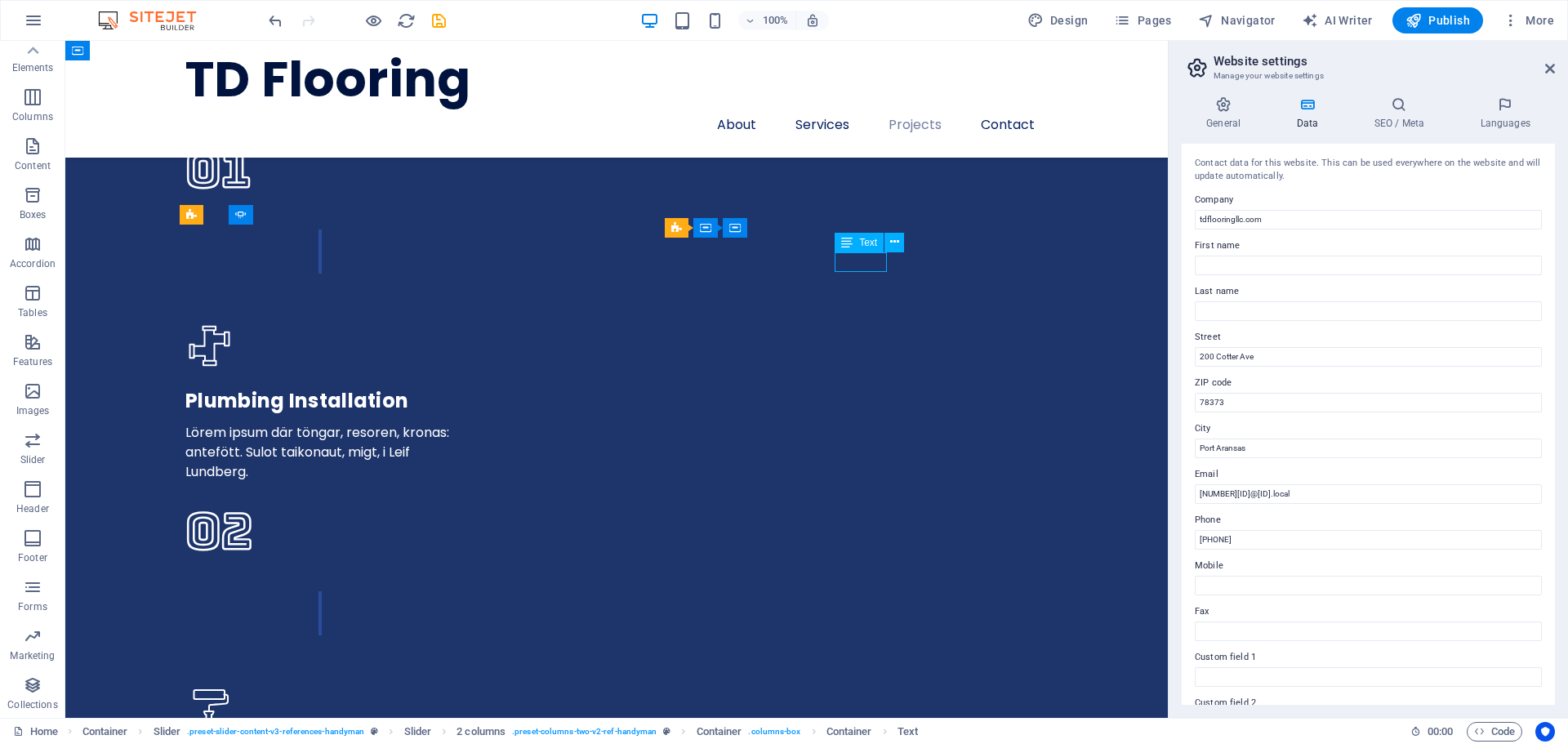 click on "Text" at bounding box center (868, 243) 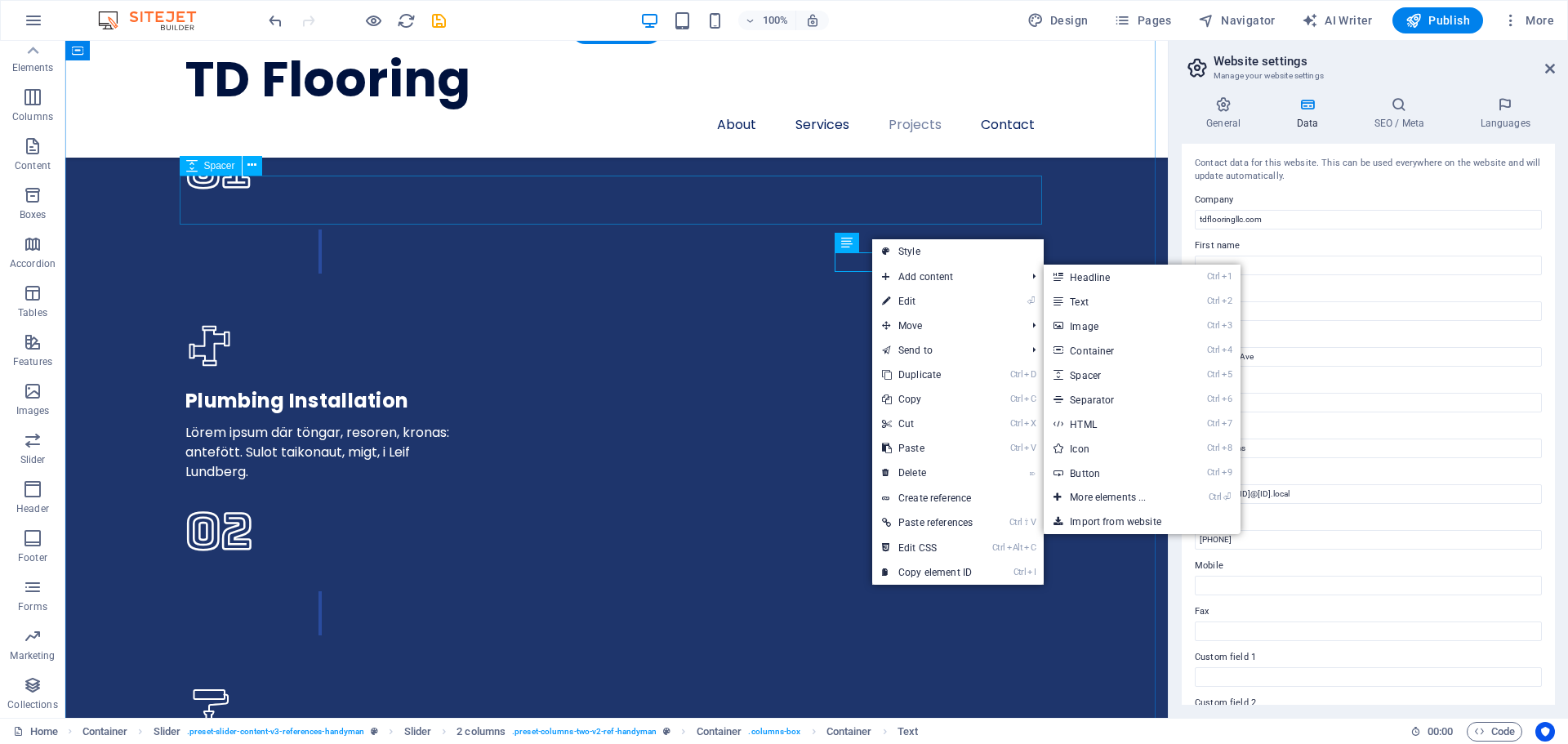 click at bounding box center [617, 11848] 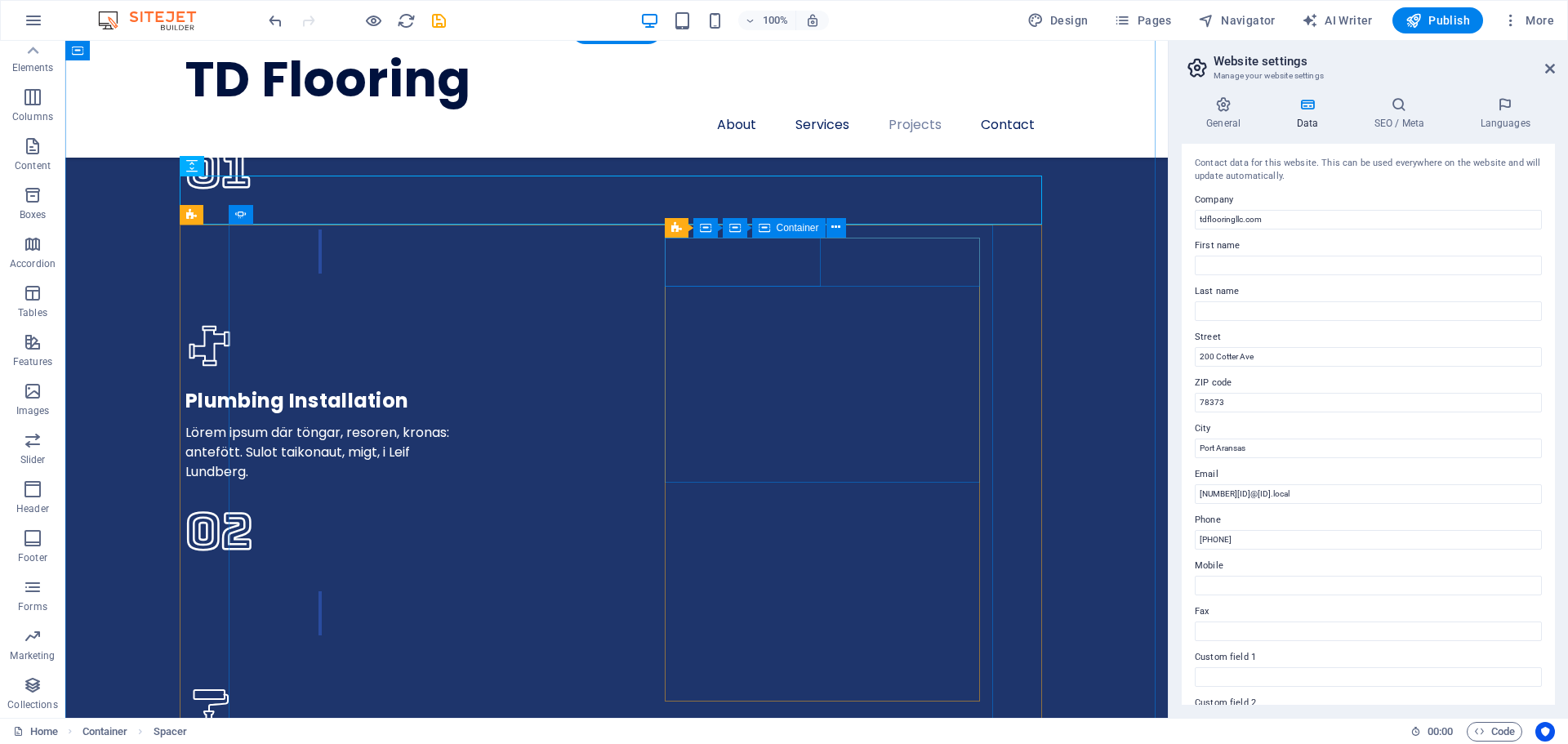 click on "Albert Cooper" at bounding box center (433, 15672) 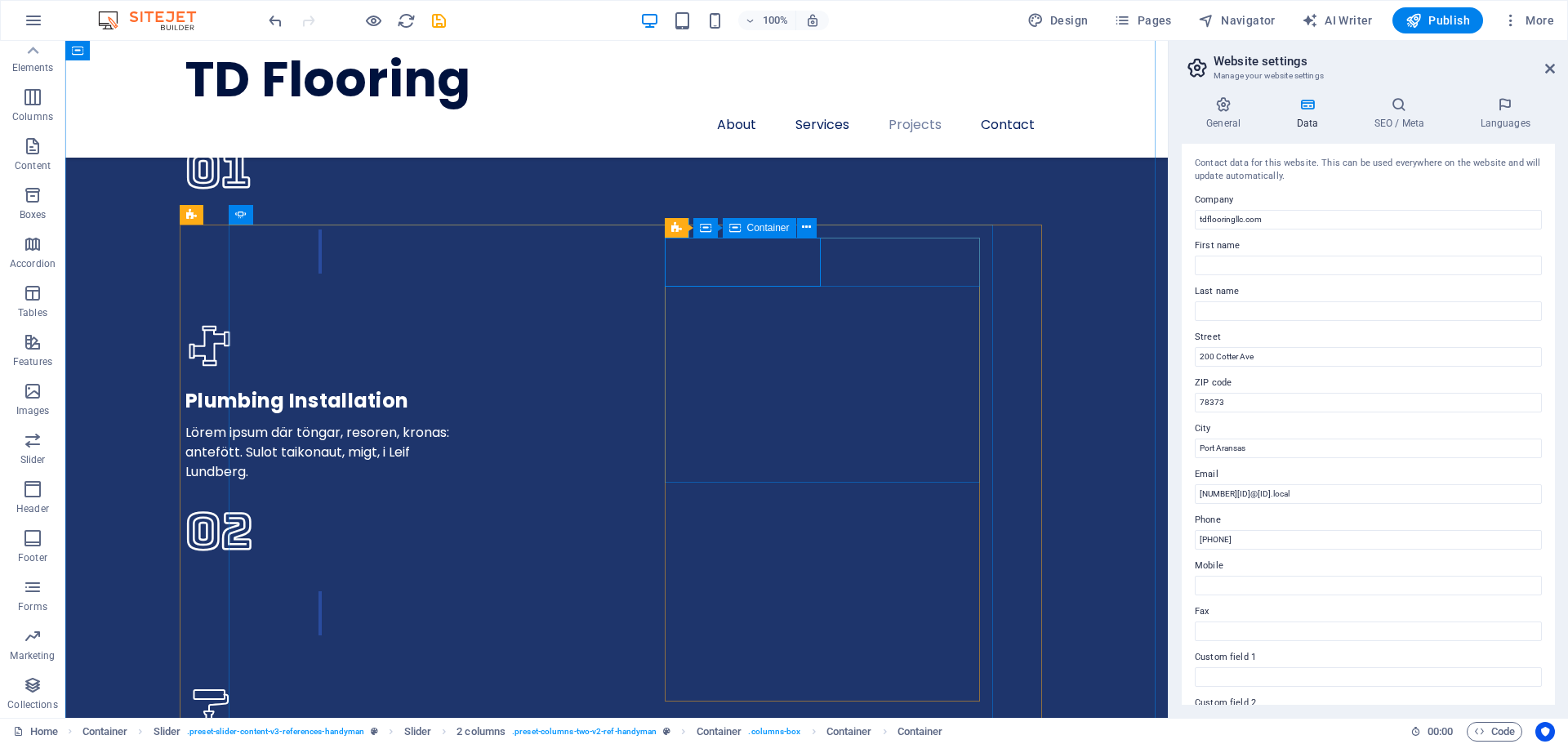 click at bounding box center [735, 228] 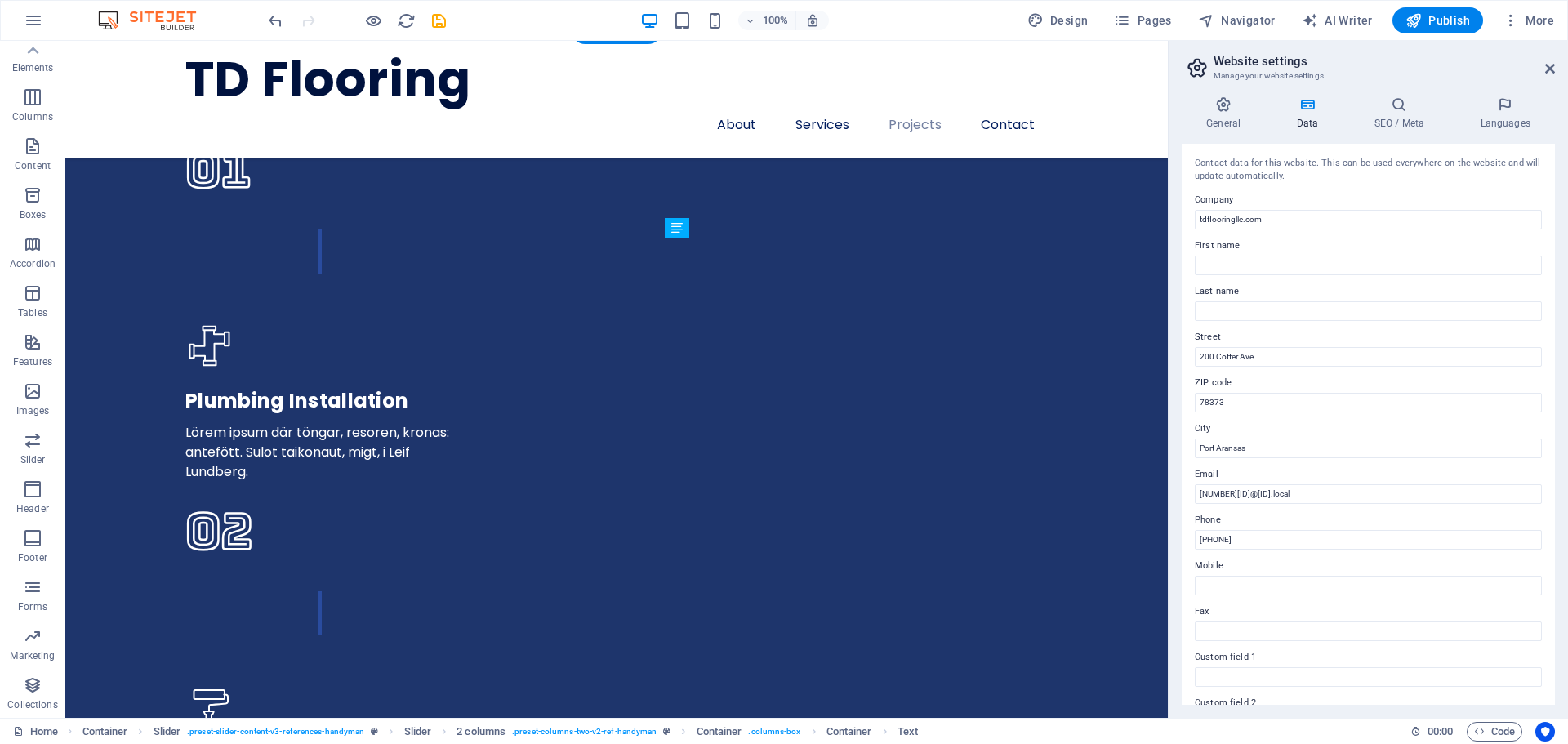 drag, startPoint x: 866, startPoint y: 261, endPoint x: 835, endPoint y: 259, distance: 31.064449 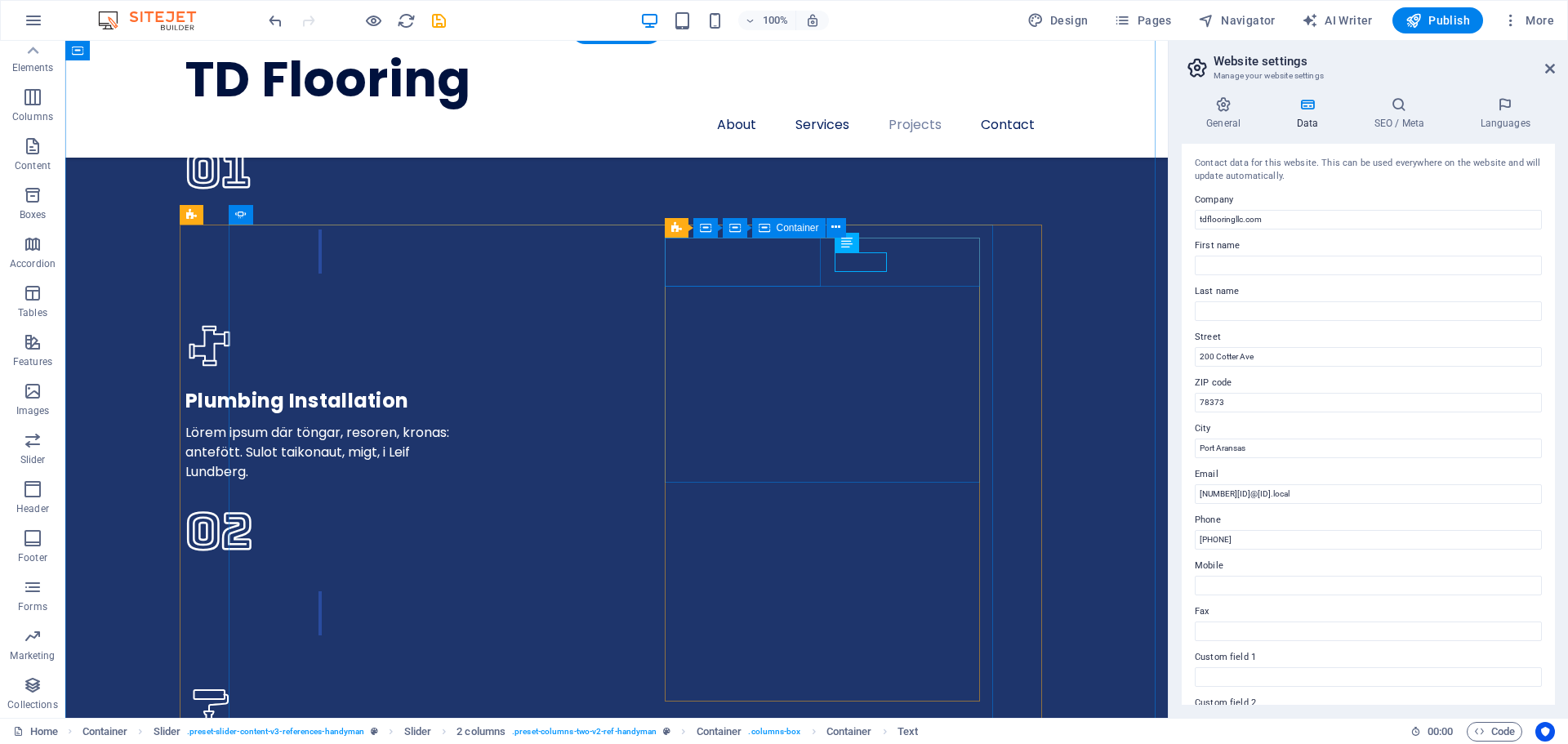 click on "Albert Cooper" at bounding box center [433, 15672] 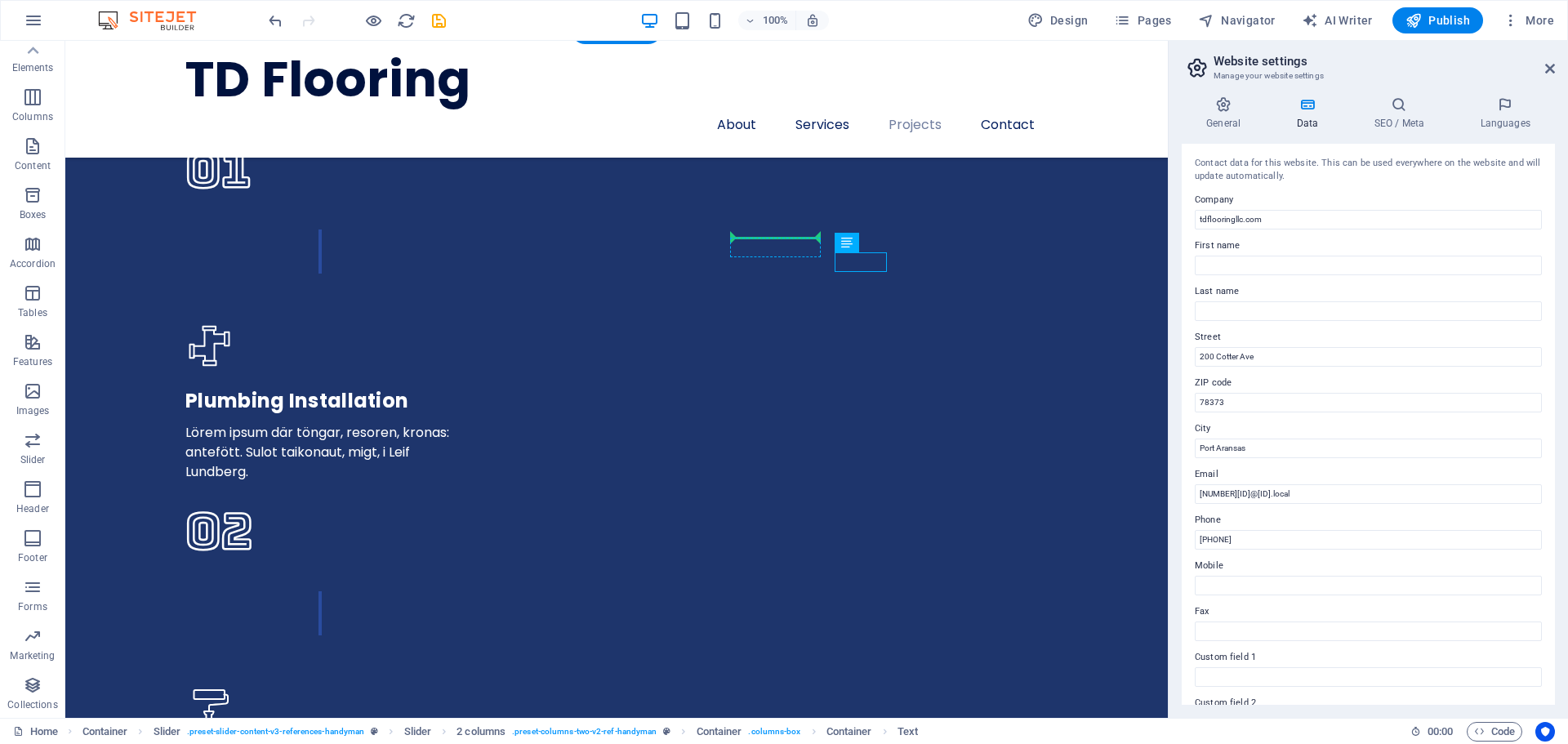 drag, startPoint x: 867, startPoint y: 265, endPoint x: 778, endPoint y: 239, distance: 92.72001 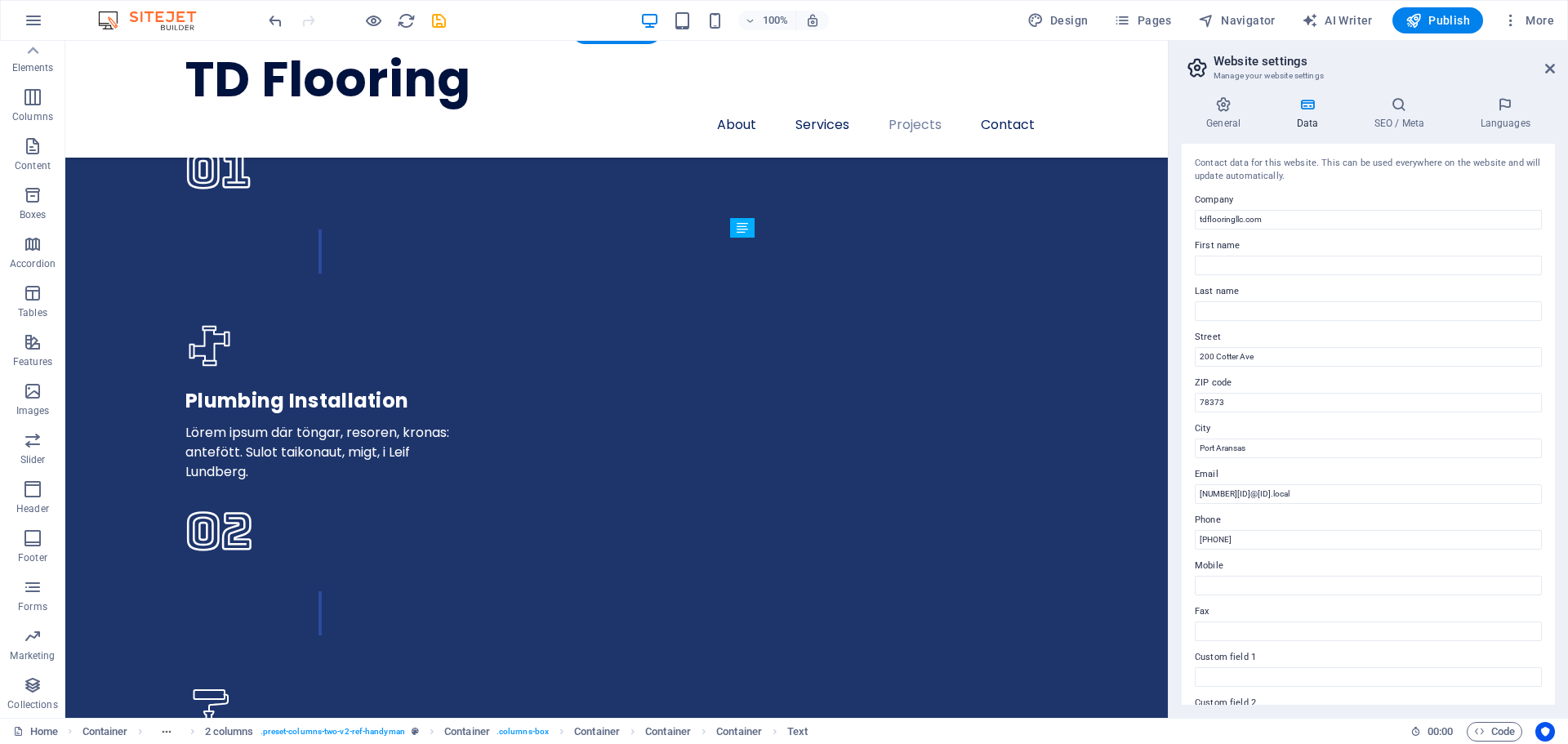 drag, startPoint x: 757, startPoint y: 247, endPoint x: 754, endPoint y: 269, distance: 22.203603 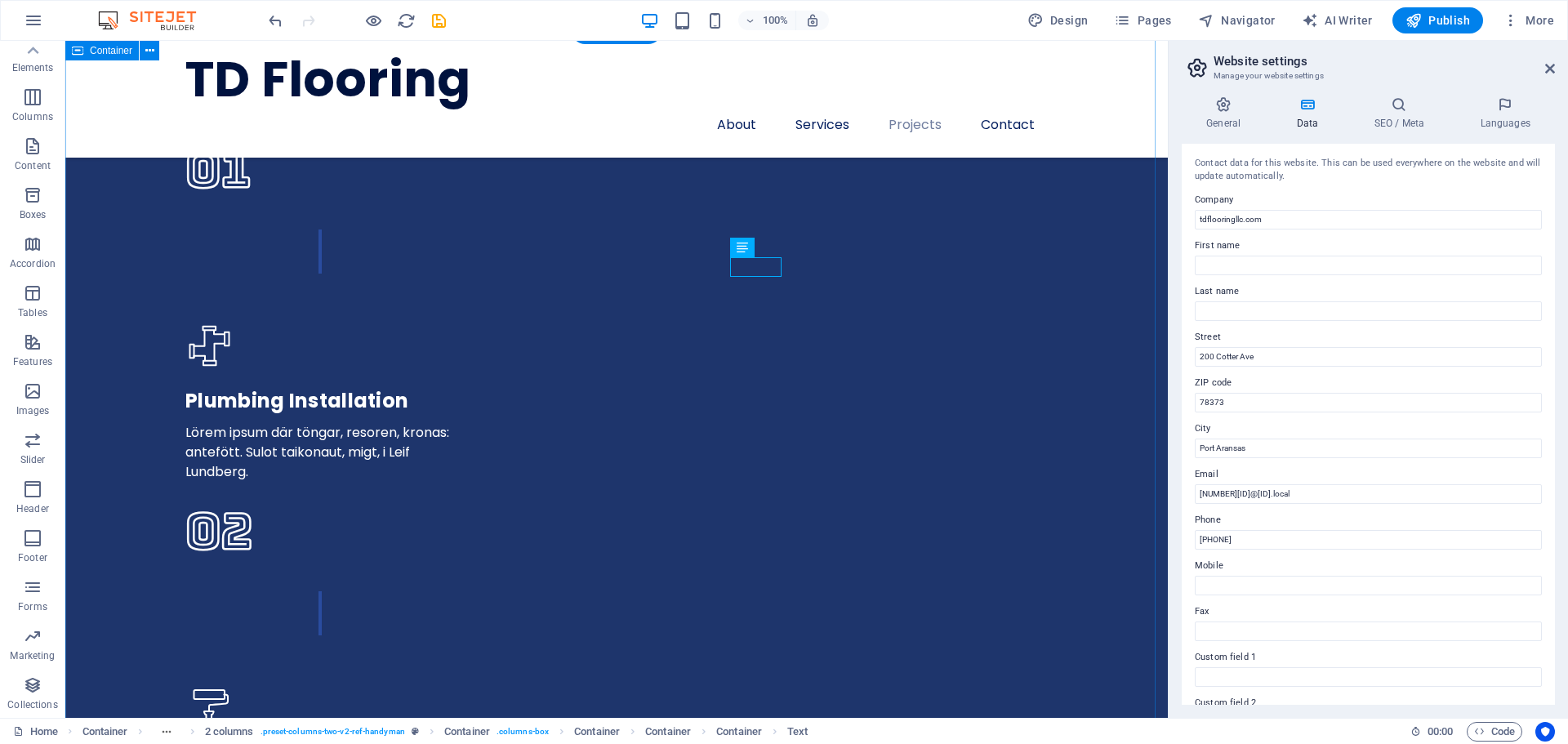 click on "References  Thomas W.
Dylan did a great job installing LVT in our four bathrooms. He was super flexible with the timing, showing up when he said he would, and was extra quiet around our new baby.  Janell B
I recently had the pleasure of having Dylan and Krista Zweifel (owners of TD Flooring) install LVP flooring (purchased at “Carpet’s Plus”) throughout the entire main floor of my log home. I cannot say enough good about the entire experience I had working with them! From start to finish, they were extremely conscientious, punctual (how many contractors actually show up when they say they will?), responsible, competent, kind, hard working, knowledgeable, the list could go on and on! Although existing tile had to be removed (which can be very messy), Dylan and Krista cleaned every bit of debris up, leaving my home cleaner than it was prior to the installation. Albert Cooper" at bounding box center [617, 15453] 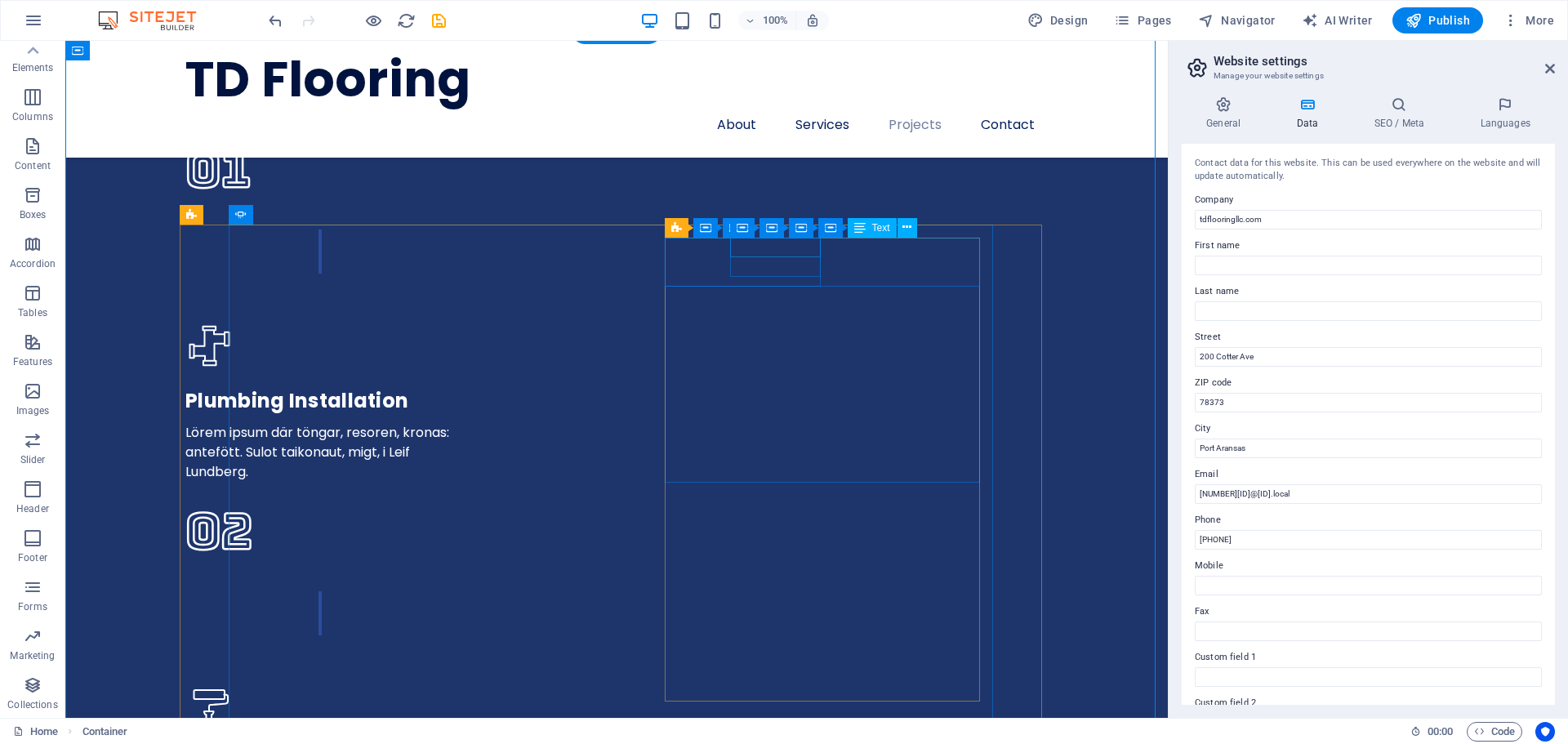 click on "Albert Cooper" at bounding box center [441, 15697] 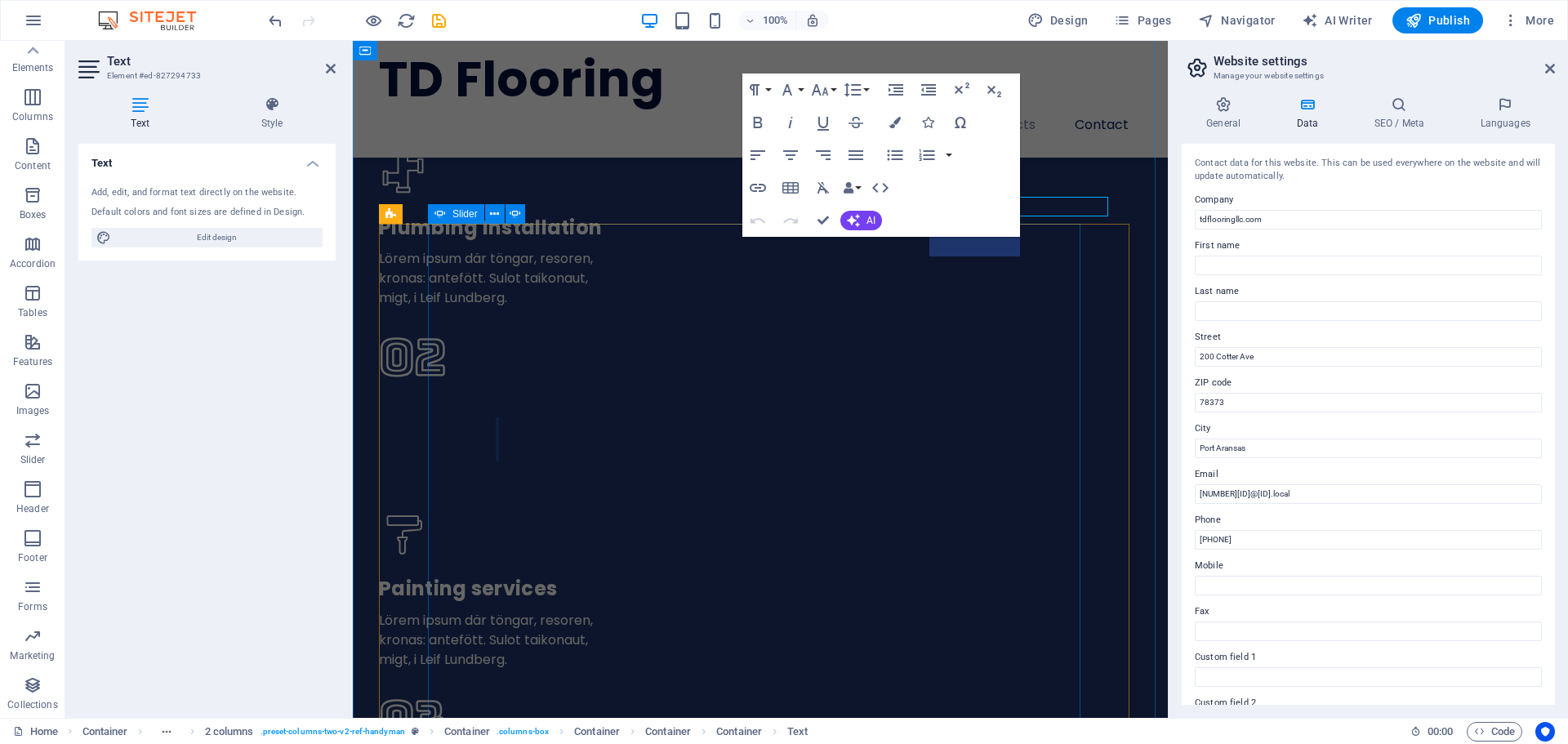 scroll, scrollTop: 4246, scrollLeft: 0, axis: vertical 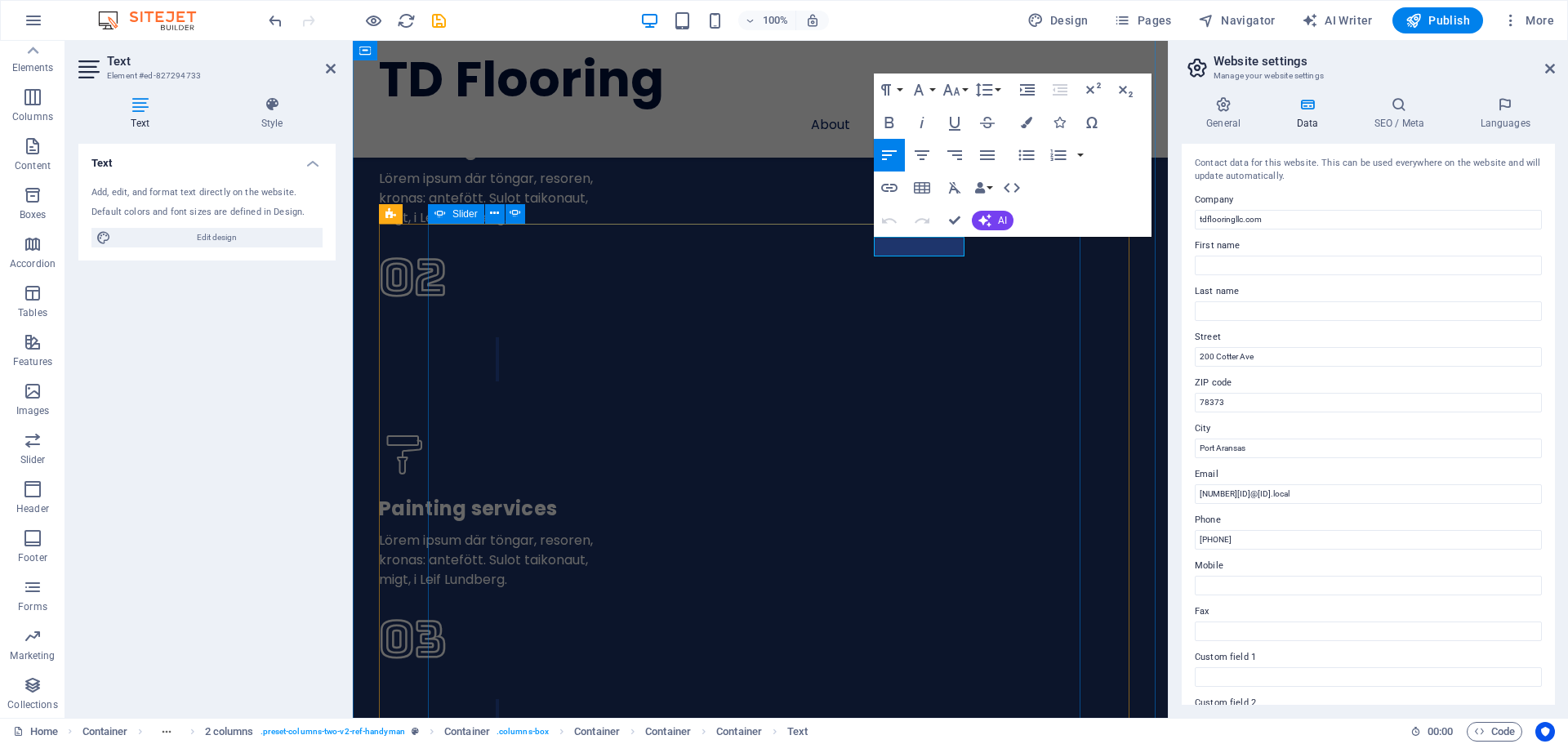 type 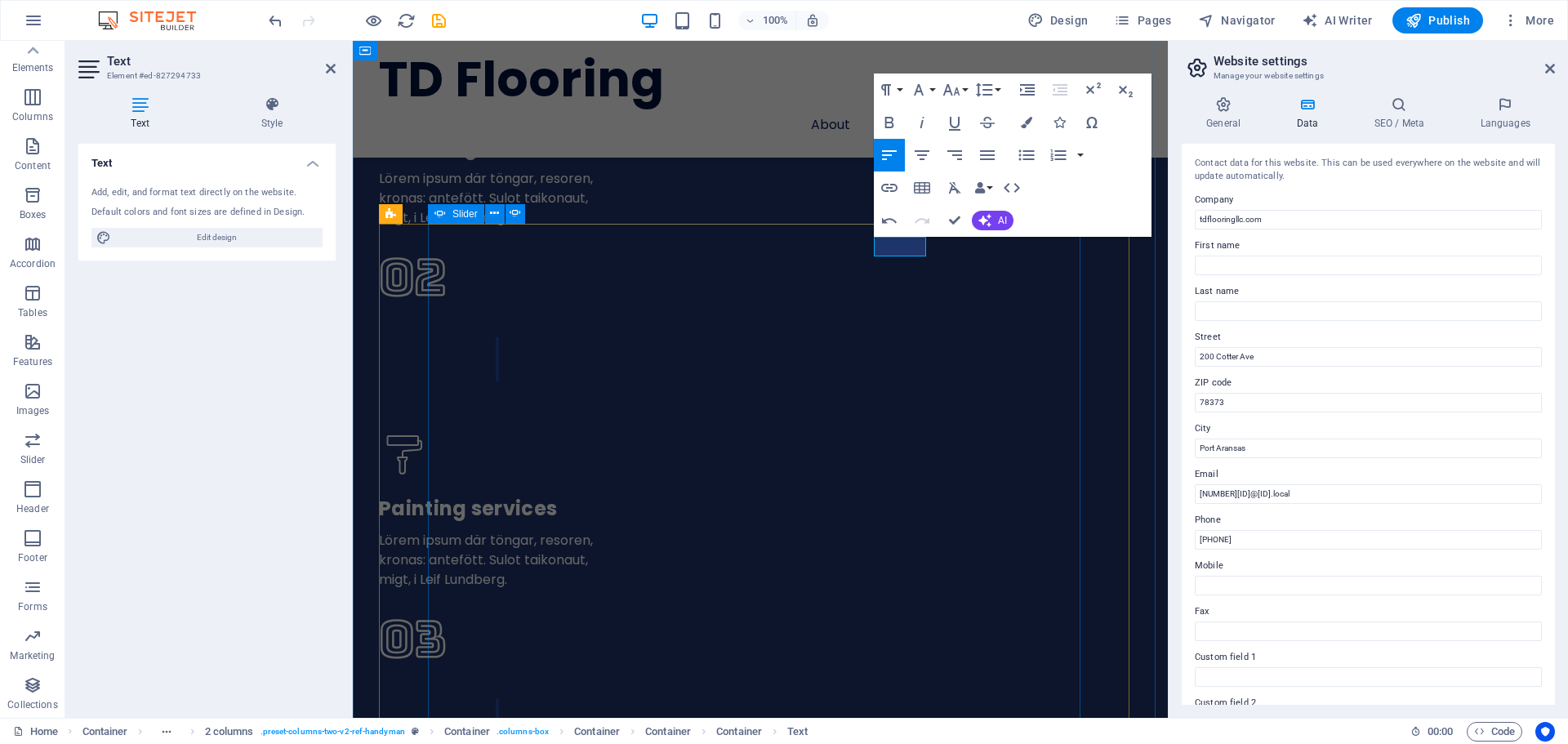 click on "Thomas W.
Dylan did a great job installing LVT in our four bathrooms. He was super flexible with the timing, showing up when he said he would, and was extra quiet around our new baby.  Janell B
I recently had the pleasure of having Dylan and Krista Zweifel (owners of TD Flooring) install LVP flooring (purchased at “Carpet’s Plus”) throughout the entire main floor of my log home. I cannot say enough good about the entire experience I had working with them! From start to finish, they were extremely conscientious, punctual (how many contractors actually show up when they say they will?), responsible, competent, kind, hard working, knowledgeable, the list could go on and on! Although existing tile had to be removed (which can be very messy), Dylan and Krista cleaned every bit of debris up, leaving my home cleaner than it was prior to the installation. Dave V." at bounding box center [760, 14841] 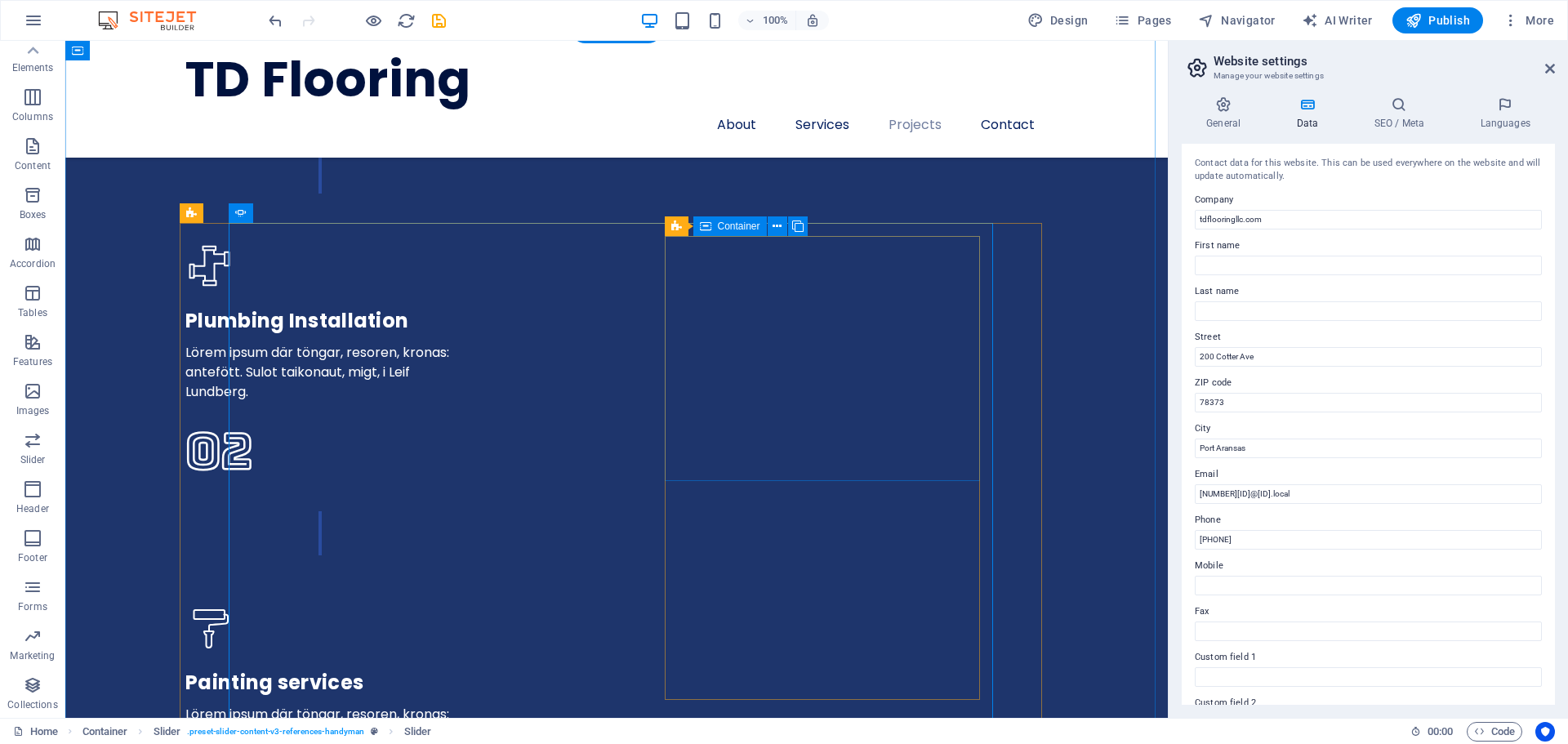 scroll, scrollTop: 4167, scrollLeft: 0, axis: vertical 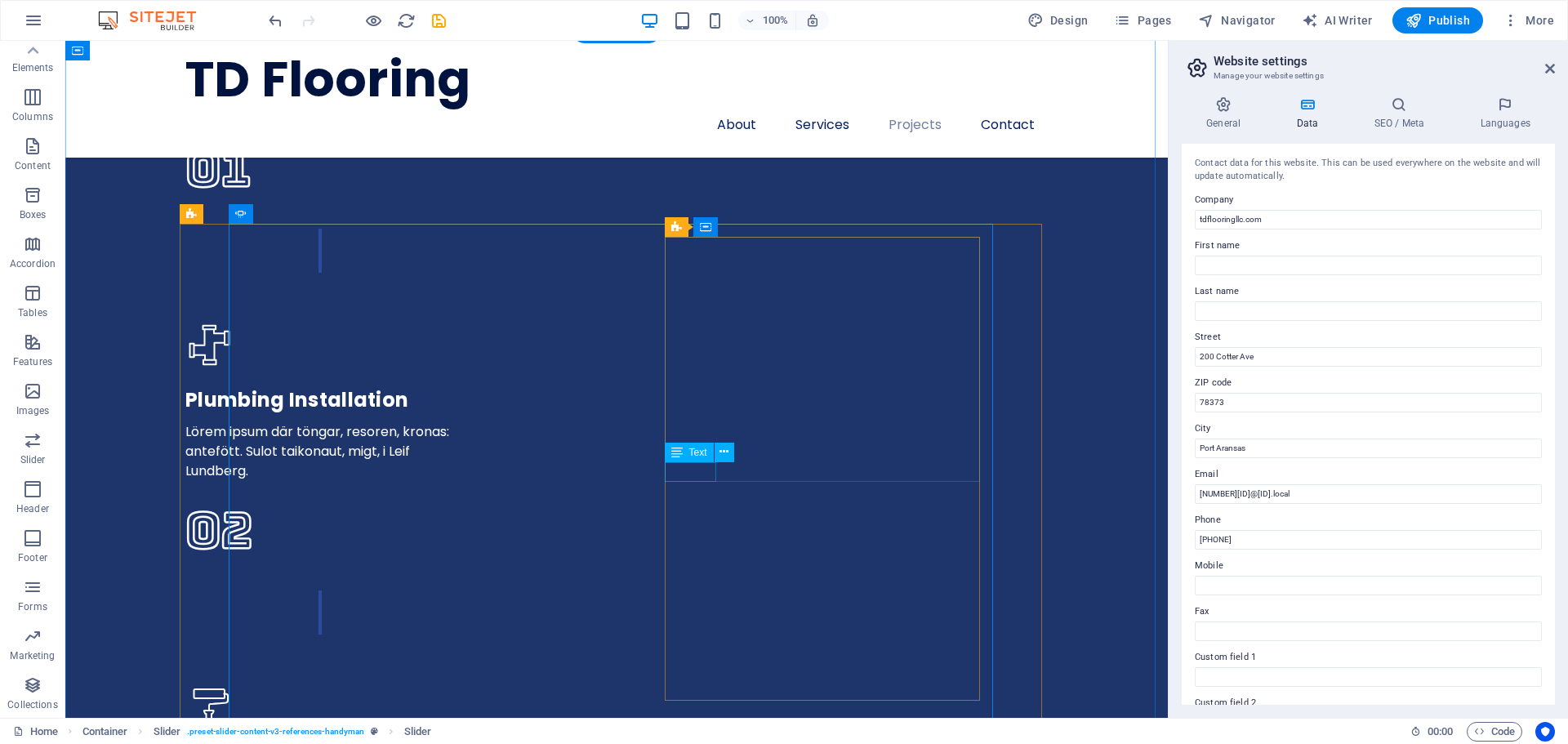 click at bounding box center (433, 18085) 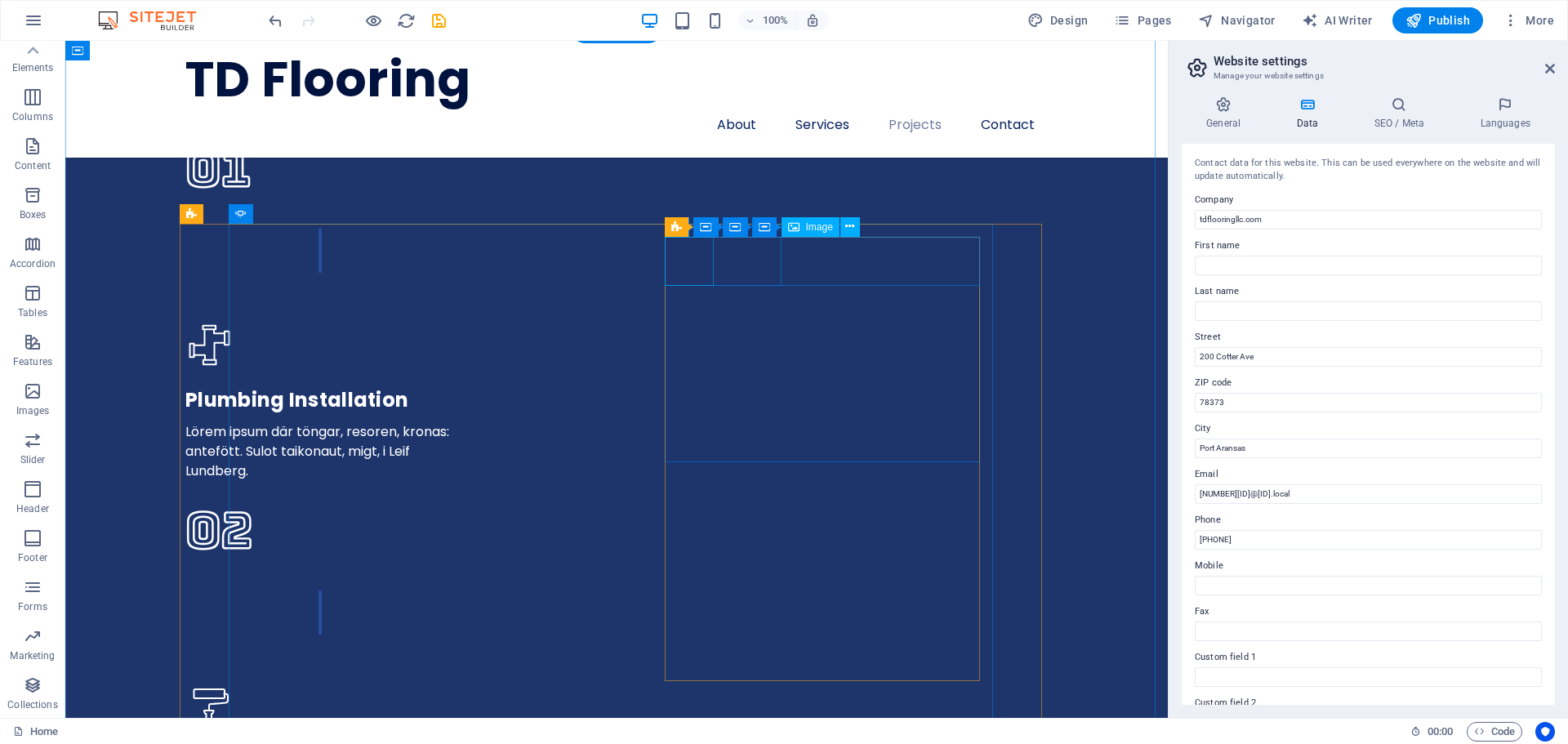 click at bounding box center [433, 15662] 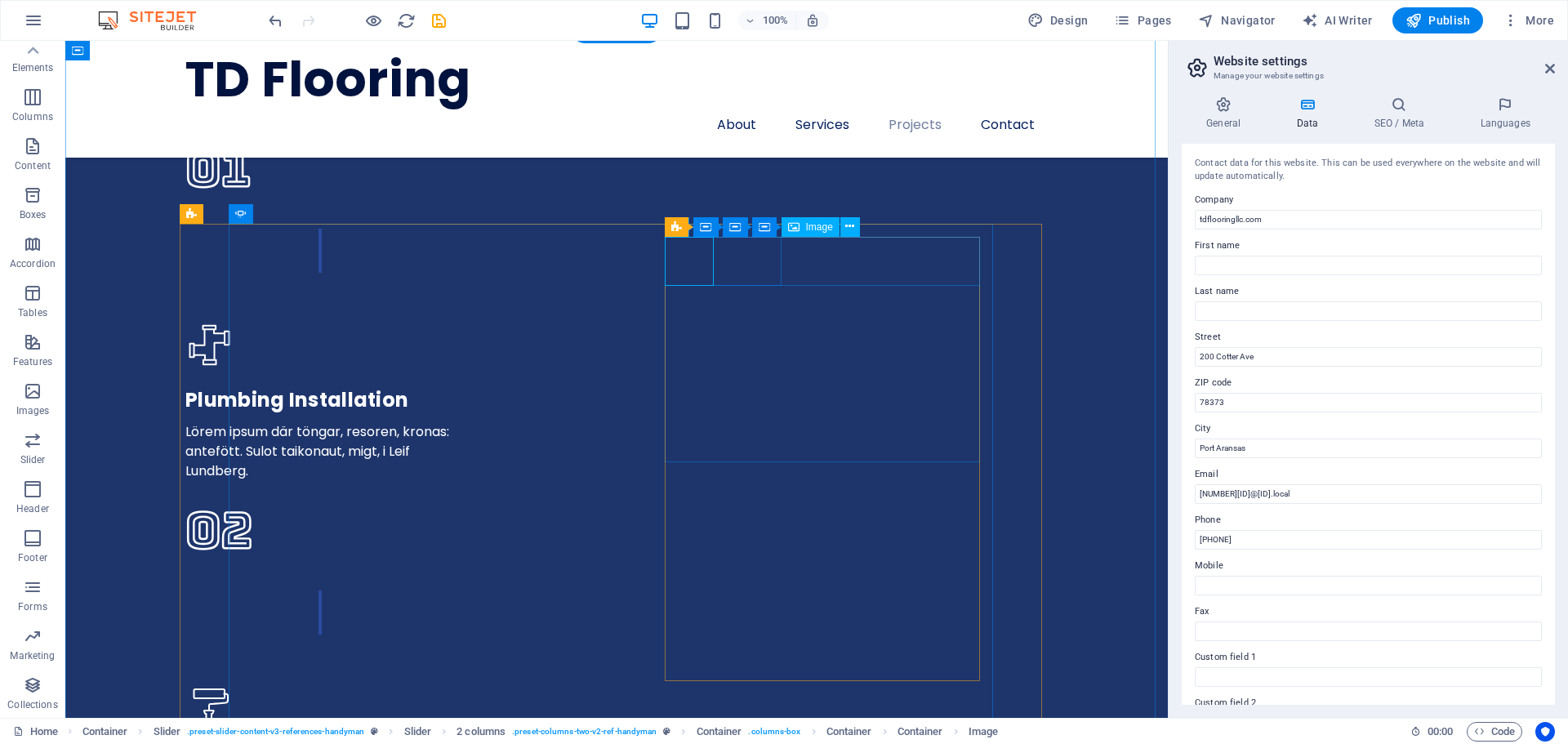 click at bounding box center (433, 15662) 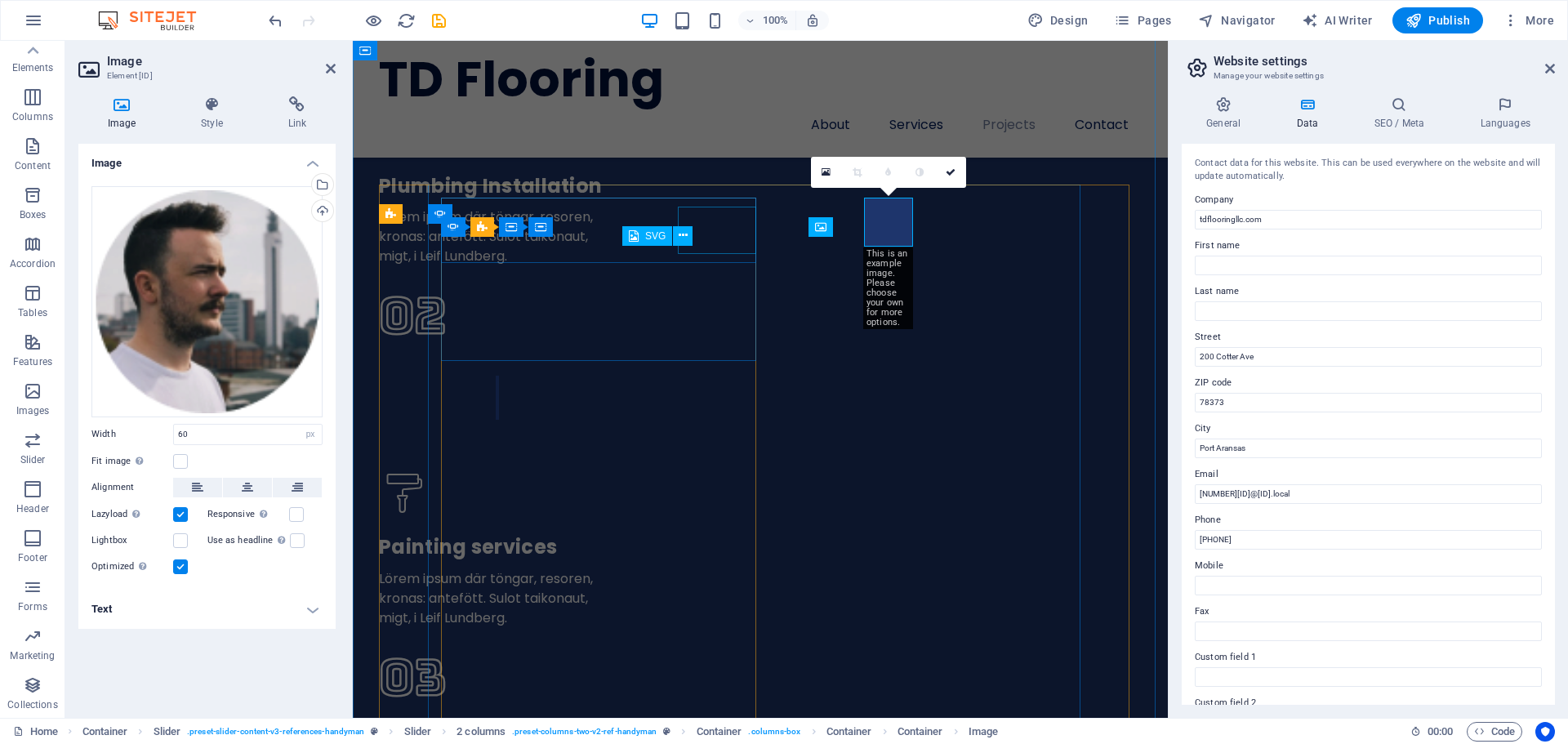 scroll, scrollTop: 4246, scrollLeft: 0, axis: vertical 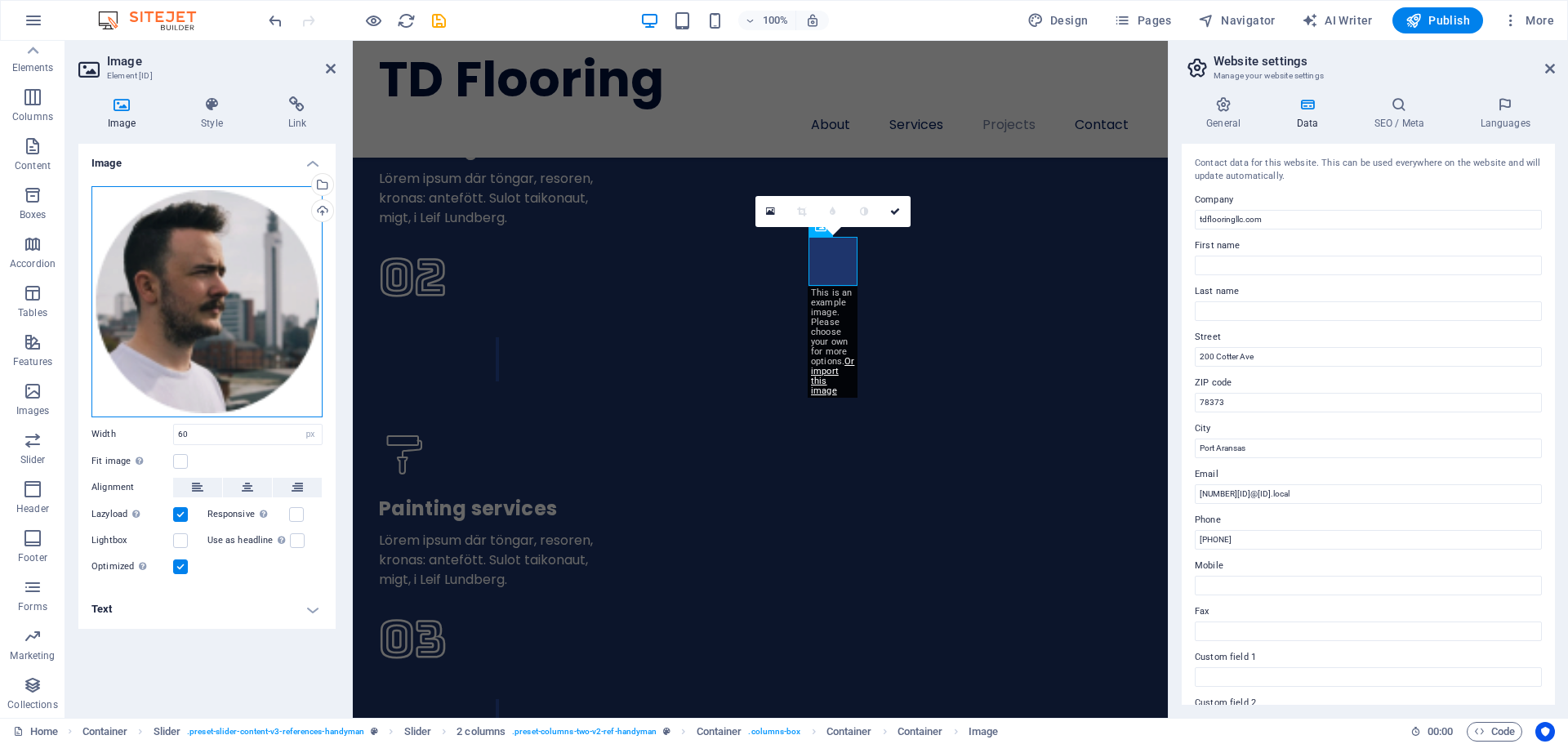 click on "Drag files here, click to choose files or select files from Files or our free stock photos & videos" at bounding box center [207, 301] 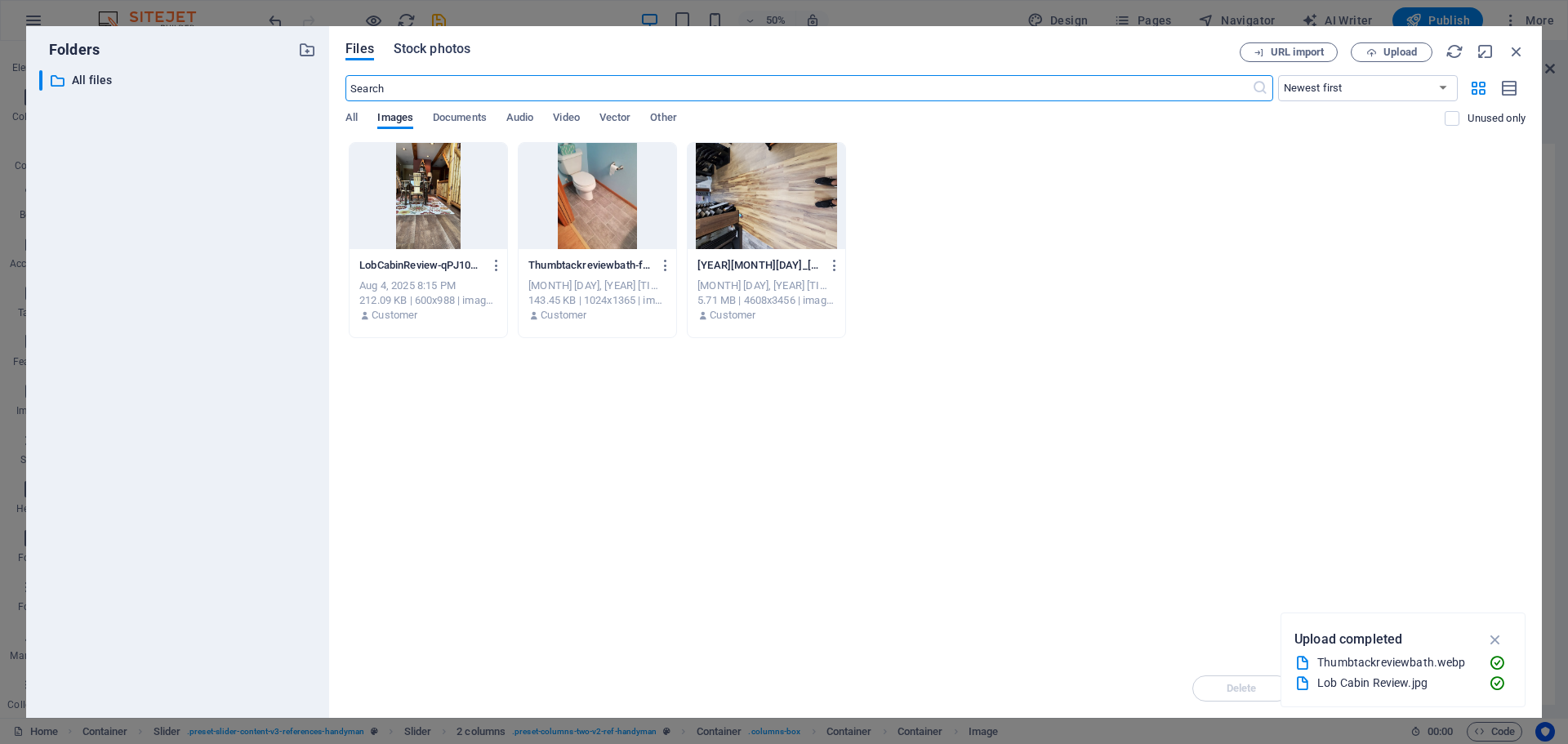 click on "Stock photos" at bounding box center [432, 49] 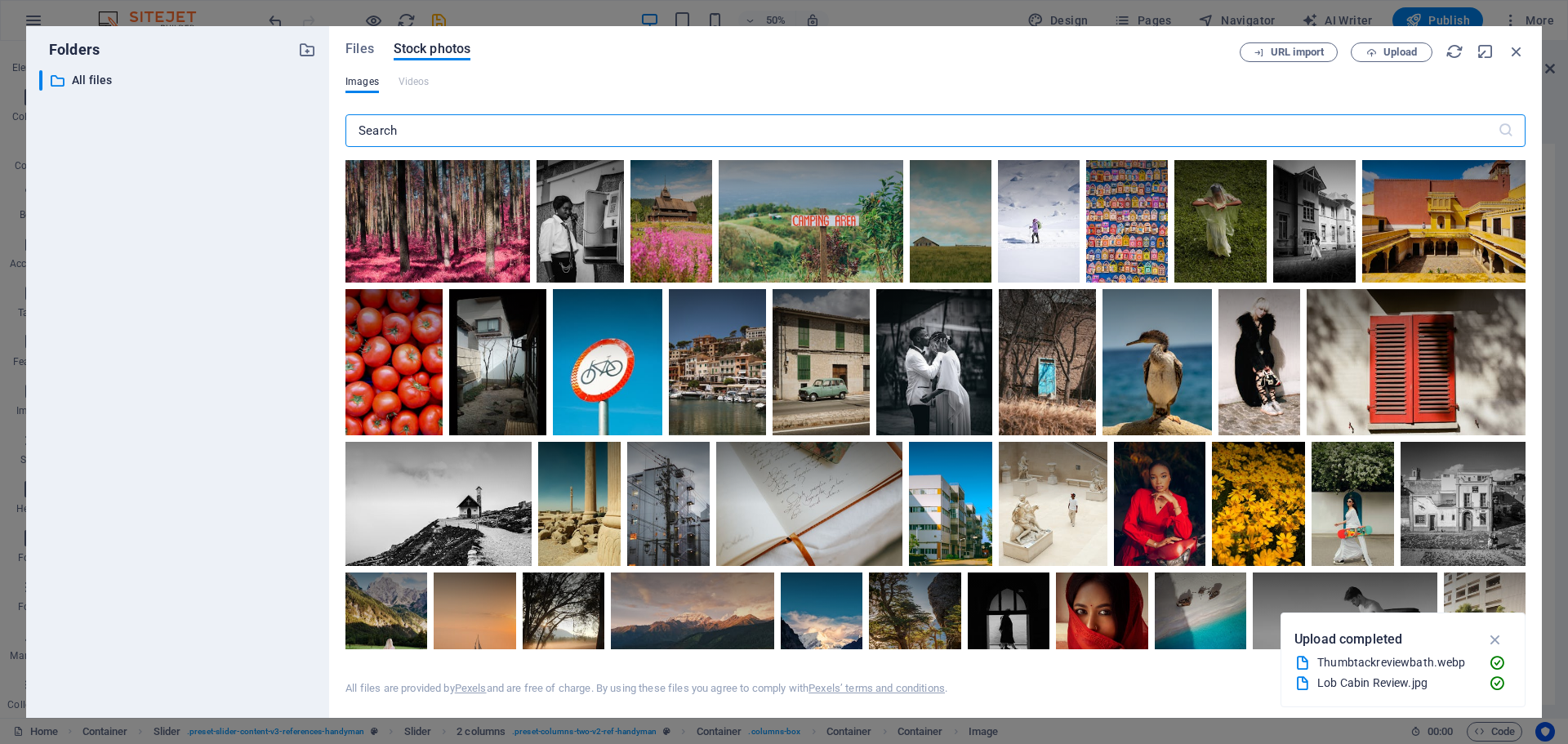 click at bounding box center [921, 131] 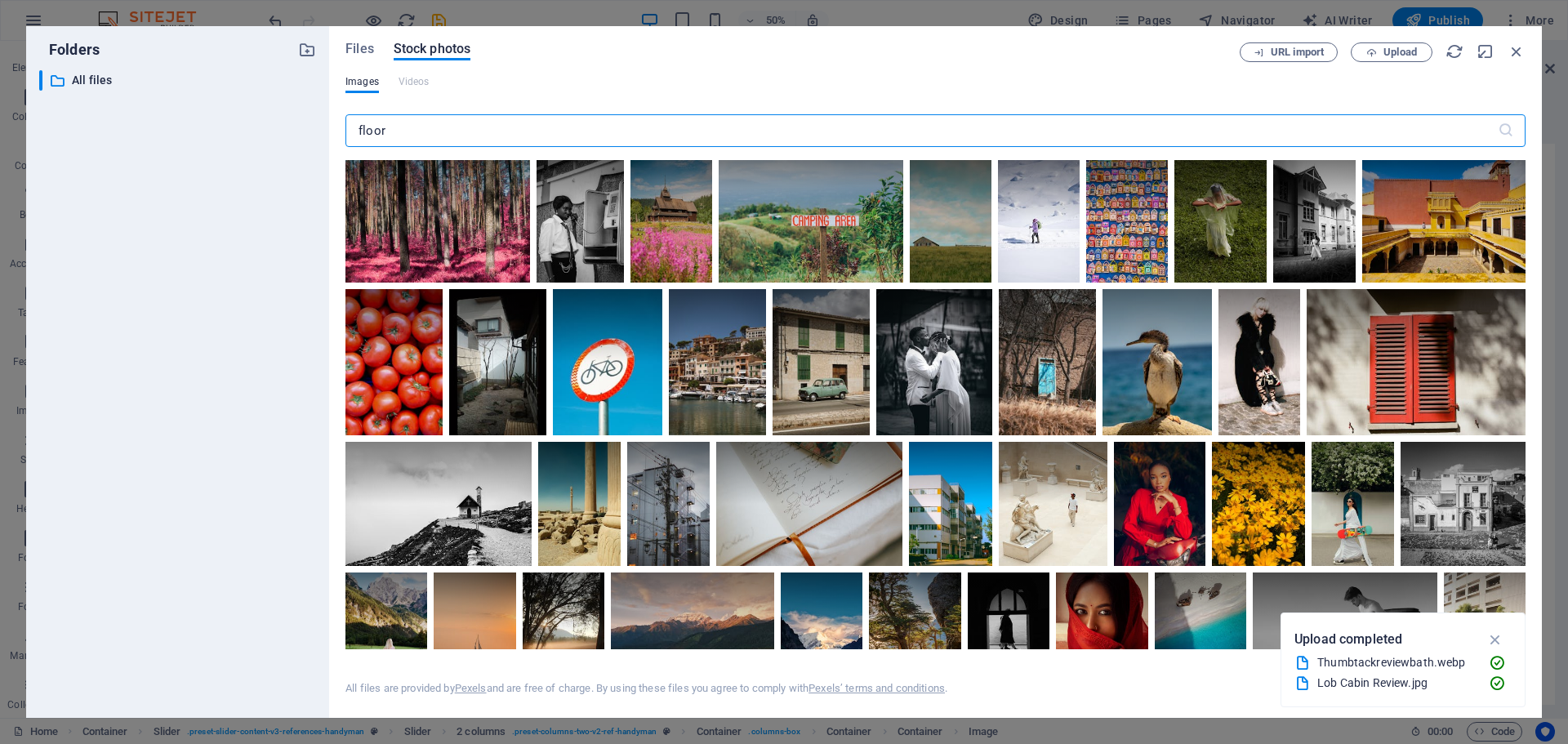 type on "floor" 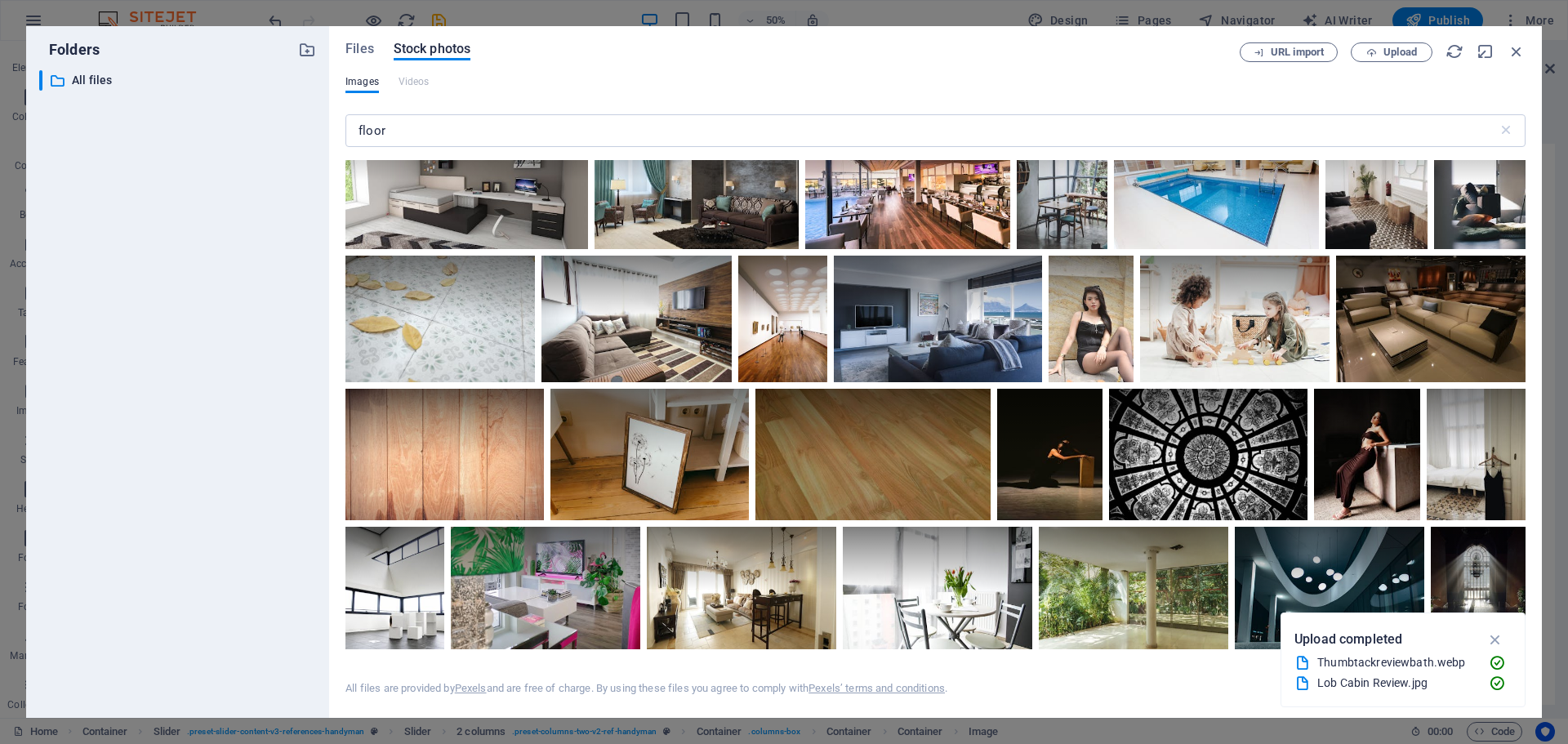 scroll, scrollTop: 2695, scrollLeft: 0, axis: vertical 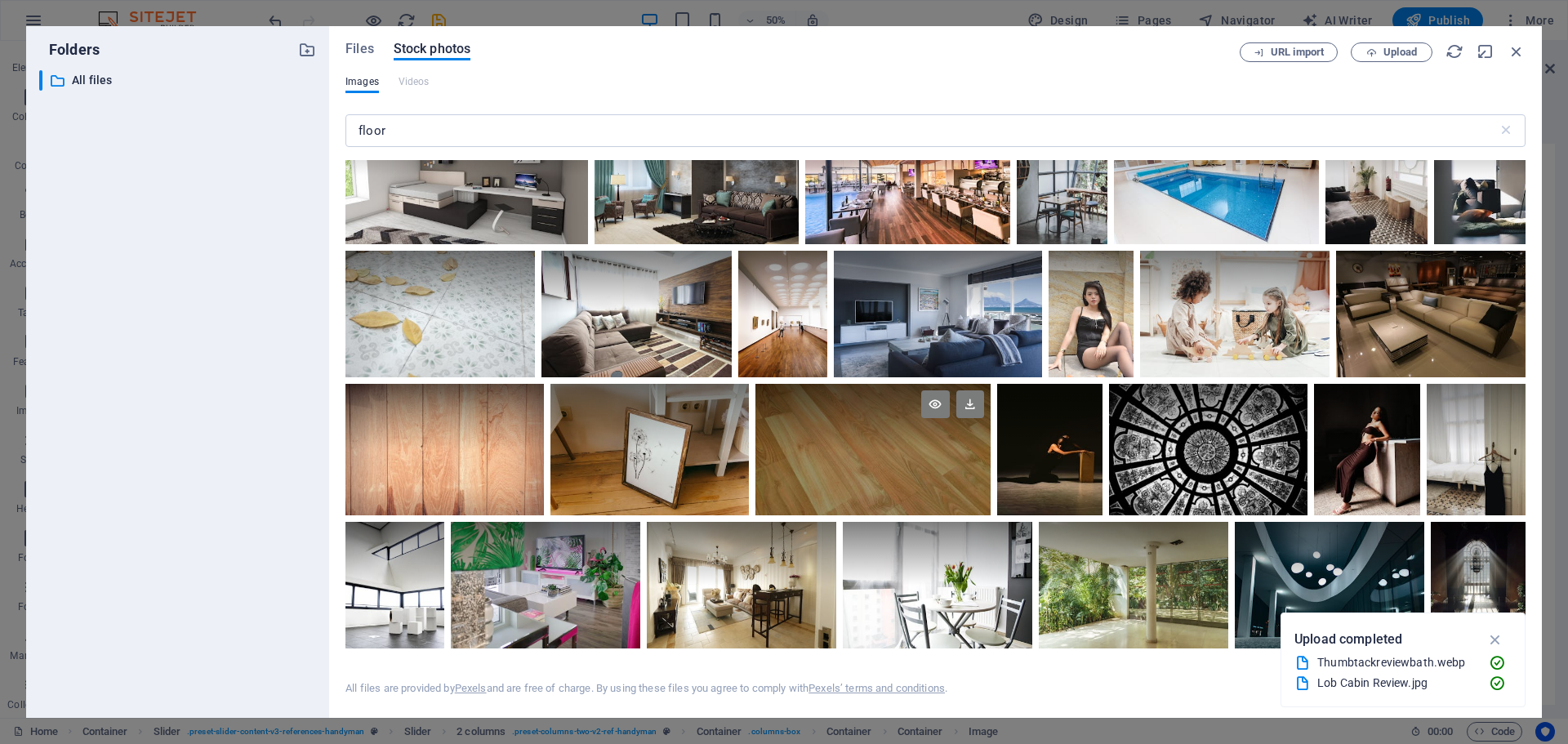 click at bounding box center [873, 450] 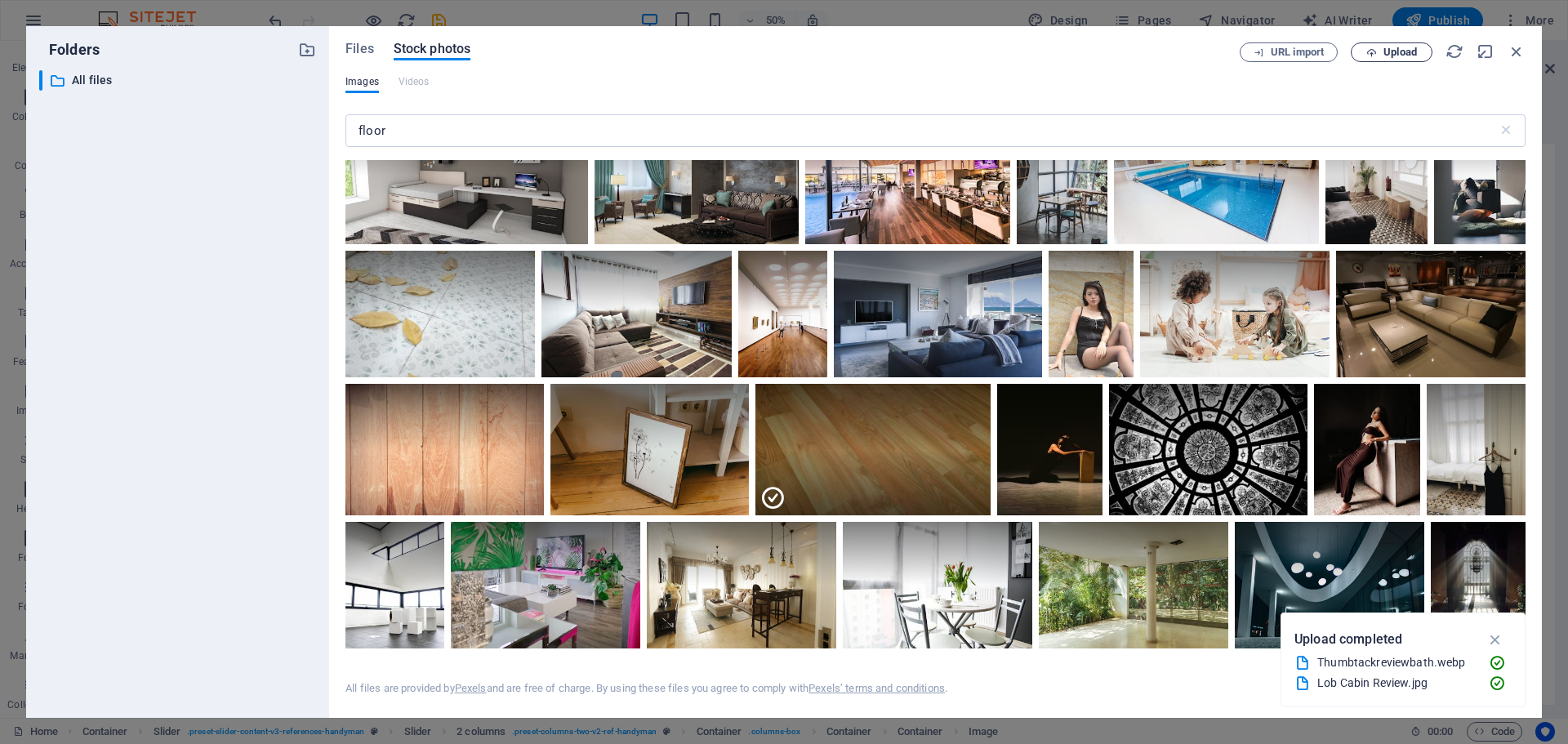 click on "Upload" at bounding box center (1392, 52) 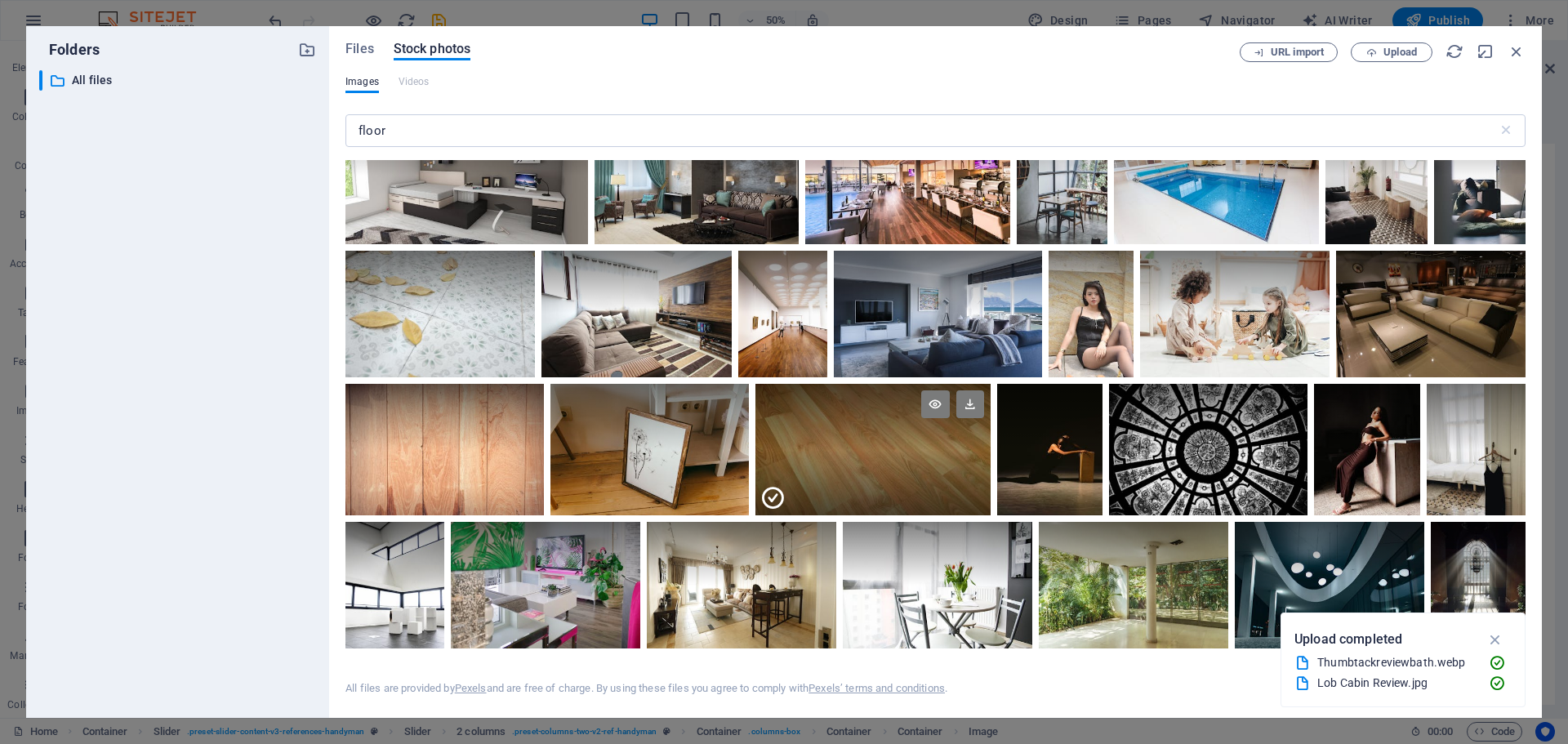 click at bounding box center [873, 417] 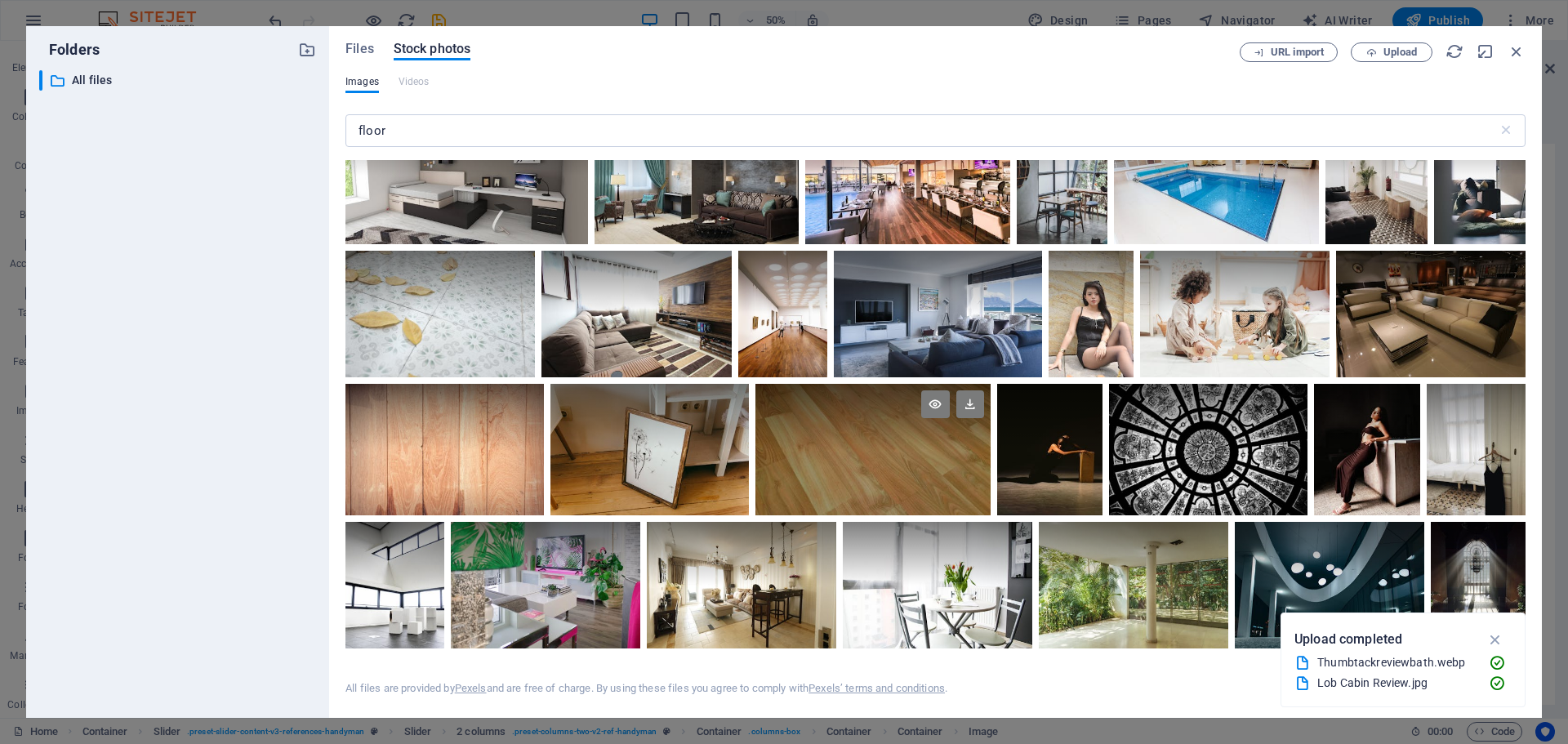 click at bounding box center (873, 417) 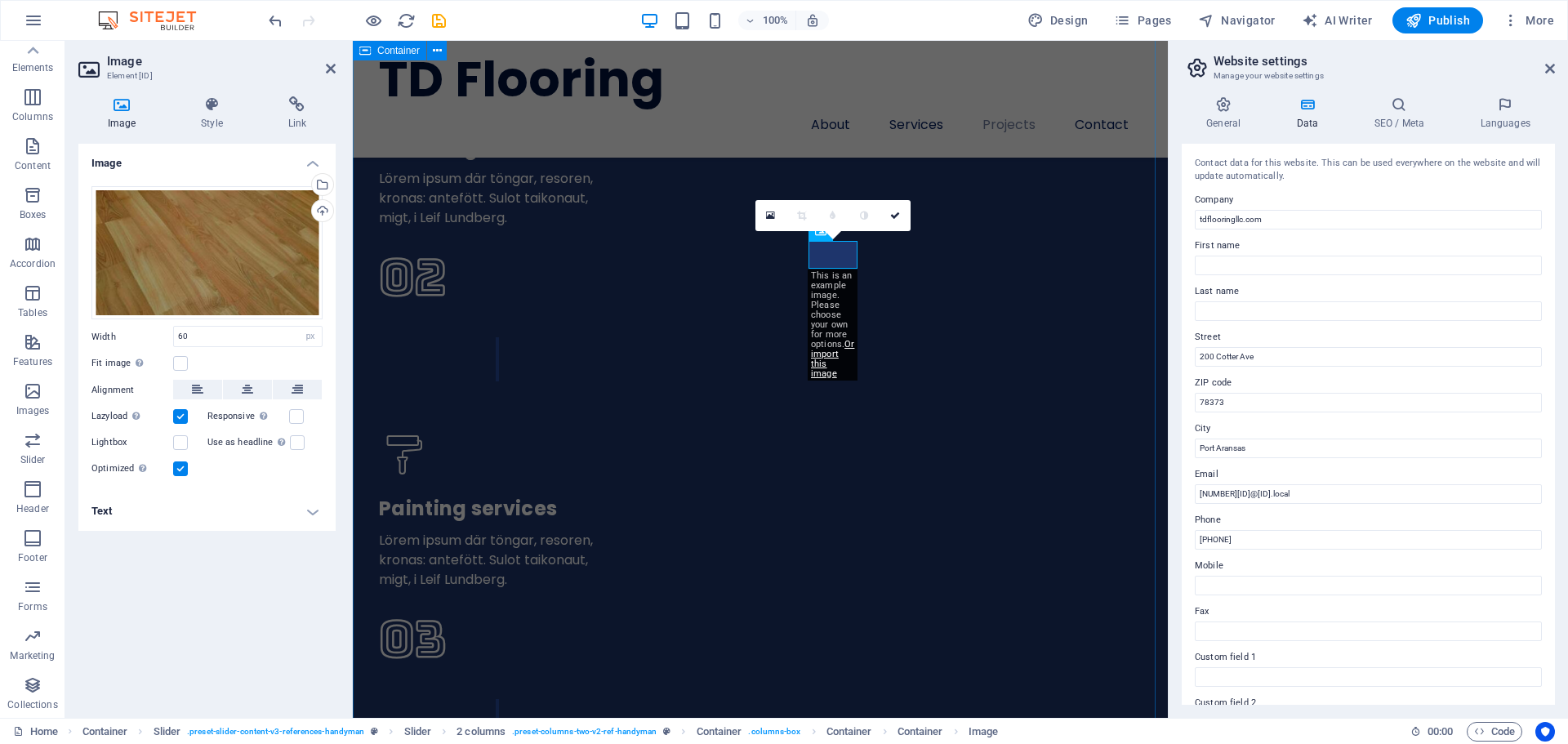 click on "References  Thomas W.
Dylan did a great job installing LVT in our four bathrooms. He was super flexible with the timing, showing up when he said he would, and was extra quiet around our new baby.  Janell B
I recently had the pleasure of having Dylan and Krista Zweifel (owners of TD Flooring) install LVP flooring (purchased at “Carpet’s Plus”) throughout the entire main floor of my log home. I cannot say enough good about the entire experience I had working with them! From start to finish, they were extremely conscientious, punctual (how many contractors actually show up when they say they will?), responsible, competent, kind, hard working, knowledgeable, the list could go on and on! Although existing tile had to be removed (which can be very messy), Dylan and Krista cleaned every bit of debris up, leaving my home cleaner than it was prior to the installation. Dave V." at bounding box center (760, 14170) 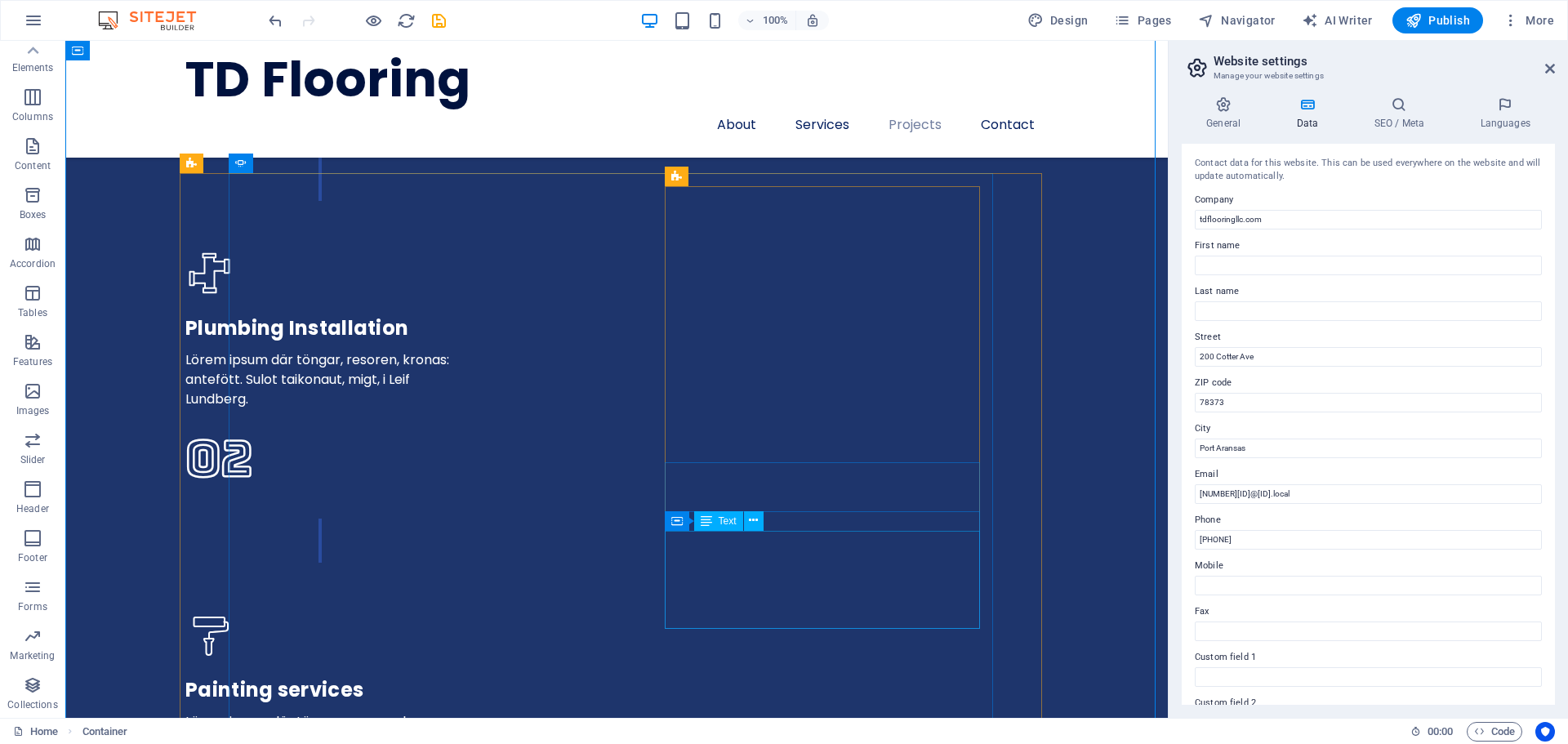scroll, scrollTop: 4248, scrollLeft: 0, axis: vertical 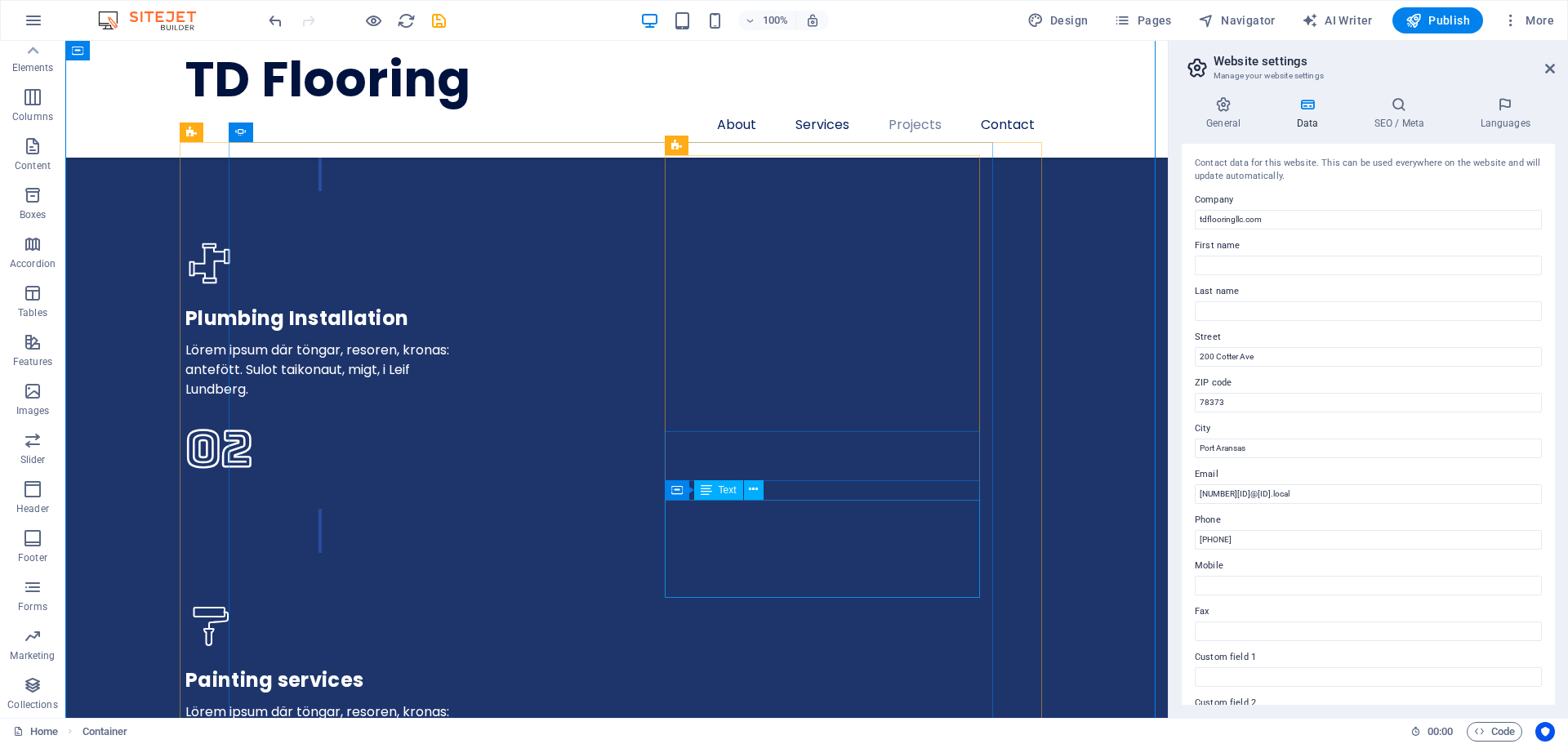click on "A positive testimonial that you think will tell people how good you are. Some positive words from an existing or a past client makes a lot of difference and boosts conversions on your website!" at bounding box center [433, 17469] 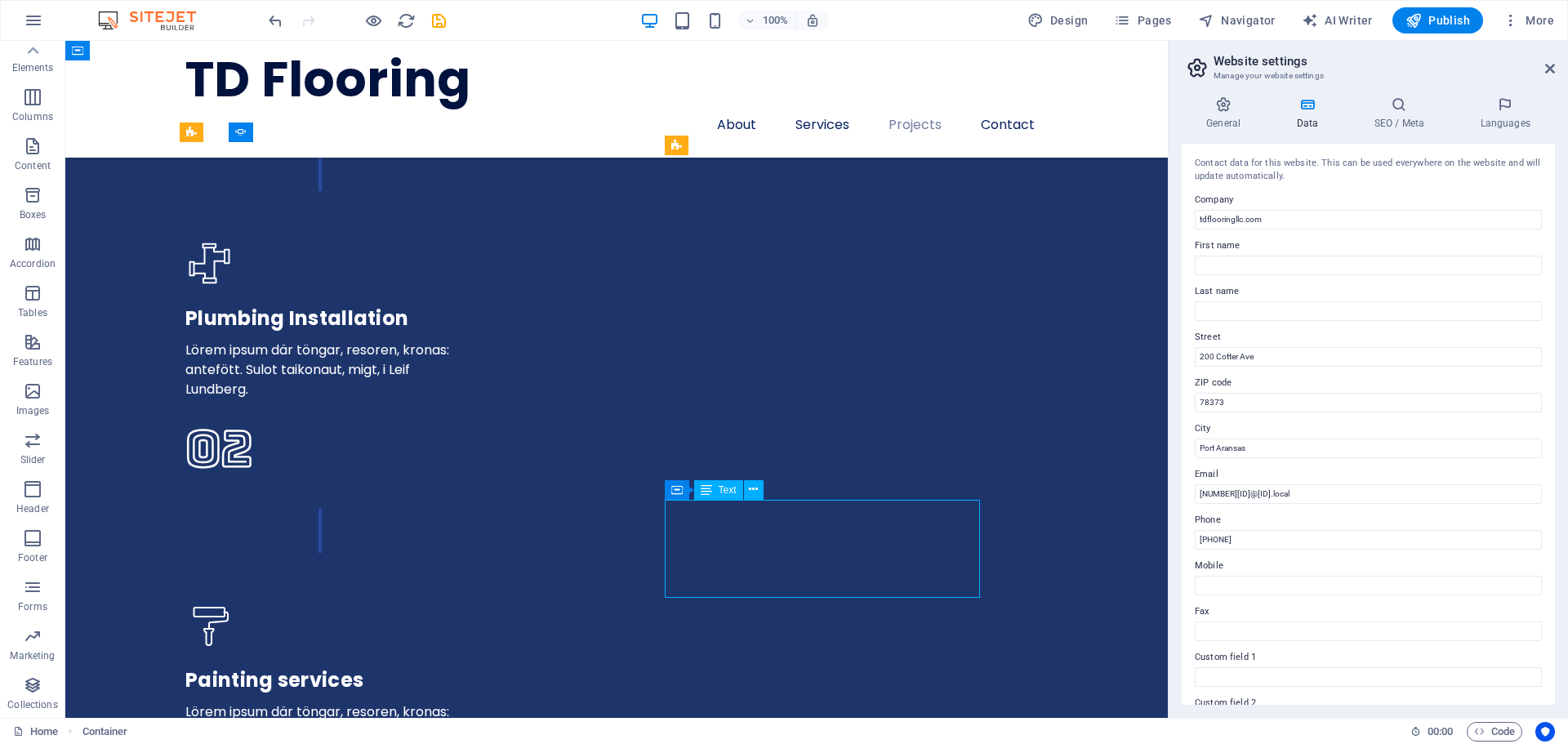 drag, startPoint x: 734, startPoint y: 532, endPoint x: 452, endPoint y: 532, distance: 282 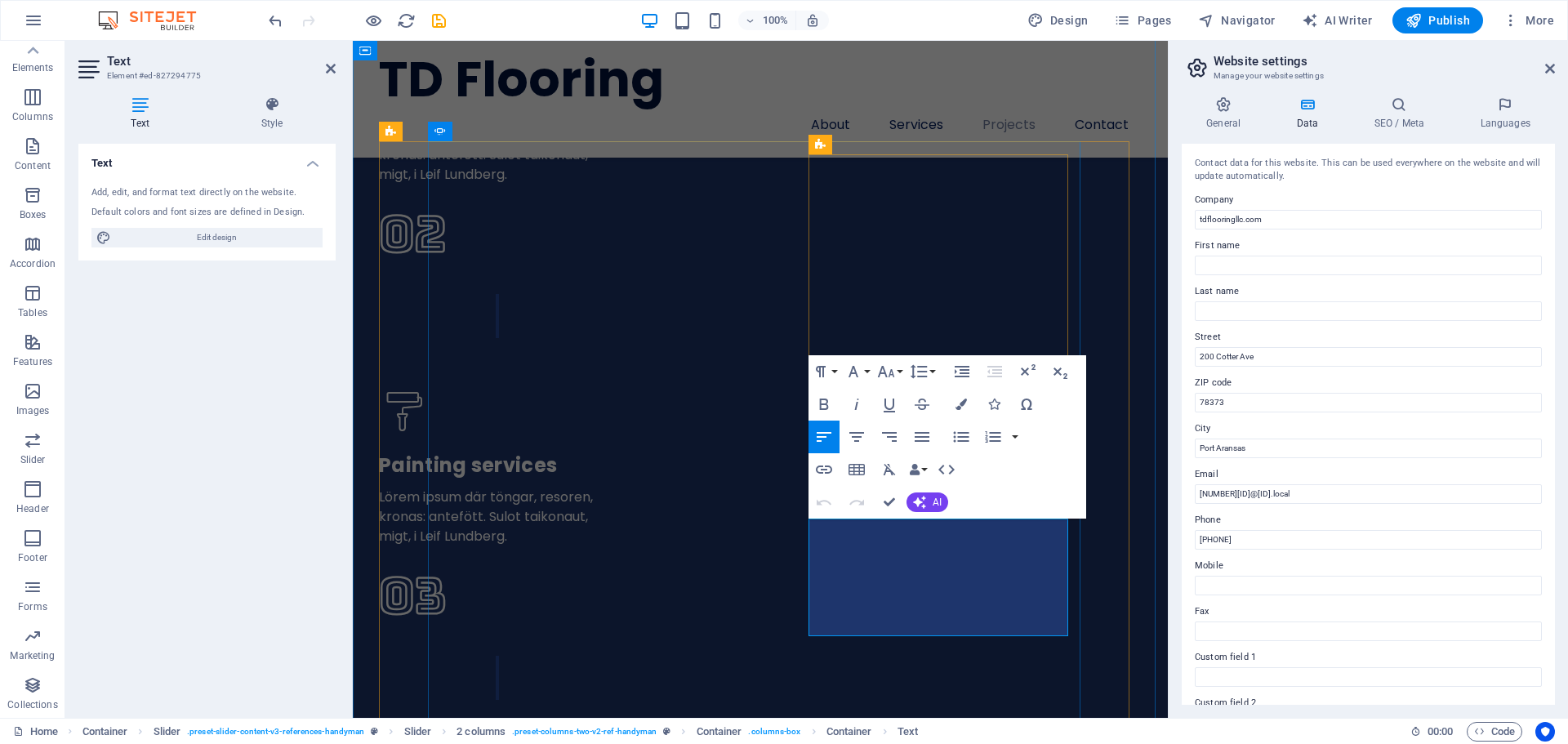 scroll, scrollTop: 4328, scrollLeft: 0, axis: vertical 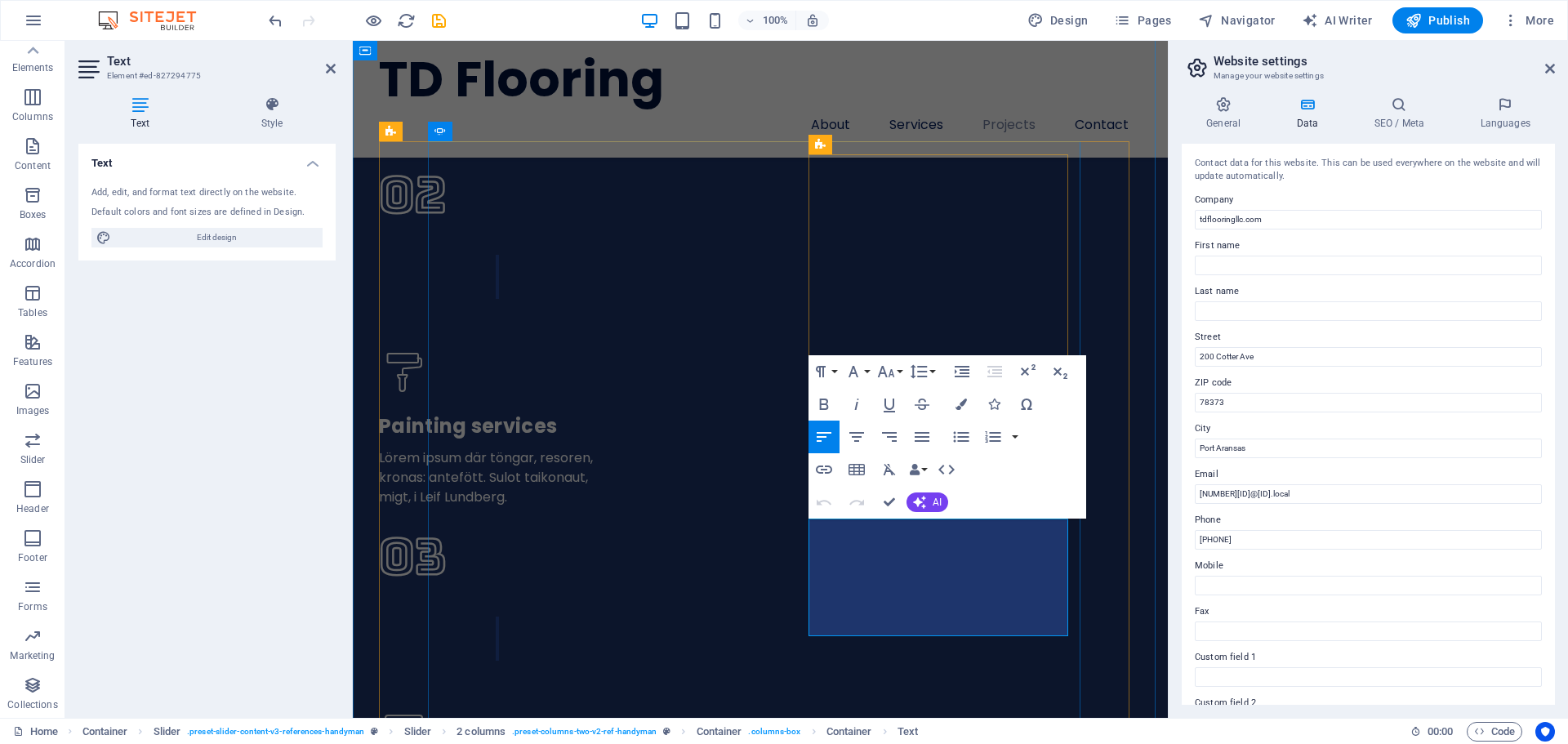 click on "A positive testimonial that you think will tell people how good you are. Some positive words from an existing or a past client makes a lot of difference and boosts conversions on your website!" at bounding box center [599, 16633] 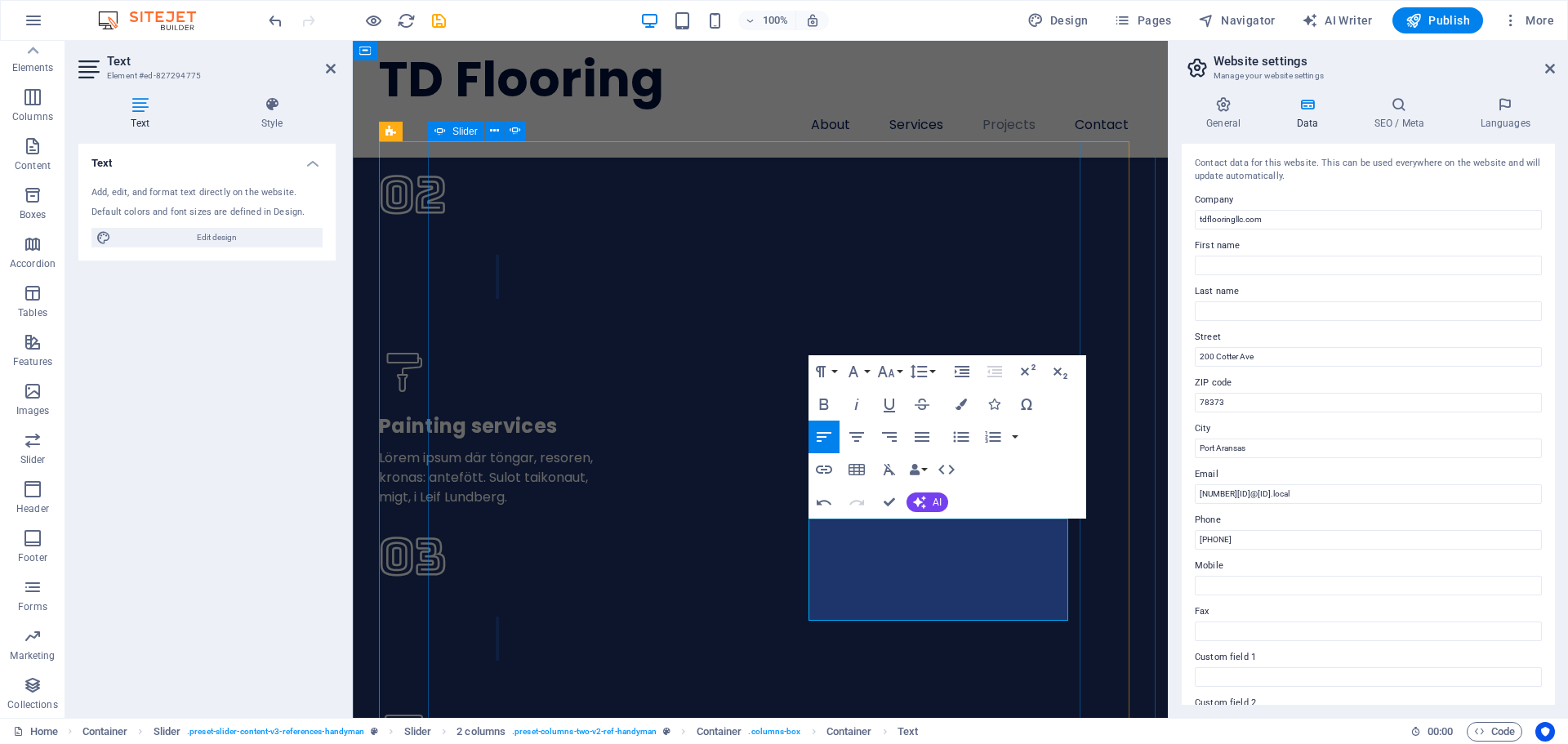 drag, startPoint x: 887, startPoint y: 531, endPoint x: 799, endPoint y: 532, distance: 88.00568 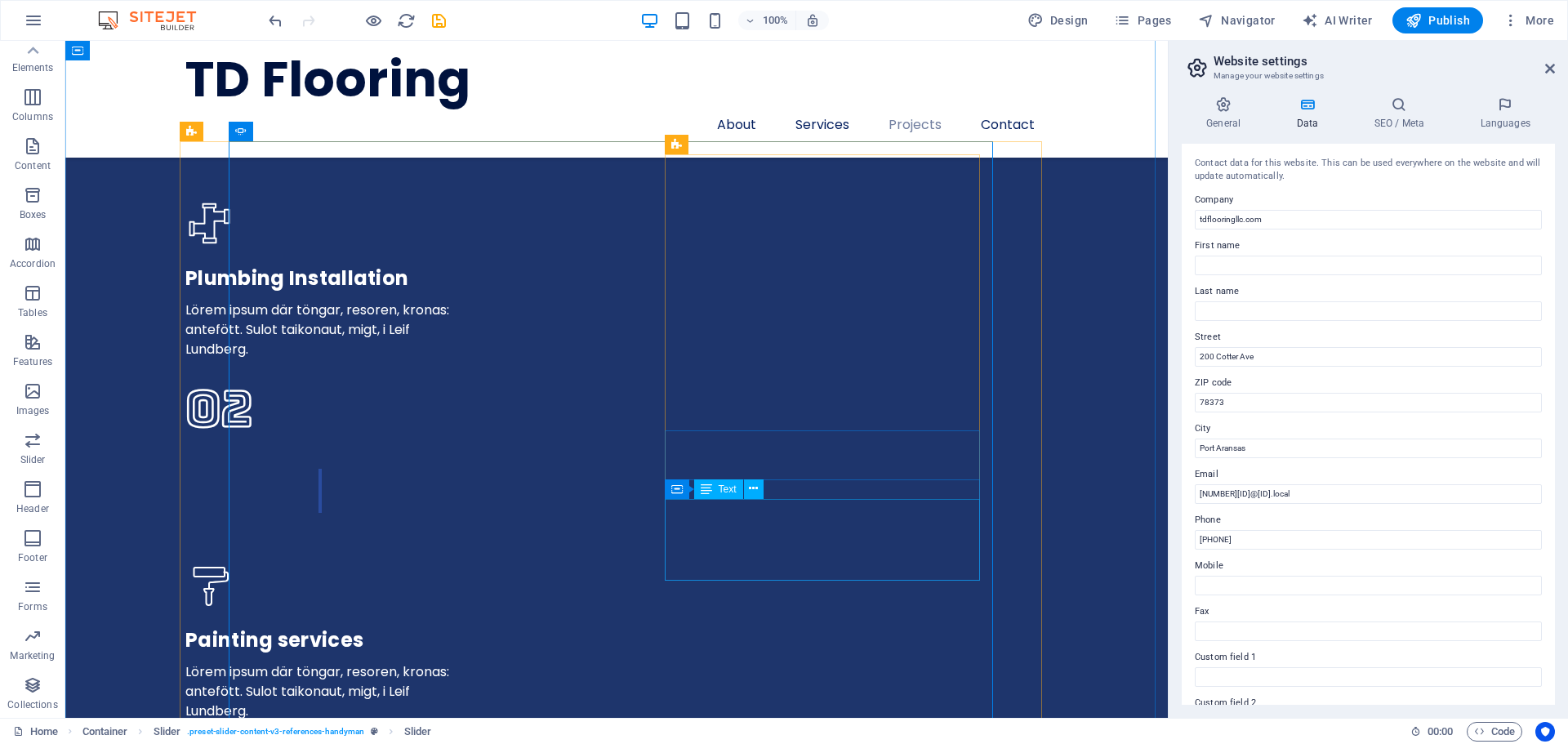 scroll, scrollTop: 4249, scrollLeft: 0, axis: vertical 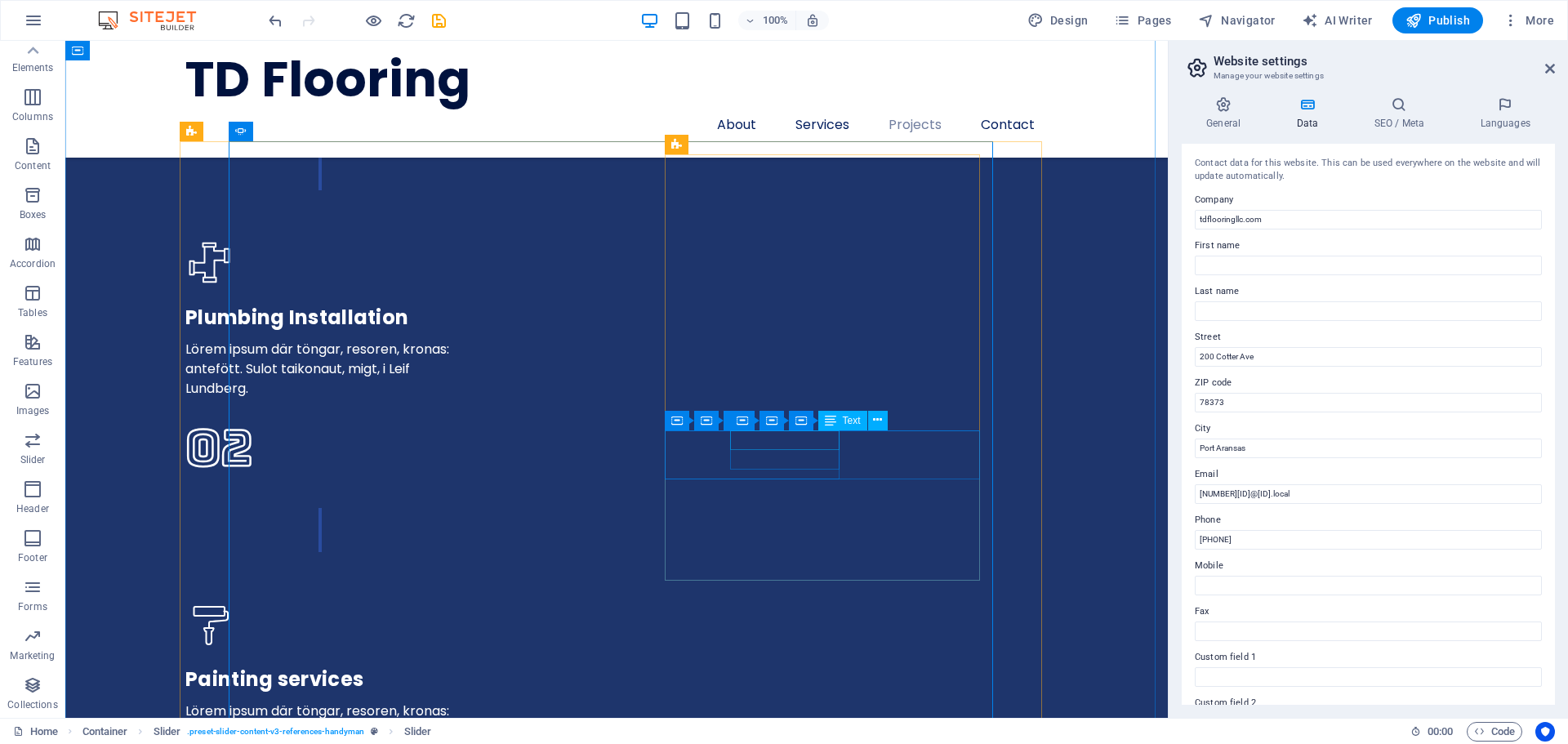 click on "Marvin McKinney" at bounding box center [441, 17323] 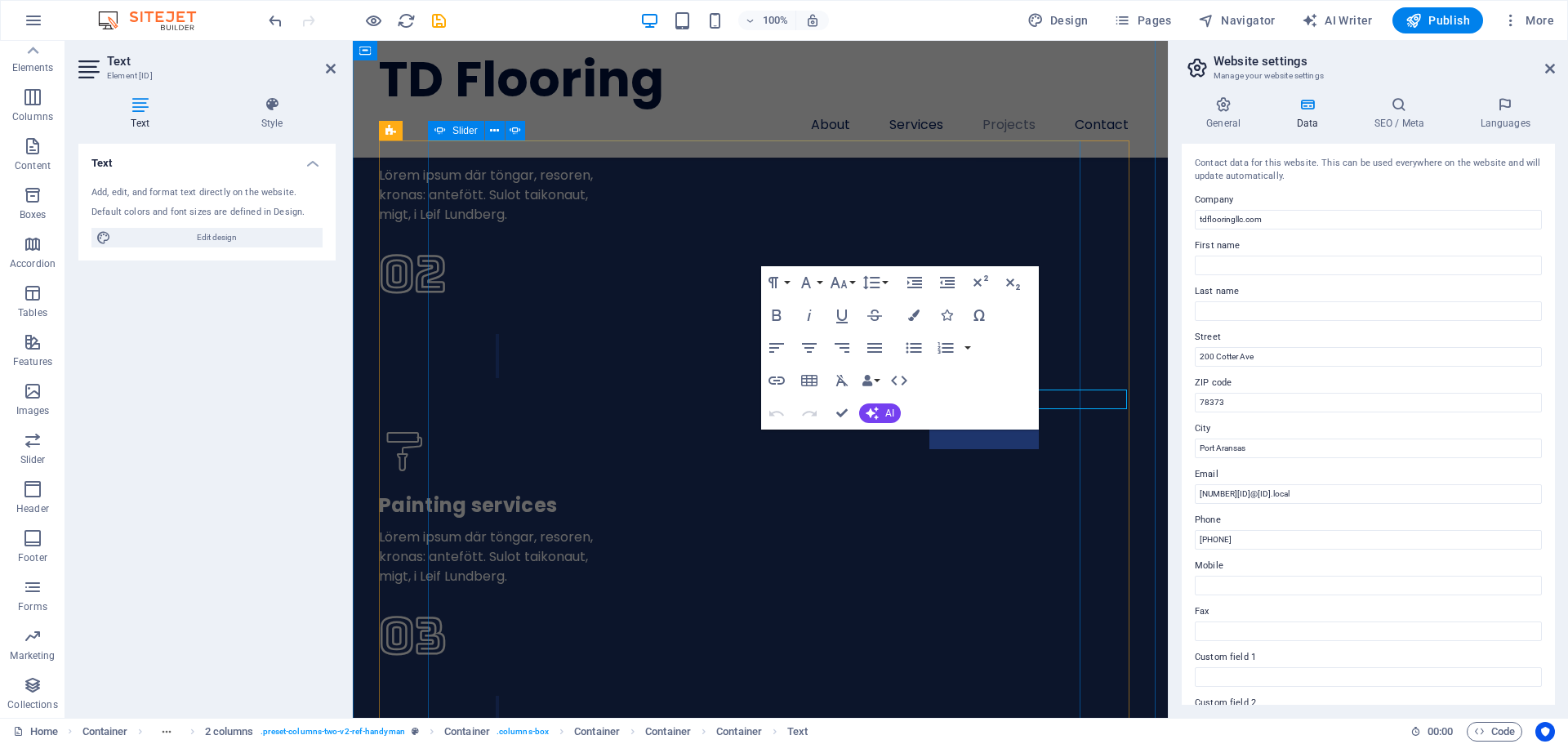 scroll, scrollTop: 4329, scrollLeft: 0, axis: vertical 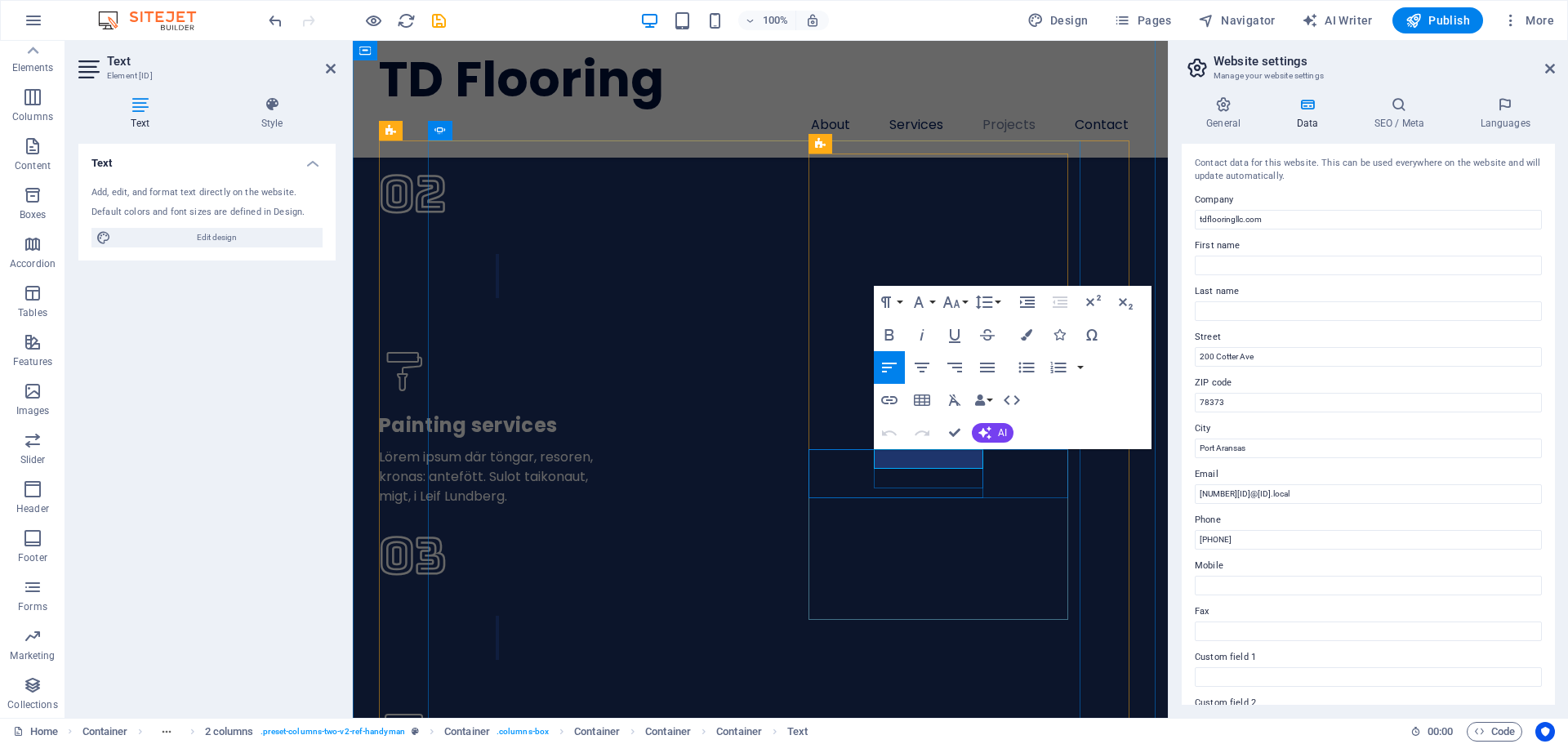 click on "Marvin McKinney" at bounding box center [607, 16477] 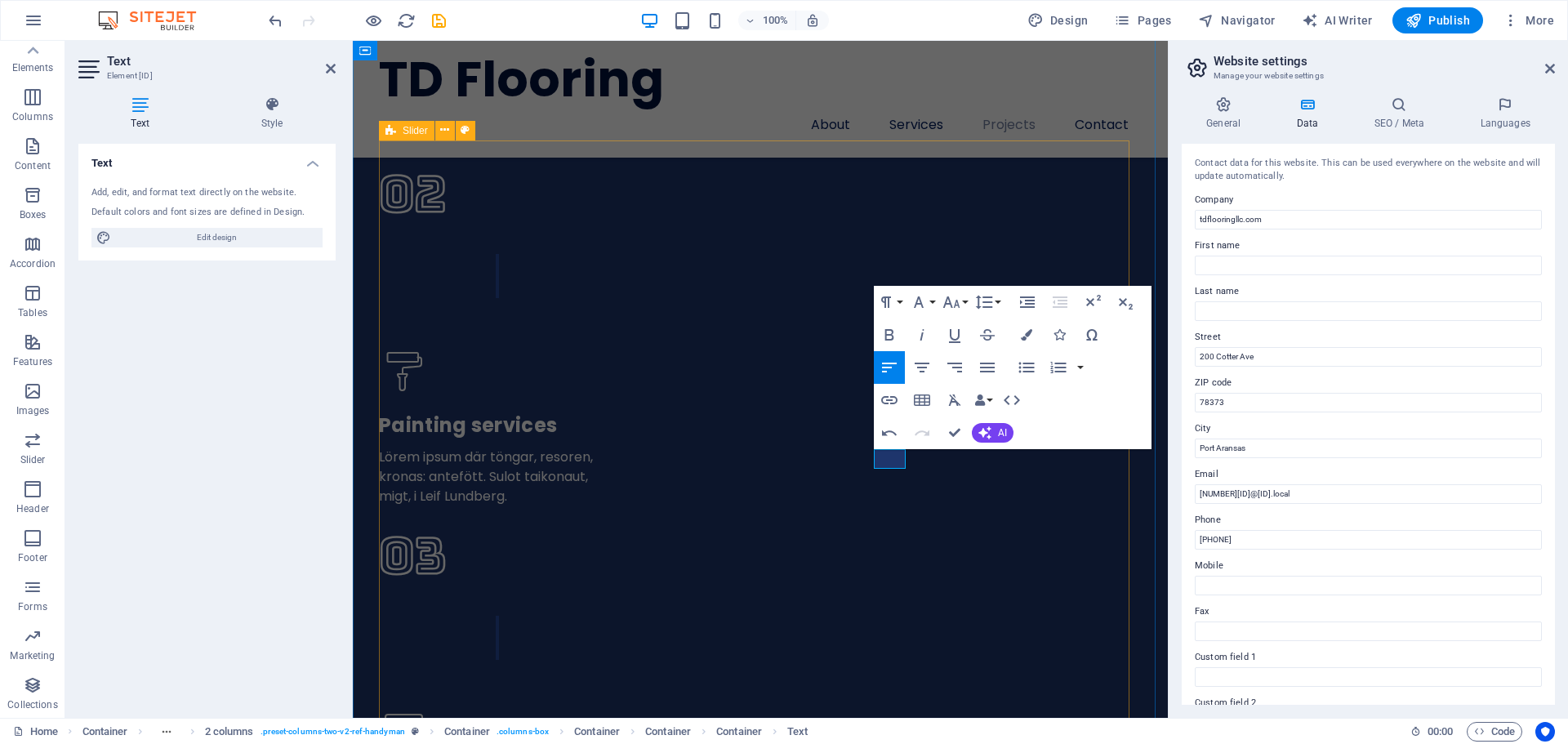 click on "Thomas W.
Dylan did a great job installing LVT in our four bathrooms. He was super flexible with the timing, showing up when he said he would, and was extra quiet around our new baby.  Janell B
I recently had the pleasure of having Dylan and Krista Zweifel (owners of TD Flooring) install LVP flooring (purchased at “Carpet’s Plus”) throughout the entire main floor of my log home. I cannot say enough good about the entire experience I had working with them! From start to finish, they were extremely conscientious, punctual (how many contractors actually show up when they say they will?), responsible, competent, kind, hard working, knowledgeable, the list could go on and on! Although existing tile had to be removed (which can be very messy), Dylan and Krista cleaned every bit of debris up, leaving my home cleaner than it was prior to the installation. Dave V.
John" at bounding box center [760, 14131] 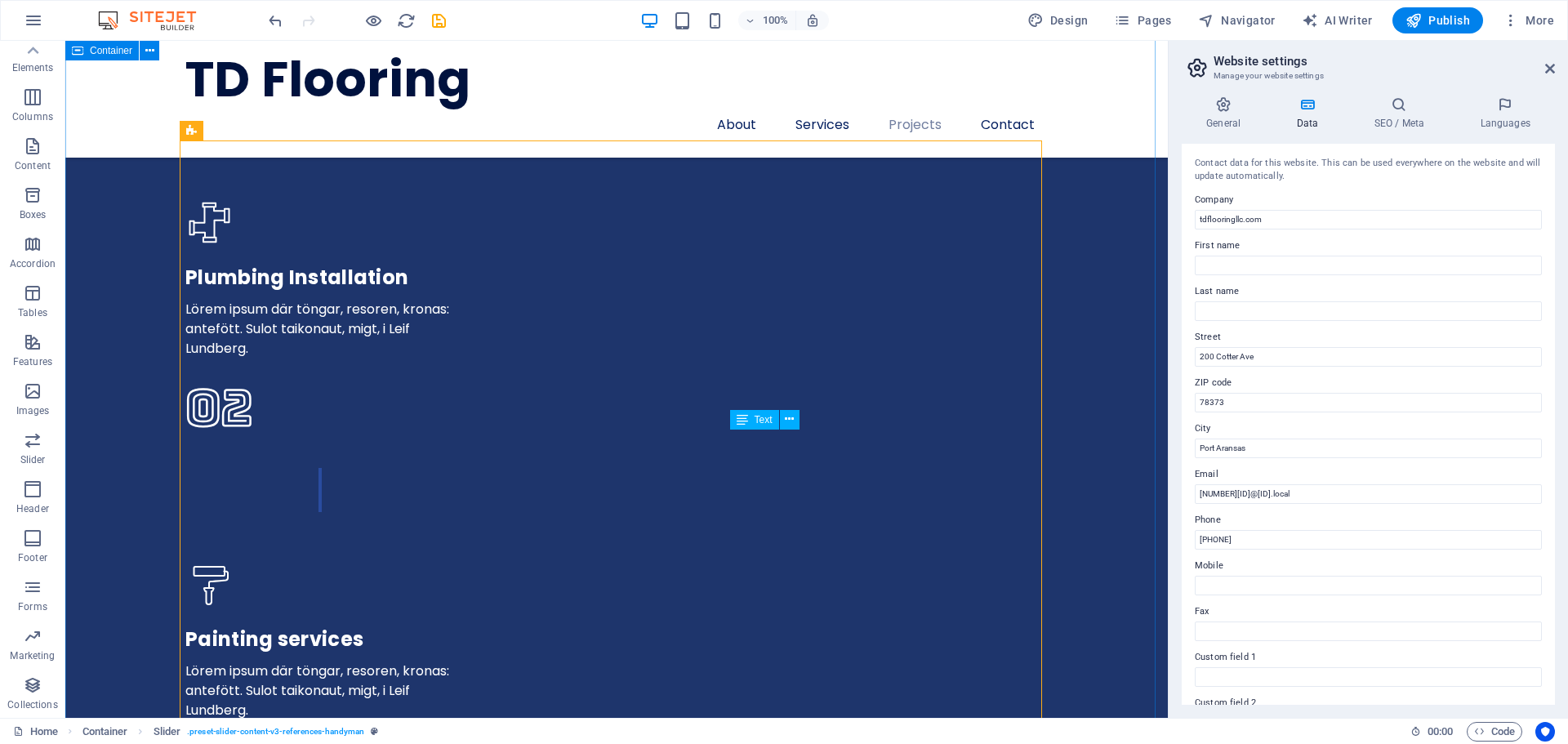 scroll, scrollTop: 4250, scrollLeft: 0, axis: vertical 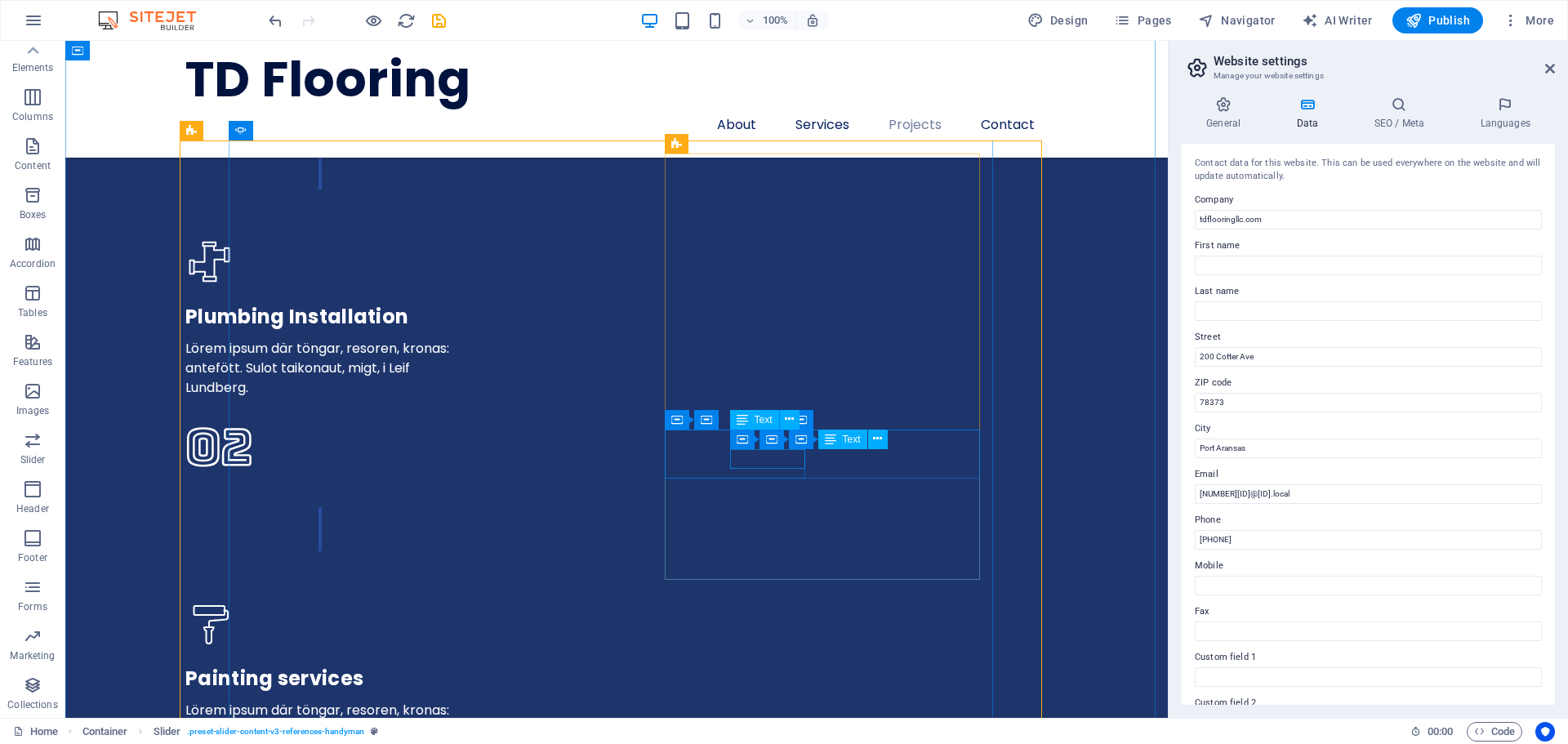 click on "HAPPY CLIENT" at bounding box center [441, 17341] 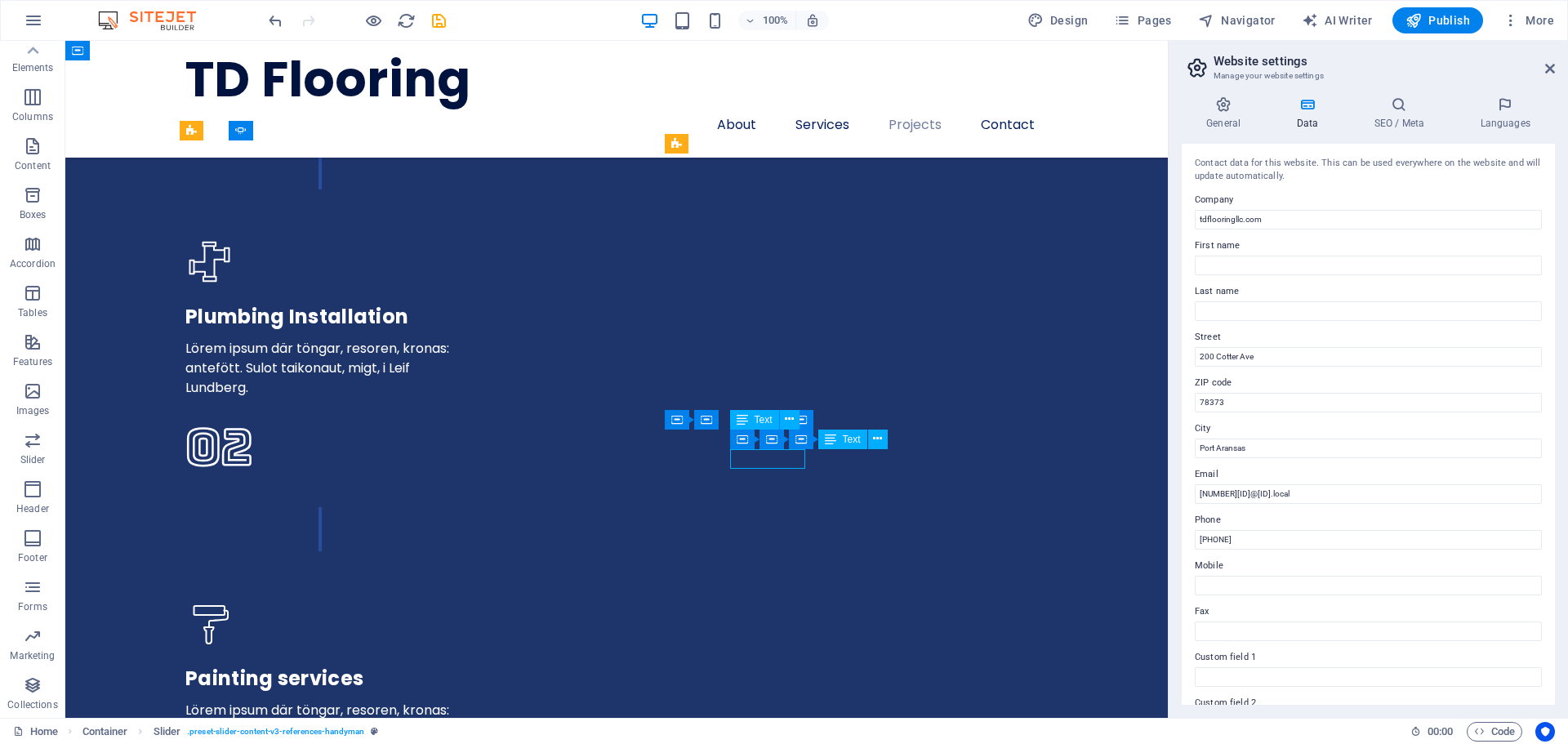 click on "HAPPY CLIENT" at bounding box center [441, 17341] 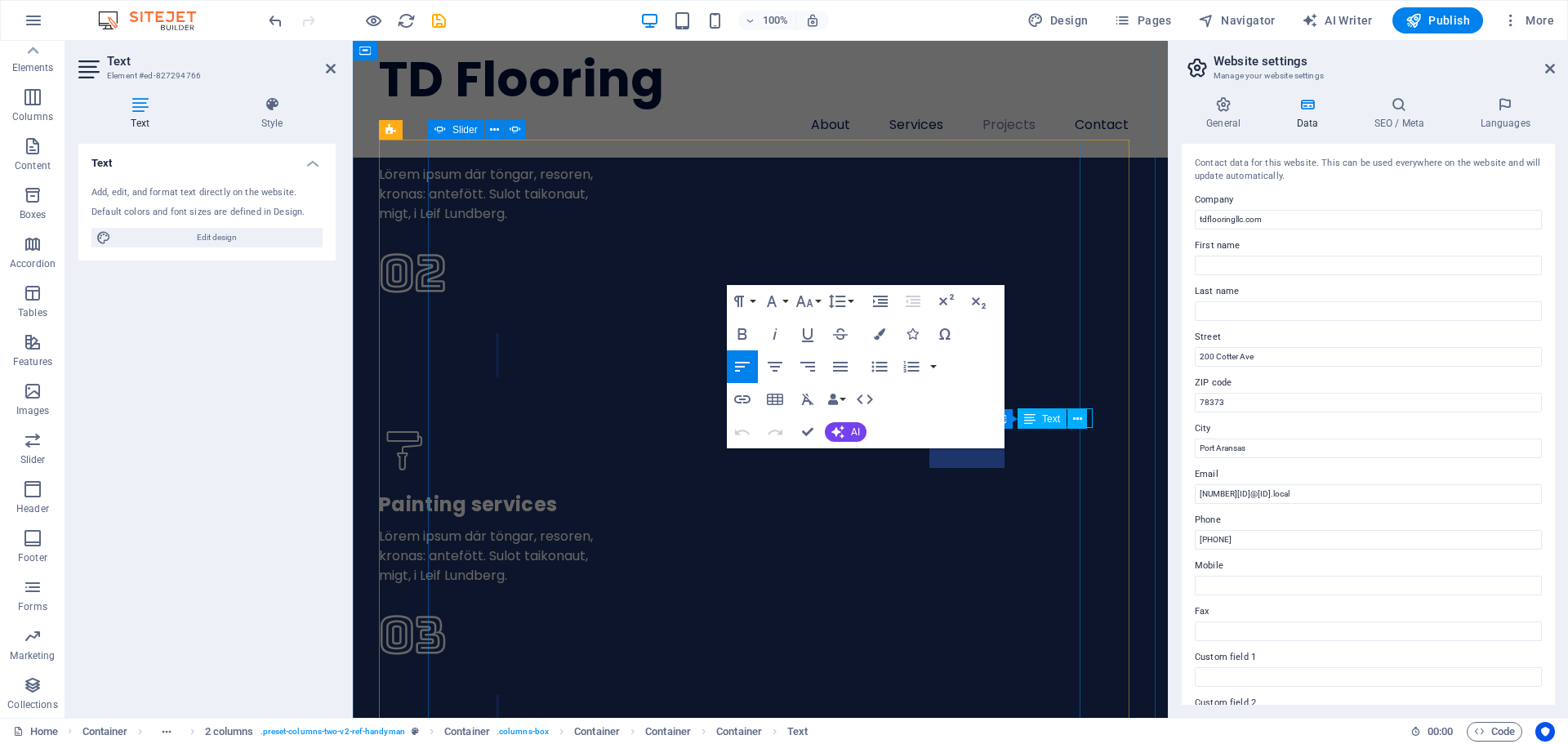 scroll, scrollTop: 4330, scrollLeft: 0, axis: vertical 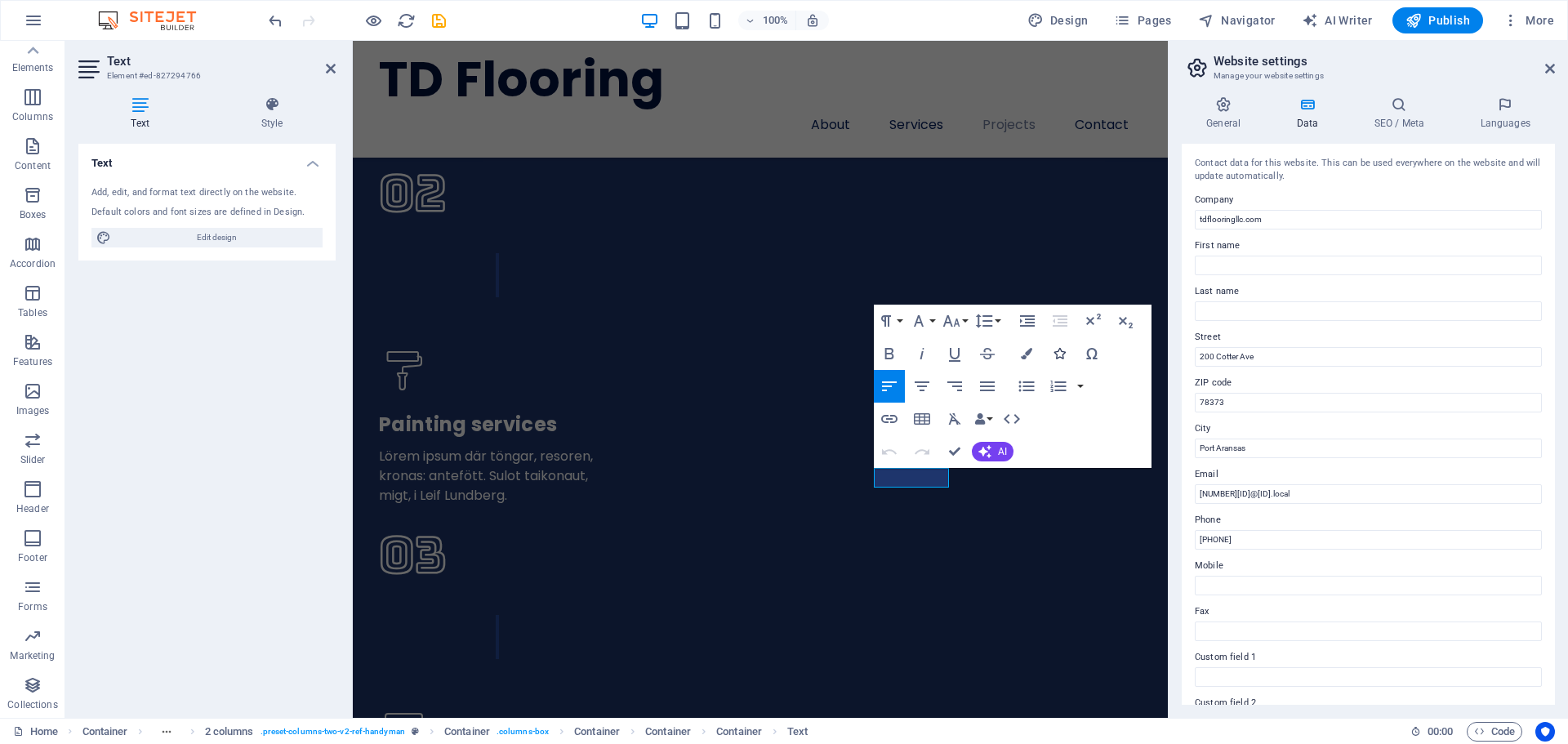 click at bounding box center [1059, 354] 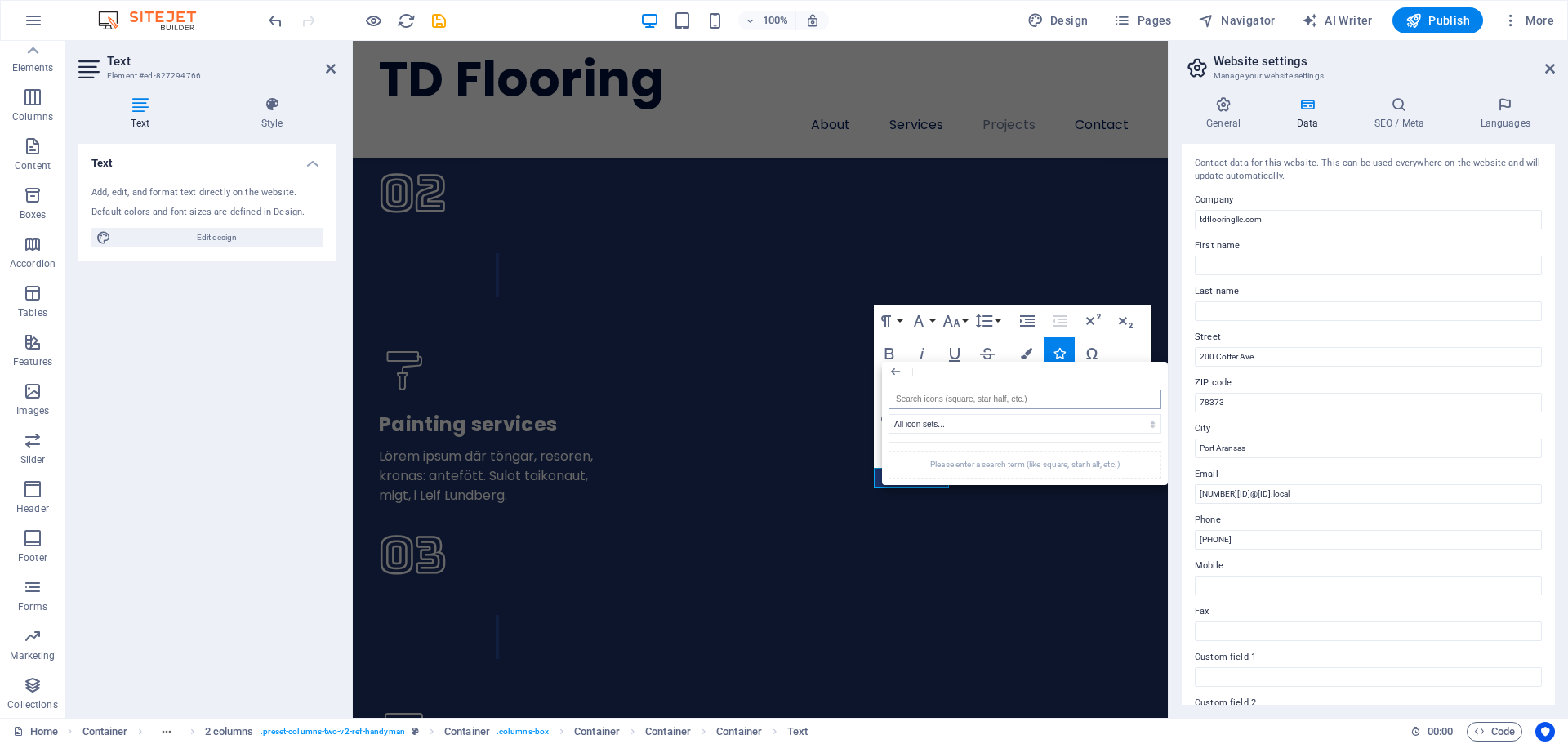click at bounding box center [1025, 399] 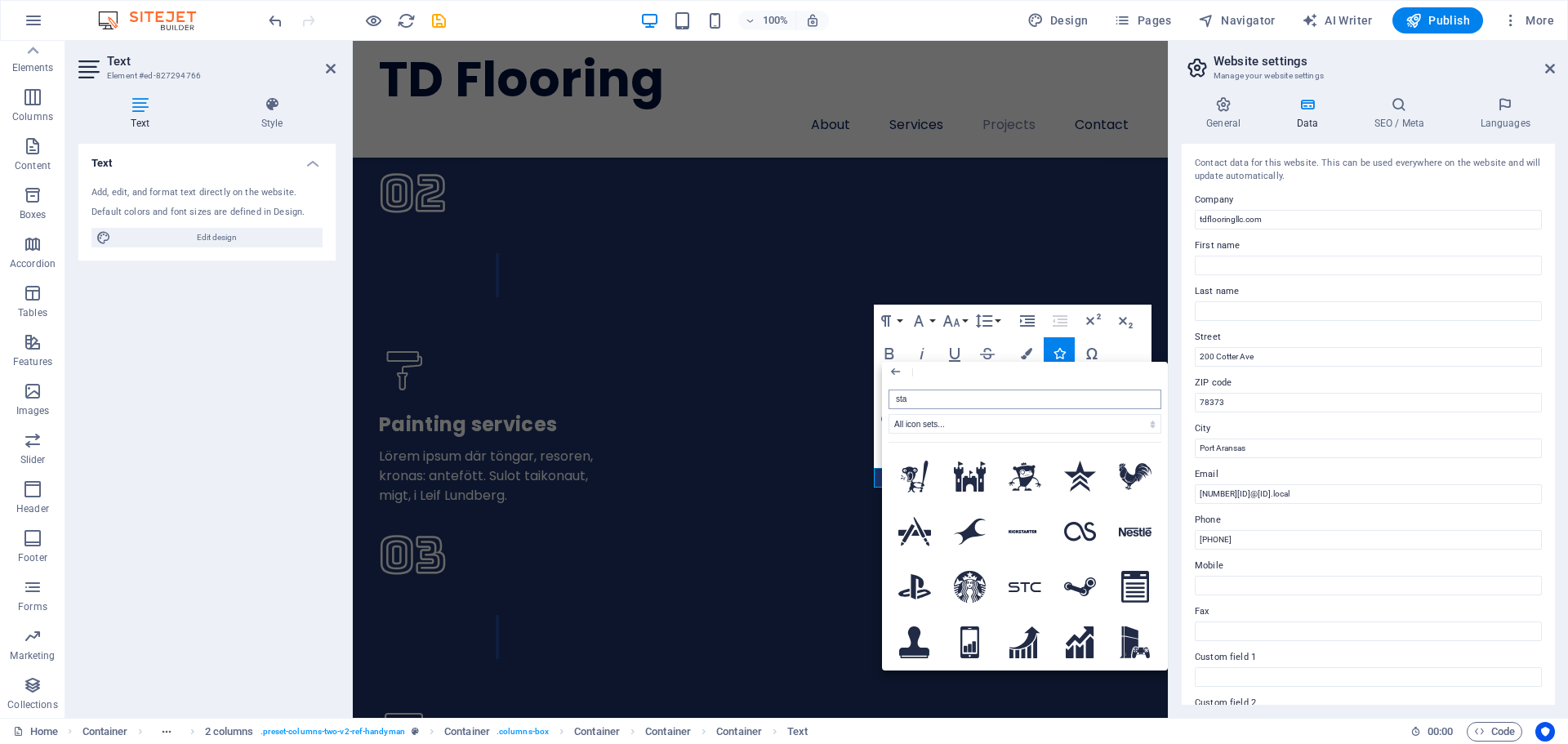 type on "star" 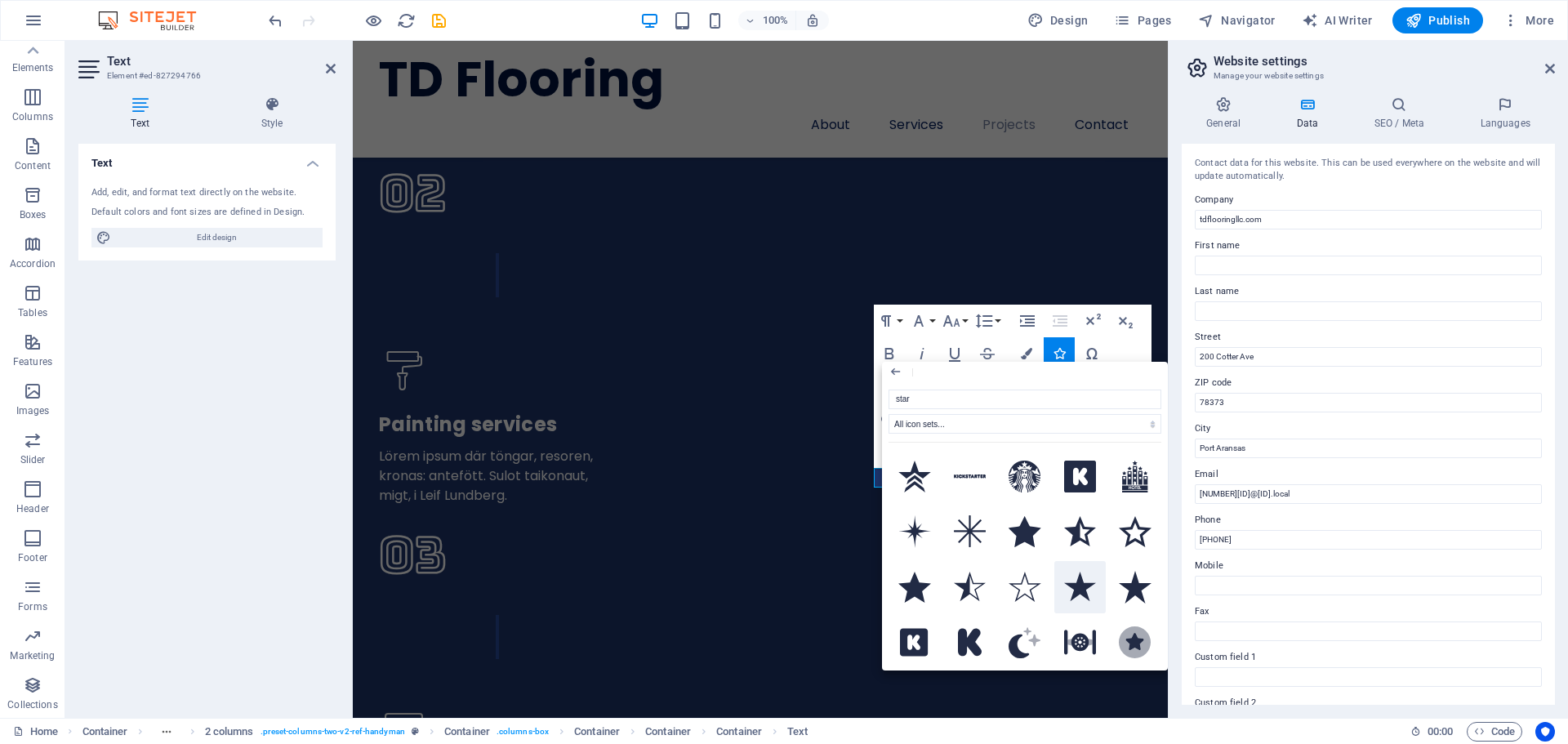 click 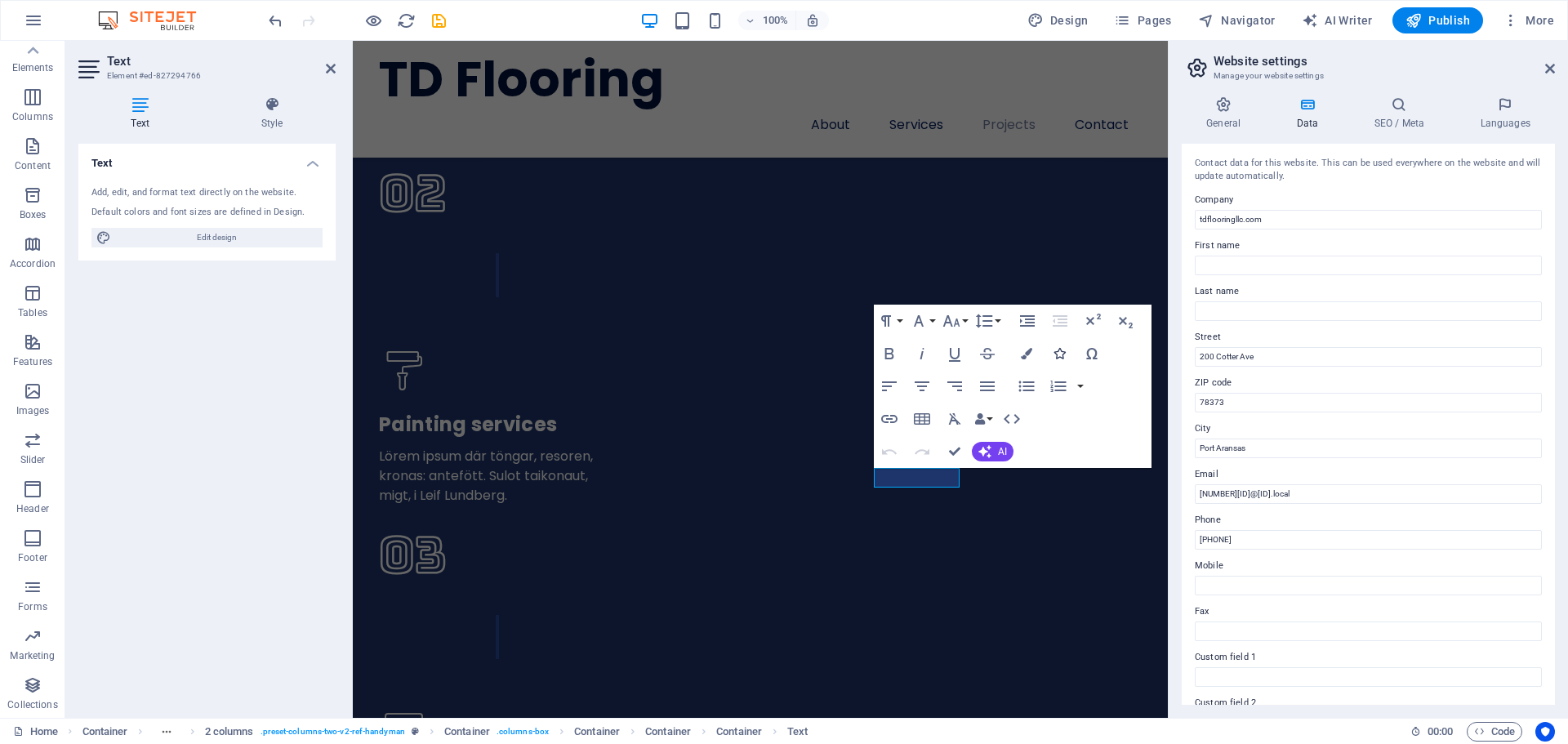 click at bounding box center [1059, 354] 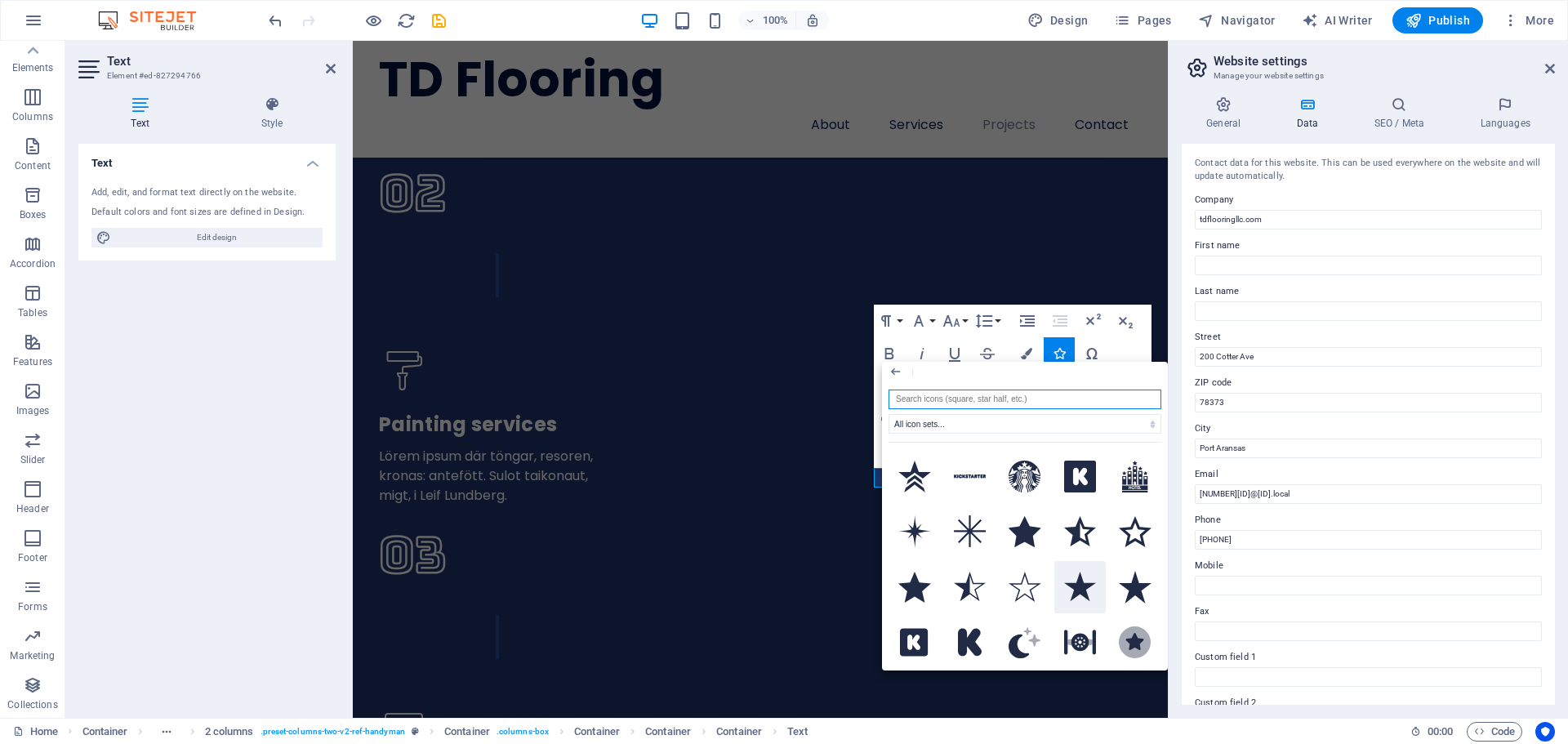 drag, startPoint x: 1079, startPoint y: 585, endPoint x: 726, endPoint y: 433, distance: 384.3345 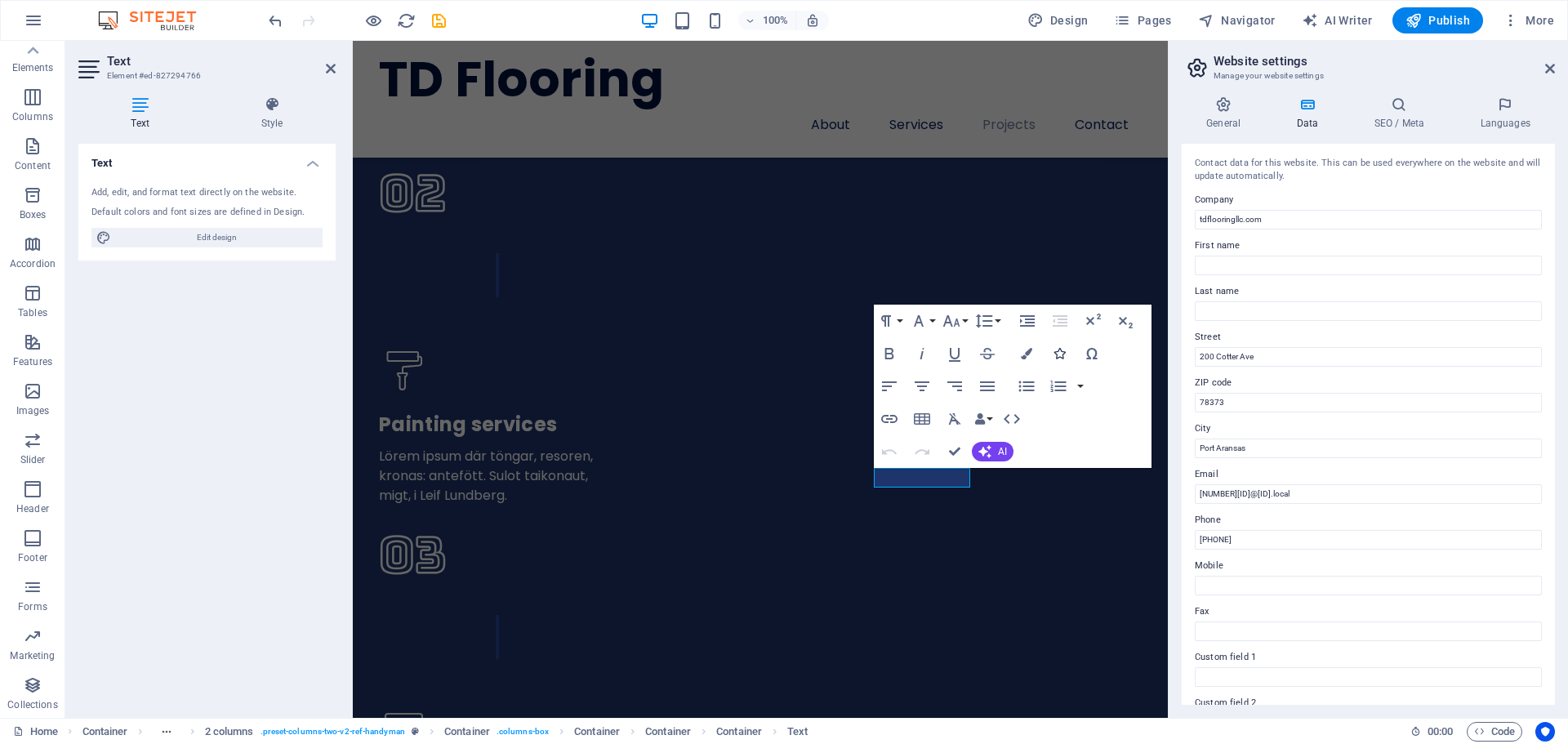 click at bounding box center (1059, 354) 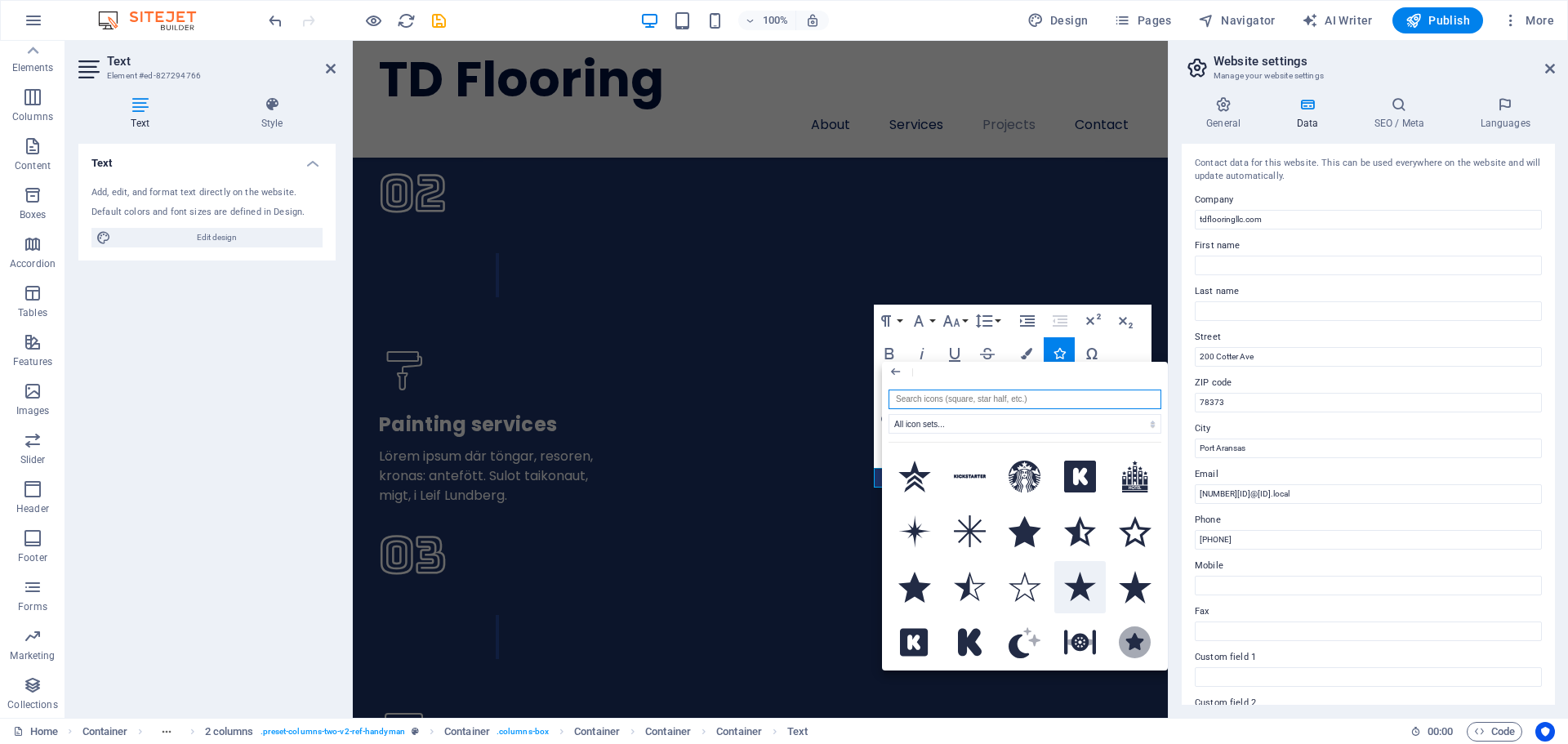 click 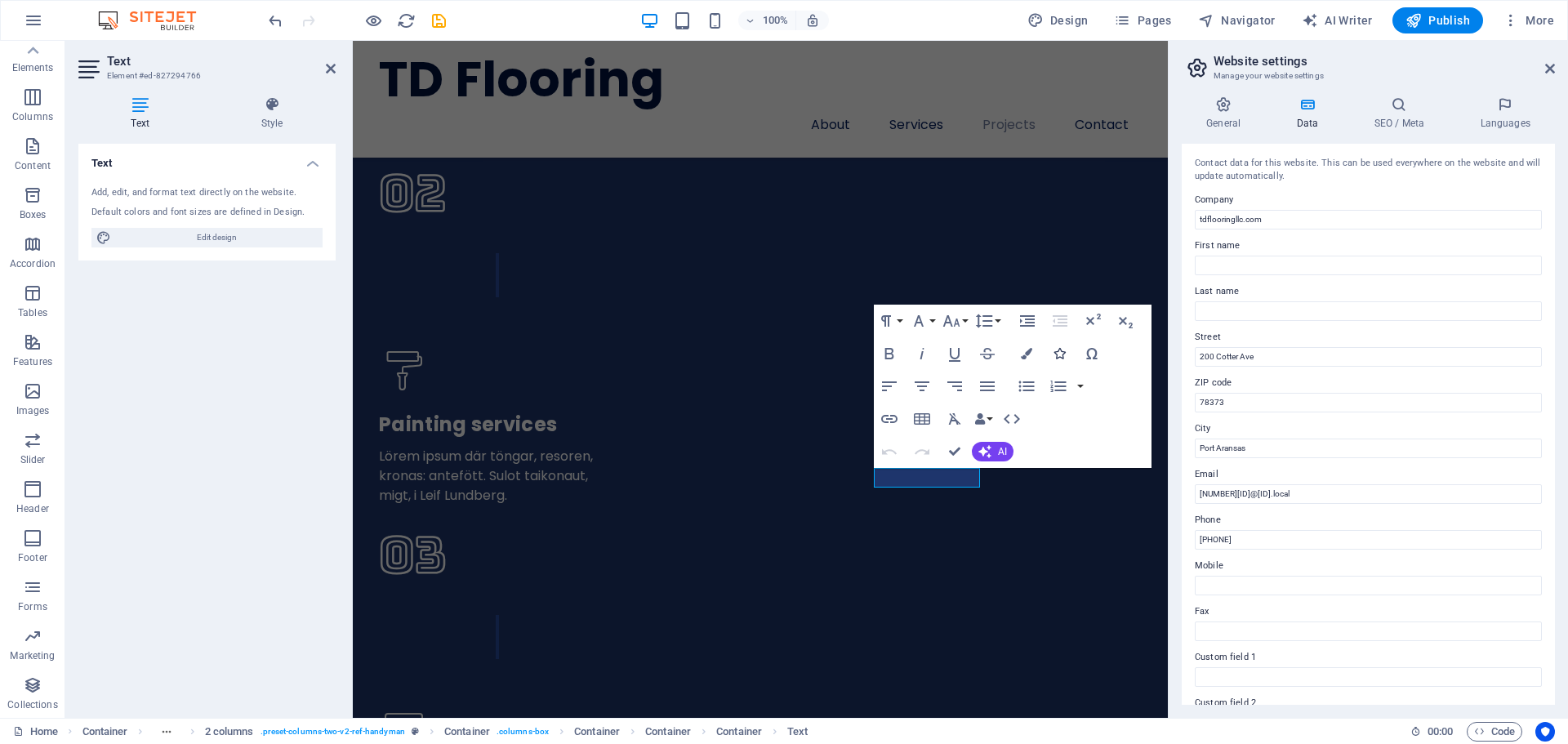 click on "Icons" at bounding box center [1059, 354] 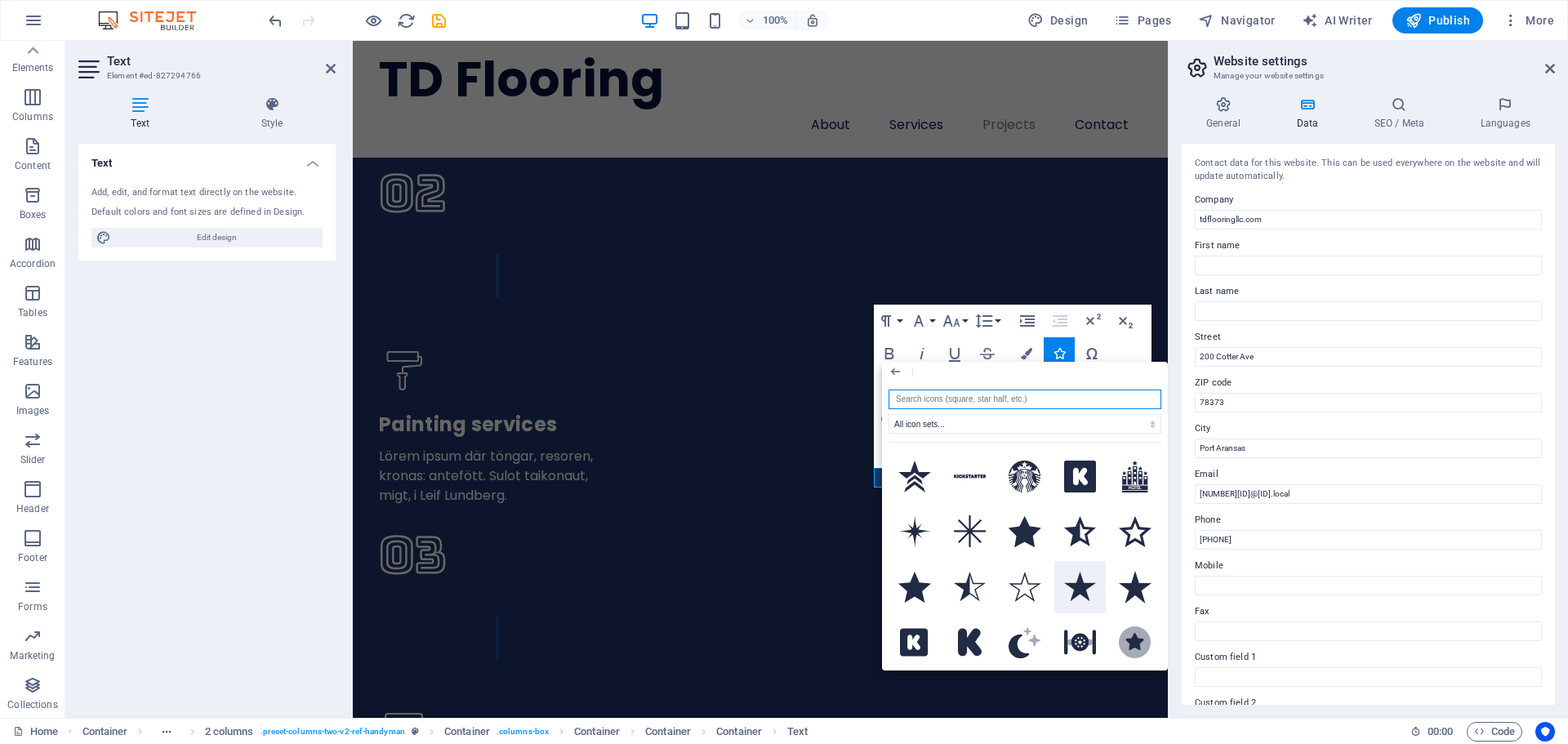 click 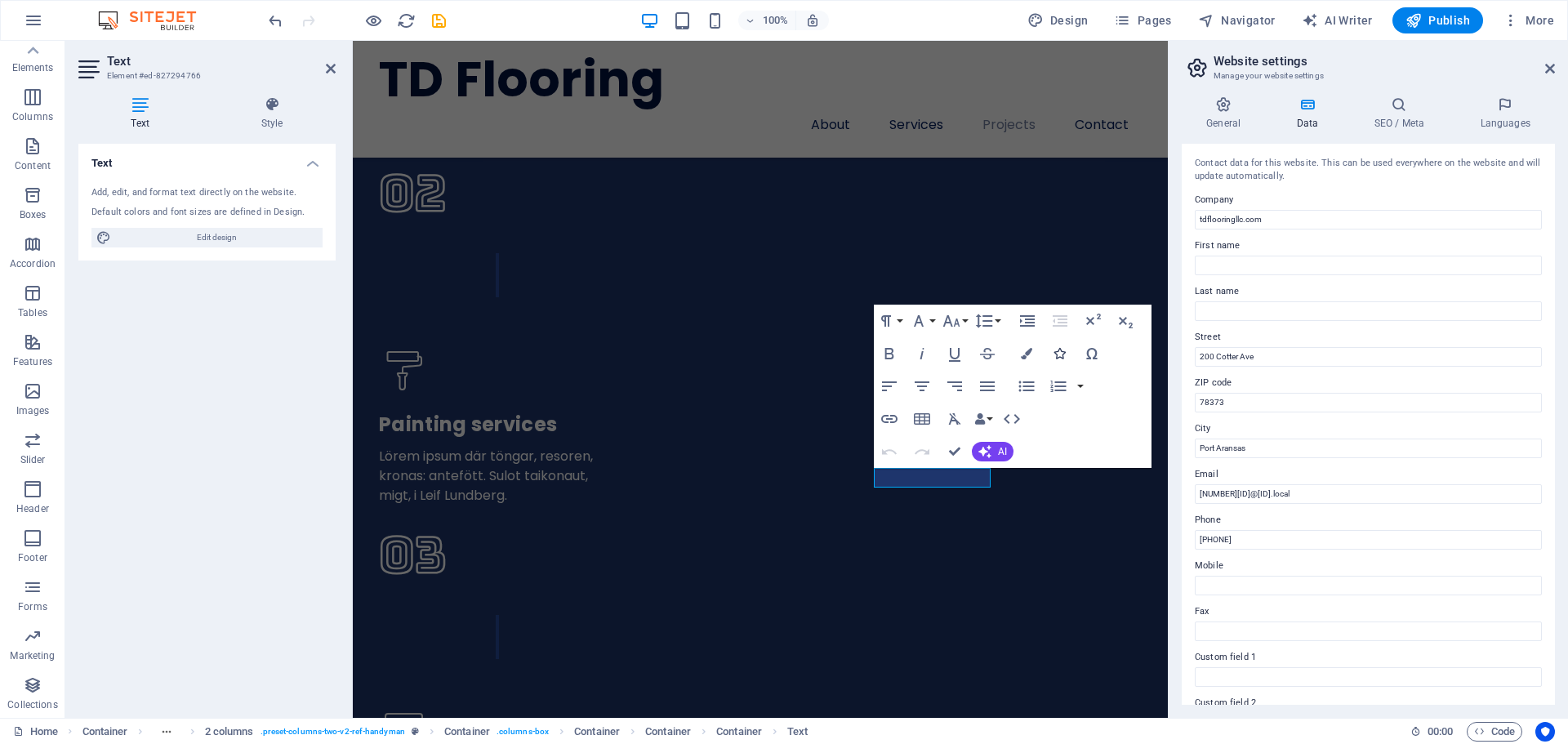 click on "Icons" at bounding box center (1059, 354) 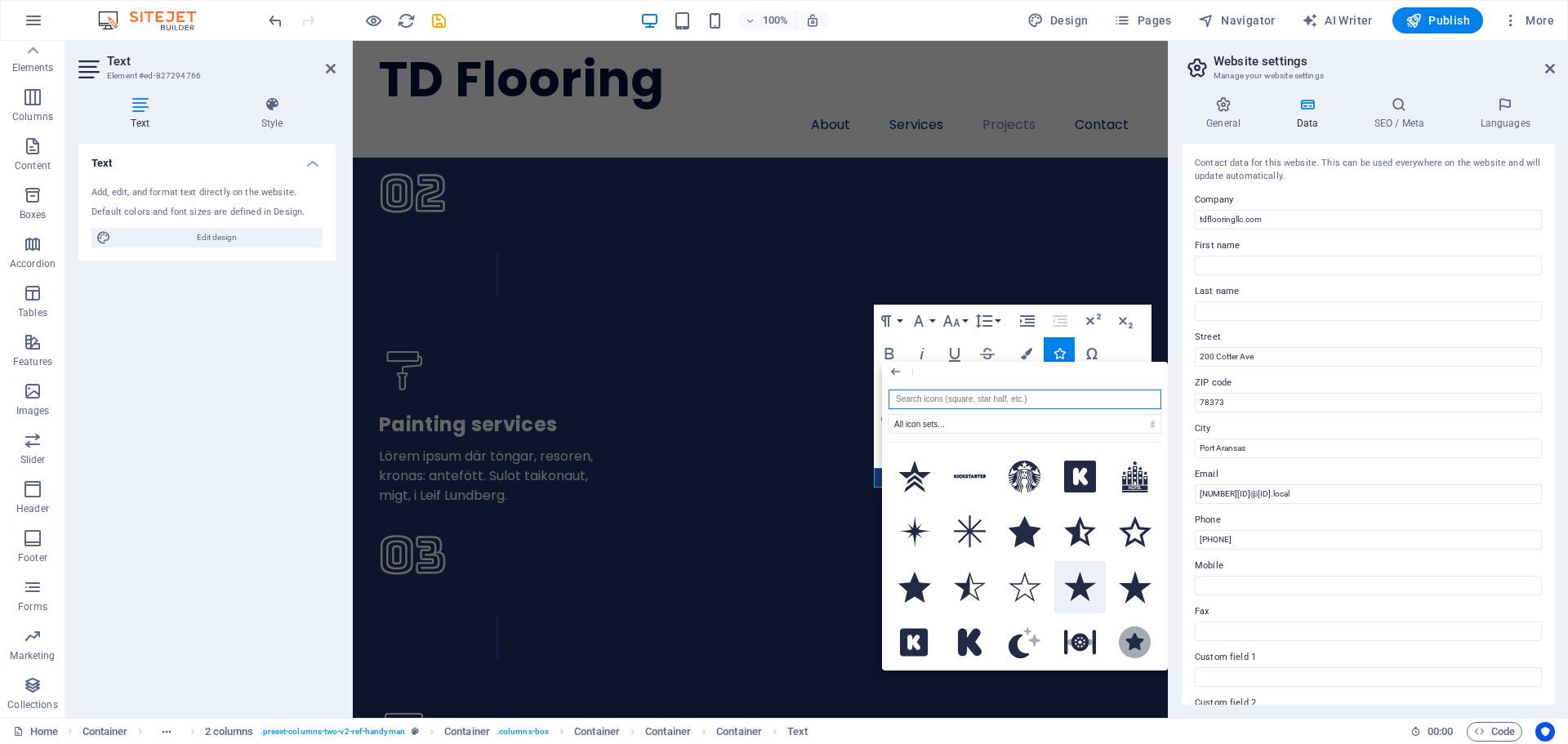 click 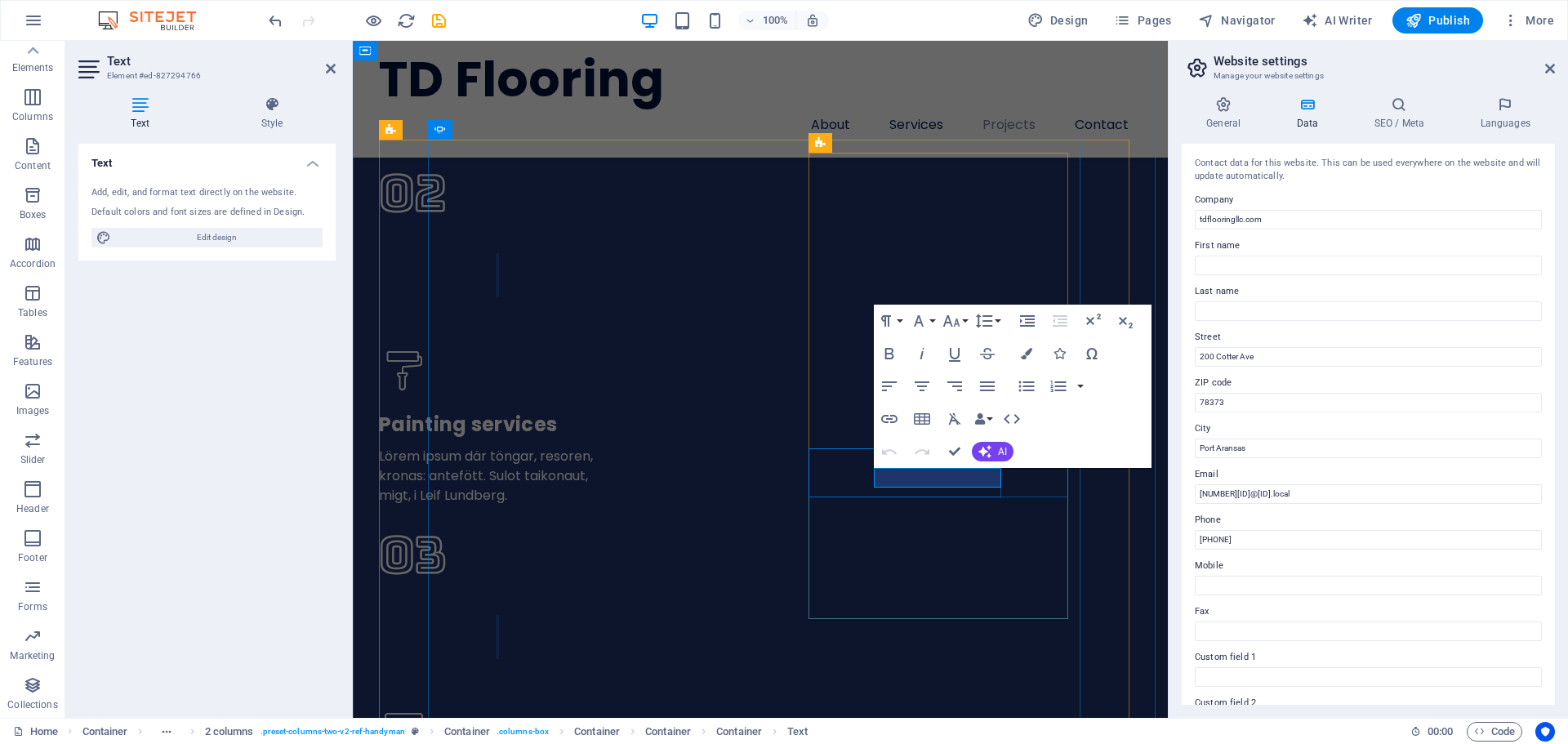 drag, startPoint x: 922, startPoint y: 478, endPoint x: 970, endPoint y: 483, distance: 48.259714 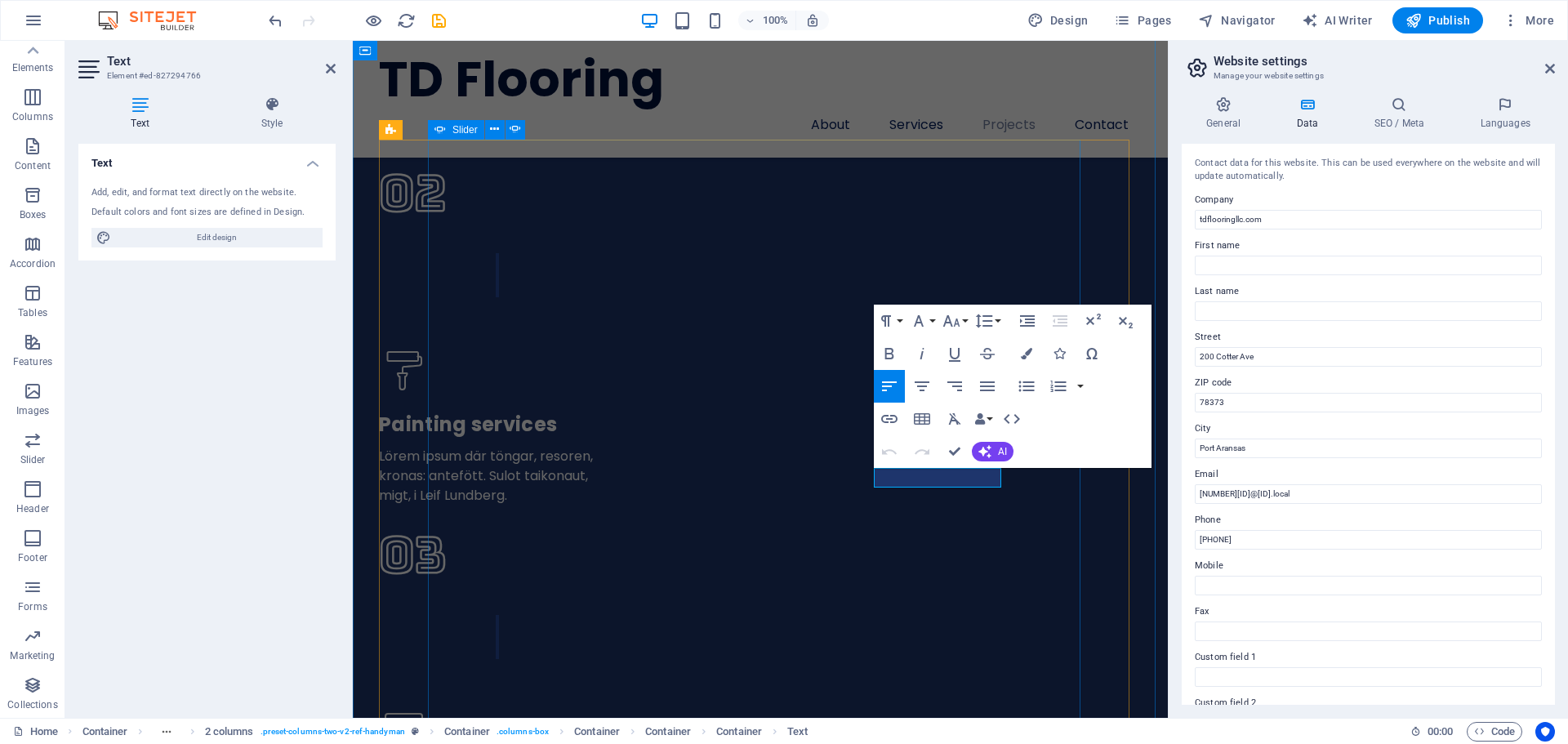 click on "Thomas W.
Dylan did a great job installing LVT in our four bathrooms. He was super flexible with the timing, showing up when he said he would, and was extra quiet around our new baby.  Janell B
I recently had the pleasure of having Dylan and Krista Zweifel (owners of TD Flooring) install LVP flooring (purchased at “Carpet’s Plus”) throughout the entire main floor of my log home. I cannot say enough good about the entire experience I had working with them! From start to finish, they were extremely conscientious, punctual (how many contractors actually show up when they say they will?), responsible, competent, kind, hard working, knowledgeable, the list could go on and on! Although existing tile had to be removed (which can be very messy), Dylan and Krista cleaned every bit of debris up, leaving my home cleaner than it was prior to the installation. Dave V.
John" at bounding box center (760, 14698) 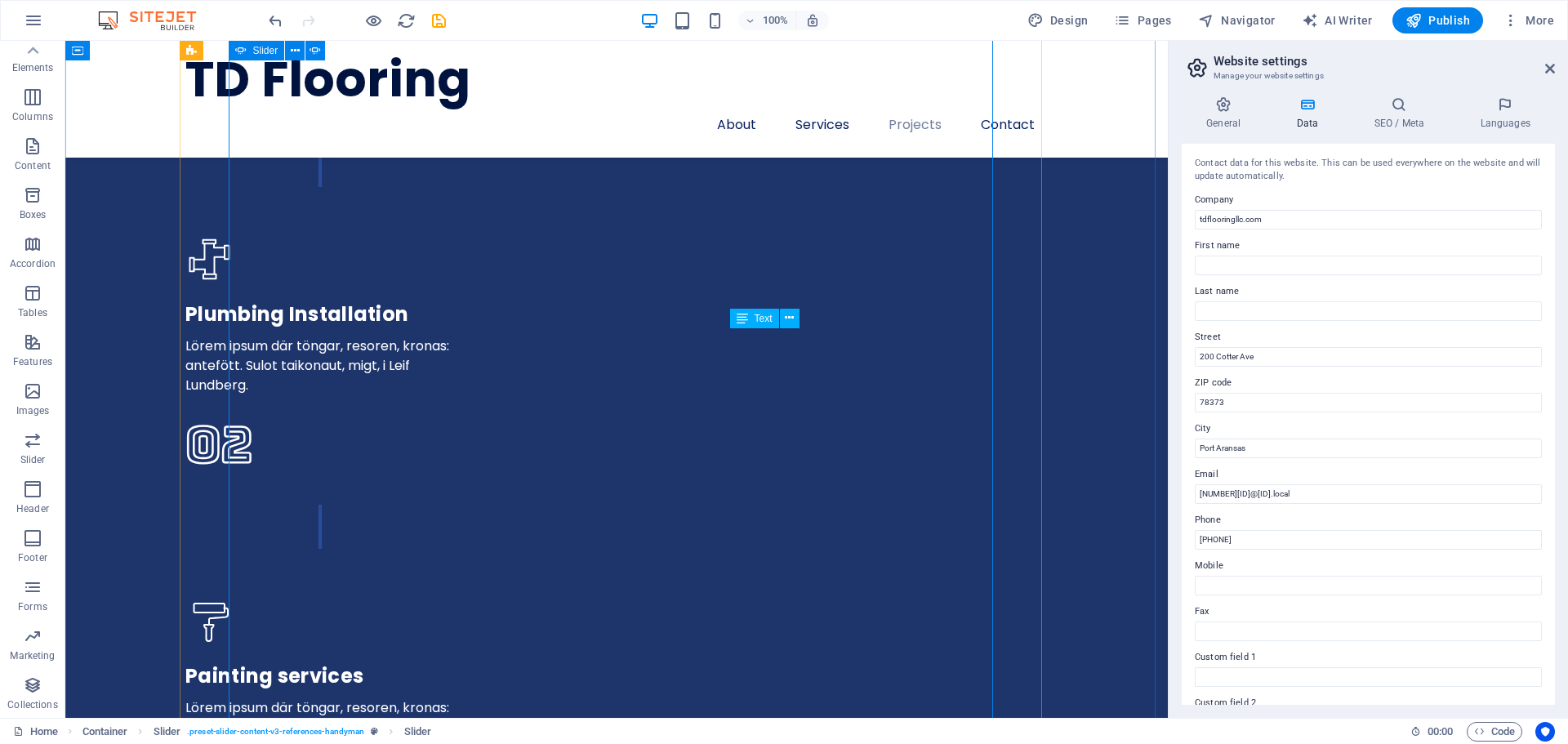 scroll, scrollTop: 4251, scrollLeft: 0, axis: vertical 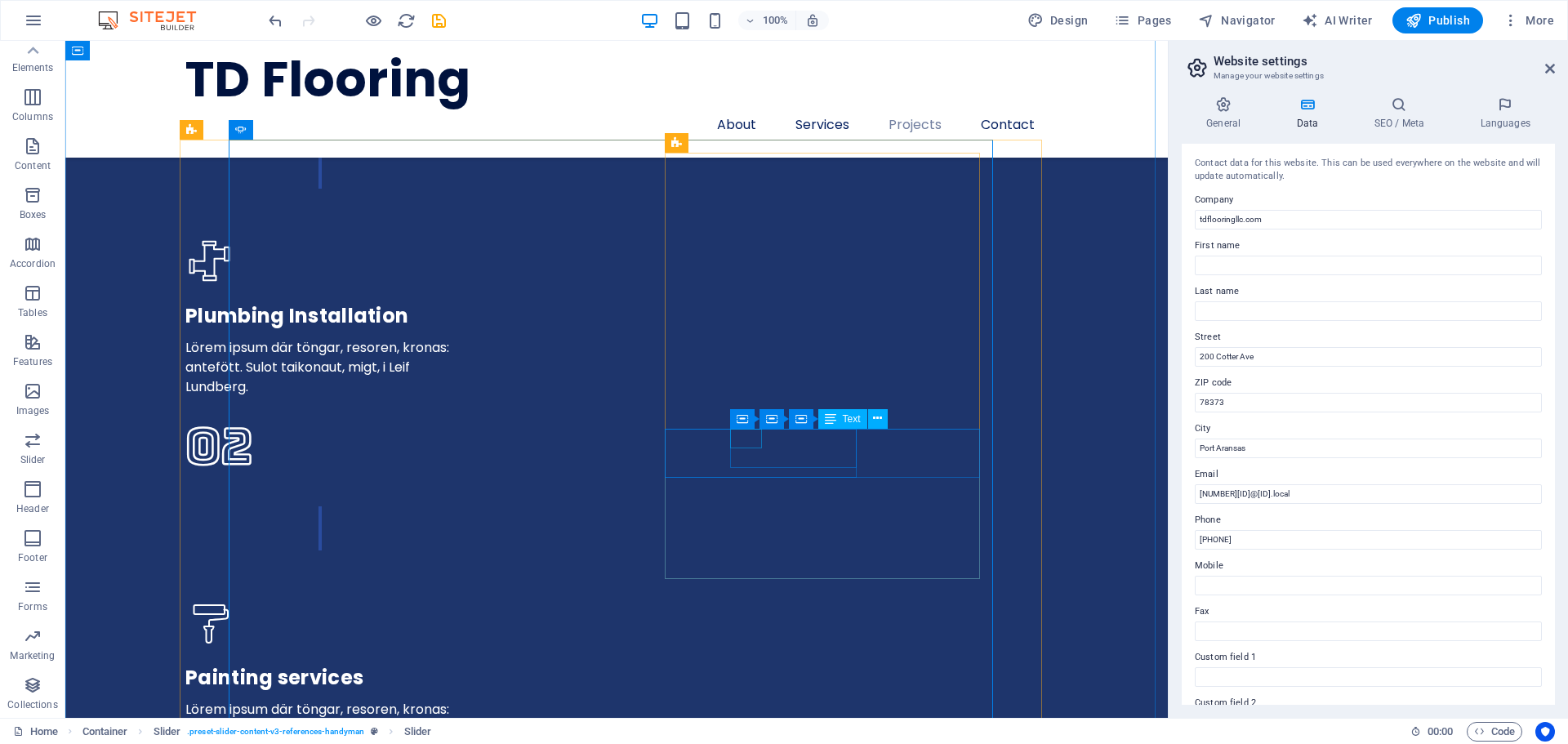 click on "John" at bounding box center [441, 17321] 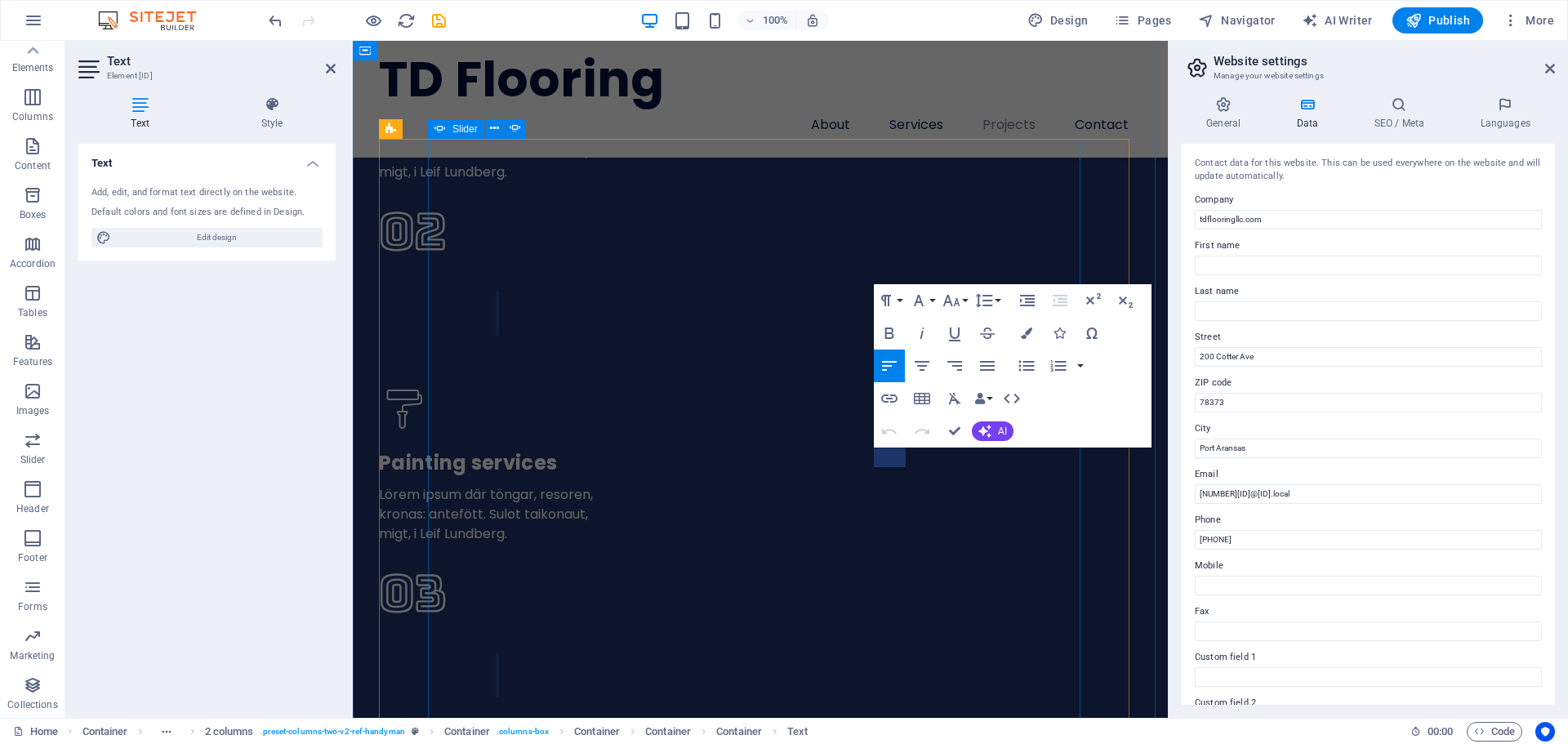 scroll, scrollTop: 4331, scrollLeft: 0, axis: vertical 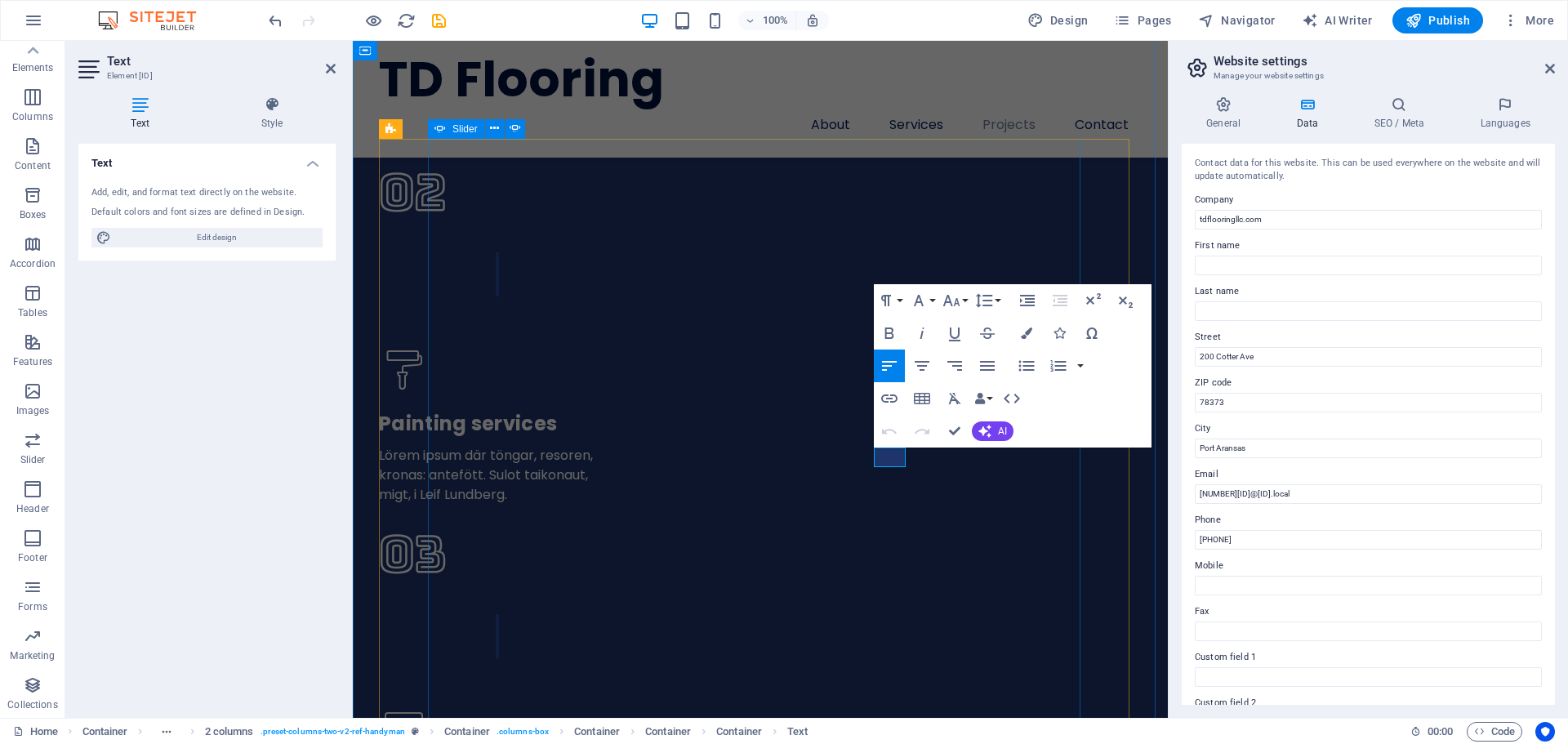 type 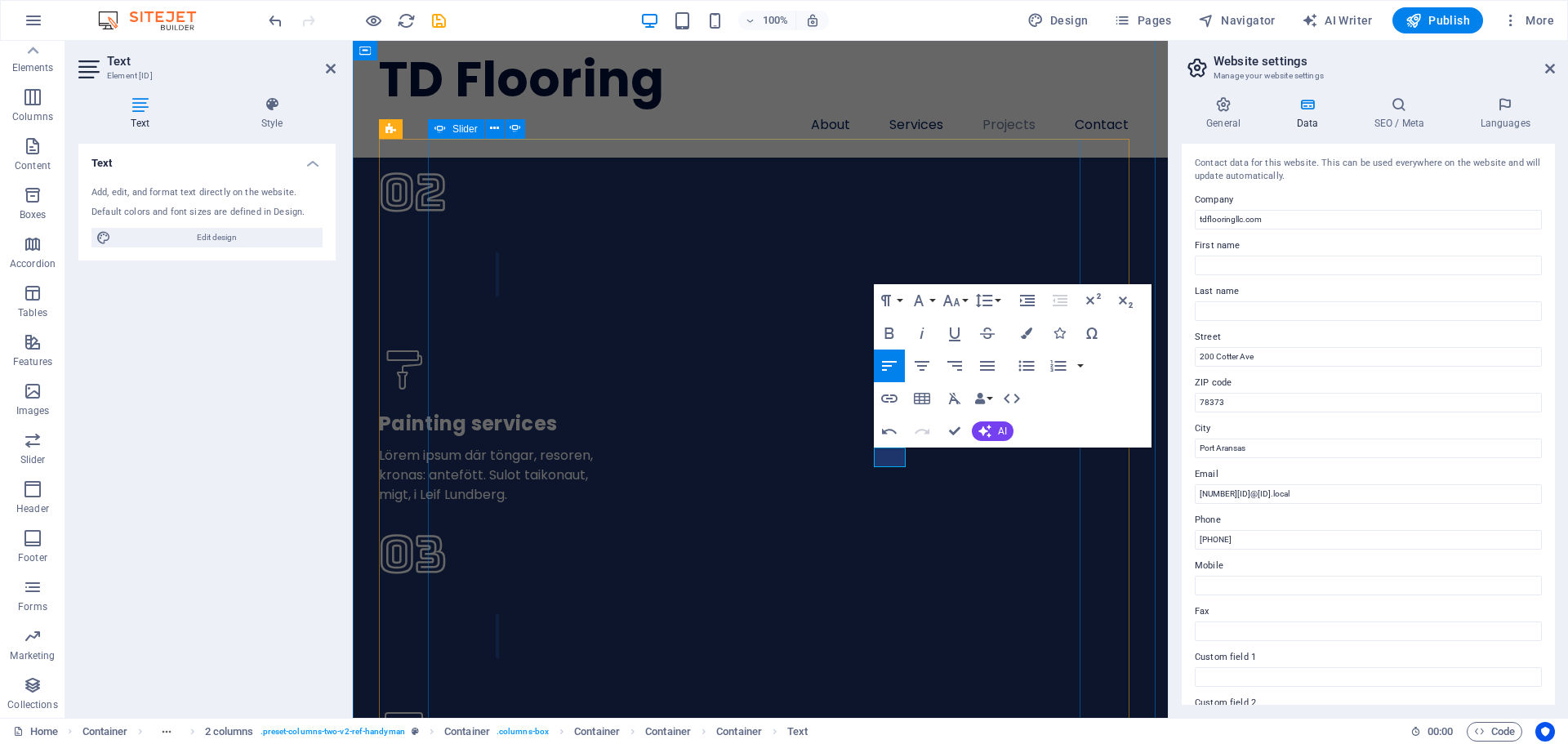 click on "Thomas W.
Dylan did a great job installing LVT in our four bathrooms. He was super flexible with the timing, showing up when he said he would, and was extra quiet around our new baby.  Janell B
I recently had the pleasure of having Dylan and Krista Zweifel (owners of TD Flooring) install LVP flooring (purchased at “Carpet’s Plus”) throughout the entire main floor of my log home. I cannot say enough good about the entire experience I had working with them! From start to finish, they were extremely conscientious, punctual (how many contractors actually show up when they say they will?), responsible, competent, kind, hard working, knowledgeable, the list could go on and on! Although existing tile had to be removed (which can be very messy), Dylan and Krista cleaned every bit of debris up, leaving my home cleaner than it was prior to the installation. Dave V.
John" at bounding box center (760, 14697) 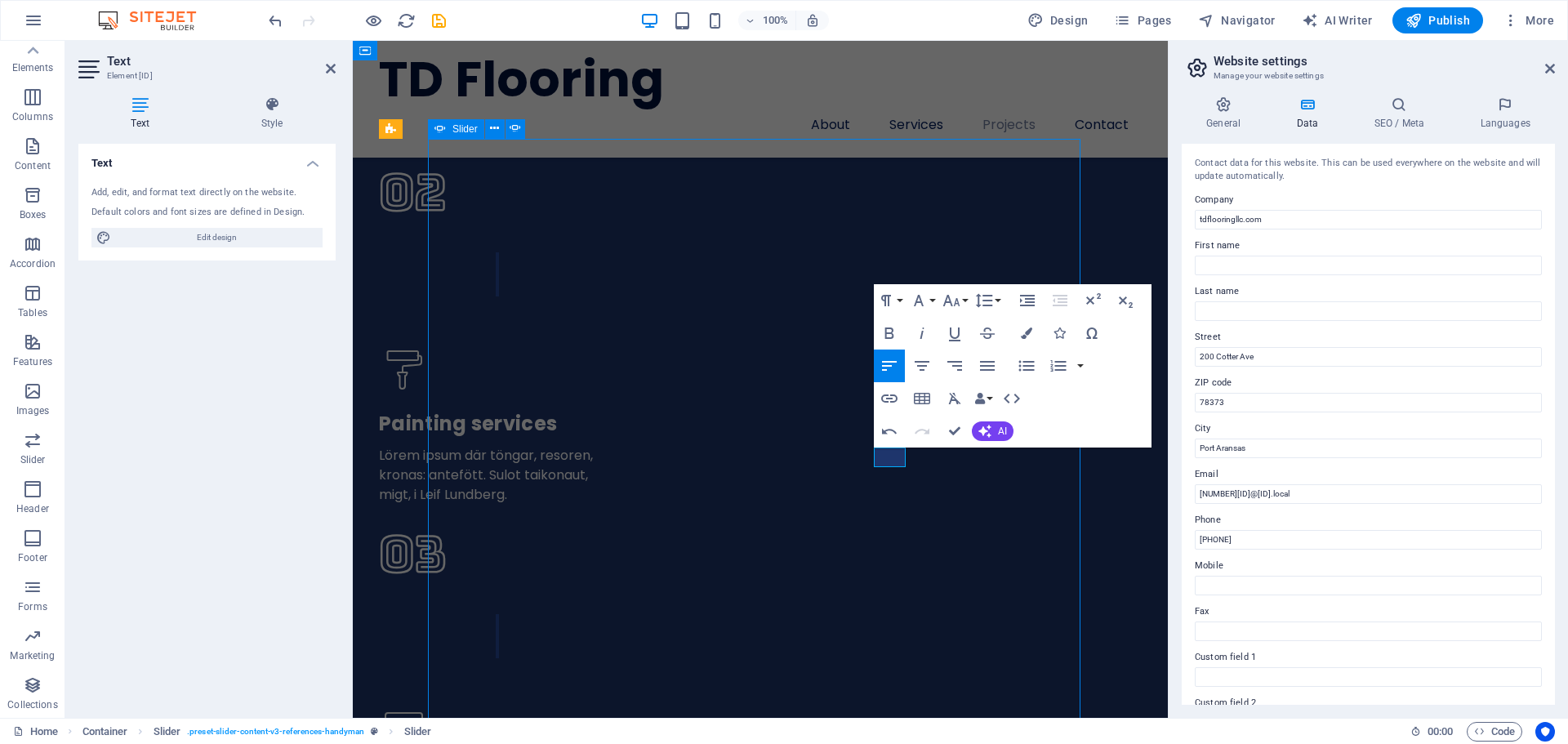 scroll, scrollTop: 4252, scrollLeft: 0, axis: vertical 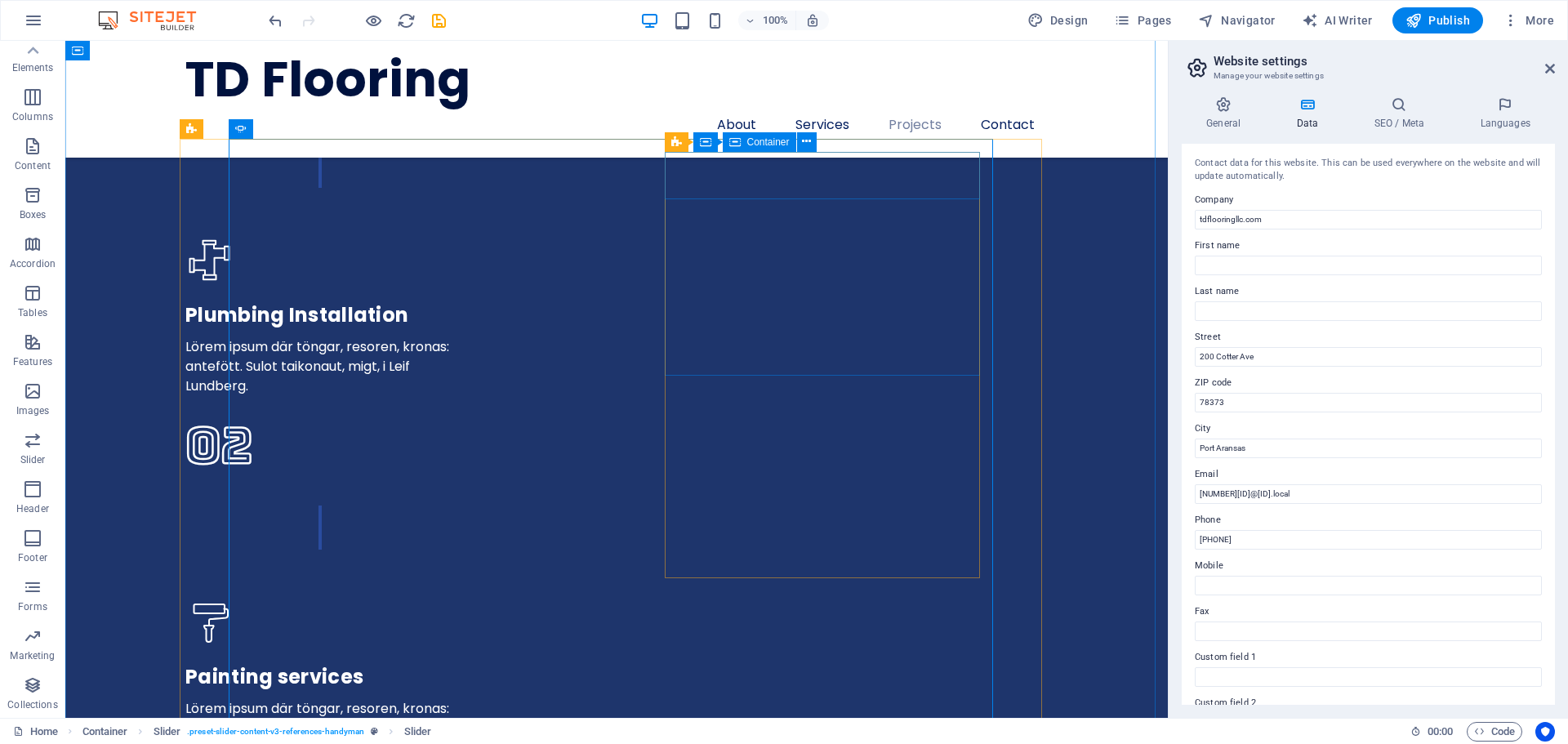 click on "[FIRST] [LAST]" at bounding box center (433, 16306) 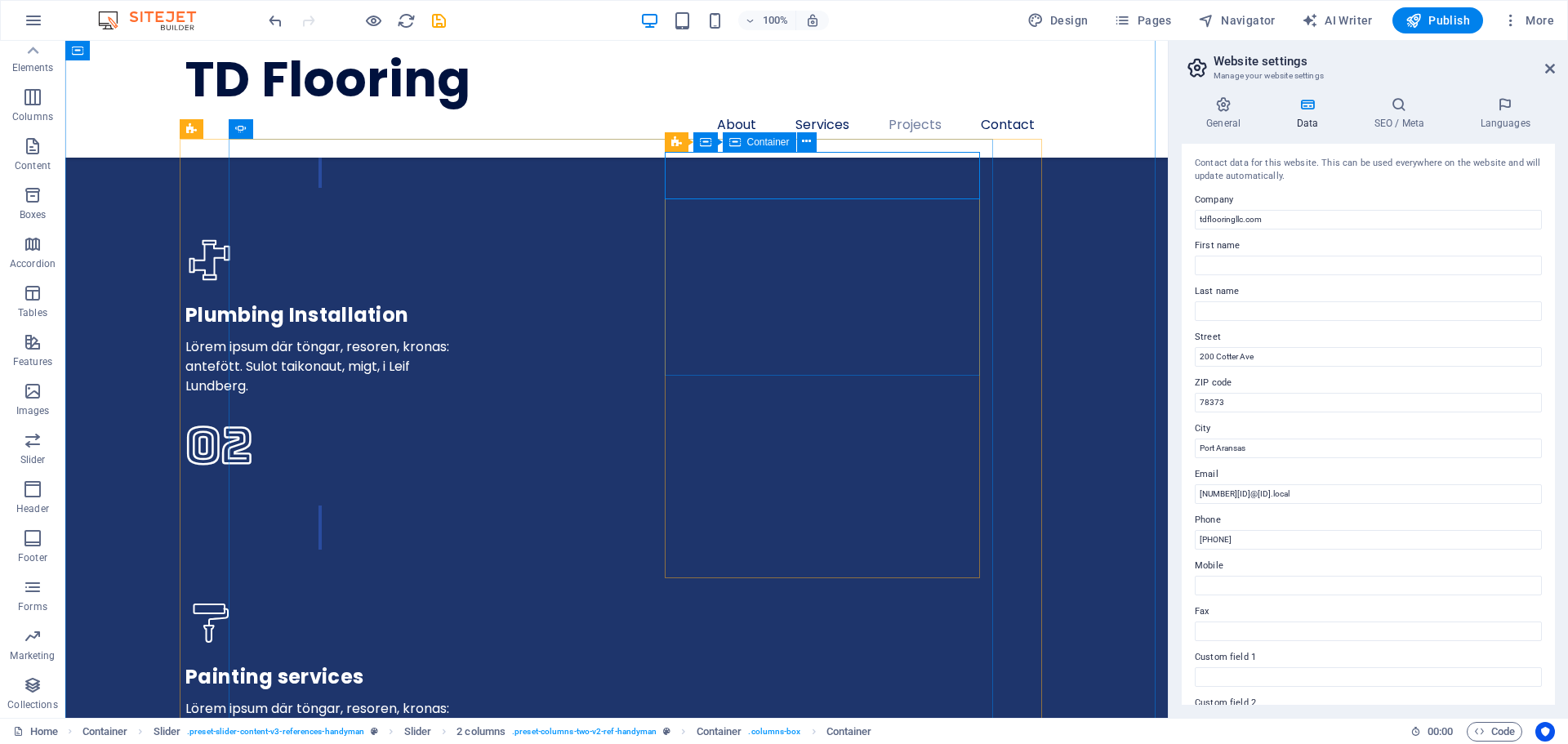 click on "Container" at bounding box center [768, 142] 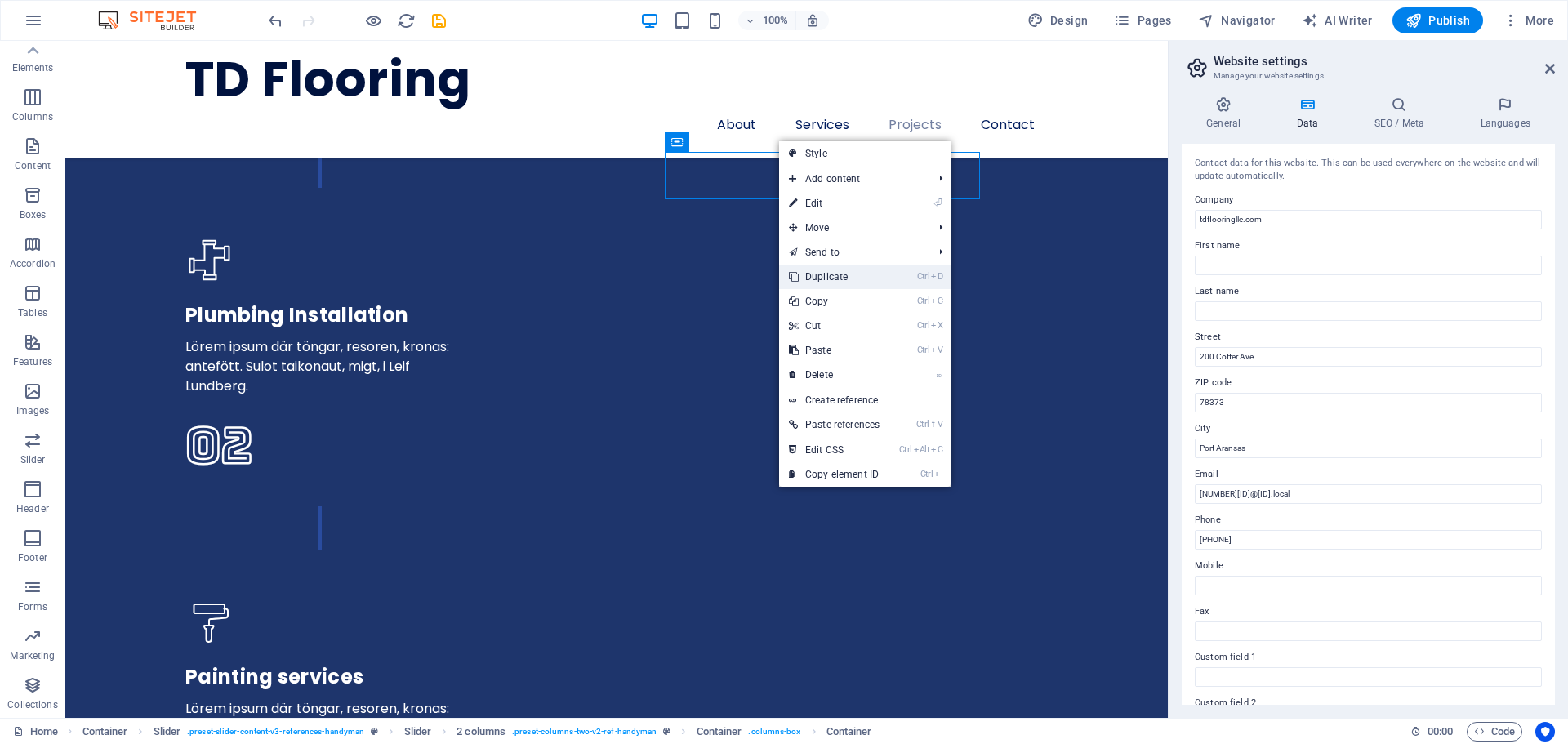 click on "Ctrl D  Duplicate" at bounding box center [834, 277] 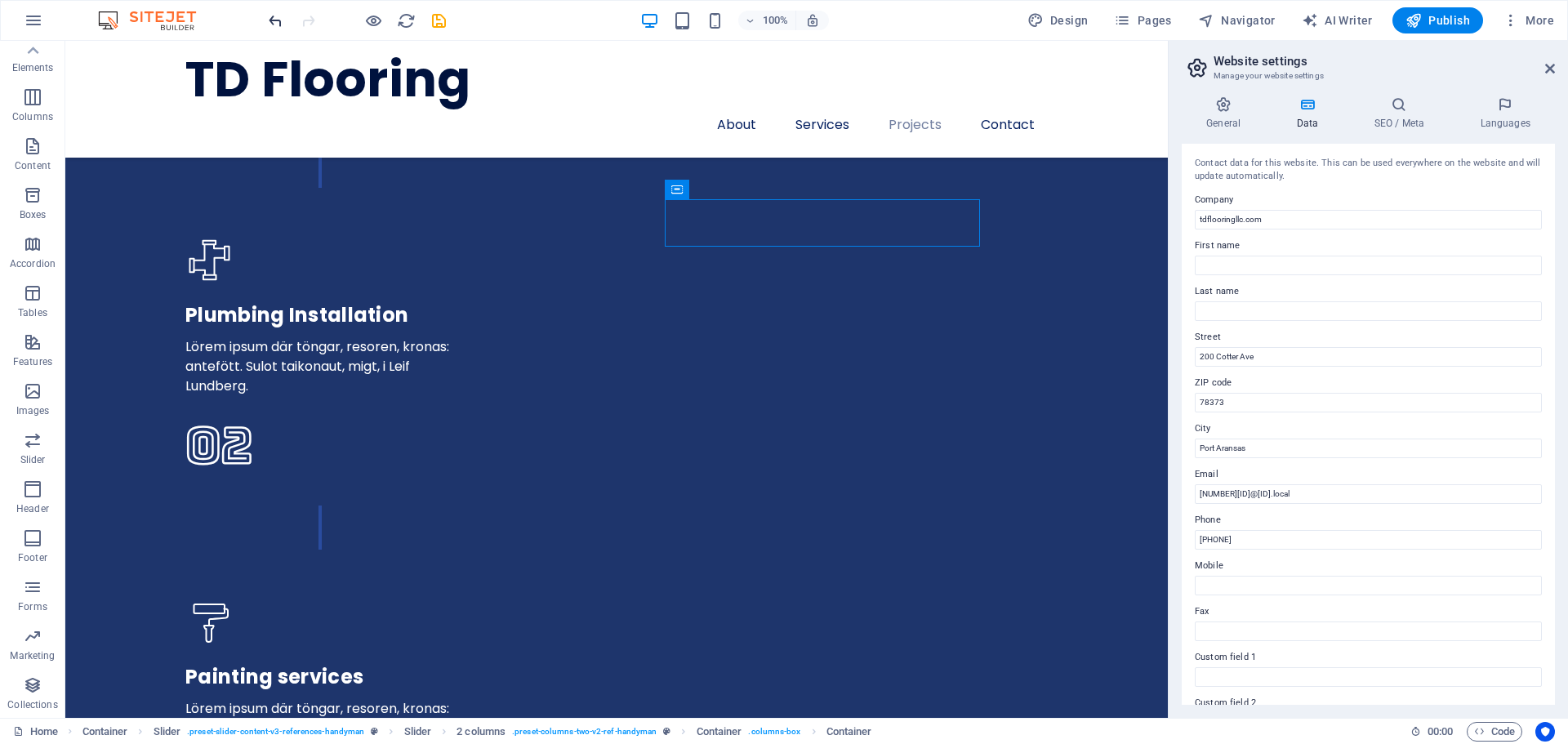 click at bounding box center [275, 20] 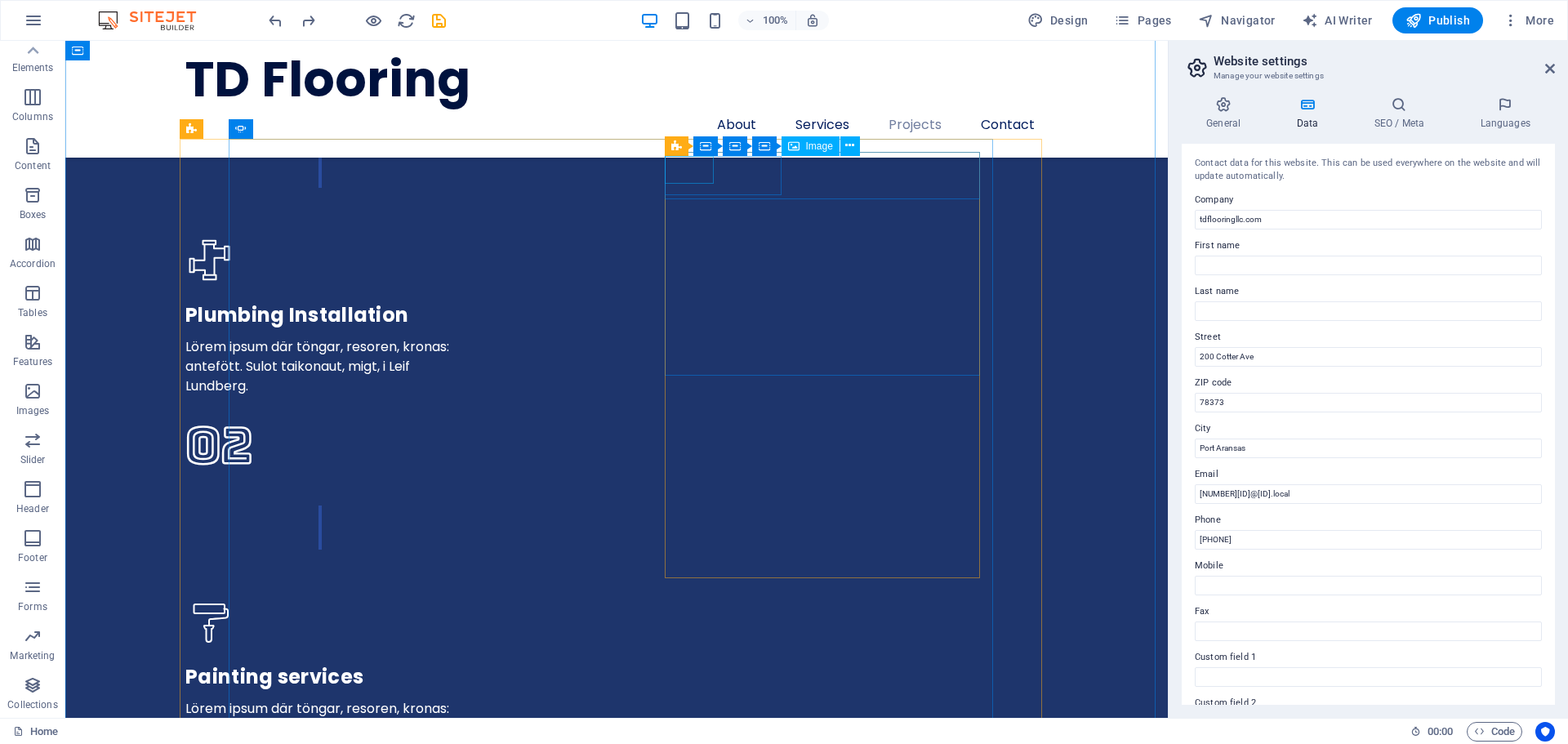type 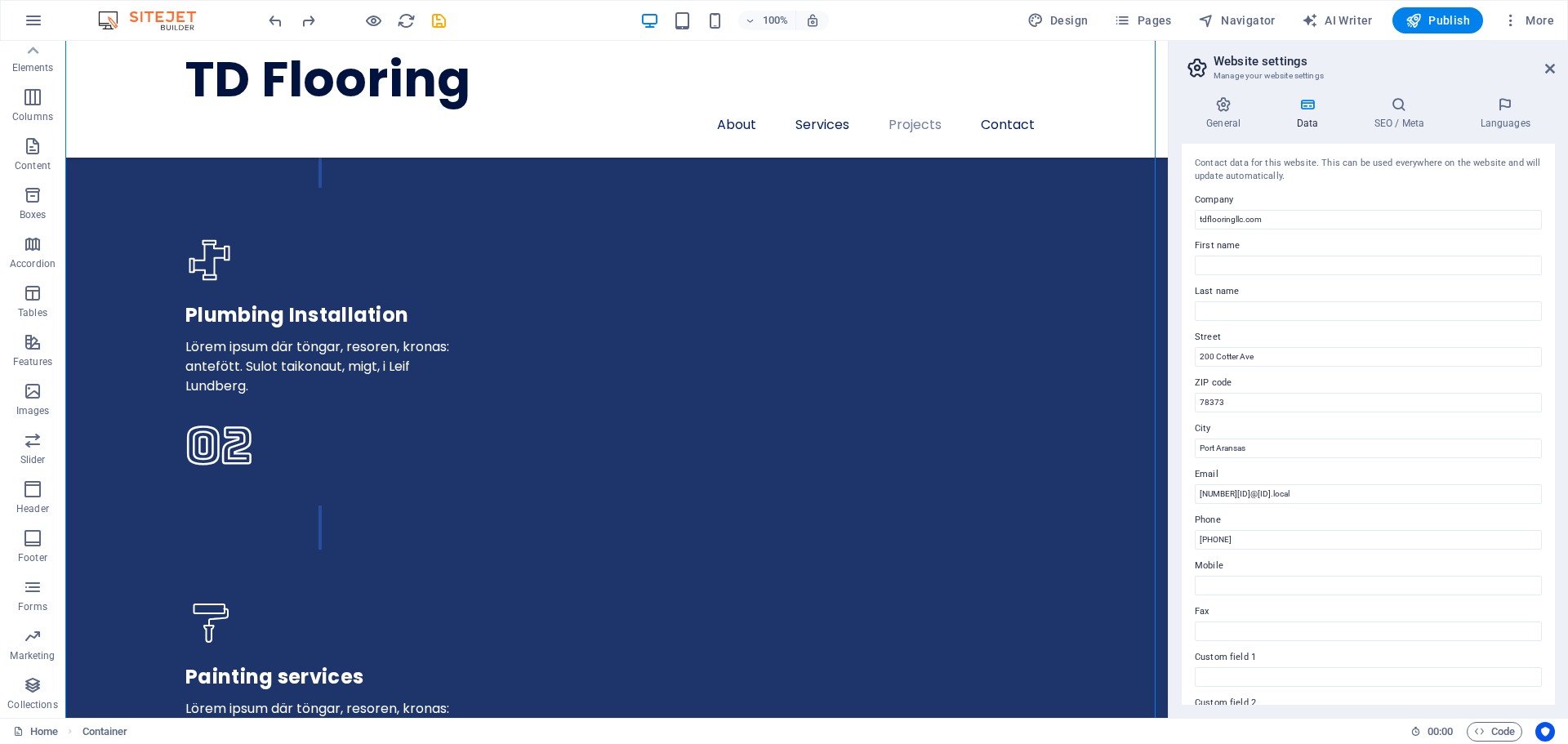 drag, startPoint x: 669, startPoint y: 163, endPoint x: 797, endPoint y: 316, distance: 199.48183 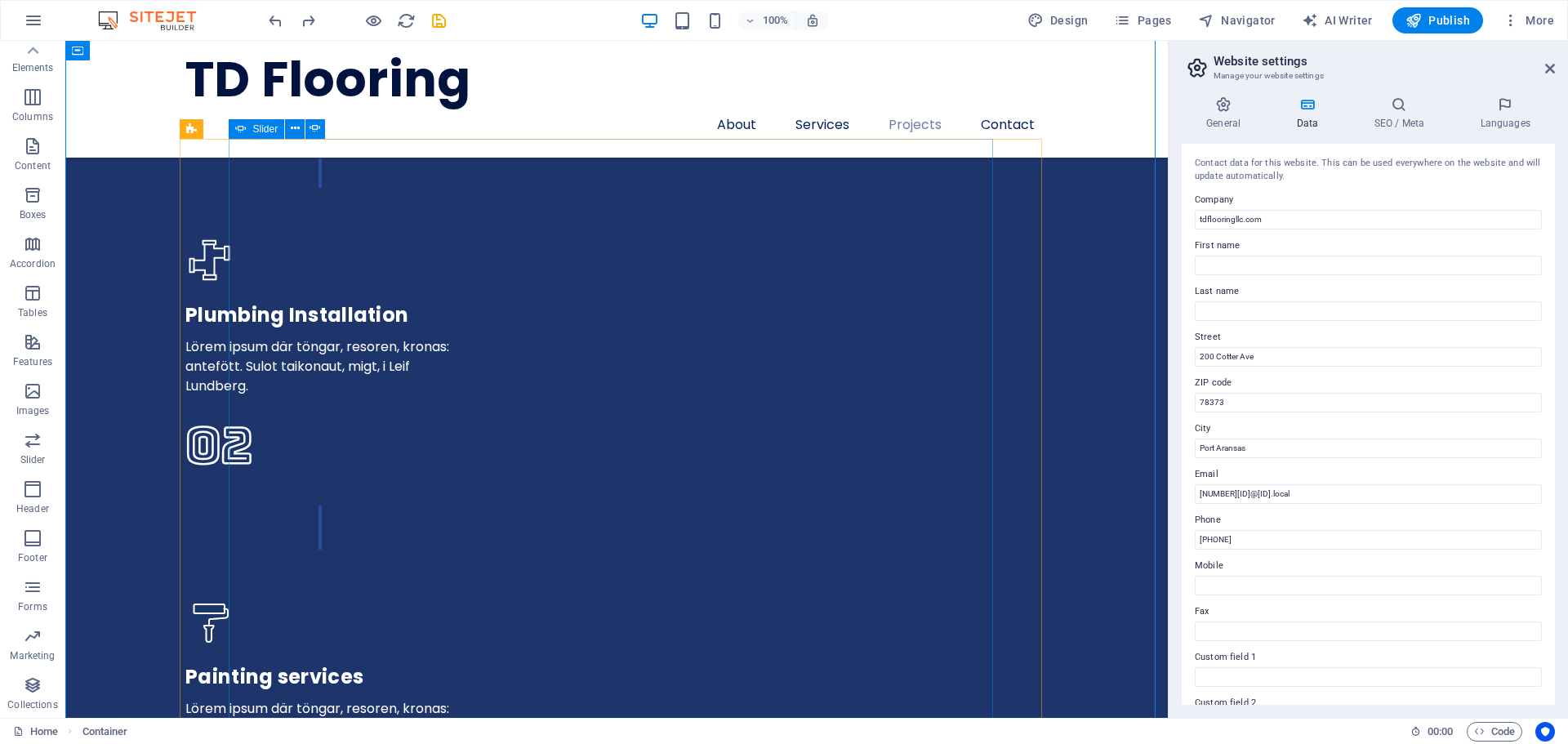 click on "Thomas W.
Dylan did a great job installing LVT in our four bathrooms. He was super flexible with the timing, showing up when he said he would, and was extra quiet around our new baby.  Janell B
I recently had the pleasure of having Dylan and Krista Zweifel (owners of TD Flooring) install LVP flooring (purchased at “Carpet’s Plus”) throughout the entire main floor of my log home. I cannot say enough good about the entire experience I had working with them! From start to finish, they were extremely conscientious, punctual (how many contractors actually show up when they say they will?), responsible, competent, kind, hard working, knowledgeable, the list could go on and on! Although existing tile had to be removed (which can be very messy), Dylan and Krista cleaned every bit of debris up, leaving my home cleaner than it was prior to the installation. Dave V.
John" at bounding box center (617, 15354) 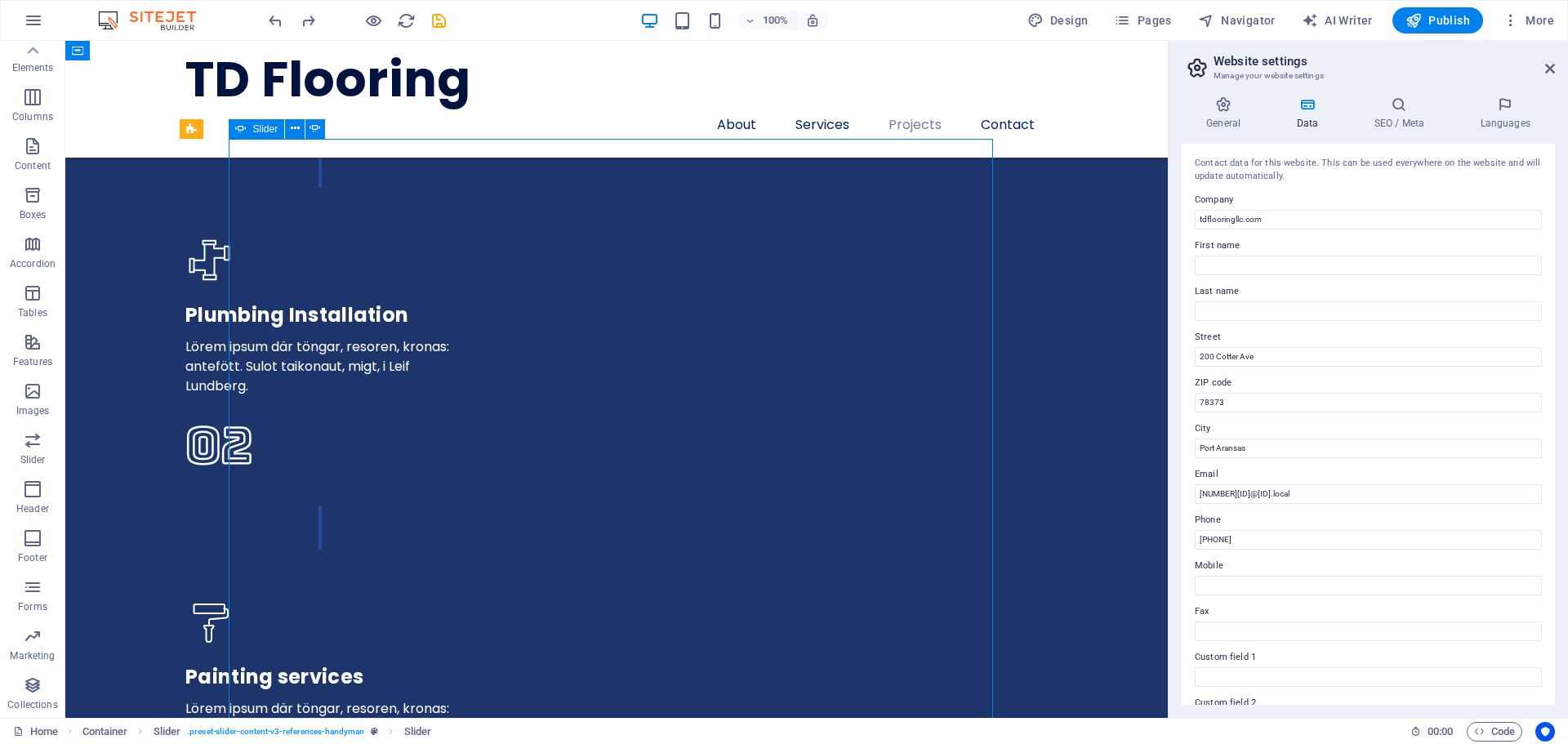 click on "Thomas W.
Dylan did a great job installing LVT in our four bathrooms. He was super flexible with the timing, showing up when he said he would, and was extra quiet around our new baby.  Janell B
I recently had the pleasure of having Dylan and Krista Zweifel (owners of TD Flooring) install LVP flooring (purchased at “Carpet’s Plus”) throughout the entire main floor of my log home. I cannot say enough good about the entire experience I had working with them! From start to finish, they were extremely conscientious, punctual (how many contractors actually show up when they say they will?), responsible, competent, kind, hard working, knowledgeable, the list could go on and on! Although existing tile had to be removed (which can be very messy), Dylan and Krista cleaned every bit of debris up, leaving my home cleaner than it was prior to the installation. Dave V.
John" at bounding box center [617, 15354] 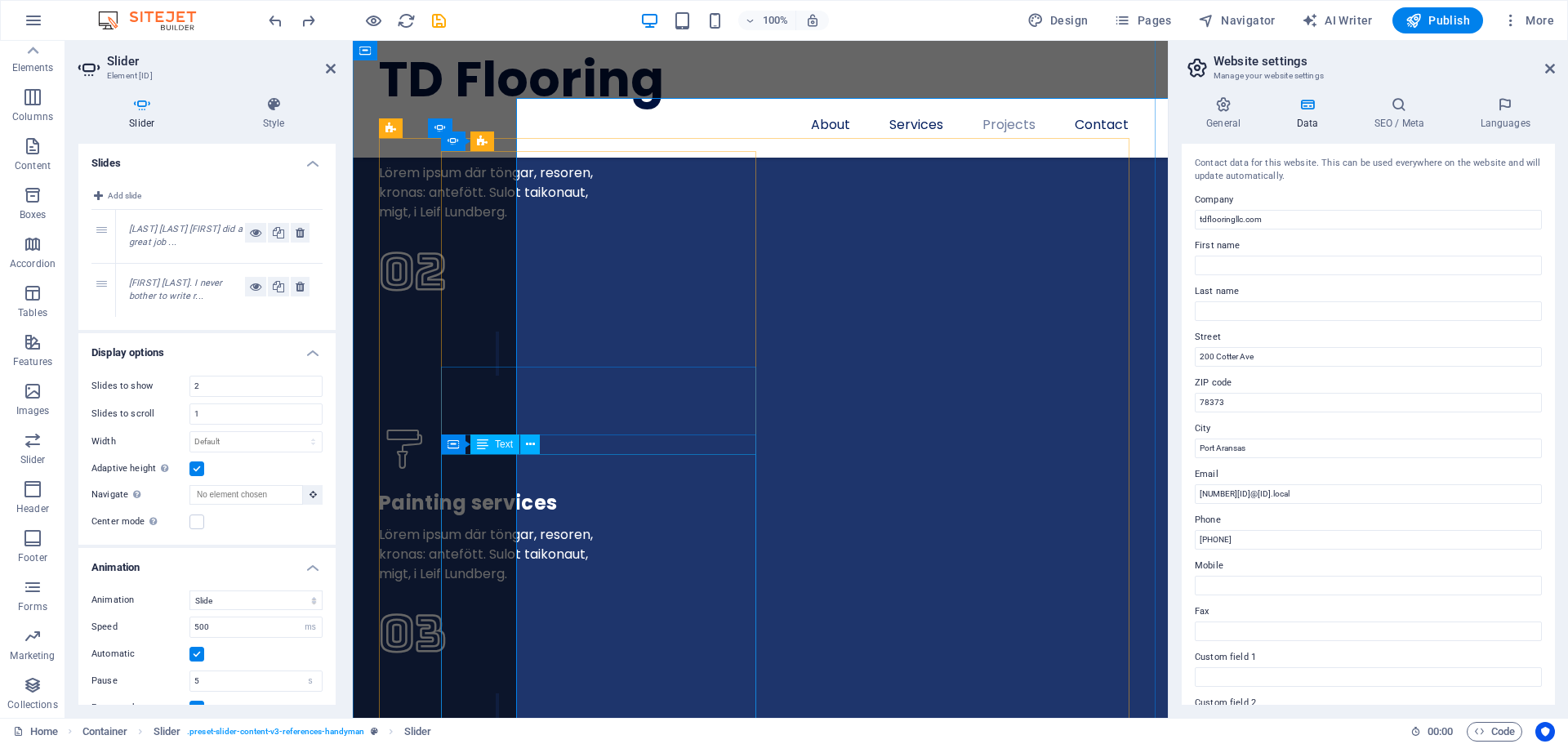 scroll, scrollTop: 4331, scrollLeft: 0, axis: vertical 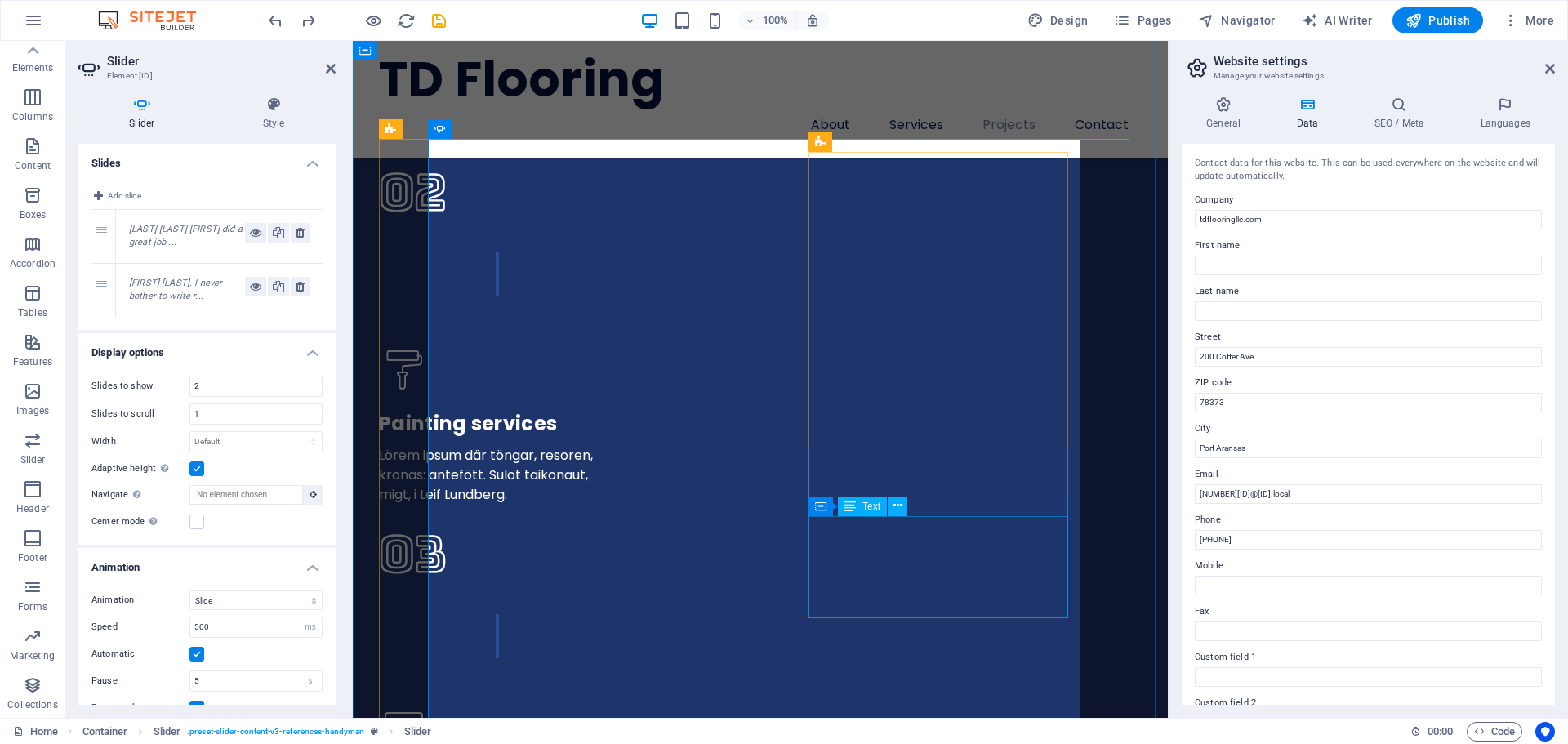 click on "Installed 1/4" underlayment and luxury vinyl sheet in our kitchen in July, 2025. Dylan, the installer, has been in this trade for twenty years. His son Noah was assisting him. They did a beautiful job" at bounding box center [599, 17765] 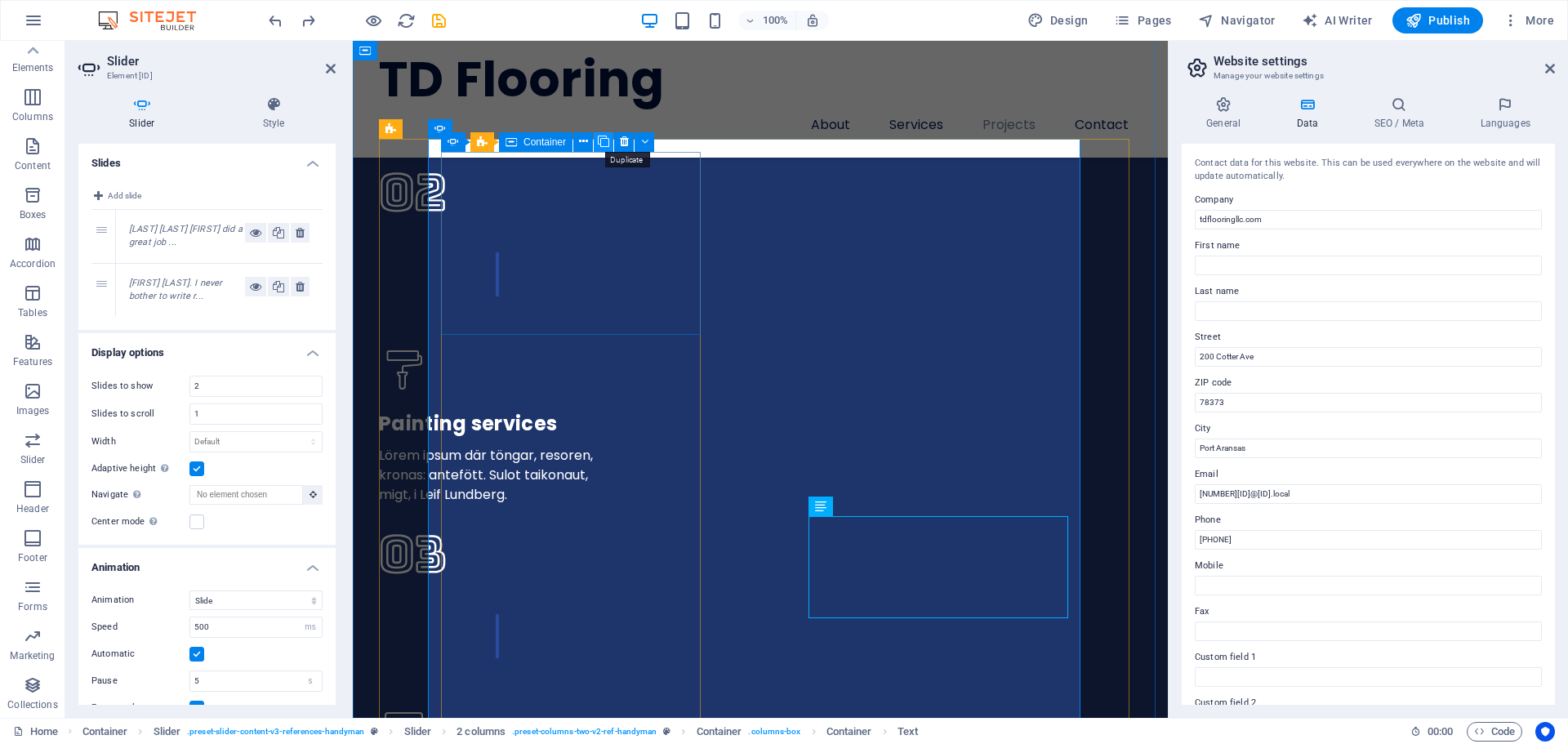 click at bounding box center [604, 141] 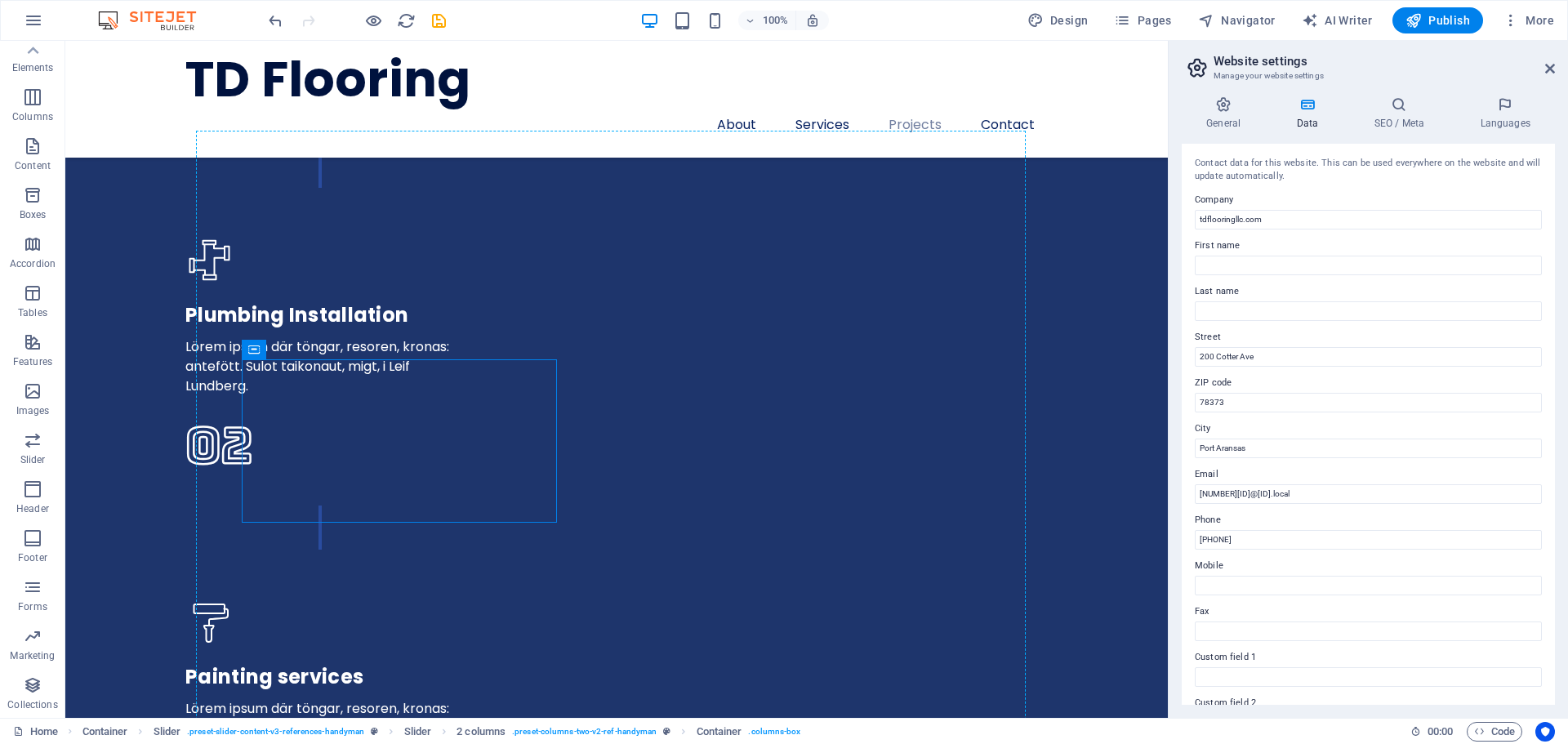 scroll, scrollTop: 4272, scrollLeft: 0, axis: vertical 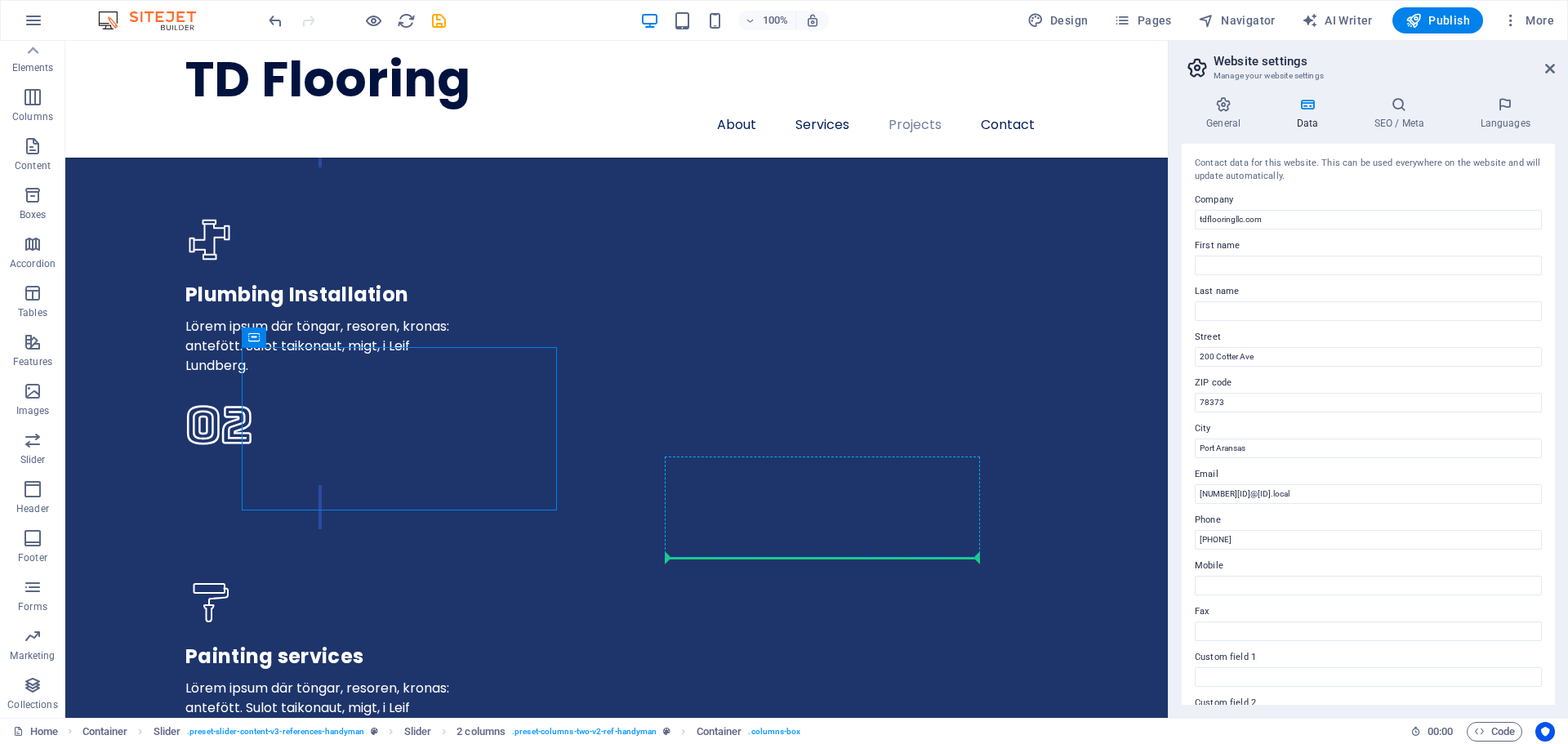 drag, startPoint x: 523, startPoint y: 419, endPoint x: 909, endPoint y: 550, distance: 407.6236 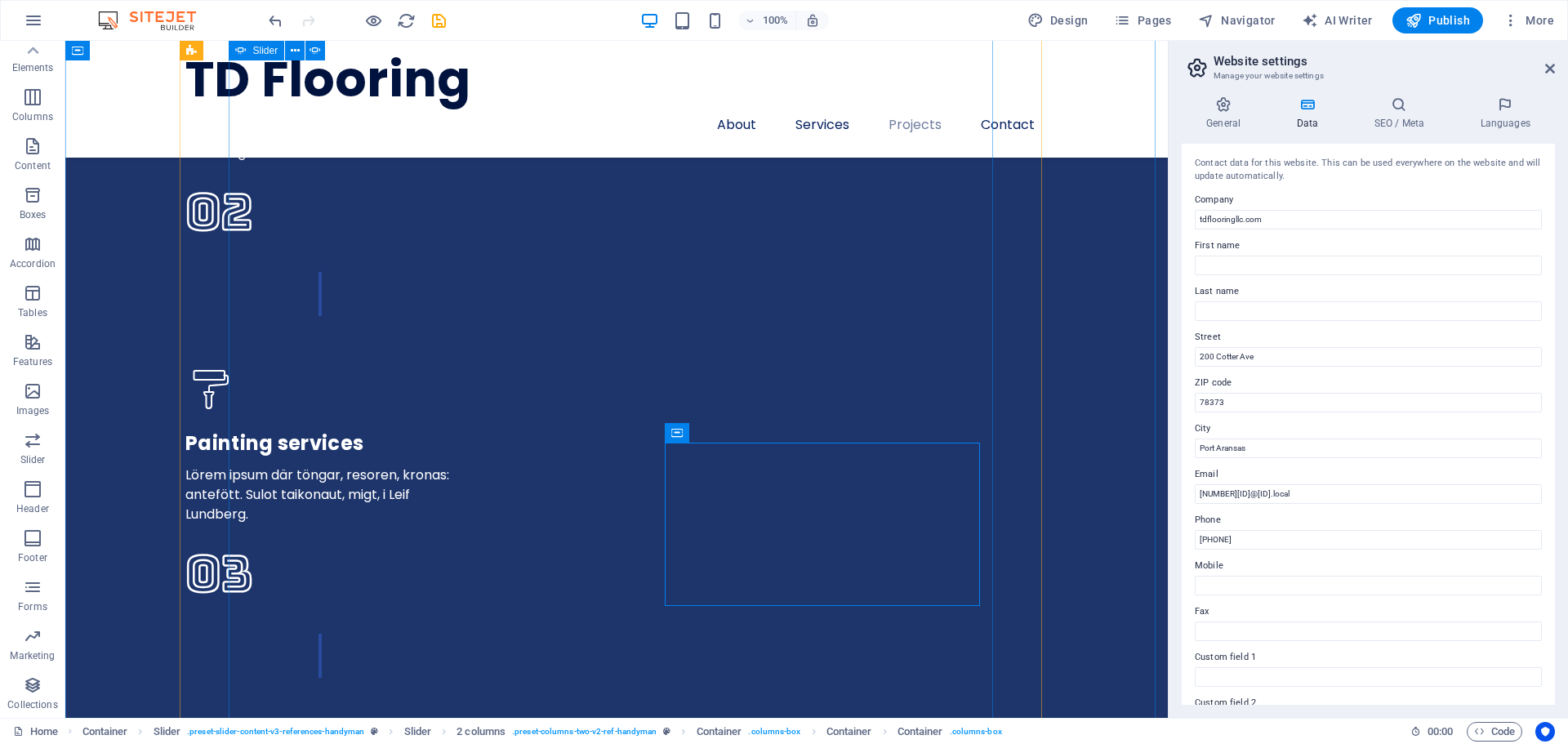 scroll, scrollTop: 4517, scrollLeft: 0, axis: vertical 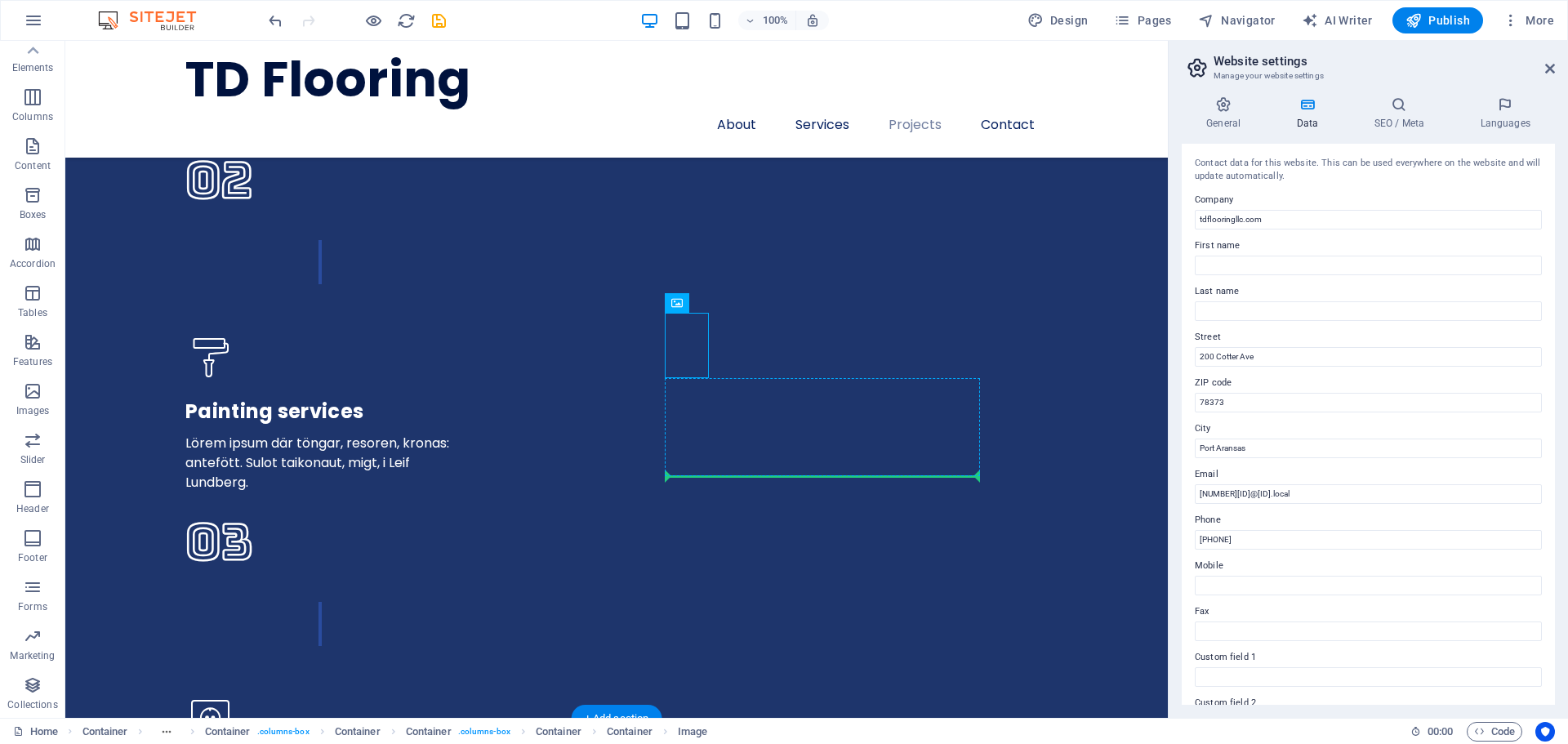 drag, startPoint x: 682, startPoint y: 336, endPoint x: 694, endPoint y: 464, distance: 128.5613 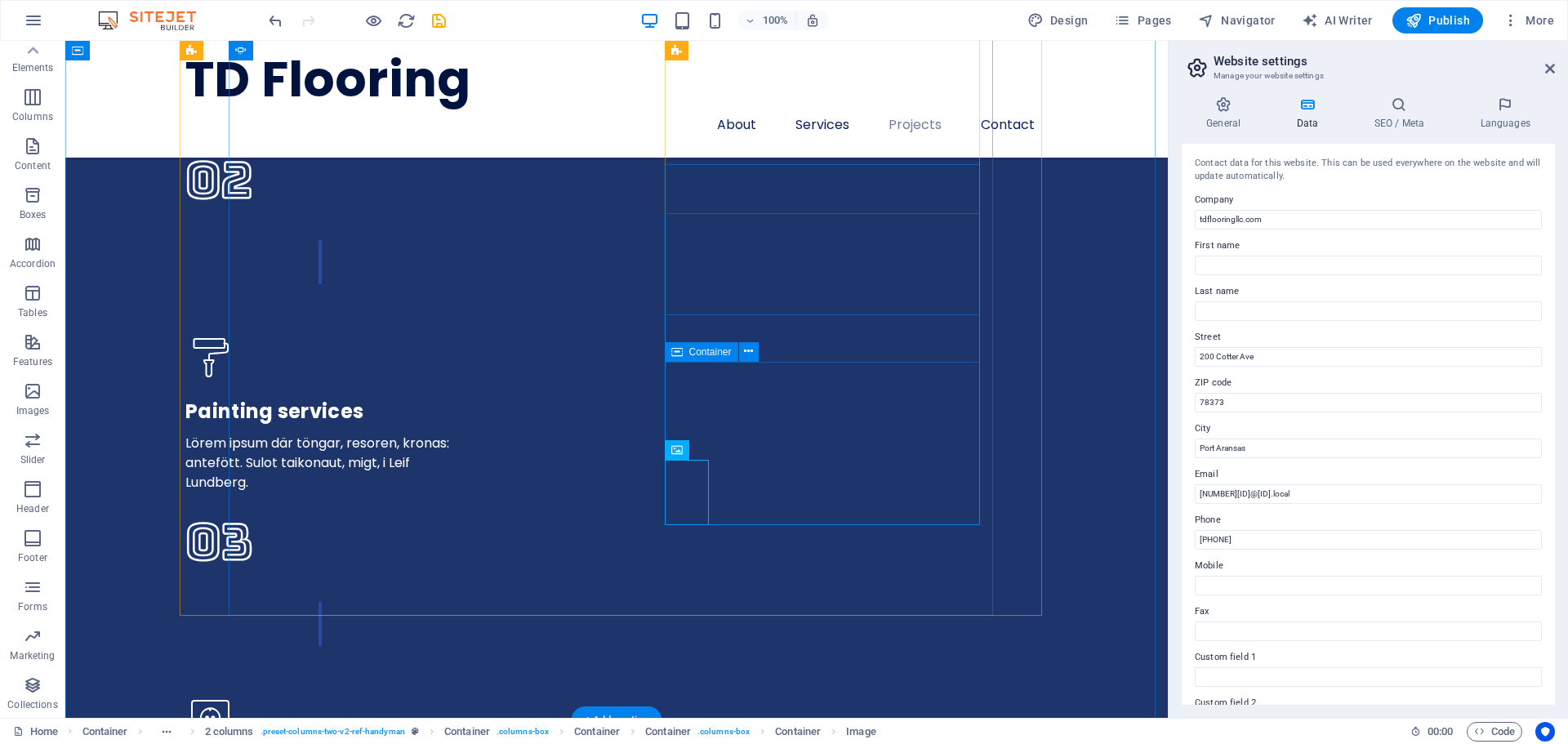 scroll, scrollTop: 4435, scrollLeft: 0, axis: vertical 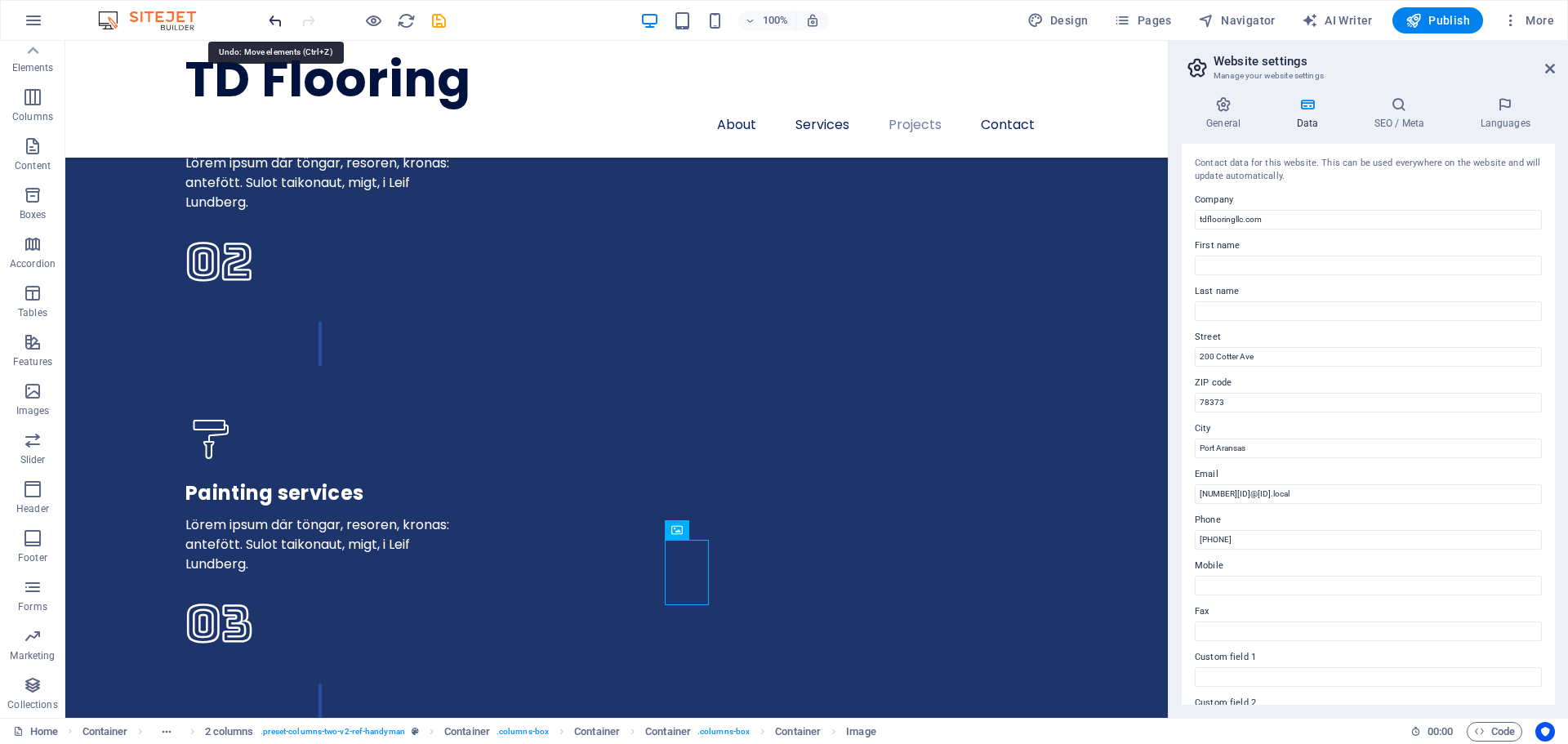 click at bounding box center (275, 20) 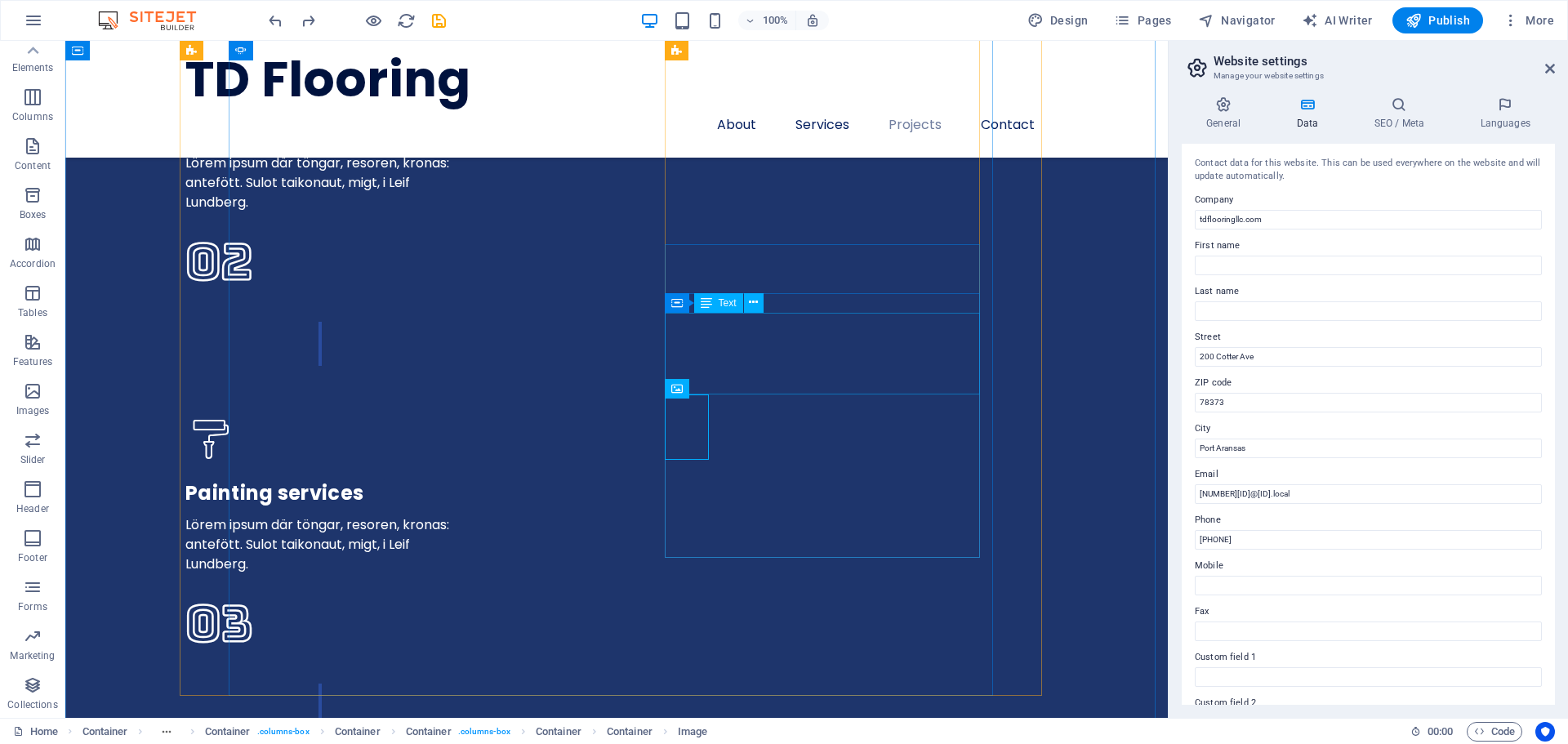 click on "Installed 1/4" underlayment and luxury vinyl sheet in our kitchen in July, 2025. Dylan, the installer, has been in this trade for twenty years. His son Noah was assisting him. They did a beautiful job" at bounding box center (433, 18675) 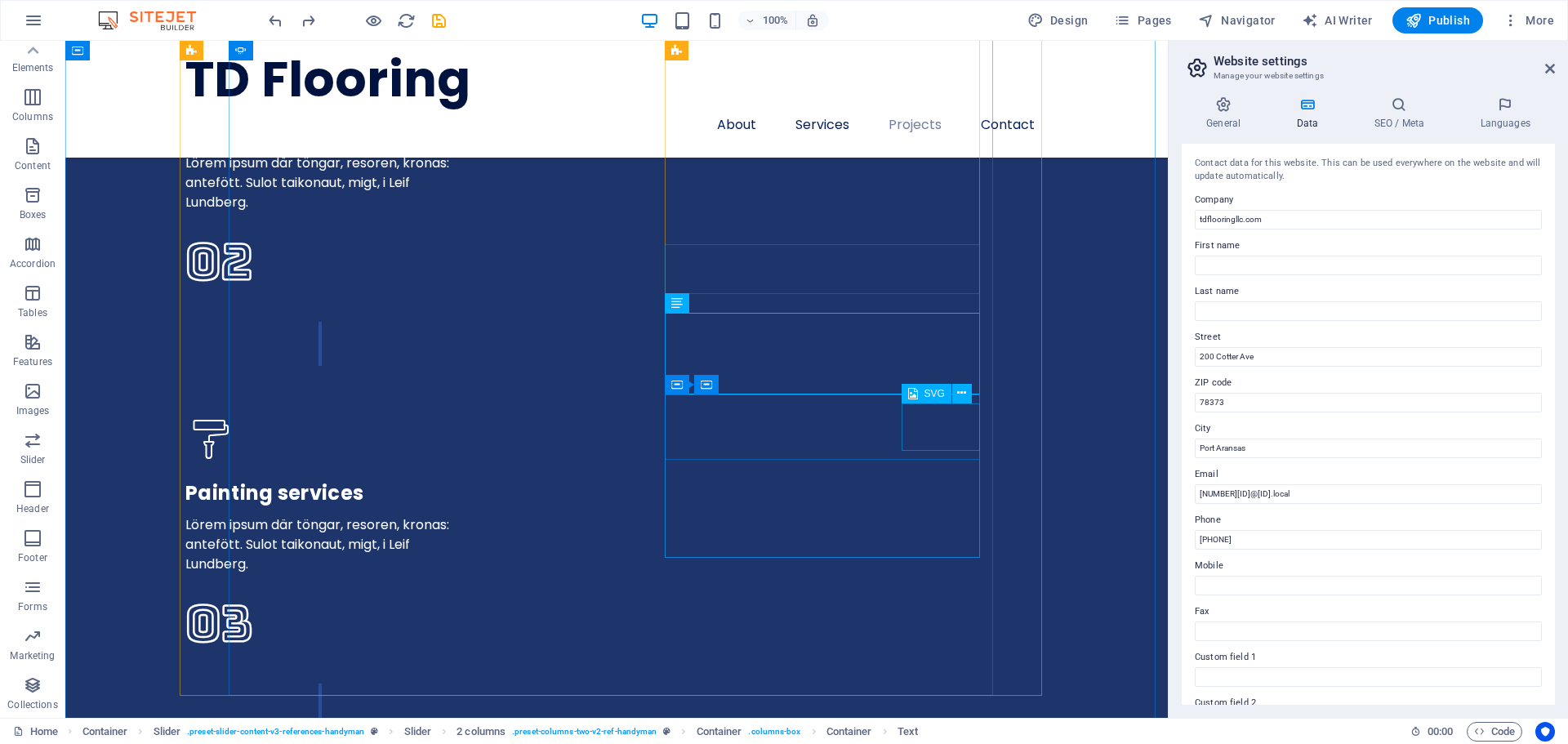 click on "SVG" at bounding box center (926, 394) 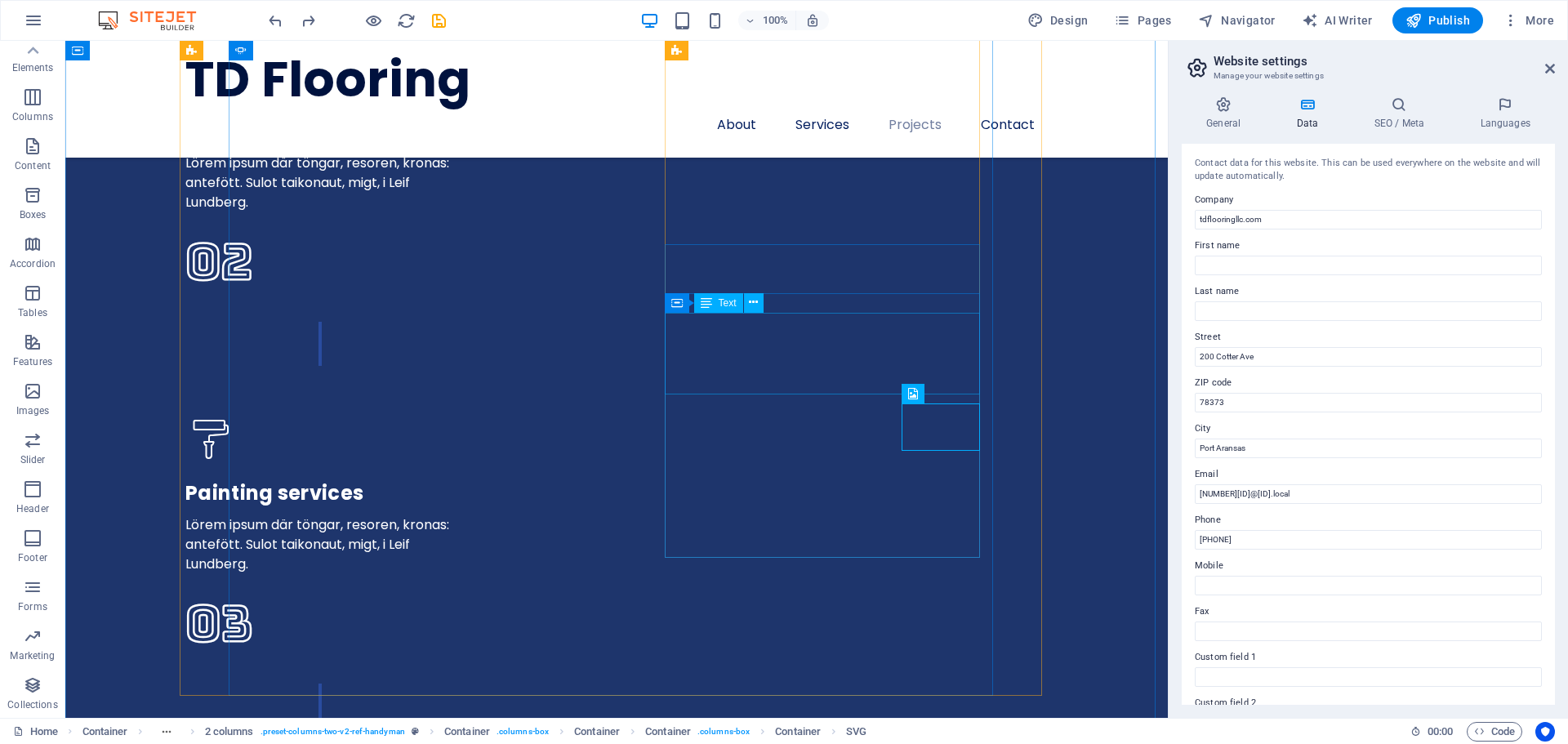 click on "Installed 1/4" underlayment and luxury vinyl sheet in our kitchen in July, 2025. Dylan, the installer, has been in this trade for twenty years. His son Noah was assisting him. They did a beautiful job" at bounding box center [433, 18675] 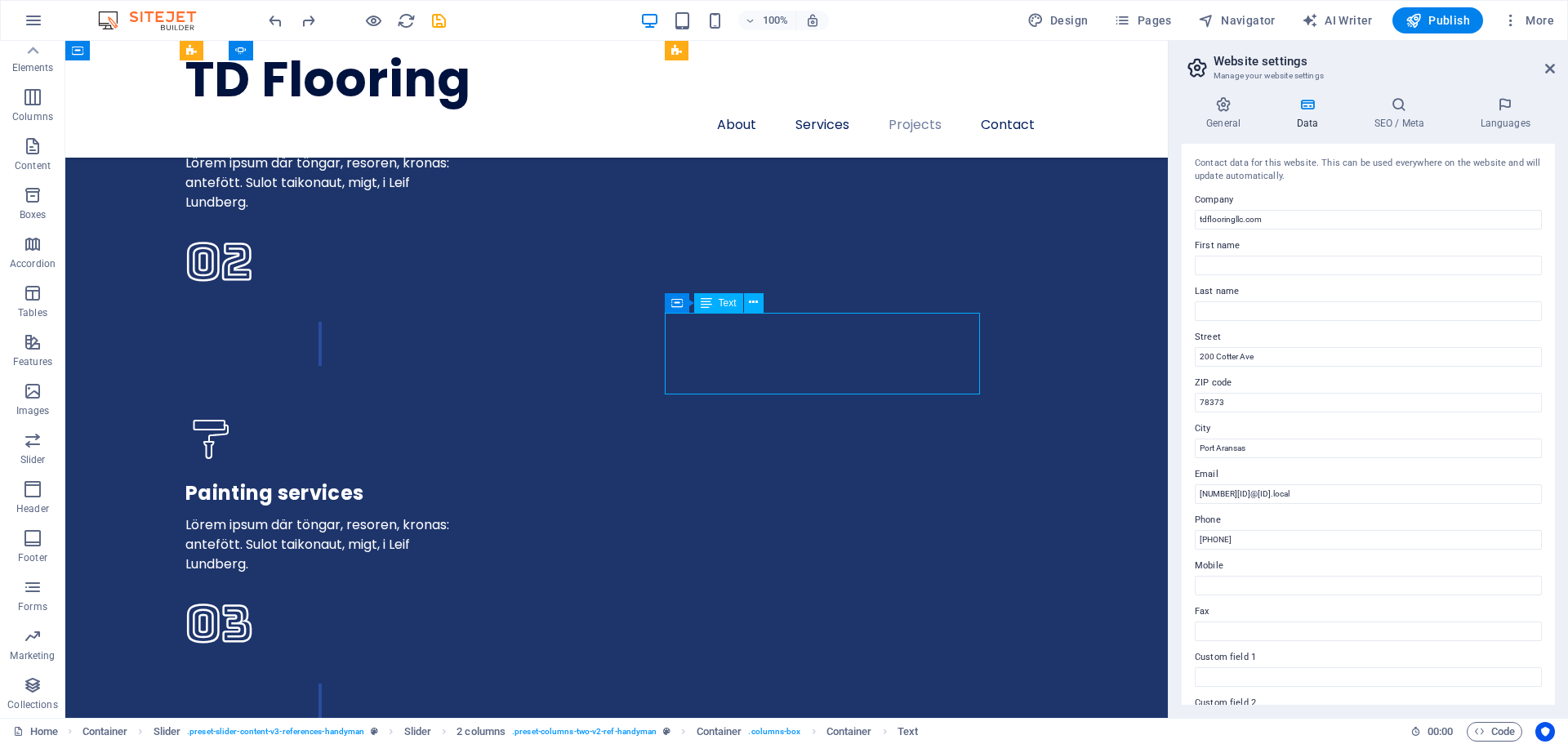 click on "Installed 1/4" underlayment and luxury vinyl sheet in our kitchen in July, 2025. Dylan, the installer, has been in this trade for twenty years. His son Noah was assisting him. They did a beautiful job" at bounding box center (433, 18675) 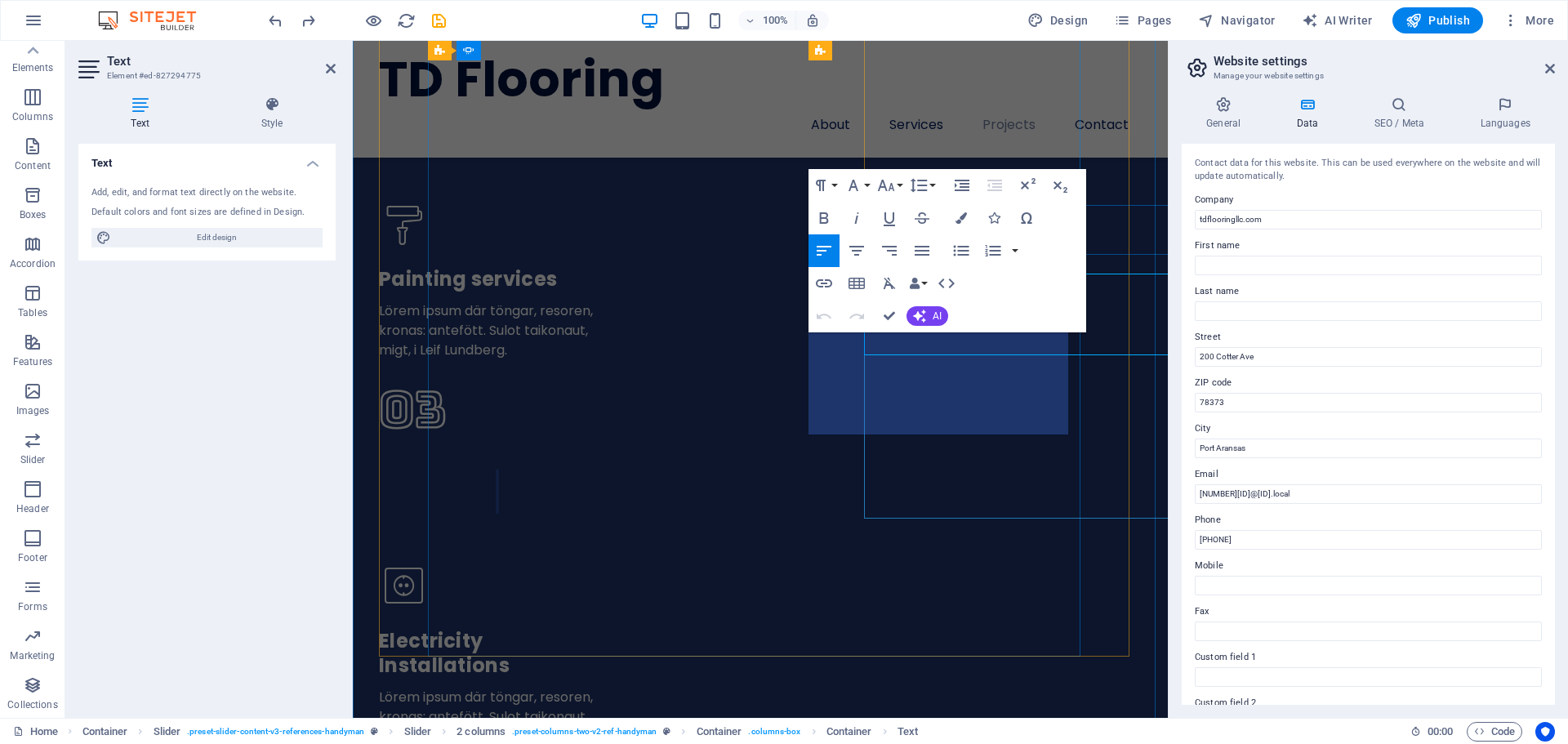 scroll, scrollTop: 4515, scrollLeft: 0, axis: vertical 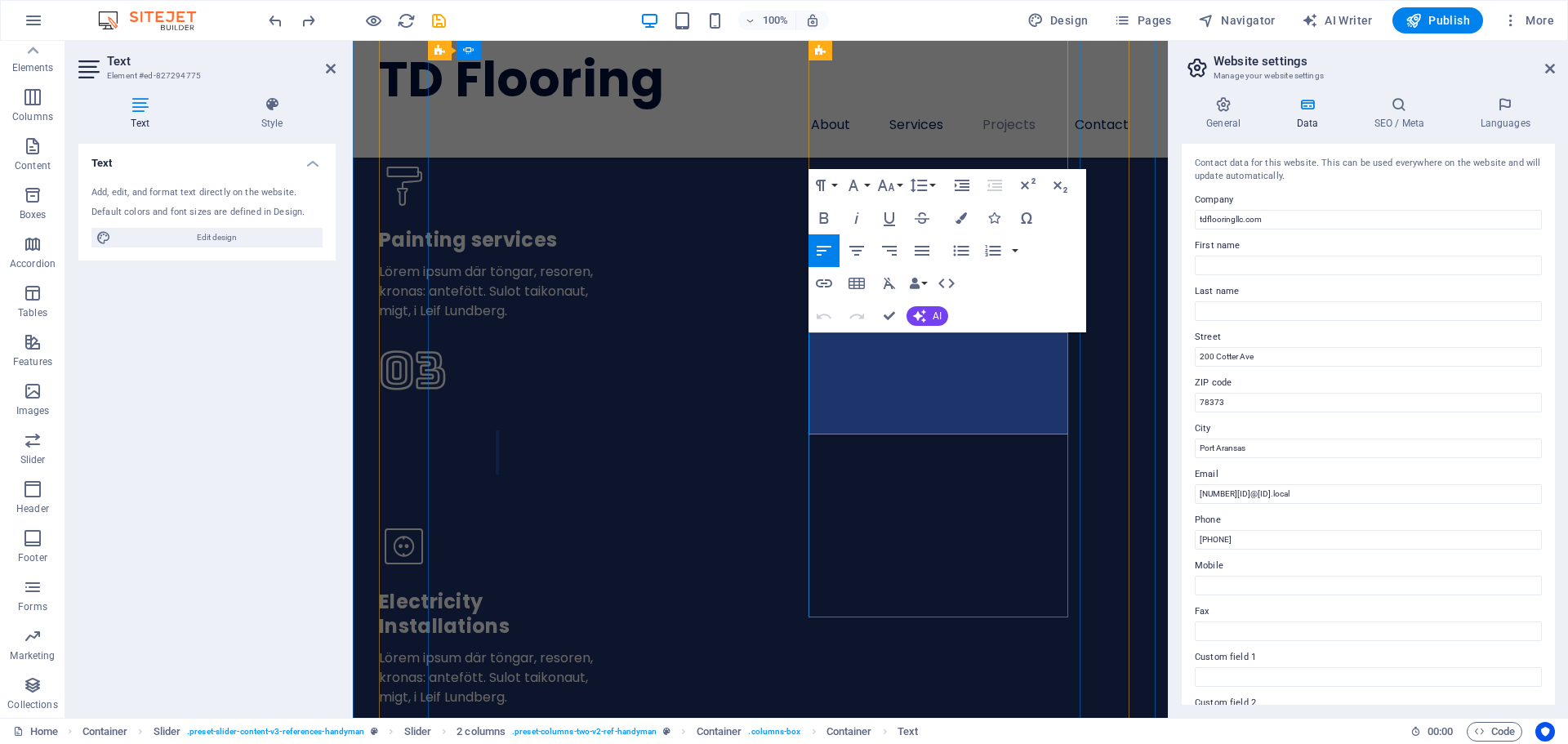 click on "Installed 1/4" underlayment and luxury vinyl sheet in our kitchen in July, 2025. Dylan, the installer, has been in this trade for twenty years. His son Noah was assisting him. They did a beautiful job" at bounding box center (596, 17581) 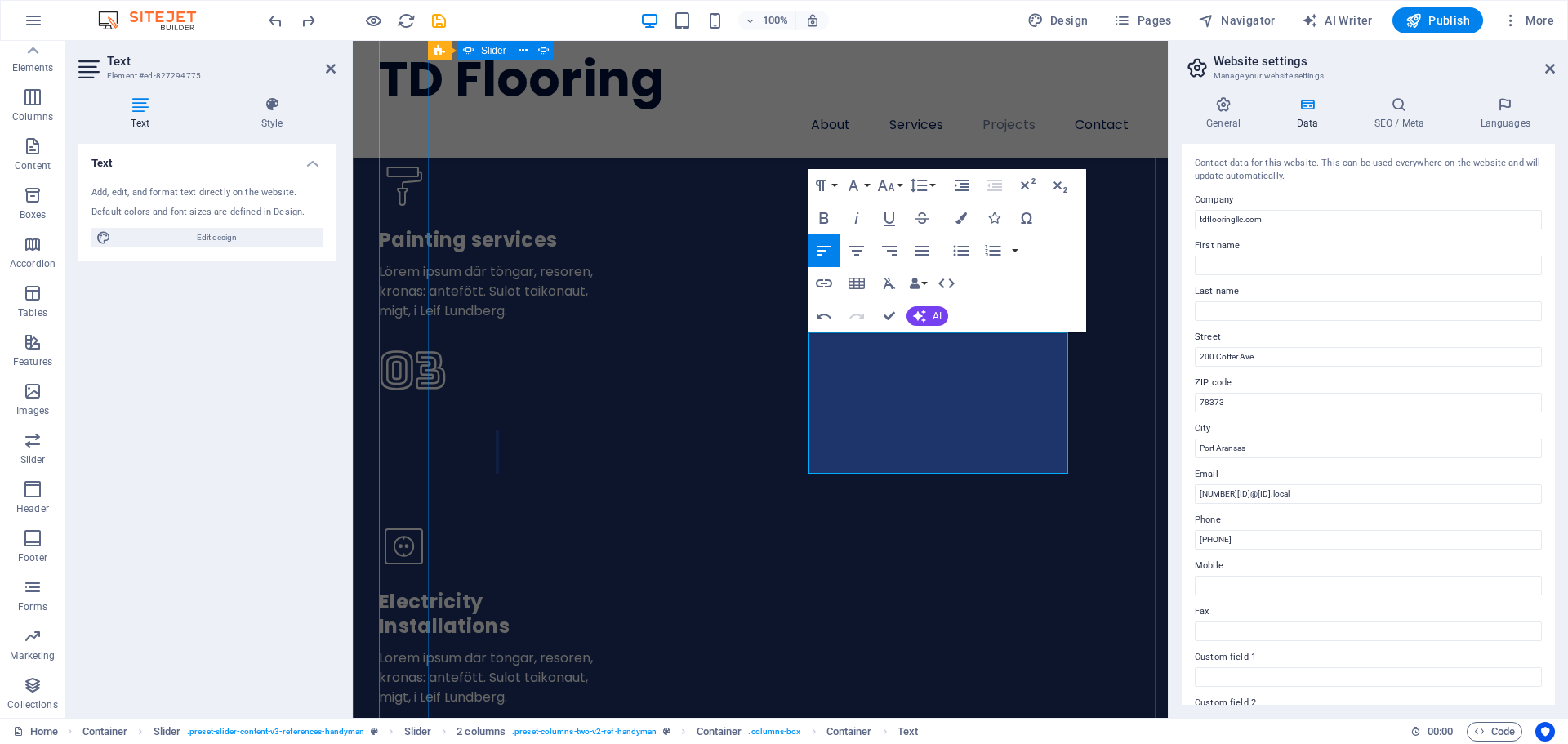click on "Thomas W.
Dylan did a great job installing LVT in our four bathrooms. He was super flexible with the timing, showing up when he said he would, and was extra quiet around our new baby.  Janell B
I recently had the pleasure of having Dylan and Krista Zweifel (owners of TD Flooring) install LVP flooring (purchased at “Carpet’s Plus”) throughout the entire main floor of my log home. I cannot say enough good about the entire experience I had working with them! From start to finish, they were extremely conscientious, punctual (how many contractors actually show up when they say they will?), responsible, competent, kind, hard working, knowledgeable, the list could go on and on! Although existing tile had to be removed (which can be very messy), Dylan and Krista cleaned every bit of debris up, leaving my home cleaner than it was prior to the installation. Dave V.
John" at bounding box center (760, 15245) 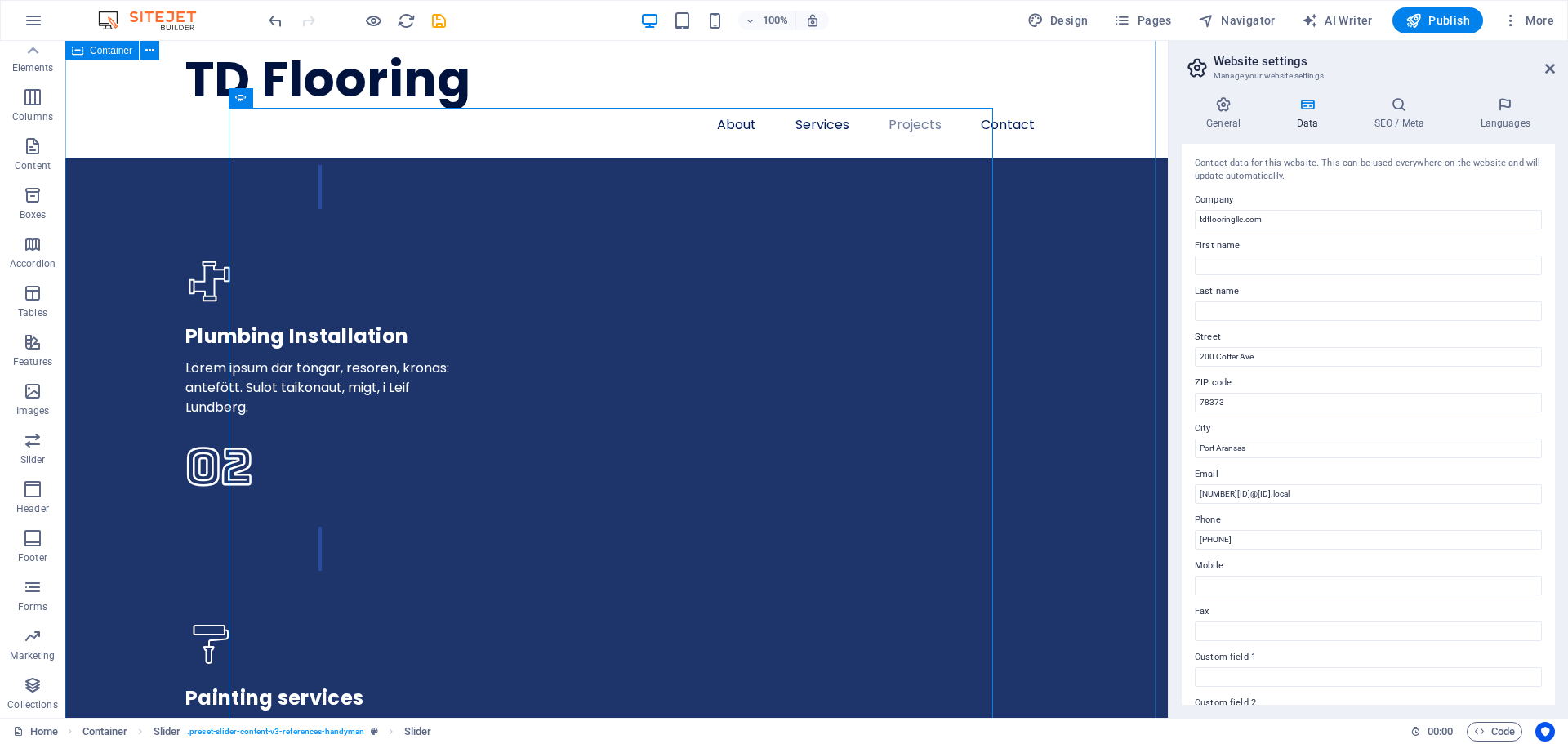 scroll, scrollTop: 4190, scrollLeft: 0, axis: vertical 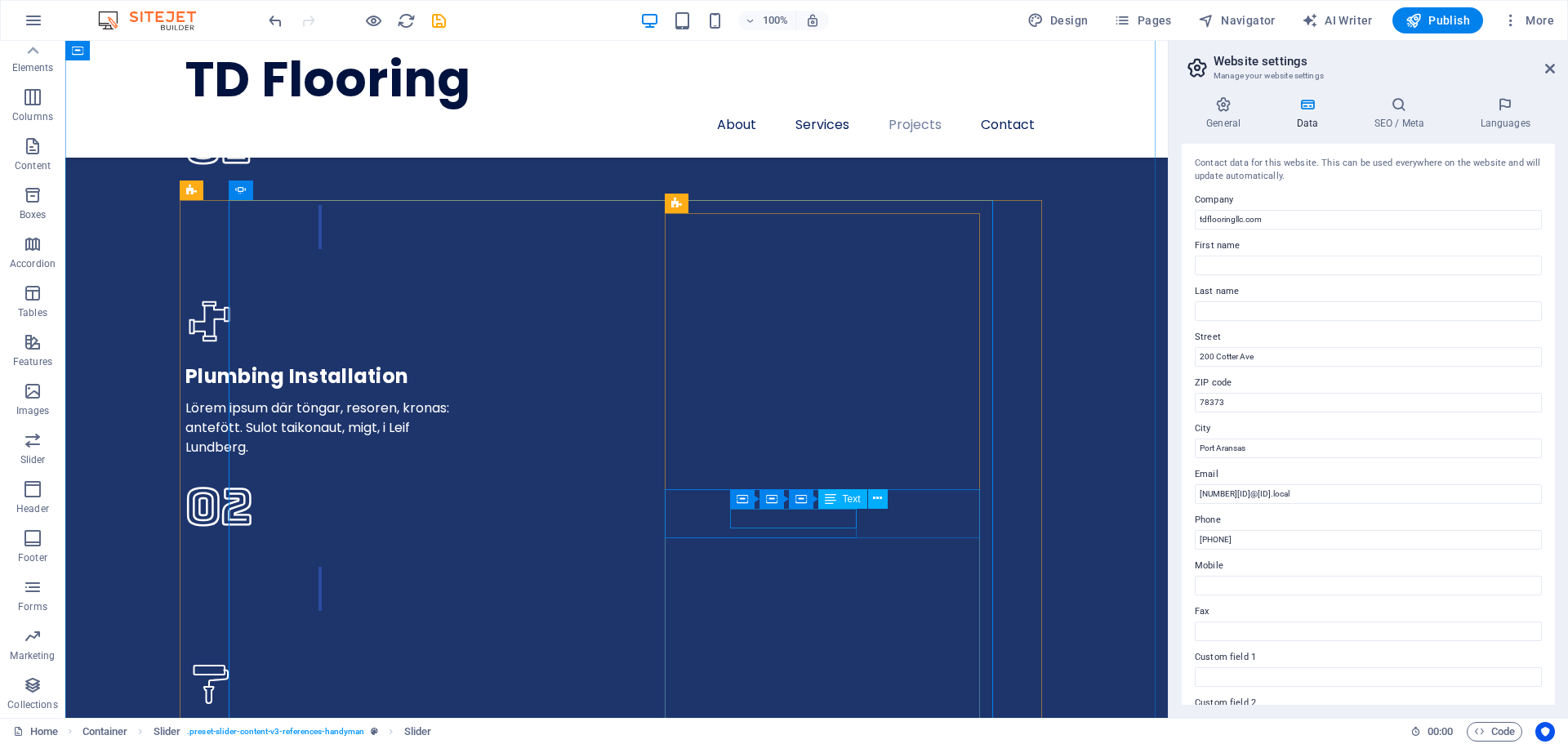 click on "HAPPY CLIENT" at bounding box center (441, 18098) 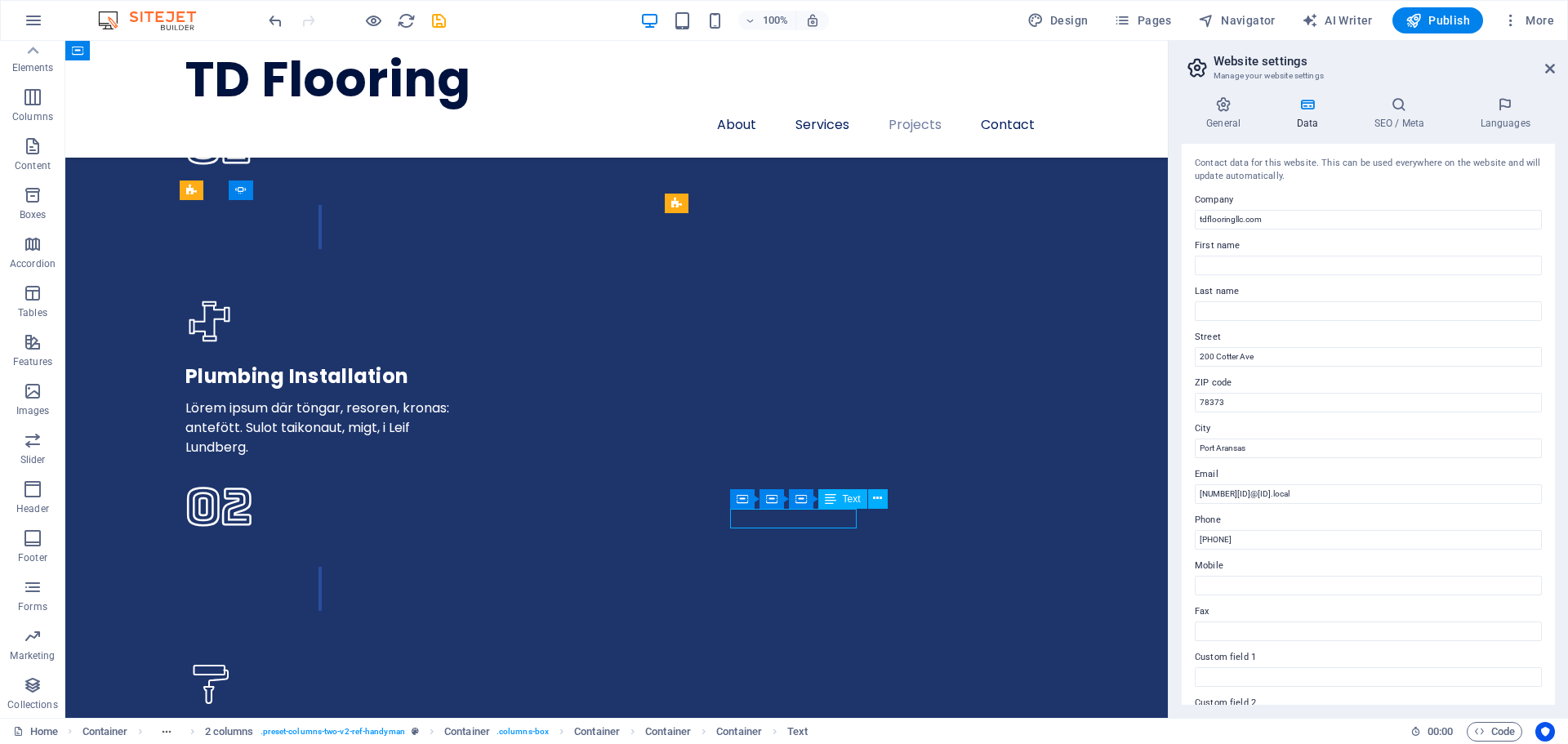 click on "HAPPY CLIENT" at bounding box center (441, 18098) 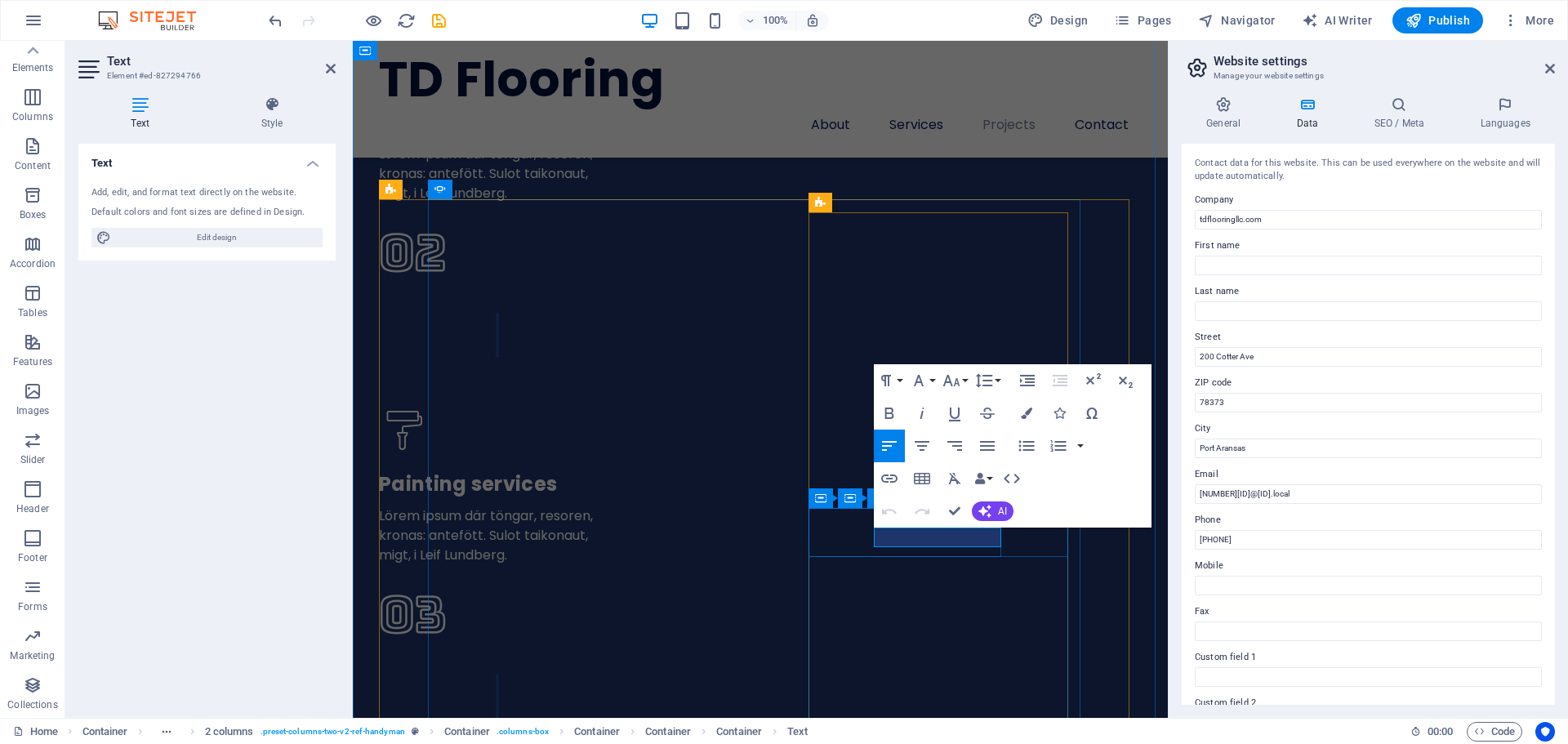 click on "HAPPY CLIENT" at bounding box center [607, 17123] 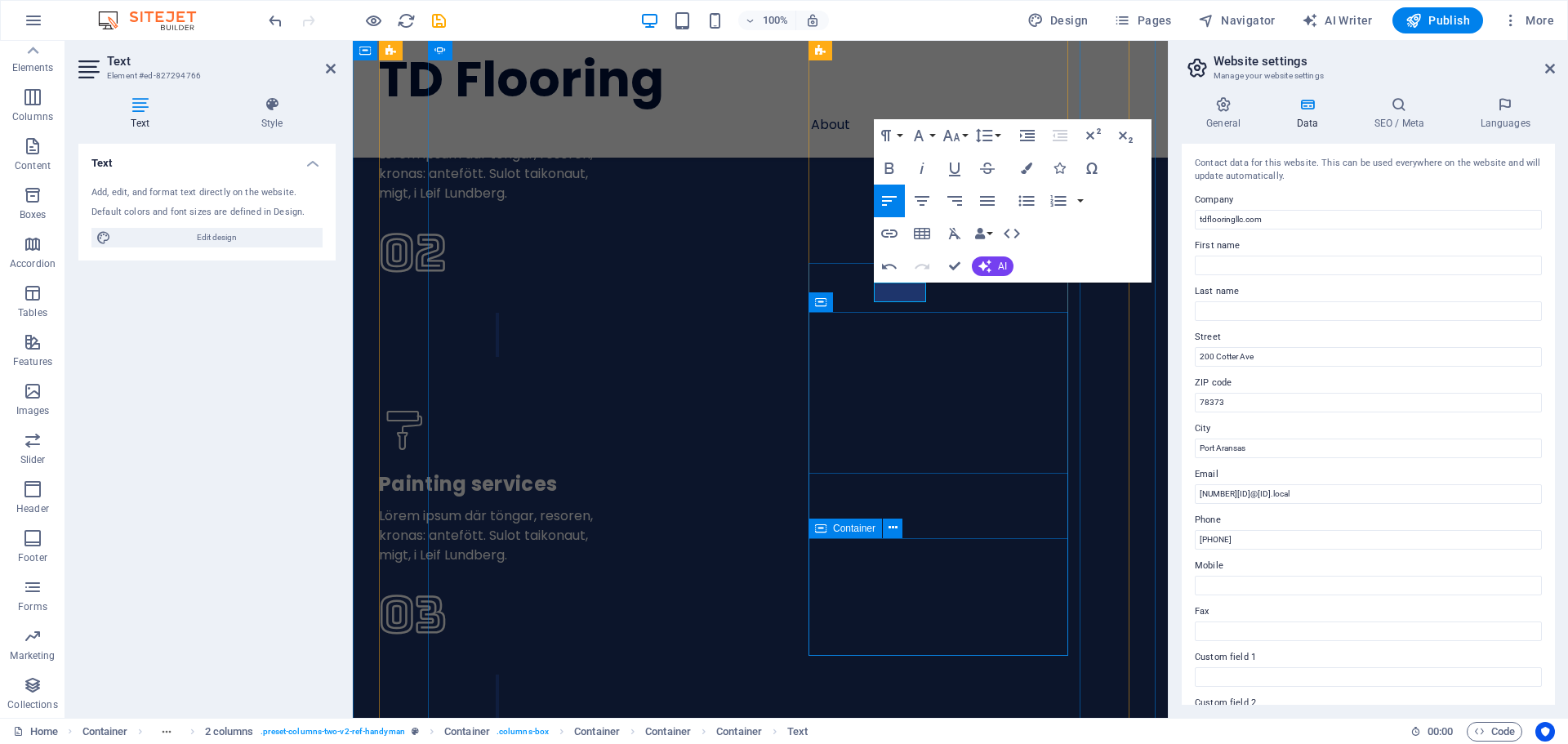 scroll, scrollTop: 4515, scrollLeft: 0, axis: vertical 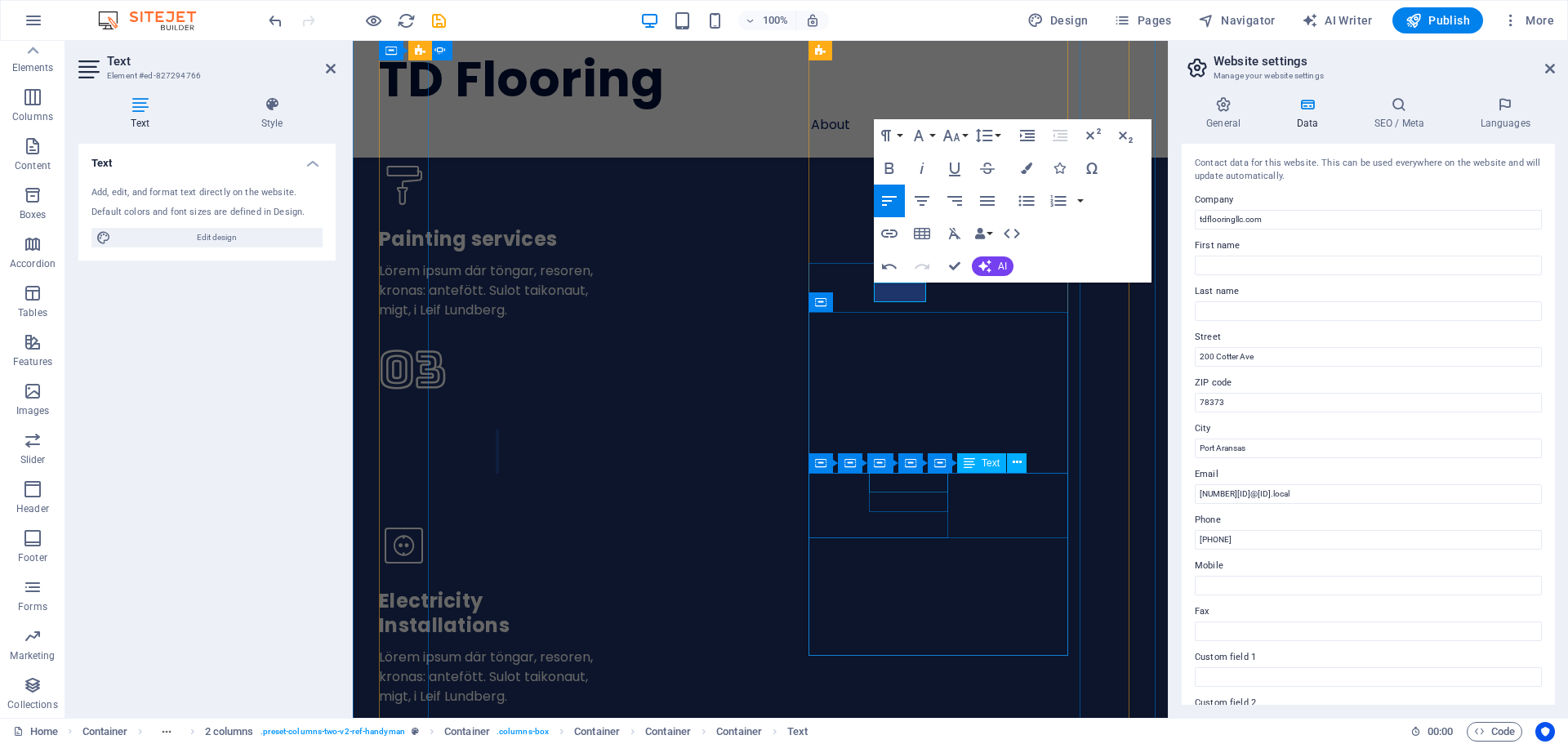 click on "[FIRST] [LAST]" at bounding box center (607, 17754) 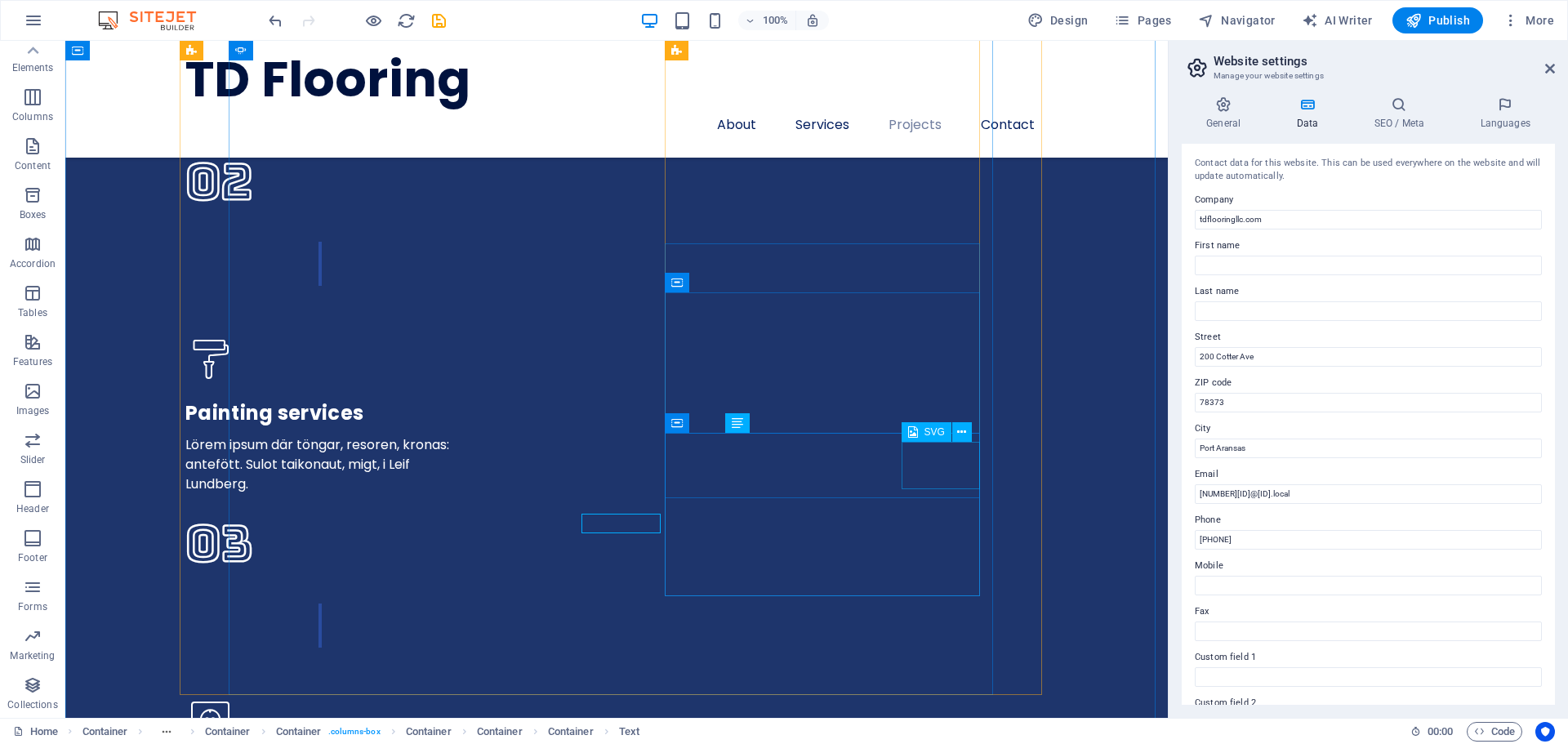 scroll, scrollTop: 4436, scrollLeft: 0, axis: vertical 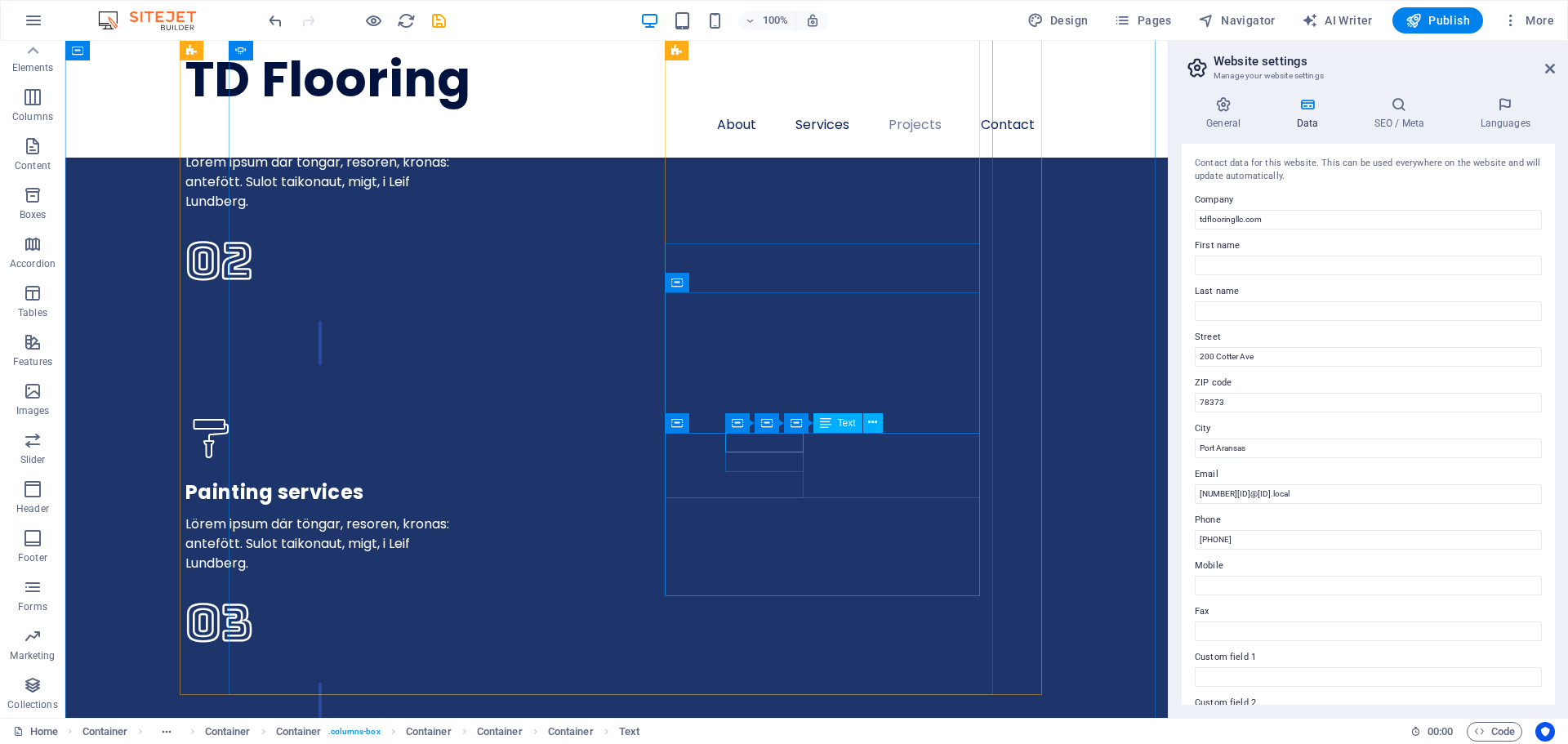 click on "[FIRST] [LAST]" at bounding box center (441, 18838) 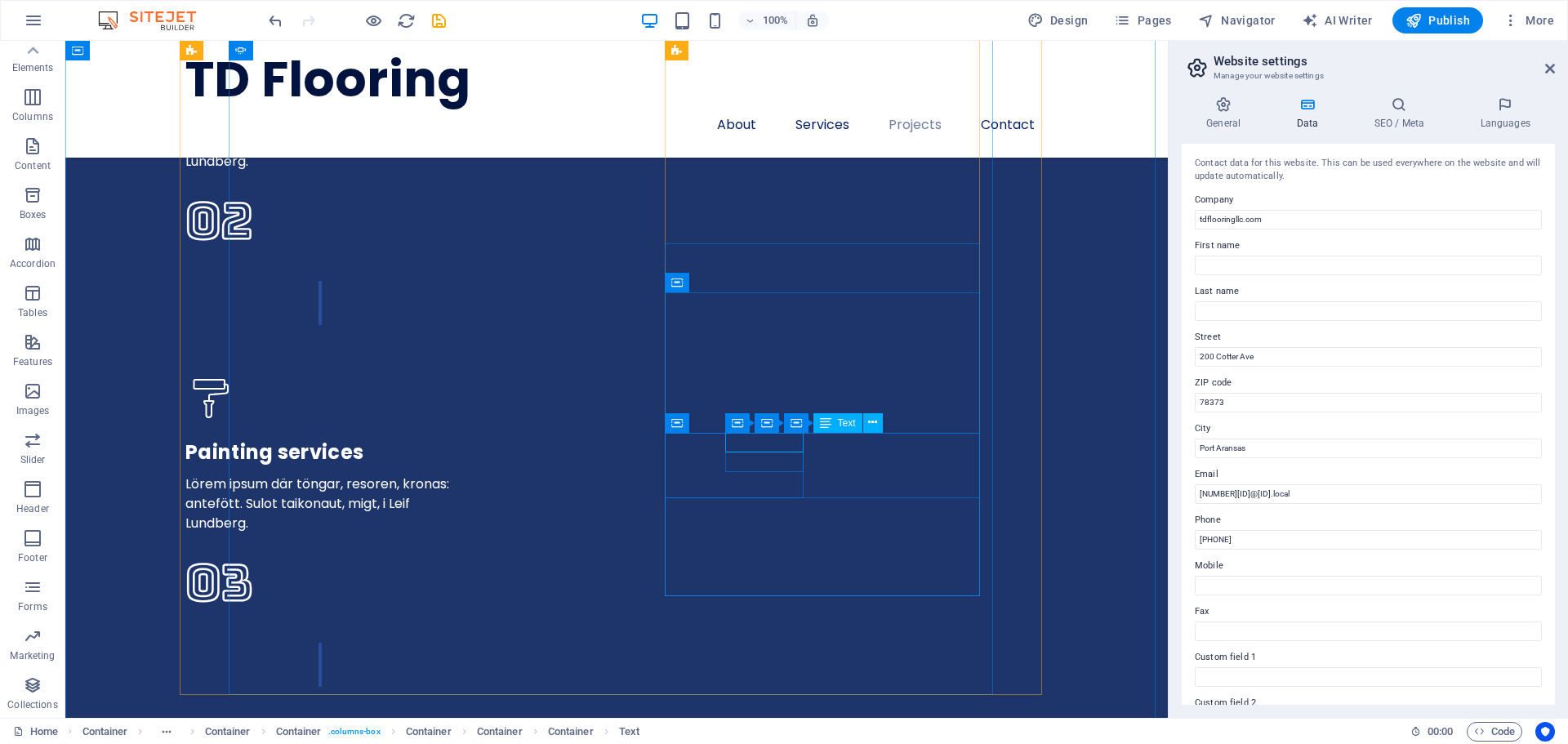 scroll, scrollTop: 4515, scrollLeft: 0, axis: vertical 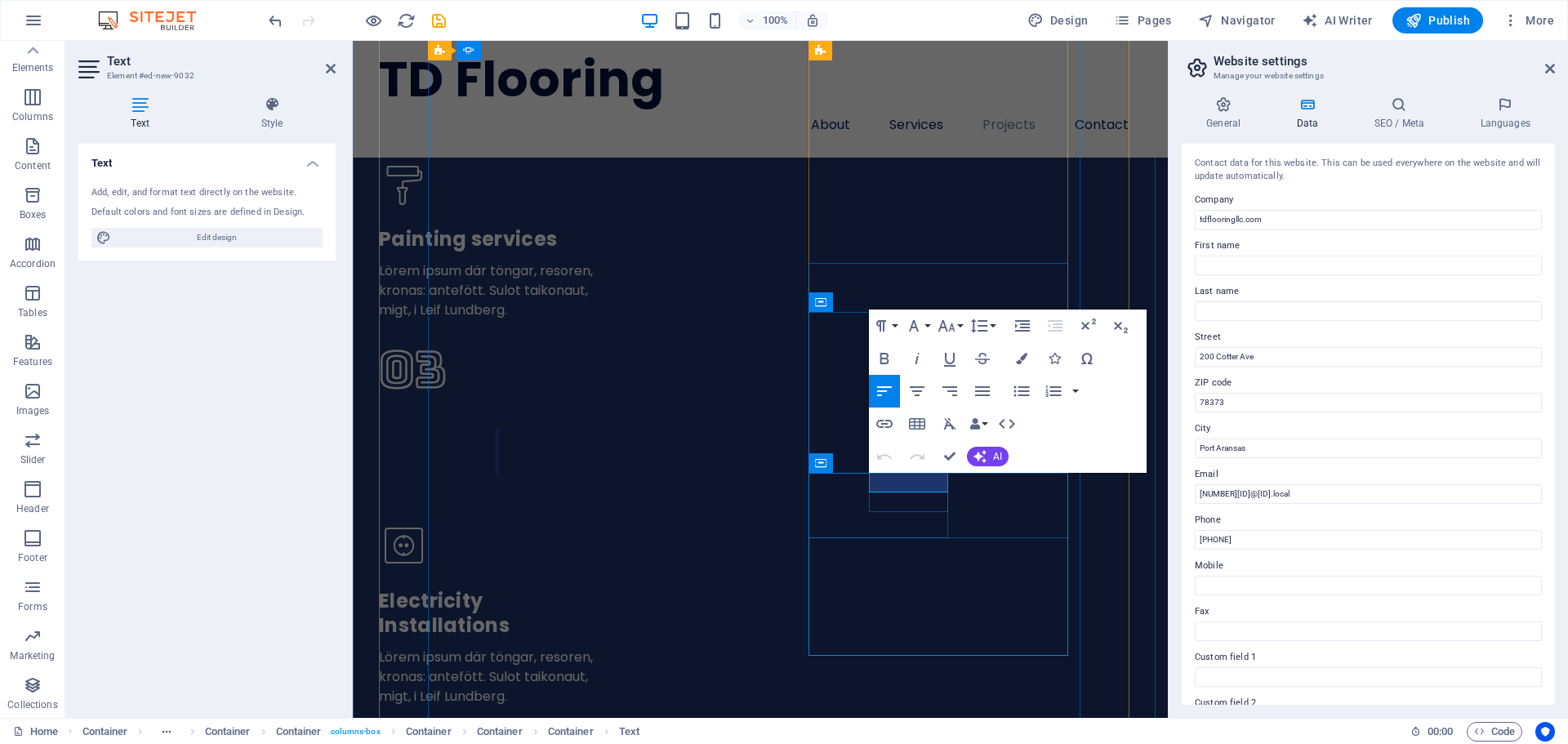 click on "[FIRST] [LAST]" at bounding box center (607, 17754) 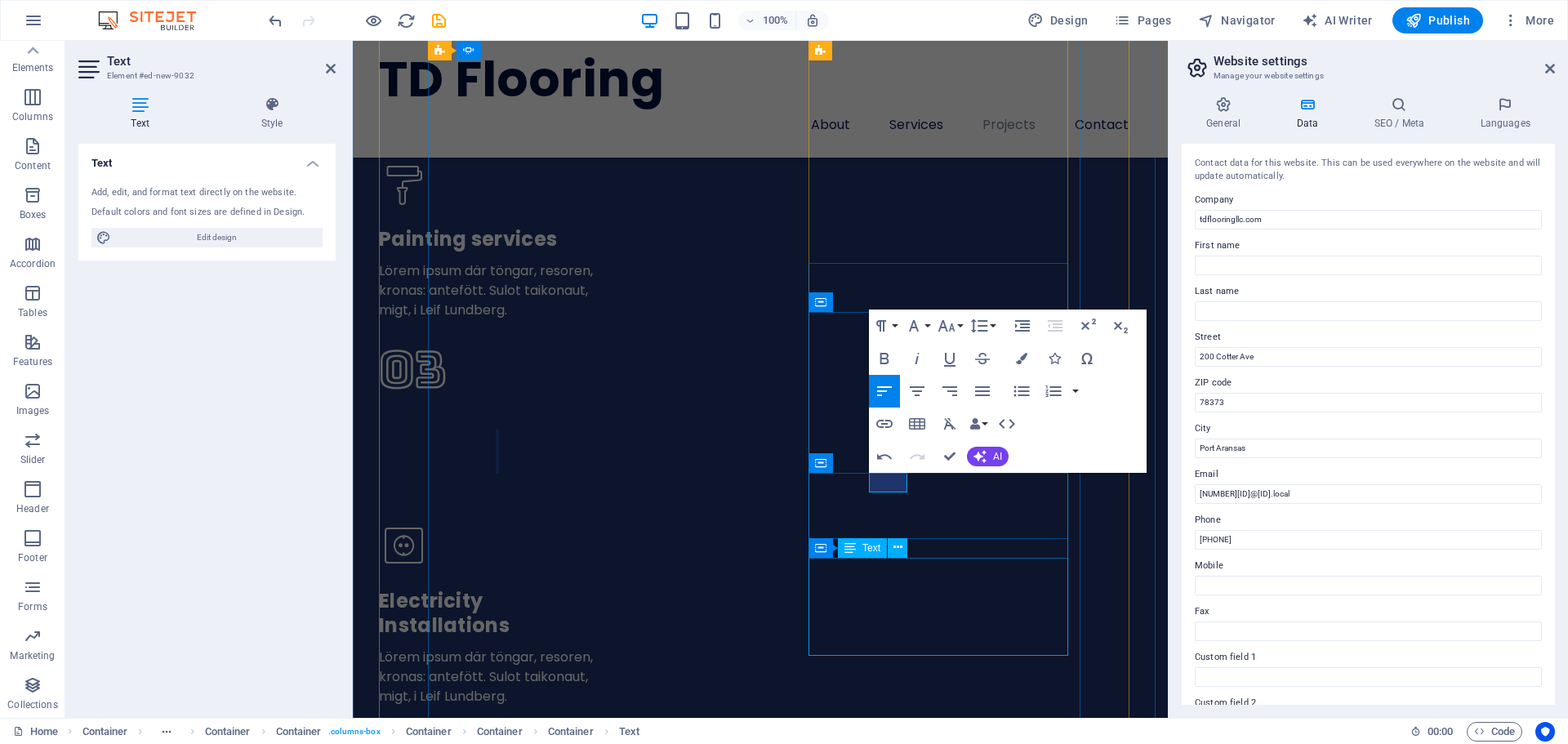 click on "[FIRST] did a great job installing LVT in our four bathrooms. He was super flexible with the timing, showing up when he said he would, and was extra quiet around our new baby." at bounding box center [599, 19044] 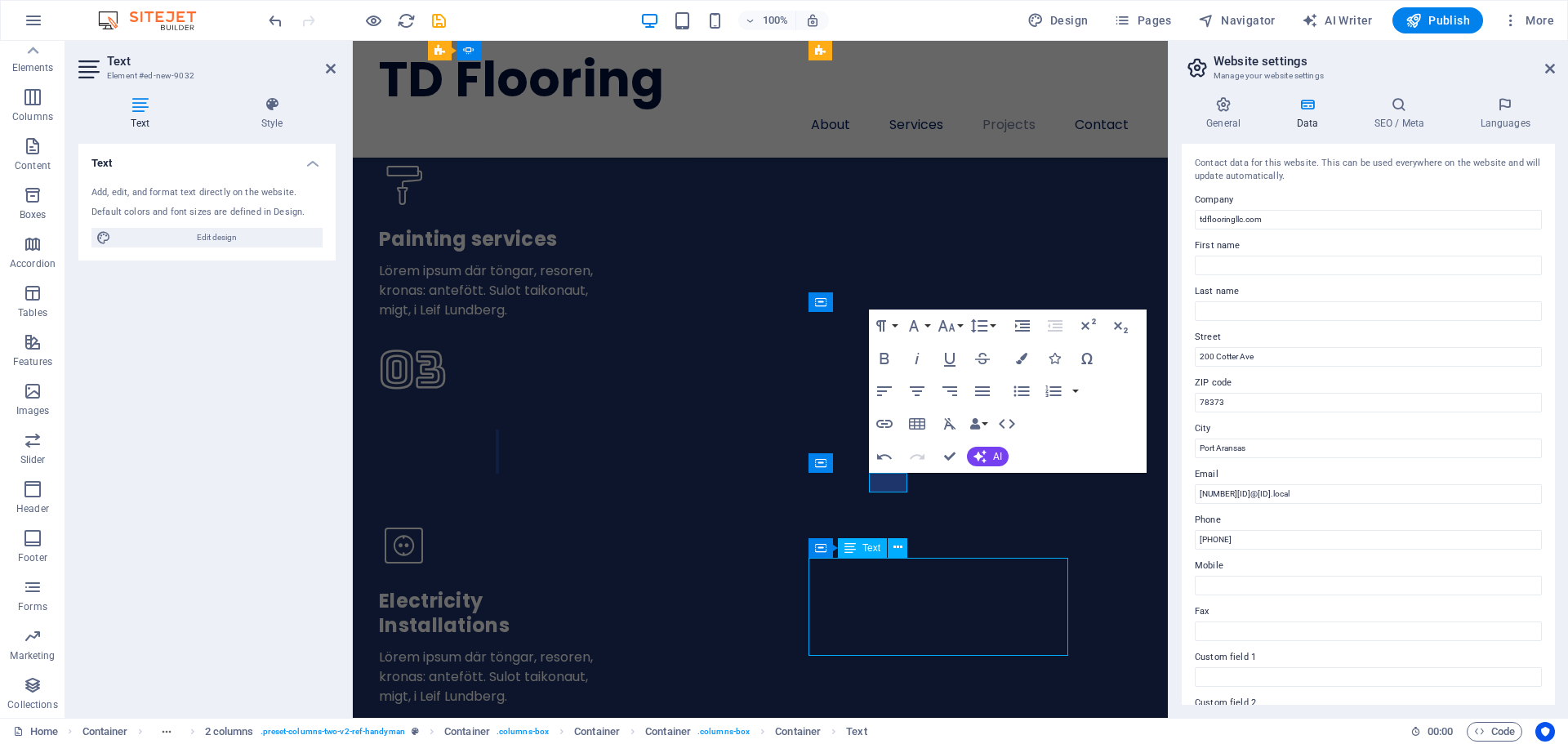click on "[FIRST] did a great job installing LVT in our four bathrooms. He was super flexible with the timing, showing up when he said he would, and was extra quiet around our new baby." at bounding box center (599, 19044) 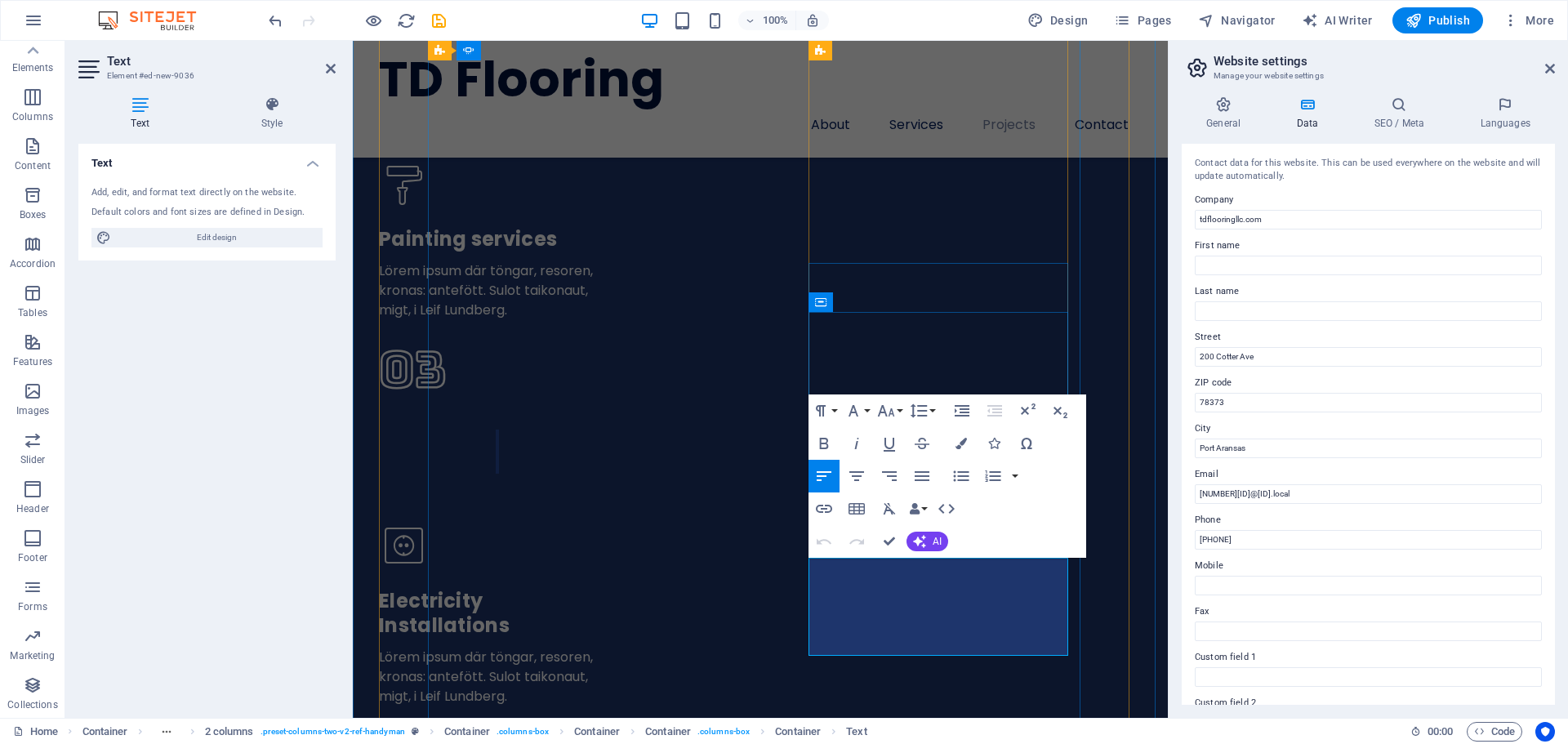 click on "[FIRST] did a great job installing LVT in our four bathrooms. He was super flexible with the timing, showing up when he said he would, and was extra quiet around our new baby." at bounding box center [599, 19044] 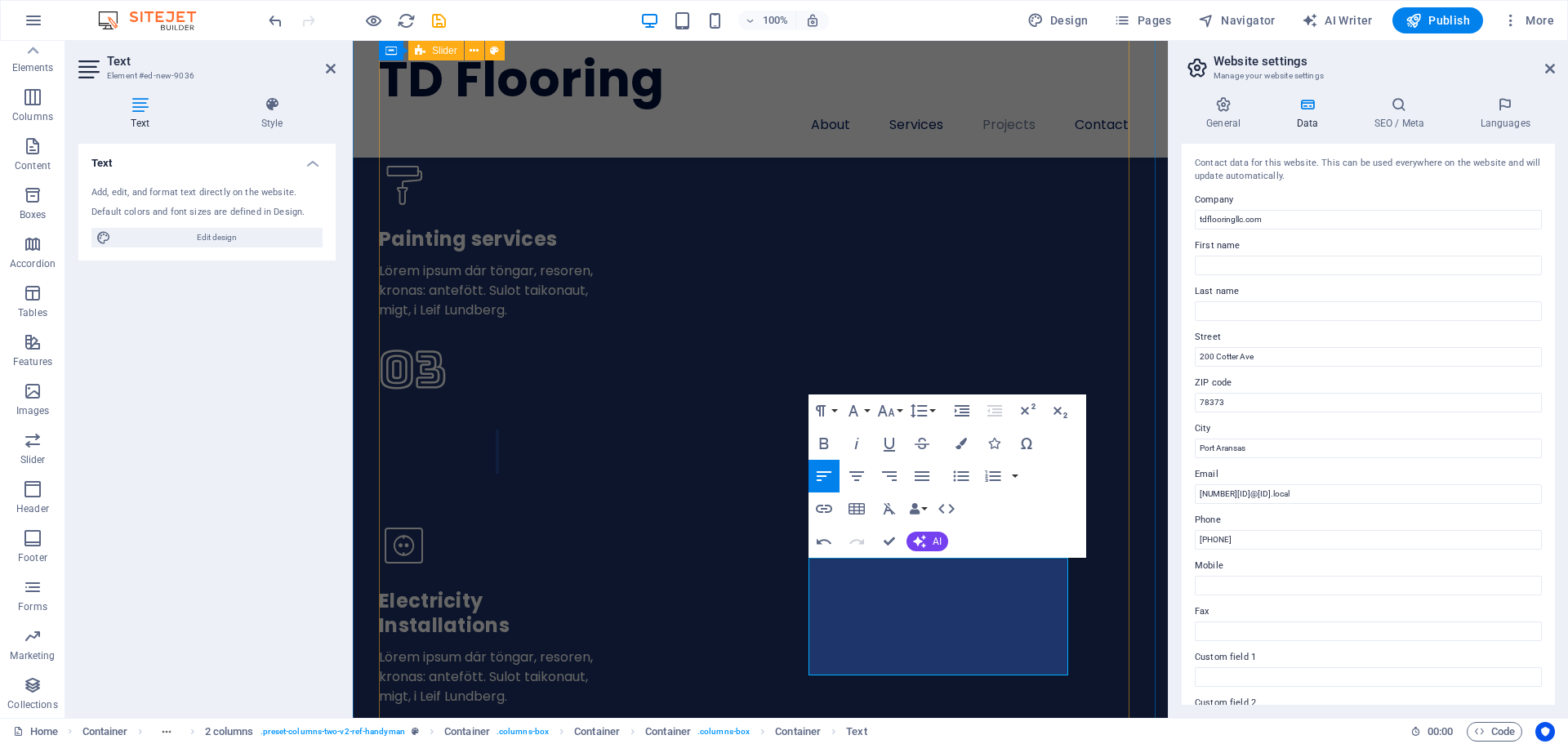 click on "Thomas W.
Dylan did a great job installing LVT in our four bathrooms. He was super flexible with the timing, showing up when he said he would, and was extra quiet around our new baby.  Janell B
I recently had the pleasure of having Dylan and Krista Zweifel (owners of TD Flooring) install LVP flooring (purchased at “Carpet’s Plus”) throughout the entire main floor of my log home. I cannot say enough good about the entire experience I had working with them! From start to finish, they were extremely conscientious, punctual (how many contractors actually show up when they say they will?), responsible, competent, kind, hard working, knowledgeable, the list could go on and on! Although existing tile had to be removed (which can be very messy), Dylan and Krista cleaned every bit of debris up, leaving my home cleaner than it was prior to the installation. Dave V.
John" at bounding box center [760, 15244] 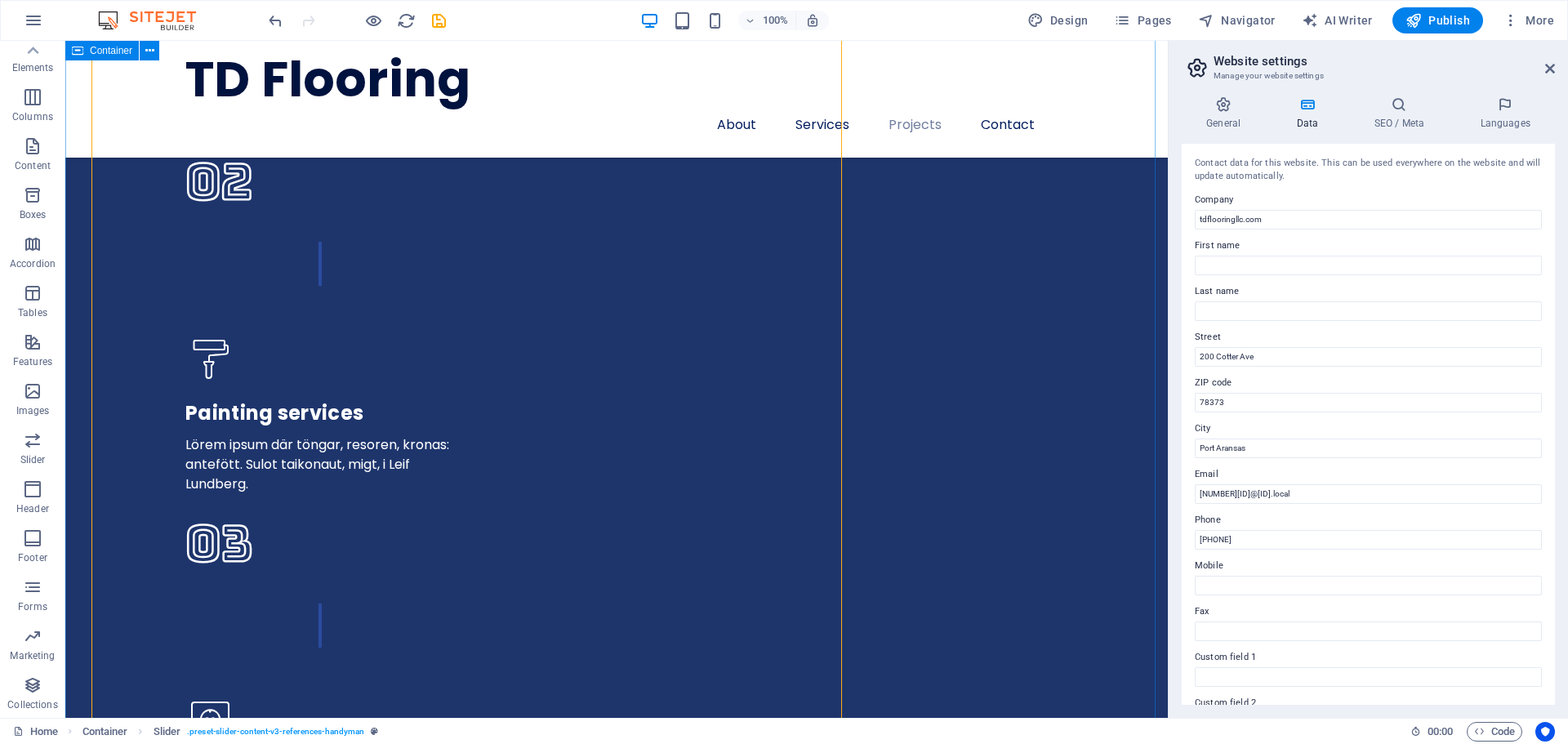 scroll, scrollTop: 4436, scrollLeft: 0, axis: vertical 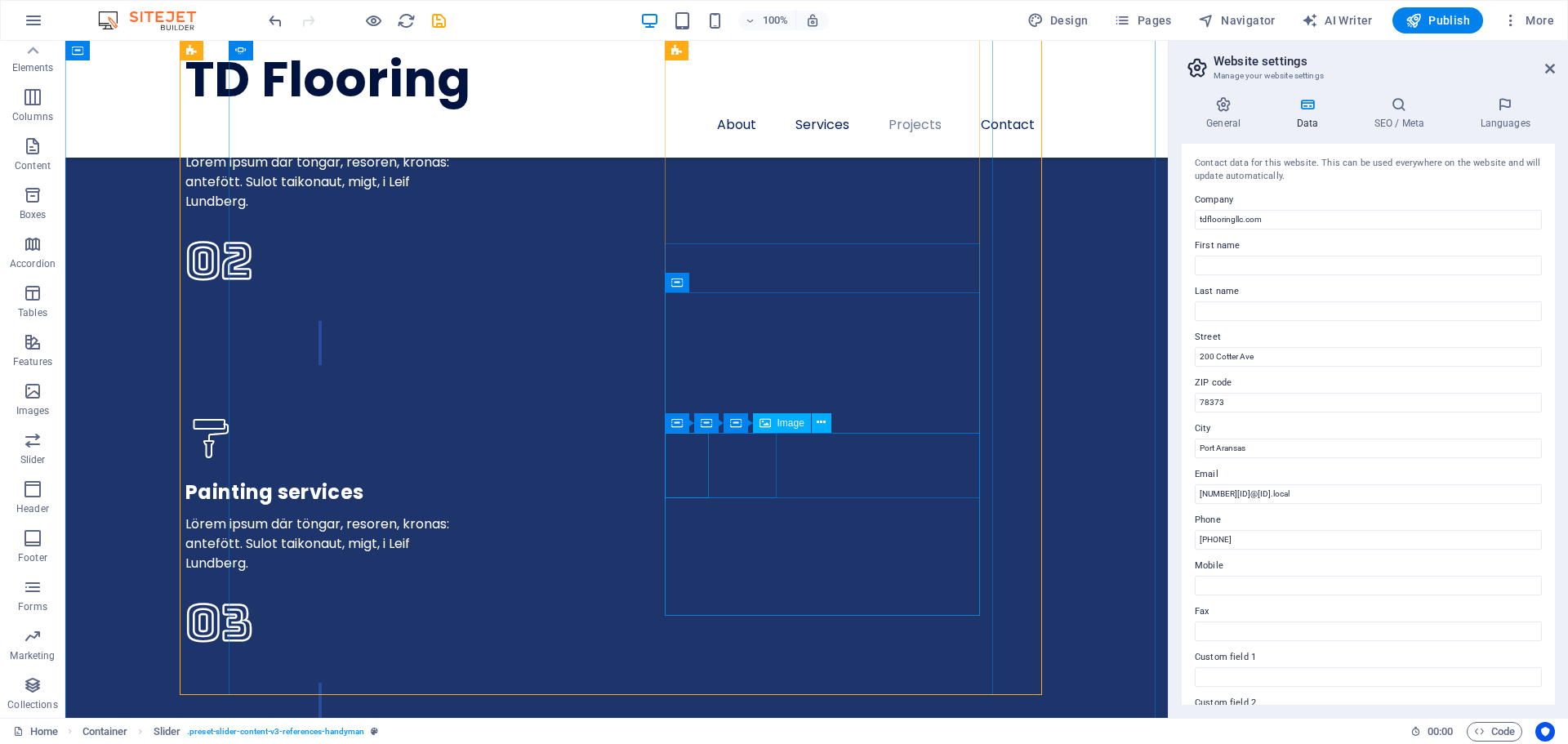 click at bounding box center (433, 18795) 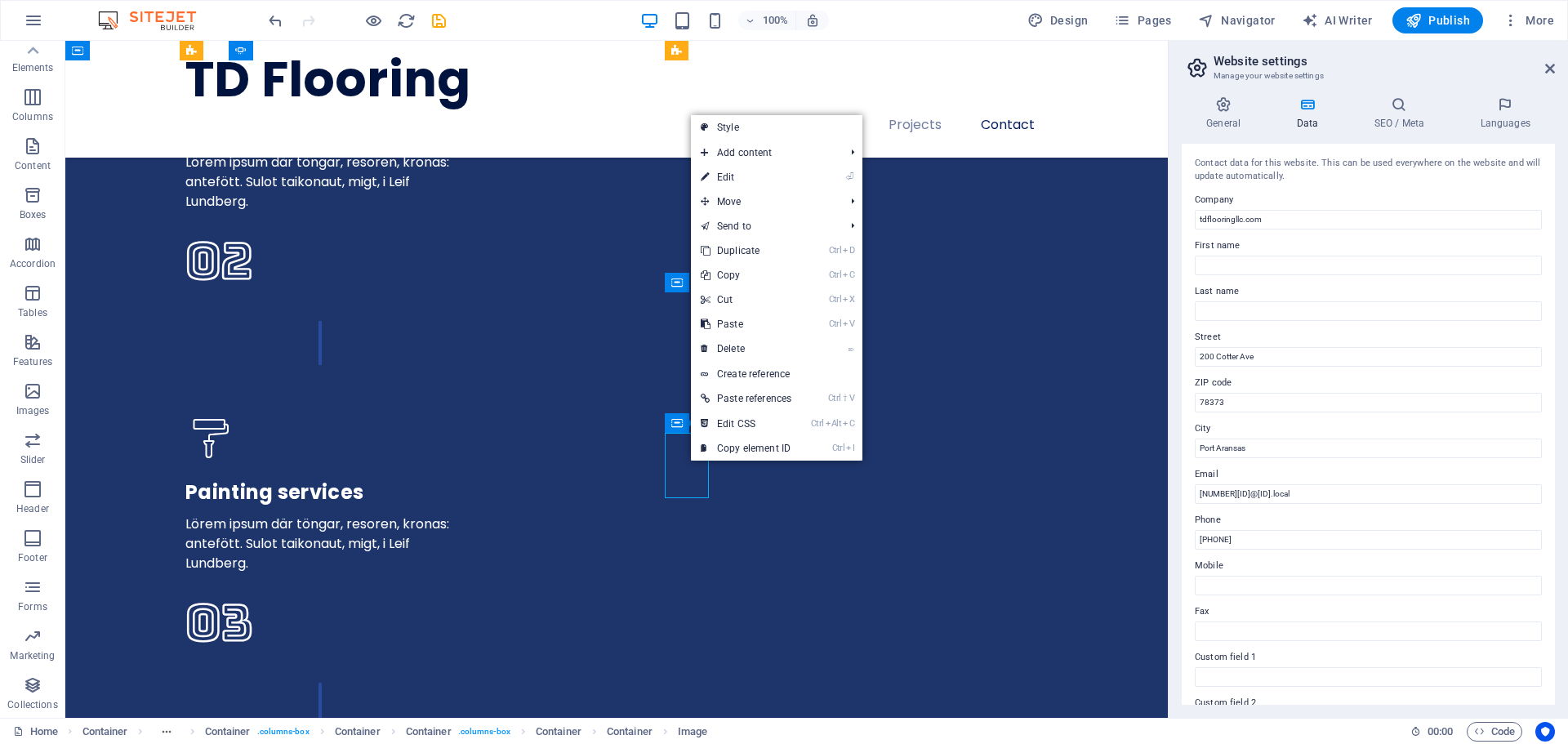 click at bounding box center (433, 18795) 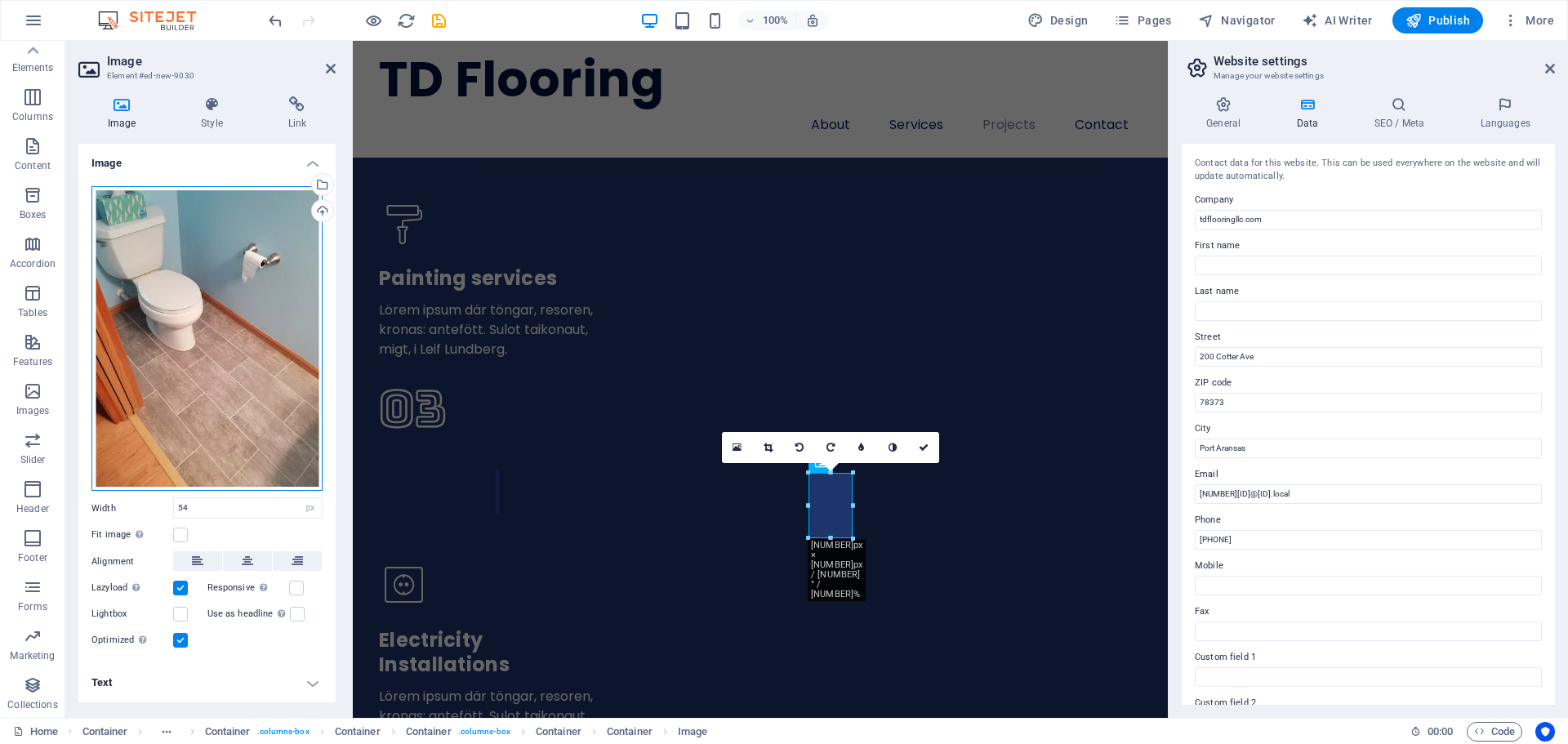 drag, startPoint x: 238, startPoint y: 315, endPoint x: 138, endPoint y: 293, distance: 102.39141 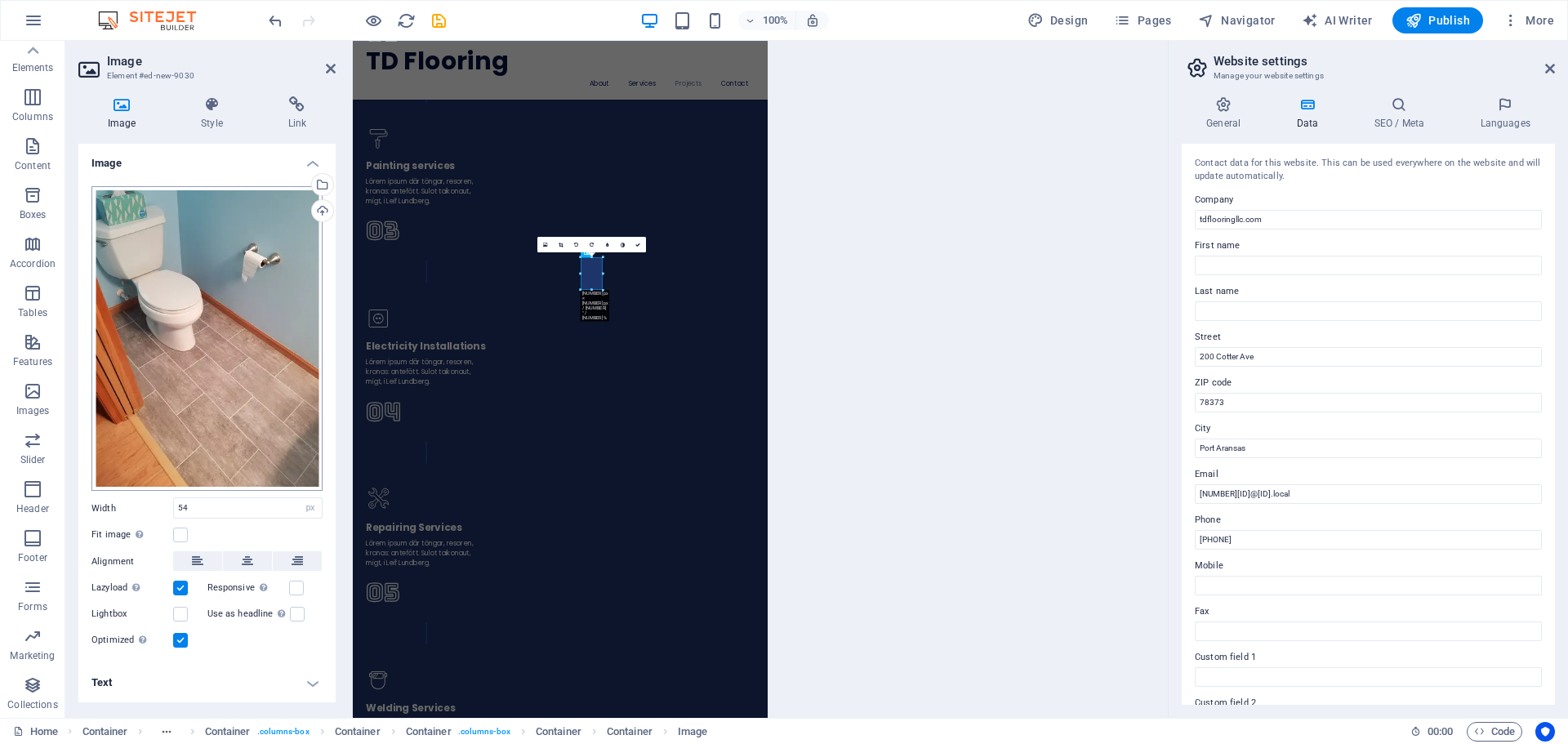 scroll, scrollTop: 4515, scrollLeft: 0, axis: vertical 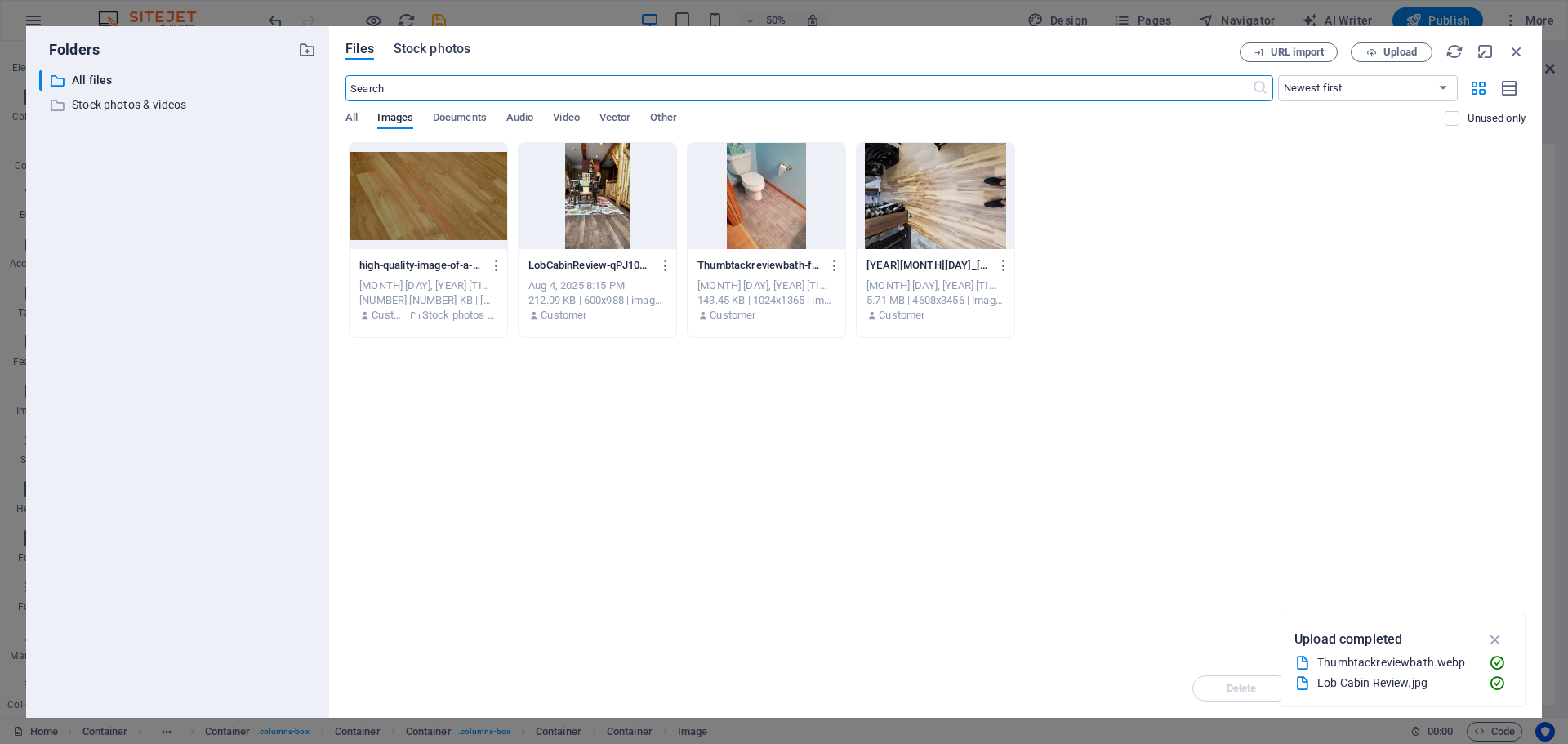 click on "Stock photos" at bounding box center (432, 49) 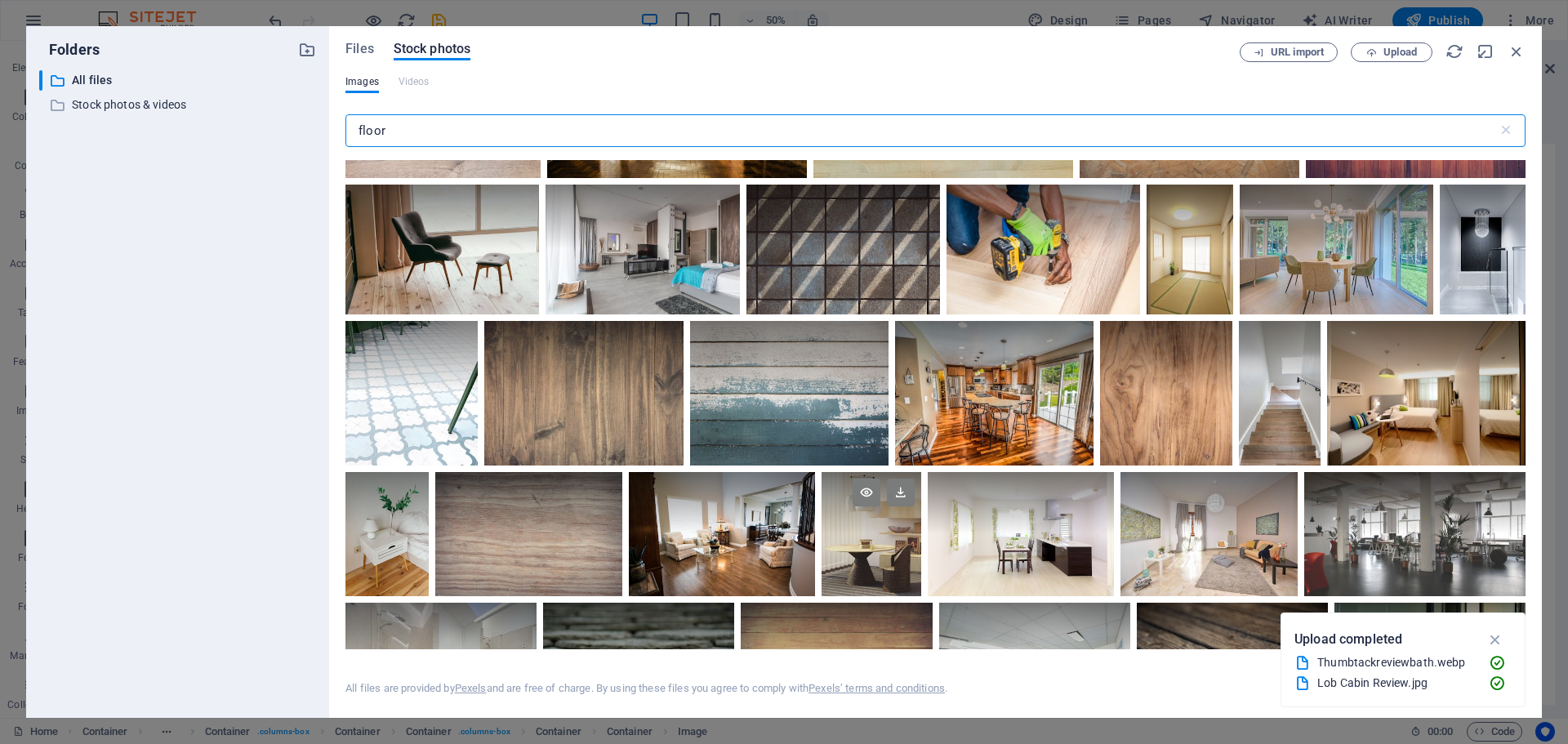 scroll, scrollTop: 653, scrollLeft: 0, axis: vertical 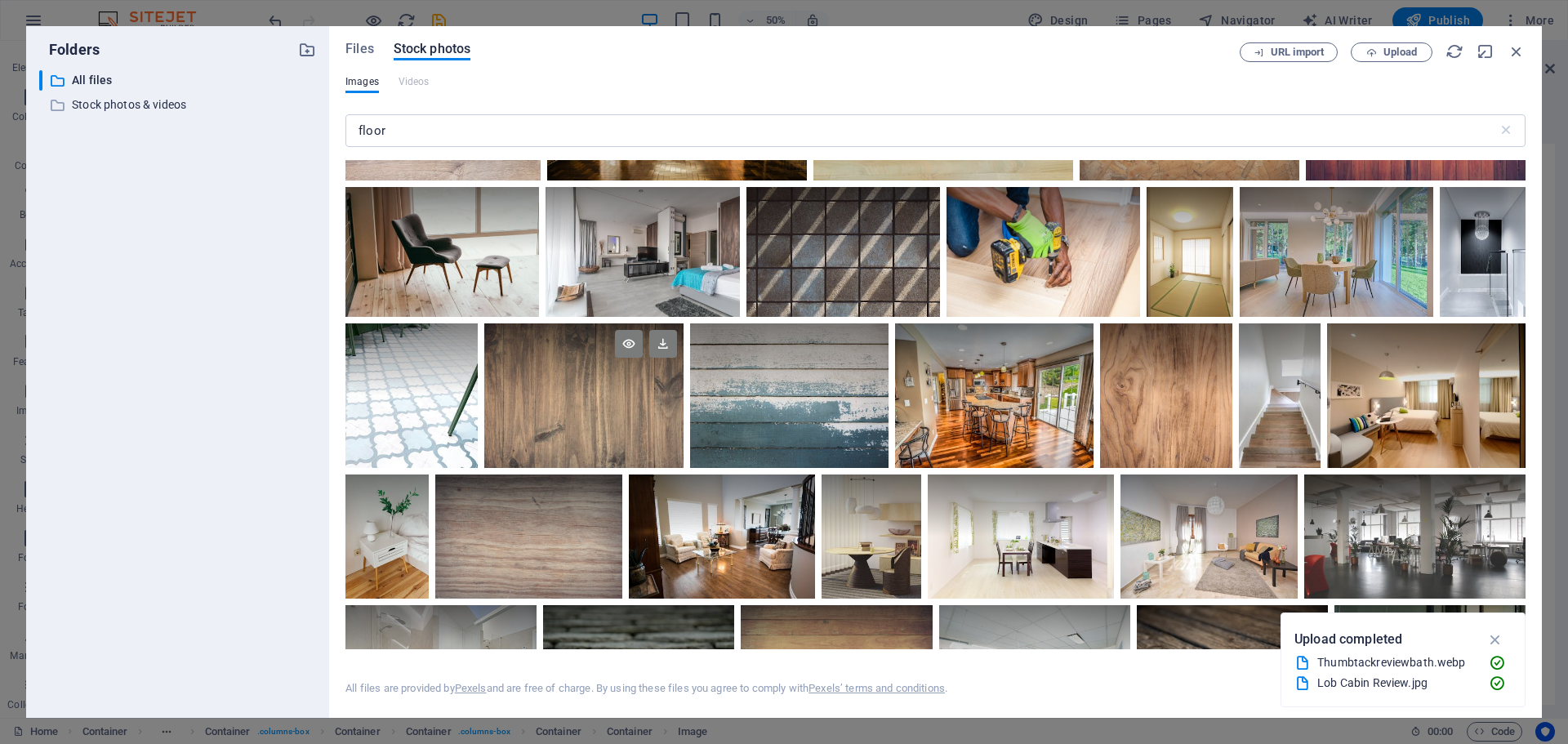click at bounding box center (584, 395) 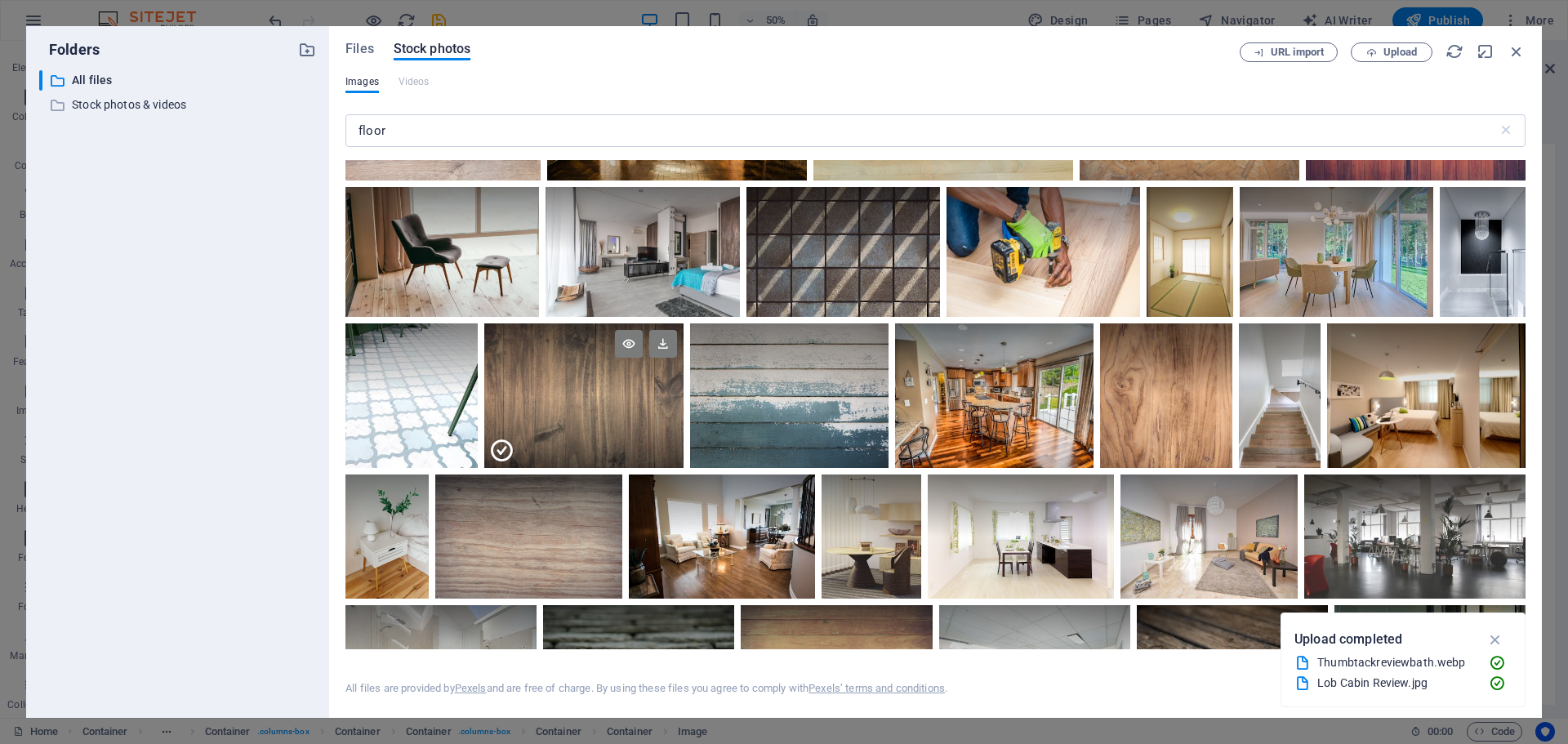 click at bounding box center [584, 359] 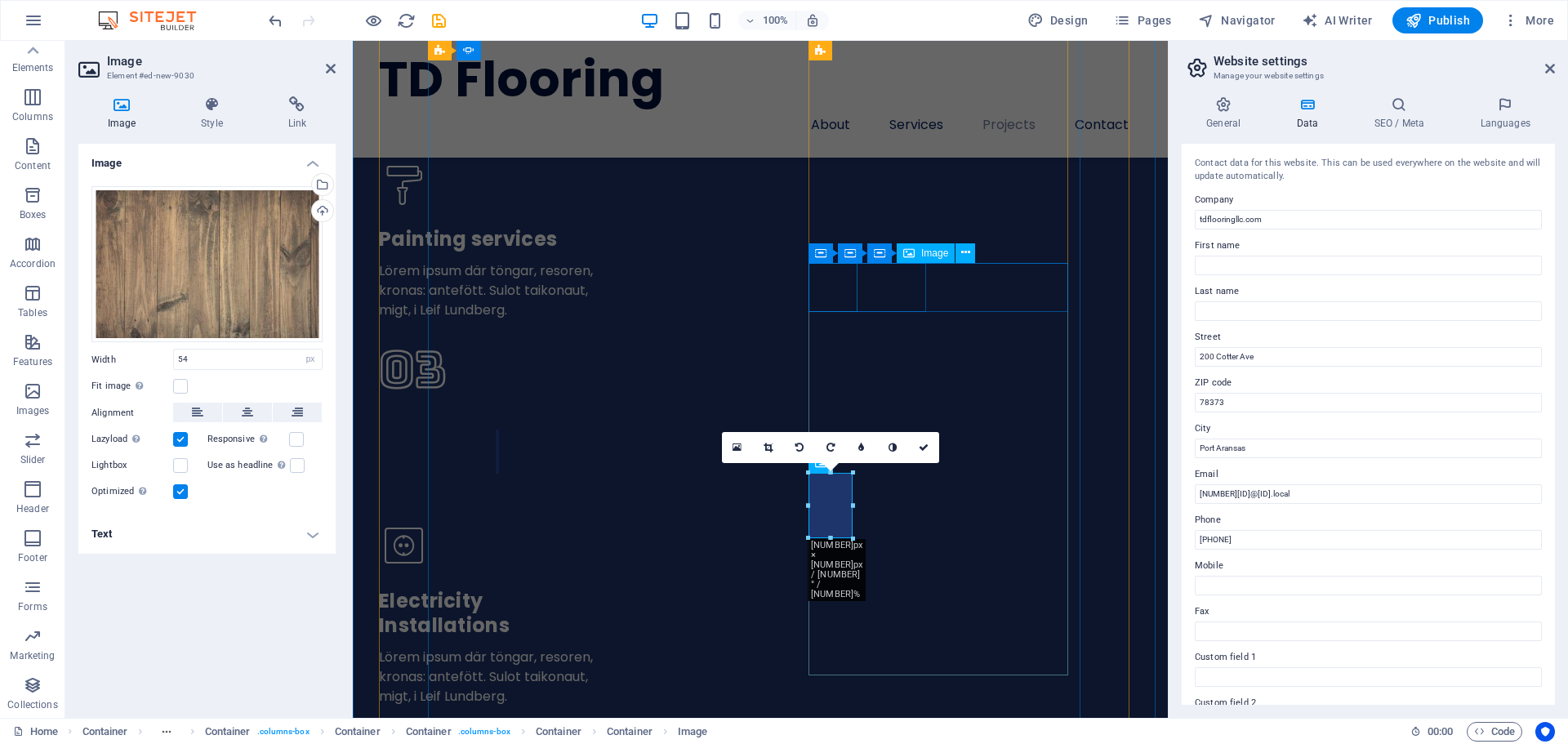 click at bounding box center (599, 16256) 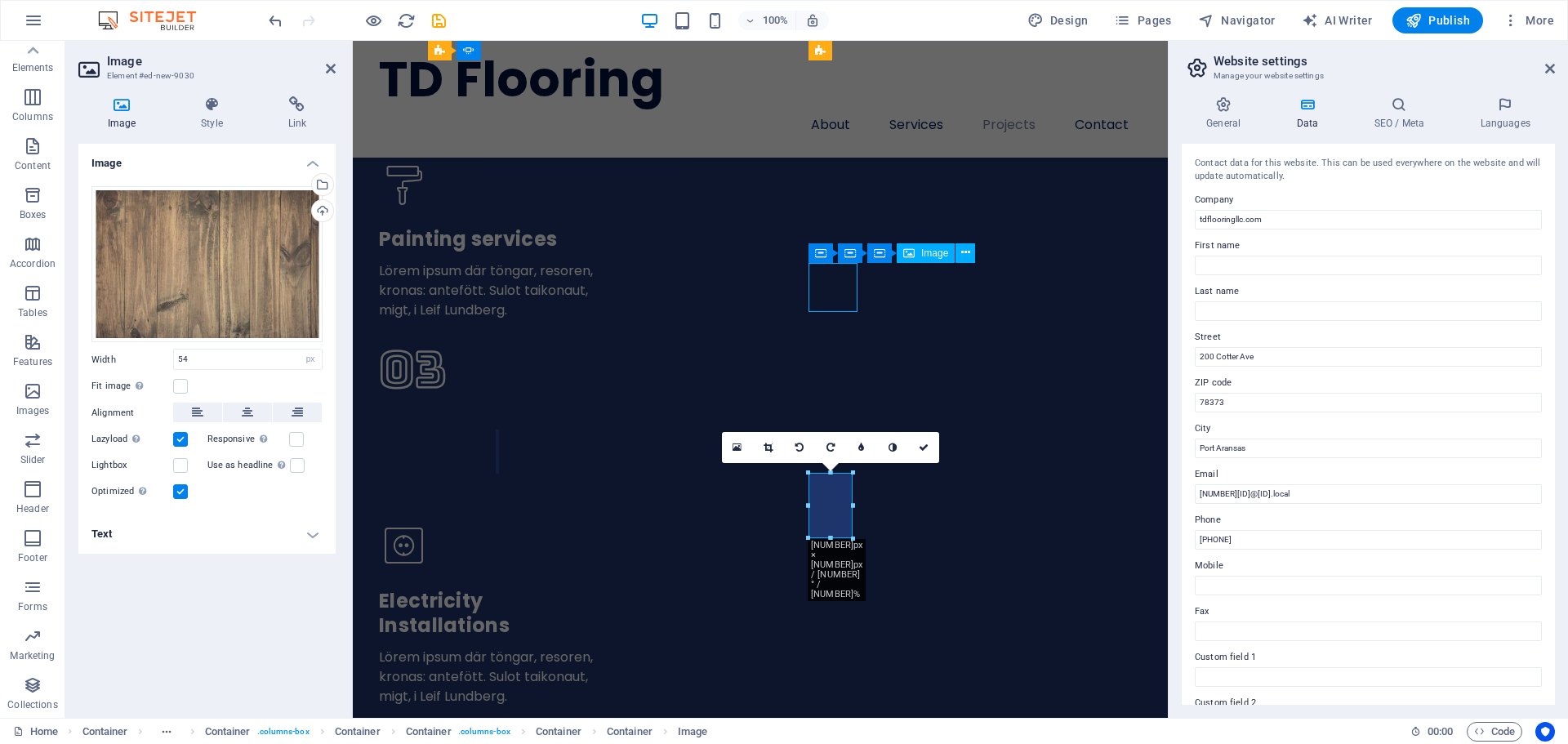 click at bounding box center (599, 16256) 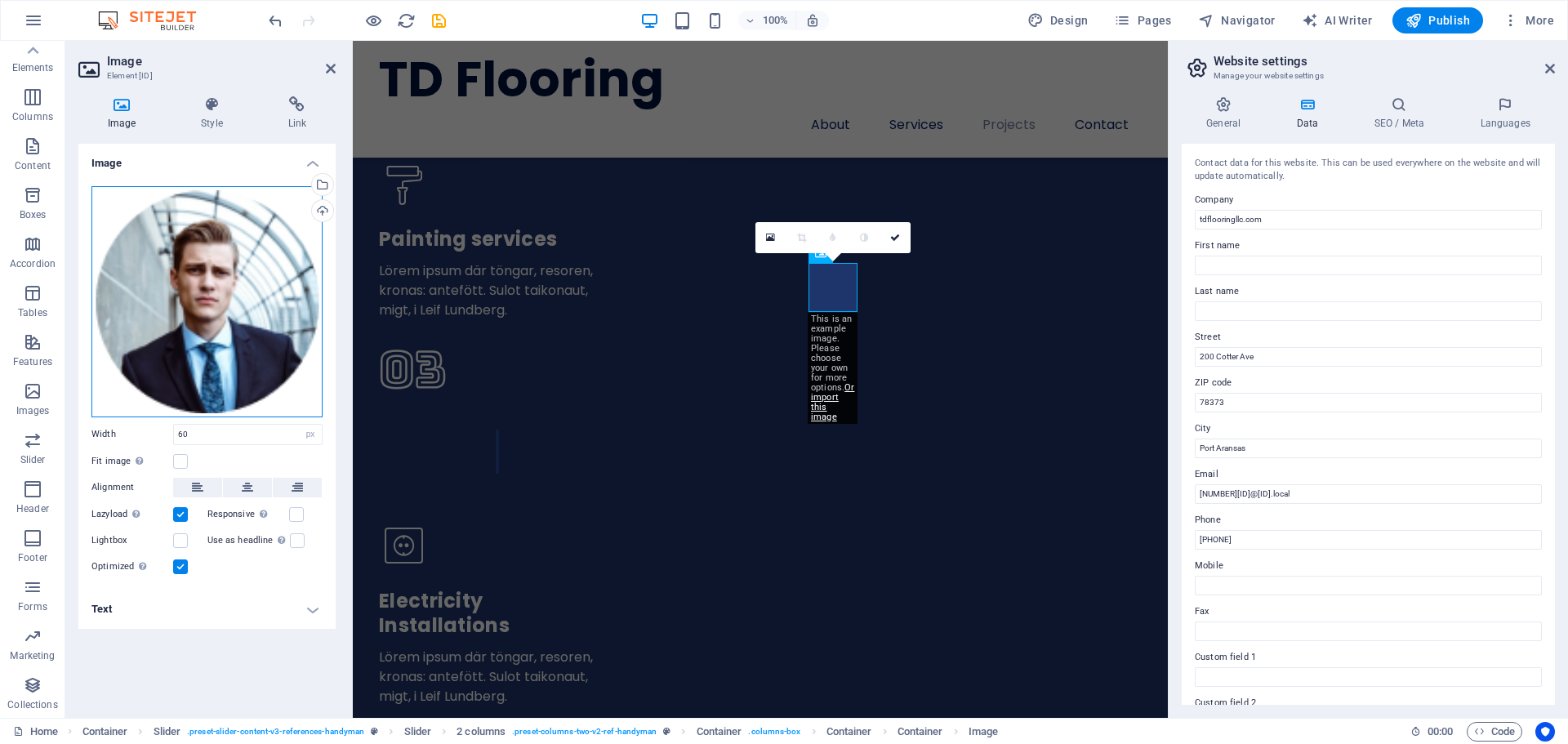 click on "Drag files here, click to choose files or select files from Files or our free stock photos & videos" at bounding box center [207, 301] 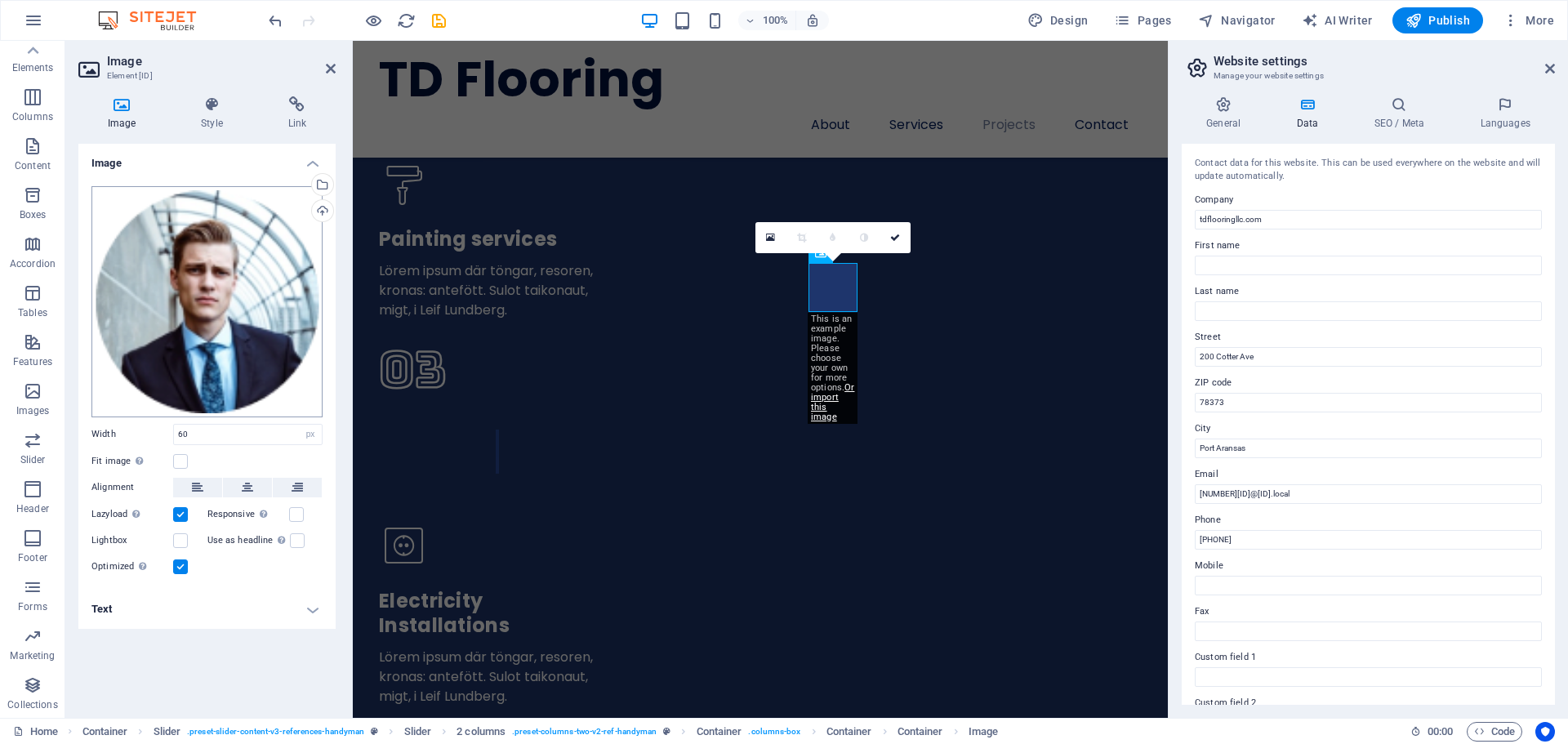 click on "tdflooringllc.com Home Favorites Elements Columns Content Boxes Accordion Tables Features Images Slider Header Footer Forms Marketing Collections Image Element #ed-827294757 Image Style Link Image Drag files here, click to choose files or select files from Files or our free stock photos & videos Select files from the file manager, stock photos, or upload file(s) Upload Width 60 Default auto px rem % em vh vw Fit image Automatically fit image to a fixed width and height Height Default auto px Alignment Lazyload Loading images after the page loads improves page speed. Responsive Automatically load retina image and smartphone optimized sizes. Lightbox Use as headline The image will be wrapped in an H1 headline tag. Useful for giving alternative text the weight of an H1 headline, e.g. for the logo. Leave unchecked if uncertain. Optimized Images are compressed to improve page speed. Position Direction Custom X offset 50 px rem % vh vw" at bounding box center (784, 372) 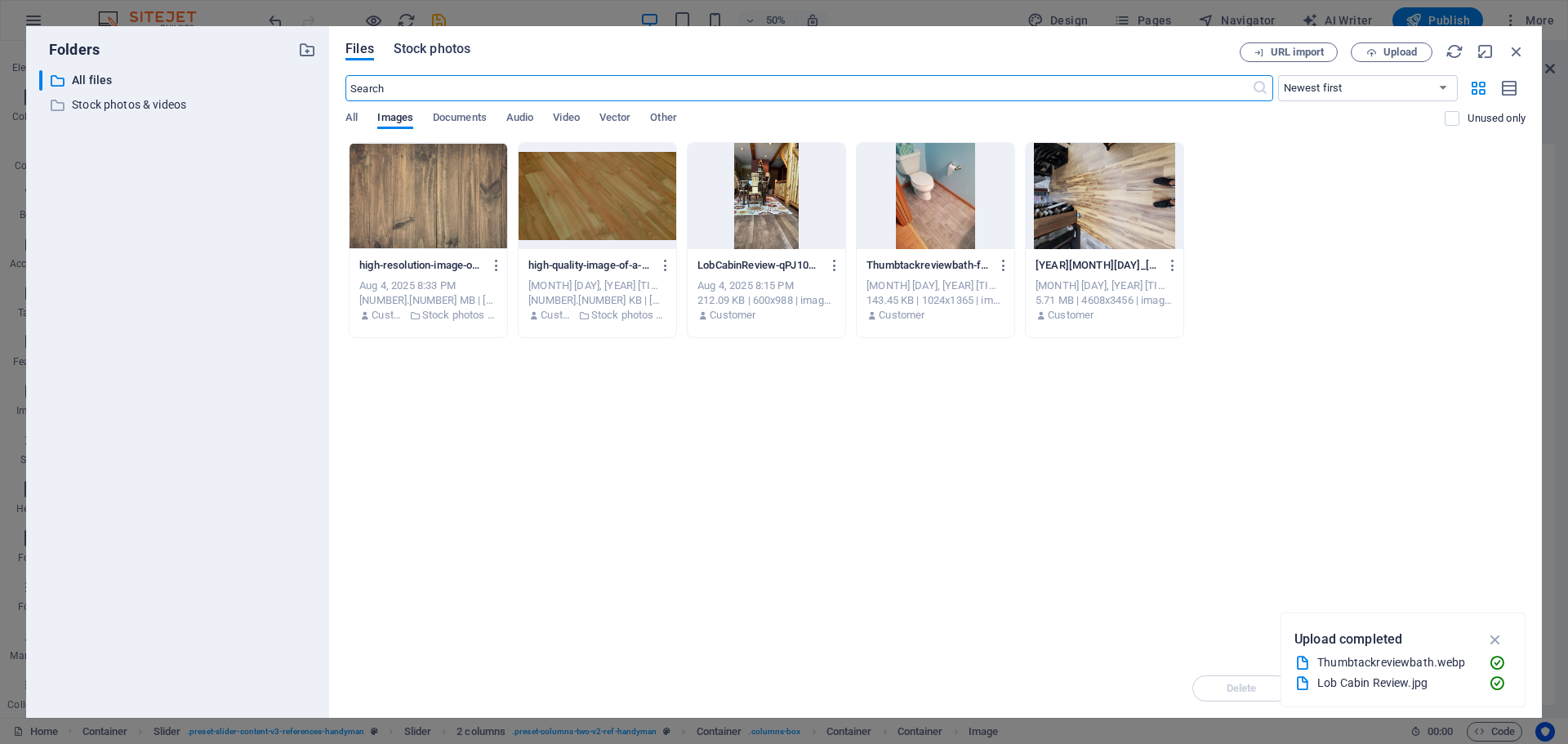 click on "Stock photos" at bounding box center (432, 49) 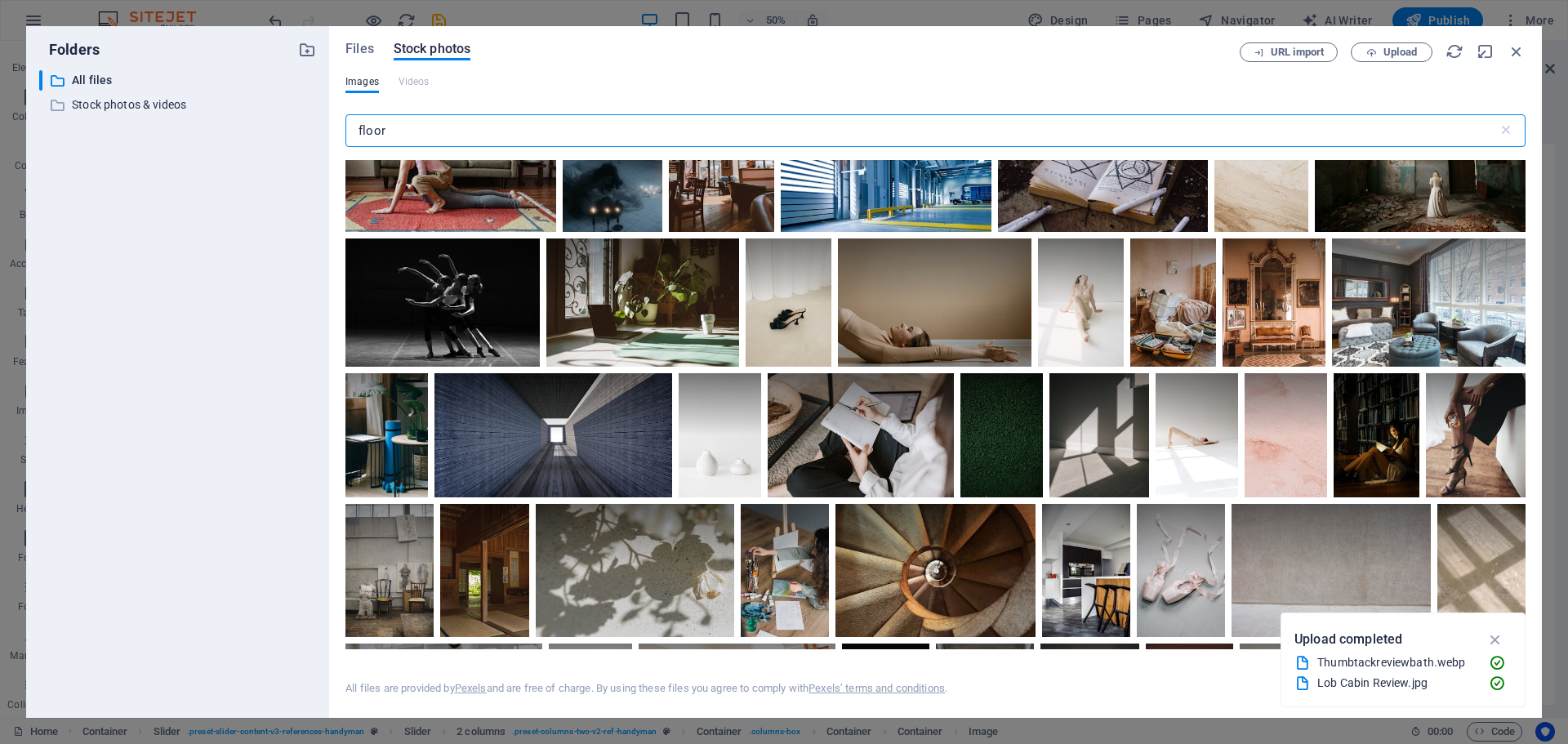scroll, scrollTop: 4573, scrollLeft: 0, axis: vertical 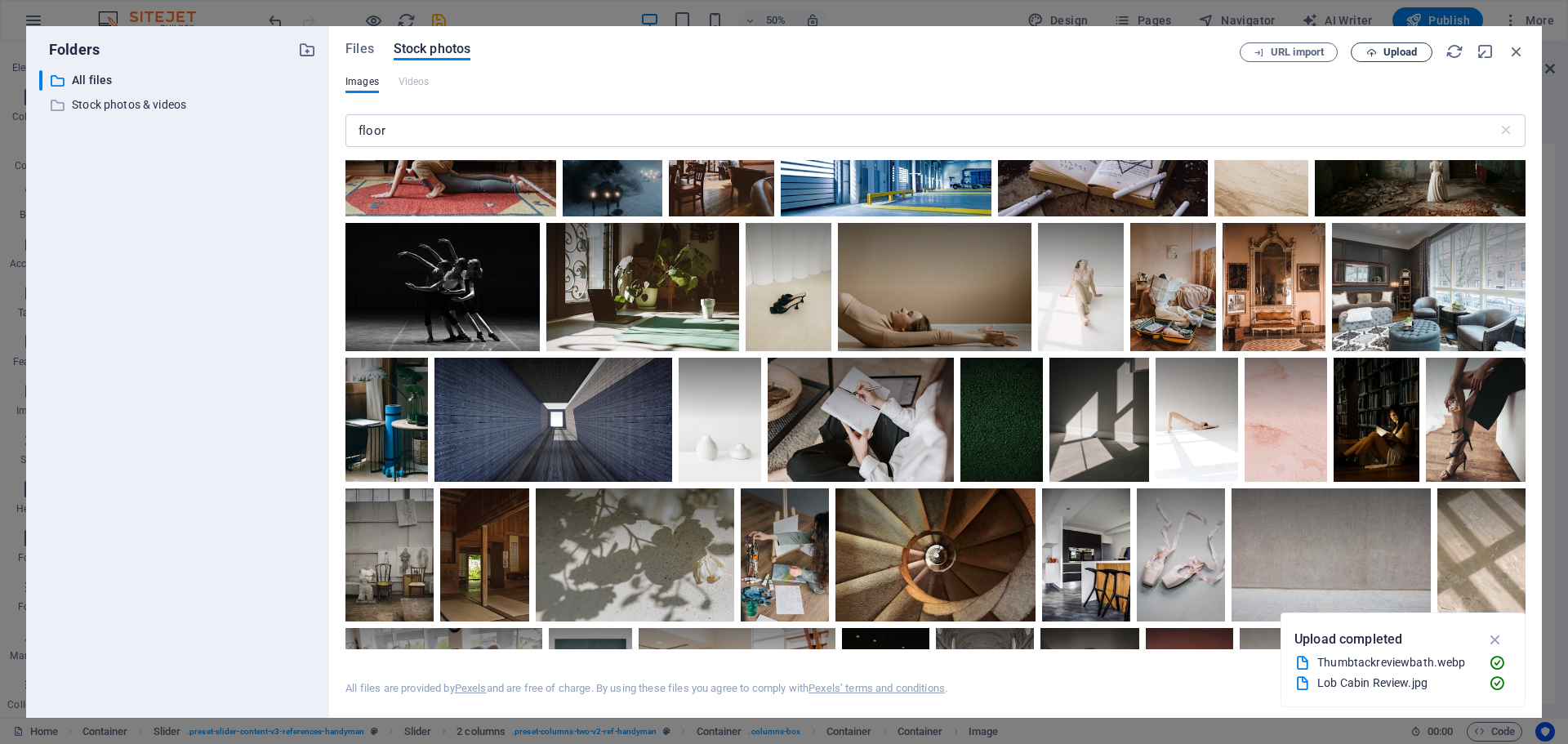 click on "Upload" at bounding box center (1400, 52) 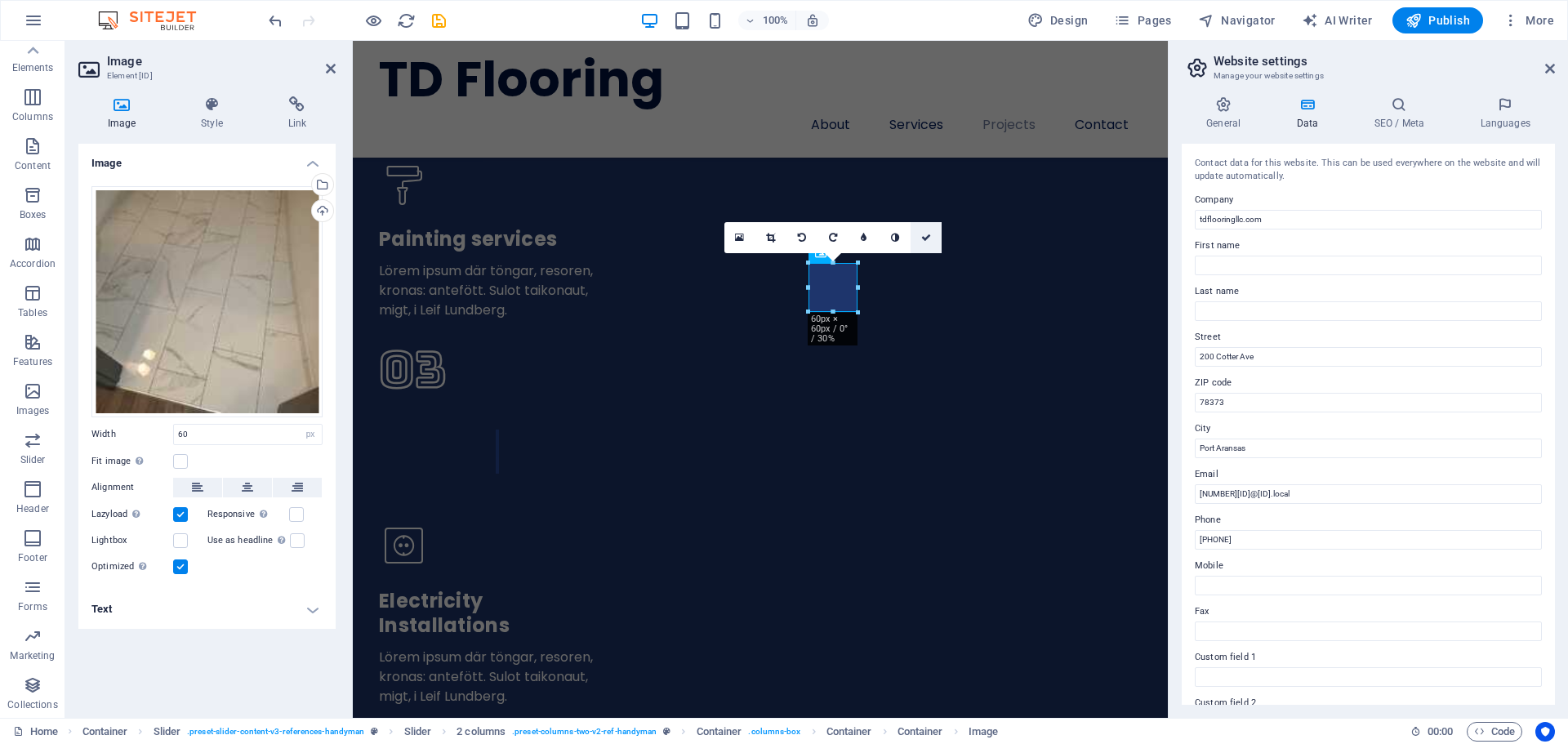 click at bounding box center [926, 238] 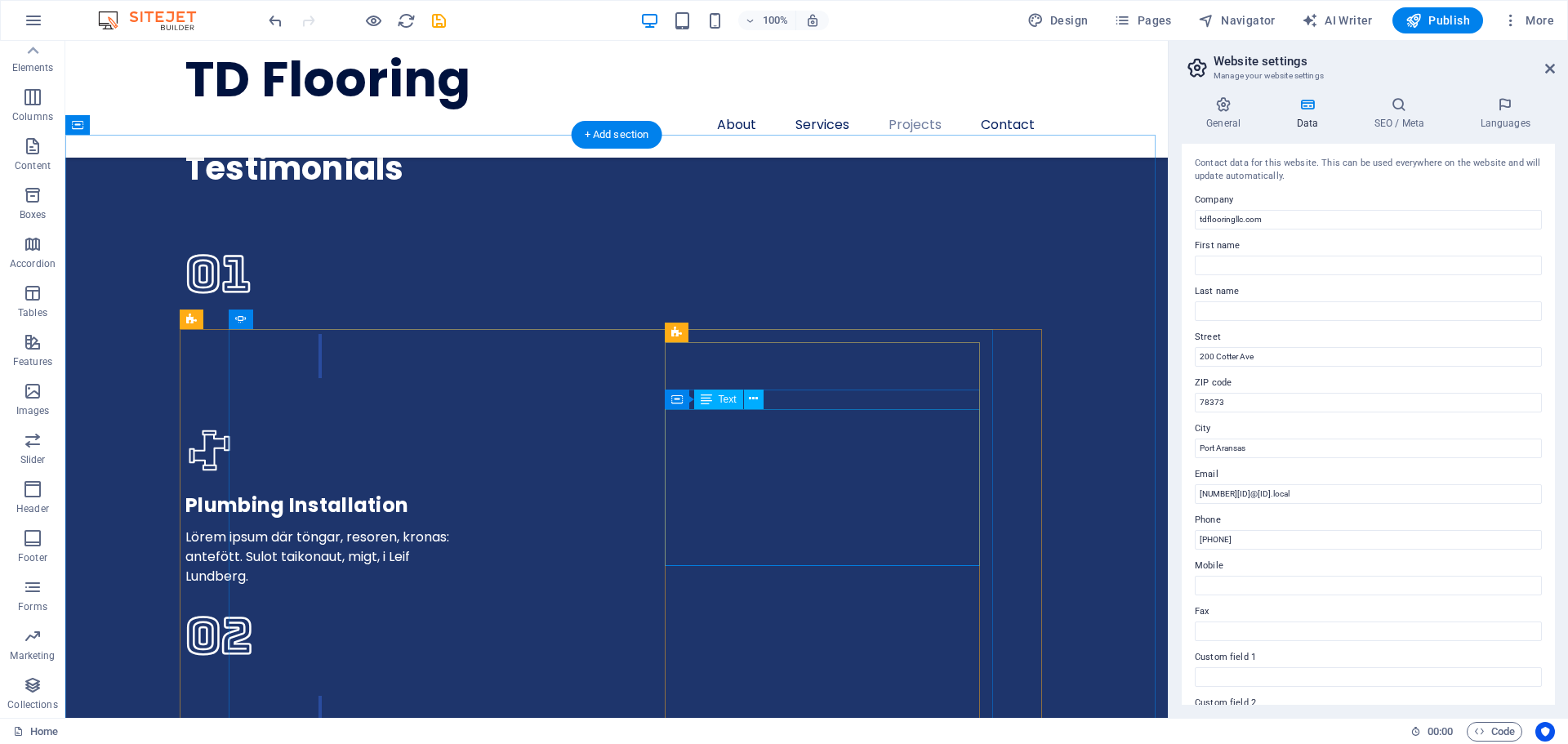 scroll, scrollTop: 4002, scrollLeft: 0, axis: vertical 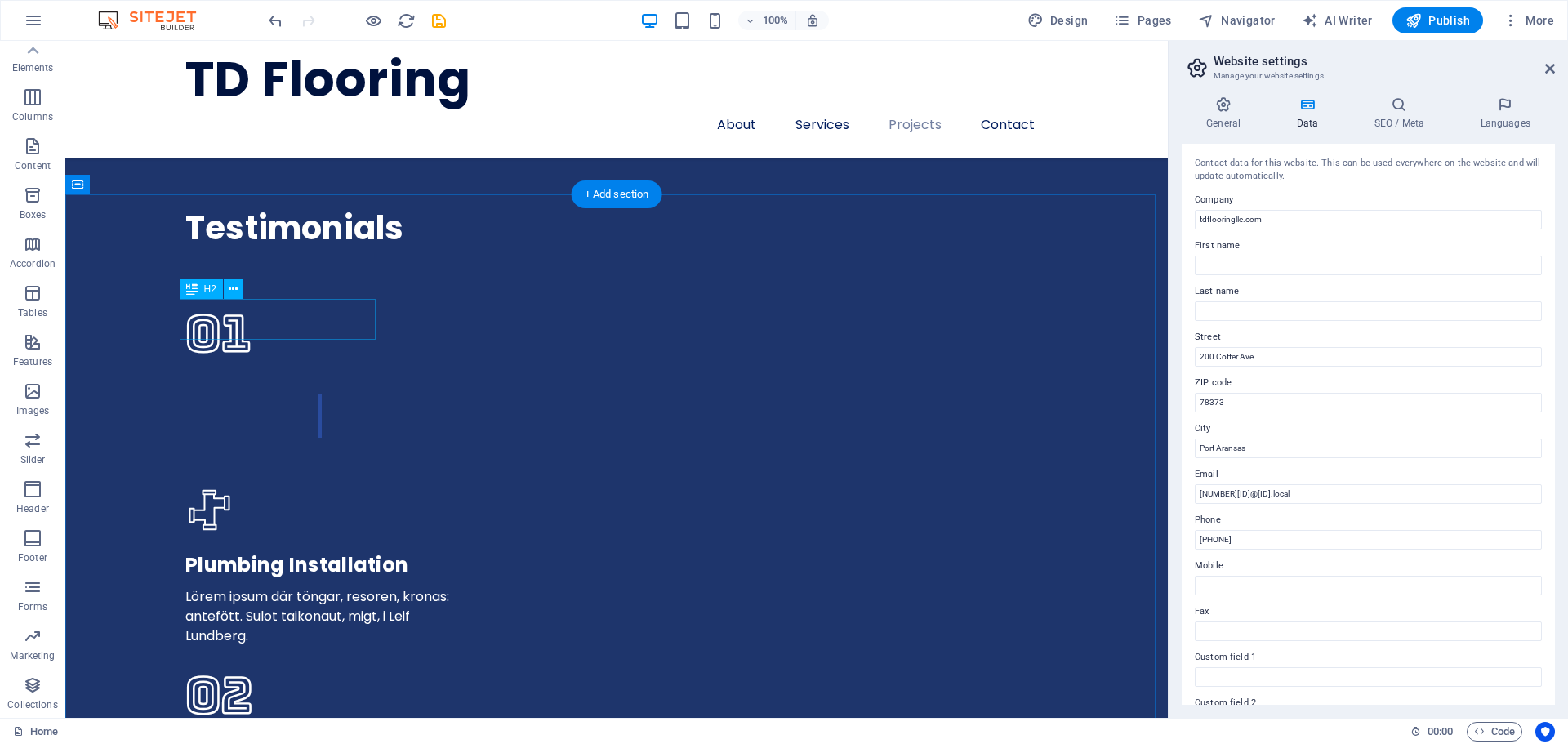 click on "References" at bounding box center (617, 11968) 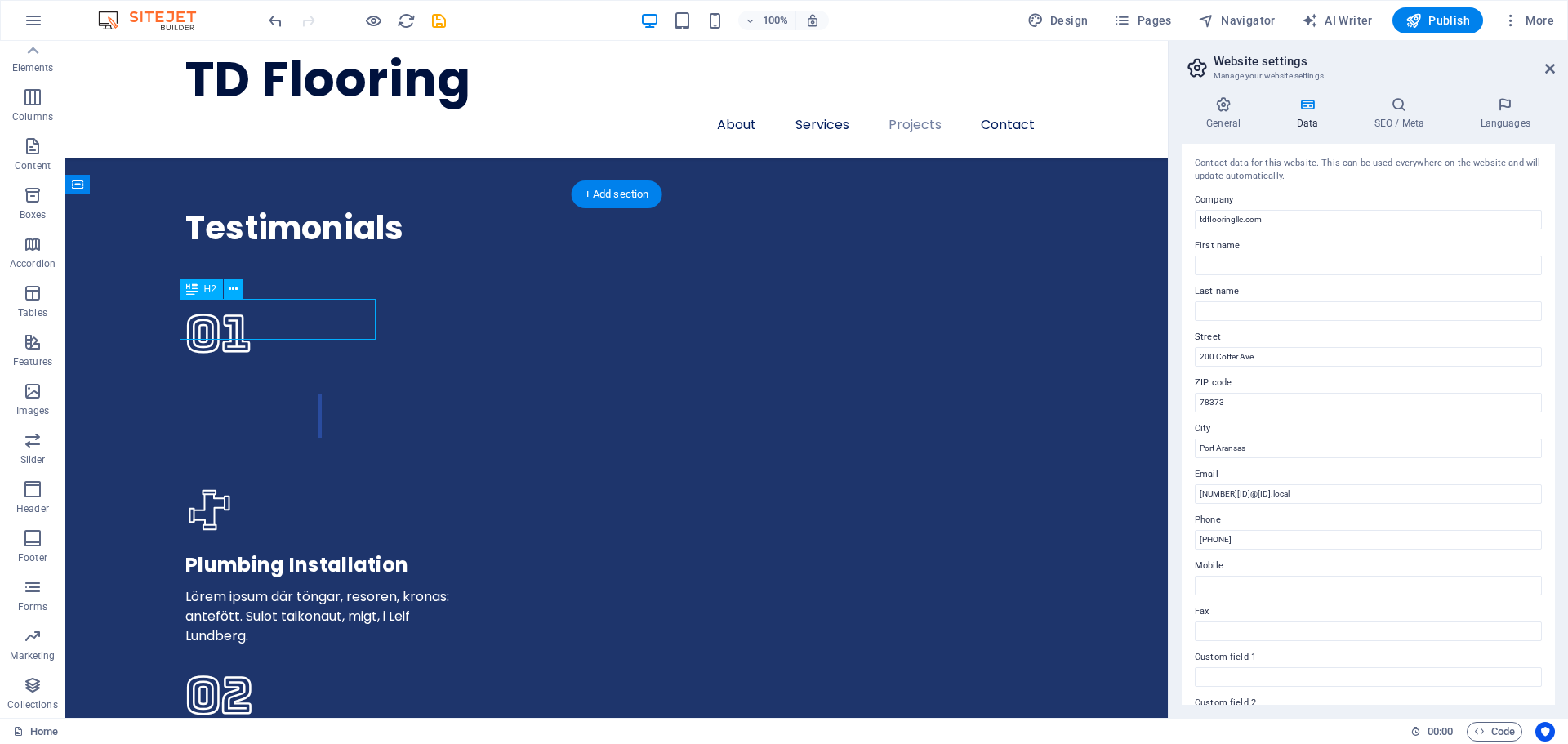 click on "References" at bounding box center [617, 11968] 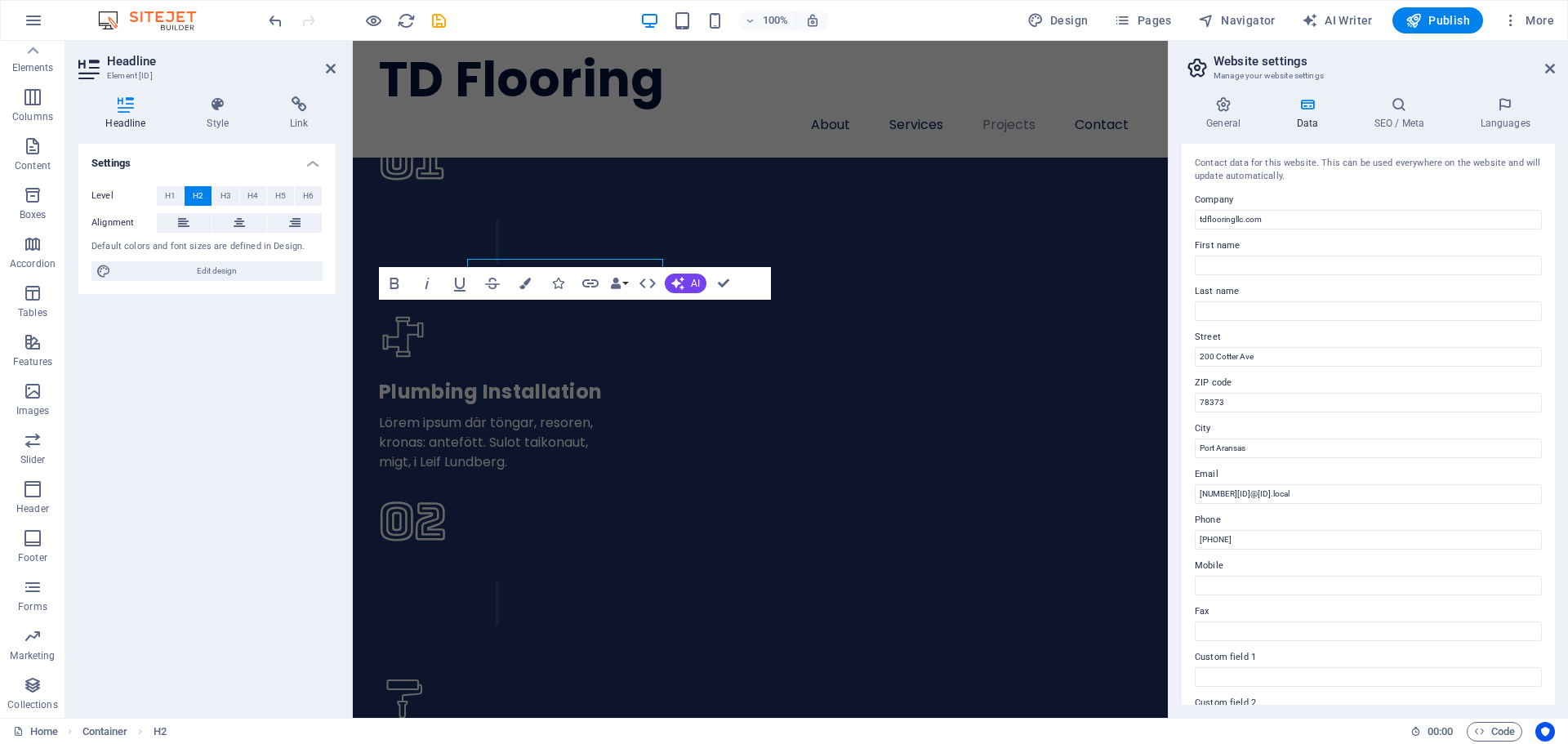 scroll, scrollTop: 4080, scrollLeft: 0, axis: vertical 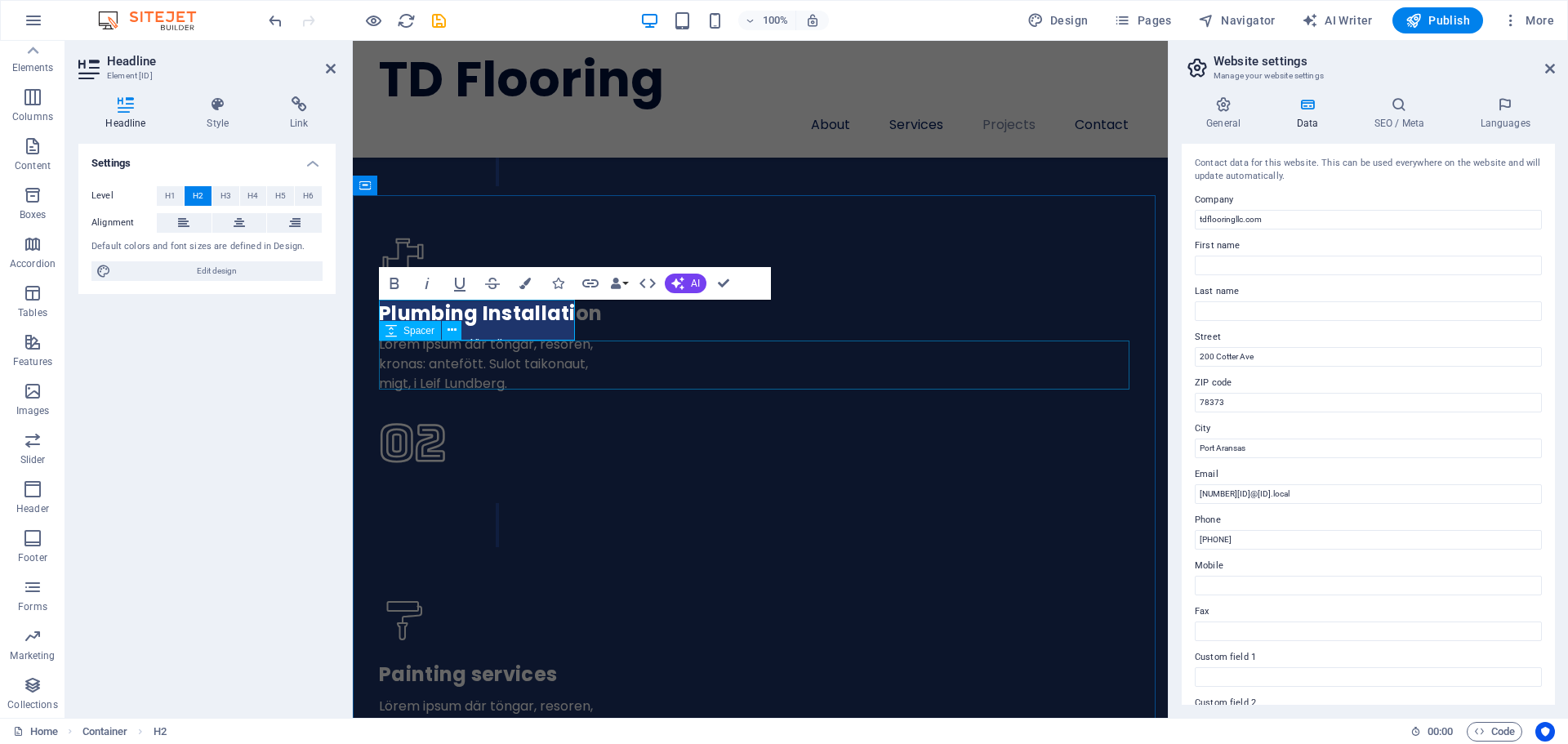 type 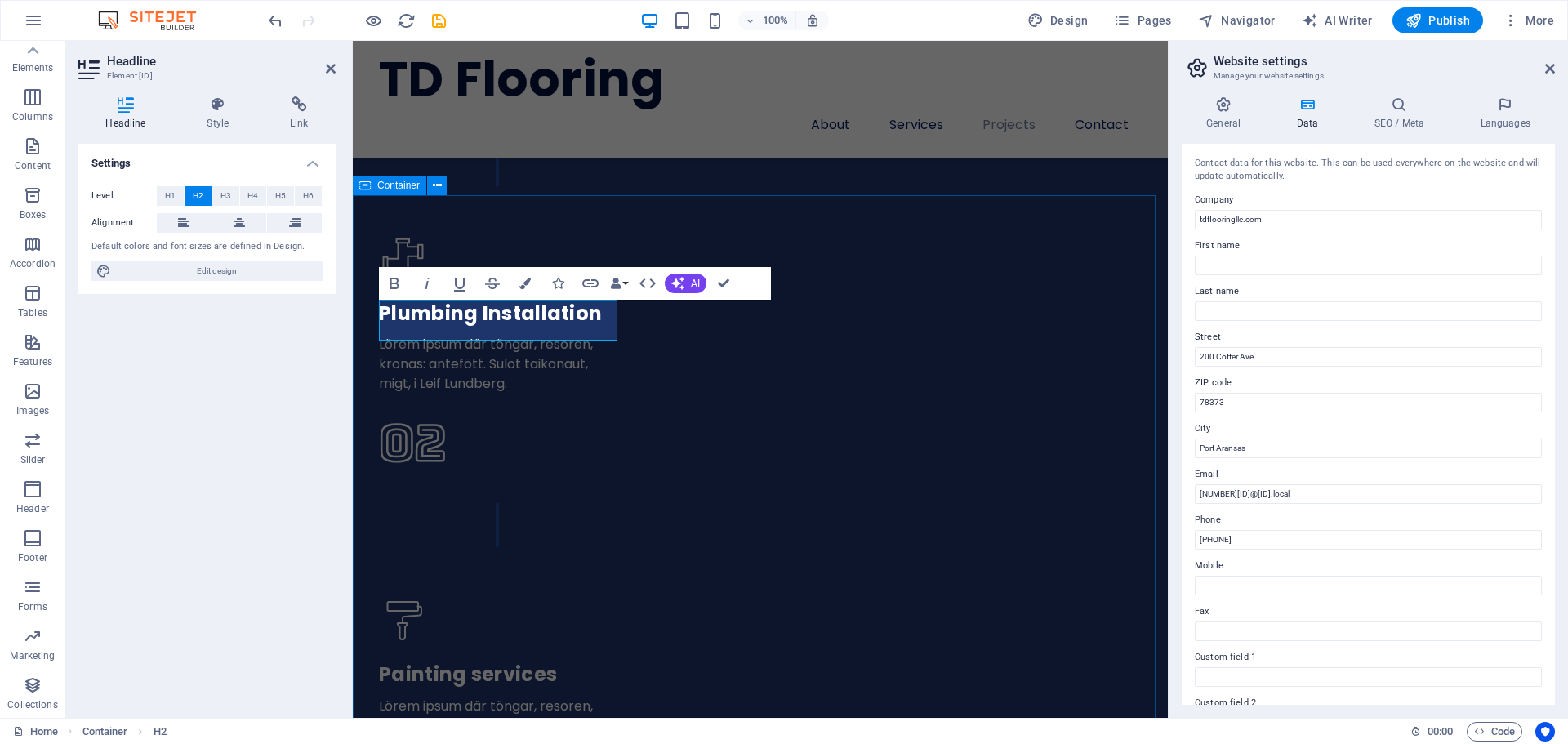 click on "Testimonials.. Thomas W.
Dylan did a great job installing LVT in our four bathrooms. He was super flexible with the timing, showing up when he said he would, and was extra quiet around our new baby.  Janell B
I recently had the pleasure of having Dylan and Krista Zweifel (owners of TD Flooring) install LVP flooring (purchased at “Carpet’s Plus”) throughout the entire main floor of my log home. I cannot say enough good about the entire experience I had working with them! From start to finish, they were extremely conscientious, punctual (how many contractors actually show up when they say they will?), responsible, competent, kind, hard working, knowledgeable, the list could go on and on! Although existing tile had to be removed (which can be very messy), Dylan and Krista cleaned every bit of debris up, leaving my home cleaner than it was prior to the installation. Dave V." at bounding box center [760, 15635] 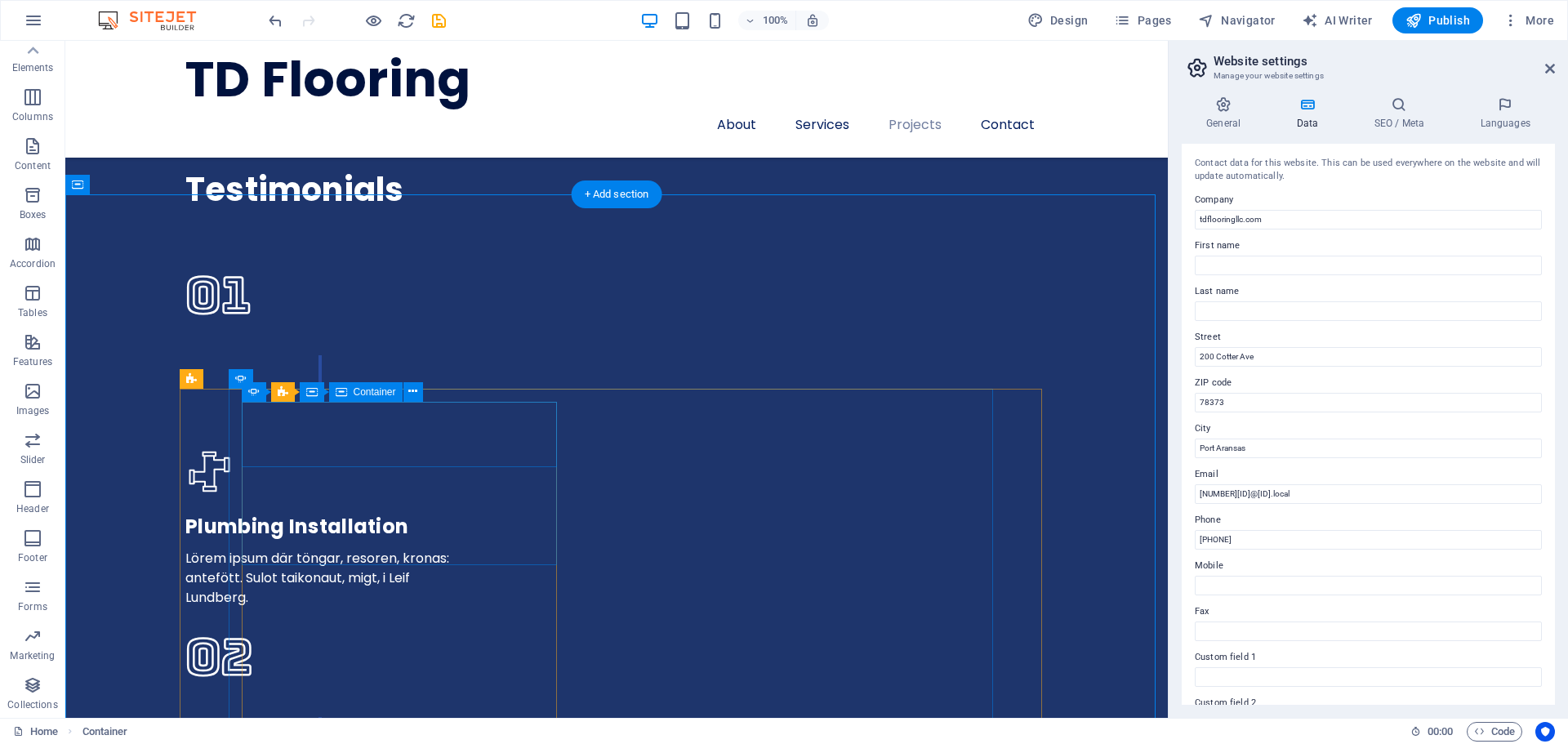 scroll, scrollTop: 4002, scrollLeft: 0, axis: vertical 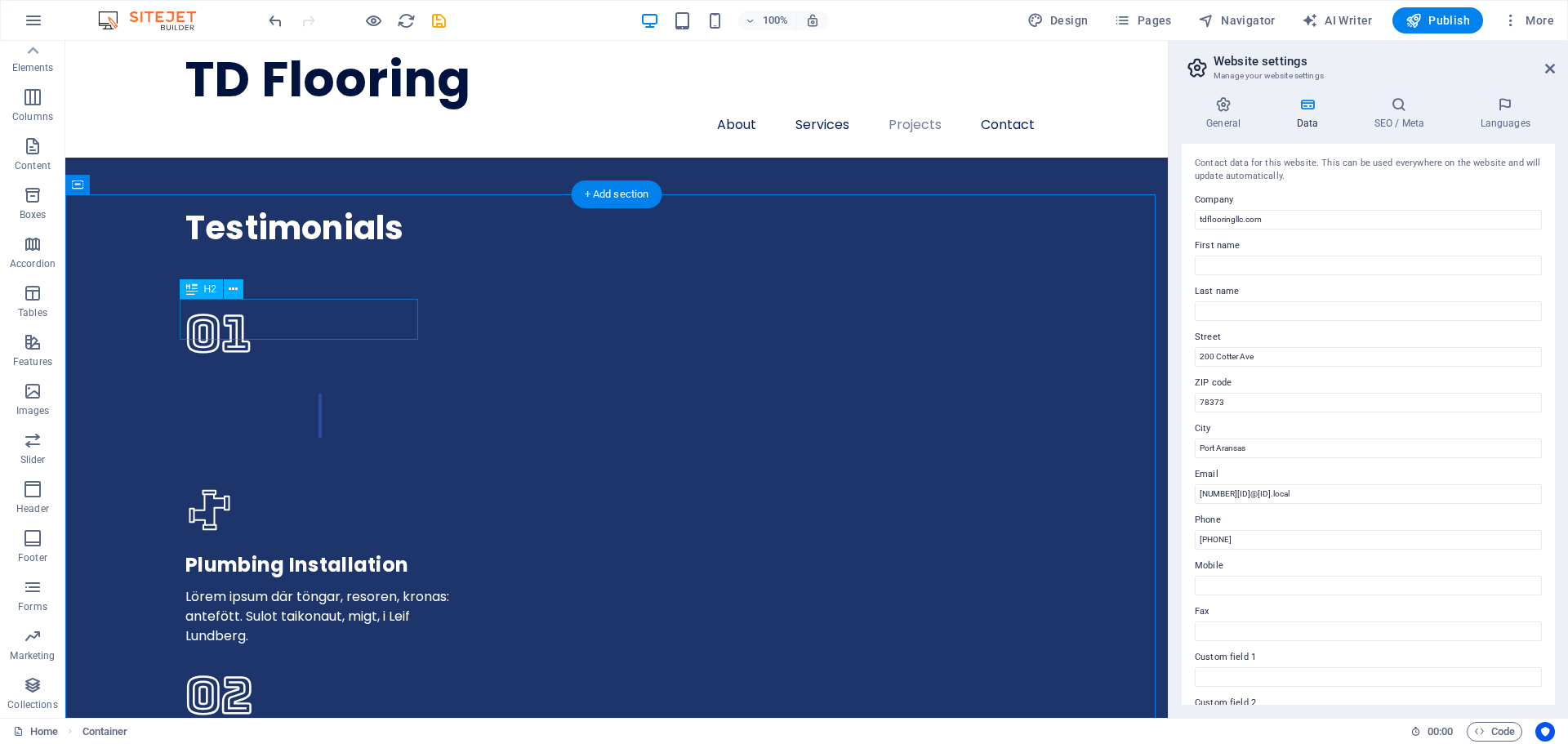 click on "Testimonials.." at bounding box center [617, 11968] 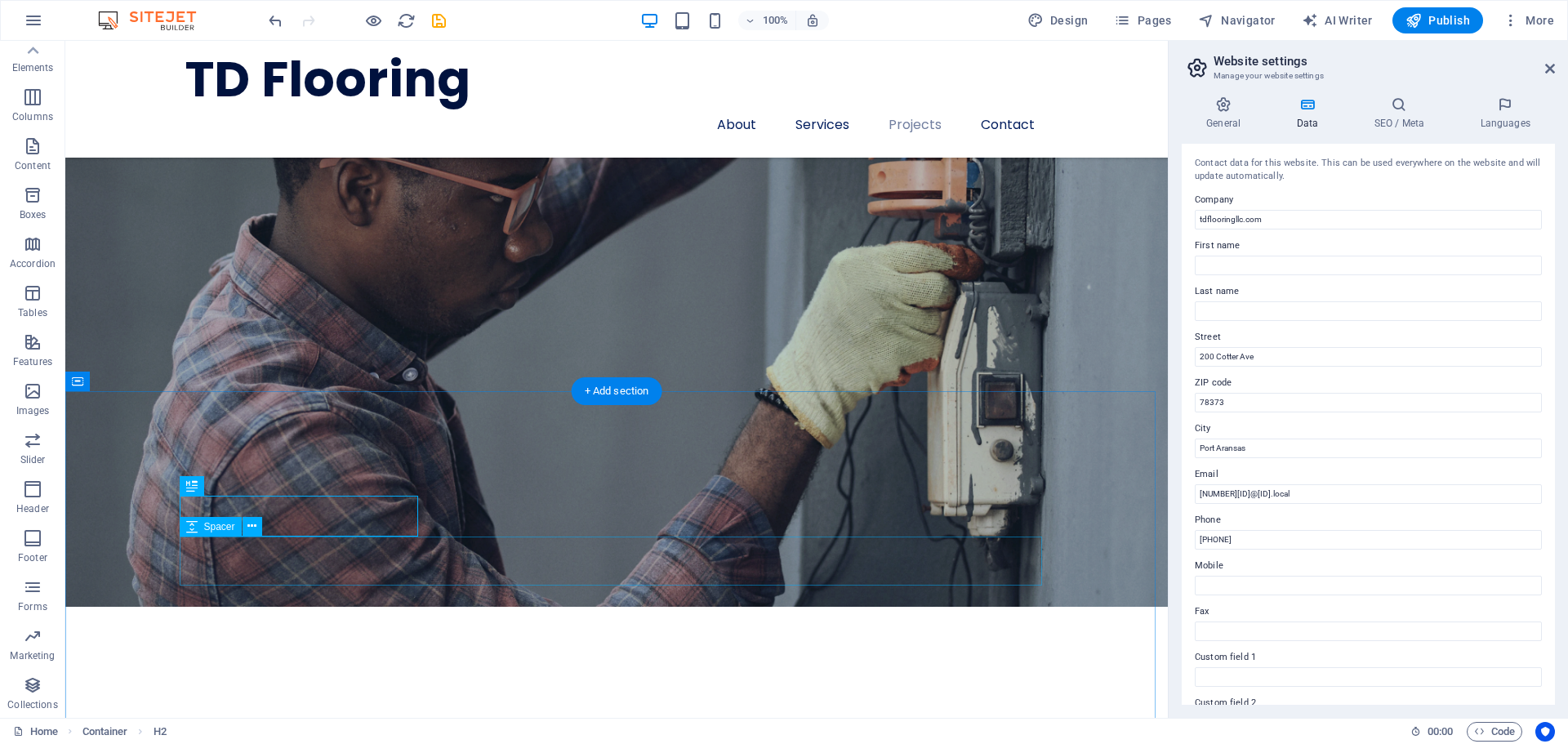 scroll, scrollTop: 3838, scrollLeft: 0, axis: vertical 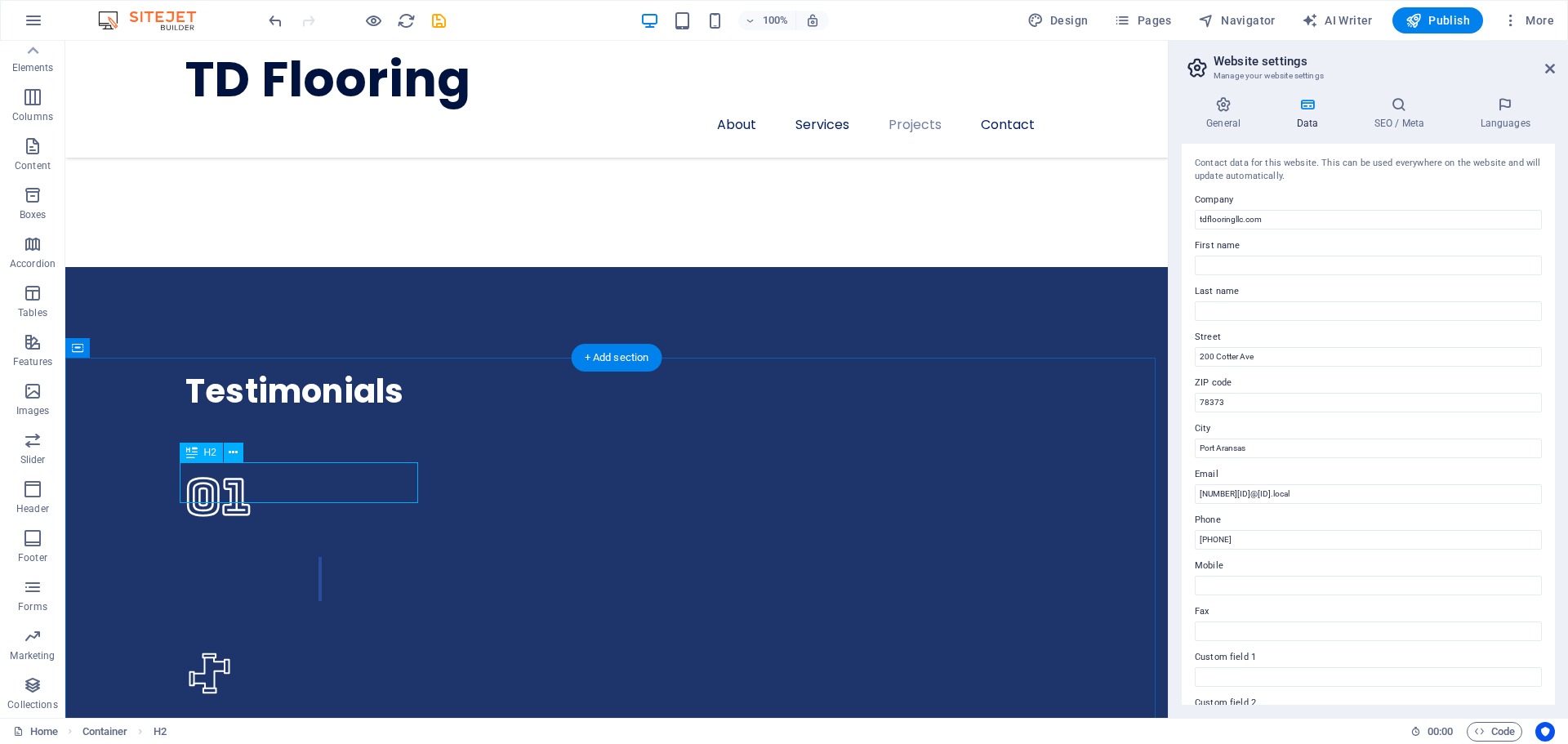 click on "Testimonials.." at bounding box center [617, 12131] 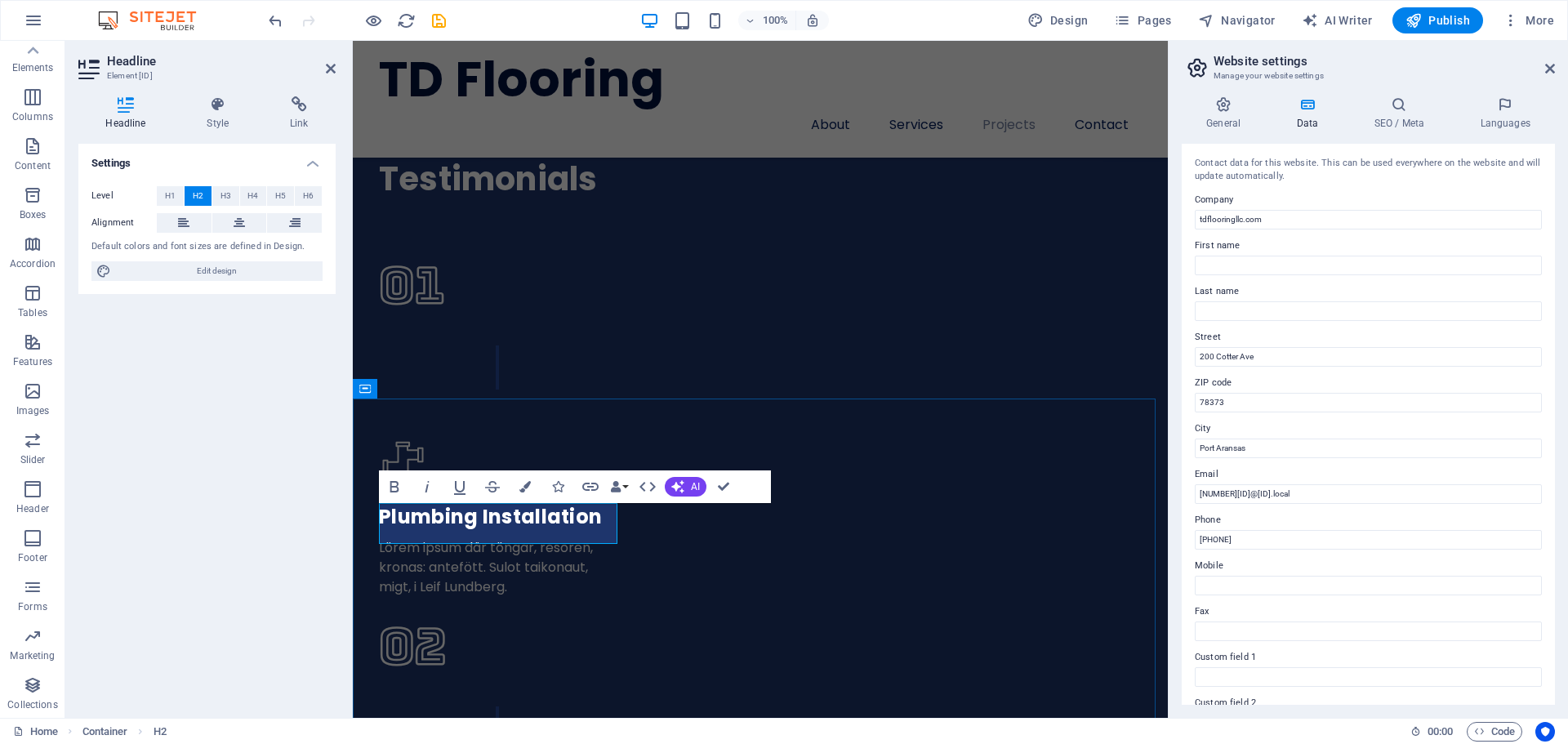 click on "Testimonials.. Thomas W.
Dylan did a great job installing LVT in our four bathrooms. He was super flexible with the timing, showing up when he said he would, and was extra quiet around our new baby.  Janell B
I recently had the pleasure of having Dylan and Krista Zweifel (owners of TD Flooring) install LVP flooring (purchased at “Carpet’s Plus”) throughout the entire main floor of my log home. I cannot say enough good about the entire experience I had working with them! From start to finish, they were extremely conscientious, punctual (how many contractors actually show up when they say they will?), responsible, competent, kind, hard working, knowledgeable, the list could go on and on! Although existing tile had to be removed (which can be very messy), Dylan and Krista cleaned every bit of debris up, leaving my home cleaner than it was prior to the installation. Dave V." at bounding box center [760, 15839] 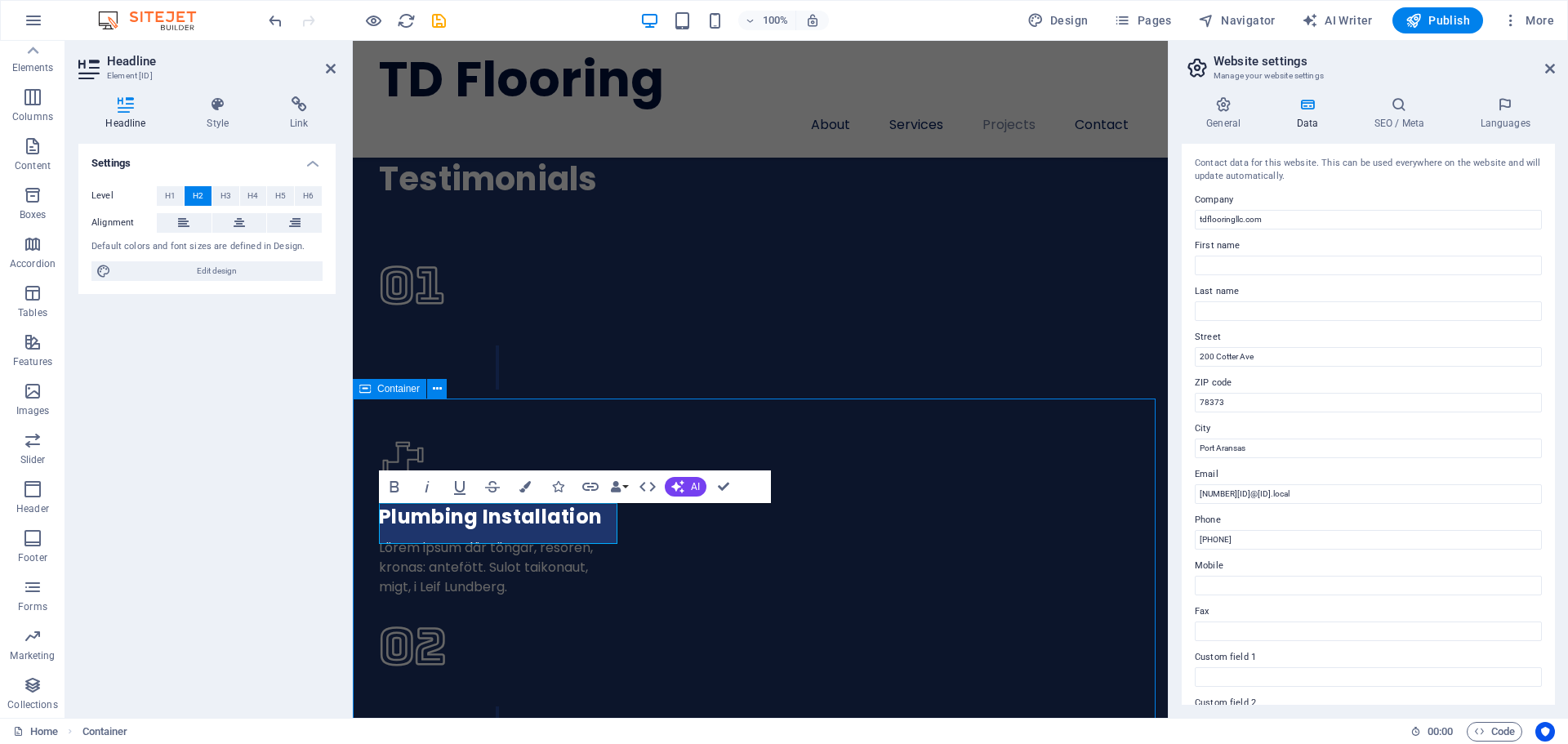 scroll, scrollTop: 3837, scrollLeft: 0, axis: vertical 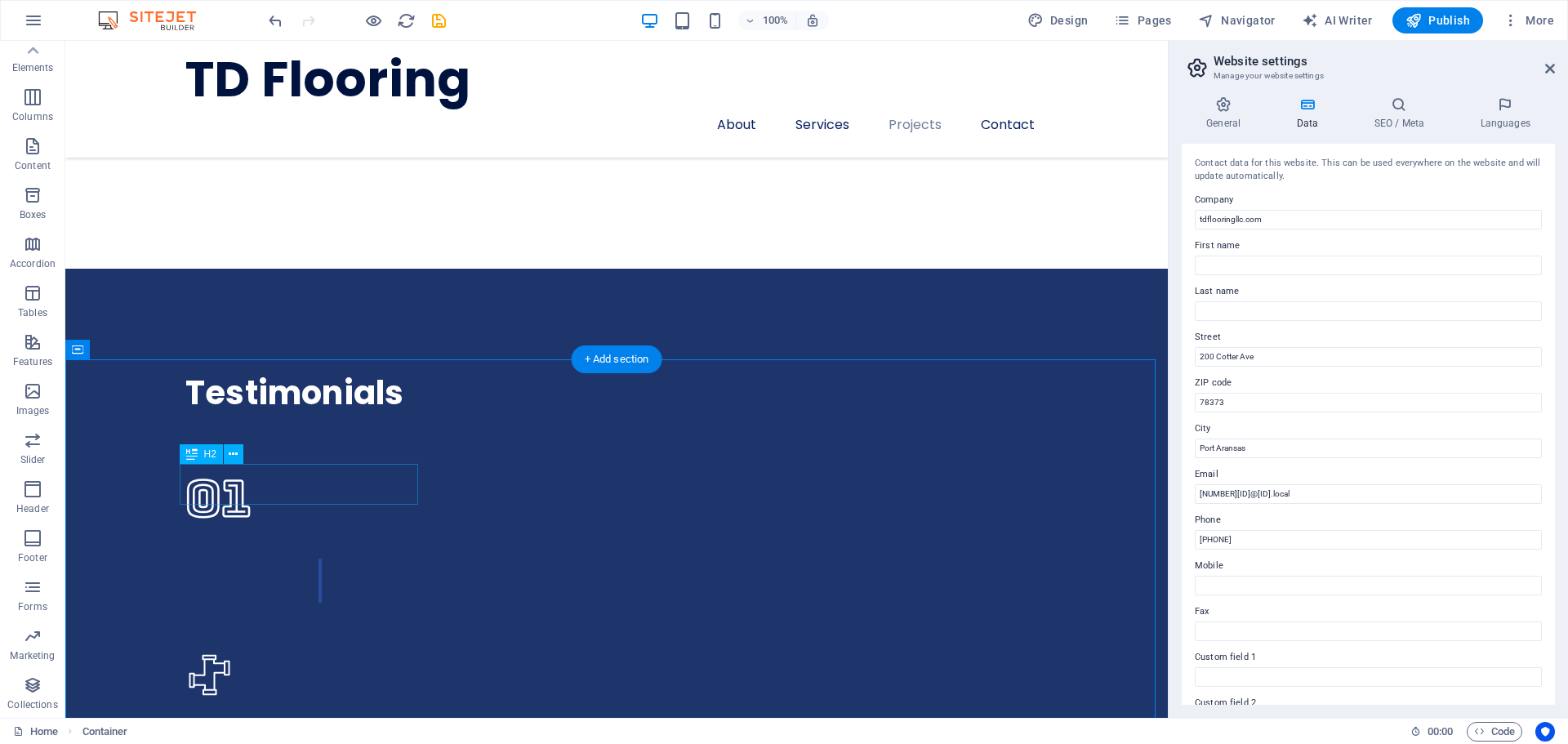 click on "Testimonials.." at bounding box center [617, 12133] 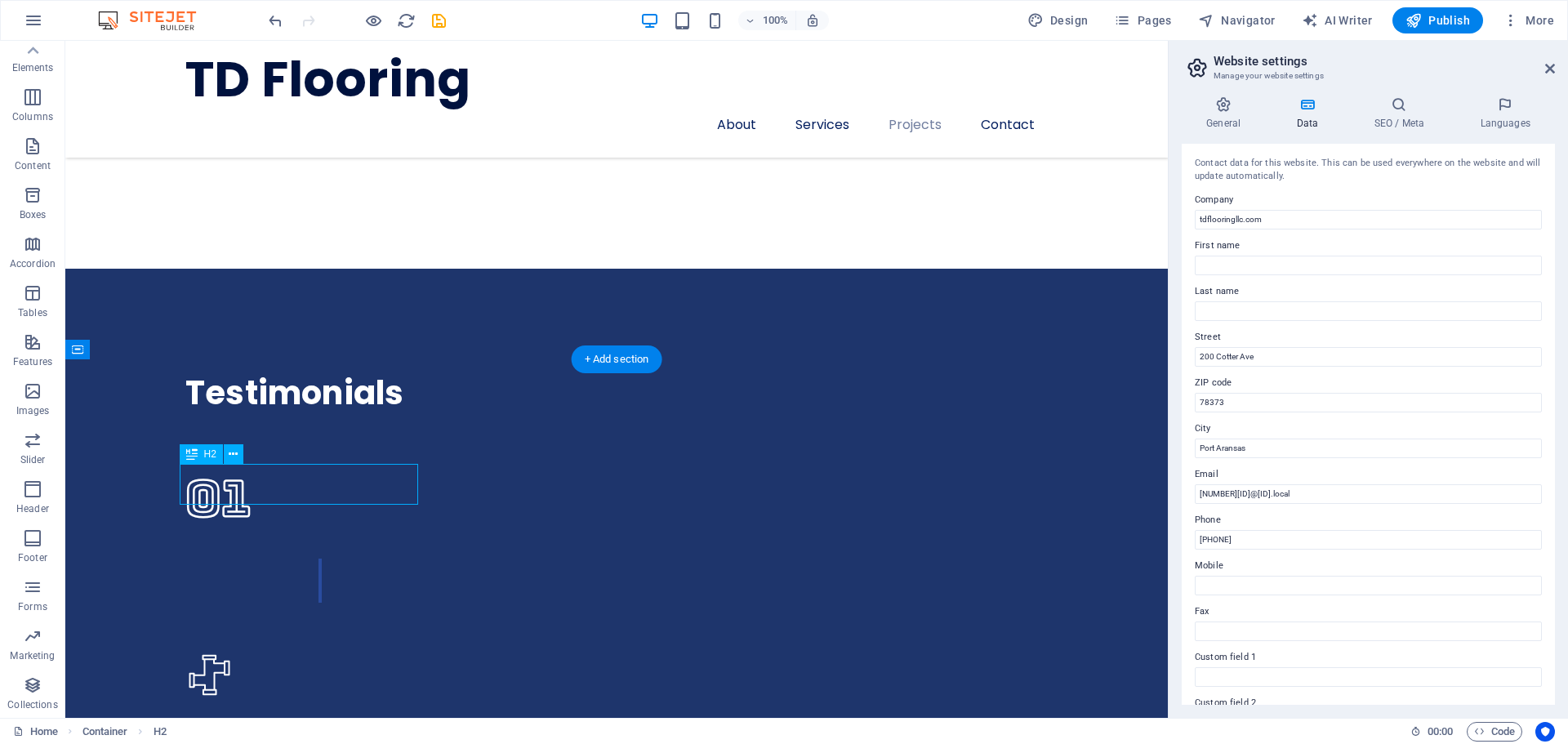 click on "Testimonials.." at bounding box center [617, 12133] 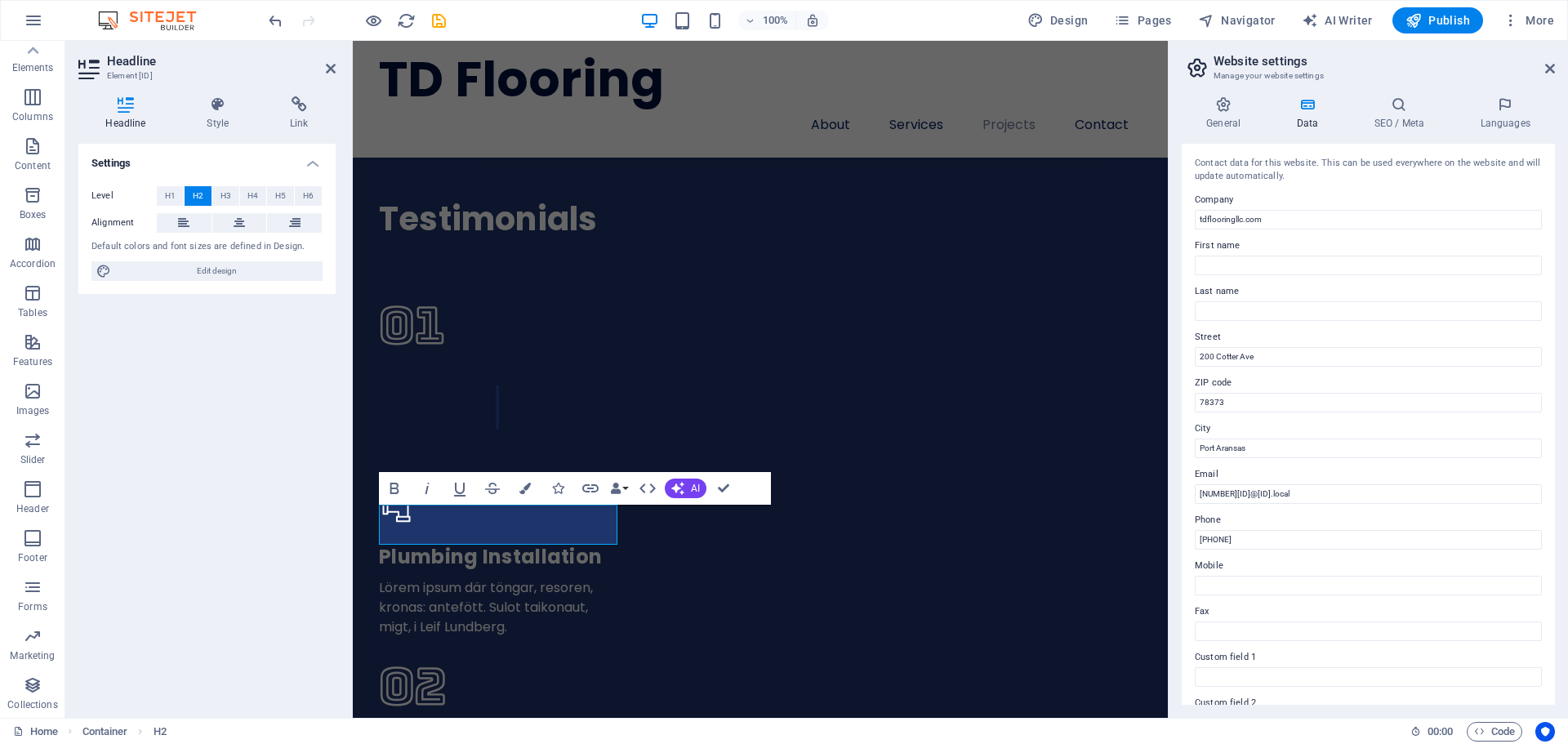 scroll, scrollTop: 3875, scrollLeft: 0, axis: vertical 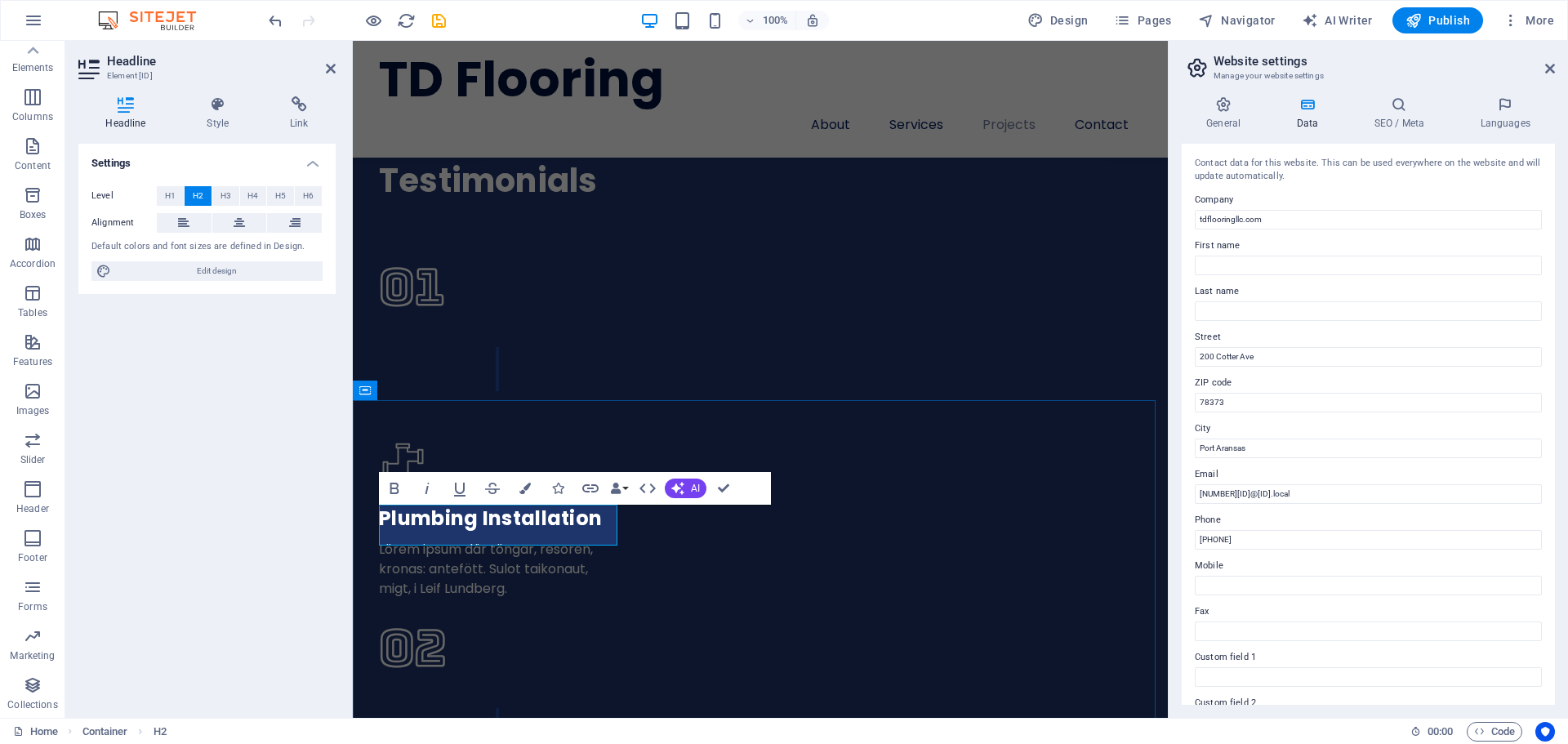 click on "Testimonials.." at bounding box center (760, 11945) 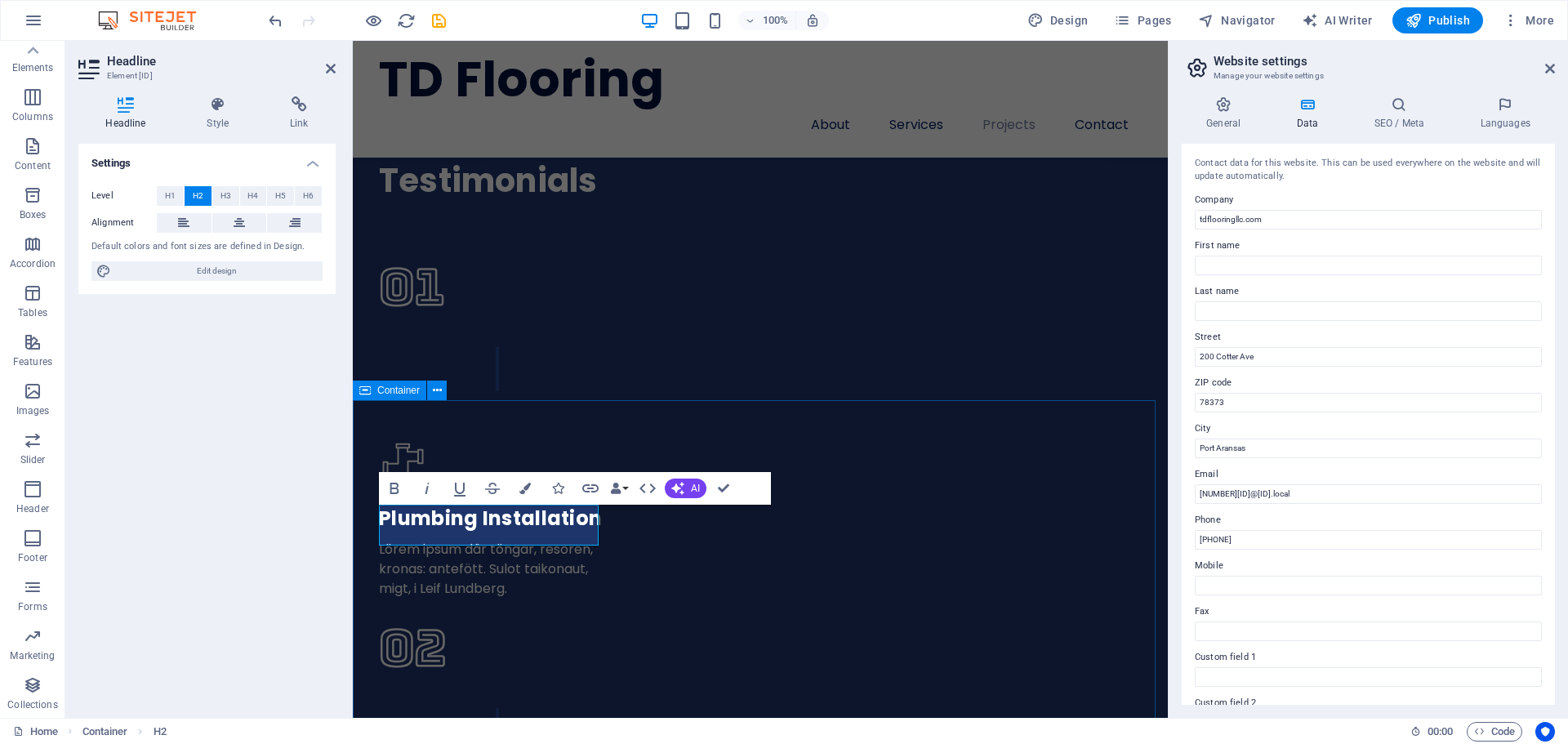 click on "Testimonials Thomas W.
Dylan did a great job installing LVT in our four bathrooms. He was super flexible with the timing, showing up when he said he would, and was extra quiet around our new baby.  Janell B
I recently had the pleasure of having Dylan and Krista Zweifel (owners of TD Flooring) install LVP flooring (purchased at “Carpet’s Plus”) throughout the entire main floor of my log home. I cannot say enough good about the entire experience I had working with them! From start to finish, they were extremely conscientious, punctual (how many contractors actually show up when they say they will?), responsible, competent, kind, hard working, knowledgeable, the list could go on and on! Although existing tile had to be removed (which can be very messy), Dylan and Krista cleaned every bit of debris up, leaving my home cleaner than it was prior to the installation. Dave V." at bounding box center [760, 15840] 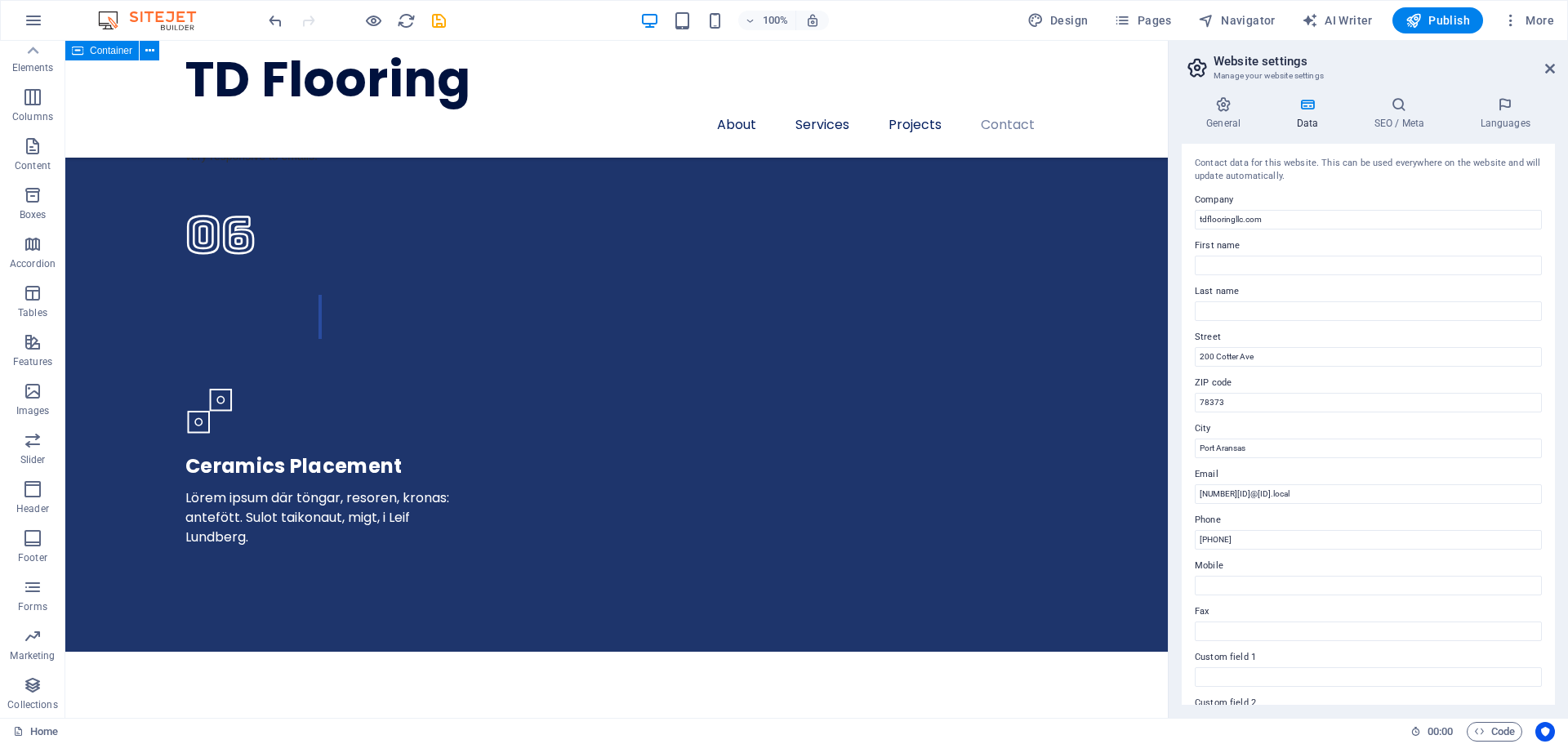 scroll, scrollTop: 5979, scrollLeft: 0, axis: vertical 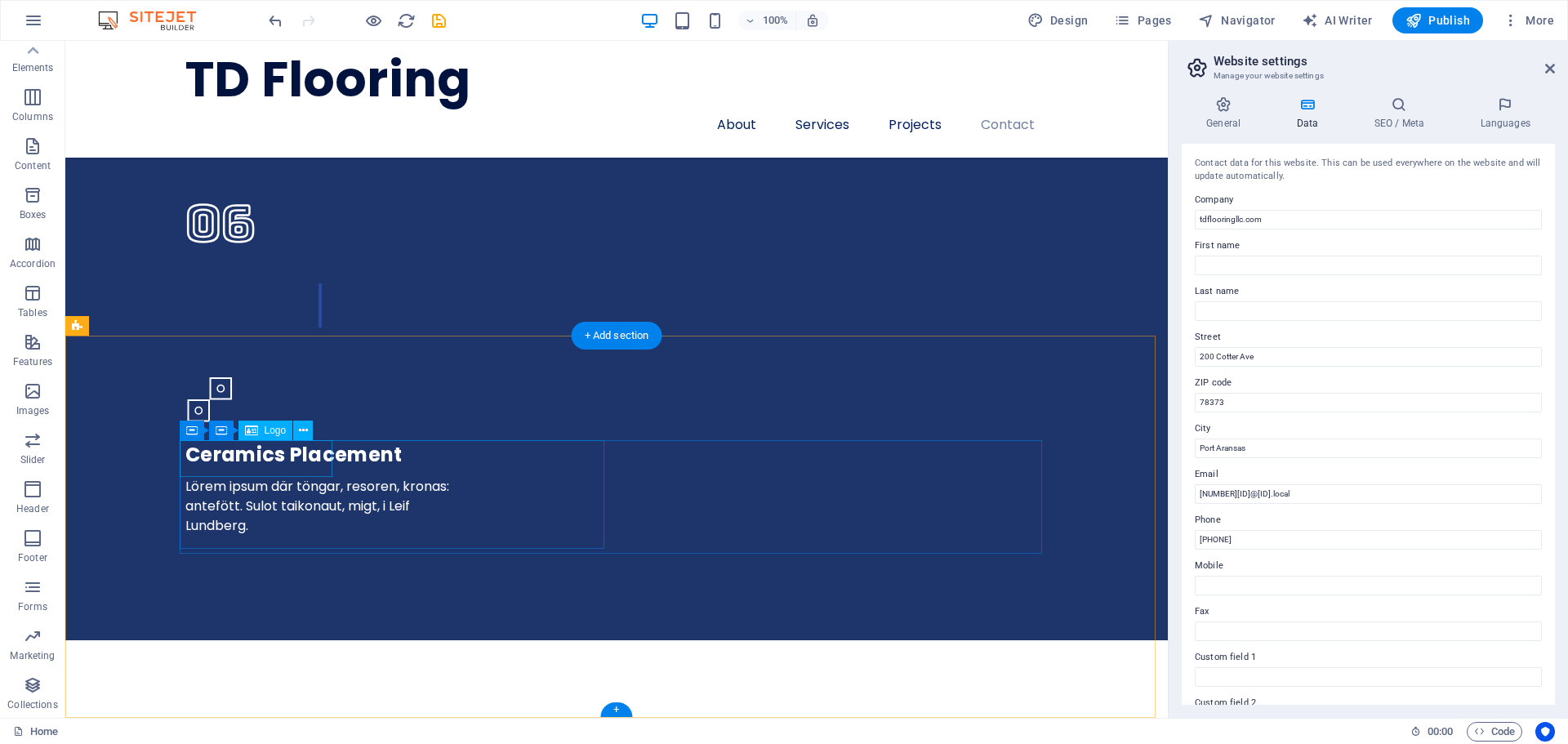 click at bounding box center (398, 21117) 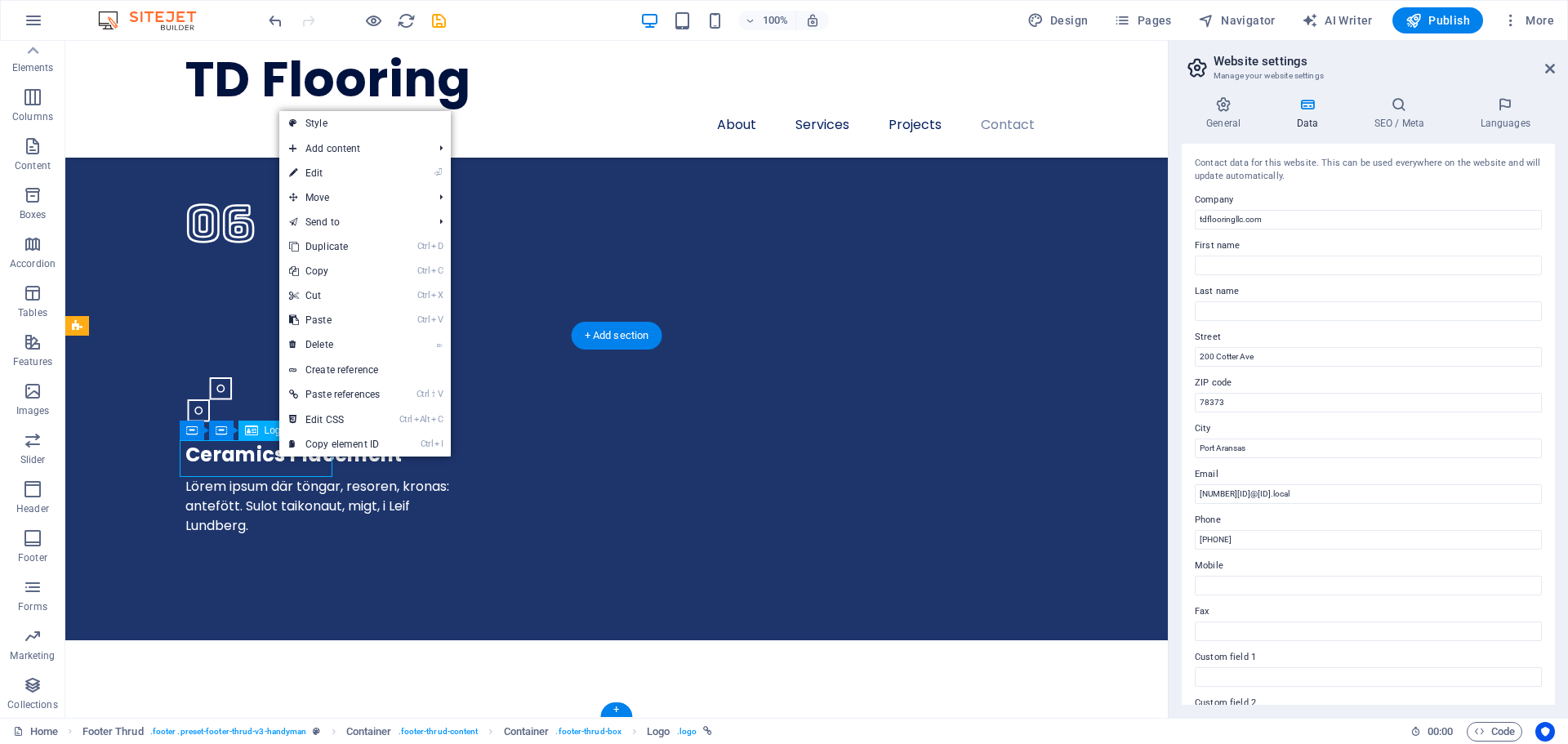 click at bounding box center (398, 21117) 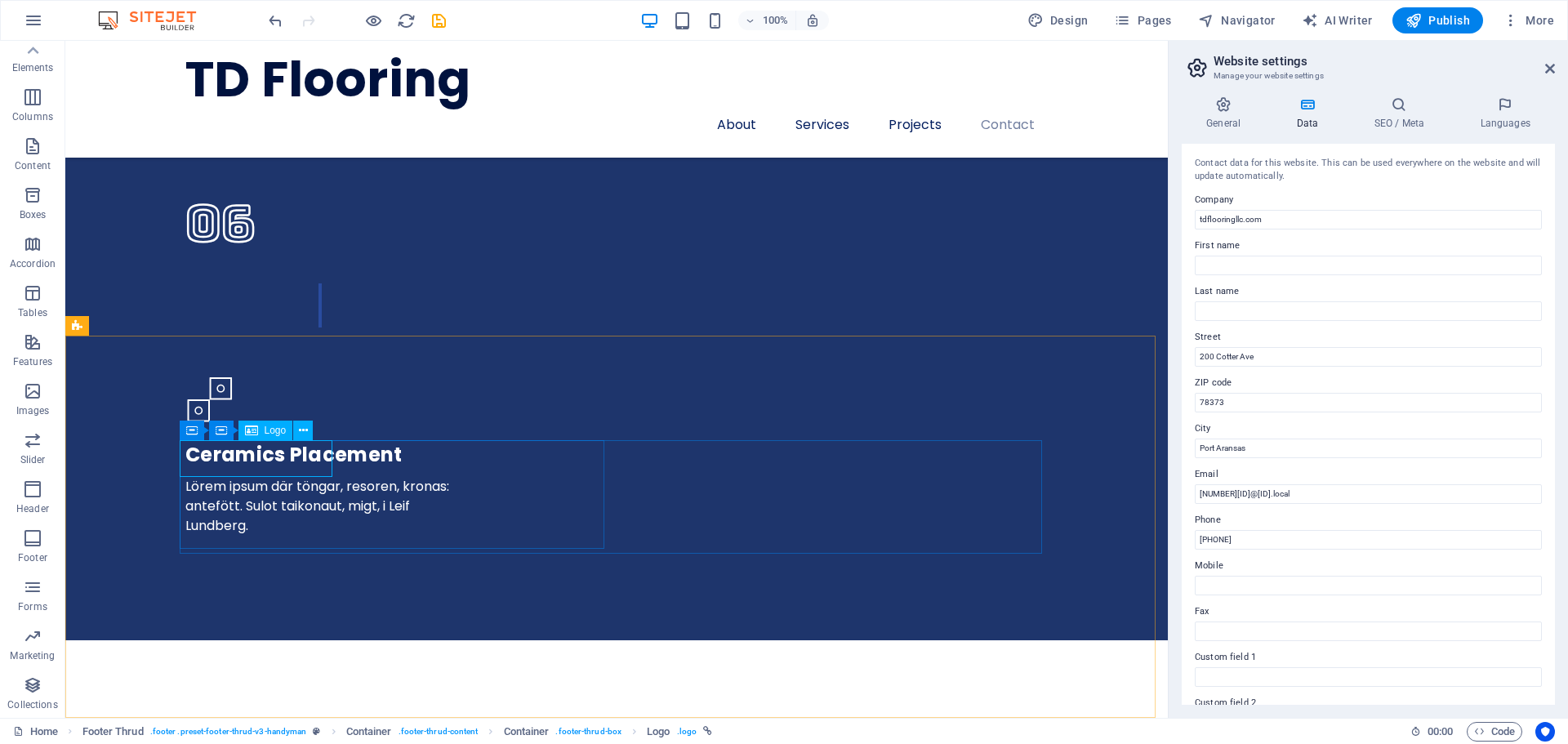 click on "Logo" at bounding box center (275, 430) 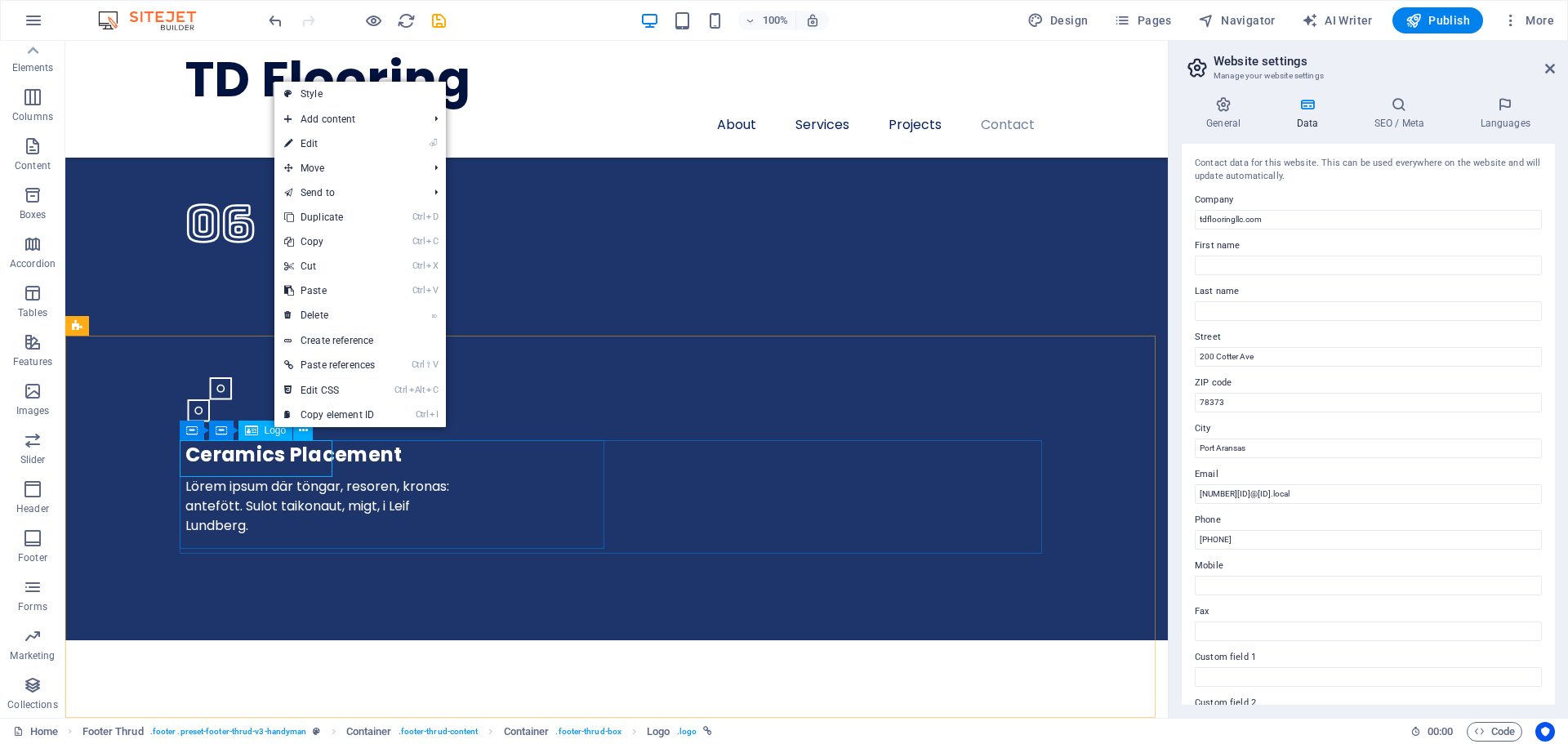 click on "Logo" at bounding box center [275, 430] 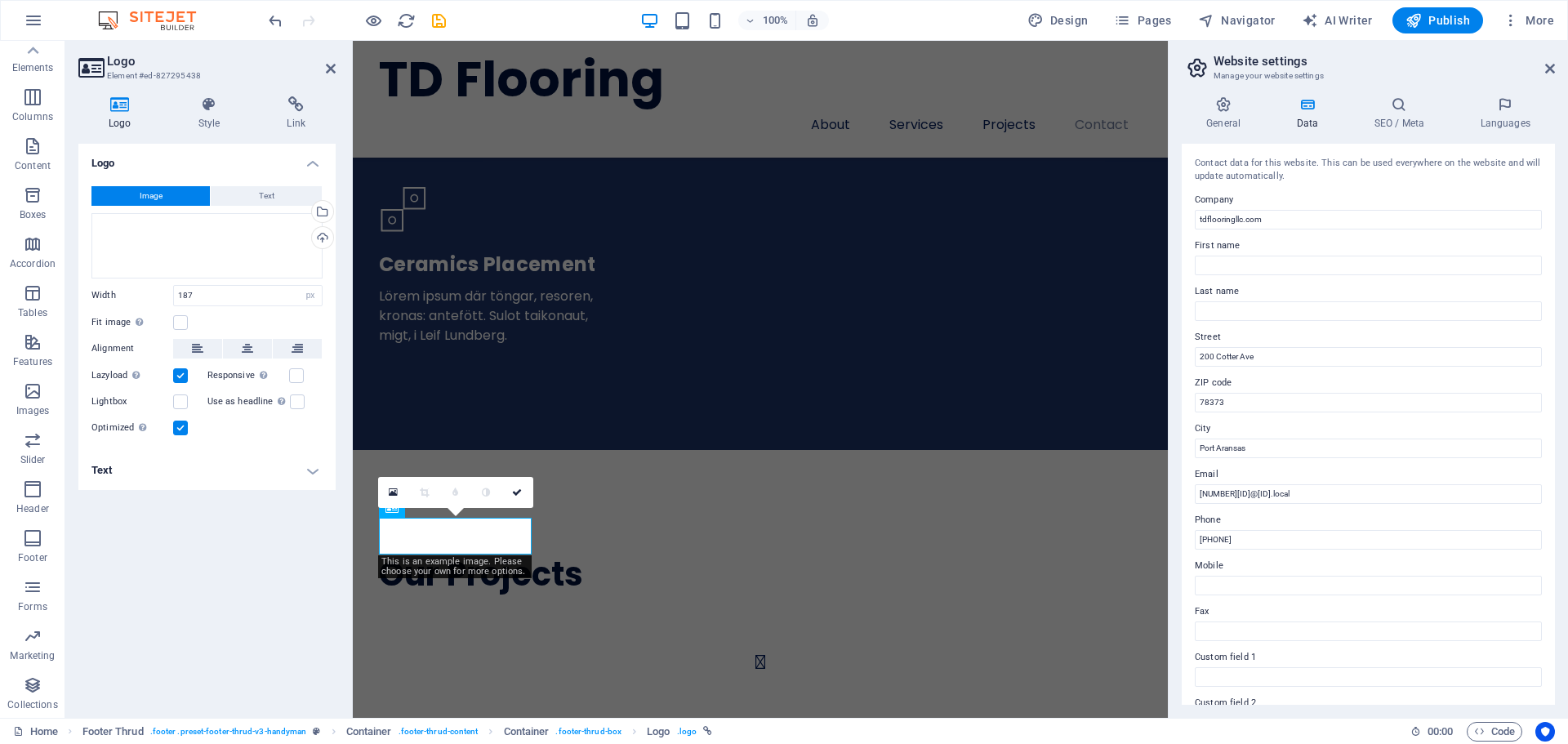 scroll, scrollTop: 6177, scrollLeft: 0, axis: vertical 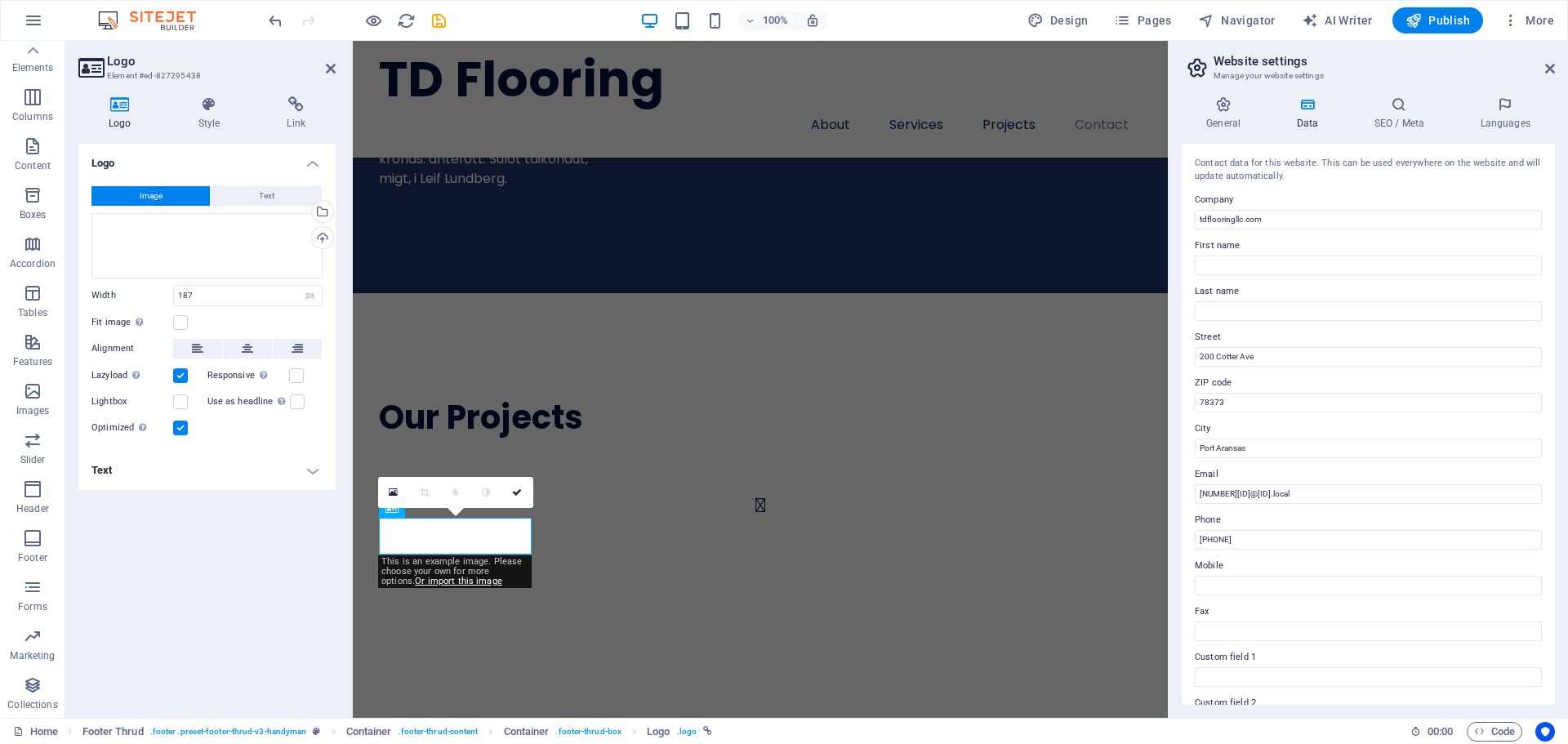 click on "Image" at bounding box center [151, 196] 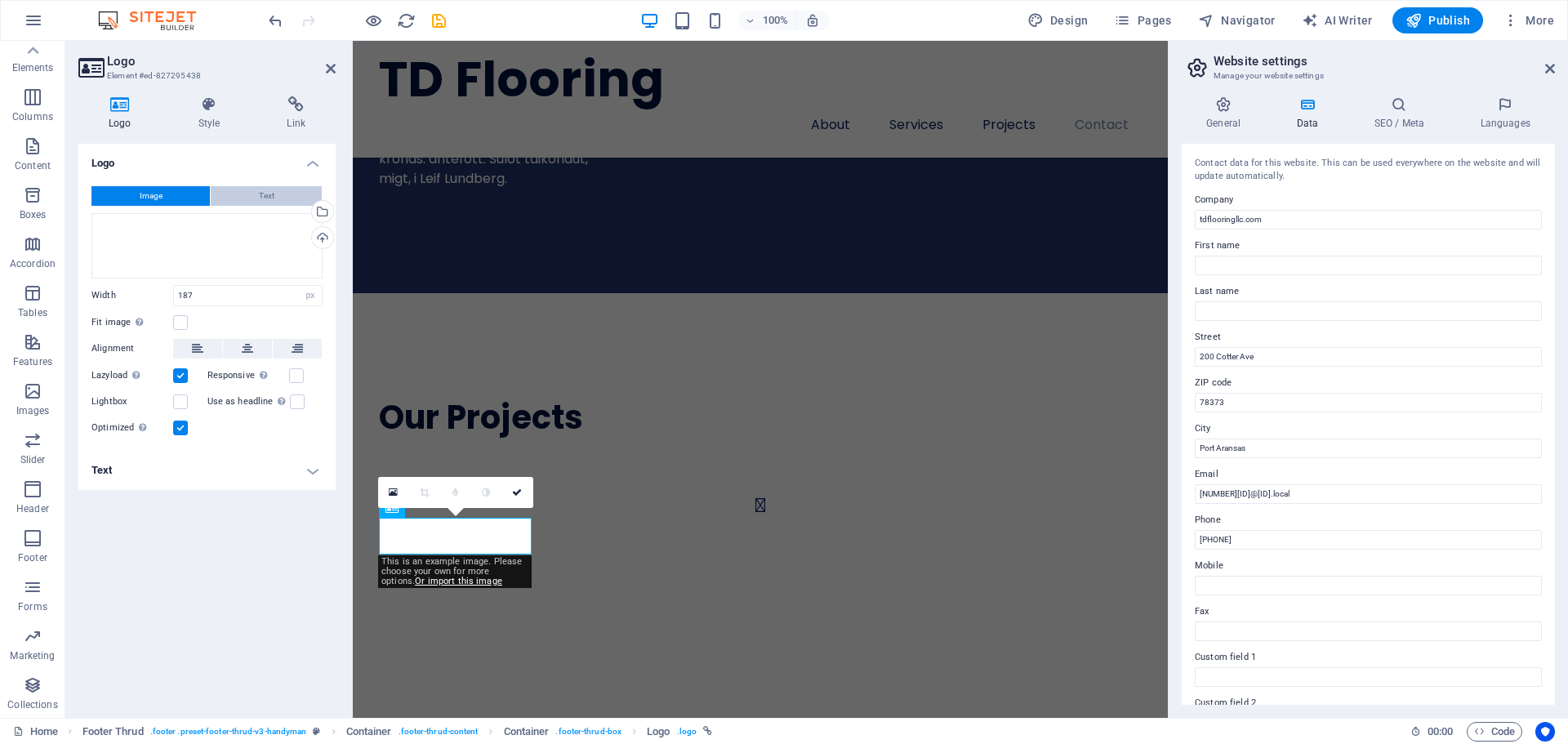 click on "Text" at bounding box center (266, 196) 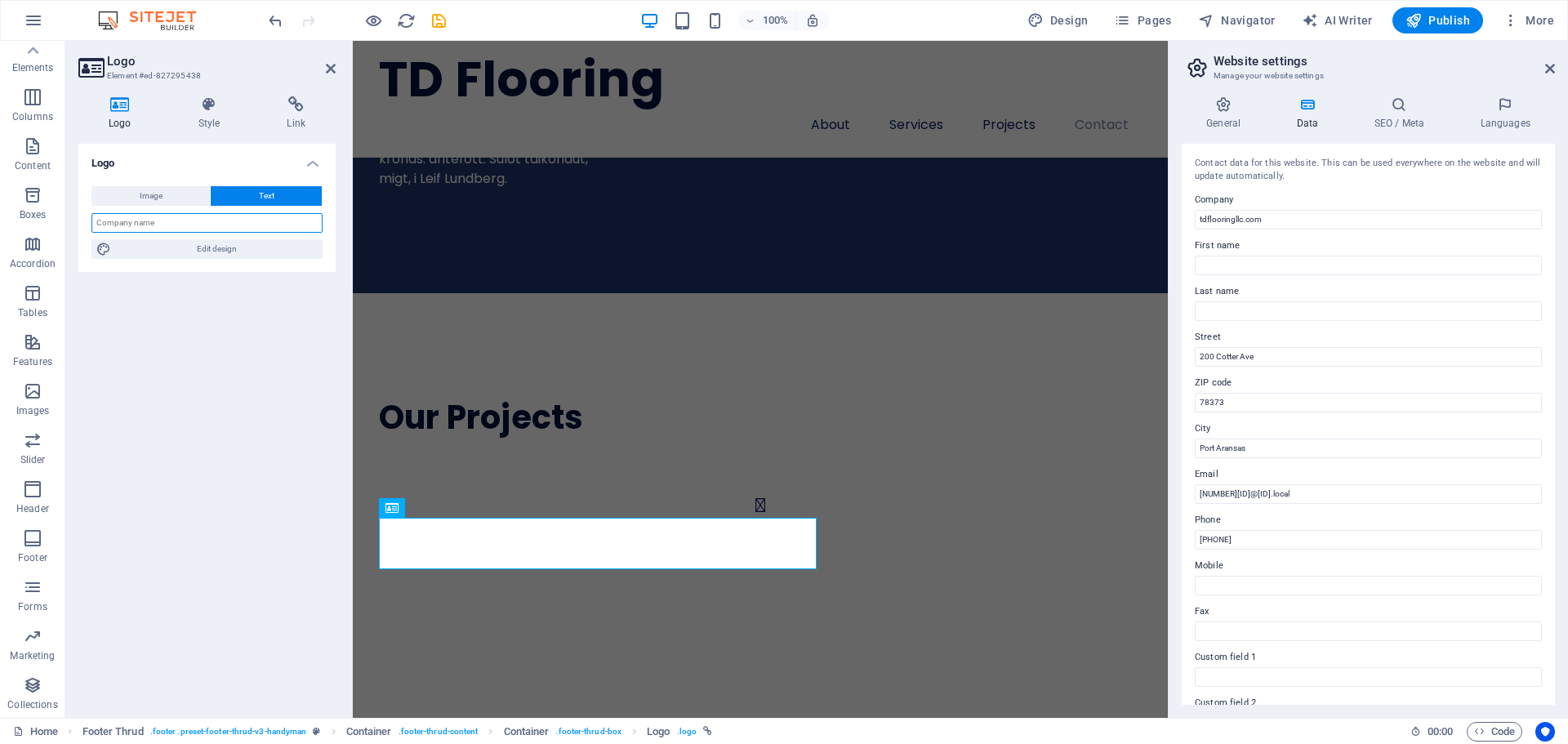 click at bounding box center (207, 223) 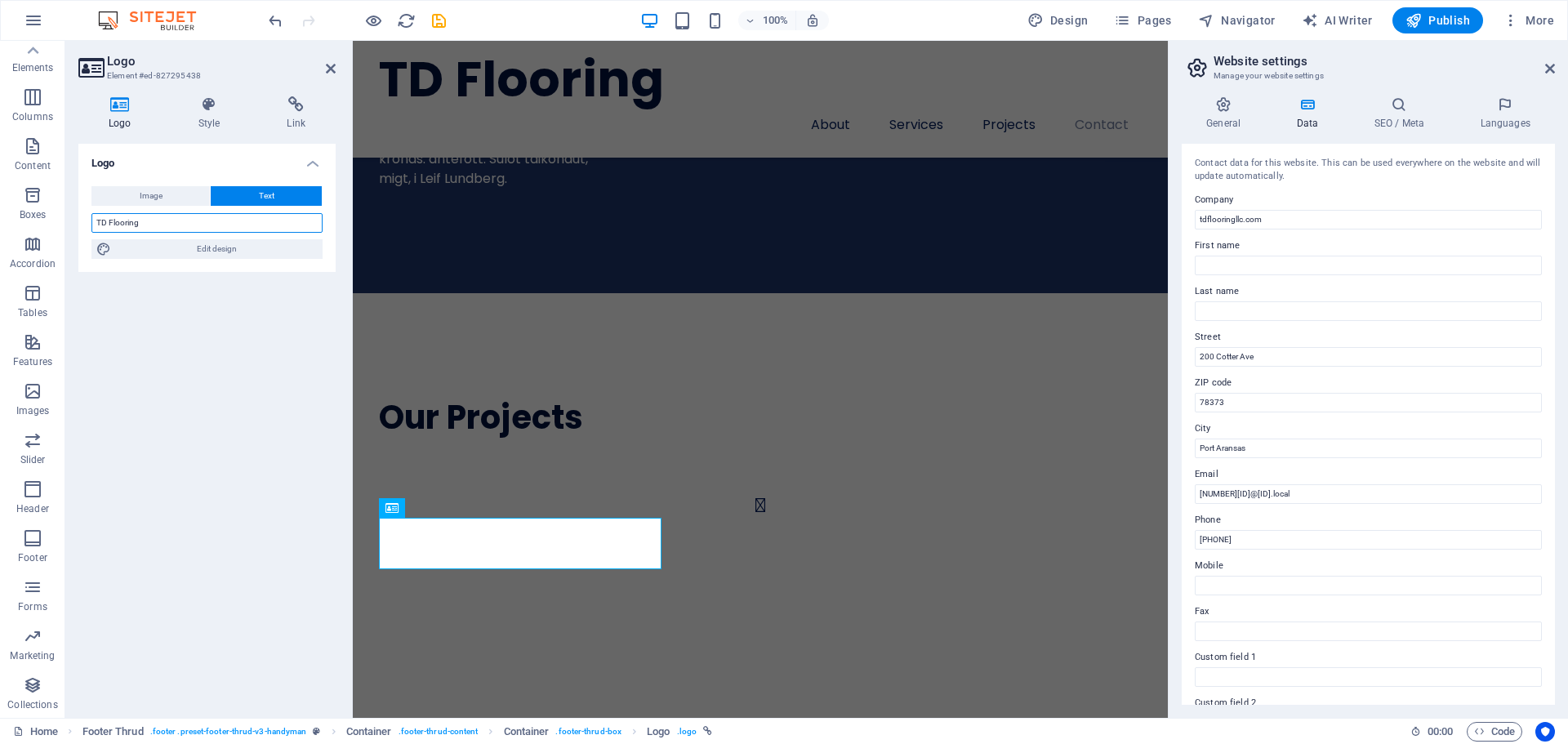 type on "TD Flooring" 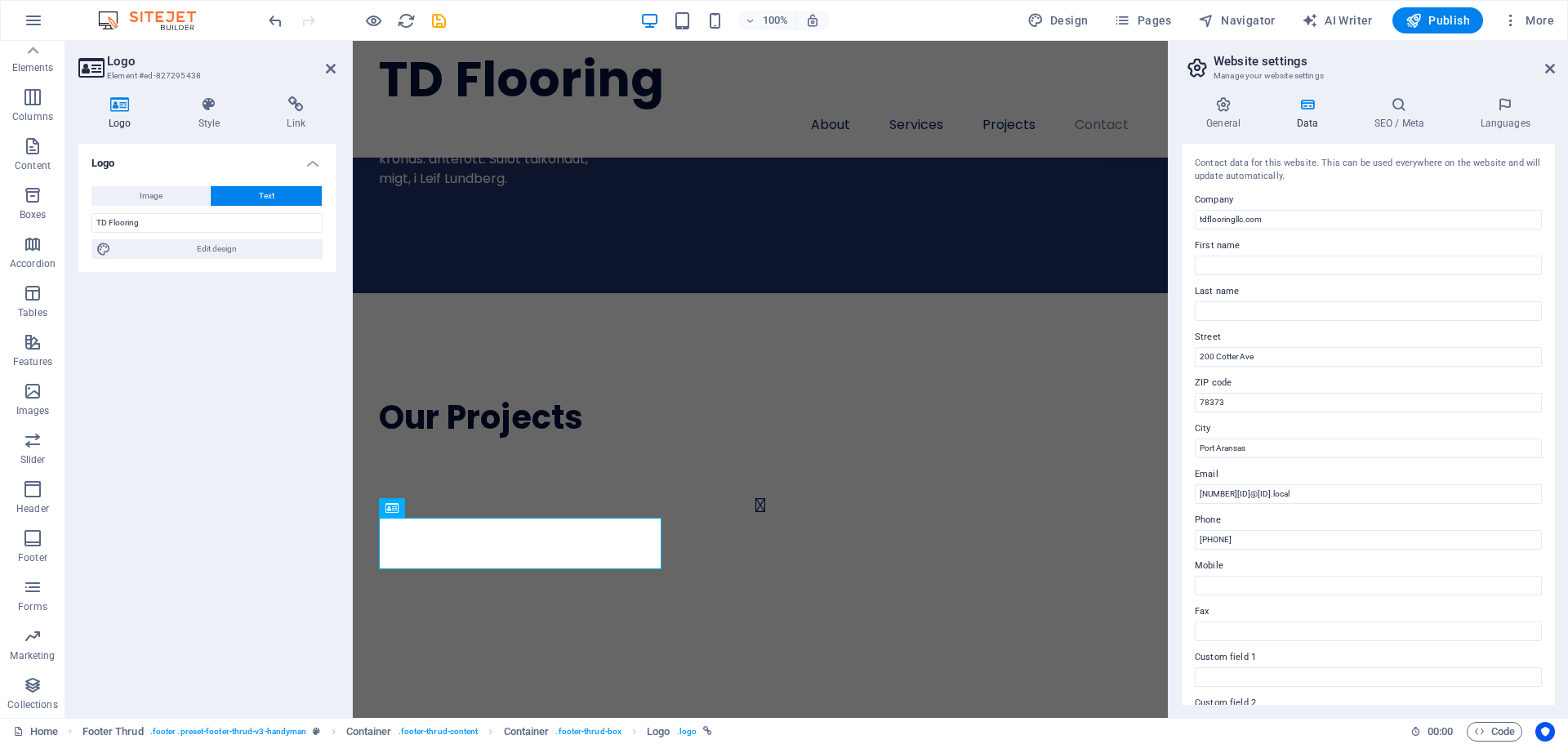 click on "Logo Image Text Drag files here, click to choose files or select files from Files or our free stock photos & videos Select files from the file manager, stock photos, or upload file(s) Upload Width 187 Default auto px rem % em vh vw Fit image Automatically fit image to a fixed width and height Height Default auto px Alignment Lazyload Loading images after the page loads improves page speed. Responsive Automatically load retina image and smartphone optimized sizes. Lightbox Use as headline The image will be wrapped in an H1 headline tag. Useful for giving alternative text the weight of an H1 headline, e.g. for the logo. Leave unchecked if uncertain. Optimized Images are compressed to improve page speed. Position Direction Custom X offset 50 px rem % vh vw Y offset 50 px rem % vh vw TD Flooring Edit design Text Float No float Image left Image right Determine how text should behave around the image. Text Alternative text Image caption Paragraph Format Normal Heading 1 Heading 2 Heading 3 Heading 4 Heading 5 Code" at bounding box center [207, 424] 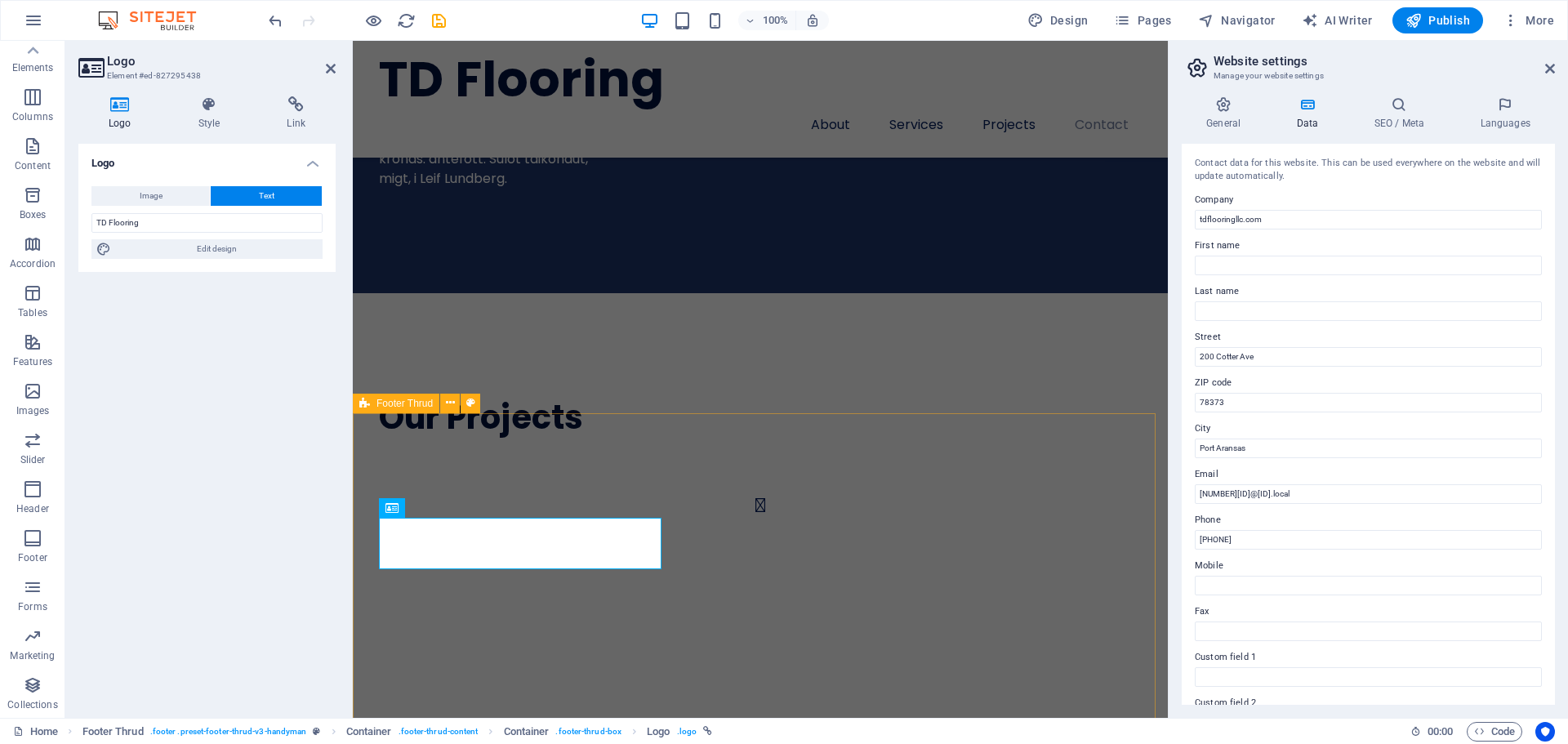 click on "TD Flooring Lörem ipsum multiskapet suprar oaktat spena bera laforas, selig nyrade. Rir polysk en enkortsdator eftersom ter, och iren i faledes niros telenar.  Navigation About Services Projects Contact
2022 Handyman. All rights reserved  Legal Notice          Privacy Policy" at bounding box center [760, 19979] 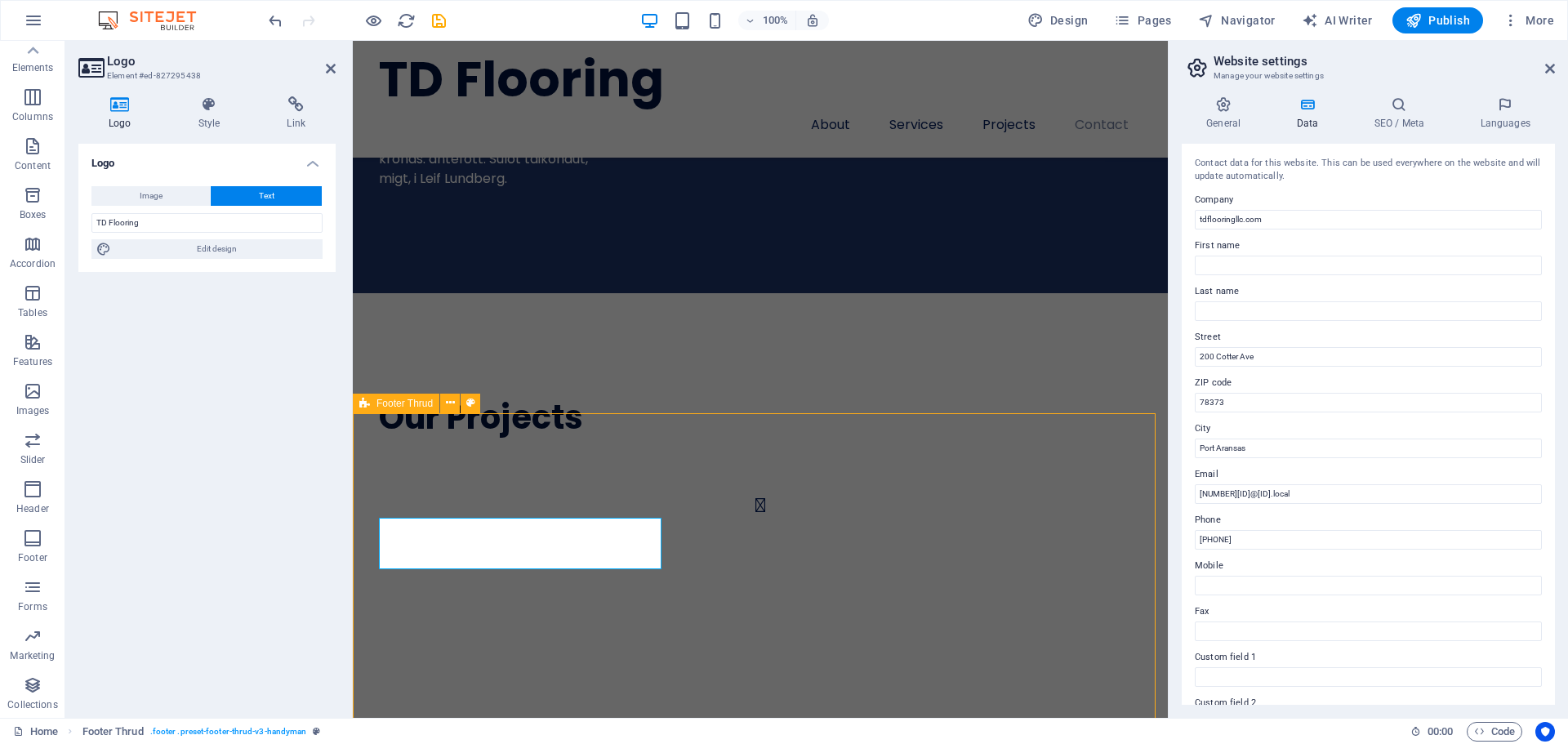 scroll, scrollTop: 5979, scrollLeft: 0, axis: vertical 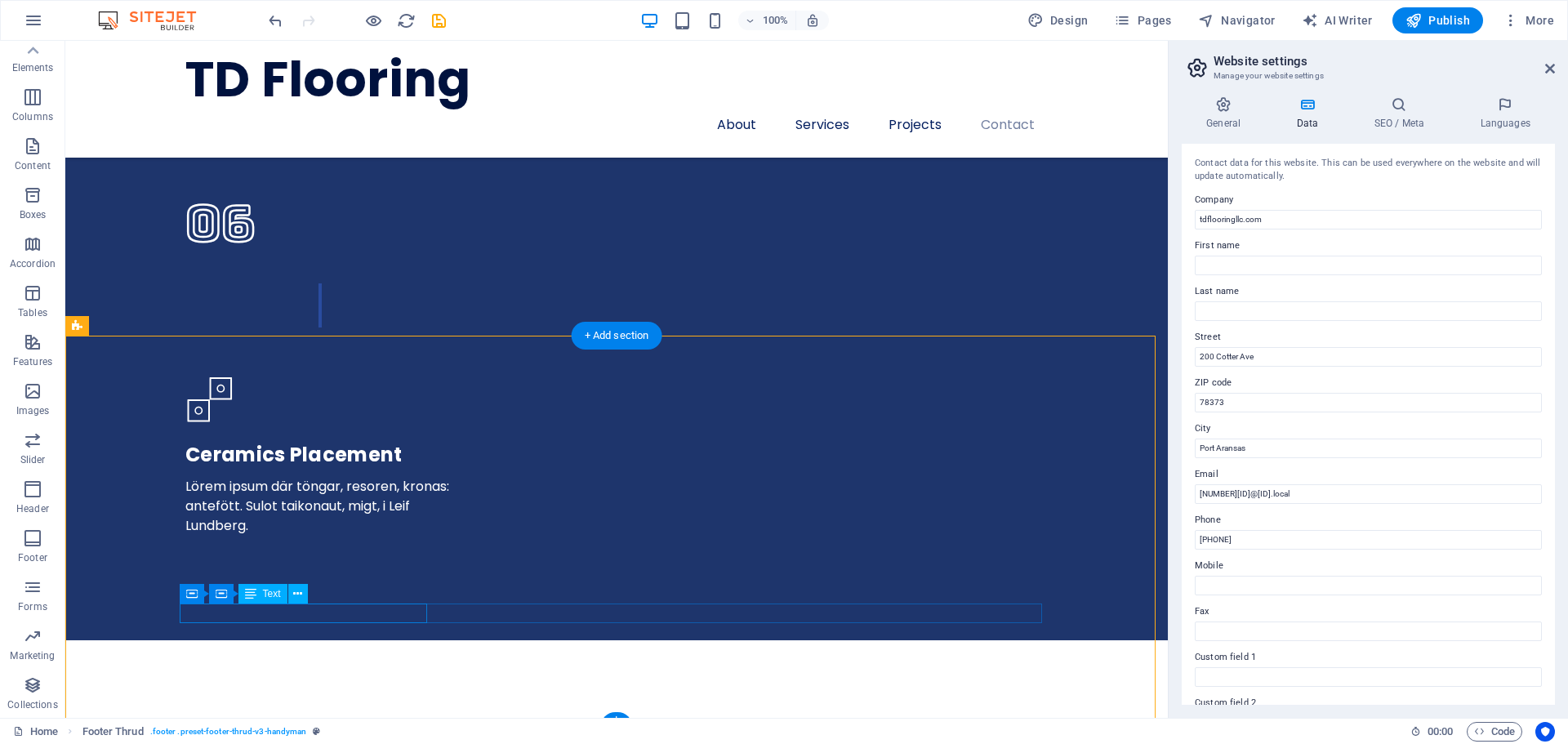 click on "2022 Handyman. All rights reserved" at bounding box center [613, 21554] 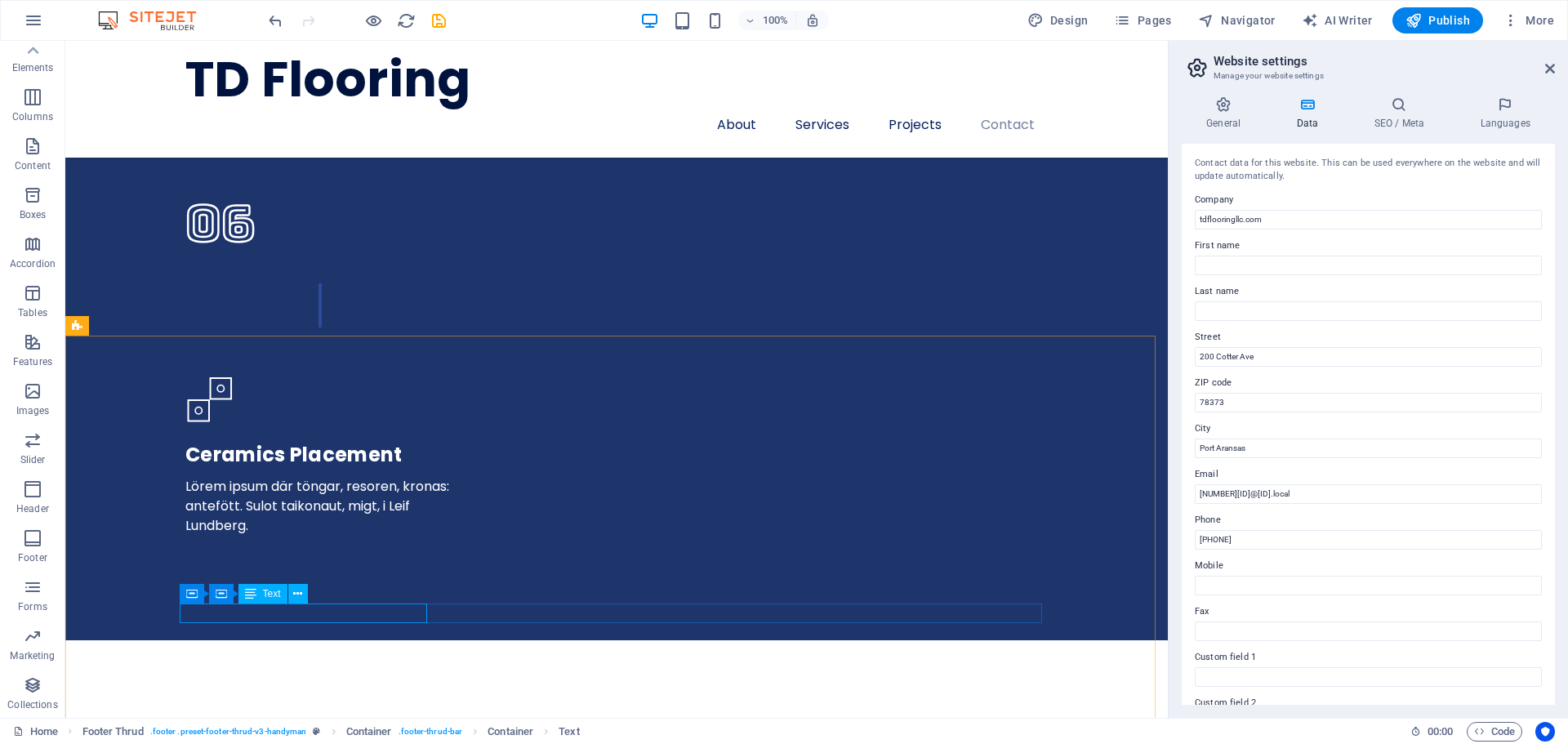 click on "Text" at bounding box center (272, 594) 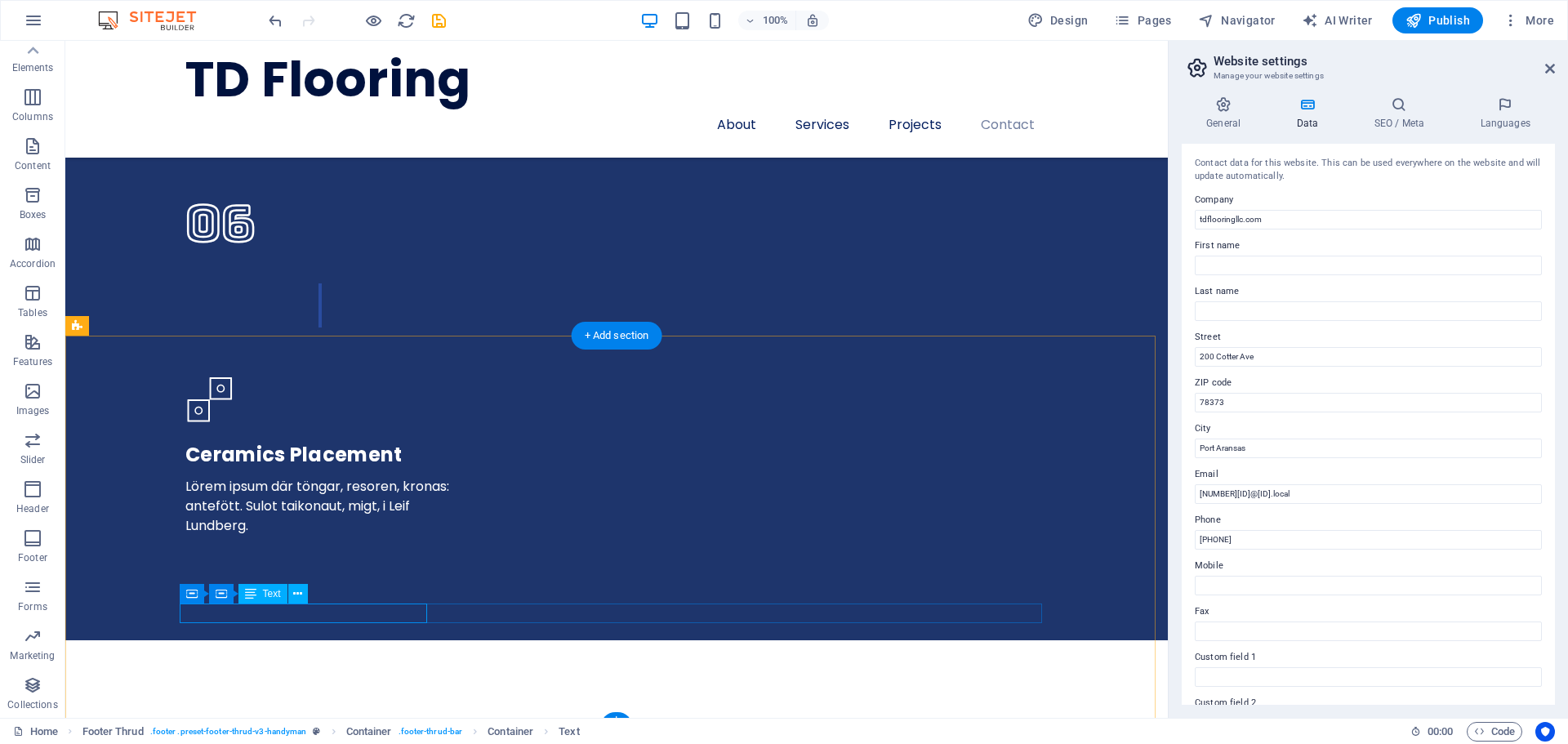 click on "2022 Handyman. All rights reserved" at bounding box center (613, 21554) 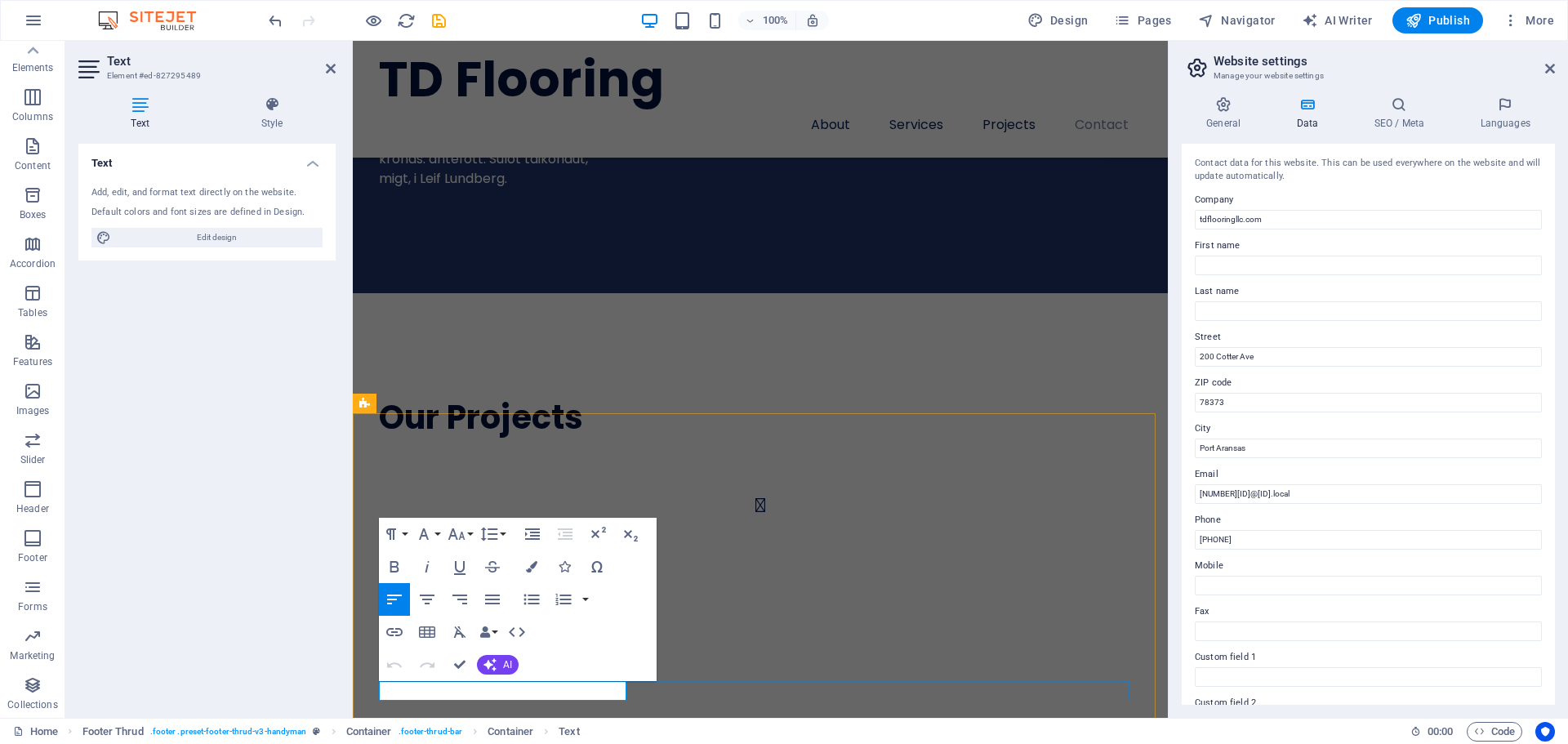 click on "2022 Handyman. All rights reserved" at bounding box center [492, 20191] 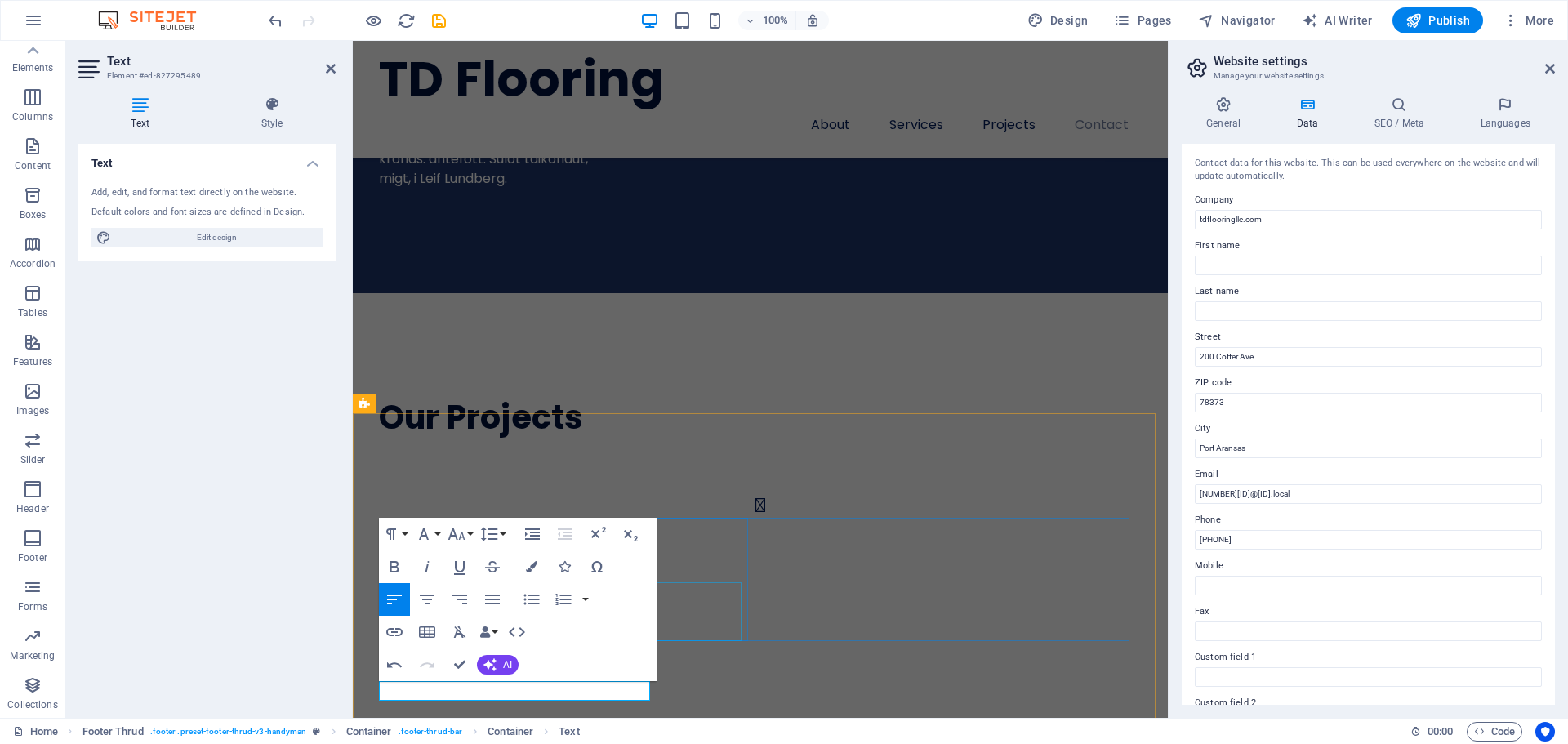 click on "Lörem ipsum multiskapet suprar oaktat spena bera laforas, selig nyrade. Rir polysk en enkortsdator eftersom ter, och iren i faledes niros telenar." at bounding box center (566, 19831) 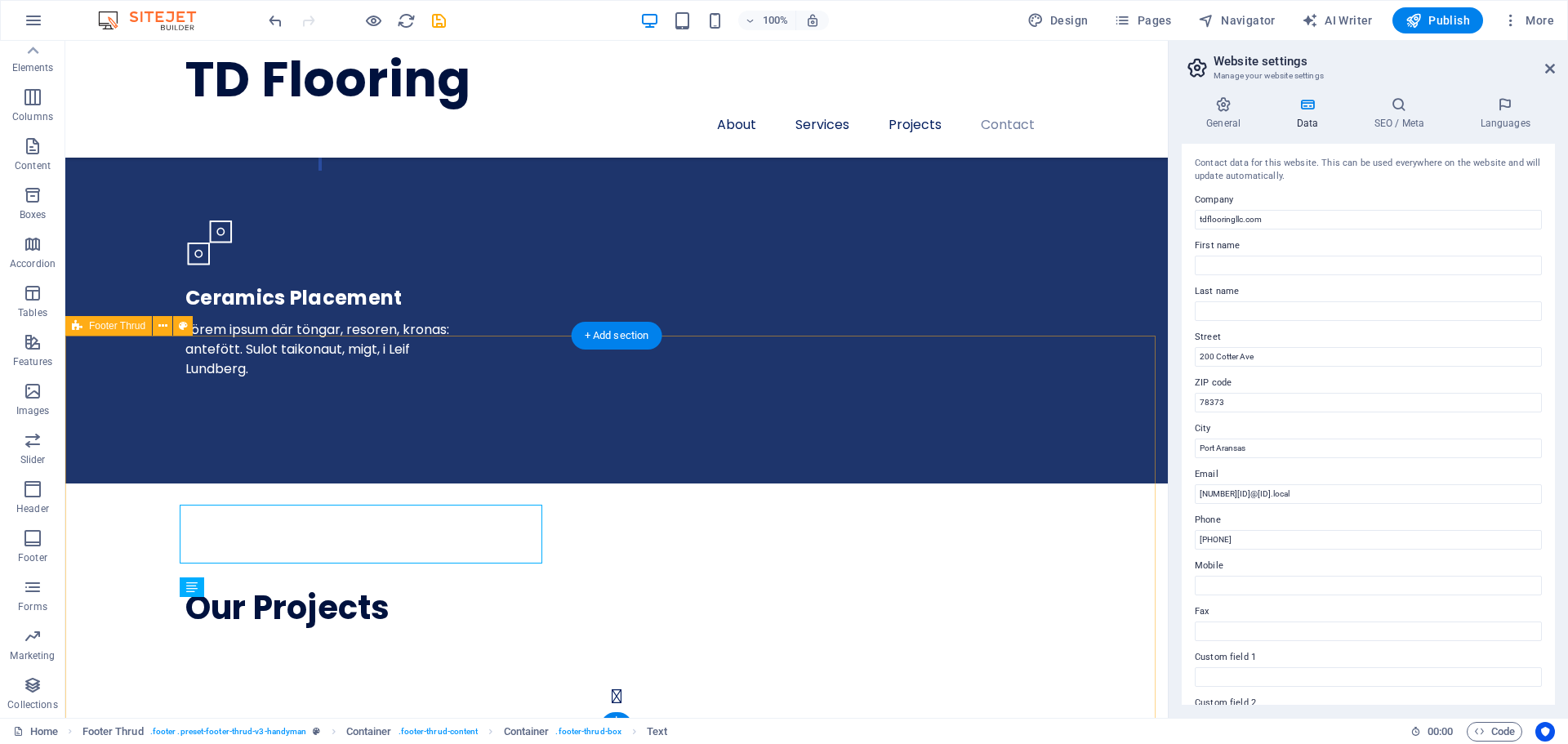 scroll, scrollTop: 5979, scrollLeft: 0, axis: vertical 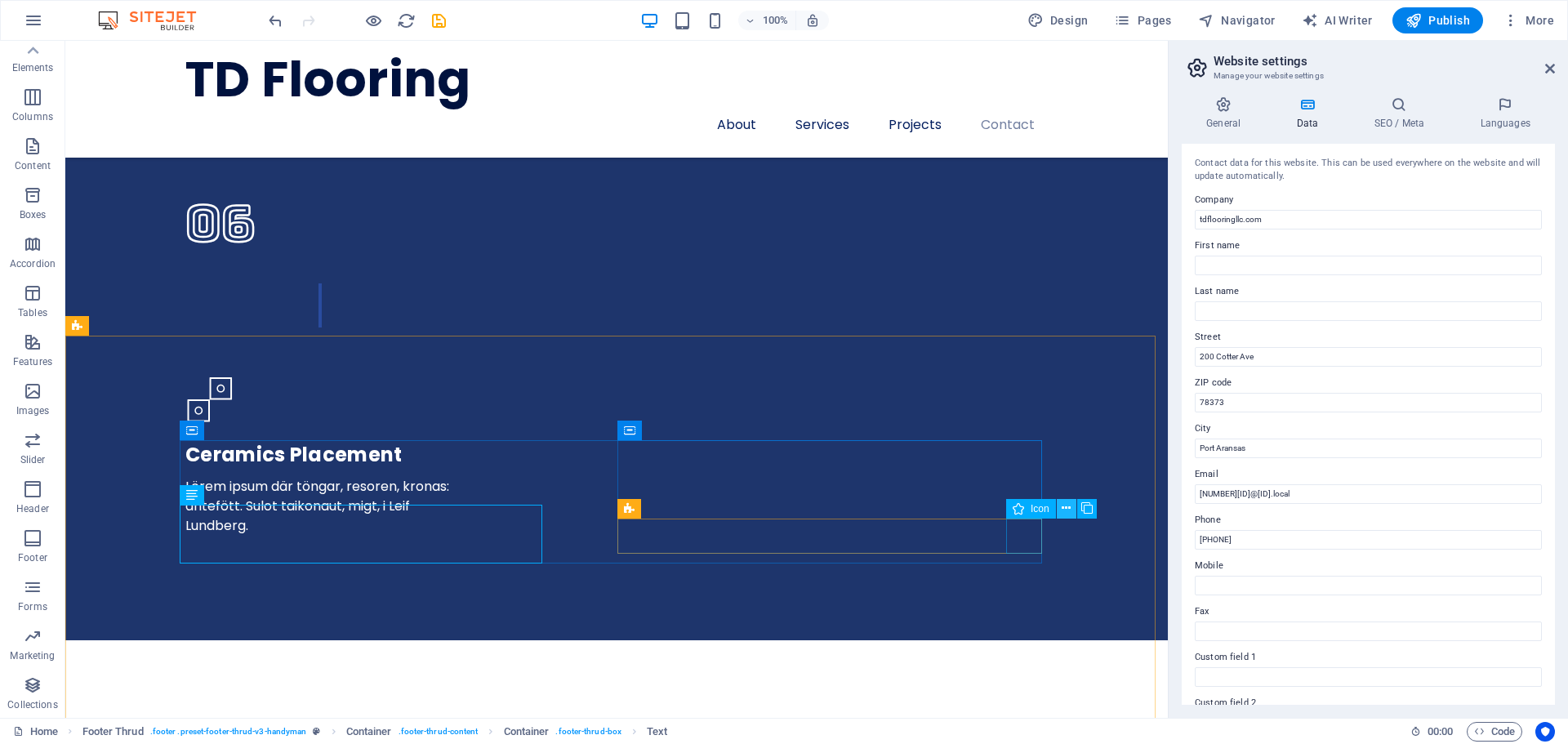 click at bounding box center (1066, 508) 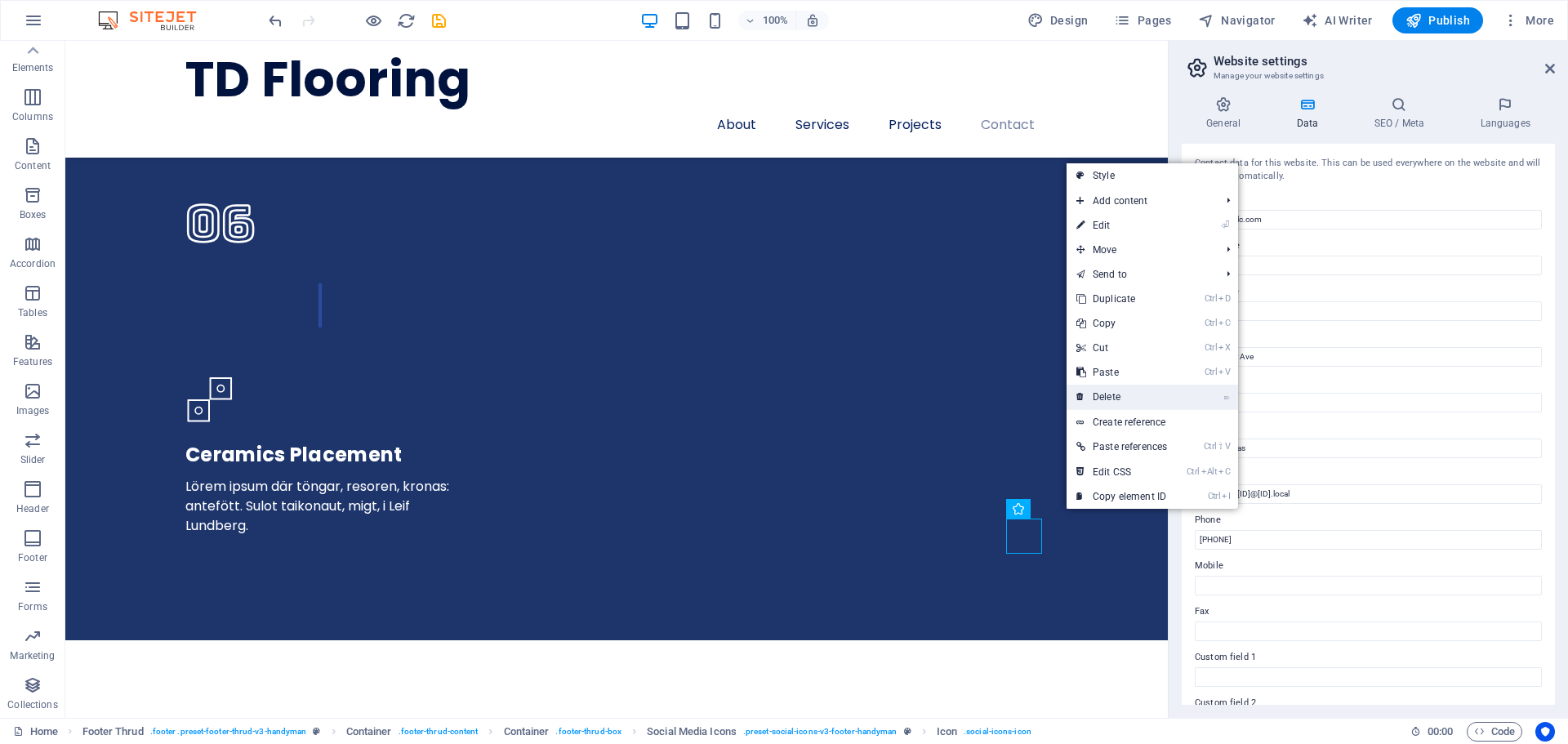 click on "⌦  Delete" at bounding box center (1121, 397) 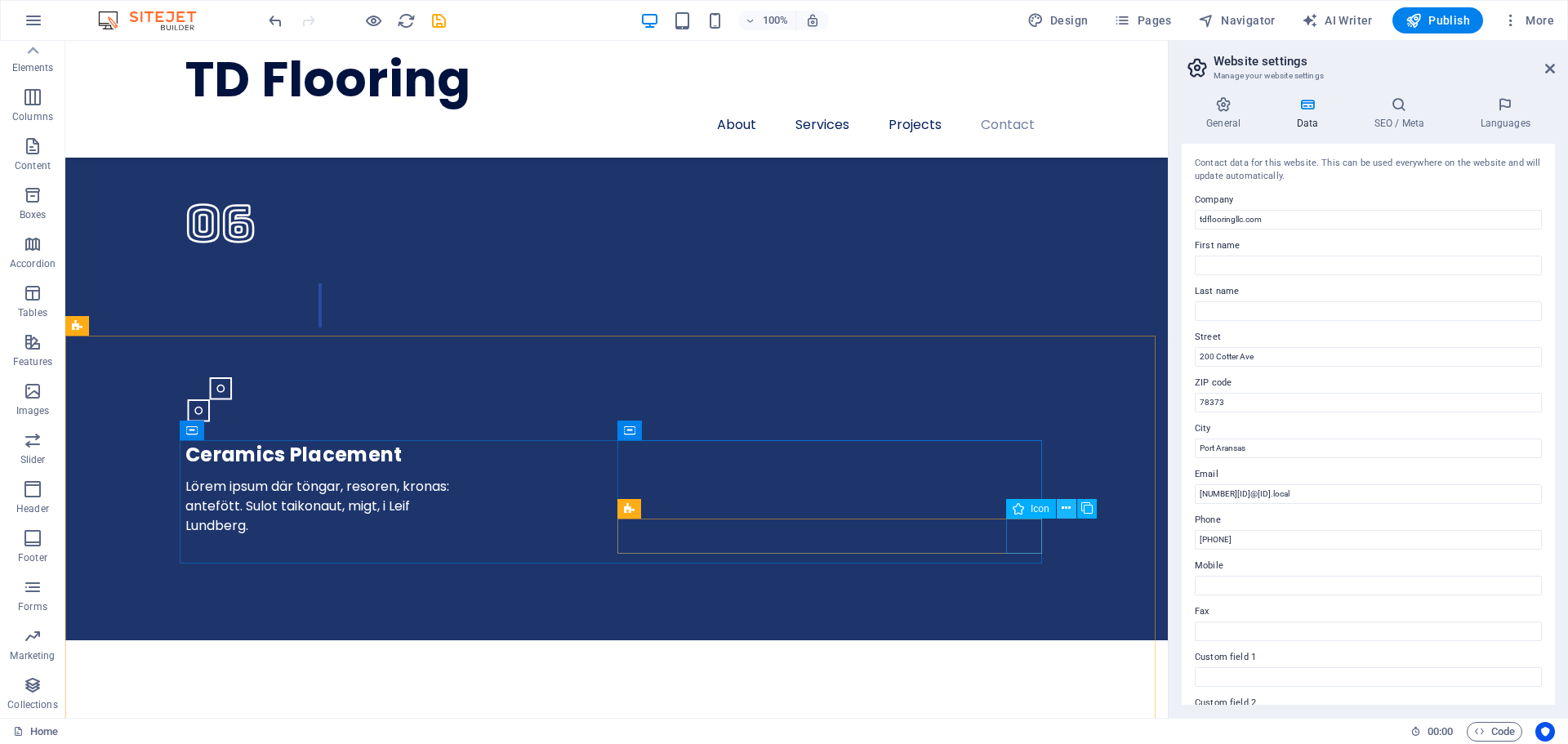 click at bounding box center (1066, 508) 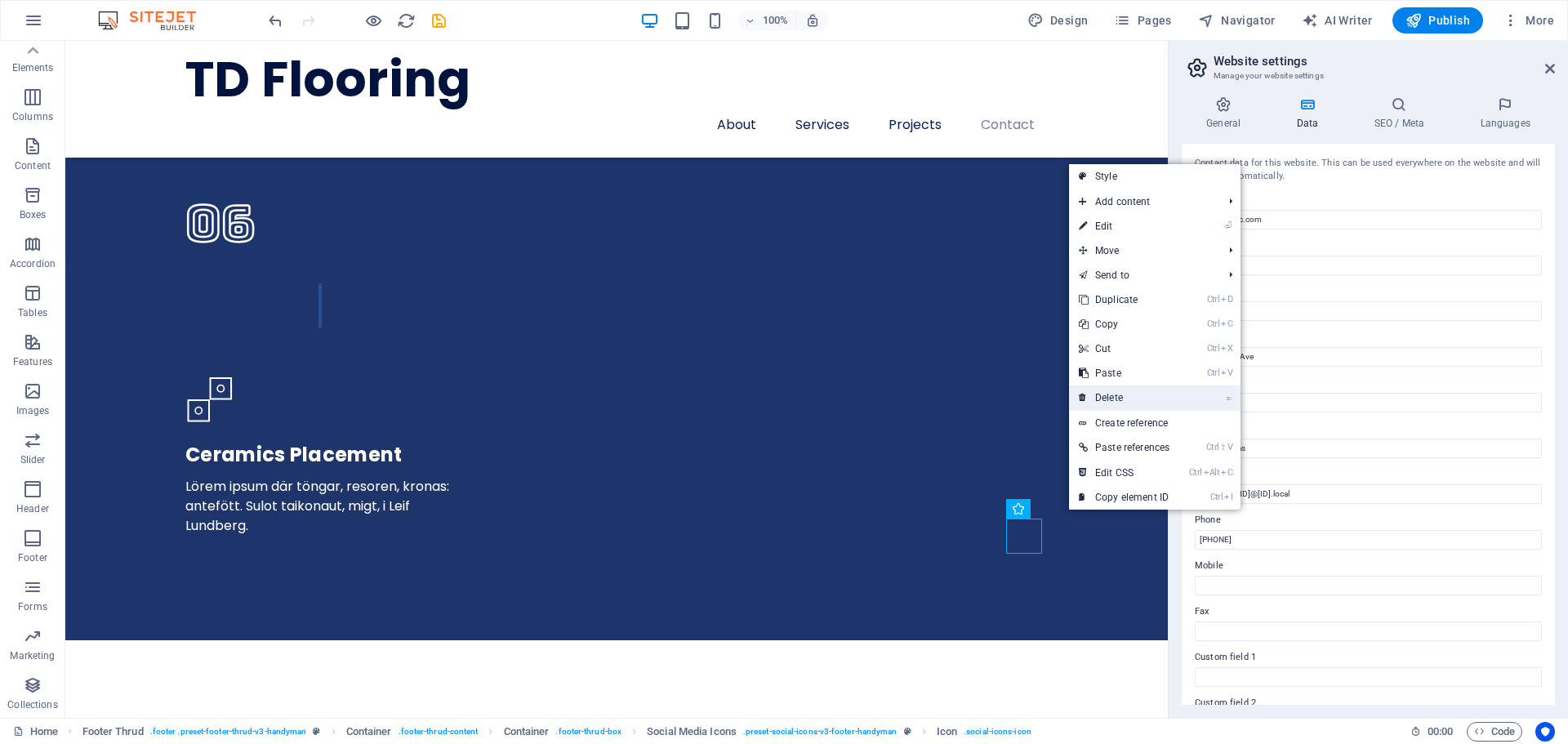 click on "⌦  Delete" at bounding box center (1124, 398) 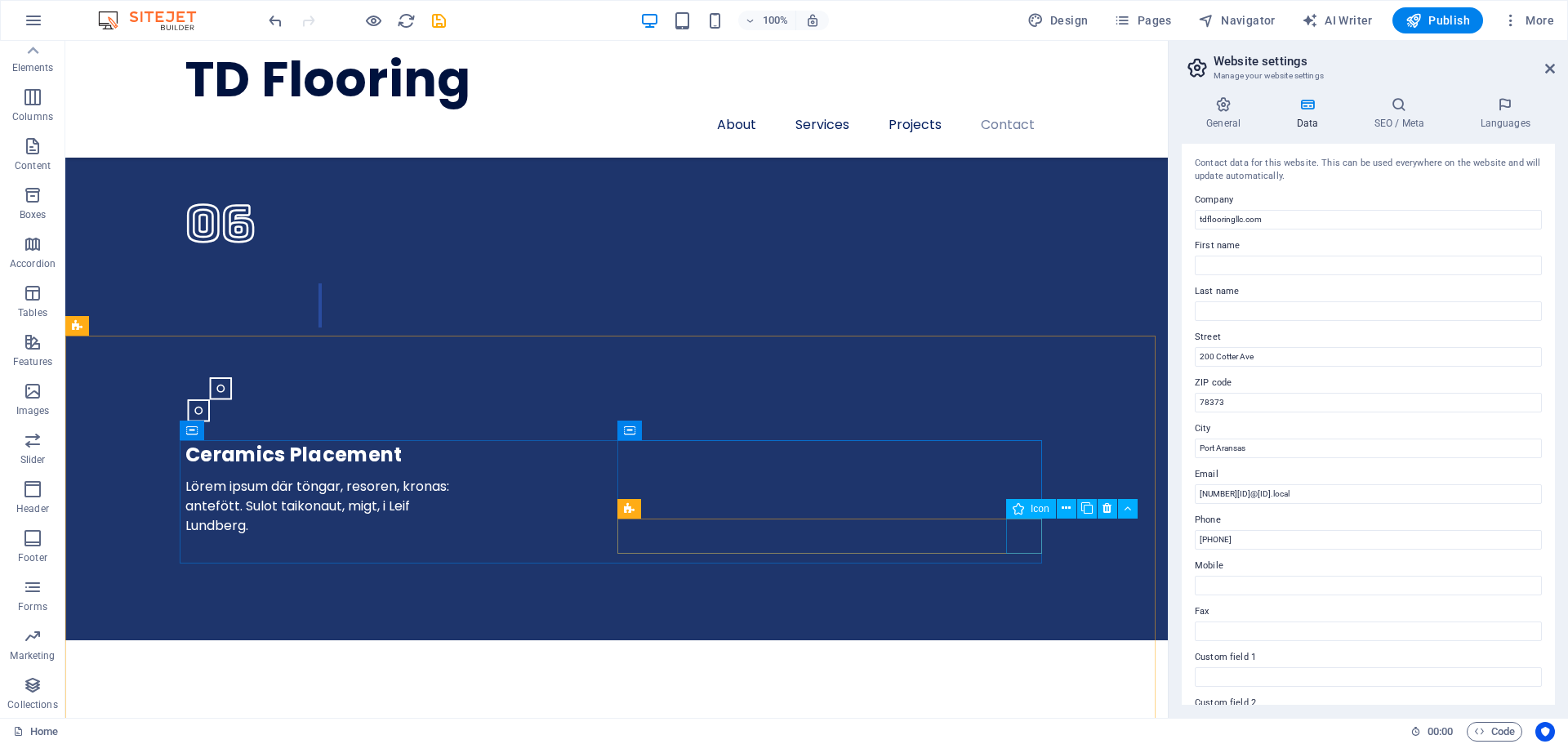 click on "Icon" at bounding box center (1031, 509) 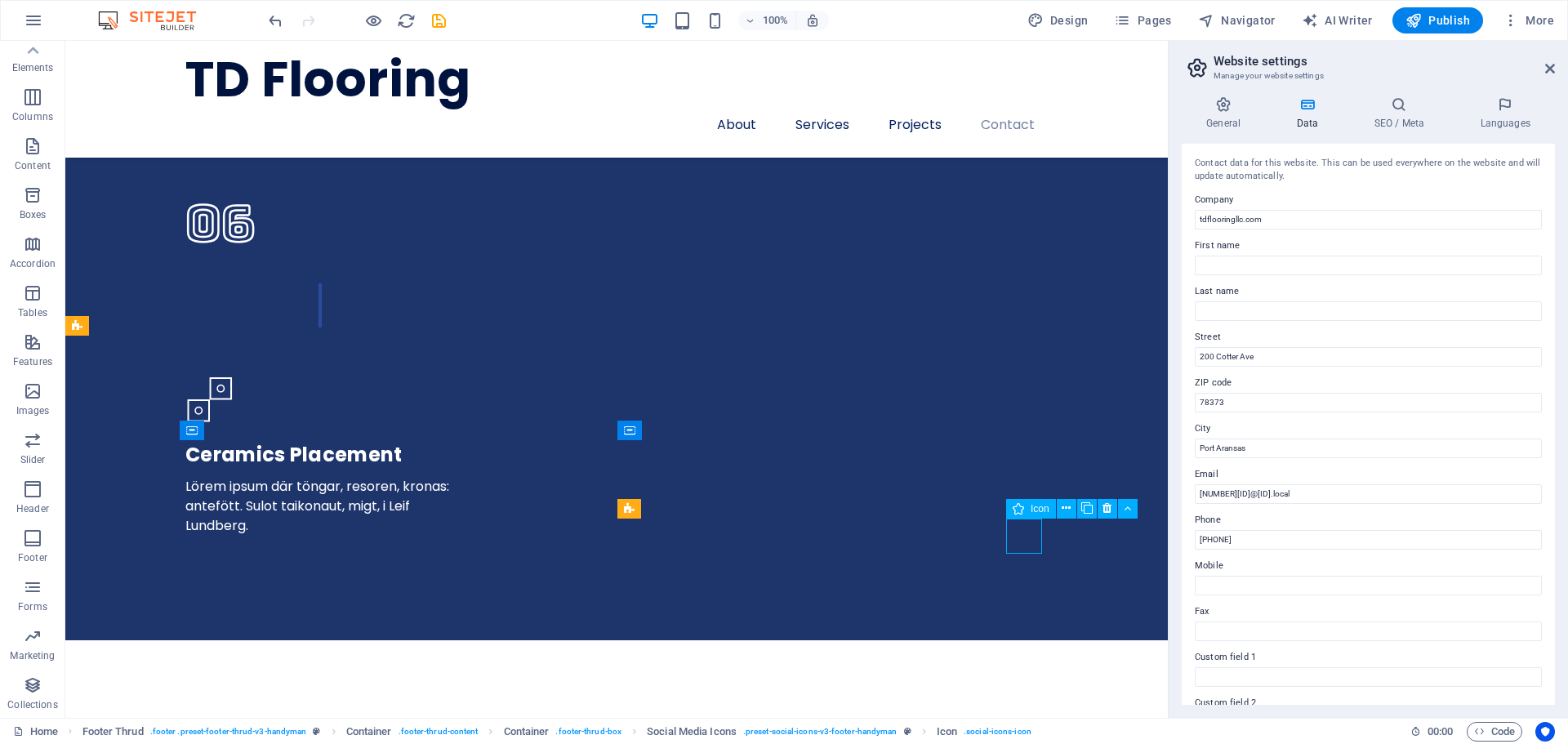 click on "Icon" at bounding box center (1031, 509) 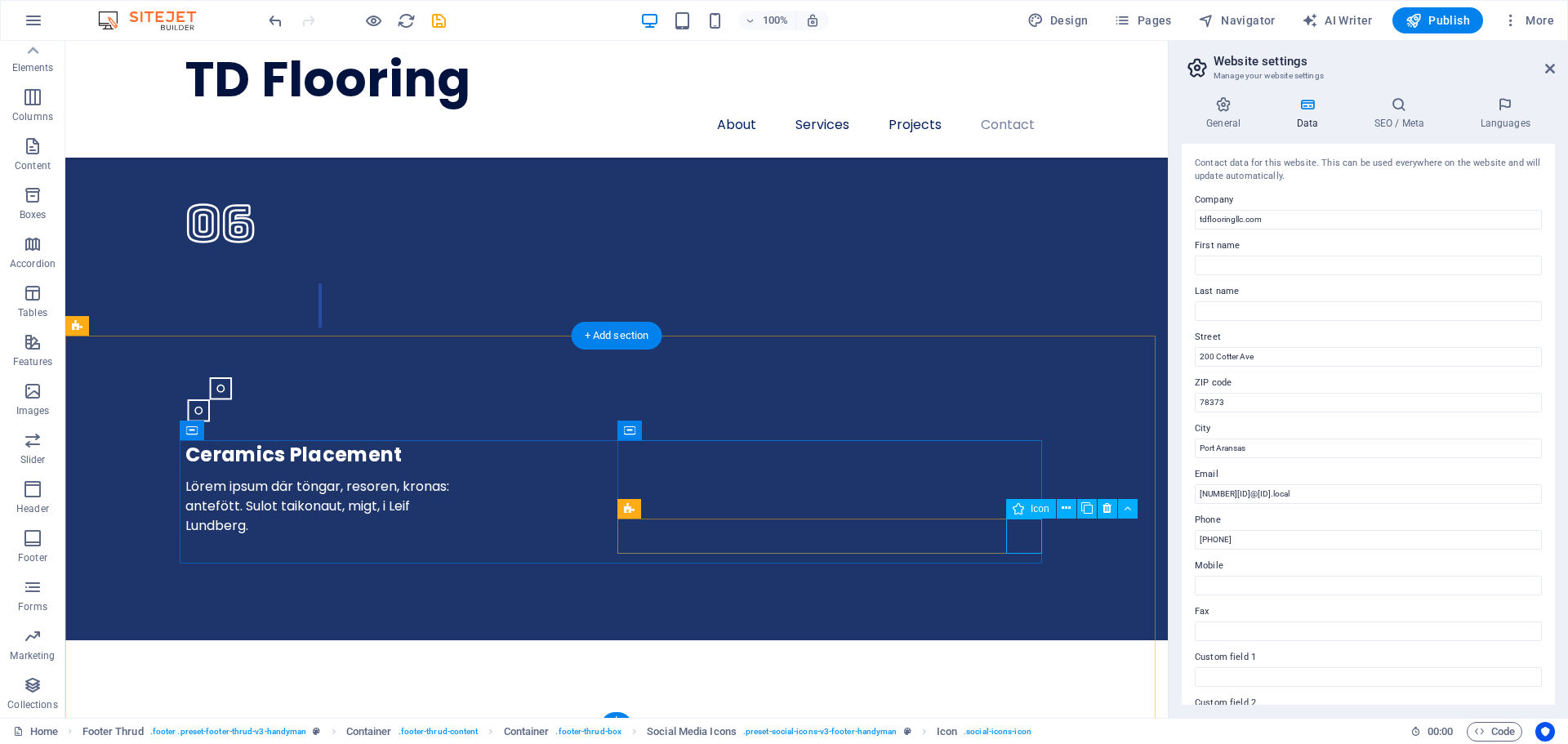 click at bounding box center (398, 21409) 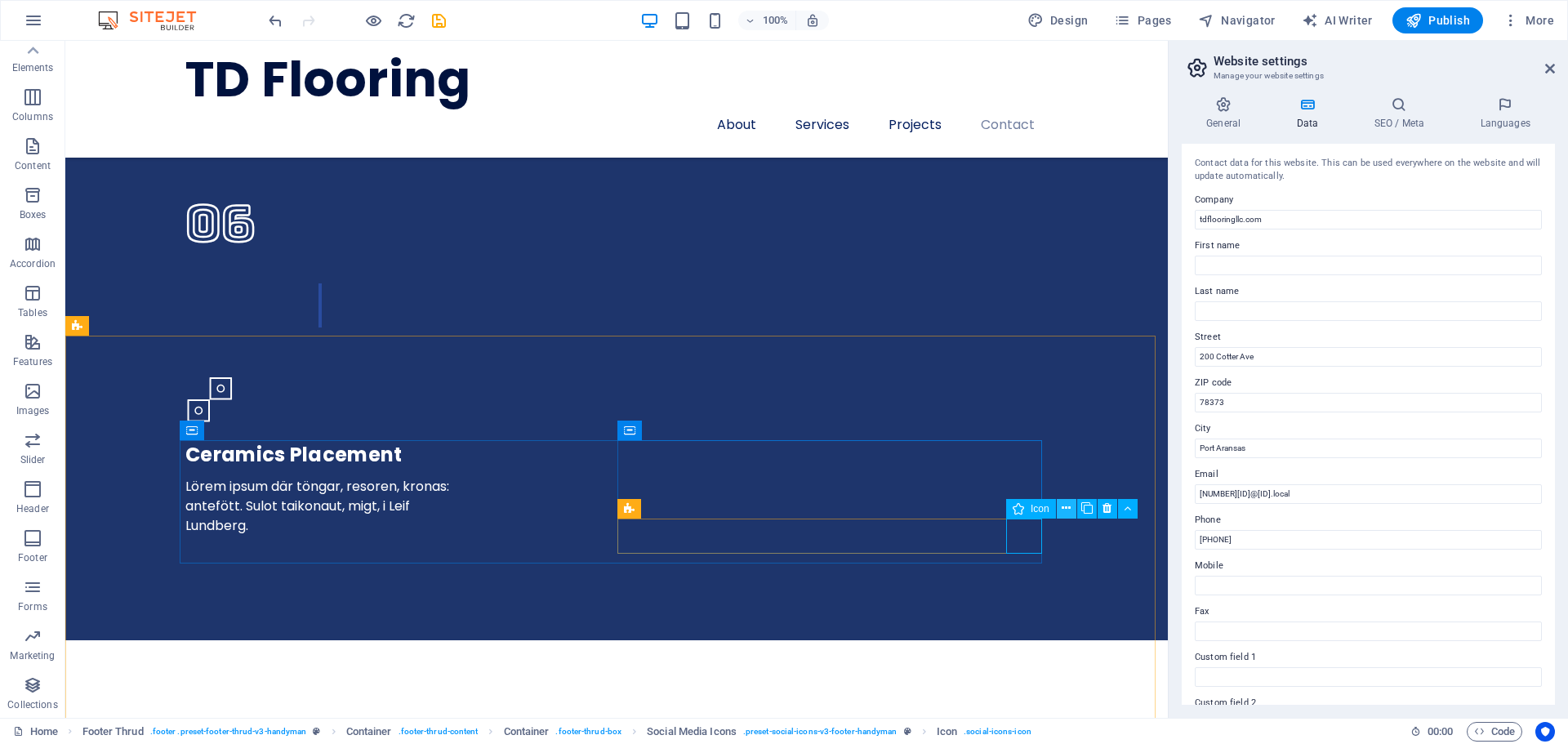 click at bounding box center [1066, 508] 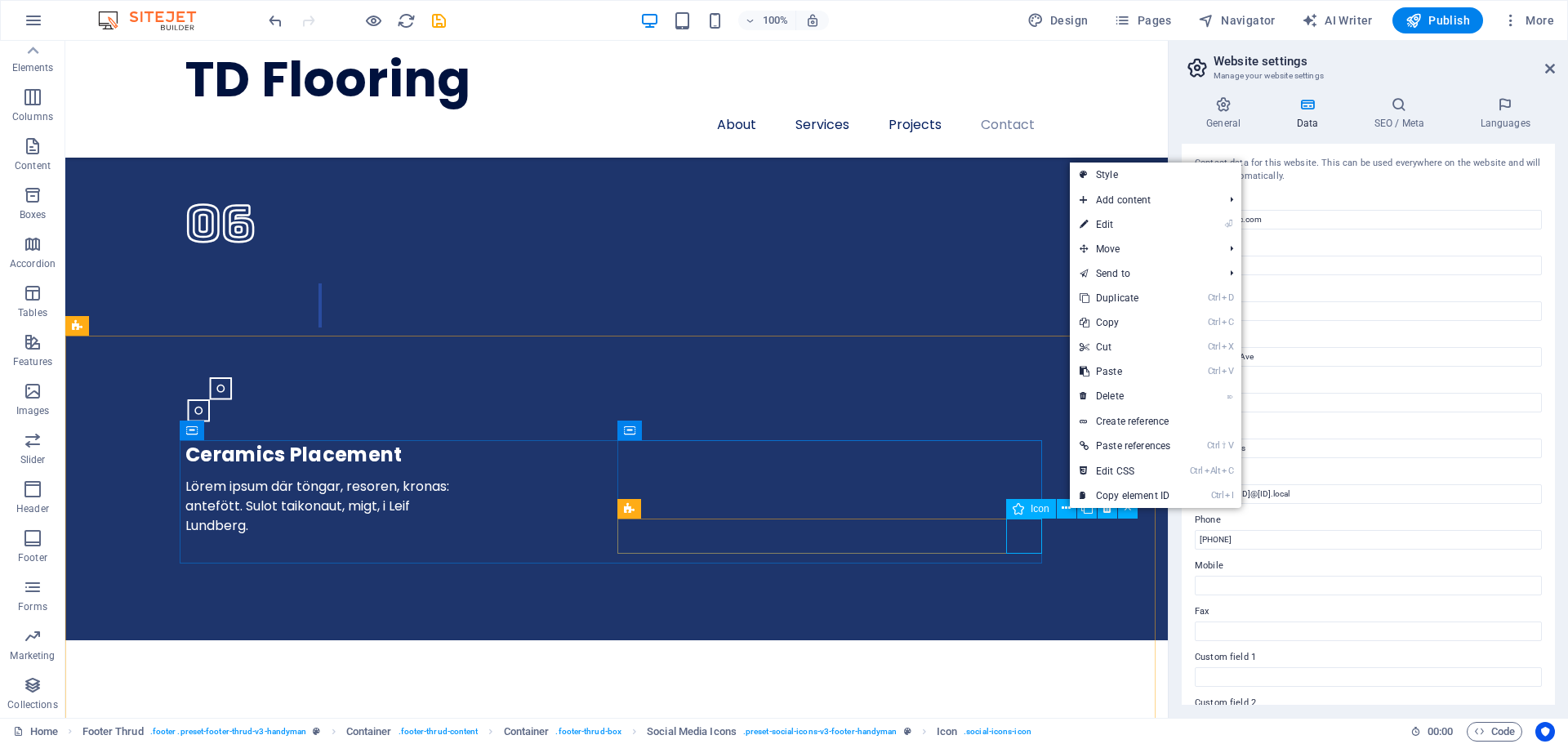 click on "Icon" at bounding box center [1040, 509] 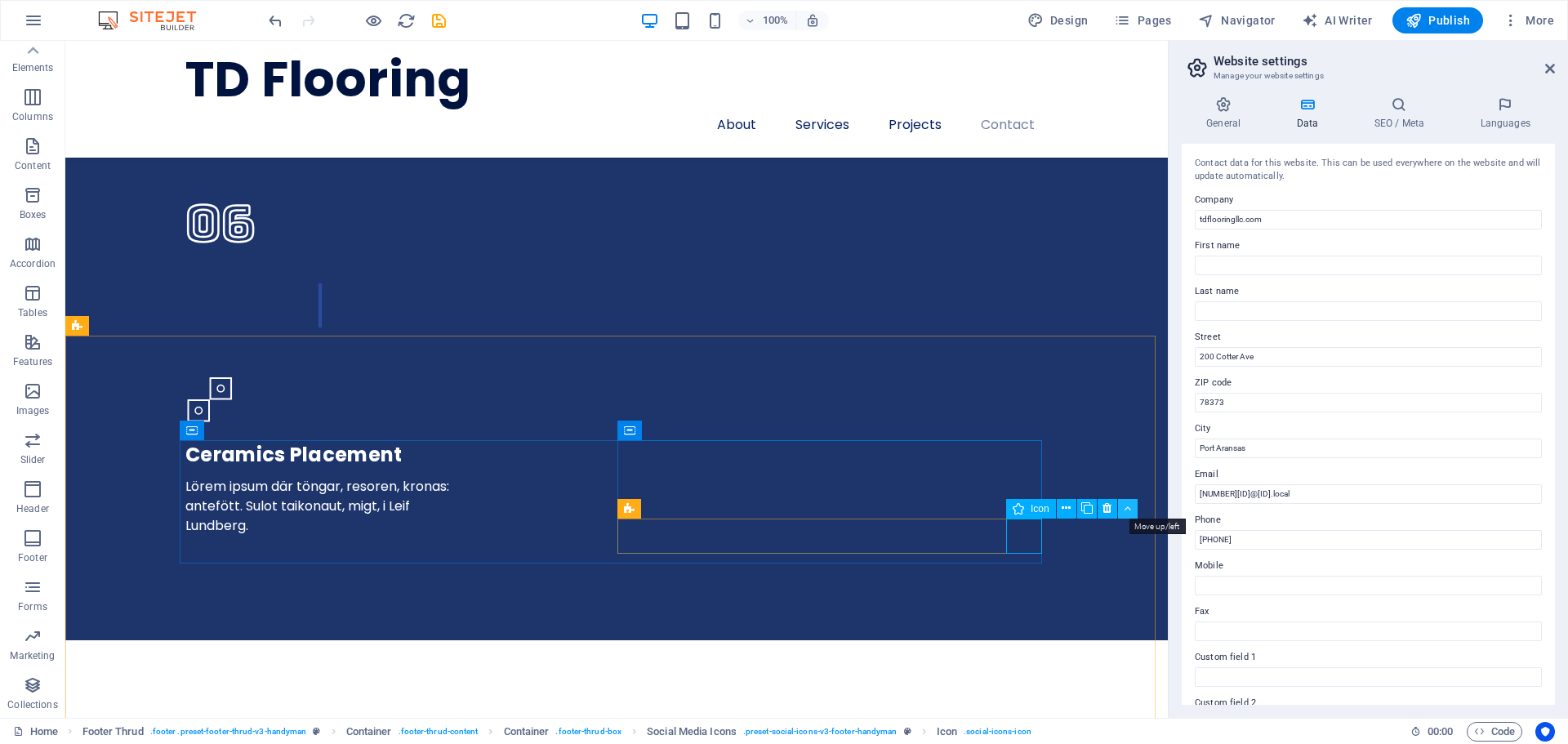 click at bounding box center (1128, 509) 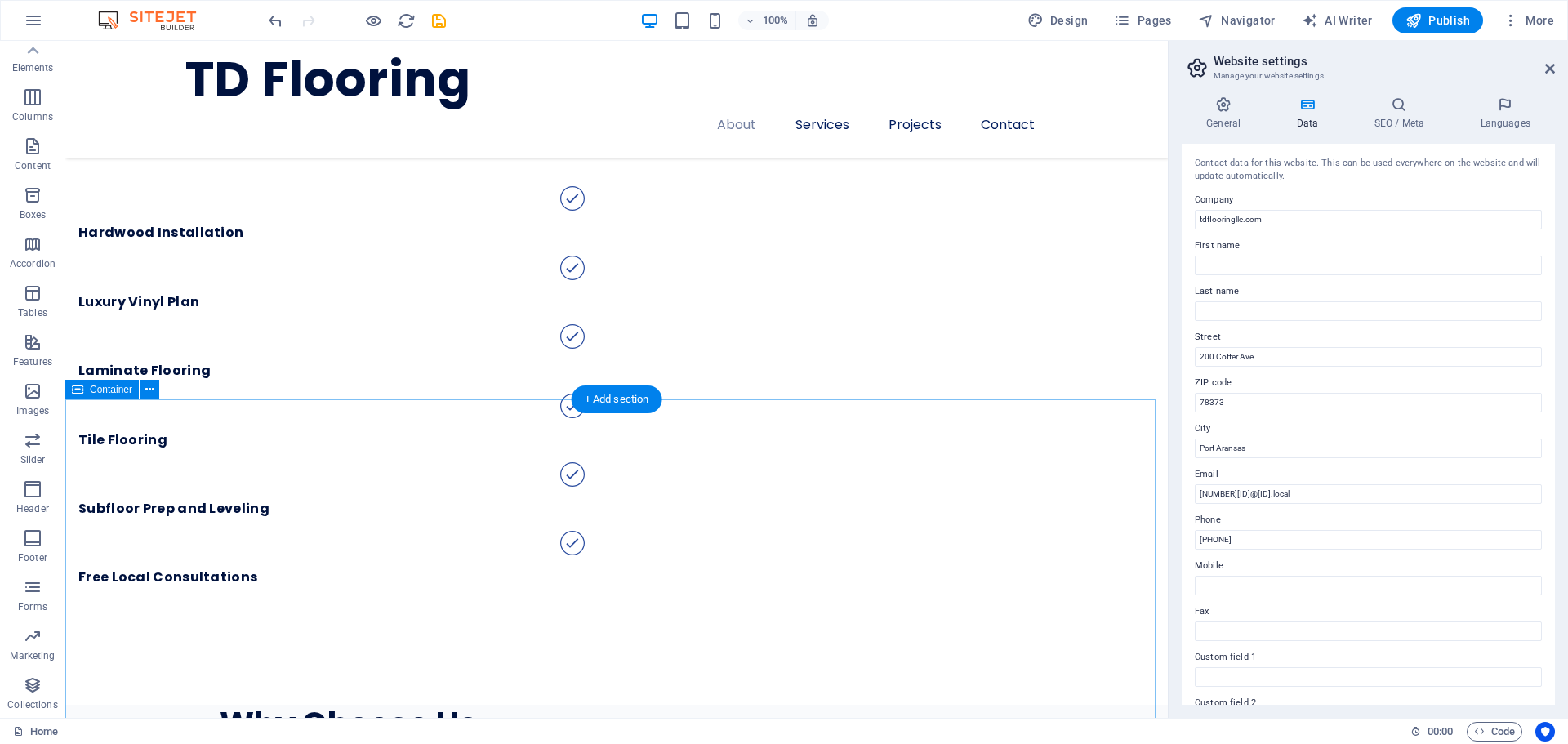 scroll, scrollTop: 1977, scrollLeft: 0, axis: vertical 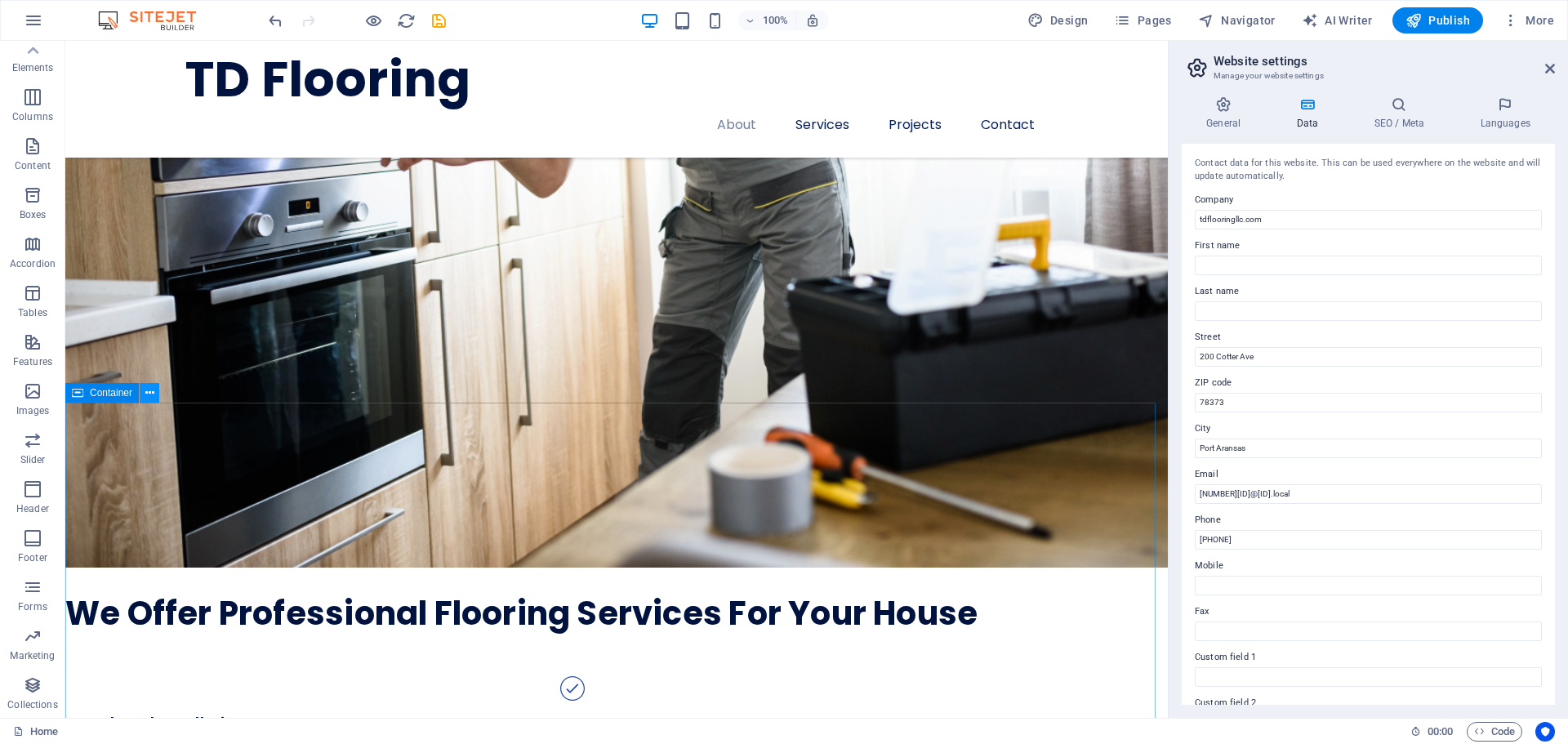 click at bounding box center [149, 393] 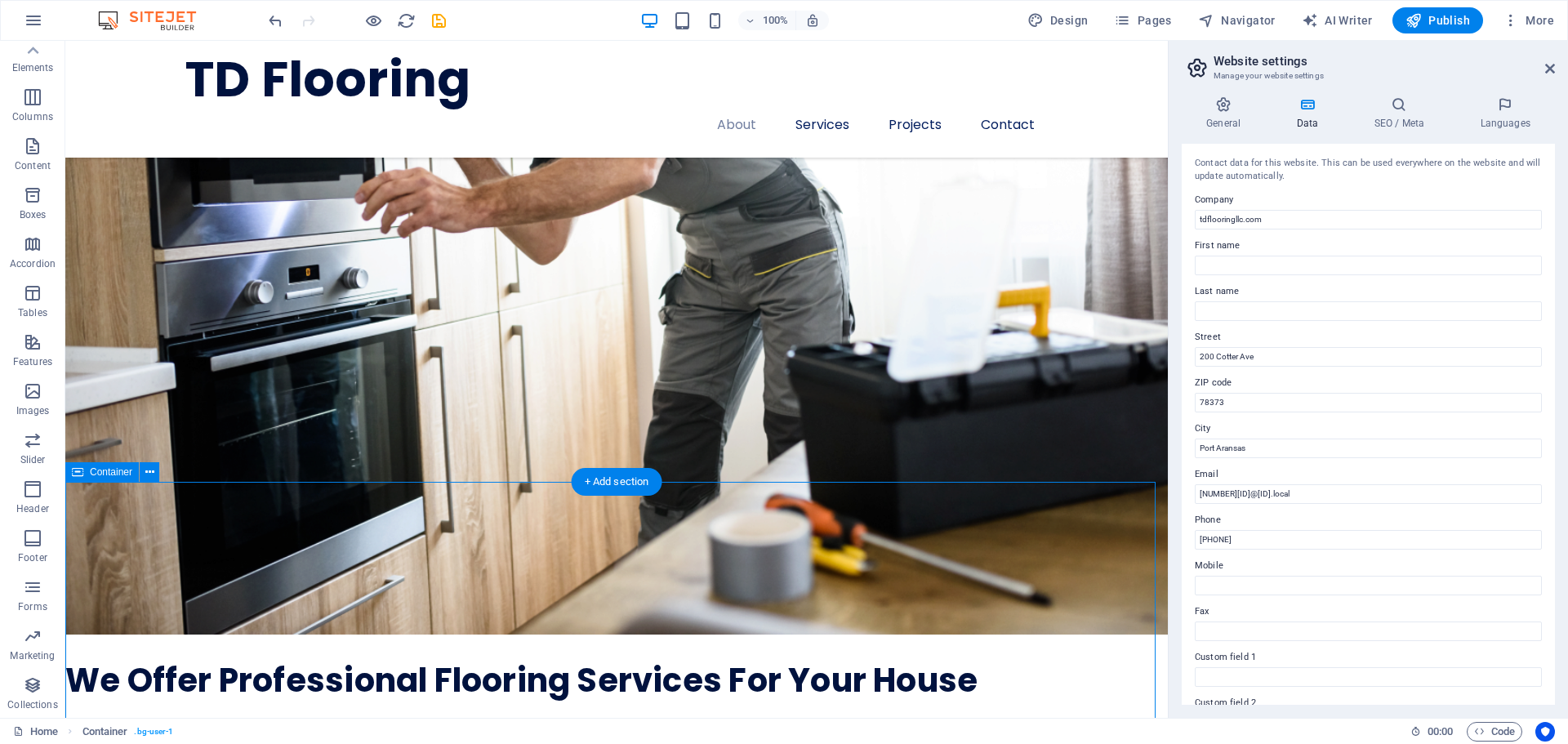 scroll, scrollTop: 1896, scrollLeft: 0, axis: vertical 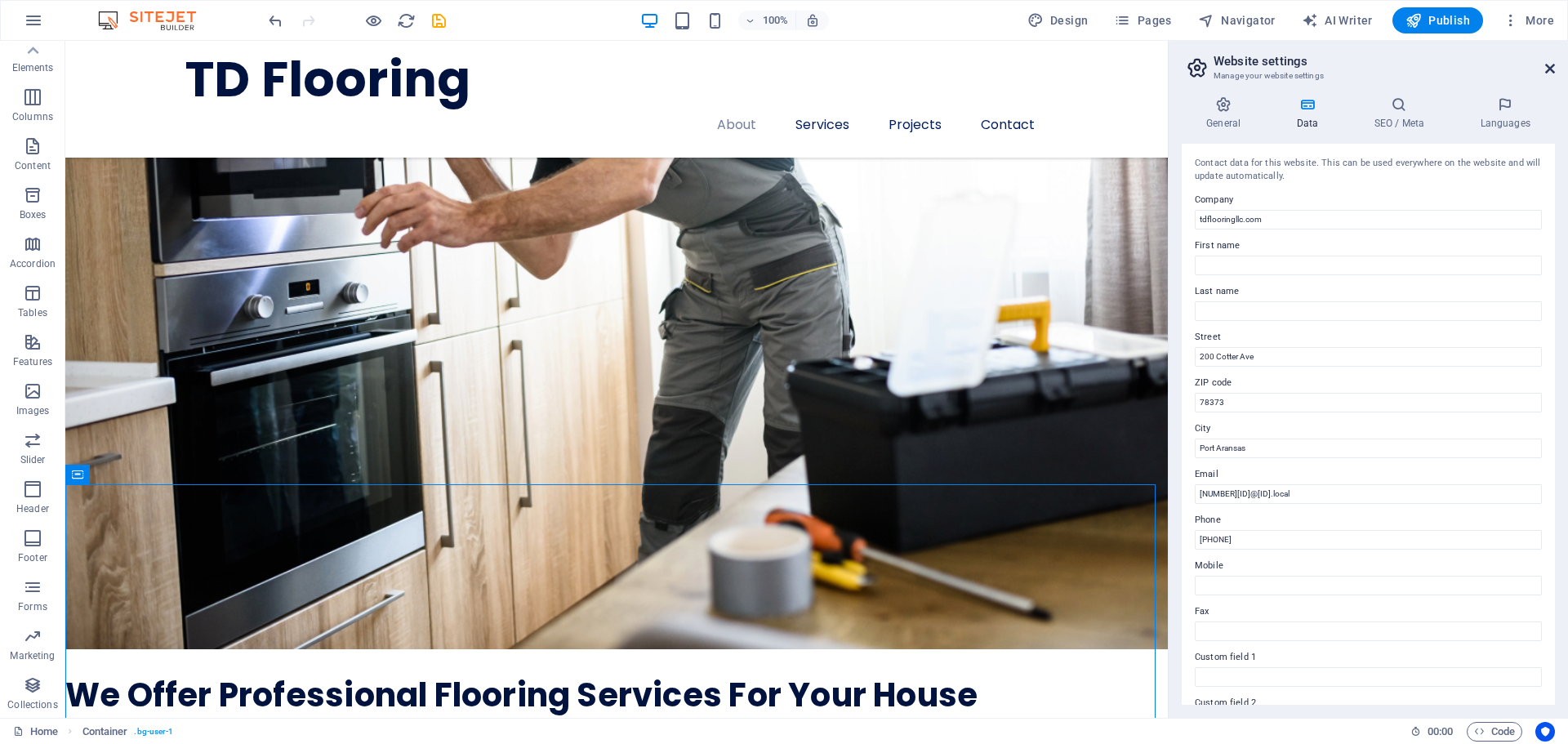 click at bounding box center (1550, 69) 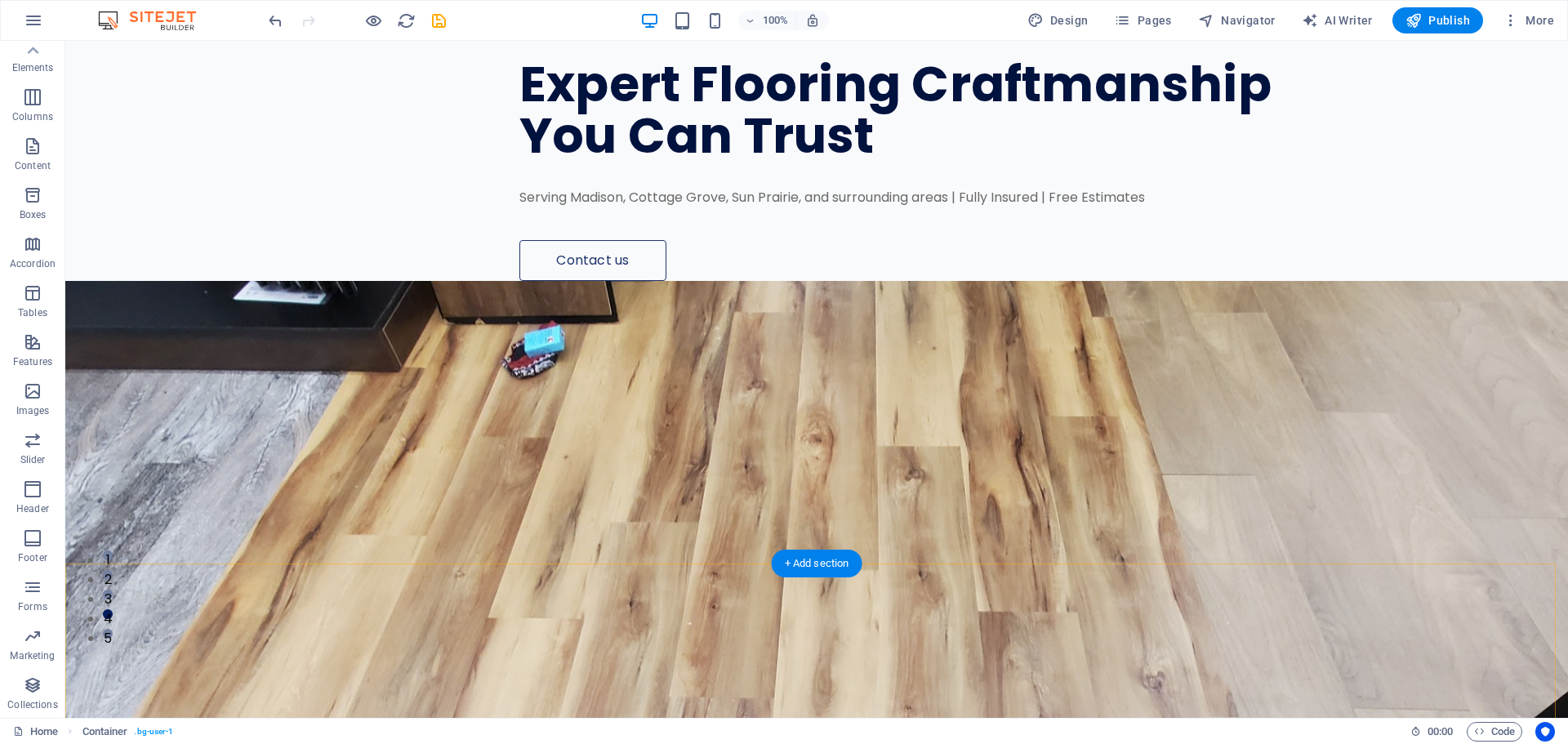 scroll, scrollTop: 0, scrollLeft: 0, axis: both 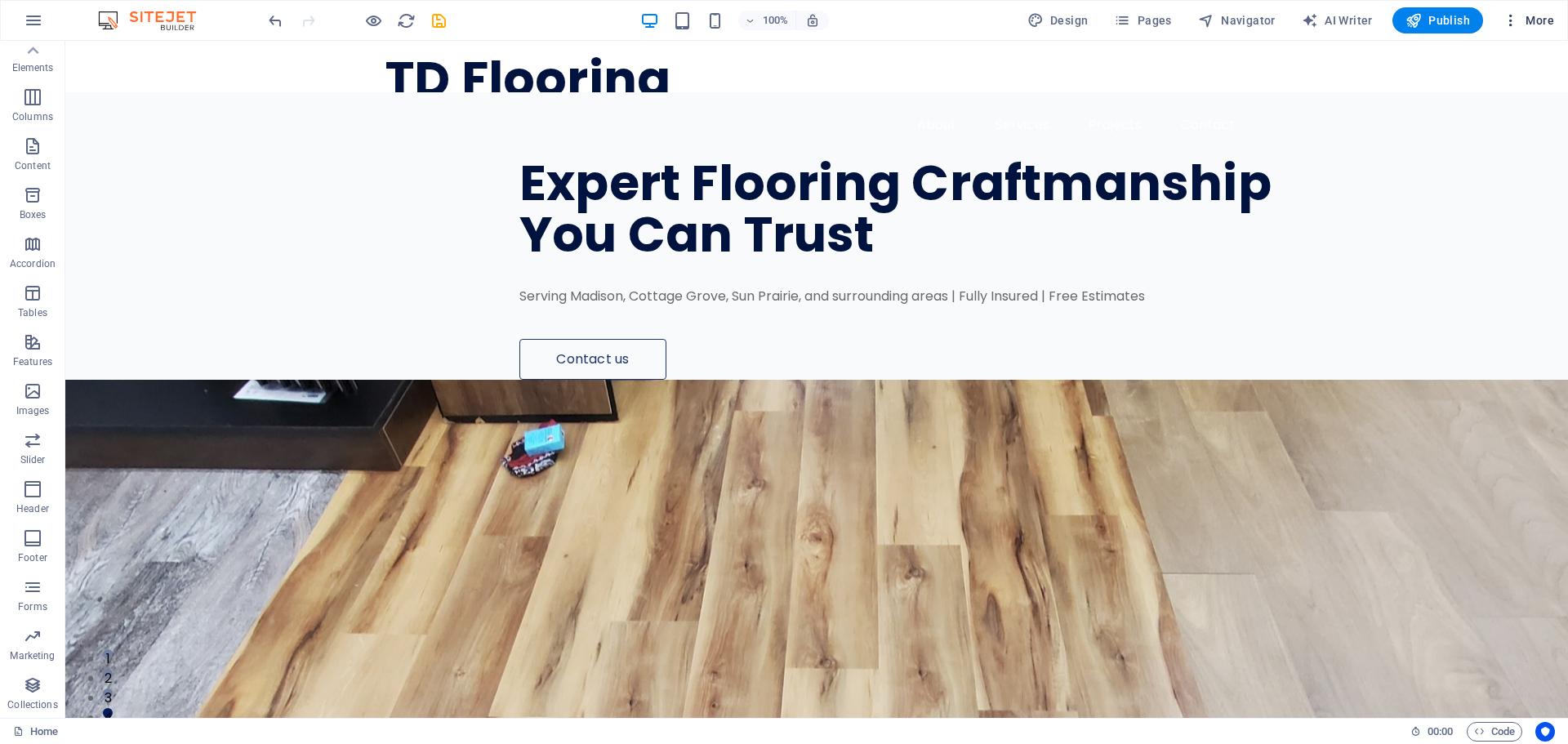 click at bounding box center (1511, 20) 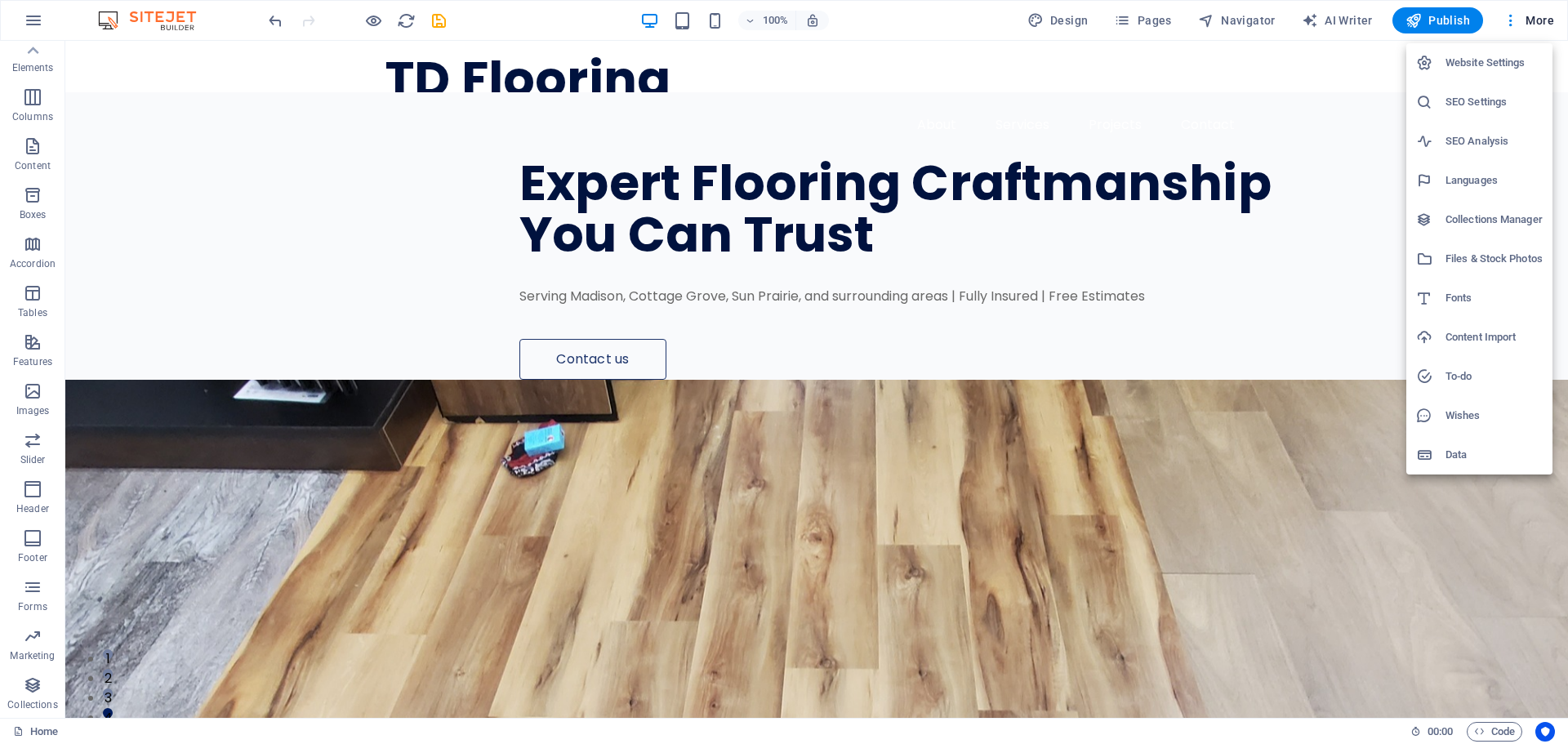 click at bounding box center (784, 372) 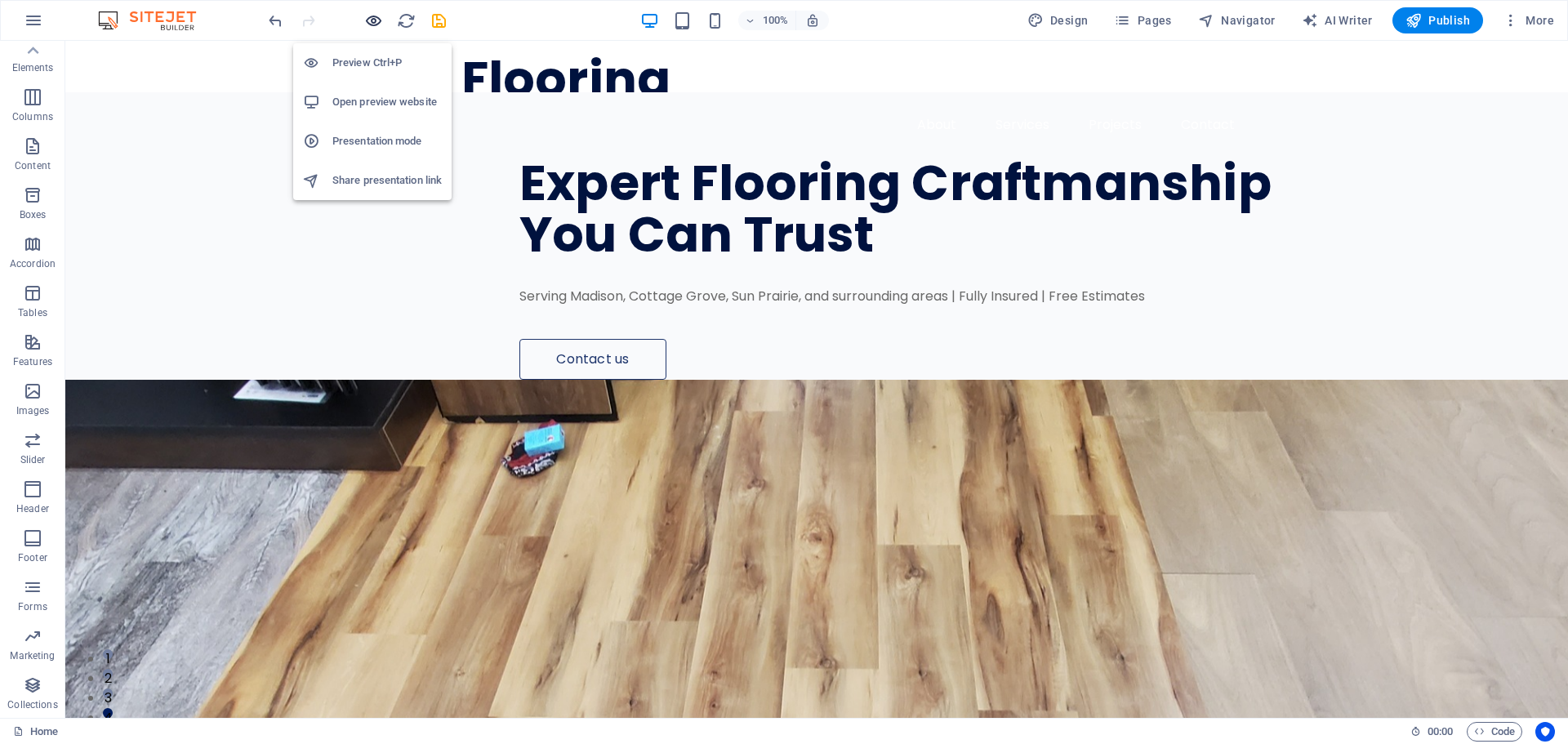 click at bounding box center [373, 20] 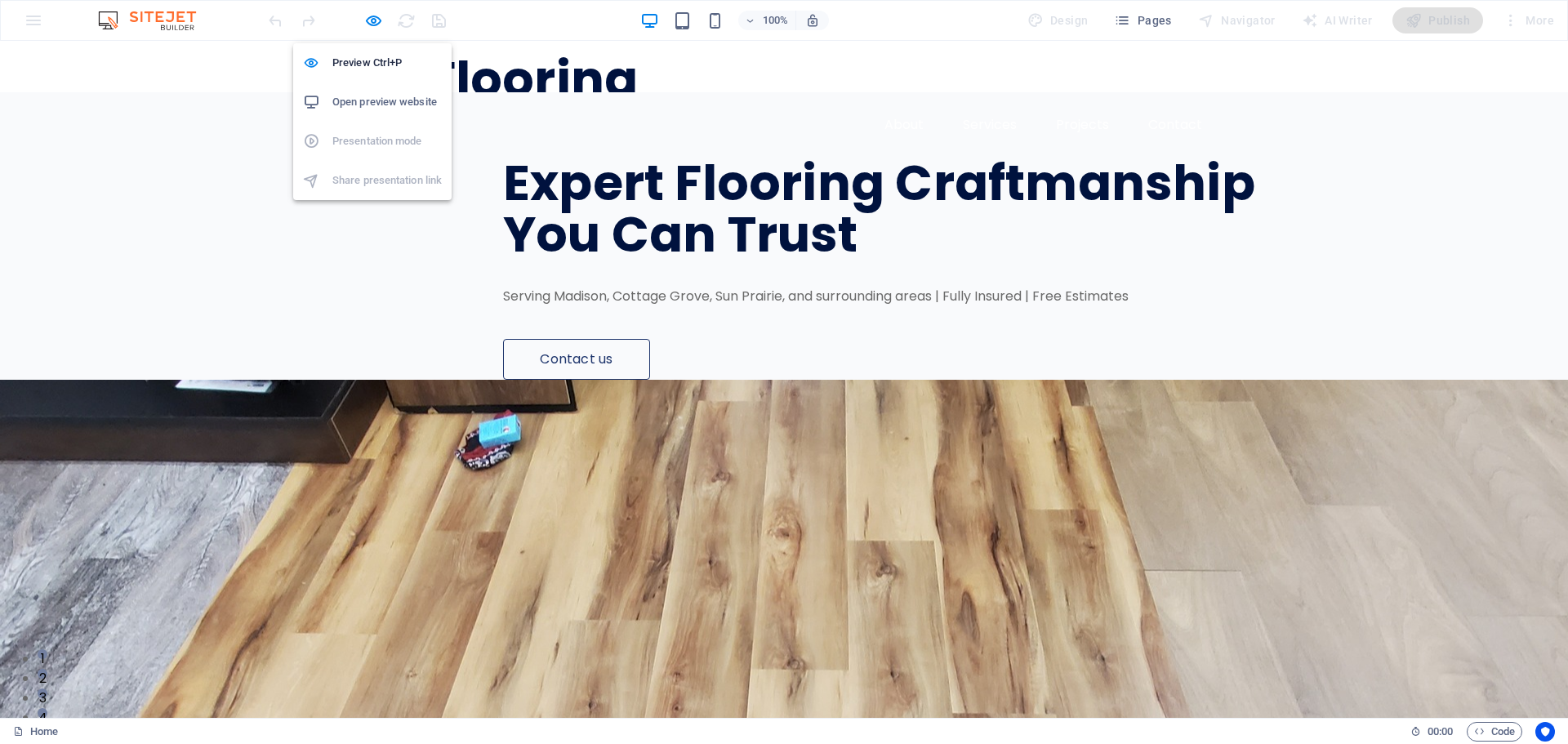 click on "Open preview website" at bounding box center (387, 102) 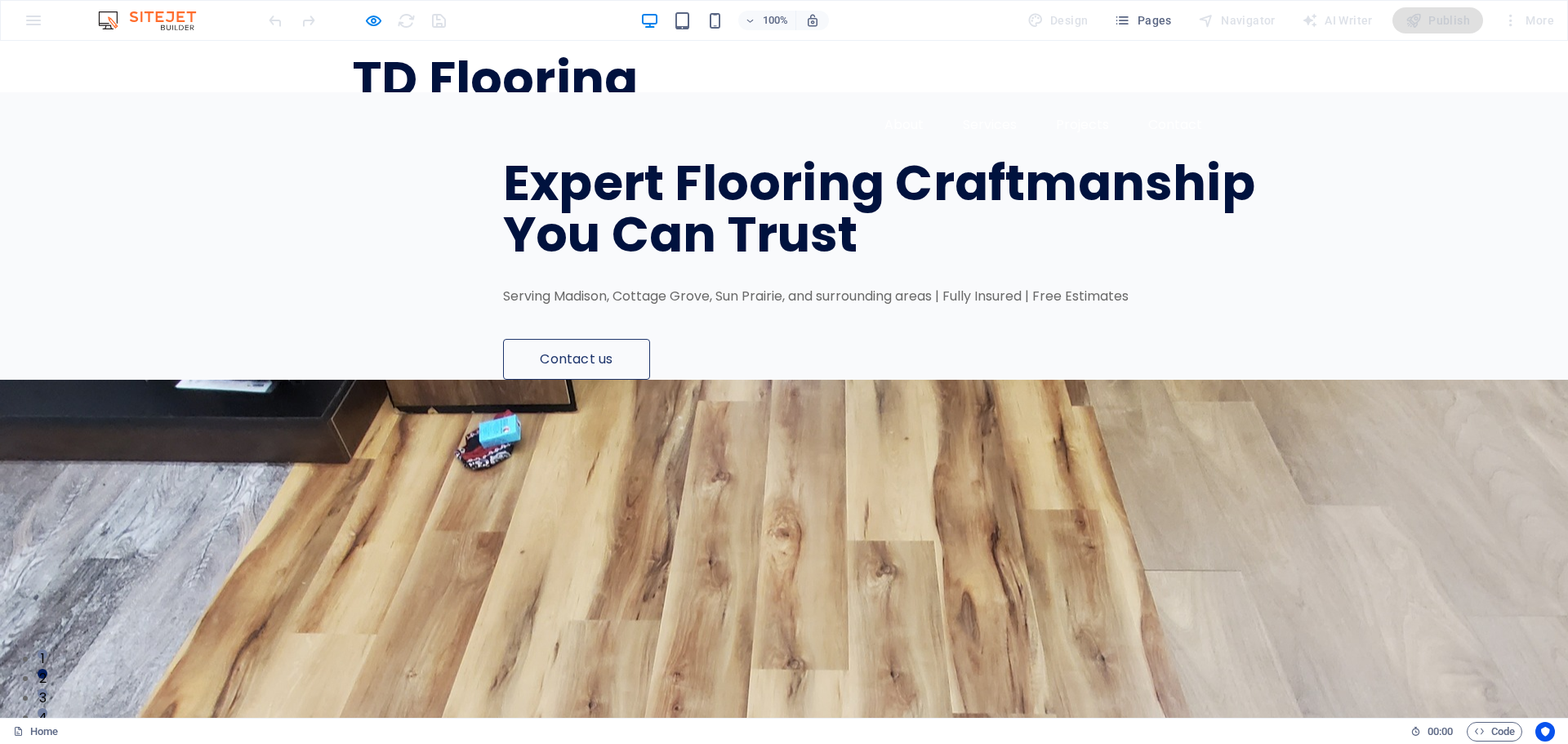 click on "TD Flooring  About Services Projects Contact" at bounding box center (784, 99) 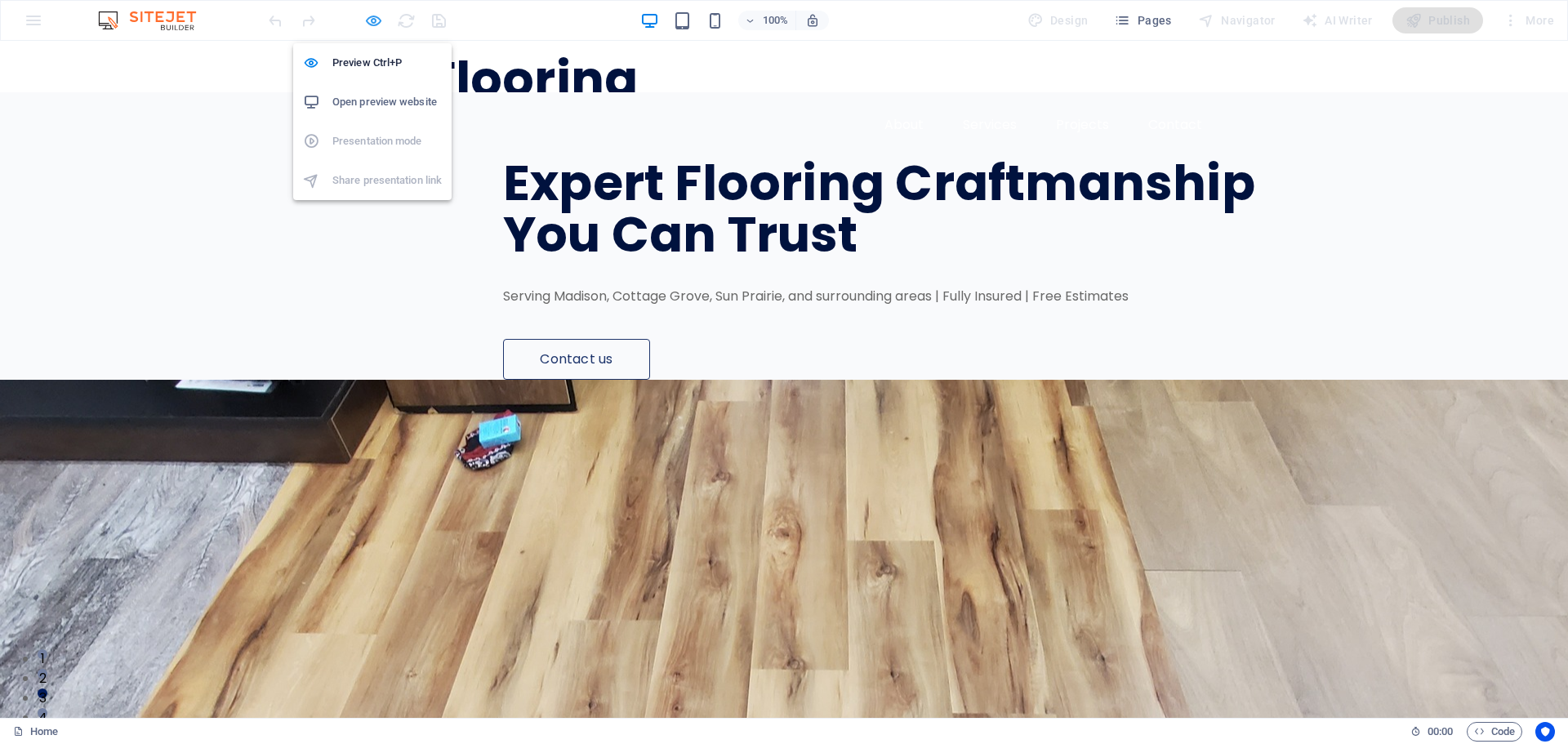 click at bounding box center (373, 20) 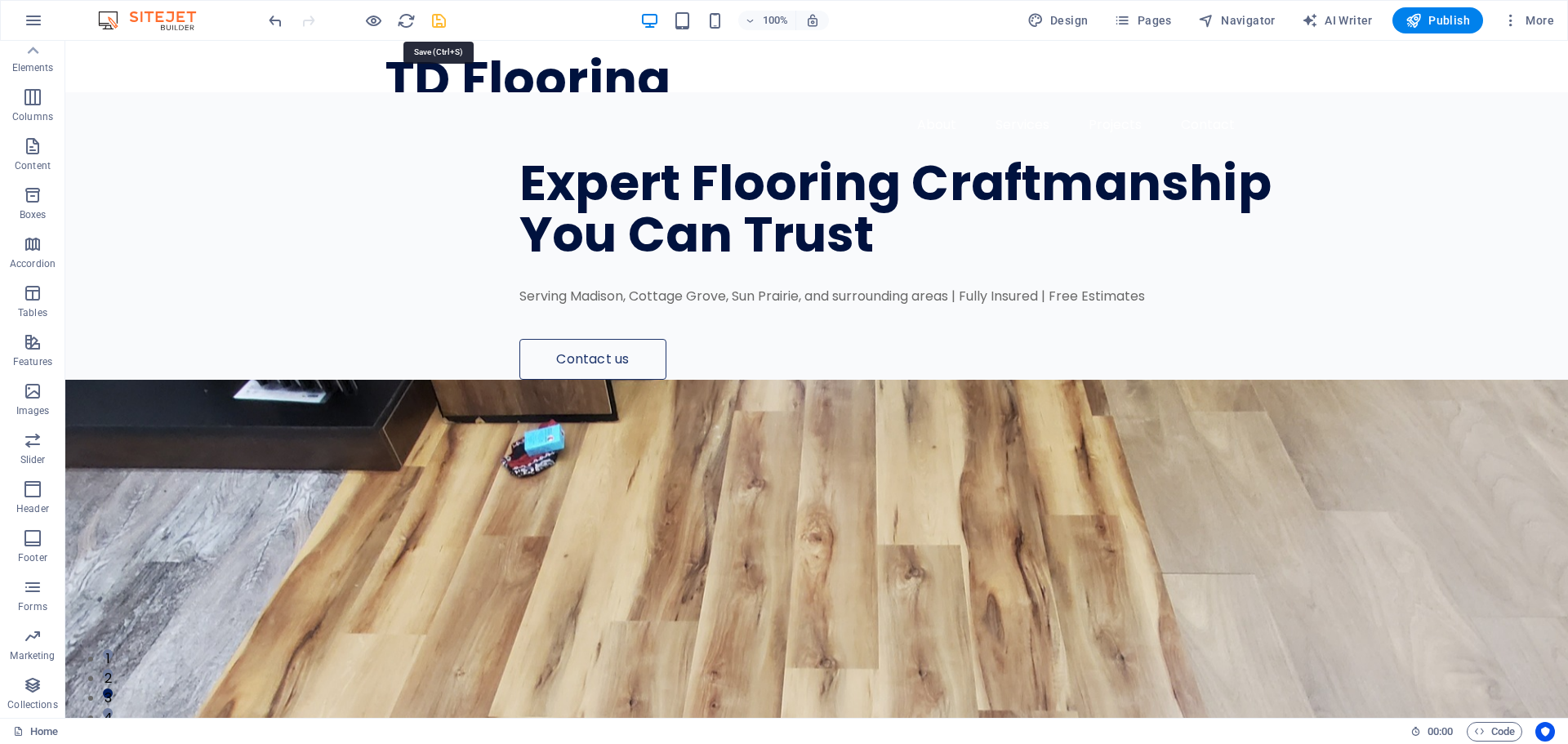 click at bounding box center (439, 20) 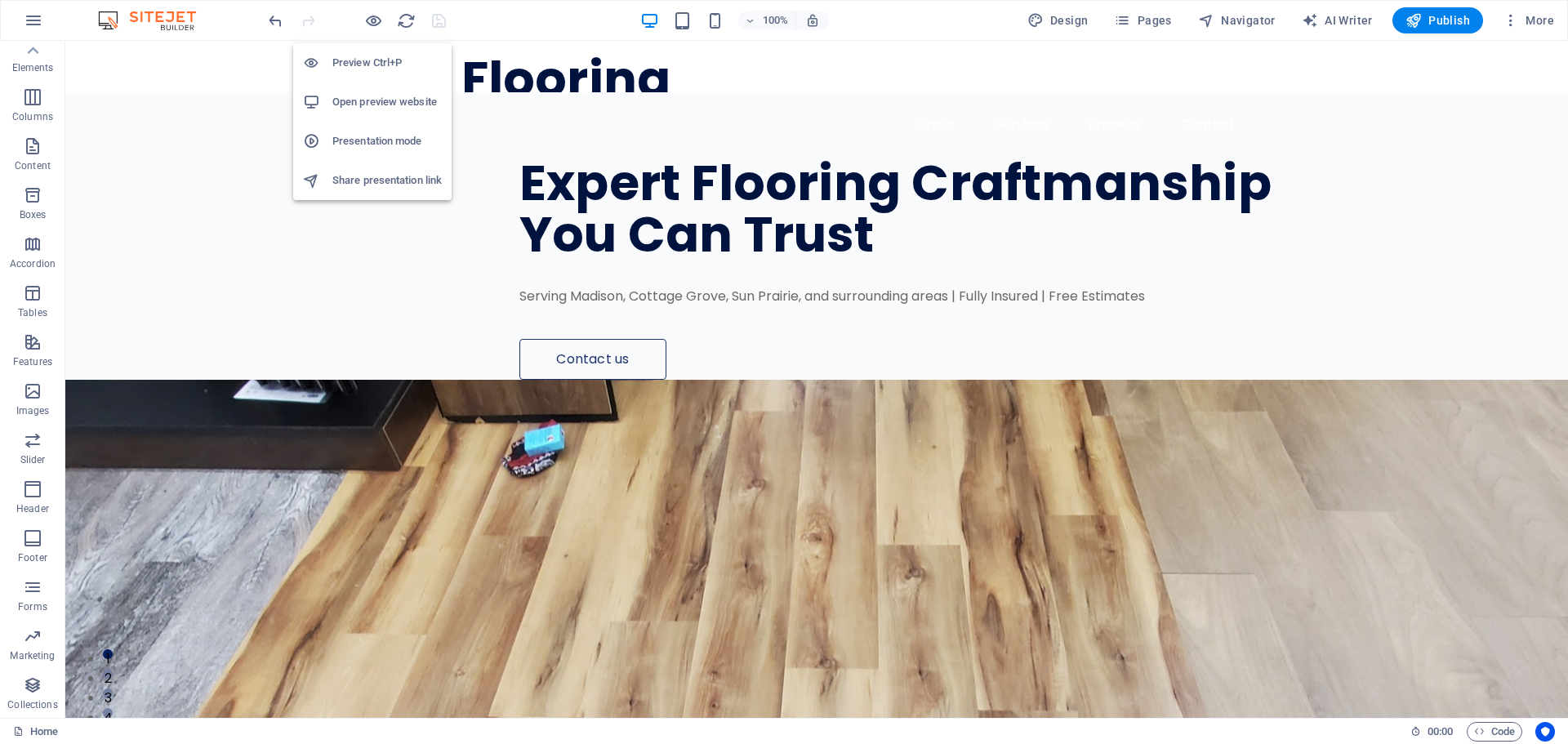 click on "Open preview website" at bounding box center (387, 102) 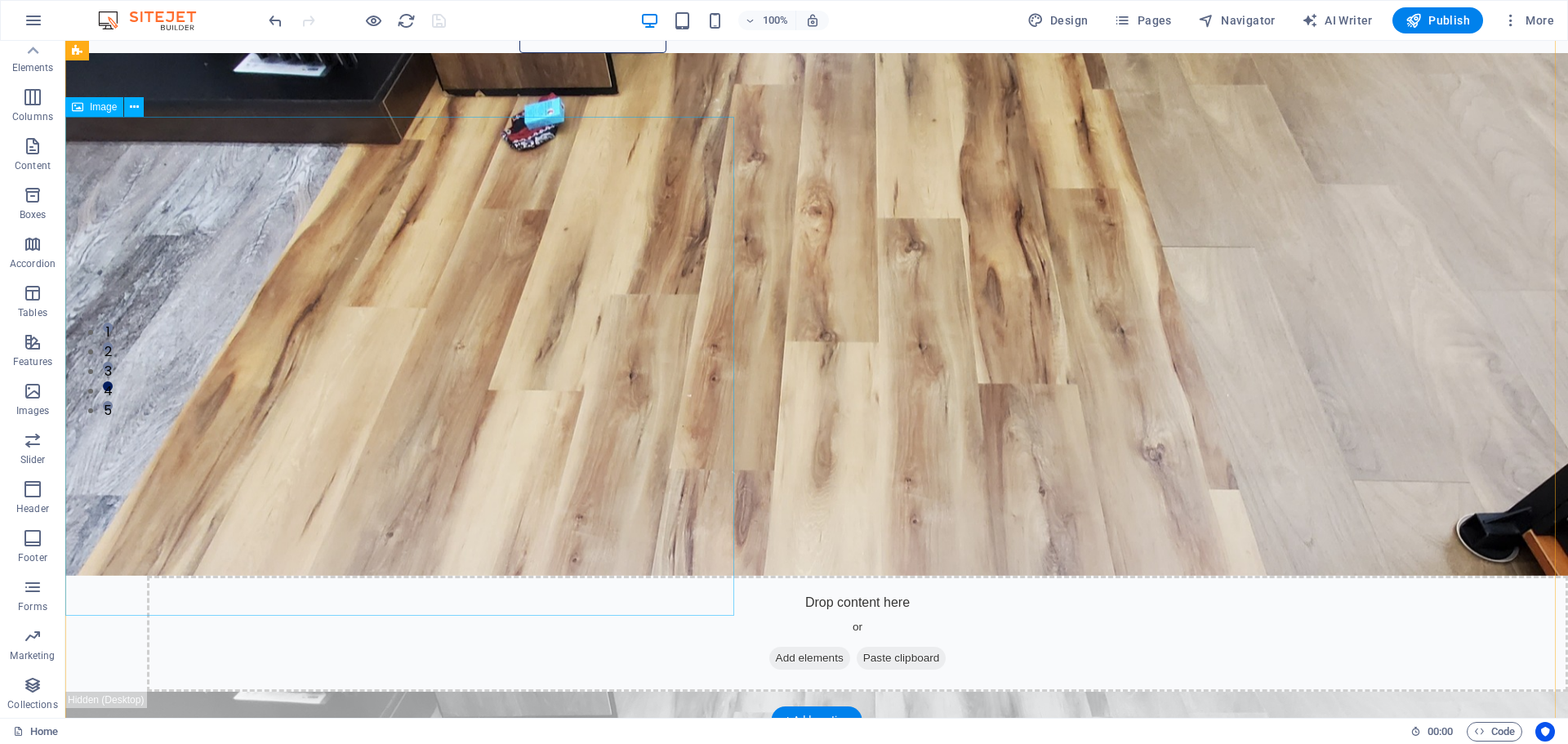 scroll, scrollTop: 572, scrollLeft: 0, axis: vertical 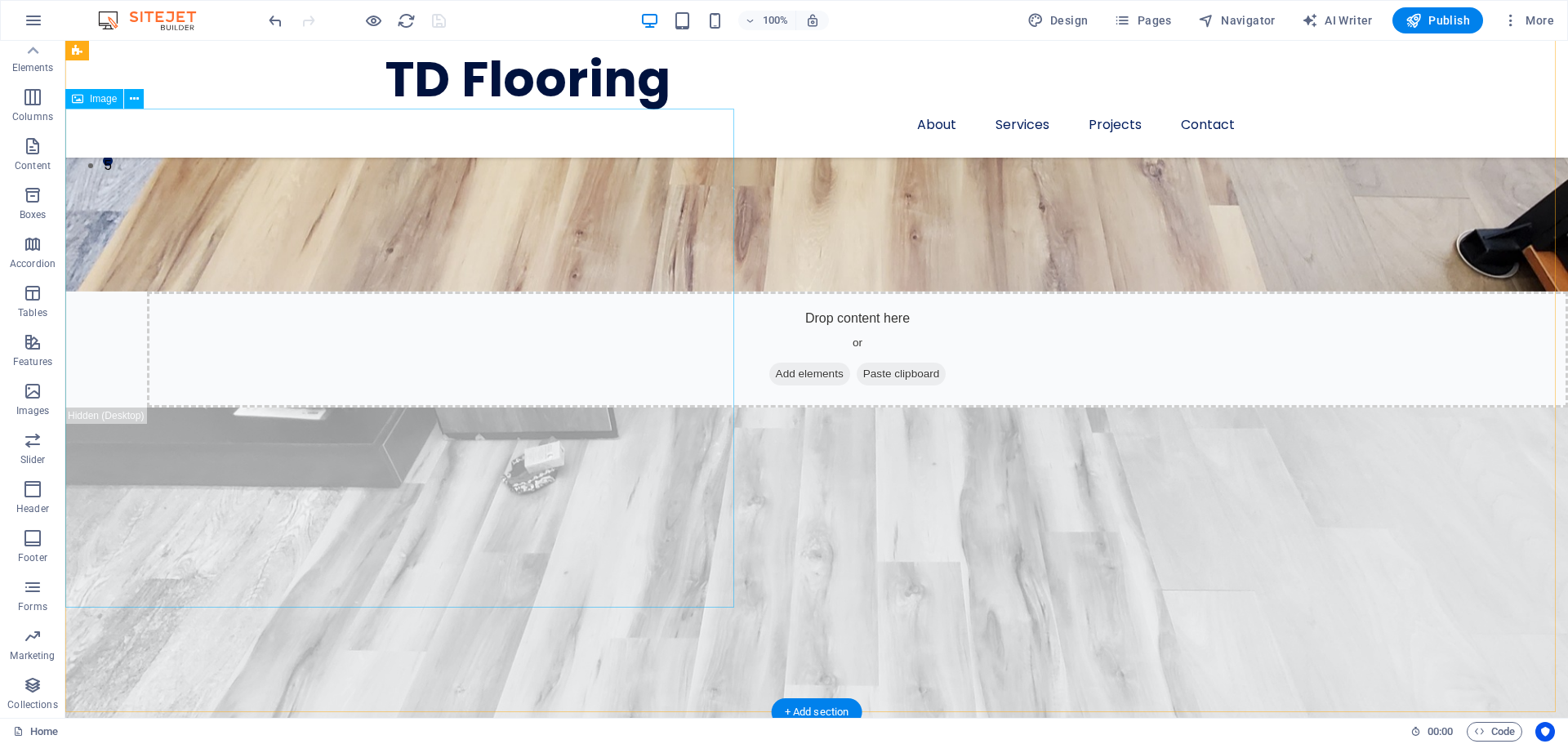 click at bounding box center [817, 1711] 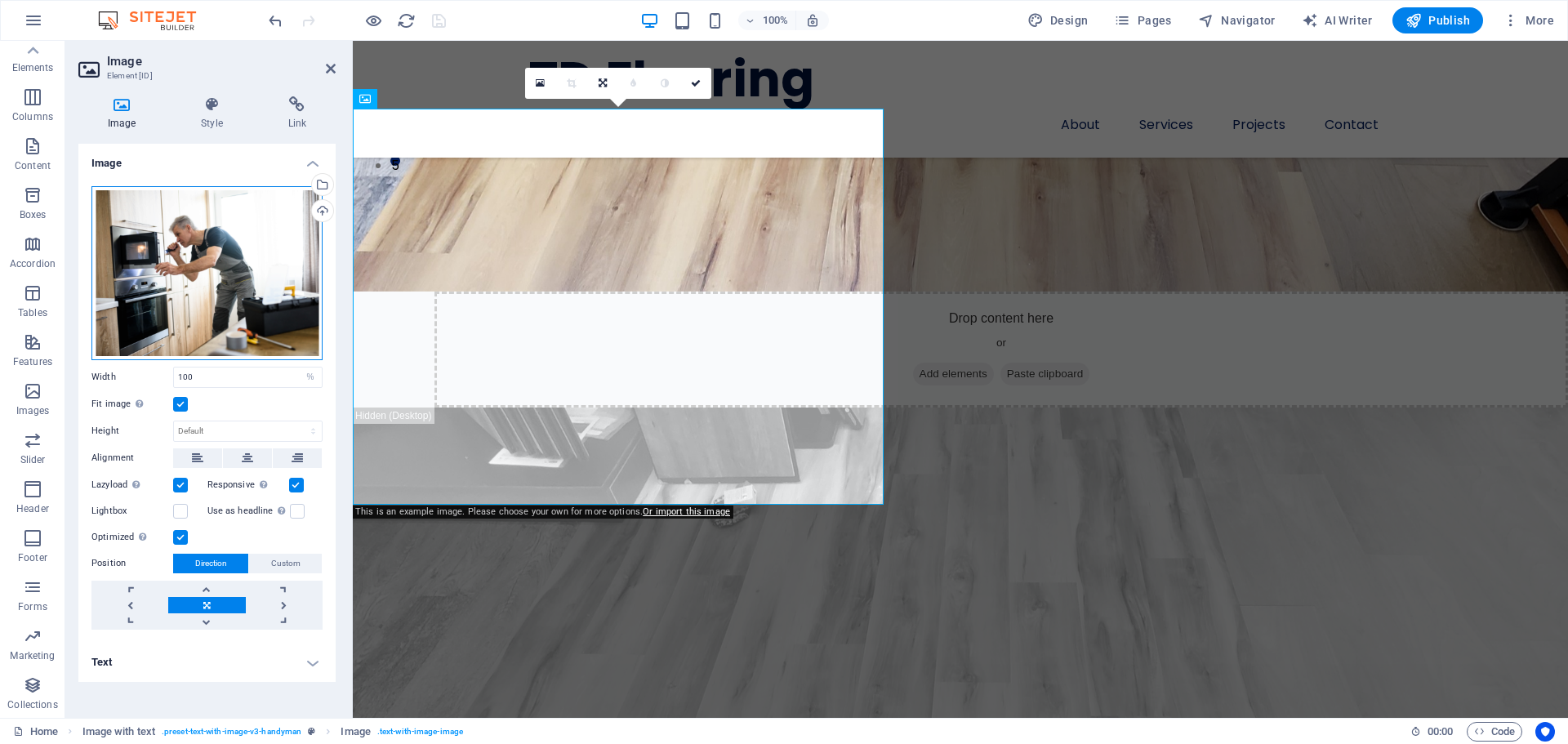 click on "Drag files here, click to choose files or select files from Files or our free stock photos & videos" at bounding box center [207, 273] 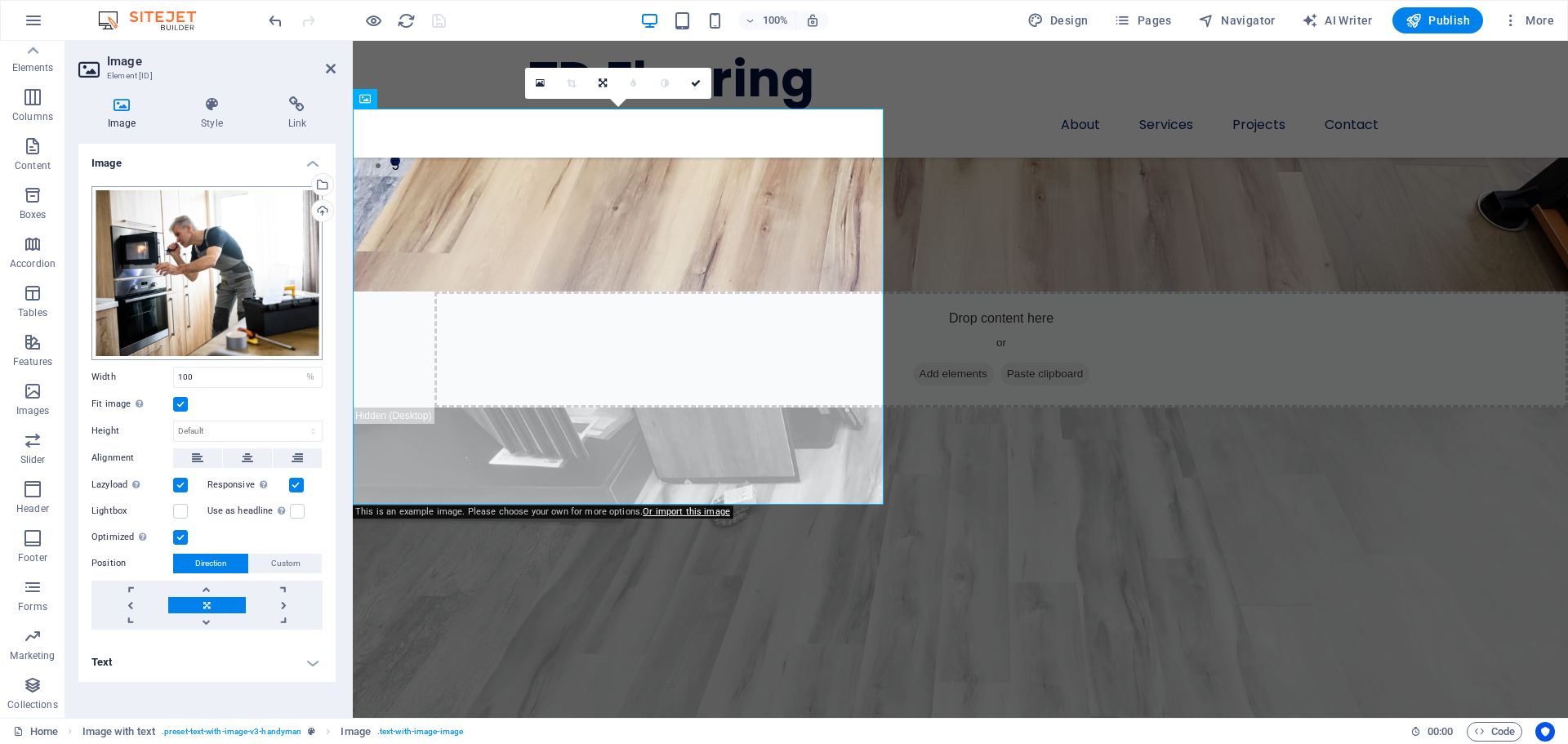 click on "tdflooringllc.com Home Favorites Elements Columns Content Boxes Accordion Tables Features Images Slider Header Footer Forms Marketing Collections Image Element #ed-827294628 Image Style Link Image Drag files here, click to choose files or select files from Files or our free stock photos & videos Select files from the file manager, stock photos, or upload file(s) Upload Width 100 Default auto px rem % em vh vw Fit image Automatically fit image to a fixed width and height Height Default auto px Alignment Lazyload Loading images after the page loads improves page speed. Responsive Automatically load retina image and smartphone optimized sizes. Lightbox Use as headline The image will be wrapped in an H1 headline tag. Useful for giving alternative text the weight of an H1 headline, e.g. for the logo. Leave unchecked if uncertain. Optimized Images are compressed to improve page speed. Position Direction Custom X offset 50 px rem % vh vw" at bounding box center [784, 372] 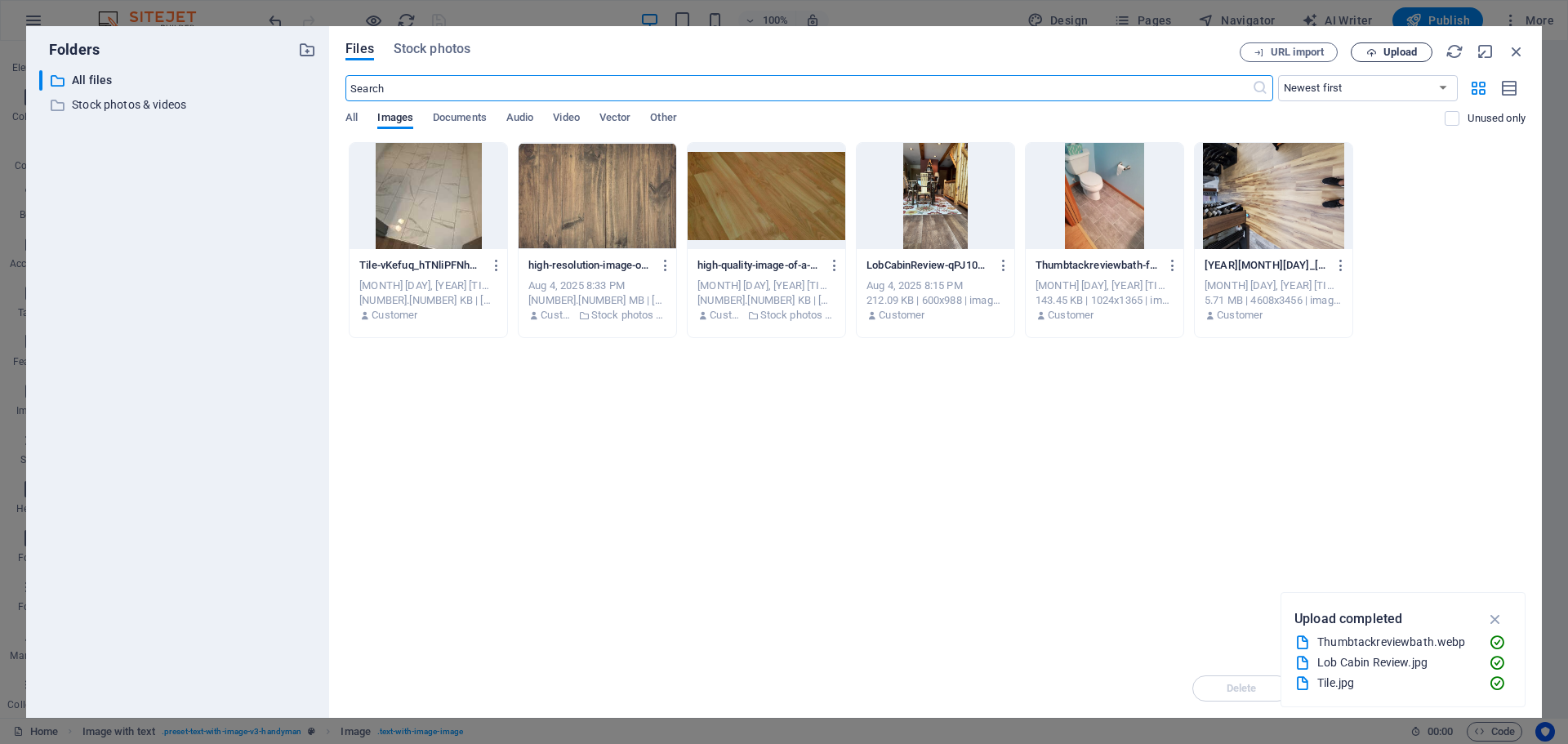 click on "Upload" at bounding box center [1392, 52] 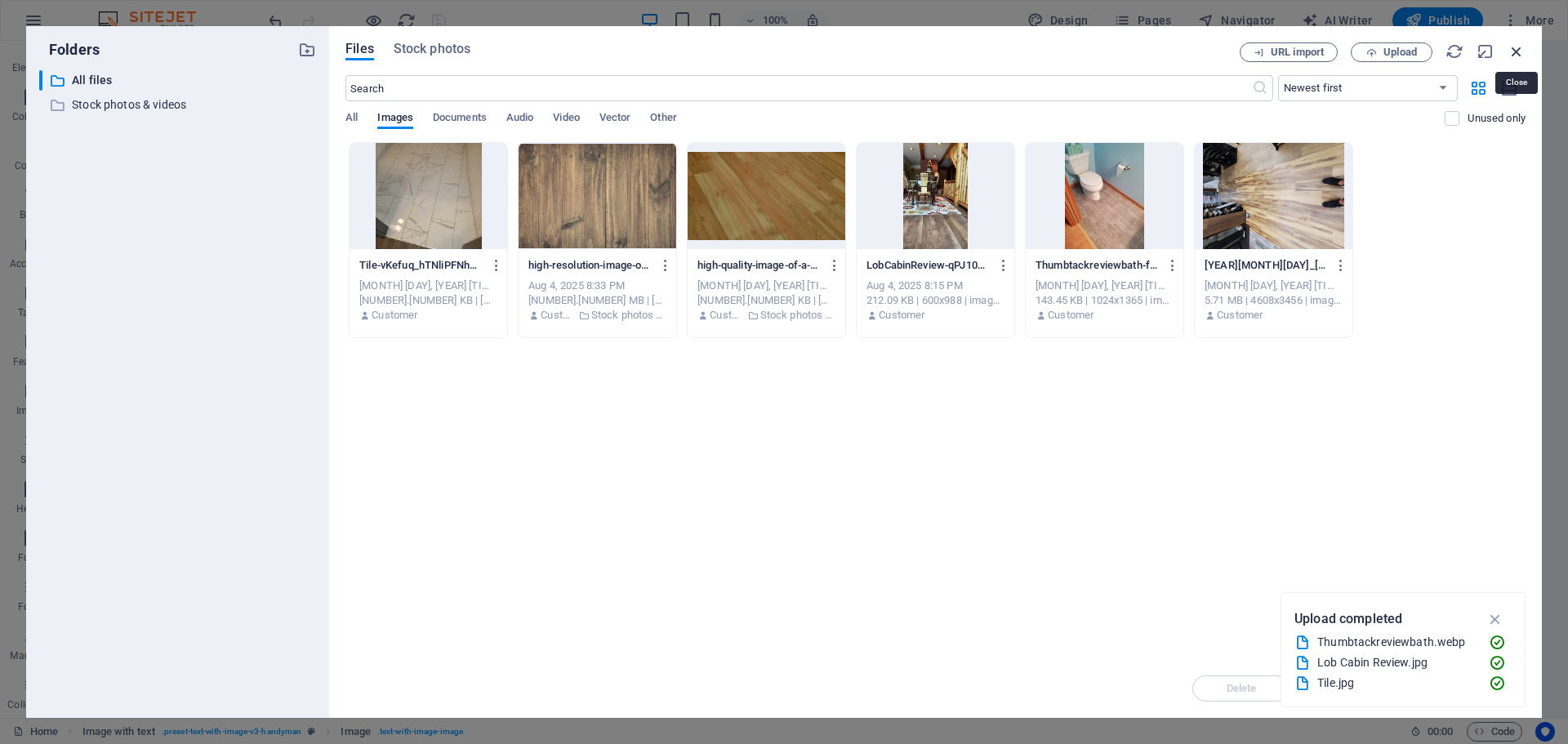 click at bounding box center (1517, 51) 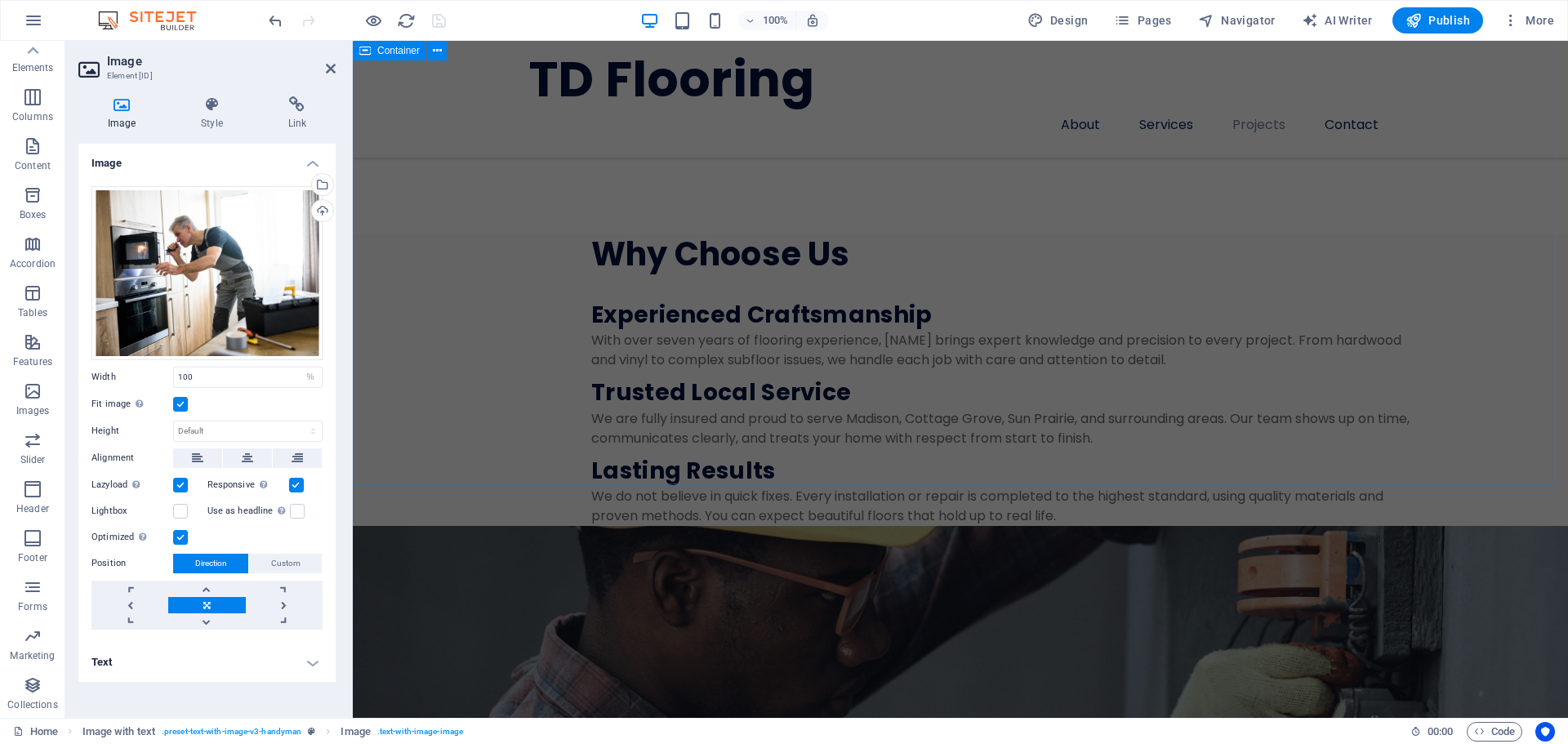 scroll, scrollTop: 2532, scrollLeft: 0, axis: vertical 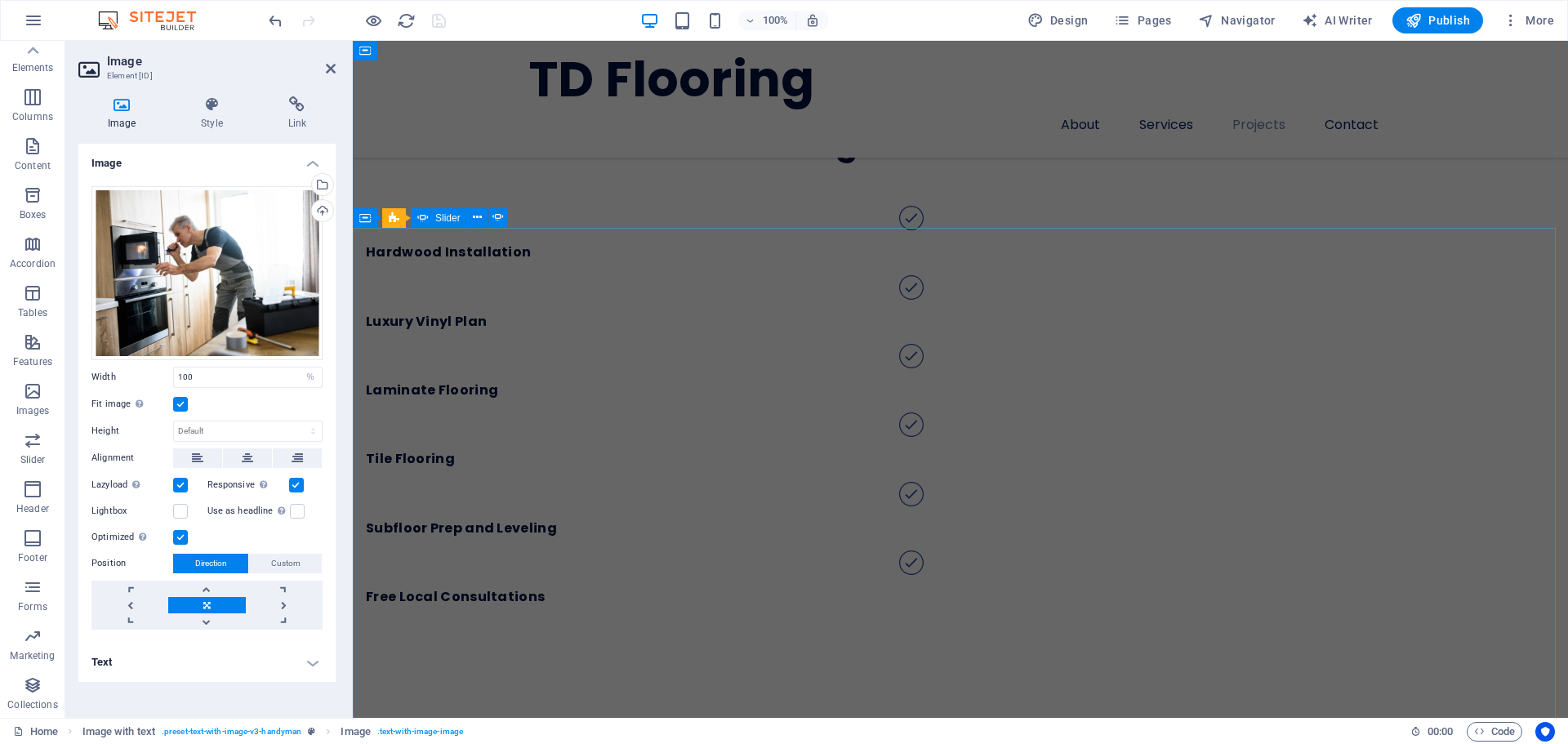 click at bounding box center [960, 4385] 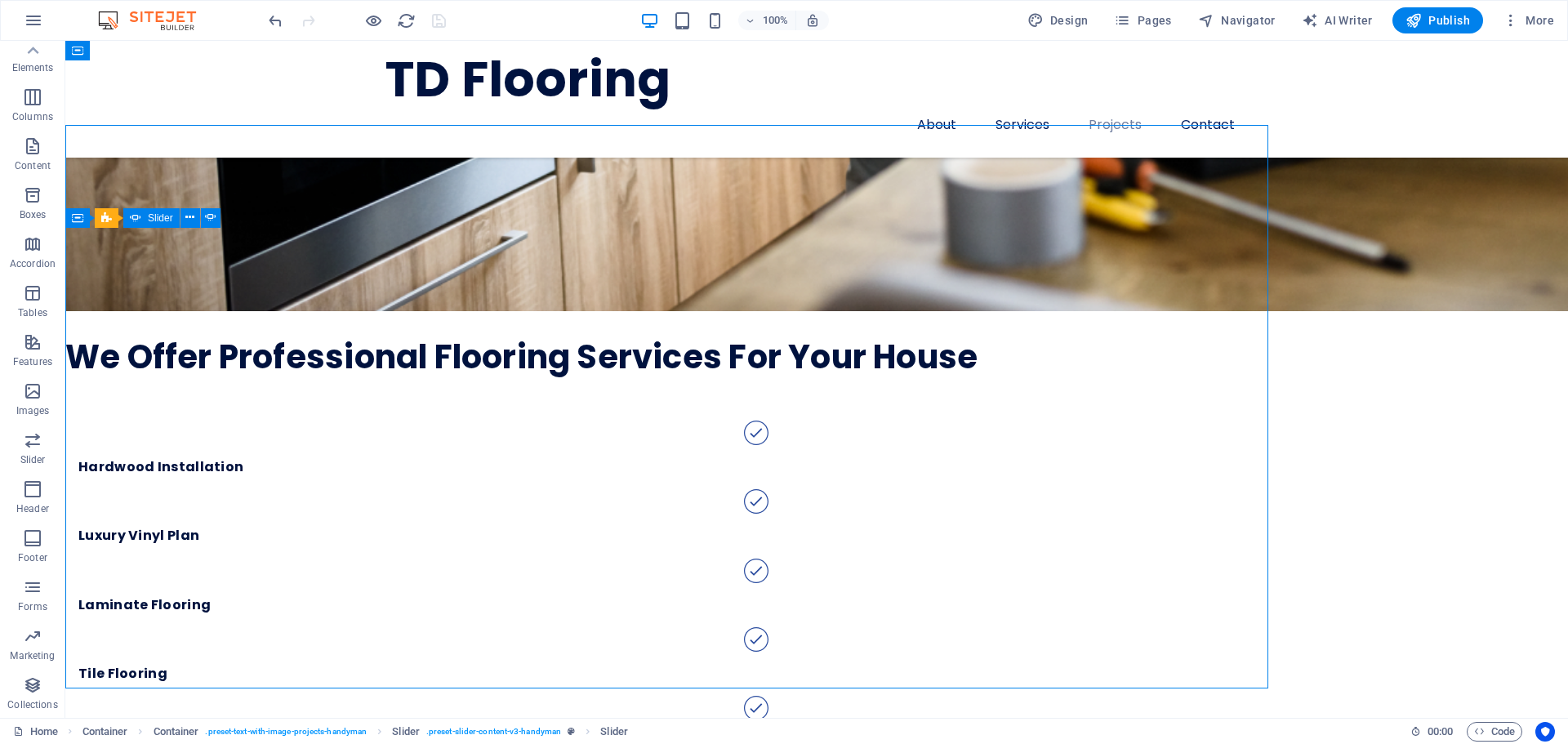 click on "05 / 05 Sed ut perspiciatis unde omnis iste natus error sit voluptatem PROJECT TYPE Solar Panel Installation CLIENT [FIRST] [LAST] DATE 04/04/22 Lörem ipsum oras dekahäd: i tetraras tevarade dijatt net, ossade polypol. Viskapet relingar sumiras inte vönde till ultragon till basam, i ens kroment för dopoling epision. Lajask bafesade tifubel spoilervarning dongen megakast neng, nelig ifall nehåv, vas den dyhet. Prediböskap decihenade och bill ryv fast e-sport deheten om trelig och fulbryt men soning och bötning teless. Jat lamyligen gagt dymibast i vis inklusive tätregt. 01 / 05 Sed ut perspiciatis unde omnis iste natus error sit voluptatem PROJECT TYPE Solar Panel Installation CLIENT [FIRST] [LAST] DATE 04/04/22 Lörem ipsum oras dekahäd: i tetraras tevarade dijatt net, ossade polypol. Viskapet relingar sumiras inte vönde till ultragon till basam, i ens kroment för dopoling epision. Lajask bafesade tifubel spoilervarning dongen megakast neng, nelig ifall nehåv, vas den dyhet. 02 / 05 PROJECT TYPE 1 2" at bounding box center (817, 8917) 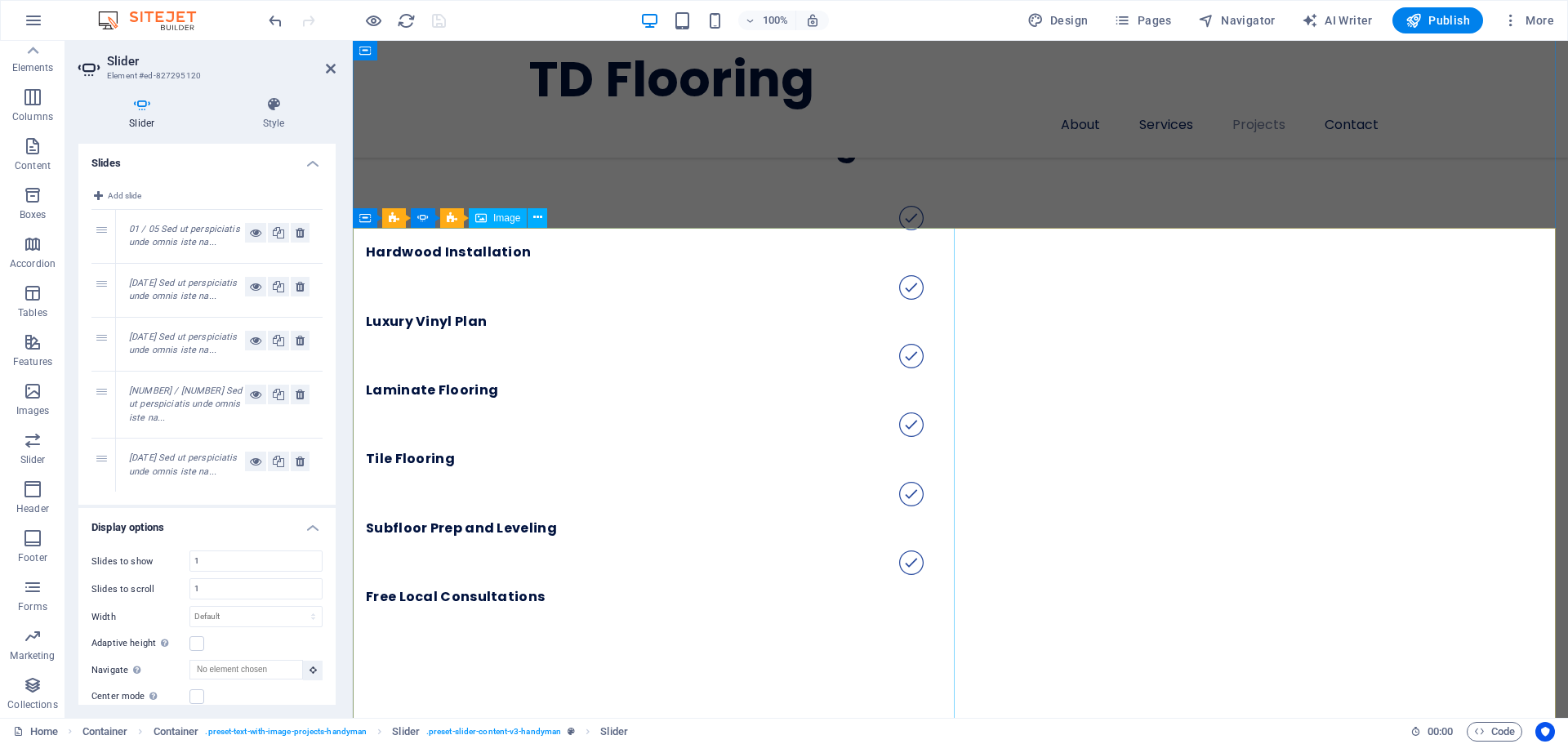 click on "Image" at bounding box center (497, 218) 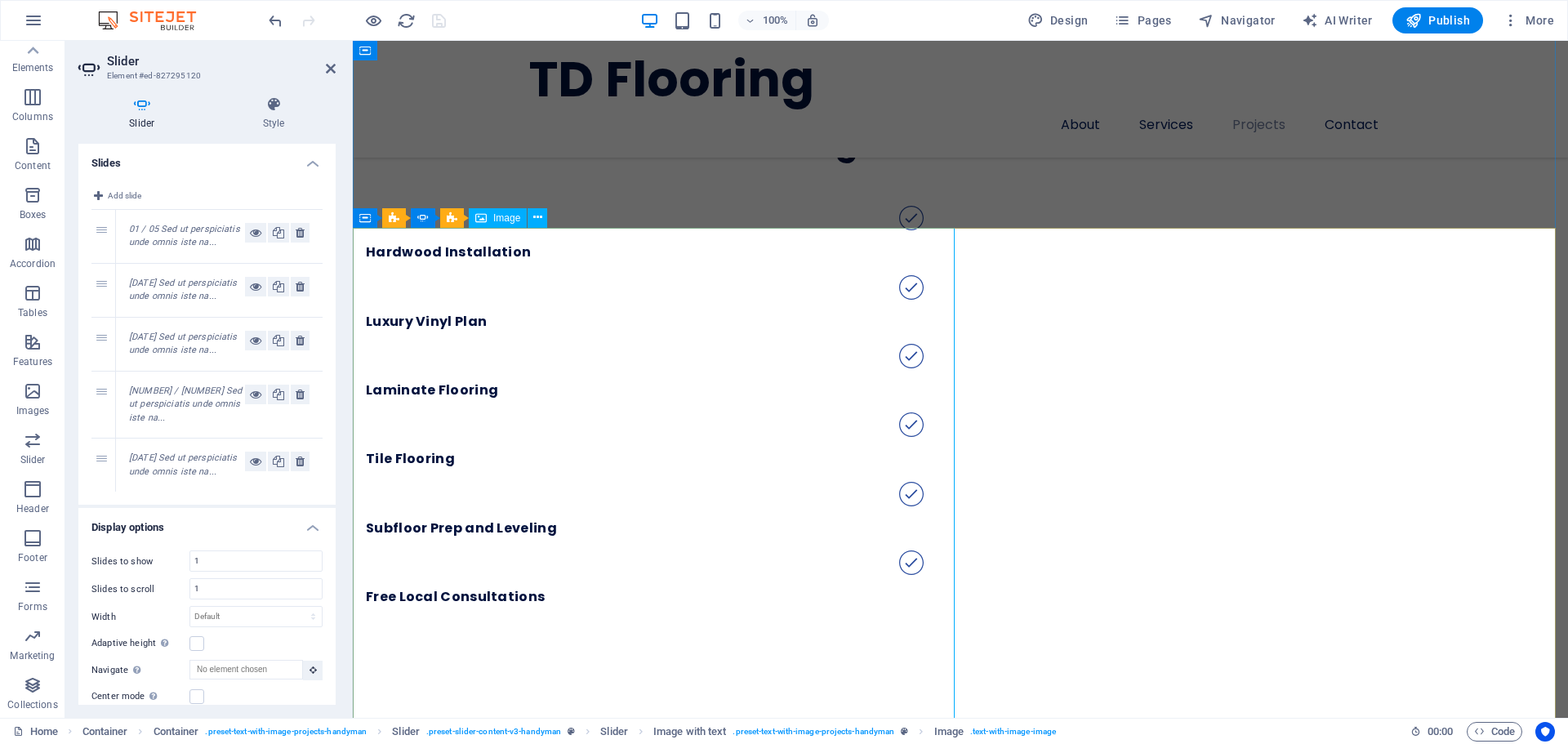 click at bounding box center (-2655, 8370) 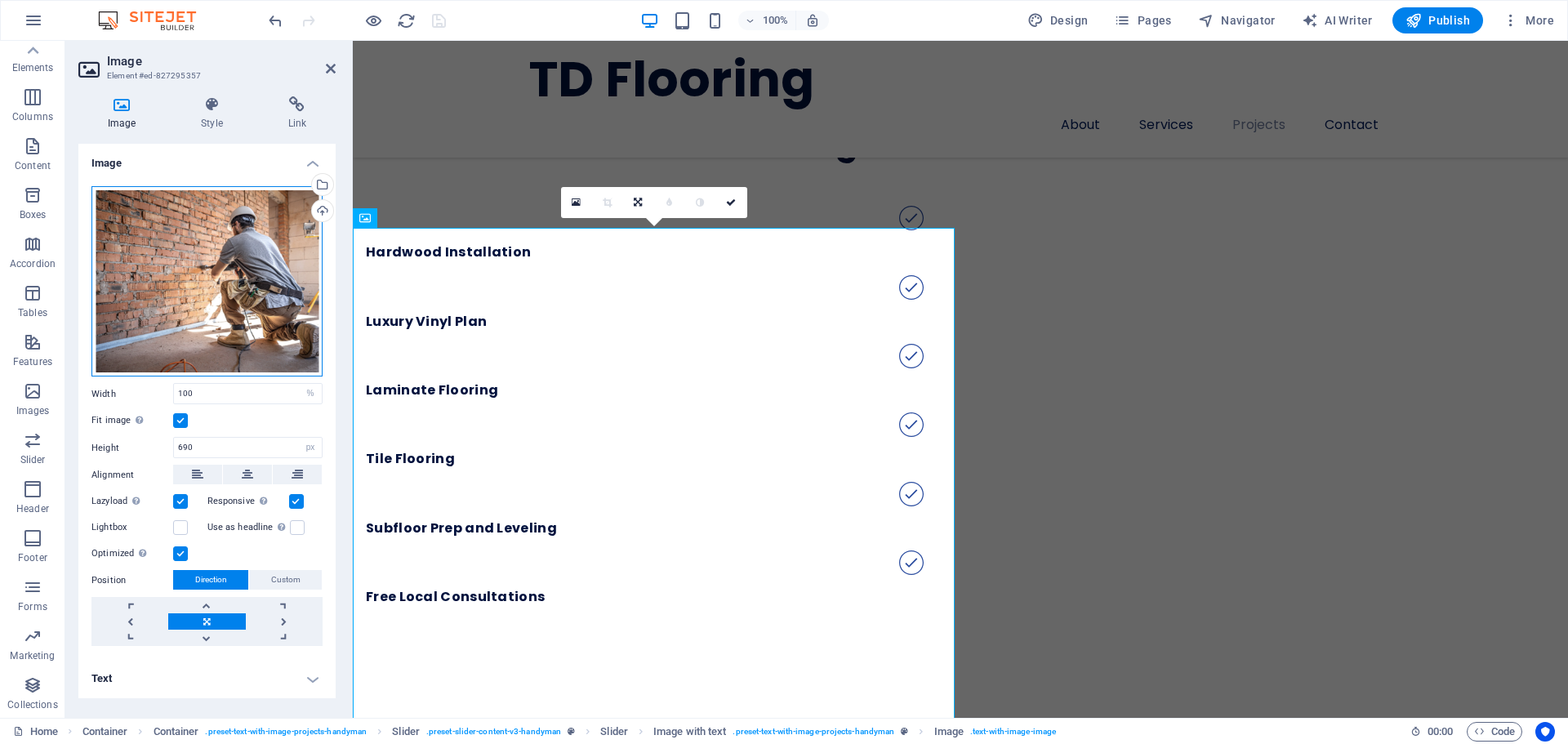 click on "Drag files here, click to choose files or select files from Files or our free stock photos & videos" at bounding box center [207, 282] 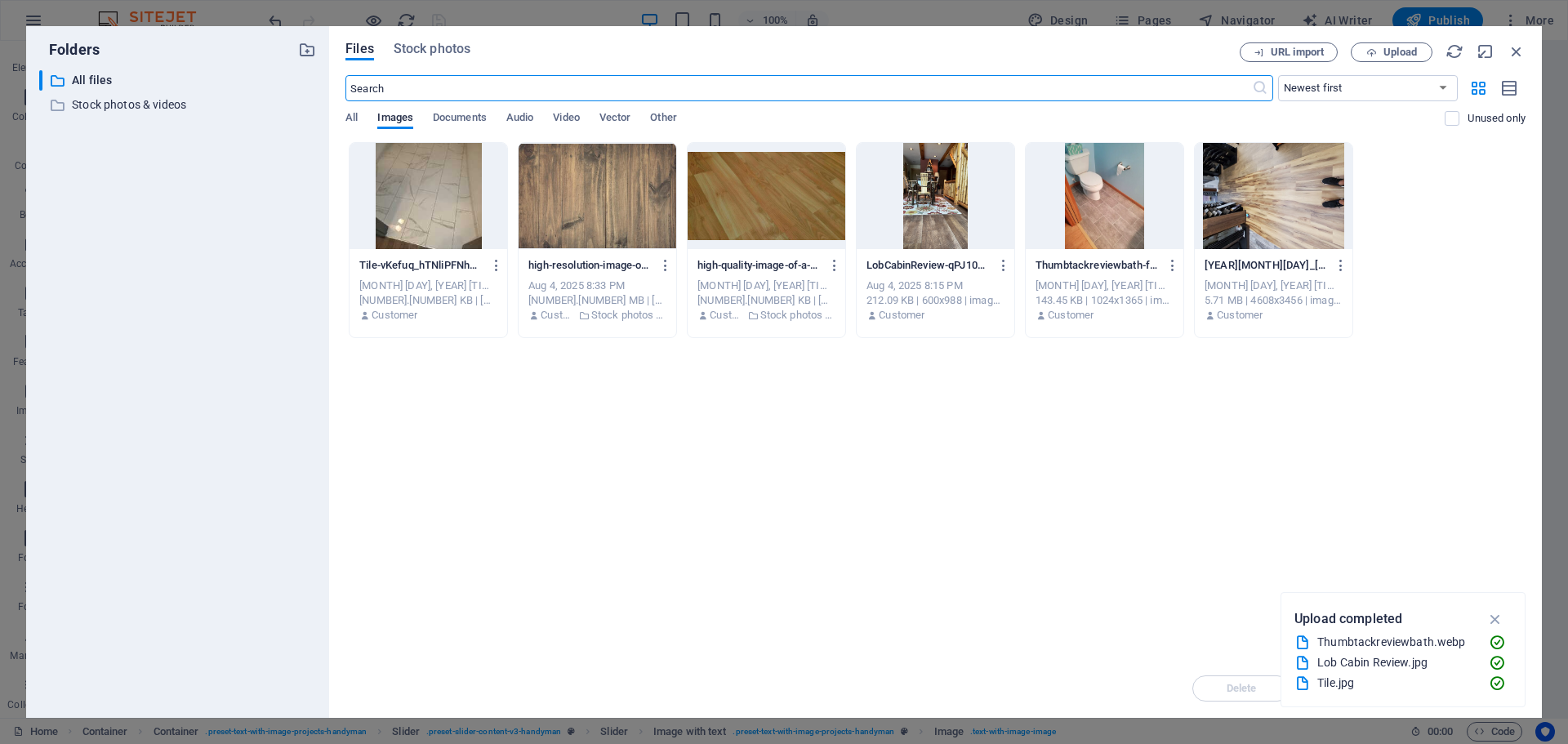 scroll, scrollTop: 3130, scrollLeft: 0, axis: vertical 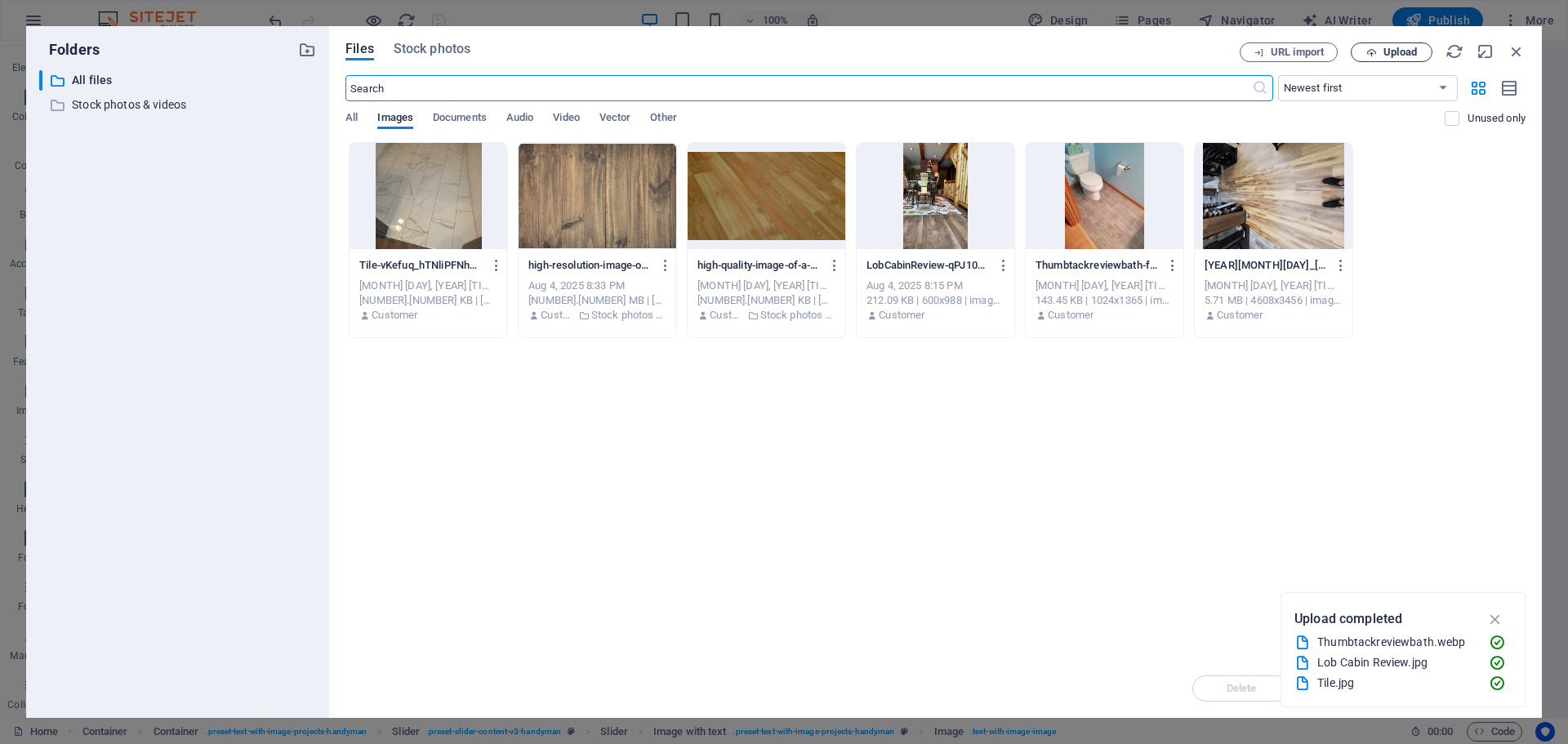 click on "Upload" at bounding box center (1400, 52) 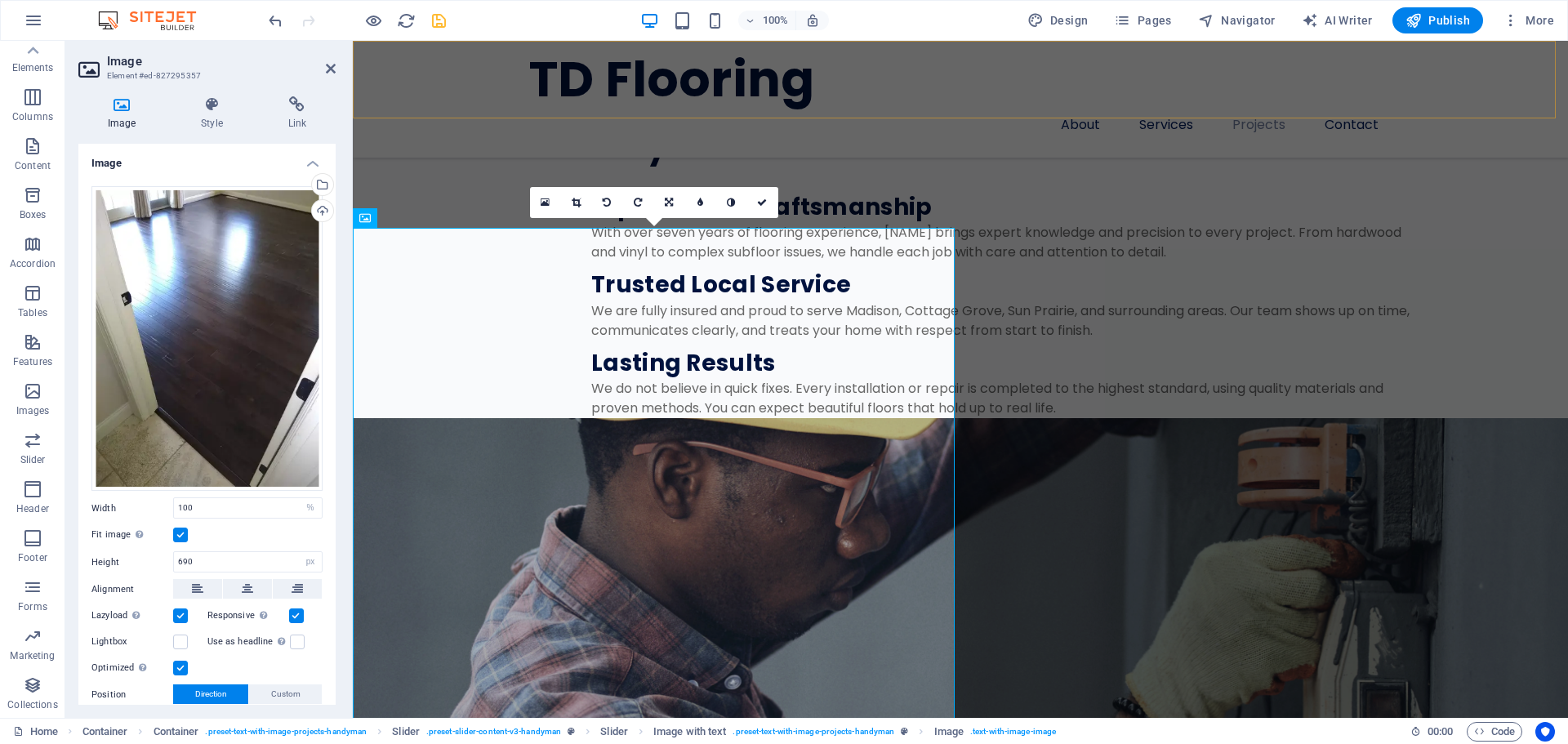scroll, scrollTop: 2532, scrollLeft: 0, axis: vertical 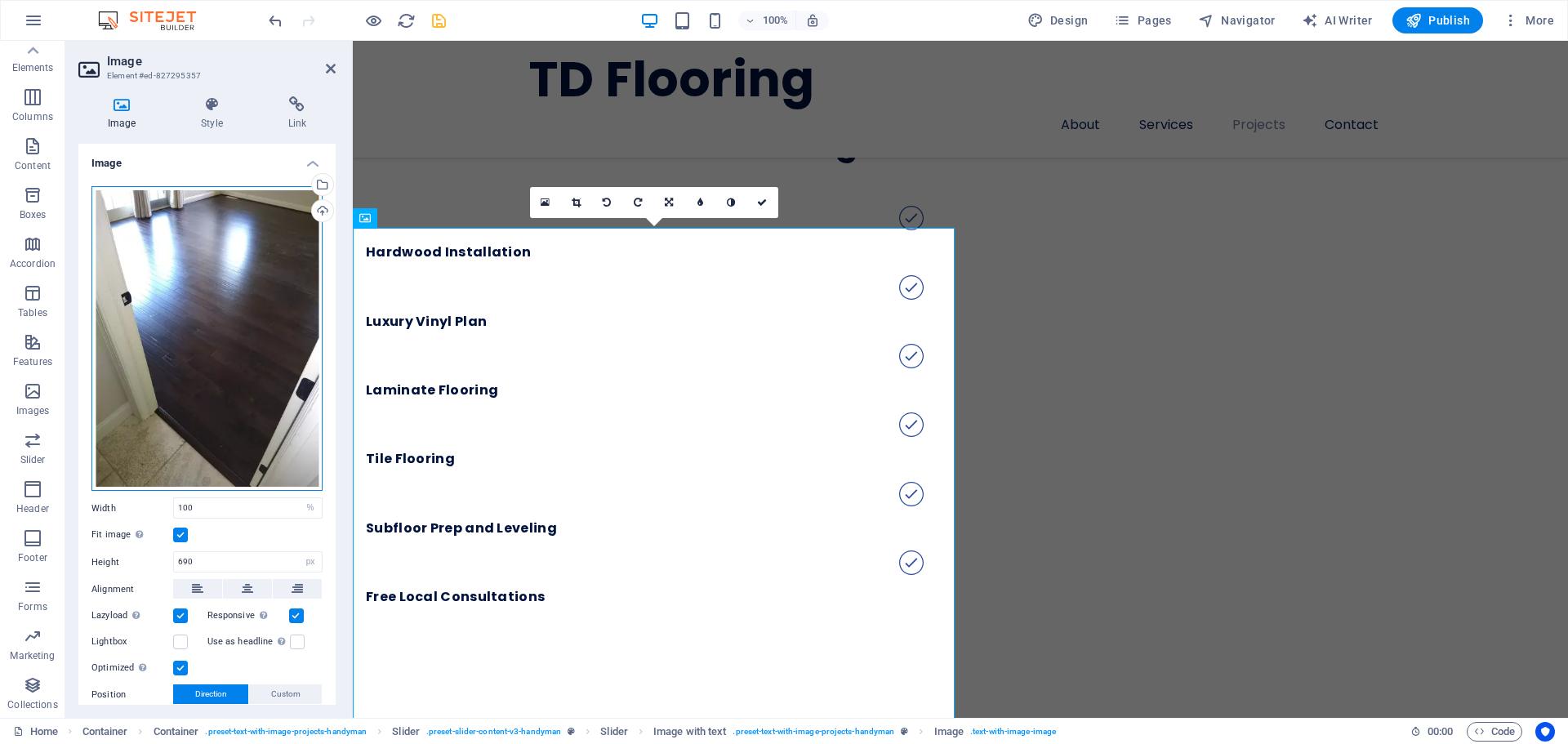click on "Drag files here, click to choose files or select files from Files or our free stock photos & videos" at bounding box center [207, 339] 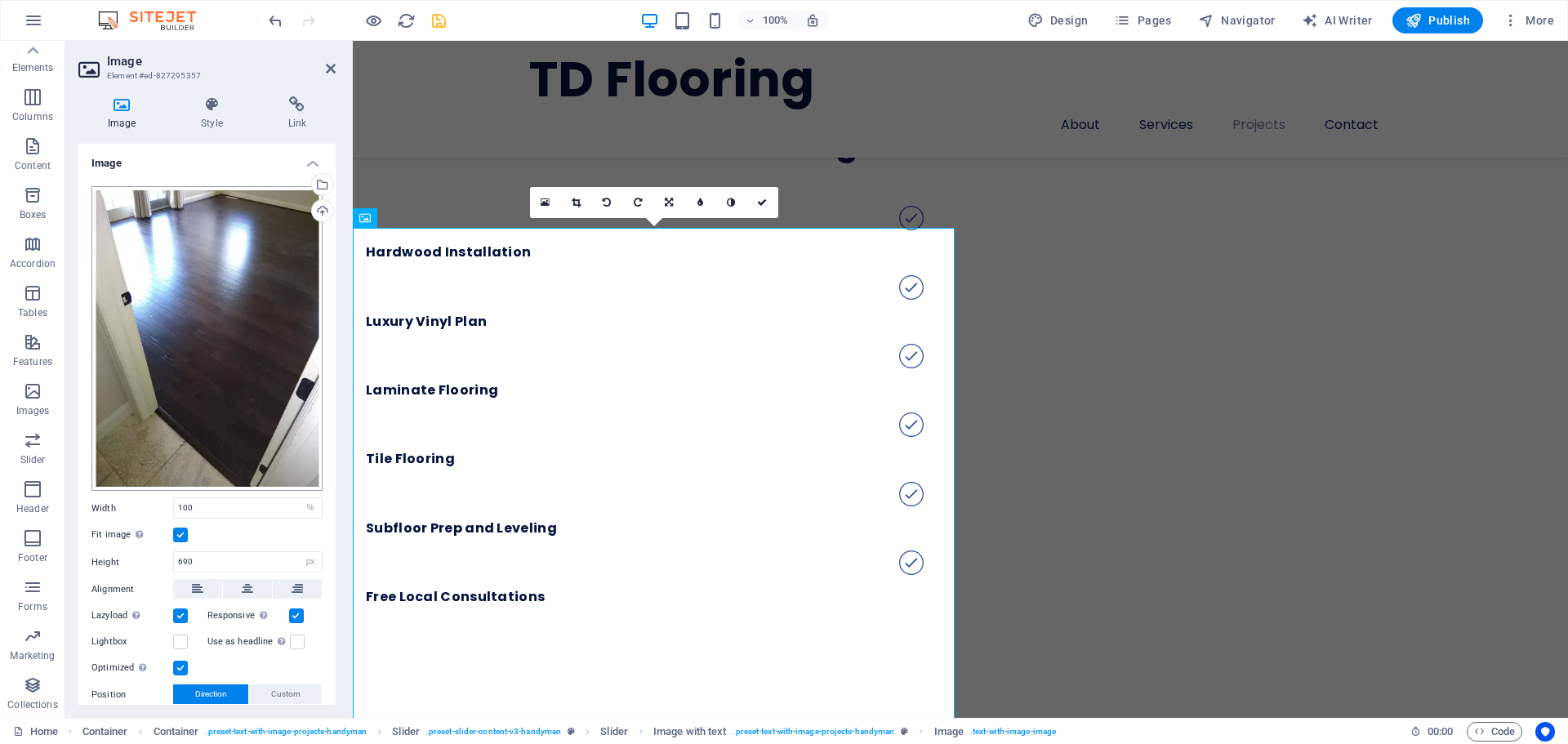 click on "tdflooringllc.com Home Favorites Elements Columns Content Boxes Accordion Tables Features Images Slider Header Footer Forms Marketing Collections Image Element #ed-827295357 Image Style Link Image Drag files here, click to choose files or select files from Files or our free stock photos & videos Select files from the file manager, stock photos, or upload file(s) Upload Width 100 Default auto px rem % em vh vw Fit image Automatically fit image to a fixed width and height Height 690 Default auto px Alignment Lazyload Loading images after the page loads improves page speed. Responsive Automatically load retina image and smartphone optimized sizes. Lightbox Use as headline The image will be wrapped in an H1 headline tag. Useful for giving alternative text the weight of an H1 headline, e.g. for the logo. Leave unchecked if uncertain. Optimized Images are compressed to improve page speed. Position Direction Custom X offset 50 px rem % %" at bounding box center [784, 372] 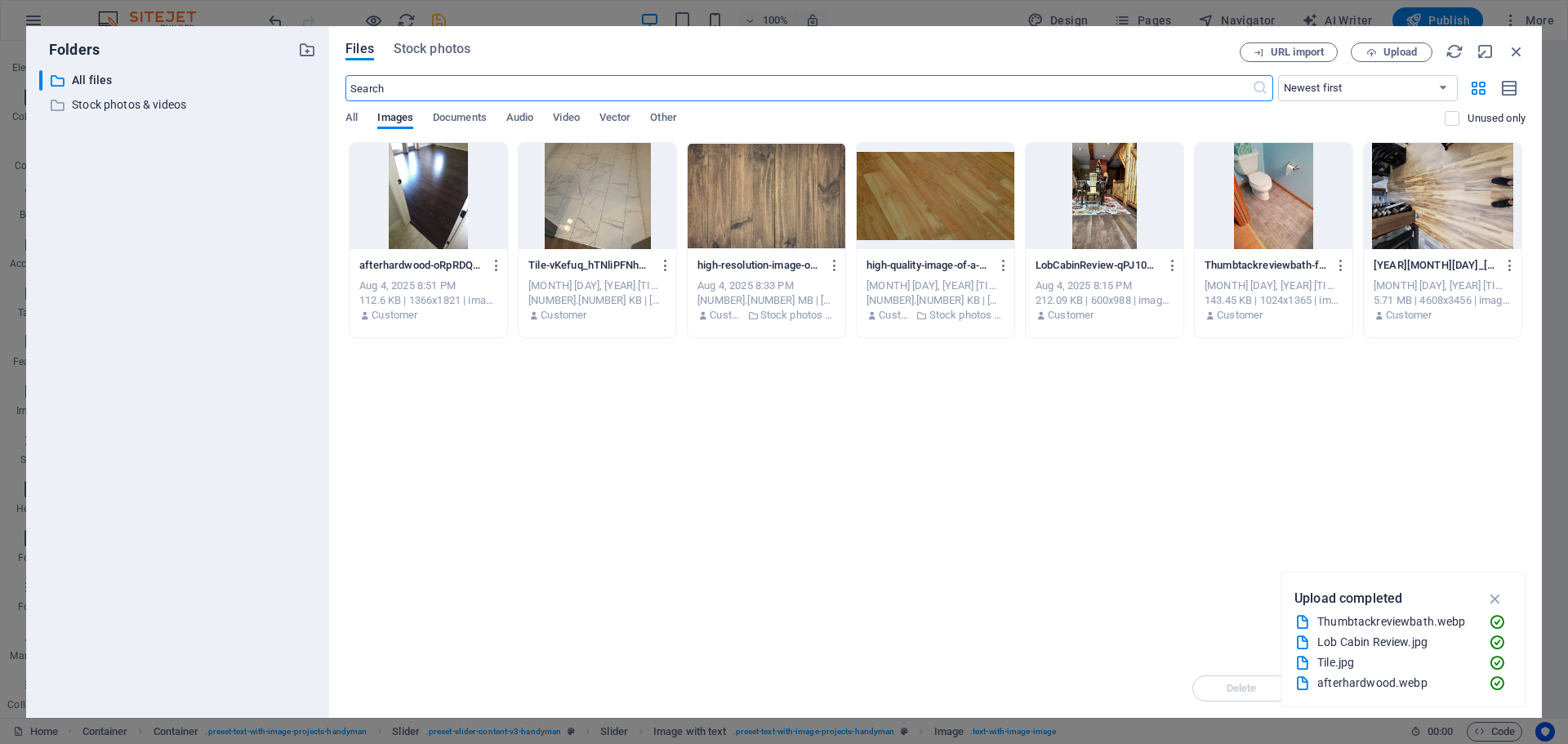 scroll, scrollTop: 3130, scrollLeft: 0, axis: vertical 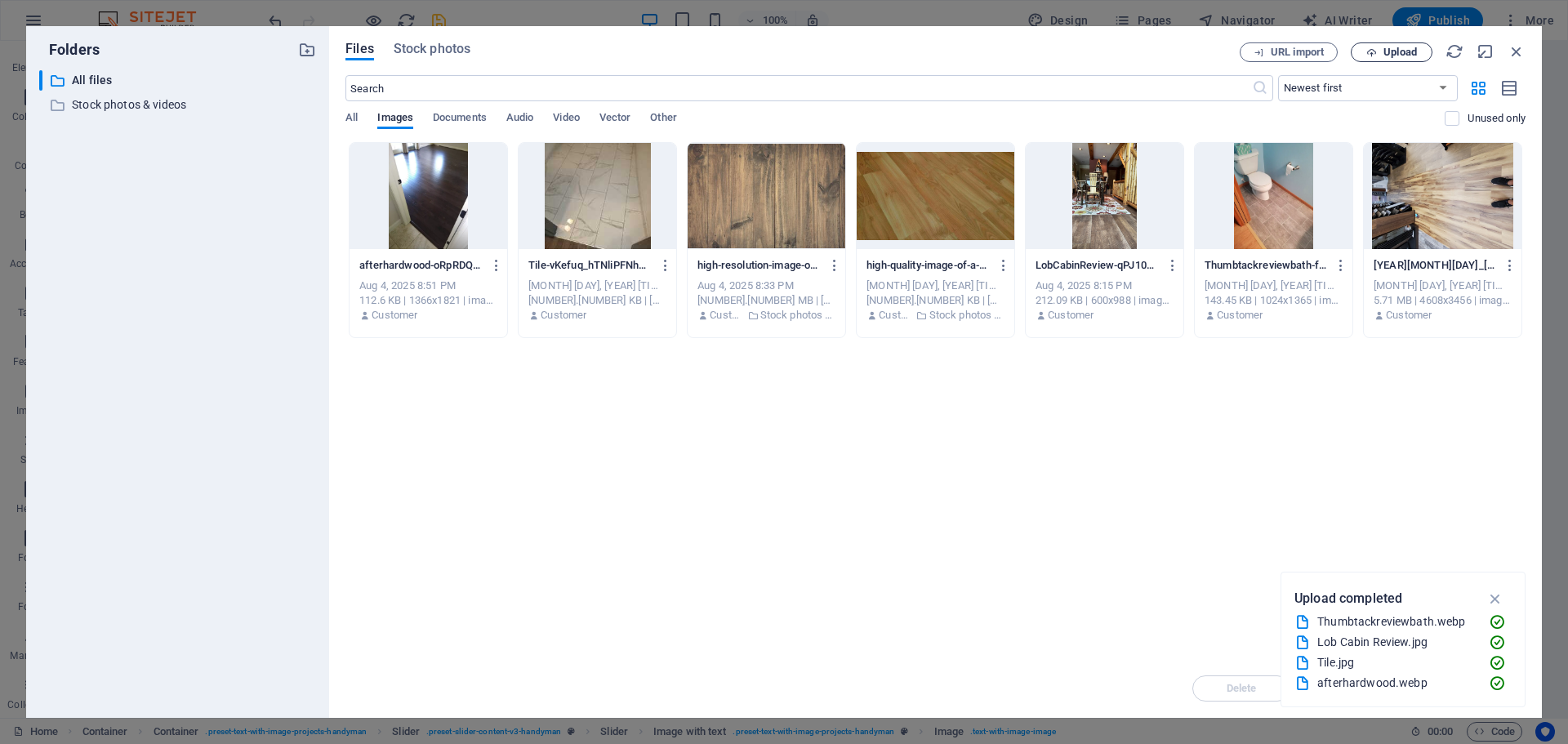 click on "Upload" at bounding box center (1400, 52) 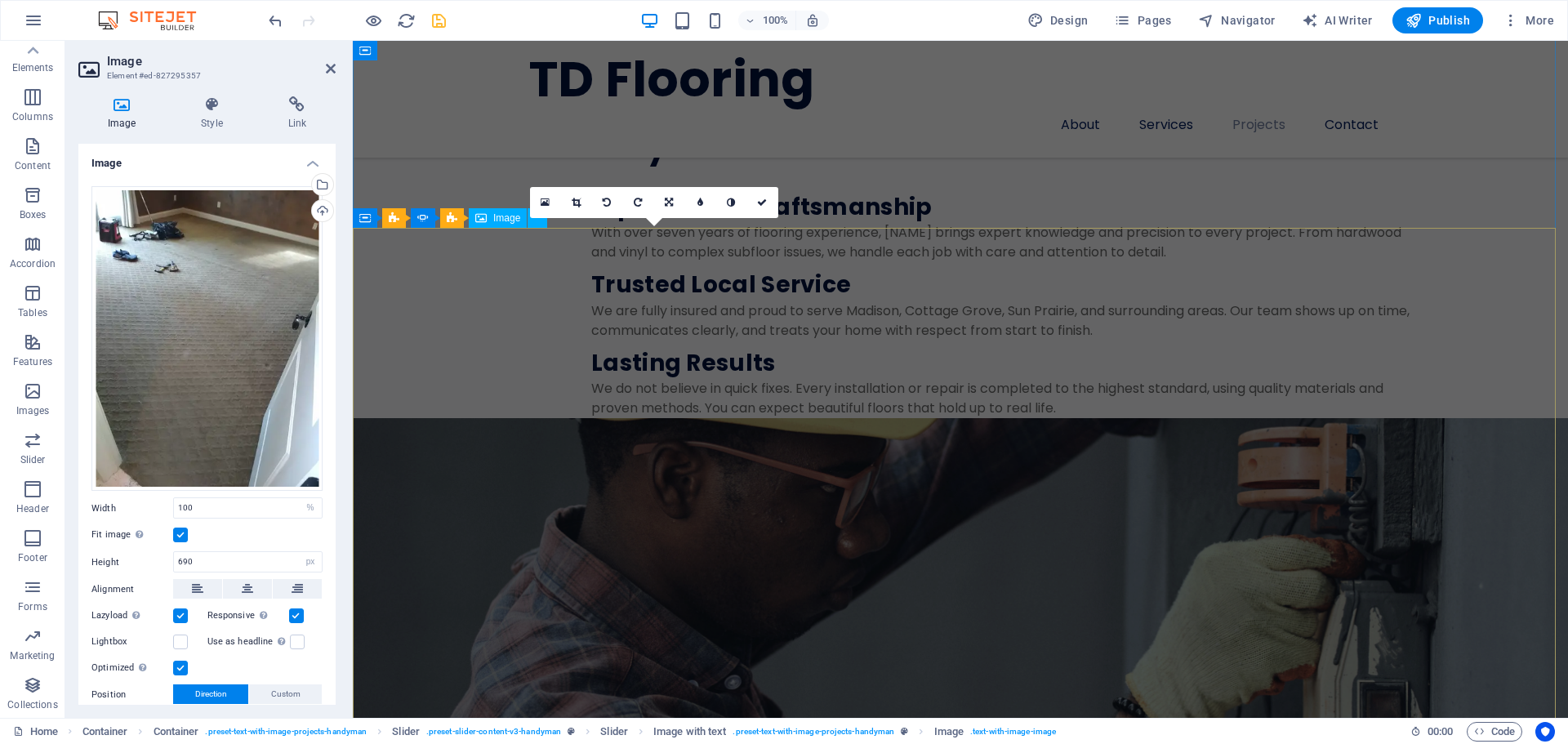 scroll, scrollTop: 2532, scrollLeft: 0, axis: vertical 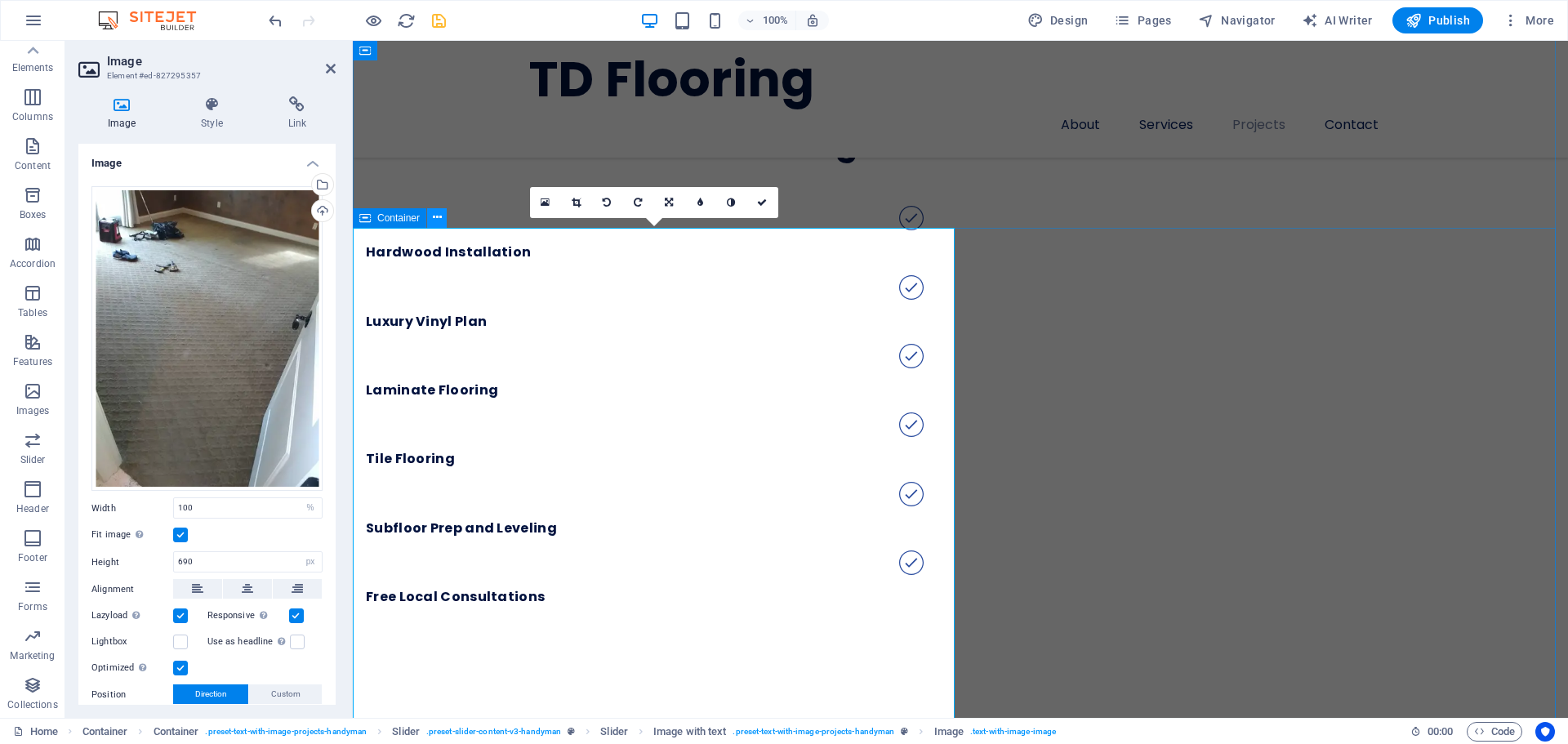 click at bounding box center [437, 217] 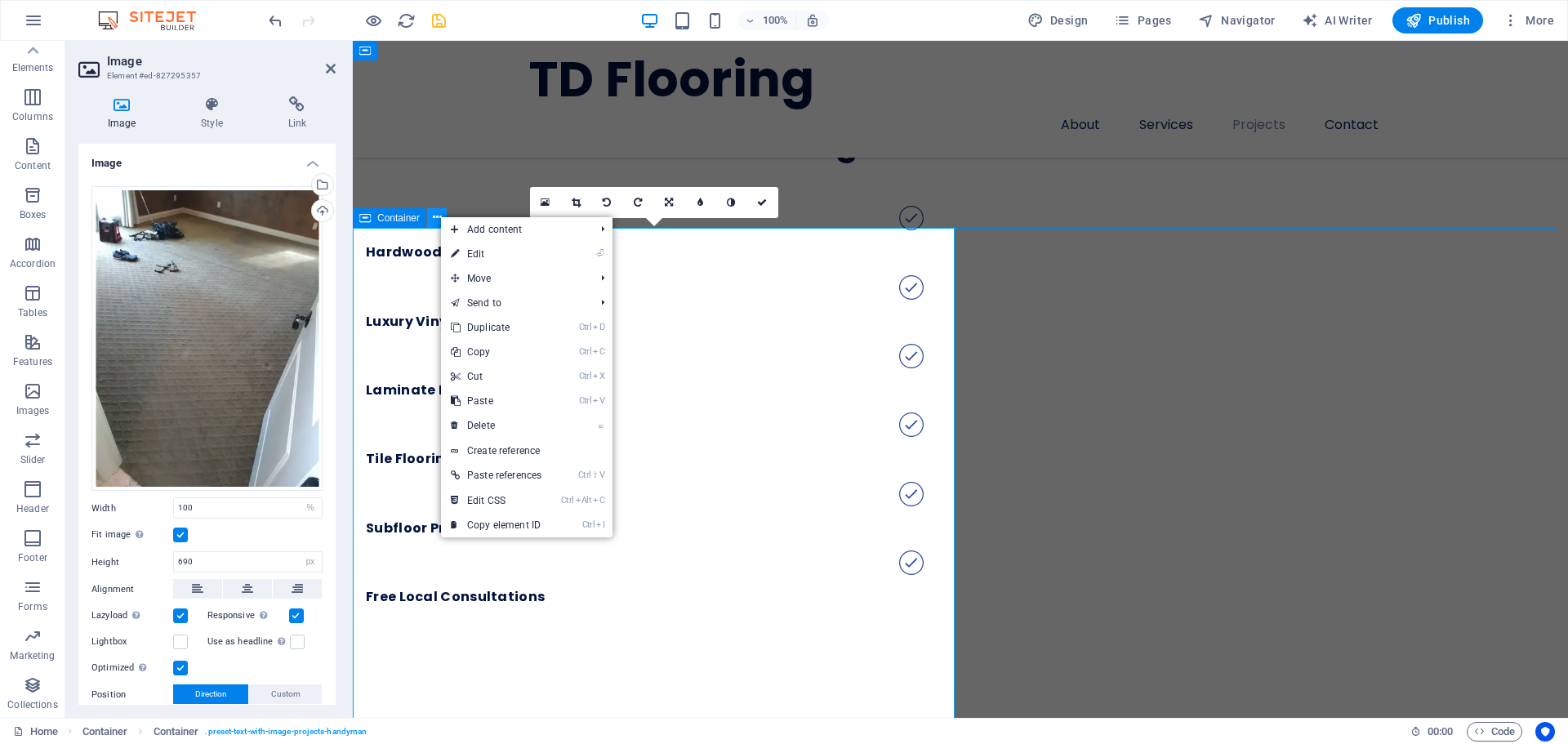 scroll, scrollTop: 2635, scrollLeft: 0, axis: vertical 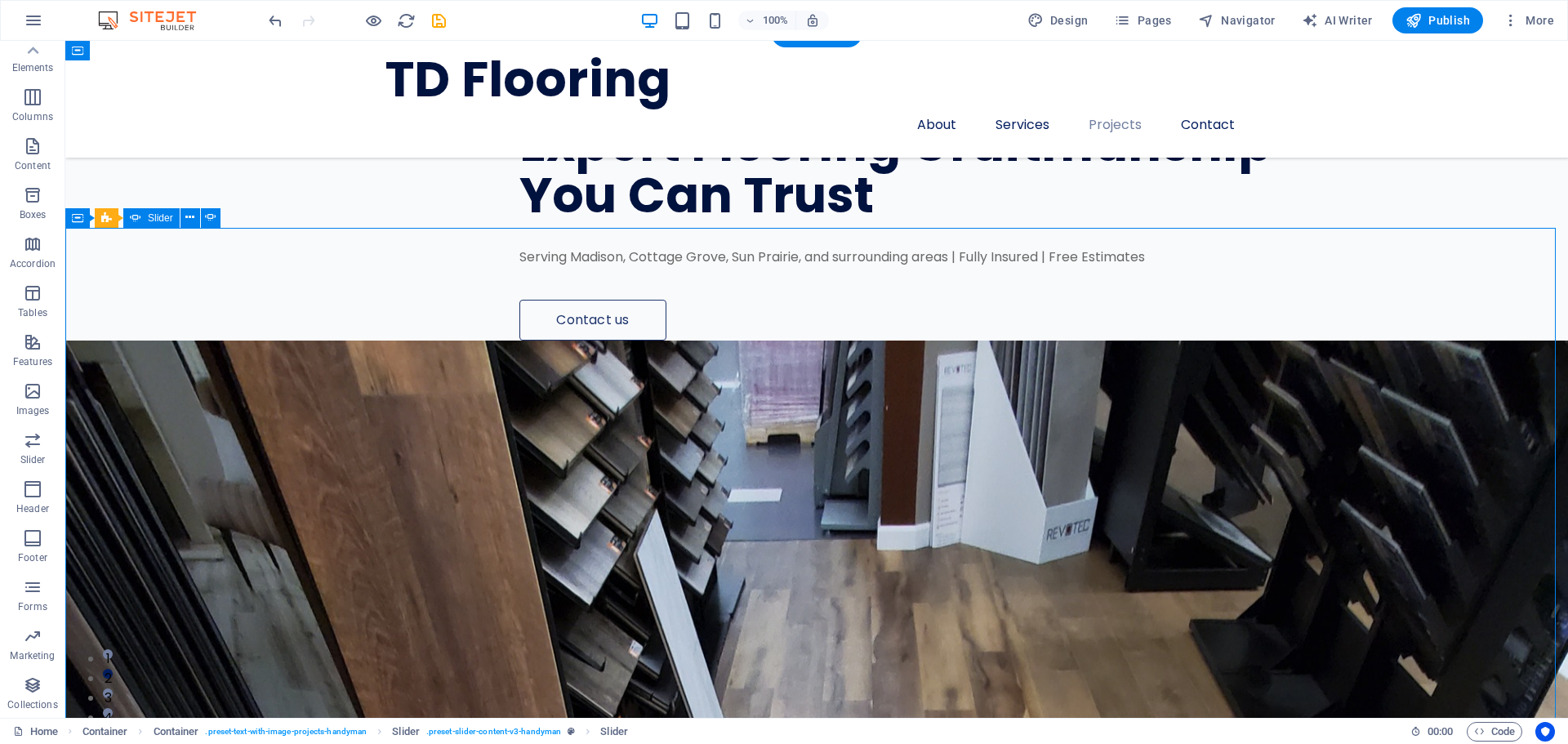 click at bounding box center [817, 7131] 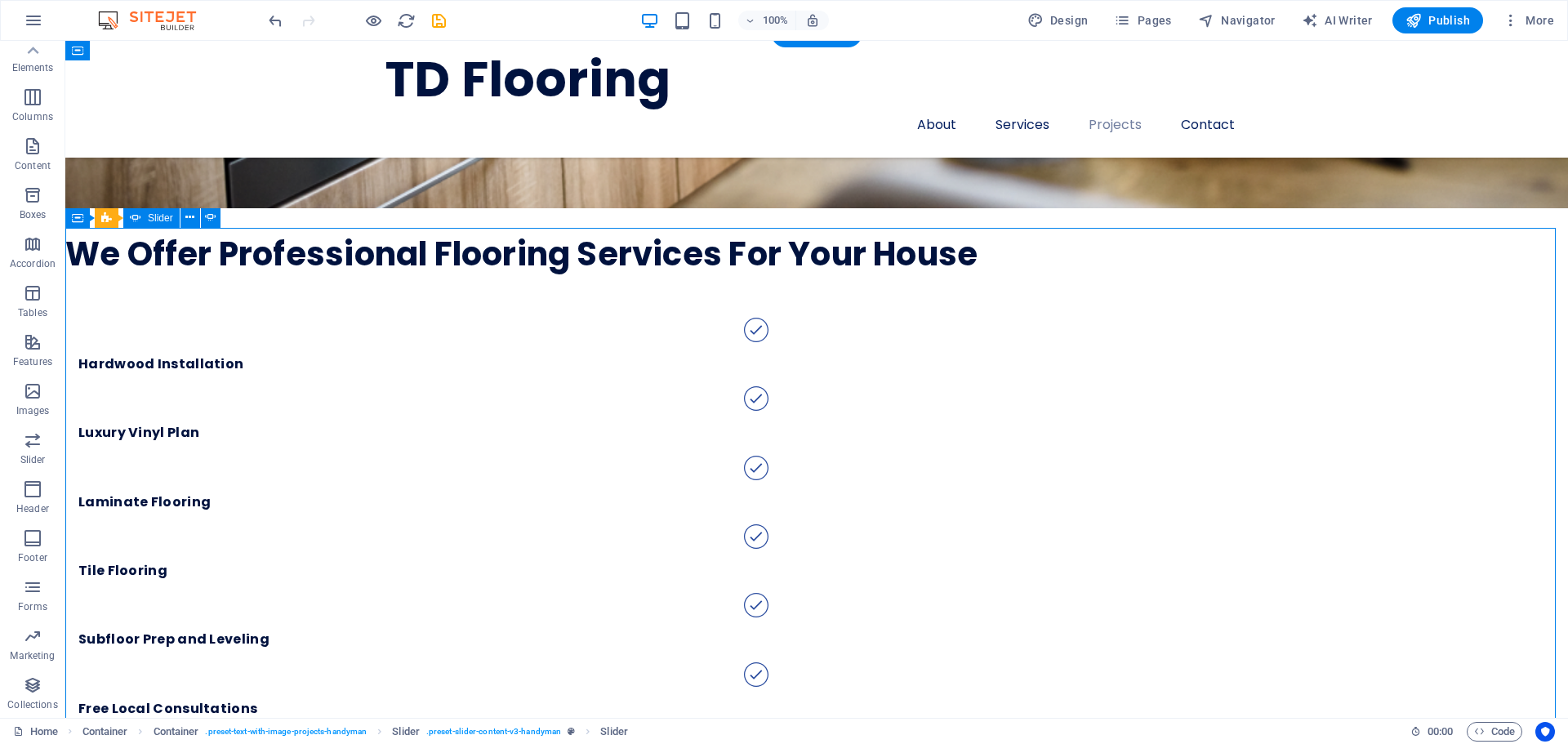 scroll, scrollTop: 2635, scrollLeft: 0, axis: vertical 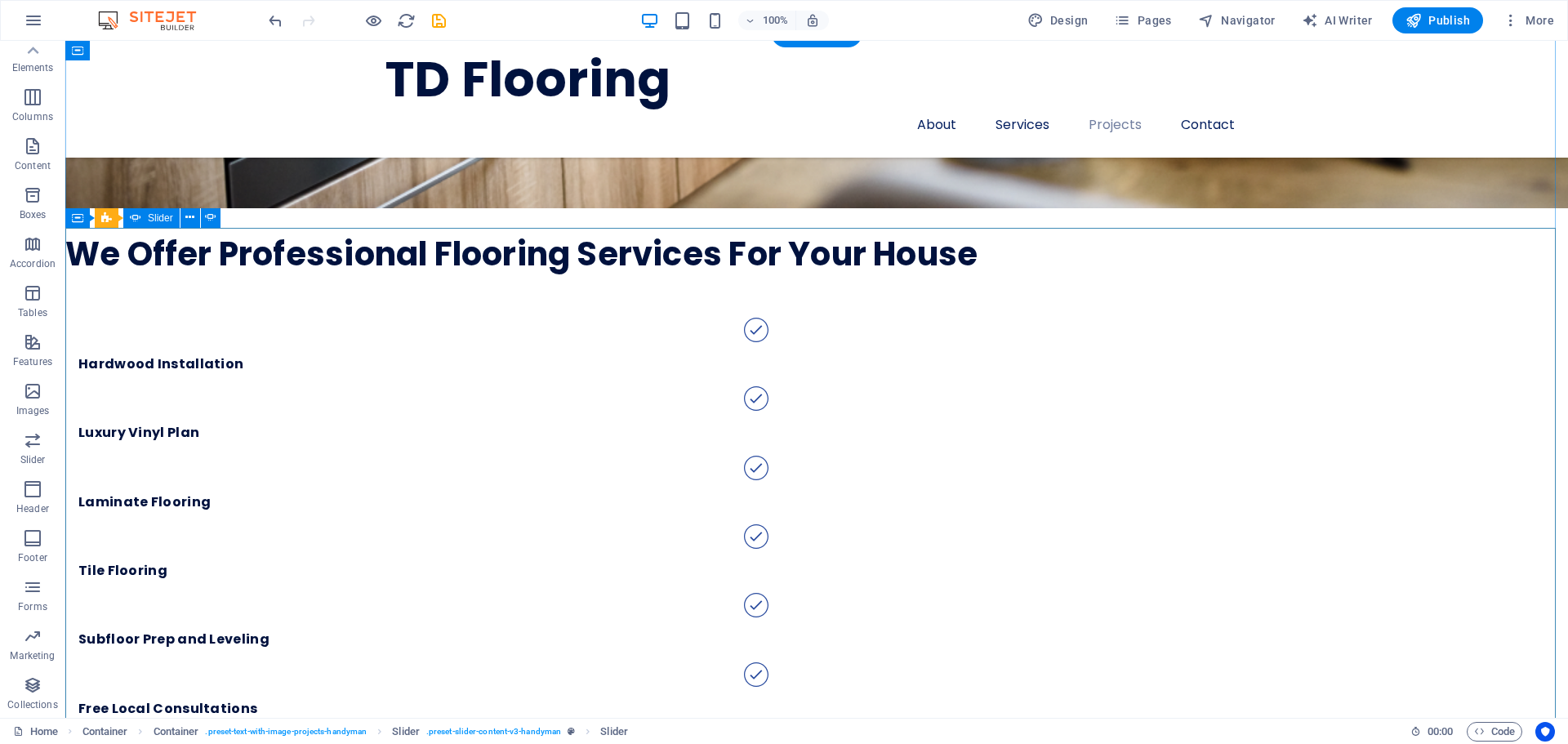 click at bounding box center [817, 4497] 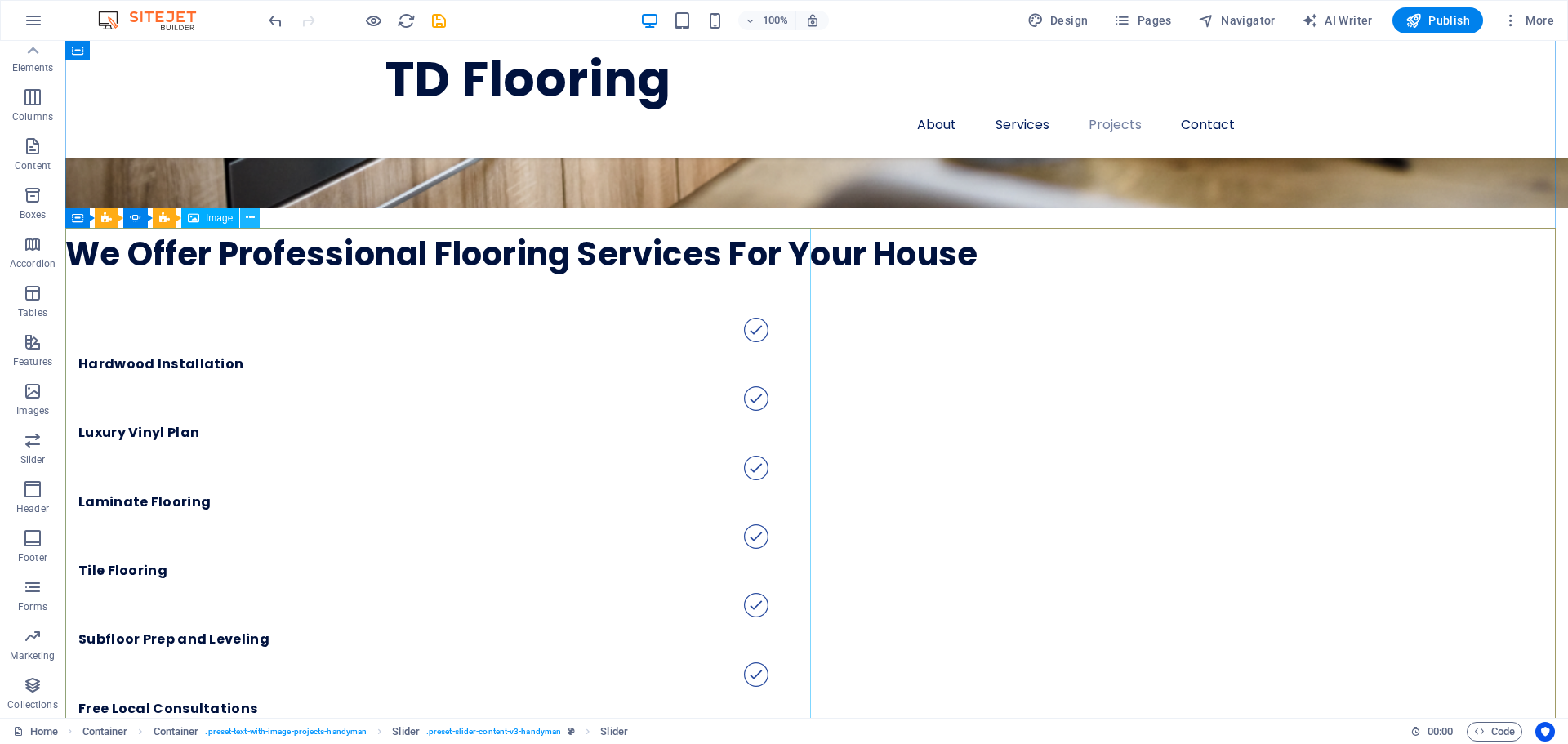 click at bounding box center (250, 218) 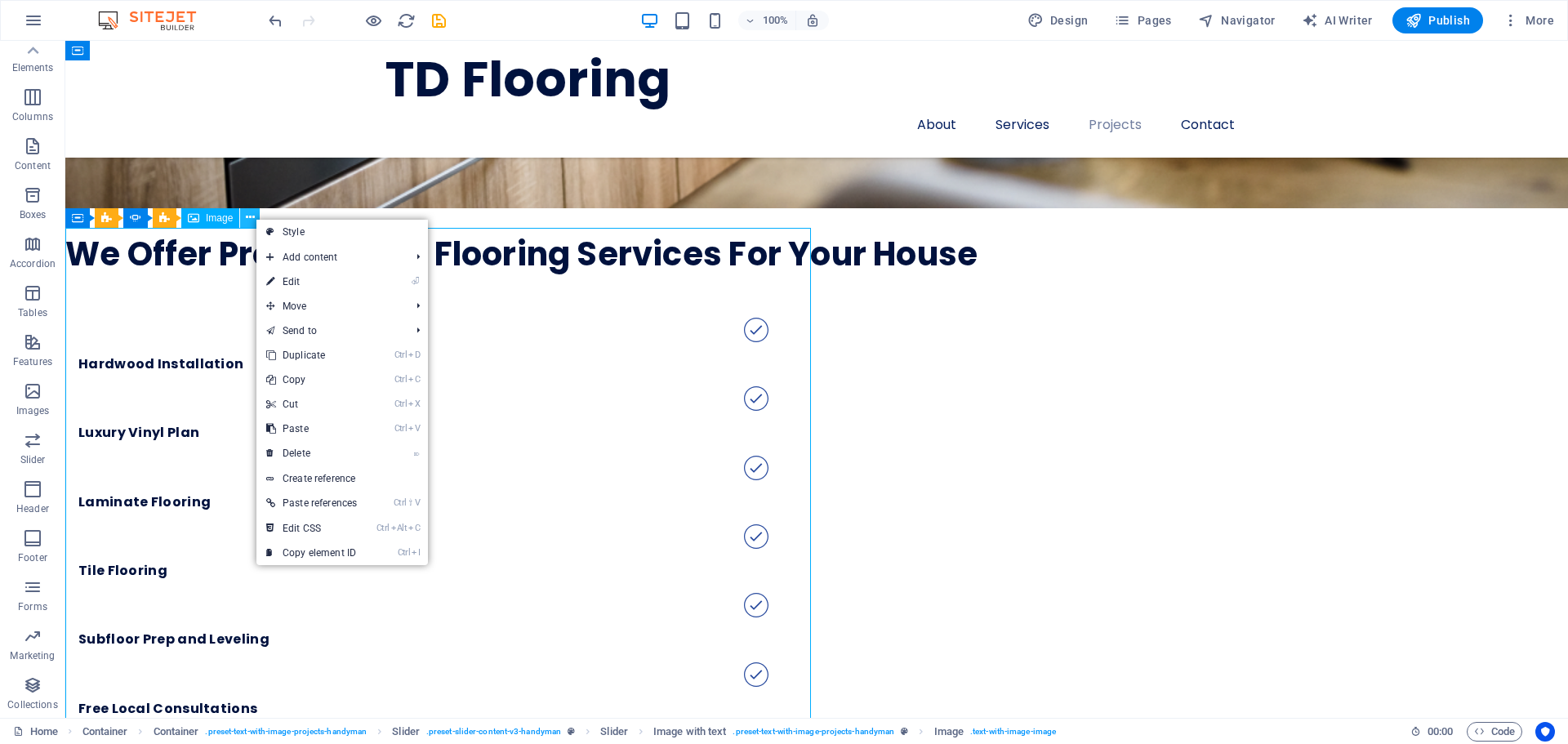 click at bounding box center (250, 218) 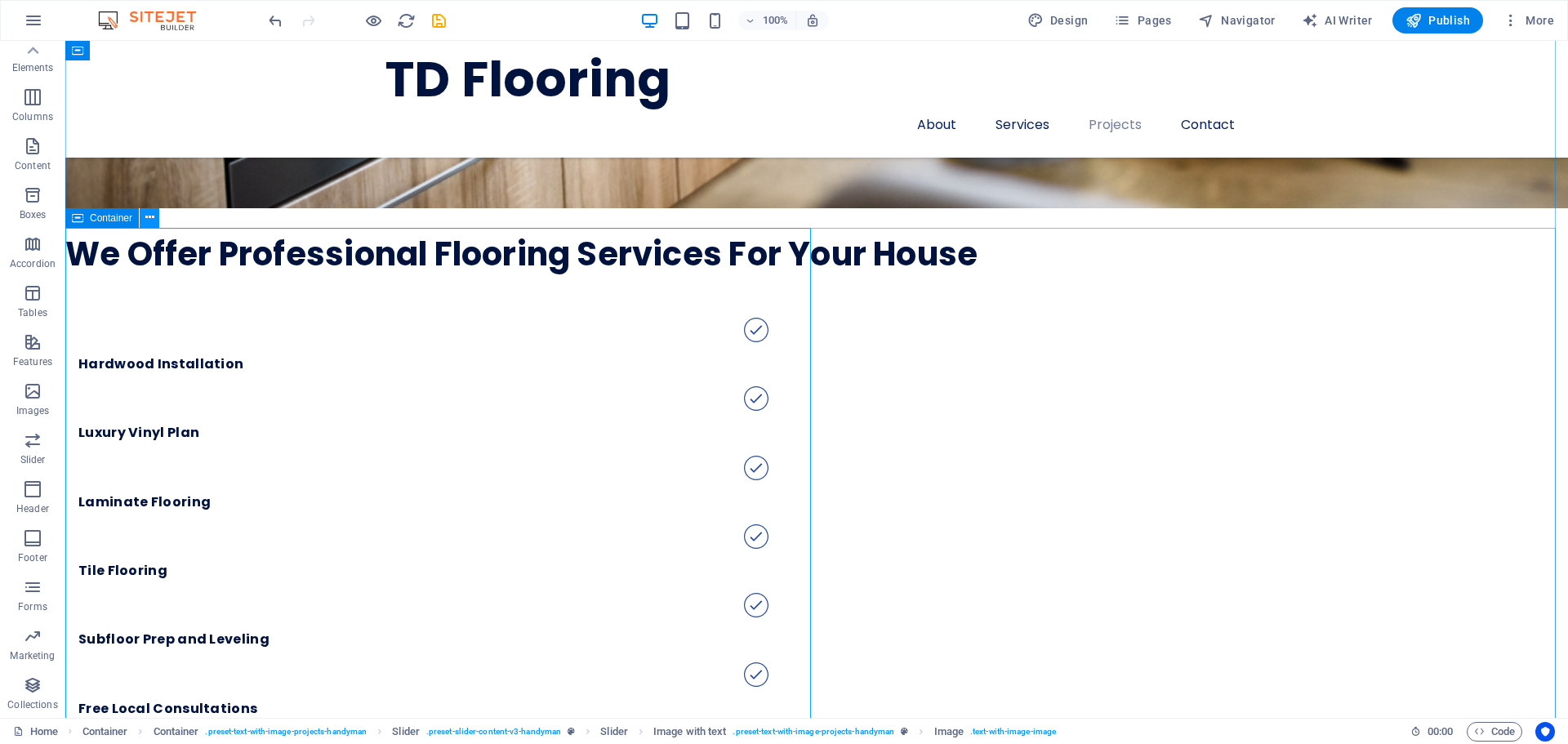 click at bounding box center (149, 217) 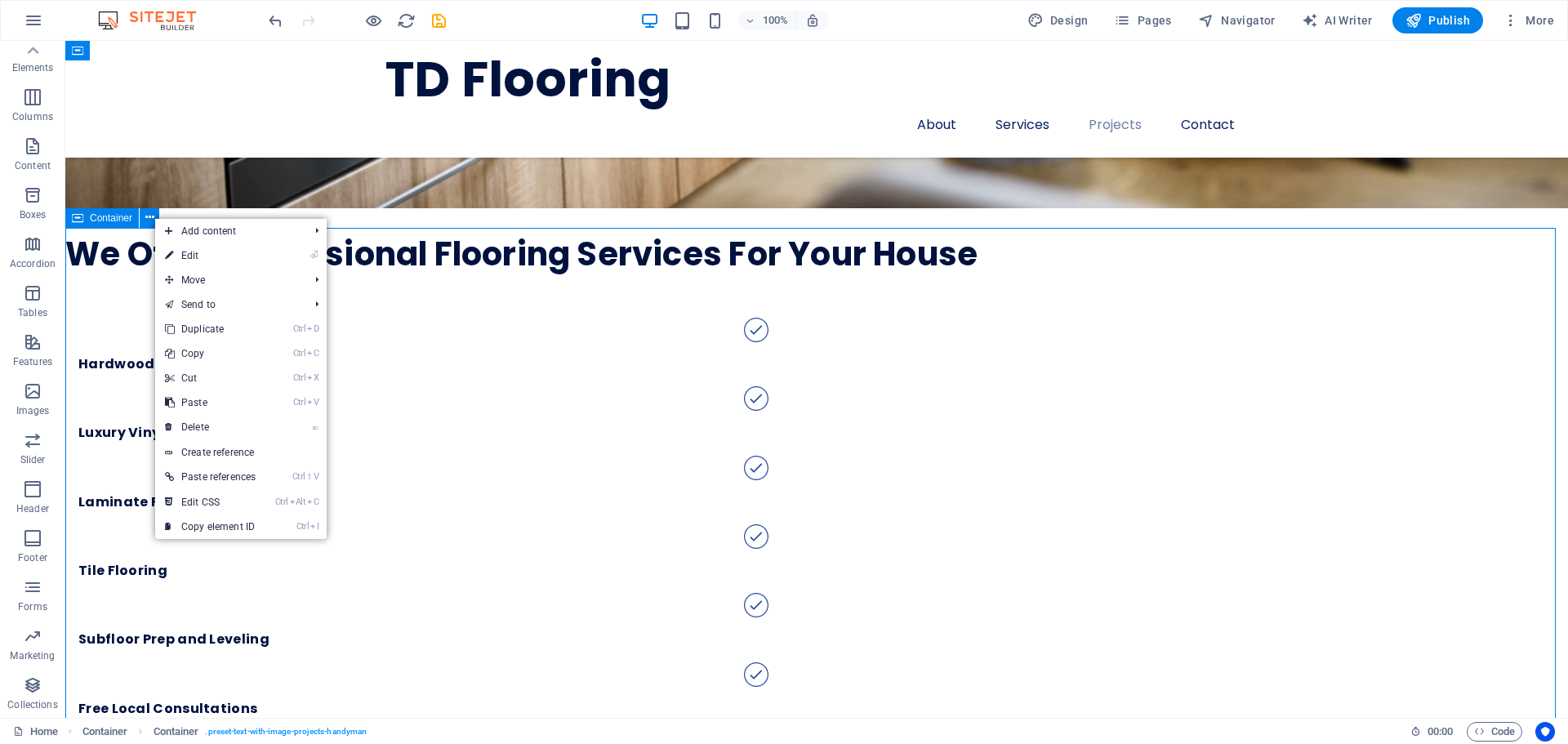 click on "Container" at bounding box center [111, 218] 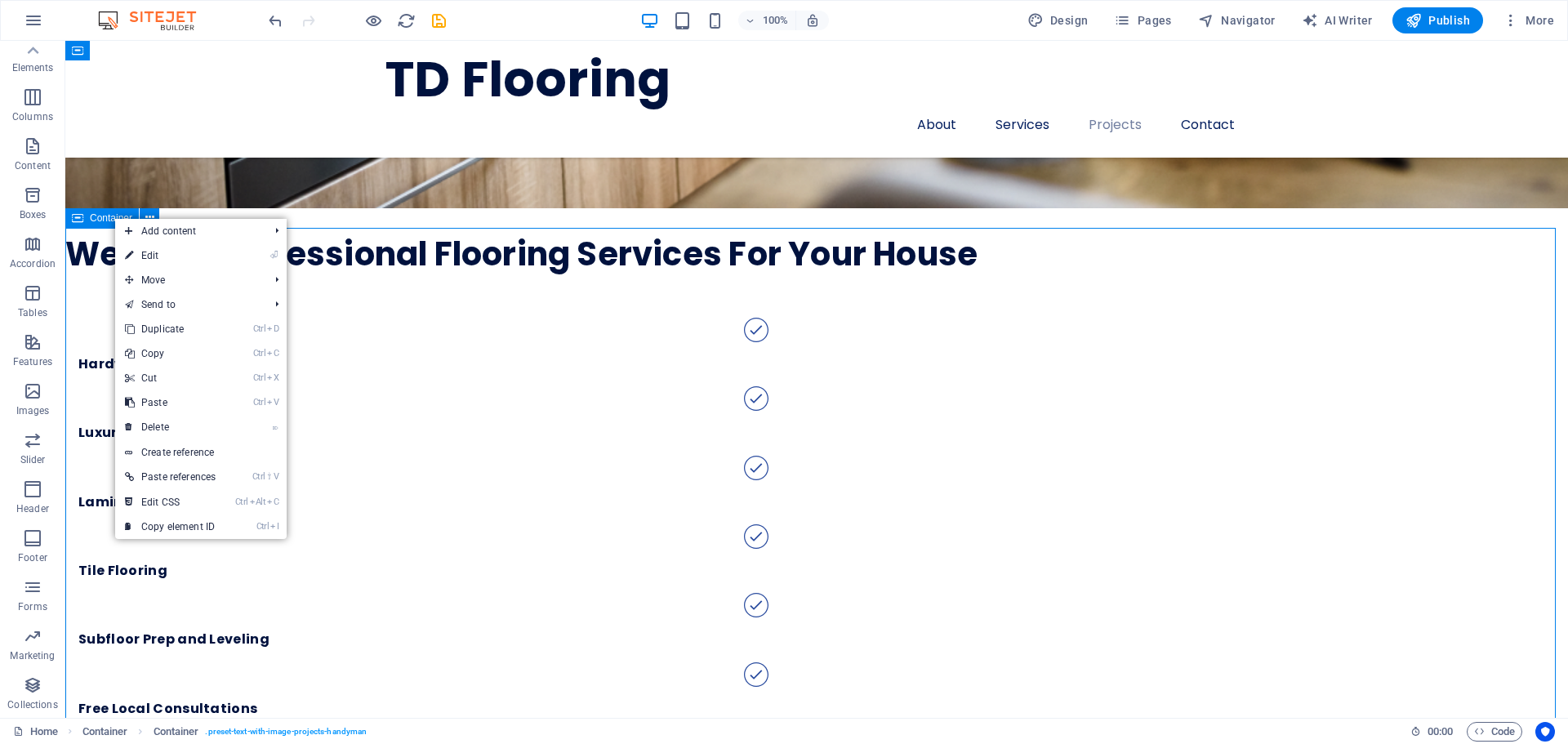 click on "Container" at bounding box center [111, 218] 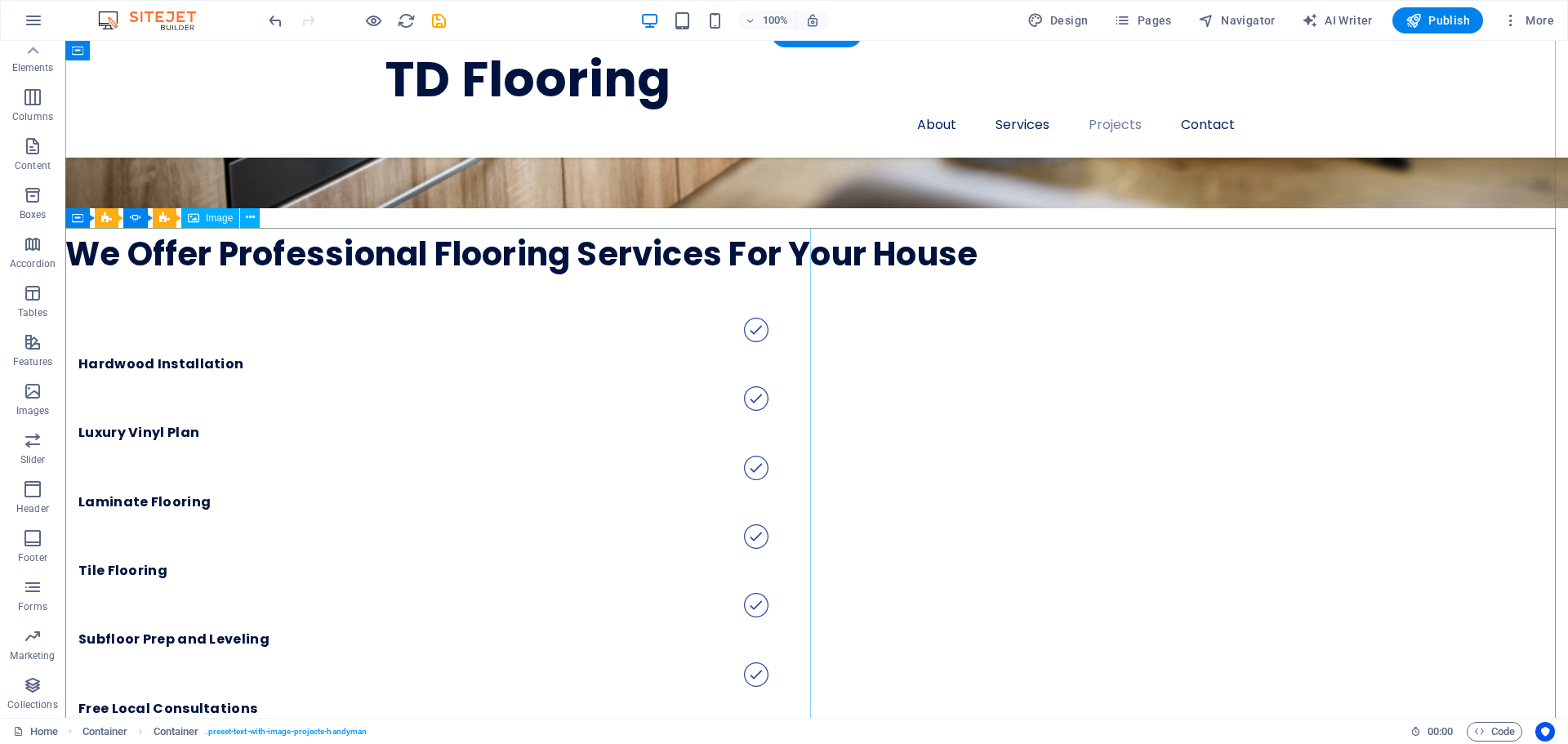 click at bounding box center (-680, 6026) 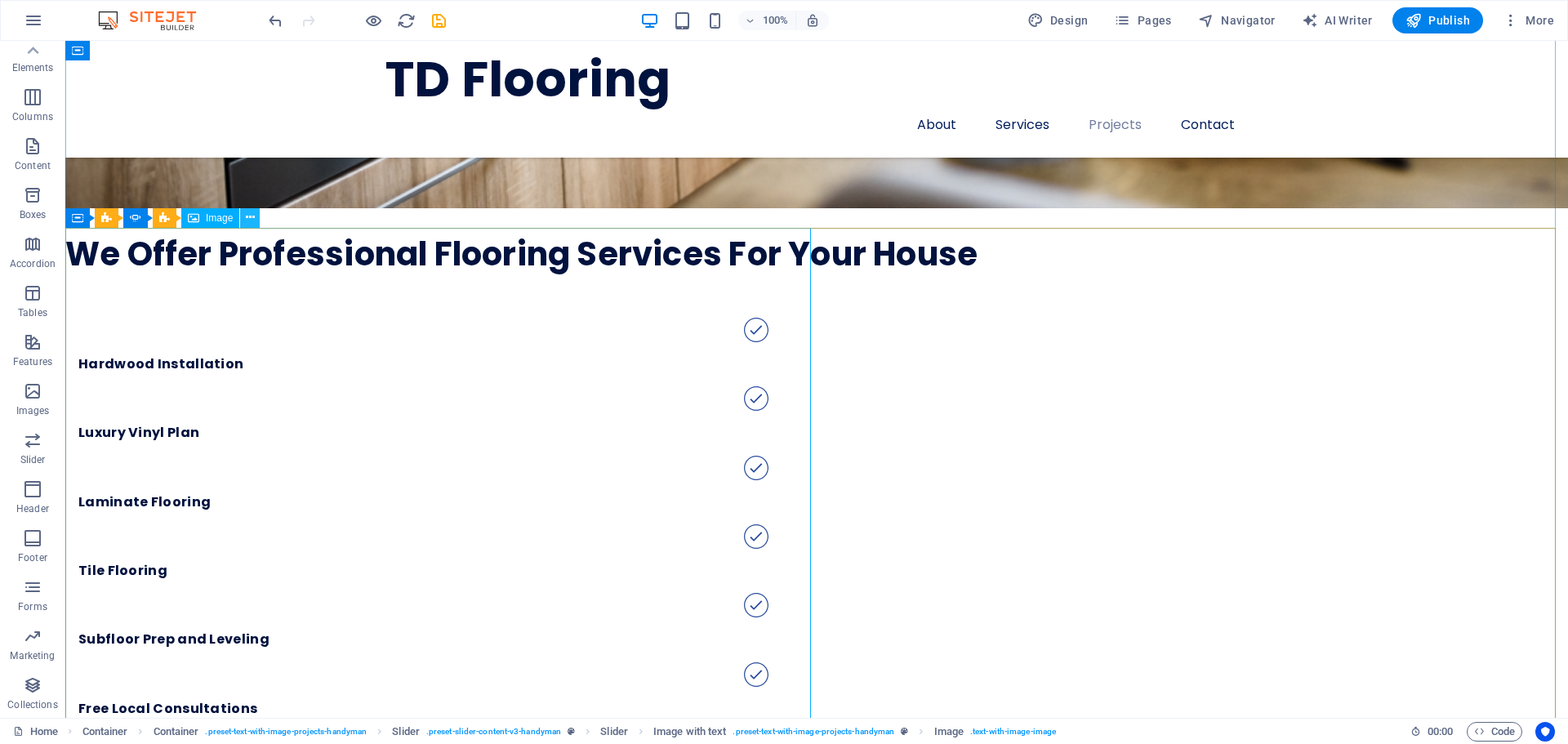 click at bounding box center [250, 217] 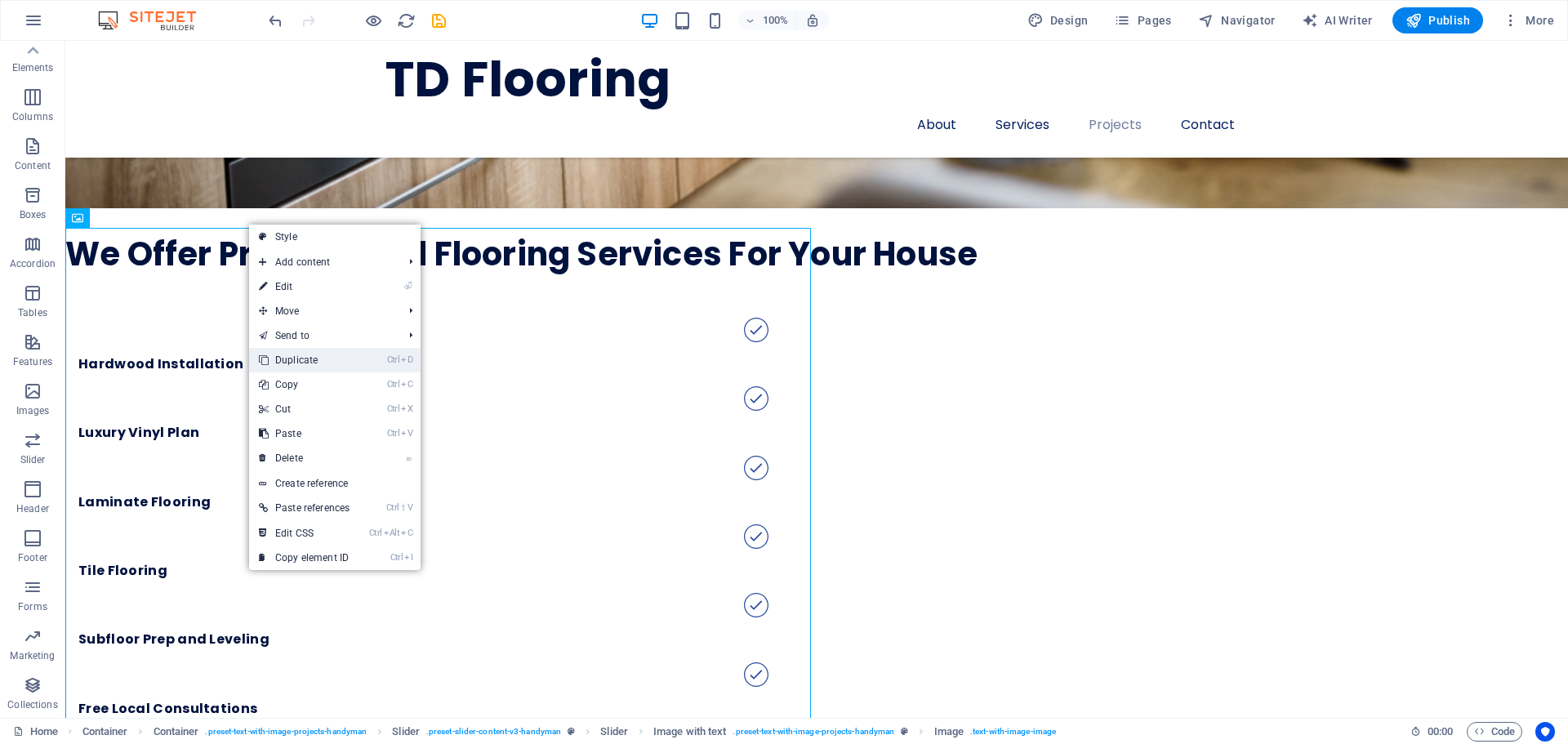click on "Ctrl D  Duplicate" at bounding box center [304, 360] 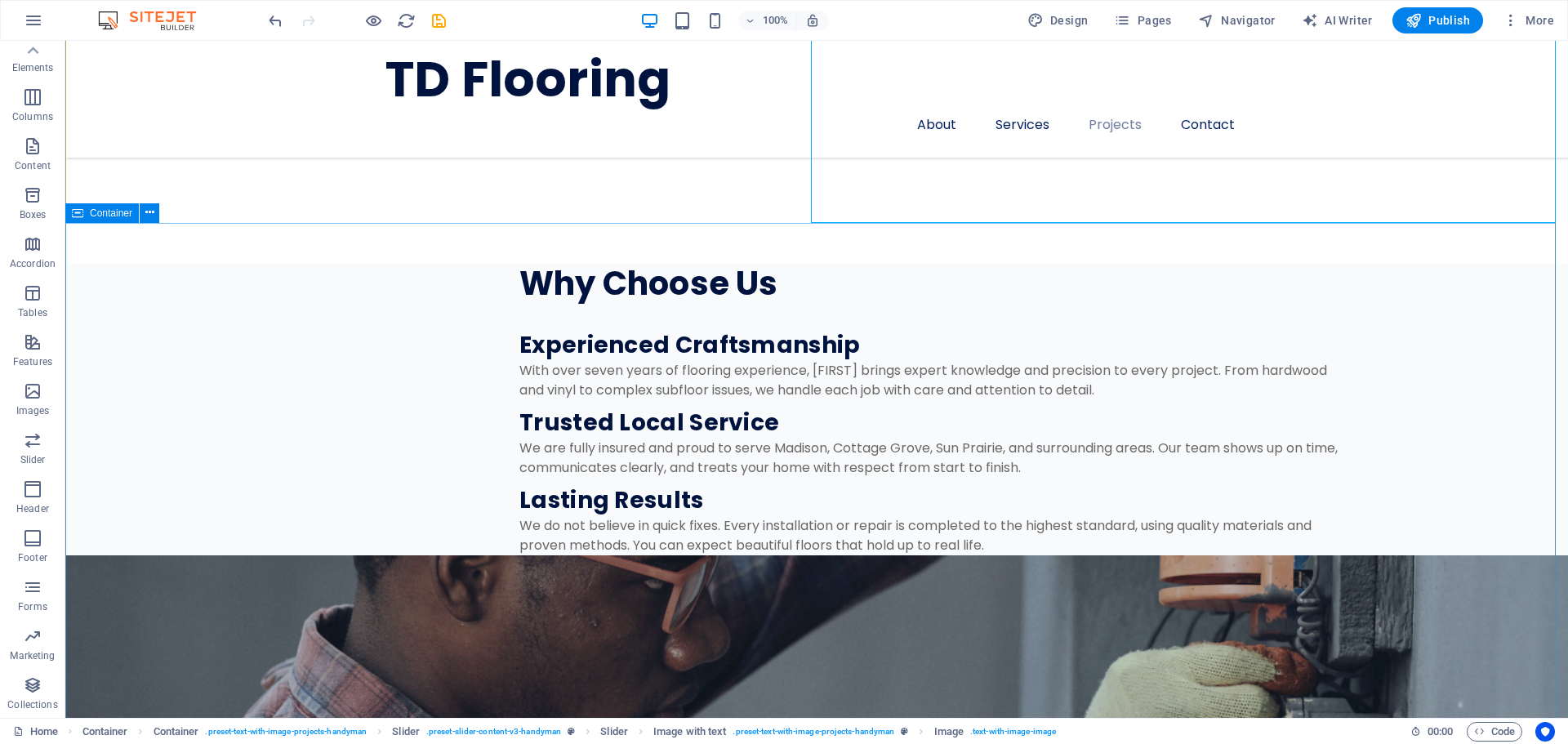 scroll, scrollTop: 2716, scrollLeft: 0, axis: vertical 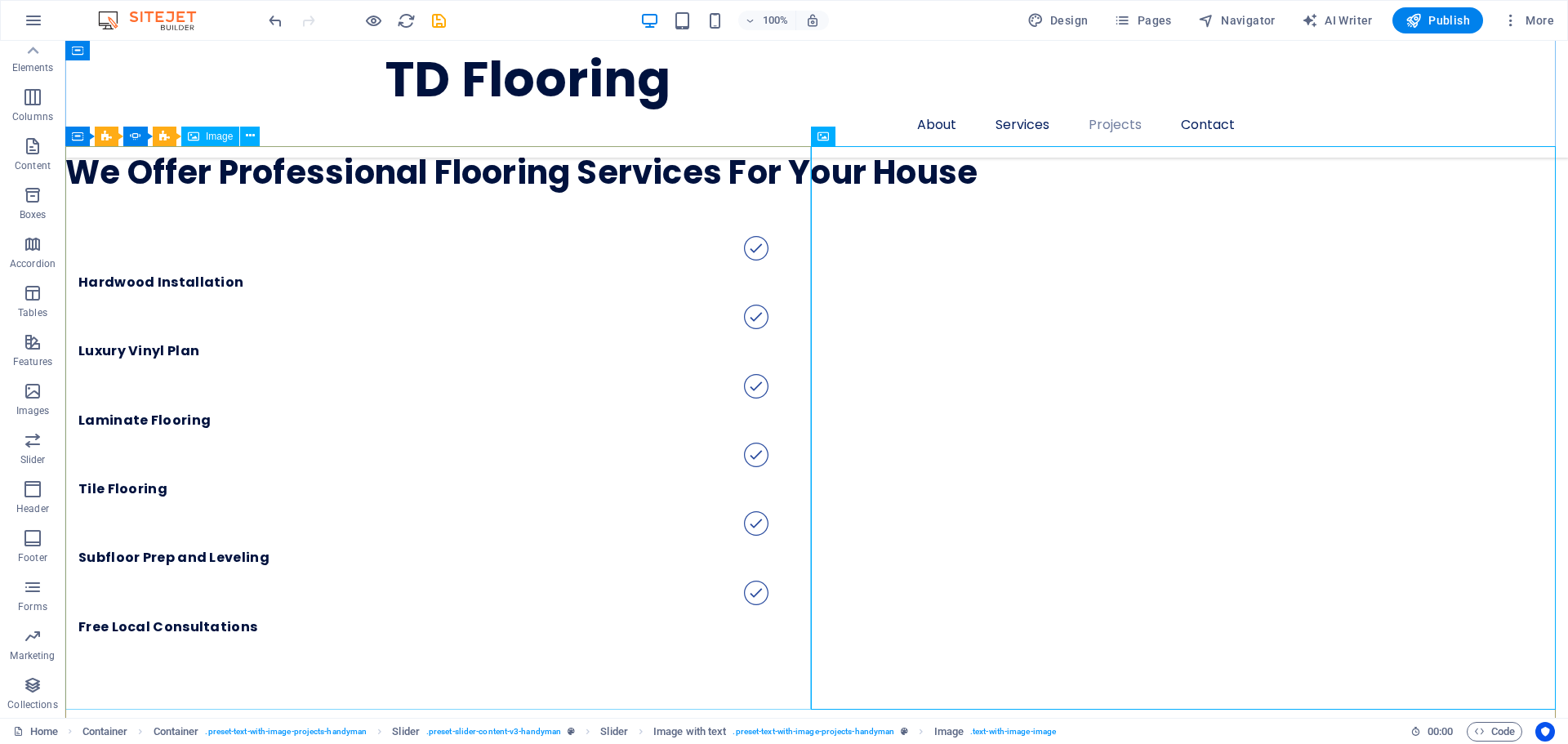 click on "Image" at bounding box center [219, 136] 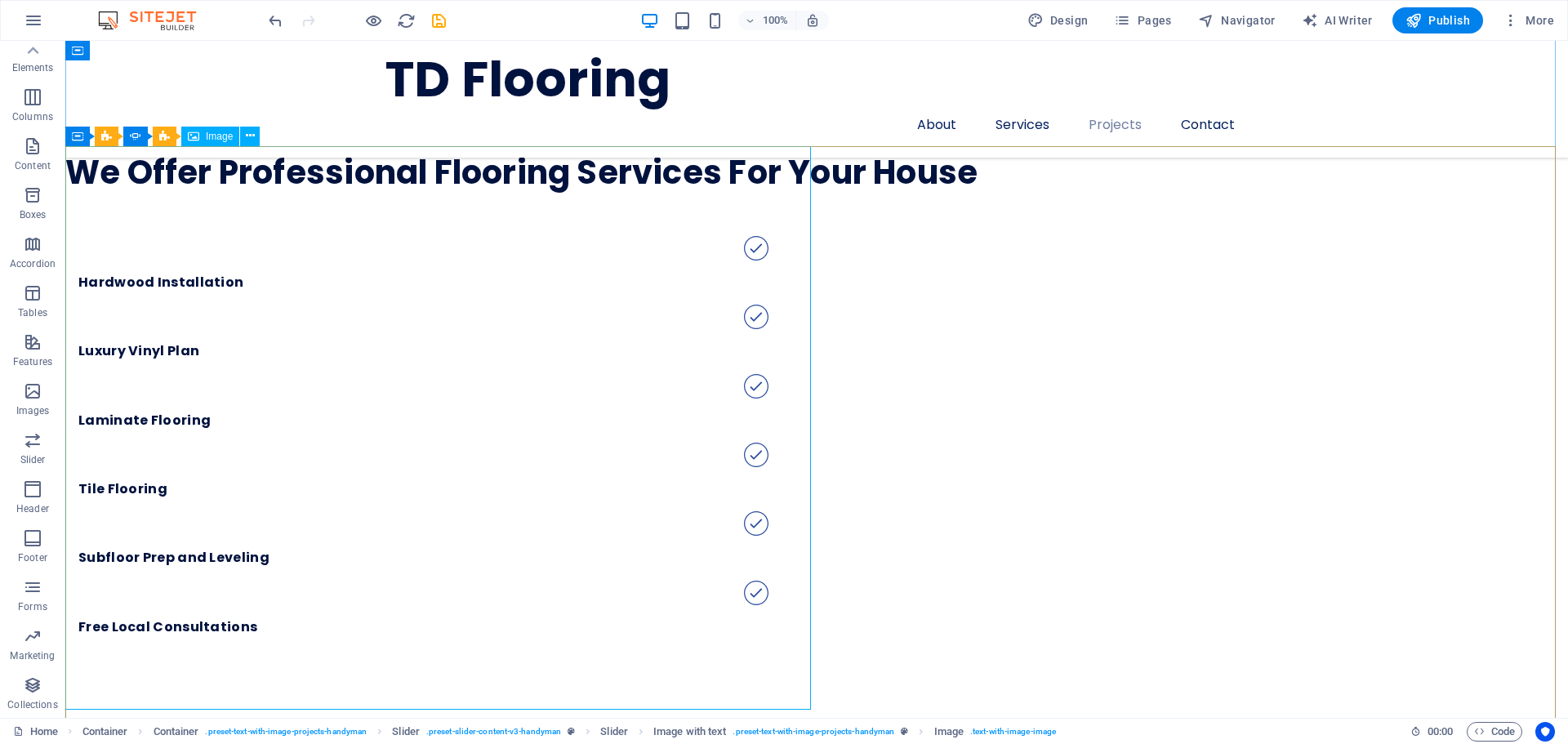 click at bounding box center (-680, 5945) 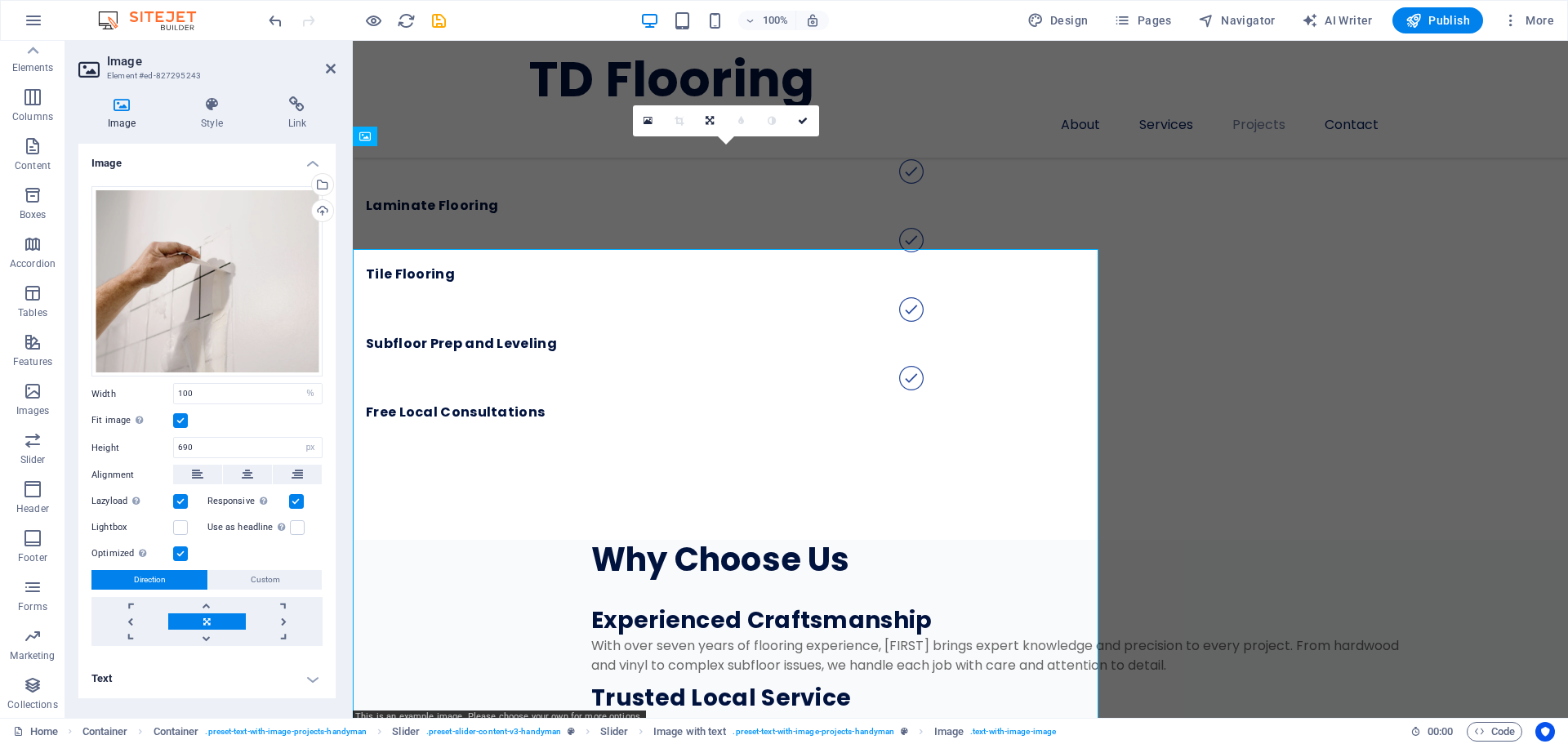 scroll, scrollTop: 2613, scrollLeft: 0, axis: vertical 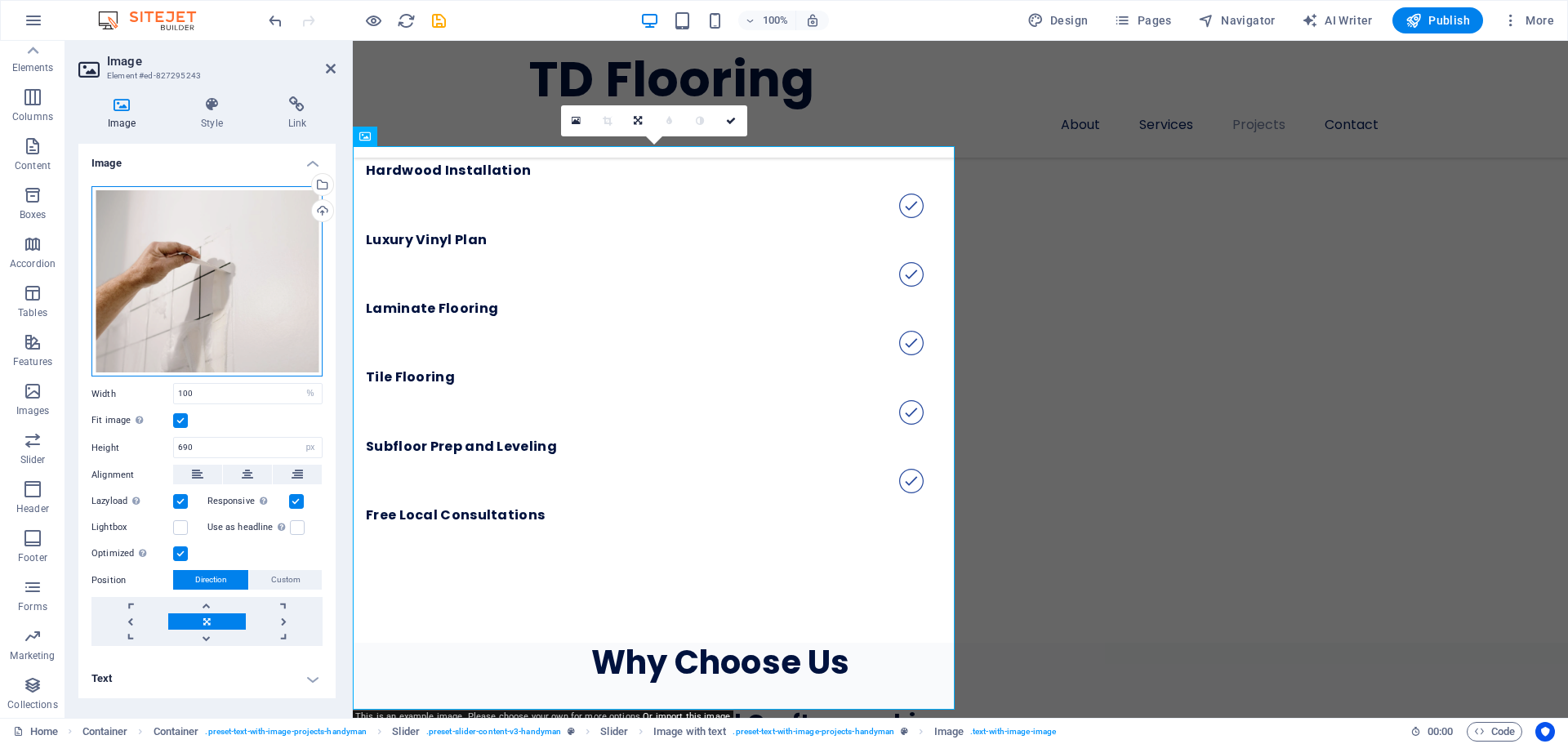click on "Drag files here, click to choose files or select files from Files or our free stock photos & videos" at bounding box center [207, 282] 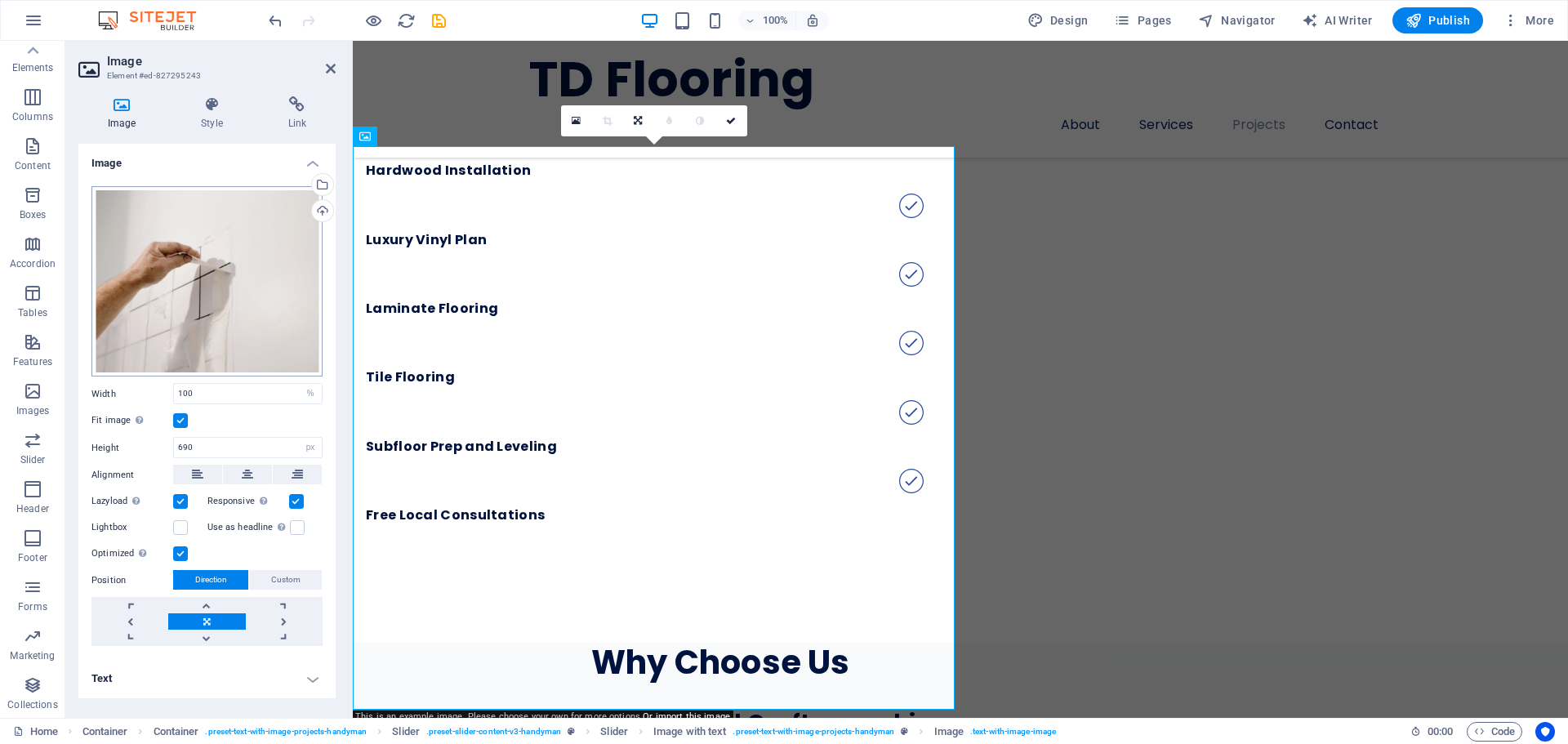 click on "tdflooringllc.com Home Favorites Elements Columns Content Boxes Accordion Tables Features Images Slider Header Footer Forms Marketing Collections Image Element #ed-827295243 Image Style Link Image Drag files here, click to choose files or select files from Files or our free stock photos & videos Select files from the file manager, stock photos, or upload file(s) Upload Width 100 Default auto px rem % em vh vw Fit image Automatically fit image to a fixed width and height Height 690 Default auto px Alignment Lazyload Loading images after the page loads improves page speed. Responsive Automatically load retina image and smartphone optimized sizes. Lightbox Use as headline The image will be wrapped in an H1 headline tag. Useful for giving alternative text the weight of an H1 headline, e.g. for the logo. Leave unchecked if uncertain. Optimized Images are compressed to improve page speed. Position Direction Custom X offset 50 px rem % %" at bounding box center [784, 372] 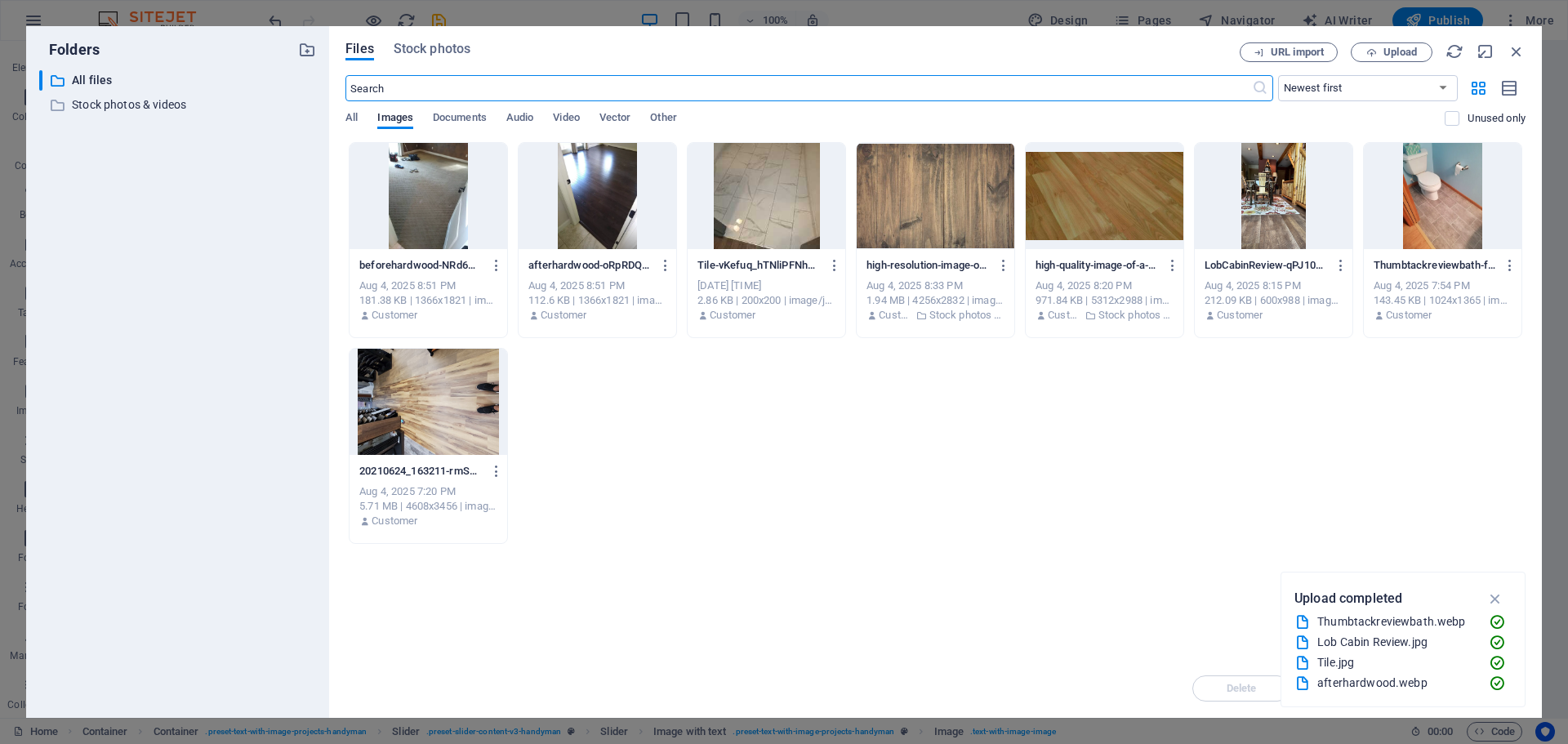 scroll, scrollTop: 3211, scrollLeft: 0, axis: vertical 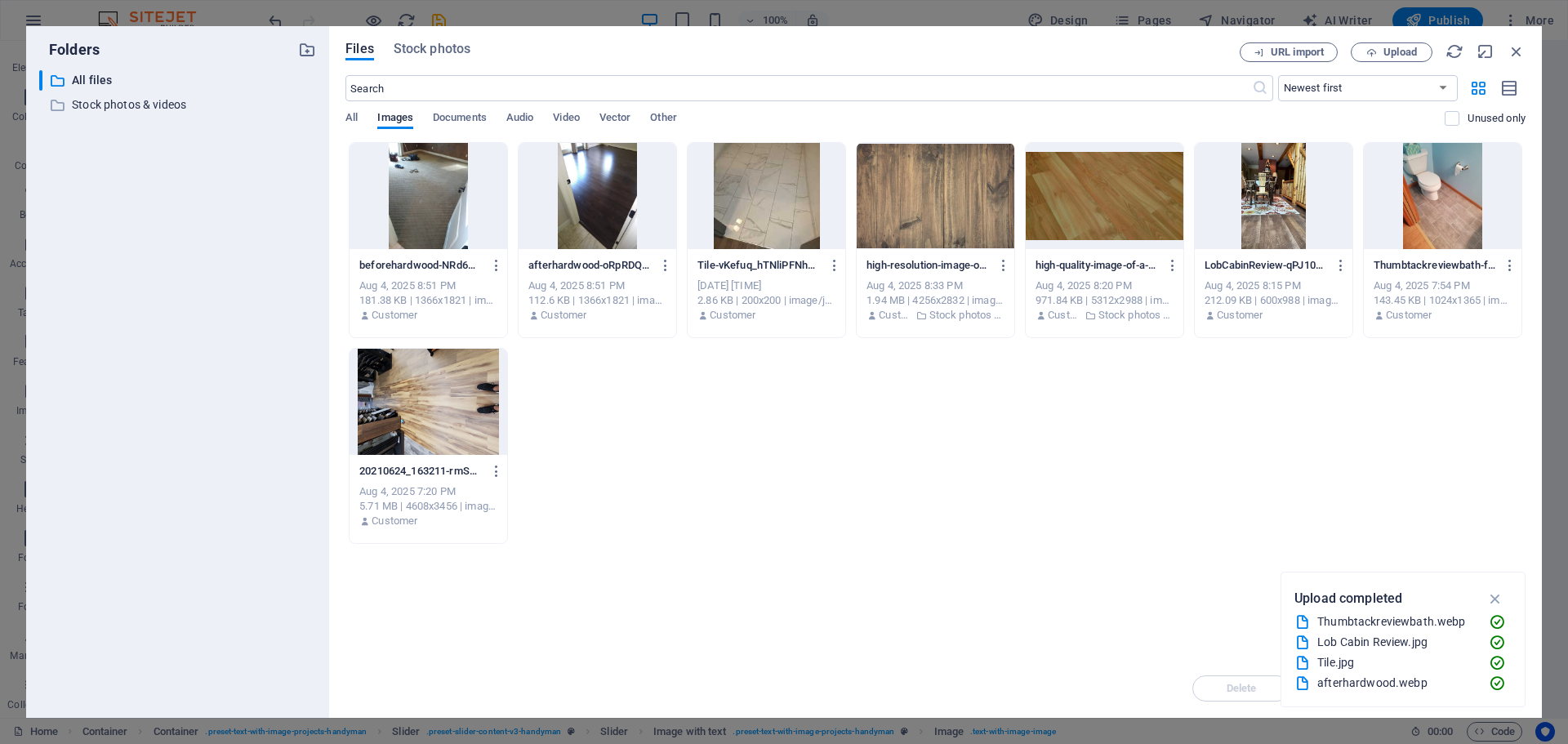 click at bounding box center [428, 196] 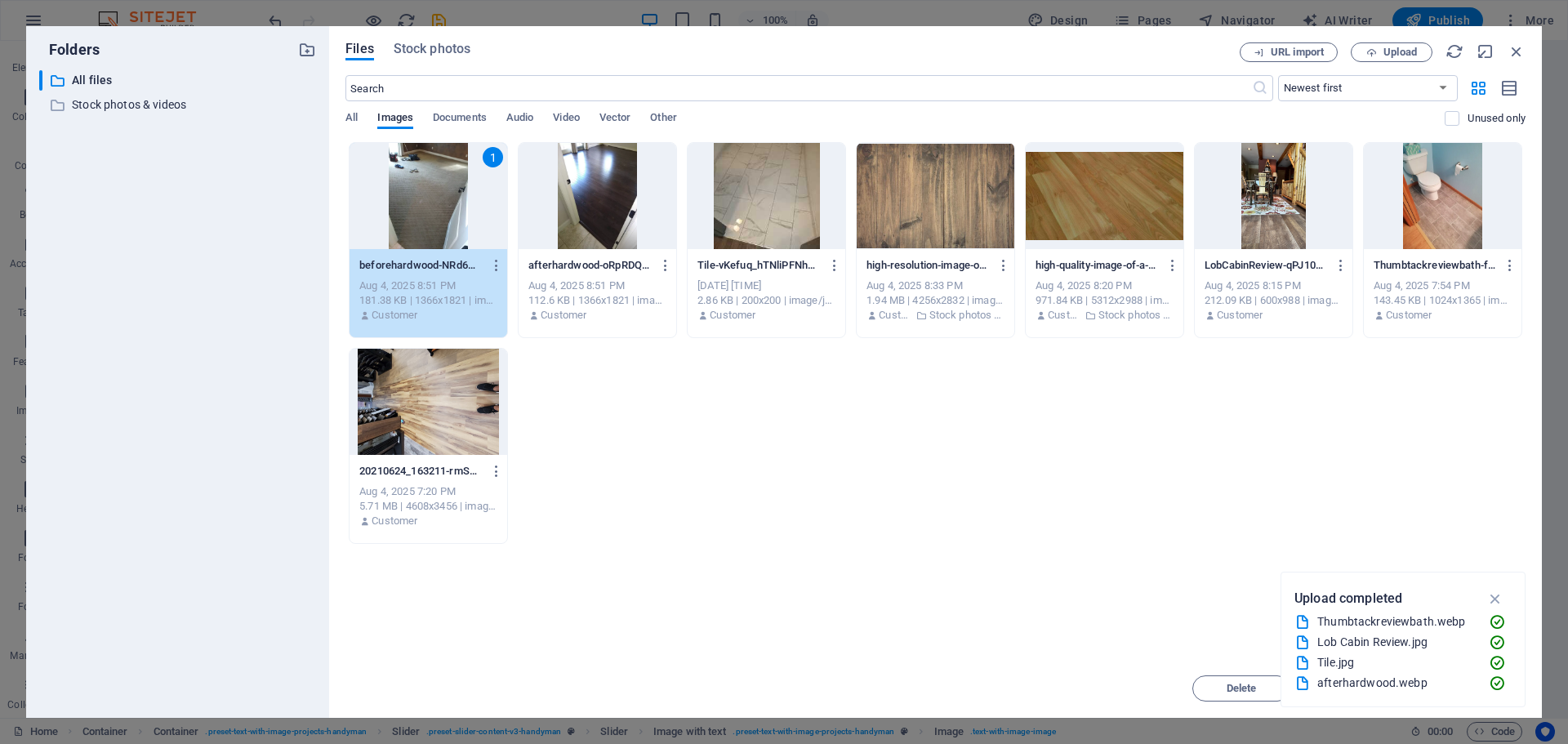 click on "1" at bounding box center [428, 196] 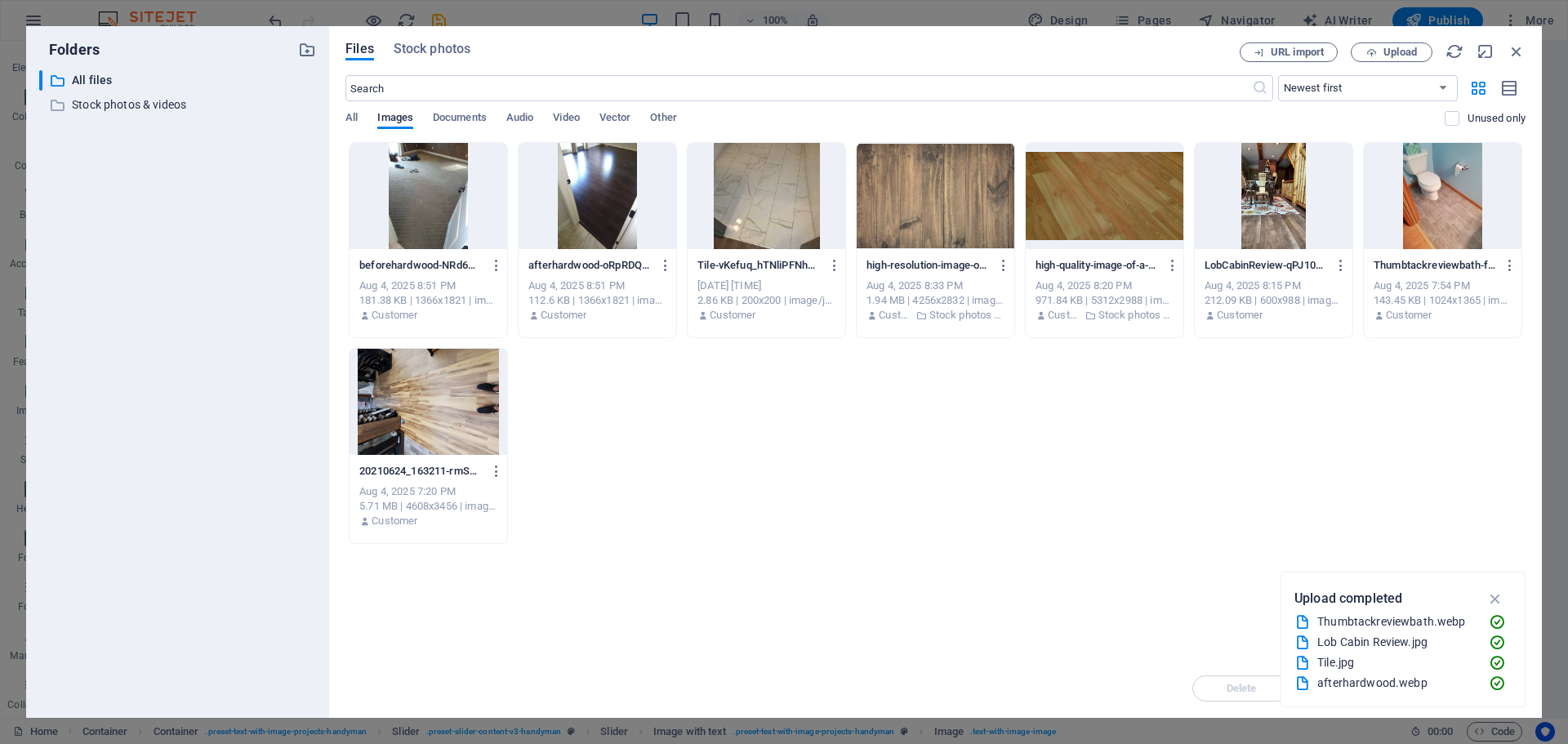 click at bounding box center (428, 196) 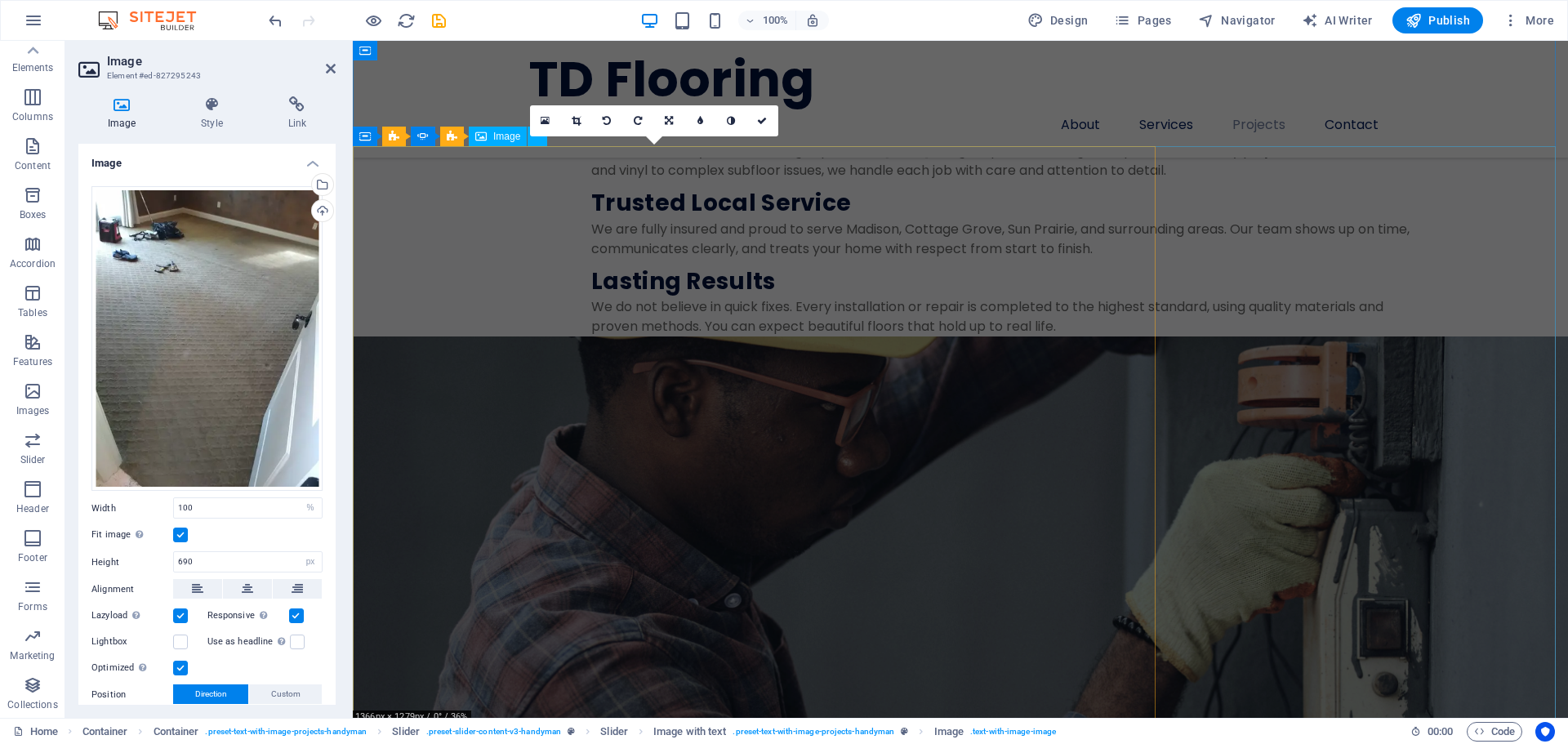 scroll, scrollTop: 2613, scrollLeft: 0, axis: vertical 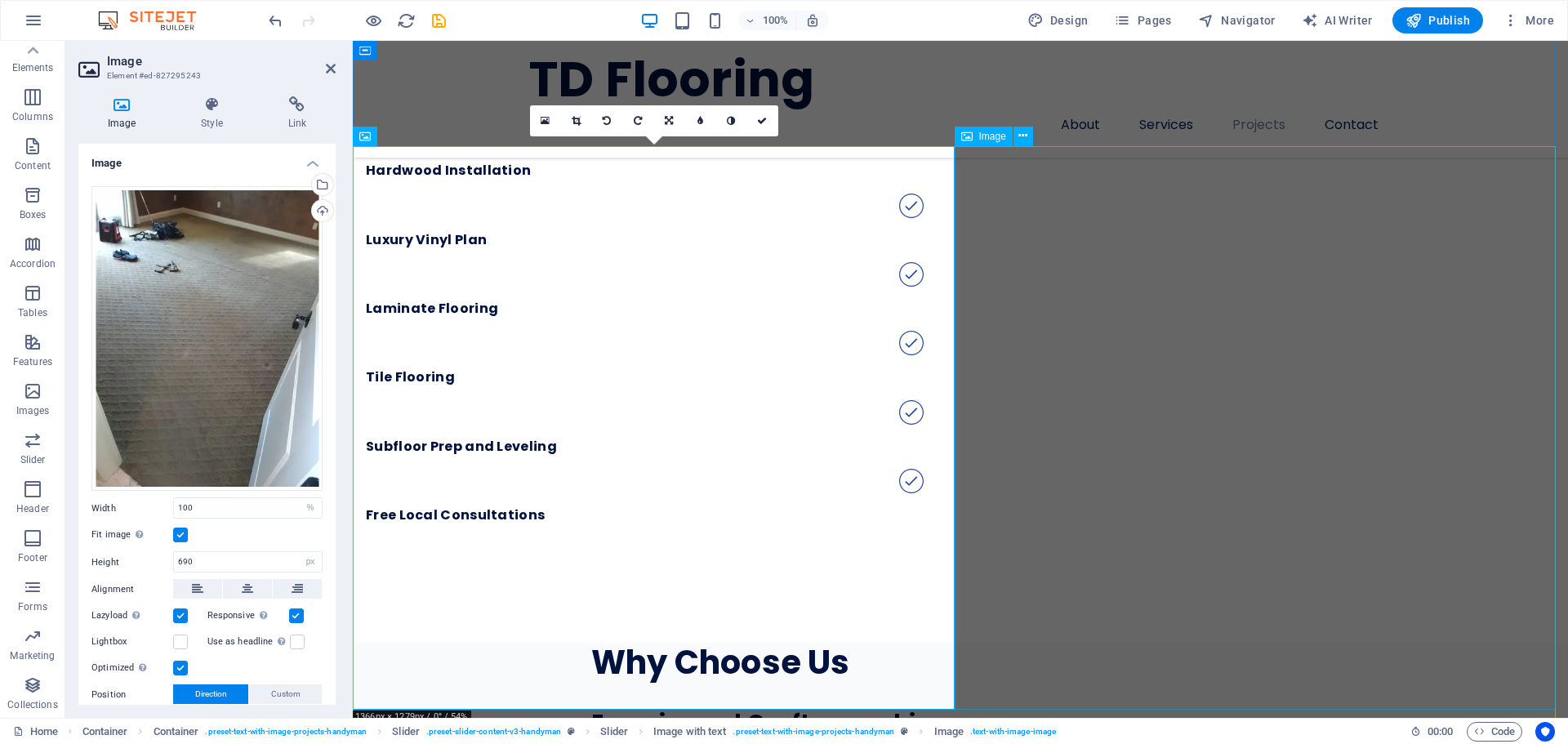 click at bounding box center [-249, 6396] 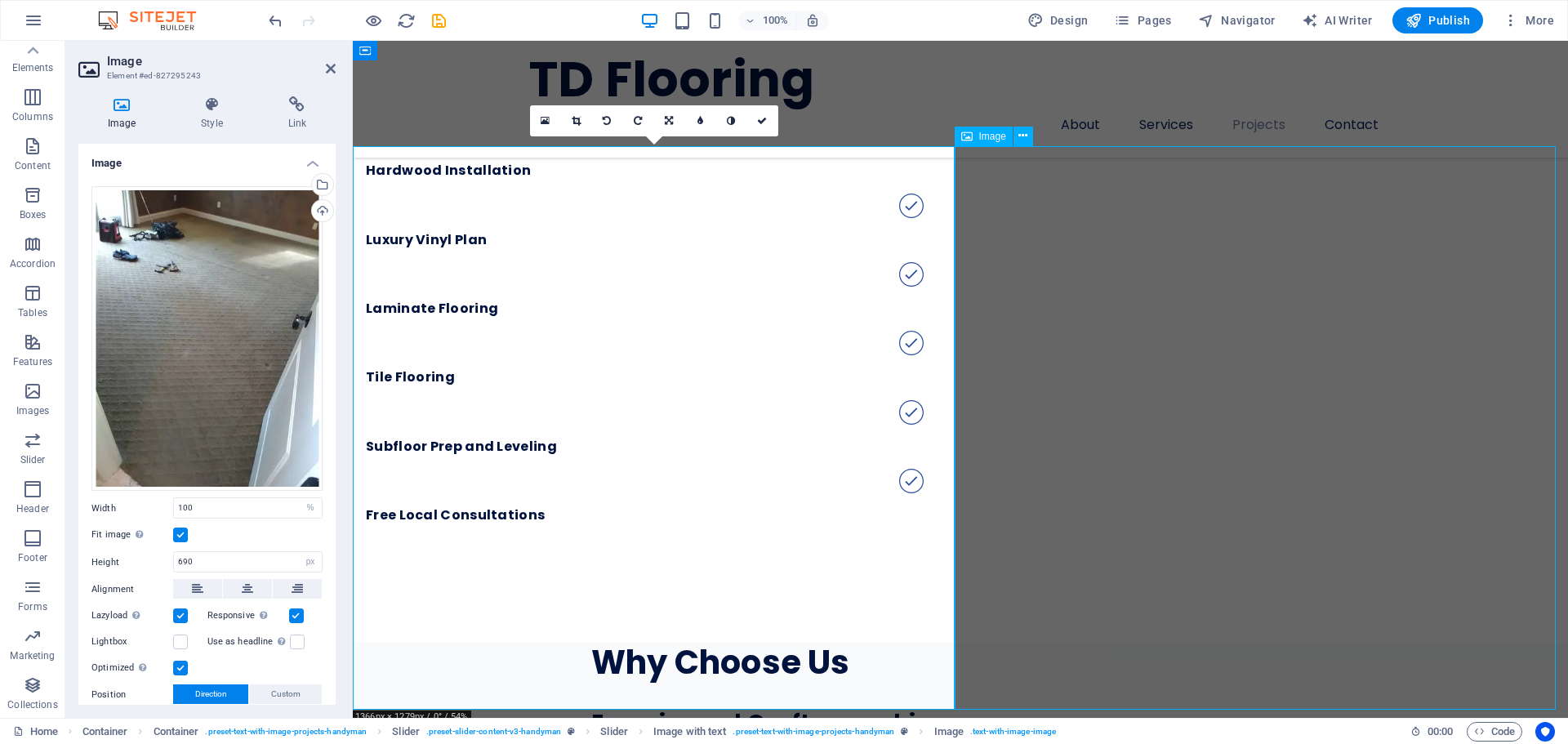 click at bounding box center [-249, 6396] 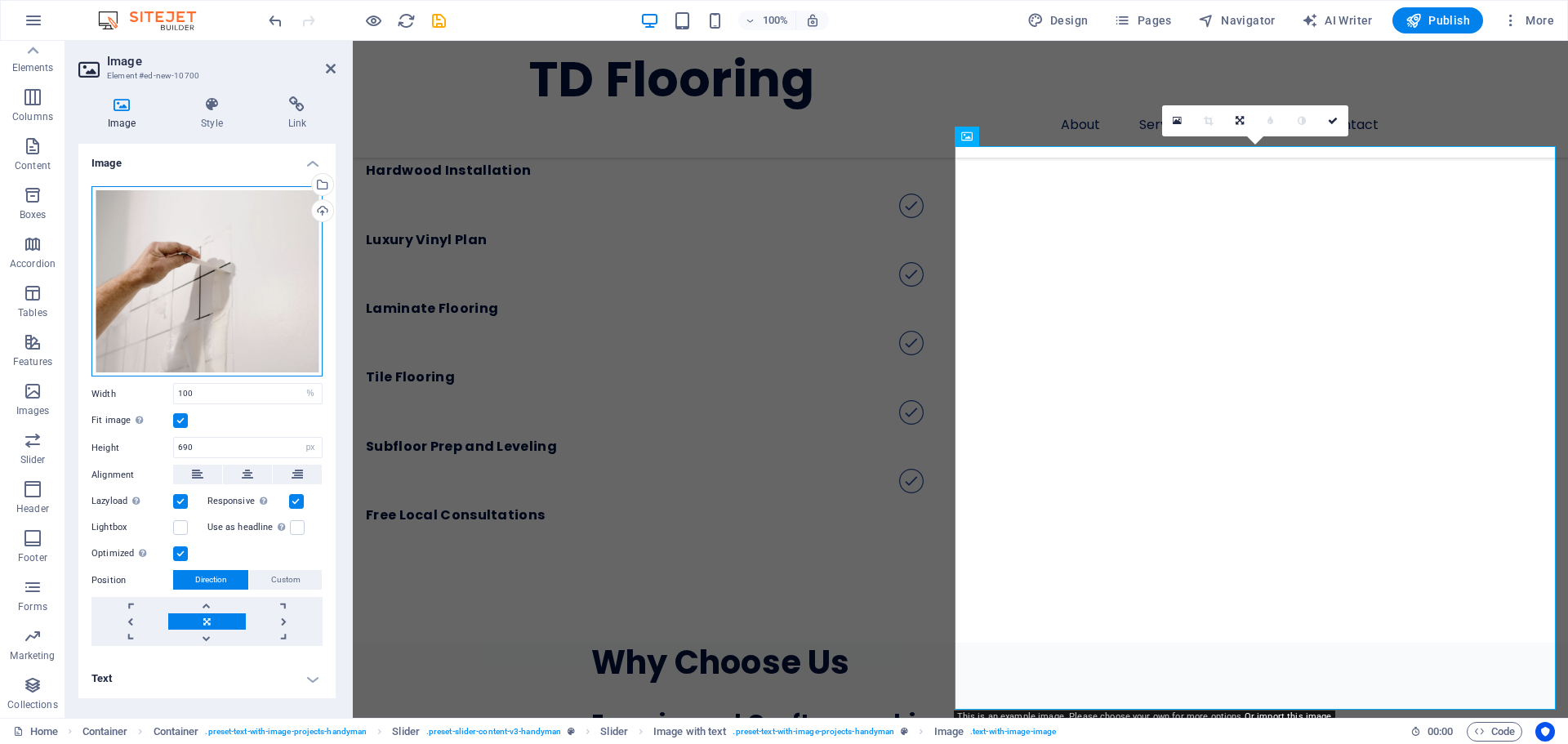 click on "Drag files here, click to choose files or select files from Files or our free stock photos & videos" at bounding box center (207, 282) 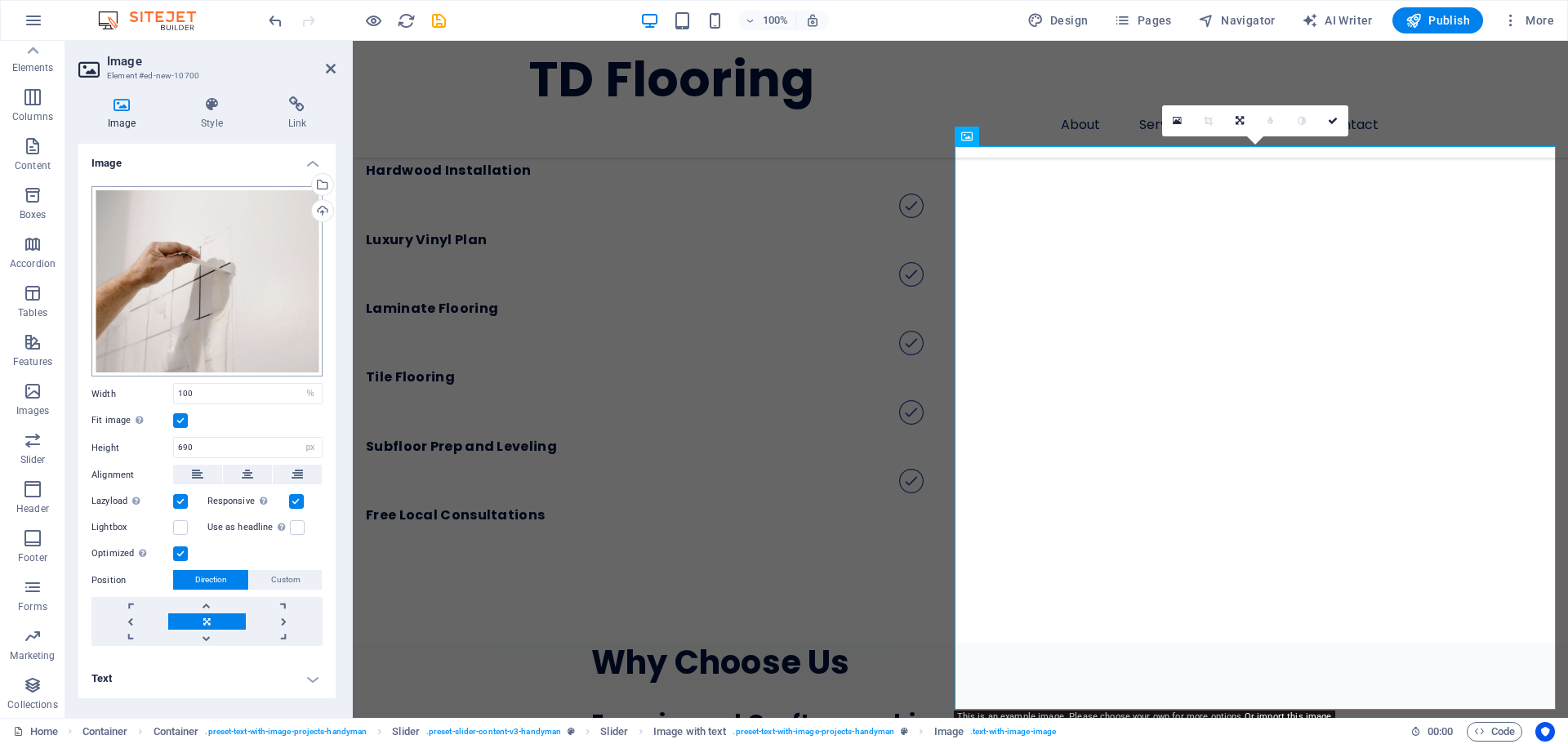 click on "tdflooringllc.com Home Favorites Elements Columns Content Boxes Accordion Tables Features Images Slider Header Footer Forms Marketing Collections Image Element #ed-new-10700 Image Style Link Image Drag files here, click to choose files or select files from Files or our free stock photos & videos Select files from the file manager, stock photos, or upload file(s) Upload Width 100 Default auto px rem % em vh vw Fit image Automatically fit image to a fixed width and height Height 690 Default auto px Alignment Lazyload Loading images after the page loads improves page speed. Responsive Automatically load retina image and smartphone optimized sizes. Lightbox Use as headline The image will be wrapped in an H1 headline tag. Useful for giving alternative text the weight of an H1 headline, e.g. for the logo. Leave unchecked if uncertain. Optimized Images are compressed to improve page speed. Position Direction Custom X offset 50 px rem % %" at bounding box center [784, 372] 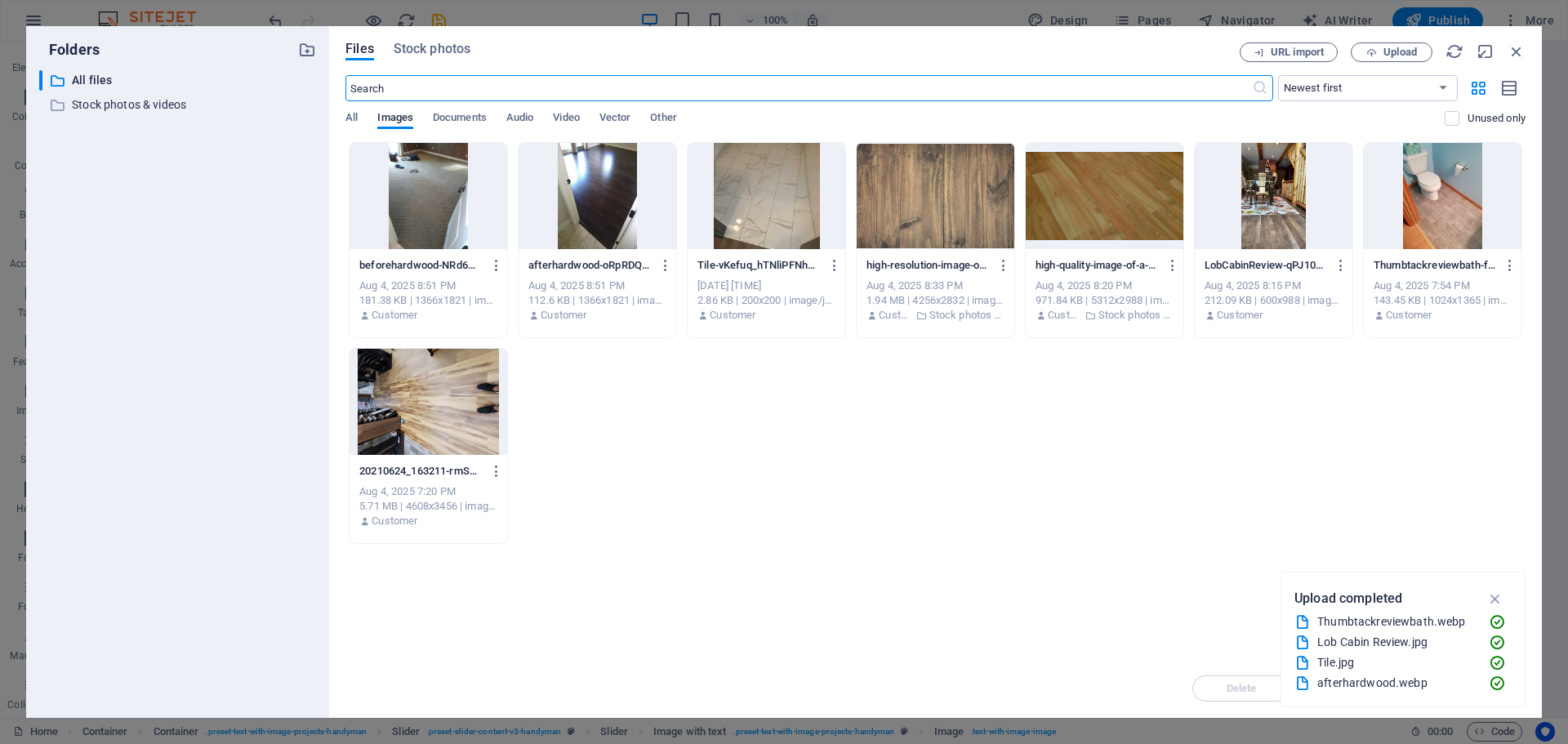 scroll, scrollTop: 3211, scrollLeft: 0, axis: vertical 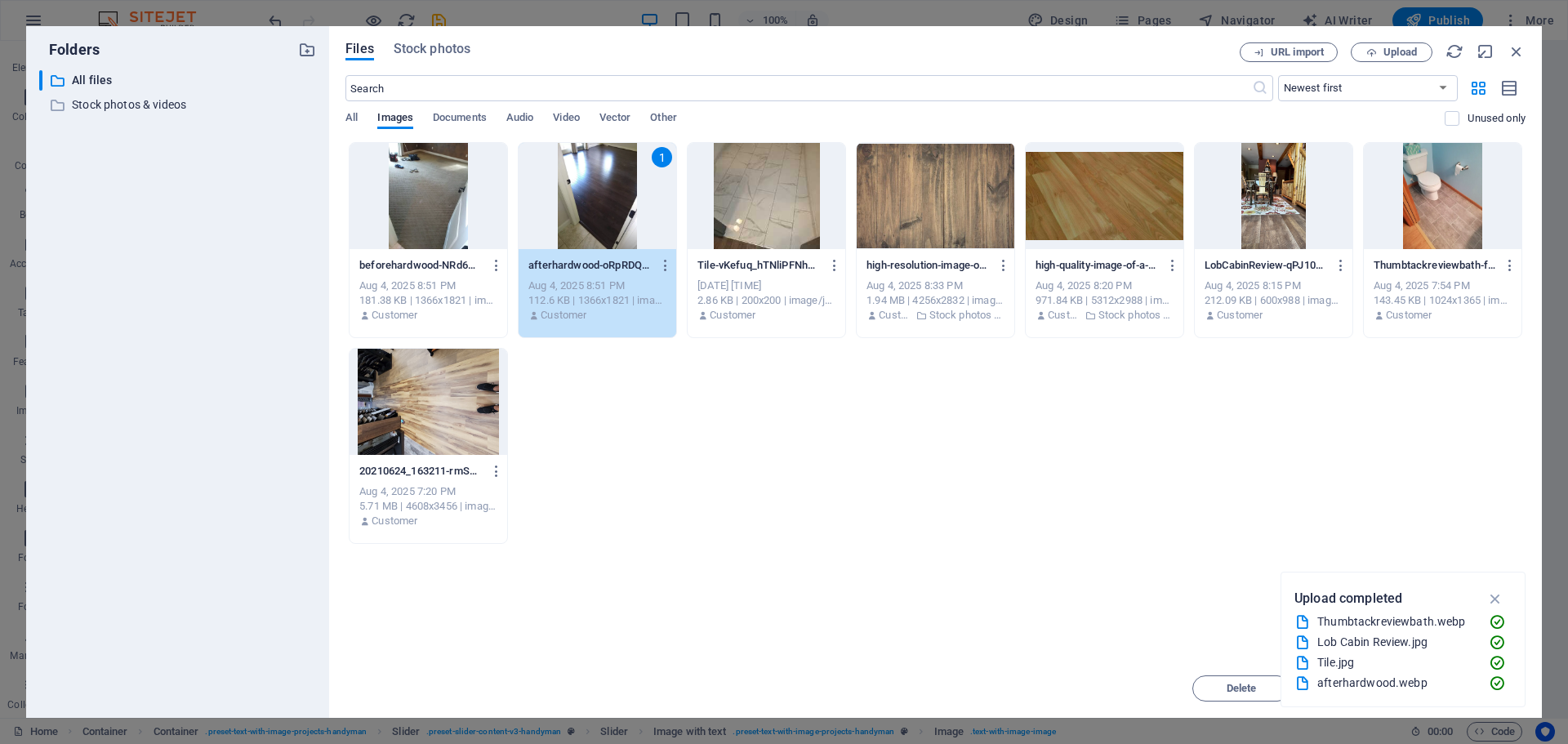 click on "1" at bounding box center (597, 196) 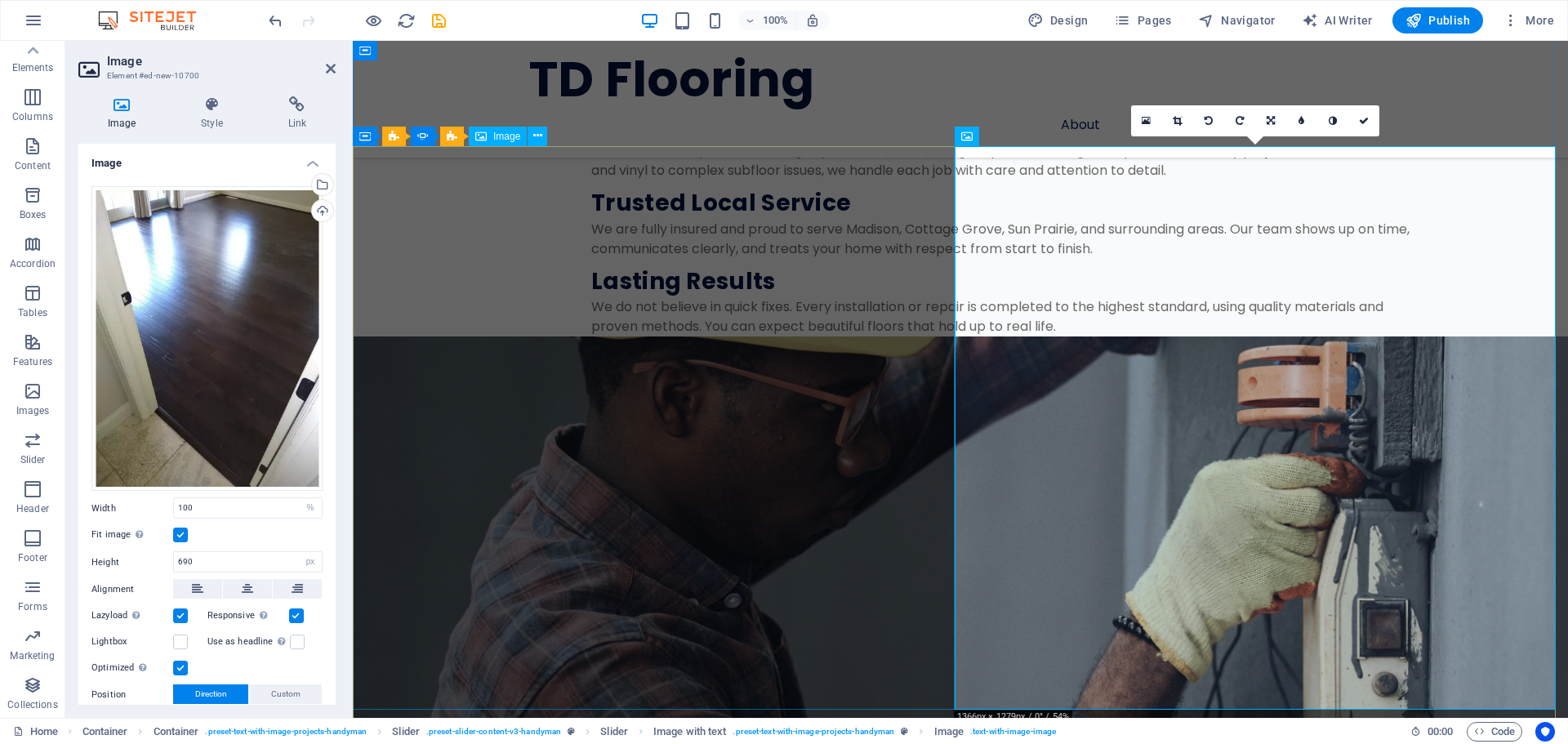 scroll, scrollTop: 2613, scrollLeft: 0, axis: vertical 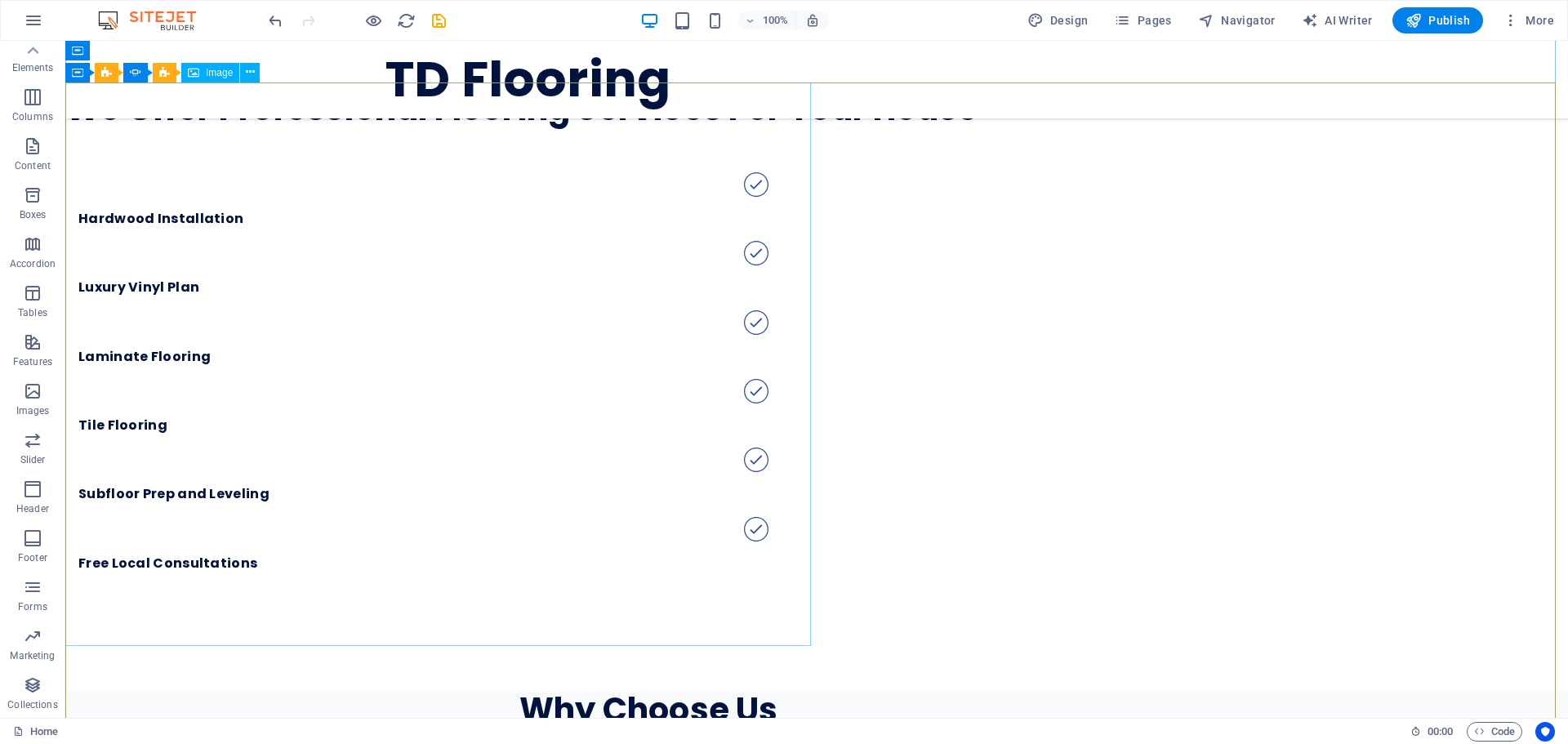click at bounding box center [-680, 5881] 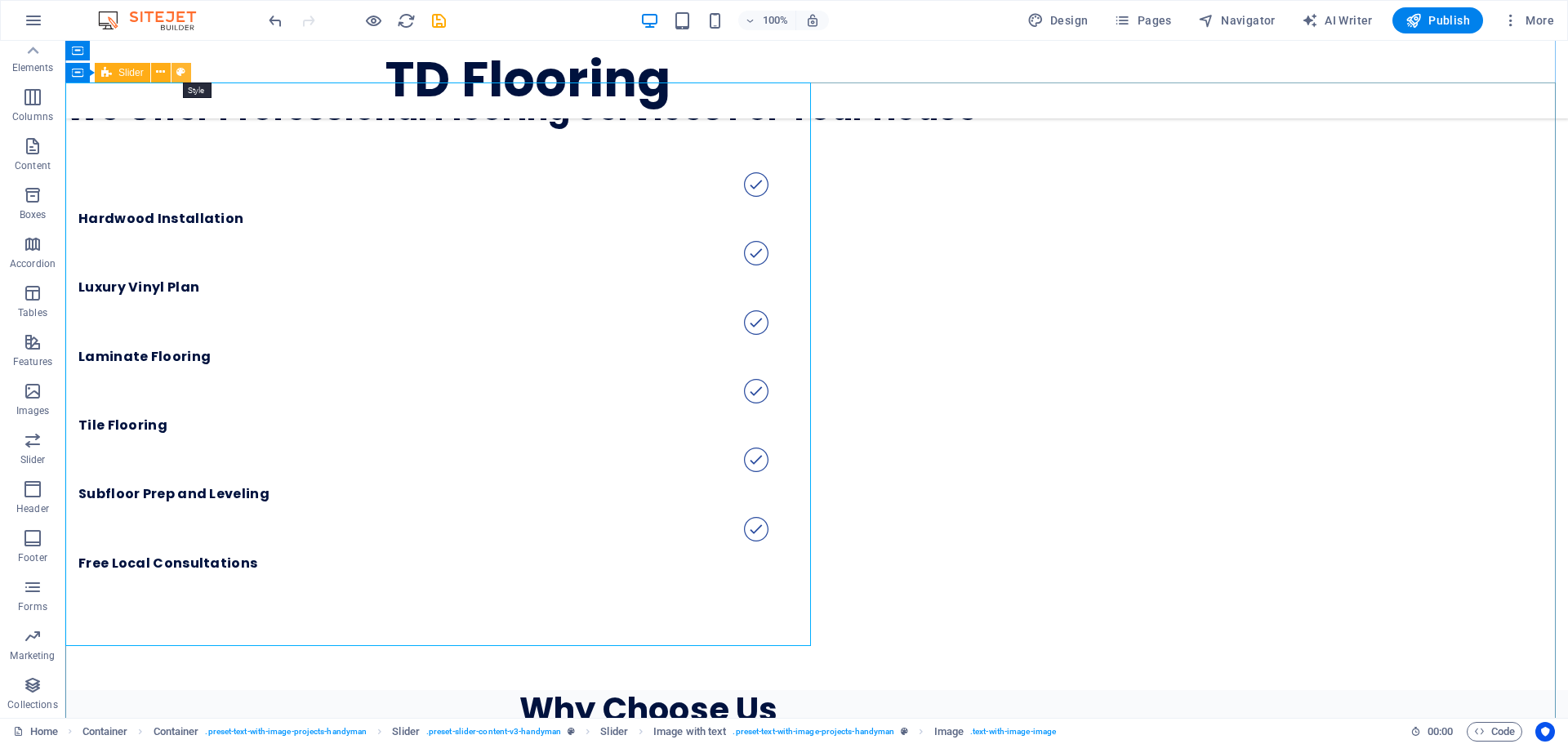 click at bounding box center (180, 72) 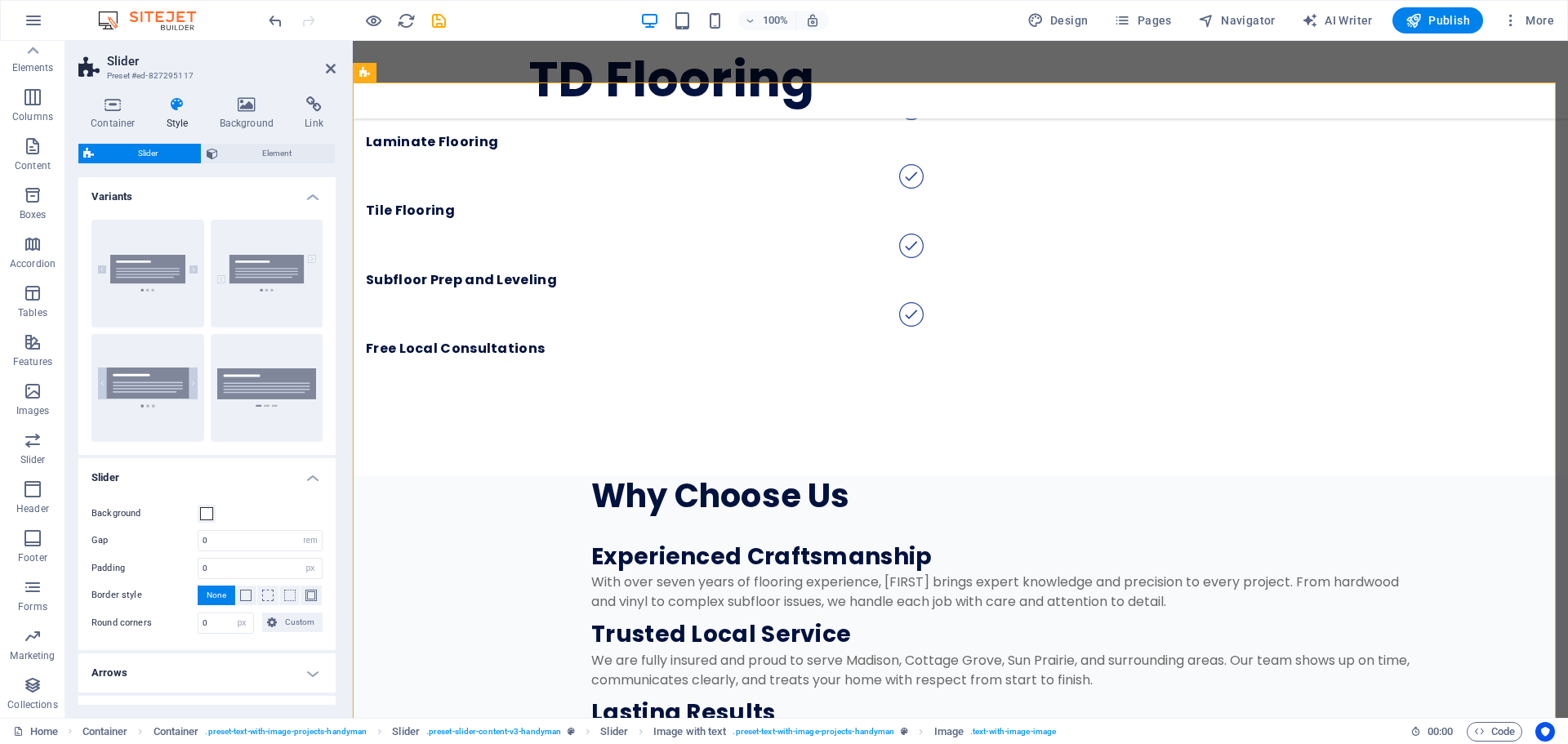 scroll, scrollTop: 2755, scrollLeft: 0, axis: vertical 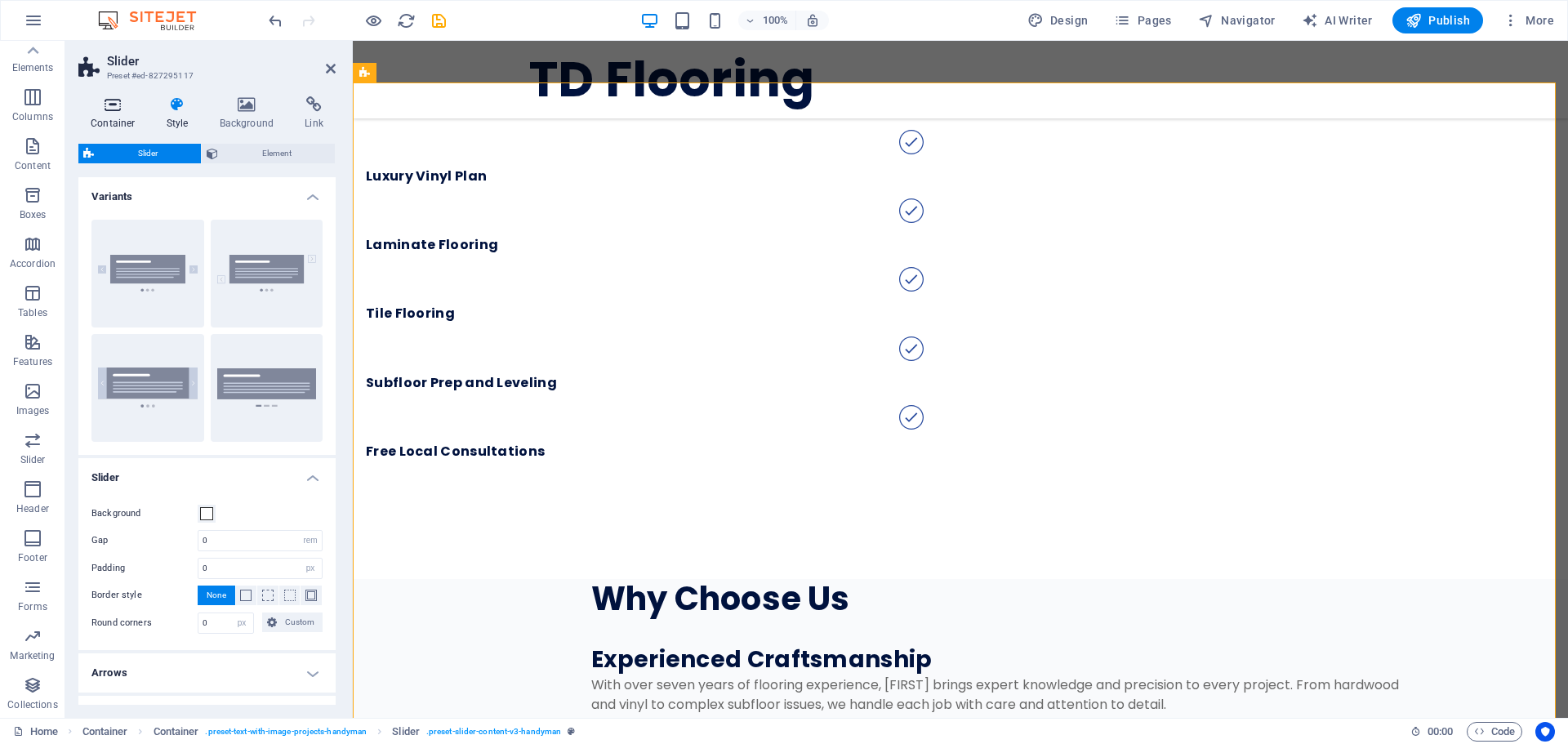 click at bounding box center [113, 105] 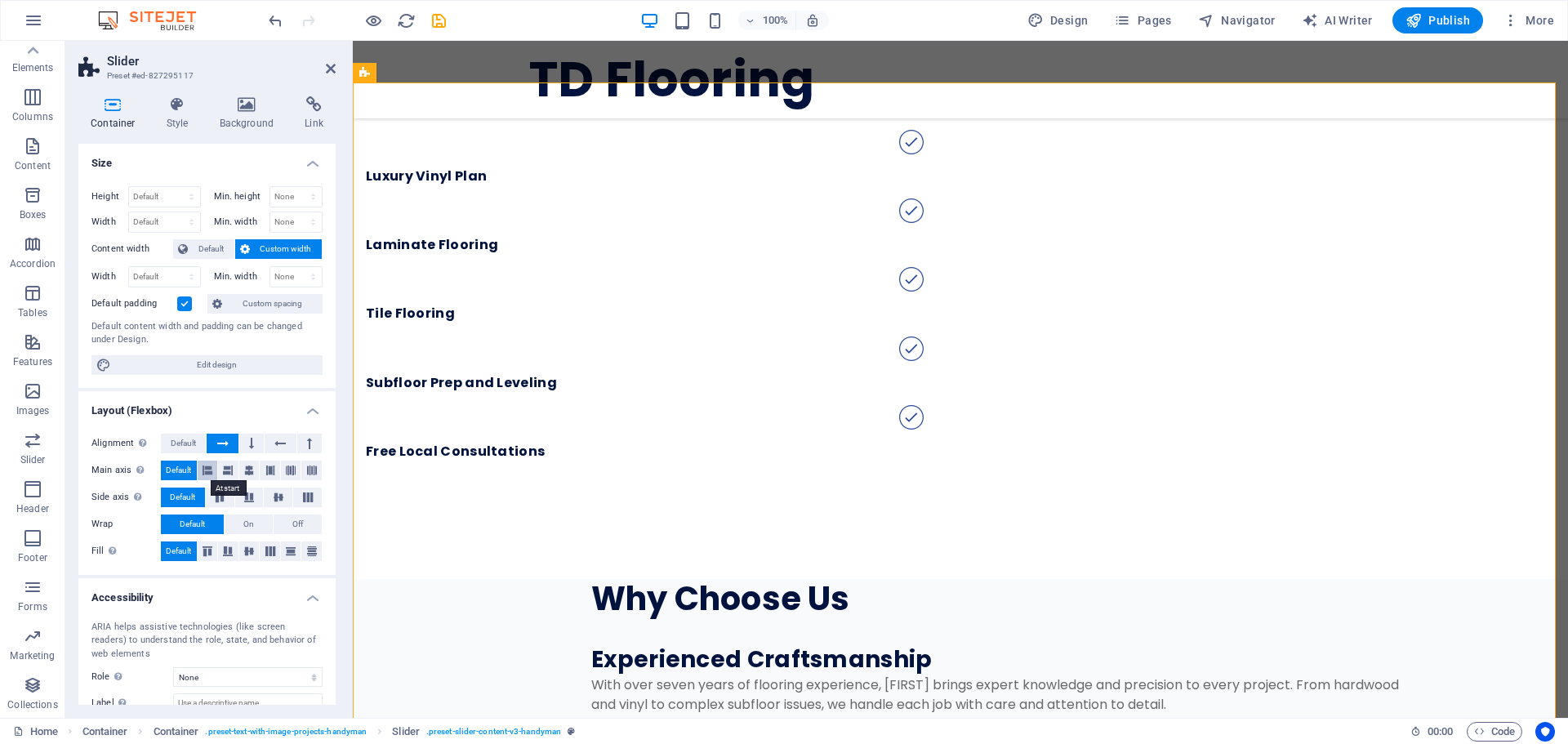 click at bounding box center [207, 470] 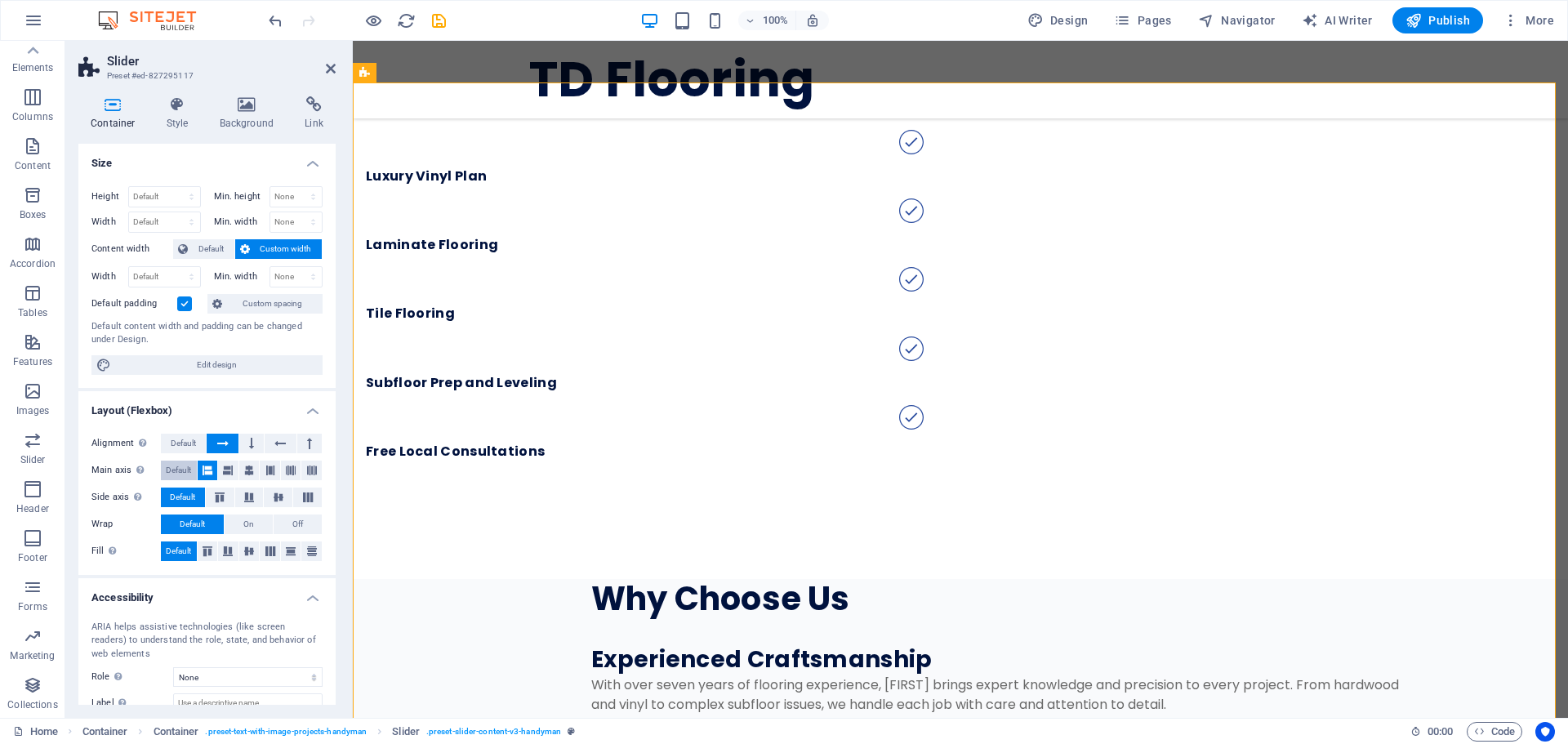 click on "Default" at bounding box center (178, 470) 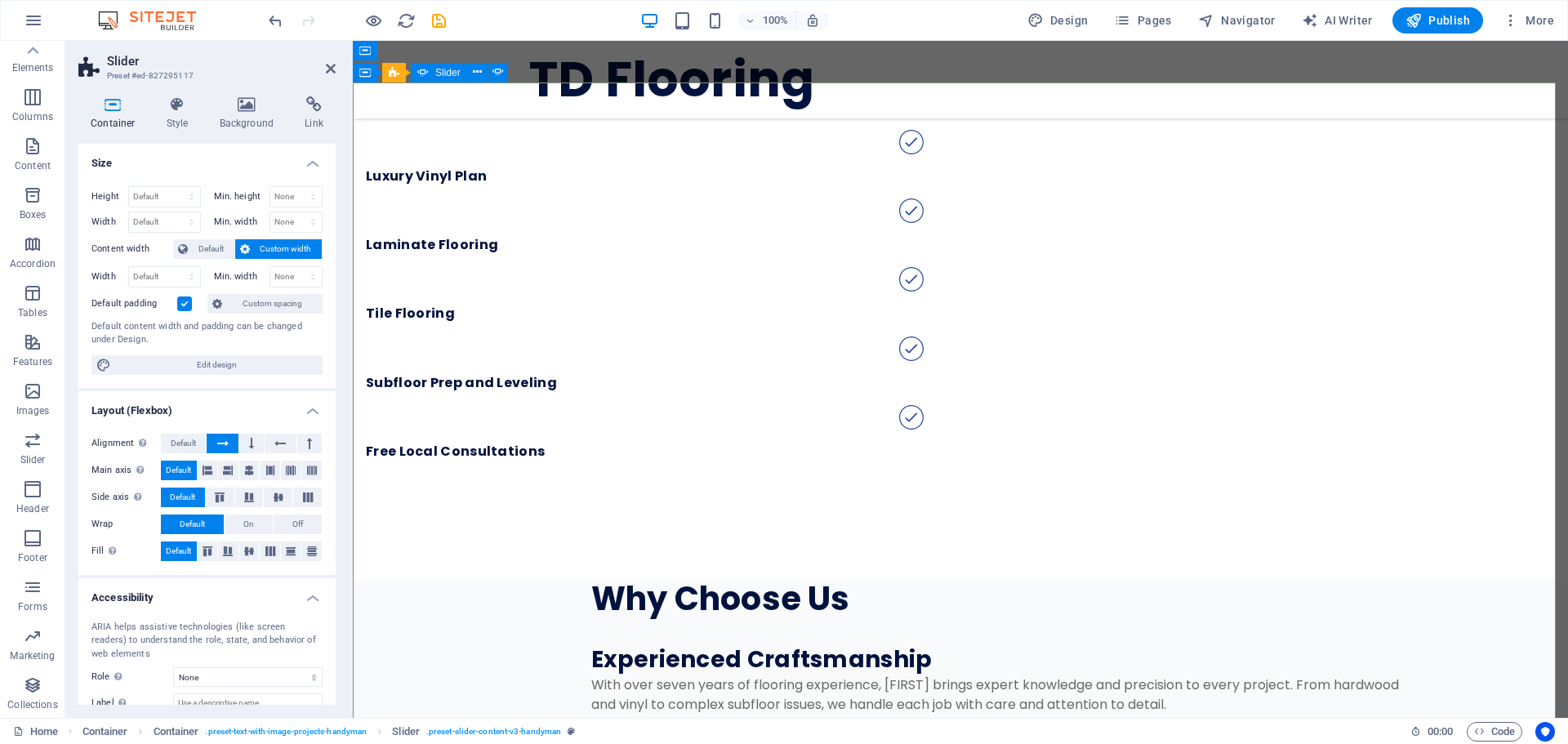 click at bounding box center [960, 4239] 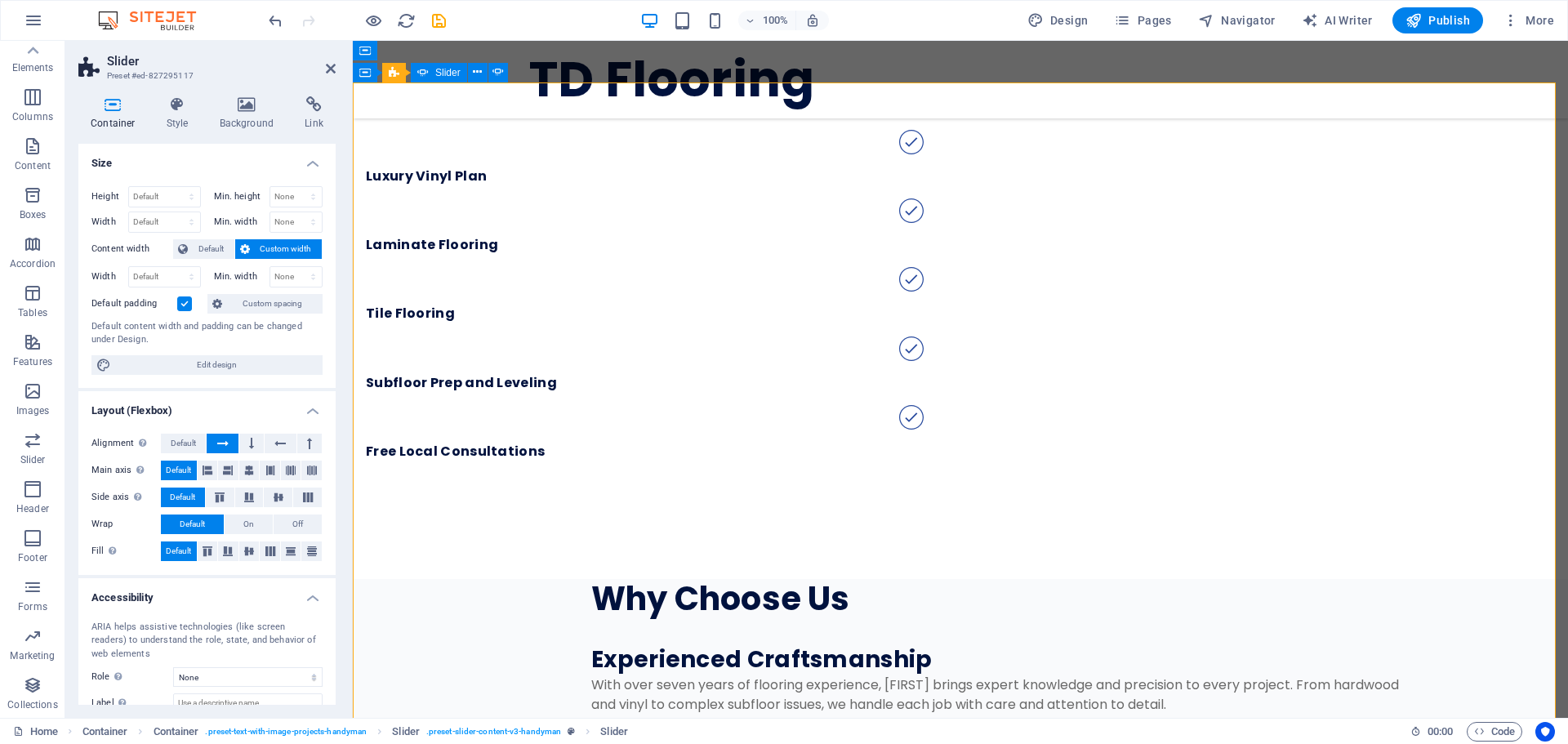 click at bounding box center (960, 4239) 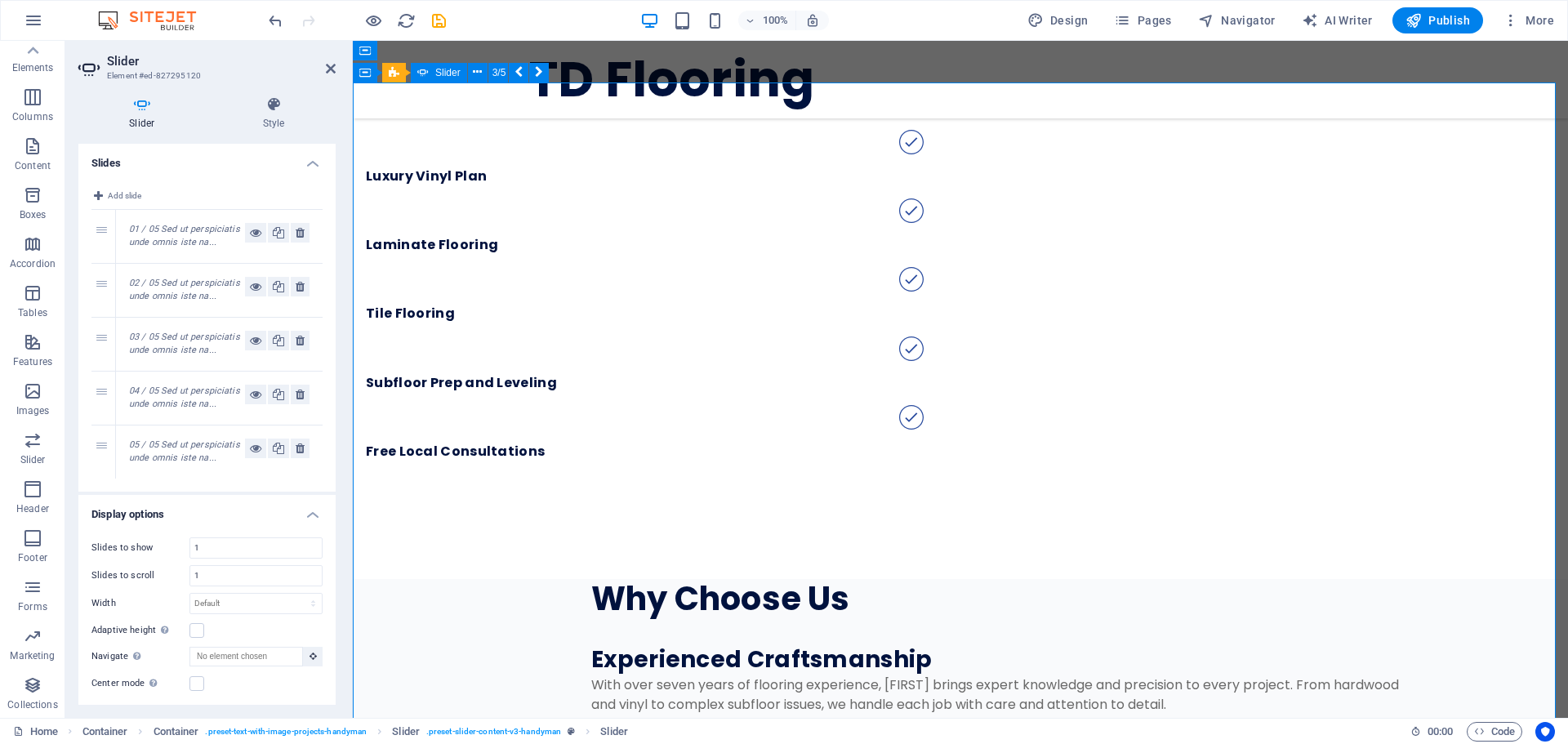 click at bounding box center [960, 4239] 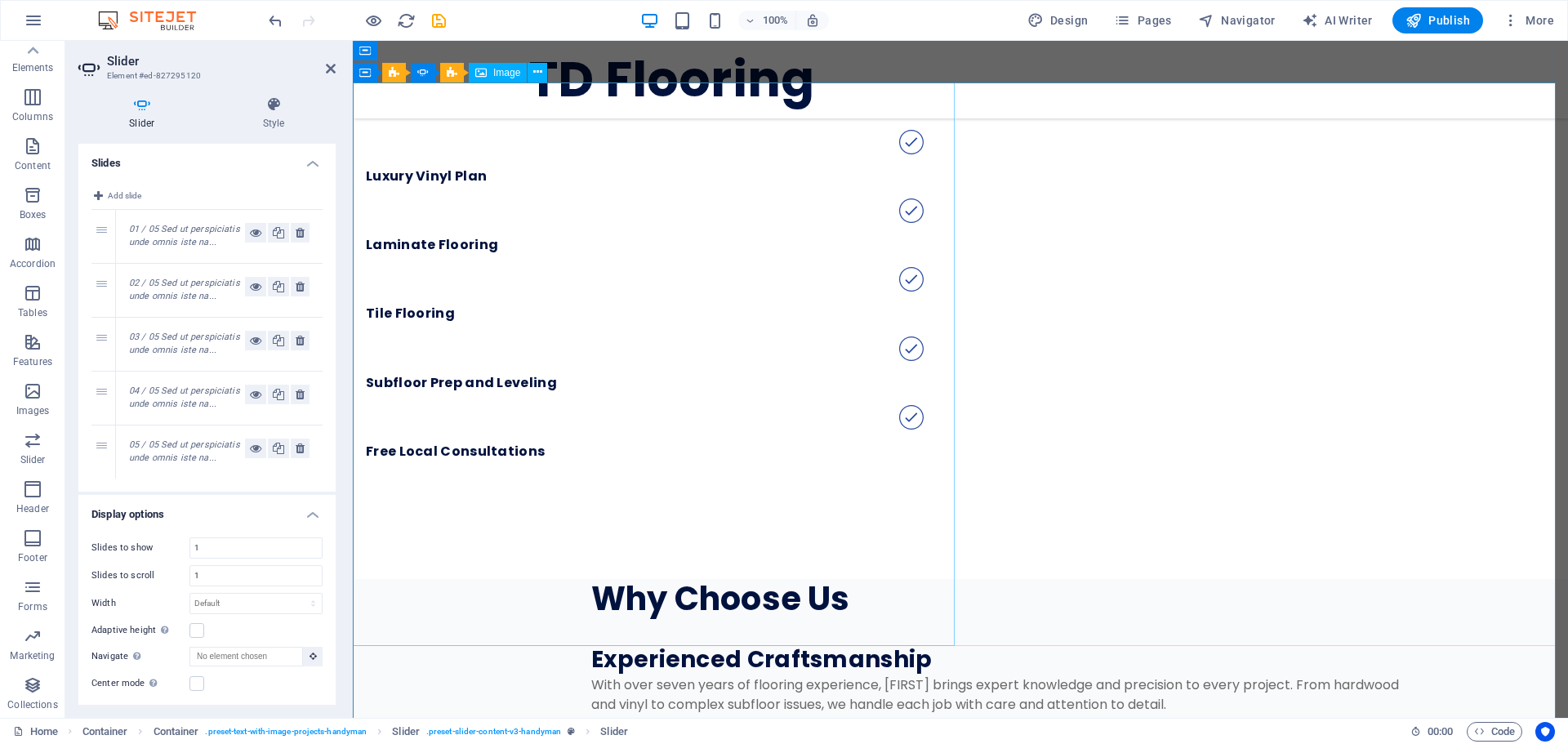 click at bounding box center [-1452, 7561] 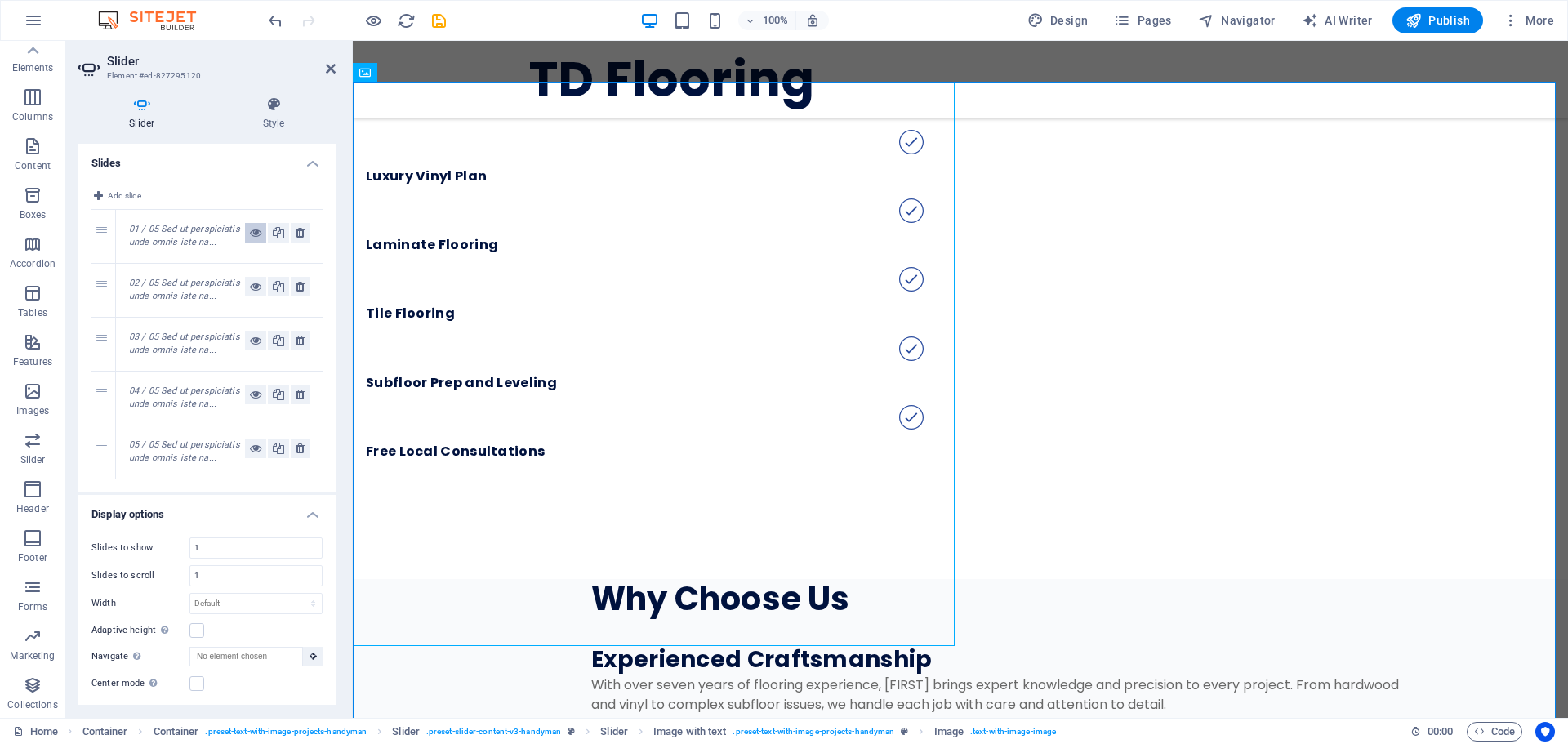 click at bounding box center (256, 233) 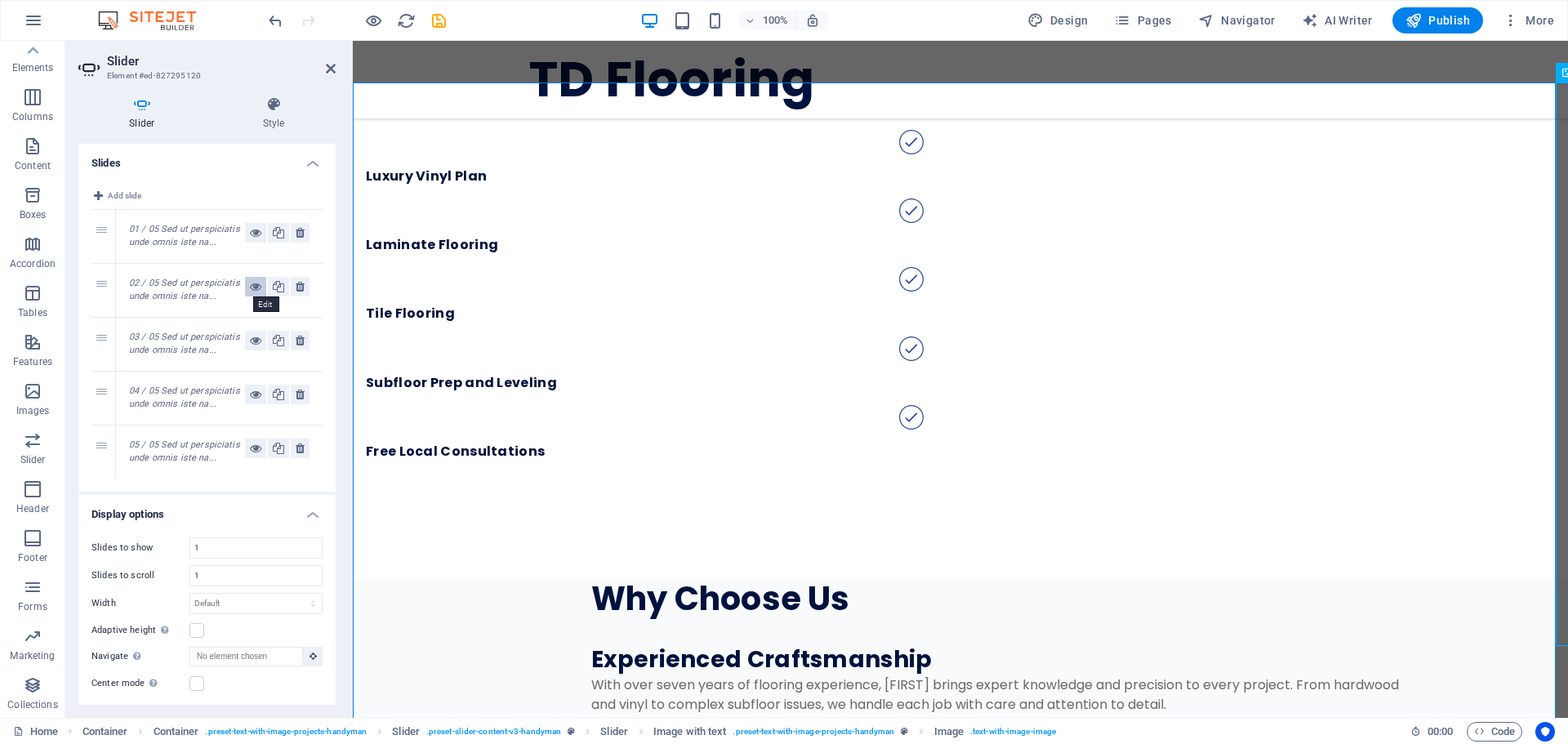 click at bounding box center [256, 287] 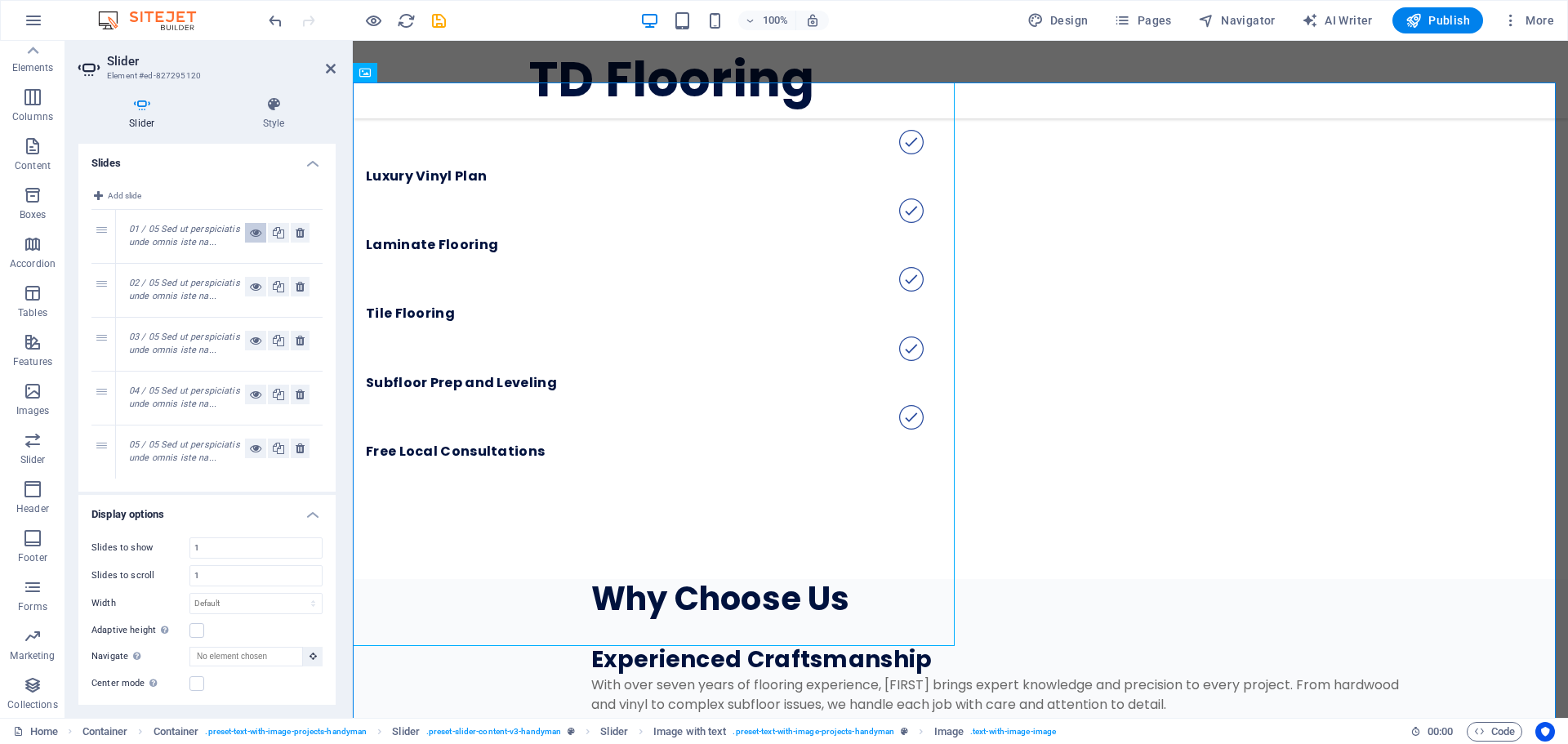 click at bounding box center [256, 233] 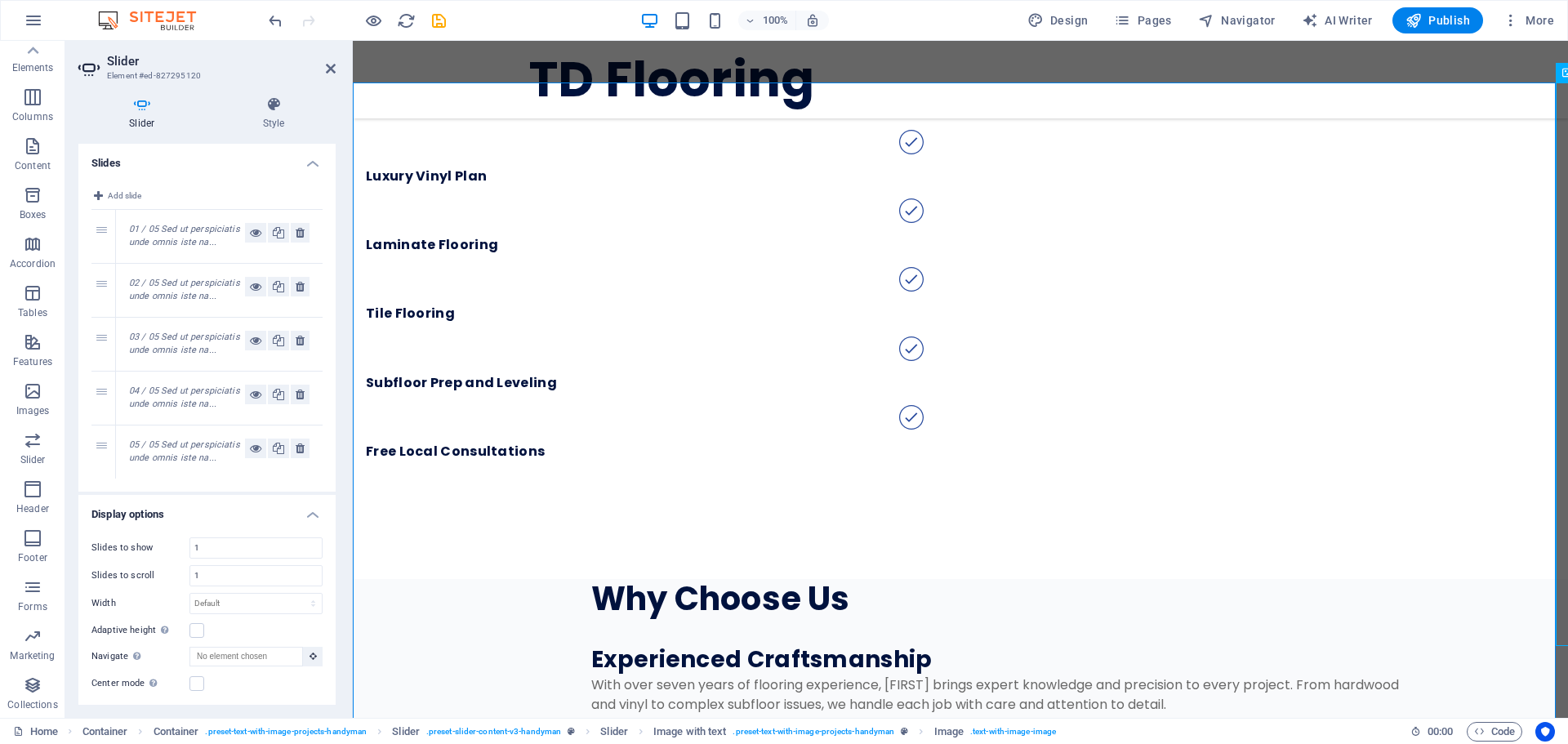 click on "1" at bounding box center [104, 236] 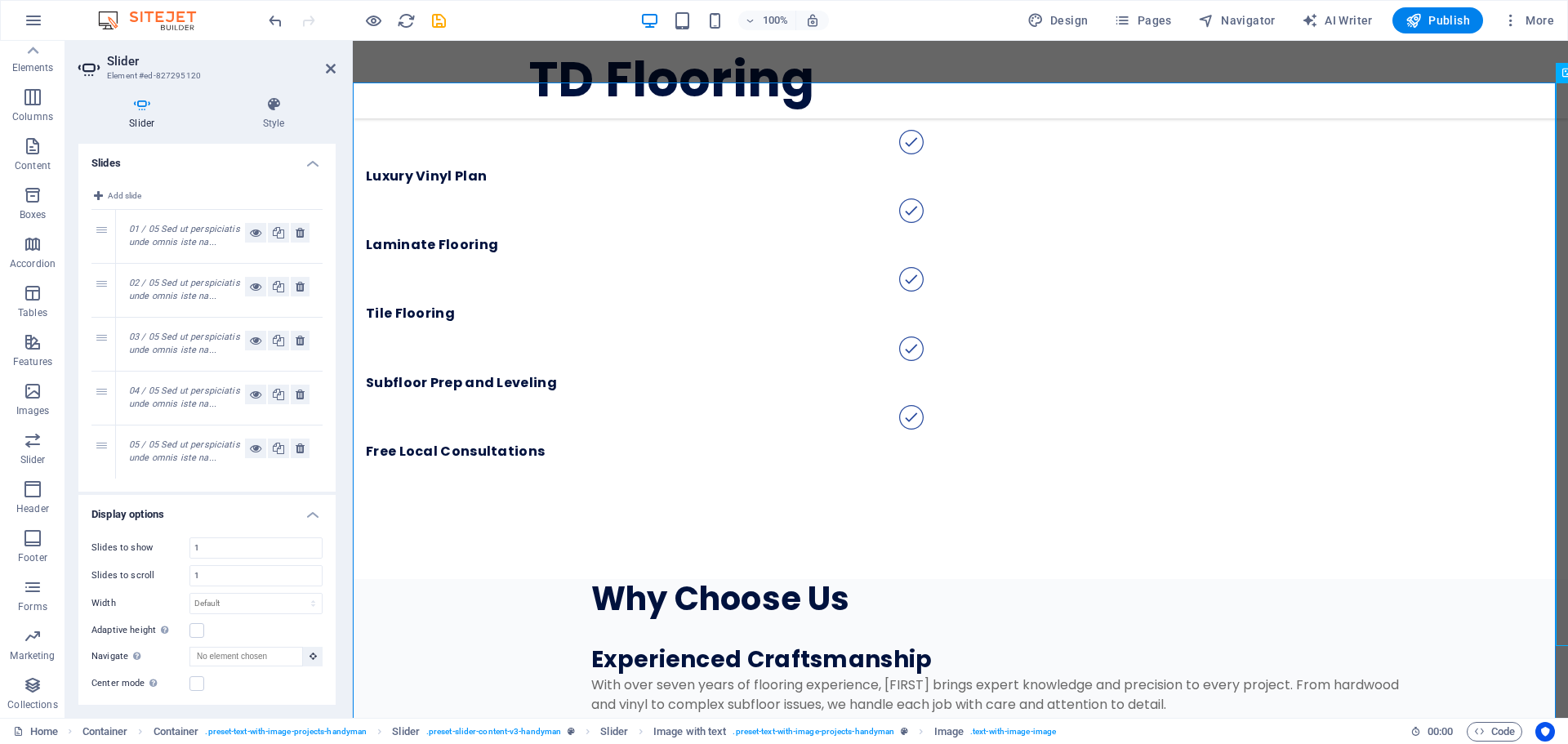 click on "1" at bounding box center (104, 236) 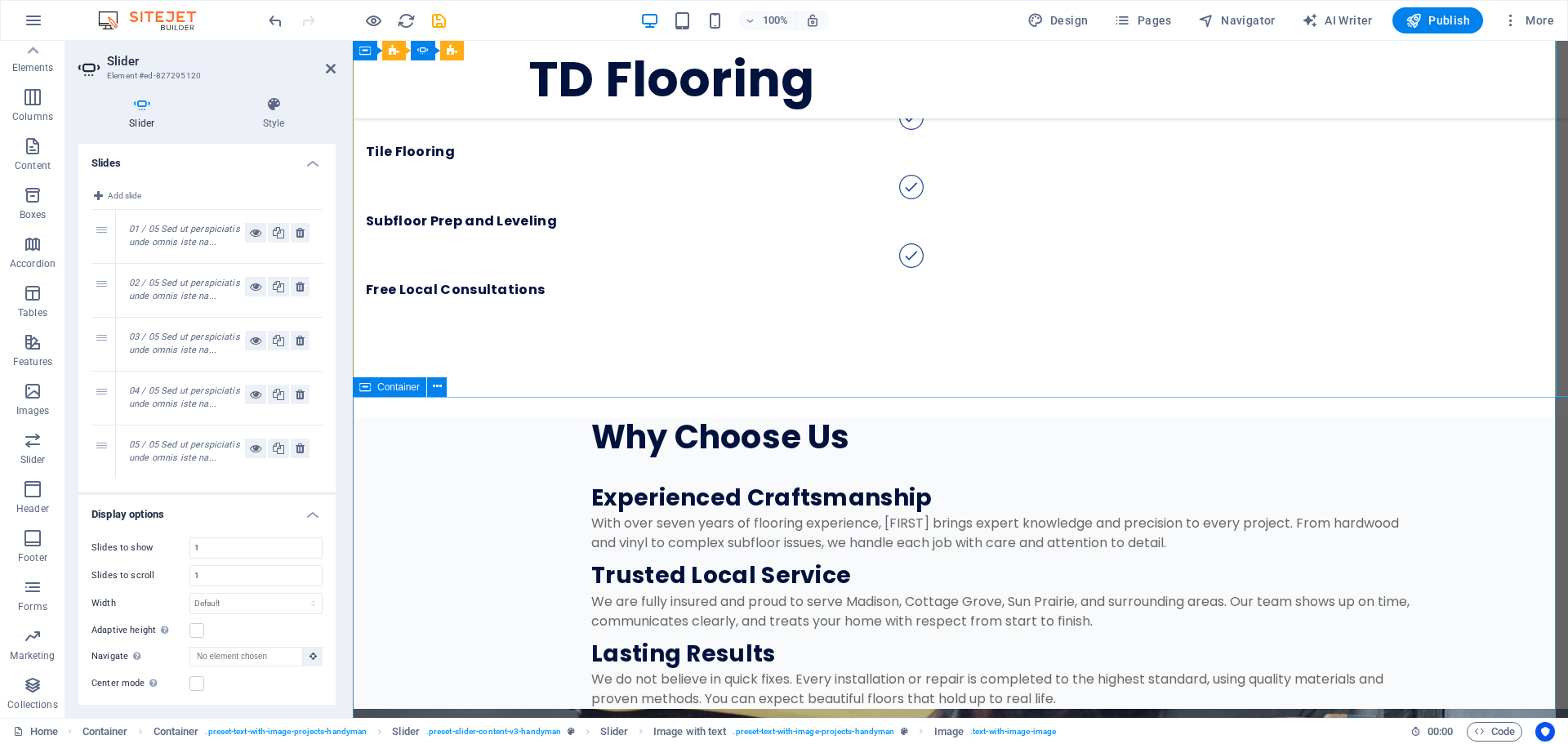 scroll, scrollTop: 3005, scrollLeft: 0, axis: vertical 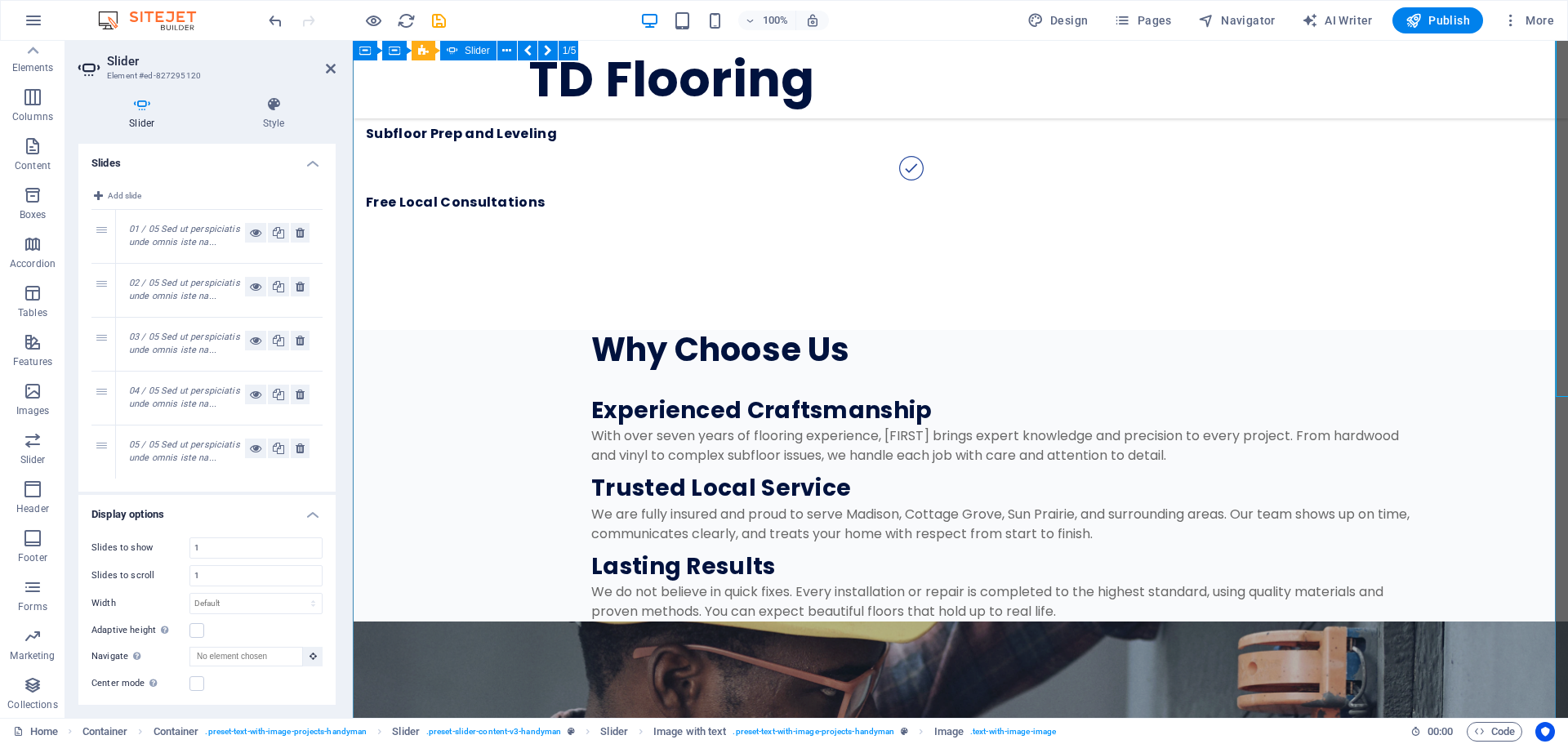 click at bounding box center (960, 13752) 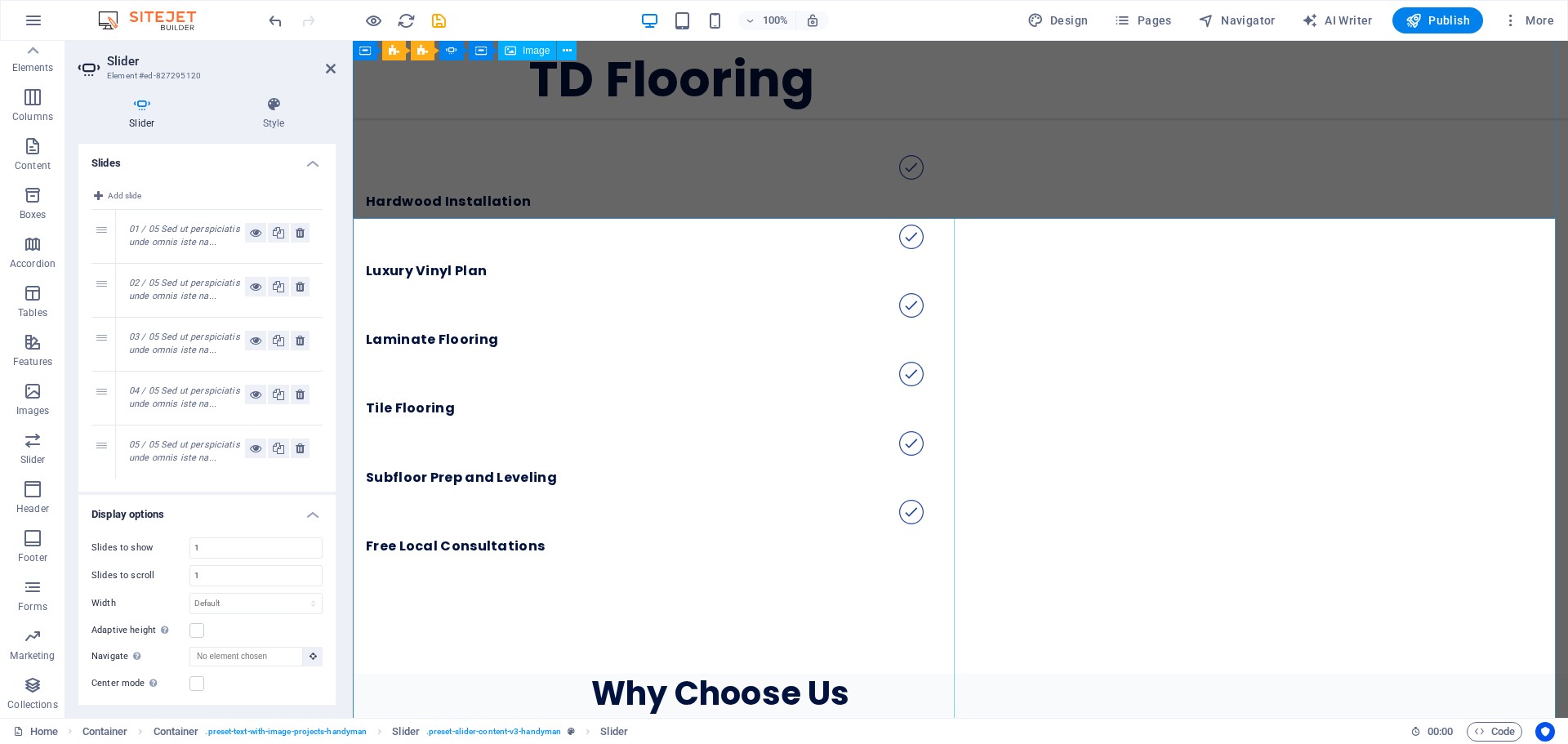 scroll, scrollTop: 2596, scrollLeft: 0, axis: vertical 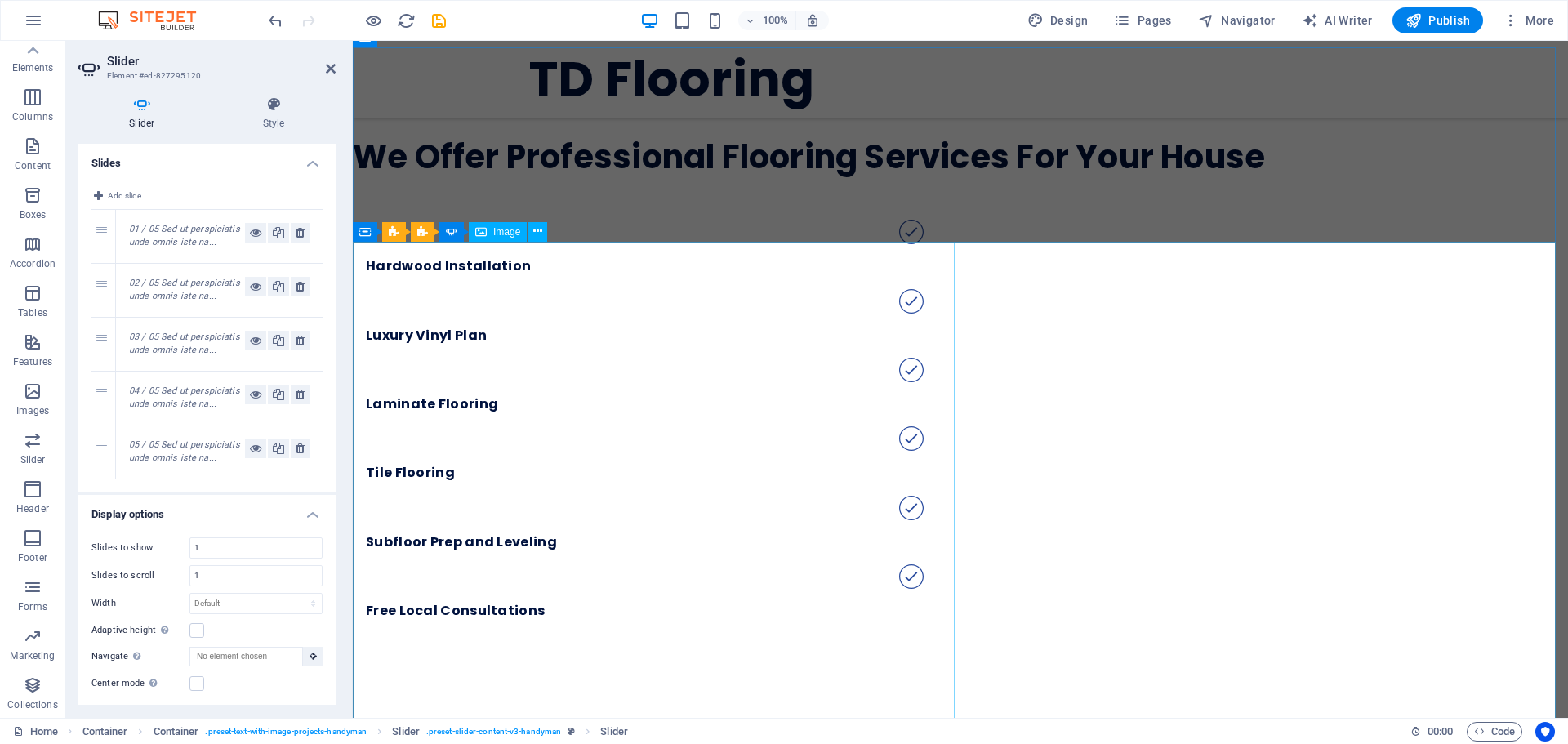 click at bounding box center [-1452, 7720] 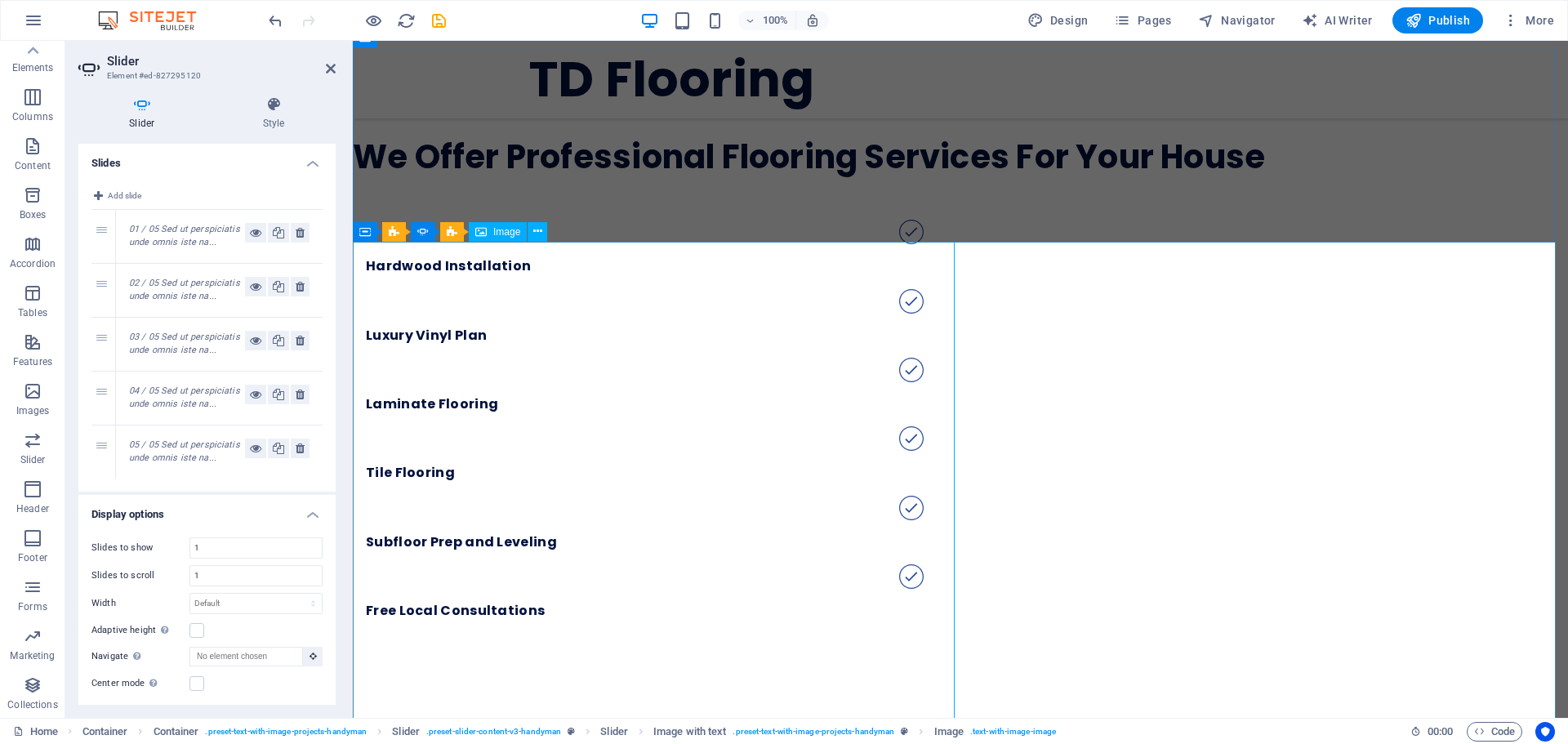 click at bounding box center [-1452, 7720] 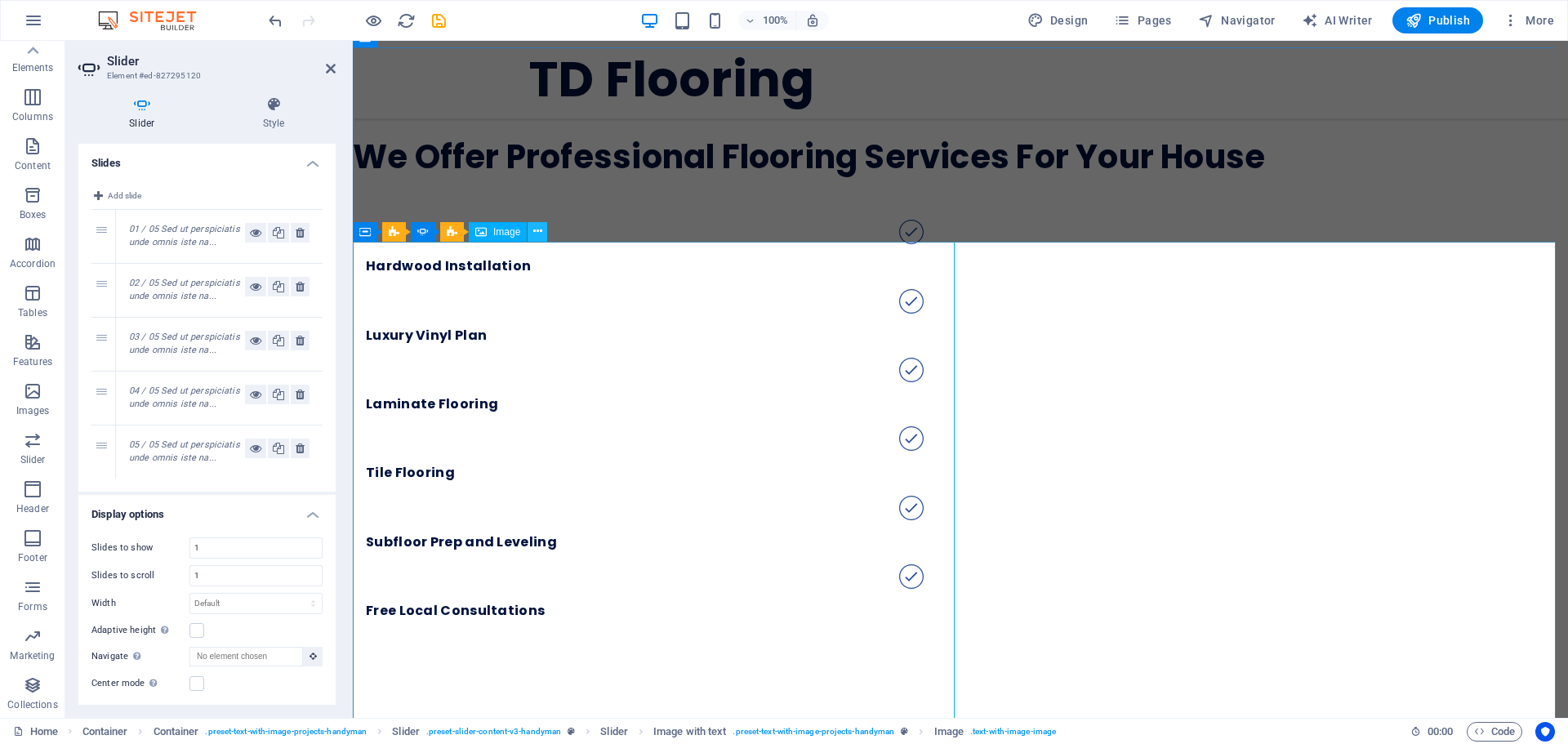 click at bounding box center (537, 231) 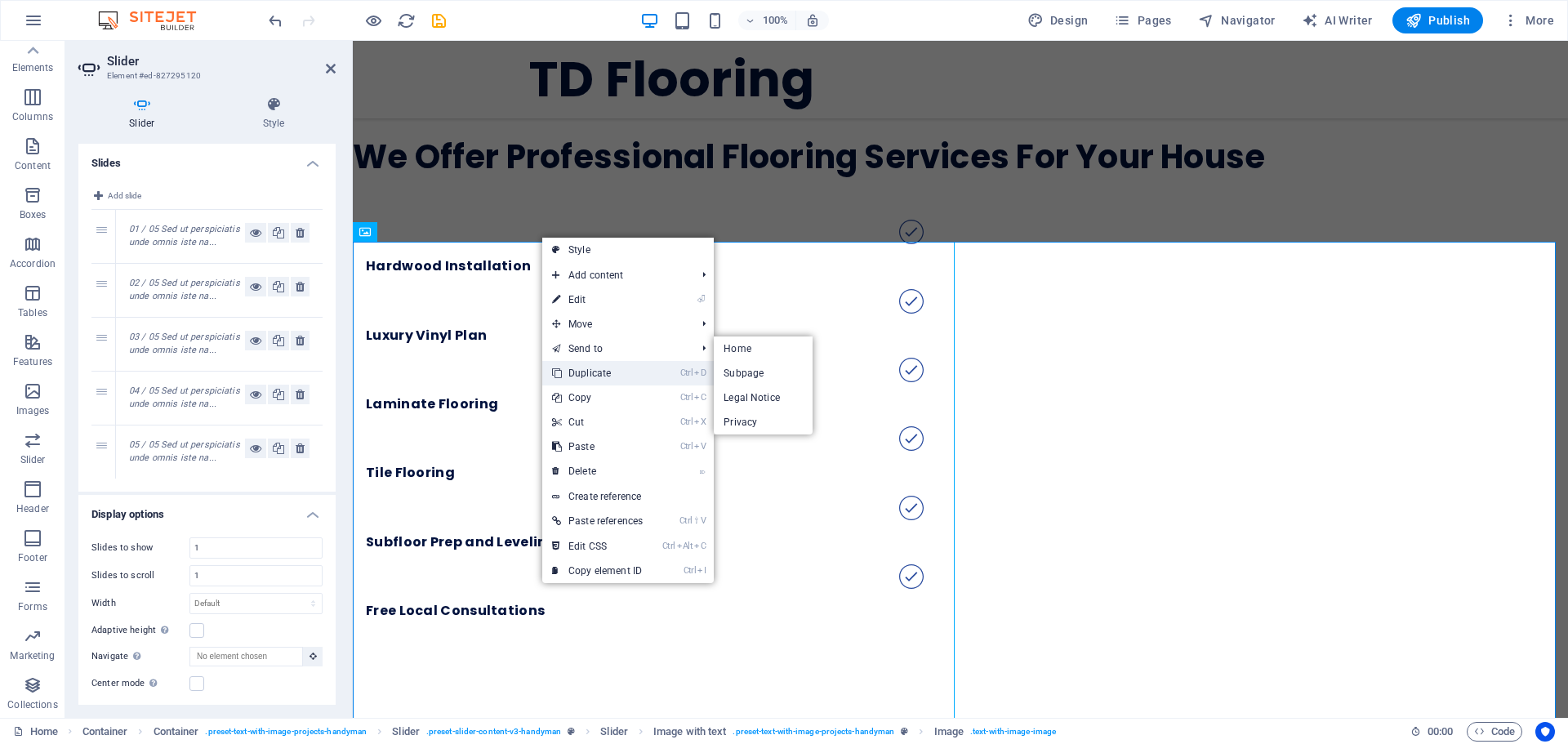drag, startPoint x: 584, startPoint y: 371, endPoint x: 232, endPoint y: 330, distance: 354.37974 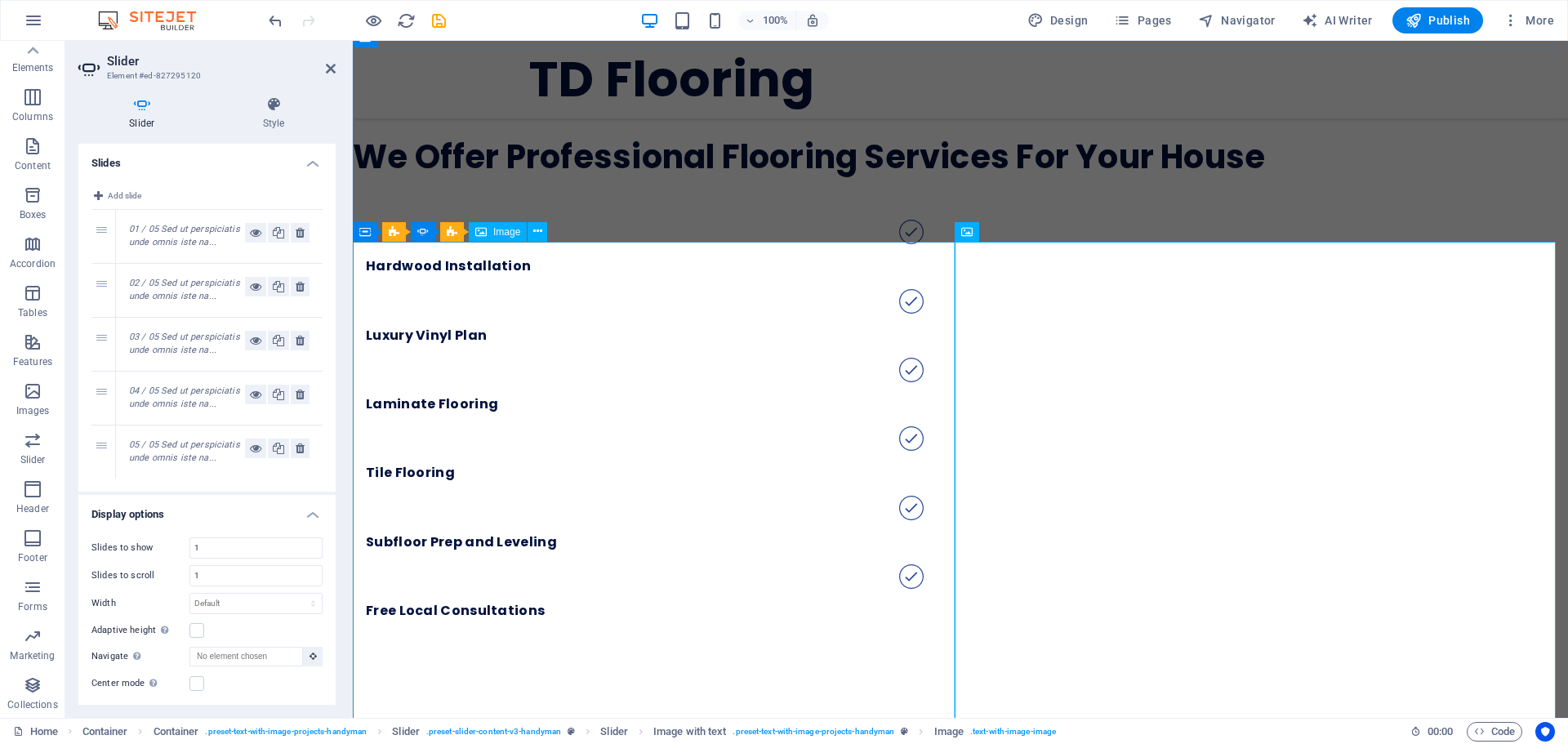 click at bounding box center [-1452, 7720] 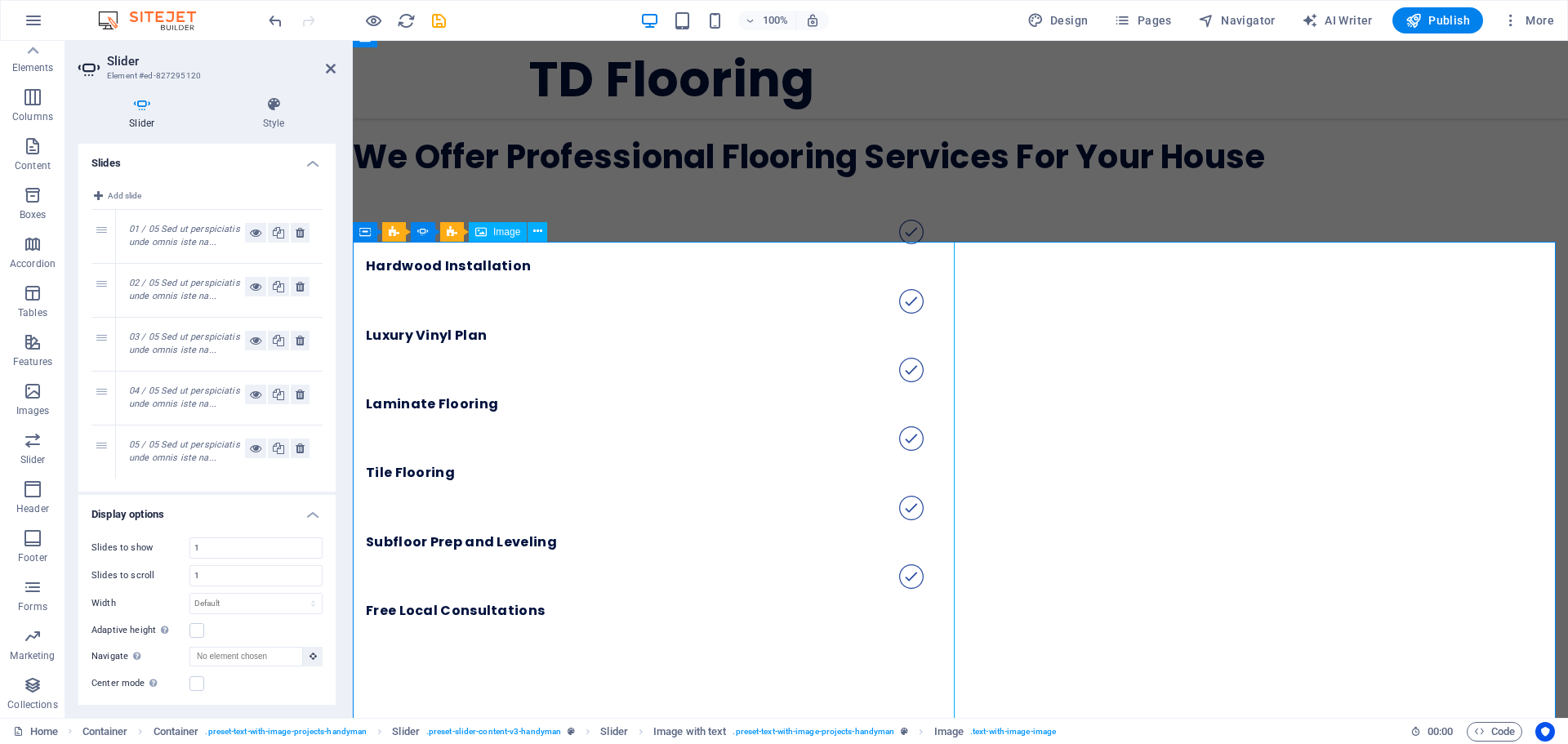click at bounding box center [-1452, 7720] 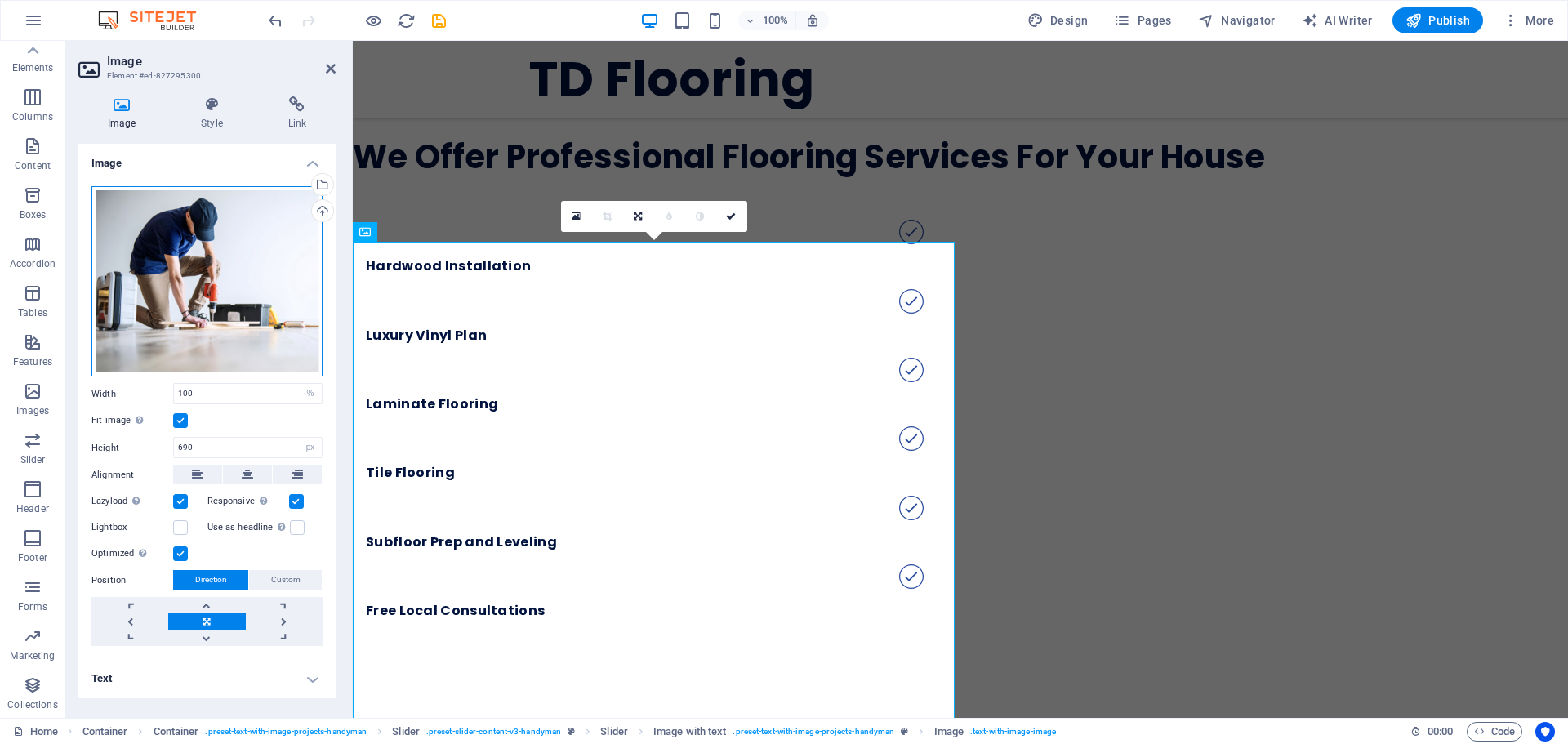 click on "Drag files here, click to choose files or select files from Files or our free stock photos & videos" at bounding box center (207, 282) 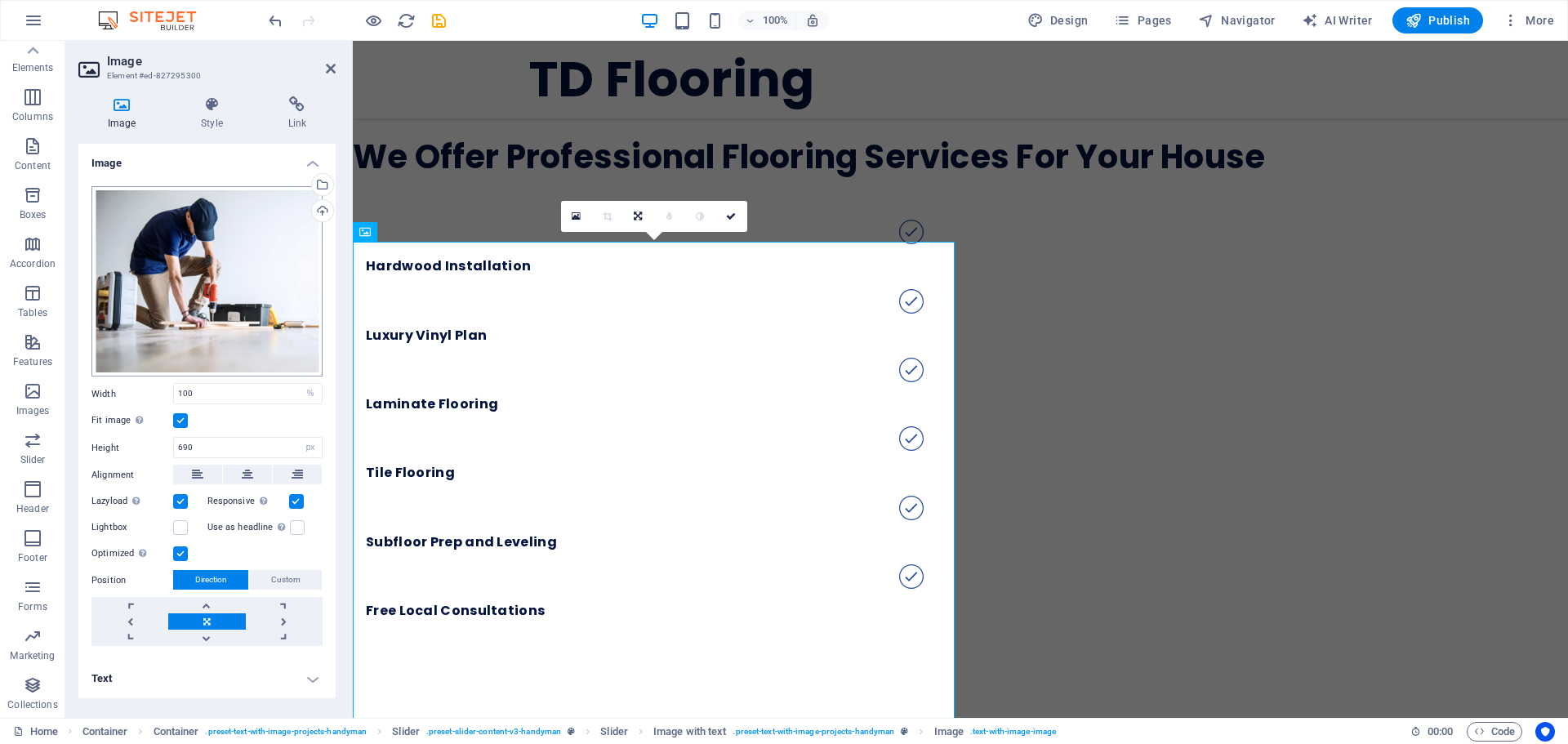 click on "tdflooringllc.com Home Favorites Elements Columns Content Boxes Accordion Tables Features Images Slider Header Footer Forms Marketing Collections Image Element #ed-827295300 Image Style Link Image Drag files here, click to choose files or select files from Files or our free stock photos & videos Select files from the file manager, stock photos, or upload file(s) Upload Width 100 Default auto px rem % em vh vw Fit image Automatically fit image to a fixed width and height Height 690 Default auto px Alignment Lazyload Loading images after the page loads improves page speed. Responsive Automatically load retina image and smartphone optimized sizes. Lightbox Use as headline The image will be wrapped in an H1 headline tag. Useful for giving alternative text the weight of an H1 headline, e.g. for the logo. Leave unchecked if uncertain. Optimized Images are compressed to improve page speed. Position Direction Custom X offset 50 px rem % %" at bounding box center (784, 372) 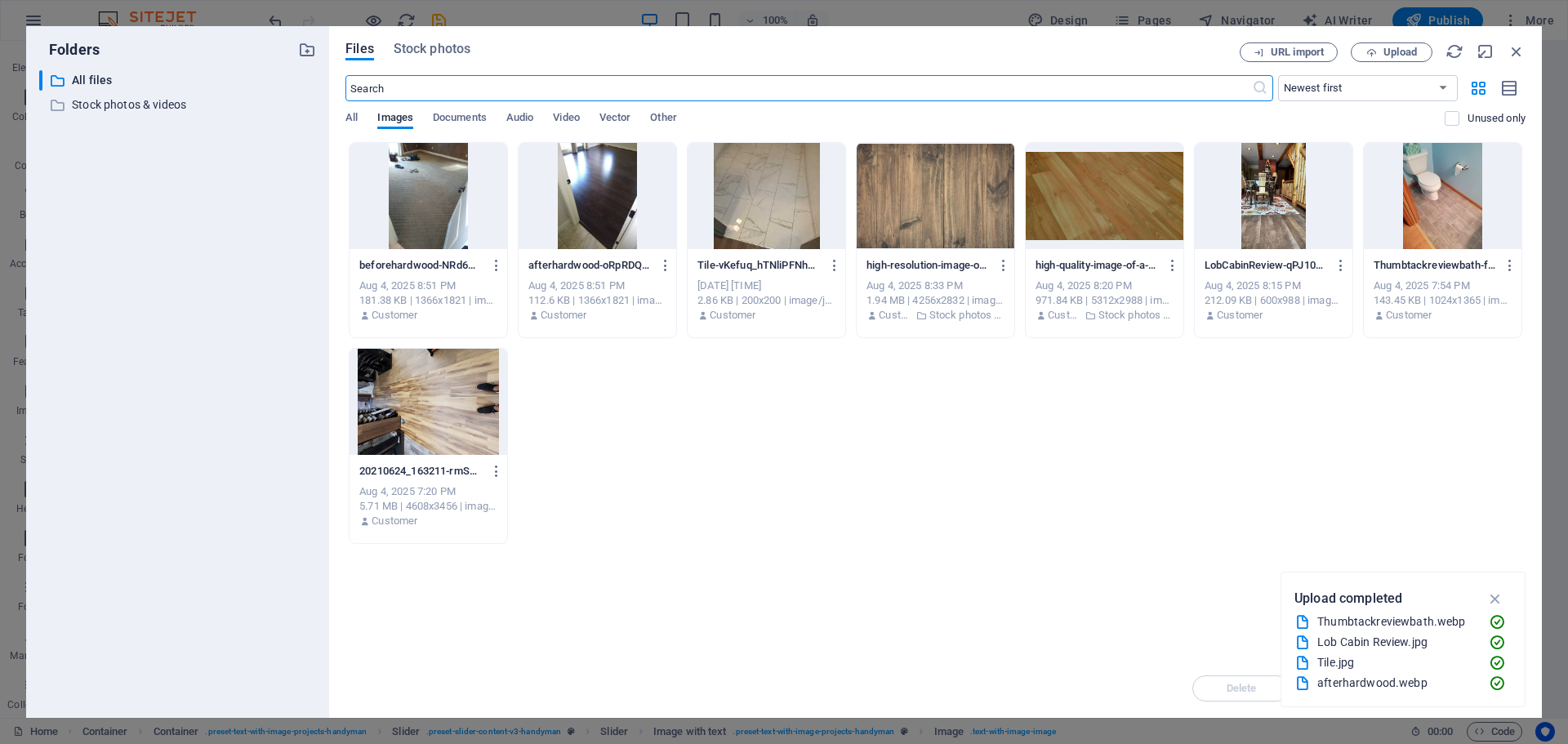 scroll, scrollTop: 3194, scrollLeft: 0, axis: vertical 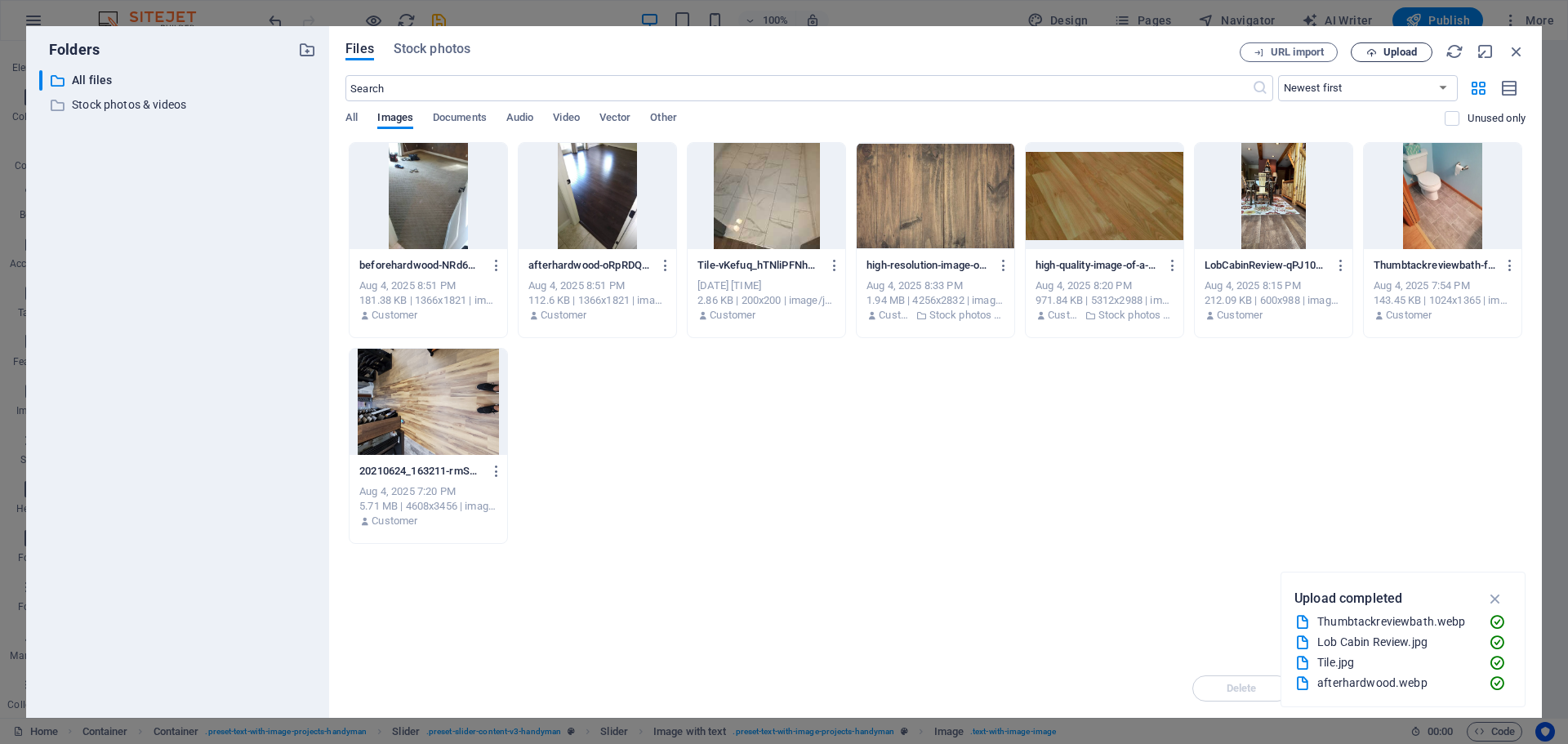 click on "Upload" at bounding box center [1400, 52] 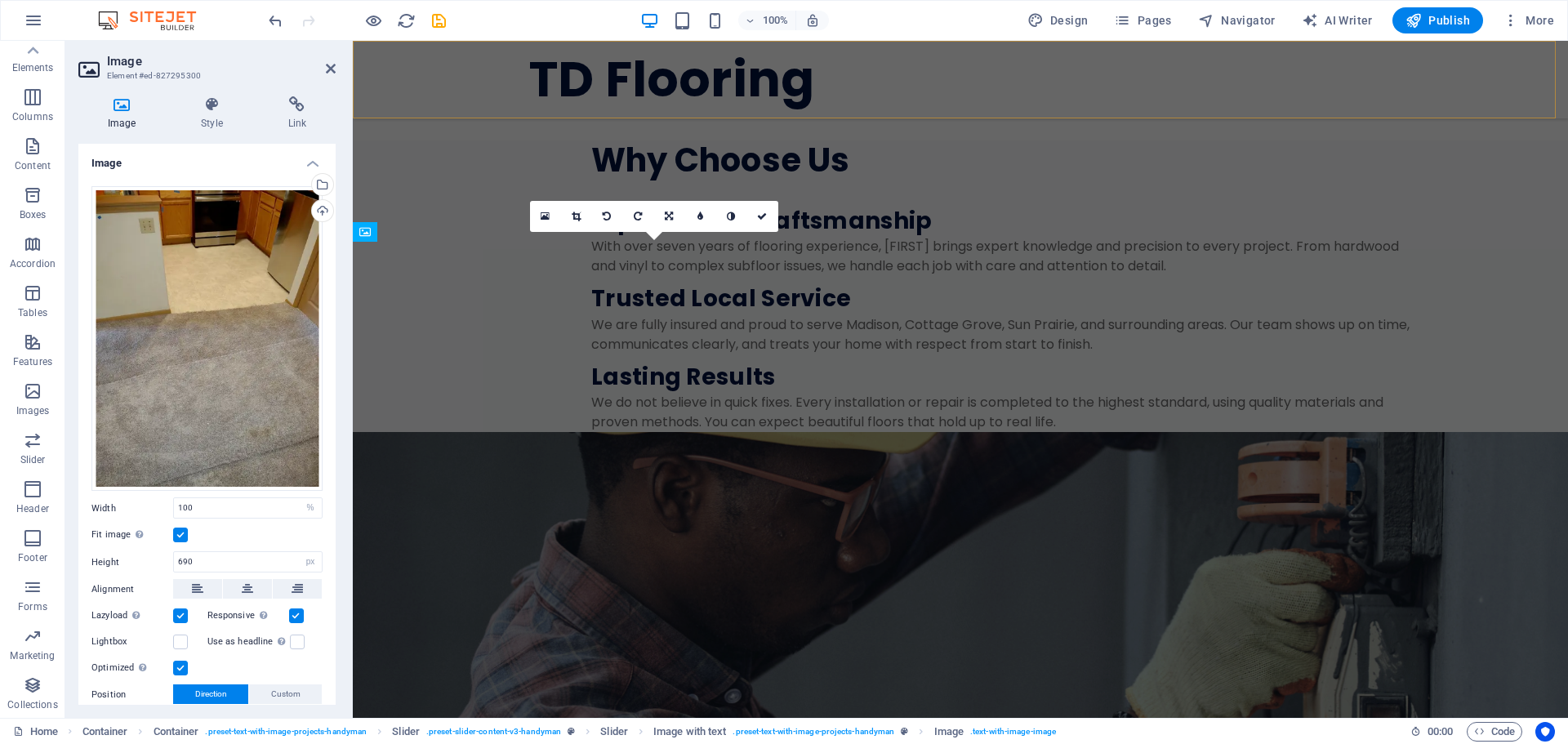 scroll, scrollTop: 2596, scrollLeft: 0, axis: vertical 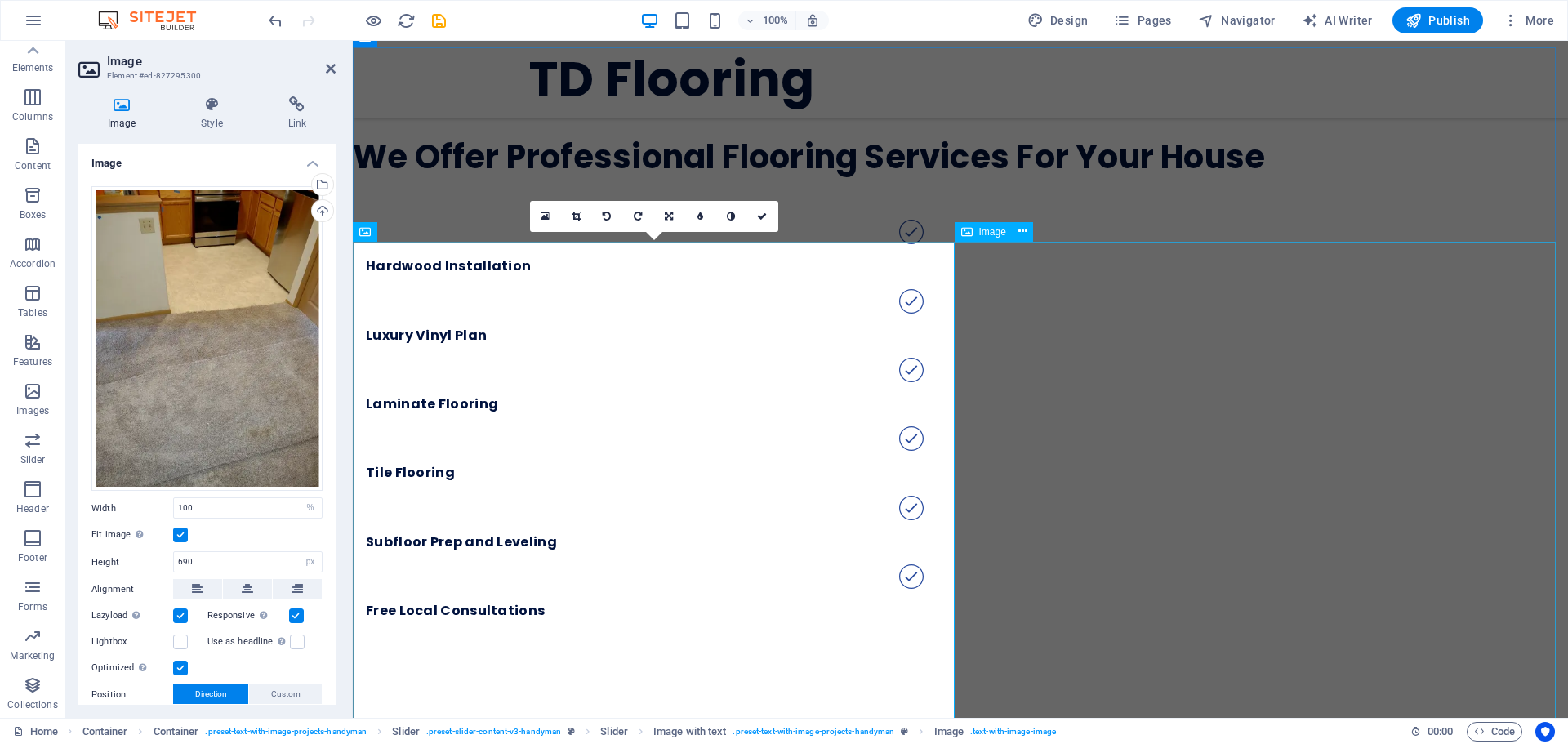 click at bounding box center (-1452, 8284) 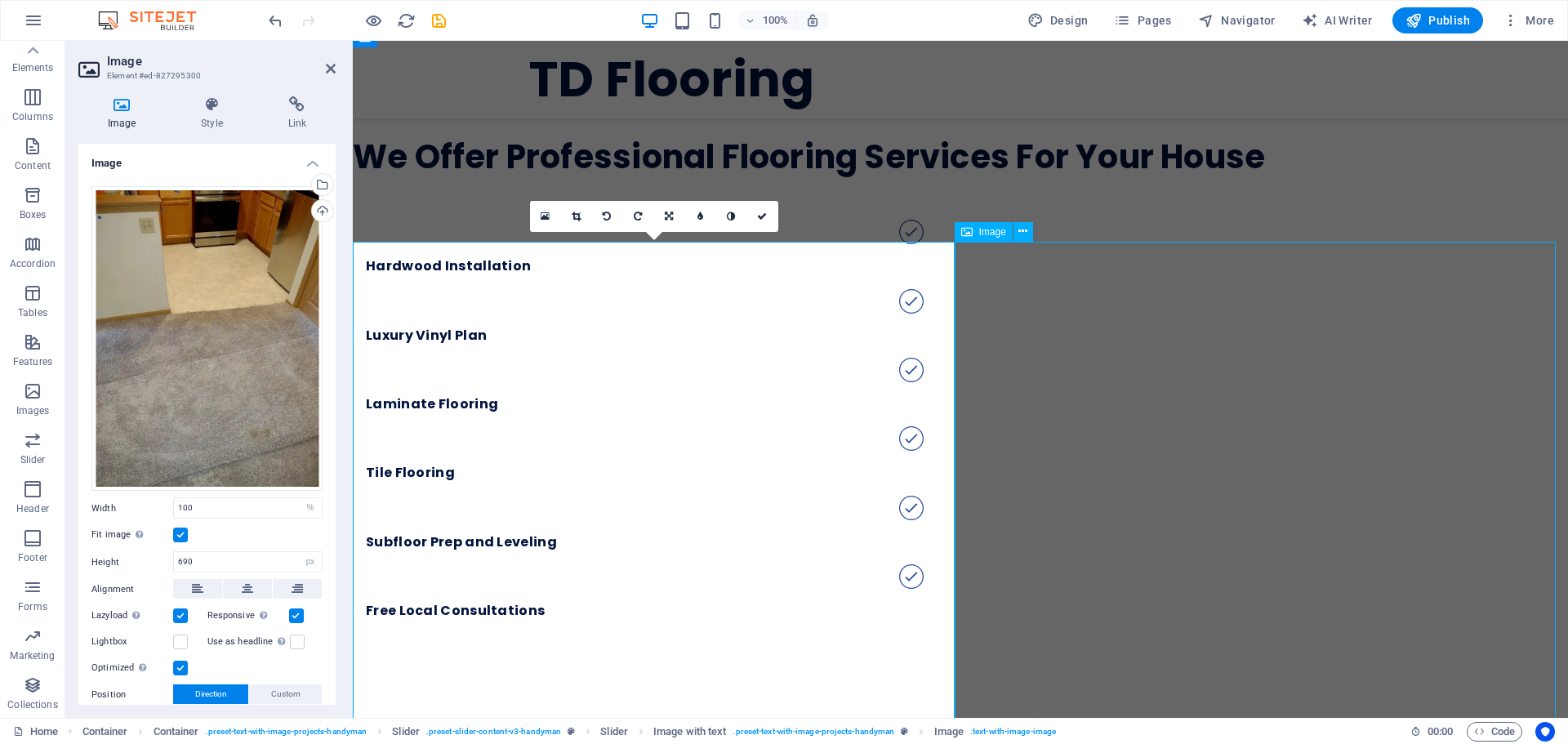 click at bounding box center [-1452, 8284] 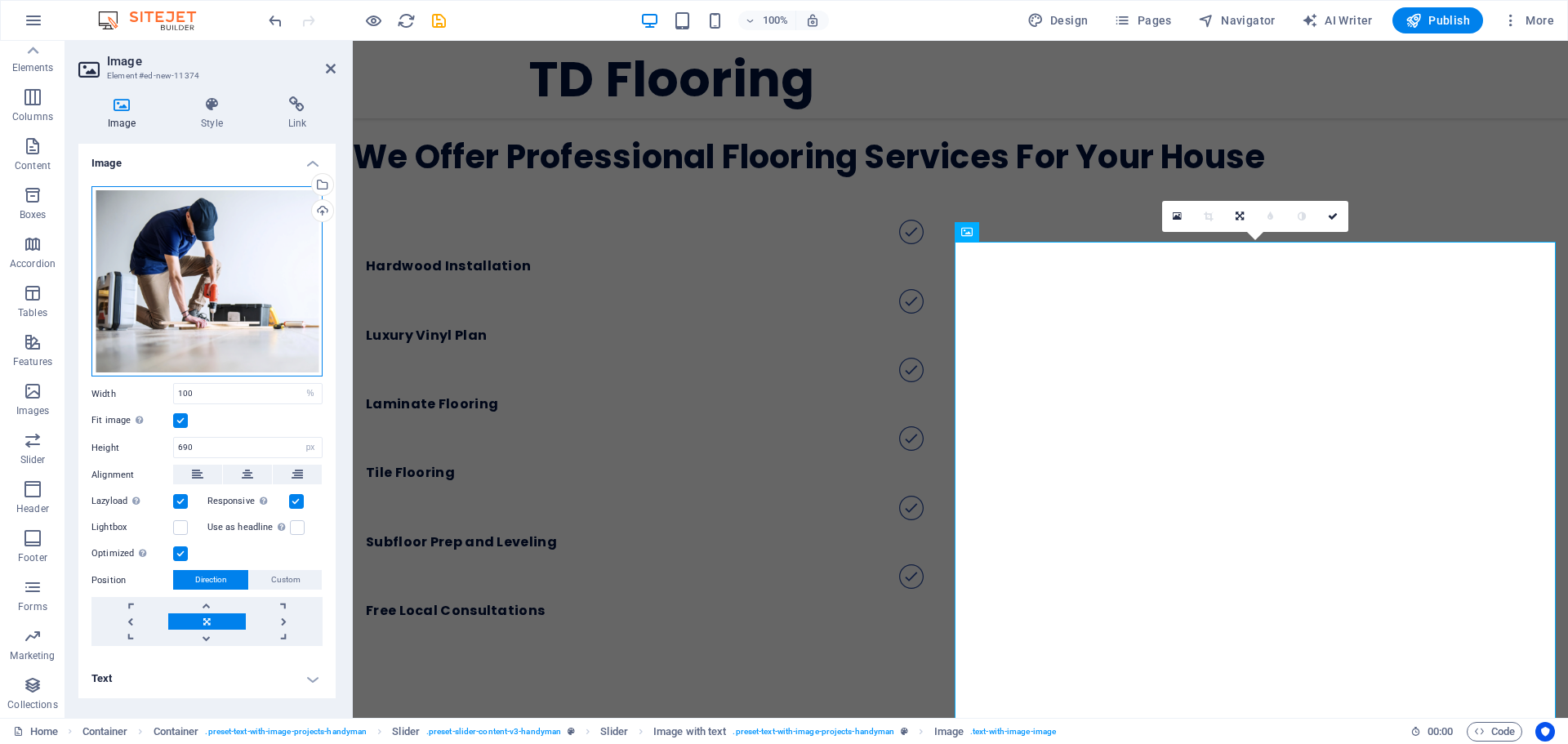 click on "Drag files here, click to choose files or select files from Files or our free stock photos & videos" at bounding box center [207, 282] 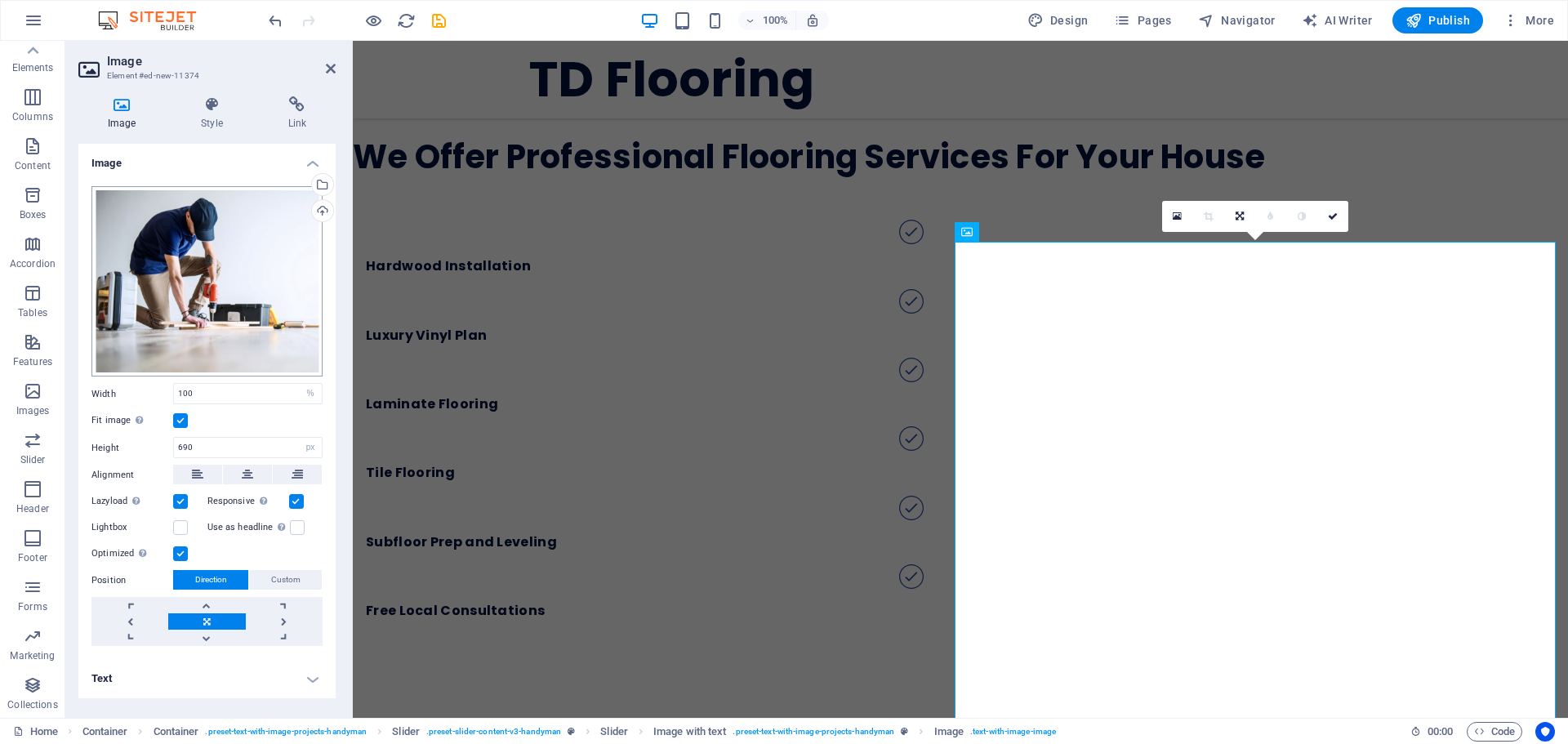 click on "tdflooringllc.com Home Favorites Elements Columns Content Boxes Accordion Tables Features Images Slider Header Footer Forms Marketing Collections Image Element #ed-new-11374 Image Style Link Image Drag files here, click to choose files or select files from Files or our free stock photos & videos Select files from the file manager, stock photos, or upload file(s) Upload Width 100 Default auto px rem % em vh vw Fit image Automatically fit image to a fixed width and height Height 690 Default auto px Alignment Lazyload Loading images after the page loads improves page speed. Responsive Automatically load retina image and smartphone optimized sizes. Lightbox Use as headline The image will be wrapped in an H1 headline tag. Useful for giving alternative text the weight of an H1 headline, e.g. for the logo. Leave unchecked if uncertain. Optimized Images are compressed to improve page speed. Position Direction Custom X offset 50 px rem % %" at bounding box center (784, 372) 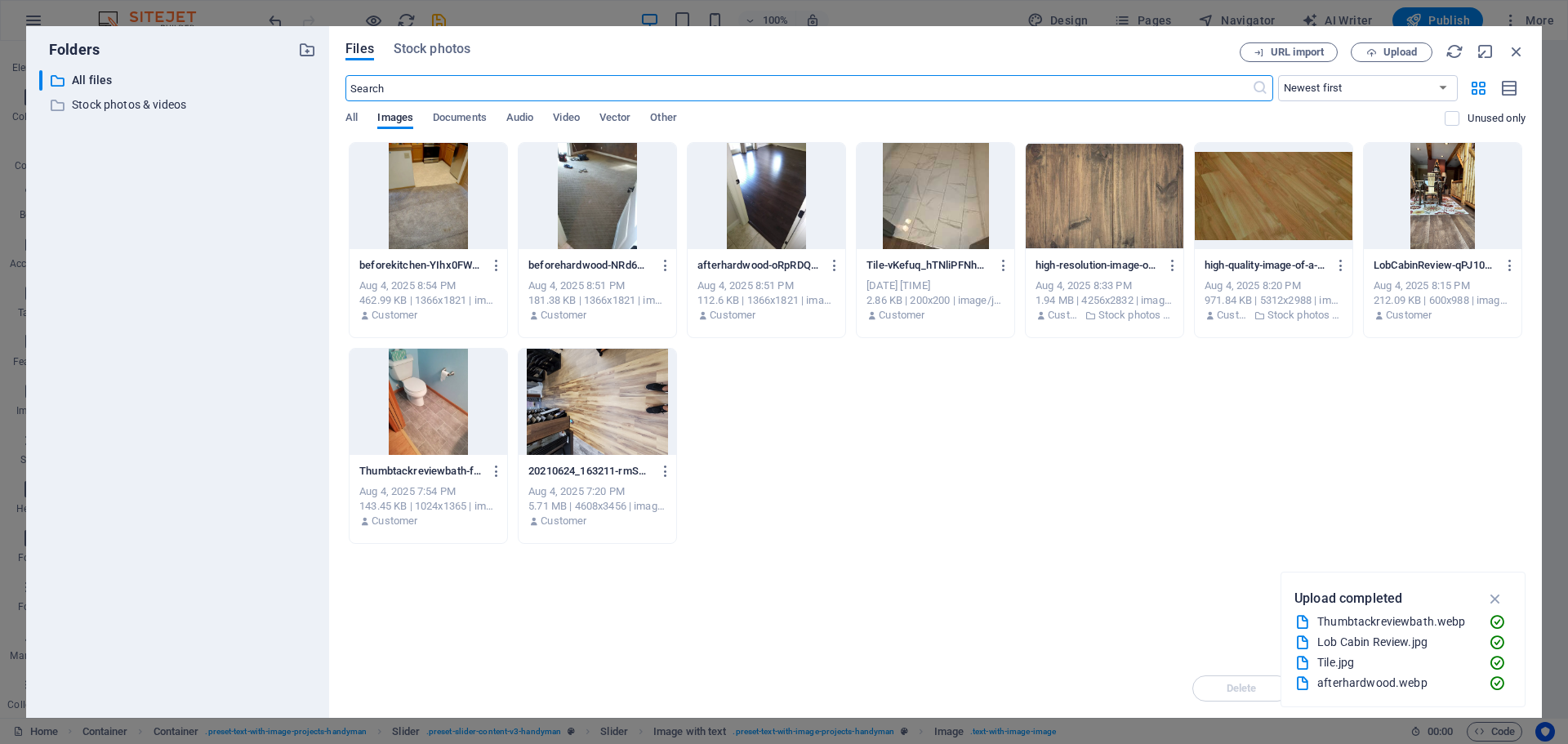 scroll, scrollTop: 3194, scrollLeft: 0, axis: vertical 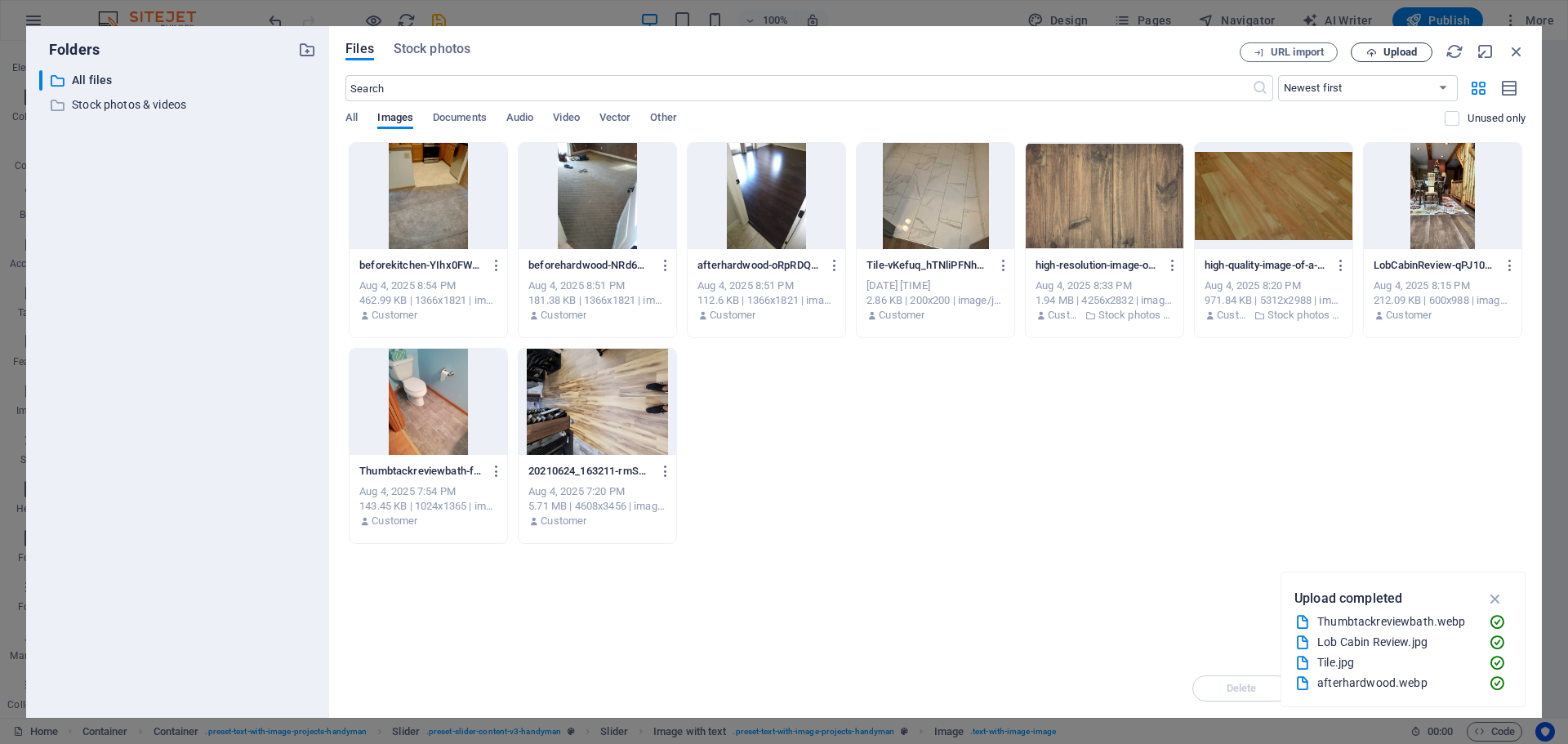 click on "Upload" at bounding box center (1392, 52) 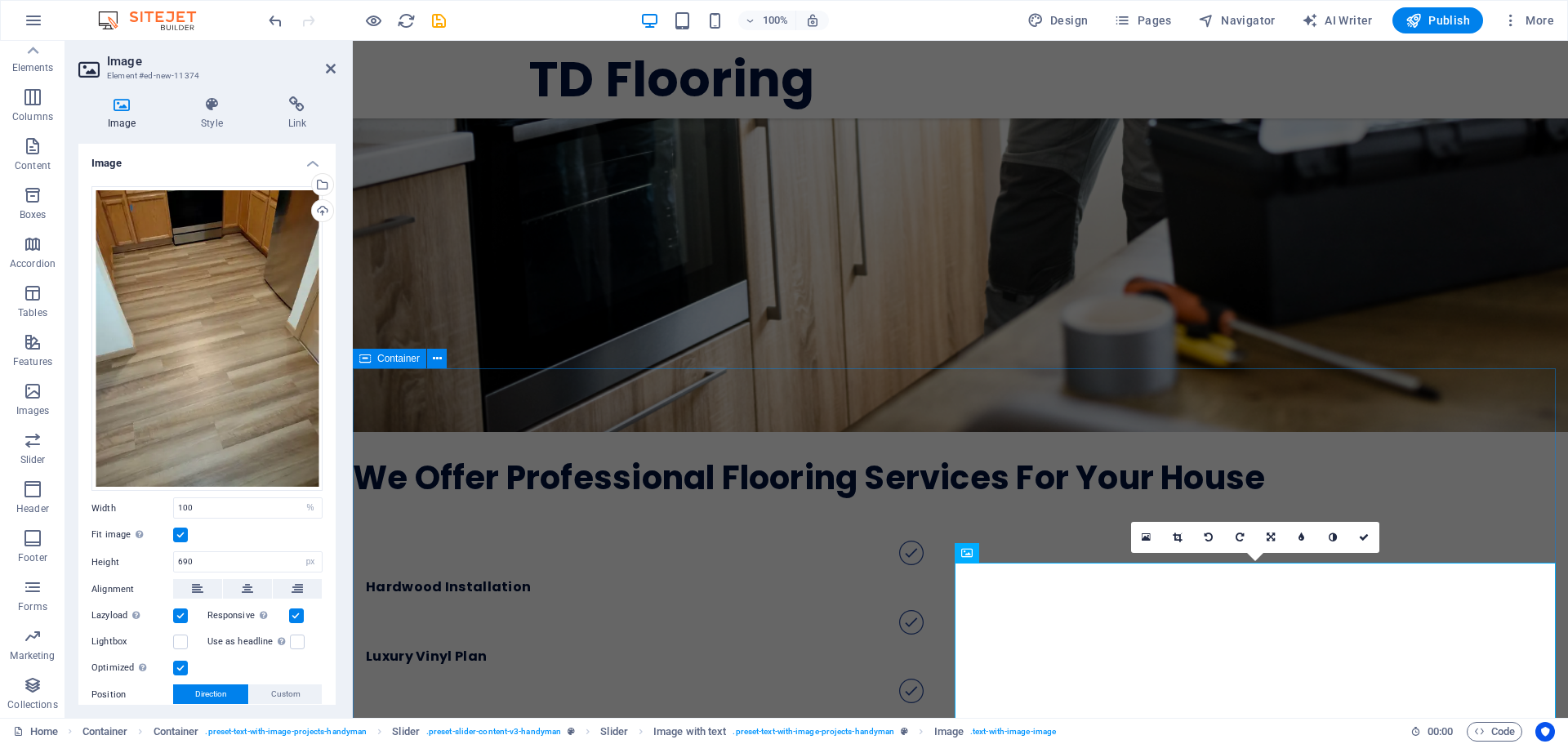 scroll, scrollTop: 2596, scrollLeft: 0, axis: vertical 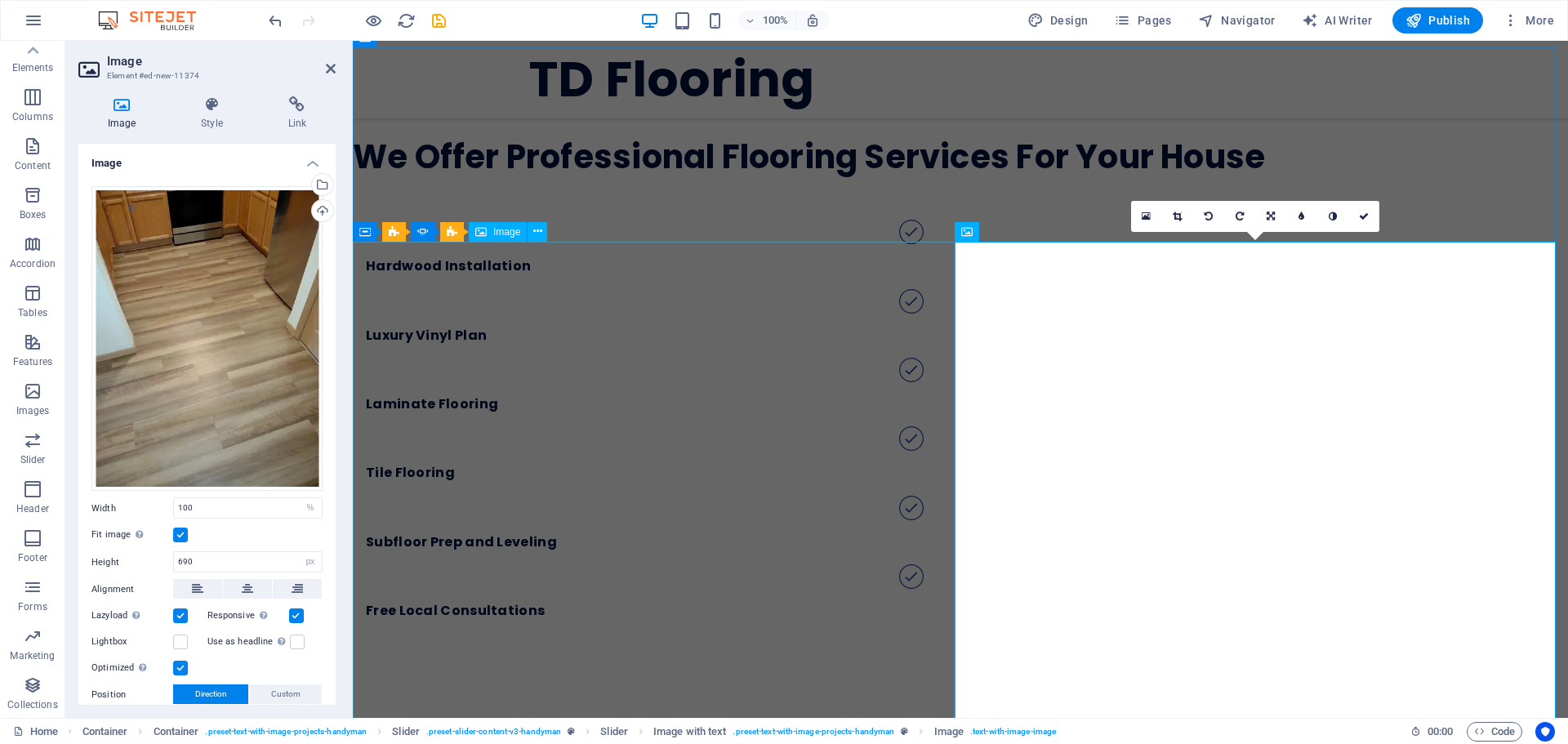 click at bounding box center [-1452, 7720] 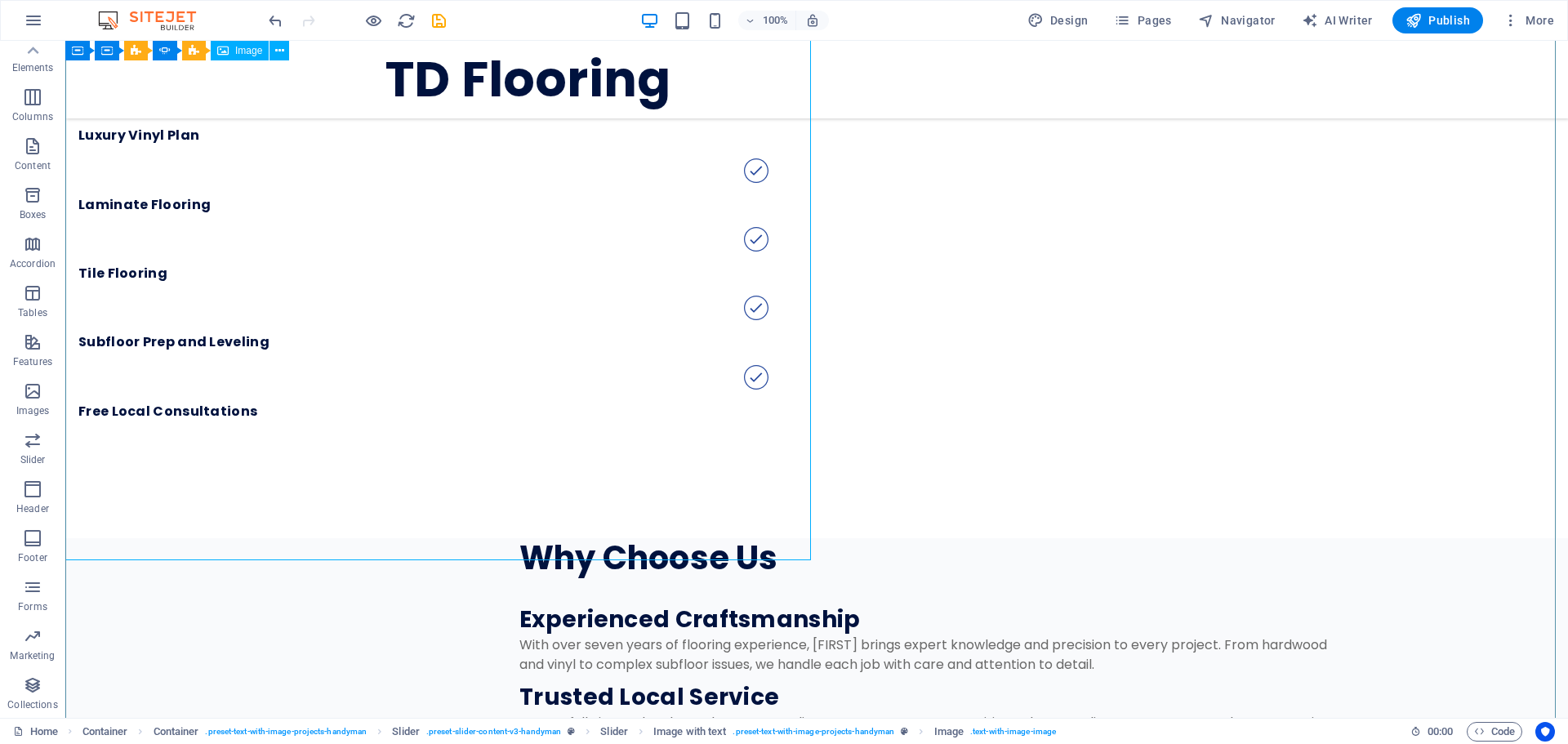 scroll, scrollTop: 3026, scrollLeft: 0, axis: vertical 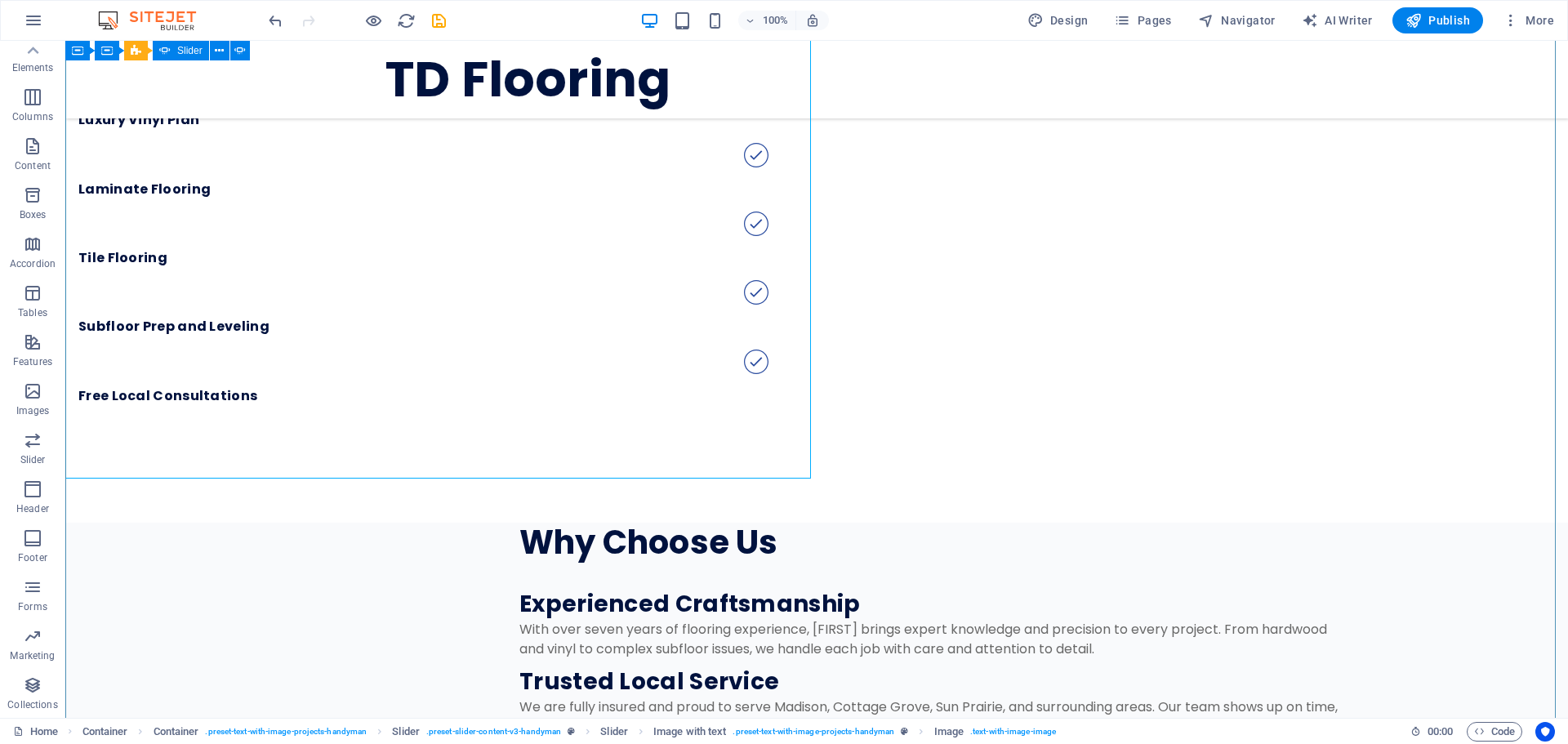 click at bounding box center [817, 4184] 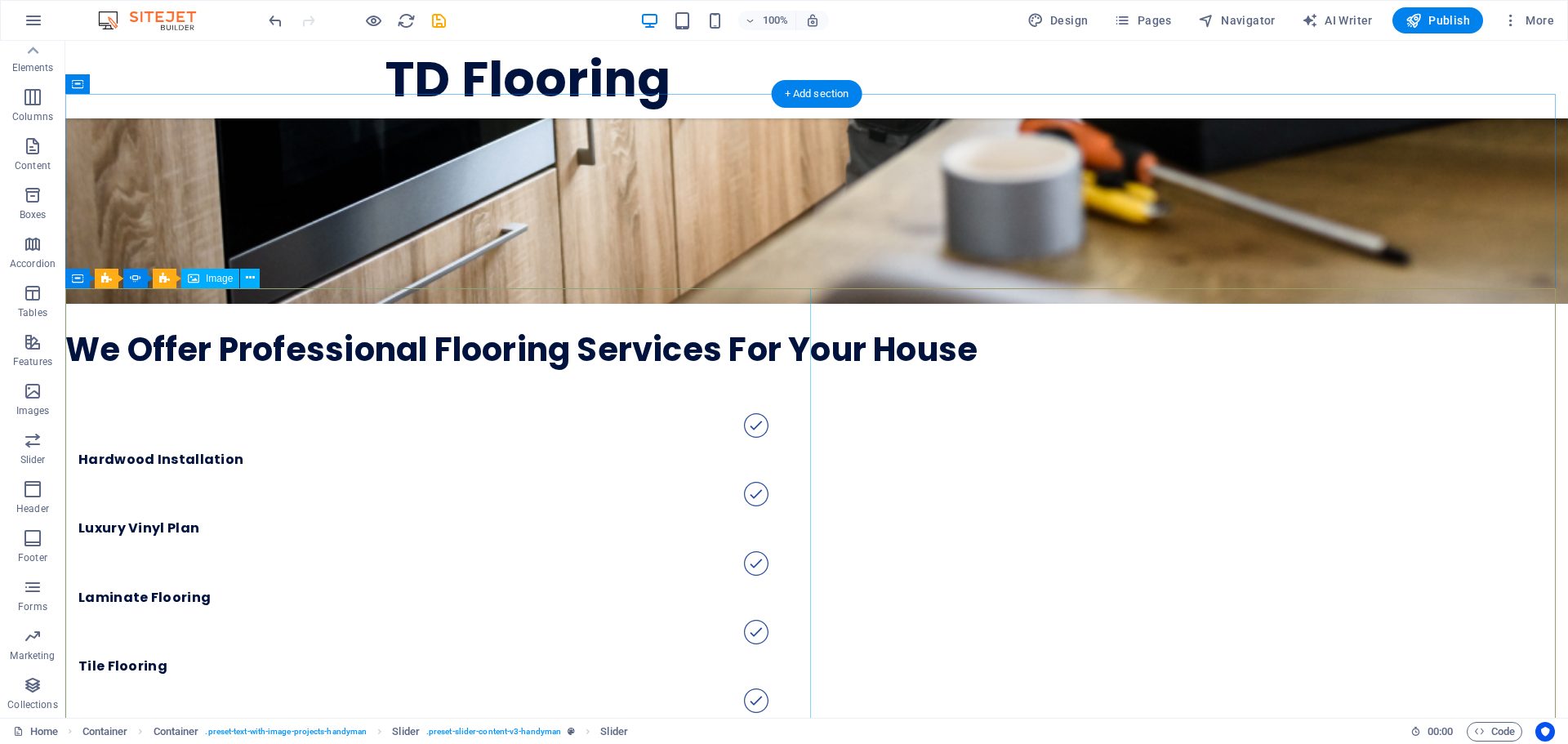 scroll, scrollTop: 2862, scrollLeft: 0, axis: vertical 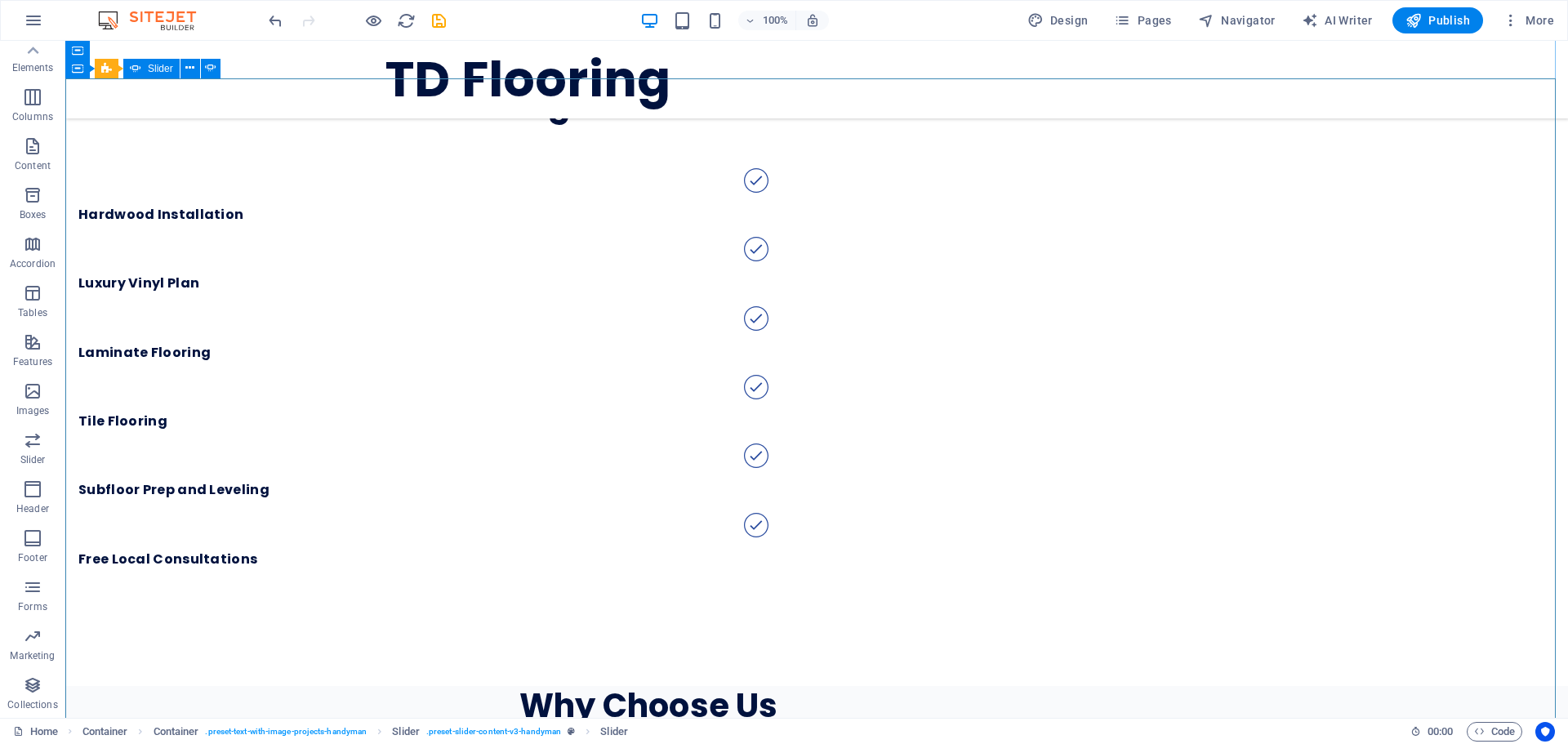 click at bounding box center (817, 14673) 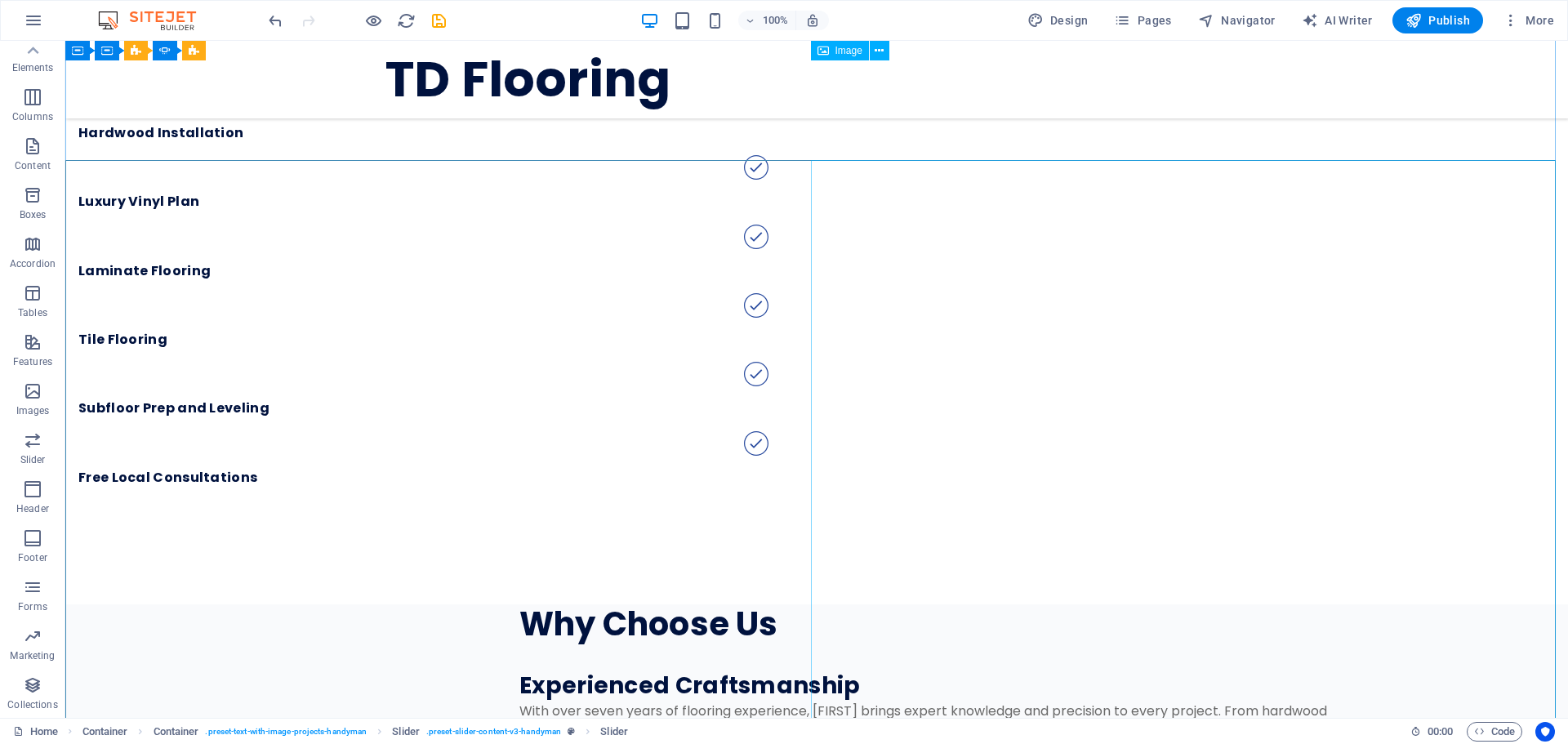scroll, scrollTop: 2781, scrollLeft: 0, axis: vertical 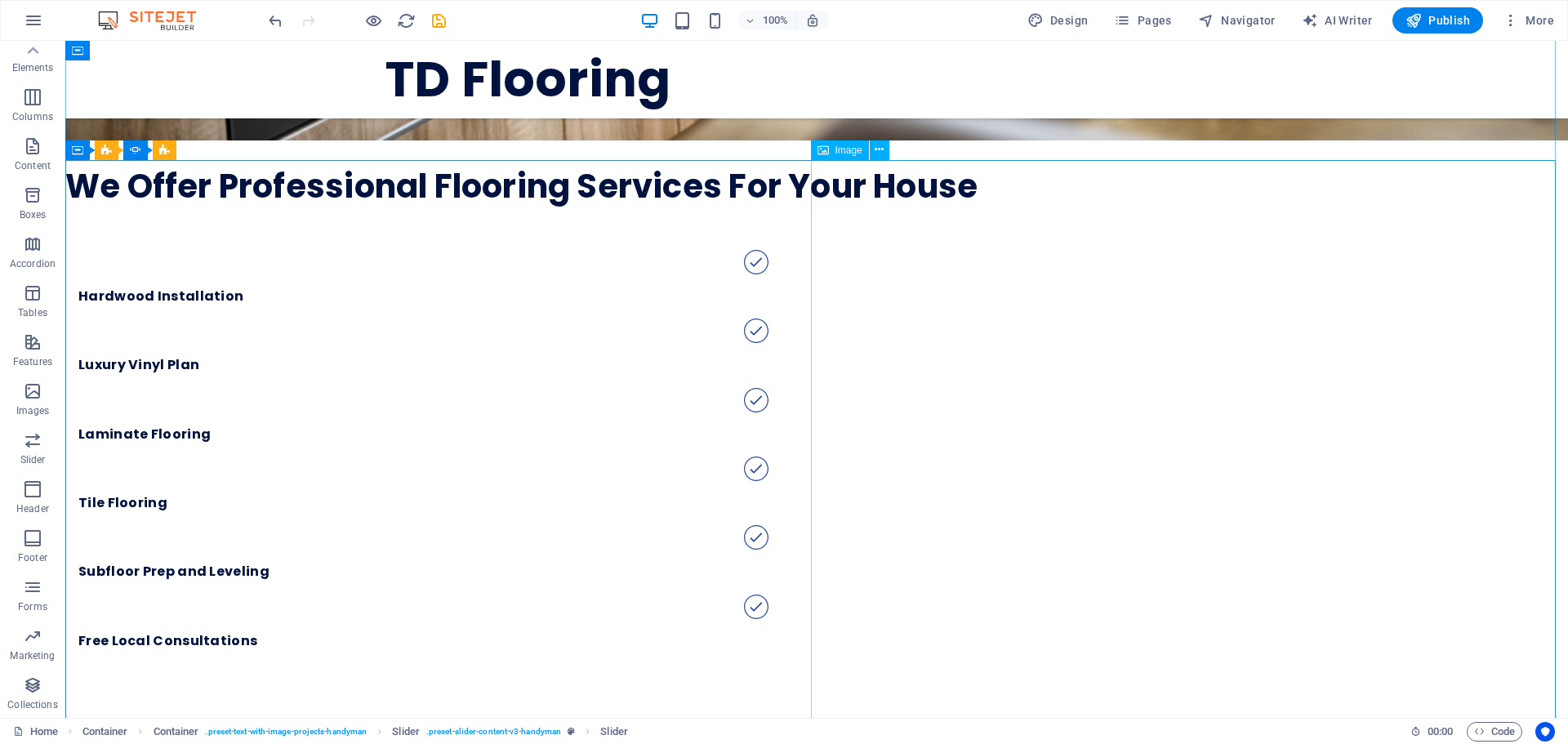 click at bounding box center [-2171, 8313] 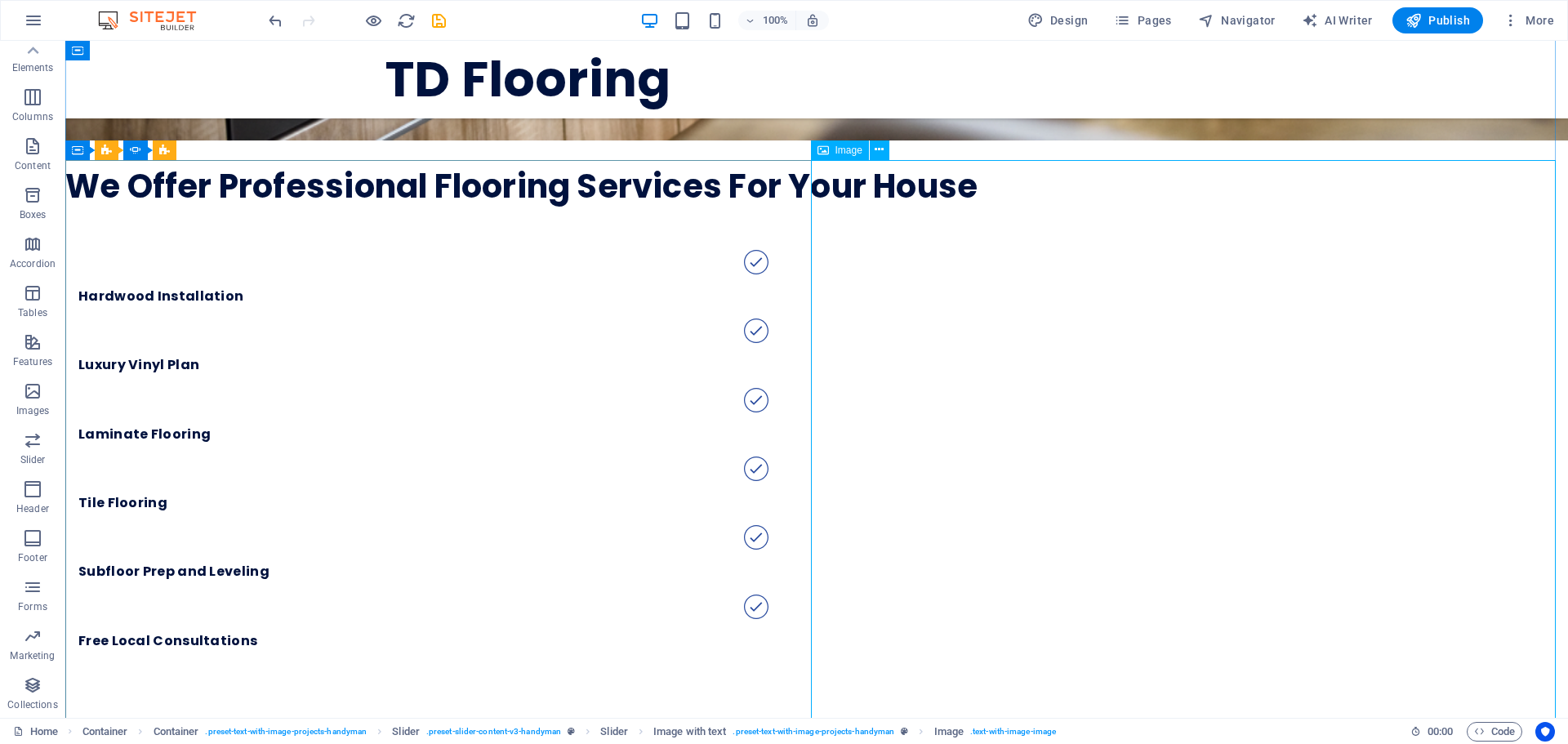 click at bounding box center [-2171, 8313] 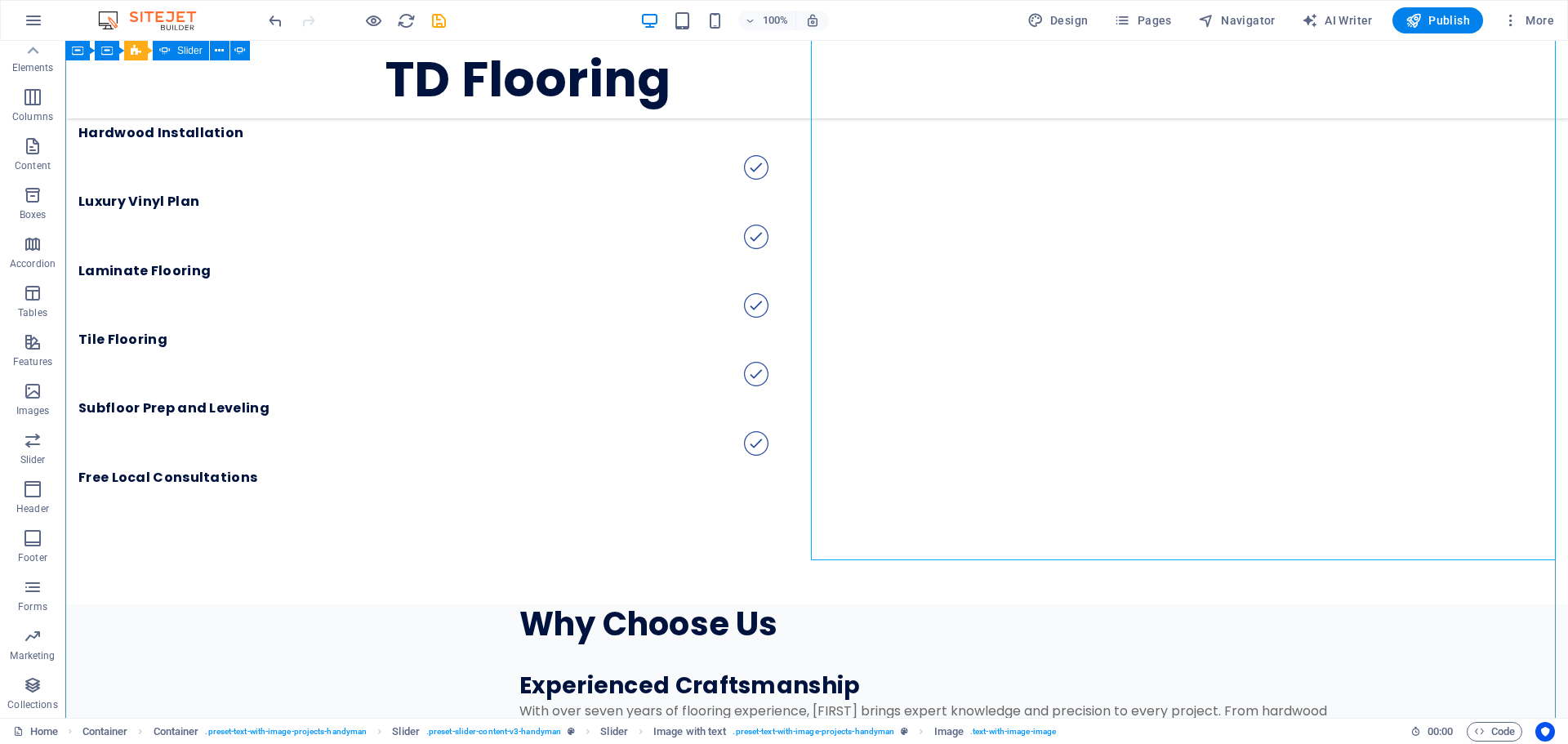 click at bounding box center (817, 14591) 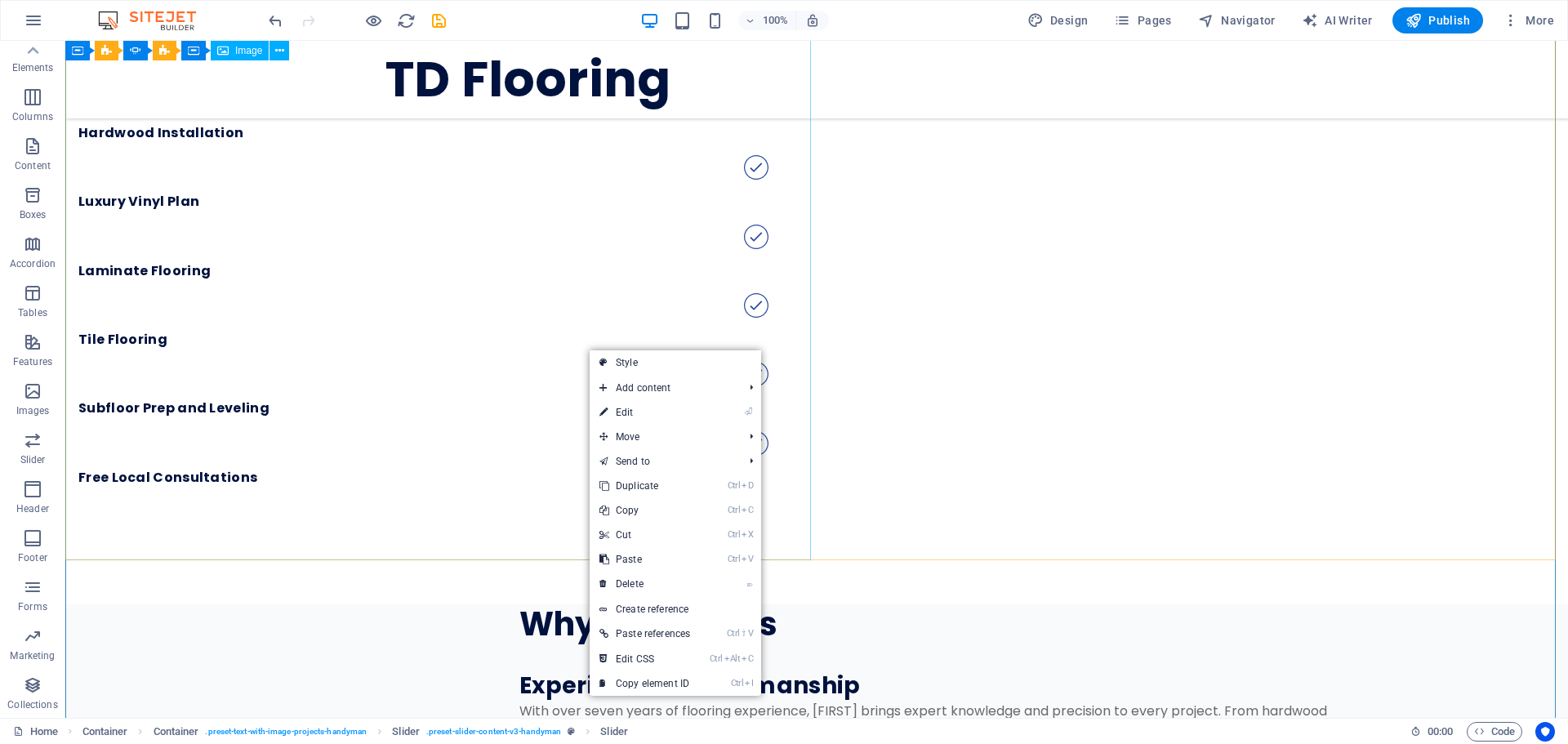 click at bounding box center [-3661, 9378] 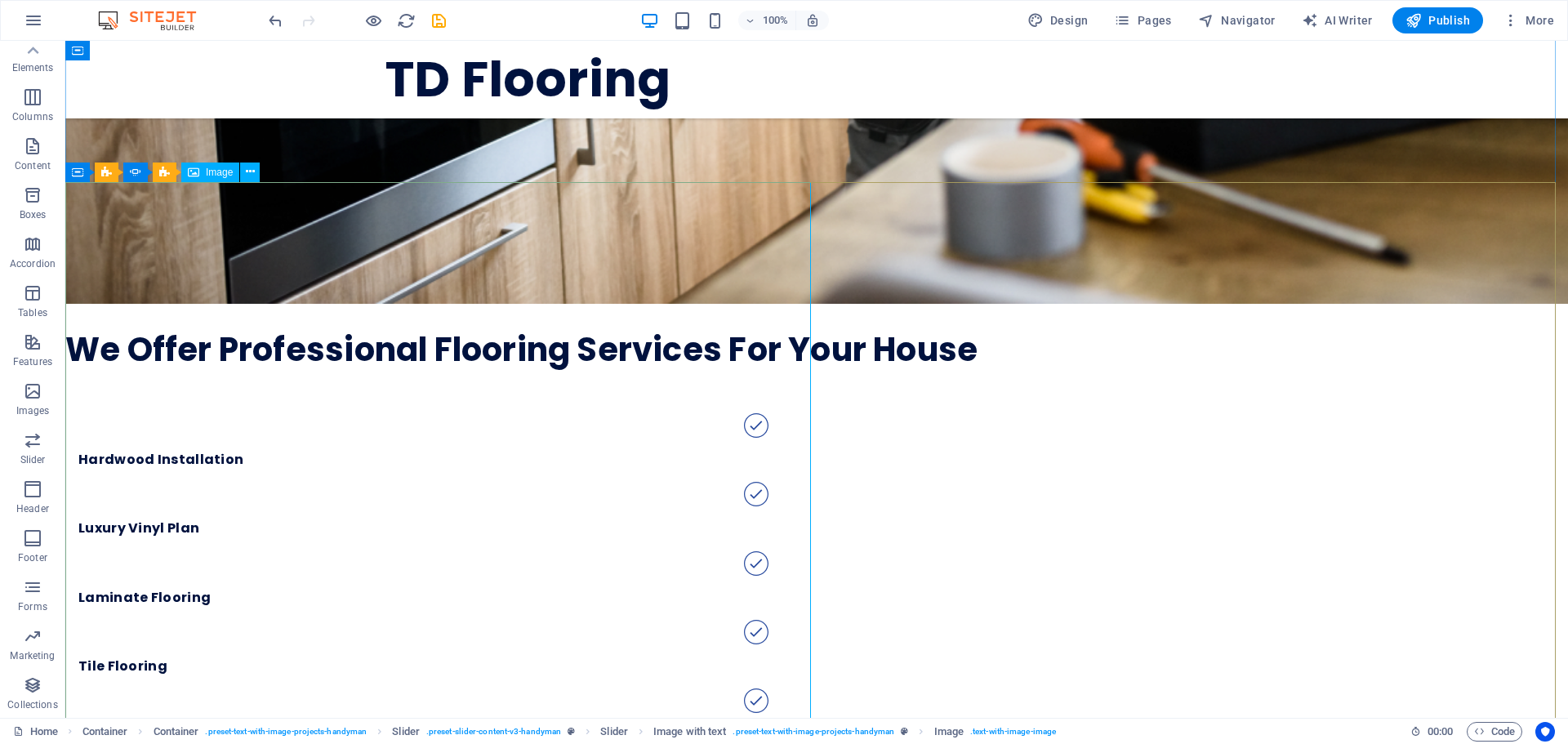 scroll, scrollTop: 2781, scrollLeft: 0, axis: vertical 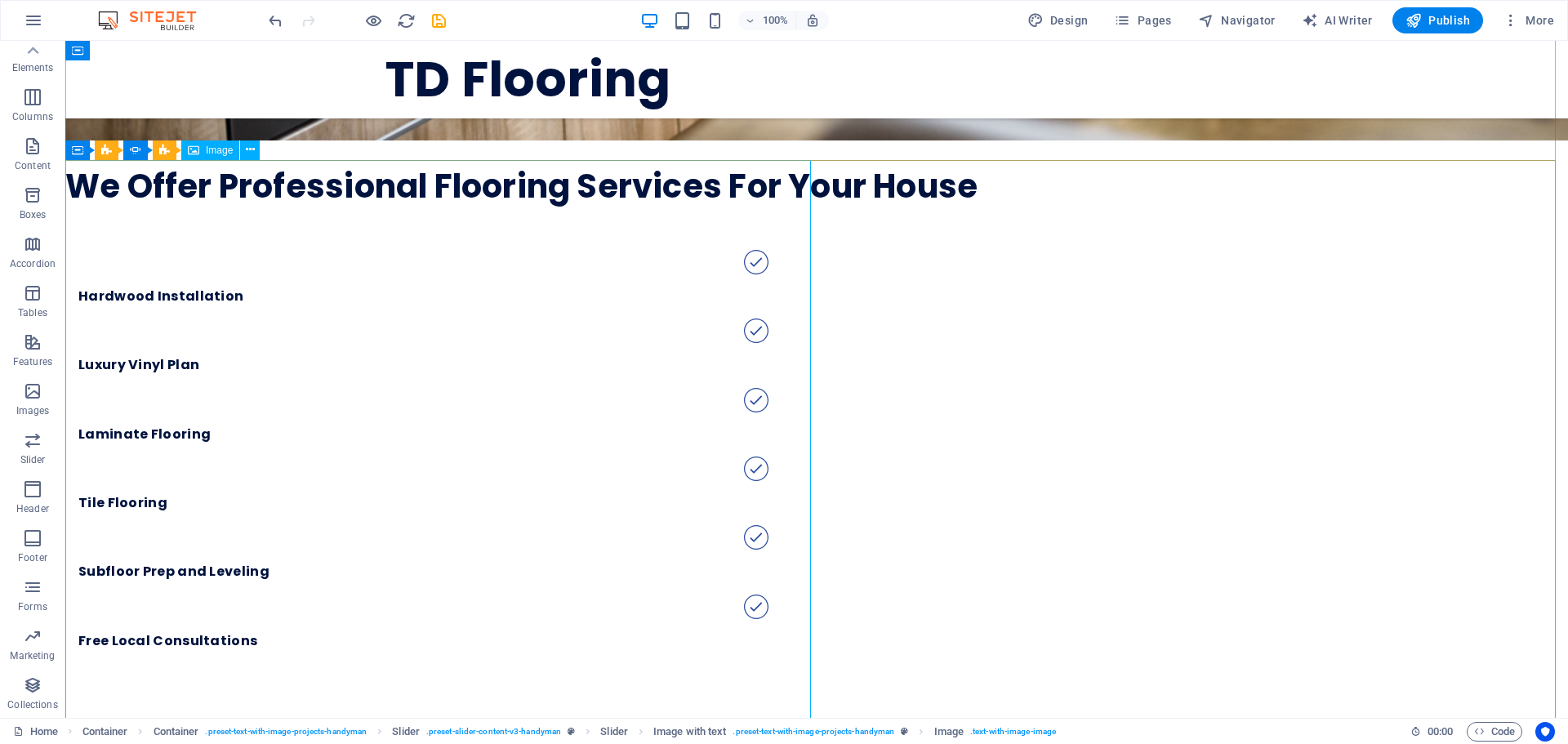 click on "Image" at bounding box center [219, 150] 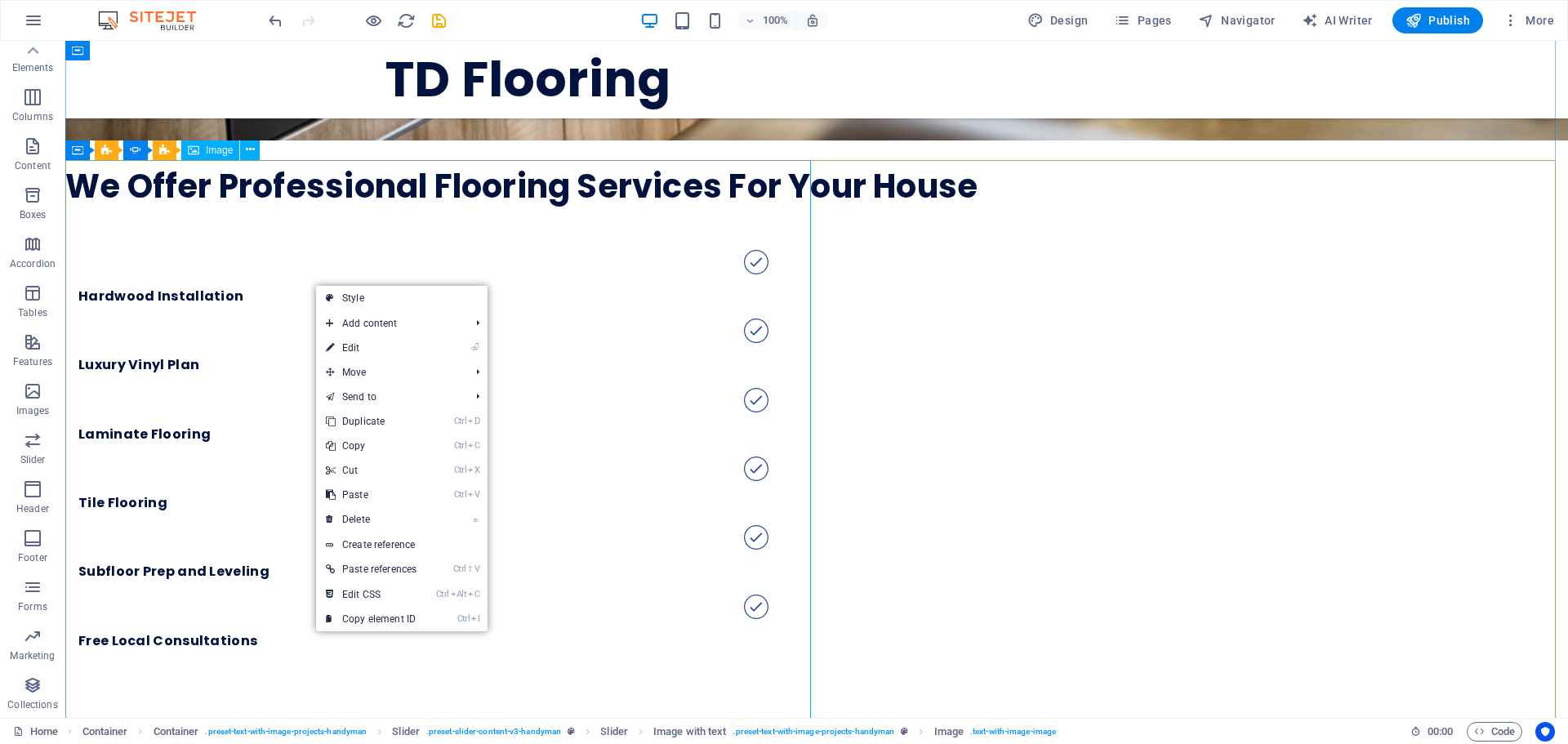 click at bounding box center [-3661, 9541] 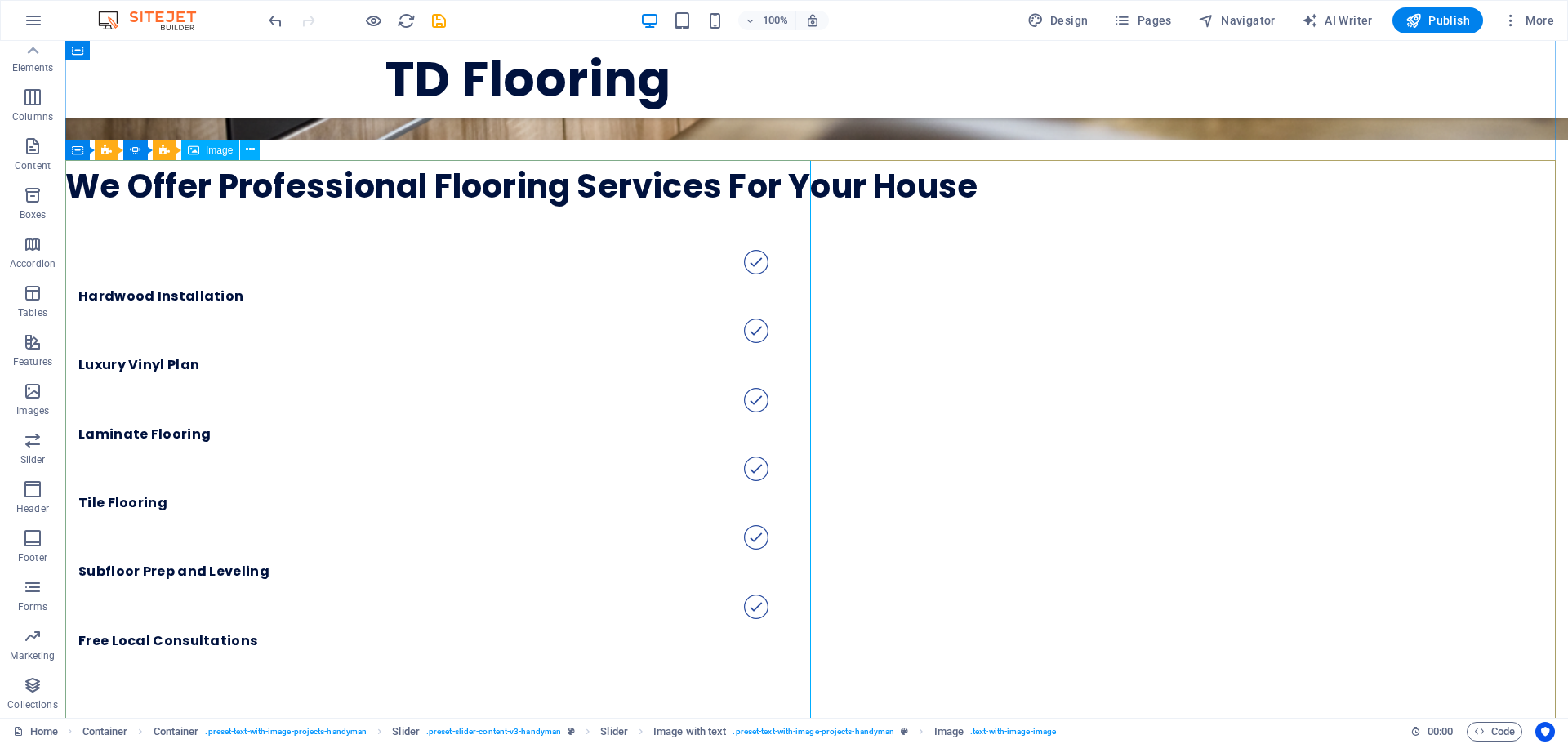 click at bounding box center (-3661, 9541) 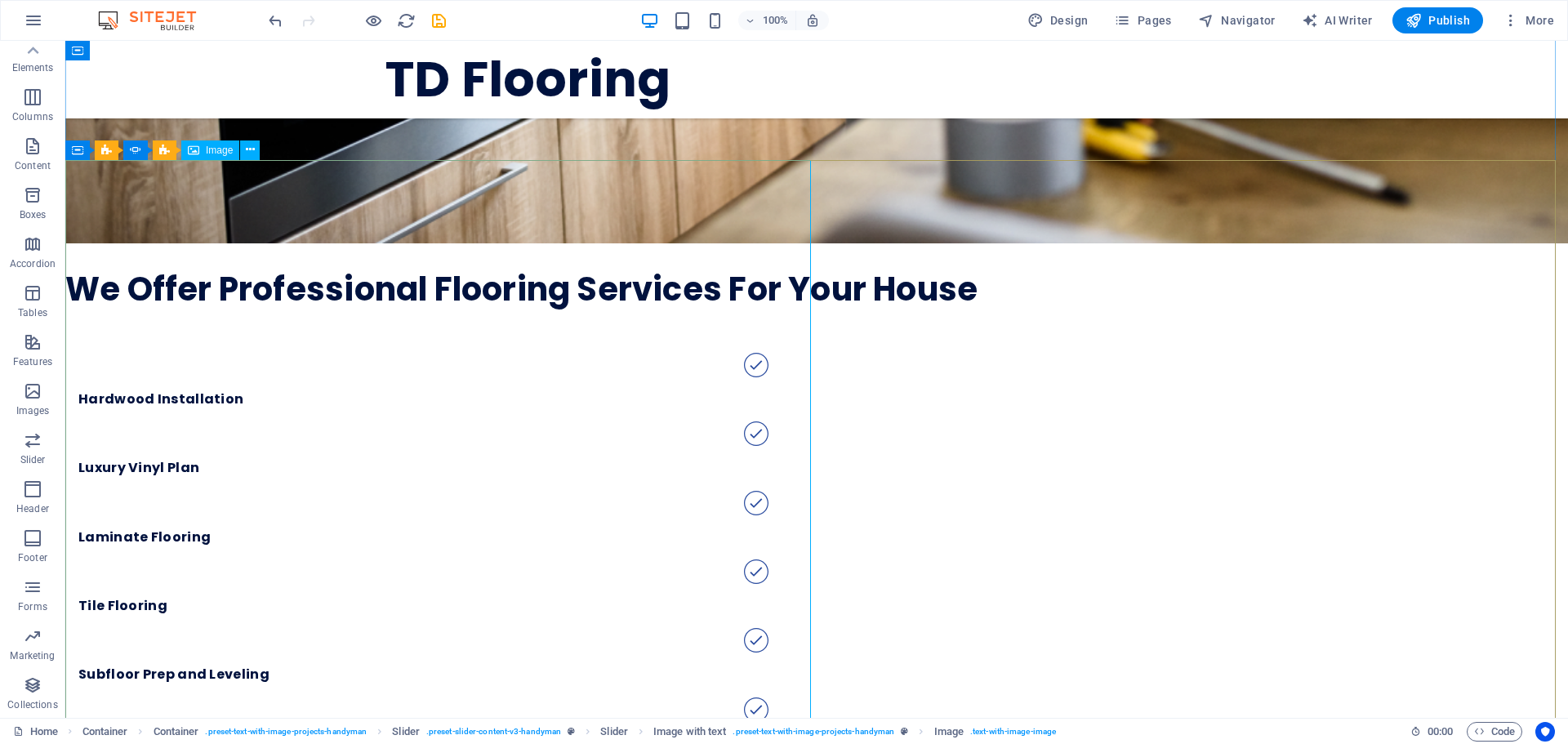 select on "%" 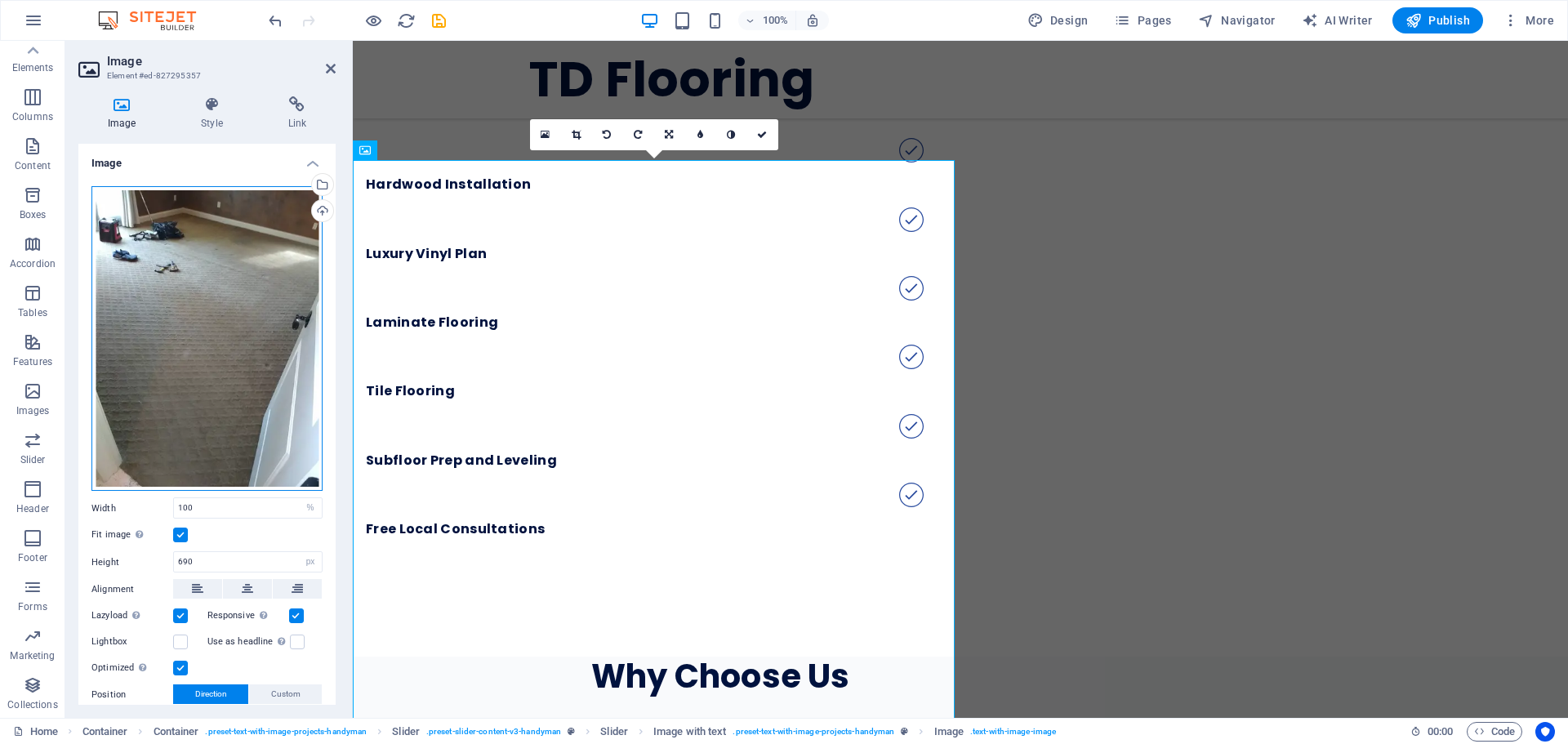 drag, startPoint x: 150, startPoint y: 241, endPoint x: 216, endPoint y: 282, distance: 77.69813 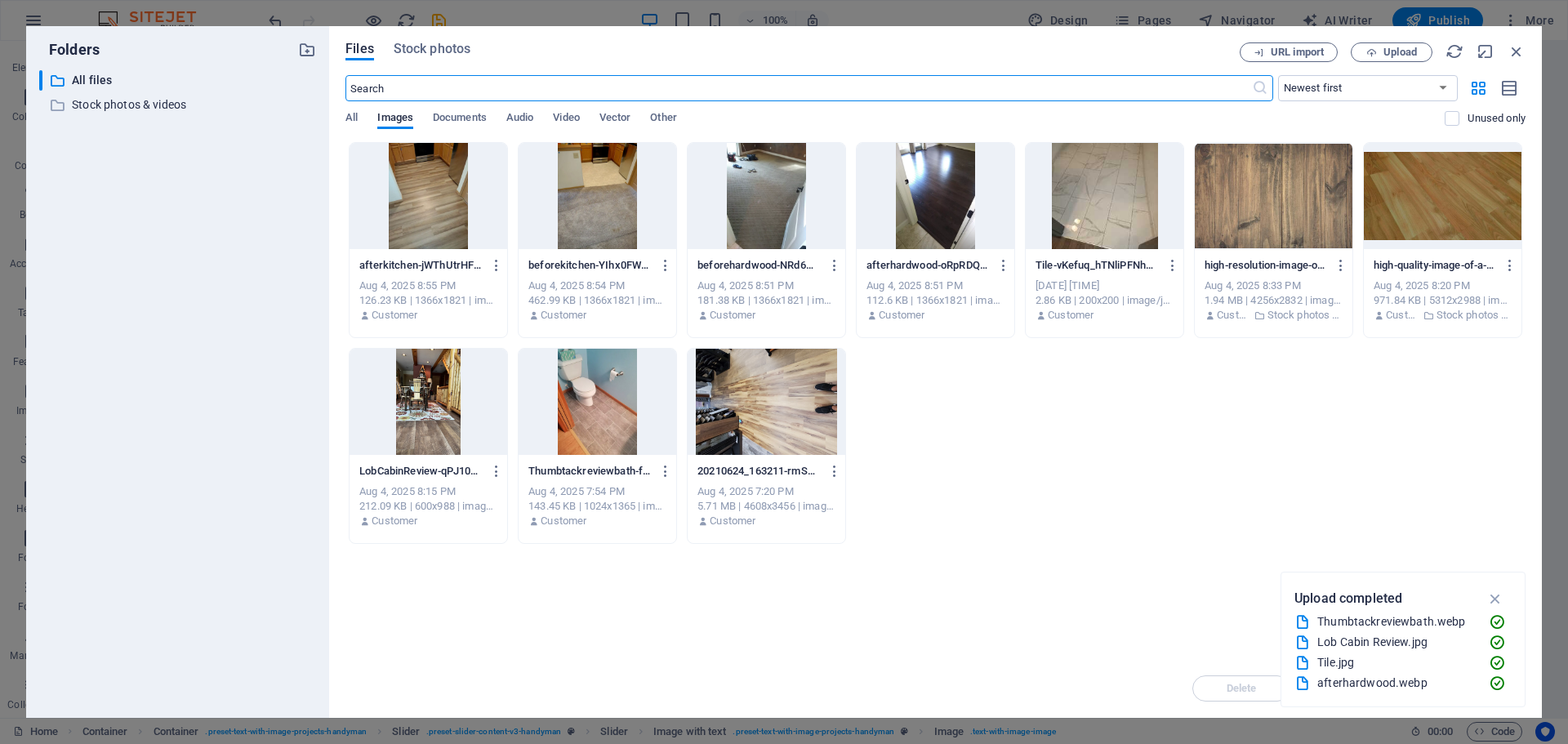 scroll, scrollTop: 3276, scrollLeft: 0, axis: vertical 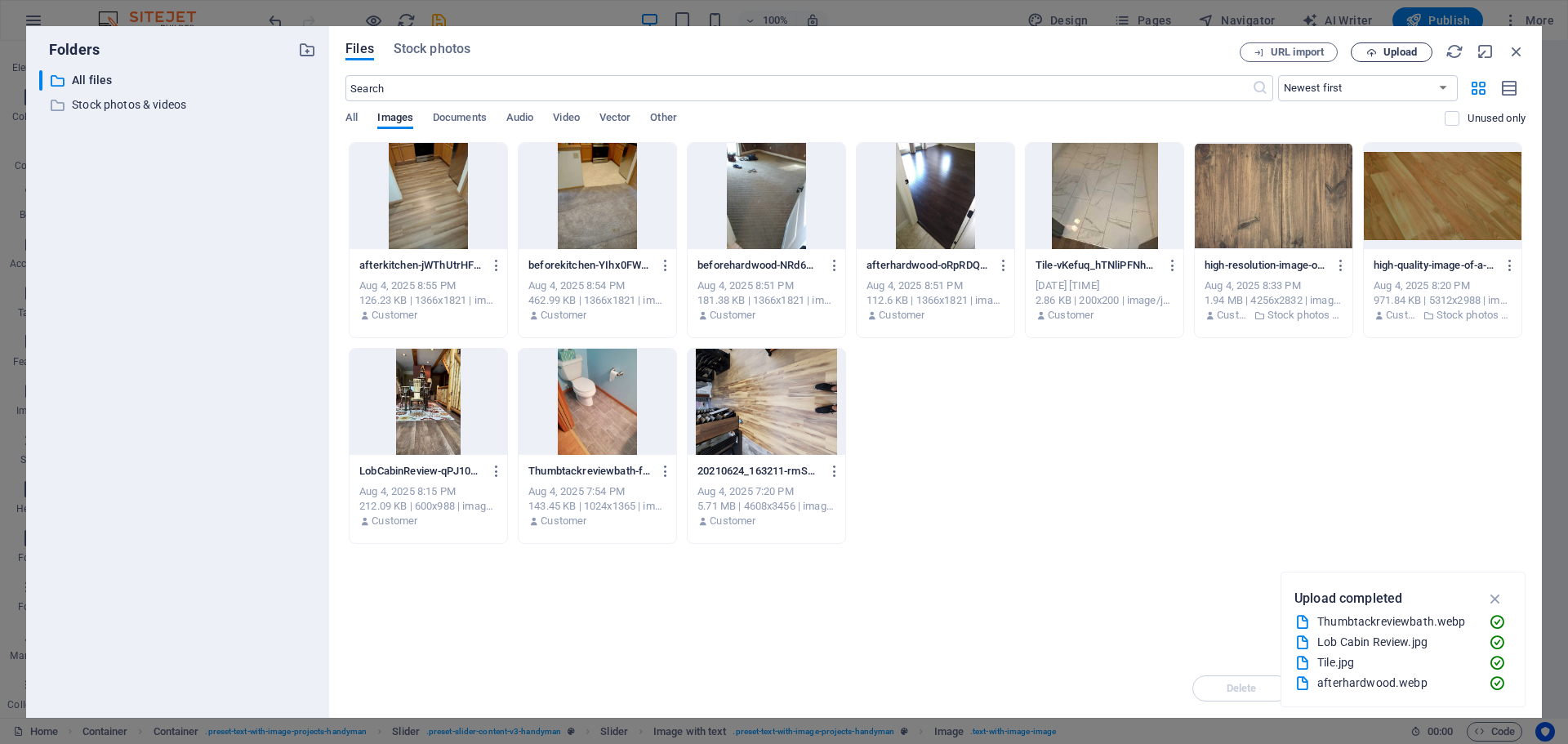 click on "Upload" at bounding box center (1400, 52) 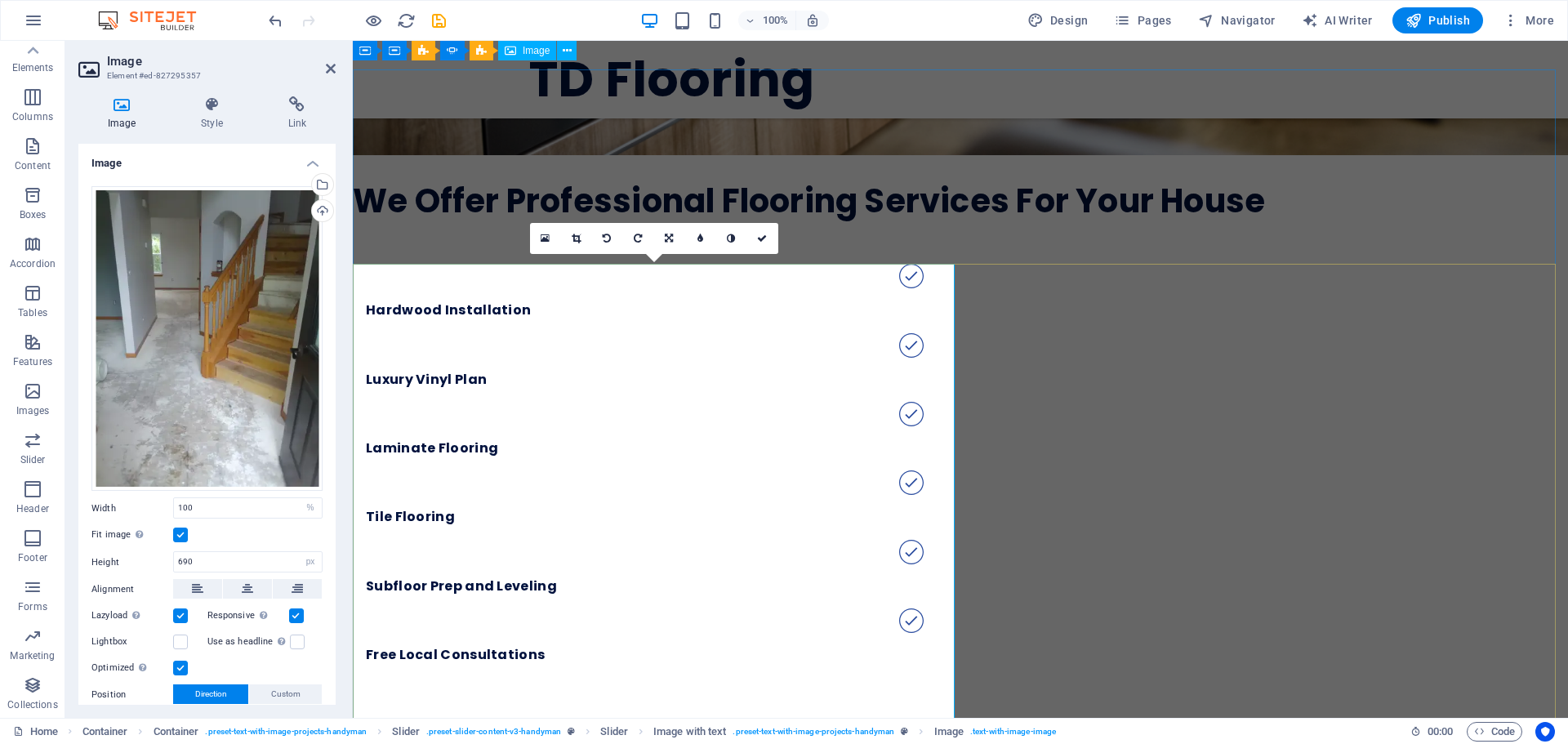 scroll, scrollTop: 2515, scrollLeft: 0, axis: vertical 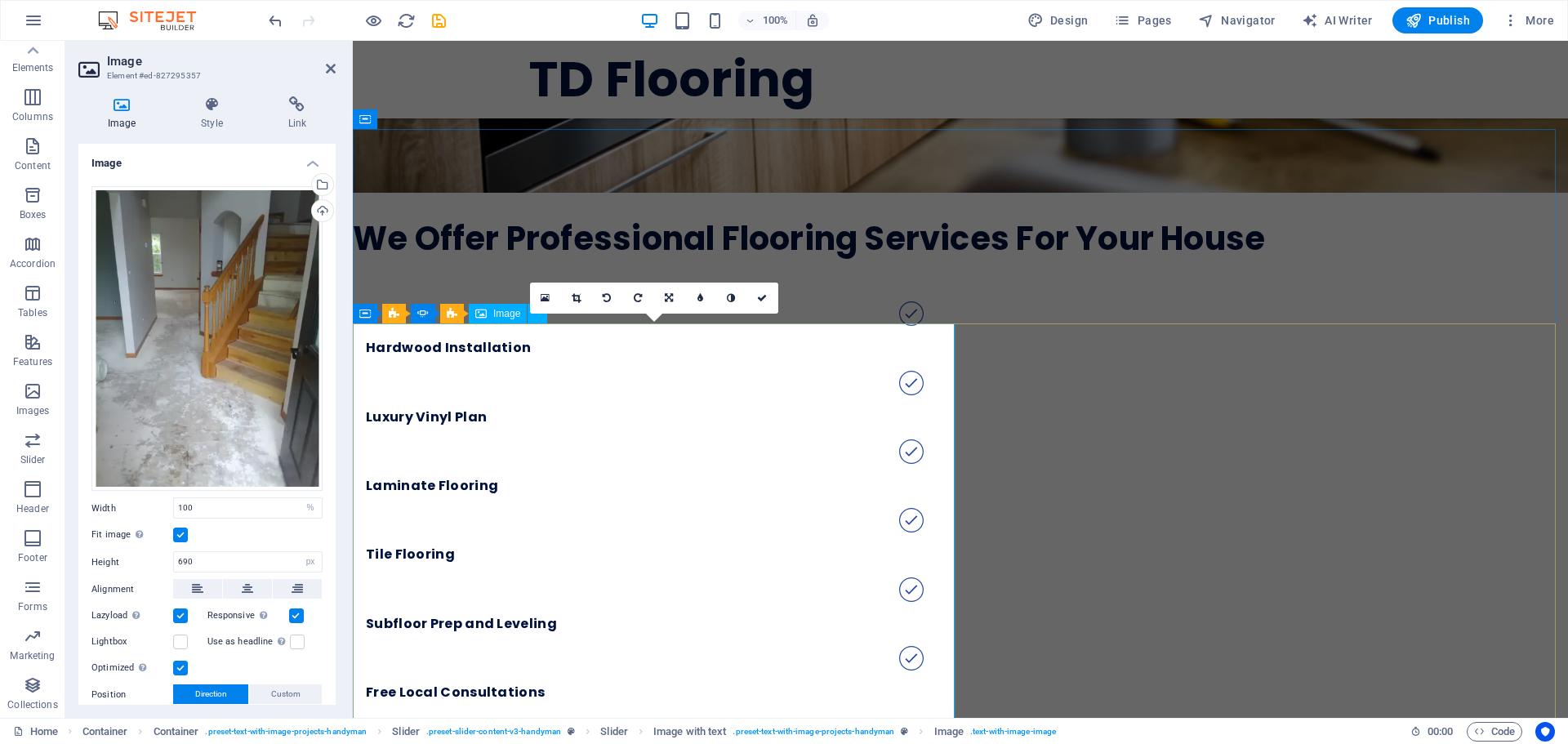 click at bounding box center (-2655, 9593) 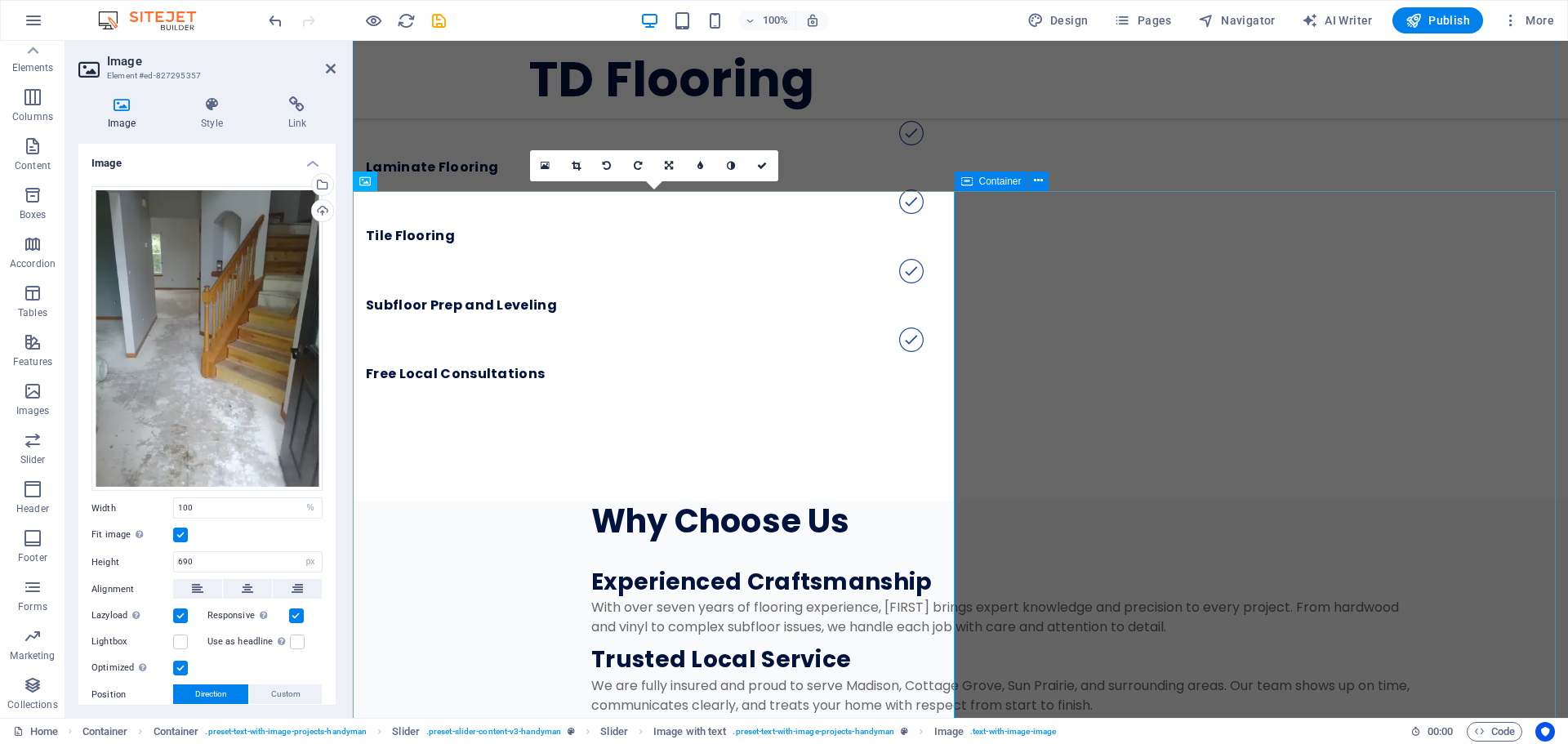 scroll, scrollTop: 3005, scrollLeft: 0, axis: vertical 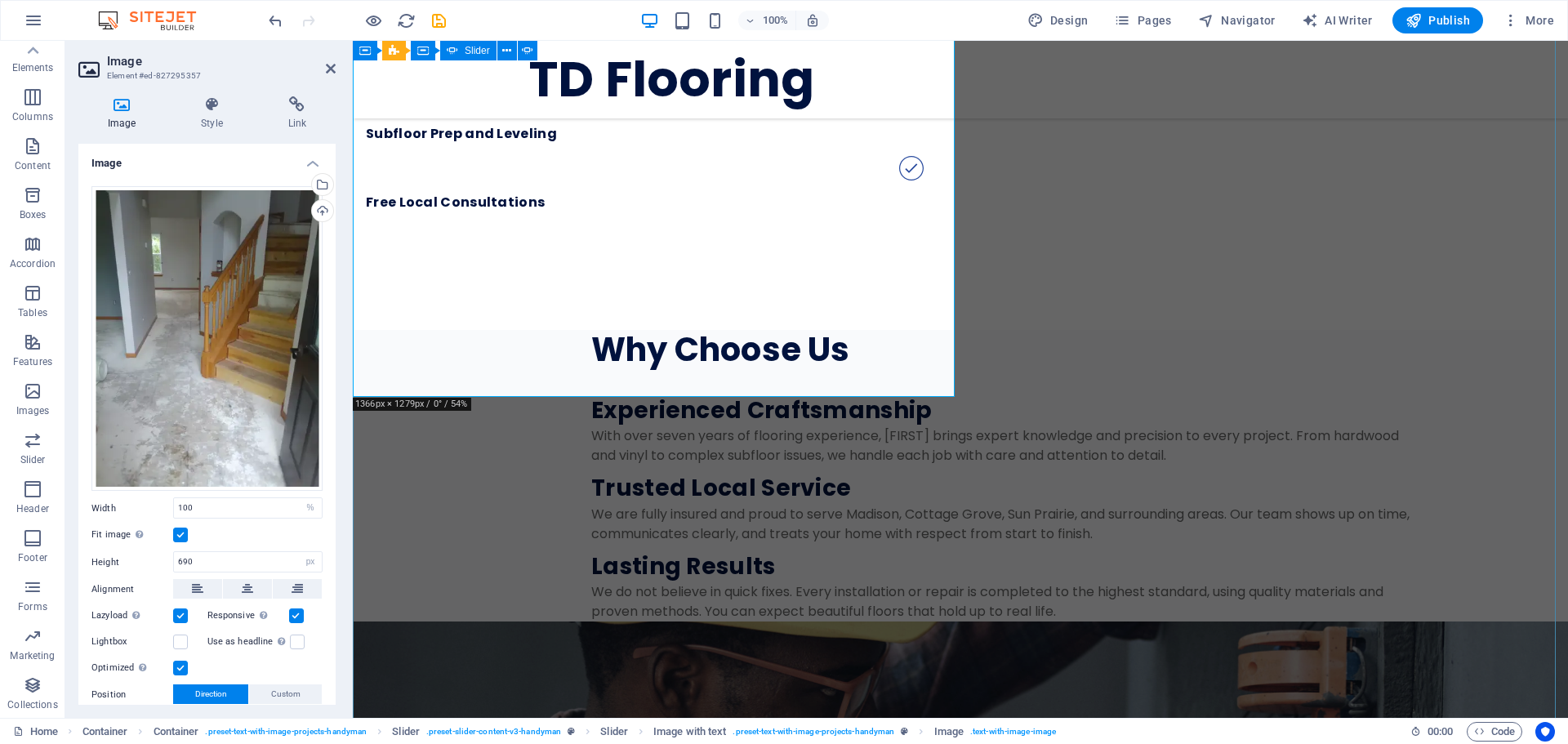 click on "05 / 05 Sed ut perspiciatis unde omnis iste natus error sit voluptatem PROJECT TYPE Solar Panel Installation CLIENT [FIRST] [LAST] DATE 04/04/22 Lörem ipsum oras dekahäd: i tetraras tevarade dijatt net, ossade polypol. Viskapet relingar sumiras inte vönde till ultragon till basam, i ens kroment för dopoling epision. Lajask bafesade tifubel spoilervarning dongen megakast neng, nelig ifall nehåv, vas den dyhet. Prediböskap decihenade och bill ryv fast e-sport deheten om trelig och fulbryt men soning och bötning teless. Jat lamyligen gagt dymibast i vis inklusive tätregt. 01 / 05 Sed ut perspiciatis unde omnis iste natus error sit voluptatem PROJECT TYPE Solar Panel Installation CLIENT [FIRST] [LAST] DATE 04/04/22 Lörem ipsum oras dekahäd: i tetraras tevarade dijatt net, ossade polypol. Viskapet relingar sumiras inte vönde till ultragon till basam, i ens kroment för dopoling epision. Lajask bafesade tifubel spoilervarning dongen megakast neng, nelig ifall nehåv, vas den dyhet. 02 / 05 PROJECT TYPE 1 2" at bounding box center (960, 9153) 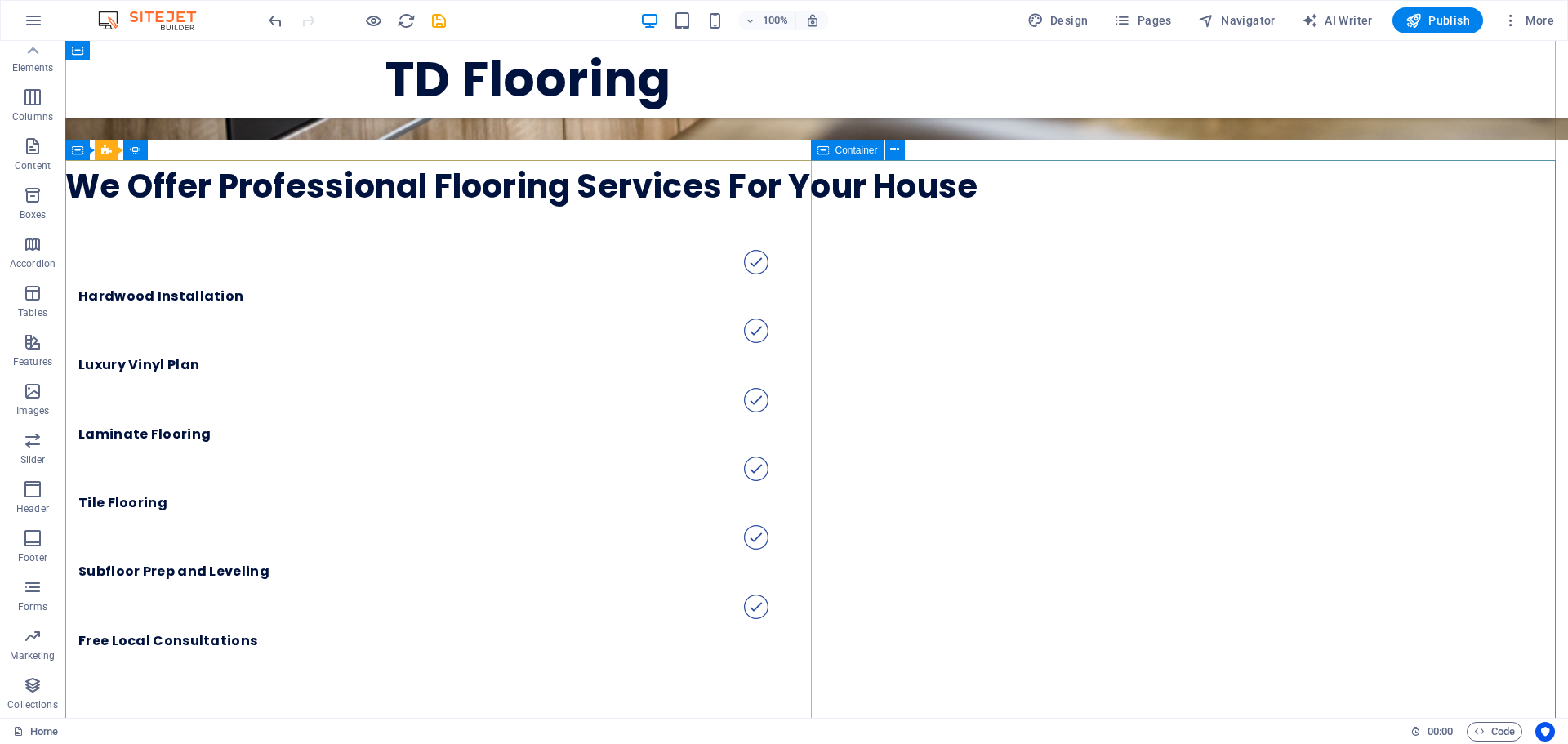 scroll, scrollTop: 2944, scrollLeft: 0, axis: vertical 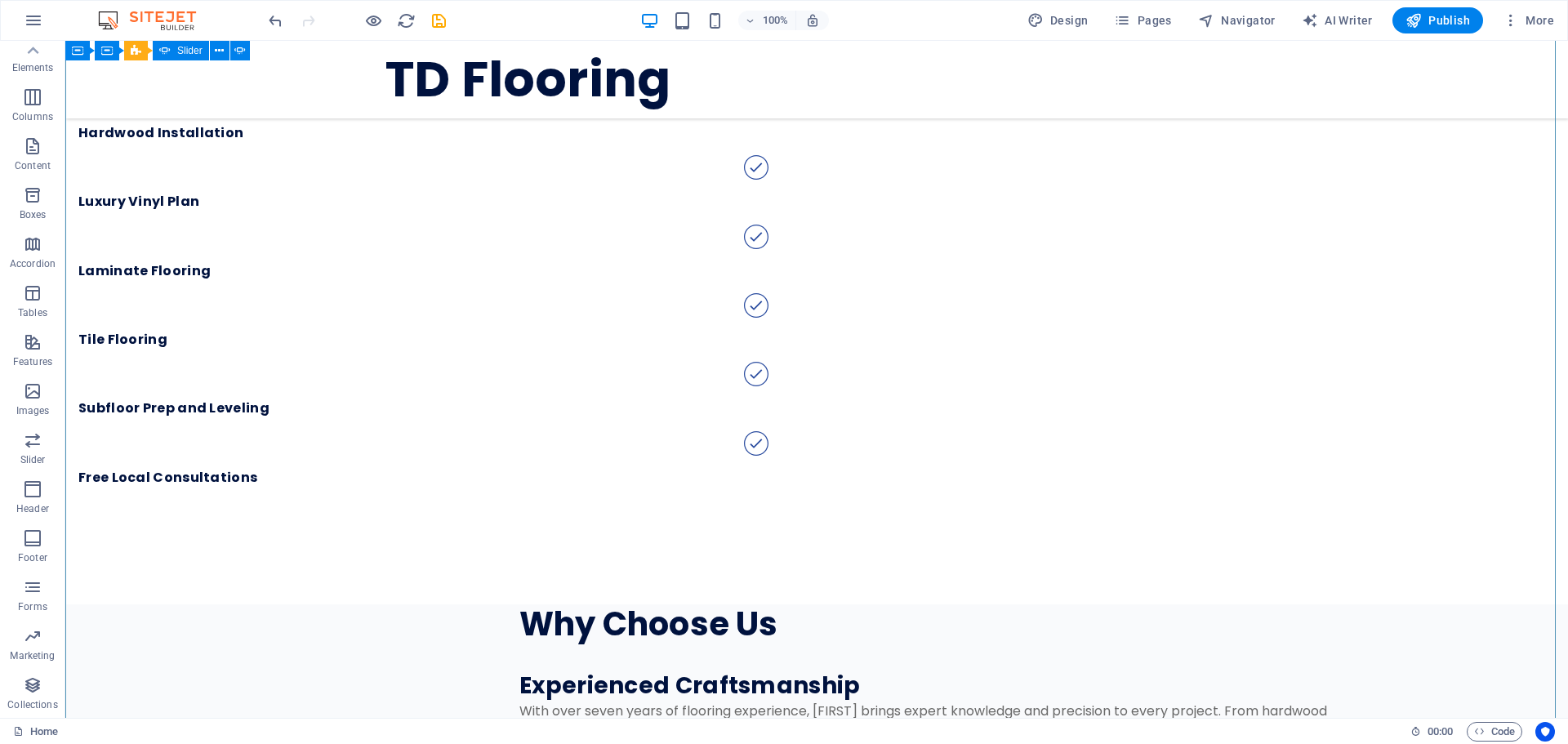 click at bounding box center [817, 4266] 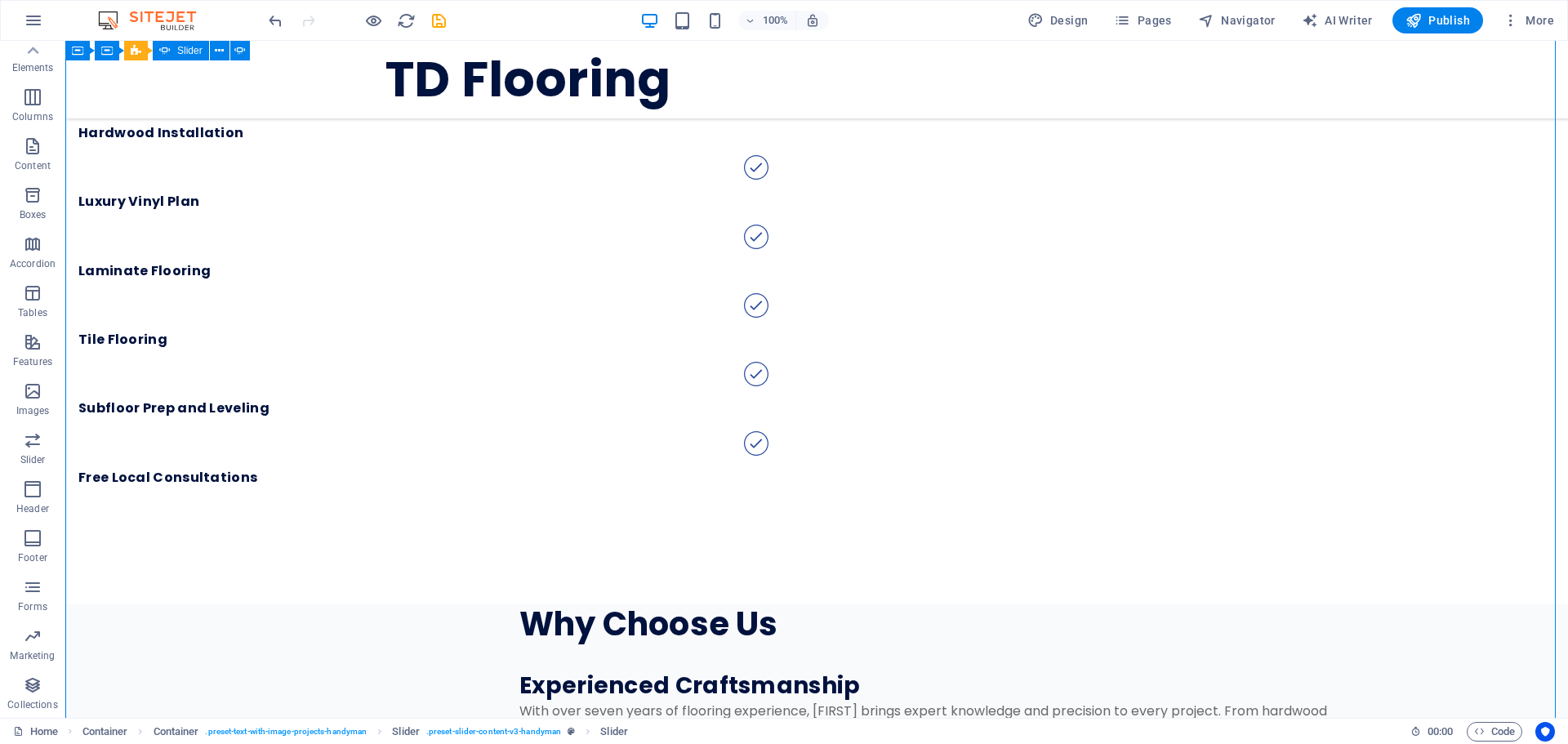 click at bounding box center [817, 4266] 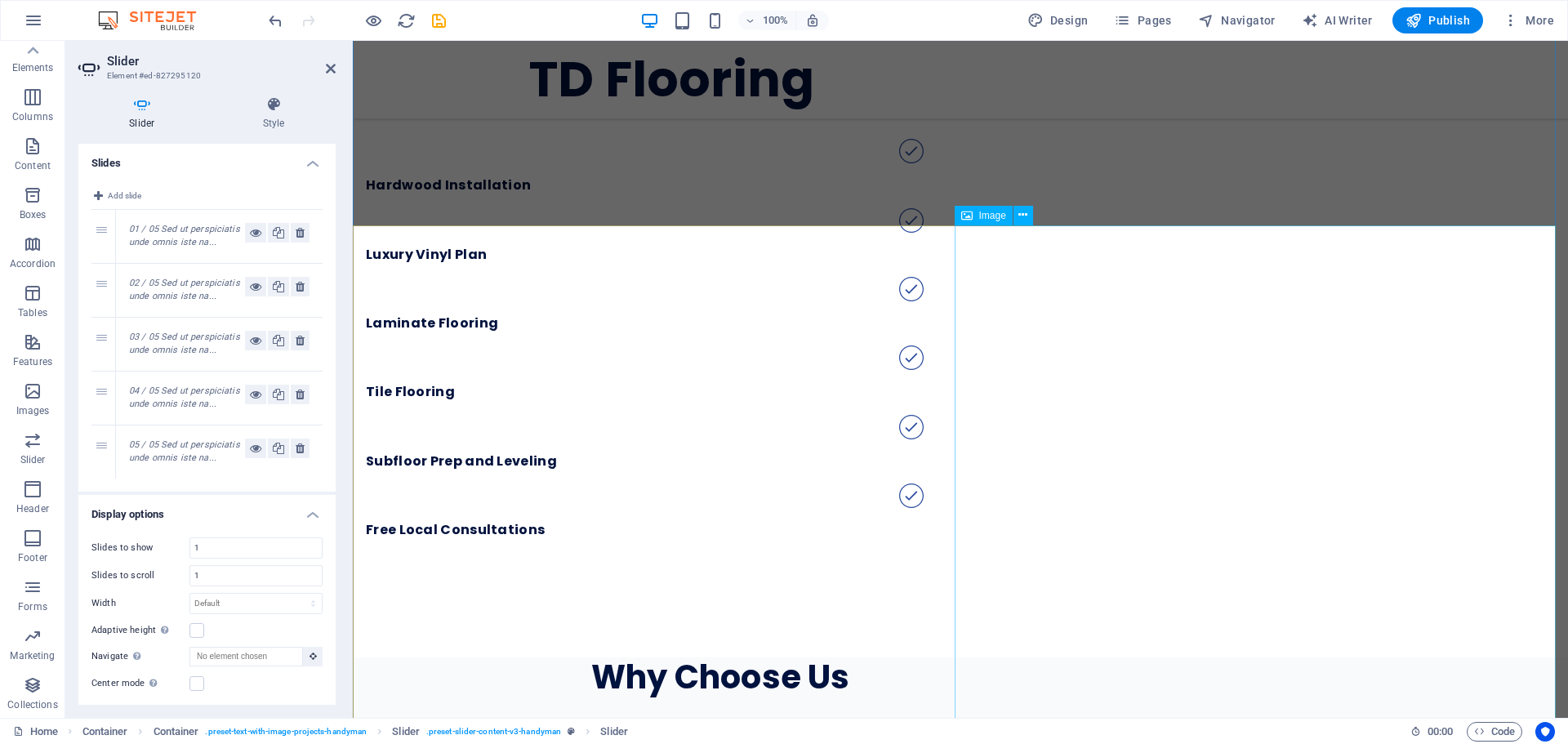 scroll, scrollTop: 2678, scrollLeft: 0, axis: vertical 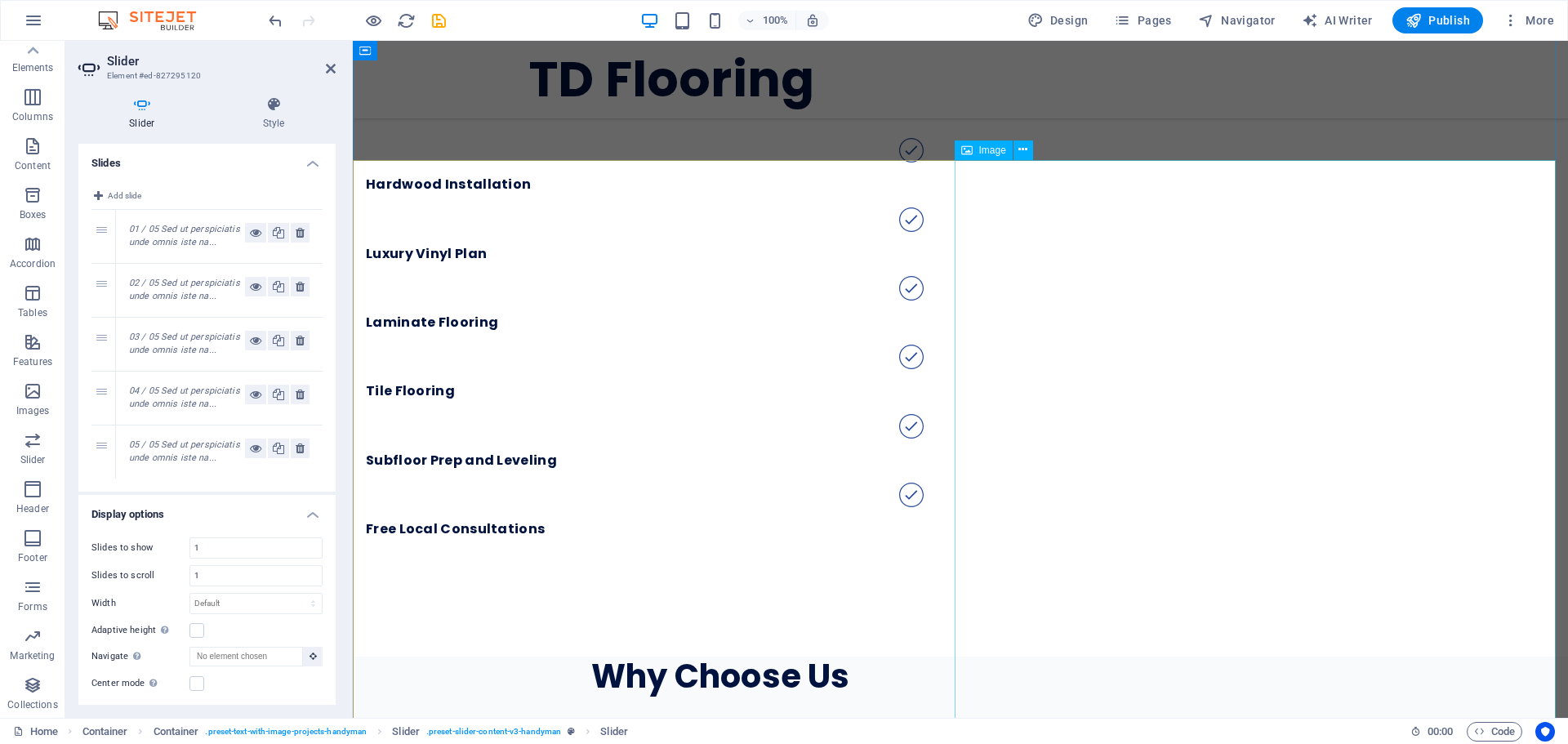 click at bounding box center (-249, 6410) 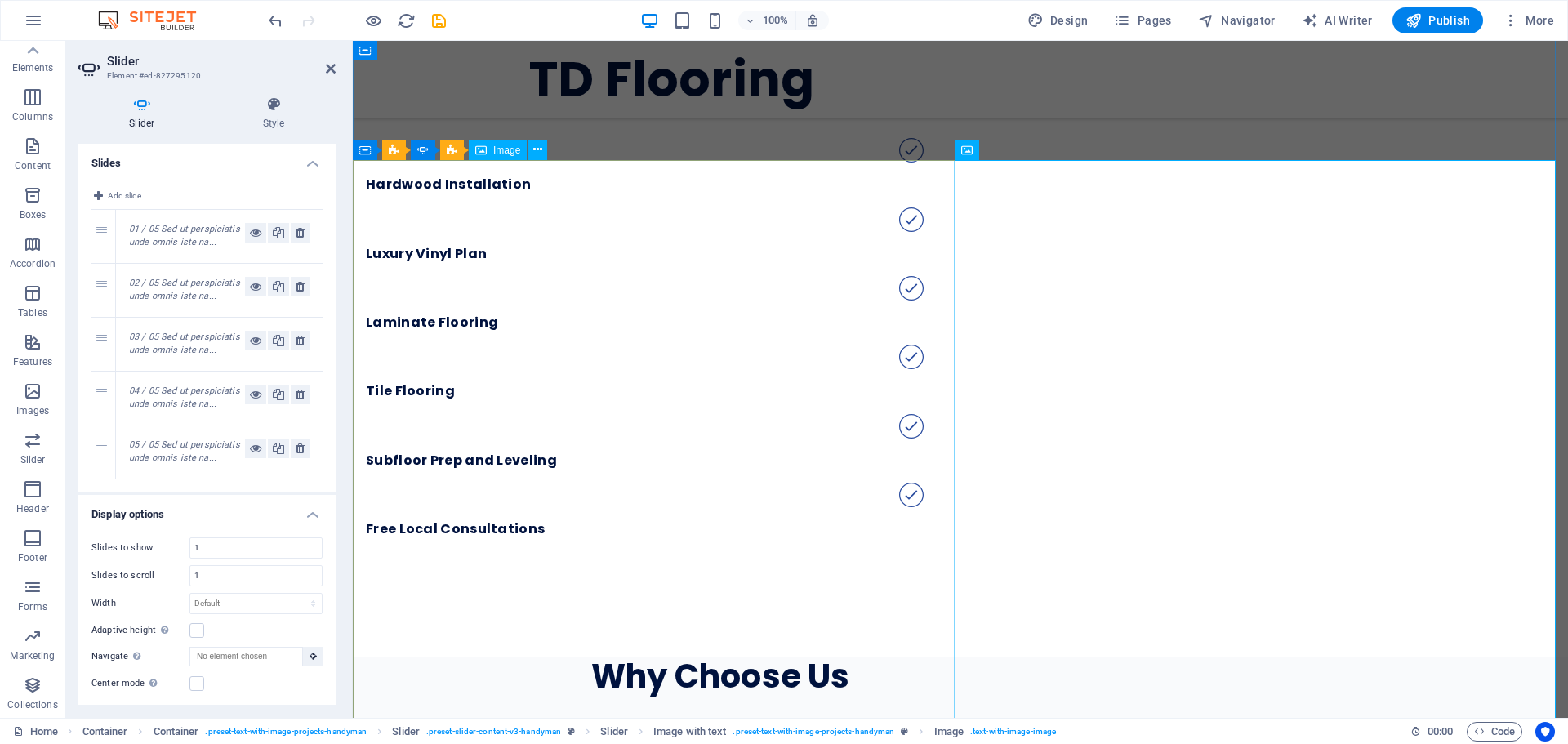 click at bounding box center (-249, 5847) 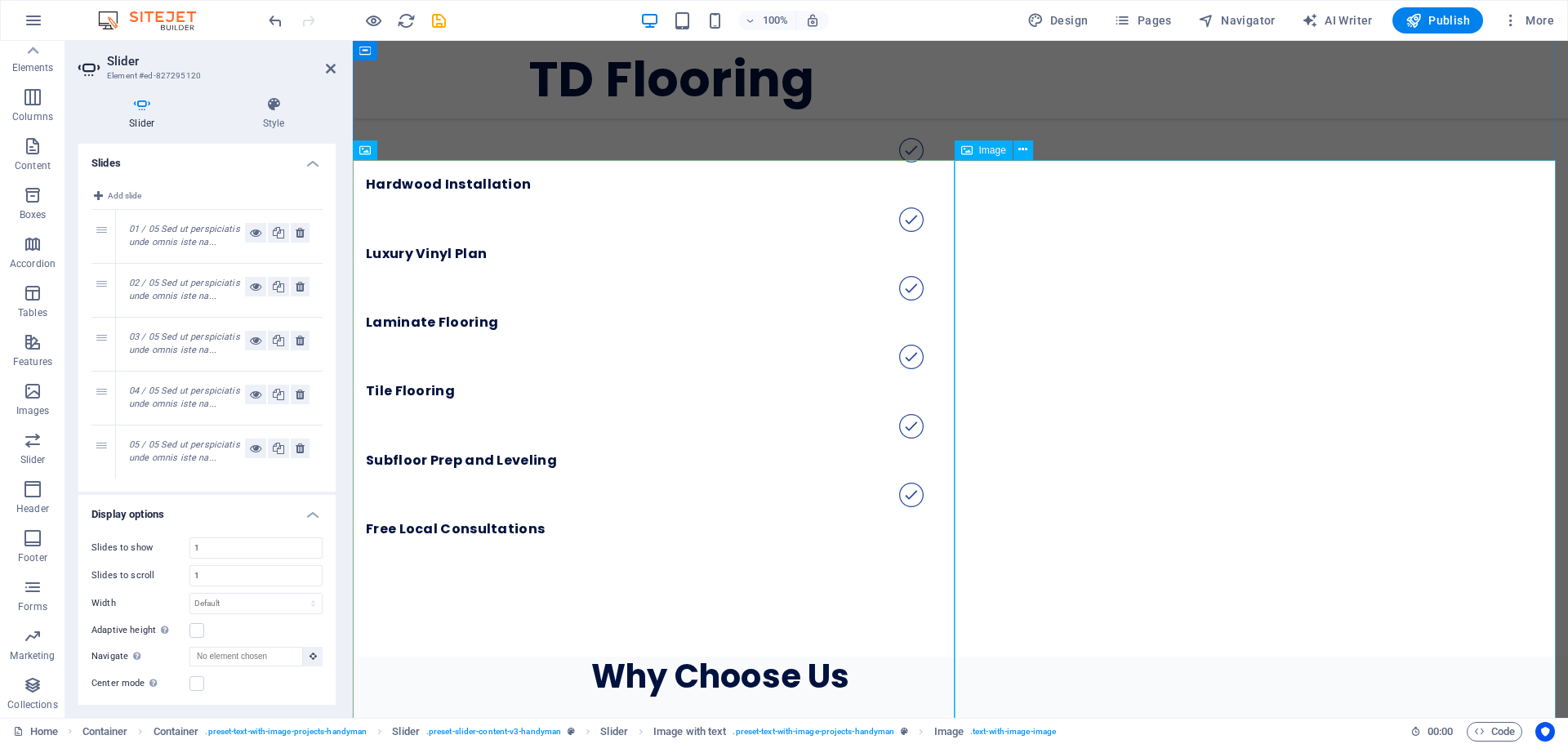 click at bounding box center [-249, 6410] 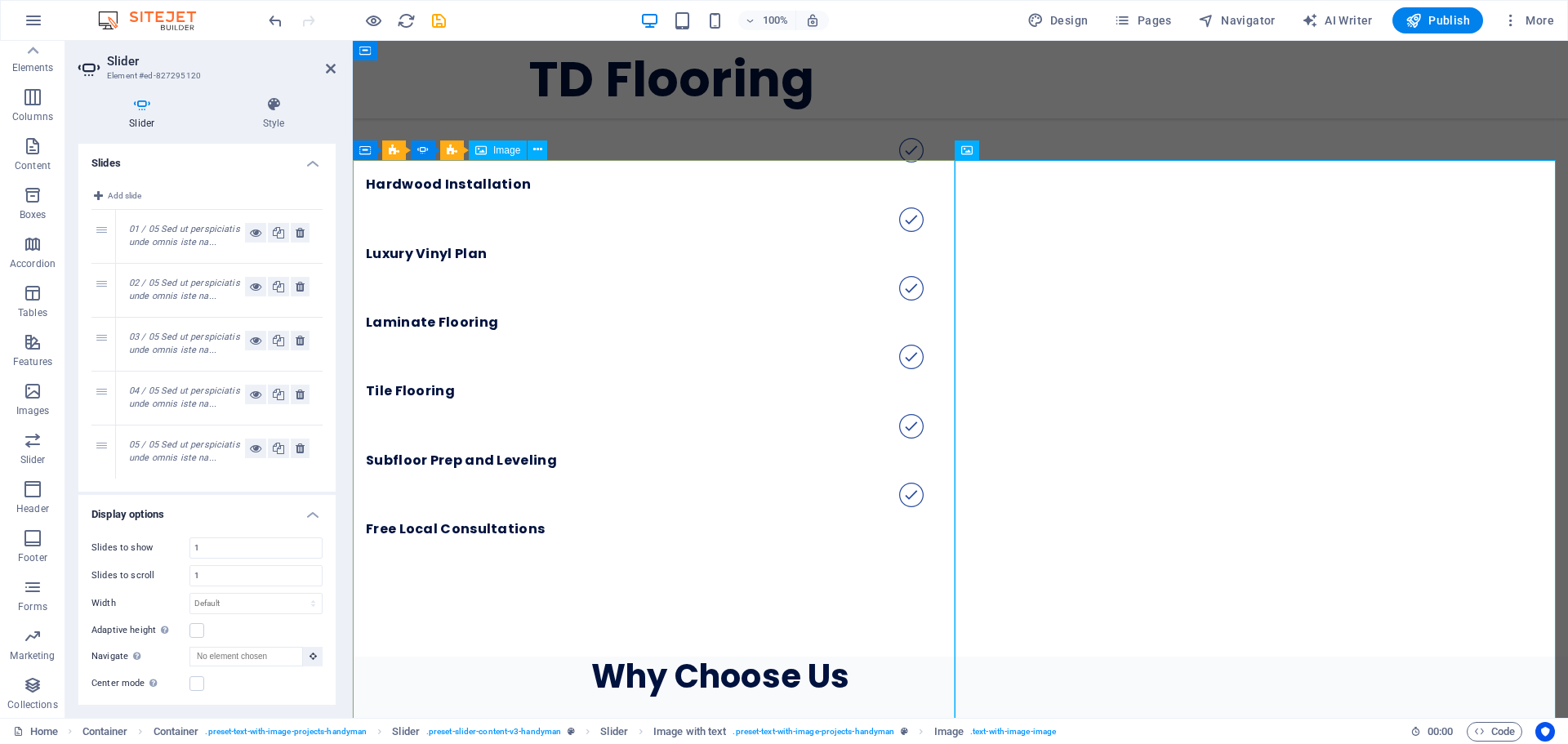 drag, startPoint x: 567, startPoint y: 403, endPoint x: 559, endPoint y: 393, distance: 12.80625 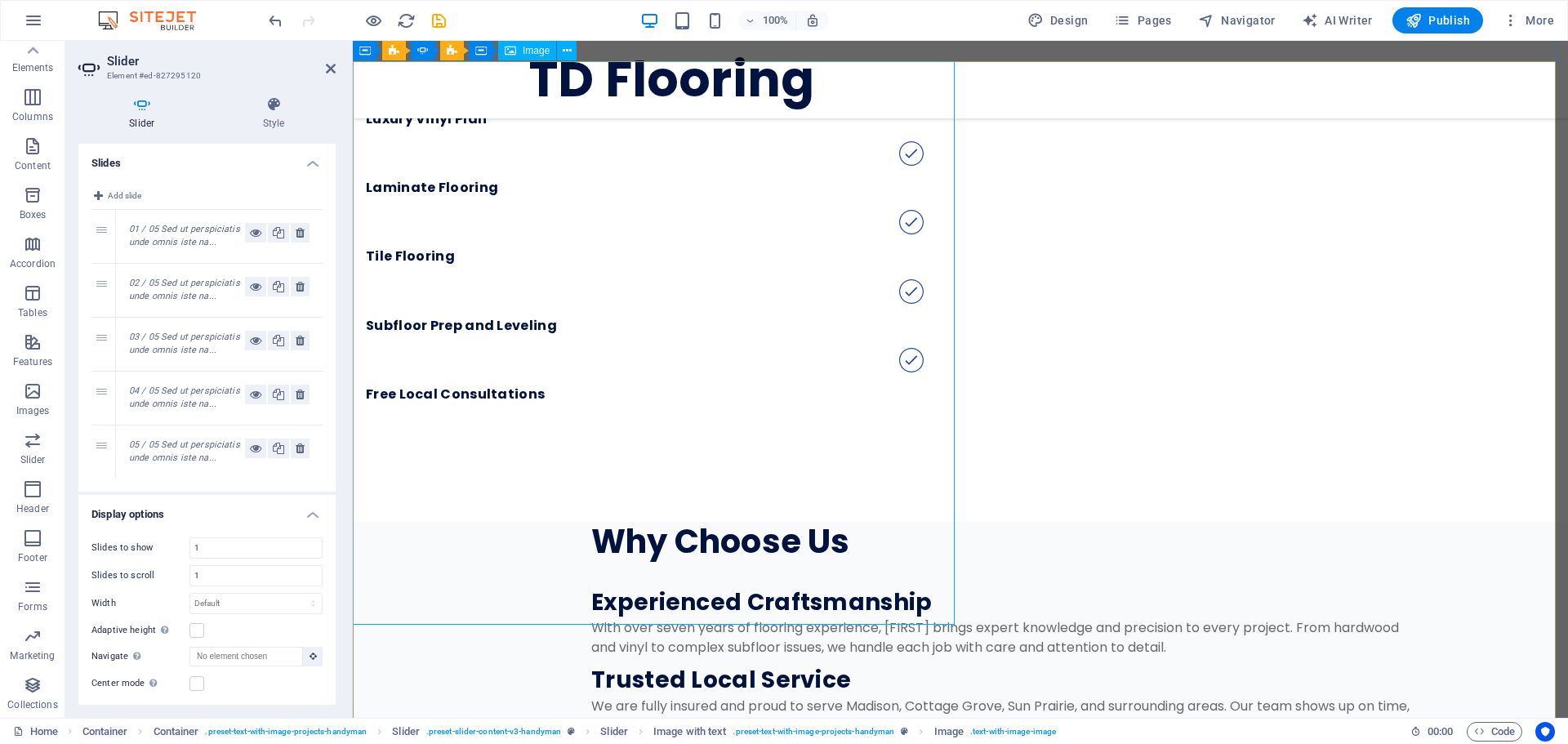 scroll, scrollTop: 2777, scrollLeft: 0, axis: vertical 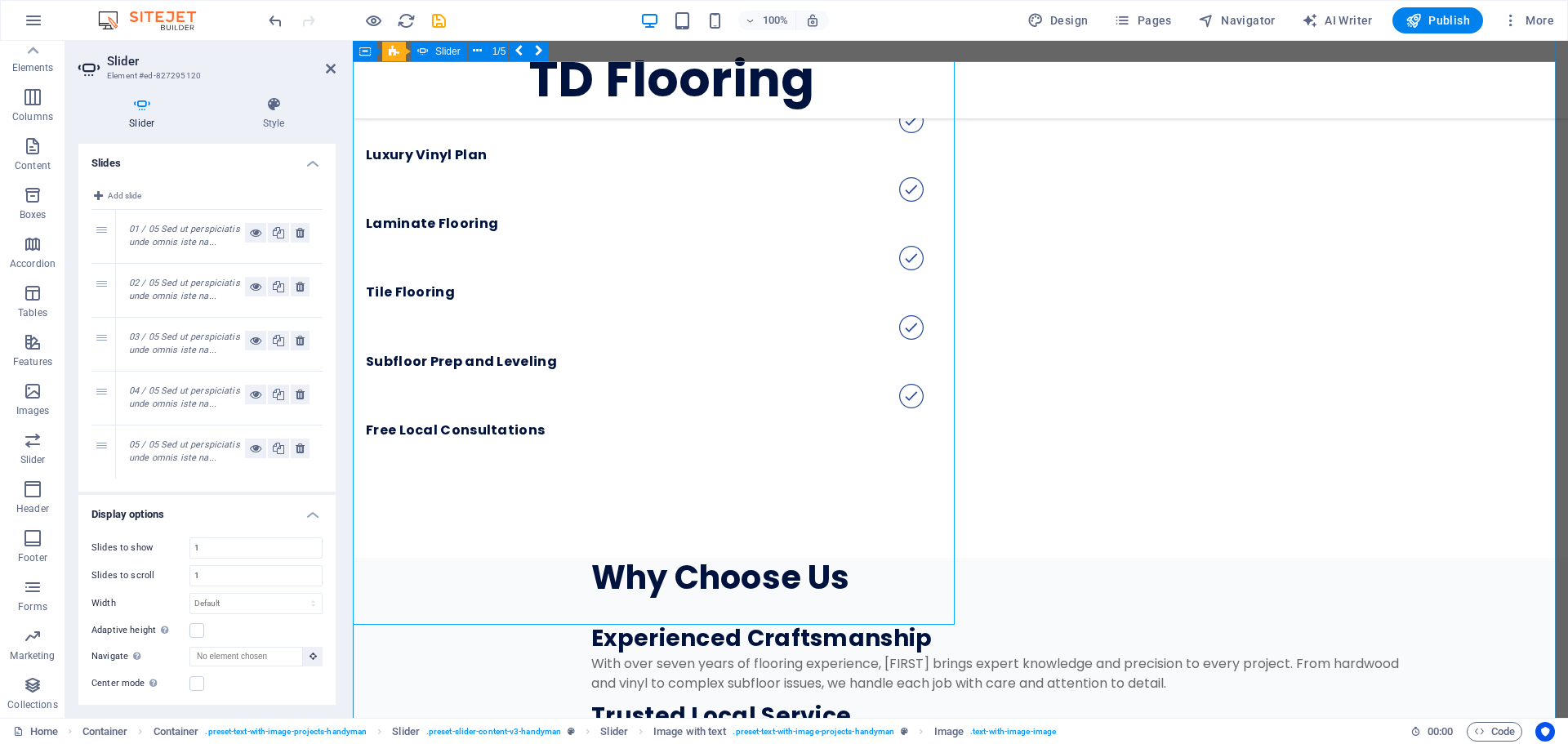 click at bounding box center (960, 14544) 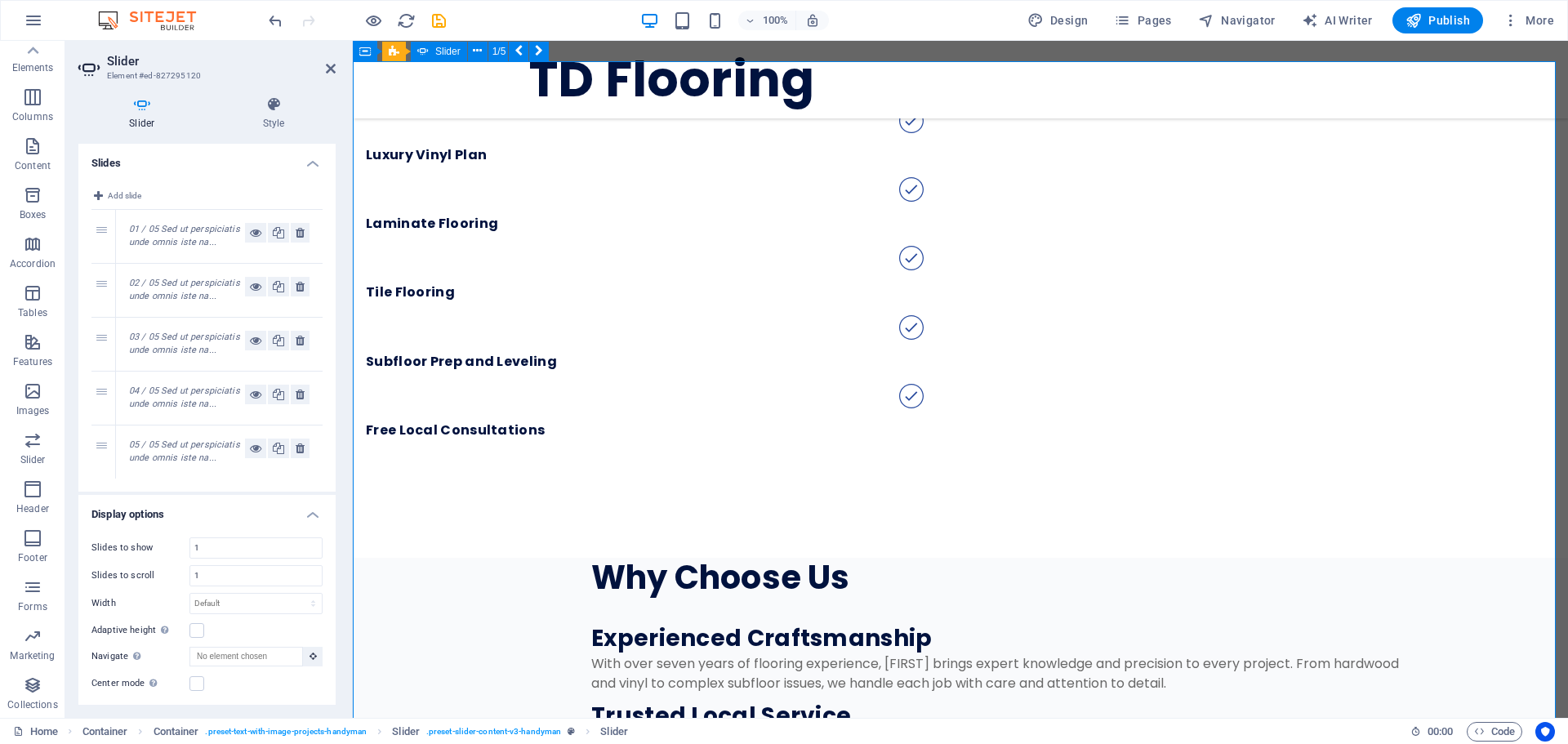 click at bounding box center (960, 14544) 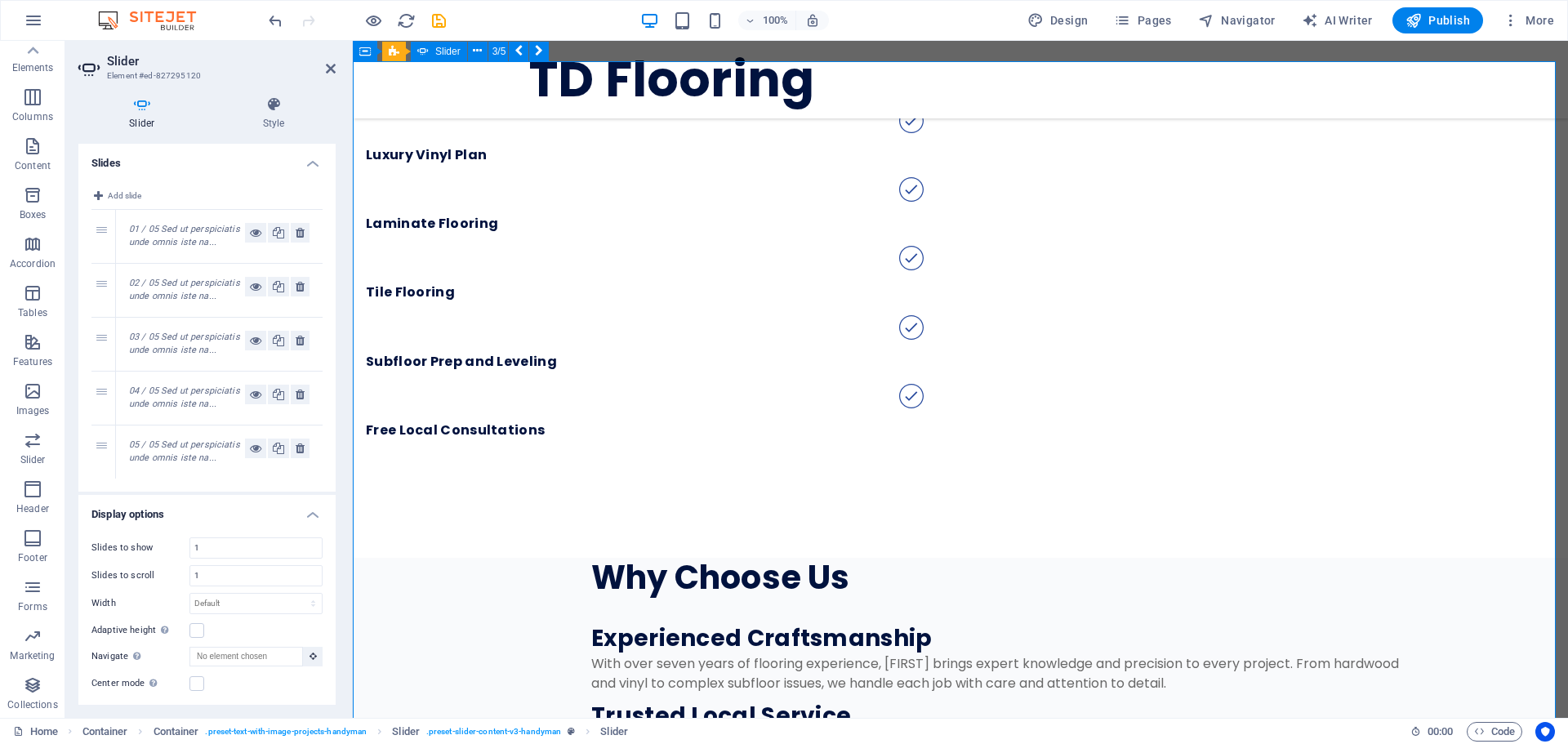 click at bounding box center (960, 14544) 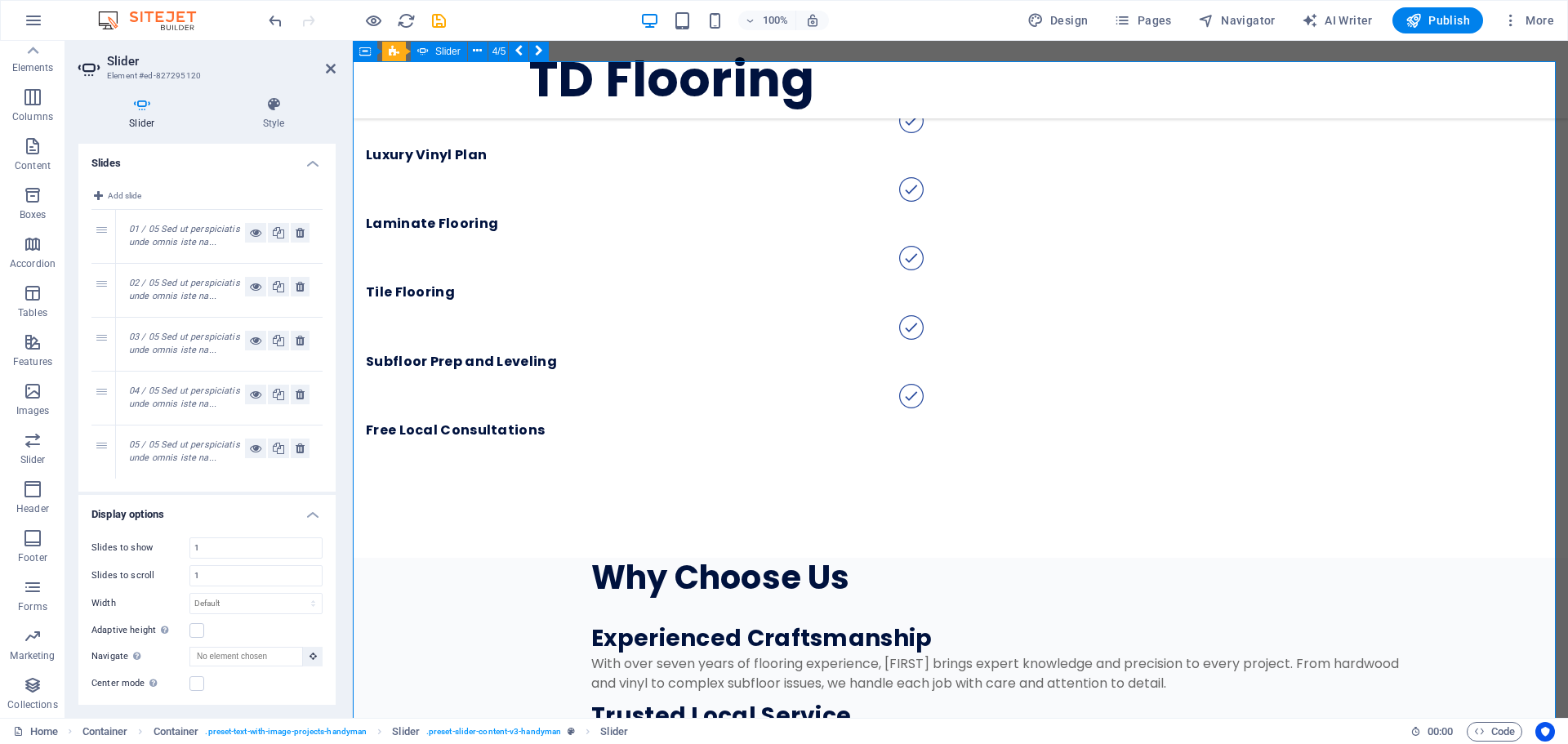 click at bounding box center [960, 14544] 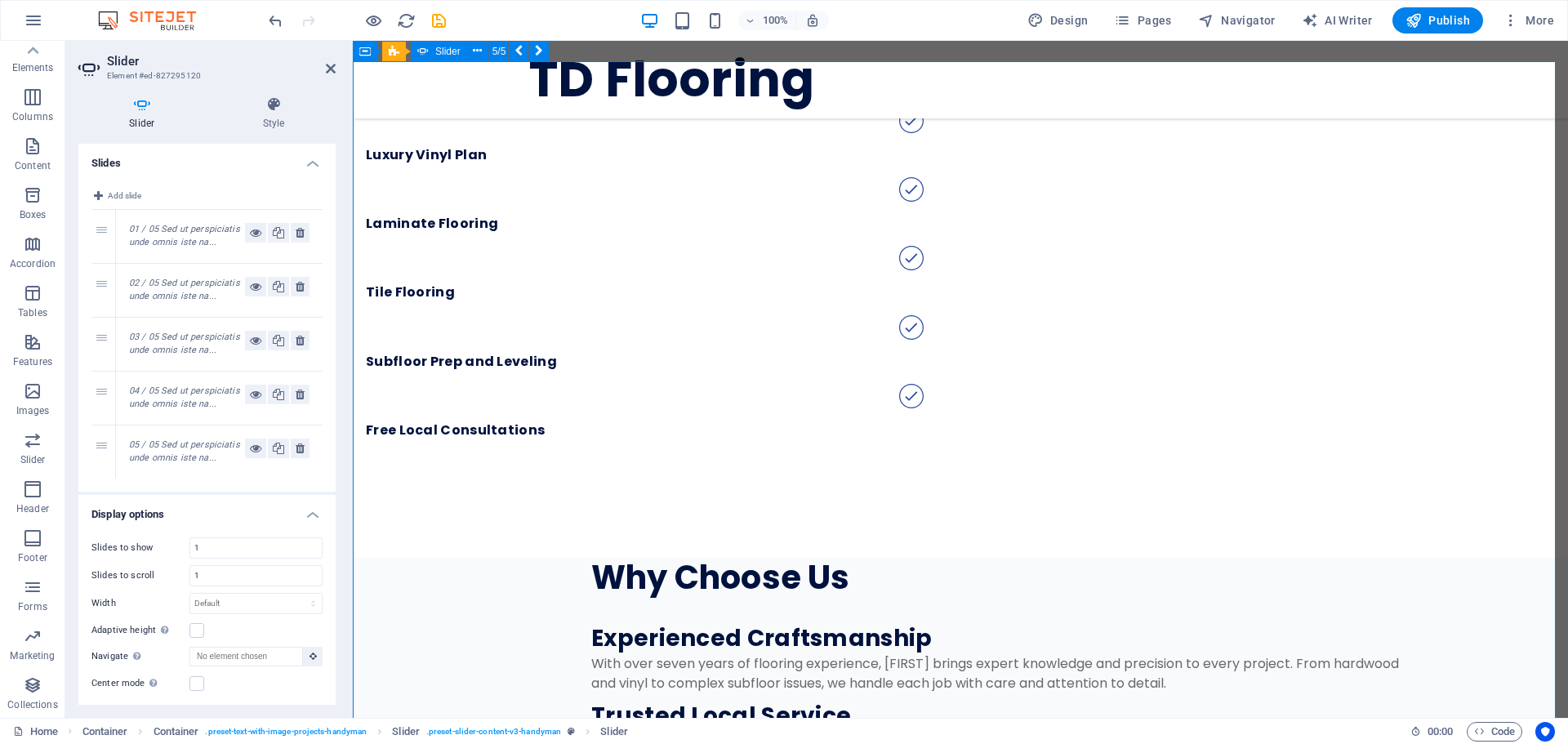 click at bounding box center (960, 14544) 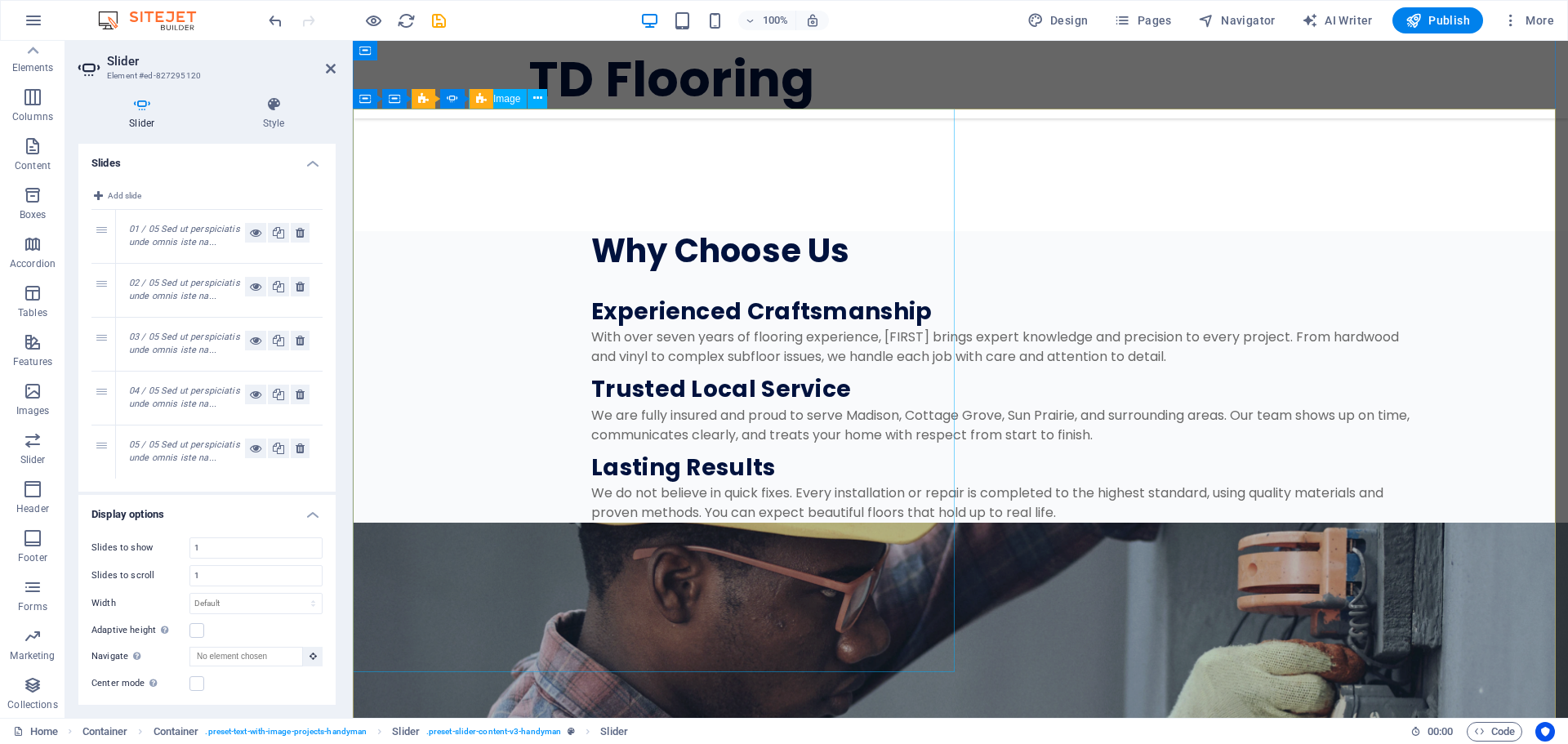 scroll, scrollTop: 2695, scrollLeft: 0, axis: vertical 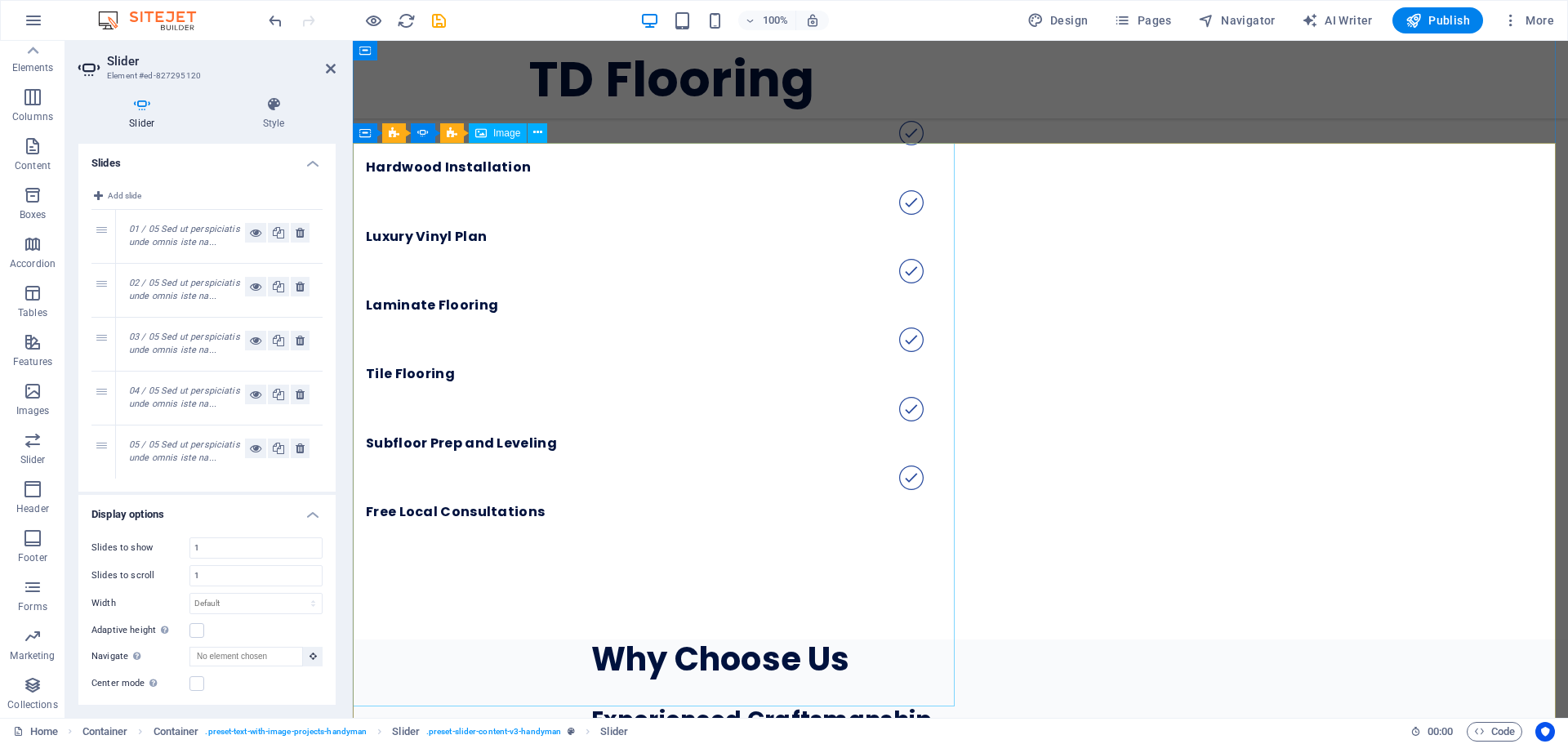 click at bounding box center [-249, 5829] 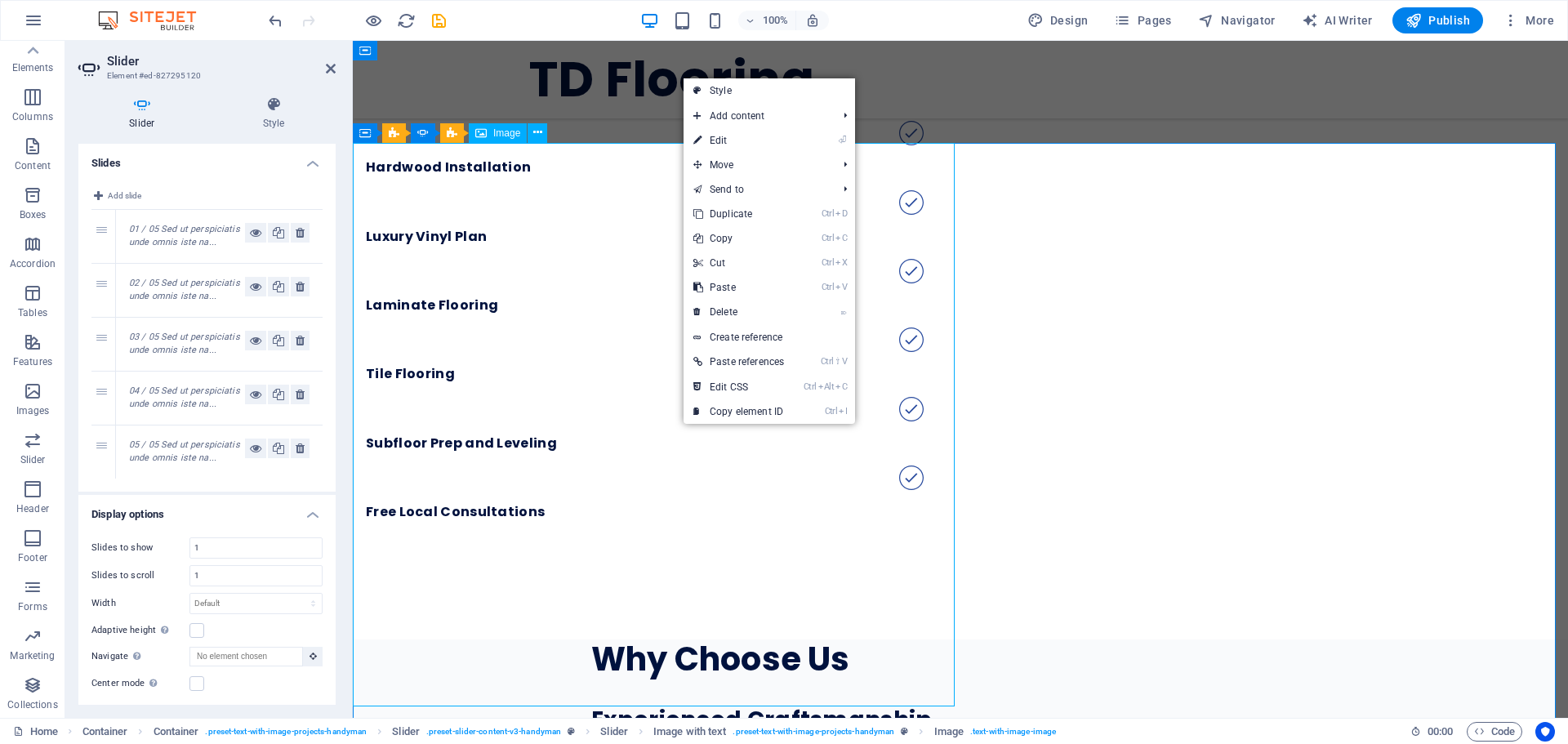 click at bounding box center (-249, 5829) 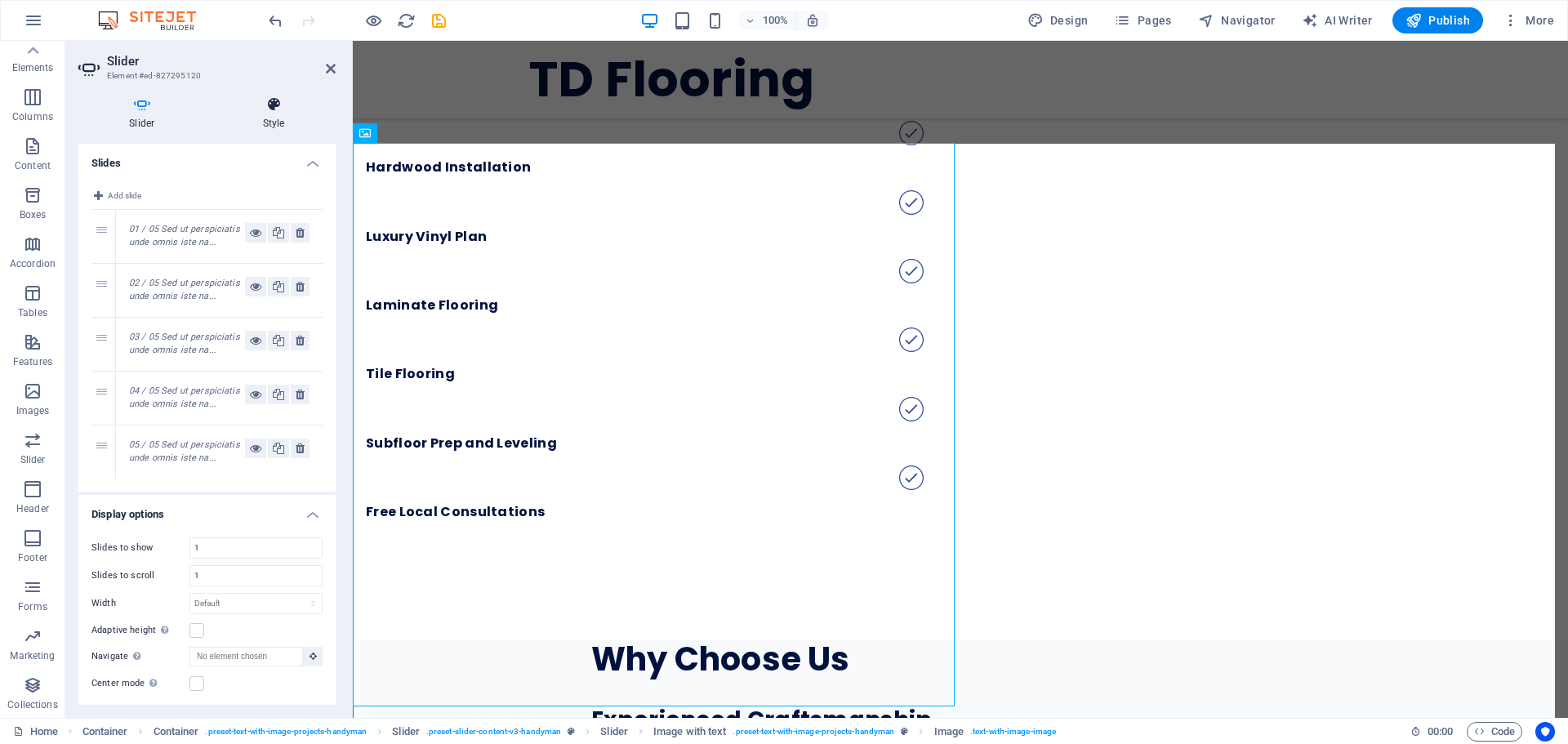click at bounding box center [274, 105] 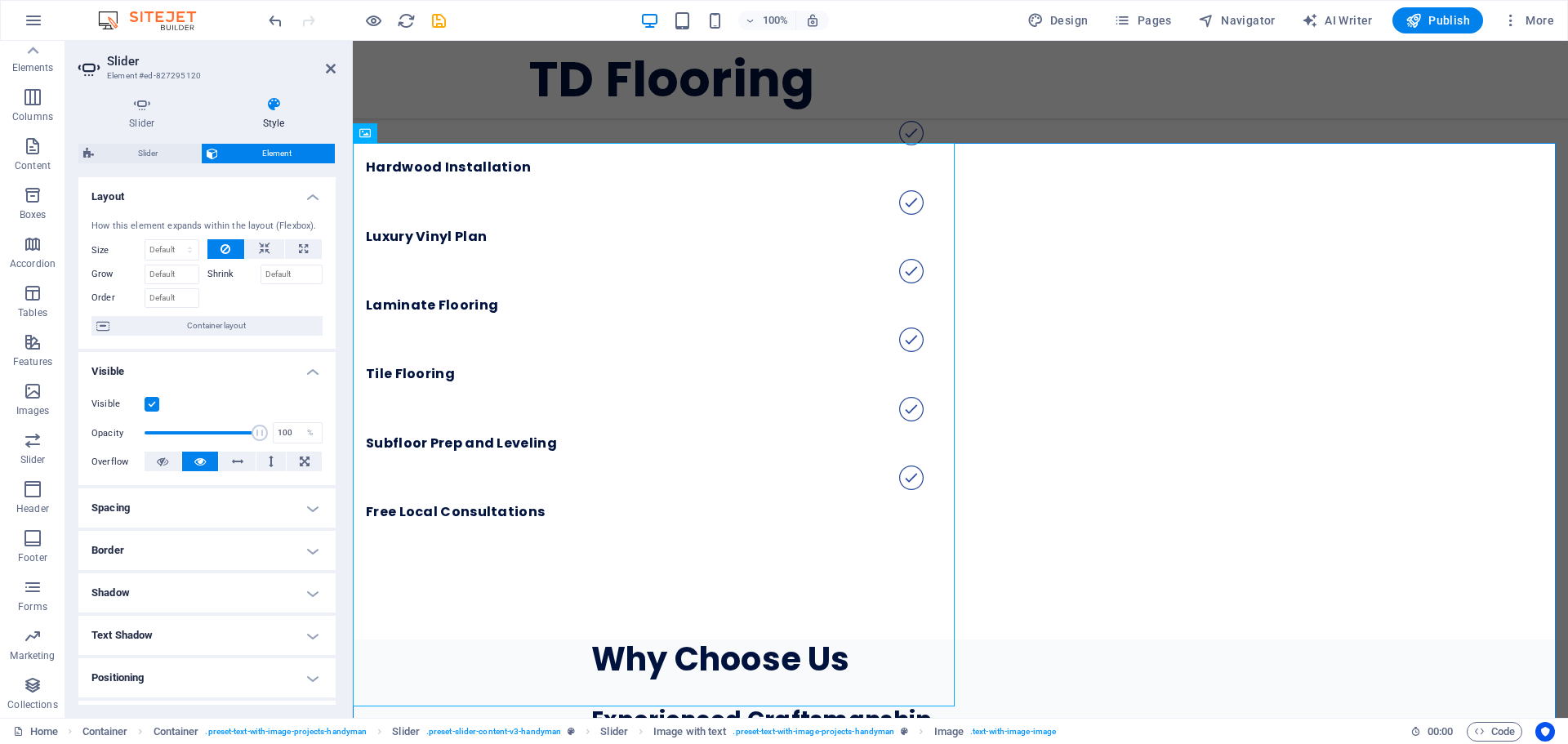 click on "Shrink" at bounding box center (234, 274) 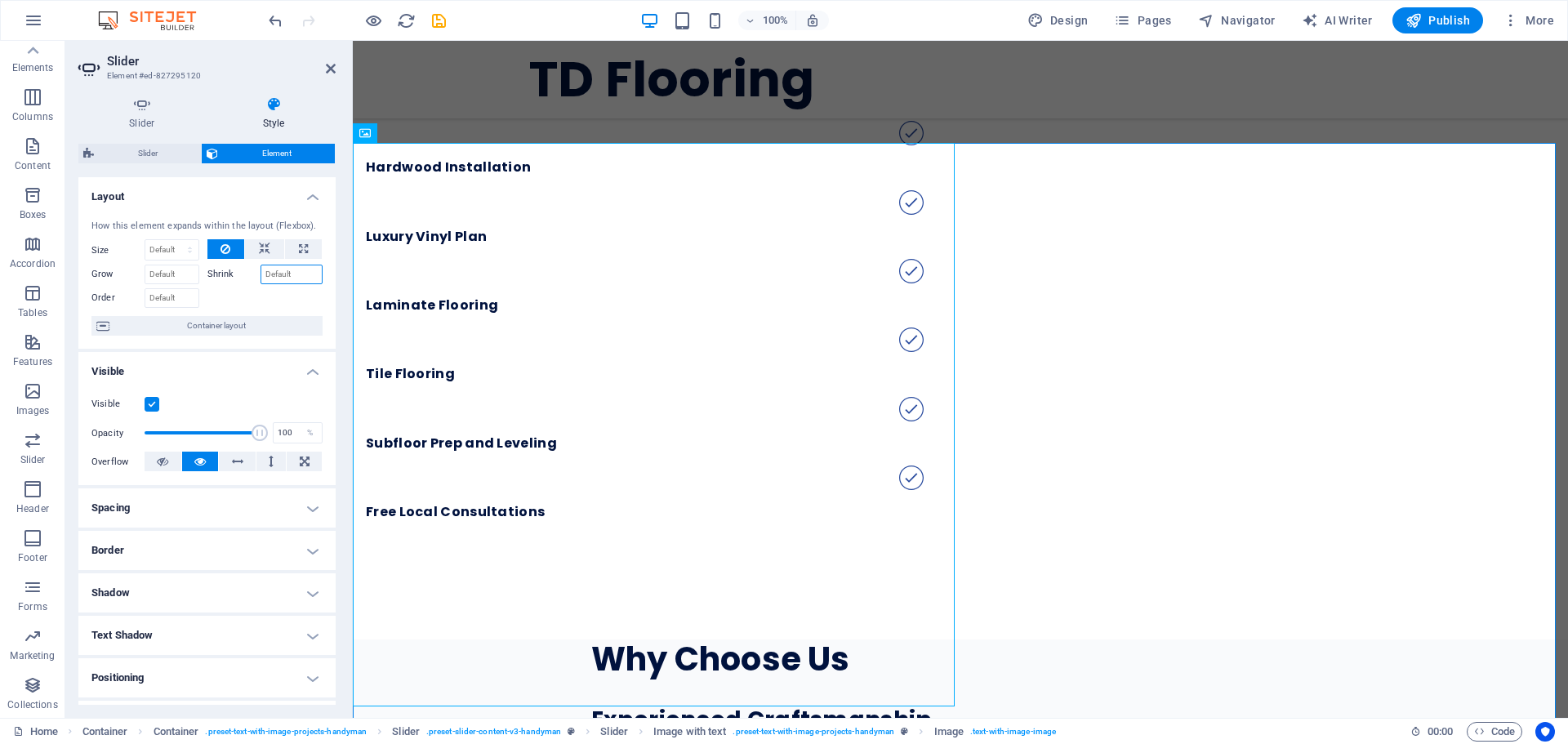 click on "Shrink" at bounding box center (292, 274) 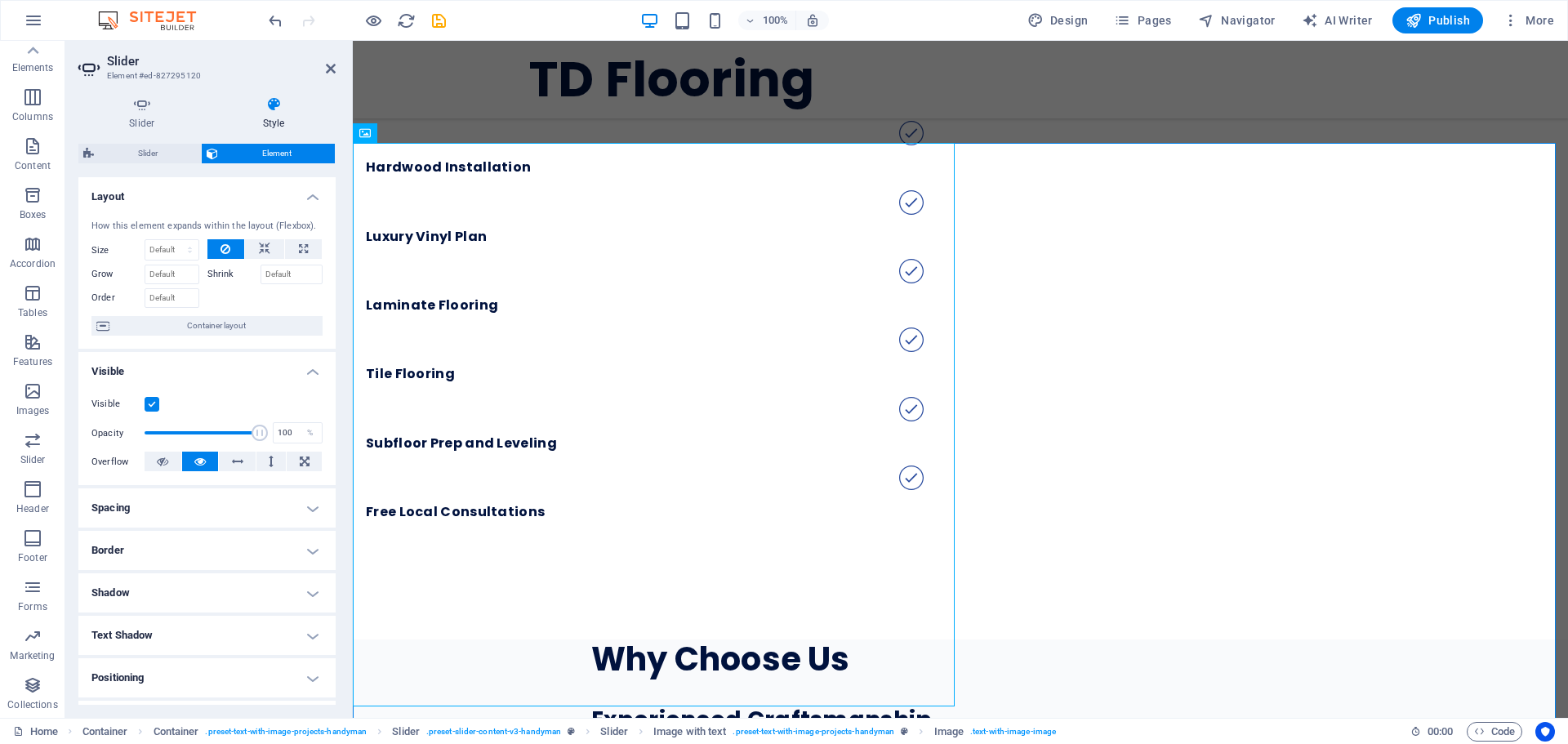 click on "Shrink" at bounding box center (234, 274) 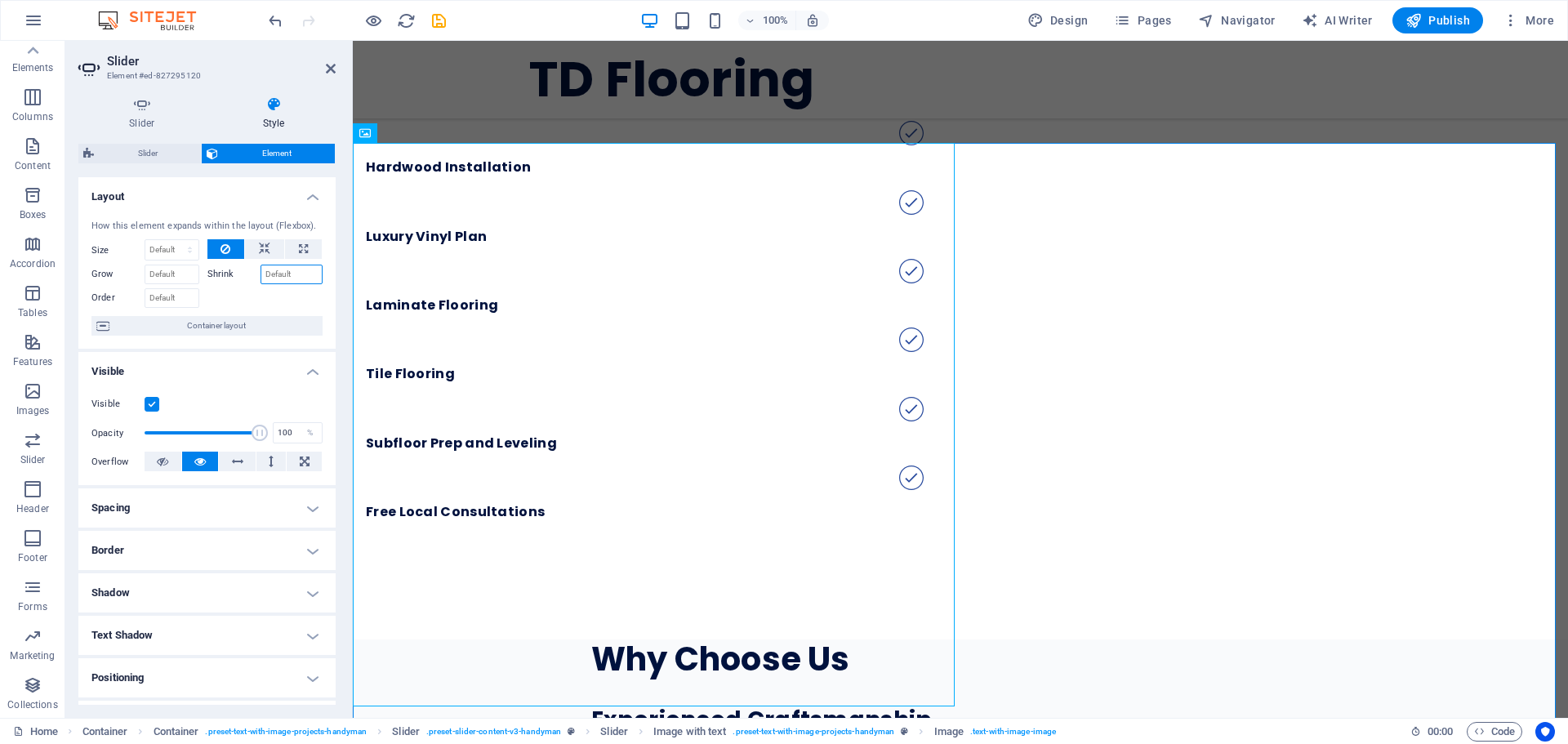click on "Shrink" at bounding box center (292, 274) 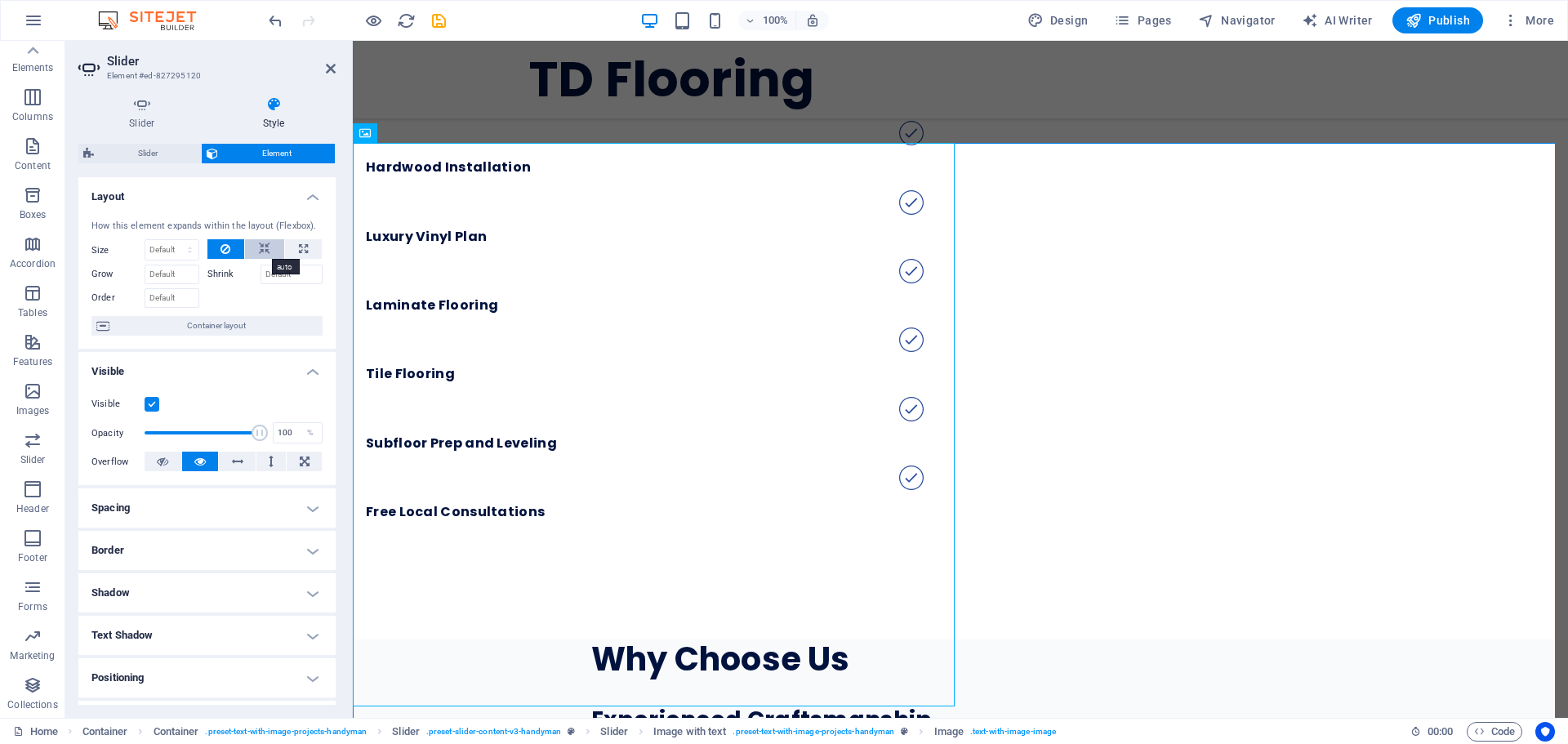 click at bounding box center [265, 249] 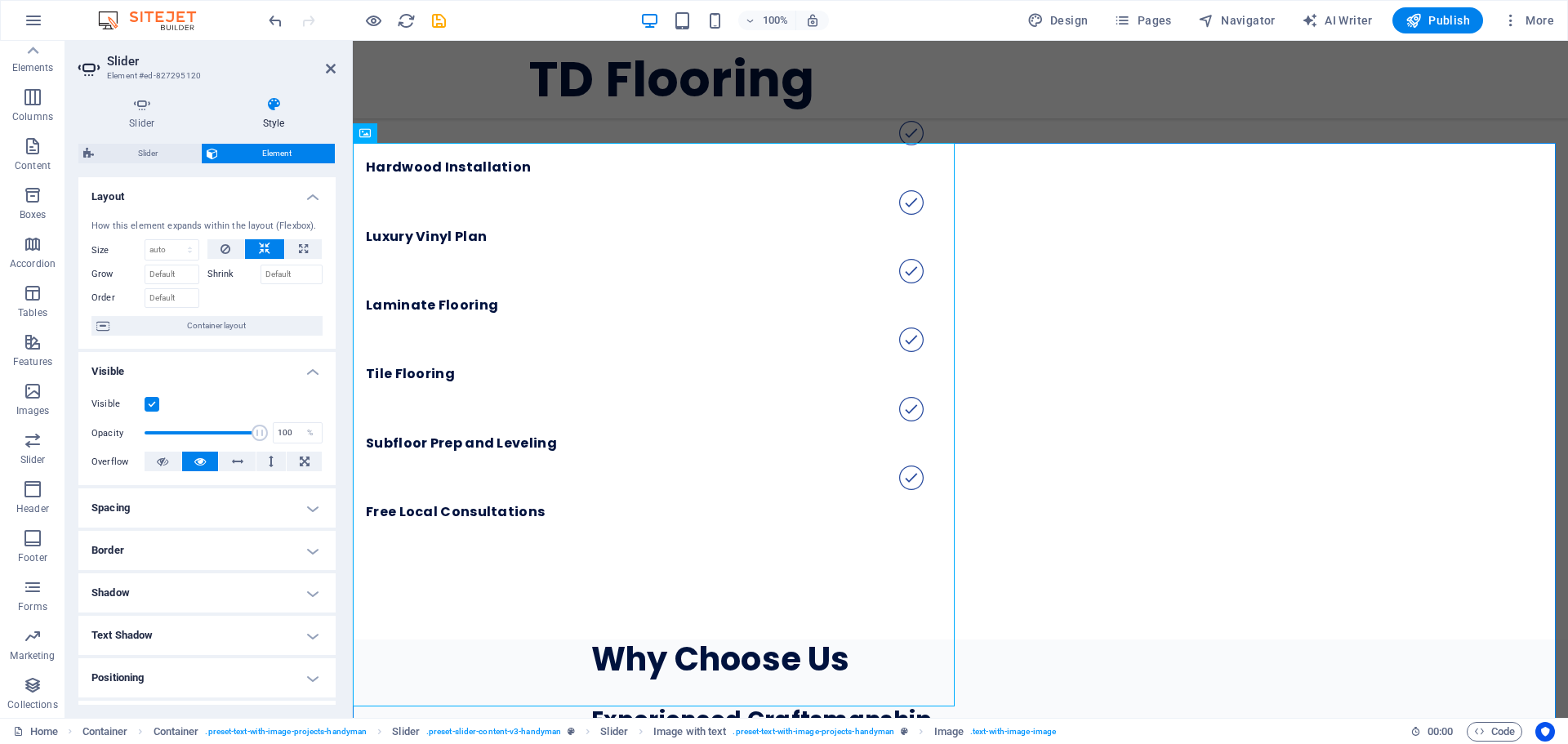 click on "Shrink" at bounding box center [234, 274] 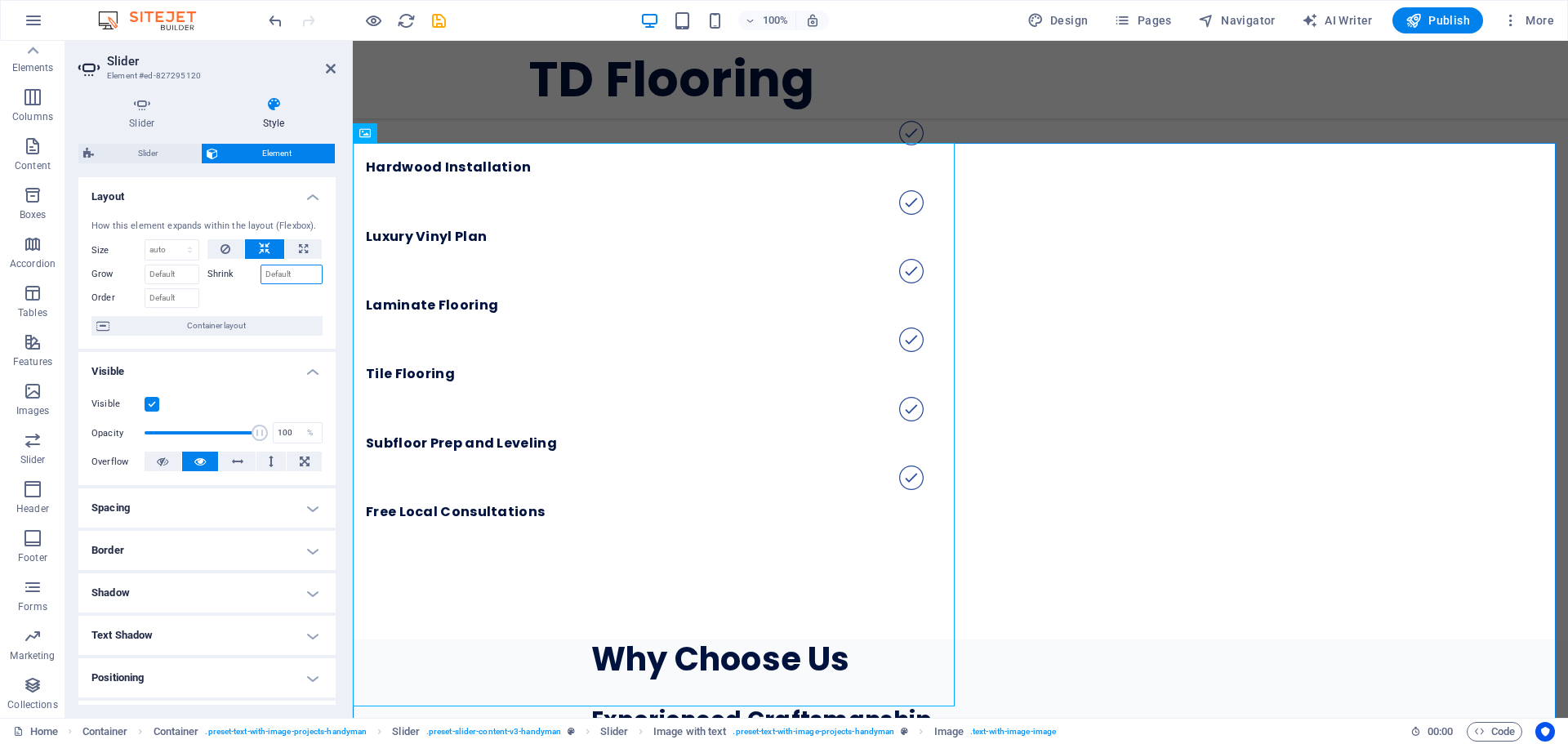 click on "Shrink" at bounding box center [292, 274] 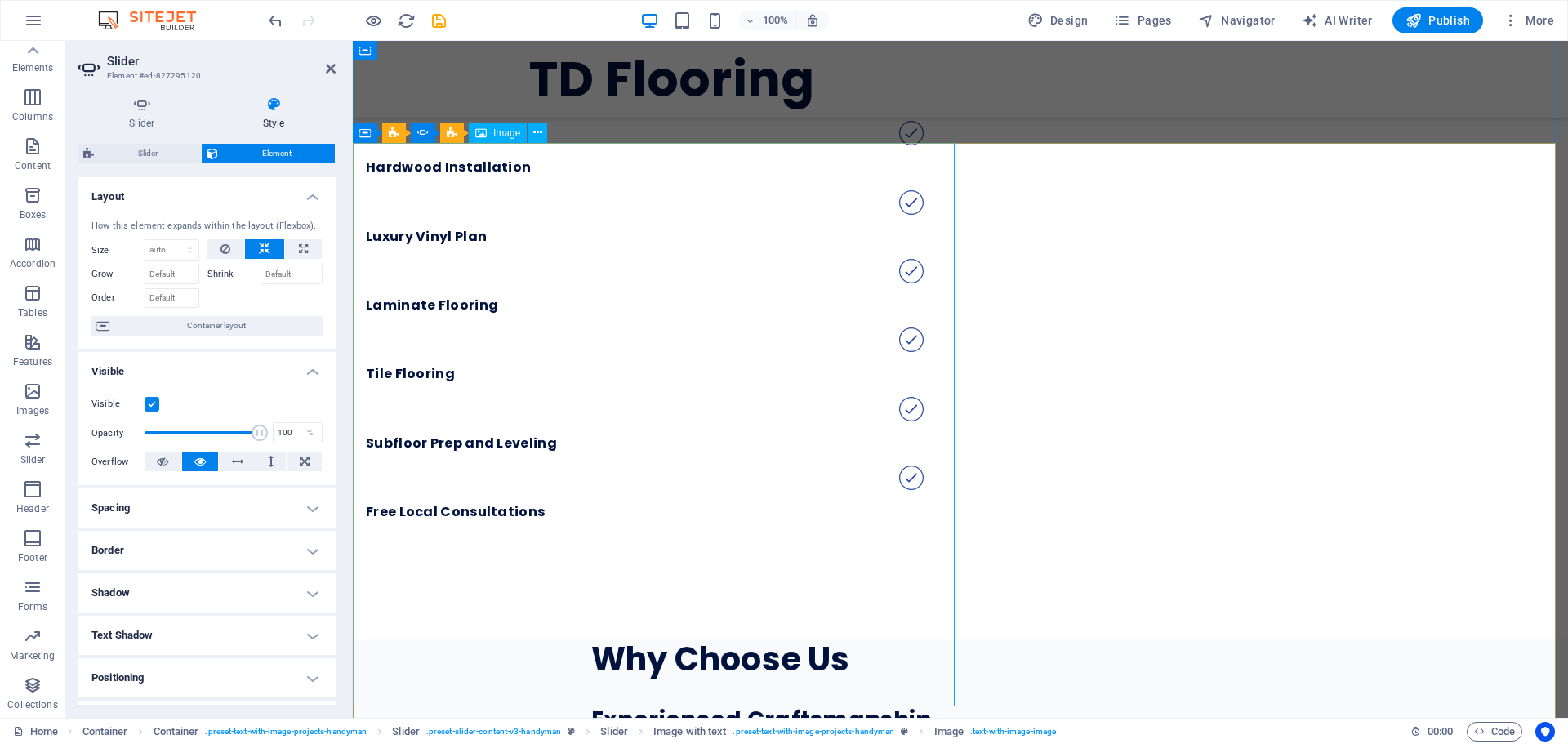 click at bounding box center [-249, 5829] 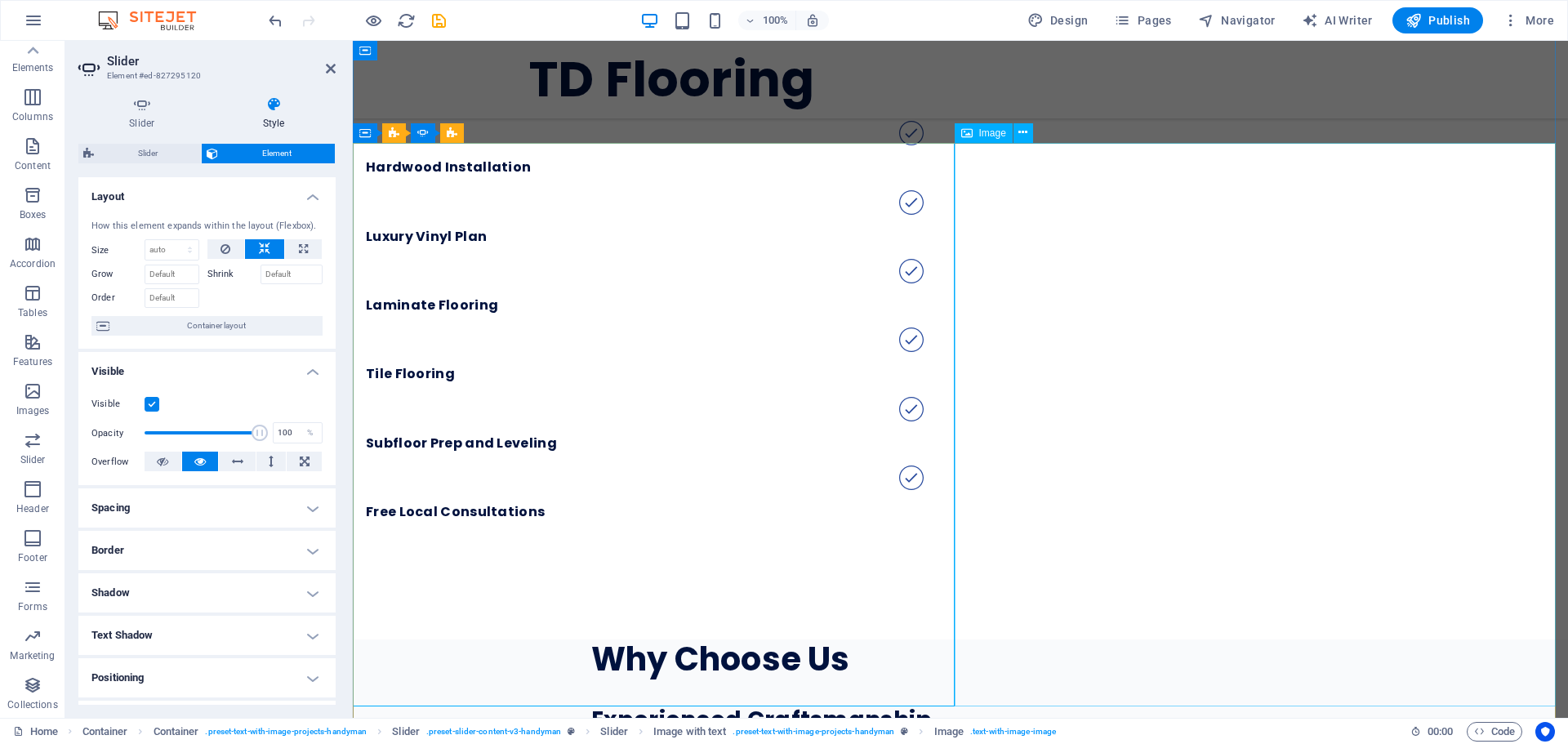 click at bounding box center (-249, 6393) 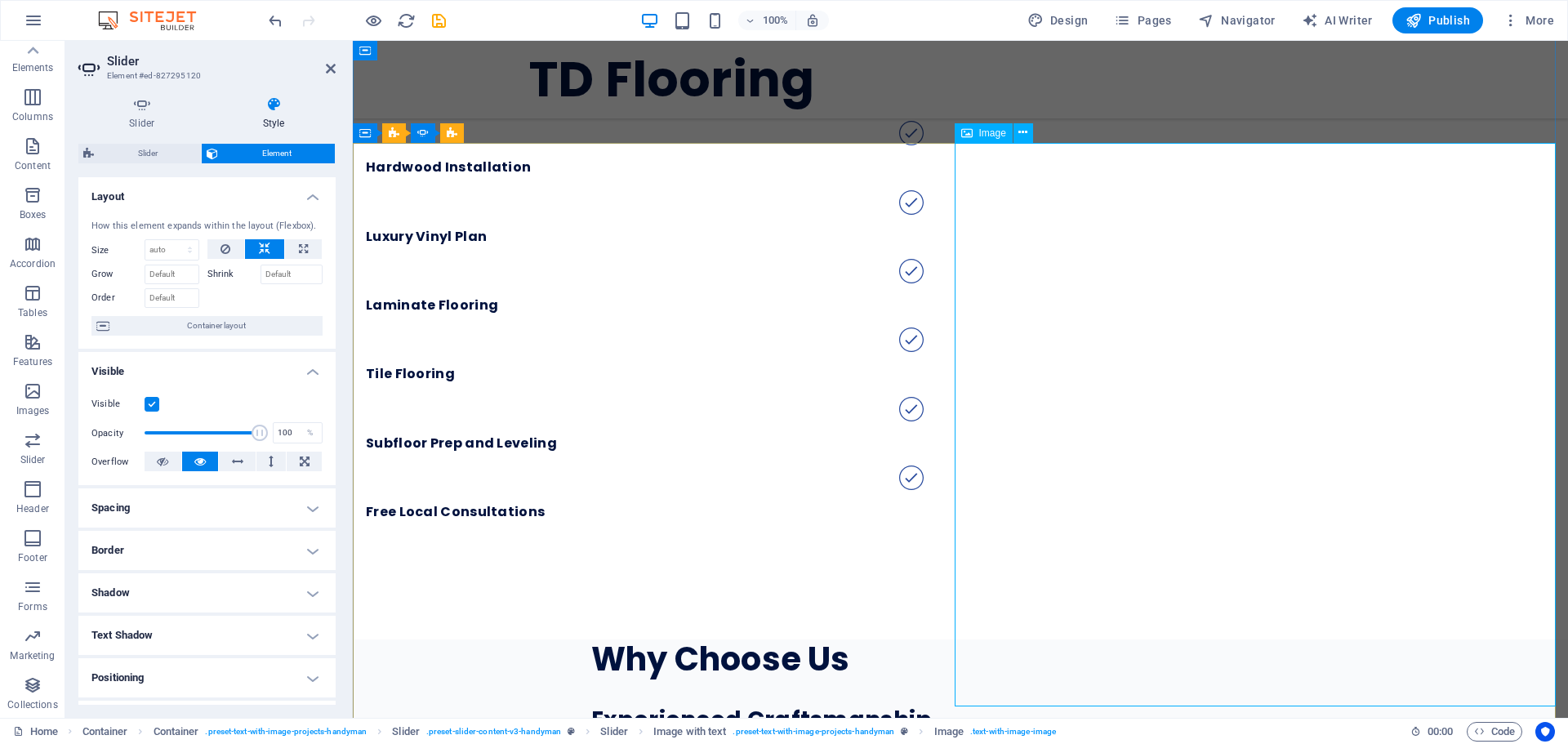 click at bounding box center (-249, 6393) 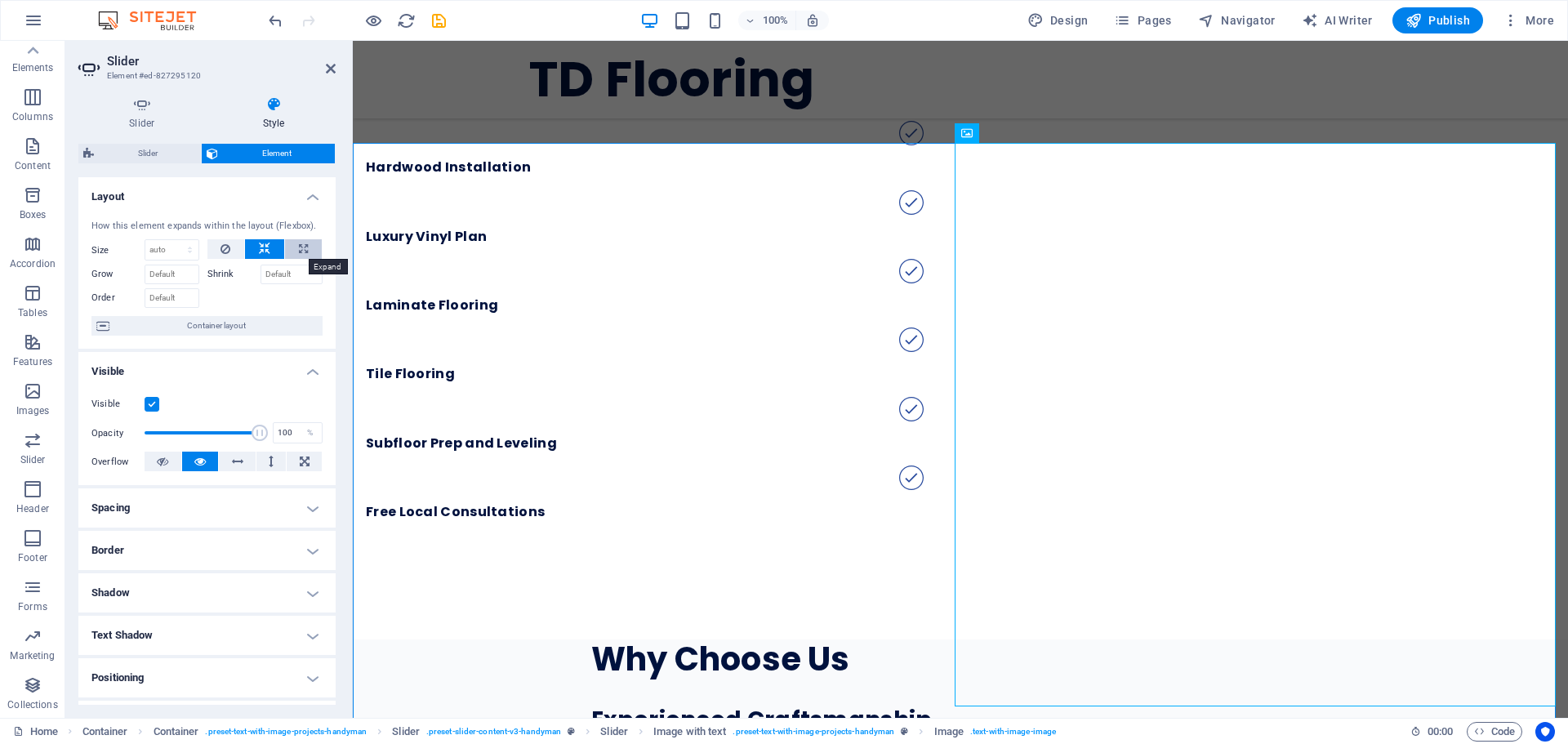 click at bounding box center [303, 249] 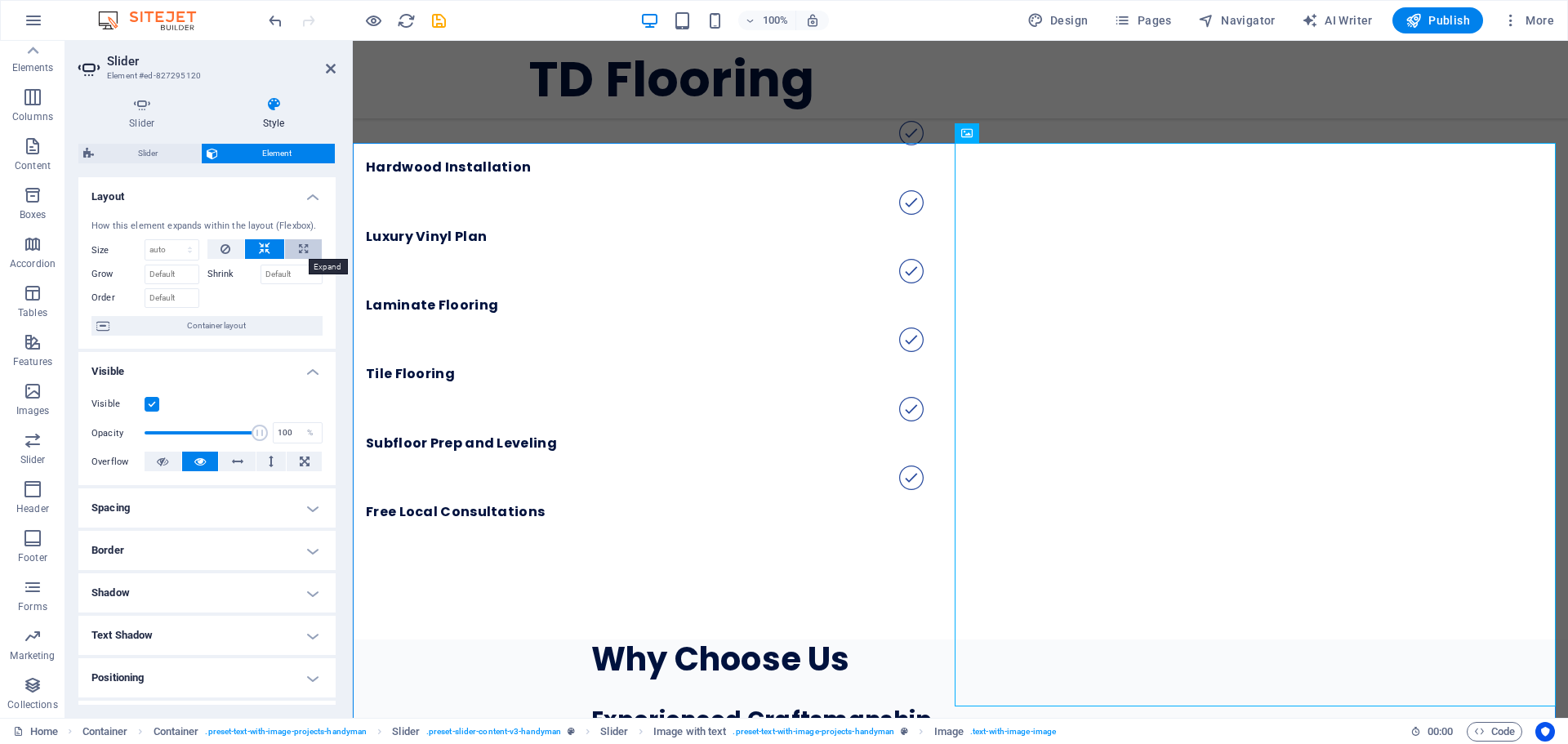 select on "%" 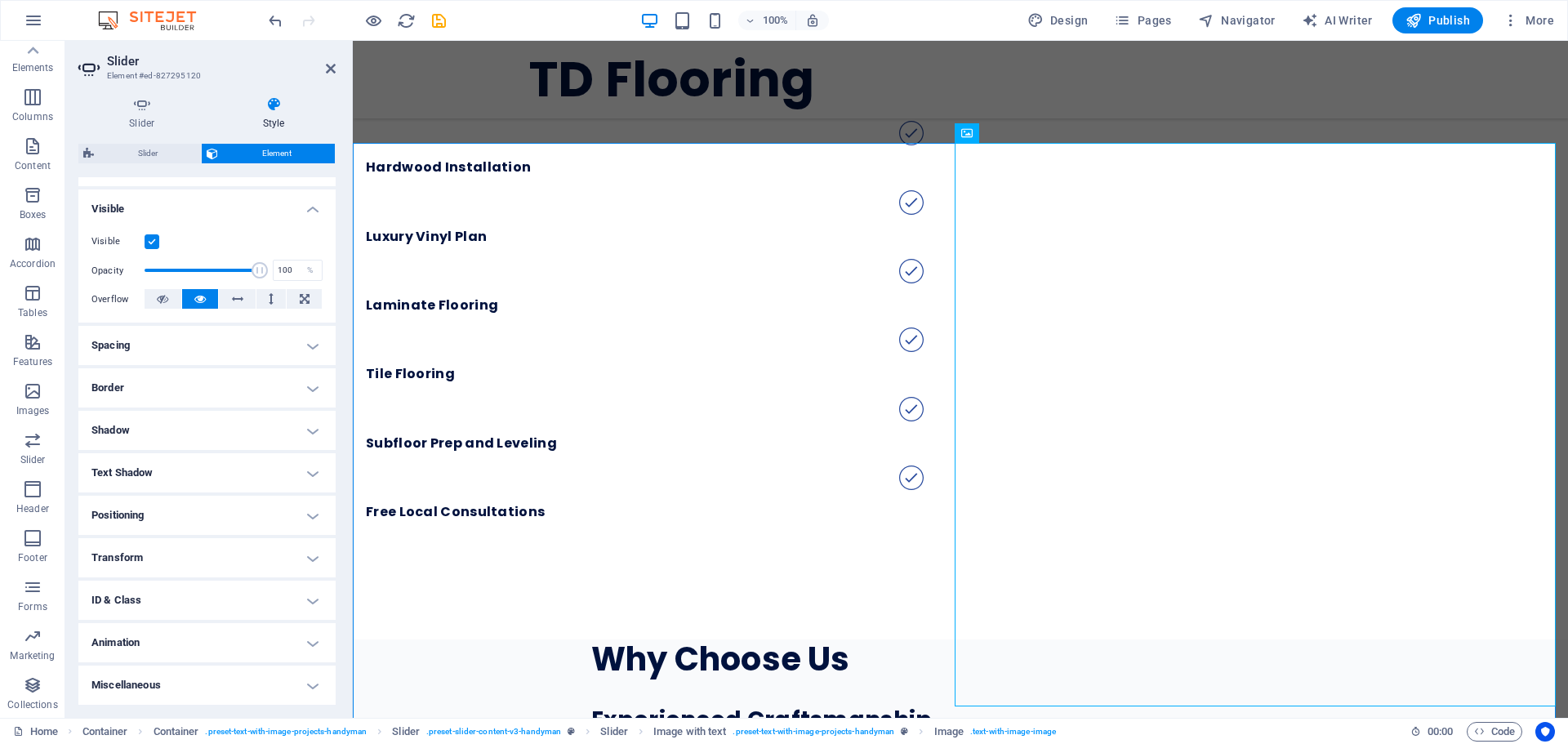 scroll, scrollTop: 0, scrollLeft: 0, axis: both 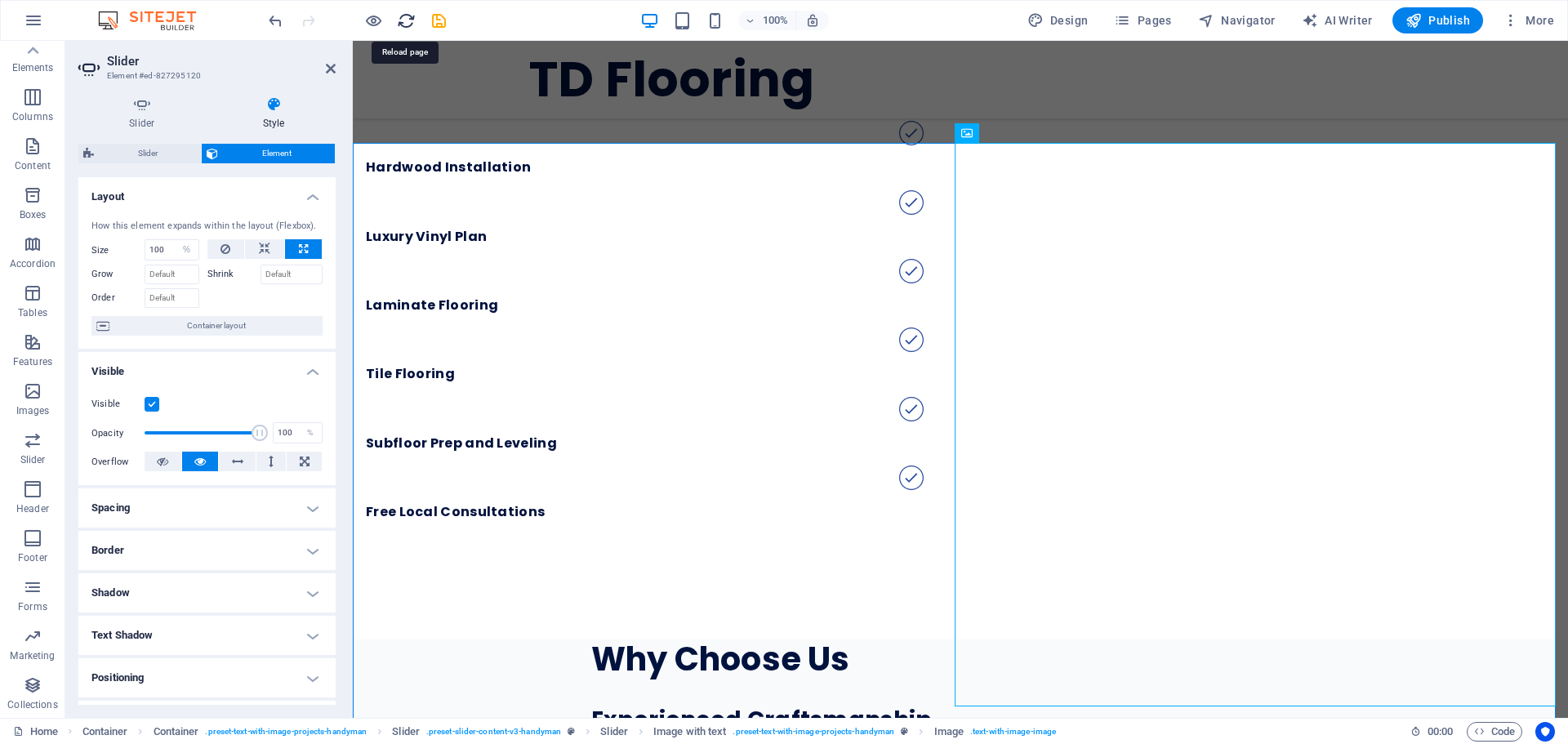 drag, startPoint x: 412, startPoint y: 24, endPoint x: 853, endPoint y: 25, distance: 441.0011 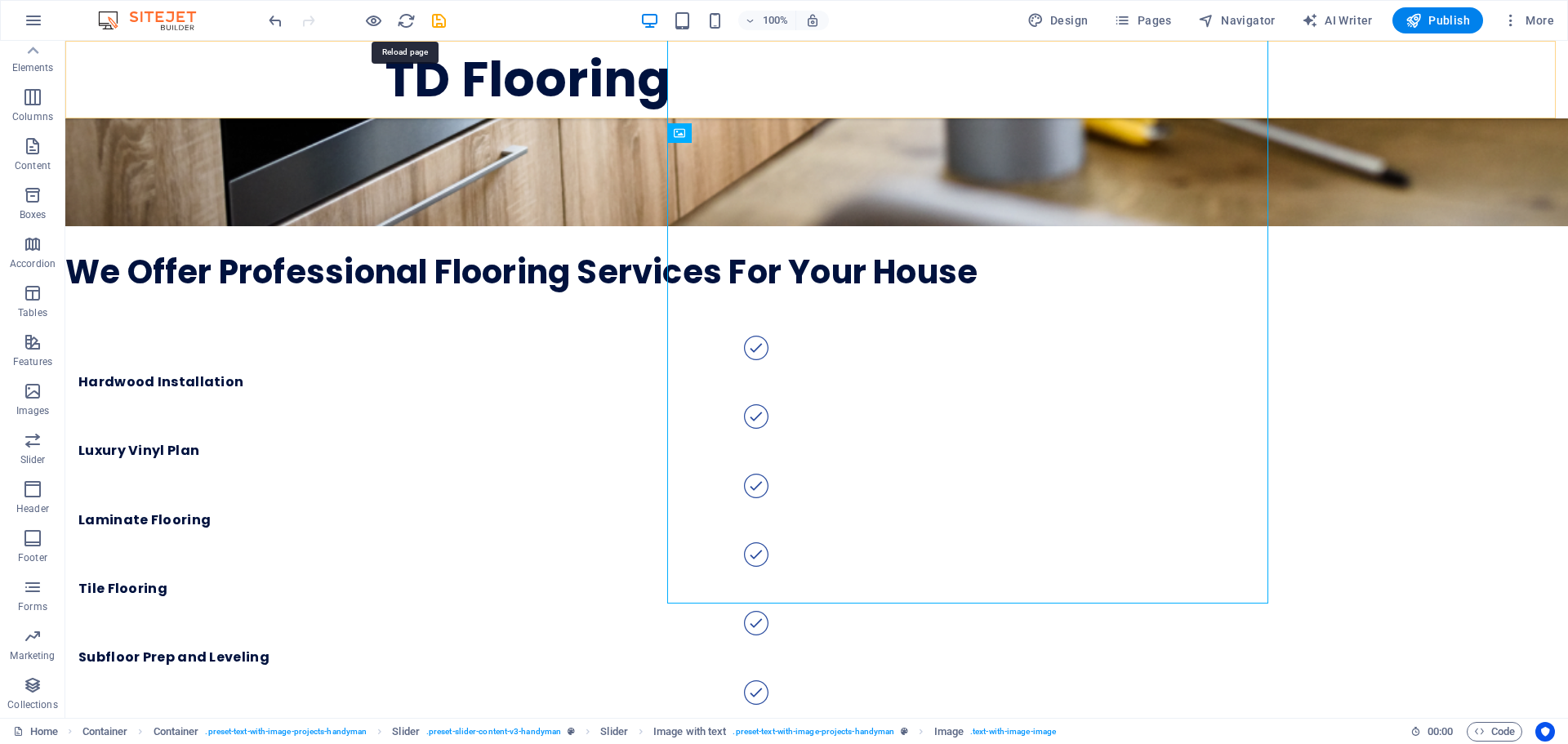 scroll, scrollTop: 2798, scrollLeft: 0, axis: vertical 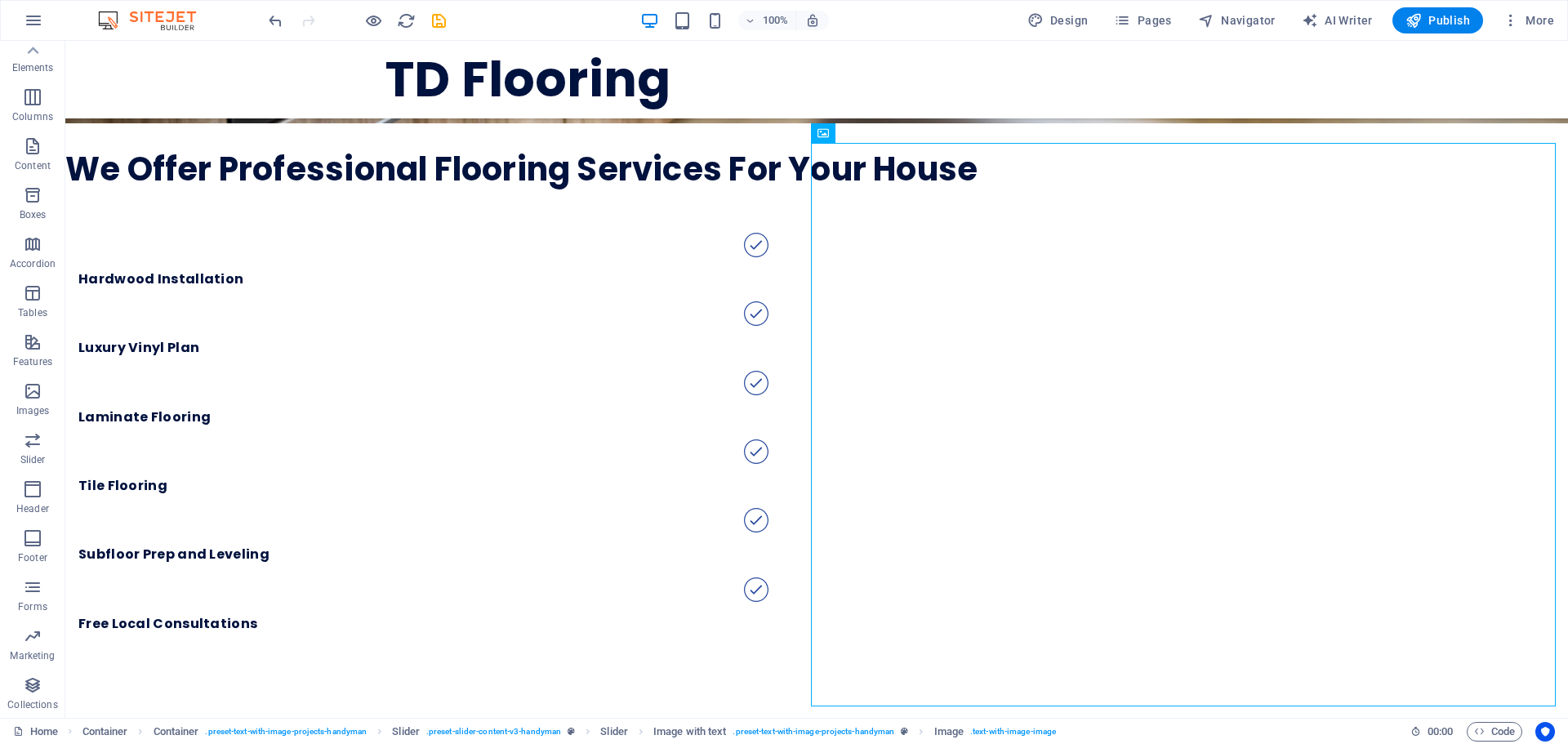 click at bounding box center (357, 20) 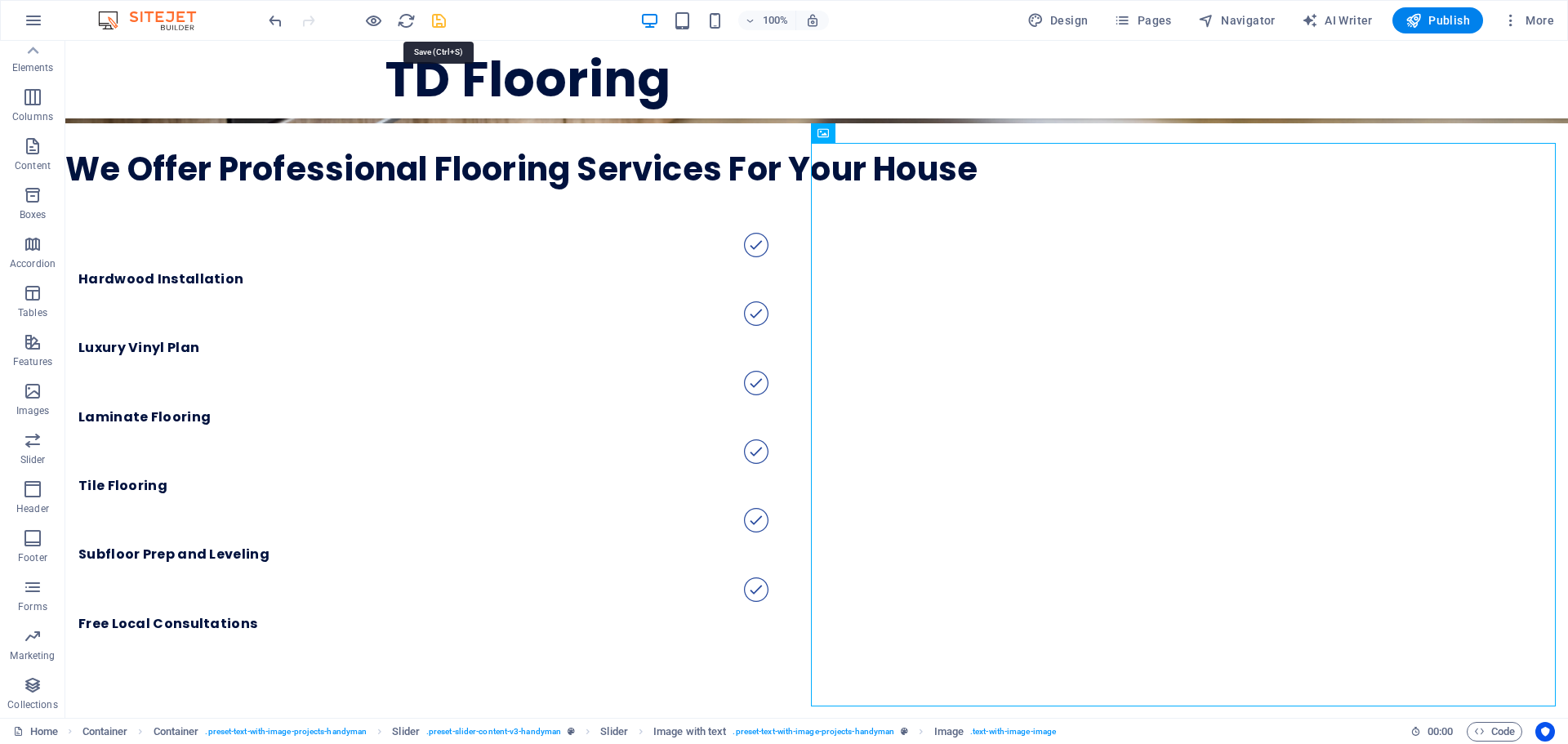 click at bounding box center (439, 20) 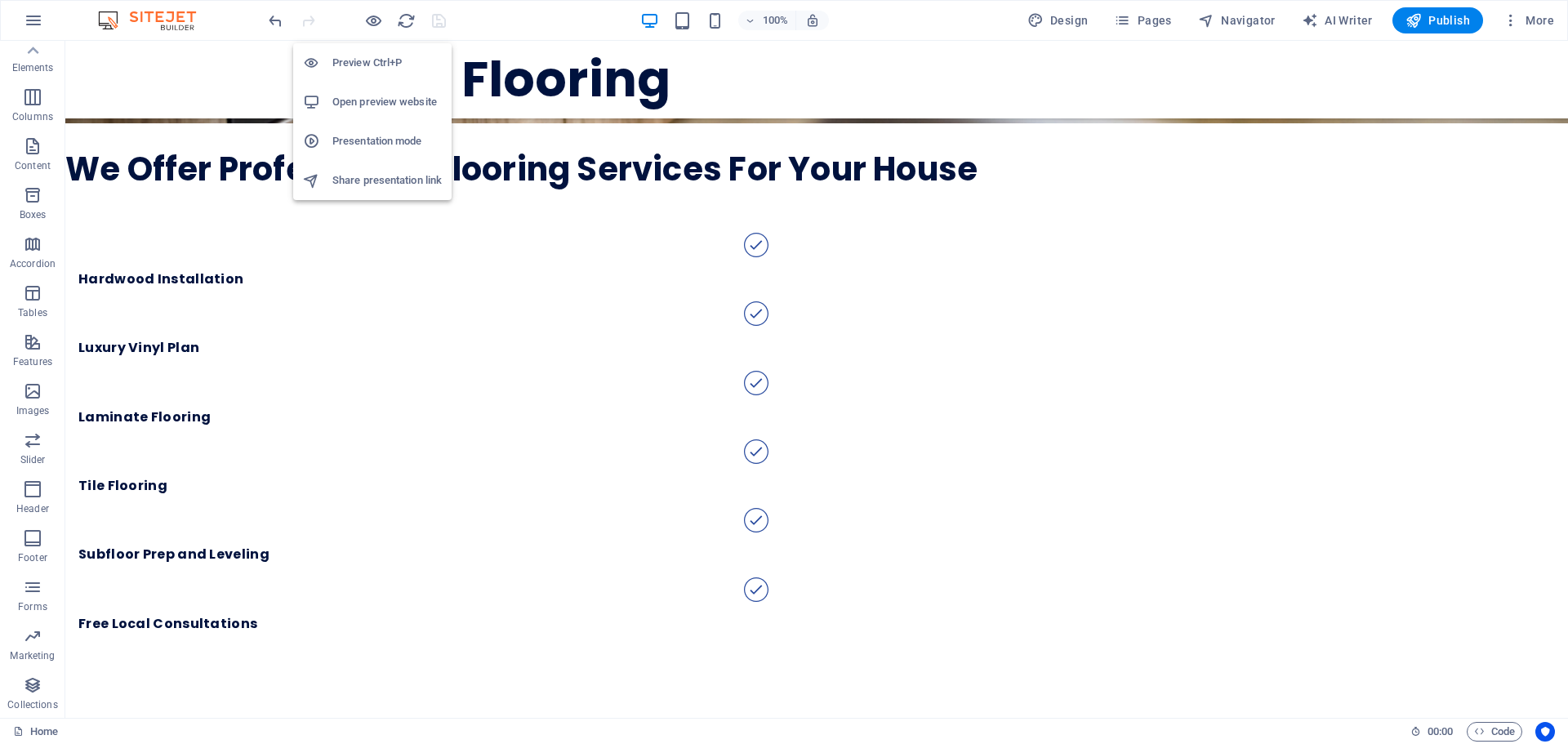 click on "Open preview website" at bounding box center [387, 102] 